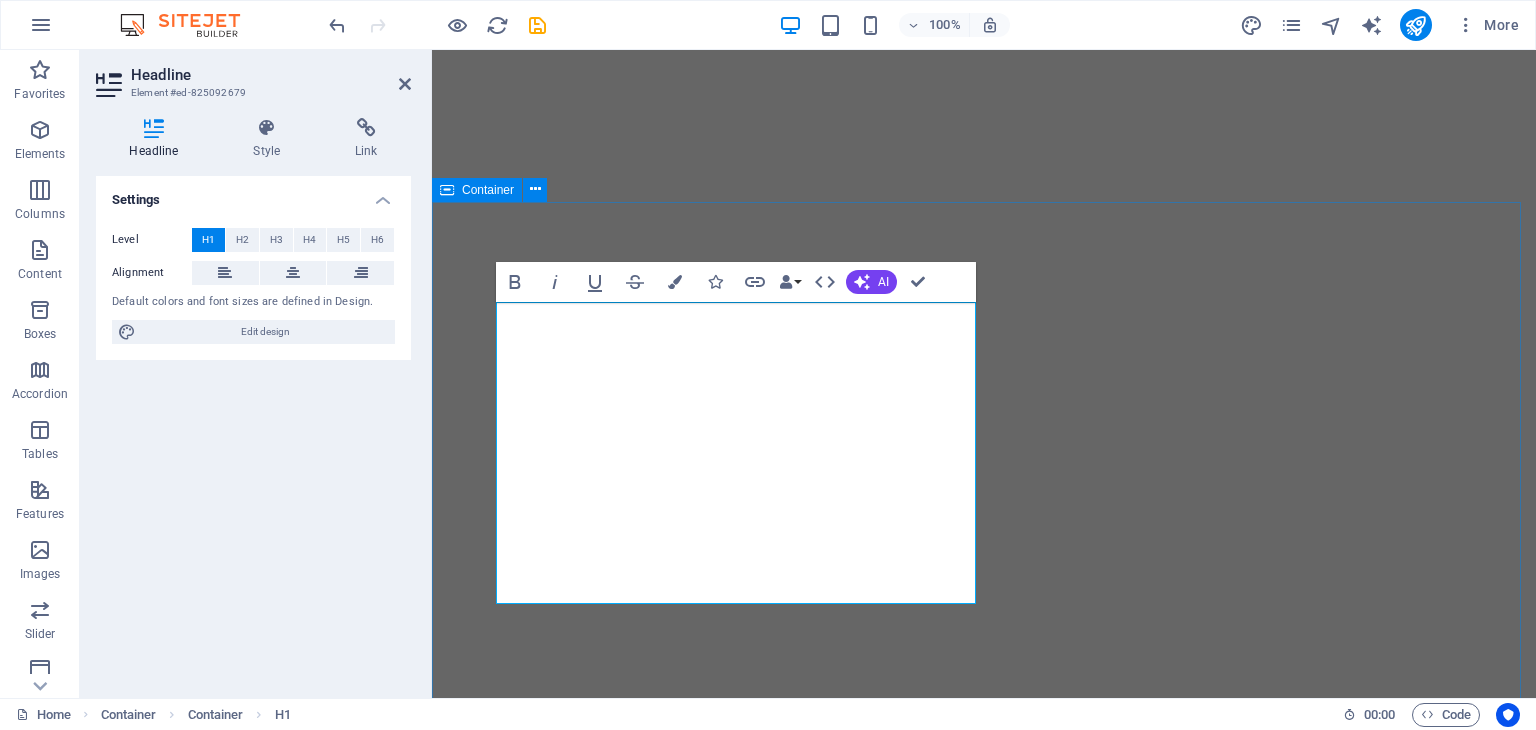 scroll, scrollTop: 0, scrollLeft: 0, axis: both 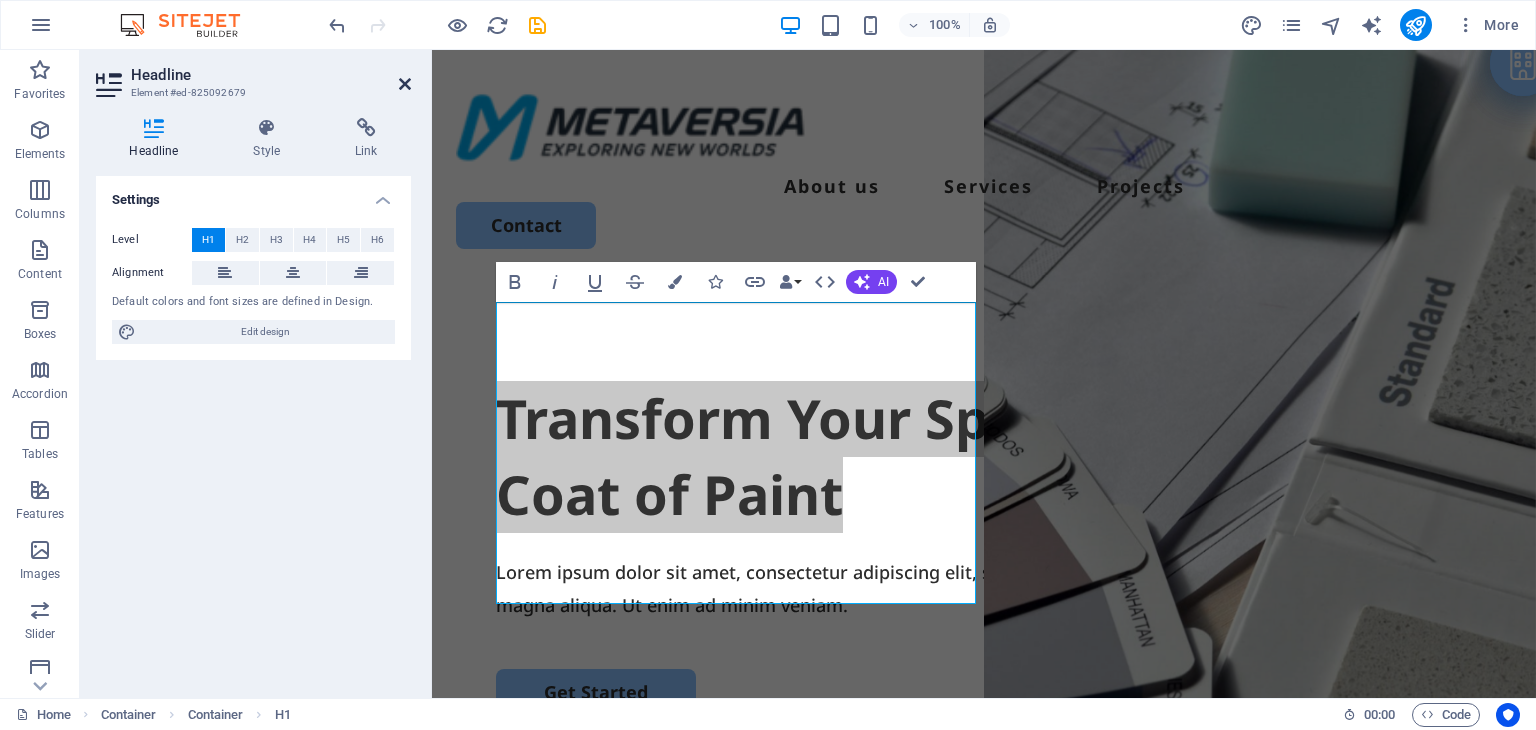 click at bounding box center (405, 84) 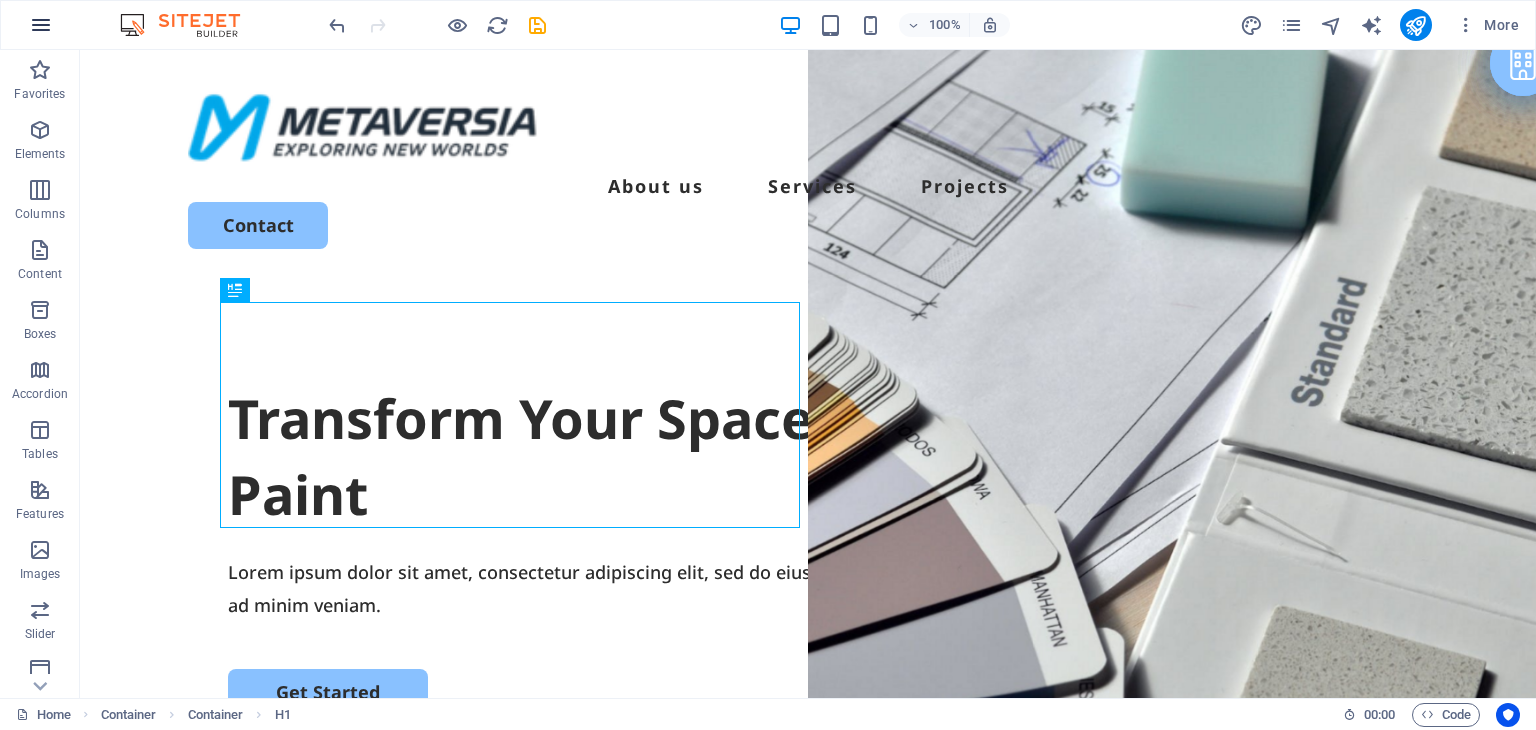 click at bounding box center [41, 25] 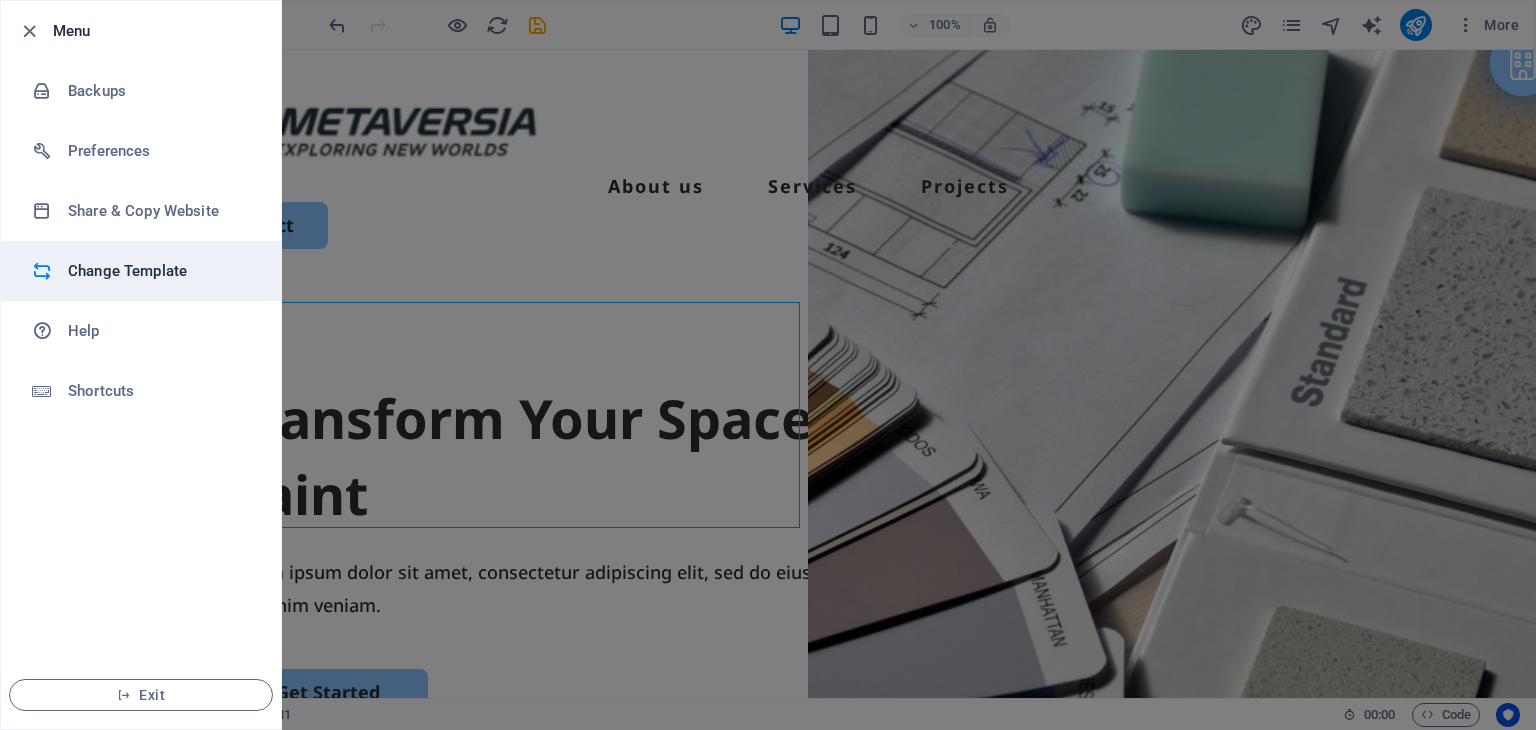 click on "Change Template" at bounding box center (160, 271) 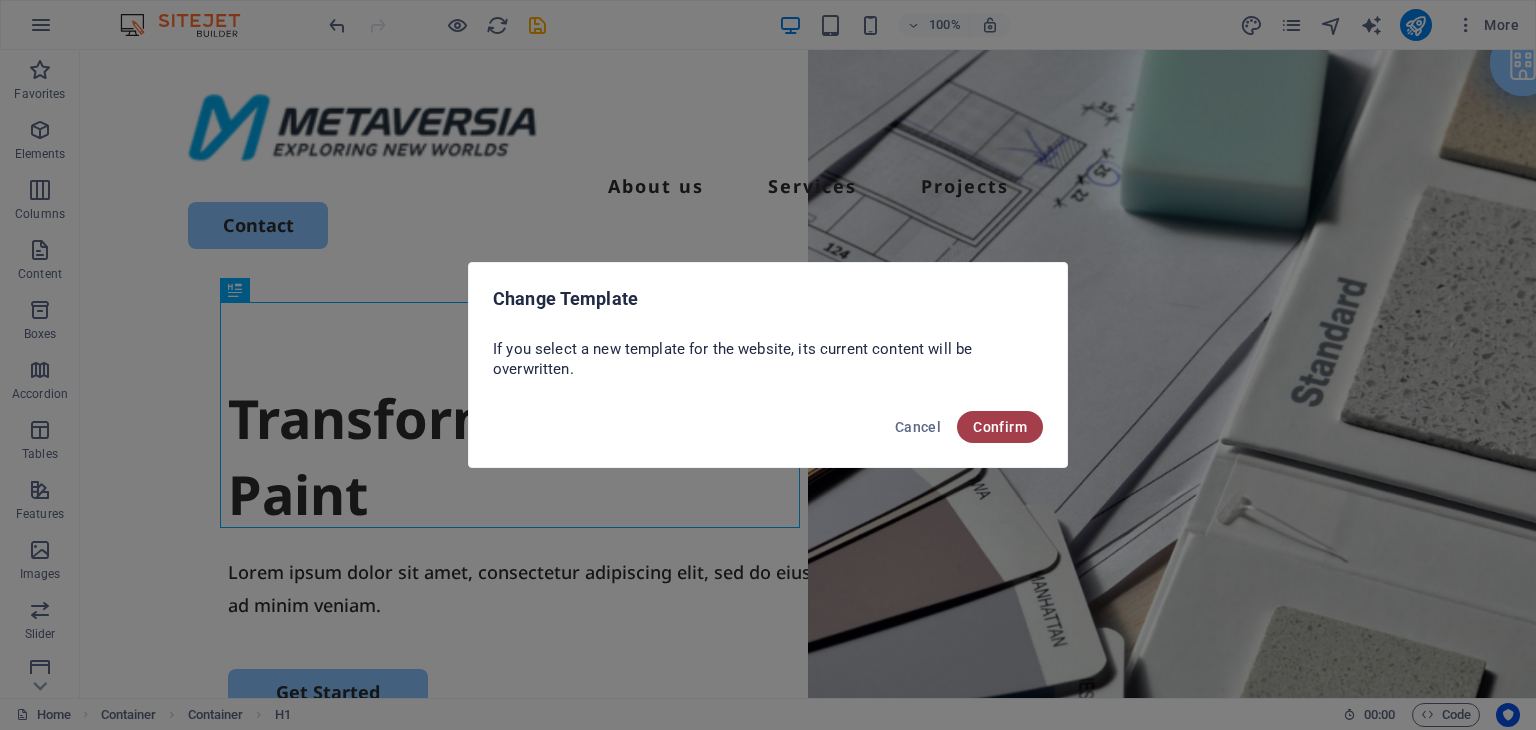 click on "Confirm" at bounding box center (1000, 427) 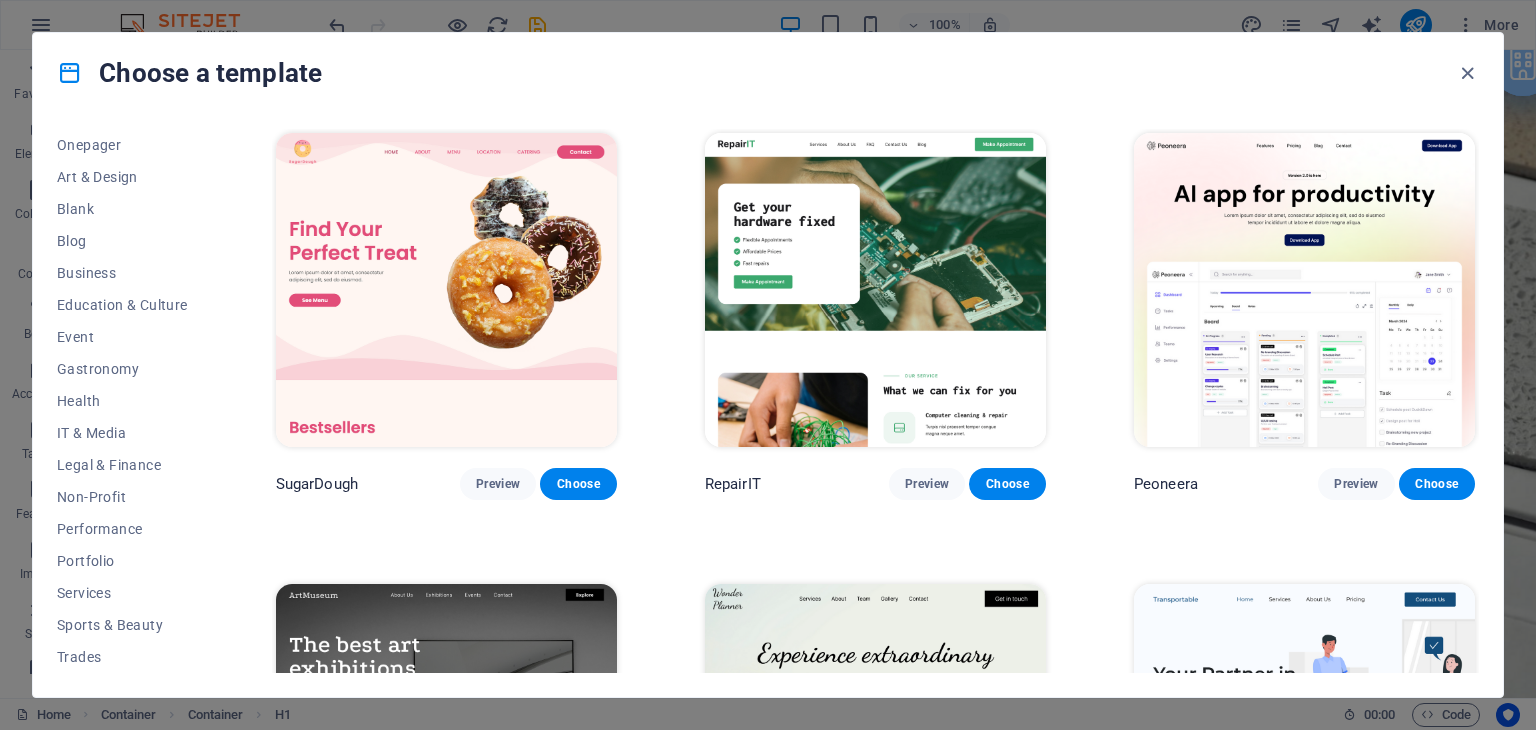 scroll, scrollTop: 256, scrollLeft: 0, axis: vertical 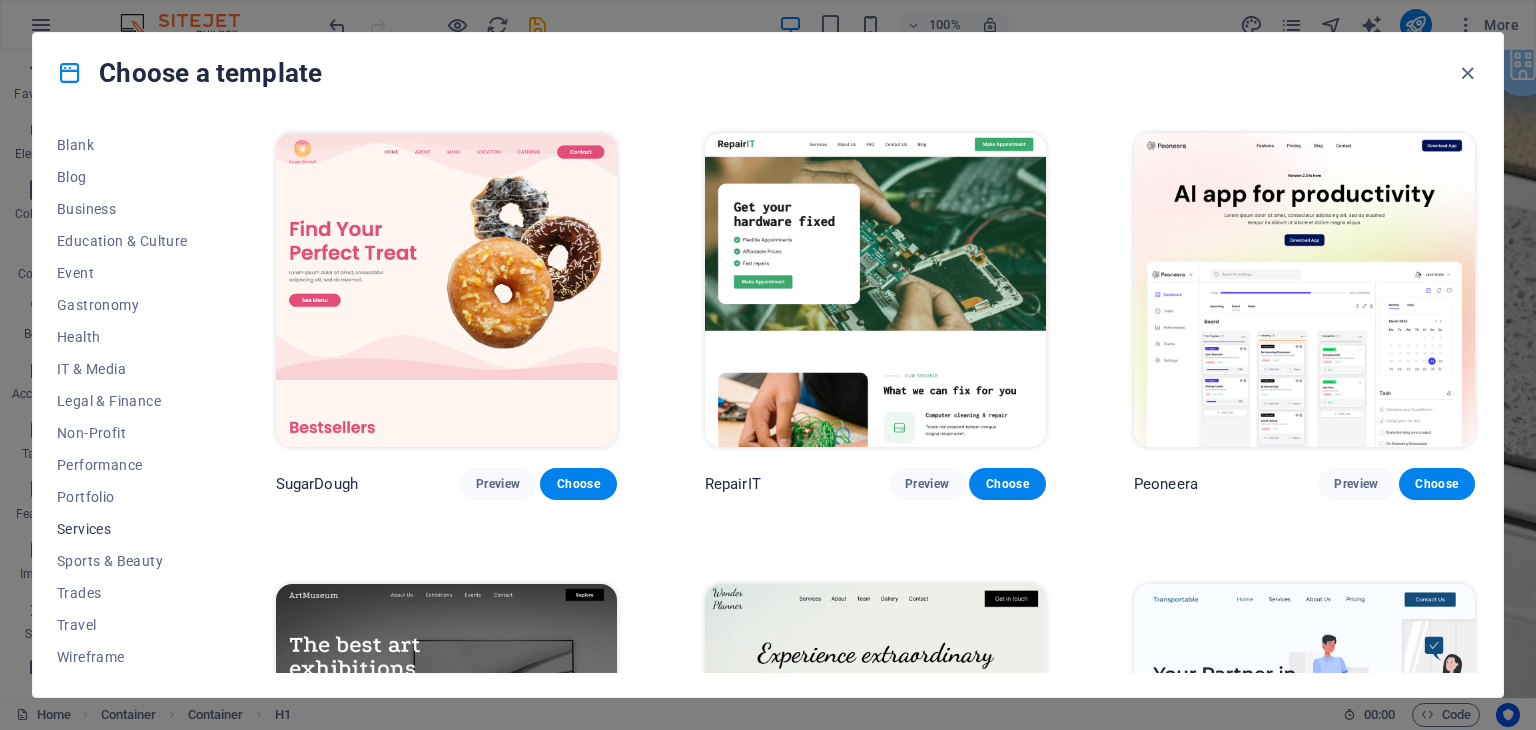 click on "Services" at bounding box center [122, 529] 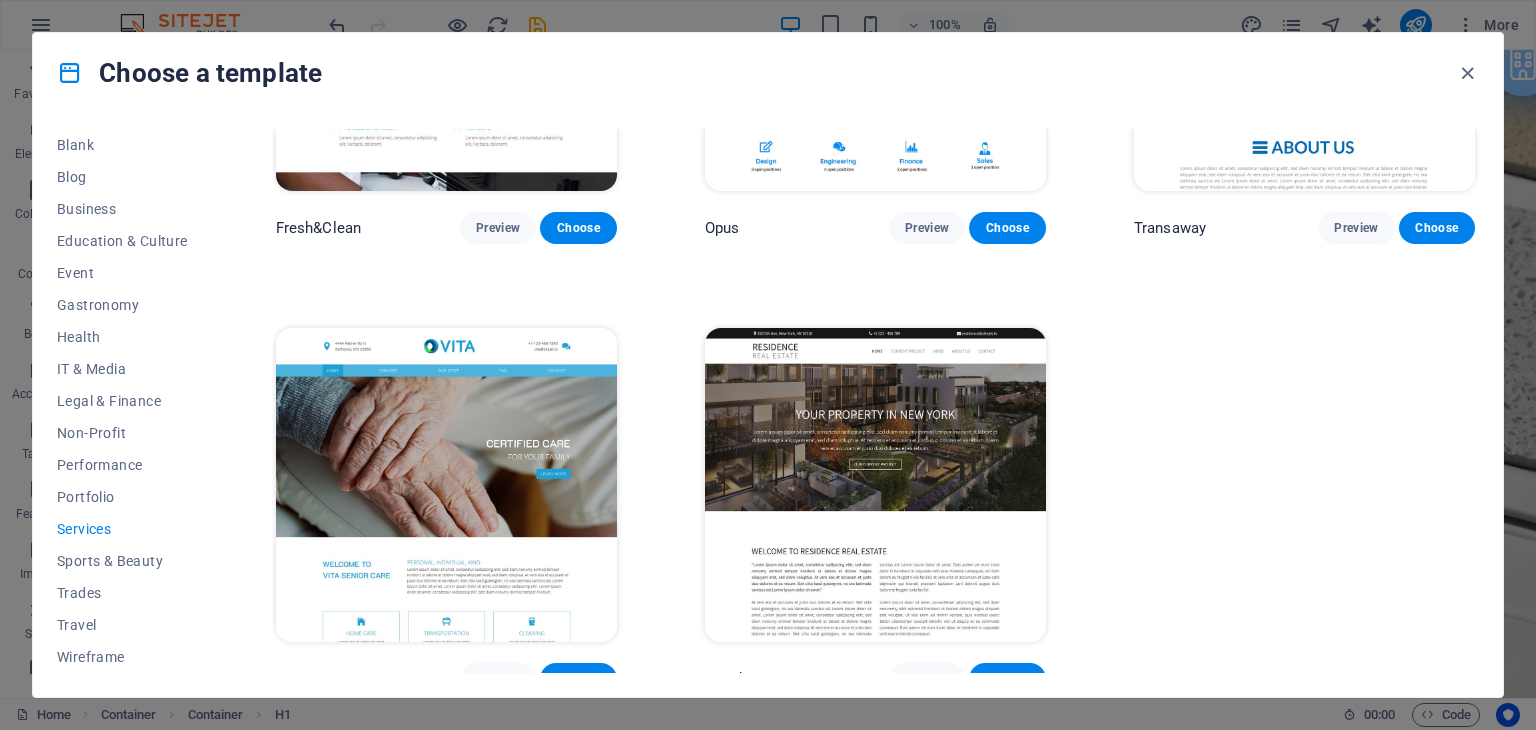 scroll, scrollTop: 2521, scrollLeft: 0, axis: vertical 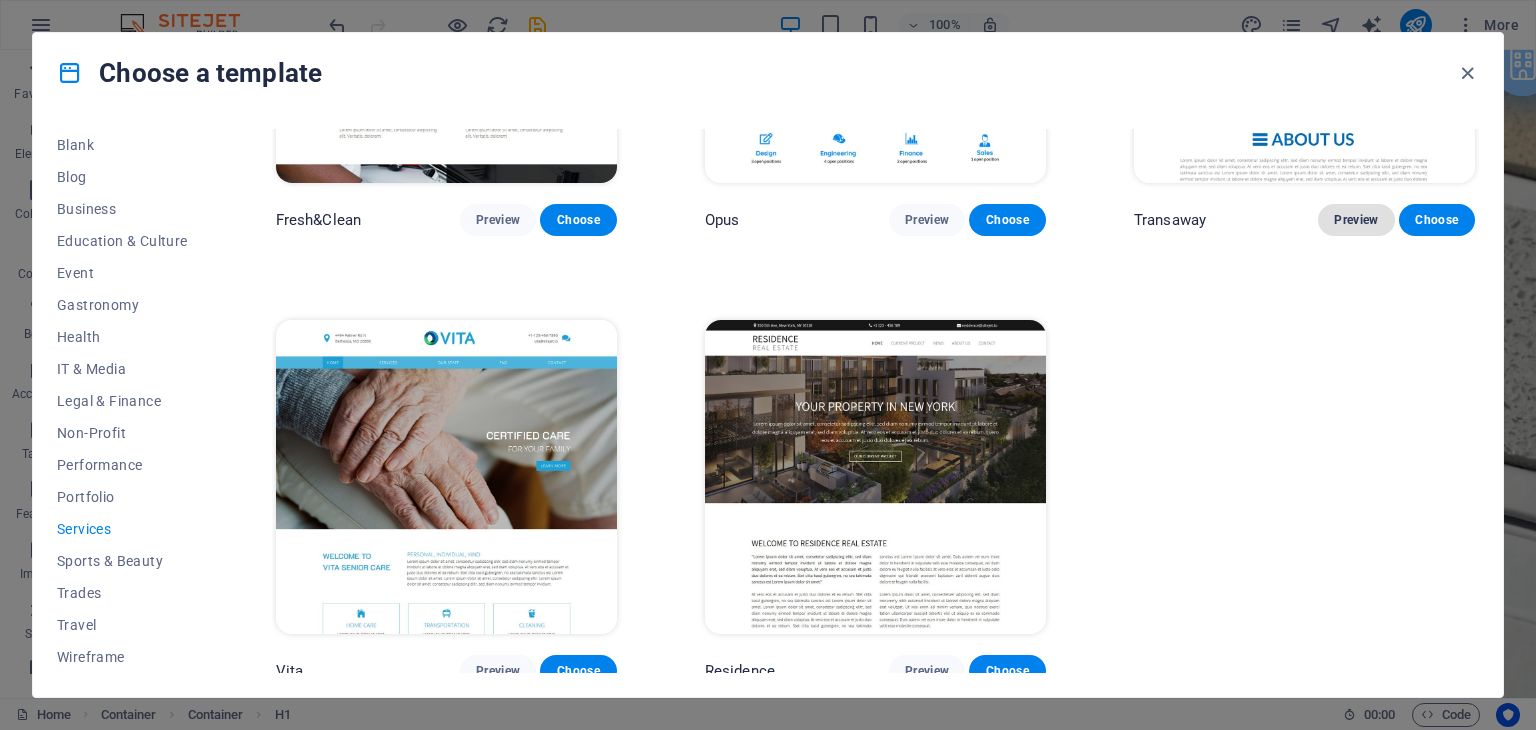click on "Preview" at bounding box center (1356, 220) 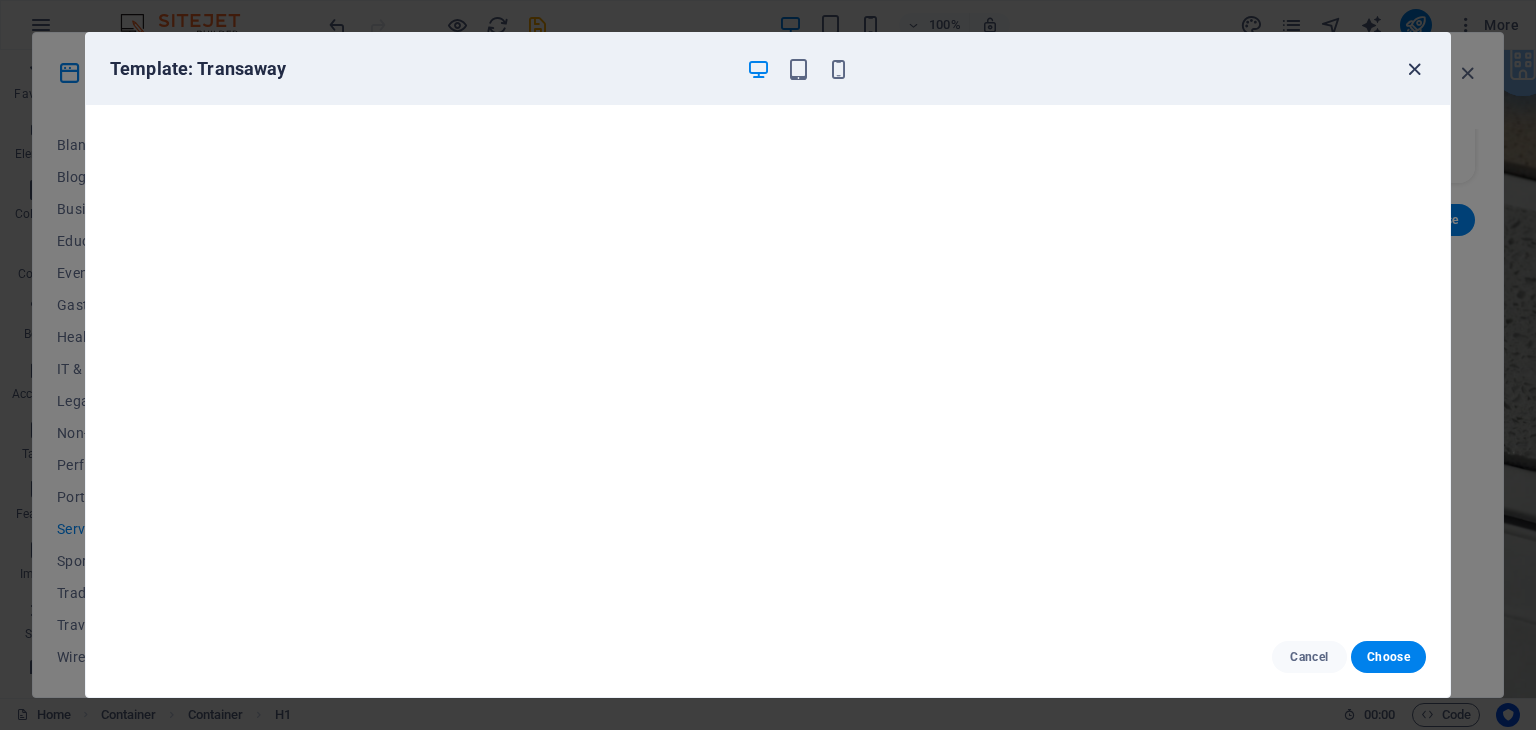 click at bounding box center [1414, 69] 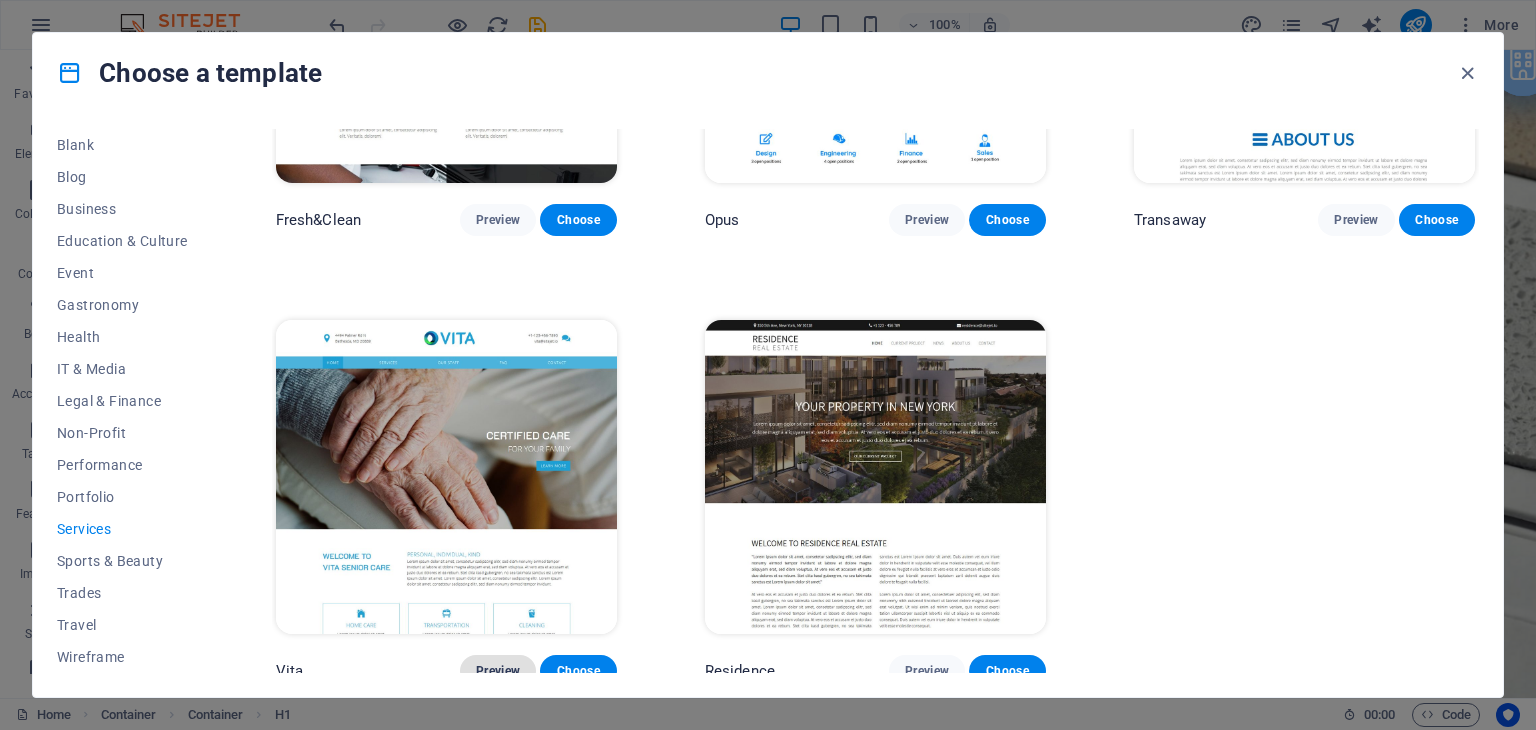 click on "Preview" at bounding box center (498, 671) 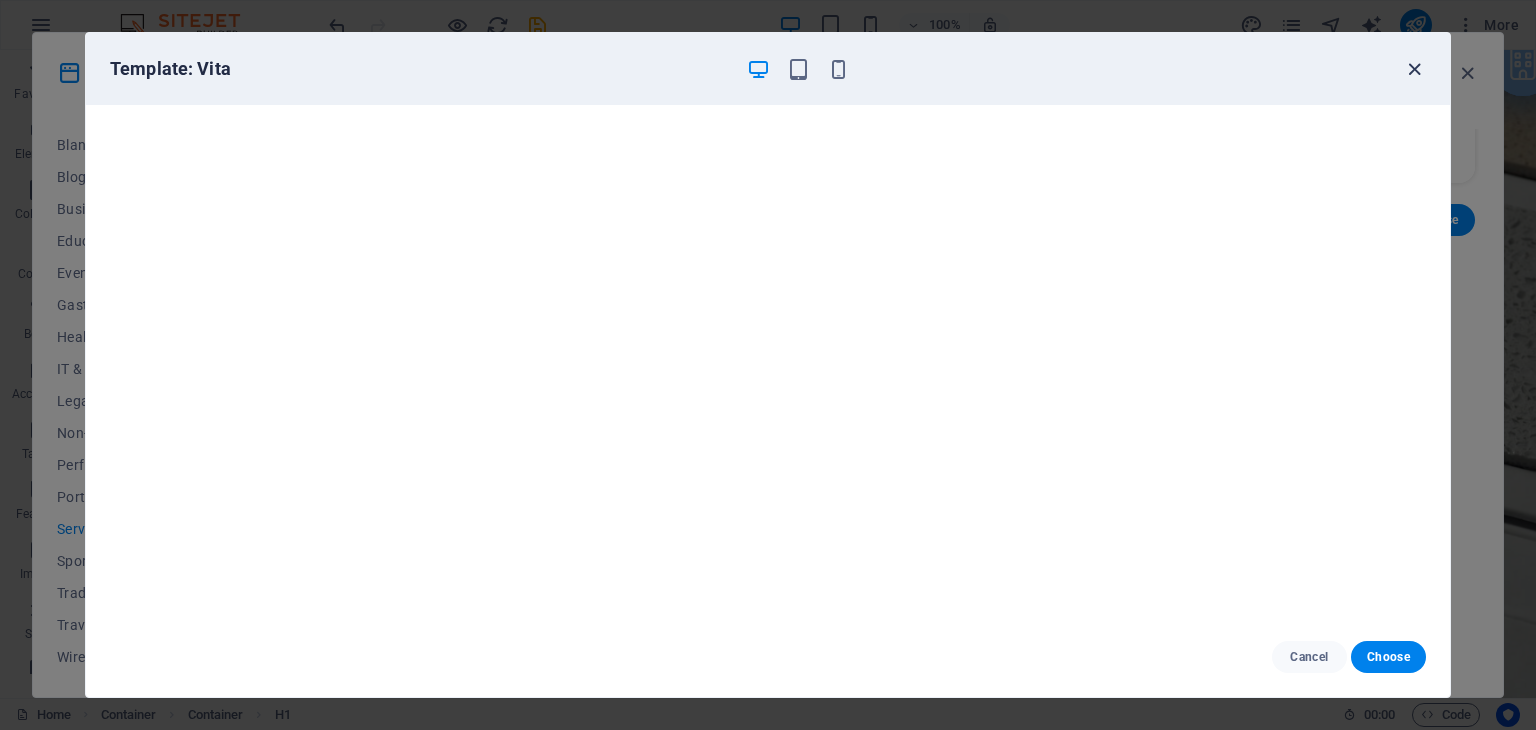 click at bounding box center (1414, 69) 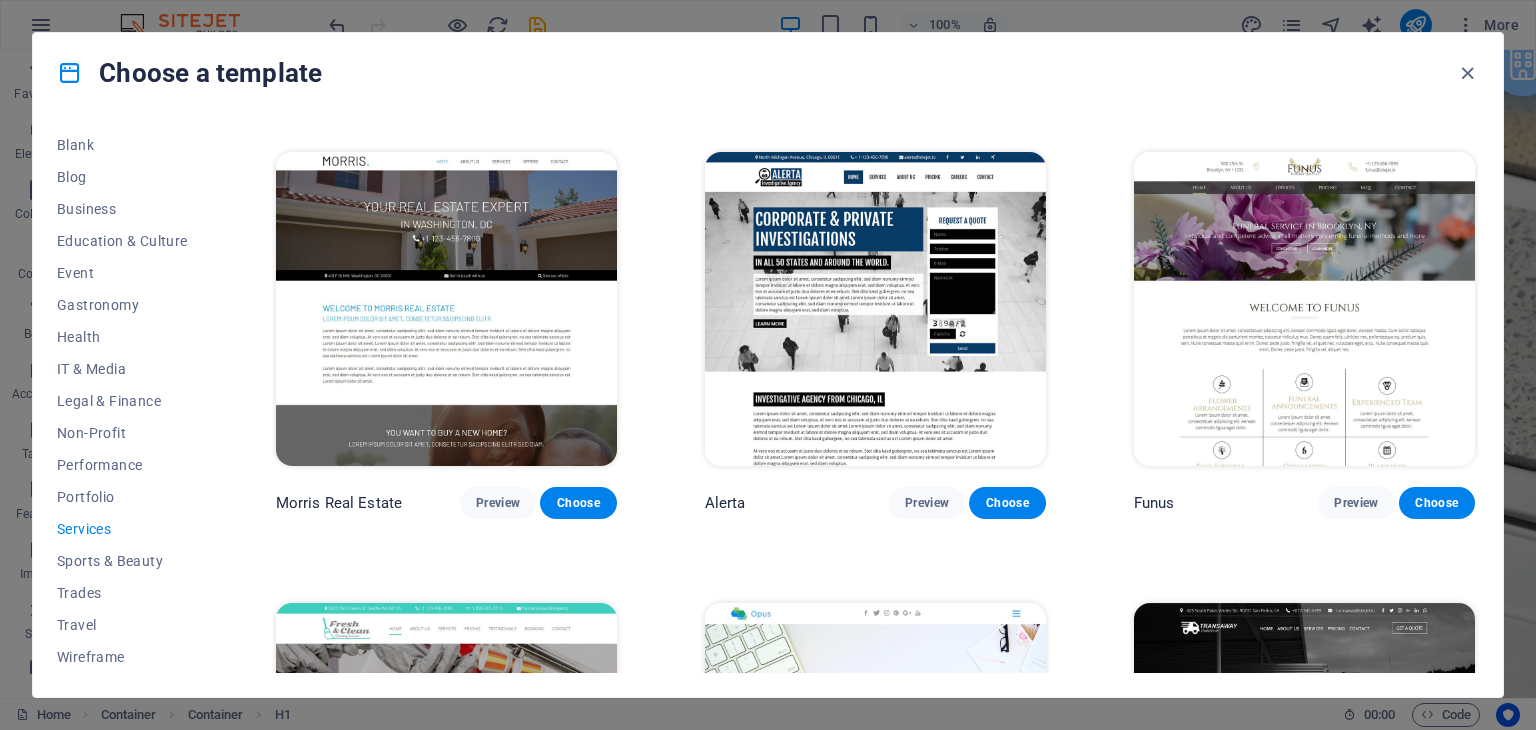 scroll, scrollTop: 1721, scrollLeft: 0, axis: vertical 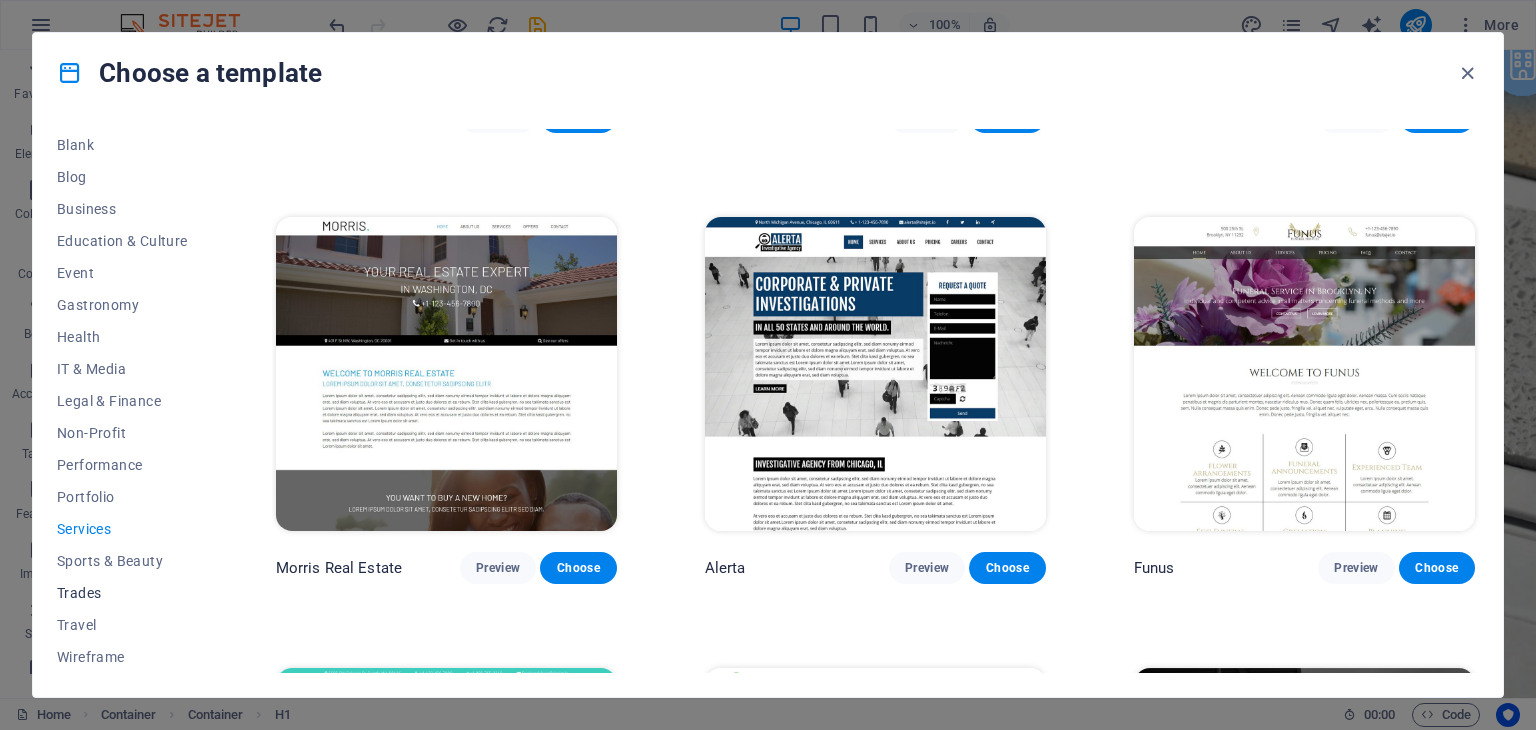 click on "Trades" at bounding box center [122, 593] 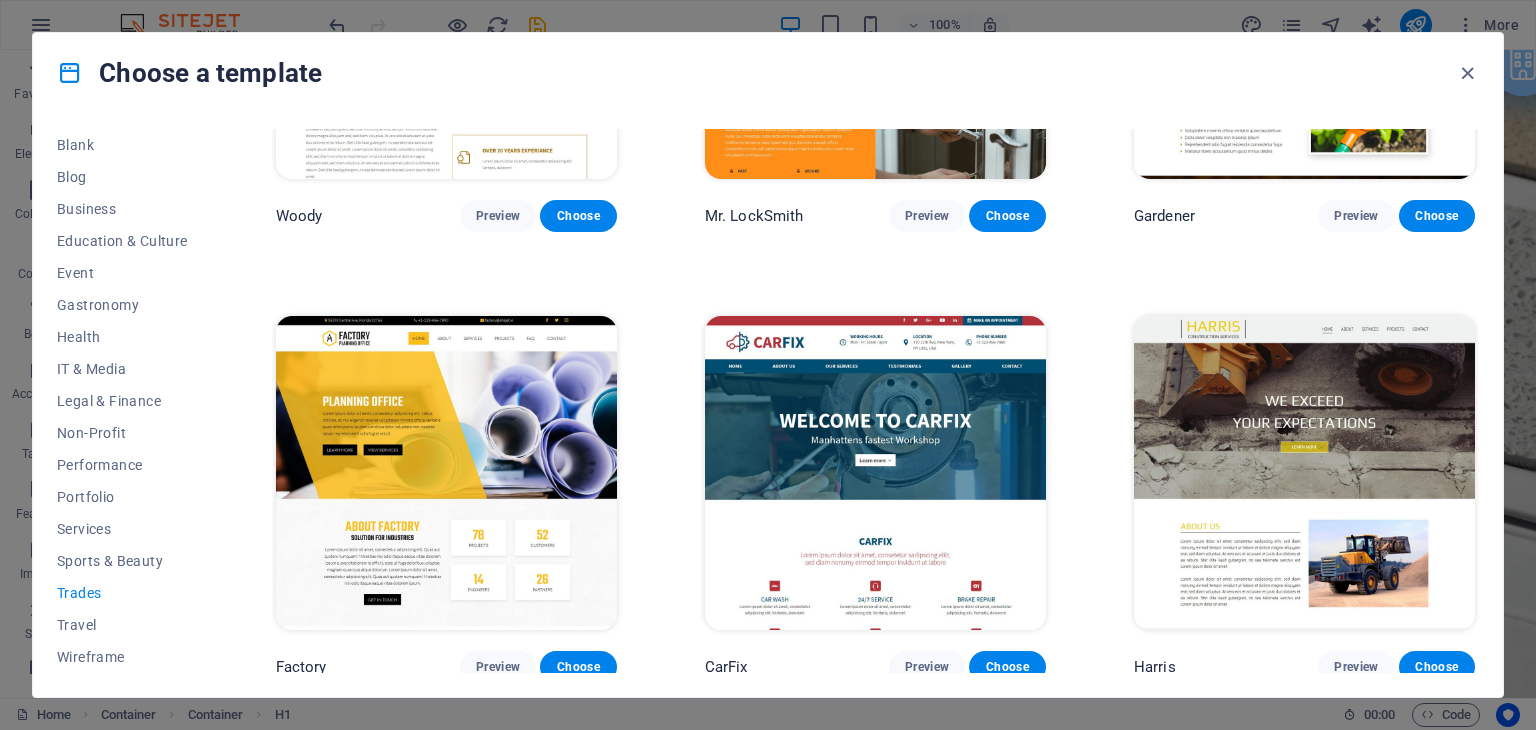 scroll, scrollTop: 724, scrollLeft: 0, axis: vertical 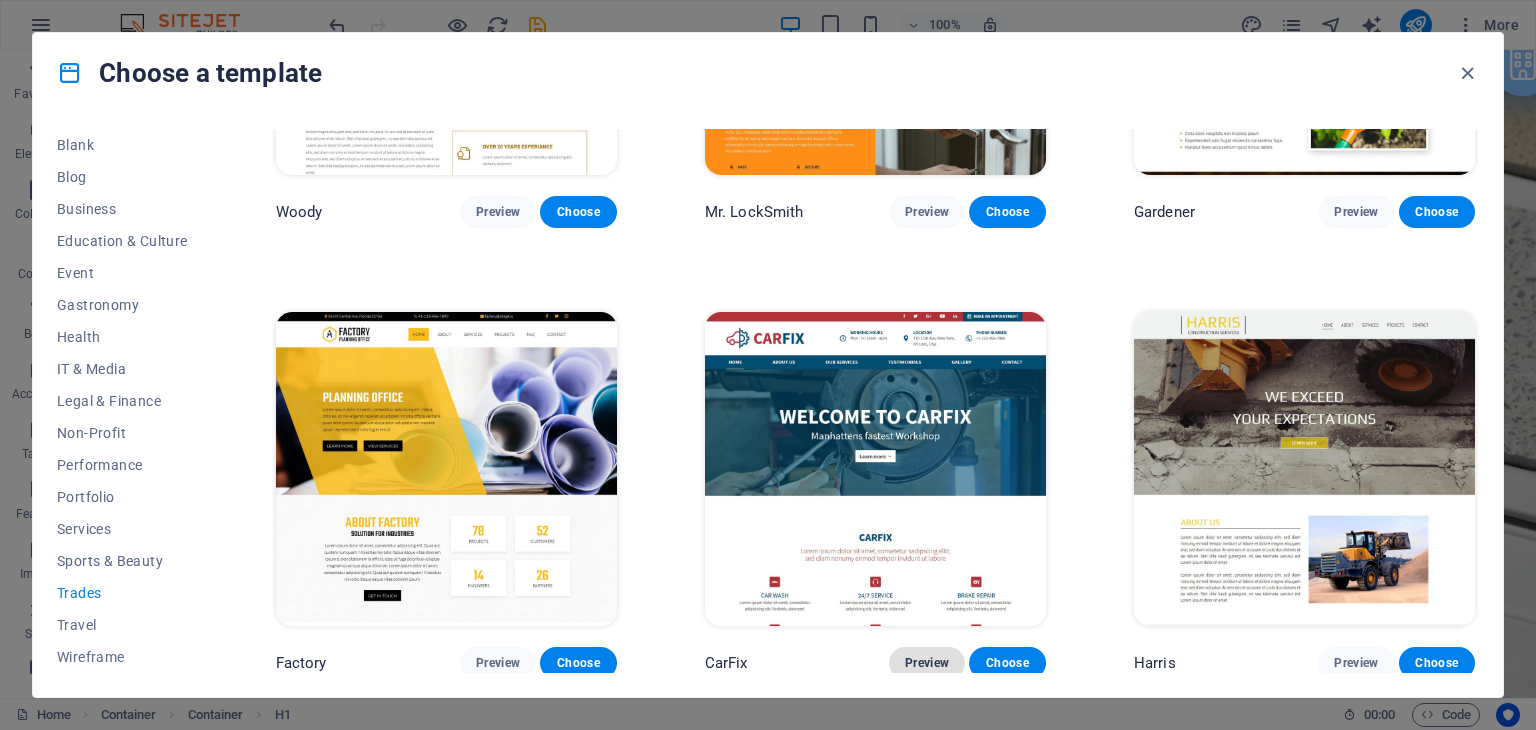 click on "Preview" at bounding box center [927, 663] 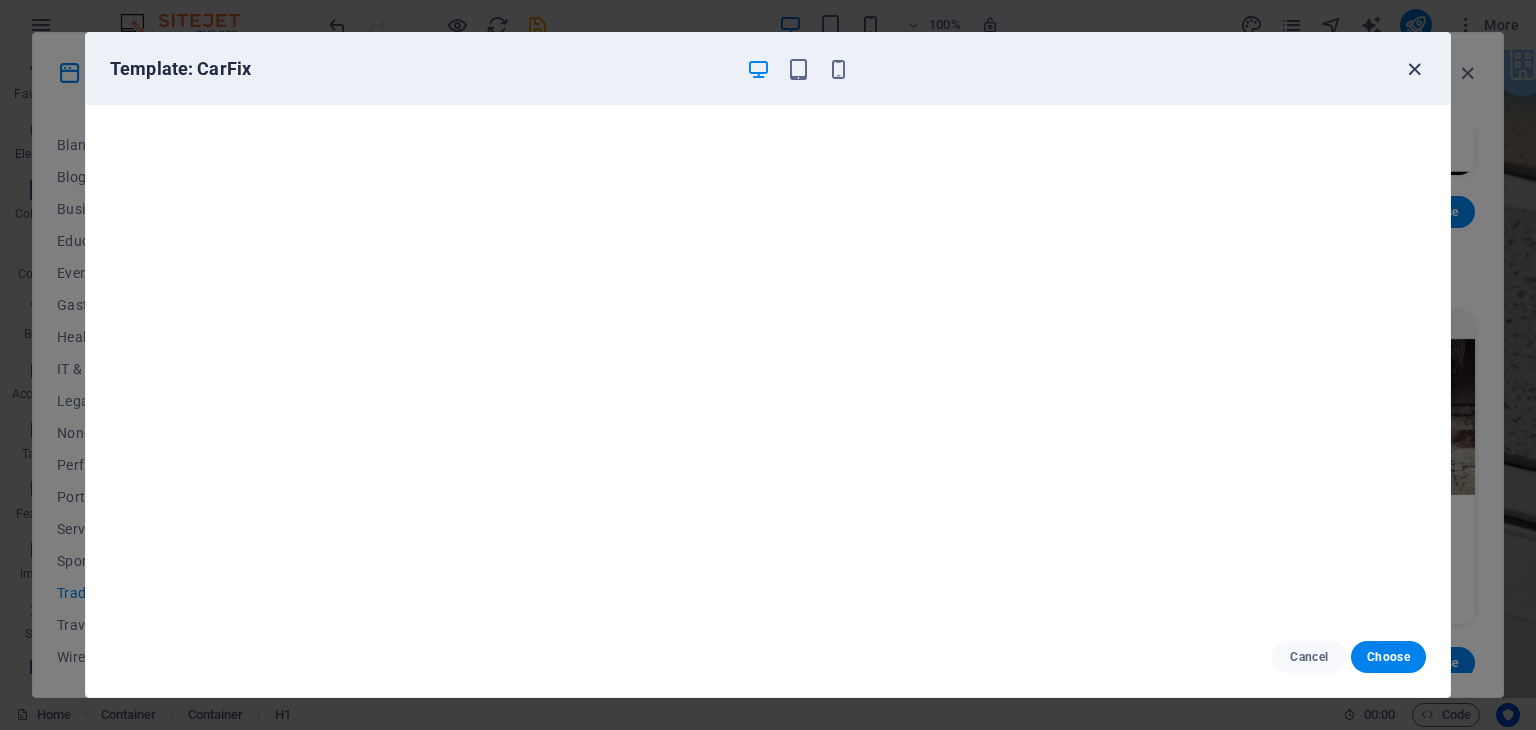 click at bounding box center (1414, 69) 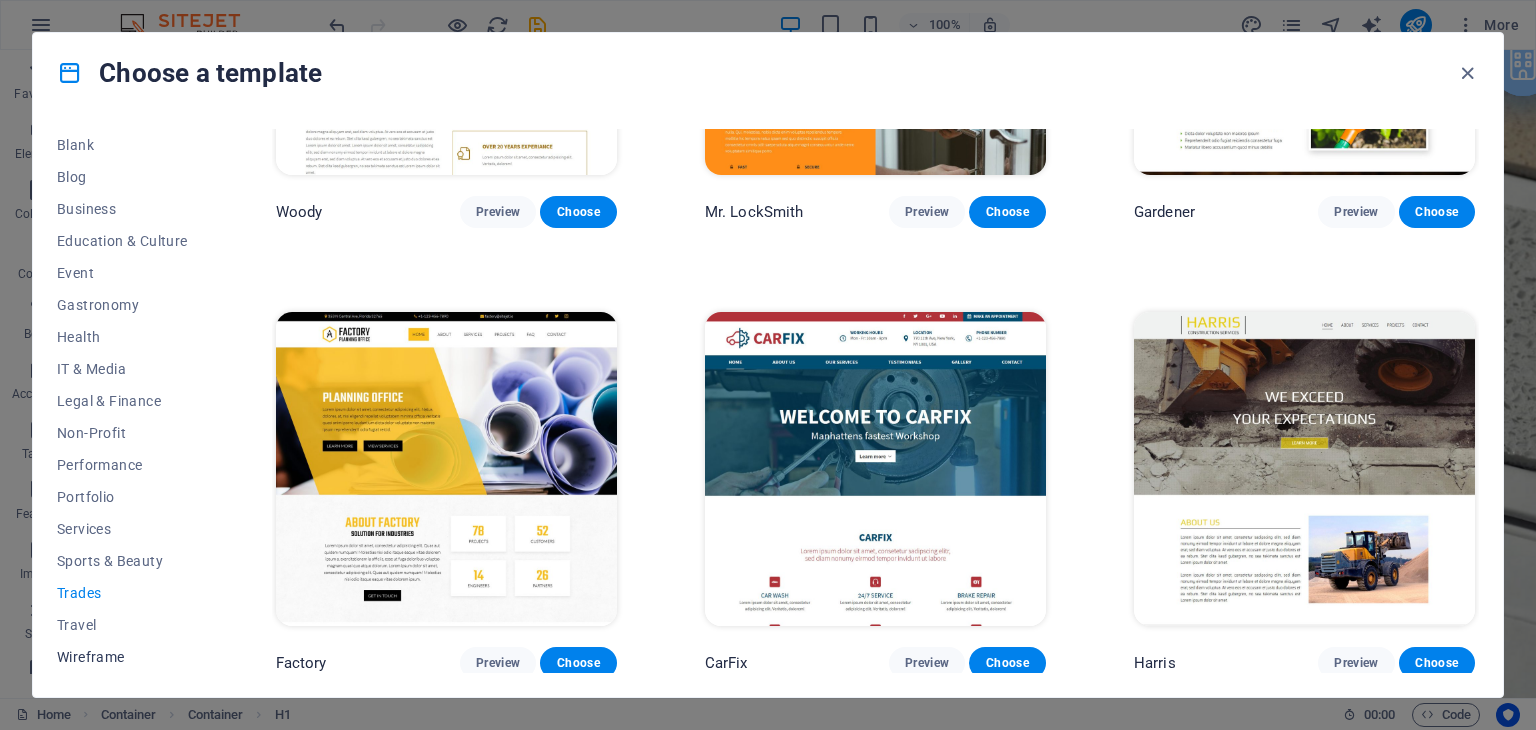 click on "Wireframe" at bounding box center (122, 657) 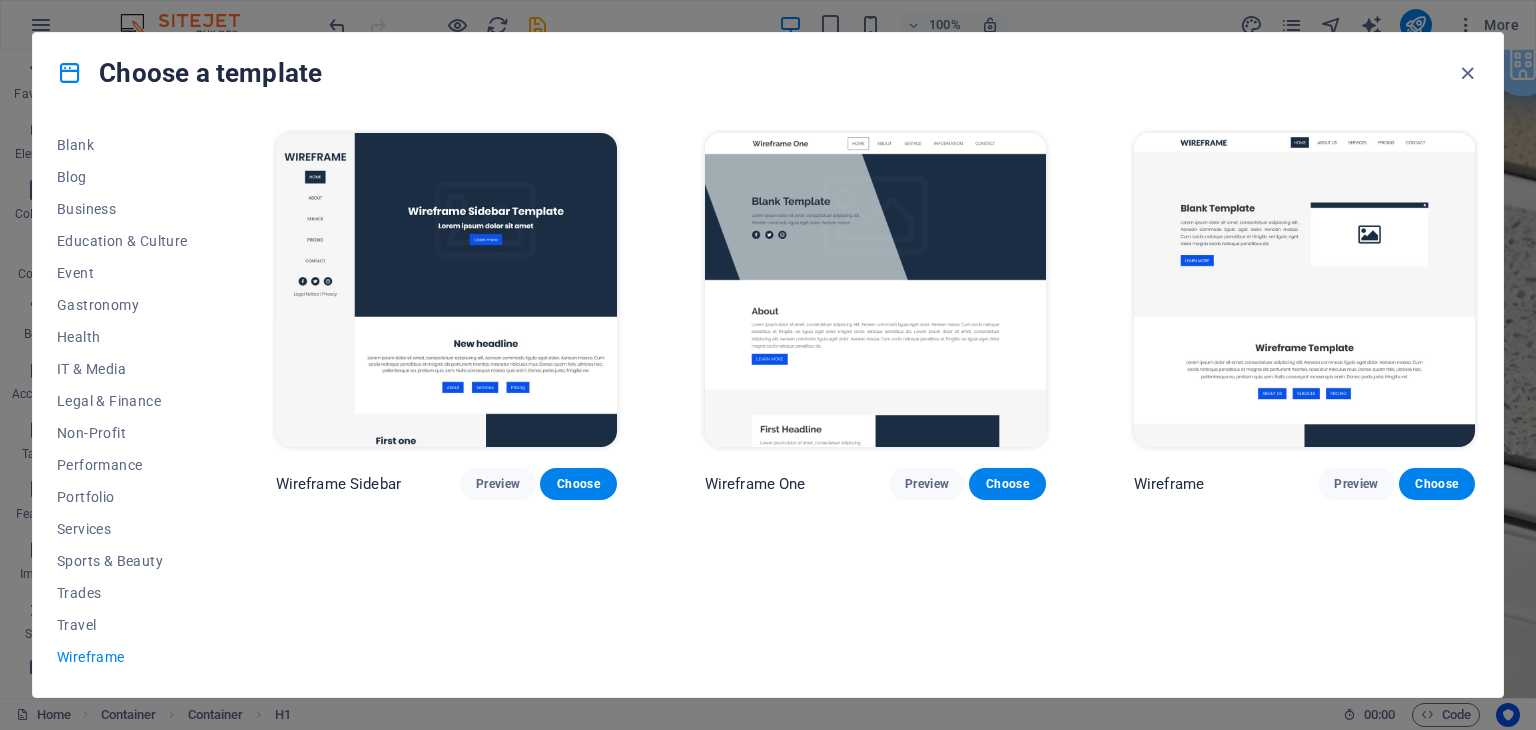 scroll, scrollTop: 0, scrollLeft: 0, axis: both 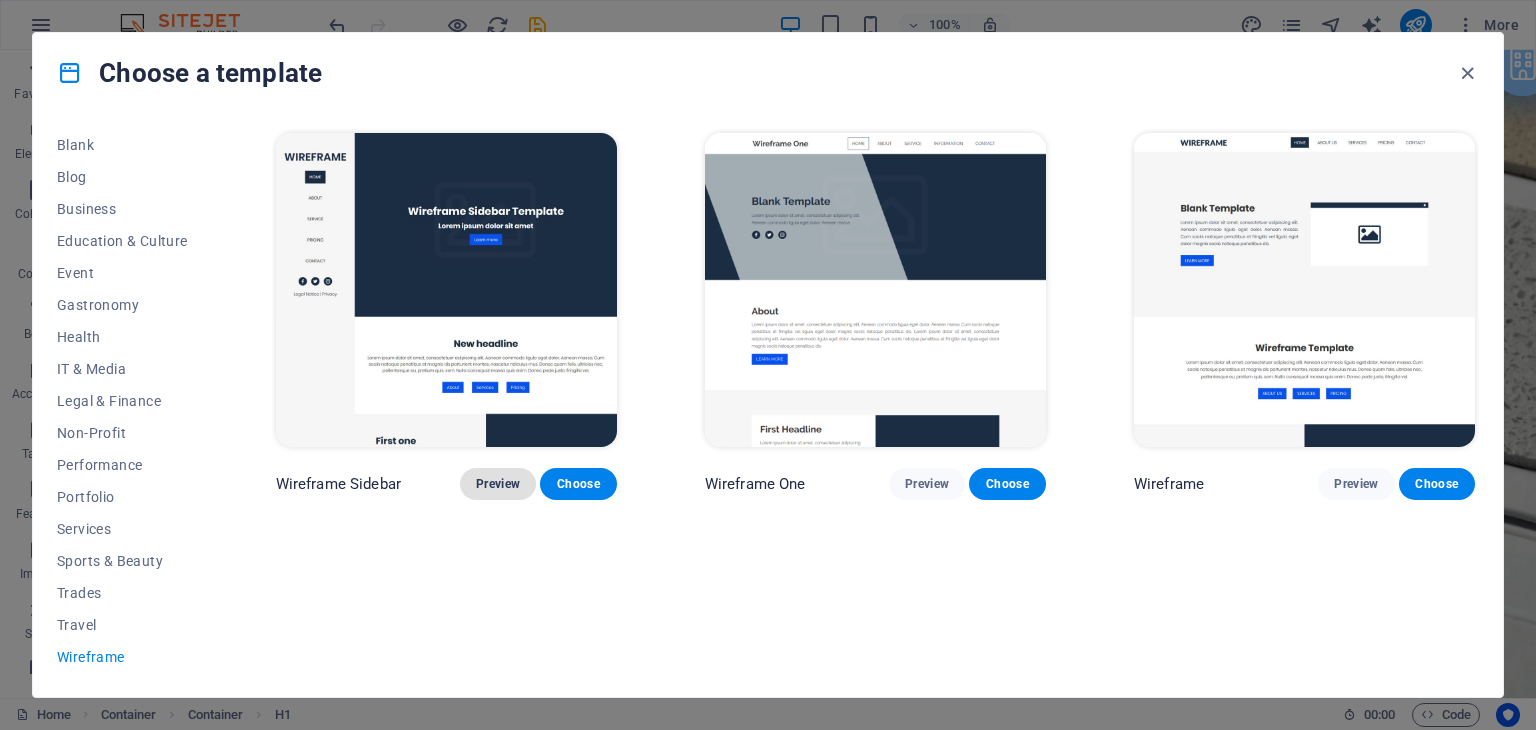 click on "Preview" at bounding box center (498, 484) 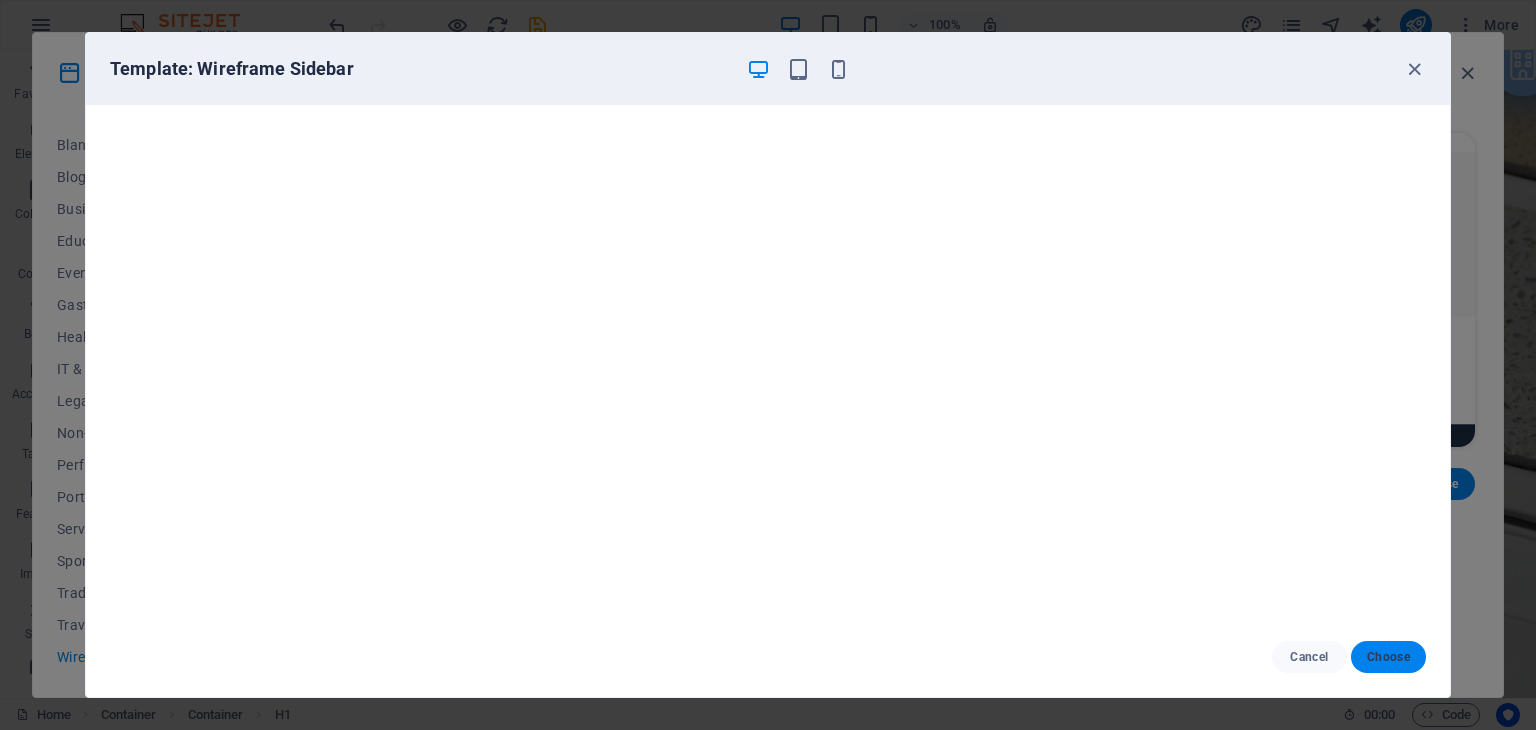 click on "Choose" at bounding box center [1388, 657] 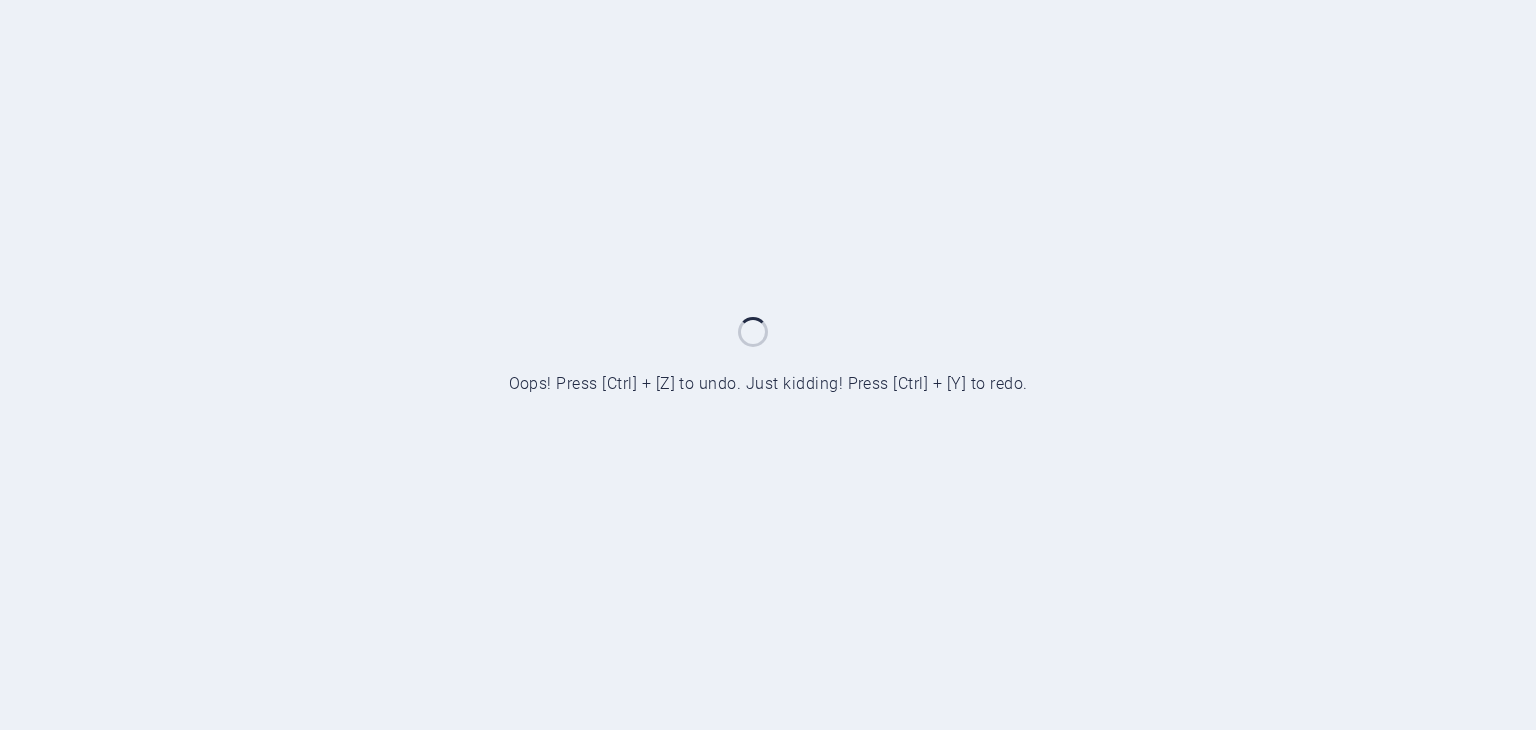 scroll, scrollTop: 0, scrollLeft: 0, axis: both 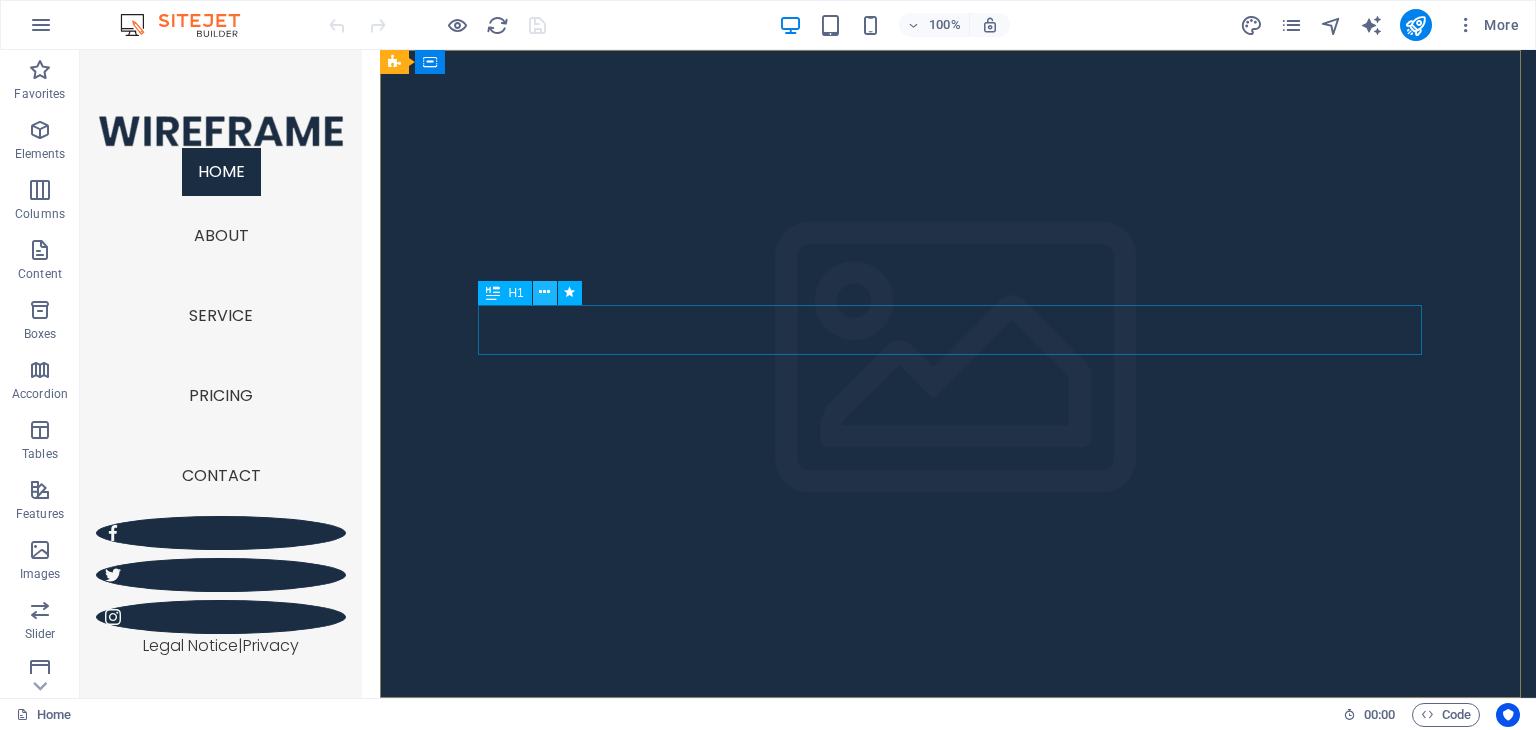 click at bounding box center [544, 292] 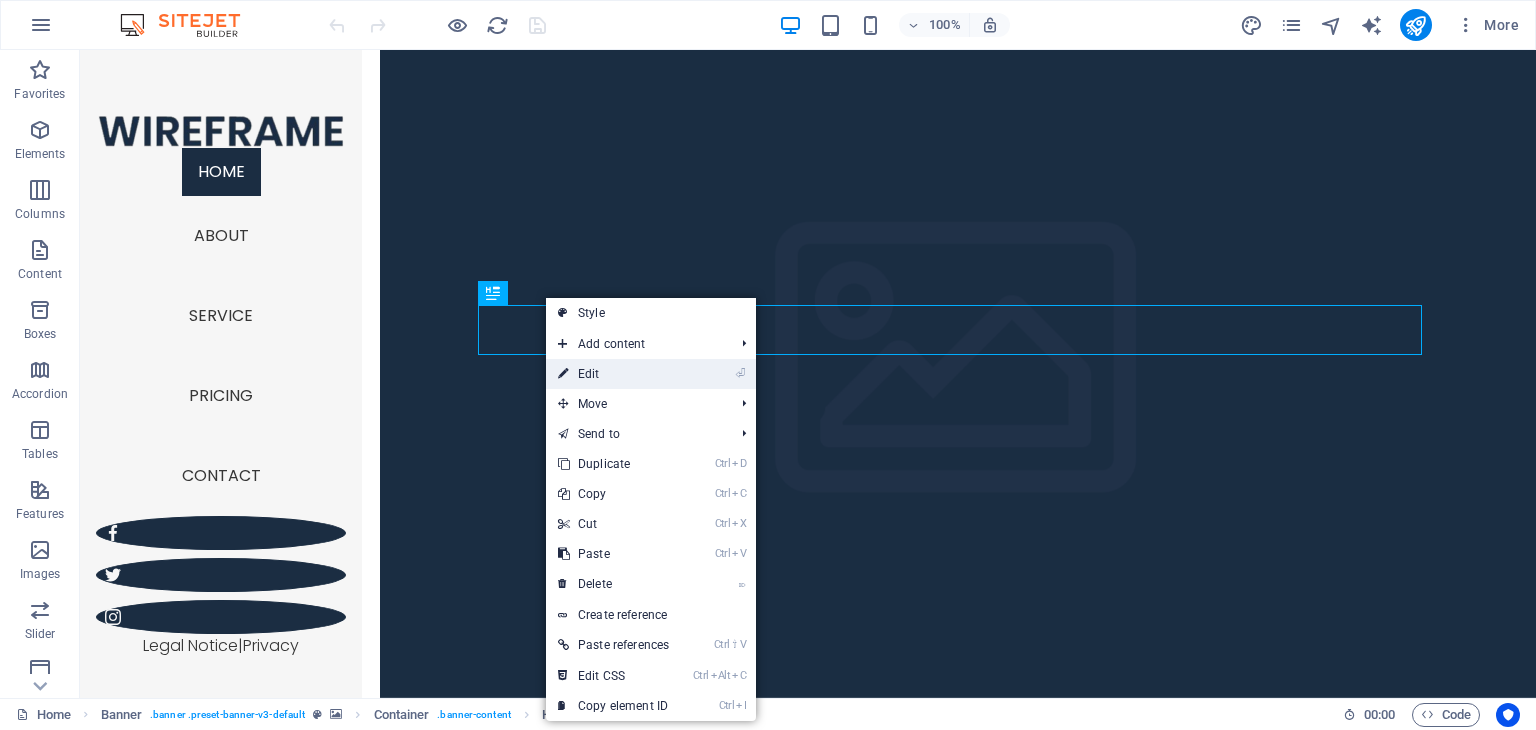 click on "⏎  Edit" at bounding box center [613, 374] 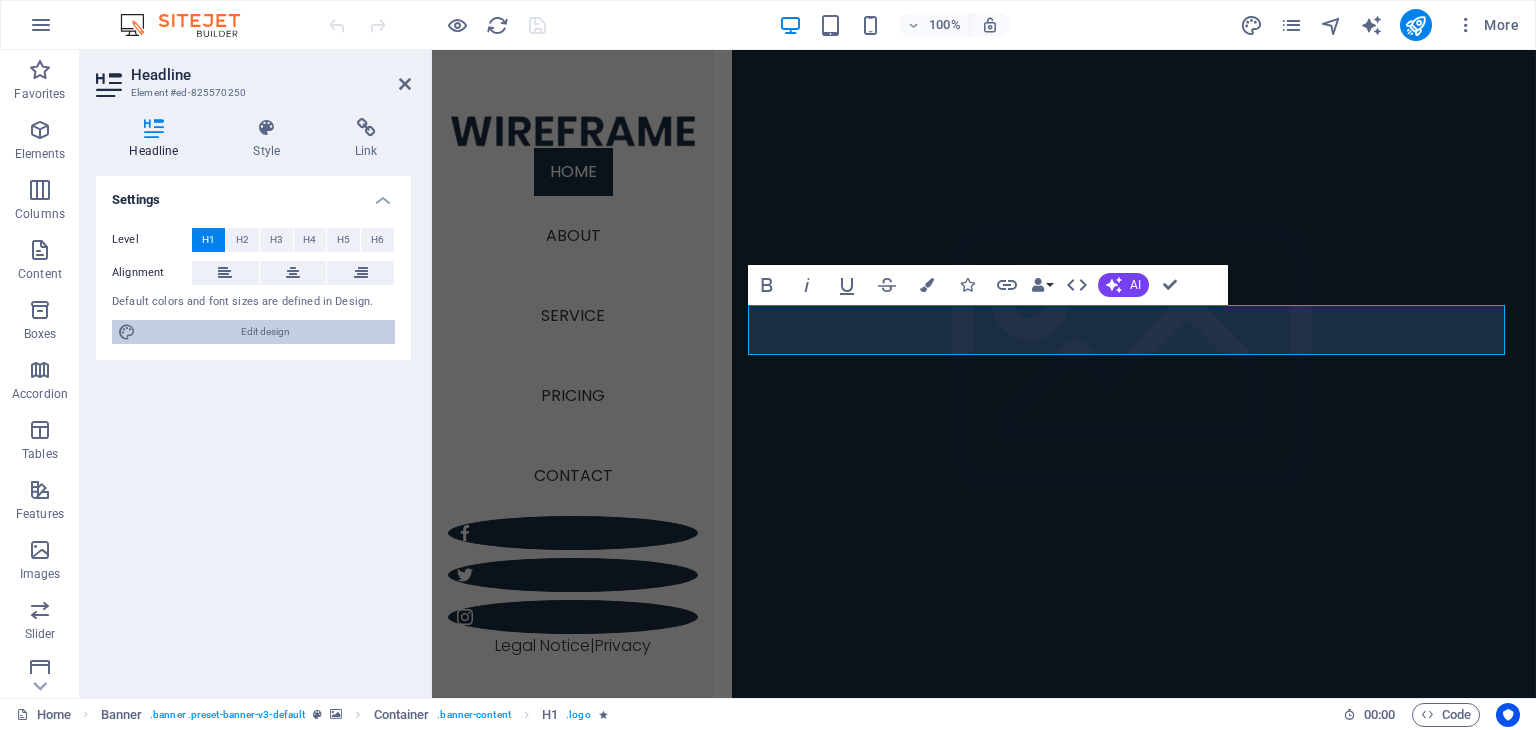 click on "Edit design" at bounding box center (265, 332) 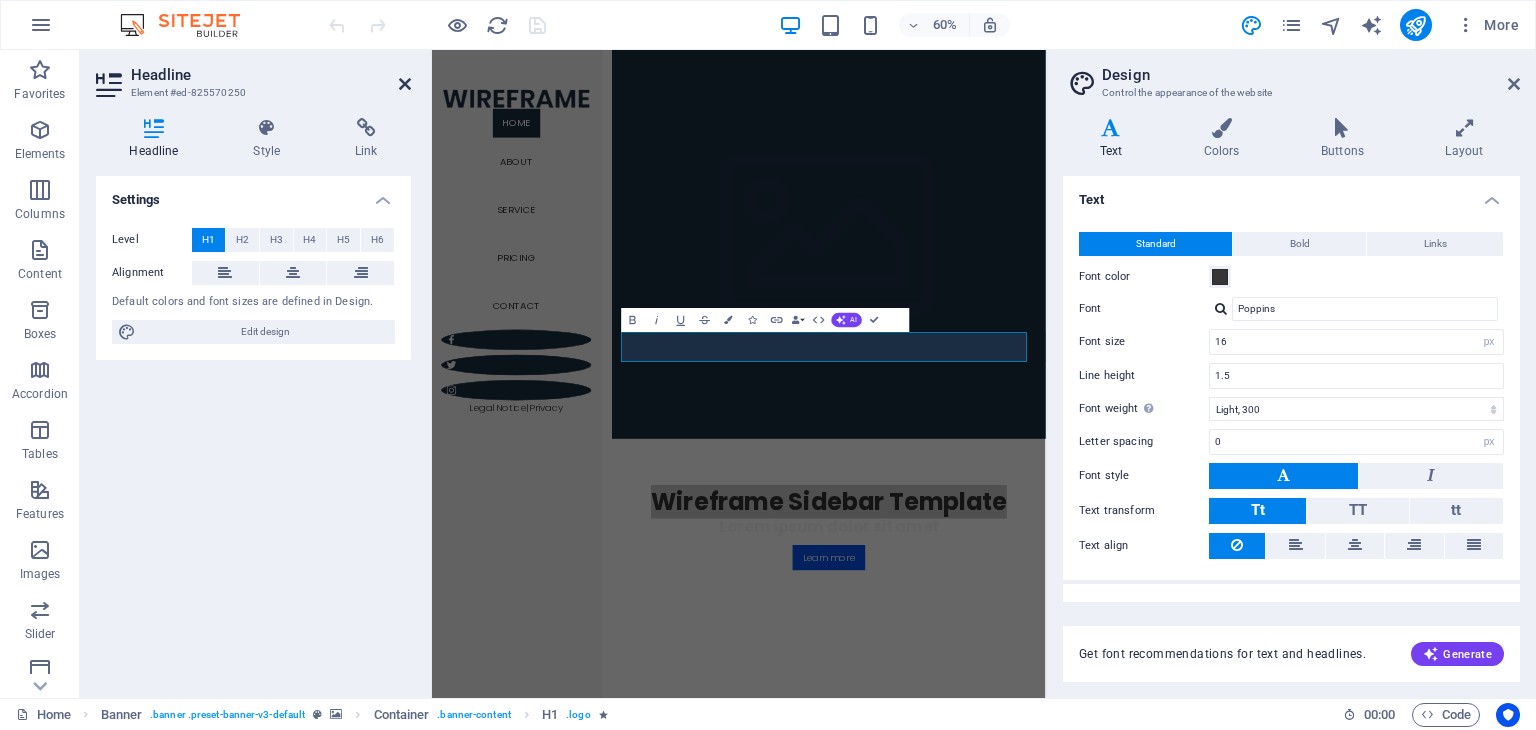click at bounding box center [405, 84] 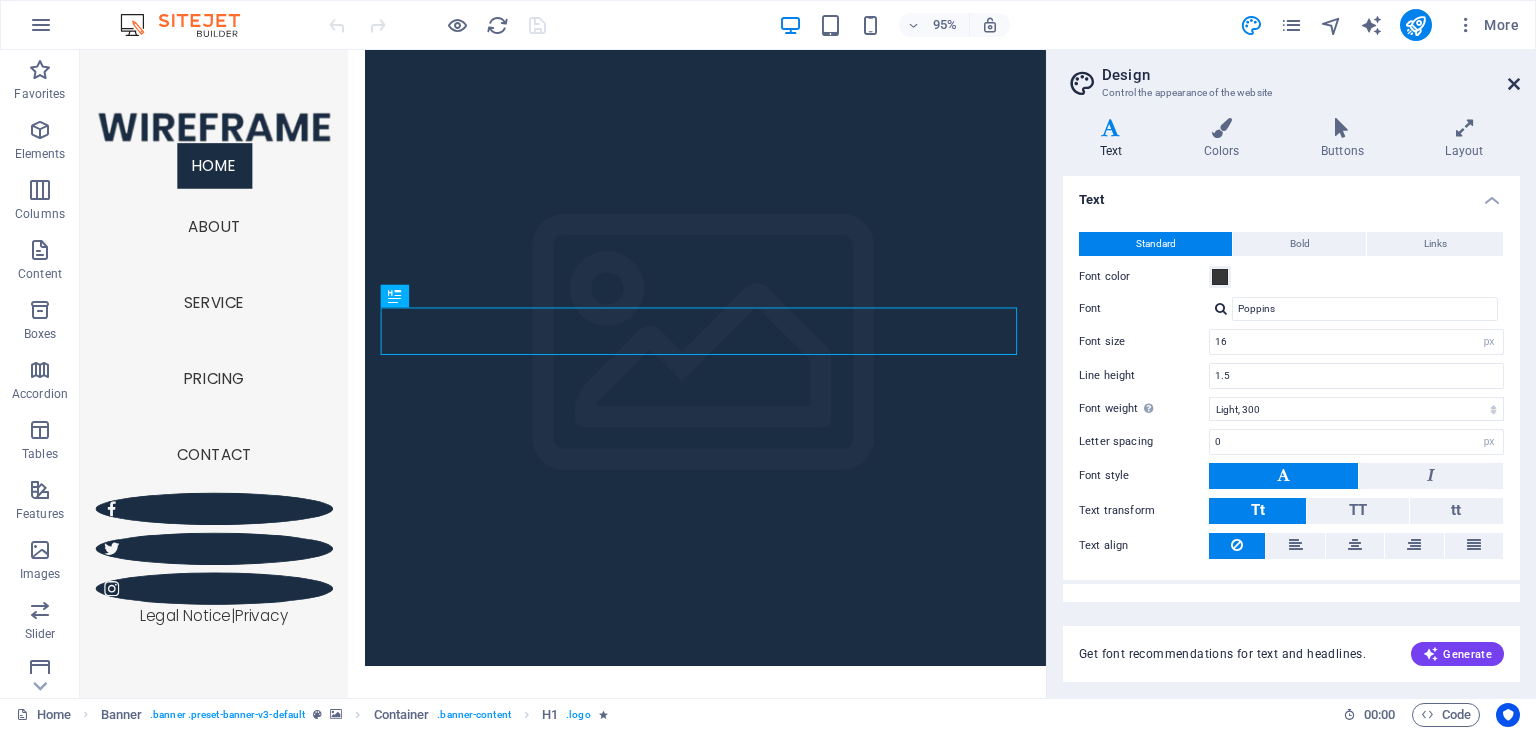click at bounding box center (1514, 84) 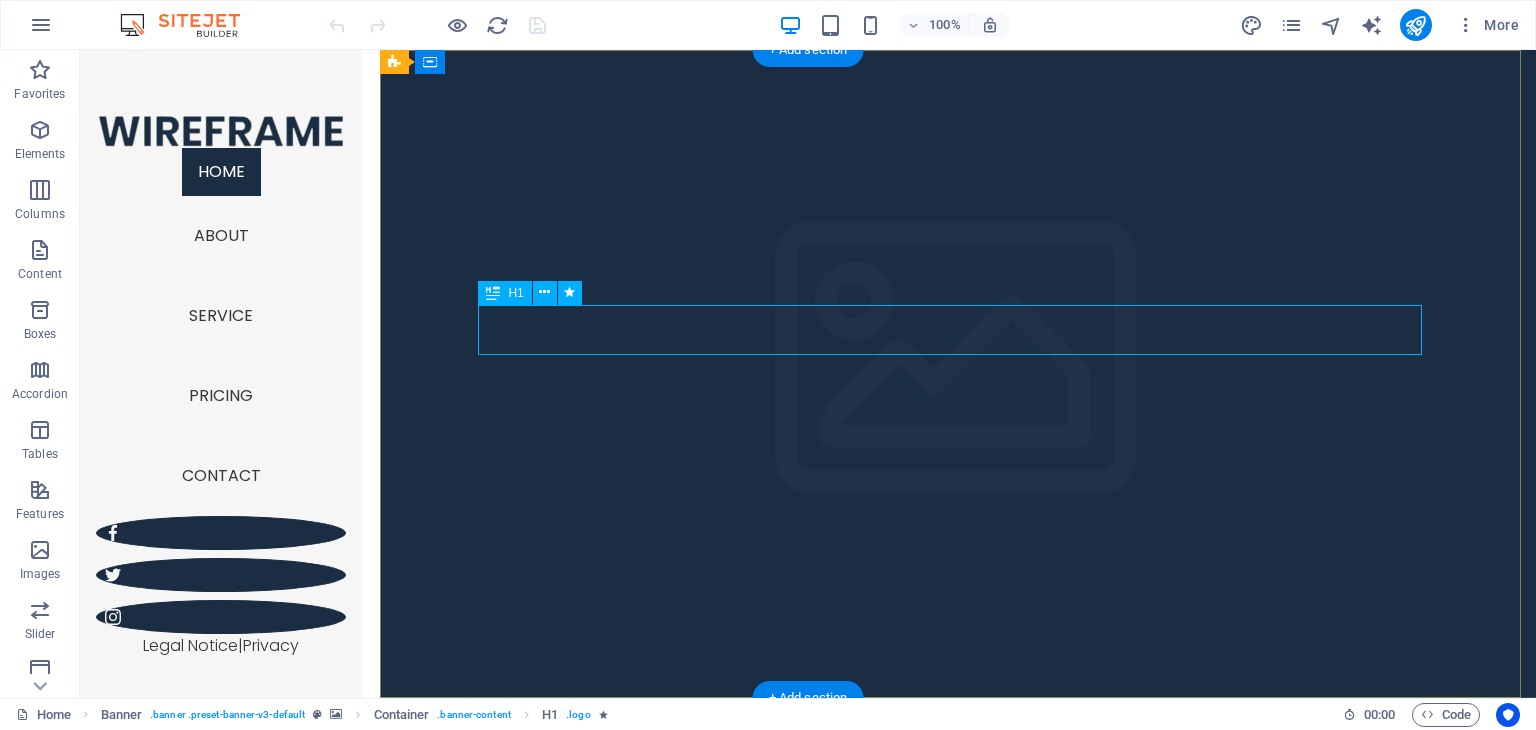 click on "Wireframe Sidebar Template" at bounding box center (958, 803) 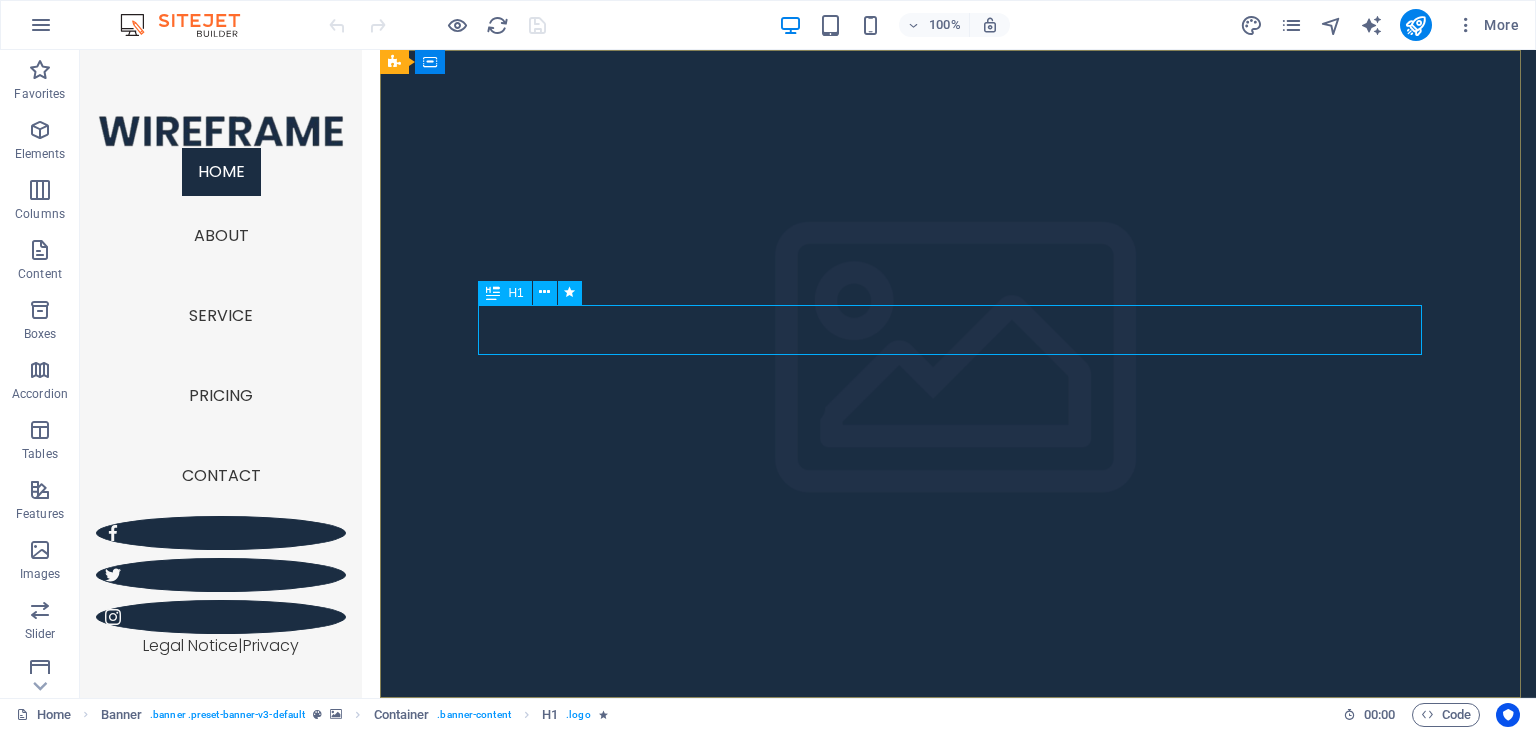 click on "H1" at bounding box center (504, 293) 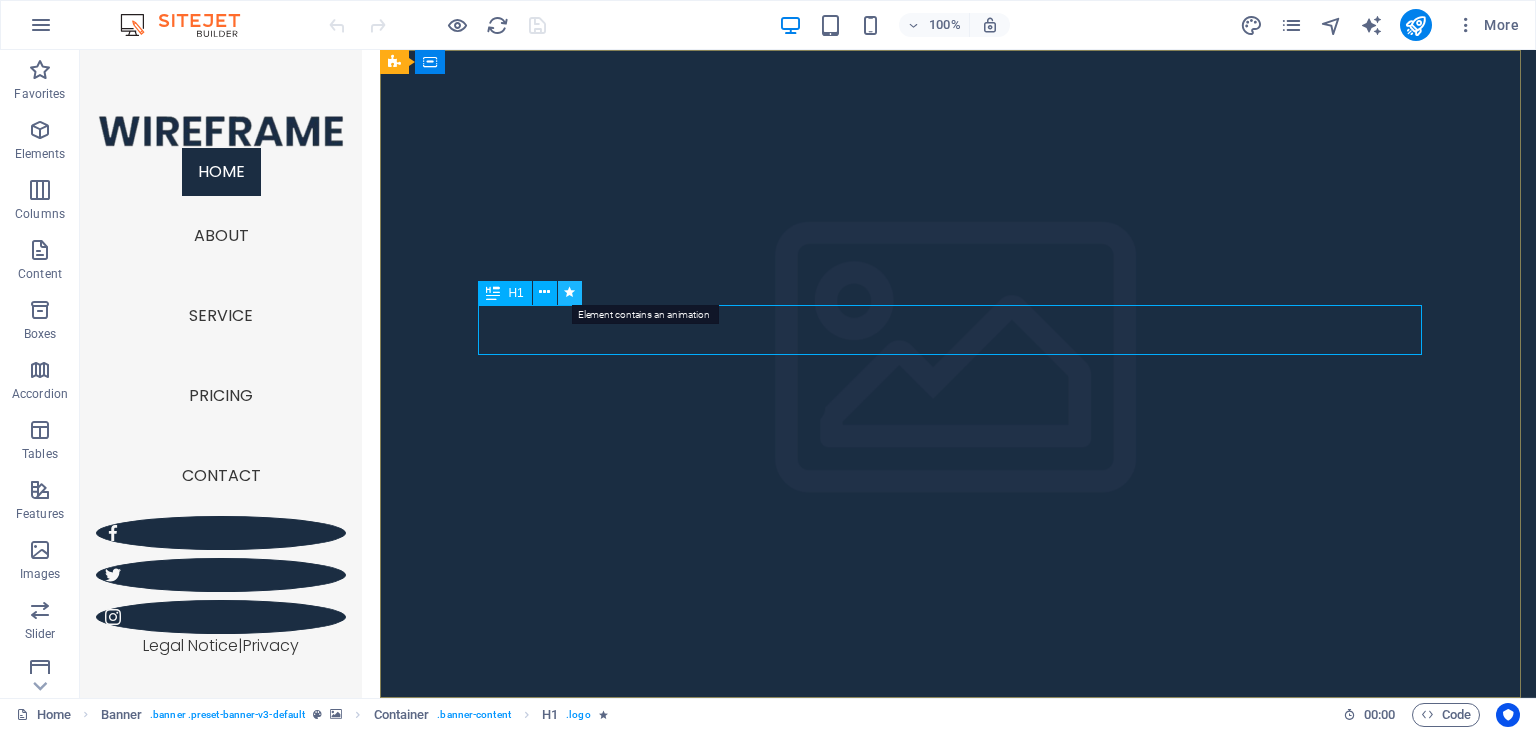 click at bounding box center [569, 292] 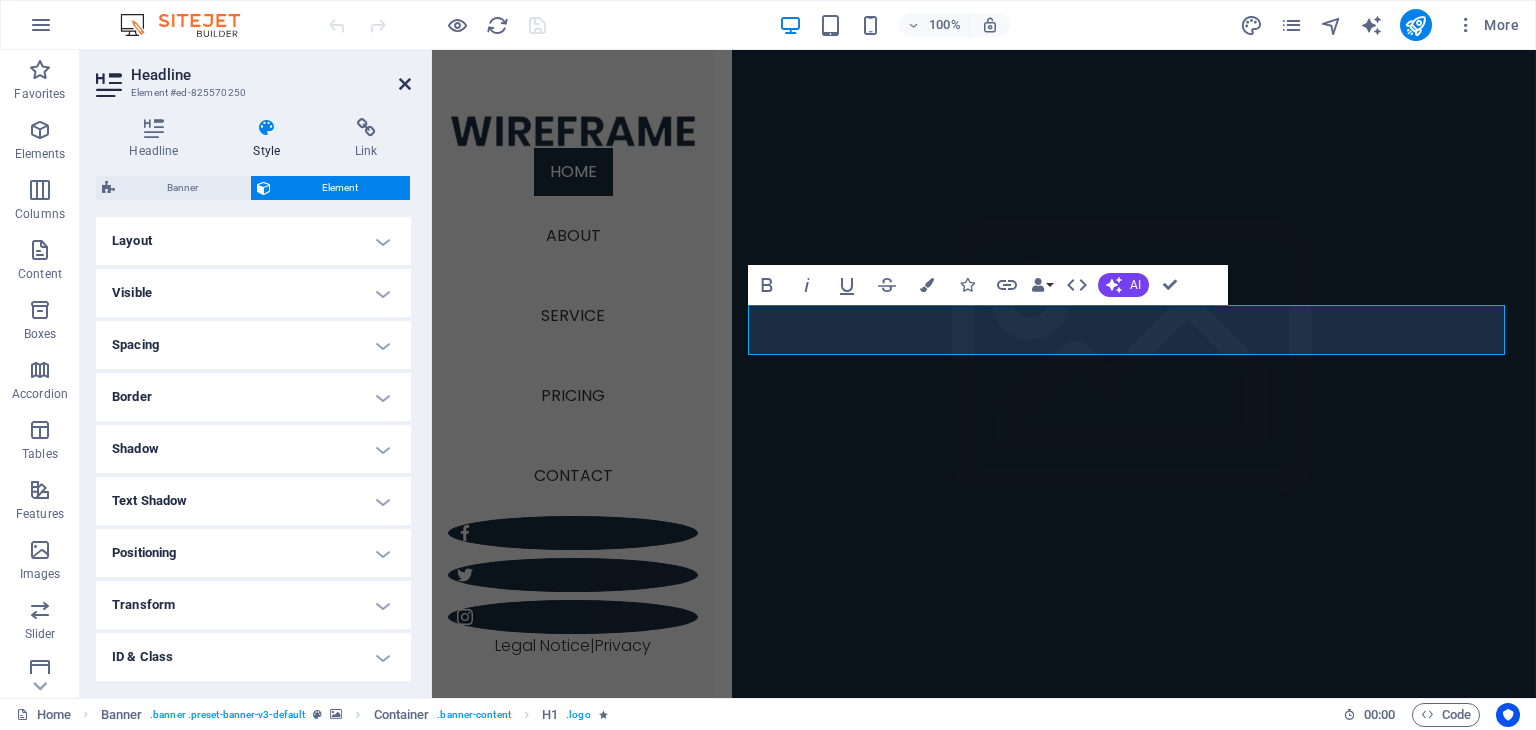 click at bounding box center [405, 84] 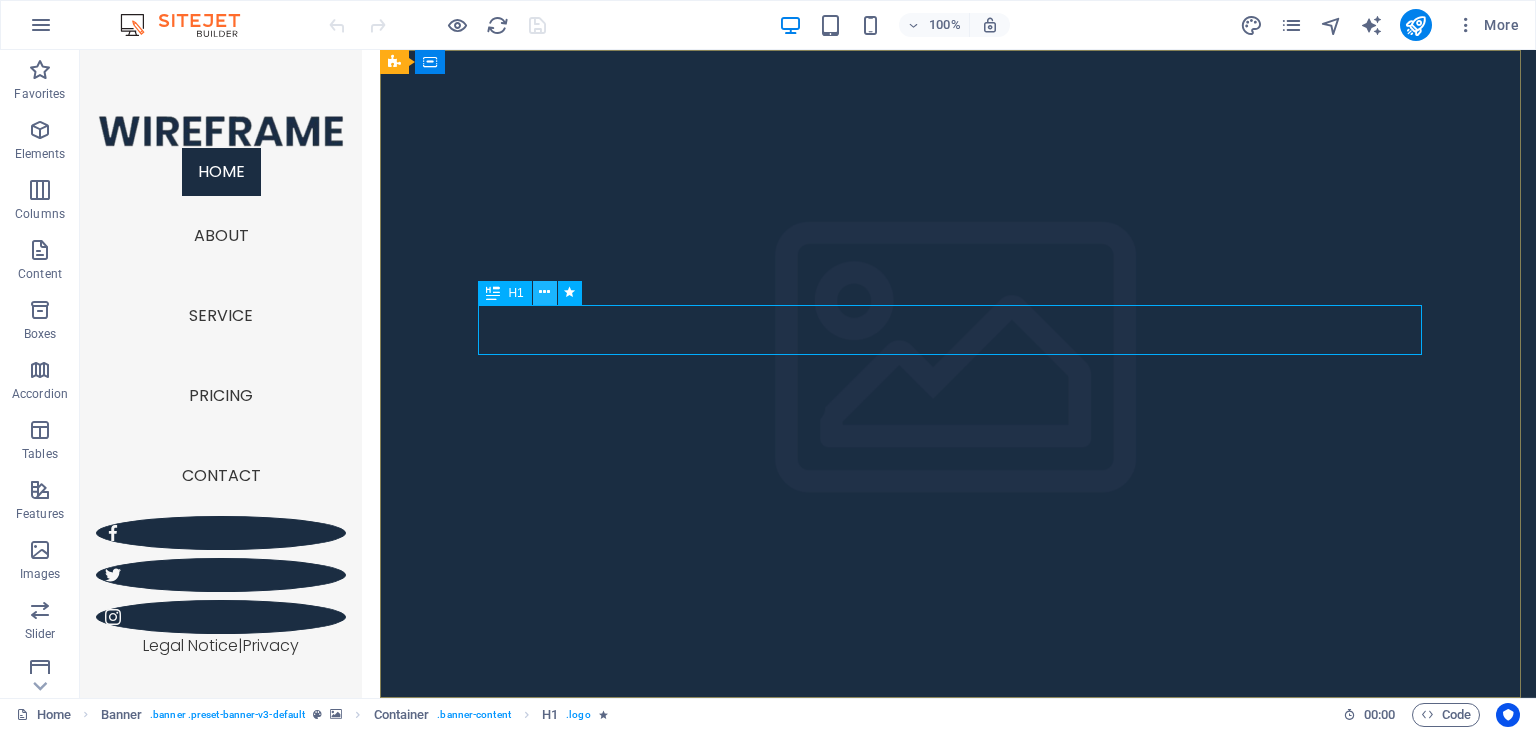 click at bounding box center [544, 292] 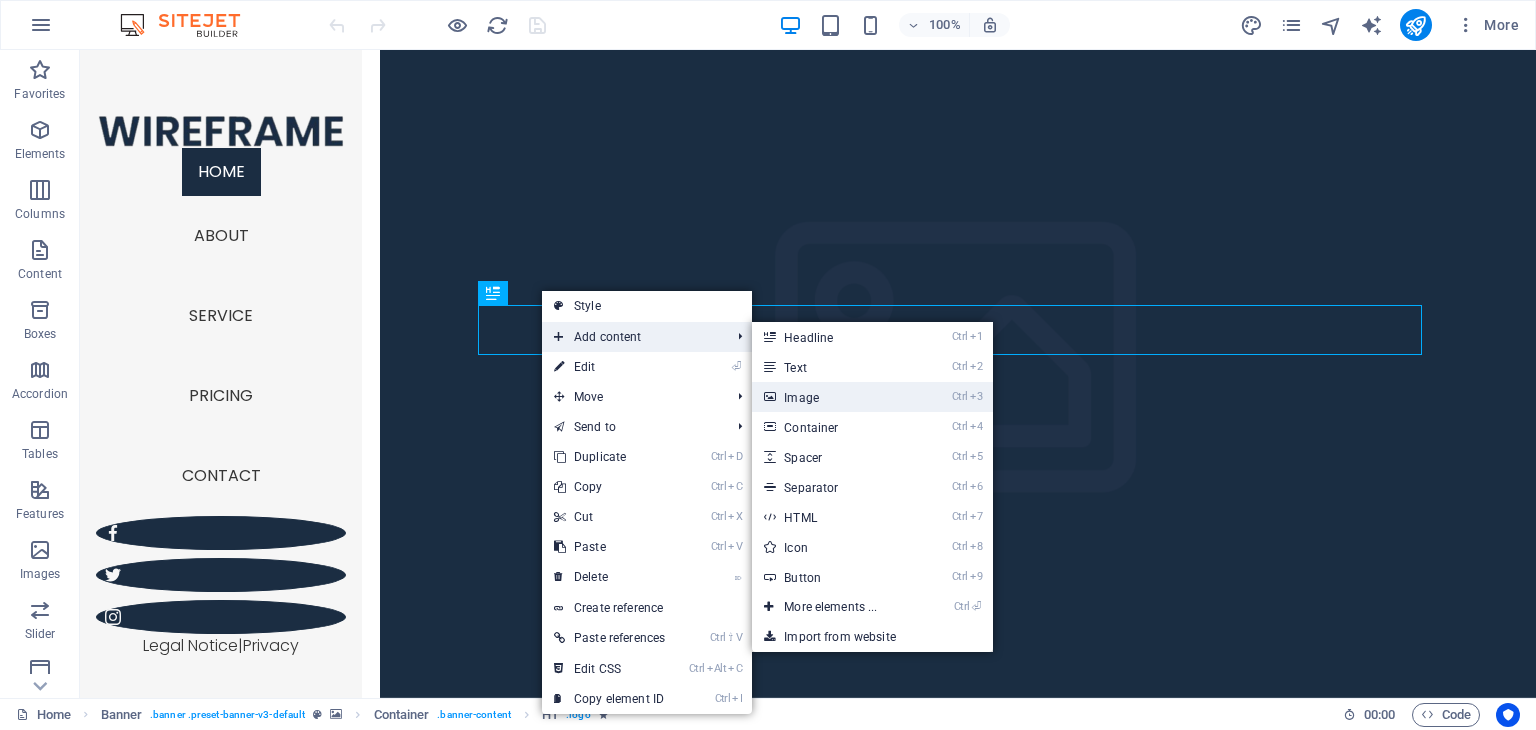 click on "Ctrl 3  Image" at bounding box center [834, 397] 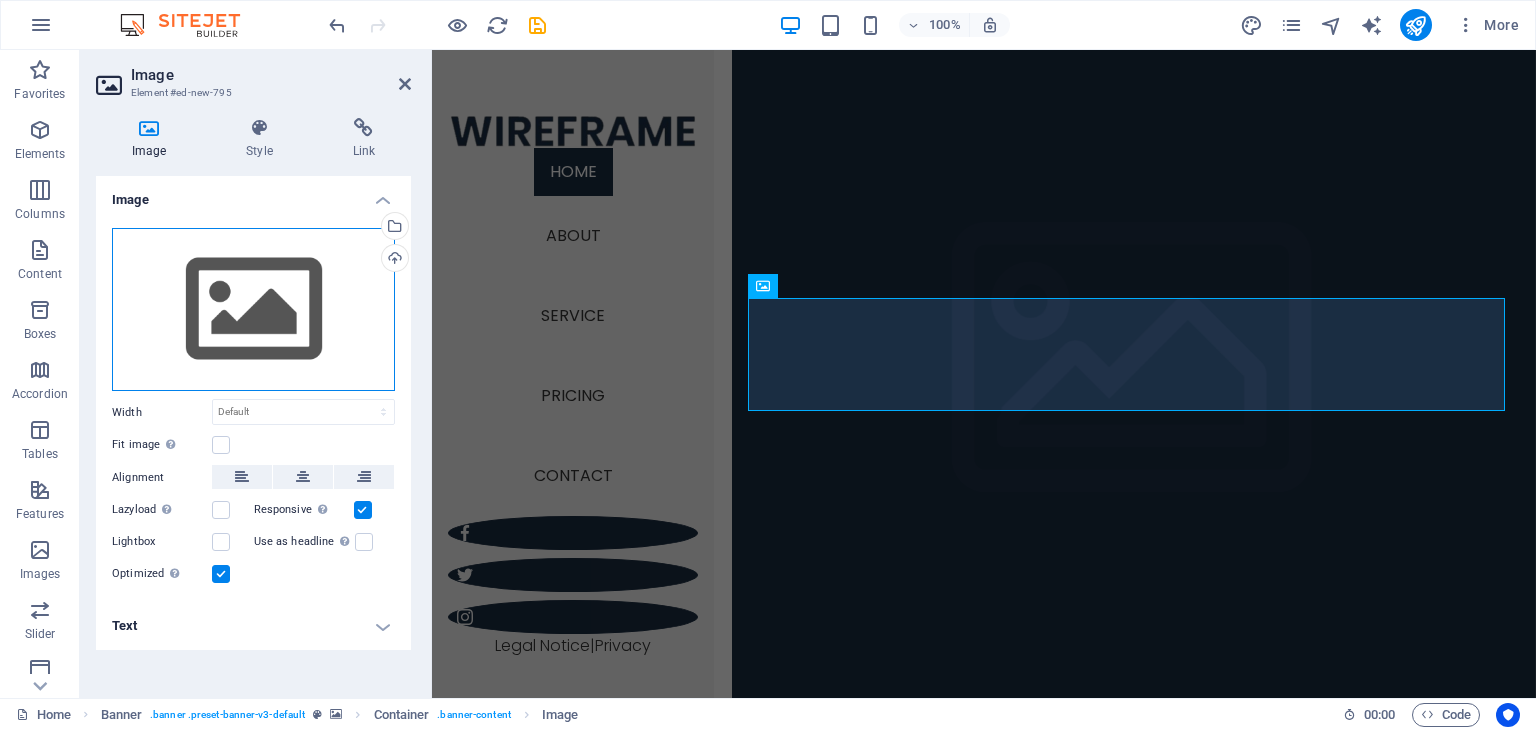 click on "Drag files here, click to choose files or select files from Files or our free stock photos & videos" at bounding box center [253, 310] 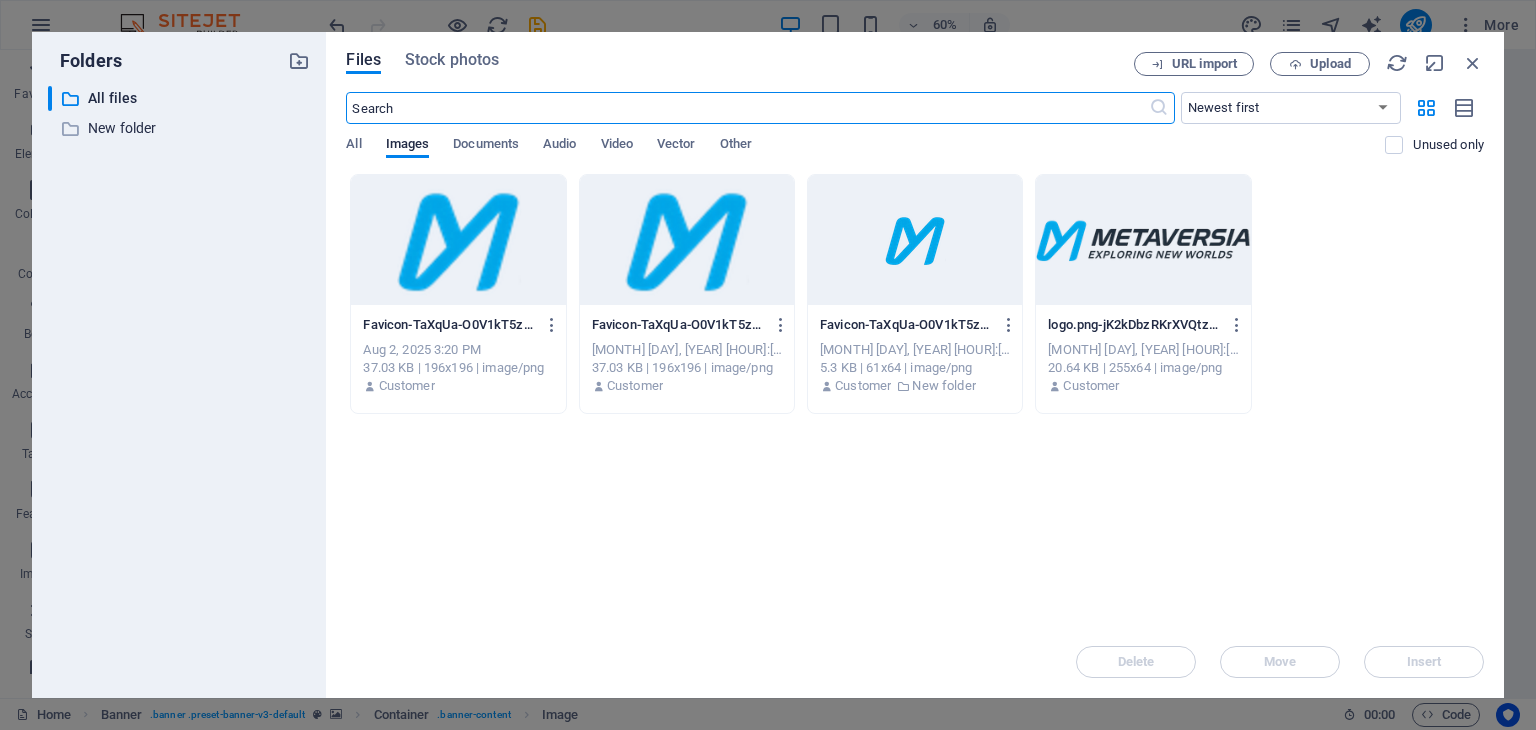 click at bounding box center (1143, 240) 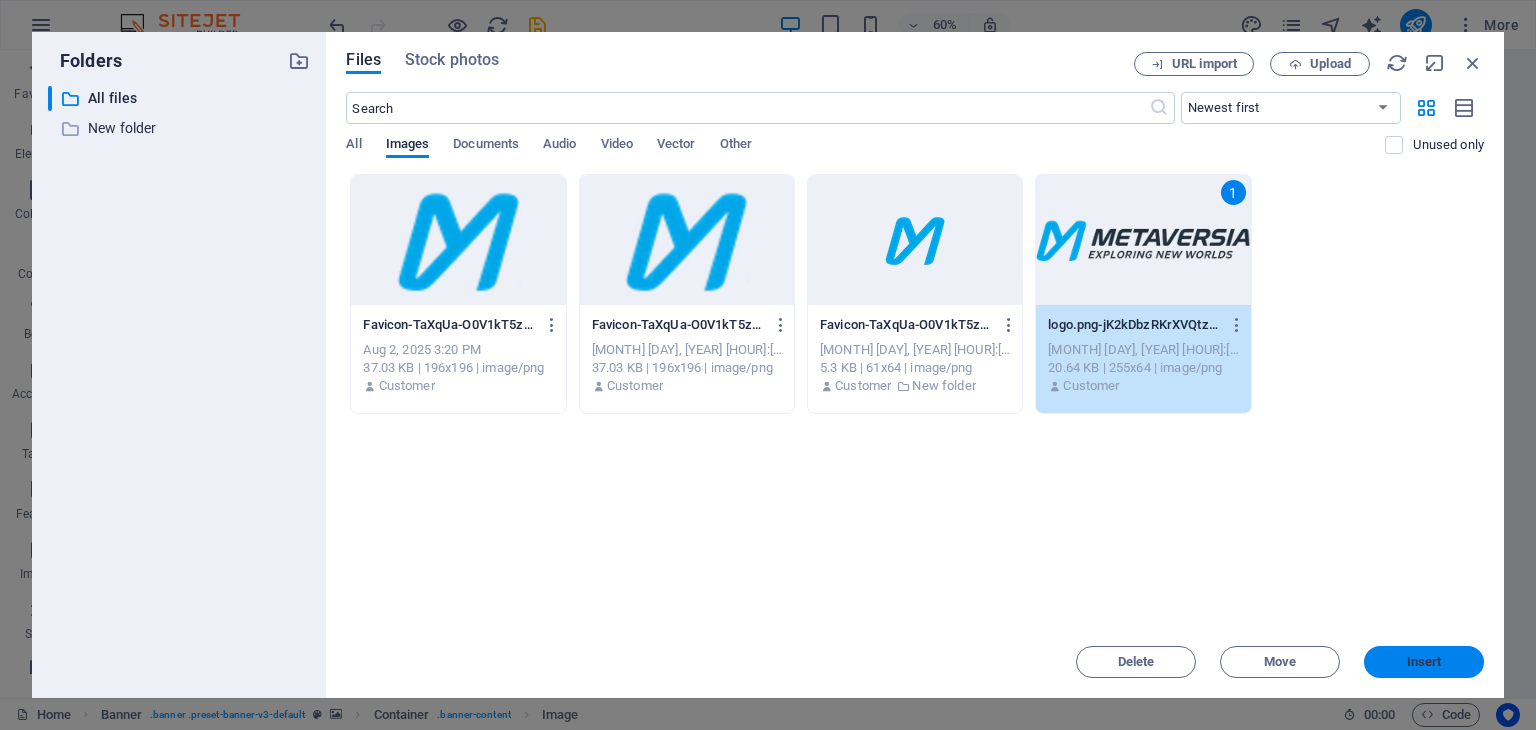 click on "Insert" at bounding box center (1424, 662) 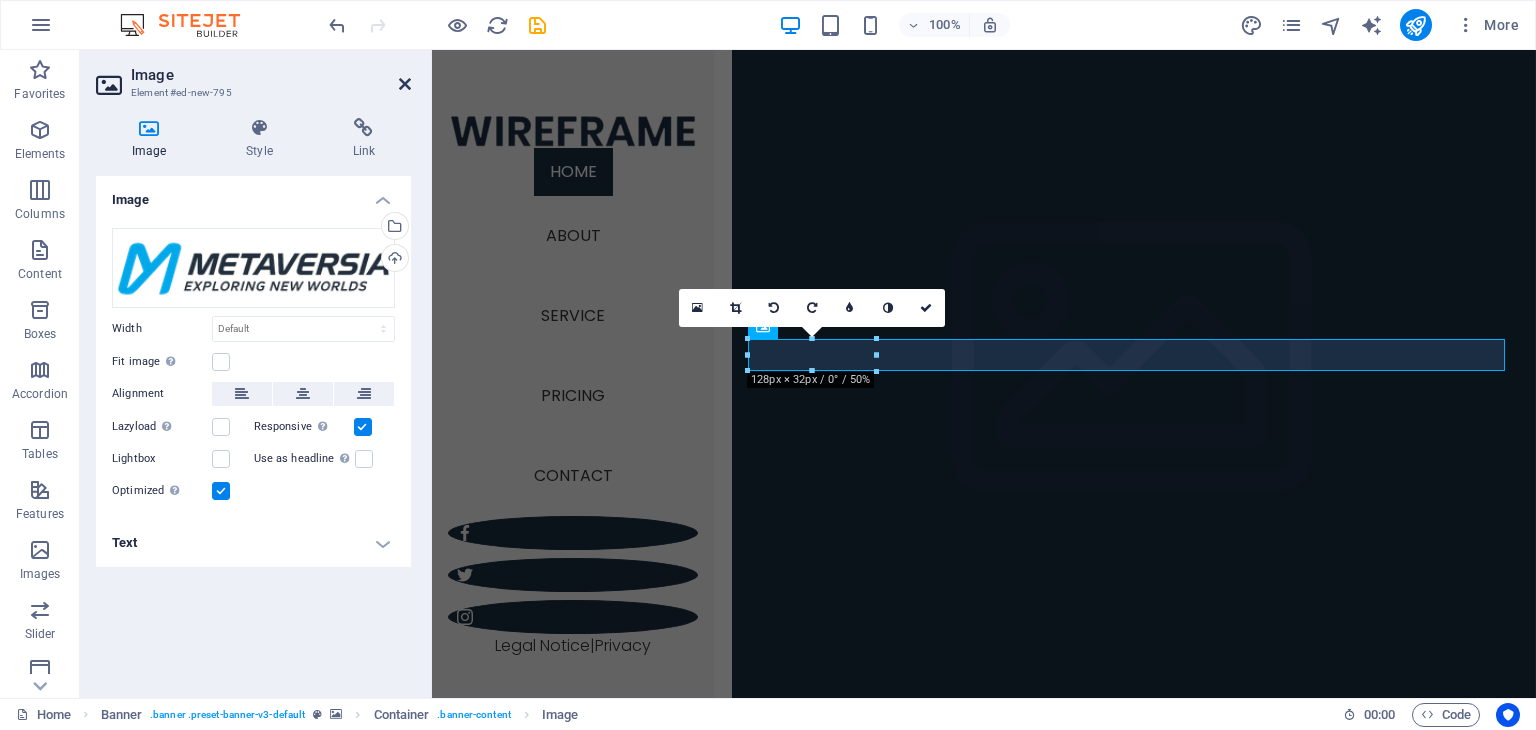 click at bounding box center (405, 84) 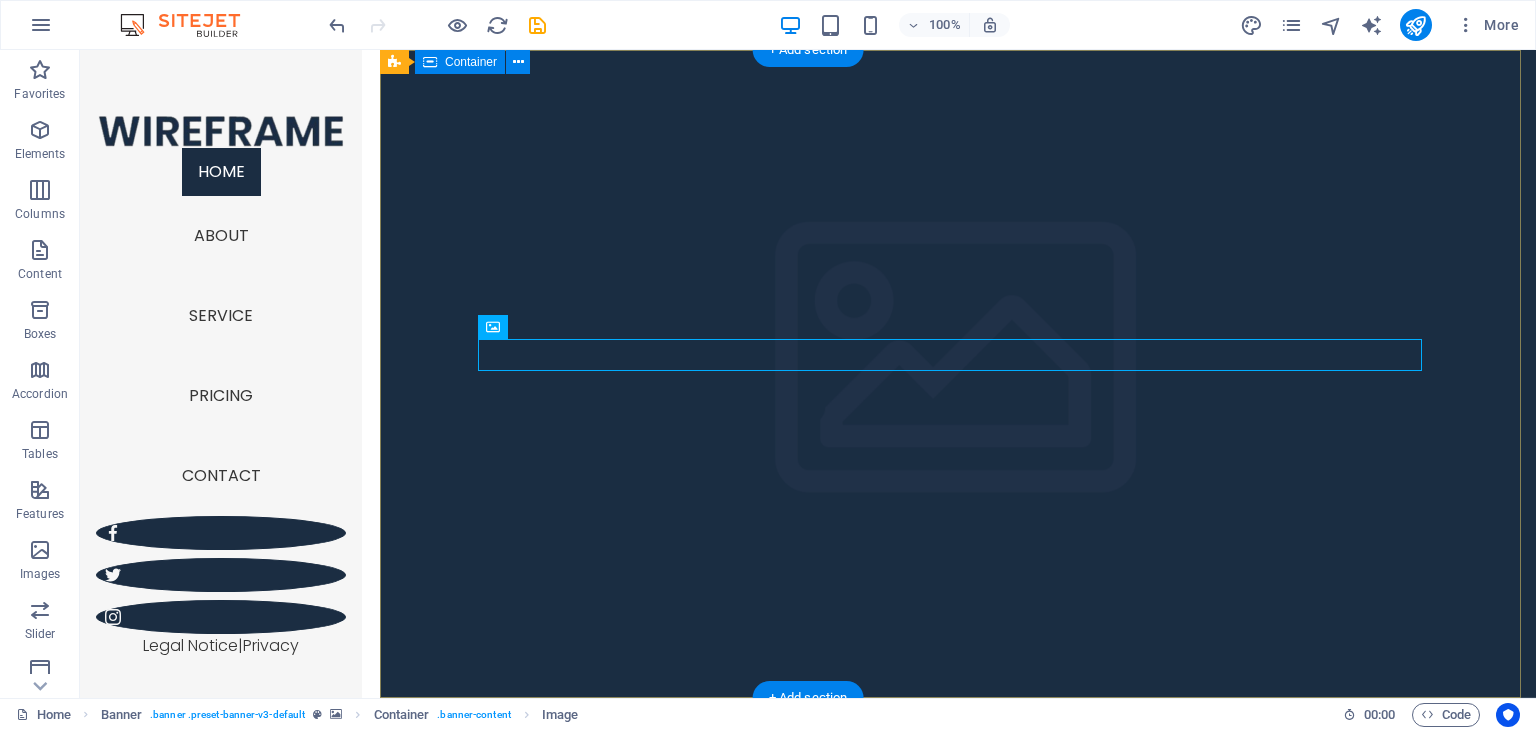 click on "Wireframe Sidebar Template Lorem ipsum dolor sit amet Learn more" at bounding box center (958, 879) 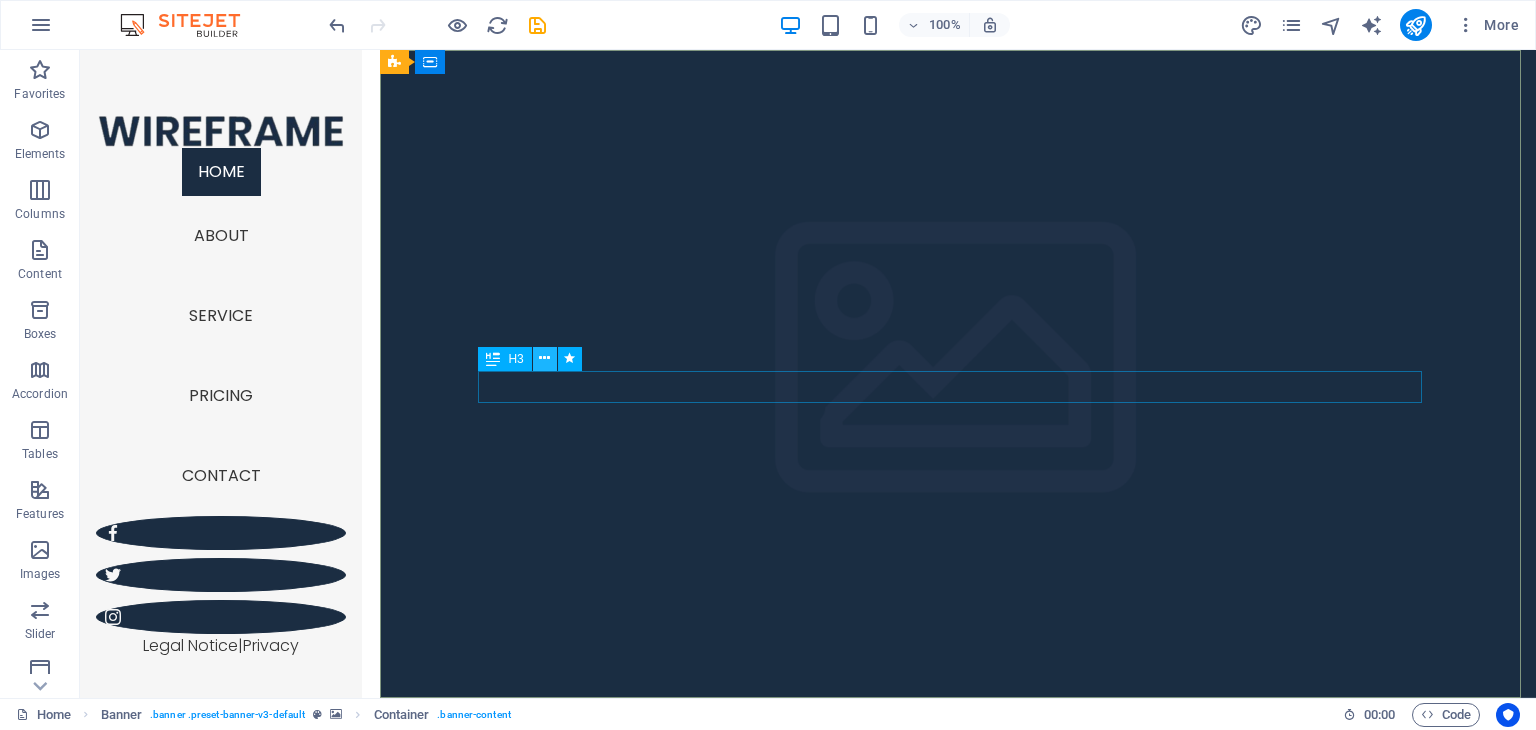 click at bounding box center (545, 359) 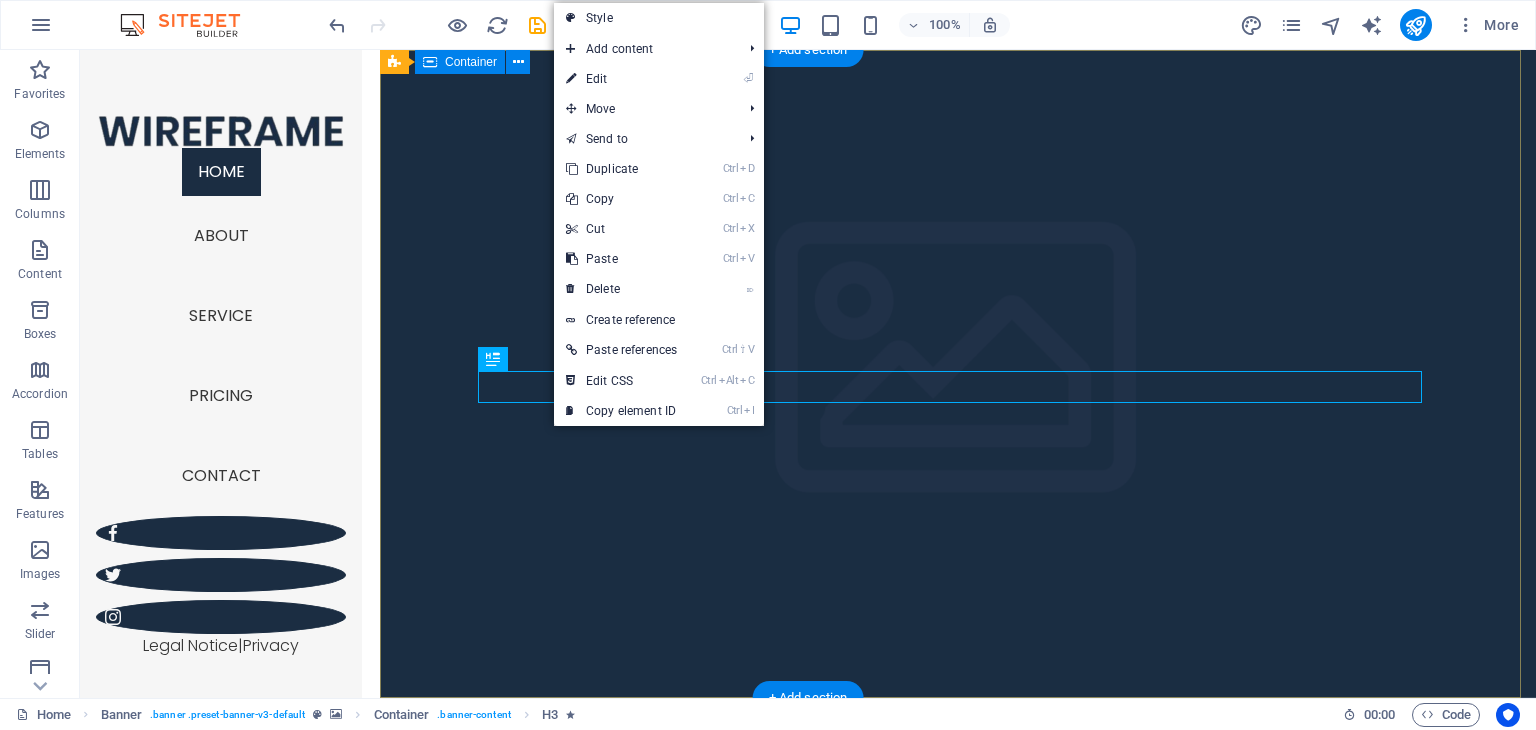 drag, startPoint x: 499, startPoint y: 516, endPoint x: 596, endPoint y: 446, distance: 119.62023 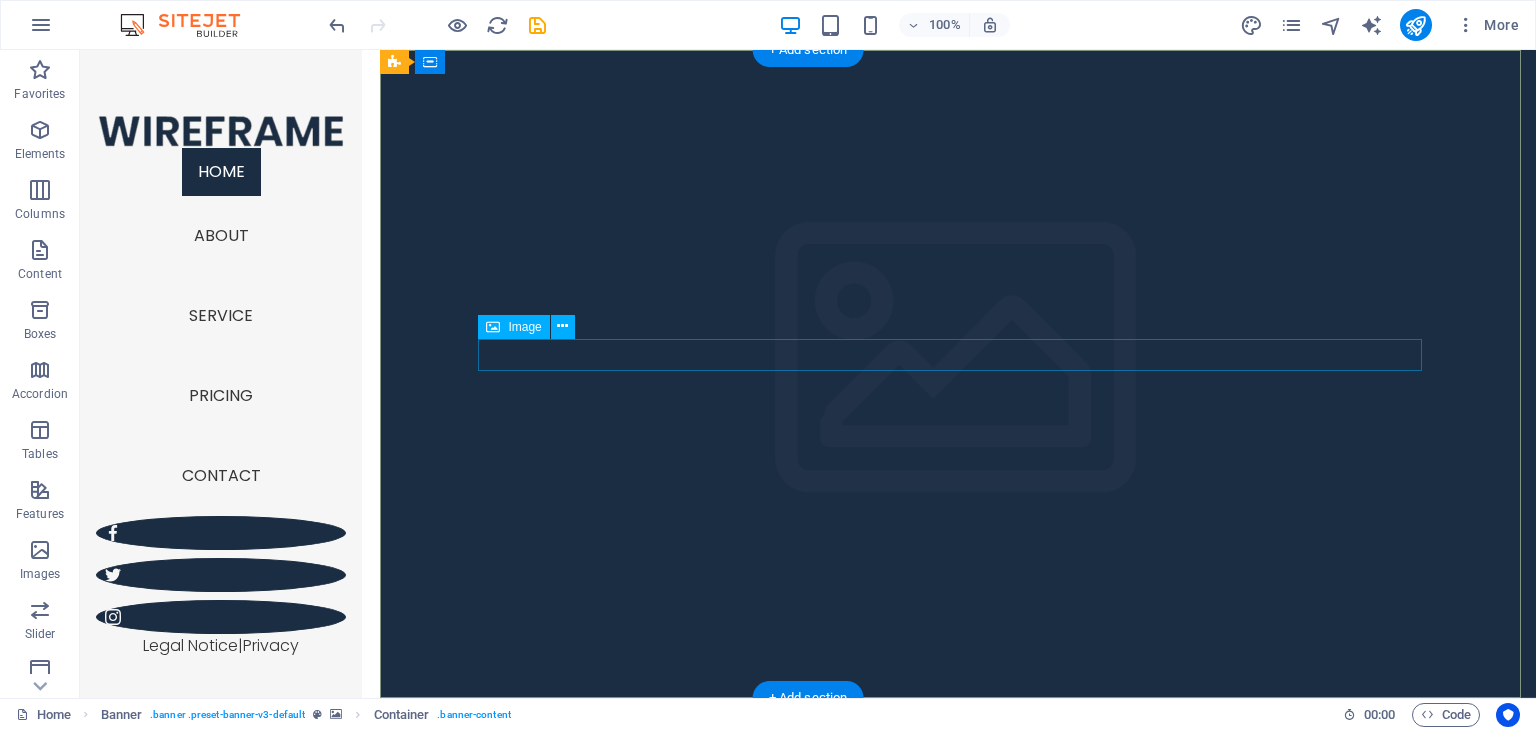 click at bounding box center [958, 860] 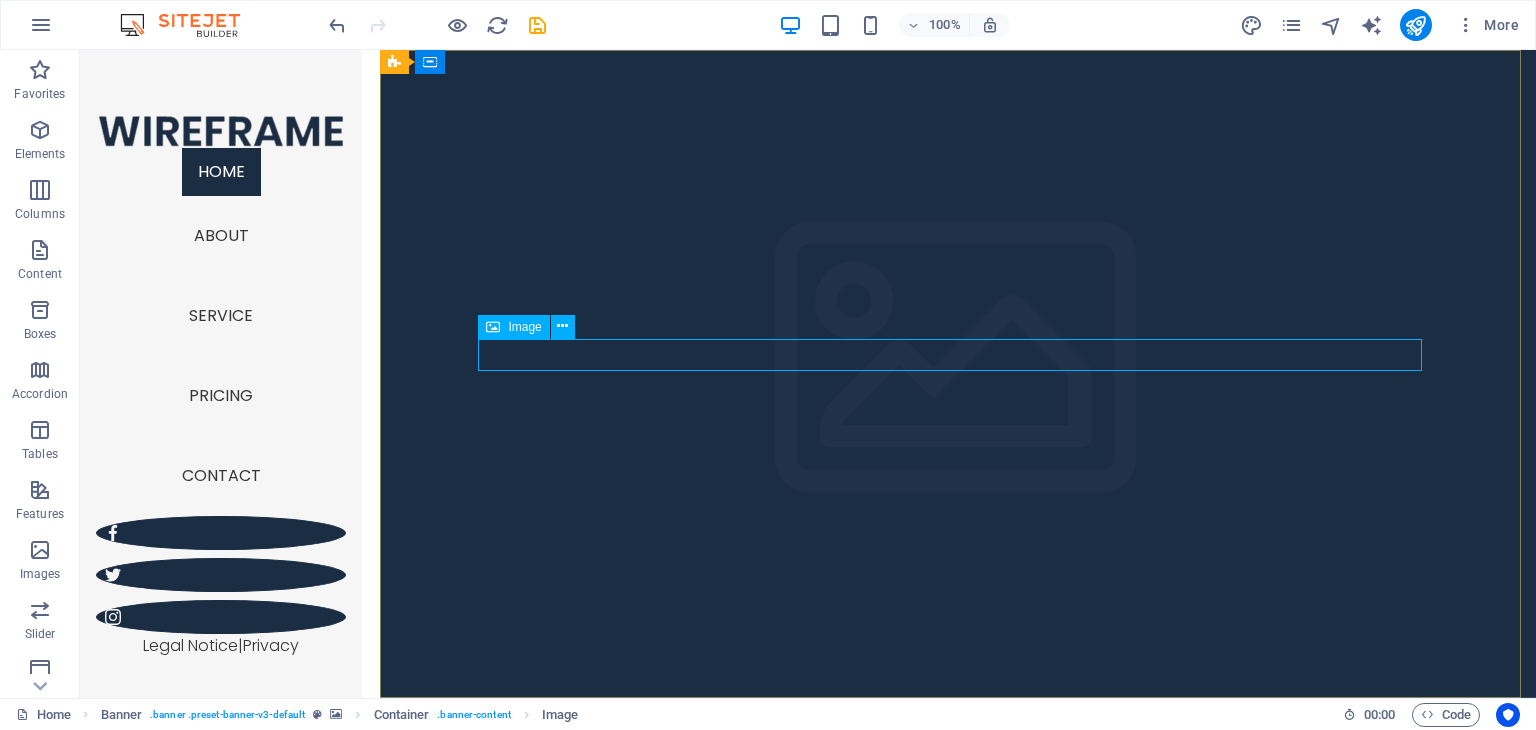 click on "Image" at bounding box center [524, 327] 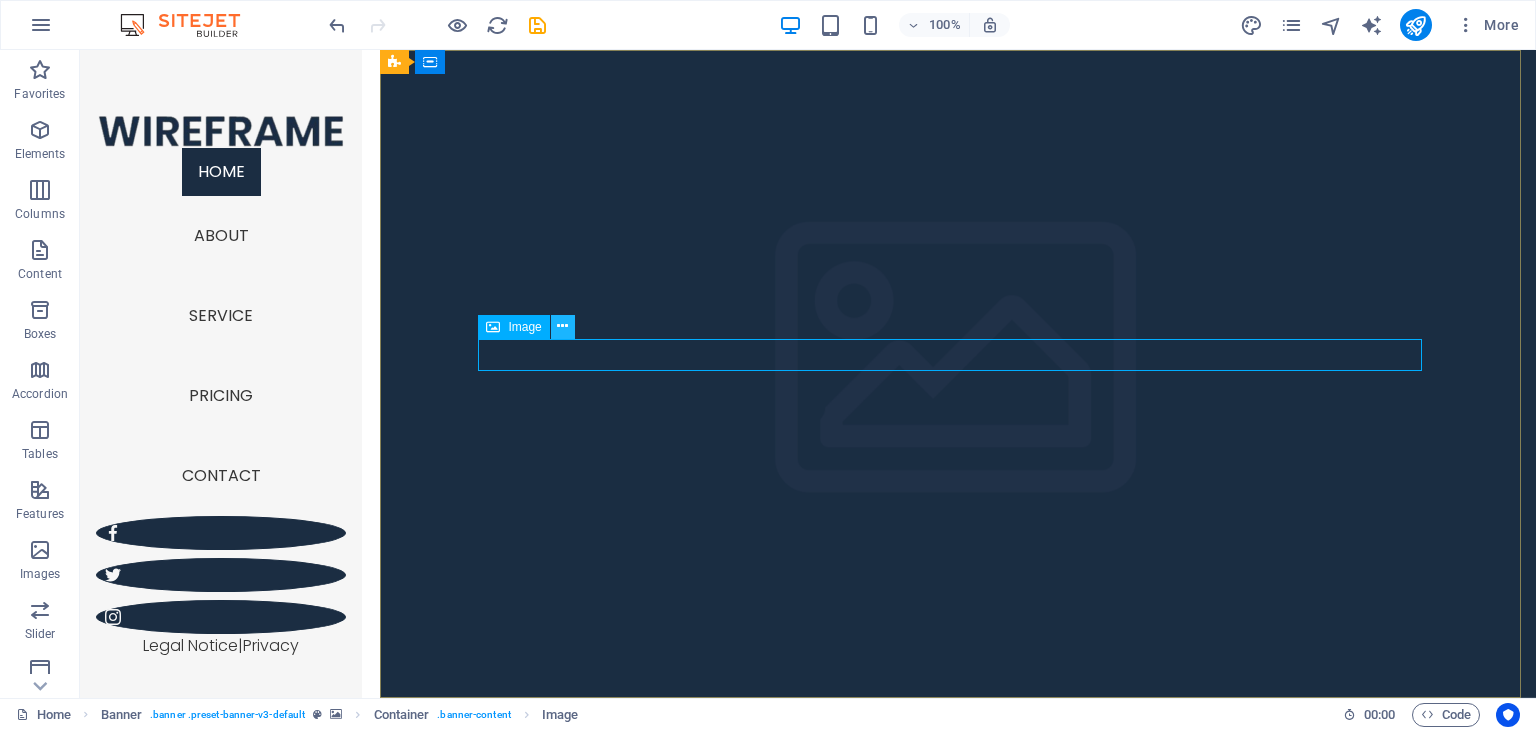 click at bounding box center [562, 326] 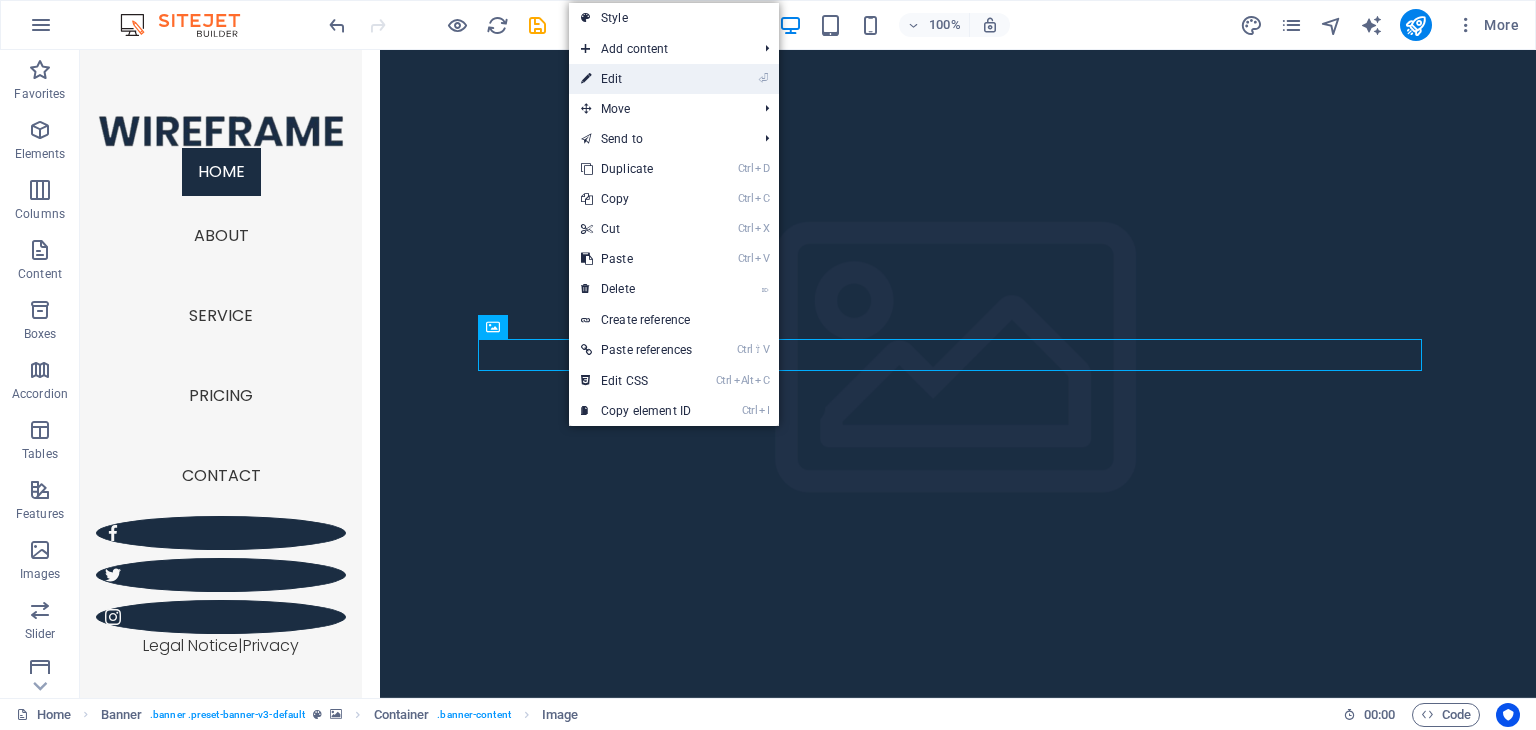 click on "⏎  Edit" at bounding box center (636, 79) 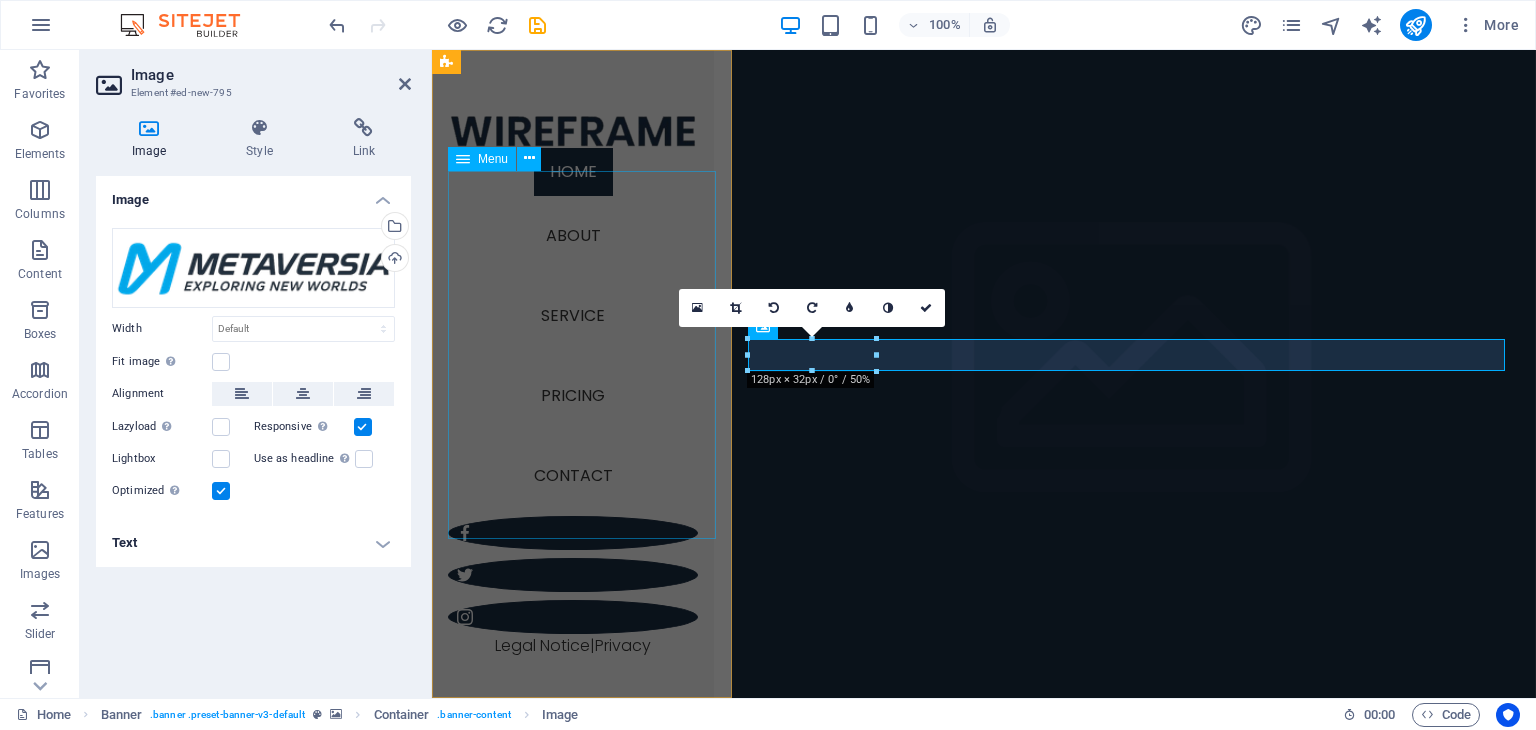click on "Wireframe Sidebar Template Lorem ipsum dolor sit amet Learn more" at bounding box center (1134, 879) 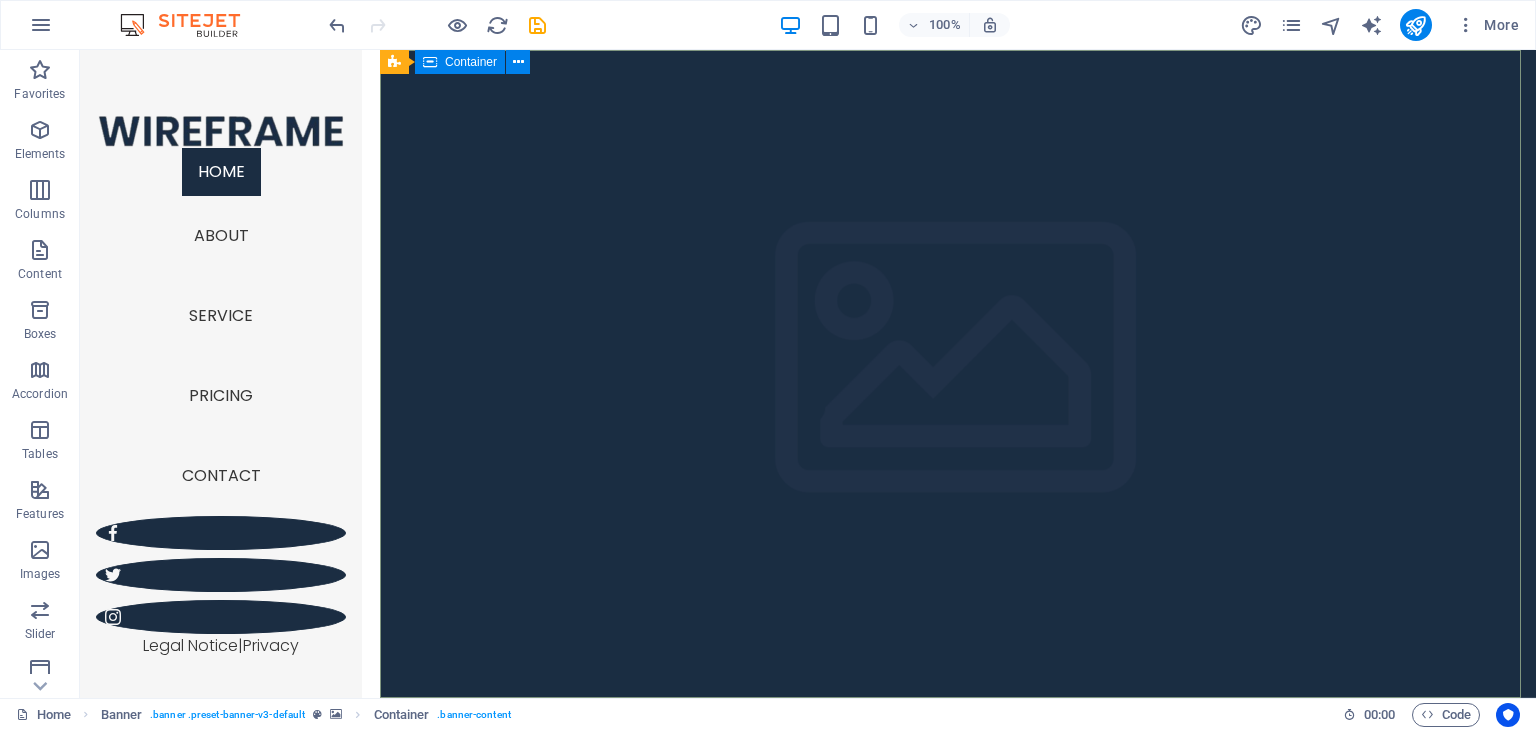 click on "Wireframe Sidebar Template Lorem ipsum dolor sit amet Learn more" at bounding box center (958, 879) 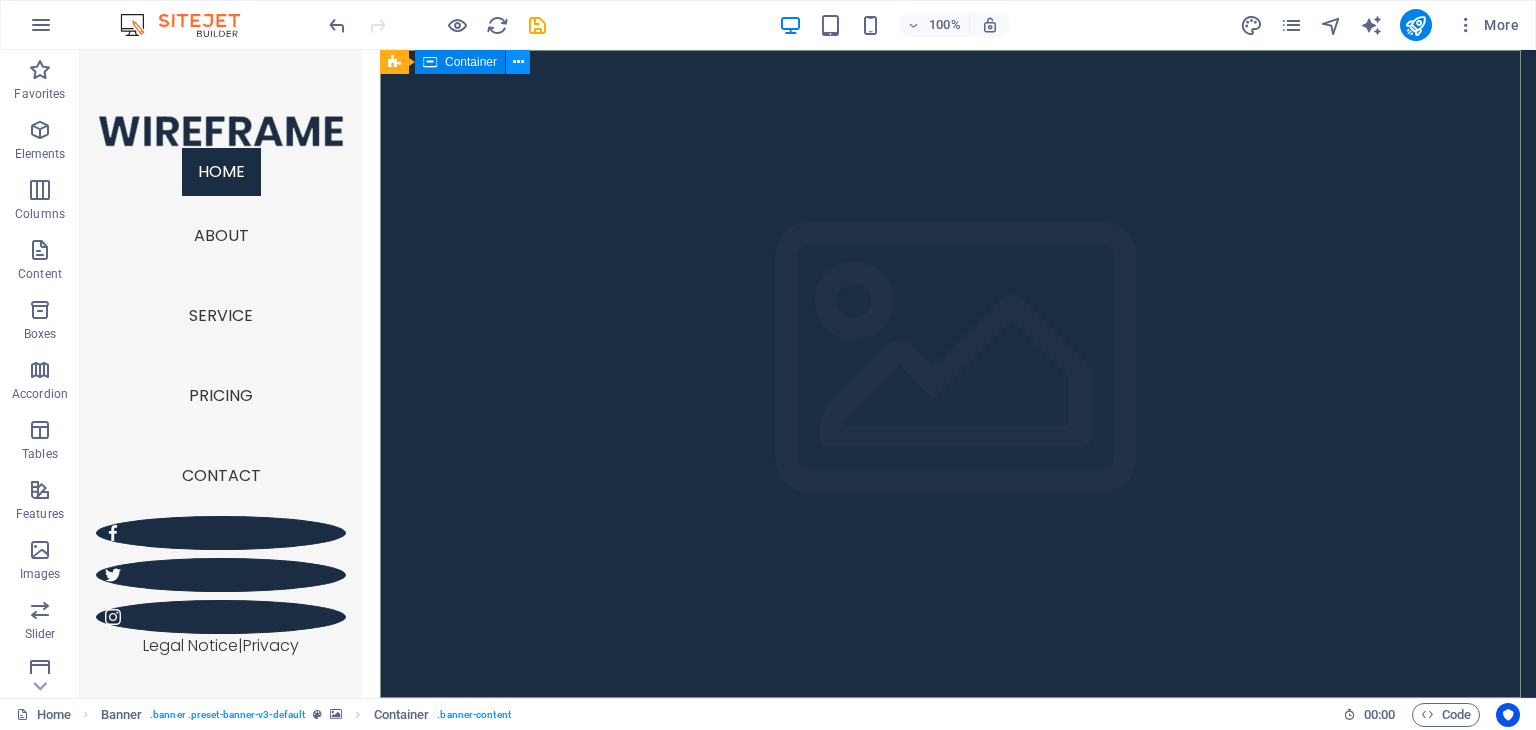 click at bounding box center [518, 62] 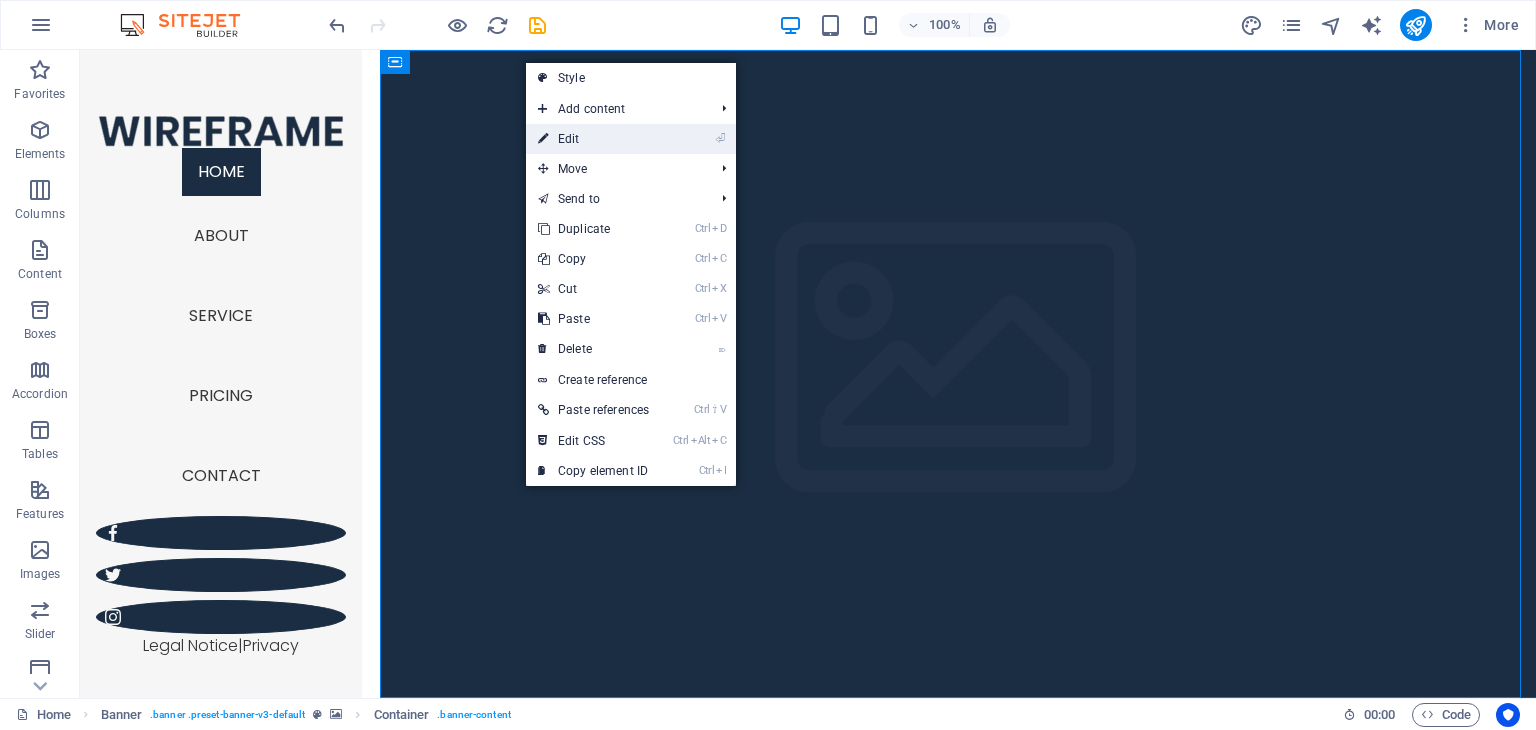 click on "⏎  Edit" at bounding box center [593, 139] 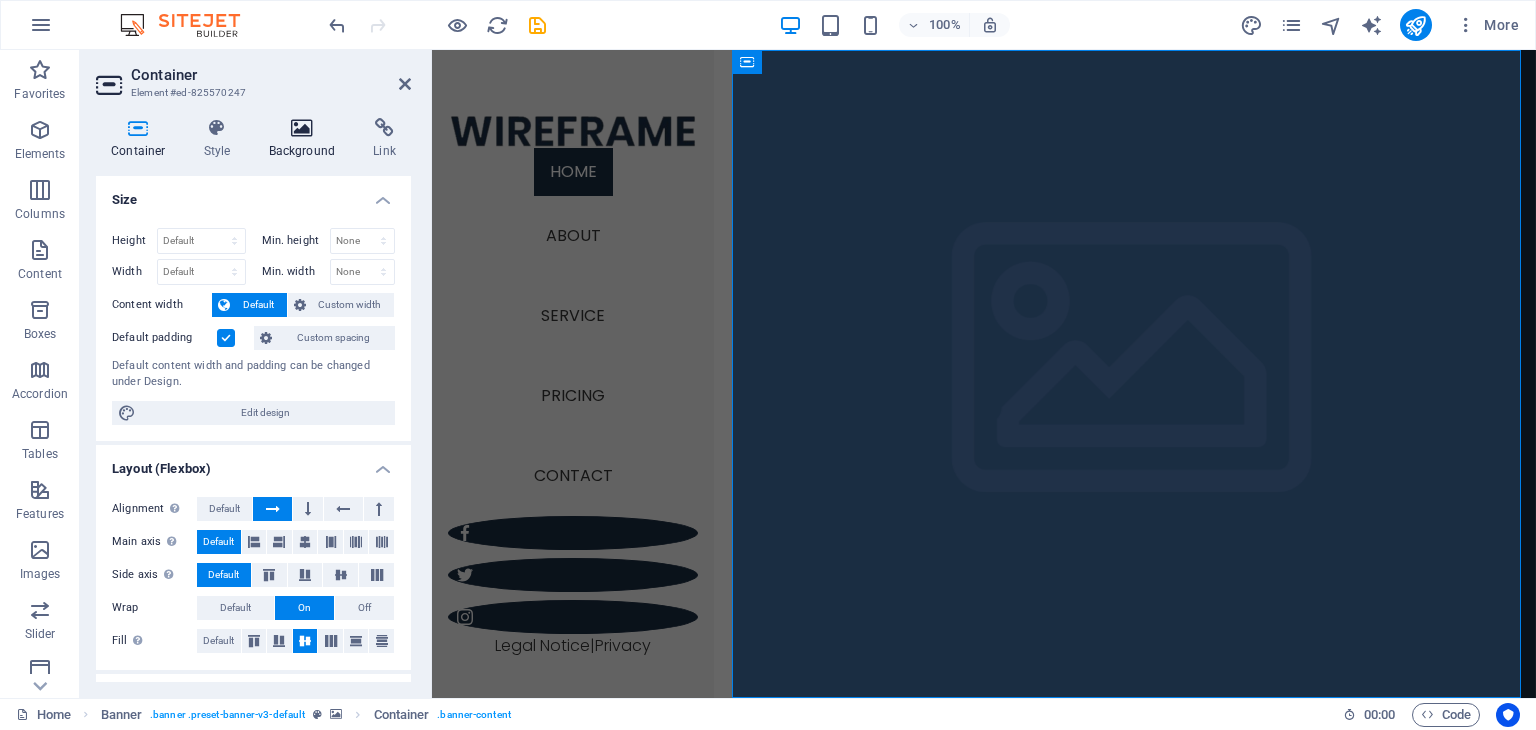 click on "Background" at bounding box center [306, 139] 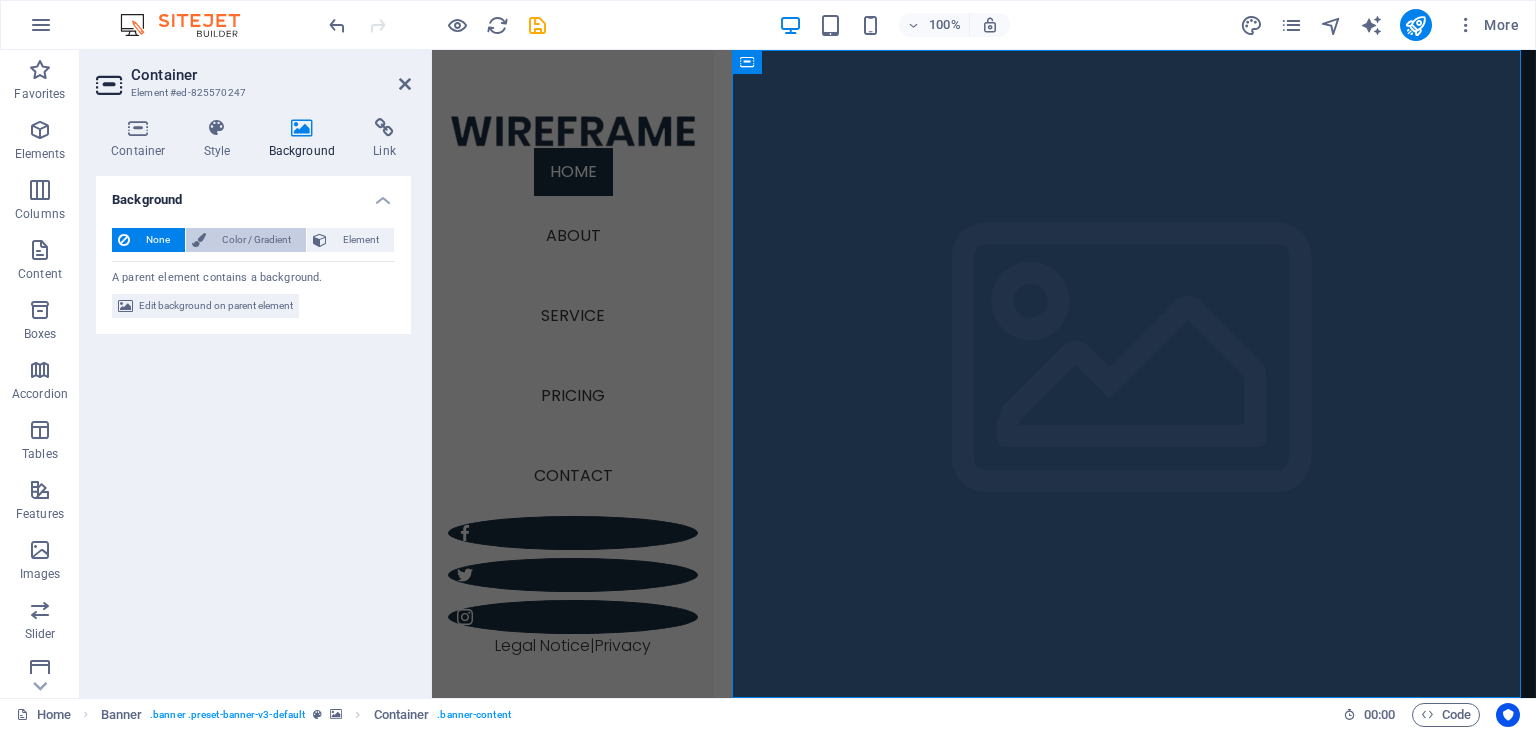 click on "Color / Gradient" at bounding box center [256, 240] 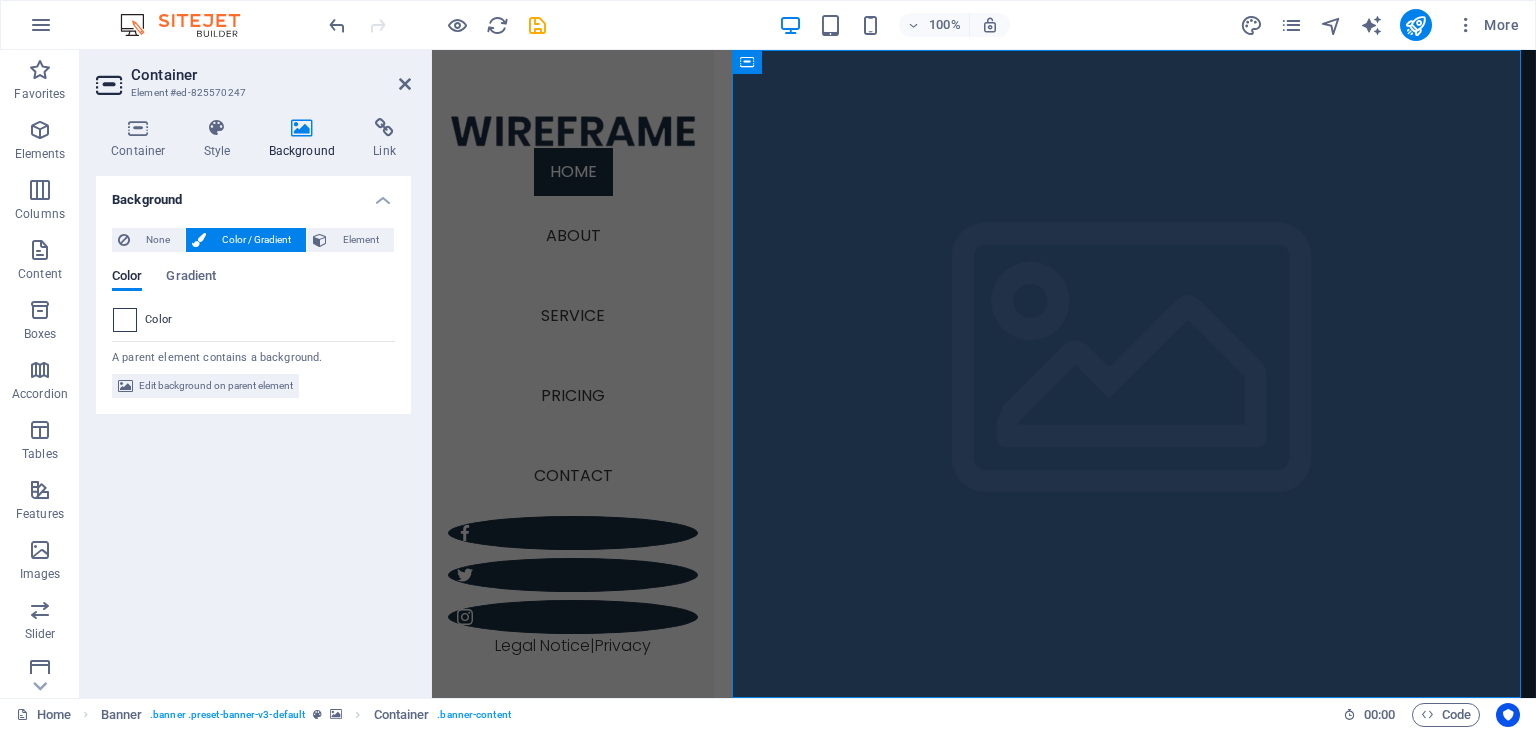 click at bounding box center (125, 320) 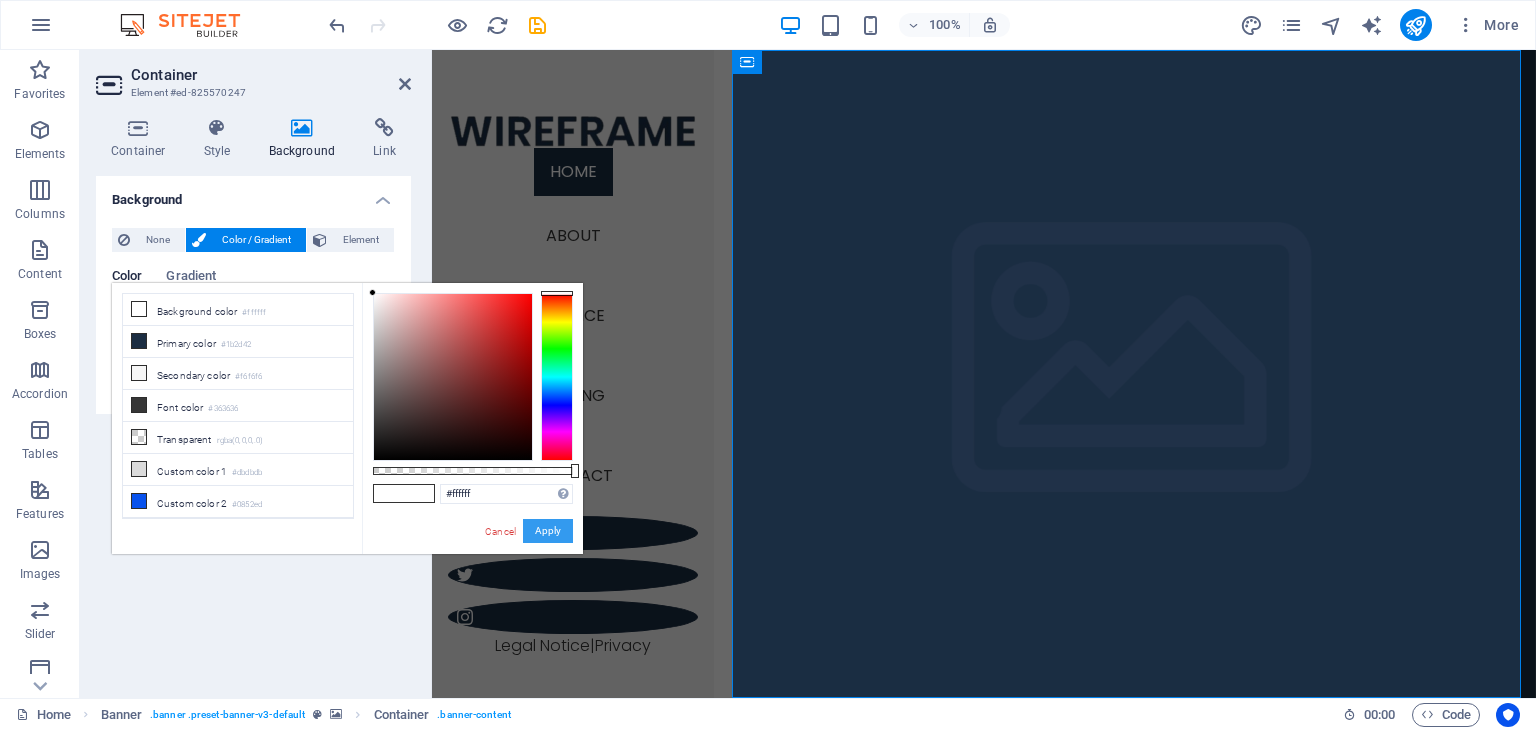 click on "Apply" at bounding box center (548, 531) 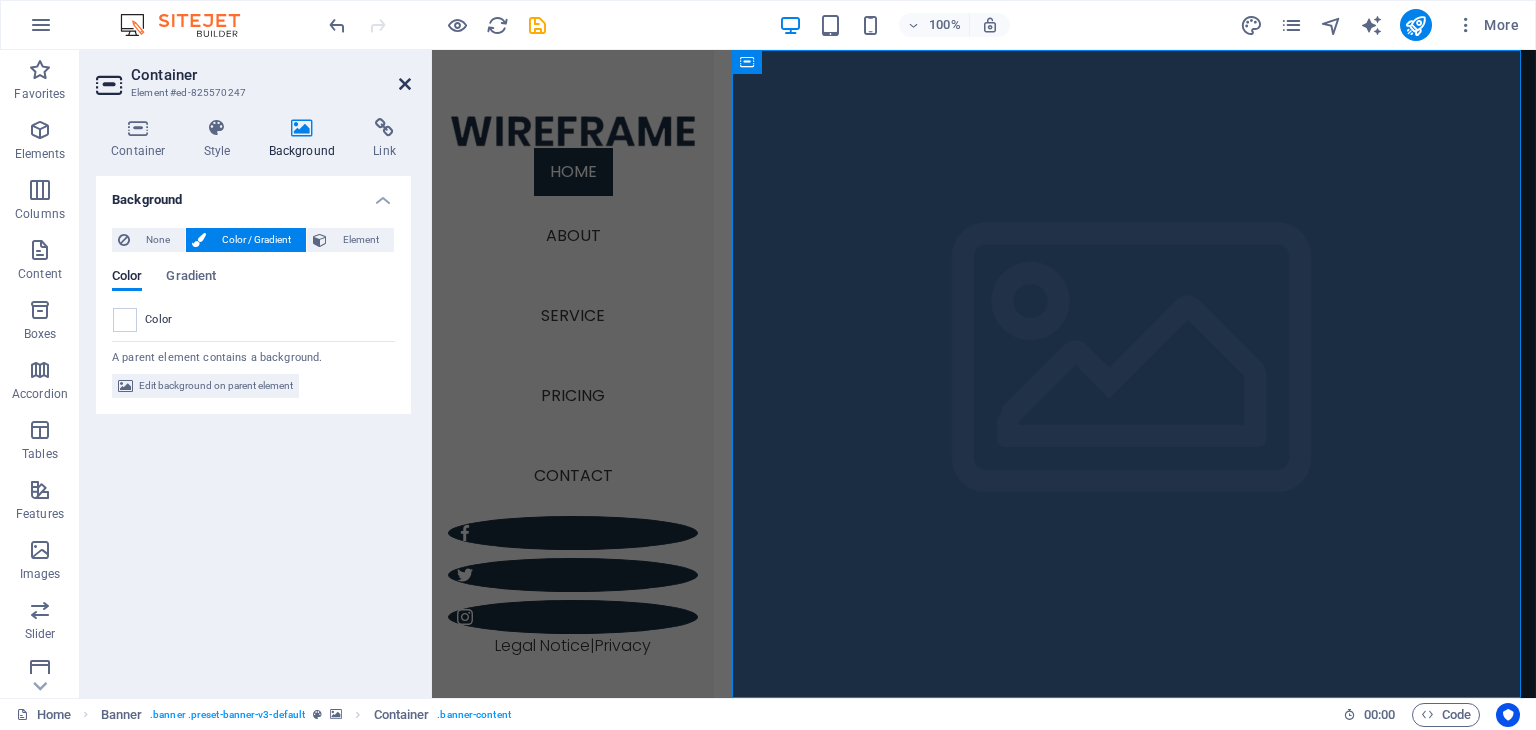 click at bounding box center (405, 84) 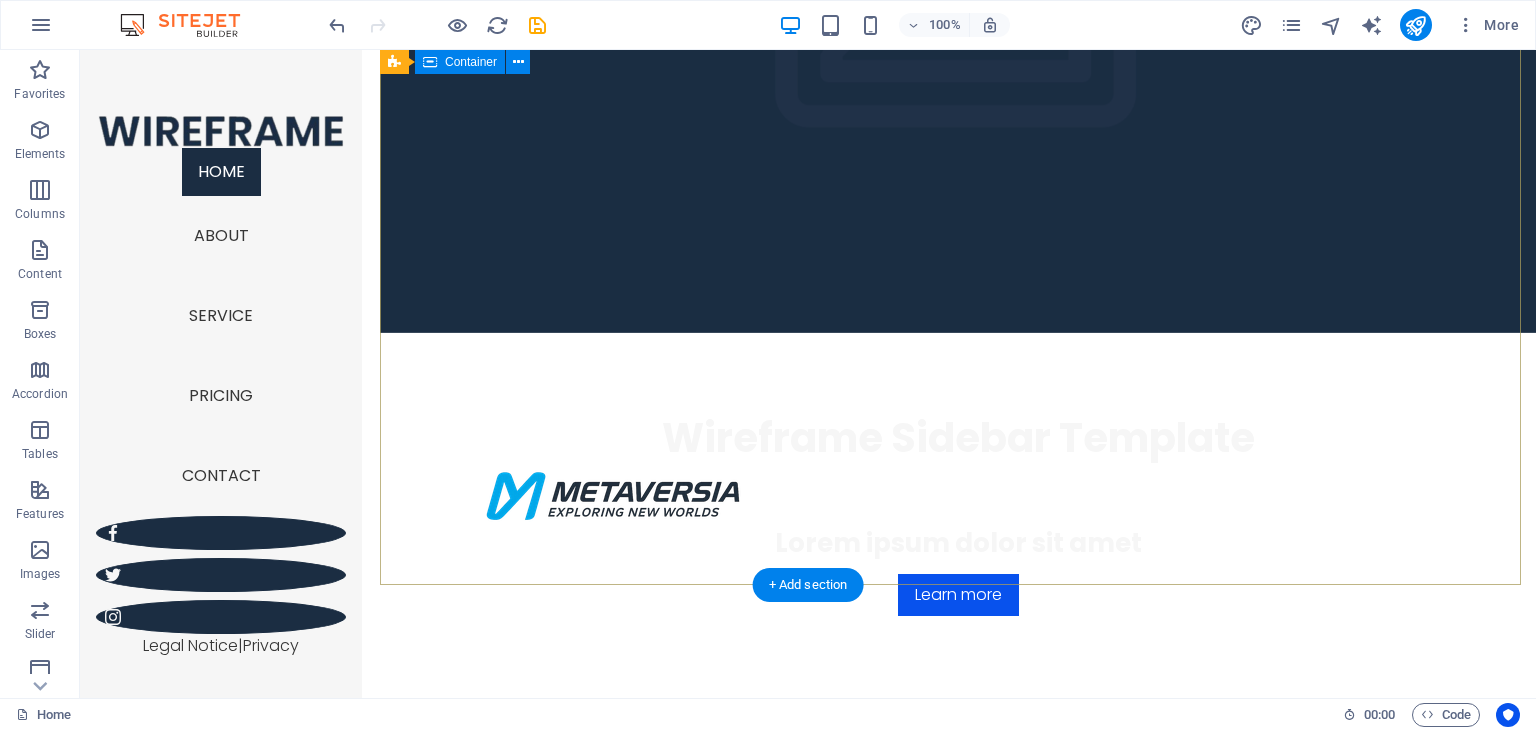 scroll, scrollTop: 0, scrollLeft: 0, axis: both 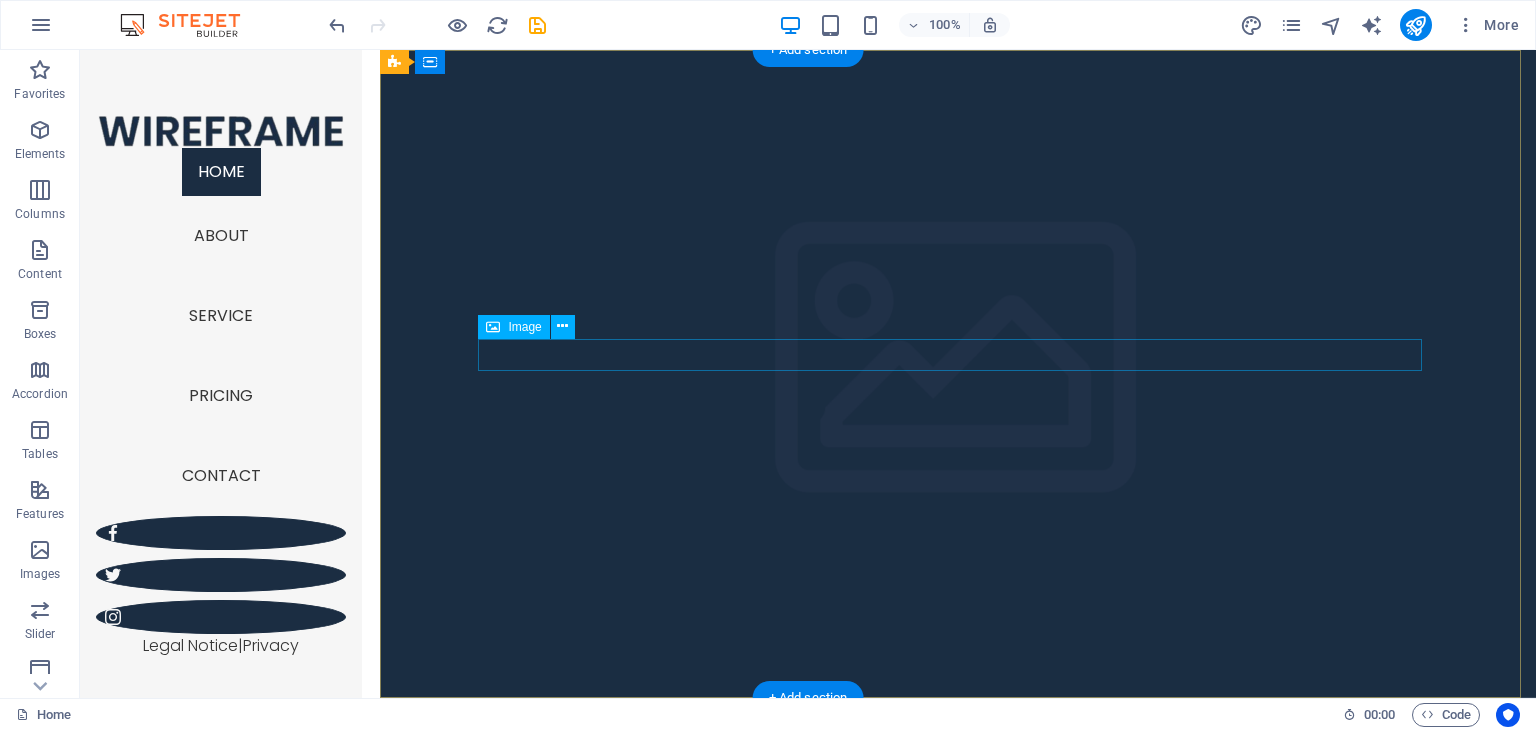 click at bounding box center (958, 860) 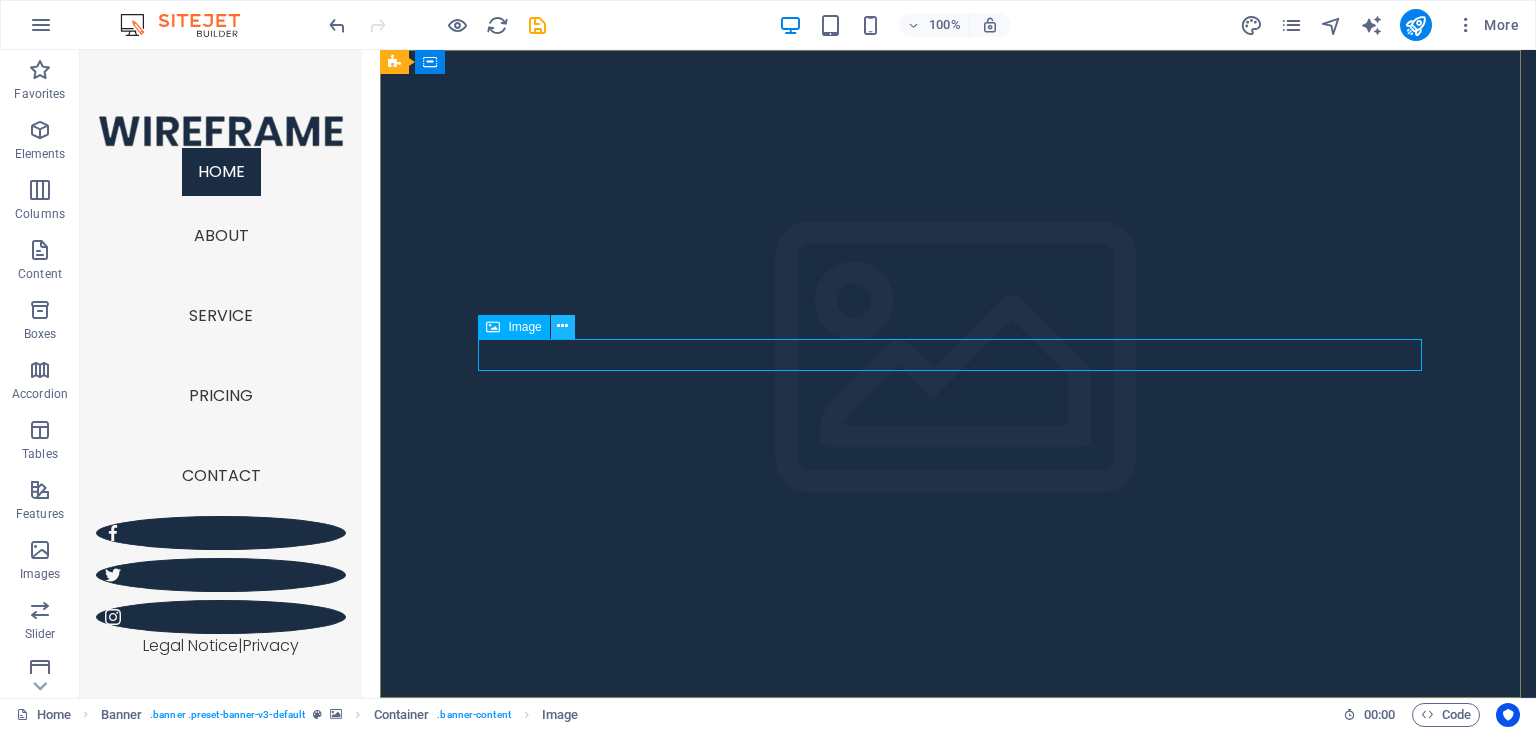 click at bounding box center (562, 326) 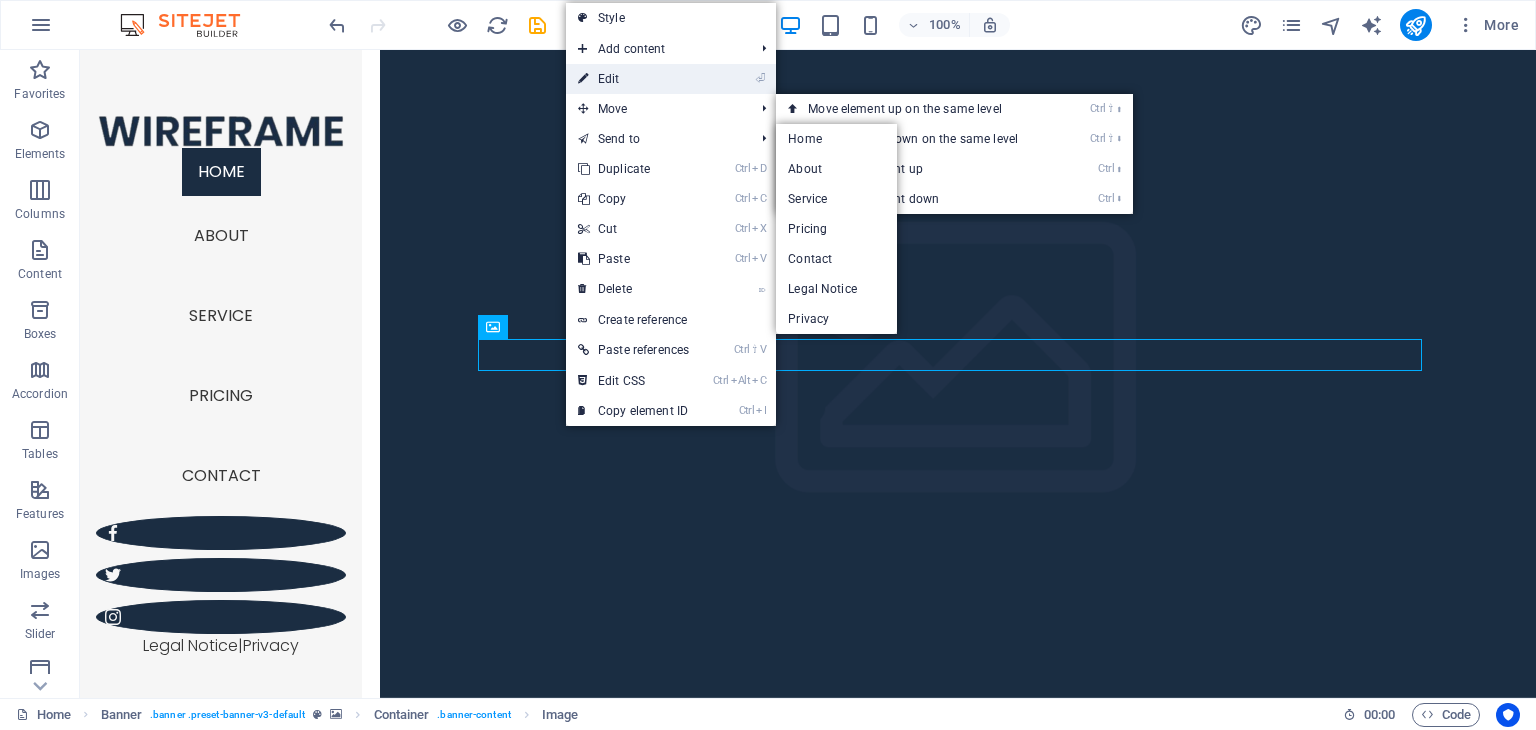 click on "⏎  Edit" at bounding box center [633, 79] 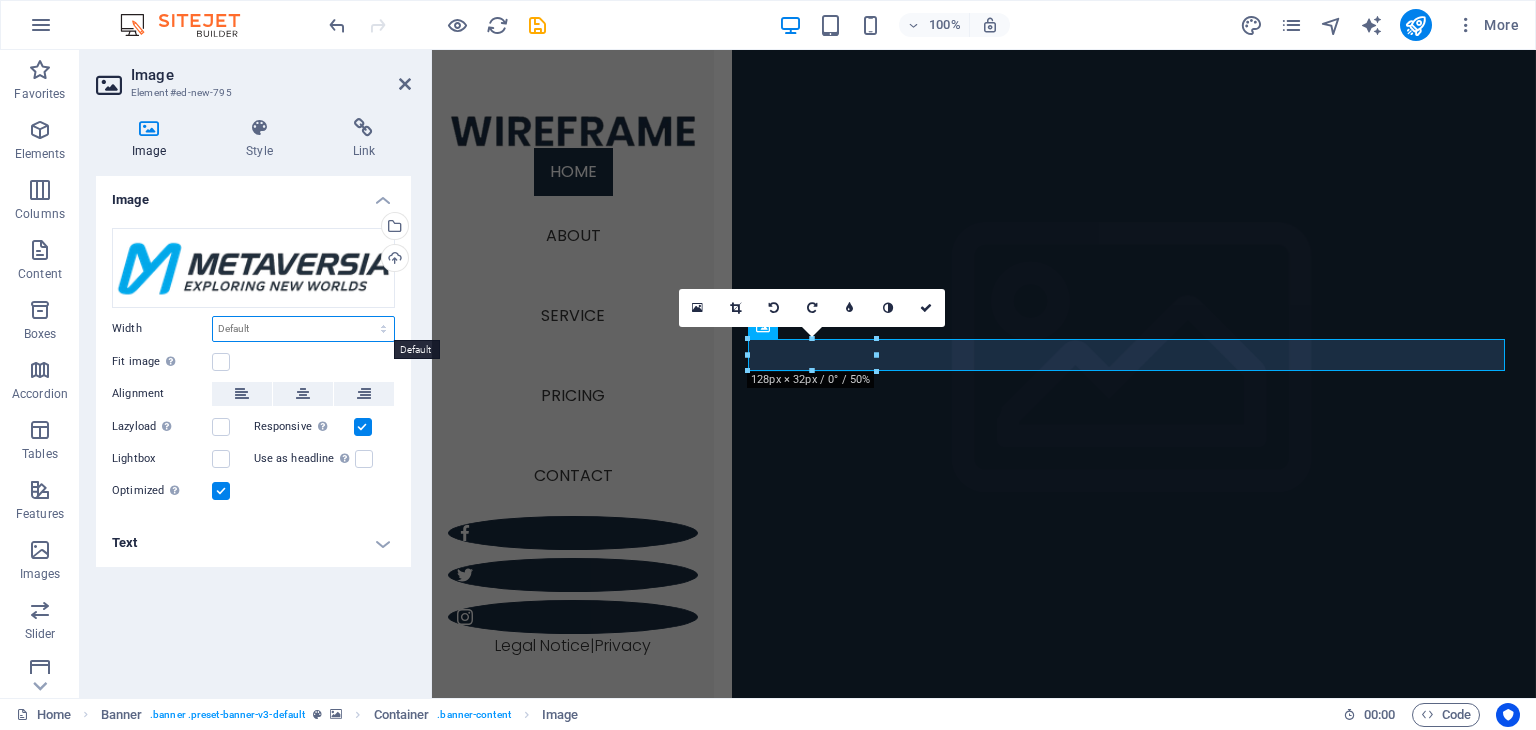 click on "Default auto px rem % em vh vw" at bounding box center (303, 329) 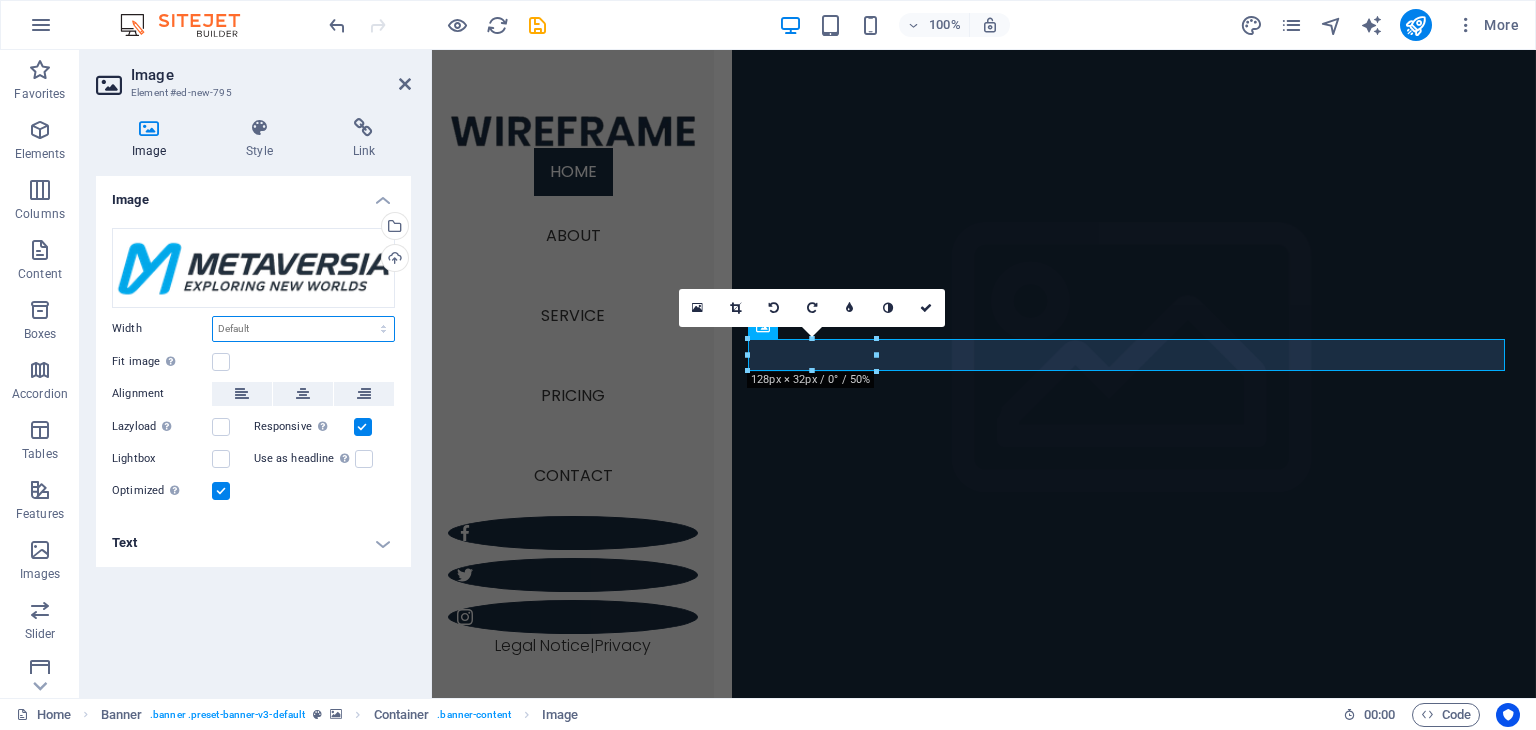 click on "Default auto px rem % em vh vw" at bounding box center (303, 329) 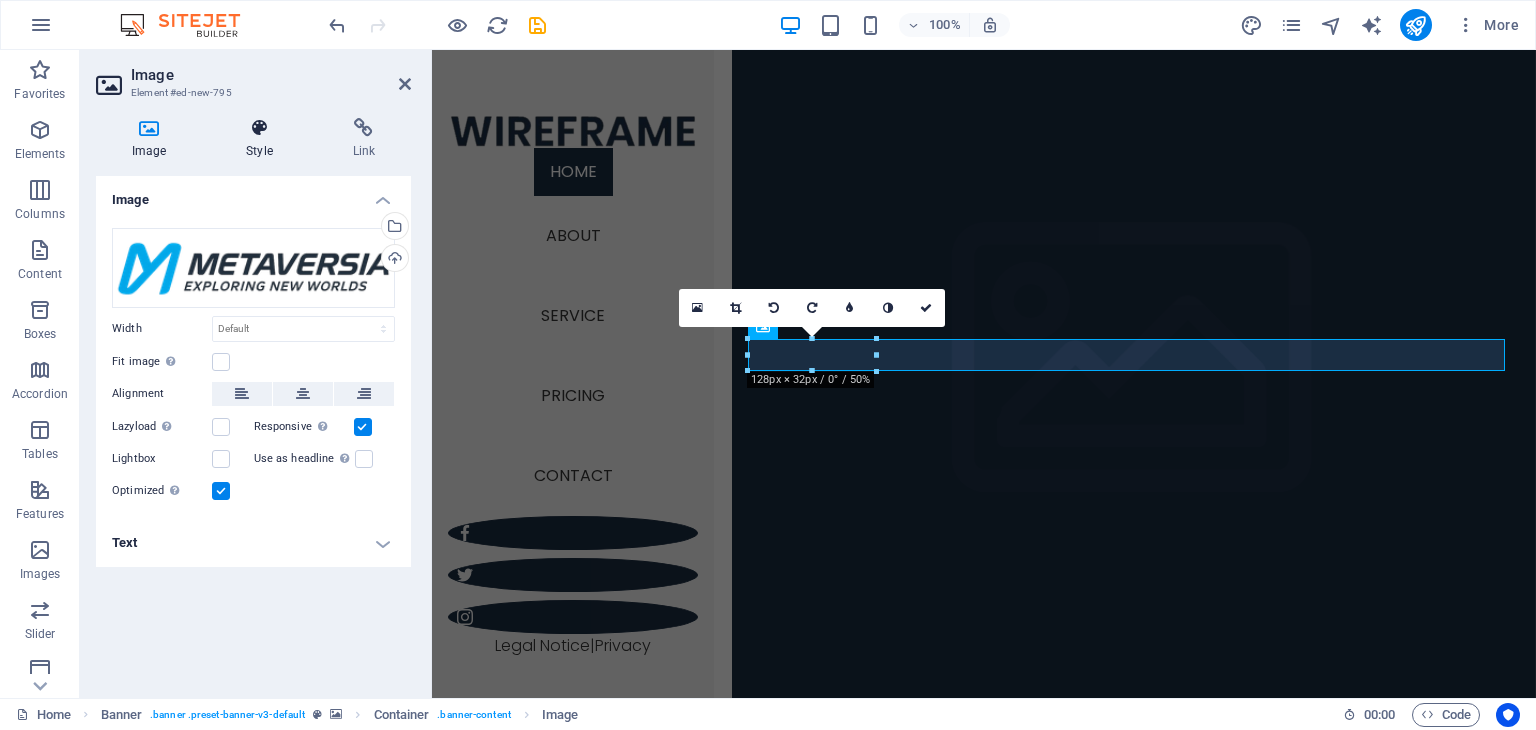 click at bounding box center (259, 128) 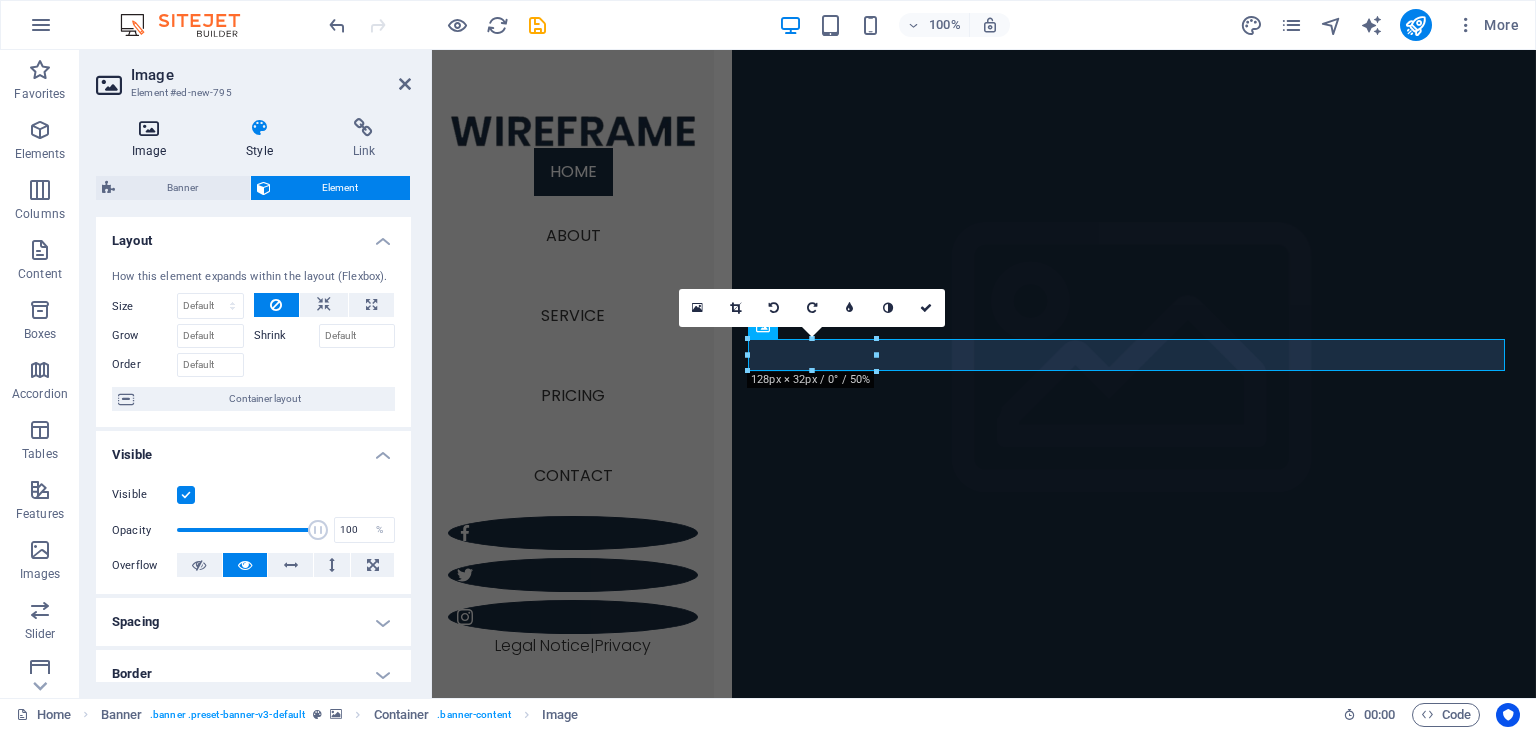 click at bounding box center (149, 128) 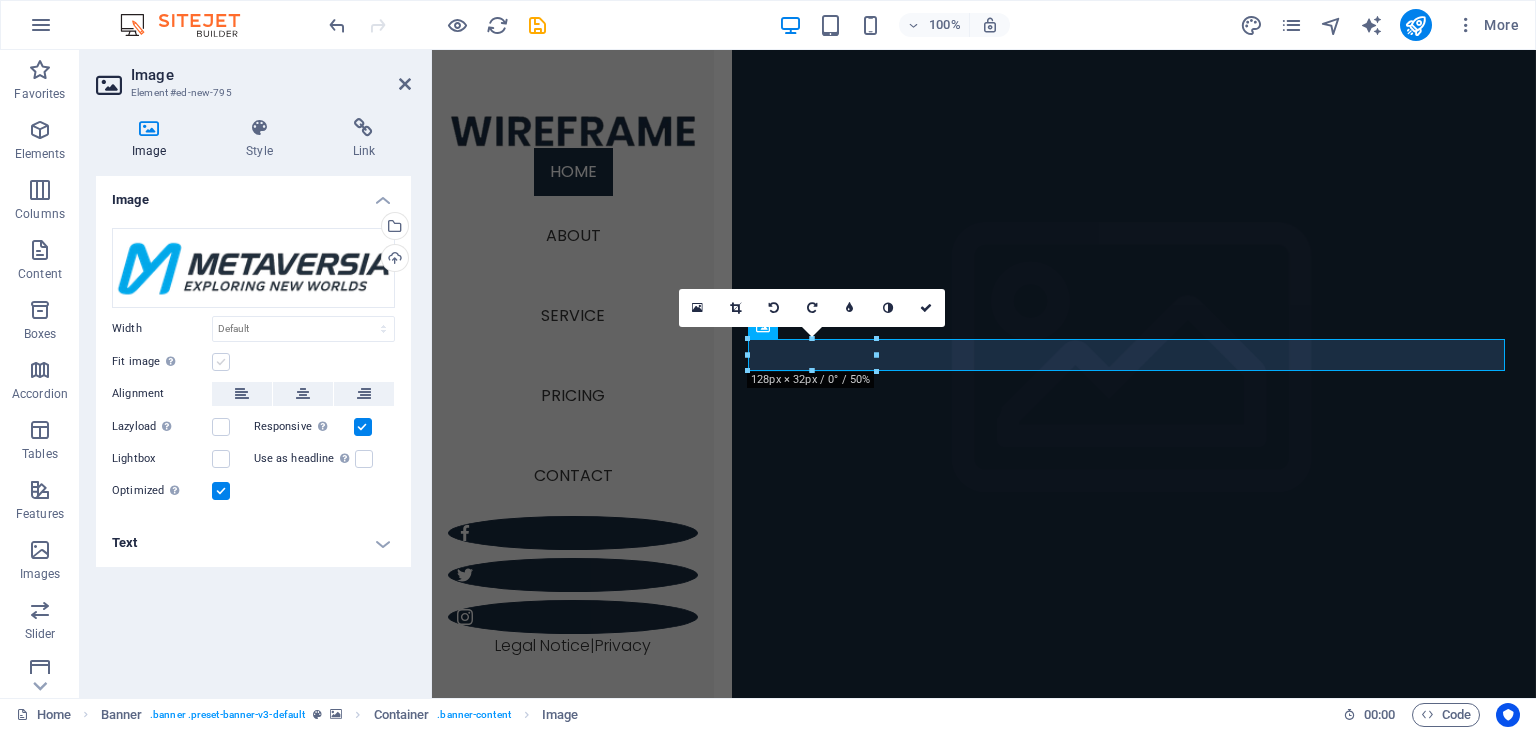 click at bounding box center [221, 362] 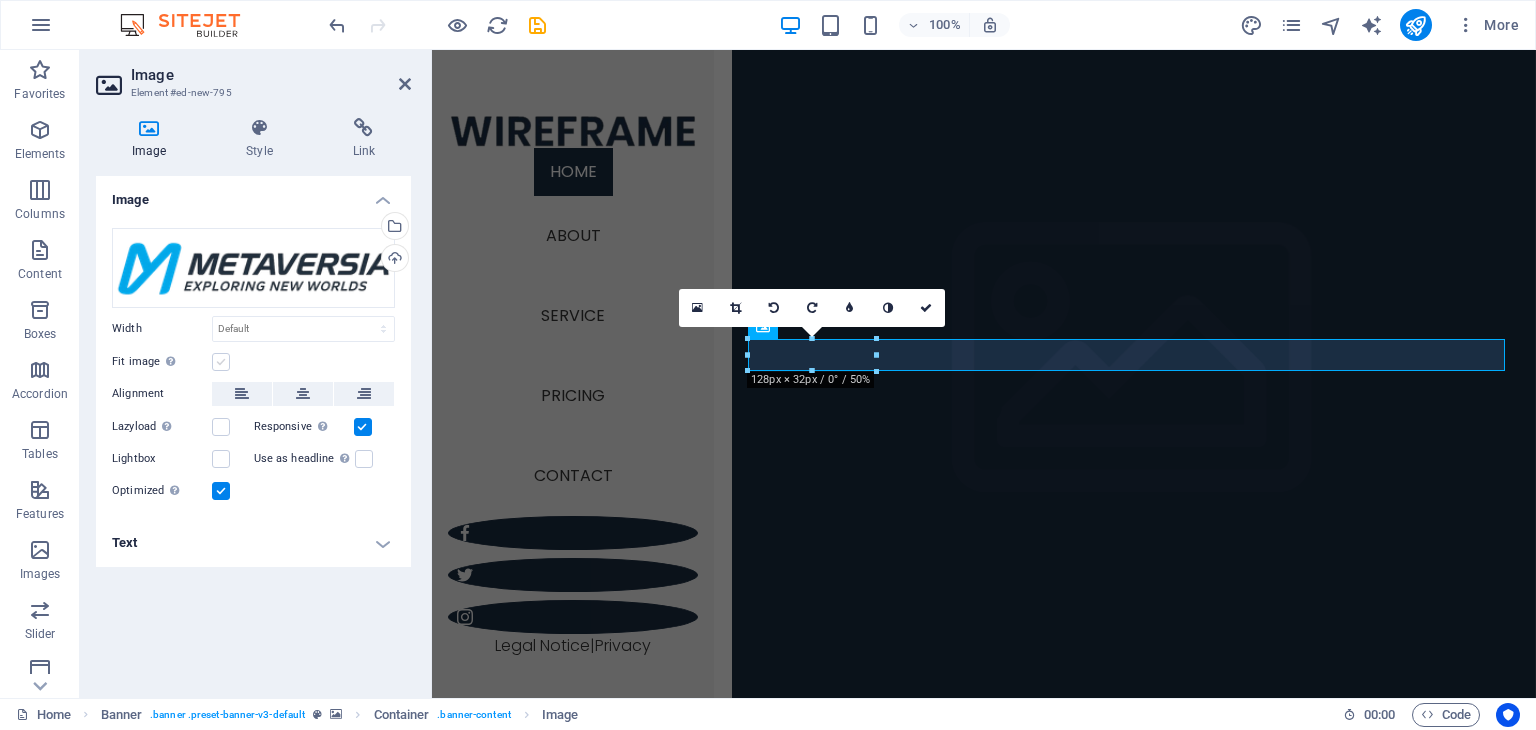 click on "Fit image Automatically fit image to a fixed width and height" at bounding box center (0, 0) 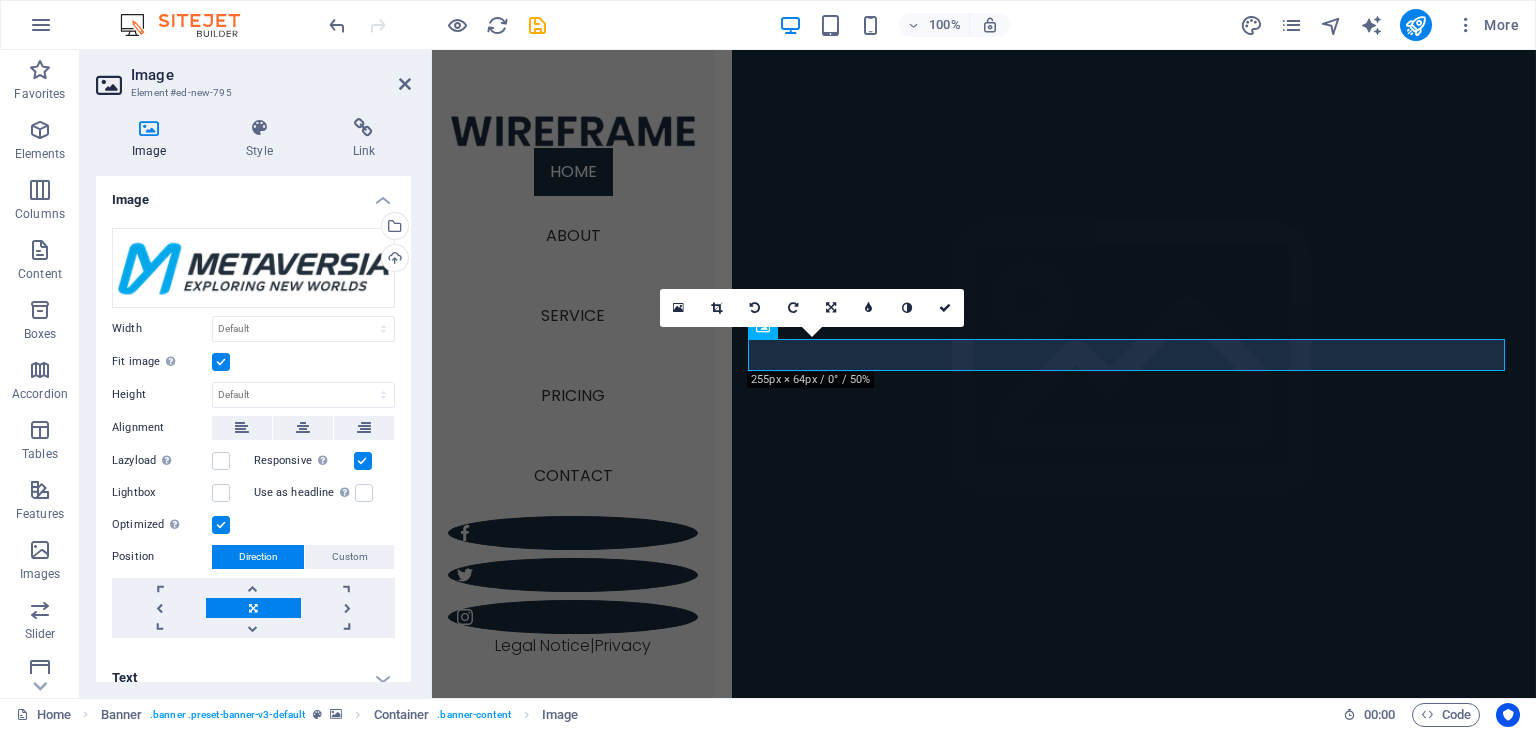 click at bounding box center [221, 362] 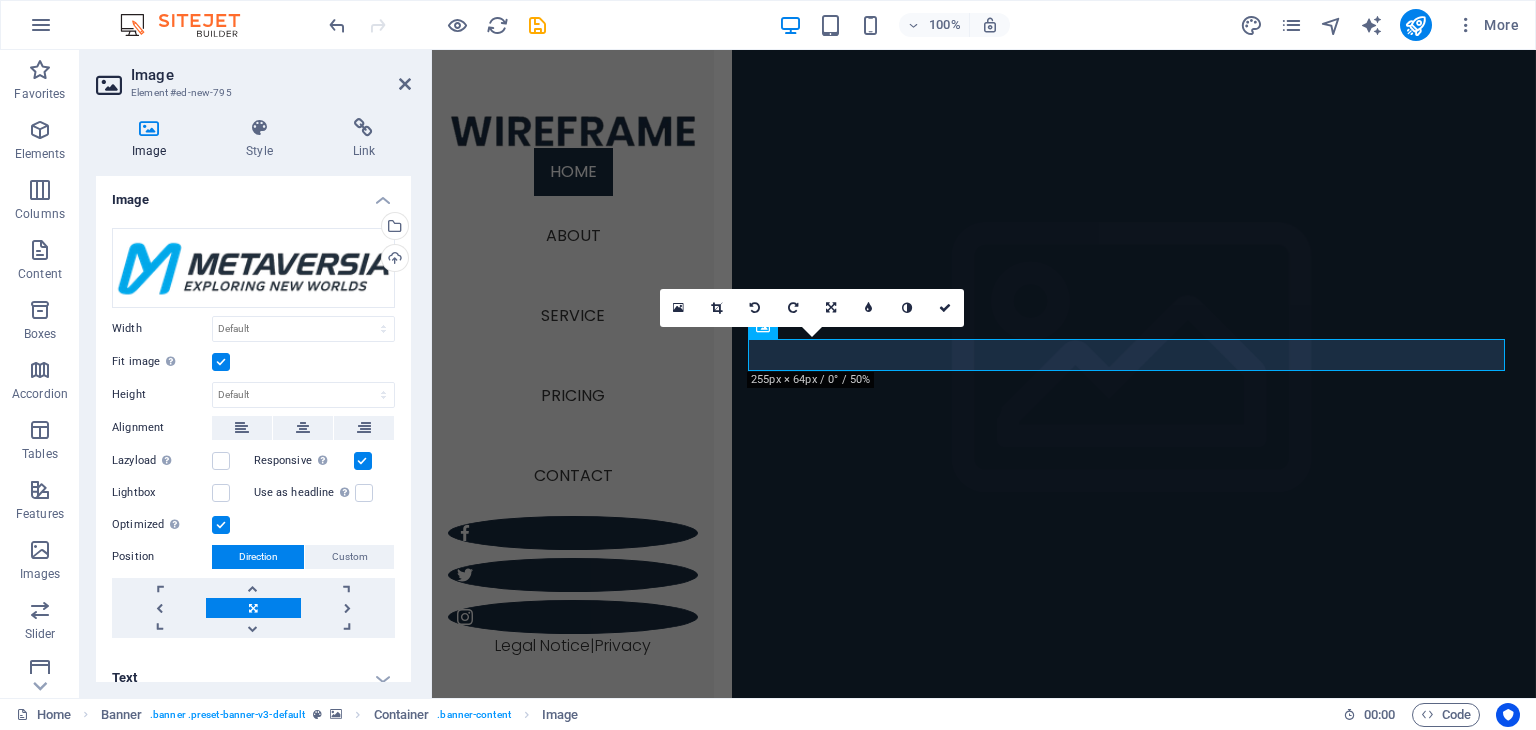 click on "Fit image Automatically fit image to a fixed width and height" at bounding box center [0, 0] 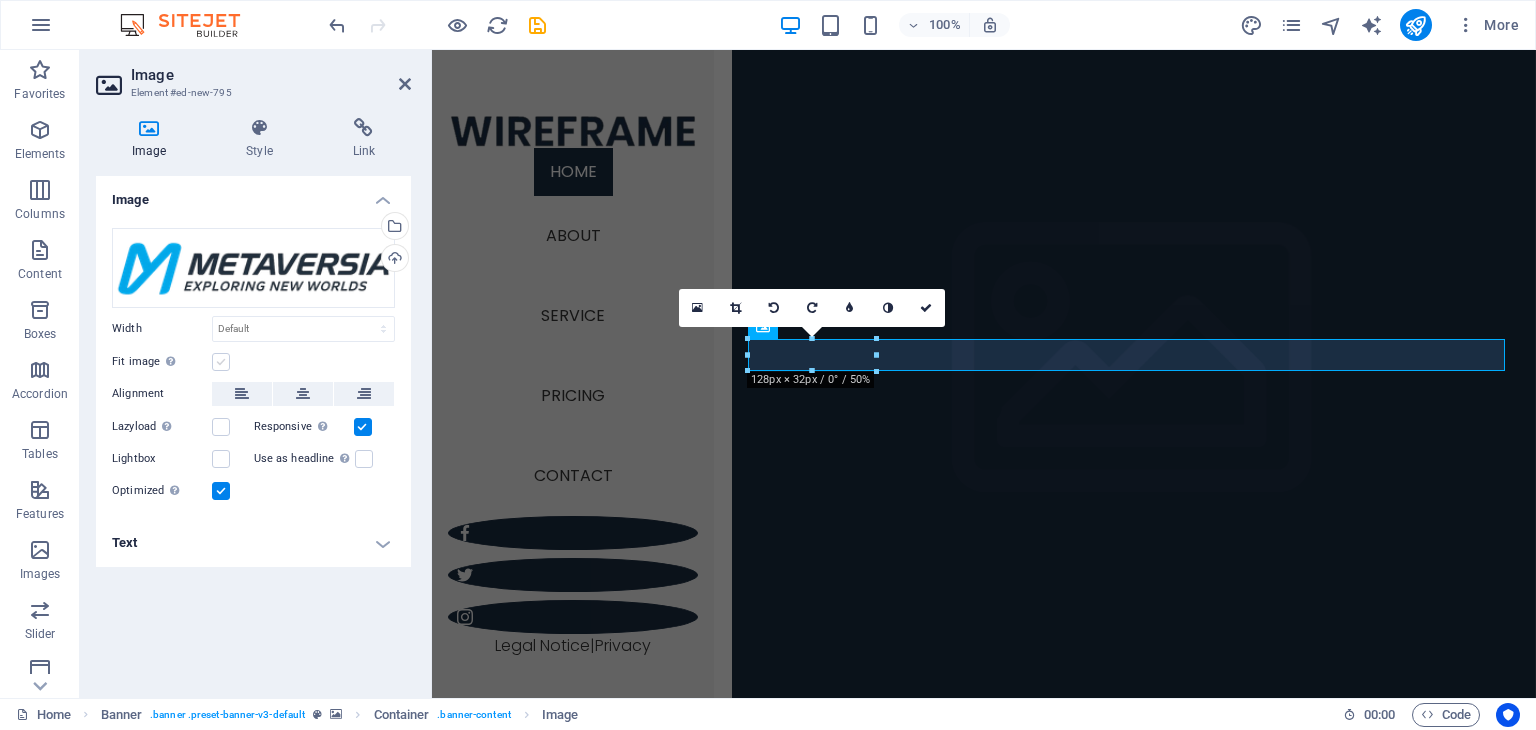 click at bounding box center (221, 362) 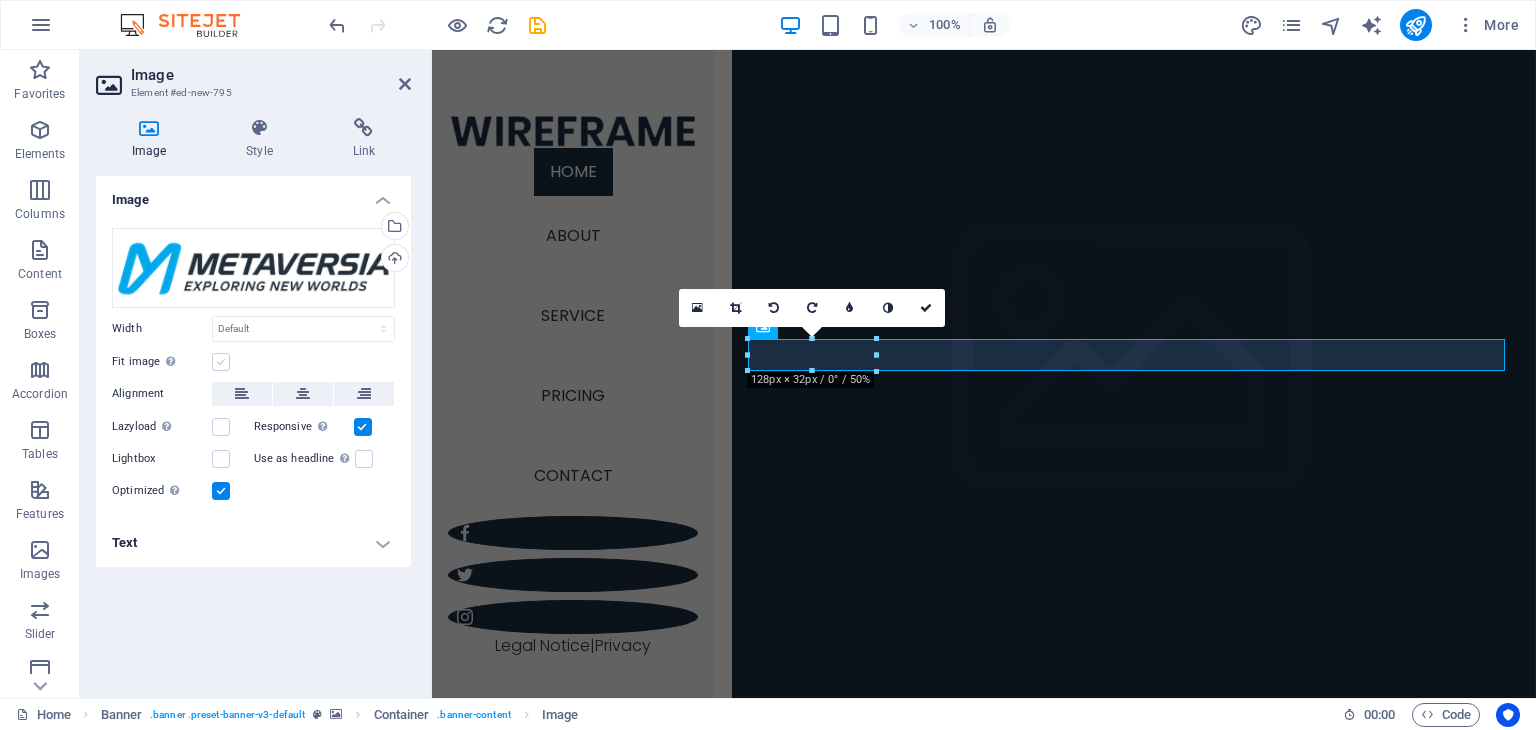 click on "Fit image Automatically fit image to a fixed width and height" at bounding box center (0, 0) 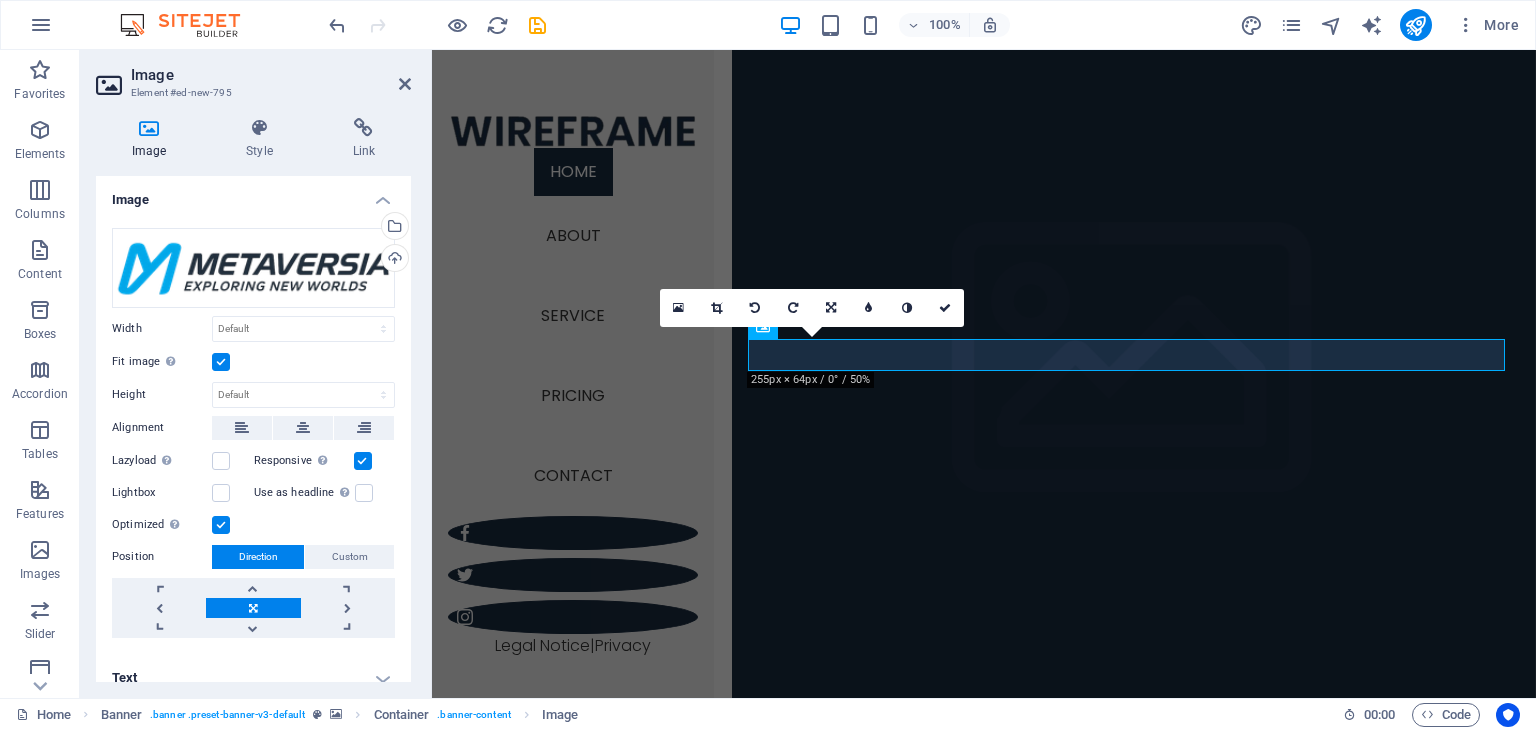 click at bounding box center [221, 362] 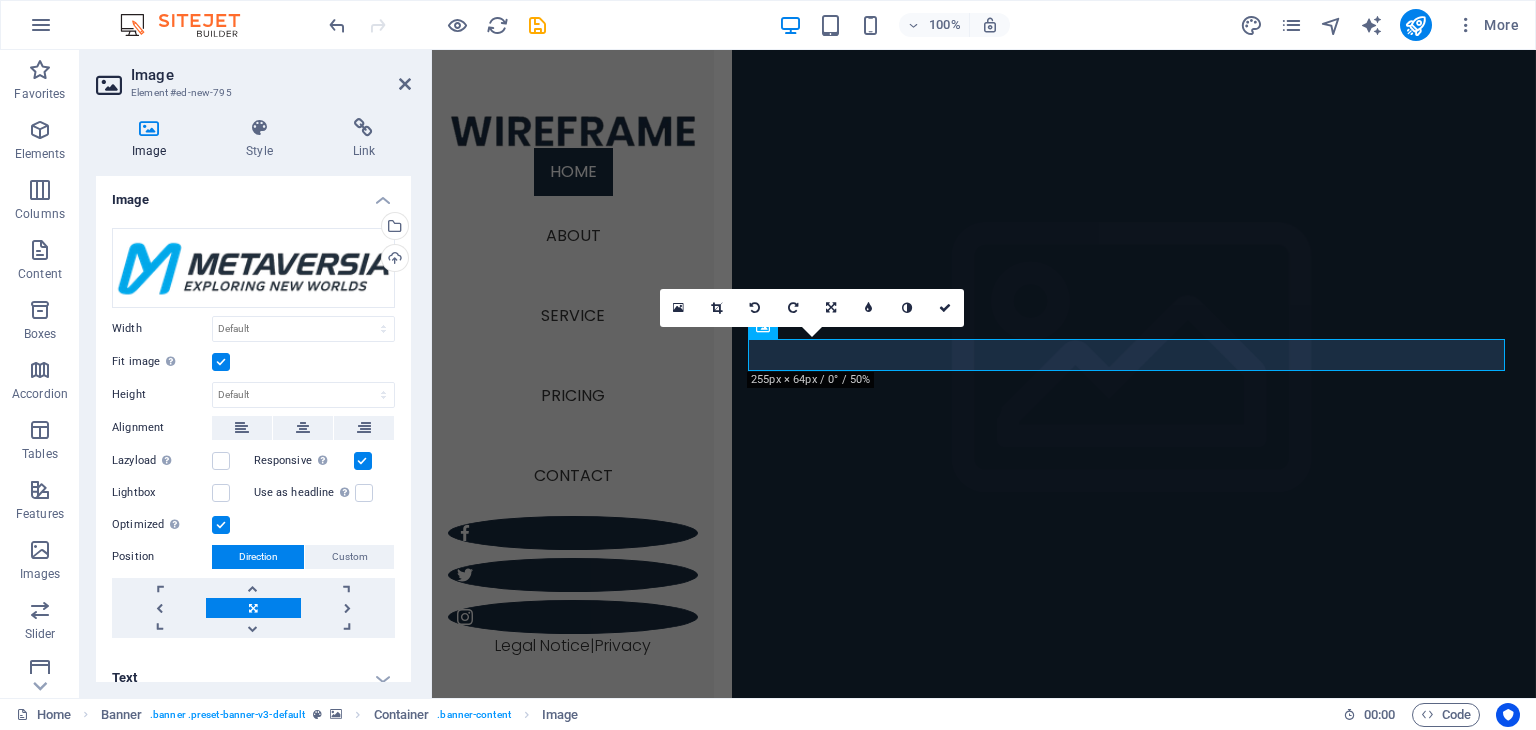 click on "Fit image Automatically fit image to a fixed width and height" at bounding box center (0, 0) 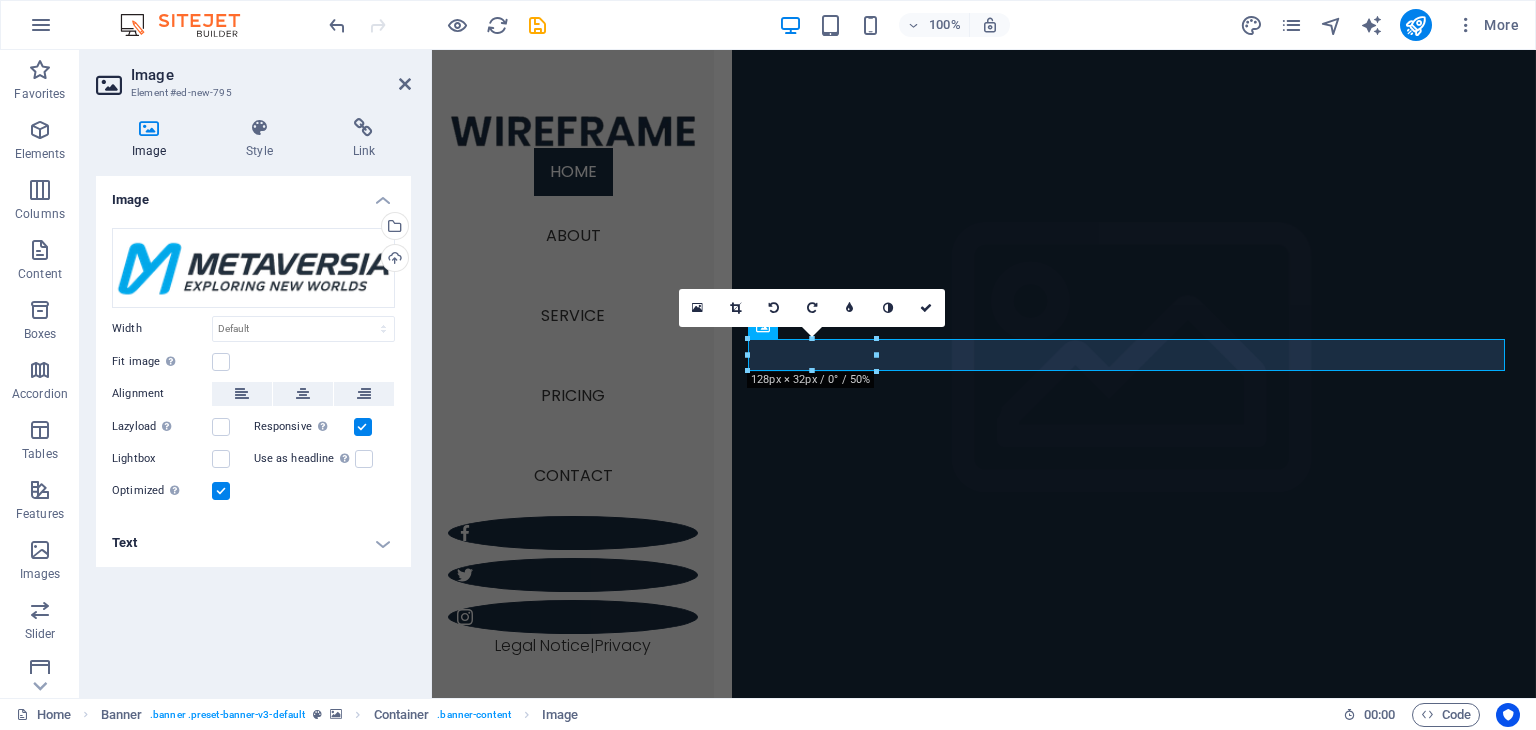 click on "Text" at bounding box center [253, 543] 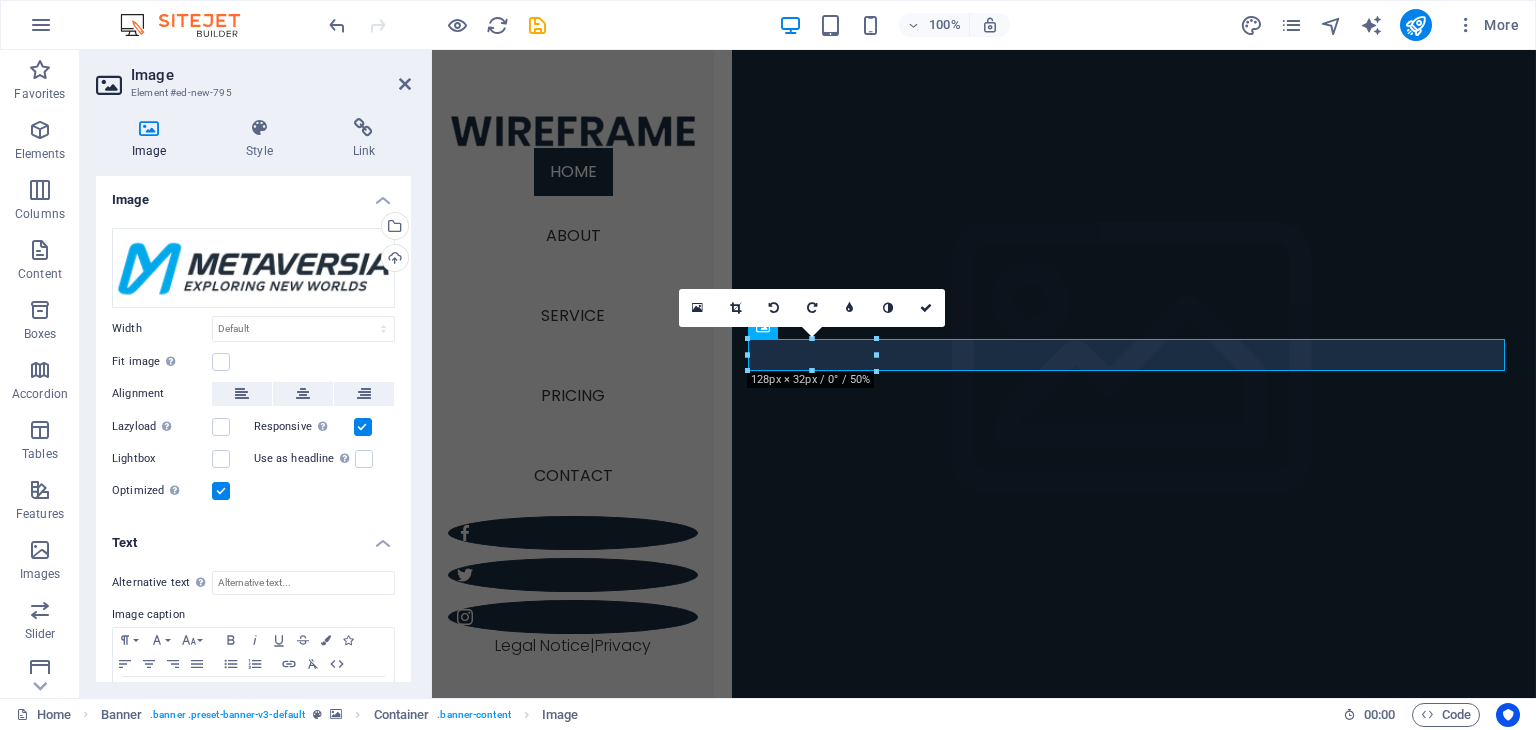 click on "Text" at bounding box center (253, 537) 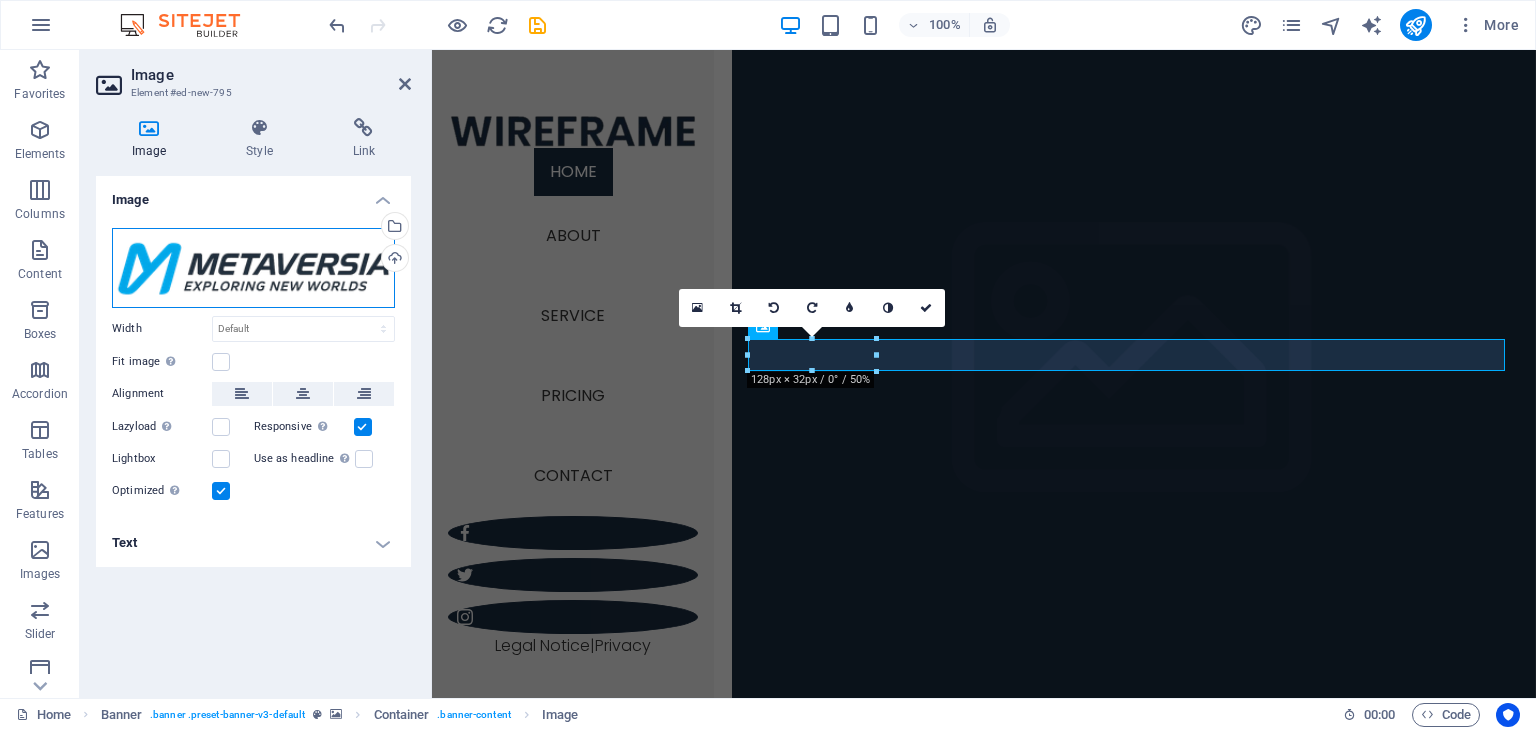 click on "Drag files here, click to choose files or select files from Files or our free stock photos & videos" at bounding box center (253, 268) 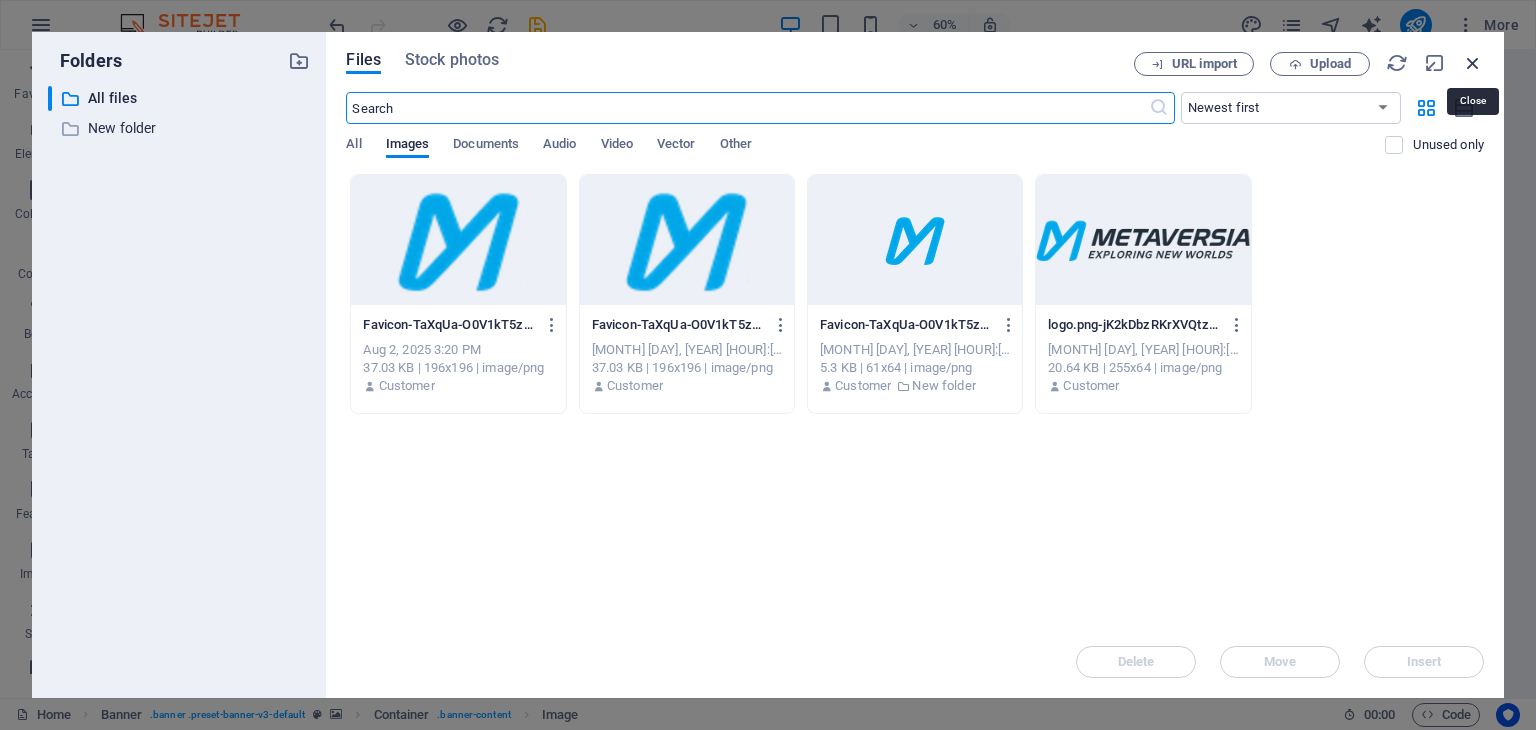 click at bounding box center (1473, 63) 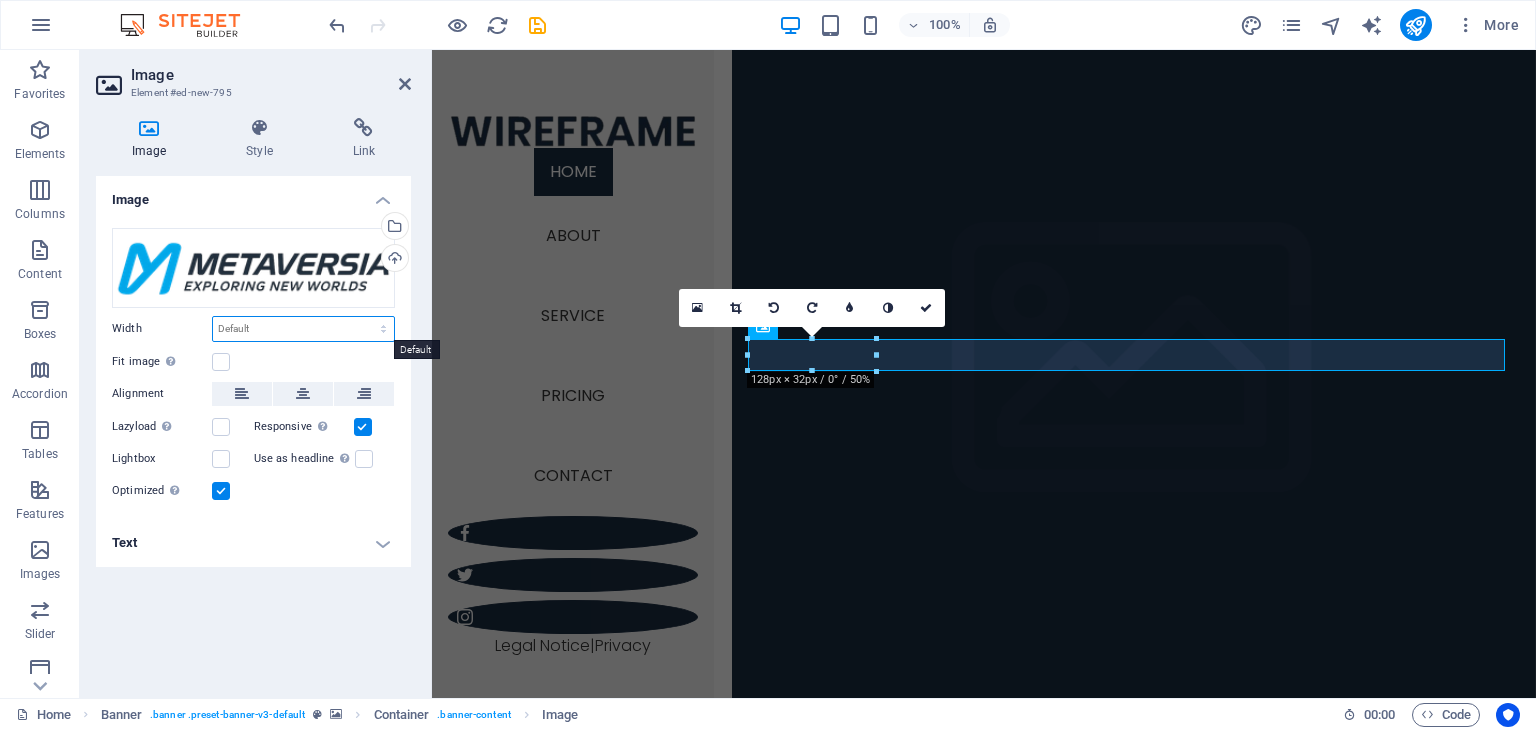 click on "Default auto px rem % em vh vw" at bounding box center [303, 329] 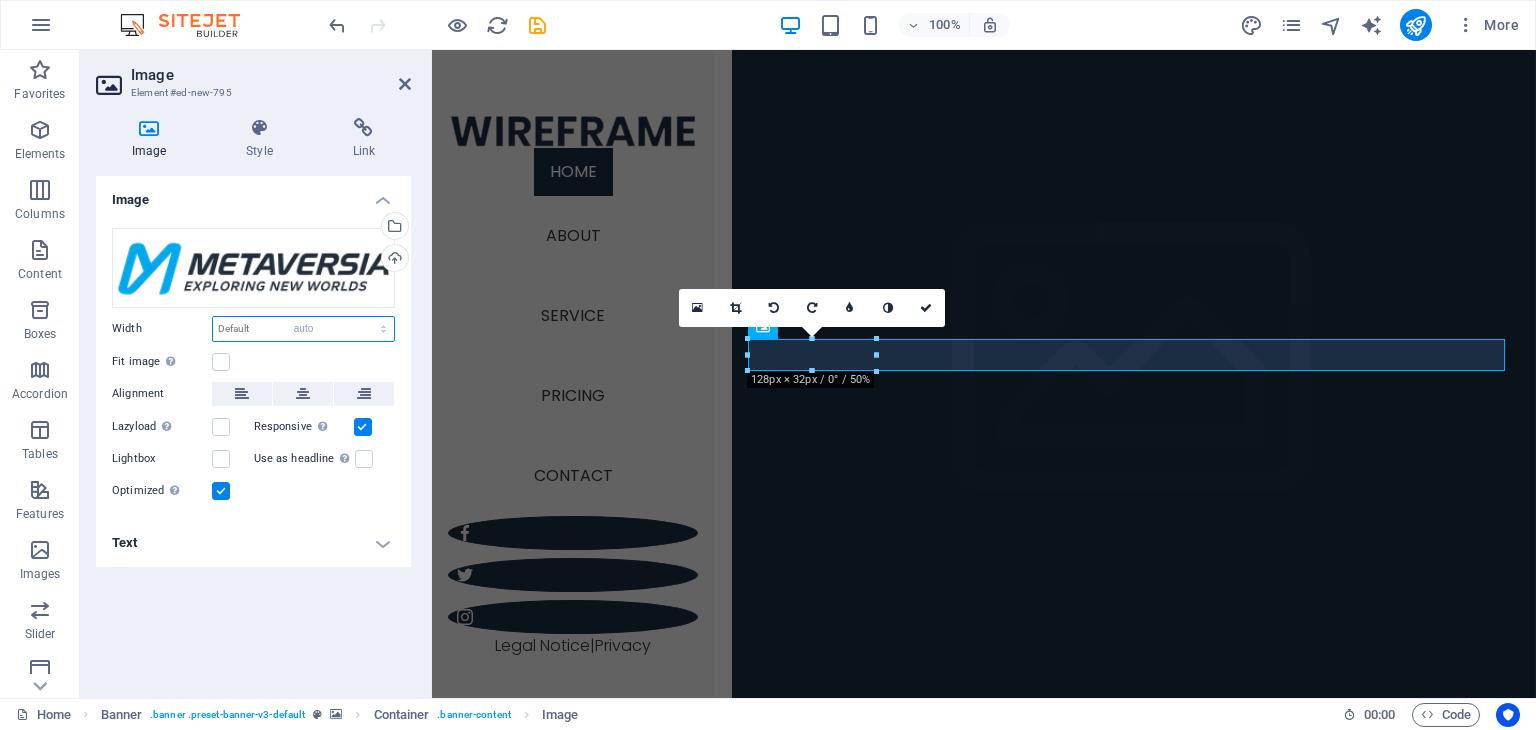click on "Default auto px rem % em vh vw" at bounding box center [303, 329] 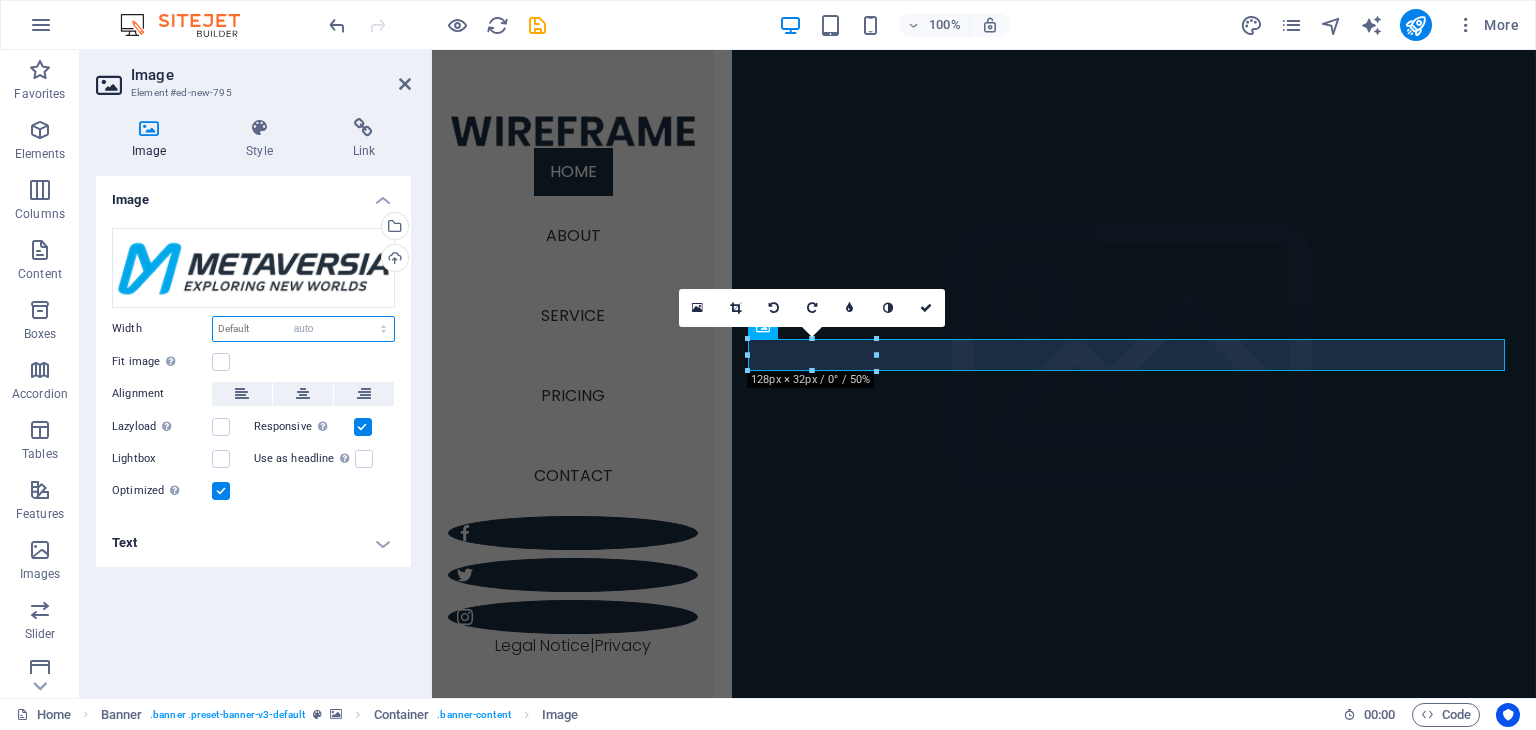 select on "DISABLED_OPTION_VALUE" 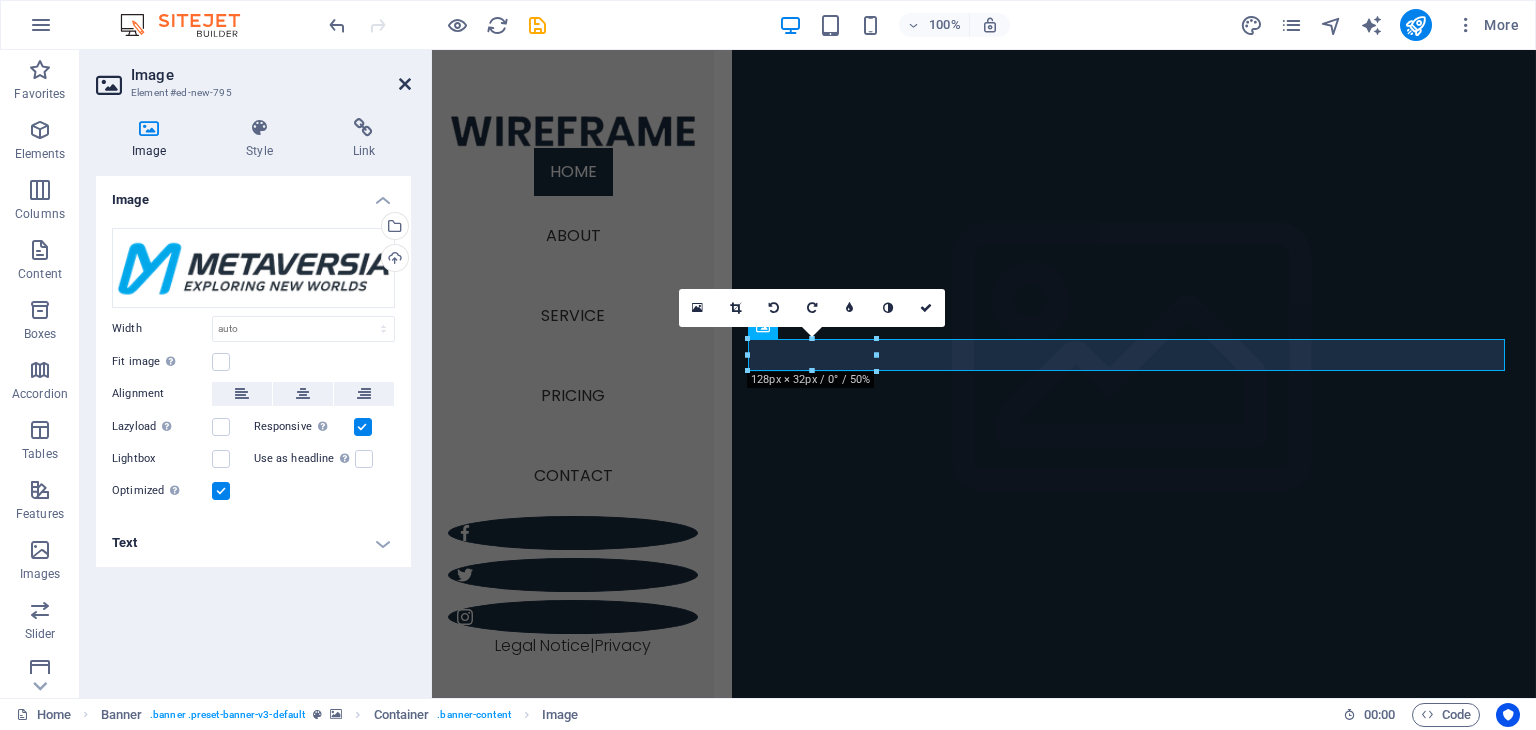 click at bounding box center (405, 84) 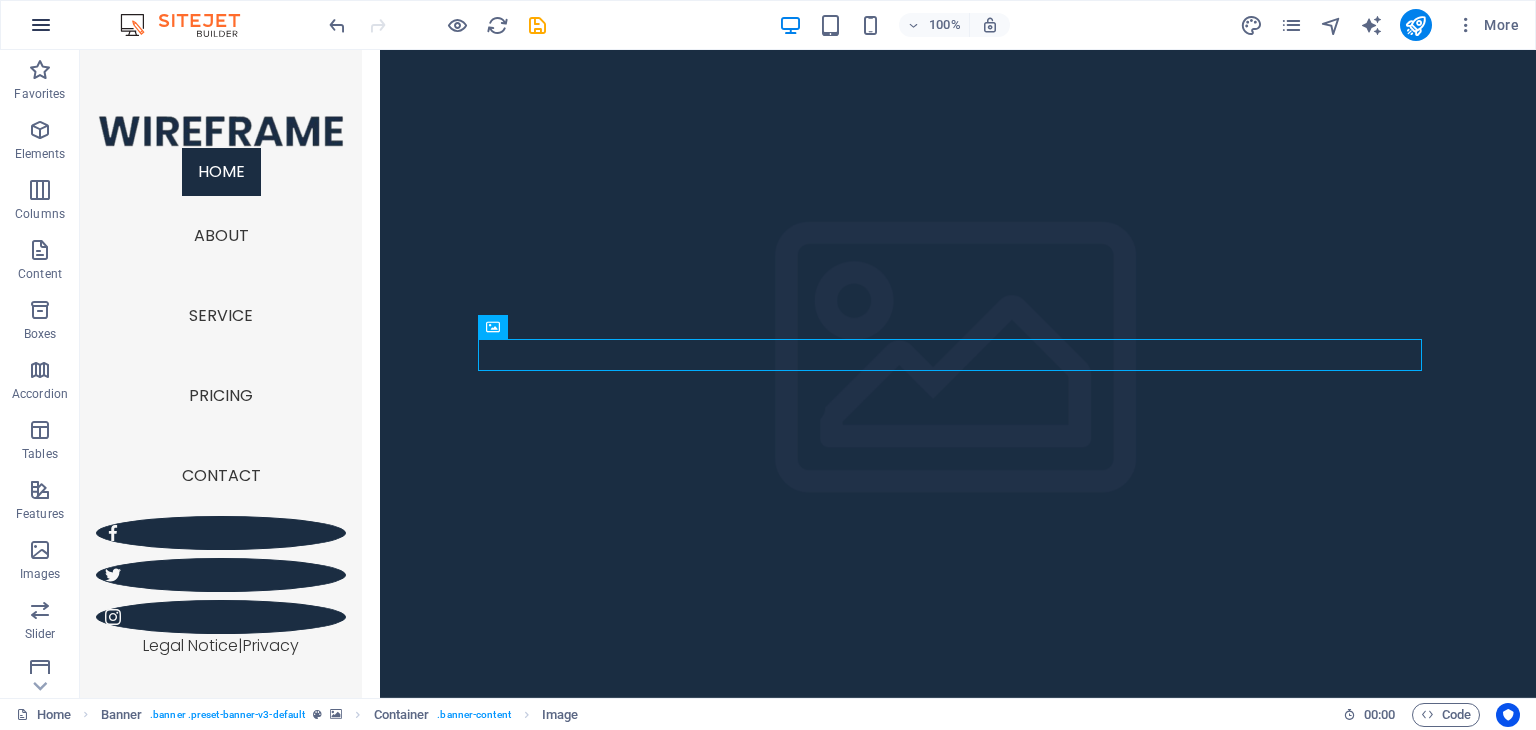 click at bounding box center (41, 25) 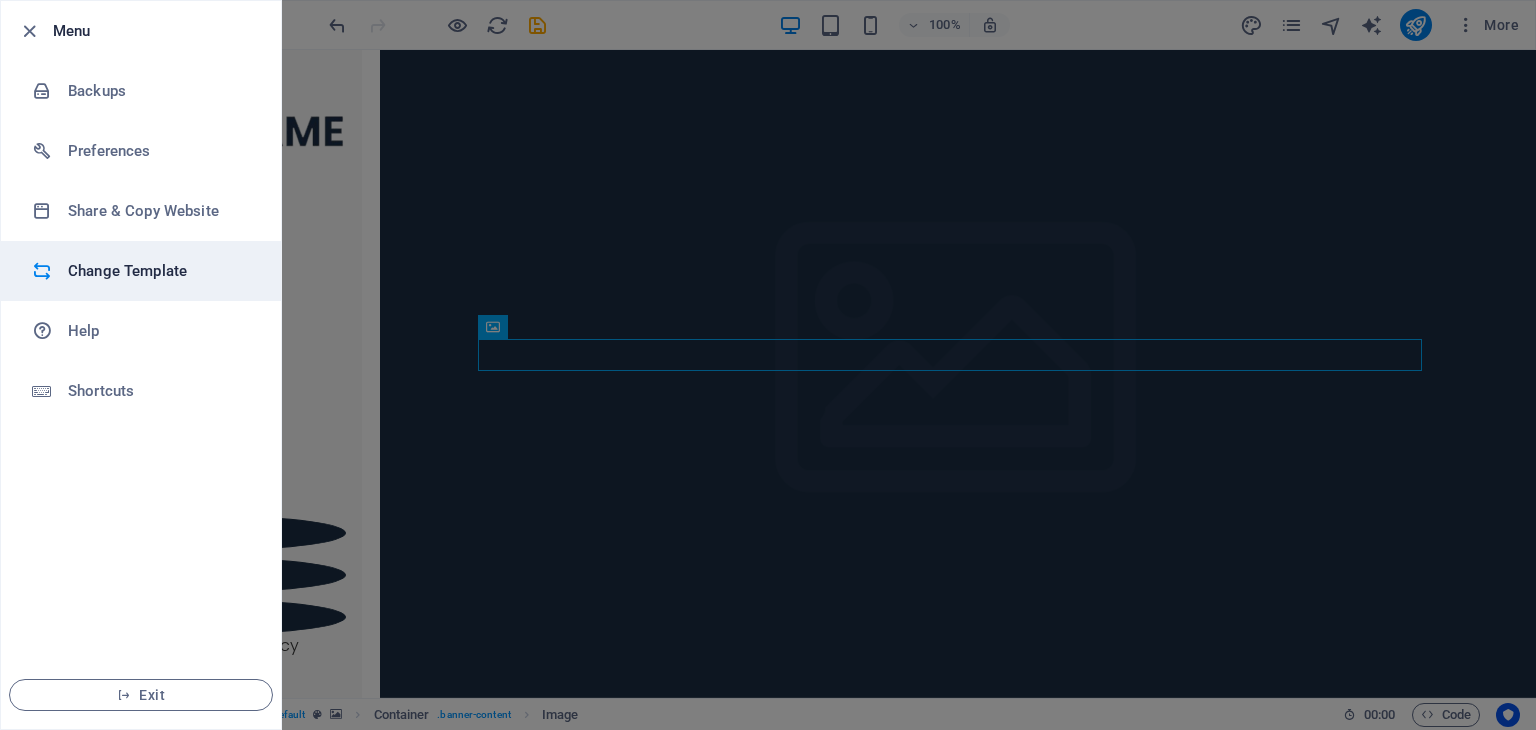 click on "Change Template" at bounding box center (160, 271) 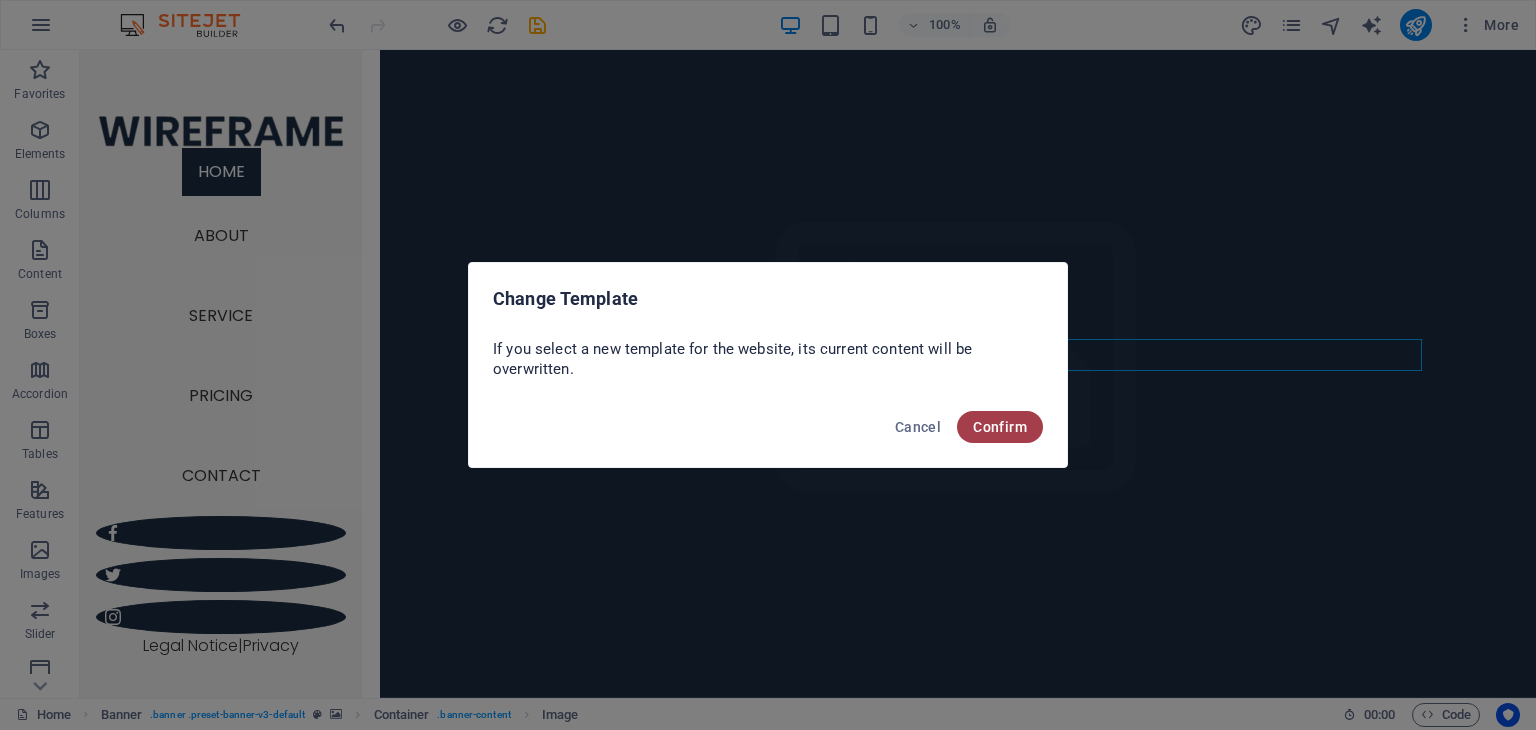 click on "Confirm" at bounding box center [1000, 427] 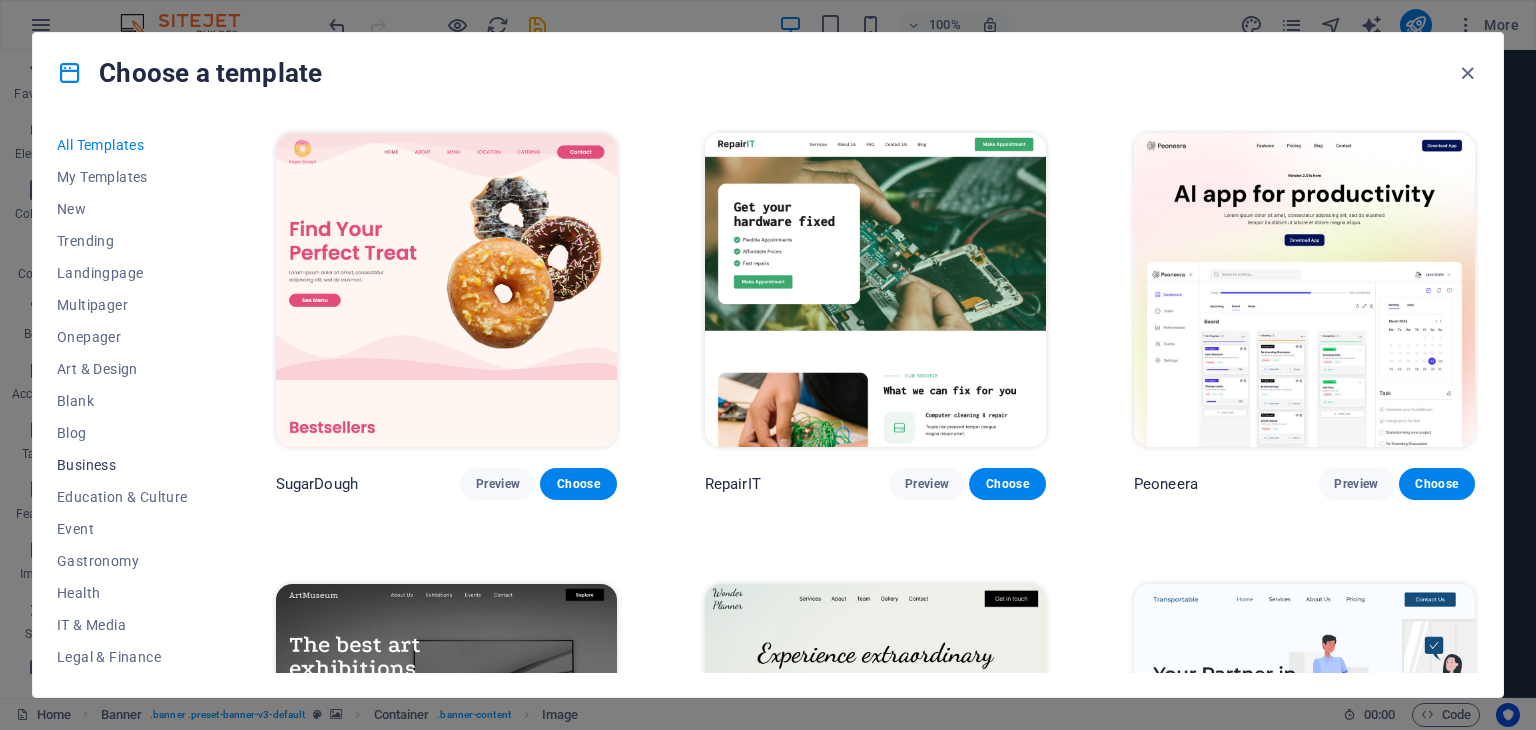 click on "Business" at bounding box center (122, 465) 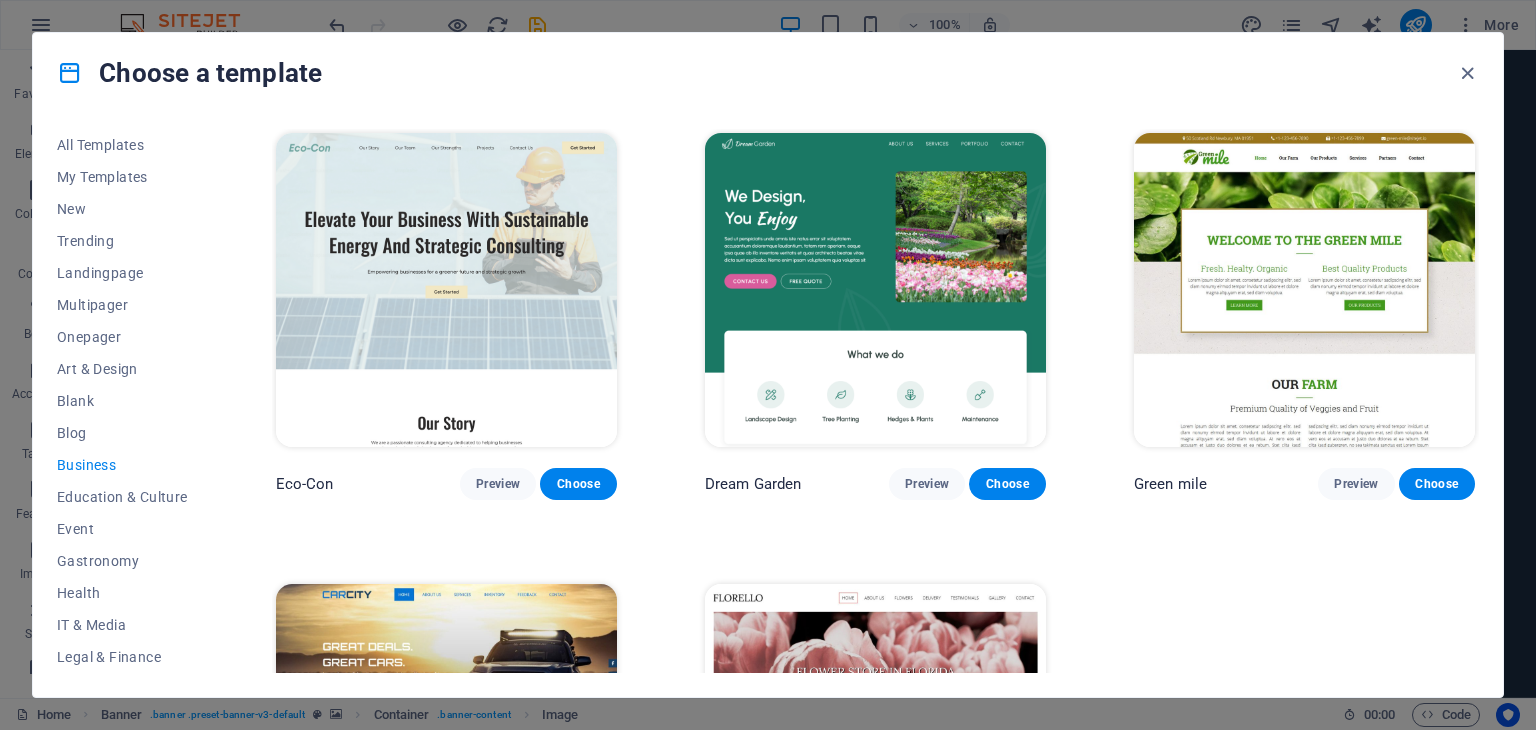 scroll, scrollTop: 274, scrollLeft: 0, axis: vertical 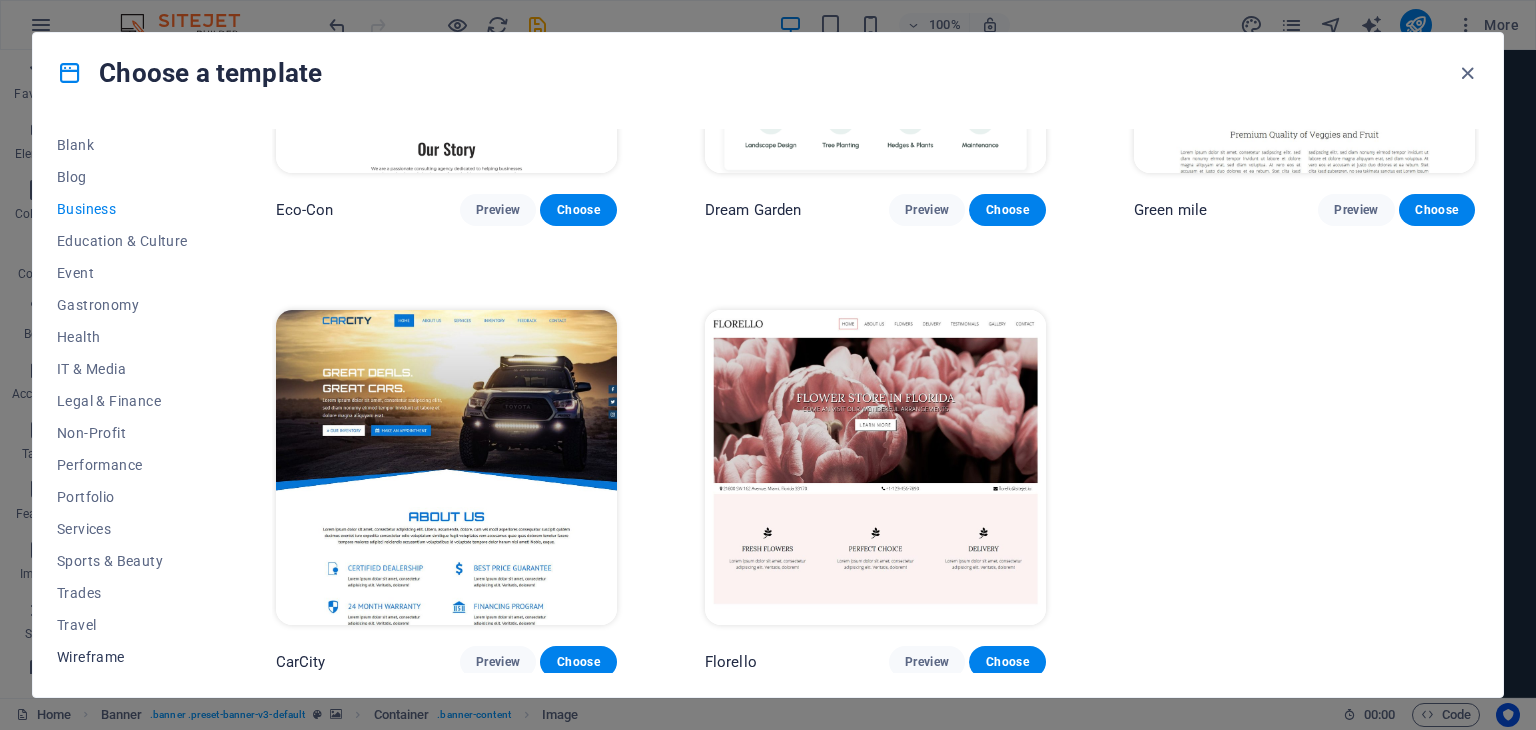 click on "Wireframe" at bounding box center (122, 657) 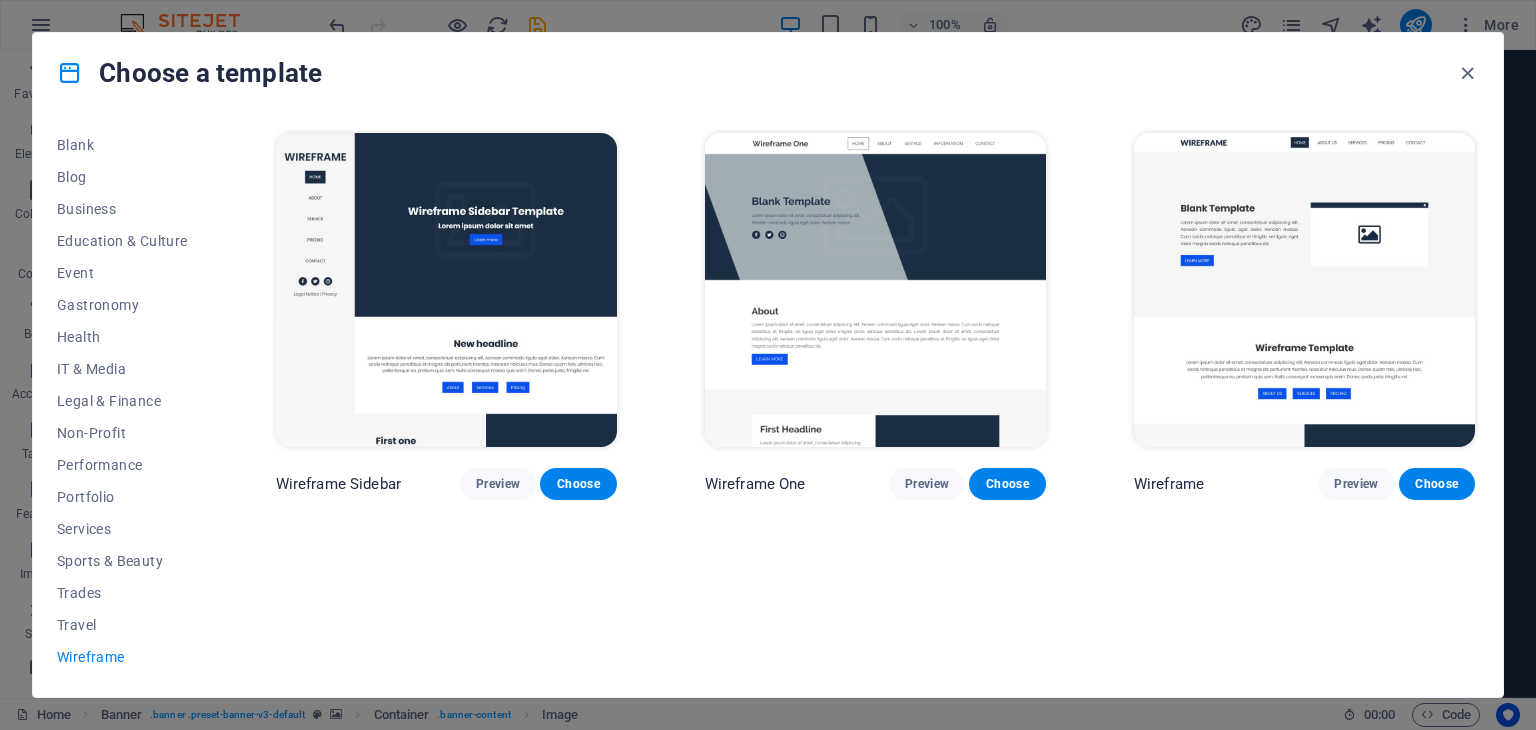 click at bounding box center [875, 290] 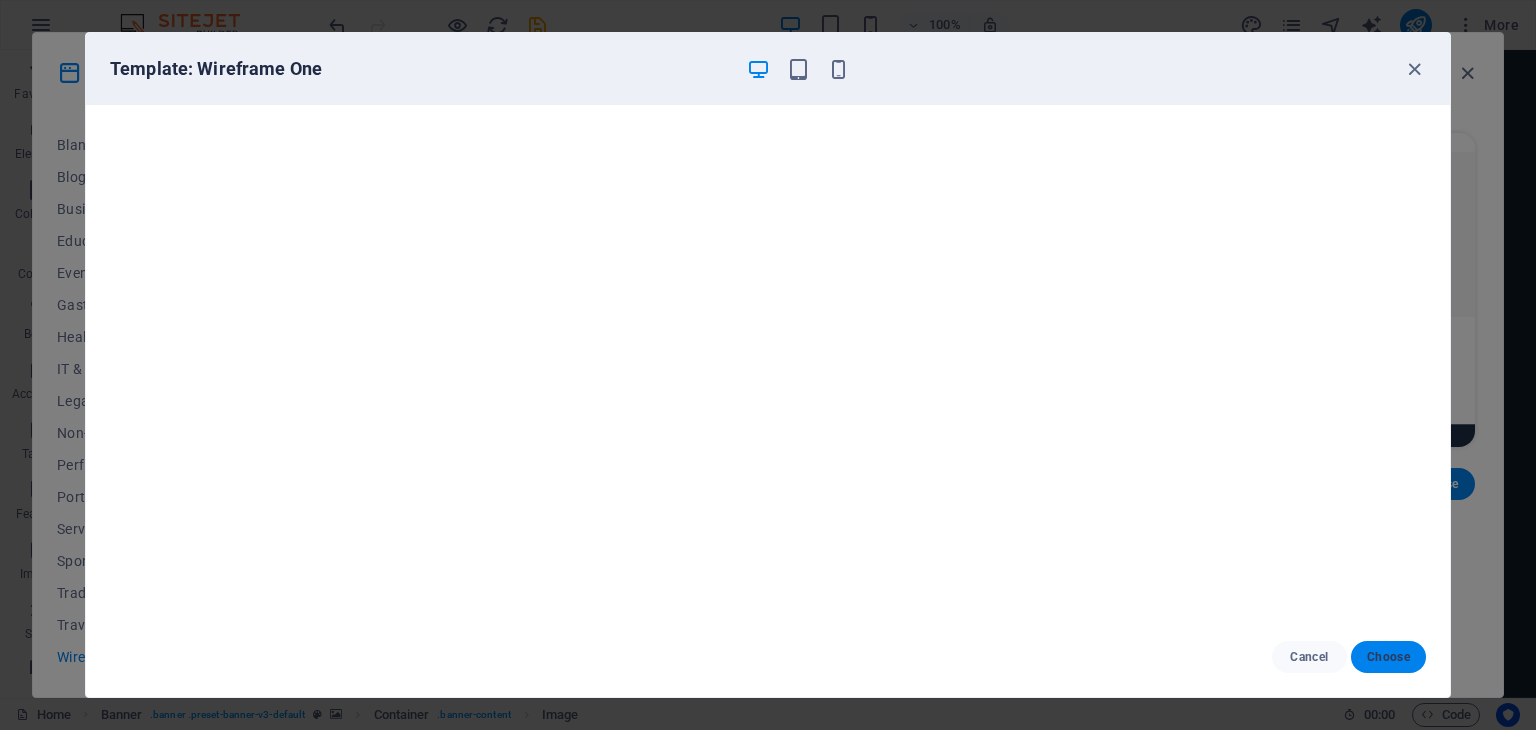 click on "Choose" at bounding box center (1388, 657) 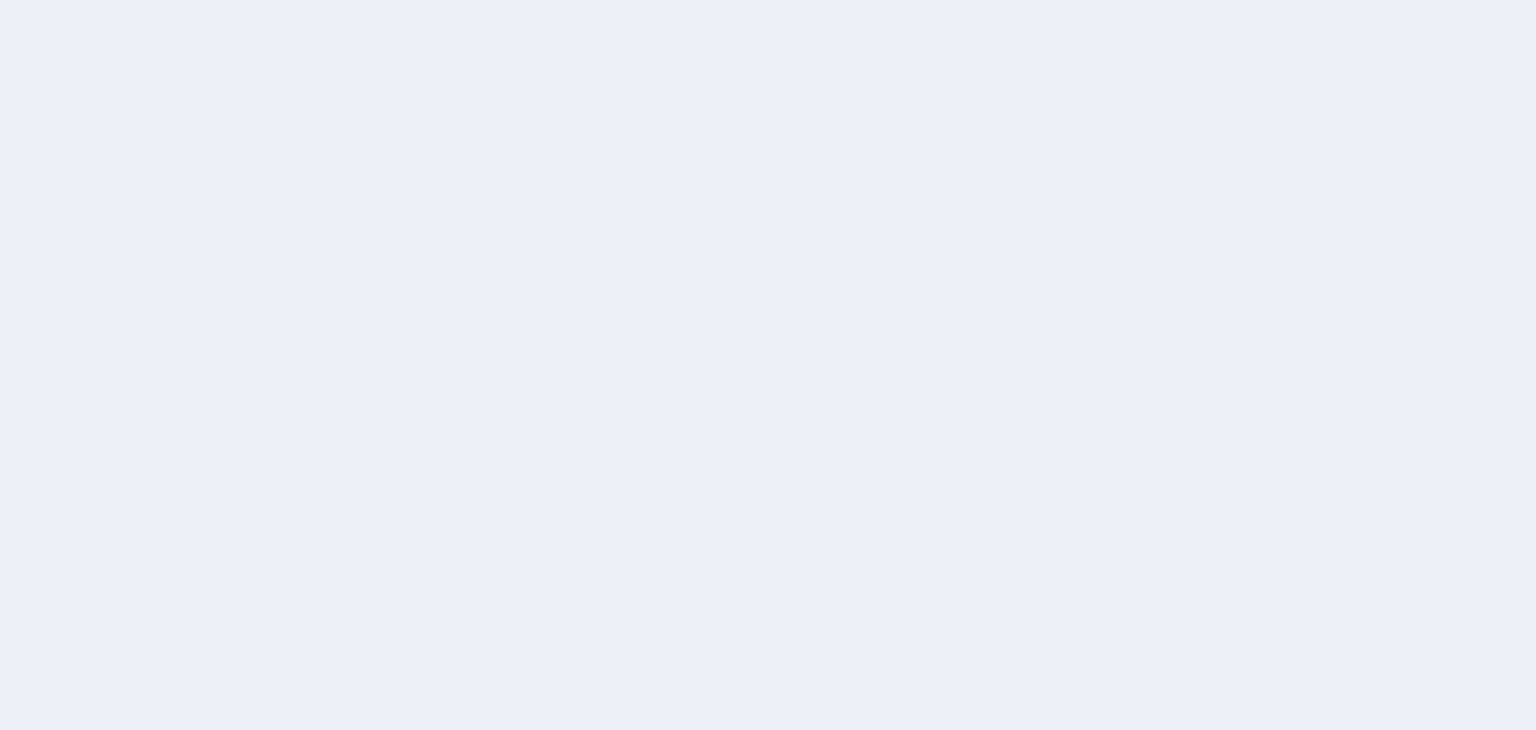 scroll, scrollTop: 0, scrollLeft: 0, axis: both 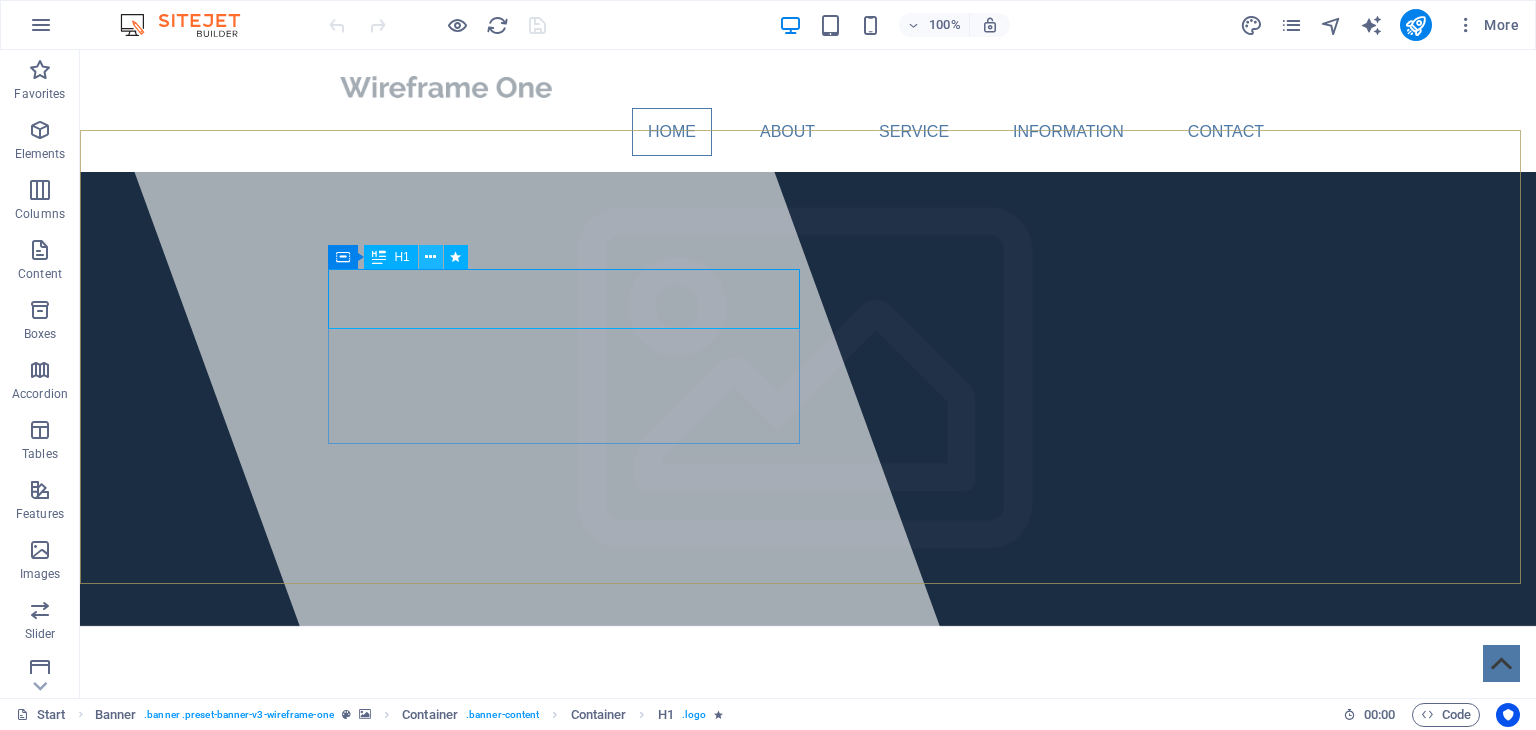 click at bounding box center [430, 257] 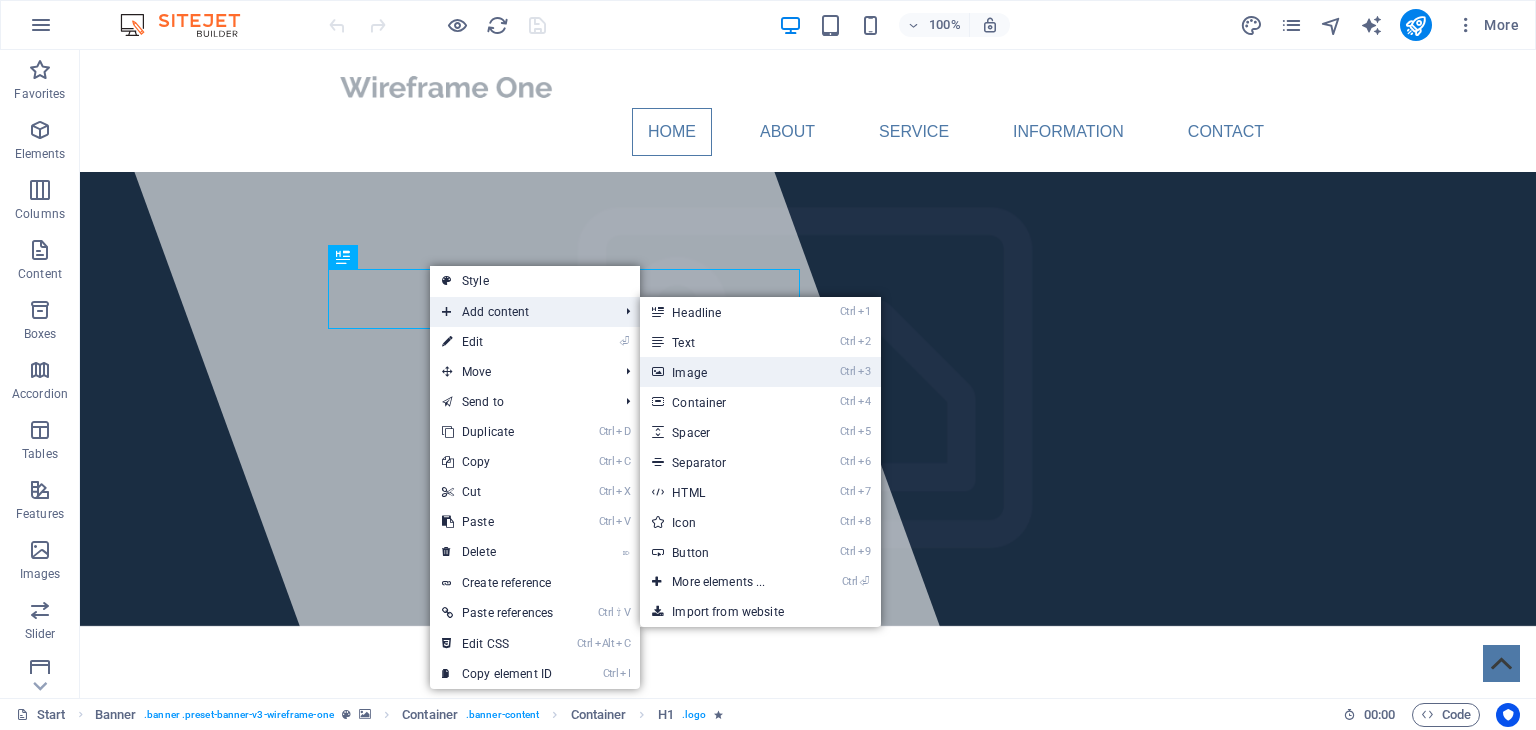 click on "Ctrl 3  Image" at bounding box center (722, 372) 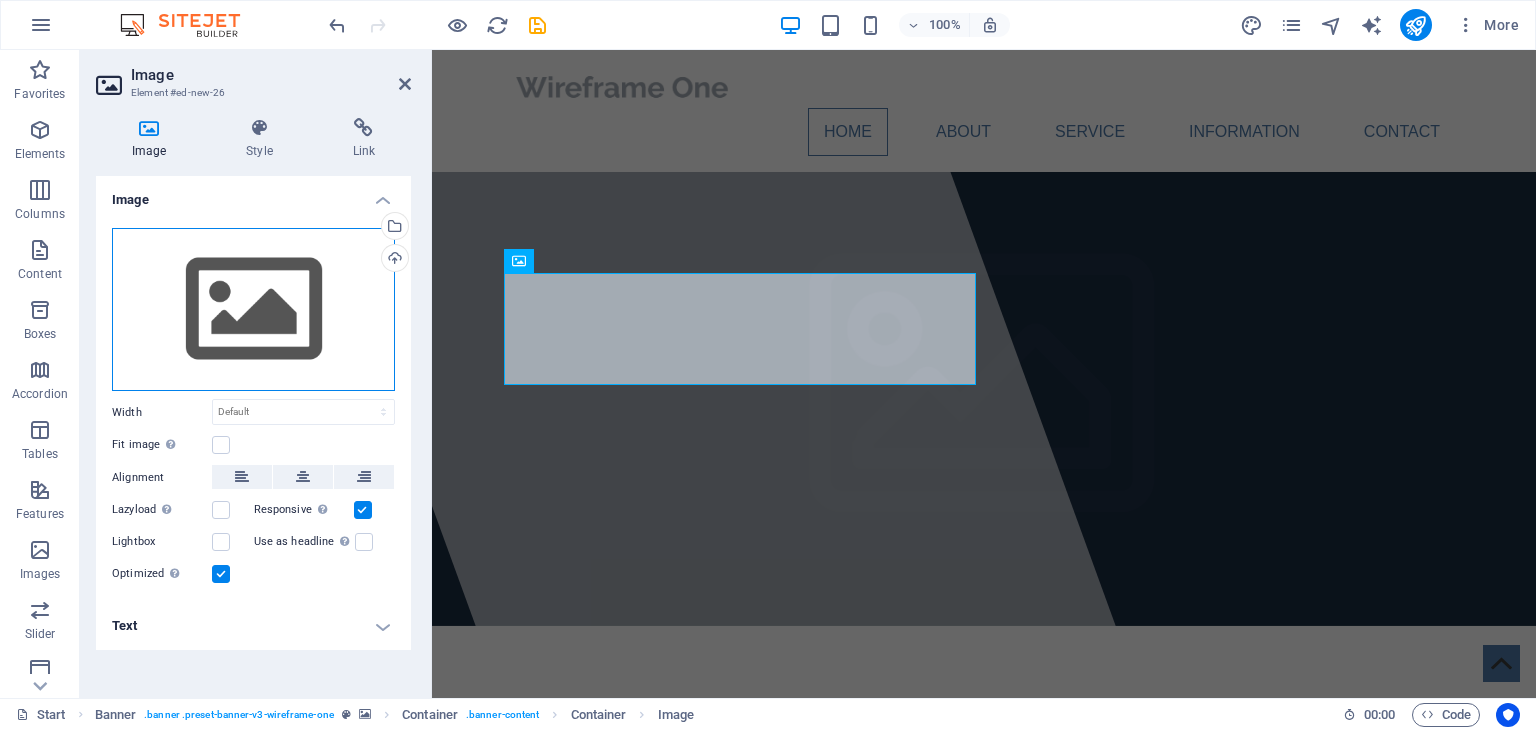 click on "Drag files here, click to choose files or select files from Files or our free stock photos & videos" at bounding box center [253, 310] 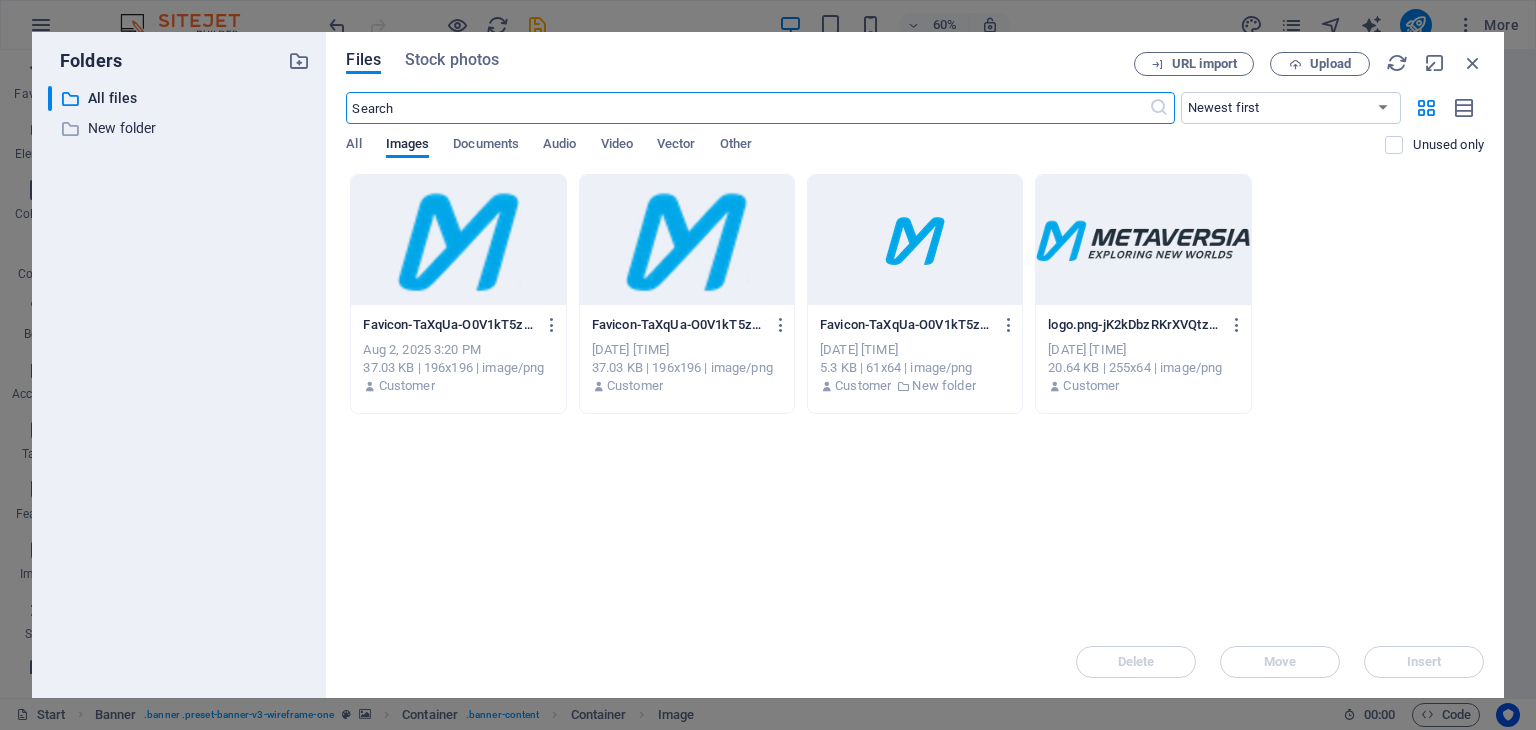 click at bounding box center [1143, 240] 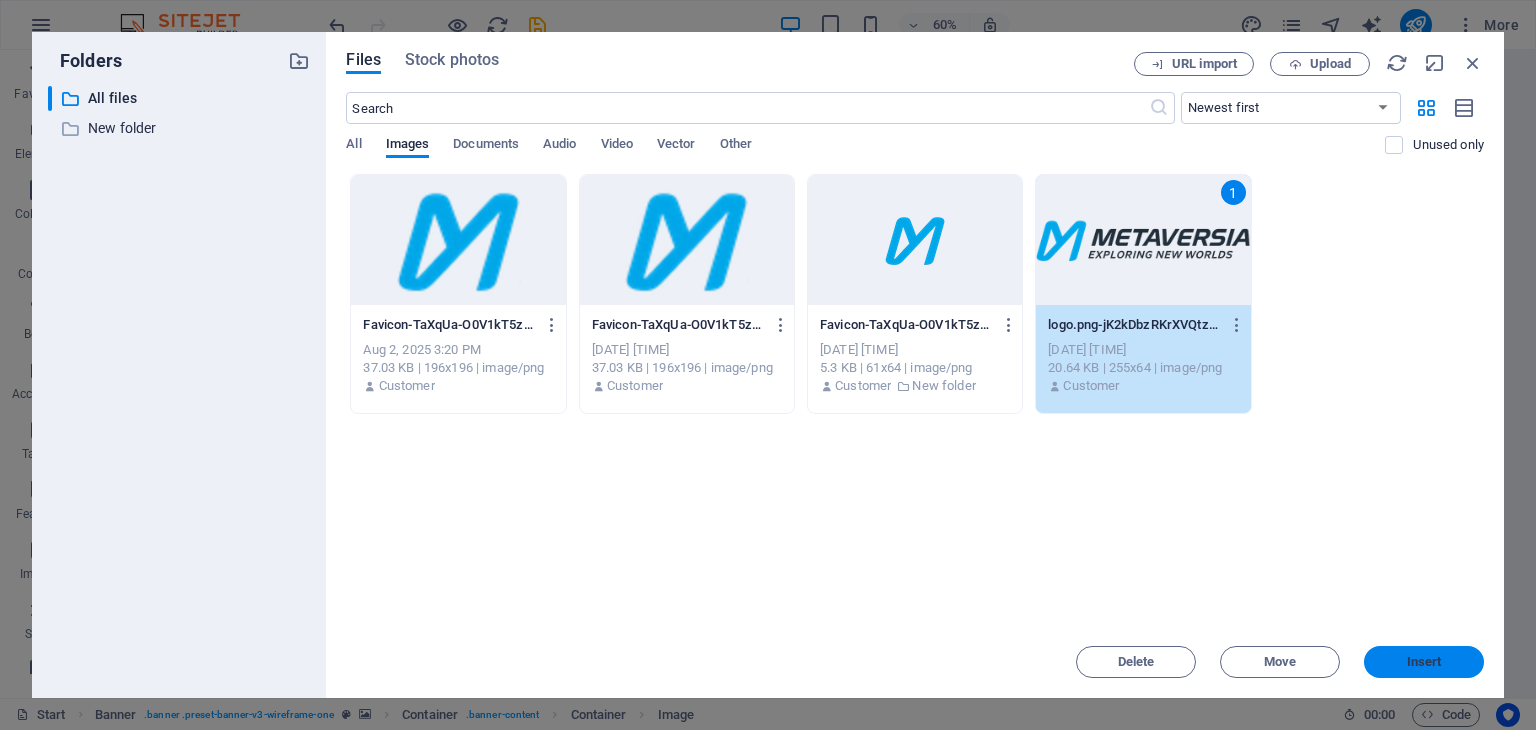 click on "Insert" at bounding box center [1424, 662] 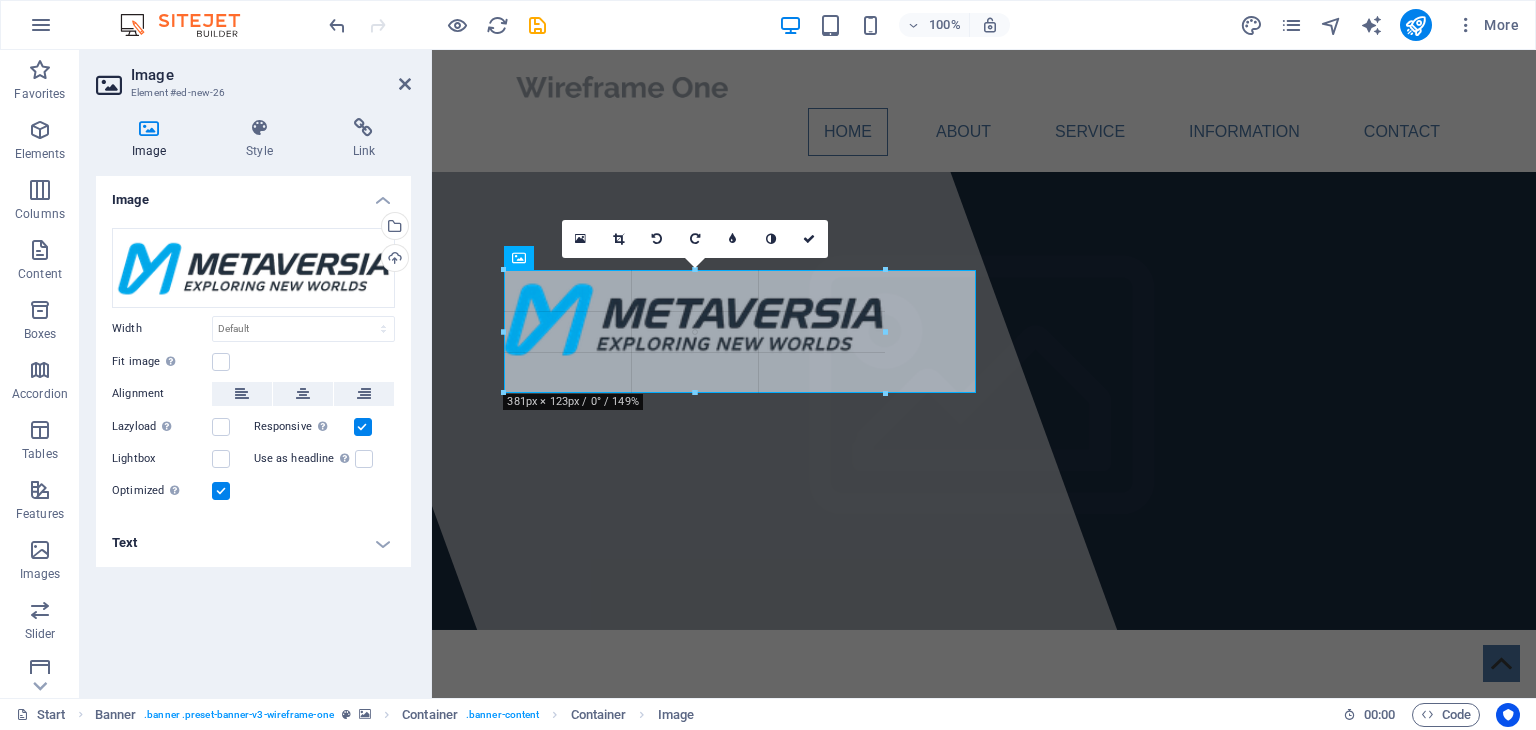 drag, startPoint x: 632, startPoint y: 333, endPoint x: 446, endPoint y: 348, distance: 186.60385 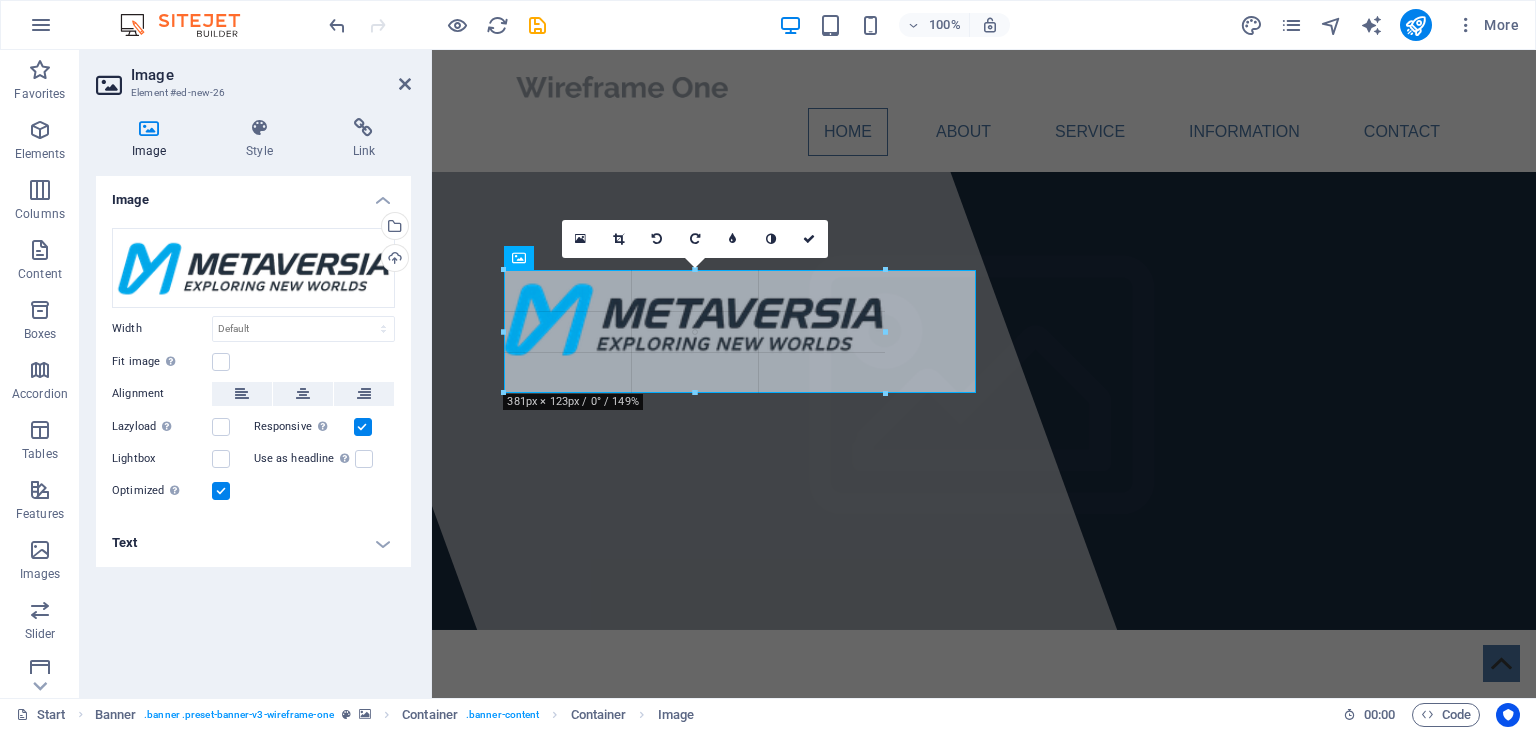 type on "381" 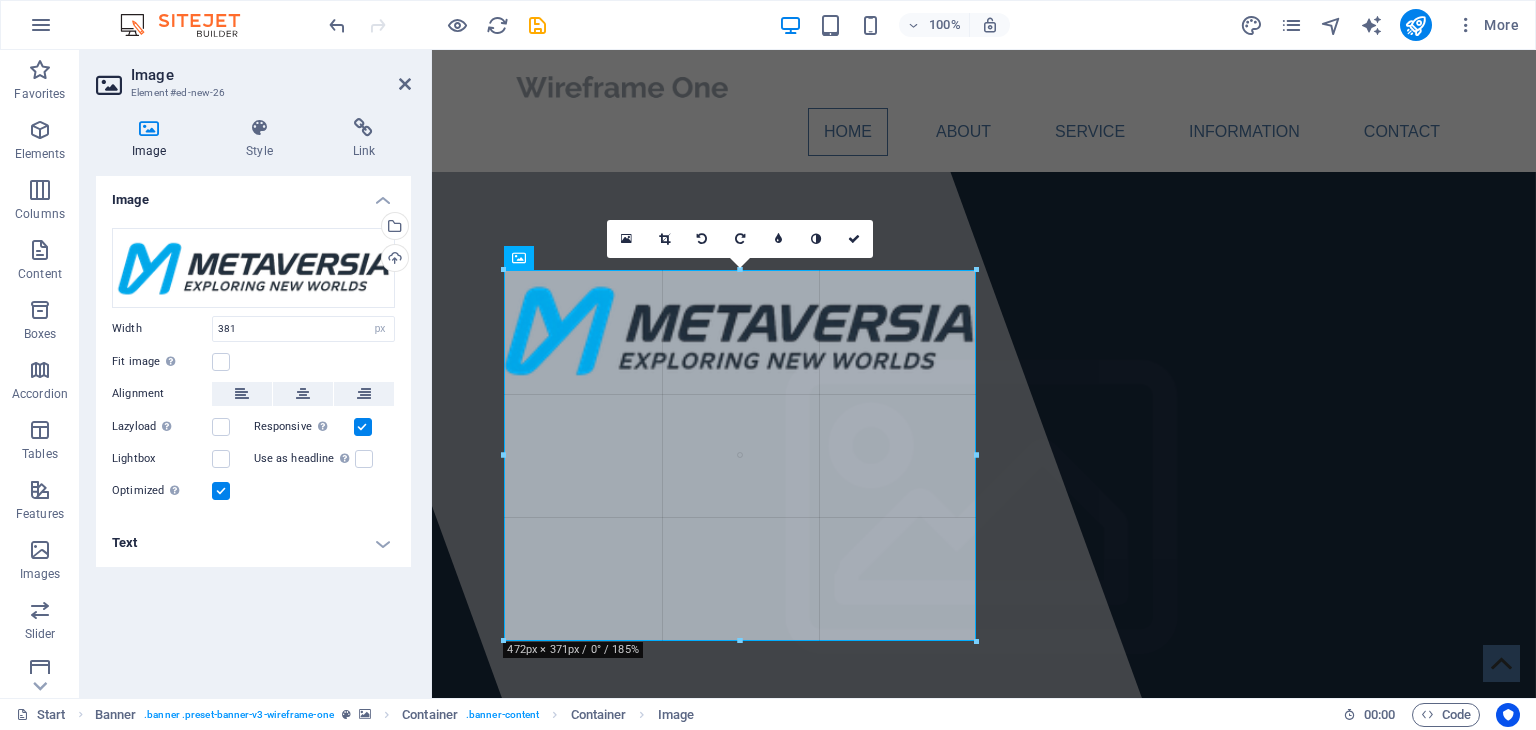 drag, startPoint x: 887, startPoint y: 378, endPoint x: 1003, endPoint y: 509, distance: 174.97714 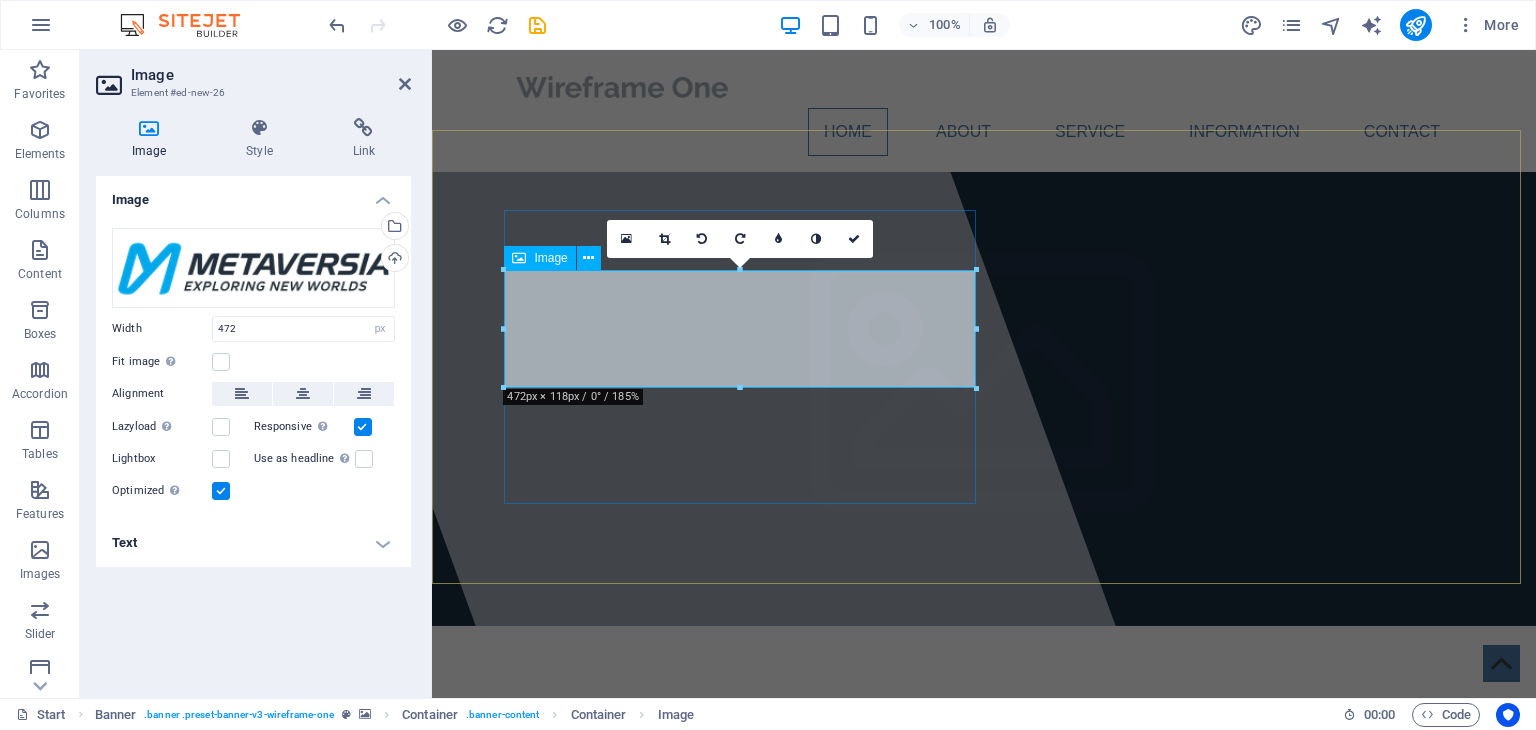 click at bounding box center [984, 825] 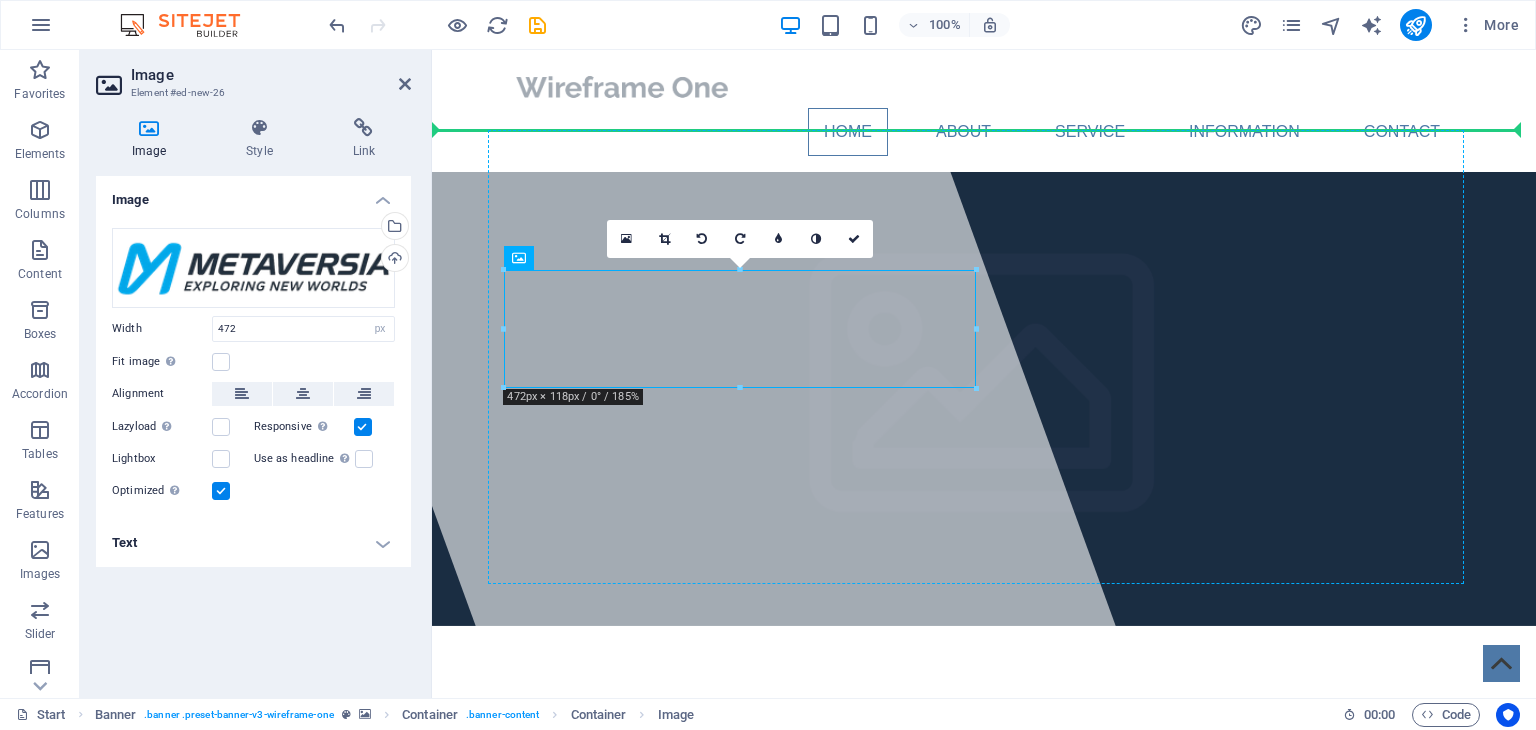 drag, startPoint x: 634, startPoint y: 292, endPoint x: 518, endPoint y: 204, distance: 145.6022 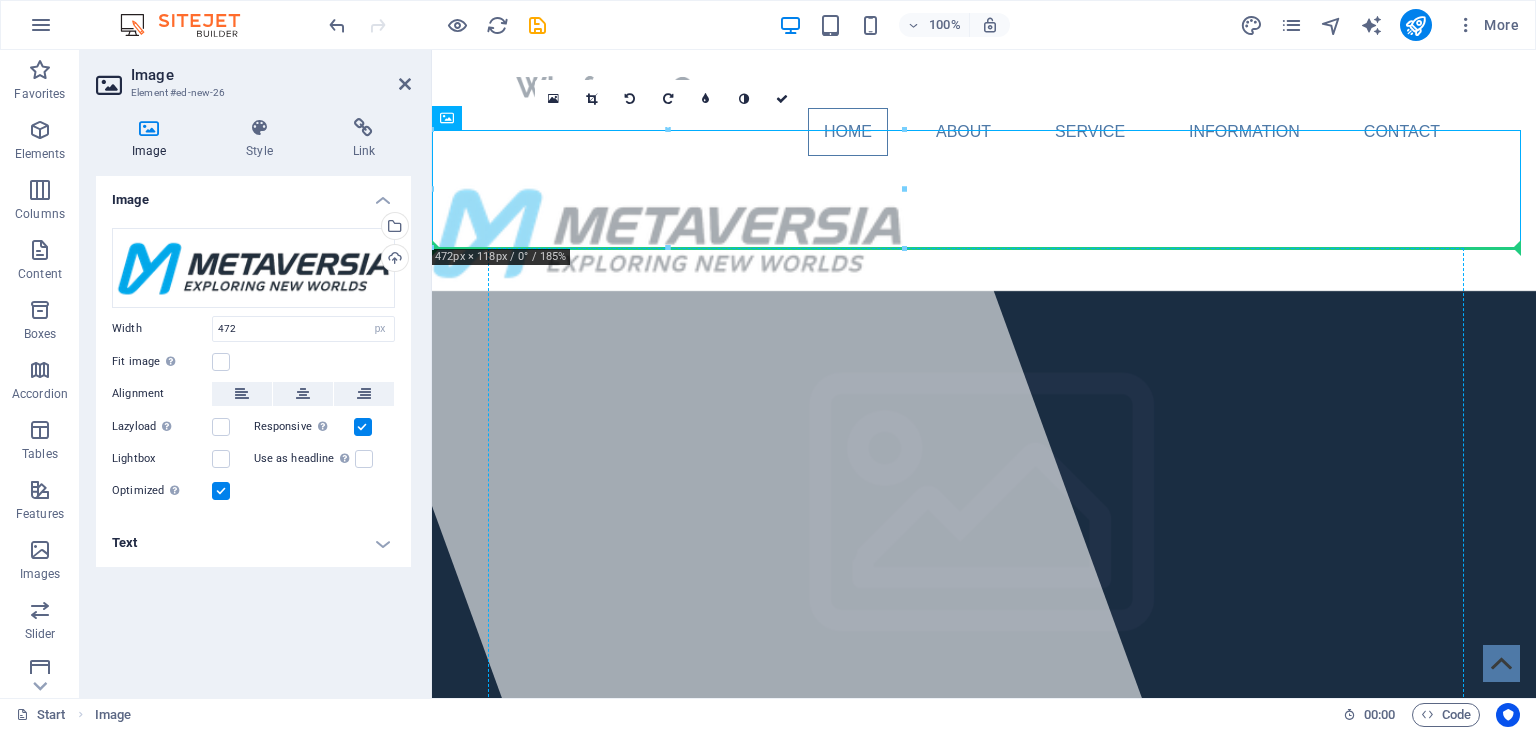 drag, startPoint x: 675, startPoint y: 203, endPoint x: 685, endPoint y: 341, distance: 138.36185 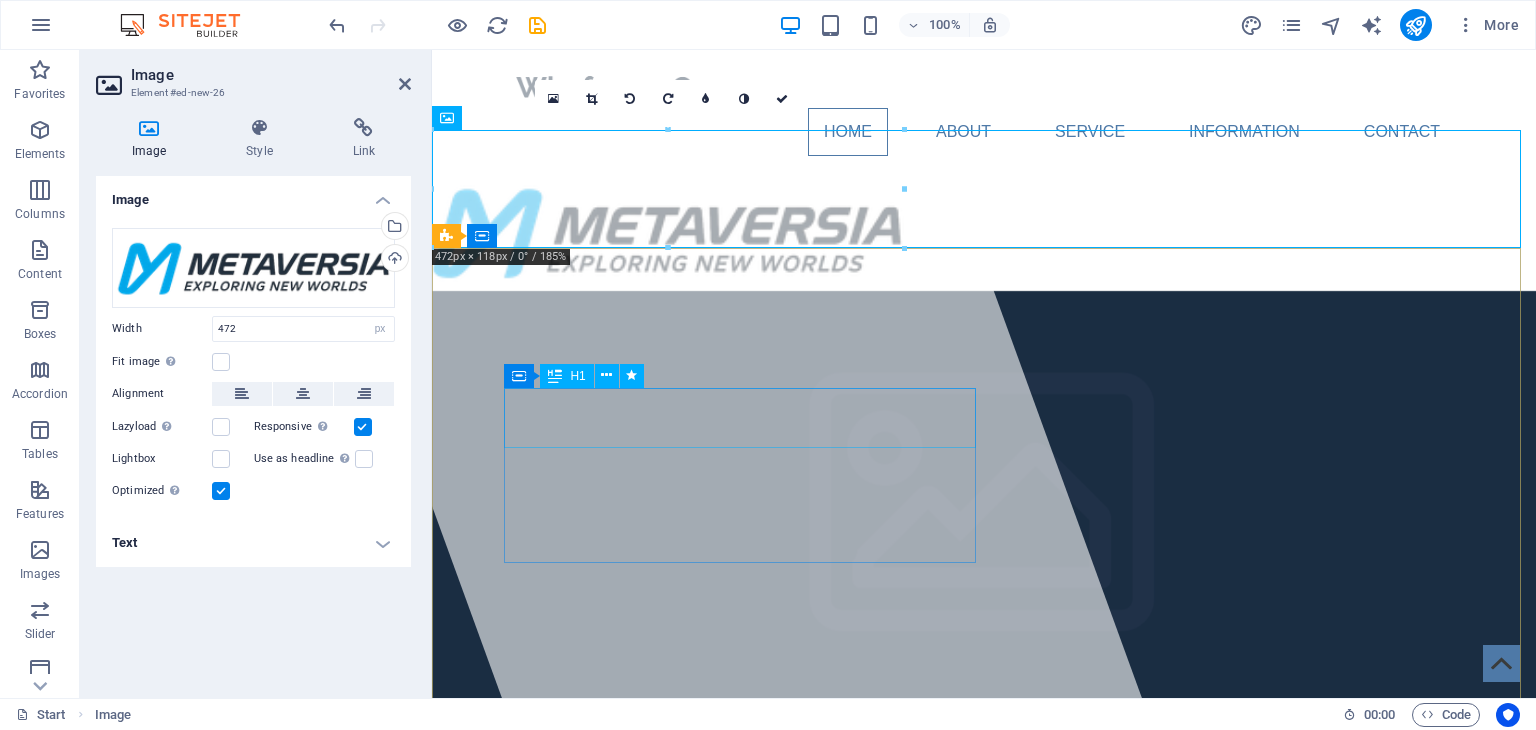 click on "metaversia.me" at bounding box center (651, 855) 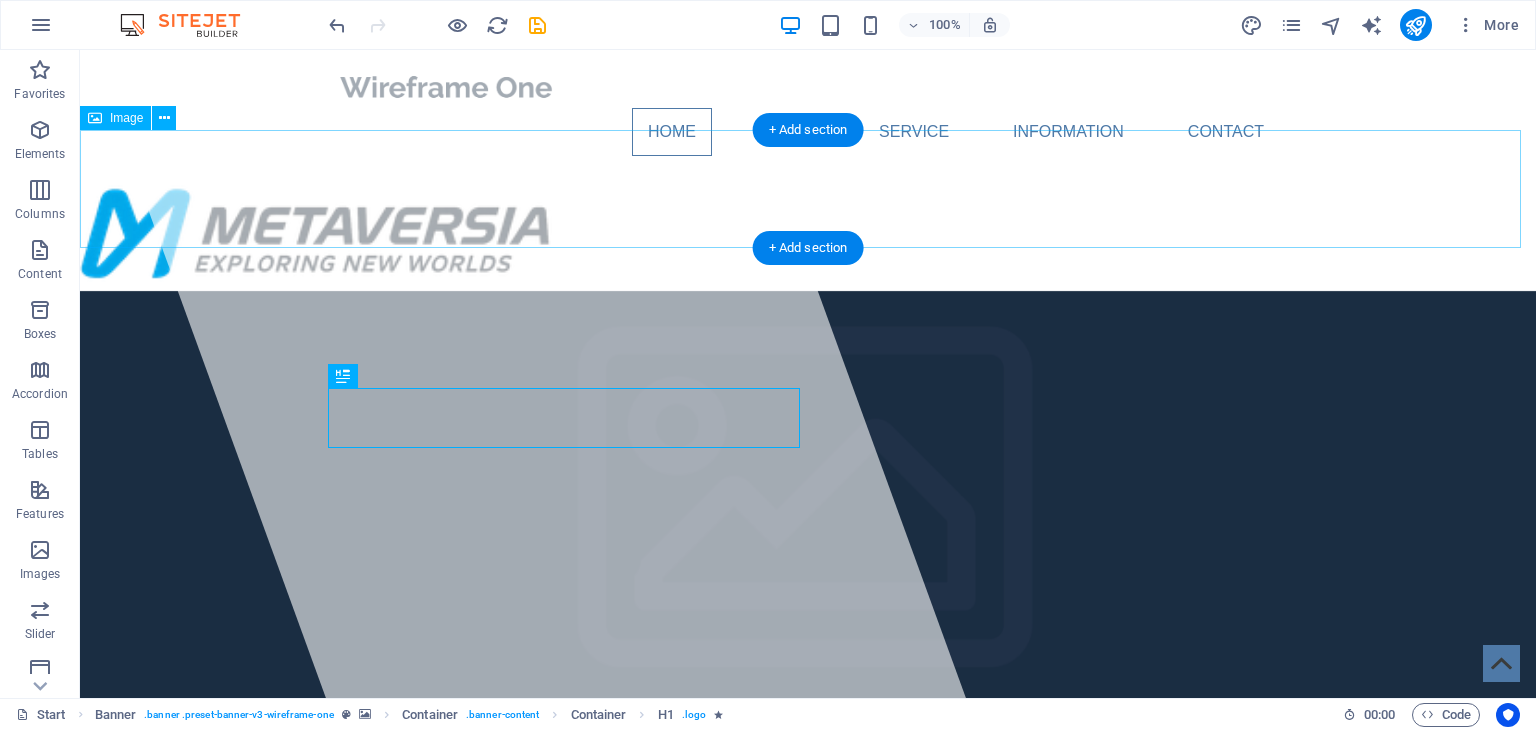 click at bounding box center [808, 231] 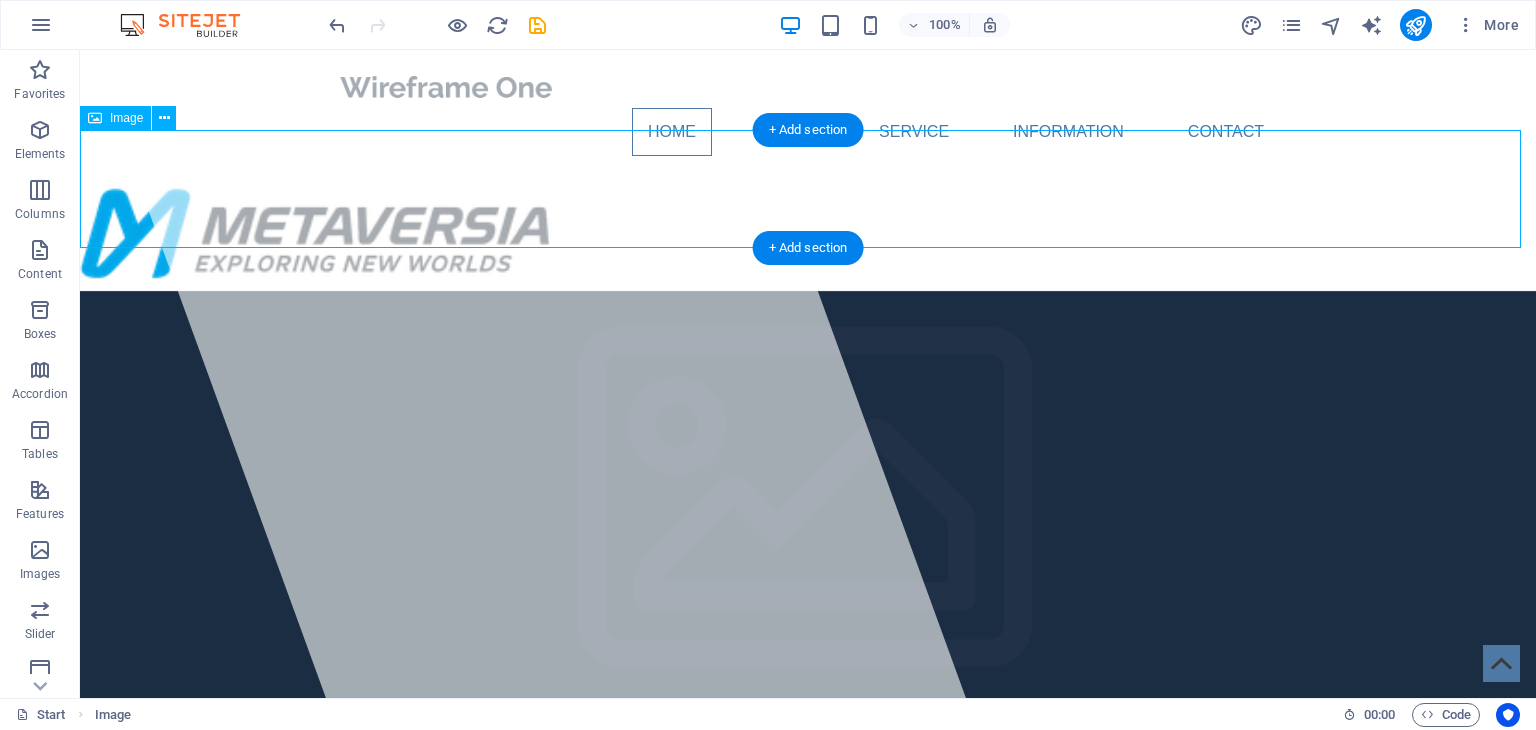 click at bounding box center [808, 231] 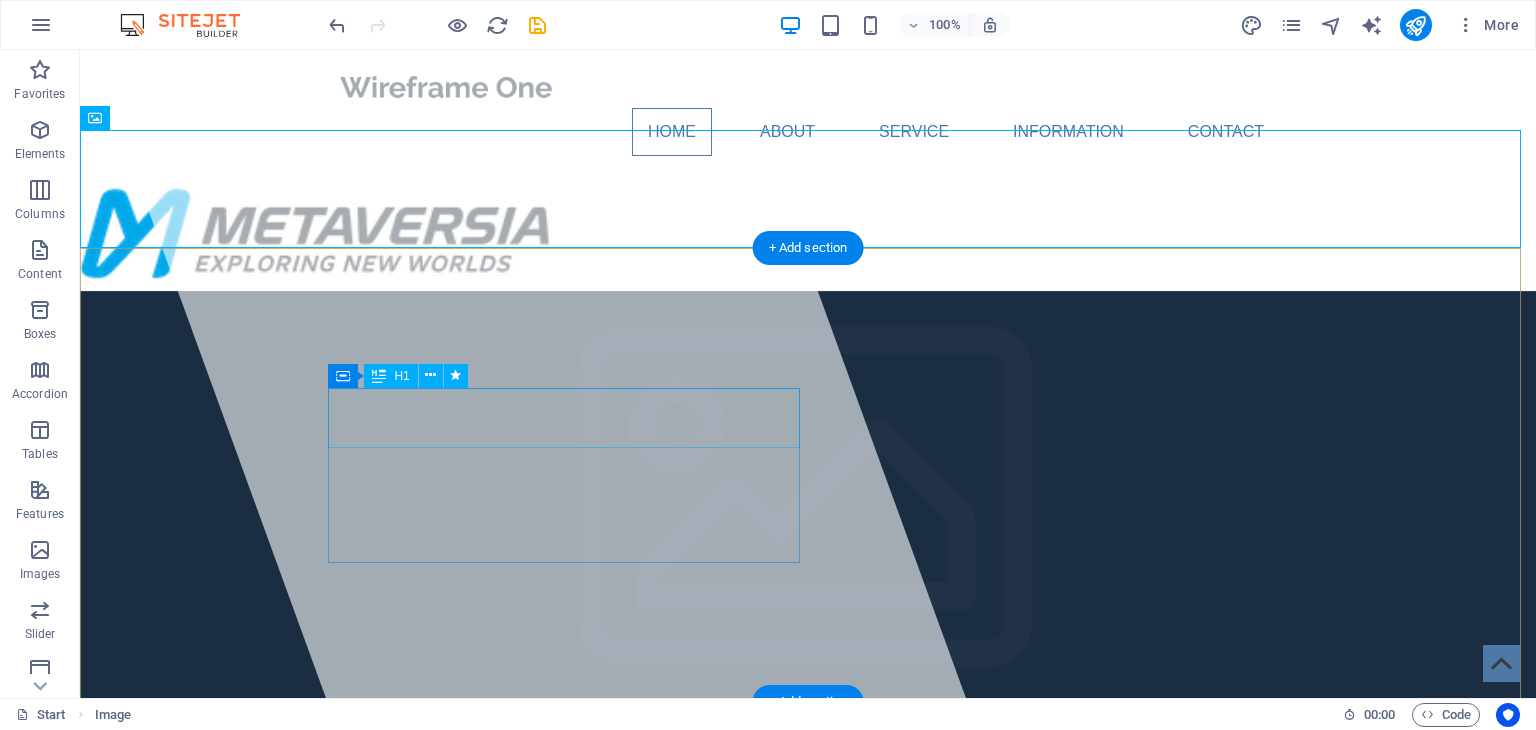 click on "metaversia.me" at bounding box center (475, 855) 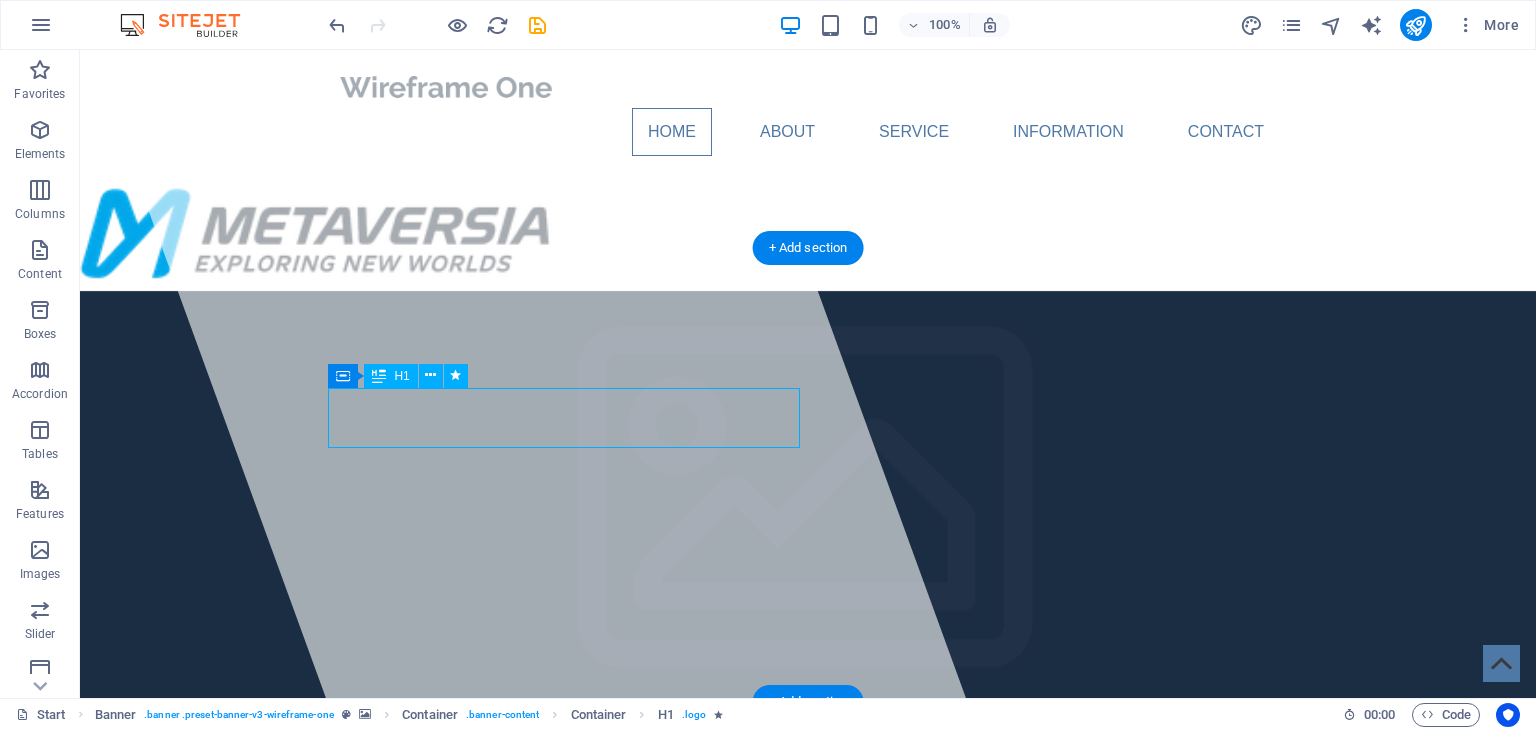 click on "metaversia.me" at bounding box center (808, 855) 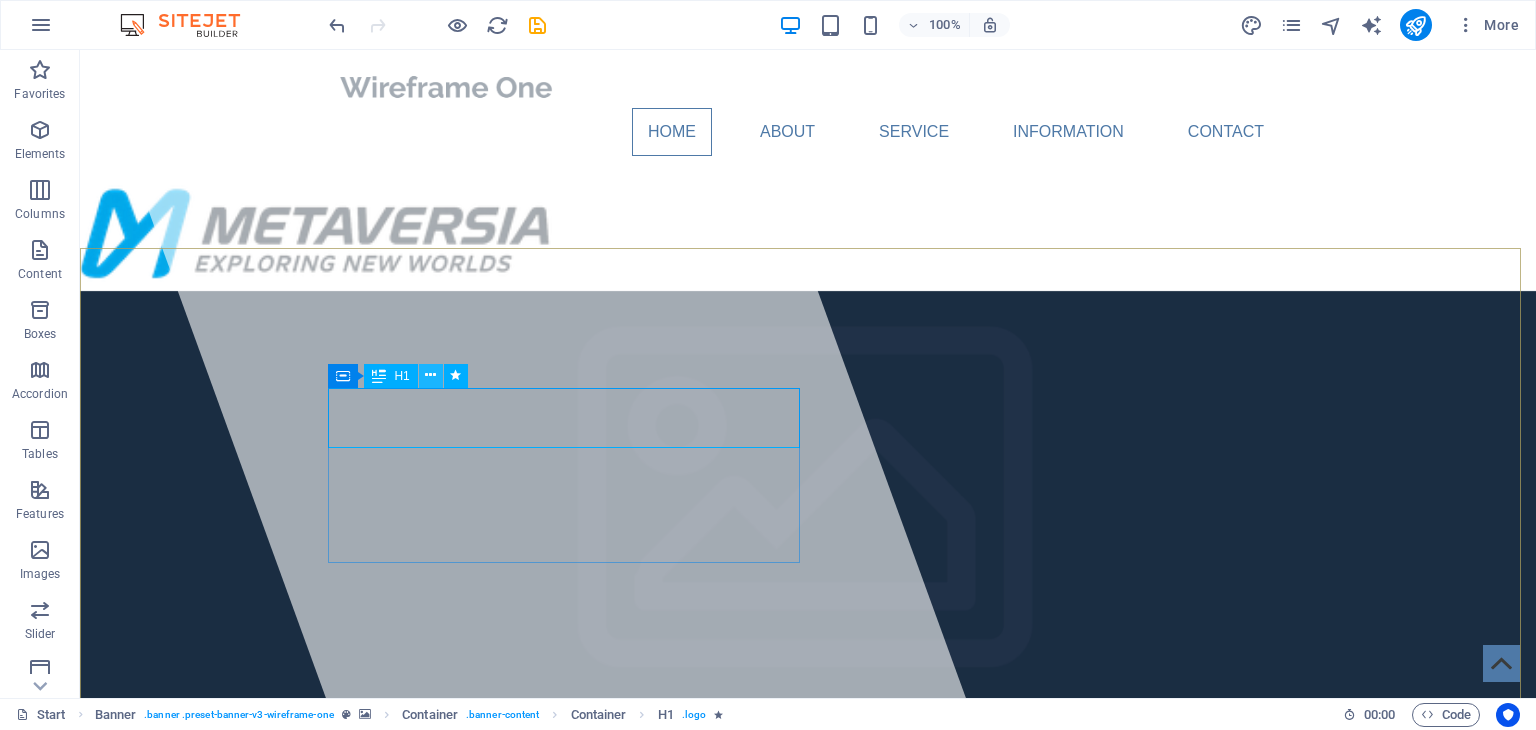 click at bounding box center [430, 375] 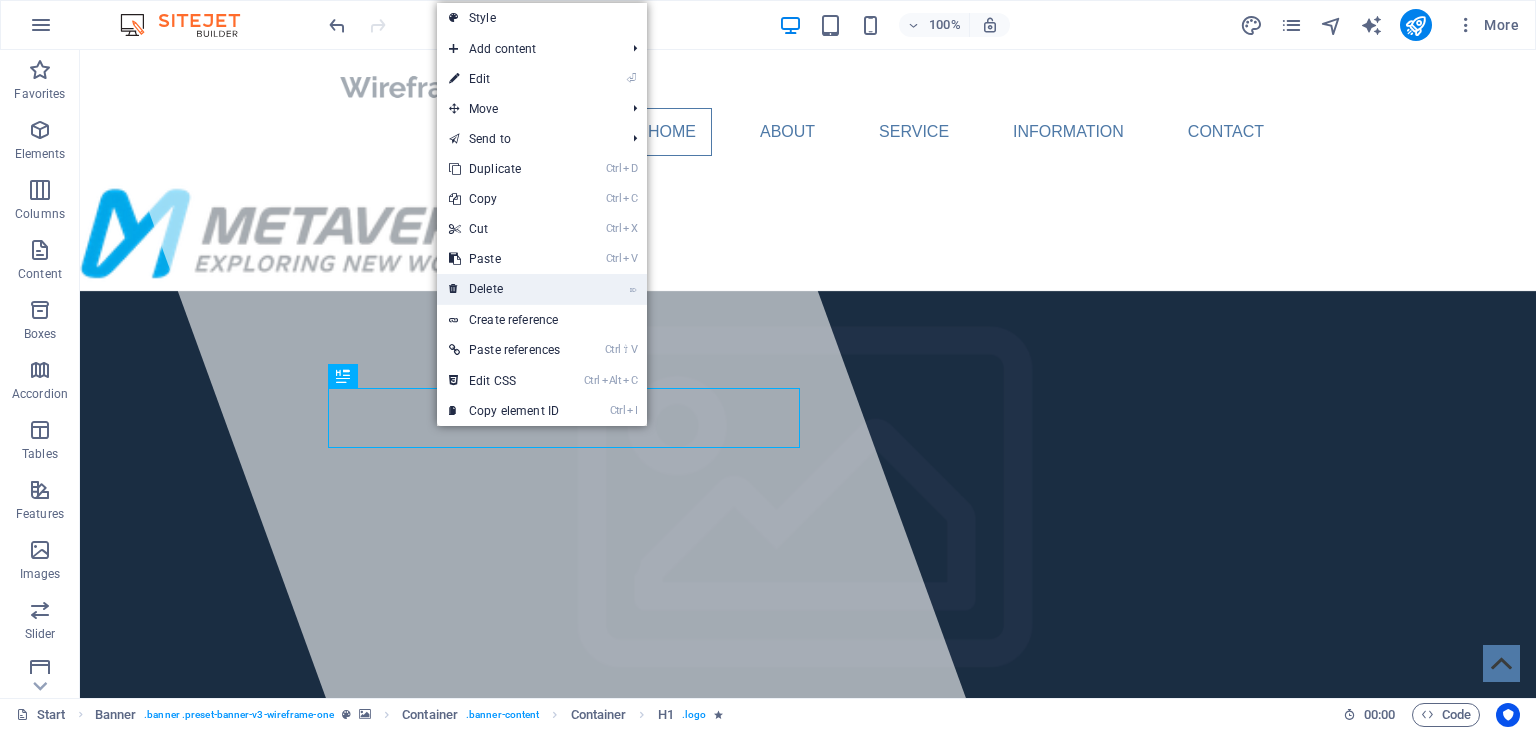 click on "⌦  Delete" at bounding box center [504, 289] 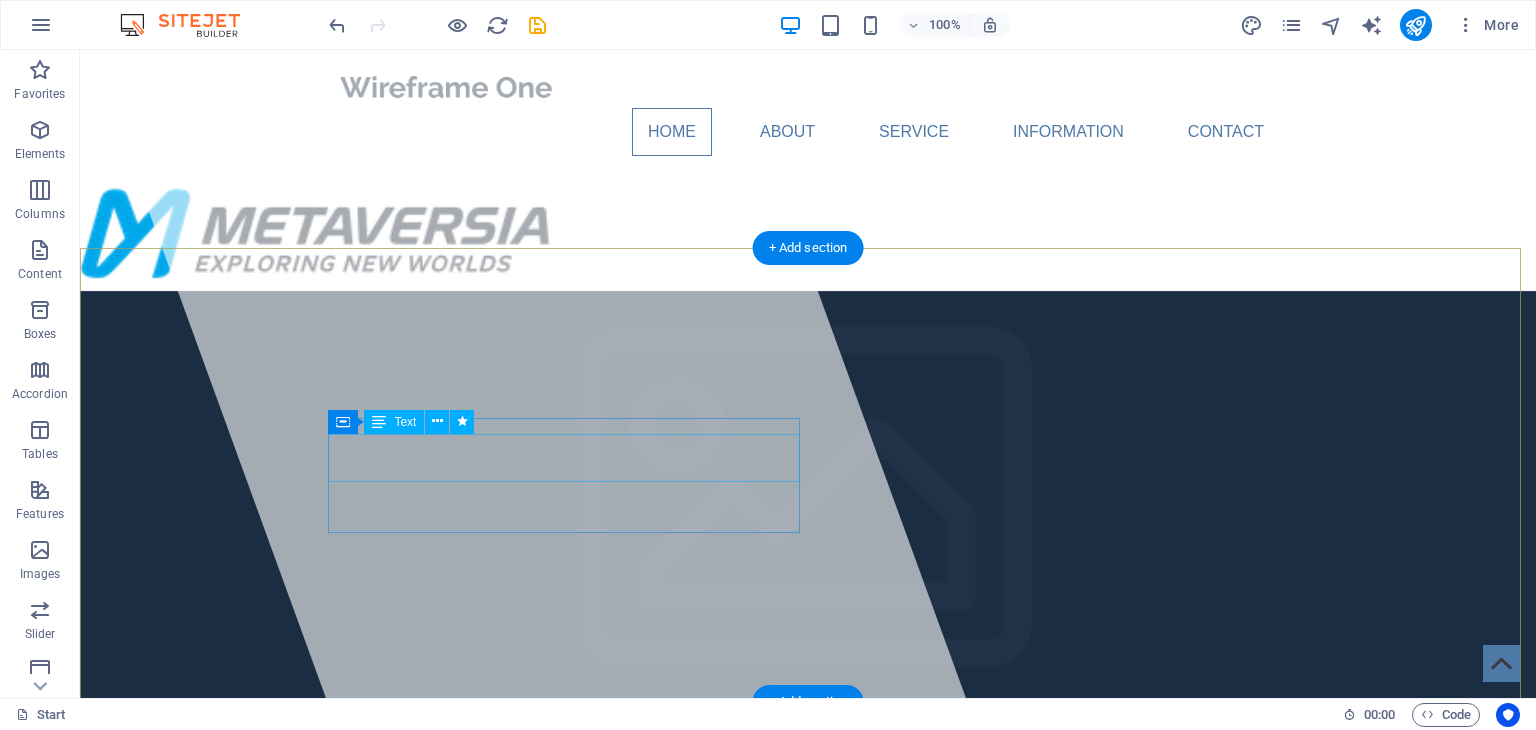 click on "Lorem ipsum dolor sit amet, consectetuer adipiscing elit. Aenean commodo ligula eget dolor. Aenean massa." at bounding box center [808, 865] 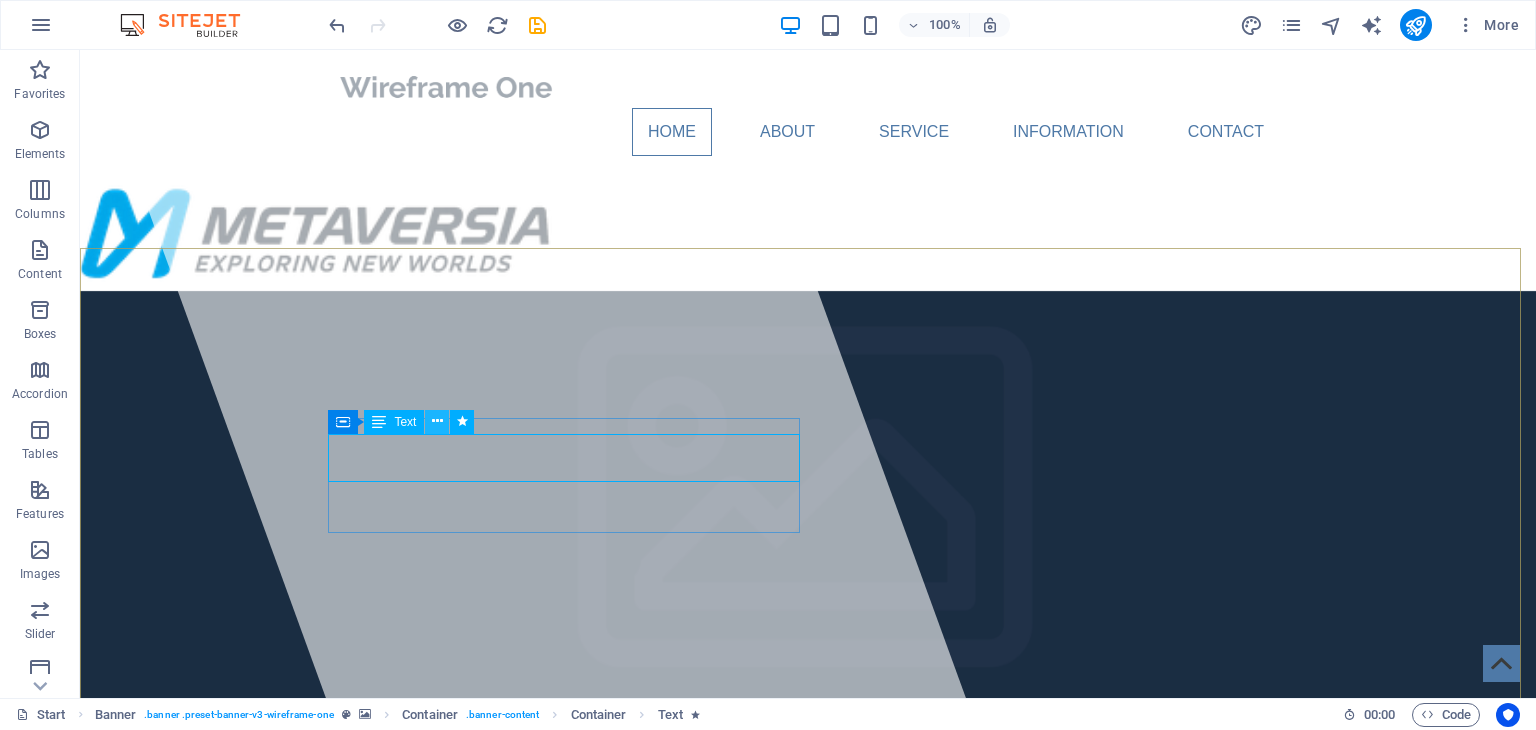 click at bounding box center (437, 421) 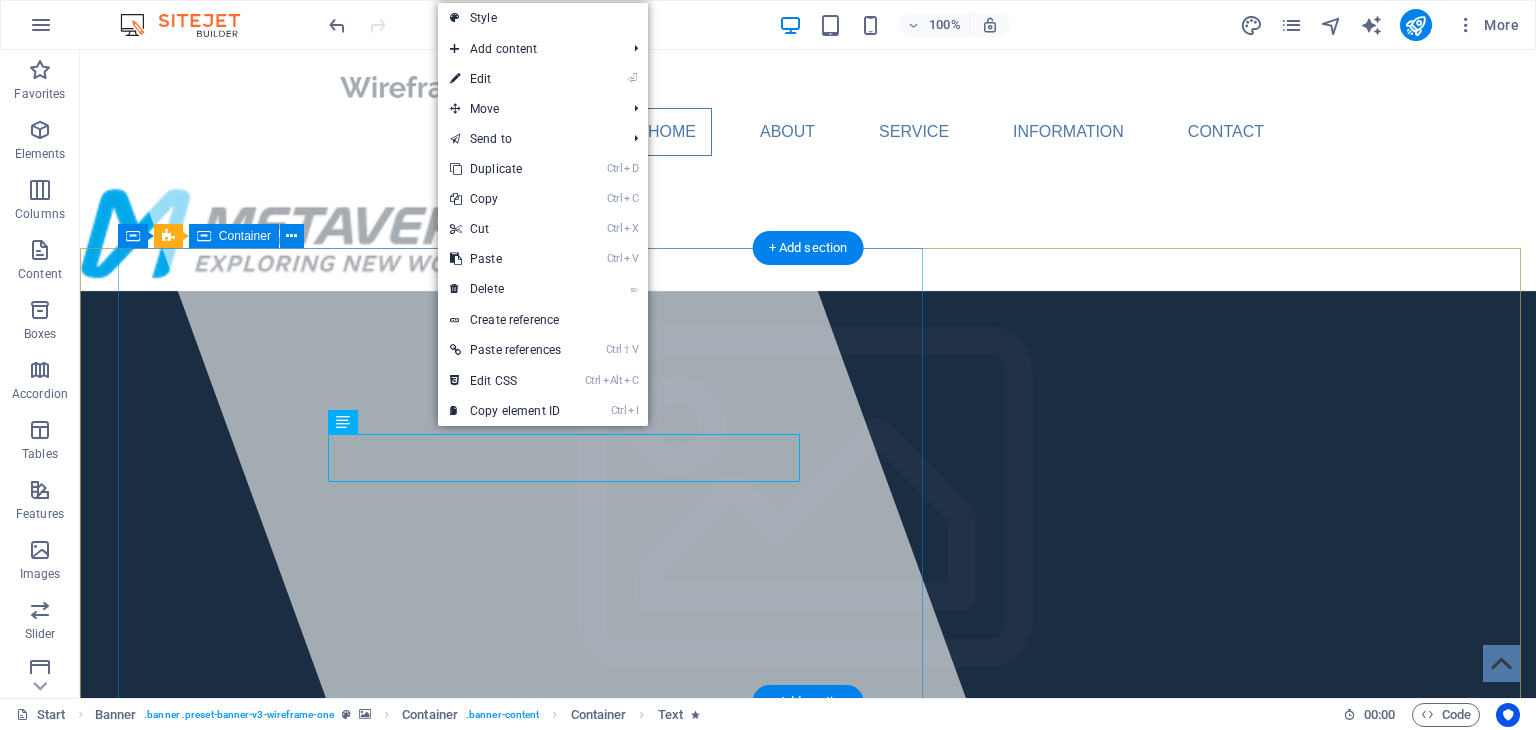 click at bounding box center (528, 374) 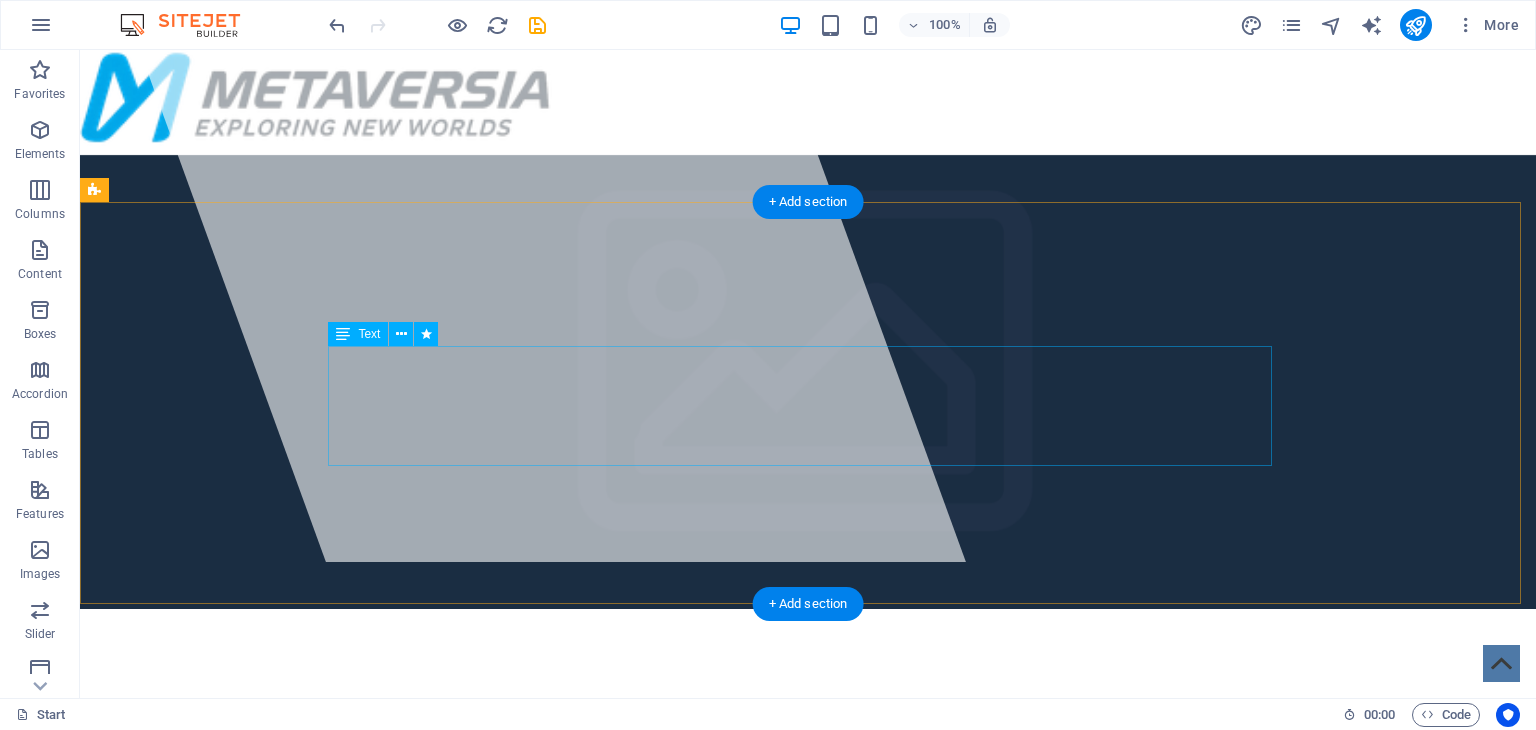 scroll, scrollTop: 0, scrollLeft: 0, axis: both 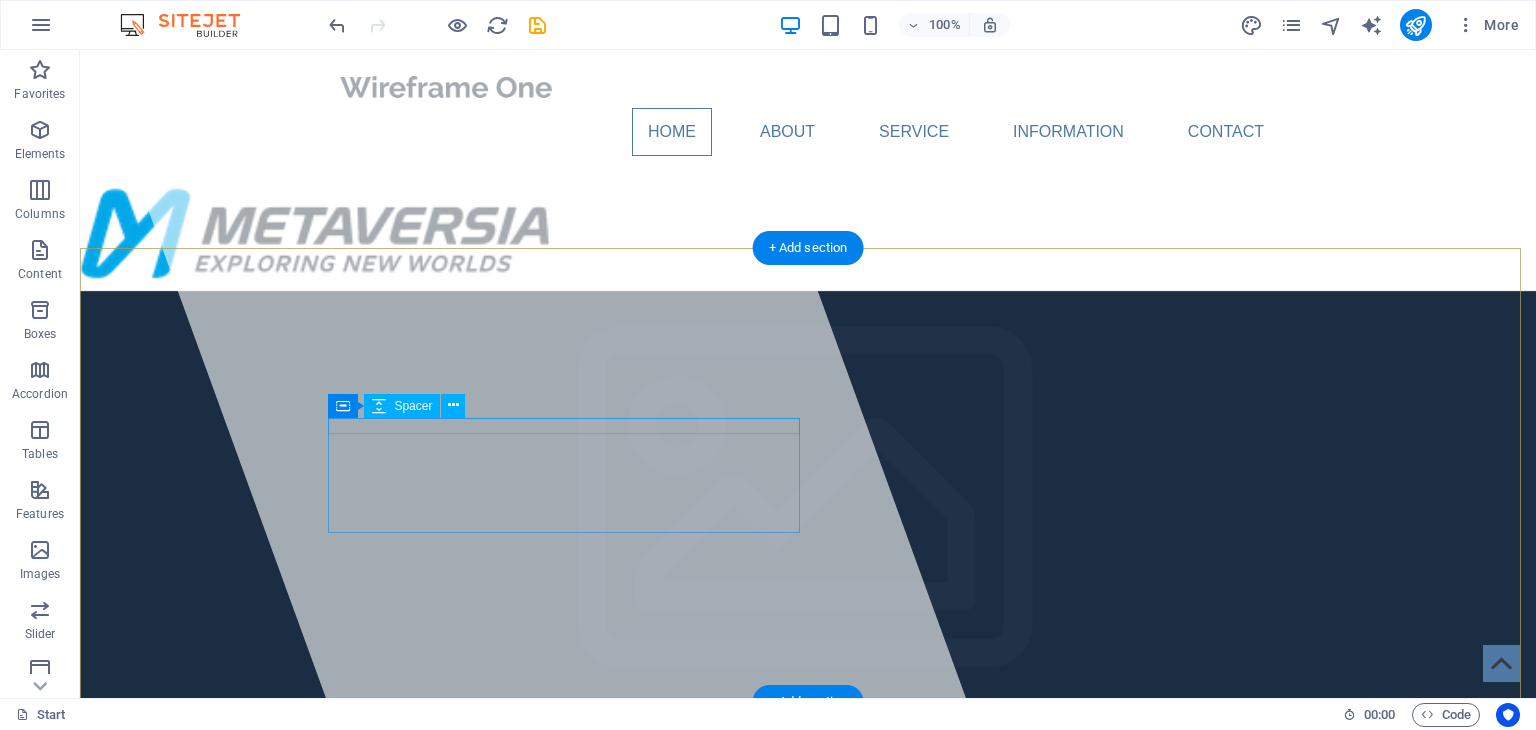 click at bounding box center (808, 833) 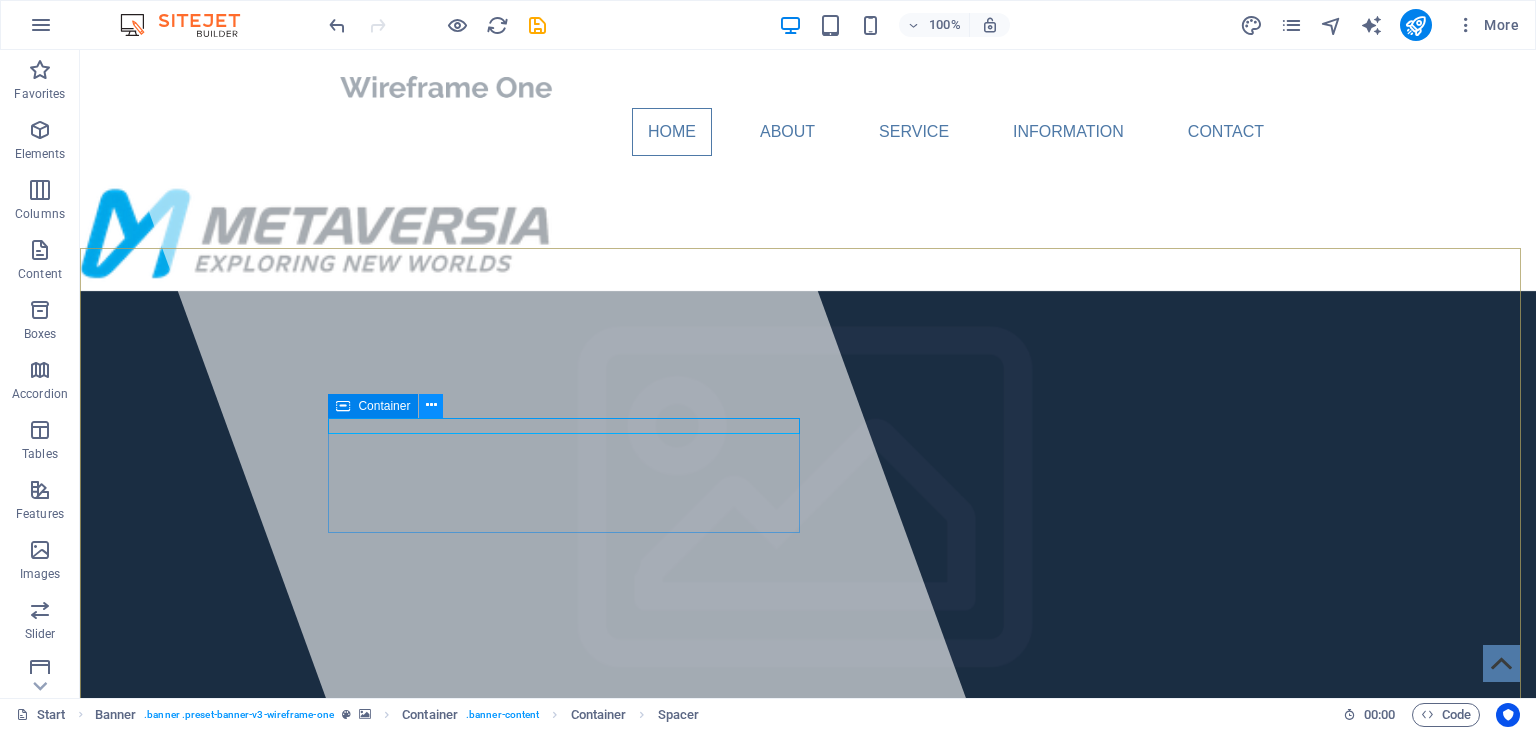 click at bounding box center [431, 405] 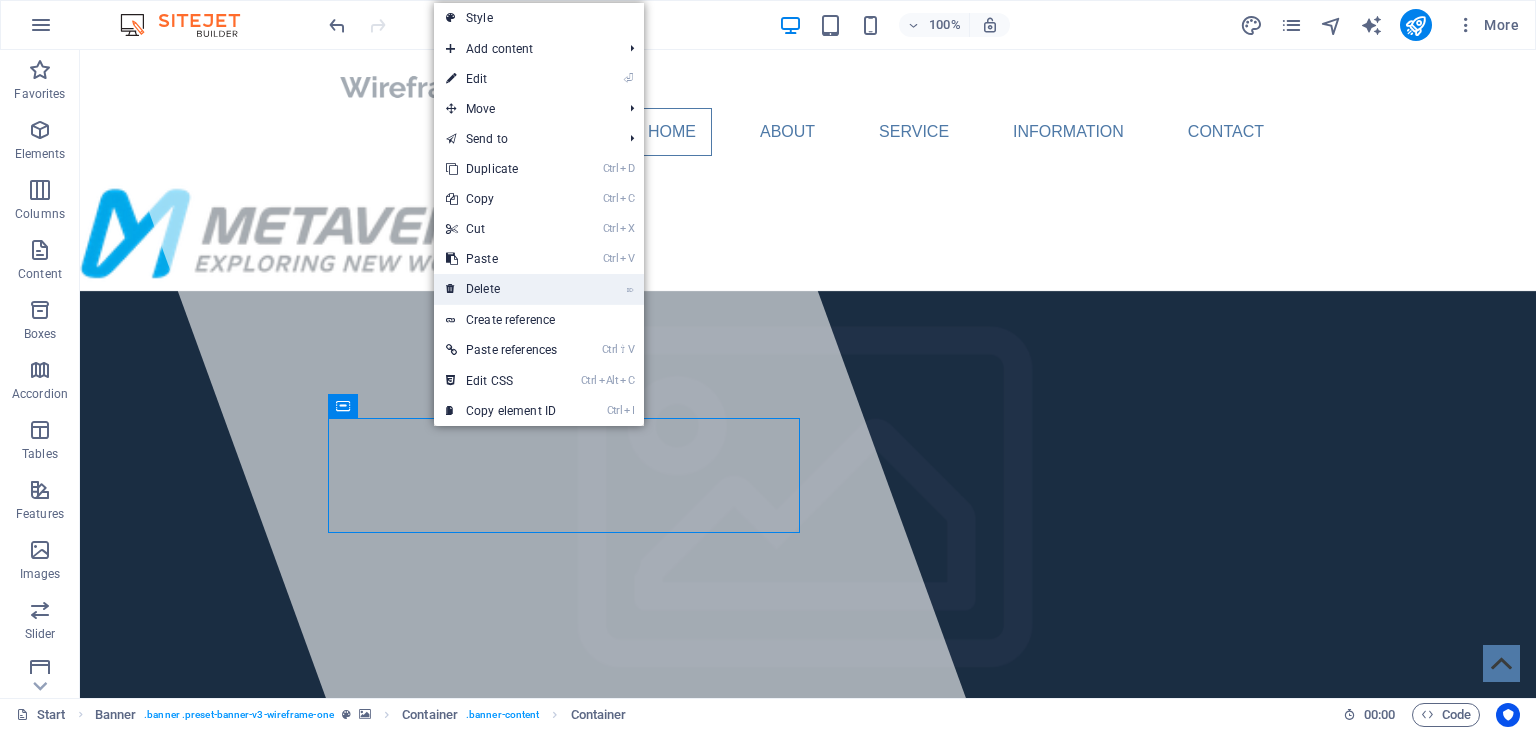 click on "⌦  Delete" at bounding box center [501, 289] 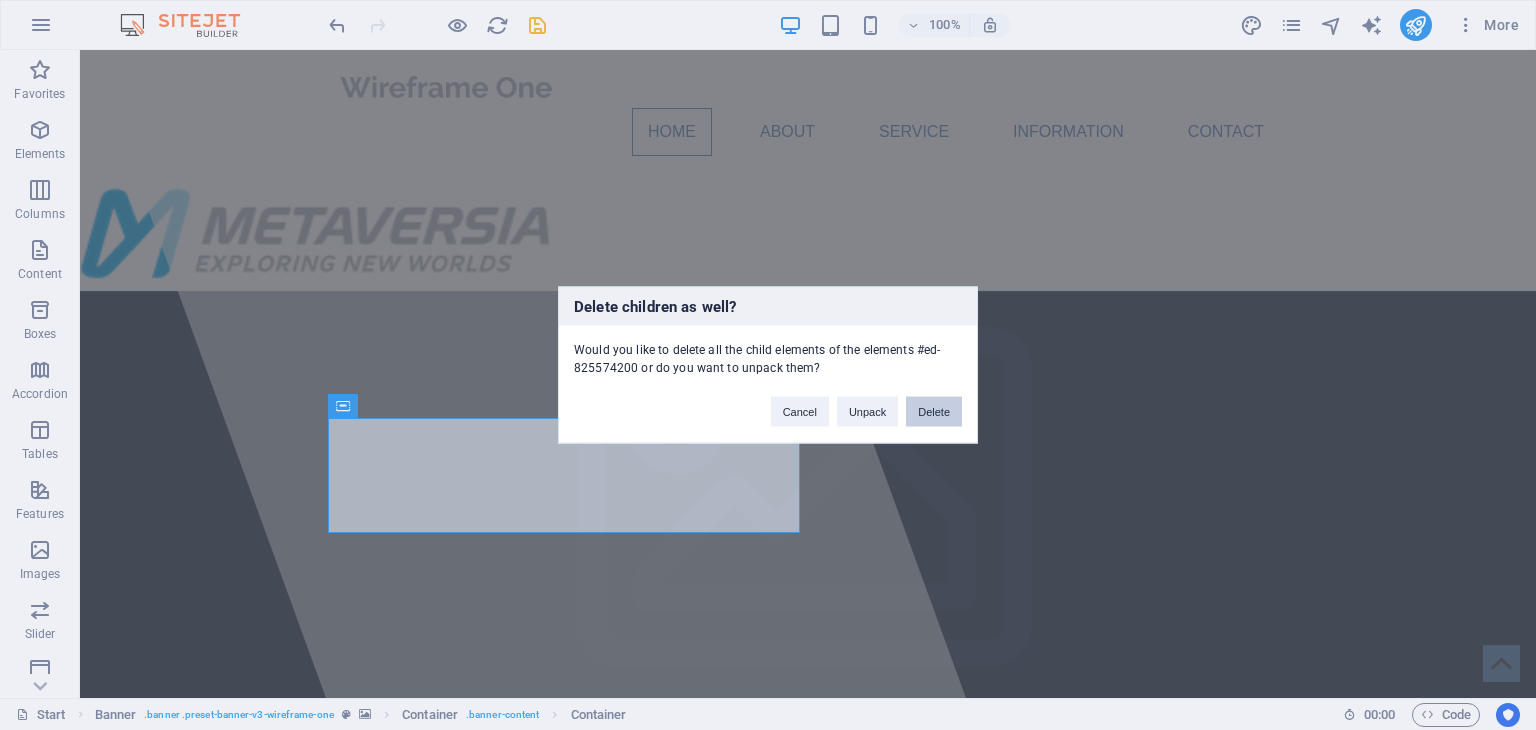 click on "Delete" at bounding box center (934, 412) 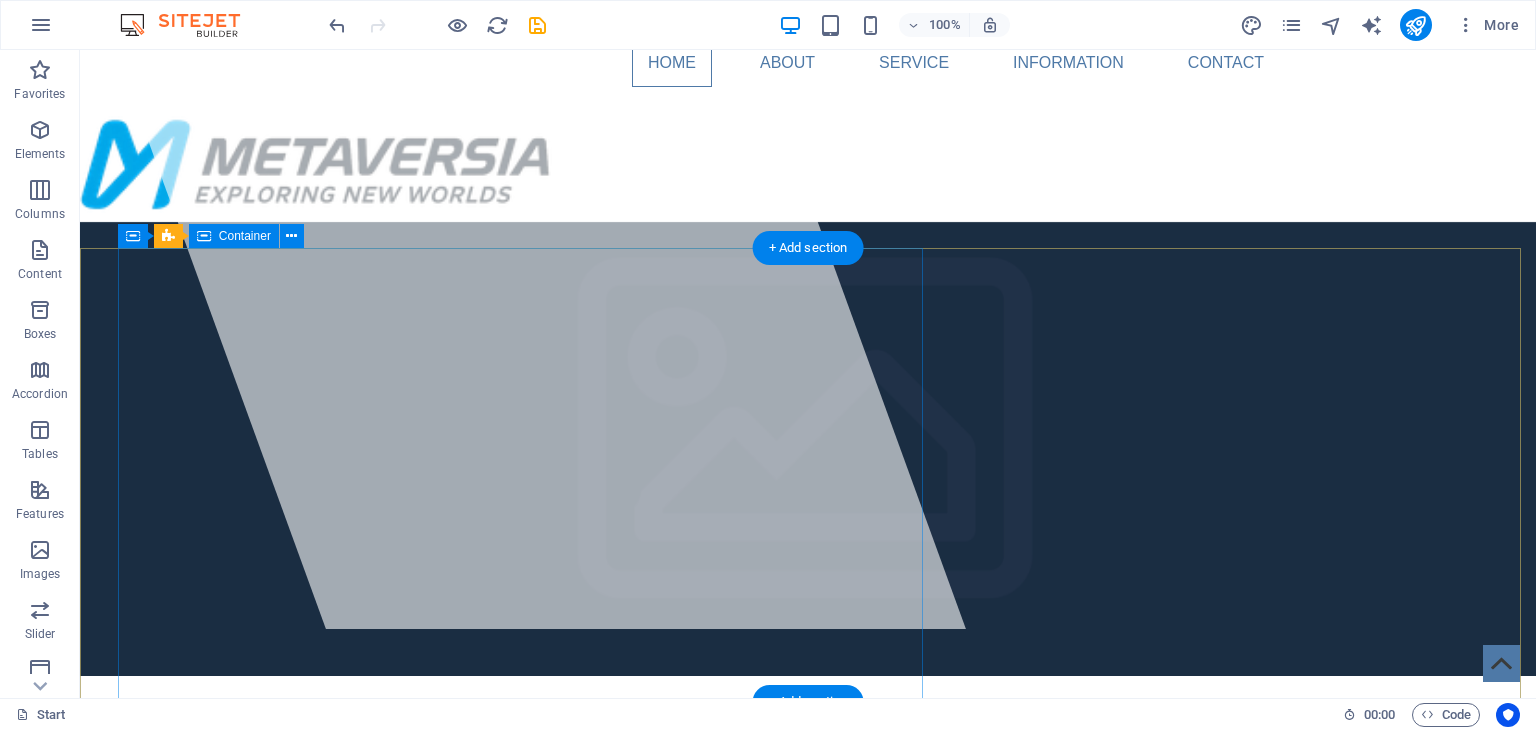 scroll, scrollTop: 0, scrollLeft: 0, axis: both 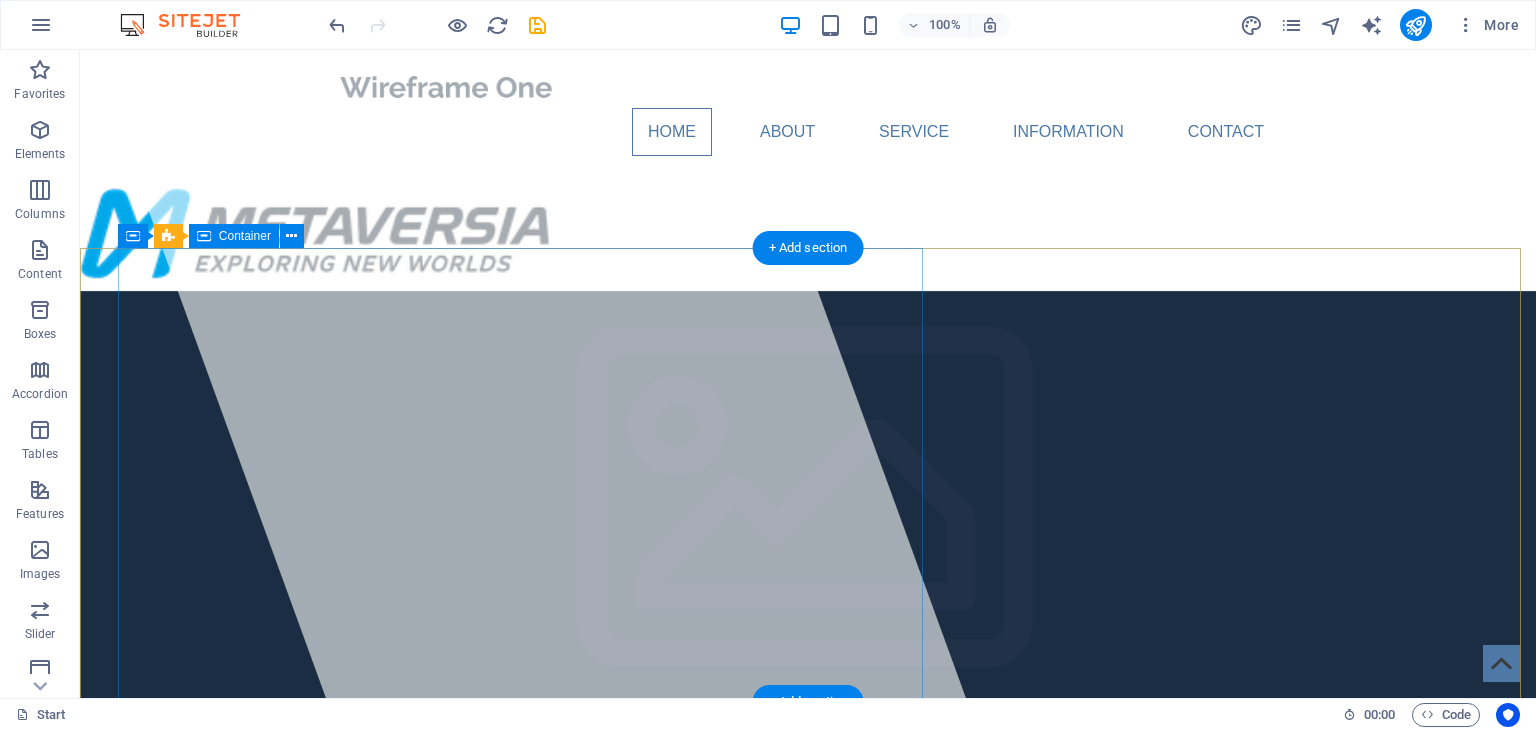 click at bounding box center (528, 374) 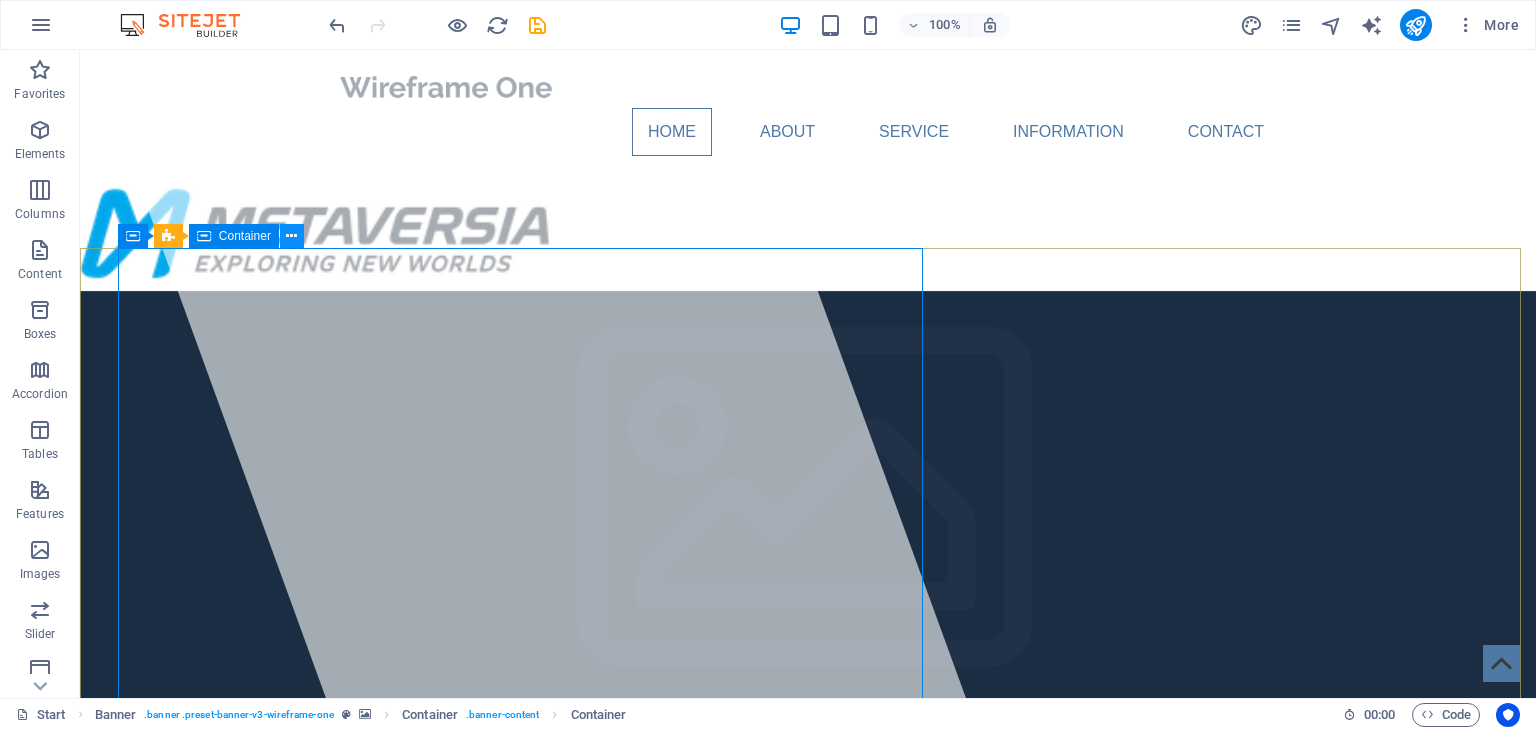 click at bounding box center (292, 236) 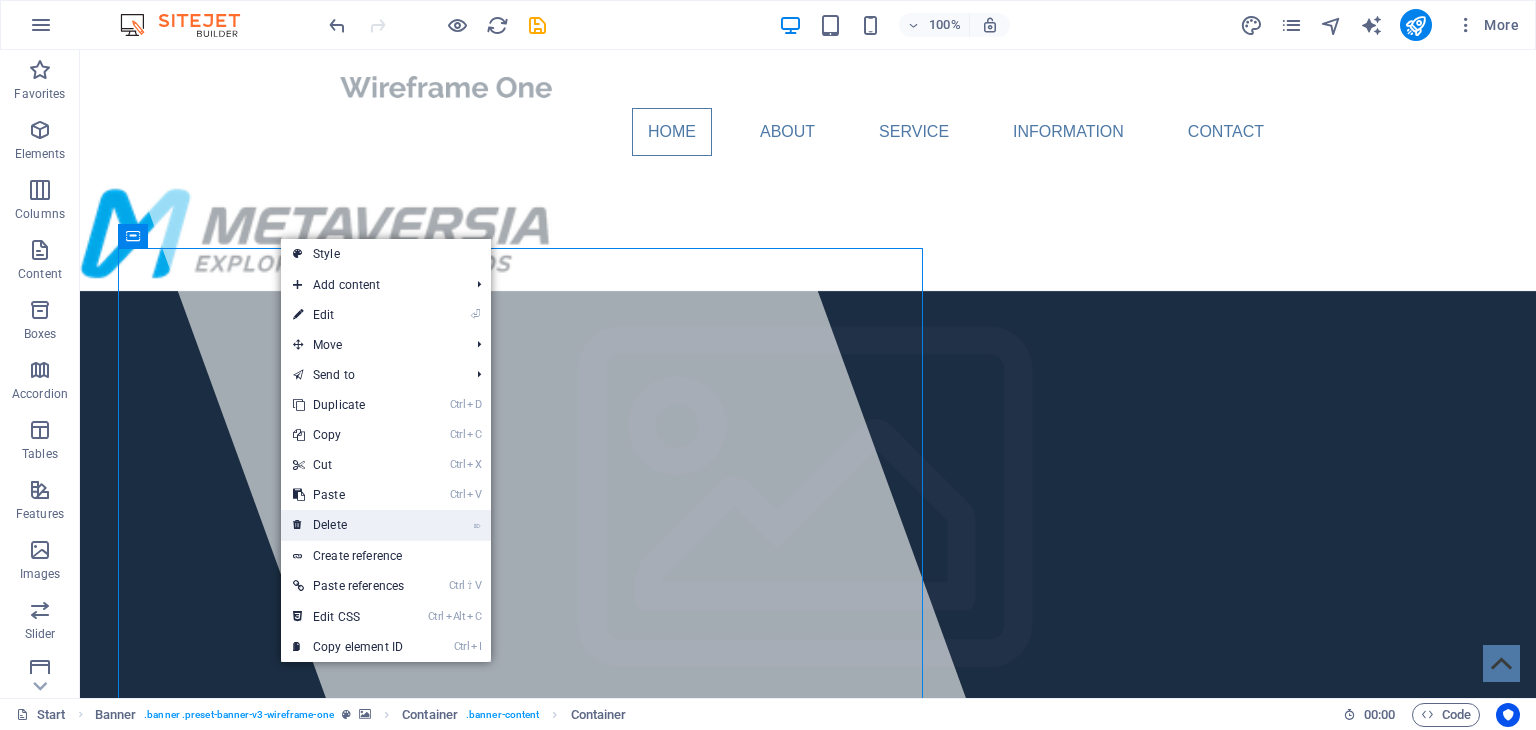 click on "⌦  Delete" at bounding box center (348, 525) 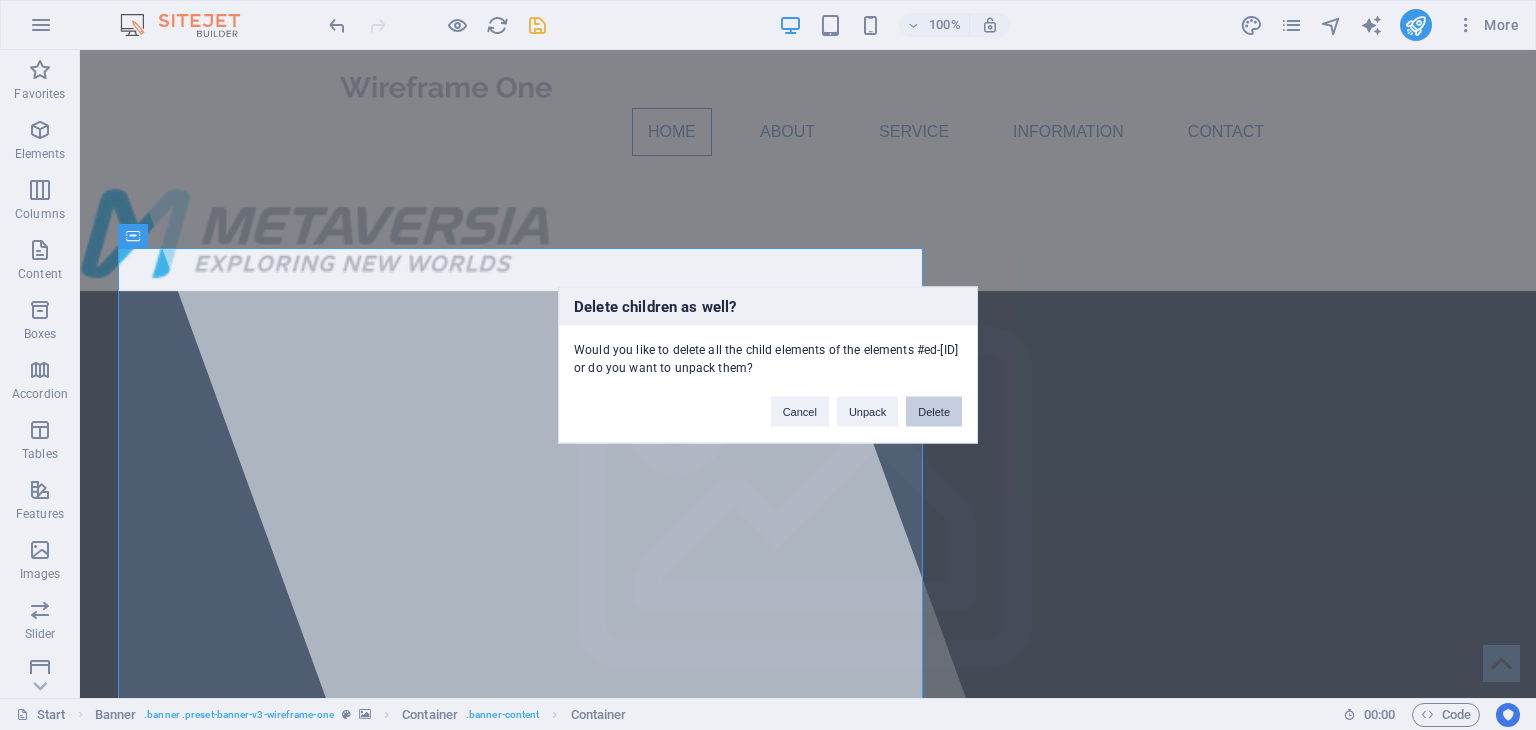 click on "Delete" at bounding box center (934, 412) 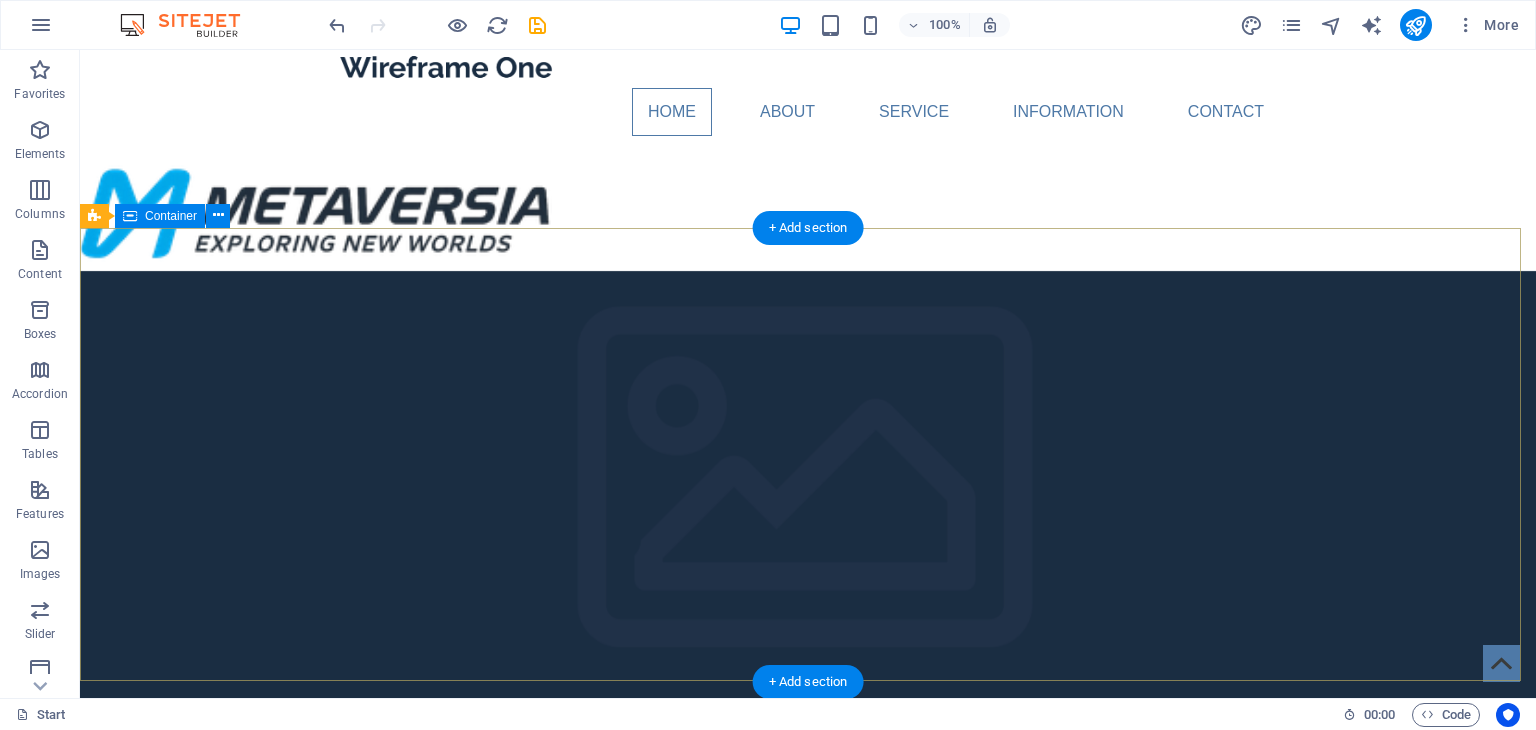 scroll, scrollTop: 0, scrollLeft: 0, axis: both 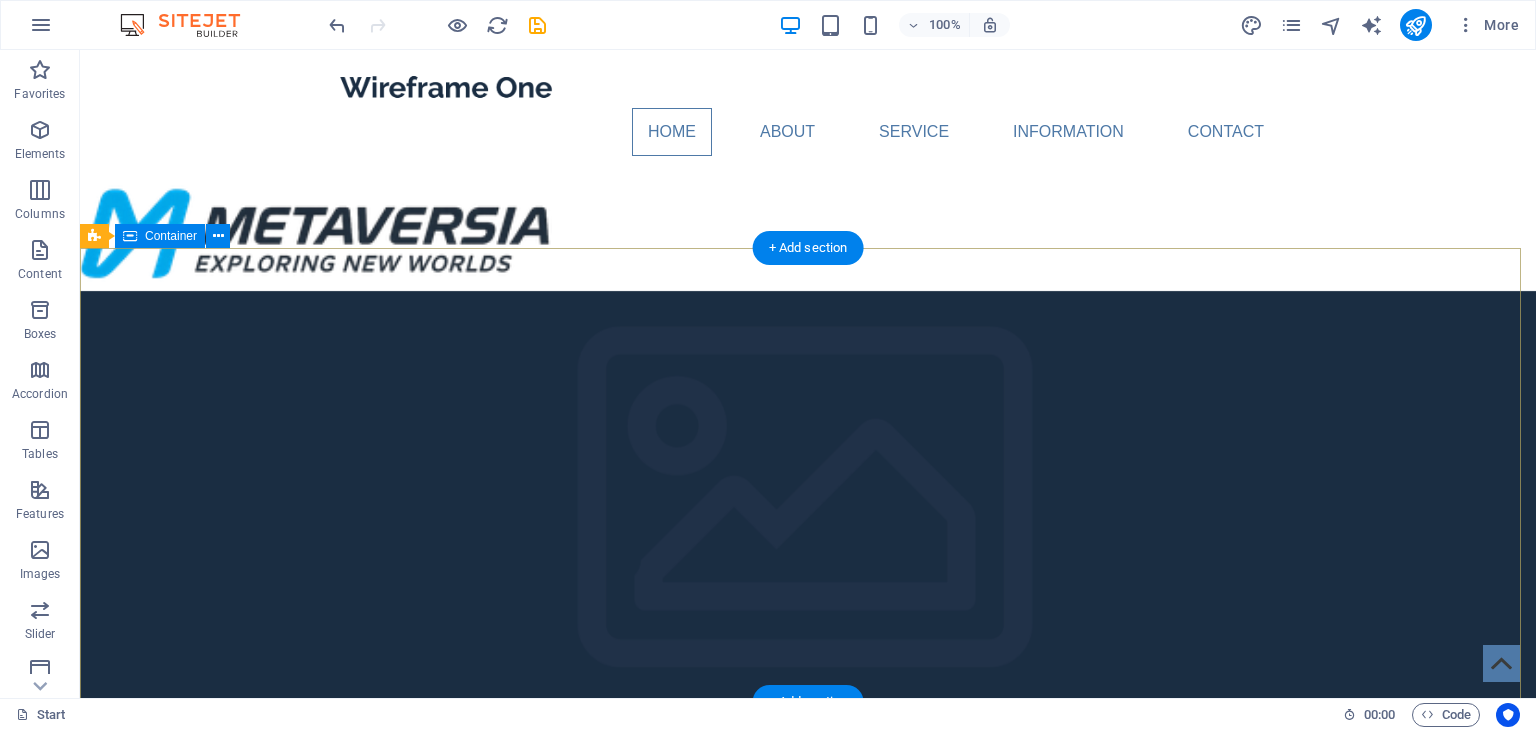 click at bounding box center (808, 825) 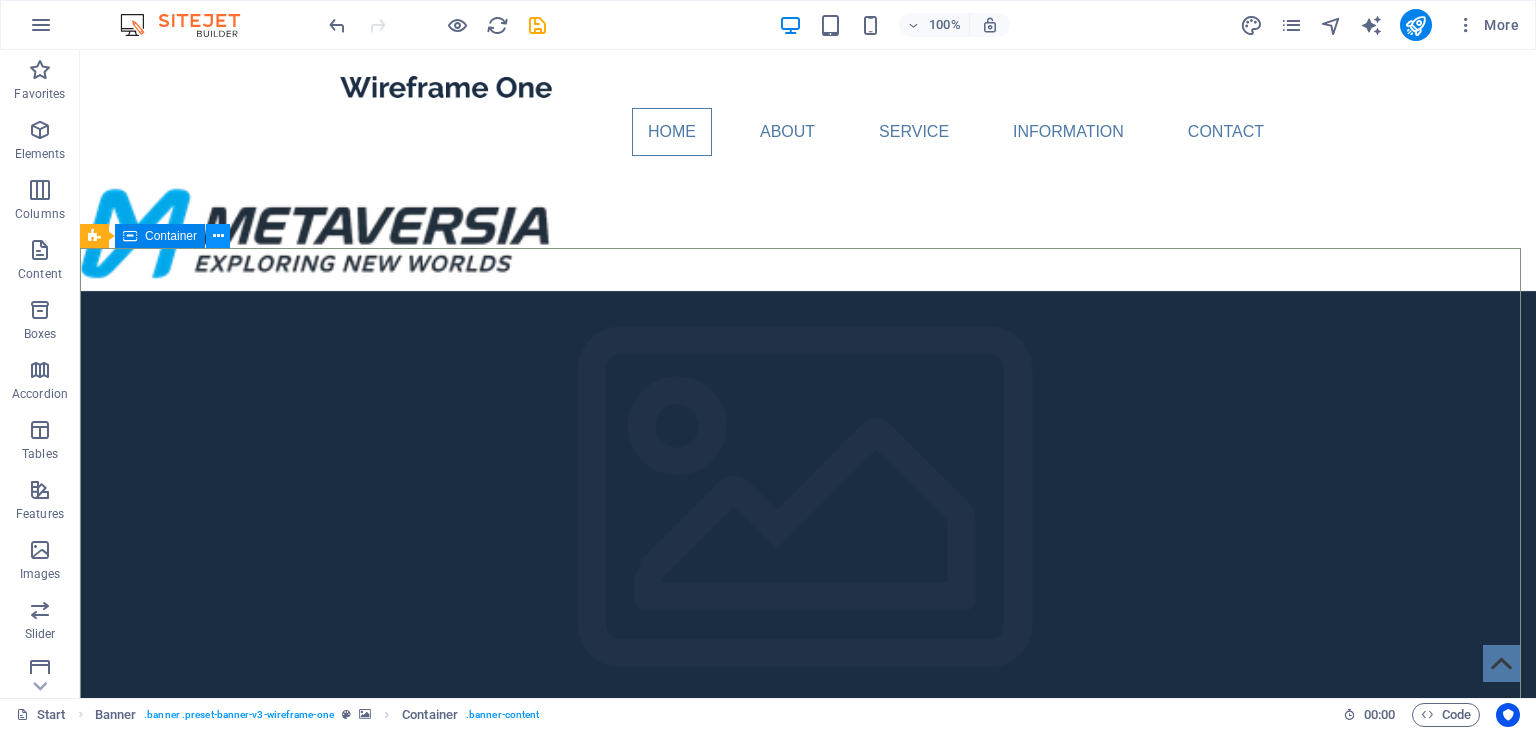 click at bounding box center (218, 236) 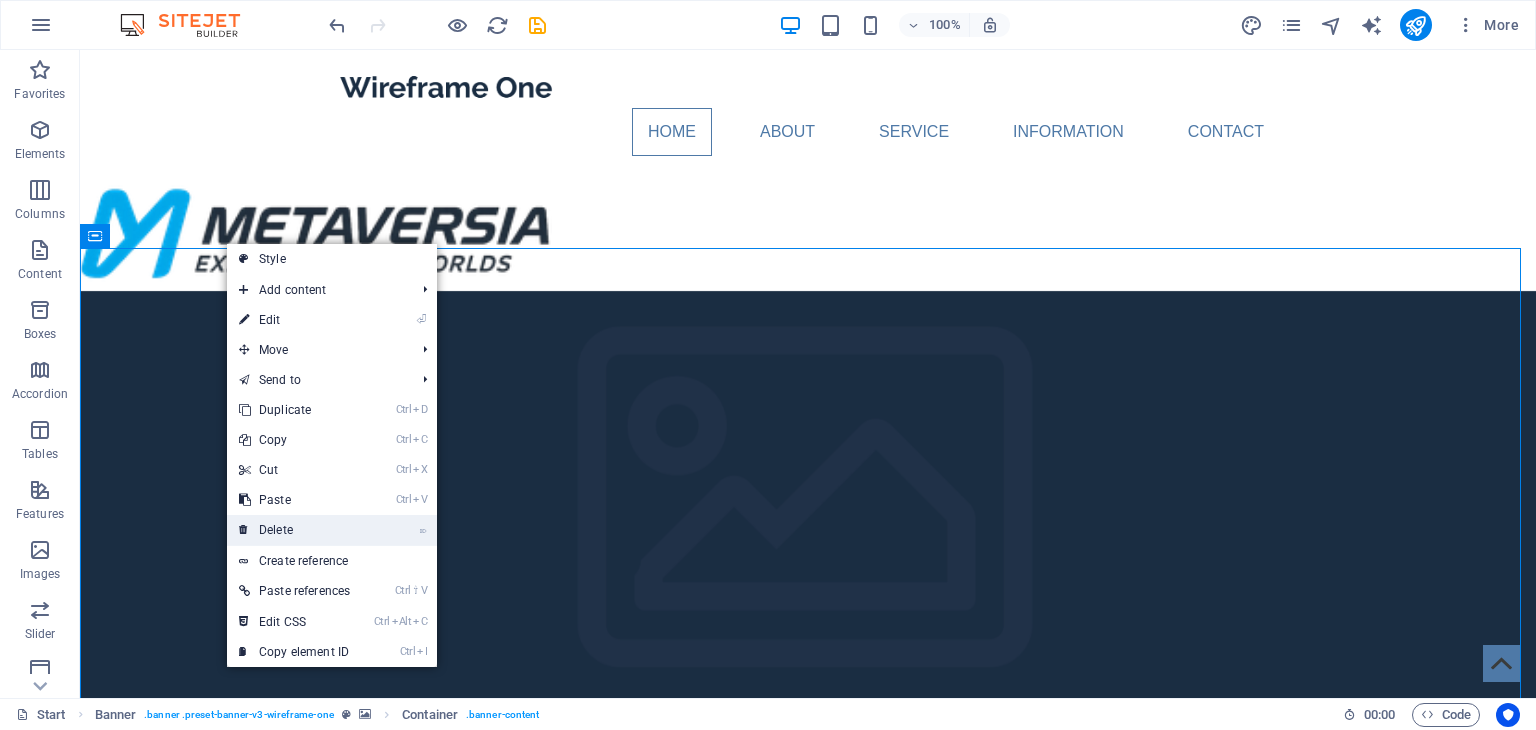 click on "⌦  Delete" at bounding box center [294, 530] 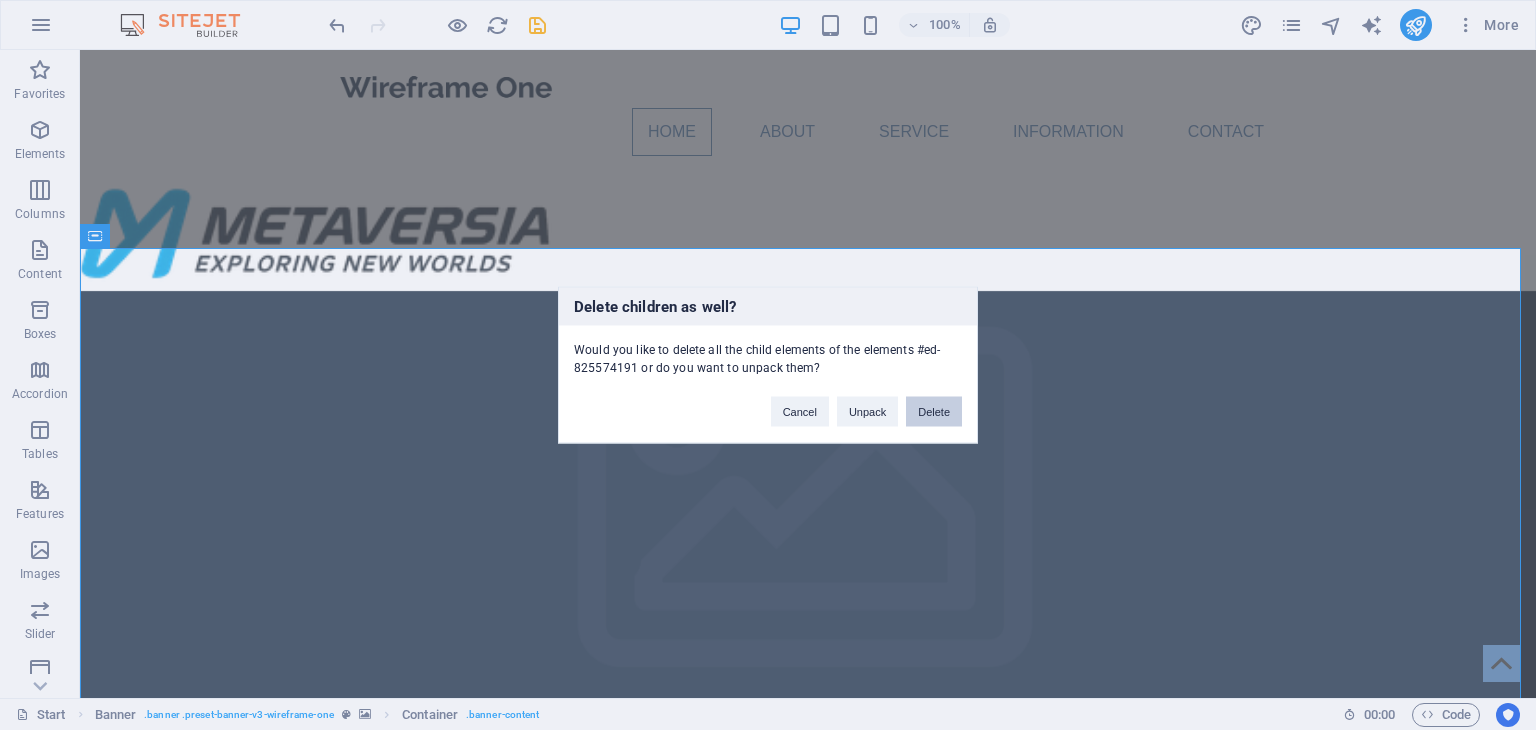 click on "Delete" at bounding box center [934, 412] 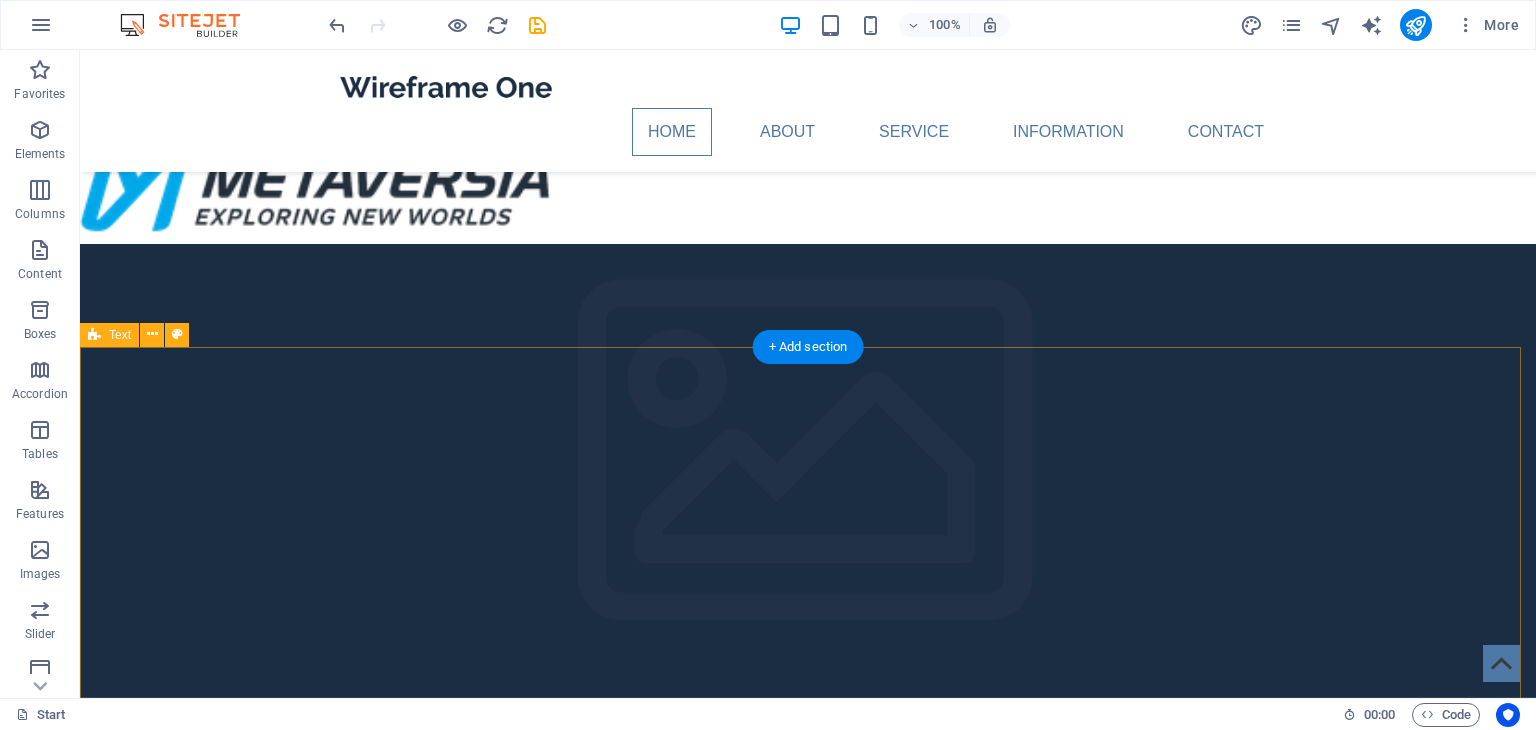 scroll, scrollTop: 0, scrollLeft: 0, axis: both 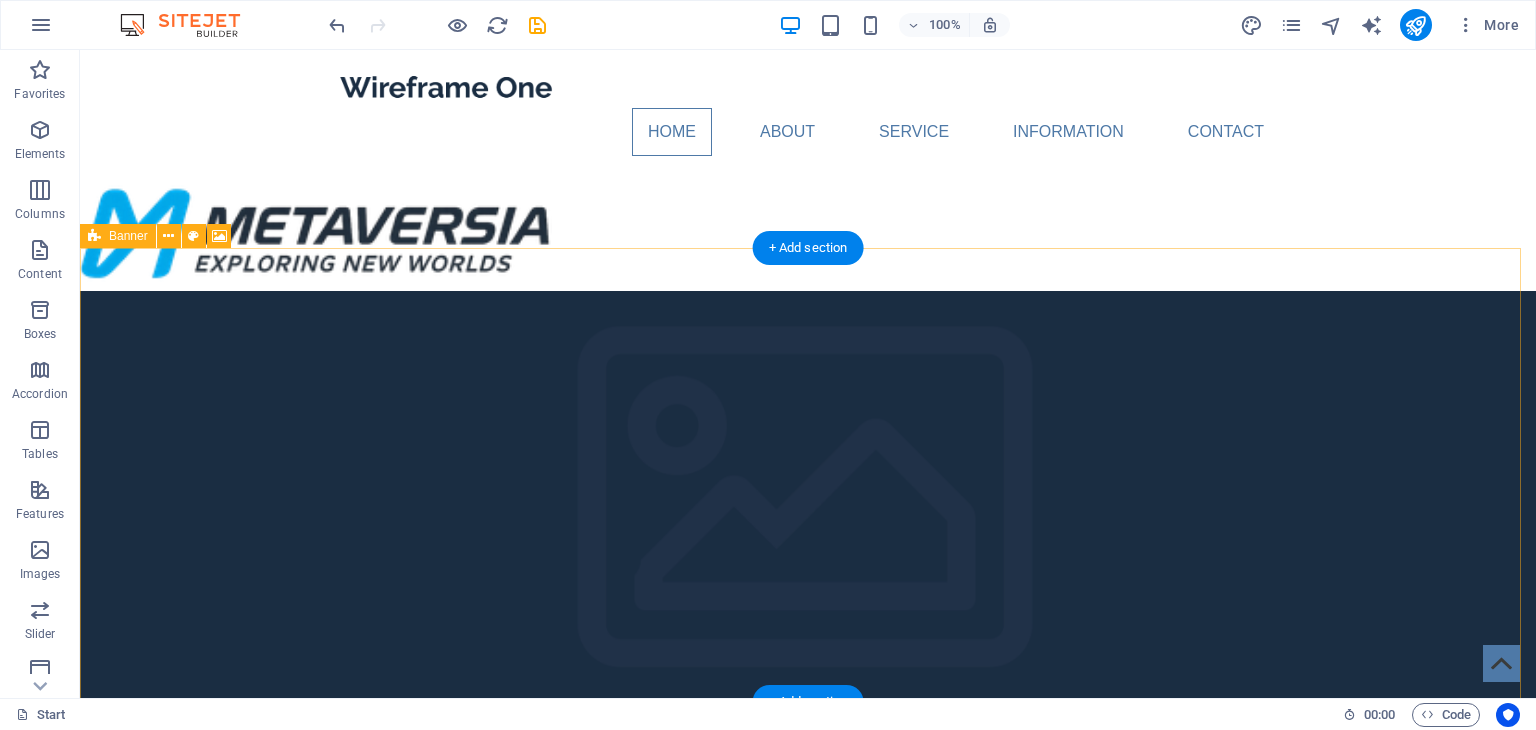click on "Drop content here or  Add elements  Paste clipboard" at bounding box center [808, 816] 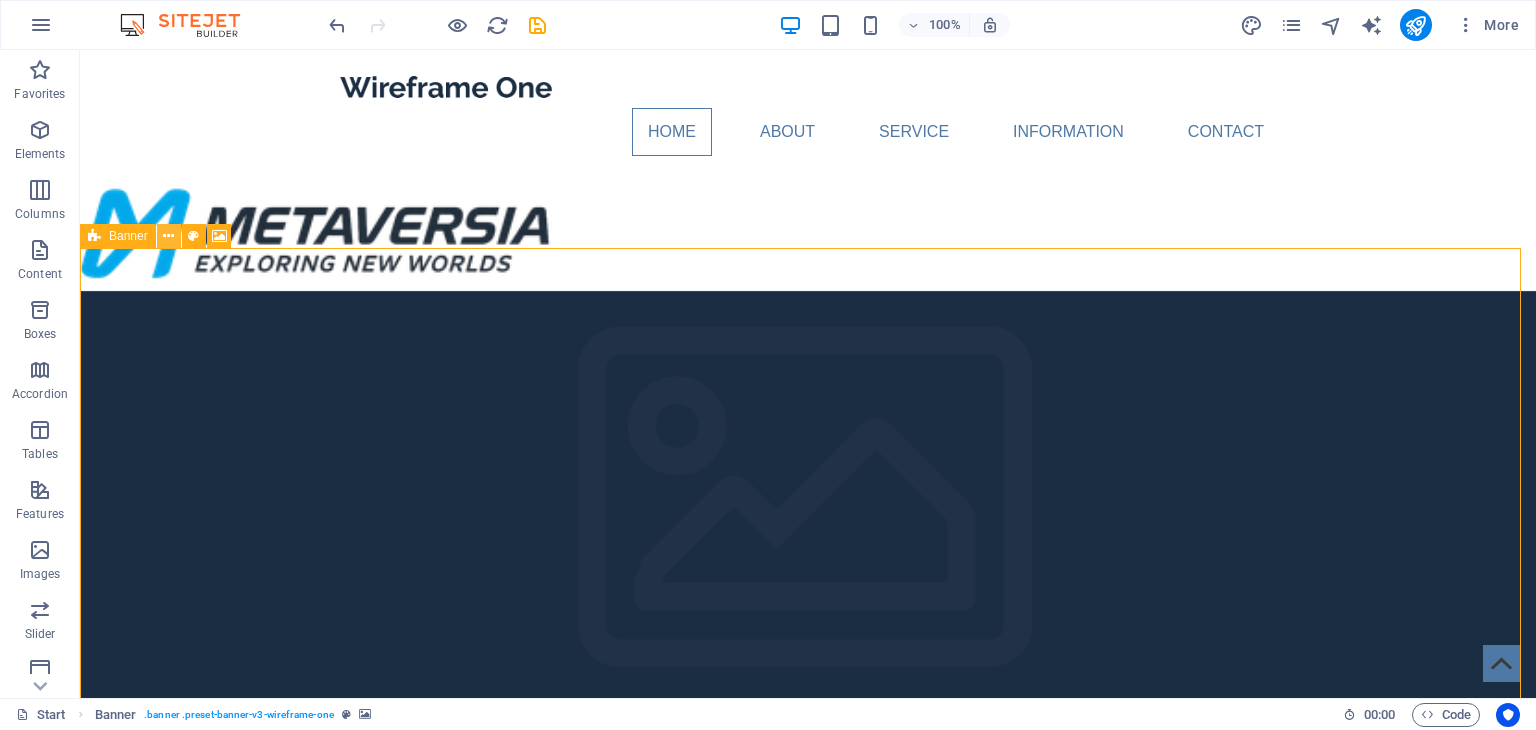 click at bounding box center (168, 236) 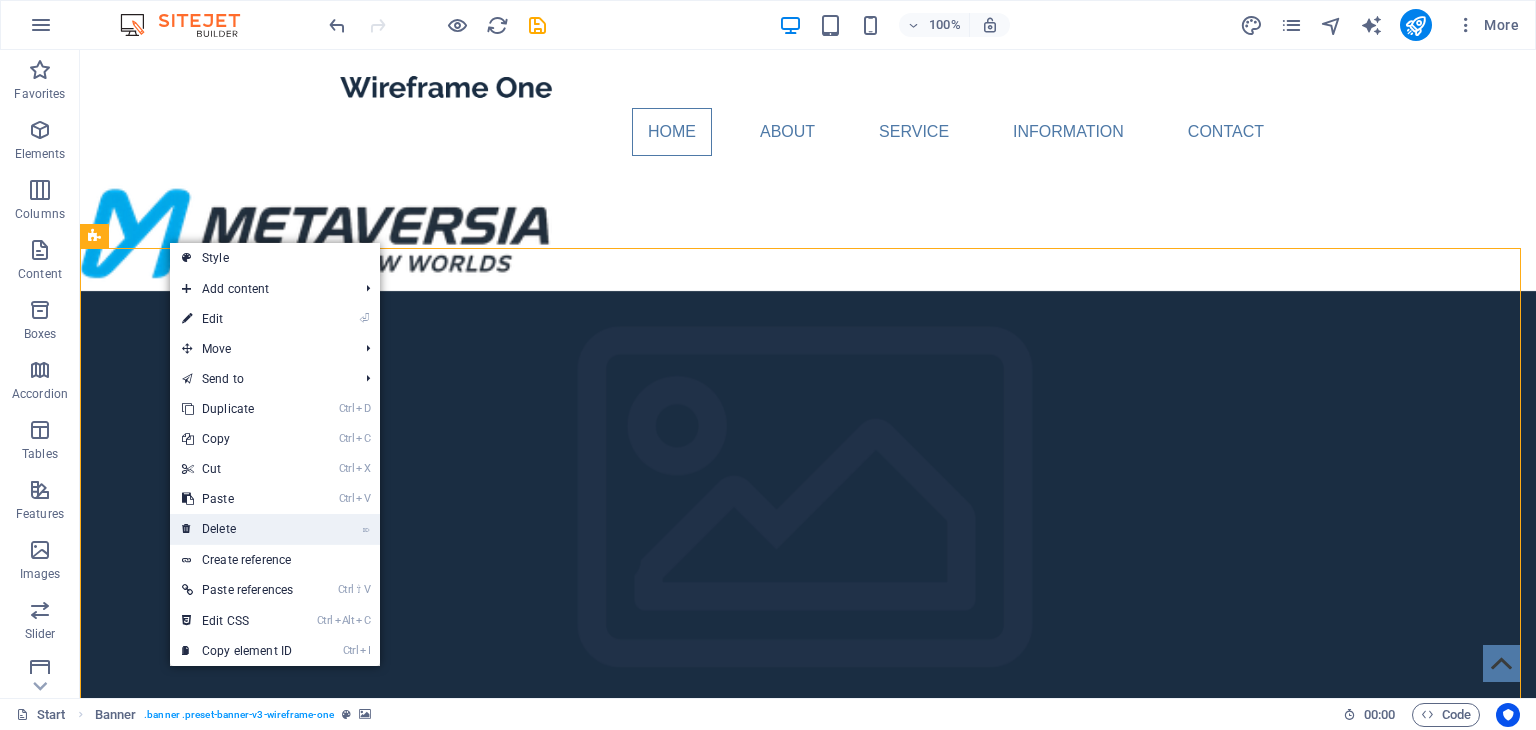 click on "⌦  Delete" at bounding box center [237, 529] 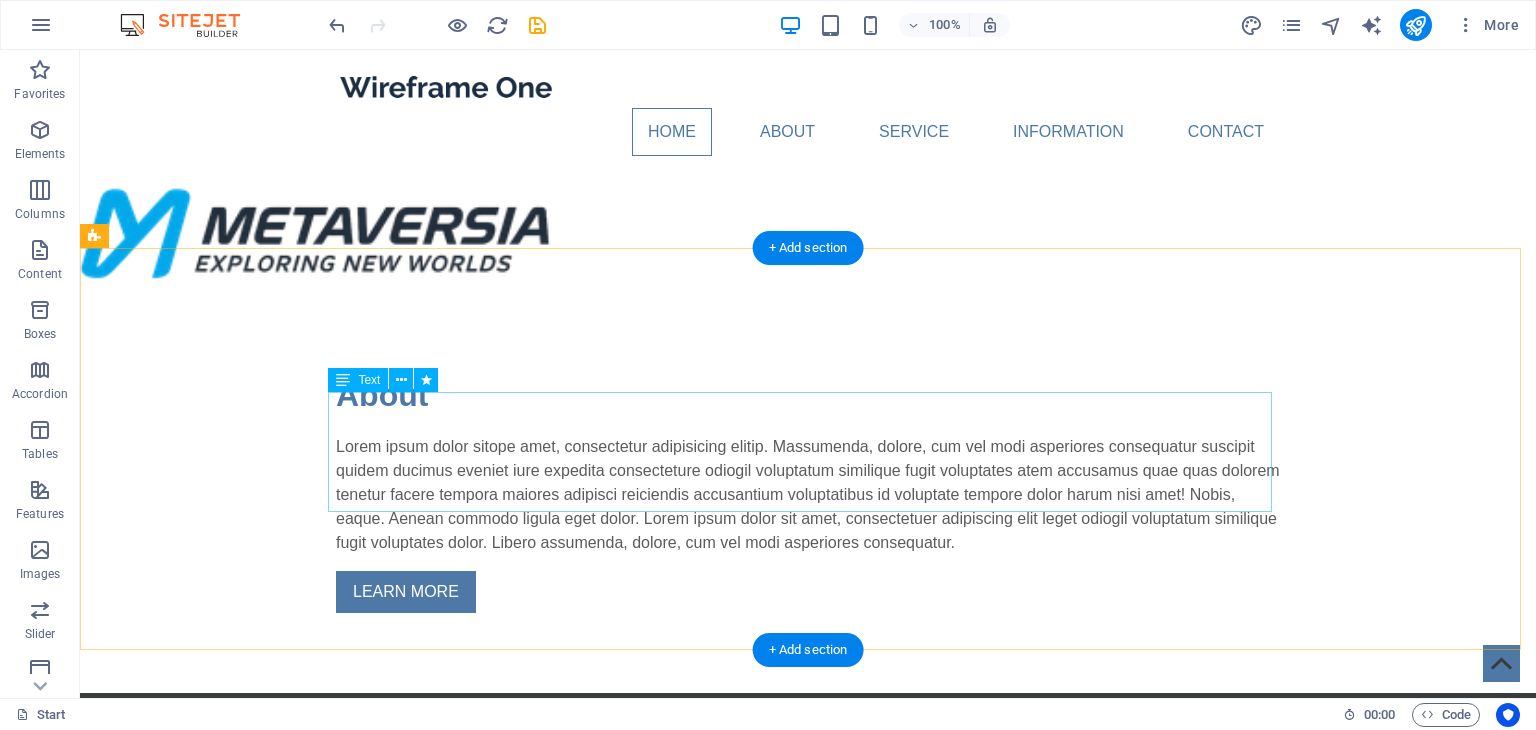 click on "Lorem ipsum dolor sitope amet, consectetur adipisicing elitip. Massumenda, dolore, cum vel modi asperiores consequatur suscipit quidem ducimus eveniet iure expedita consecteture odiogil voluptatum similique fugit voluptates atem accusamus quae quas dolorem tenetur facere tempora maiores adipisci reiciendis accusantium voluptatibus id voluptate tempore dolor harum nisi amet! Nobis, eaque. Aenean commodo ligula eget dolor. Lorem ipsum dolor sit amet, consectetuer adipiscing elit leget odiogil voluptatum similique fugit voluptates dolor. Libero assumenda, dolore, cum vel modi asperiores consequatur." at bounding box center [808, 495] 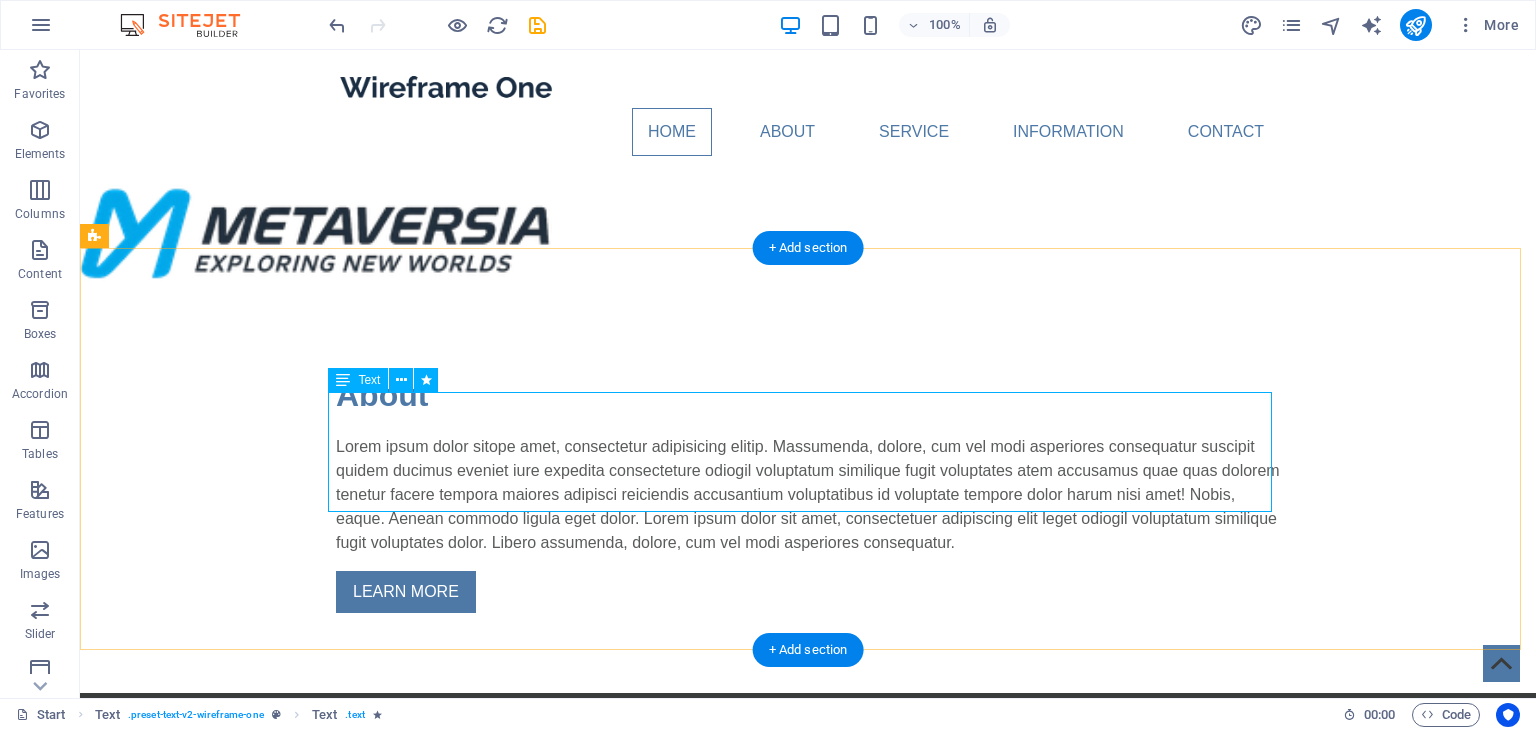 click on "Lorem ipsum dolor sitope amet, consectetur adipisicing elitip. Massumenda, dolore, cum vel modi asperiores consequatur suscipit quidem ducimus eveniet iure expedita consecteture odiogil voluptatum similique fugit voluptates atem accusamus quae quas dolorem tenetur facere tempora maiores adipisci reiciendis accusantium voluptatibus id voluptate tempore dolor harum nisi amet! Nobis, eaque. Aenean commodo ligula eget dolor. Lorem ipsum dolor sit amet, consectetuer adipiscing elit leget odiogil voluptatum similique fugit voluptates dolor. Libero assumenda, dolore, cum vel modi asperiores consequatur." at bounding box center [808, 495] 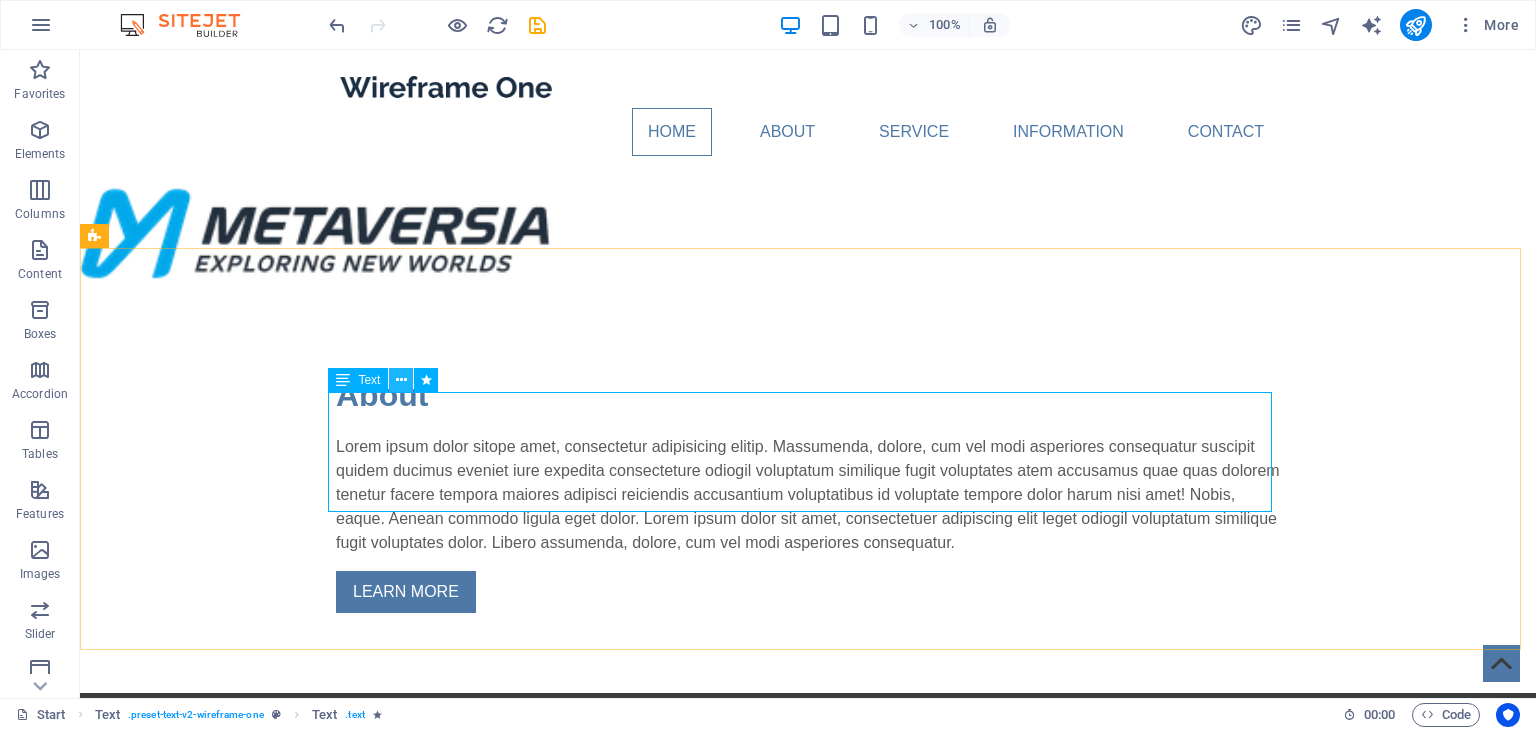 click at bounding box center (401, 380) 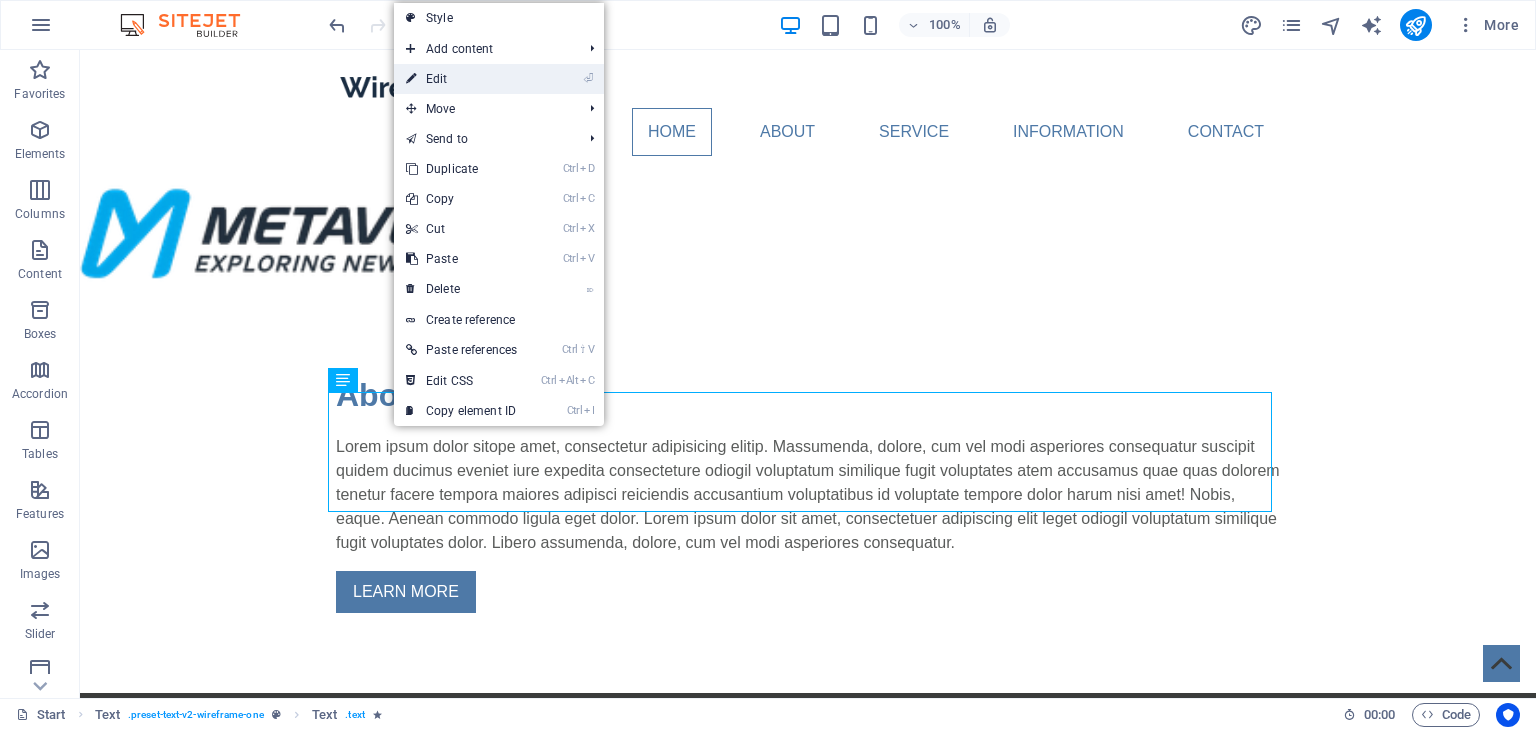 click on "⏎  Edit" at bounding box center (461, 79) 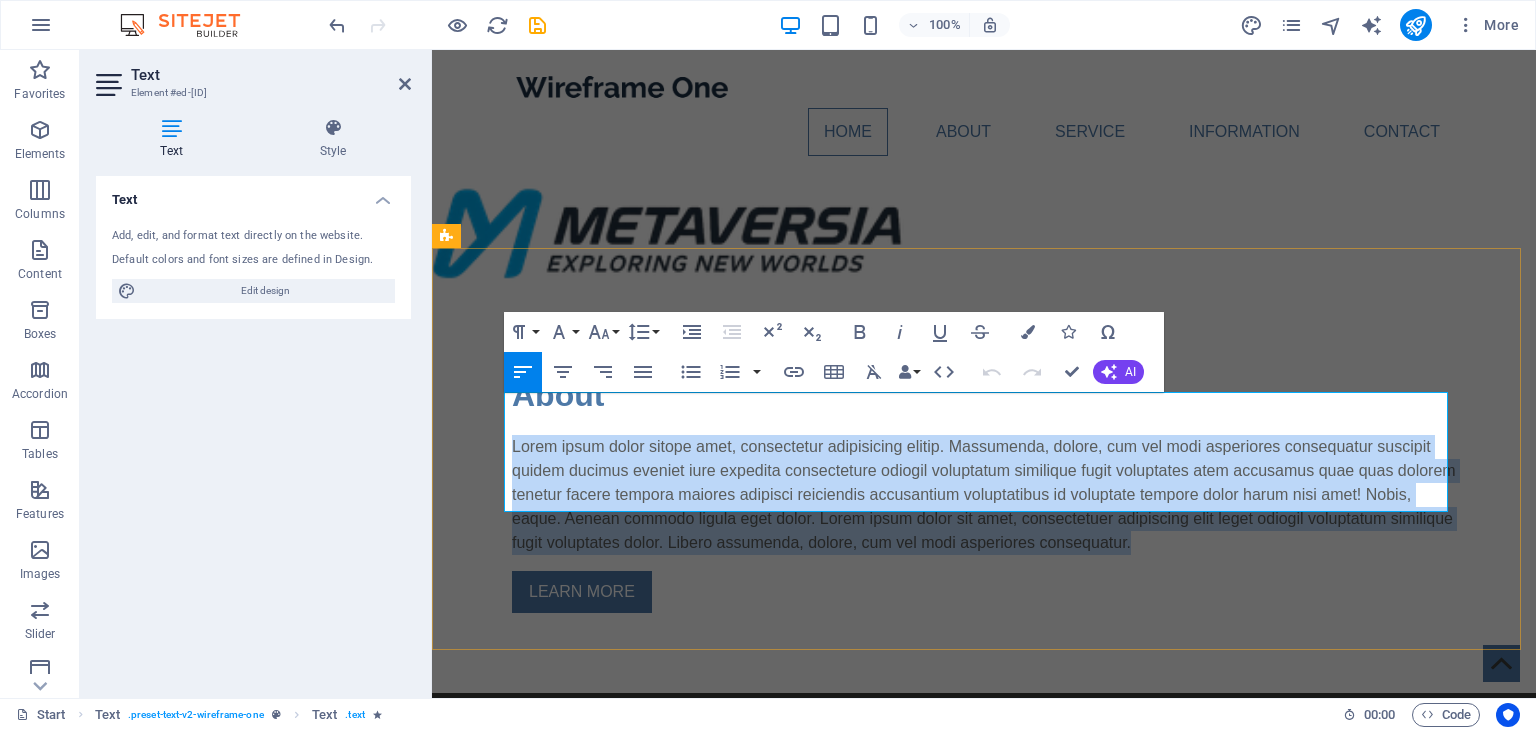 drag, startPoint x: 532, startPoint y: 418, endPoint x: 1197, endPoint y: 503, distance: 670.41034 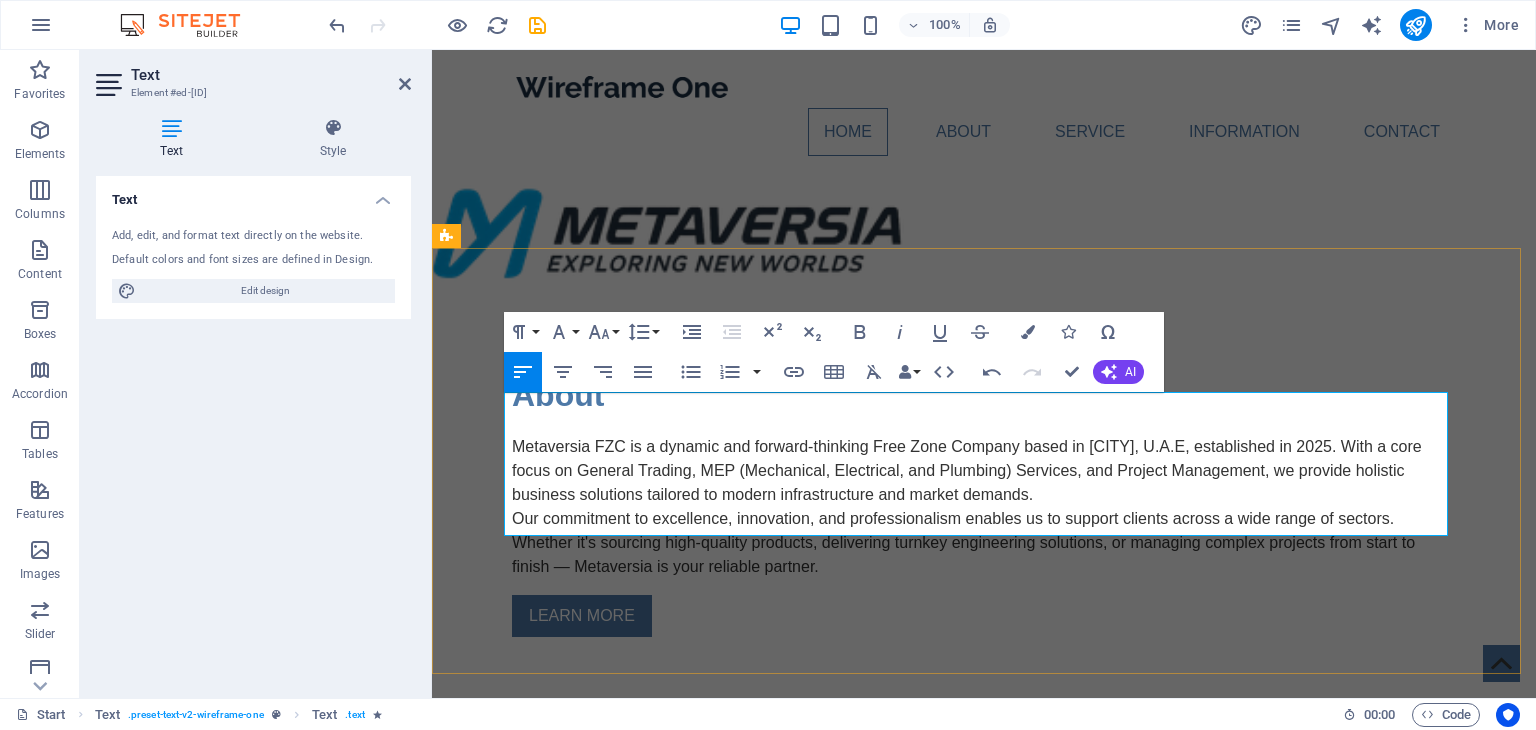 click on "Metaversia FZC is a dynamic and forward-thinking Free Zone Company based in Dubai, U.A.E, established in 2025. With a core focus on General Trading, MEP (Mechanical, Electrical, and Plumbing) Services, and Project Management, we provide holistic business solutions tailored to modern infrastructure and market demands." at bounding box center (984, 471) 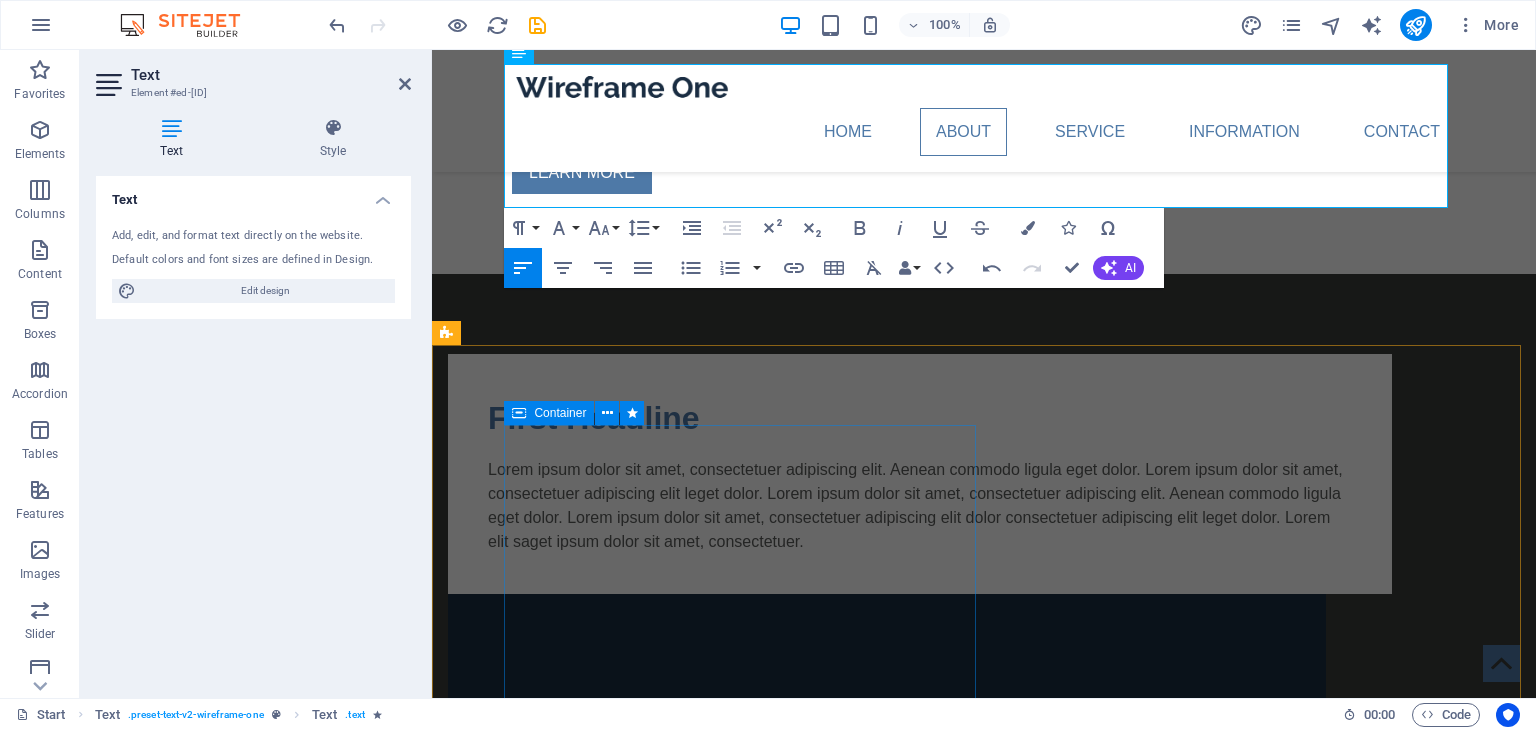 scroll, scrollTop: 100, scrollLeft: 0, axis: vertical 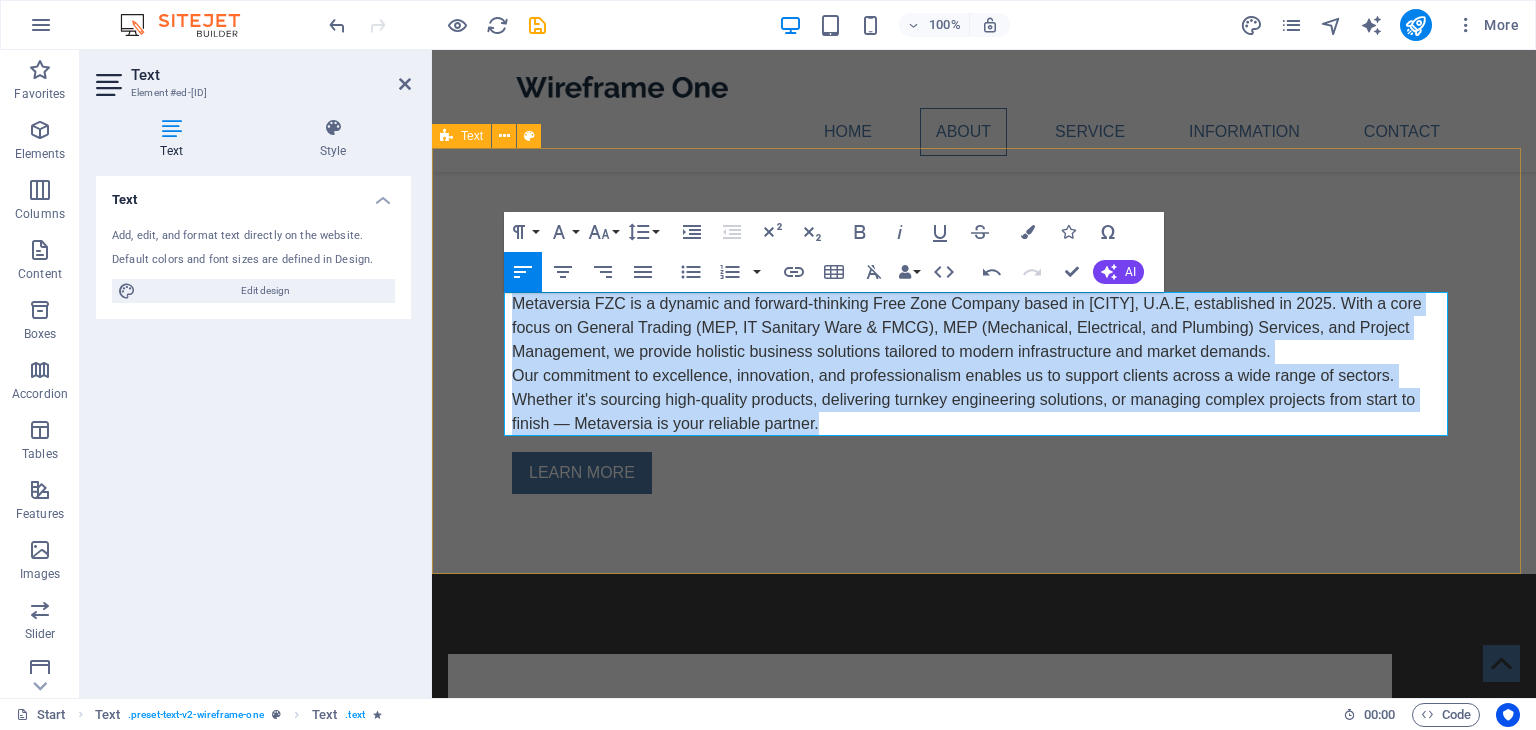 drag, startPoint x: 821, startPoint y: 423, endPoint x: 501, endPoint y: 295, distance: 344.65054 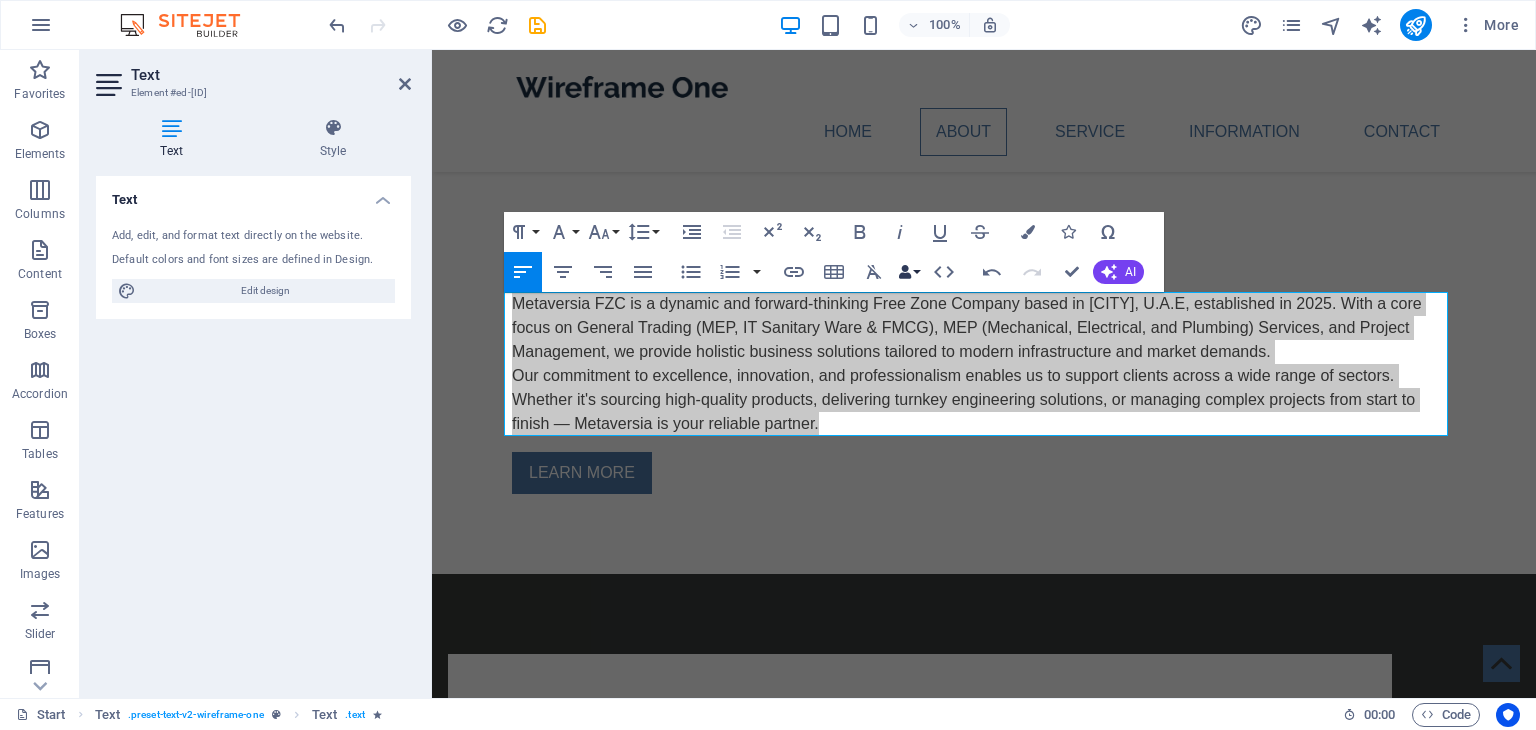 click on "Data Bindings" at bounding box center [909, 272] 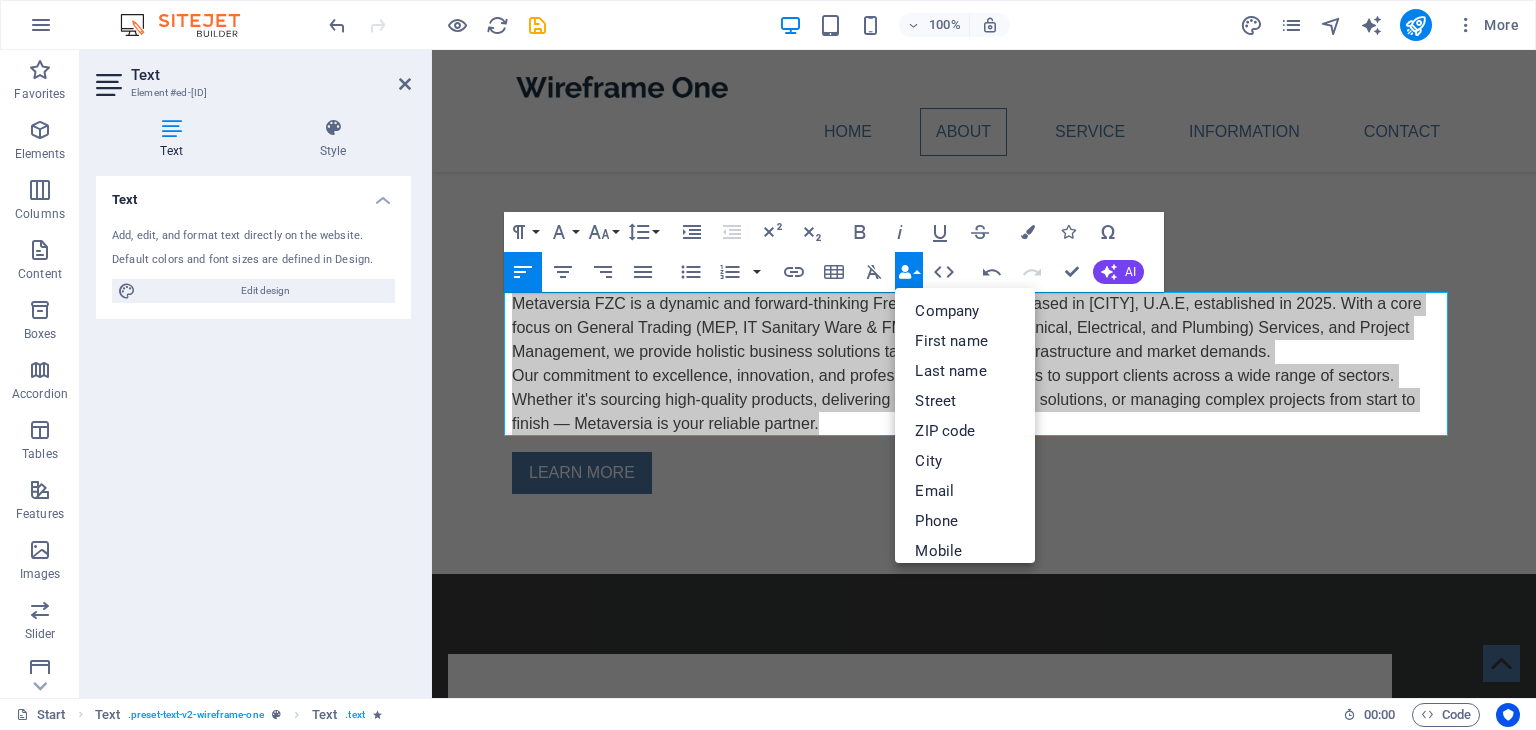 click on "Data Bindings" at bounding box center (909, 272) 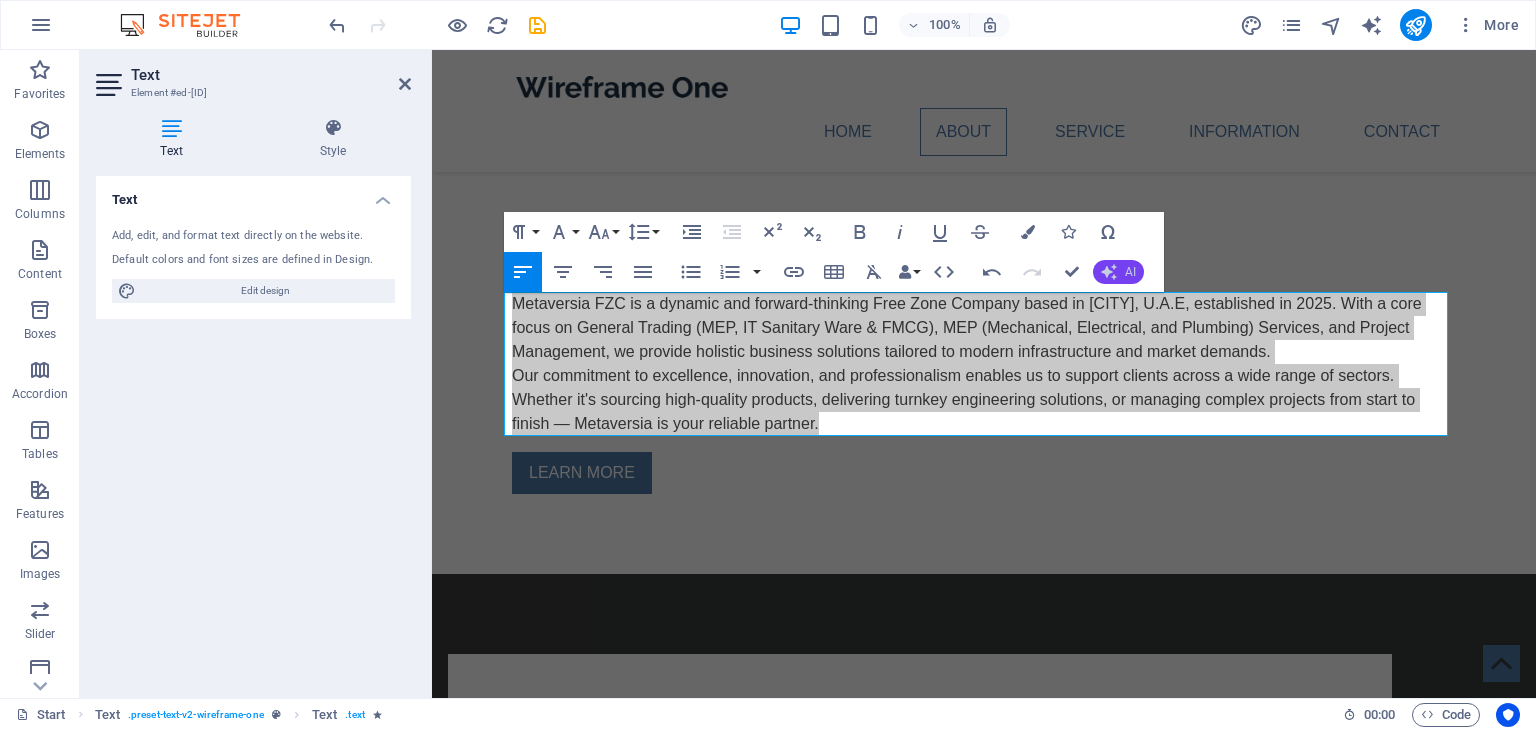 click 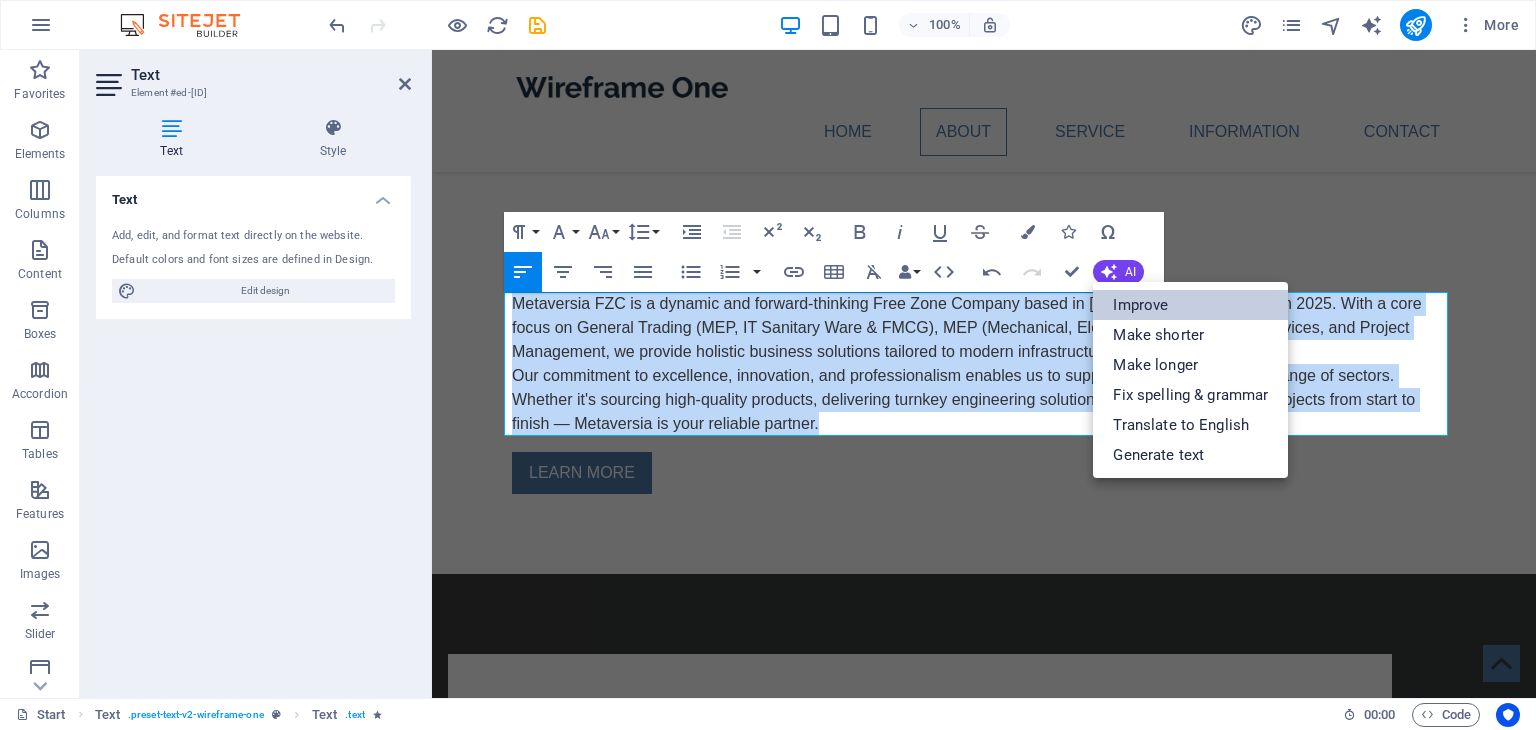 click on "Improve" at bounding box center [1190, 305] 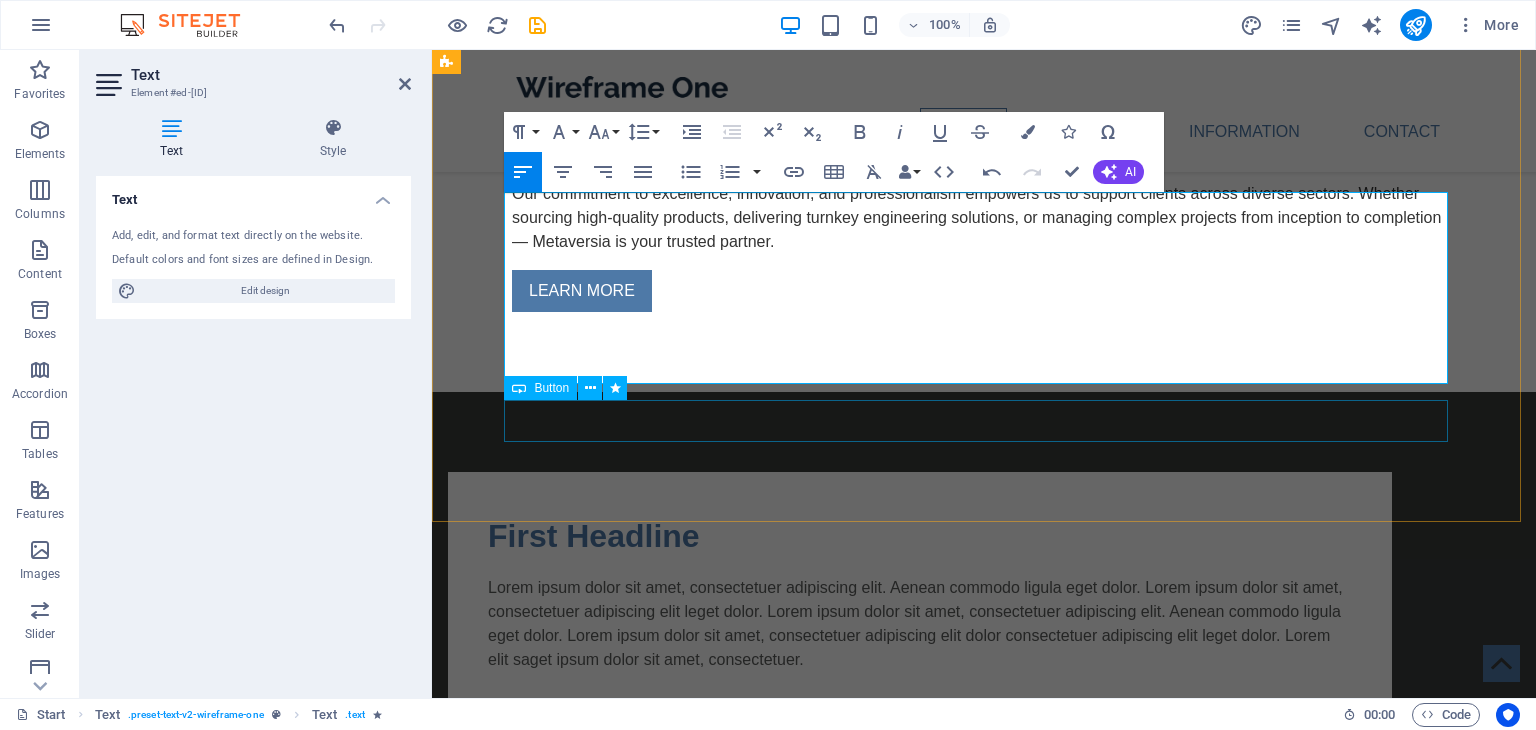 scroll, scrollTop: 200, scrollLeft: 0, axis: vertical 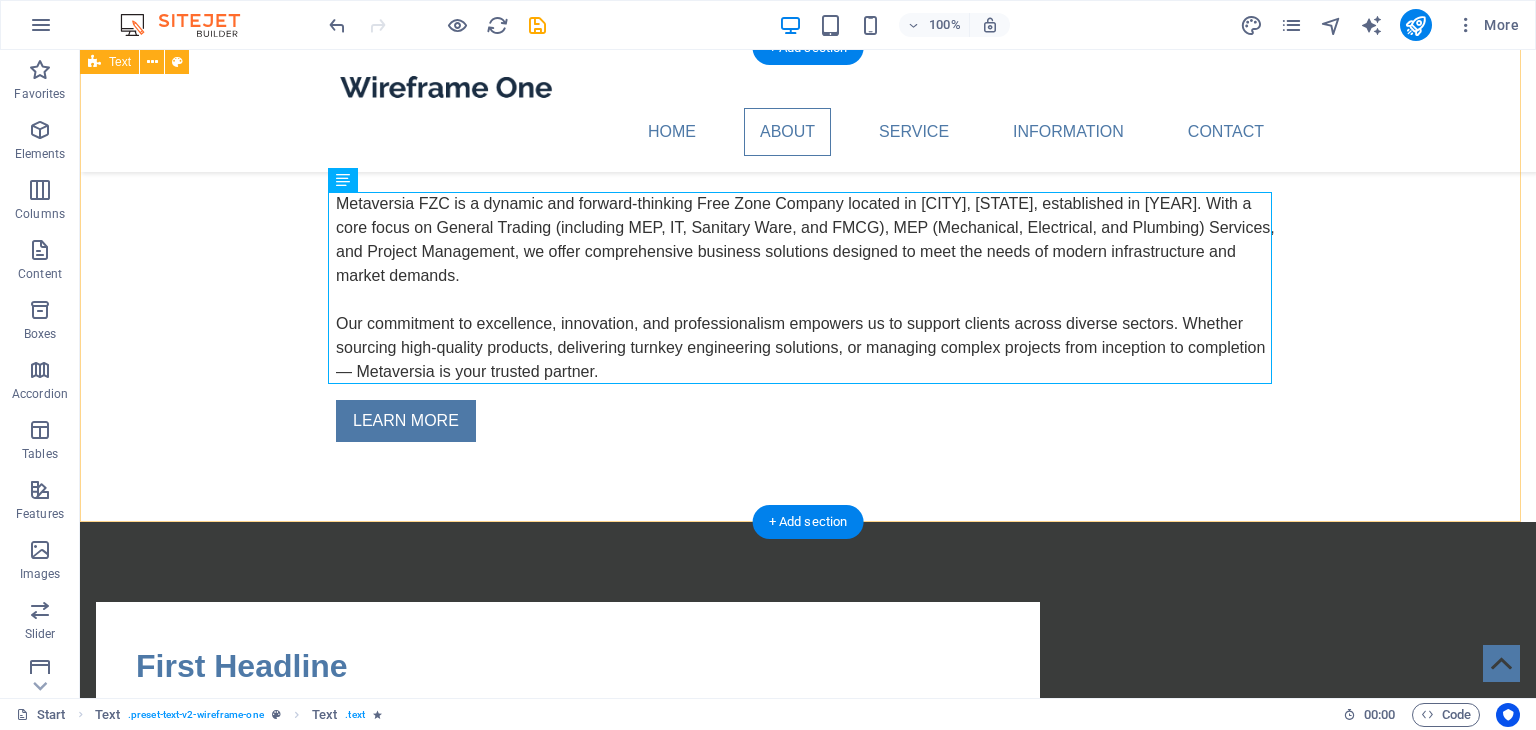 click on "About Metaversia FZC is a dynamic and forward-thinking Free Zone Company located in Dubai, U.A.E, established in 2025. With a core focus on General Trading (including MEP, IT, Sanitary Ware, and FMCG), MEP (Mechanical, Electrical, and Plumbing) Services, and Project Management, we offer comprehensive business solutions designed to meet the needs of modern infrastructure and market demands. Our commitment to excellence, innovation, and professionalism empowers us to support clients across diverse sectors. Whether sourcing high-quality products, delivering turnkey engineering solutions, or managing complex projects from inception to completion — Metaversia is your trusted partner. LEARN MORE" at bounding box center (808, 285) 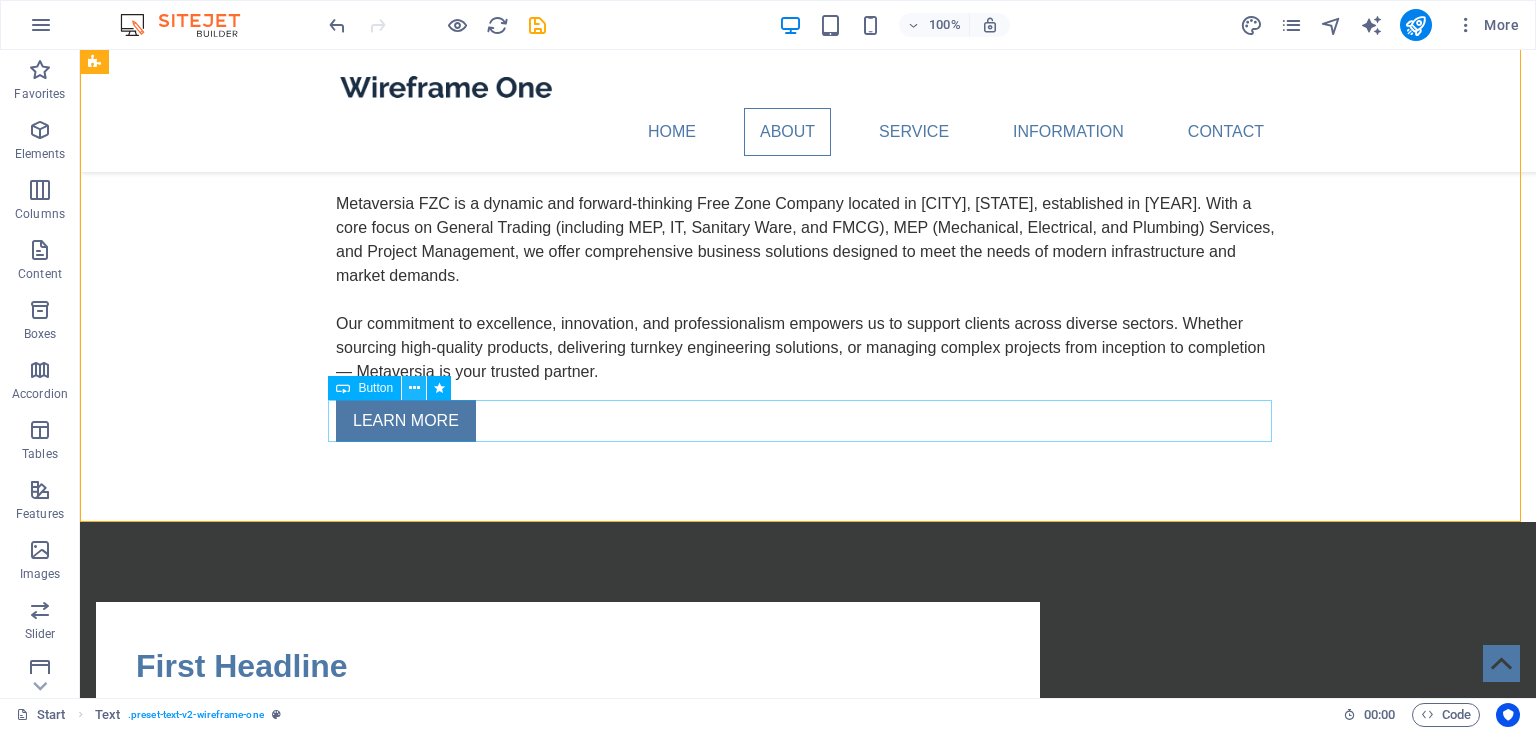 click at bounding box center (414, 388) 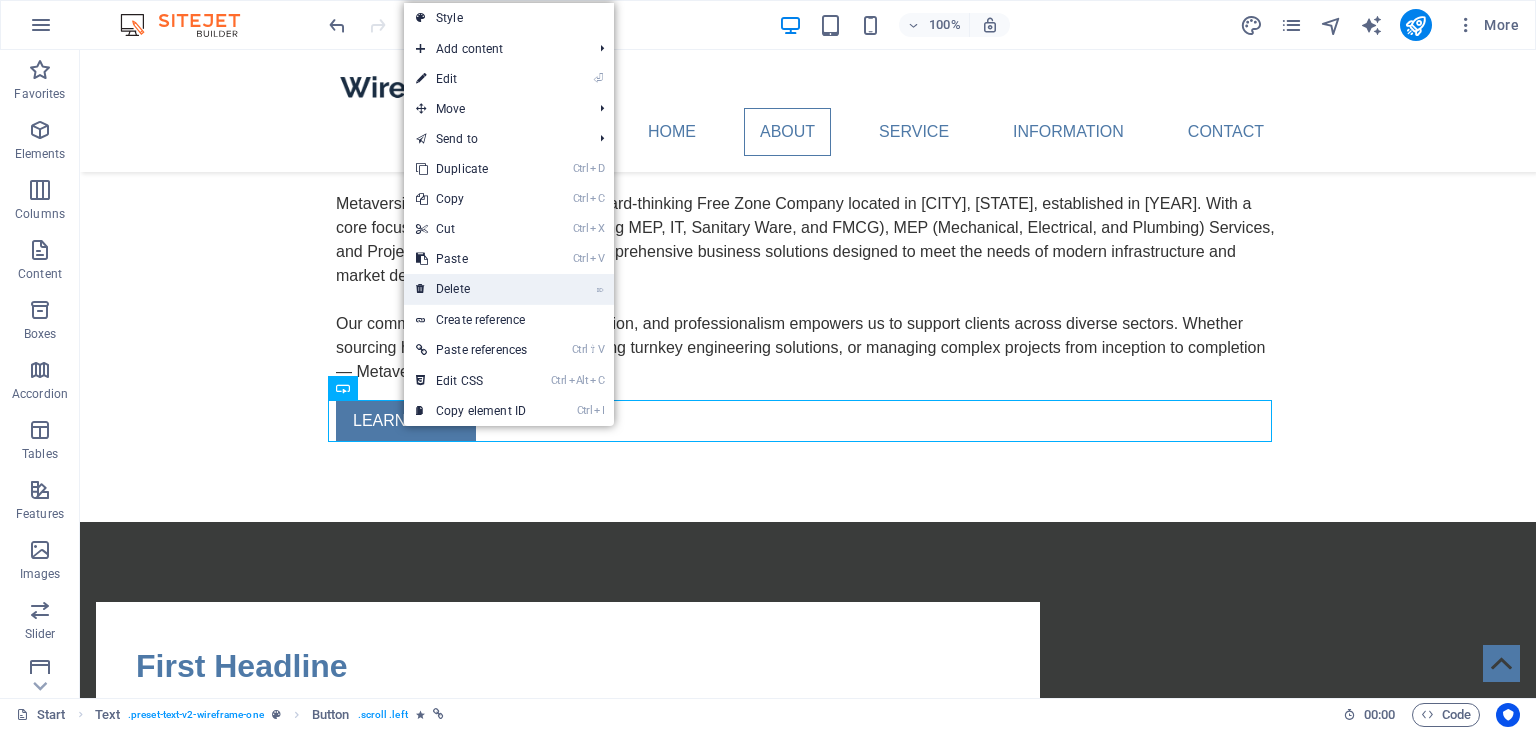 drag, startPoint x: 475, startPoint y: 289, endPoint x: 440, endPoint y: 264, distance: 43.011627 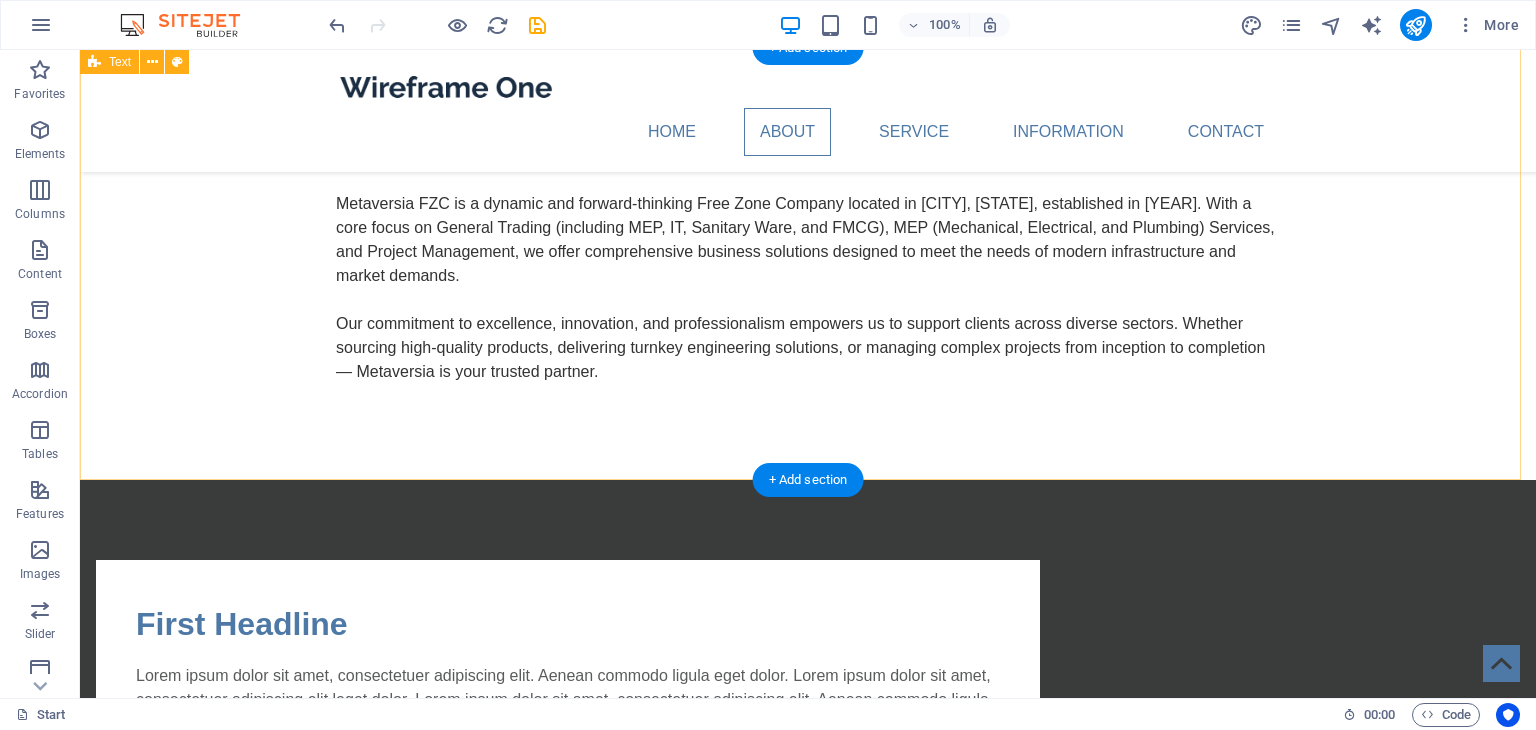 click on "About Metaversia FZC is a dynamic and forward-thinking Free Zone Company located in Dubai, U.A.E, established in 2025. With a core focus on General Trading (including MEP, IT, Sanitary Ware, and FMCG), MEP (Mechanical, Electrical, and Plumbing) Services, and Project Management, we offer comprehensive business solutions designed to meet the needs of modern infrastructure and market demands. Our commitment to excellence, innovation, and professionalism empowers us to support clients across diverse sectors. Whether sourcing high-quality products, delivering turnkey engineering solutions, or managing complex projects from inception to completion — Metaversia is your trusted partner." at bounding box center [808, 264] 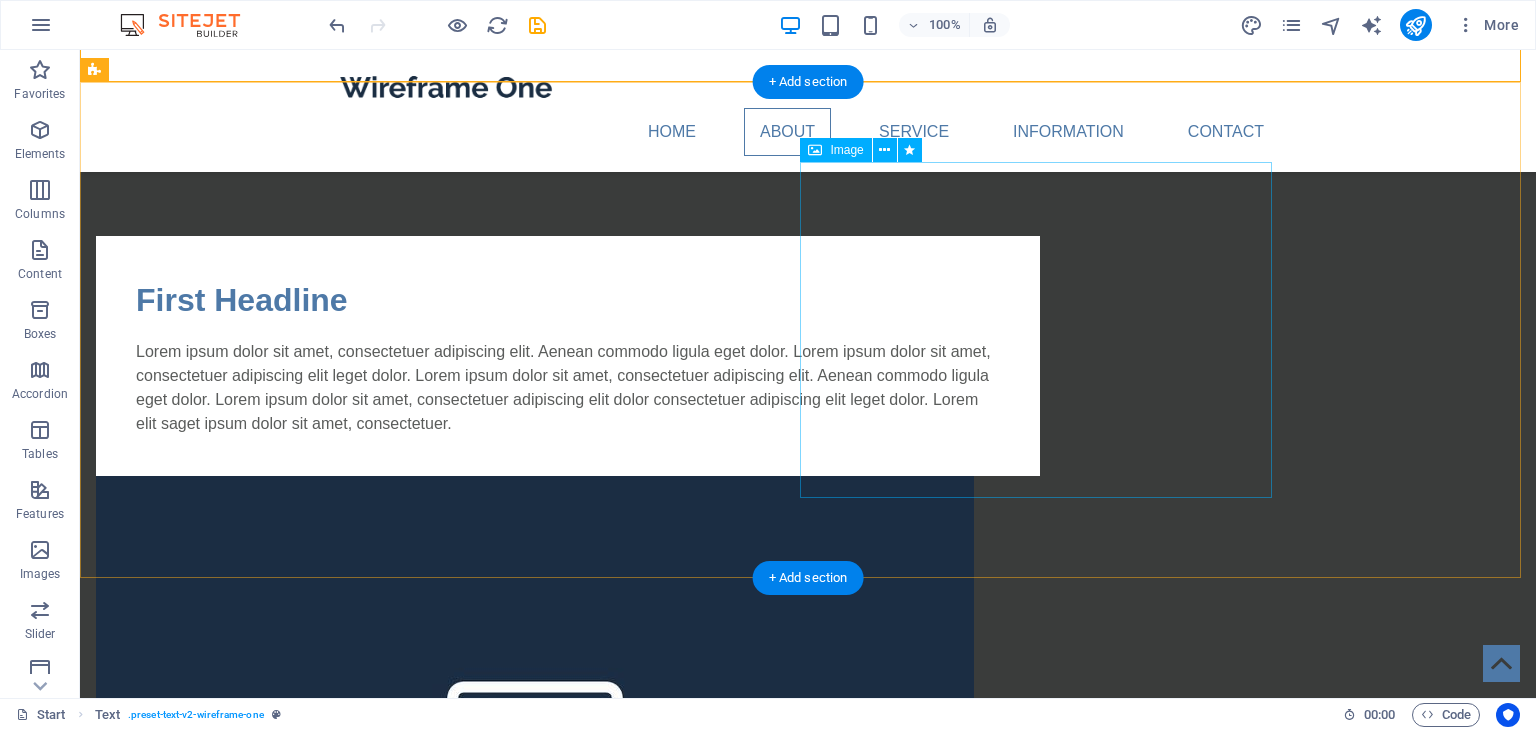 scroll, scrollTop: 600, scrollLeft: 0, axis: vertical 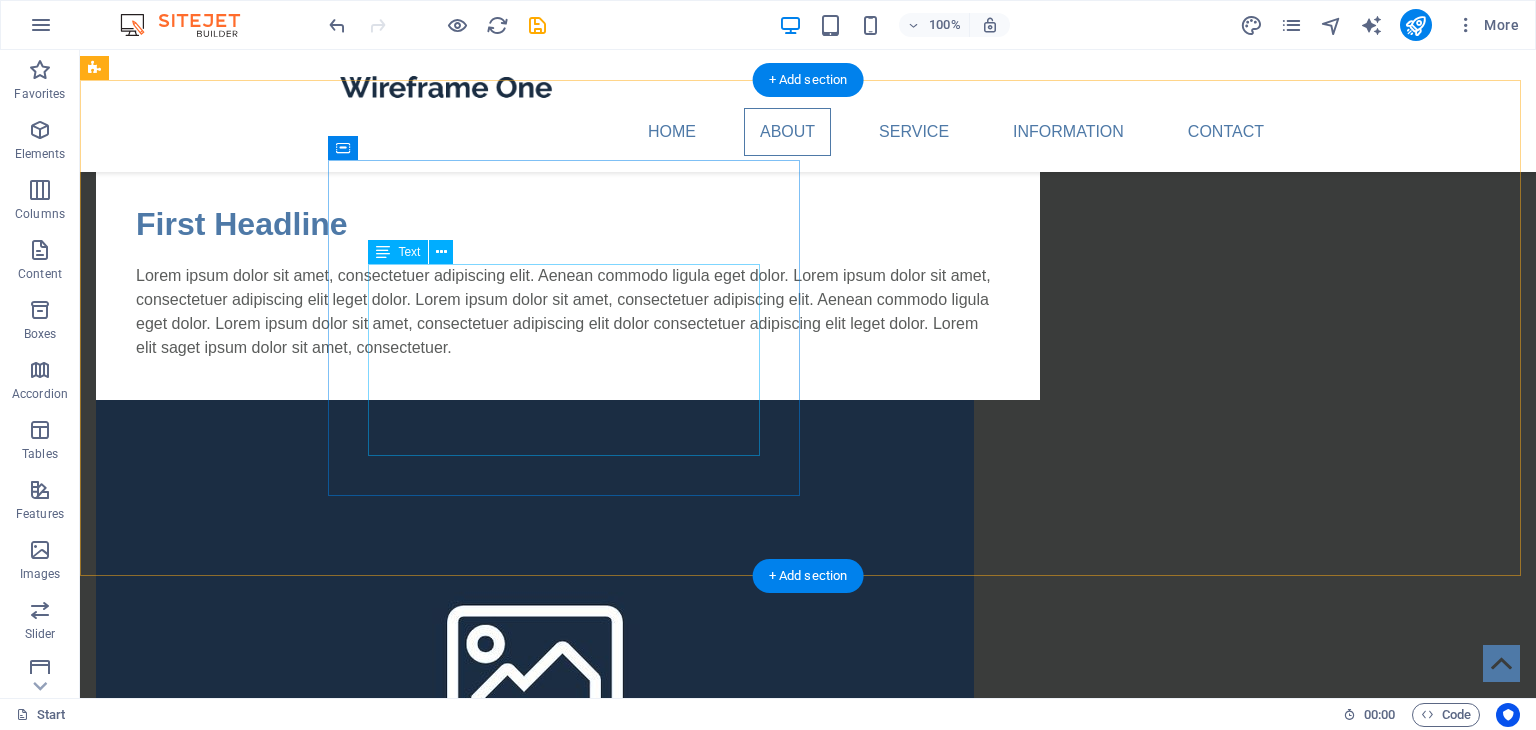 click on "Lorem ipsum dolor sit amet, consectetuer adipiscing elit. Aenean commodo ligula eget dolor. Lorem ipsum dolor sit amet, consectetuer adipiscing elit leget dolor. Lorem ipsum dolor sit amet, consectetuer adipiscing elit. Aenean commodo ligula eget dolor. Lorem ipsum dolor sit amet, consectetuer adipiscing elit dolor consectetuer adipiscing elit leget dolor. Lorem elit saget ipsum dolor sit amet, consectetuer." at bounding box center [568, 312] 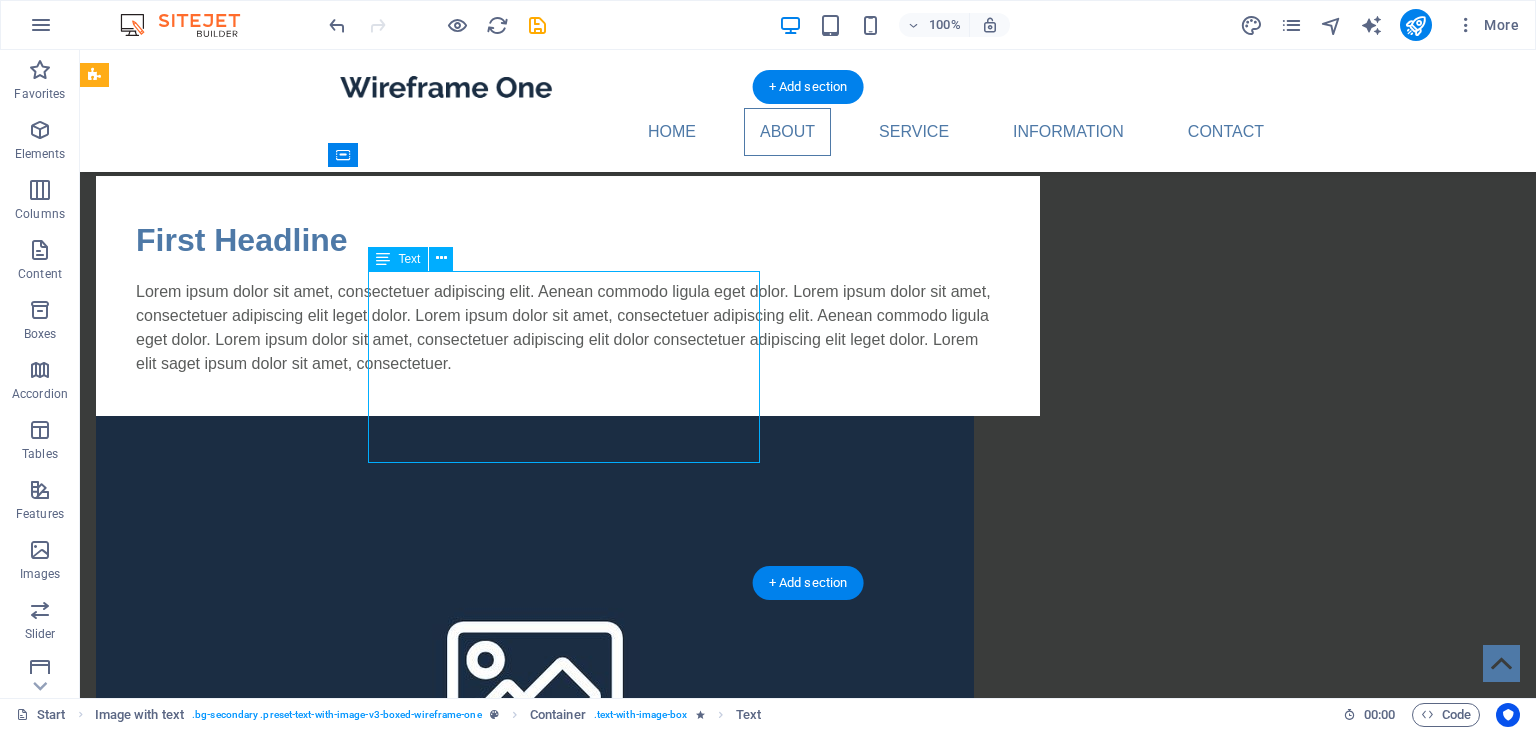 scroll, scrollTop: 400, scrollLeft: 0, axis: vertical 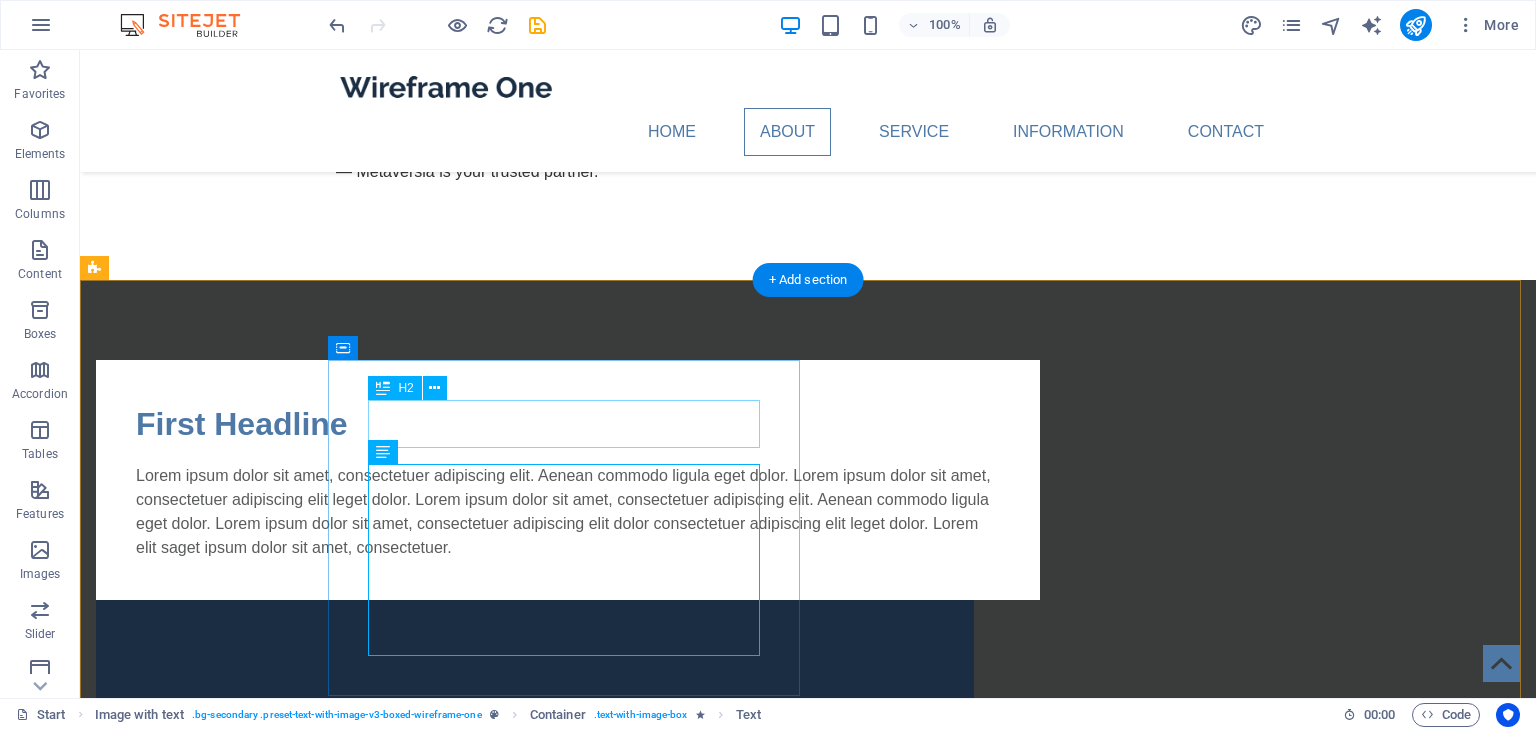 click on "First Headline" at bounding box center [568, 424] 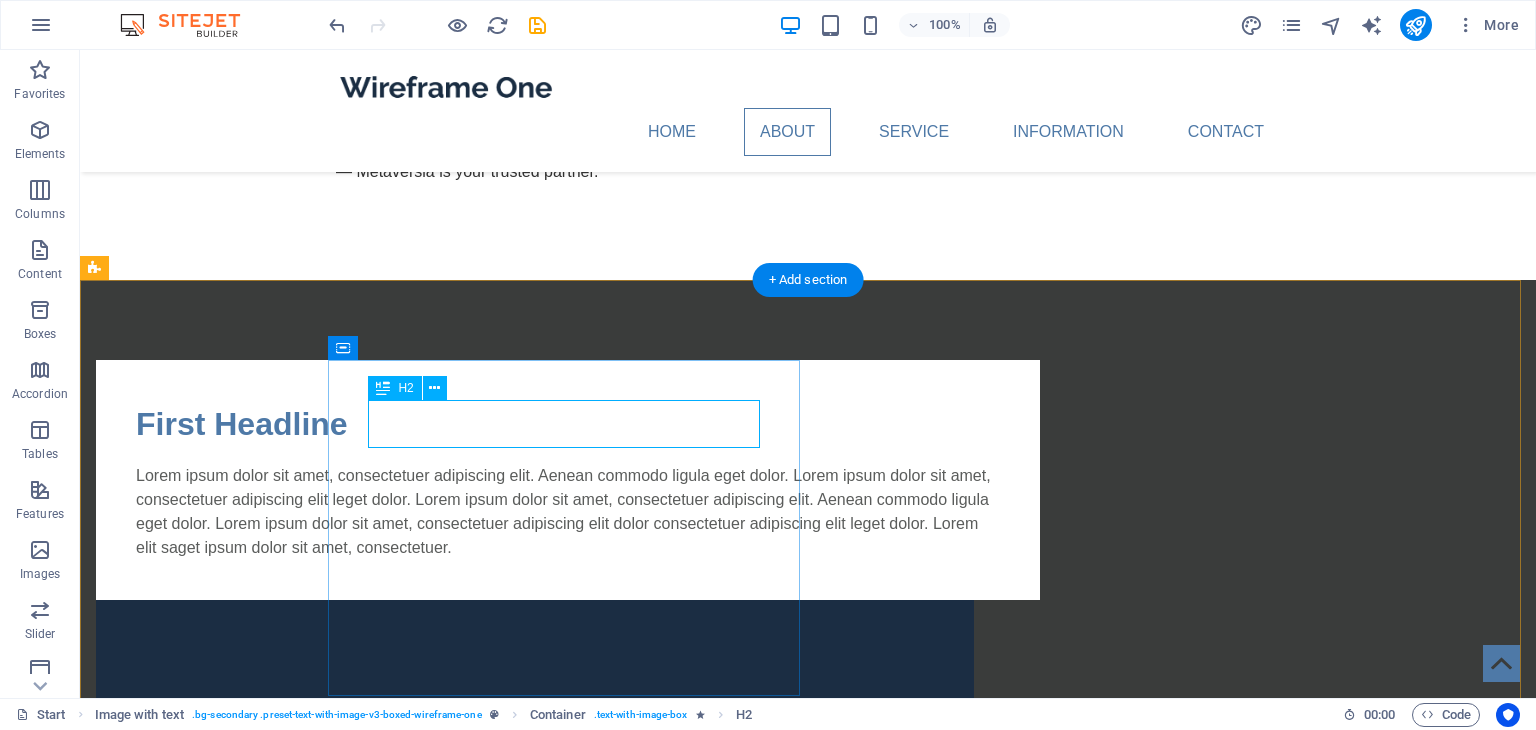 click on "First Headline" at bounding box center (568, 424) 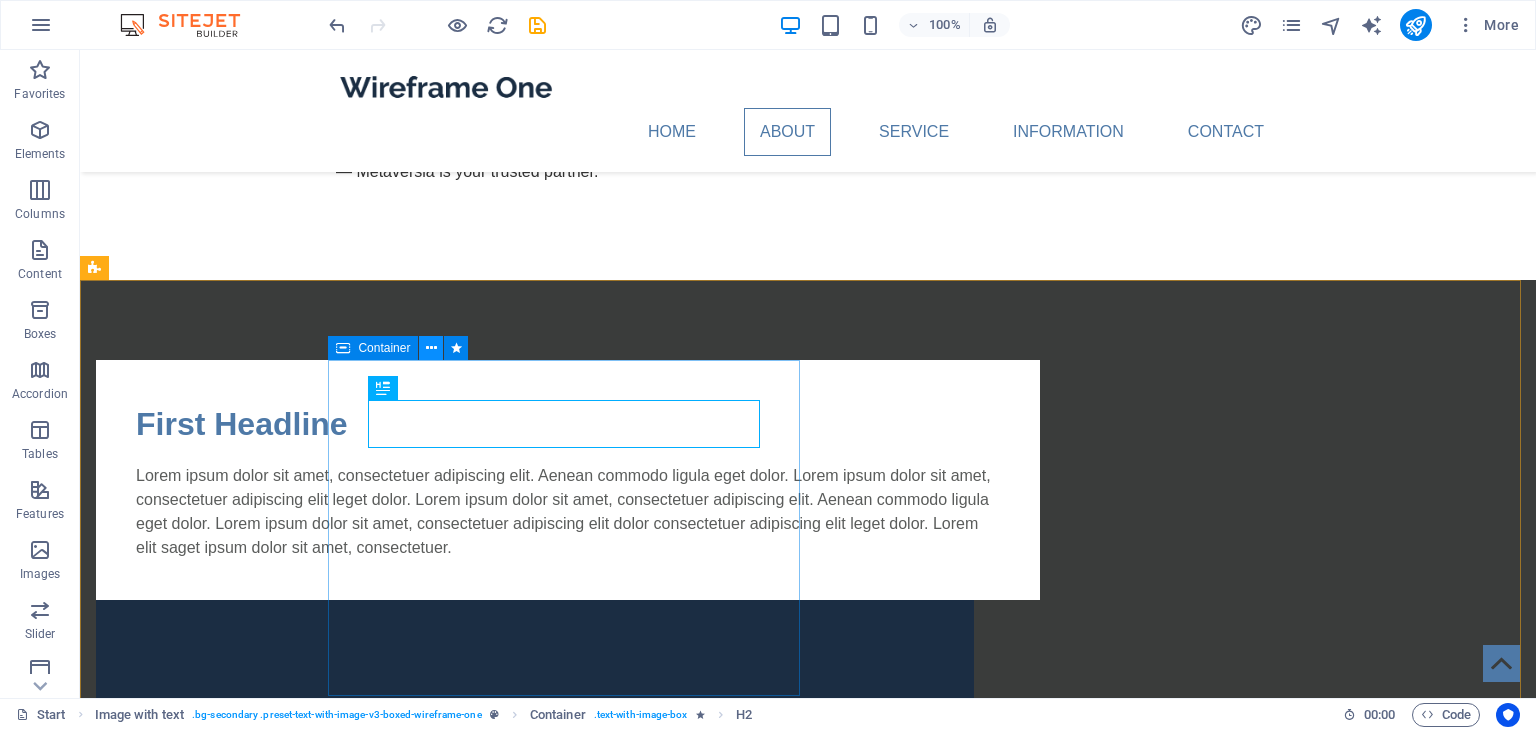 click at bounding box center [431, 348] 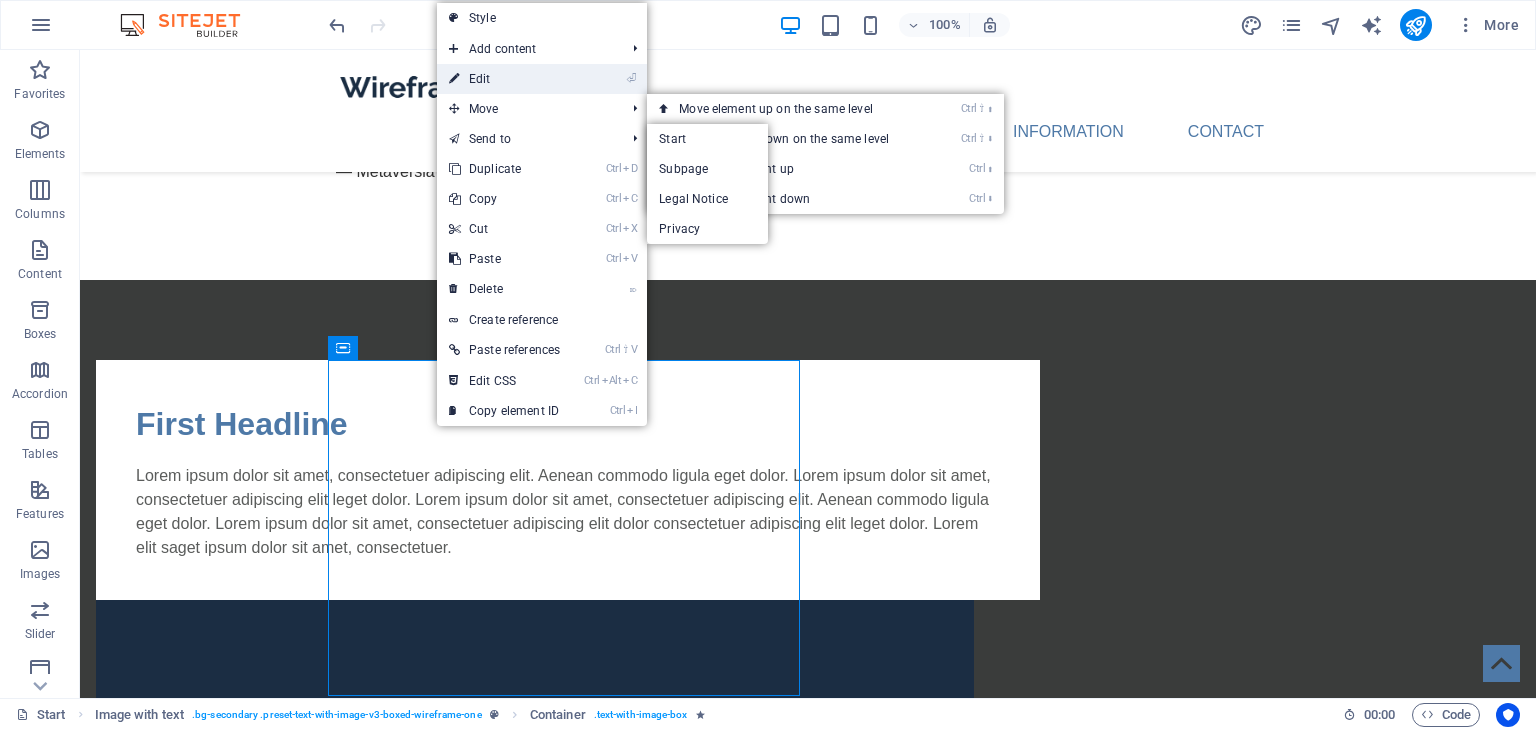 click on "⏎  Edit" at bounding box center (504, 79) 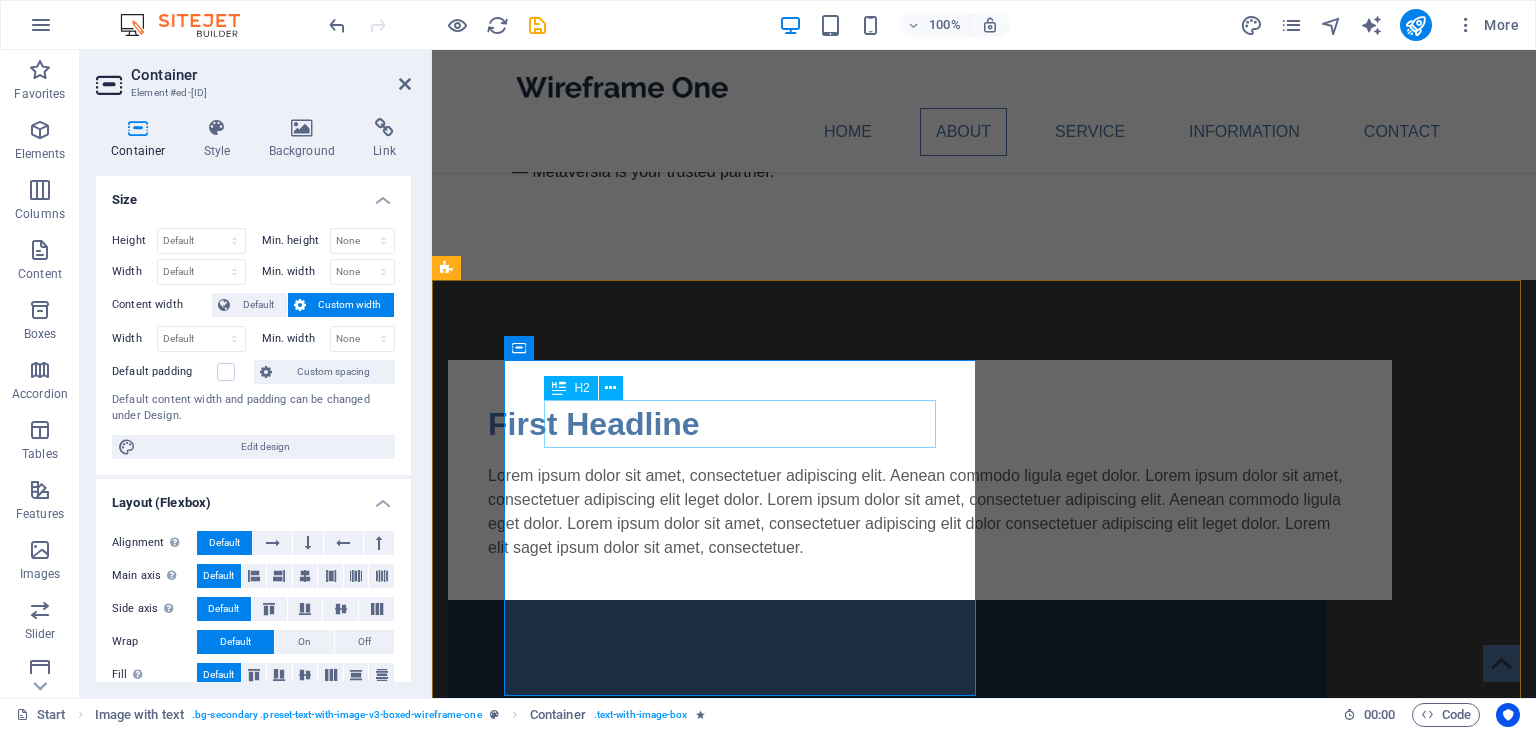 click on "First Headline" at bounding box center (920, 424) 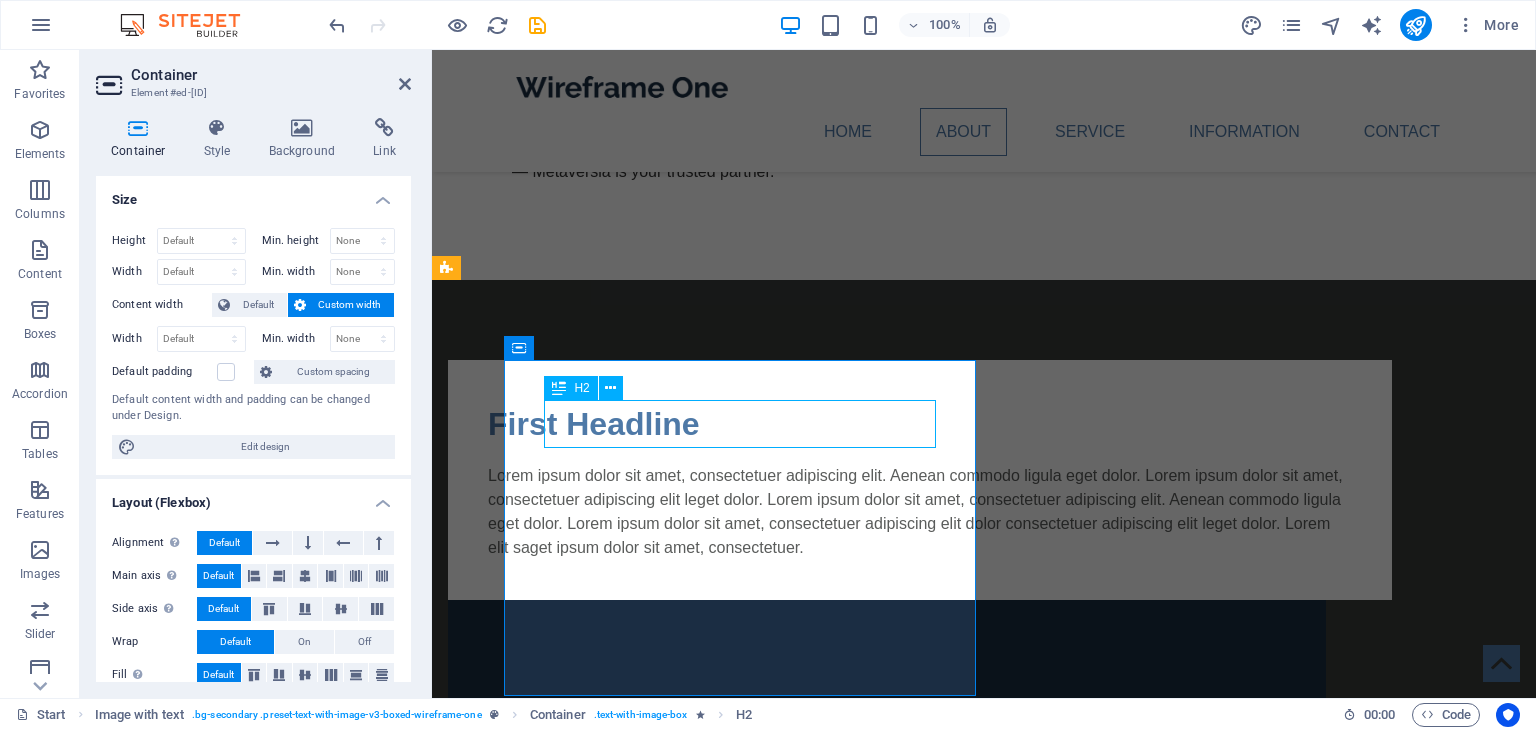 click on "First Headline" at bounding box center [920, 424] 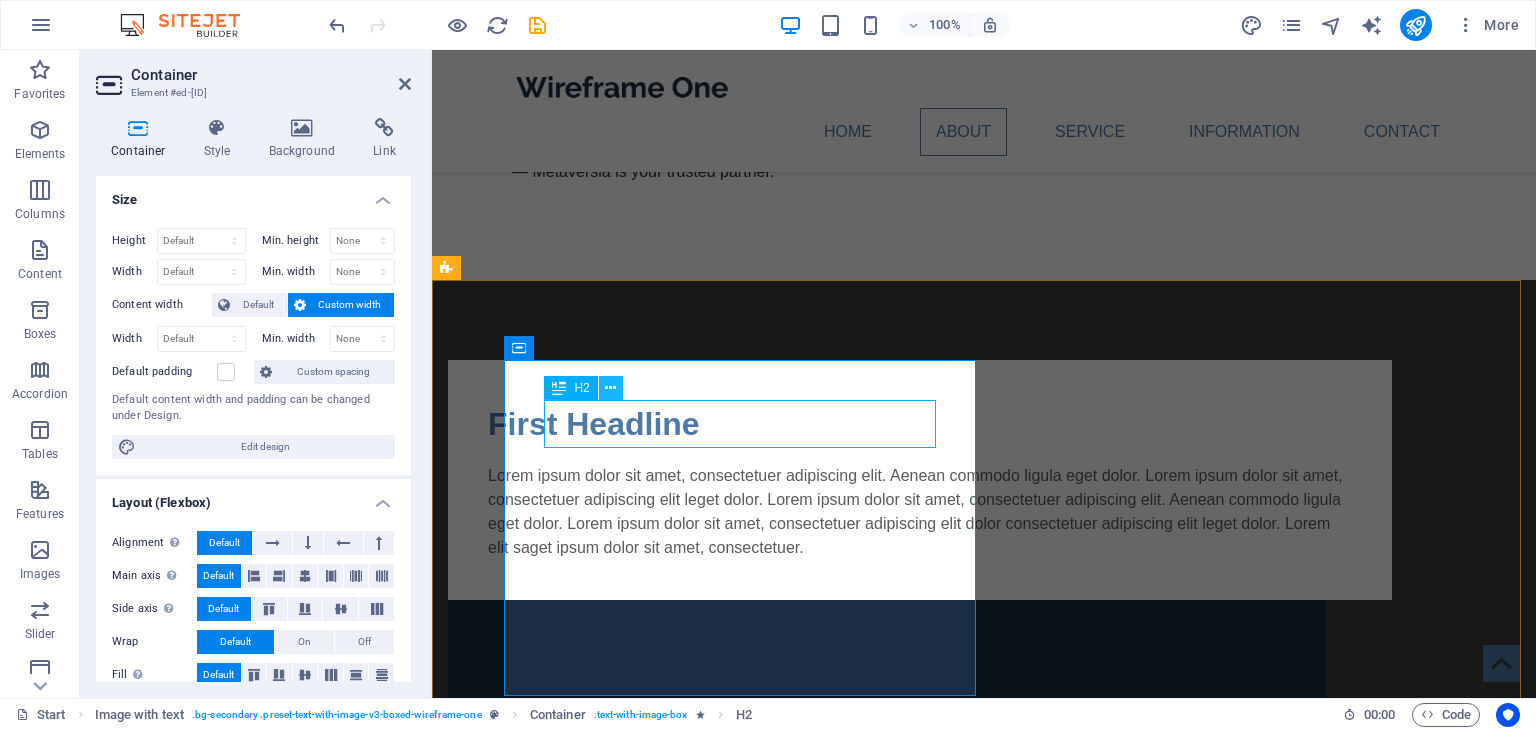 click at bounding box center [610, 388] 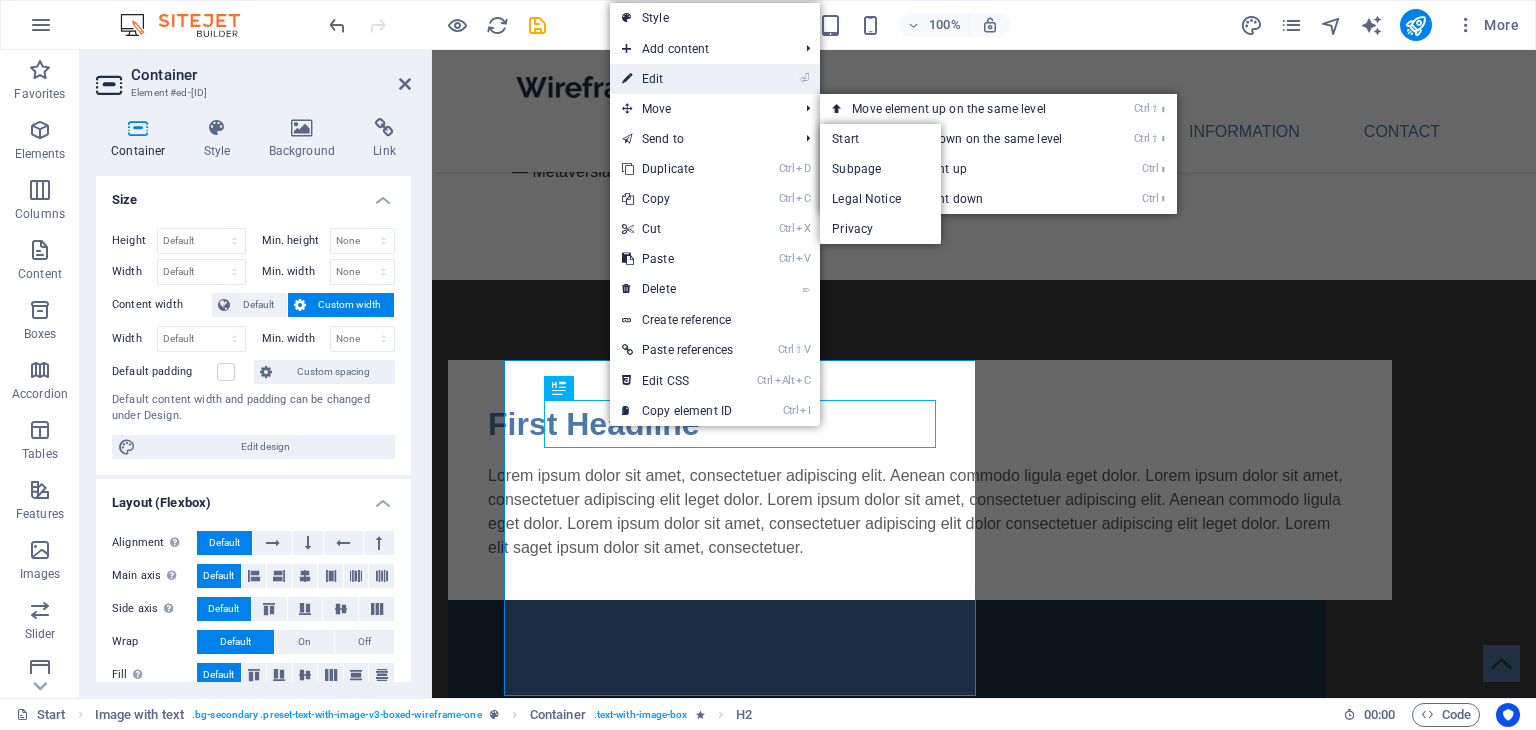 drag, startPoint x: 244, startPoint y: 24, endPoint x: 676, endPoint y: 74, distance: 434.88388 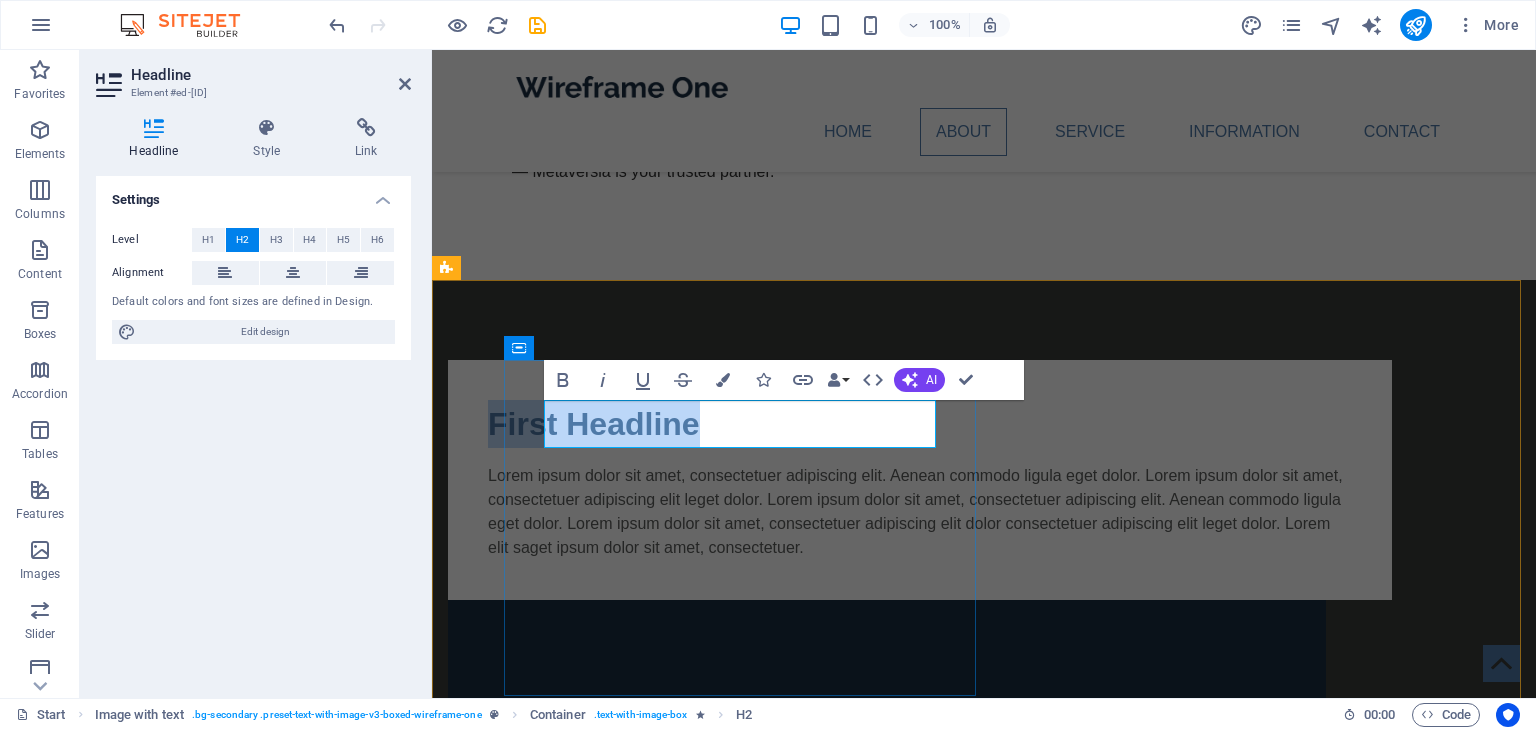 type 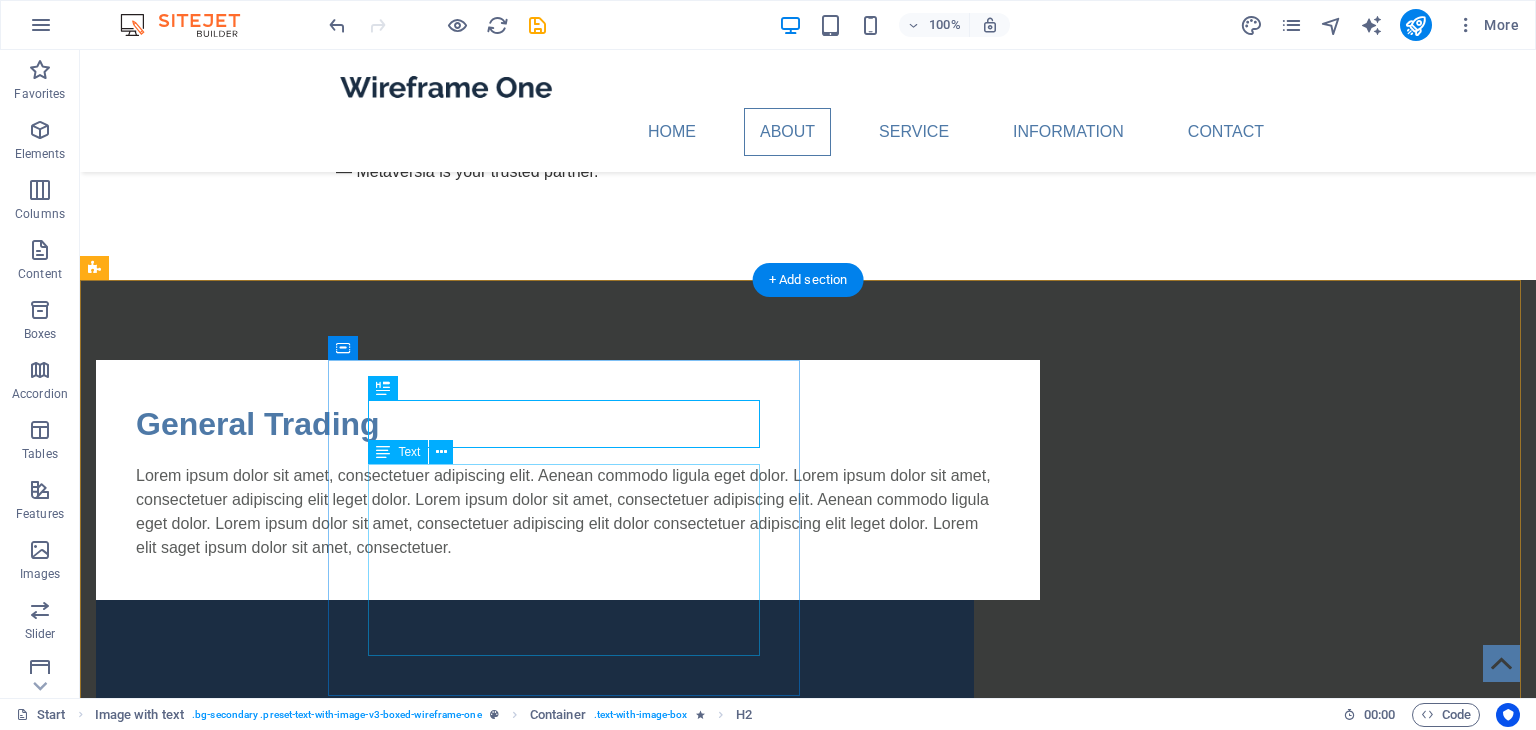 click on "Lorem ipsum dolor sit amet, consectetuer adipiscing elit. Aenean commodo ligula eget dolor. Lorem ipsum dolor sit amet, consectetuer adipiscing elit leget dolor. Lorem ipsum dolor sit amet, consectetuer adipiscing elit. Aenean commodo ligula eget dolor. Lorem ipsum dolor sit amet, consectetuer adipiscing elit dolor consectetuer adipiscing elit leget dolor. Lorem elit saget ipsum dolor sit amet, consectetuer." at bounding box center (568, 512) 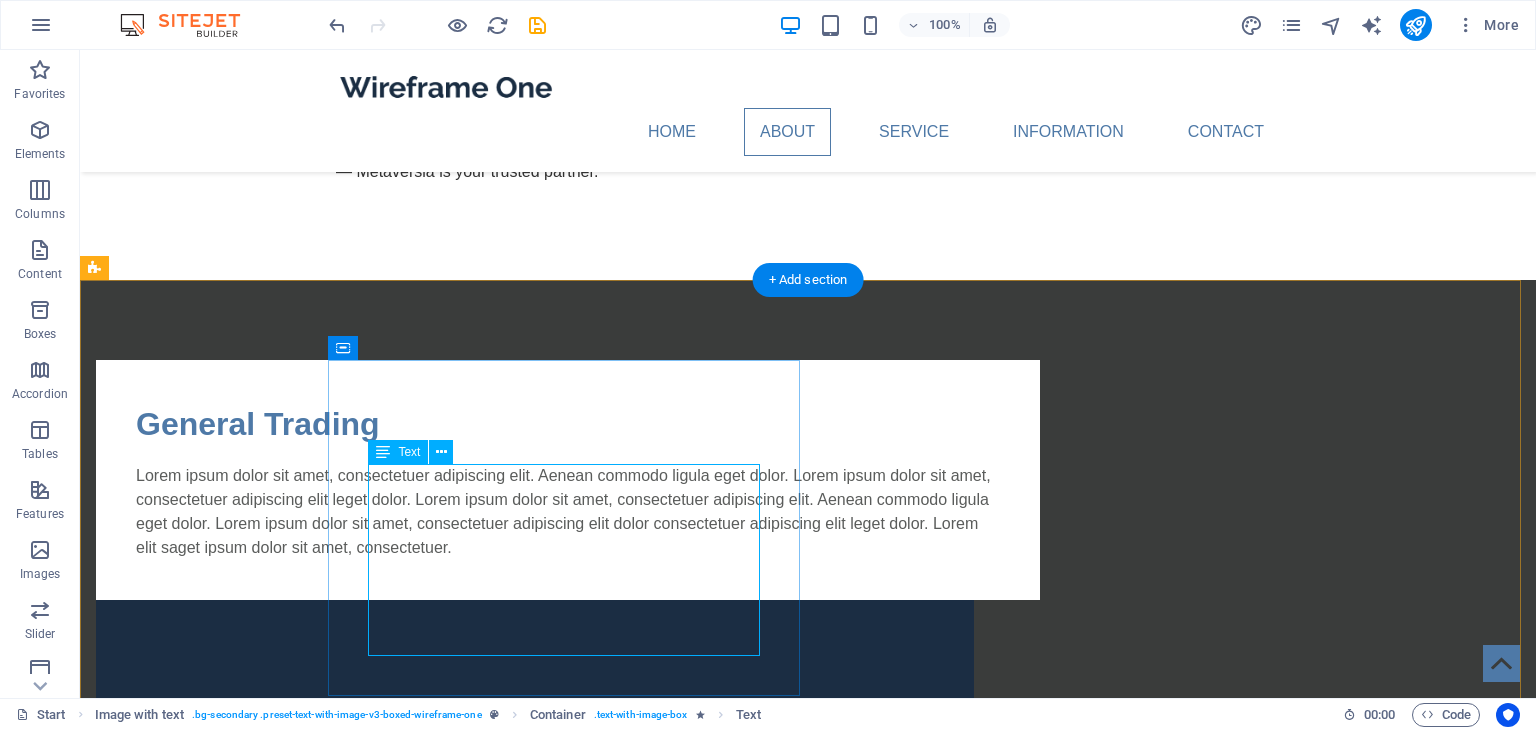 click on "Lorem ipsum dolor sit amet, consectetuer adipiscing elit. Aenean commodo ligula eget dolor. Lorem ipsum dolor sit amet, consectetuer adipiscing elit leget dolor. Lorem ipsum dolor sit amet, consectetuer adipiscing elit. Aenean commodo ligula eget dolor. Lorem ipsum dolor sit amet, consectetuer adipiscing elit dolor consectetuer adipiscing elit leget dolor. Lorem elit saget ipsum dolor sit amet, consectetuer." at bounding box center [568, 512] 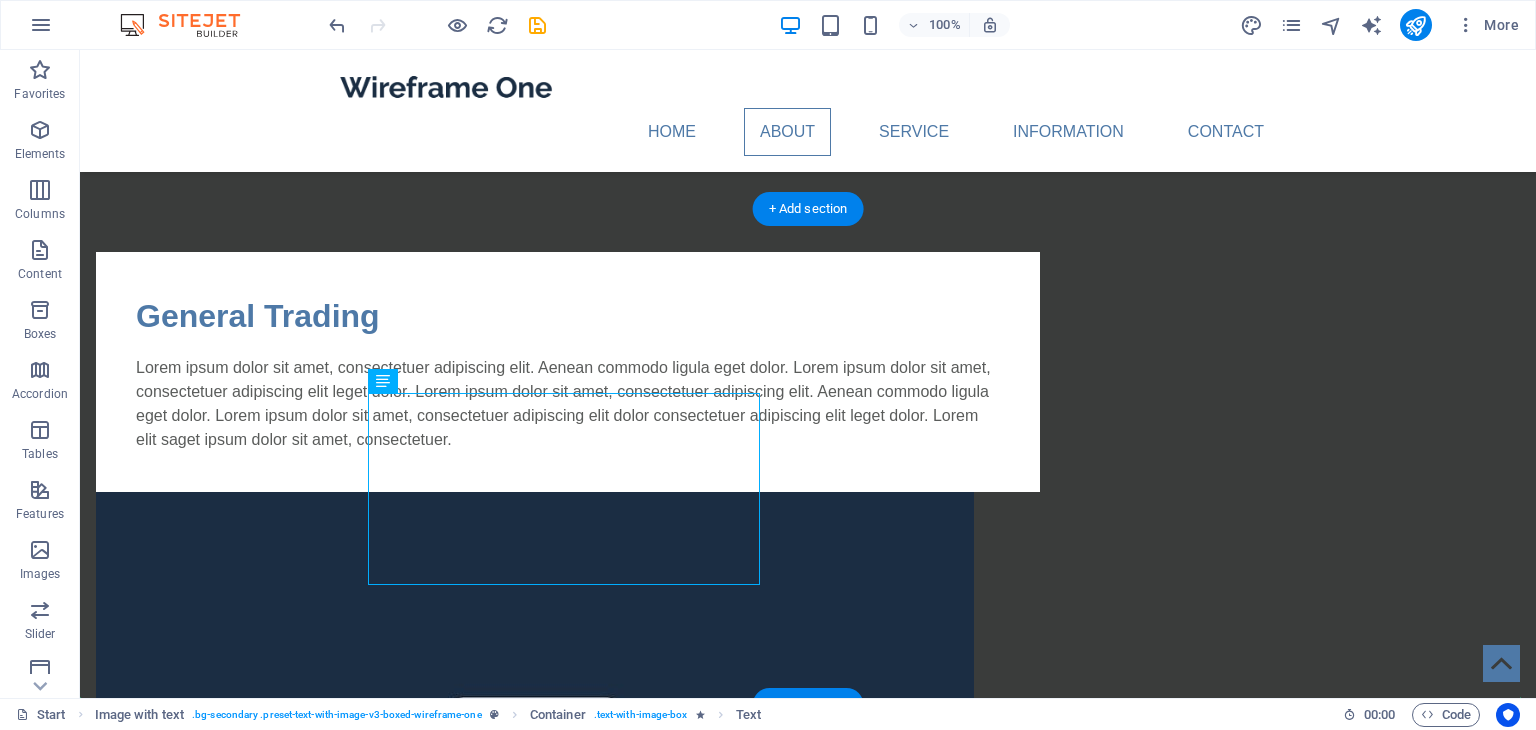 drag, startPoint x: 666, startPoint y: 641, endPoint x: 613, endPoint y: 609, distance: 61.91123 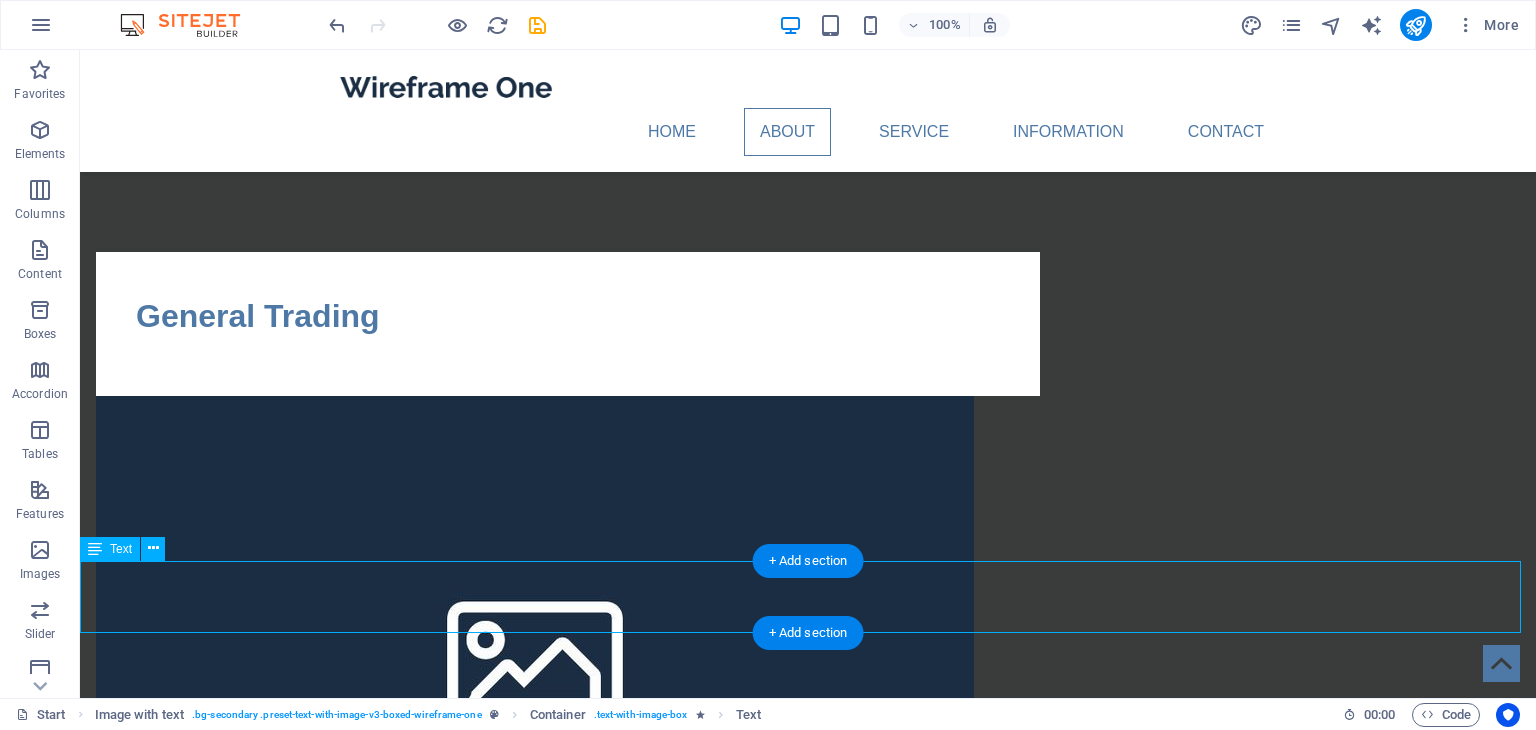 scroll, scrollTop: 543, scrollLeft: 0, axis: vertical 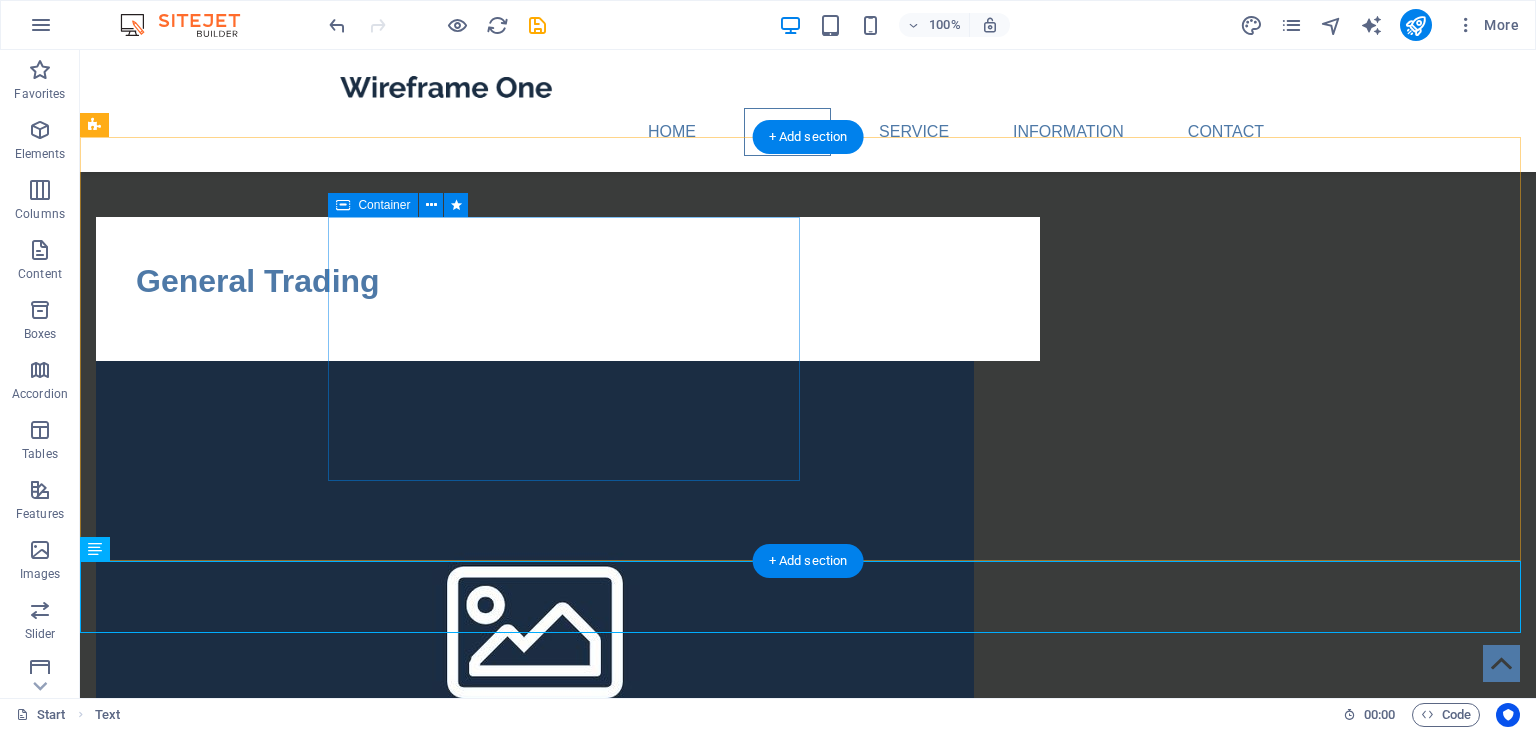 click on "General Trading" at bounding box center [568, 289] 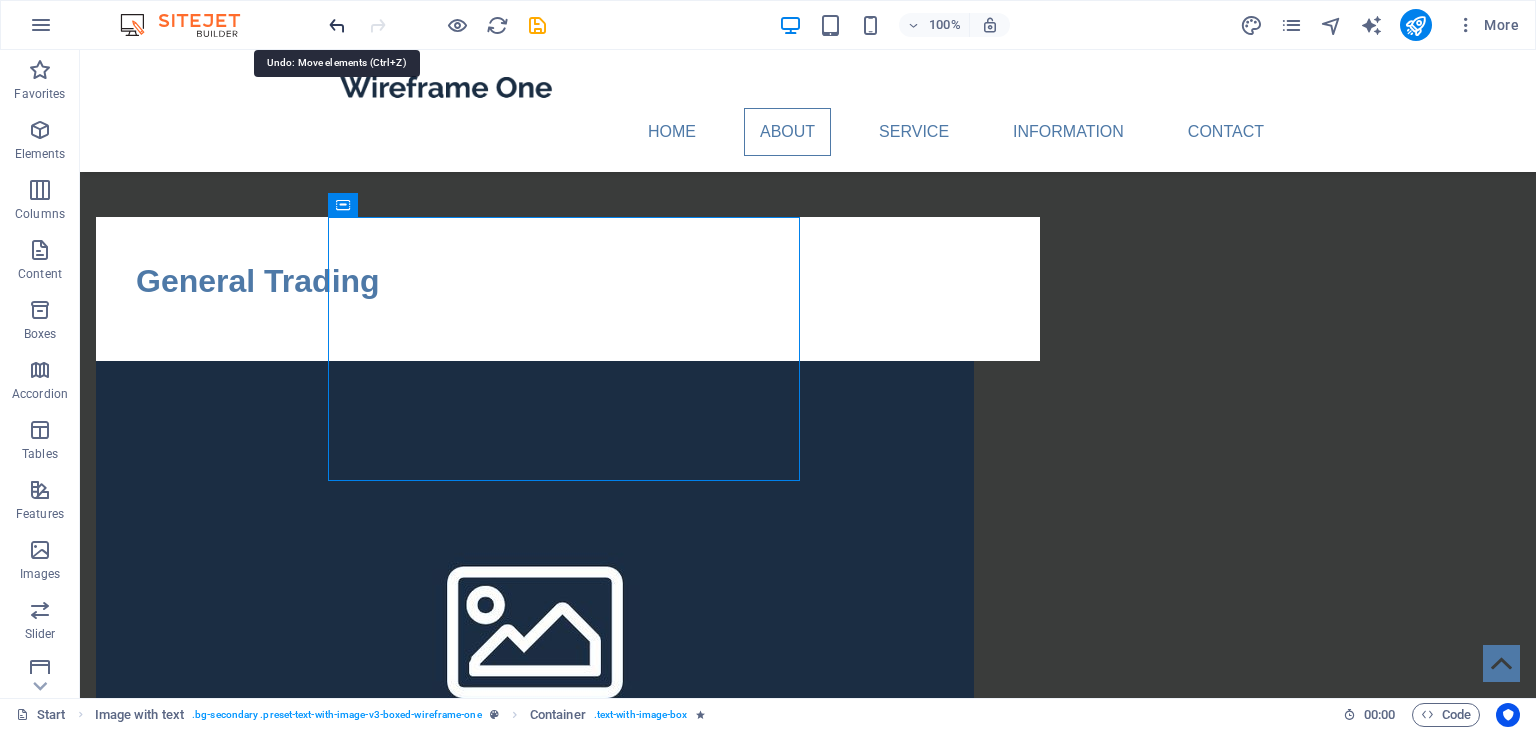 click at bounding box center (337, 25) 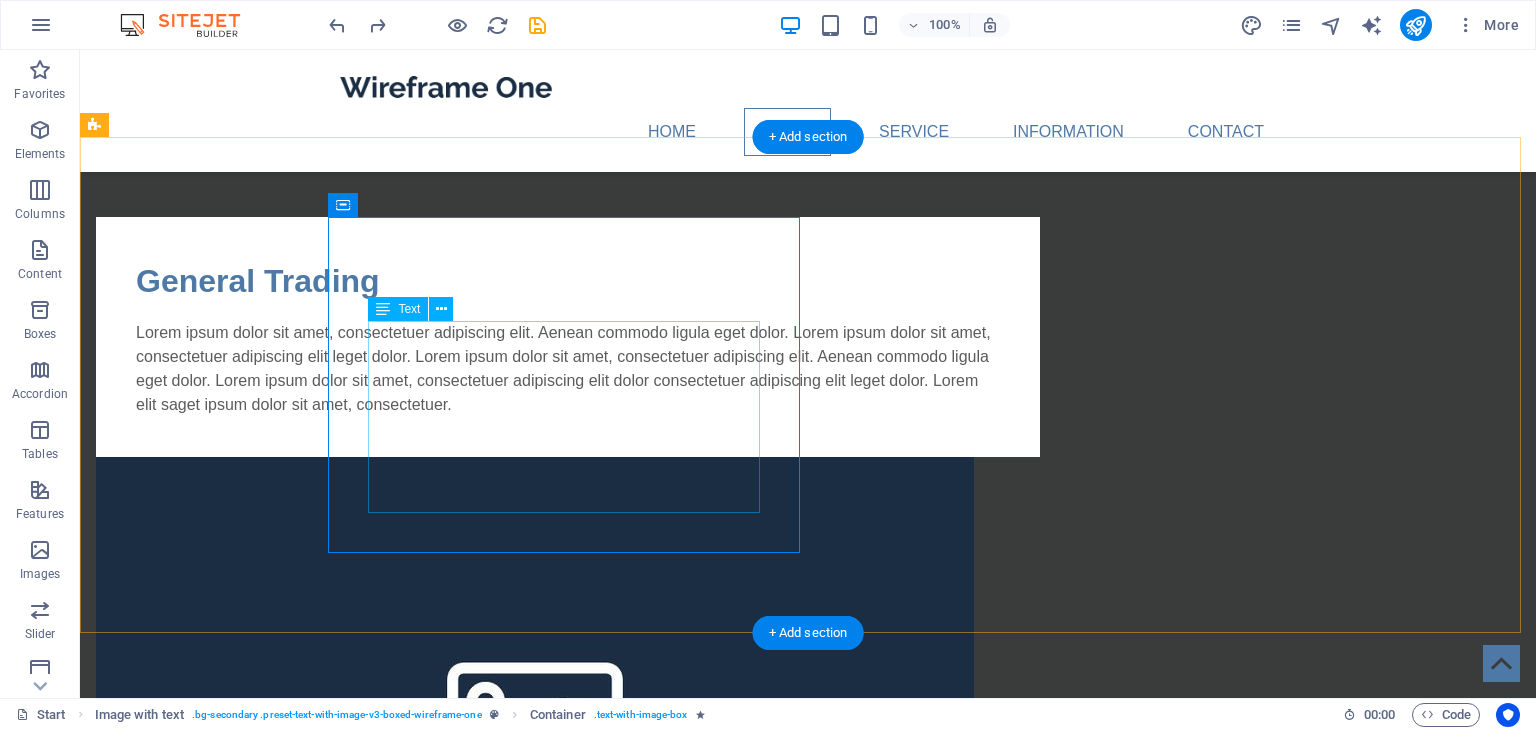 click on "Lorem ipsum dolor sit amet, consectetuer adipiscing elit. Aenean commodo ligula eget dolor. Lorem ipsum dolor sit amet, consectetuer adipiscing elit leget dolor. Lorem ipsum dolor sit amet, consectetuer adipiscing elit. Aenean commodo ligula eget dolor. Lorem ipsum dolor sit amet, consectetuer adipiscing elit dolor consectetuer adipiscing elit leget dolor. Lorem elit saget ipsum dolor sit amet, consectetuer." at bounding box center [568, 369] 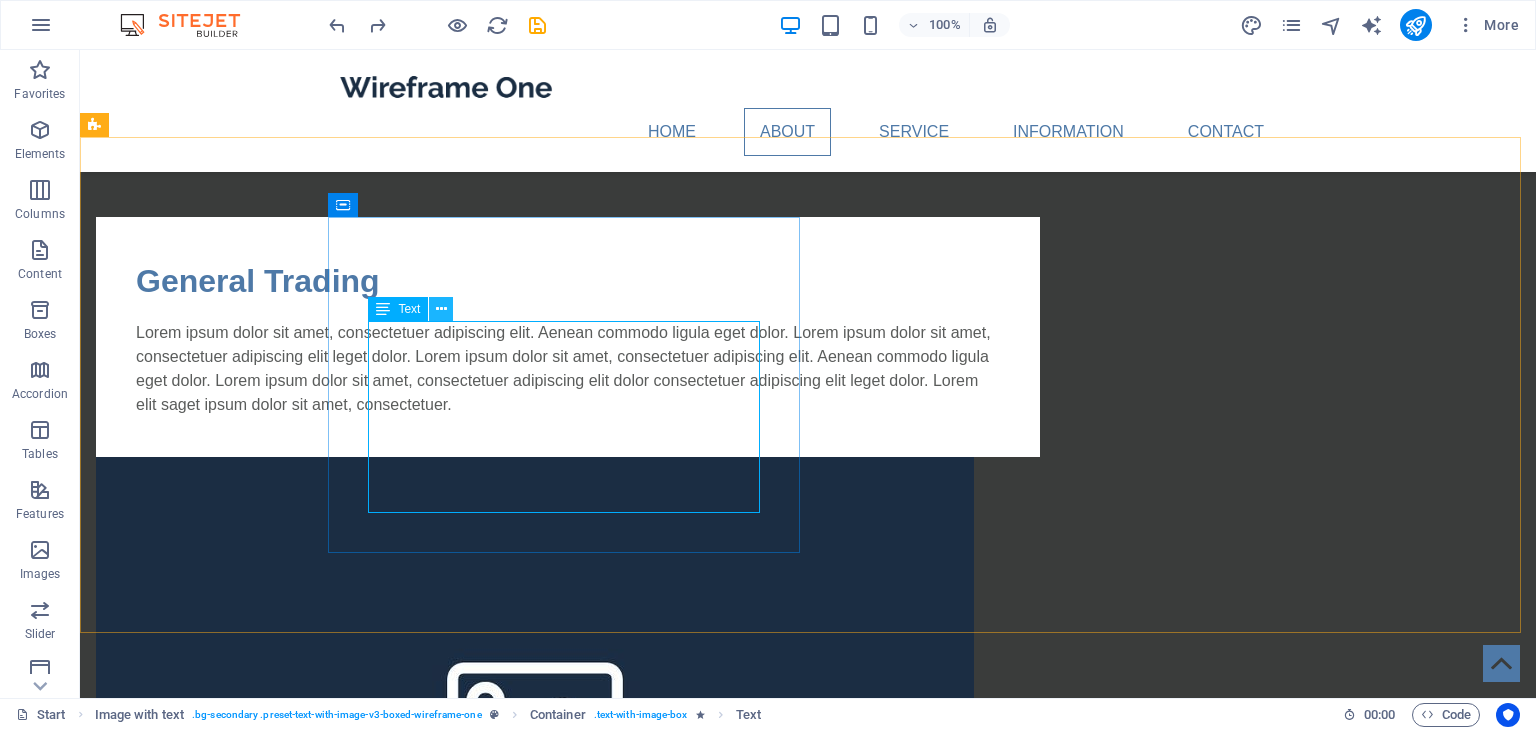 click at bounding box center (441, 309) 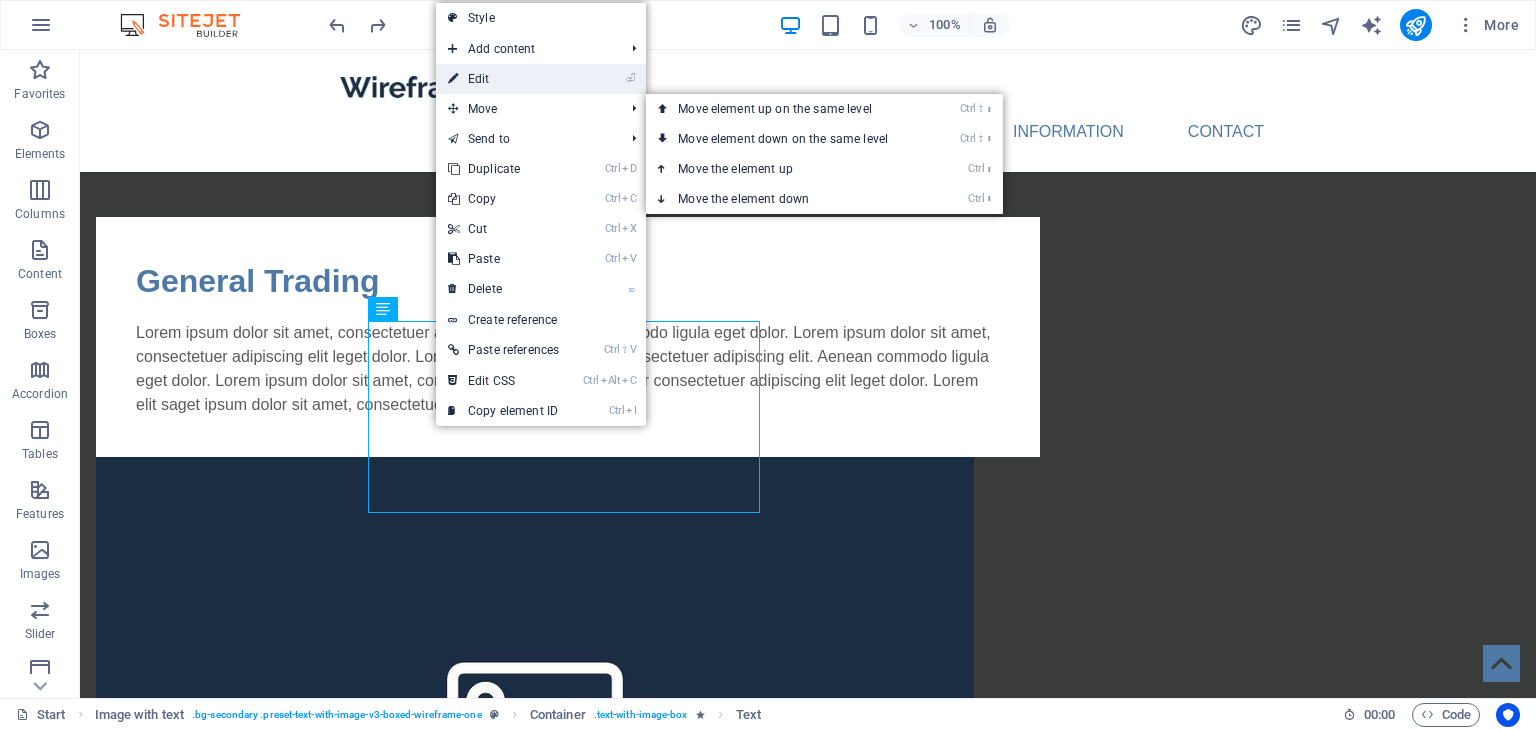 drag, startPoint x: 529, startPoint y: 82, endPoint x: 52, endPoint y: 233, distance: 500.3299 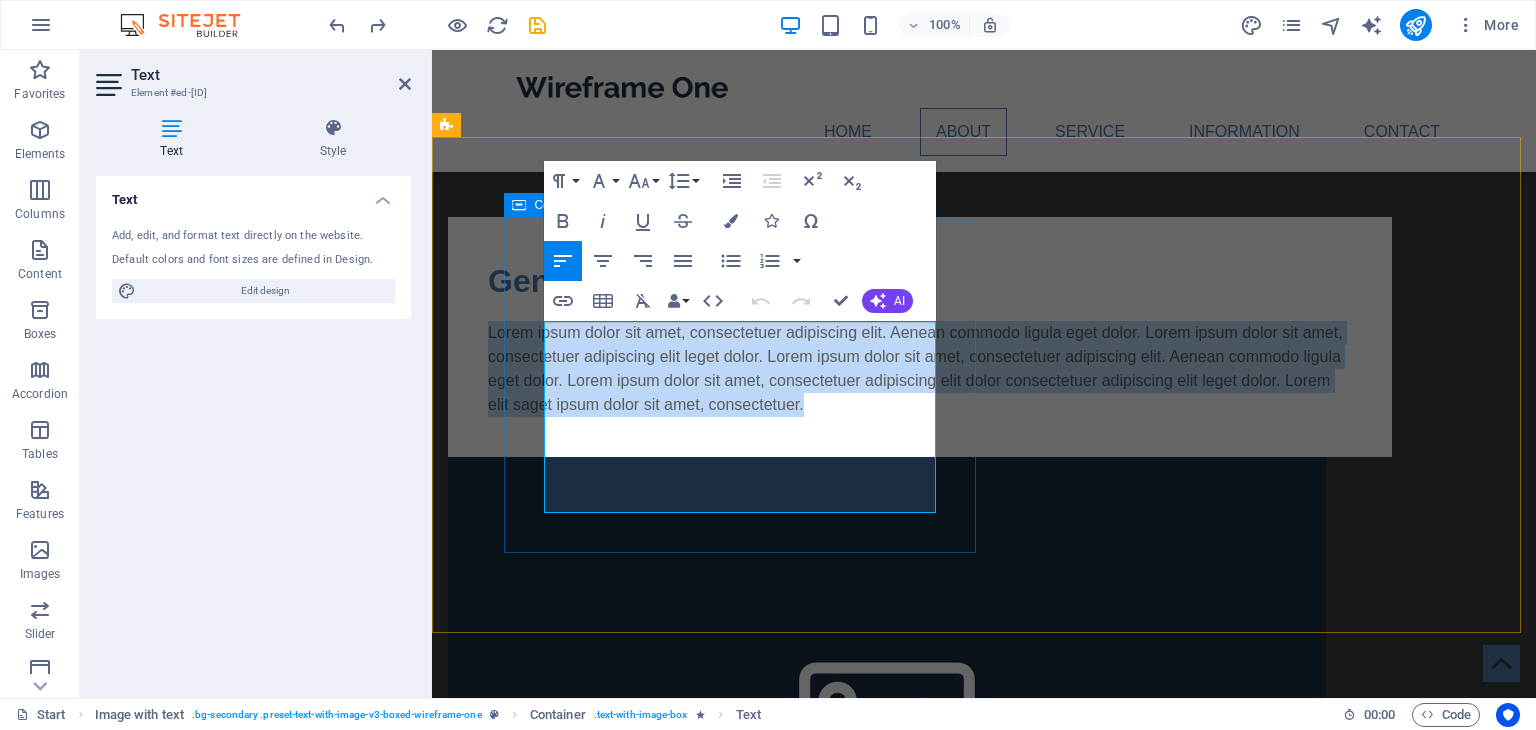 drag, startPoint x: 841, startPoint y: 498, endPoint x: 539, endPoint y: 321, distance: 350.04715 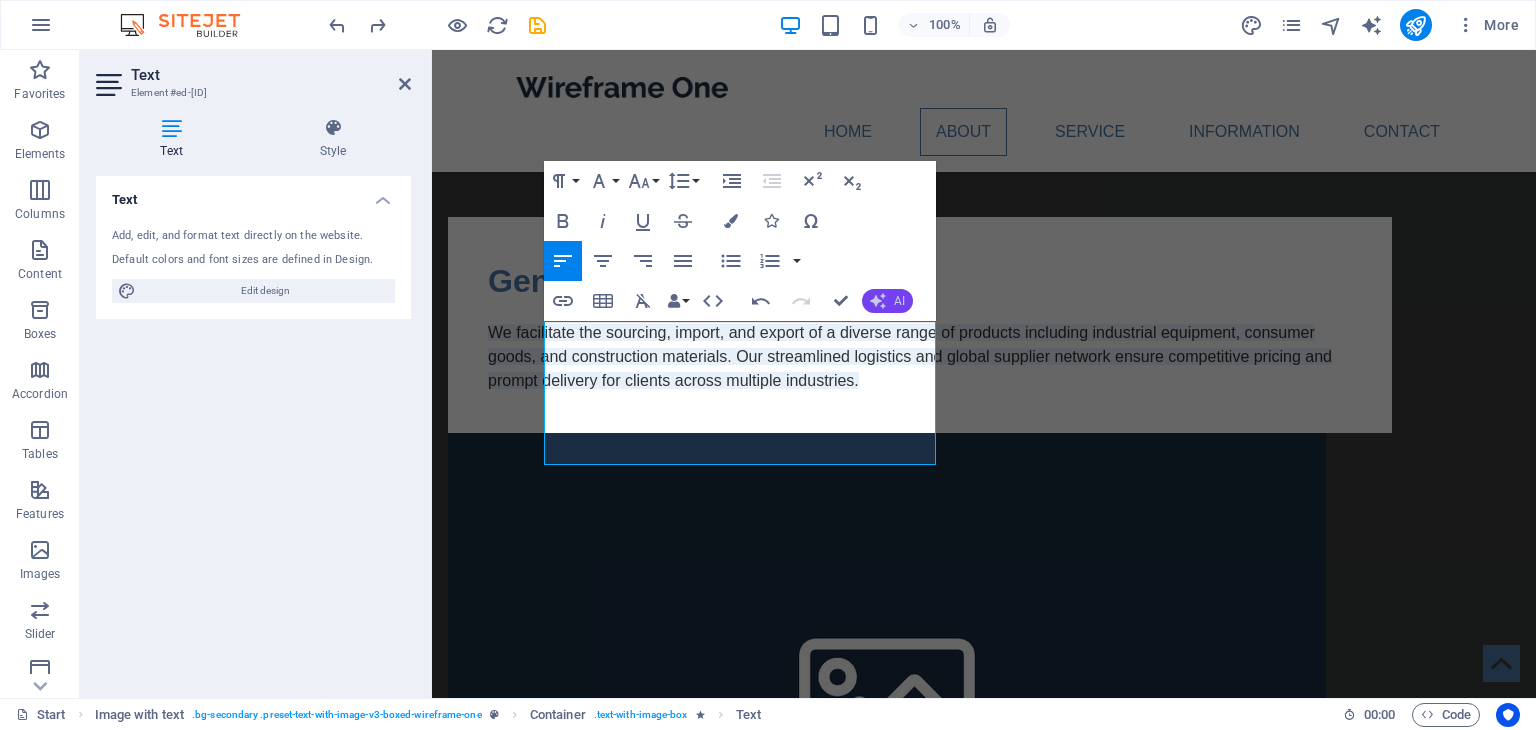 click on "AI" at bounding box center [887, 301] 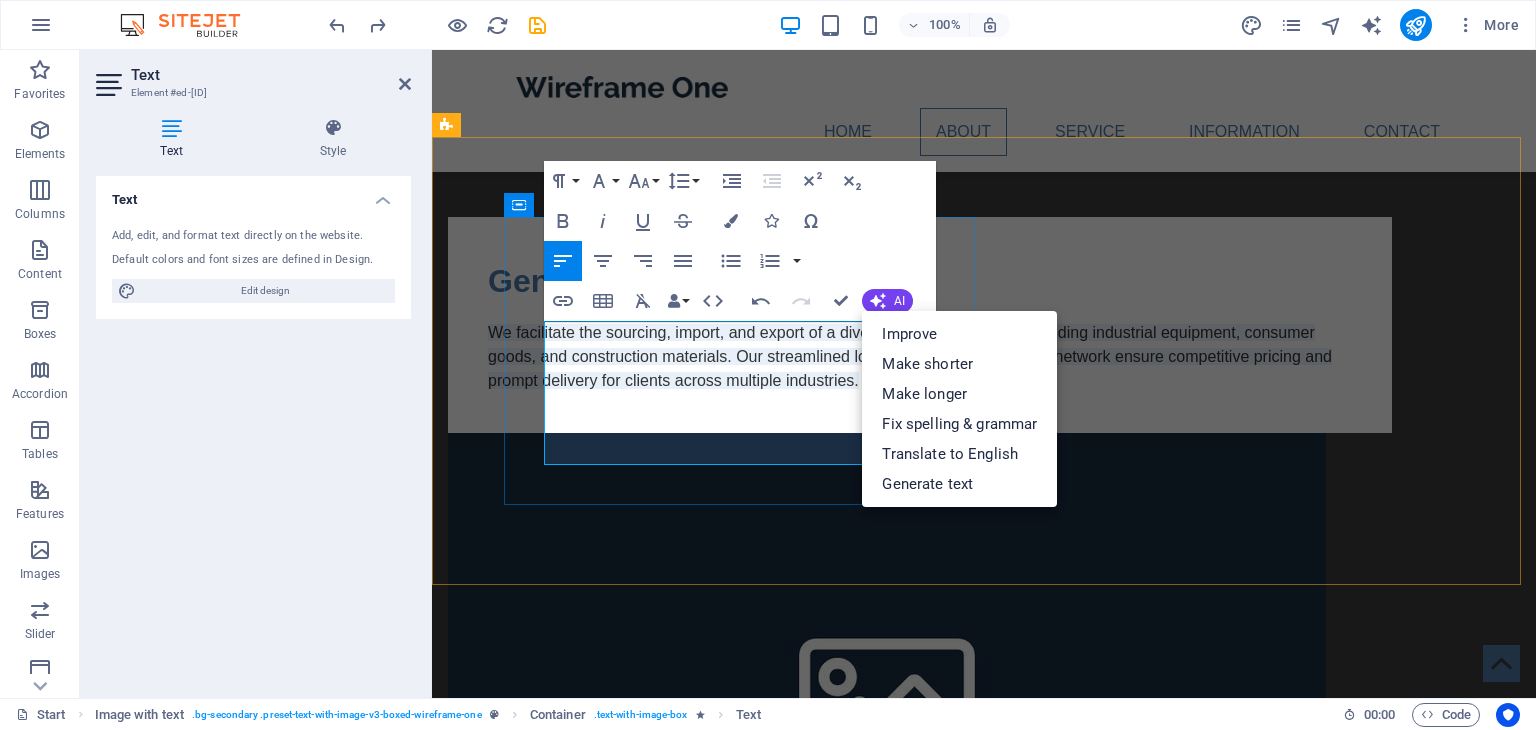 click on "We facilitate the sourcing, import, and export of a diverse range of products including industrial equipment, consumer goods, and construction materials. Our streamlined logistics and global supplier network ensure competitive pricing and prompt delivery for clients across multiple industries." at bounding box center (910, 356) 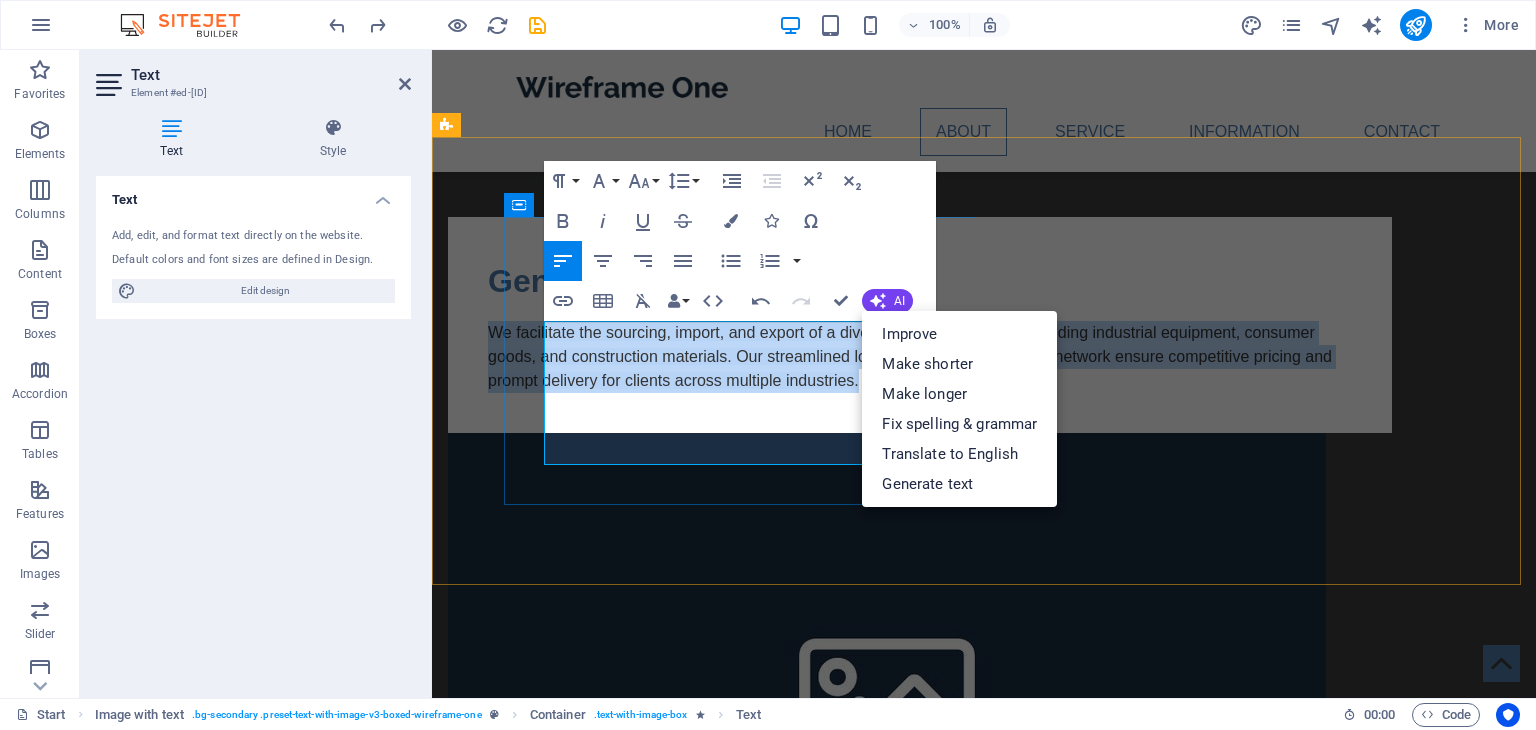 drag, startPoint x: 813, startPoint y: 451, endPoint x: 544, endPoint y: 322, distance: 298.33203 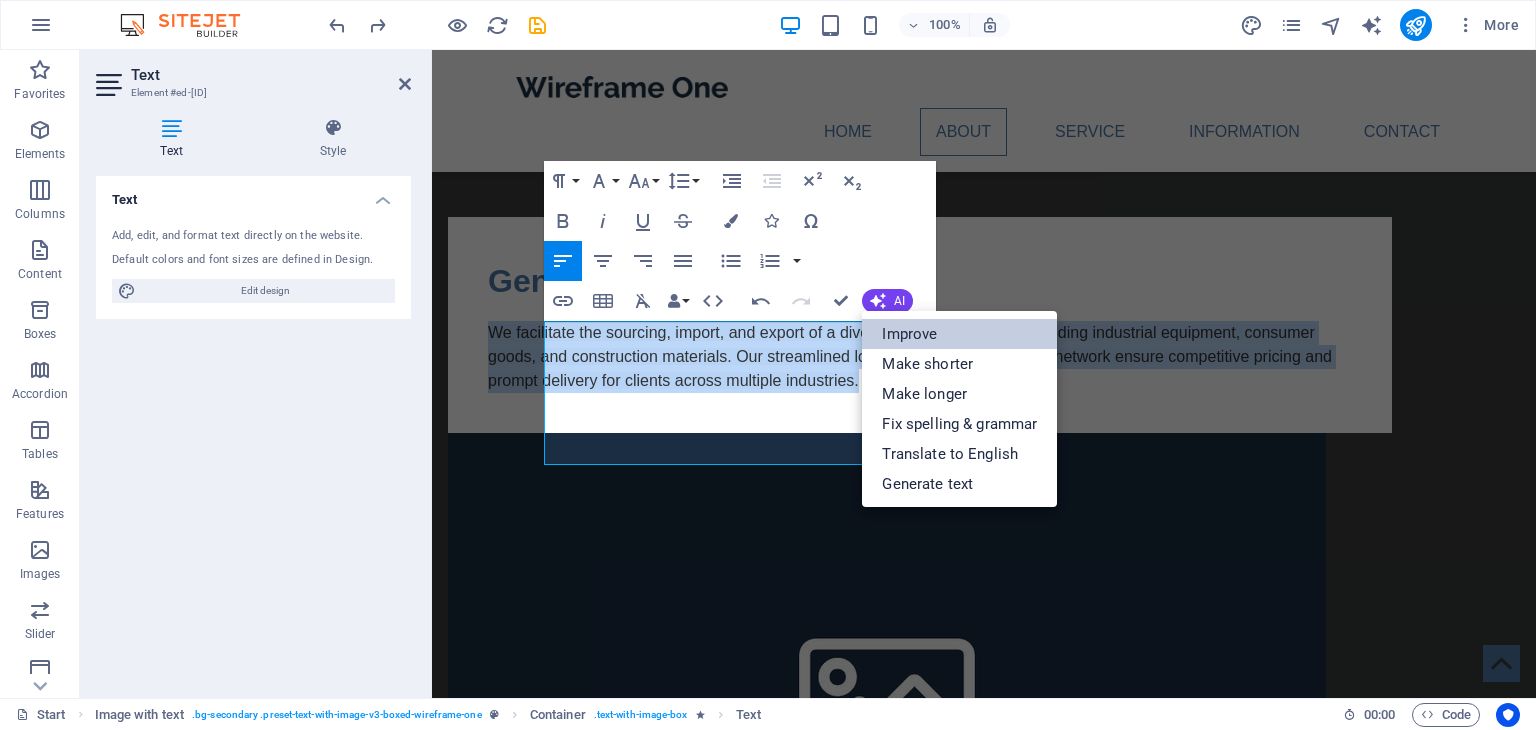 click on "Improve" at bounding box center (959, 334) 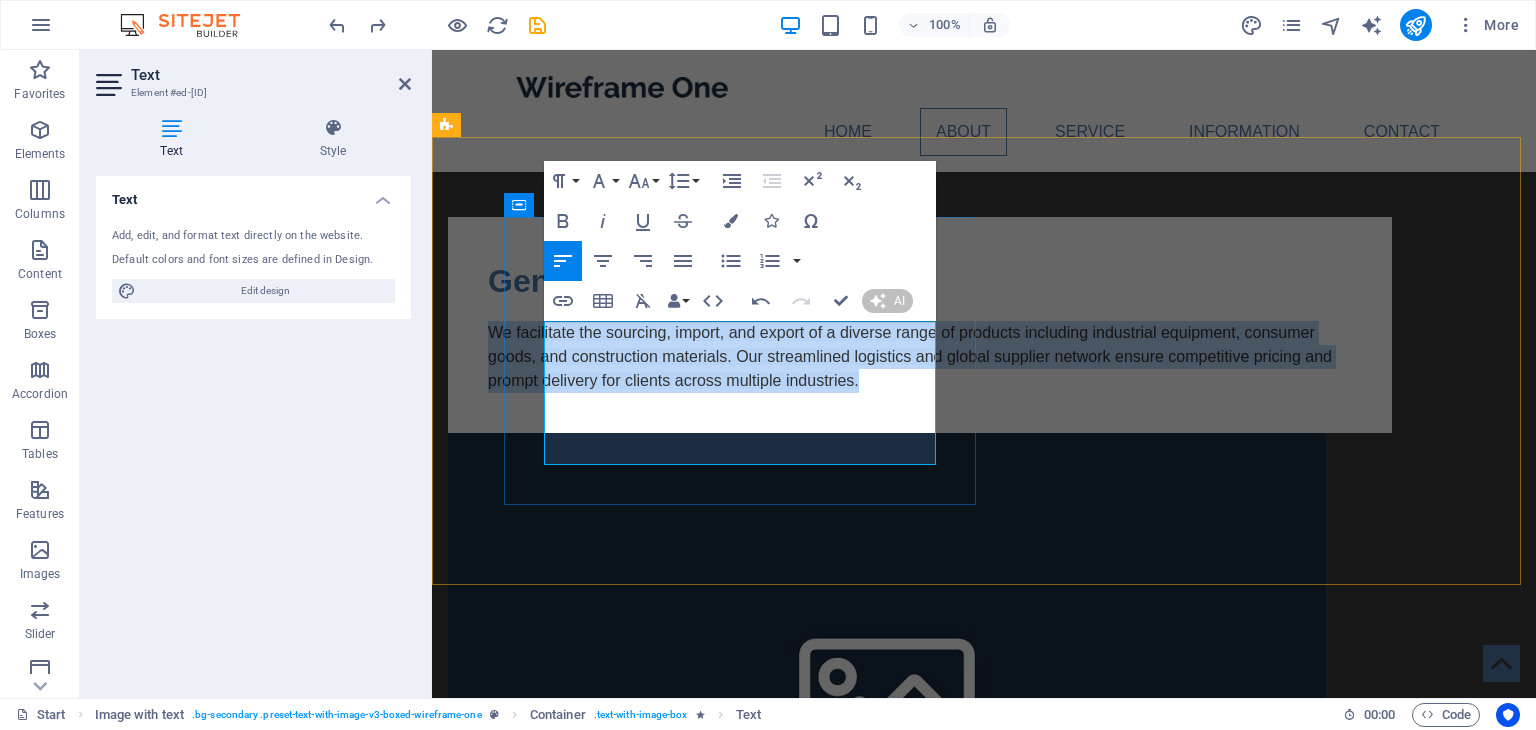 type 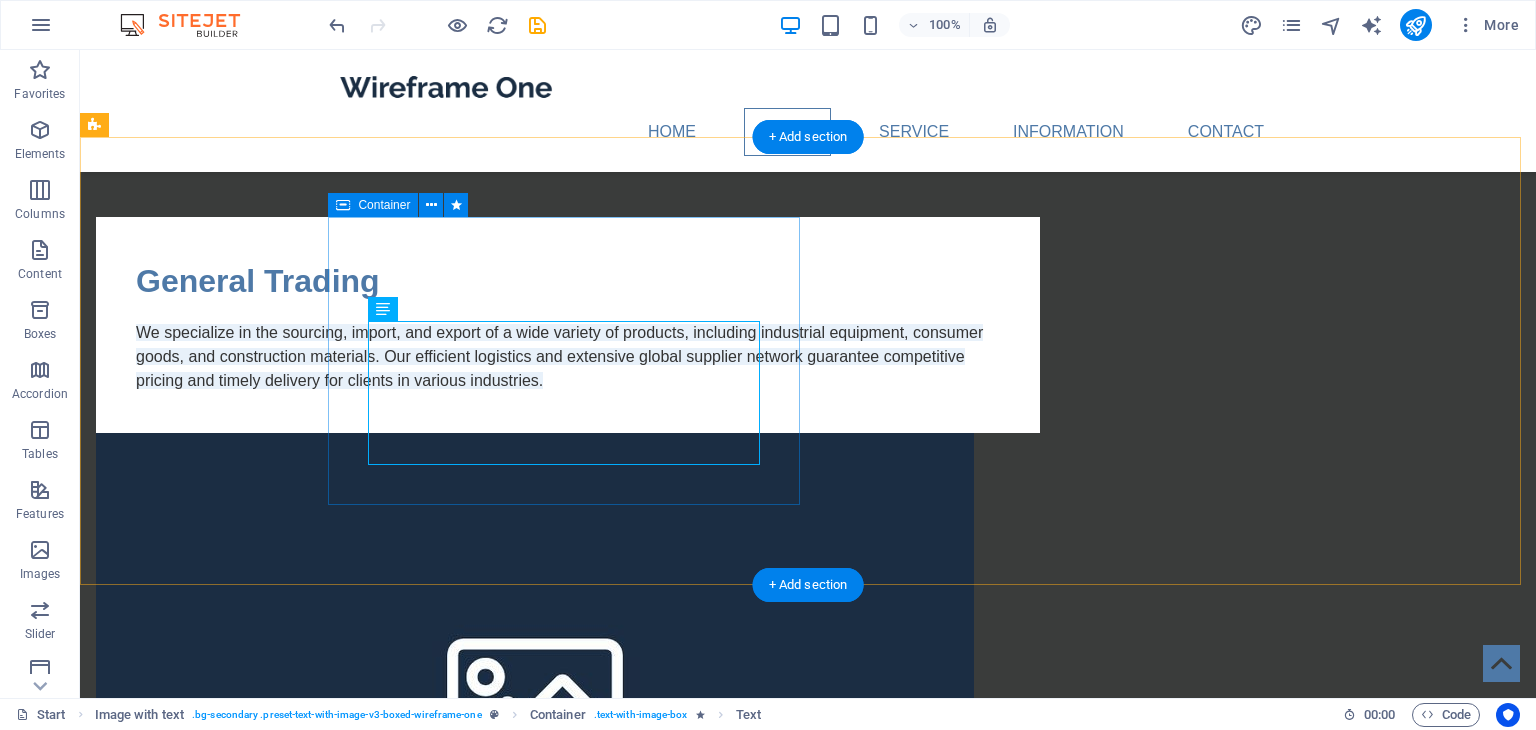 click on "General Trading We specialize in the sourcing, import, and export of a wide variety of products, including industrial equipment, consumer goods, and construction materials. Our efficient logistics and extensive global supplier network guarantee competitive pricing and timely delivery for clients in various industries." at bounding box center (568, 325) 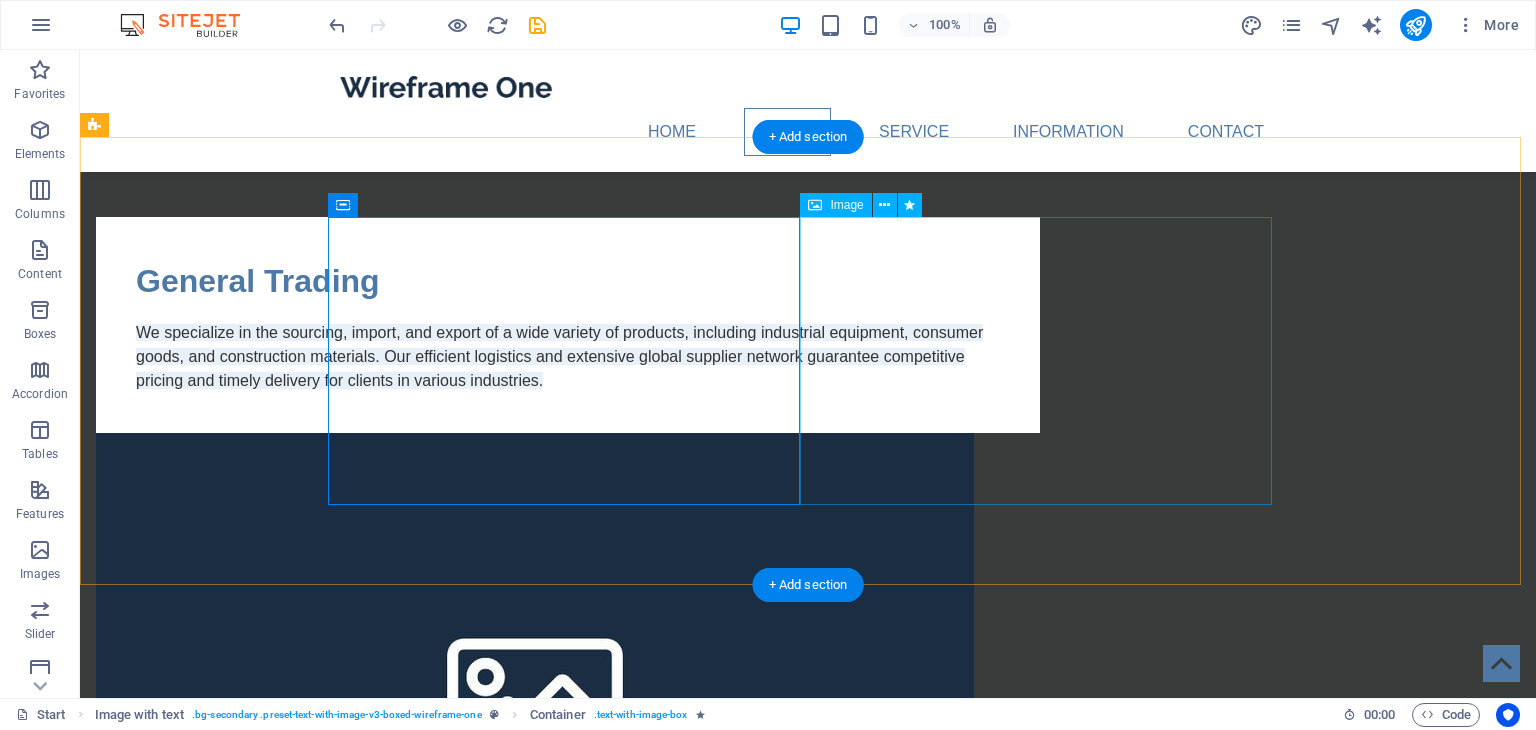 click at bounding box center [568, 696] 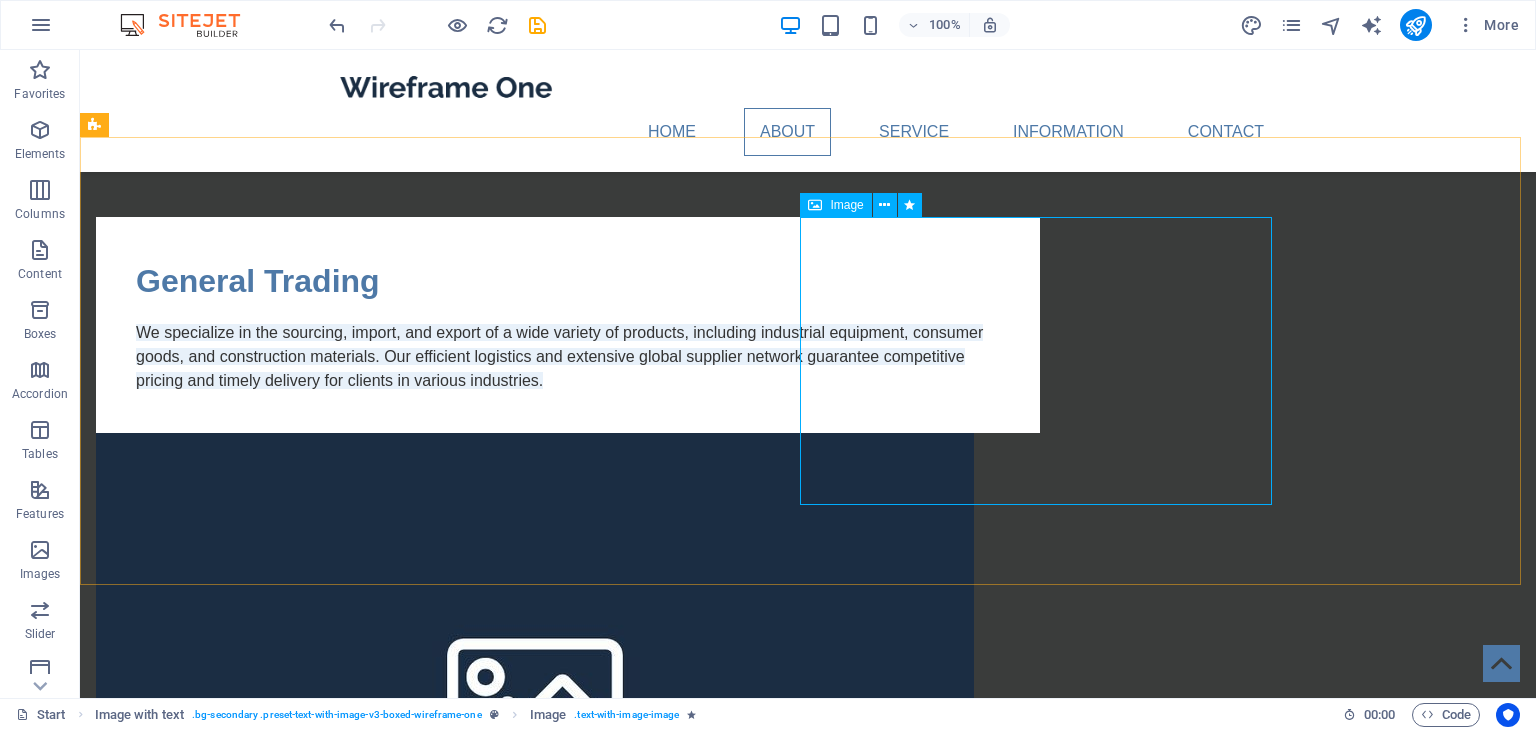 click on "Image" at bounding box center [846, 205] 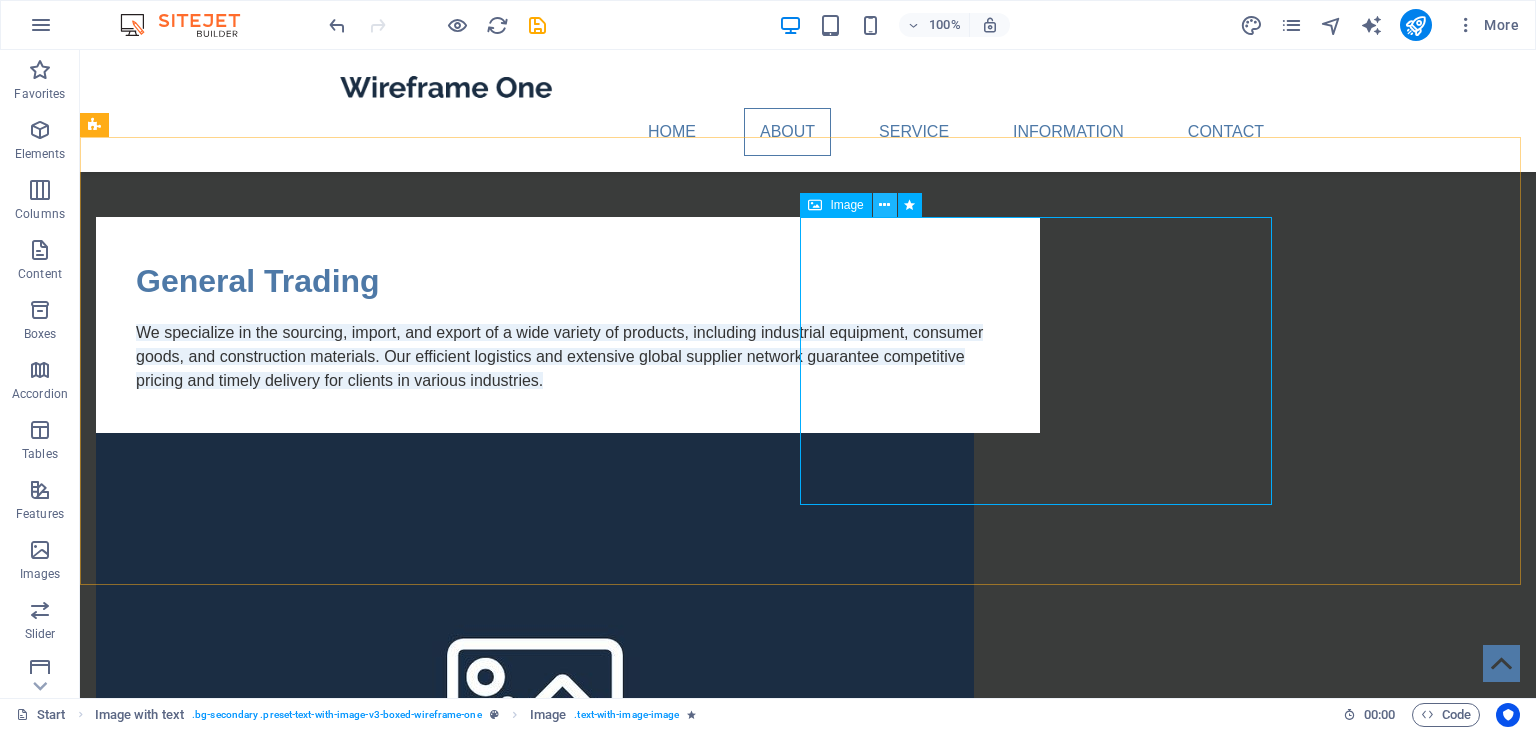 click at bounding box center (884, 205) 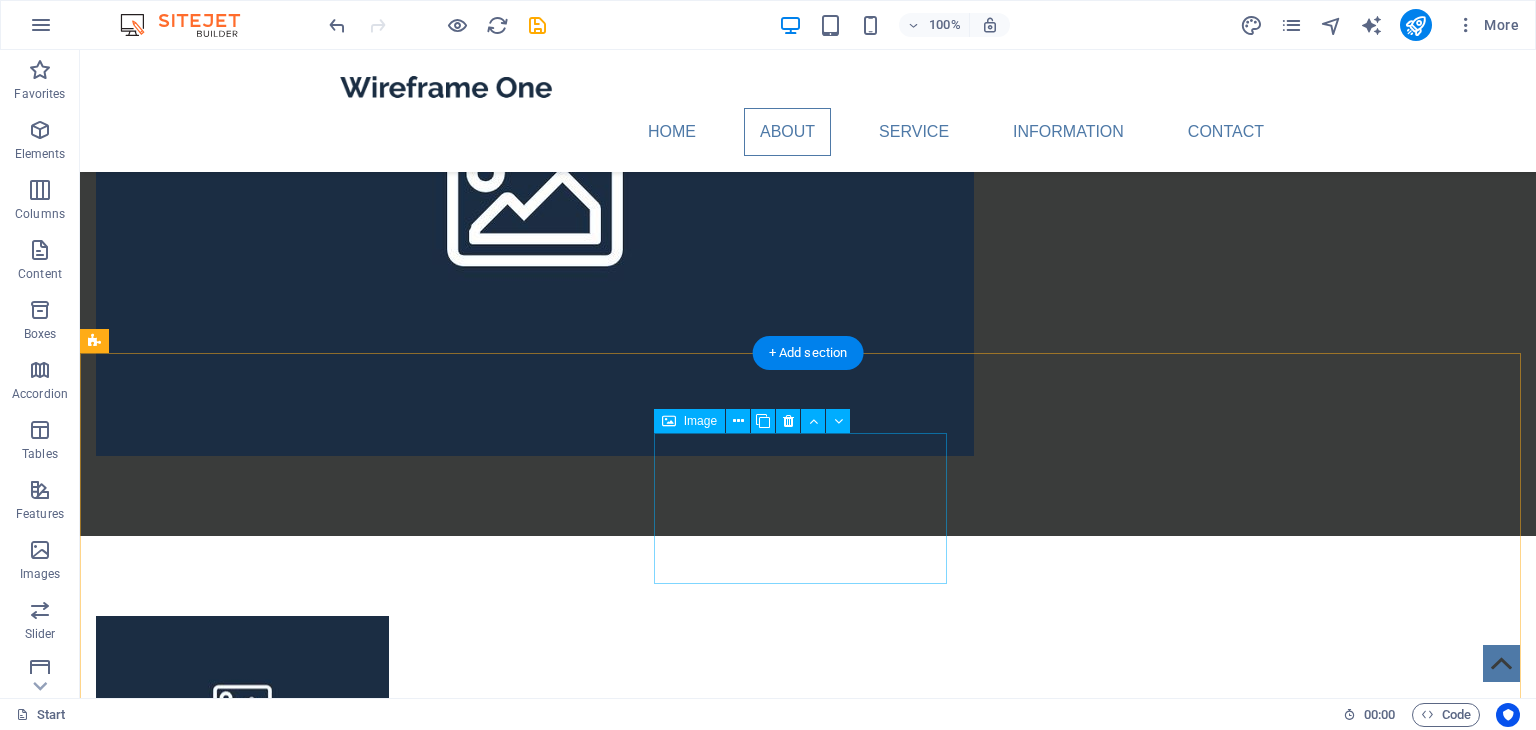 scroll, scrollTop: 900, scrollLeft: 0, axis: vertical 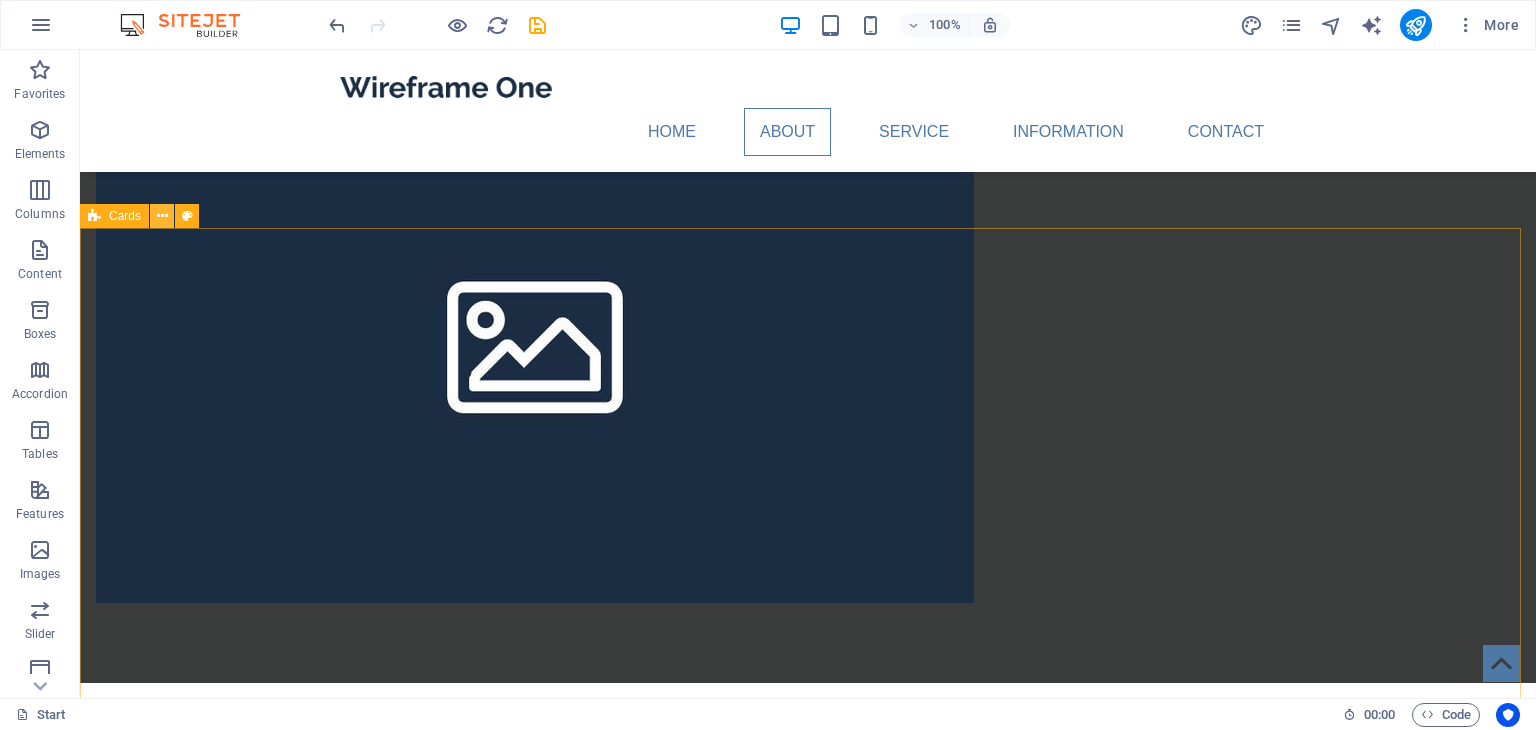 click at bounding box center [162, 216] 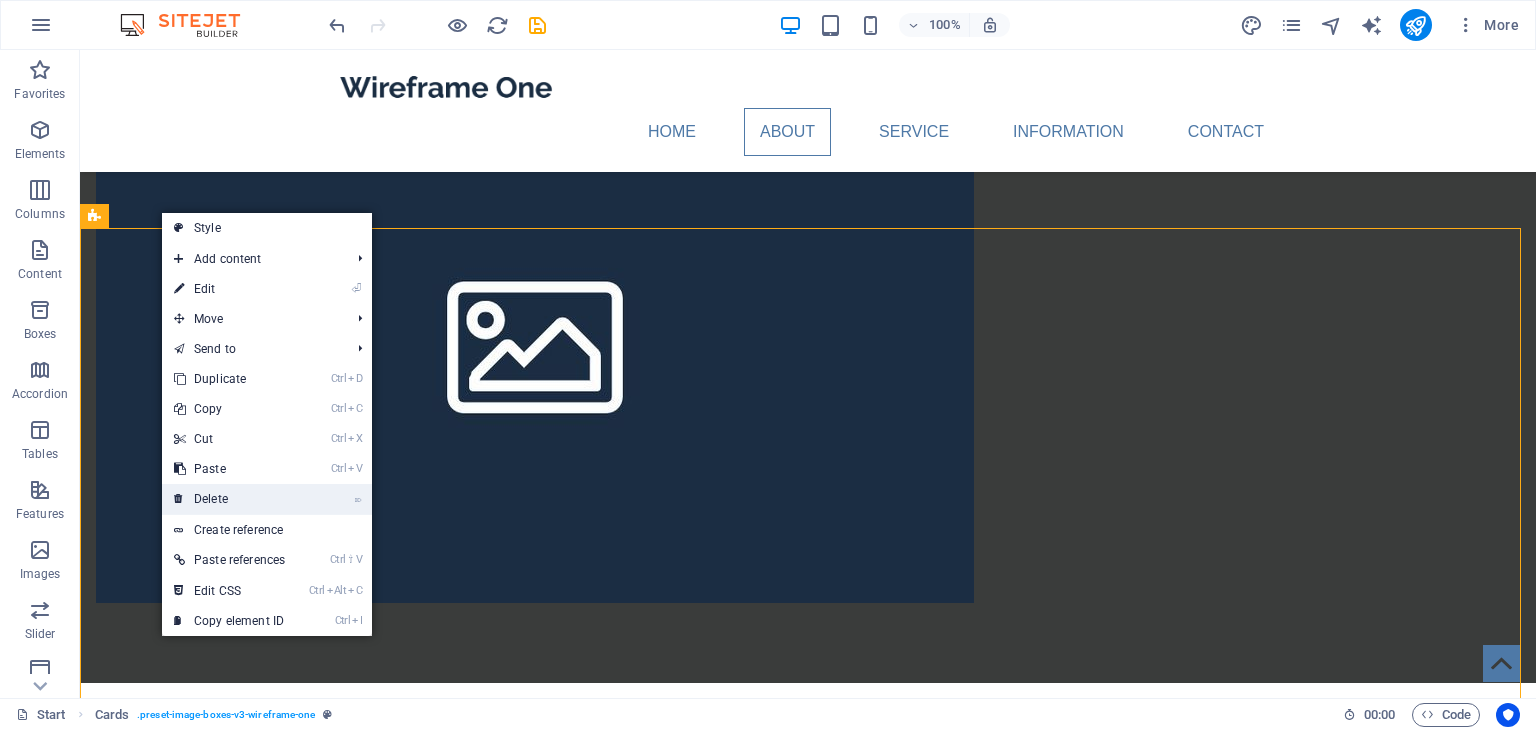 click on "⌦  Delete" at bounding box center (229, 499) 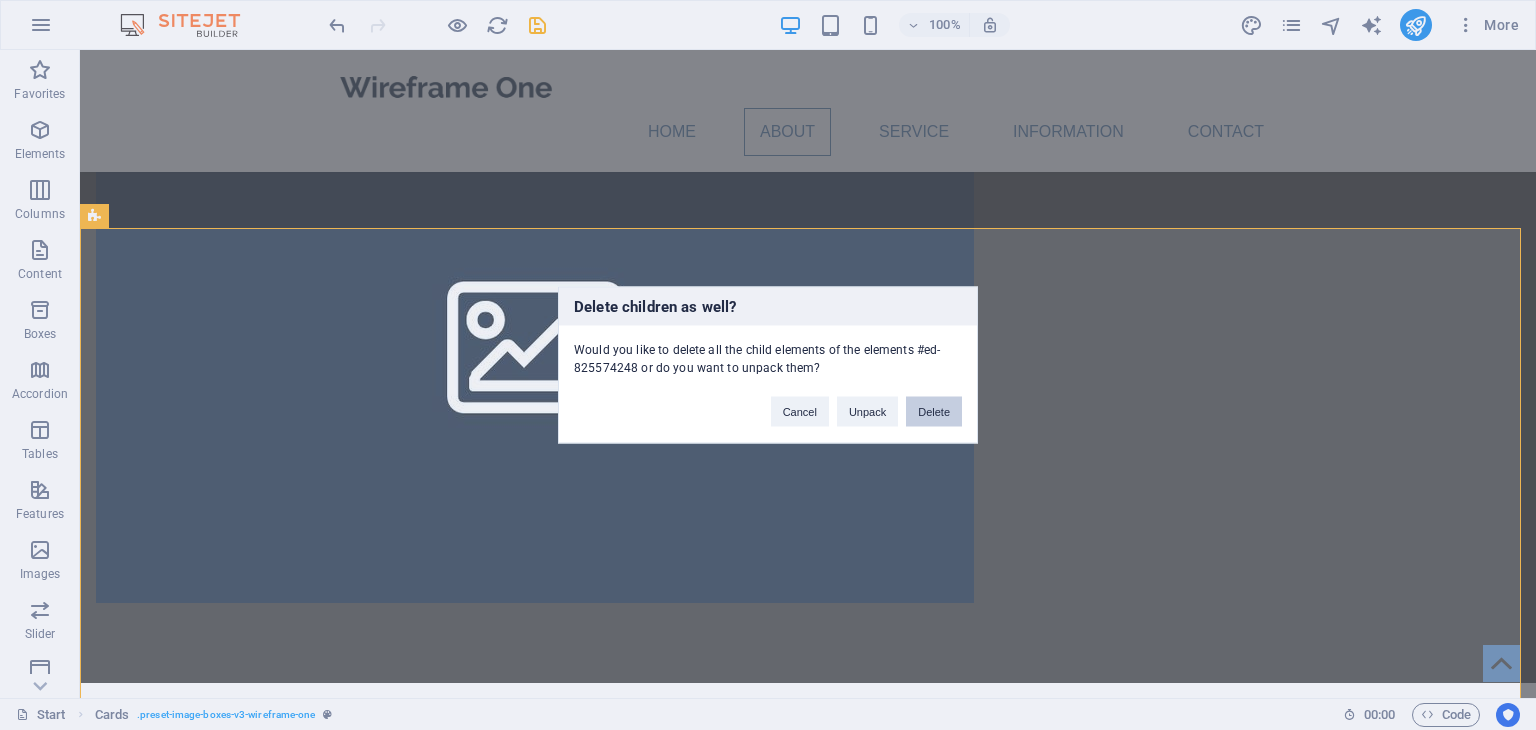 click on "Delete" at bounding box center (934, 412) 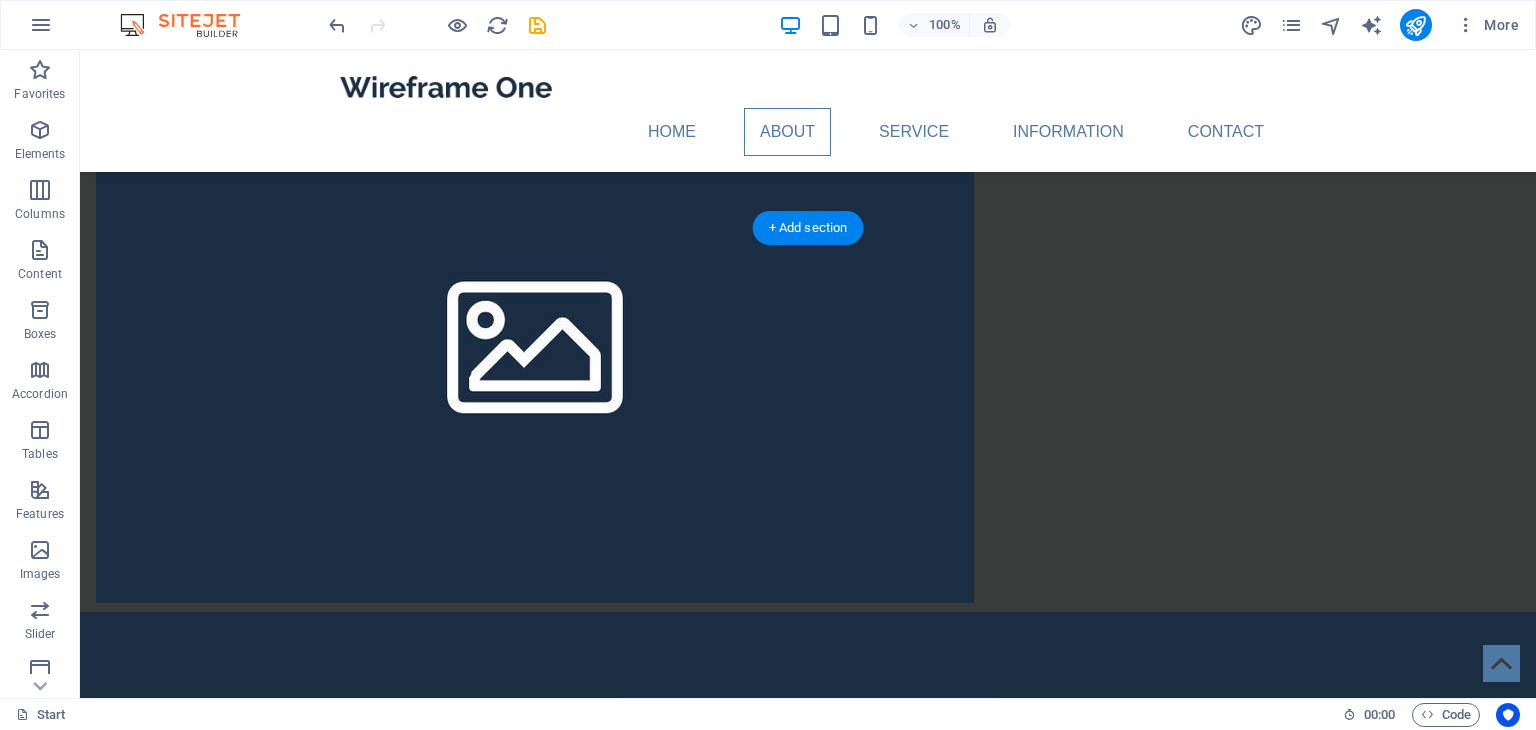 click at bounding box center (808, 890) 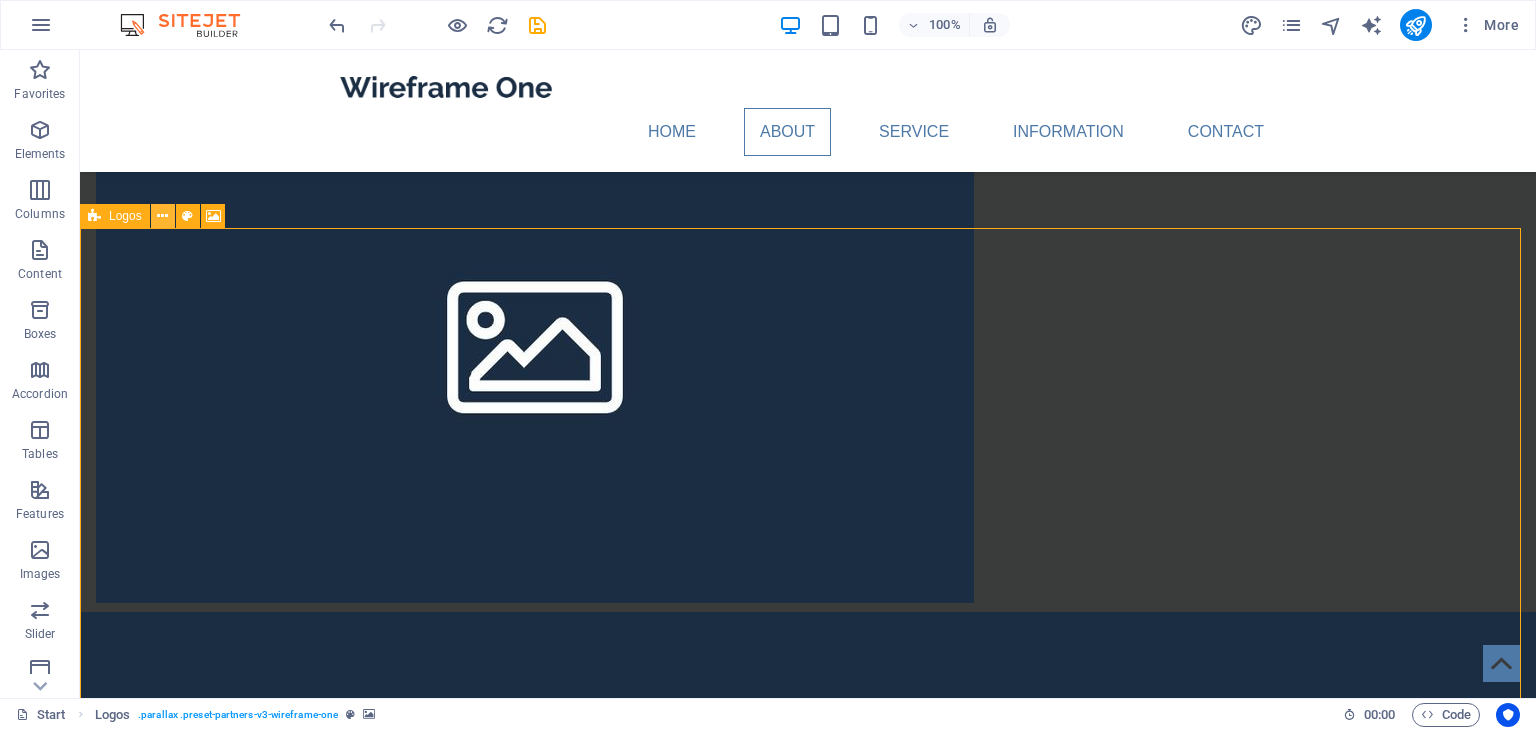 click at bounding box center [162, 216] 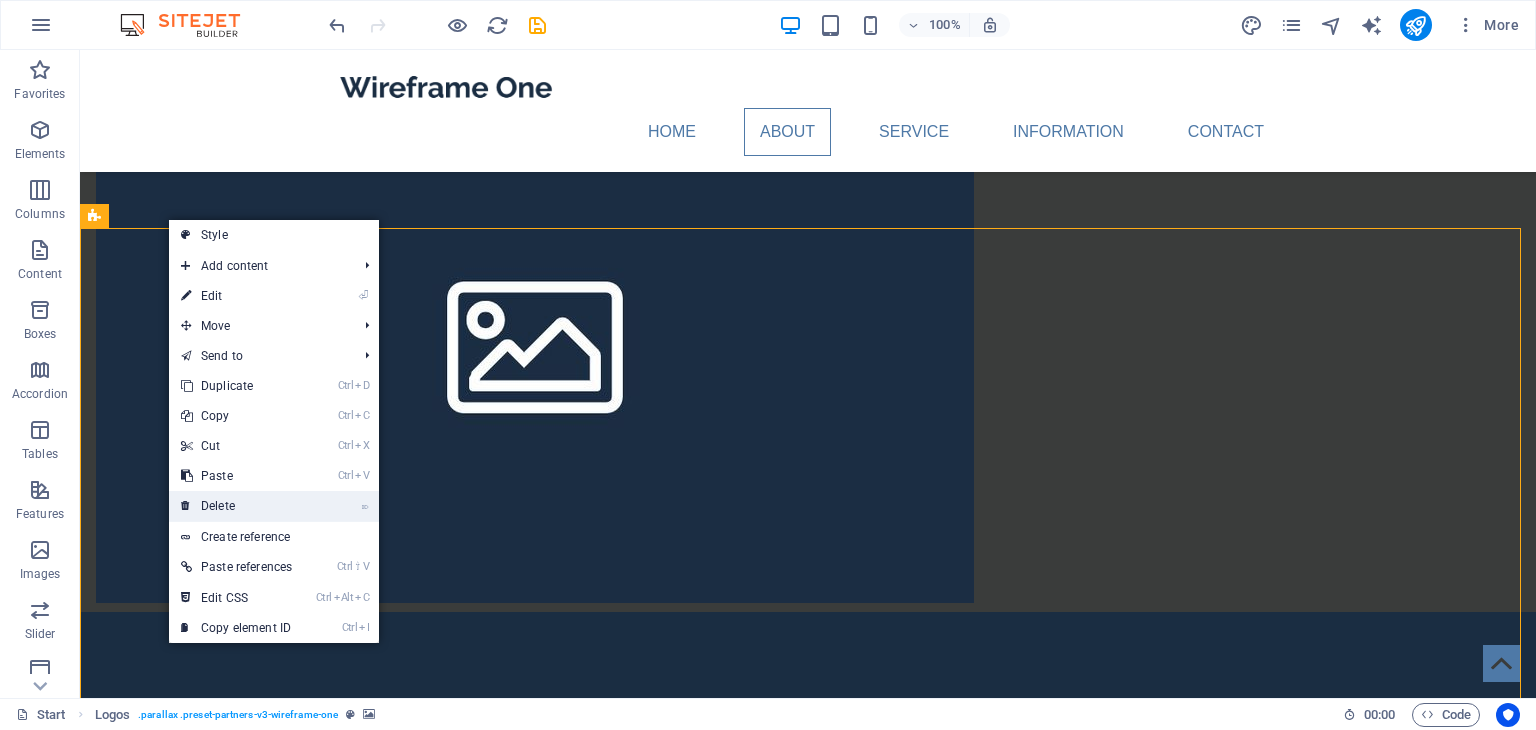 click on "⌦  Delete" at bounding box center (236, 506) 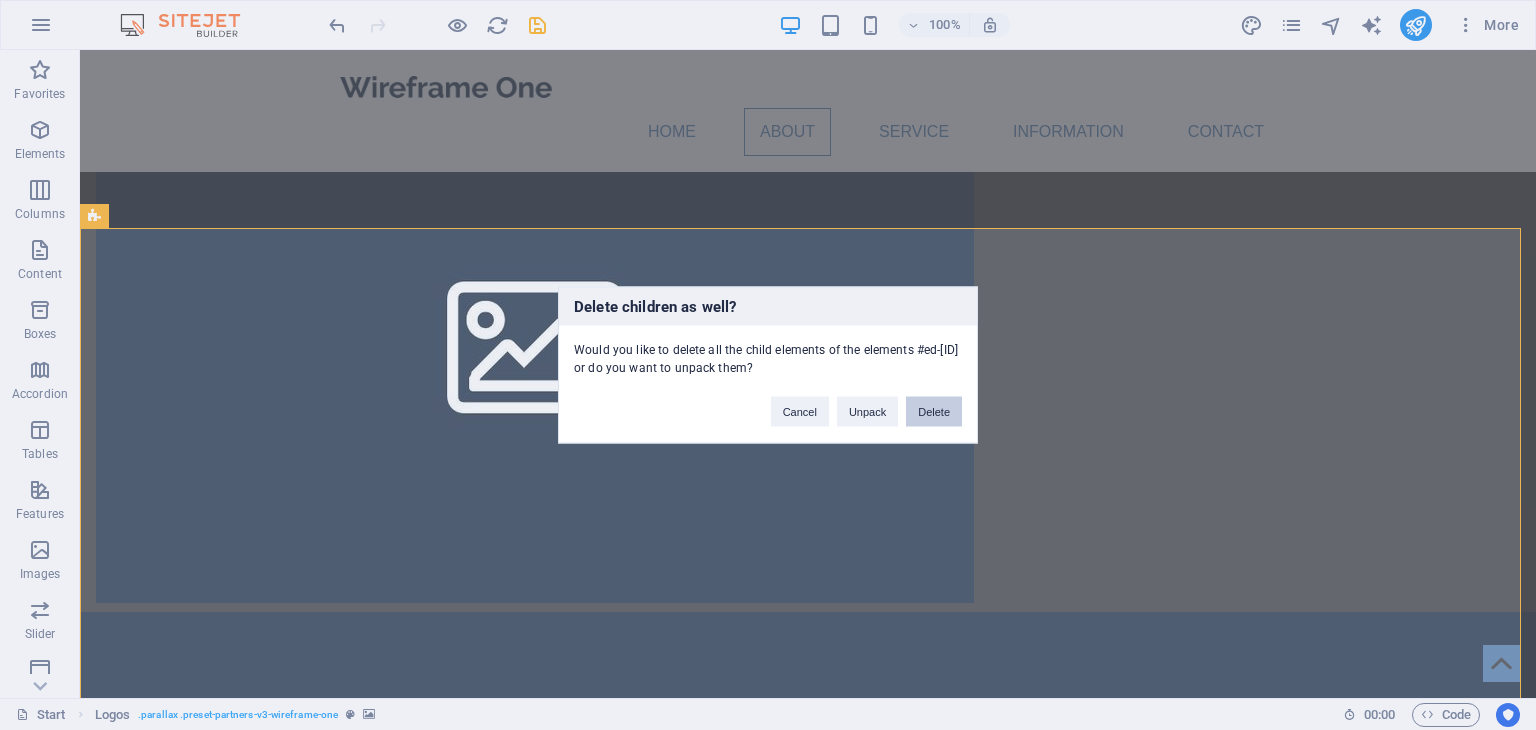 click on "Delete" at bounding box center [934, 412] 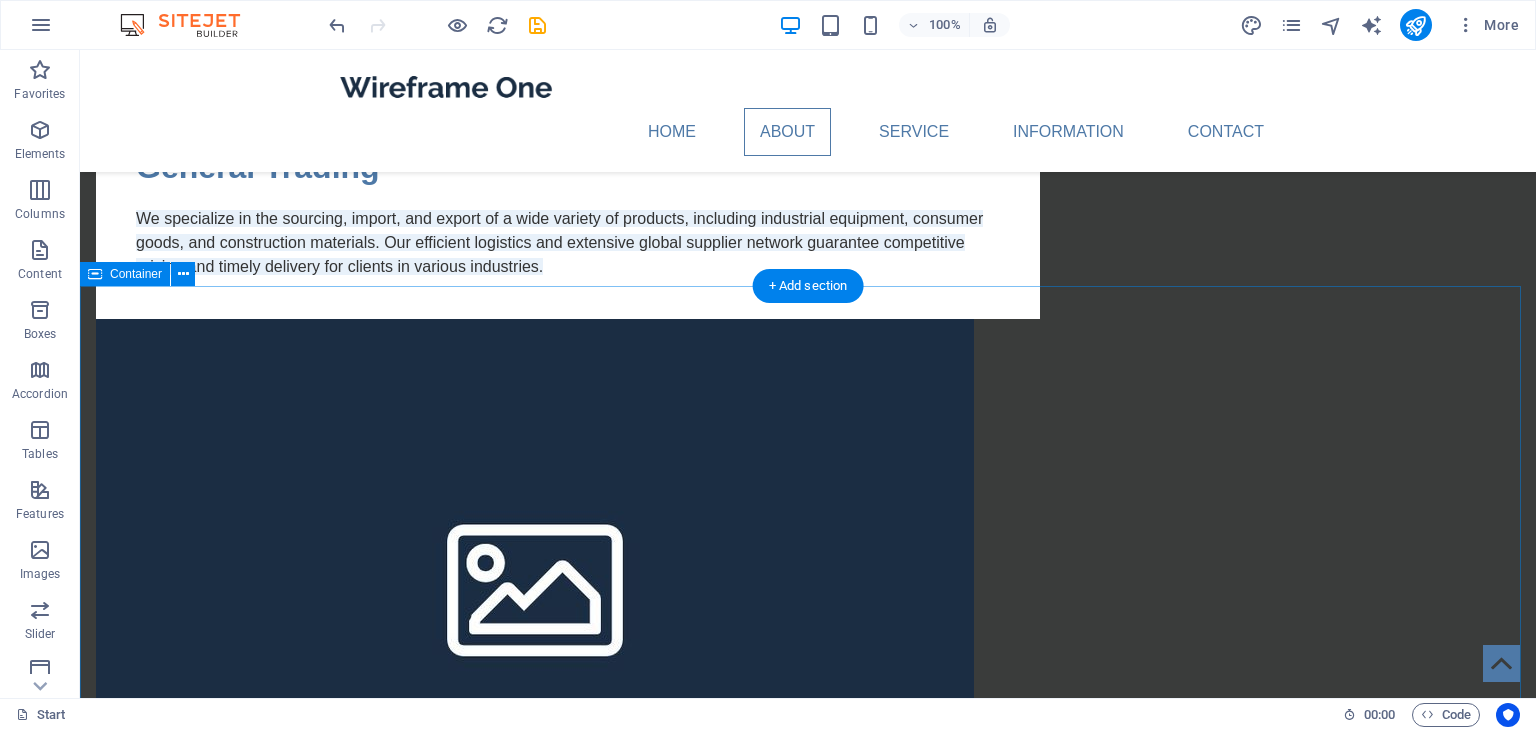 scroll, scrollTop: 500, scrollLeft: 0, axis: vertical 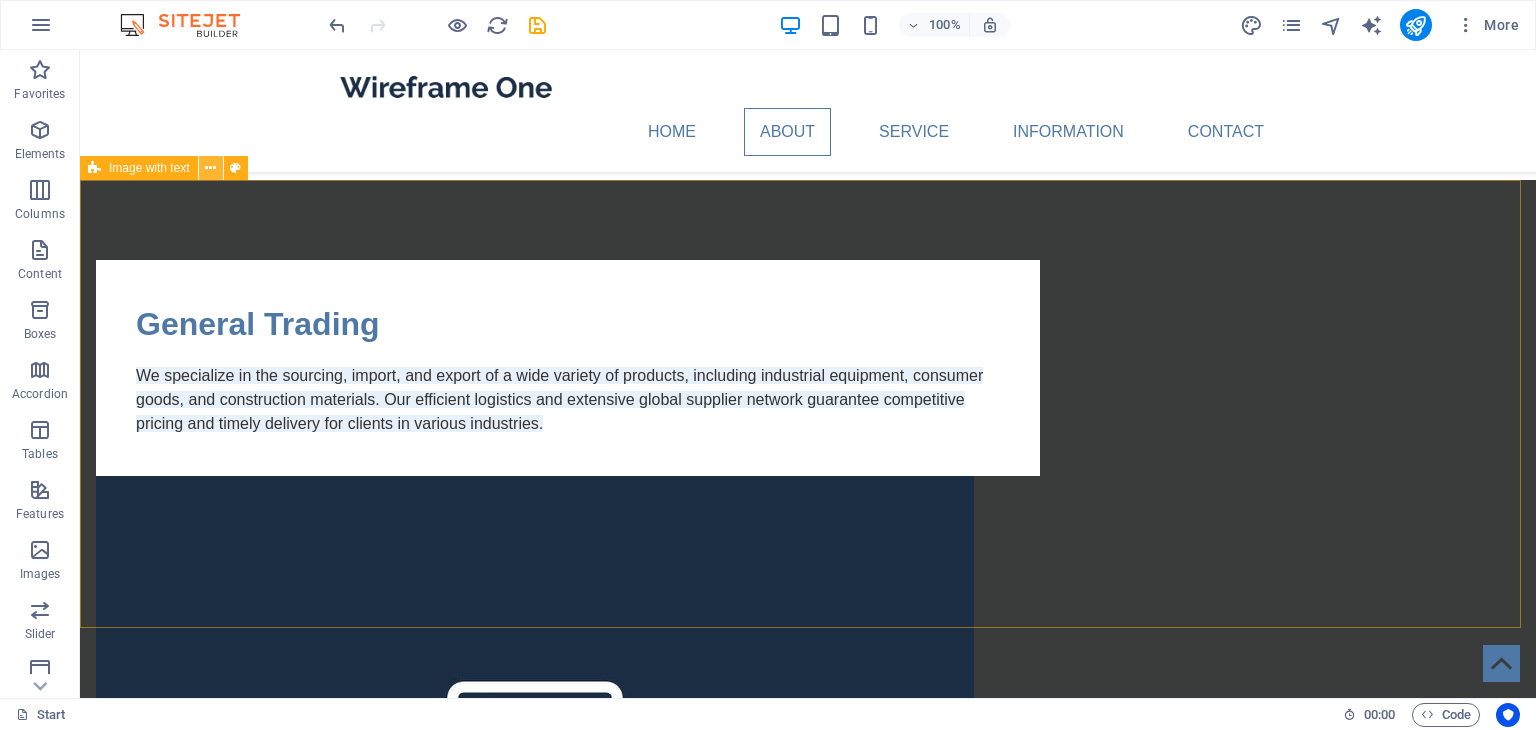 click at bounding box center [211, 168] 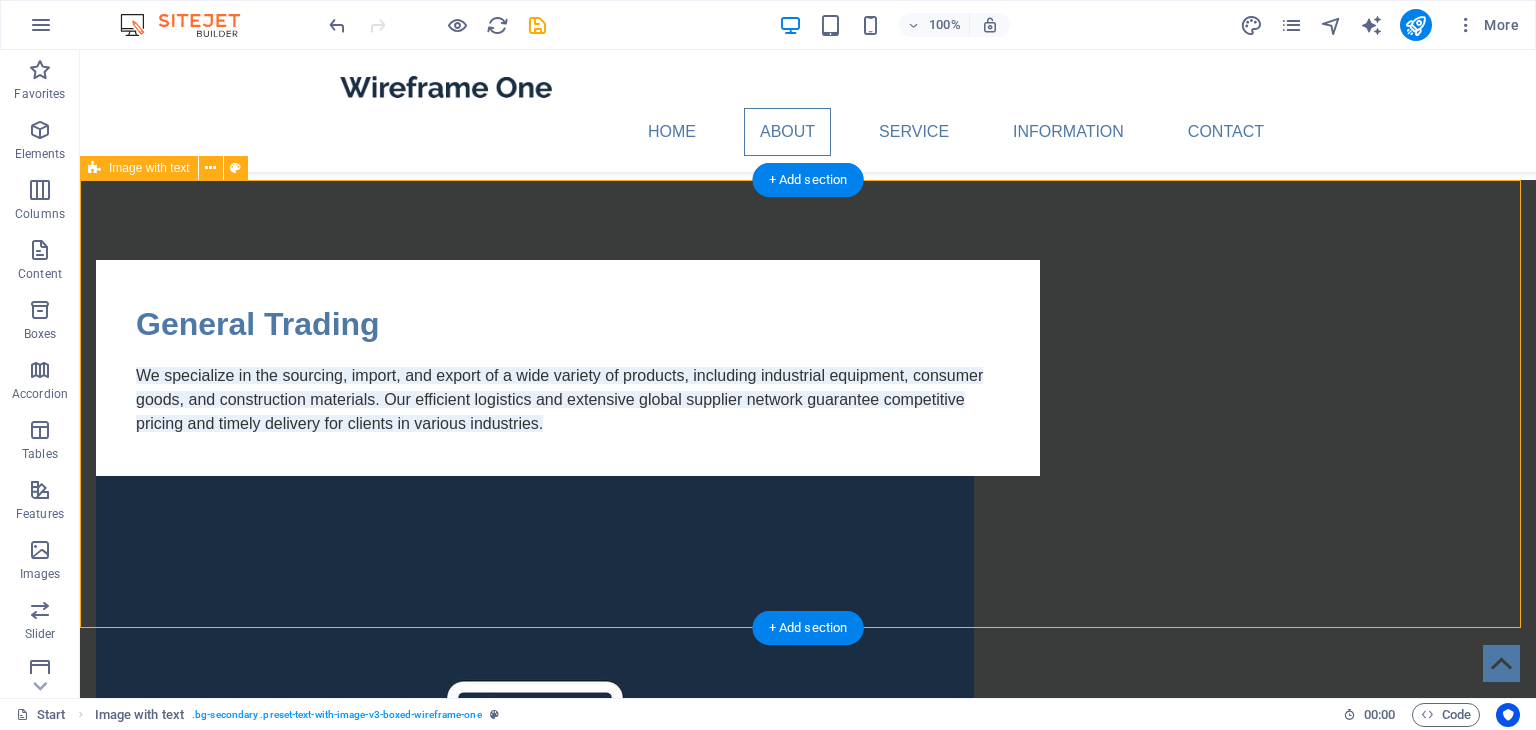click on "General Trading We specialize in the sourcing, import, and export of a wide variety of products, including industrial equipment, consumer goods, and construction materials. Our efficient logistics and extensive global supplier network guarantee competitive pricing and timely delivery for clients in various industries." at bounding box center [808, 631] 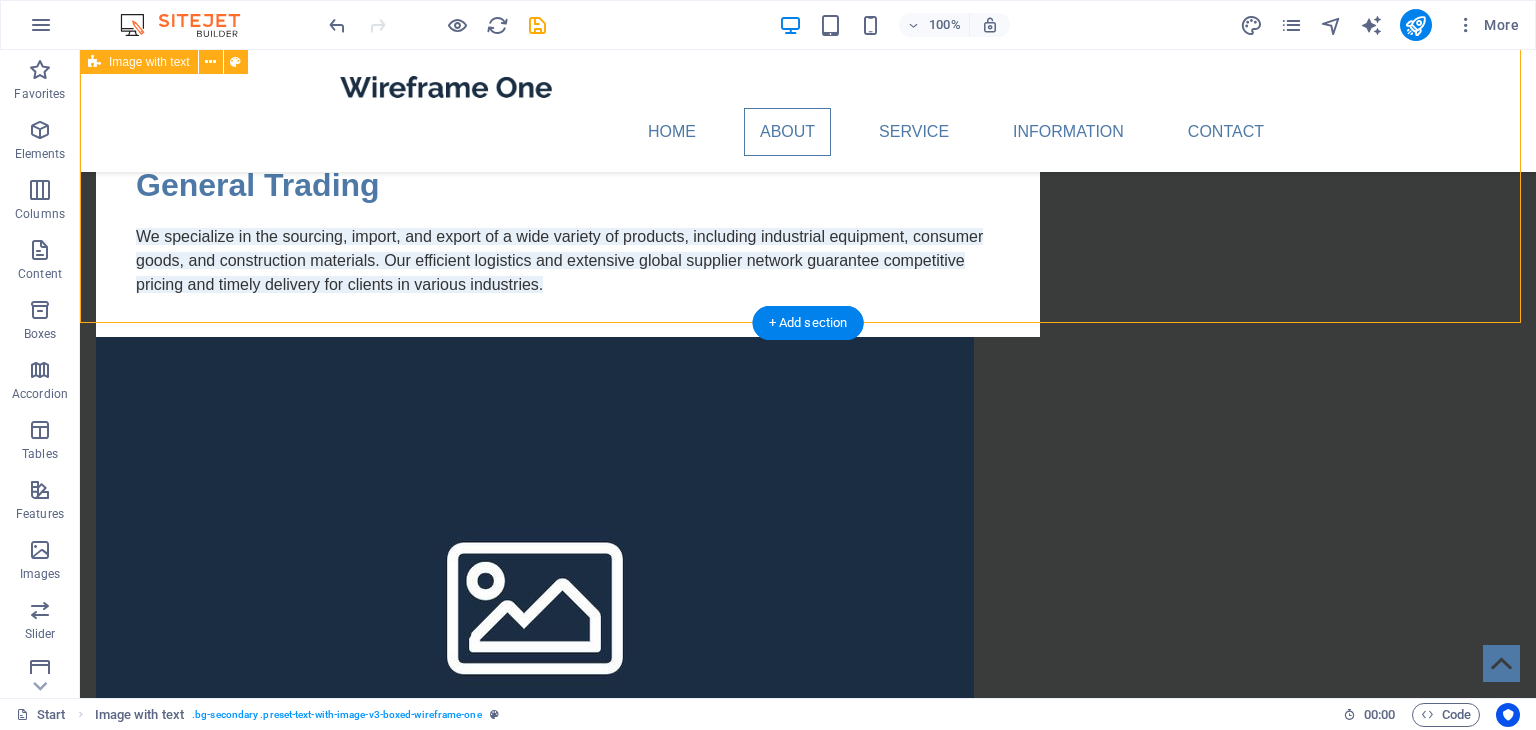 scroll, scrollTop: 1000, scrollLeft: 0, axis: vertical 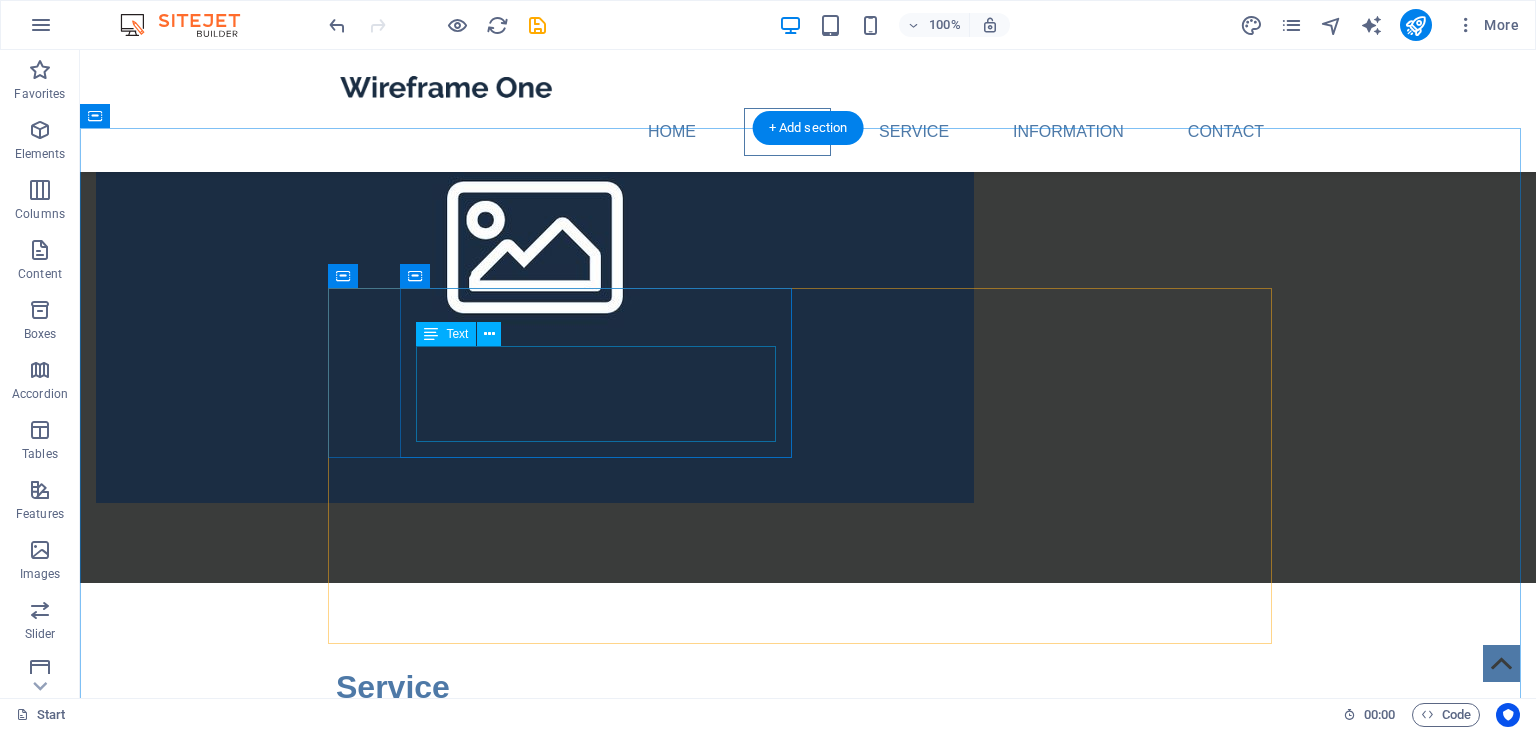 click on "Lorem ipsum dolor sit amet, consectetuer adipiscing elit. Aenean commodo ligula eget dolor. Lorem ipsum dolor sit amet, consectetuer adipiscing elit leget dolor." at bounding box center (568, 909) 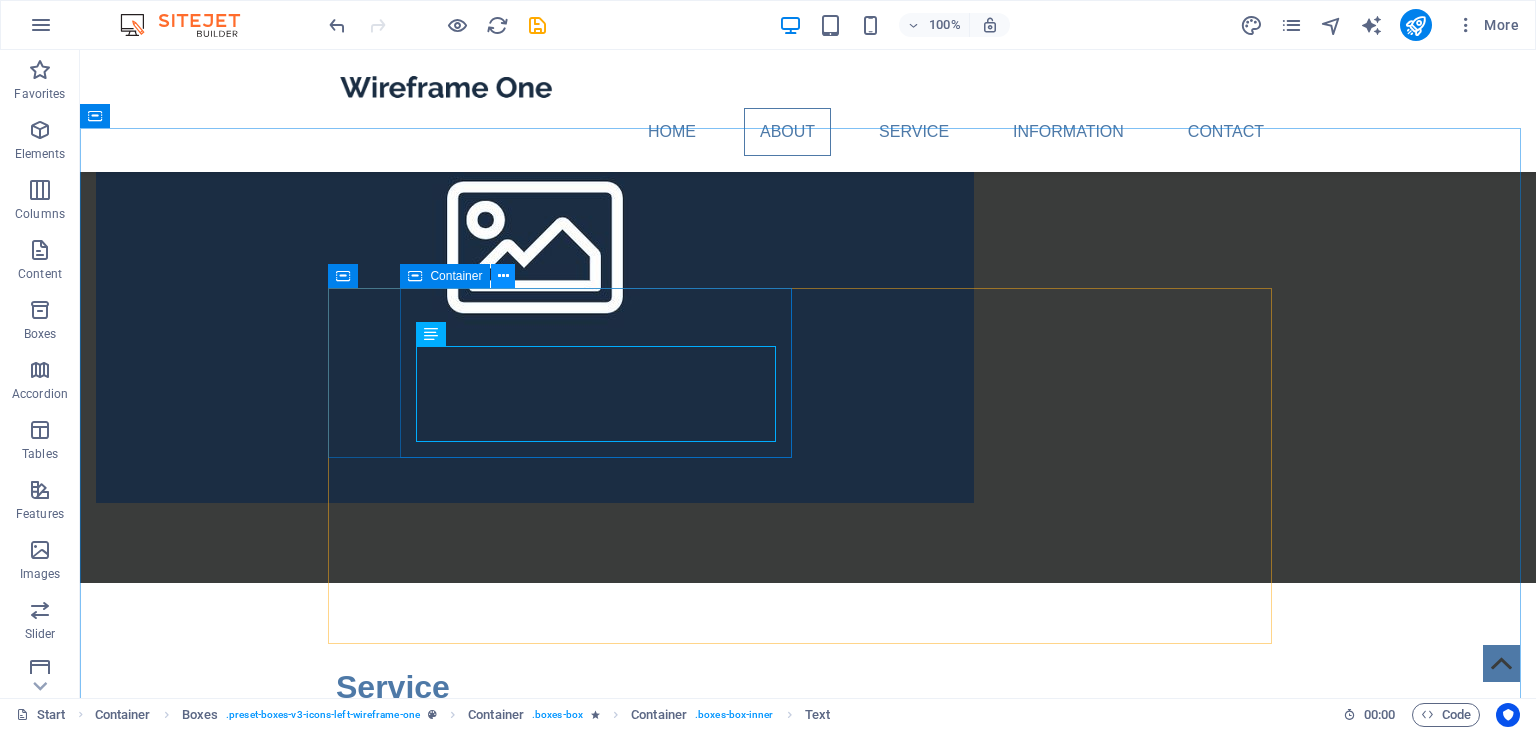 click at bounding box center [503, 276] 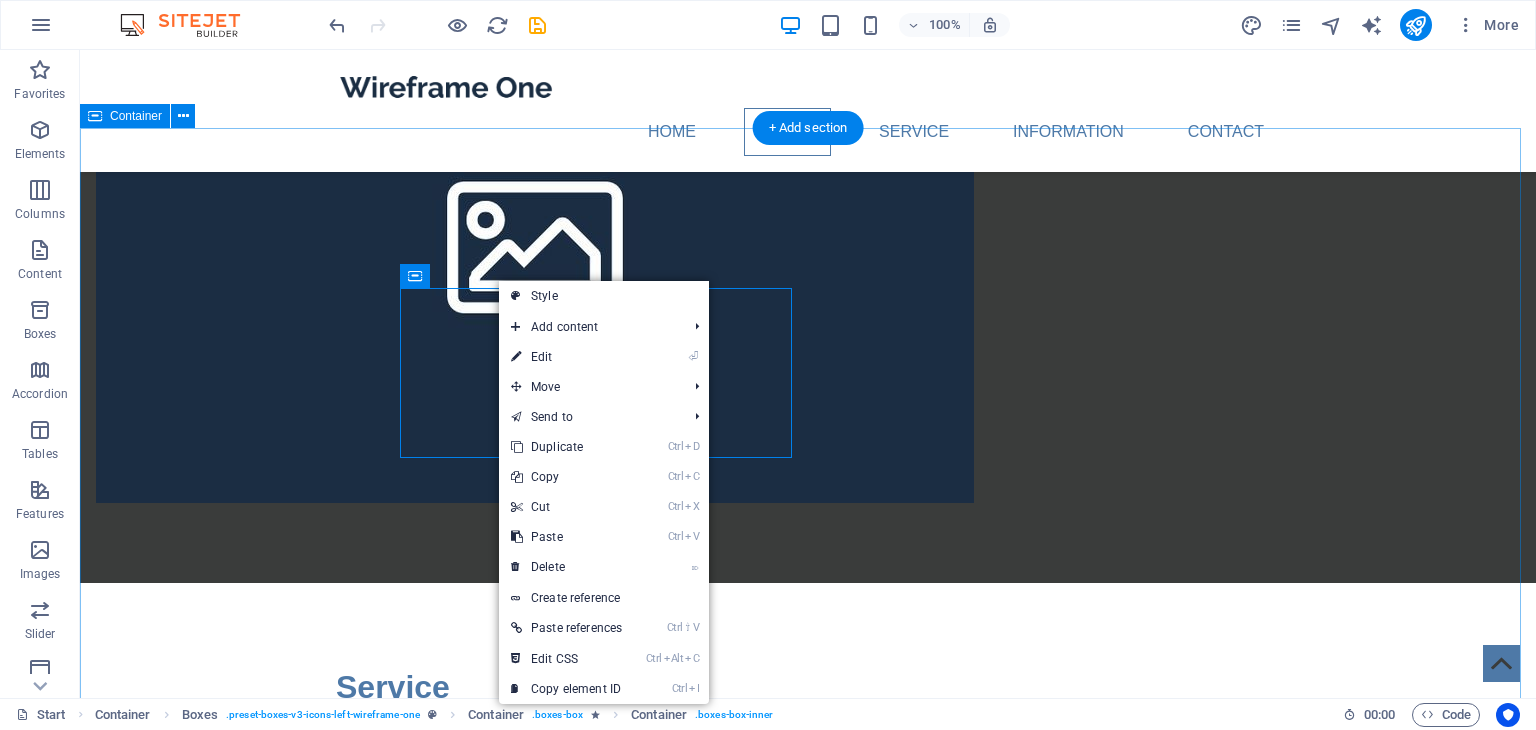 click on "Service Headline Lorem ipsum dolor sit amet, consectetuer adipiscing elit. Aenean commodo ligula eget dolor. Lorem ipsum dolor sit amet, consectetuer adipiscing elit leget dolor. Headline Lorem ipsum dolor sit amet, consectetuer adipiscing elit. Aenean commodo ligula eget dolor. Lorem ipsum dolor sit amet, consectetuer adipiscing elit leget dolor. Headline Lorem ipsum dolor sit amet, consectetuer adipiscing elit. Aenean commodo ligula eget dolor. Lorem ipsum dolor sit amet, consectetuer adipiscing elit leget dolor. Headline Lorem ipsum dolor sit amet, consectetuer adipiscing elit. Aenean commodo ligula eget dolor. Lorem ipsum dolor sit amet, consectetuer adipiscing elit leget dolor." at bounding box center [808, 1151] 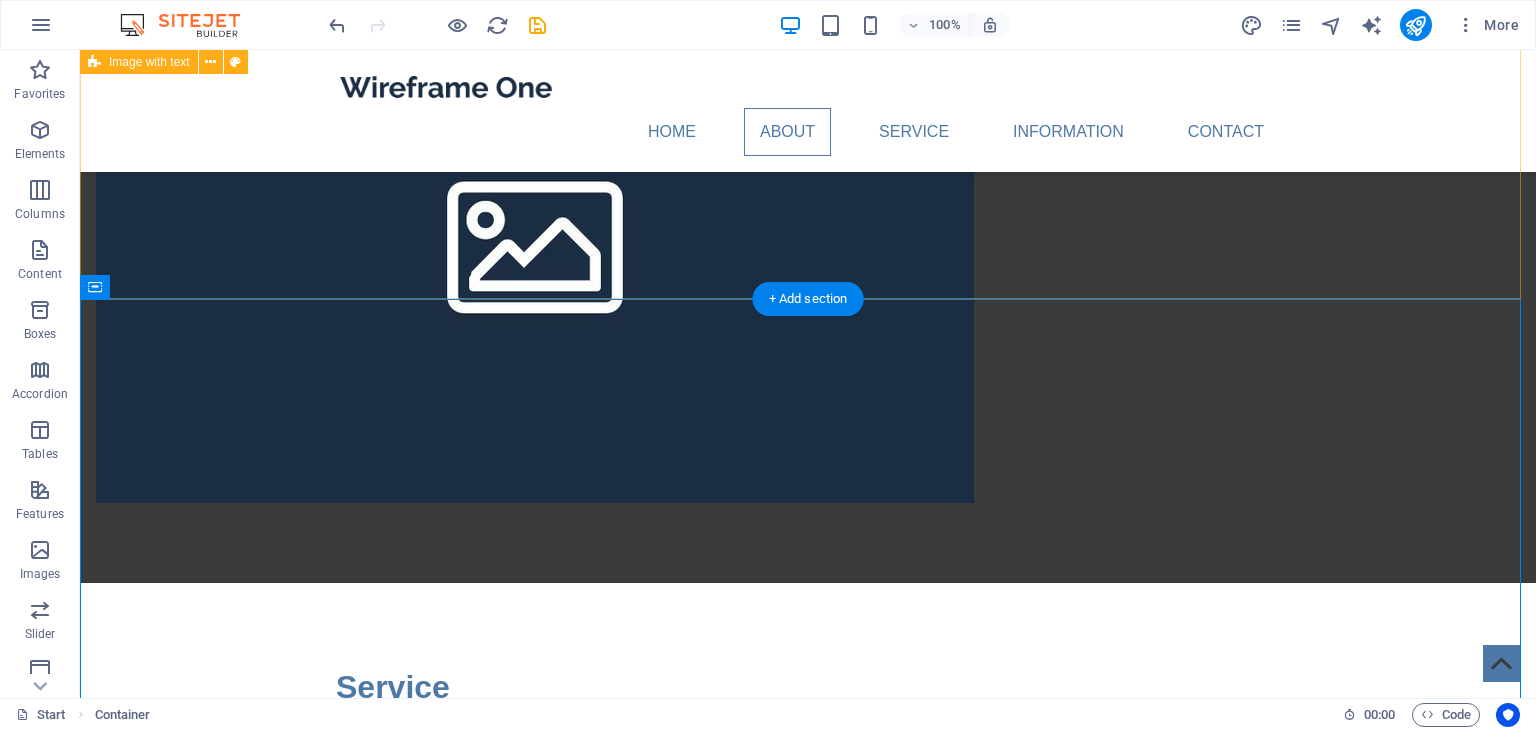 scroll, scrollTop: 600, scrollLeft: 0, axis: vertical 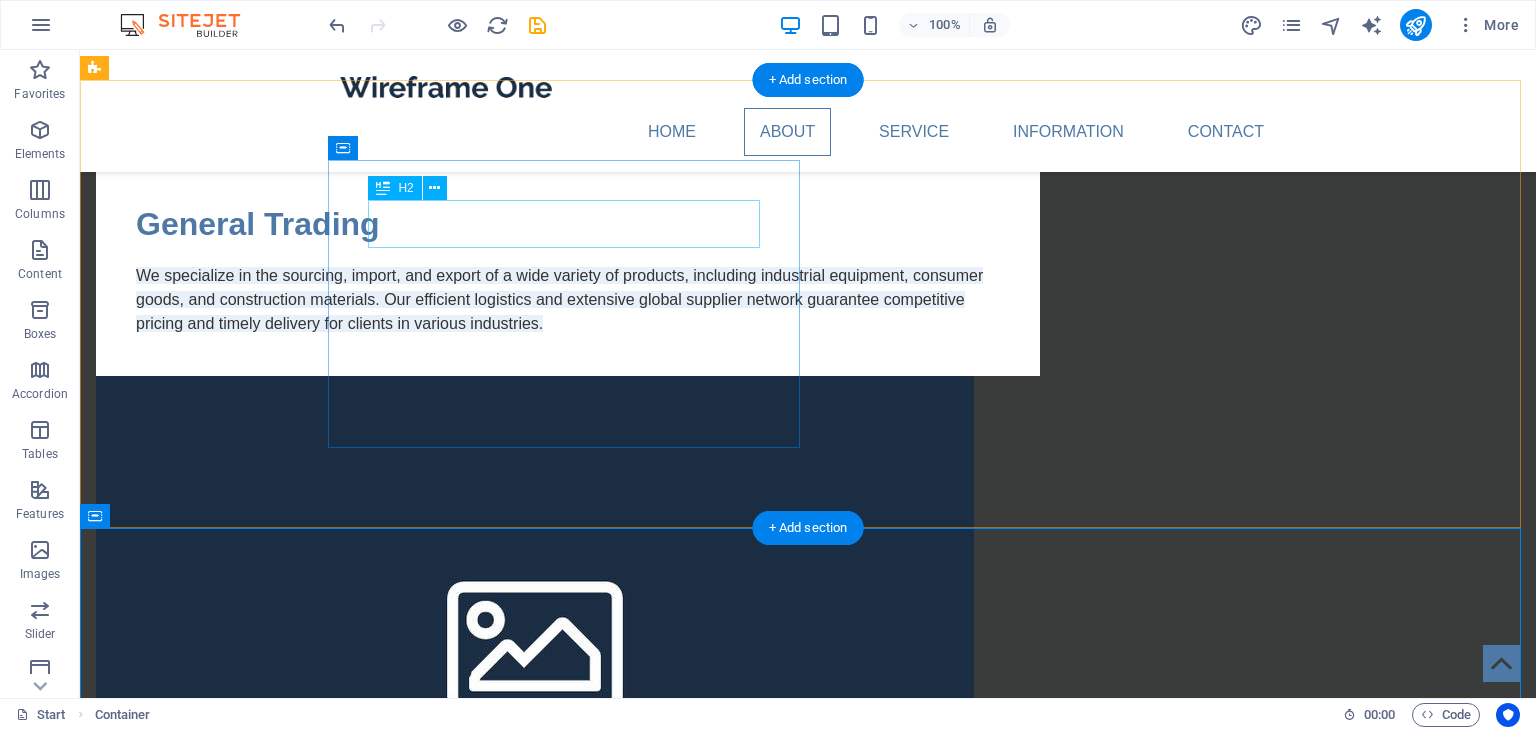 click on "General Trading" at bounding box center (568, 224) 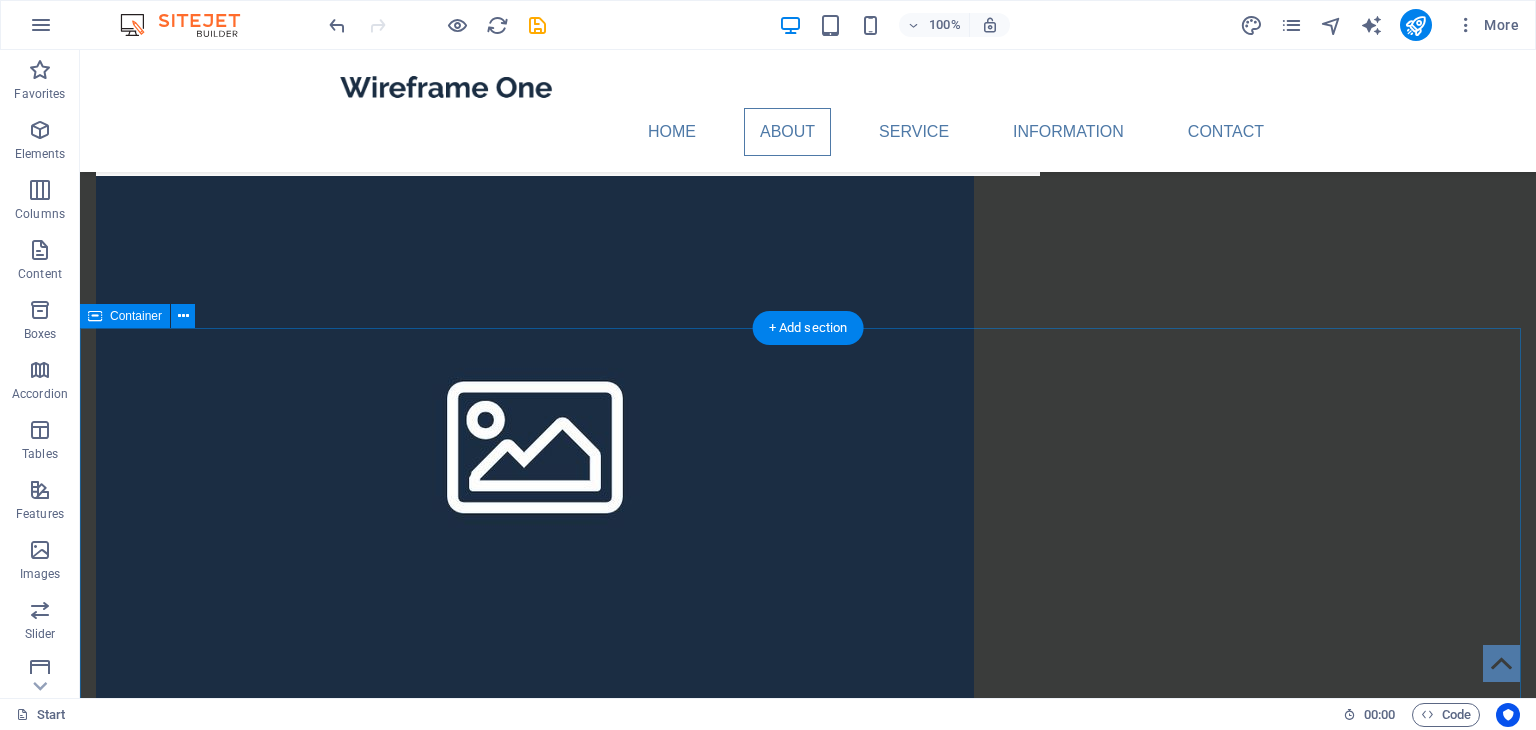 scroll, scrollTop: 800, scrollLeft: 0, axis: vertical 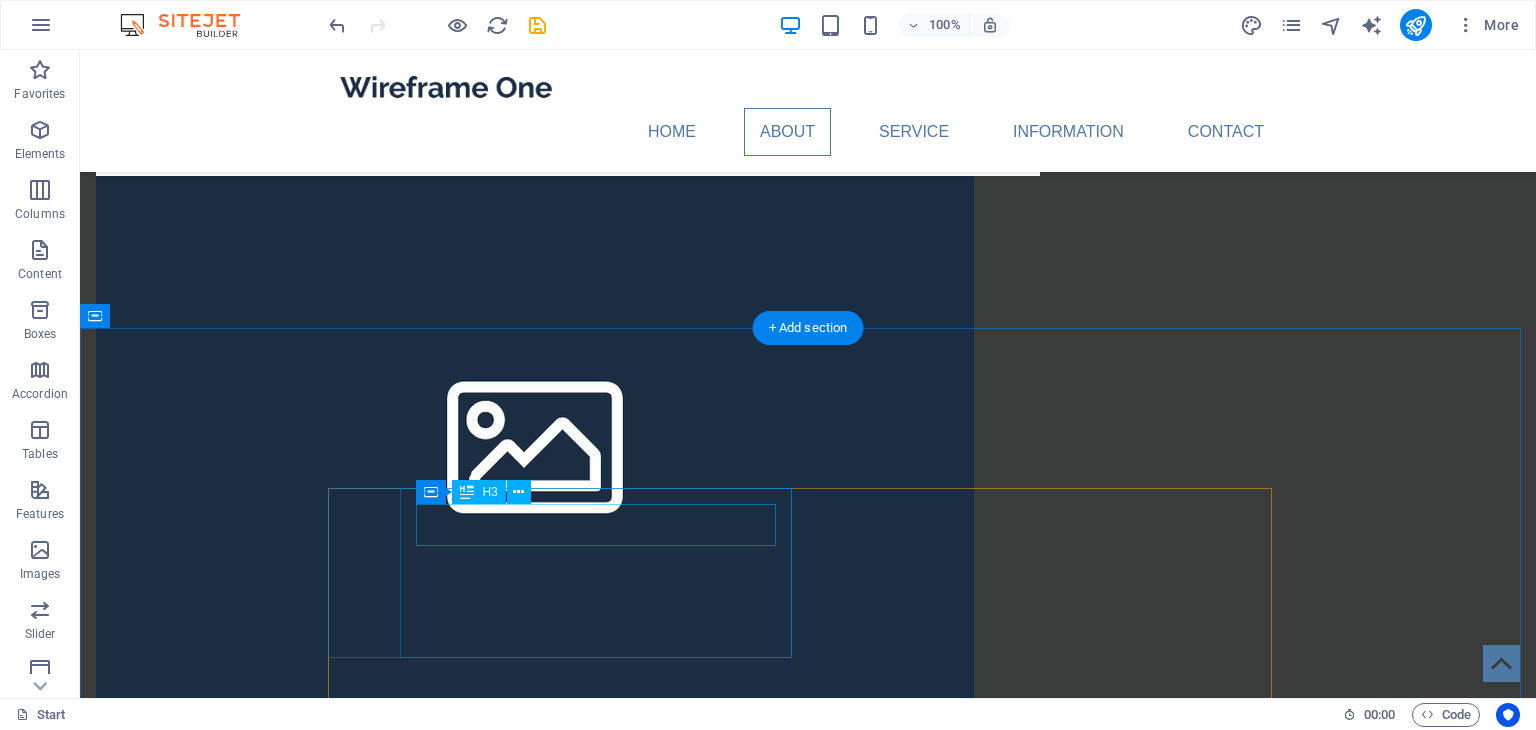 click on "Headline" at bounding box center (568, 1052) 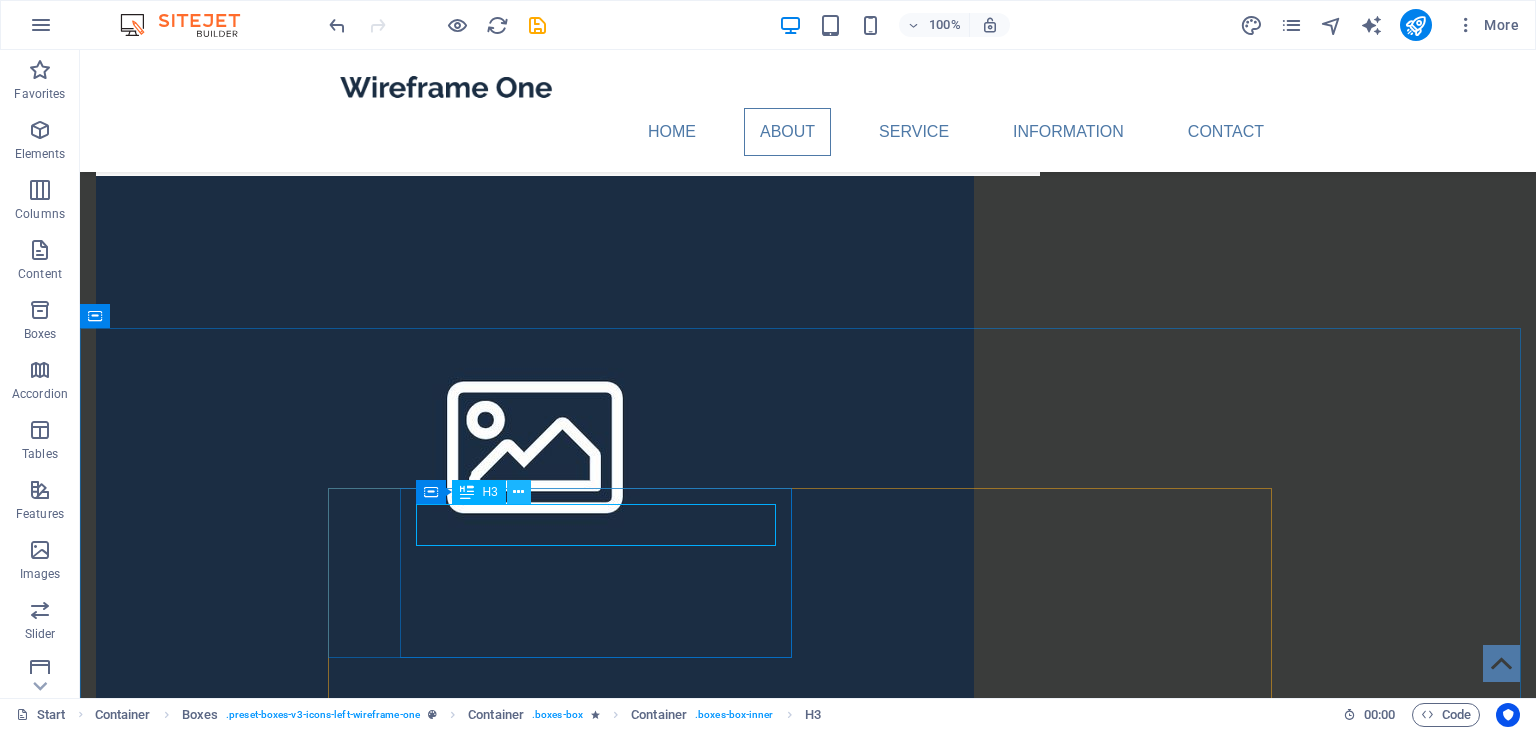 click at bounding box center [519, 492] 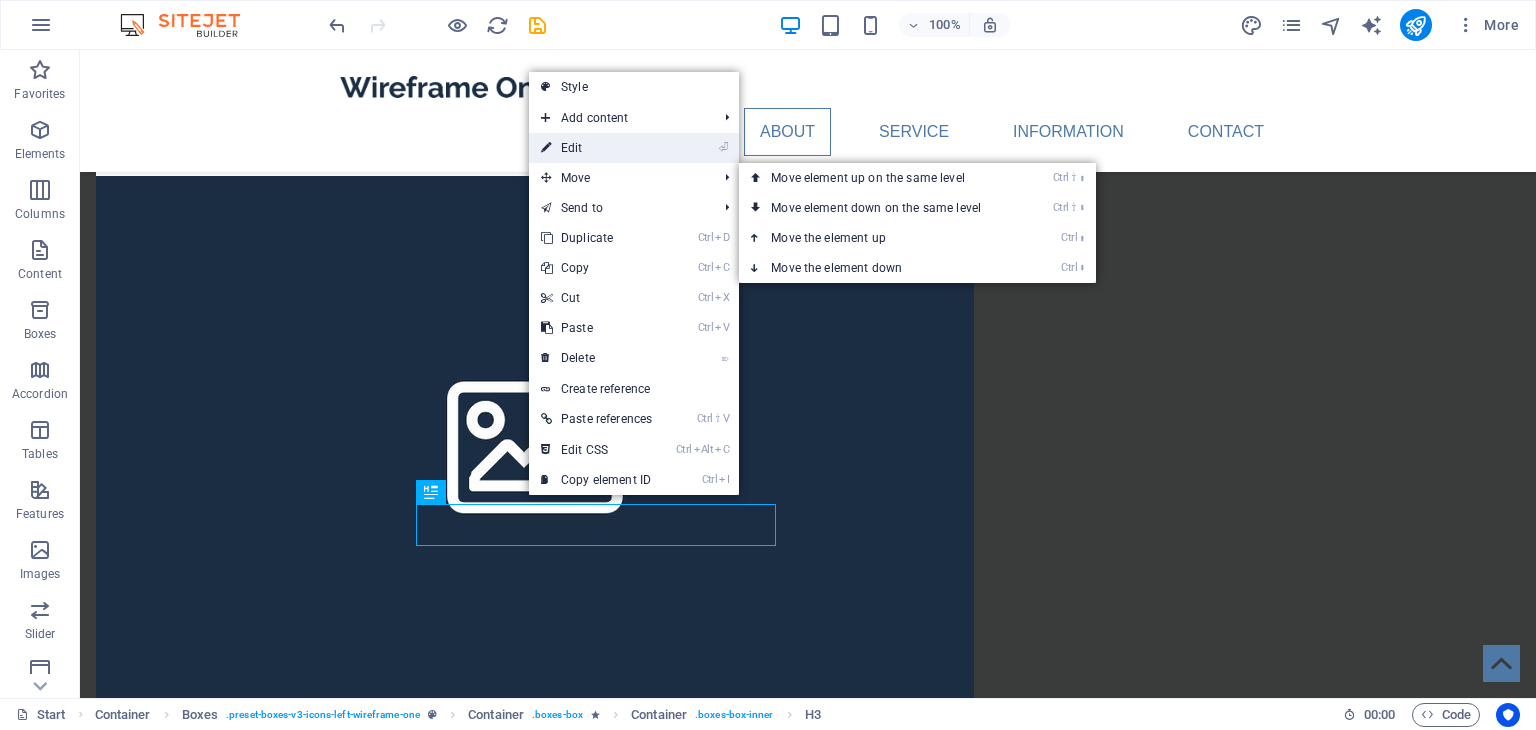 drag, startPoint x: 605, startPoint y: 152, endPoint x: 194, endPoint y: 324, distance: 445.539 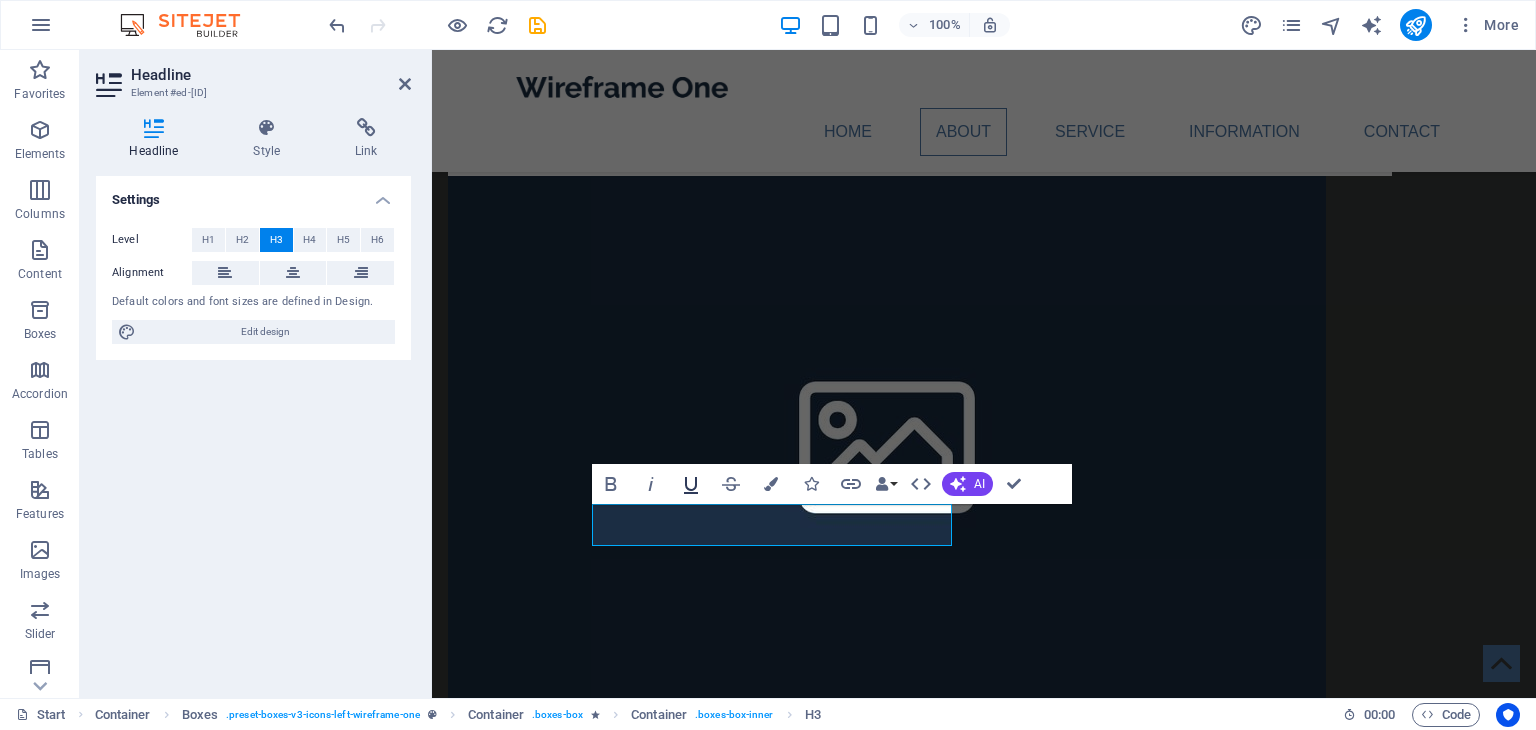 type 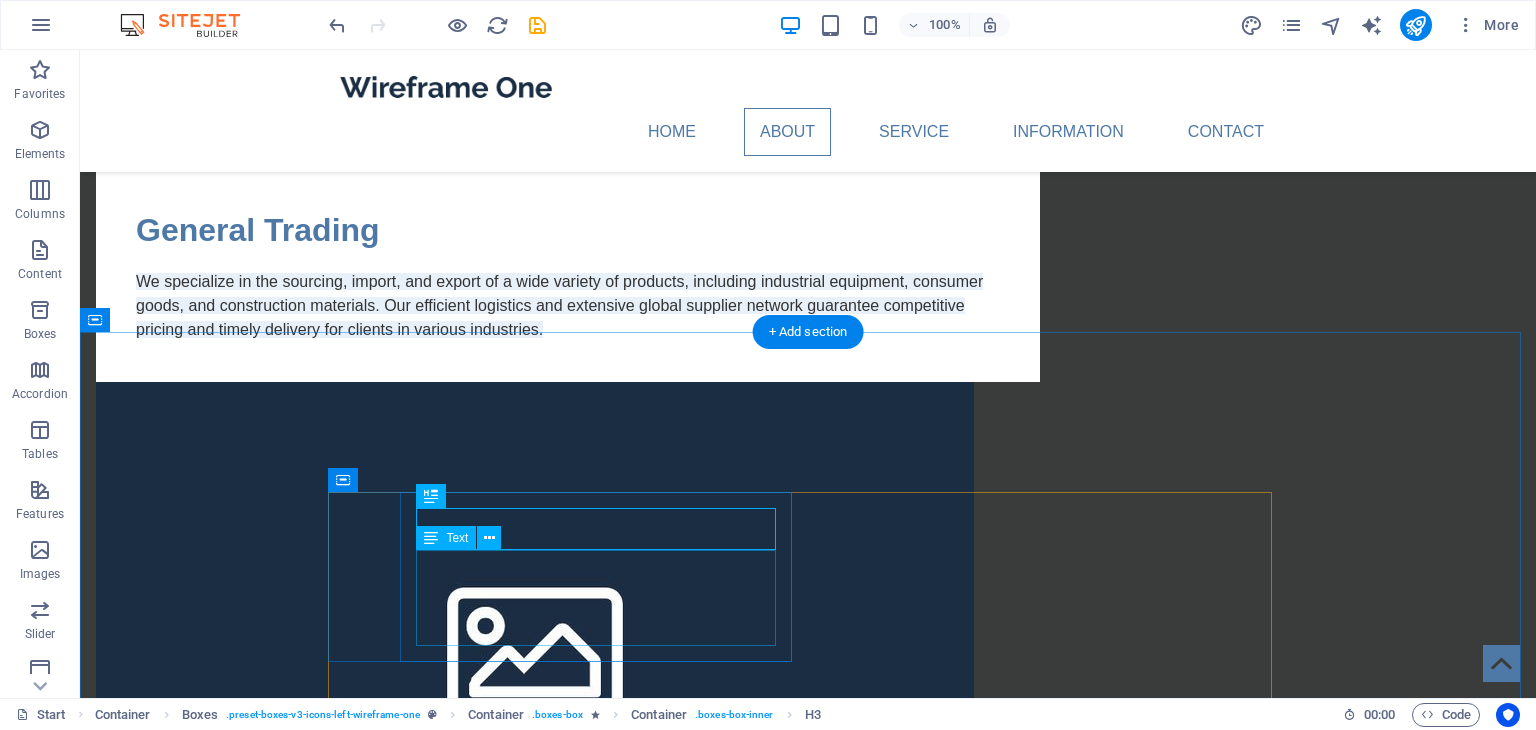 scroll, scrollTop: 500, scrollLeft: 0, axis: vertical 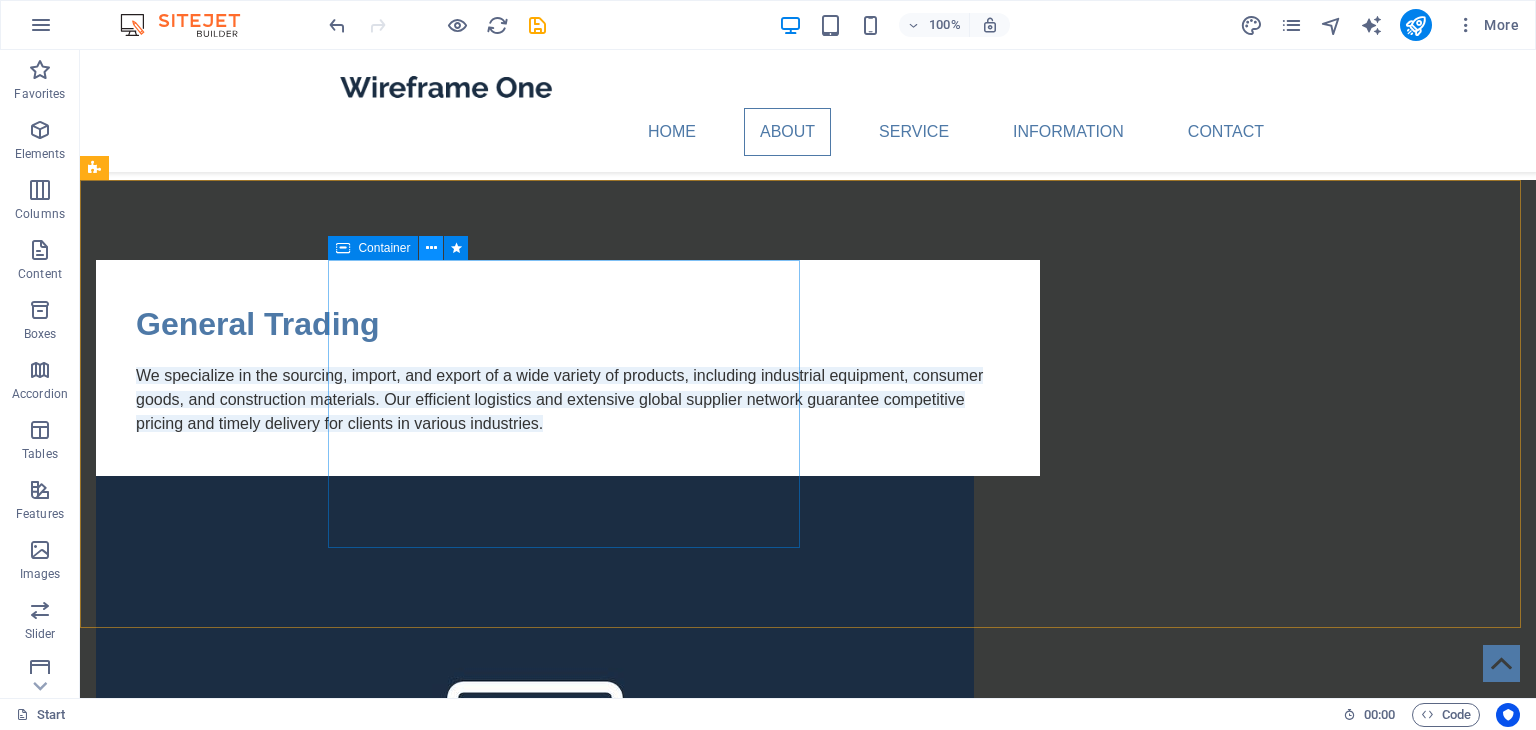 click at bounding box center [431, 248] 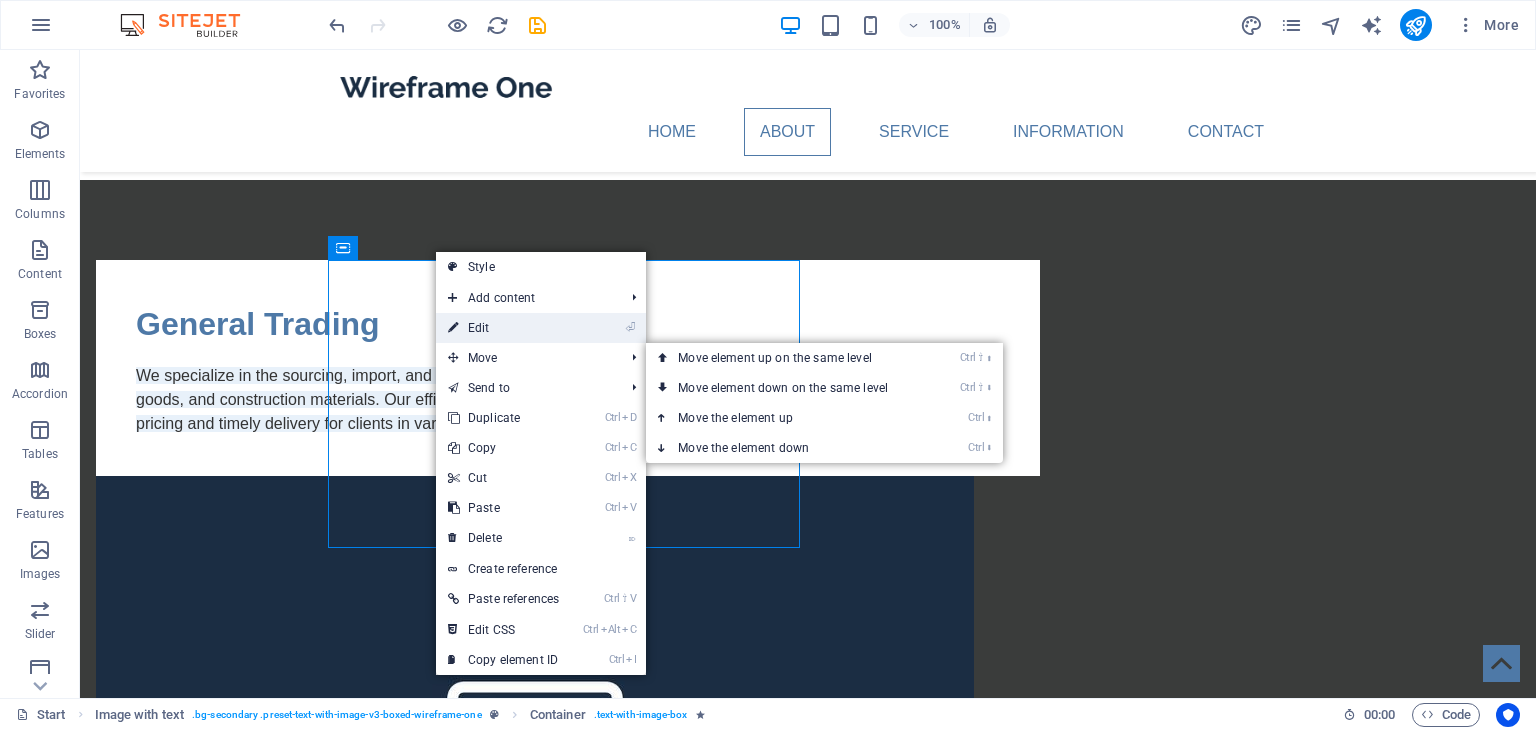 drag, startPoint x: 501, startPoint y: 325, endPoint x: 74, endPoint y: 275, distance: 429.91742 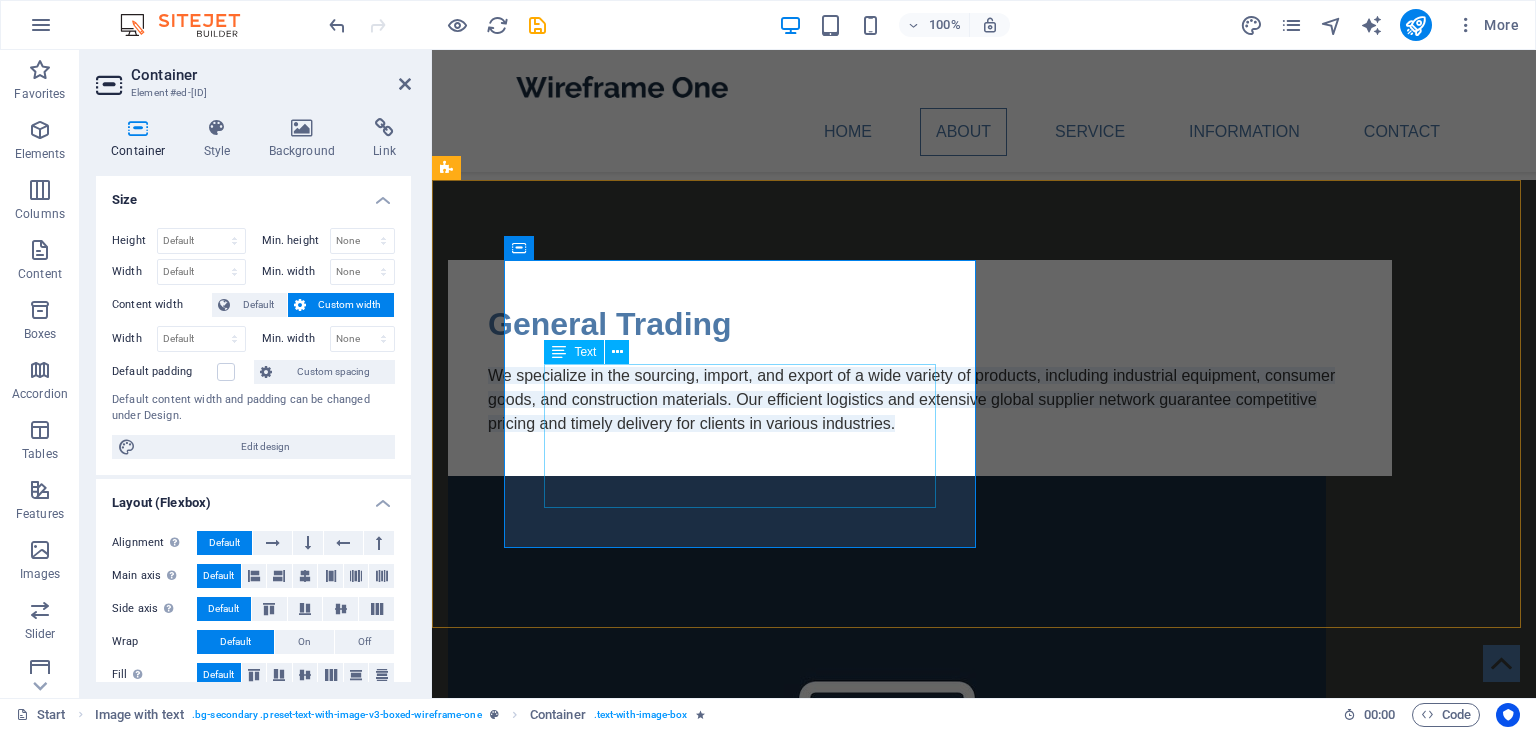 click on "We specialize in the sourcing, import, and export of a wide variety of products, including industrial equipment, consumer goods, and construction materials. Our efficient logistics and extensive global supplier network guarantee competitive pricing and timely delivery for clients in various industries." at bounding box center (920, 400) 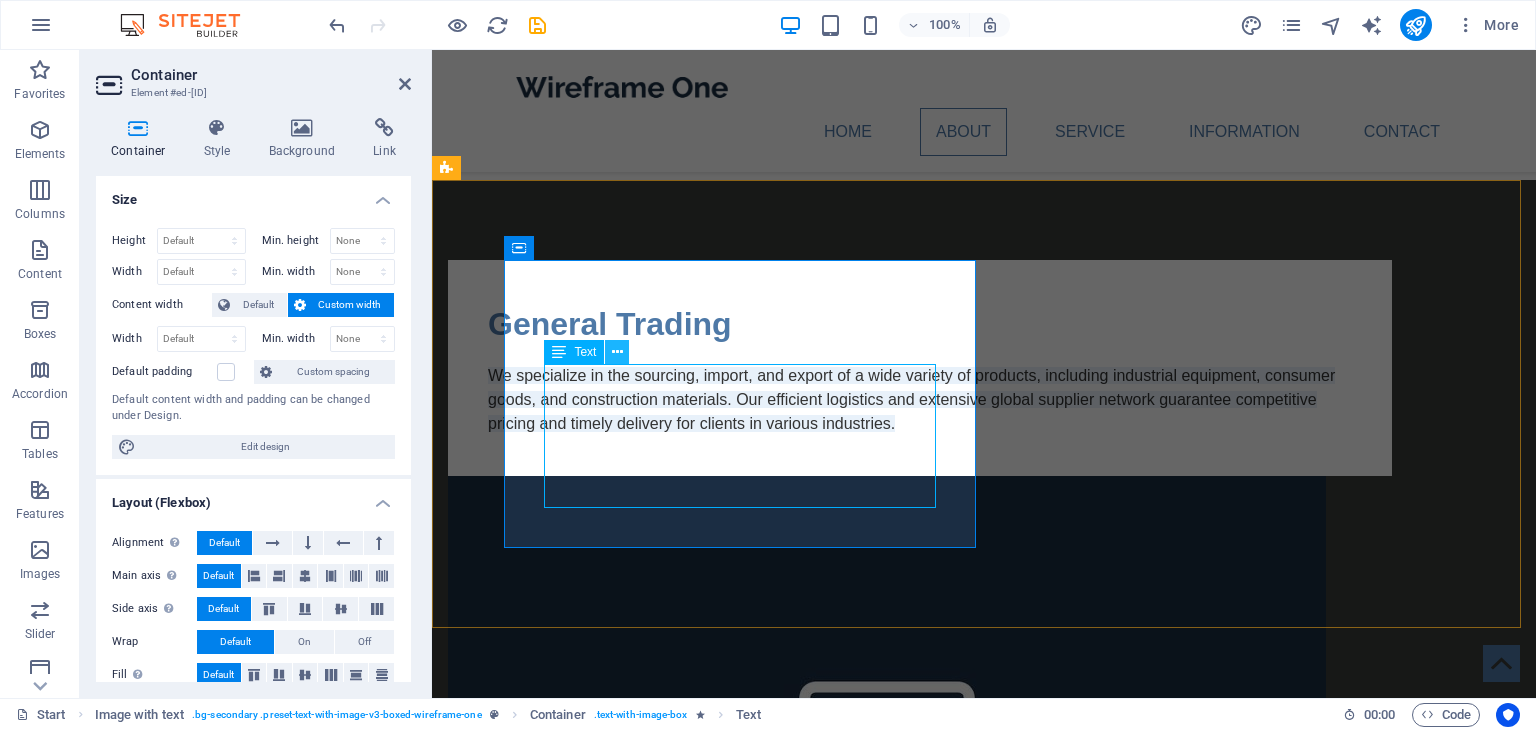 click at bounding box center [617, 352] 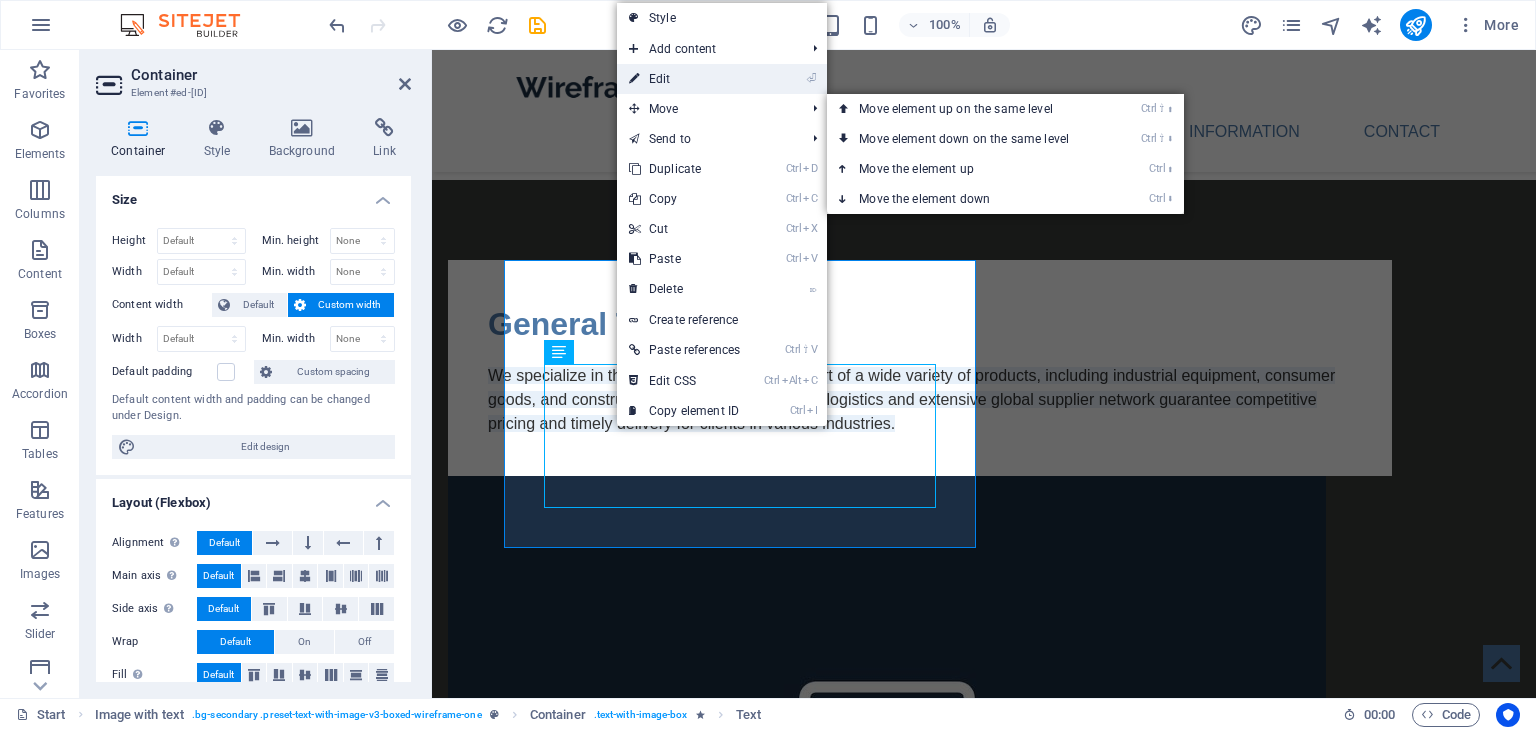 drag, startPoint x: 699, startPoint y: 84, endPoint x: 267, endPoint y: 34, distance: 434.88388 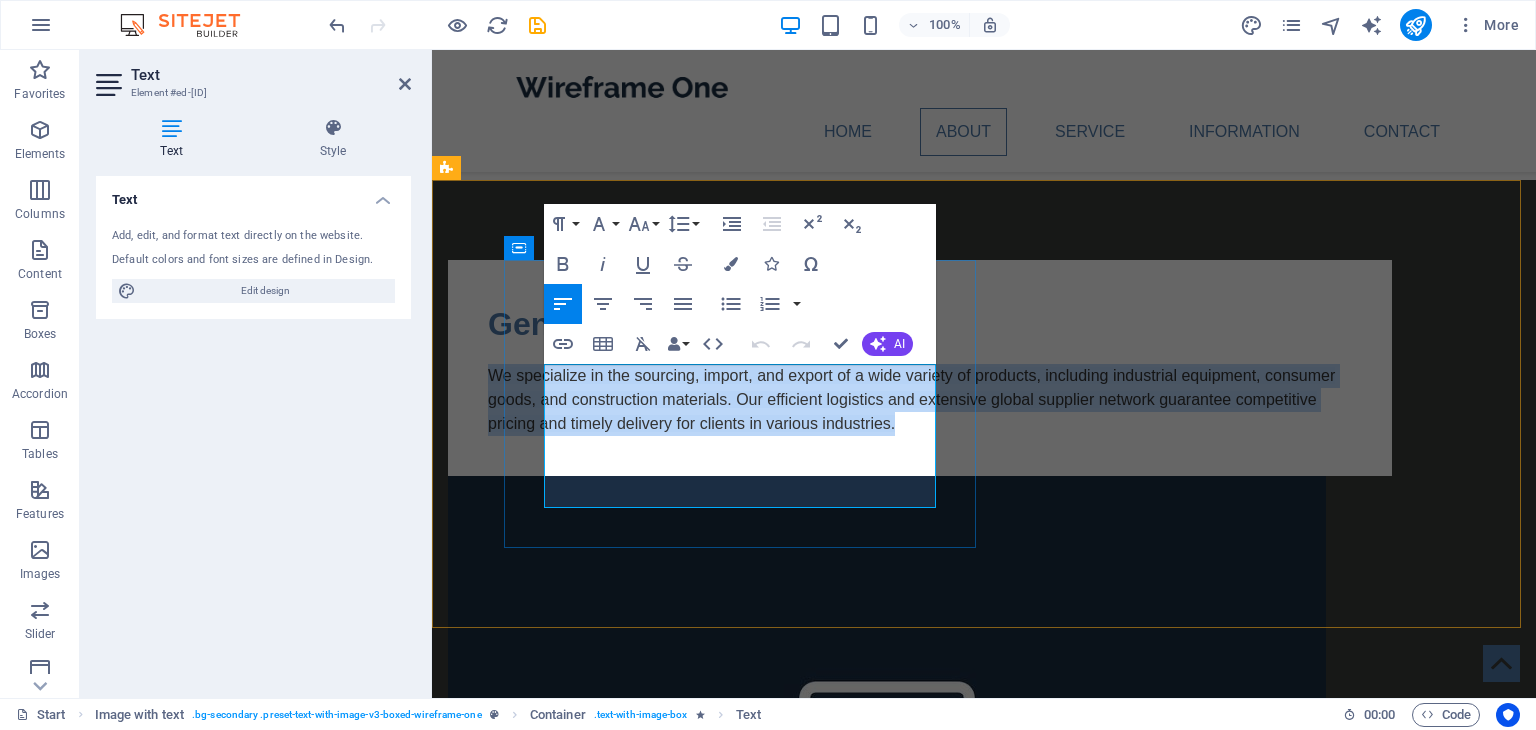 drag, startPoint x: 870, startPoint y: 496, endPoint x: 545, endPoint y: 377, distance: 346.10114 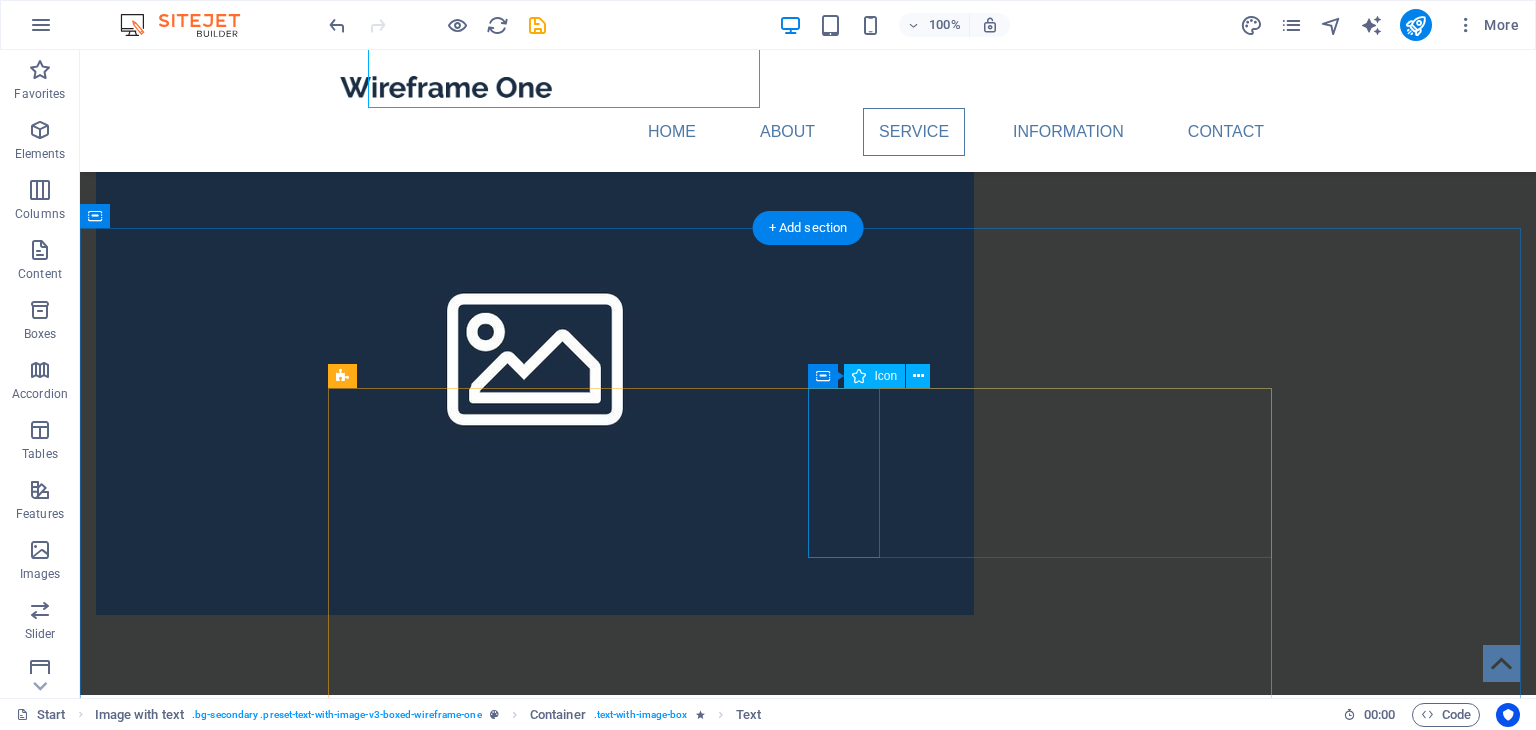 scroll, scrollTop: 900, scrollLeft: 0, axis: vertical 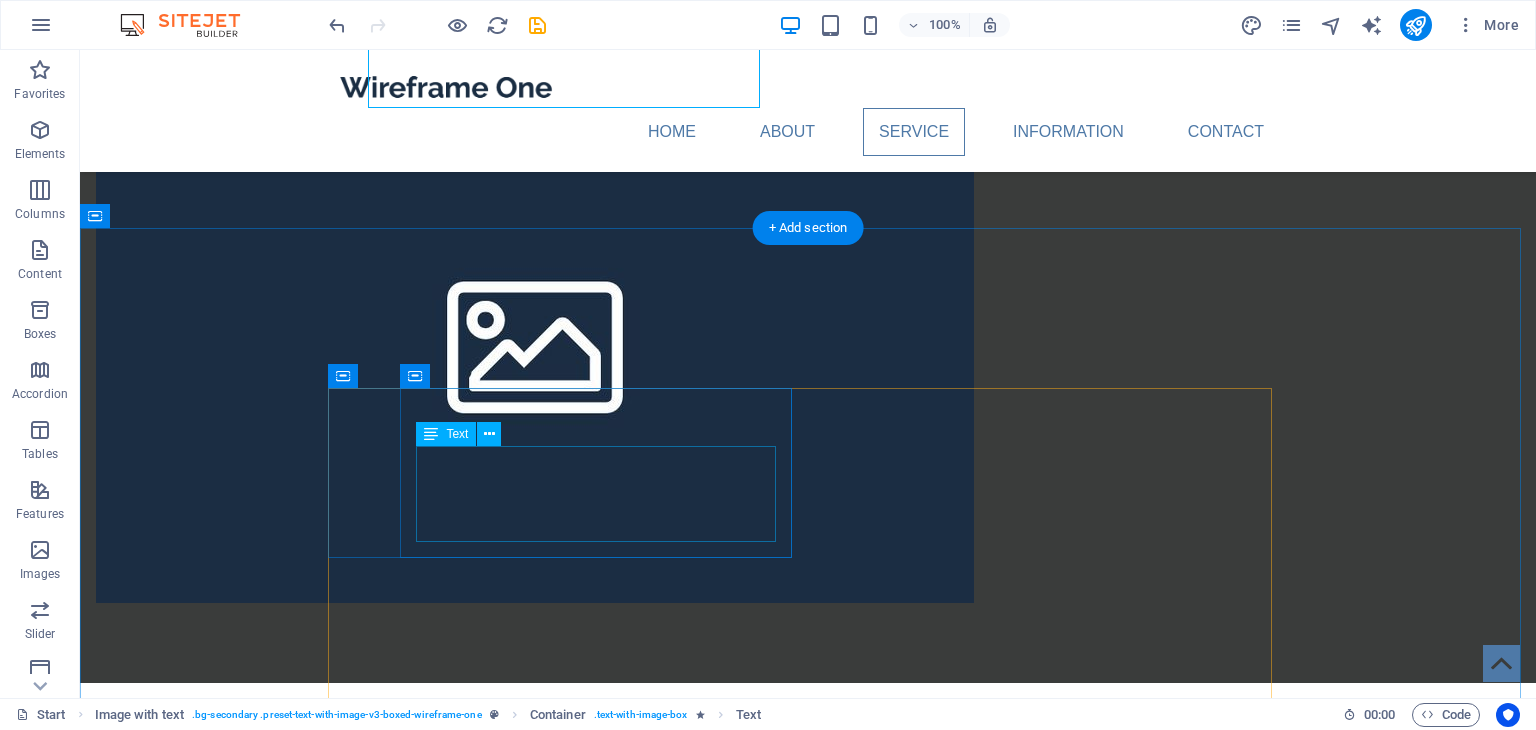 click on "Lorem ipsum dolor sit amet, consectetuer adipiscing elit. Aenean commodo ligula eget dolor. Lorem ipsum dolor sit amet, consectetuer adipiscing elit leget dolor." at bounding box center (568, 1009) 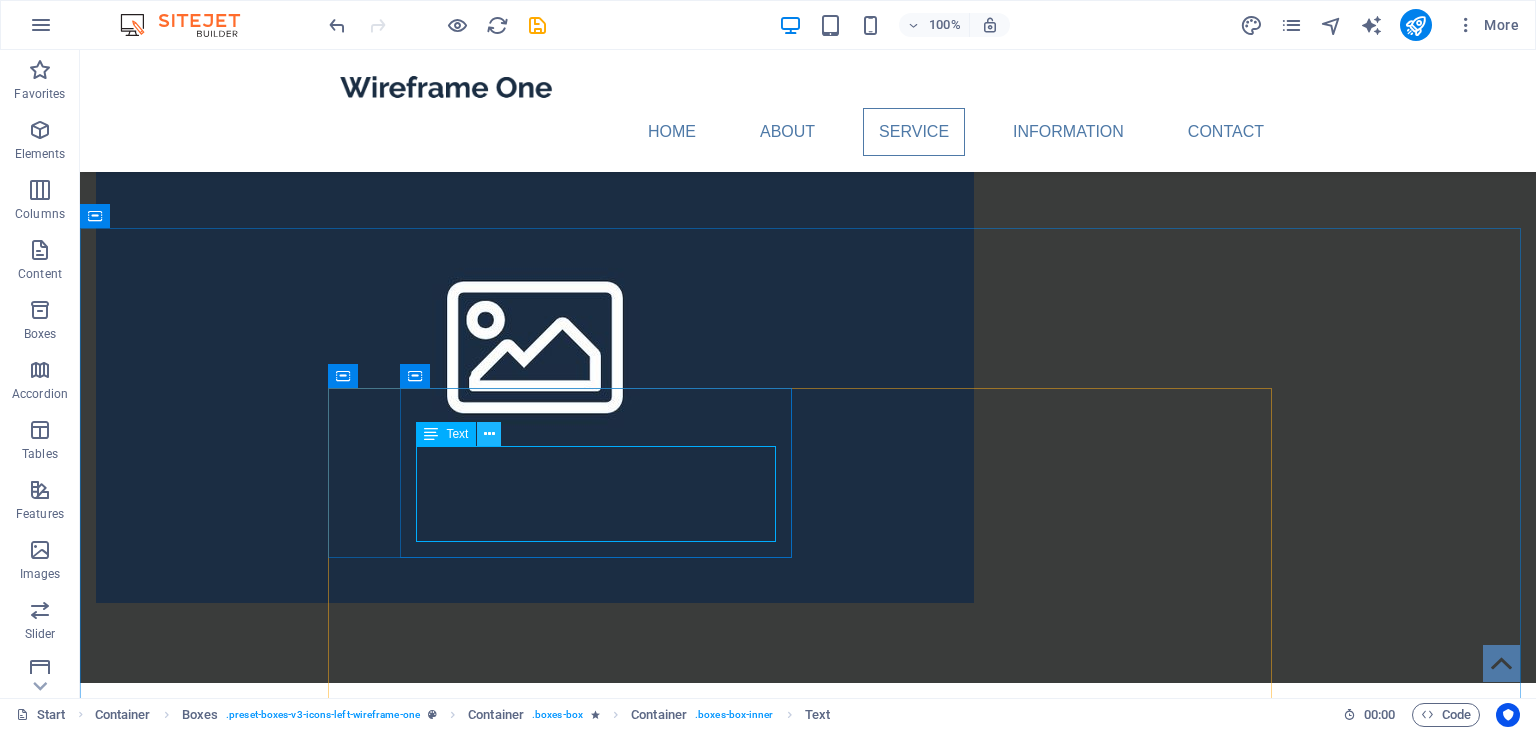 click at bounding box center (489, 434) 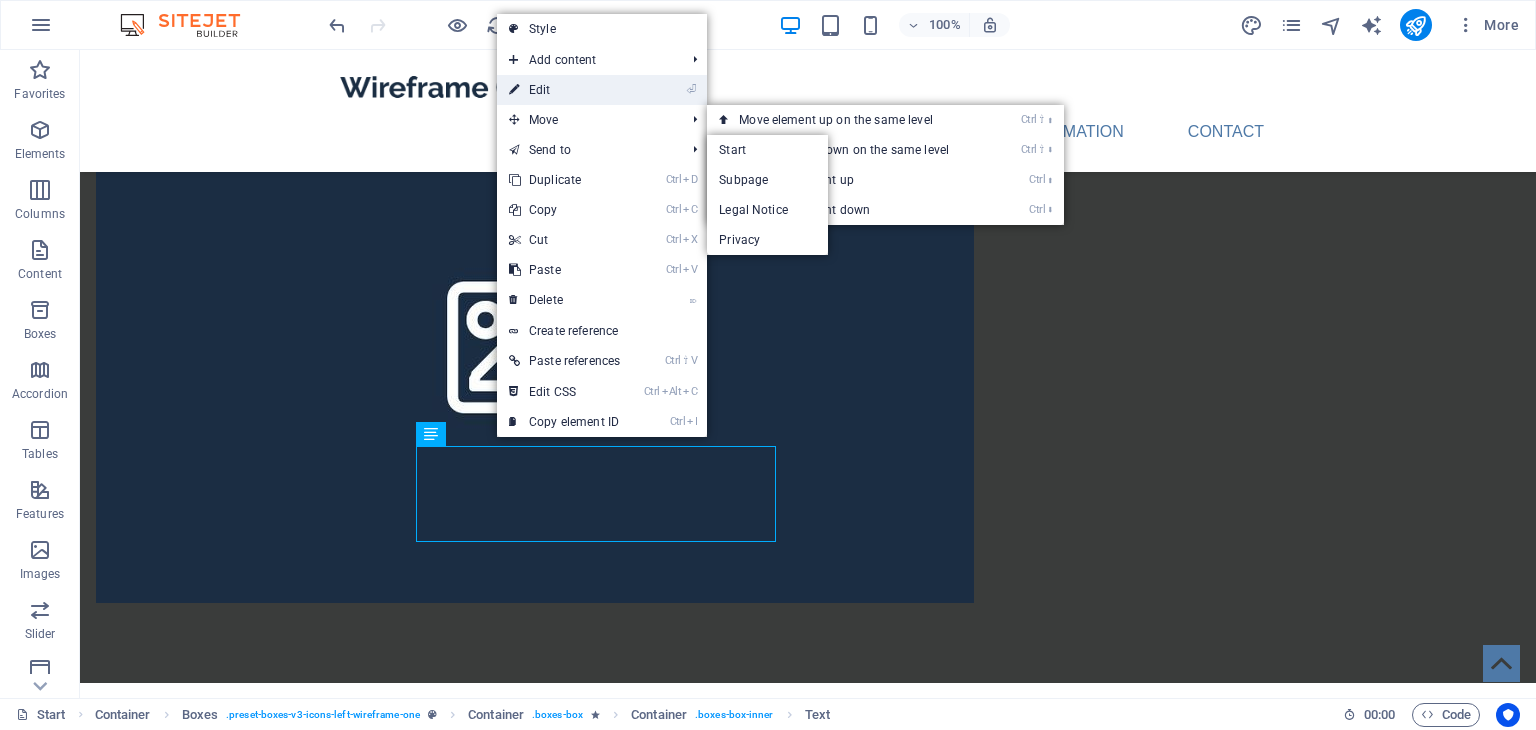 click on "⏎  Edit" at bounding box center (564, 90) 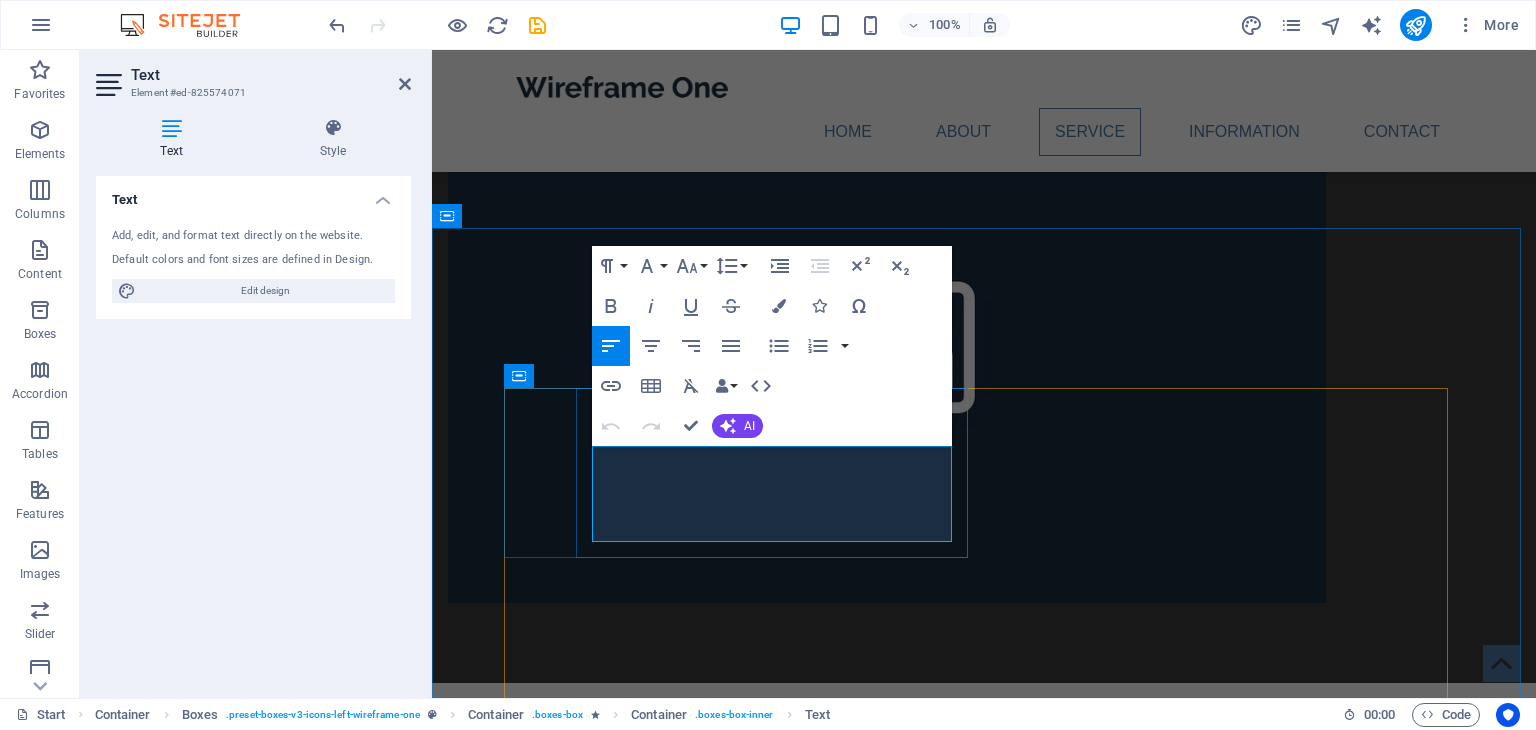 click on "Lorem ipsum dolor sit amet, consectetuer adipiscing elit. Aenean commodo ligula eget dolor. Lorem ipsum dolor sit amet, consectetuer adipiscing elit leget dolor." at bounding box center (744, 1009) 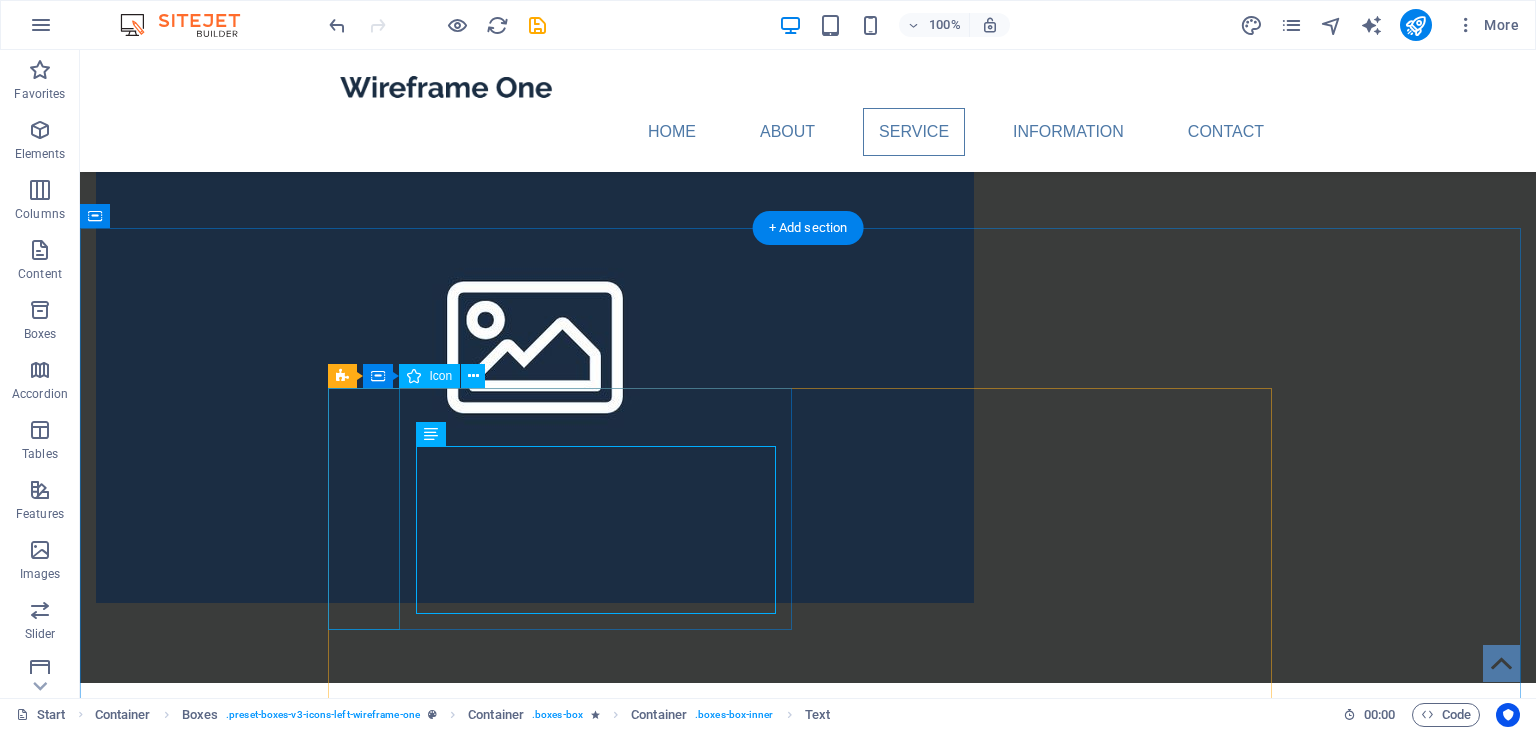 click at bounding box center (568, 879) 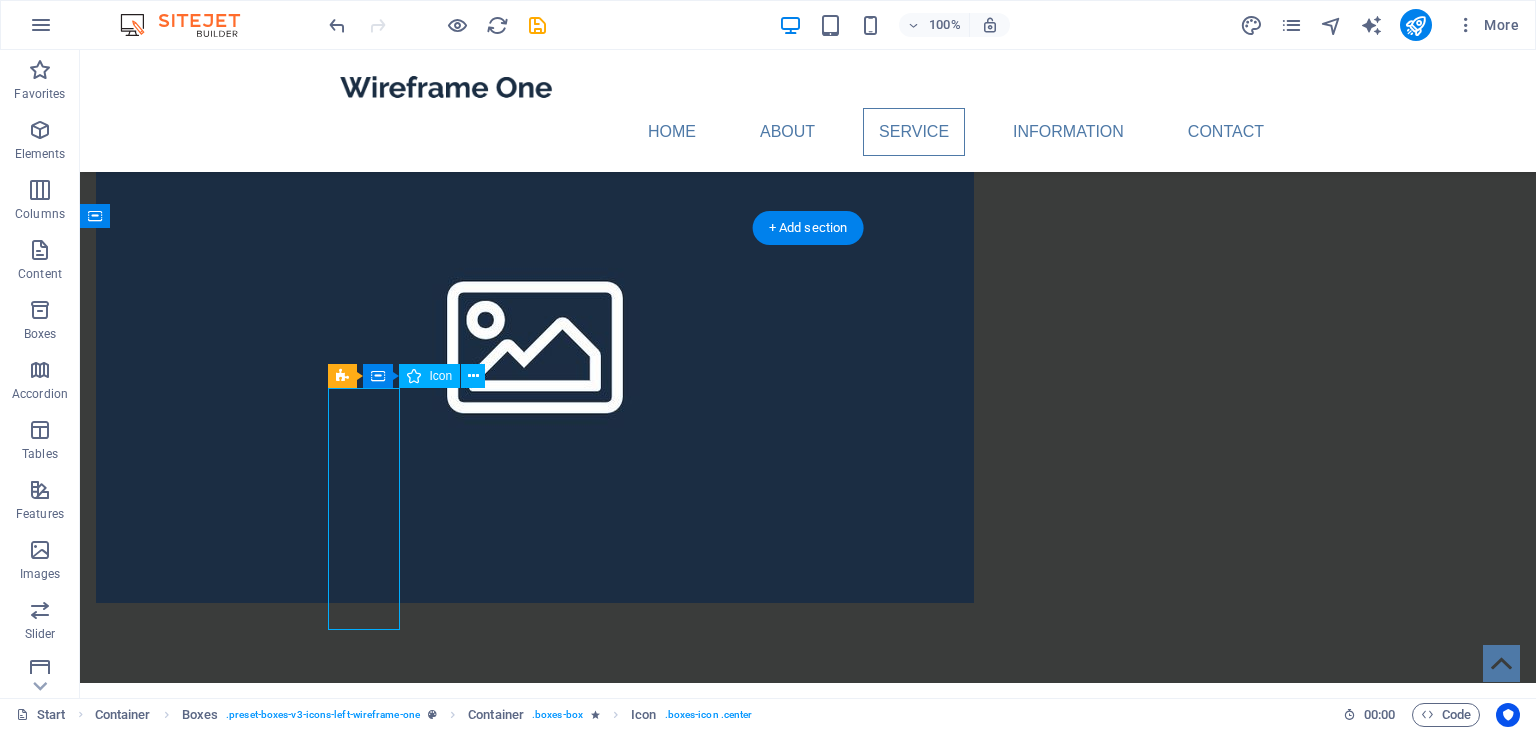 click at bounding box center (568, 879) 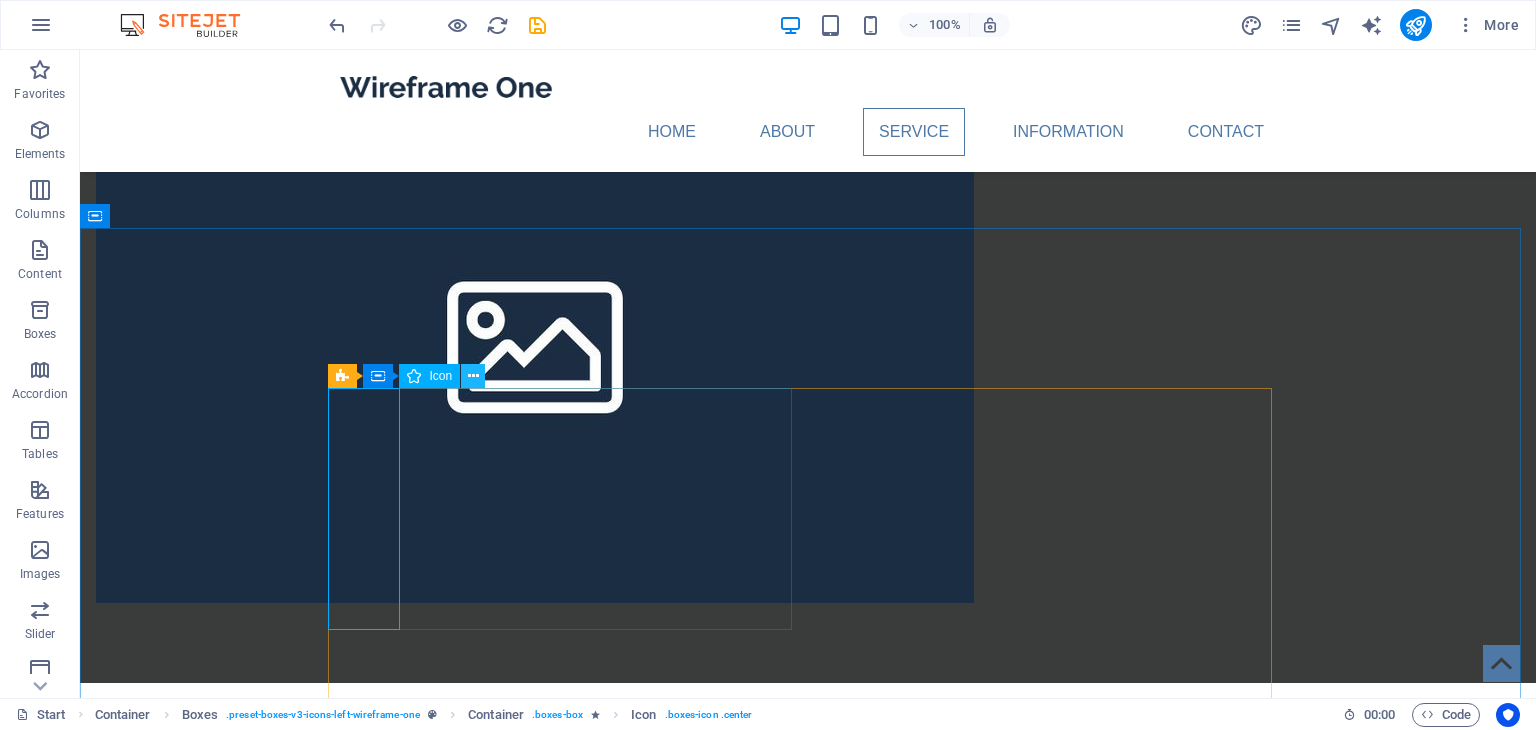click at bounding box center (473, 376) 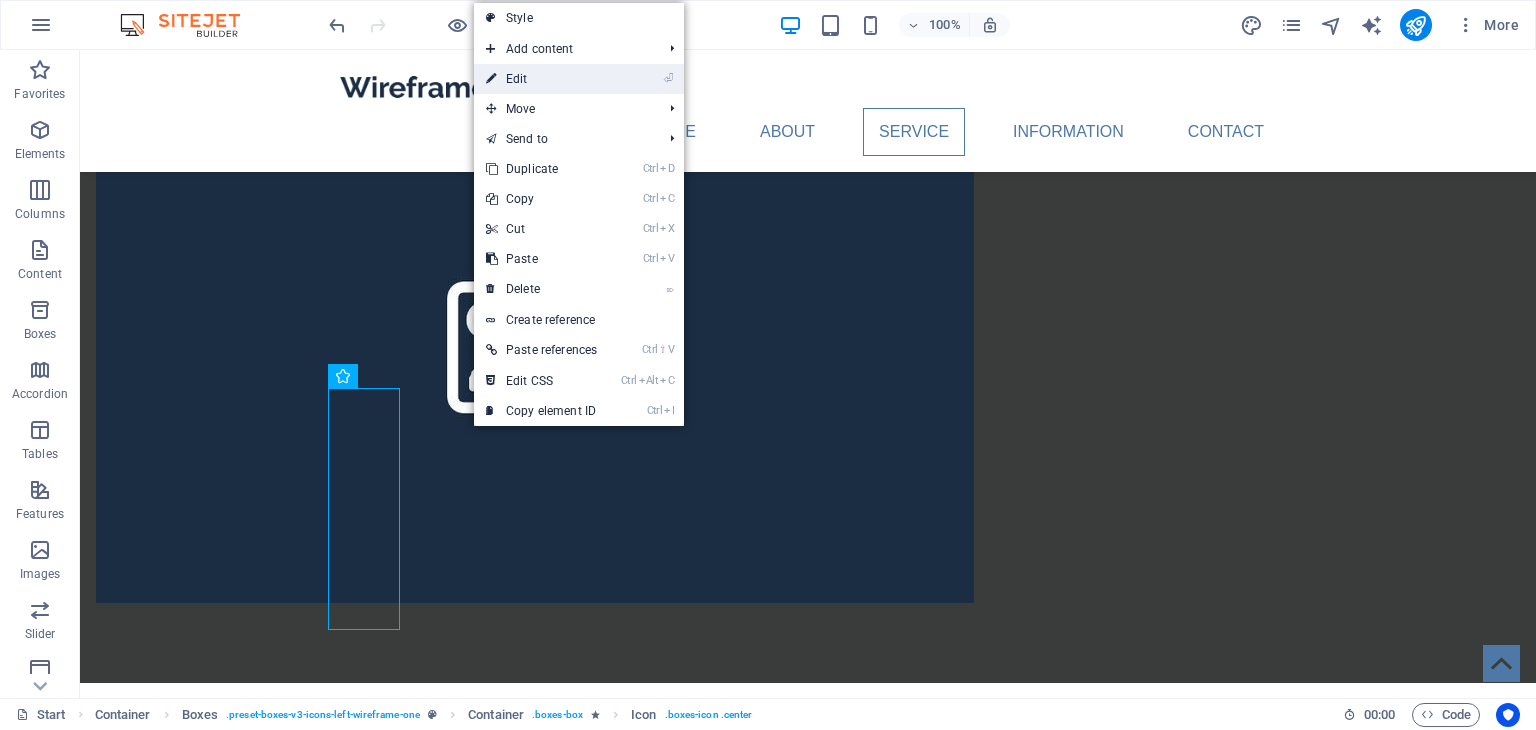 drag, startPoint x: 572, startPoint y: 85, endPoint x: 143, endPoint y: 44, distance: 430.95474 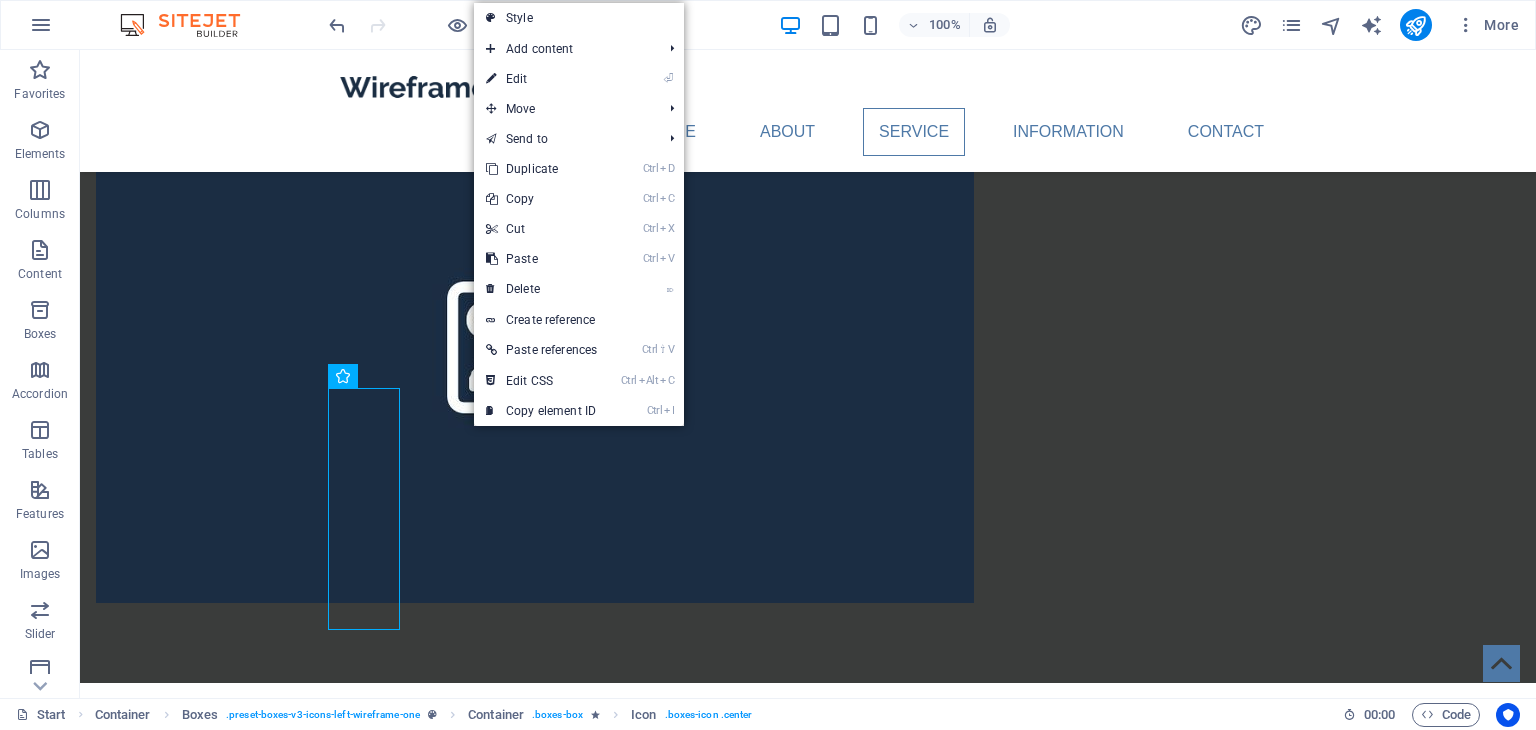 select on "xMidYMid" 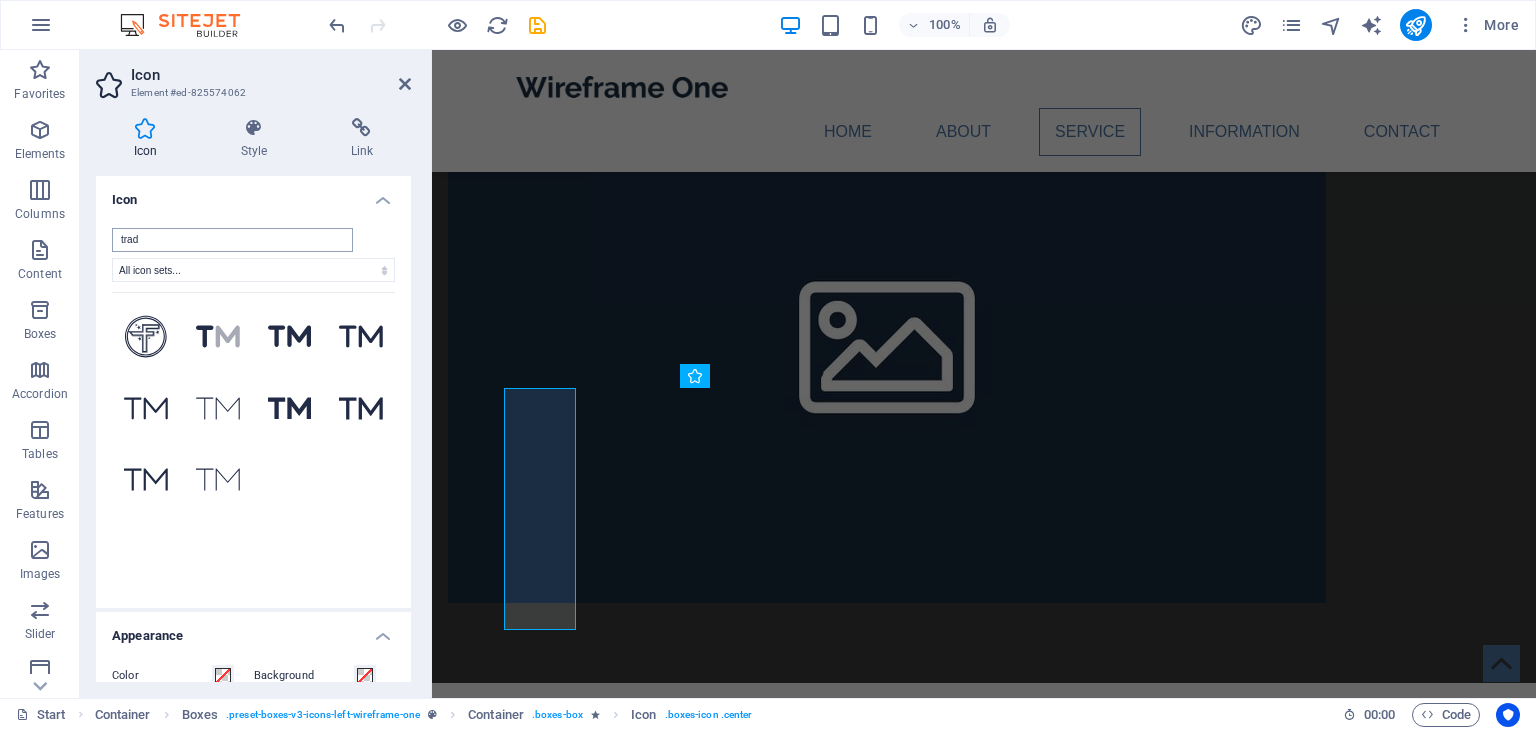 scroll, scrollTop: 0, scrollLeft: 0, axis: both 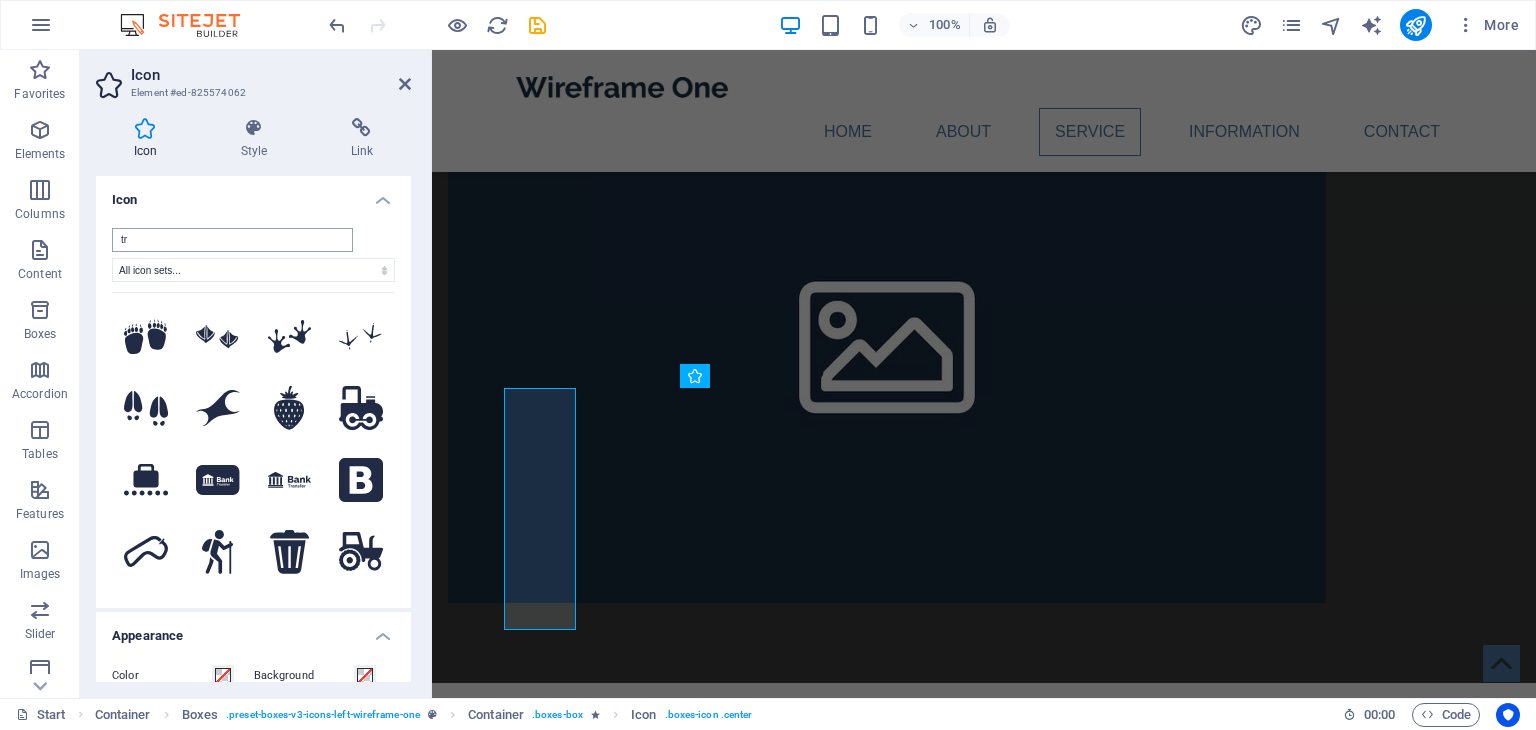 type on "t" 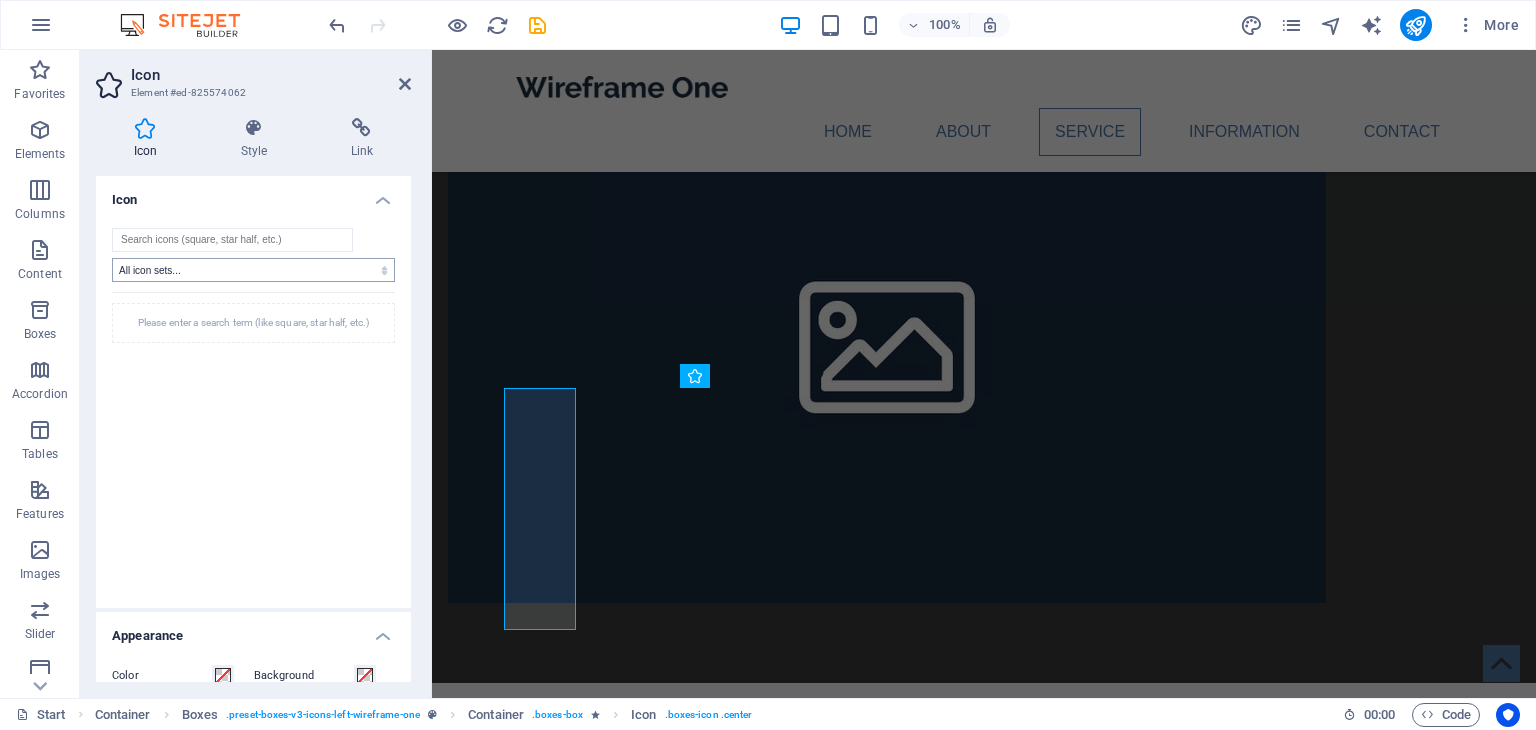 type 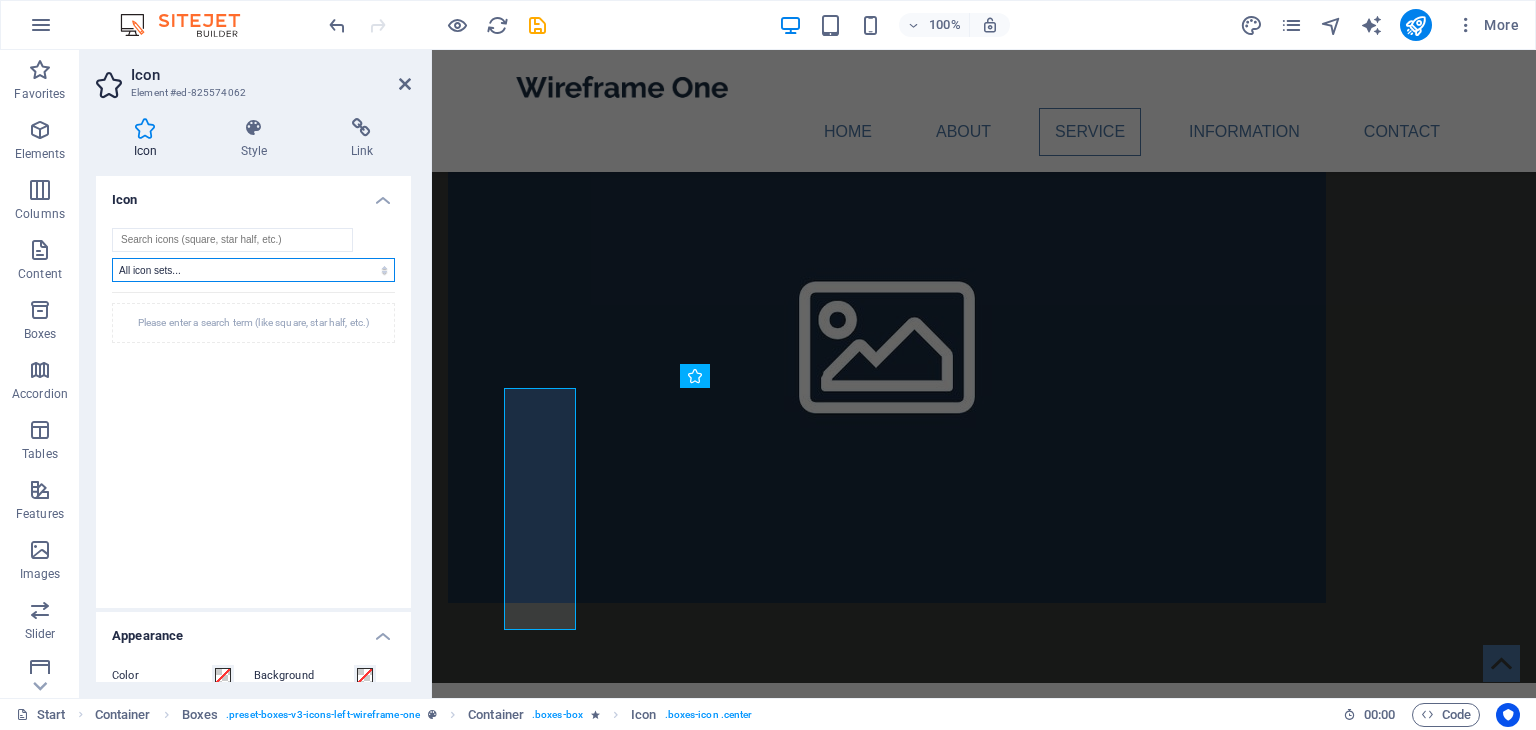 click on "All icon sets... IcoFont Ionicons FontAwesome Brands FontAwesome Duotone FontAwesome Solid FontAwesome Regular FontAwesome Light FontAwesome Thin FontAwesome Sharp Solid FontAwesome Sharp Regular FontAwesome Sharp Light FontAwesome Sharp Thin" at bounding box center [253, 270] 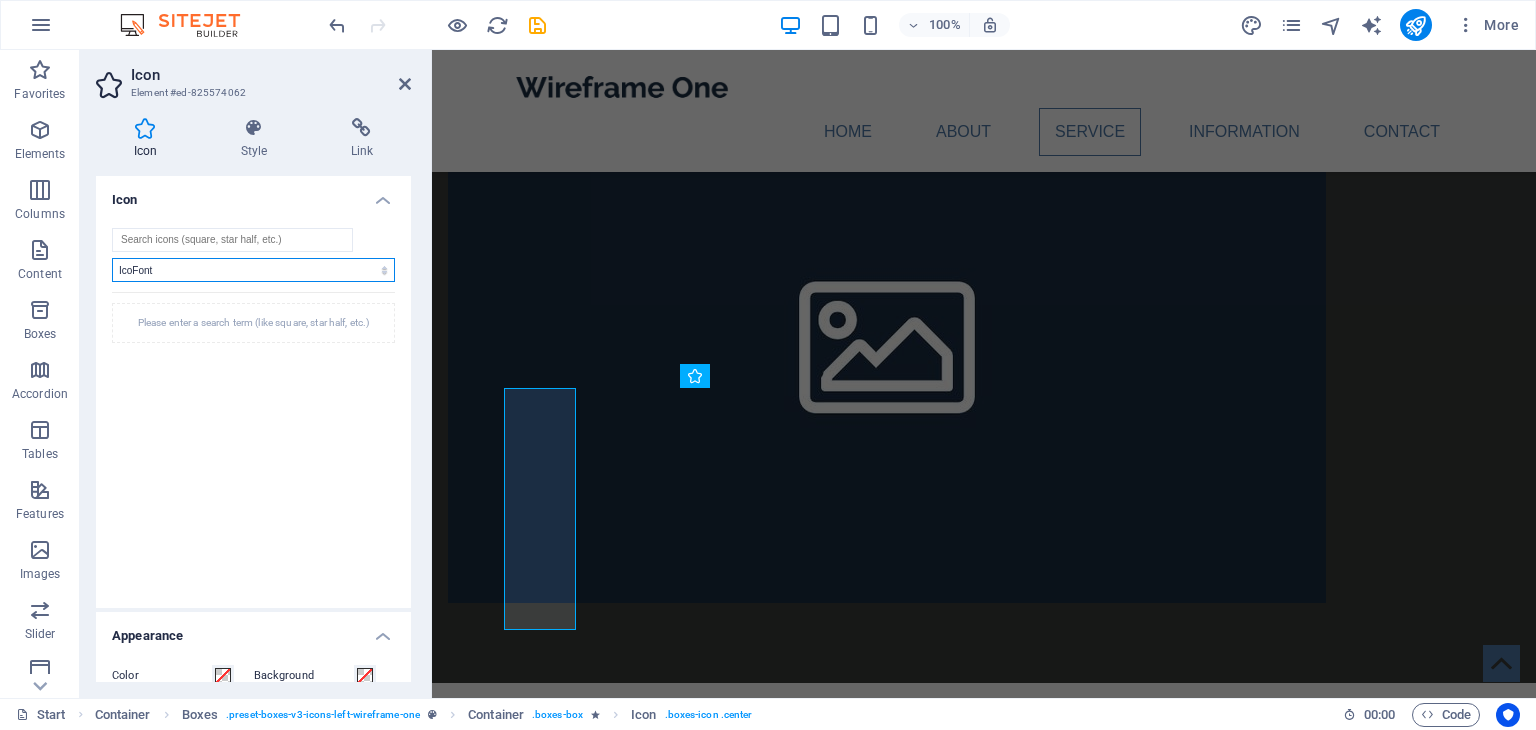 click on "All icon sets... IcoFont Ionicons FontAwesome Brands FontAwesome Duotone FontAwesome Solid FontAwesome Regular FontAwesome Light FontAwesome Thin FontAwesome Sharp Solid FontAwesome Sharp Regular FontAwesome Sharp Light FontAwesome Sharp Thin" at bounding box center (253, 270) 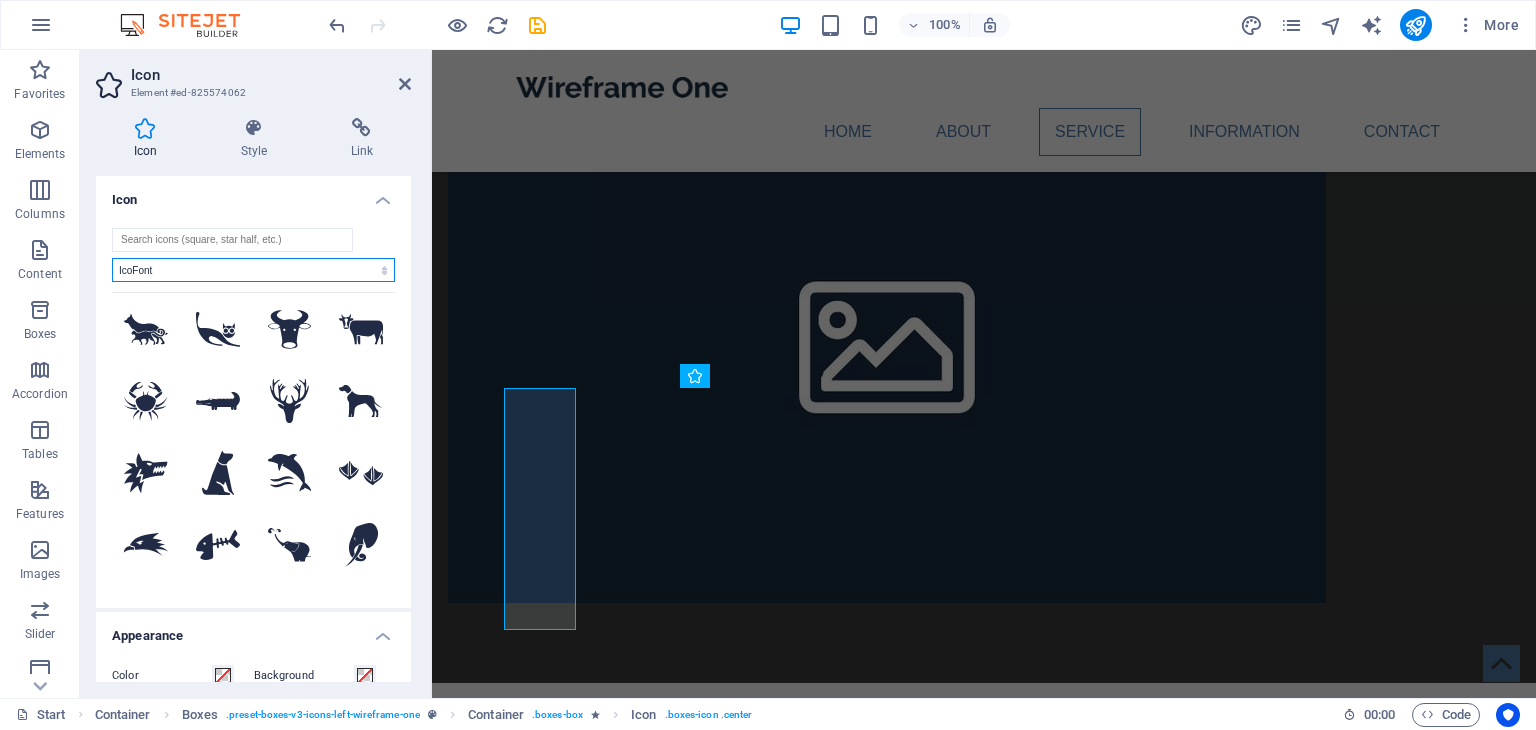 scroll, scrollTop: 1200, scrollLeft: 0, axis: vertical 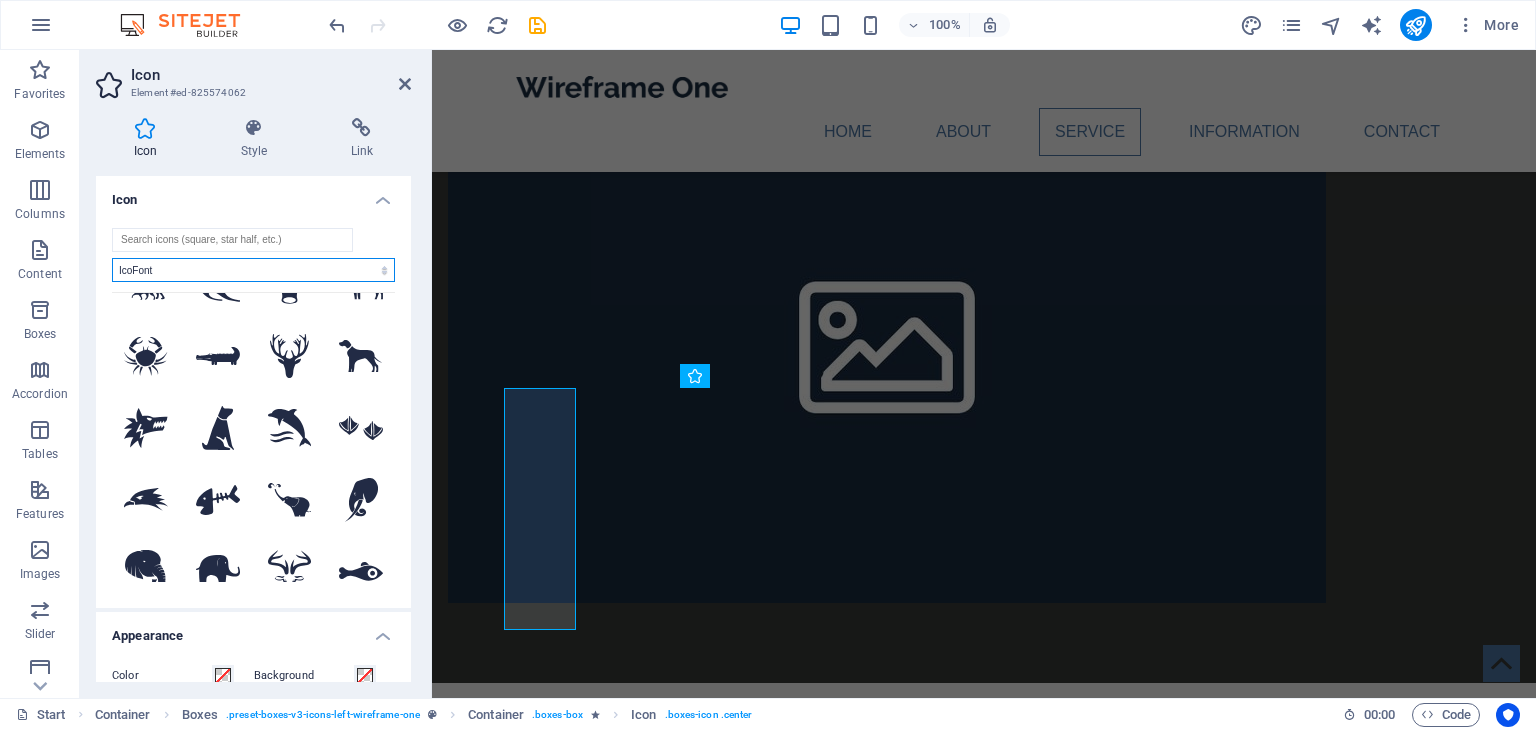 click on "All icon sets... IcoFont Ionicons FontAwesome Brands FontAwesome Duotone FontAwesome Solid FontAwesome Regular FontAwesome Light FontAwesome Thin FontAwesome Sharp Solid FontAwesome Sharp Regular FontAwesome Sharp Light FontAwesome Sharp Thin" at bounding box center (253, 270) 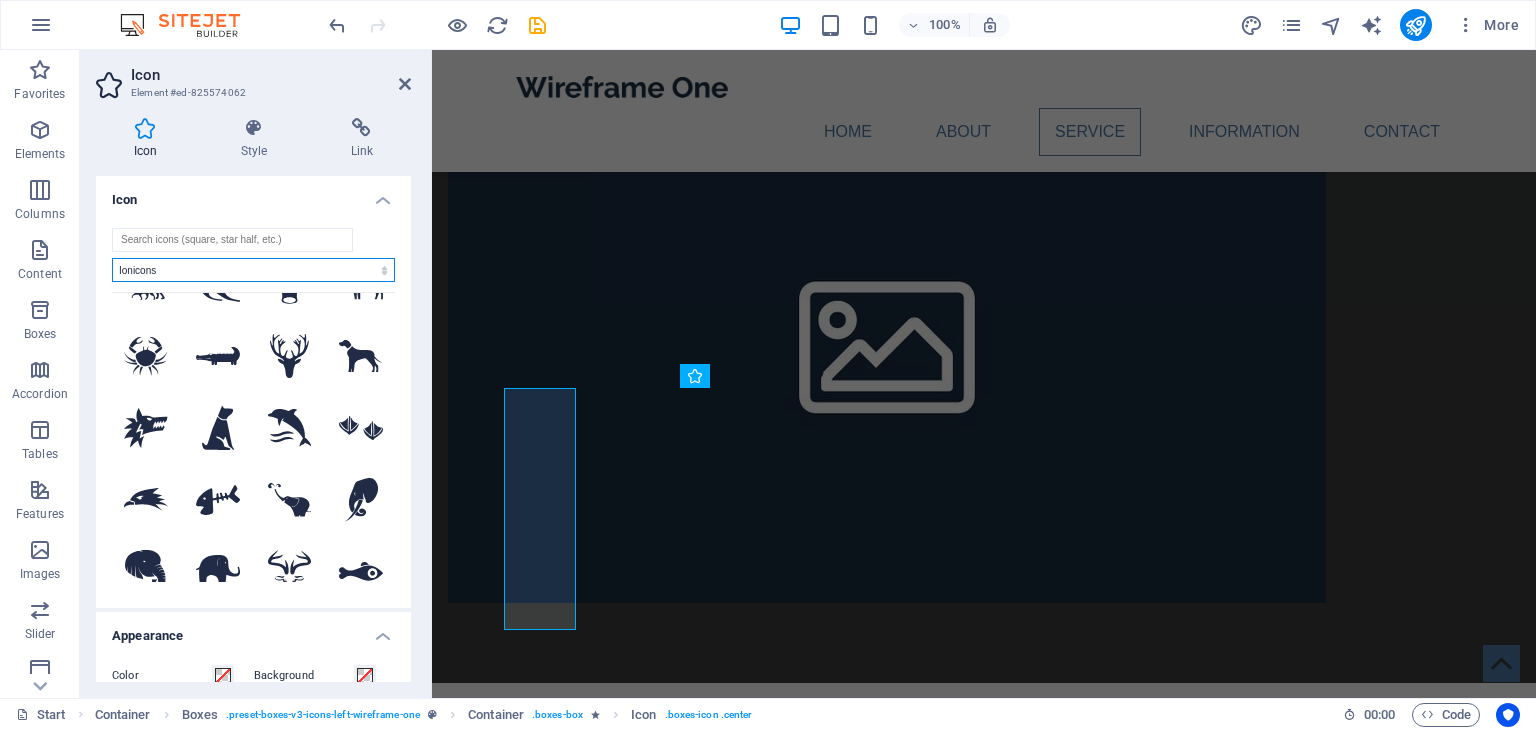 click on "All icon sets... IcoFont Ionicons FontAwesome Brands FontAwesome Duotone FontAwesome Solid FontAwesome Regular FontAwesome Light FontAwesome Thin FontAwesome Sharp Solid FontAwesome Sharp Regular FontAwesome Sharp Light FontAwesome Sharp Thin" at bounding box center (253, 270) 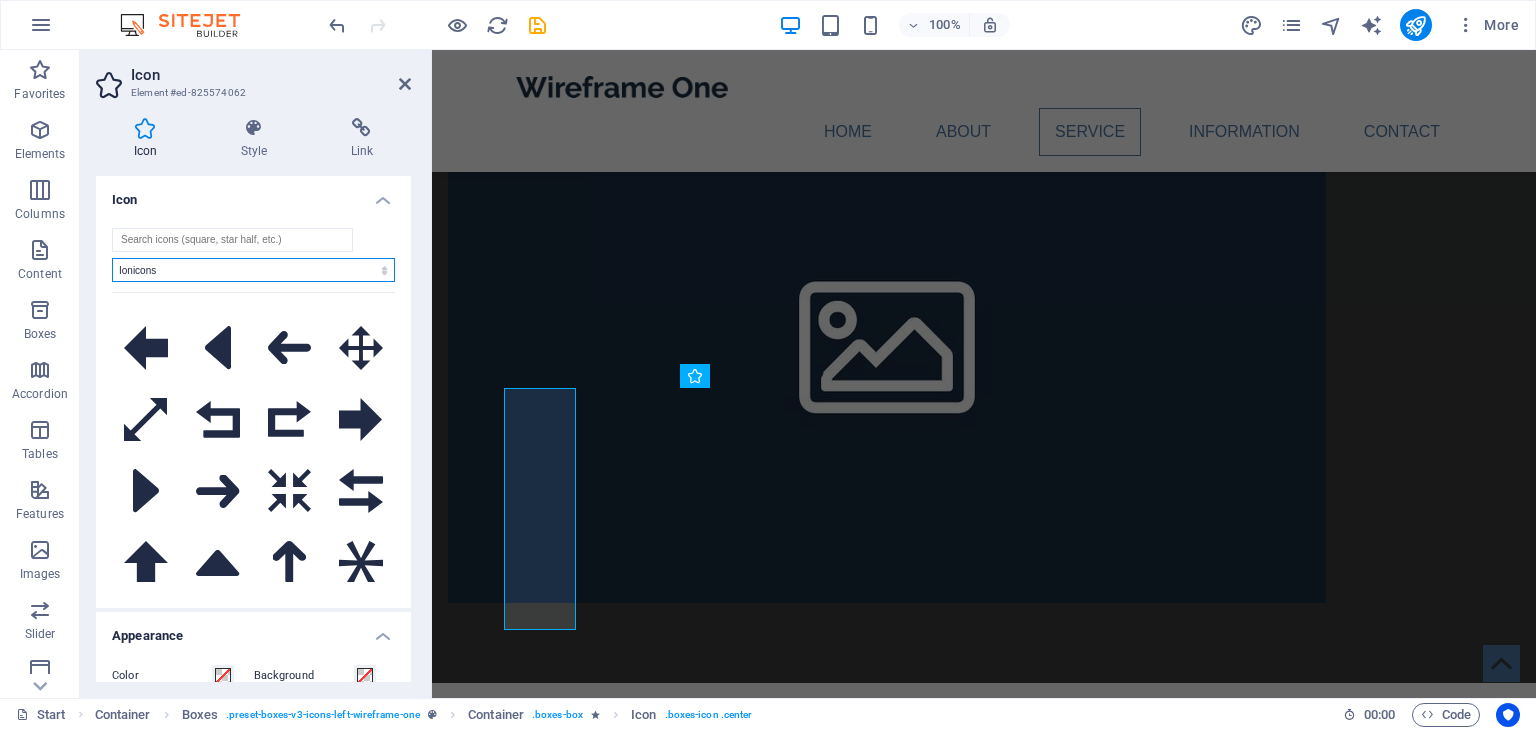 scroll, scrollTop: 2700, scrollLeft: 0, axis: vertical 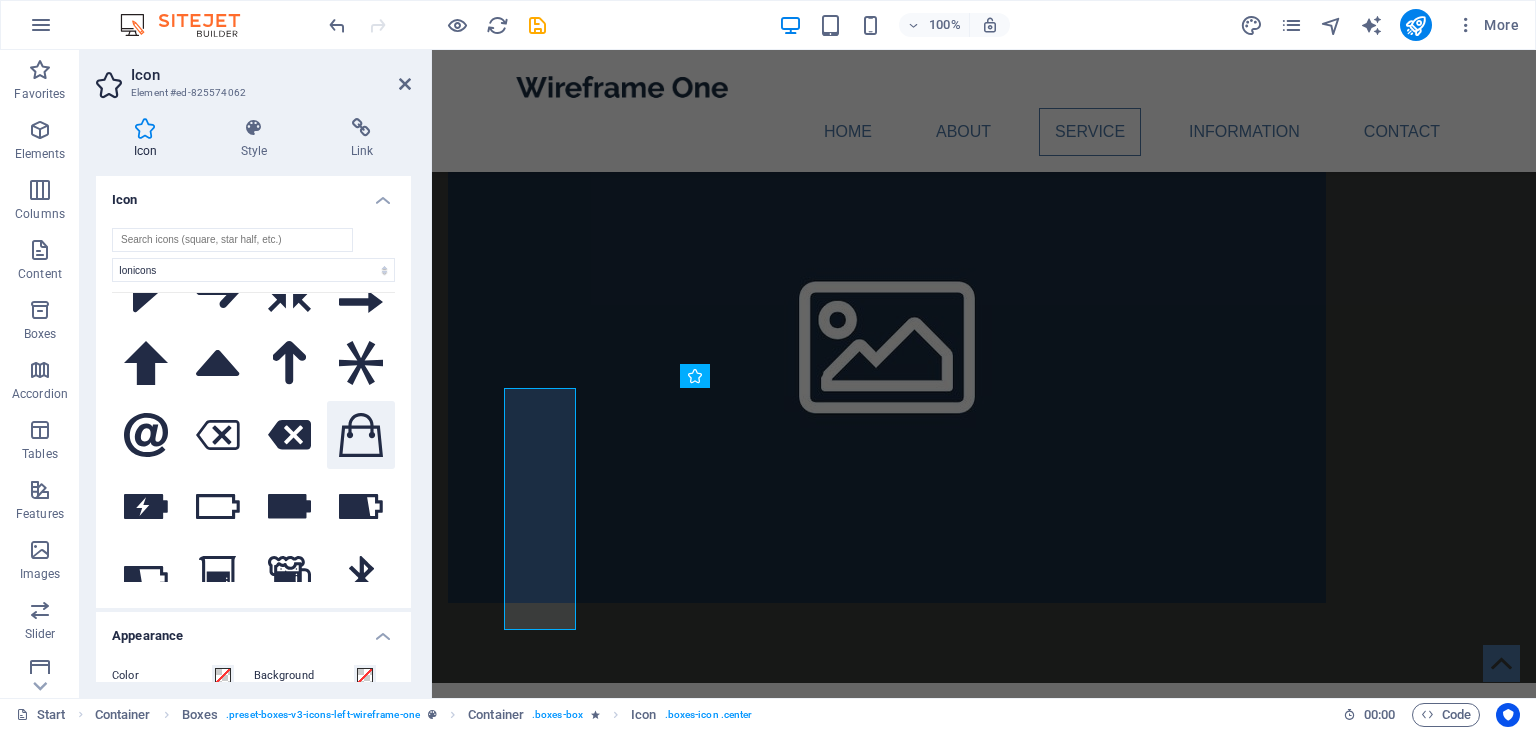 click 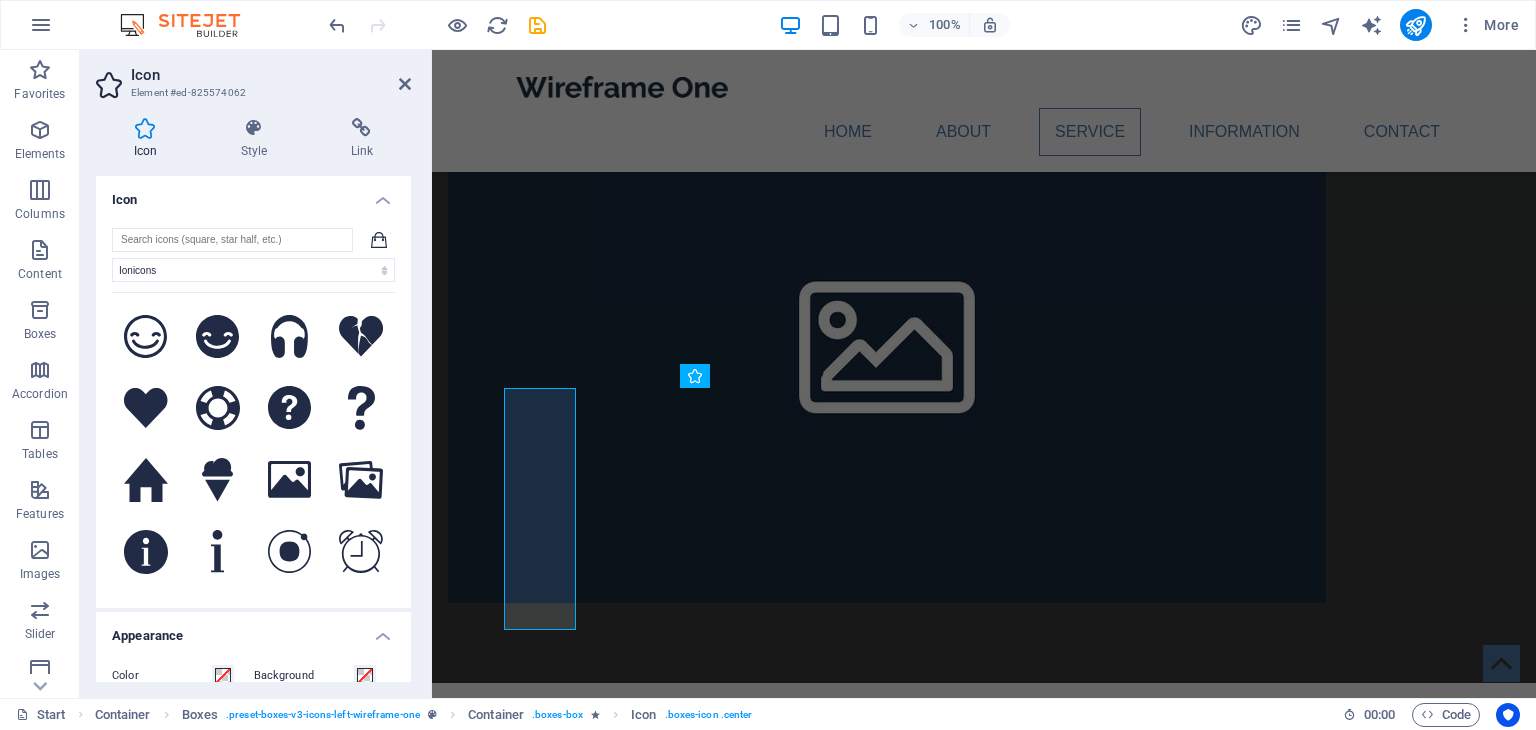 scroll, scrollTop: 4400, scrollLeft: 0, axis: vertical 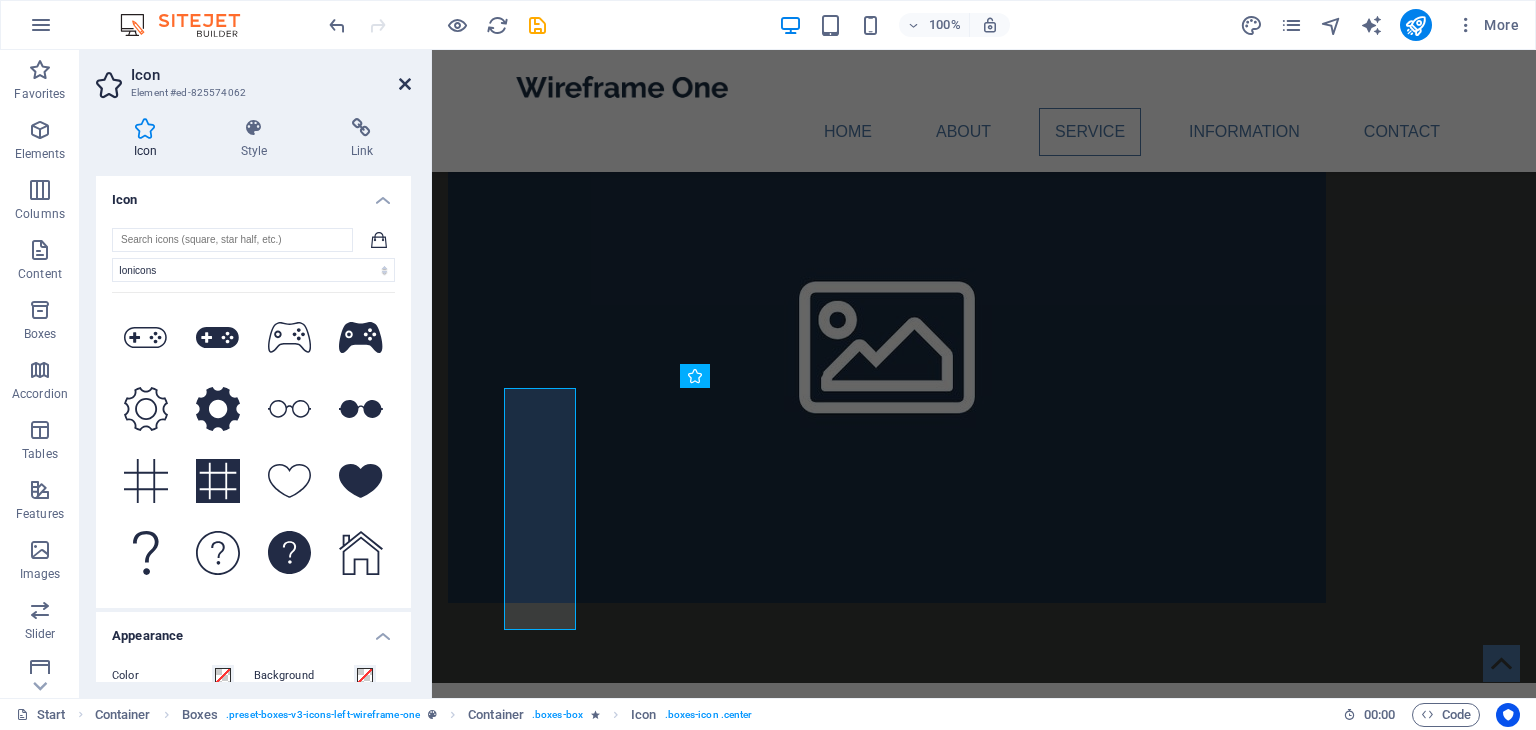 click at bounding box center (405, 84) 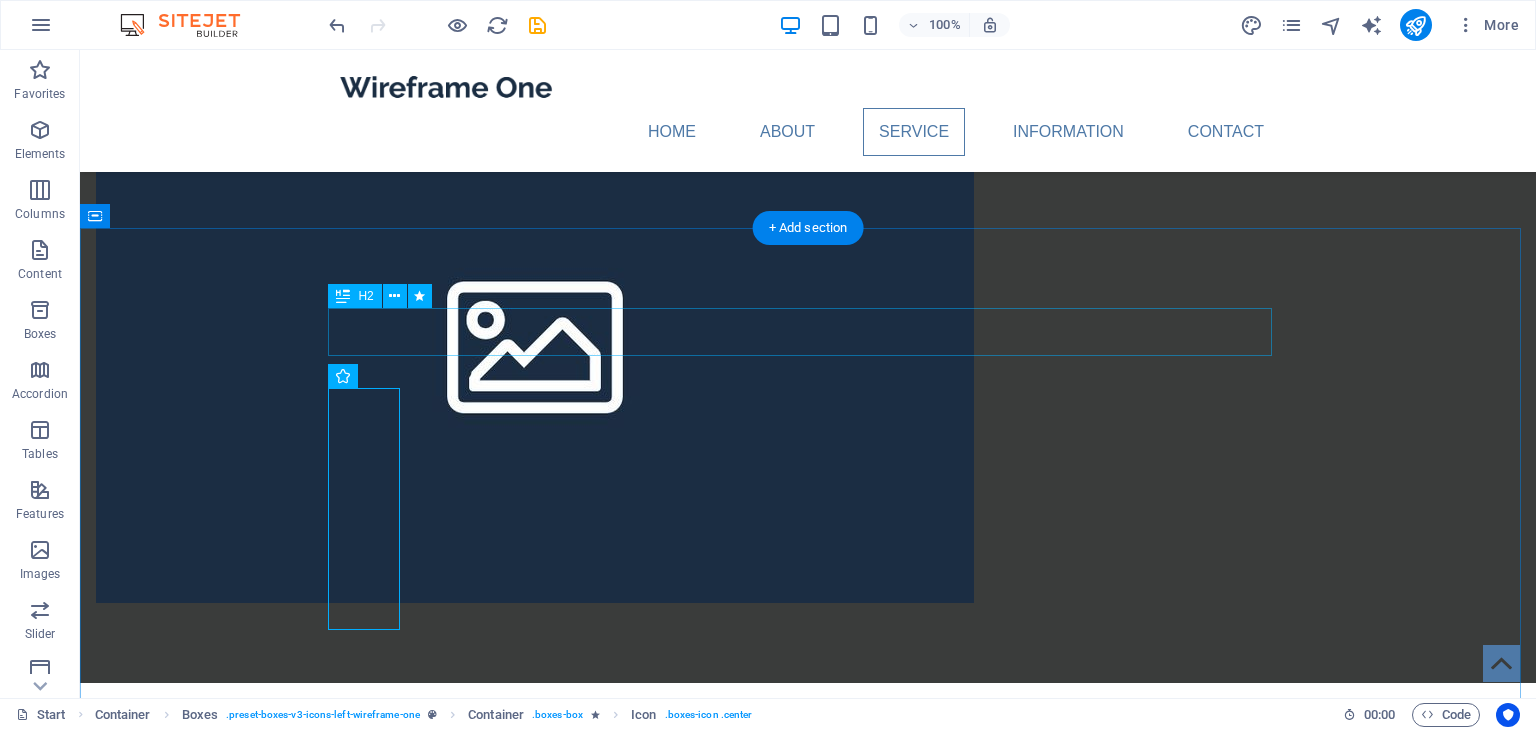 click on "Service" at bounding box center [808, 787] 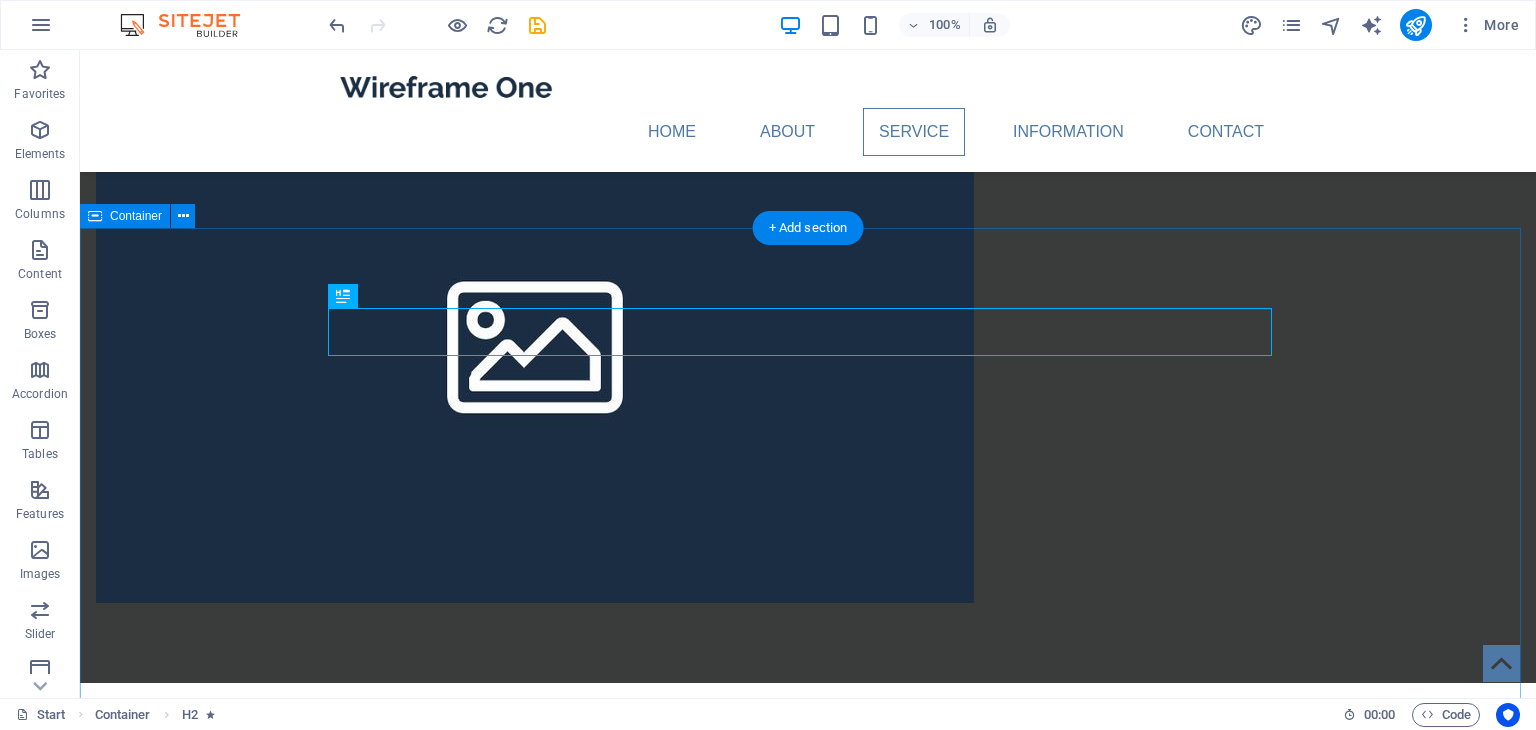 click on "Service General Trading We specialize in the sourcing, import, and export of a wide variety of products, including industrial equipment, consumer goods, and construction materials. Our efficient logistics and extensive global supplier network guarantee competitive pricing and timely delivery for clients in various industries. Headline Lorem ipsum dolor sit amet, consectetuer adipiscing elit. Aenean commodo ligula eget dolor. Lorem ipsum dolor sit amet, consectetuer adipiscing elit leget dolor. Headline Lorem ipsum dolor sit amet, consectetuer adipiscing elit. Aenean commodo ligula eget dolor. Lorem ipsum dolor sit amet, consectetuer adipiscing elit leget dolor. Headline Lorem ipsum dolor sit amet, consectetuer adipiscing elit. Aenean commodo ligula eget dolor. Lorem ipsum dolor sit amet, consectetuer adipiscing elit leget dolor." at bounding box center [808, 1275] 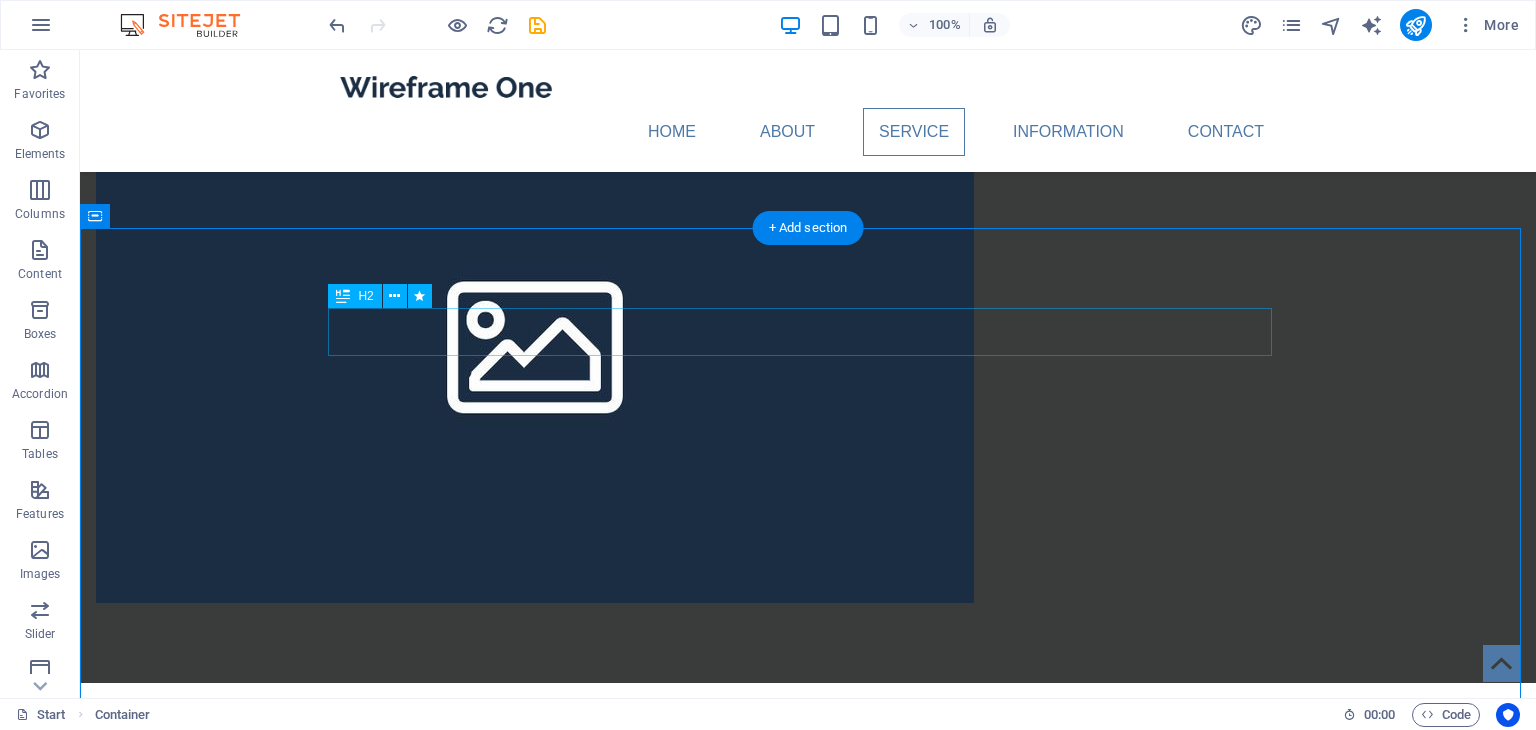 click on "Service" at bounding box center [808, 787] 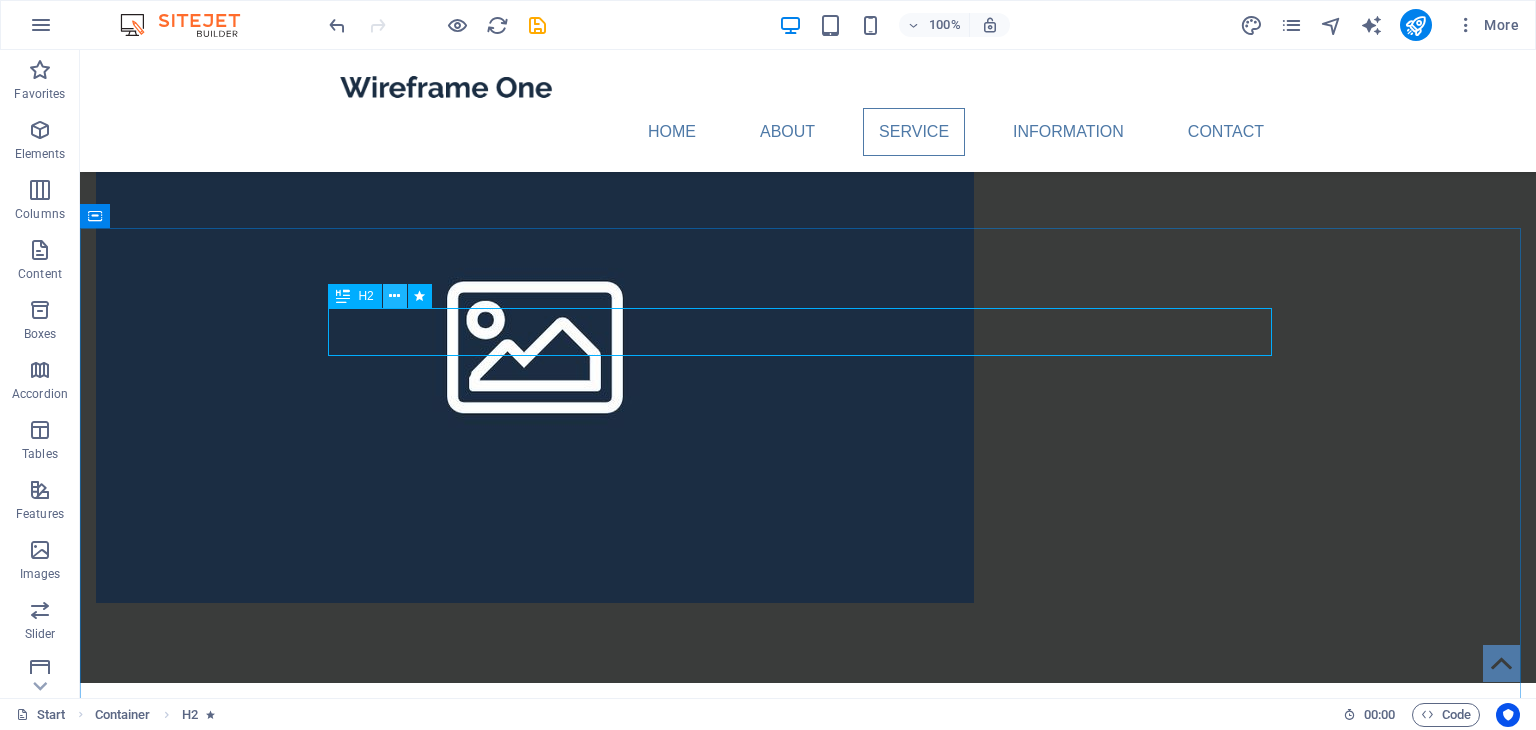click at bounding box center [394, 296] 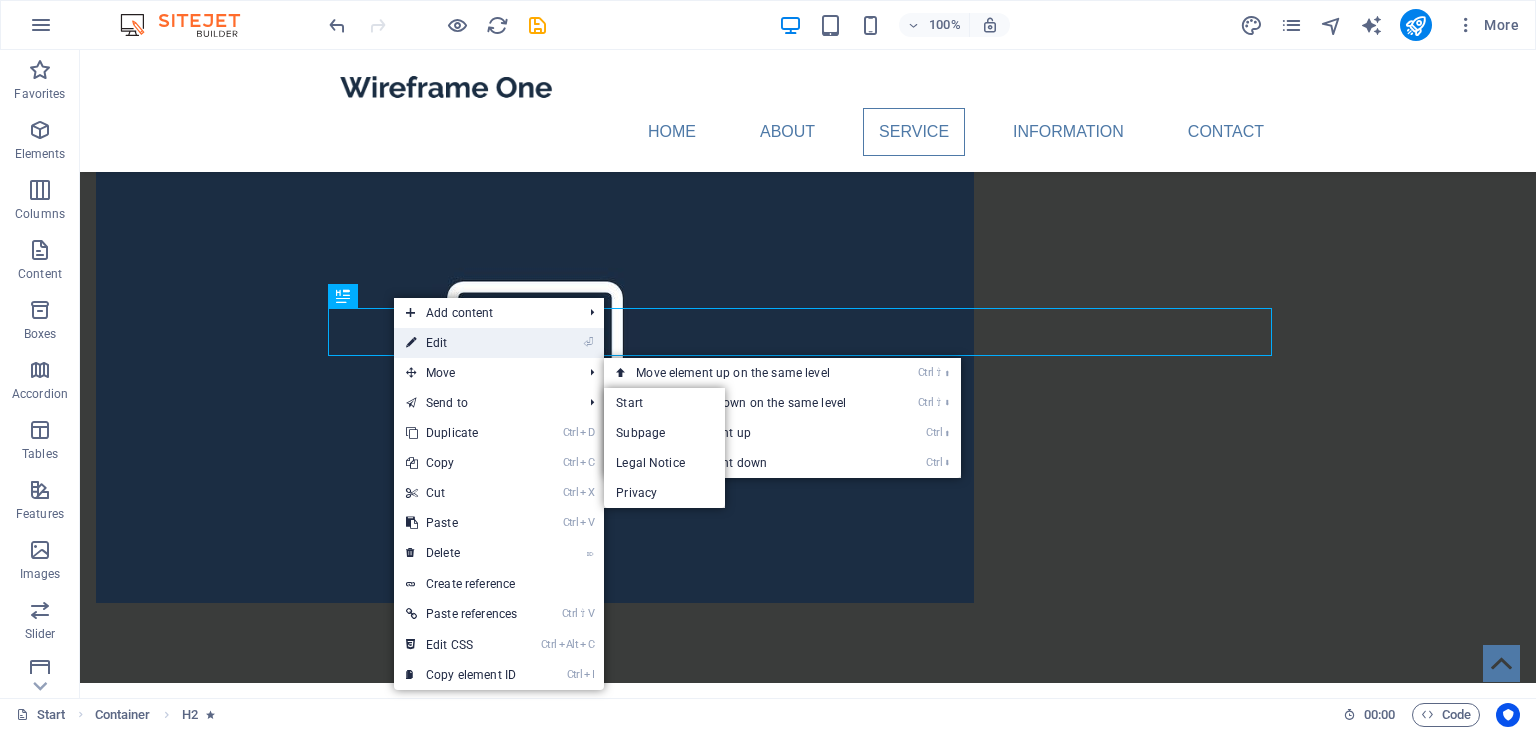 click on "⏎  Edit" at bounding box center [461, 343] 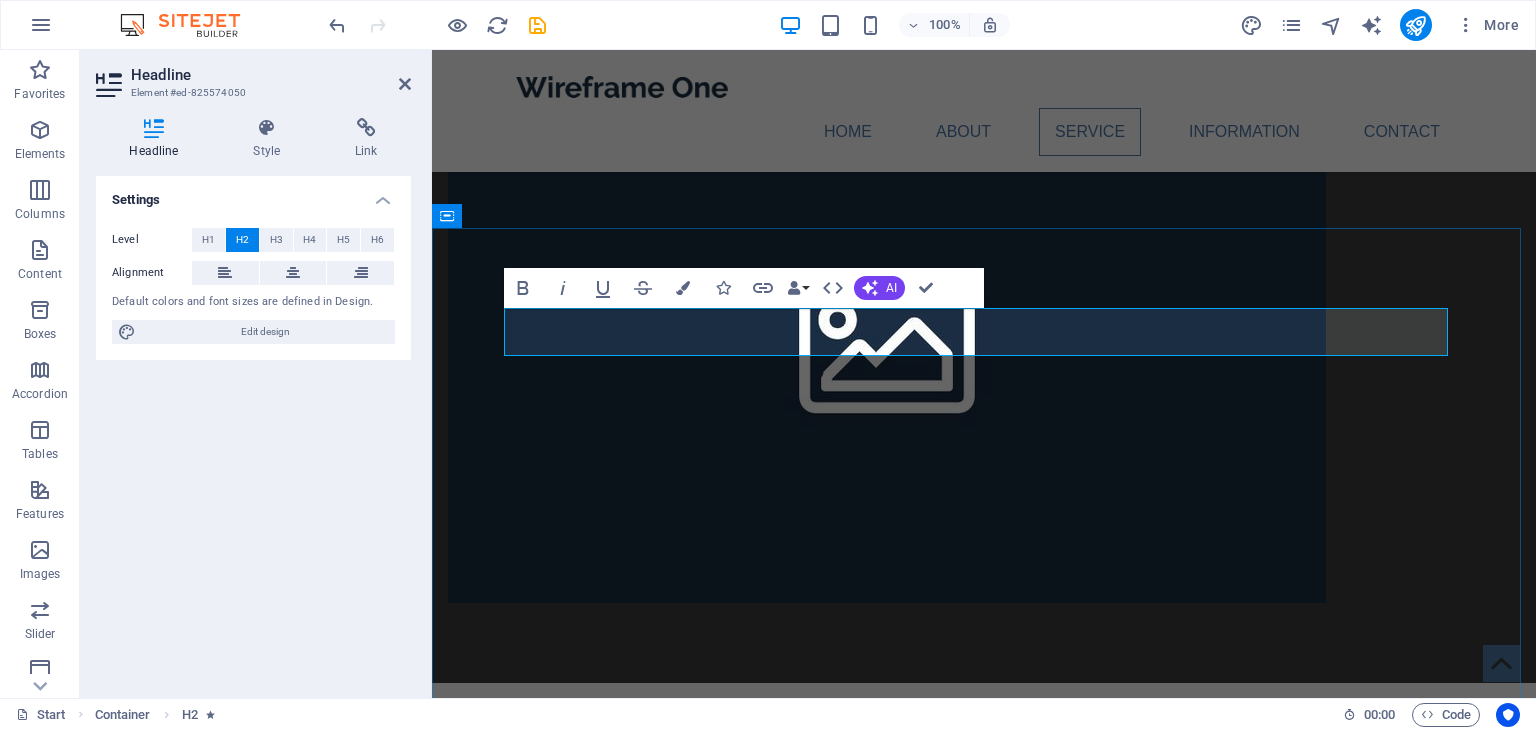 click on "Service" at bounding box center (984, 787) 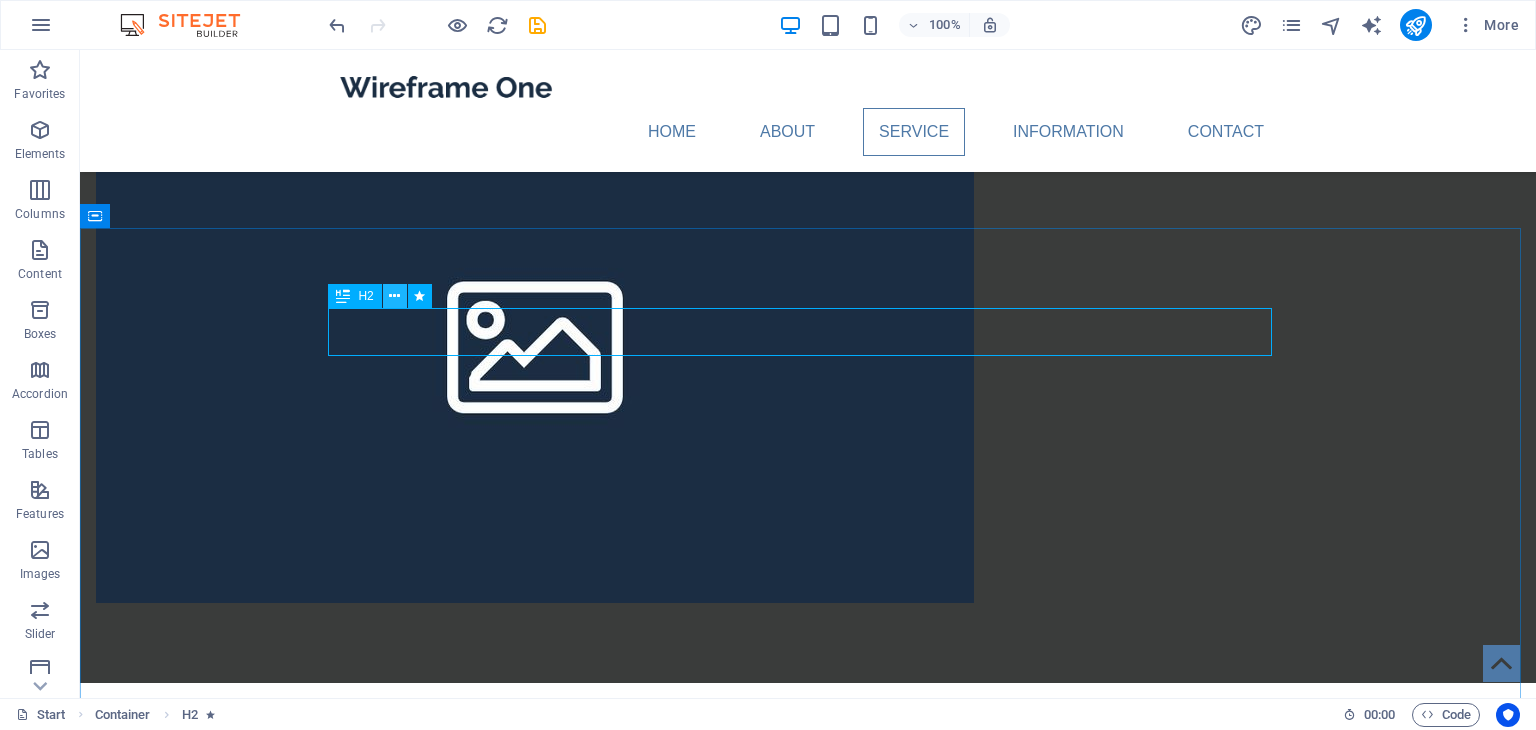 click at bounding box center [394, 296] 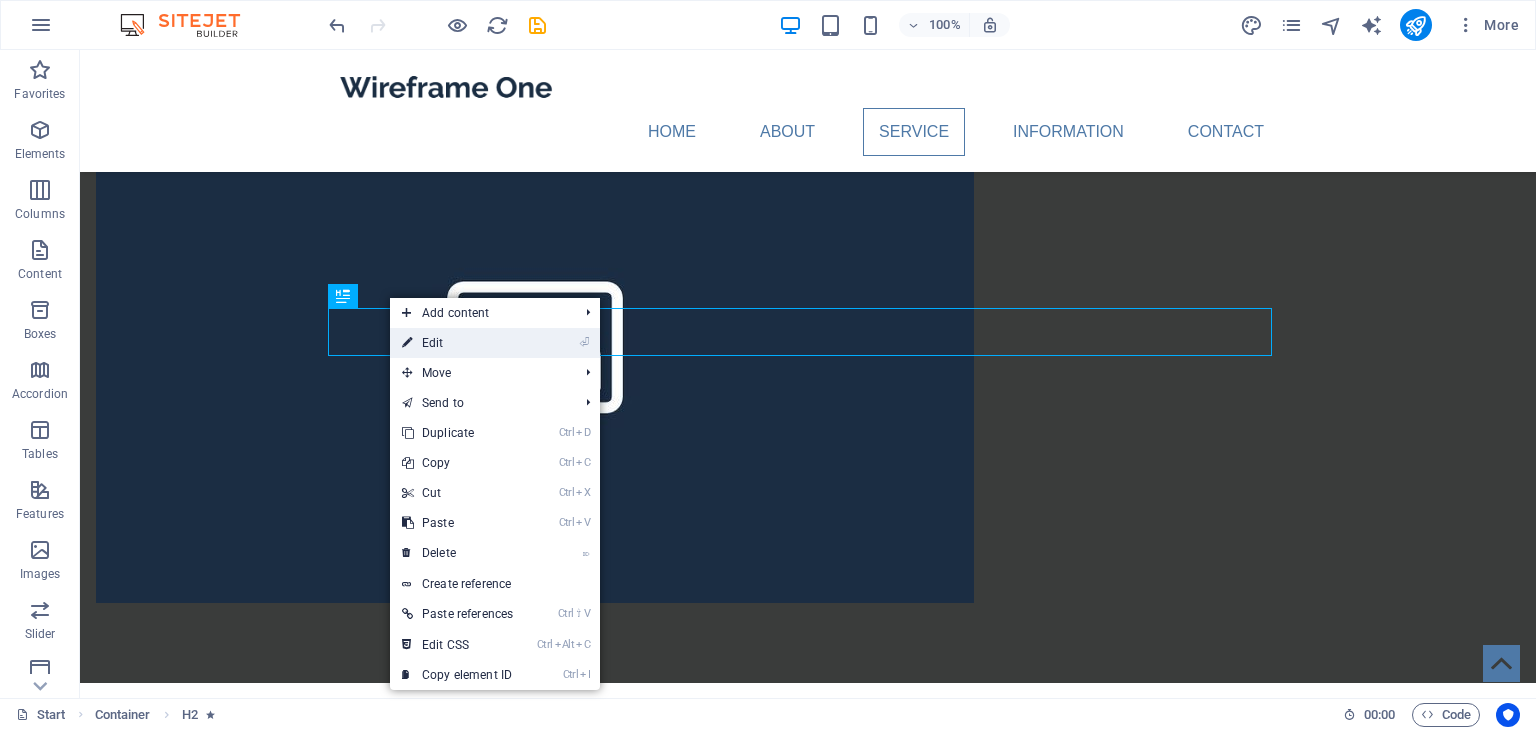 drag, startPoint x: 484, startPoint y: 331, endPoint x: 67, endPoint y: 281, distance: 419.9869 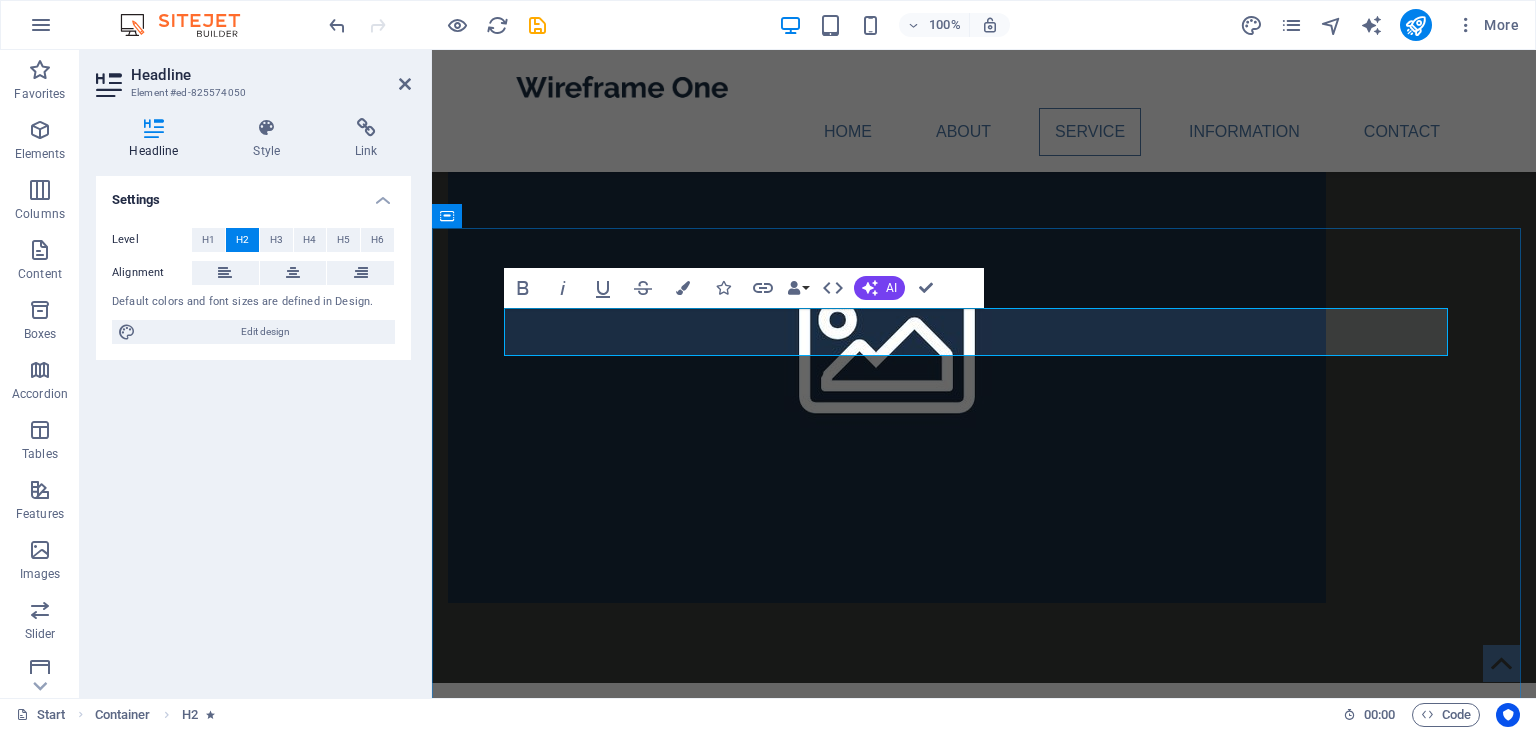 click on "Services" at bounding box center (984, 787) 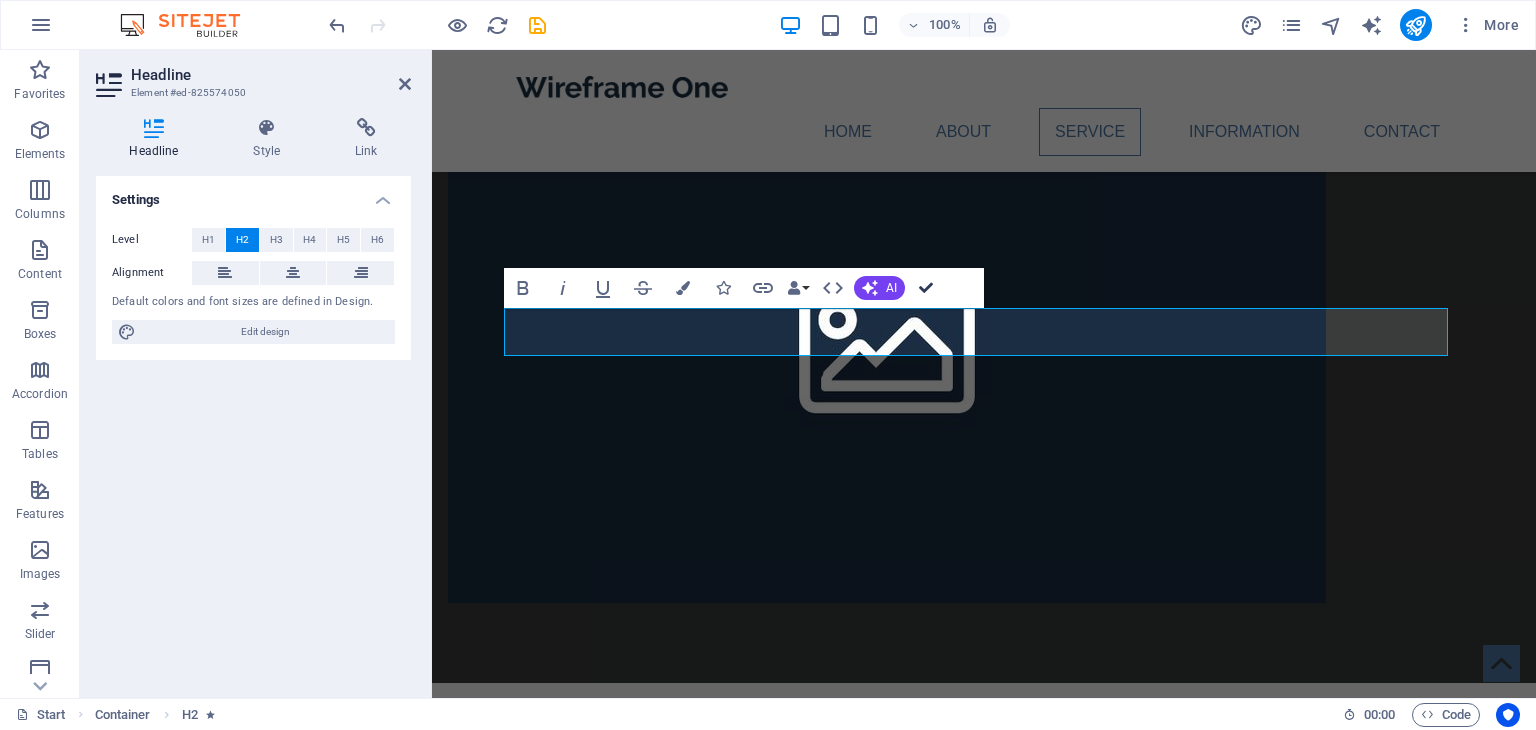 drag, startPoint x: 928, startPoint y: 289, endPoint x: 961, endPoint y: 303, distance: 35.846897 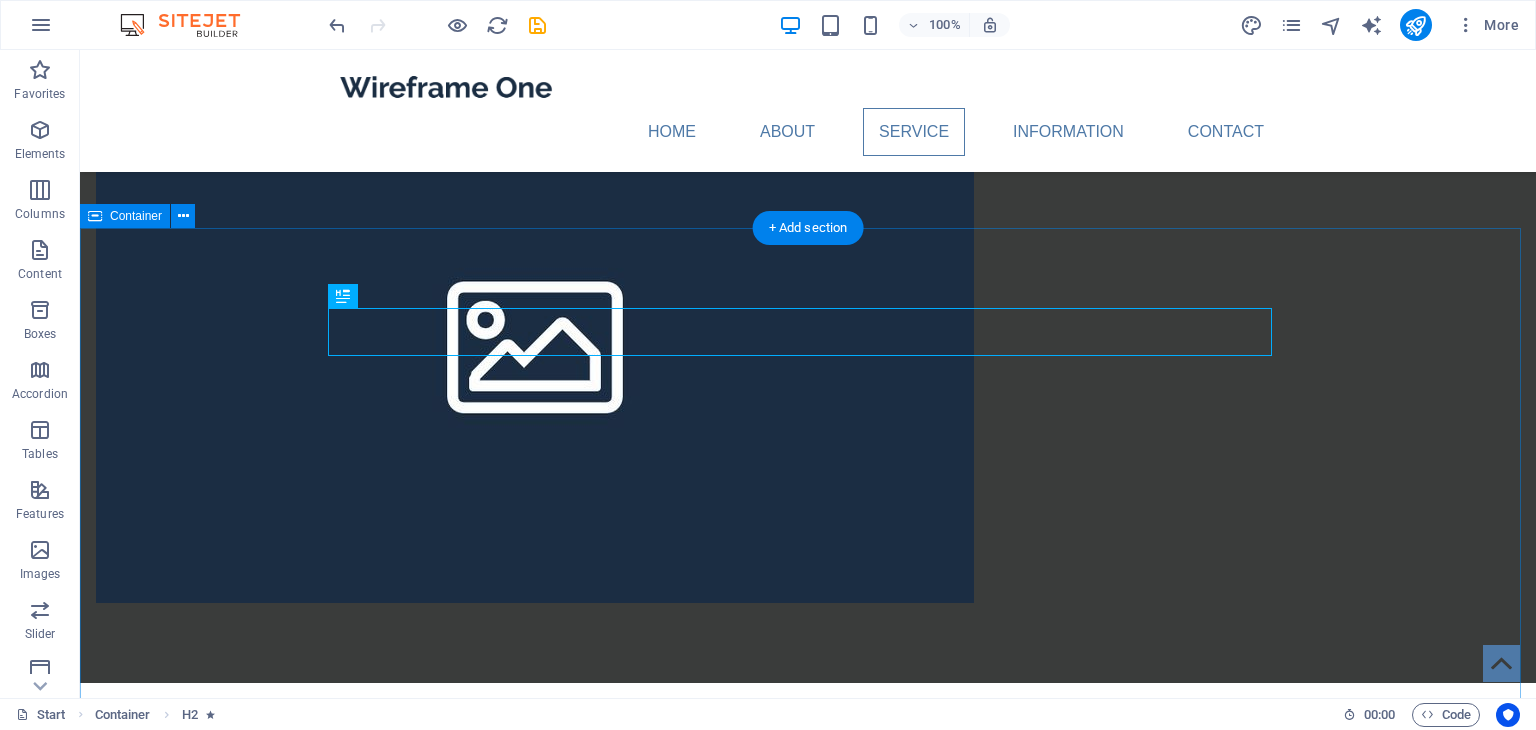 click on "Our Services General Trading We specialize in the sourcing, import, and export of a wide variety of products, including industrial equipment, consumer goods, and construction materials. Our efficient logistics and extensive global supplier network guarantee competitive pricing and timely delivery for clients in various industries. Headline Lorem ipsum dolor sit amet, consectetuer adipiscing elit. Aenean commodo ligula eget dolor. Lorem ipsum dolor sit amet, consectetuer adipiscing elit leget dolor. Headline Lorem ipsum dolor sit amet, consectetuer adipiscing elit. Aenean commodo ligula eget dolor. Lorem ipsum dolor sit amet, consectetuer adipiscing elit leget dolor. Headline Lorem ipsum dolor sit amet, consectetuer adipiscing elit. Aenean commodo ligula eget dolor. Lorem ipsum dolor sit amet, consectetuer adipiscing elit leget dolor." at bounding box center [808, 1275] 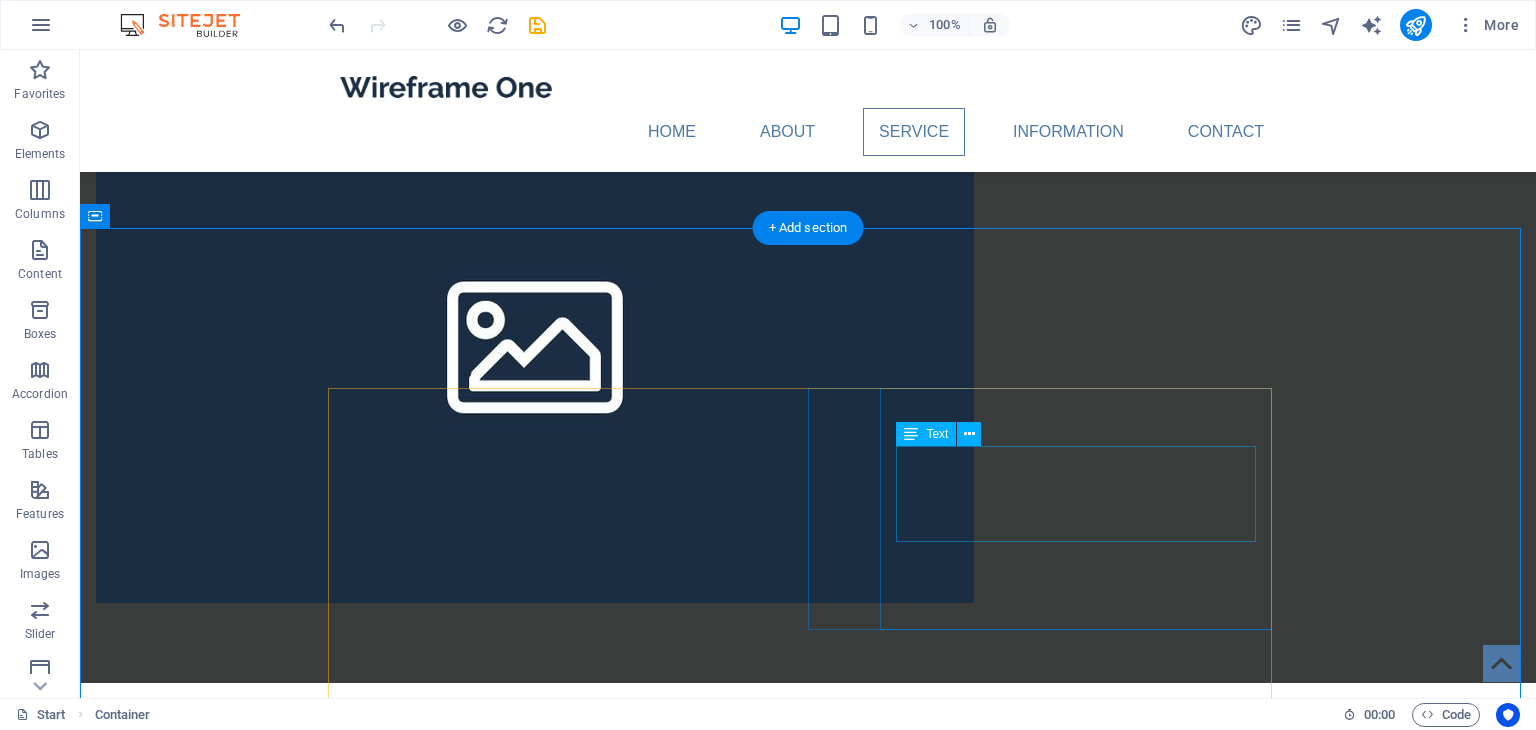 click on "Lorem ipsum dolor sit amet, consectetuer adipiscing elit. Aenean commodo ligula eget dolor. Lorem ipsum dolor sit amet, consectetuer adipiscing elit leget dolor." at bounding box center [568, 1283] 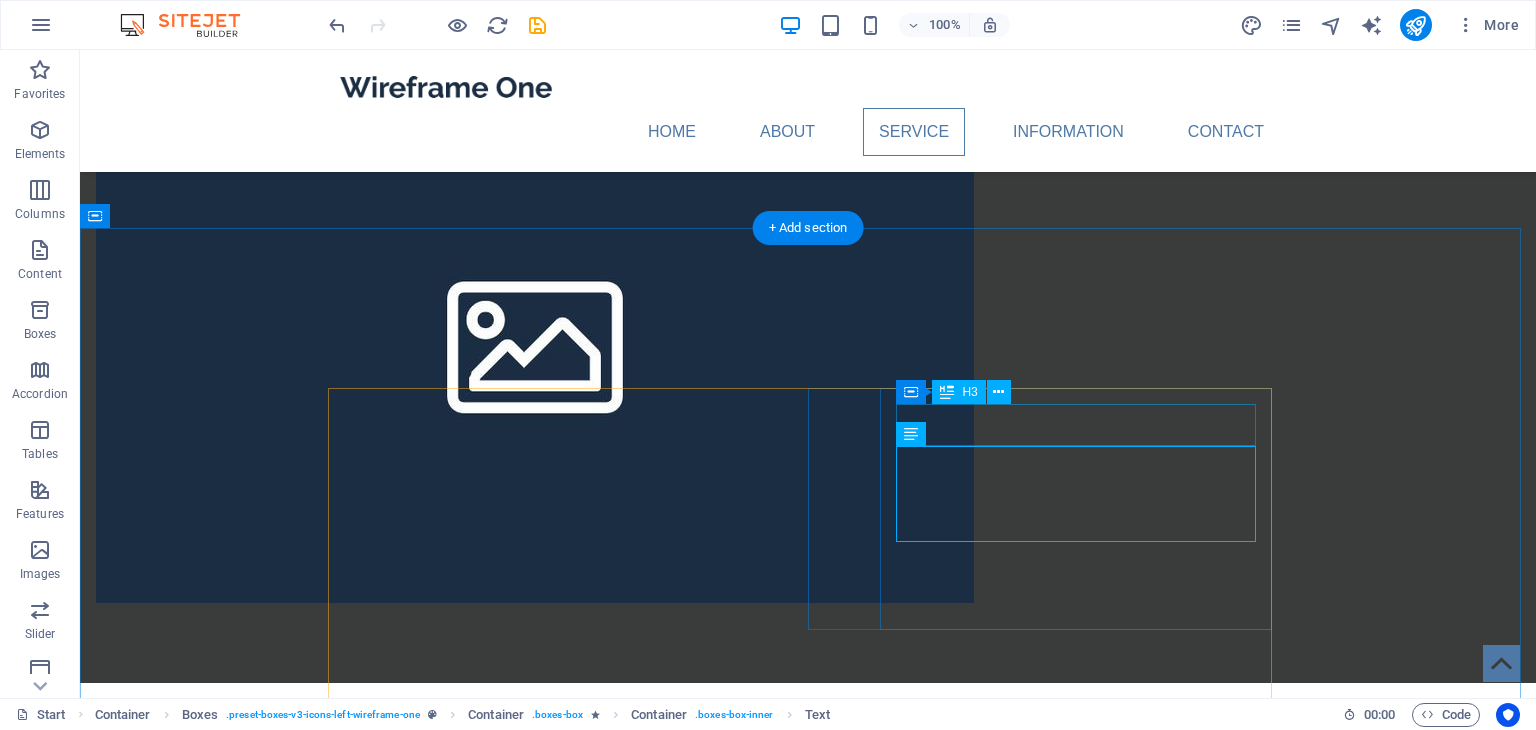 click on "Headline" at bounding box center (568, 1226) 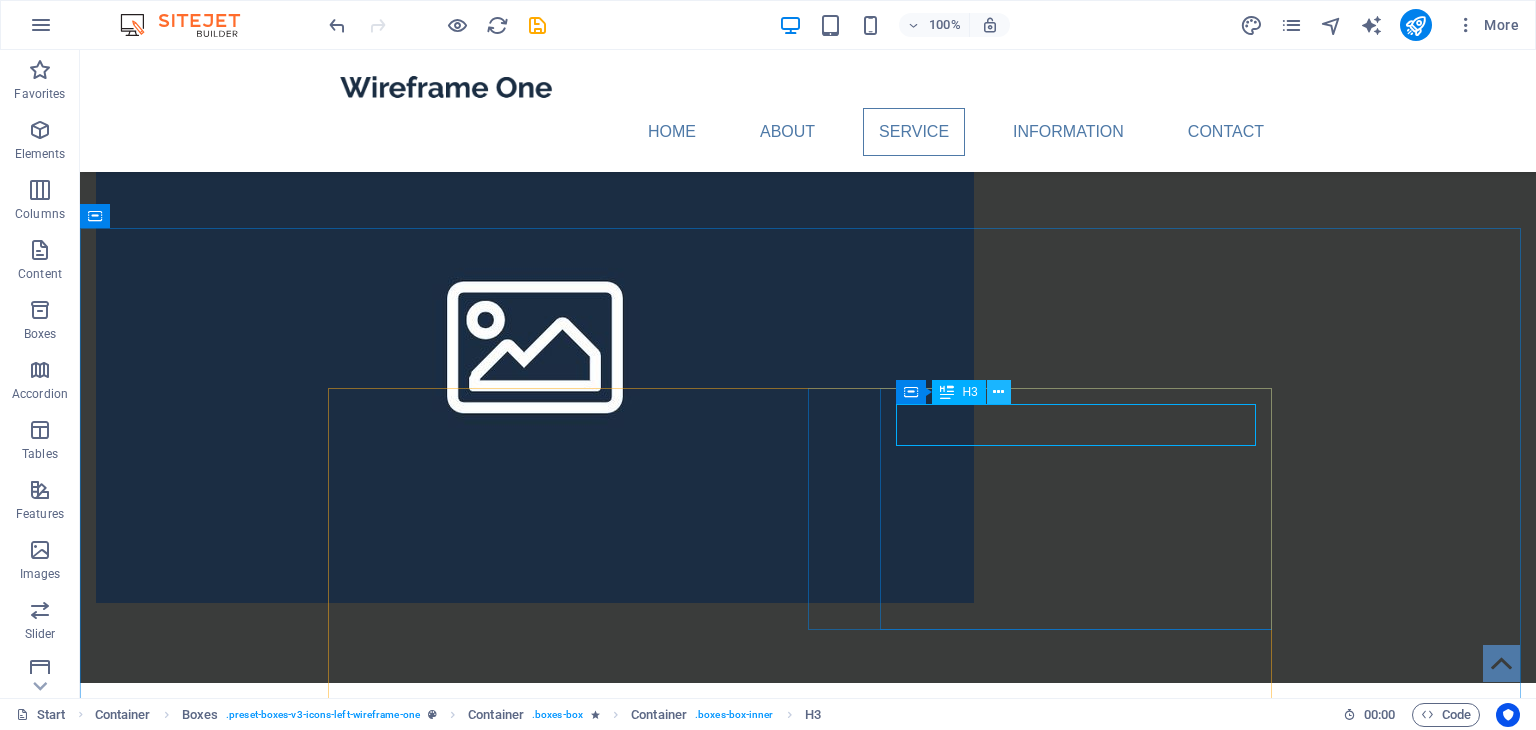 click at bounding box center [999, 392] 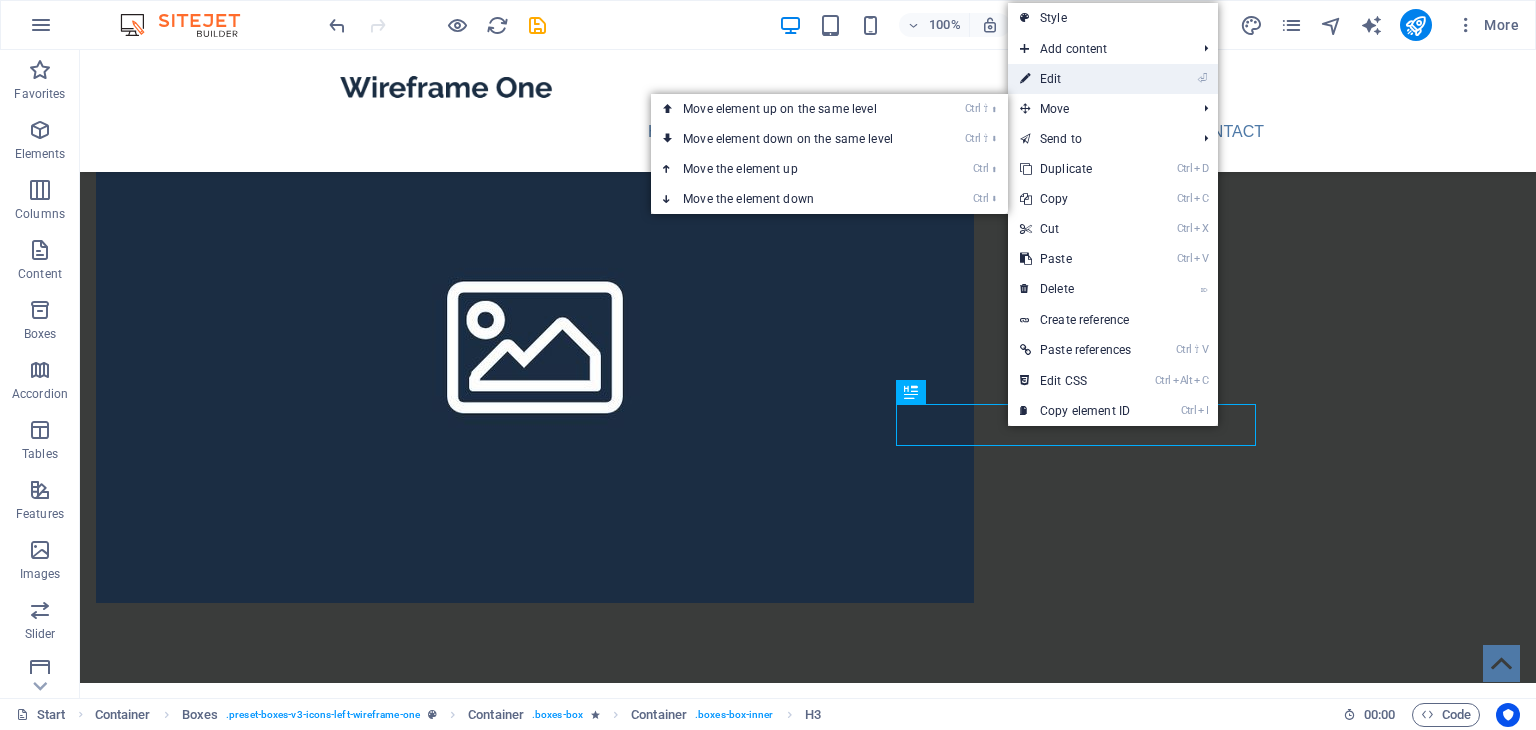 click on "⏎  Edit" at bounding box center [1075, 79] 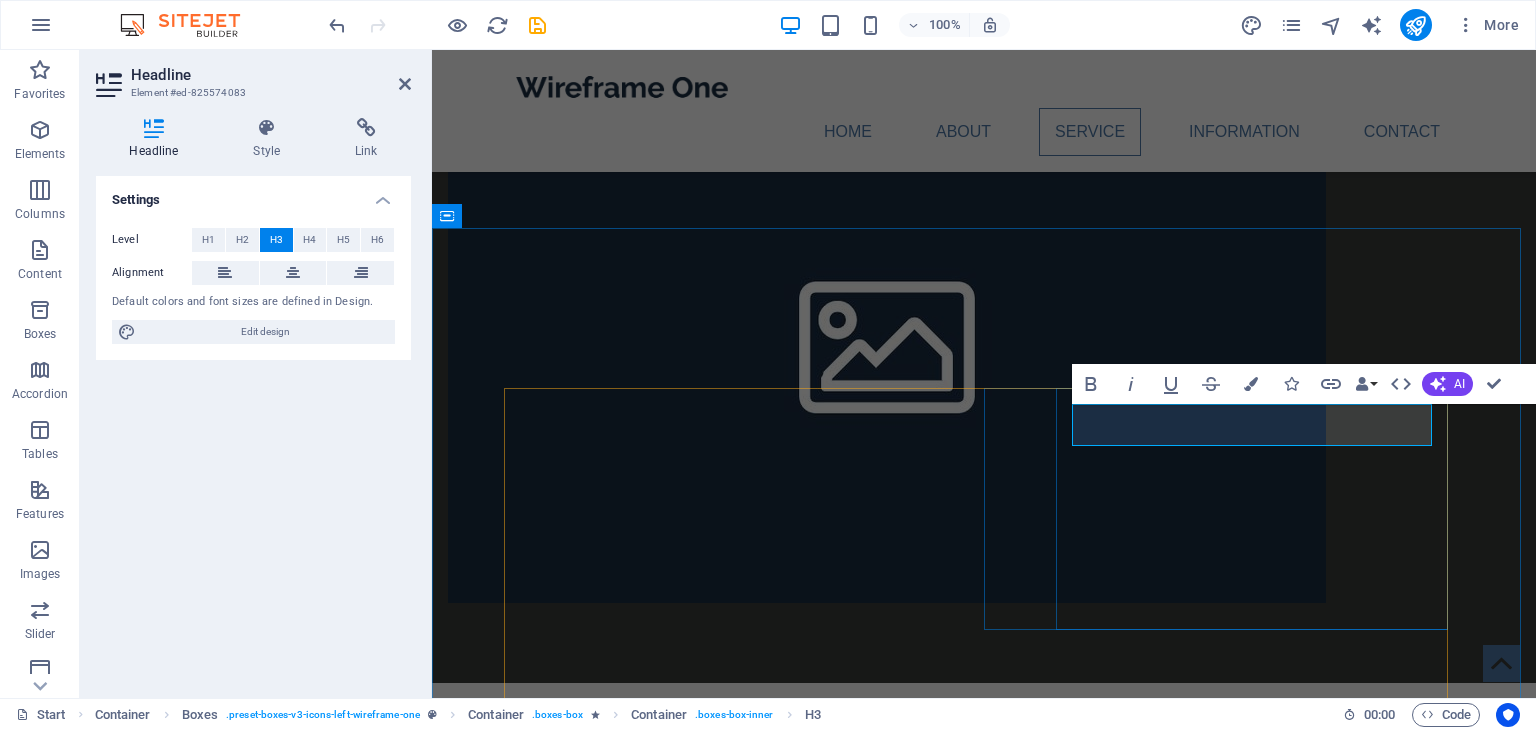 type 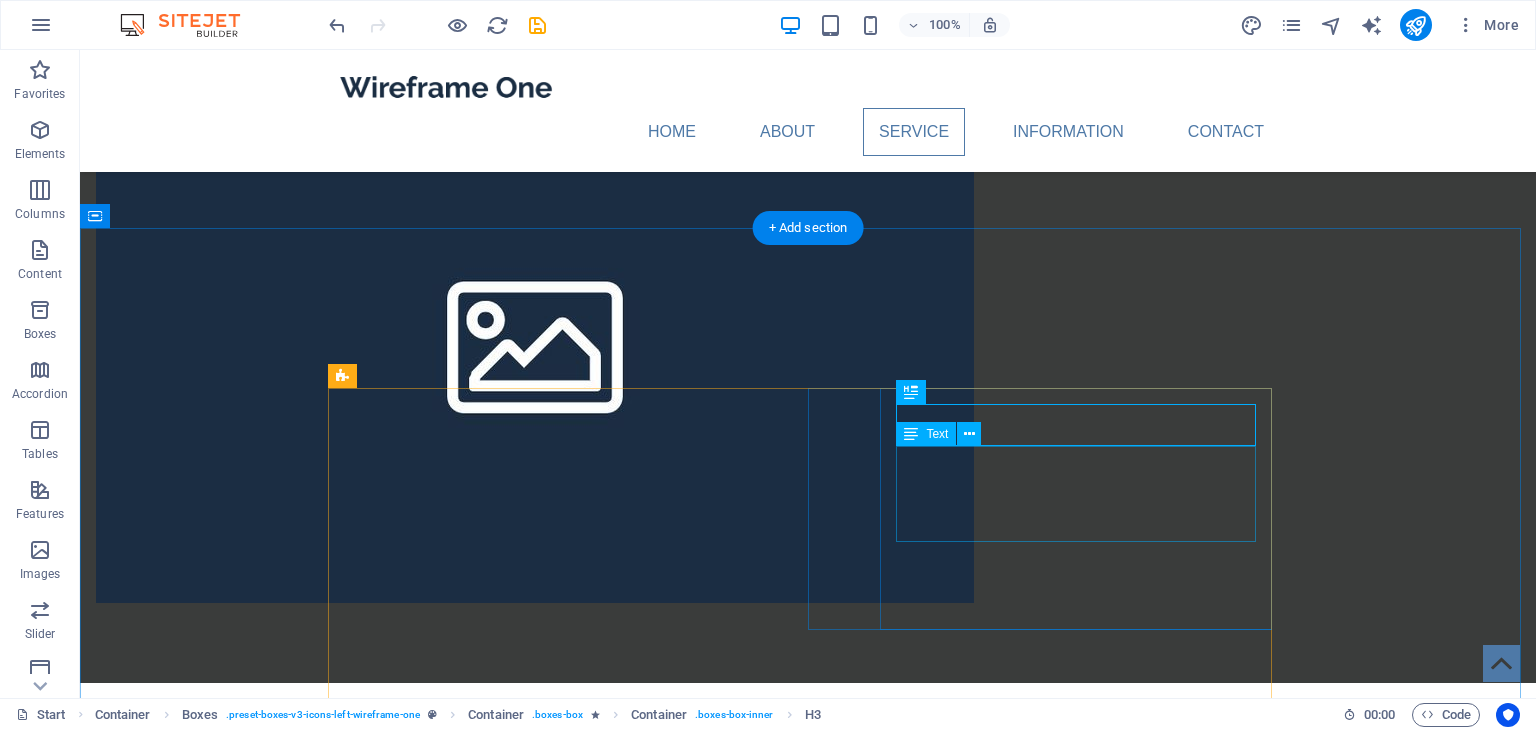 click on "Lorem ipsum dolor sit amet, consectetuer adipiscing elit. Aenean commodo ligula eget dolor. Lorem ipsum dolor sit amet, consectetuer adipiscing elit leget dolor." at bounding box center [568, 1283] 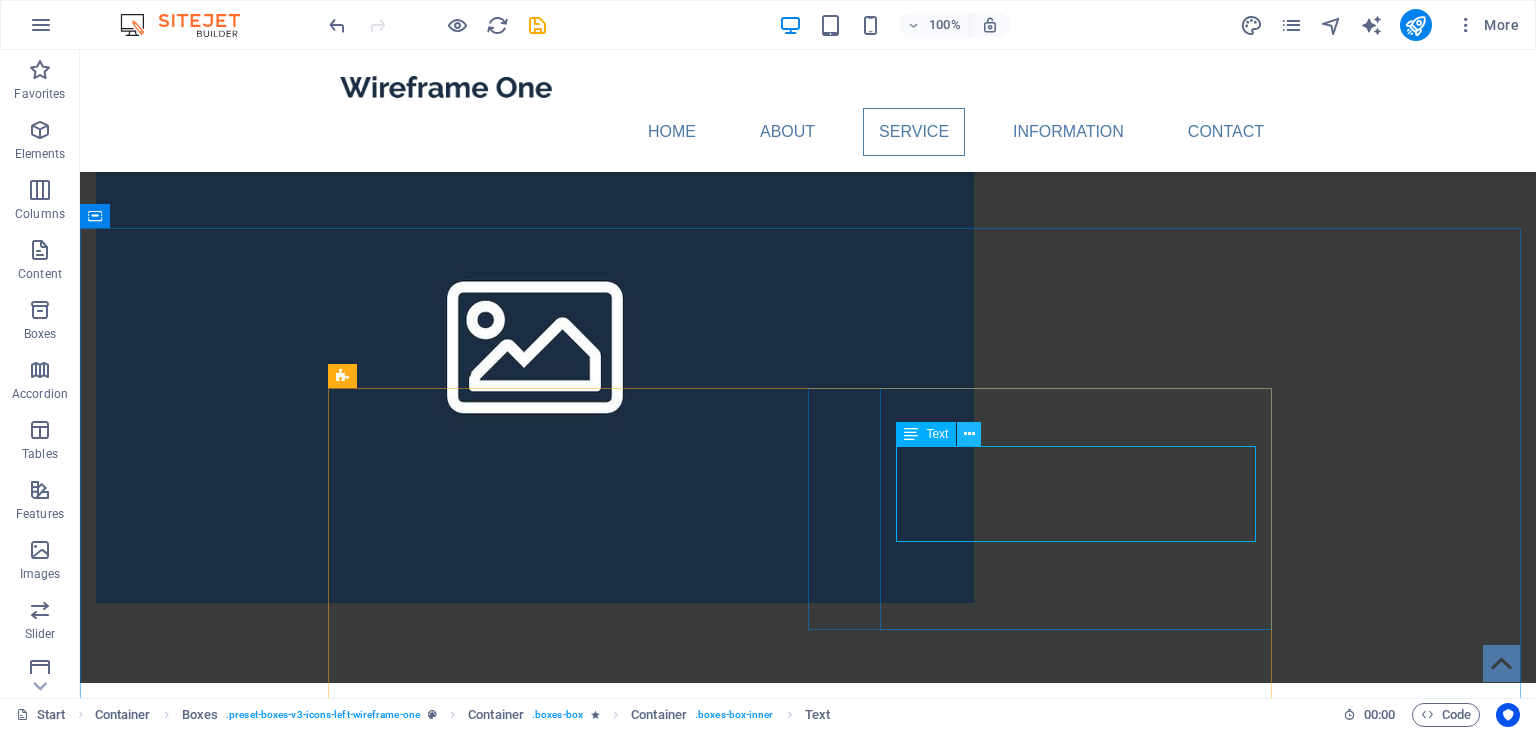 click at bounding box center [969, 434] 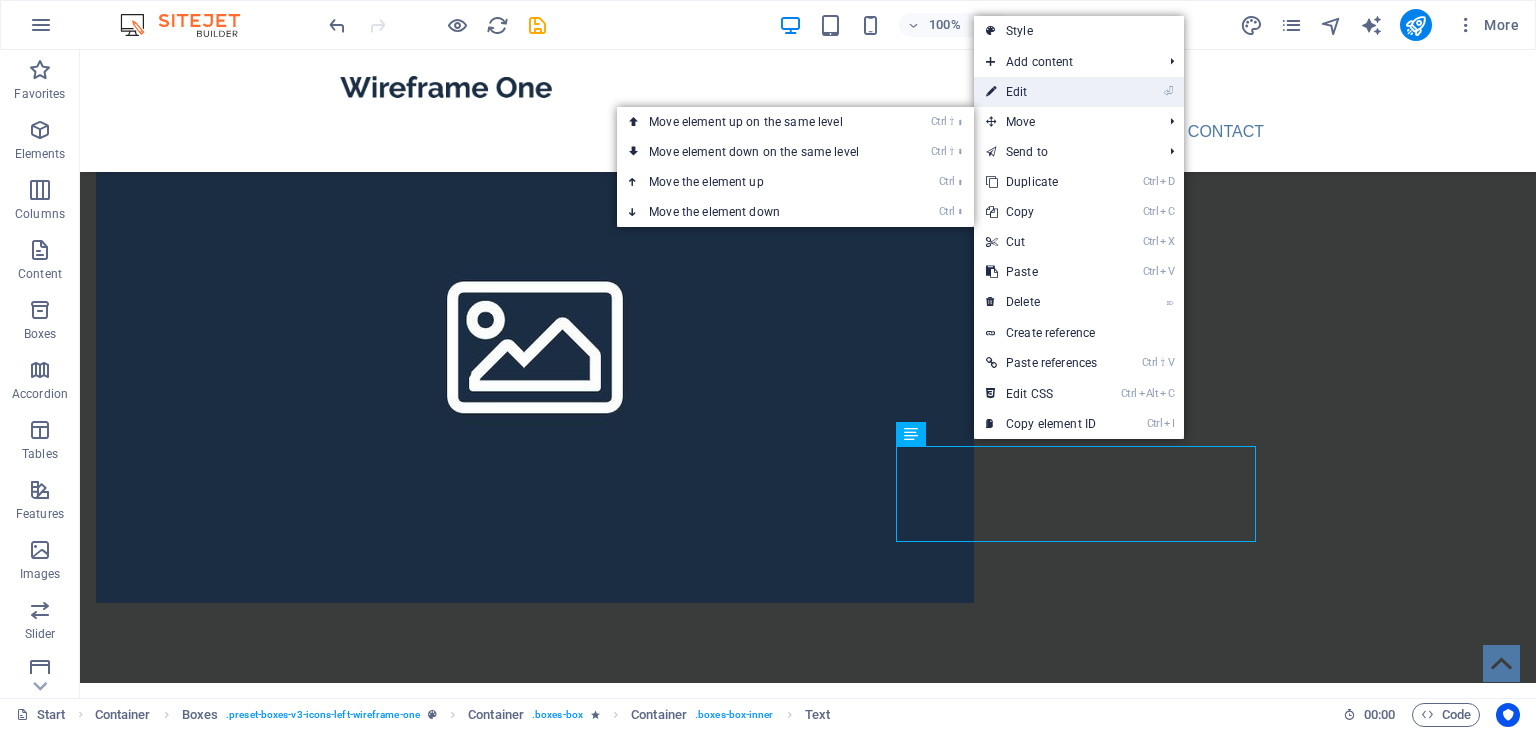 click on "⏎  Edit" at bounding box center [1041, 92] 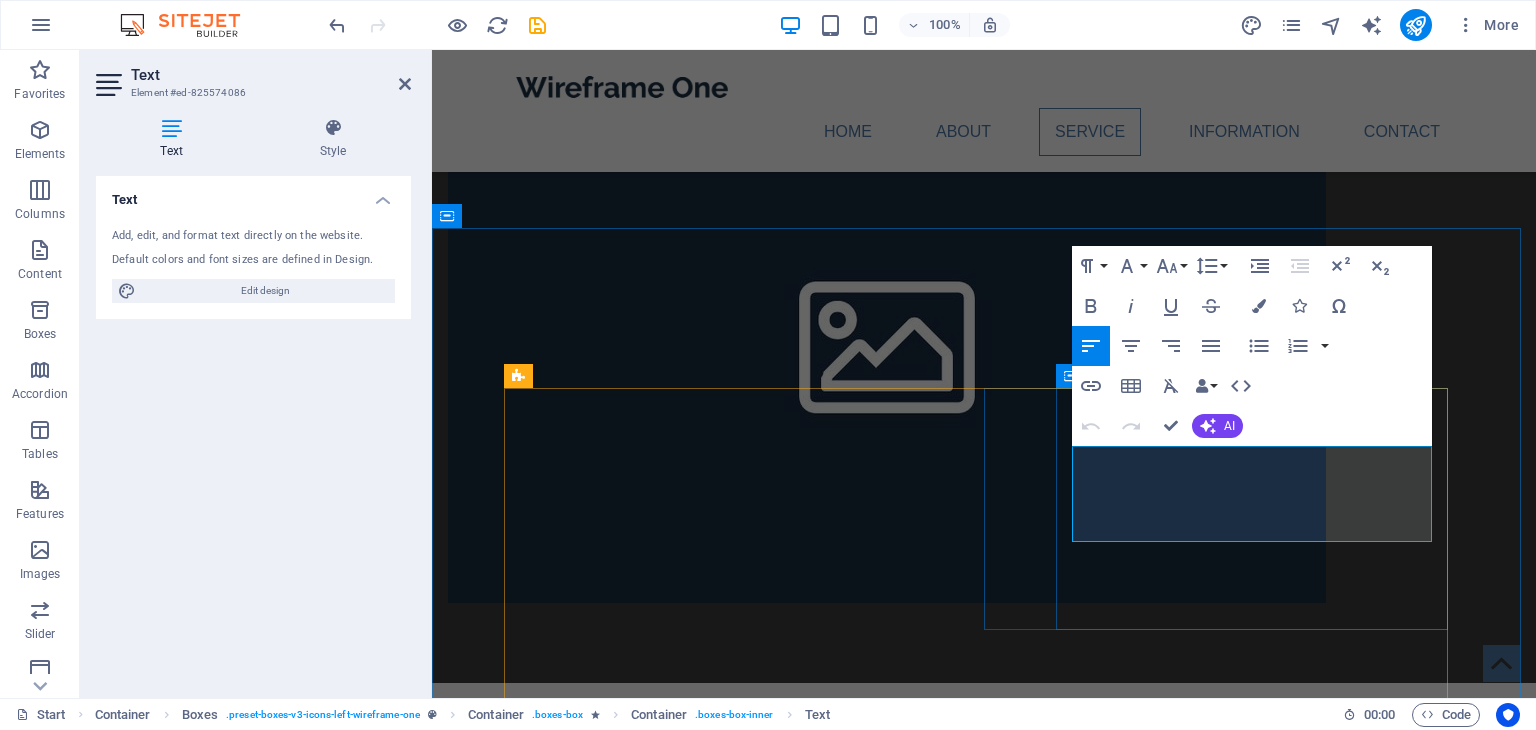 drag, startPoint x: 1260, startPoint y: 535, endPoint x: 1068, endPoint y: 458, distance: 206.86469 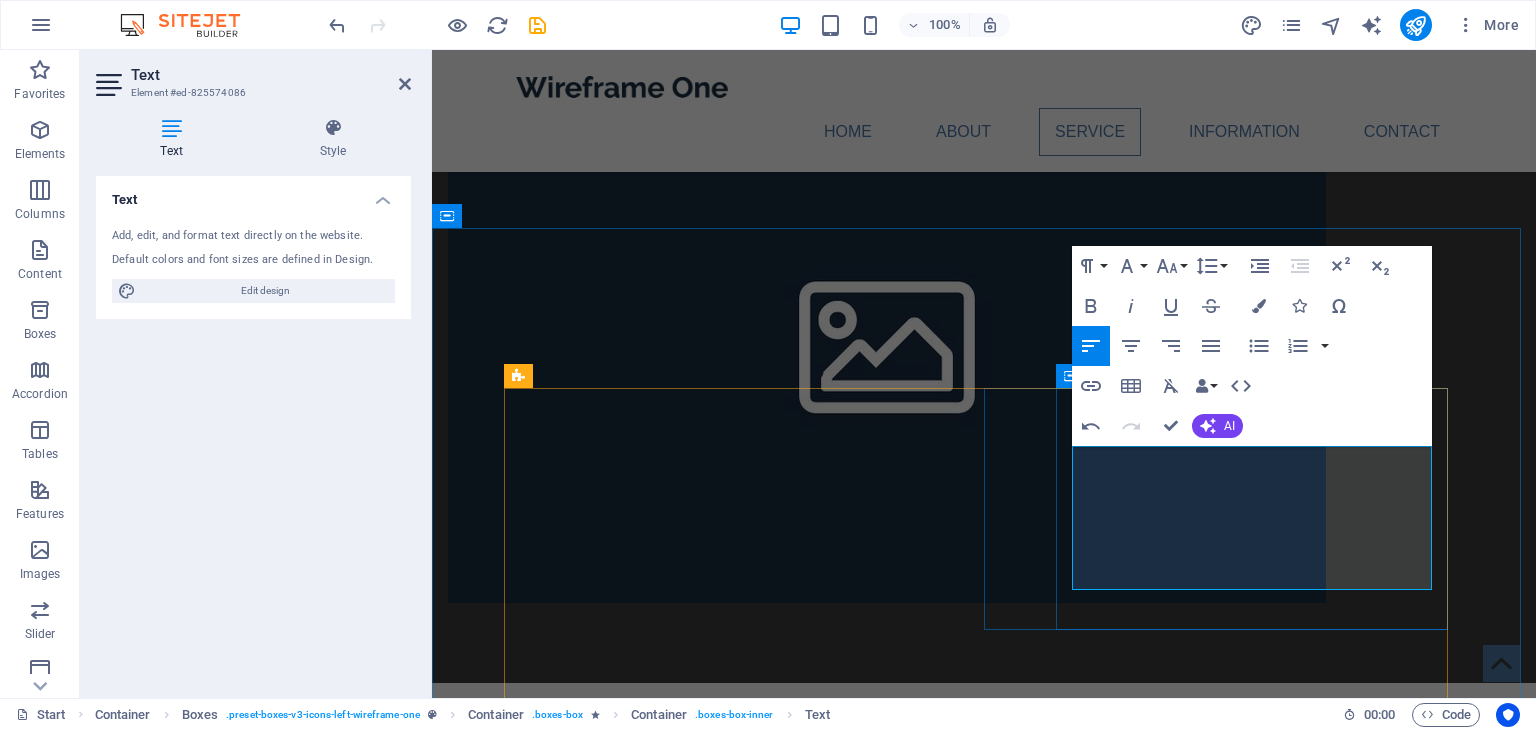 drag, startPoint x: 1373, startPoint y: 577, endPoint x: 1073, endPoint y: 465, distance: 320.2249 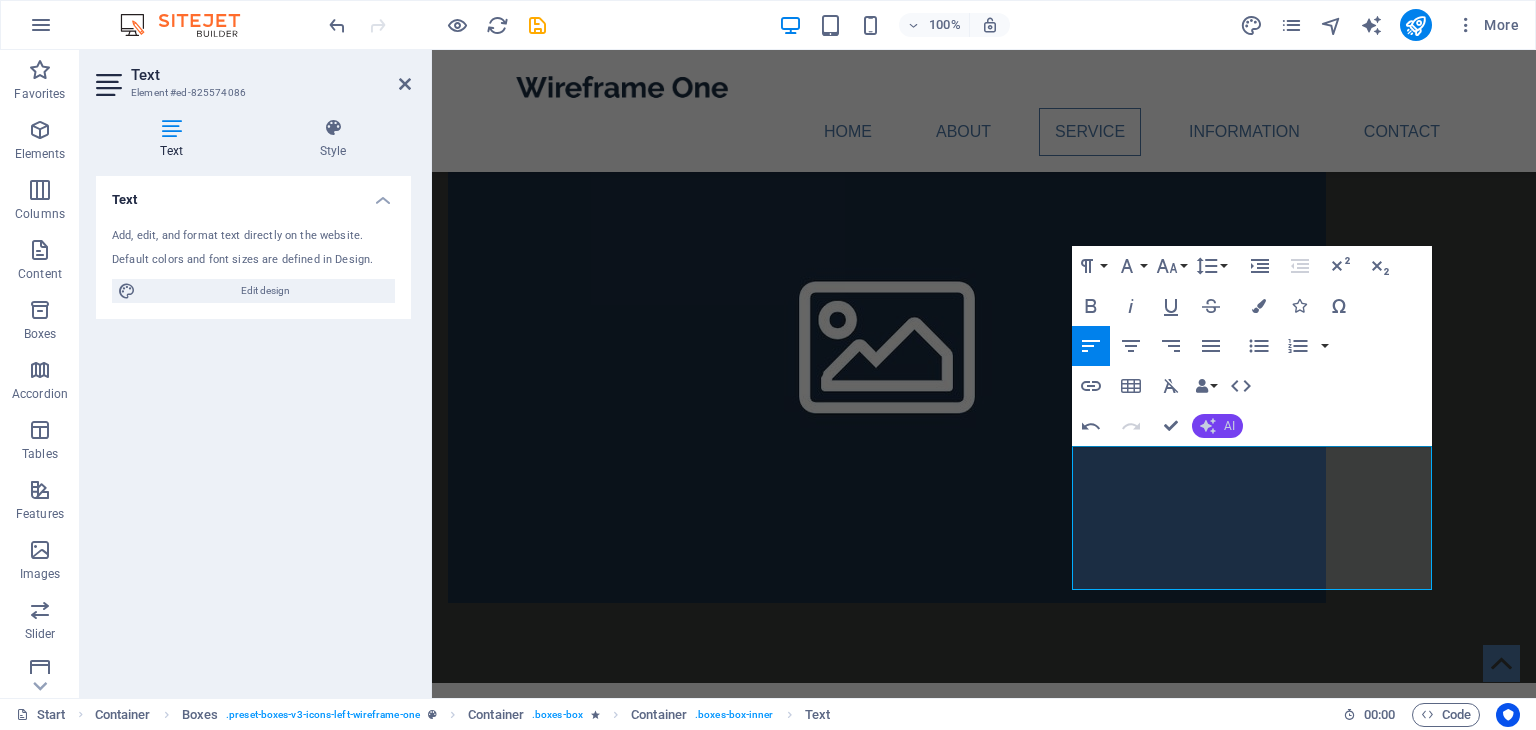 click on "AI" at bounding box center (1217, 426) 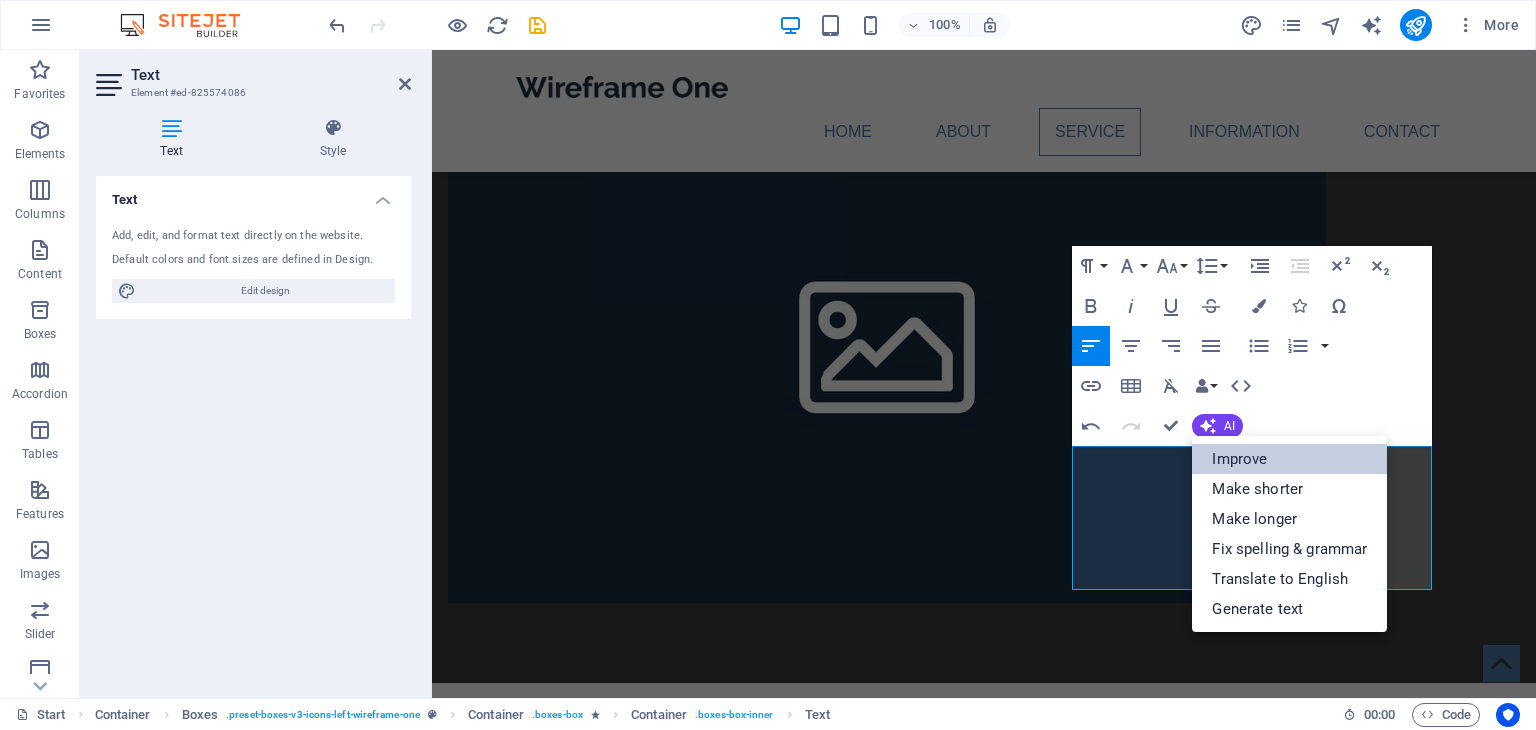 click on "Improve" at bounding box center (1289, 459) 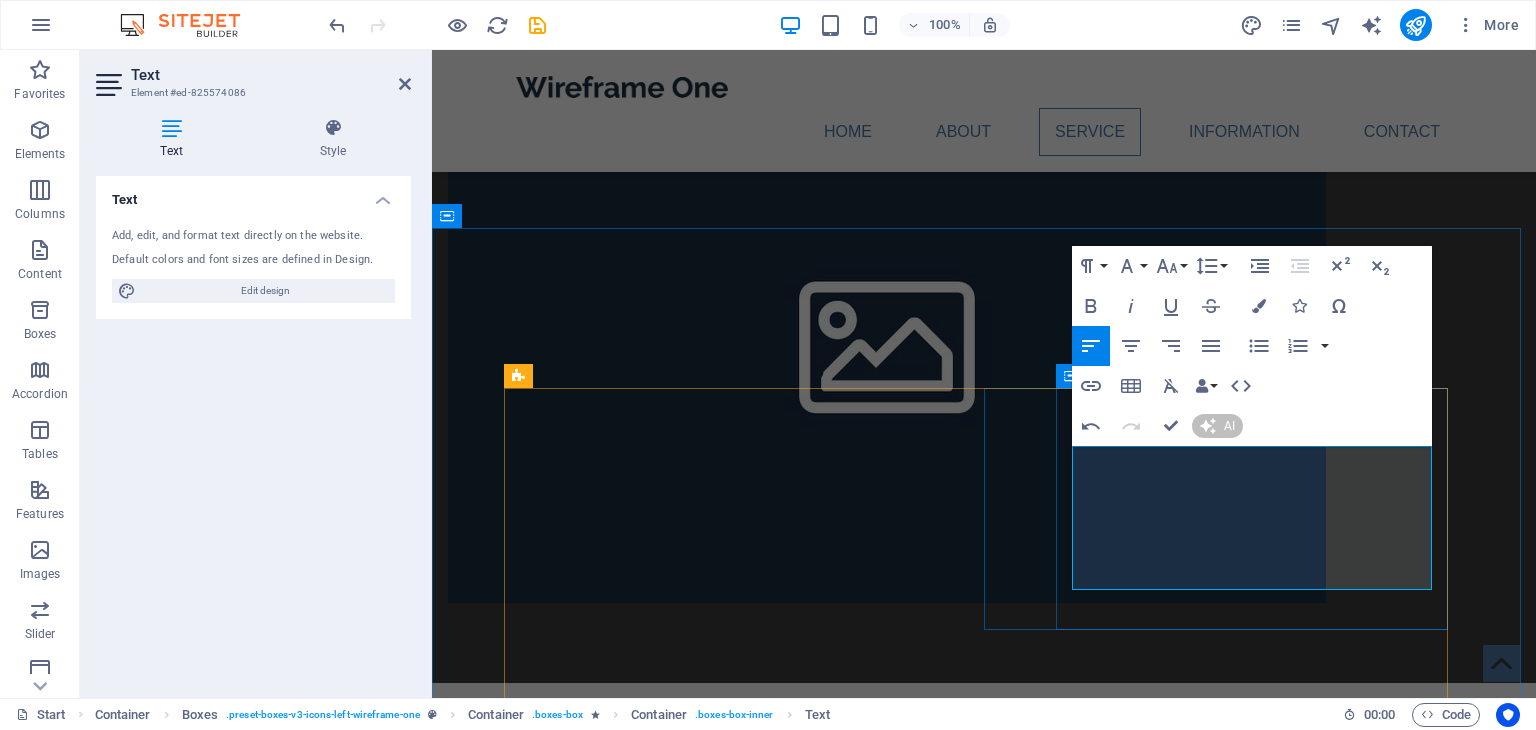 type 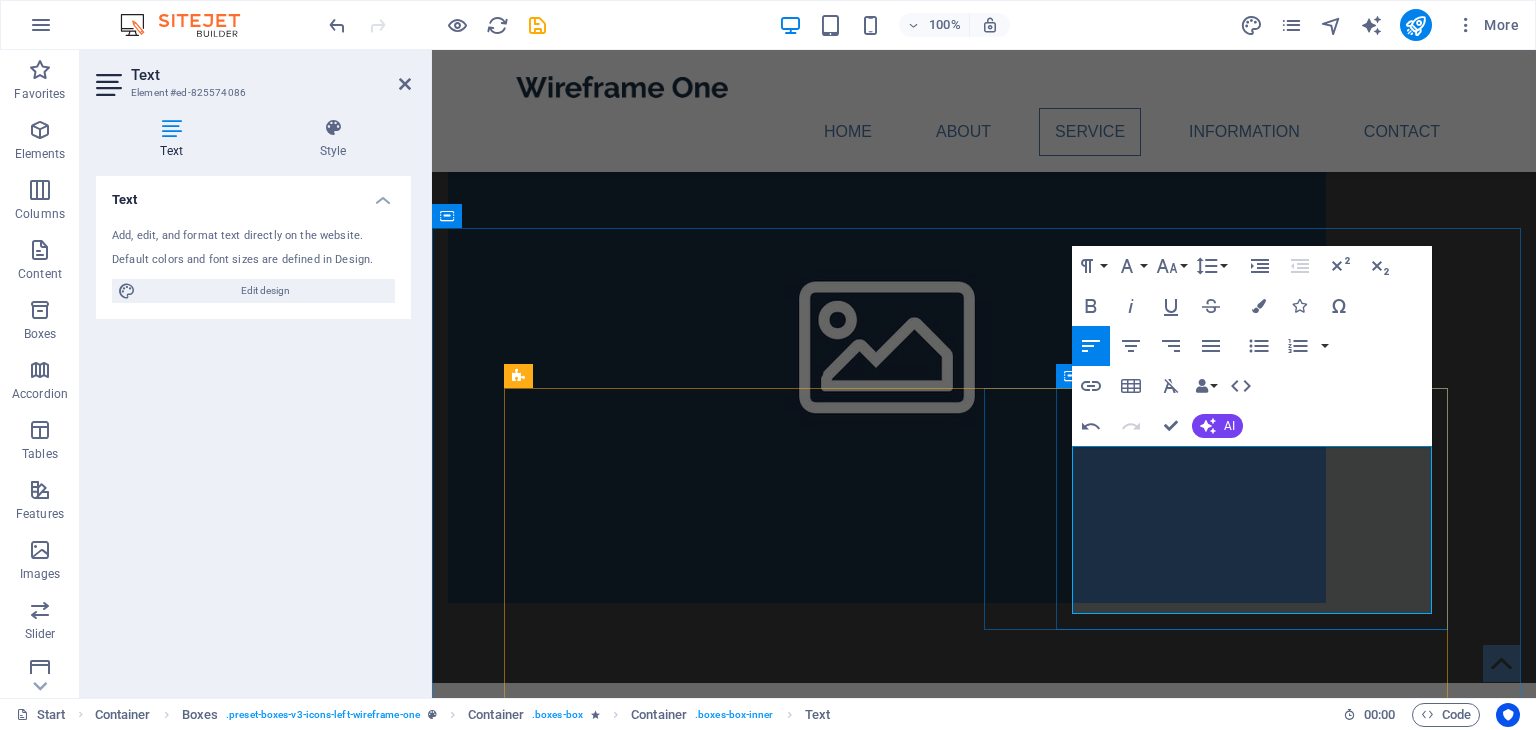 click on "Our Mechanical, Electrical, and Plumbing solutions are customized for commercial, residential, and industrial projects. We provide integrated MEP installations, including HVAC systems, fire protection, lighting, and water supply, all designed to meet international safety and quality standards." at bounding box center (740, 1306) 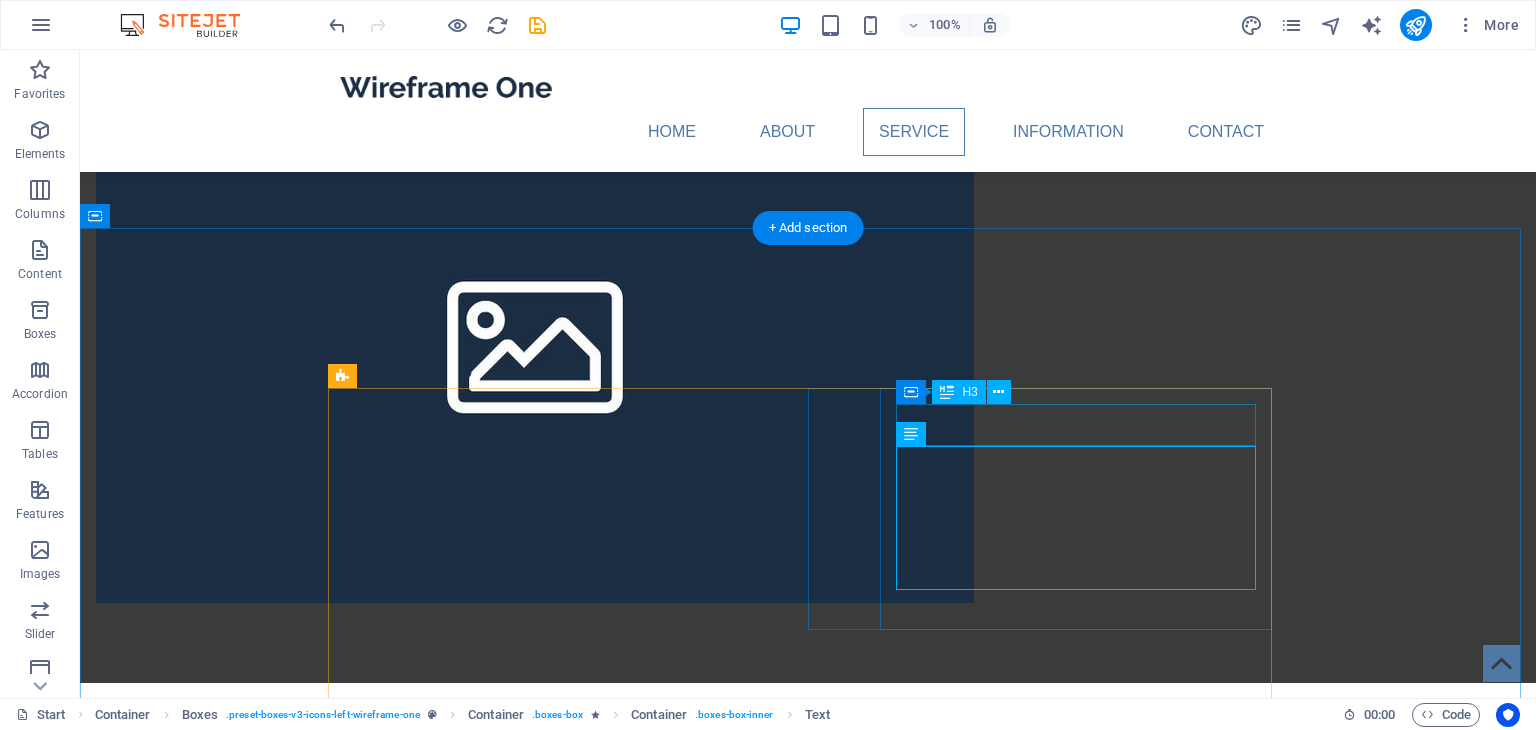 click on "MEP Services" at bounding box center [568, 1226] 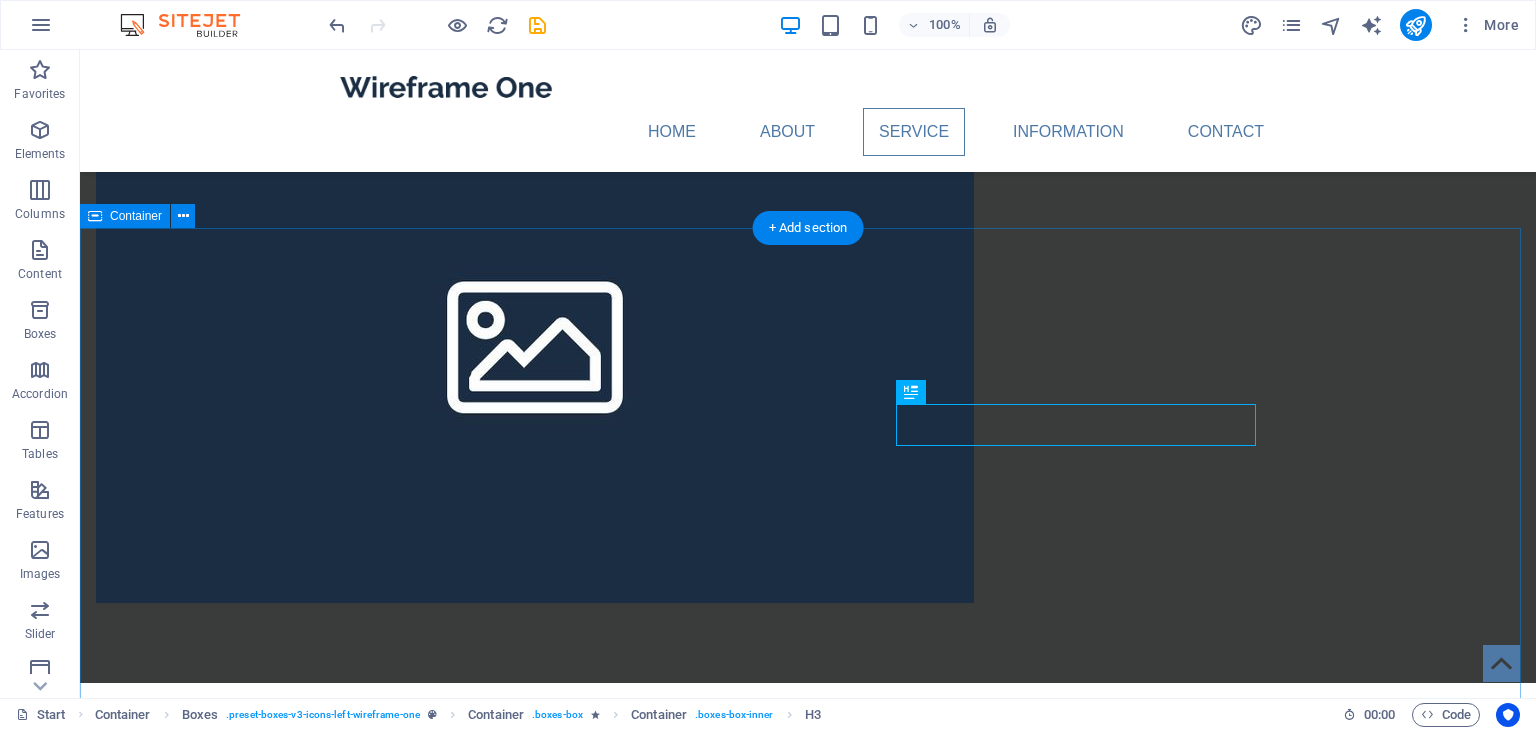 click on "Our Services General Trading We specialize in the sourcing, import, and export of a wide variety of products, including industrial equipment, consumer goods, and construction materials. Our efficient logistics and extensive global supplier network guarantee competitive pricing and timely delivery for clients in various industries. MEP Services Our Mechanical, Electrical, and Plumbing solutions are customized for commercial, residential, and industrial projects. We provide integrated MEP installations, including HVAC systems, lighting, and water supply, all designed to meet international safety and quality standards. Headline Lorem ipsum dolor sit amet, consectetuer adipiscing elit. Aenean commodo ligula eget dolor. Lorem ipsum dolor sit amet, consectetuer adipiscing elit leget dolor. Headline Lorem ipsum dolor sit amet, consectetuer adipiscing elit. Aenean commodo ligula eget dolor. Lorem ipsum dolor sit amet, consectetuer adipiscing elit leget dolor." at bounding box center (808, 1299) 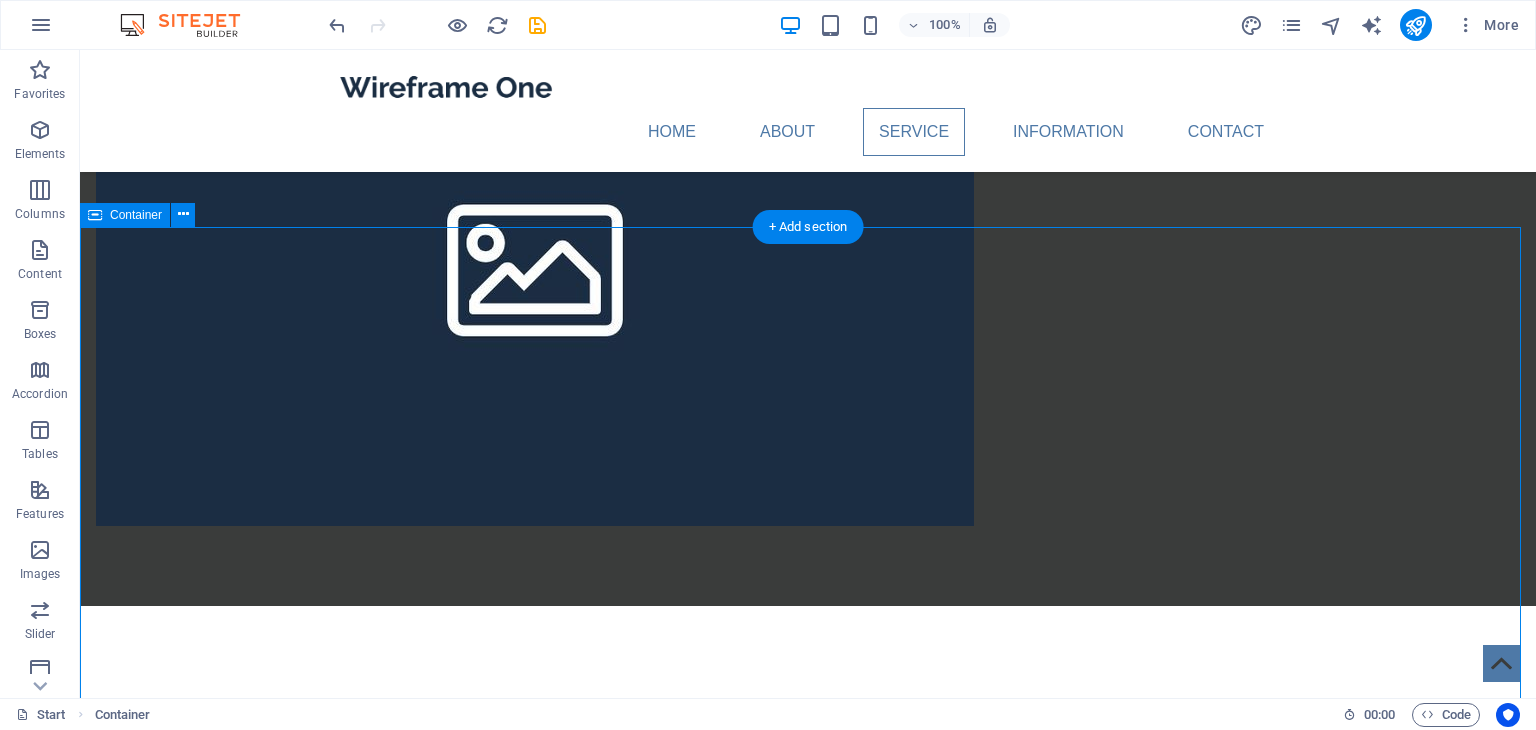scroll, scrollTop: 1100, scrollLeft: 0, axis: vertical 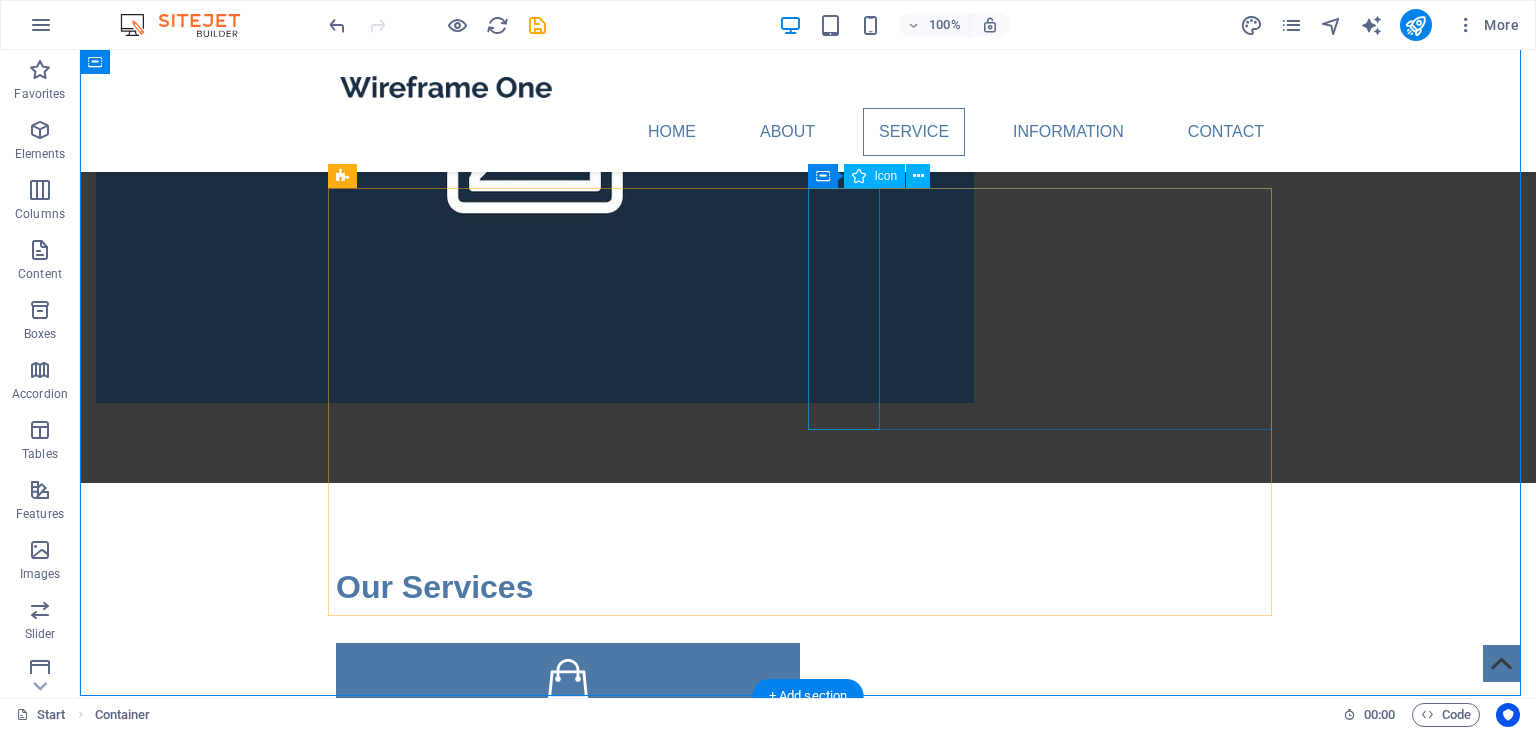 click at bounding box center (568, 953) 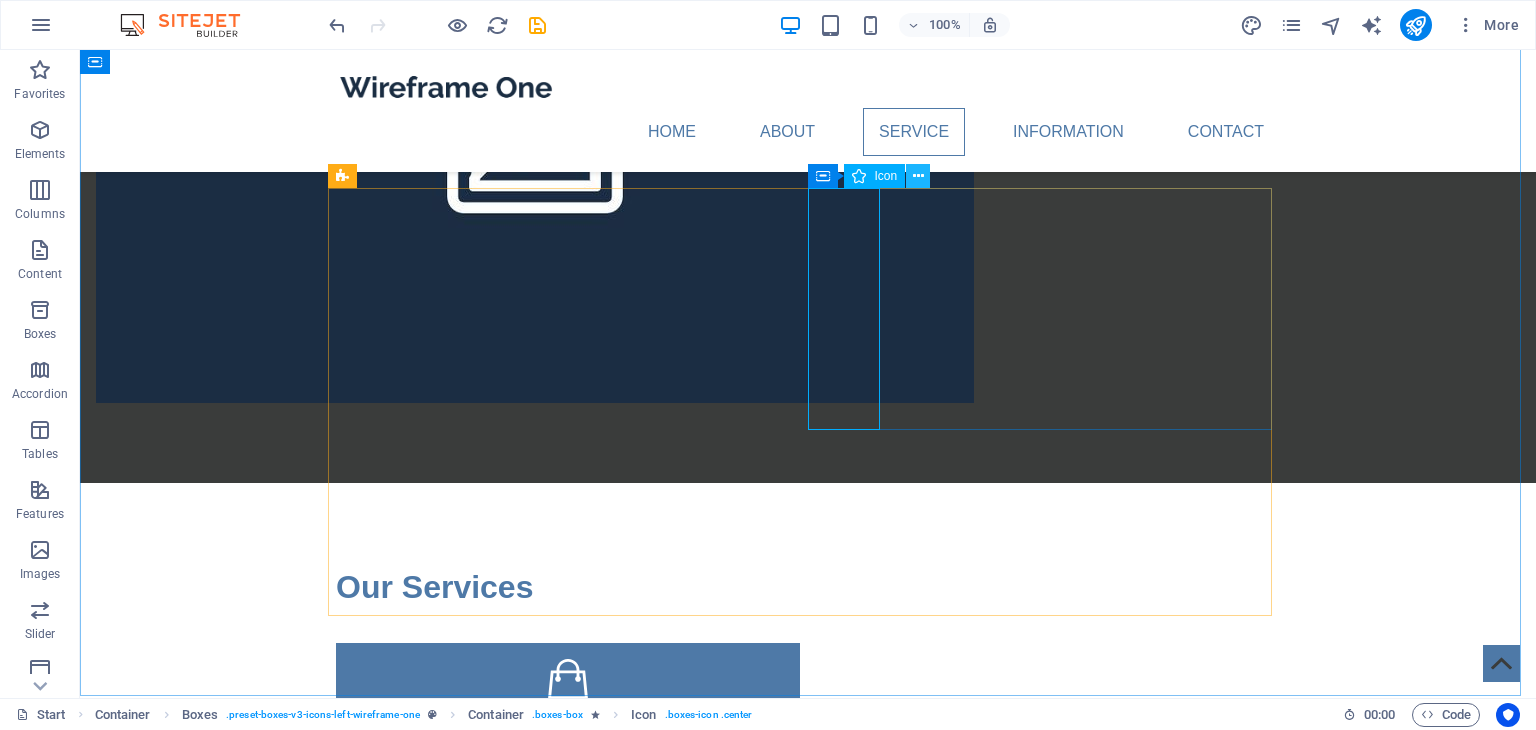 click at bounding box center [918, 176] 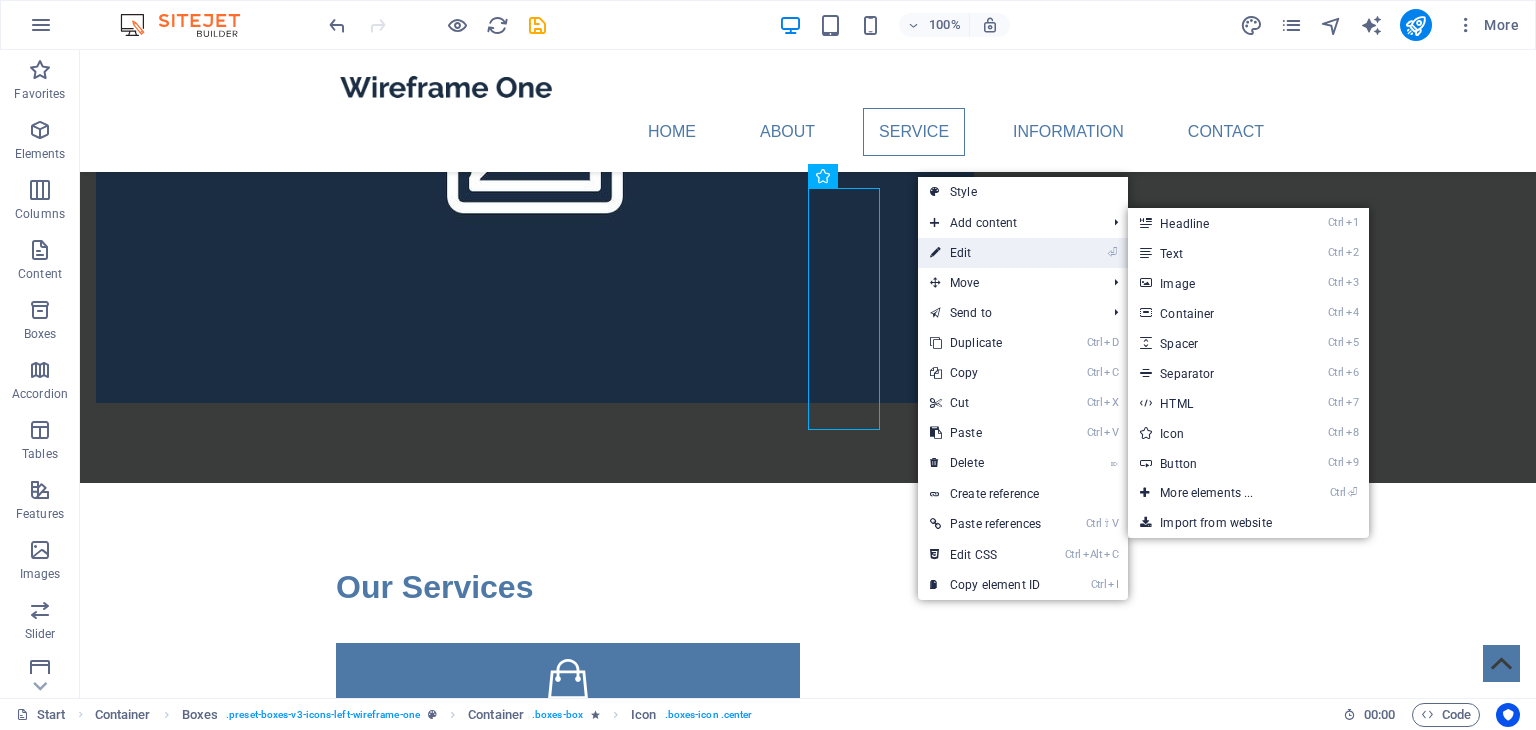 click on "⏎  Edit" at bounding box center (985, 253) 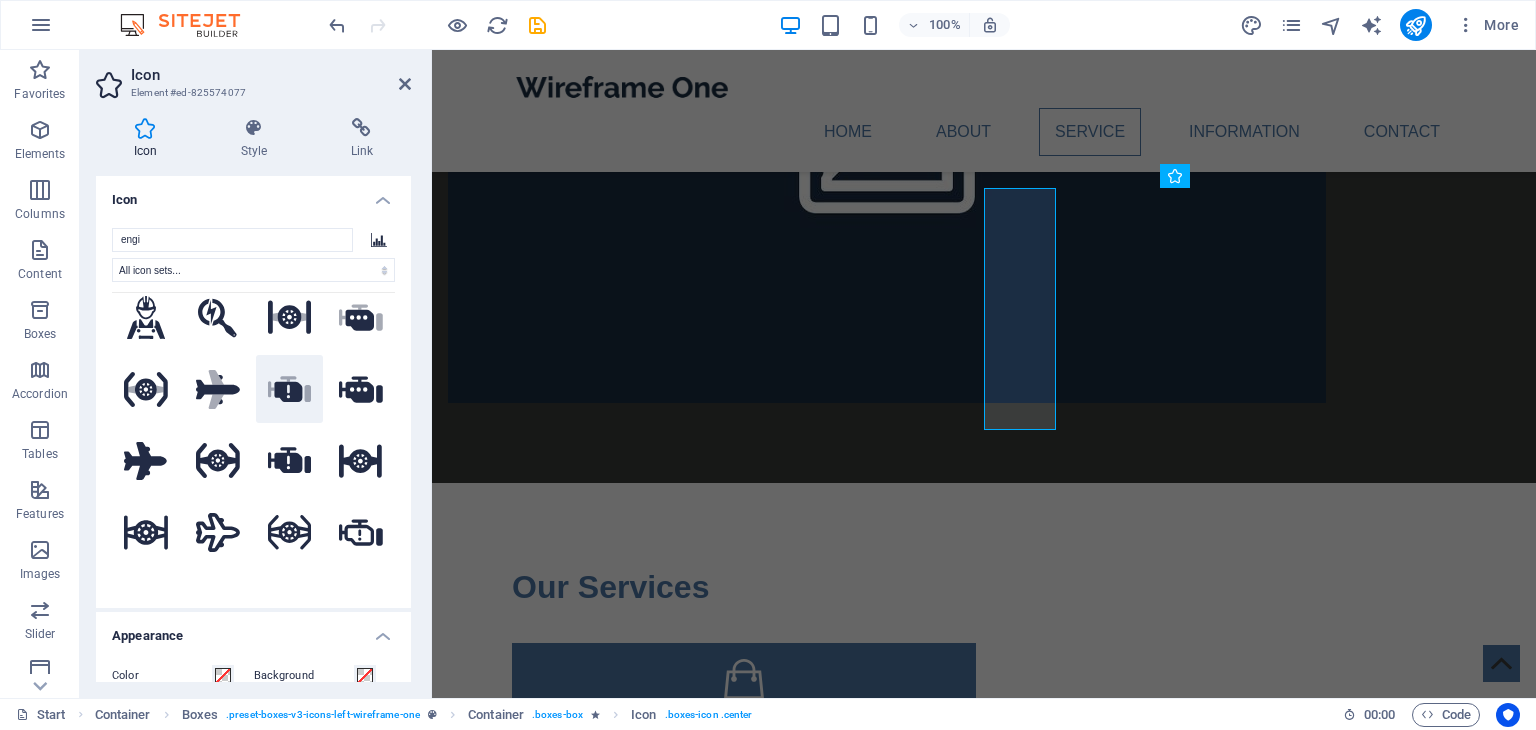 scroll, scrollTop: 0, scrollLeft: 0, axis: both 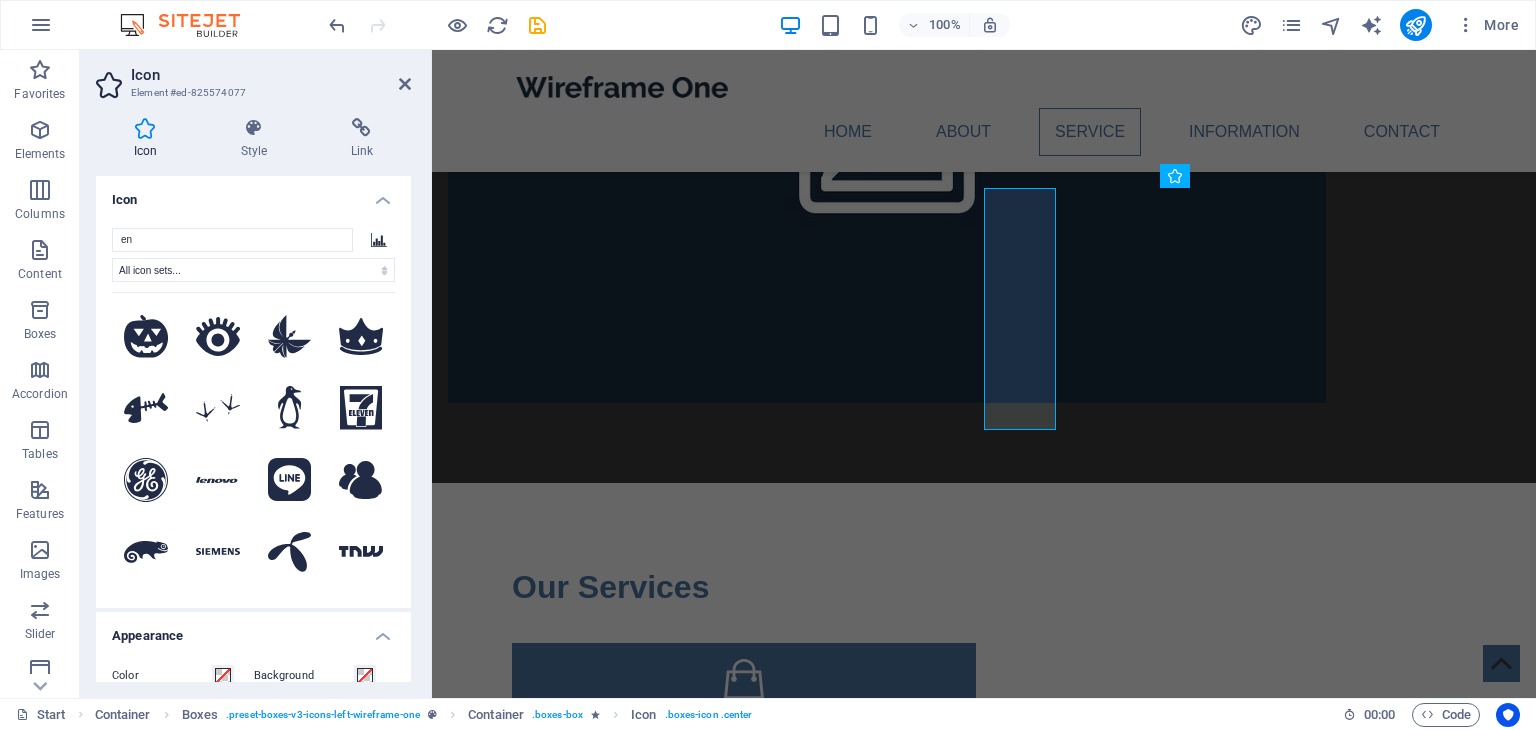 type on "e" 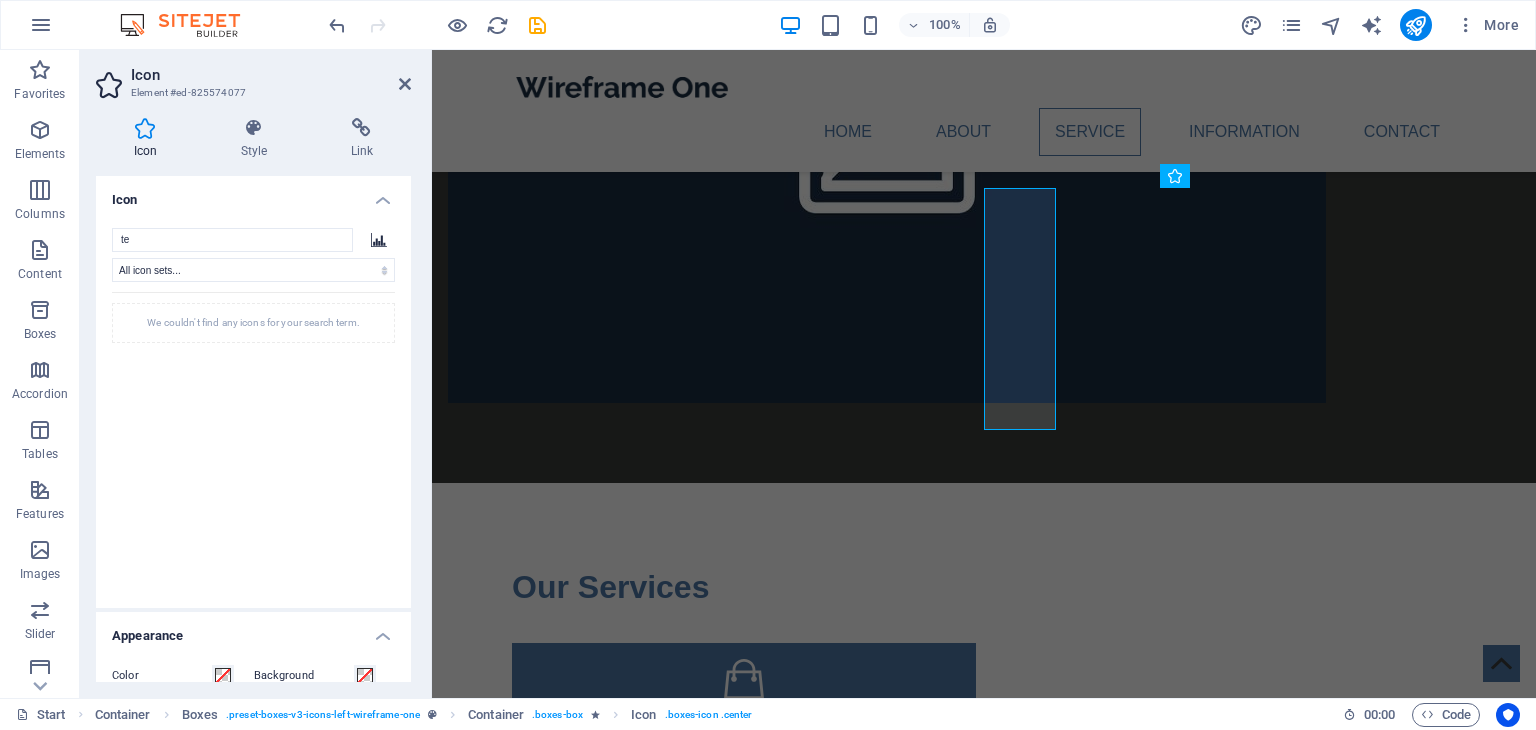type on "t" 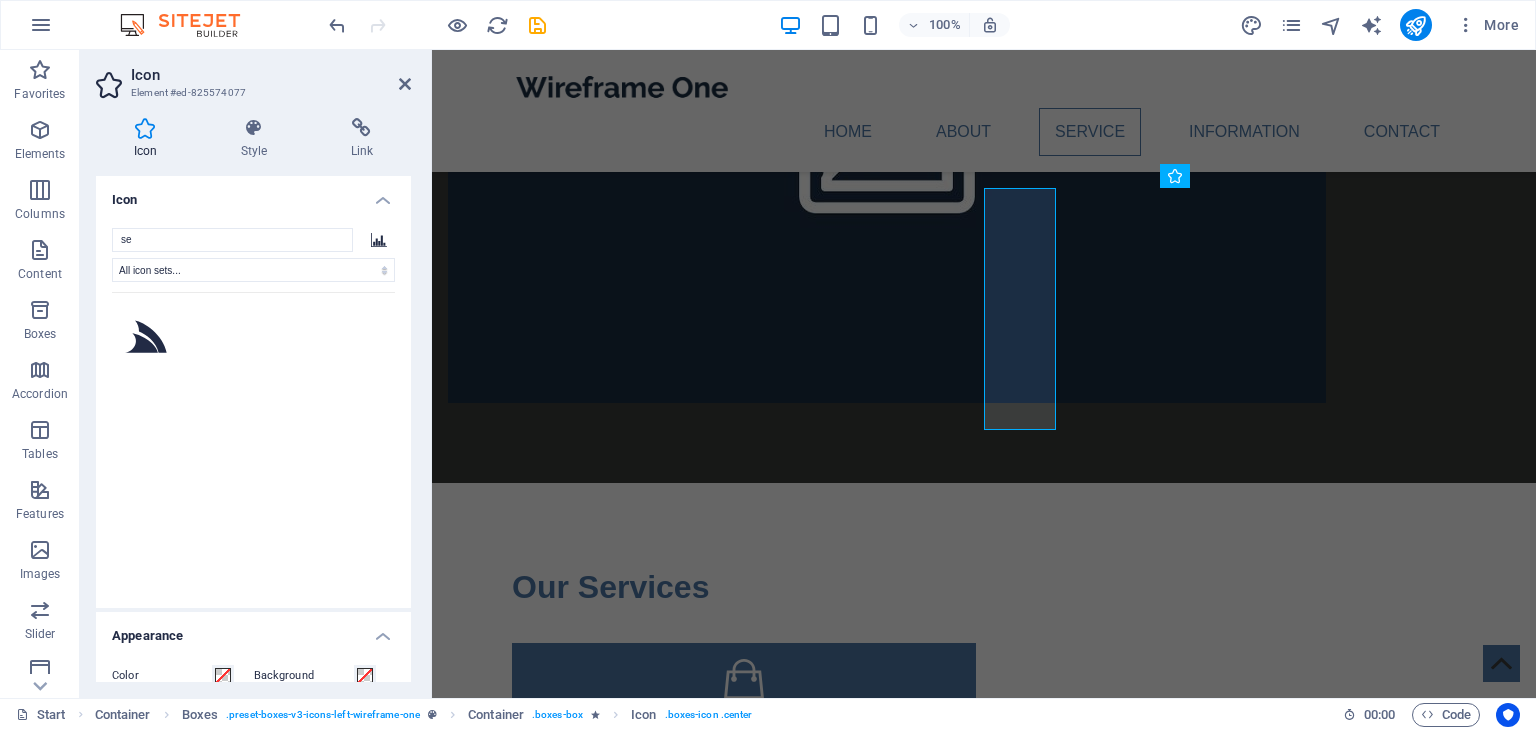 type on "s" 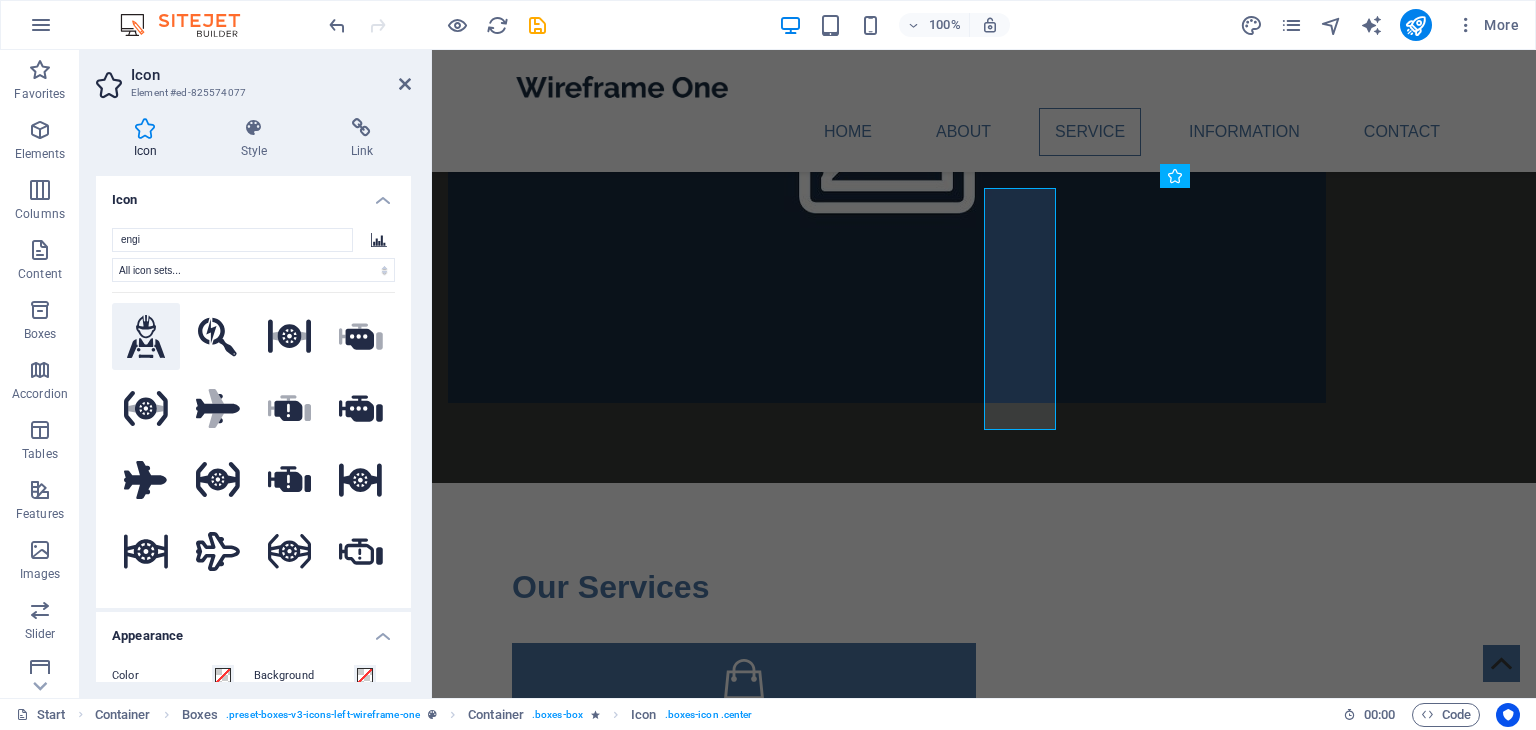 type on "engi" 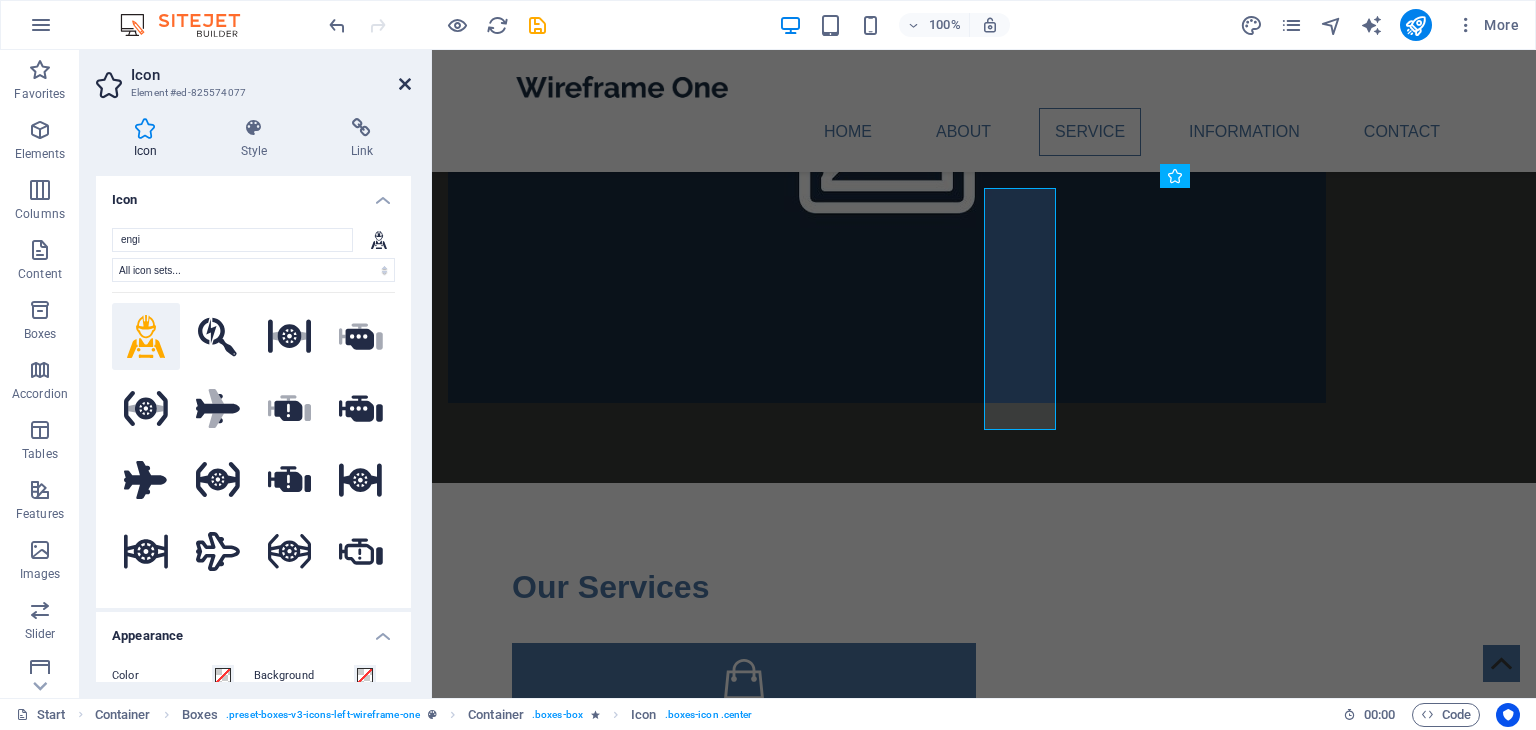 click at bounding box center (405, 84) 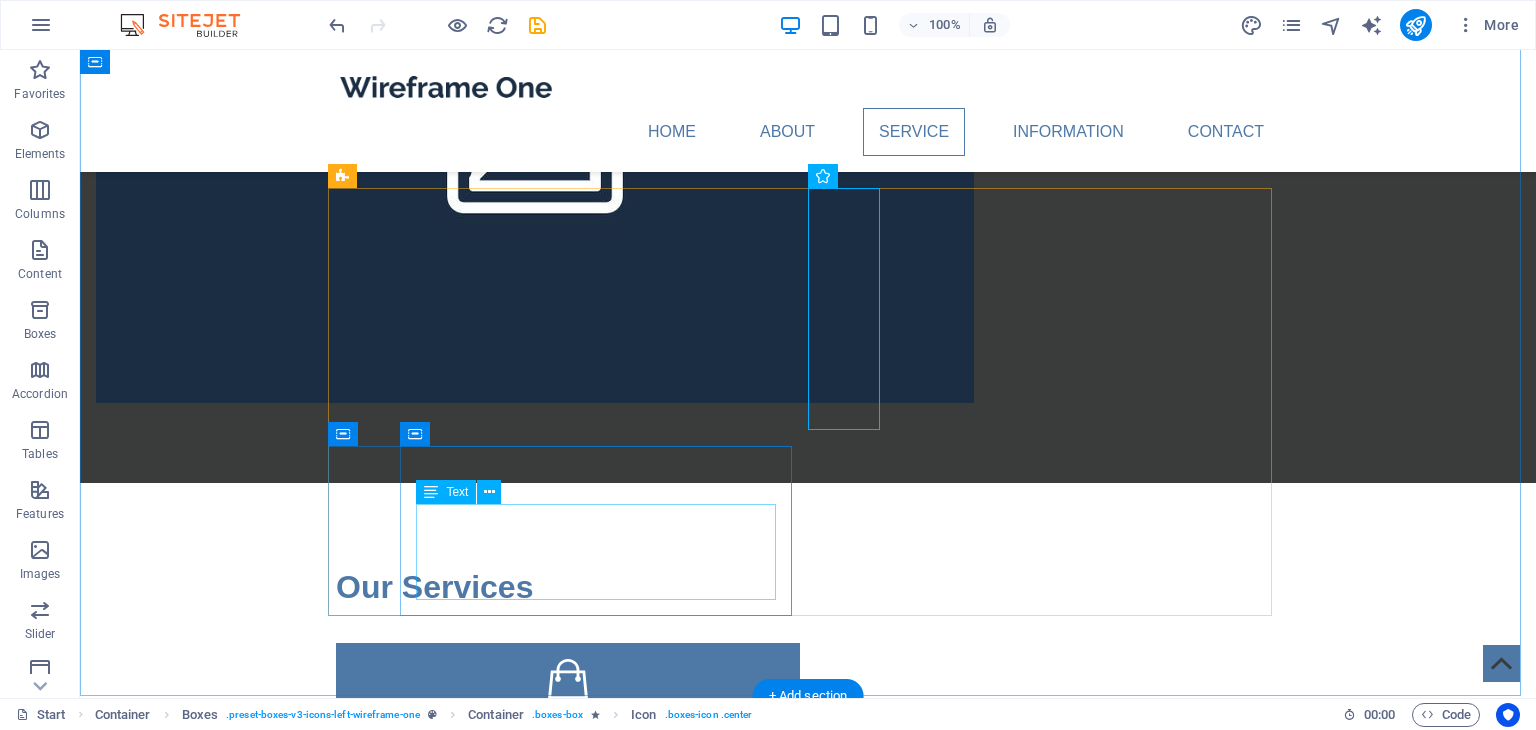 click on "Lorem ipsum dolor sit amet, consectetuer adipiscing elit. Aenean commodo ligula eget dolor. Lorem ipsum dolor sit amet, consectetuer adipiscing elit leget dolor." at bounding box center [568, 1357] 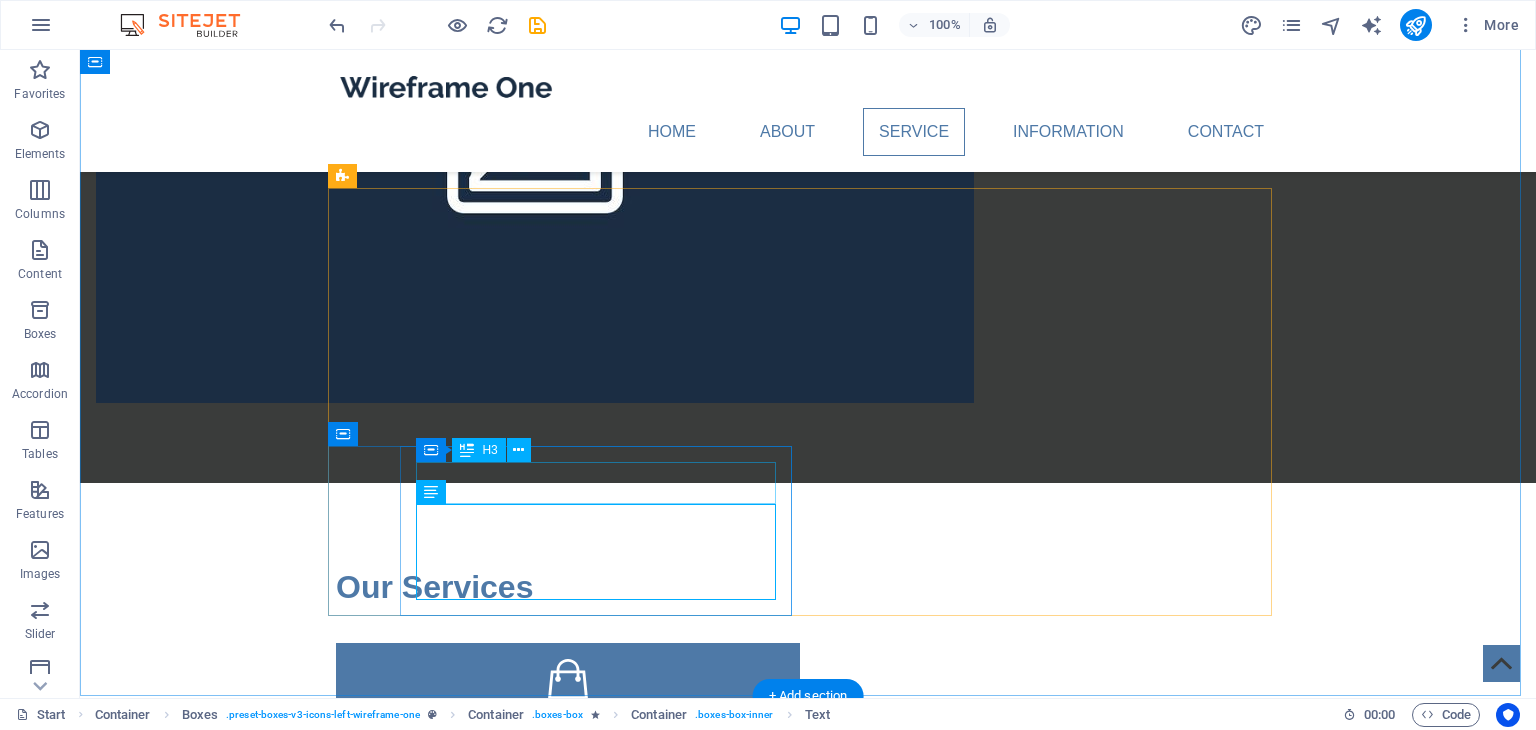 click on "Headline" at bounding box center [568, 1300] 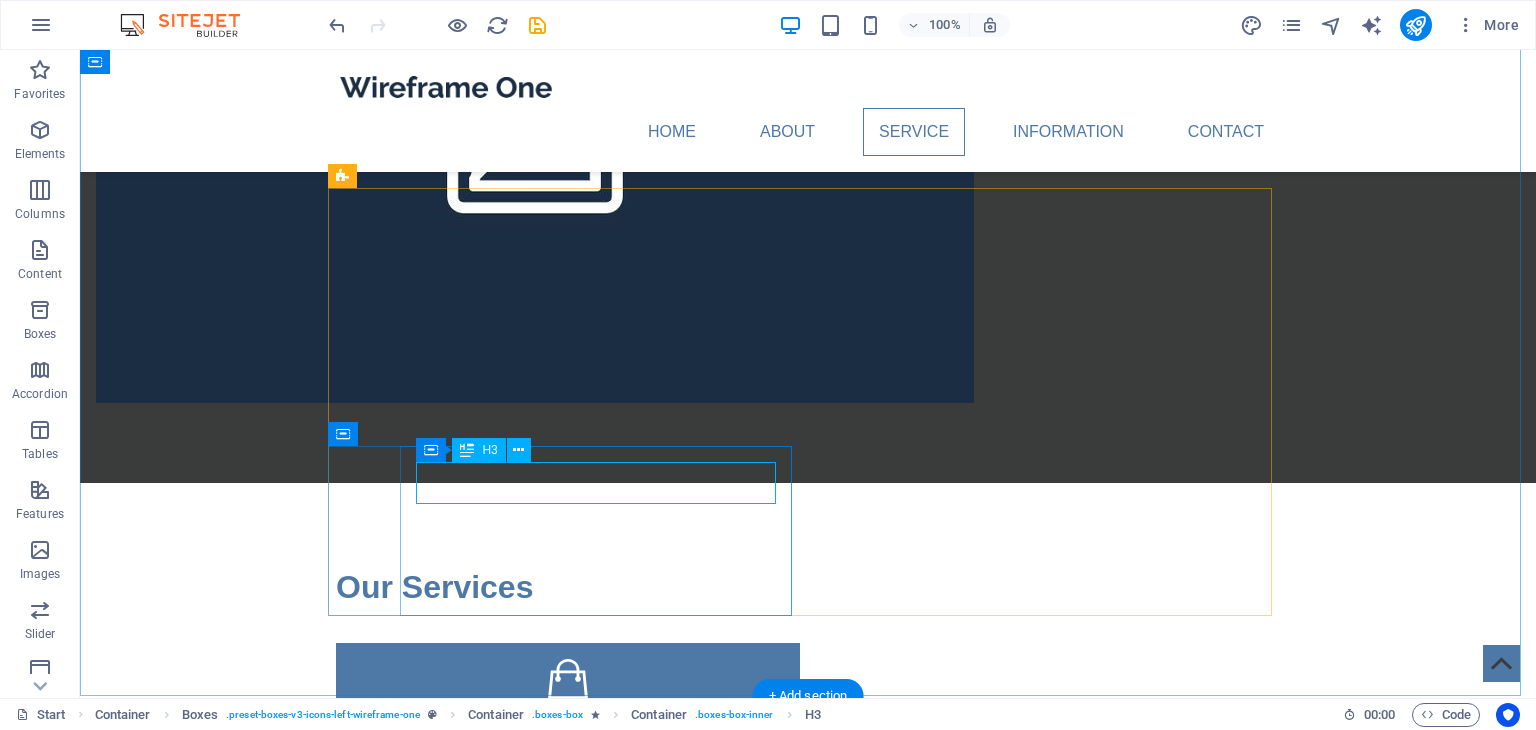 click on "Headline" at bounding box center [568, 1300] 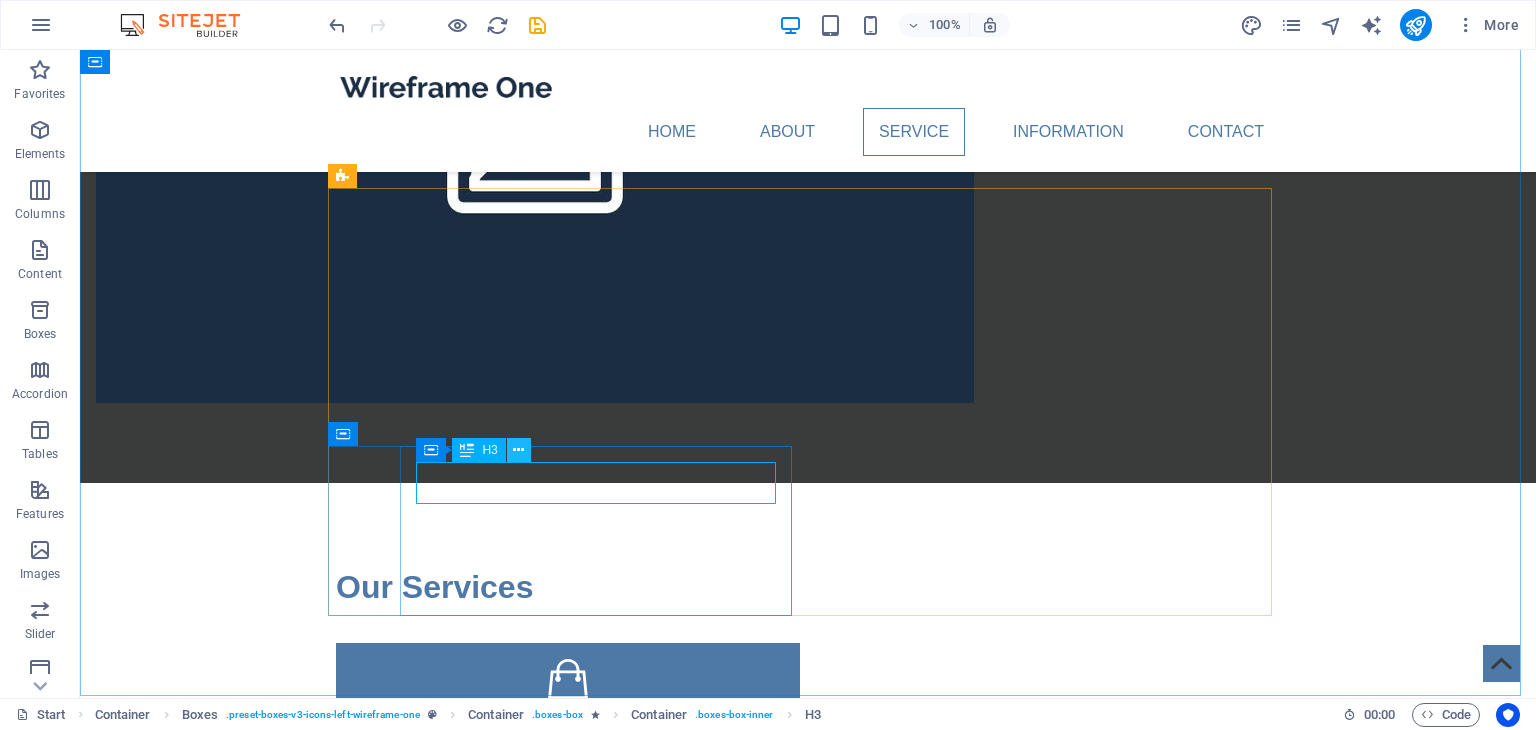 click at bounding box center (518, 450) 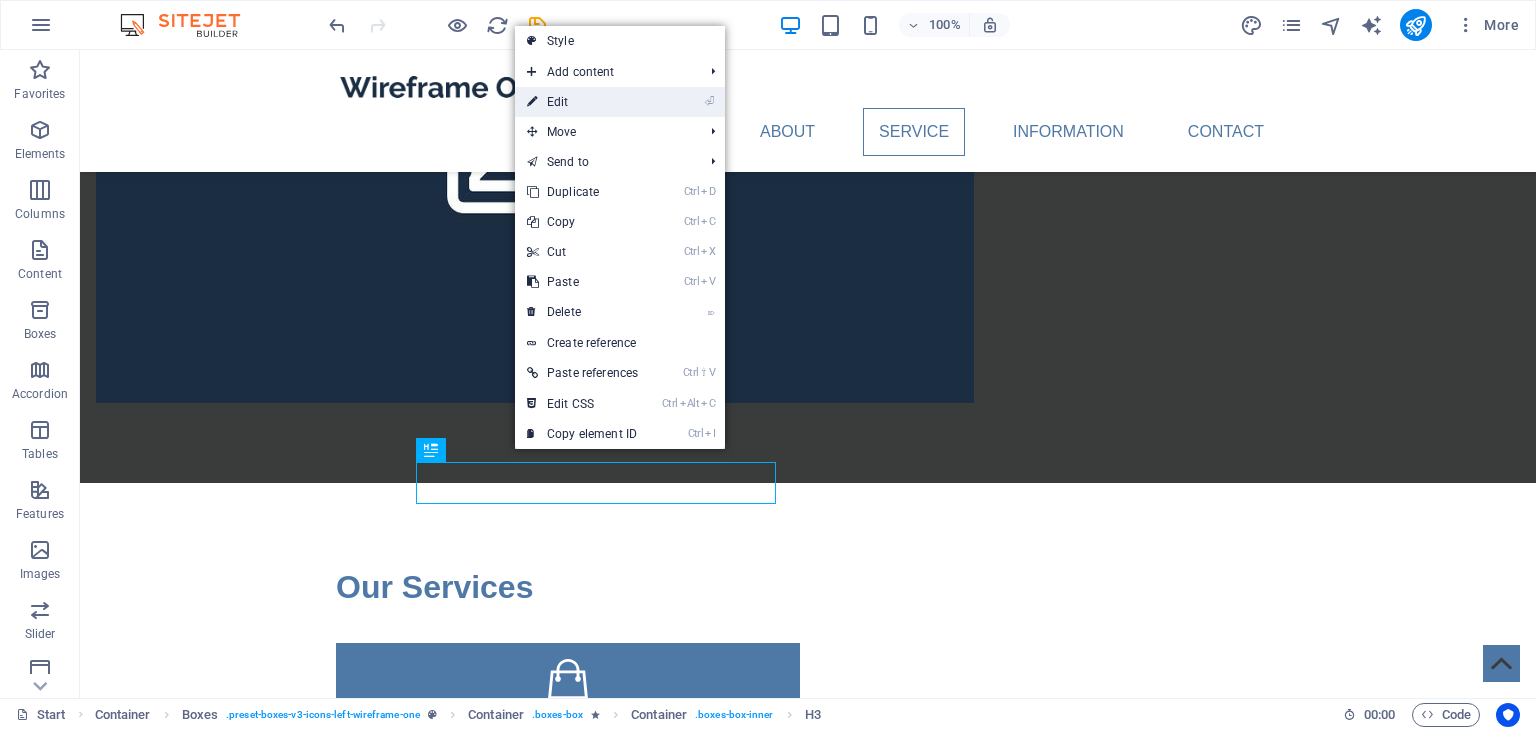 click on "⏎  Edit" at bounding box center [582, 102] 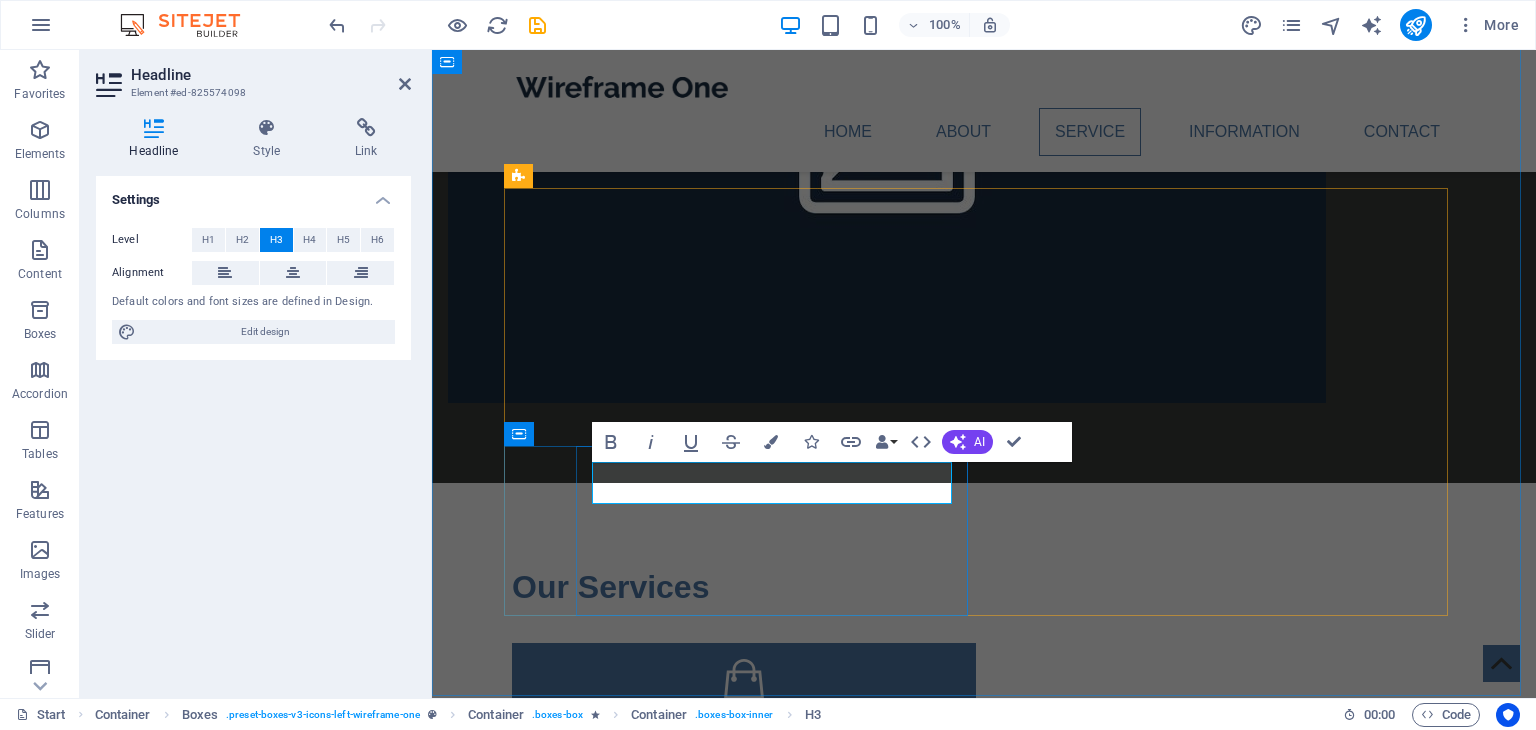 type 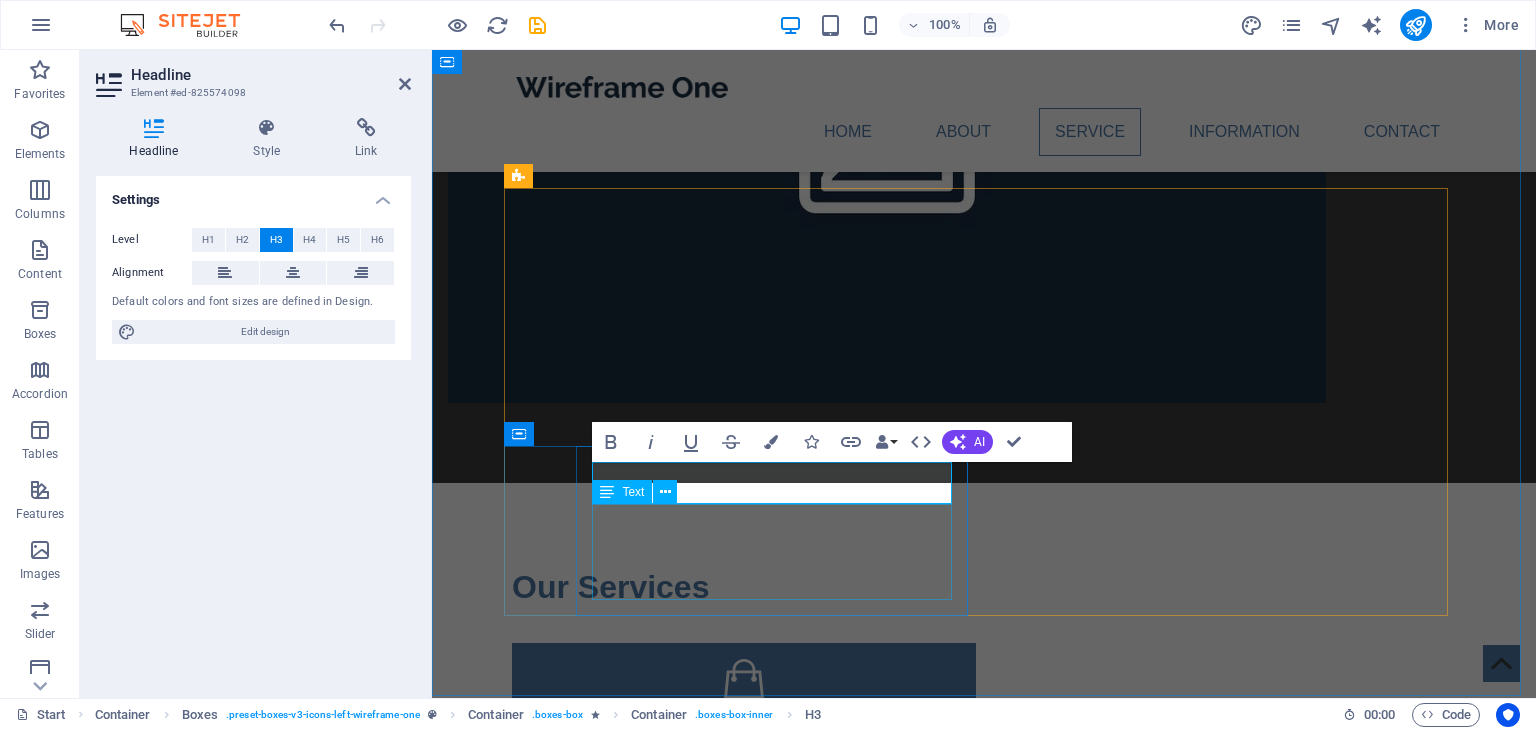 click on "Lorem ipsum dolor sit amet, consectetuer adipiscing elit. Aenean commodo ligula eget dolor. Lorem ipsum dolor sit amet, consectetuer adipiscing elit leget dolor." at bounding box center [744, 1357] 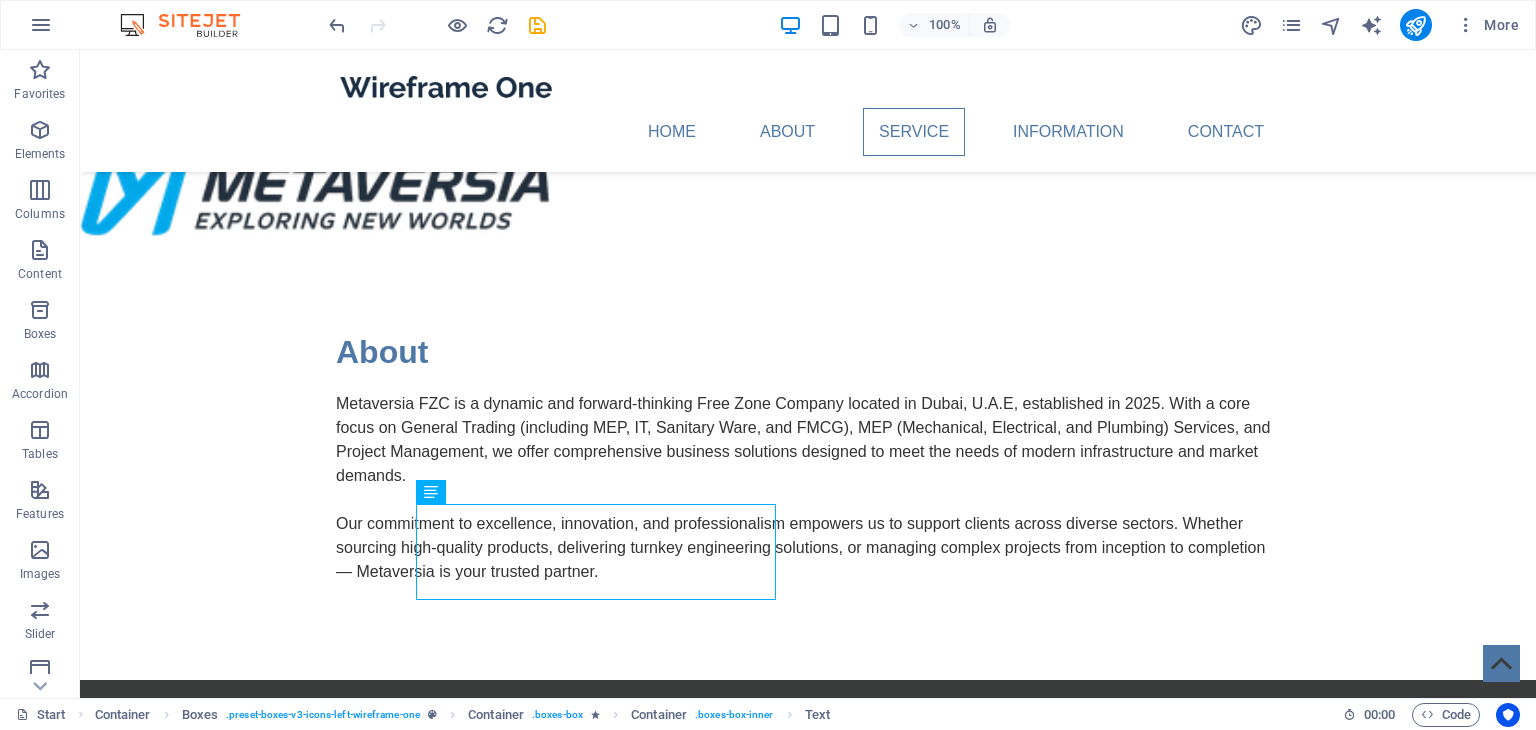 scroll, scrollTop: 0, scrollLeft: 0, axis: both 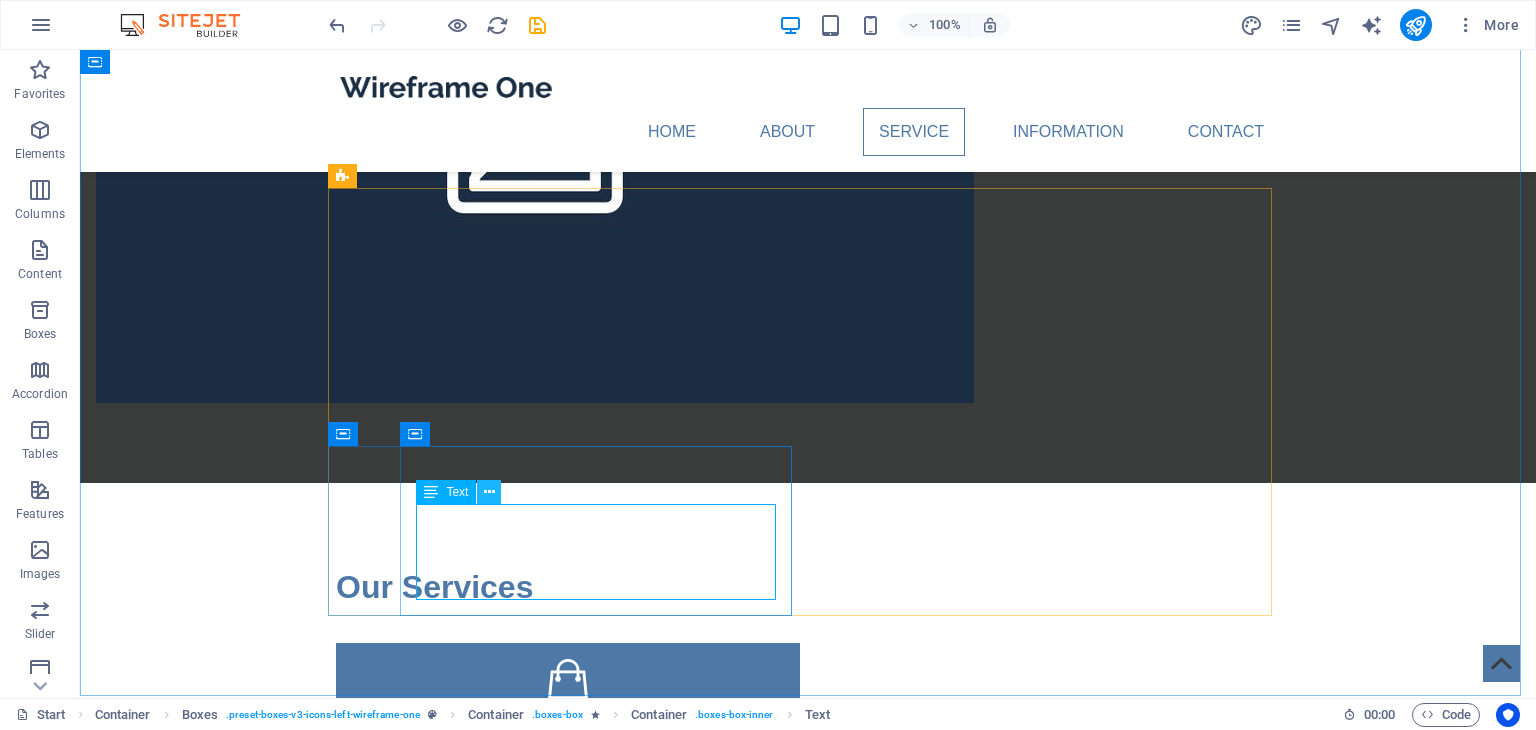 click at bounding box center (489, 492) 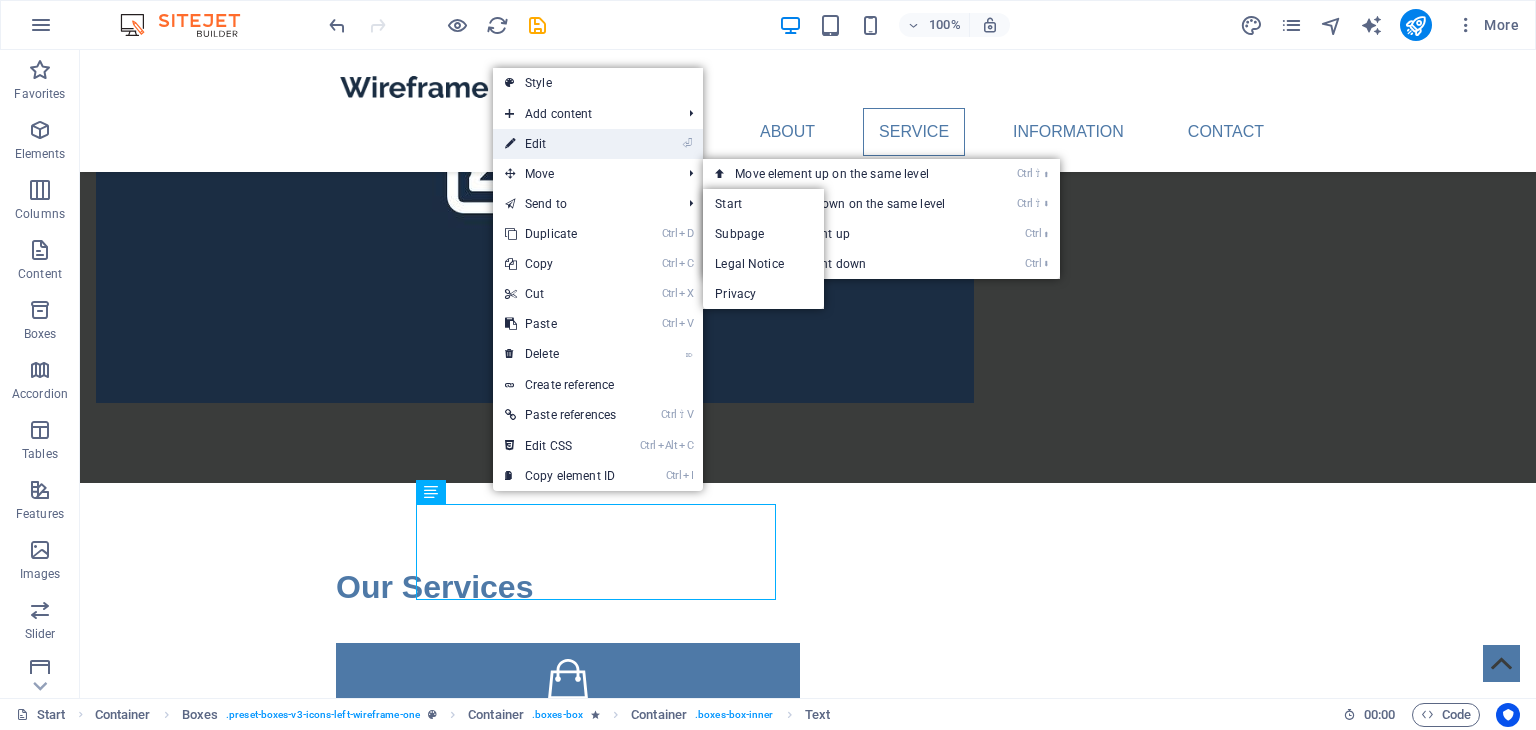 click on "⏎  Edit" at bounding box center (560, 144) 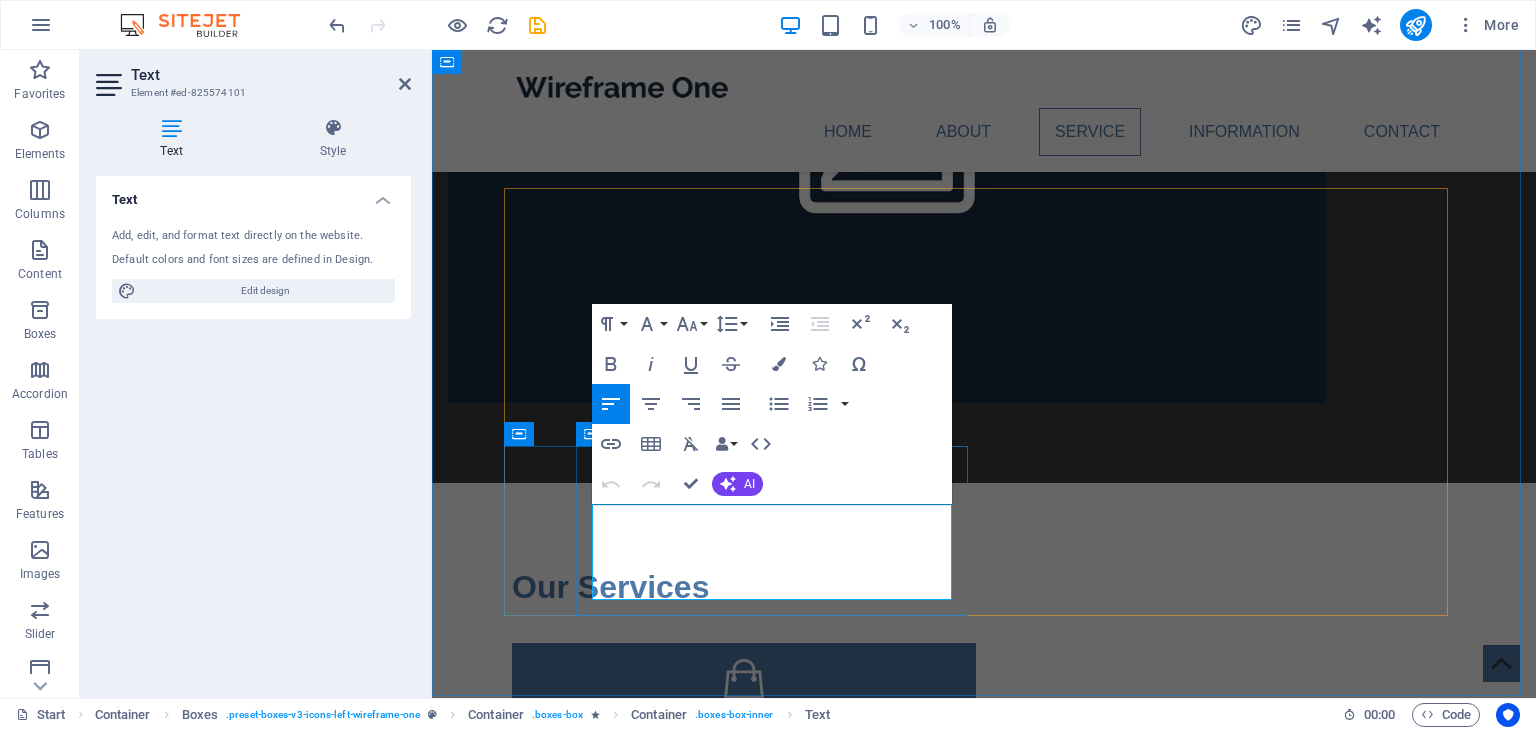 drag, startPoint x: 783, startPoint y: 590, endPoint x: 592, endPoint y: 520, distance: 203.4232 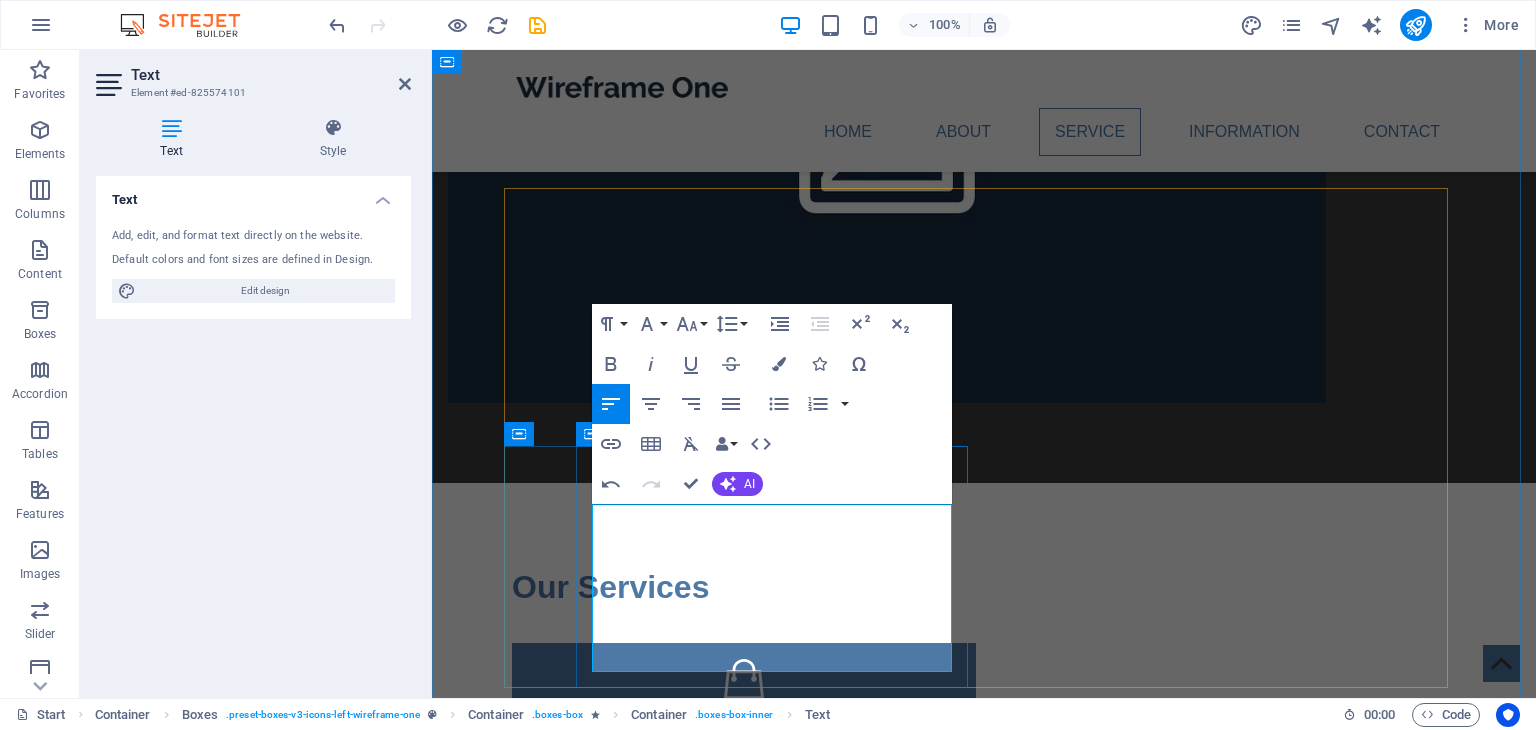 drag, startPoint x: 664, startPoint y: 660, endPoint x: 586, endPoint y: 517, distance: 162.88953 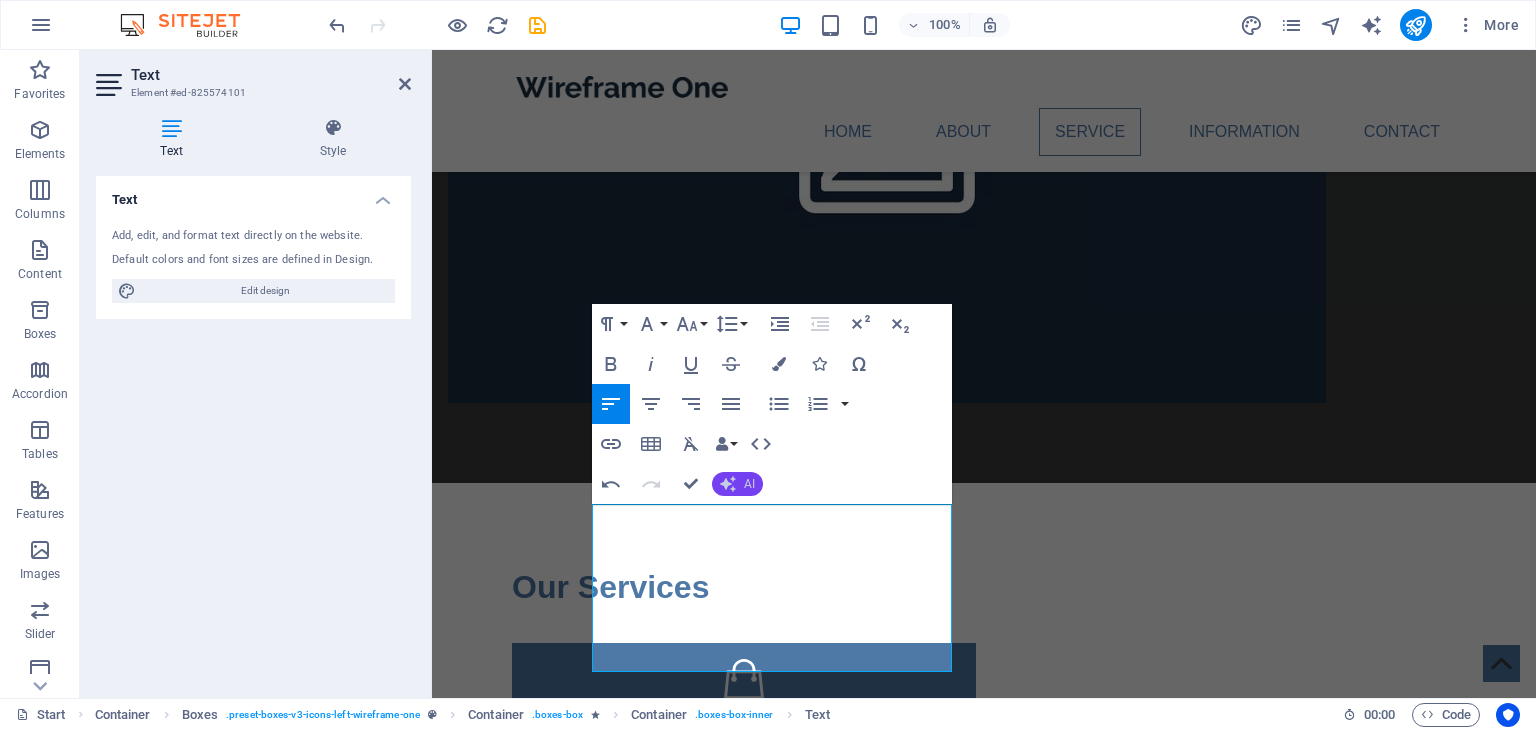 click 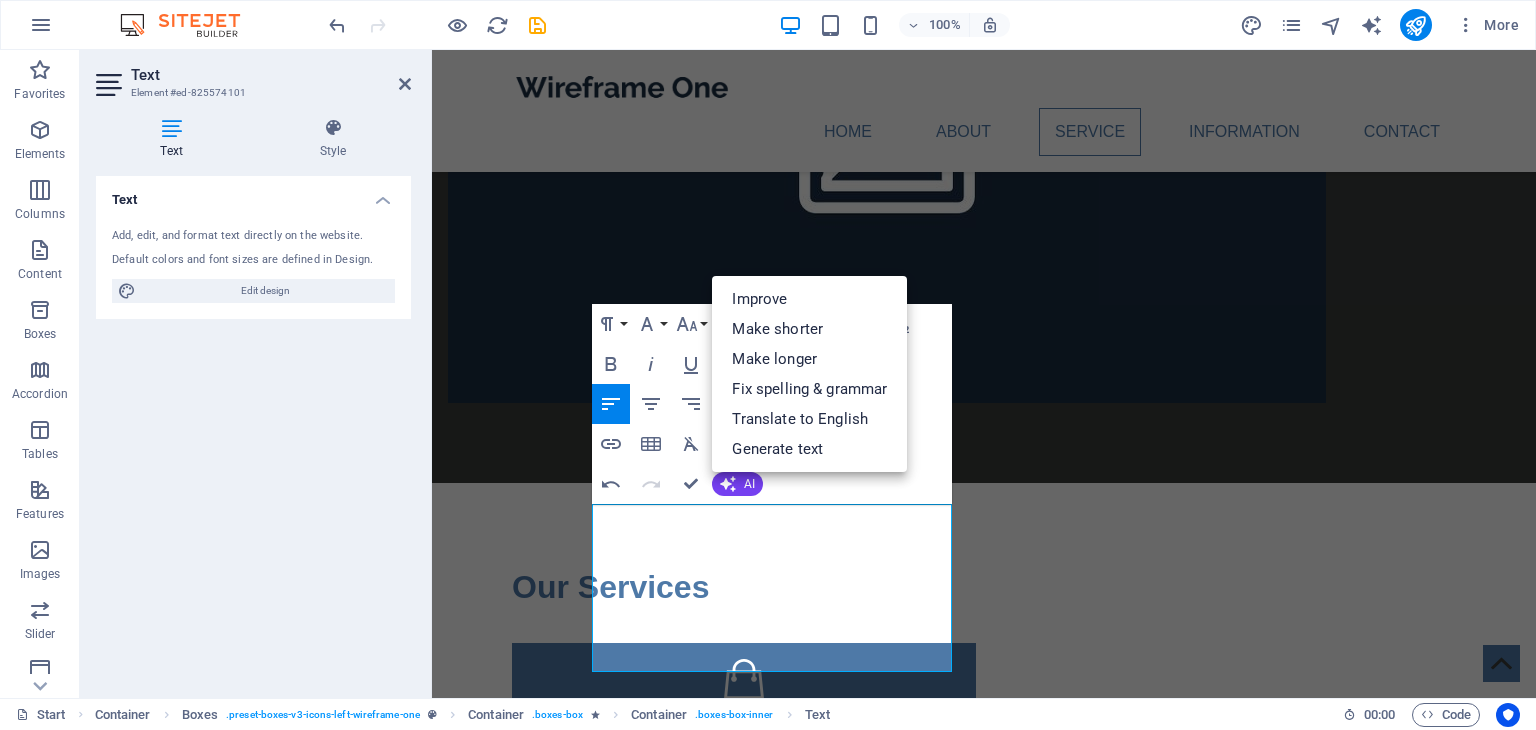 click on "Improve Make shorter Make longer Fix spelling & grammar Translate to English Generate text" at bounding box center (809, 374) 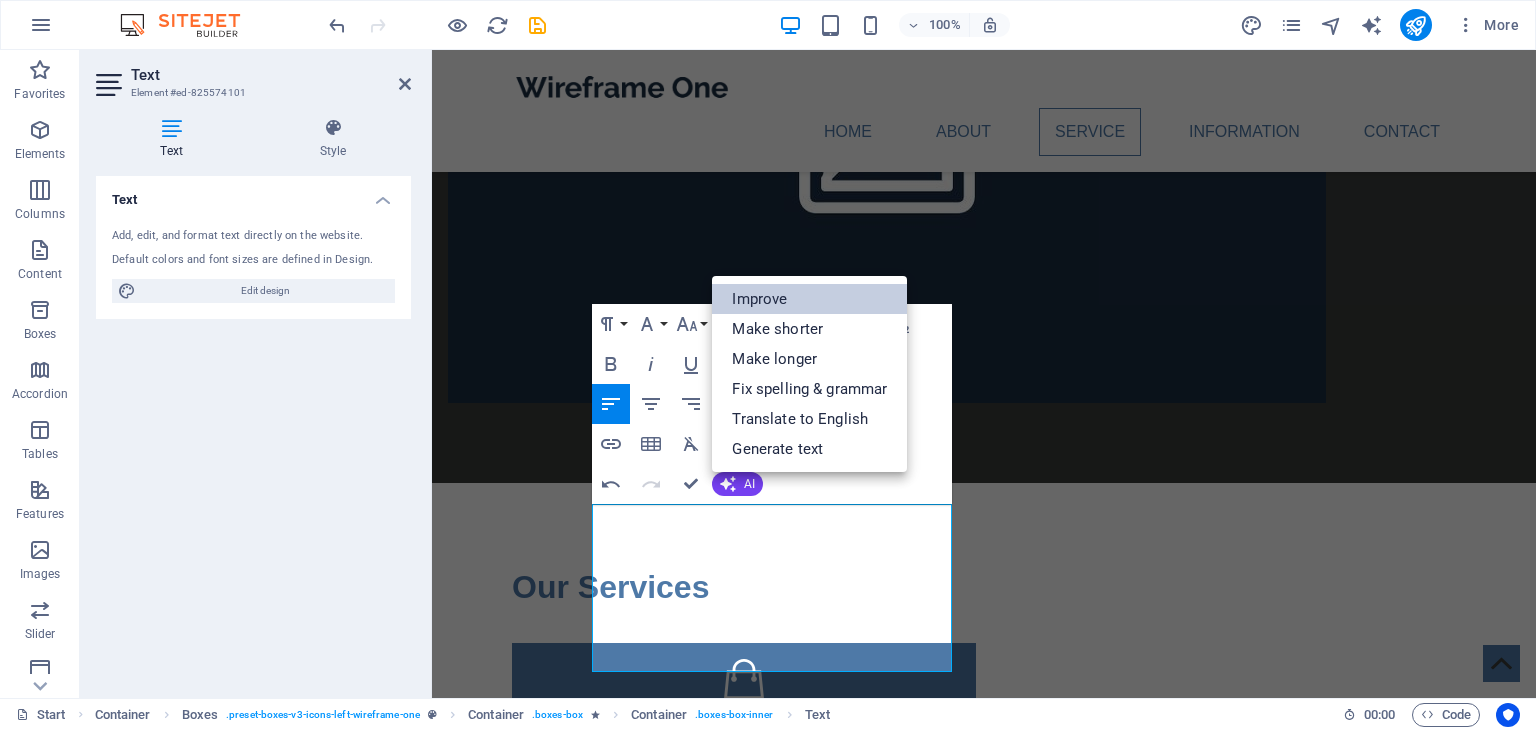 click on "Improve" at bounding box center [809, 299] 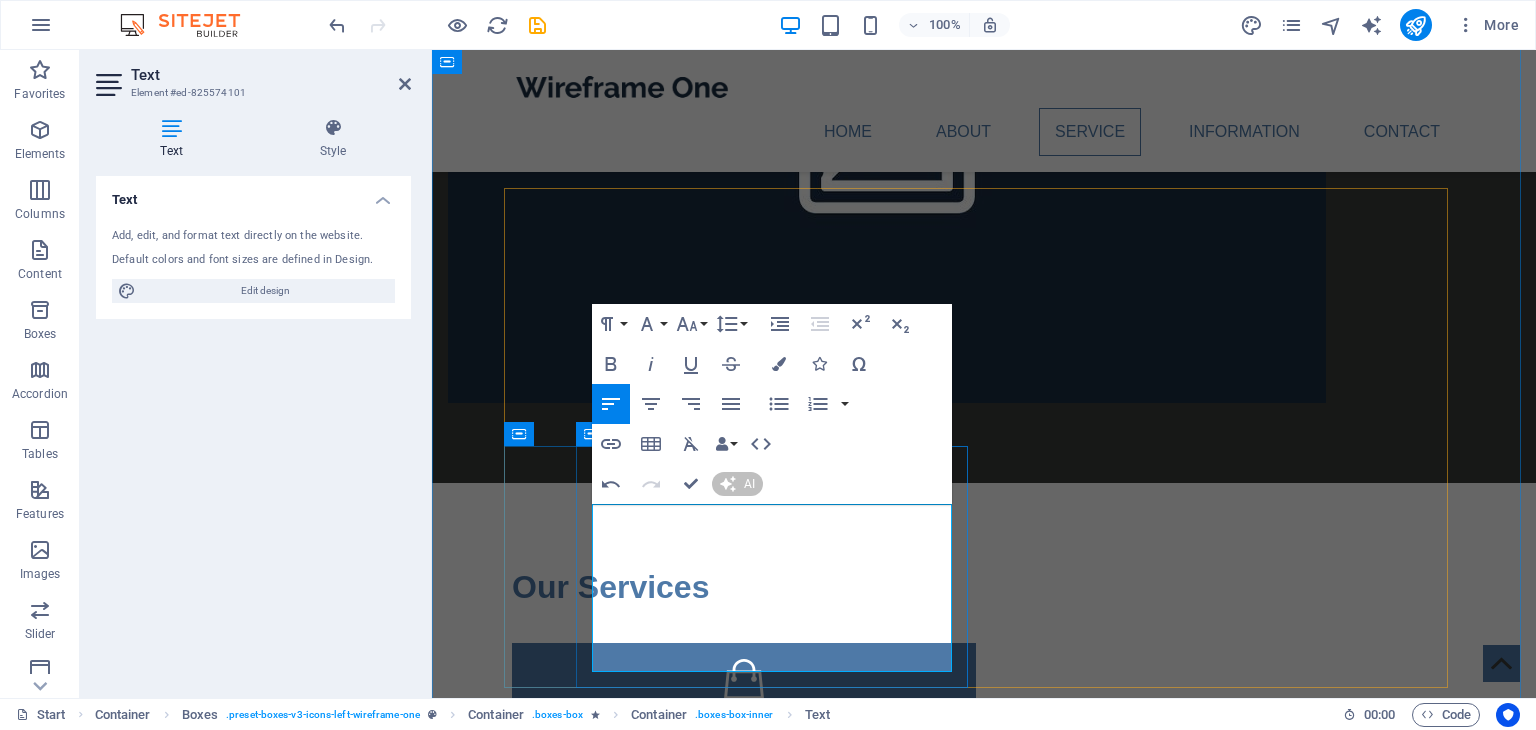 type 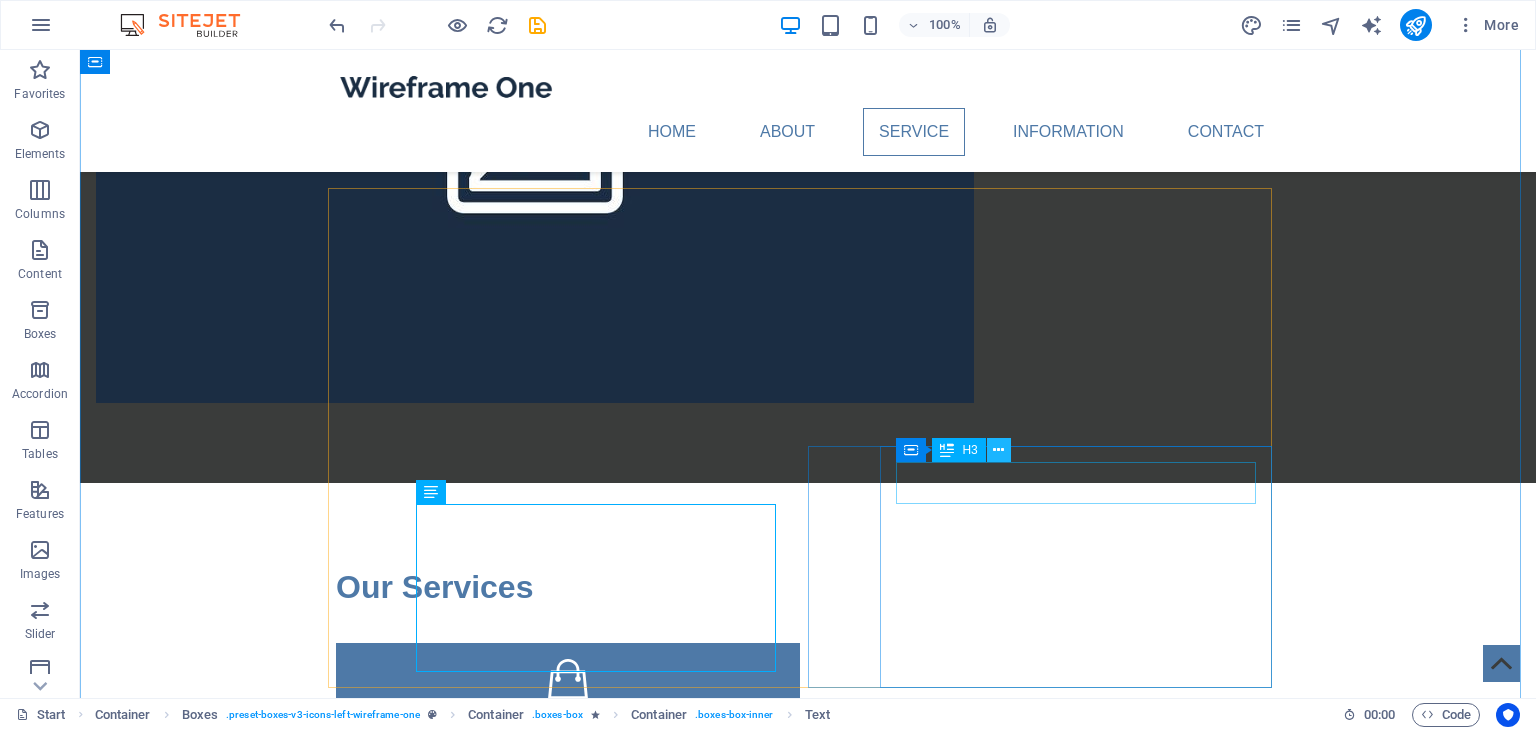 click at bounding box center [999, 450] 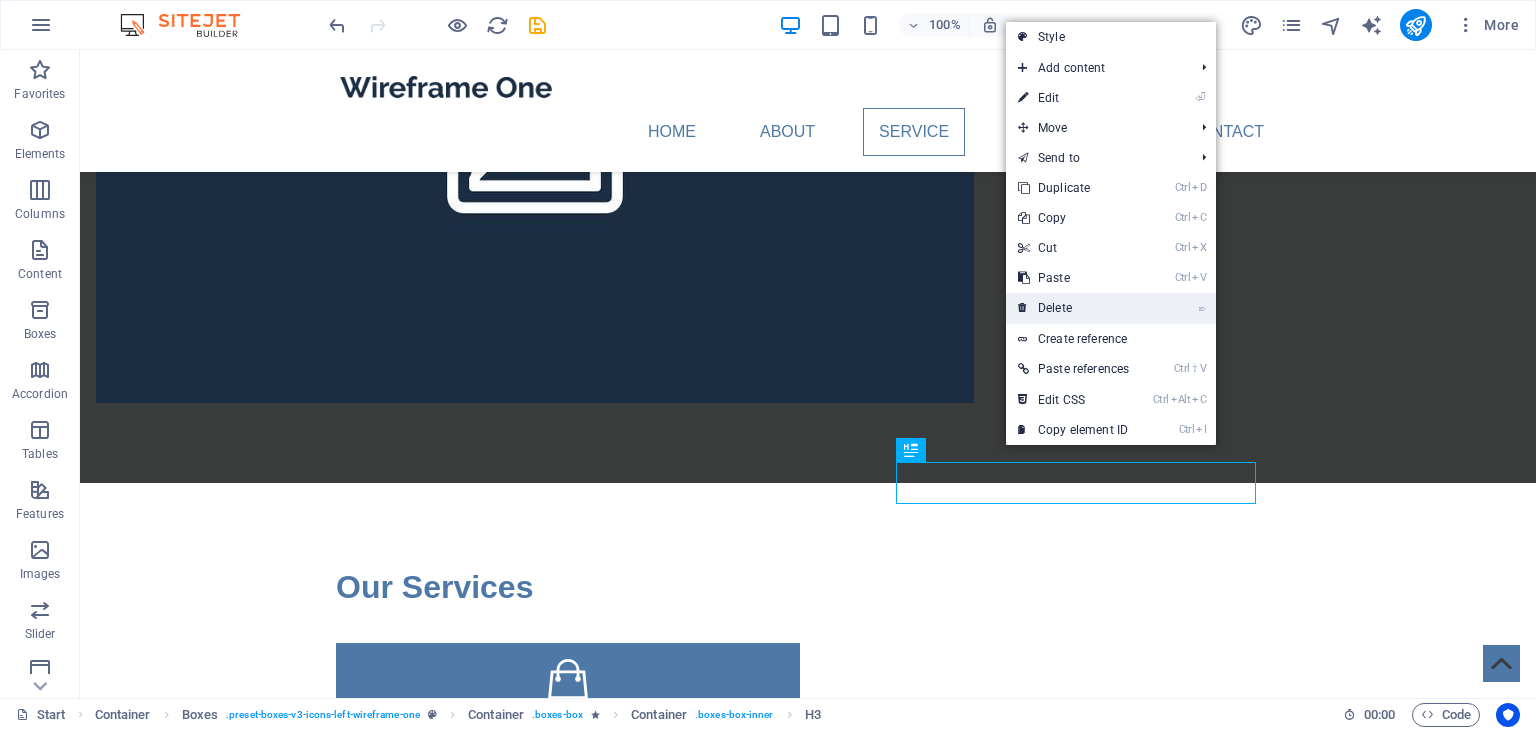 click on "⌦  Delete" at bounding box center [1073, 308] 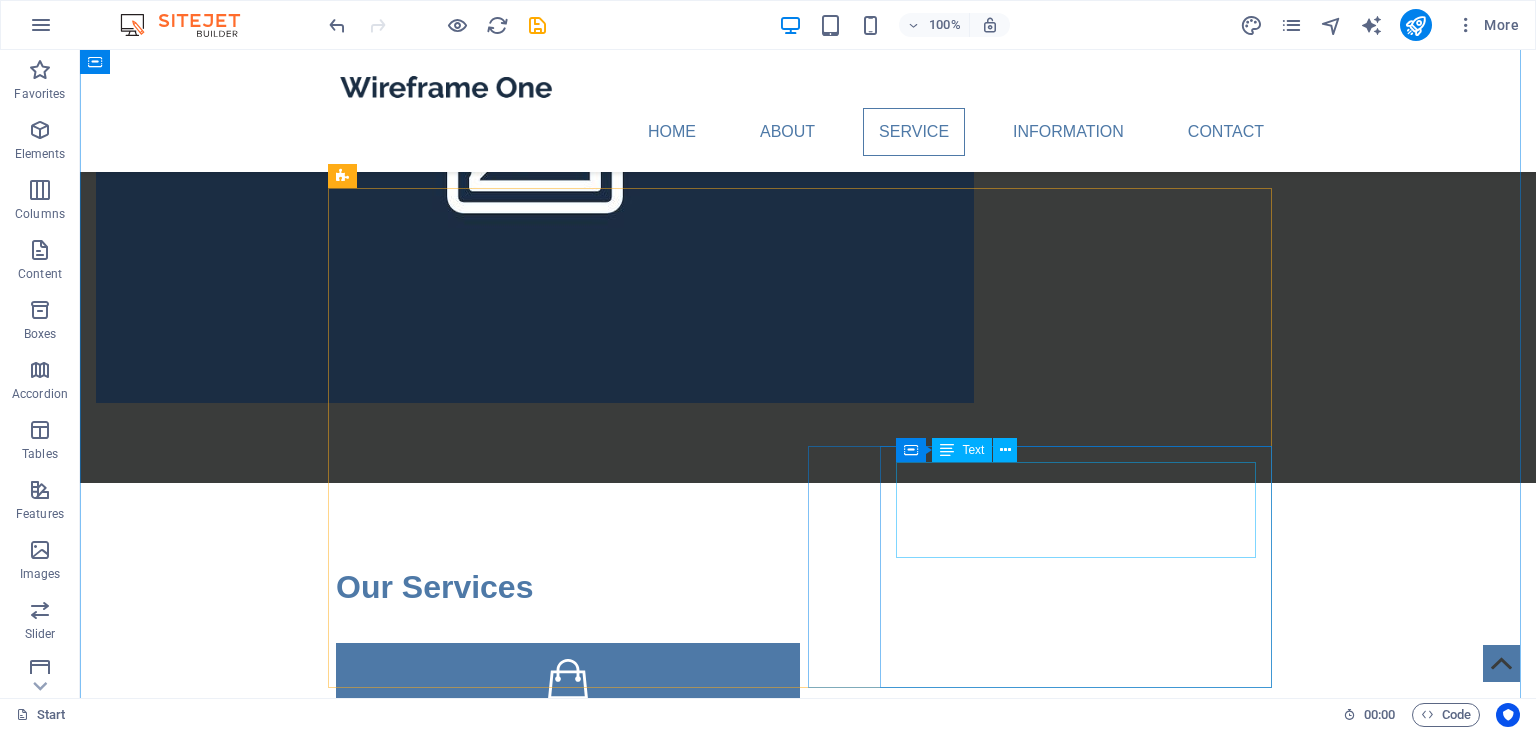 click on "Lorem ipsum dolor sit amet, consectetuer adipiscing elit. Aenean commodo ligula eget dolor. Lorem ipsum dolor sit amet, consectetuer adipiscing elit leget dolor." at bounding box center [568, 1613] 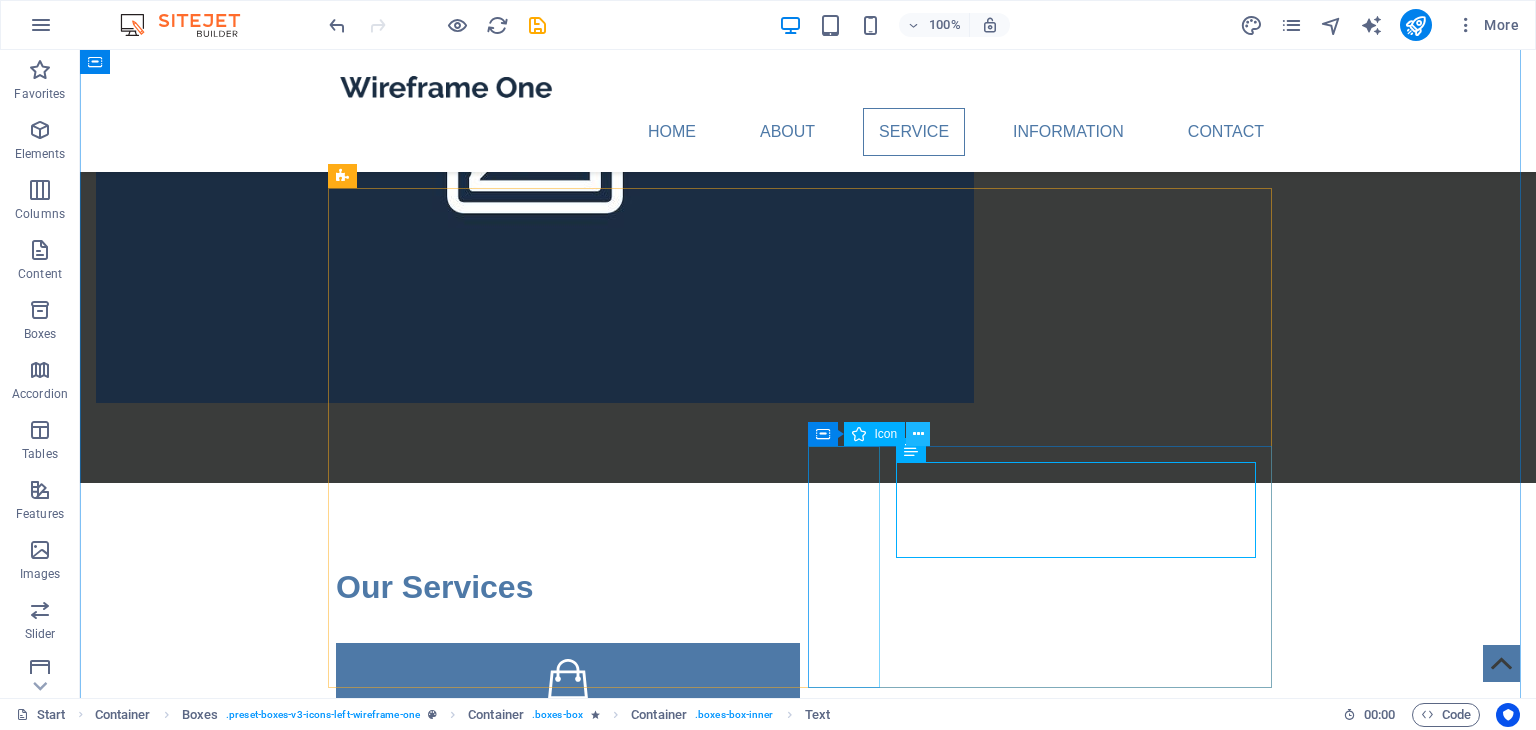 click at bounding box center [918, 434] 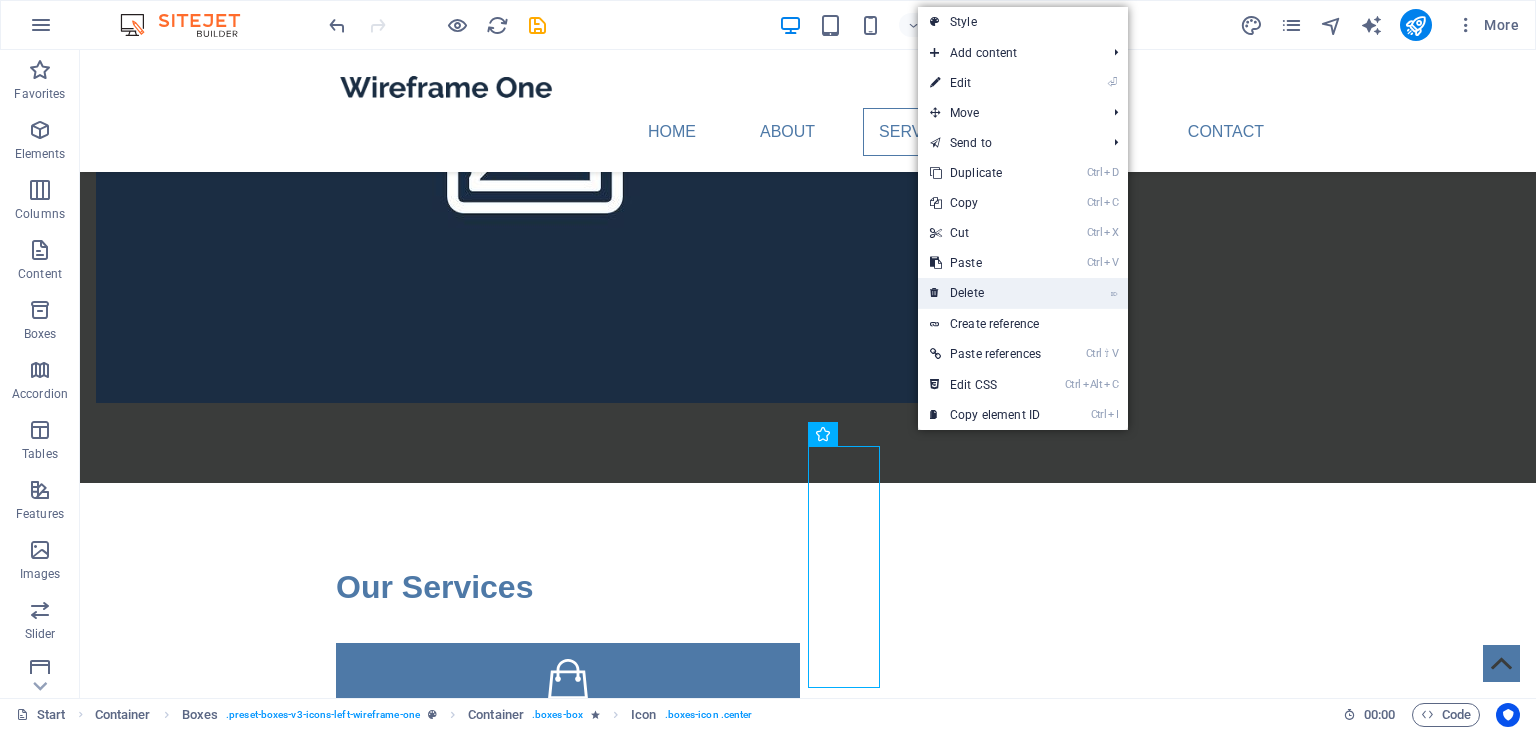 click on "⌦  Delete" at bounding box center (985, 293) 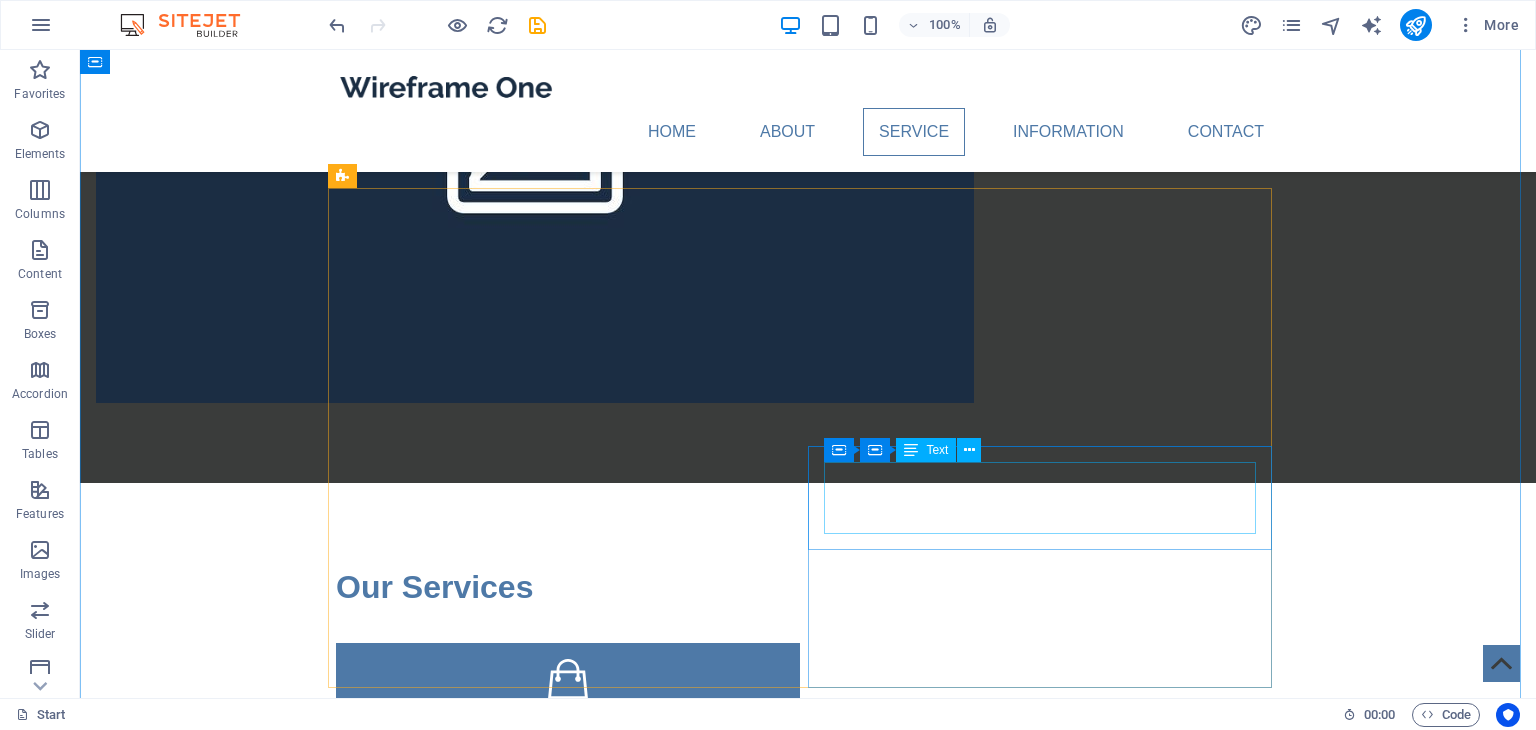 click on "Lorem ipsum dolor sit amet, consectetuer adipiscing elit. Aenean commodo ligula eget dolor. Lorem ipsum dolor sit amet, consectetuer adipiscing elit leget dolor." at bounding box center (568, 1541) 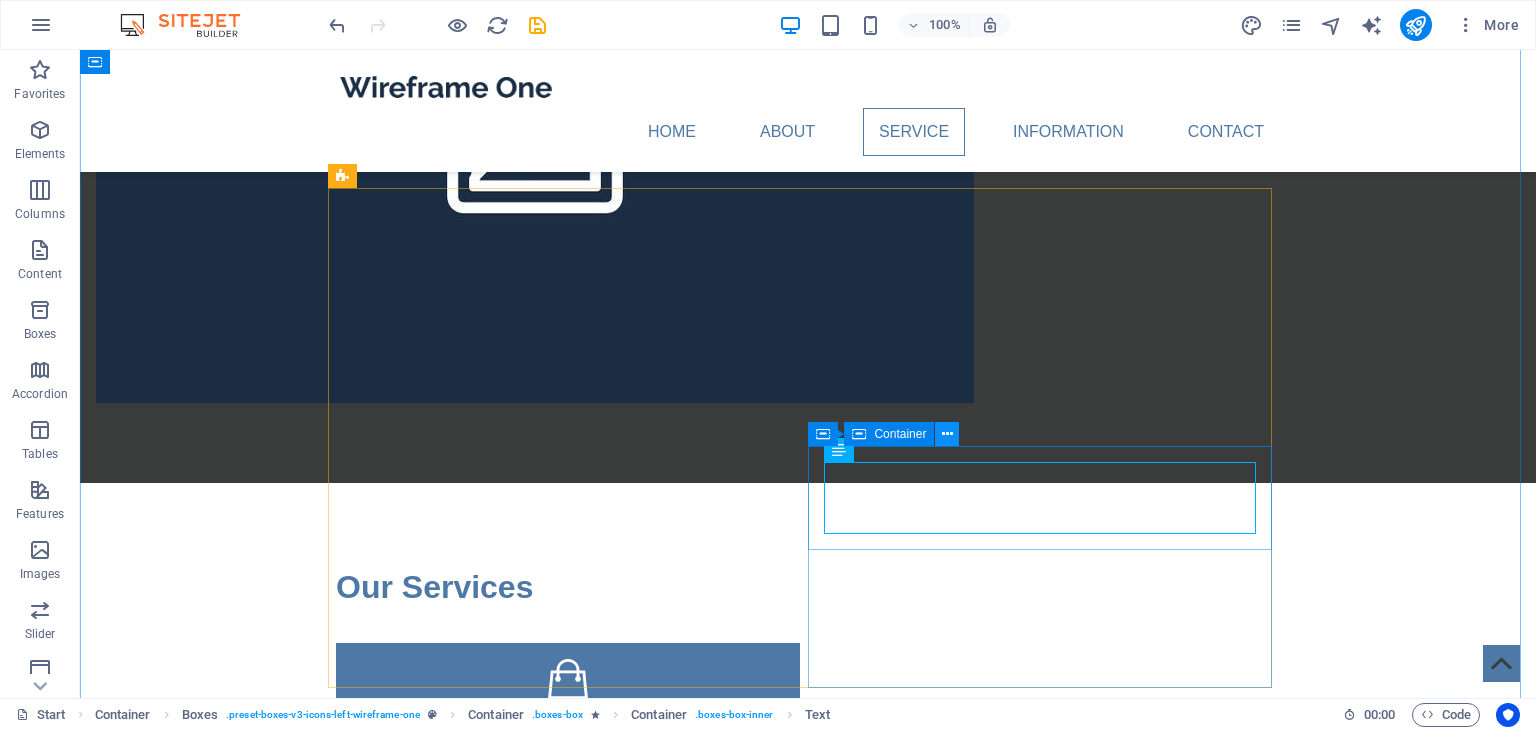 click at bounding box center [947, 434] 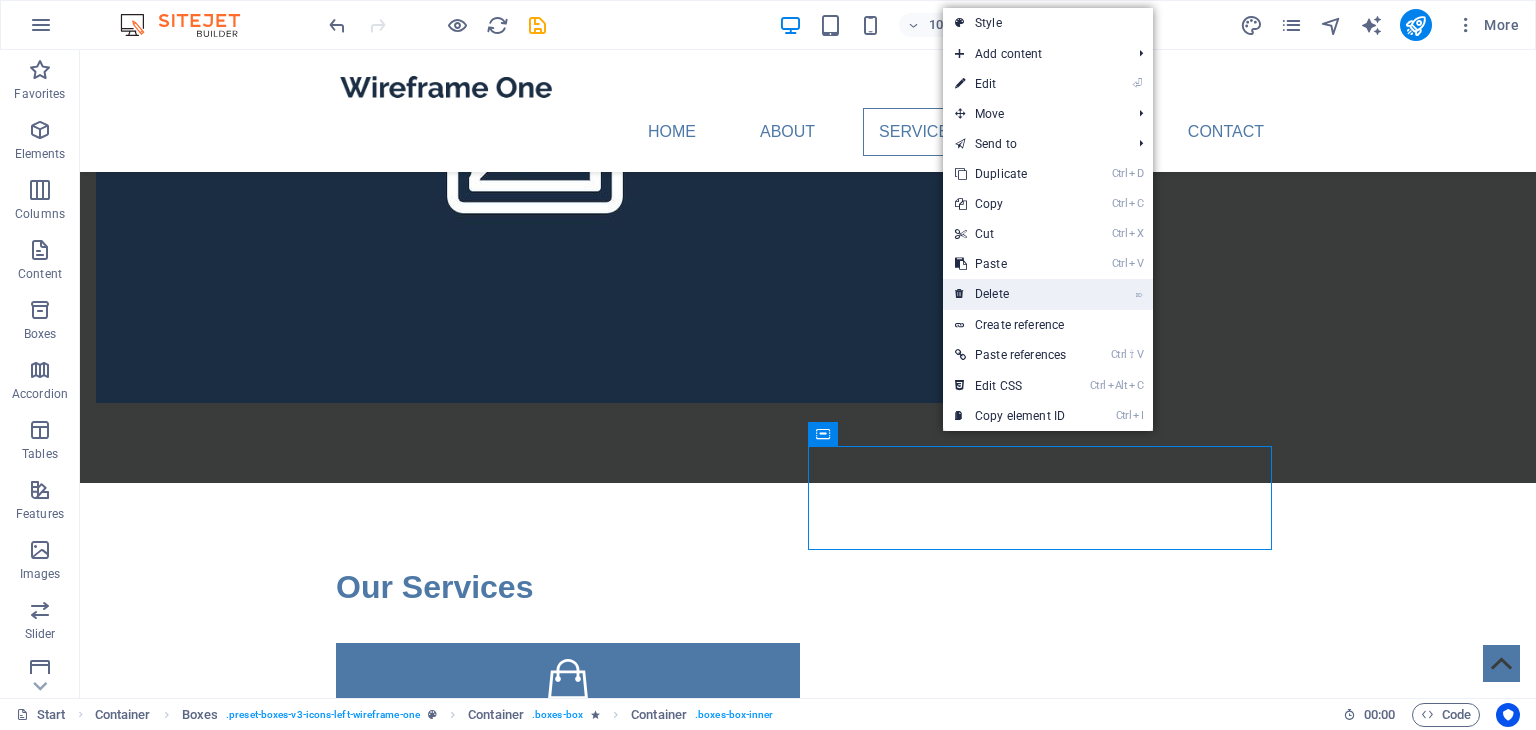 click on "⌦  Delete" at bounding box center (1010, 294) 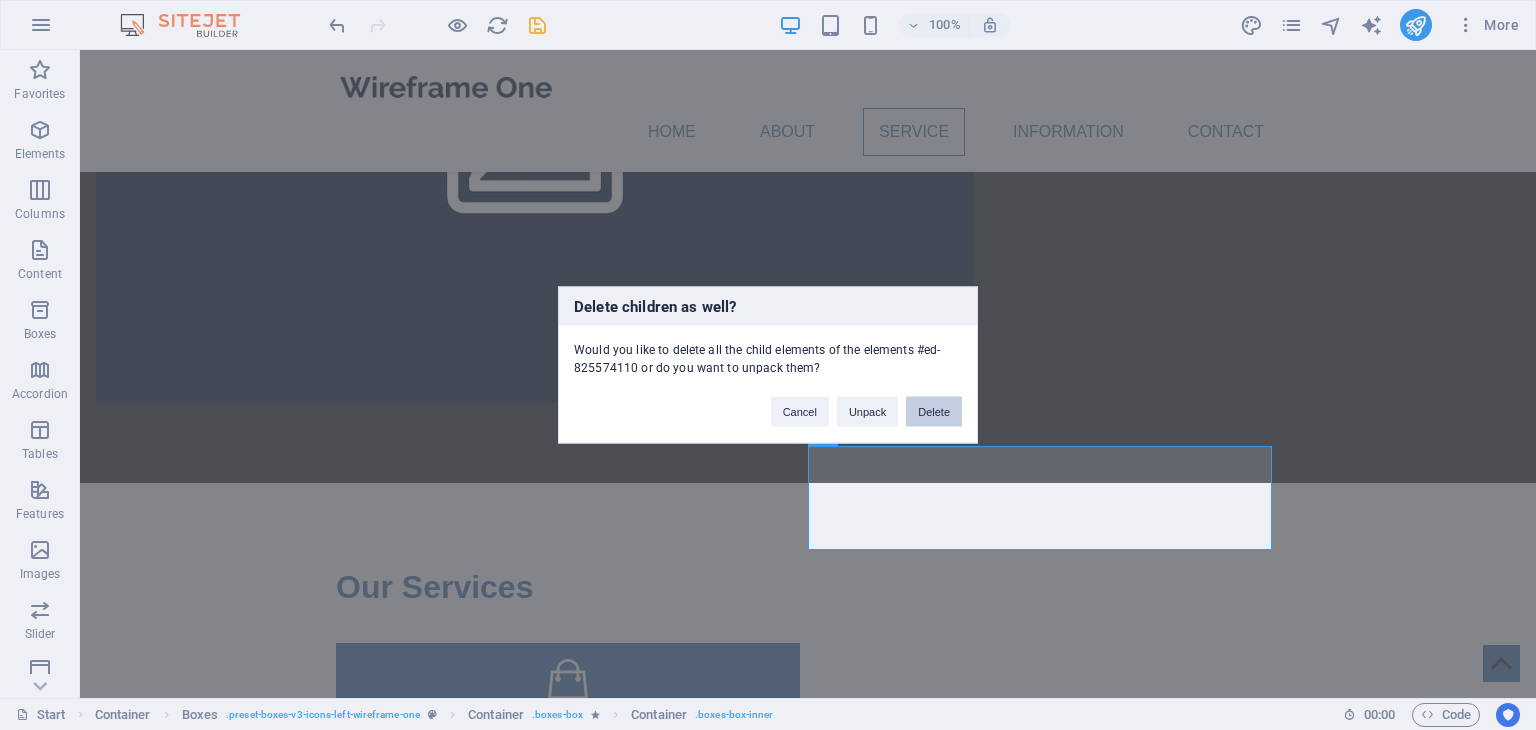 drag, startPoint x: 939, startPoint y: 404, endPoint x: 861, endPoint y: 355, distance: 92.11406 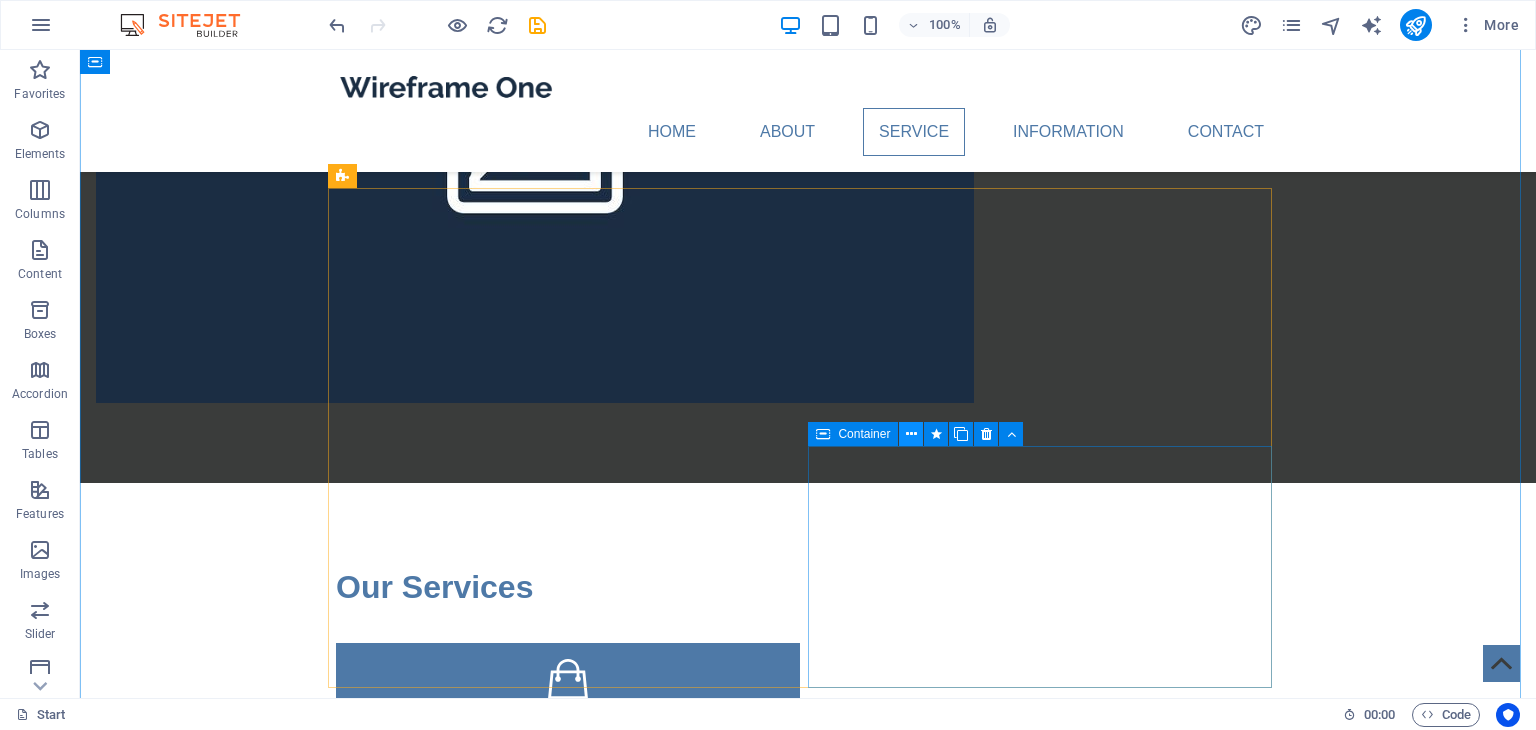 click at bounding box center (911, 434) 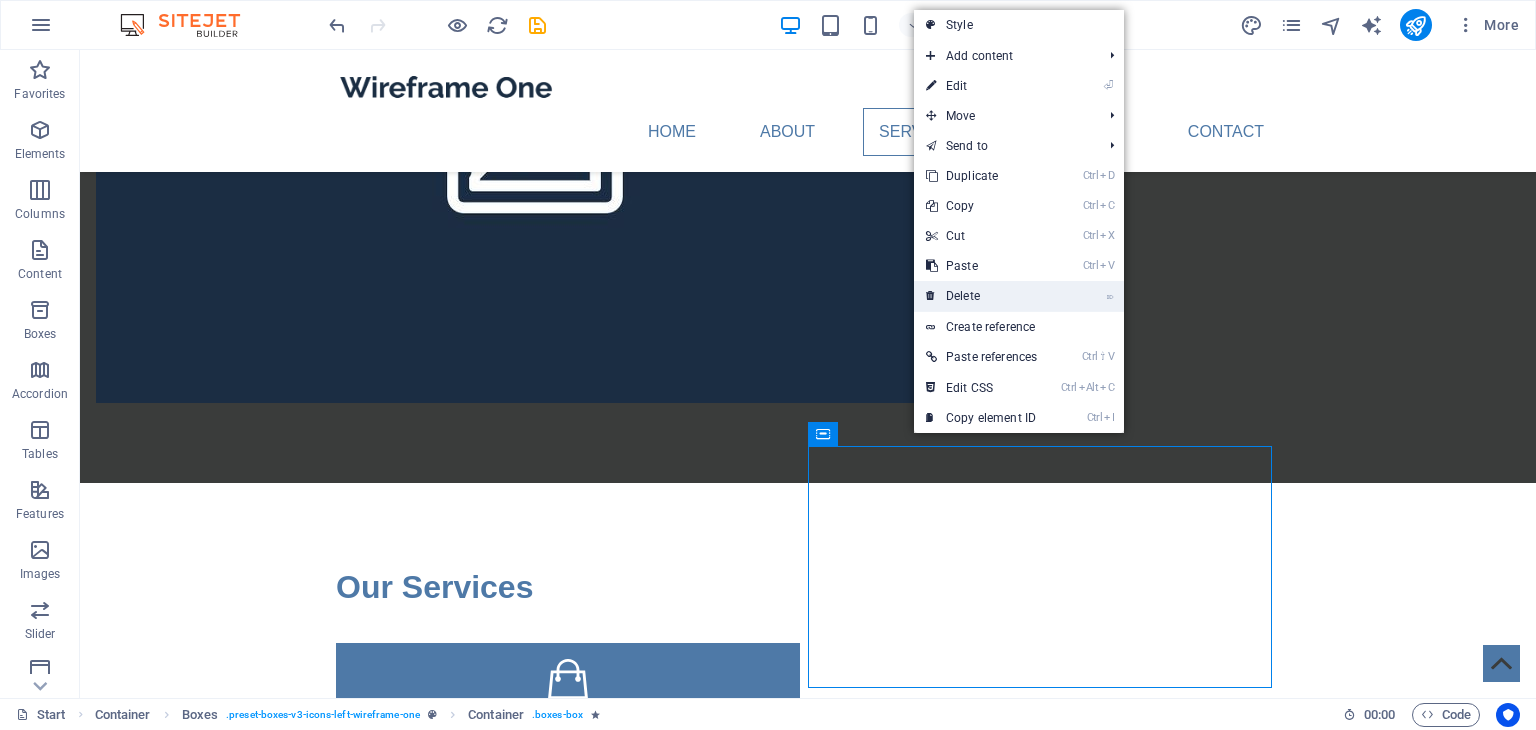 click on "⌦  Delete" at bounding box center [981, 296] 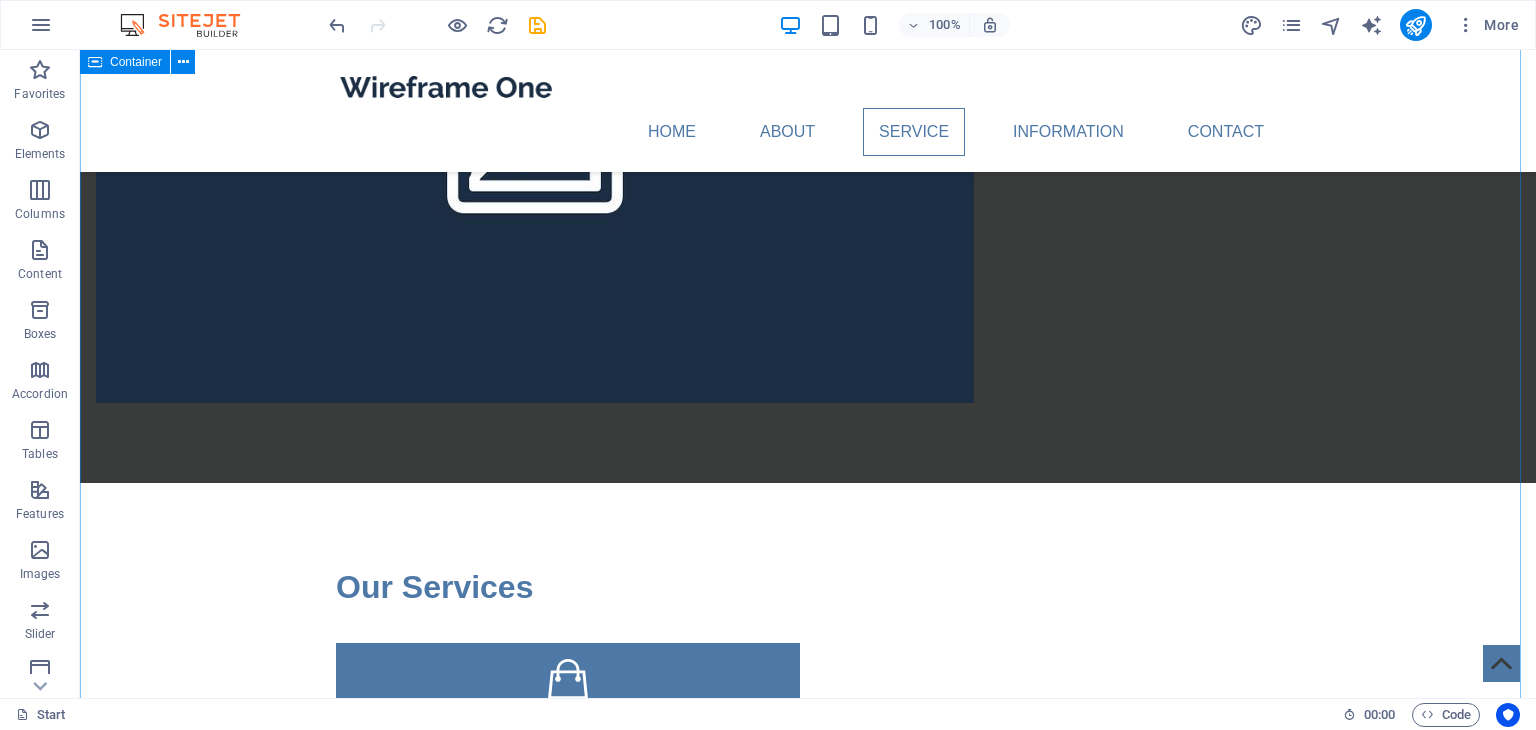 click on "Our Services General Trading We specialize in the sourcing, import, and export of a wide variety of products, including industrial equipment, consumer goods, and construction materials. Our efficient logistics and extensive global supplier network guarantee competitive pricing and timely delivery for clients in various industries. MEP Services Our Mechanical, Electrical, and Plumbing solutions are customized for commercial, residential, and industrial projects. We provide integrated MEP installations, including HVAC systems, lighting, and water supply, all designed to meet international safety and quality standards. Project Management We oversee the entire lifecycle of your projects with meticulous attention — from planning and budgeting to execution and quality assurance. Our project managers guarantee alignment of timelines, resources, and objectives, all while fostering transparency and accountability throughout the journey." at bounding box center [808, 1022] 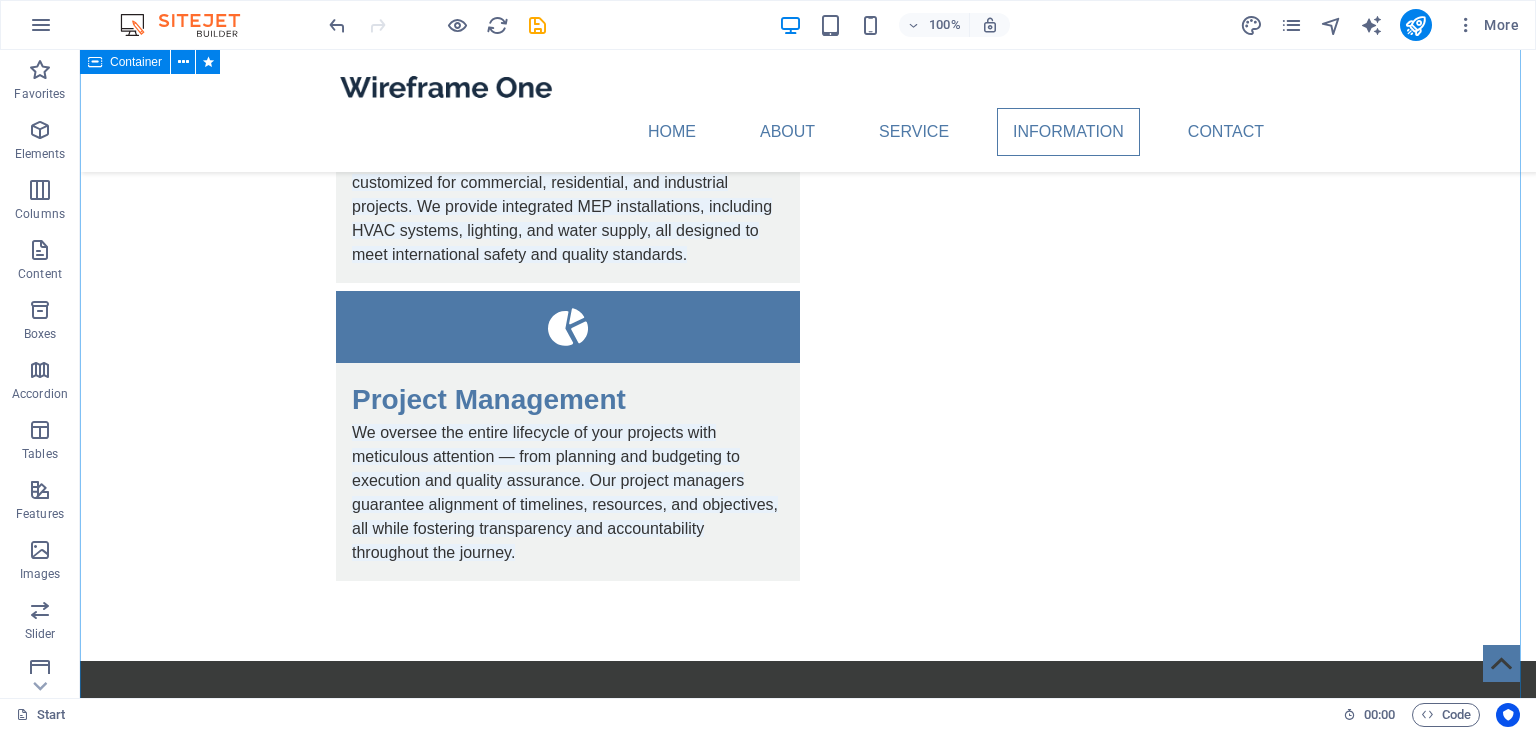 scroll, scrollTop: 1600, scrollLeft: 0, axis: vertical 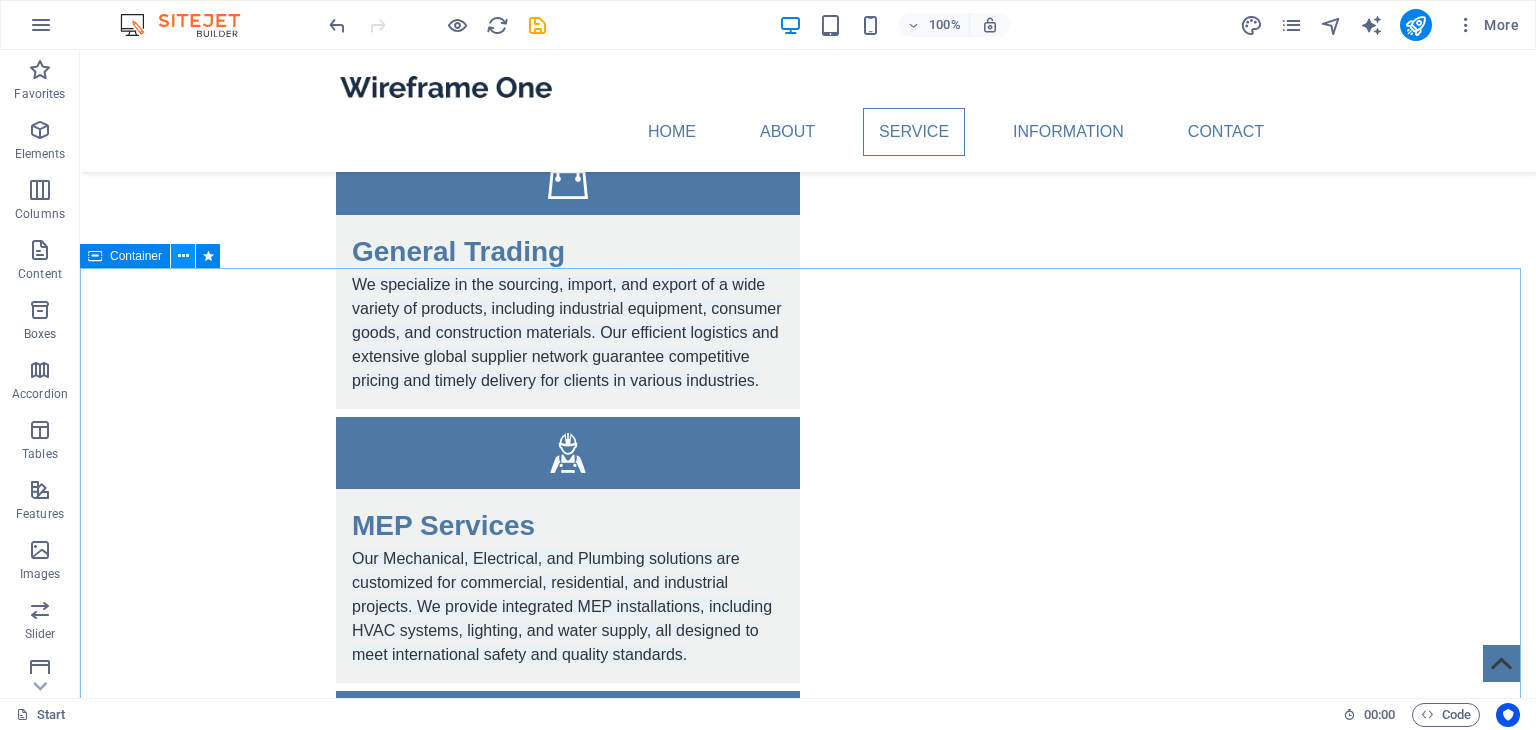 click at bounding box center [183, 256] 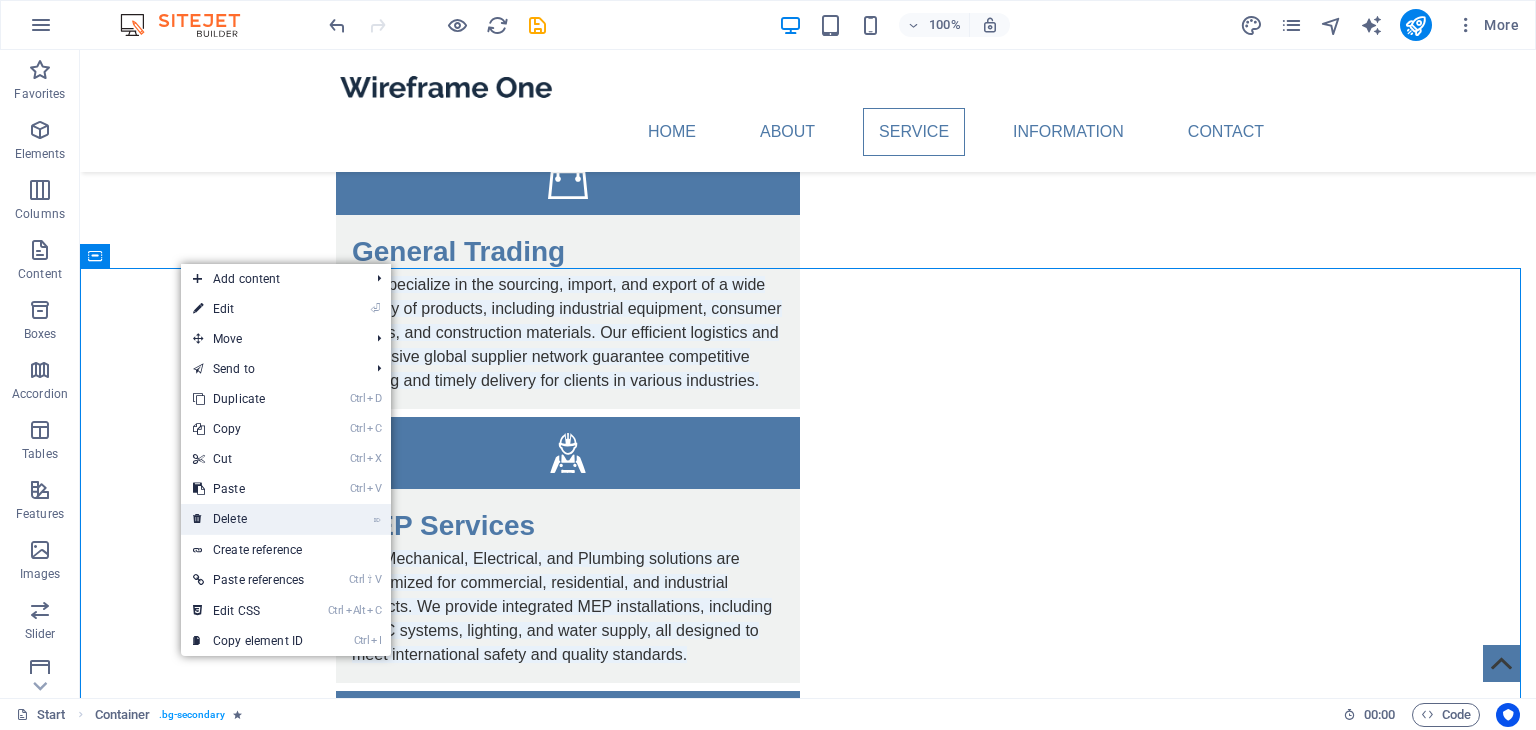 click on "⌦  Delete" at bounding box center (248, 519) 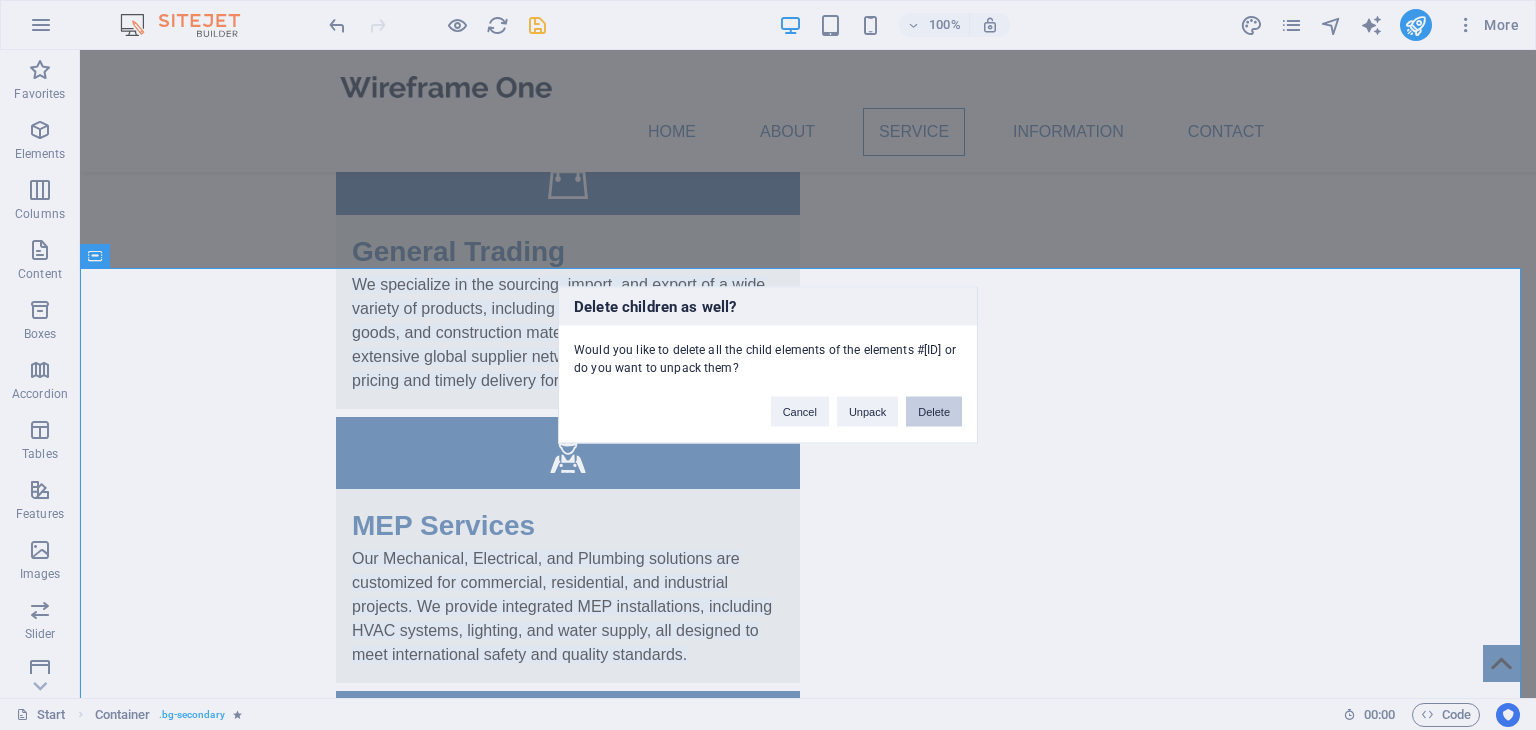 click on "Delete" at bounding box center [934, 412] 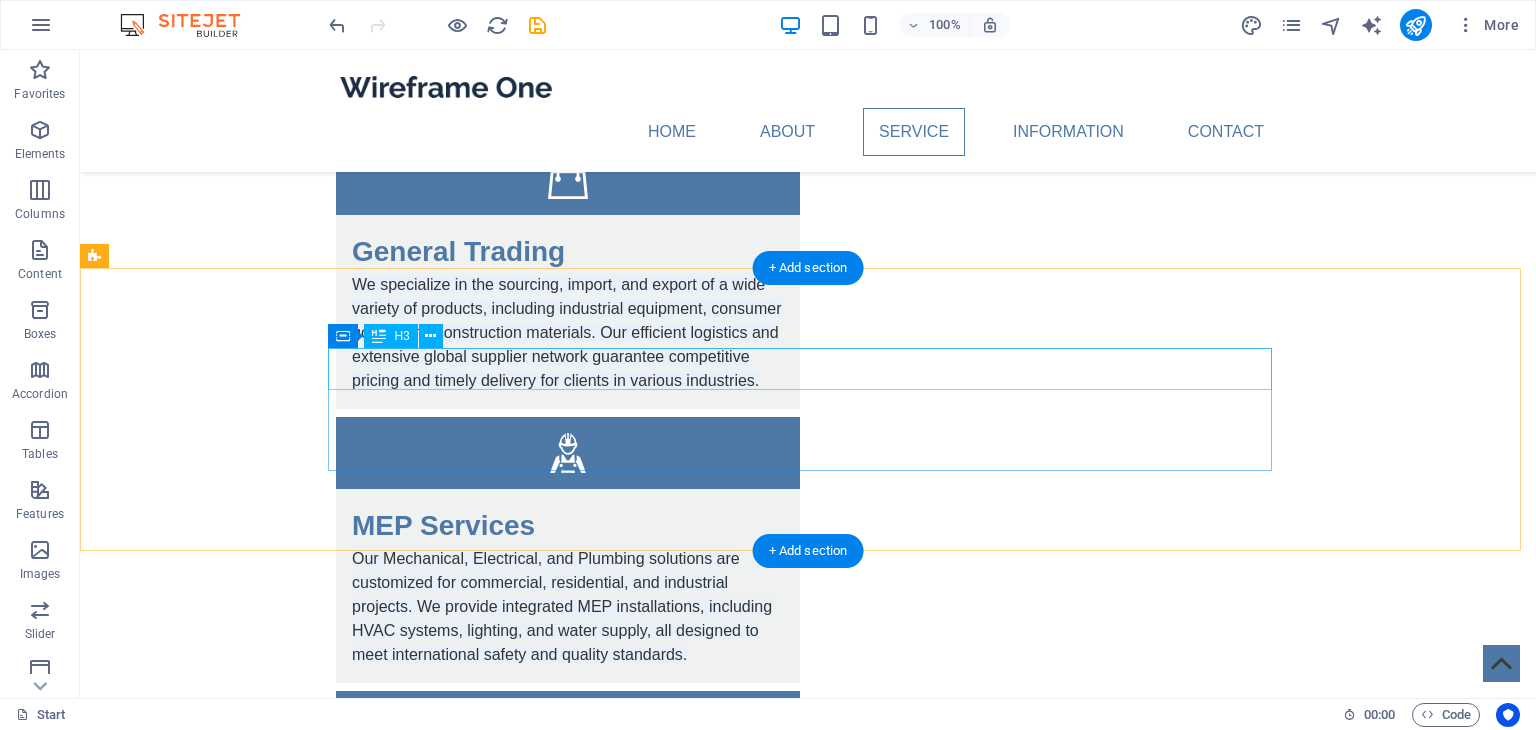 click on "Call to Action" at bounding box center [808, 1518] 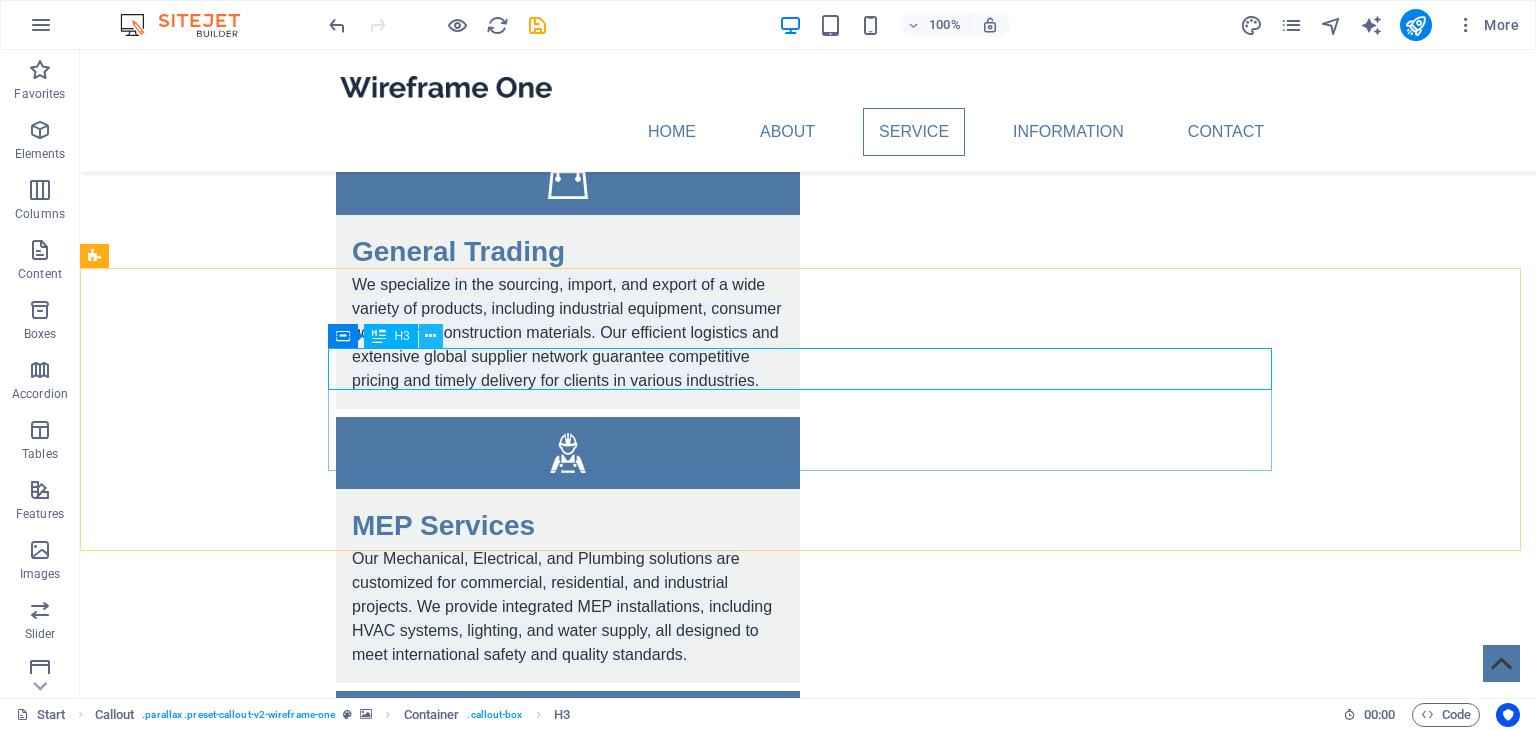 click at bounding box center [430, 336] 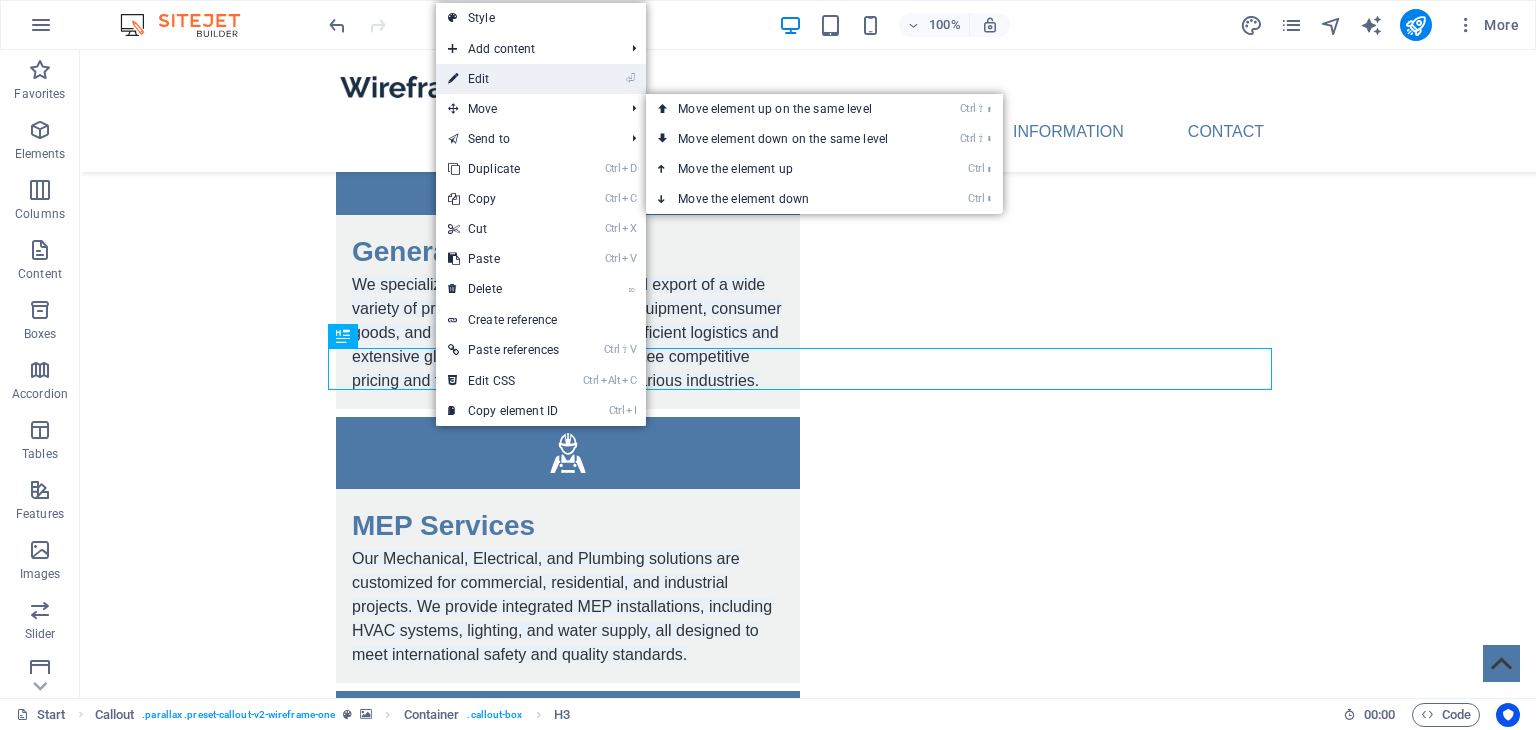 click on "⏎  Edit" at bounding box center (503, 79) 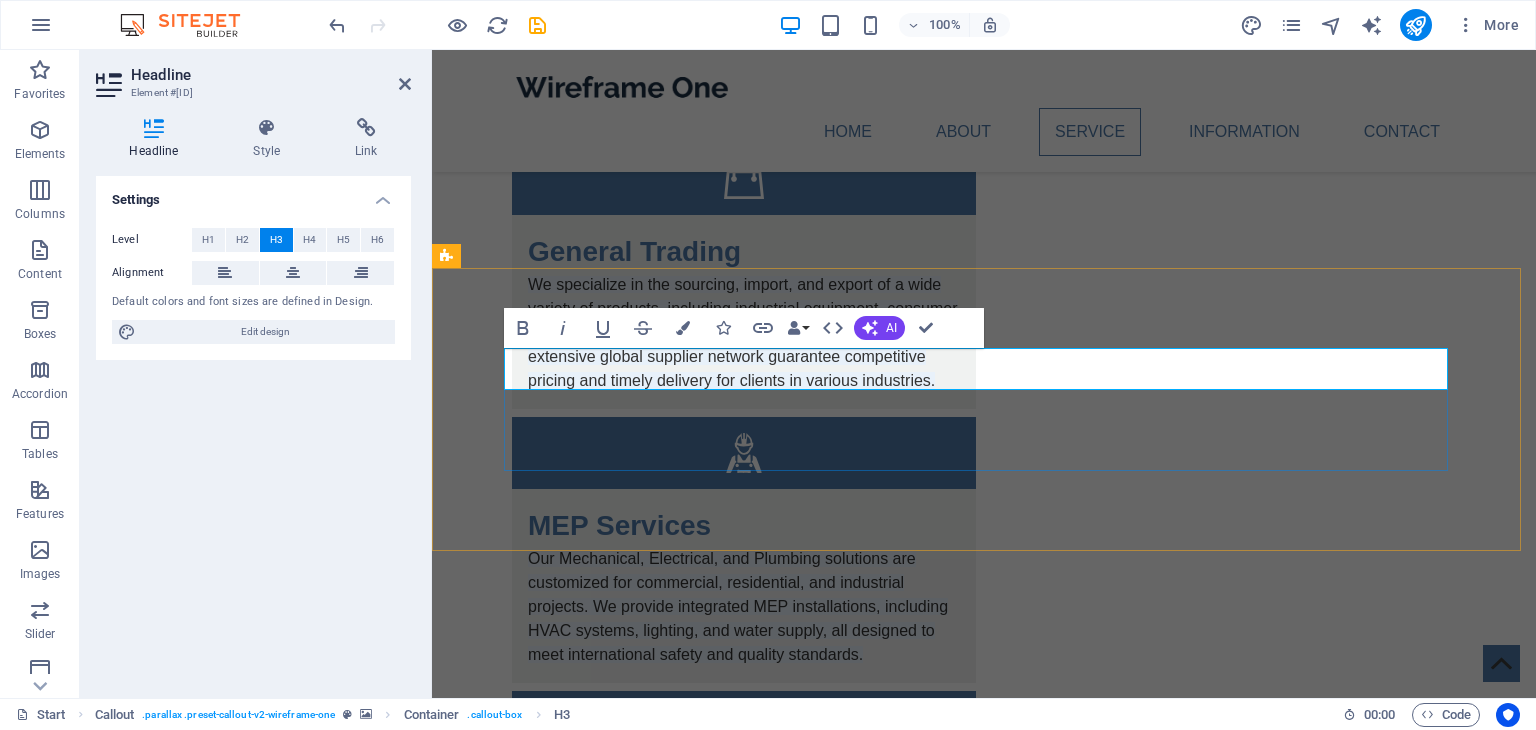 type 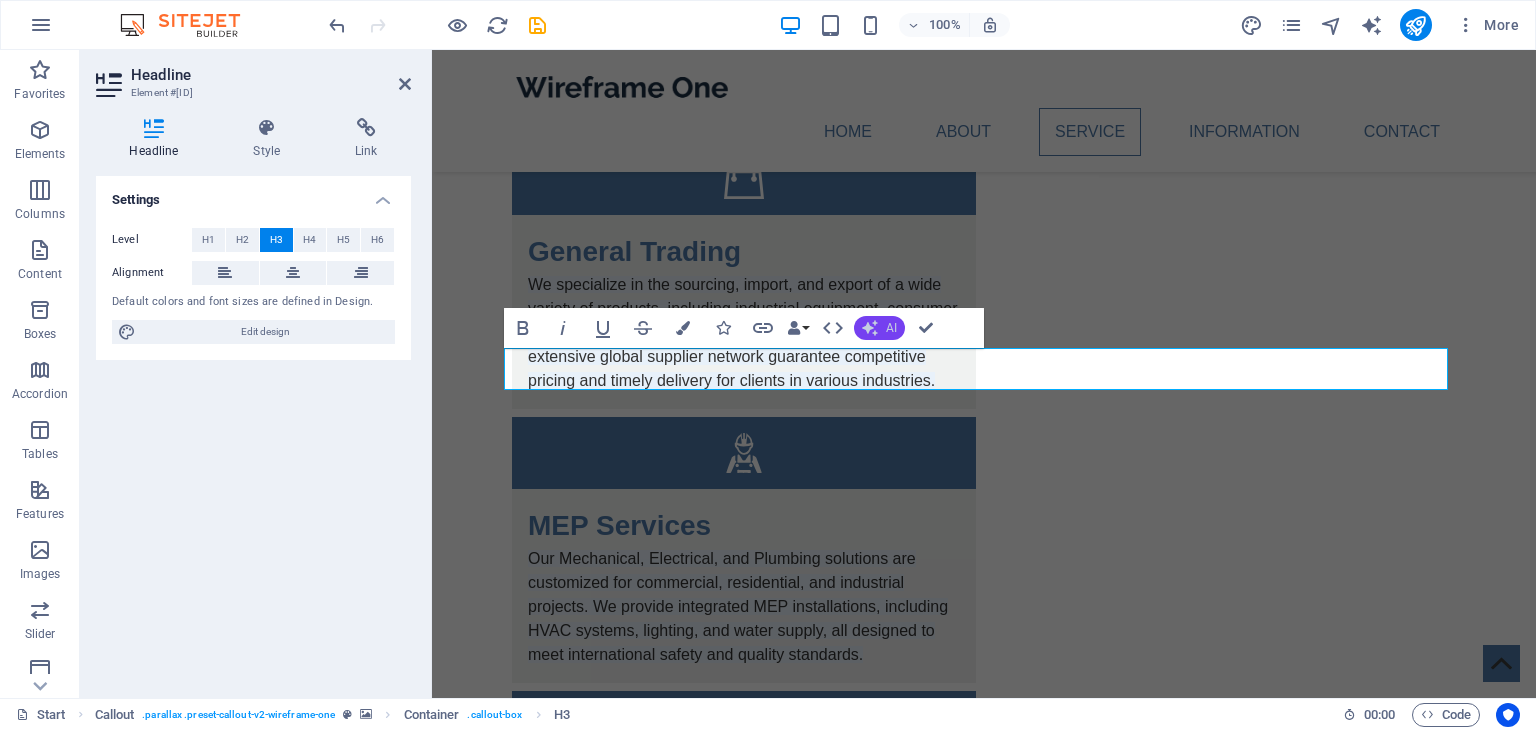 click 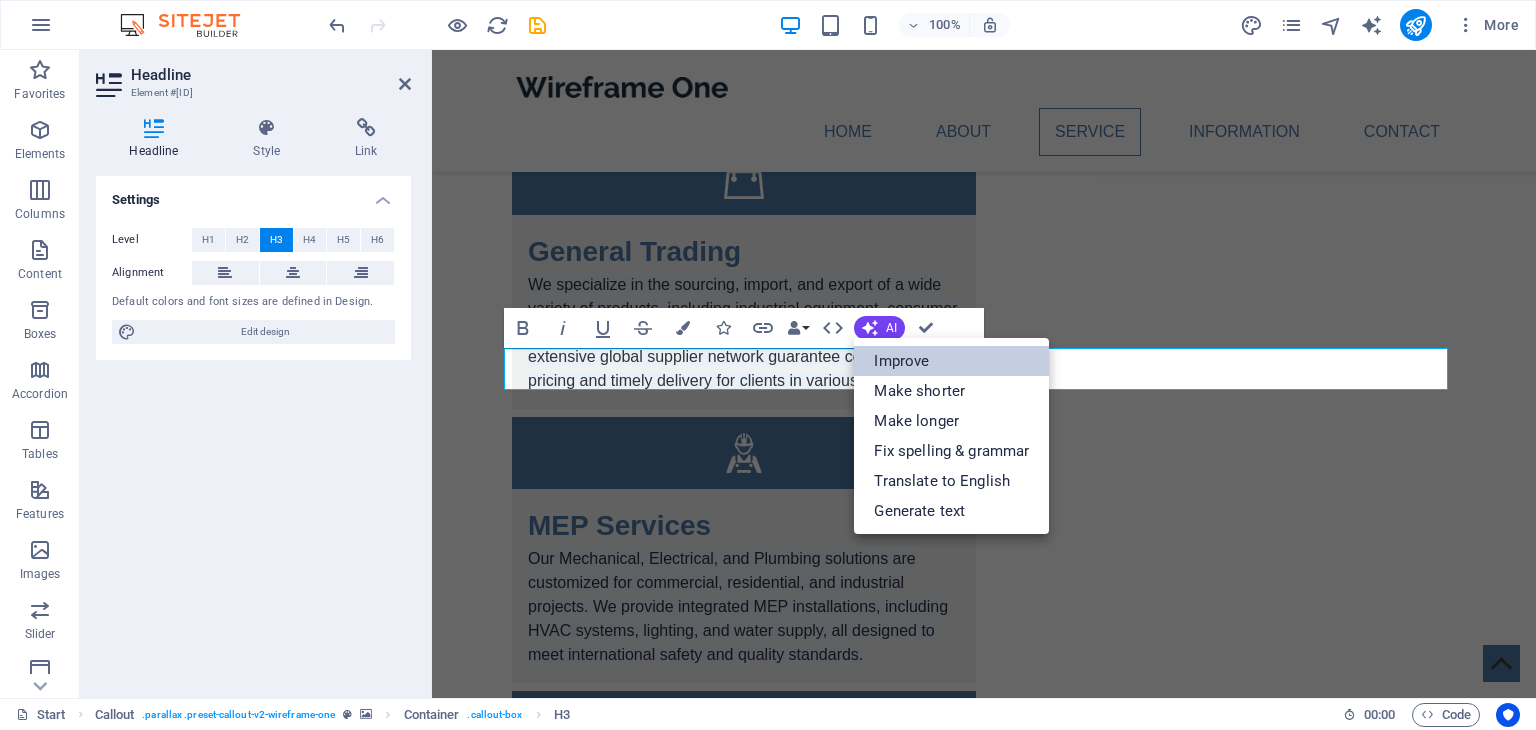 click on "Improve" at bounding box center (951, 361) 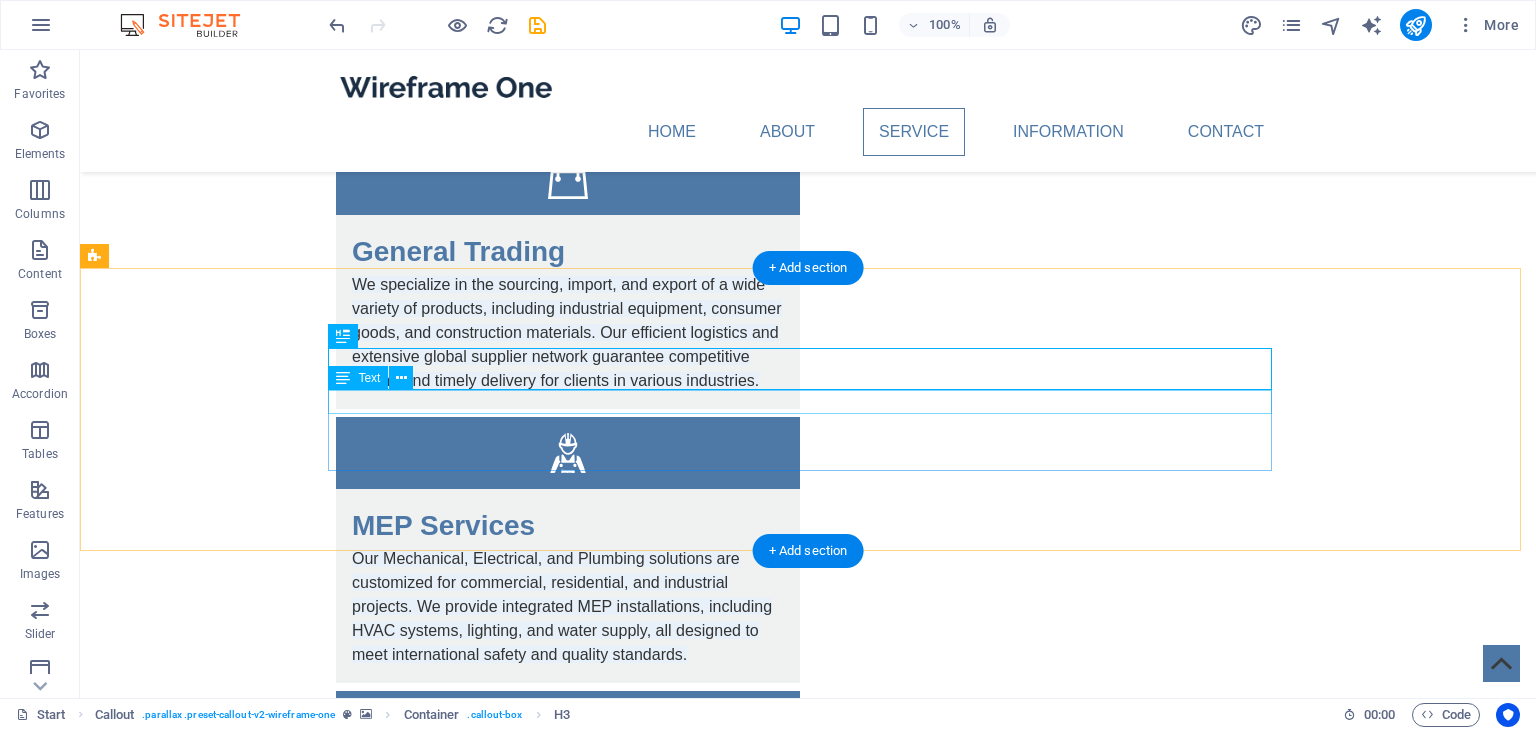 click on "New Text-Element" at bounding box center [808, 1551] 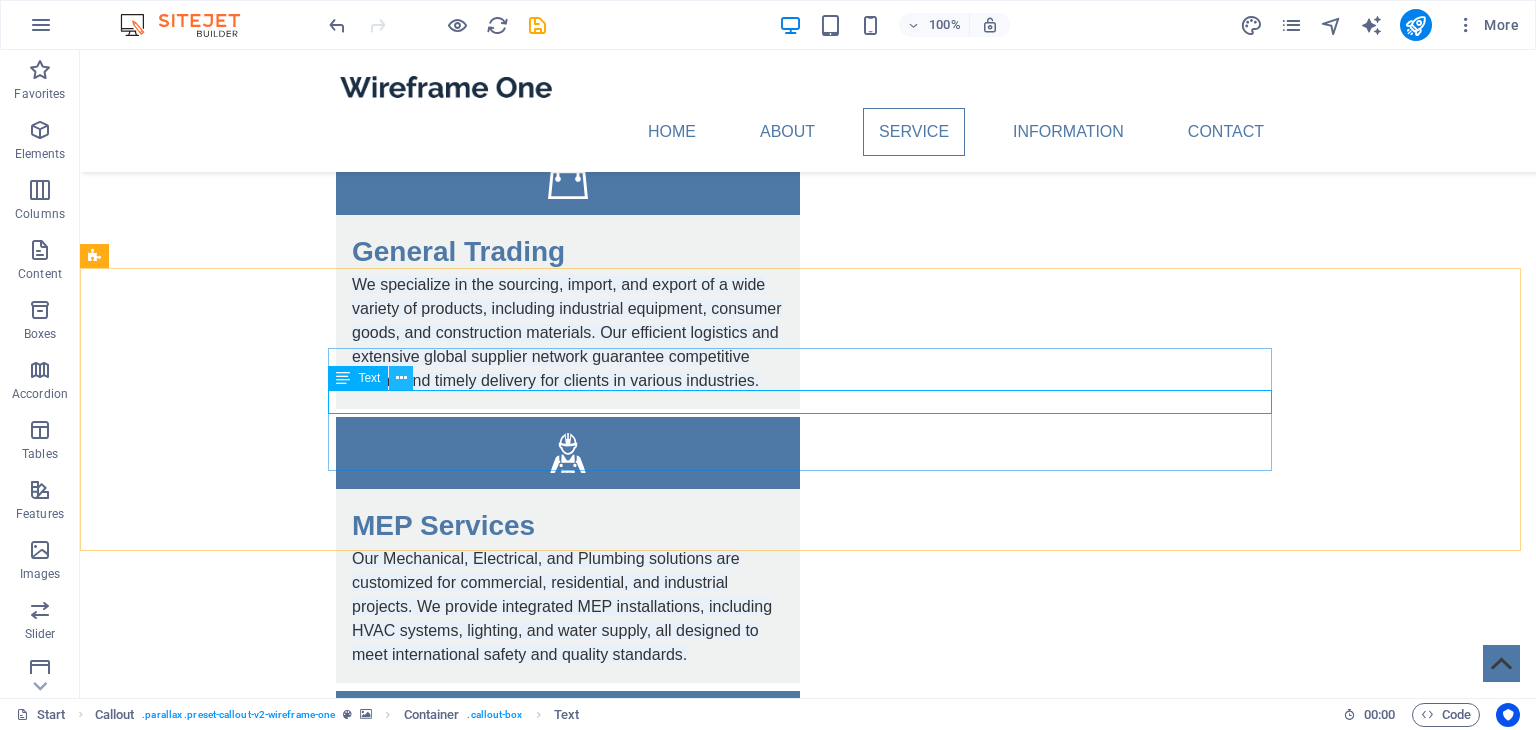 click at bounding box center (401, 378) 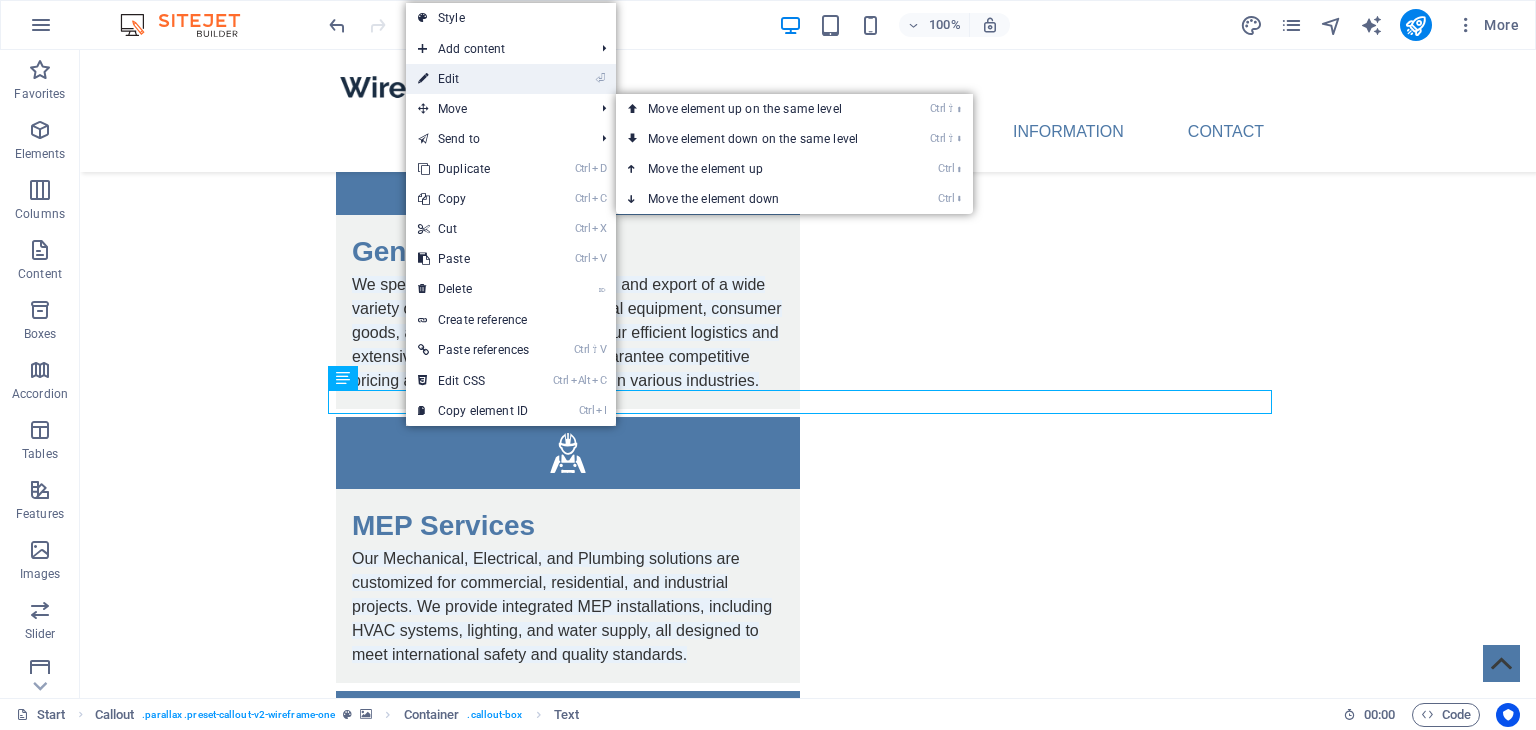 click on "⏎  Edit" at bounding box center (473, 79) 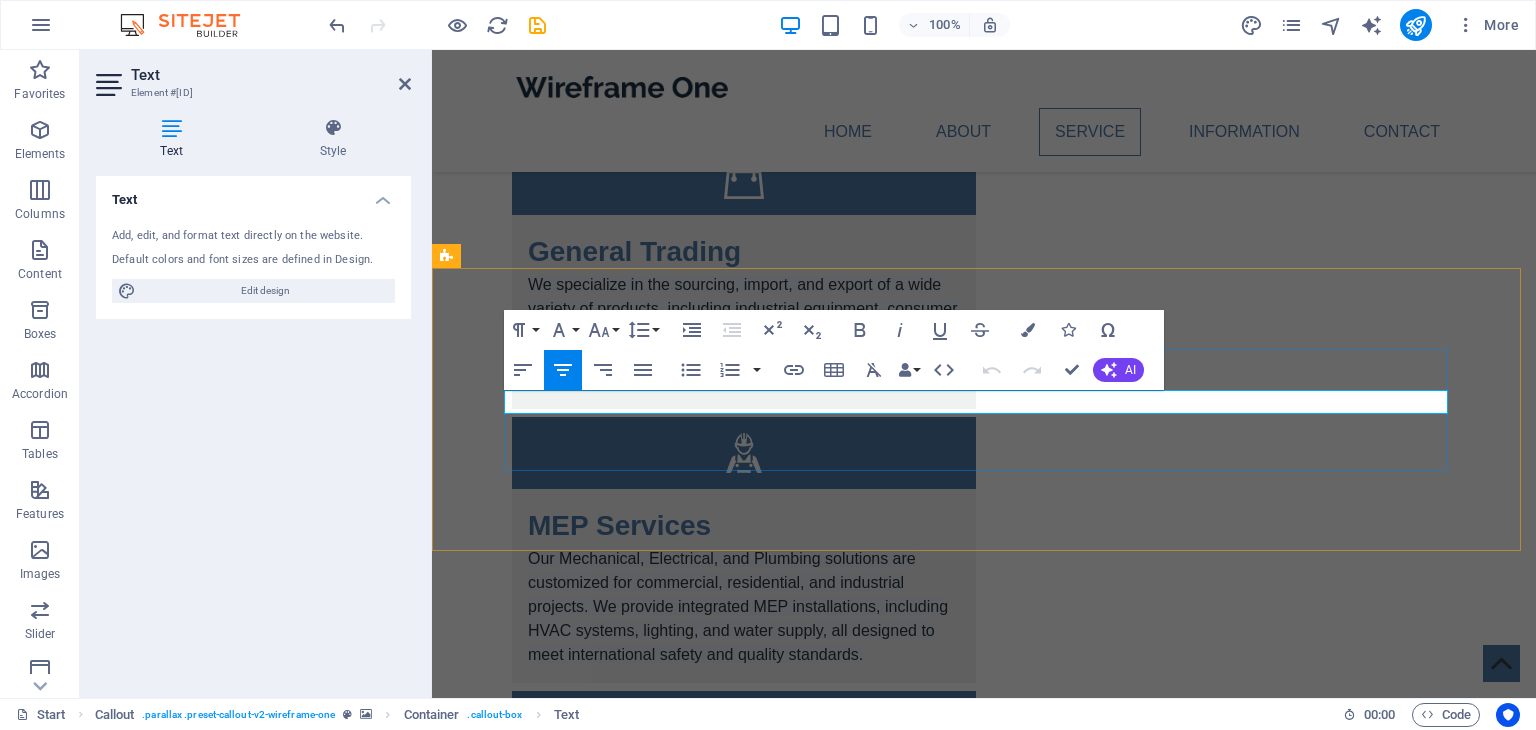 drag, startPoint x: 1048, startPoint y: 402, endPoint x: 893, endPoint y: 393, distance: 155.26108 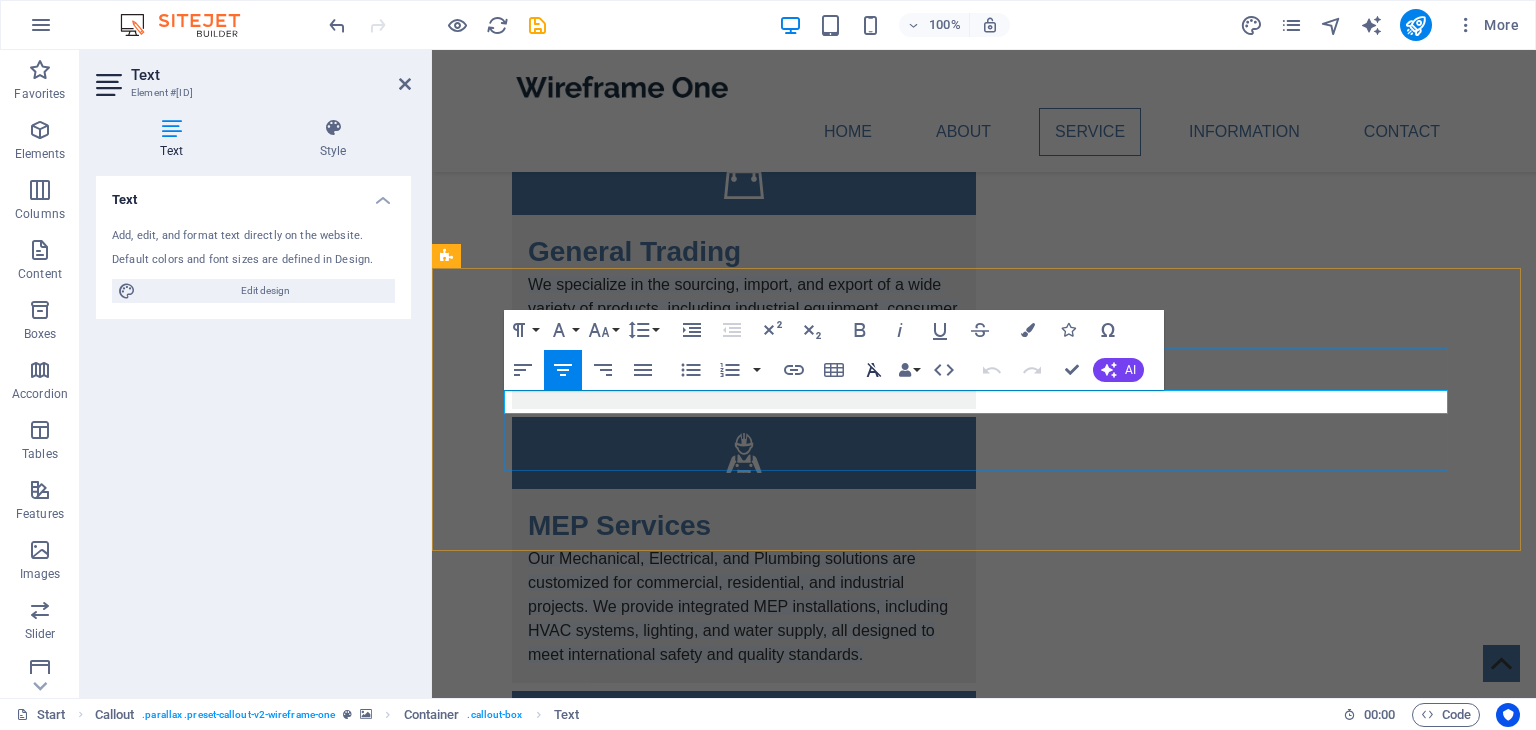 type 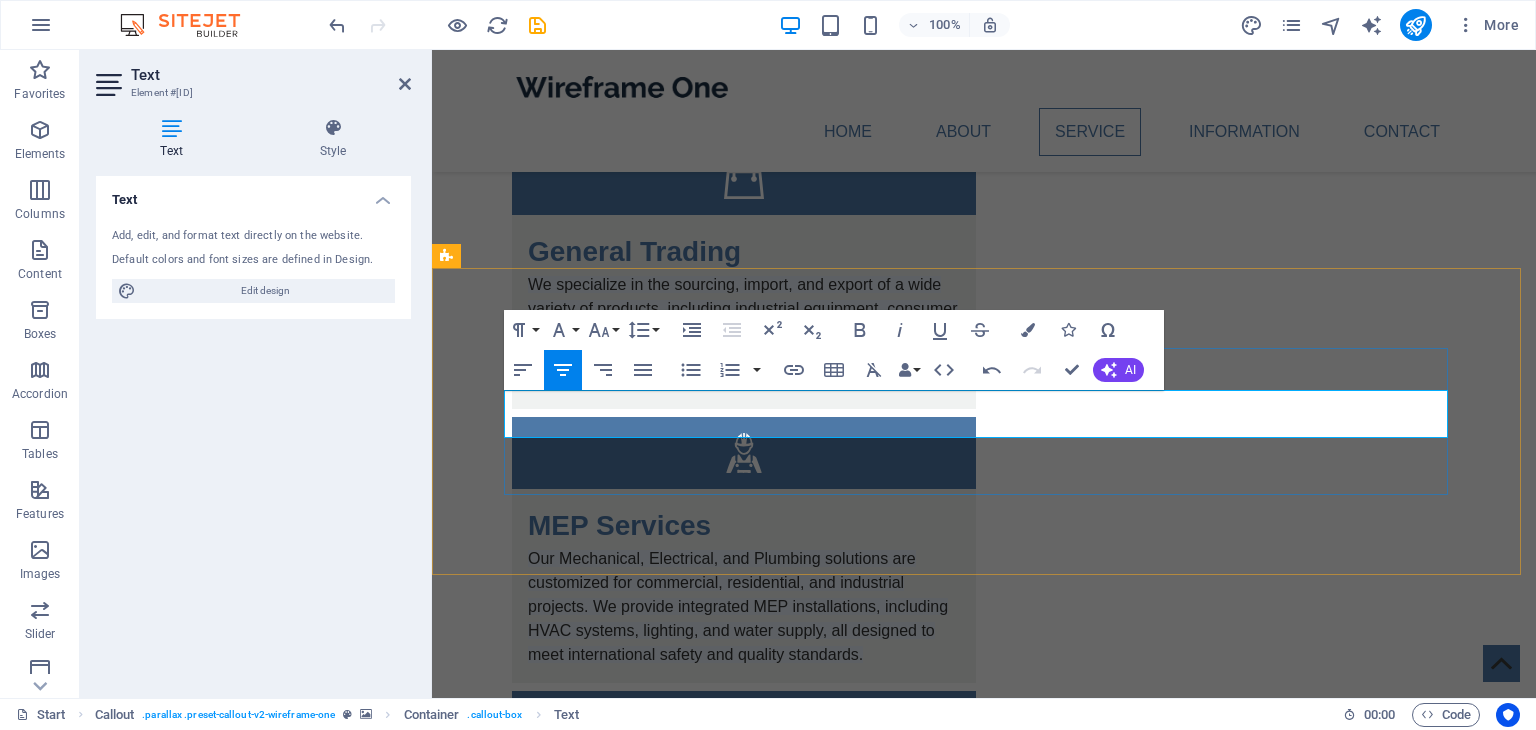 drag, startPoint x: 1083, startPoint y: 428, endPoint x: 846, endPoint y: 412, distance: 237.53947 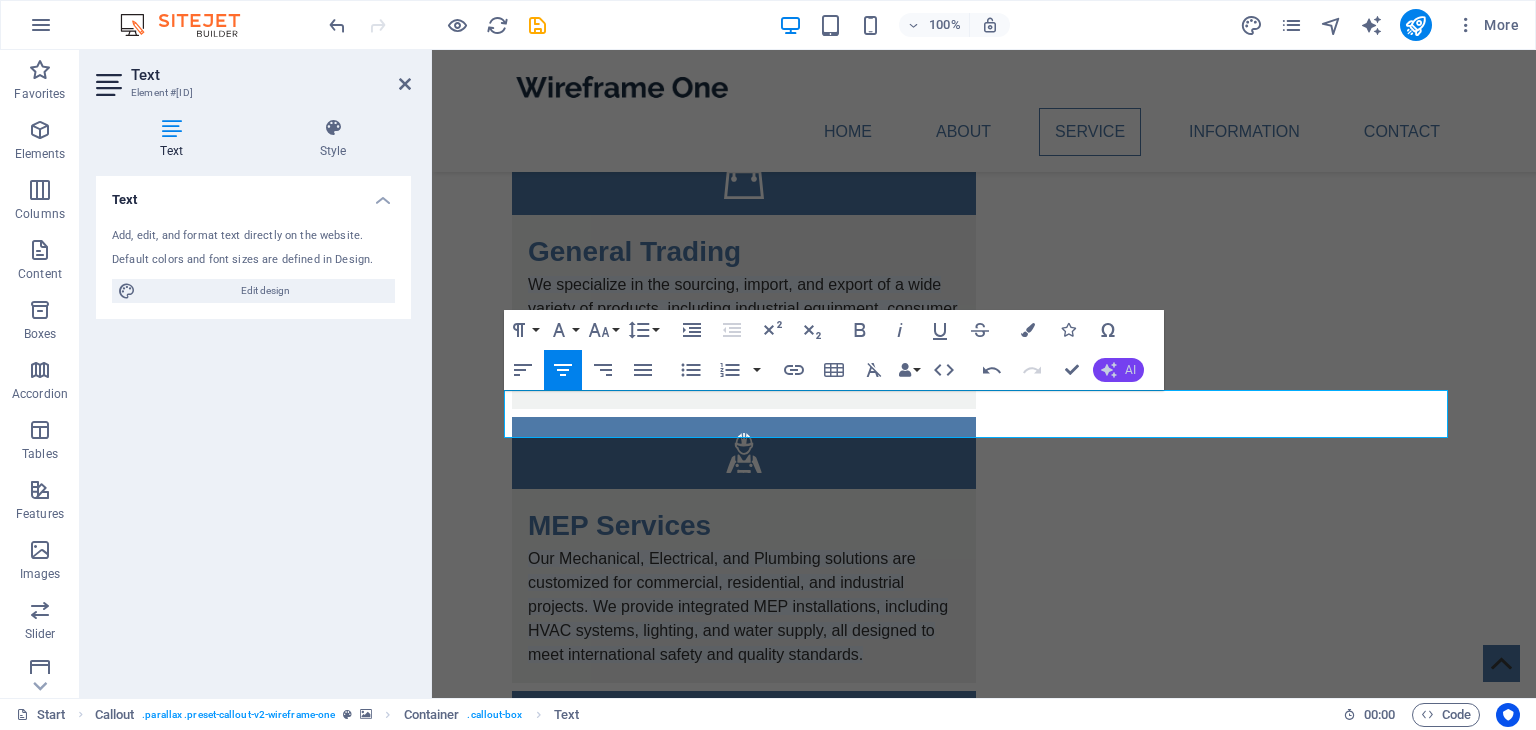 click 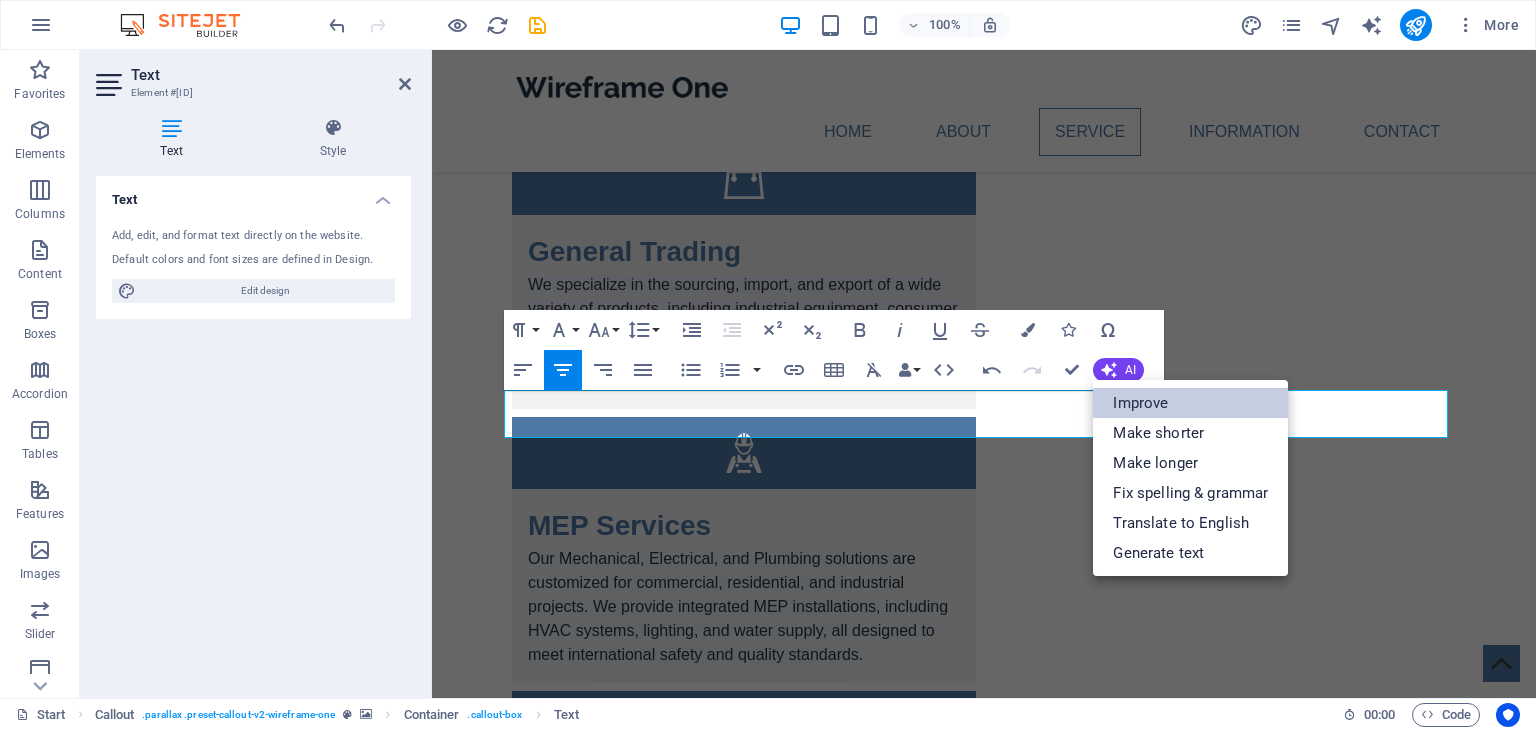 click on "Improve" at bounding box center (1190, 403) 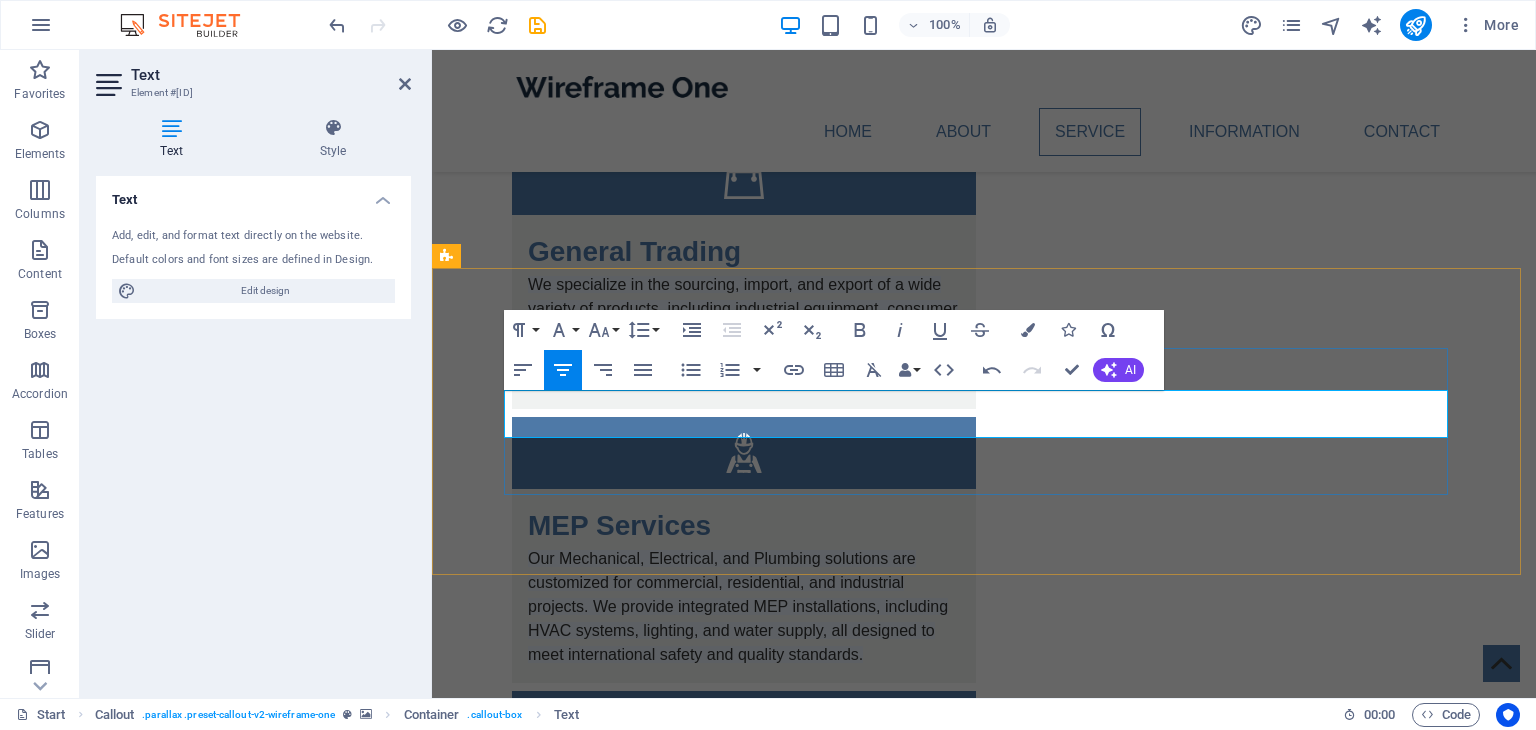 drag, startPoint x: 1073, startPoint y: 427, endPoint x: 844, endPoint y: 402, distance: 230.36058 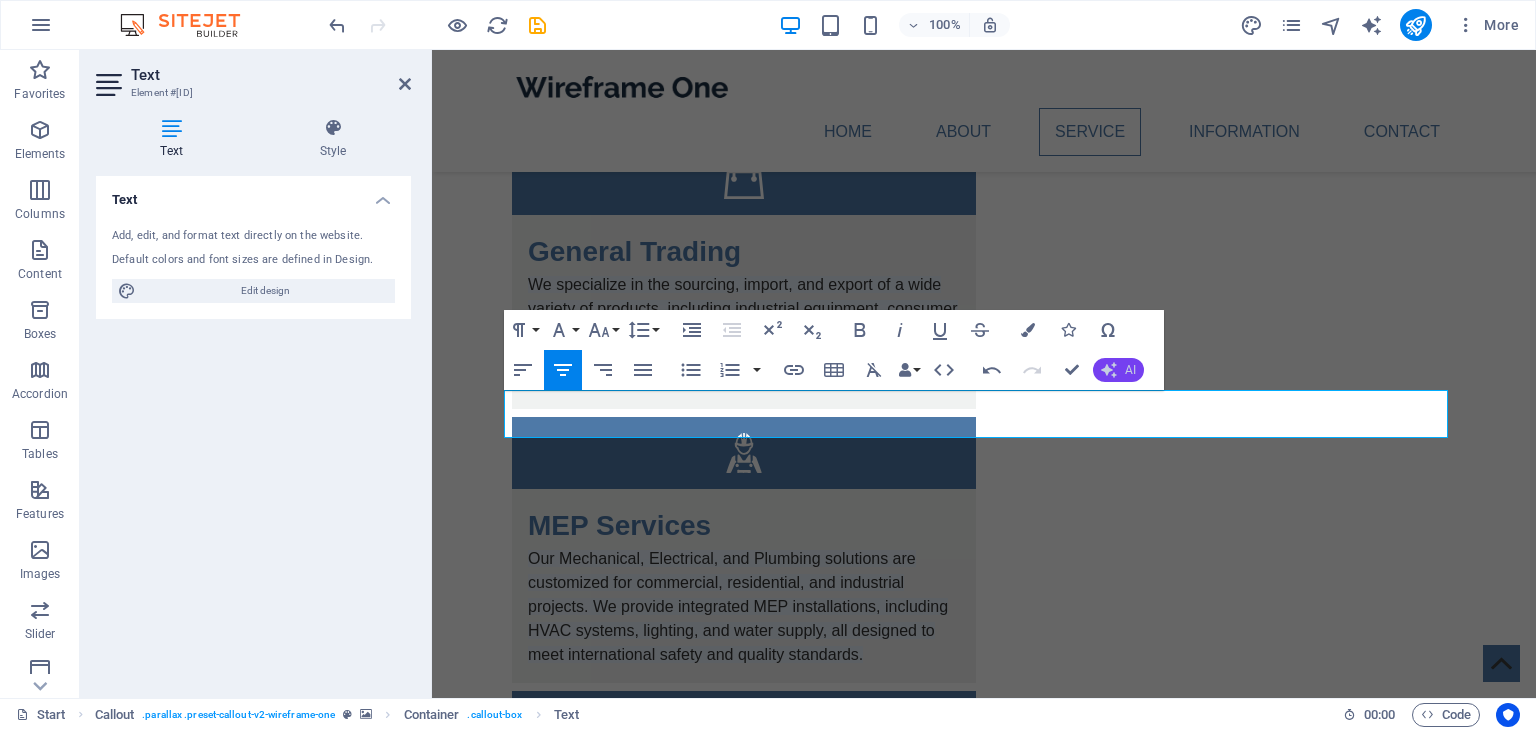 click on "AI" at bounding box center [1118, 370] 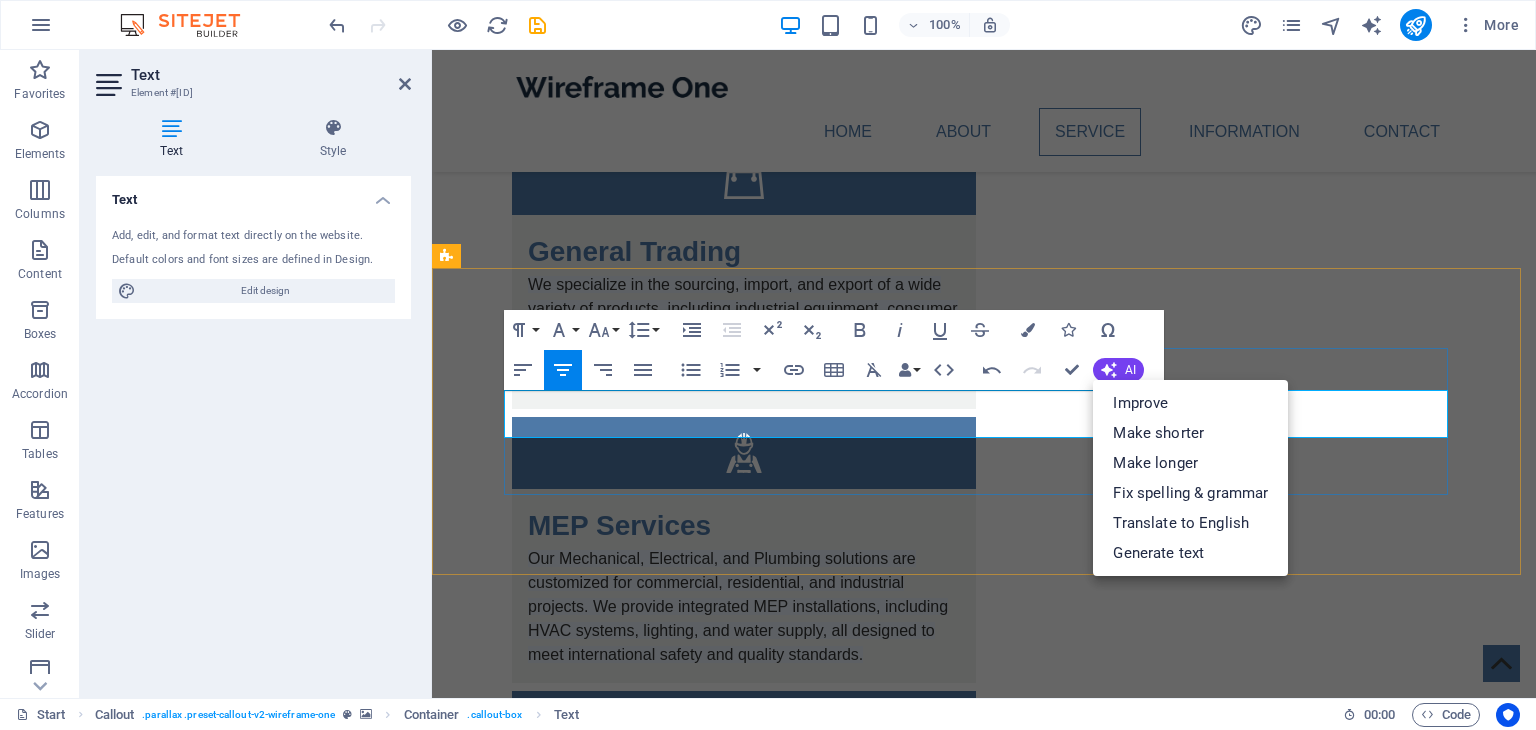 click on "Call or WhatsApp: +971 50 737 5518   Email: info@metaversia.me" at bounding box center (984, 1583) 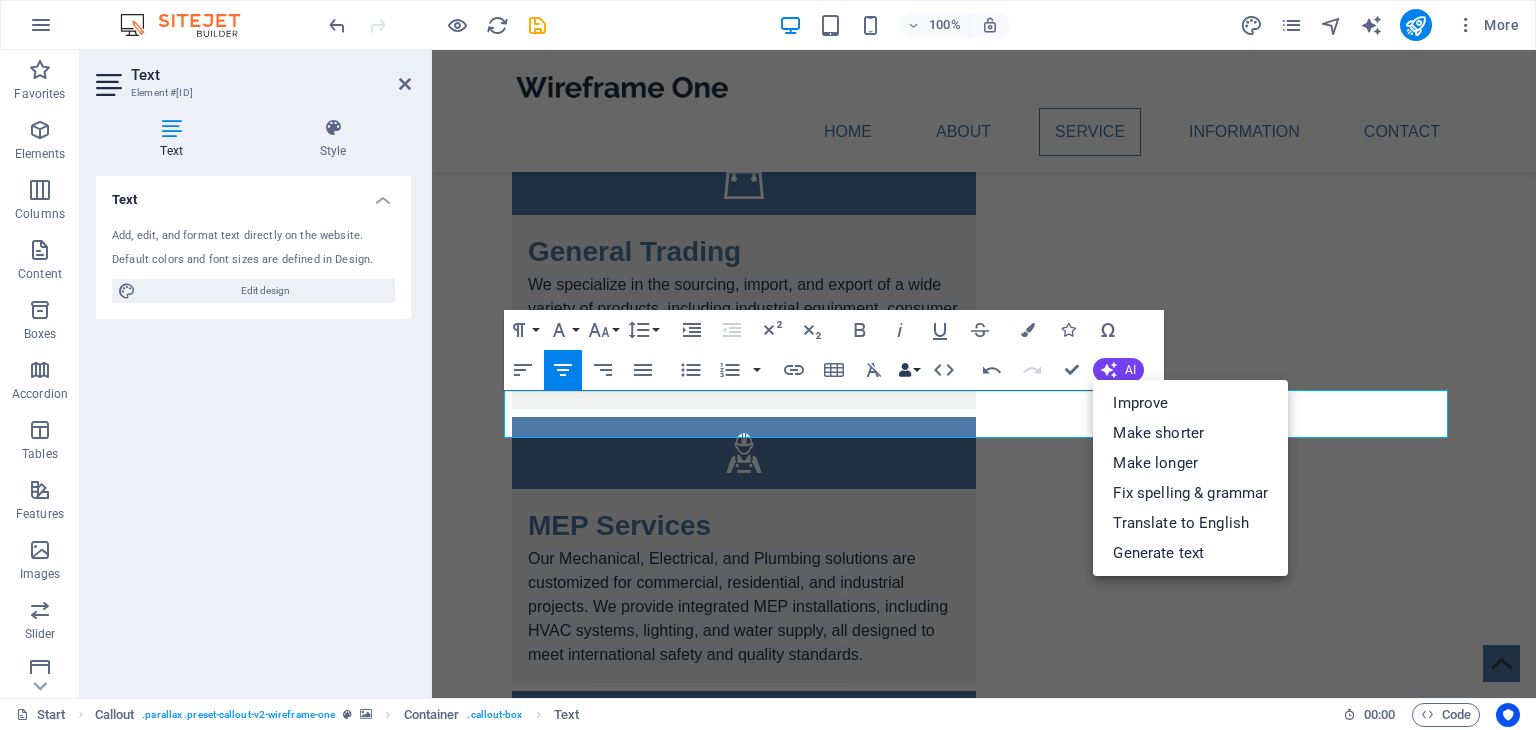 click on "Data Bindings" at bounding box center (909, 370) 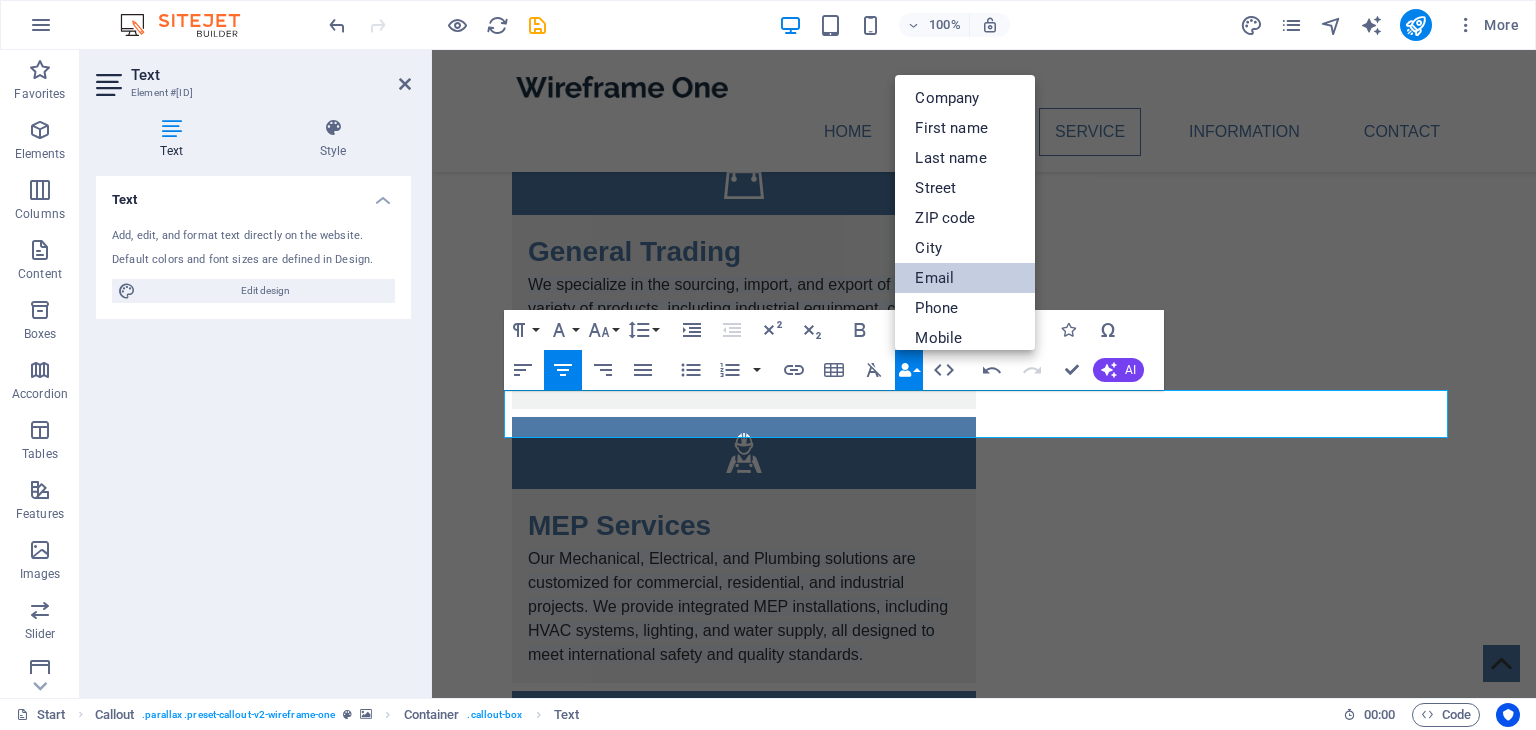 scroll, scrollTop: 100, scrollLeft: 0, axis: vertical 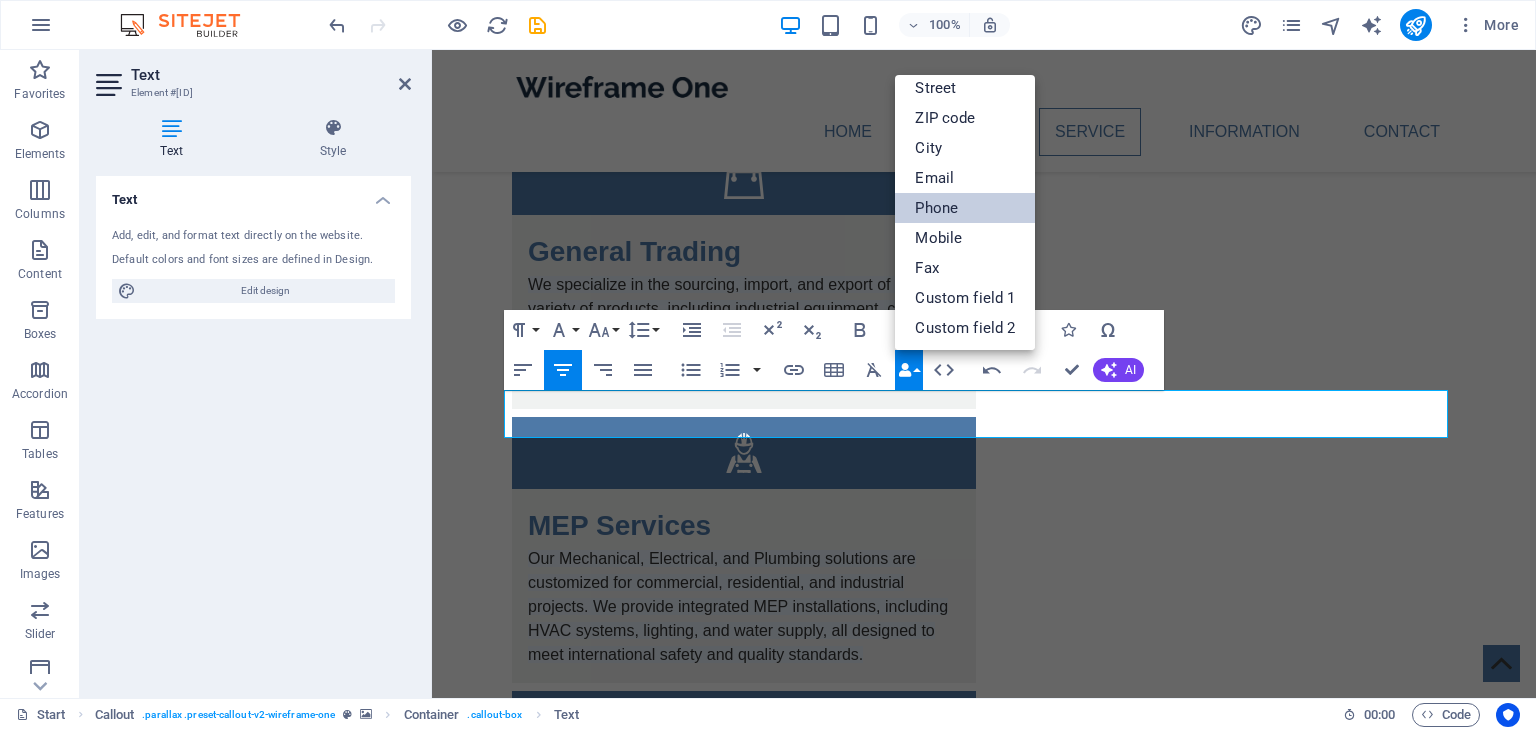 click on "Phone" at bounding box center (965, 208) 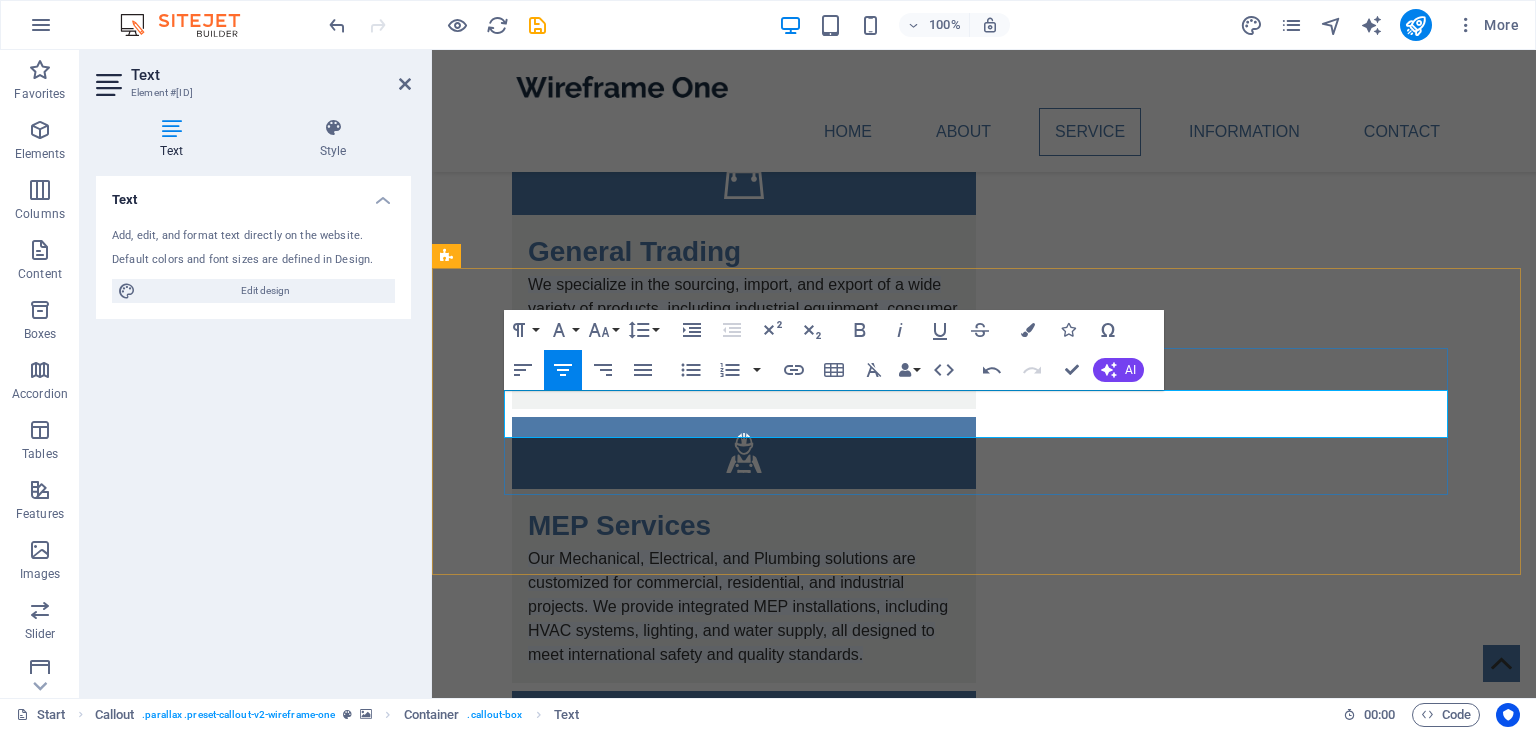 click on "Call or WhatsApp: +971 50 737 5518   Email: info@metaversia.me" at bounding box center (984, 1583) 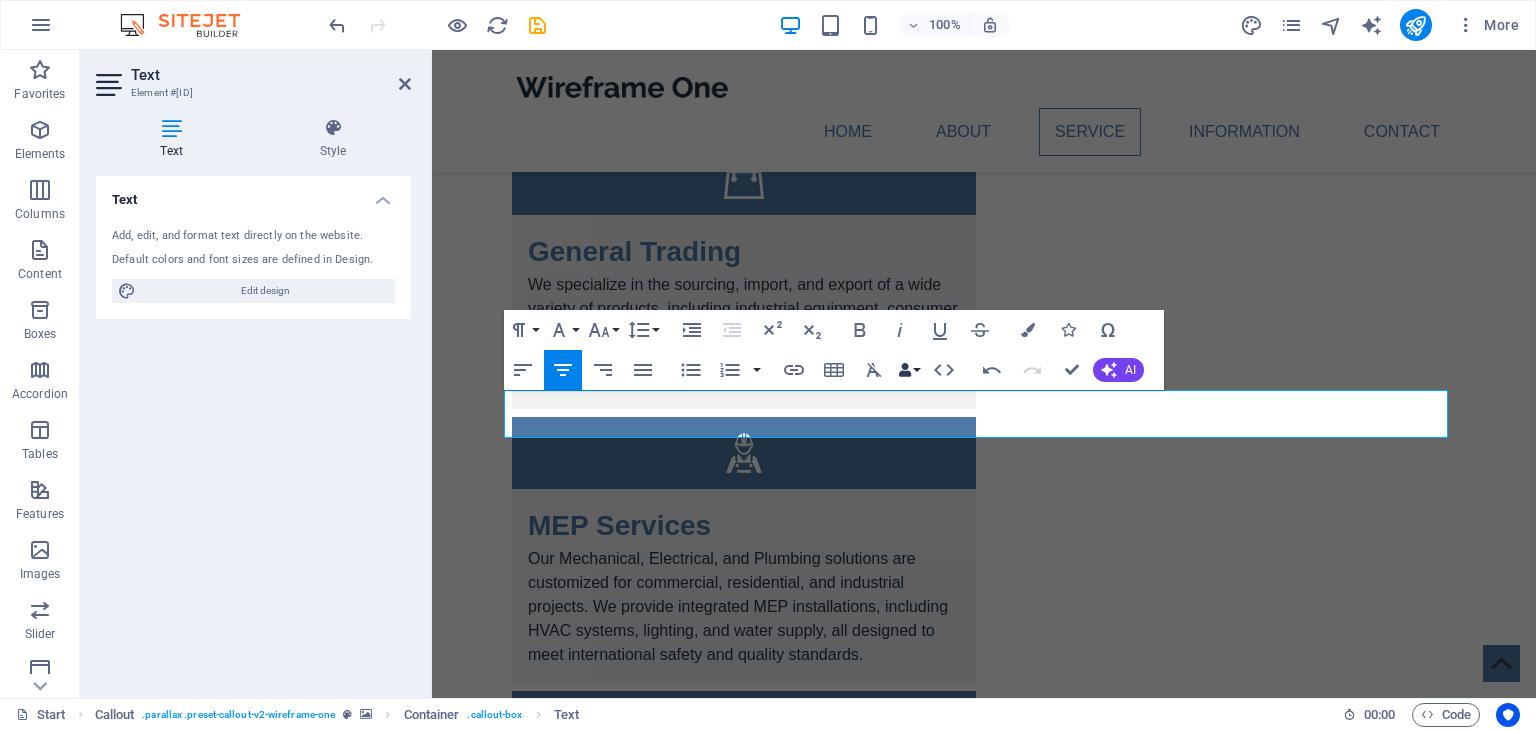 click on "Data Bindings" at bounding box center (909, 370) 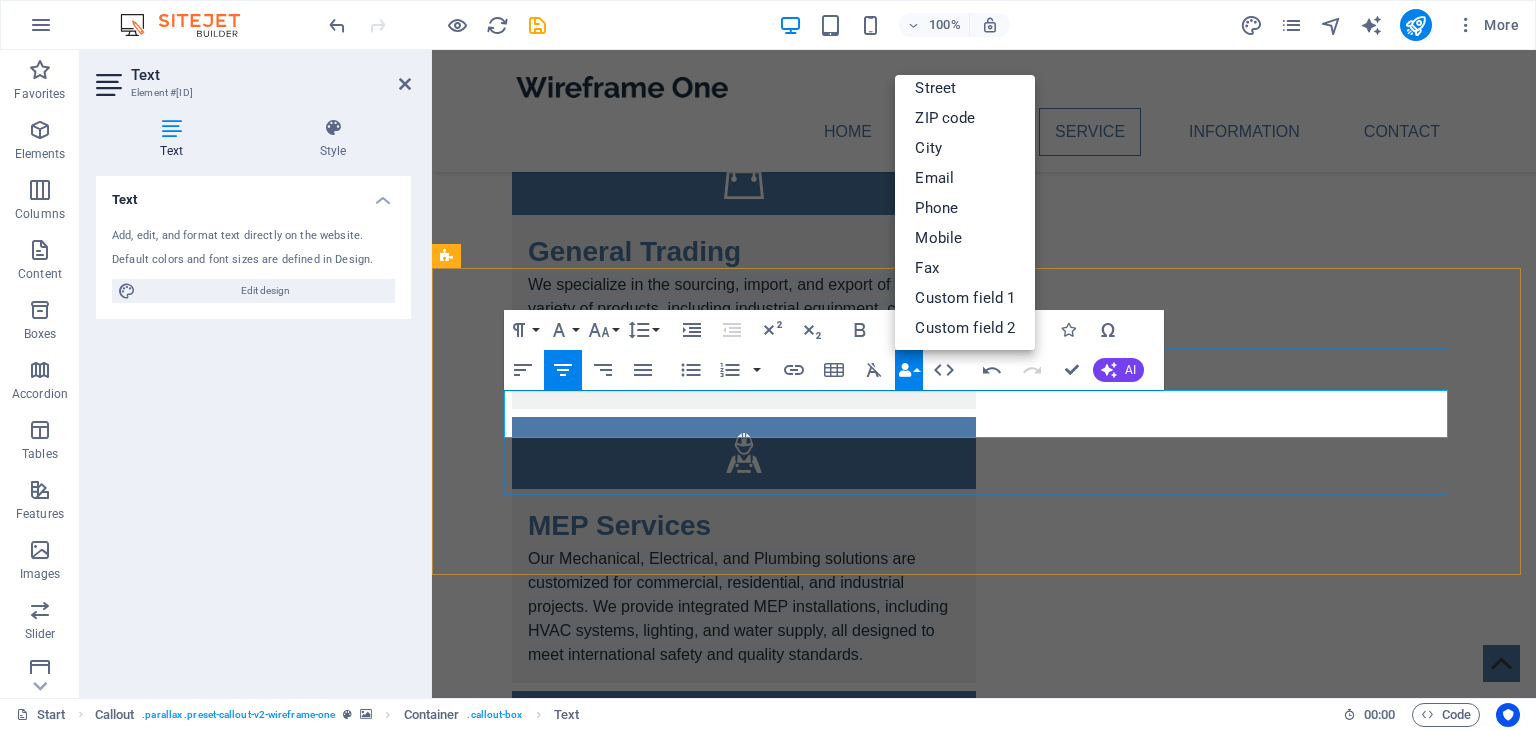 click on "Call or WhatsApp: +971 50 737 5518   Email: info@metaversia.me" at bounding box center [984, 1583] 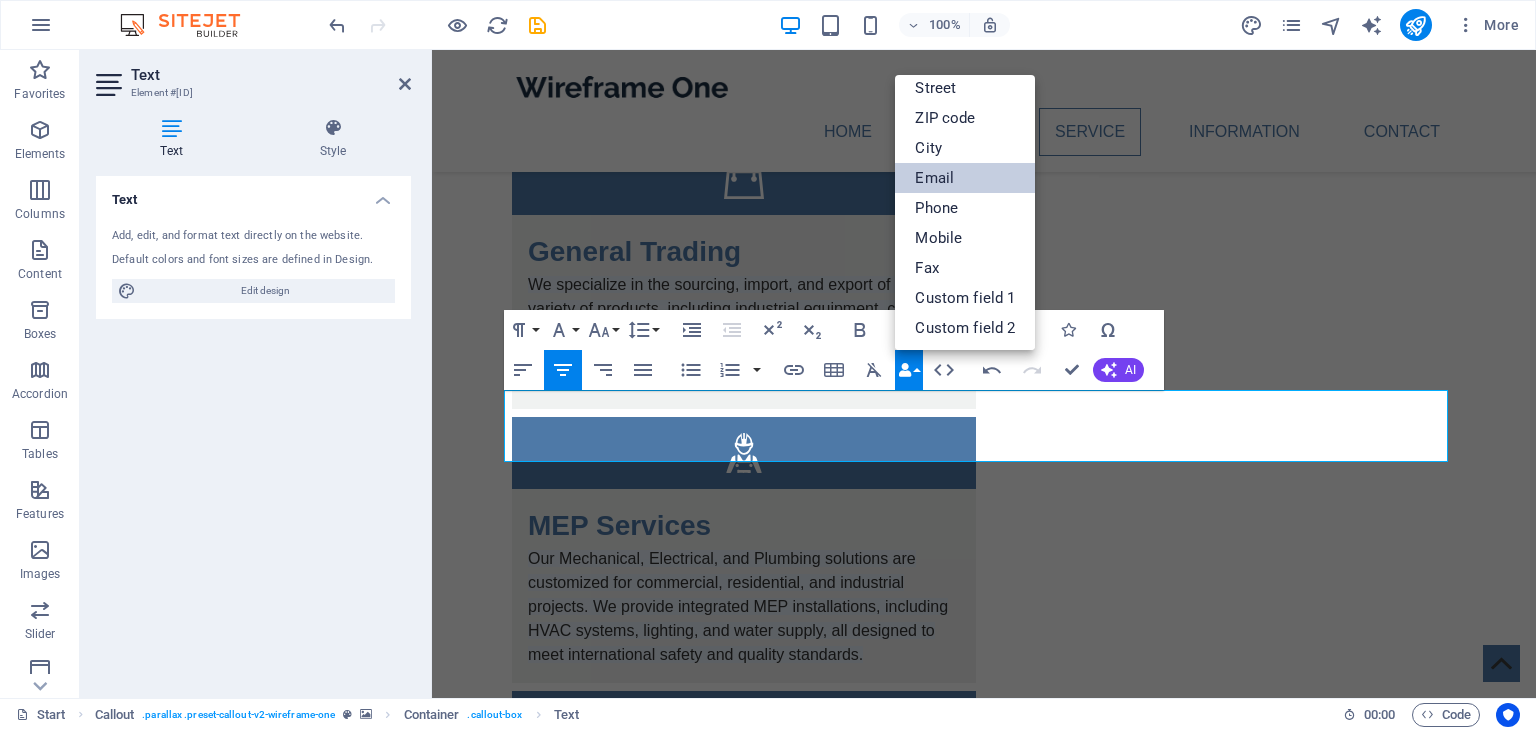 click on "Email" at bounding box center (965, 178) 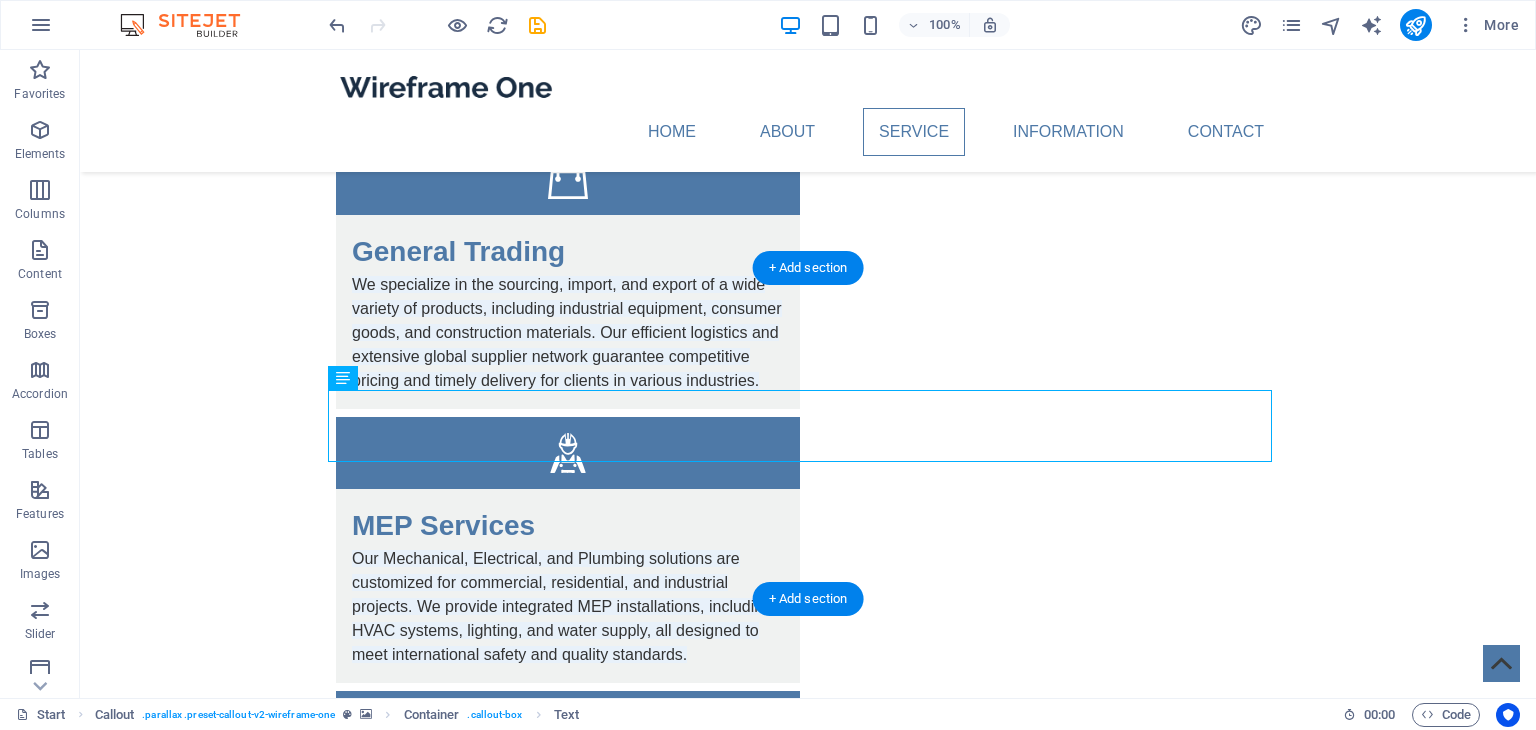click at bounding box center (808, 1215) 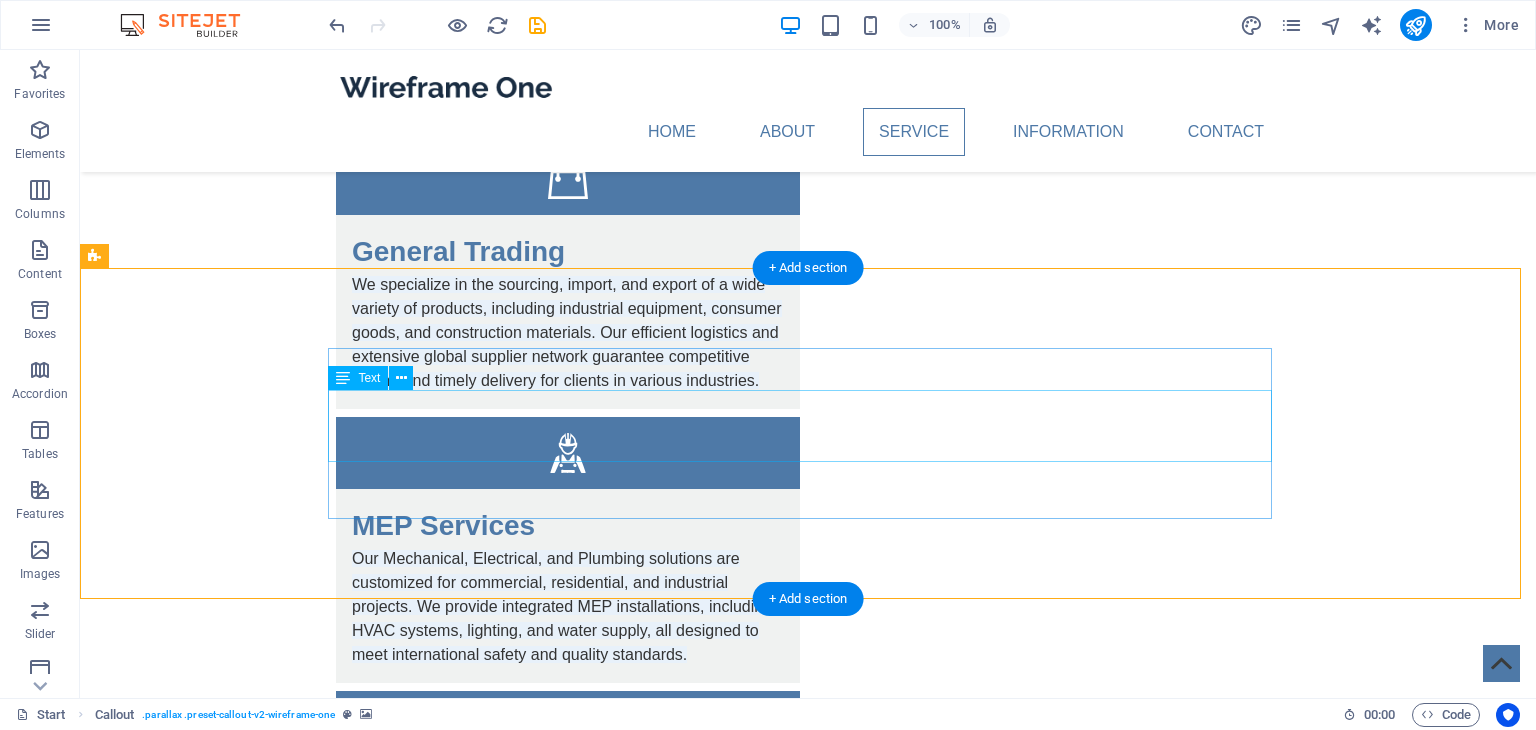 click on "[EMAIL]" at bounding box center [808, 1637] 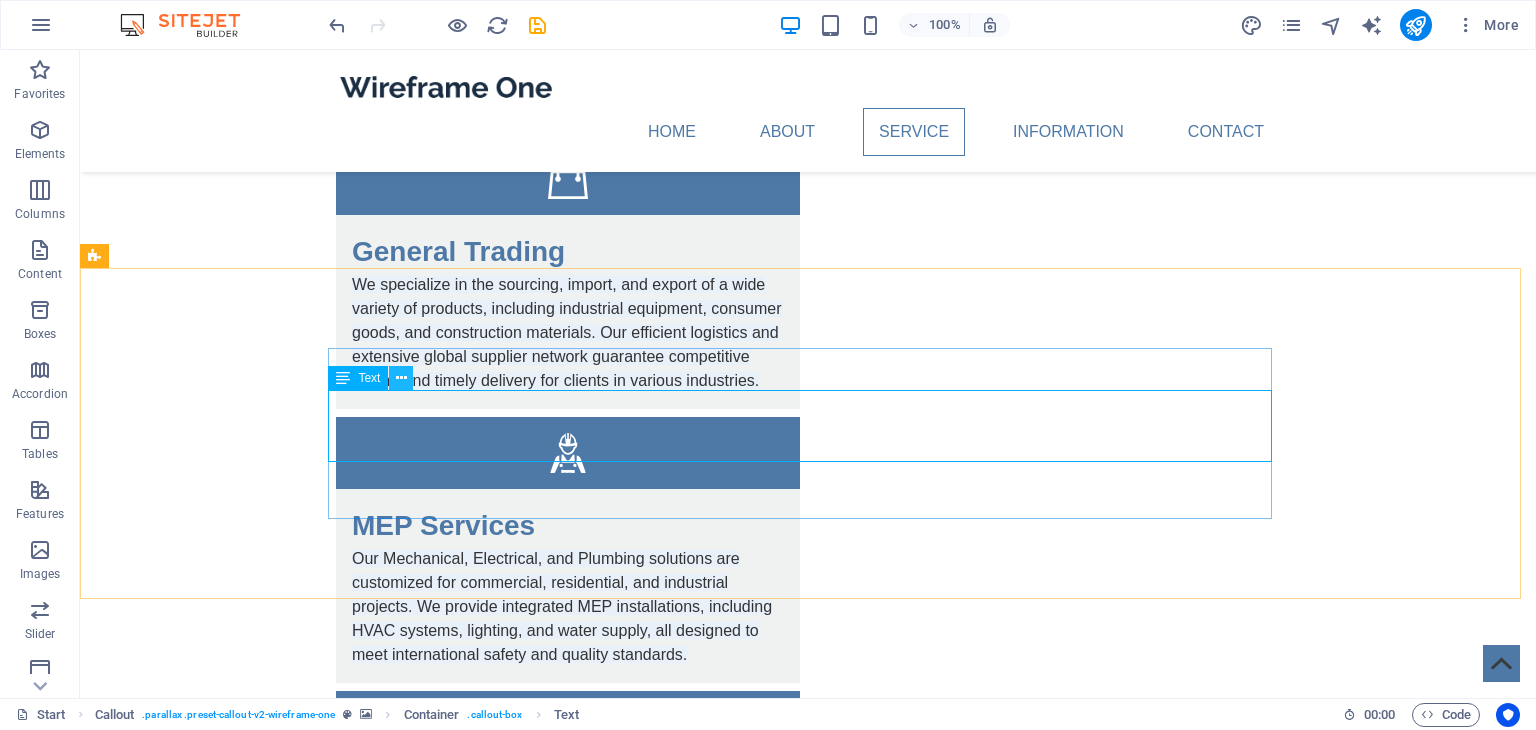 click at bounding box center (401, 378) 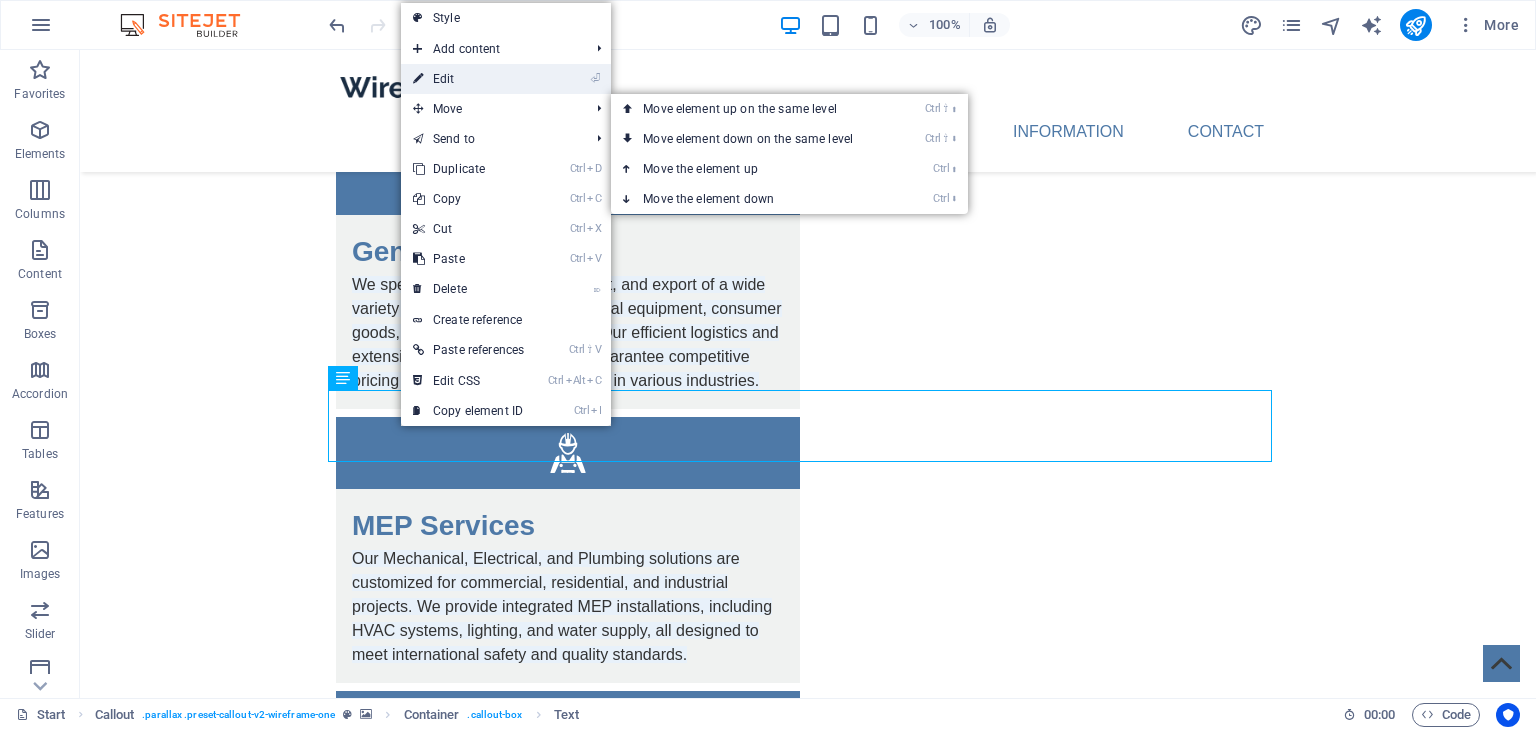 click on "⏎  Edit" at bounding box center [468, 79] 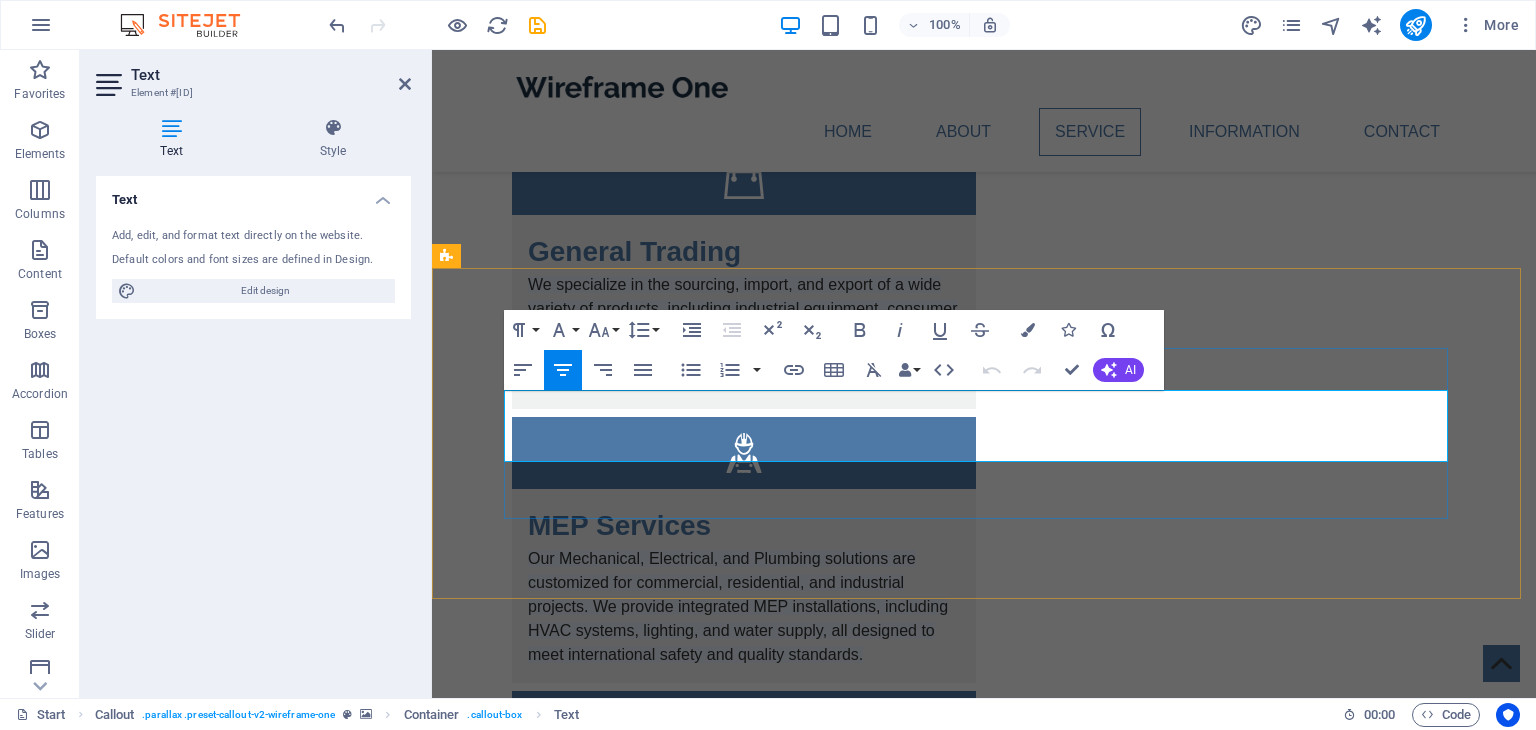 click on "Call or WhatsApp: +971 50 737 5518   info@metaversia.ae" at bounding box center (984, 1614) 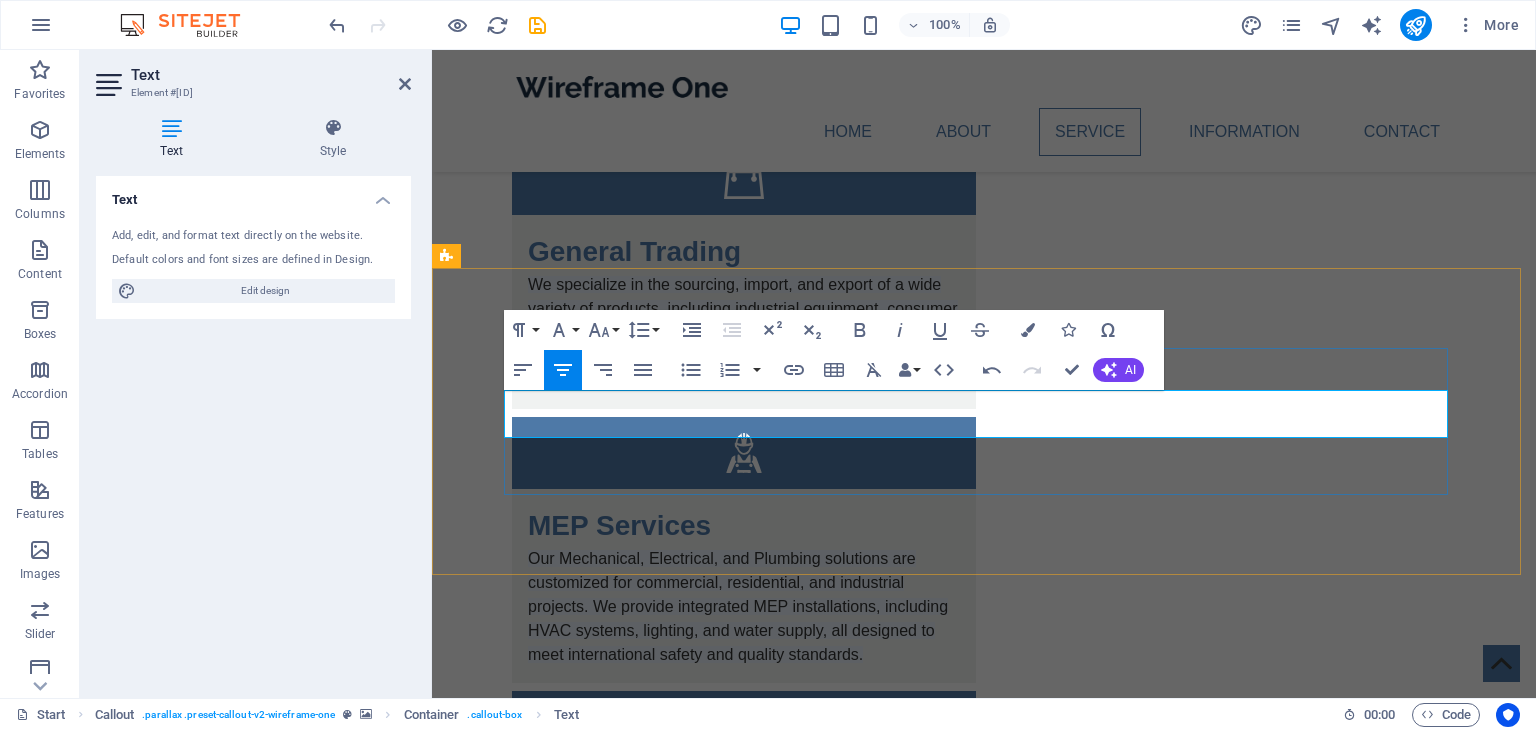 drag, startPoint x: 975, startPoint y: 403, endPoint x: 1103, endPoint y: 403, distance: 128 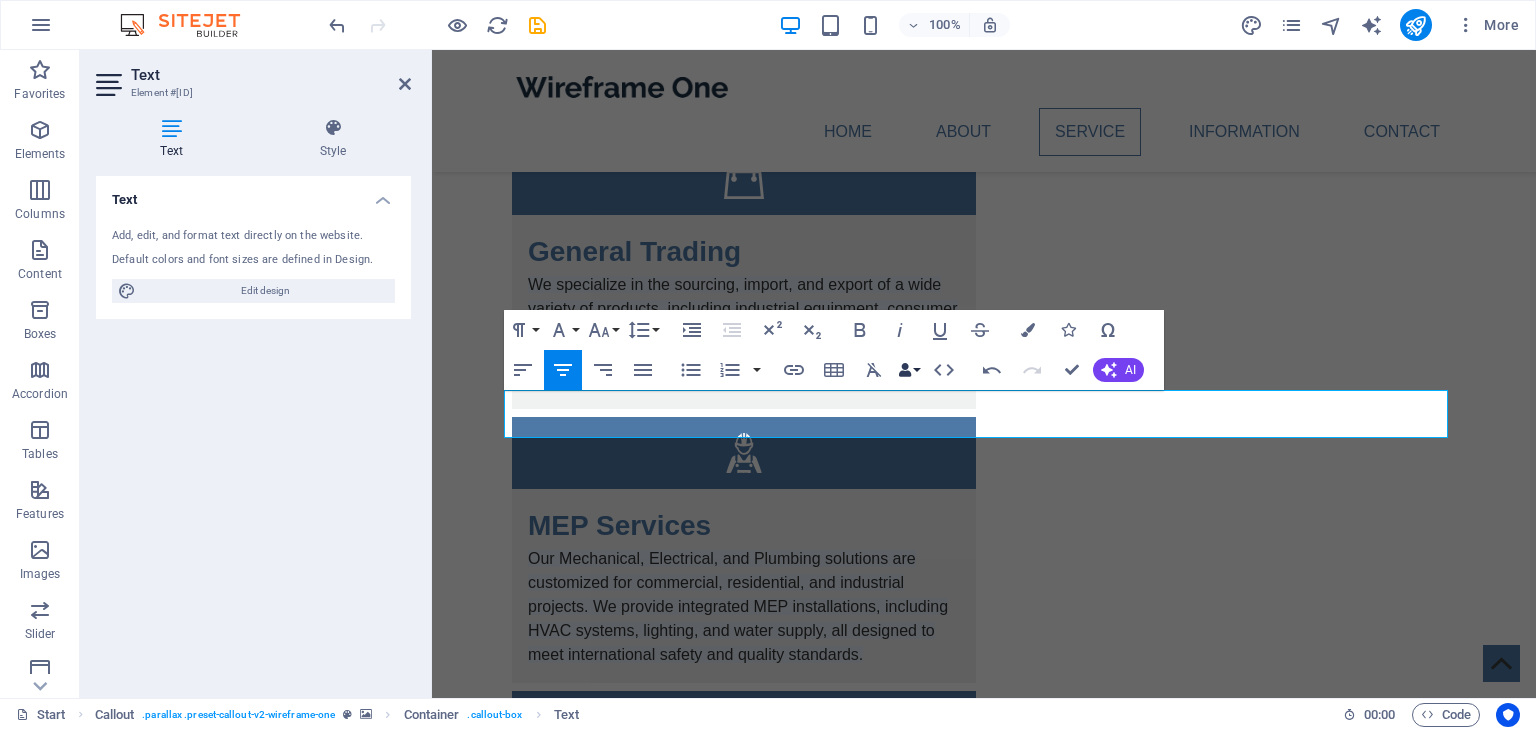 click on "Data Bindings" at bounding box center (909, 370) 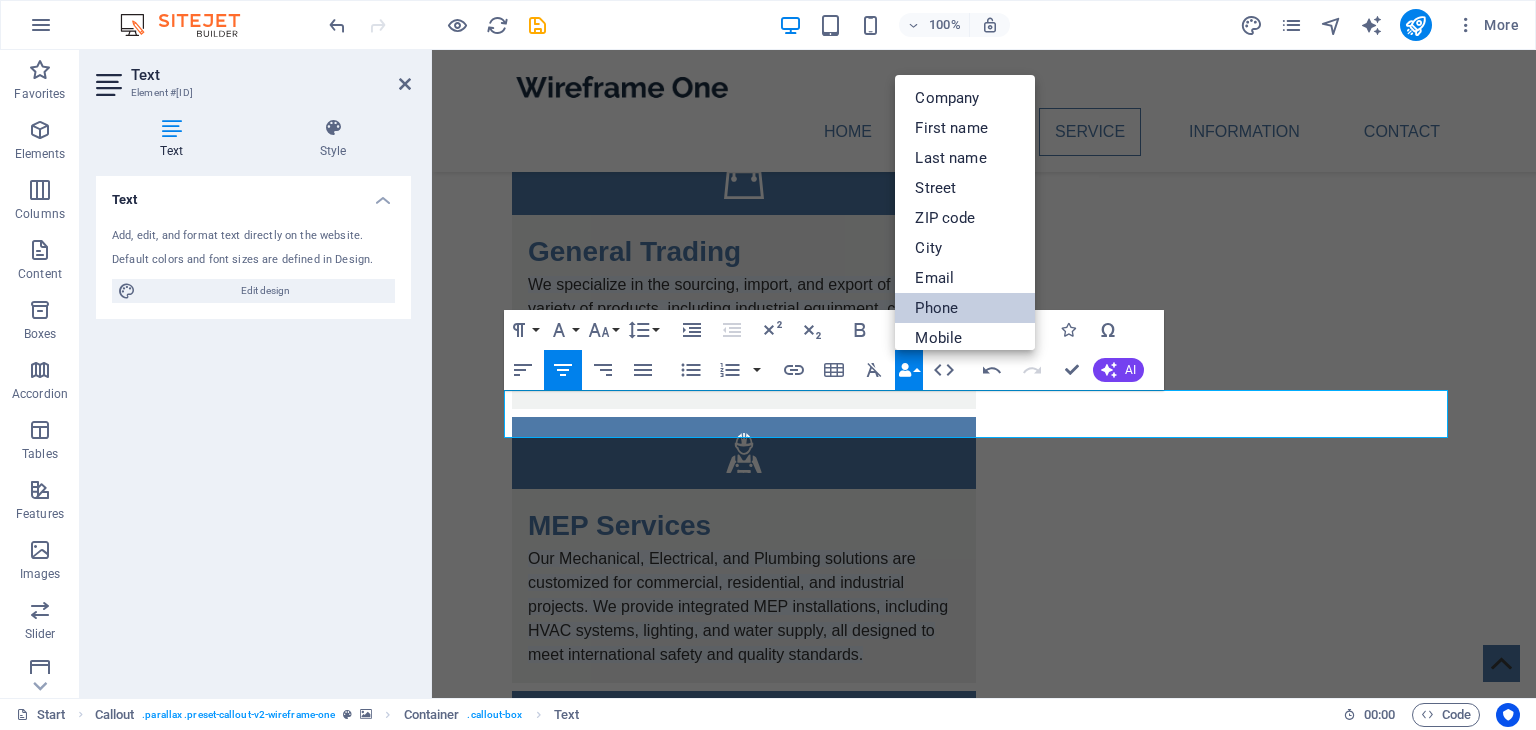 click on "Phone" at bounding box center [965, 308] 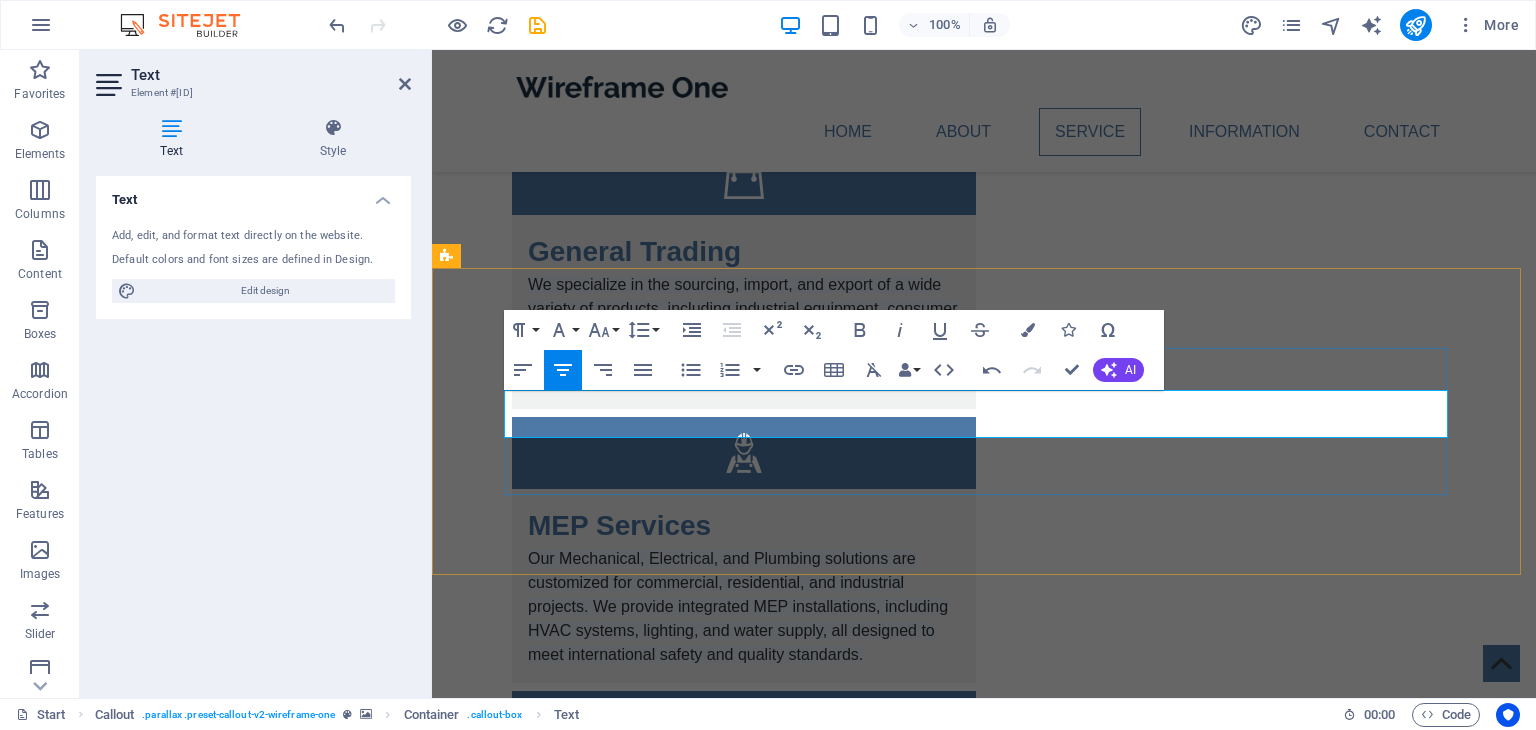 click on "Call or WhatsApp:  +971 50 737 5518    Email:  info@metaversia.ae" at bounding box center [984, 1583] 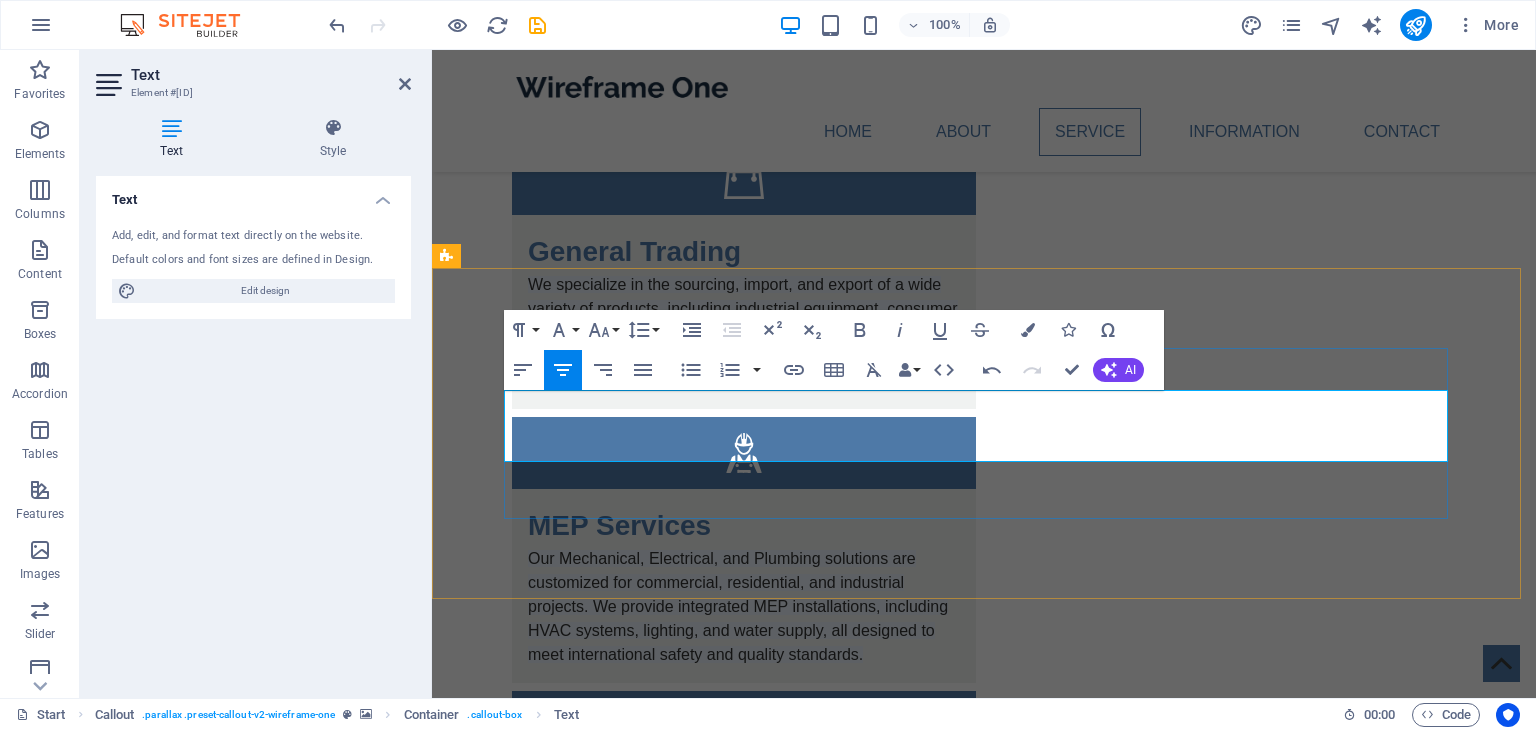 click on "Call or WhatsApp:  +971 50 737 5518    Email:  info@metaversia.ae Sharjah Publishing City (SPC), United Arab Emirates." at bounding box center [984, 1614] 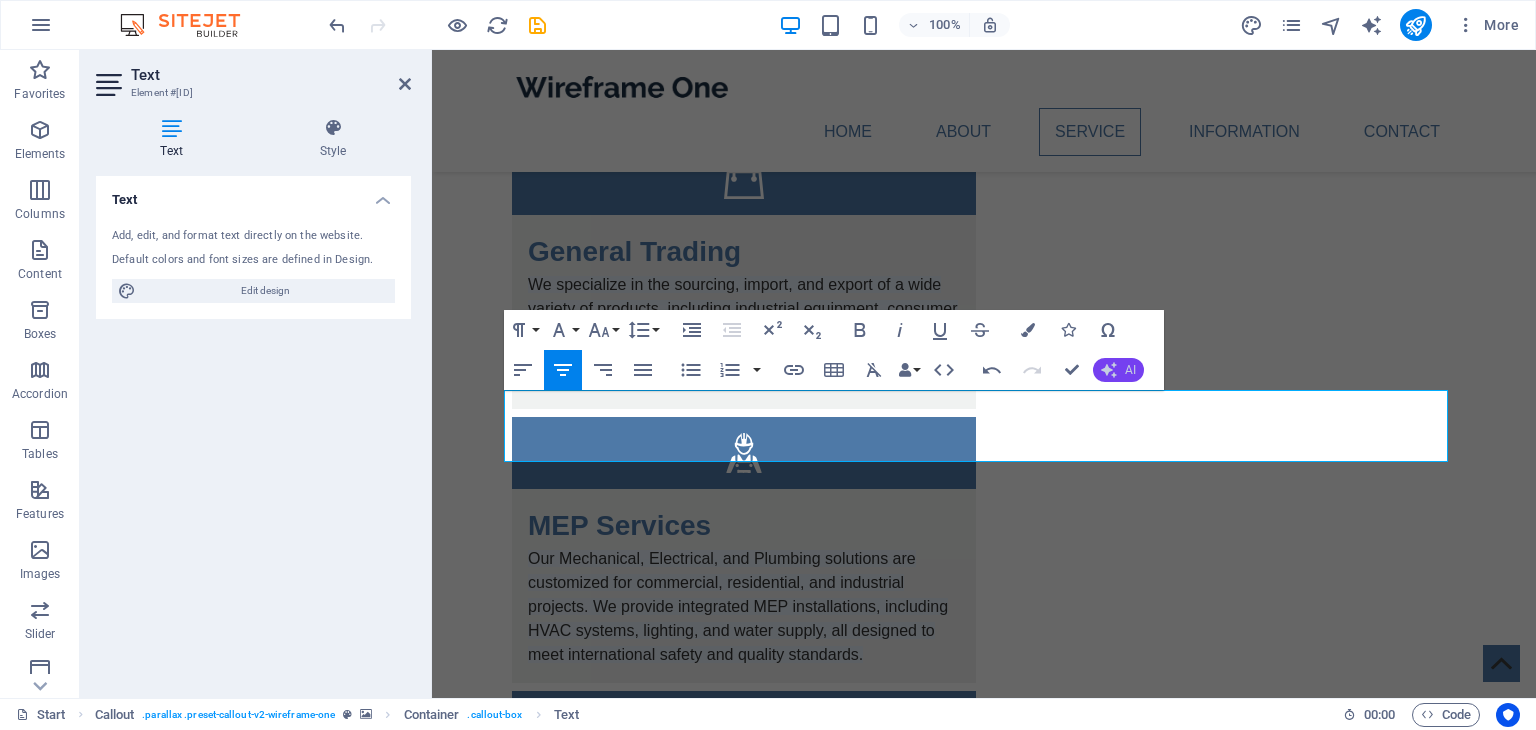 click 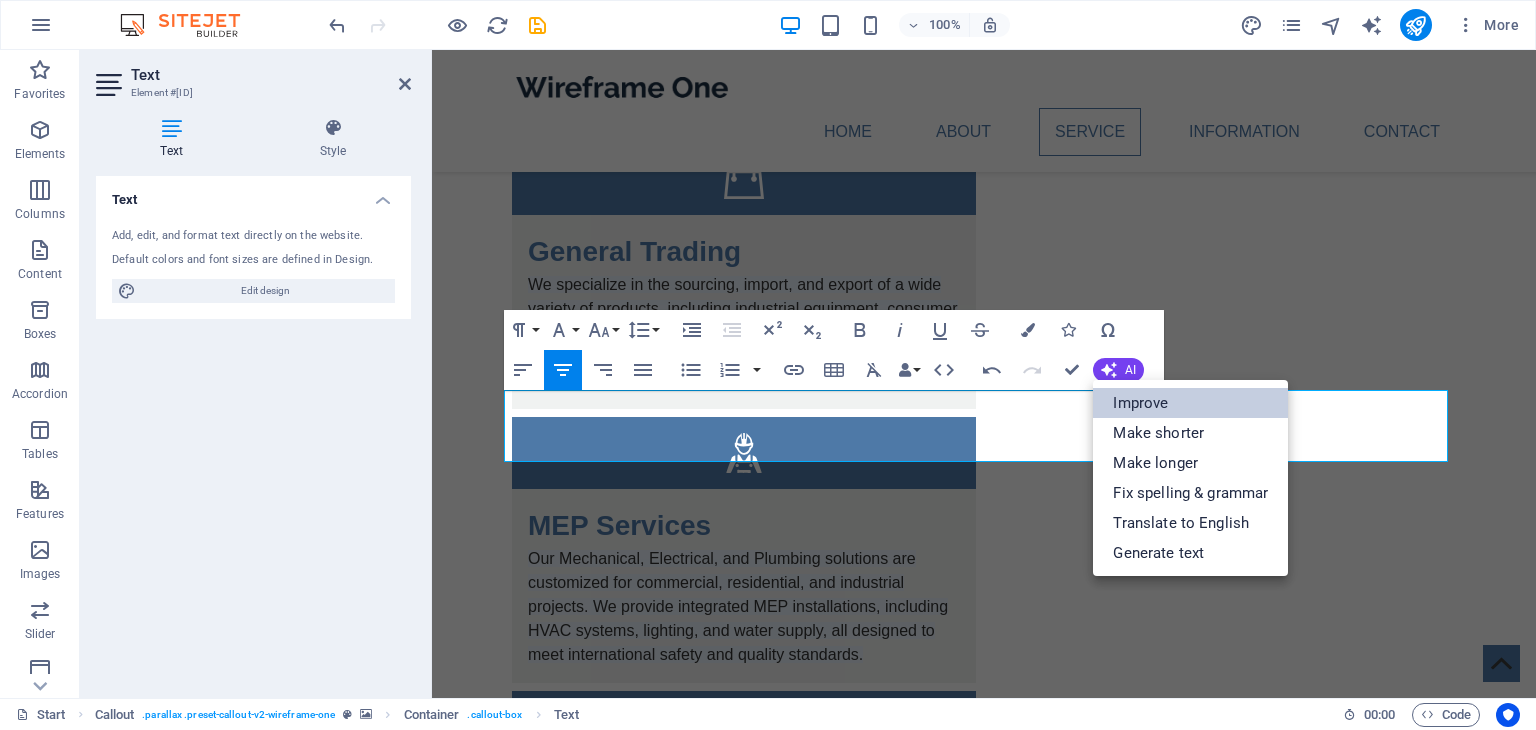 click on "Improve" at bounding box center [1190, 403] 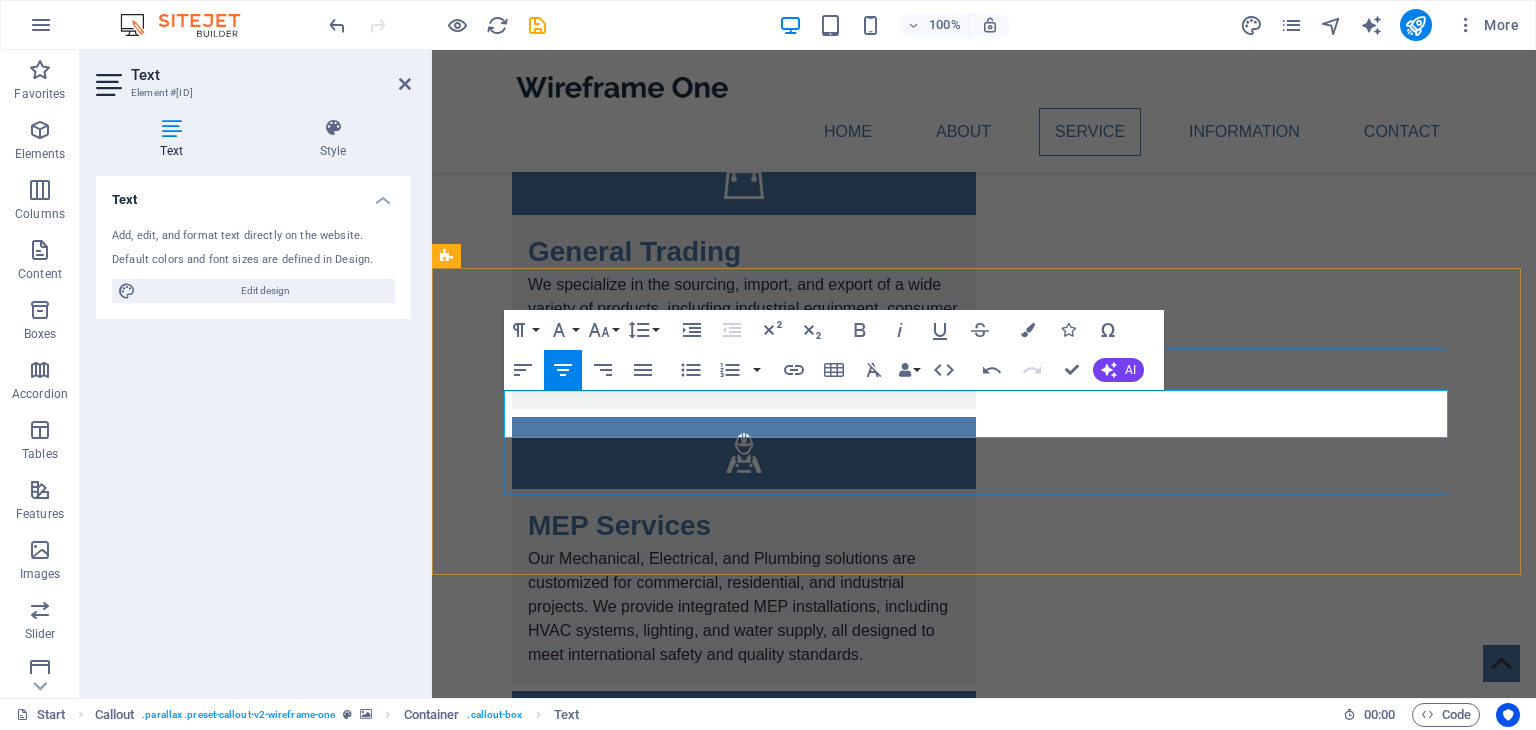 drag, startPoint x: 1244, startPoint y: 425, endPoint x: 552, endPoint y: 407, distance: 692.2341 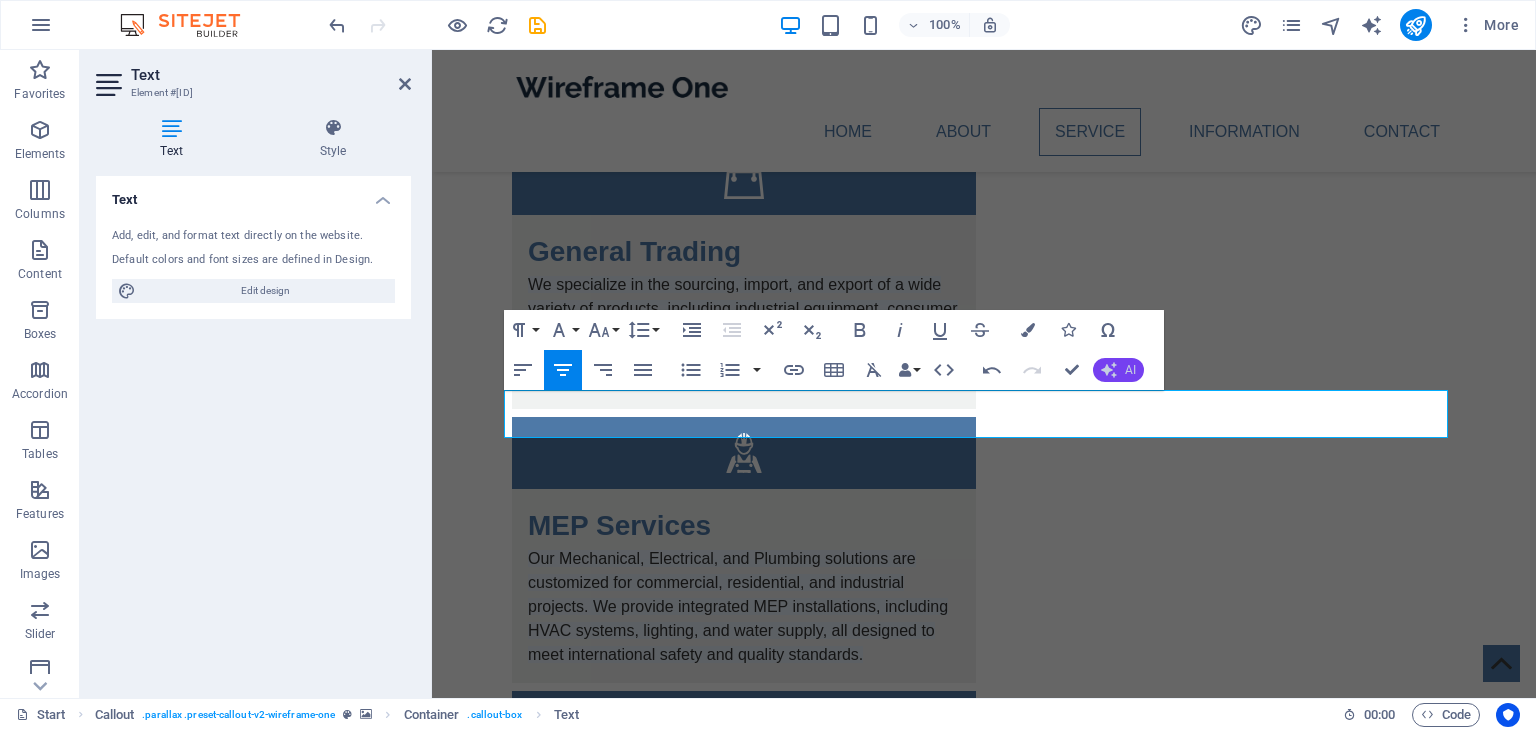 click 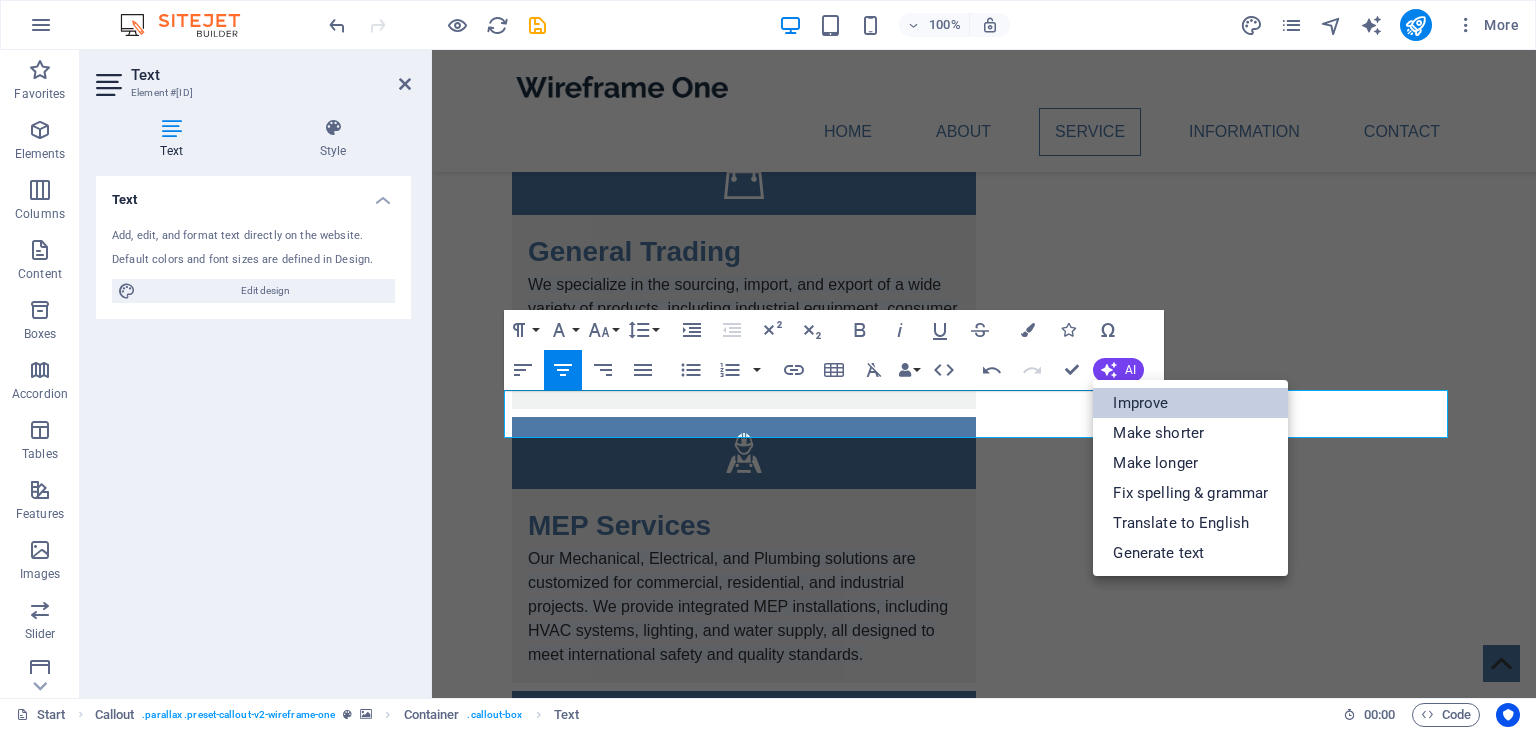 click on "Improve" at bounding box center (1190, 403) 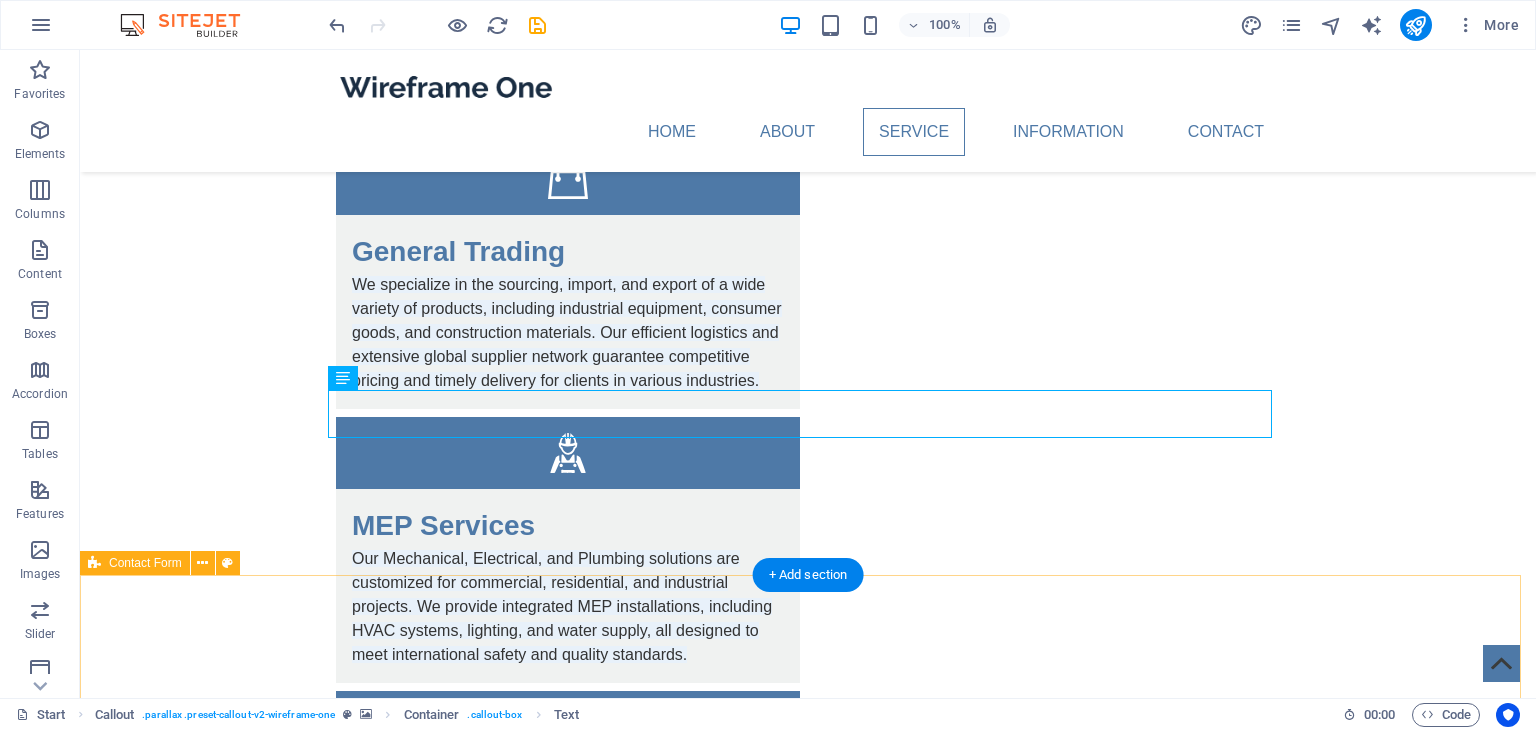 click on "Contact Us   I have read and understand the privacy policy. Unreadable? Load new Submit" at bounding box center (808, 2023) 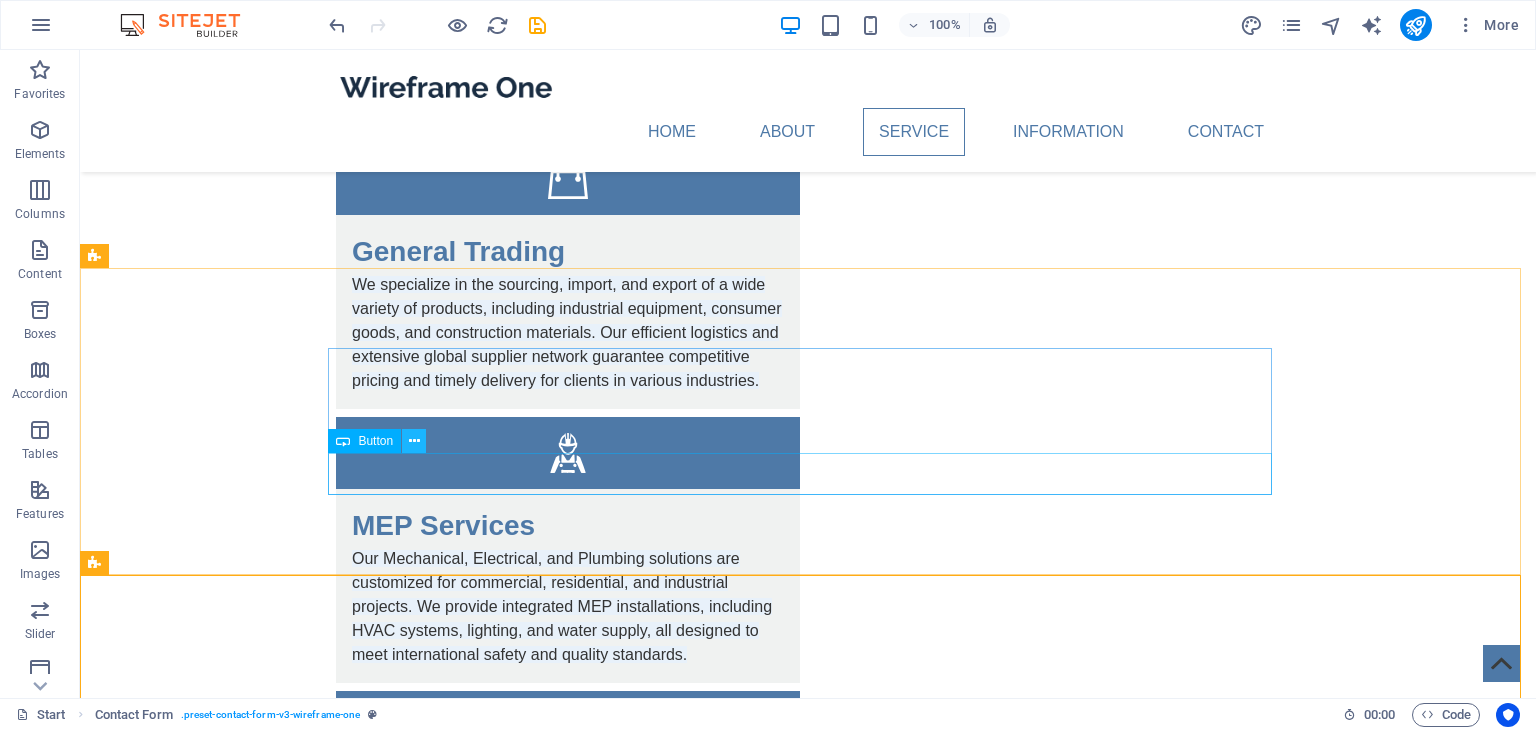 click at bounding box center (414, 441) 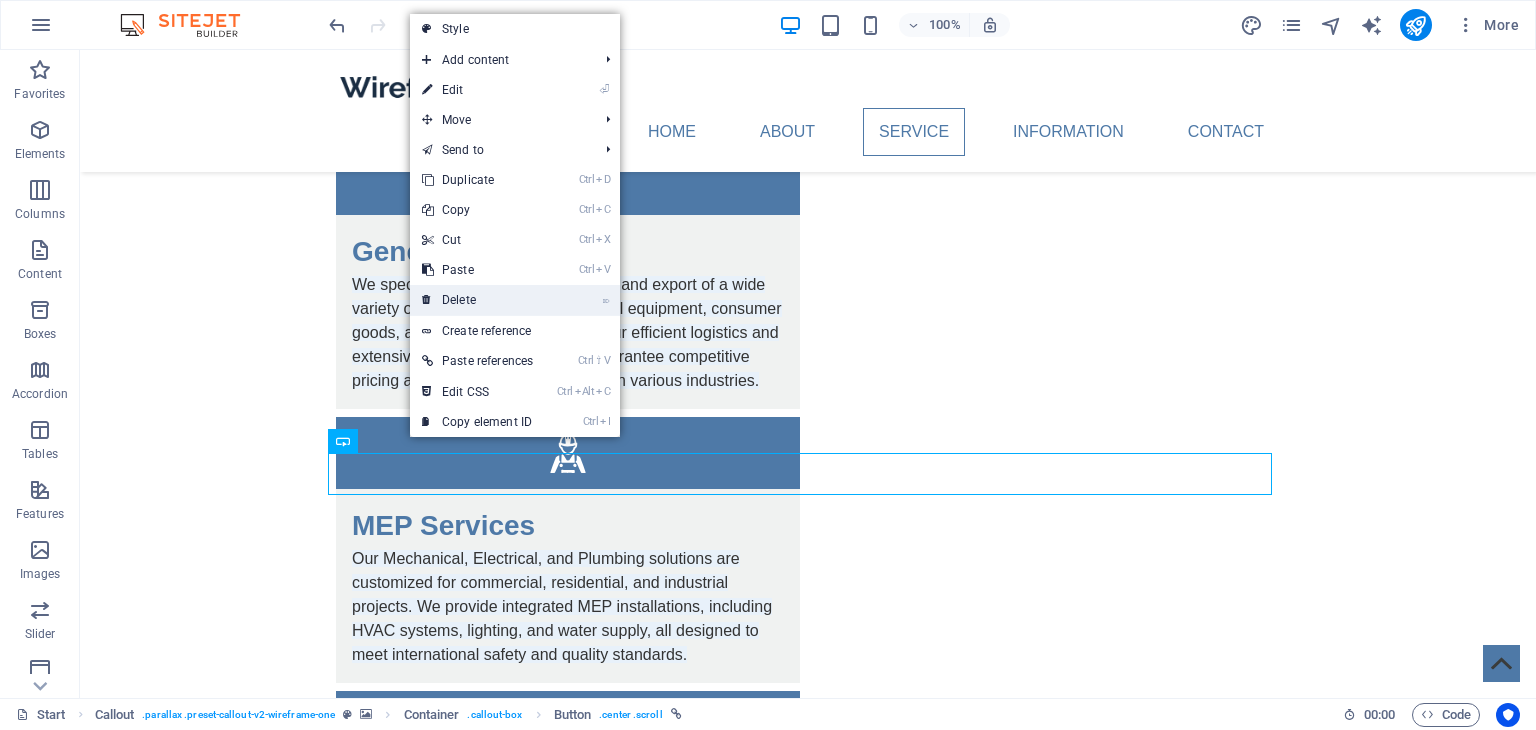 click on "⌦  Delete" at bounding box center [477, 300] 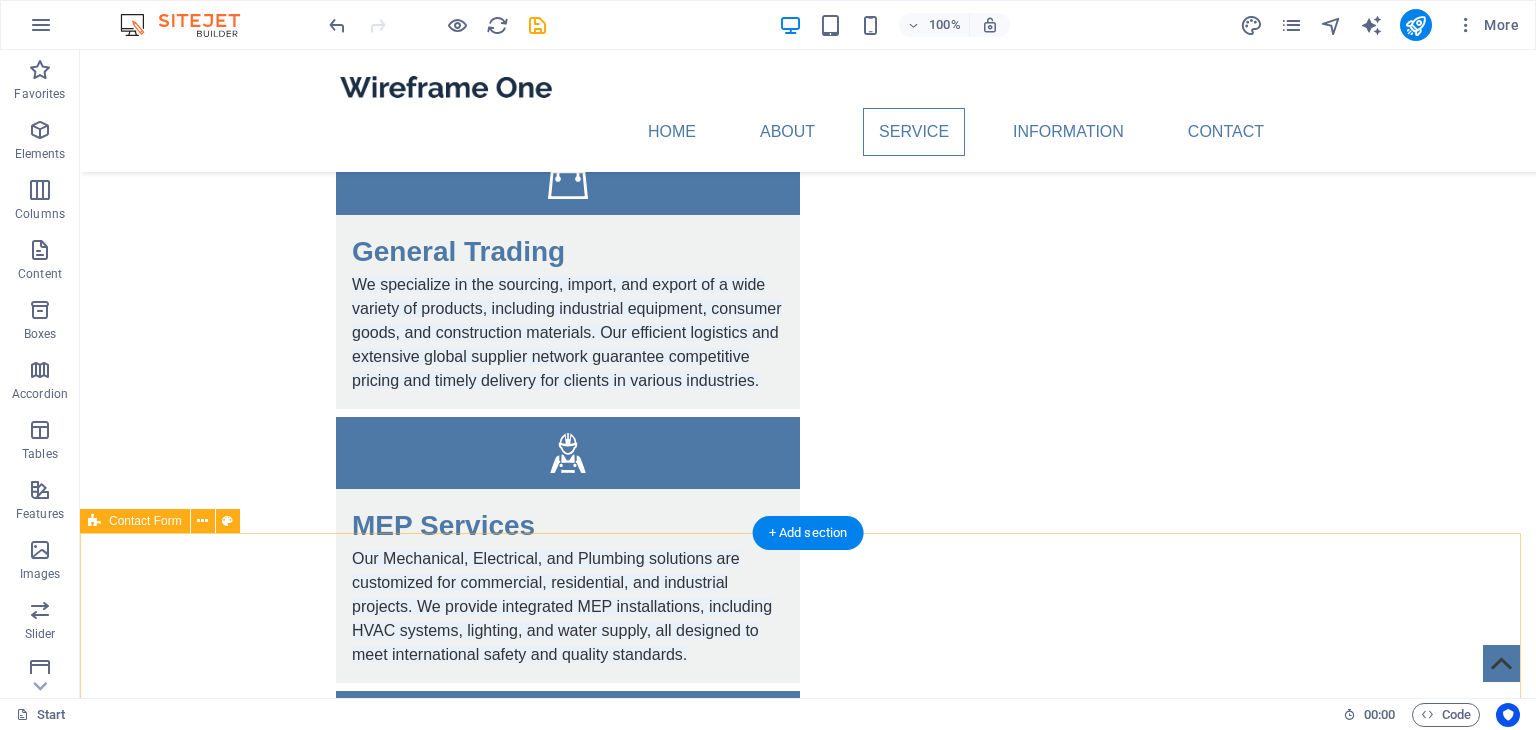 click on "Contact Us   I have read and understand the privacy policy. Unreadable? Load new Submit" at bounding box center [808, 1947] 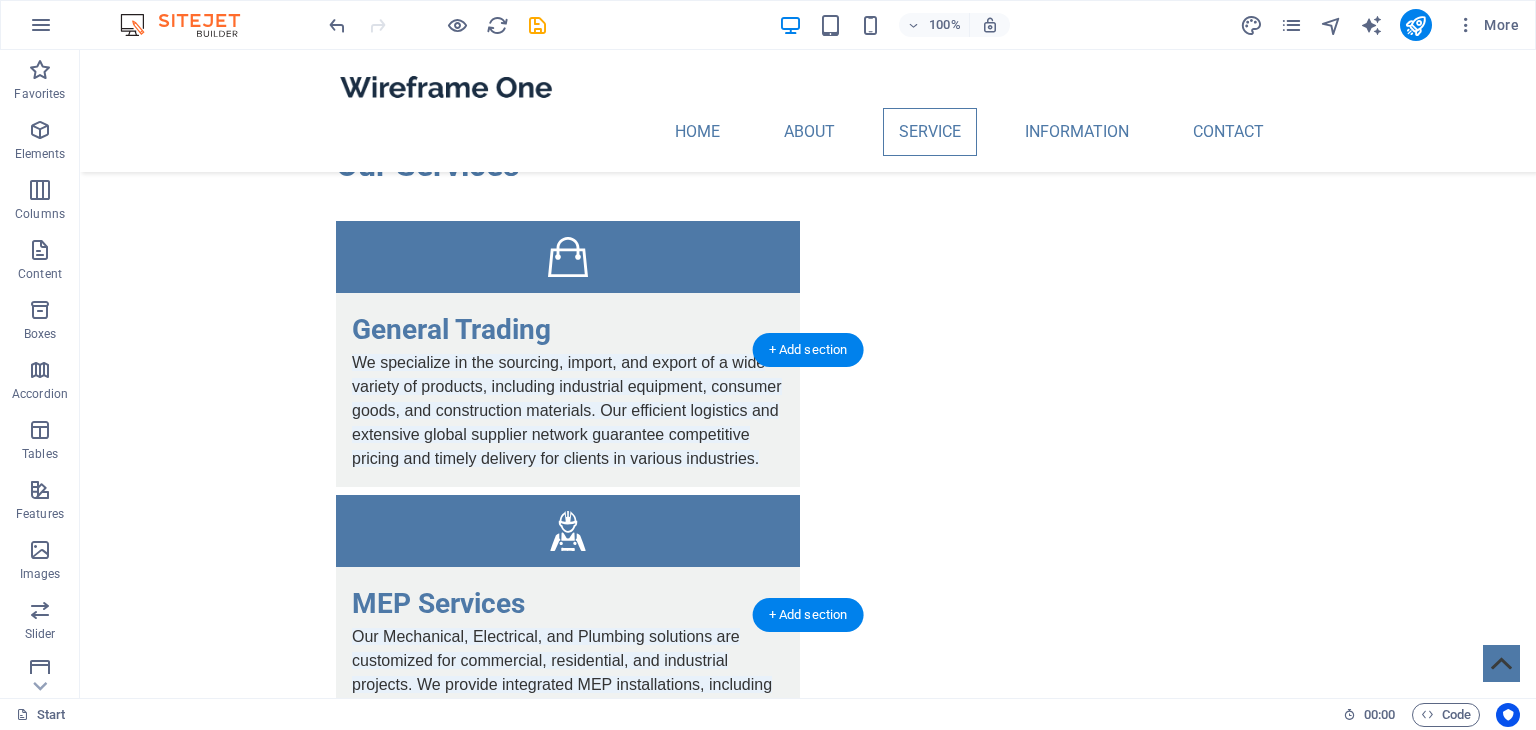 scroll, scrollTop: 1518, scrollLeft: 0, axis: vertical 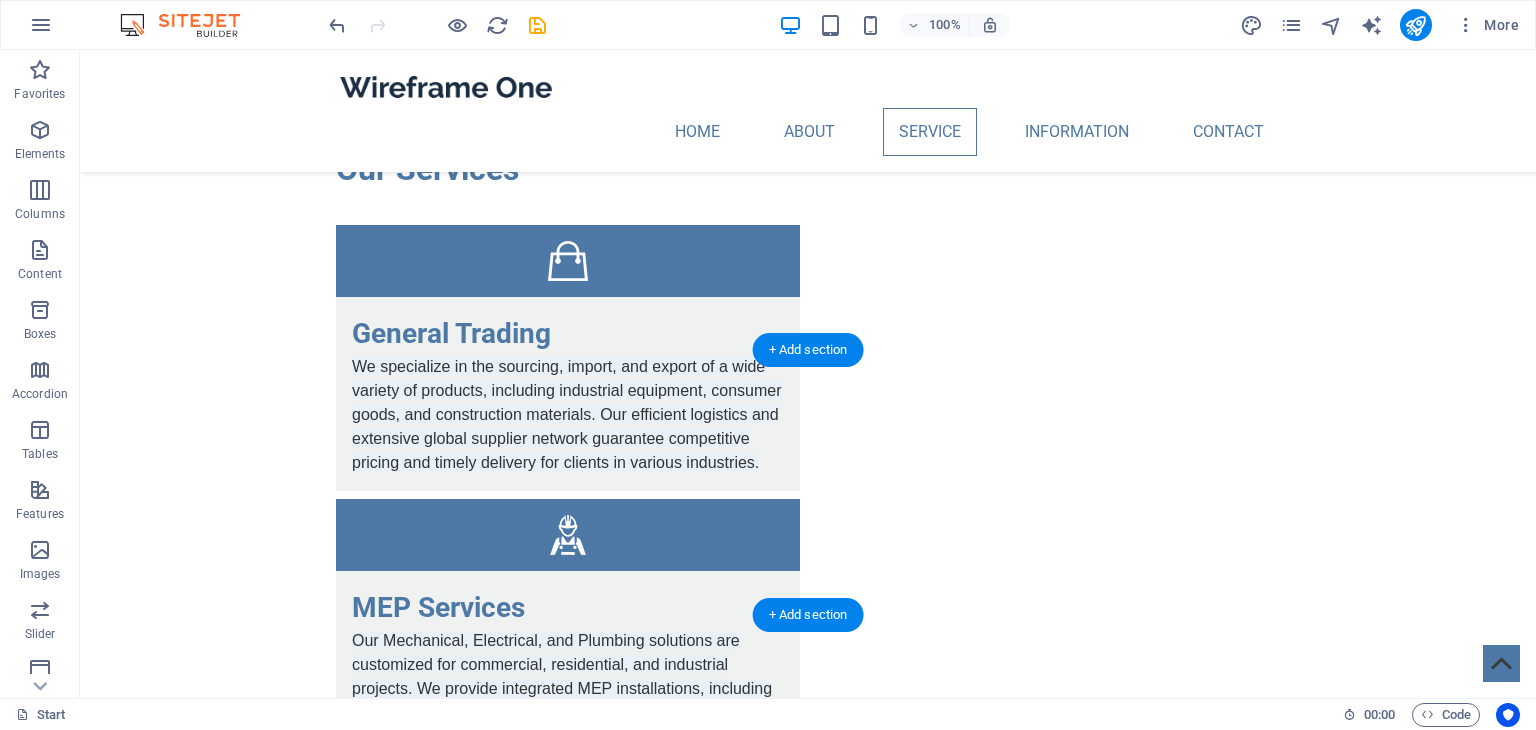 click at bounding box center [808, 1254] 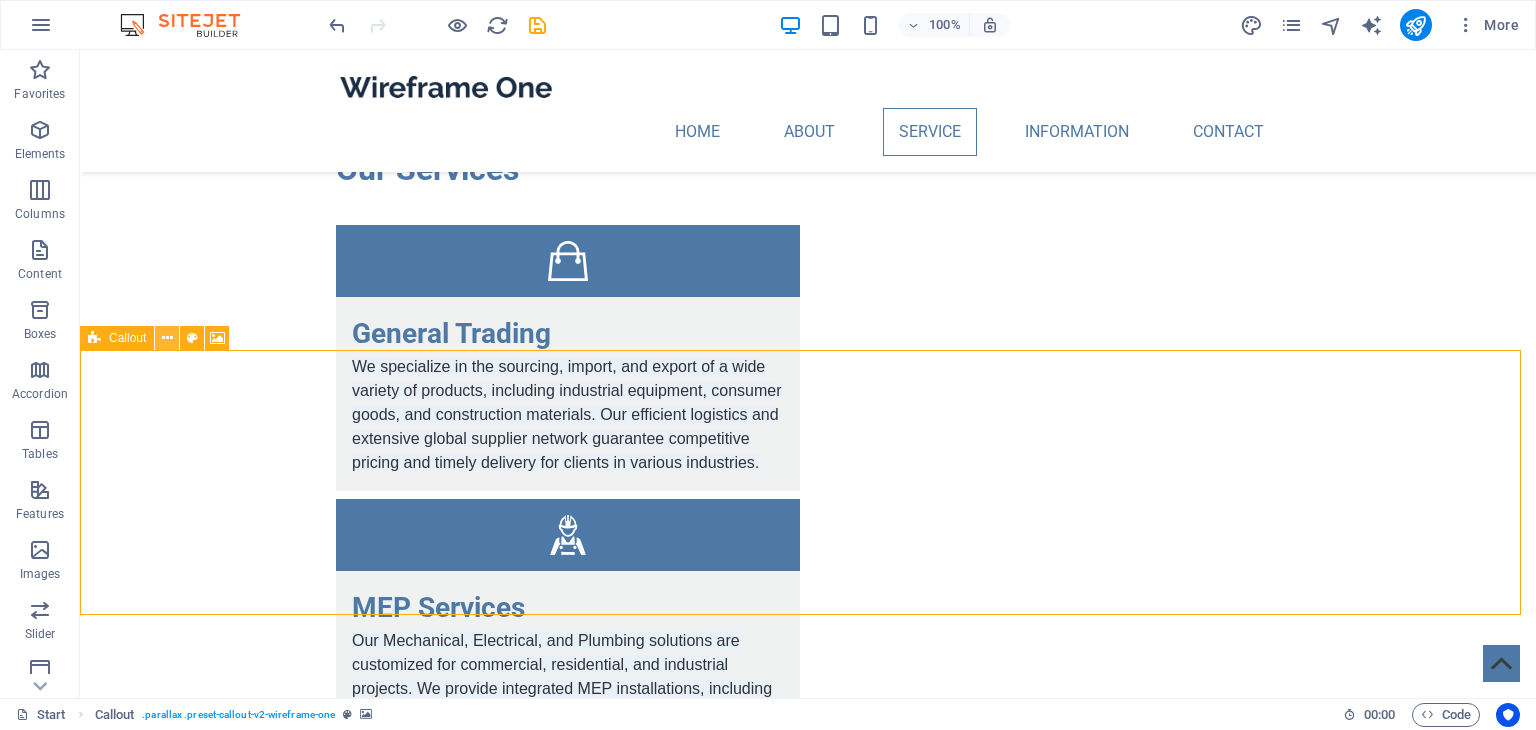 click at bounding box center (167, 338) 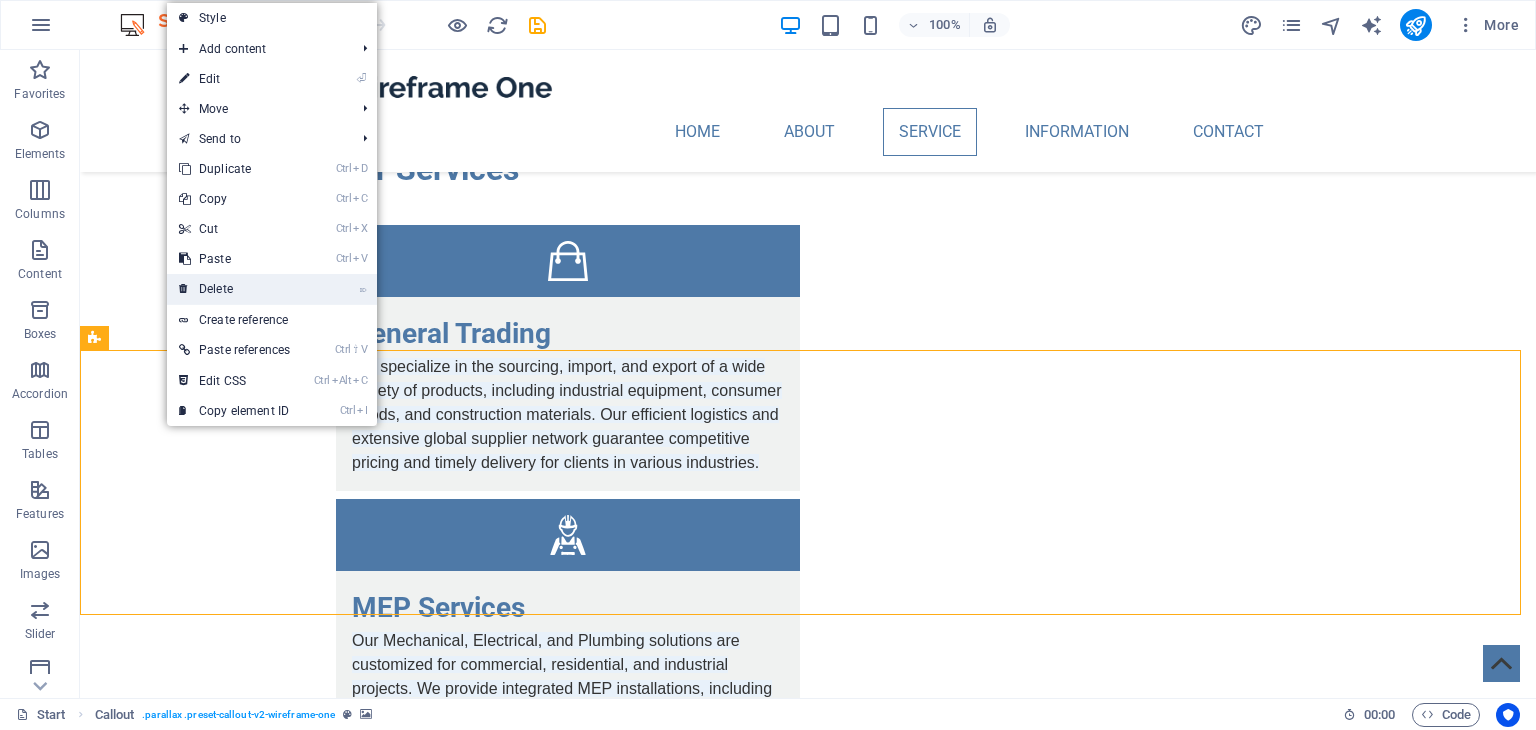 click on "⌦  Delete" at bounding box center (234, 289) 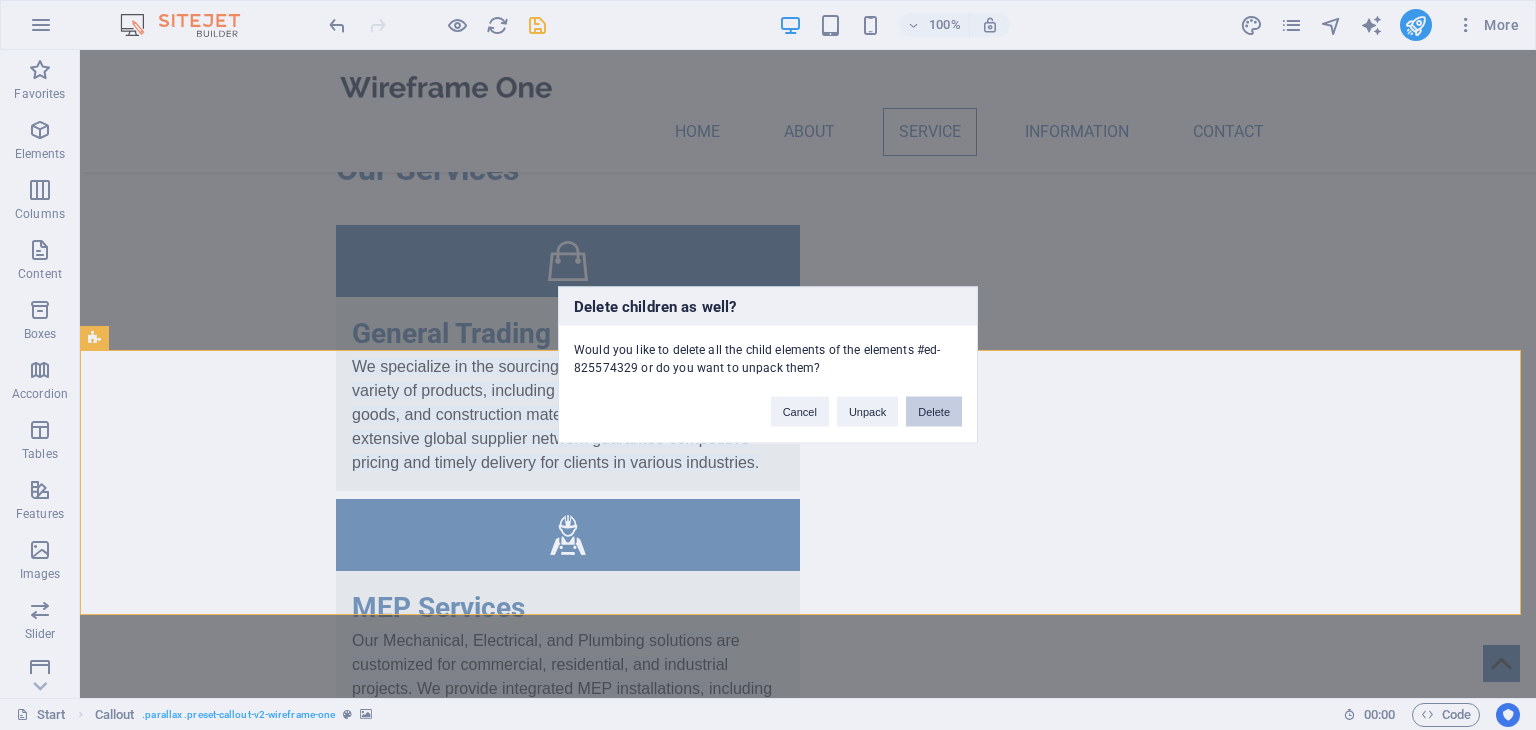 click on "Delete" at bounding box center (934, 412) 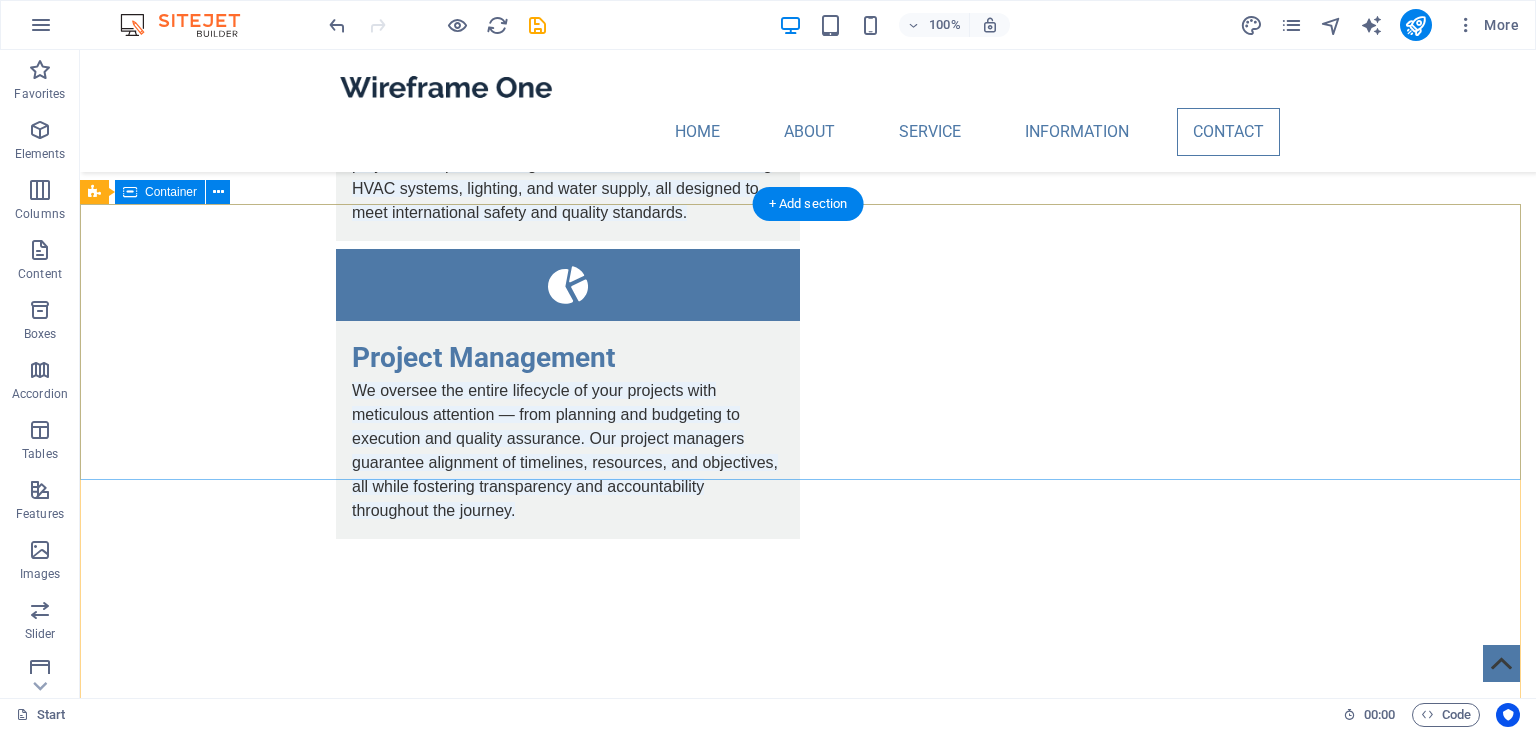 scroll, scrollTop: 2218, scrollLeft: 0, axis: vertical 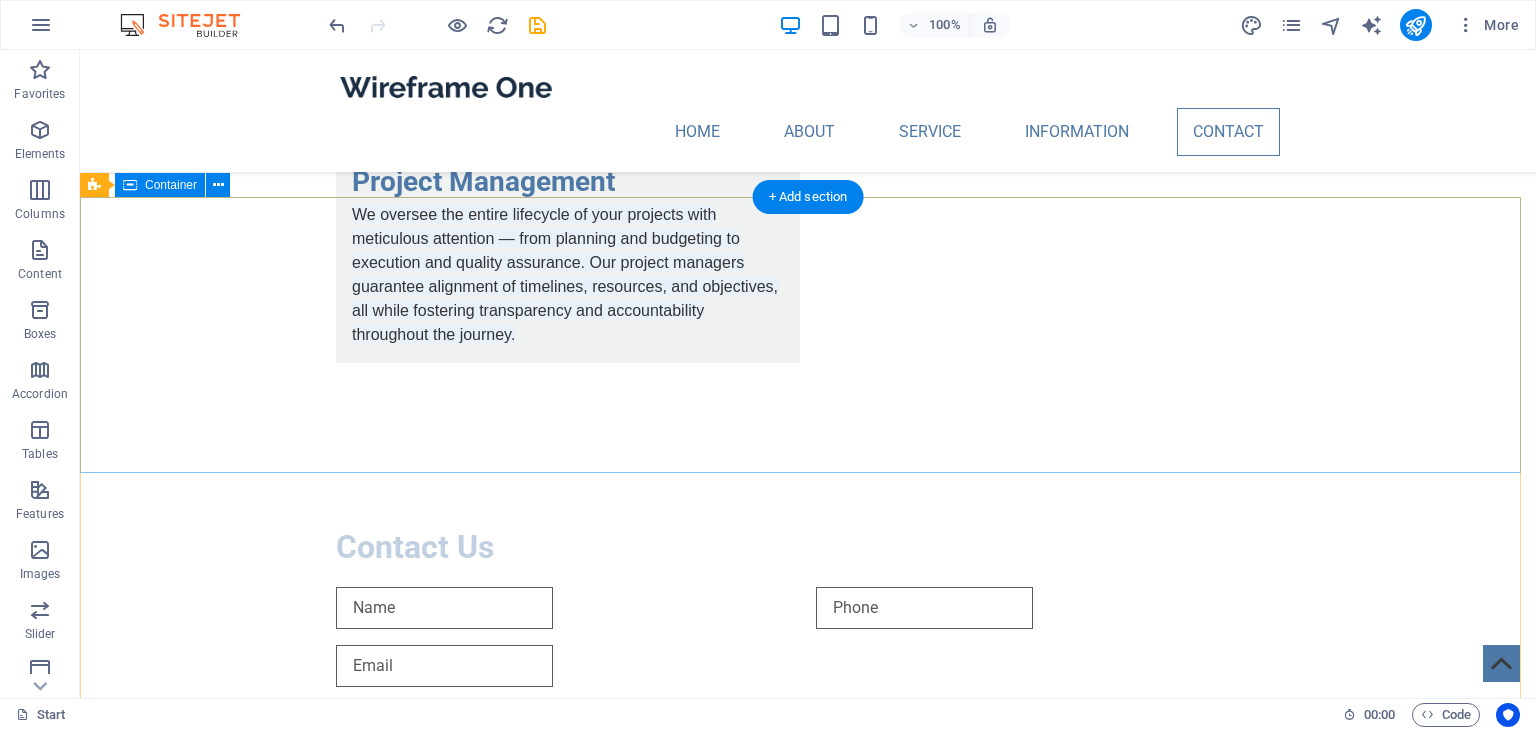 click on "Dubai Dubai   12345" at bounding box center [248, 1186] 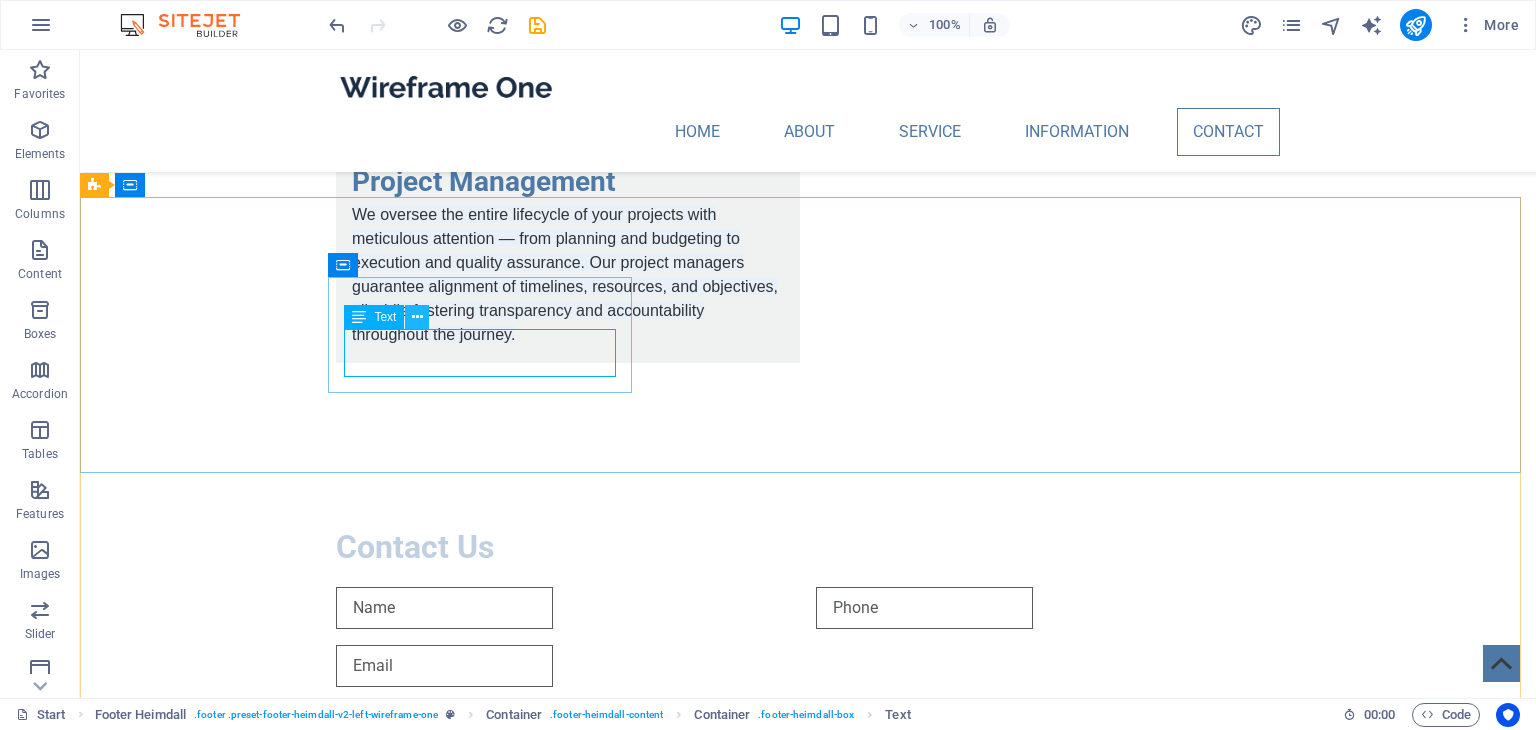 click at bounding box center [417, 317] 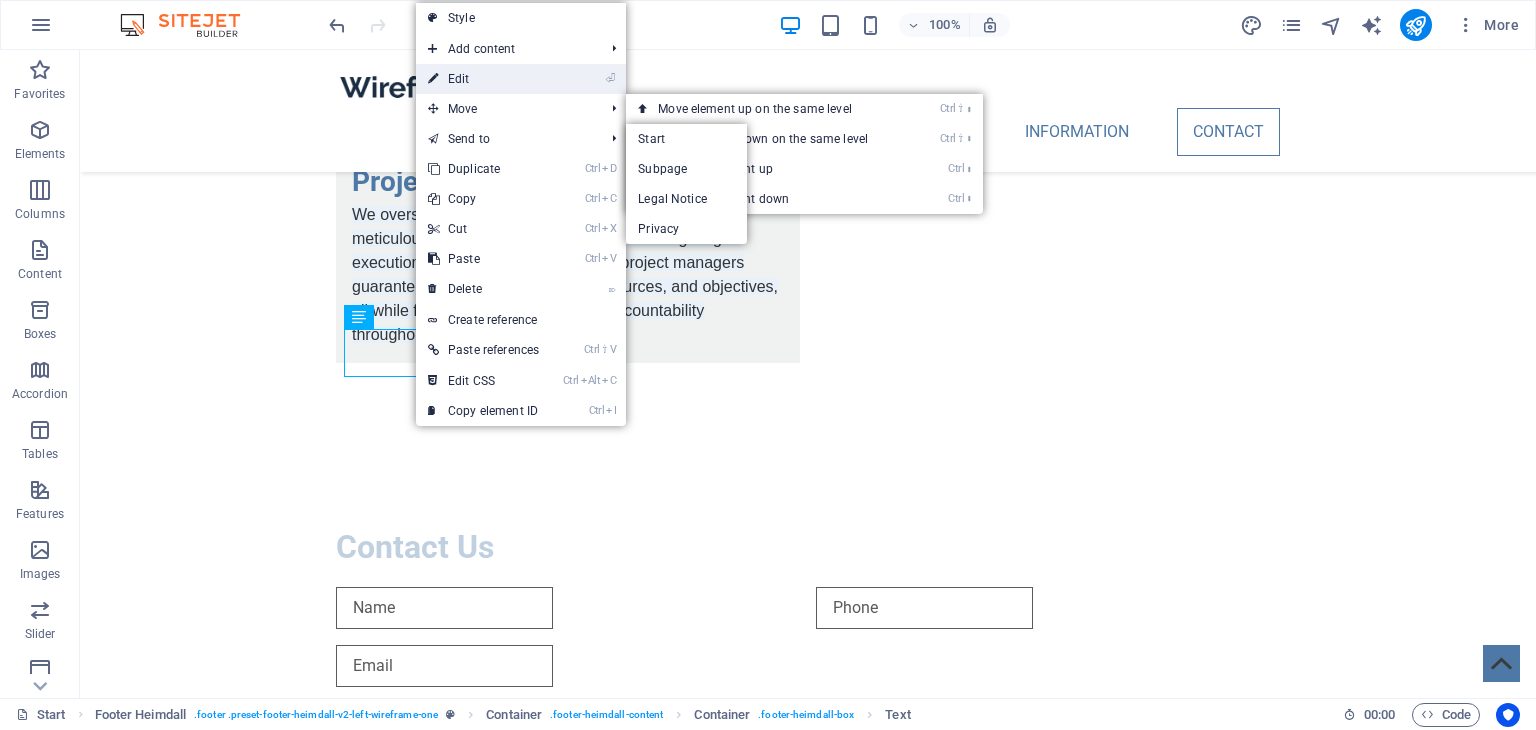 click on "⏎  Edit" at bounding box center [483, 79] 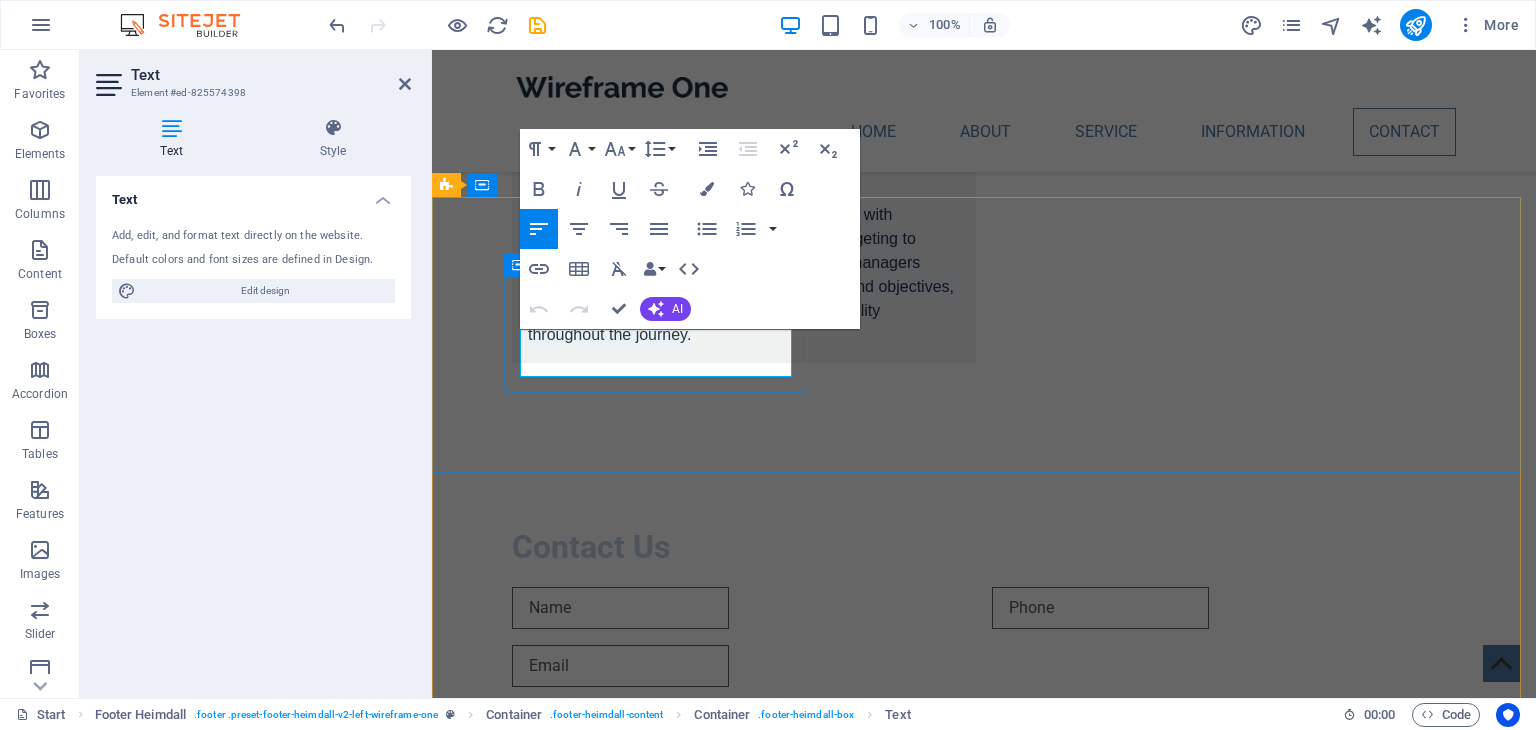 drag, startPoint x: 614, startPoint y: 361, endPoint x: 519, endPoint y: 333, distance: 99.0404 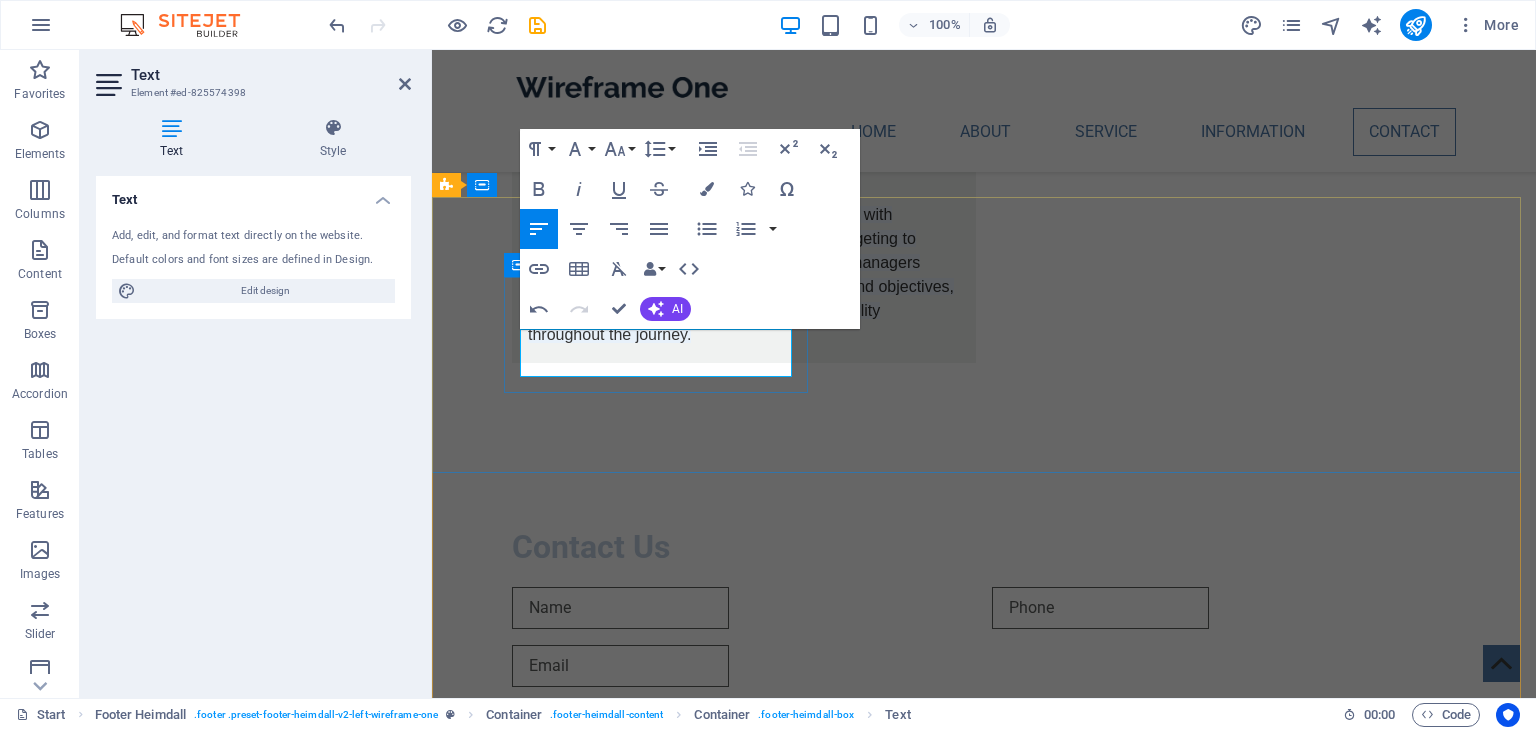 drag, startPoint x: 708, startPoint y: 362, endPoint x: 516, endPoint y: 330, distance: 194.6484 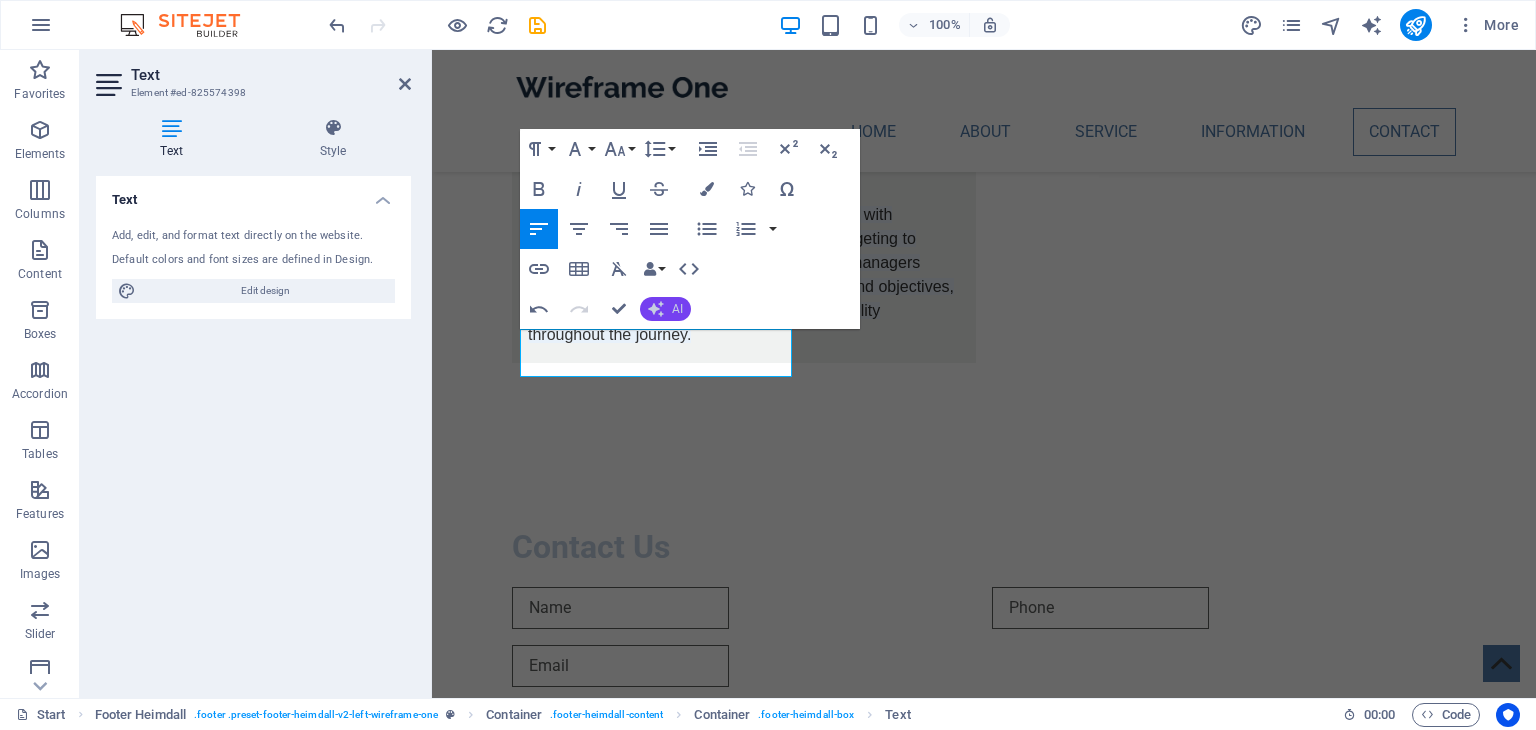 click 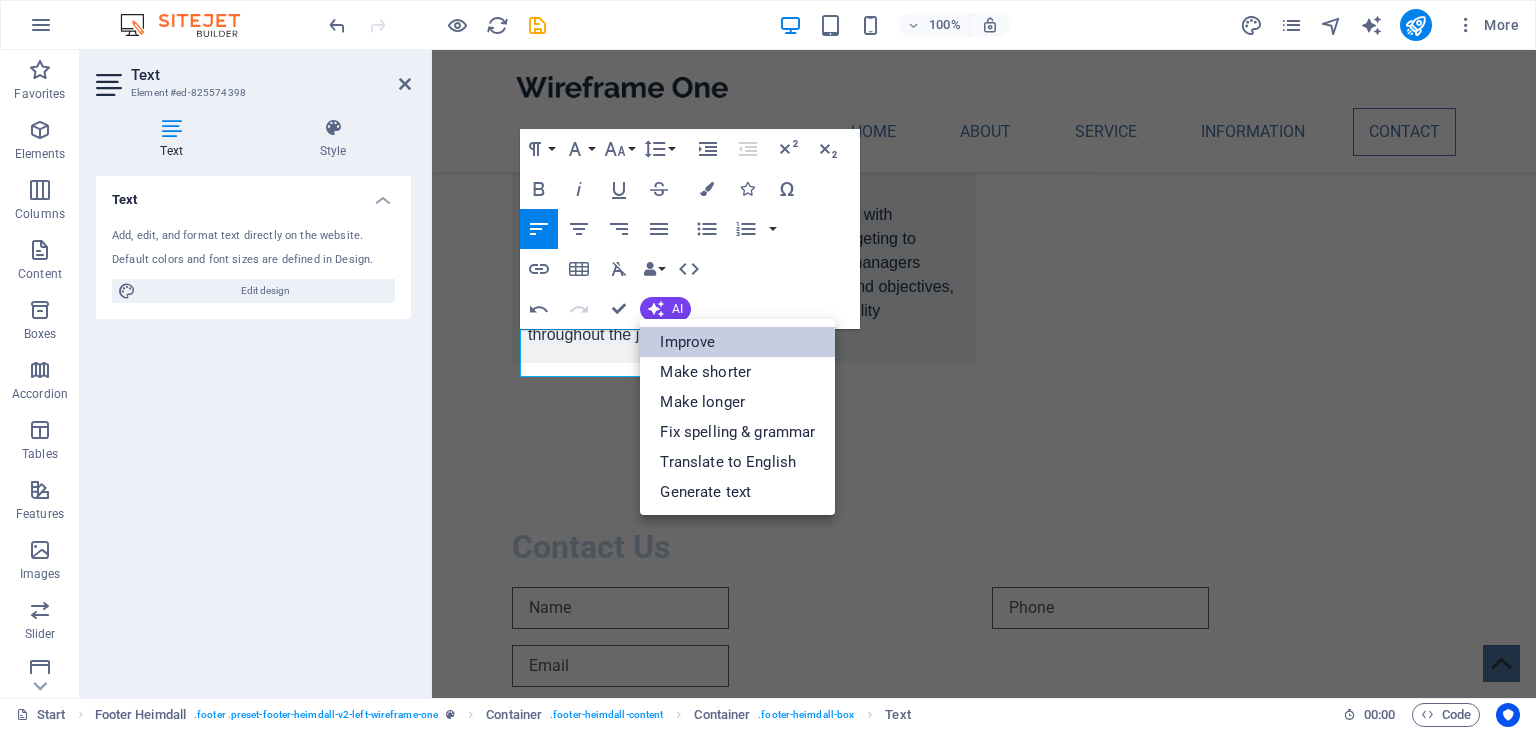 click on "Improve" at bounding box center [737, 342] 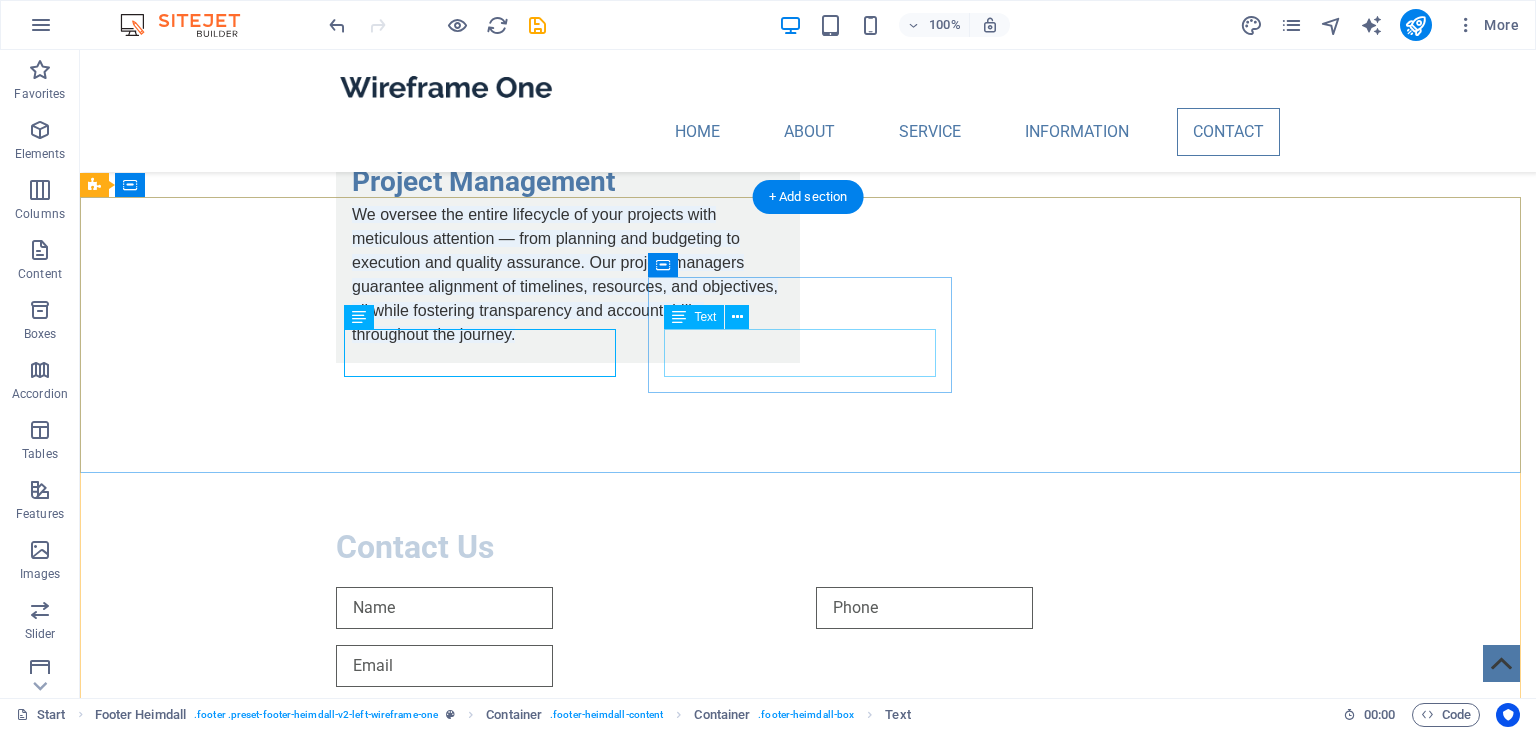 click on "Phone:  +971 50 737 5518 Mobile:" at bounding box center [248, 1338] 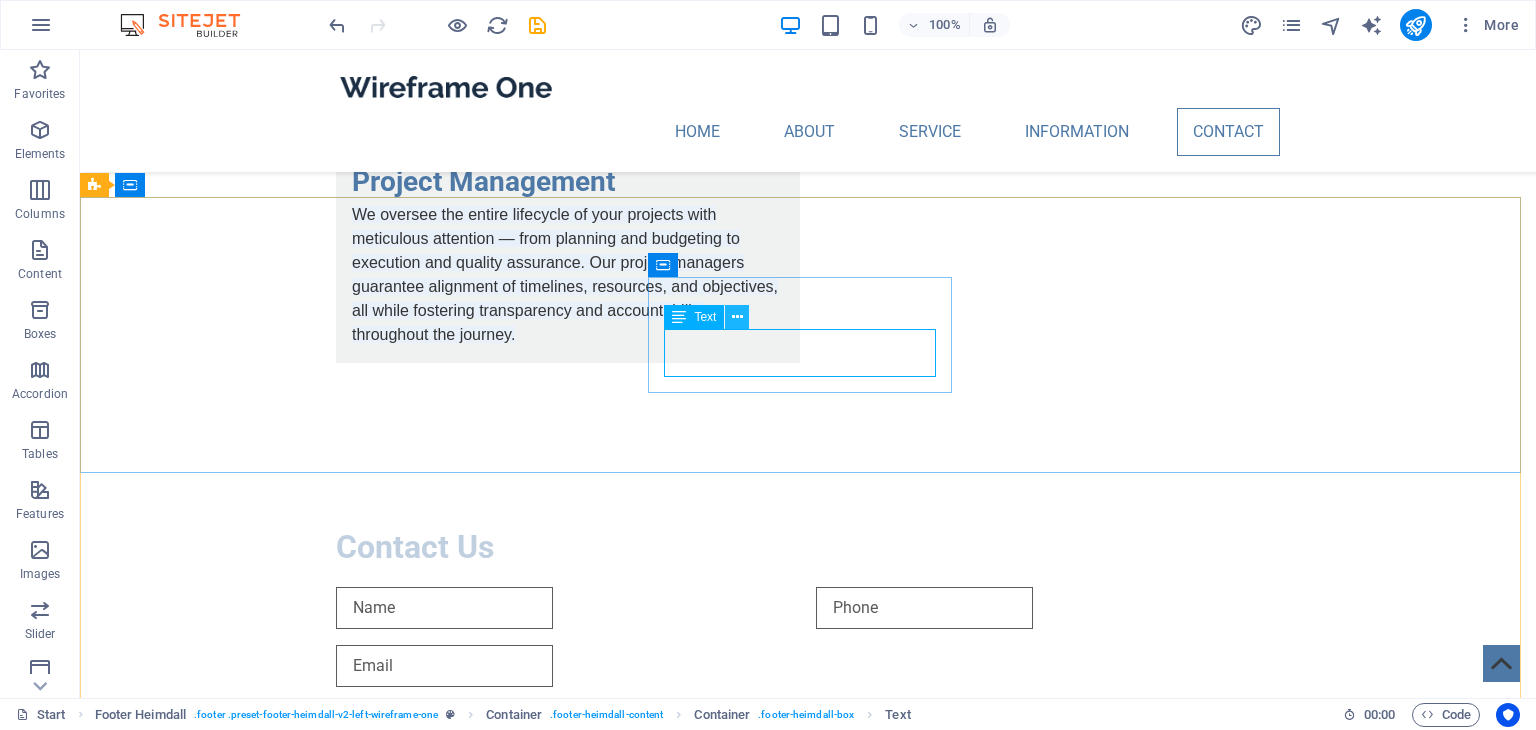 click at bounding box center [737, 317] 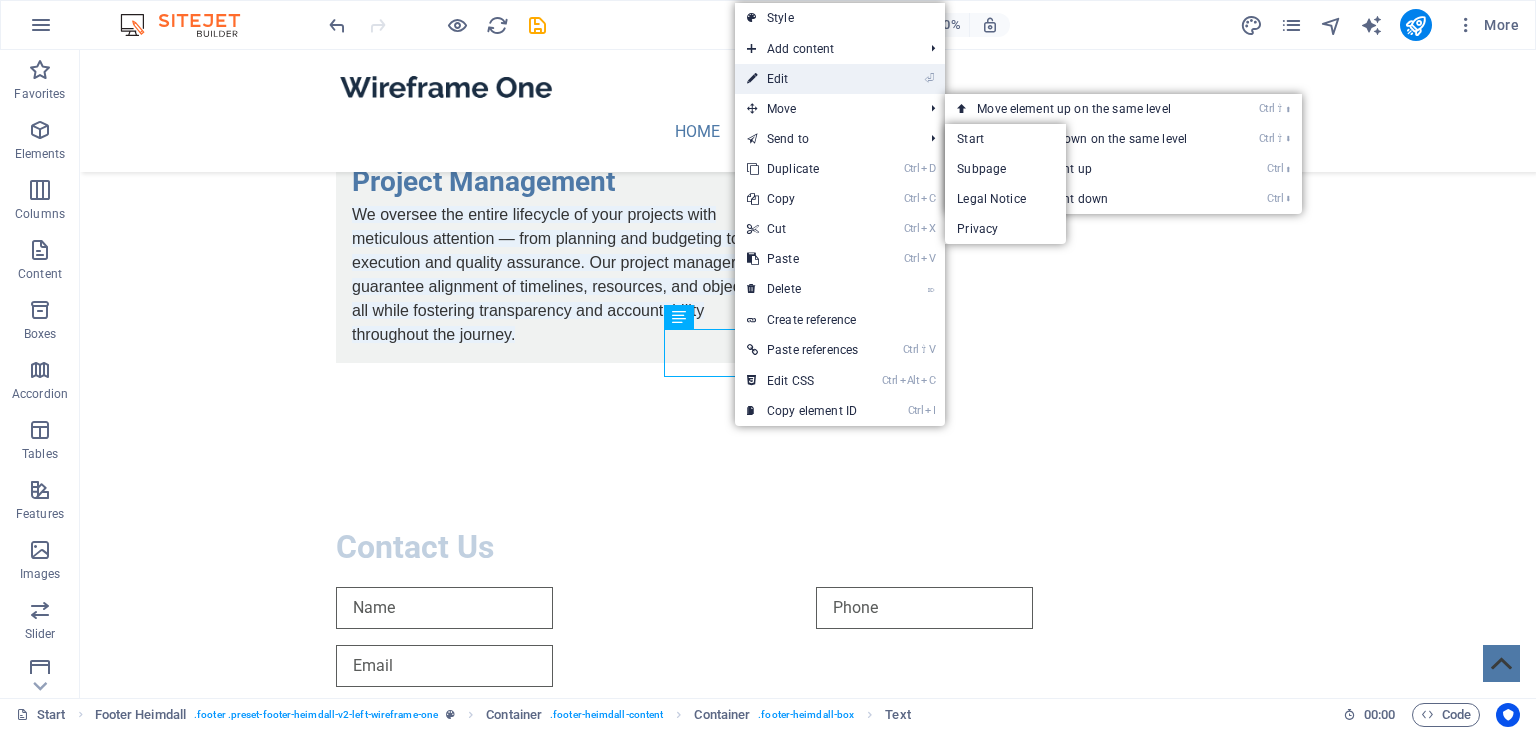 click on "⏎  Edit" at bounding box center (802, 79) 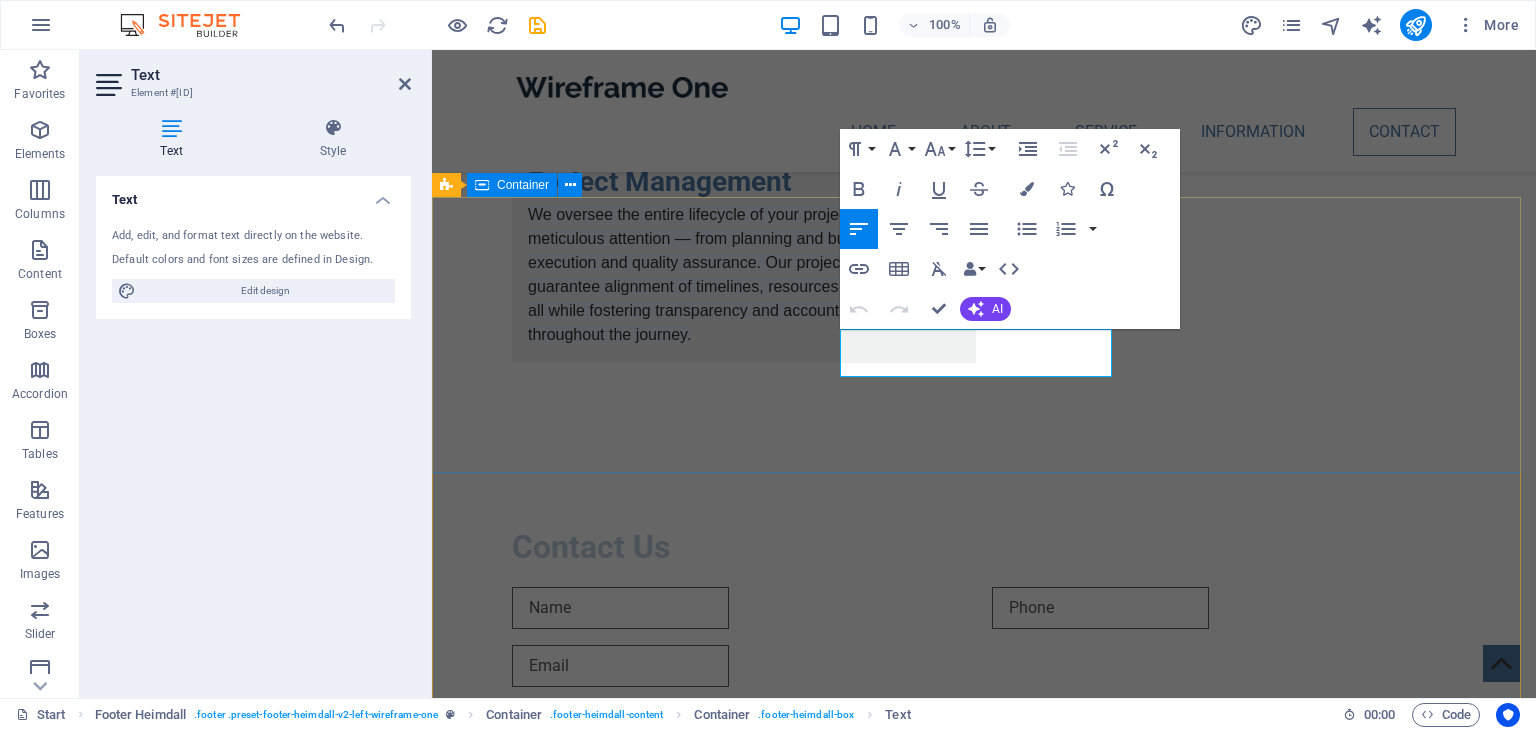 drag, startPoint x: 891, startPoint y: 345, endPoint x: 818, endPoint y: 344, distance: 73.00685 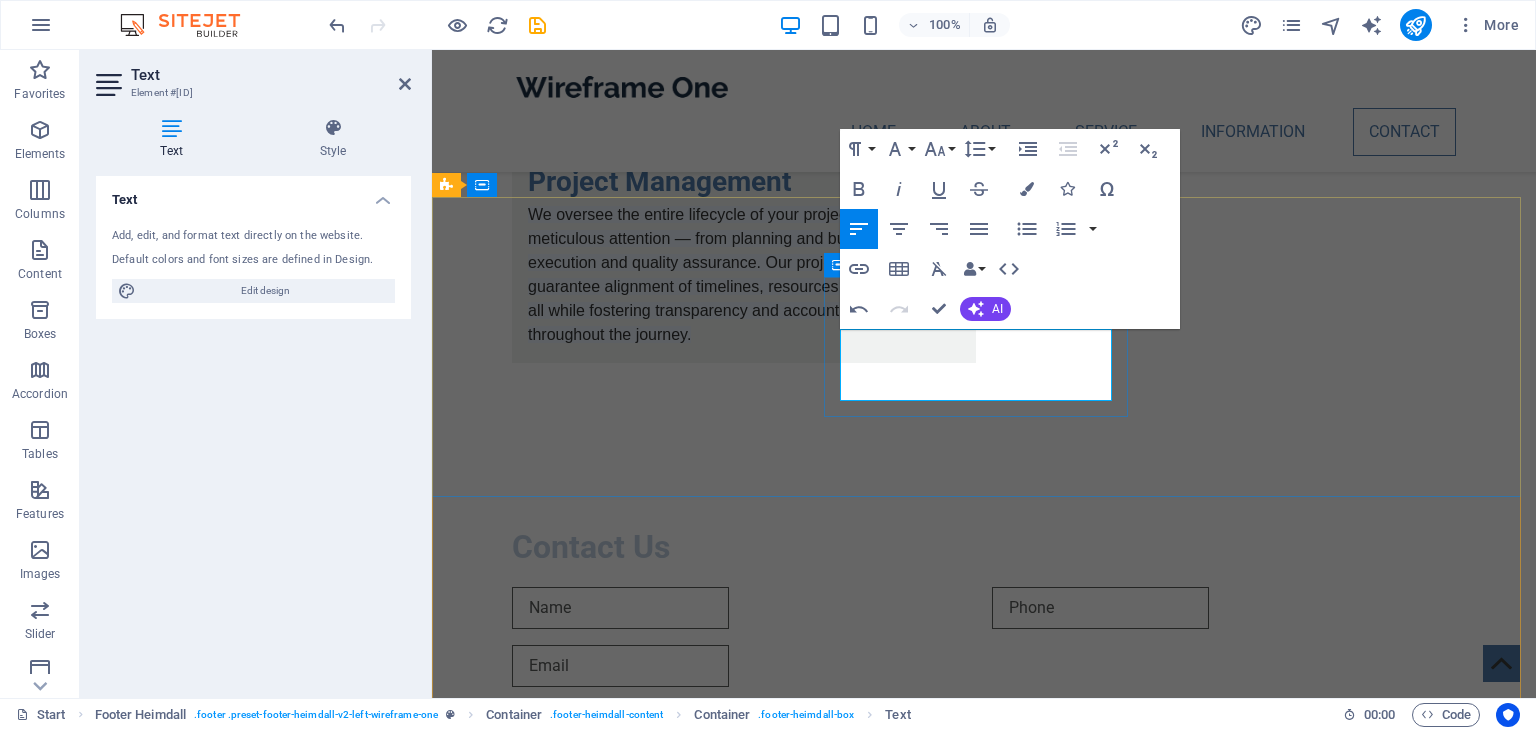 click on "Mobile:" at bounding box center (600, 1374) 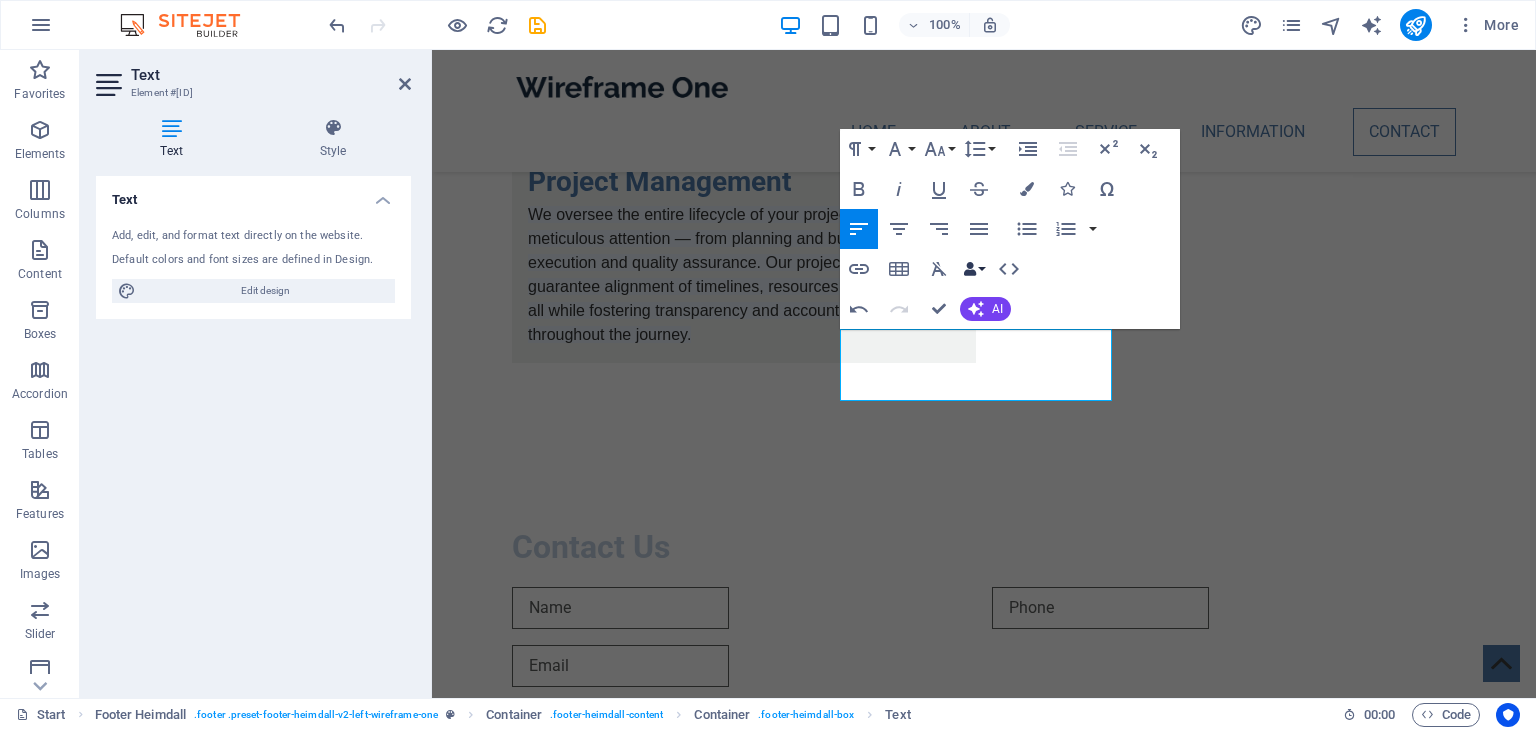 click on "Data Bindings" at bounding box center (974, 269) 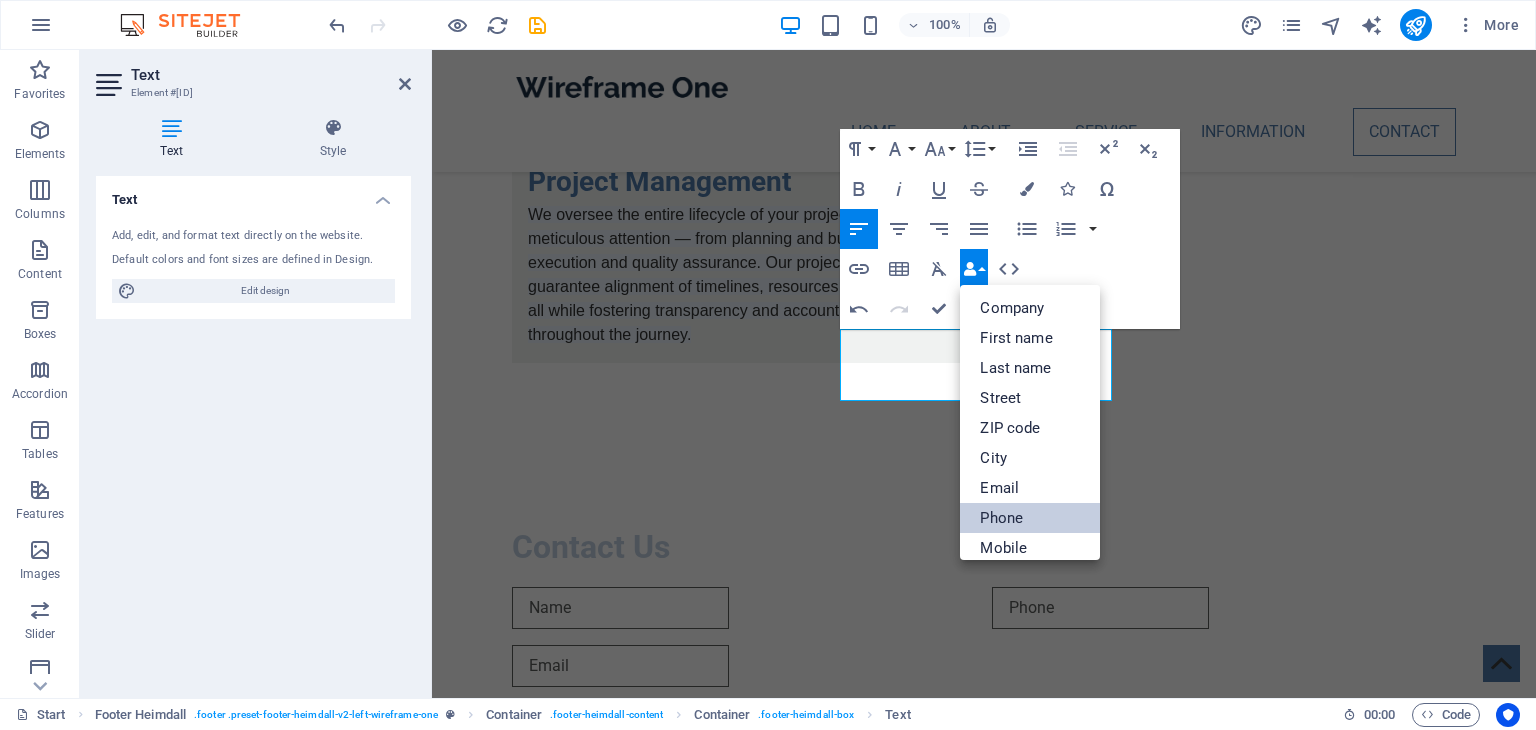 click on "Phone" at bounding box center (1030, 518) 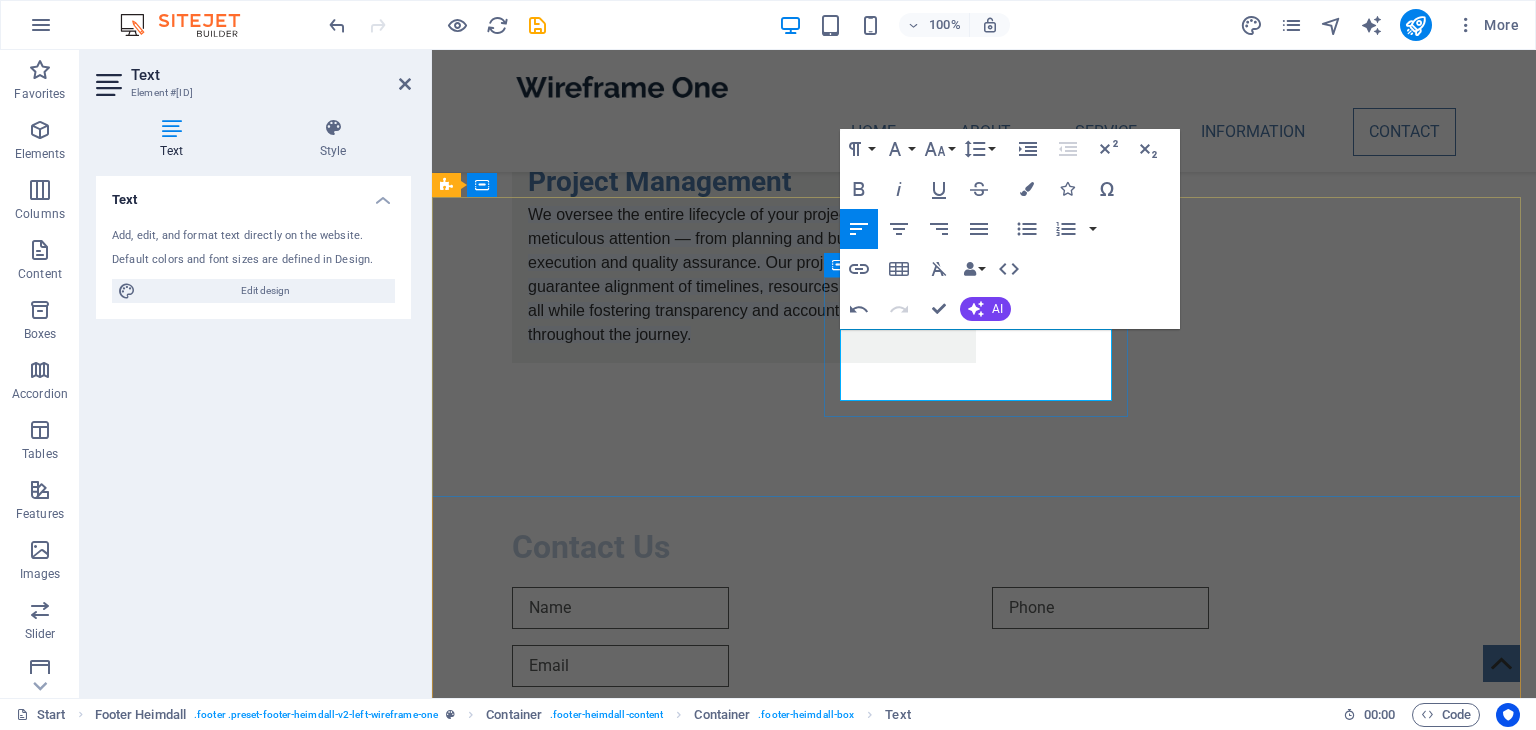 click on "[PHONE]" at bounding box center [494, 1349] 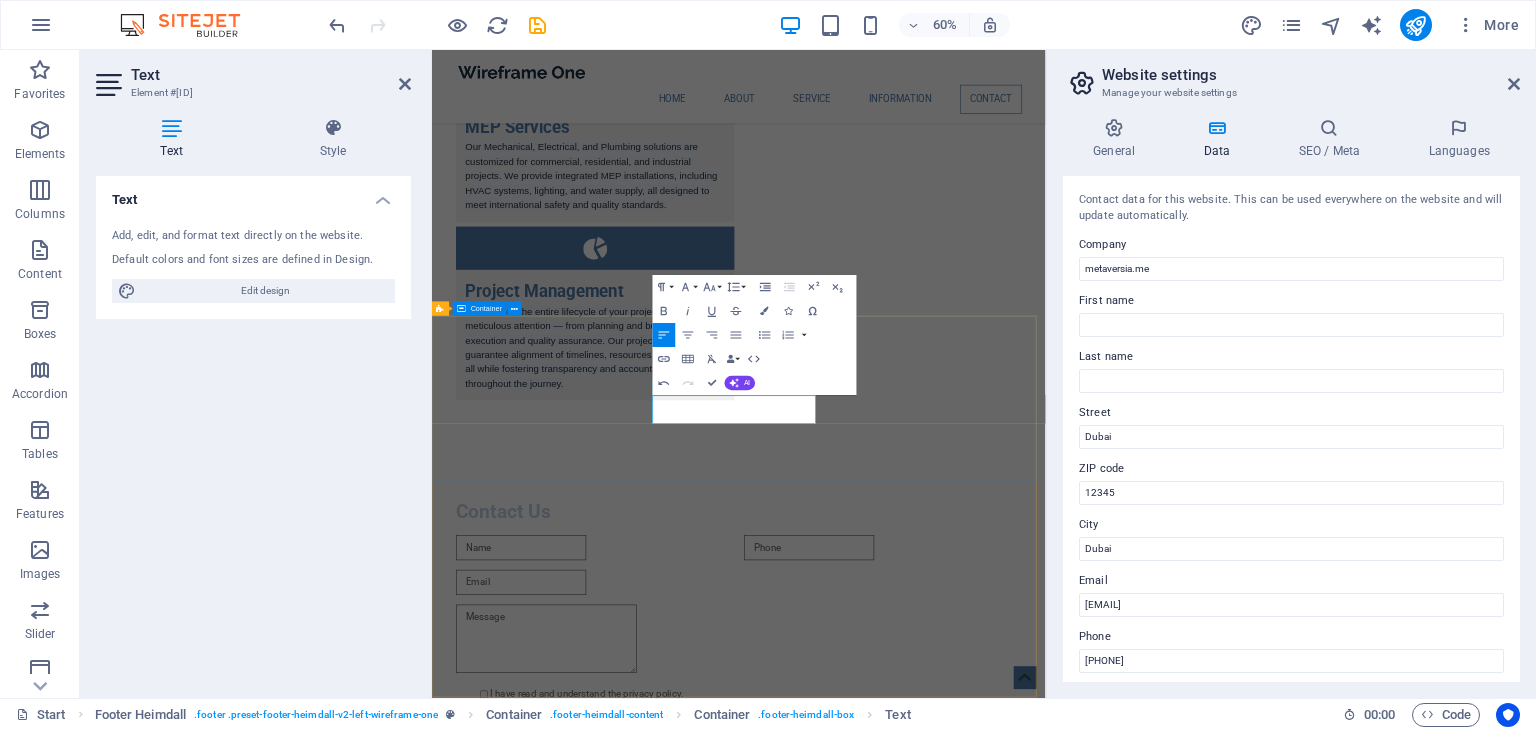scroll, scrollTop: 1922, scrollLeft: 0, axis: vertical 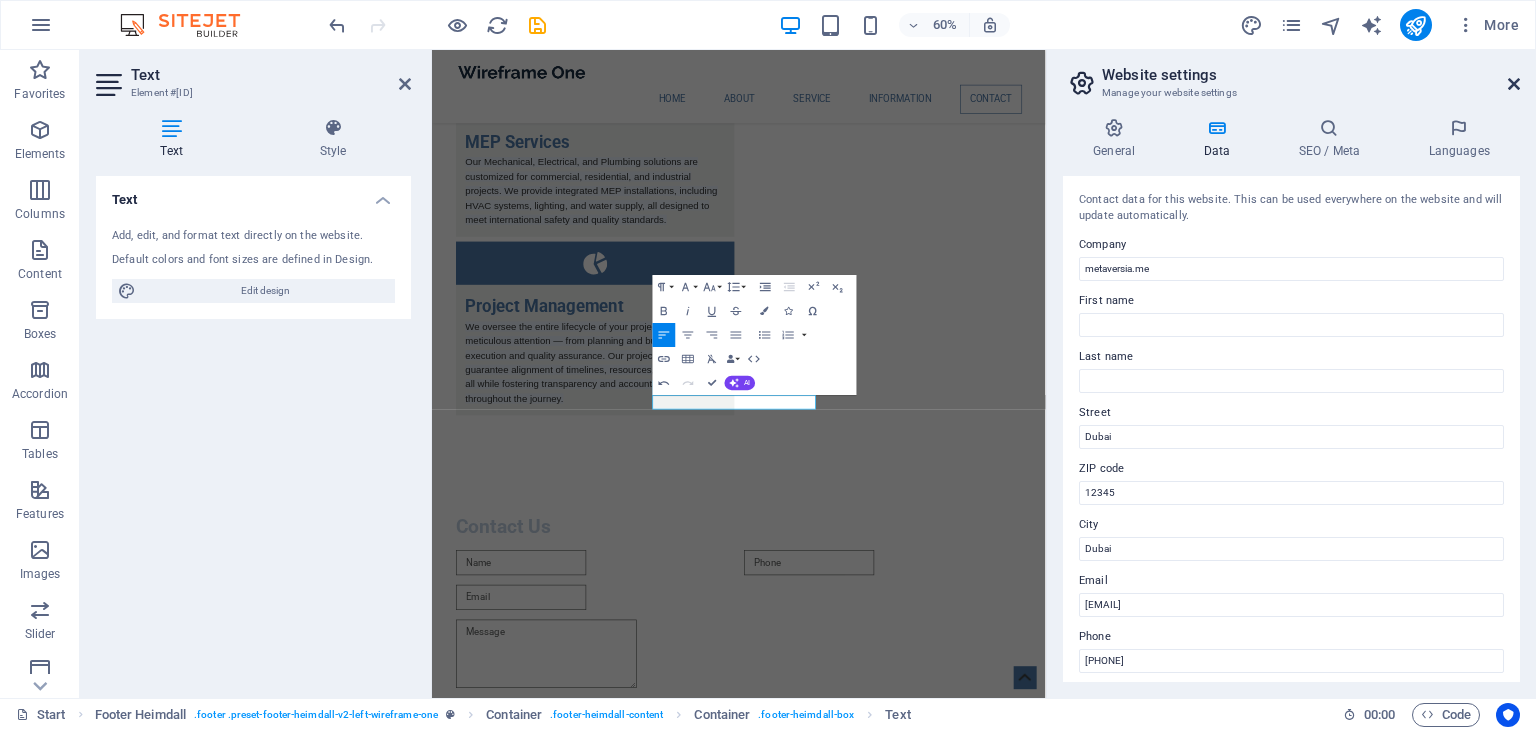 drag, startPoint x: 1519, startPoint y: 87, endPoint x: 1508, endPoint y: 89, distance: 11.18034 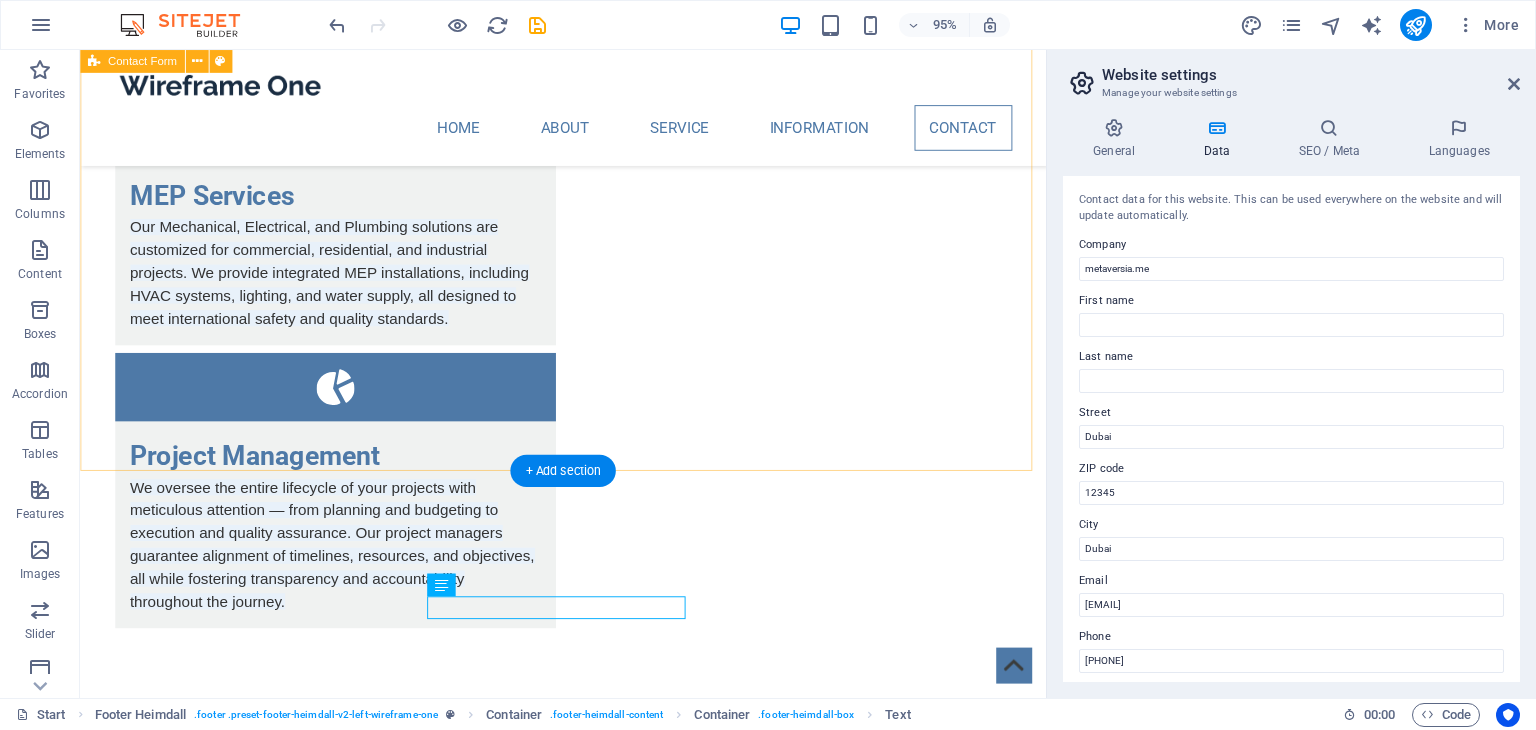 click on "Contact Us   I have read and understand the privacy policy. Unreadable? Load new Submit" at bounding box center (588, 1018) 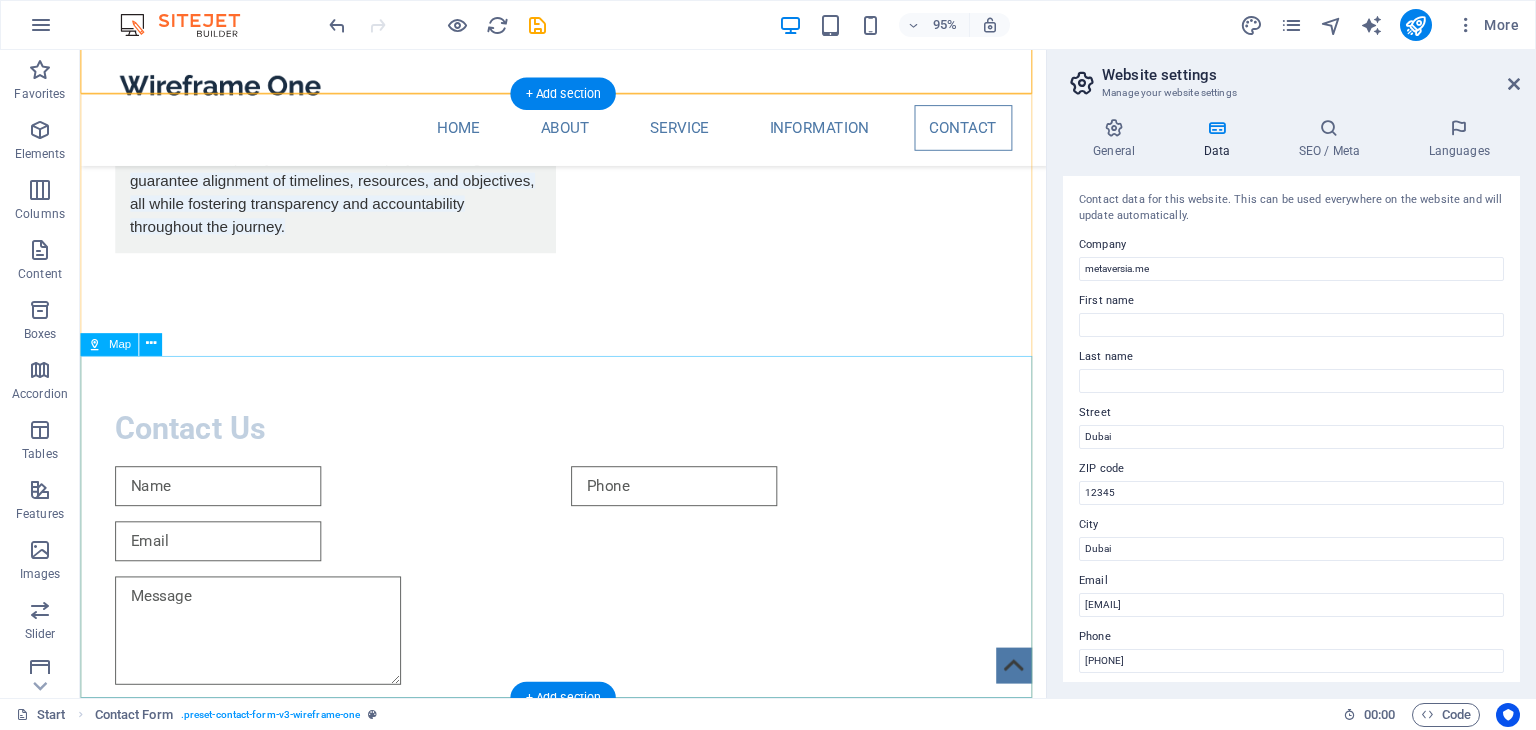 scroll, scrollTop: 2320, scrollLeft: 0, axis: vertical 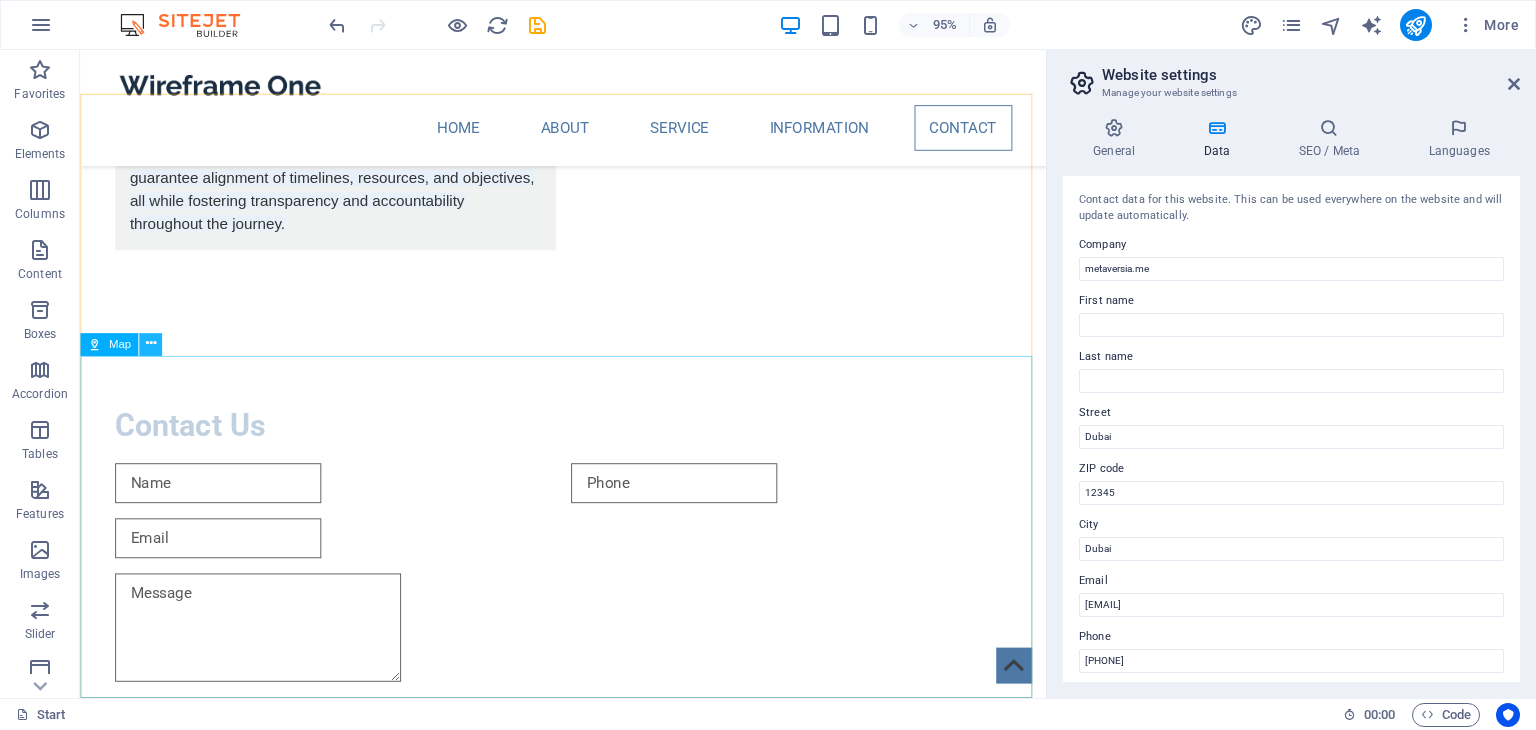click at bounding box center (150, 344) 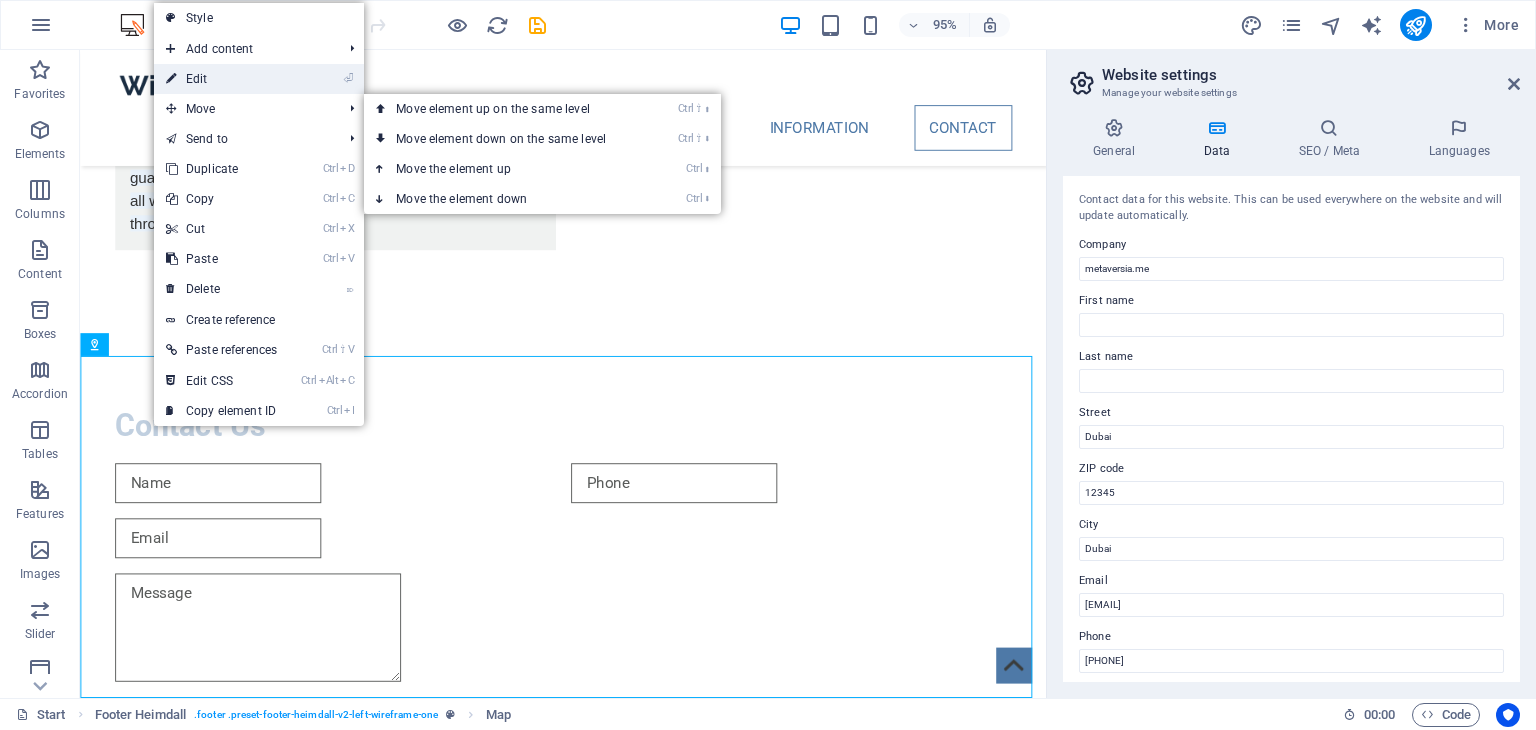 click on "⏎  Edit" at bounding box center (221, 79) 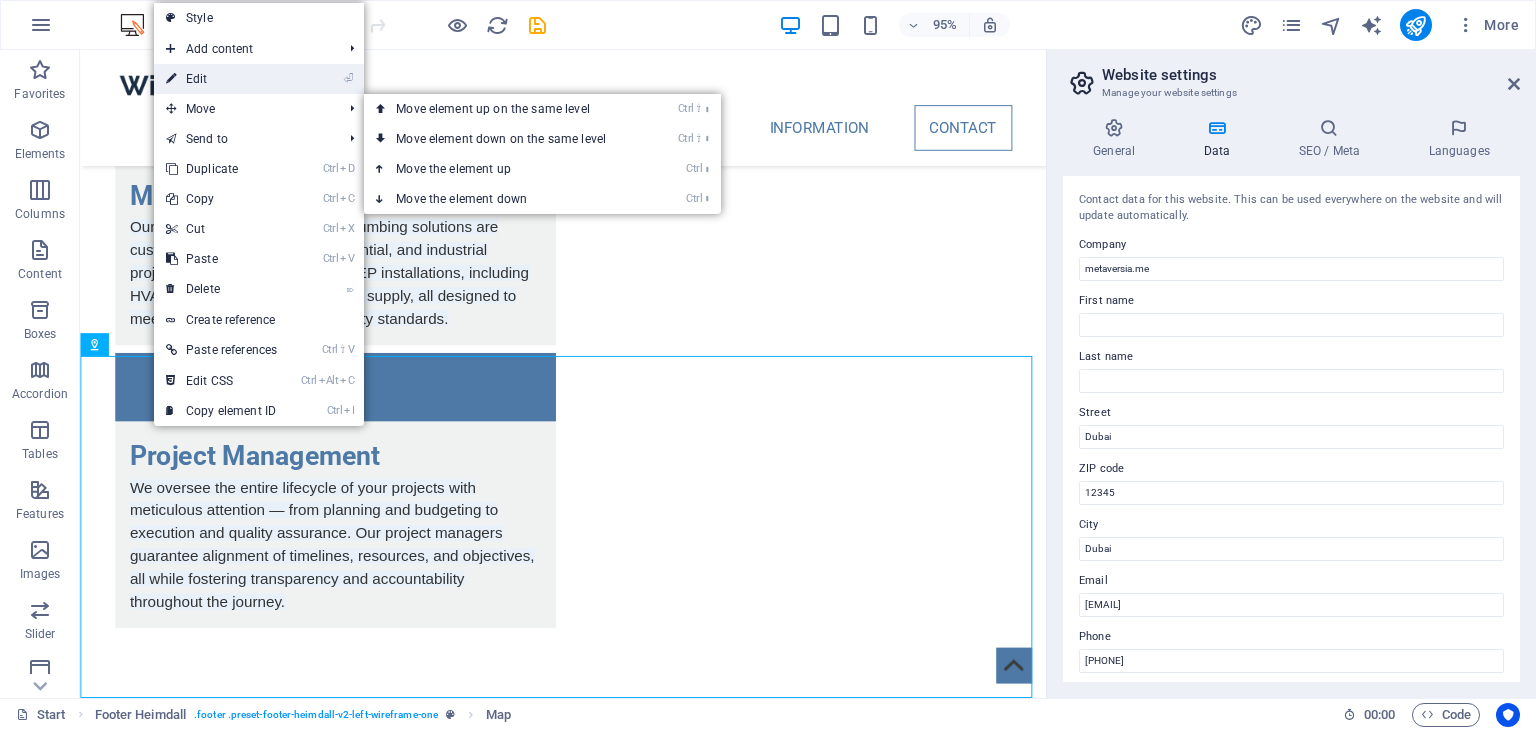 select on "1" 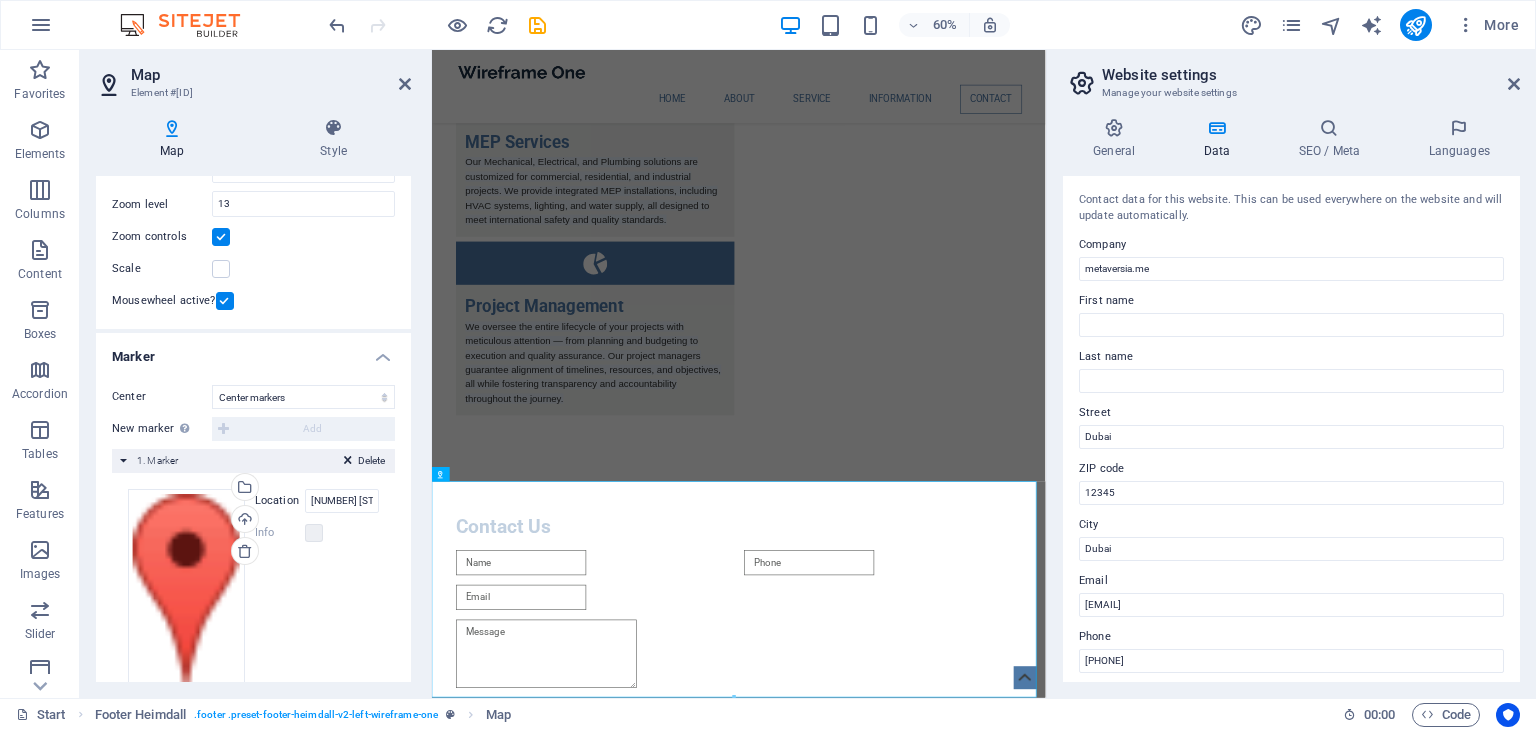 scroll, scrollTop: 239, scrollLeft: 0, axis: vertical 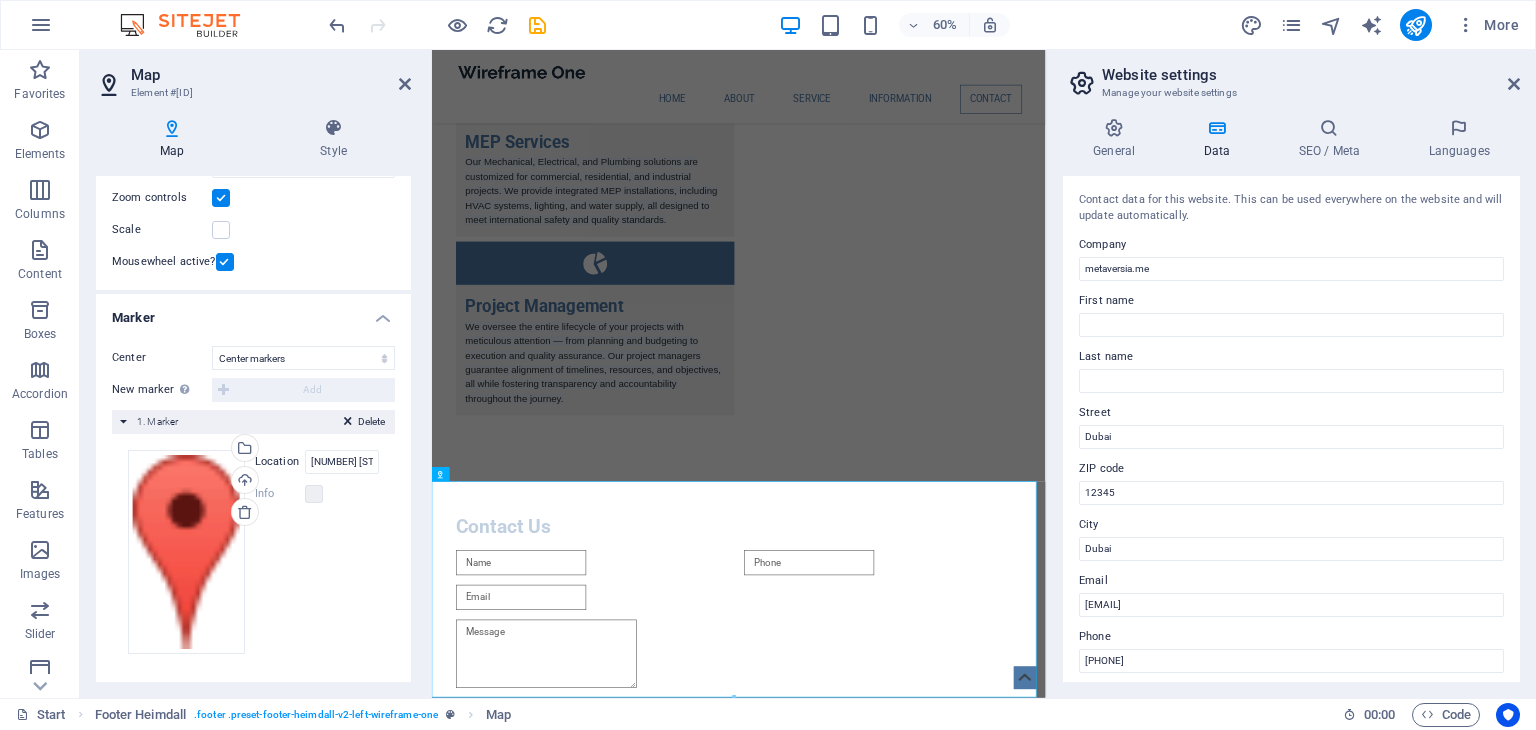 click on "Location" at bounding box center [280, 462] 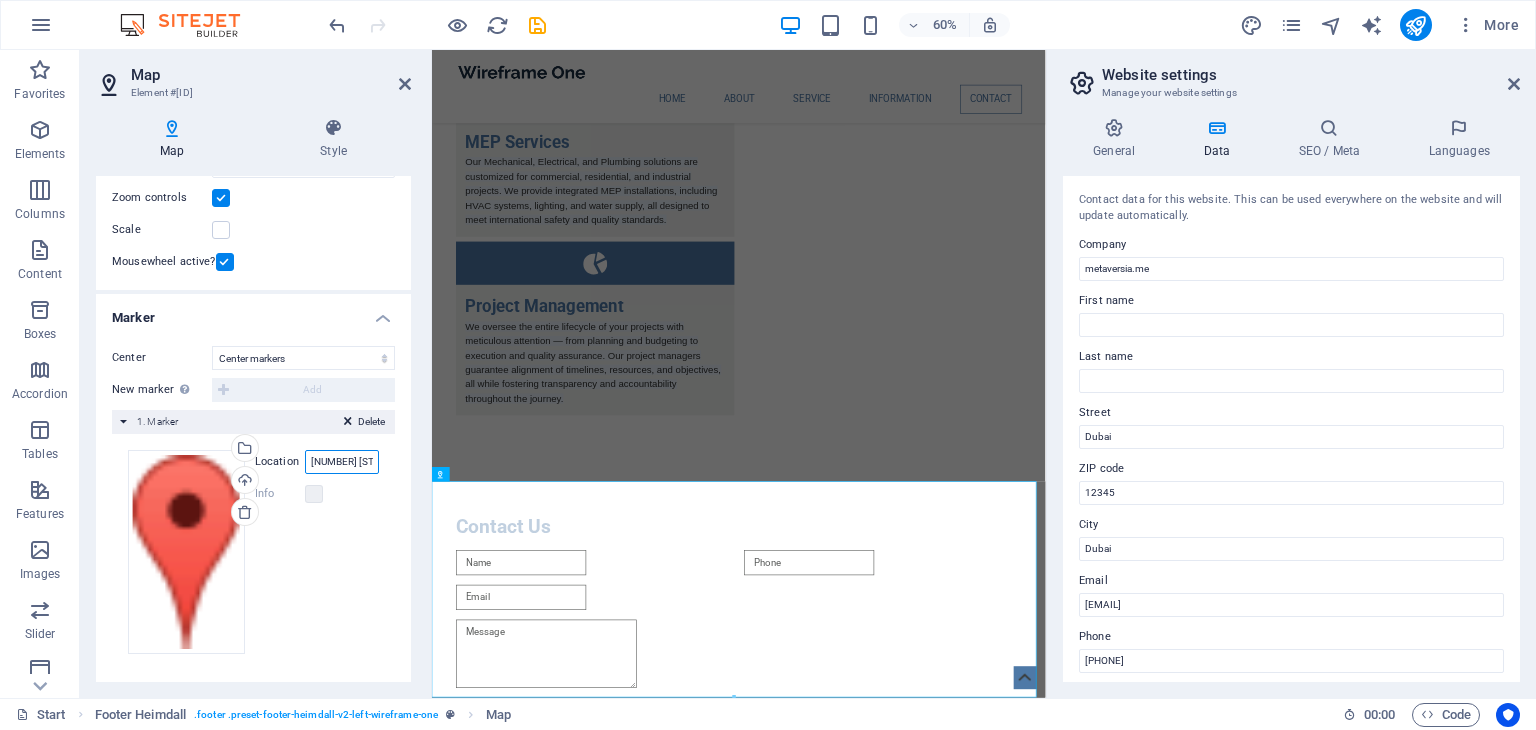 click on "353 N Central Ave  Oviedo, FL 32765" at bounding box center [342, 462] 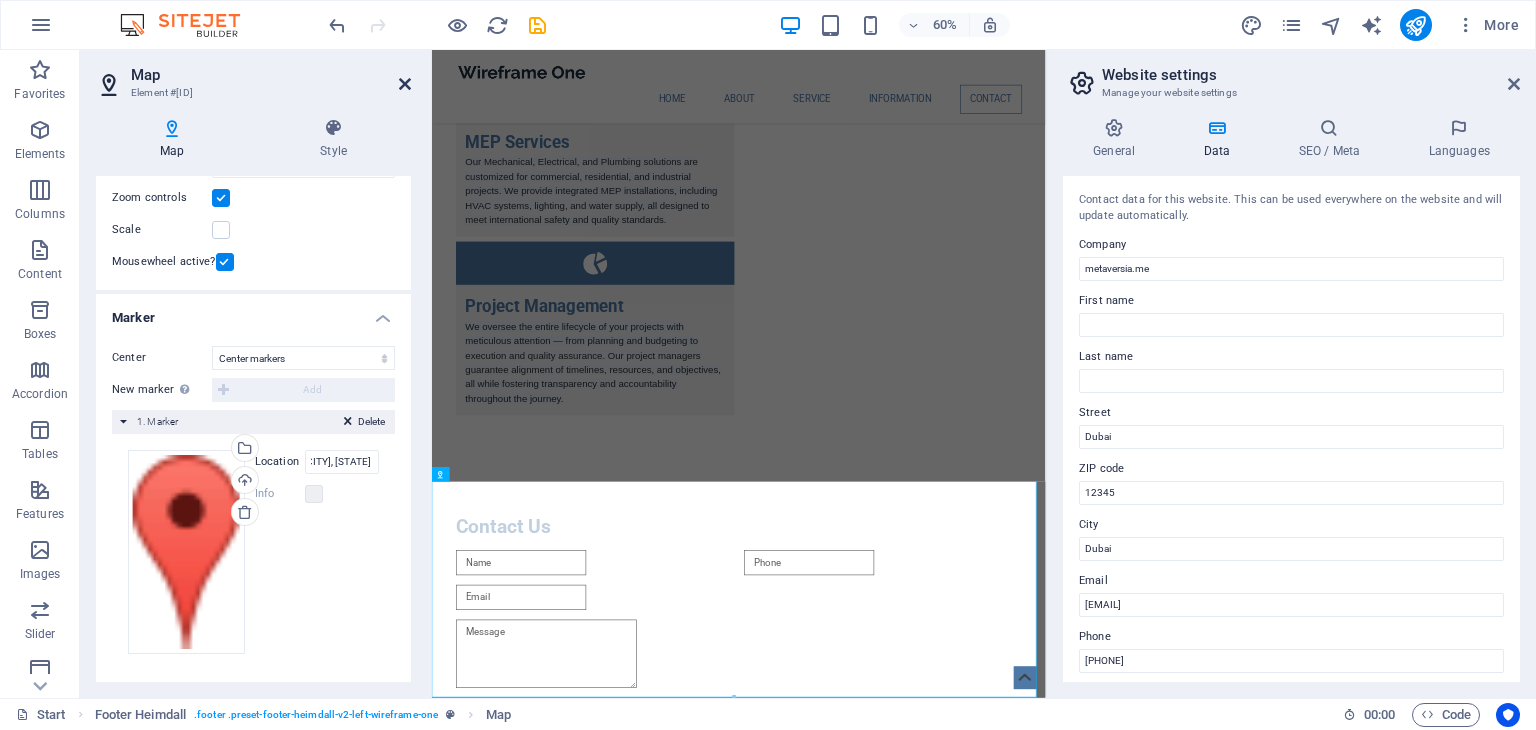 click at bounding box center (405, 84) 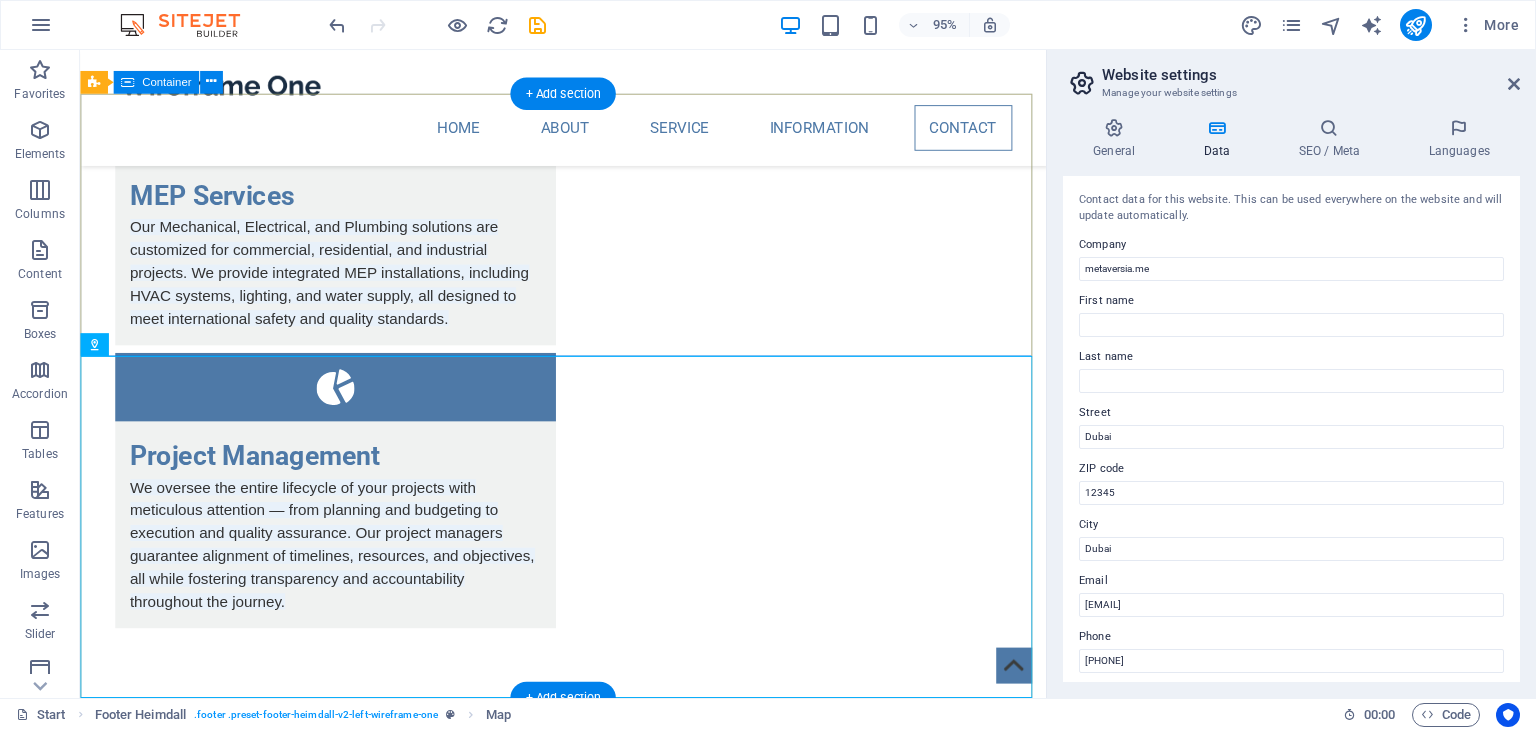 scroll, scrollTop: 2320, scrollLeft: 0, axis: vertical 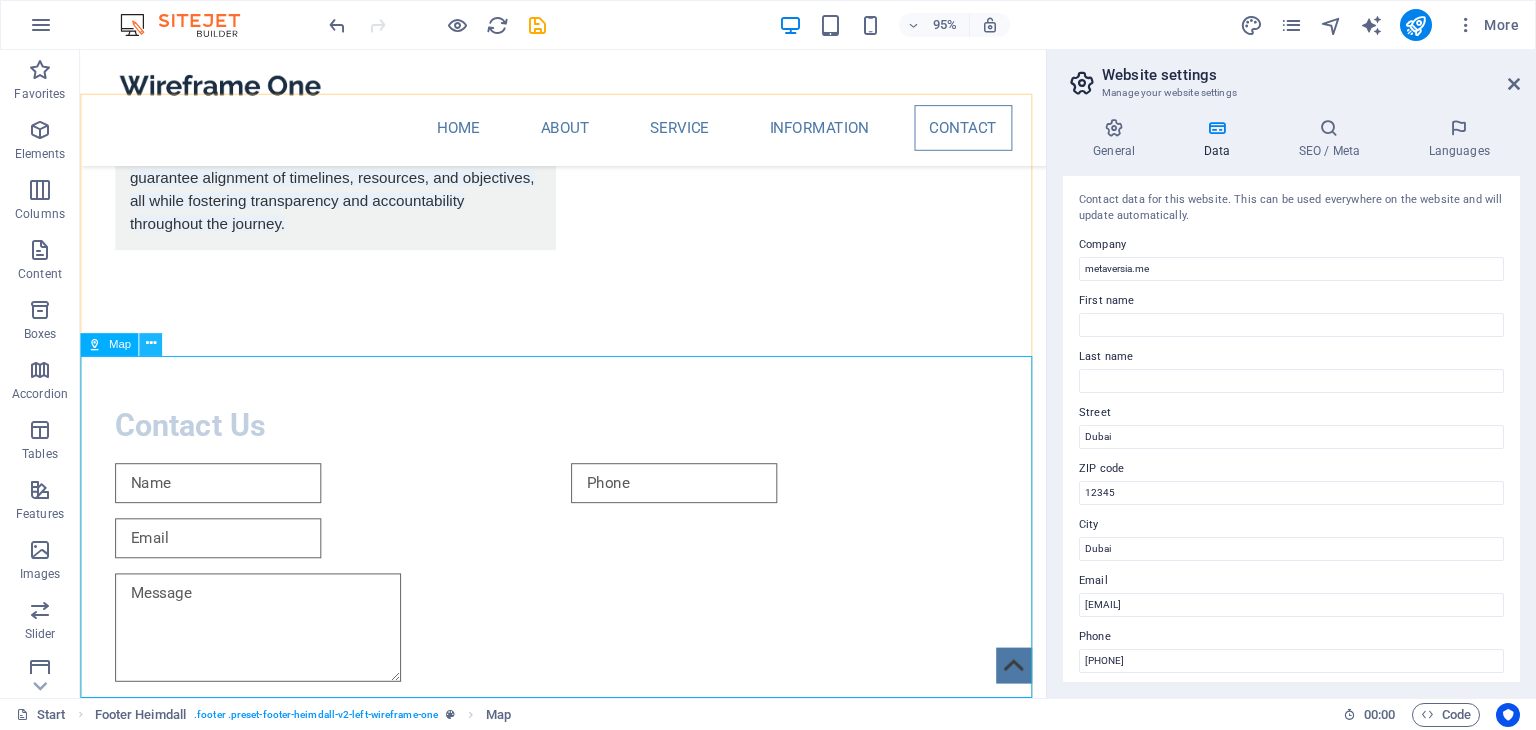 click at bounding box center [150, 344] 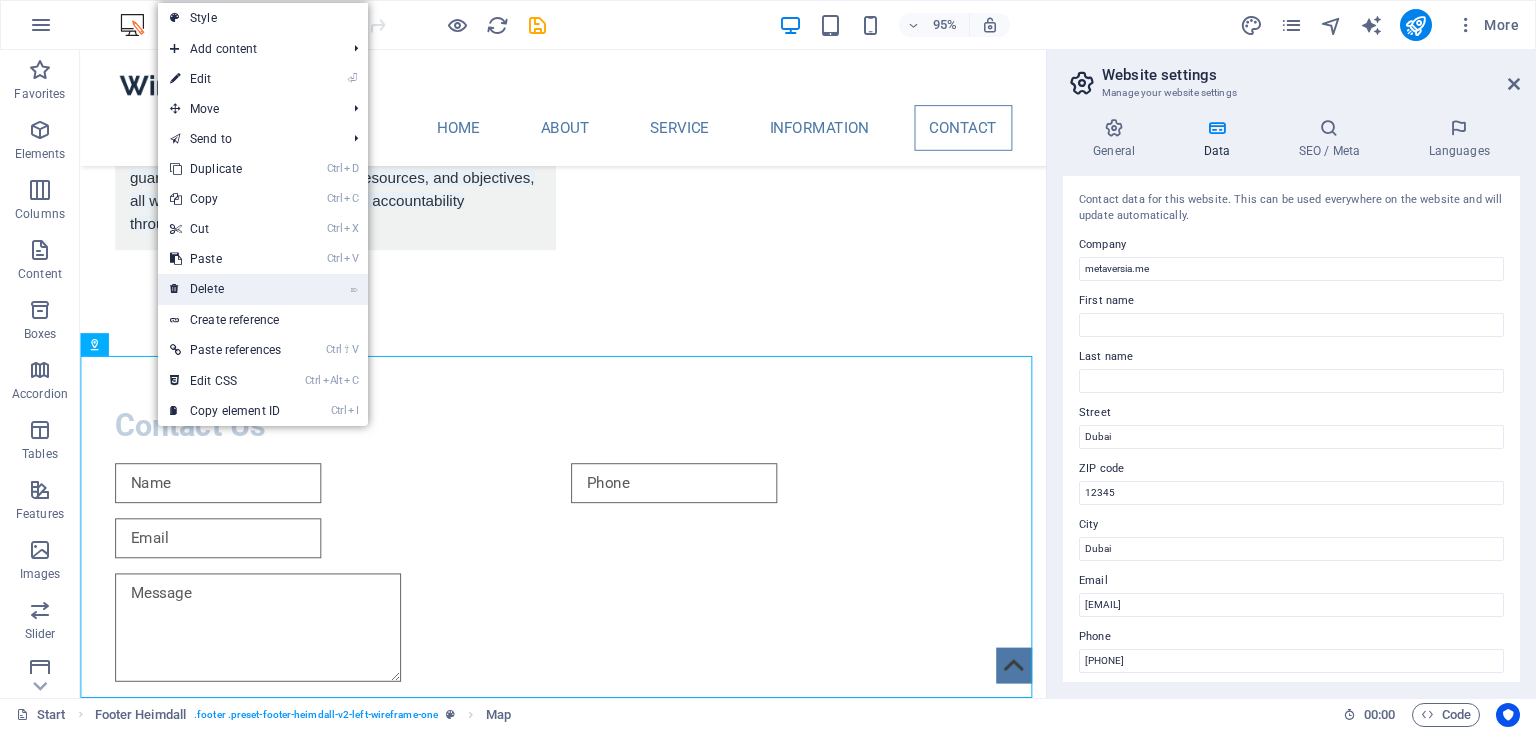 click on "⌦  Delete" at bounding box center (225, 289) 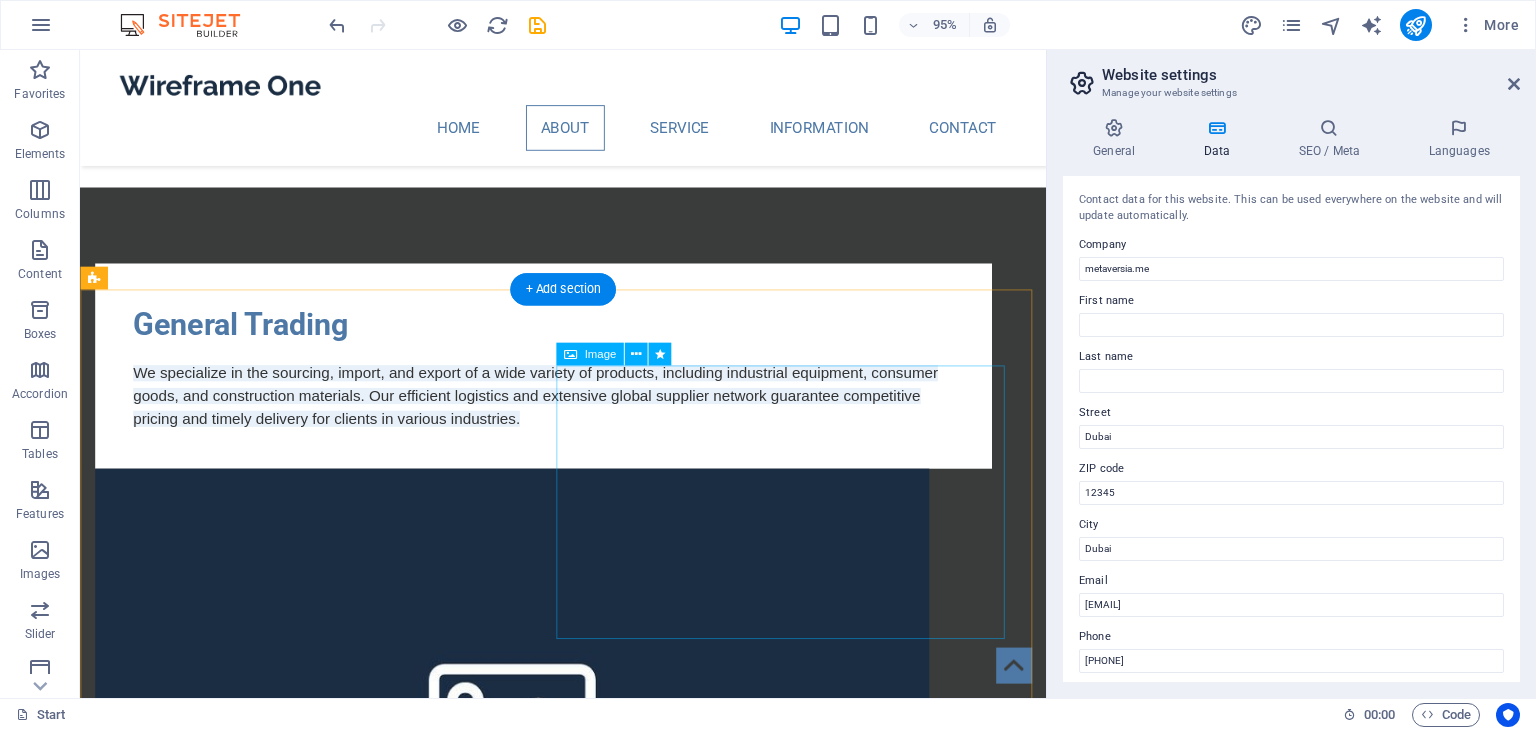 scroll, scrollTop: 360, scrollLeft: 0, axis: vertical 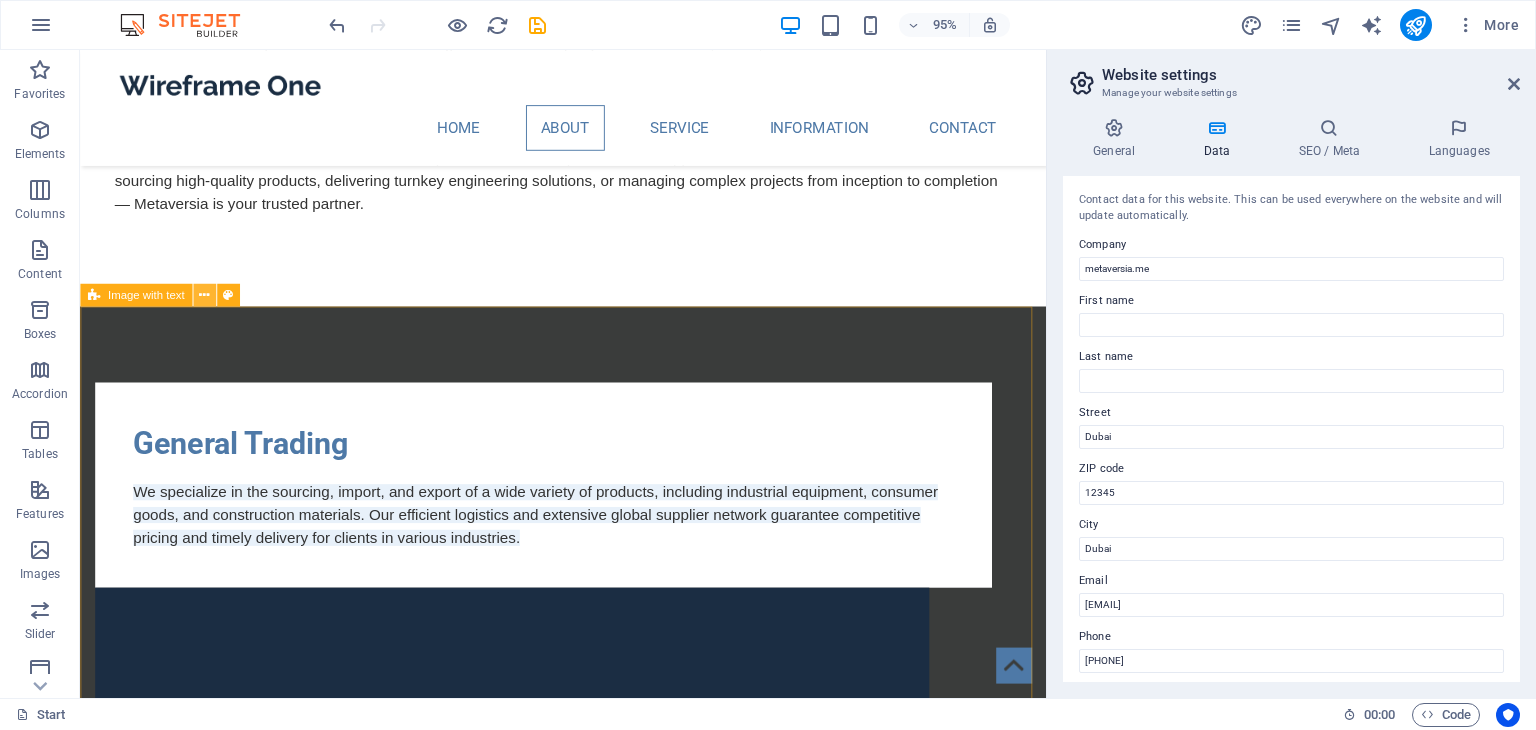 click at bounding box center (204, 296) 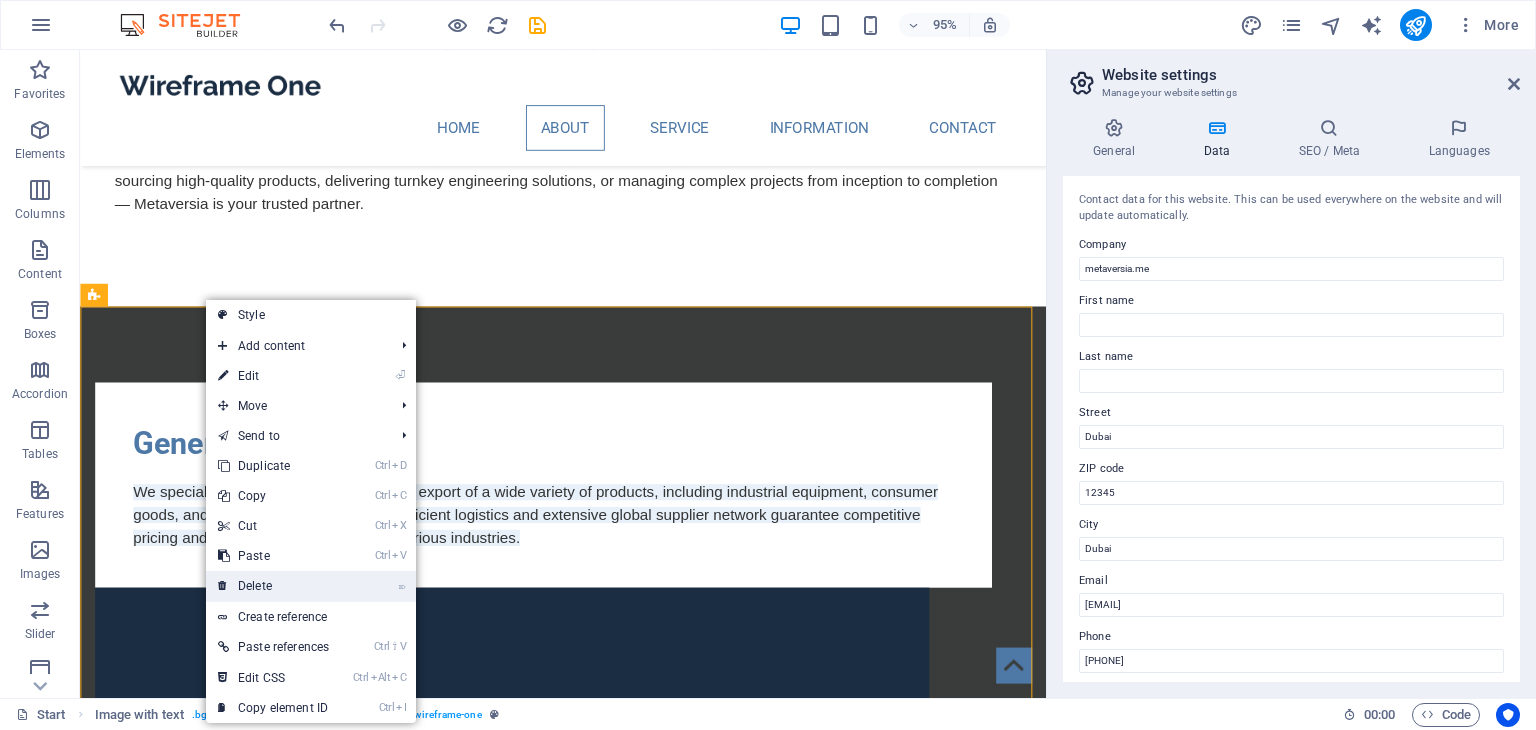 click on "⌦  Delete" at bounding box center (273, 586) 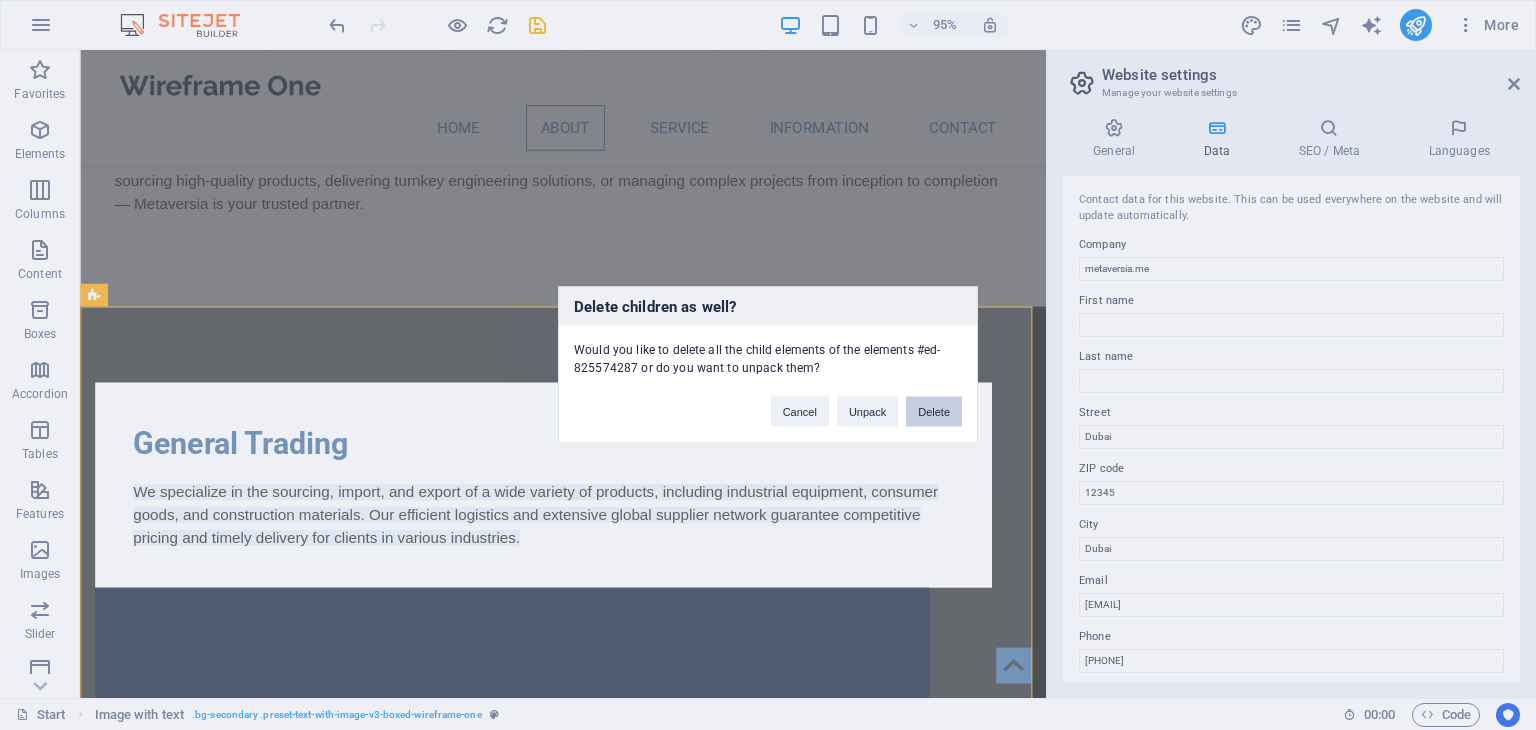 drag, startPoint x: 924, startPoint y: 415, endPoint x: 488, endPoint y: 314, distance: 447.54553 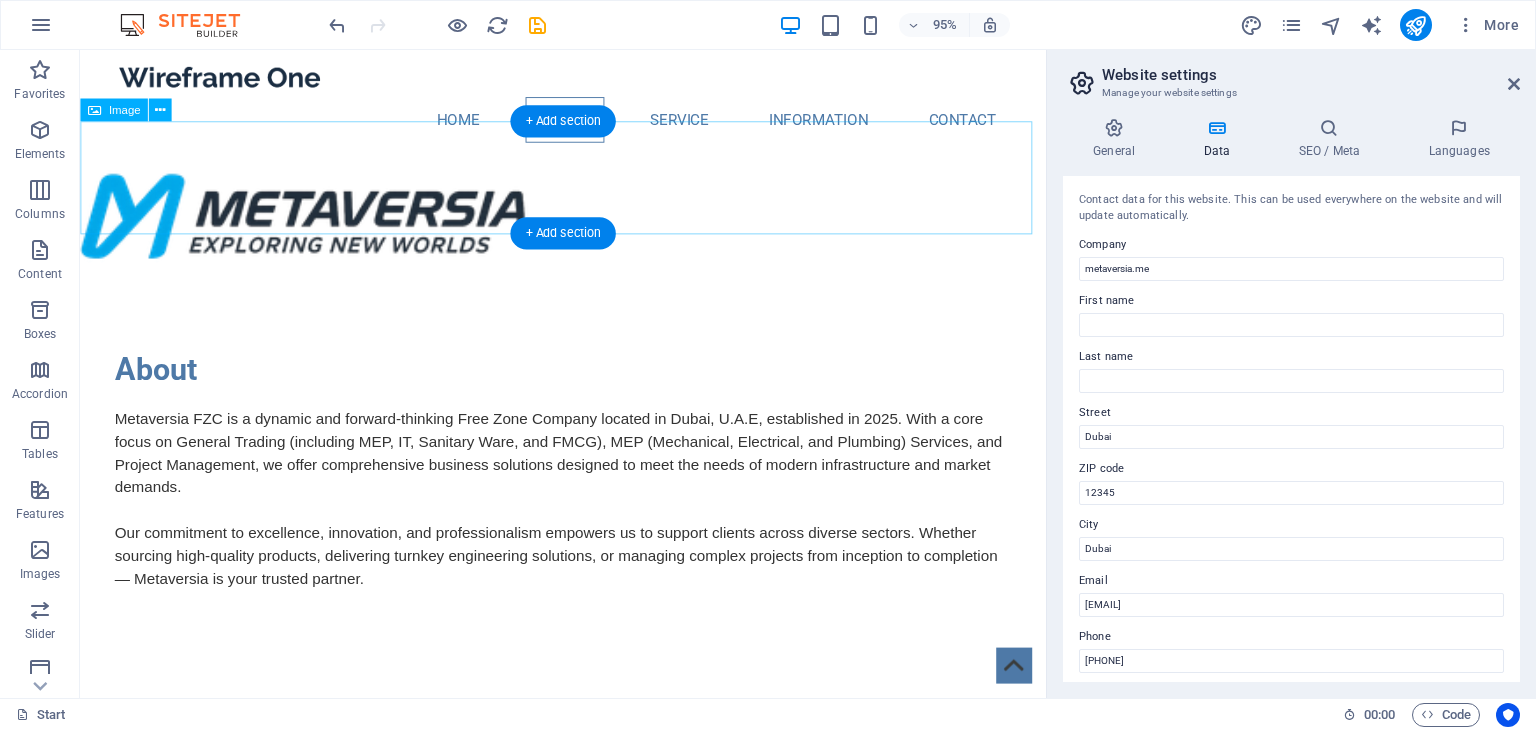 scroll, scrollTop: 0, scrollLeft: 0, axis: both 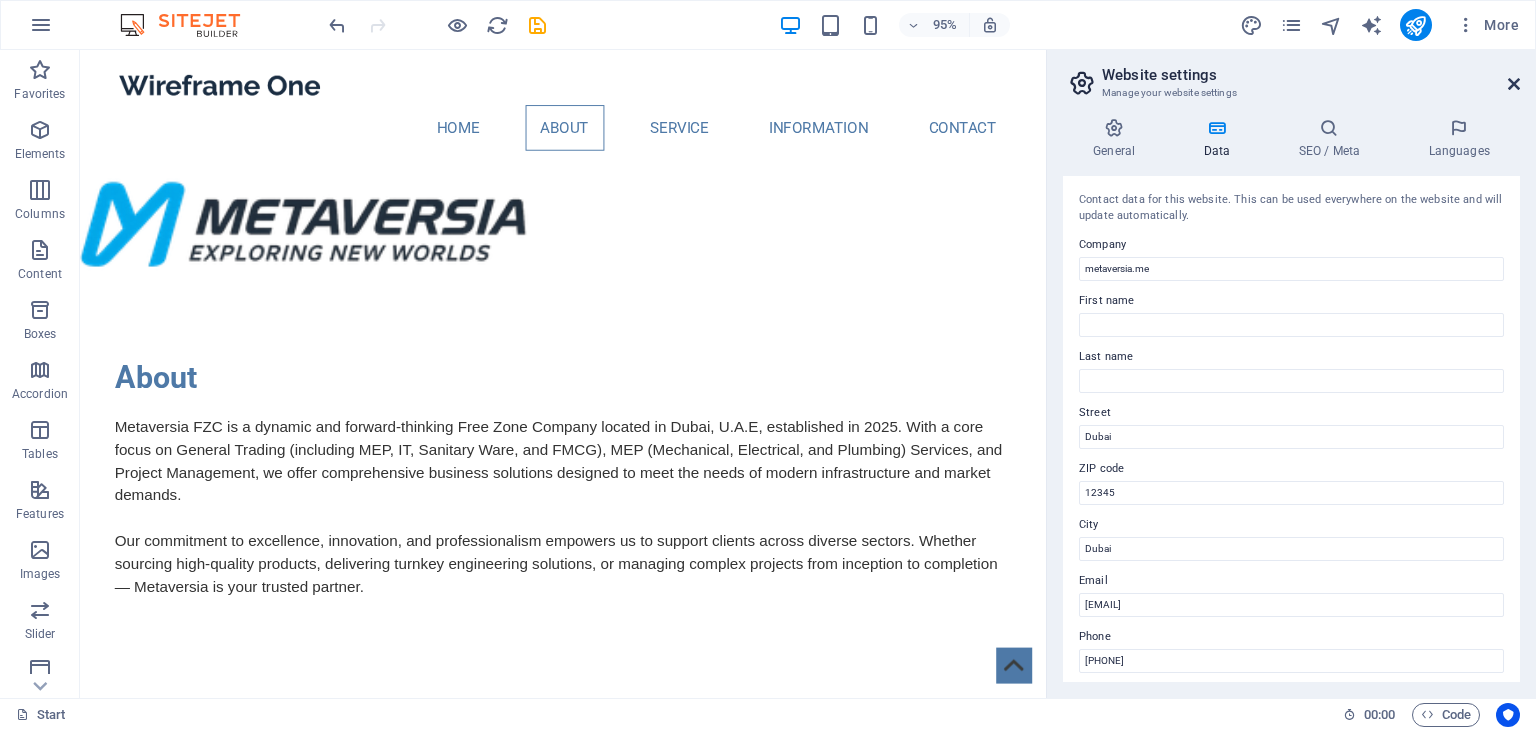 click at bounding box center (1514, 84) 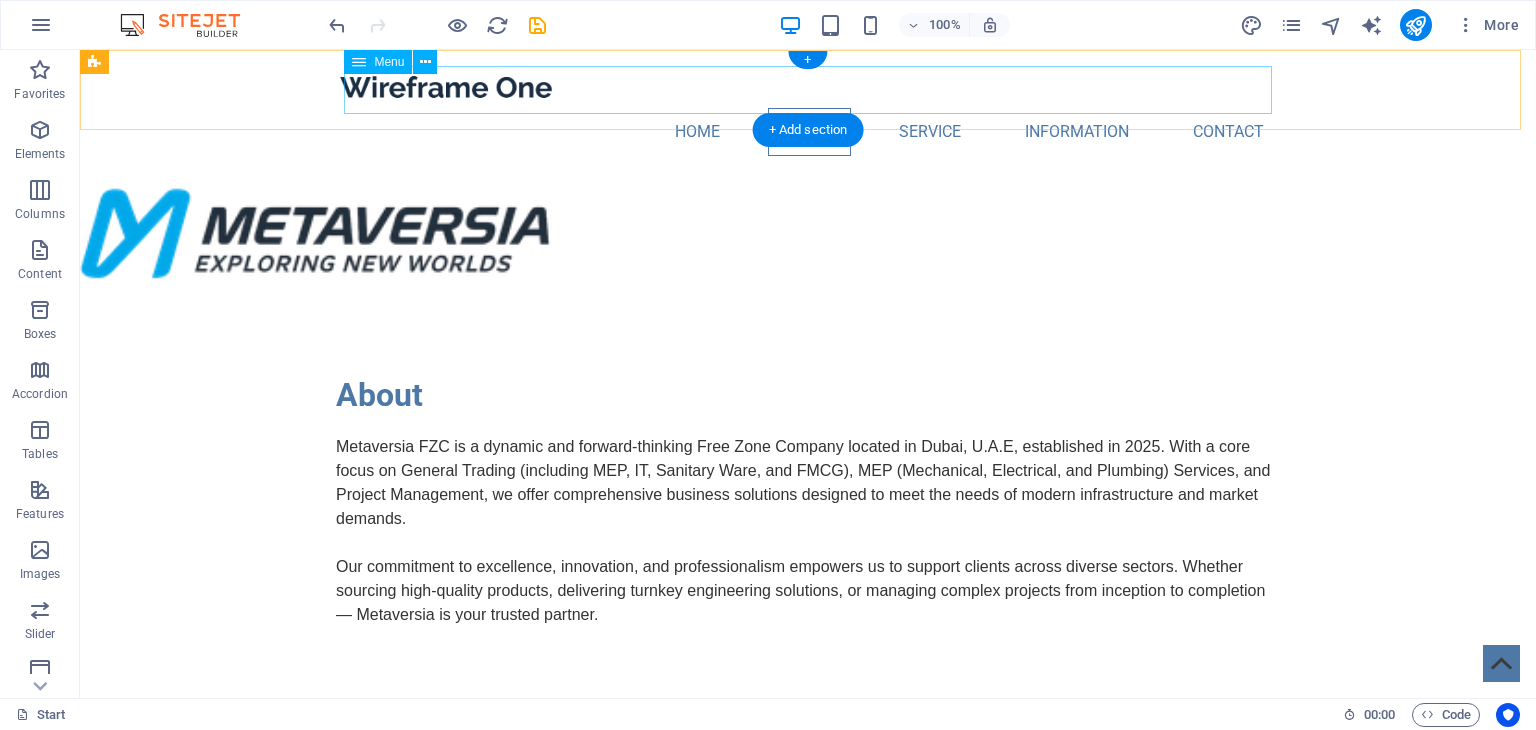 click on "Home About Service Information Contact" at bounding box center (808, 132) 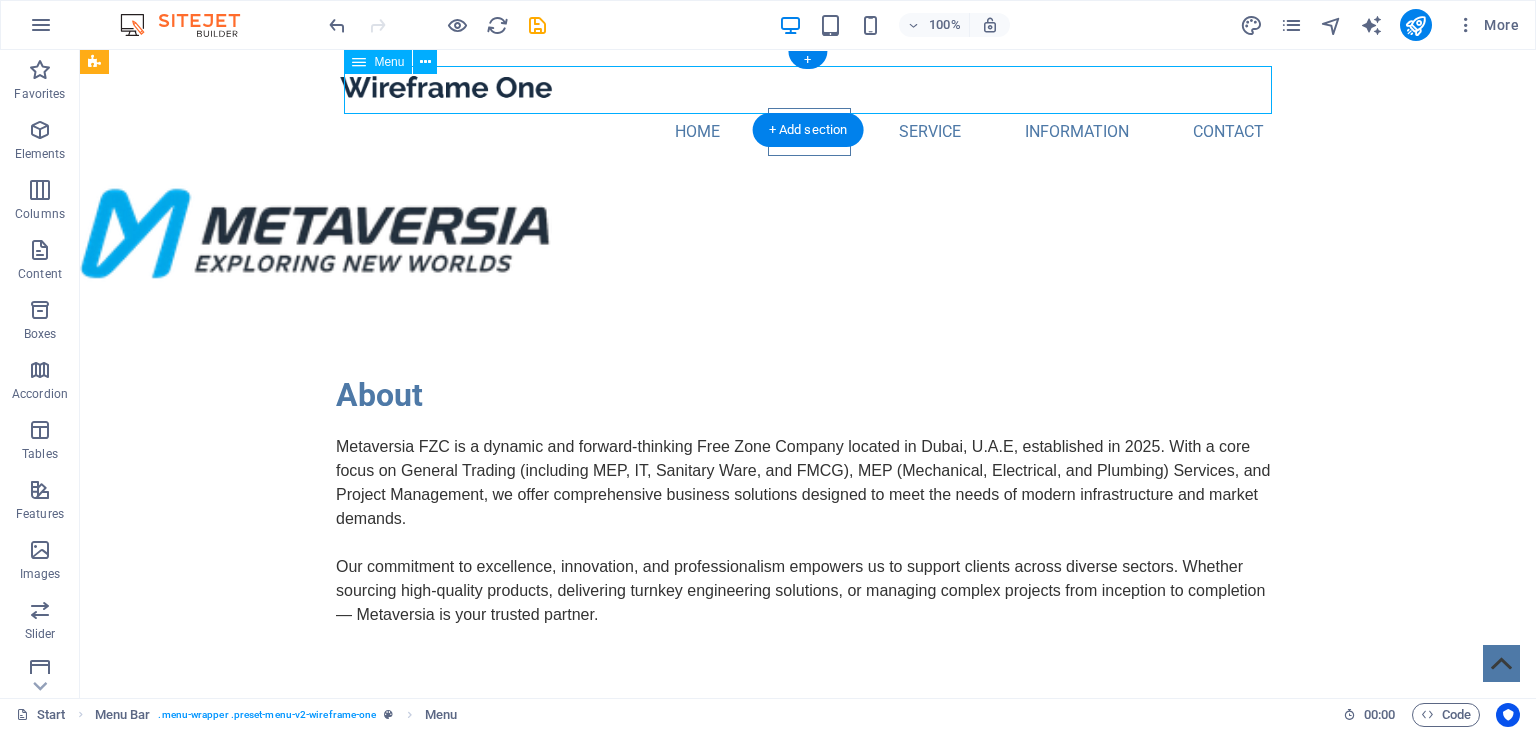 click on "Home About Service Information Contact" at bounding box center [808, 132] 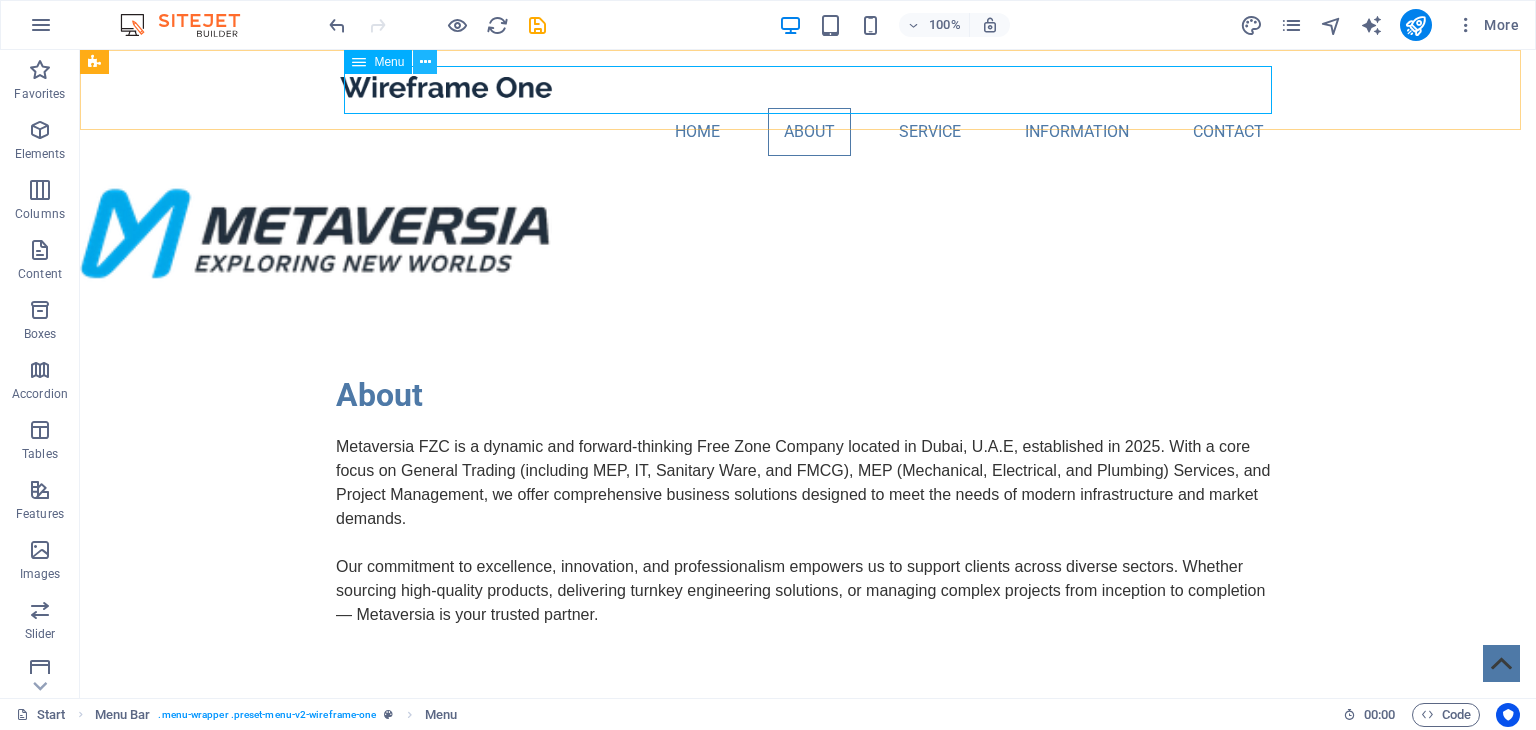 click at bounding box center (425, 62) 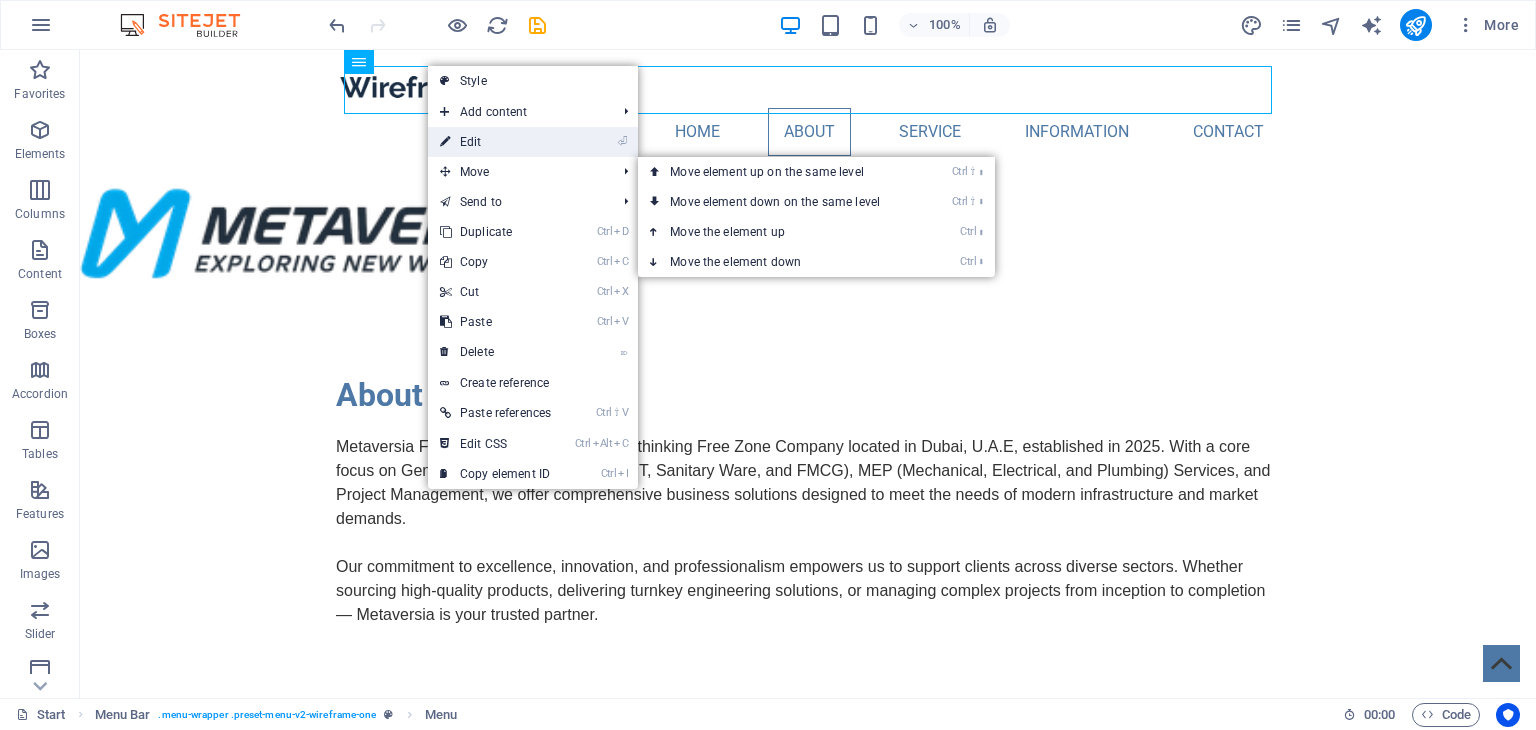 click on "⏎  Edit" at bounding box center [495, 142] 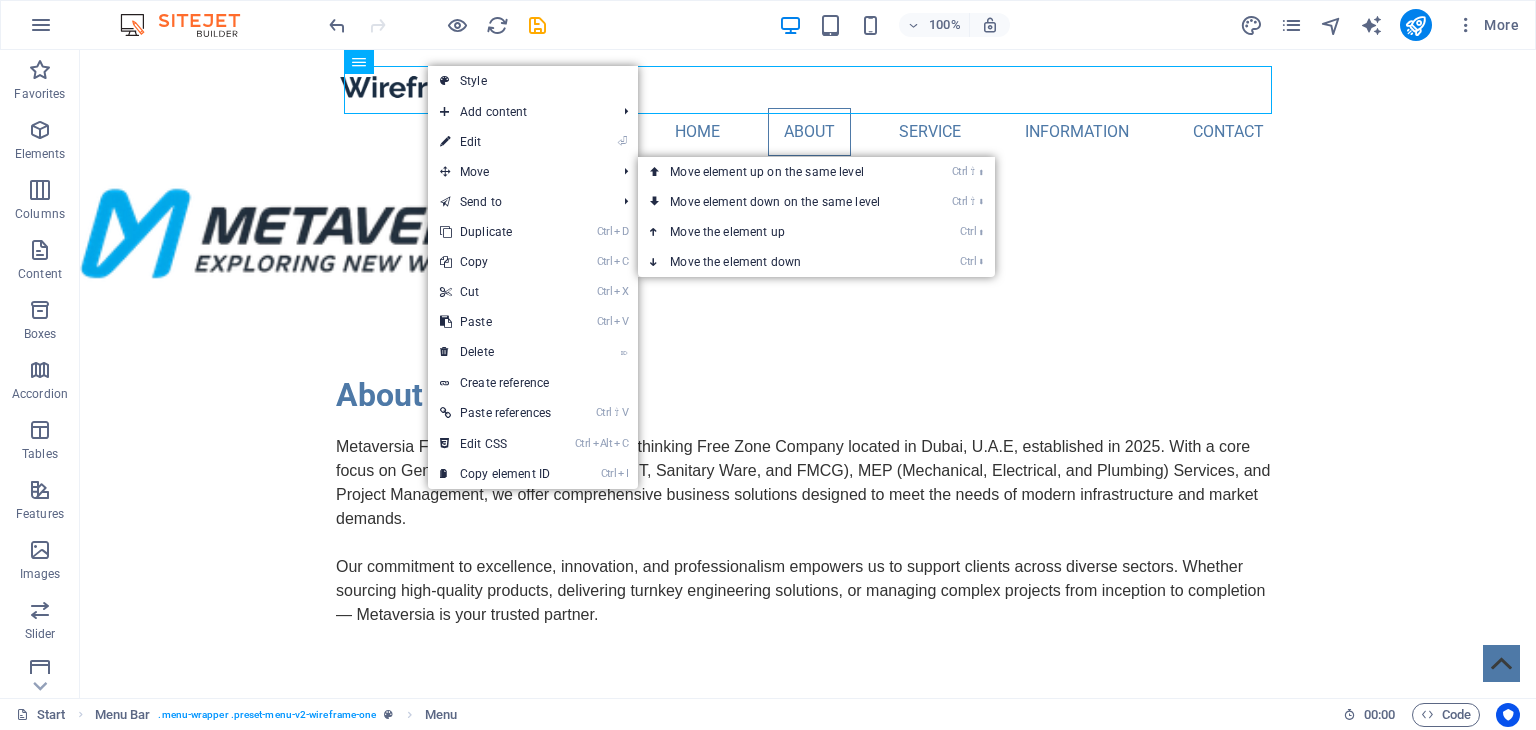 select 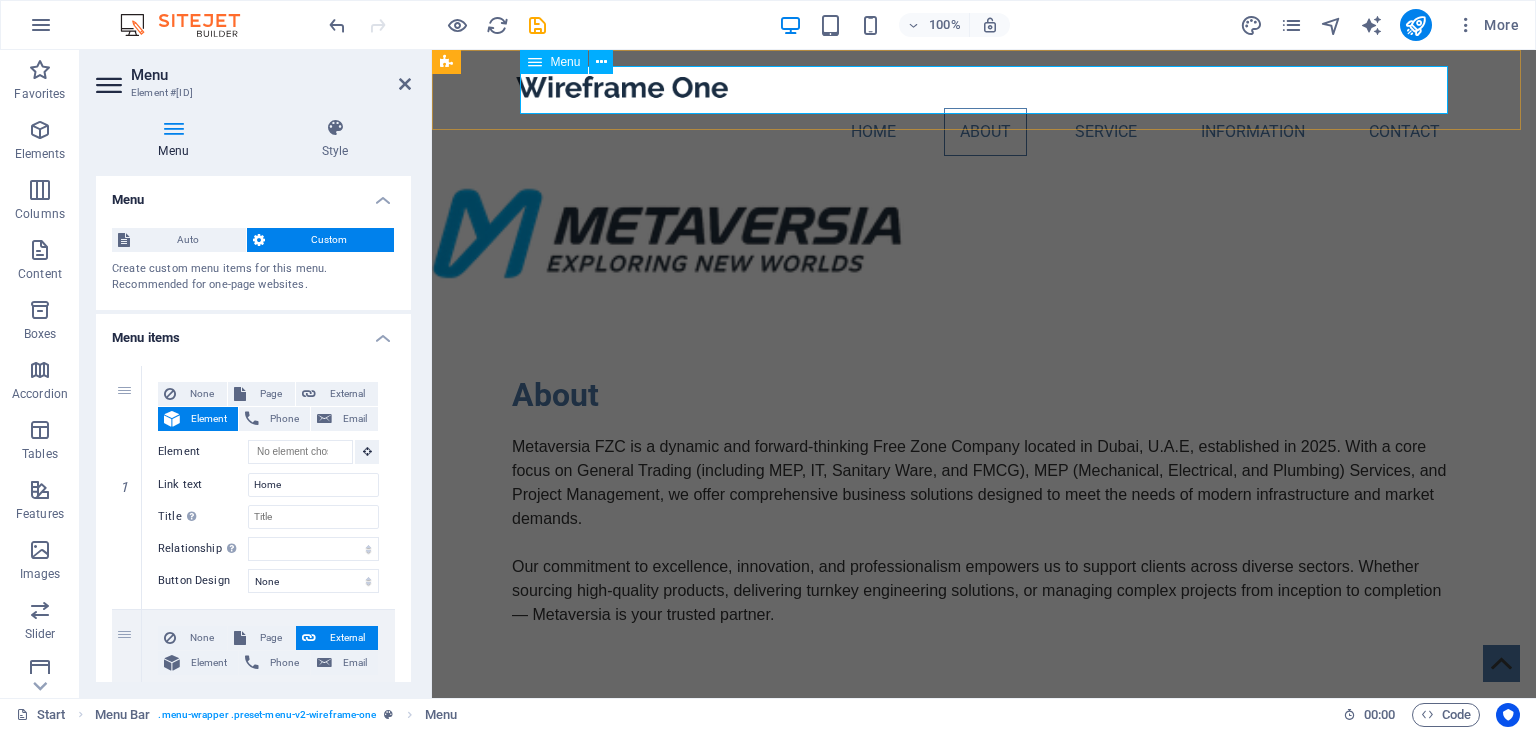 click on "Home About Service Information Contact" at bounding box center [984, 132] 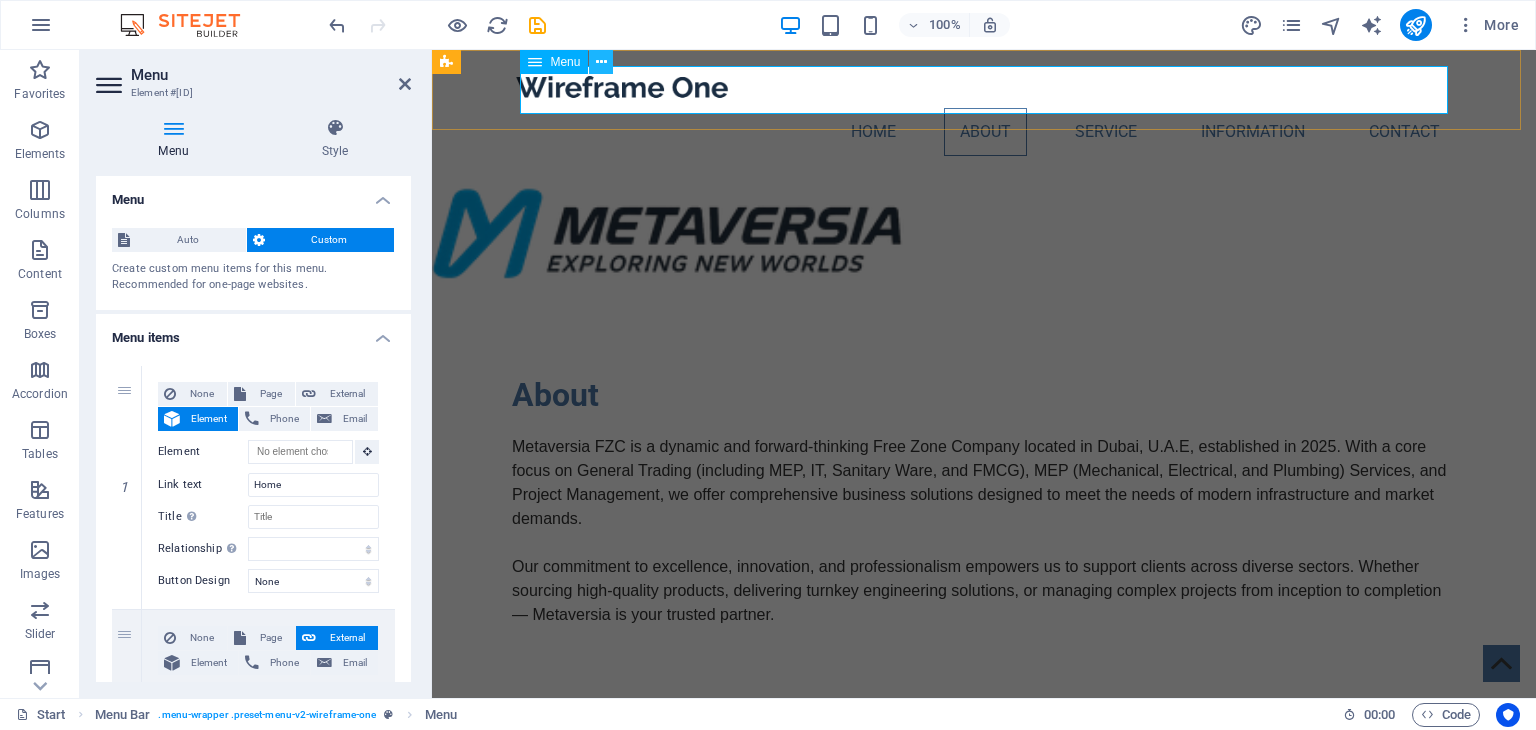 click at bounding box center (601, 62) 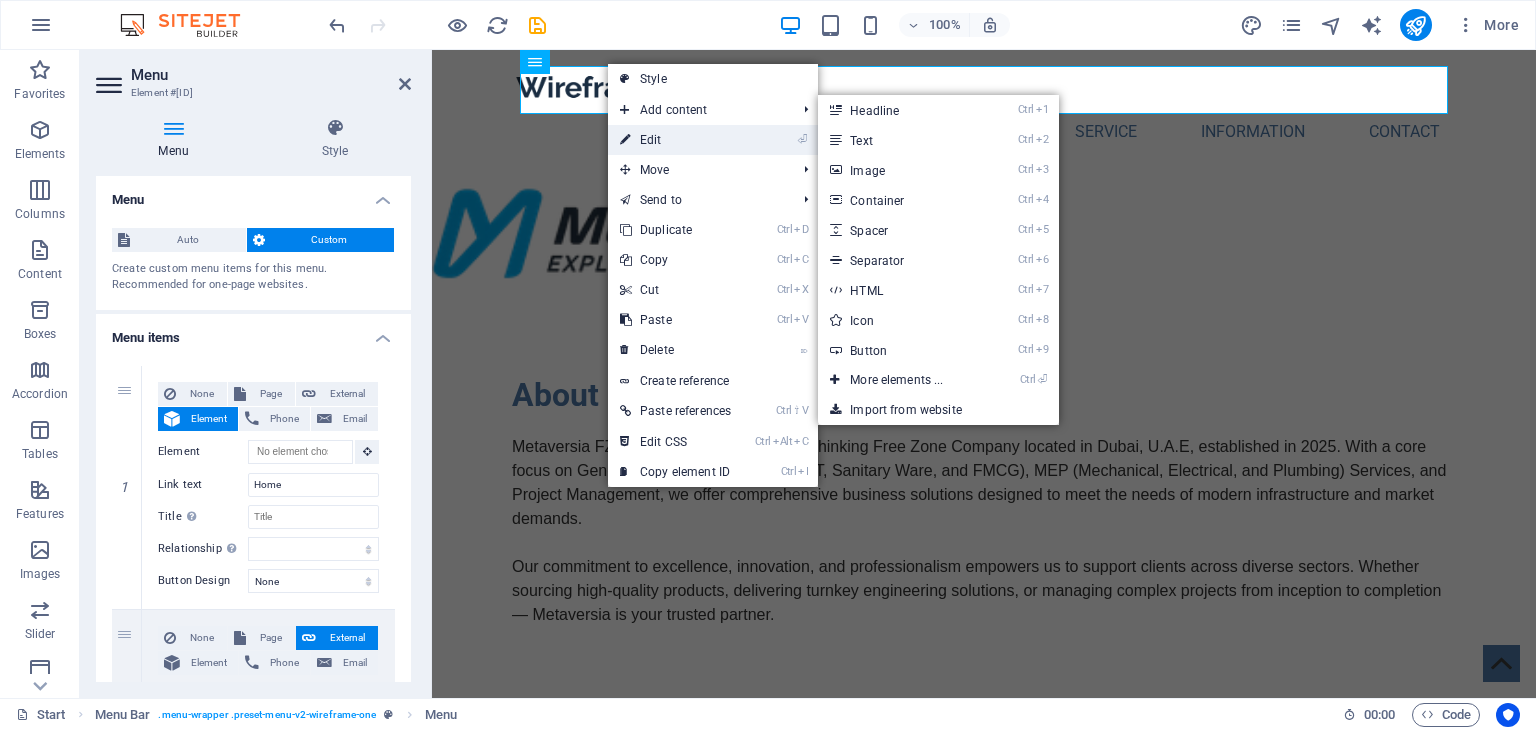 click on "⏎  Edit" at bounding box center (675, 140) 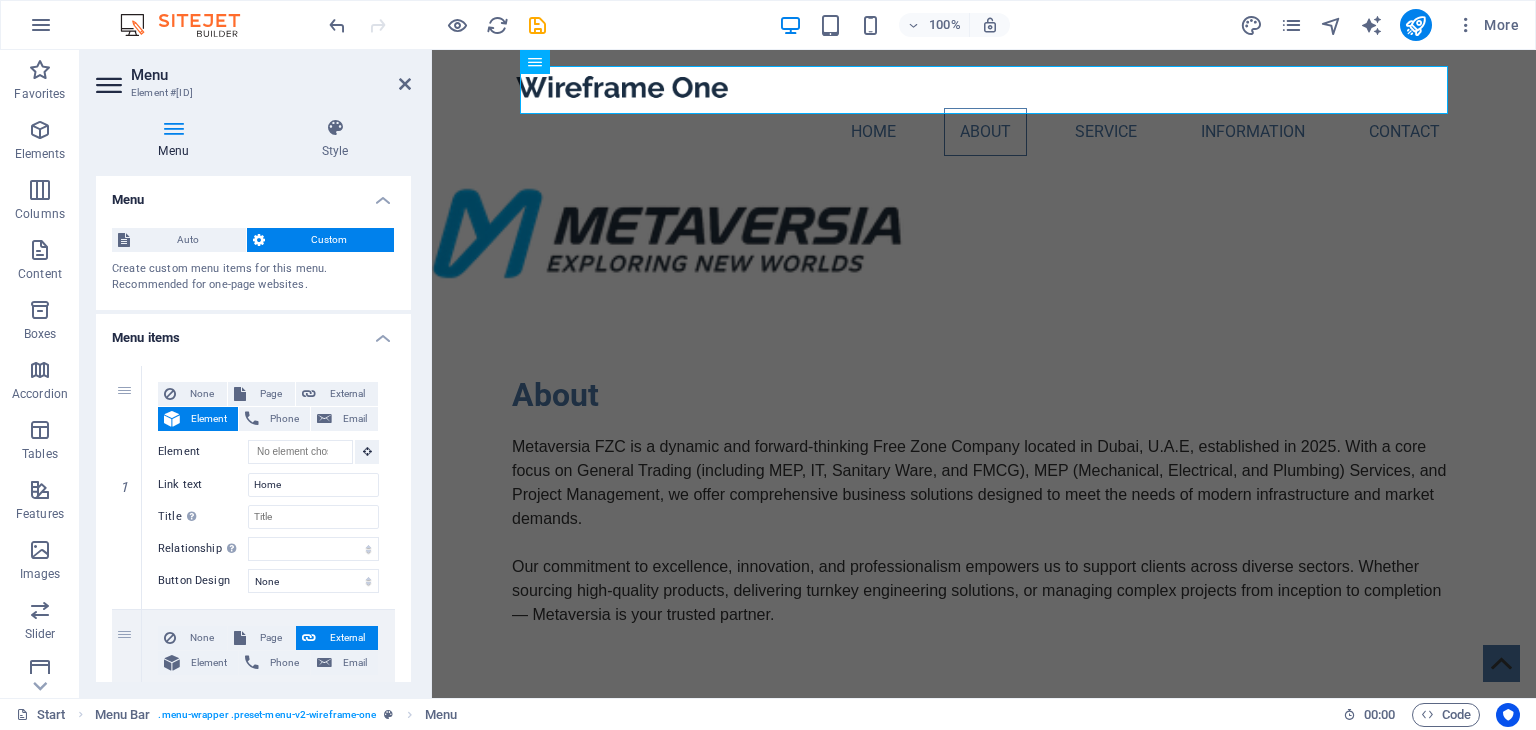click on "1 None Page External Element Phone Email Page Start Subpage Legal Notice Privacy Element
URL Phone Email Link text Home Link target New tab Same tab Overlay Title Additional link description, should not be the same as the link text. The title is most often shown as a tooltip text when the mouse moves over the element. Leave empty if uncertain. Relationship Sets the  relationship of this link to the link target . For example, the value "nofollow" instructs search engines not to follow the link. Can be left empty. alternate author bookmark external help license next nofollow noreferrer noopener prev search tag Button Design None Default Primary Secondary 2 None Page External Element Phone Email Page Start Subpage Legal Notice Privacy Element
URL /#about Phone Email Link text About Link target New tab Same tab Overlay Title Relationship Sets the  relationship of this link to the link target alternate author bookmark external help license next nofollow noreferrer 3" at bounding box center [253, 1037] 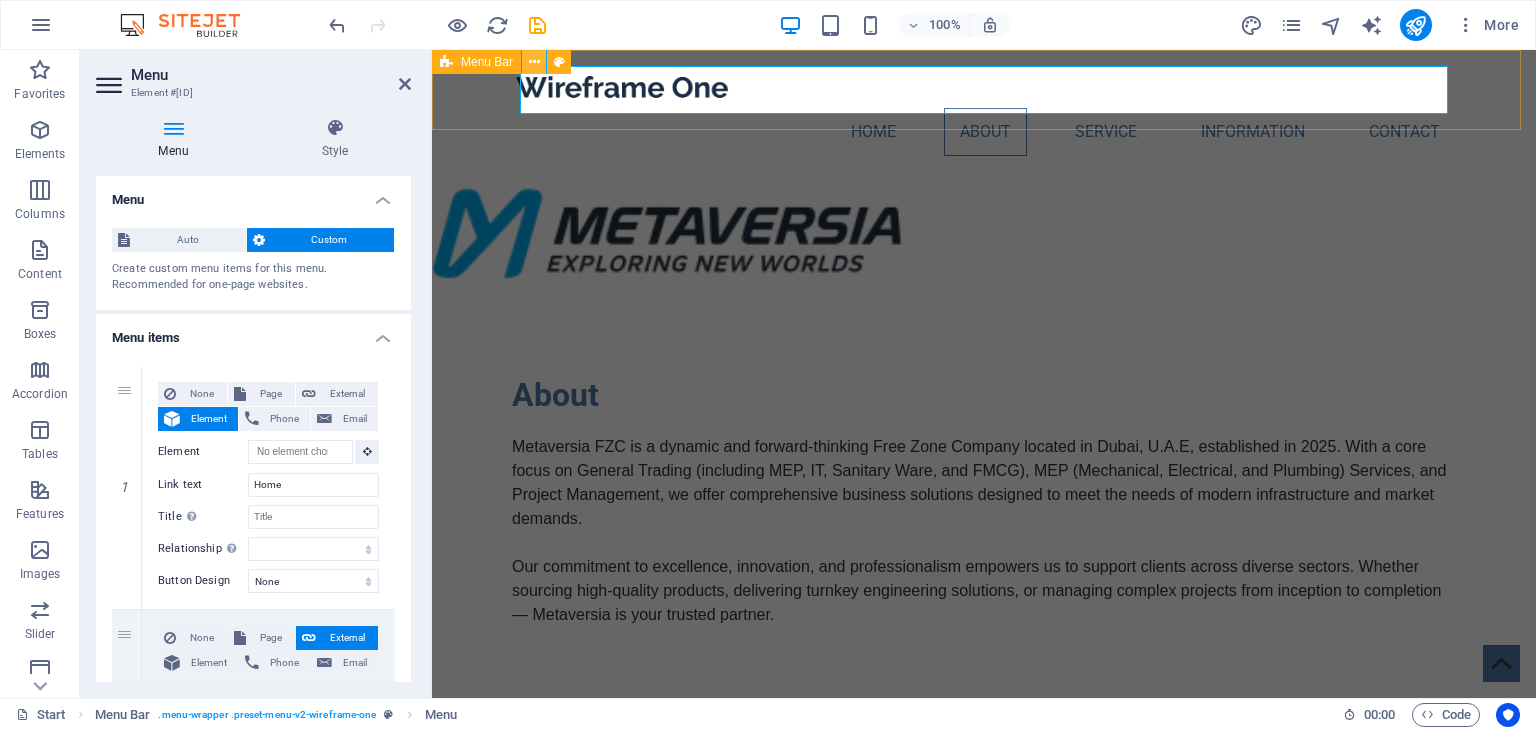 click at bounding box center [534, 62] 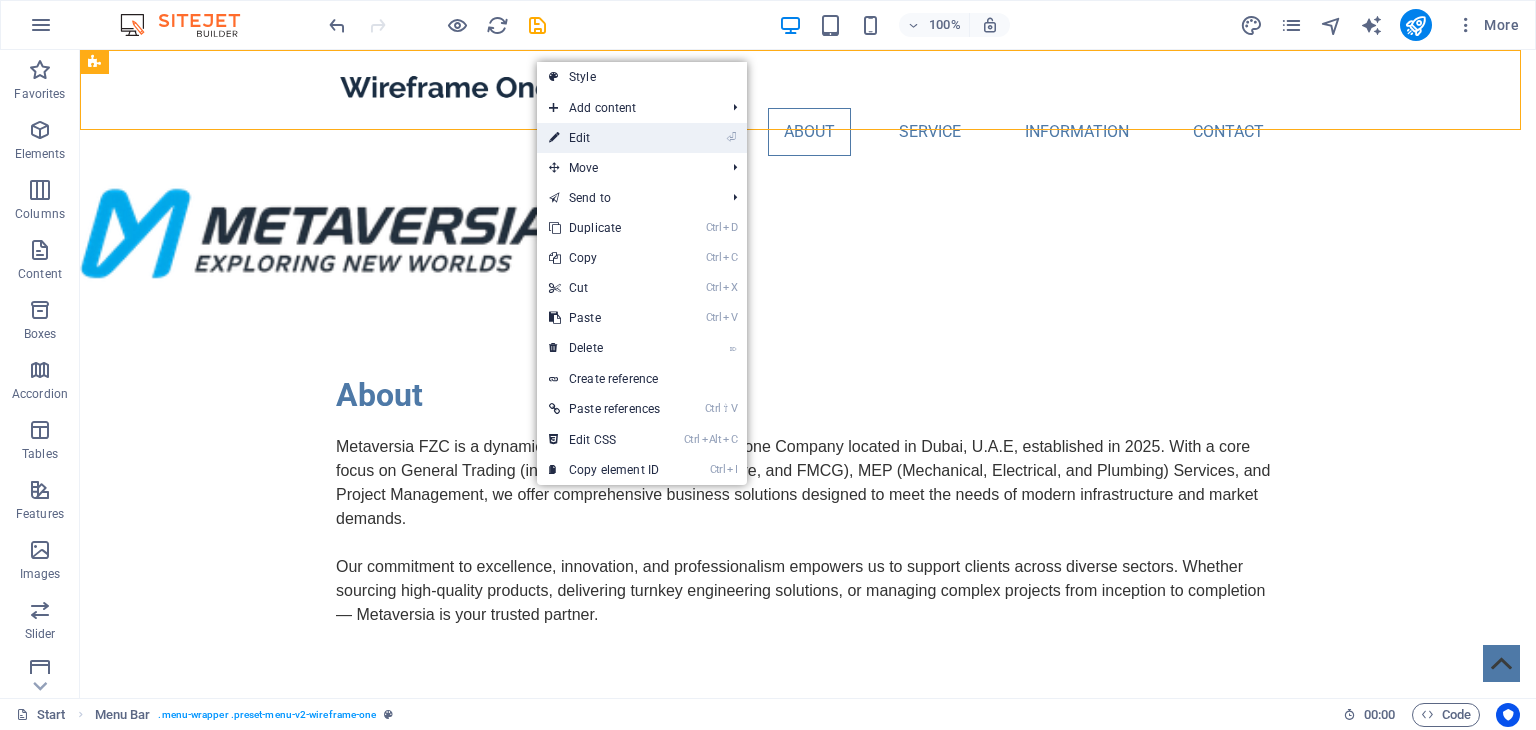 click on "⏎  Edit" at bounding box center (604, 138) 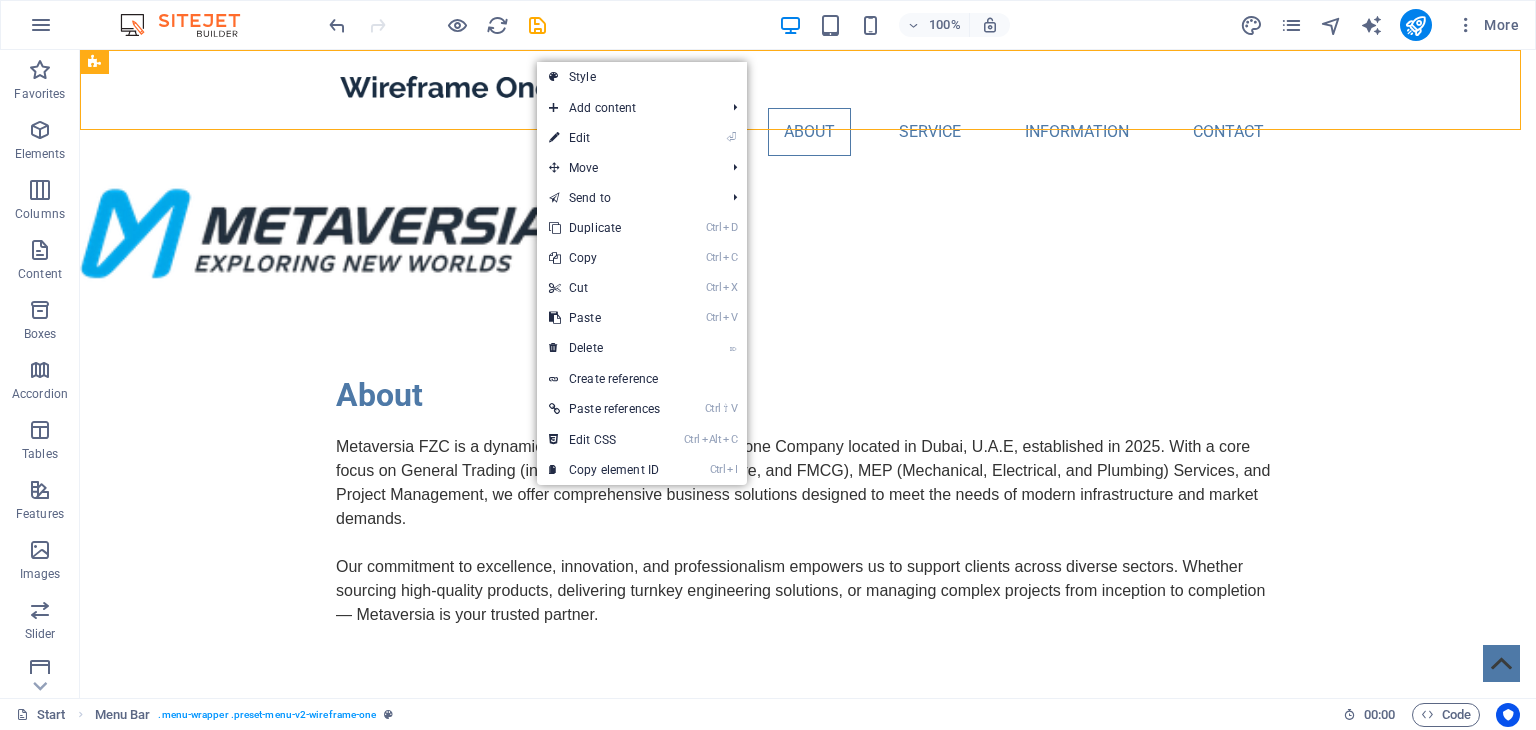 select on "header" 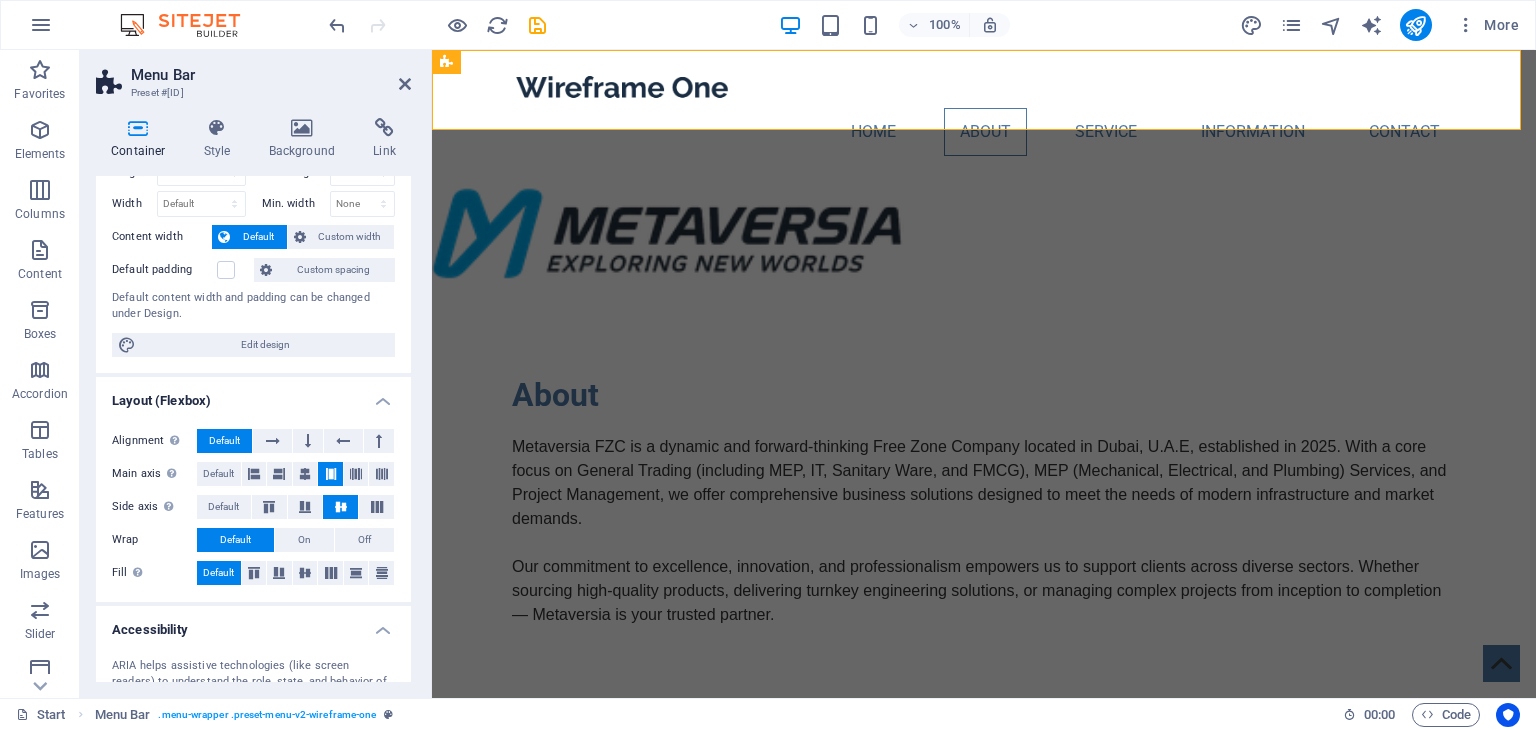 scroll, scrollTop: 0, scrollLeft: 0, axis: both 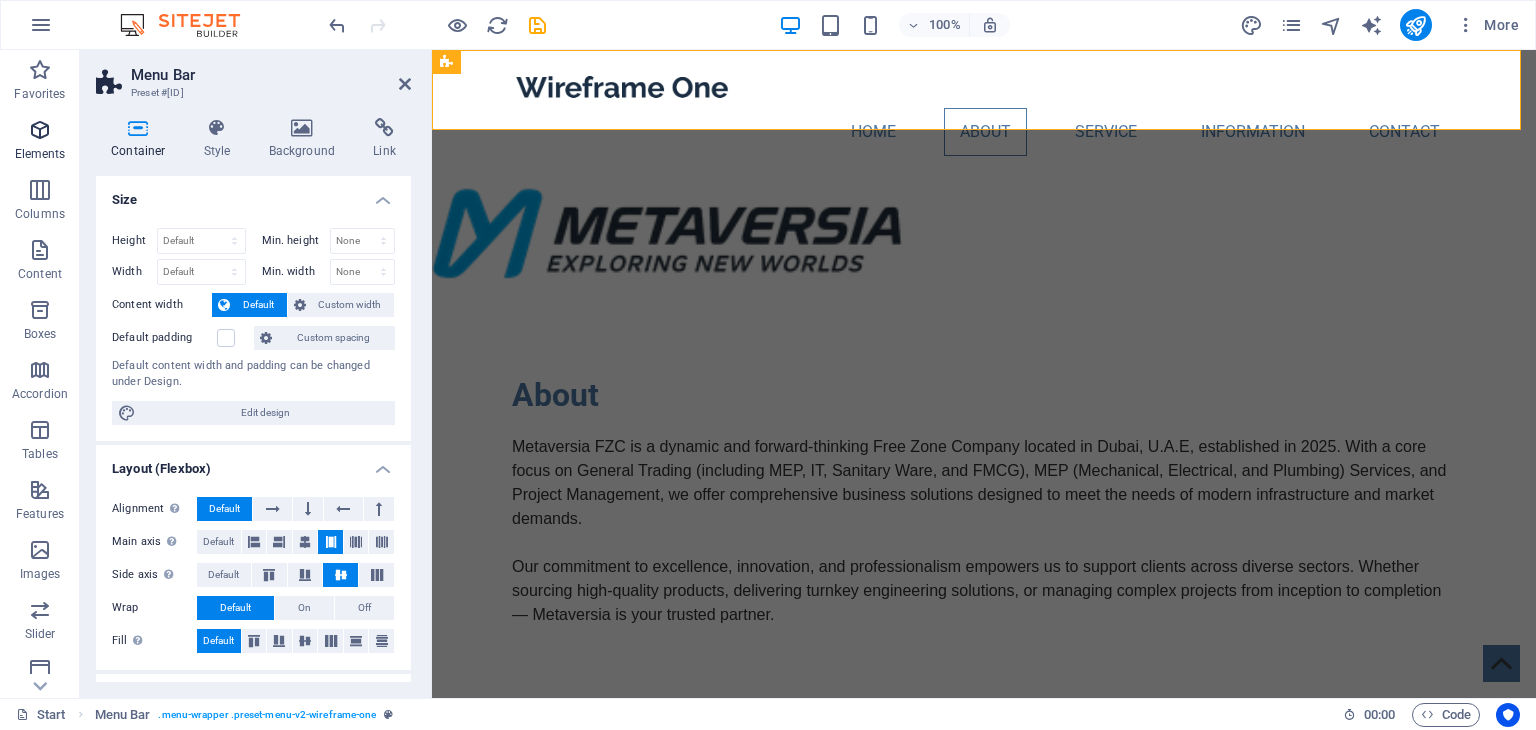 click on "Elements" at bounding box center (40, 142) 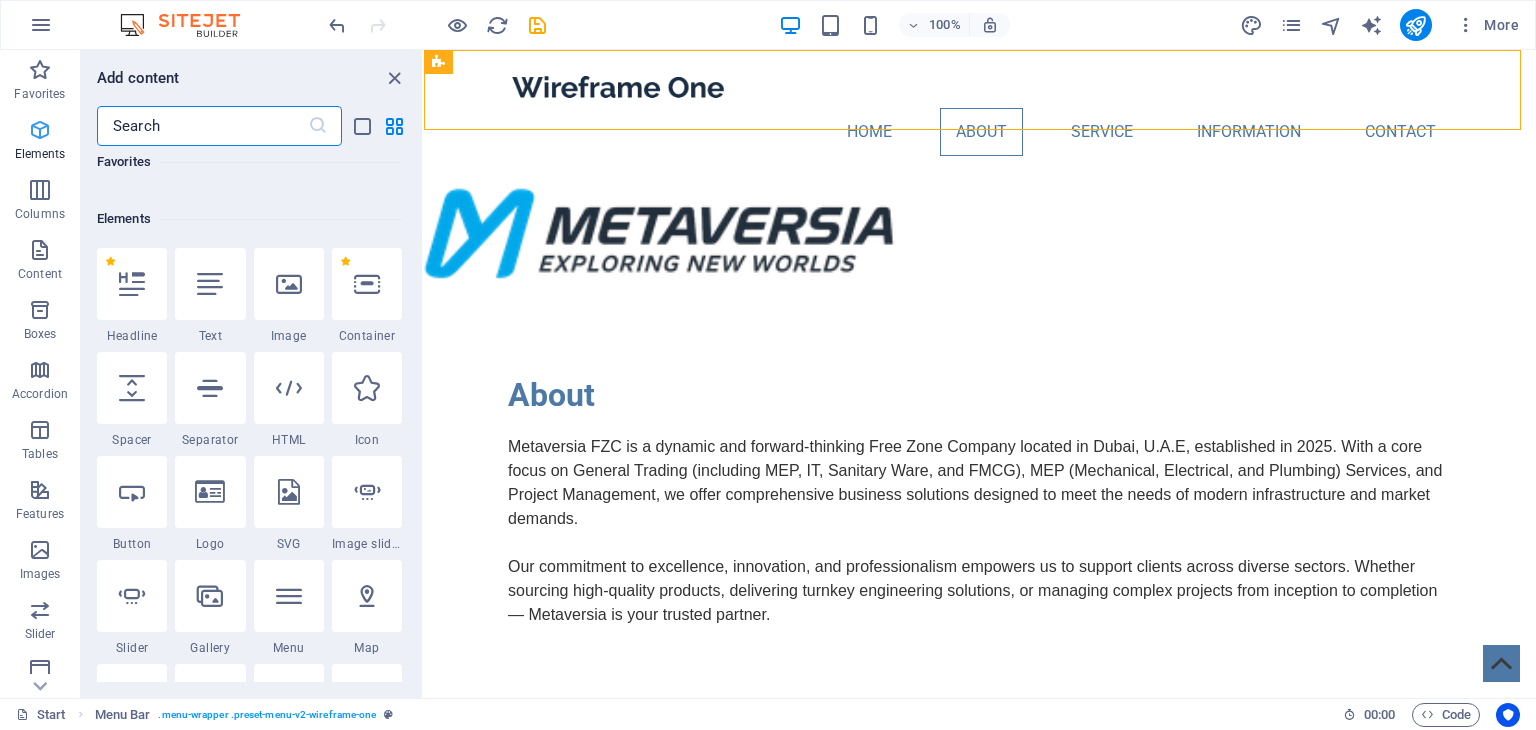 scroll, scrollTop: 212, scrollLeft: 0, axis: vertical 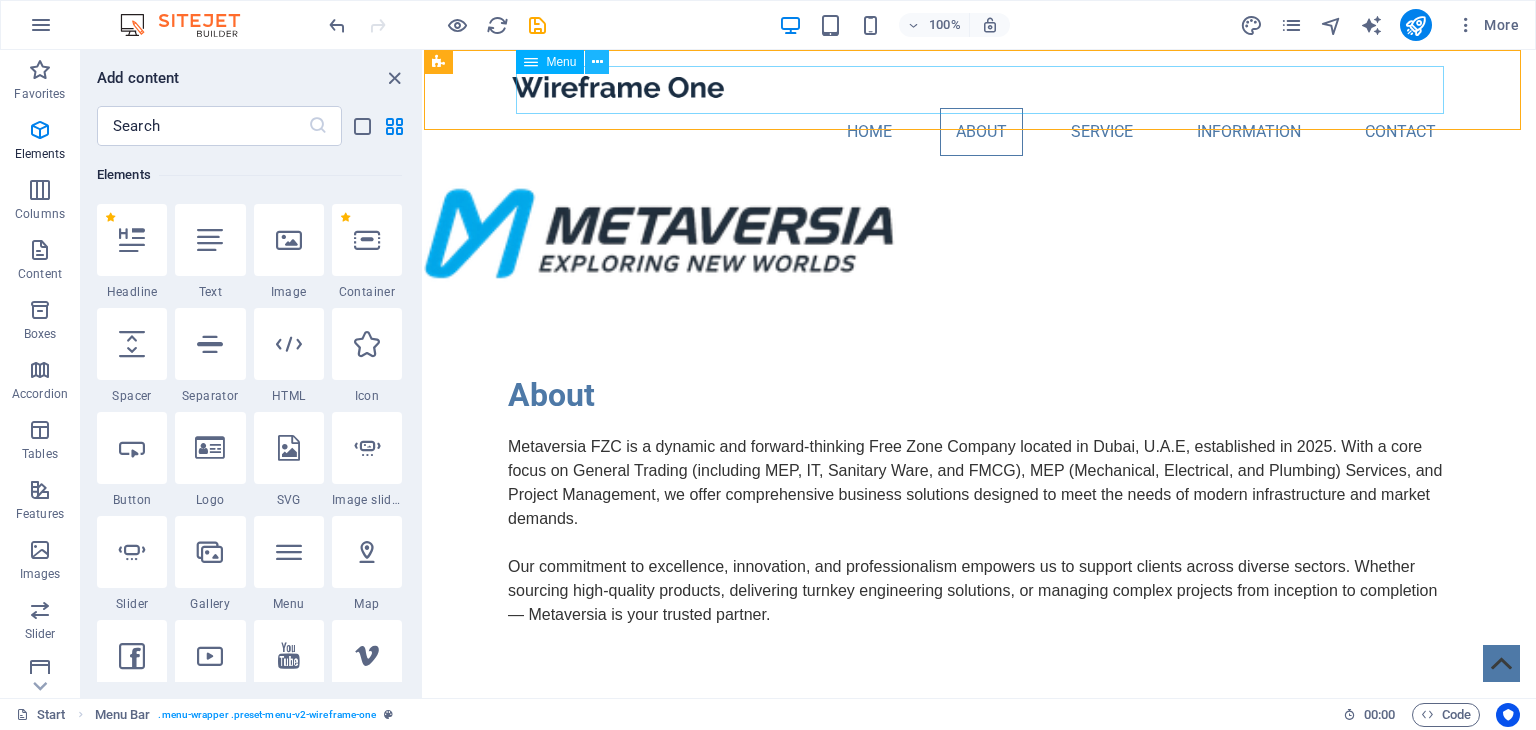 click at bounding box center [597, 62] 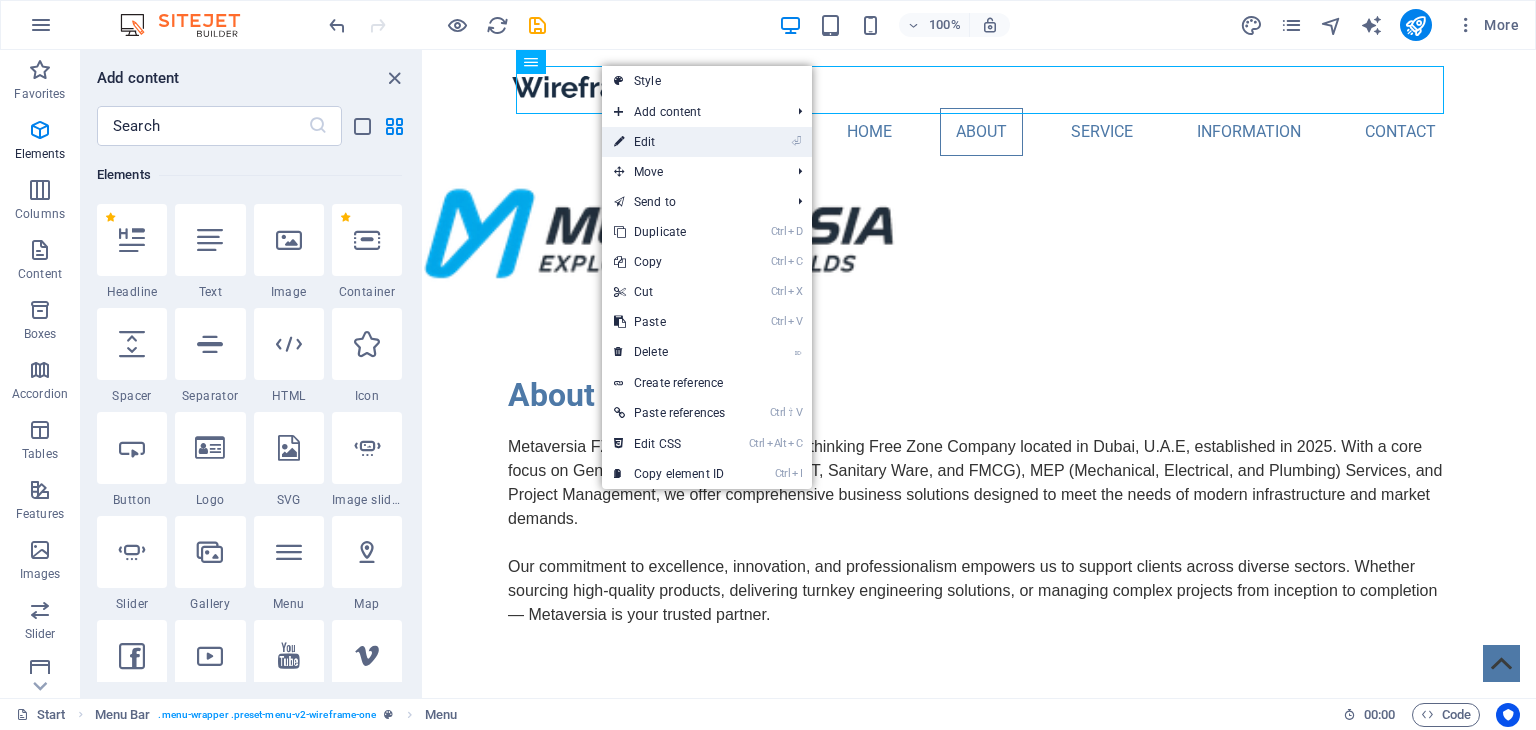 click on "⏎  Edit" at bounding box center [669, 142] 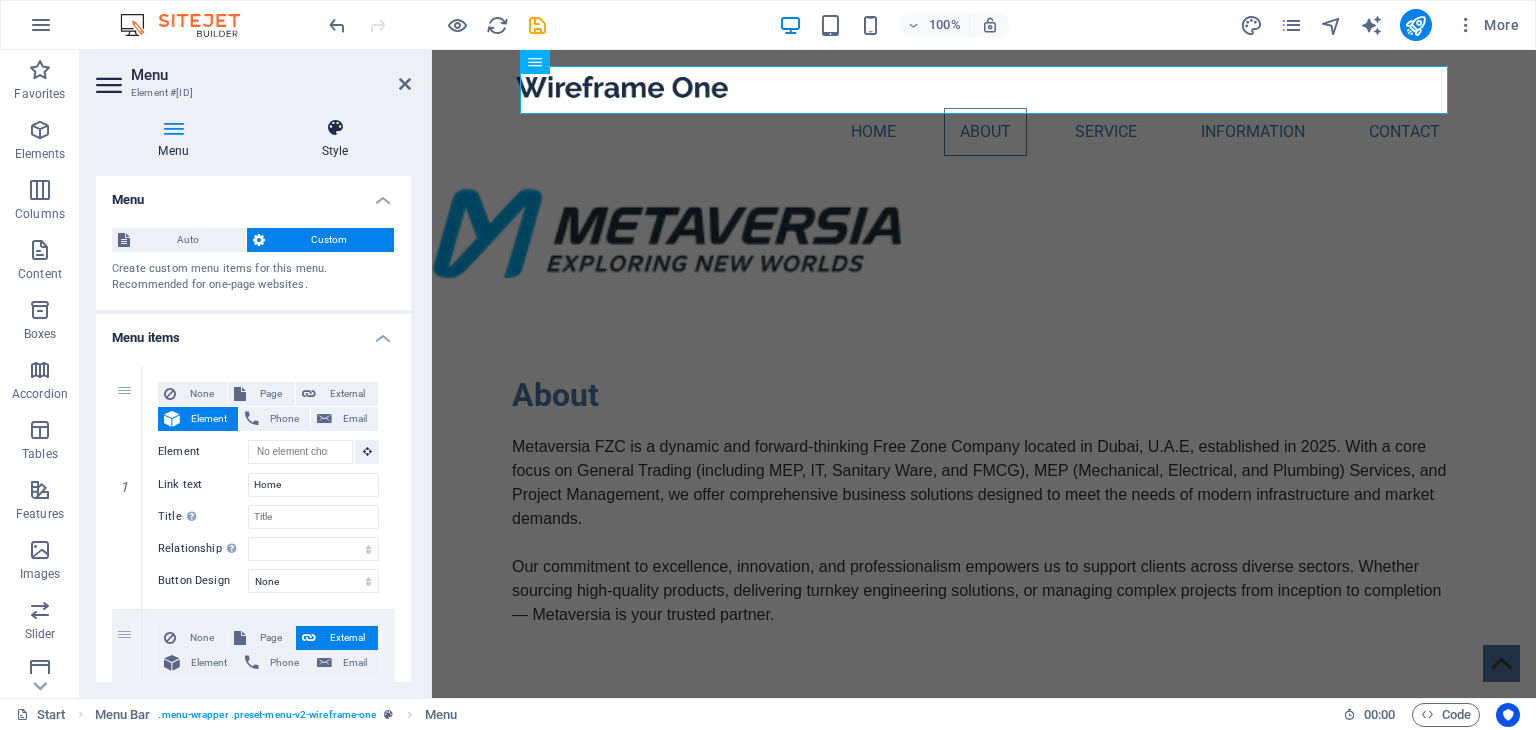 click at bounding box center [335, 128] 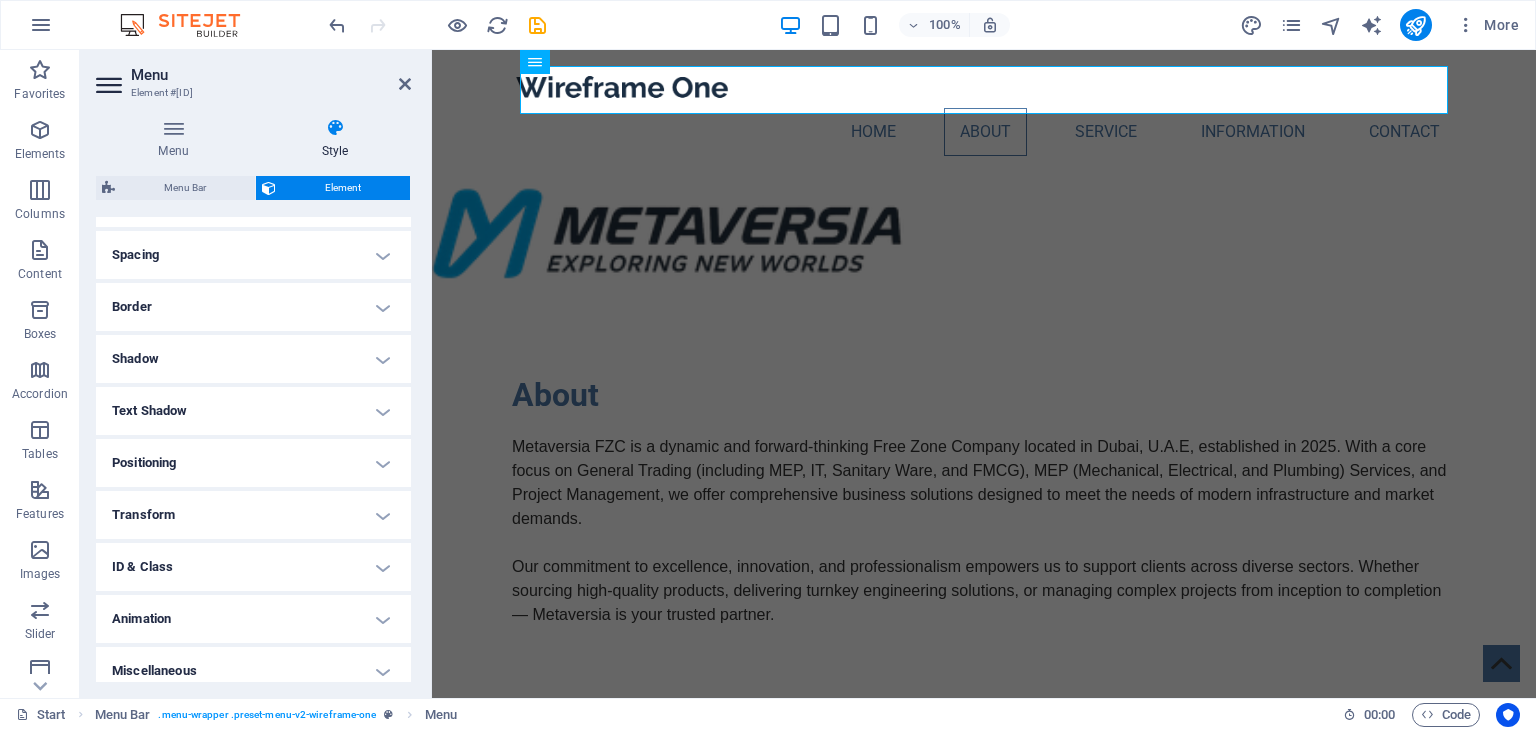 scroll, scrollTop: 380, scrollLeft: 0, axis: vertical 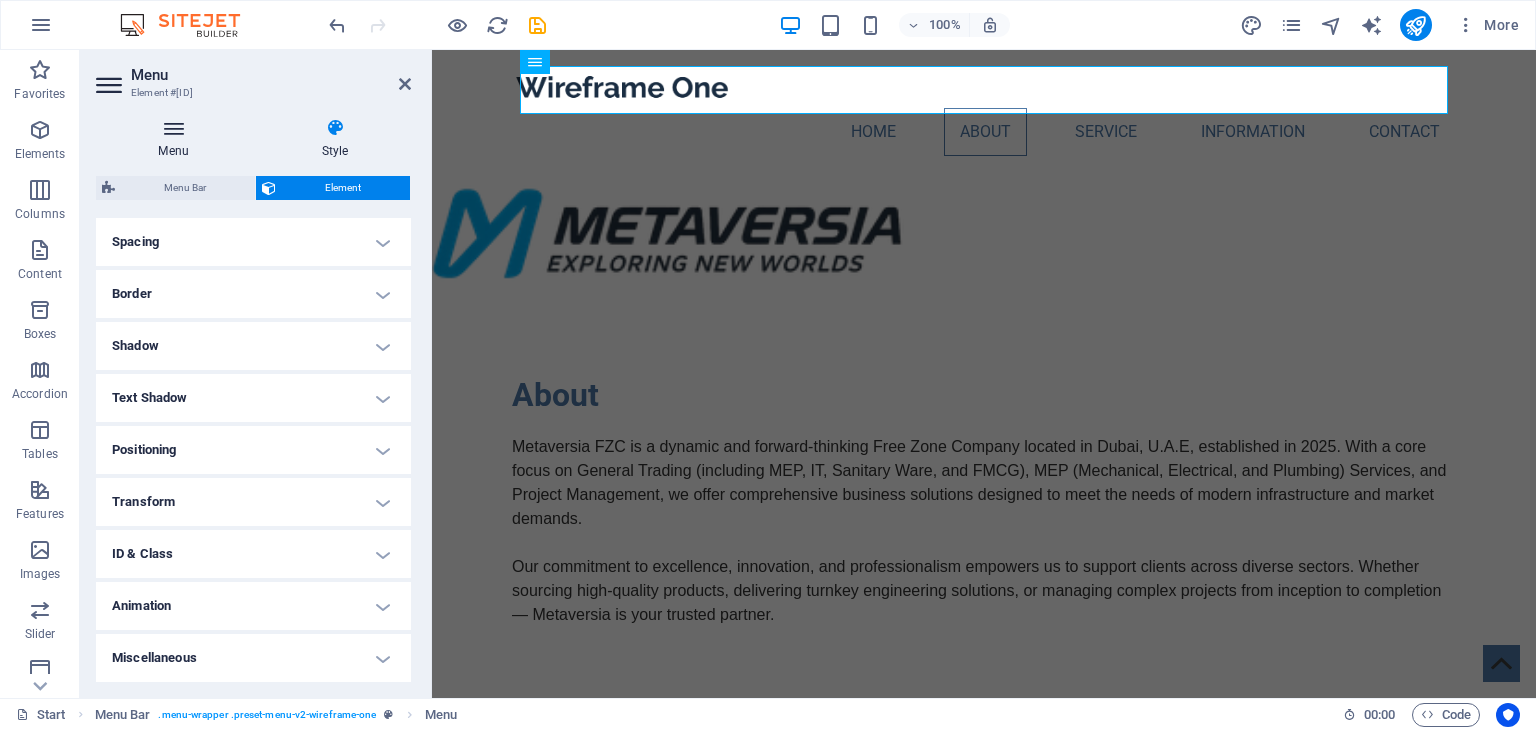 click at bounding box center (173, 128) 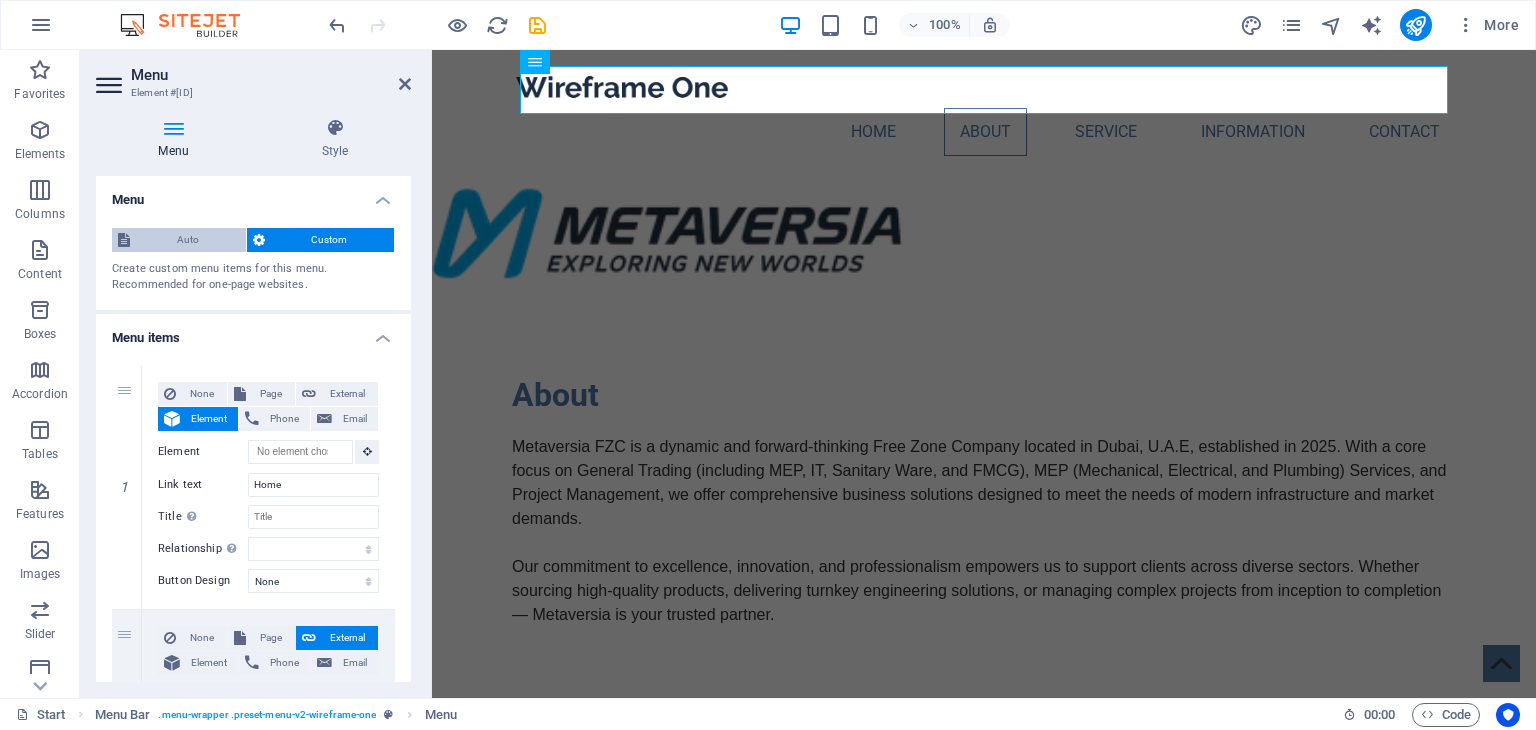 click on "Auto" at bounding box center (188, 240) 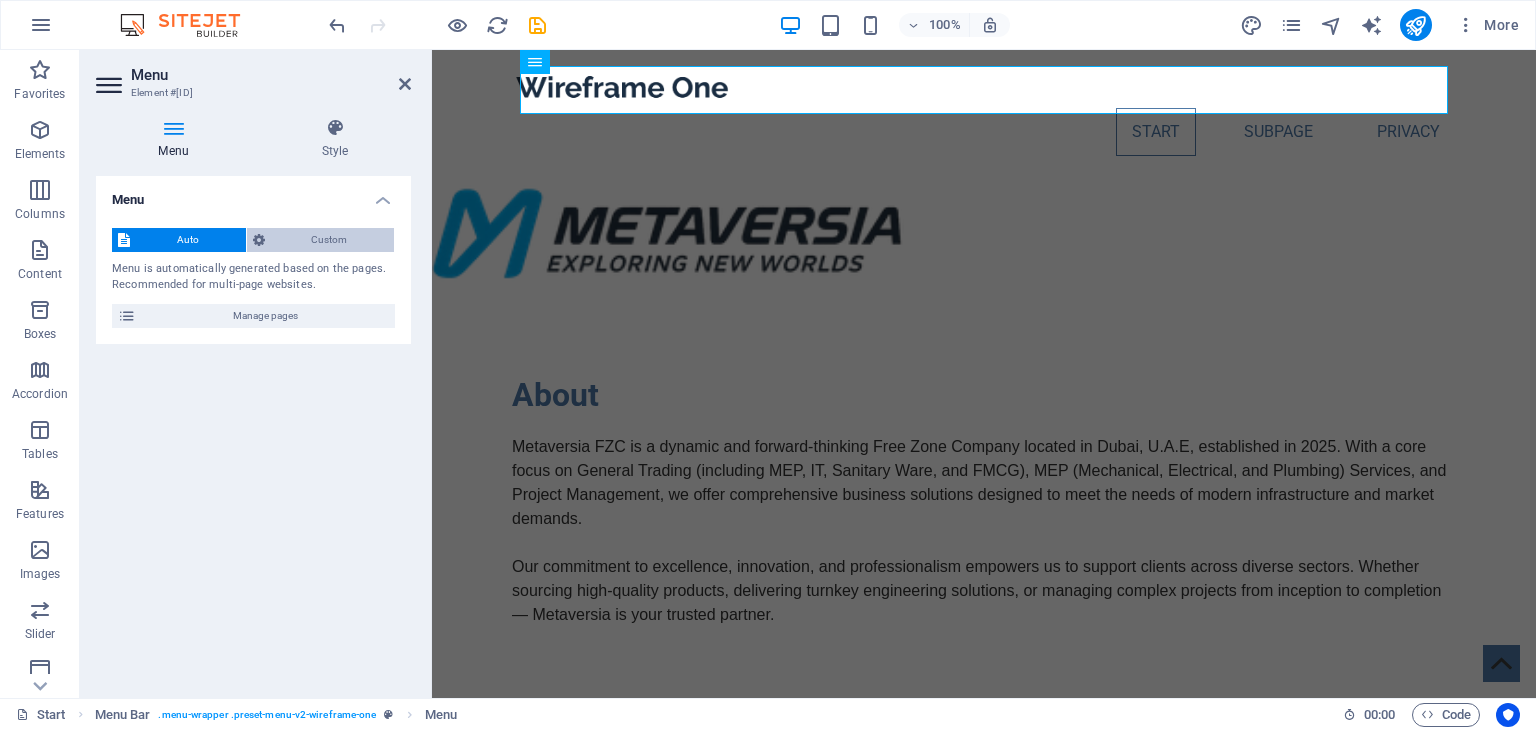 click on "Custom" at bounding box center [330, 240] 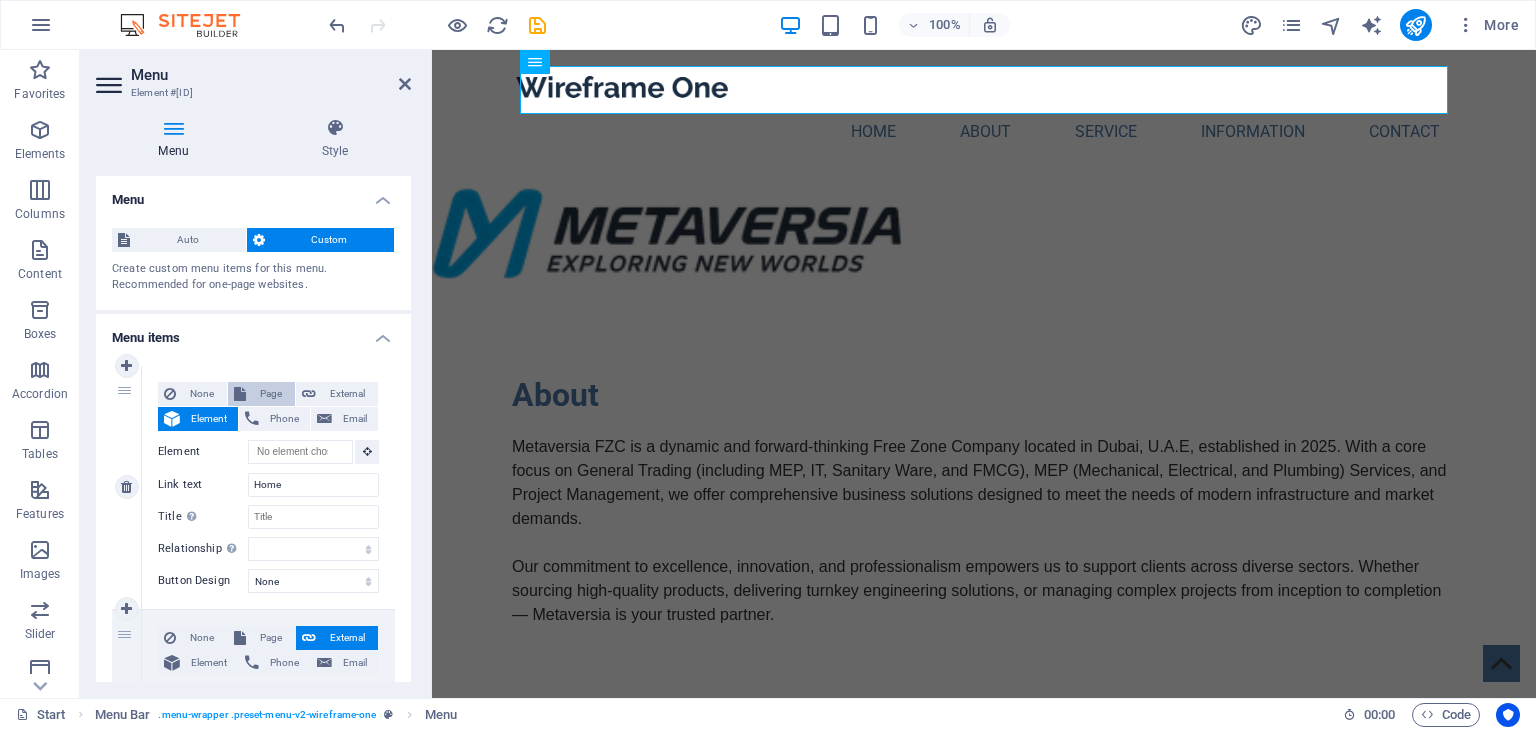 click on "Page" at bounding box center [270, 394] 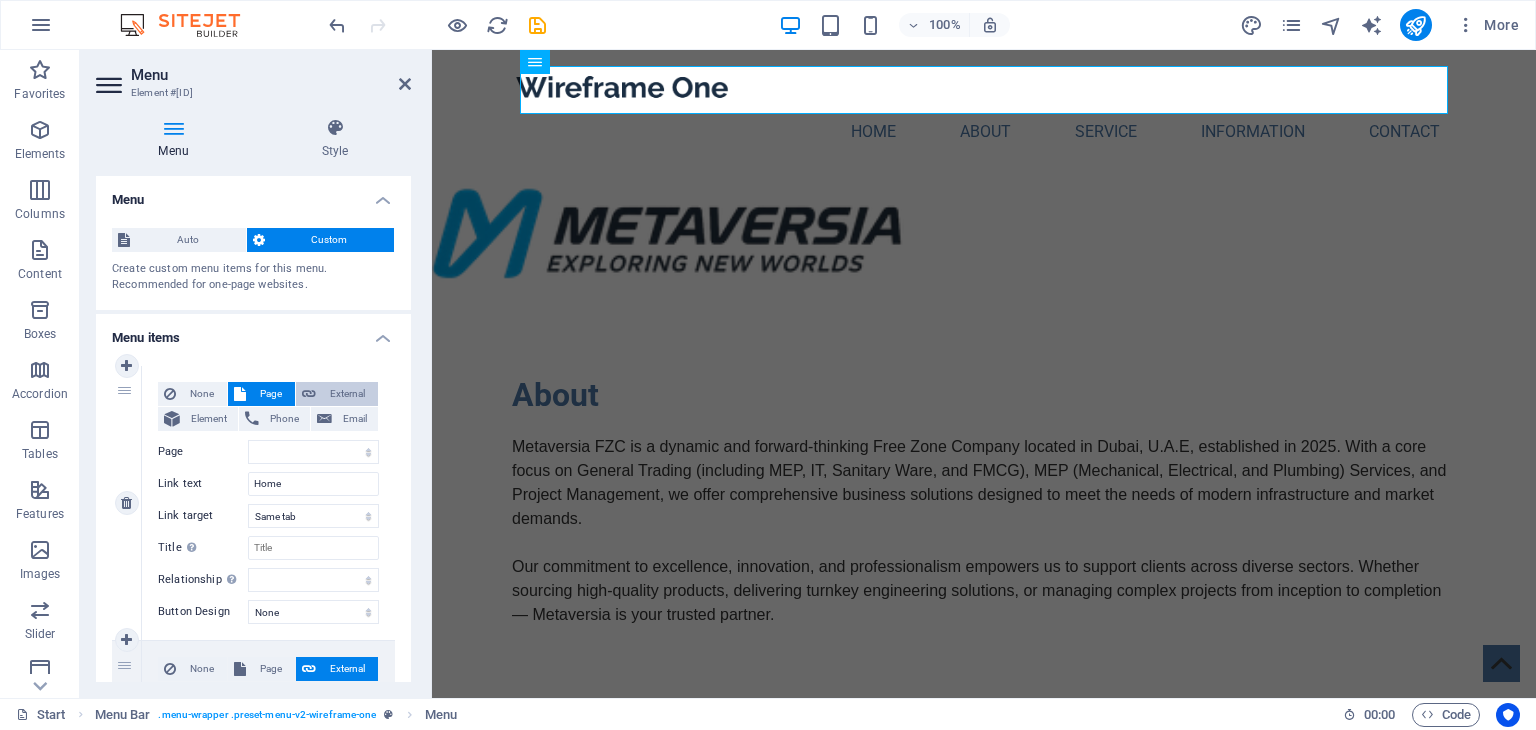 click on "External" at bounding box center [337, 394] 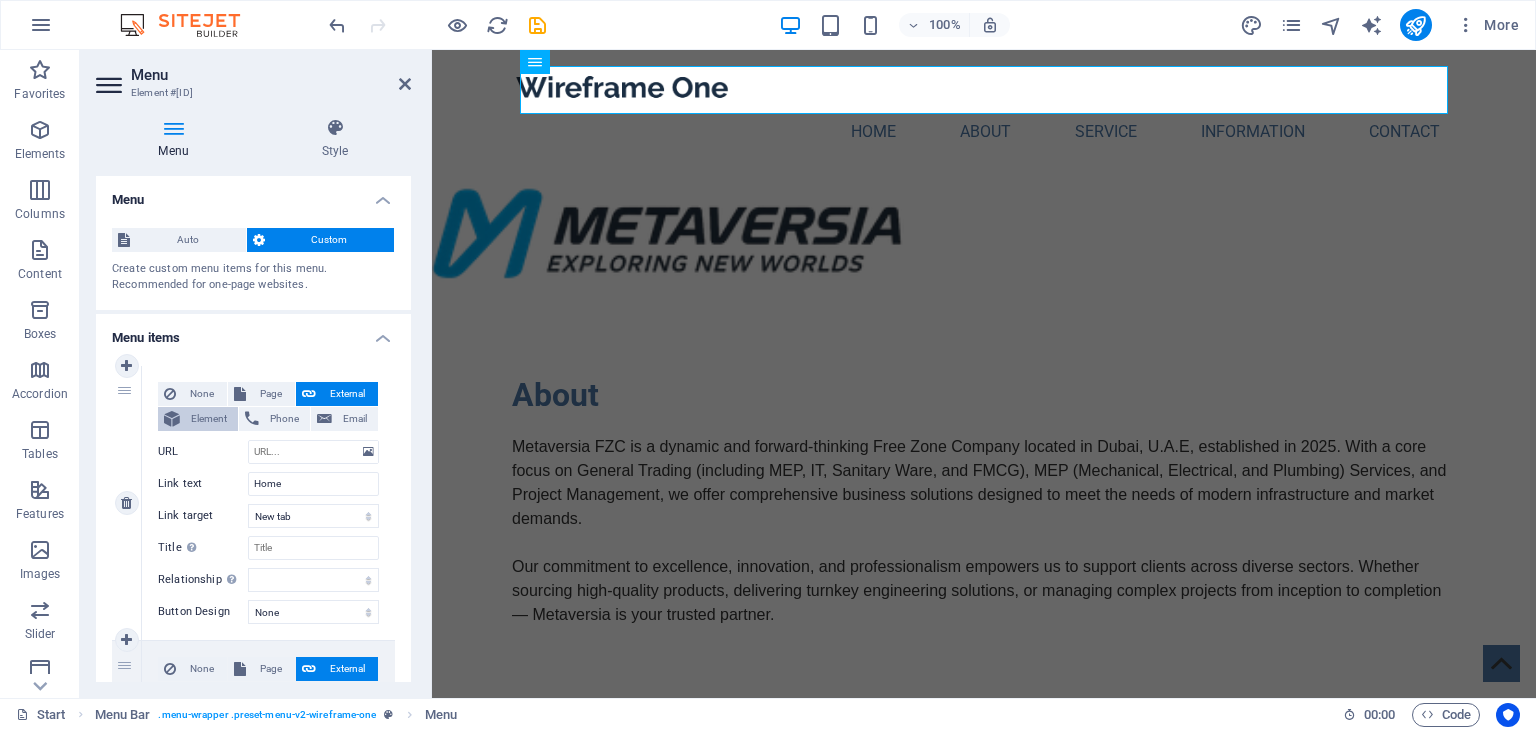 click on "Element" at bounding box center [209, 419] 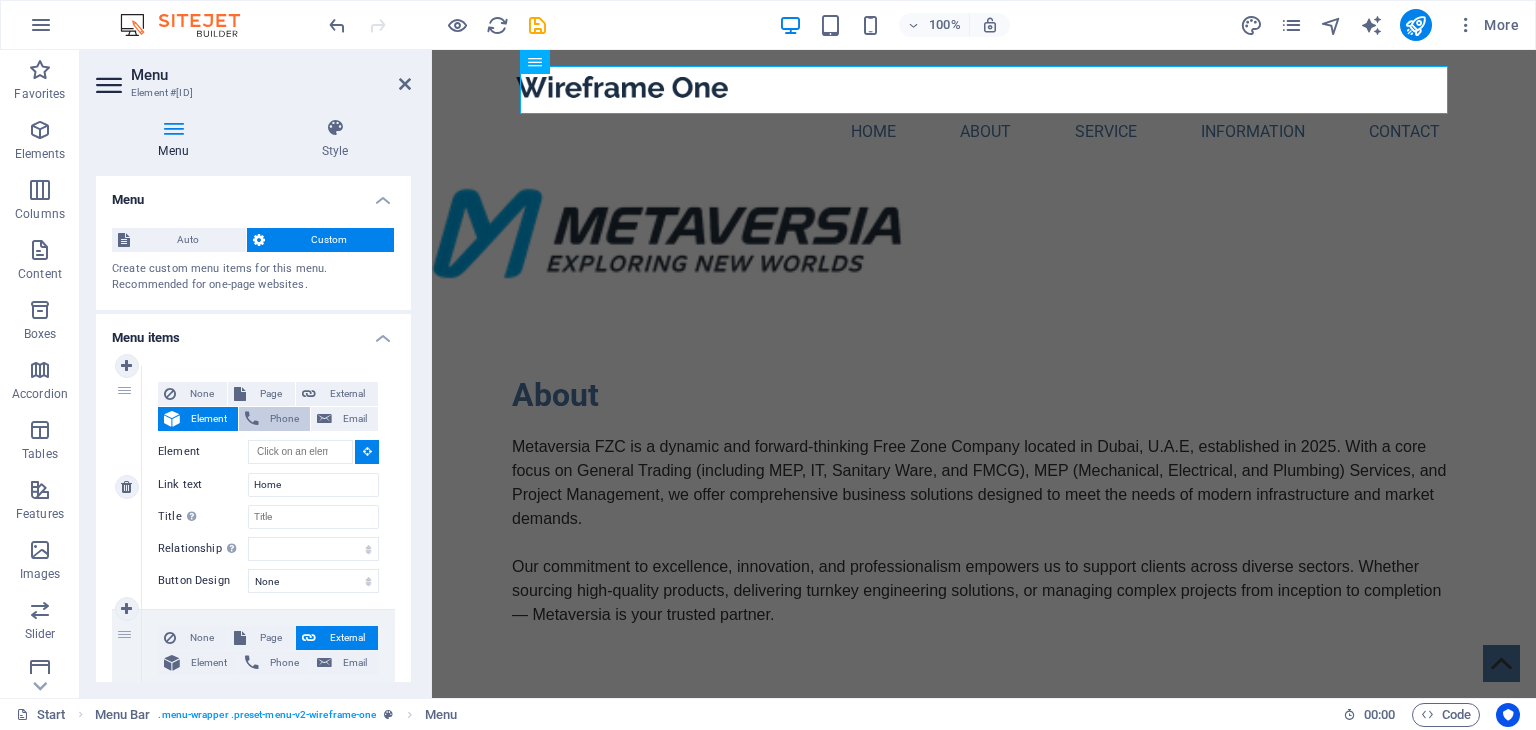 click on "Phone" at bounding box center [284, 419] 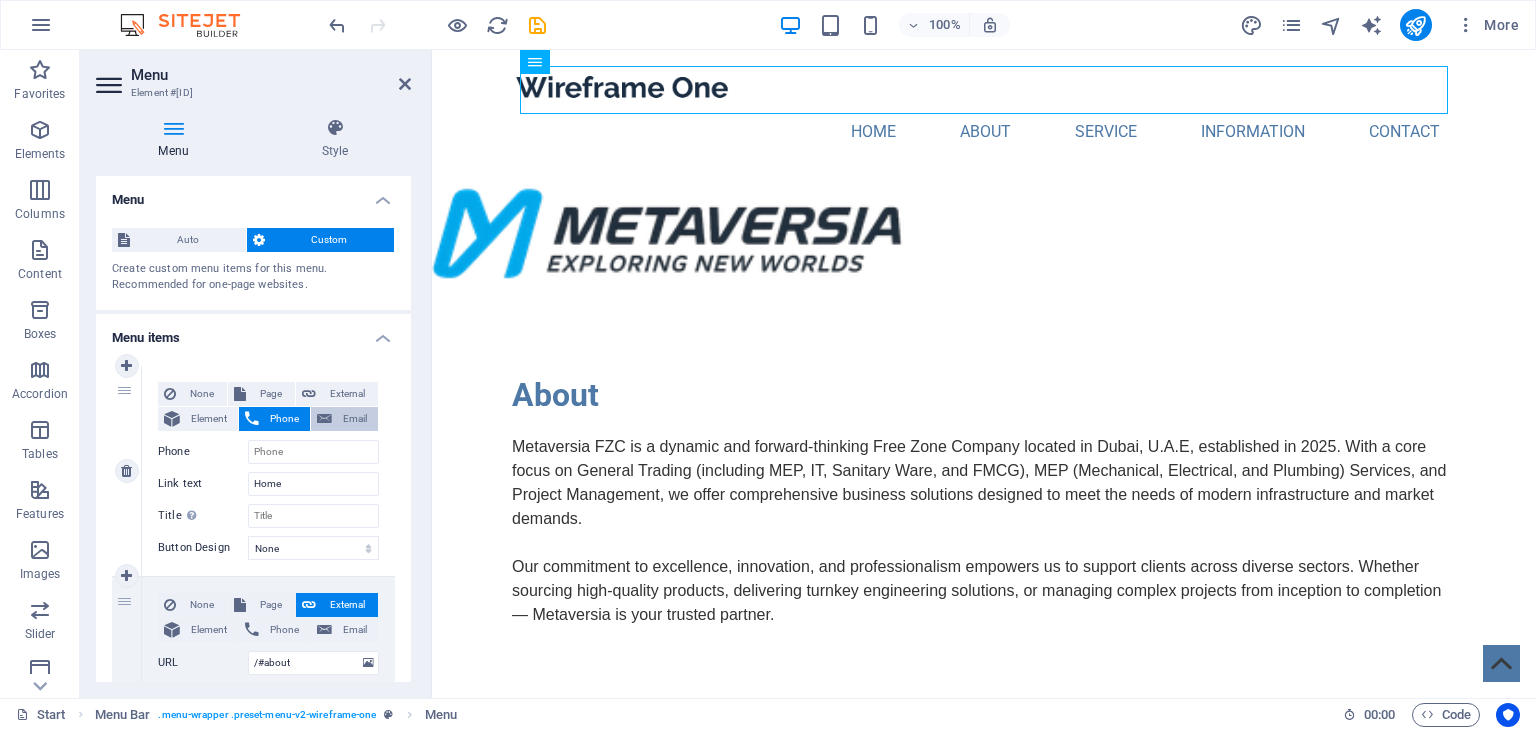 click on "Email" at bounding box center (355, 419) 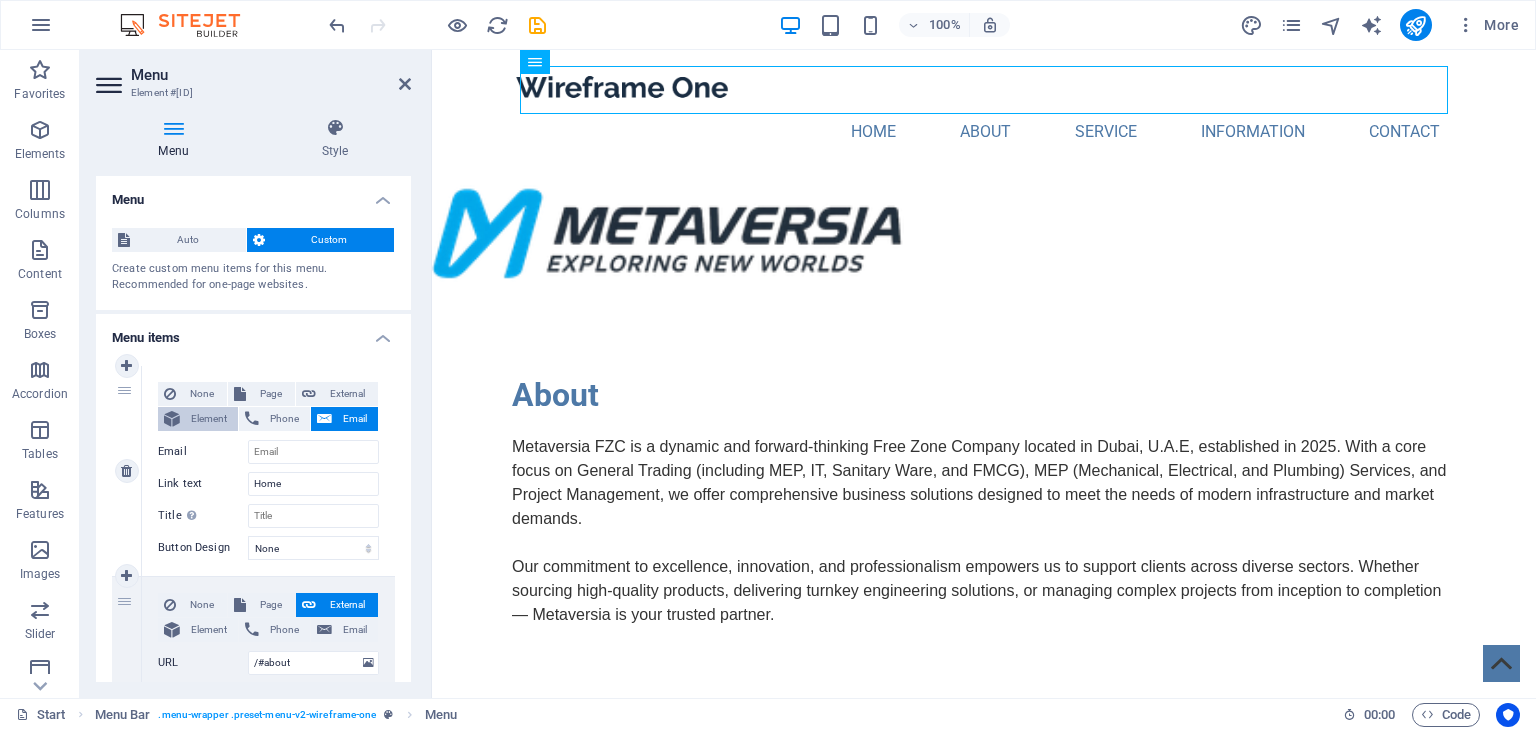 click on "Element" at bounding box center [209, 419] 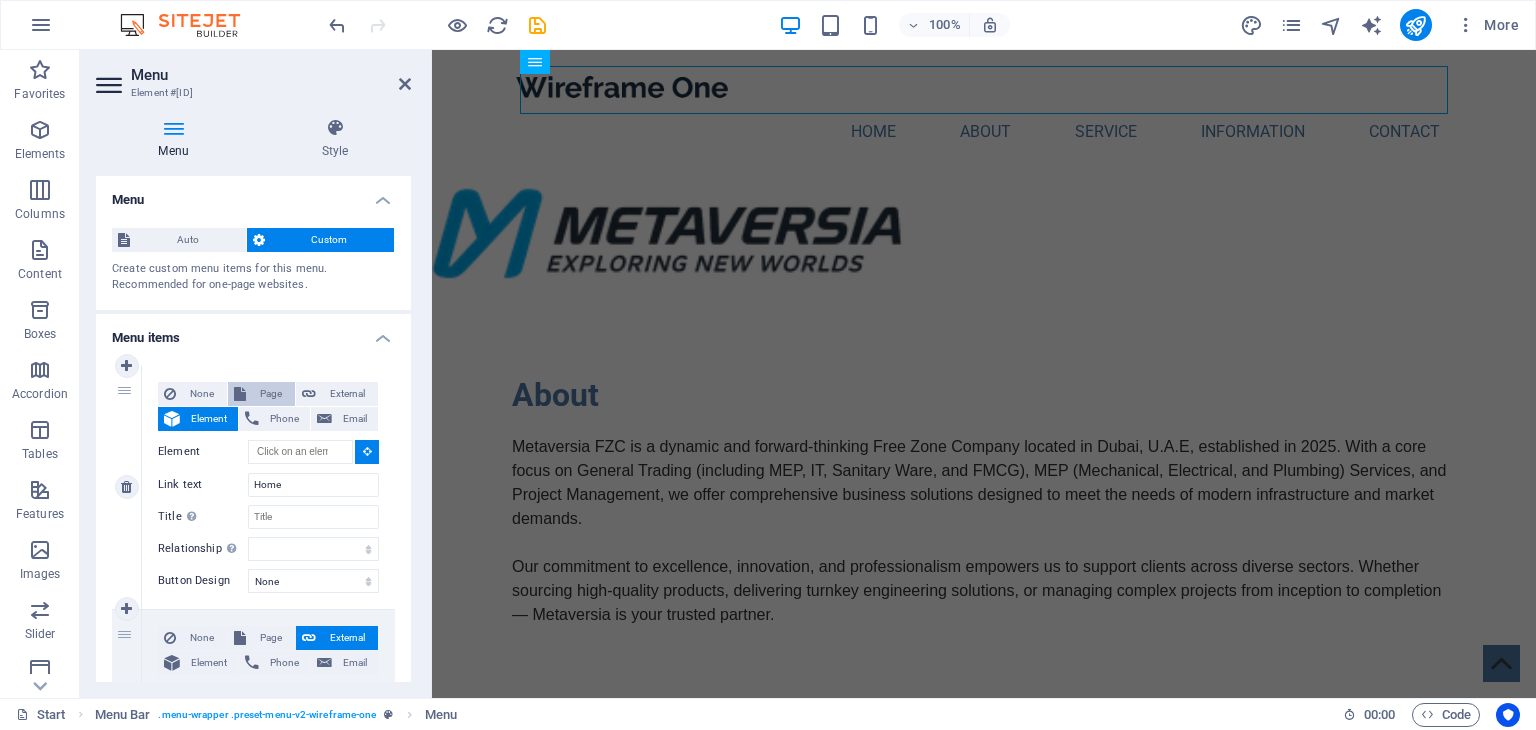 click on "Page" at bounding box center (270, 394) 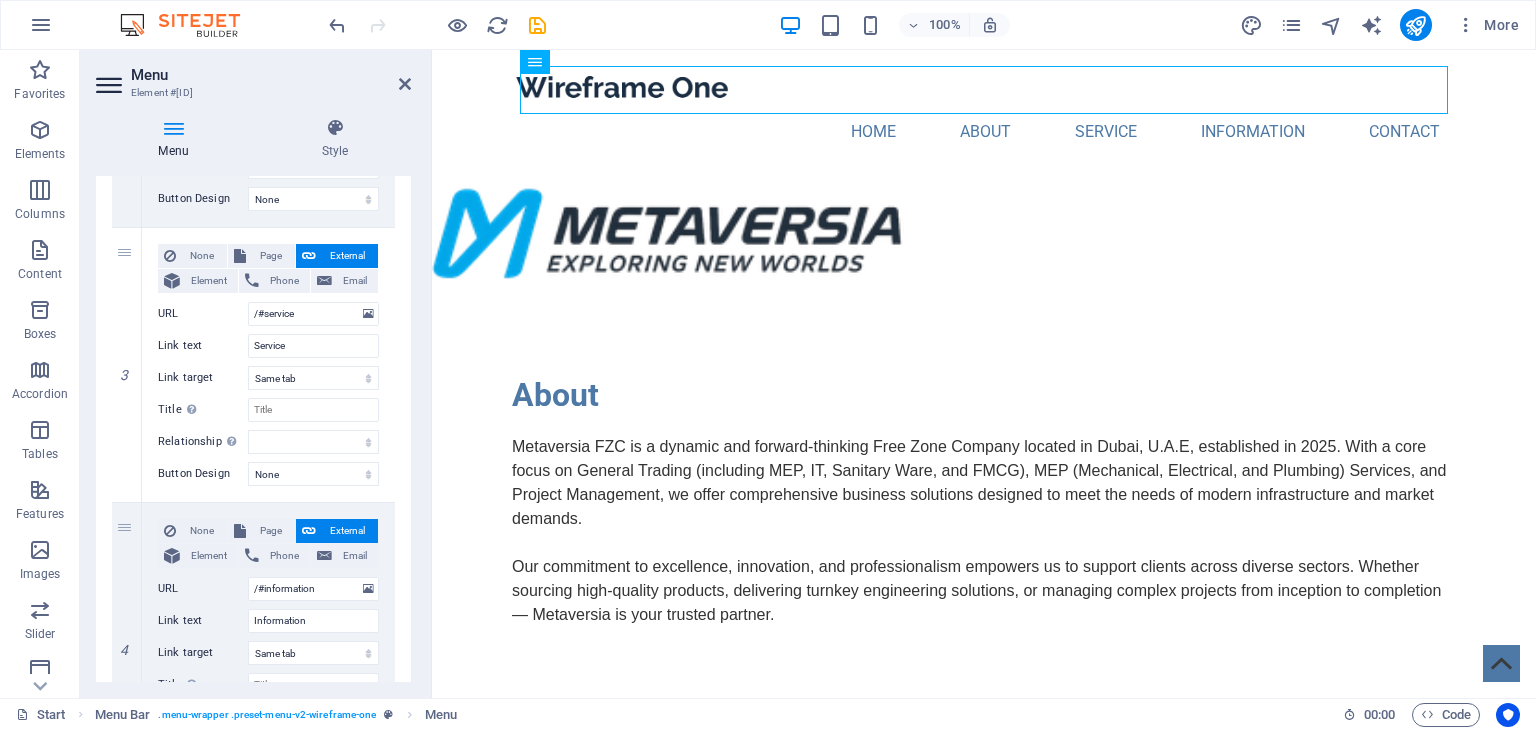 scroll, scrollTop: 800, scrollLeft: 0, axis: vertical 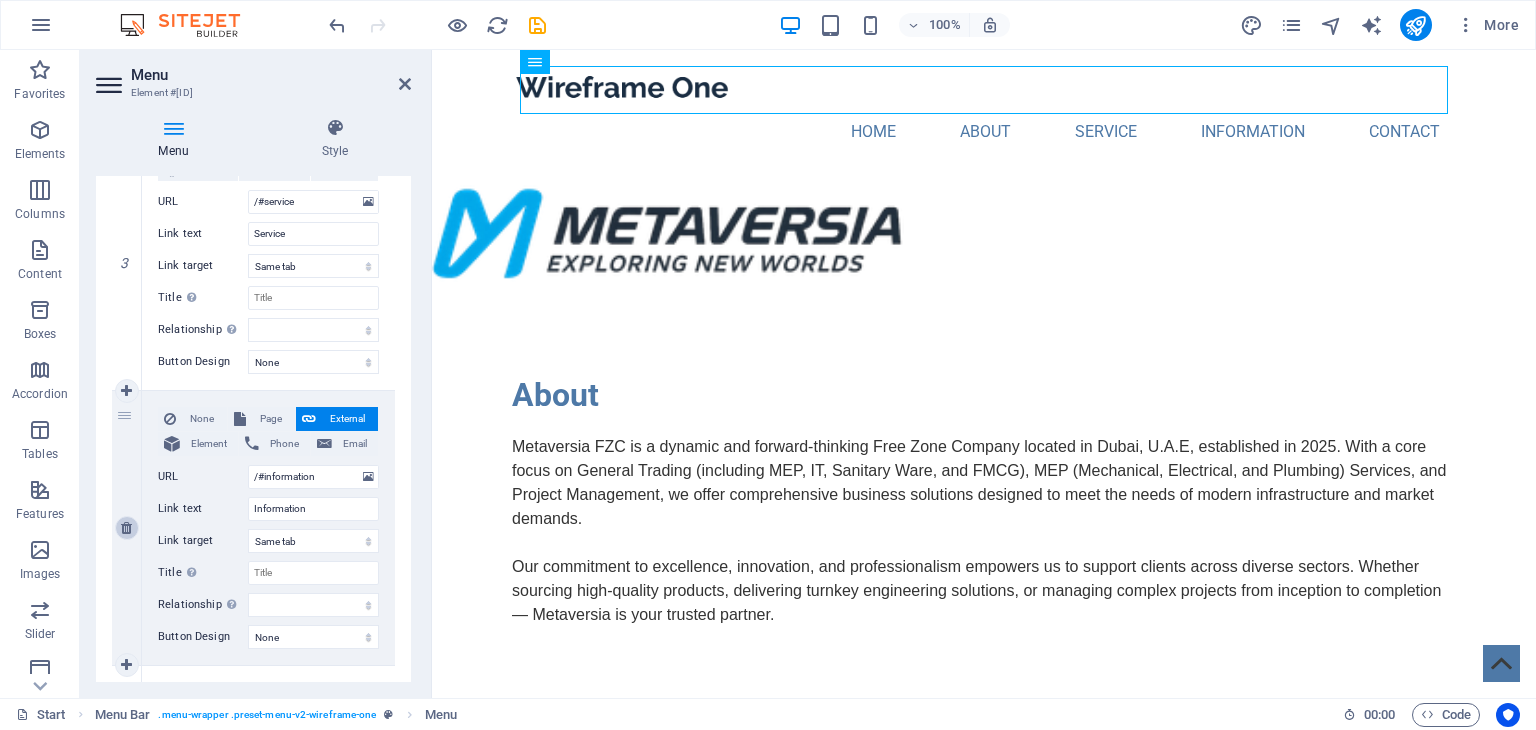 click at bounding box center (127, 528) 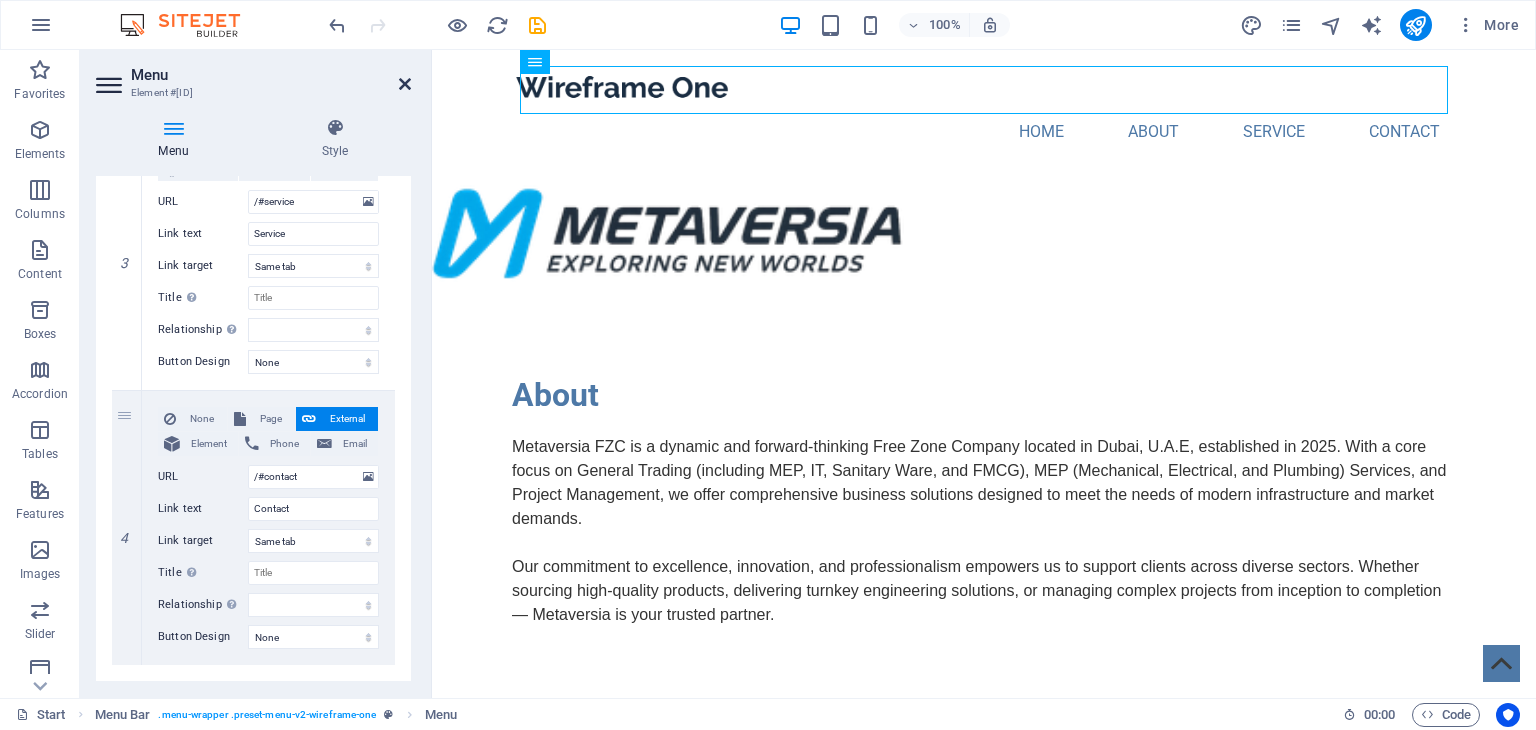 click at bounding box center (405, 84) 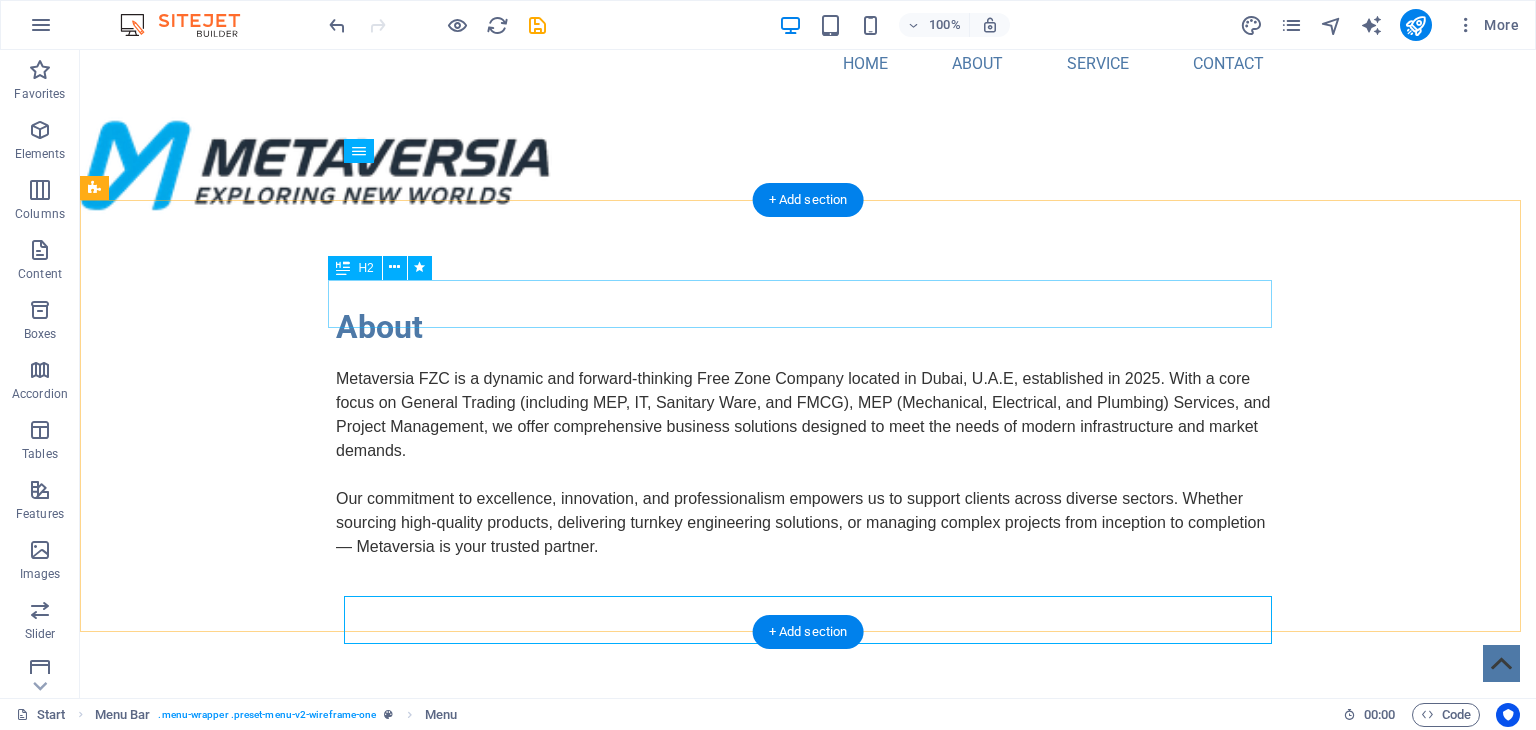 scroll, scrollTop: 0, scrollLeft: 0, axis: both 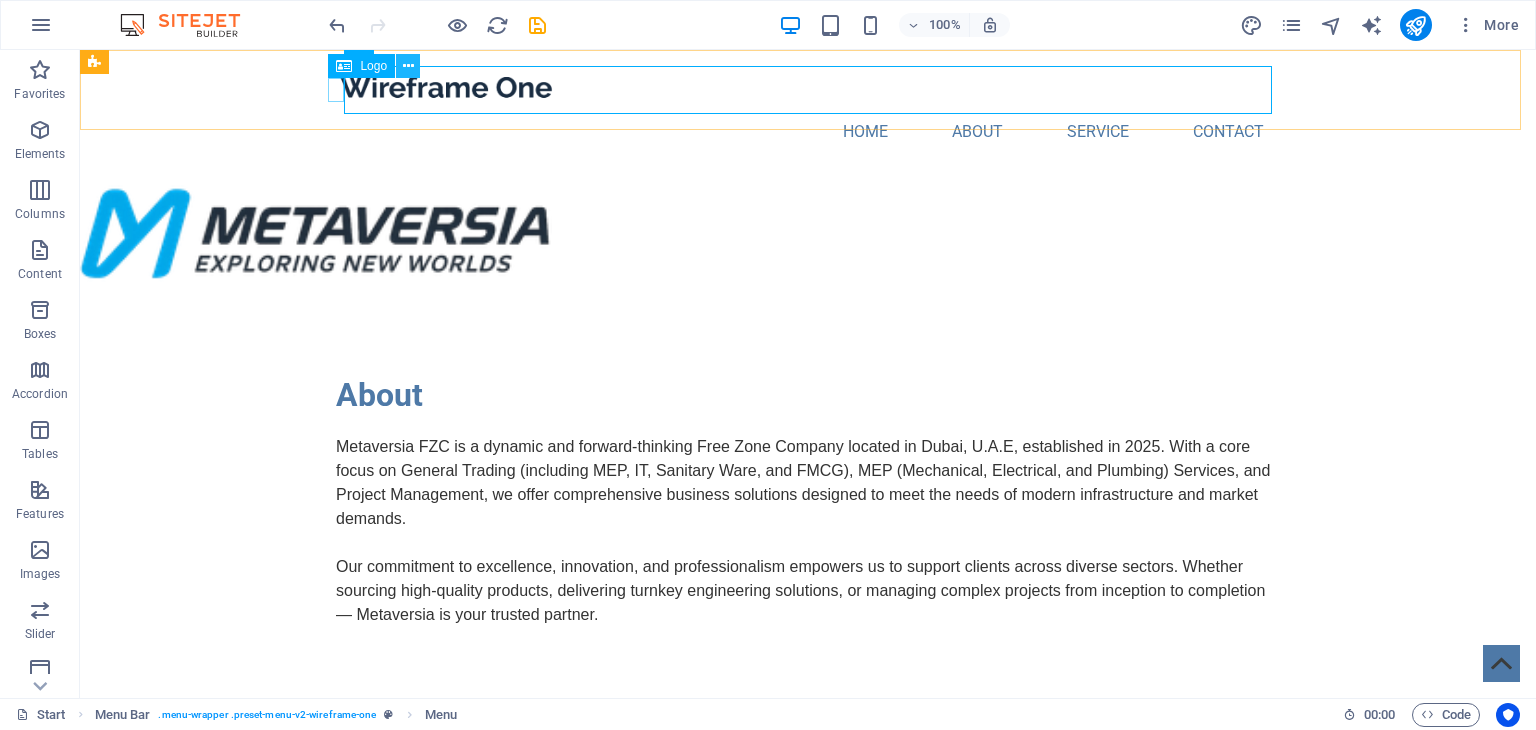 click at bounding box center [408, 66] 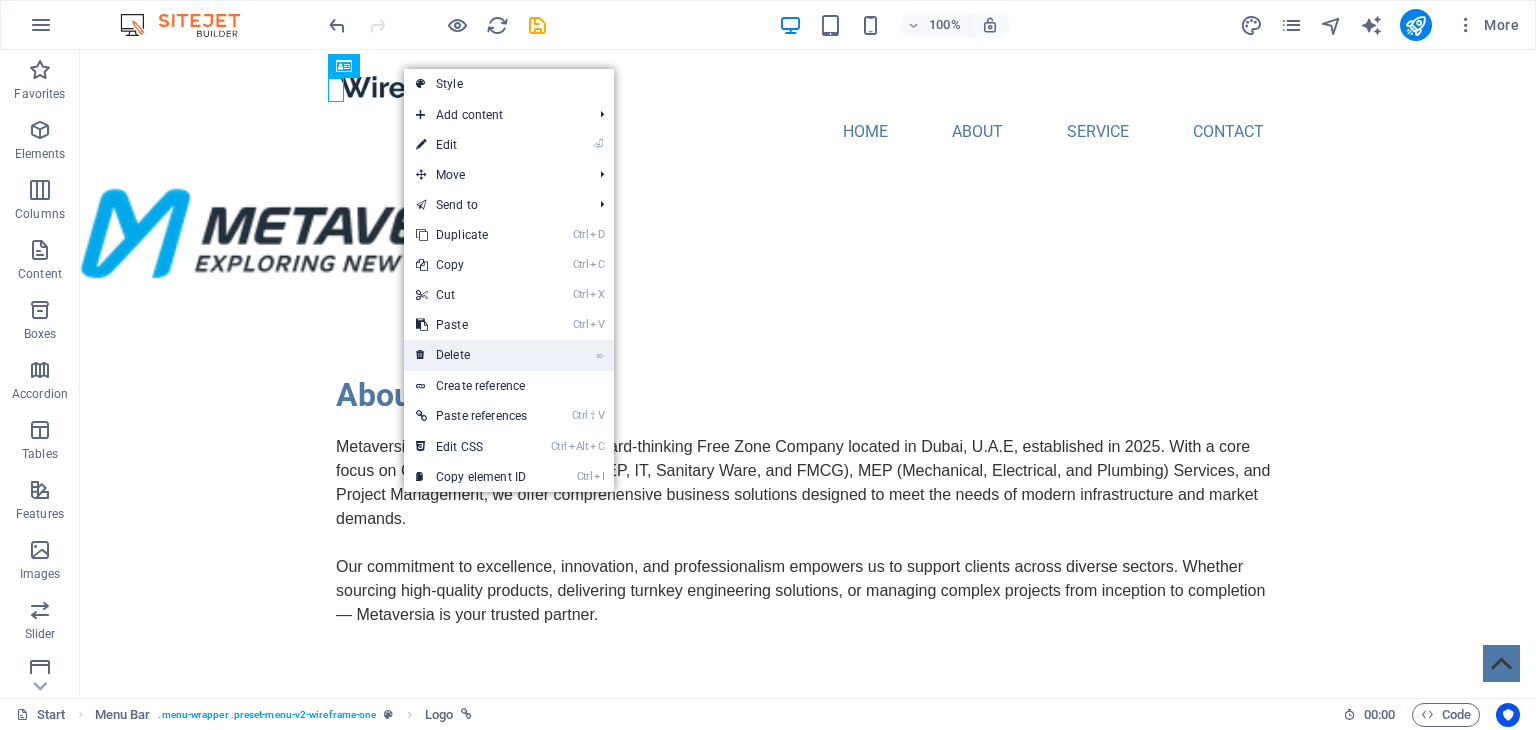 click on "⌦  Delete" at bounding box center [471, 355] 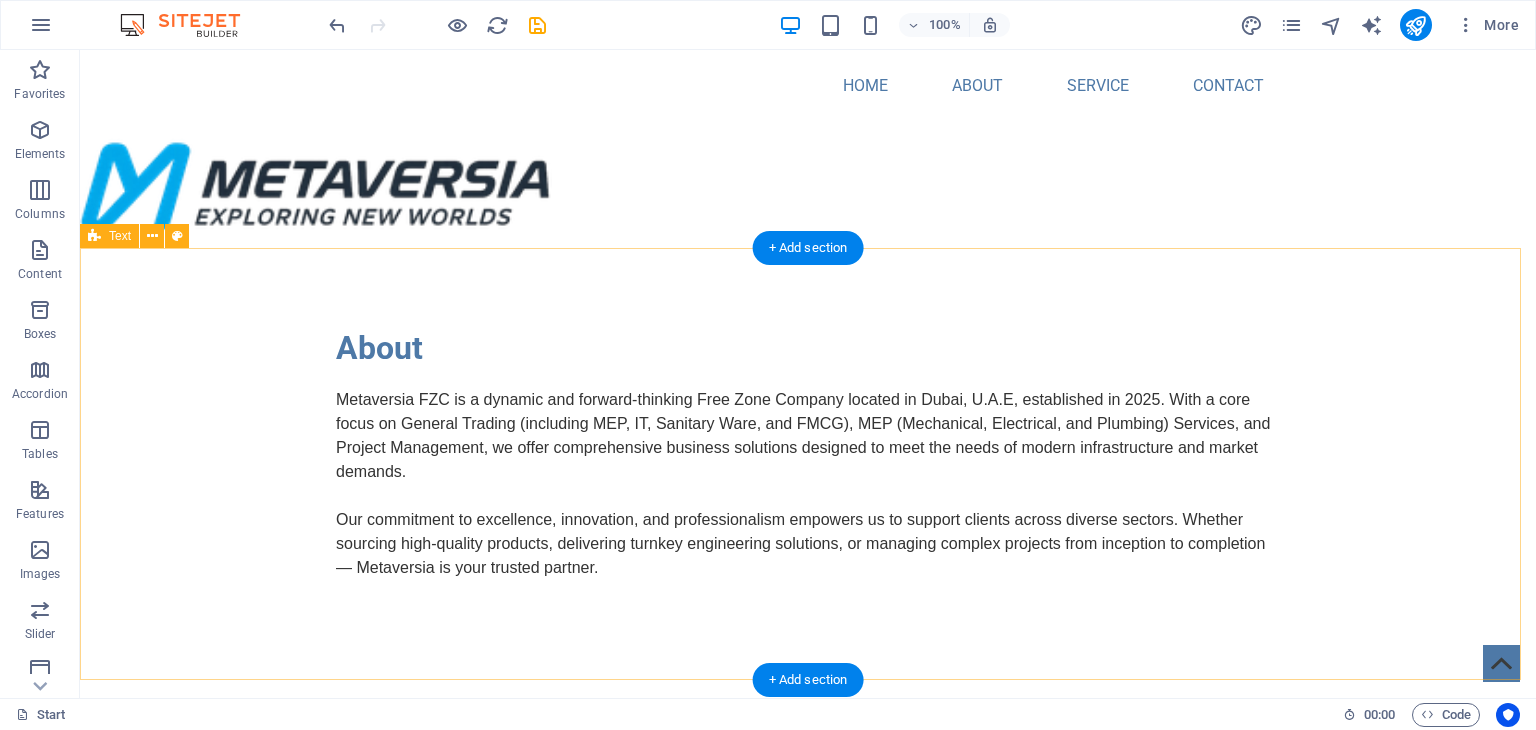 scroll, scrollTop: 0, scrollLeft: 0, axis: both 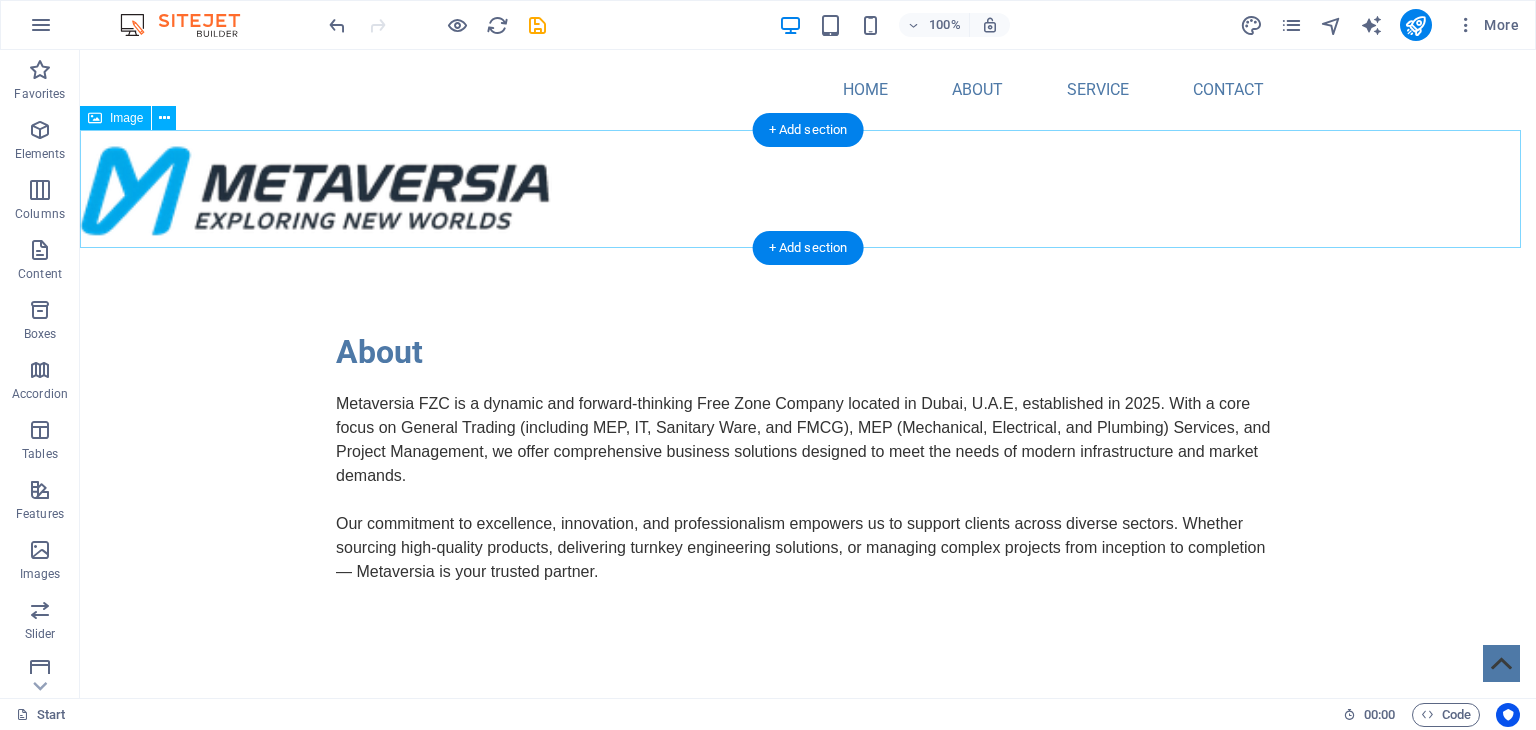 click at bounding box center (808, 189) 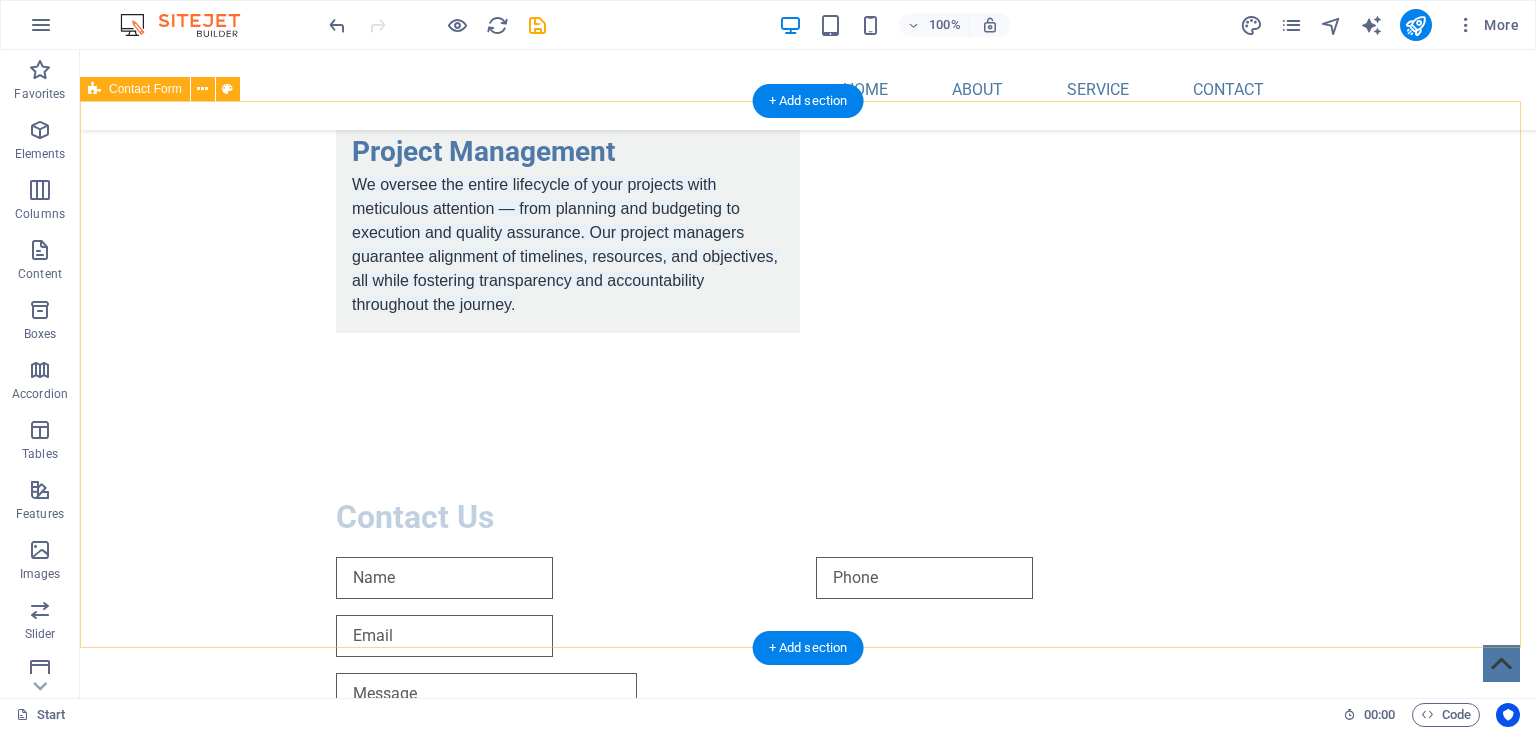 scroll, scrollTop: 1145, scrollLeft: 0, axis: vertical 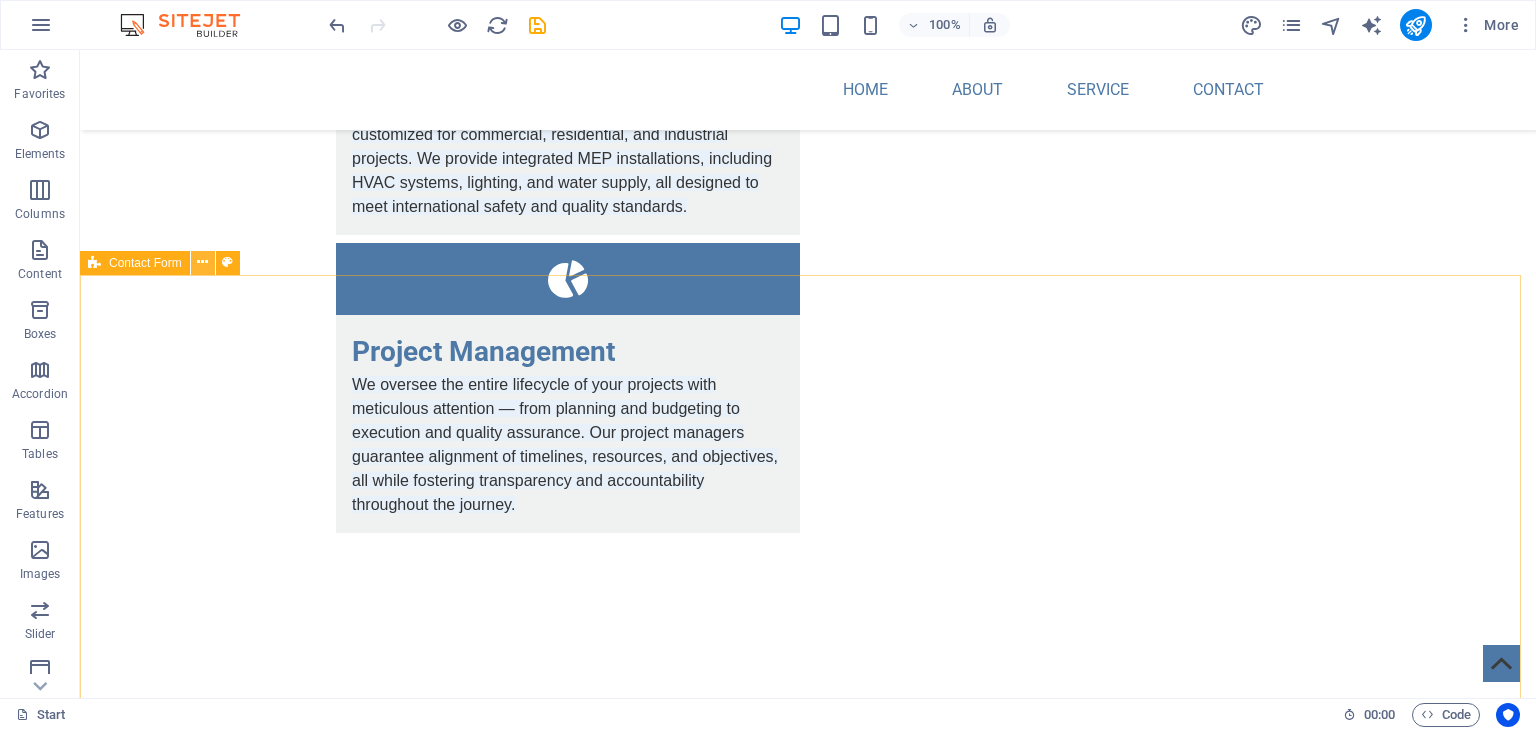 click at bounding box center [202, 262] 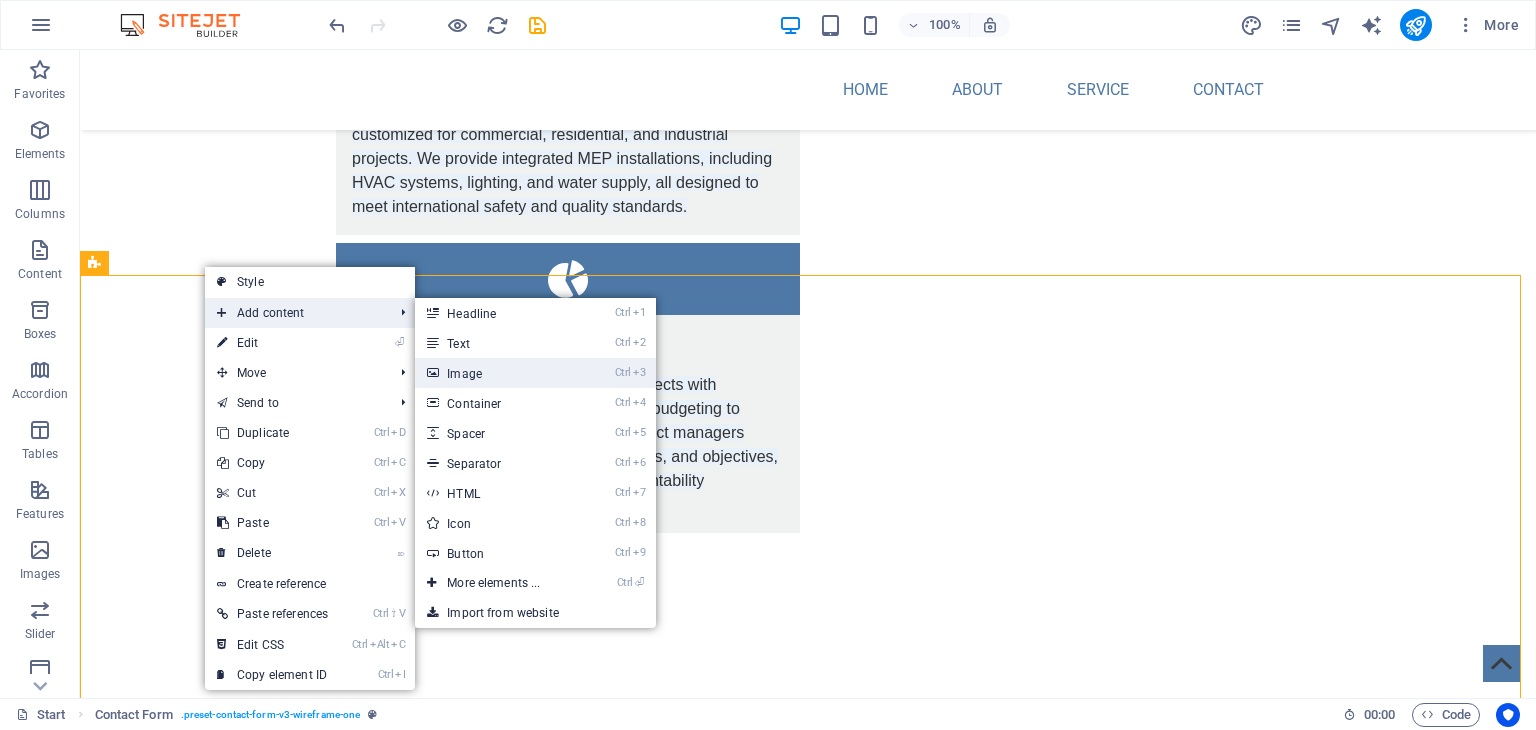 click on "Ctrl 3  Image" at bounding box center (497, 373) 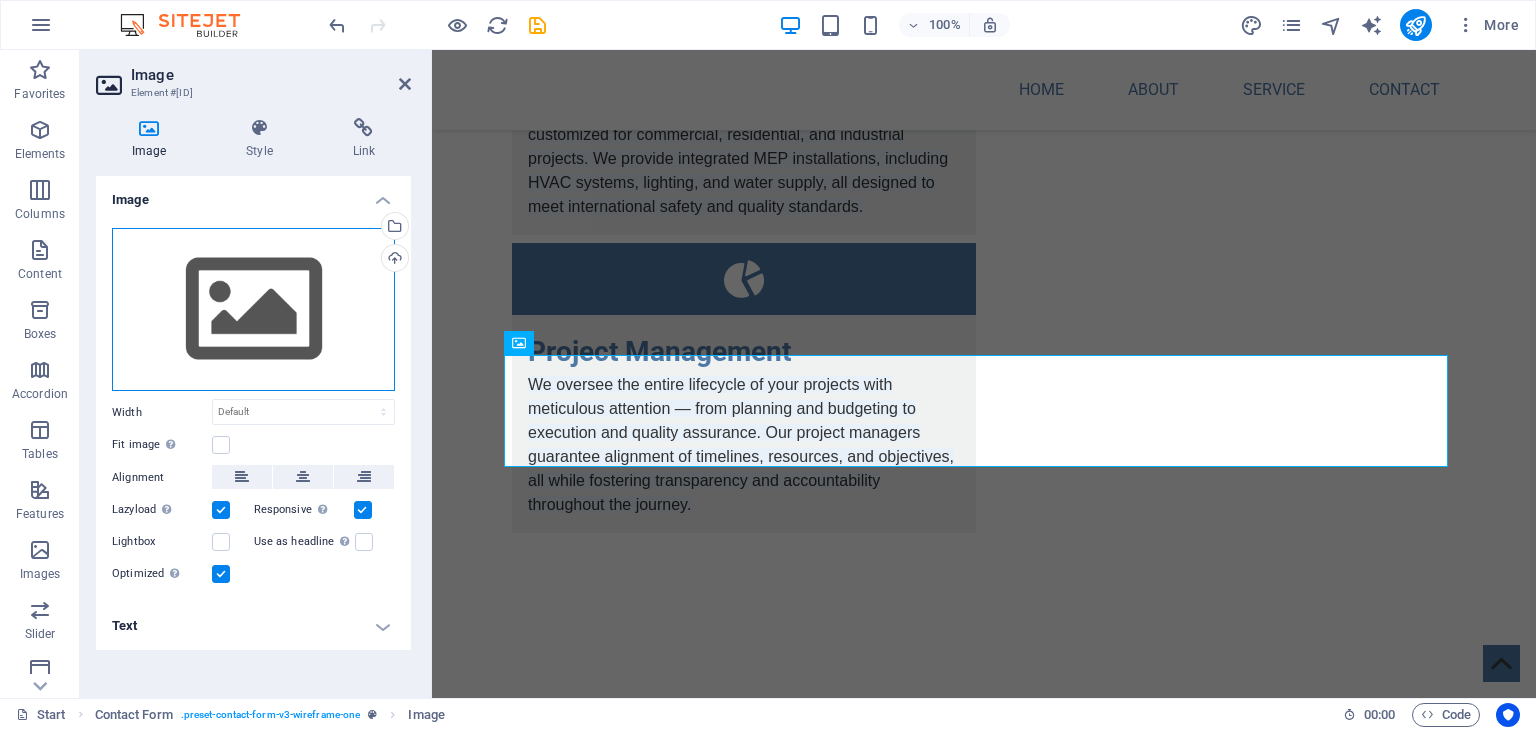 click on "Drag files here, click to choose files or select files from Files or our free stock photos & videos" at bounding box center [253, 310] 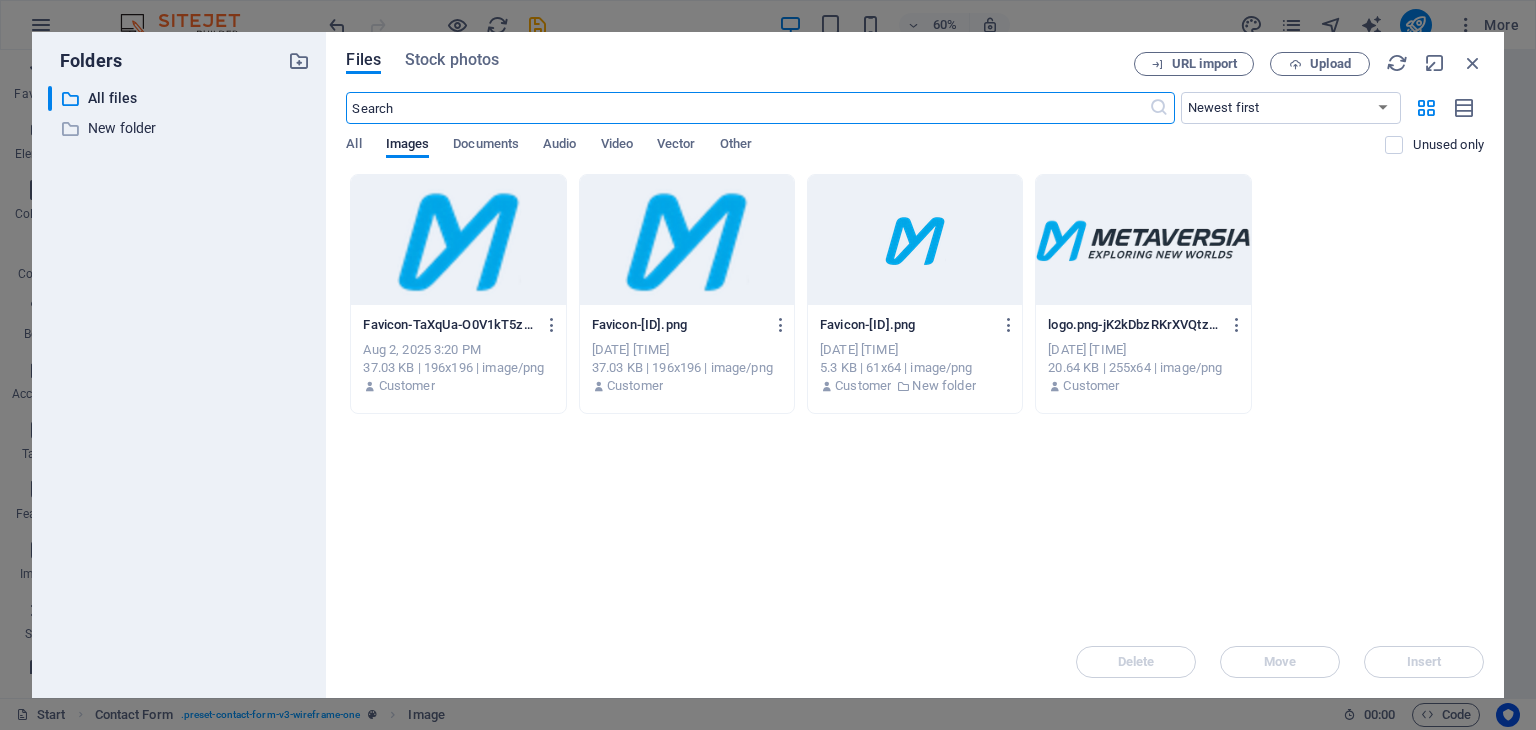 click at bounding box center (687, 240) 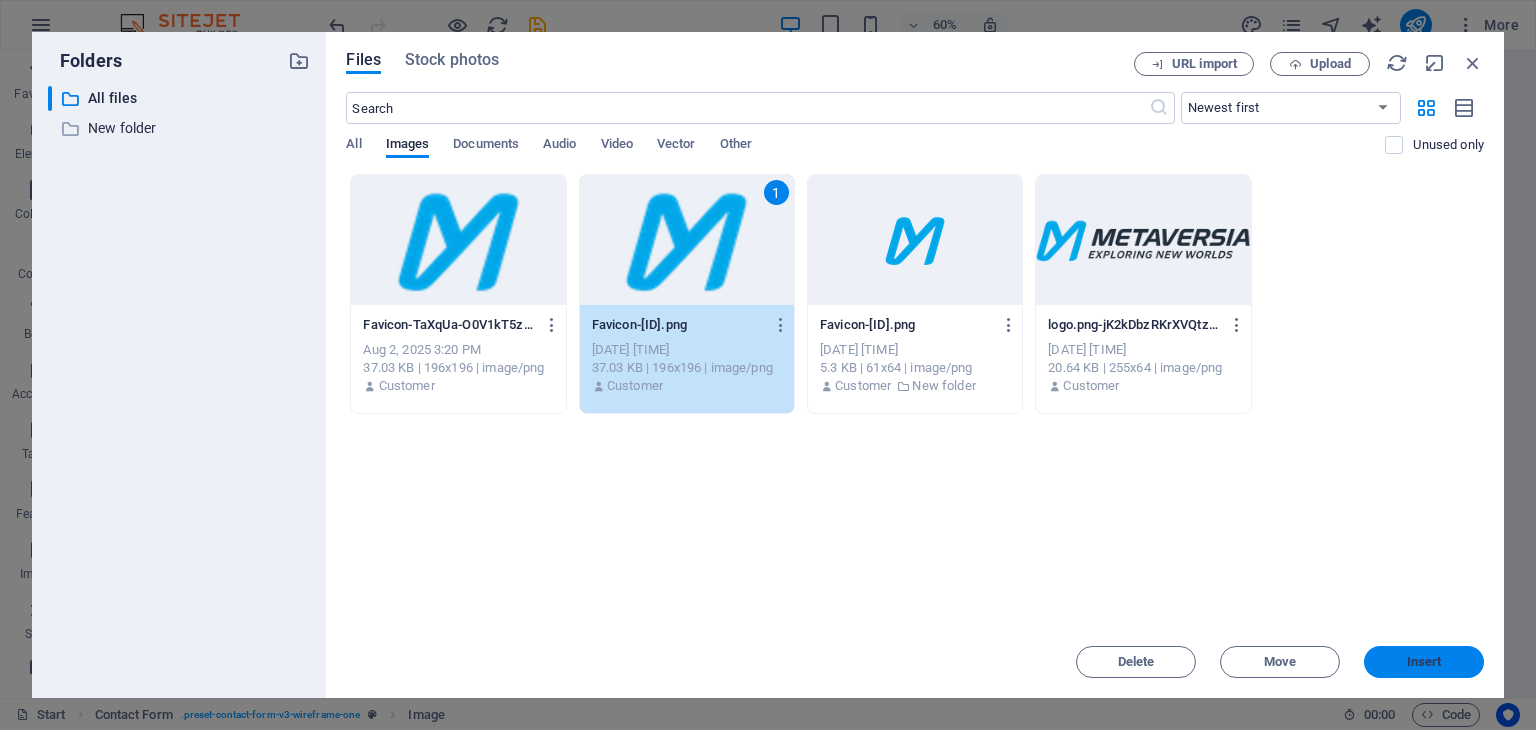 click on "Insert" at bounding box center (1424, 662) 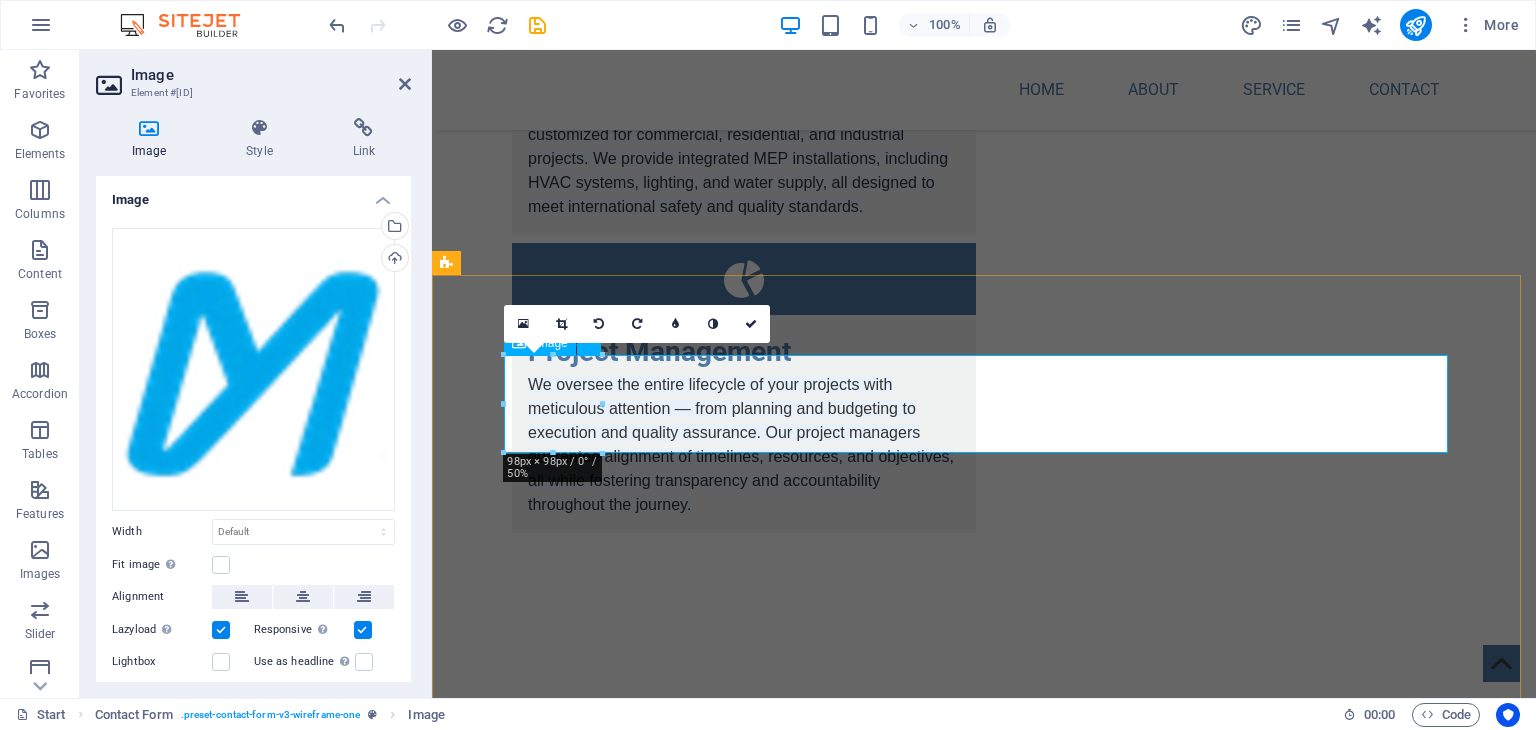 drag, startPoint x: 1036, startPoint y: 455, endPoint x: 703, endPoint y: 409, distance: 336.16217 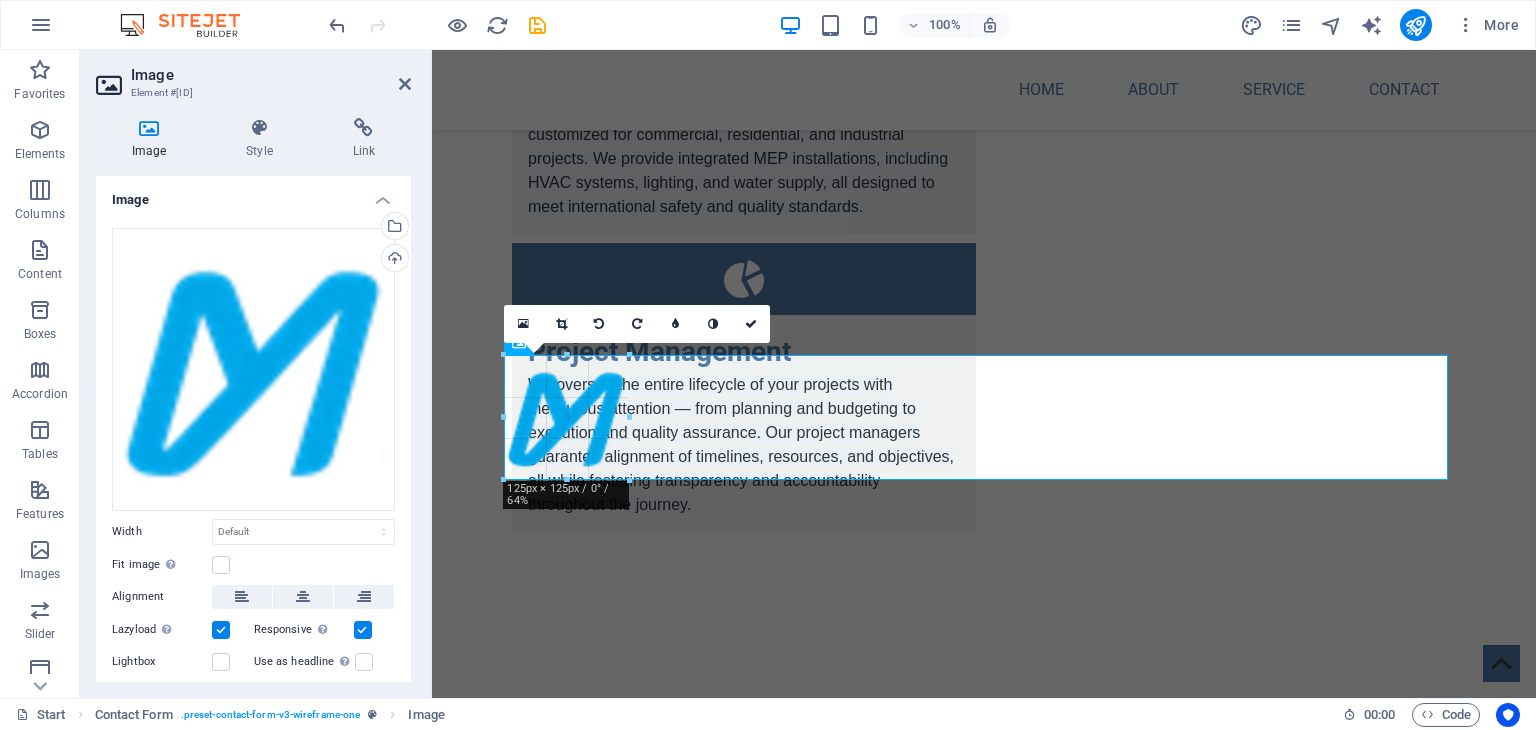 type on "125" 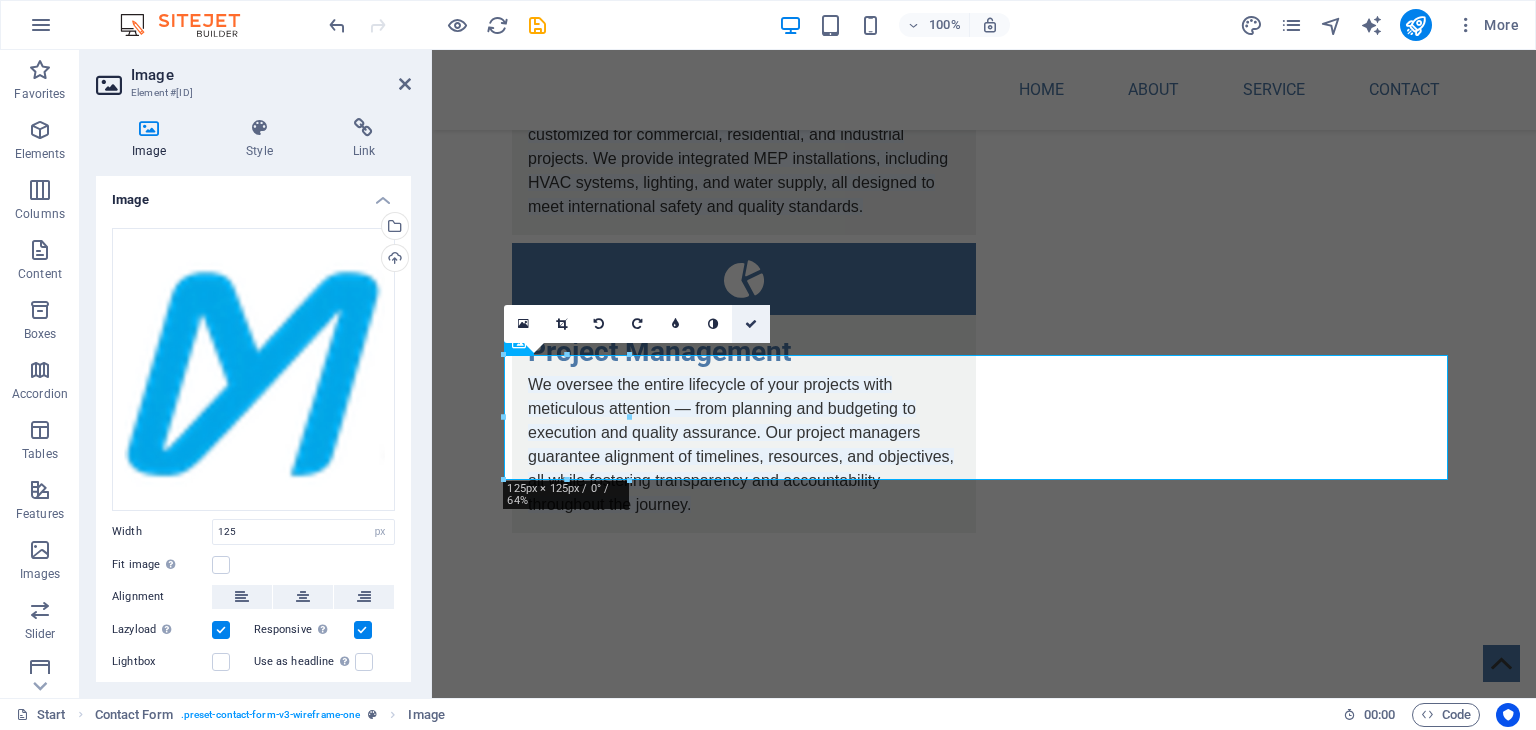 click at bounding box center (751, 324) 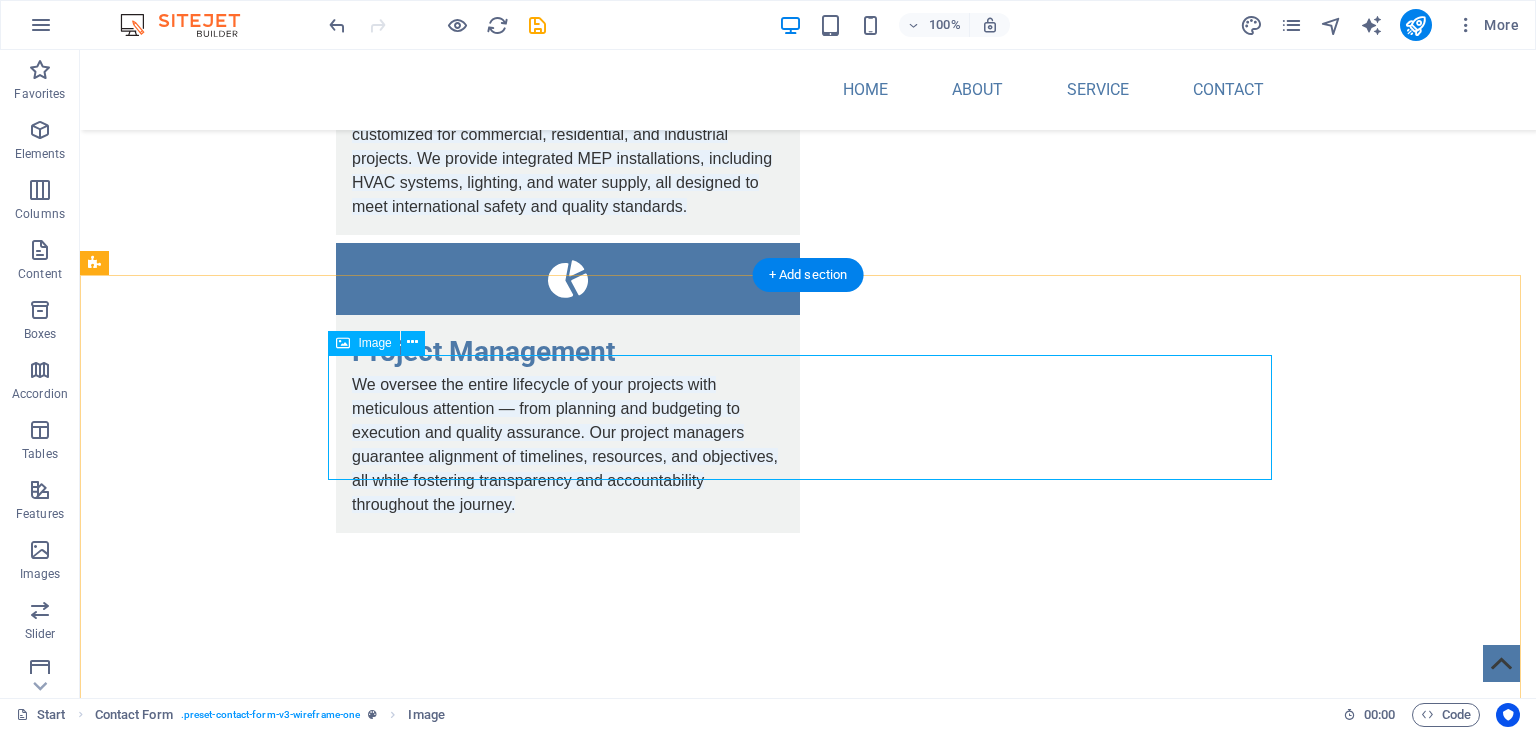 click at bounding box center [808, 755] 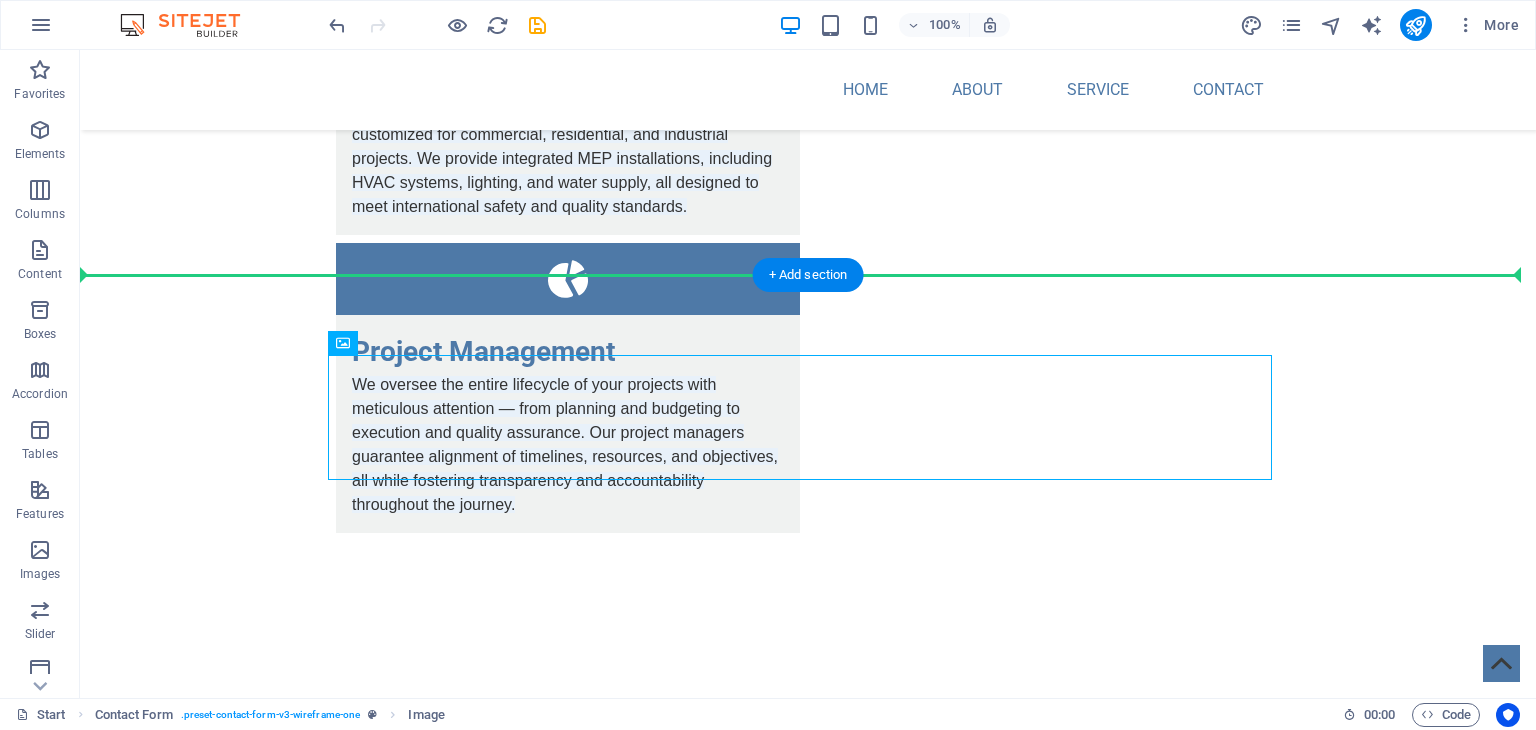 drag, startPoint x: 384, startPoint y: 404, endPoint x: 208, endPoint y: 509, distance: 204.94145 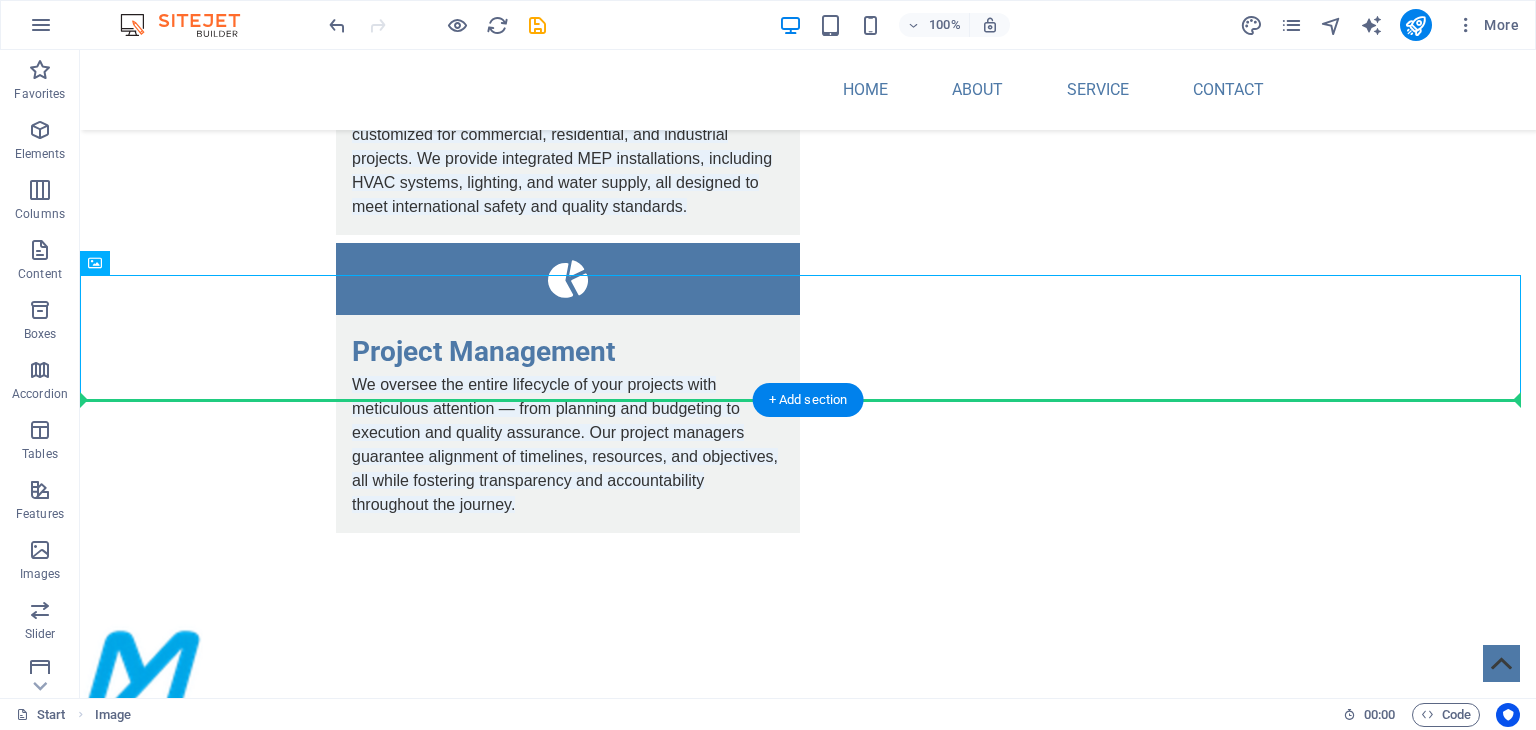 drag, startPoint x: 148, startPoint y: 350, endPoint x: 308, endPoint y: 527, distance: 238.59799 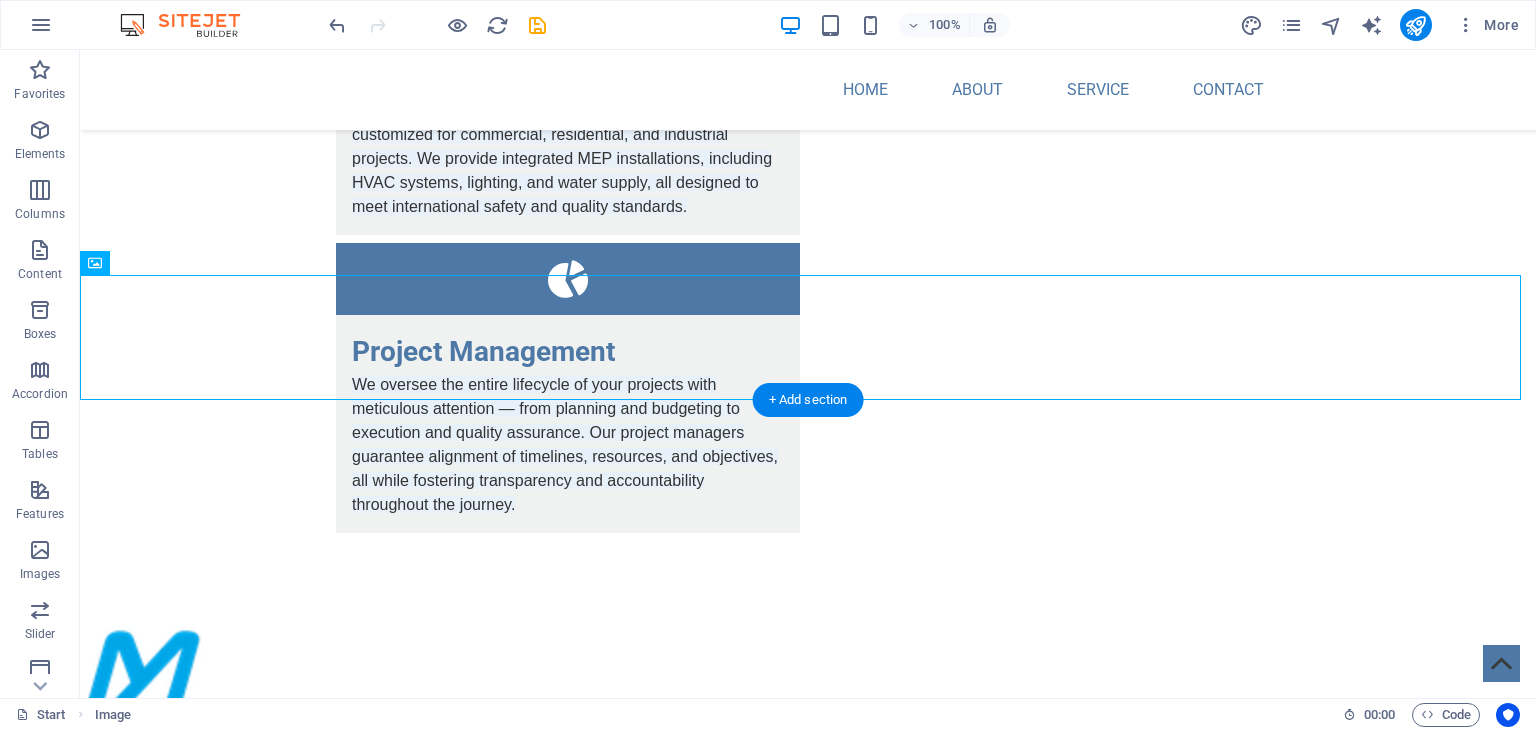 click on "Contact Us   I have read and understand the privacy policy. Unreadable? Load new Submit" at bounding box center [808, 1017] 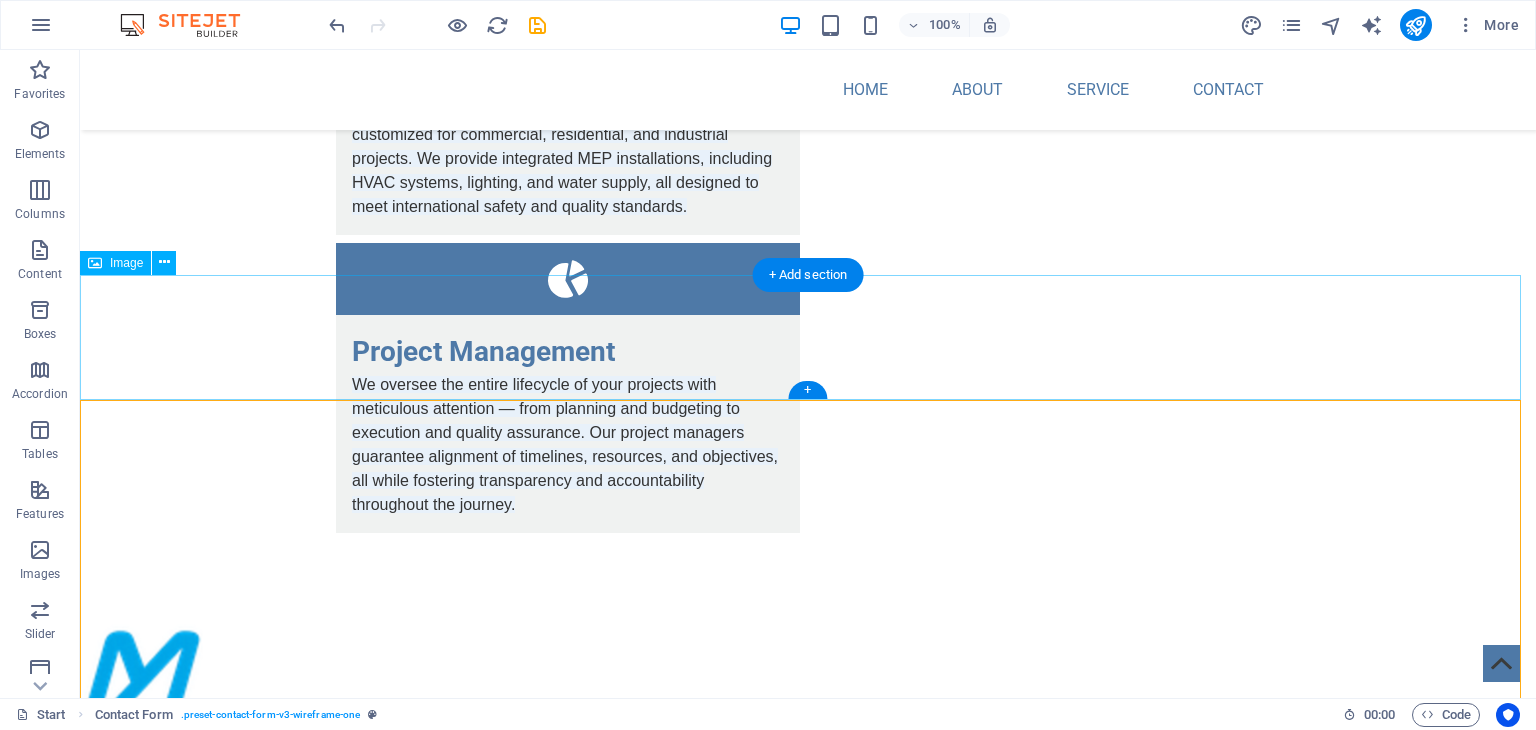 click at bounding box center (808, 675) 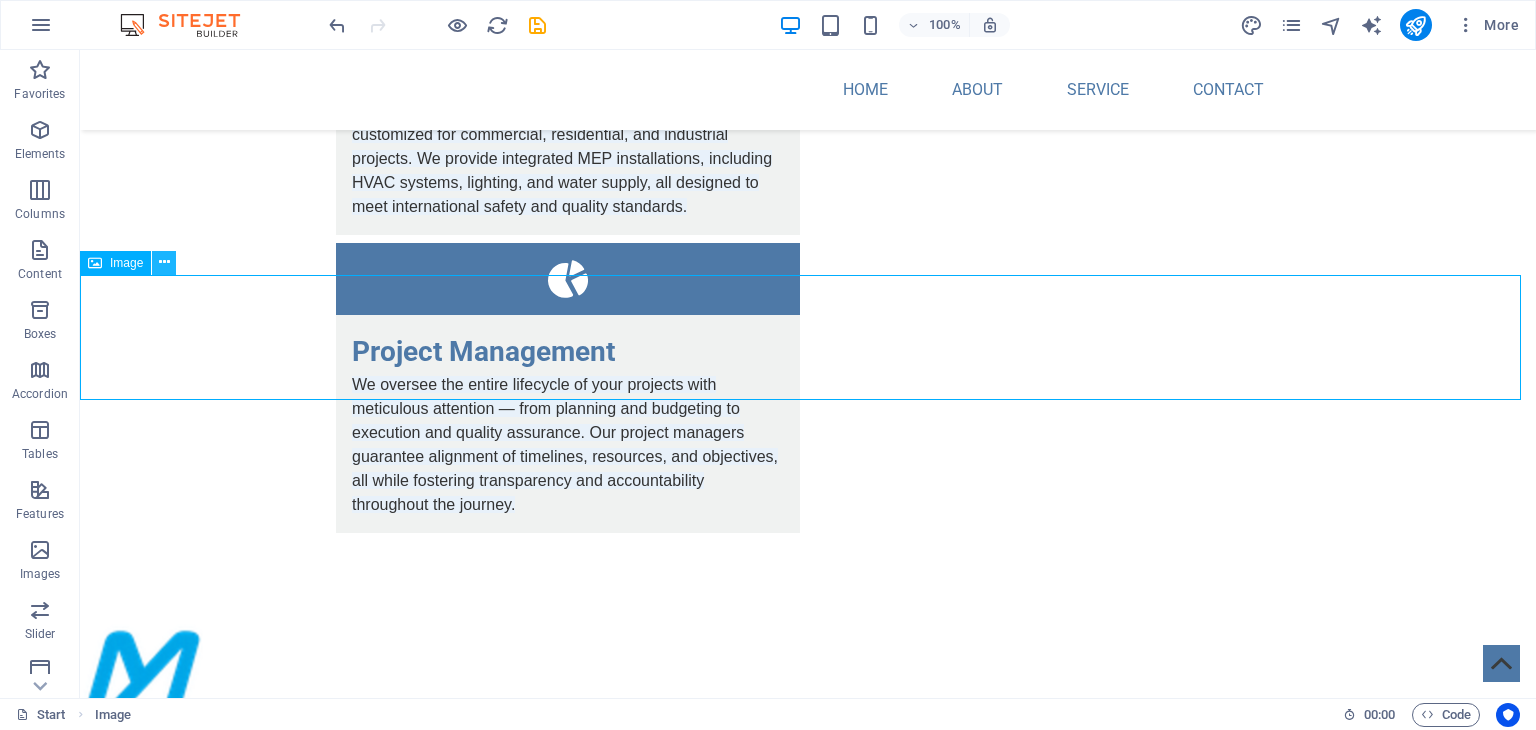 click at bounding box center [164, 262] 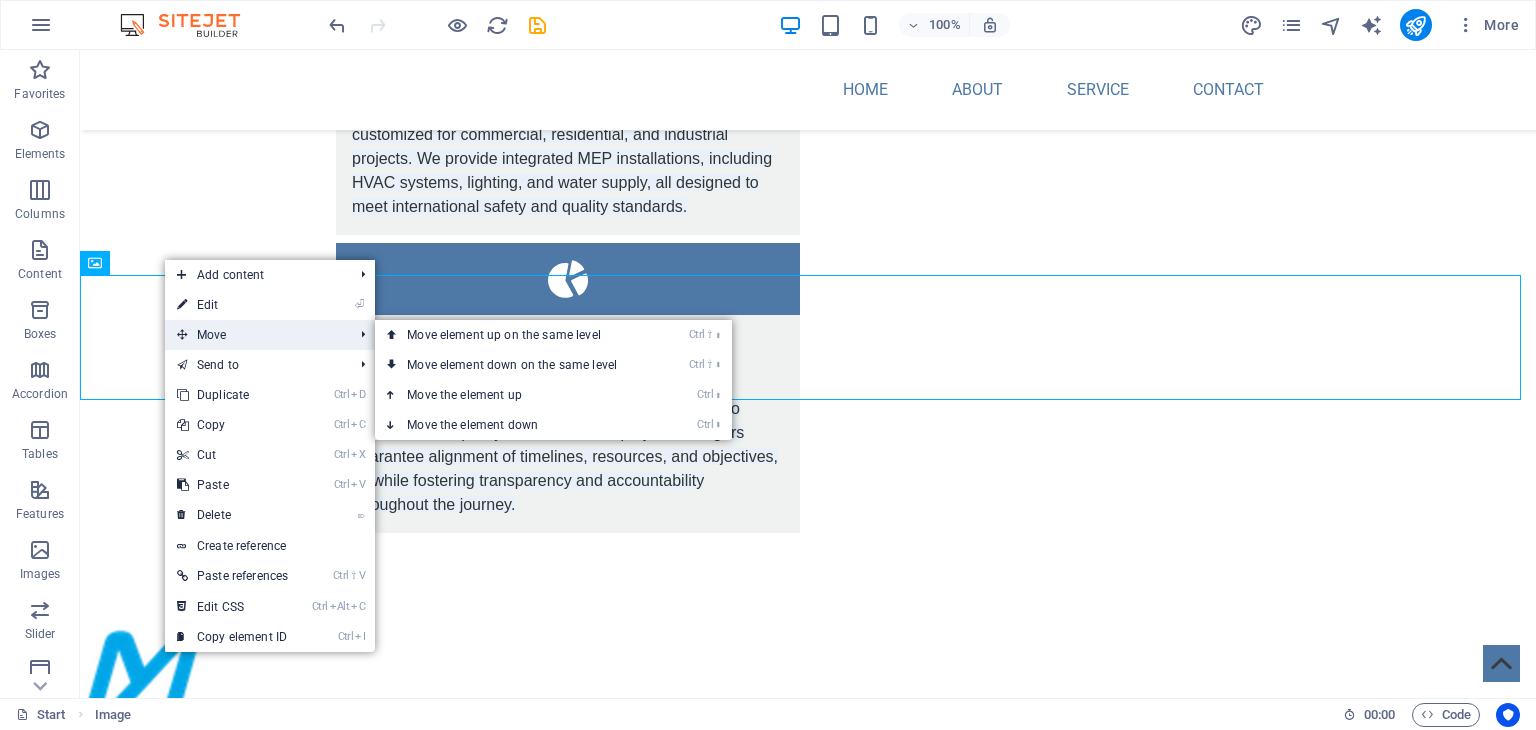 click on "Move" at bounding box center (255, 335) 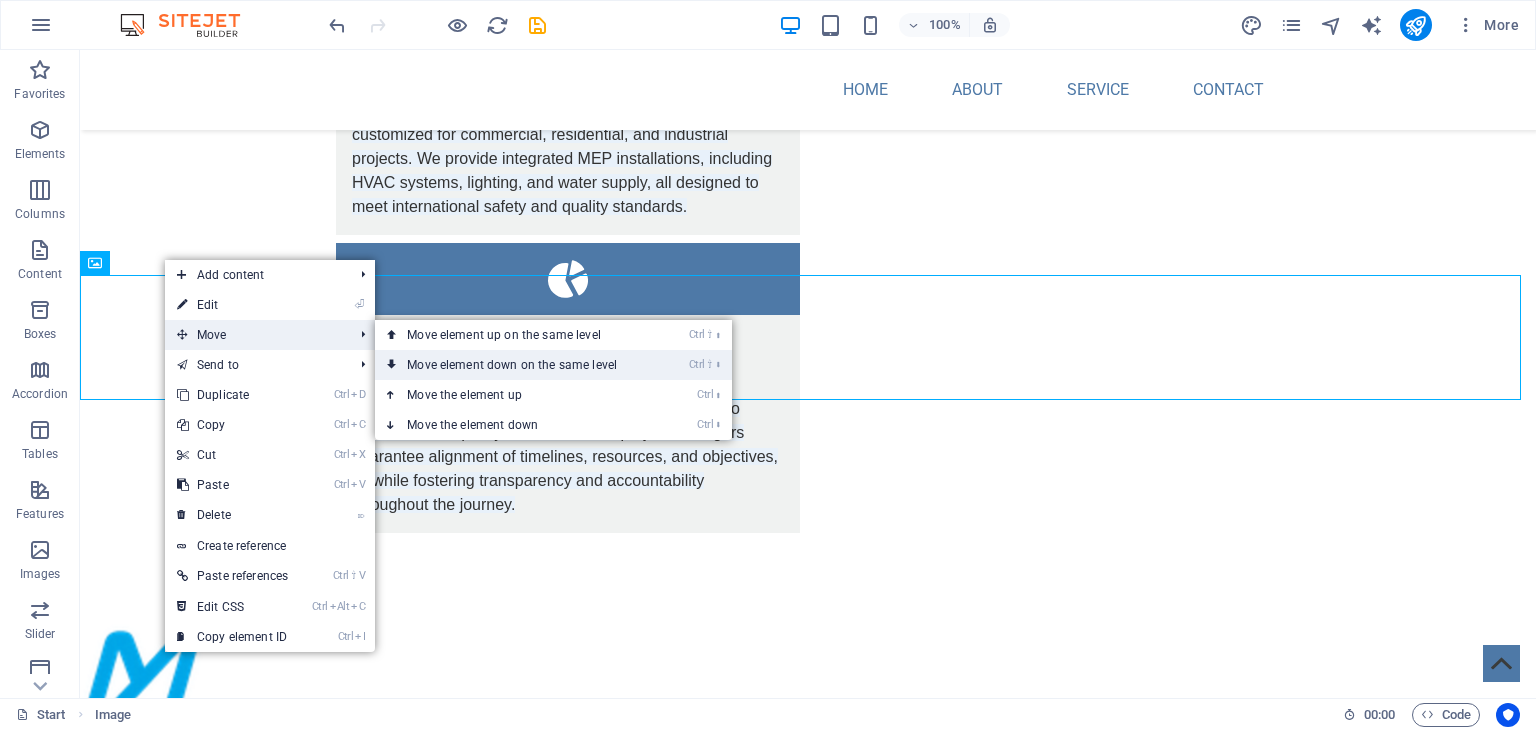 click on "Ctrl ⇧ ⬇  Move element down on the same level" at bounding box center [516, 365] 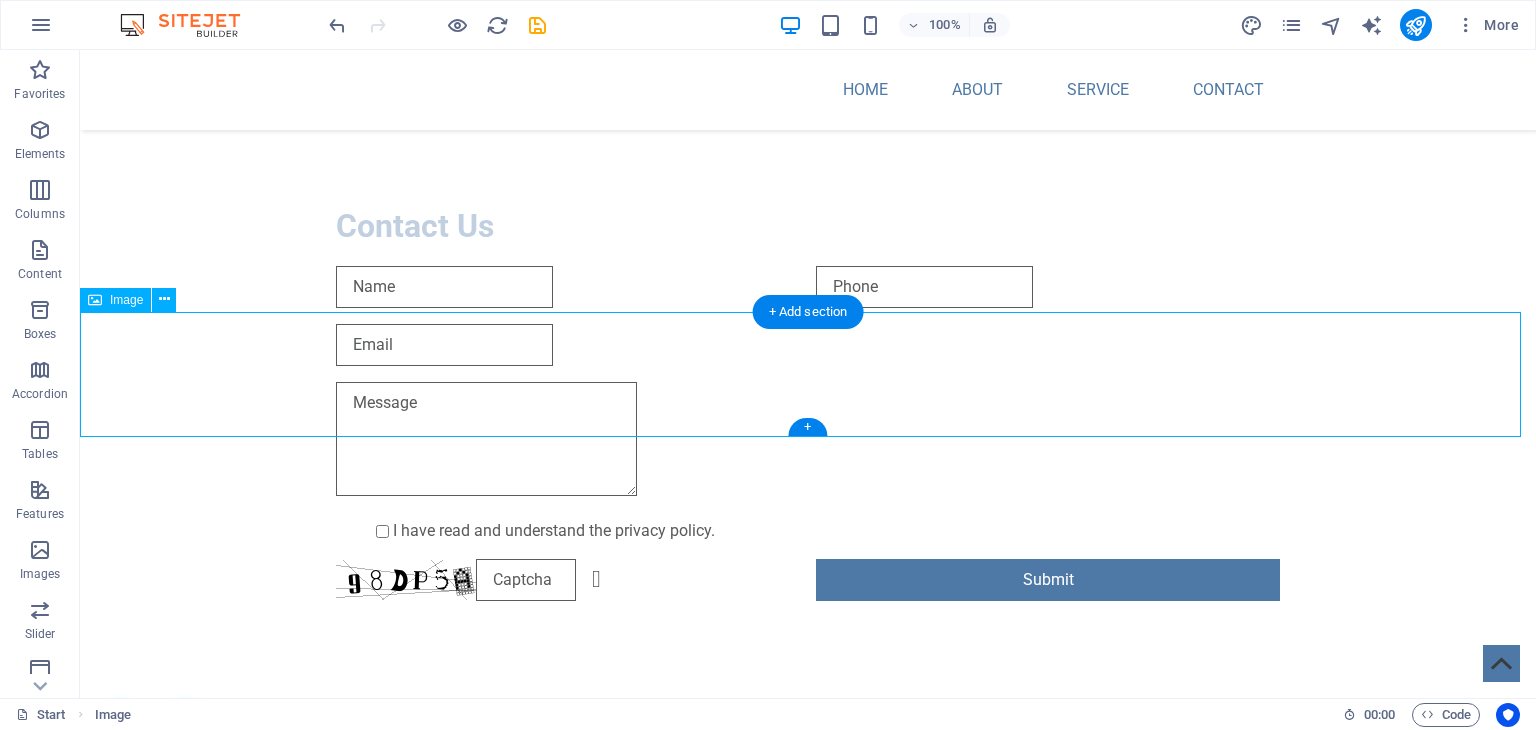 scroll, scrollTop: 1656, scrollLeft: 0, axis: vertical 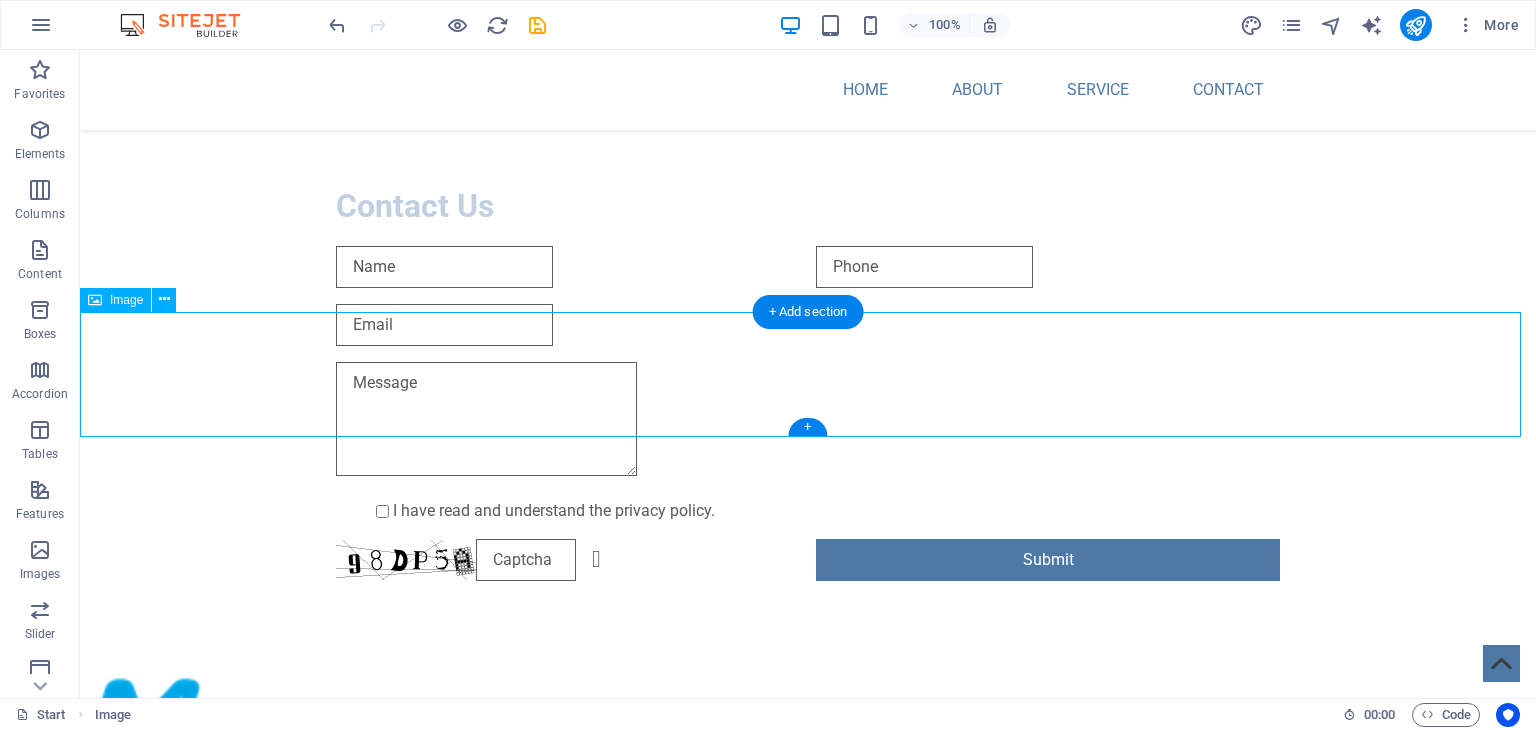 click at bounding box center [808, 723] 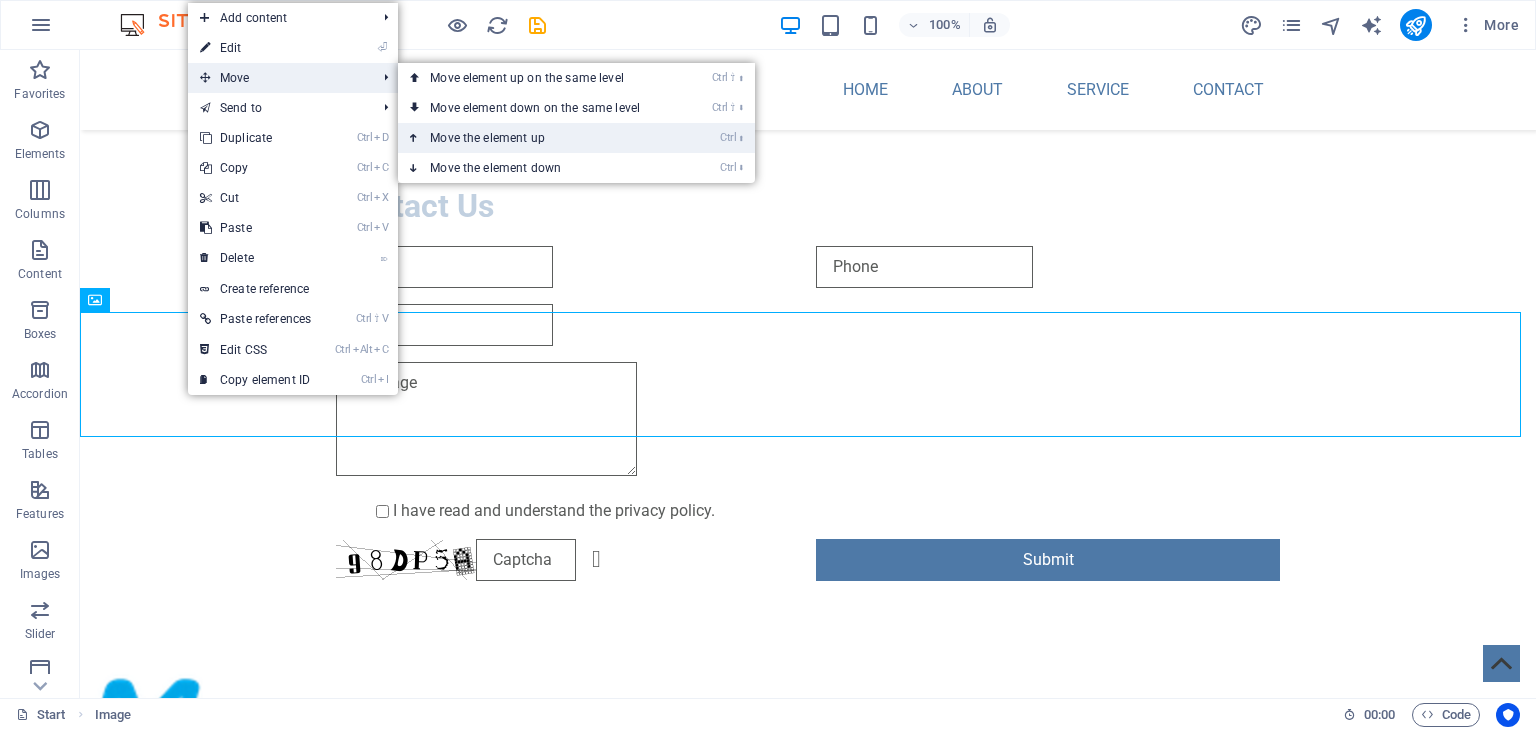 click on "Ctrl ⬆  Move the element up" at bounding box center (539, 138) 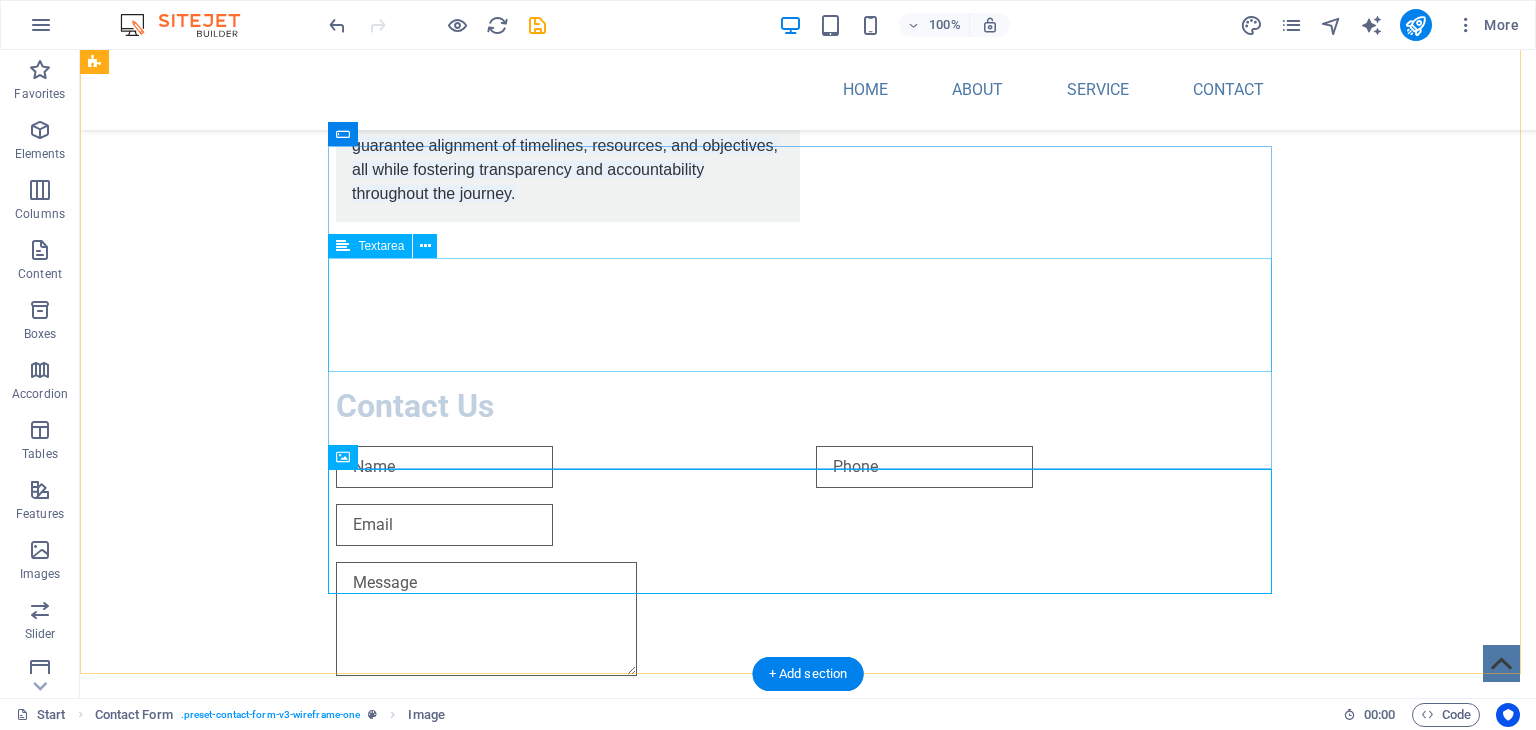 scroll, scrollTop: 1356, scrollLeft: 0, axis: vertical 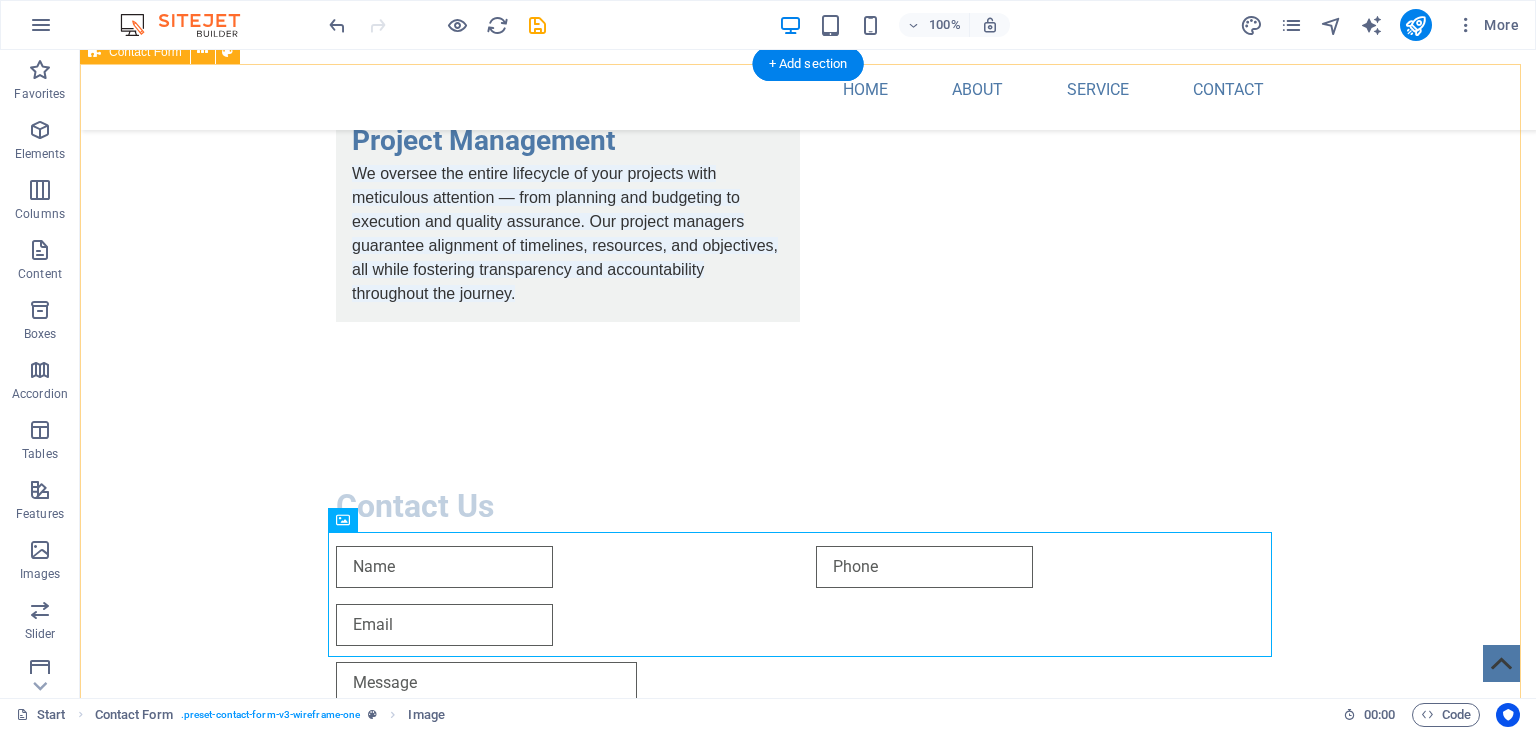 click on "Contact Us   I have read and understand the privacy policy. Unreadable? Load new Submit" at bounding box center (808, 744) 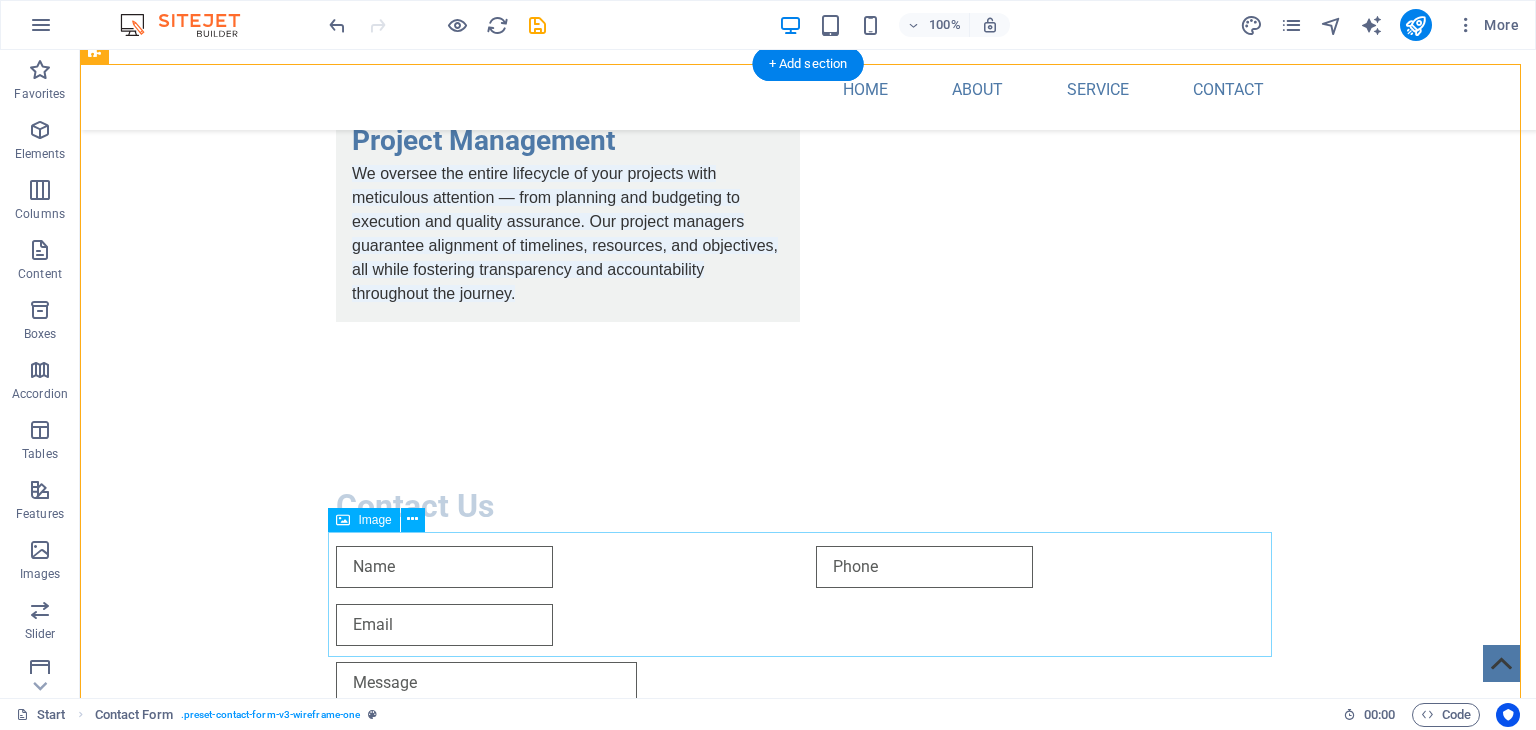 click at bounding box center [808, 943] 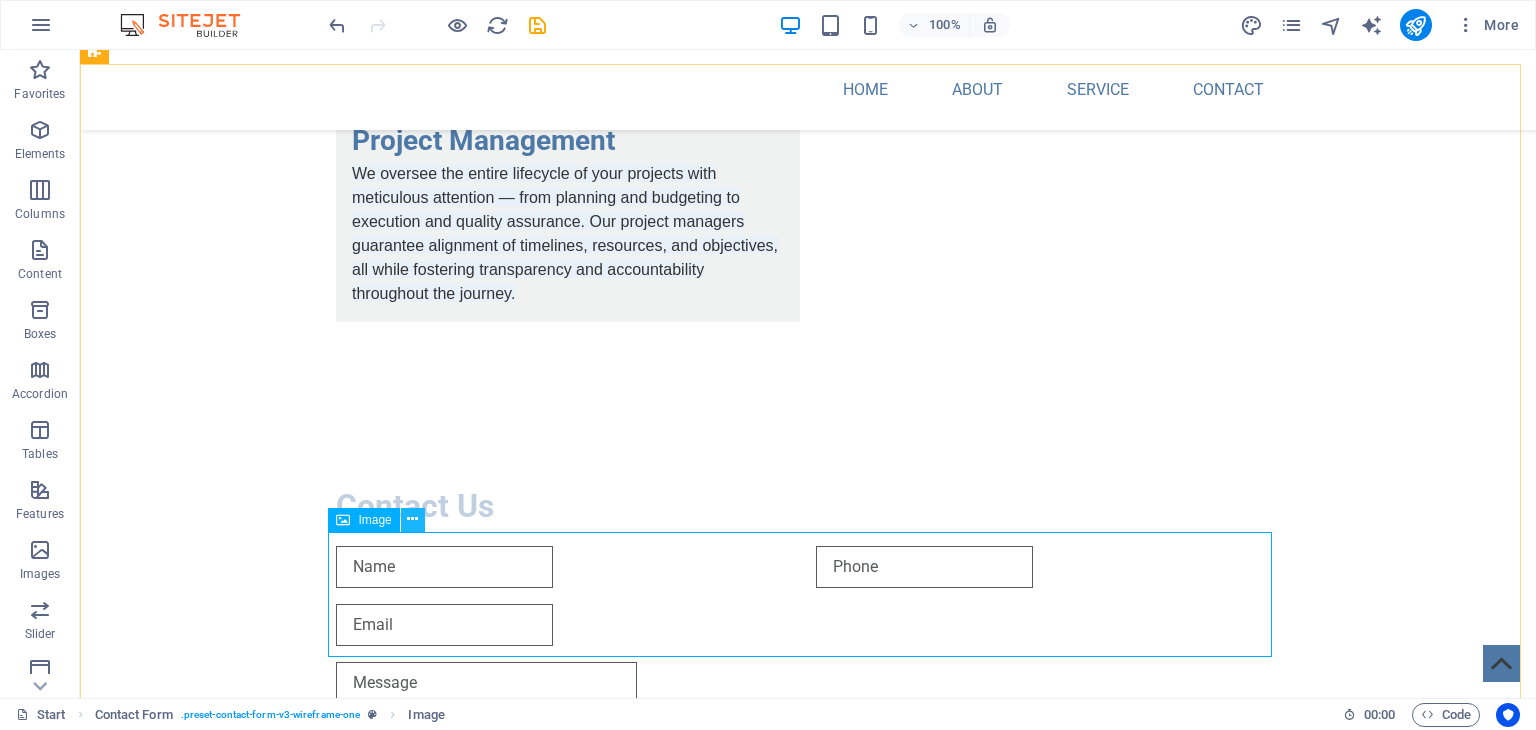 click at bounding box center (412, 519) 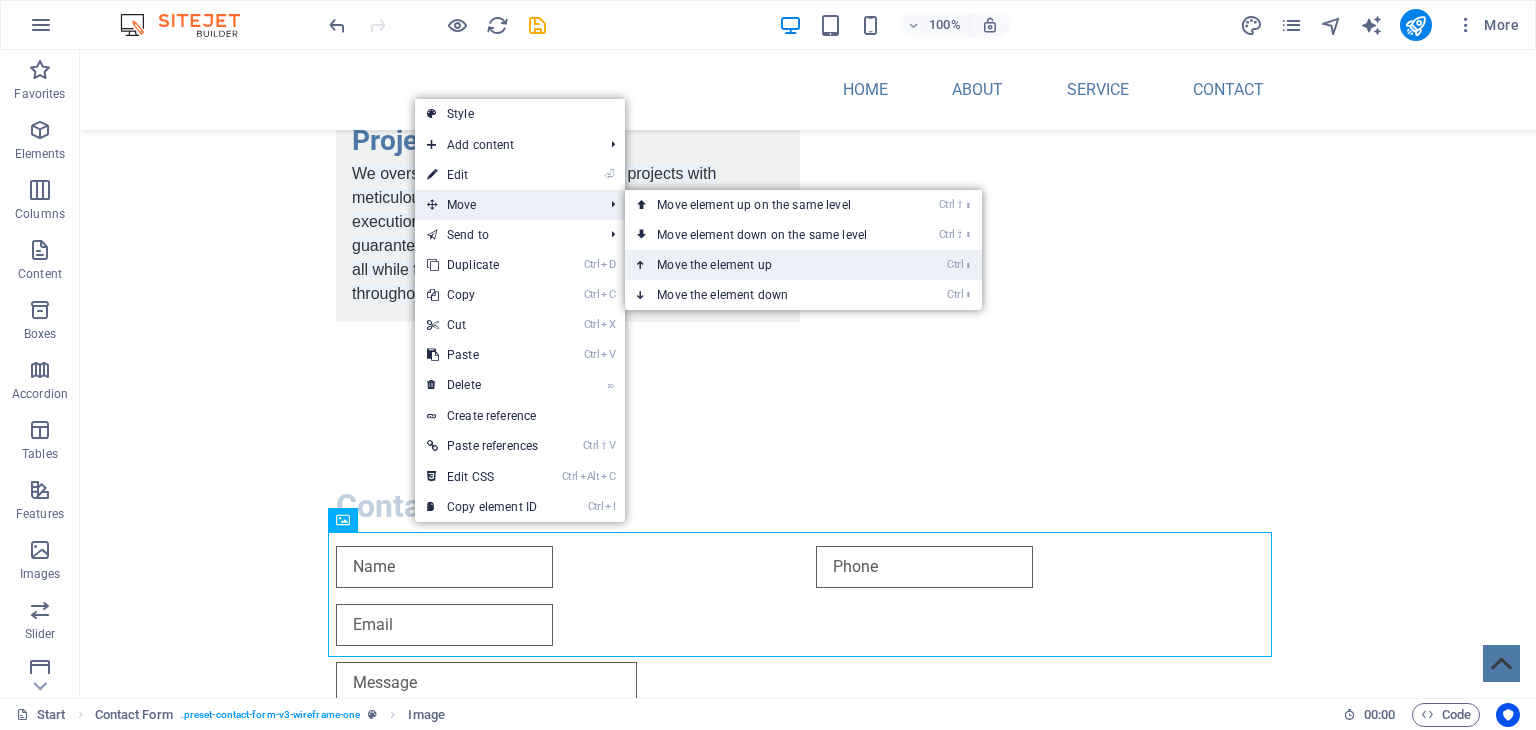 click on "Ctrl ⬆  Move the element up" at bounding box center [766, 265] 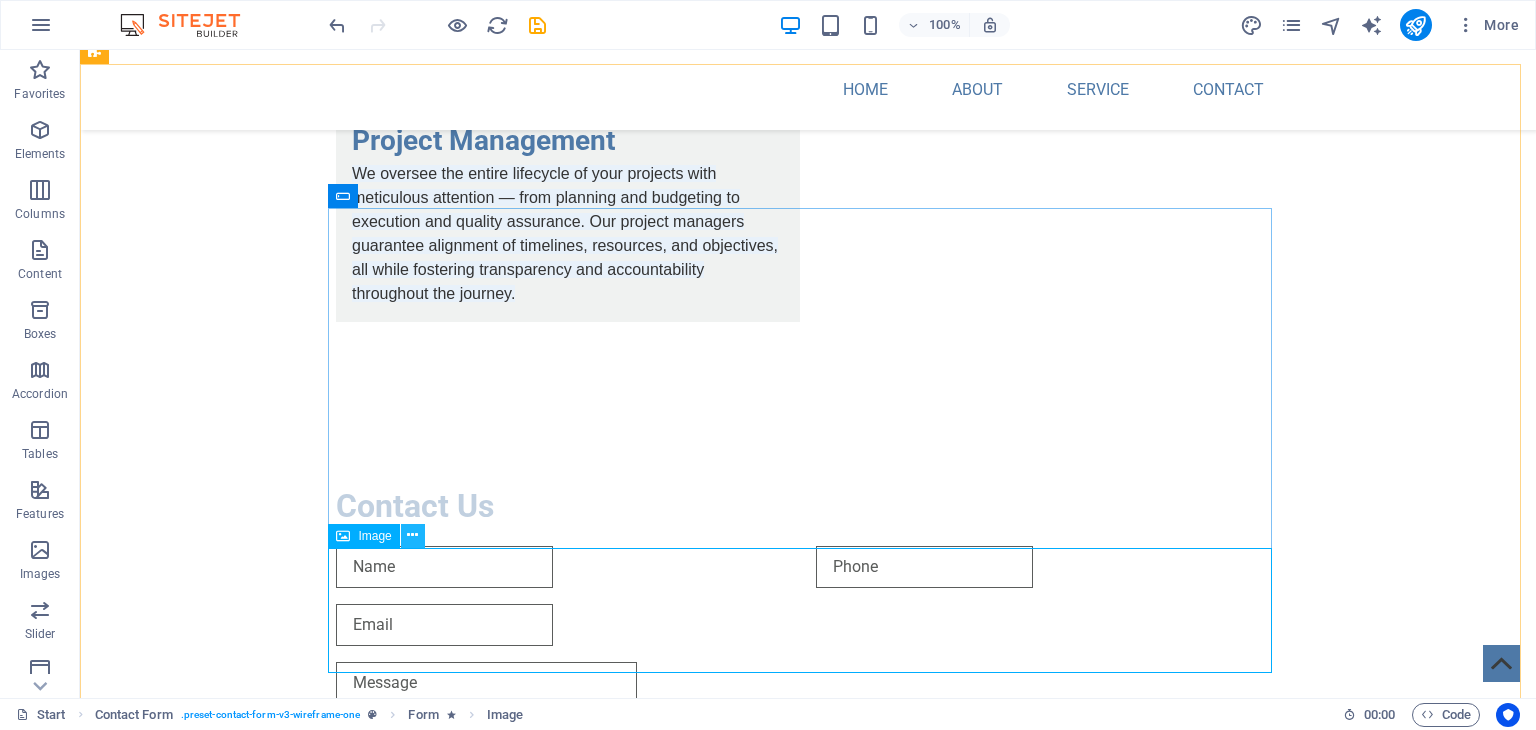 click at bounding box center (412, 535) 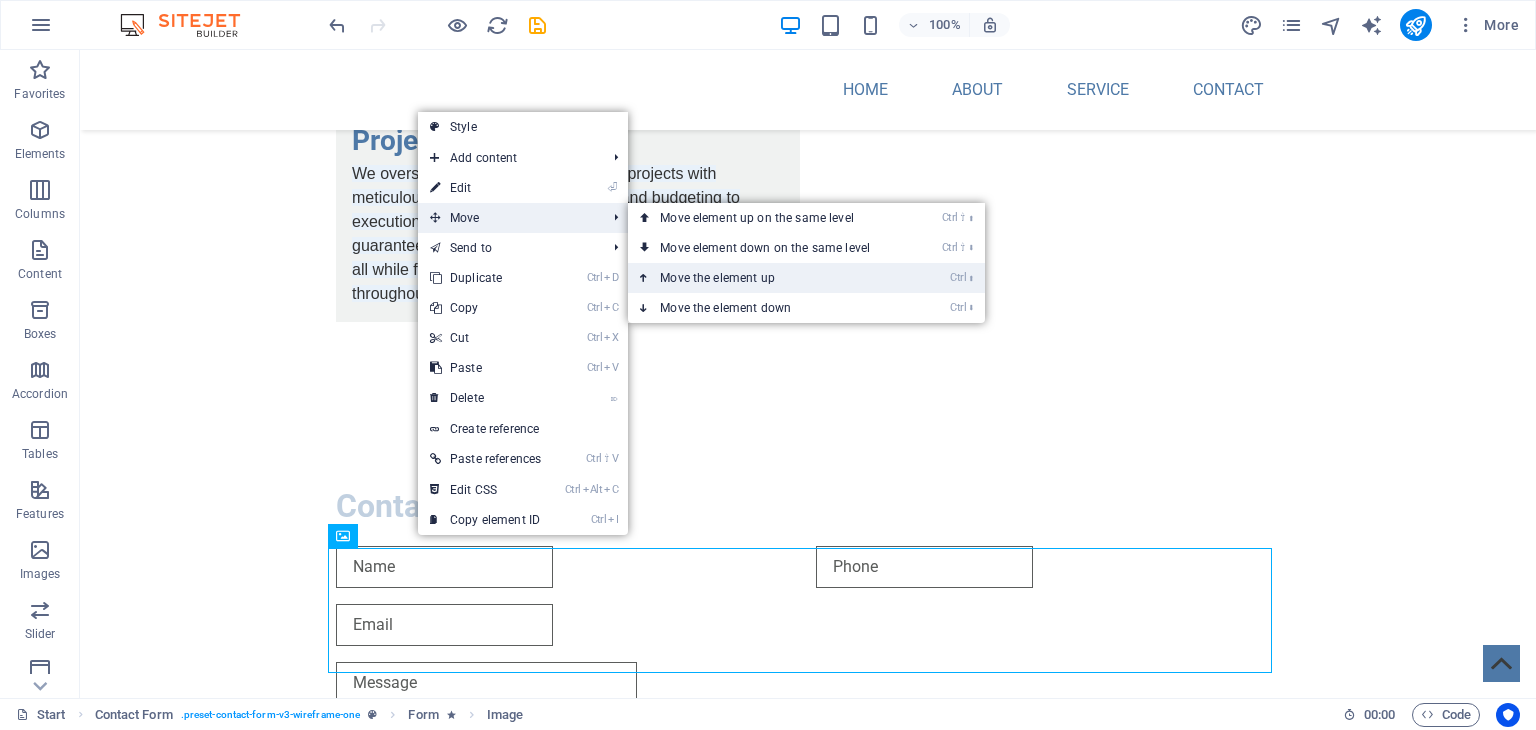 click on "Ctrl ⬆  Move the element up" at bounding box center [769, 278] 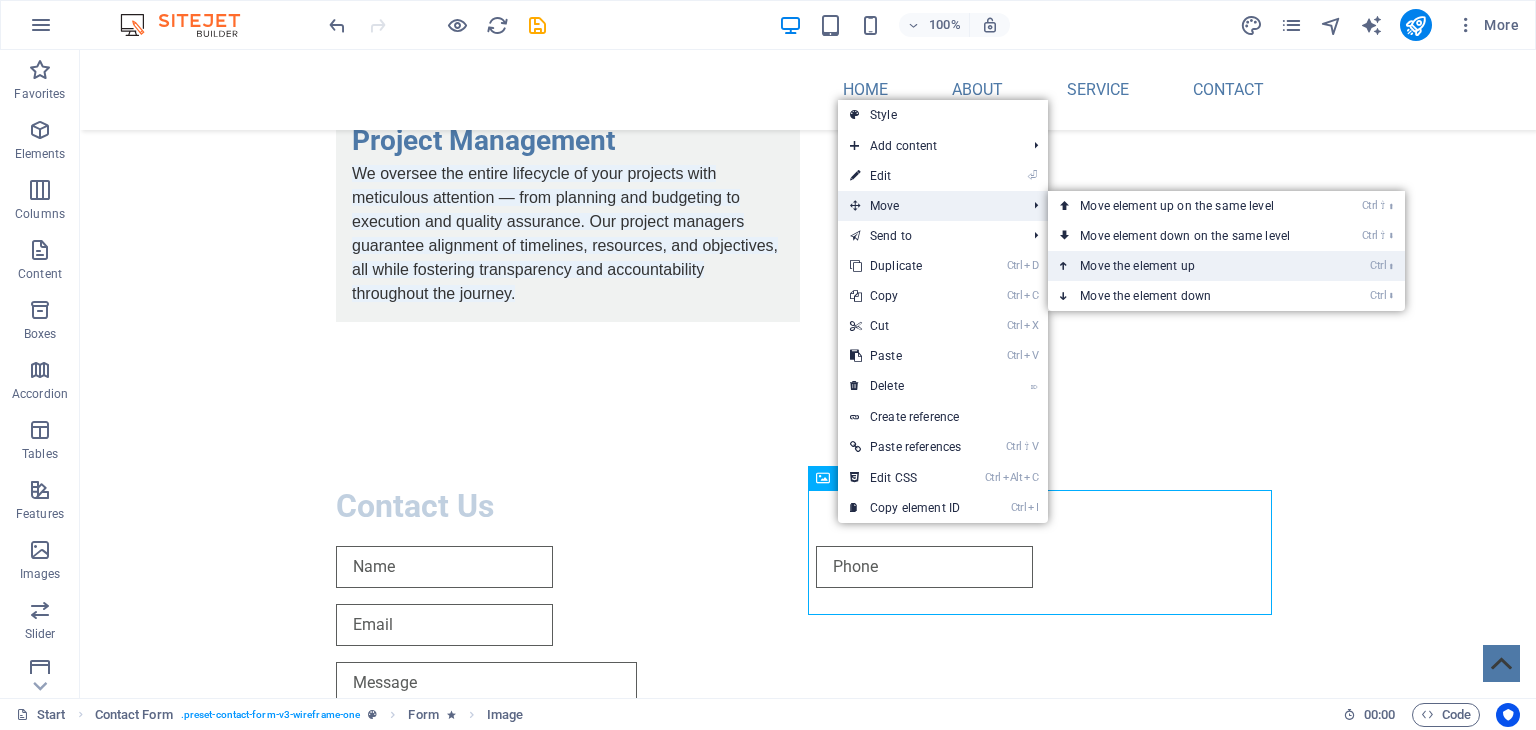 click on "Ctrl ⬆  Move the element up" at bounding box center (1189, 266) 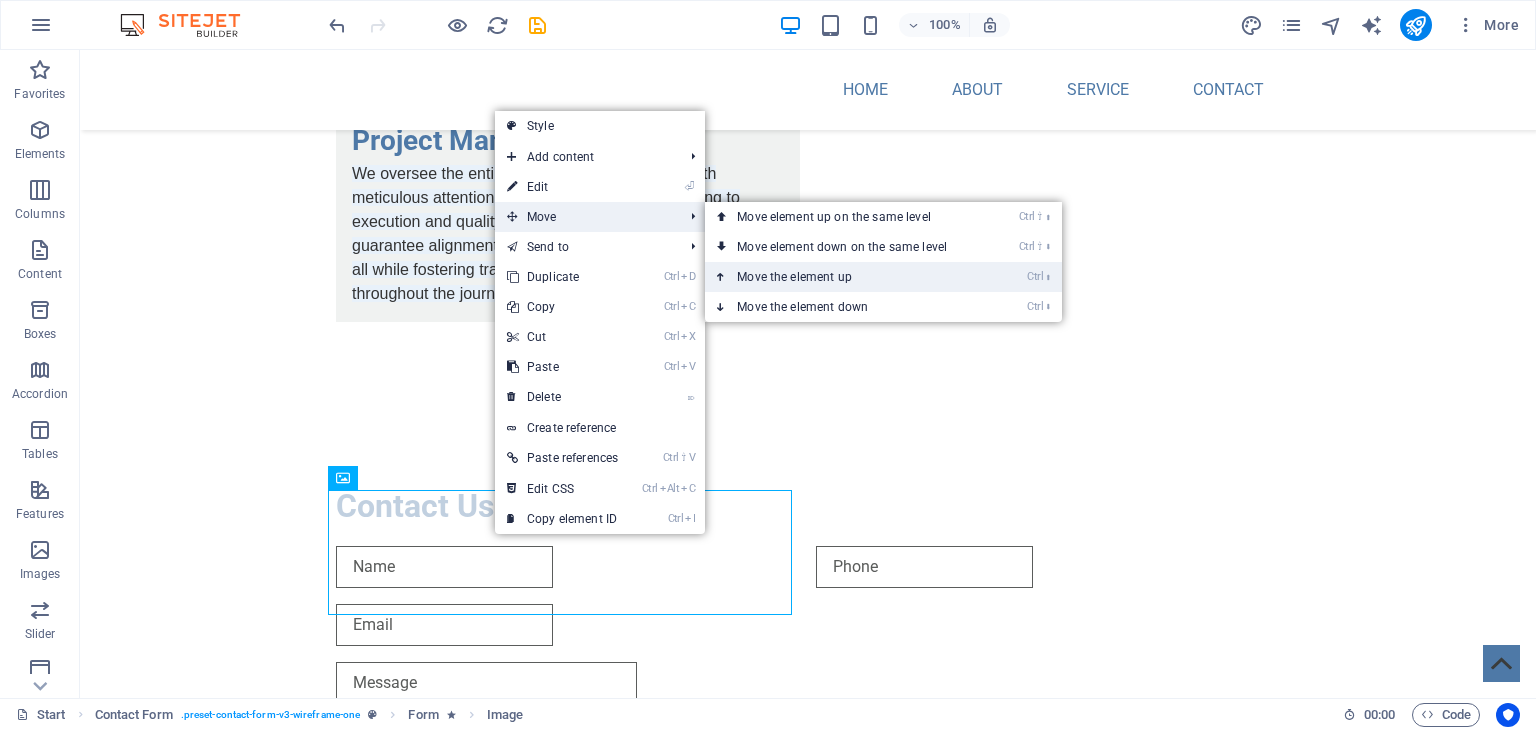 click on "Ctrl ⬆  Move the element up" at bounding box center [846, 277] 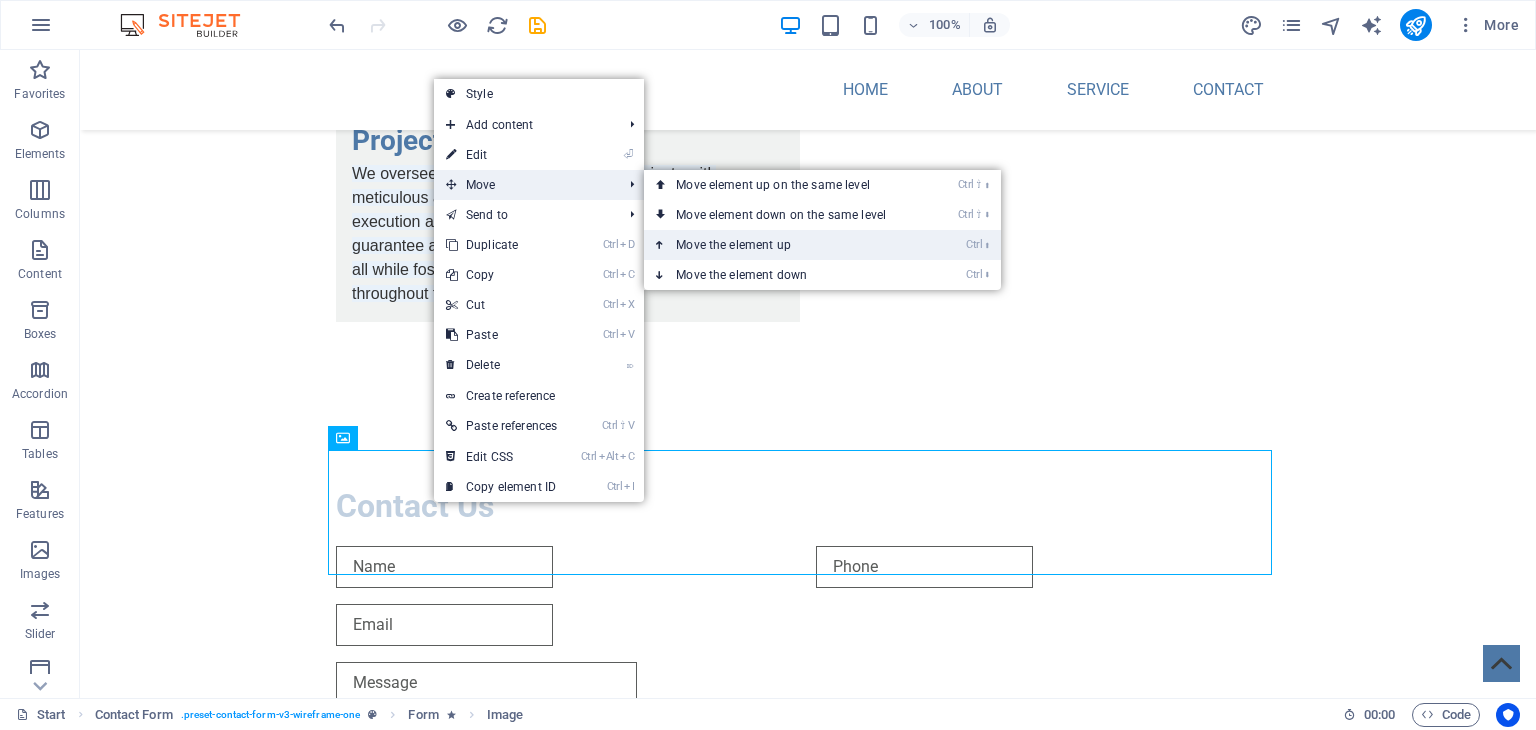 click on "Ctrl ⬆  Move the element up" at bounding box center [785, 245] 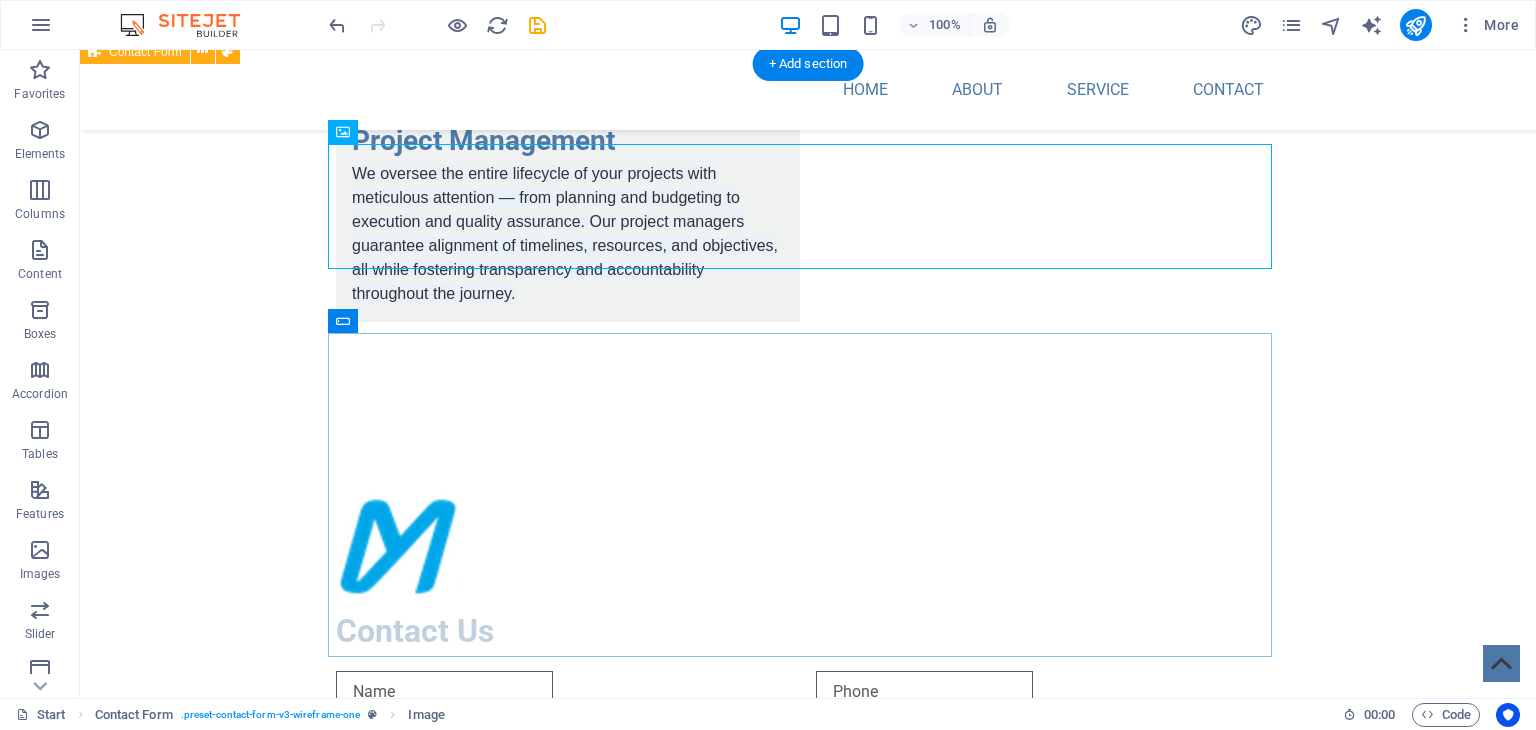 click on "Contact Us   I have read and understand the privacy policy. Unreadable? Load new Submit" at bounding box center (808, 744) 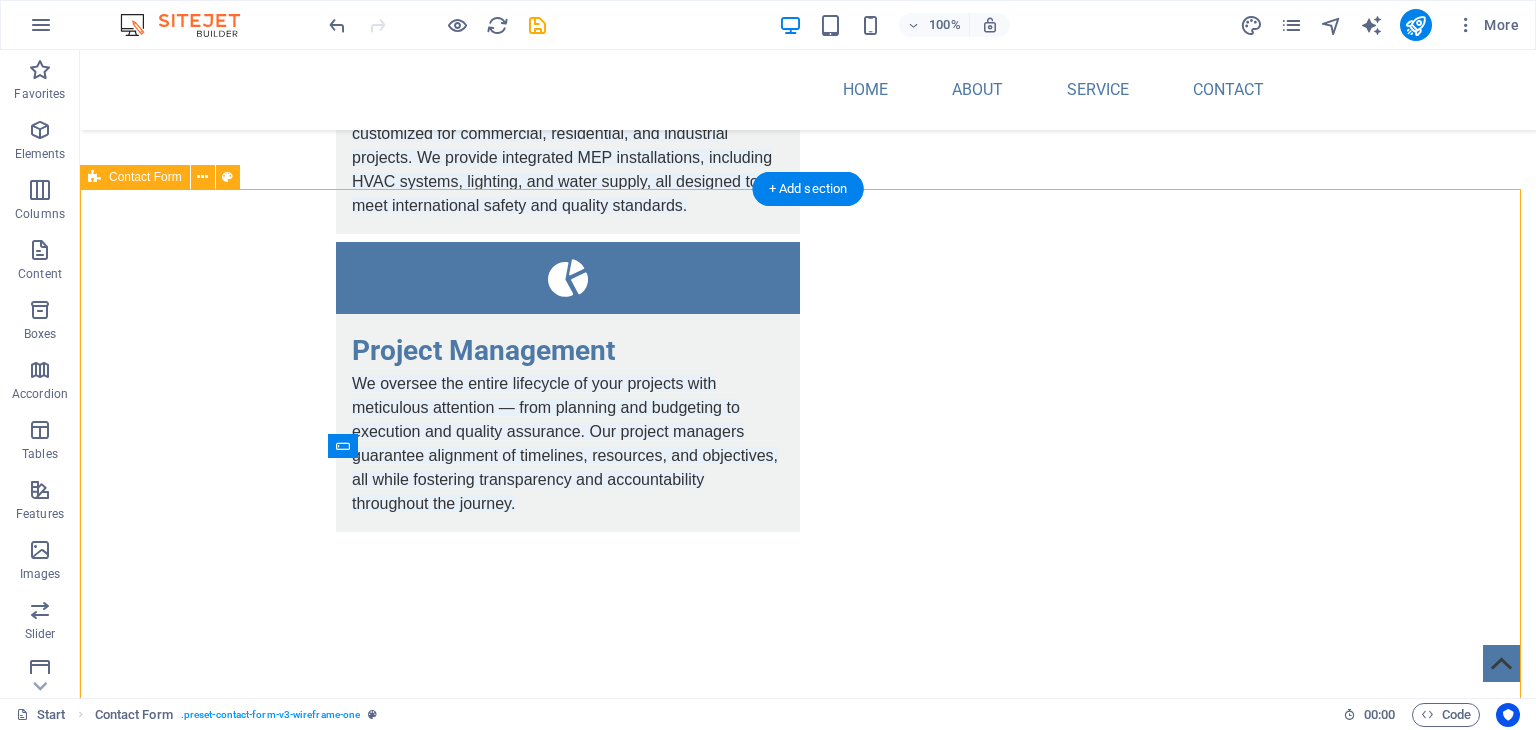 scroll, scrollTop: 1256, scrollLeft: 0, axis: vertical 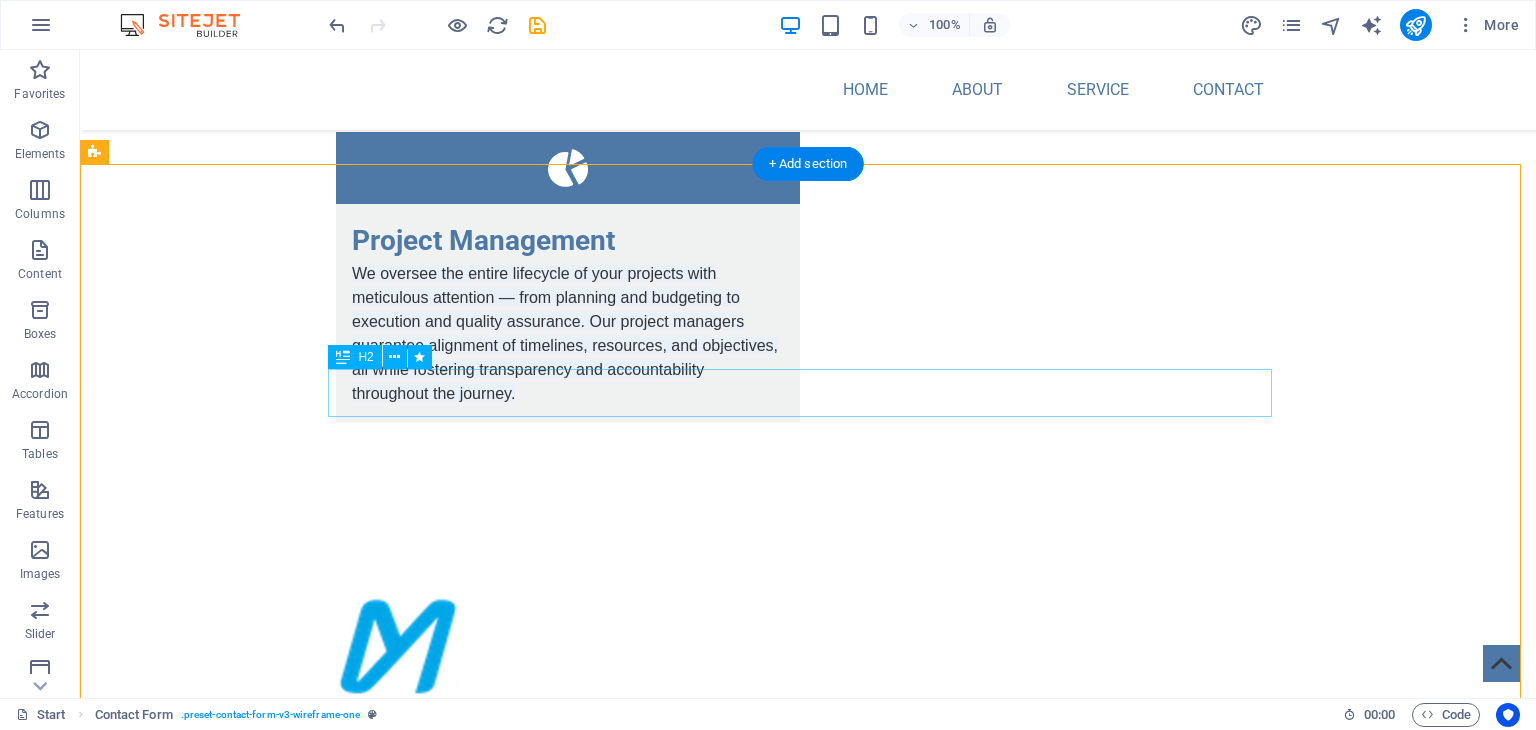 click on "Contact Us" at bounding box center (808, 731) 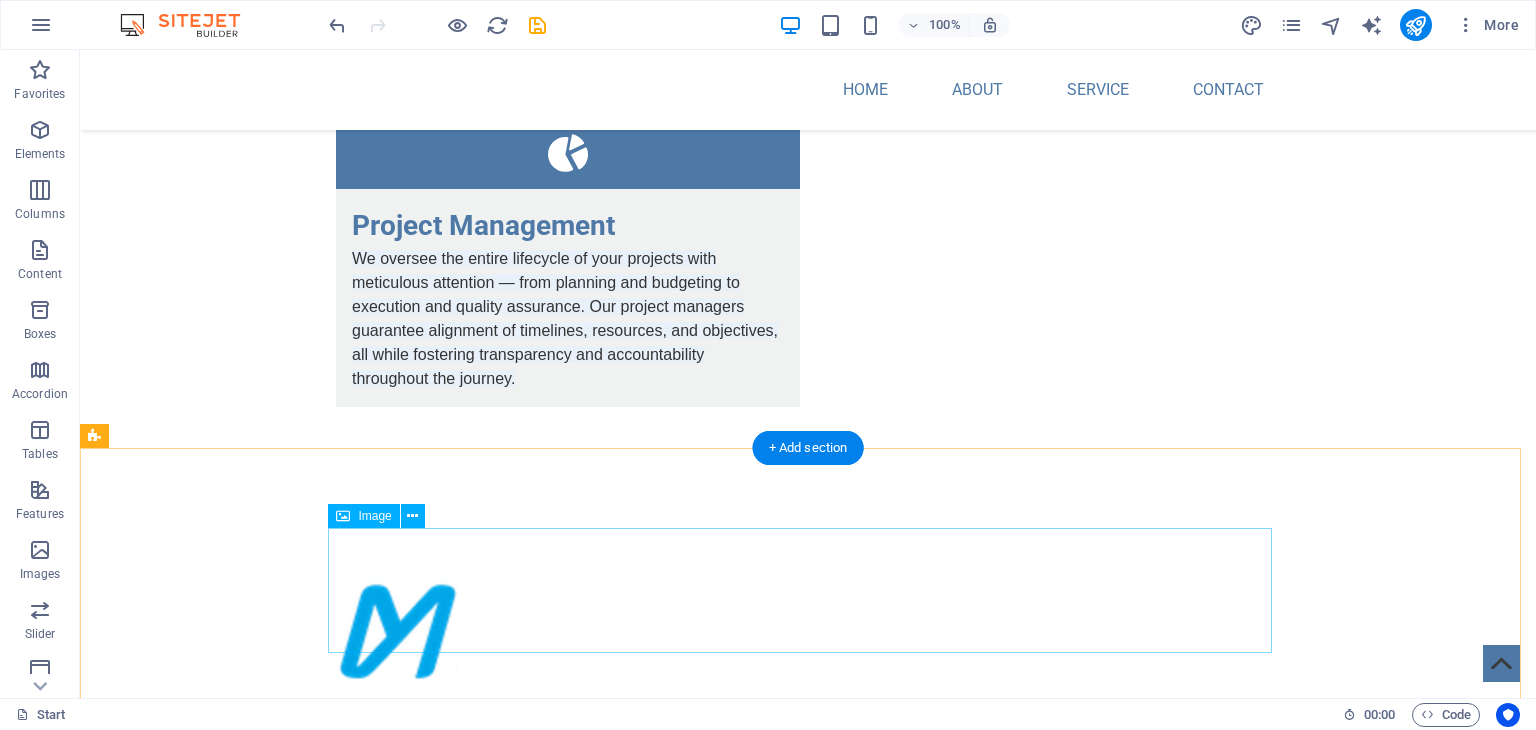 scroll, scrollTop: 1370, scrollLeft: 0, axis: vertical 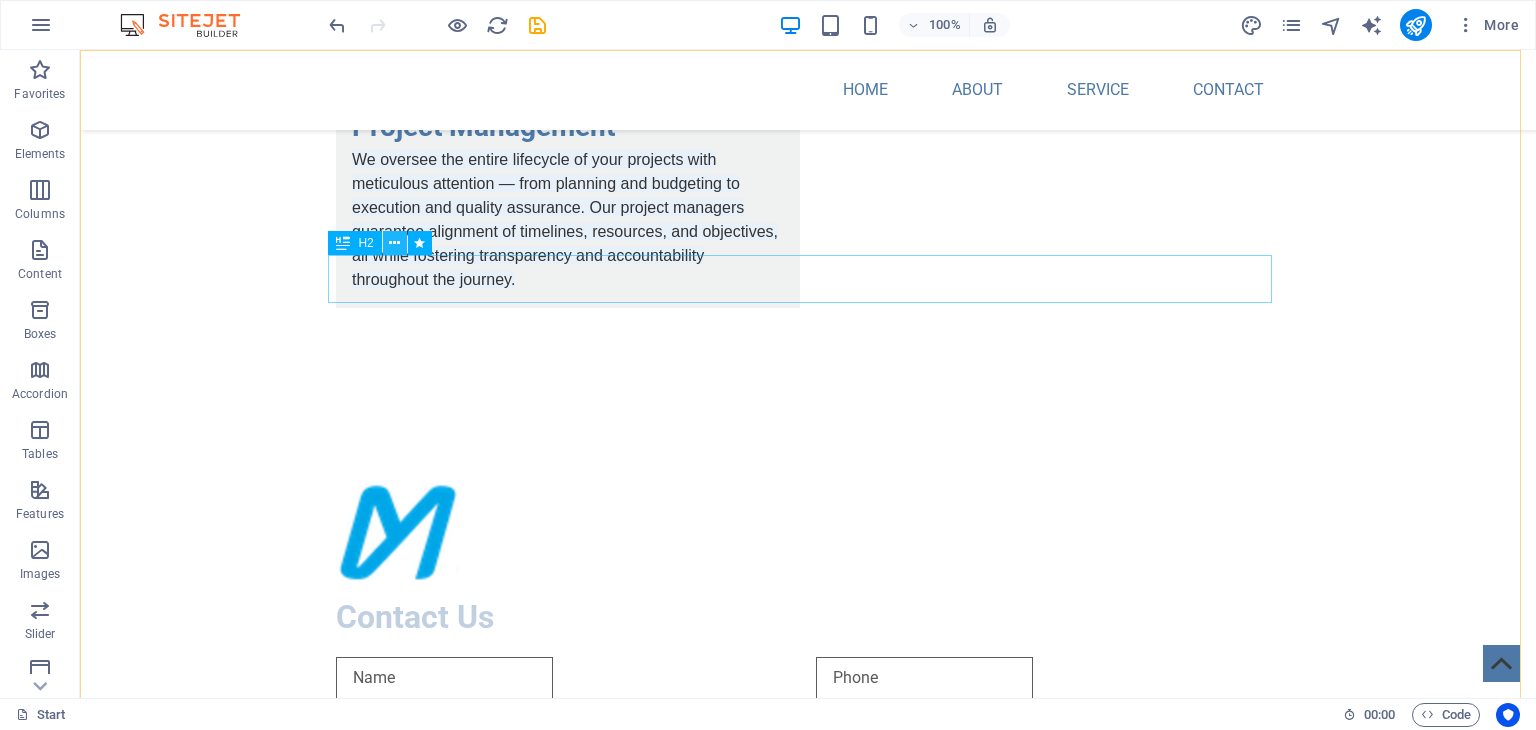 click at bounding box center (394, 243) 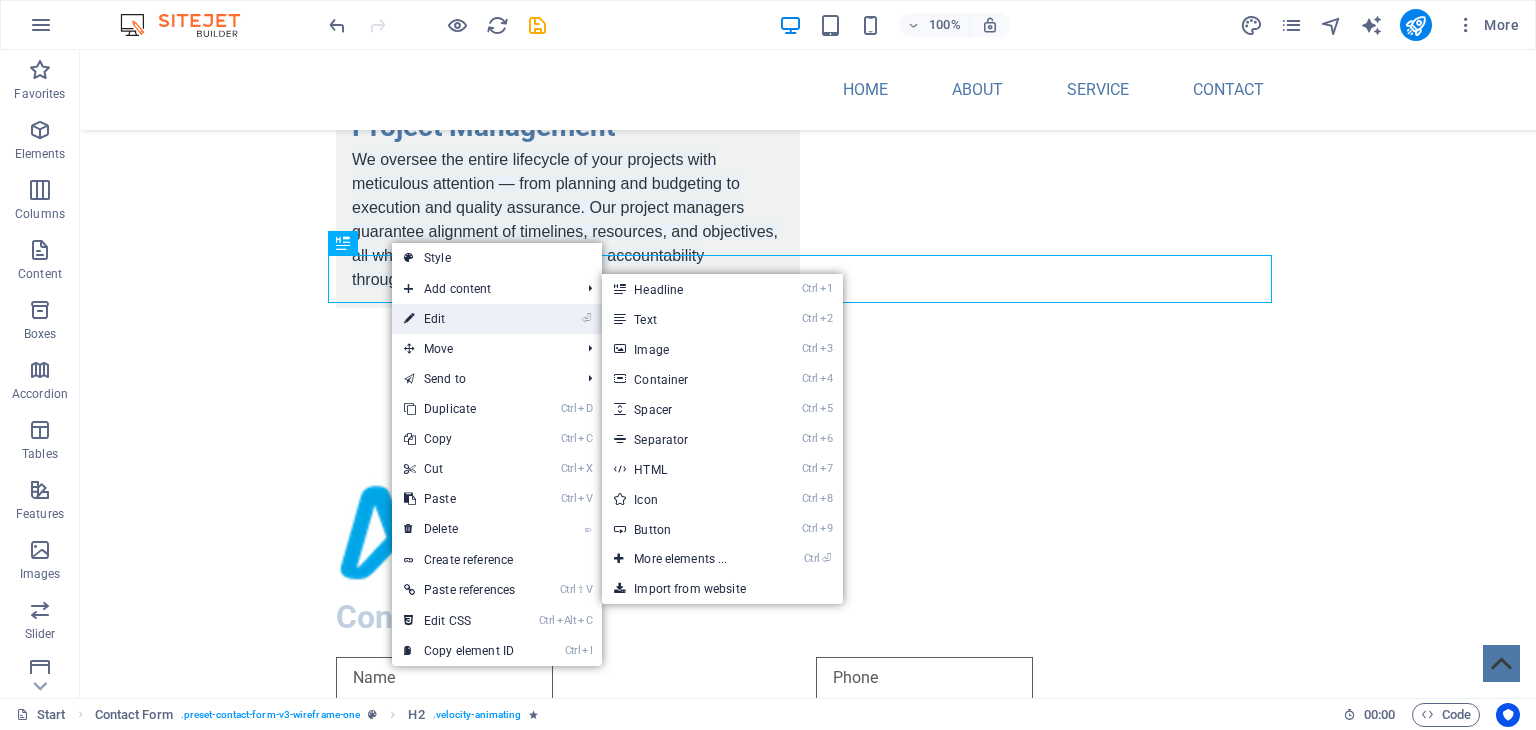 click on "⏎  Edit" at bounding box center (459, 319) 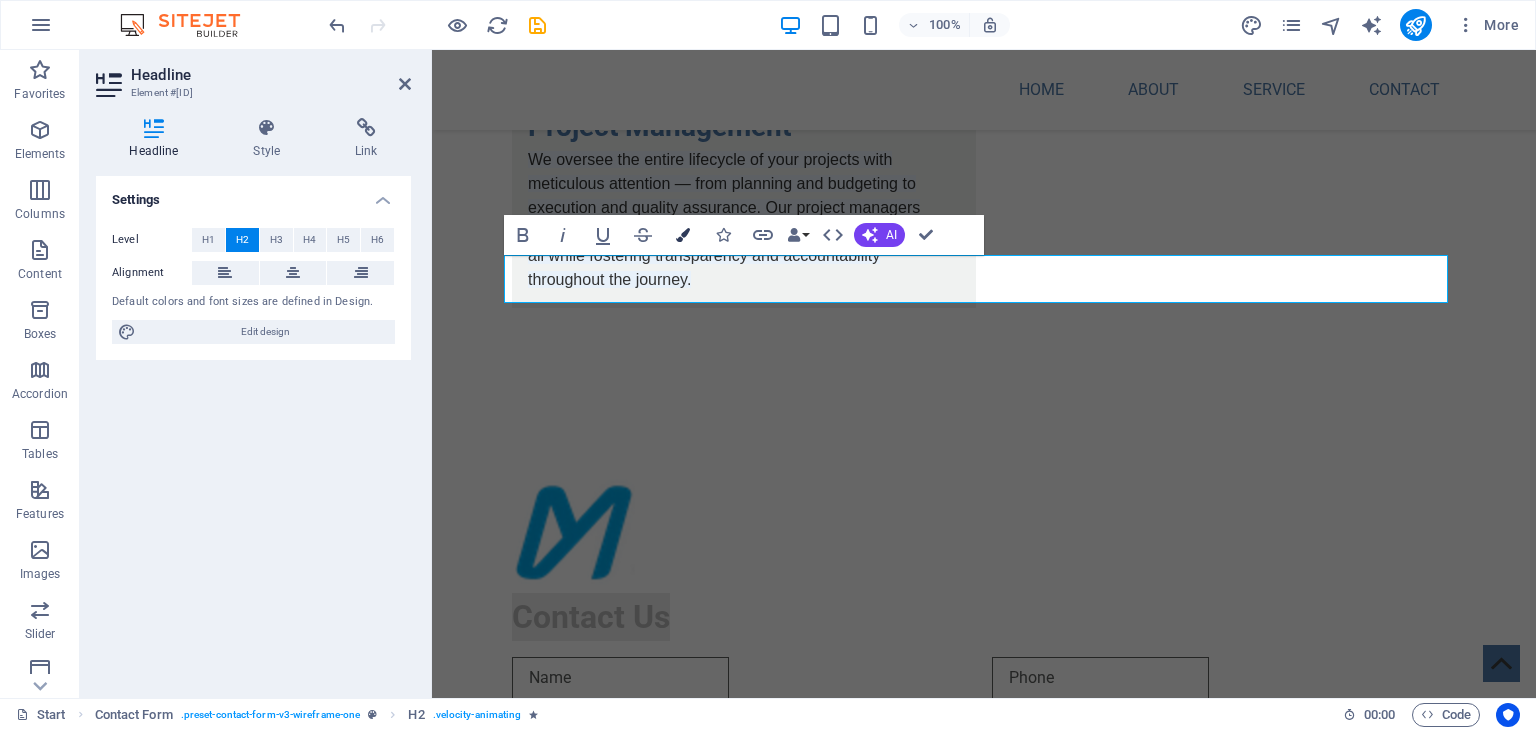 click on "Colors" at bounding box center [683, 235] 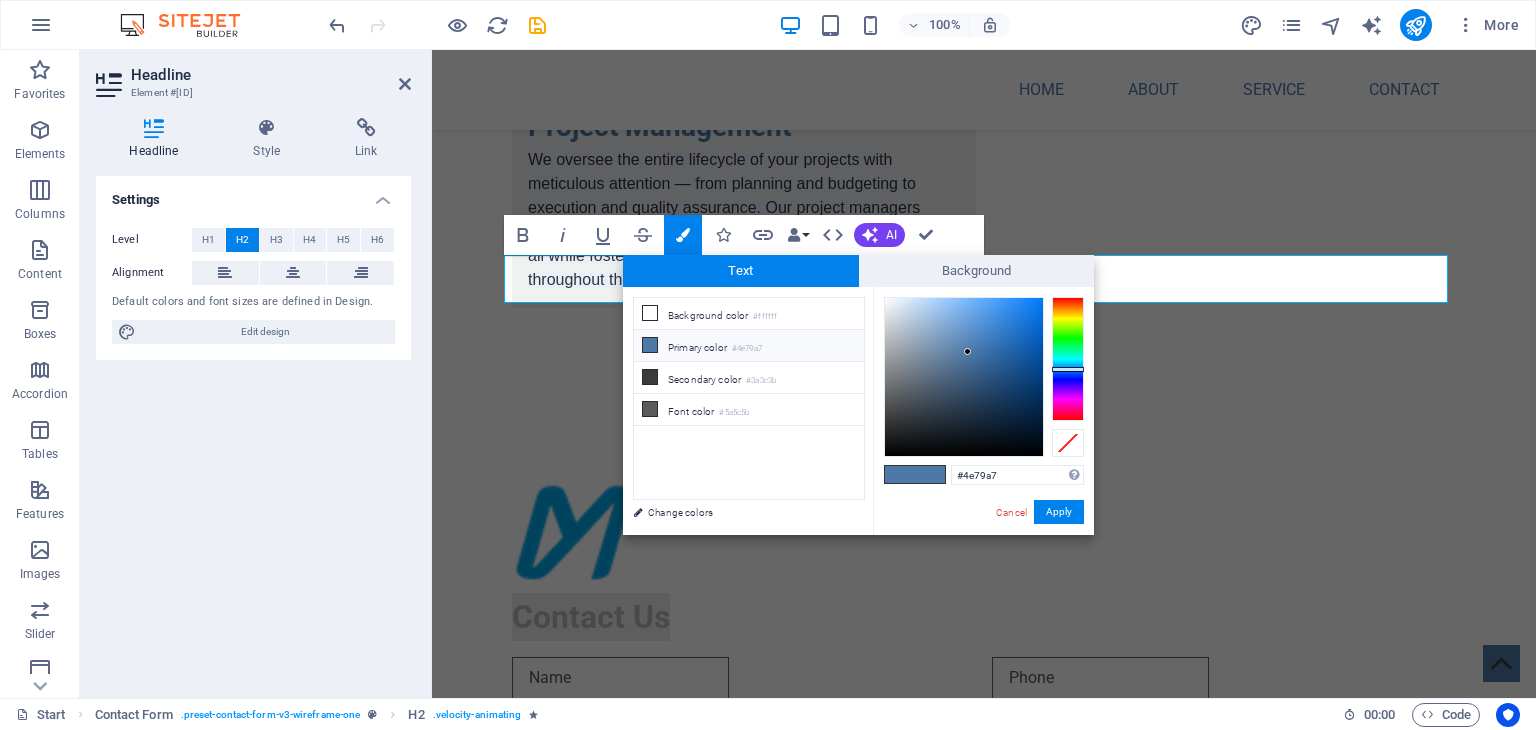 click on "Primary color
#4e79a7" at bounding box center [749, 346] 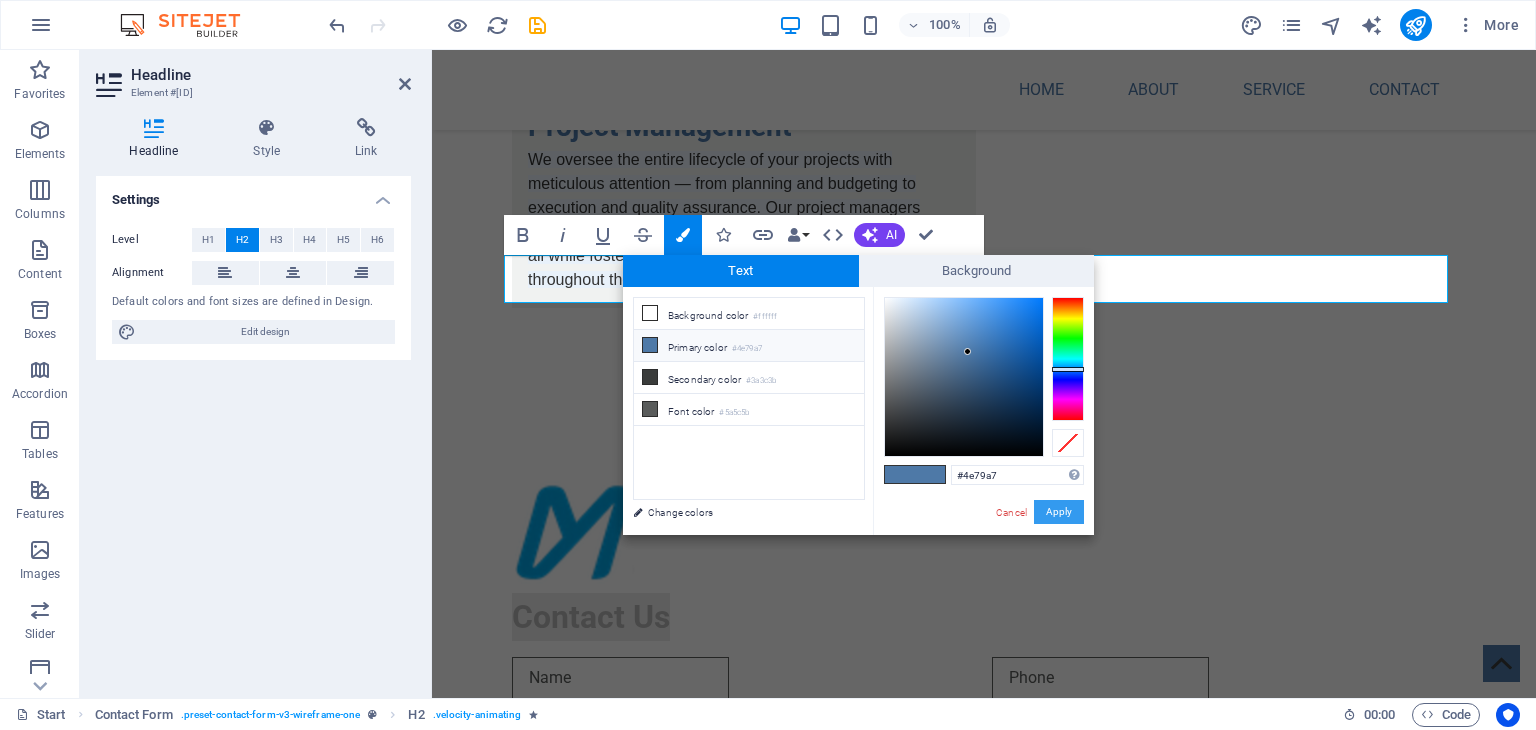 click on "Apply" at bounding box center (1059, 512) 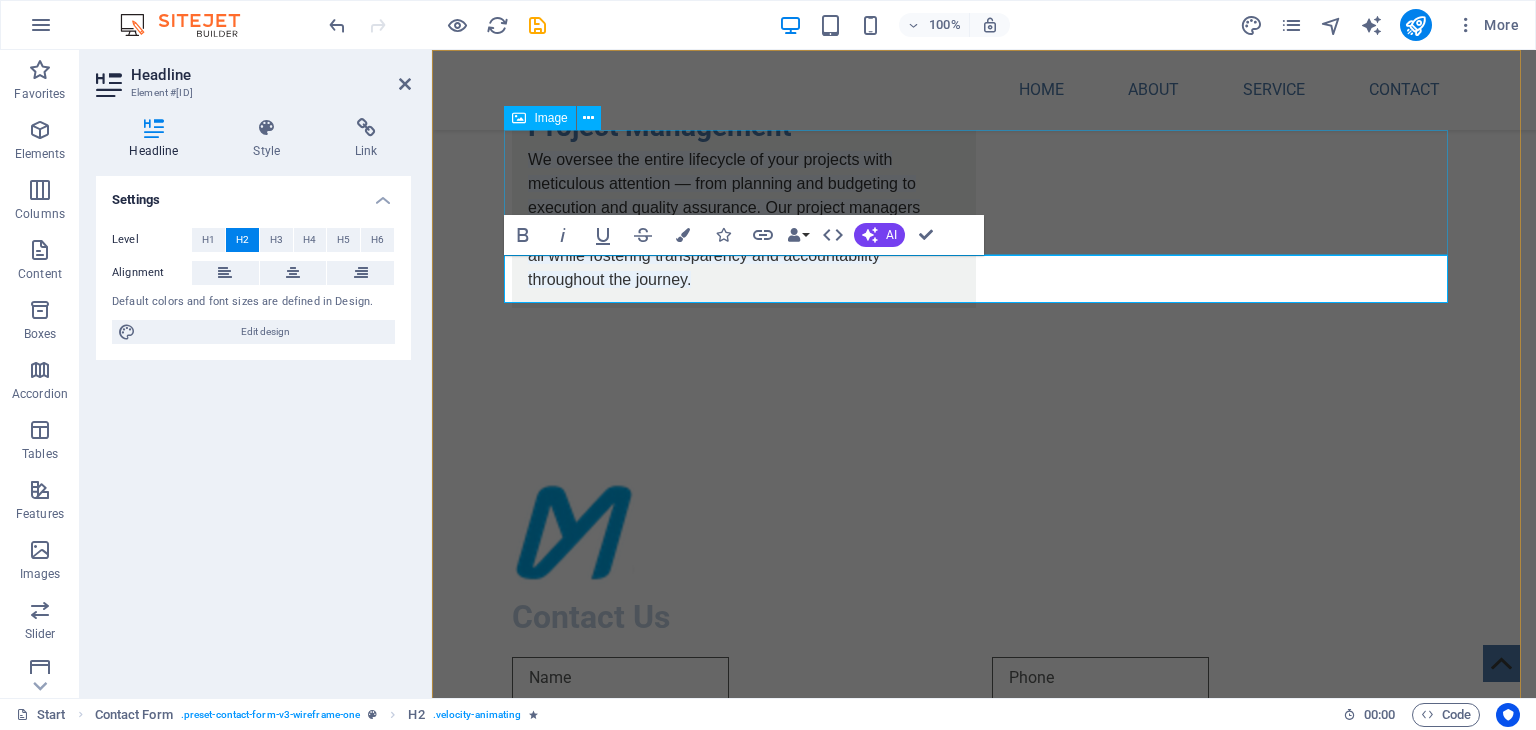 click at bounding box center (984, 530) 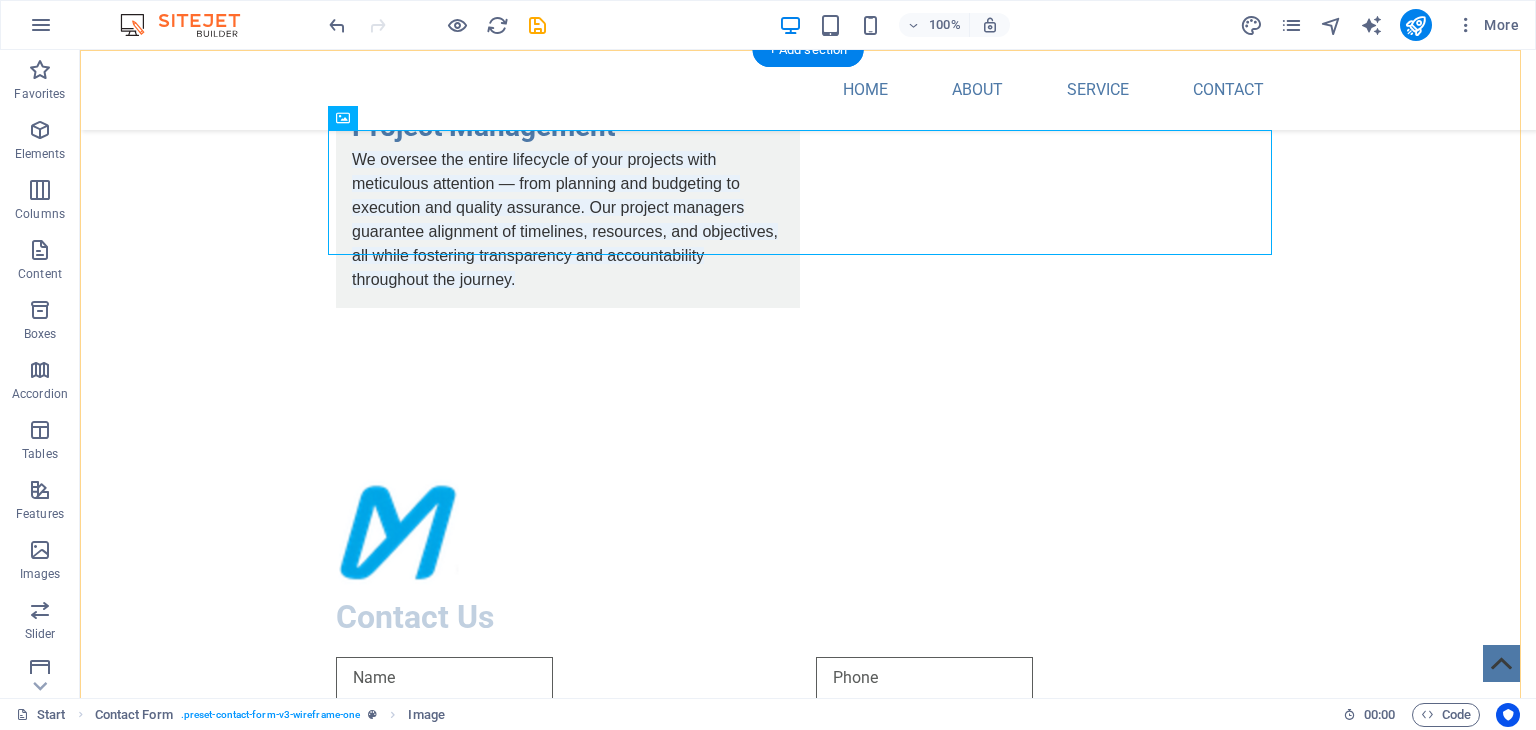 click on "Contact Us   I have read and understand the privacy policy. Unreadable? Load new Submit" at bounding box center (808, 730) 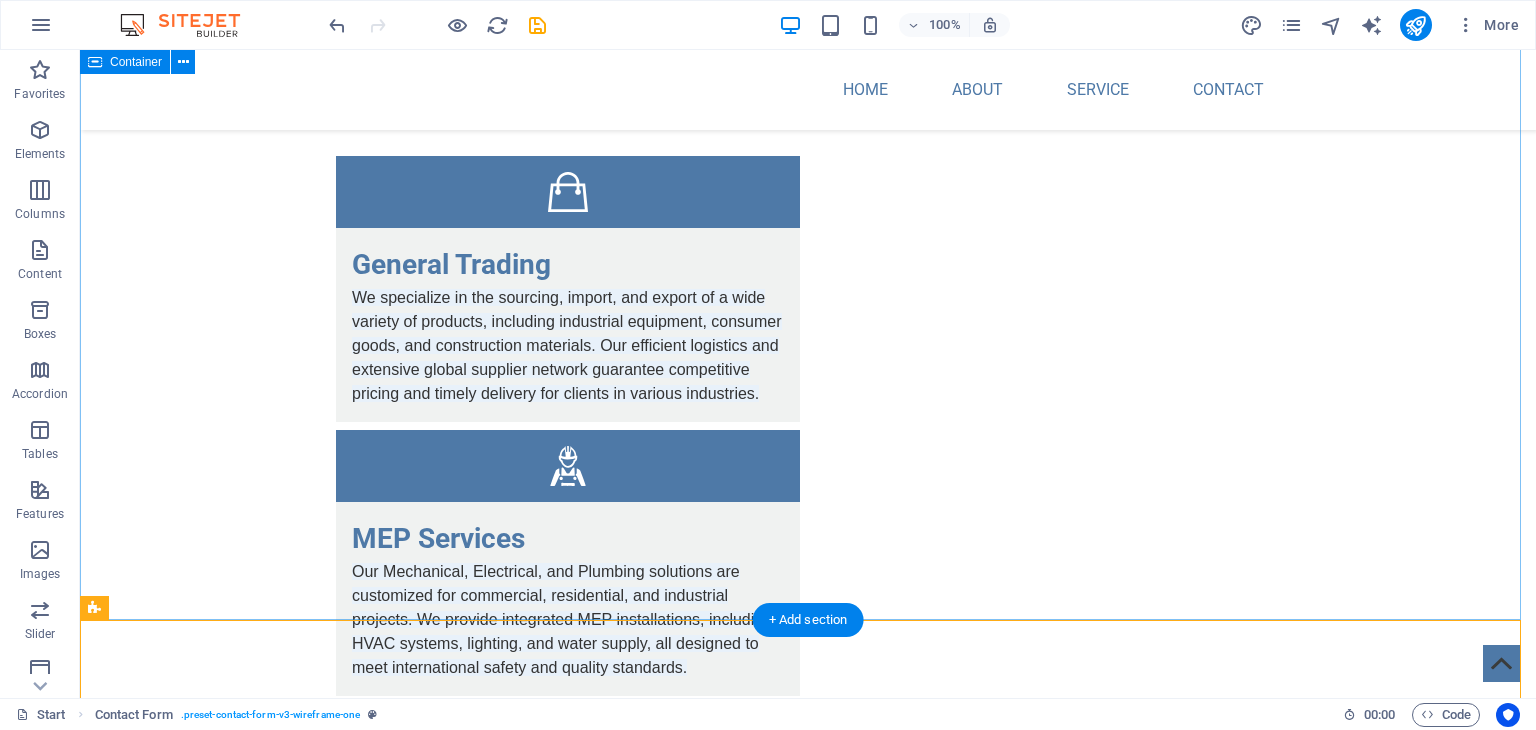 scroll, scrollTop: 670, scrollLeft: 0, axis: vertical 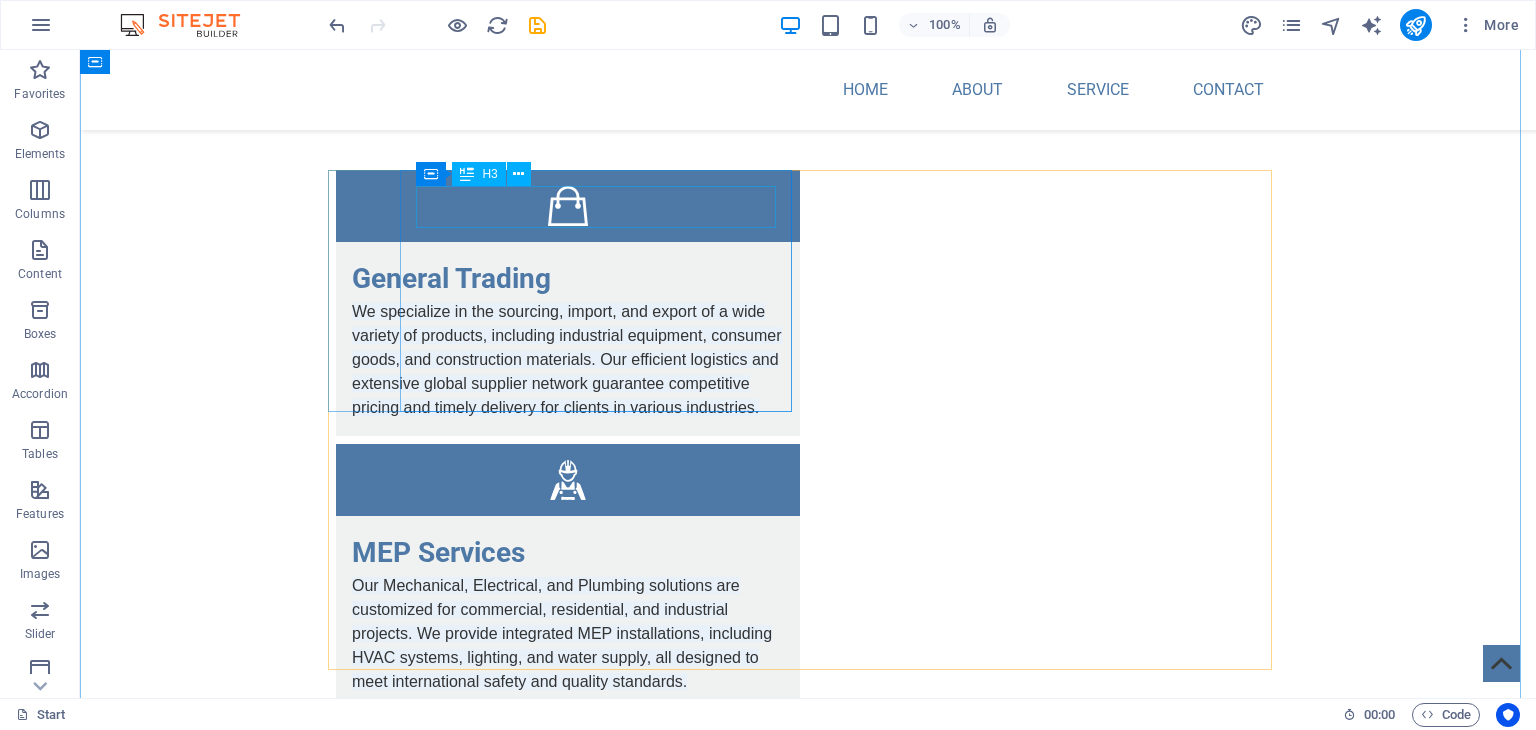 click on "General Trading" at bounding box center [568, 279] 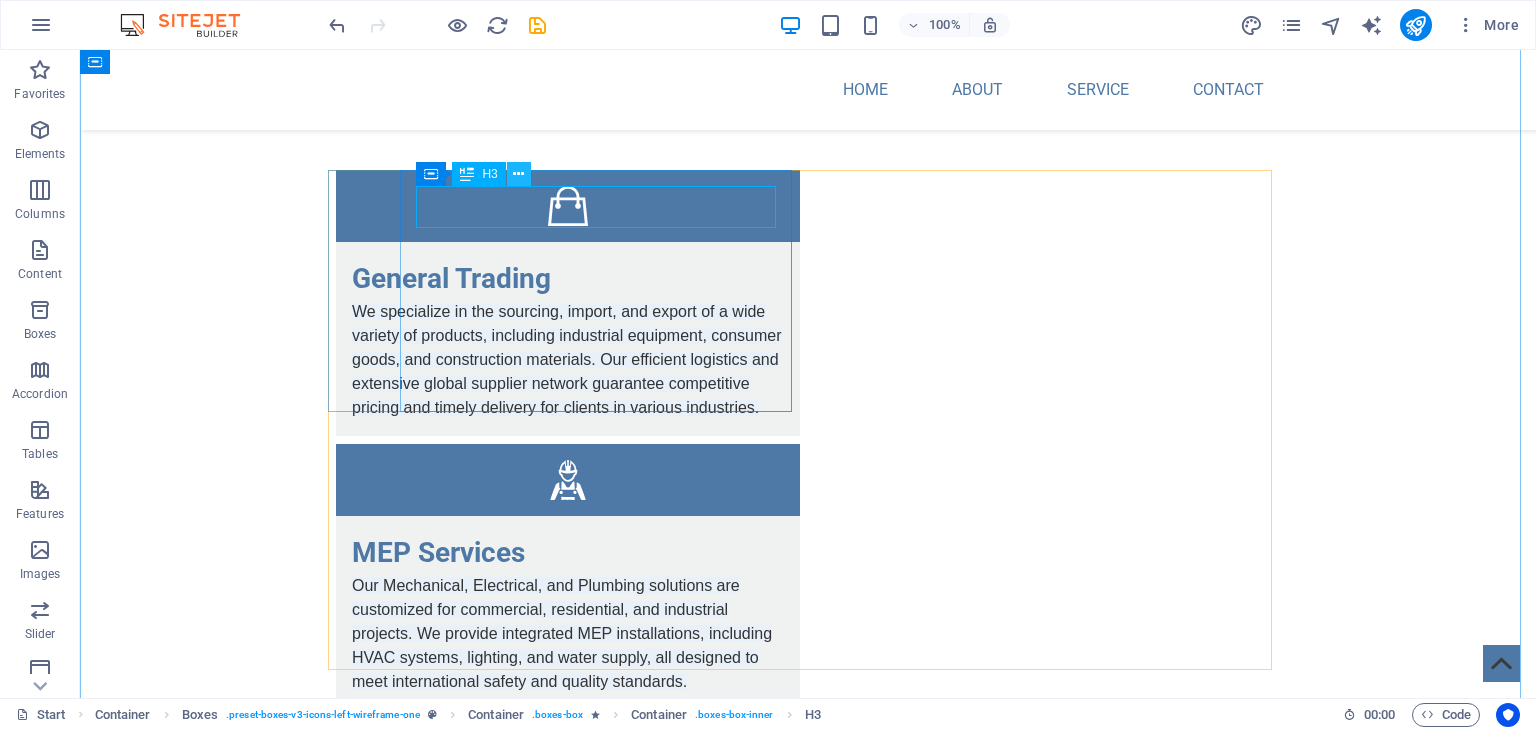 click at bounding box center (518, 174) 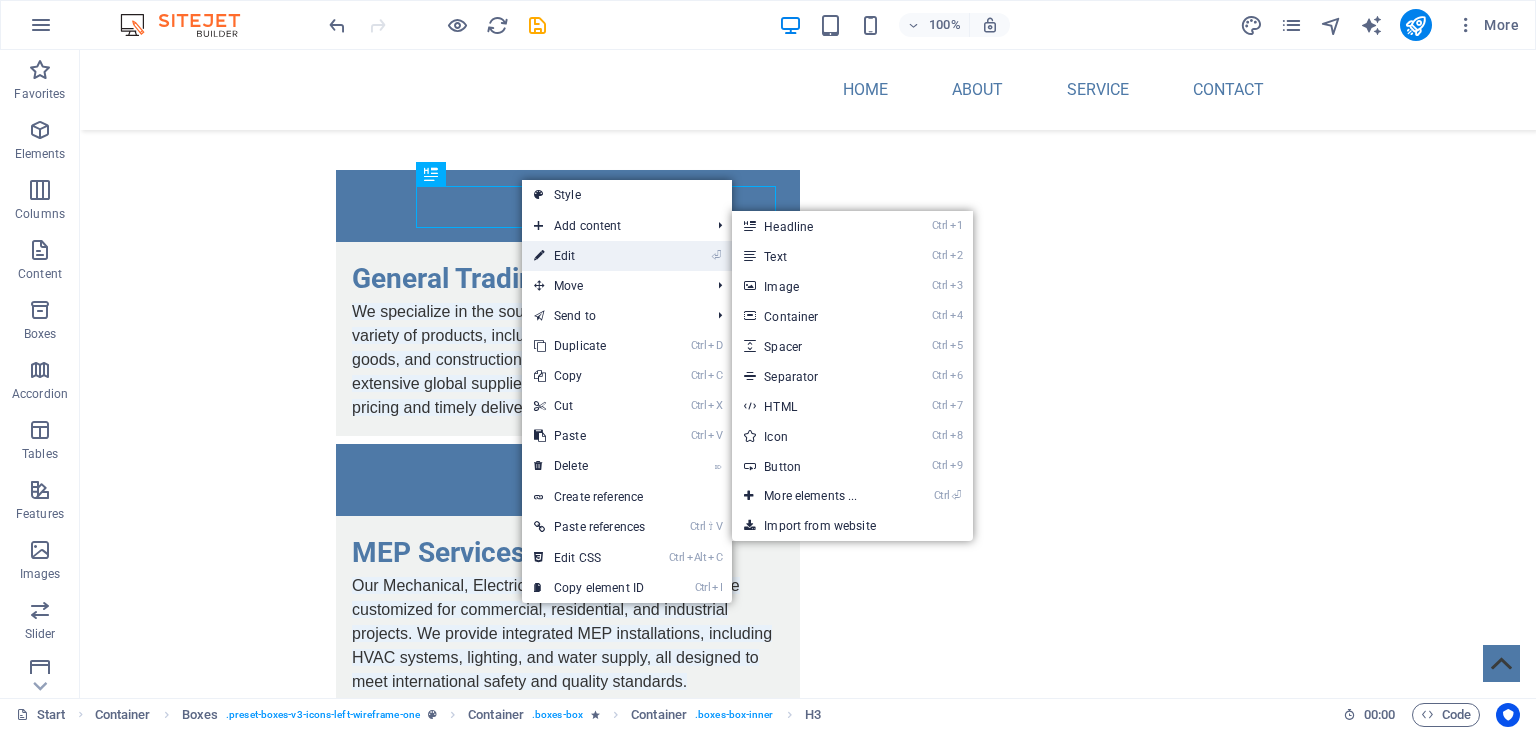 click on "⏎  Edit" at bounding box center [589, 256] 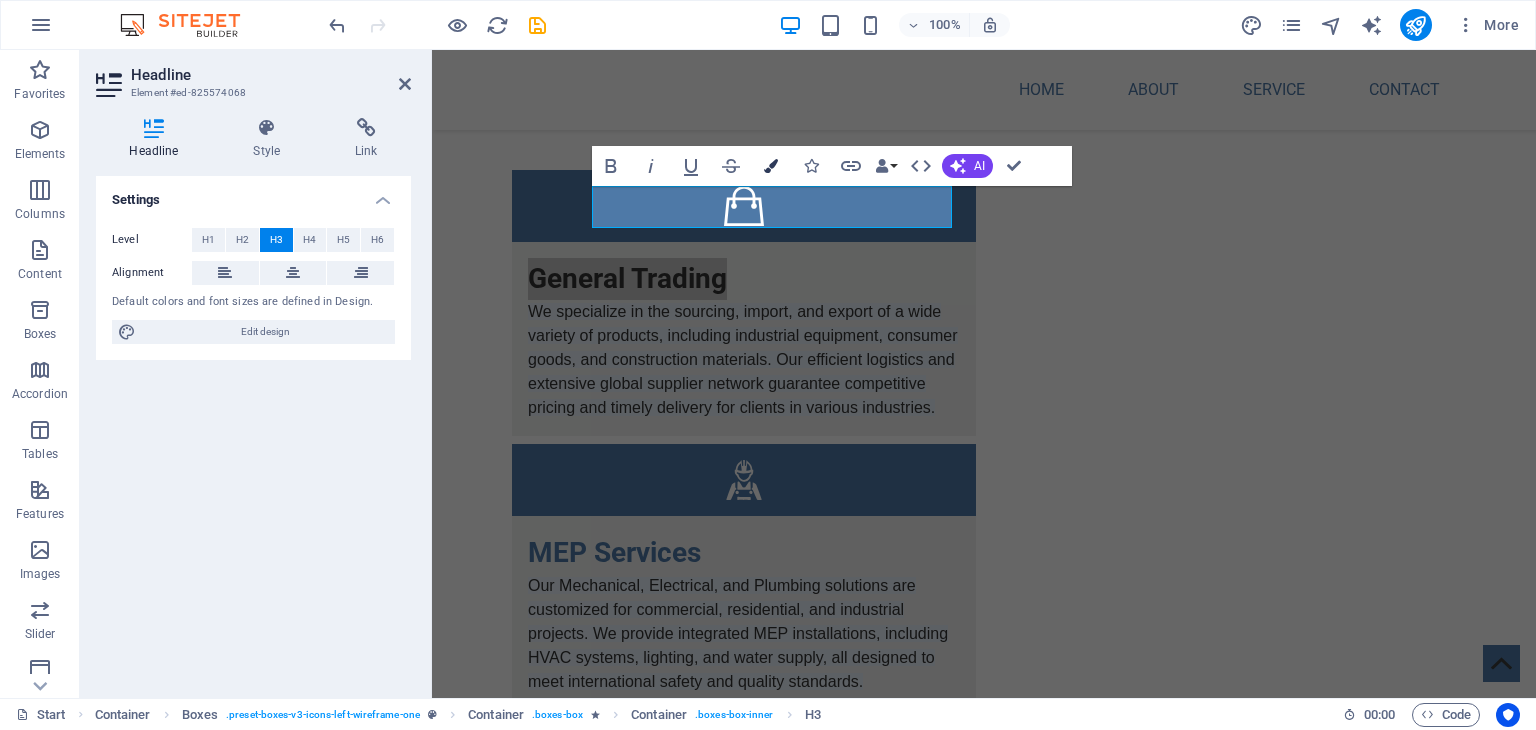 click on "Colors" at bounding box center (771, 166) 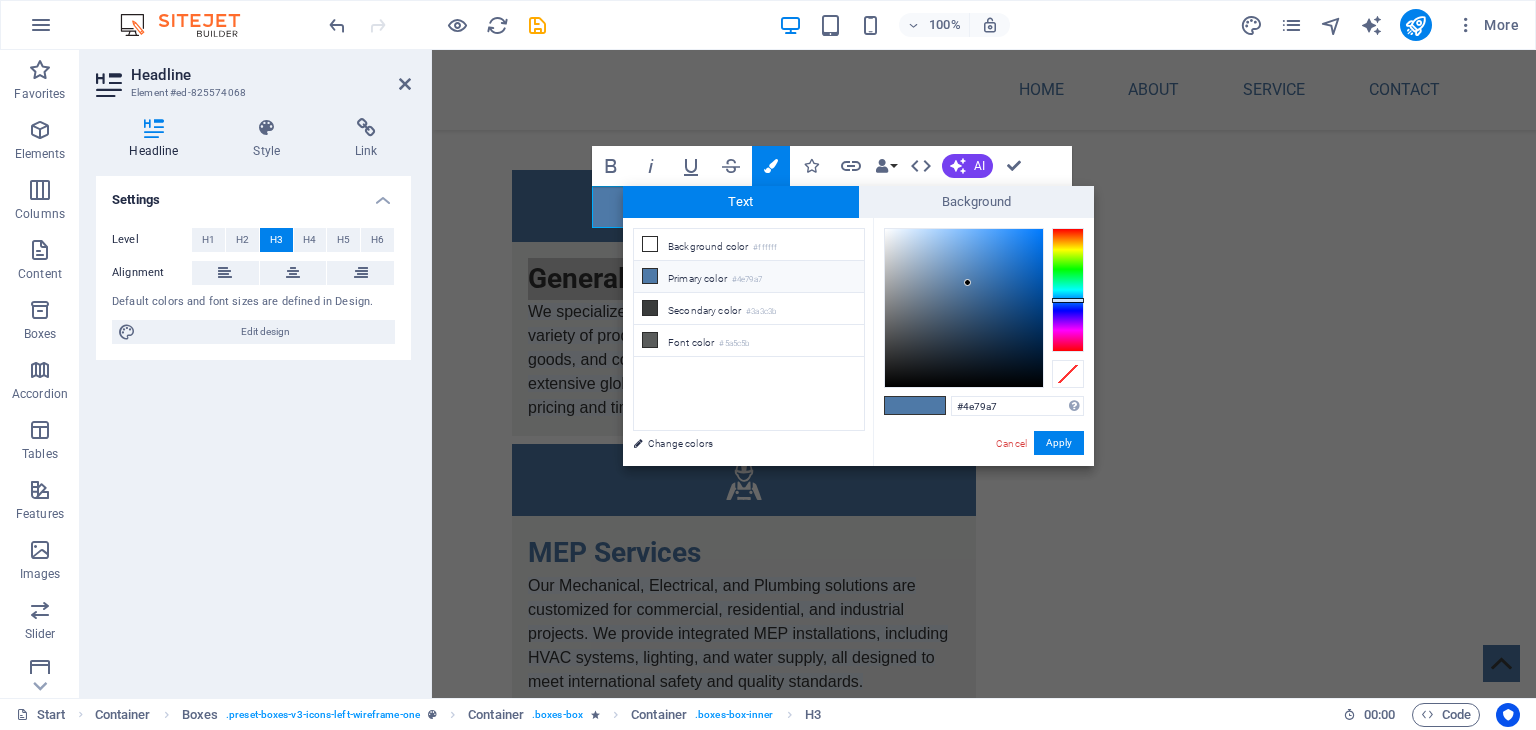 drag, startPoint x: 1006, startPoint y: 408, endPoint x: 911, endPoint y: 401, distance: 95.257545 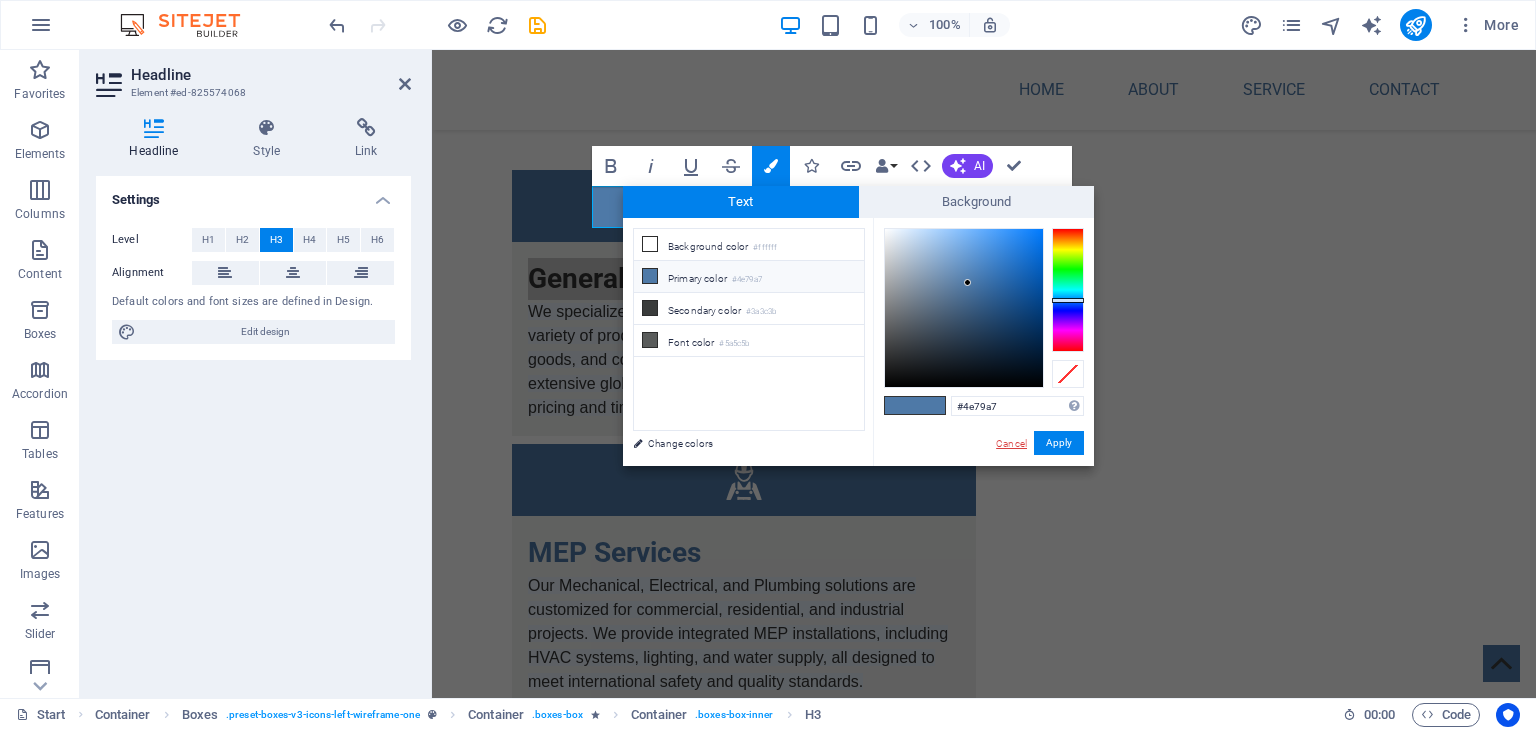 click on "Cancel" at bounding box center (1011, 443) 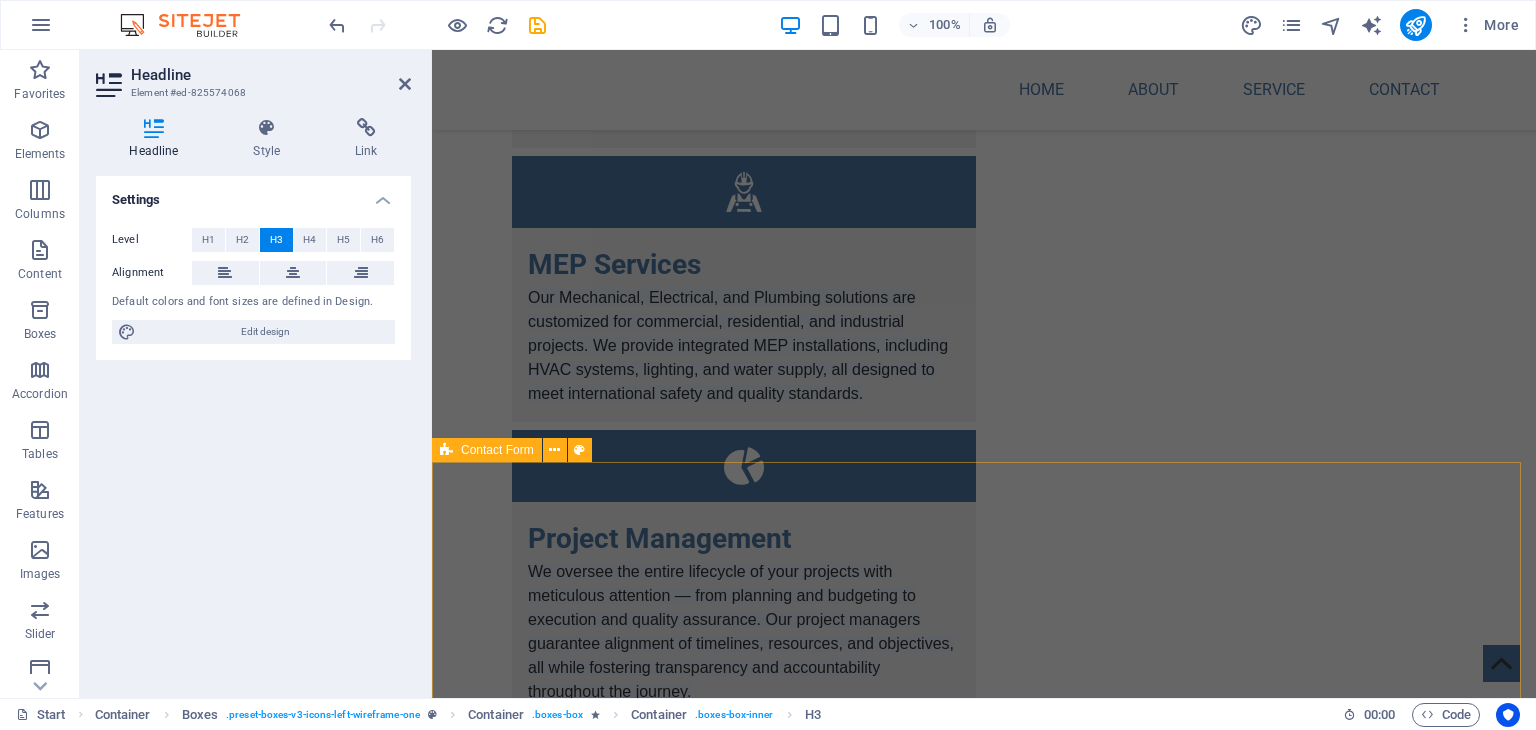 scroll, scrollTop: 770, scrollLeft: 0, axis: vertical 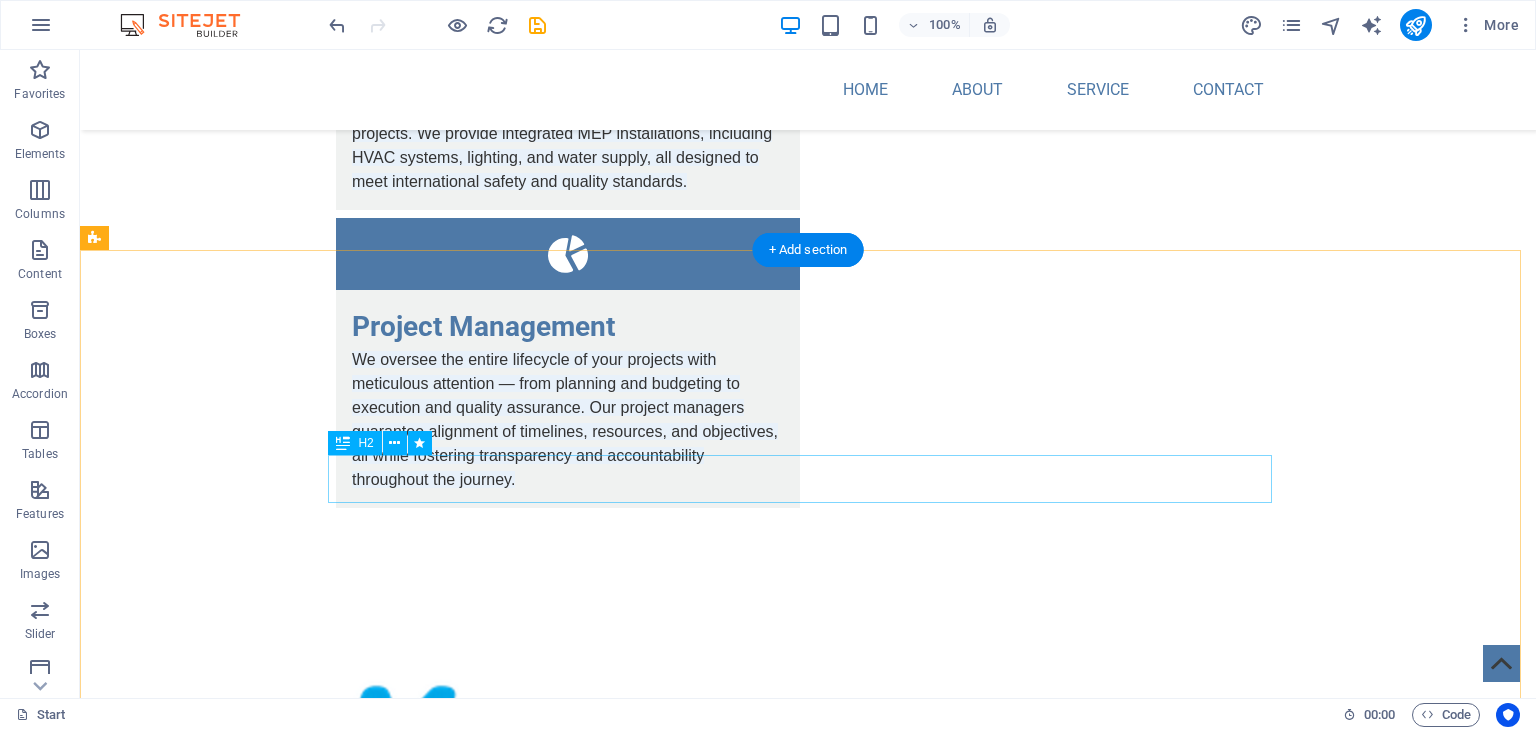 click on "Contact Us" at bounding box center (808, 817) 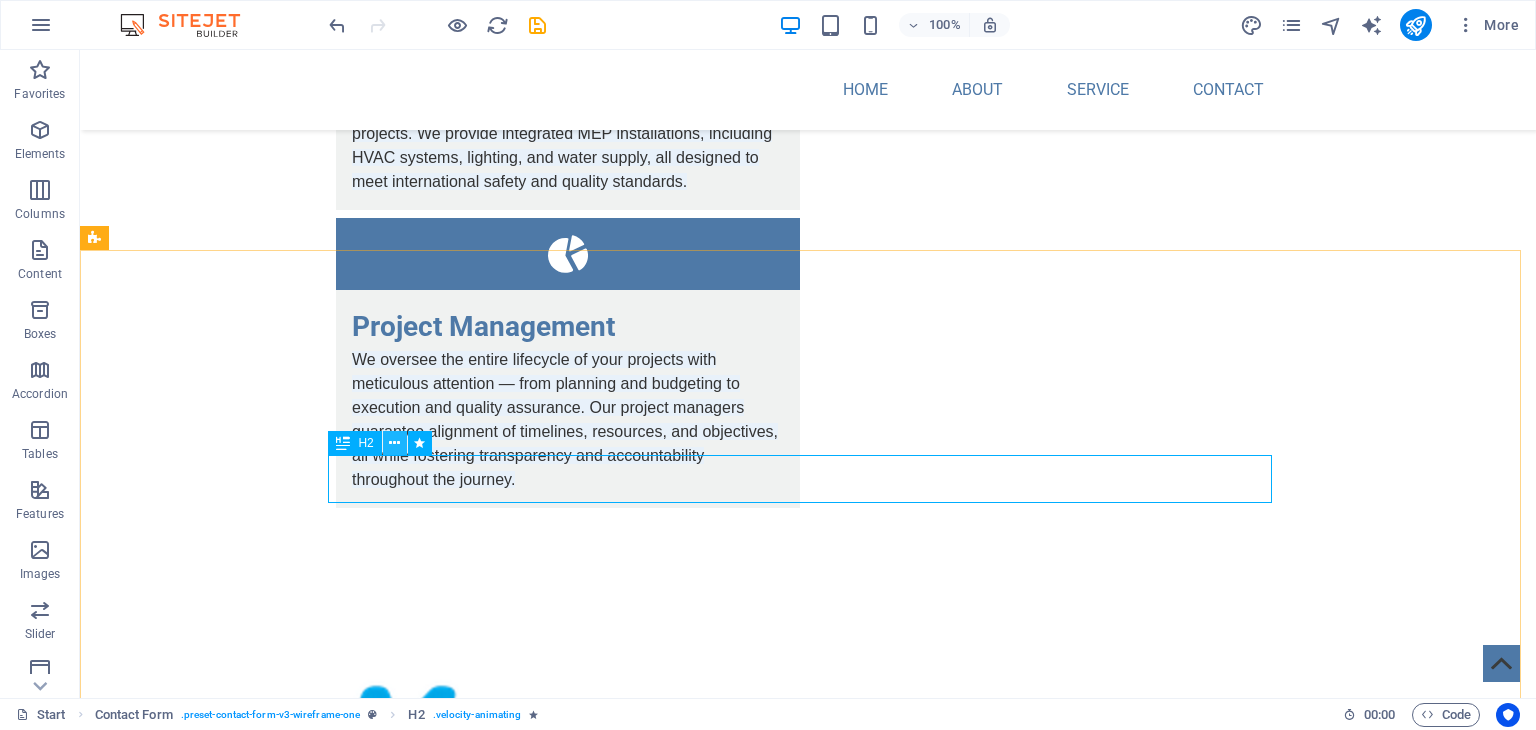 click at bounding box center (394, 443) 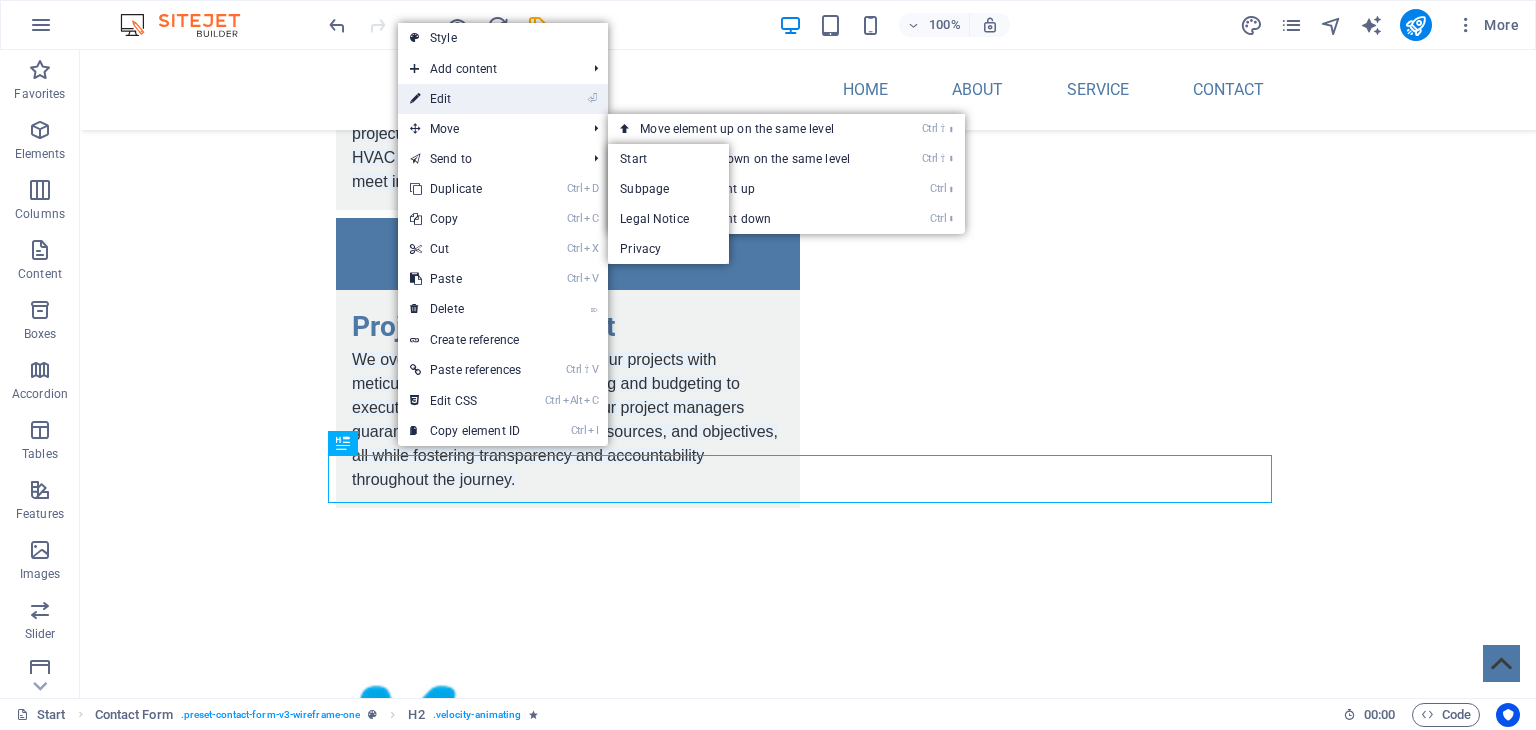 click on "⏎  Edit" at bounding box center (465, 99) 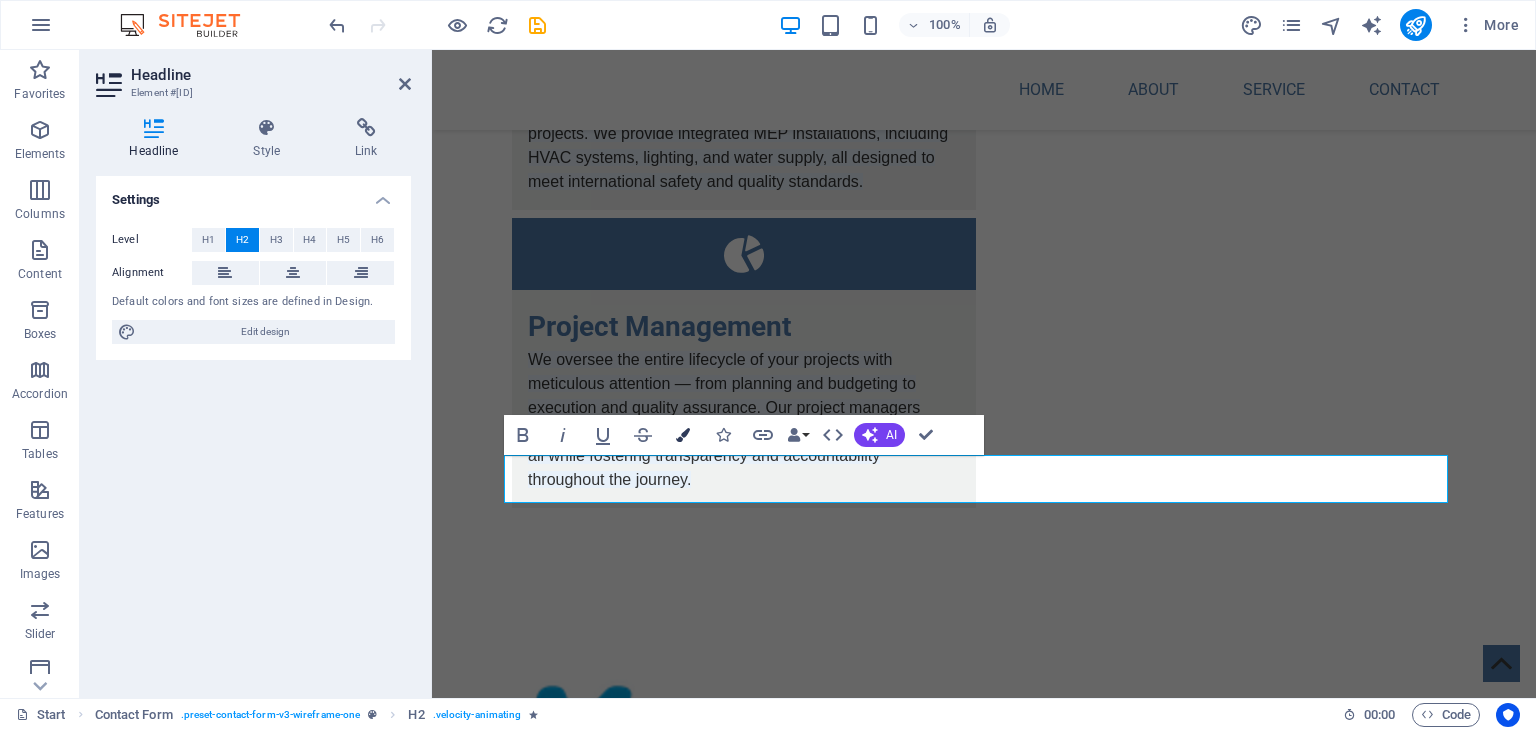 click at bounding box center (683, 435) 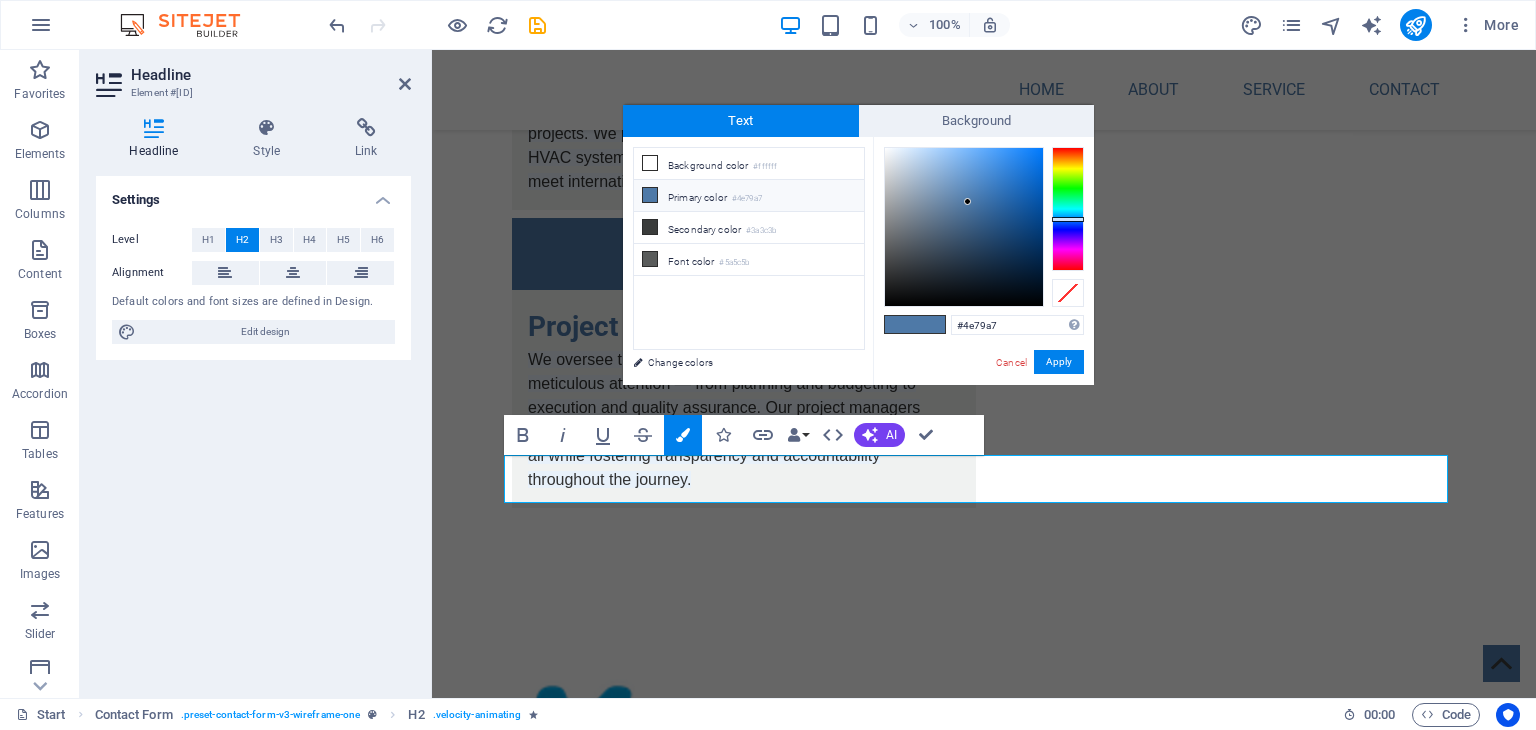 drag, startPoint x: 1001, startPoint y: 327, endPoint x: 924, endPoint y: 321, distance: 77.23341 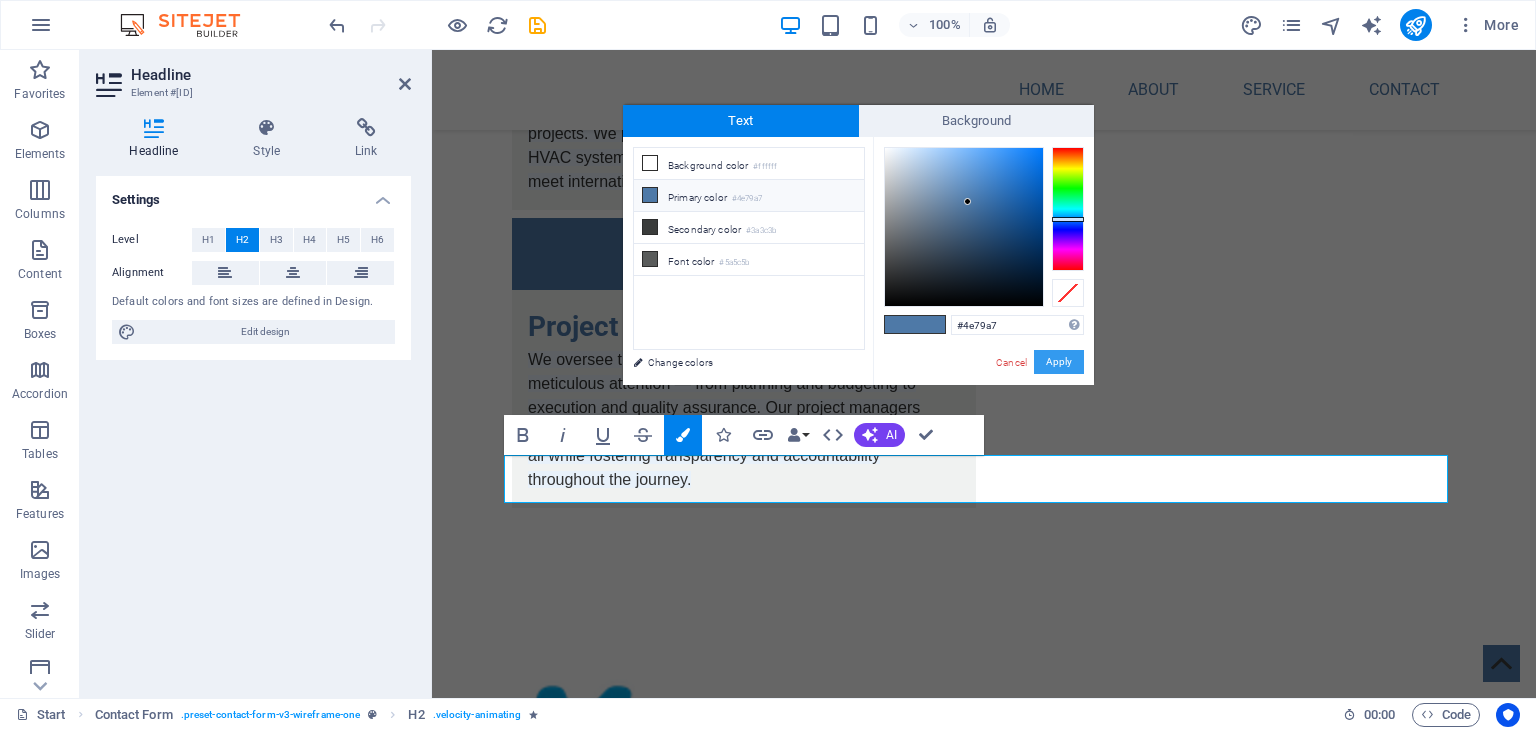 click on "Apply" at bounding box center [1059, 362] 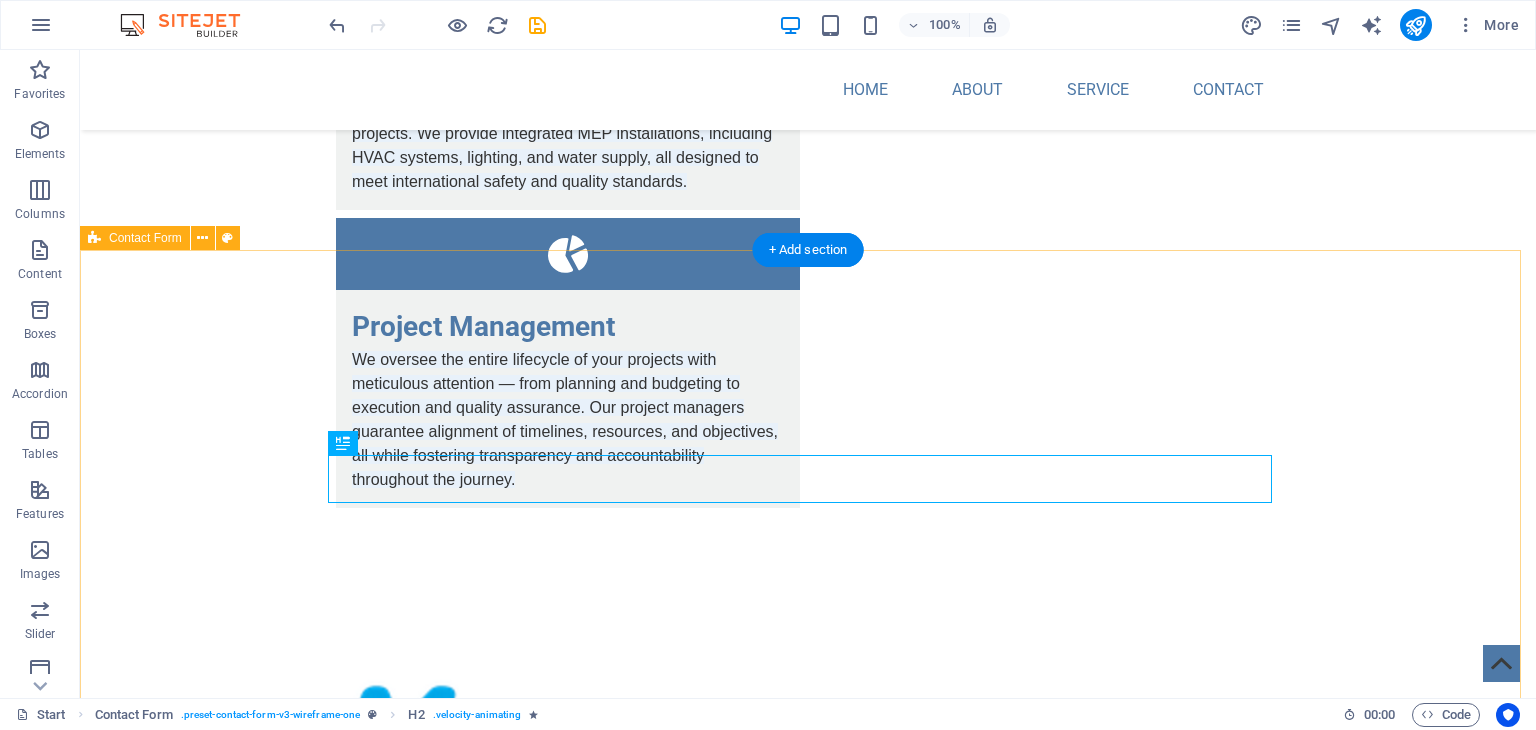 click on "Contact Us   I have read and understand the privacy policy. Unreadable? Load new Submit" at bounding box center (808, 930) 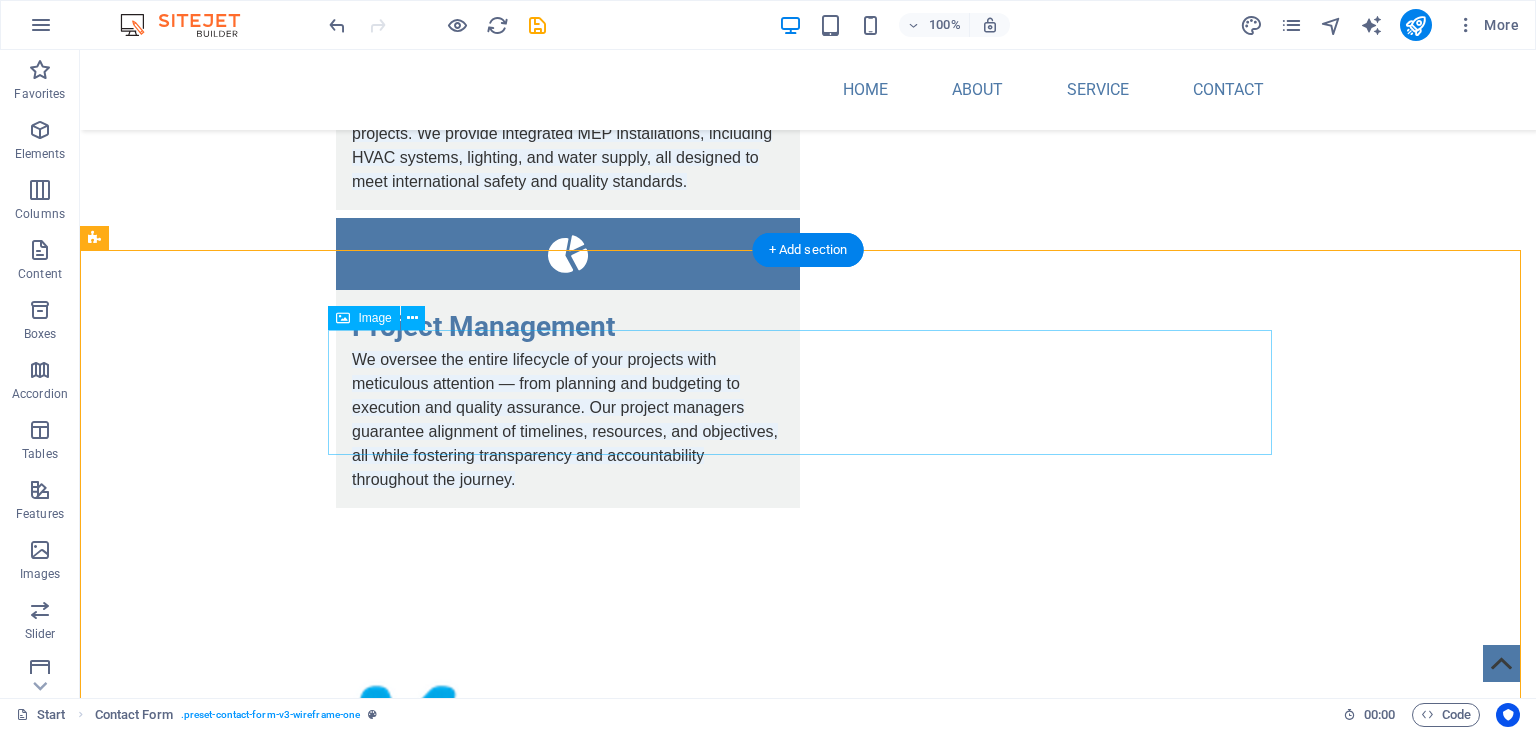 click at bounding box center [808, 730] 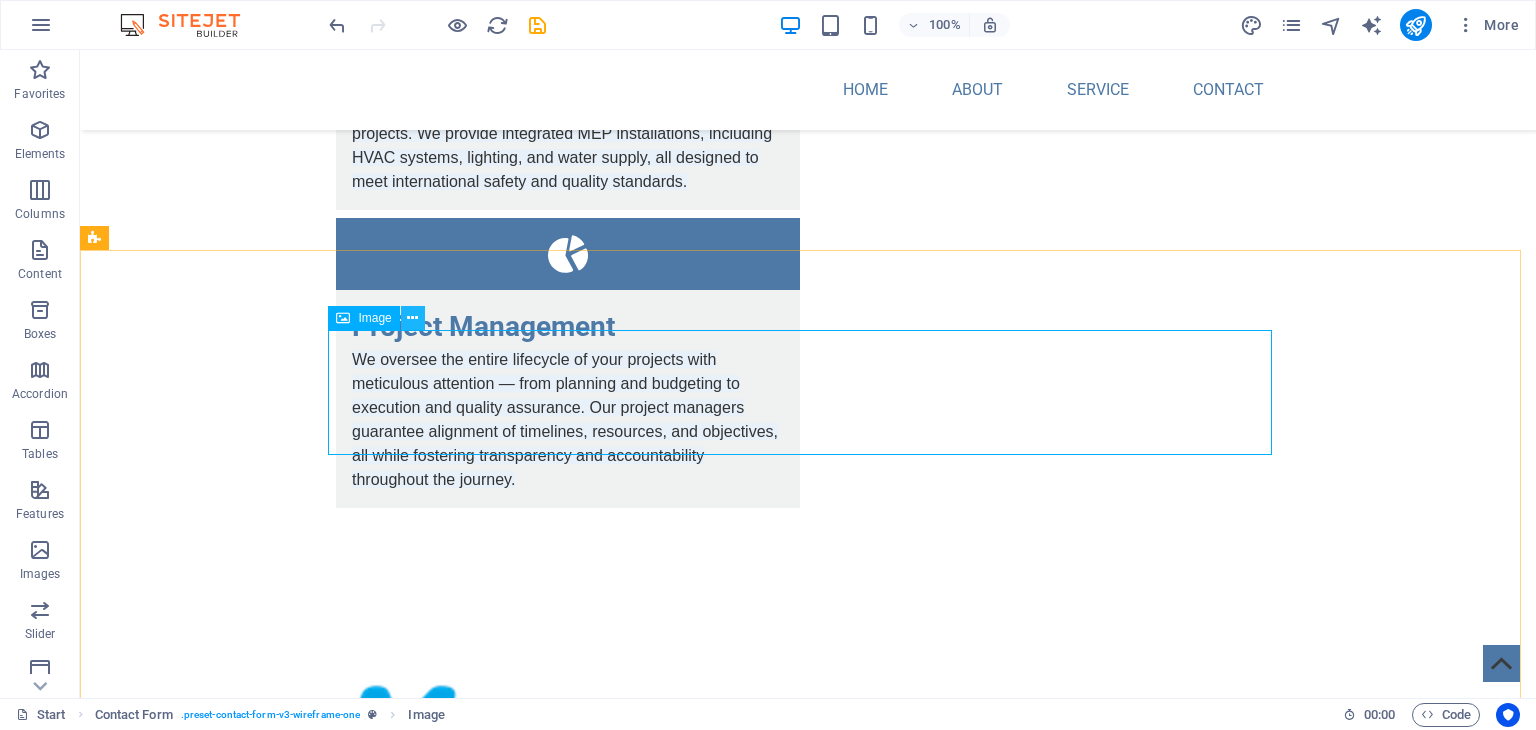 click at bounding box center (413, 318) 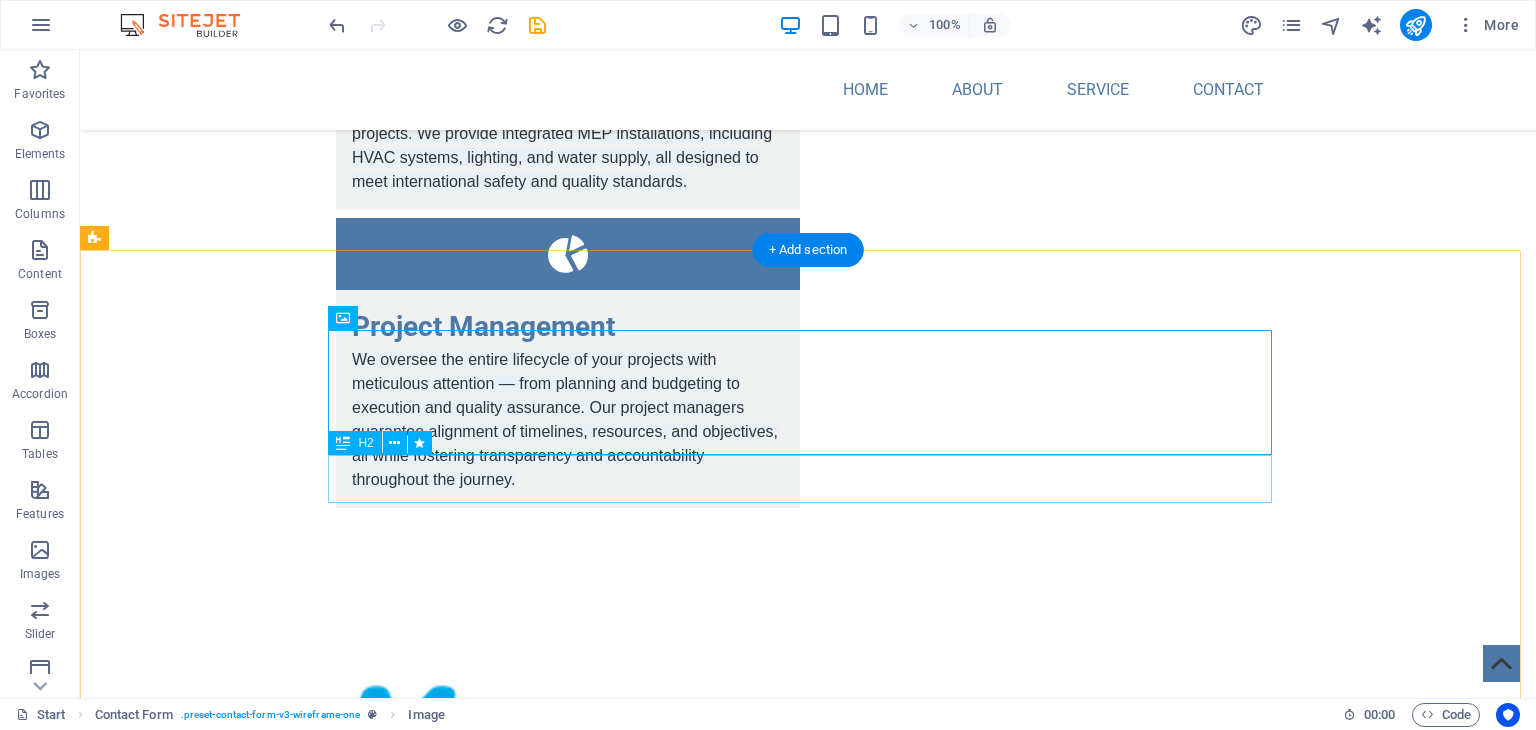 click on "Contact Us" at bounding box center [808, 817] 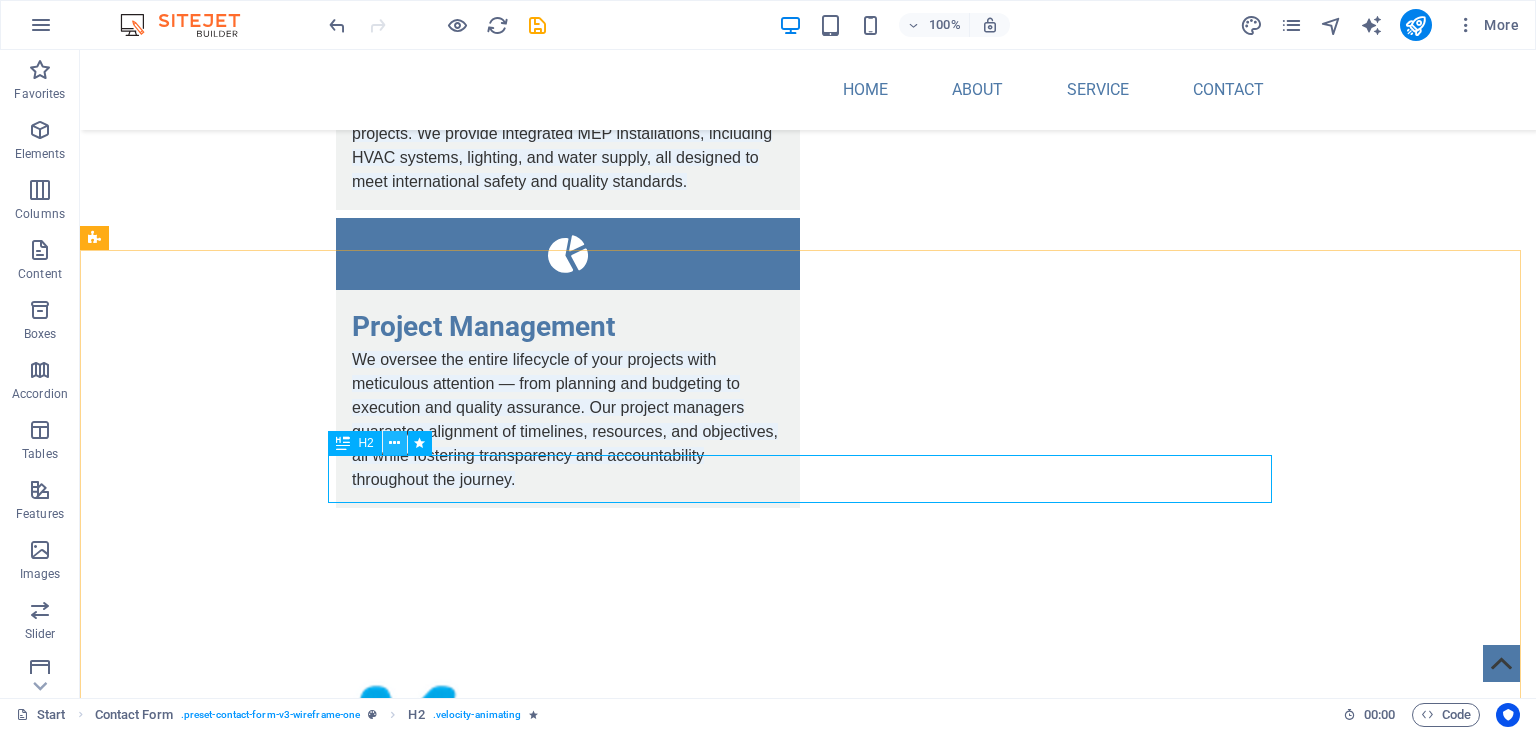 click at bounding box center (394, 443) 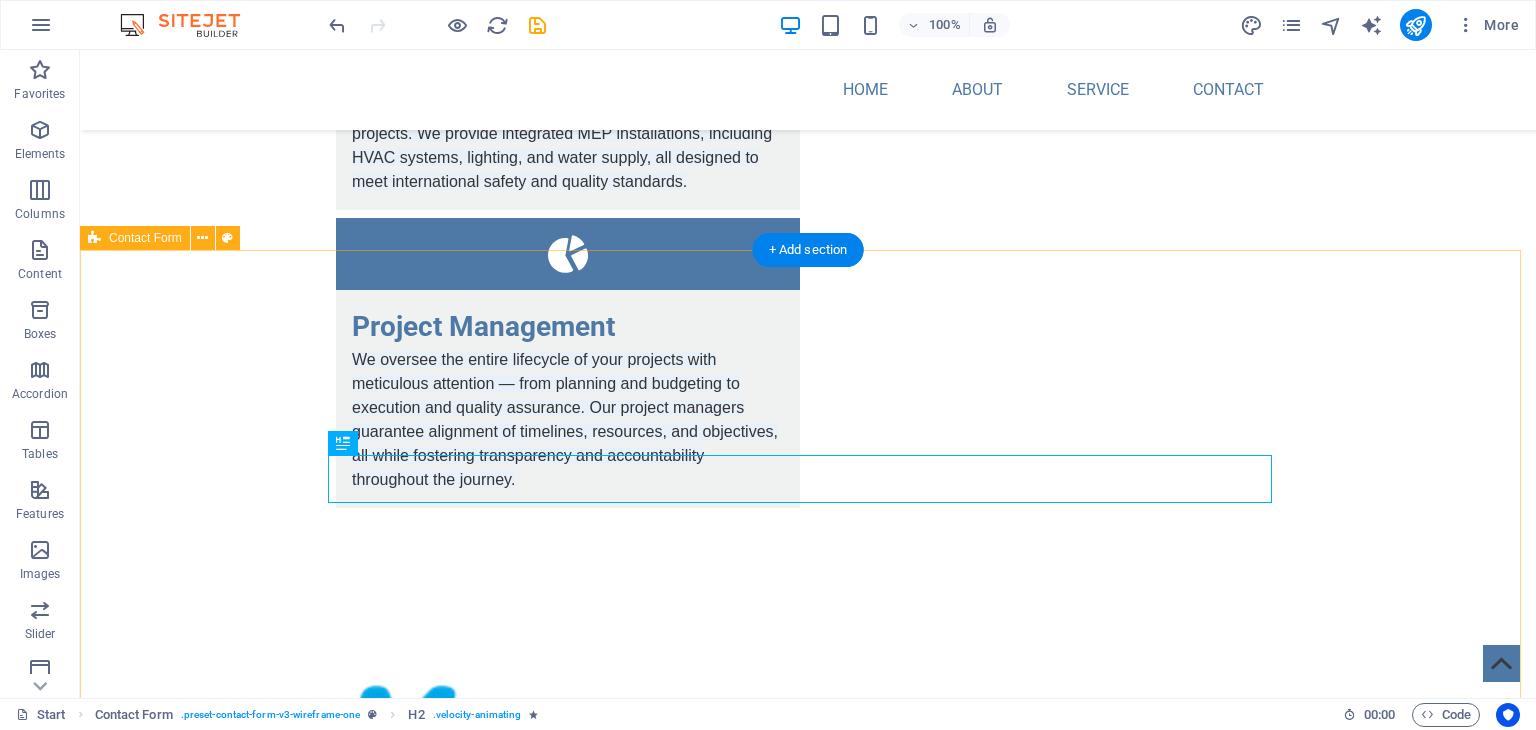 click on "Contact Us   I have read and understand the privacy policy. Unreadable? Load new Submit" at bounding box center [808, 930] 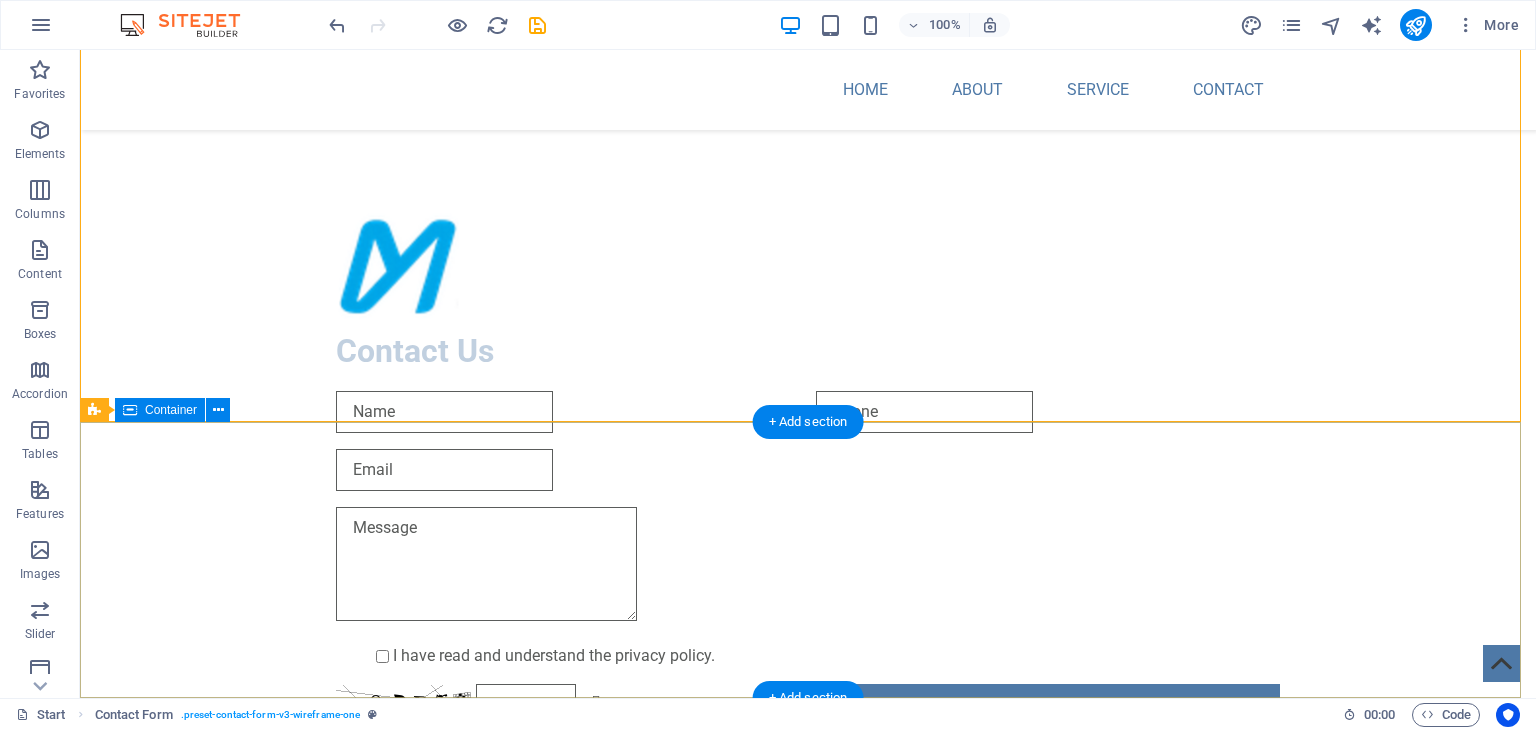 scroll, scrollTop: 1670, scrollLeft: 0, axis: vertical 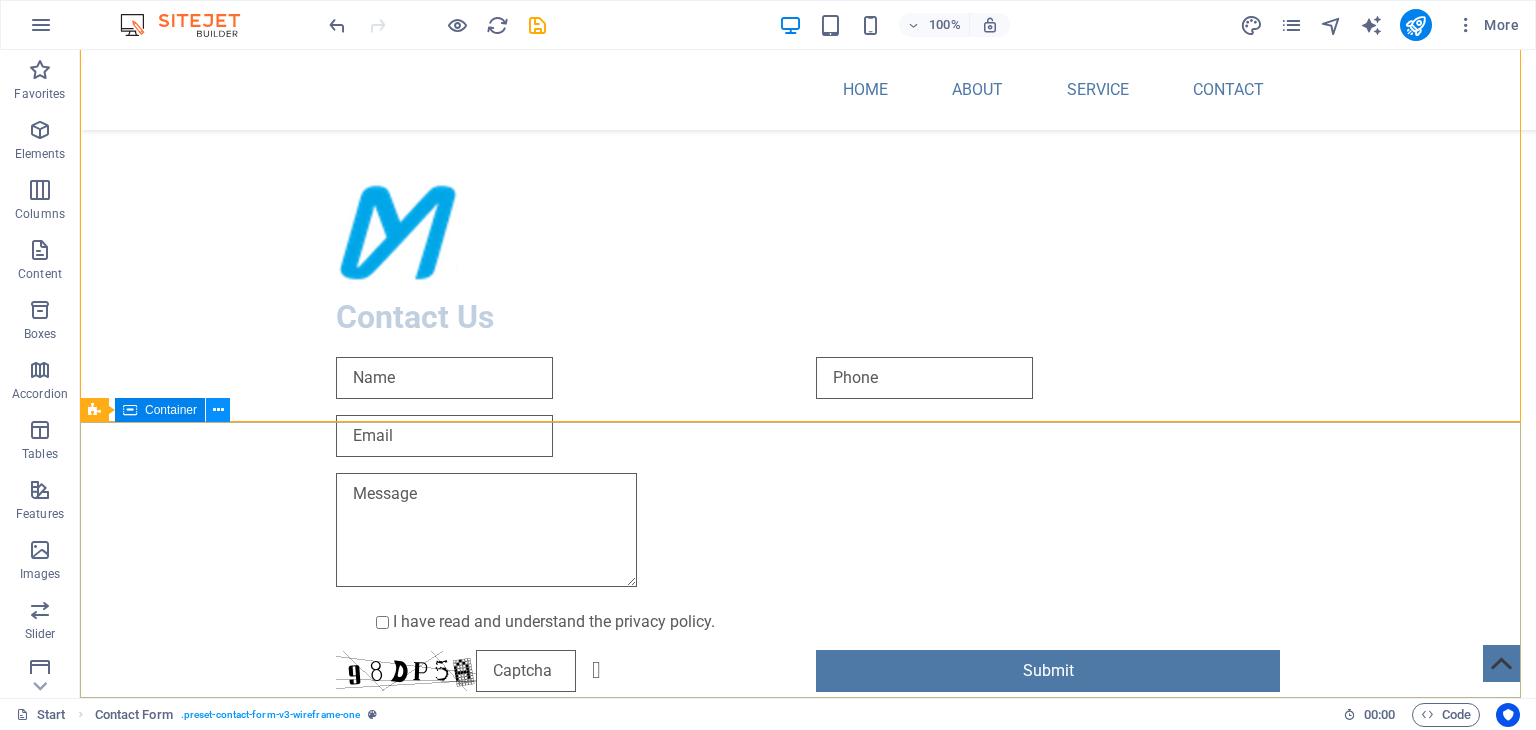 click at bounding box center (218, 410) 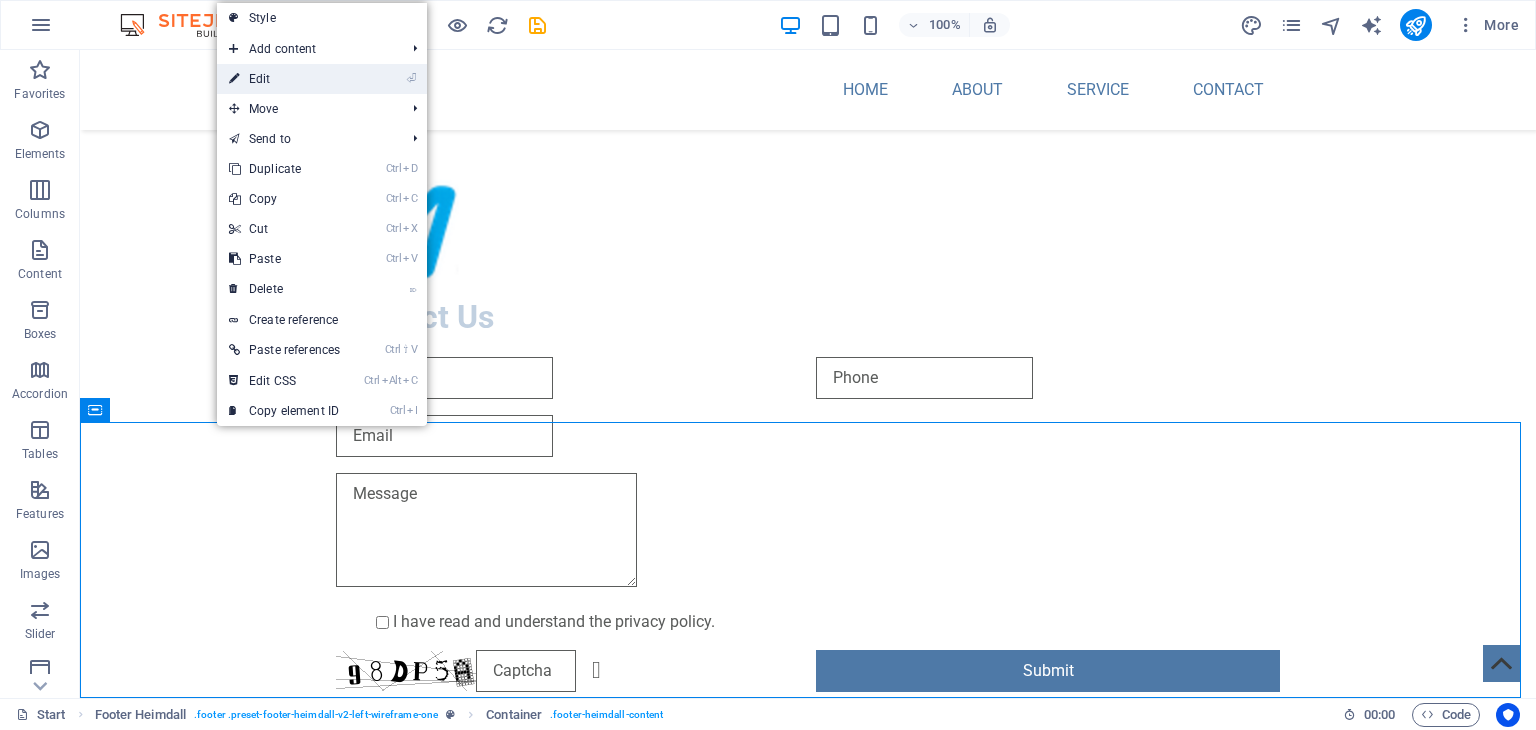 click on "⏎  Edit" at bounding box center (284, 79) 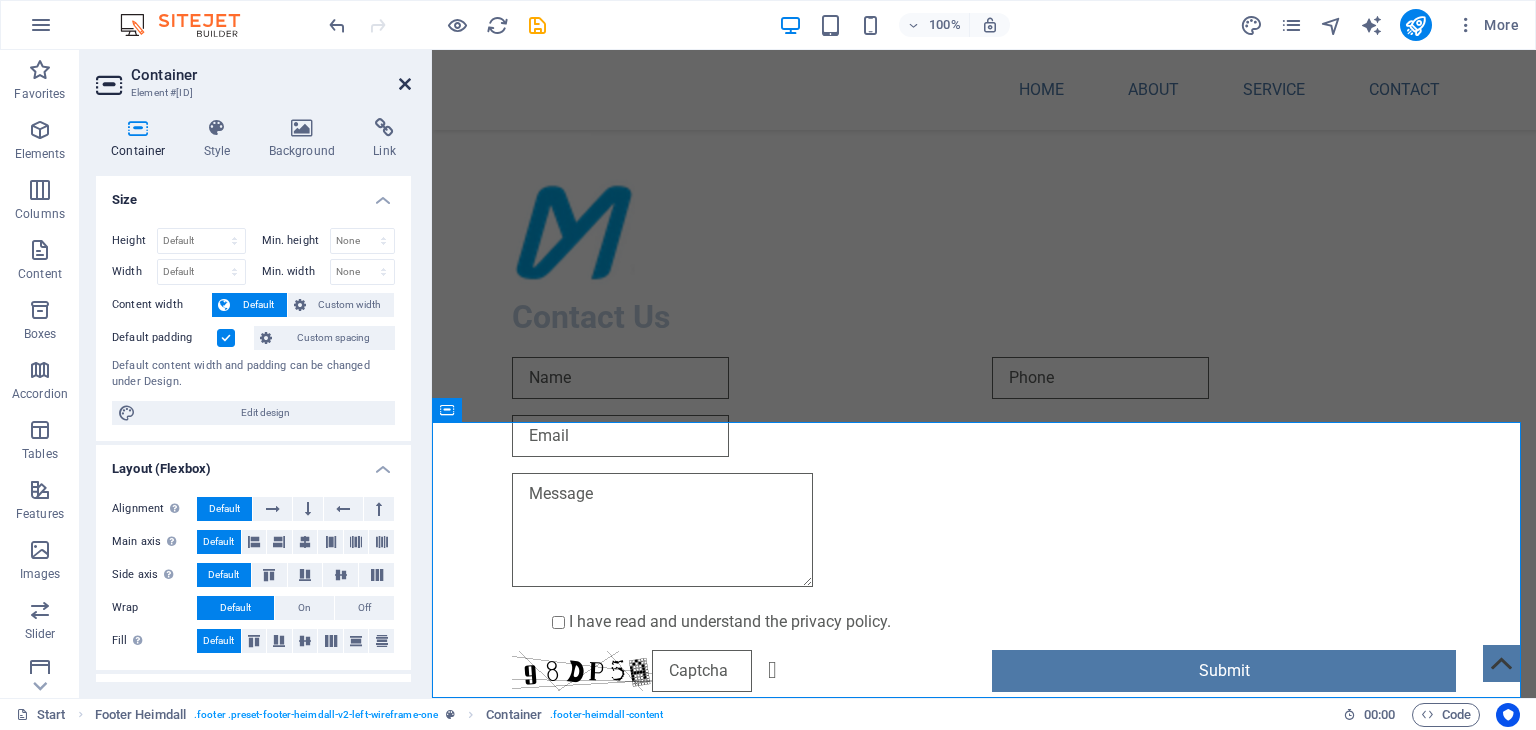 click at bounding box center [405, 84] 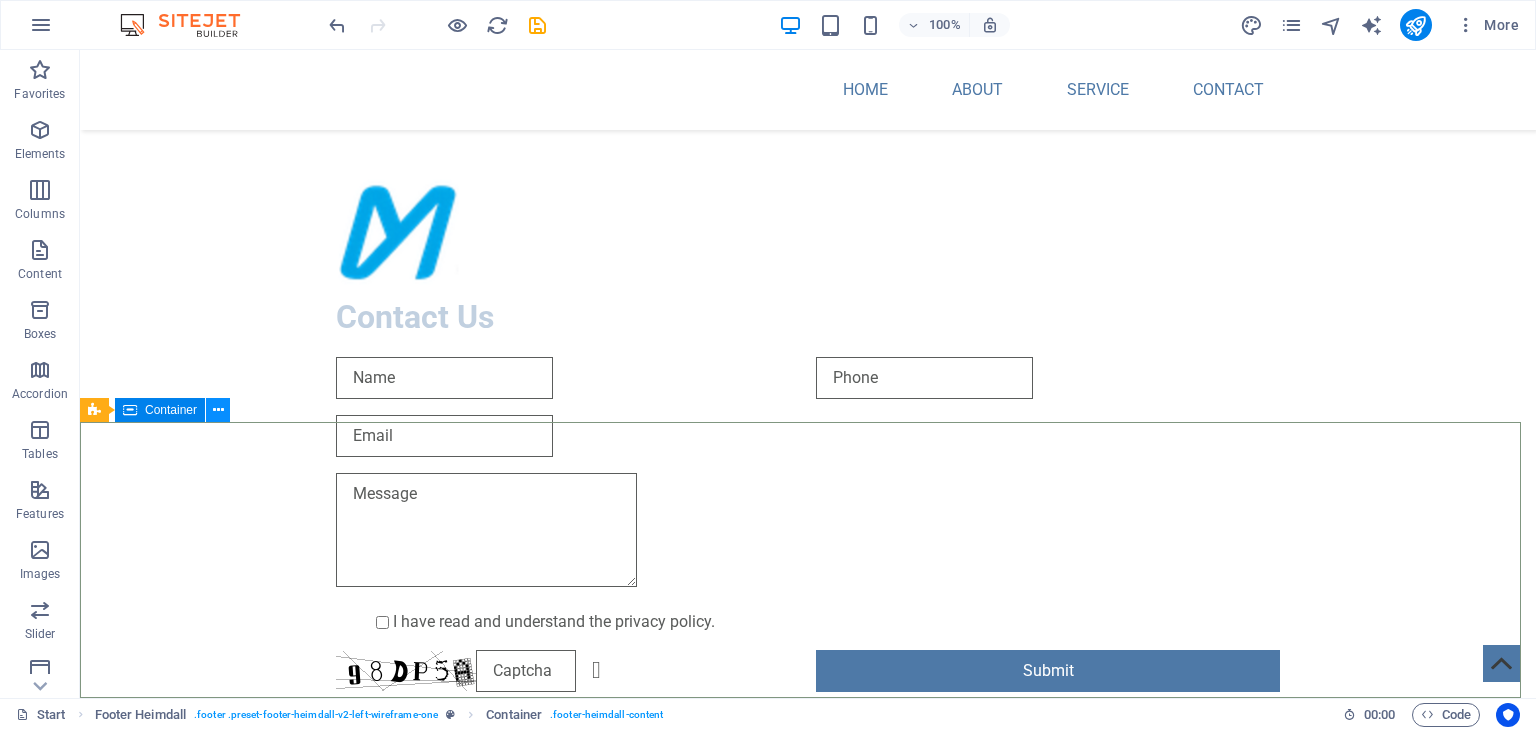 click at bounding box center (218, 410) 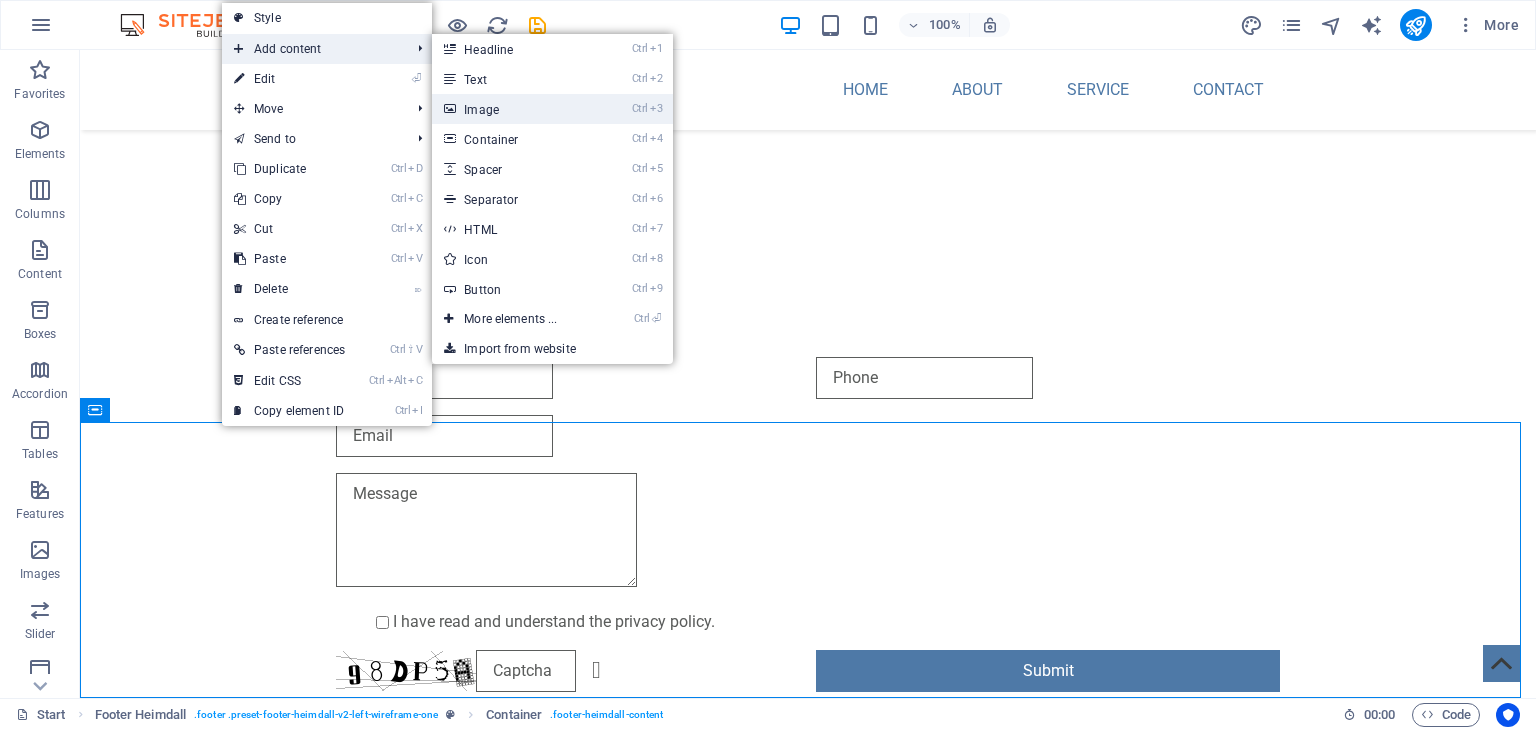 click on "Ctrl 3  Image" at bounding box center (514, 109) 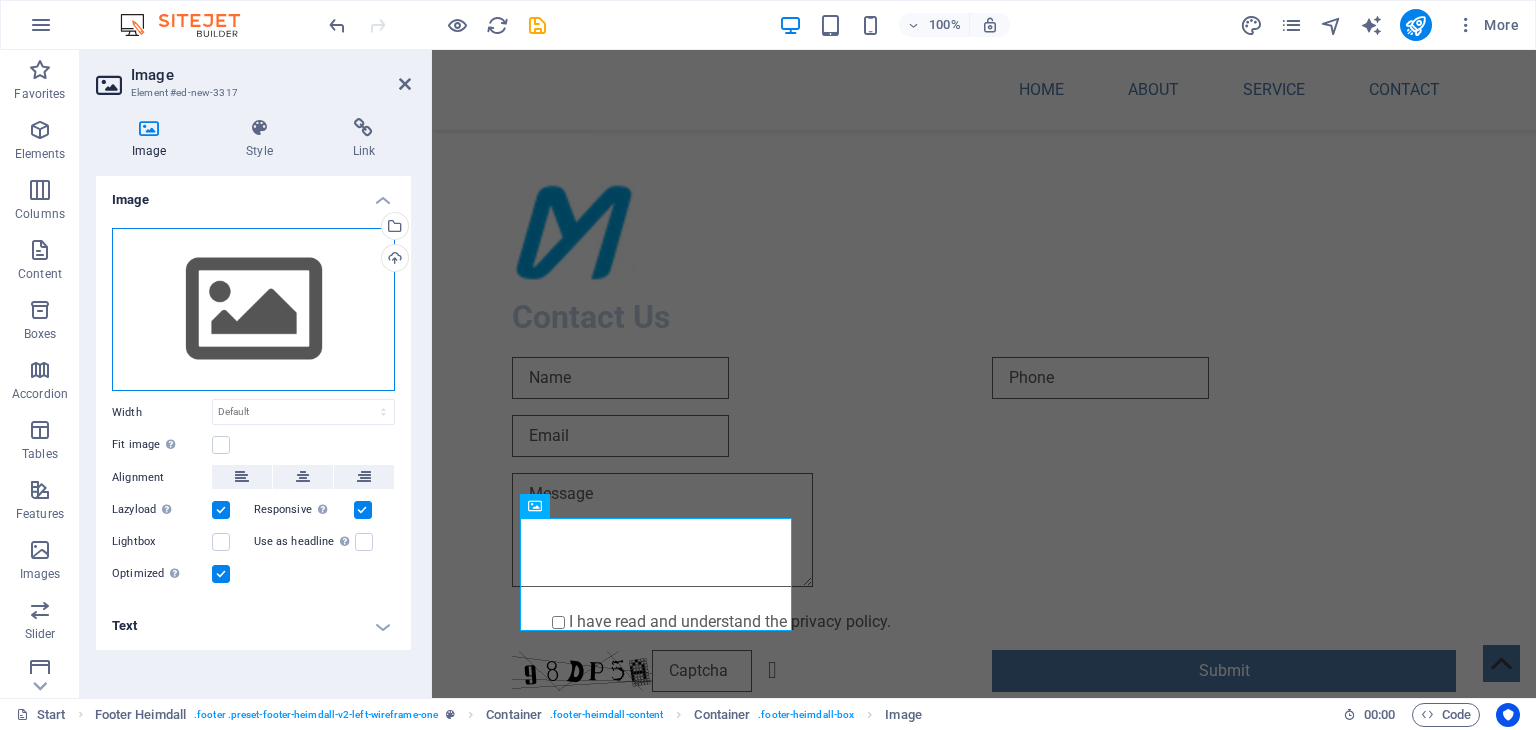 click on "Drag files here, click to choose files or select files from Files or our free stock photos & videos" at bounding box center [253, 310] 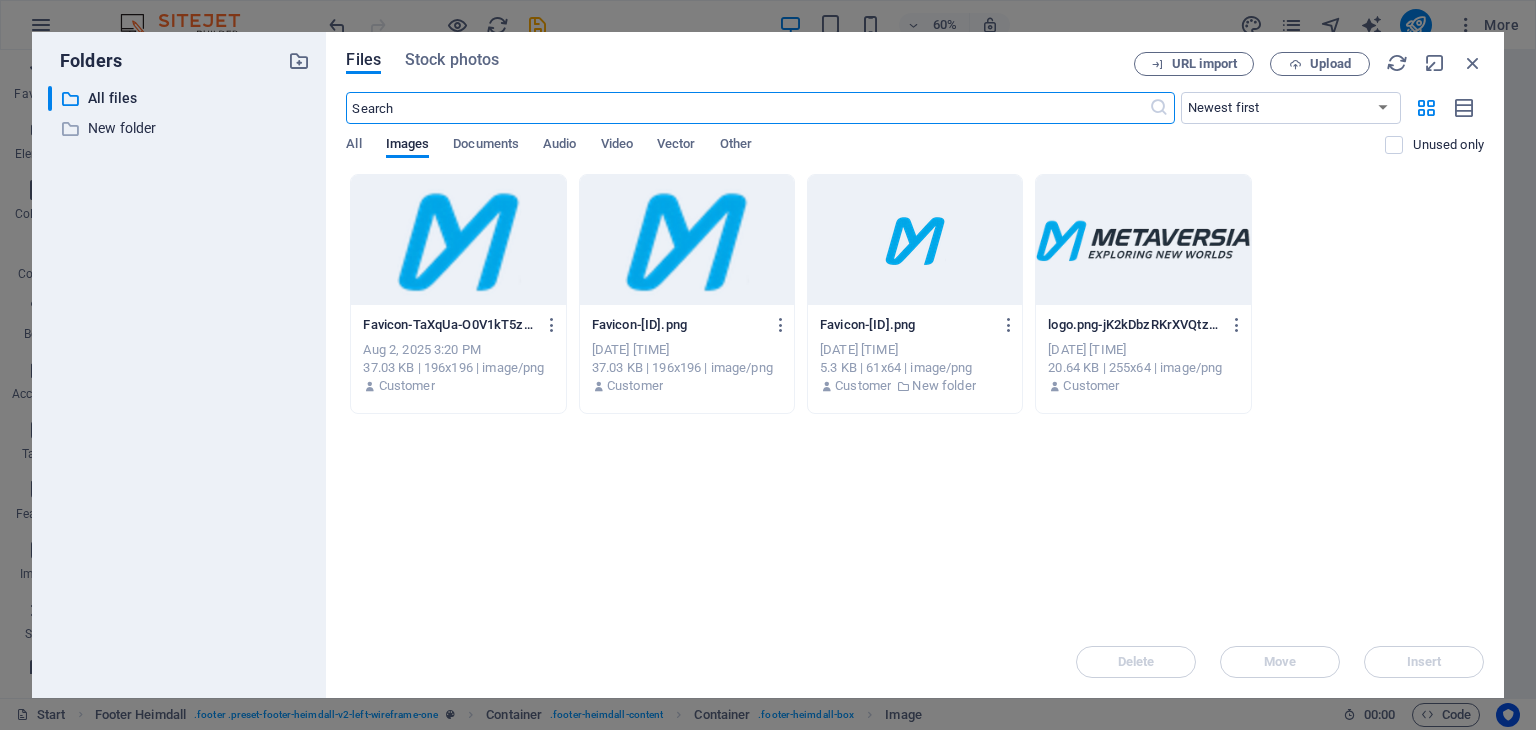 scroll, scrollTop: 1352, scrollLeft: 0, axis: vertical 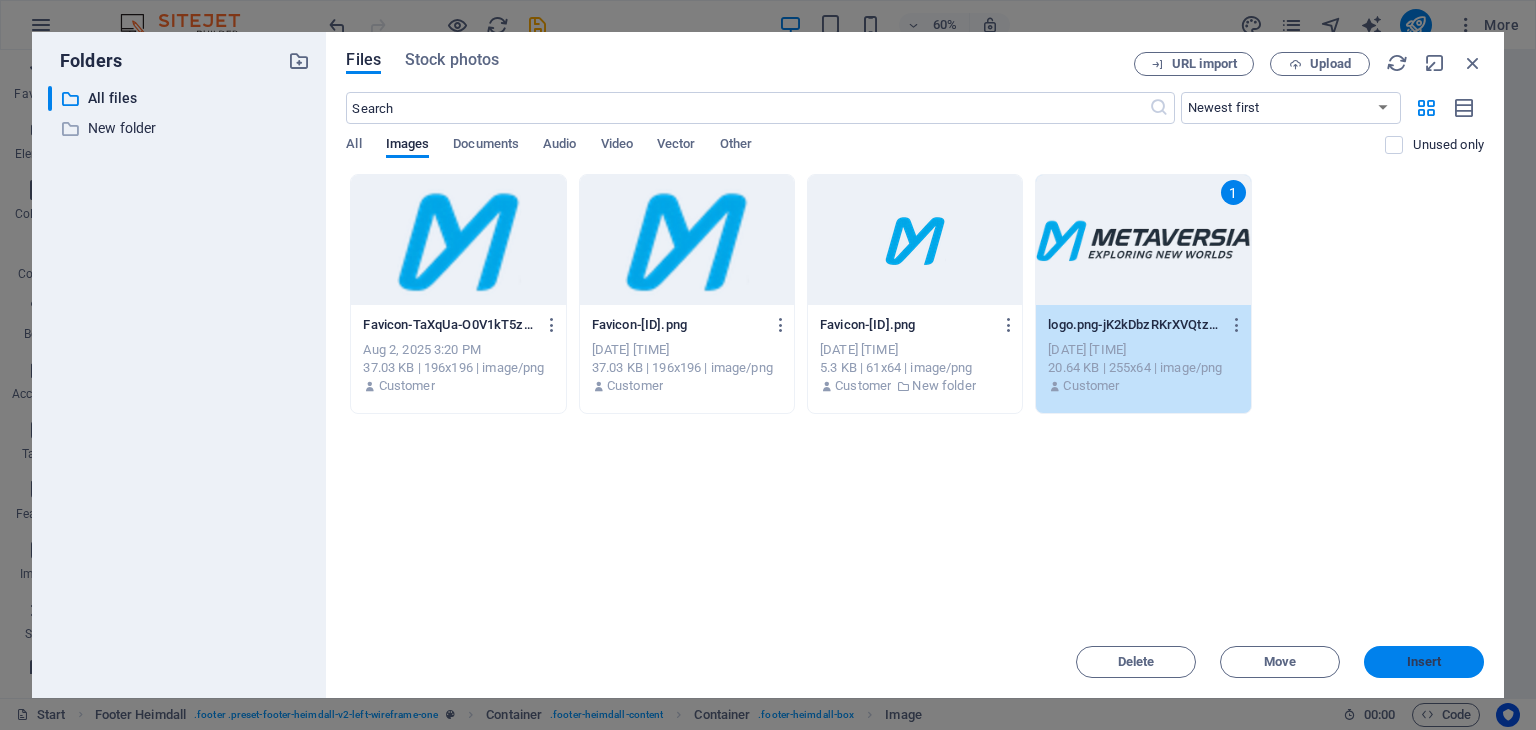 click on "Insert" at bounding box center [1424, 662] 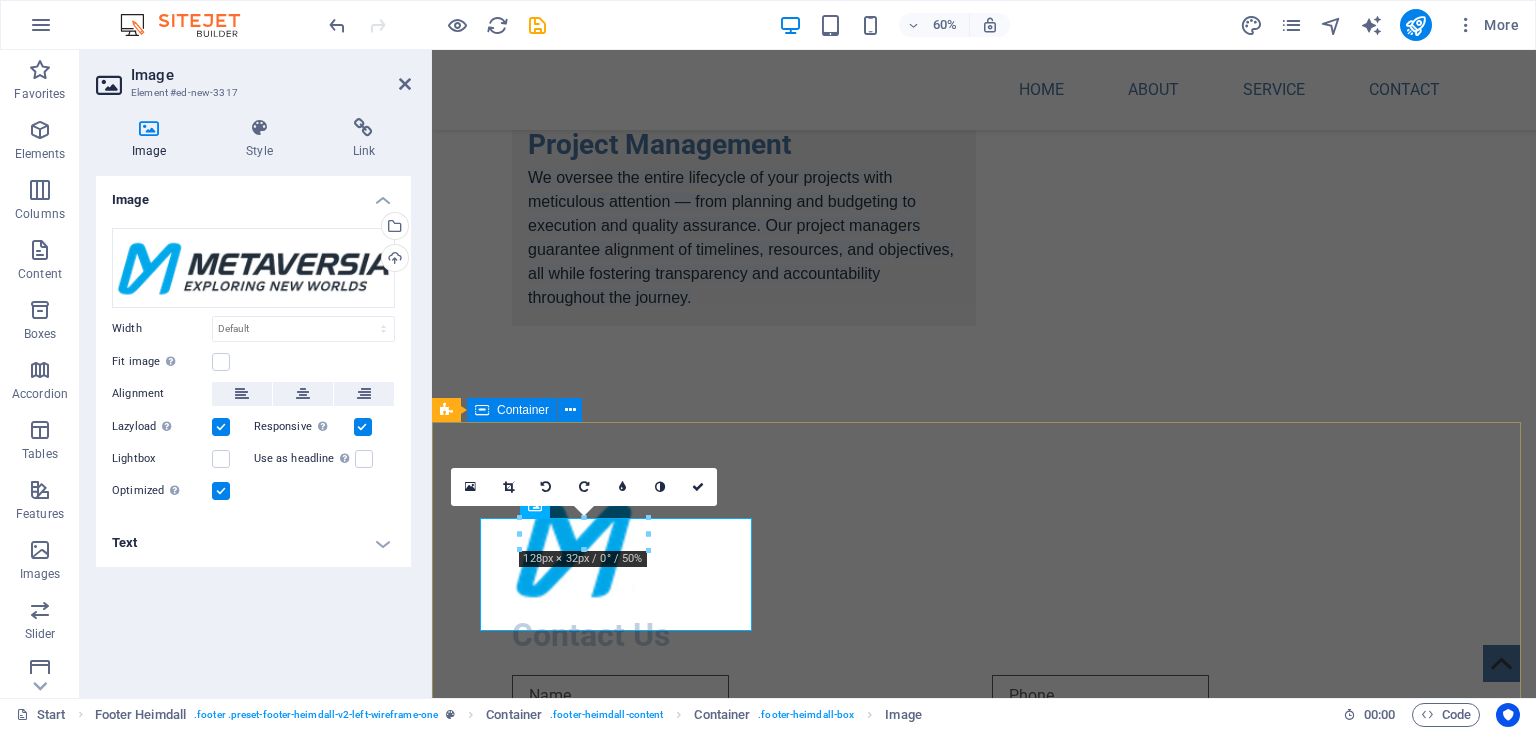 scroll, scrollTop: 1670, scrollLeft: 0, axis: vertical 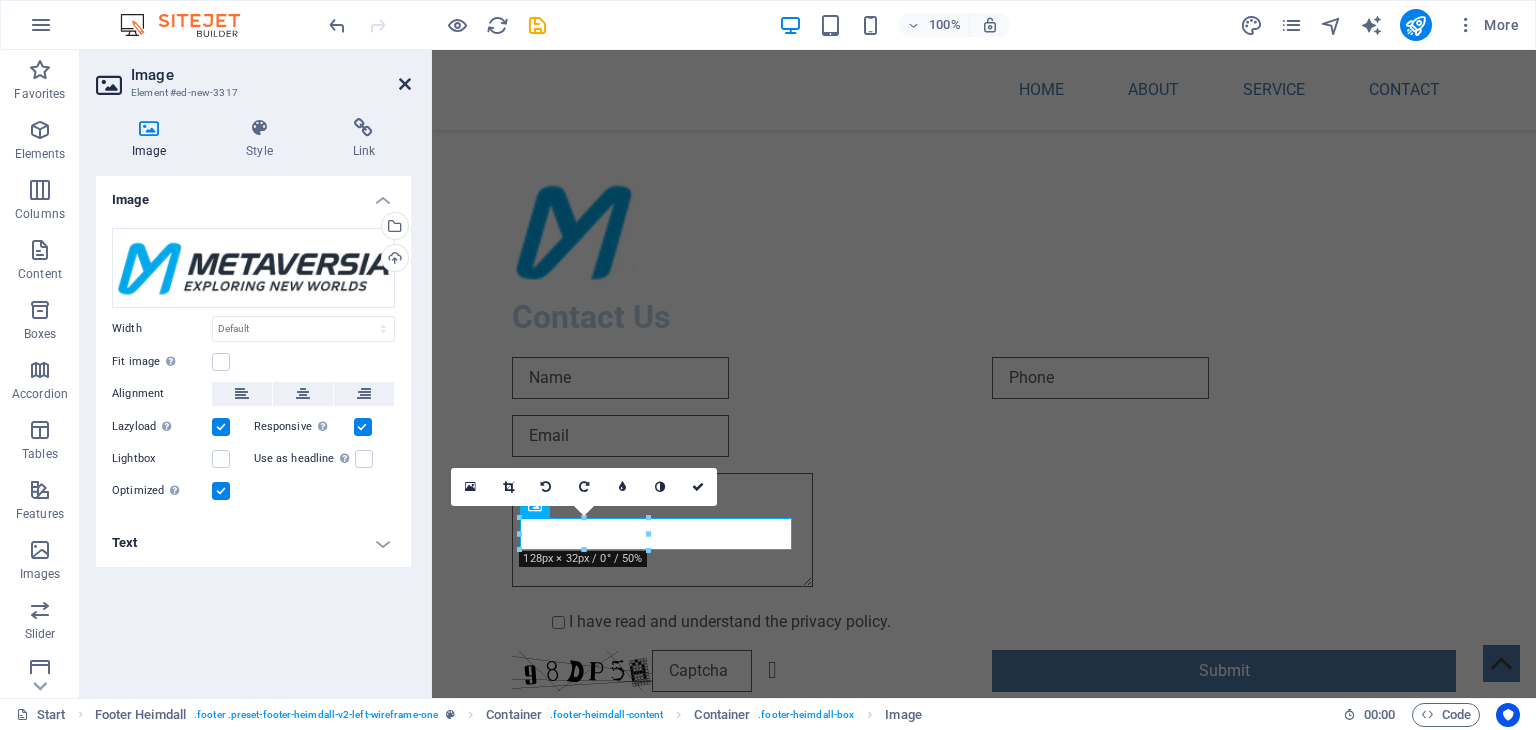 click at bounding box center (405, 84) 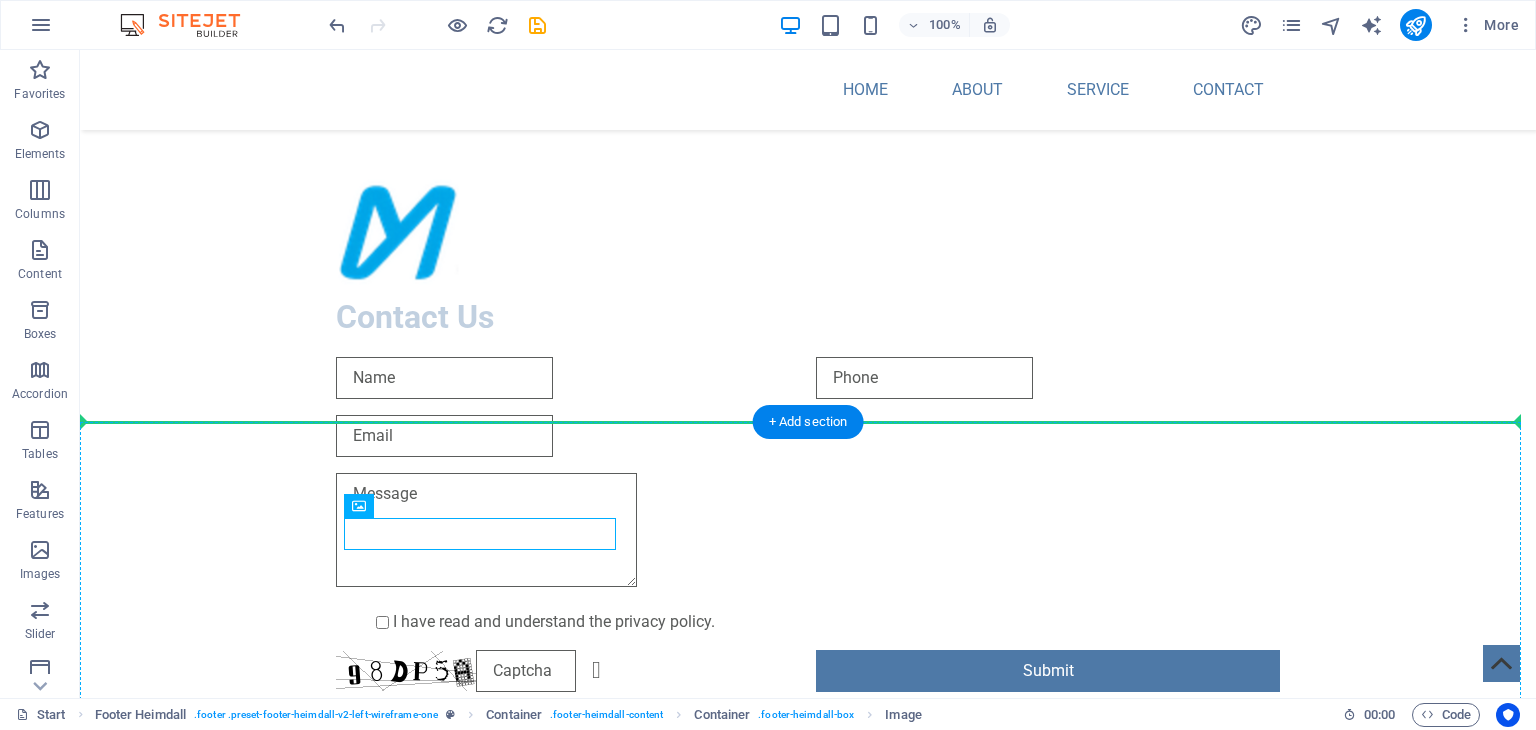 drag, startPoint x: 523, startPoint y: 566, endPoint x: 146, endPoint y: 494, distance: 383.81375 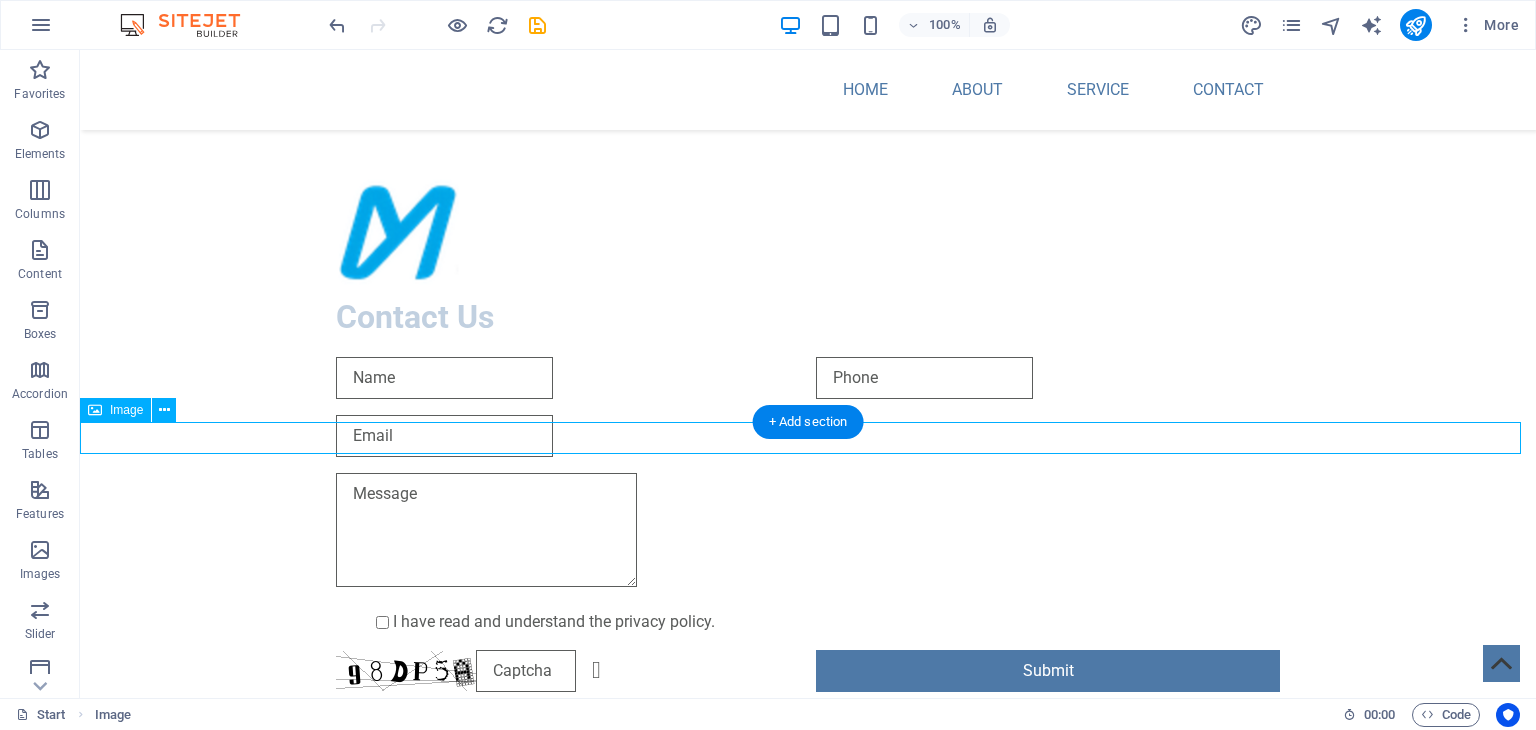 click at bounding box center (808, 804) 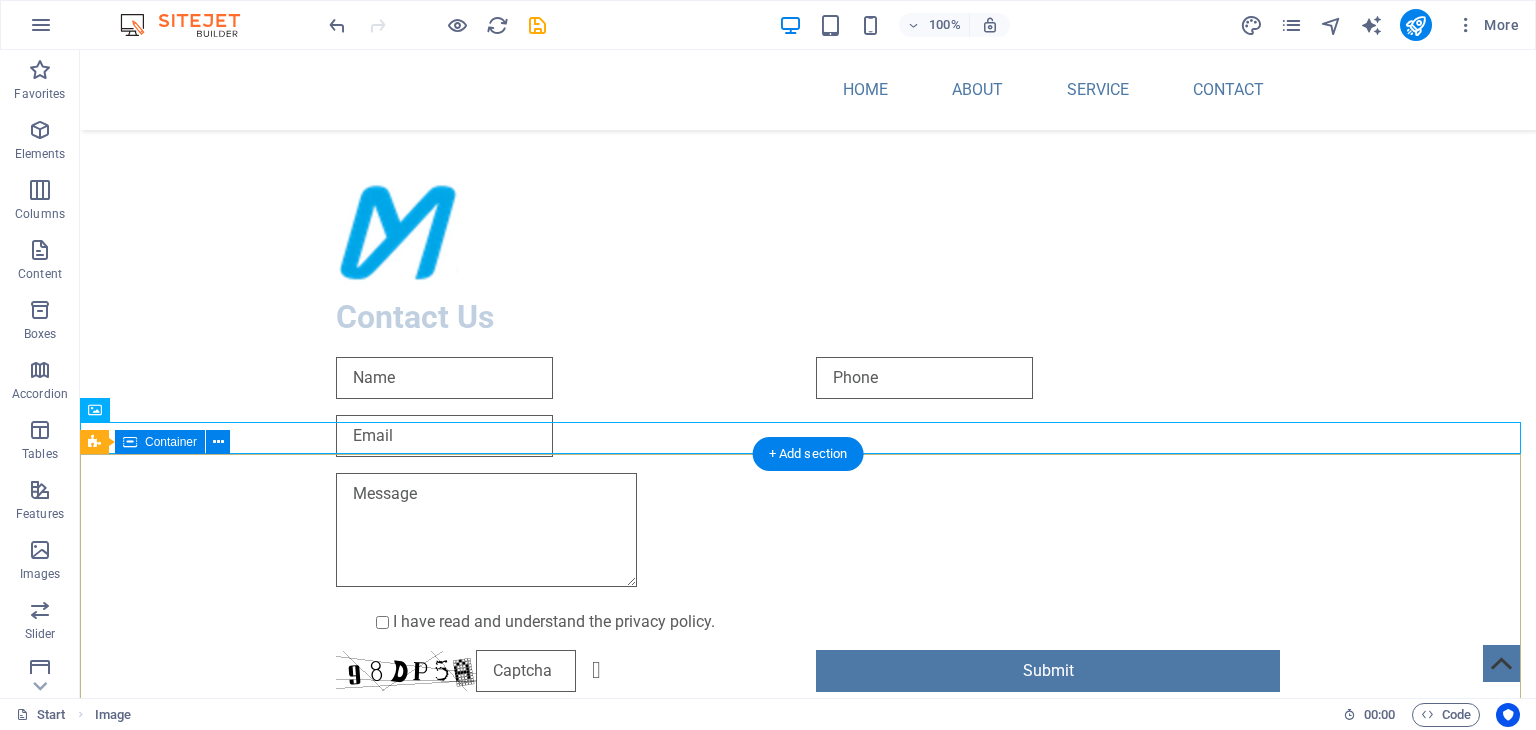 click on "Address Sharjah Publishing City (Free Zone), Sharjah, United Arab Emirates. Phone Mobile: [PHONE]   Contact [EMAIL] Legal Notice  |  Privacy Policy" at bounding box center (808, 1128) 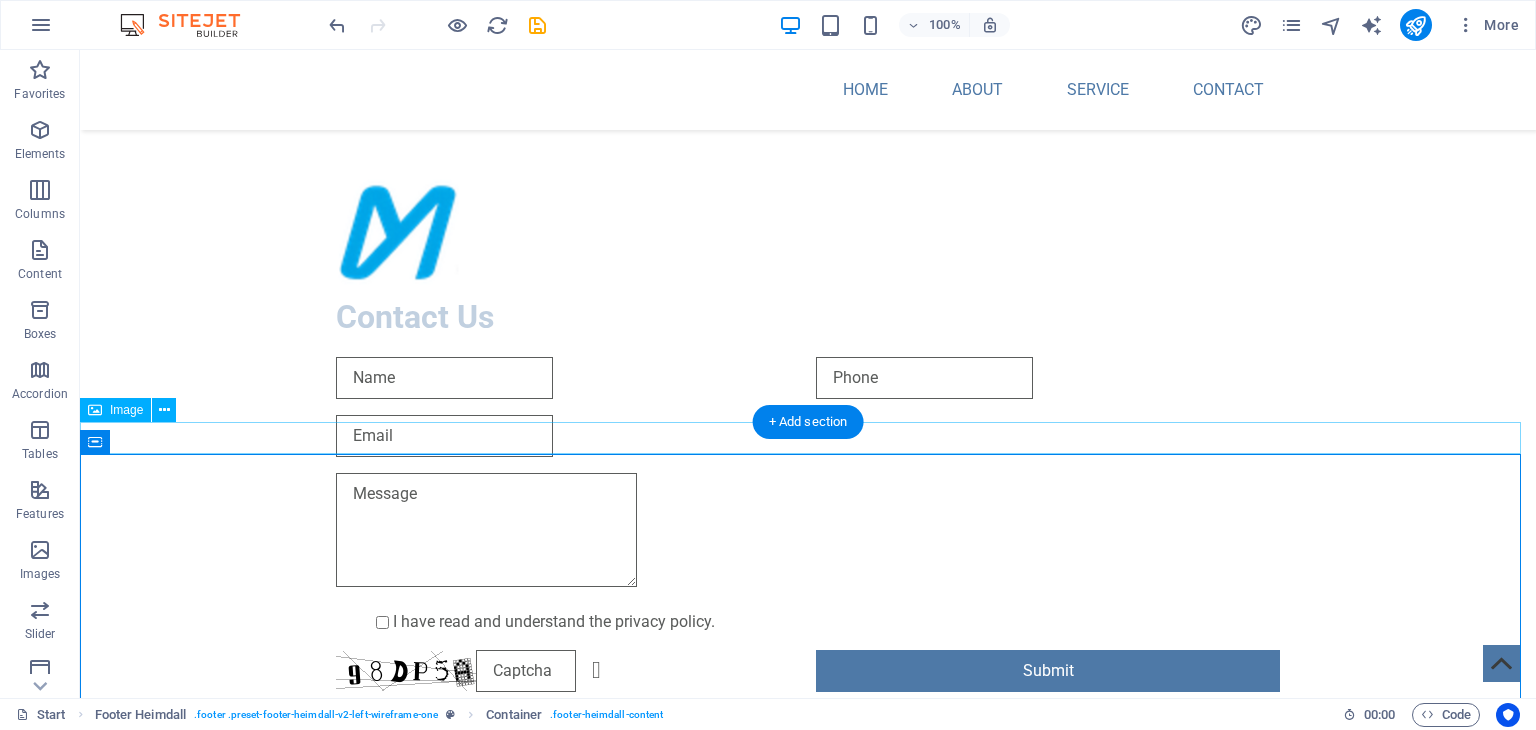 click at bounding box center [808, 804] 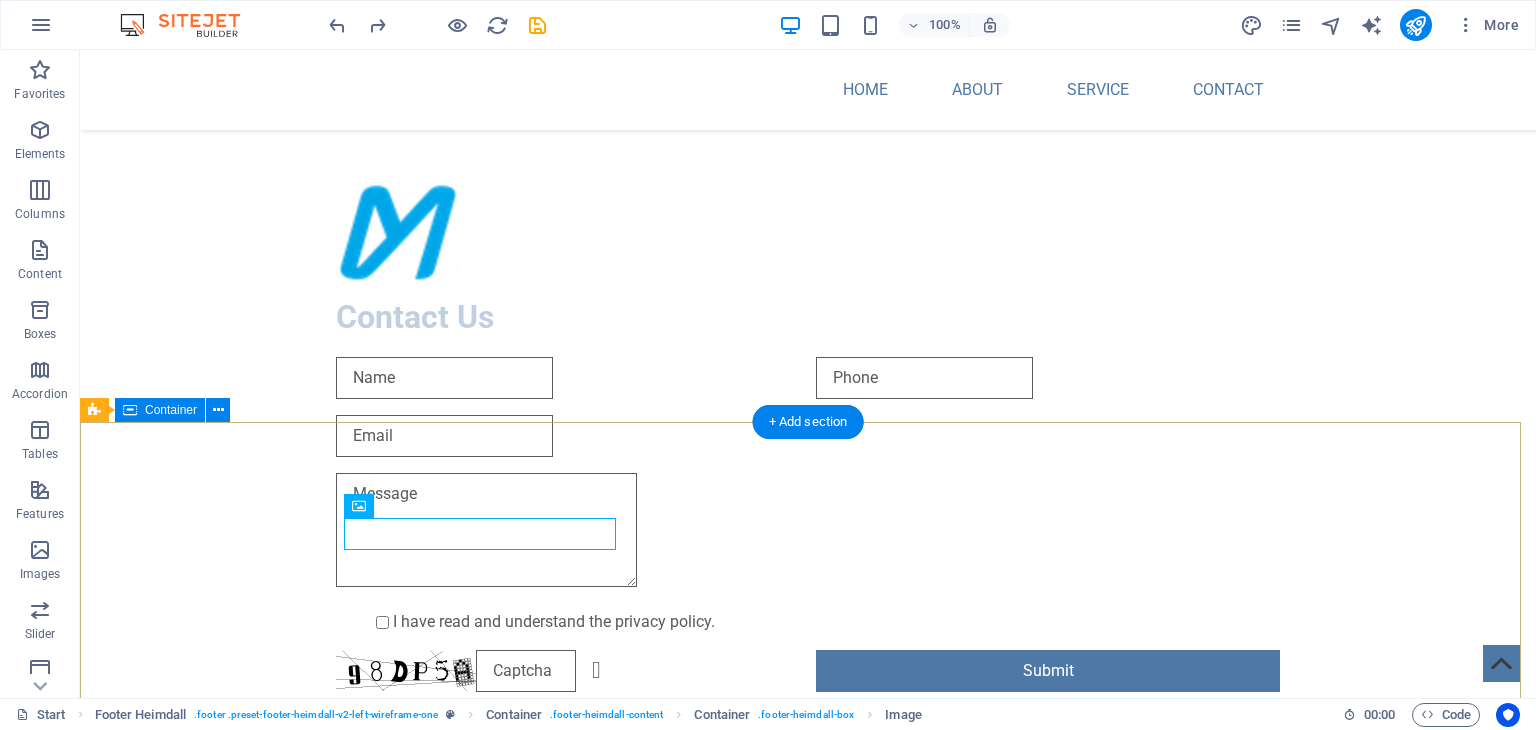drag, startPoint x: 465, startPoint y: 557, endPoint x: 171, endPoint y: 519, distance: 296.44562 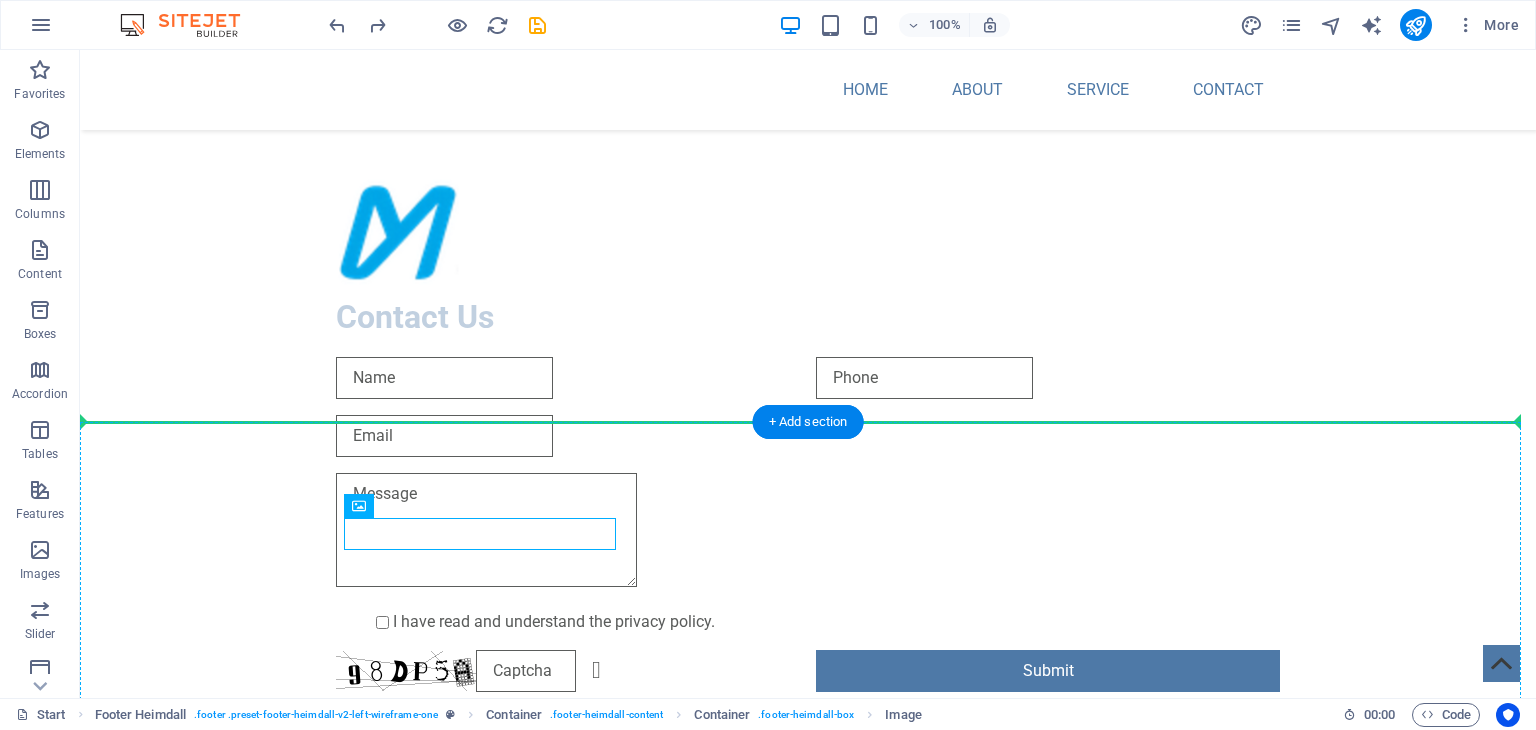 drag, startPoint x: 484, startPoint y: 560, endPoint x: 126, endPoint y: 456, distance: 372.8002 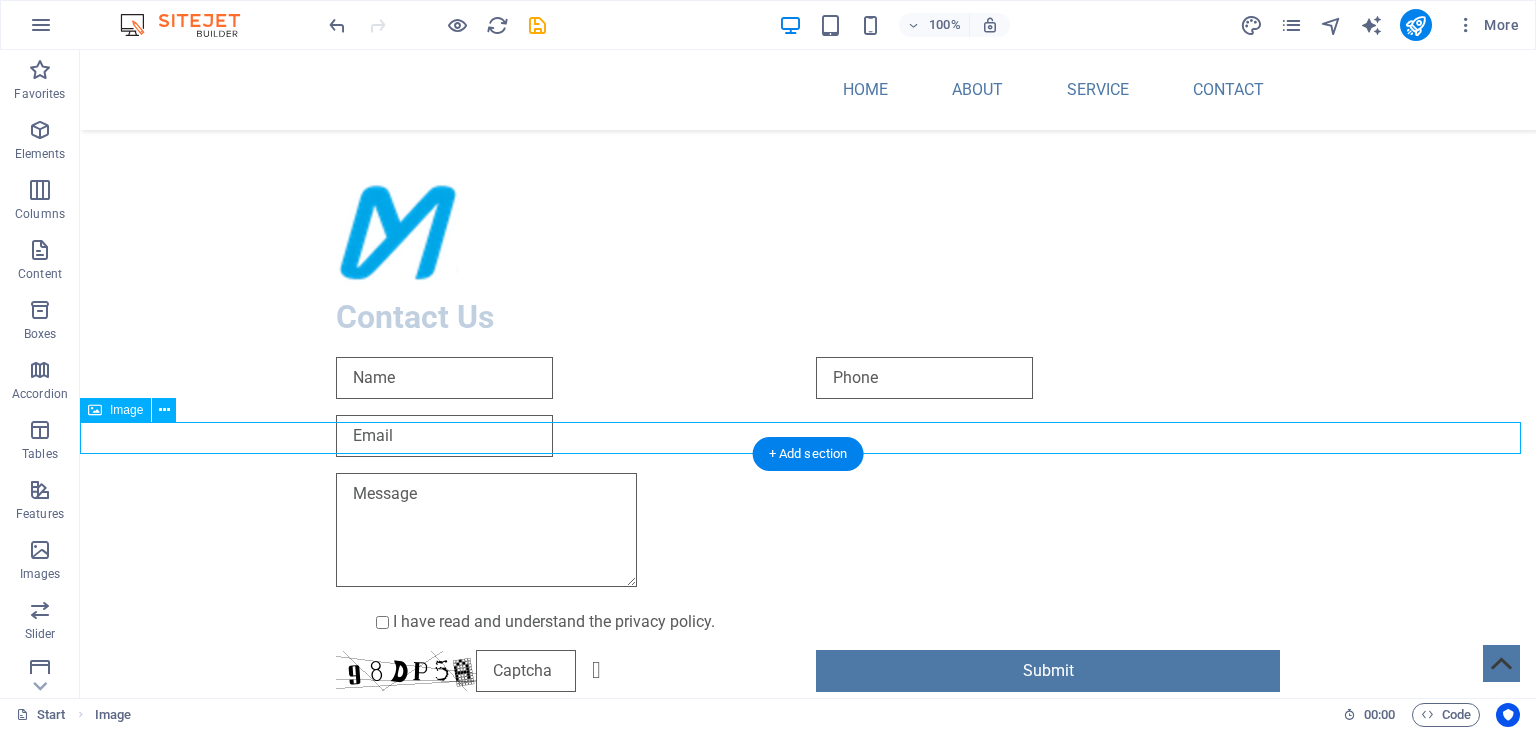 click at bounding box center [808, 804] 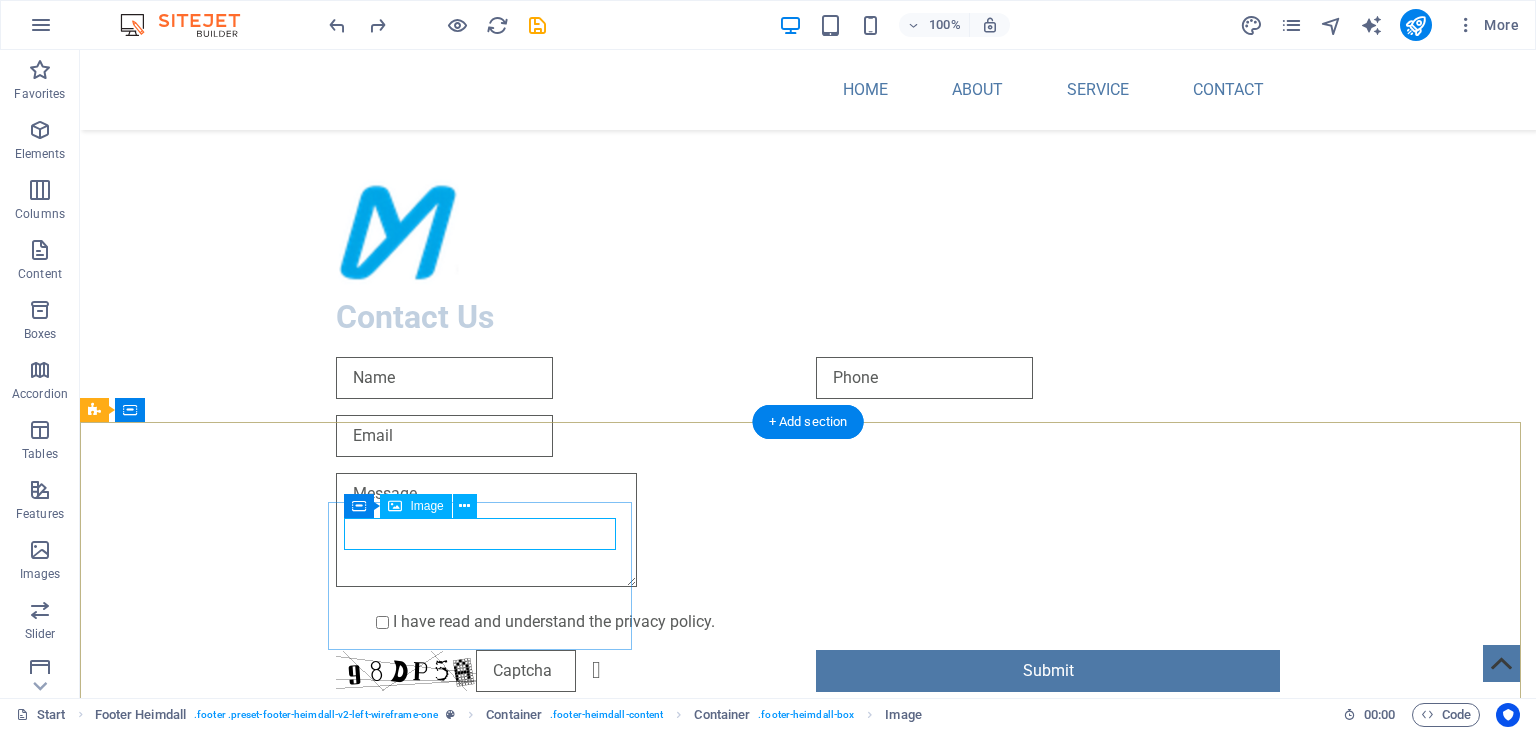 click at bounding box center (248, 900) 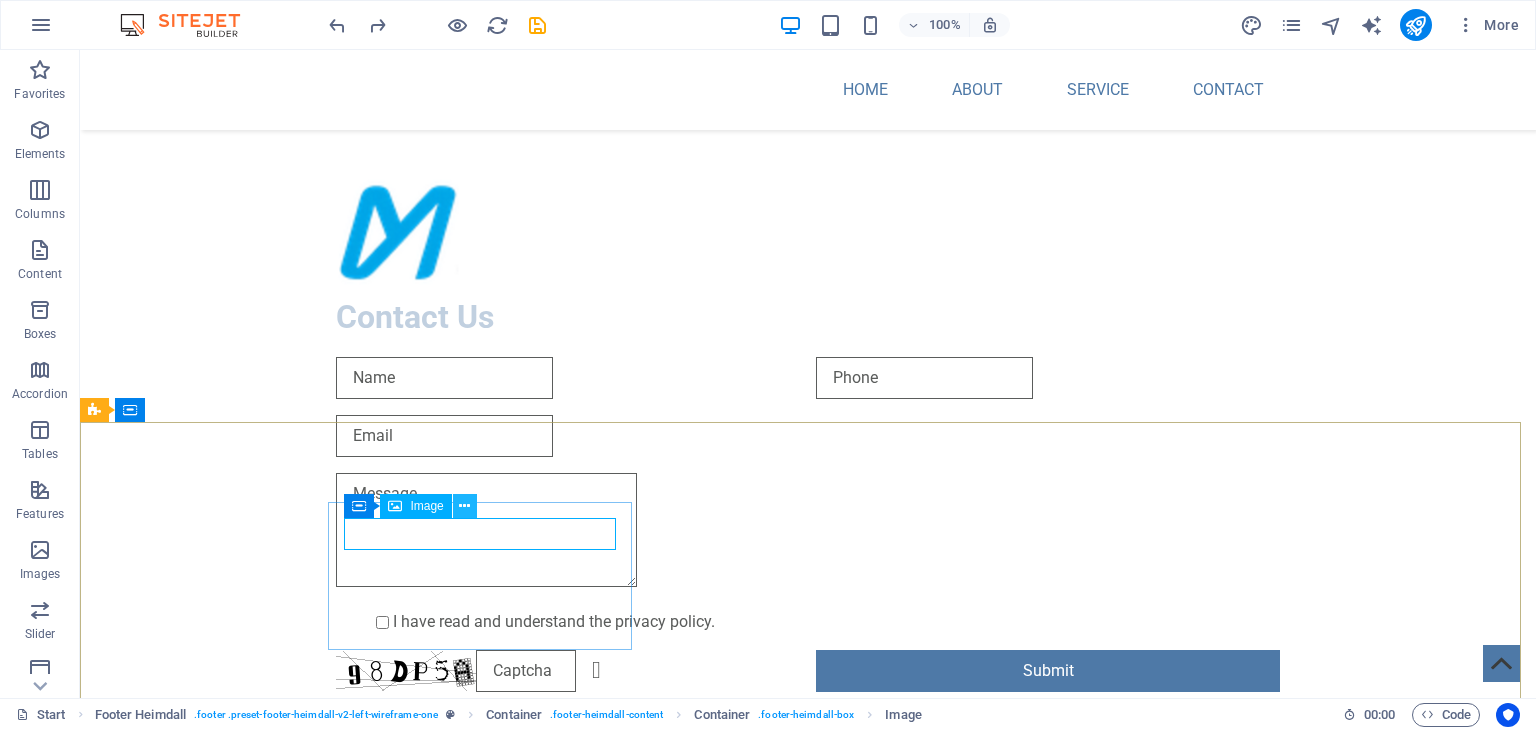 click at bounding box center (465, 506) 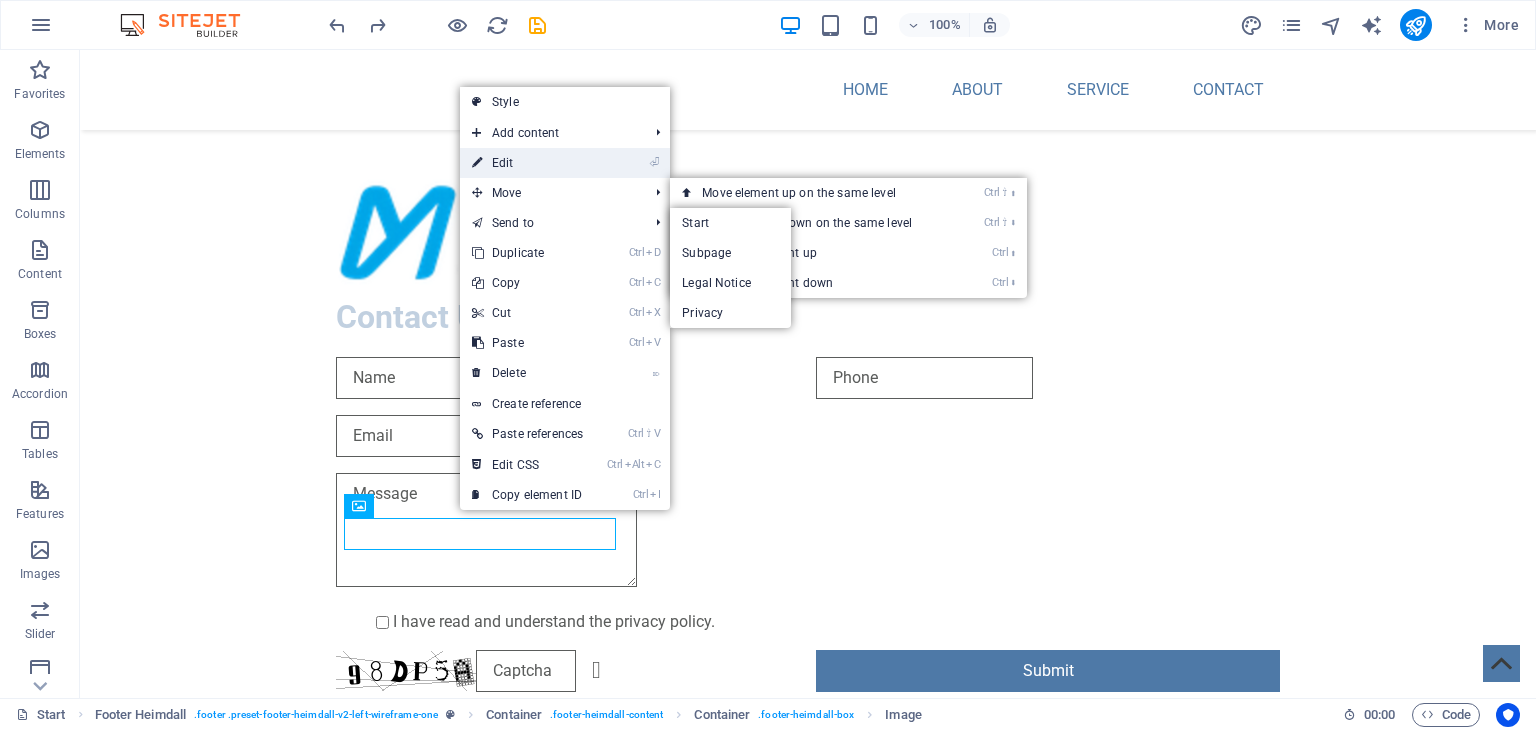 click on "⏎  Edit" at bounding box center (527, 163) 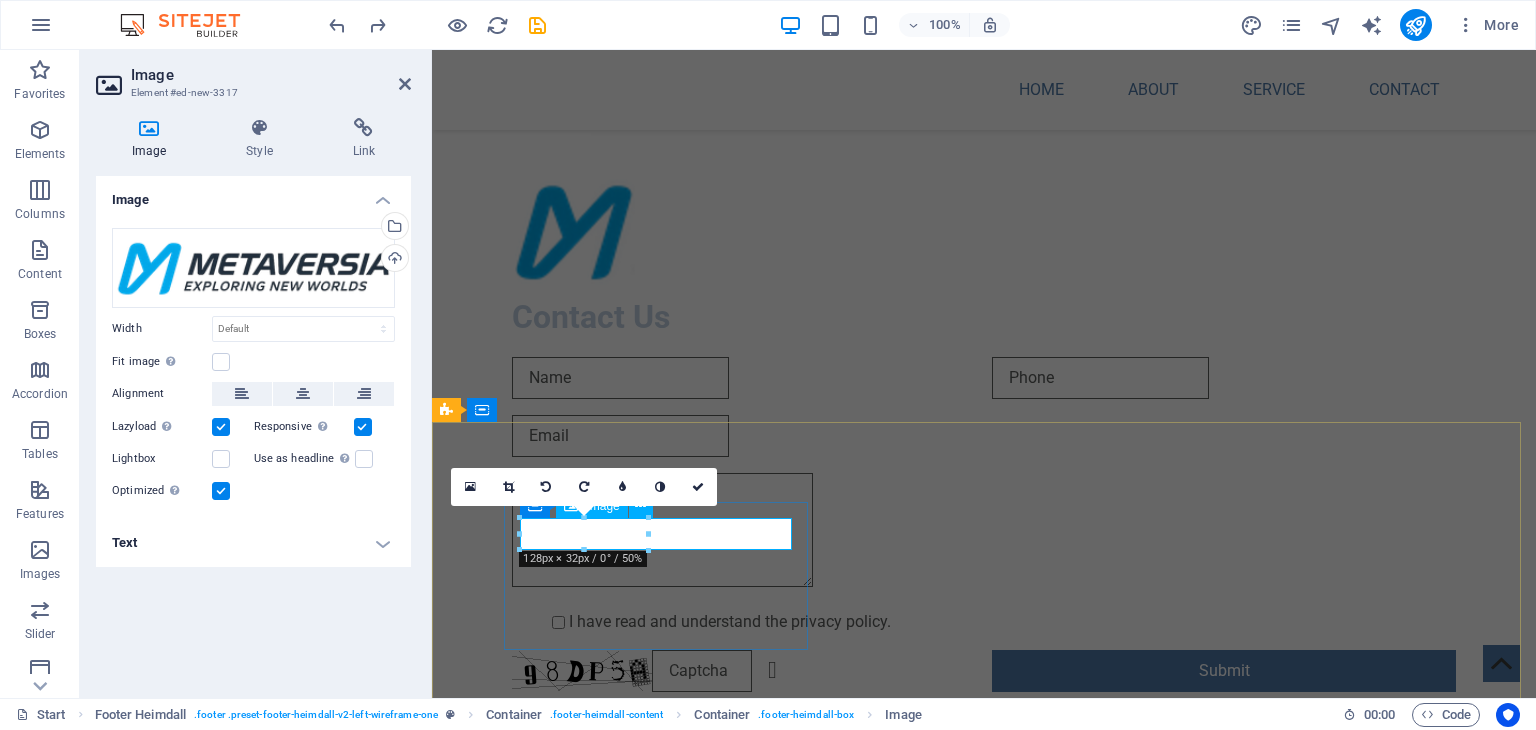 drag, startPoint x: 1080, startPoint y: 583, endPoint x: 756, endPoint y: 533, distance: 327.83533 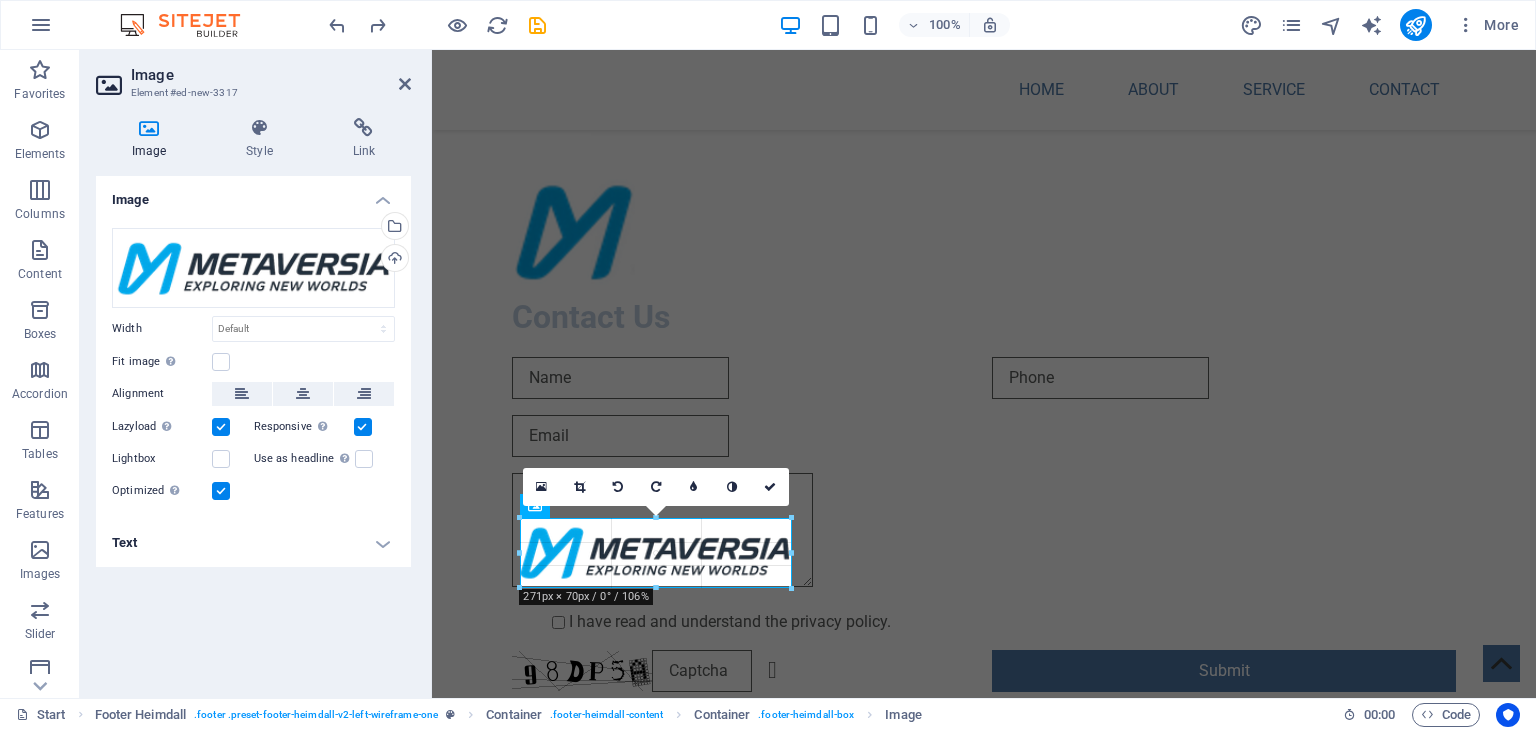 drag, startPoint x: 212, startPoint y: 487, endPoint x: 789, endPoint y: 543, distance: 579.7111 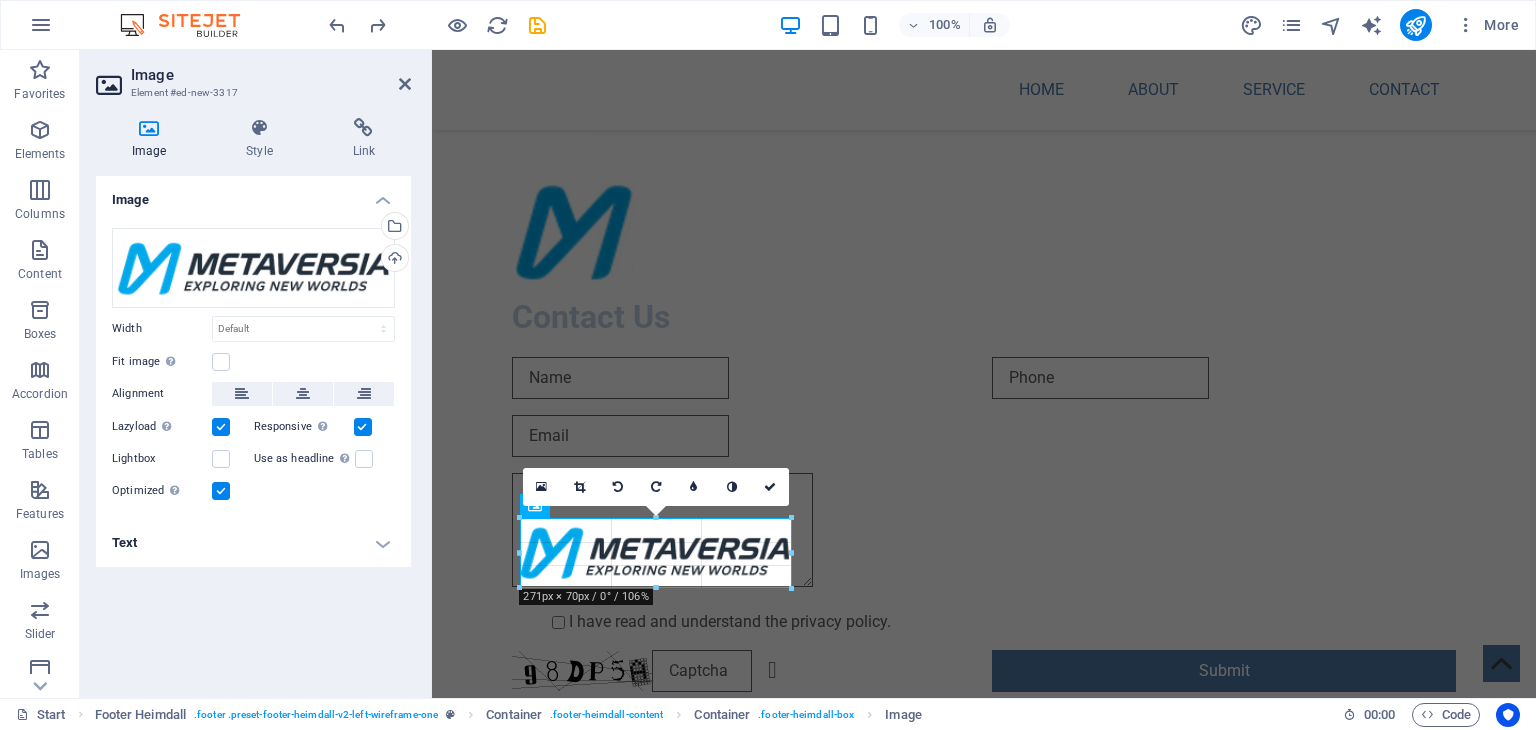 type on "271" 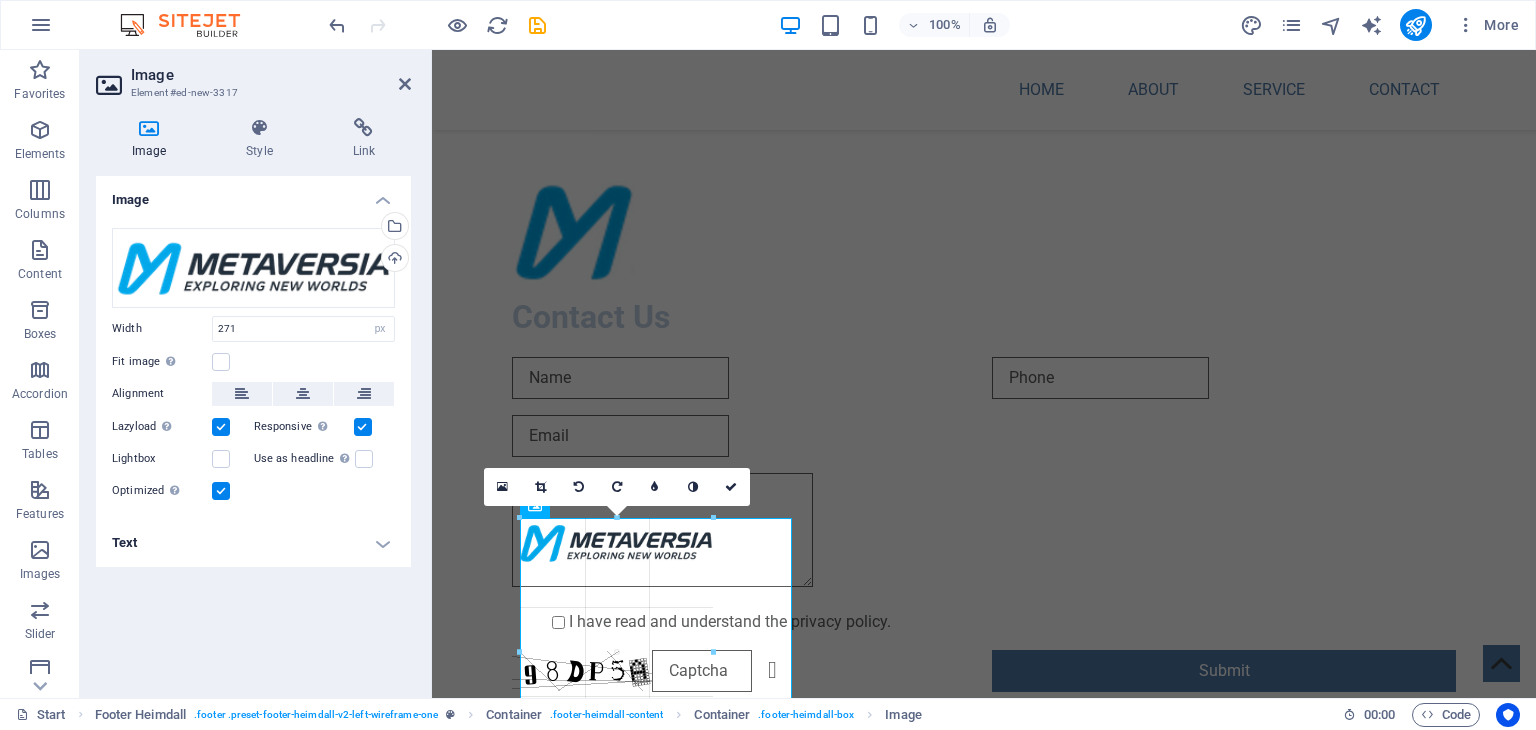 drag, startPoint x: 791, startPoint y: 555, endPoint x: 713, endPoint y: 545, distance: 78.63841 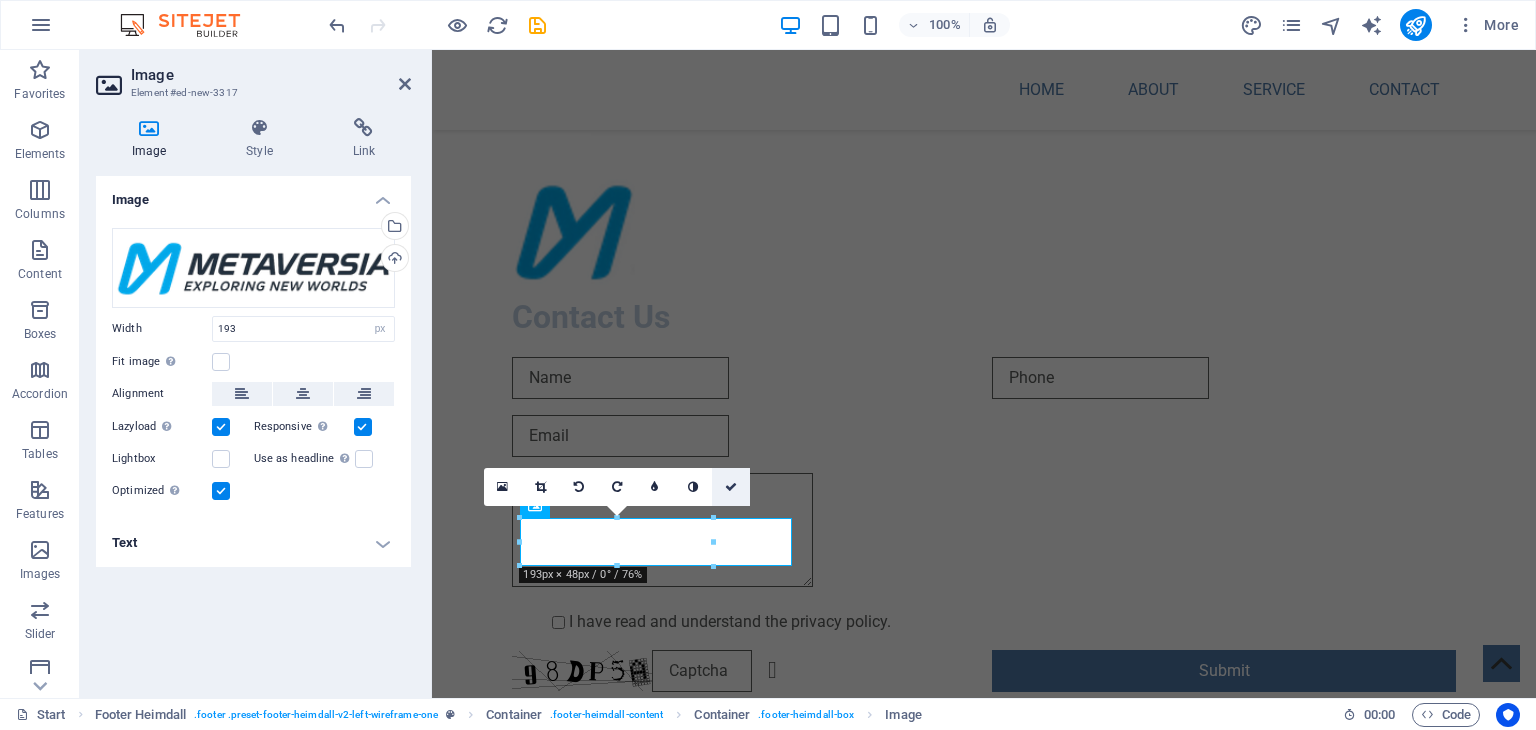 click at bounding box center [731, 487] 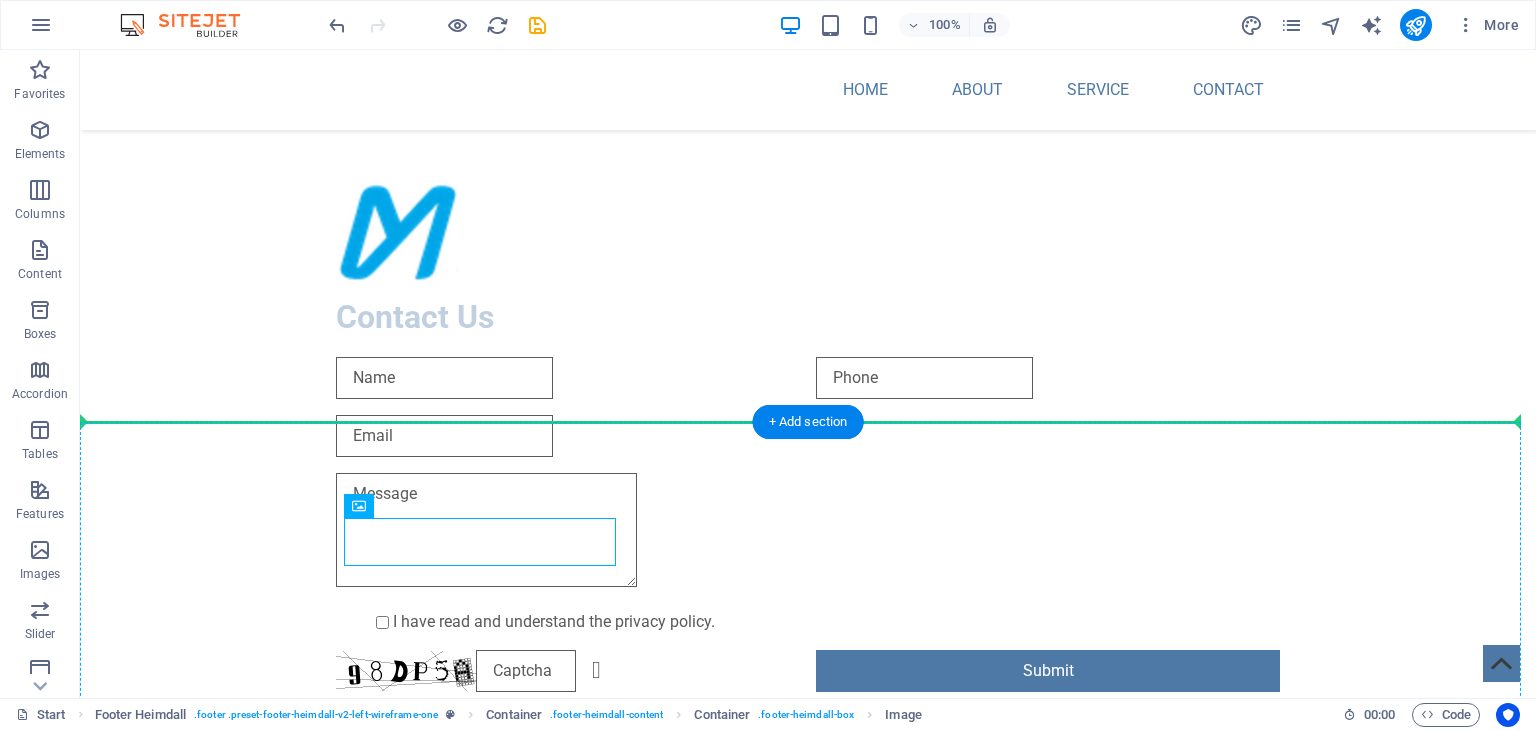 drag, startPoint x: 526, startPoint y: 560, endPoint x: 281, endPoint y: 478, distance: 258.35828 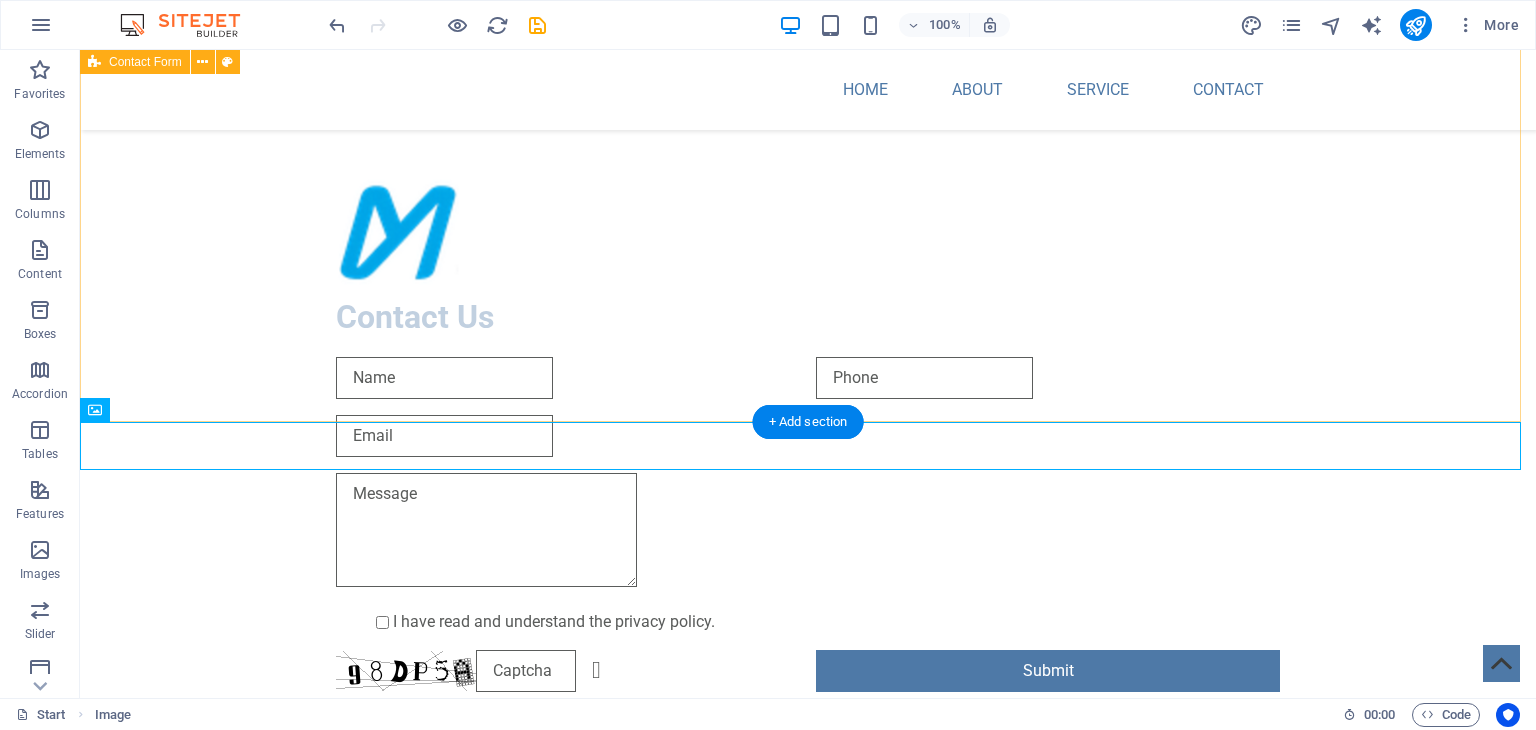 click on "Contact Us   I have read and understand the privacy policy. Unreadable? Load new Submit" at bounding box center [808, 430] 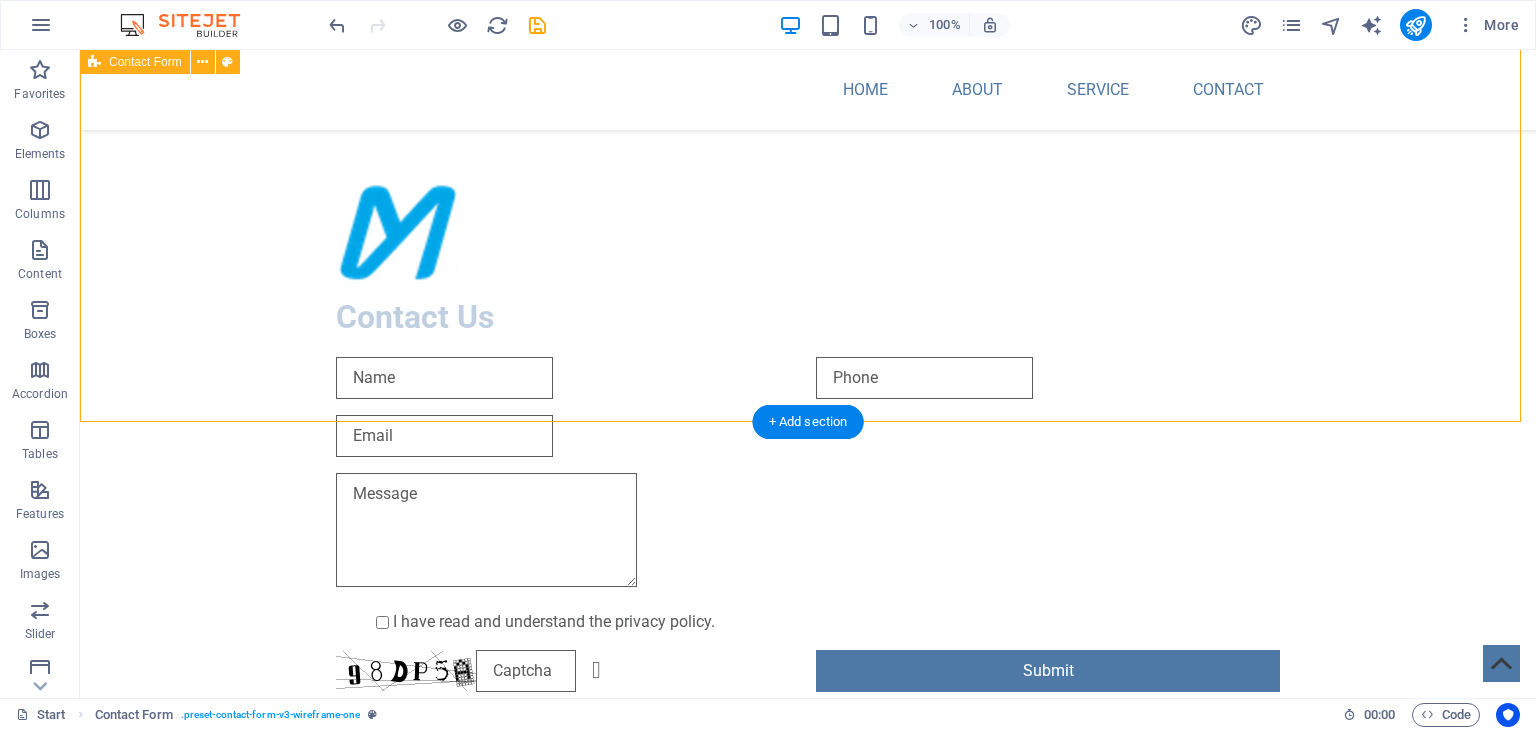 click on "Contact Us   I have read and understand the privacy policy. Unreadable? Load new Submit" at bounding box center (808, 430) 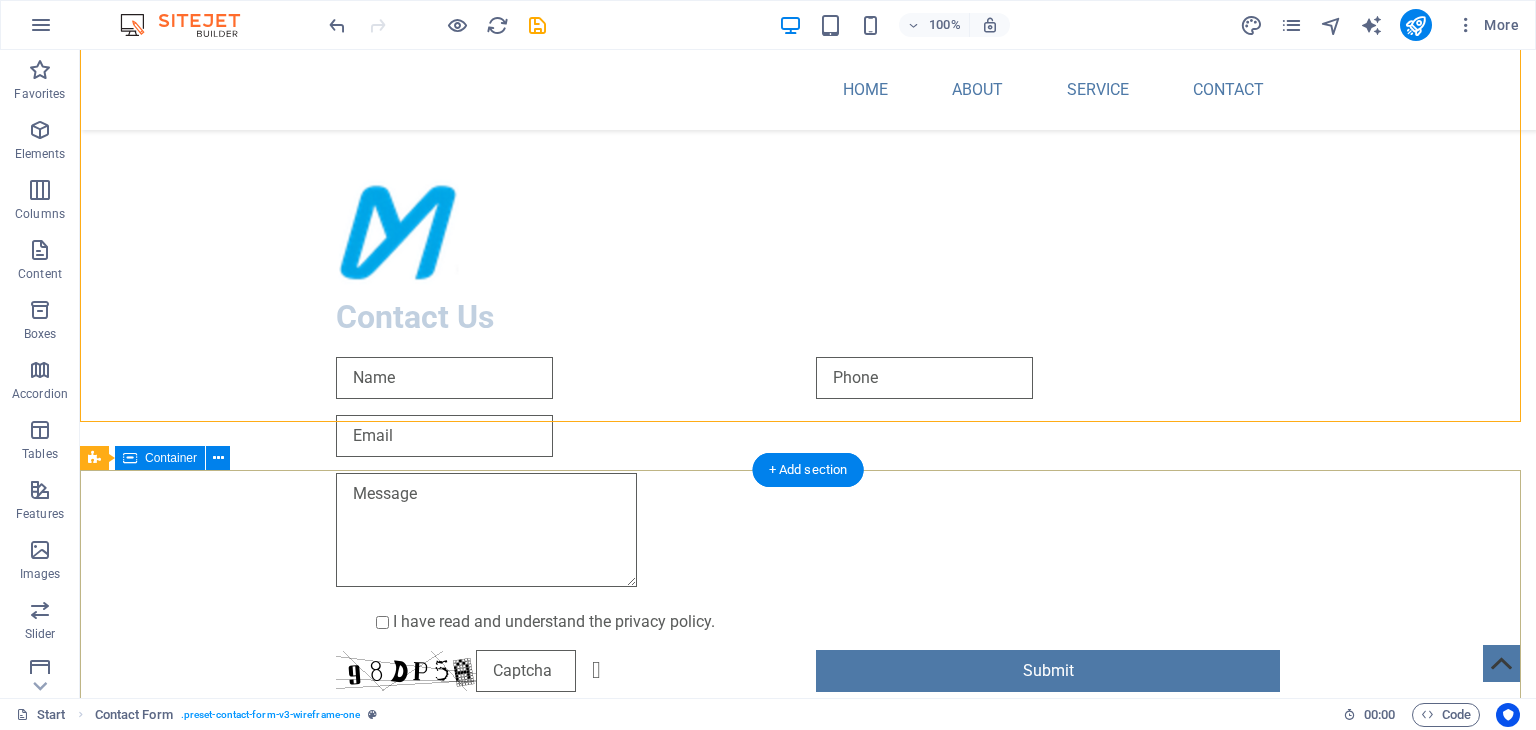 click on "Address Sharjah Publishing City (Free Zone), Sharjah, United Arab Emirates. Phone Mobile: [PHONE]   Contact [EMAIL] Legal Notice  |  Privacy Policy" at bounding box center (808, 1112) 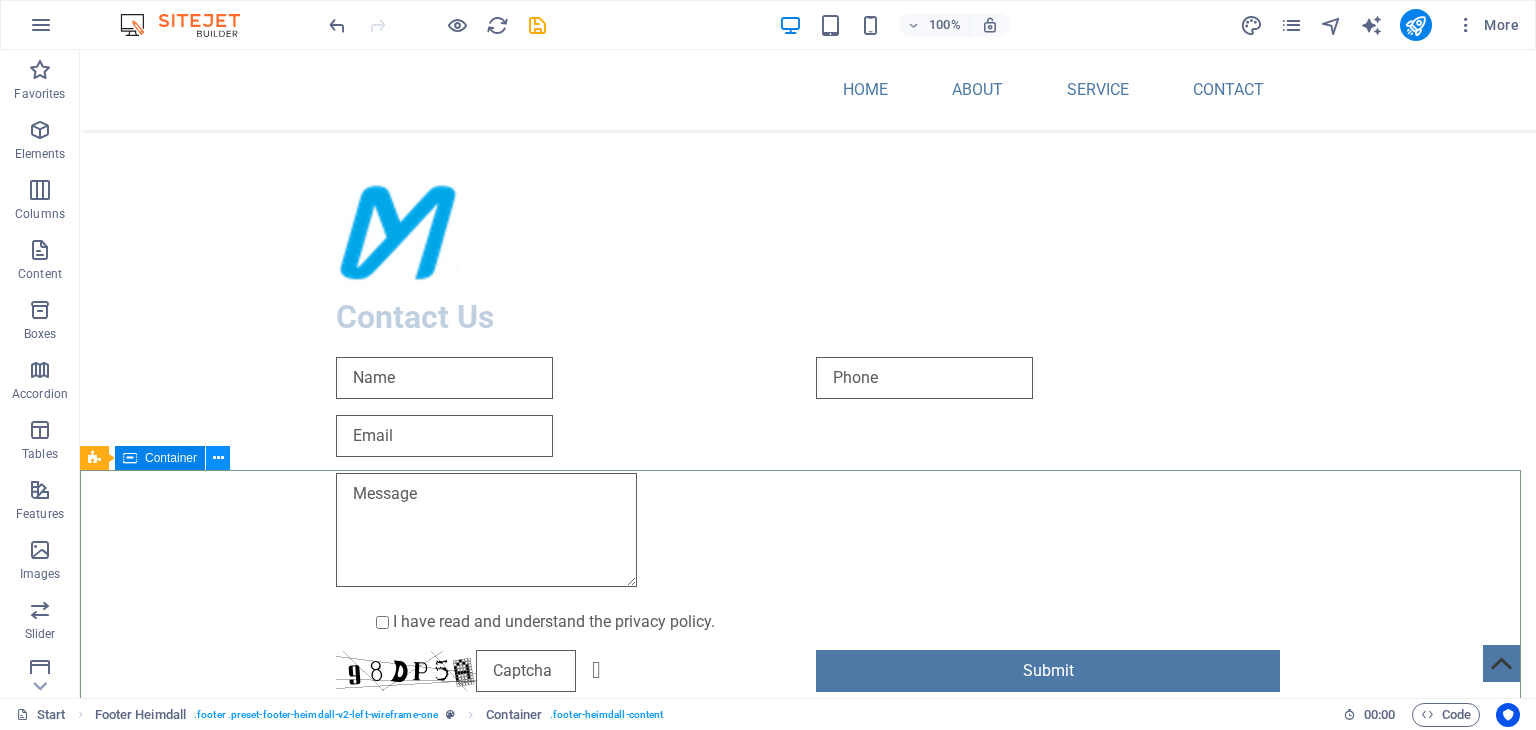 click at bounding box center [218, 458] 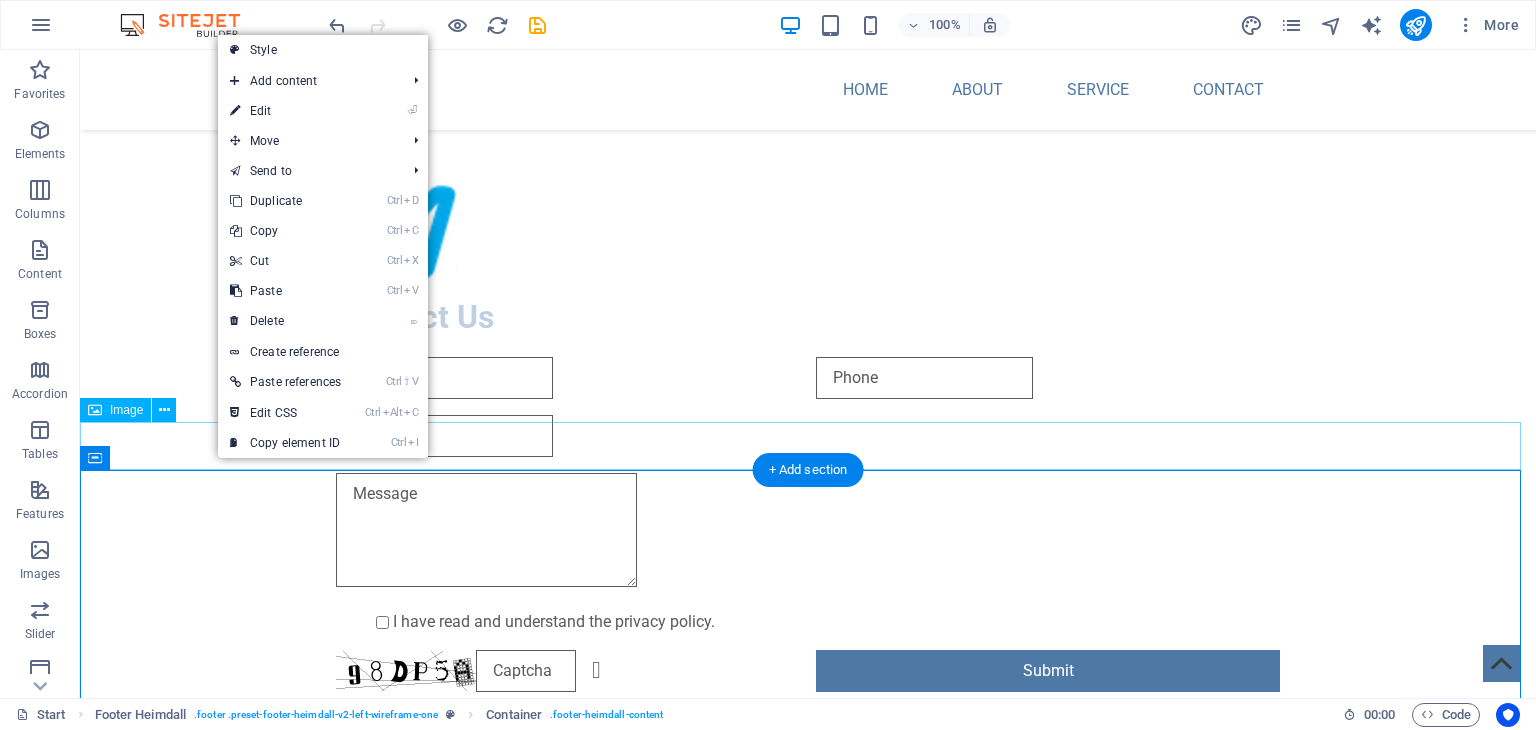 click at bounding box center [808, 796] 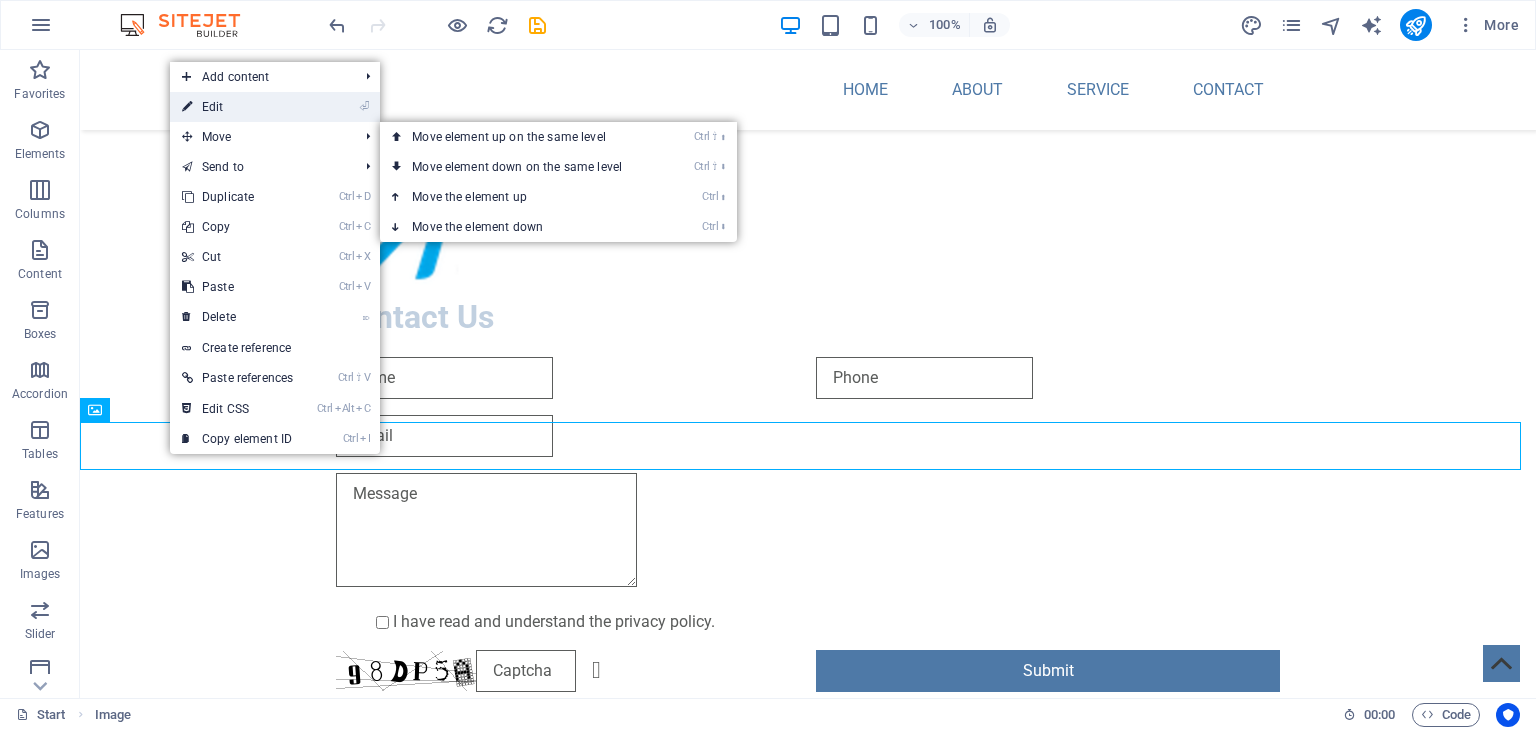 click on "⏎  Edit" at bounding box center (237, 107) 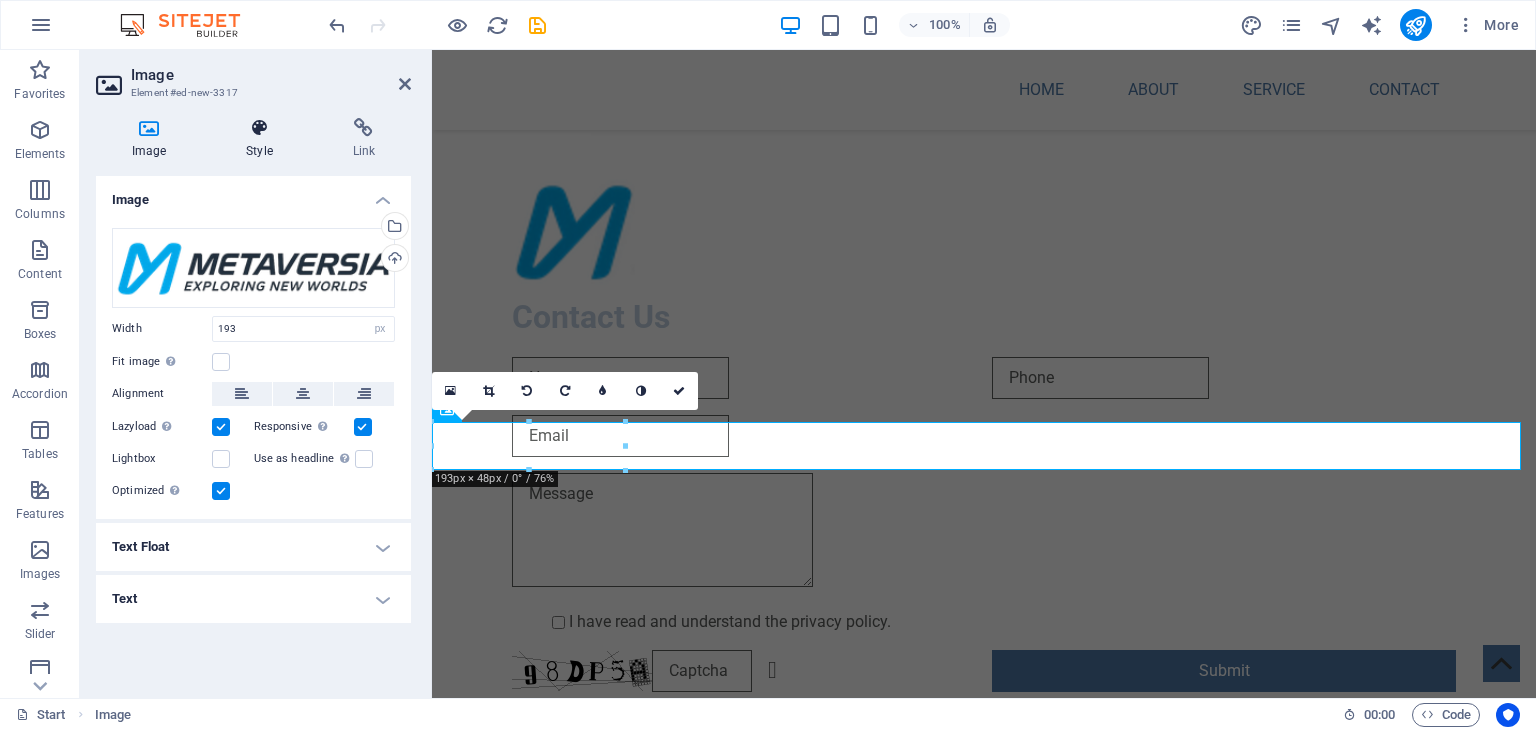 click at bounding box center (259, 128) 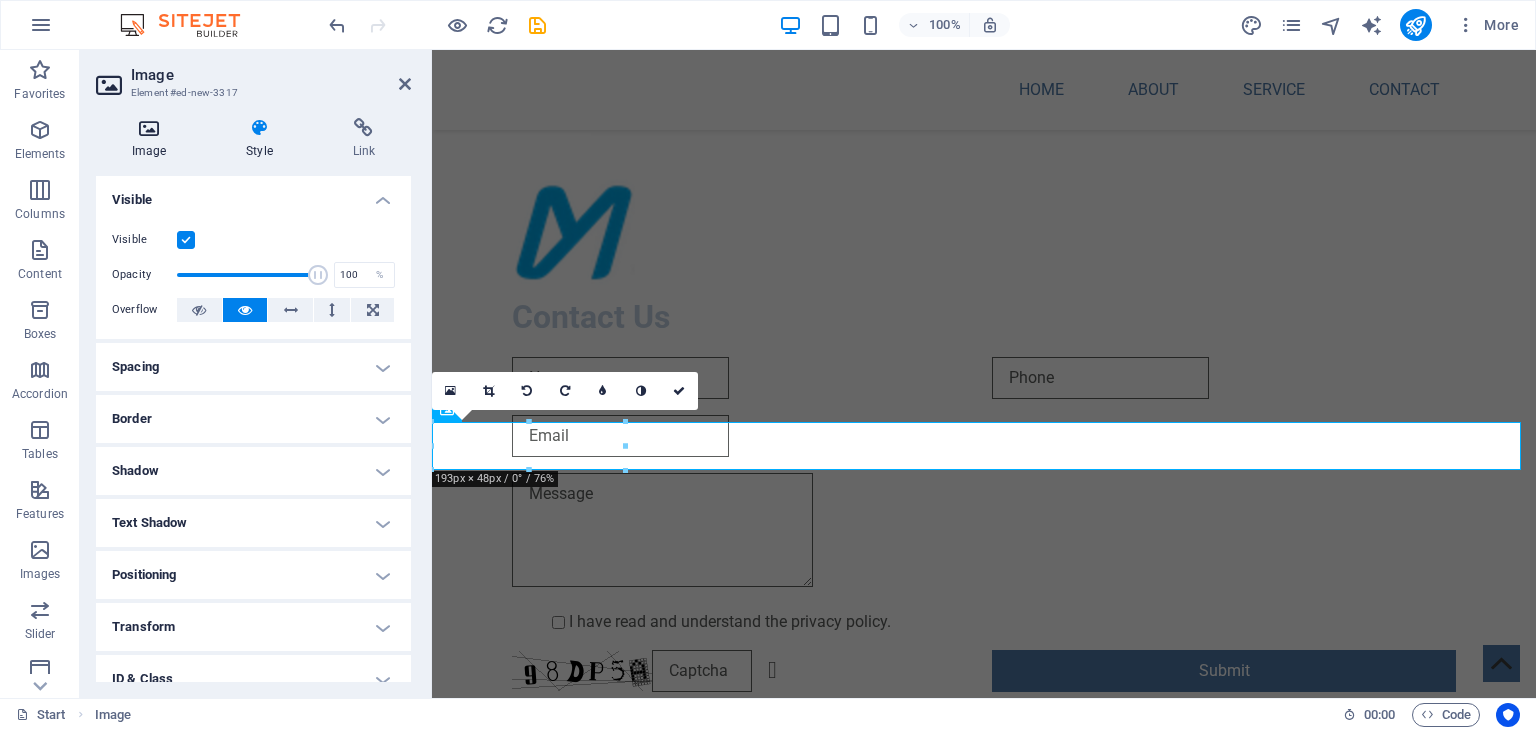 click on "Image" at bounding box center (153, 139) 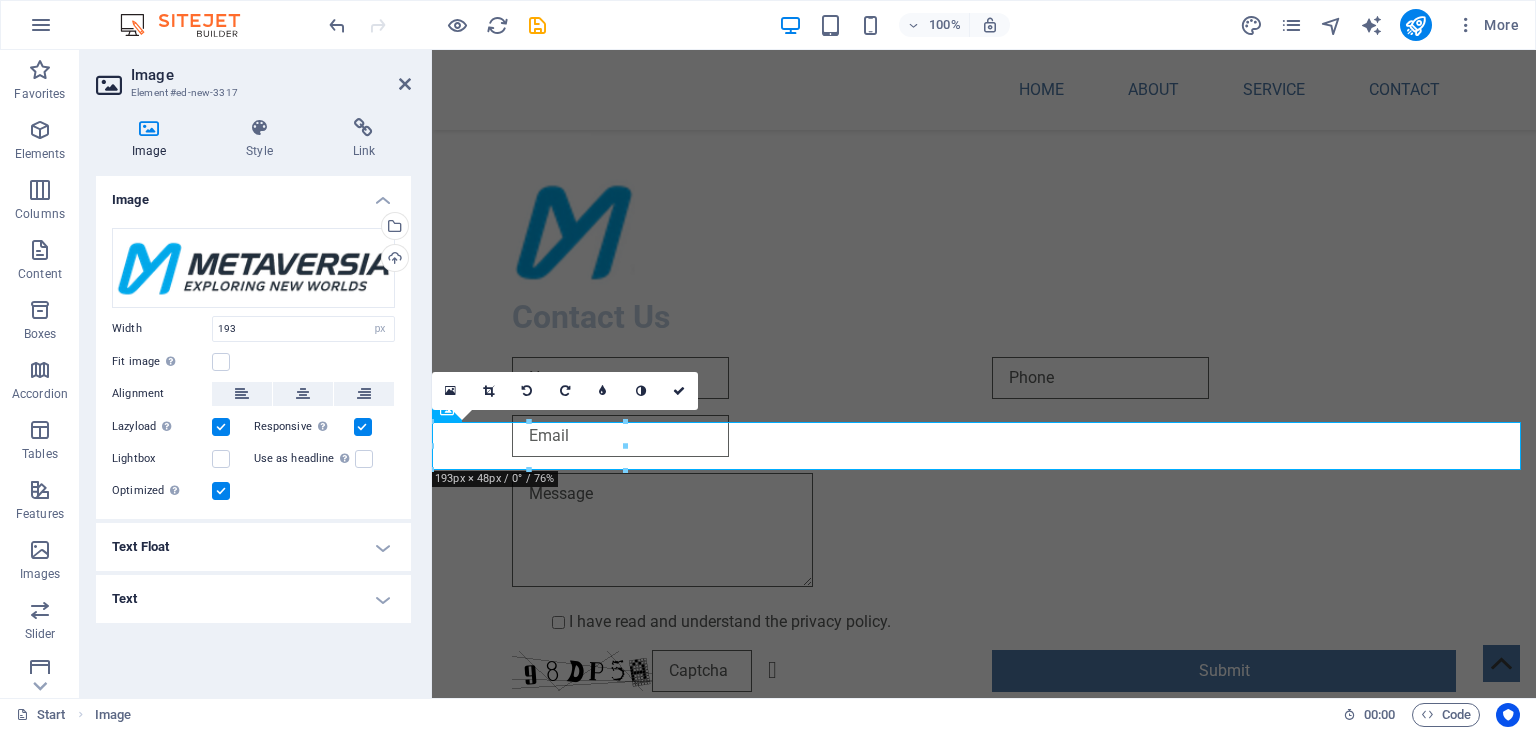 click on "Fit image Automatically fit image to a fixed width and height" at bounding box center [253, 362] 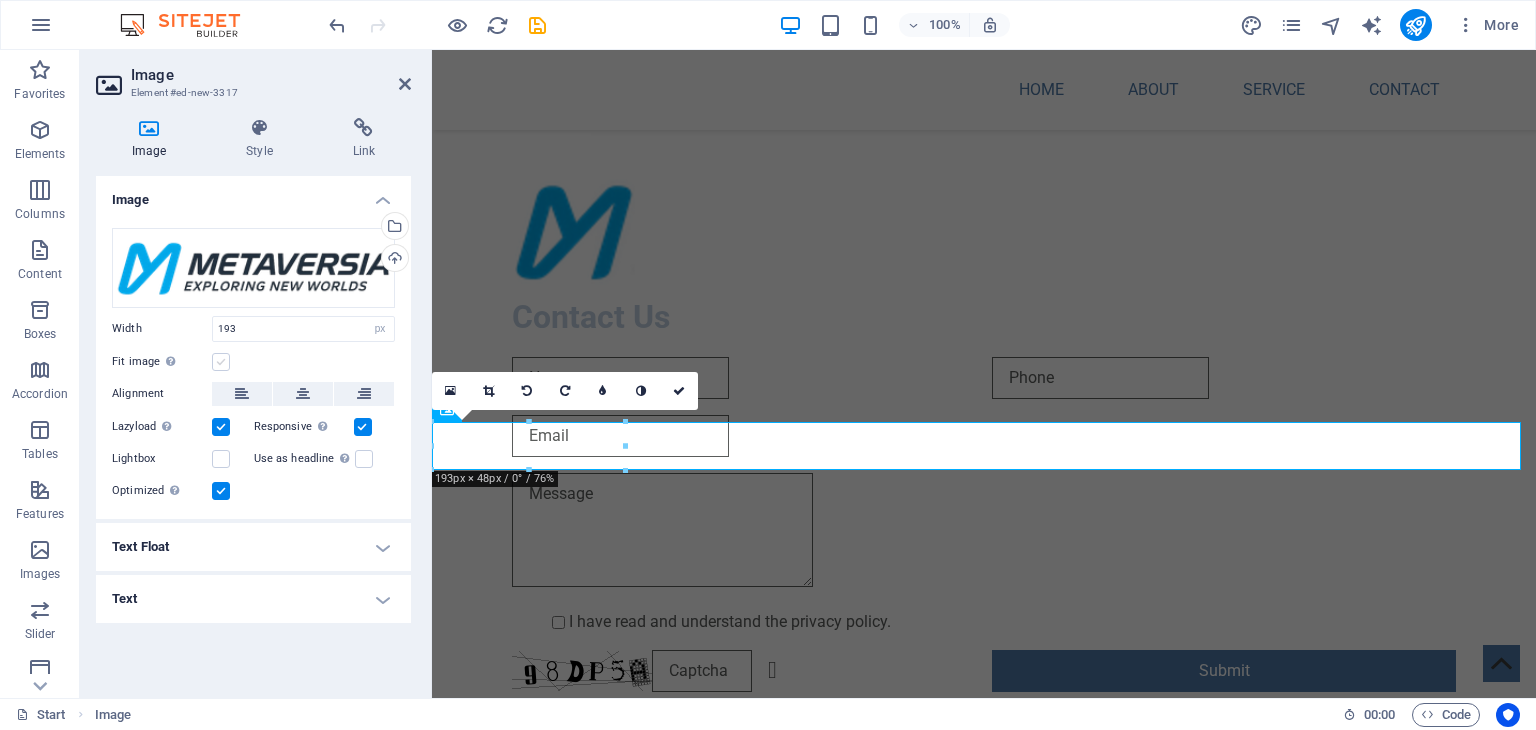 click at bounding box center [221, 362] 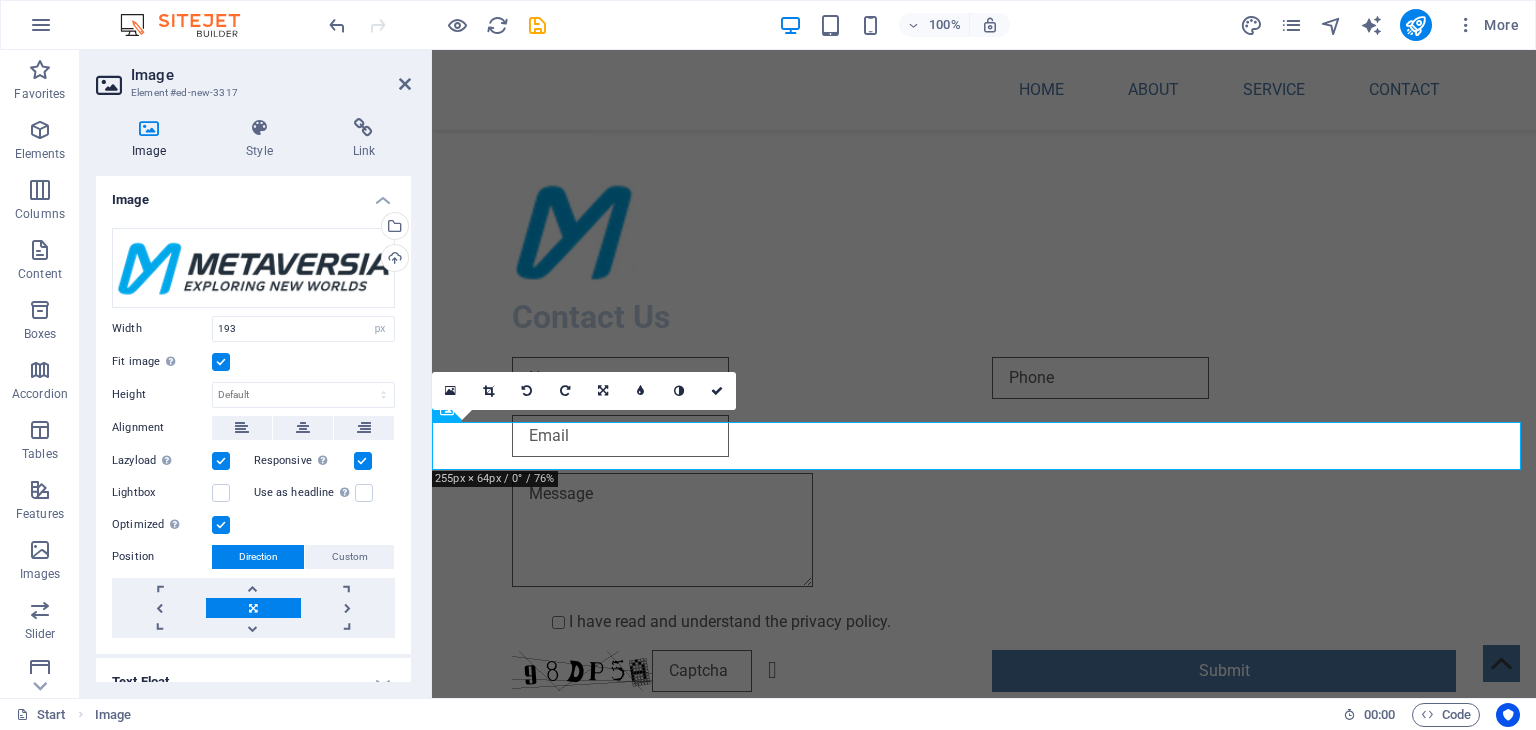 click at bounding box center (221, 362) 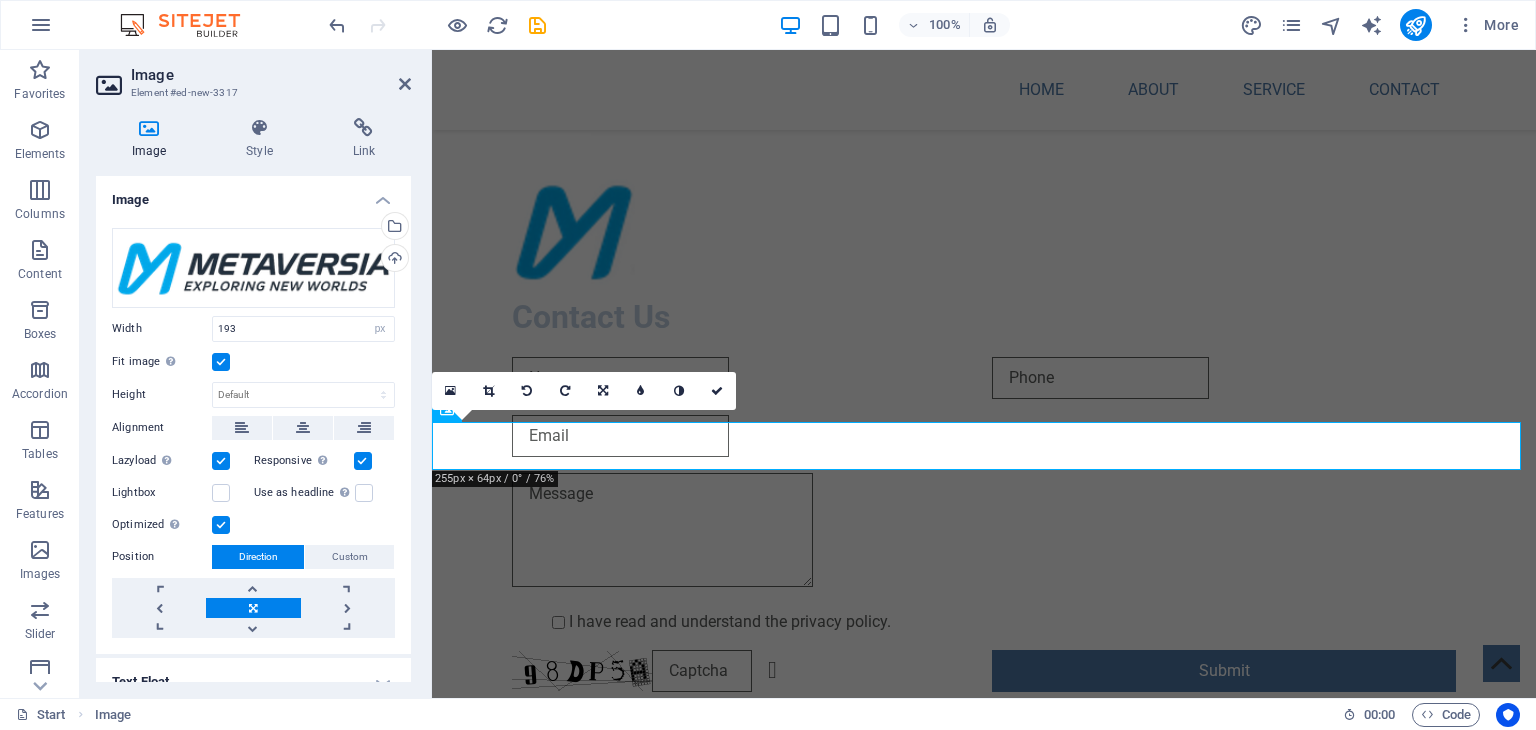click on "Fit image Automatically fit image to a fixed width and height" at bounding box center [0, 0] 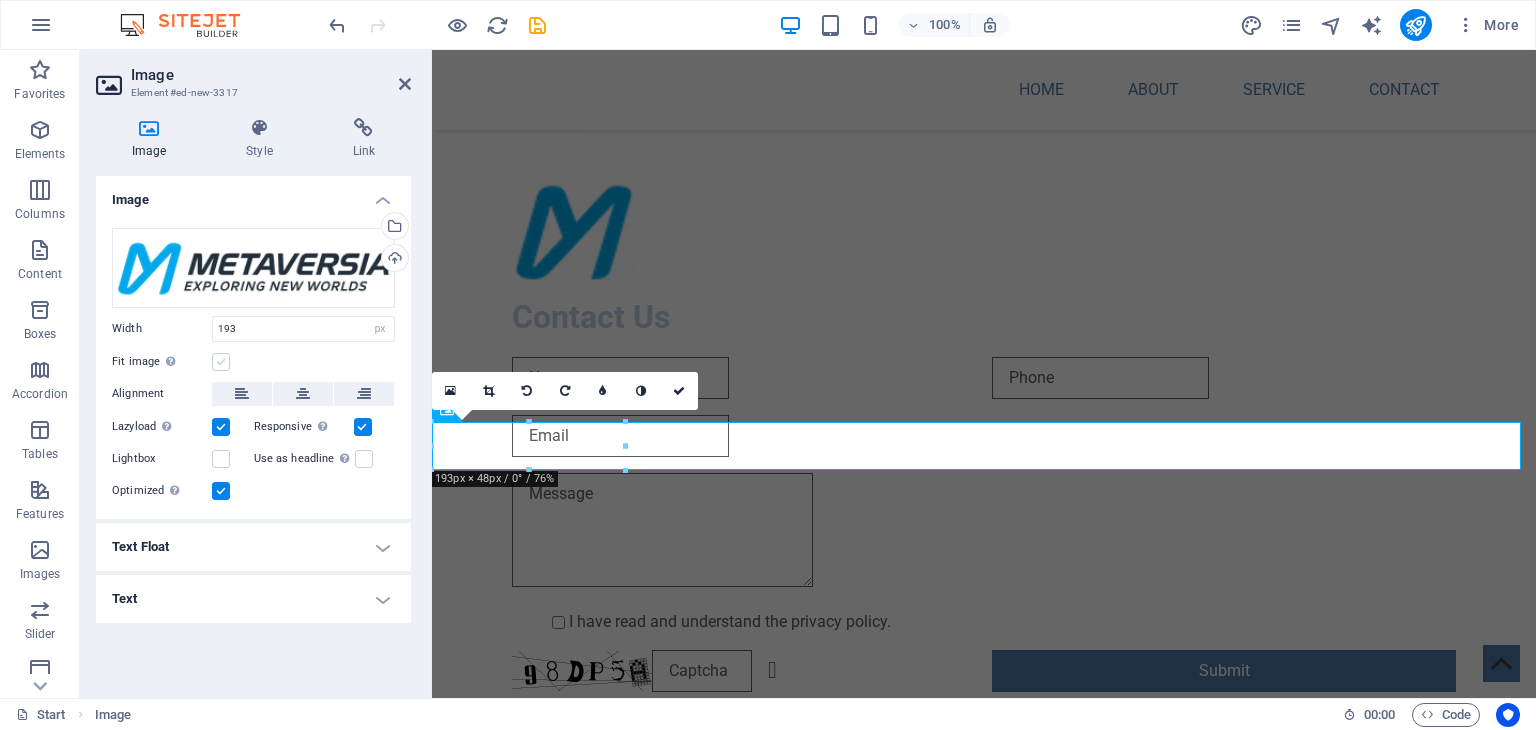 click at bounding box center (221, 362) 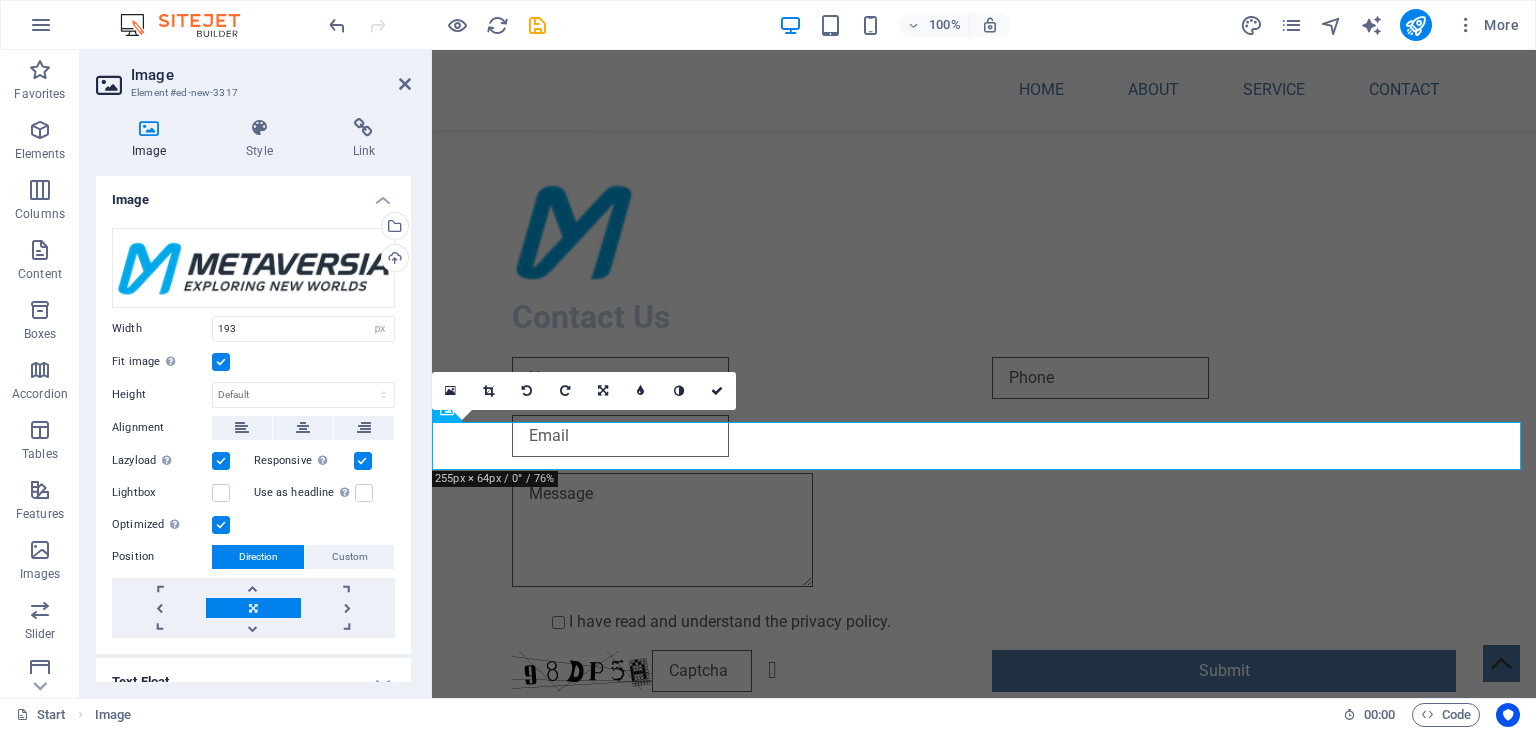 scroll, scrollTop: 75, scrollLeft: 0, axis: vertical 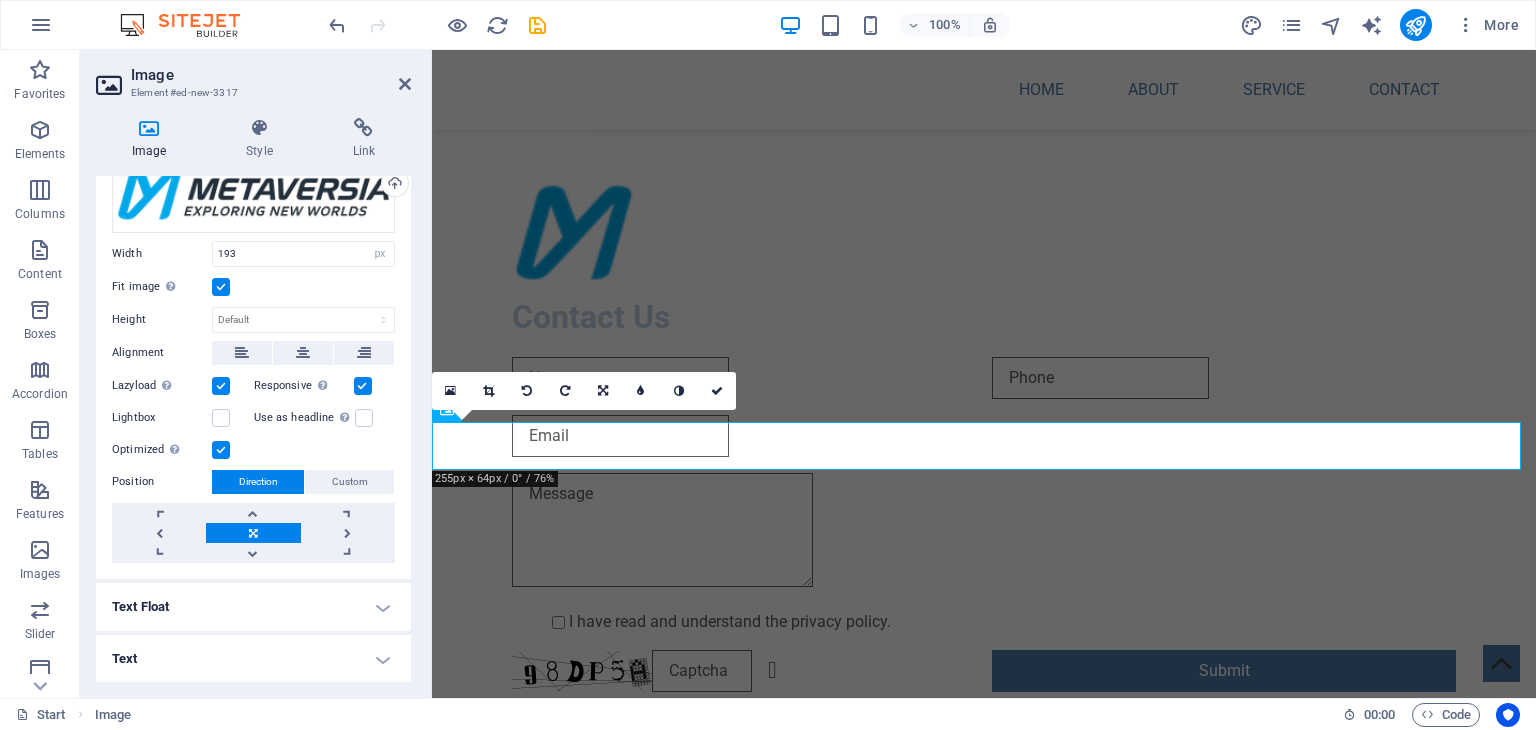 click on "Text Float" at bounding box center [253, 607] 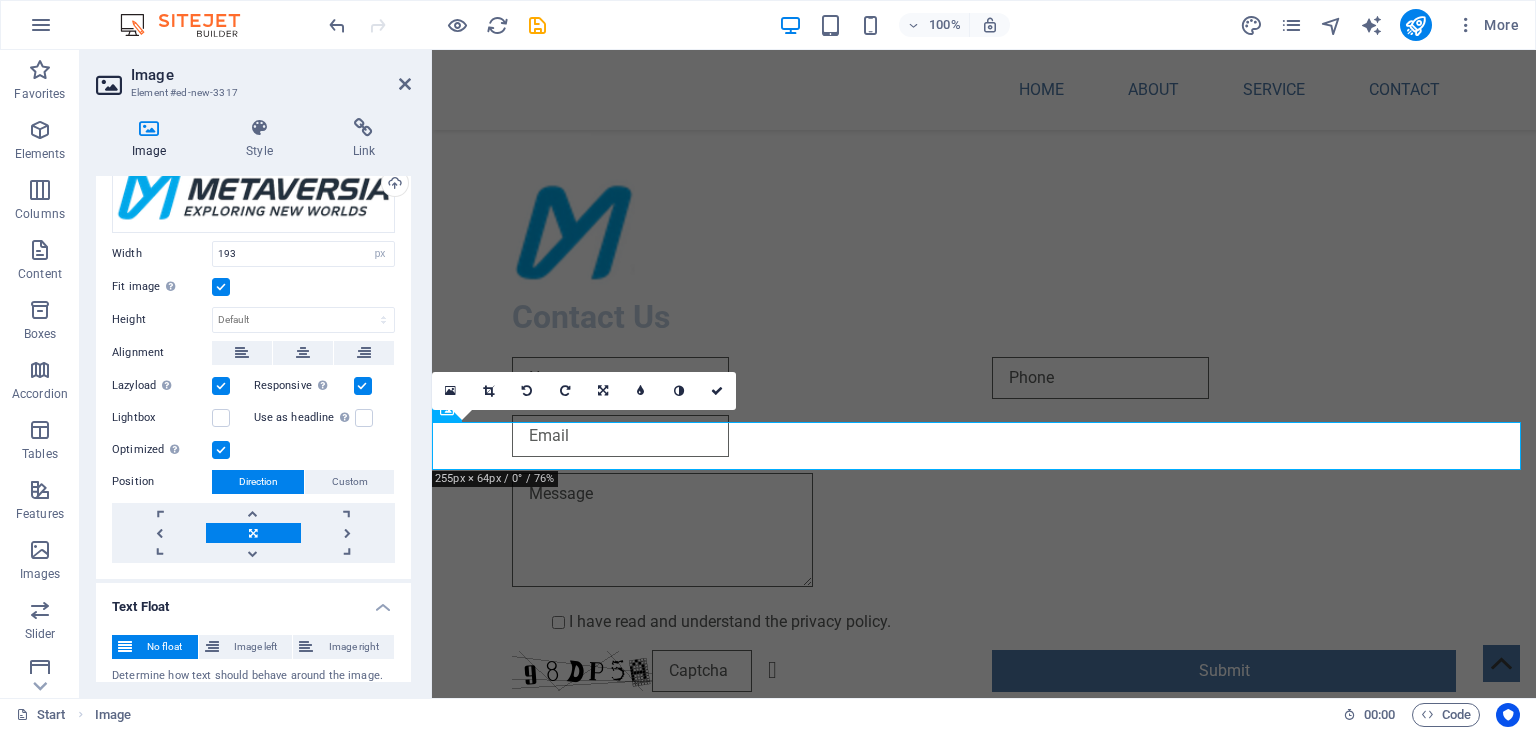 scroll, scrollTop: 144, scrollLeft: 0, axis: vertical 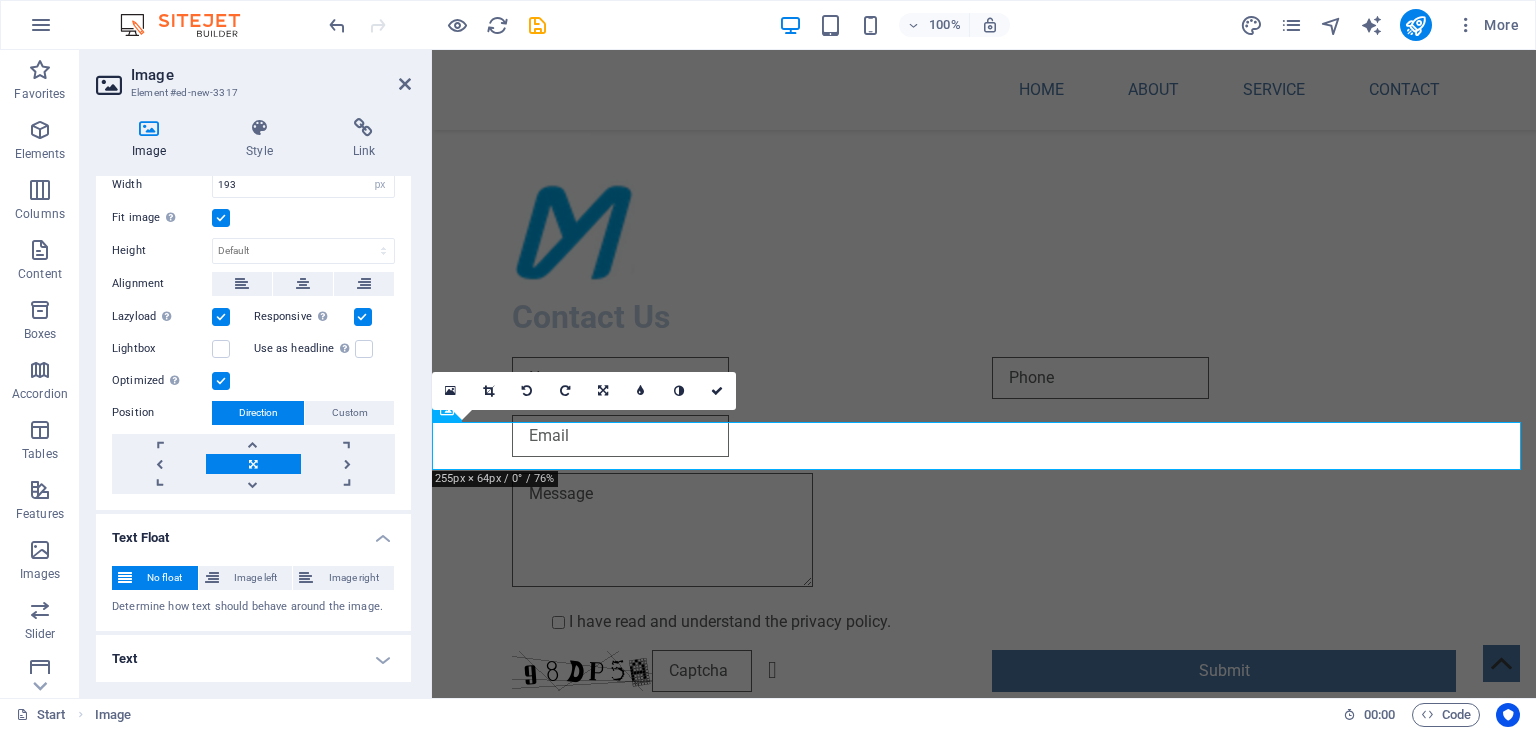 click on "Text" at bounding box center [253, 659] 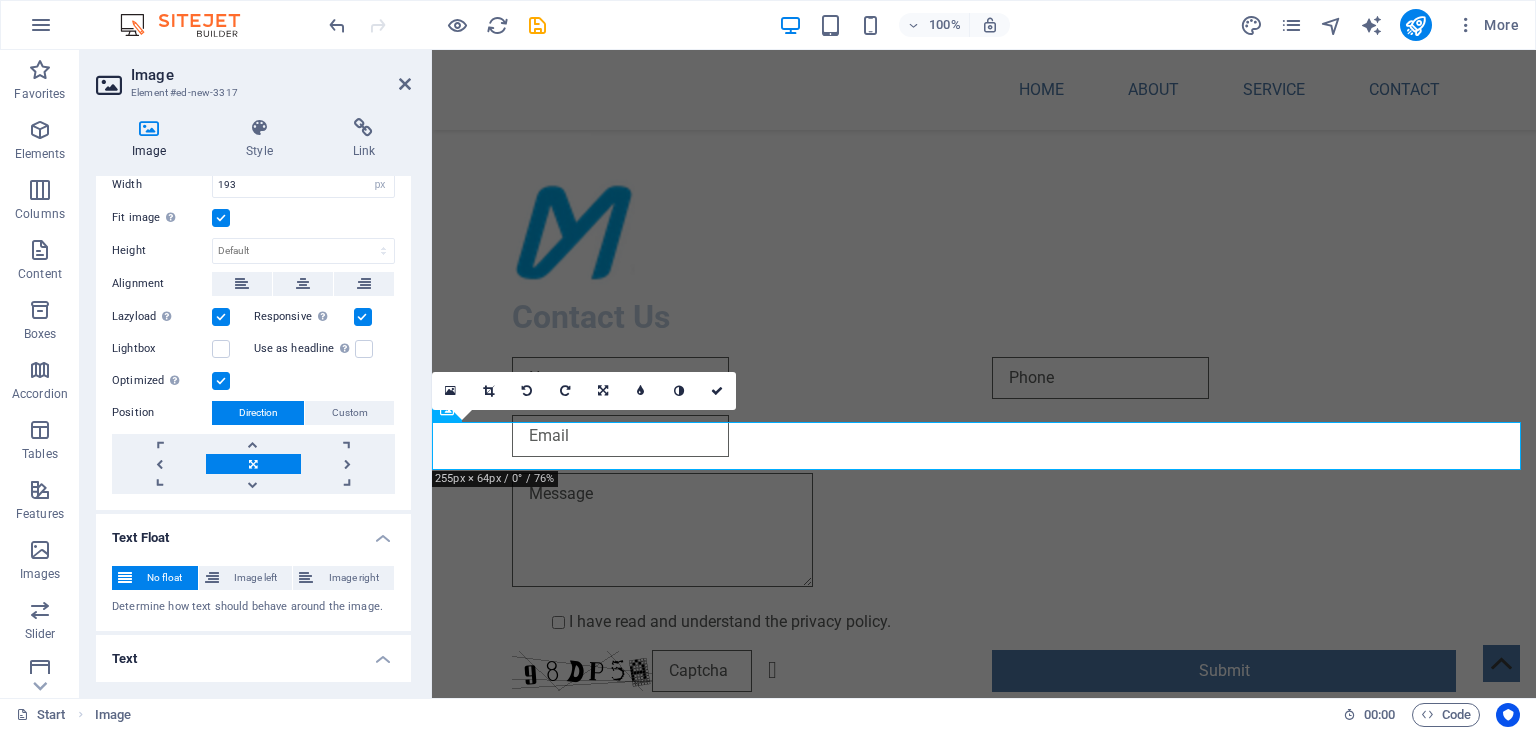 scroll, scrollTop: 332, scrollLeft: 0, axis: vertical 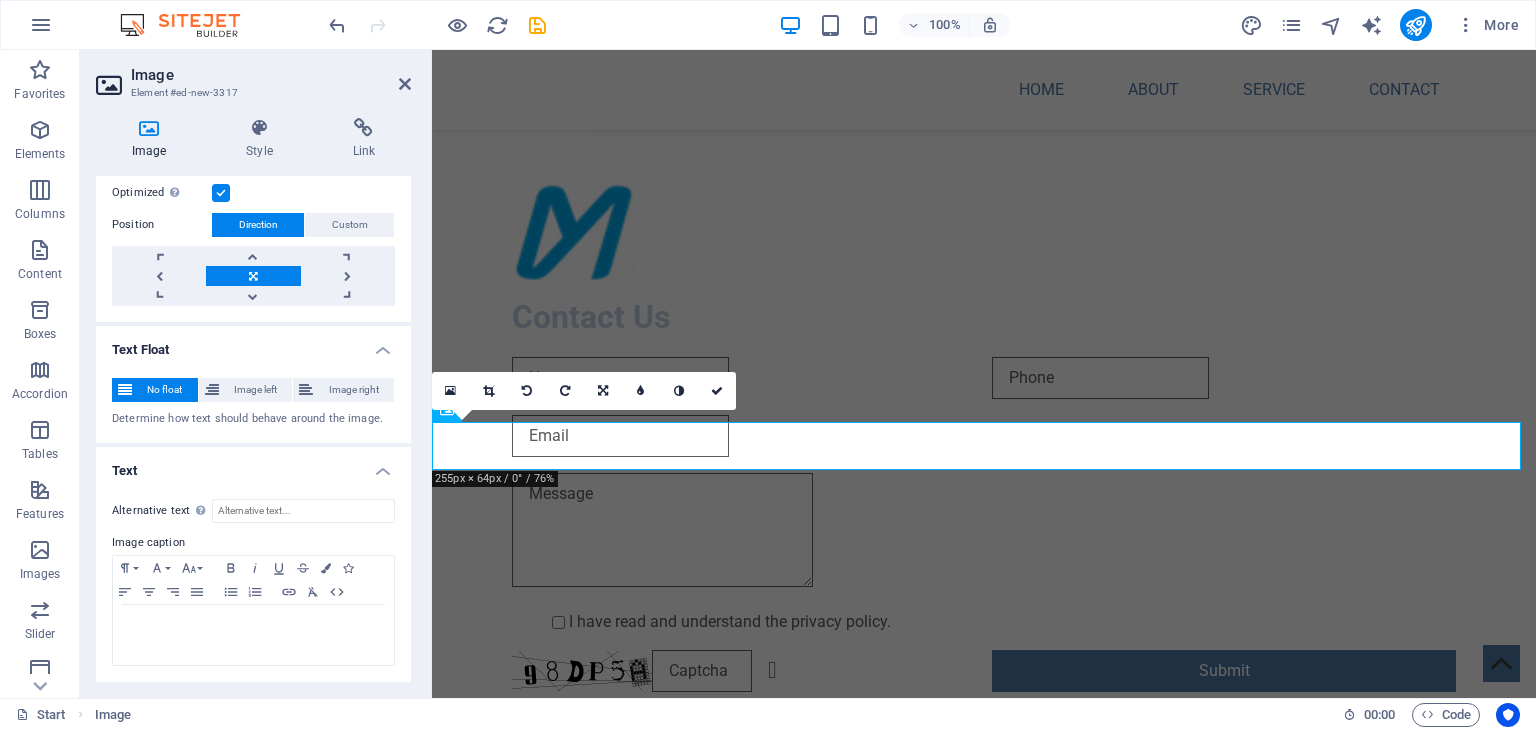 click on "Image Element #ed-new-3317 Image Style Link Image Drag files here, click to choose files or select files from Files or our free stock photos & videos Select files from the file manager, stock photos, or upload file(s) Upload Width 193 Default auto px rem % em vh vw Fit image Automatically fit image to a fixed width and height Height Default auto px Alignment Lazyload Loading images after the page loads improves page speed. Responsive Automatically load retina image and smartphone optimized sizes. Lightbox Use as headline The image will be wrapped in an H1 headline tag. Useful for giving alternative text the weight of an H1 headline, e.g. for the logo. Leave unchecked if uncertain. Optimized Images are compressed to improve page speed. Position Direction Custom X offset 50 px rem % vh vw Y offset 50 px rem % vh vw Text Float No float Image left Image right Determine how text should behave around the image. Text Alternative text Image caption Paragraph Format Normal Heading 1 Heading 2 Heading 3 Heading 4 Code" at bounding box center (256, 374) 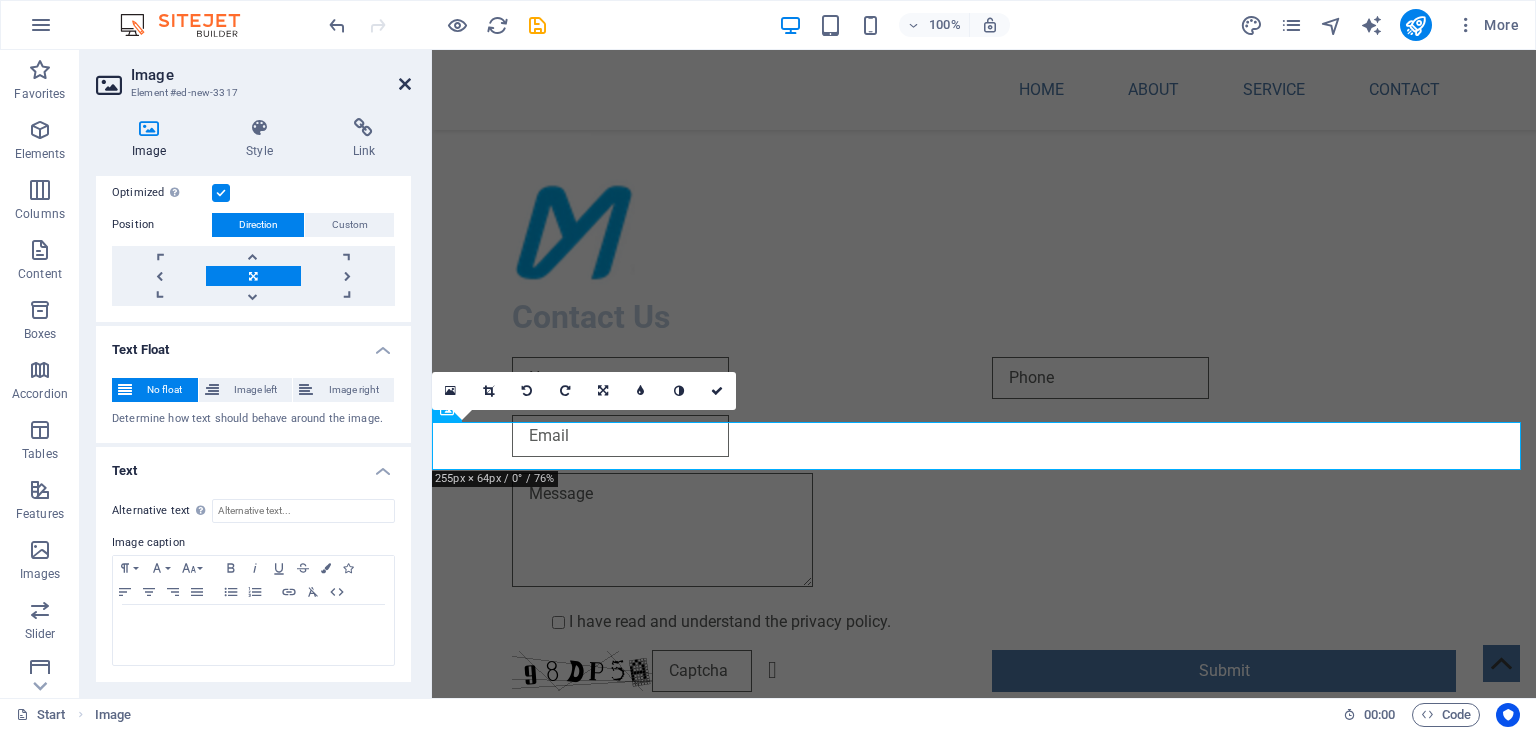 click at bounding box center (405, 84) 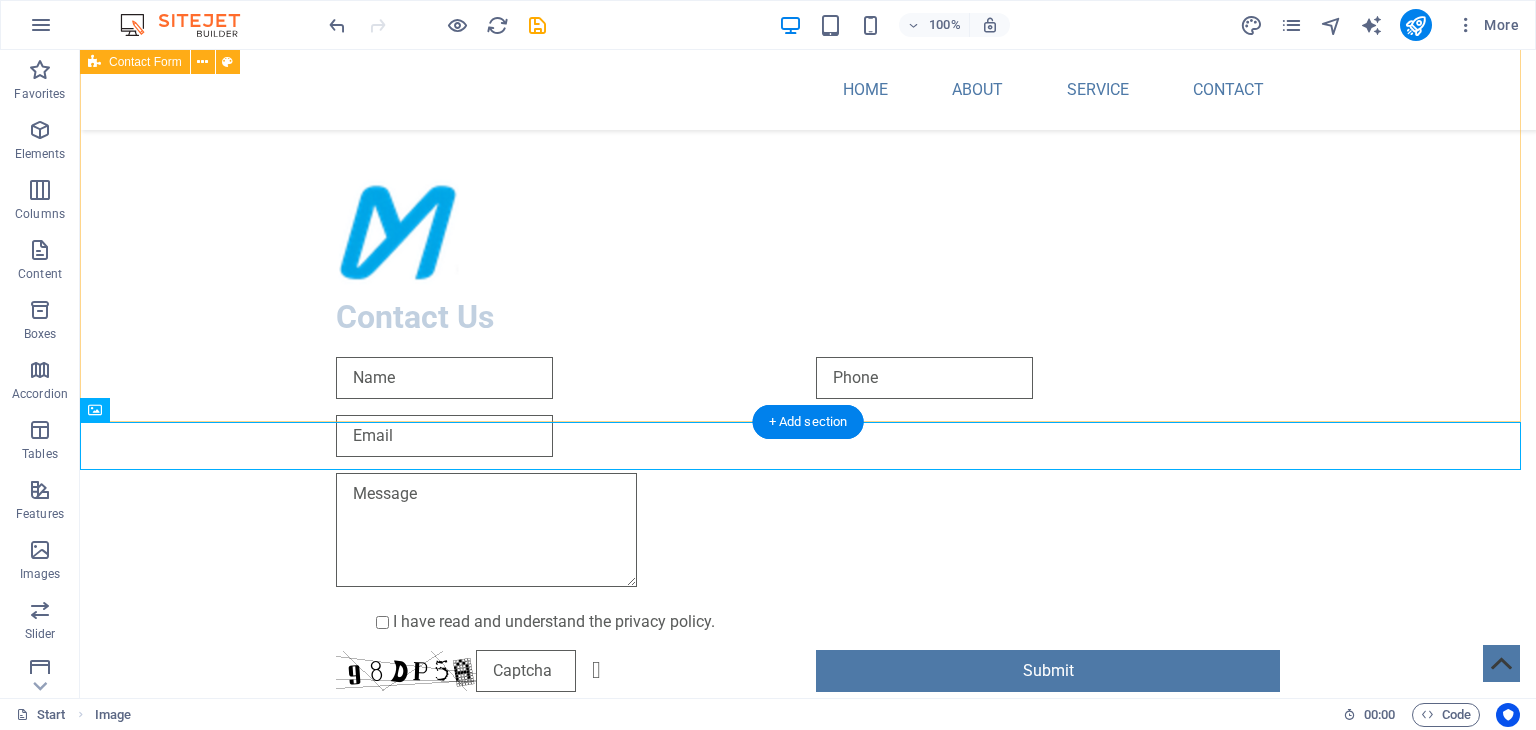 click on "Contact Us   I have read and understand the privacy policy. Unreadable? Load new Submit" at bounding box center [808, 430] 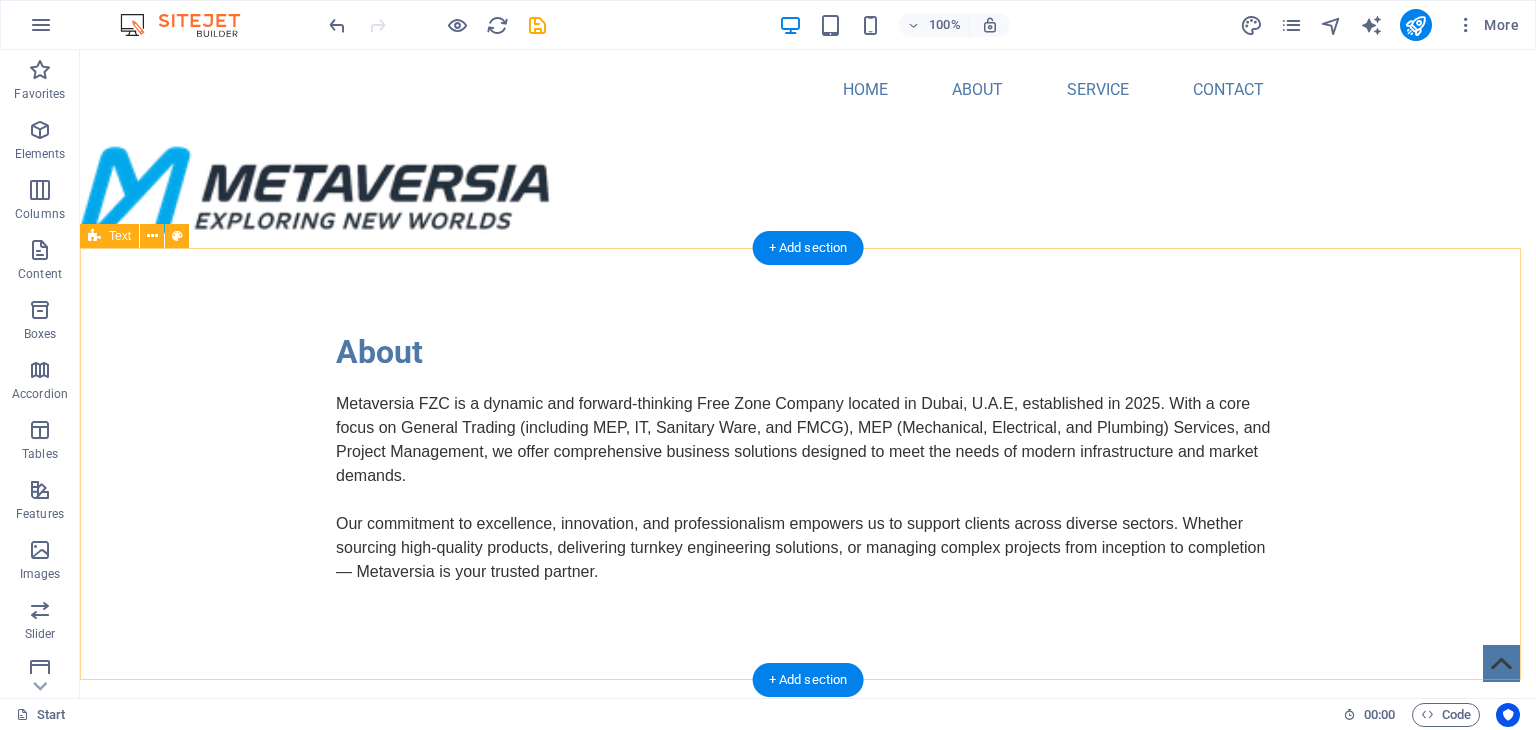 scroll, scrollTop: 0, scrollLeft: 0, axis: both 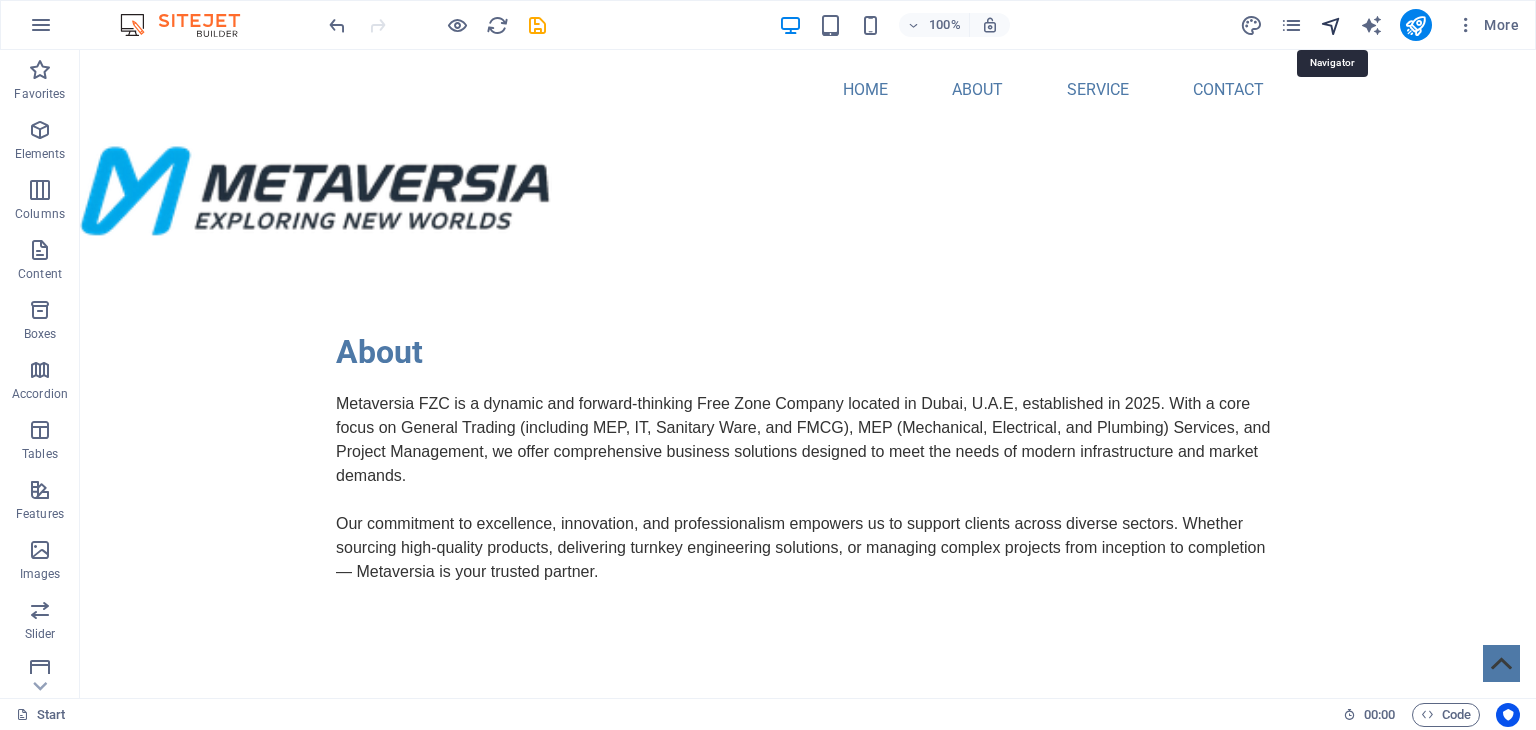 click at bounding box center [1331, 25] 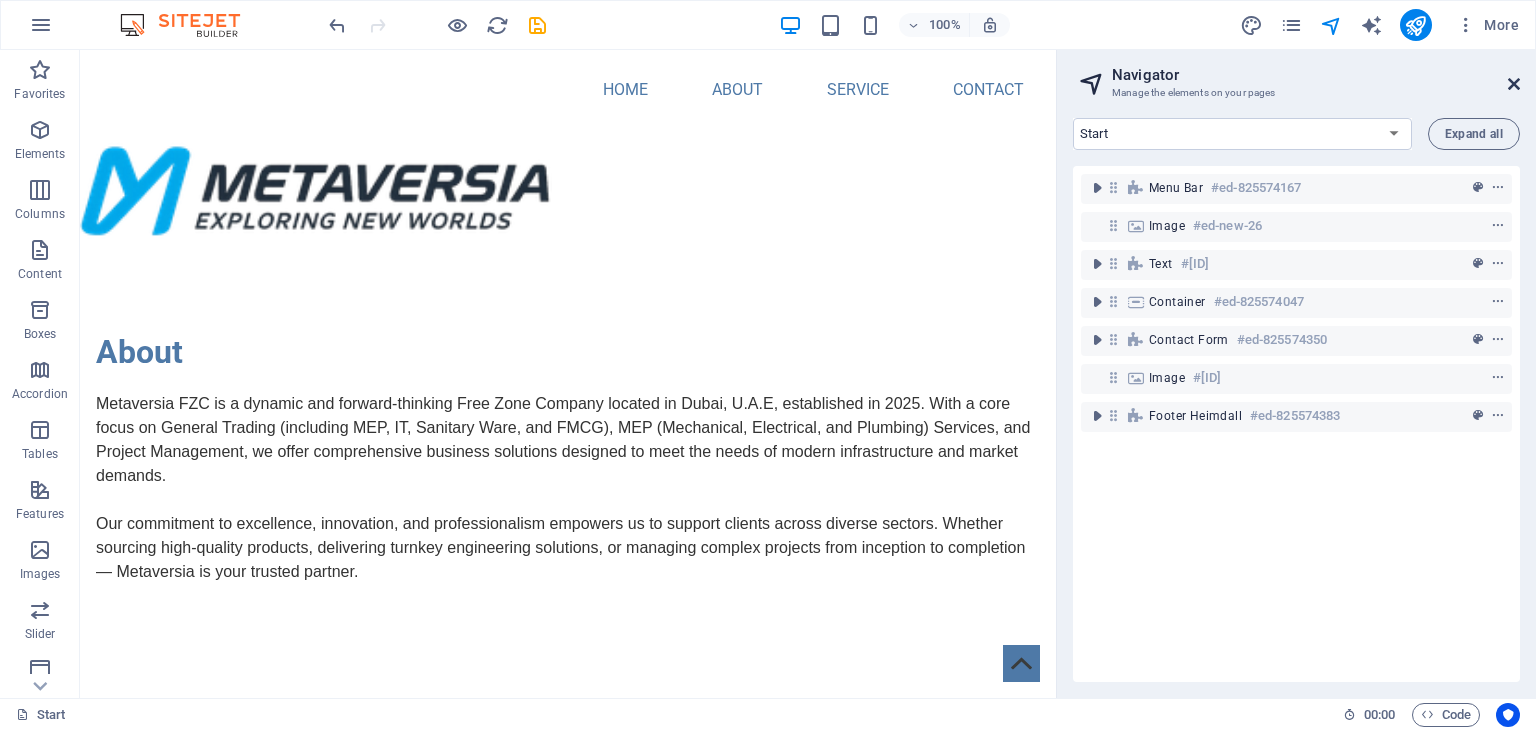 drag, startPoint x: 1512, startPoint y: 85, endPoint x: 1430, endPoint y: 32, distance: 97.637085 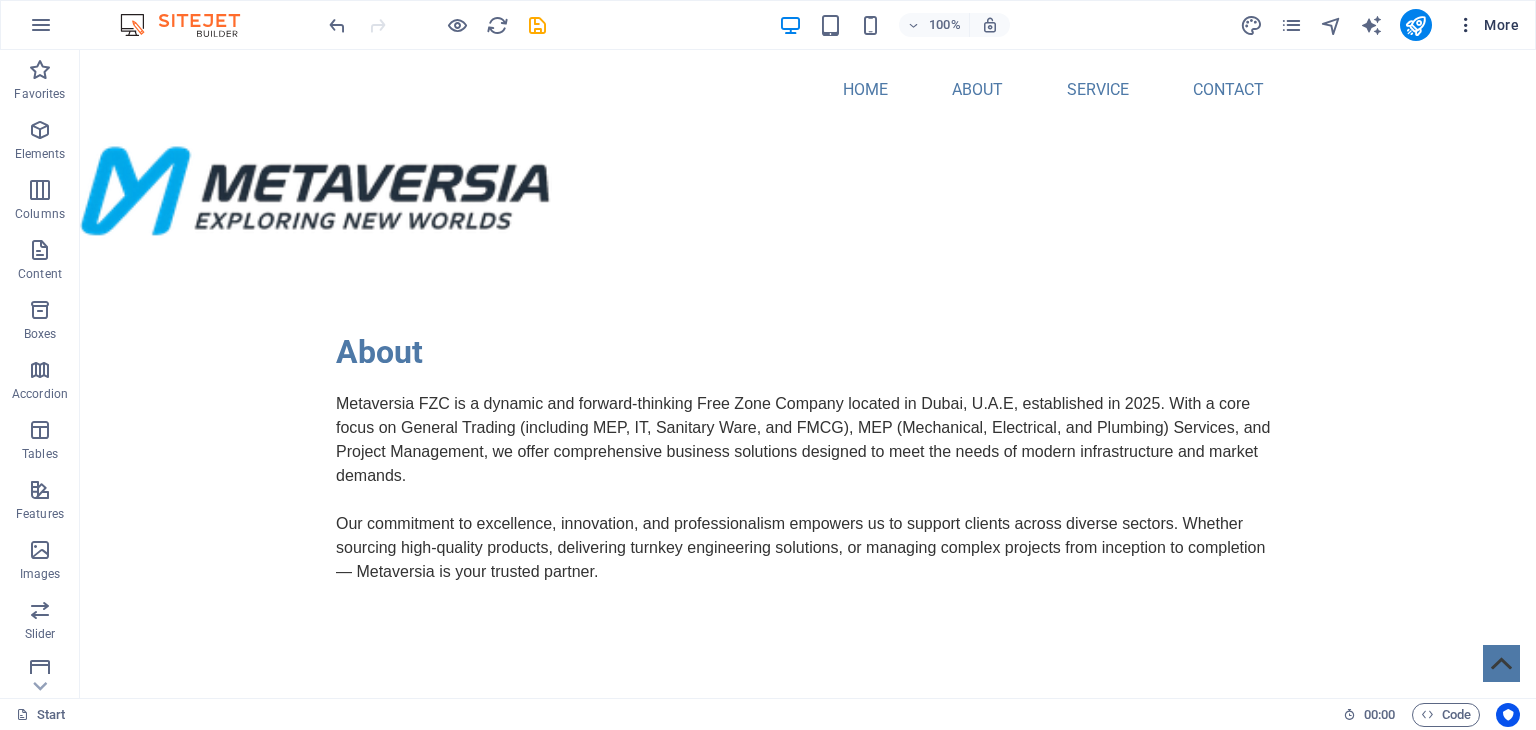 click on "More" at bounding box center [1487, 25] 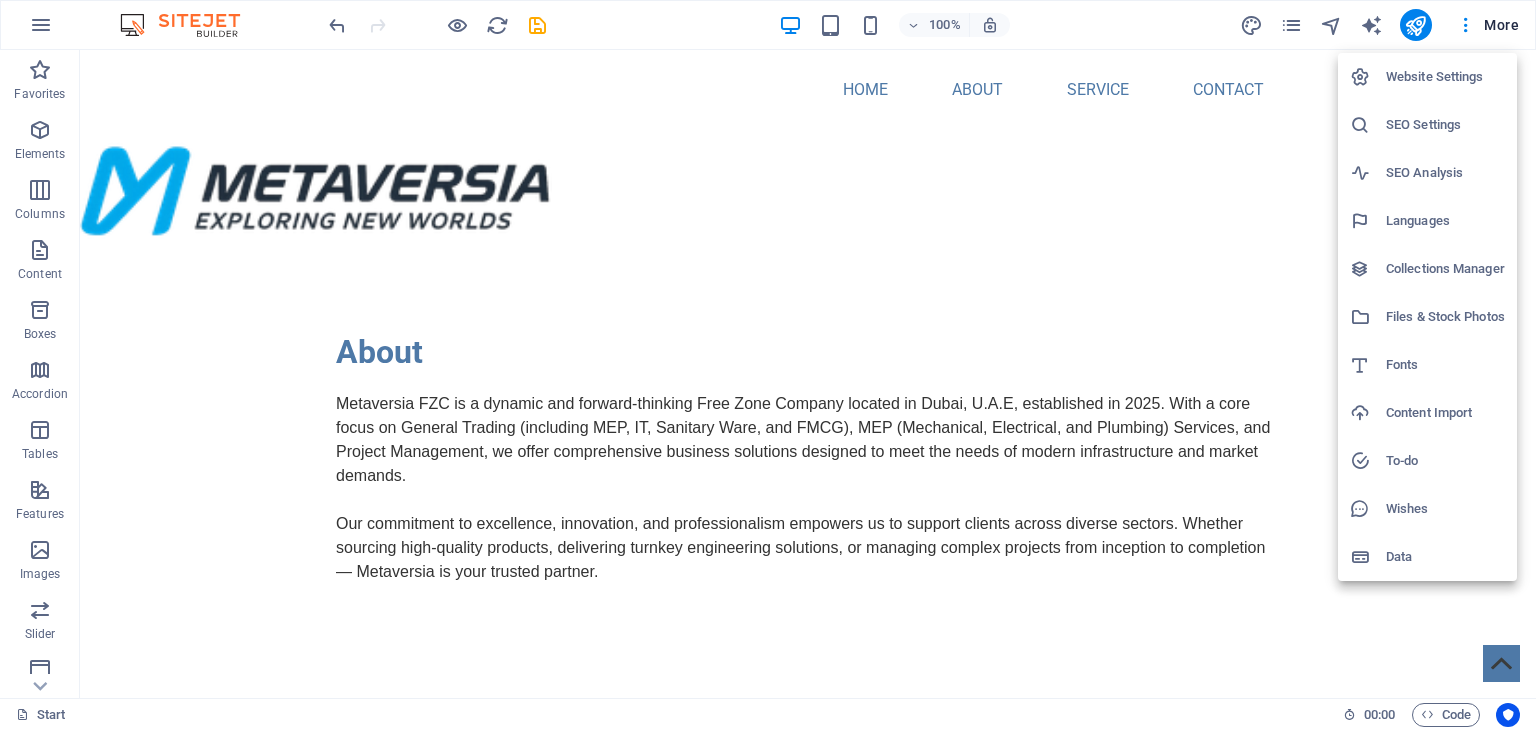 click at bounding box center (768, 365) 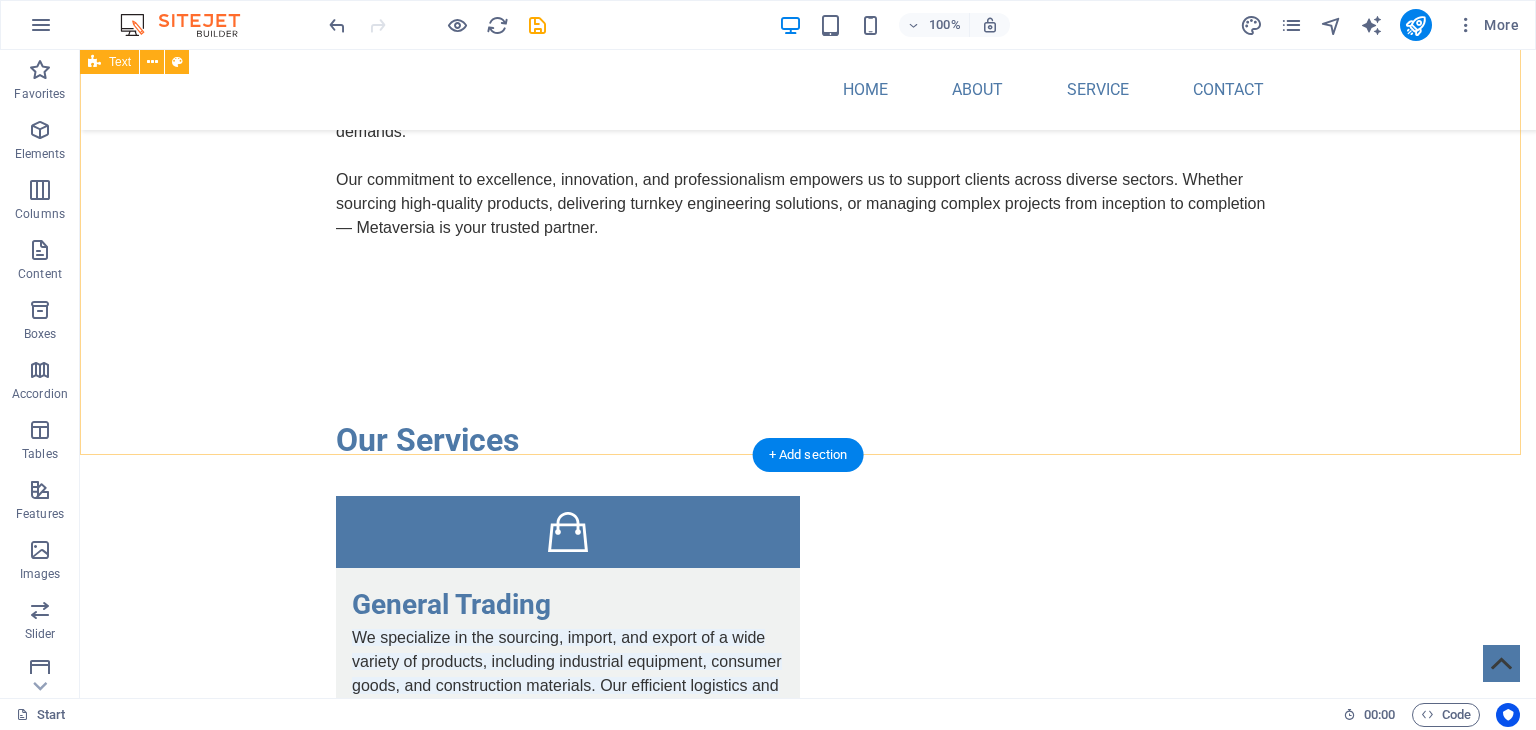 scroll, scrollTop: 0, scrollLeft: 0, axis: both 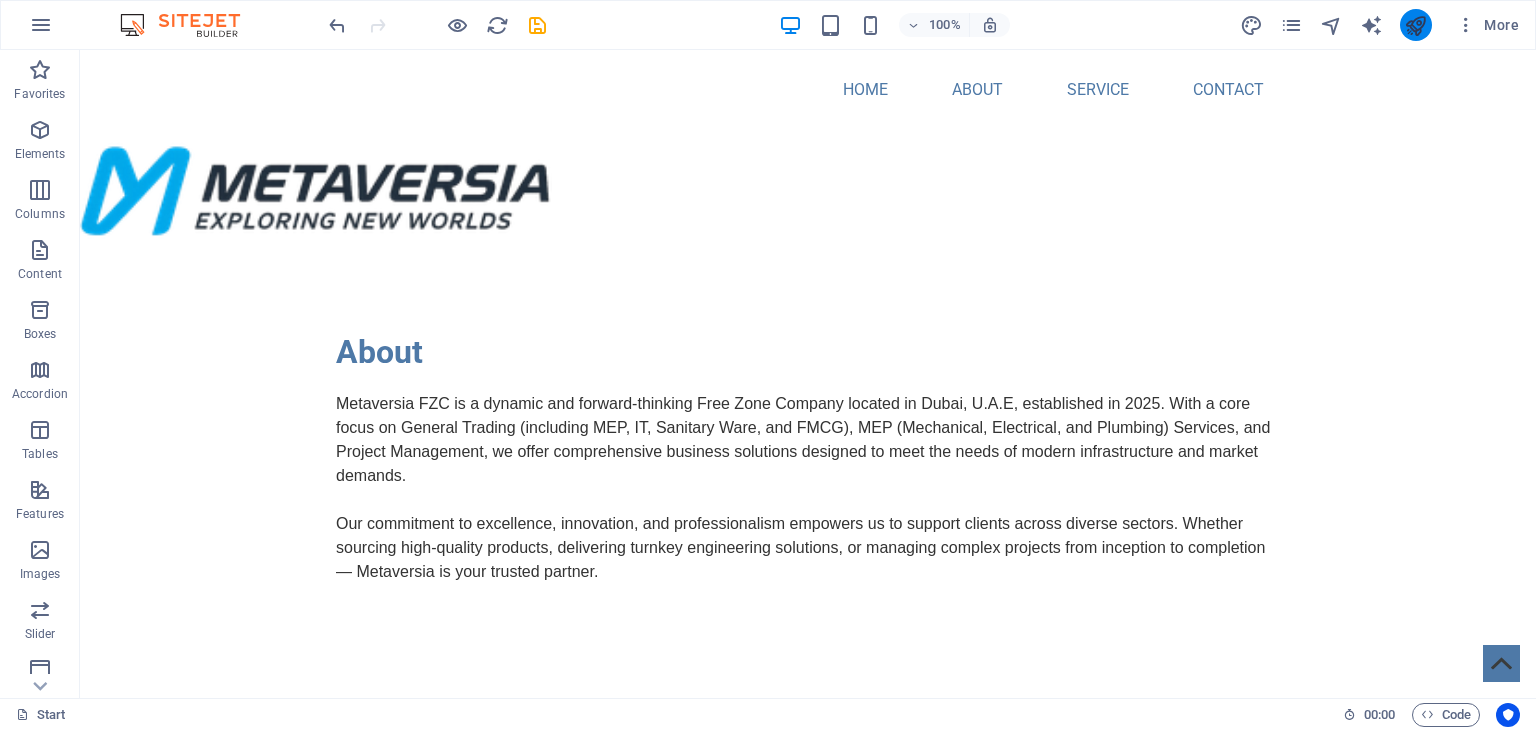click at bounding box center [1416, 25] 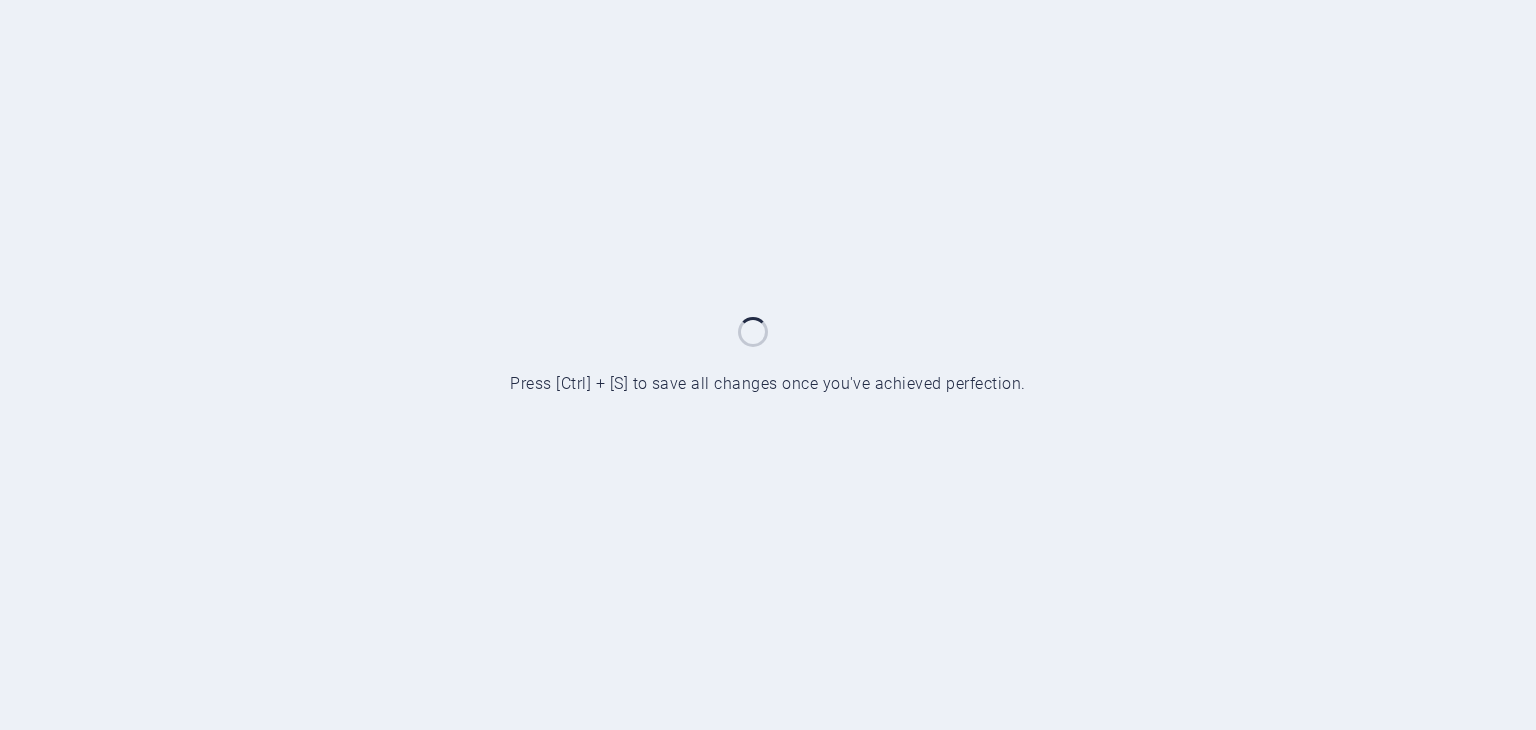 scroll, scrollTop: 0, scrollLeft: 0, axis: both 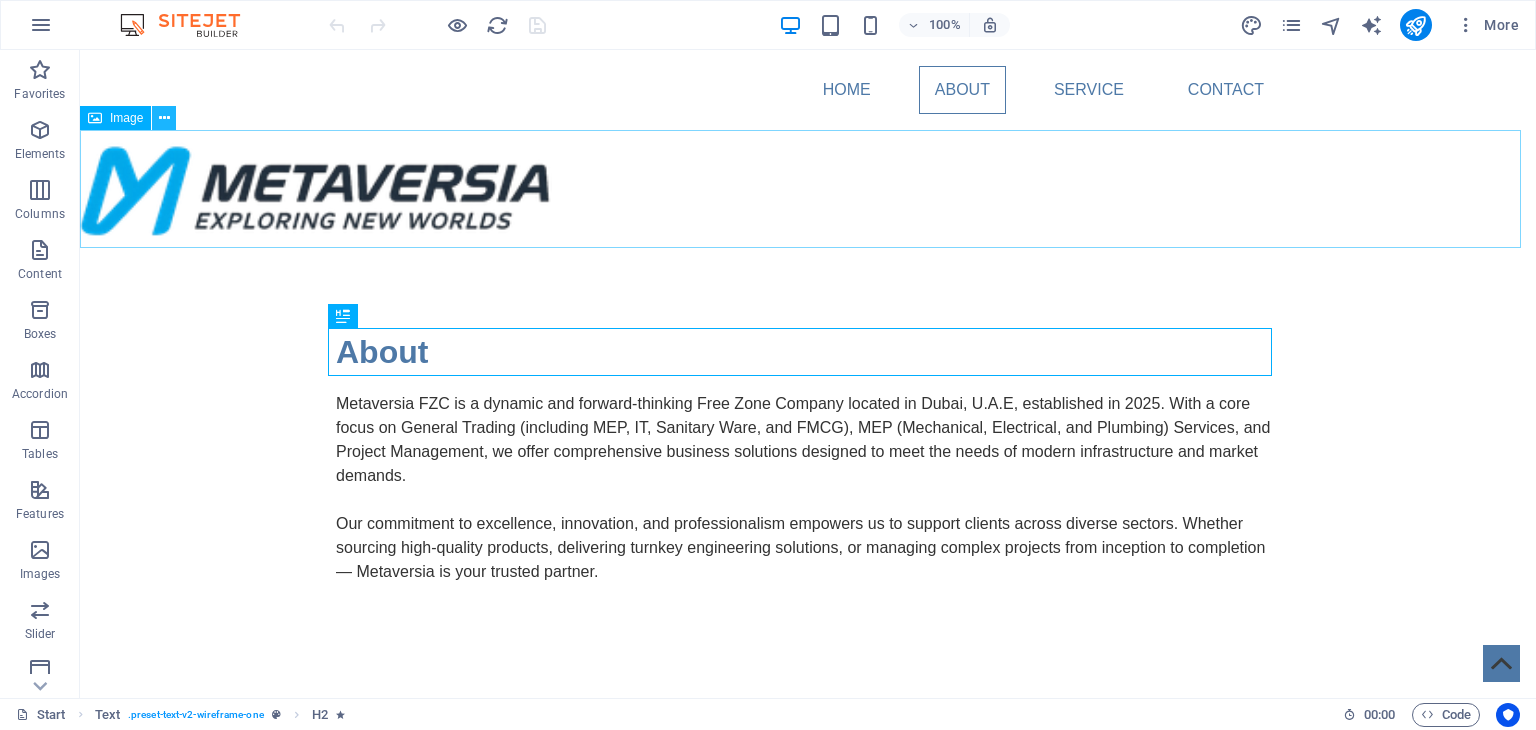 click at bounding box center (164, 118) 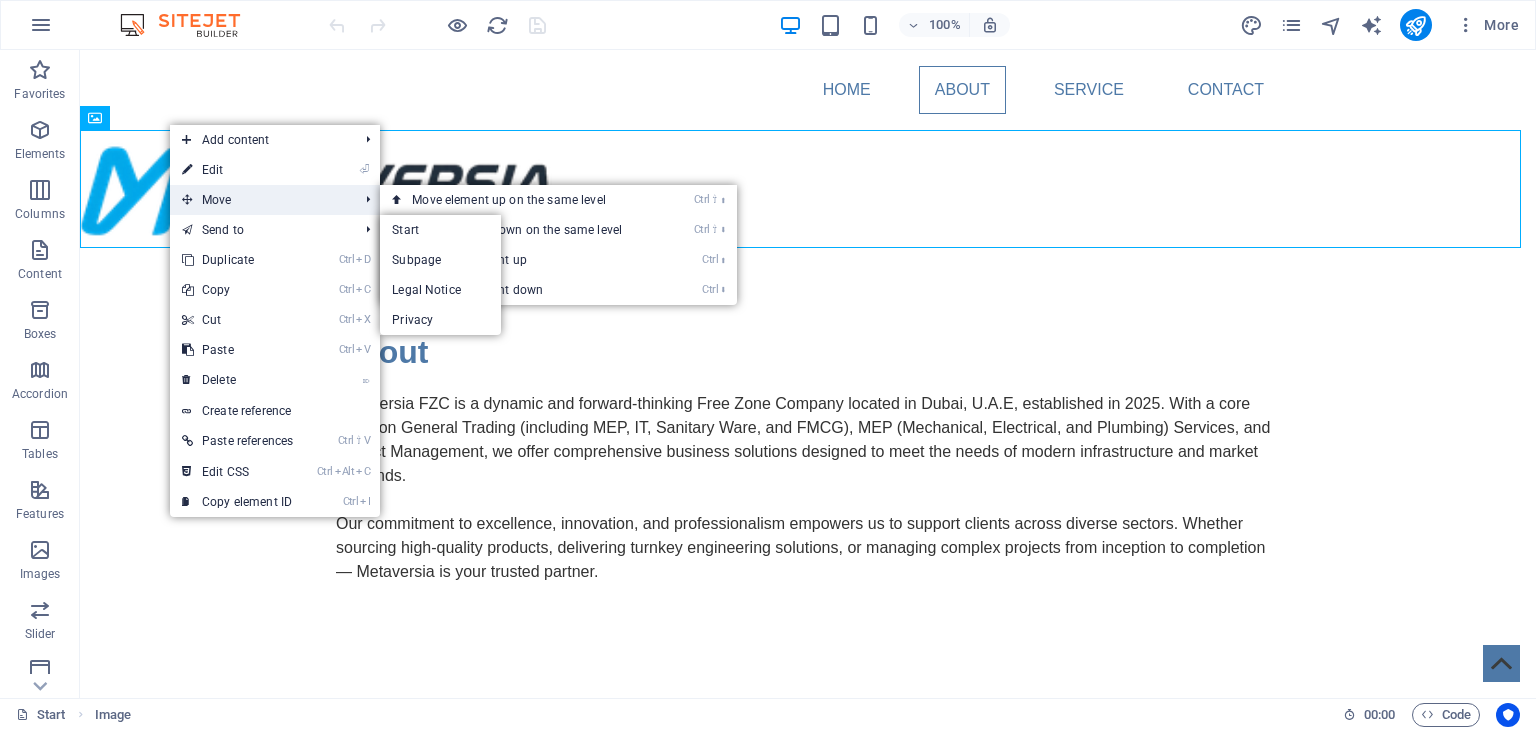click on "Move" at bounding box center [260, 200] 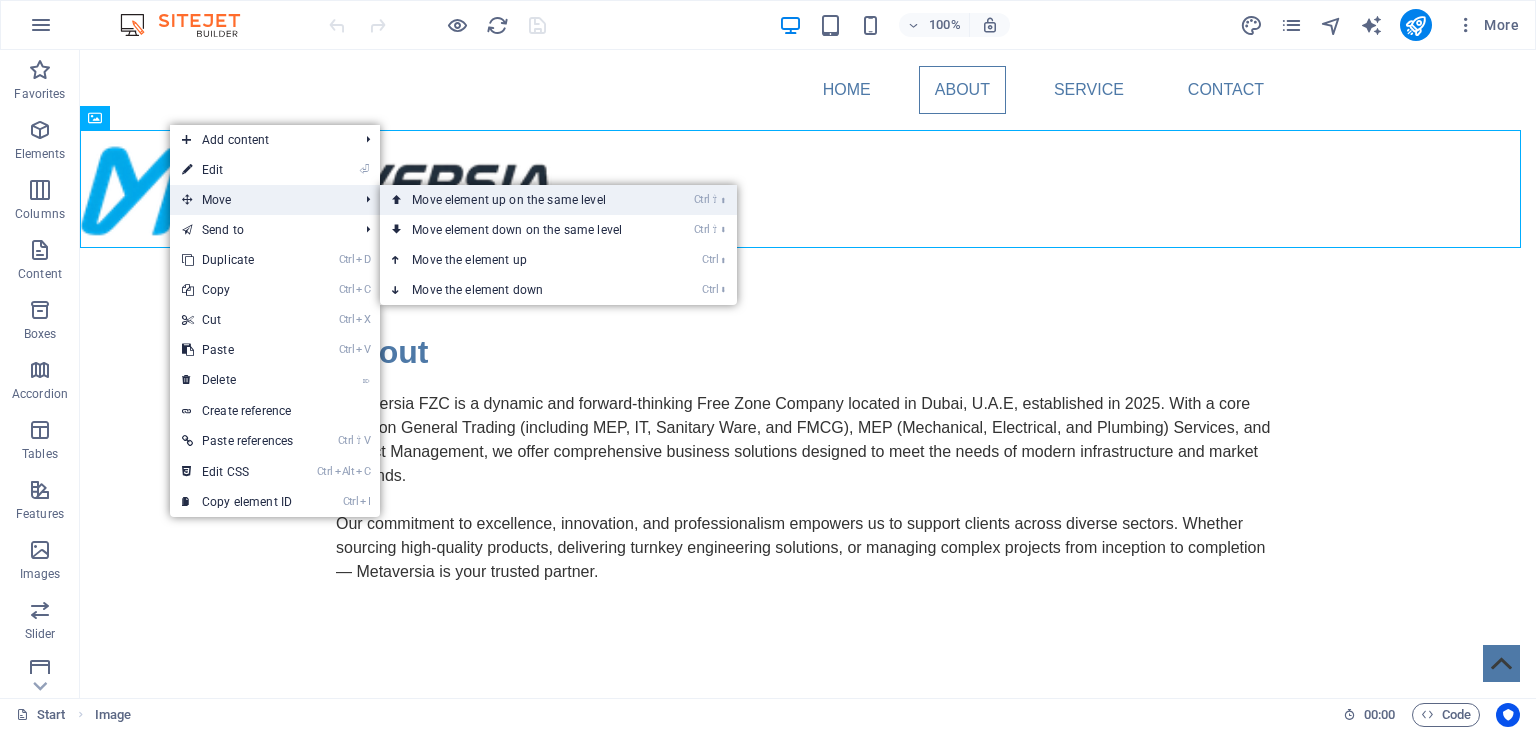 click on "Ctrl ⇧ ⬆  Move element up on the same level" at bounding box center (521, 200) 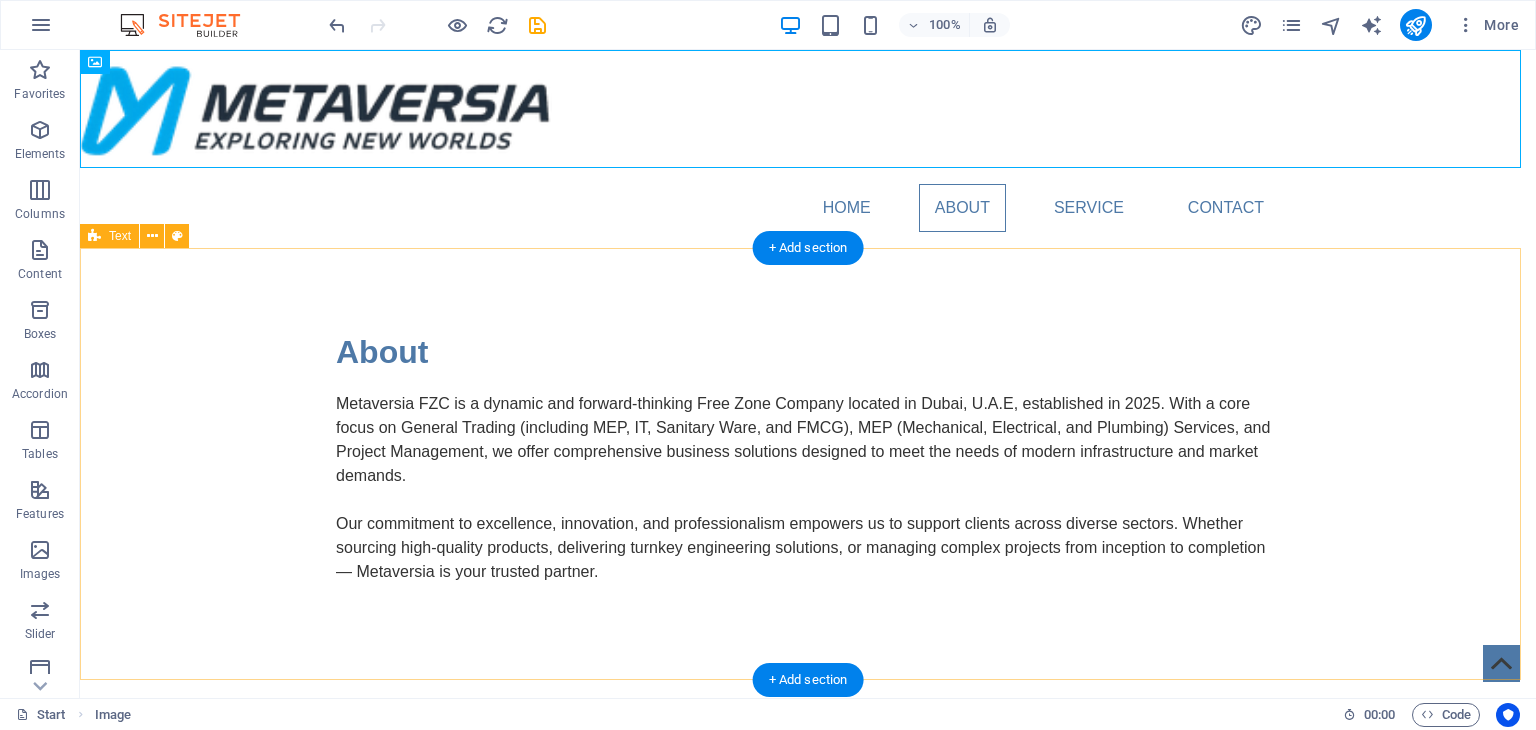 click on "About Metaversia FZC is a dynamic and forward-thinking Free Zone Company located in [CITY], [COUNTRY], established in 2025. With a core focus on General Trading (including MEP, IT, Sanitary Ware, and FMCG), MEP (Mechanical, Electrical, and Plumbing) Services, and Project Management, we offer comprehensive business solutions designed to meet the needs of modern infrastructure and market demands. Our commitment to excellence, innovation, and professionalism empowers us to support clients across diverse sectors. Whether sourcing high-quality products, delivering turnkey engineering solutions, or managing complex projects from inception to completion — Metaversia is your trusted partner." at bounding box center [808, 464] 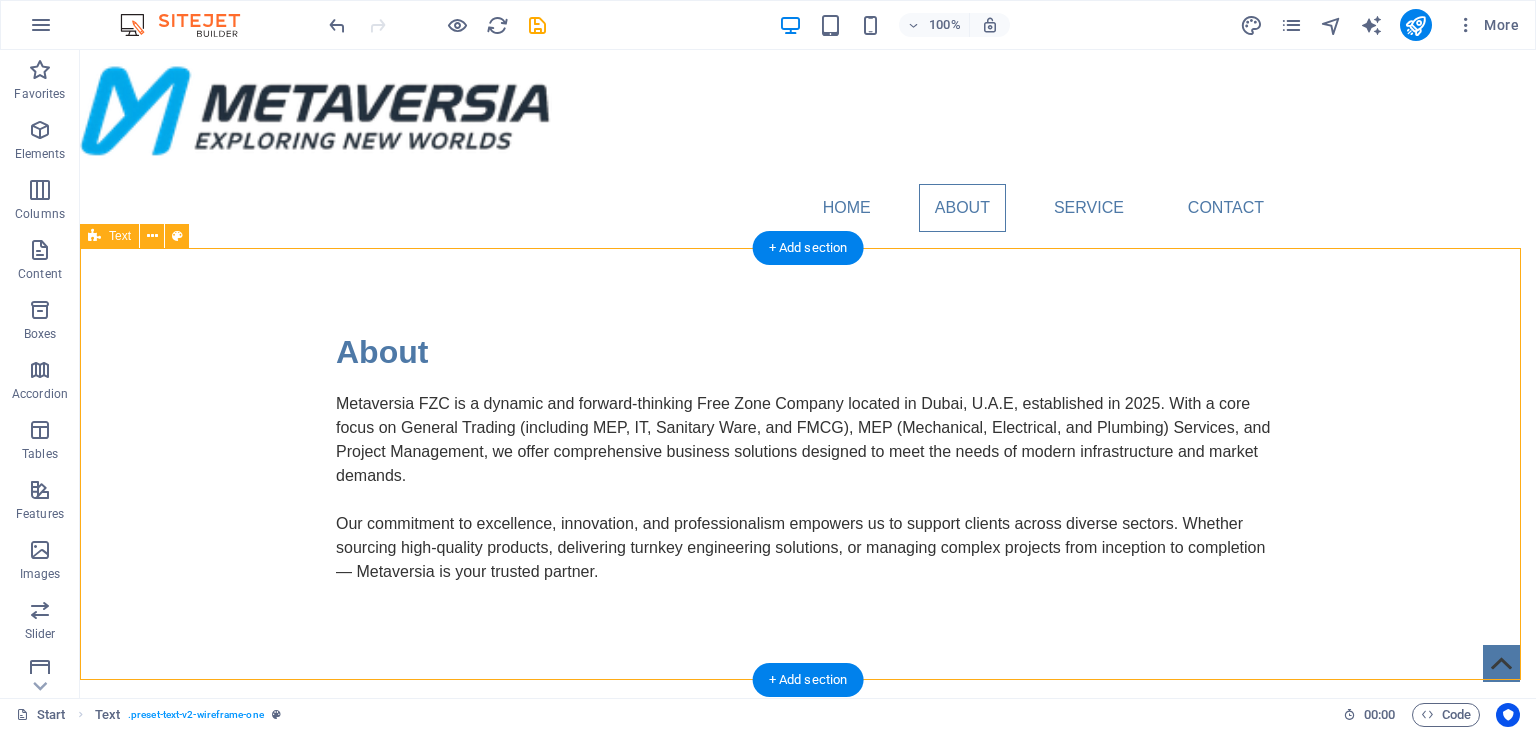 click on "About Metaversia FZC is a dynamic and forward-thinking Free Zone Company located in [CITY], [COUNTRY], established in 2025. With a core focus on General Trading (including MEP, IT, Sanitary Ware, and FMCG), MEP (Mechanical, Electrical, and Plumbing) Services, and Project Management, we offer comprehensive business solutions designed to meet the needs of modern infrastructure and market demands. Our commitment to excellence, innovation, and professionalism empowers us to support clients across diverse sectors. Whether sourcing high-quality products, delivering turnkey engineering solutions, or managing complex projects from inception to completion — Metaversia is your trusted partner." at bounding box center (808, 464) 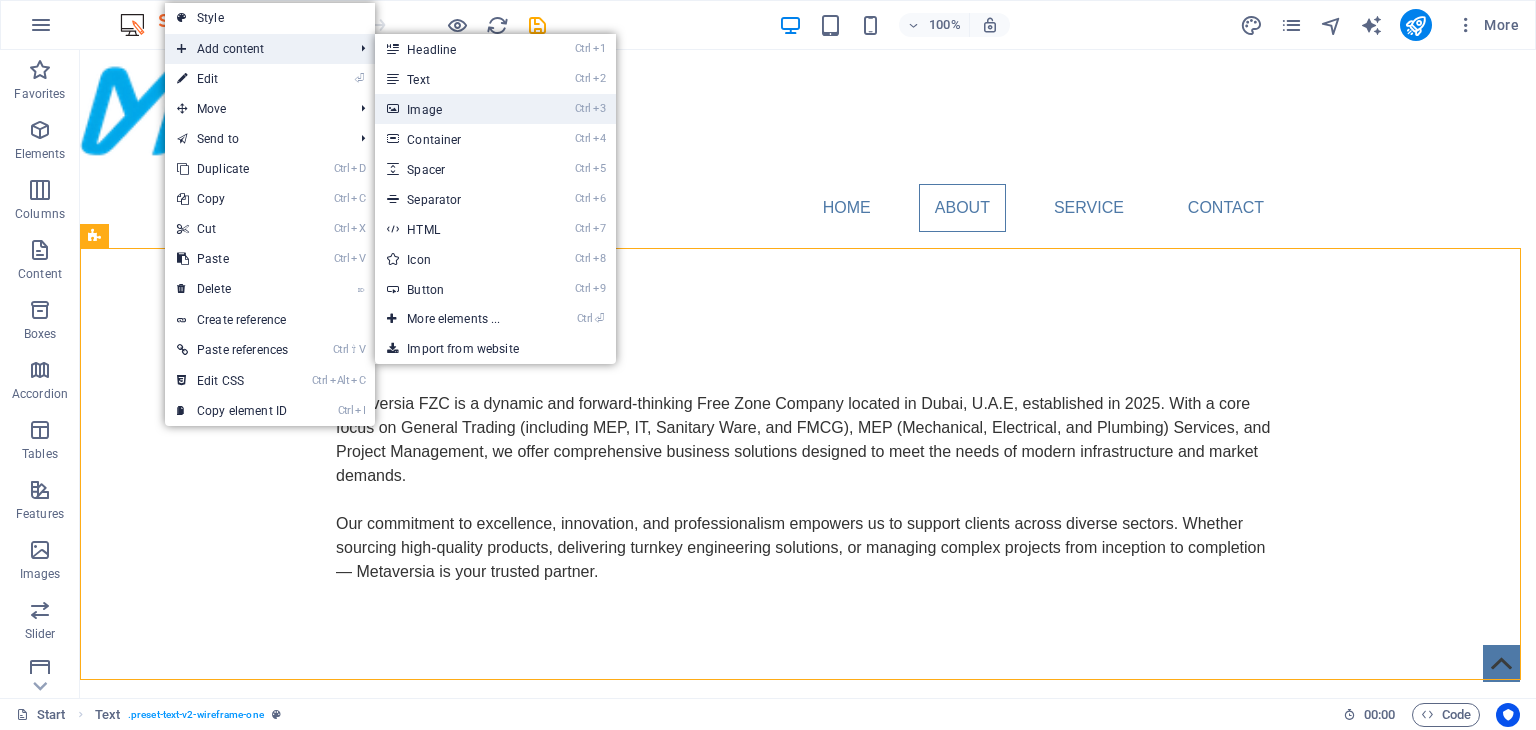 click on "Ctrl 3  Image" at bounding box center (457, 109) 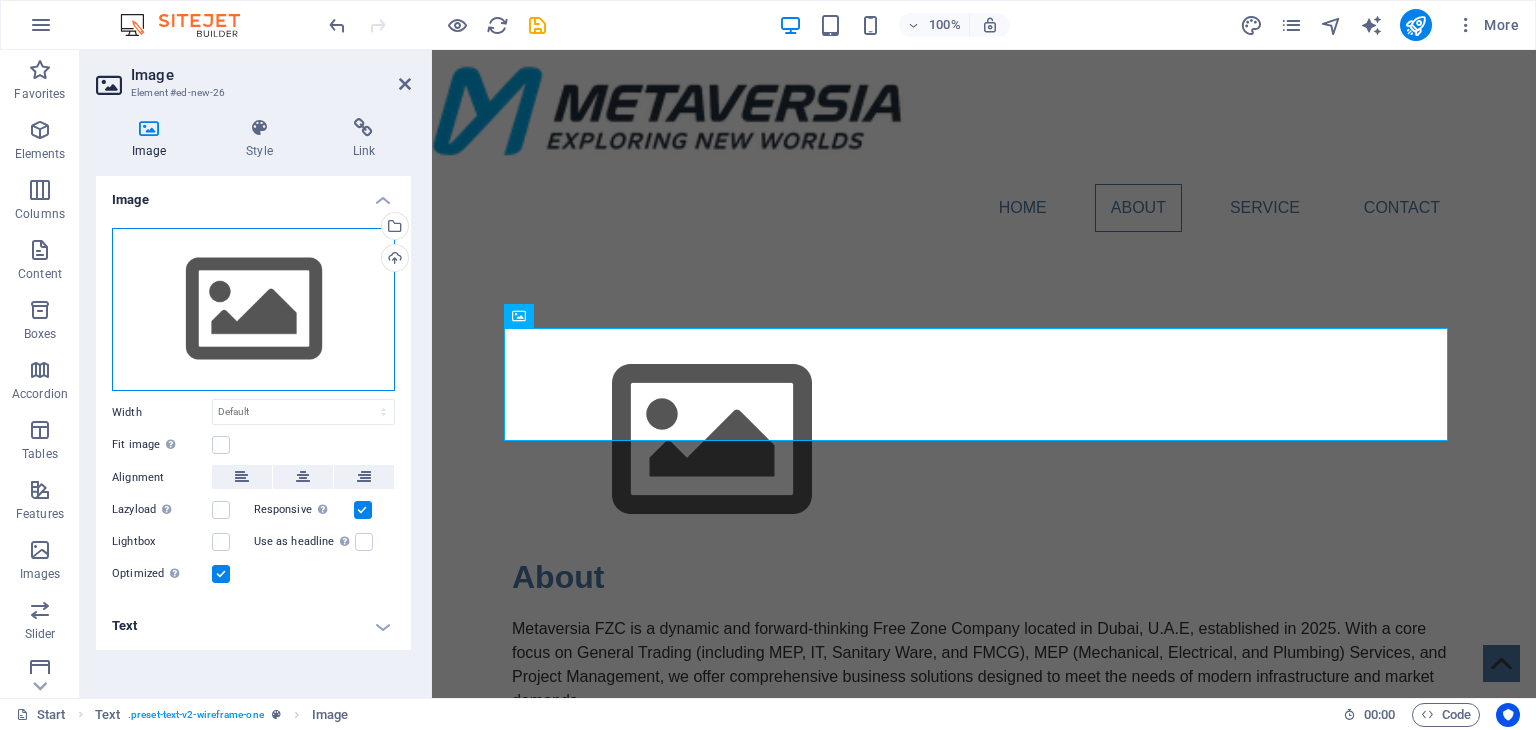 click on "Drag files here, click to choose files or select files from Files or our free stock photos & videos" at bounding box center [253, 310] 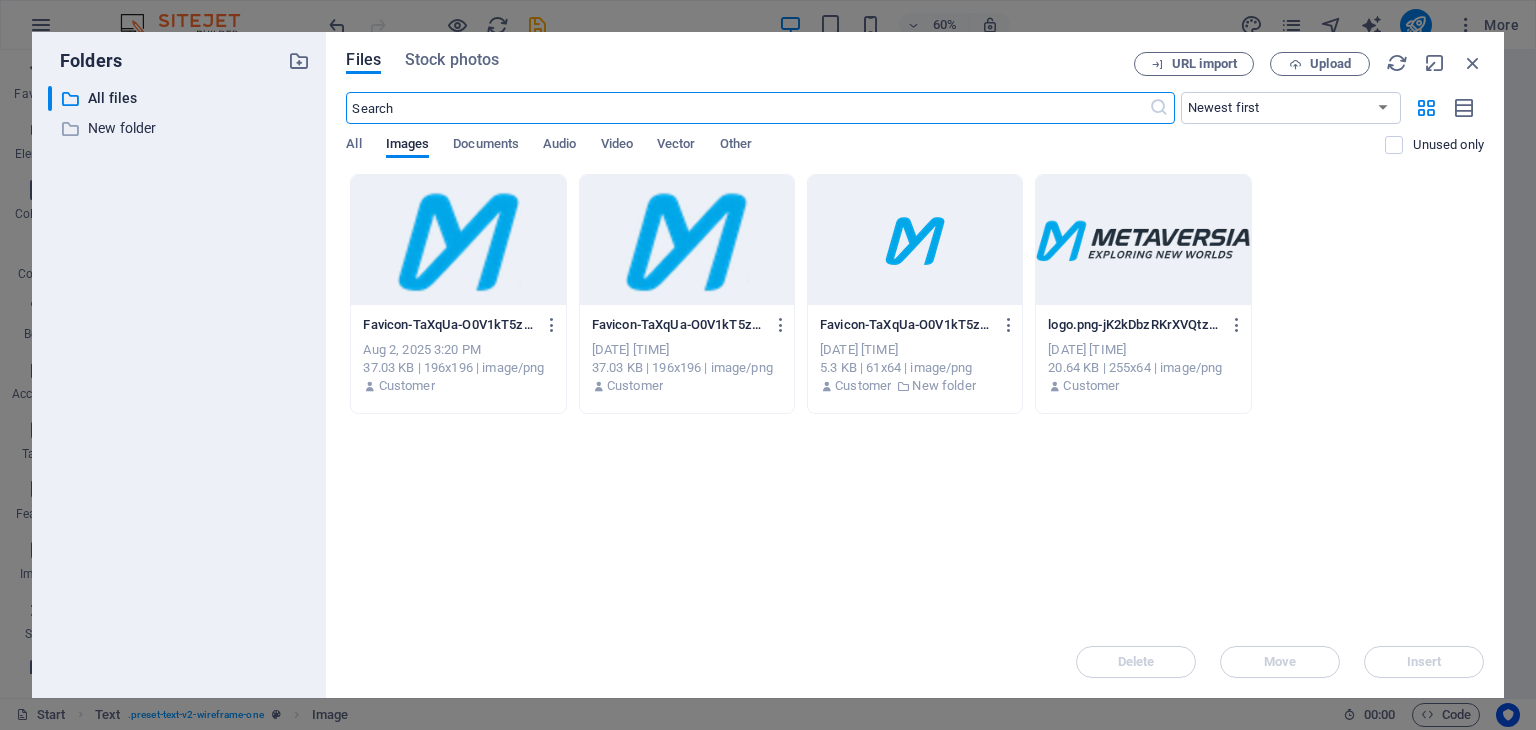 click at bounding box center (687, 240) 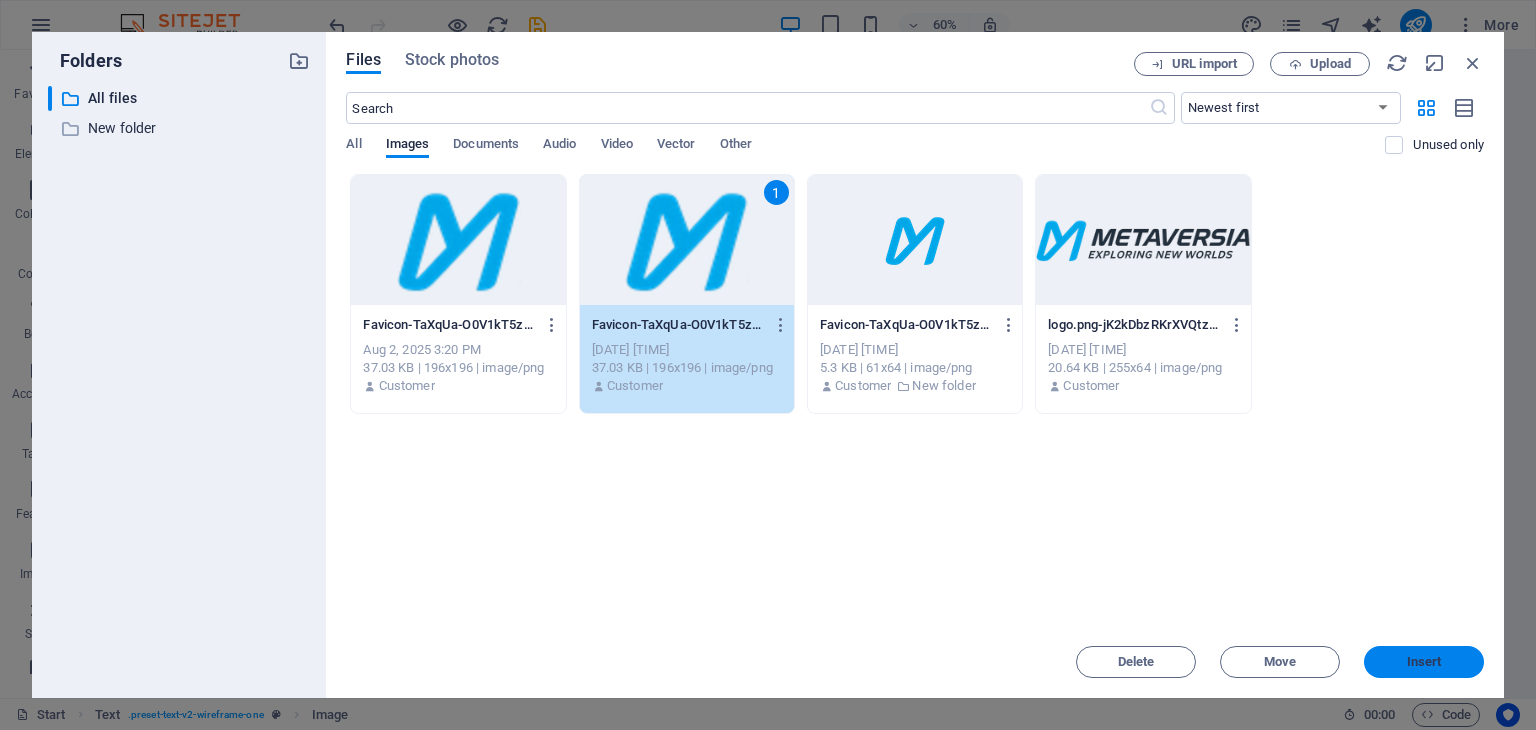 click on "Insert" at bounding box center [1424, 662] 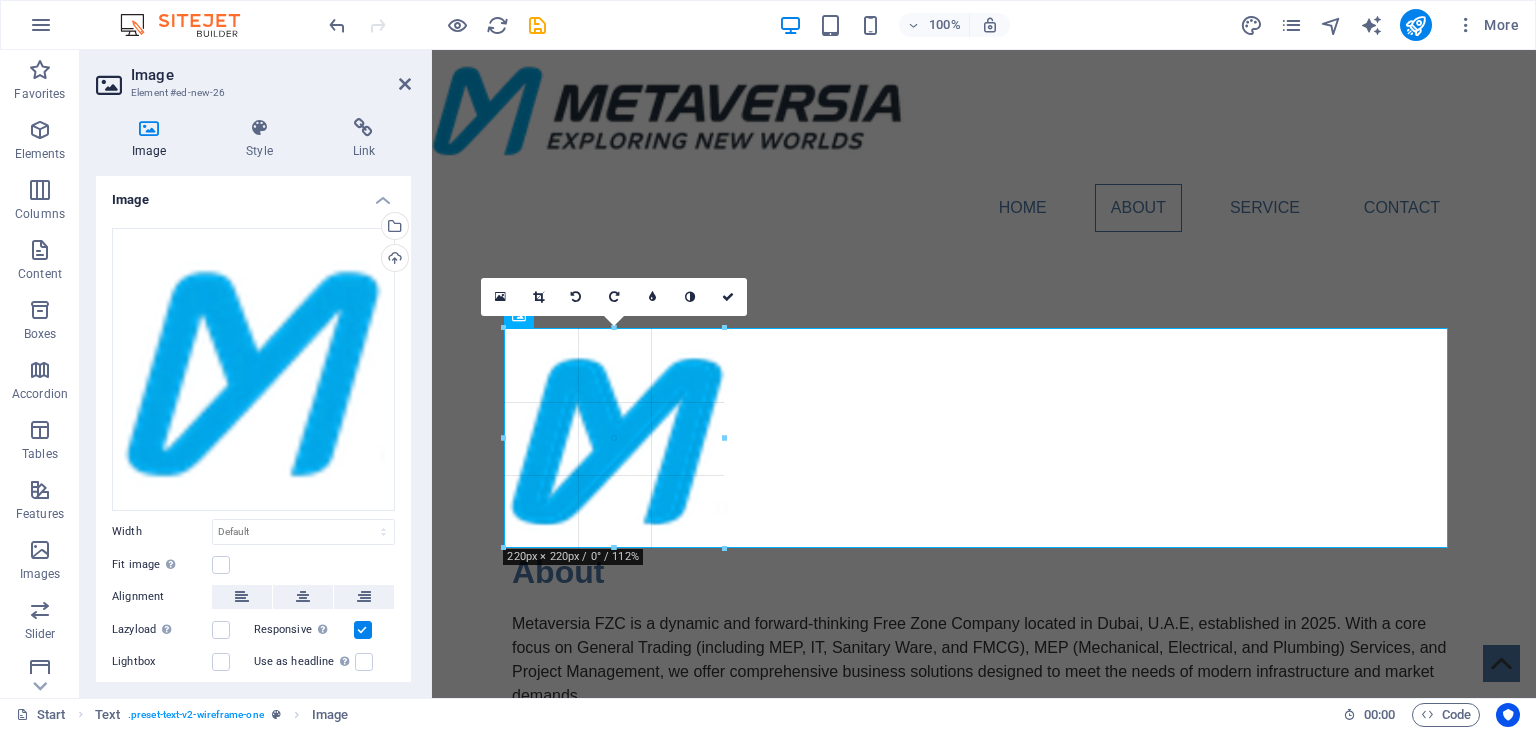 drag, startPoint x: 605, startPoint y: 426, endPoint x: 728, endPoint y: 501, distance: 144.06248 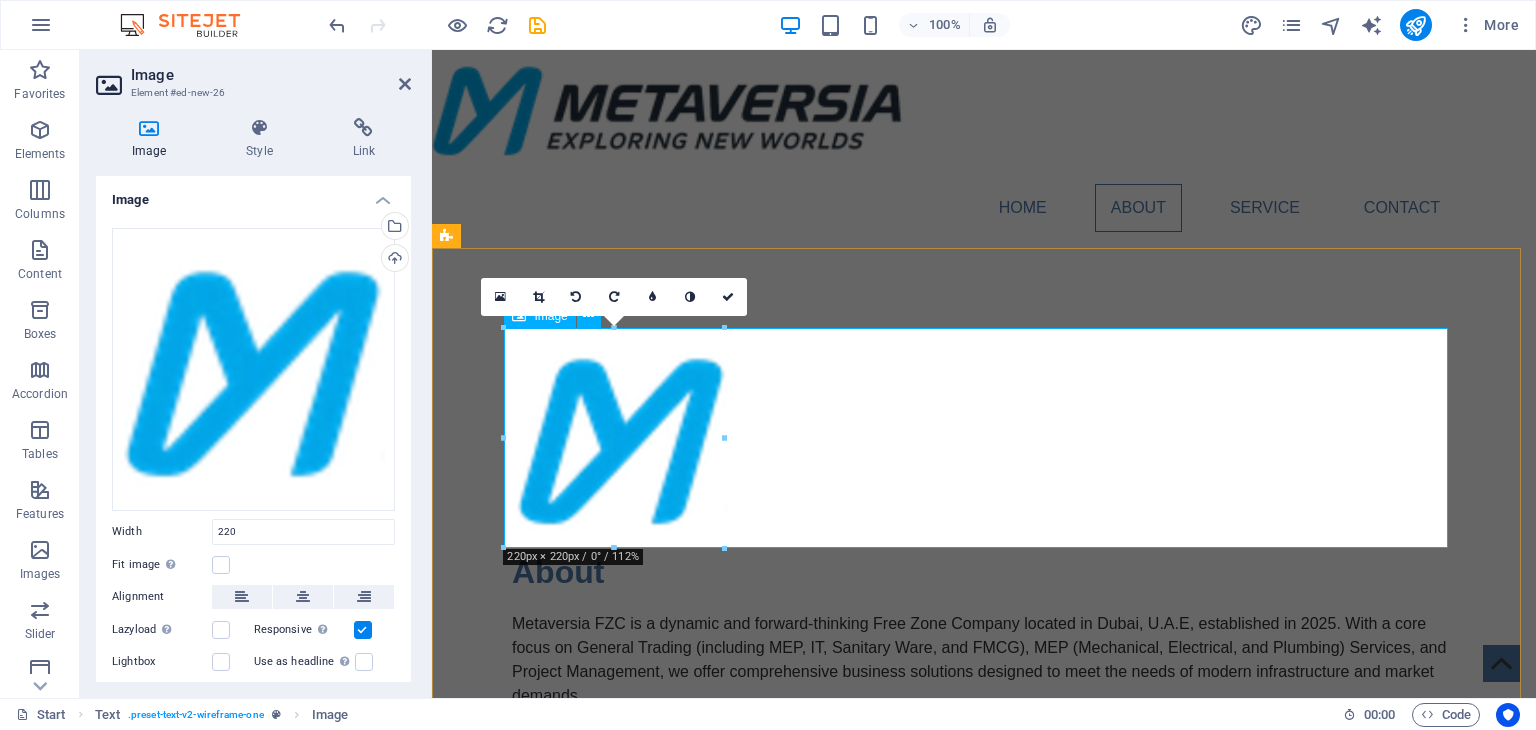 type on "220" 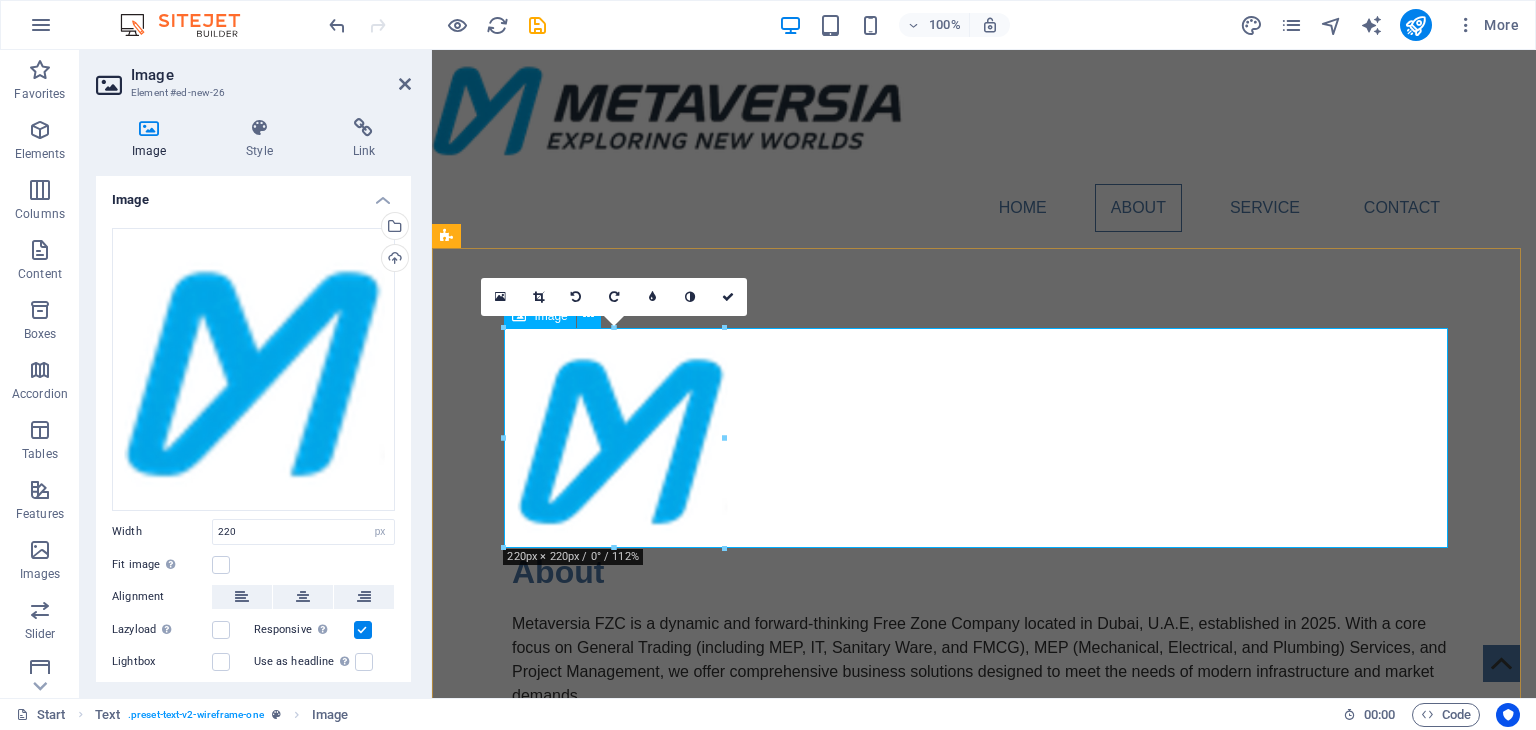 click at bounding box center [984, 438] 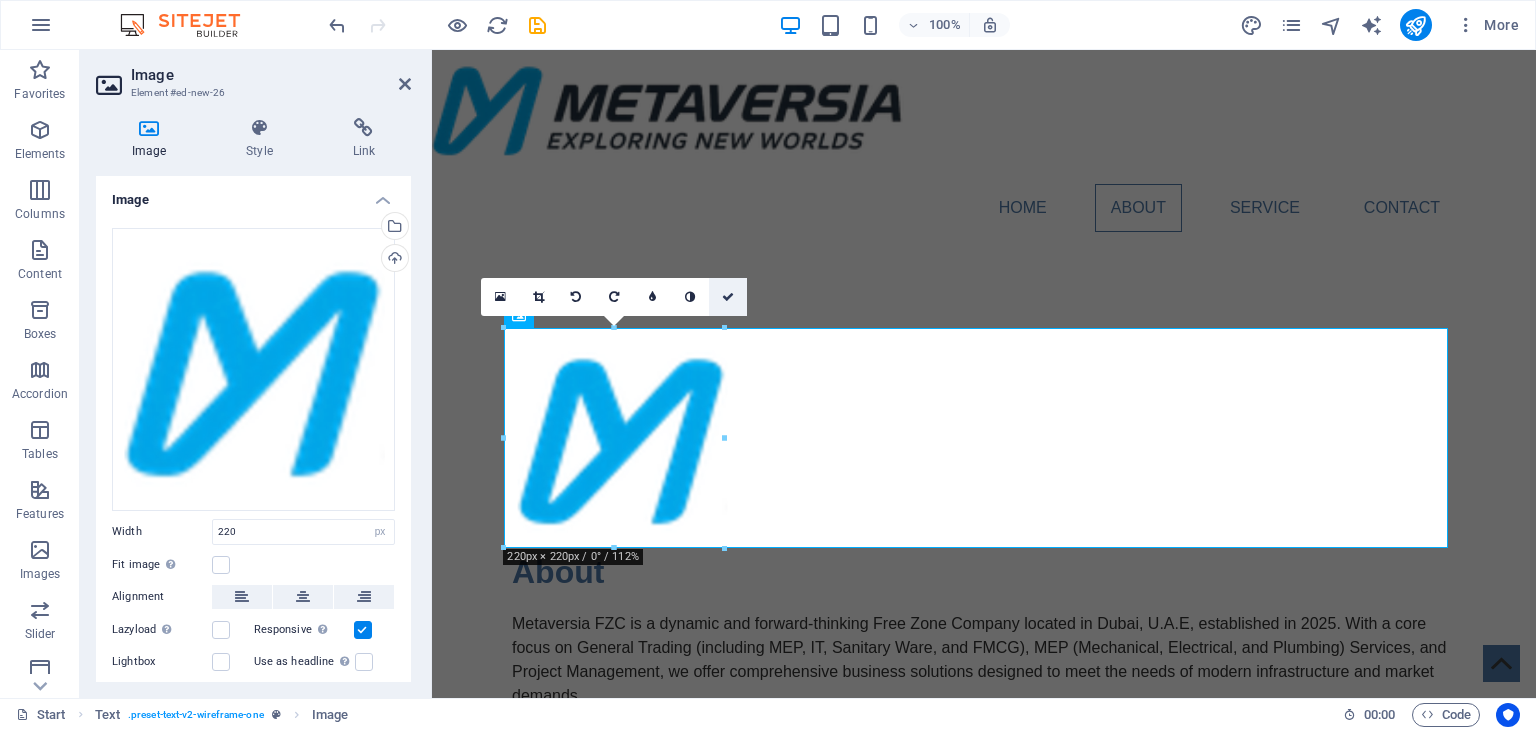 click at bounding box center (728, 297) 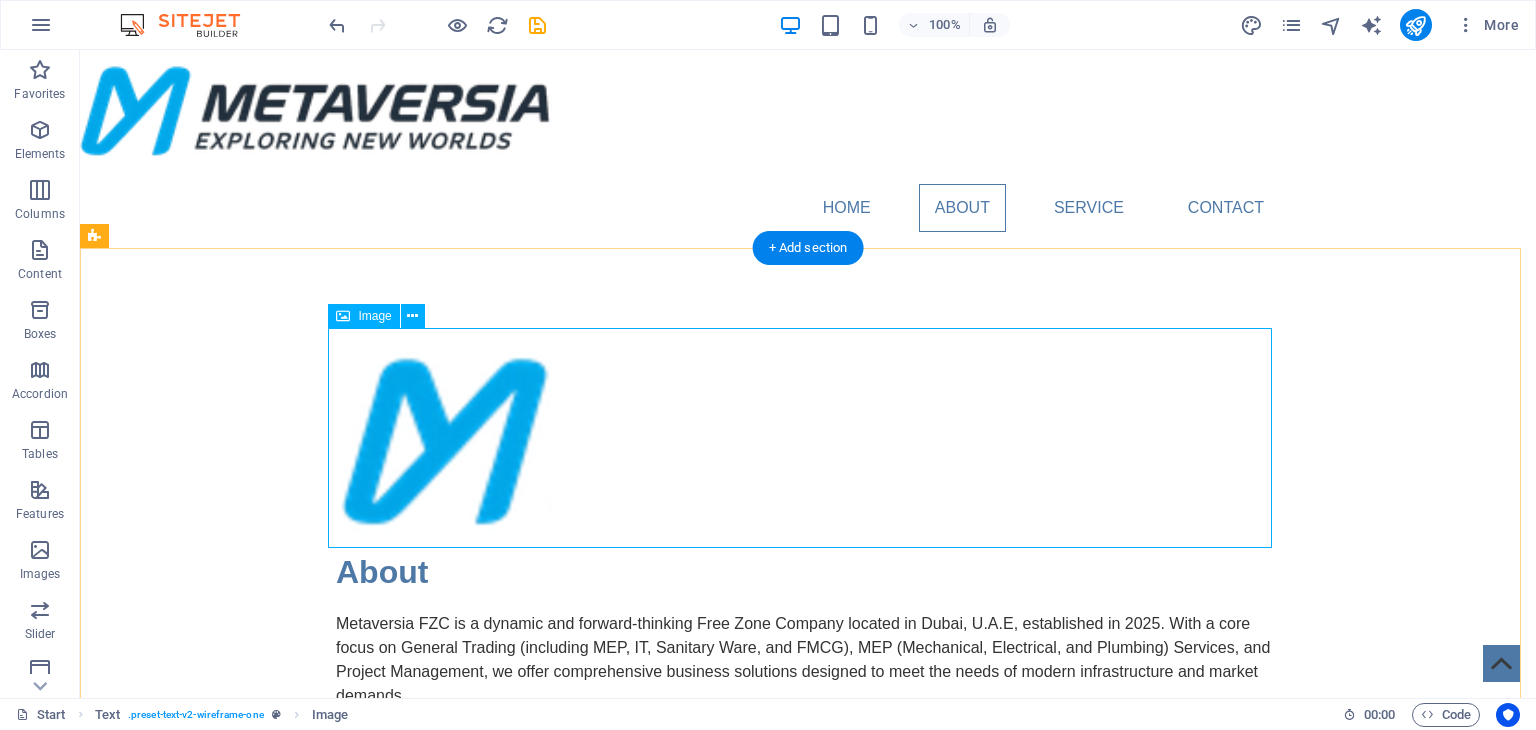 click at bounding box center [808, 438] 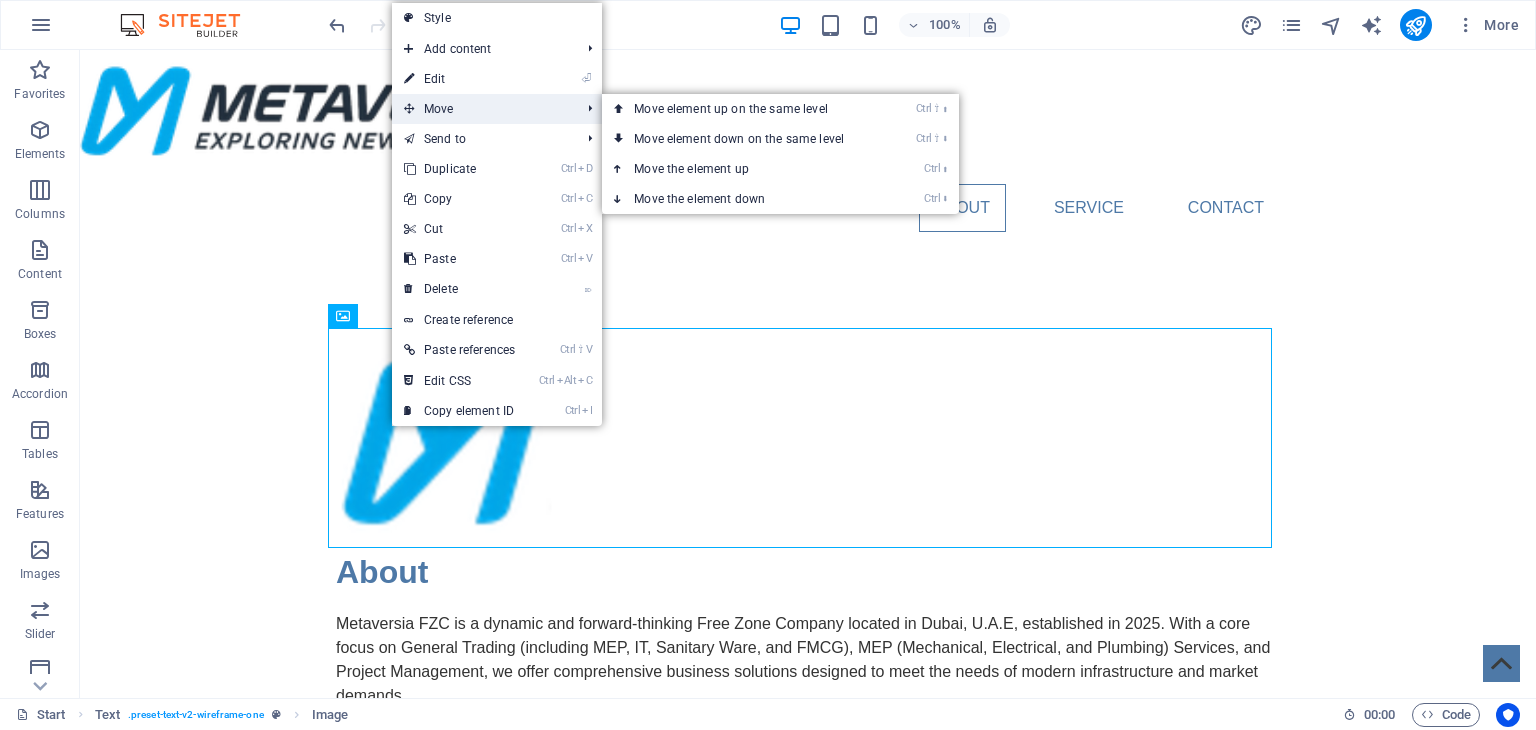click on "Move" at bounding box center (482, 109) 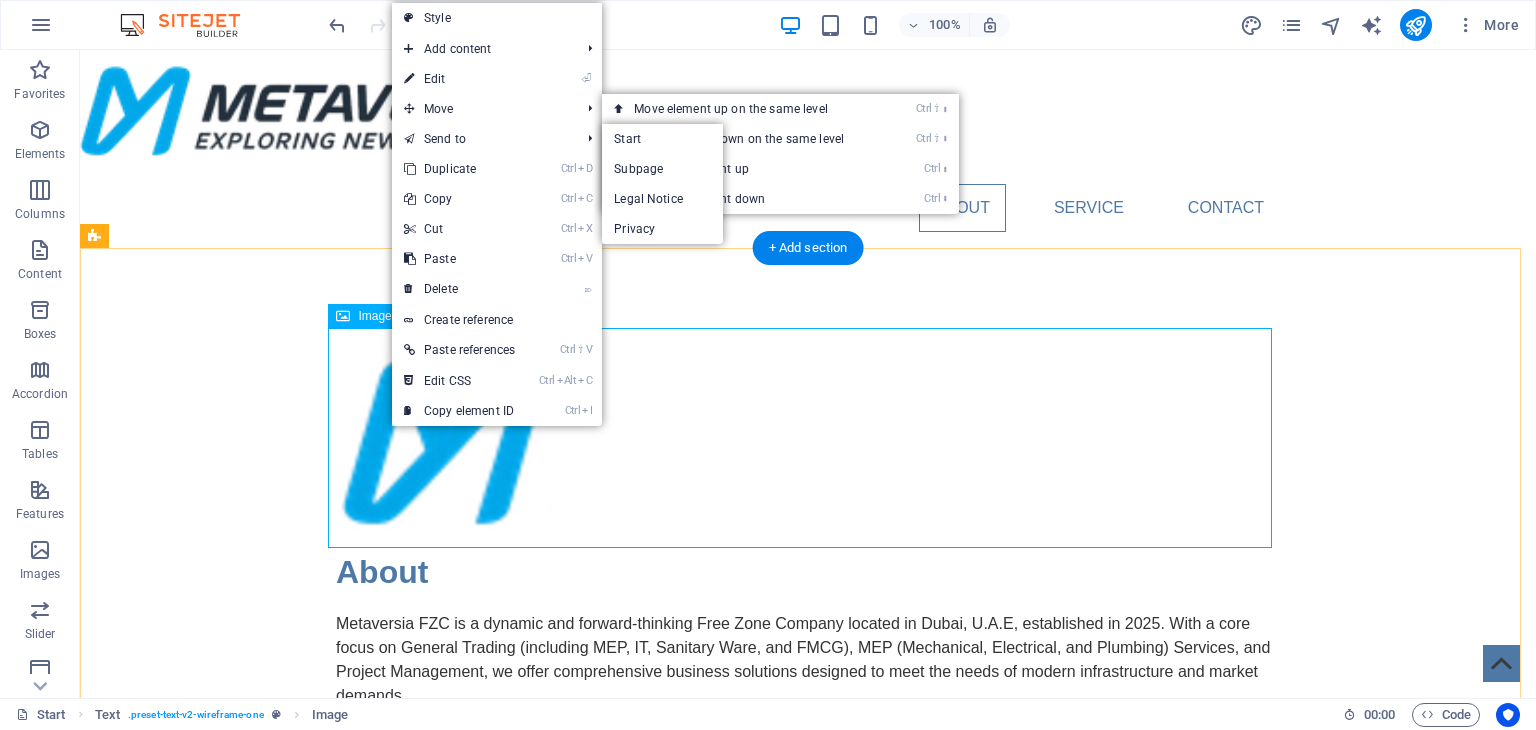 click at bounding box center [808, 438] 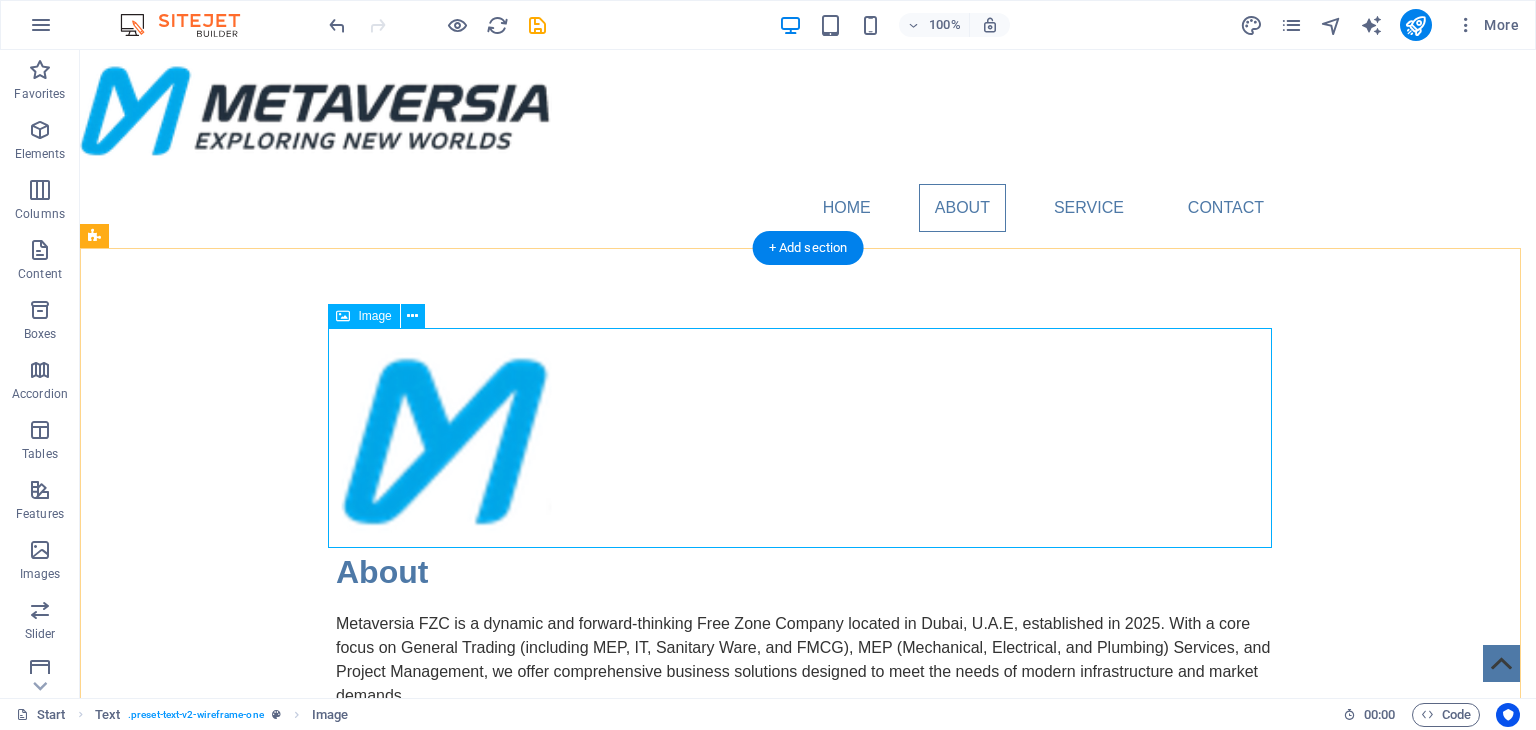 click at bounding box center [808, 438] 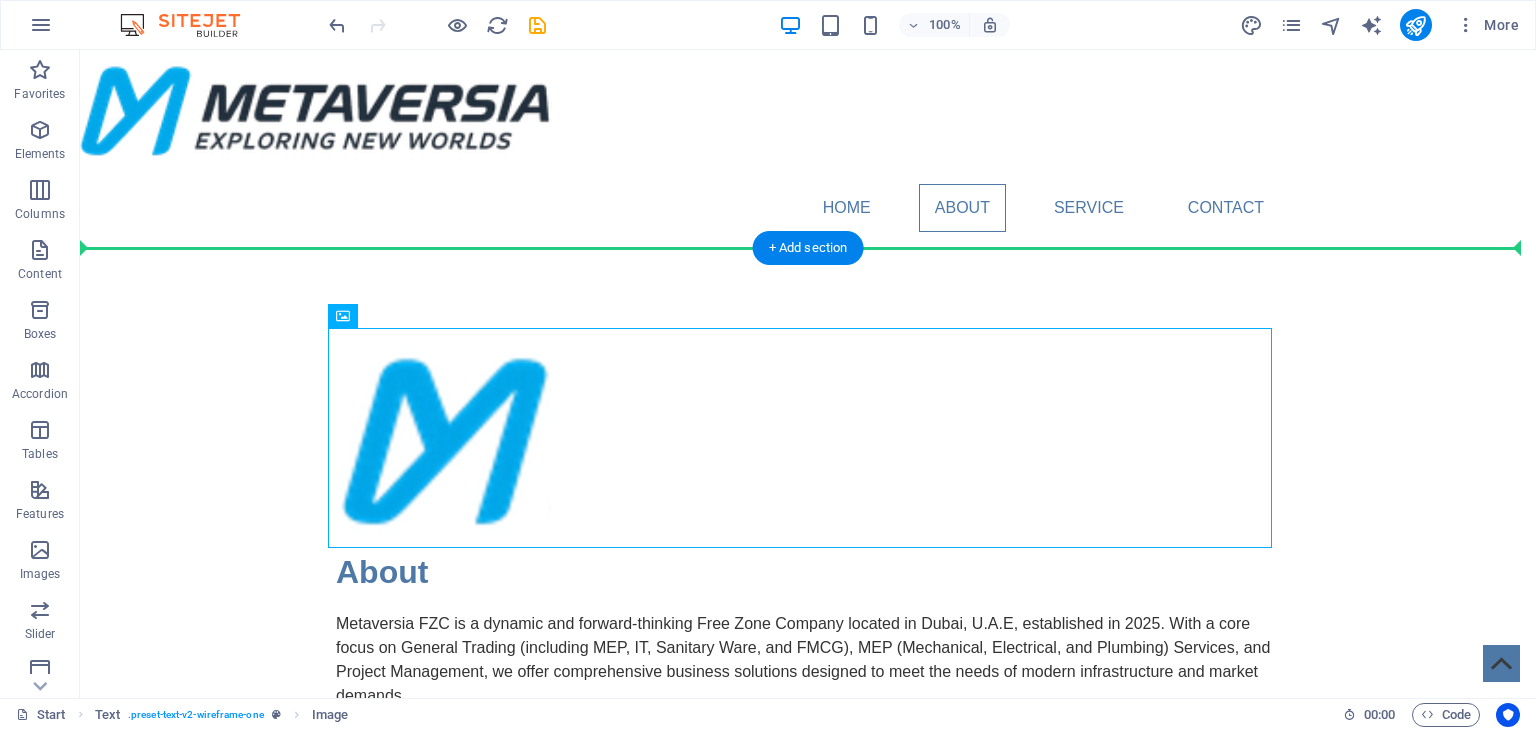drag, startPoint x: 450, startPoint y: 368, endPoint x: 200, endPoint y: 367, distance: 250.002 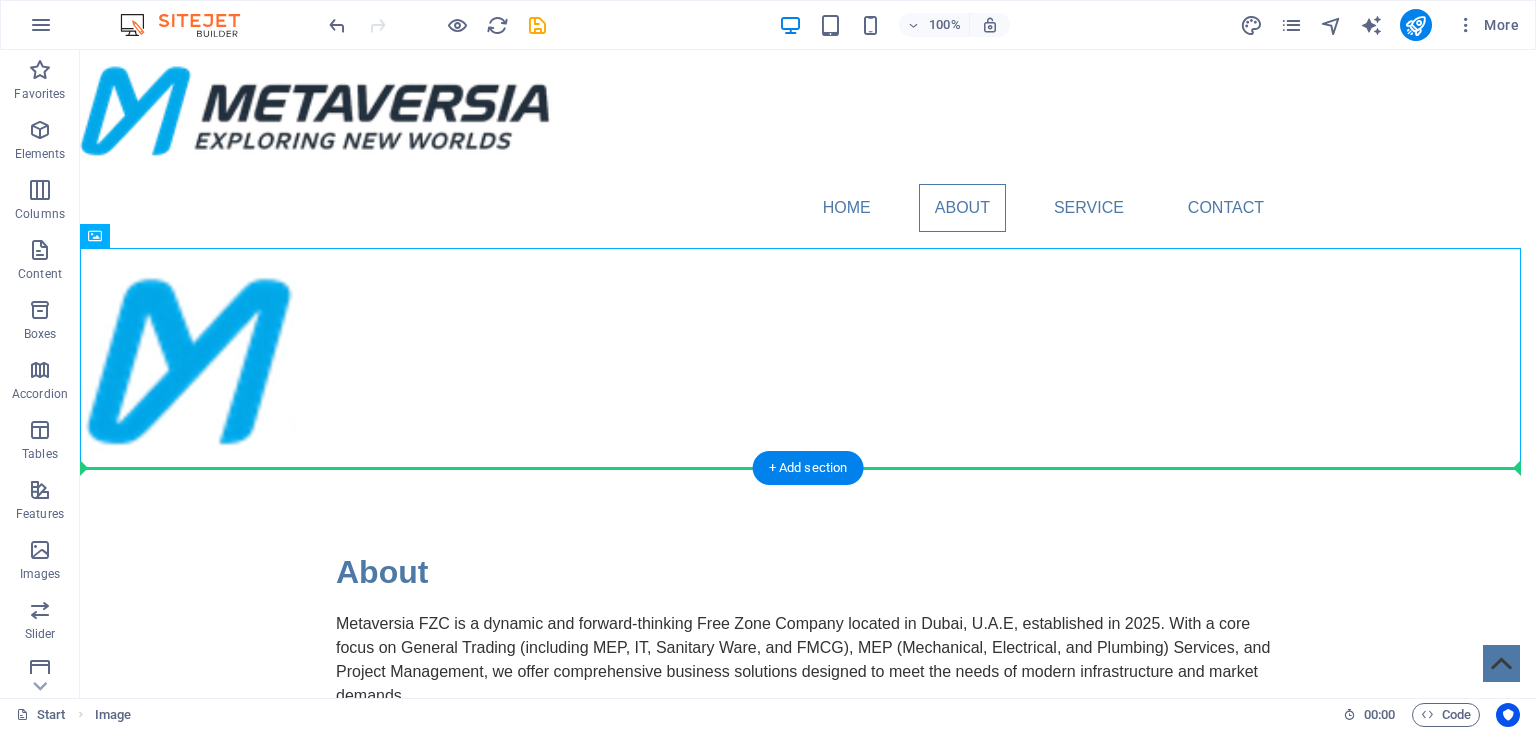 drag, startPoint x: 121, startPoint y: 253, endPoint x: 165, endPoint y: 576, distance: 325.98312 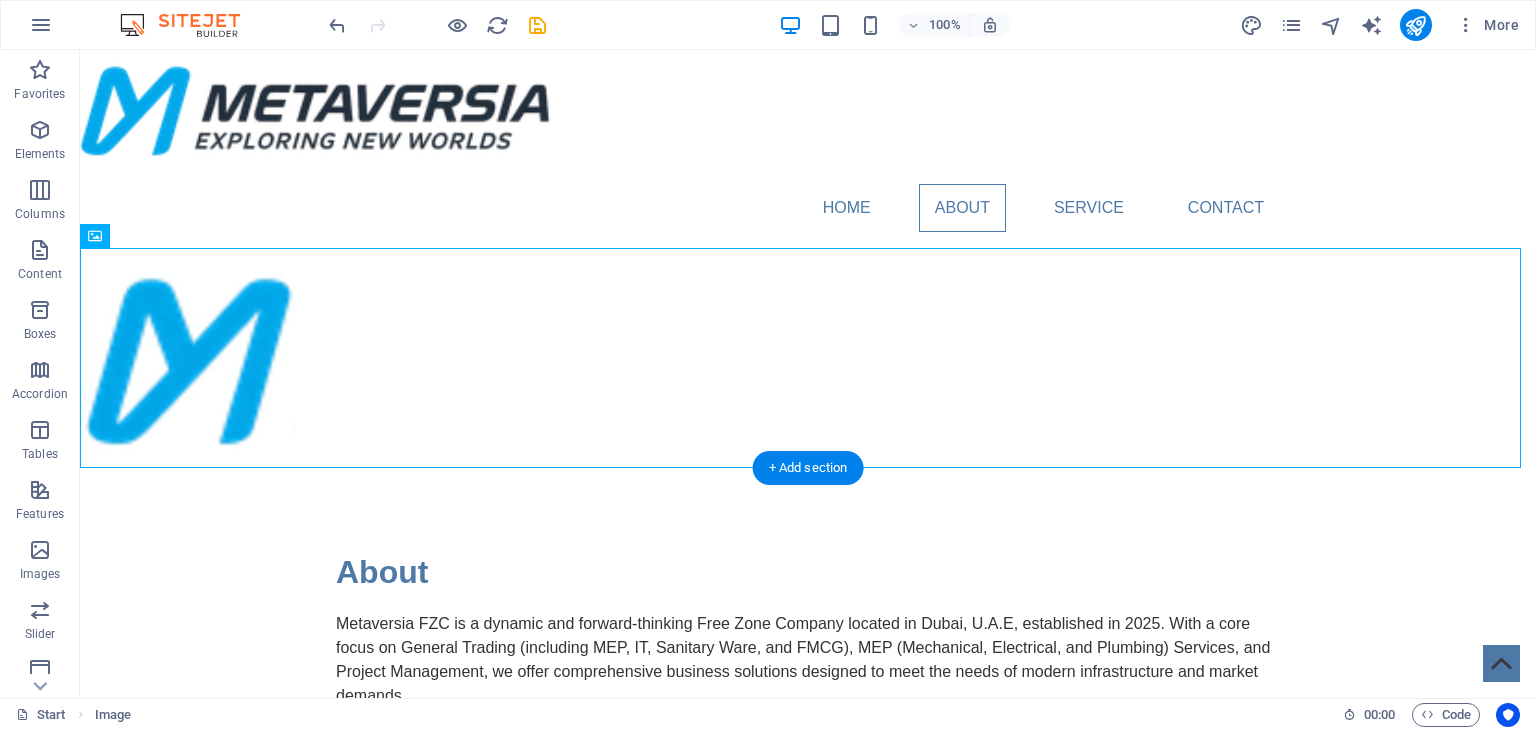 click on "About Metaversia FZC is a dynamic and forward-thinking Free Zone Company located in [CITY], [COUNTRY], established in 2025. With a core focus on General Trading (including MEP, IT, Sanitary Ware, and FMCG), MEP (Mechanical, Electrical, and Plumbing) Services, and Project Management, we offer comprehensive business solutions designed to meet the needs of modern infrastructure and market demands. Our commitment to excellence, innovation, and professionalism empowers us to support clients across diverse sectors. Whether sourcing high-quality products, delivering turnkey engineering solutions, or managing complex projects from inception to completion — Metaversia is your trusted partner." at bounding box center (808, 684) 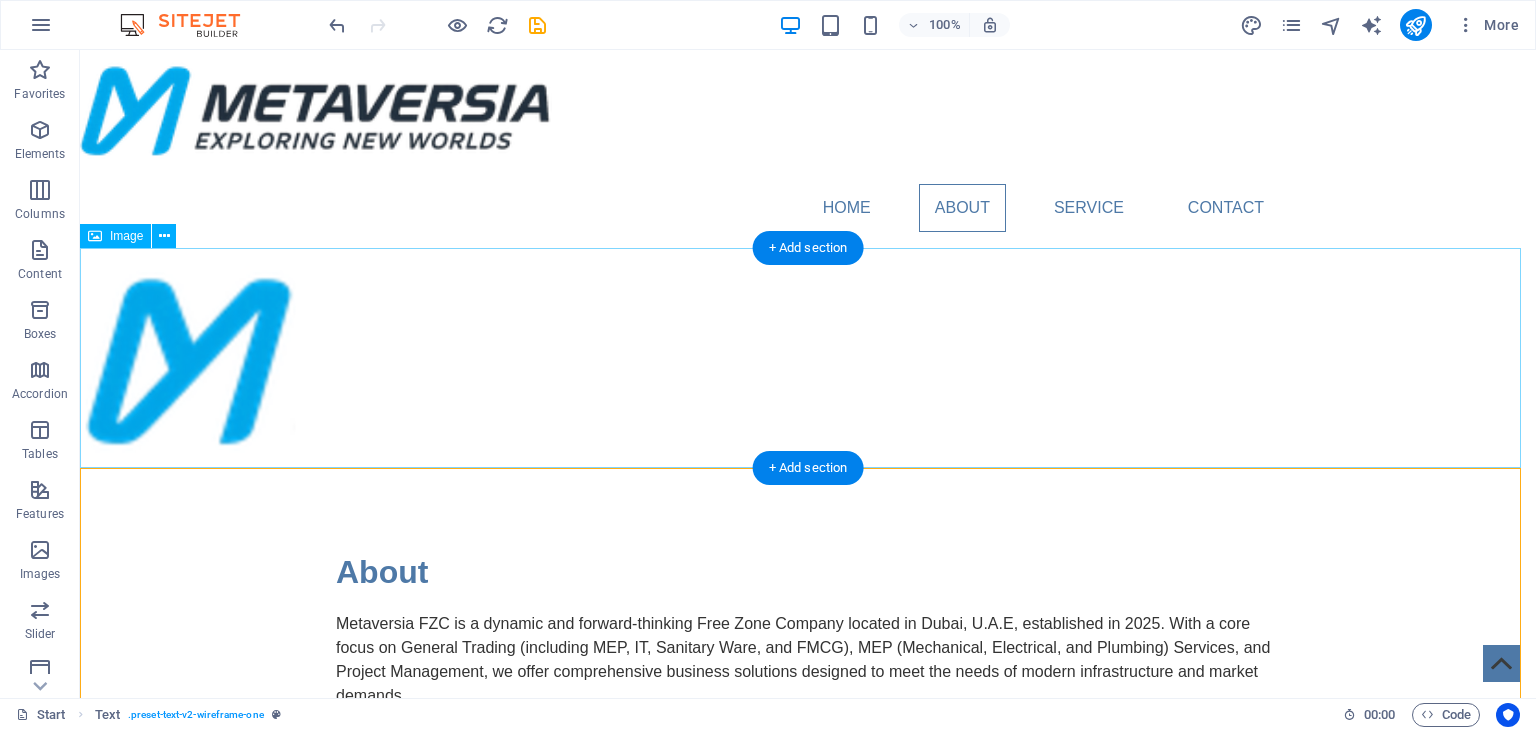 click at bounding box center (808, 358) 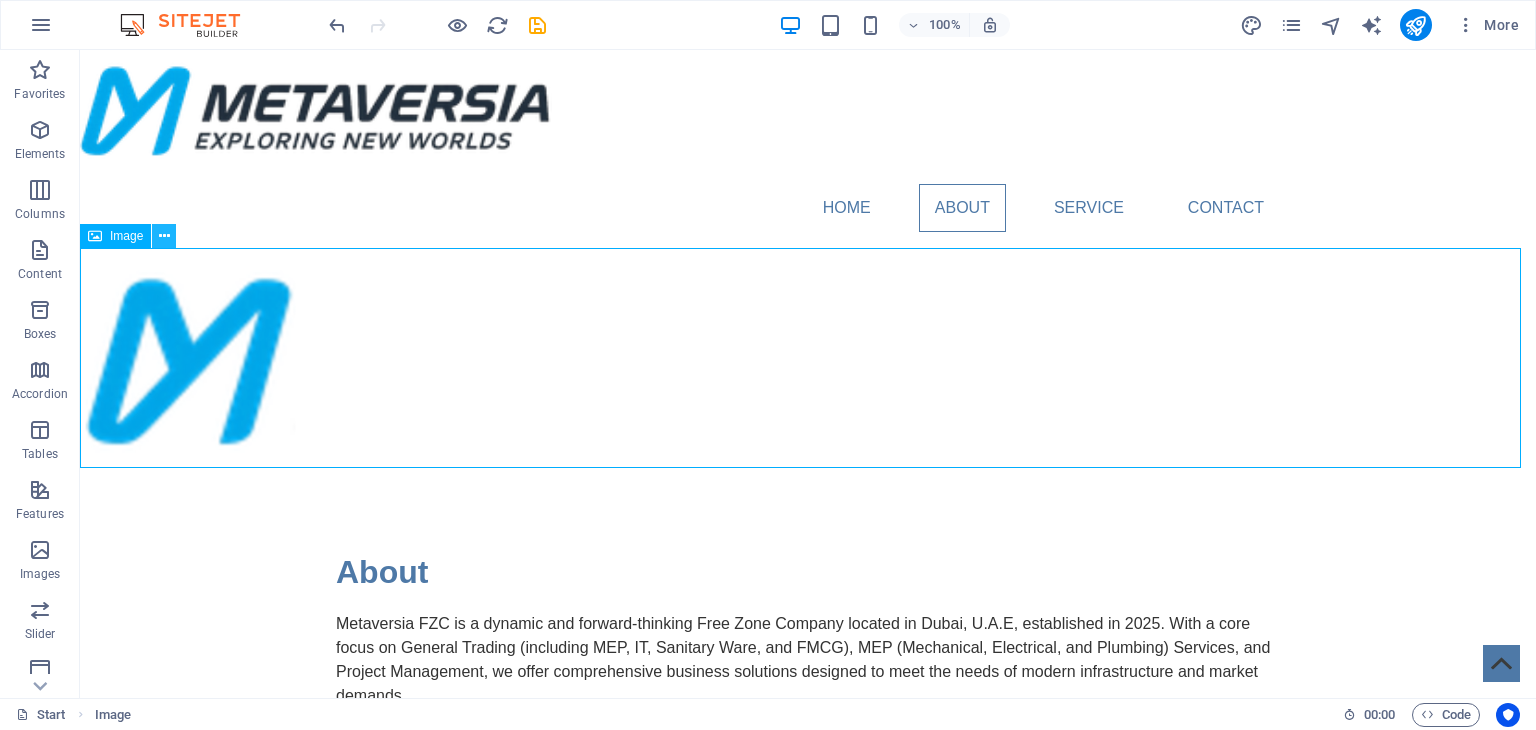 click at bounding box center (164, 236) 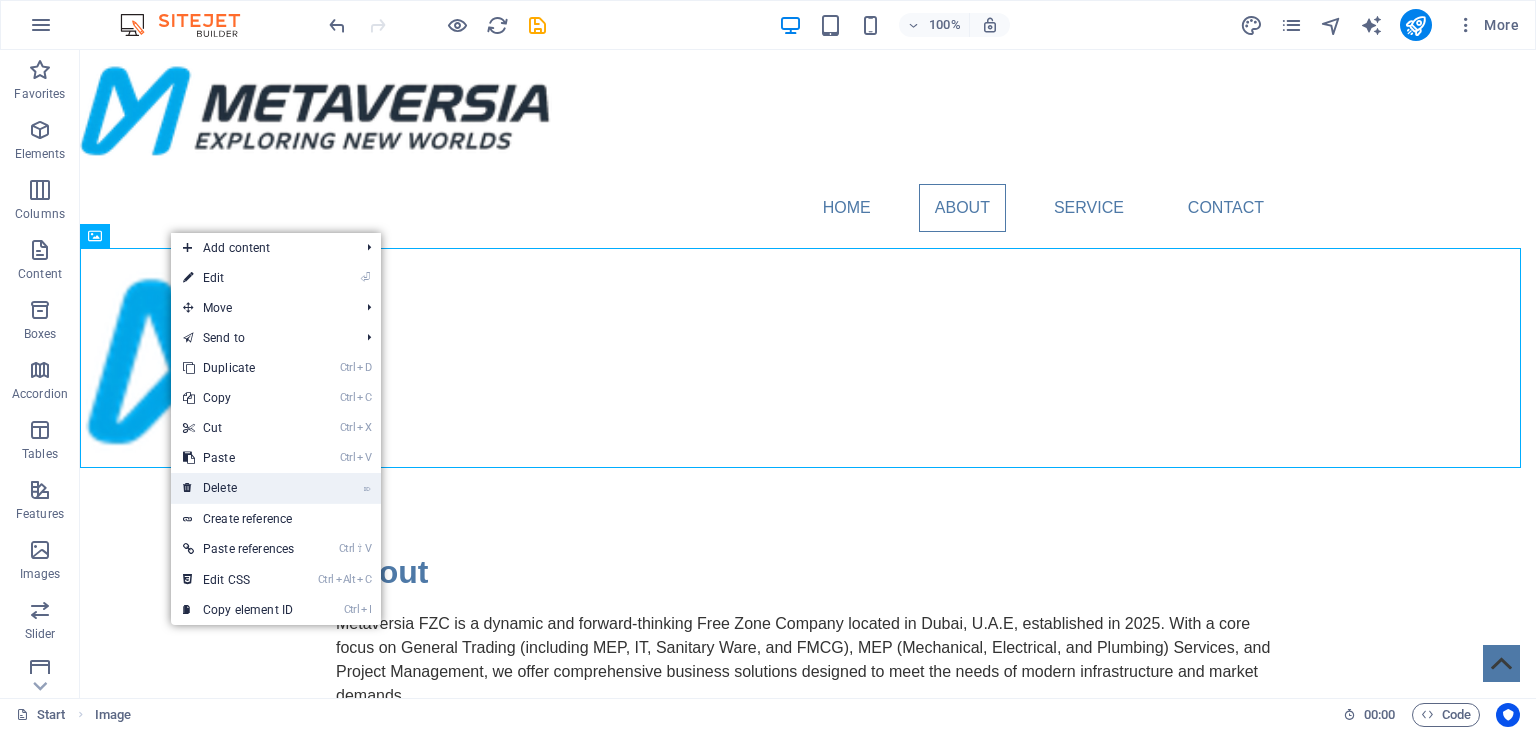 click on "⌦  Delete" at bounding box center [238, 488] 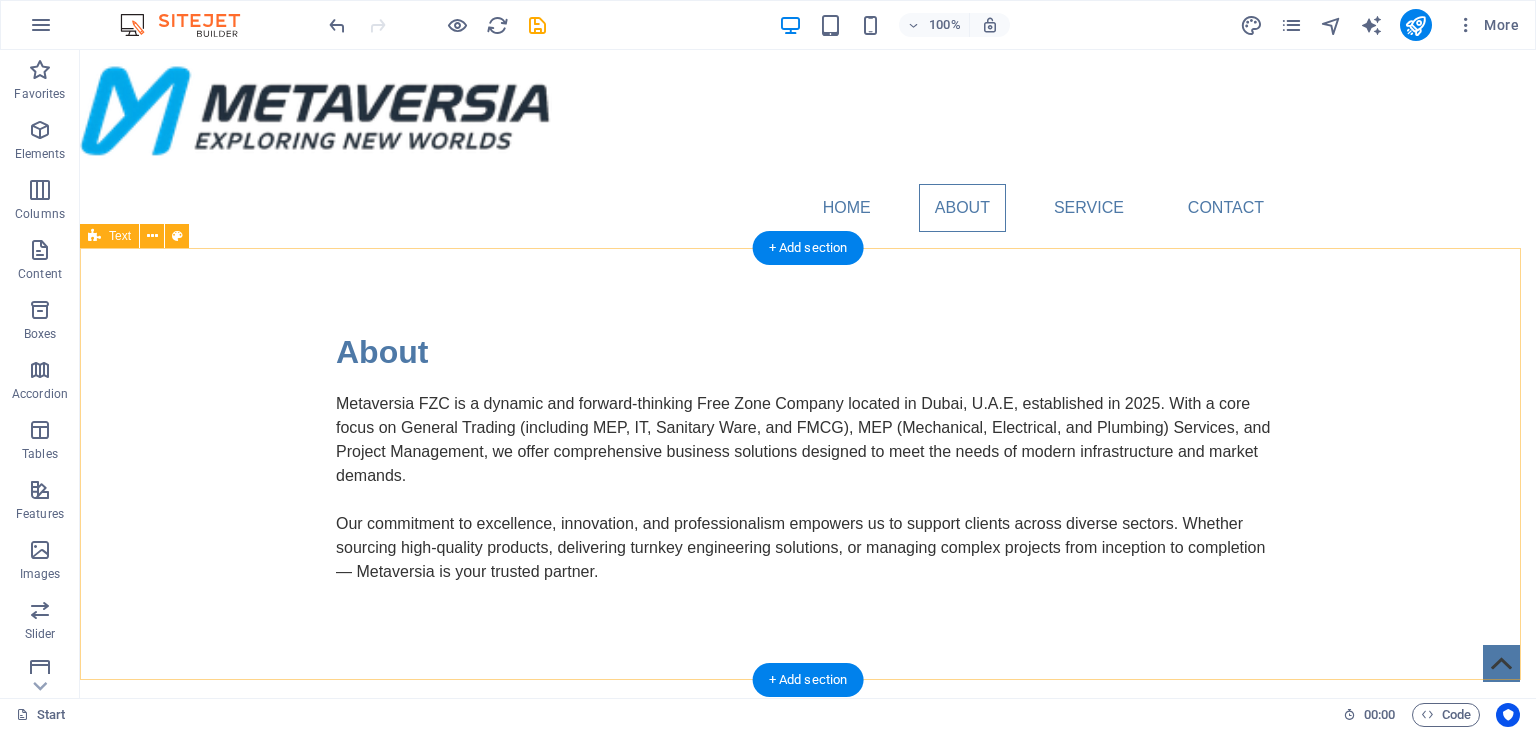 click on "About Metaversia FZC is a dynamic and forward-thinking Free Zone Company located in [CITY], [COUNTRY], established in 2025. With a core focus on General Trading (including MEP, IT, Sanitary Ware, and FMCG), MEP (Mechanical, Electrical, and Plumbing) Services, and Project Management, we offer comprehensive business solutions designed to meet the needs of modern infrastructure and market demands. Our commitment to excellence, innovation, and professionalism empowers us to support clients across diverse sectors. Whether sourcing high-quality products, delivering turnkey engineering solutions, or managing complex projects from inception to completion — Metaversia is your trusted partner." at bounding box center [808, 464] 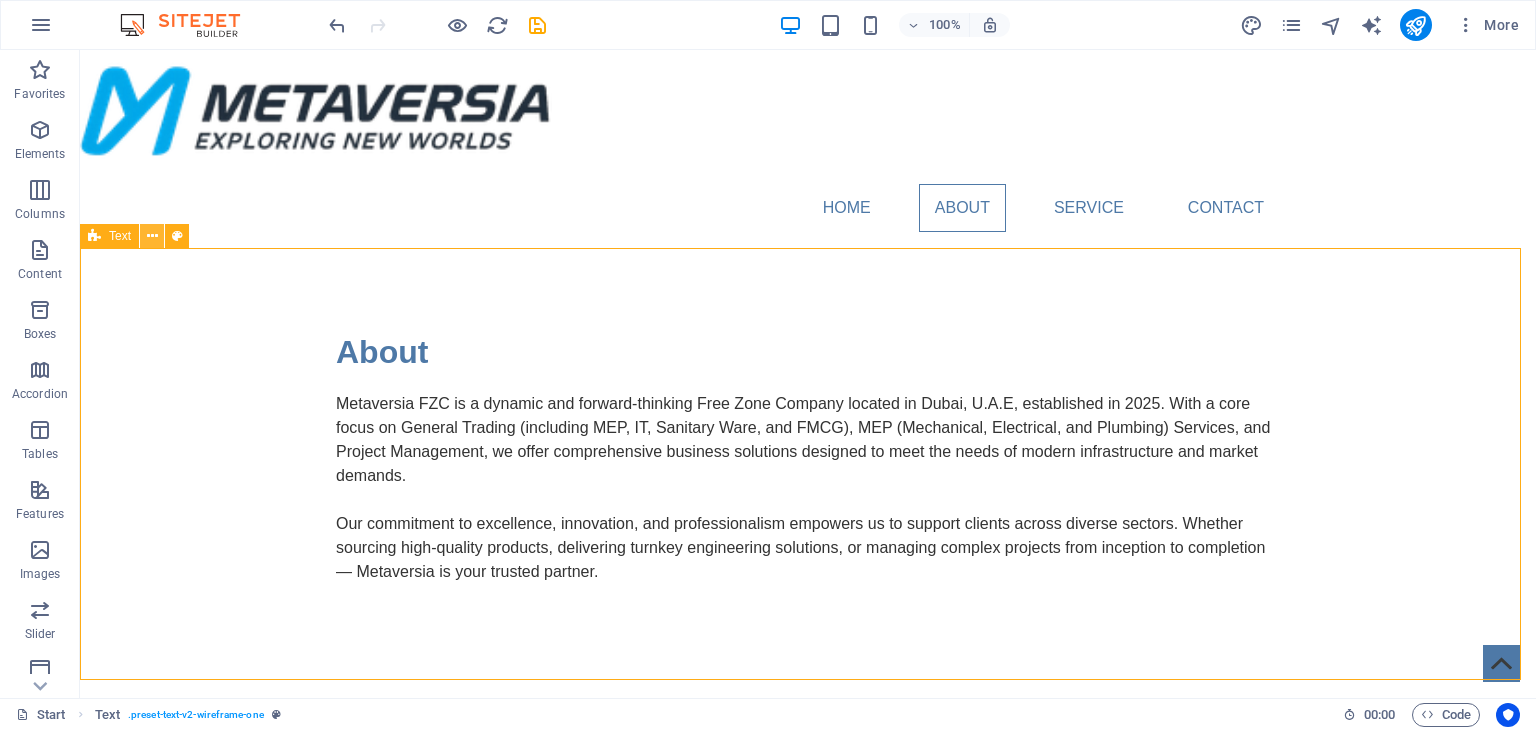 click at bounding box center [152, 236] 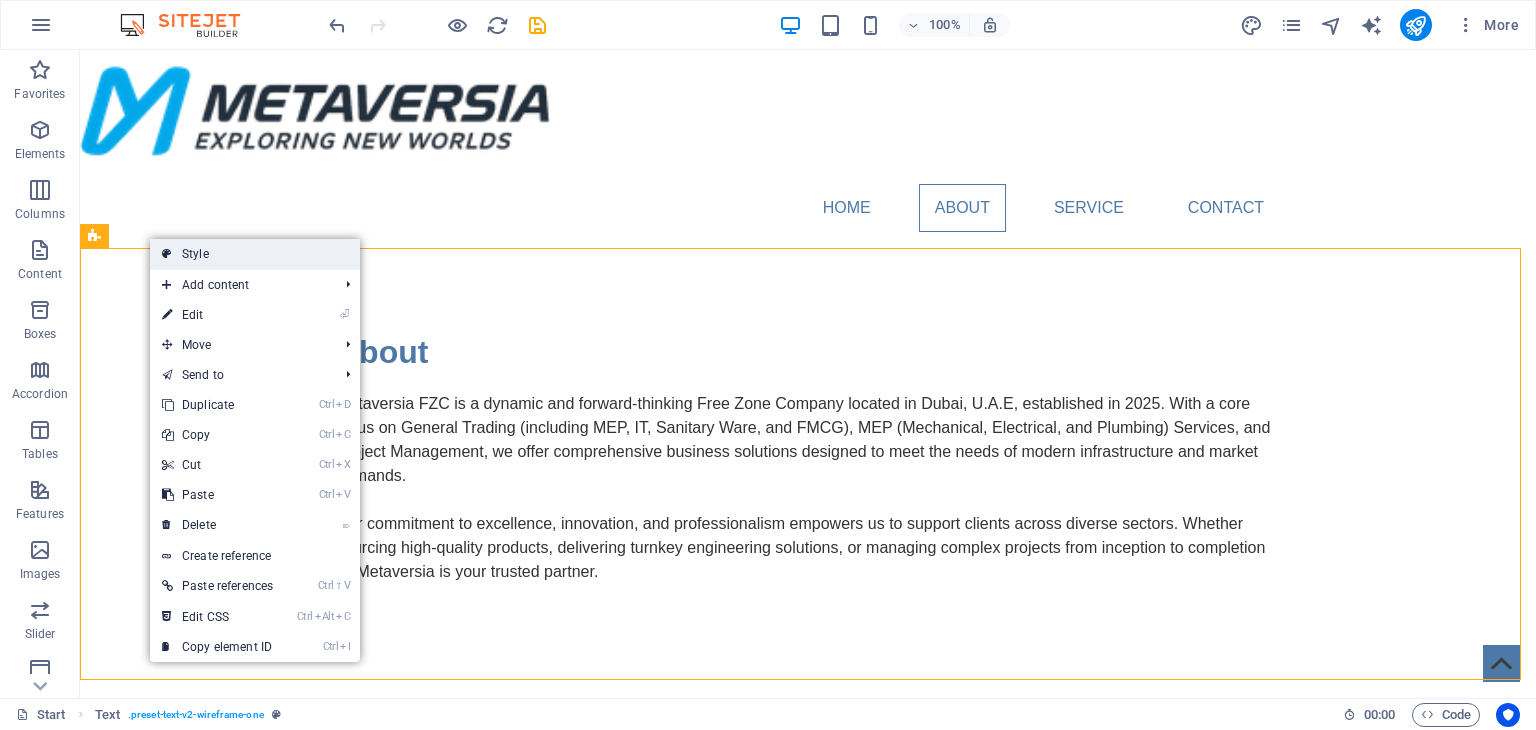 click on "Style" at bounding box center (255, 254) 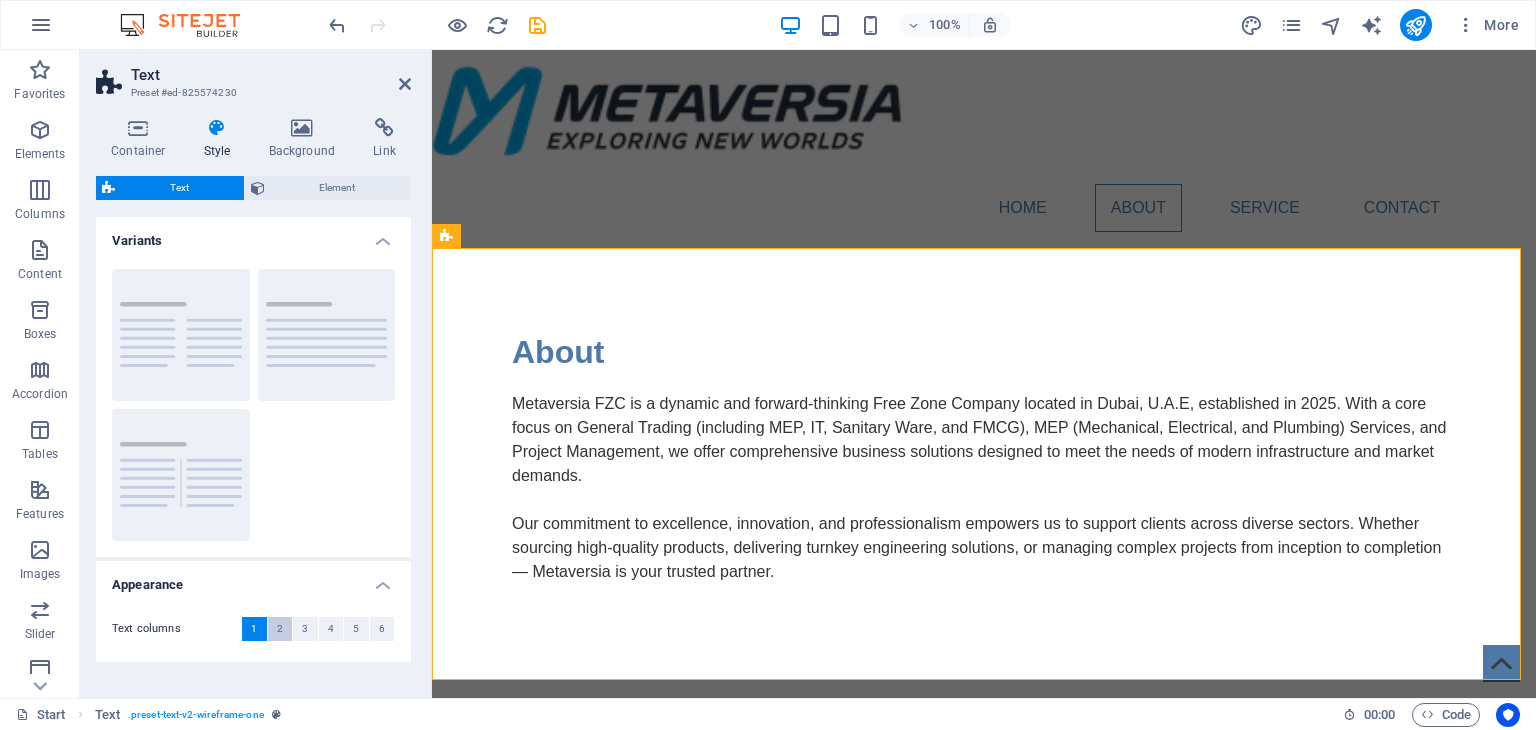click on "2" at bounding box center (280, 629) 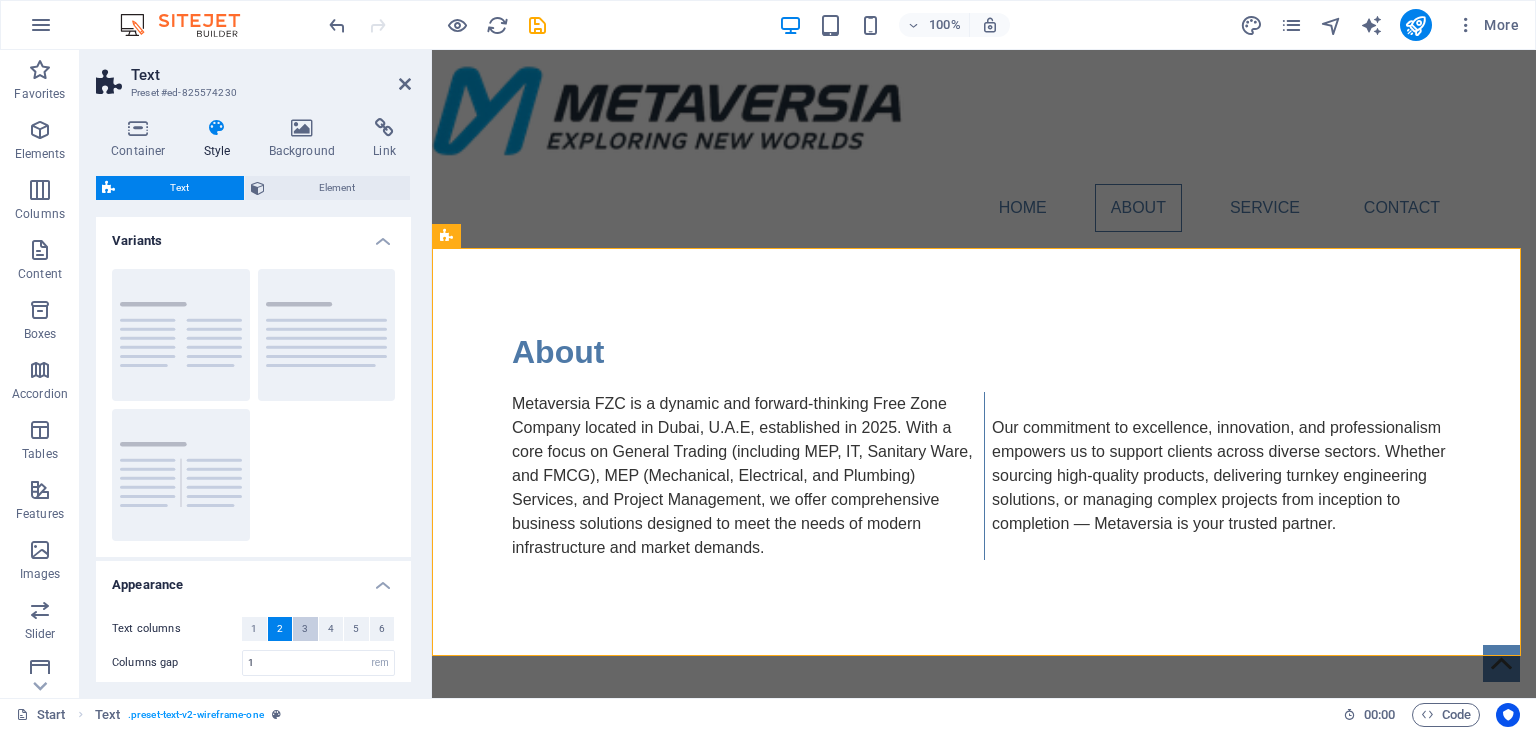 click on "3" at bounding box center (305, 629) 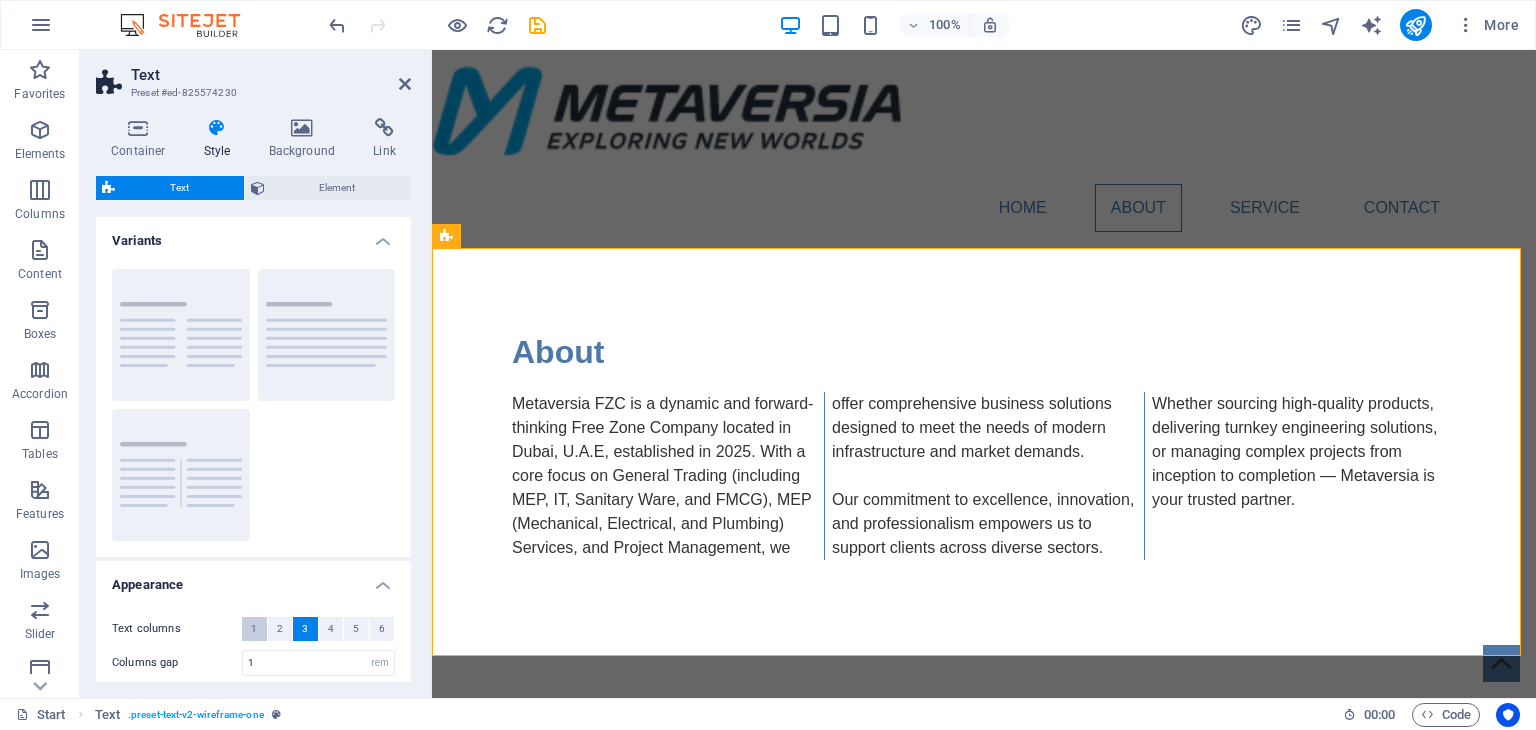 click on "1" at bounding box center (254, 629) 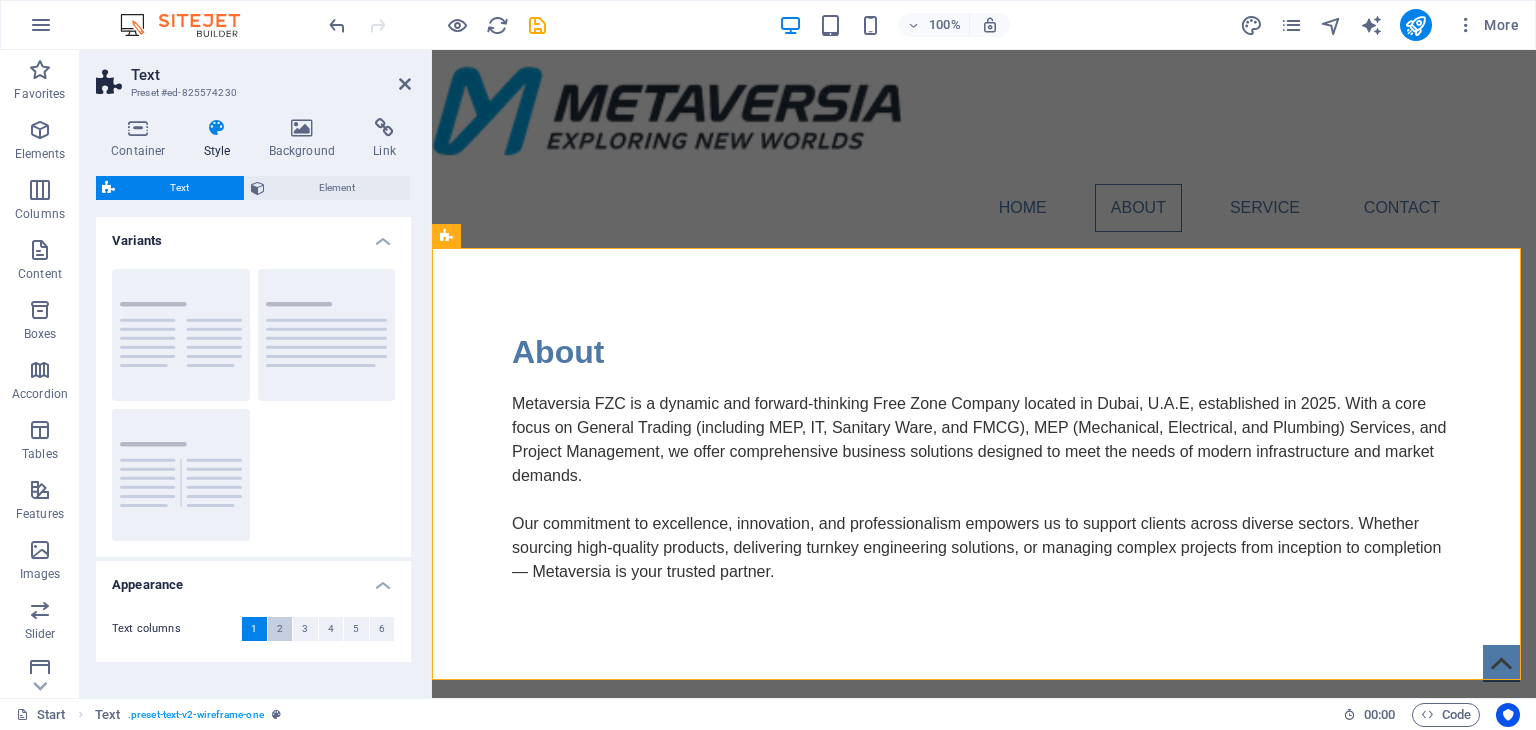 click on "2" at bounding box center (280, 629) 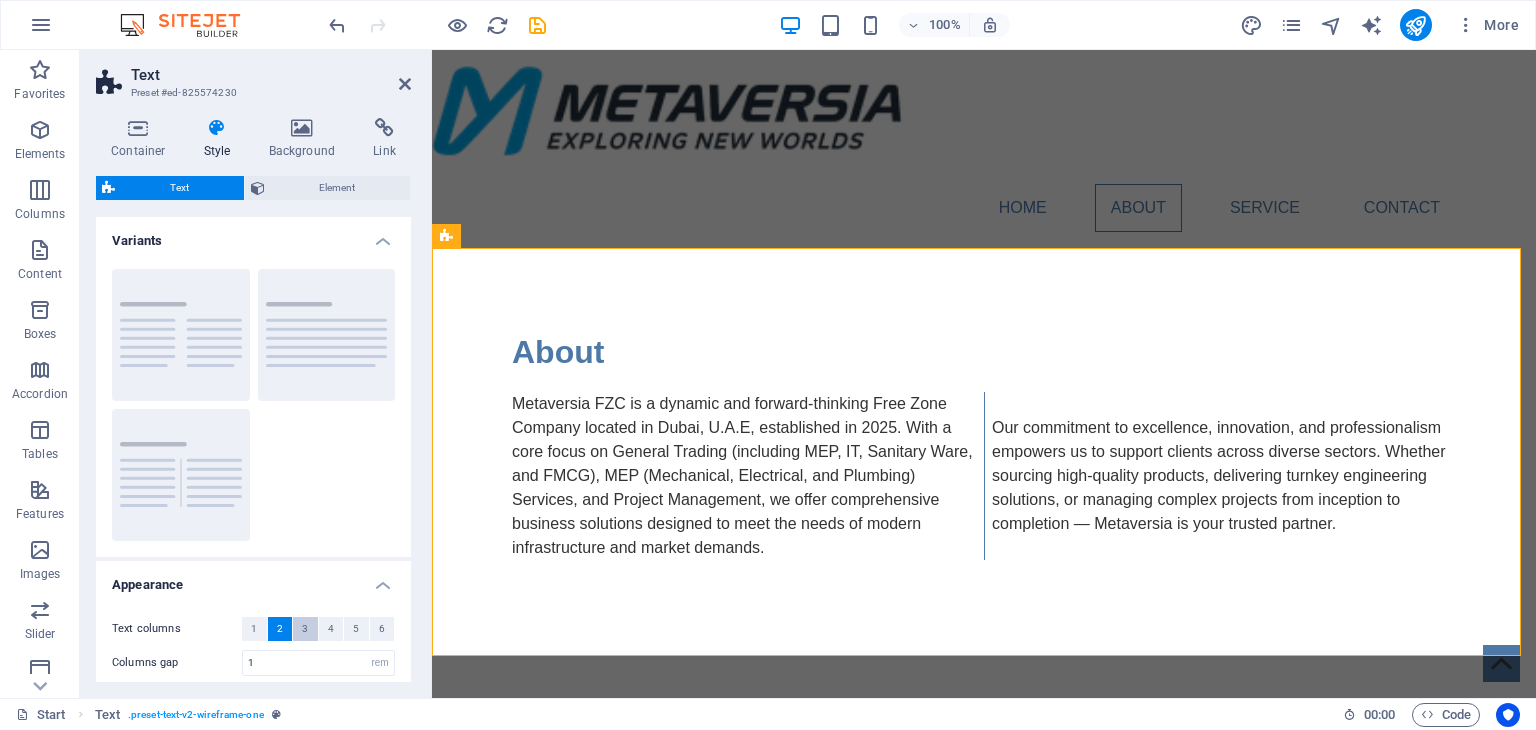 click on "3" at bounding box center (305, 629) 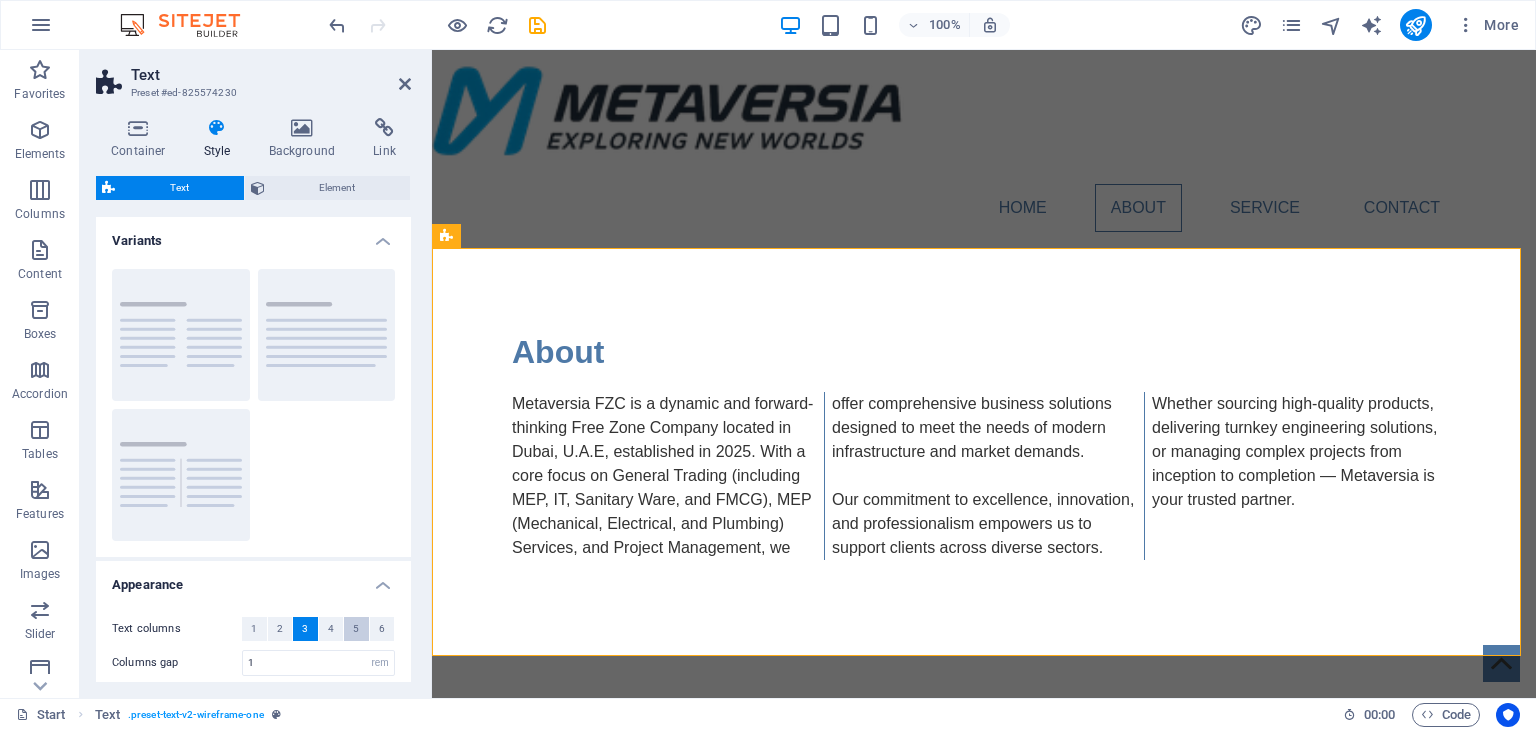 click on "5" at bounding box center (356, 629) 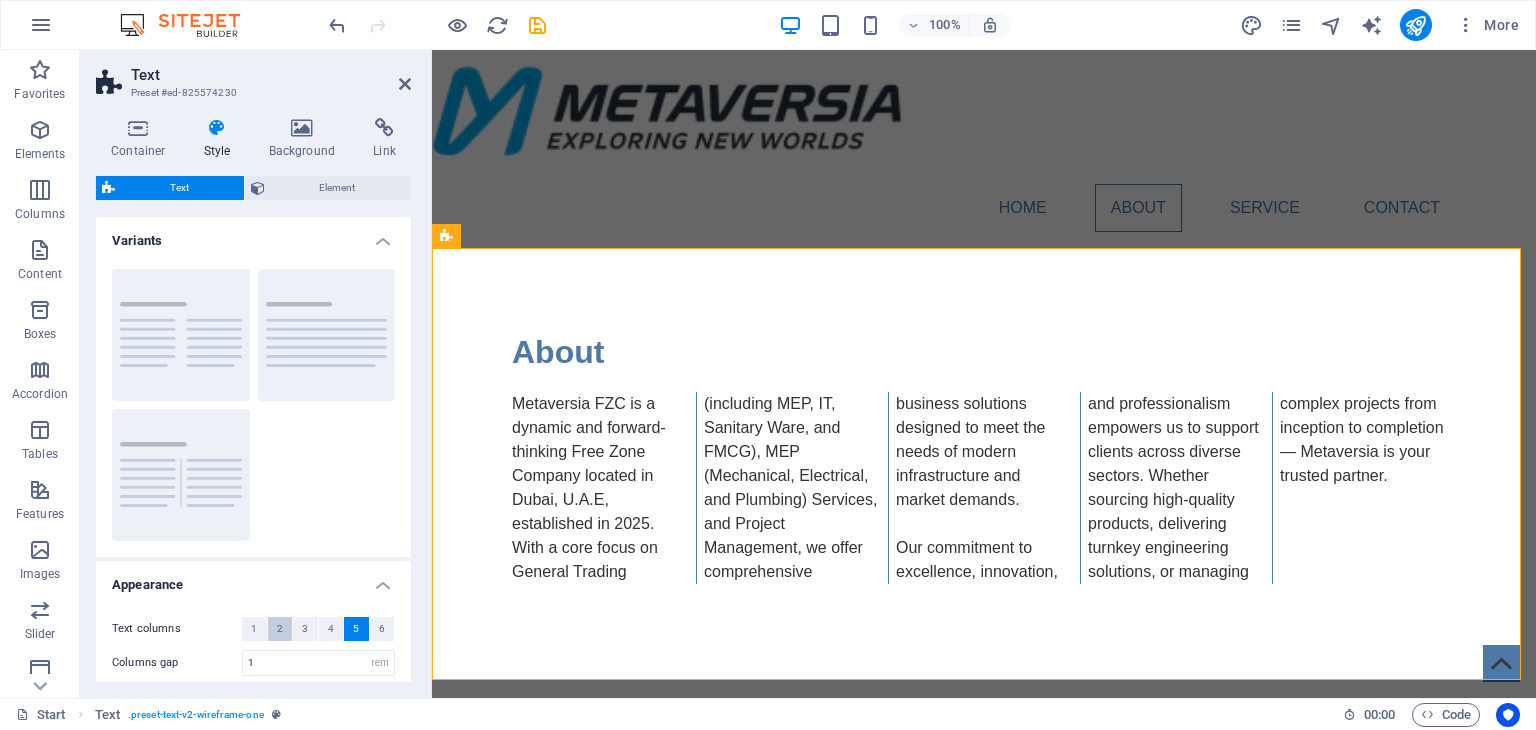 click on "2" at bounding box center (280, 629) 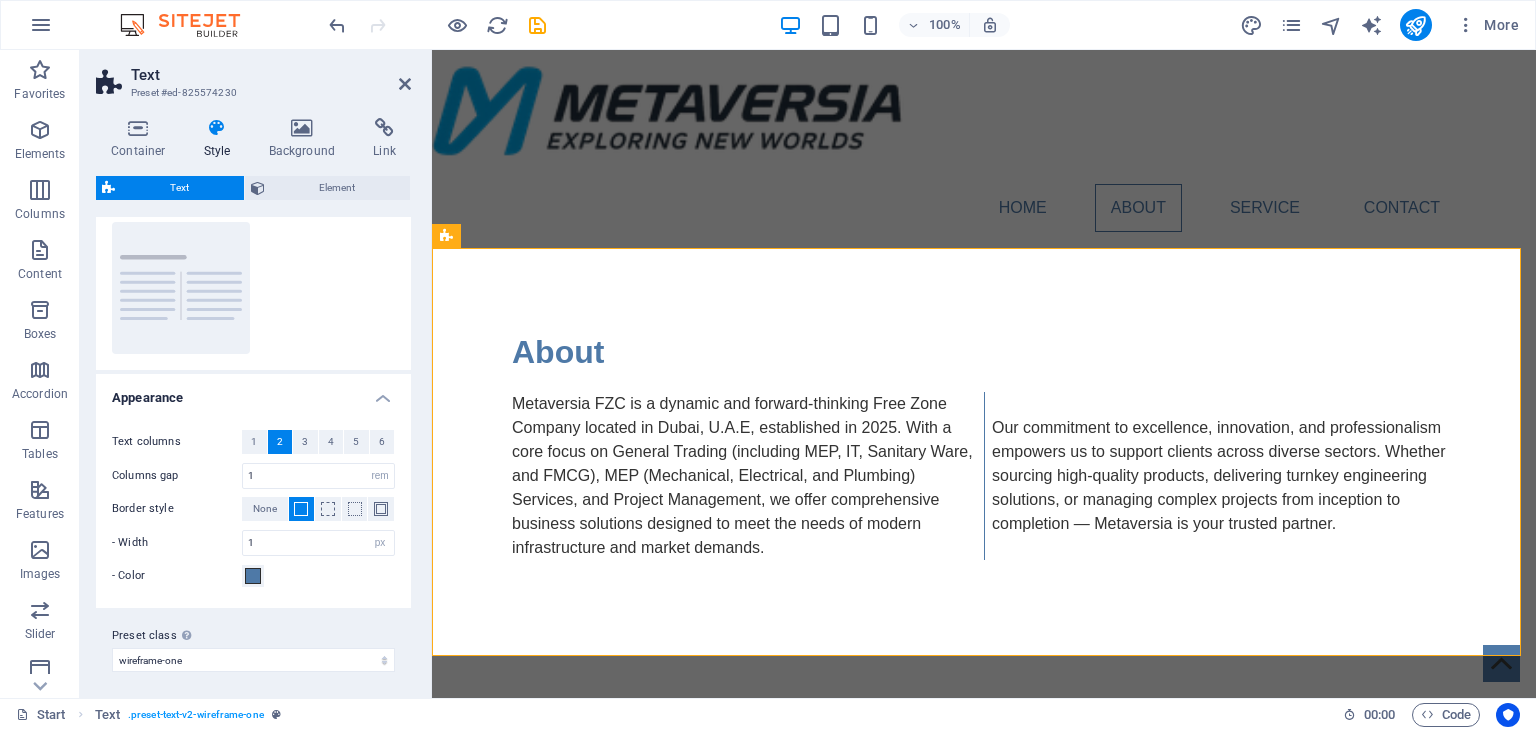 scroll, scrollTop: 192, scrollLeft: 0, axis: vertical 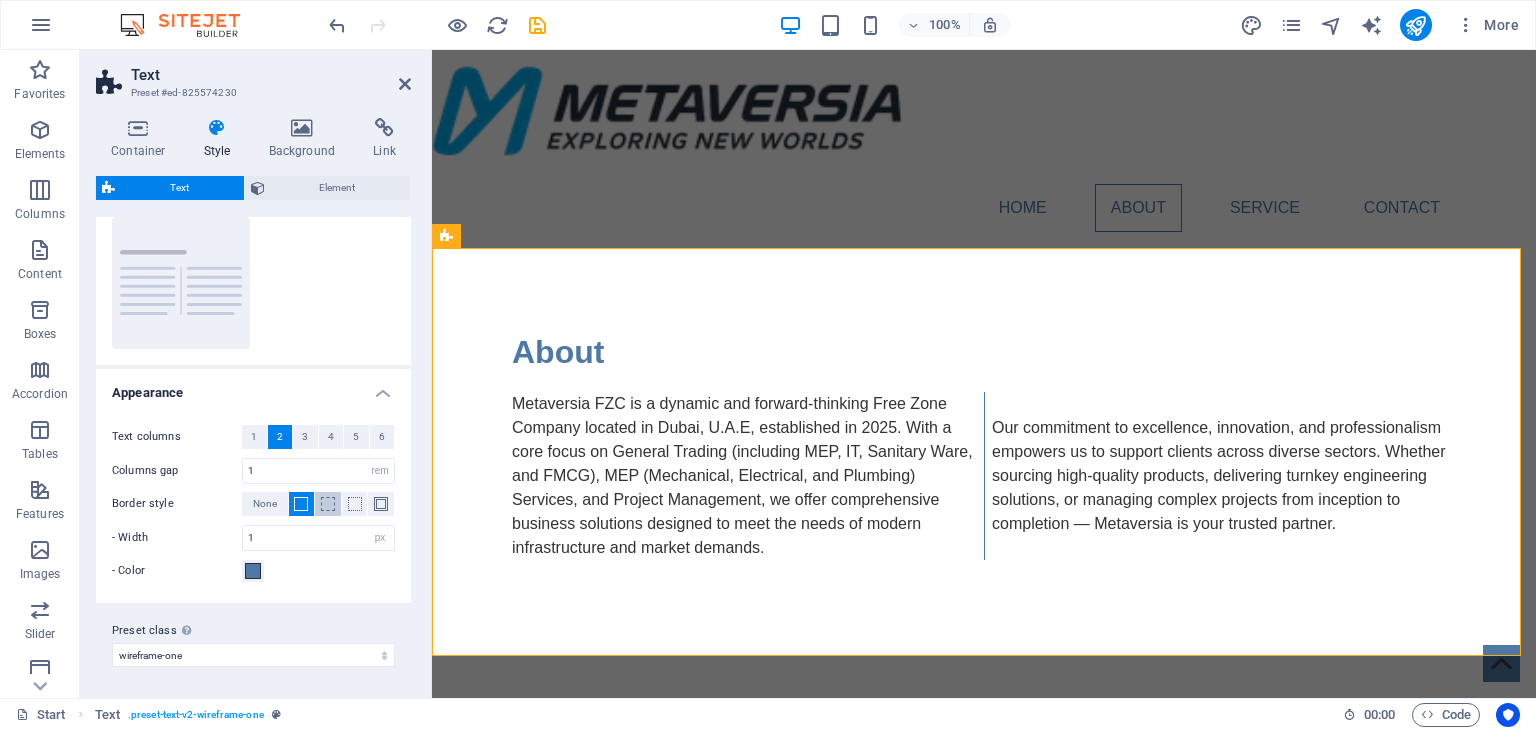 click at bounding box center [328, 504] 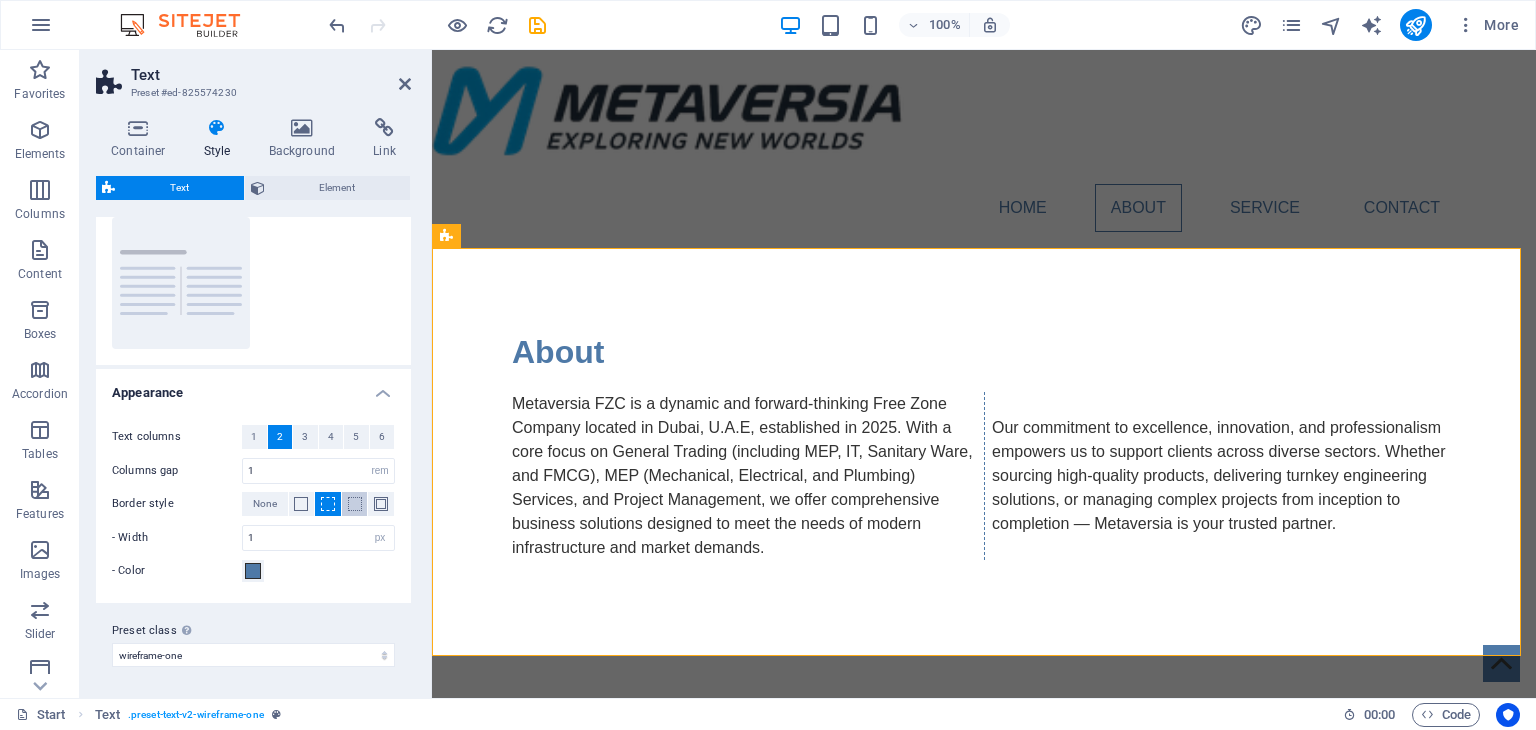 click at bounding box center (355, 504) 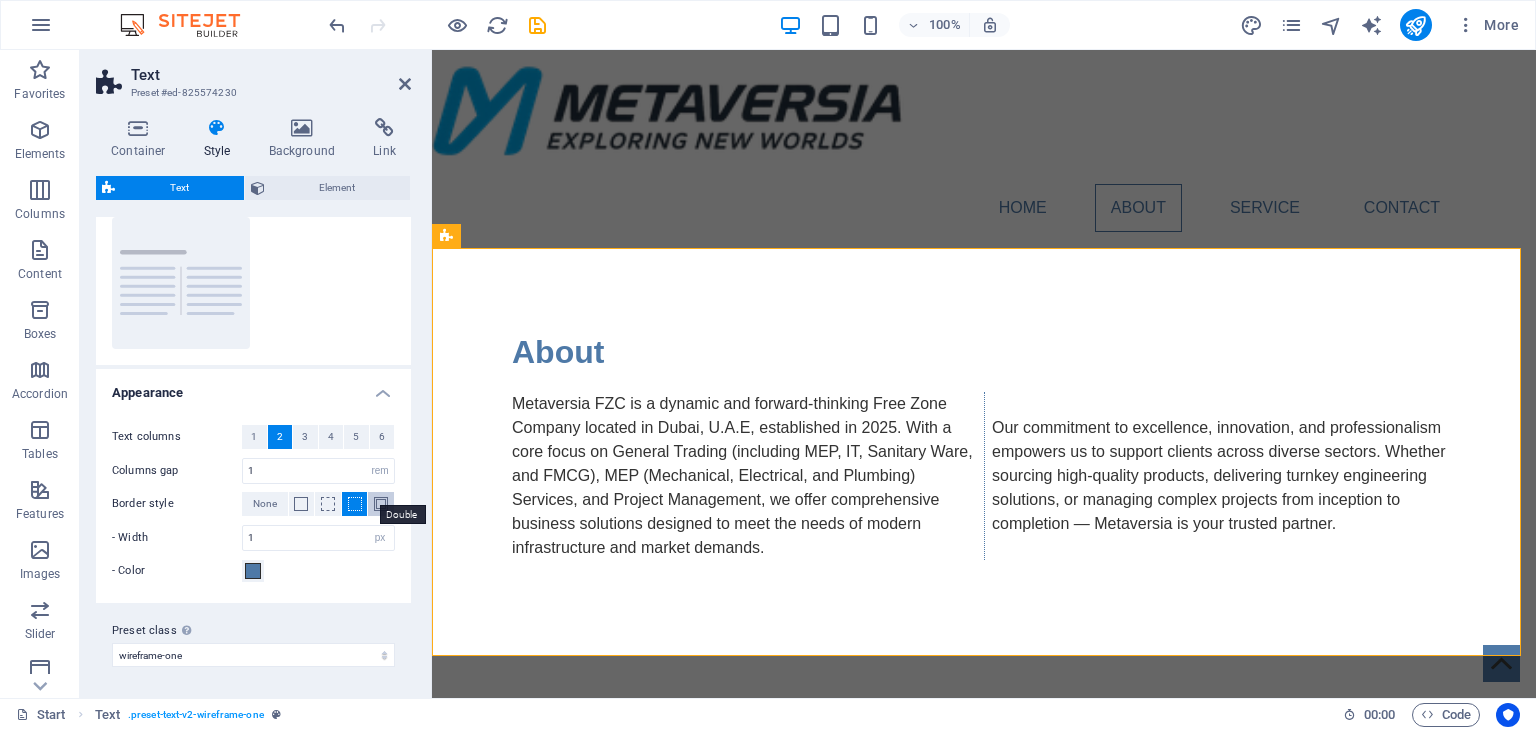 click at bounding box center (381, 504) 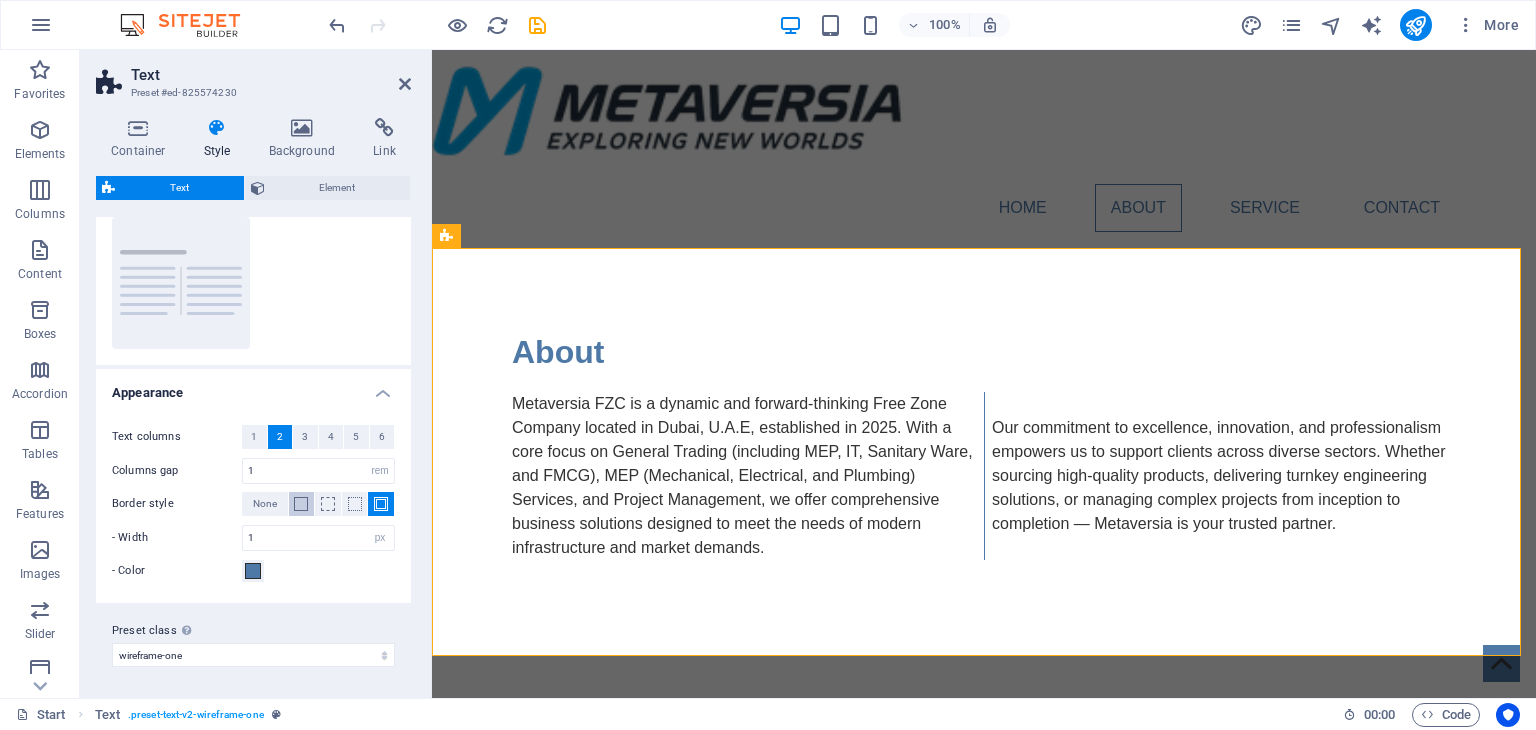click at bounding box center [301, 504] 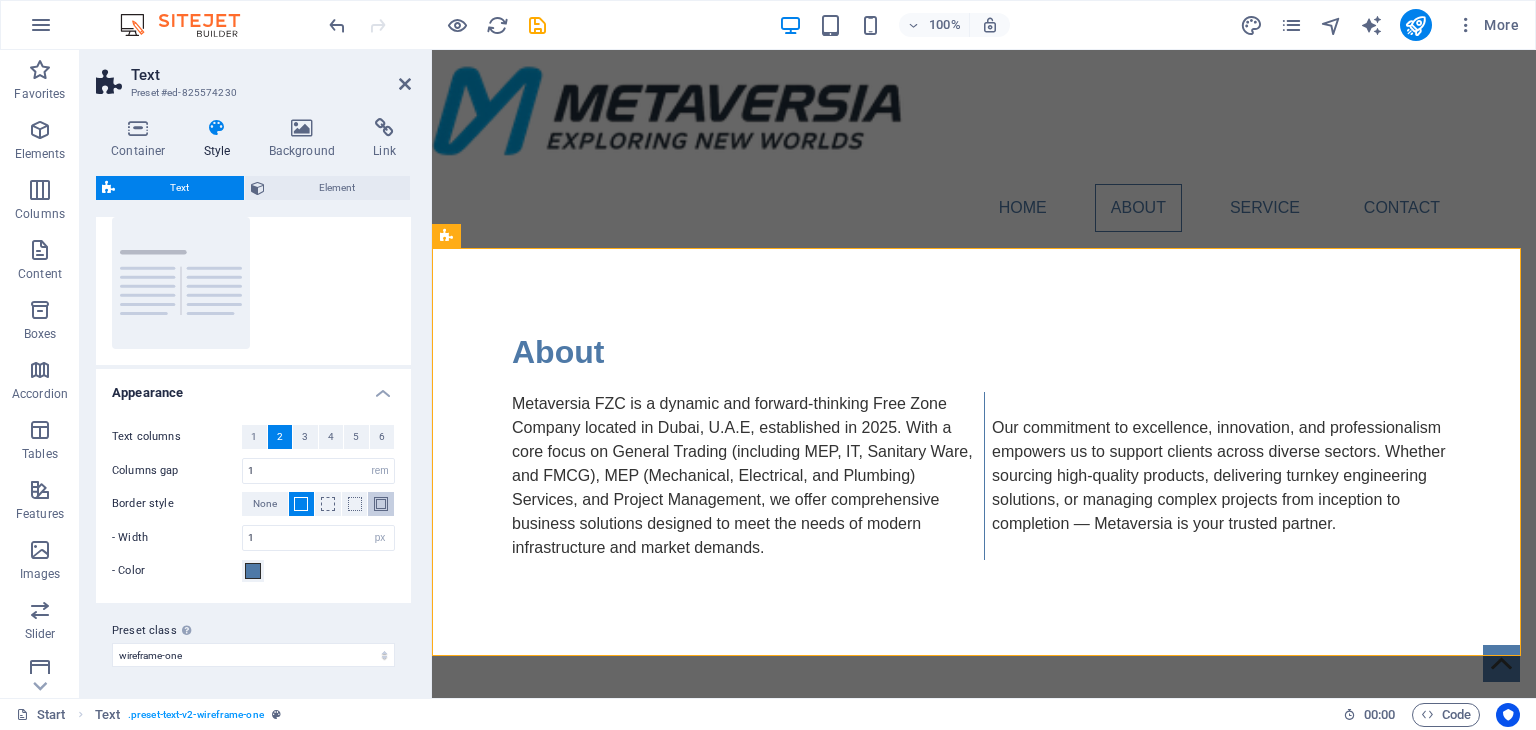click at bounding box center (381, 504) 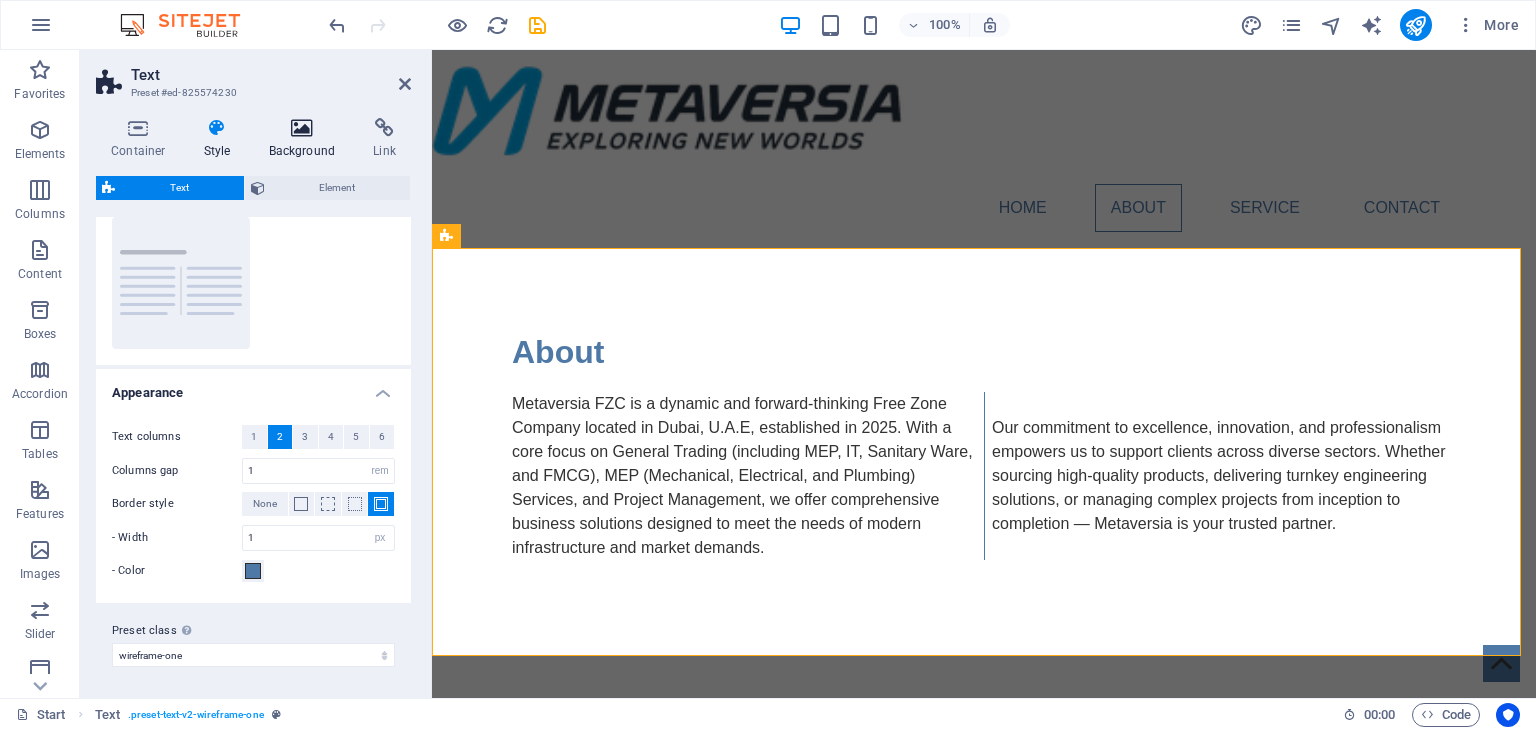 click on "Background" at bounding box center [306, 139] 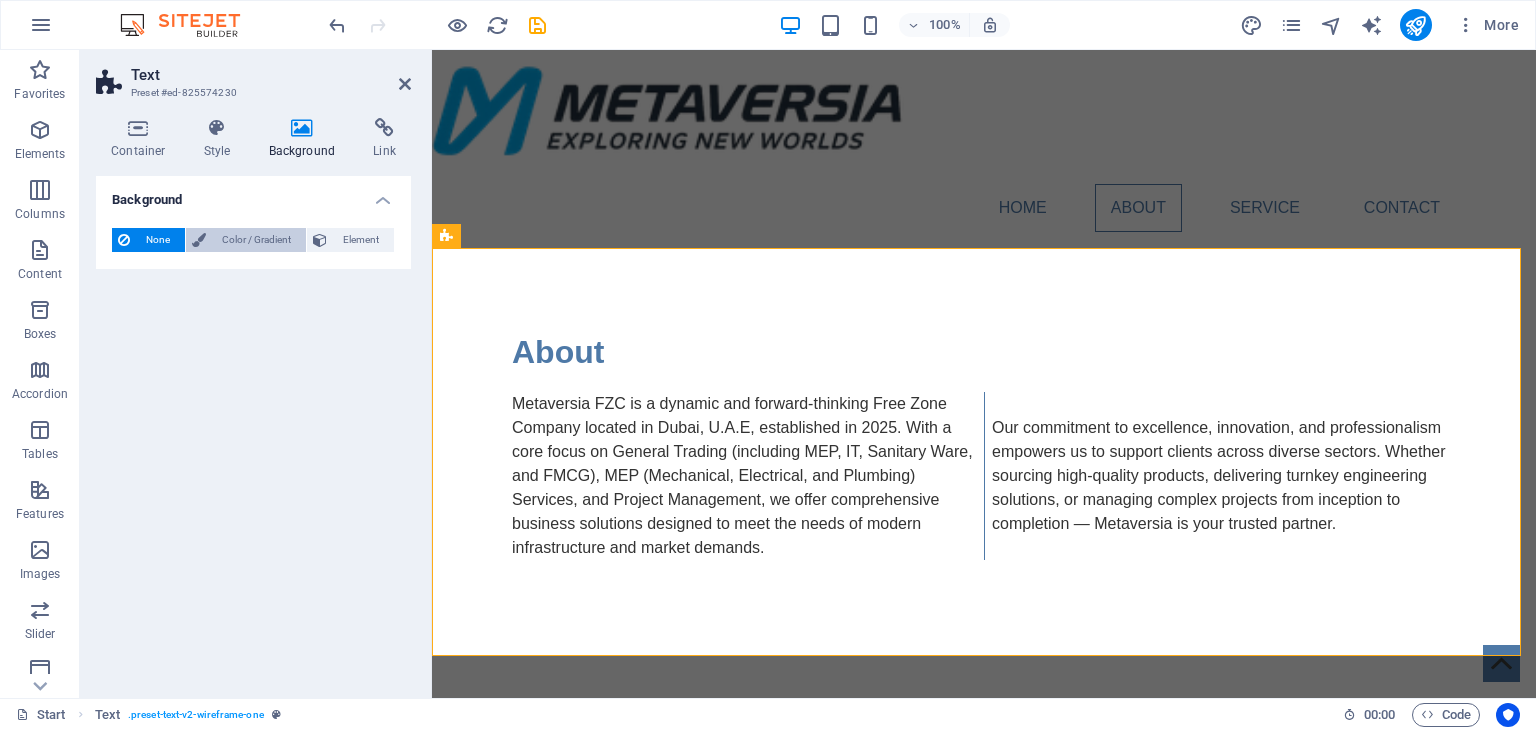 click on "Color / Gradient" at bounding box center [256, 240] 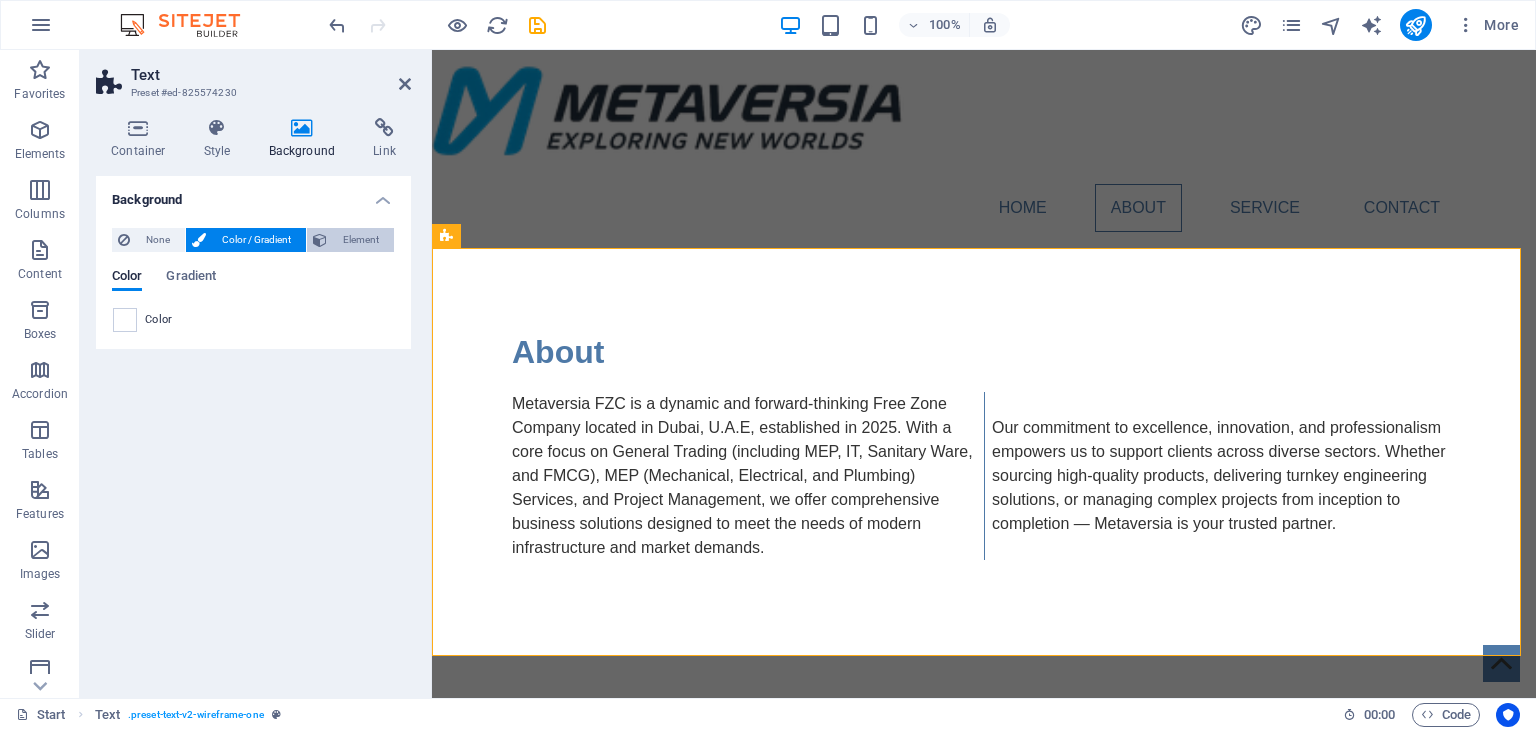 click on "Element" at bounding box center (360, 240) 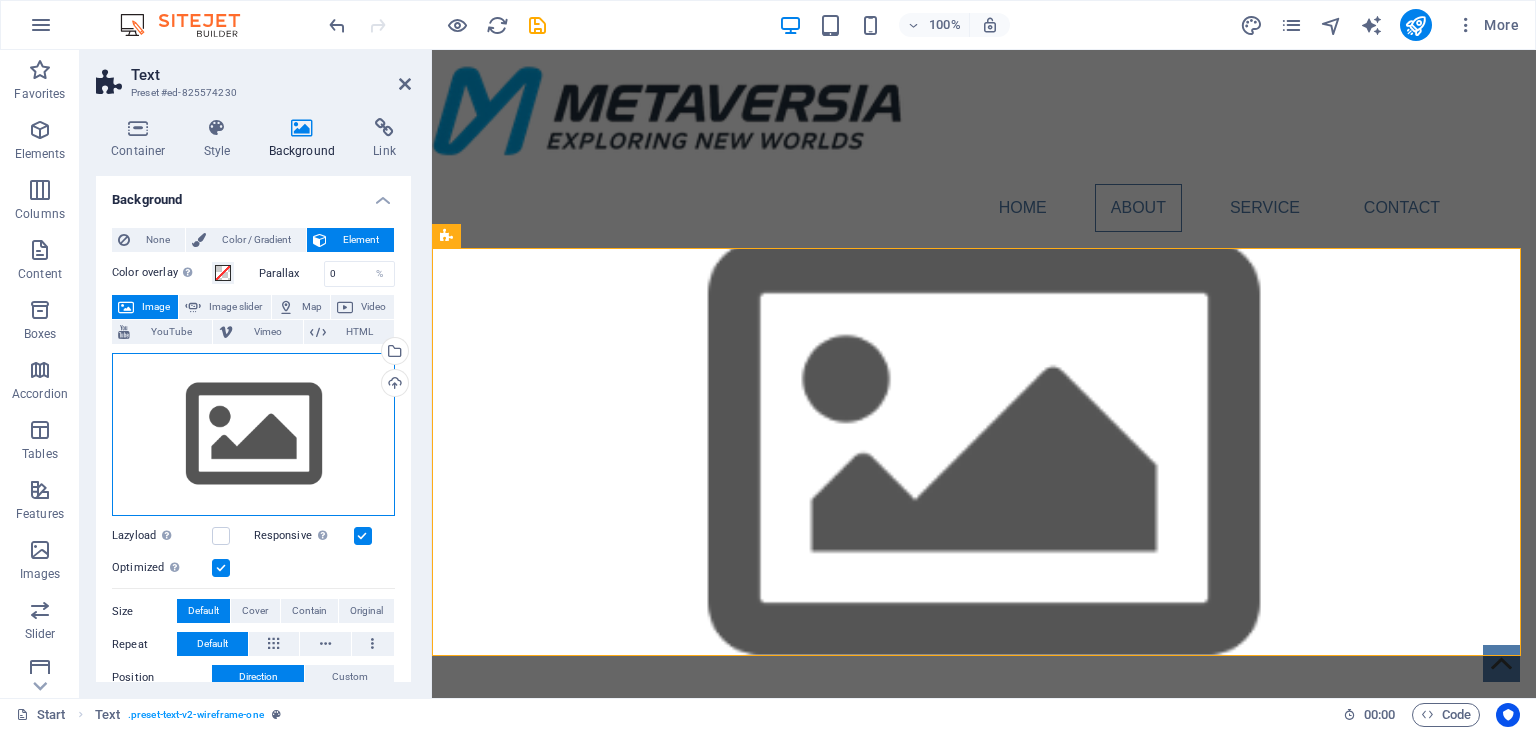 click on "Drag files here, click to choose files or select files from Files or our free stock photos & videos" at bounding box center [253, 435] 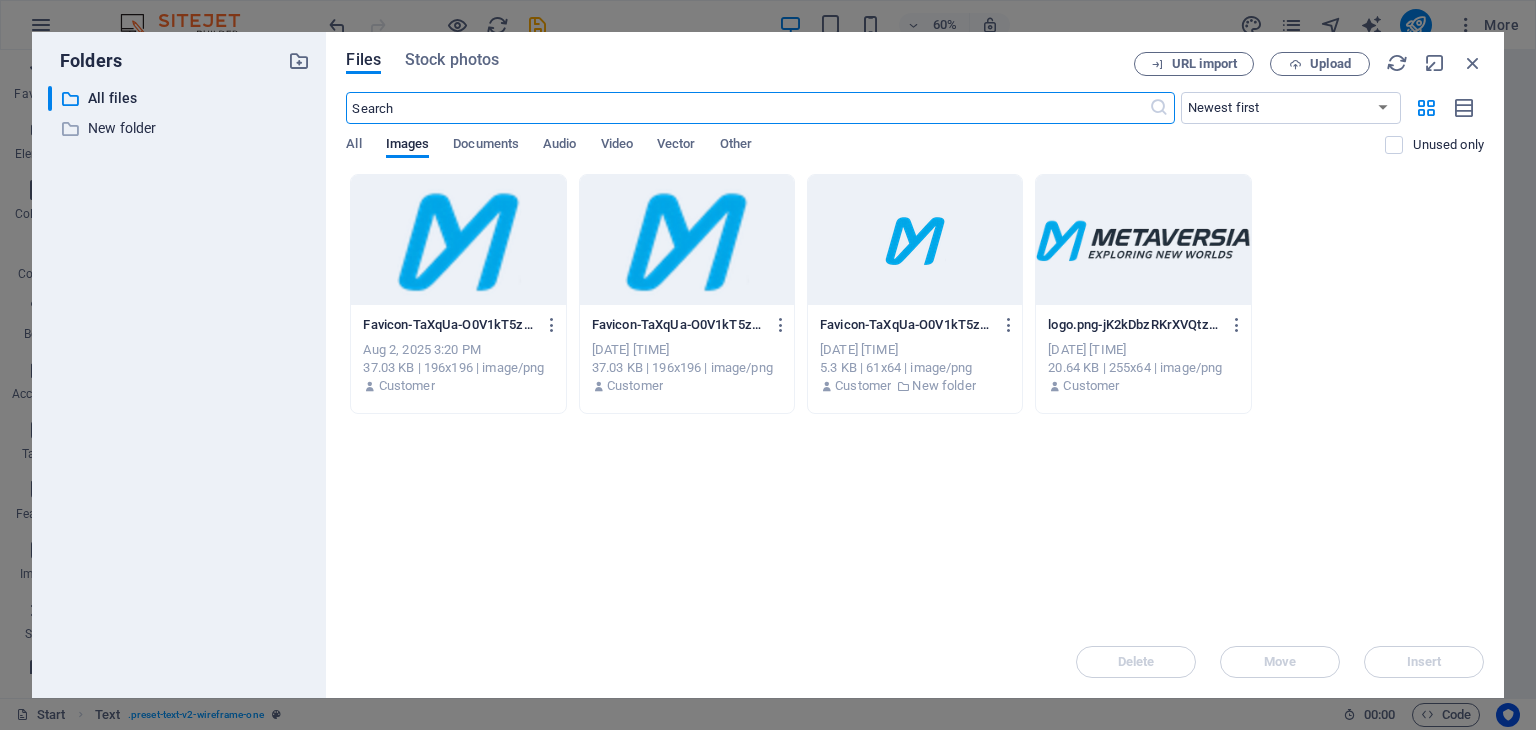 click at bounding box center [687, 240] 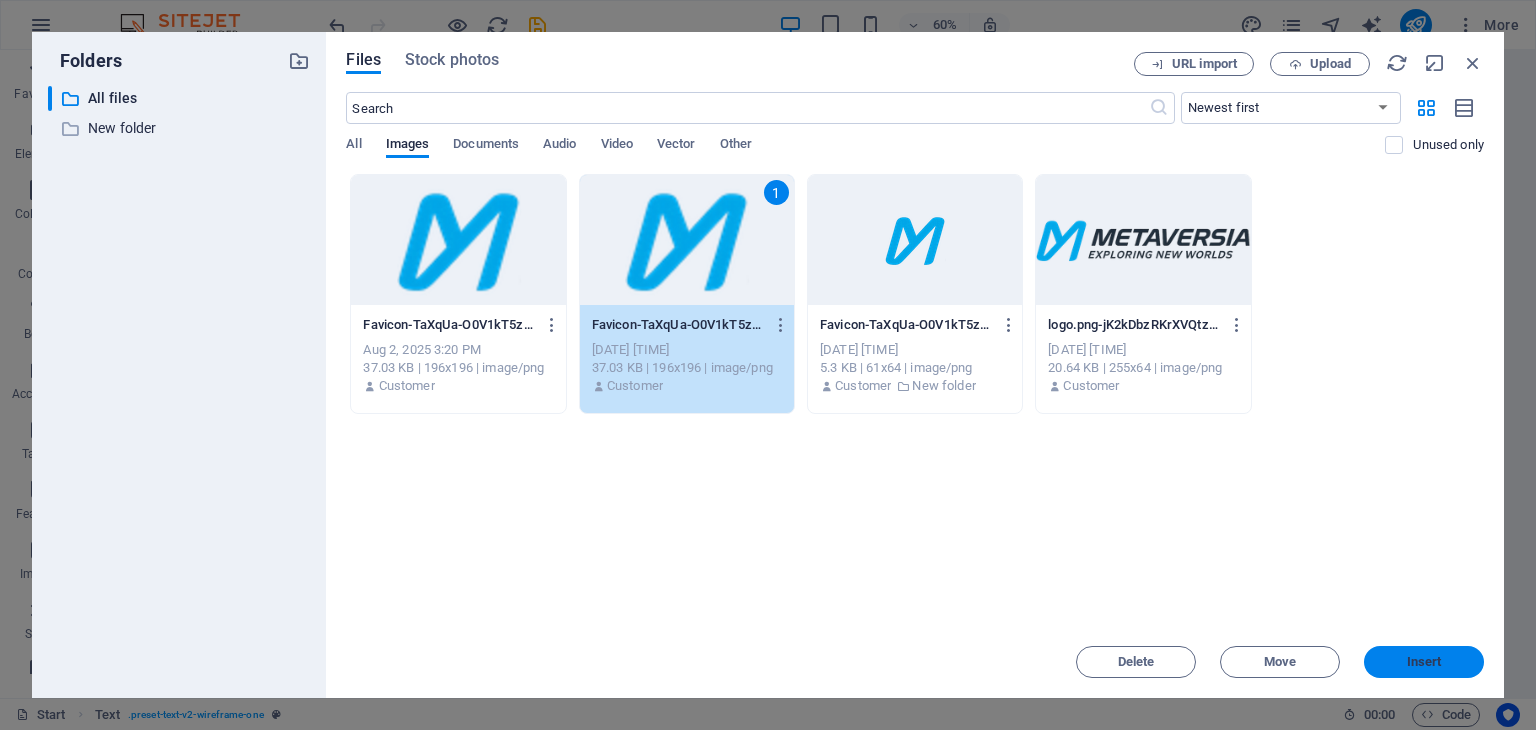 click on "Insert" at bounding box center [1424, 662] 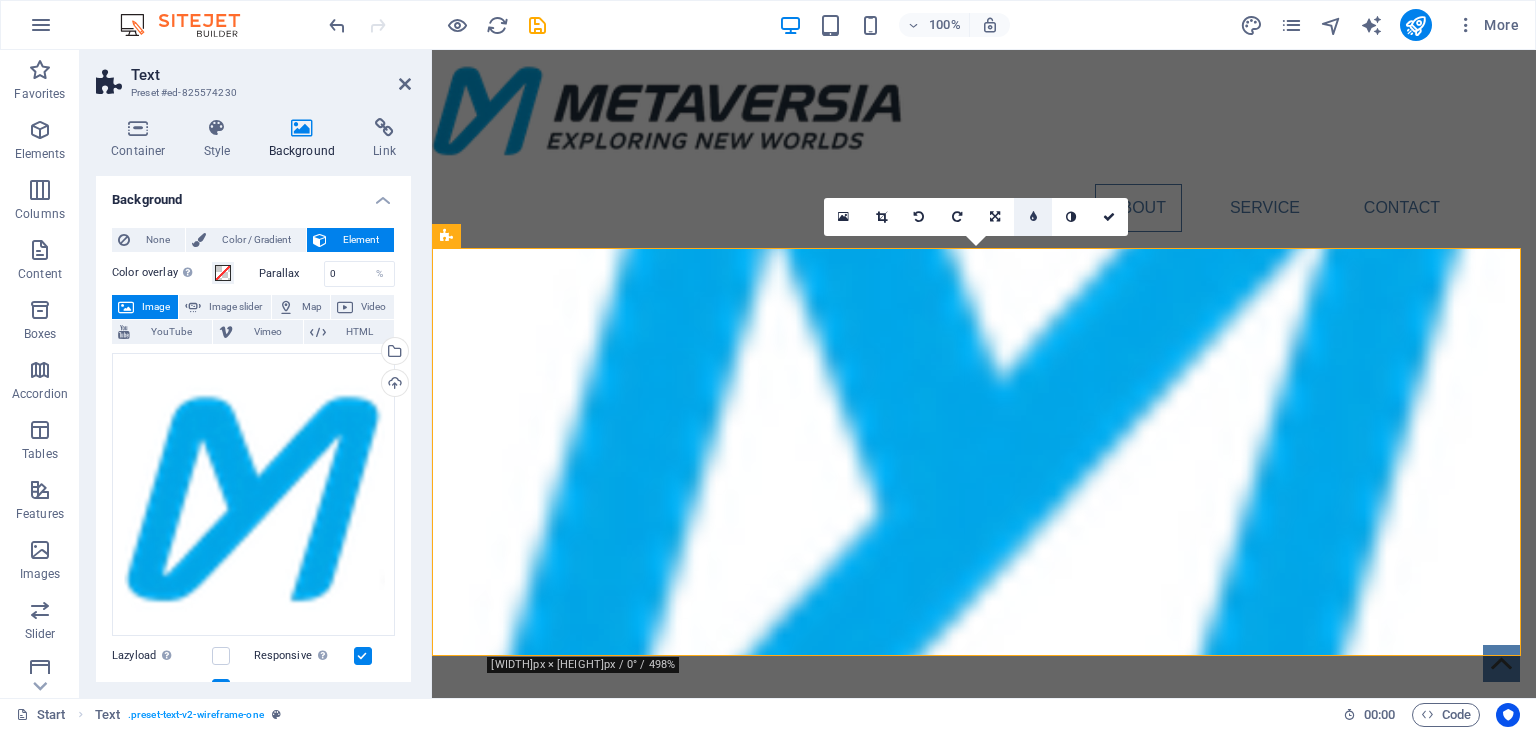 click at bounding box center [1033, 217] 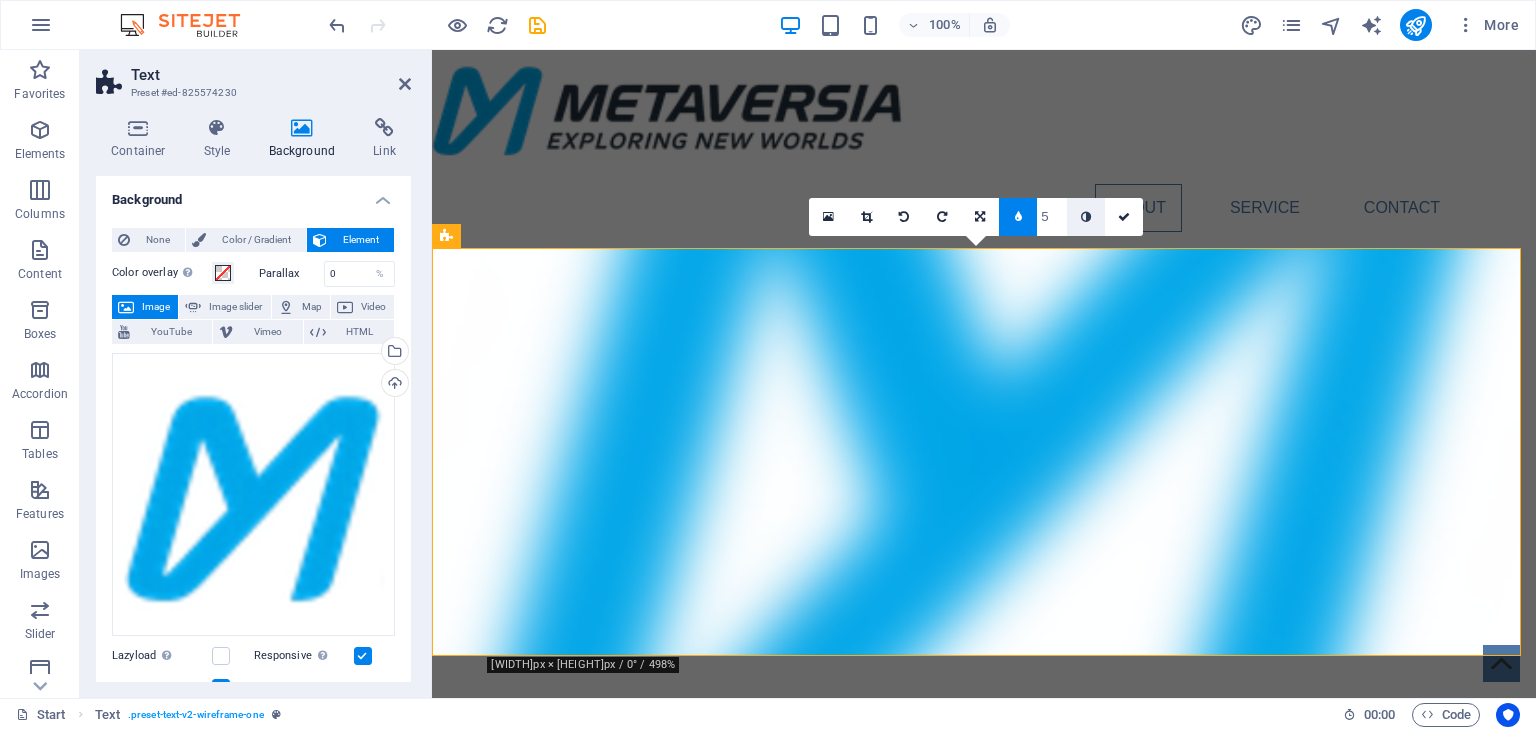 click at bounding box center (1086, 217) 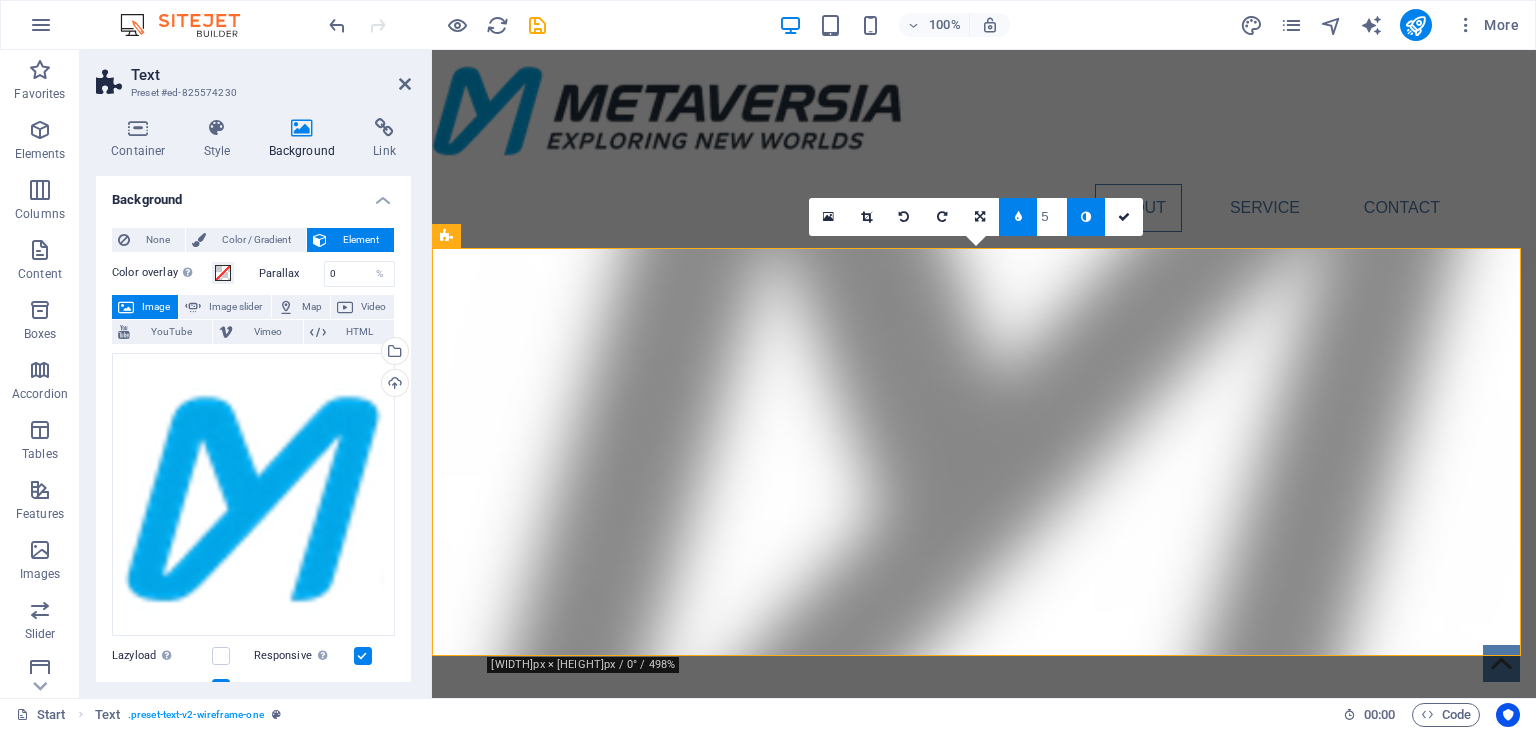 type on "4" 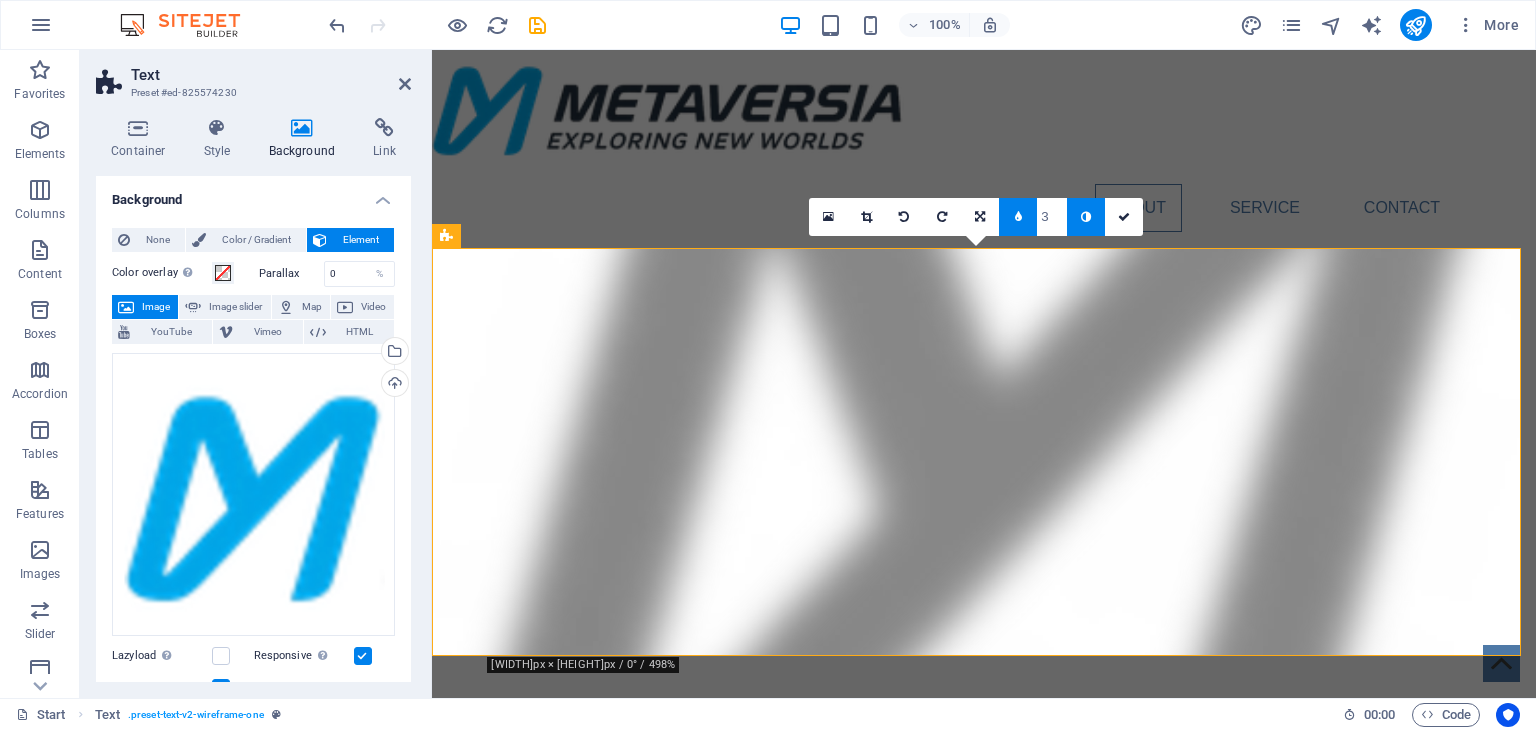 type on "4" 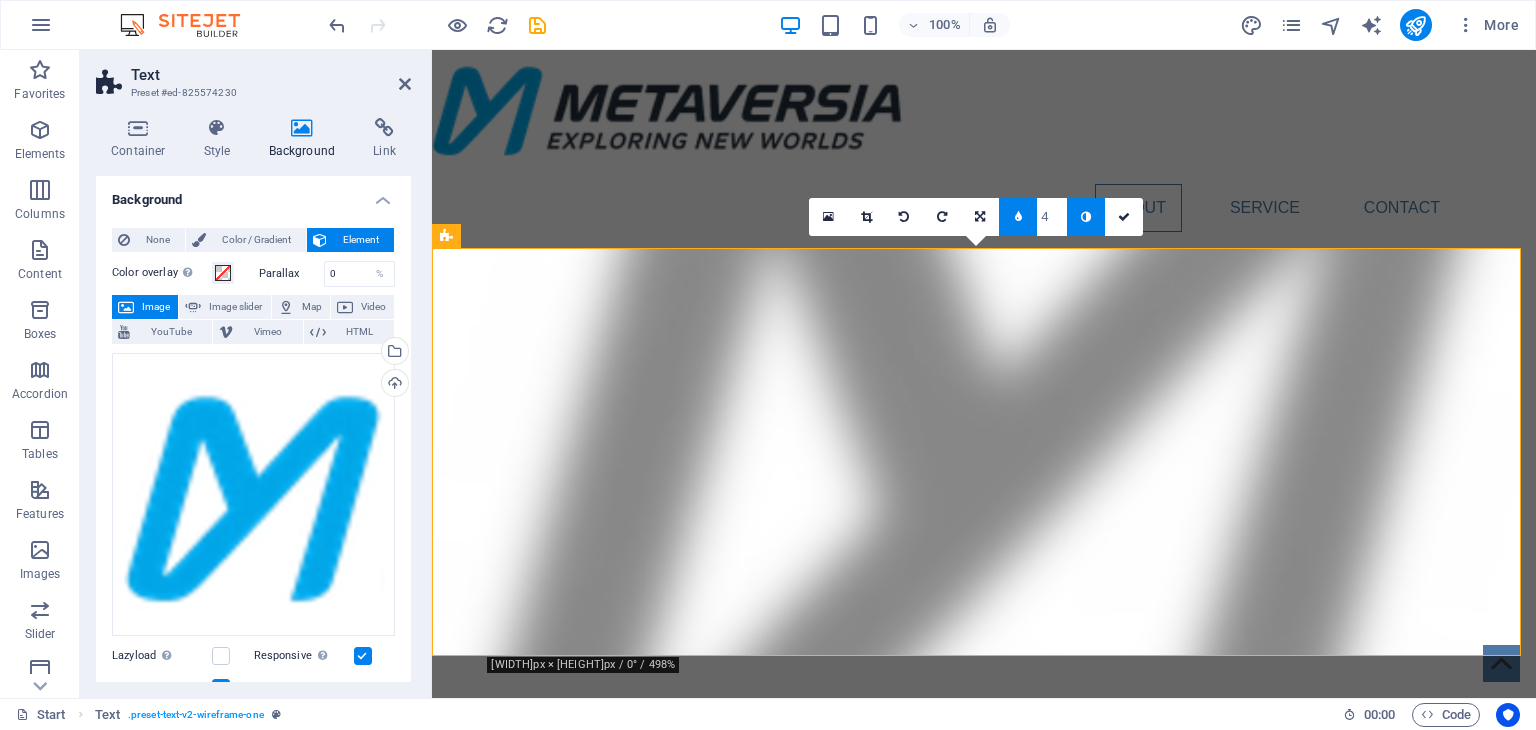 type on "5" 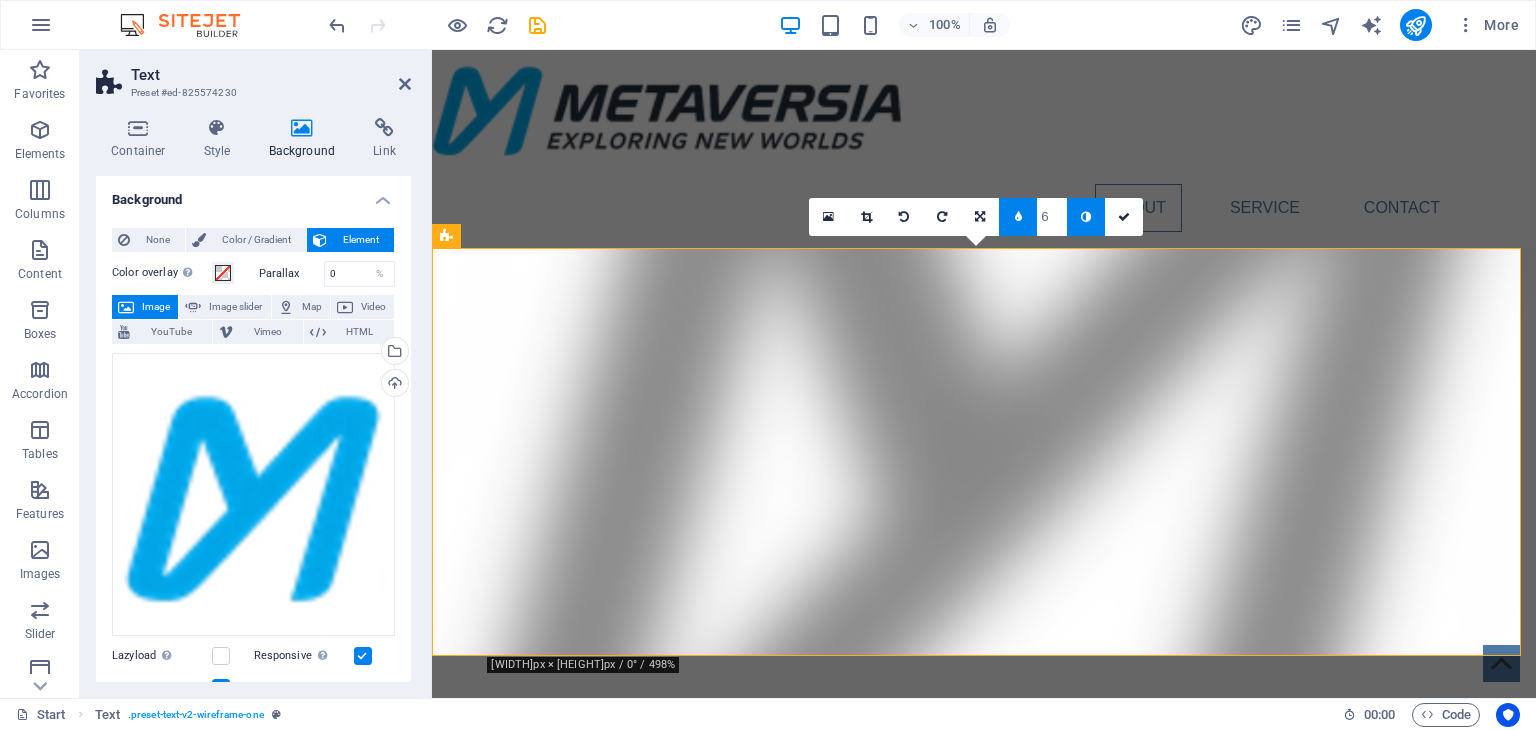 type on "7" 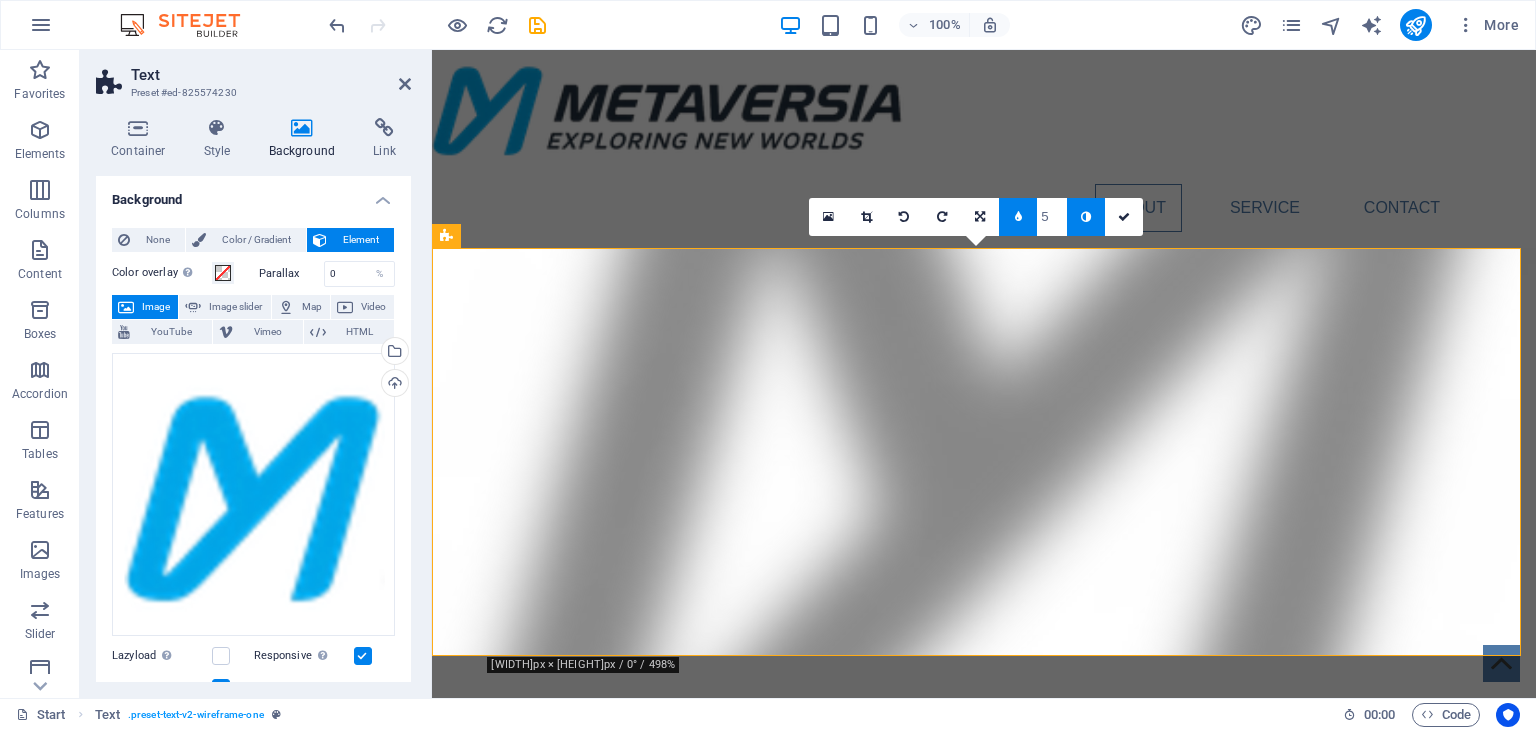 type on "4" 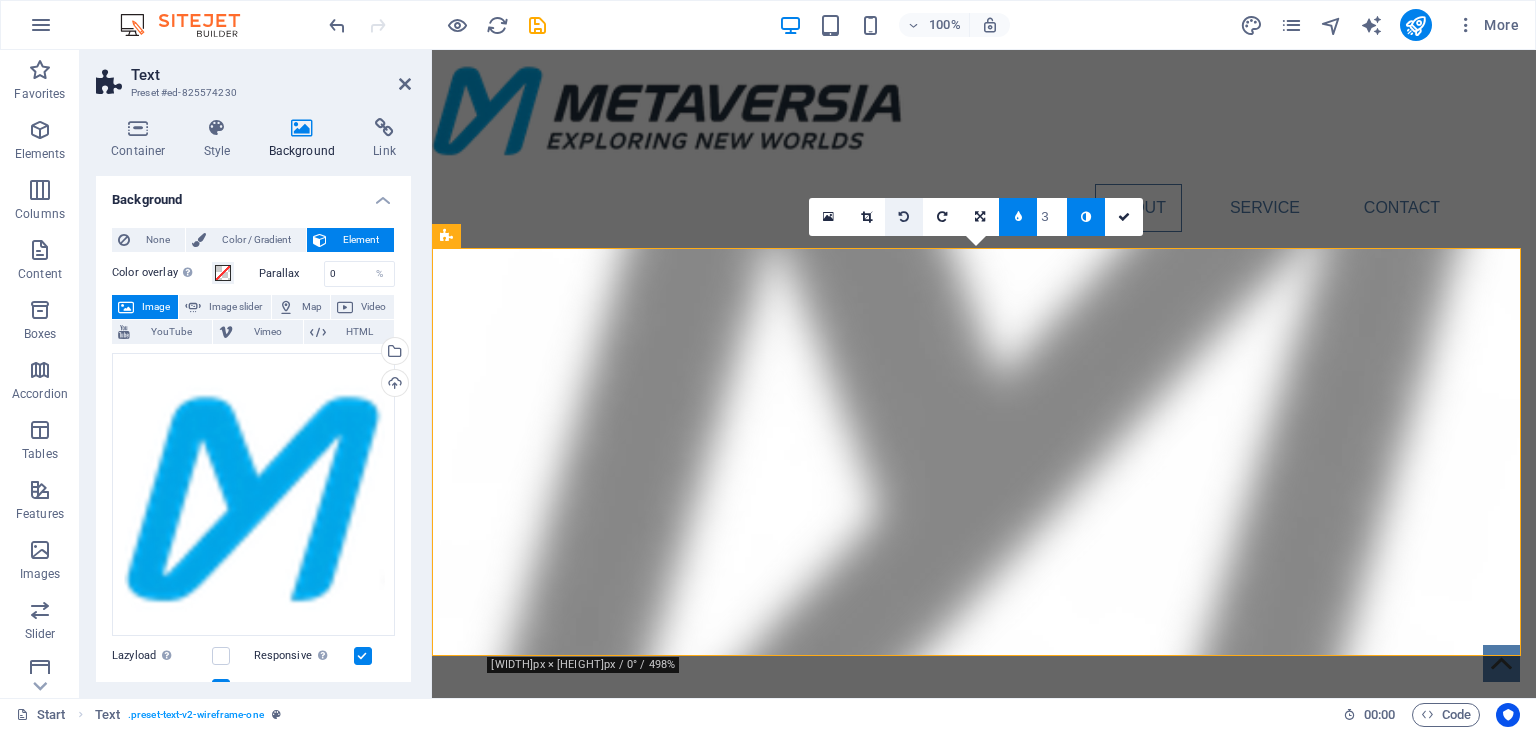 click at bounding box center [904, 217] 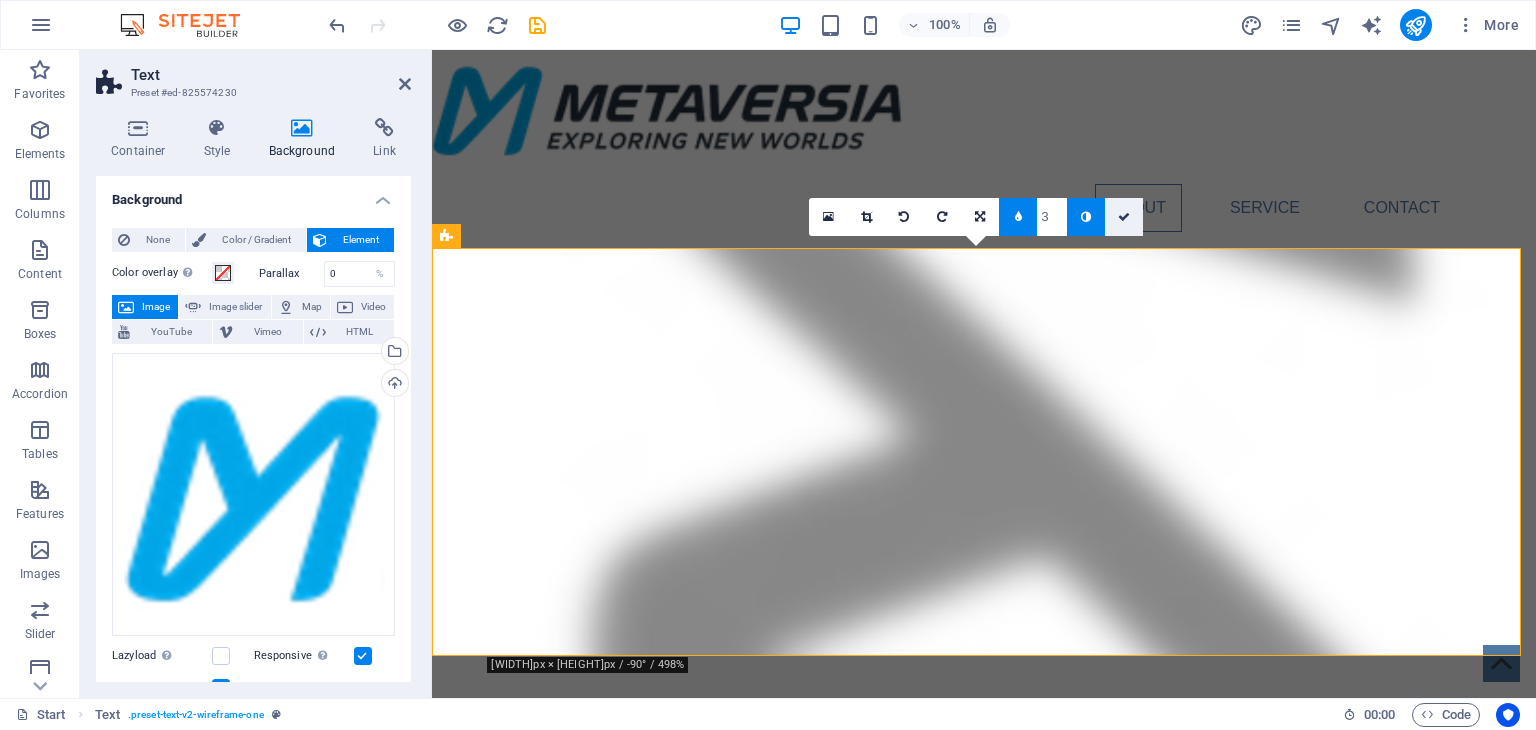 click at bounding box center (1124, 217) 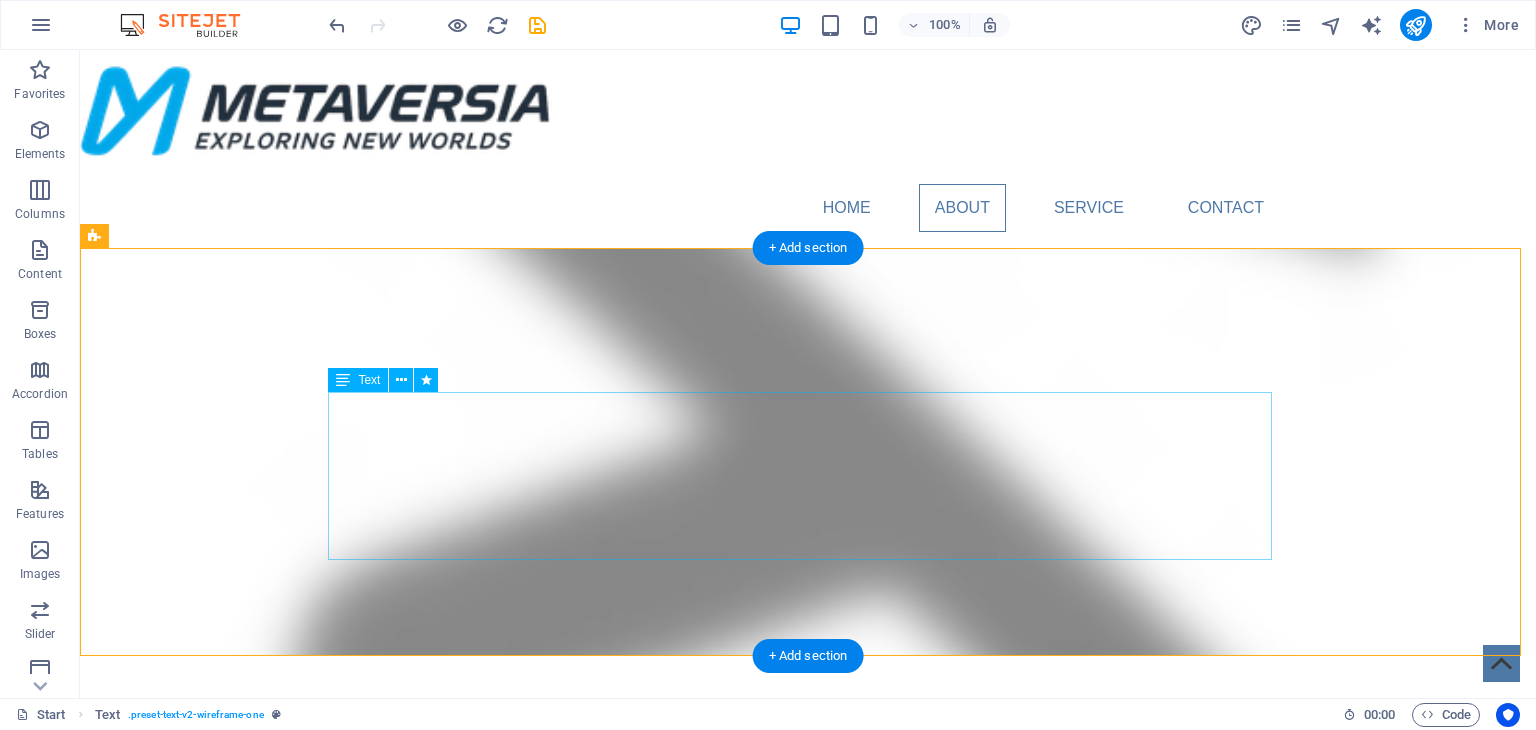 click on "Metaversia FZC is a dynamic and forward-thinking Free Zone Company located in Dubai, U.A.E, established in 2025. With a core focus on General Trading (including MEP, IT, Sanitary Ware, and FMCG), MEP (Mechanical, Electrical, and Plumbing) Services, and Project Management, we offer comprehensive business solutions designed to meet the needs of modern infrastructure and market demands. Our commitment to excellence, innovation, and professionalism empowers us to support clients across diverse sectors. Whether sourcing high-quality products, delivering turnkey engineering solutions, or managing complex projects from inception to completion — Metaversia is your trusted partner." at bounding box center (808, 884) 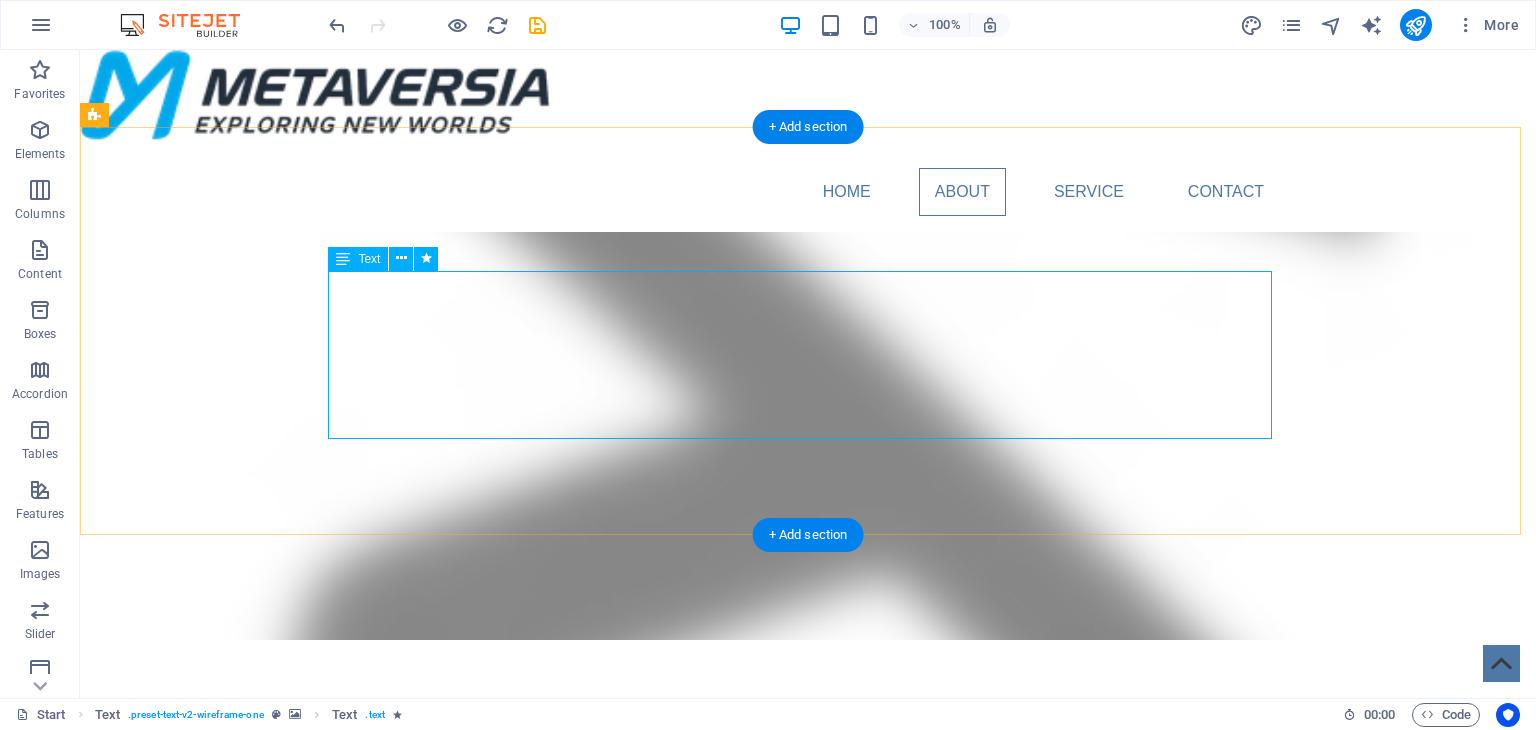 scroll, scrollTop: 0, scrollLeft: 0, axis: both 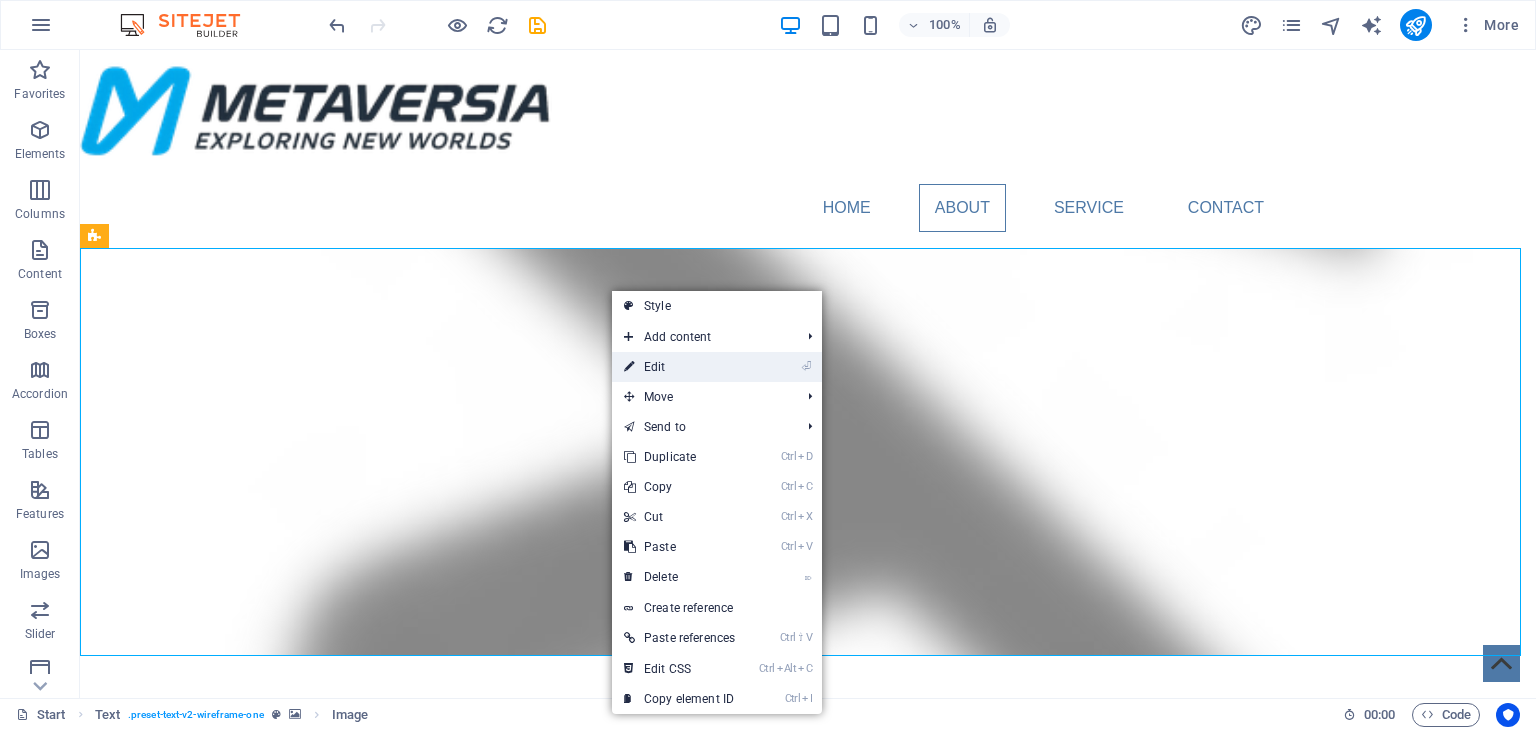 drag, startPoint x: 647, startPoint y: 358, endPoint x: 567, endPoint y: 309, distance: 93.813644 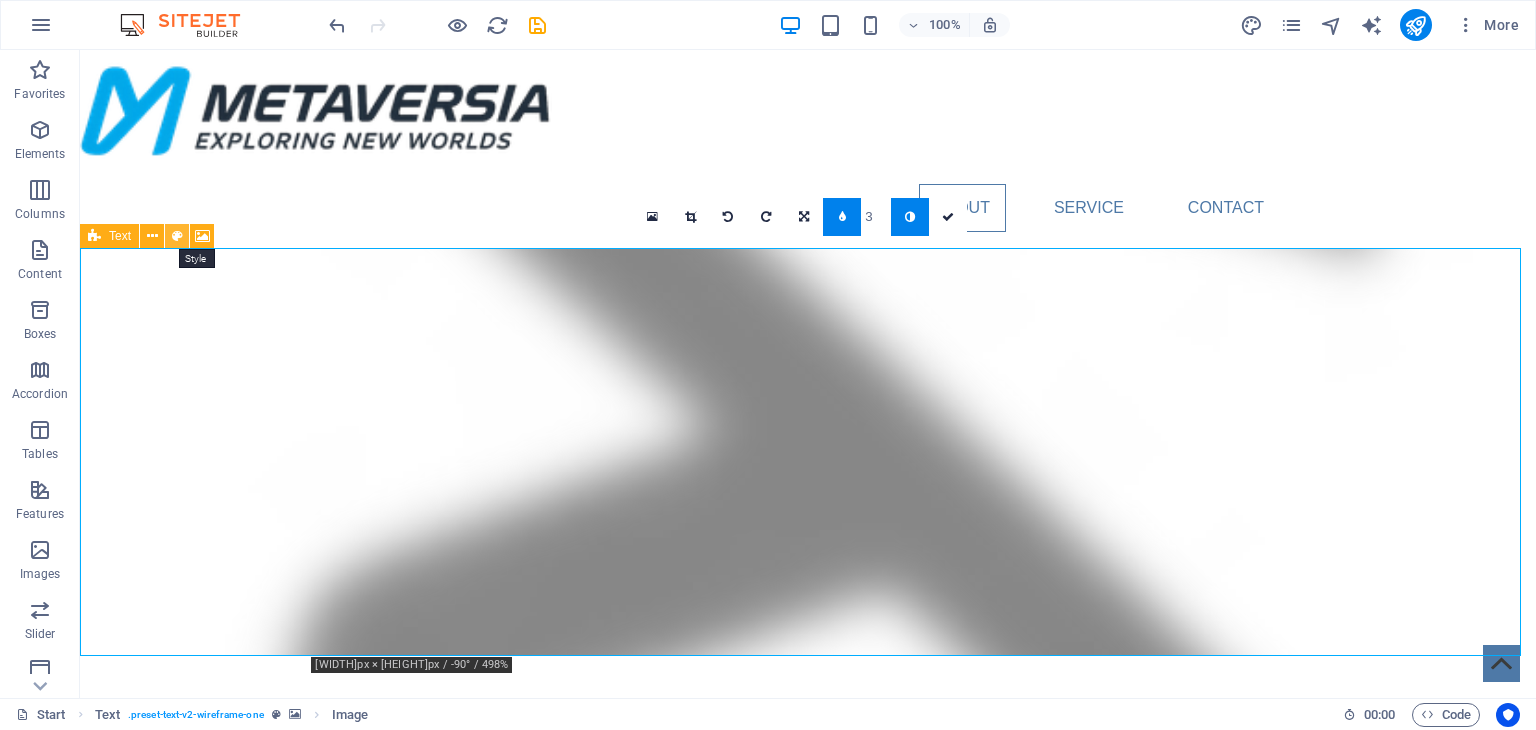 click at bounding box center [177, 236] 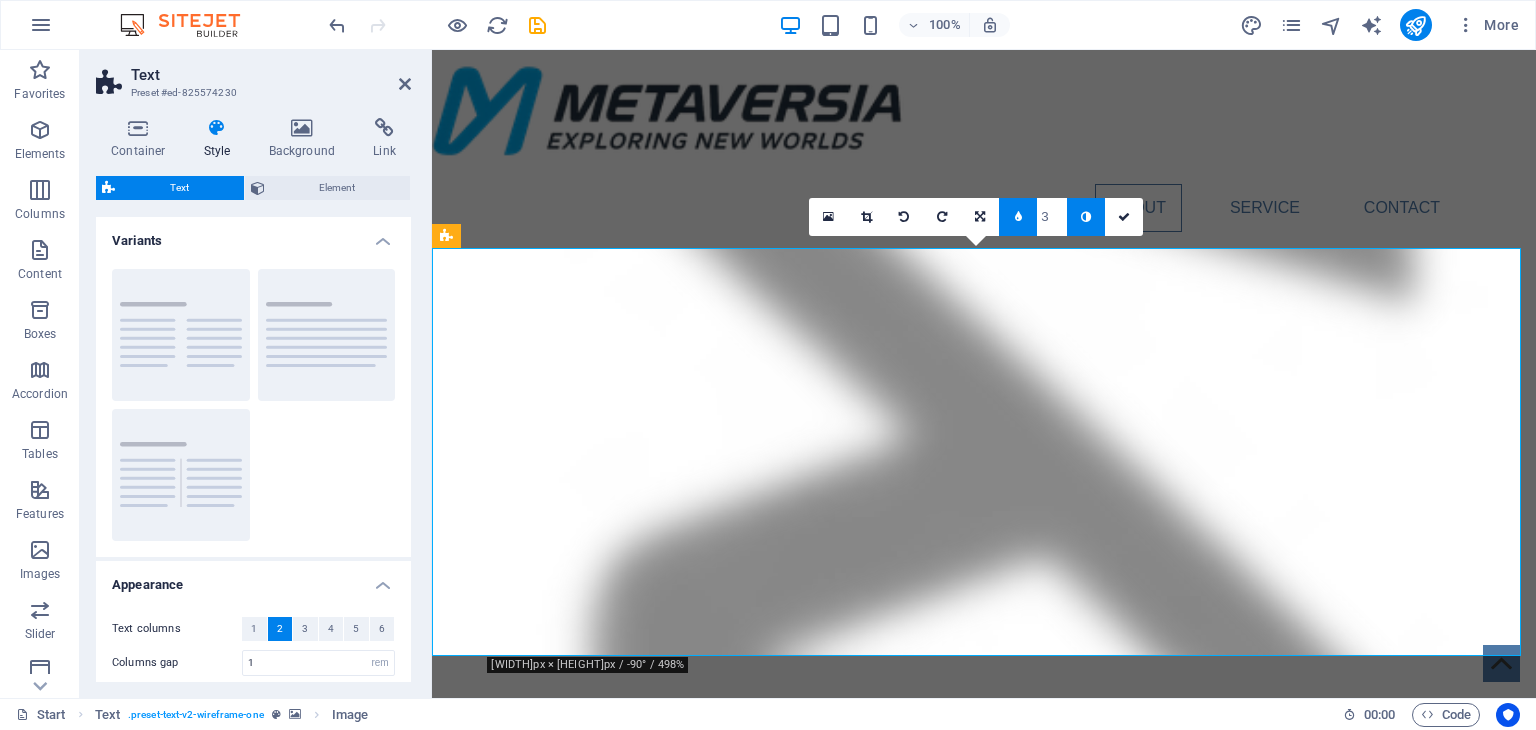 click on "3" at bounding box center [1052, 216] 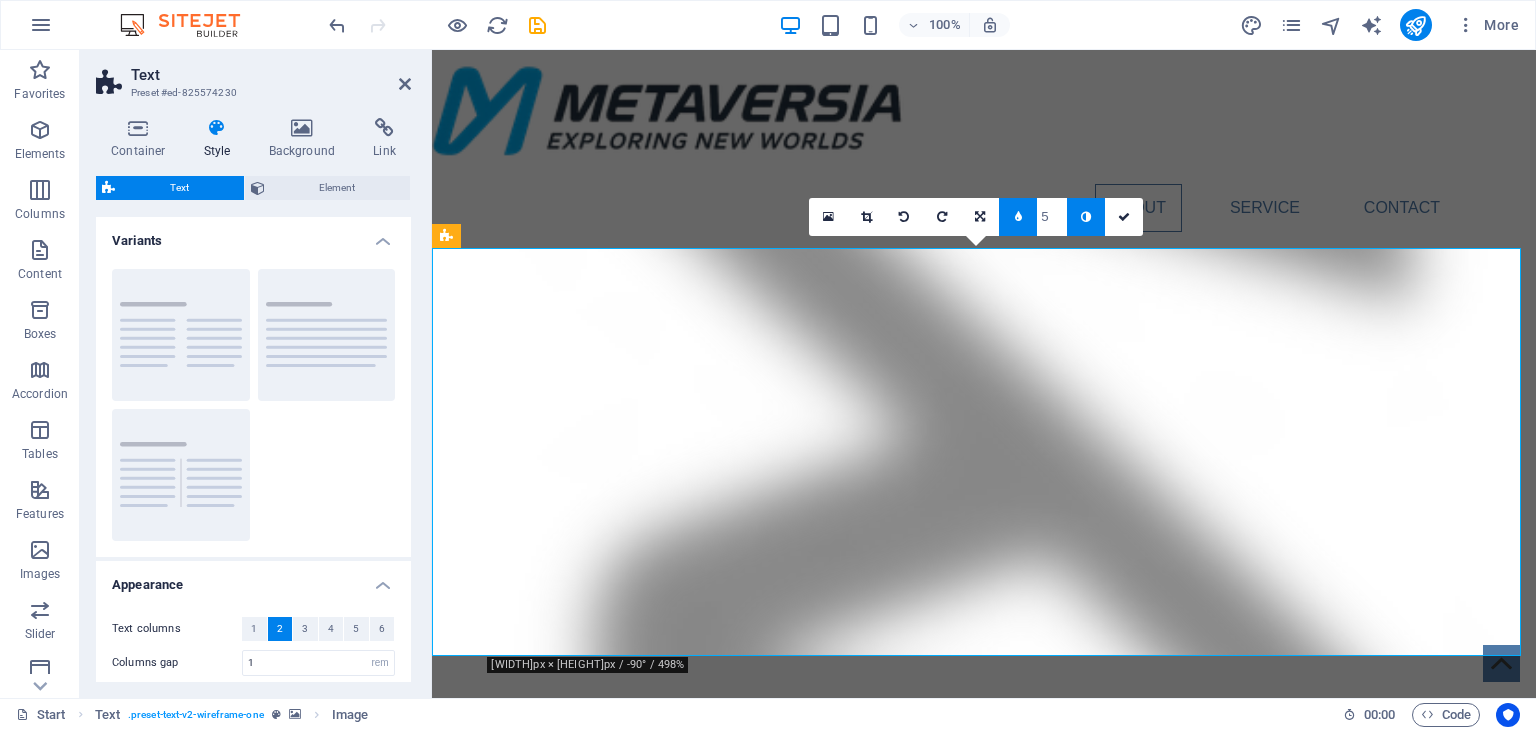 type on "6" 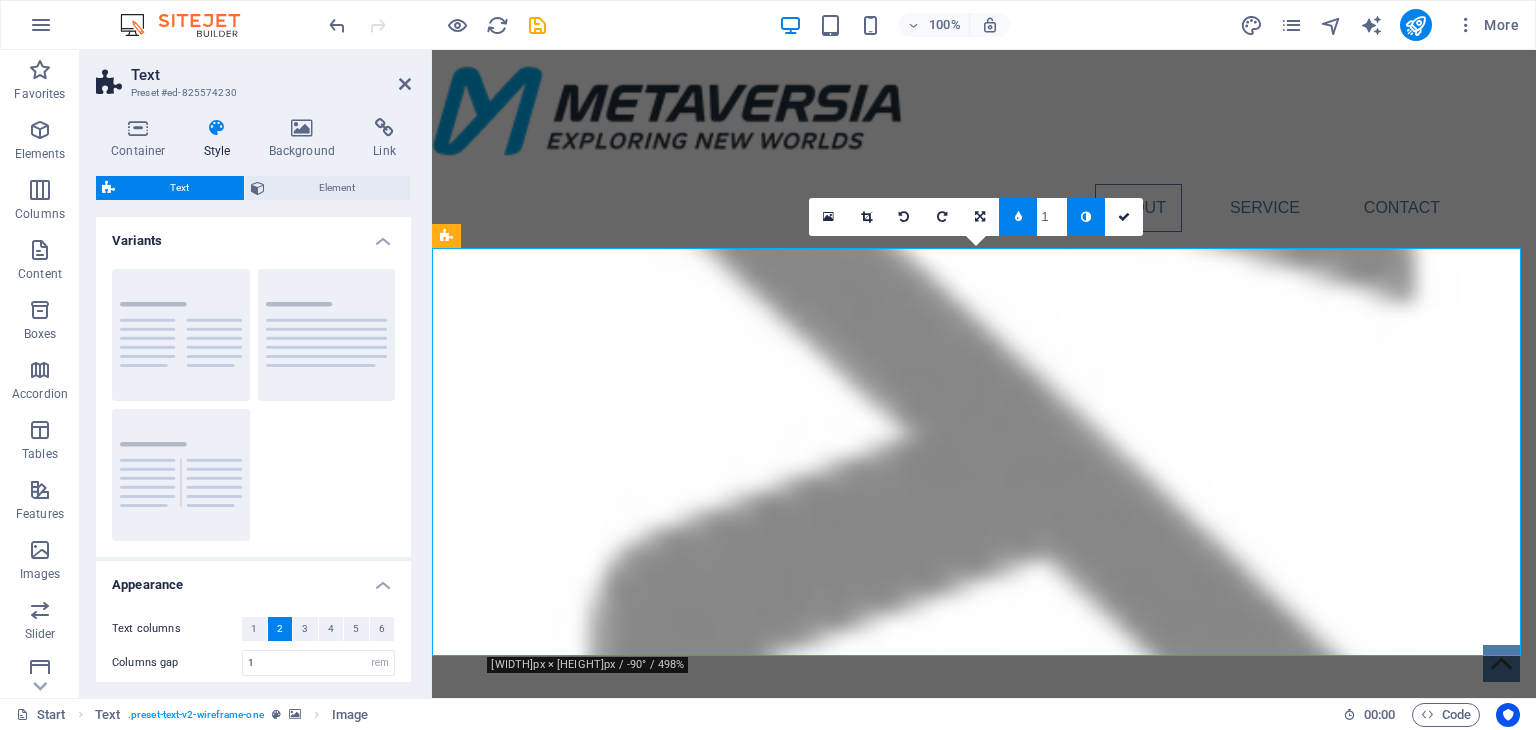 click on "1" at bounding box center (1052, 216) 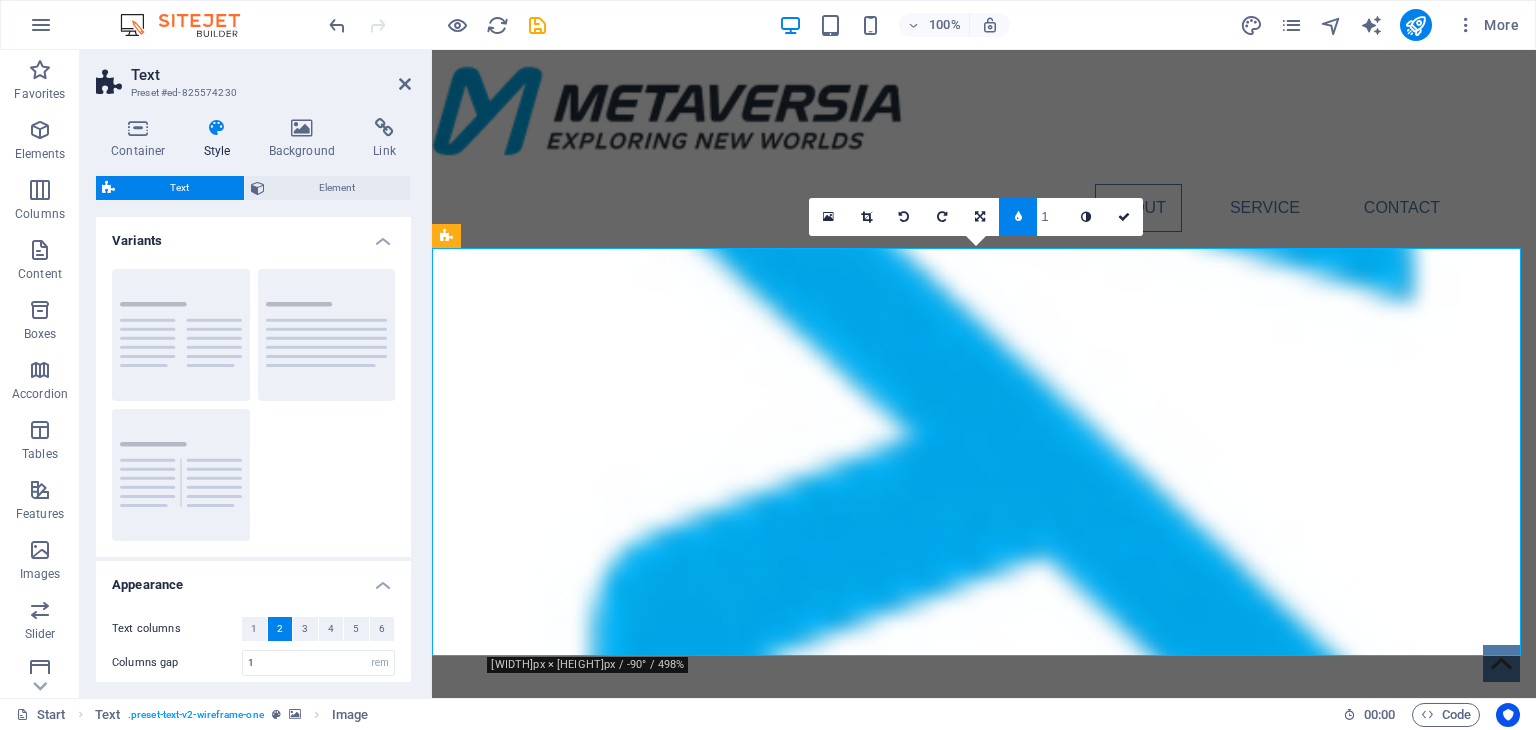 click at bounding box center [1086, 217] 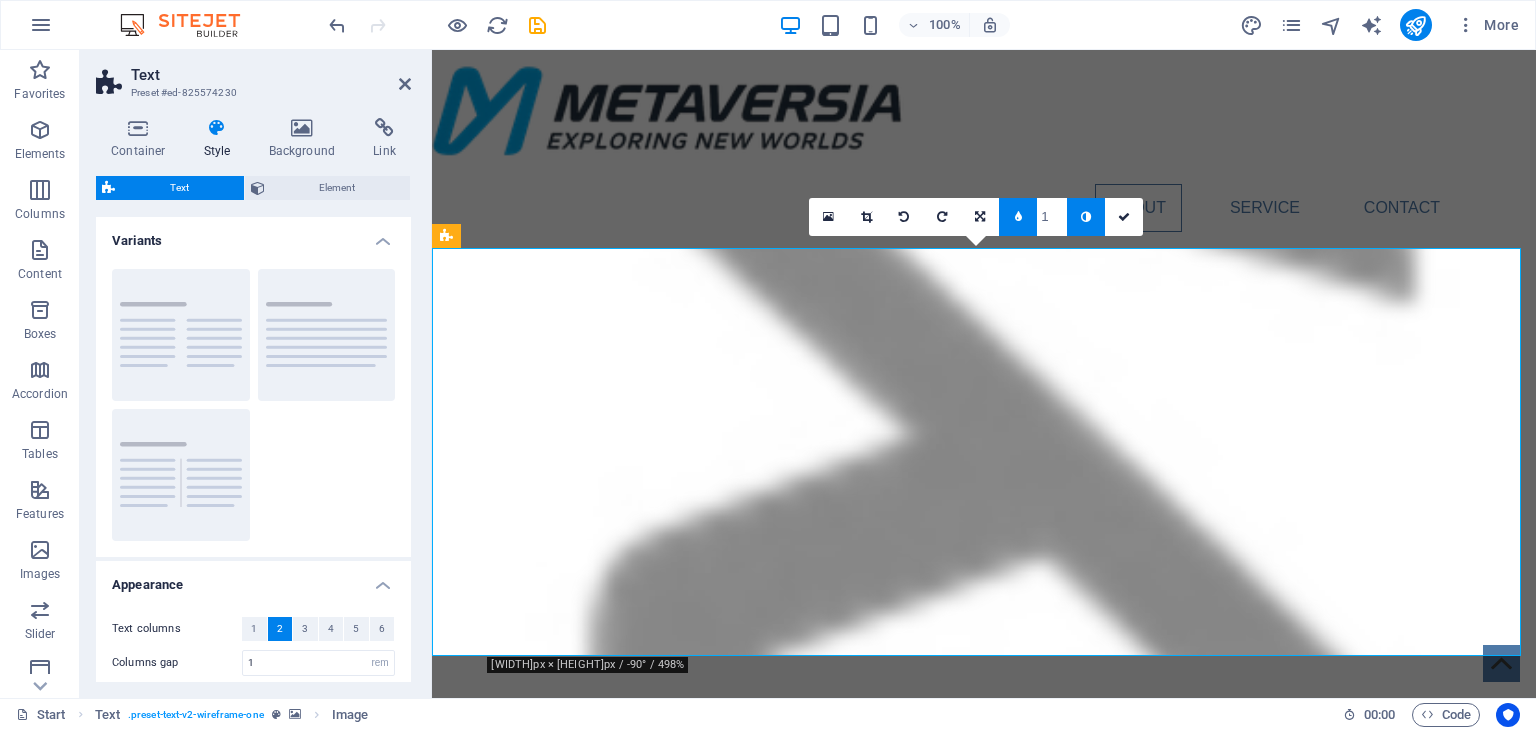click at bounding box center (1086, 217) 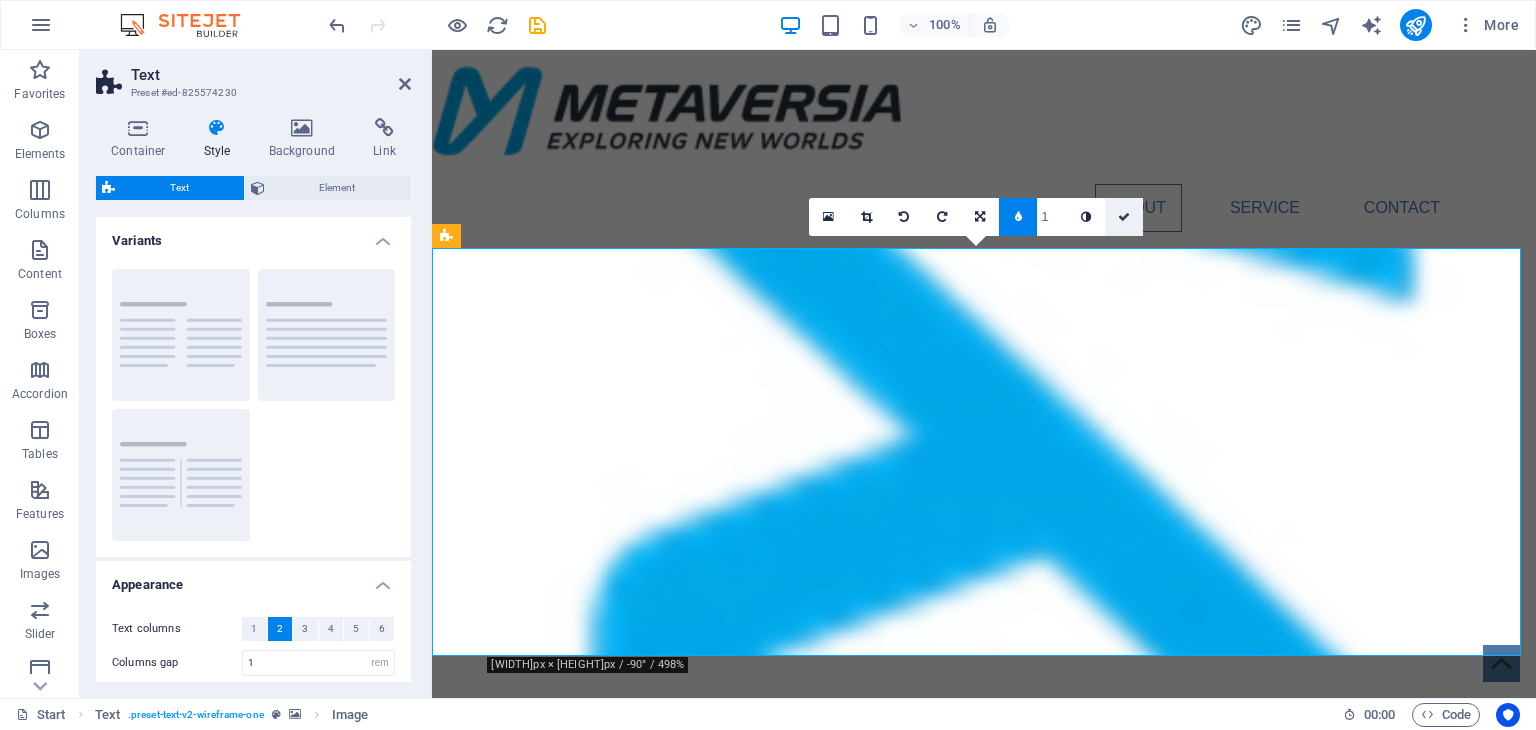 click at bounding box center (1124, 217) 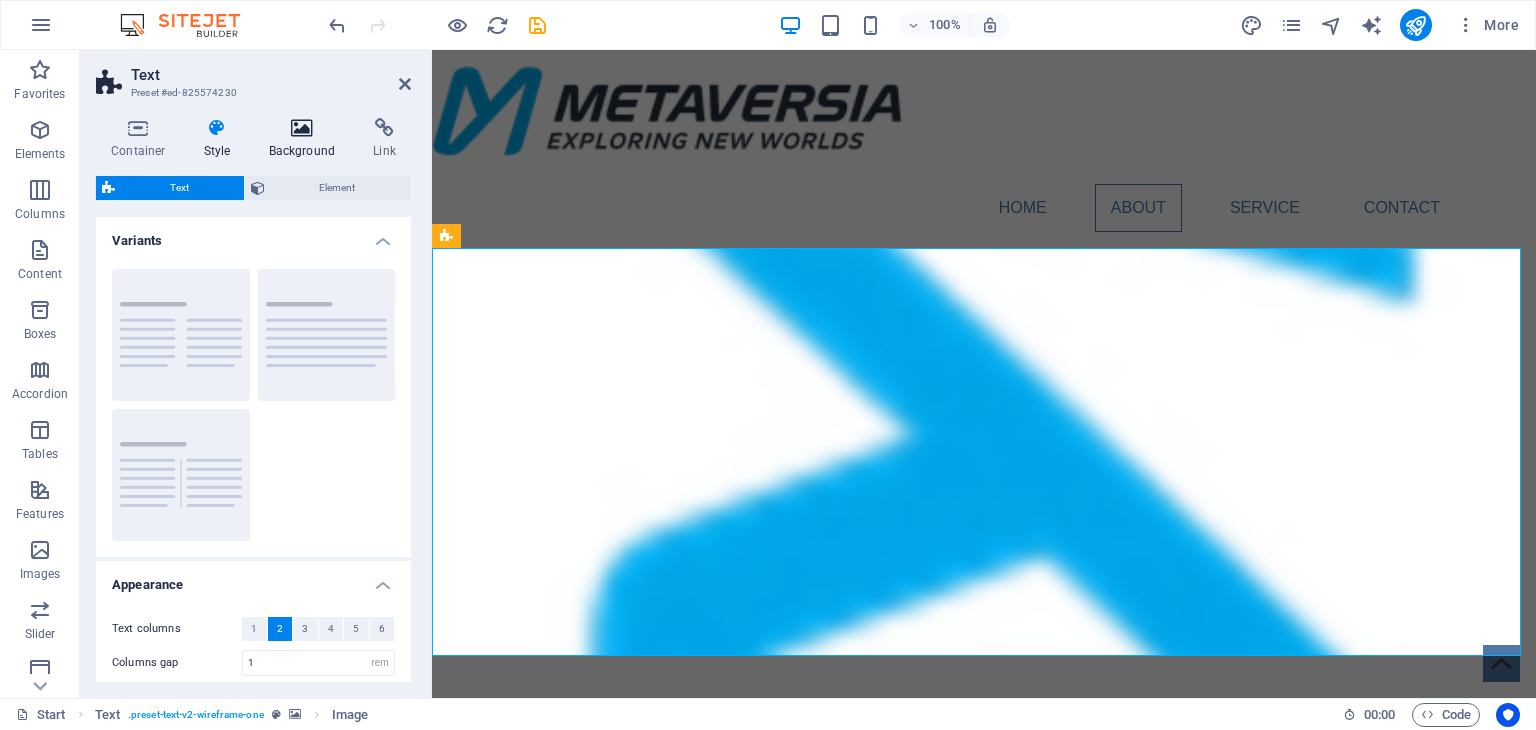 click on "Background" at bounding box center (306, 139) 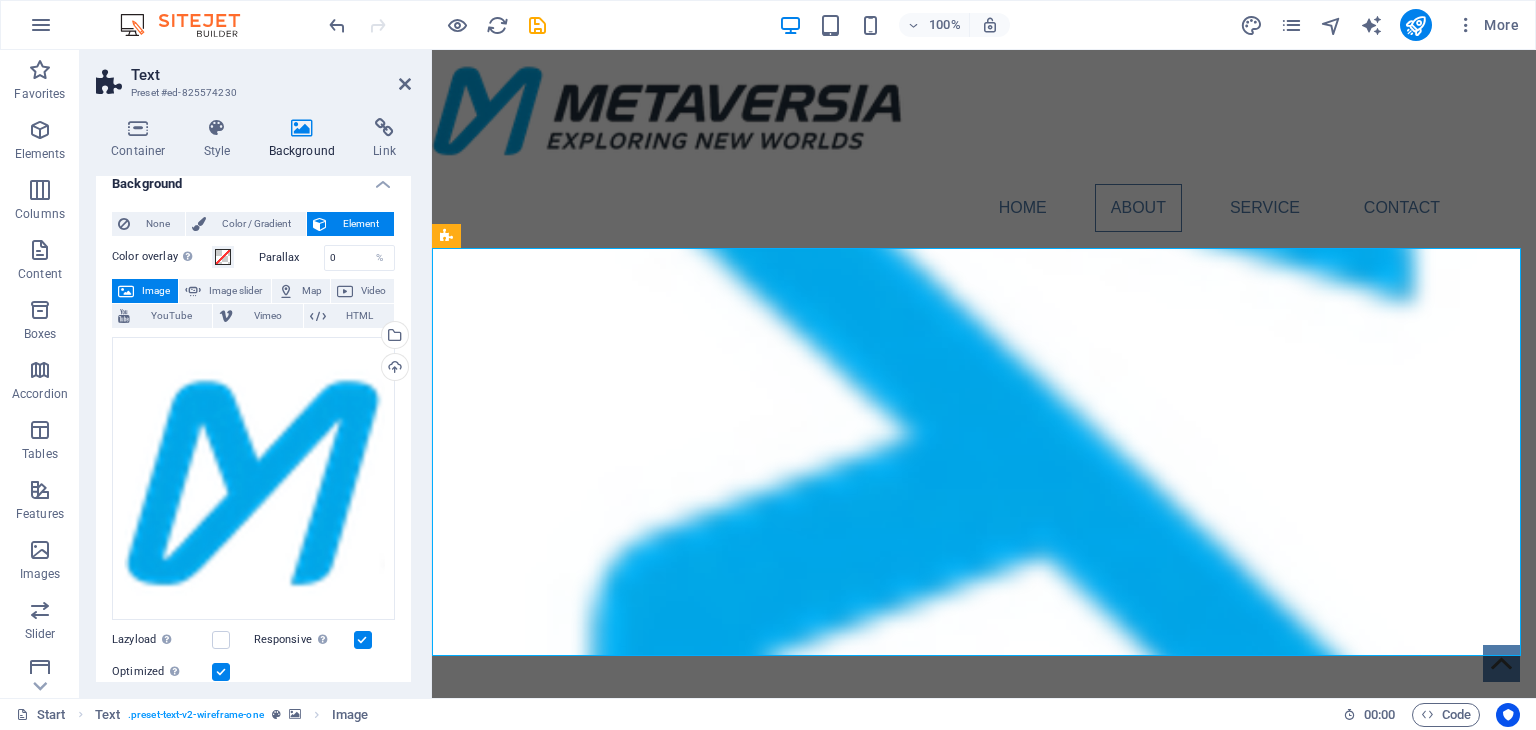 scroll, scrollTop: 0, scrollLeft: 0, axis: both 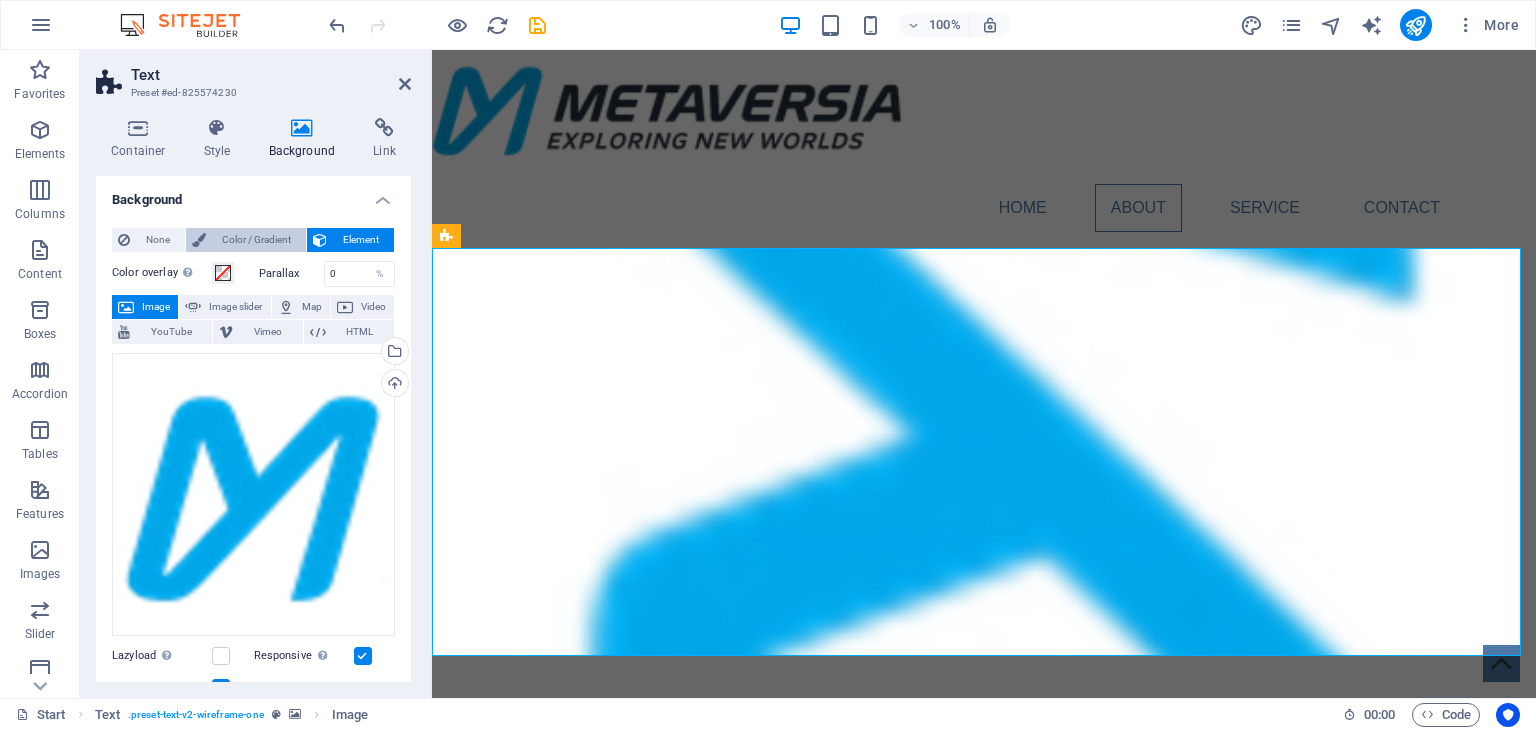 click on "Color / Gradient" at bounding box center [256, 240] 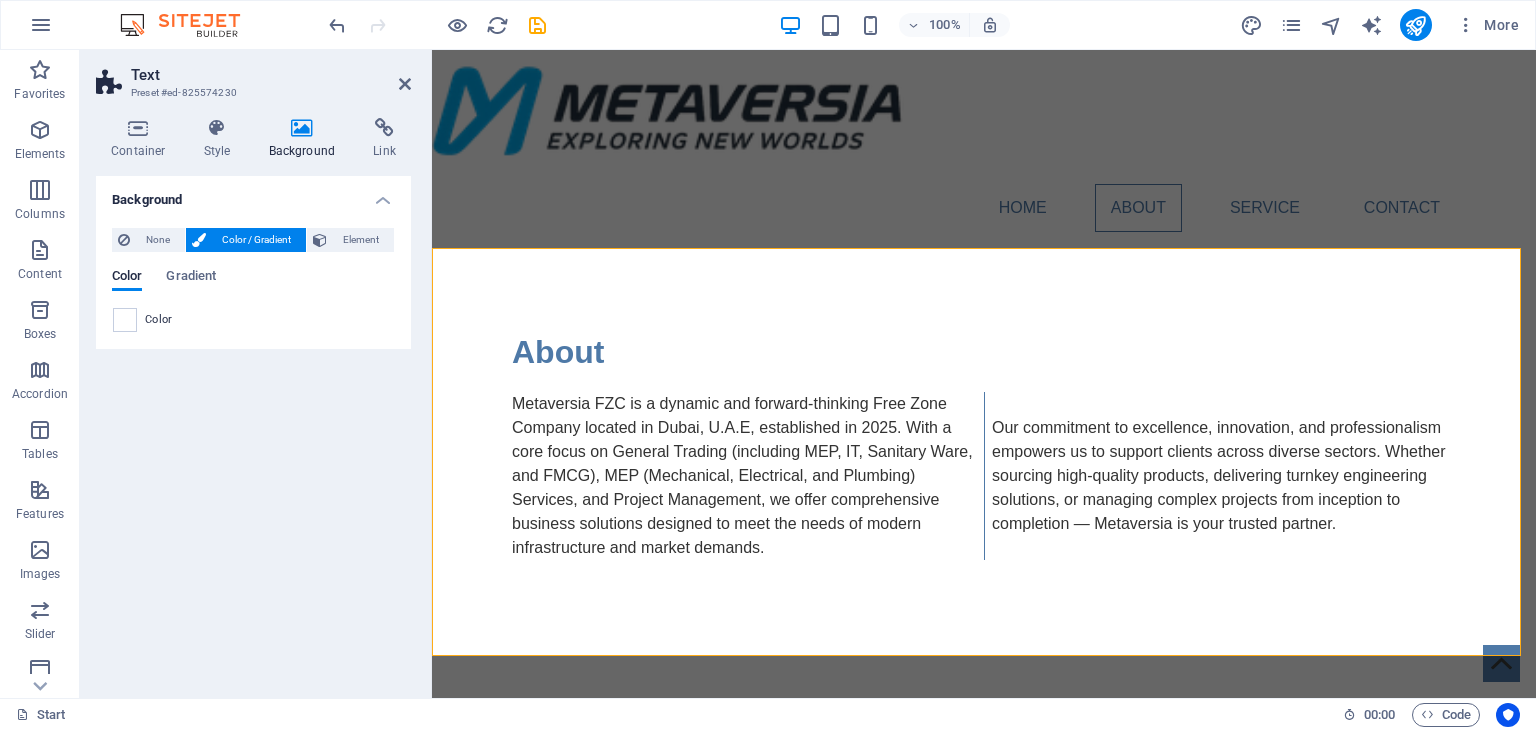 click on "Color" at bounding box center [159, 320] 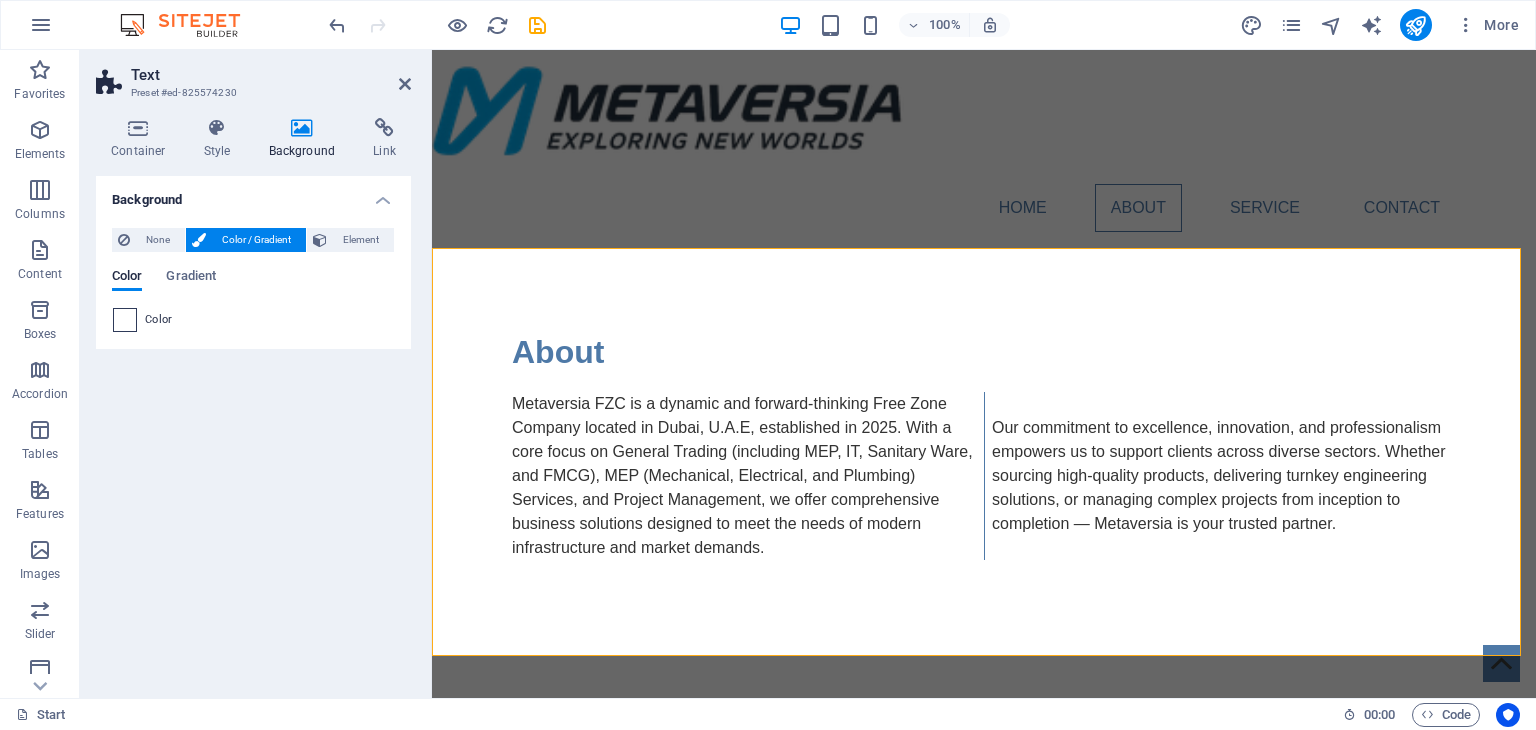 click at bounding box center (125, 320) 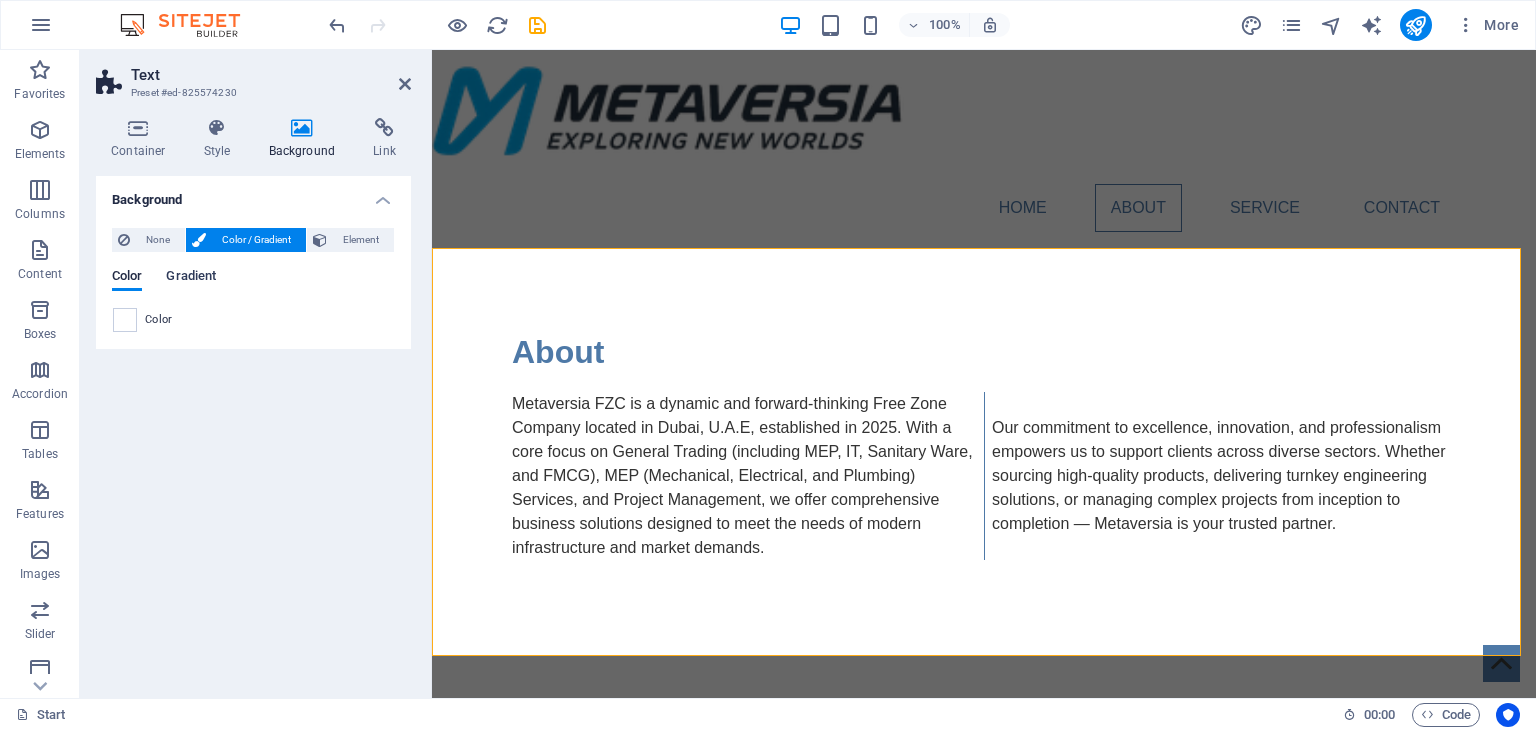 click on "Gradient" at bounding box center (191, 278) 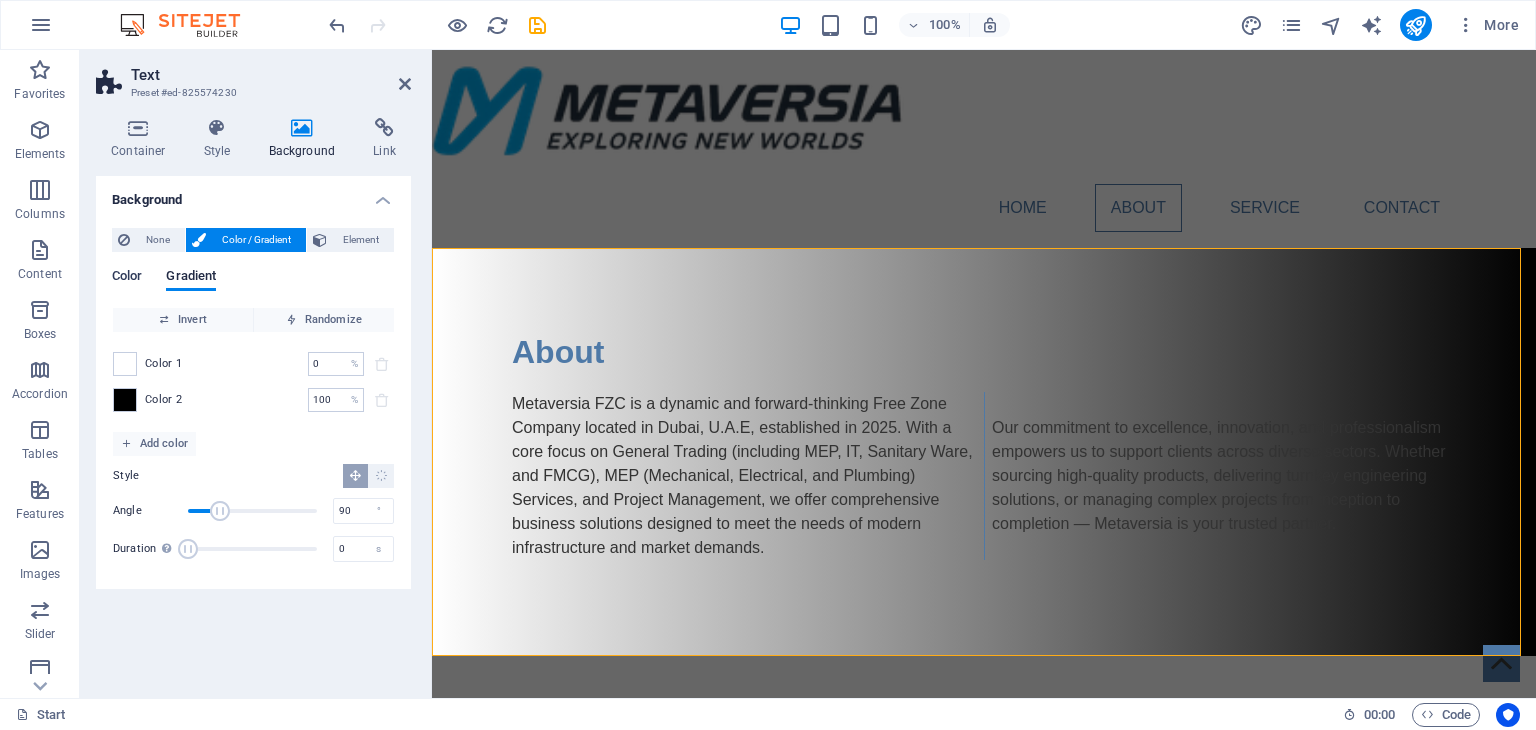 click on "Color" at bounding box center (127, 278) 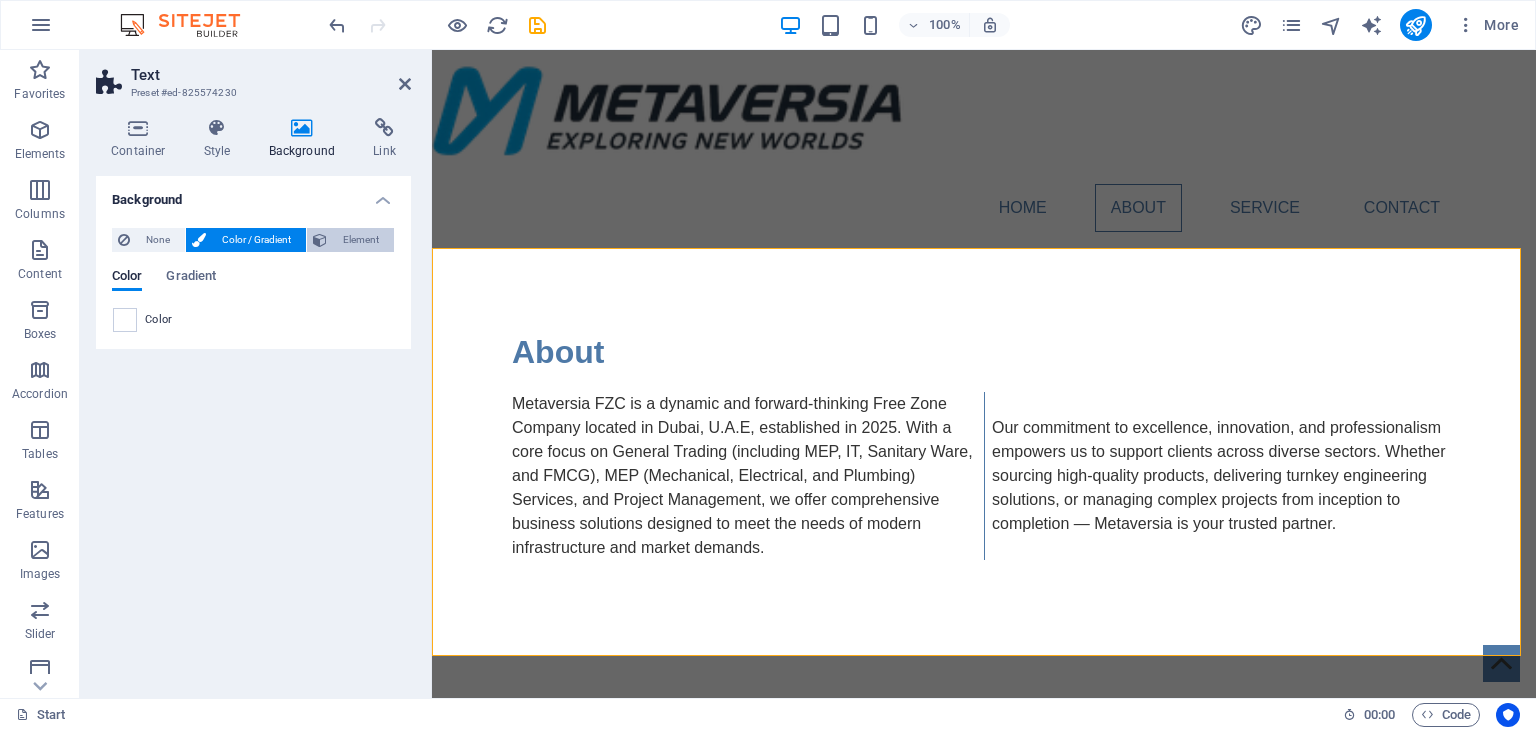 click on "Element" at bounding box center (360, 240) 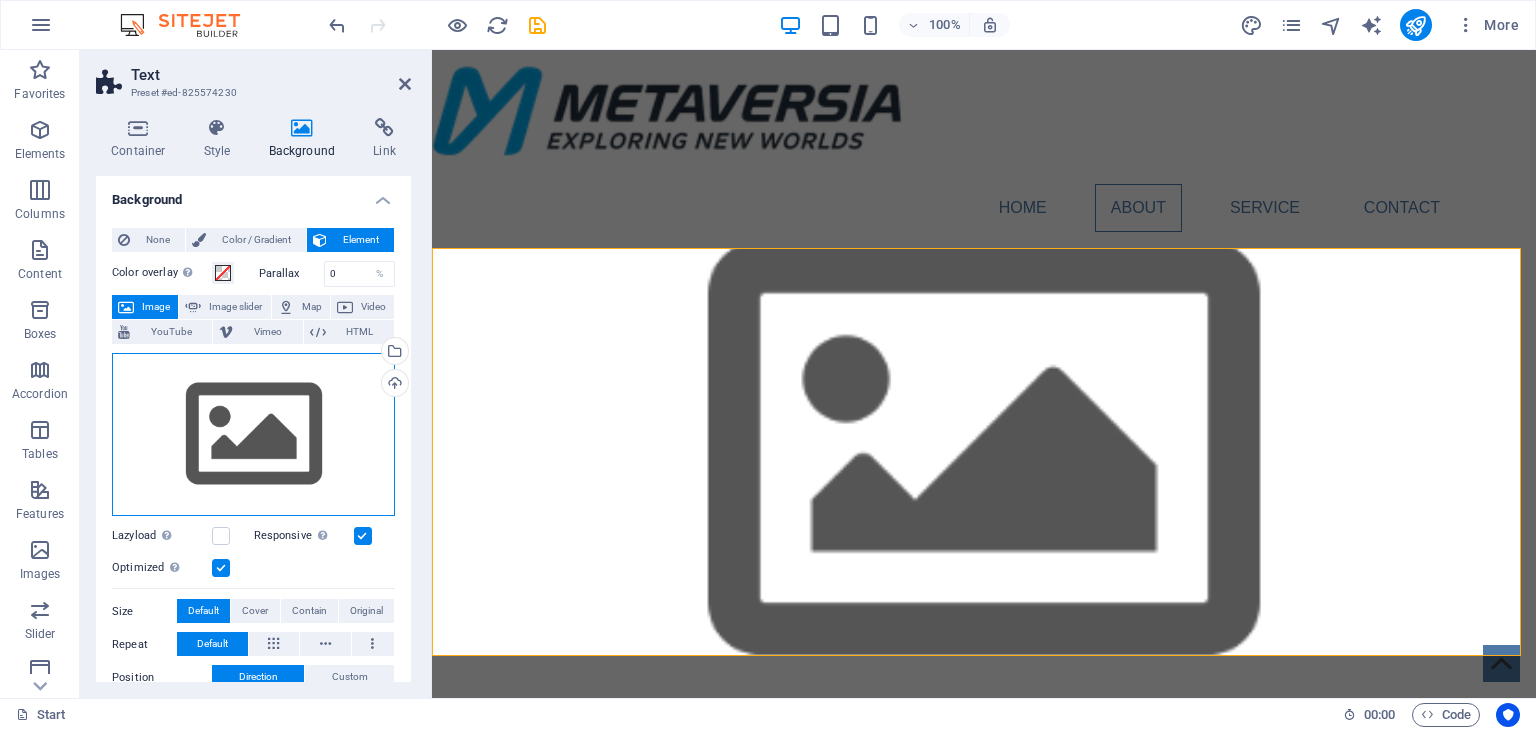 click on "Drag files here, click to choose files or select files from Files or our free stock photos & videos" at bounding box center (253, 435) 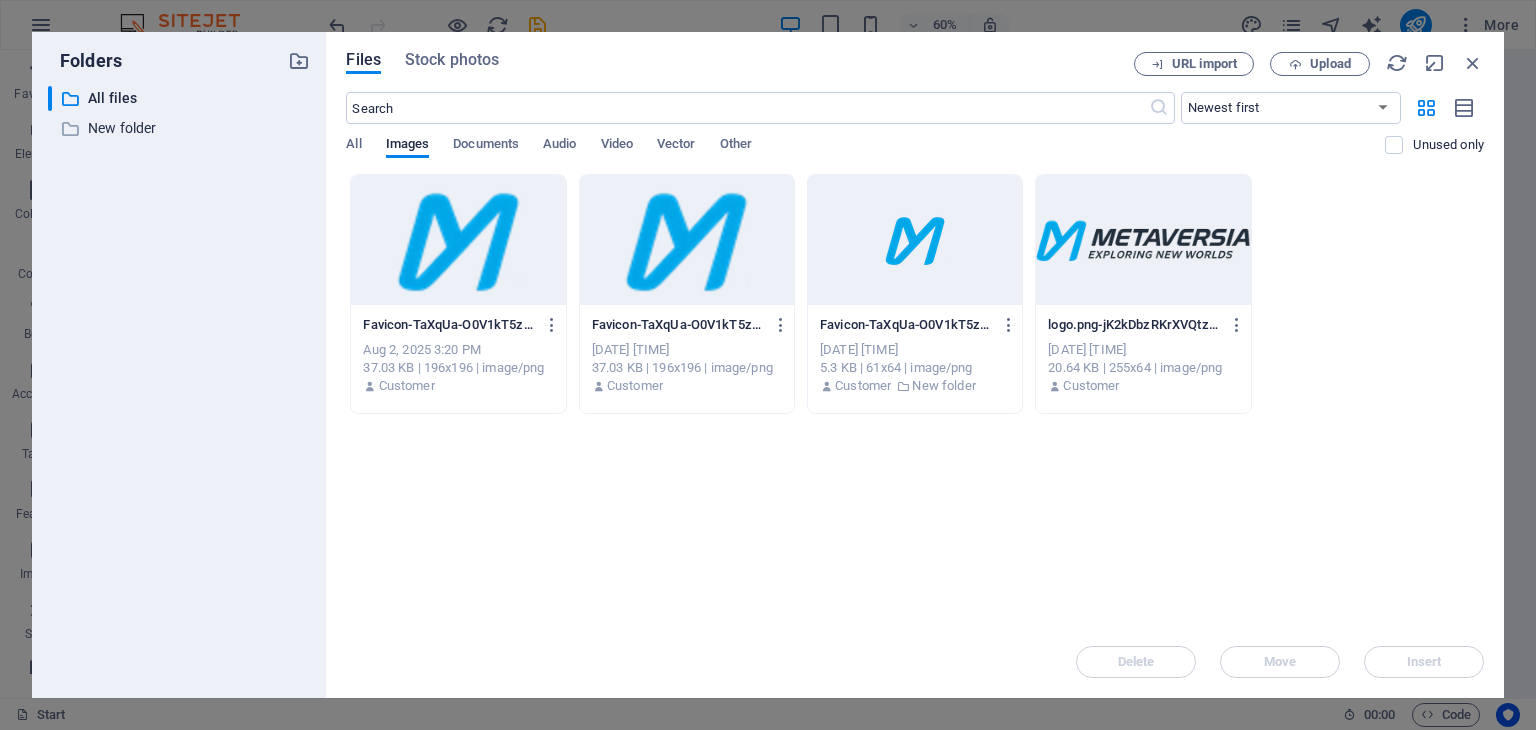 click at bounding box center [687, 240] 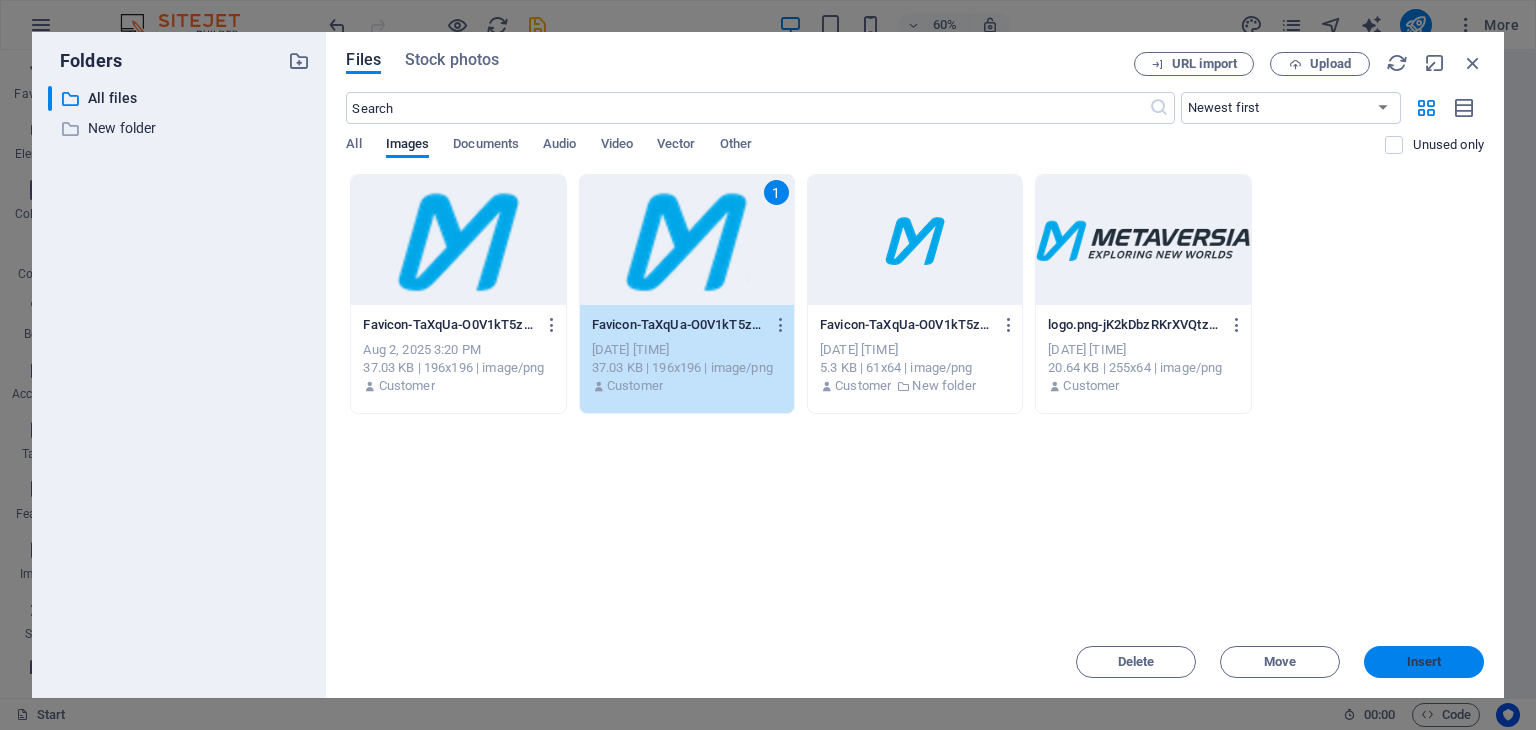 click on "Insert" at bounding box center [1424, 662] 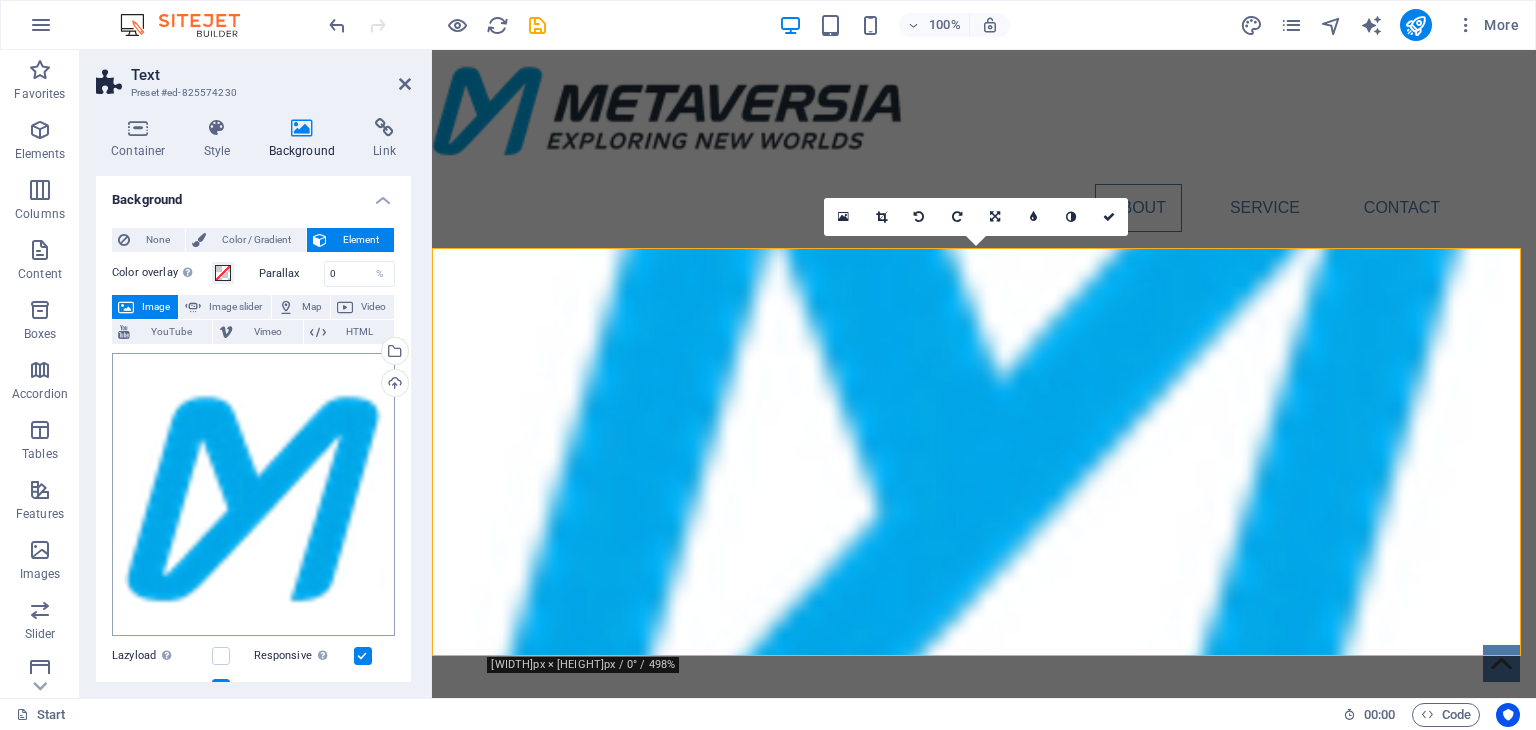 scroll, scrollTop: 100, scrollLeft: 0, axis: vertical 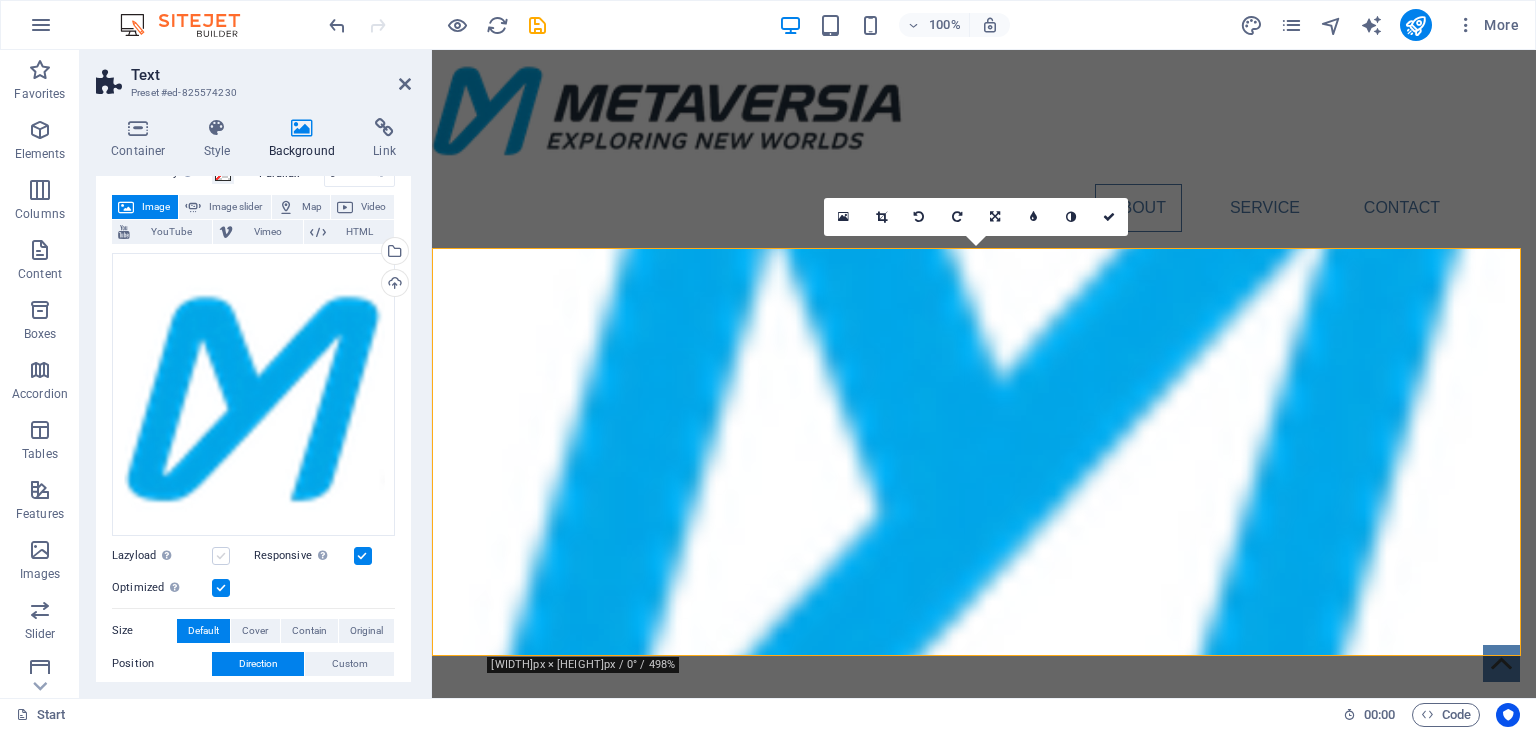 click at bounding box center [221, 556] 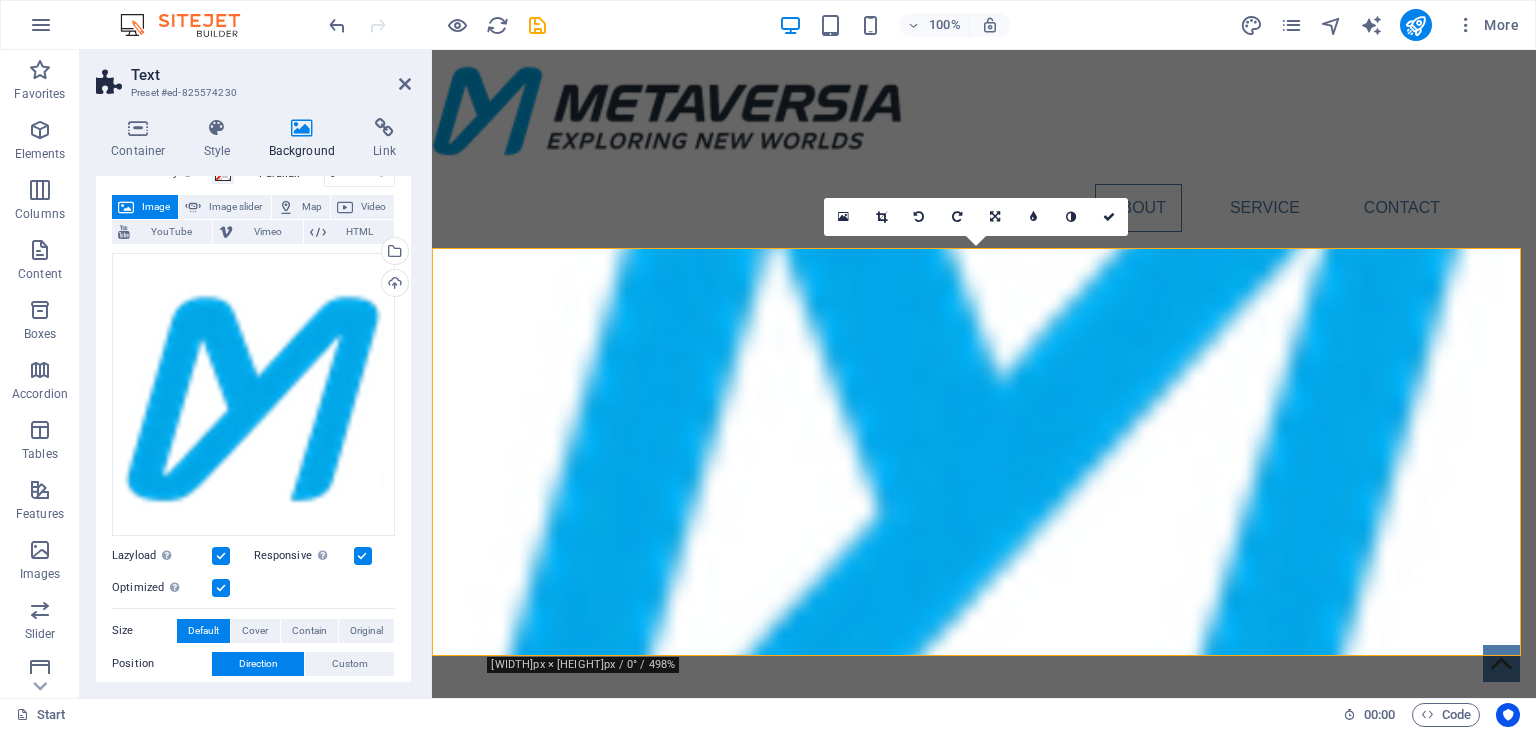 click at bounding box center [363, 556] 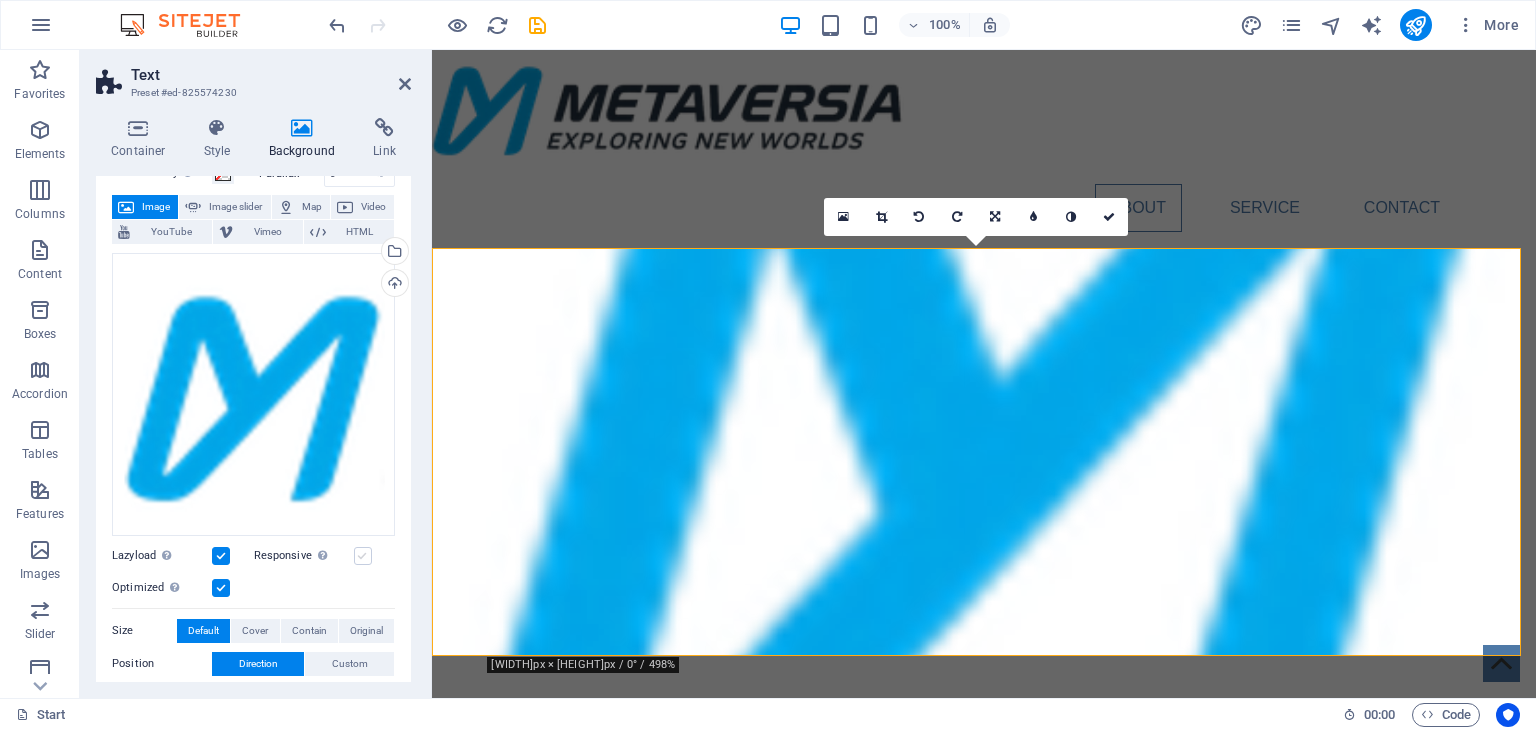click at bounding box center [363, 556] 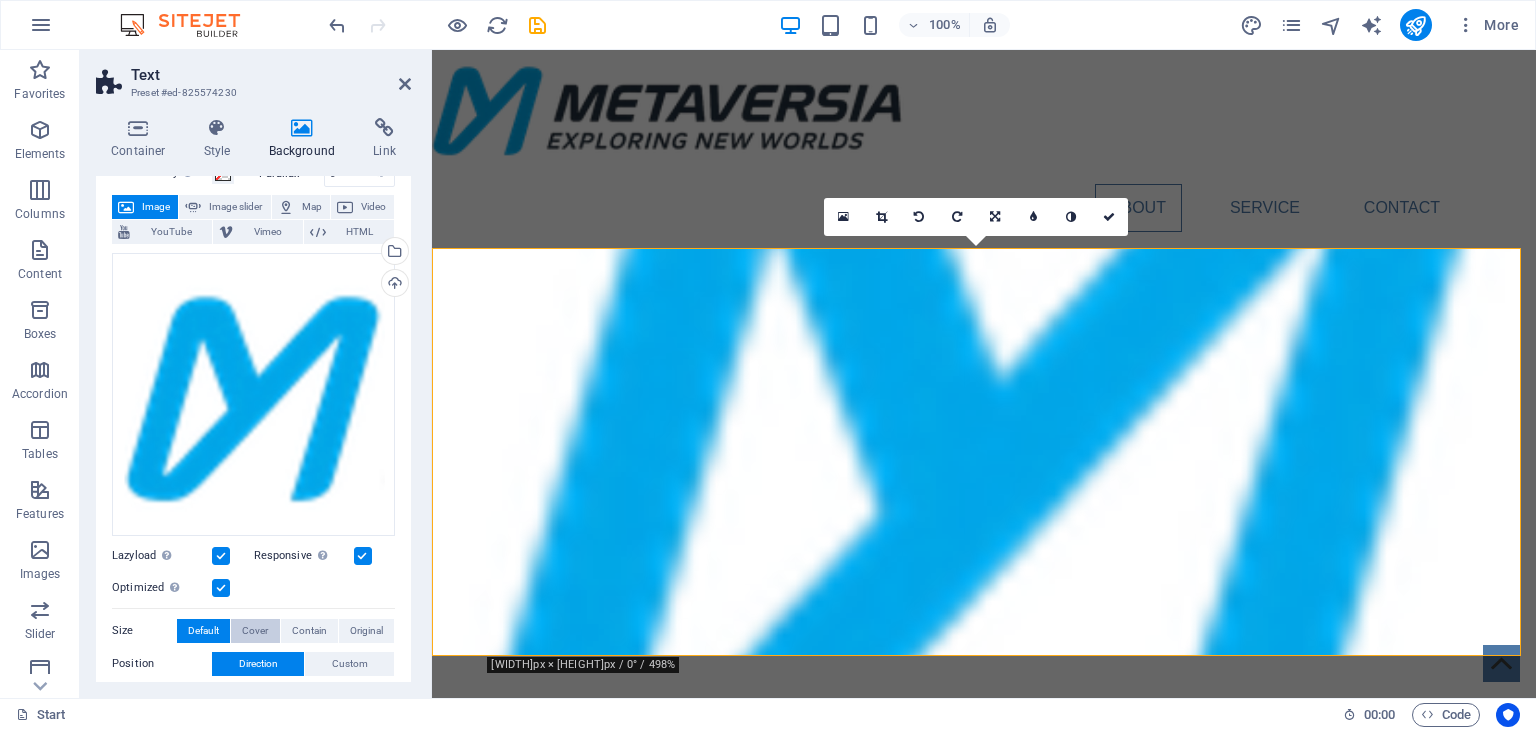 click on "Cover" at bounding box center (255, 631) 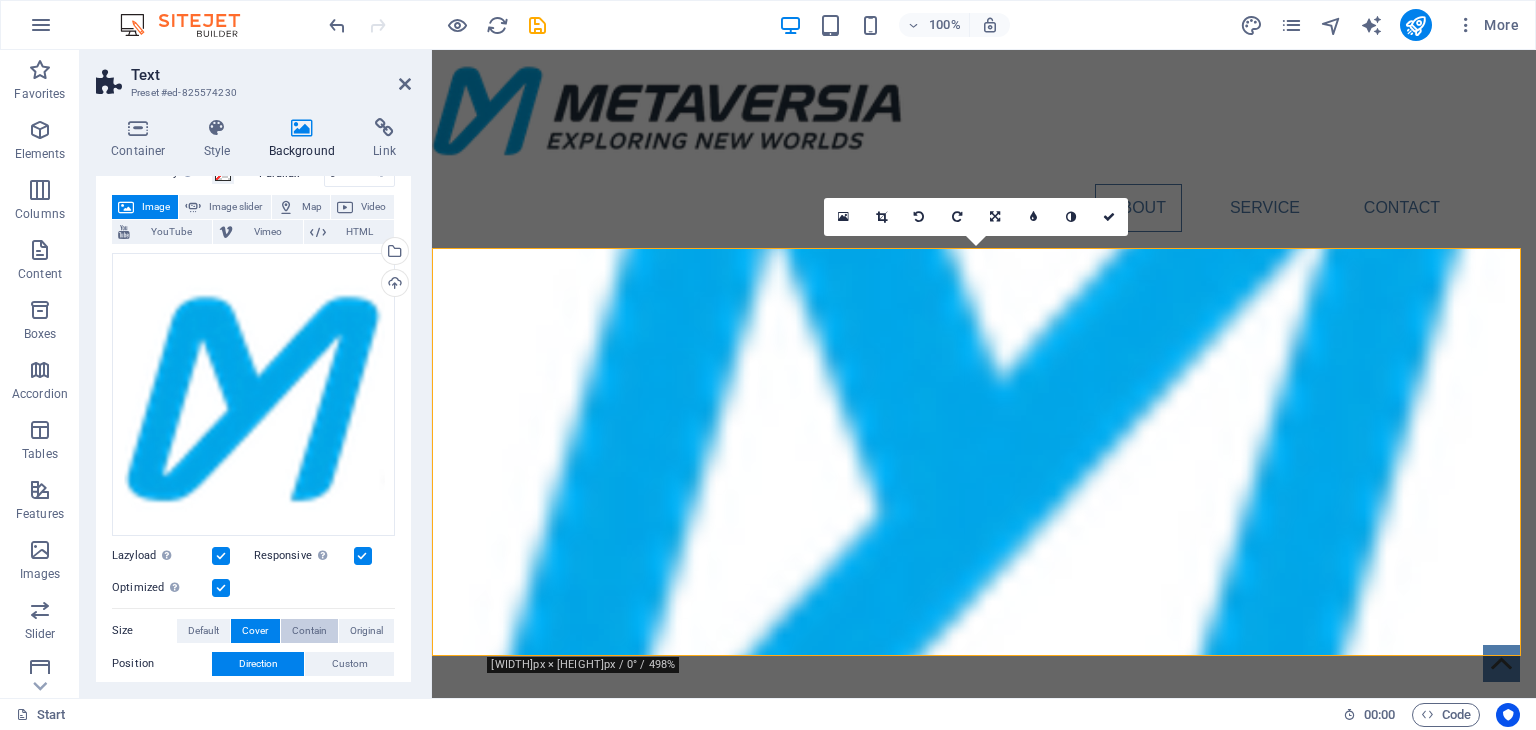 click on "Contain" at bounding box center (309, 631) 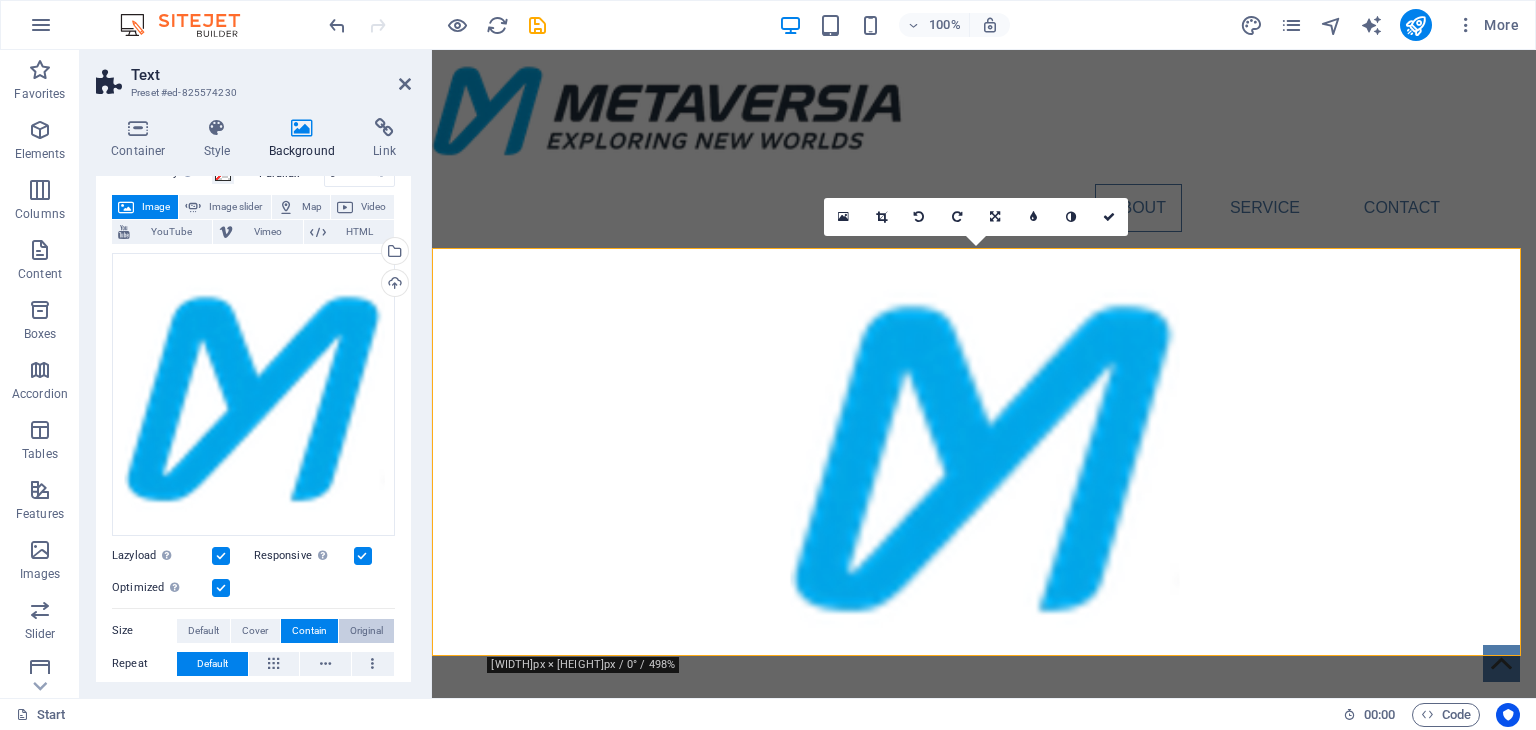 click on "Original" at bounding box center (366, 631) 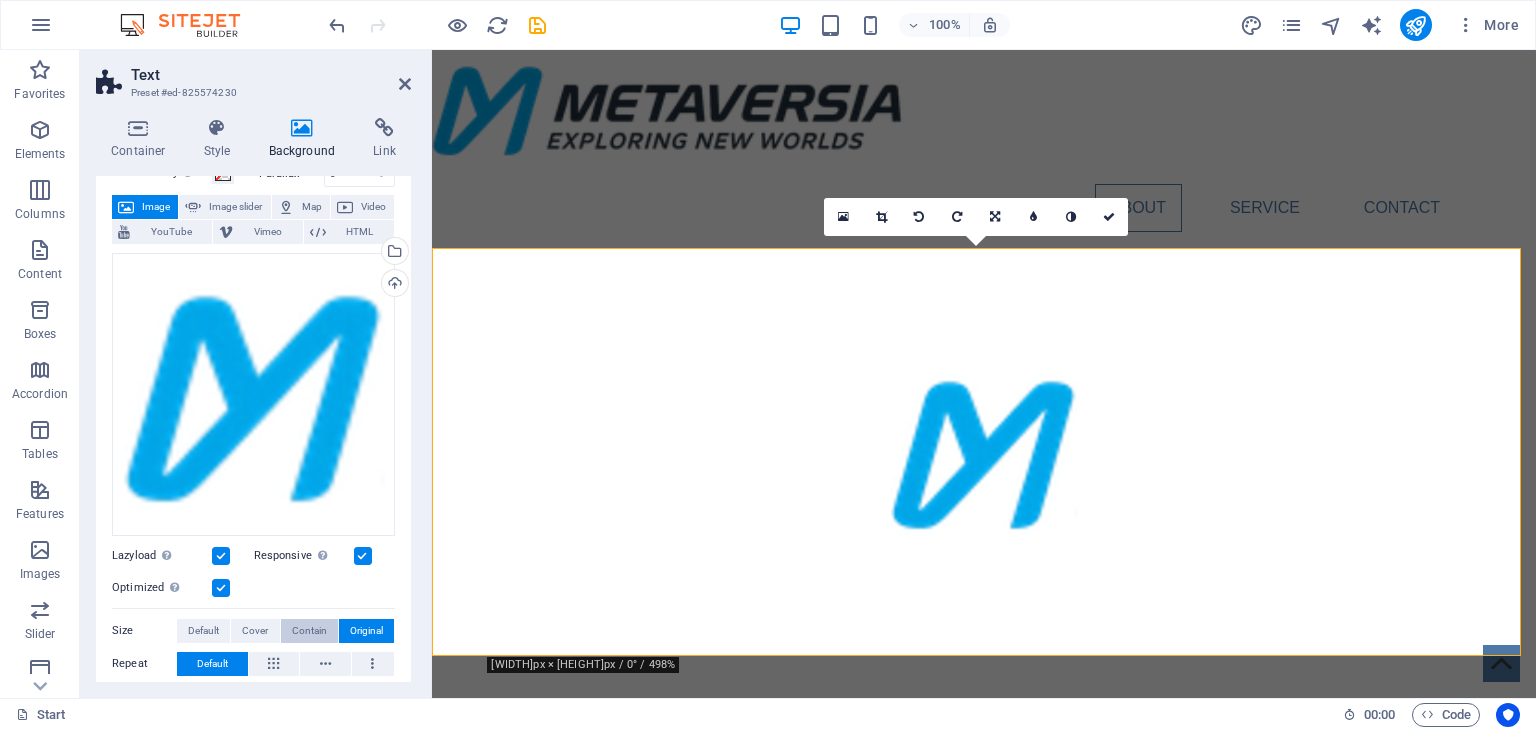 click on "Contain" at bounding box center [309, 631] 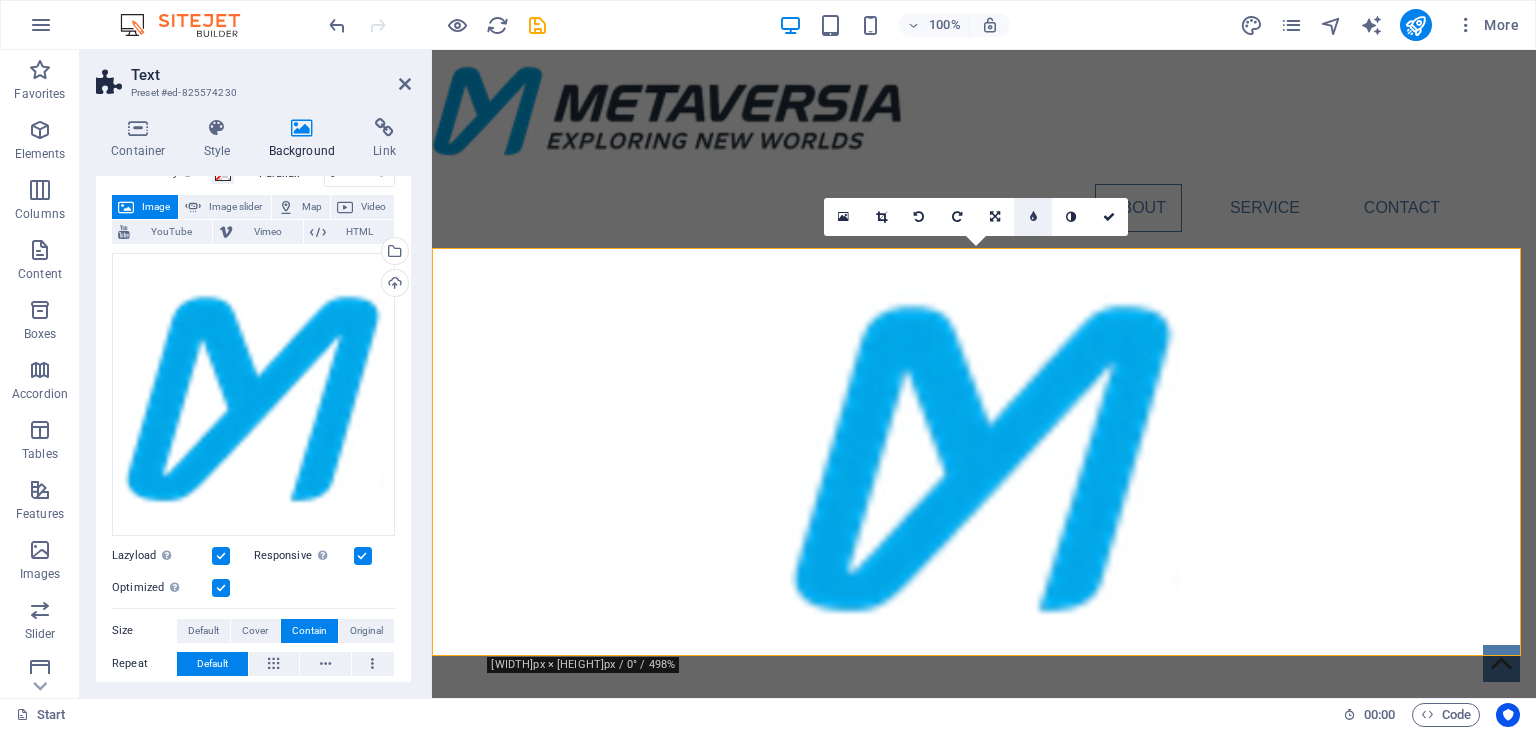click at bounding box center (1033, 217) 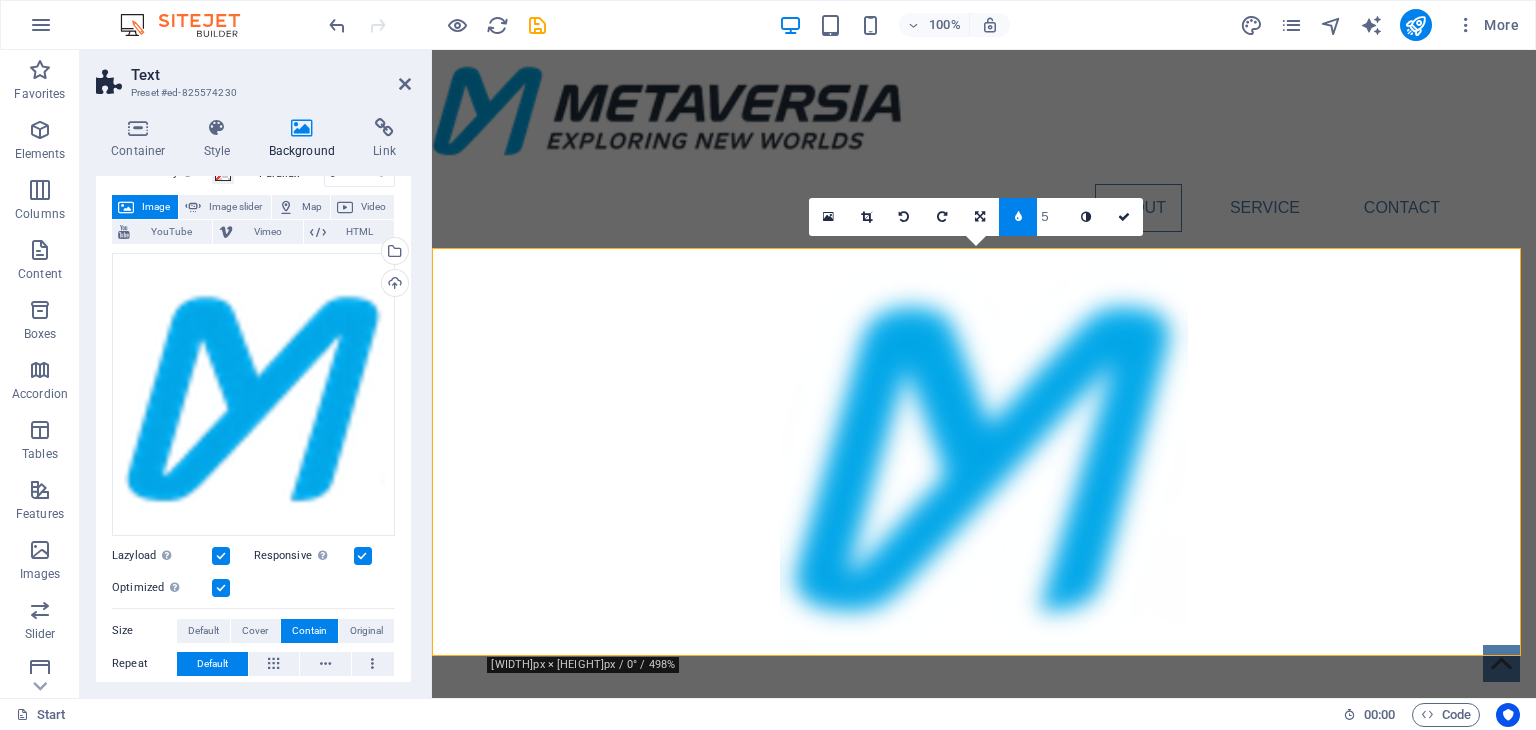 click at bounding box center [1018, 217] 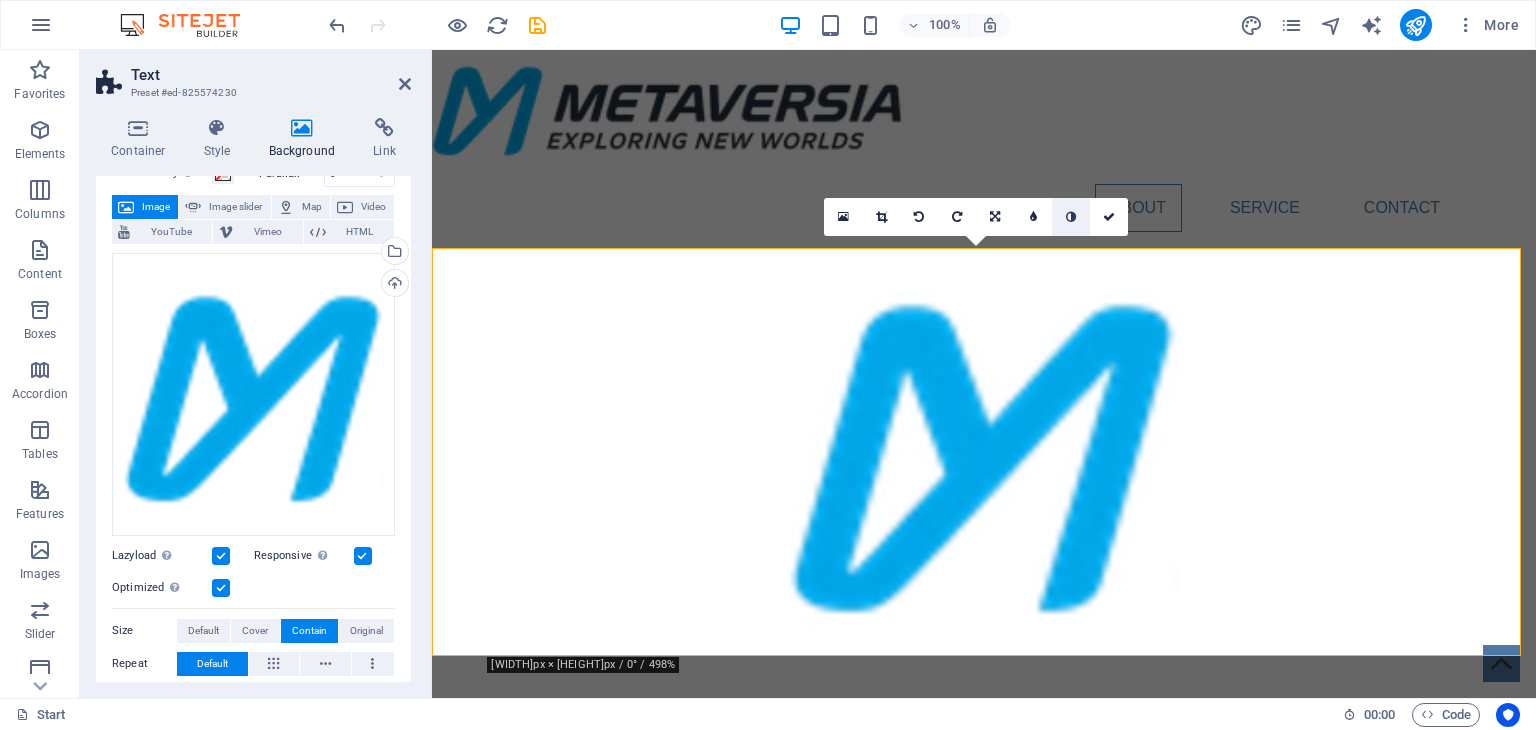 click at bounding box center (1071, 217) 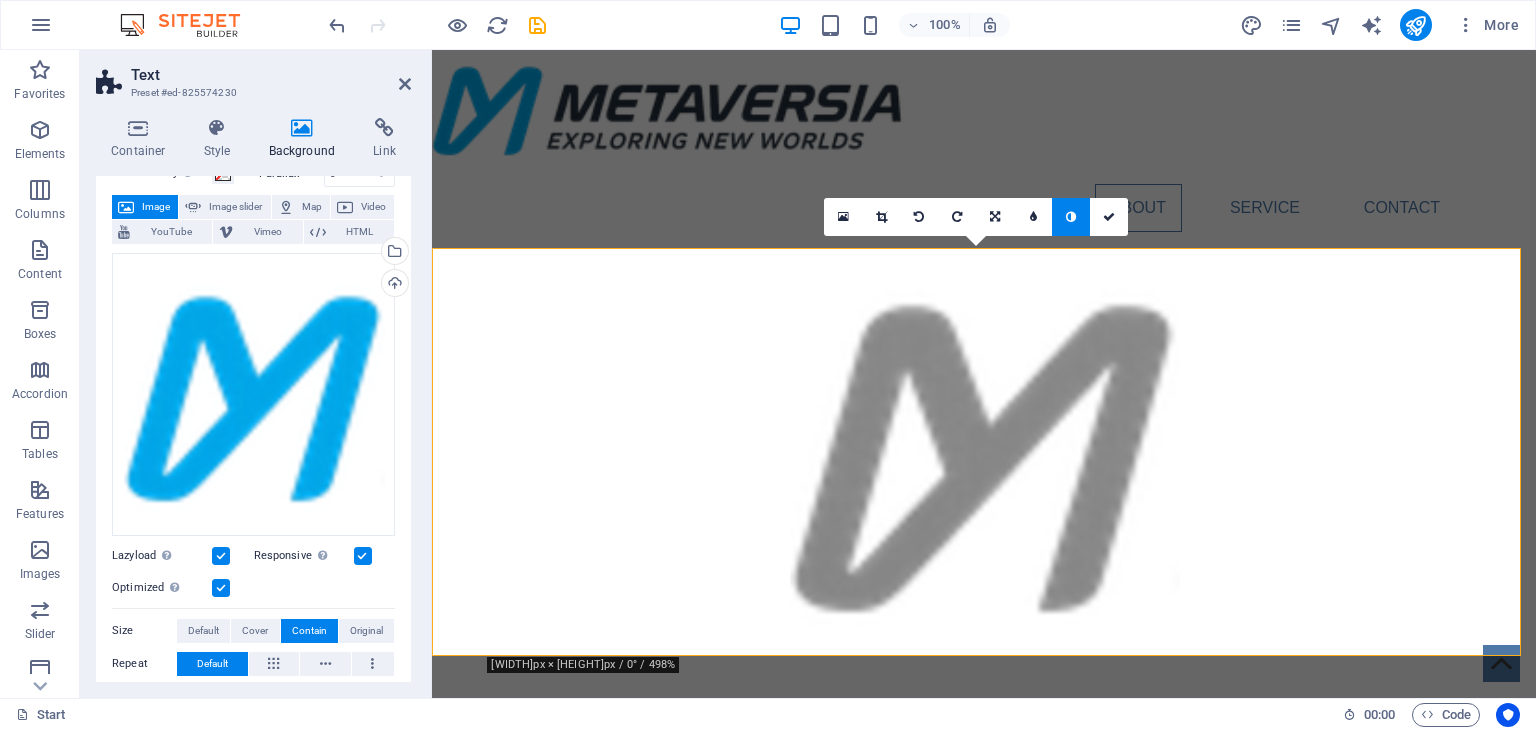 click at bounding box center [1071, 217] 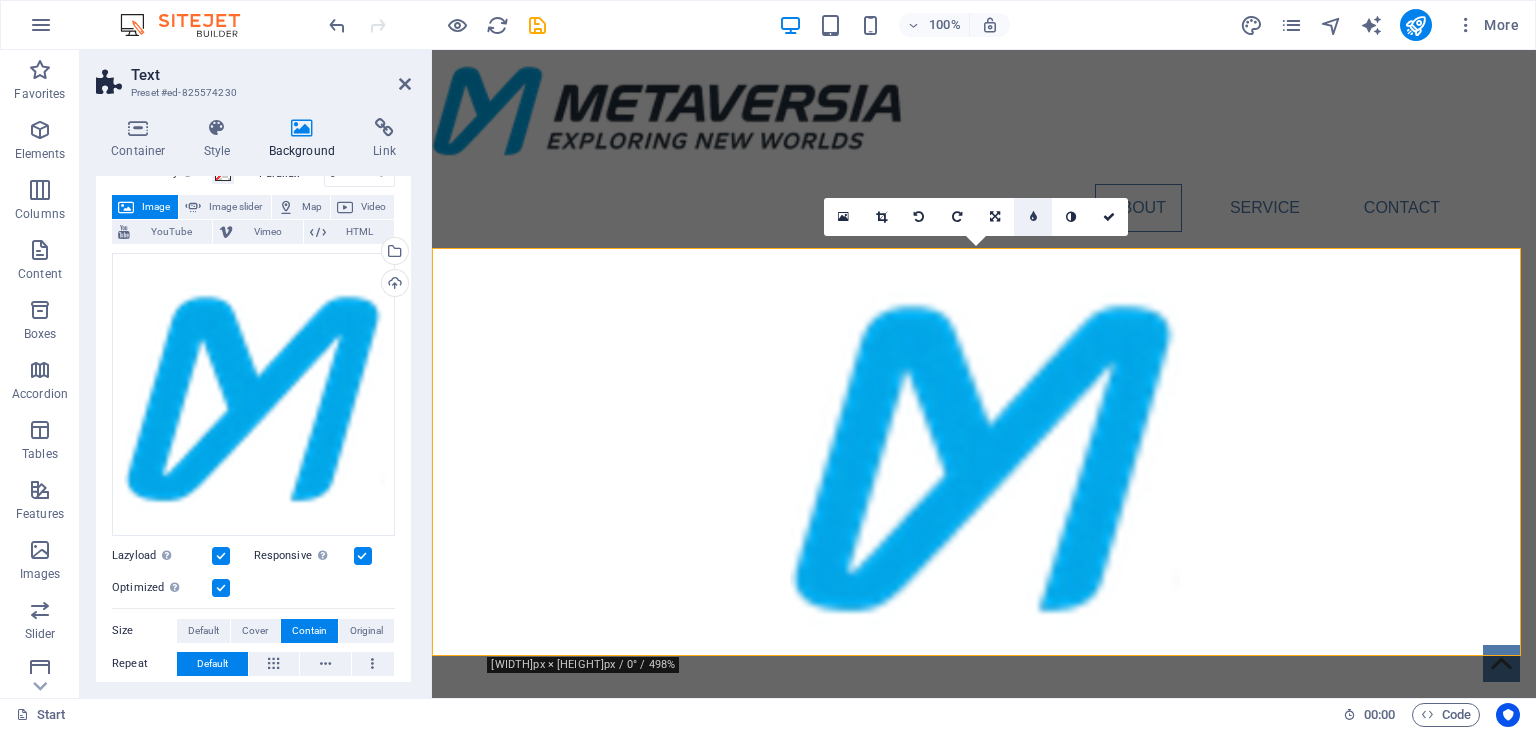 click at bounding box center (1033, 217) 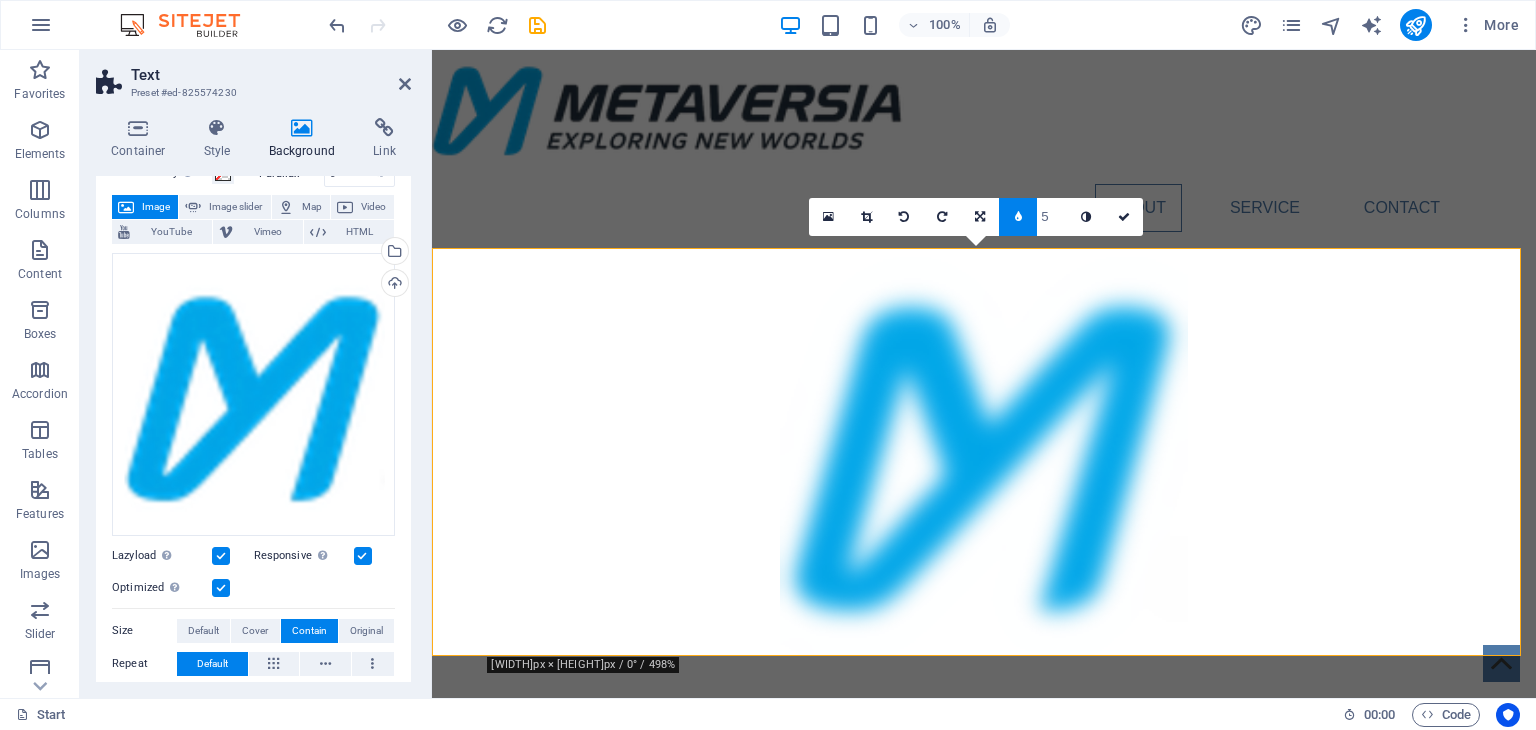 type on "4" 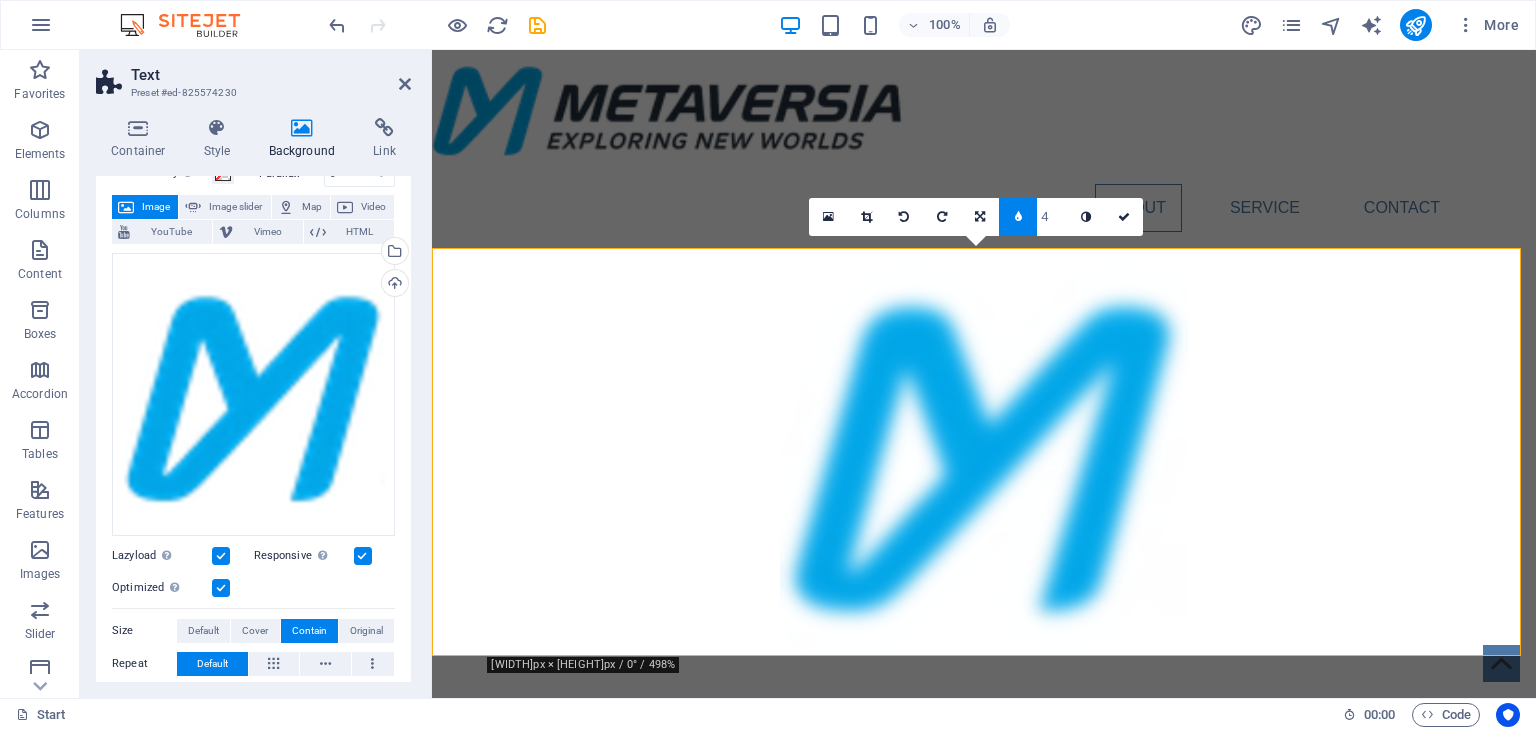 type on "5" 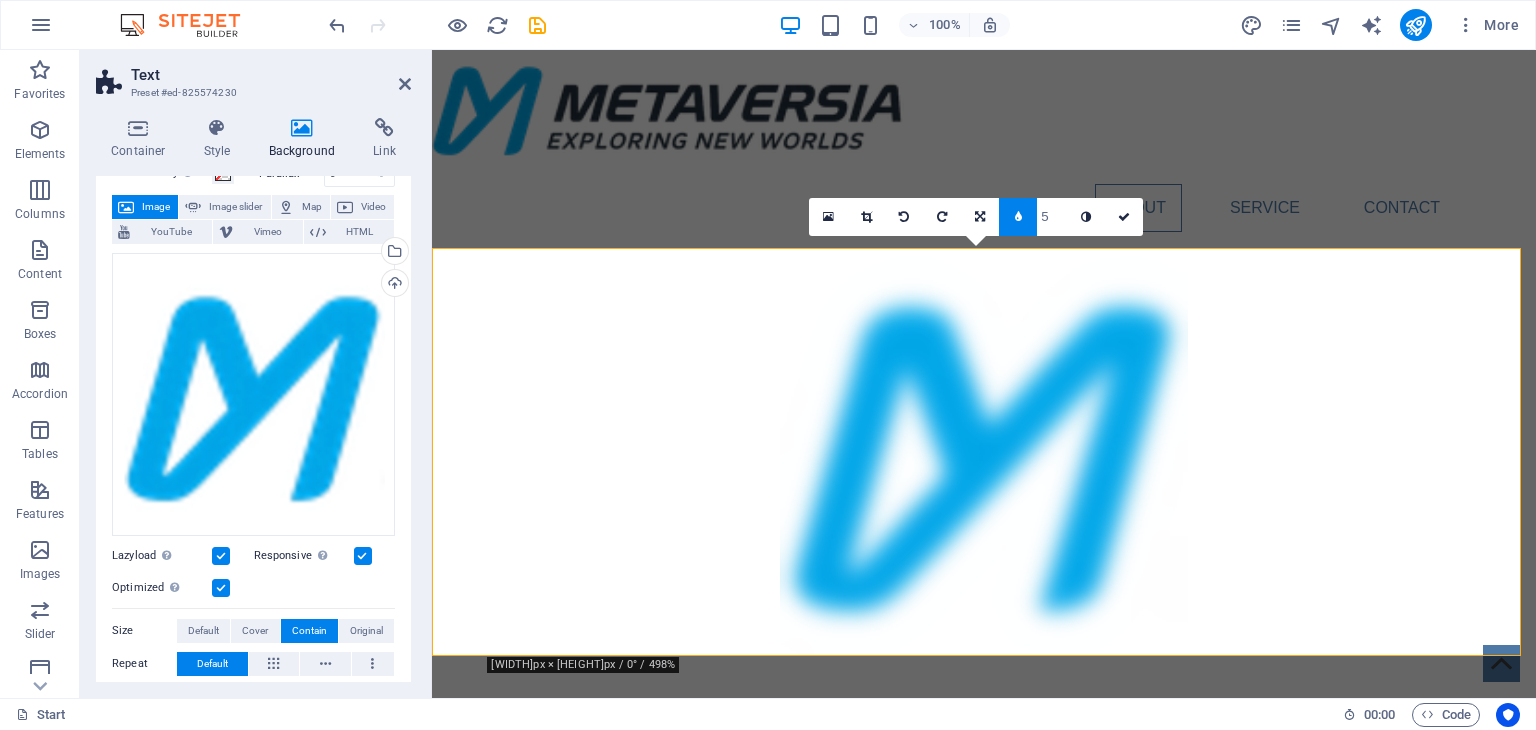 type on "6" 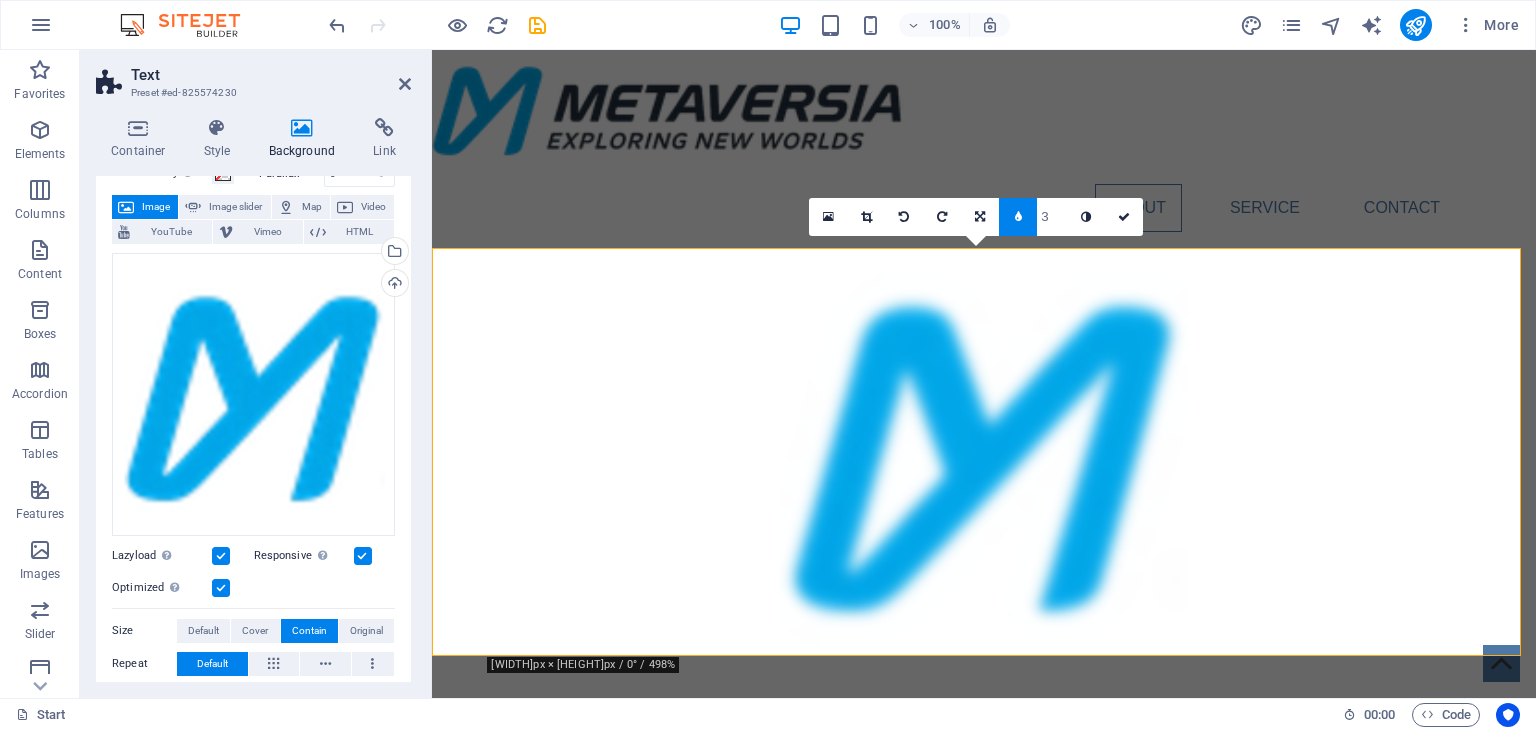 type on "2" 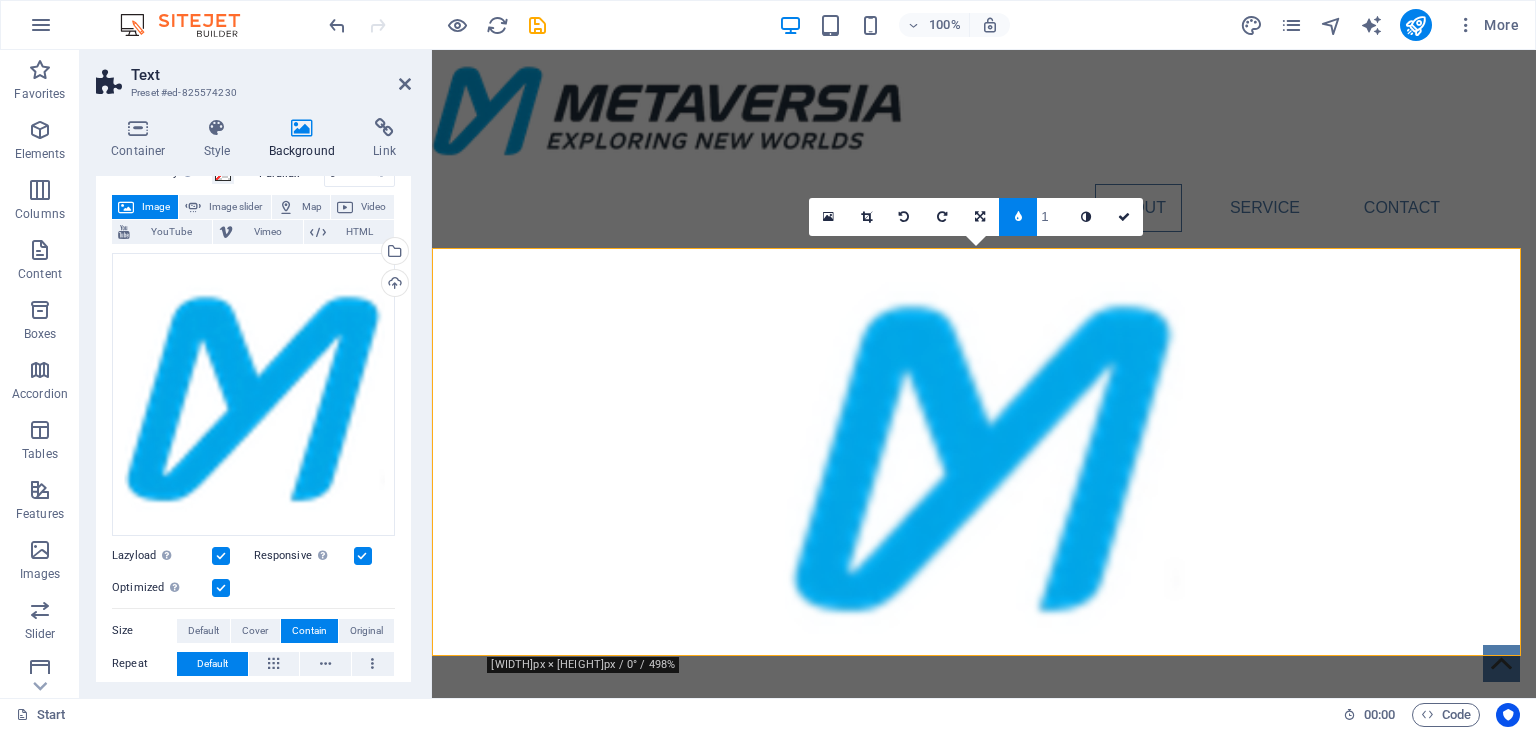 type on "2" 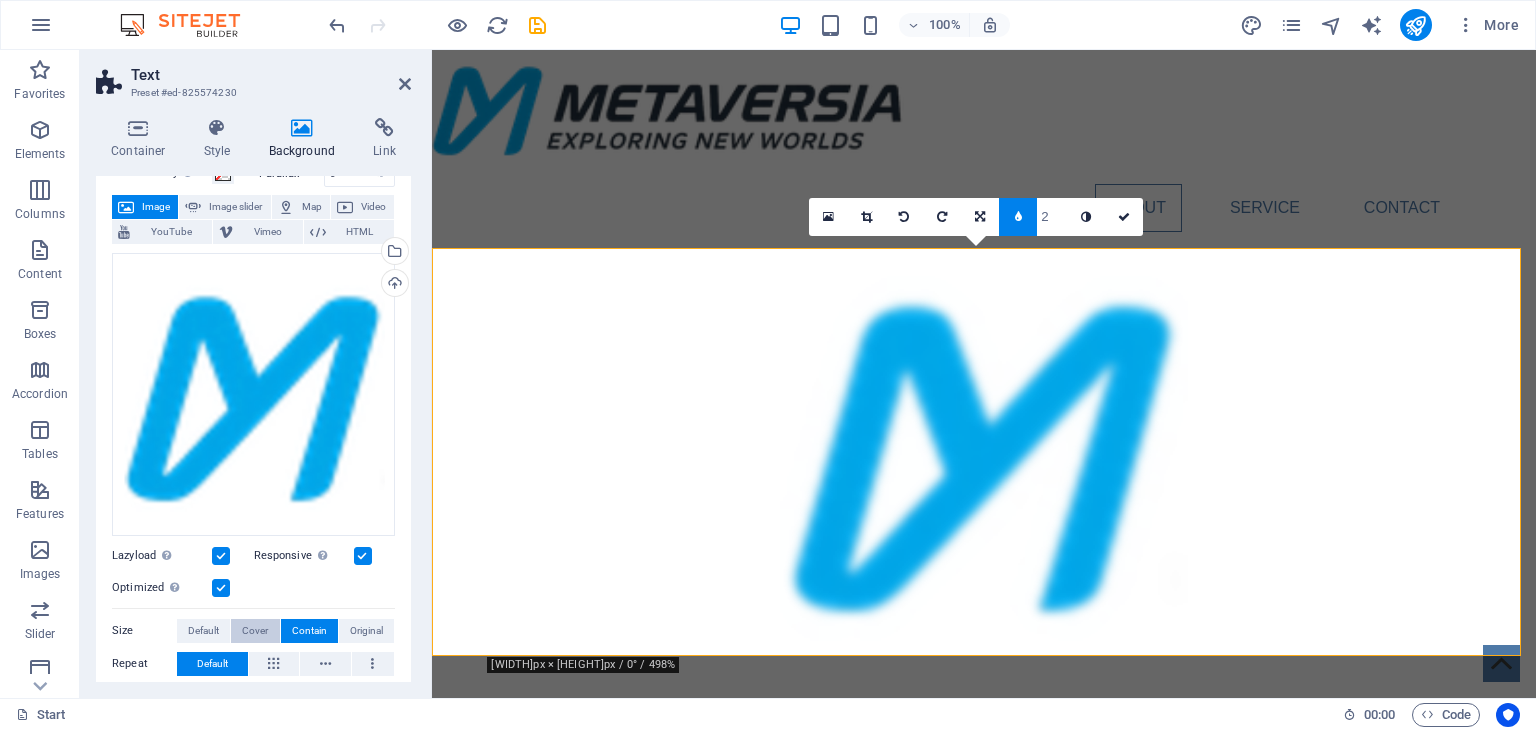 click on "Cover" at bounding box center (255, 631) 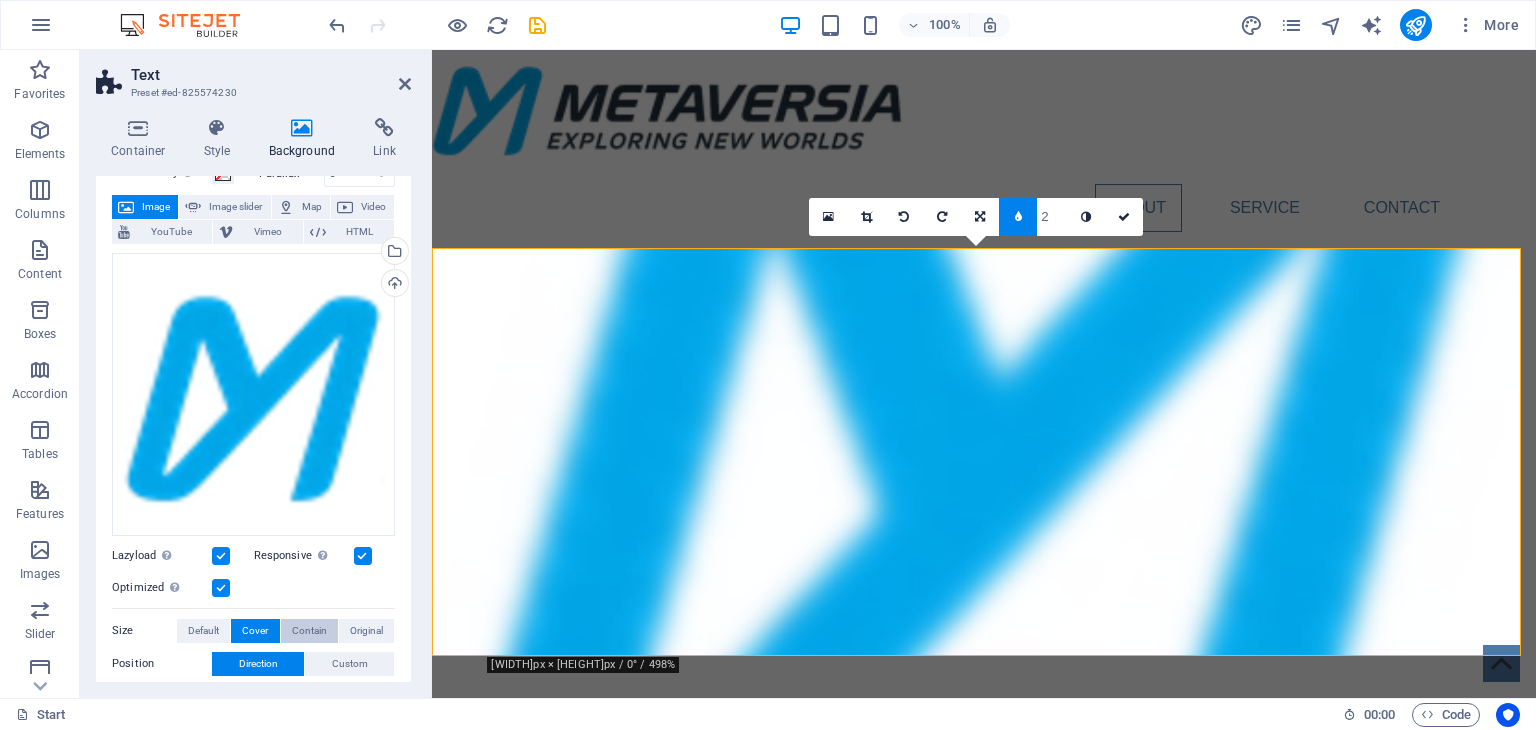 click on "Contain" at bounding box center (309, 631) 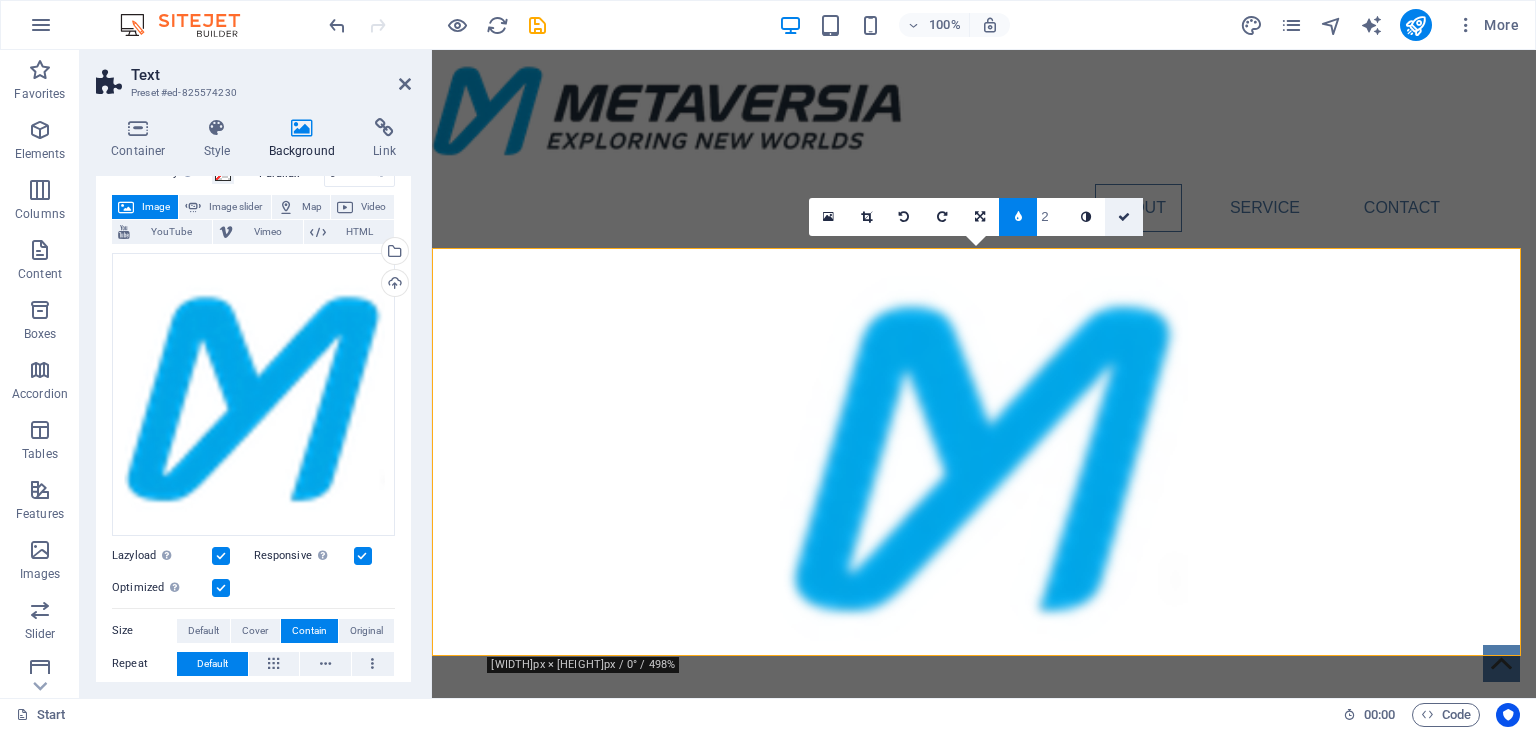 click at bounding box center (1124, 217) 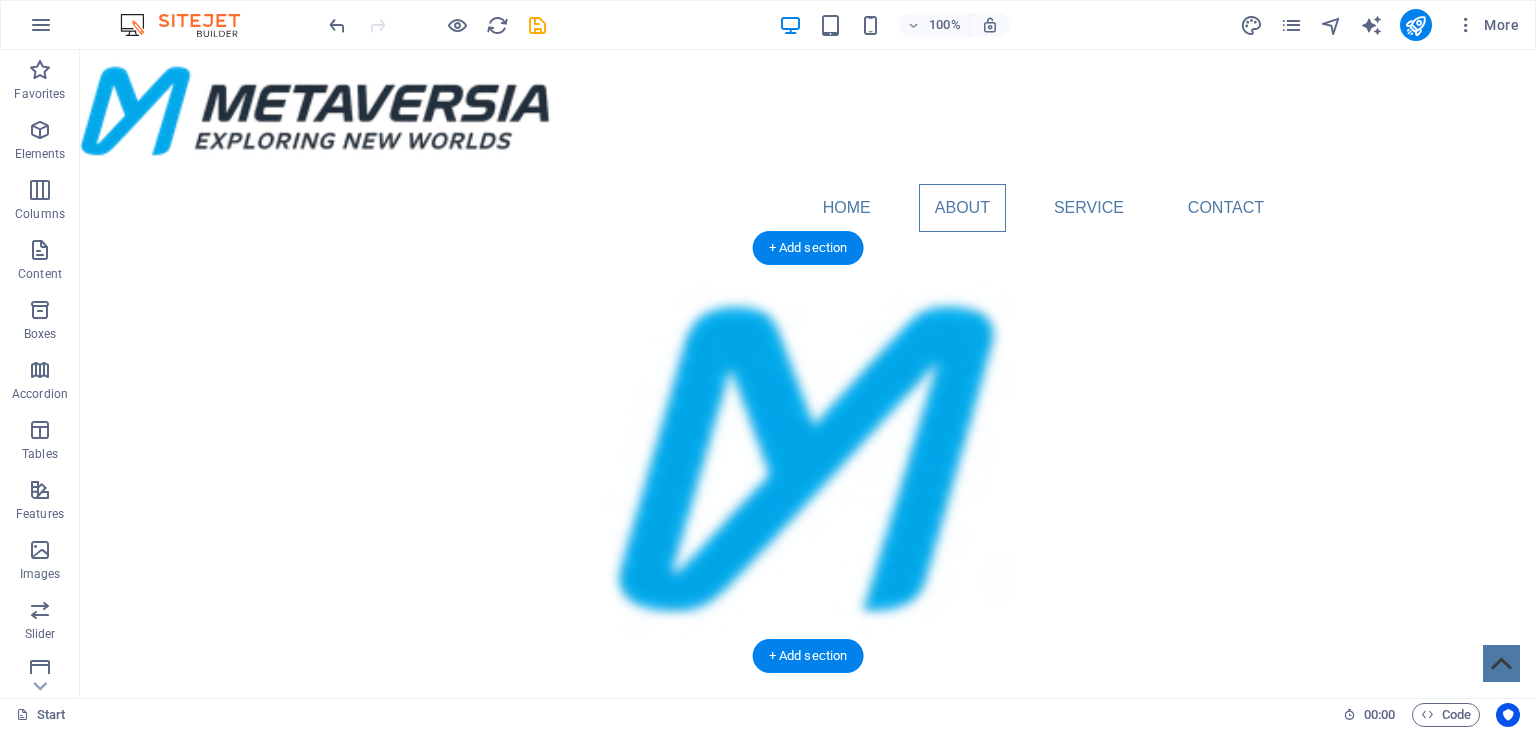 click at bounding box center [808, 452] 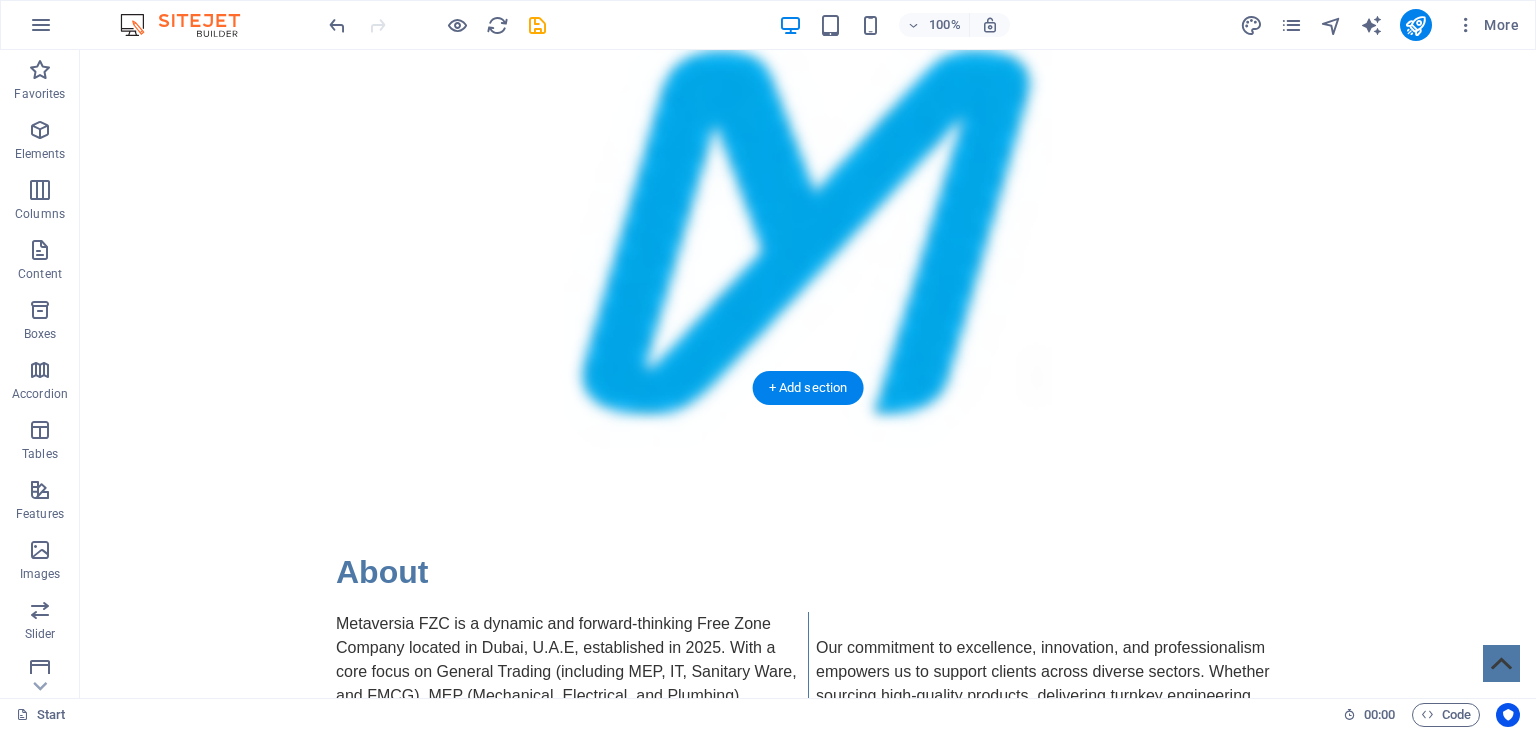 scroll, scrollTop: 0, scrollLeft: 0, axis: both 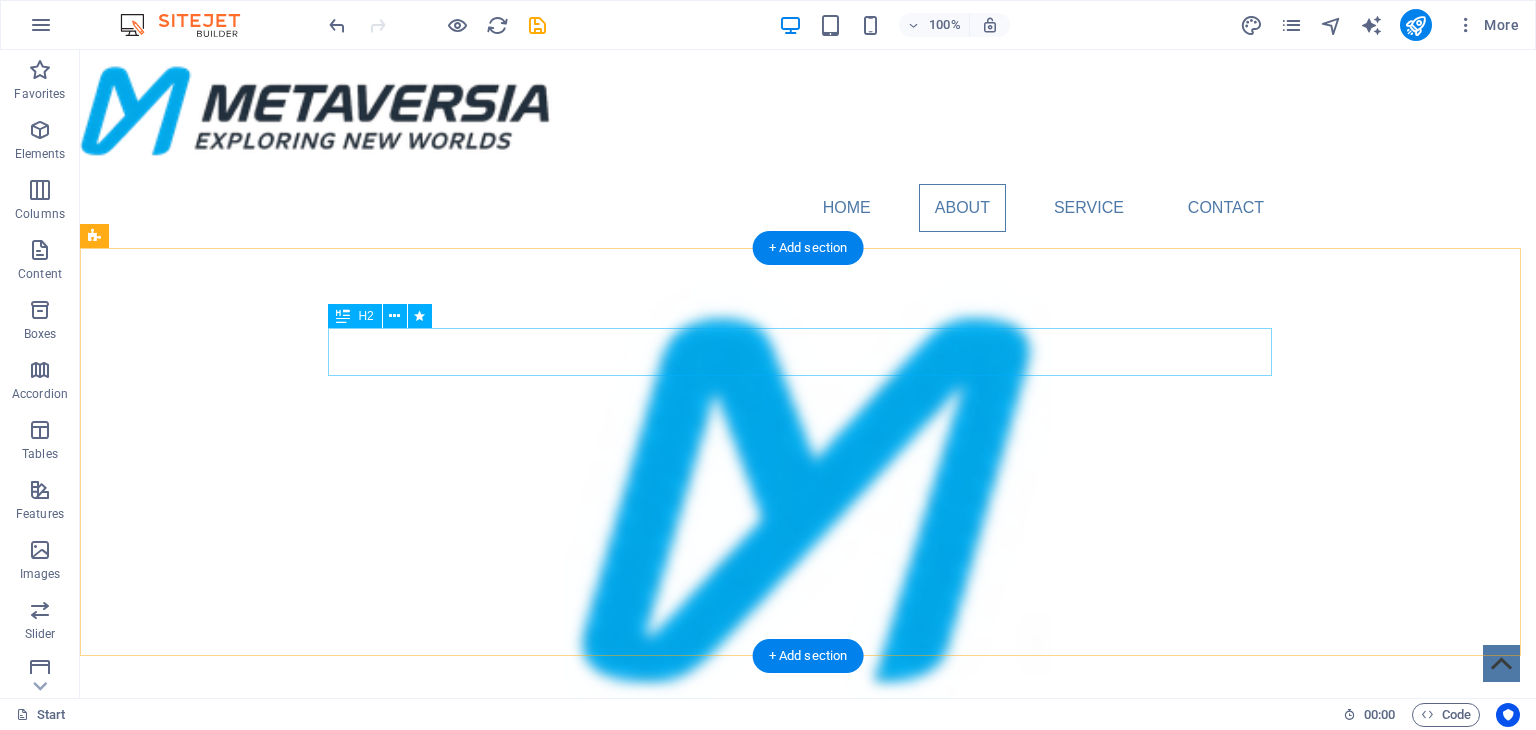 click on "About" at bounding box center [808, 840] 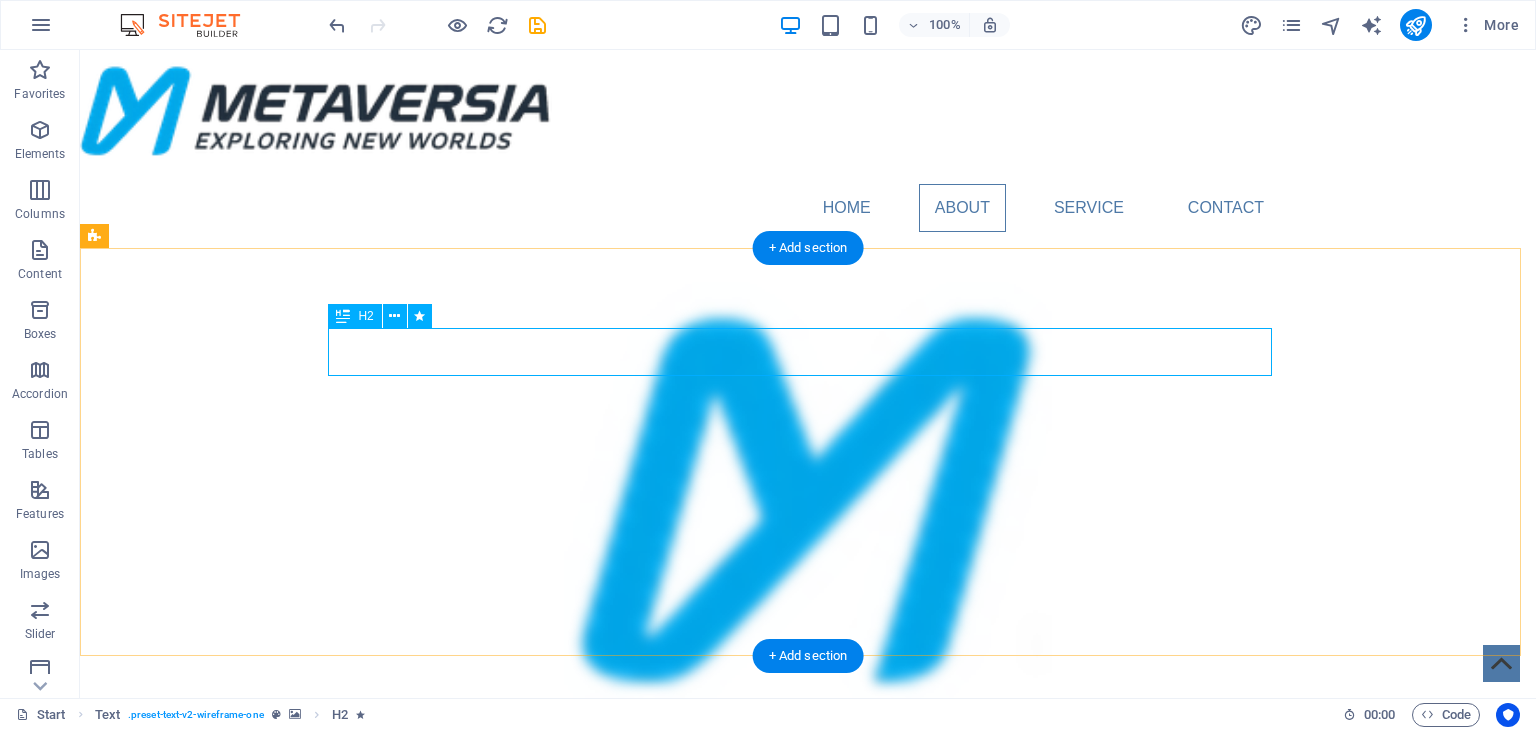 click on "About" at bounding box center [808, 840] 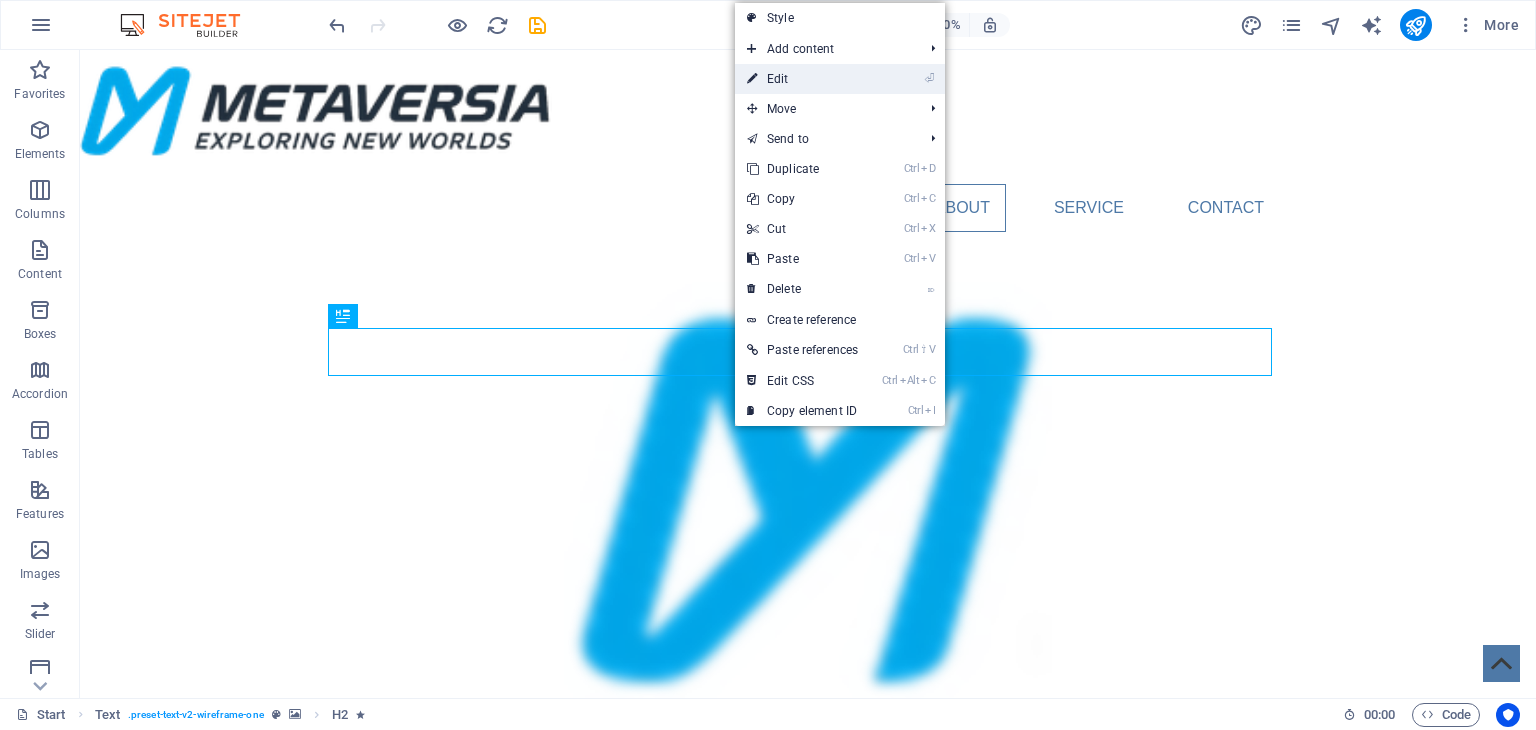 click on "⏎  Edit" at bounding box center [802, 79] 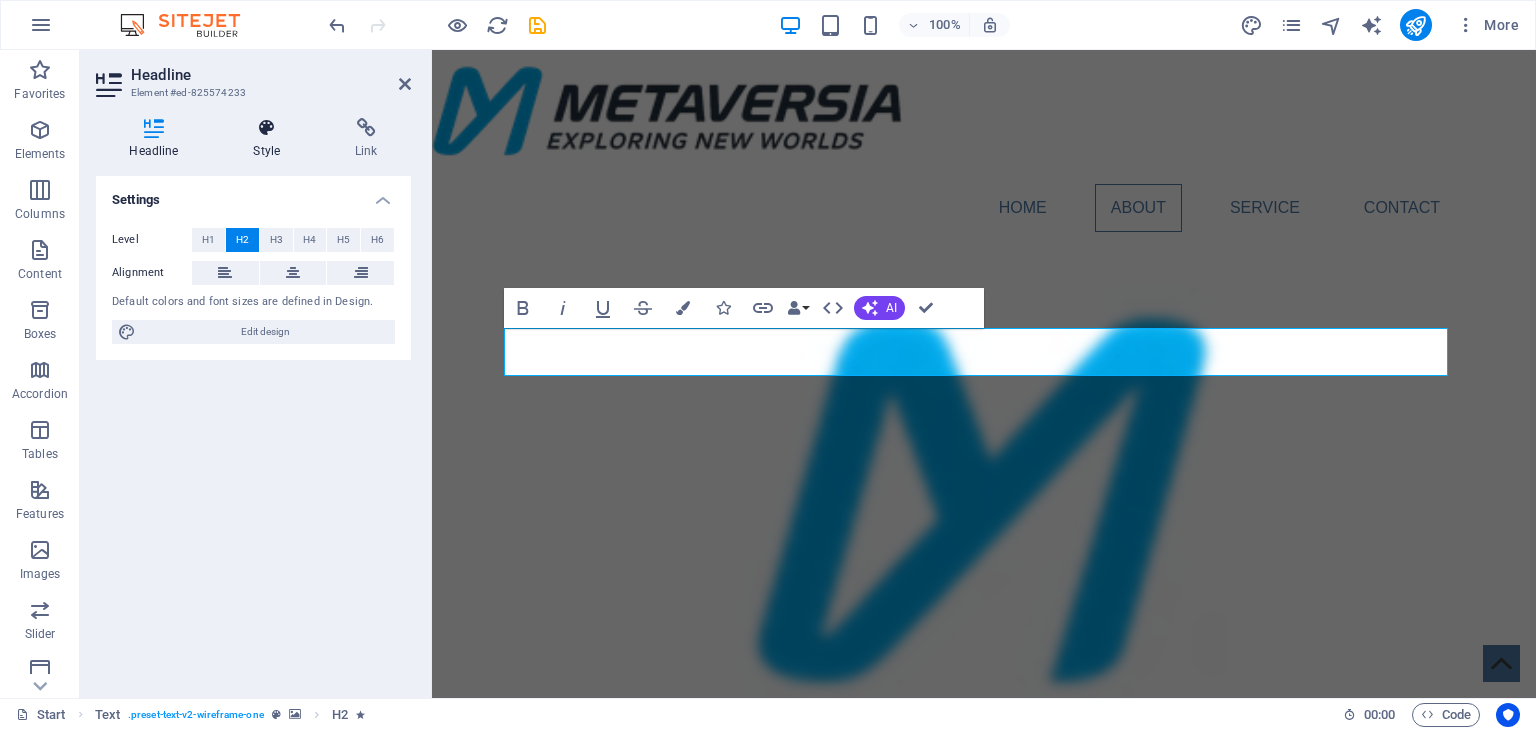 click on "Style" at bounding box center (271, 139) 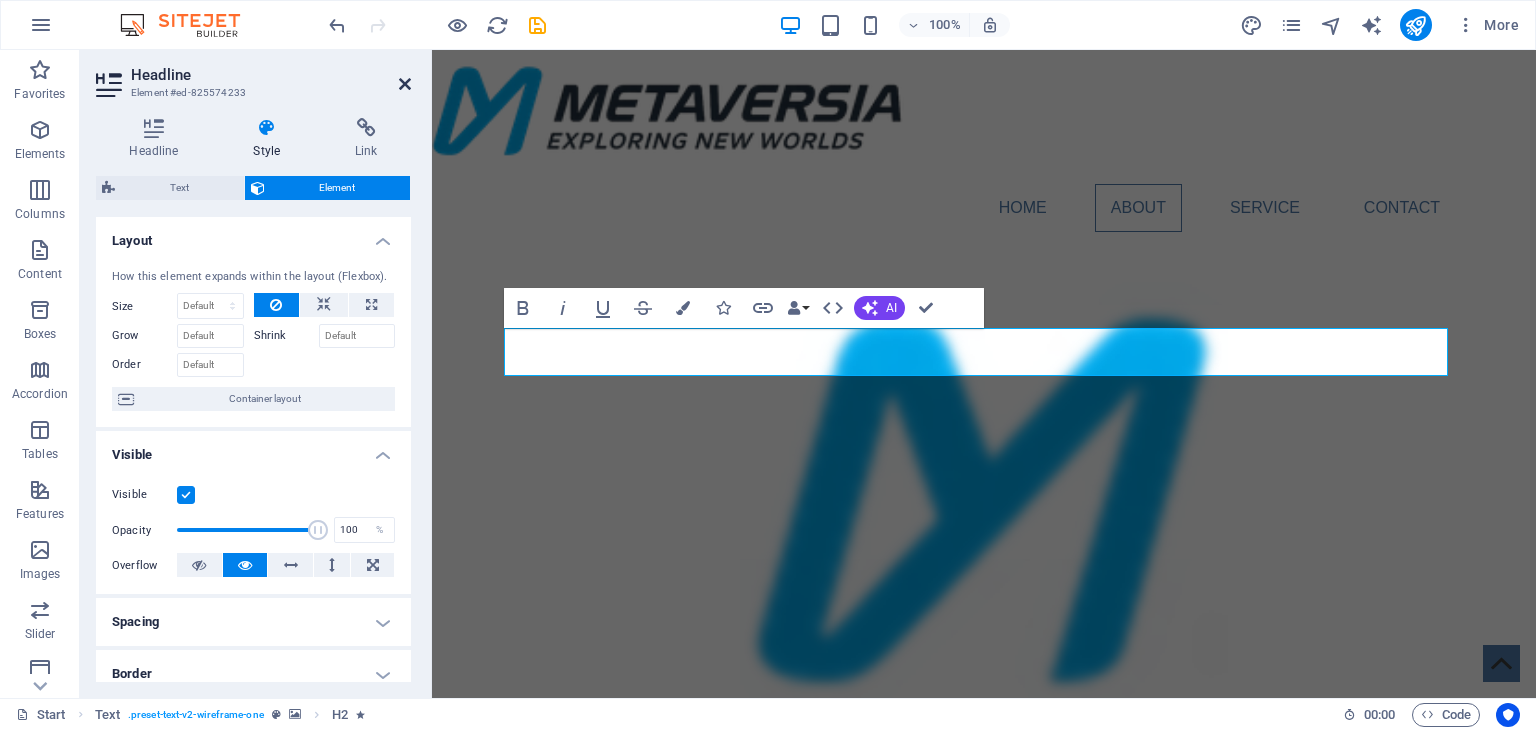click at bounding box center [405, 84] 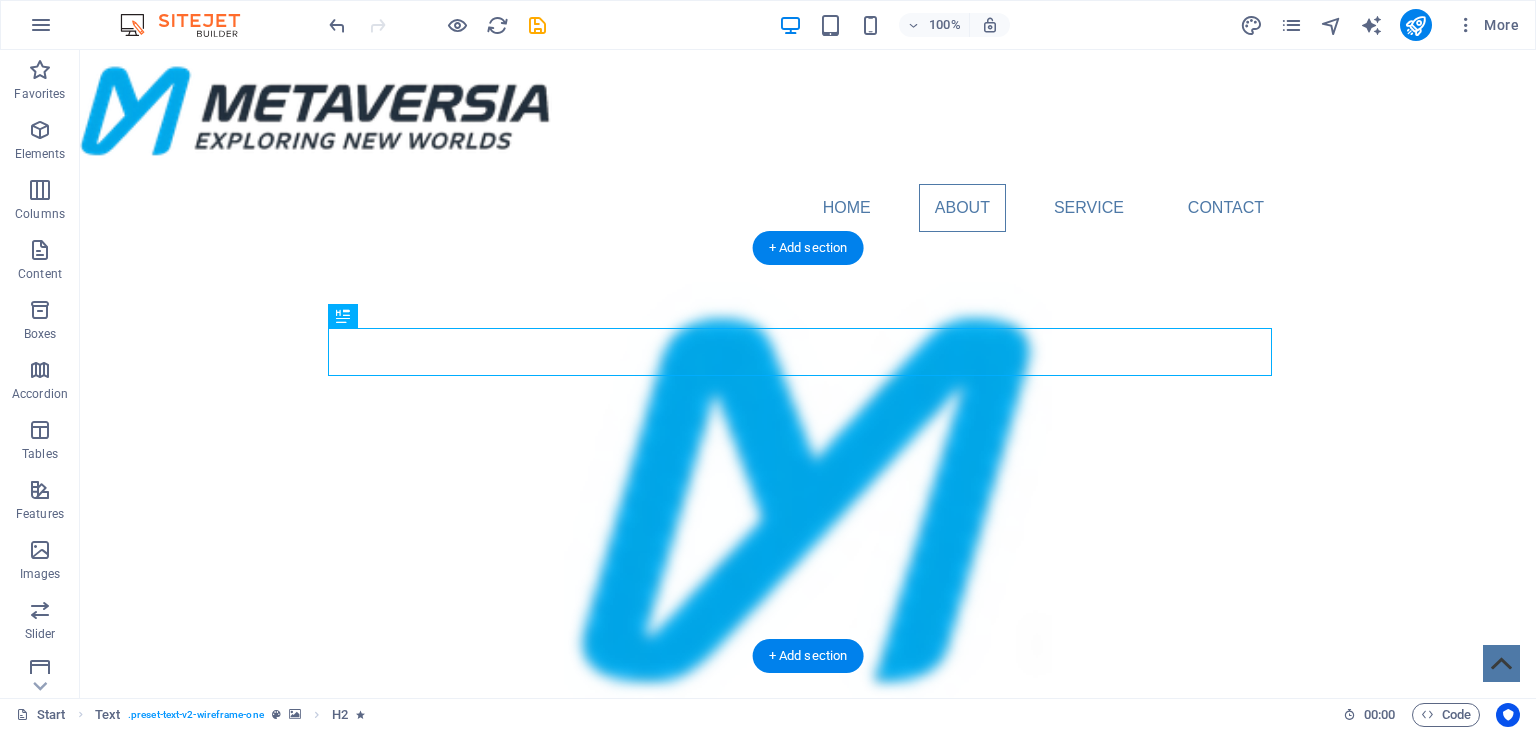 click at bounding box center (808, 492) 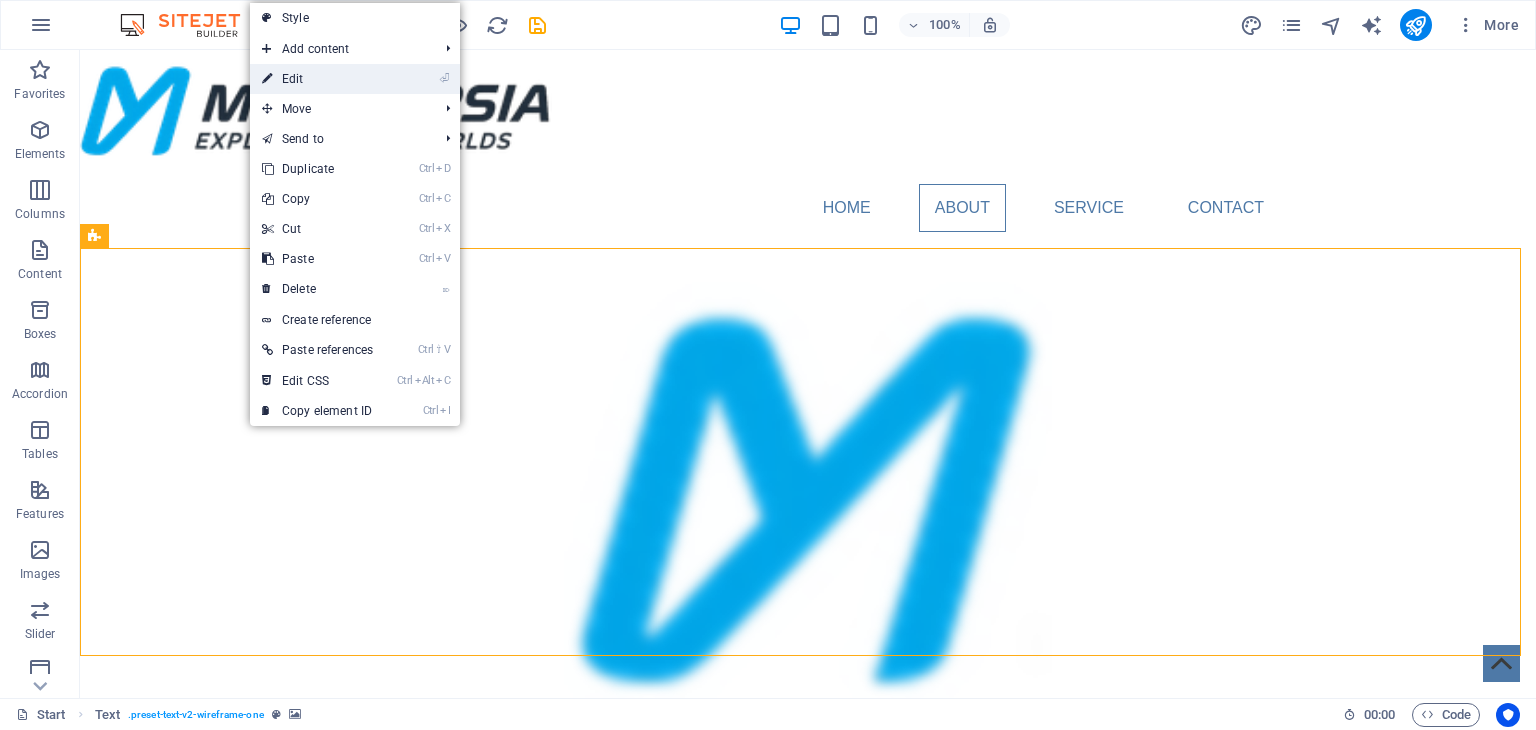 click on "⏎  Edit" at bounding box center (355, 79) 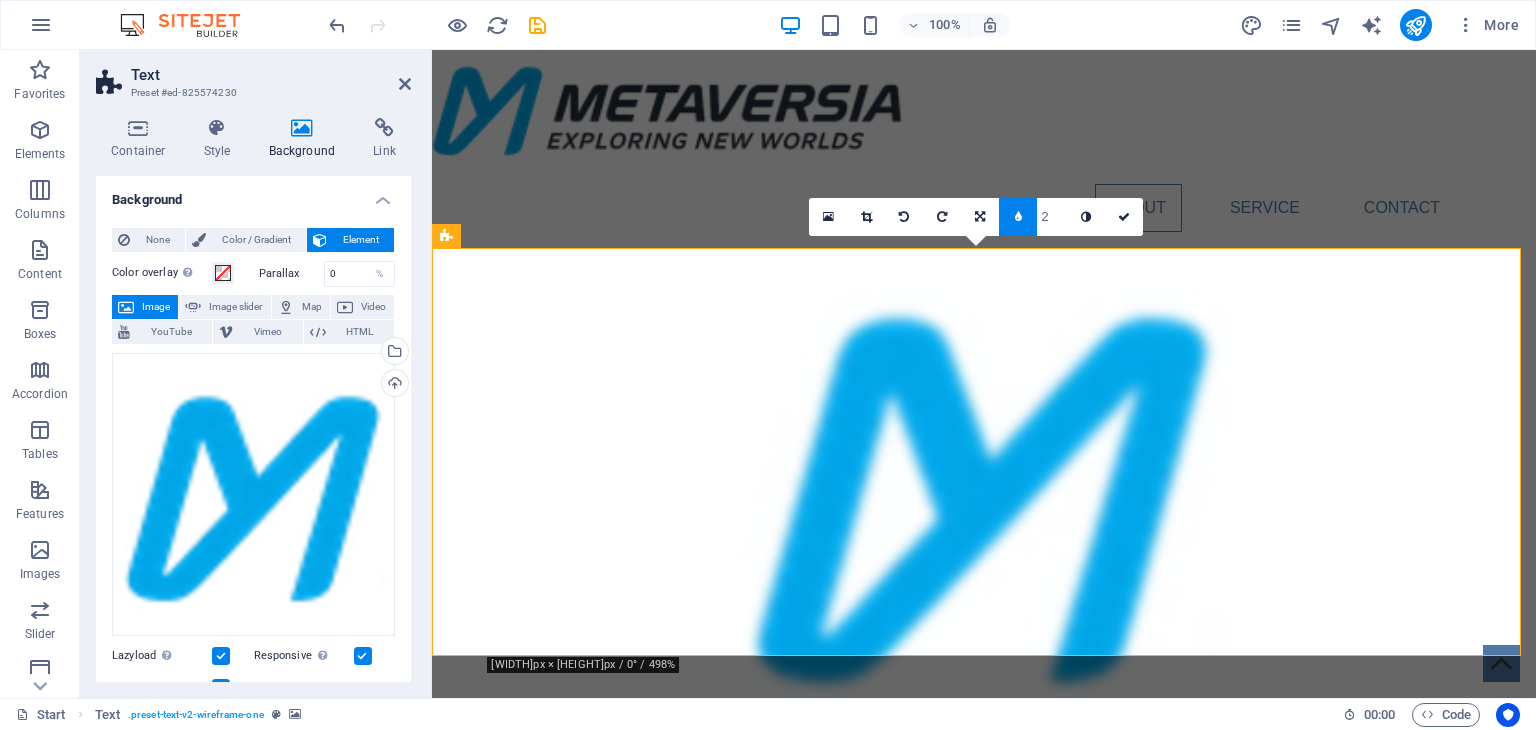 click on "Background" at bounding box center (306, 139) 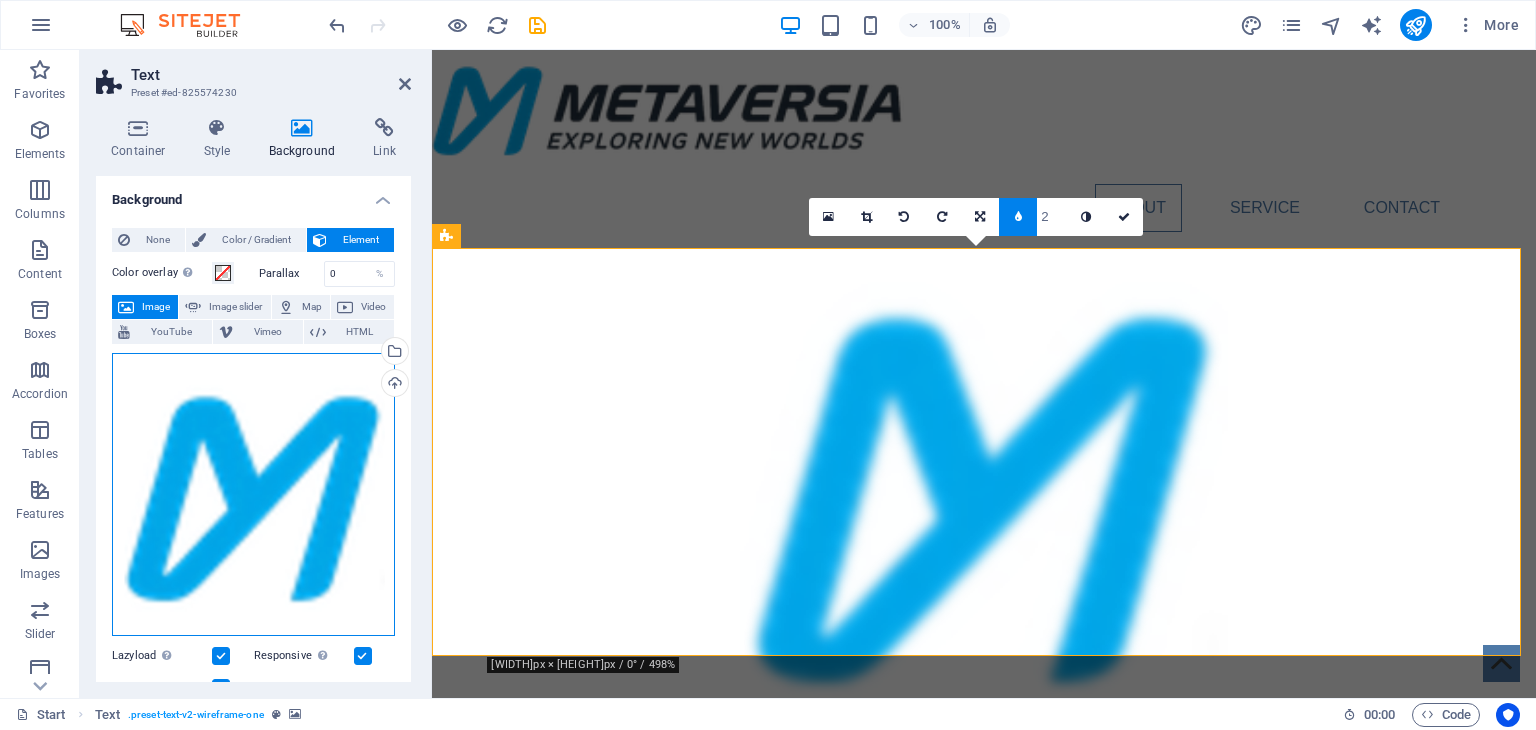 click on "Drag files here, click to choose files or select files from Files or our free stock photos & videos" at bounding box center [253, 494] 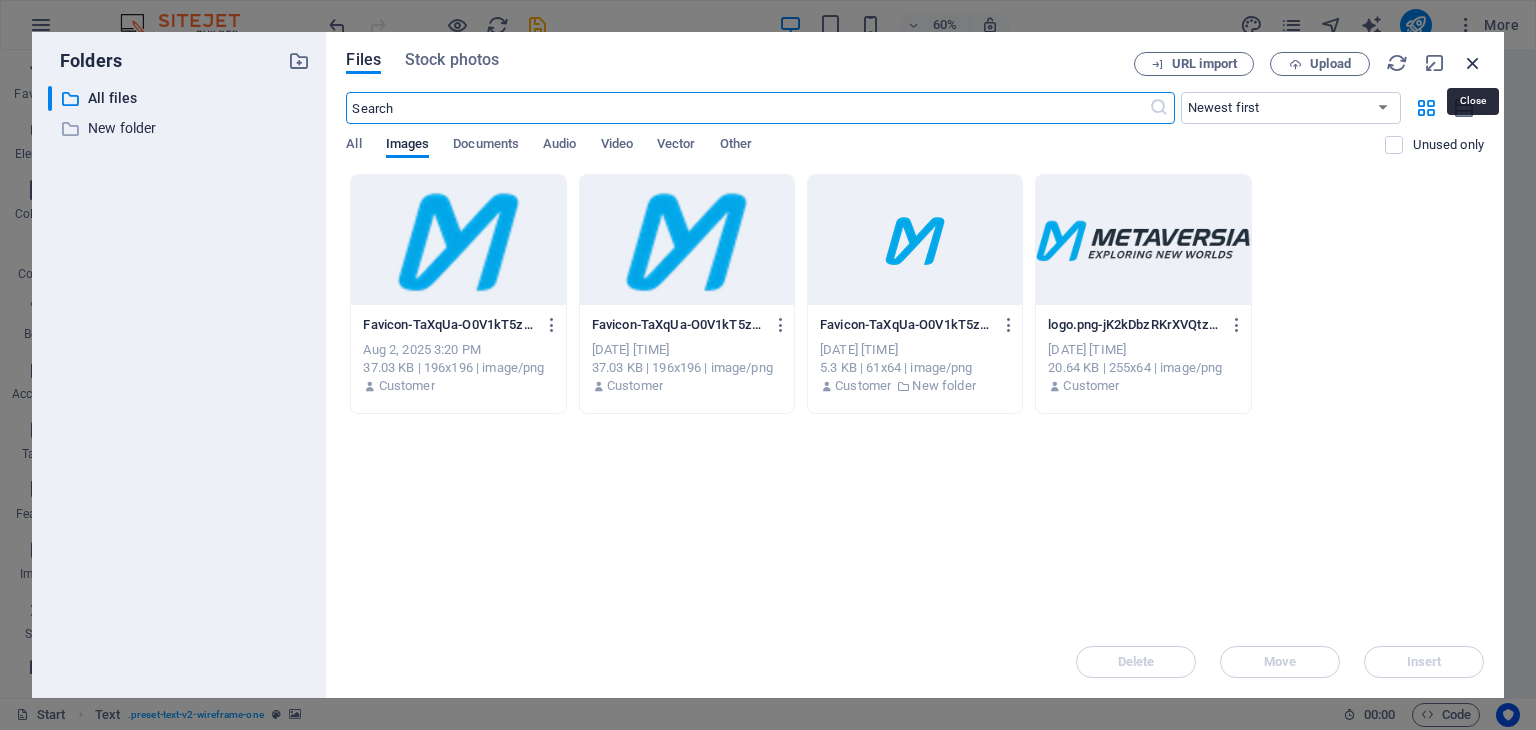 click at bounding box center [1473, 63] 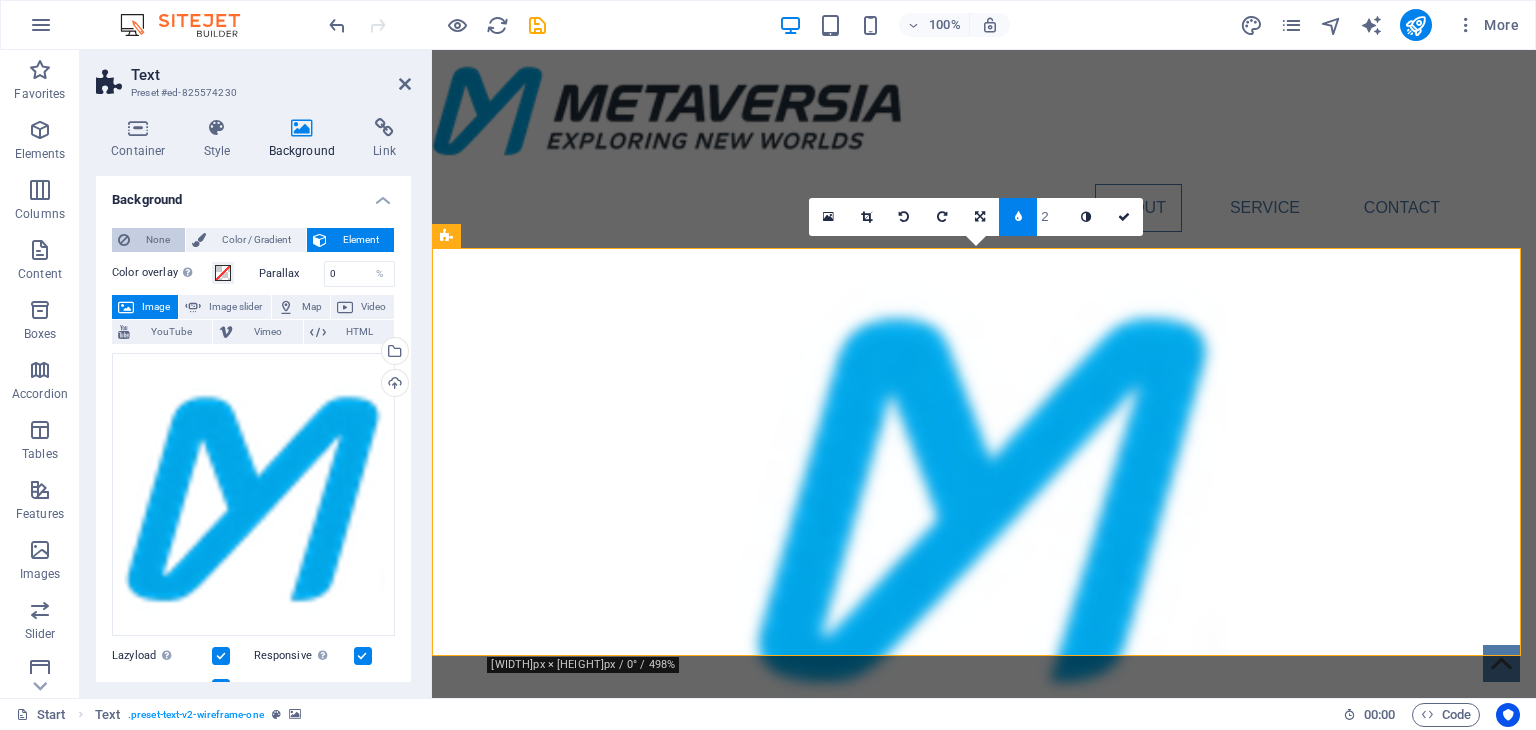 click on "None" at bounding box center (157, 240) 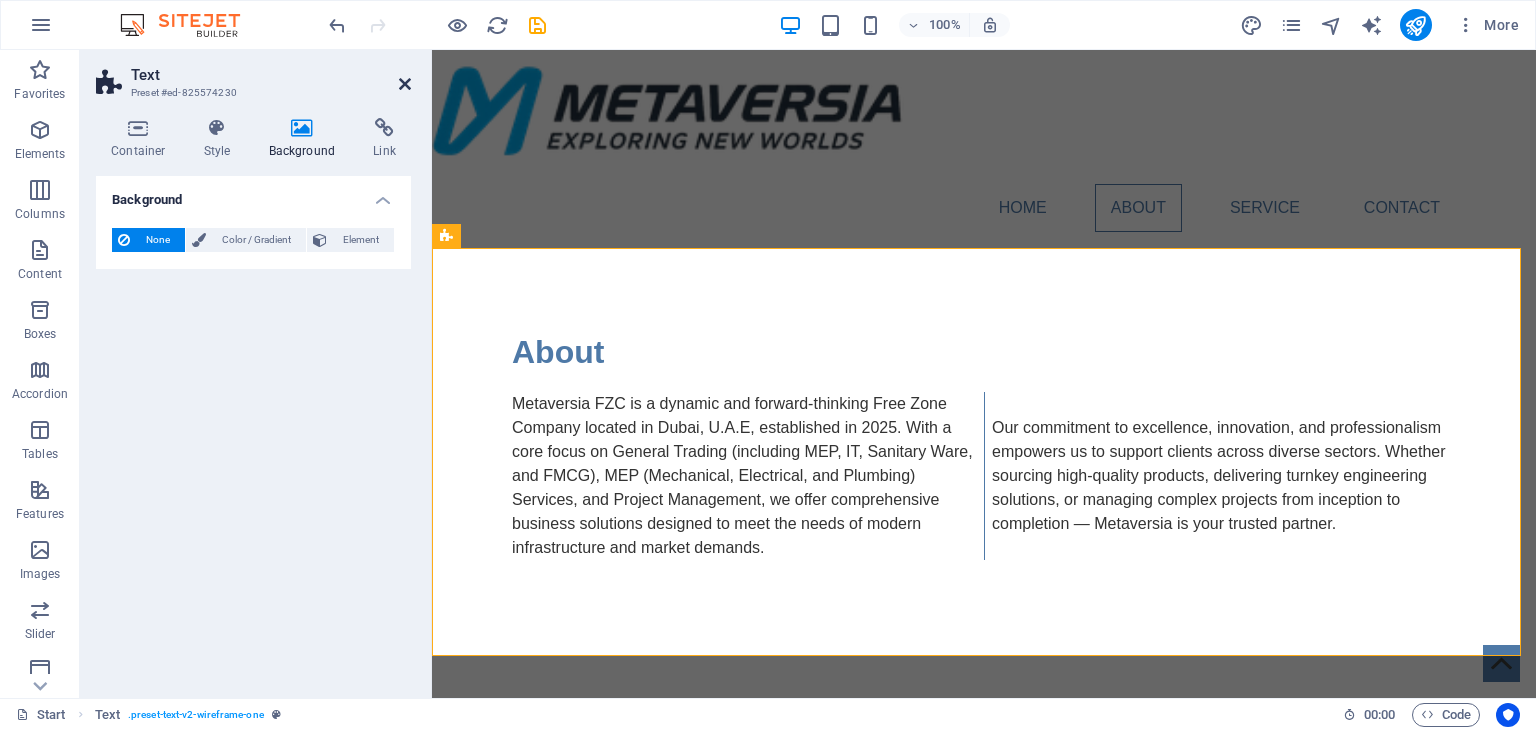 click at bounding box center (405, 84) 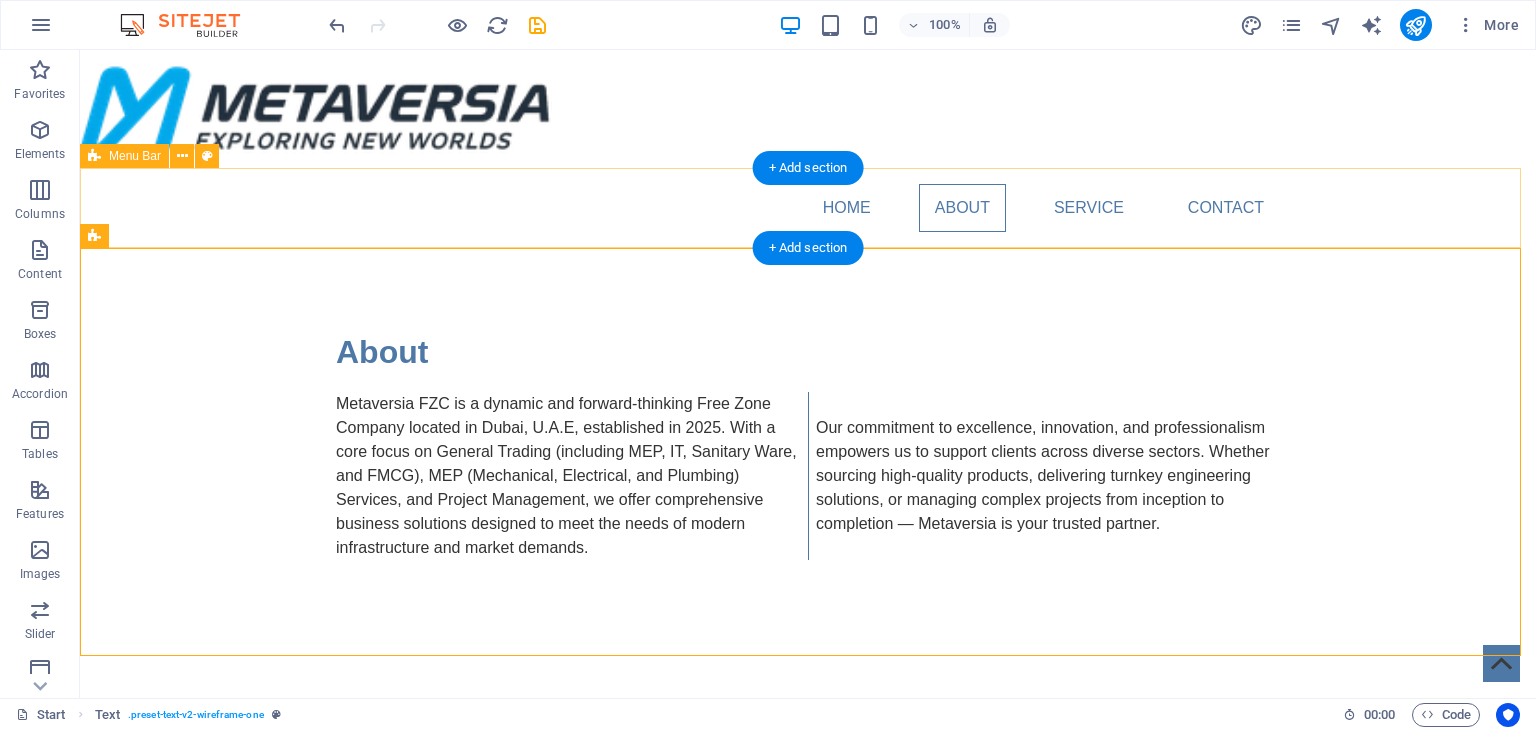 click on "Home About Service Contact" at bounding box center [808, 208] 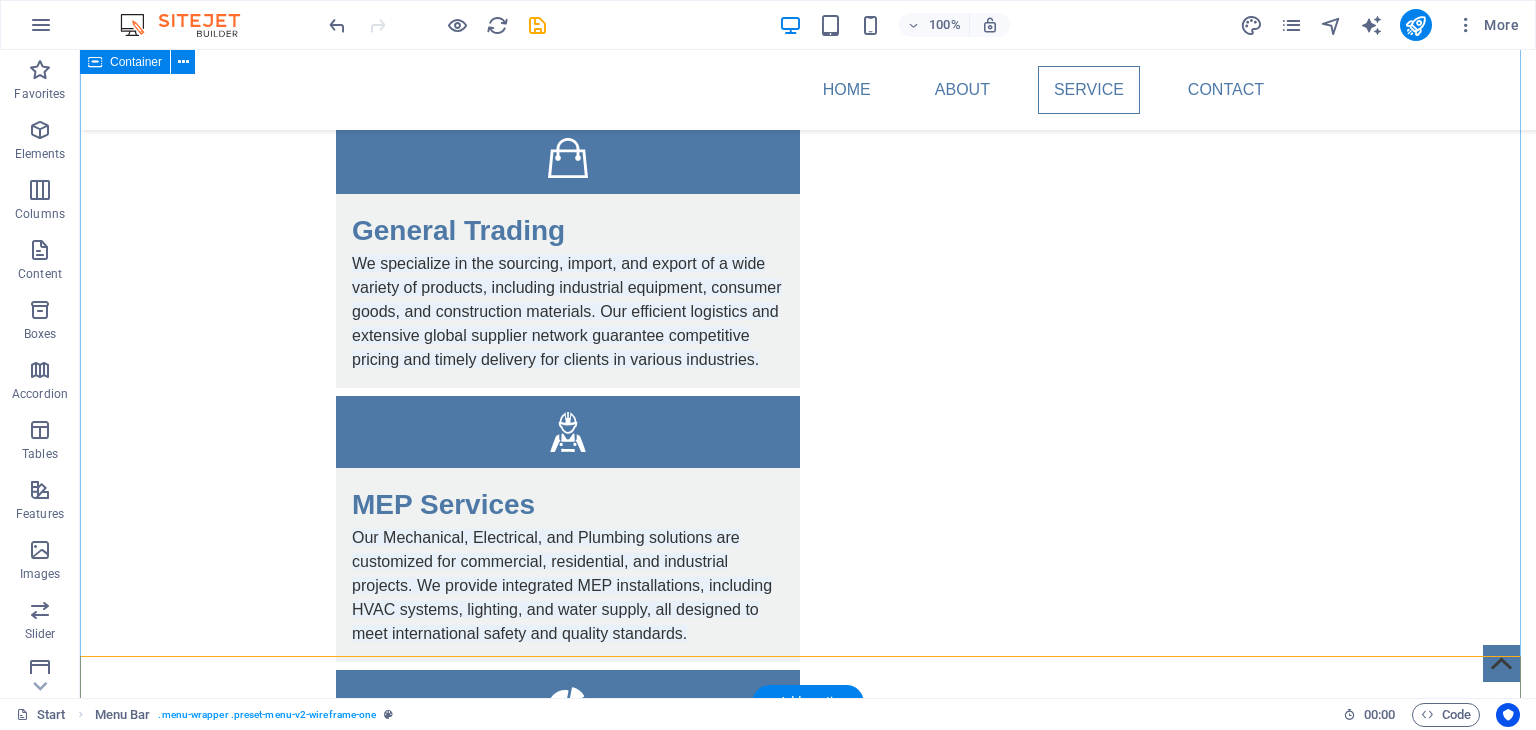 scroll, scrollTop: 0, scrollLeft: 0, axis: both 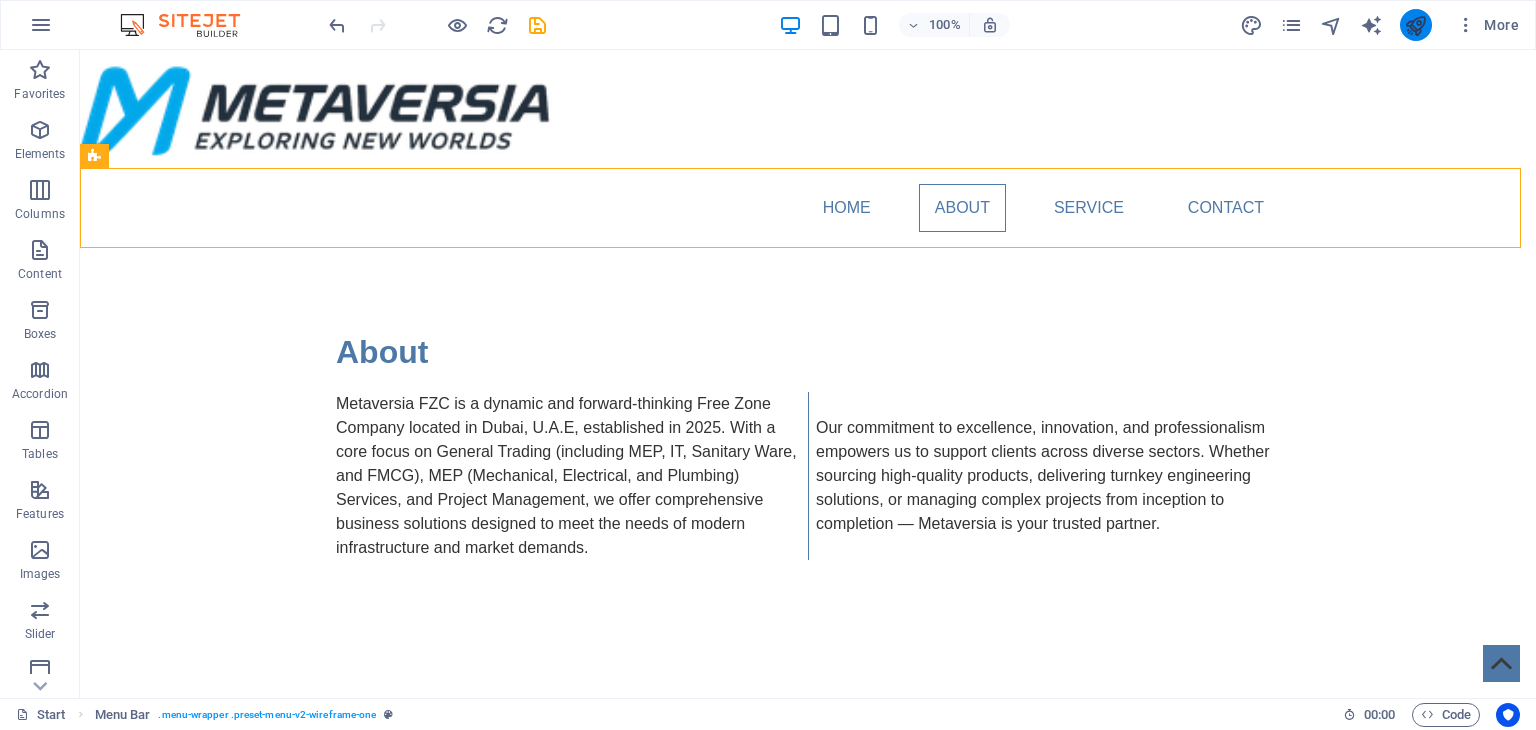 click at bounding box center [1415, 25] 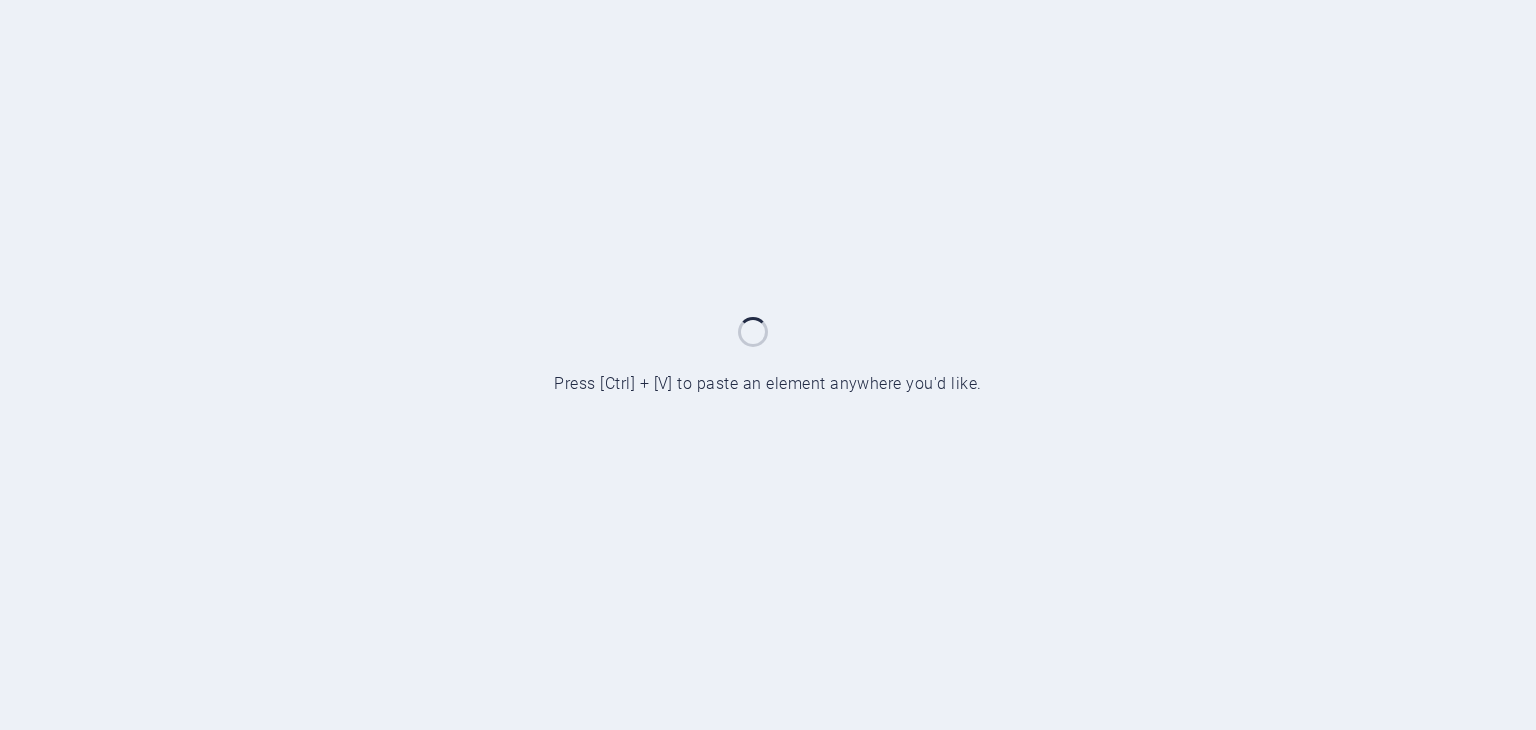 scroll, scrollTop: 0, scrollLeft: 0, axis: both 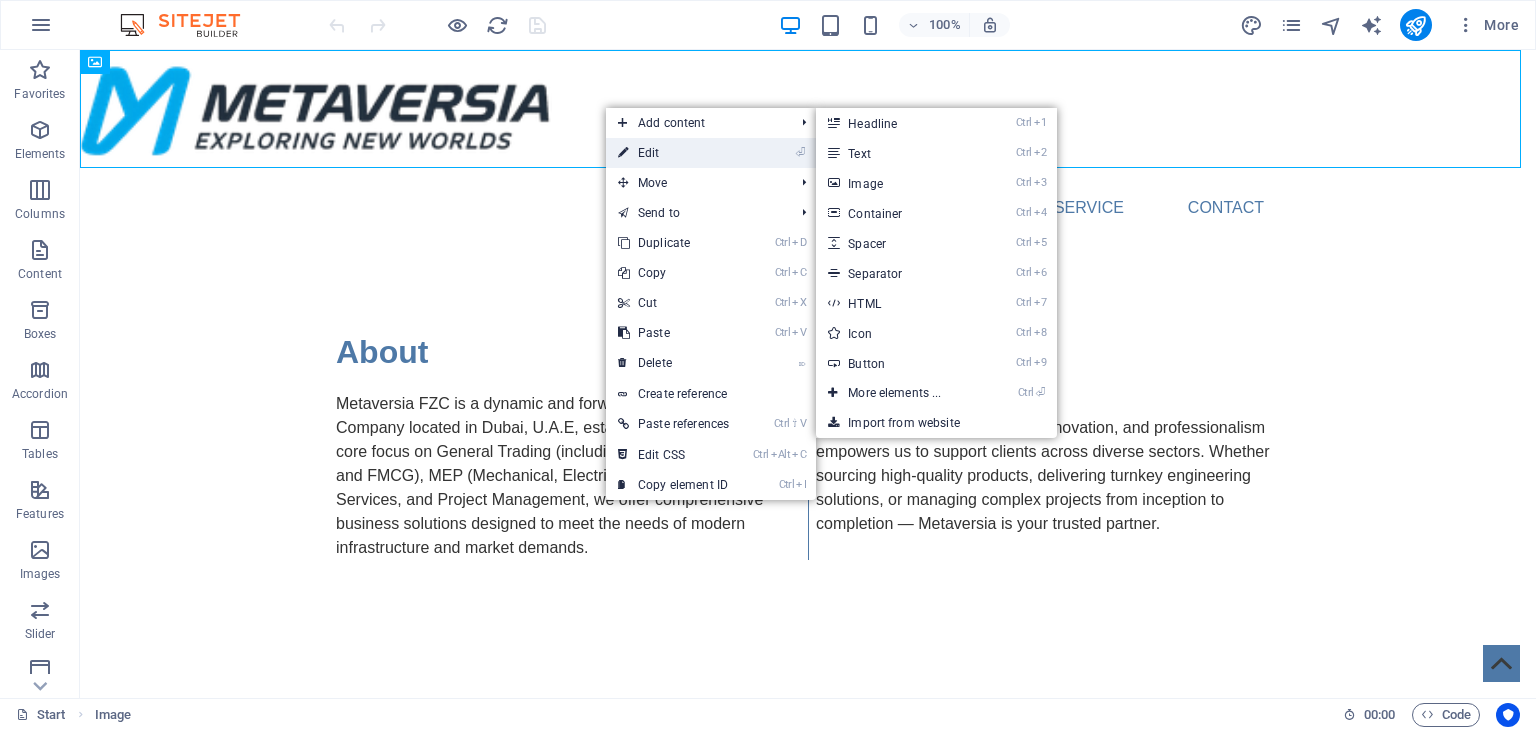 click on "⏎  Edit" at bounding box center (673, 153) 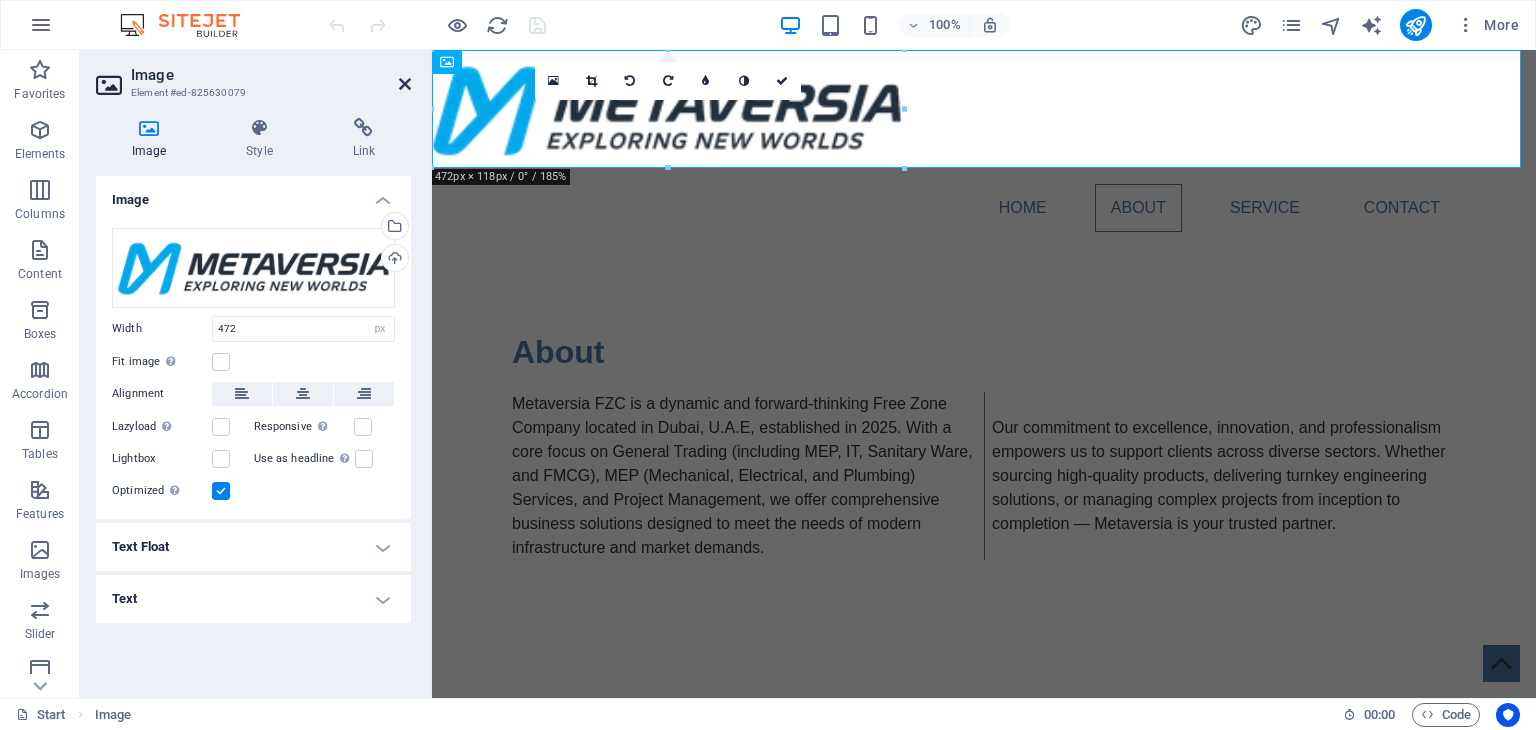 drag, startPoint x: 405, startPoint y: 83, endPoint x: 760, endPoint y: 52, distance: 356.35095 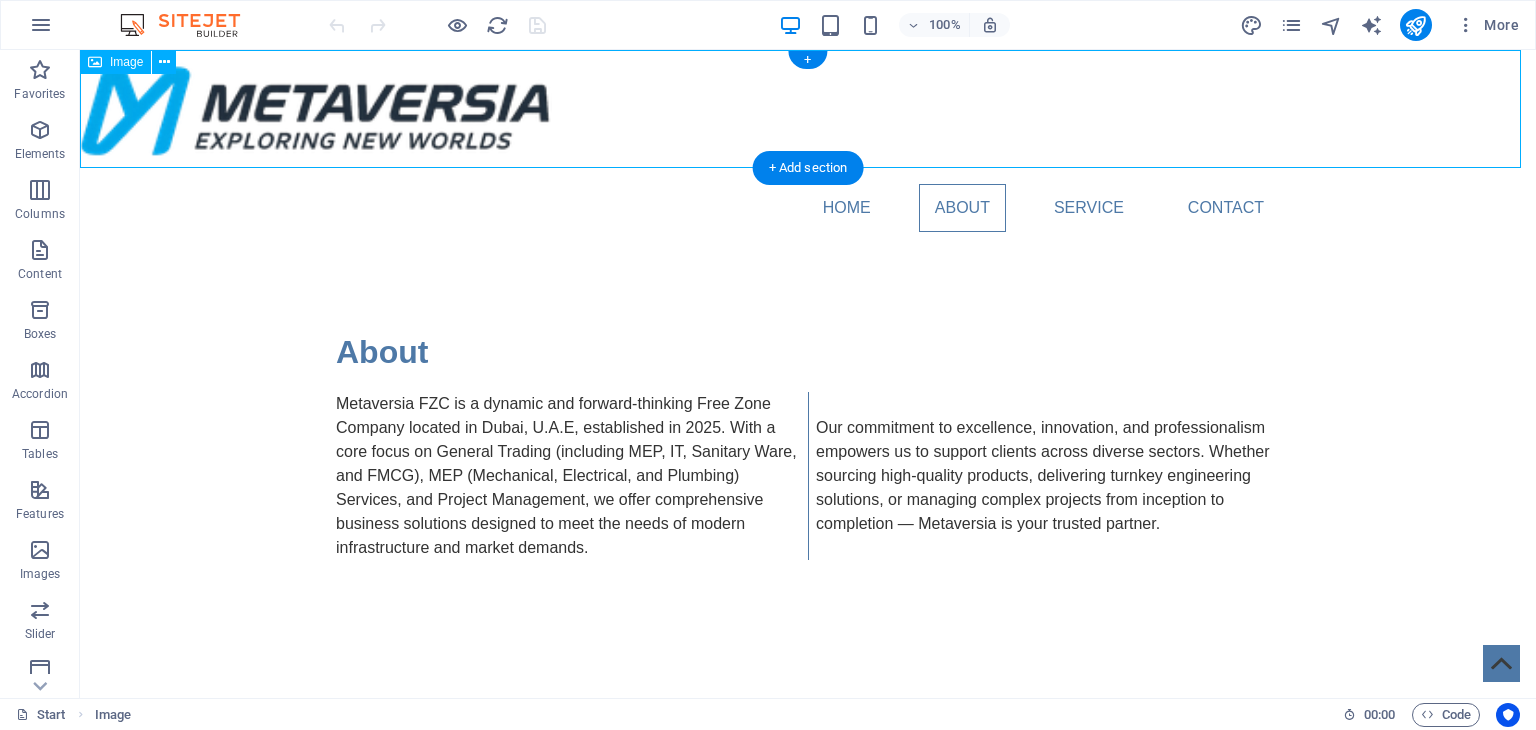 click at bounding box center [808, 109] 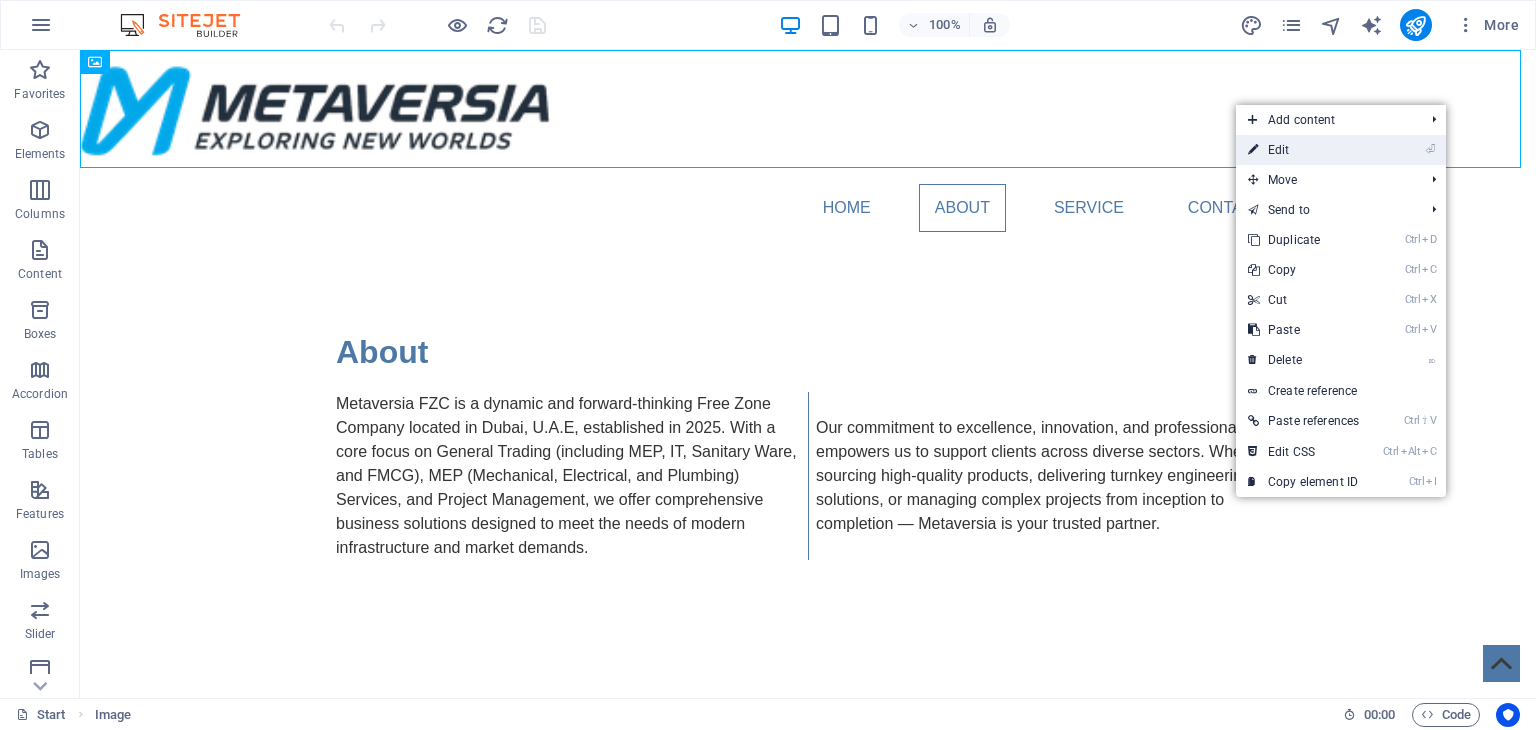 click on "⏎  Edit" at bounding box center [1303, 150] 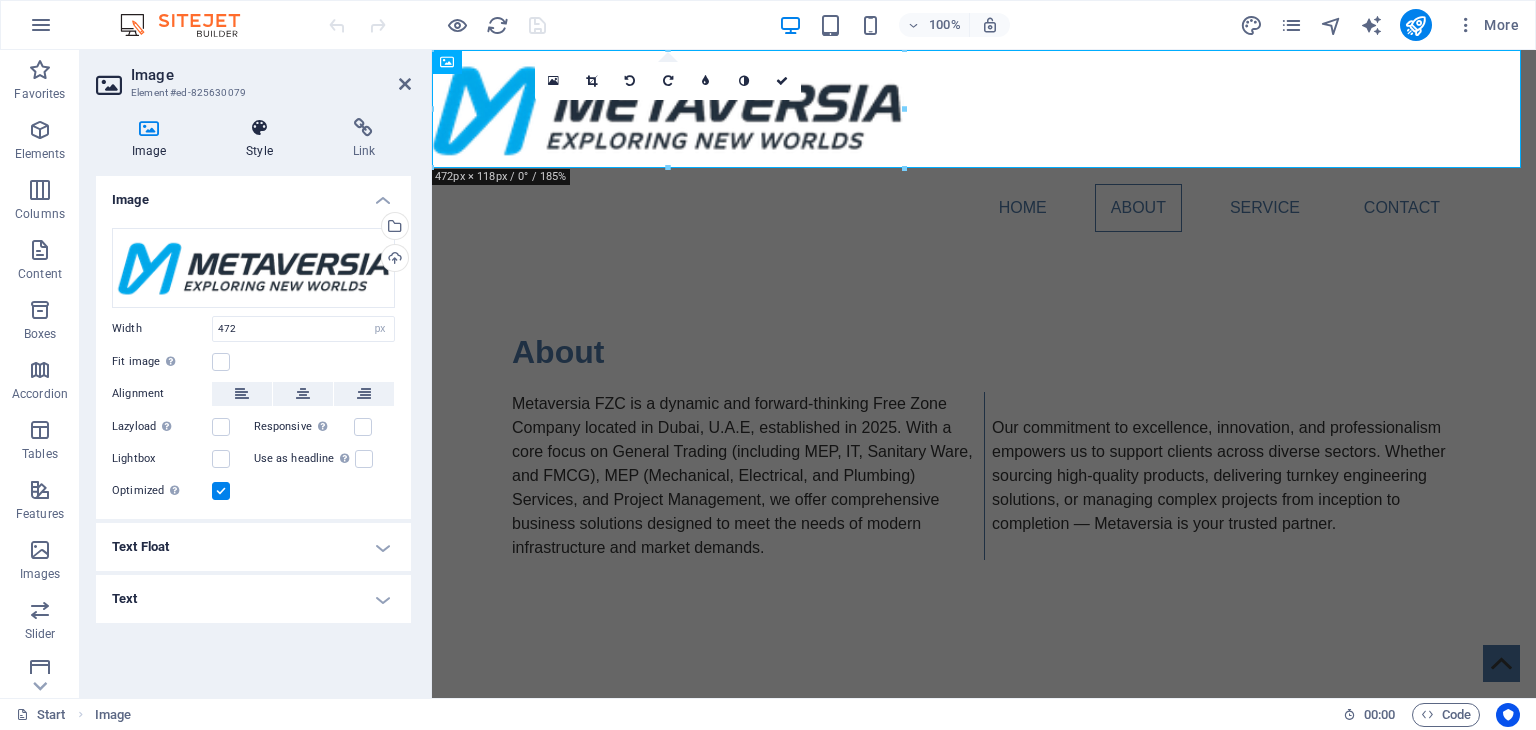 click on "Style" at bounding box center [263, 139] 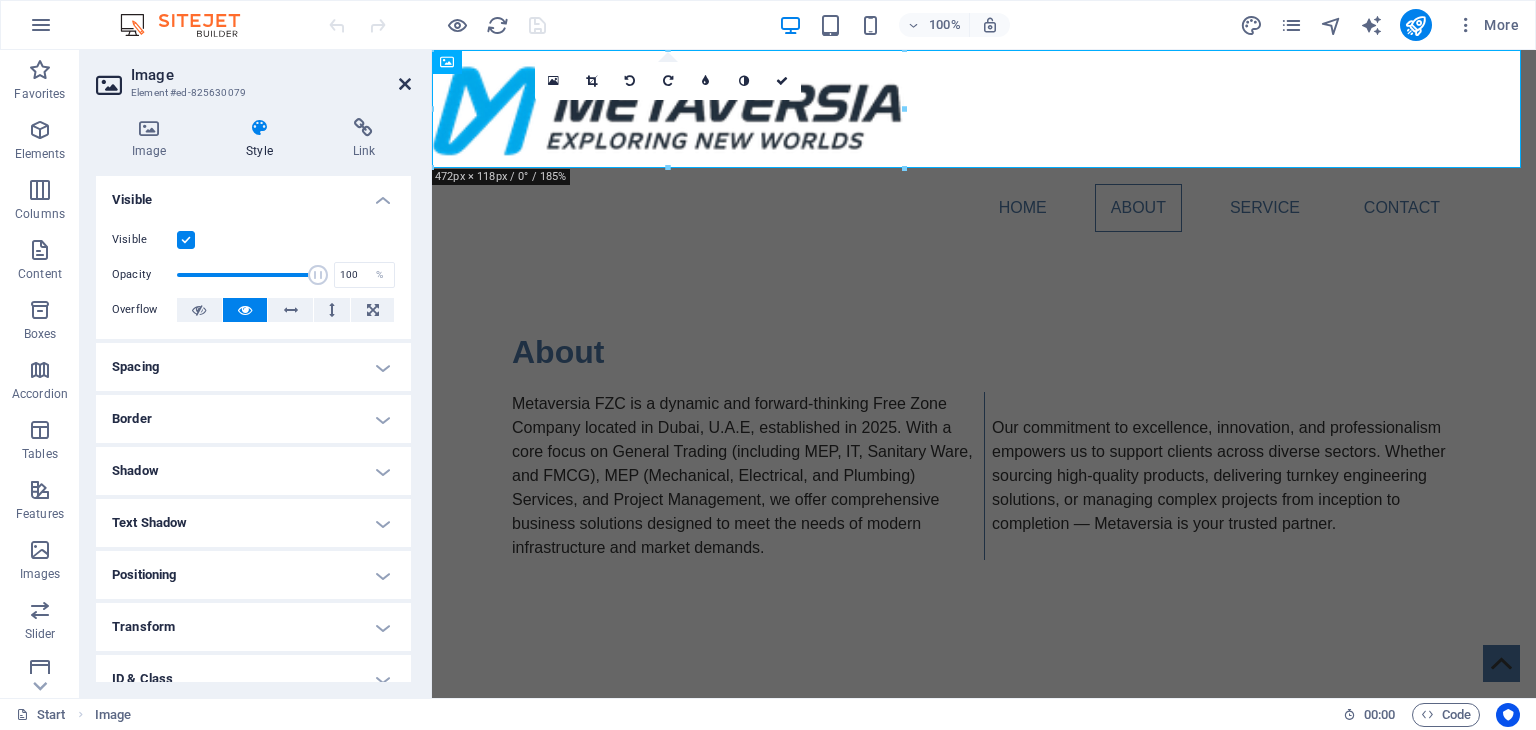 click at bounding box center [405, 84] 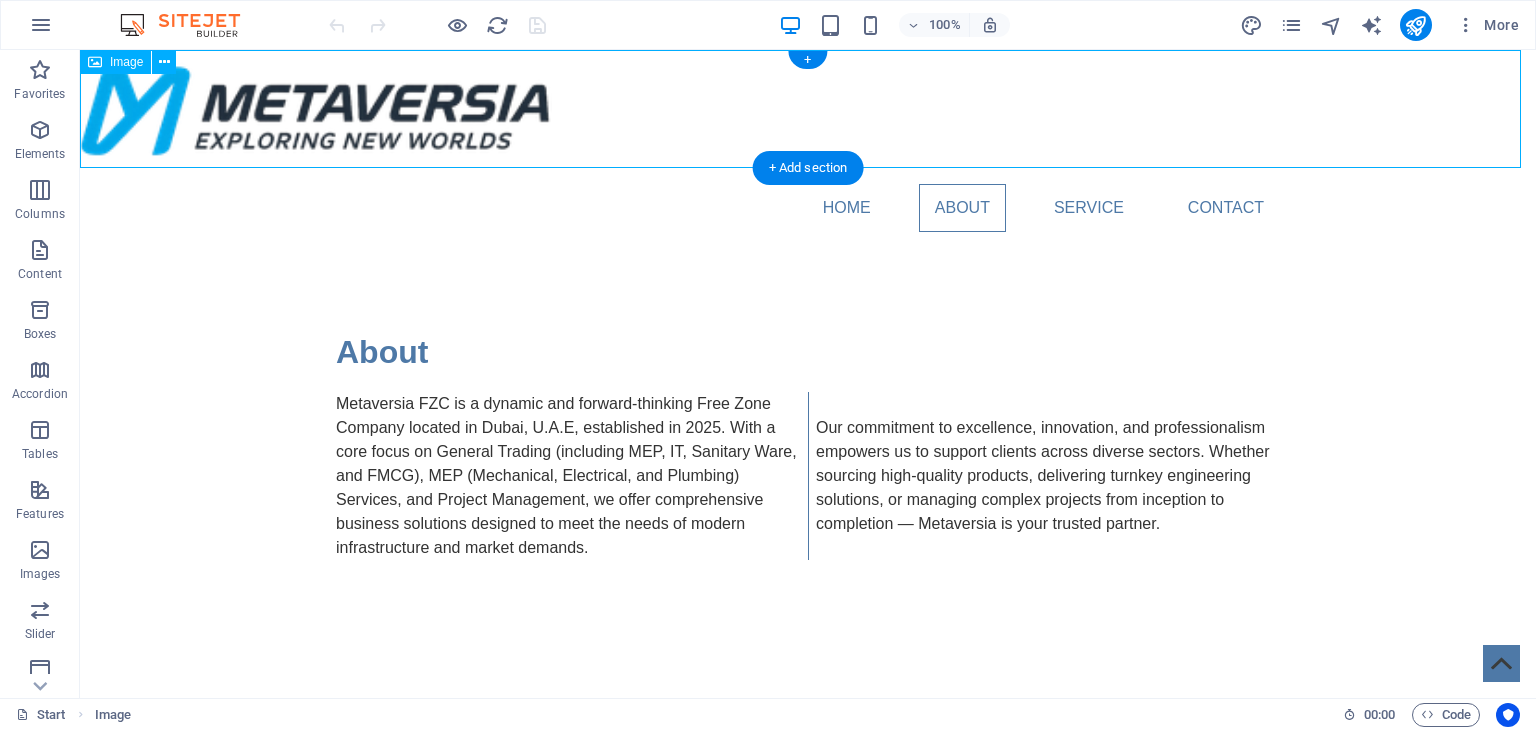 click at bounding box center [808, 109] 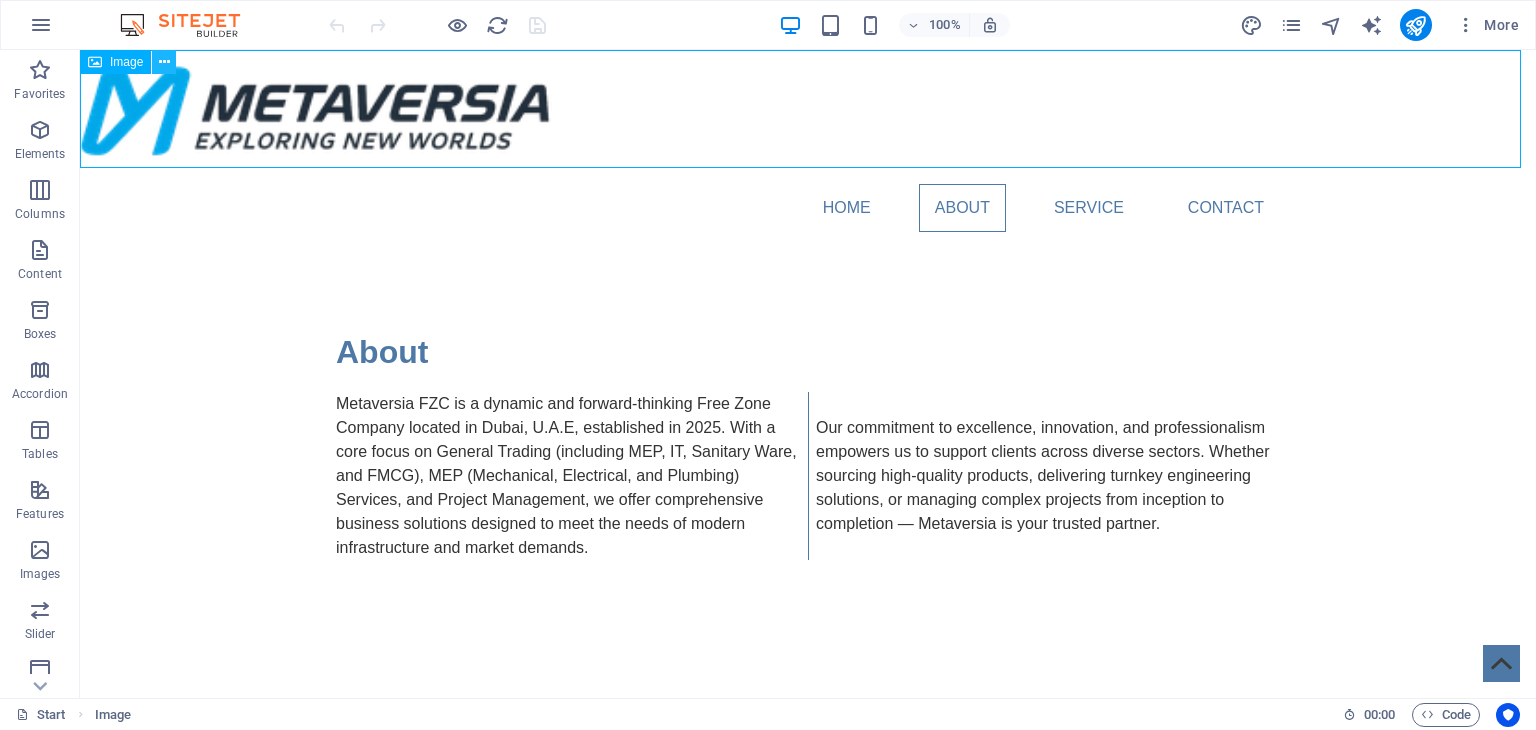 click at bounding box center [164, 62] 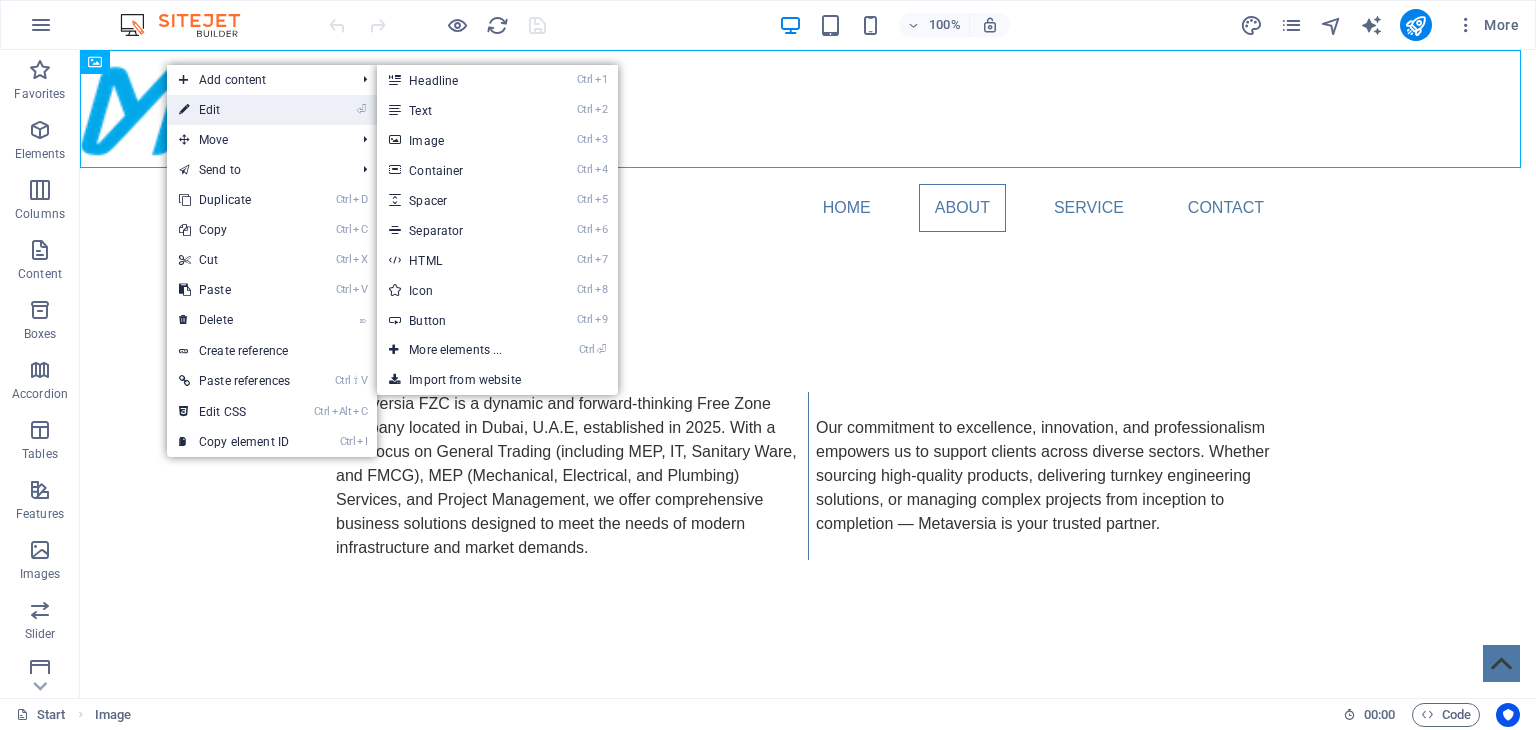 click on "⏎  Edit" at bounding box center [234, 110] 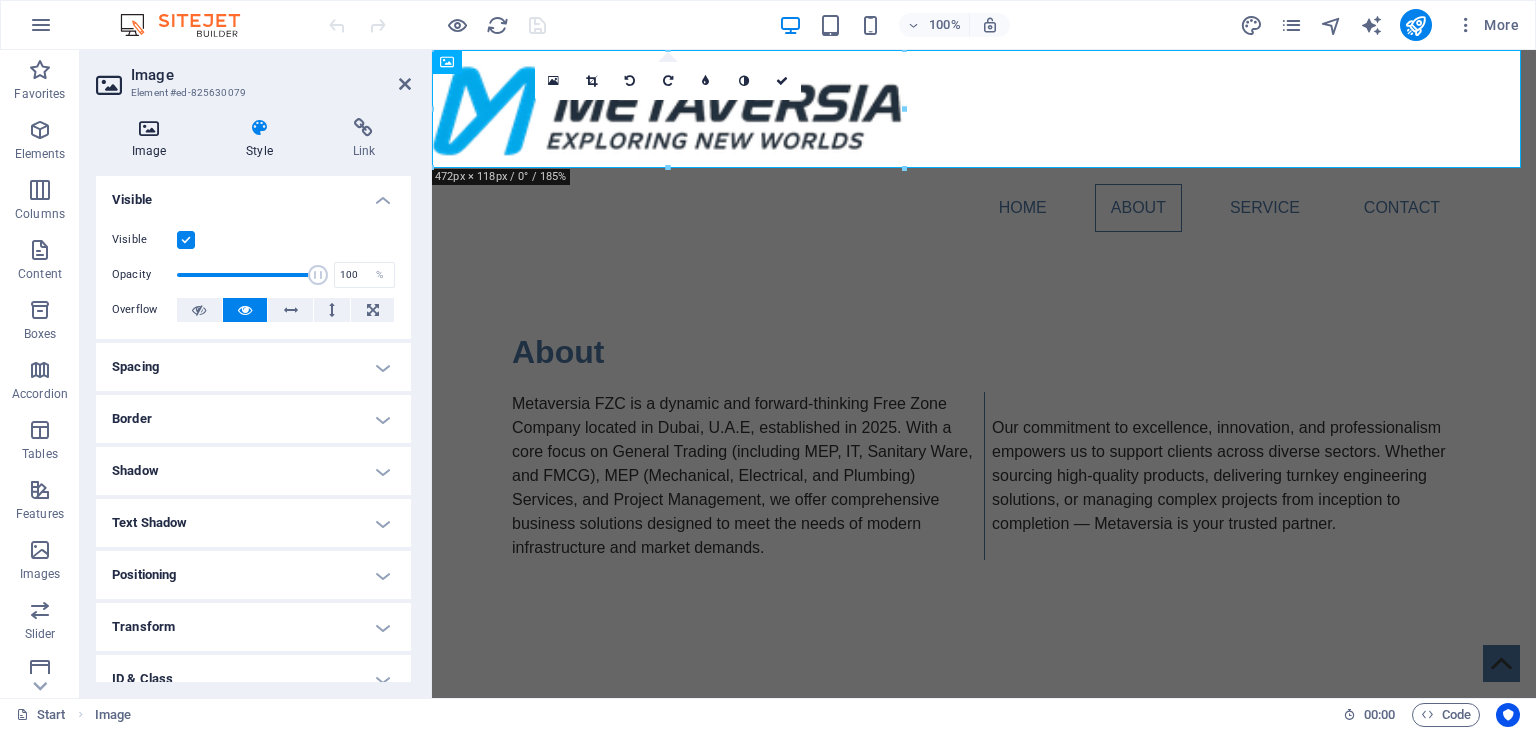 click on "Image" at bounding box center [153, 139] 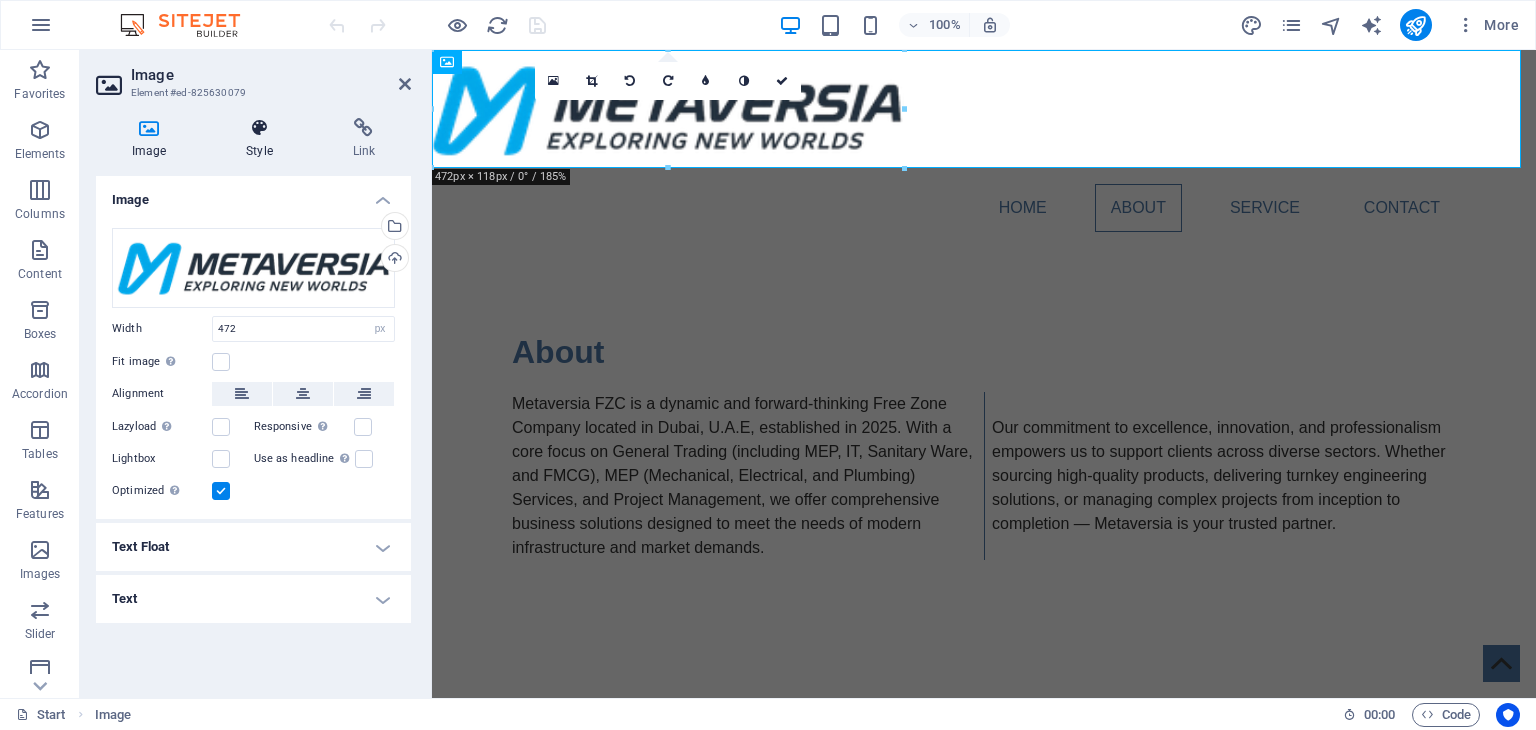 click on "Style" at bounding box center (263, 139) 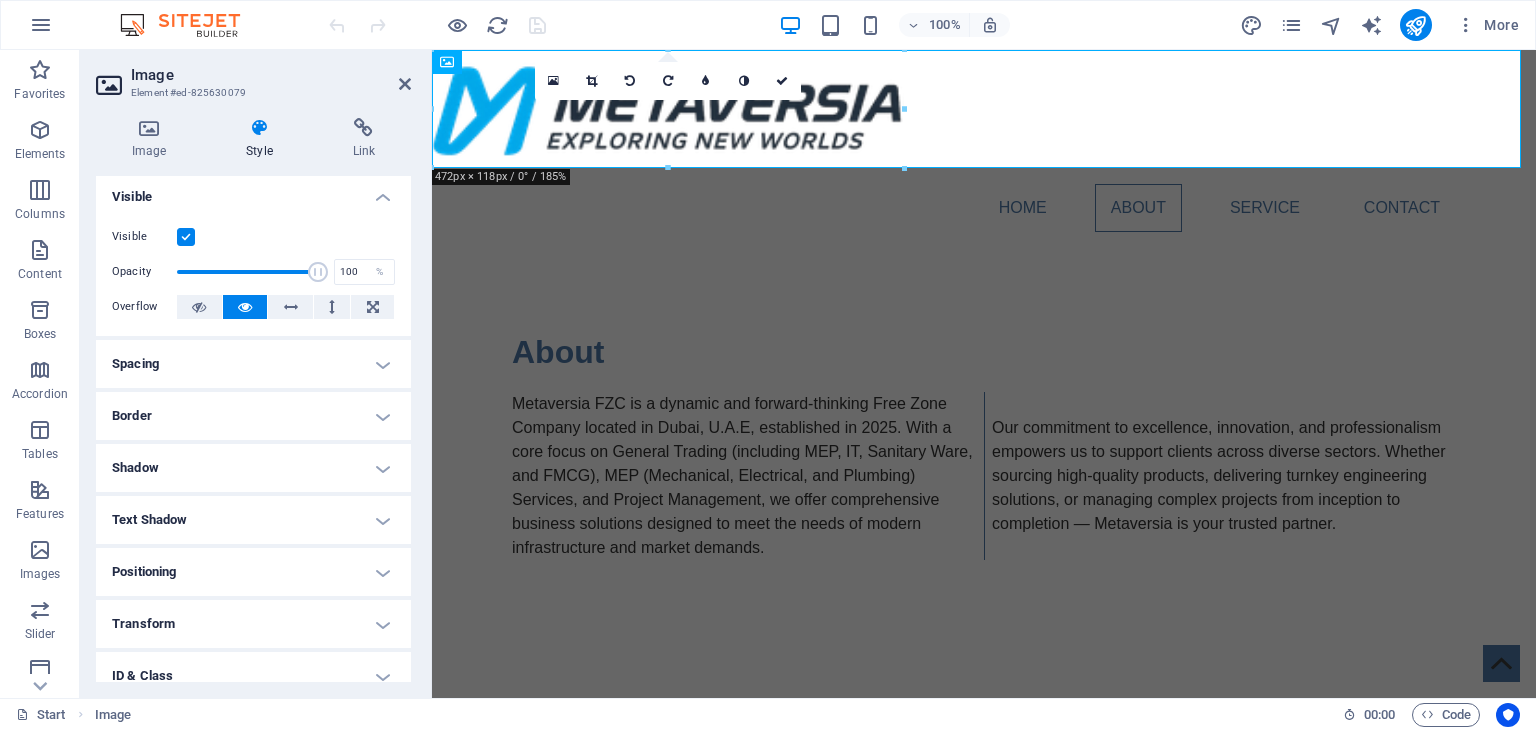 scroll, scrollTop: 0, scrollLeft: 0, axis: both 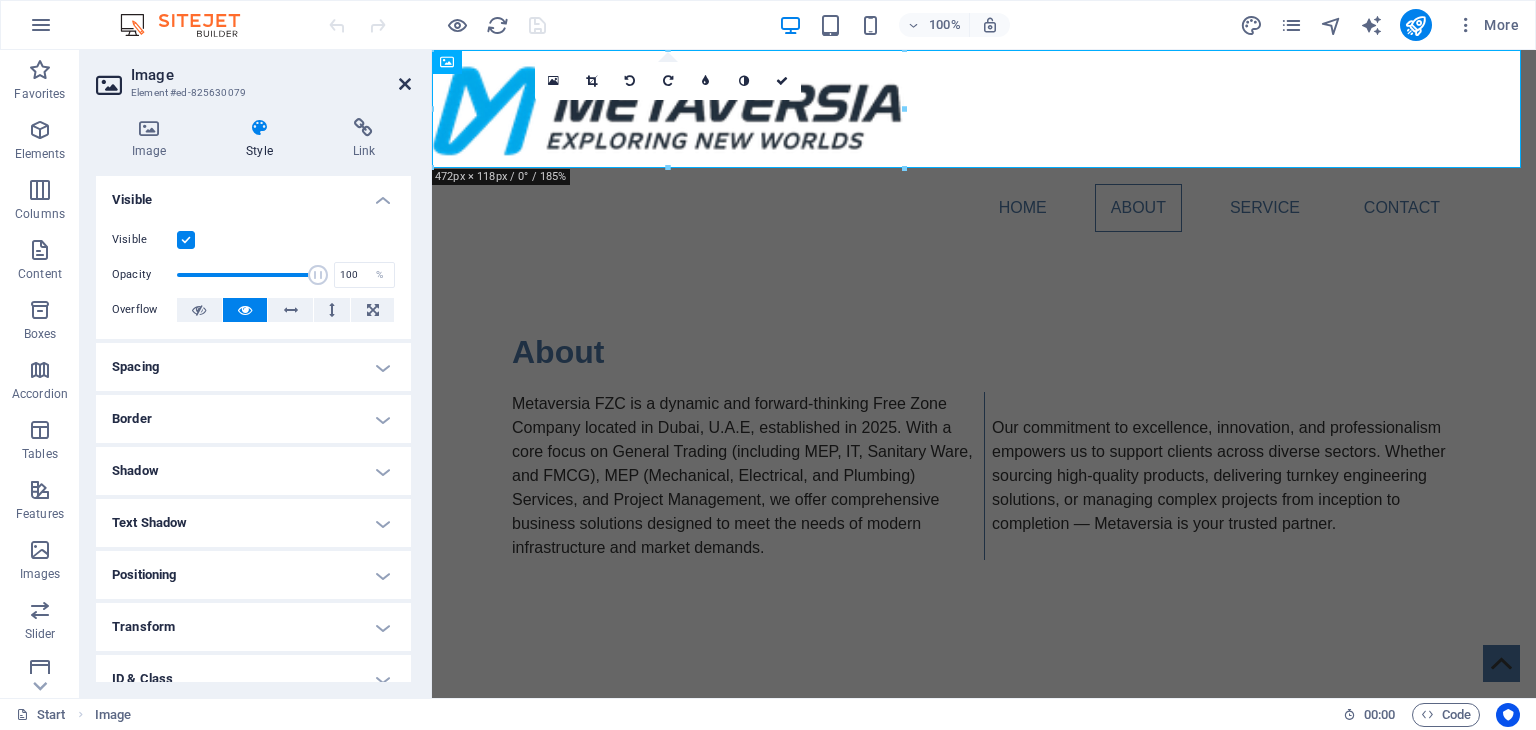 click at bounding box center [405, 84] 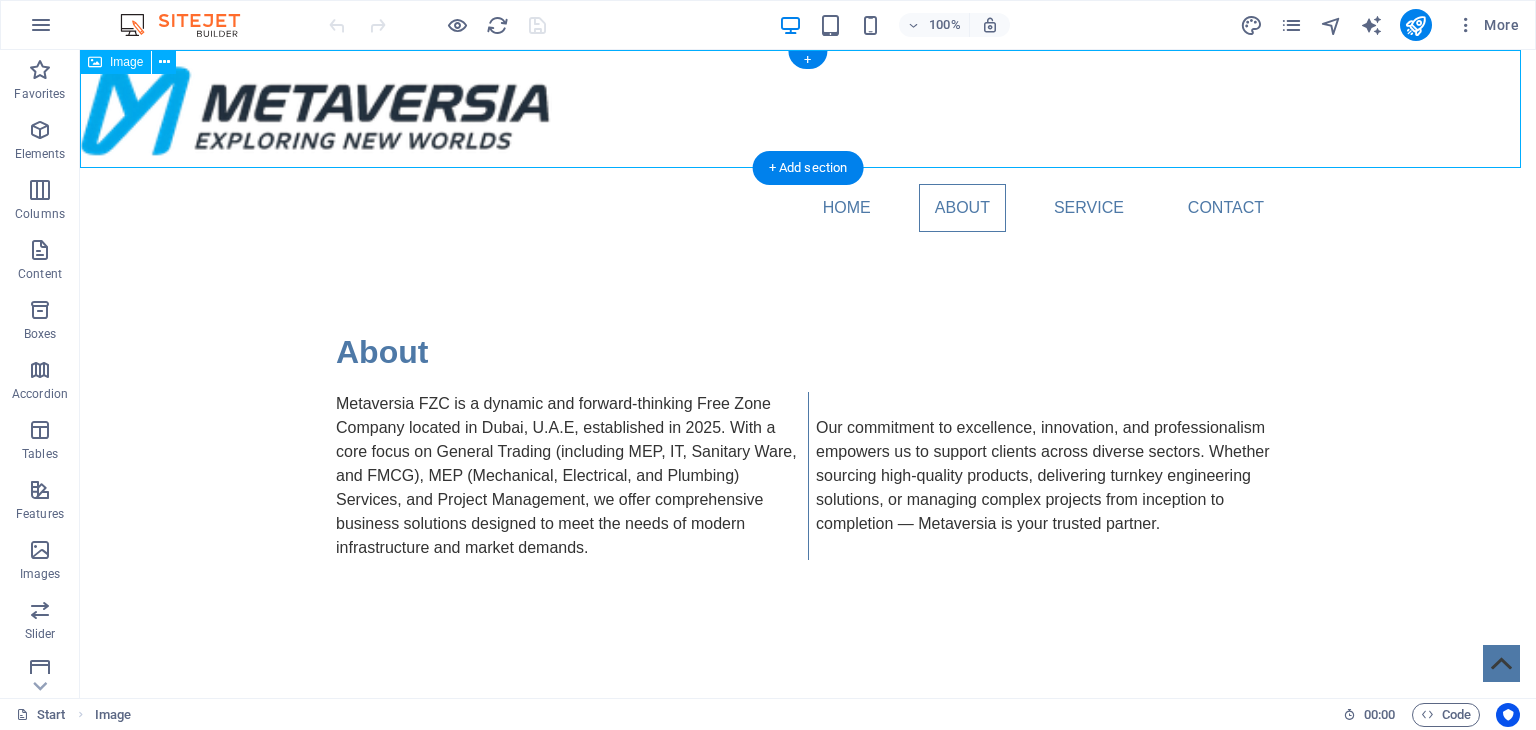 click at bounding box center (808, 109) 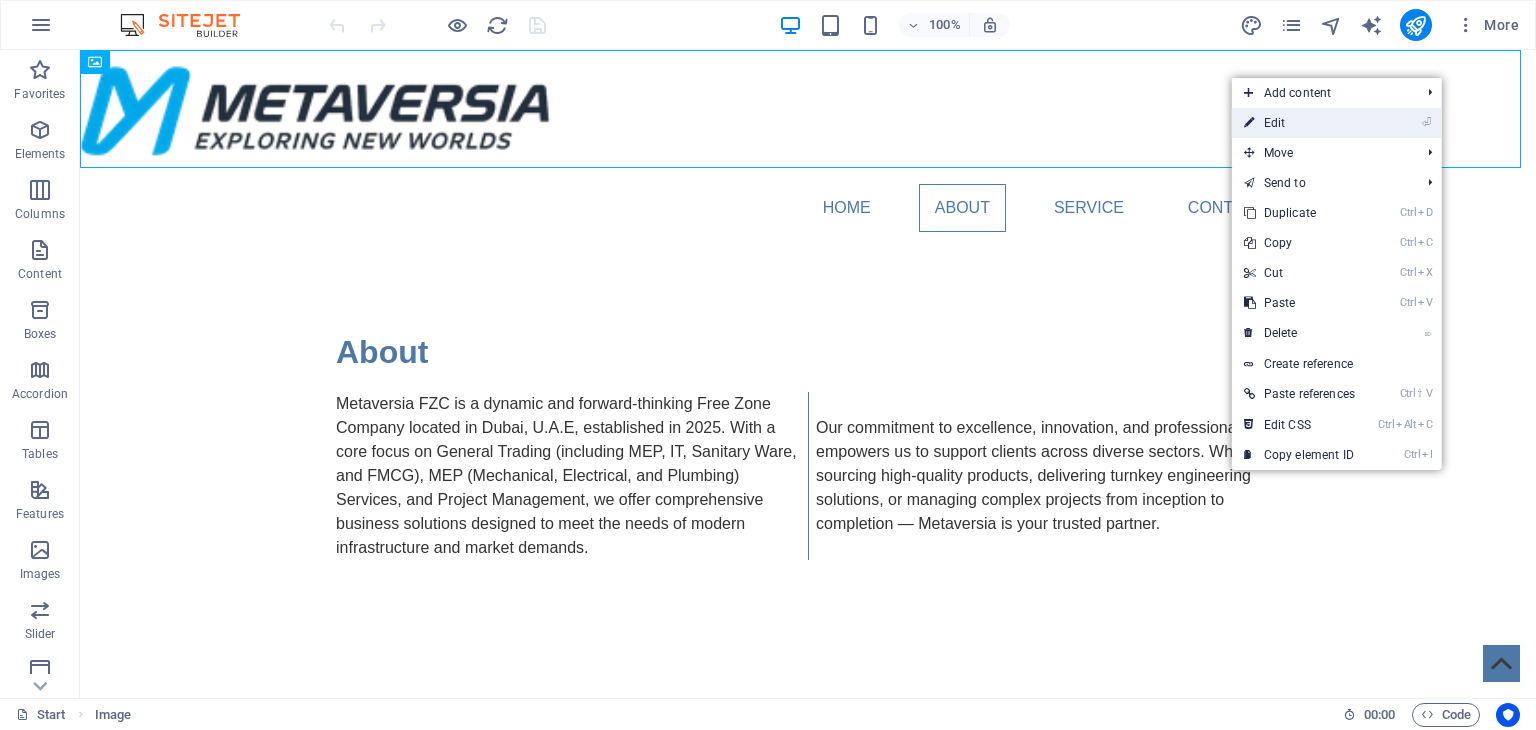 click on "⏎  Edit" at bounding box center [1299, 123] 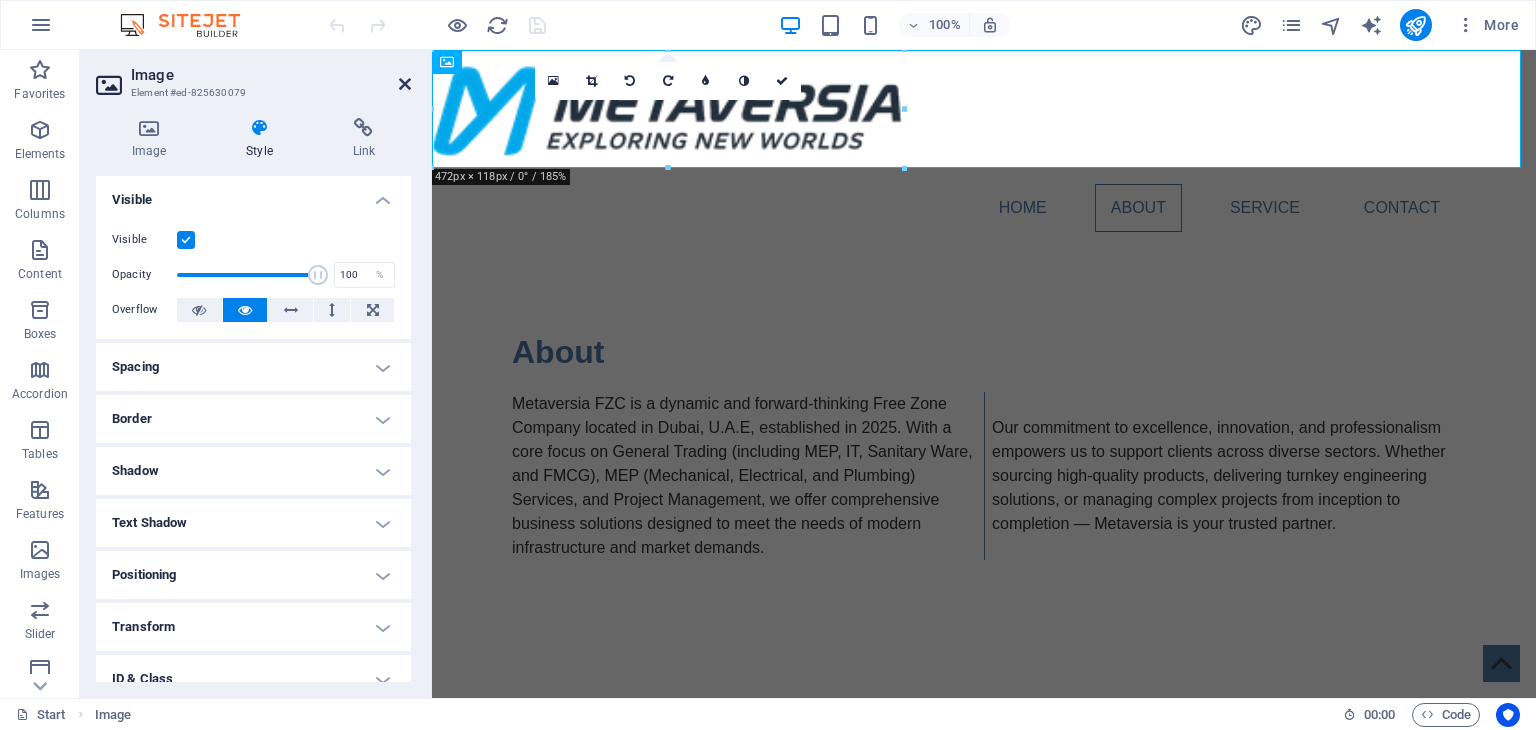 click at bounding box center (405, 84) 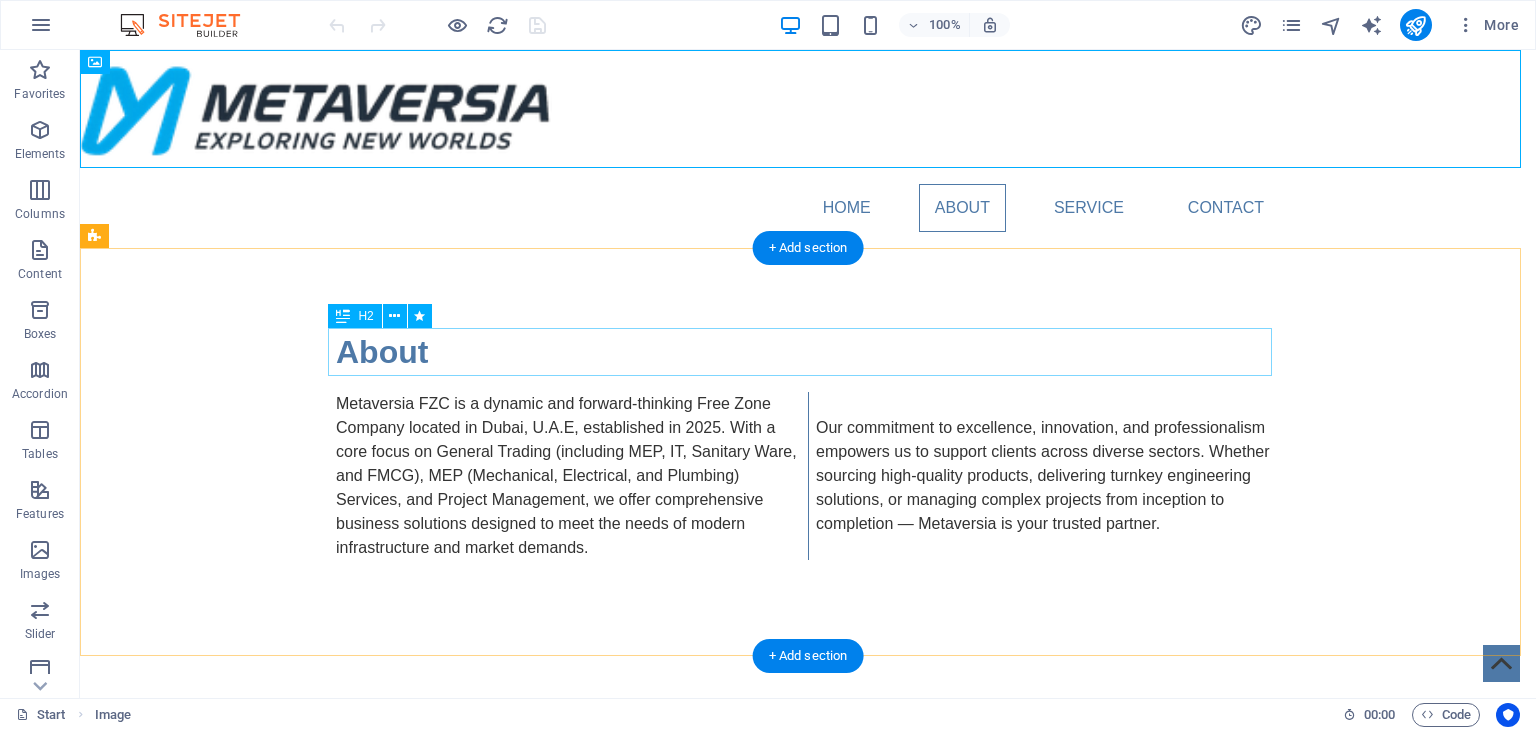 click on "About" at bounding box center (808, 352) 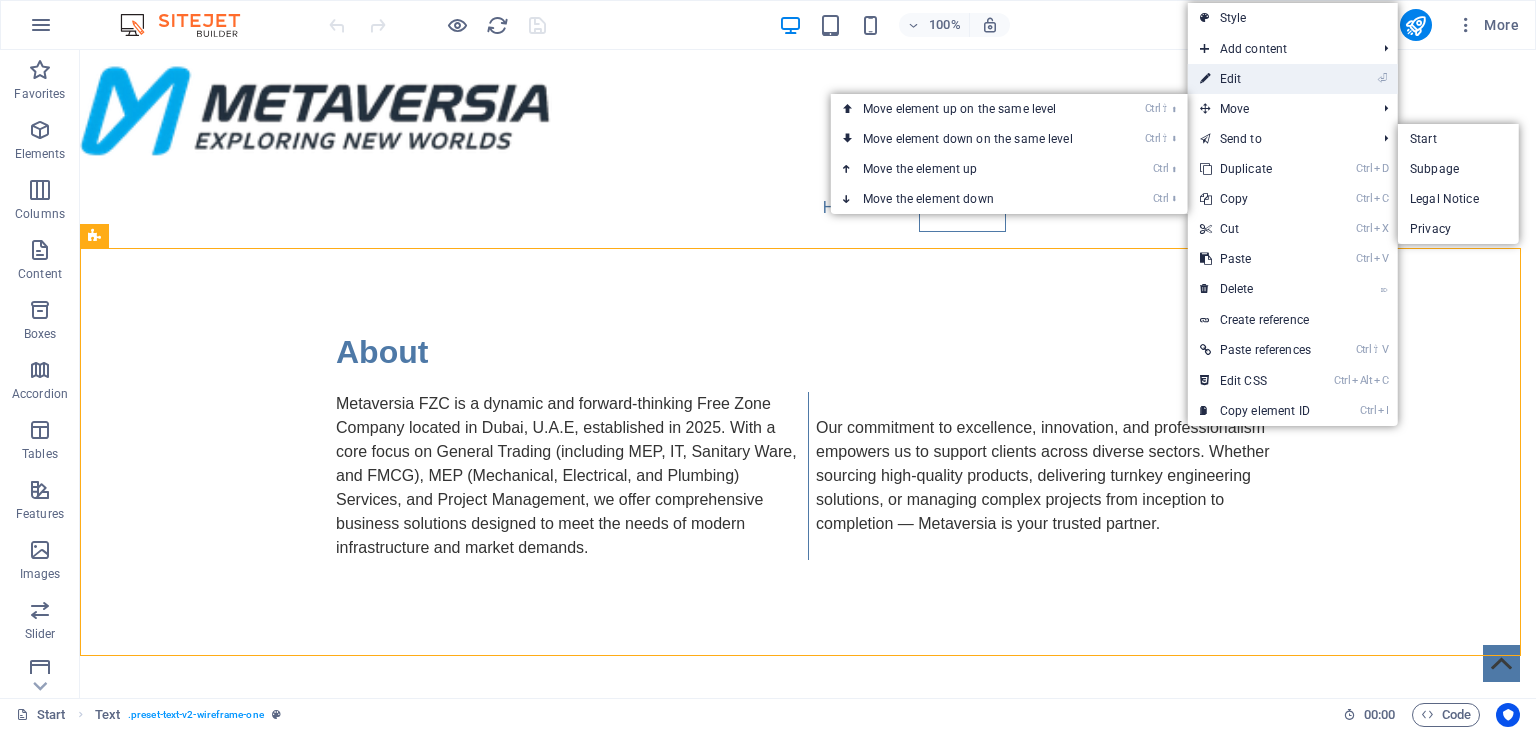 click on "⏎  Edit" at bounding box center (1255, 79) 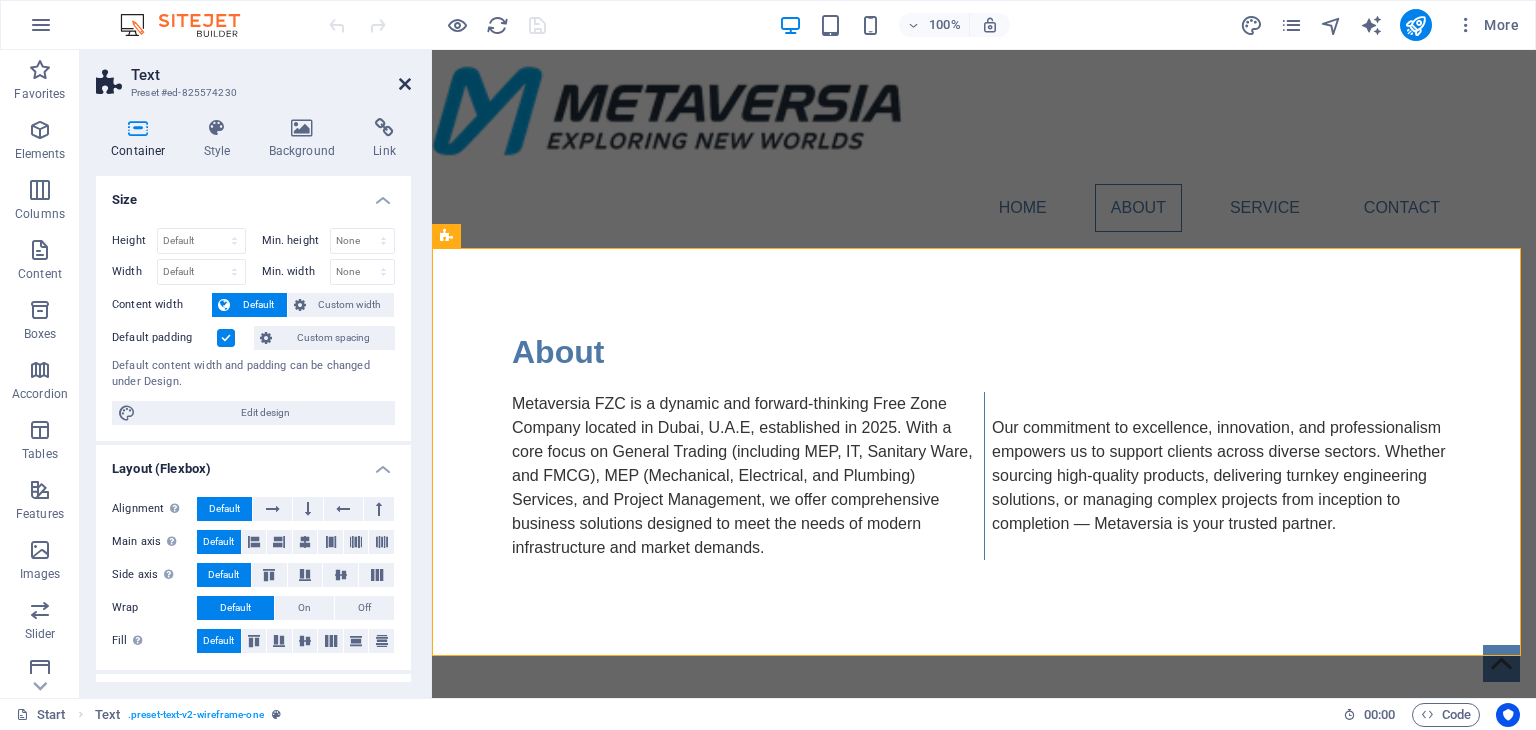 click at bounding box center (405, 84) 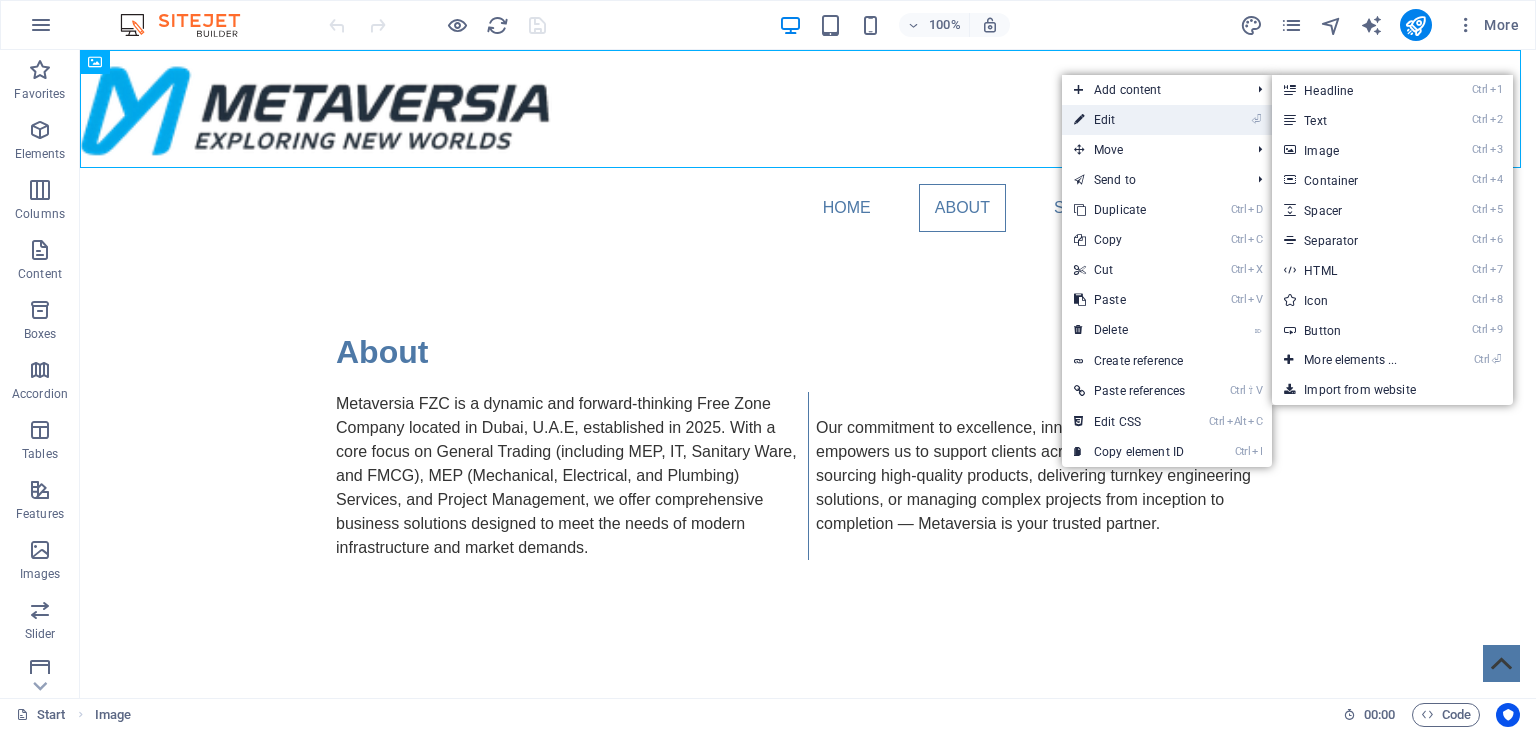 click on "⏎  Edit" at bounding box center (1129, 120) 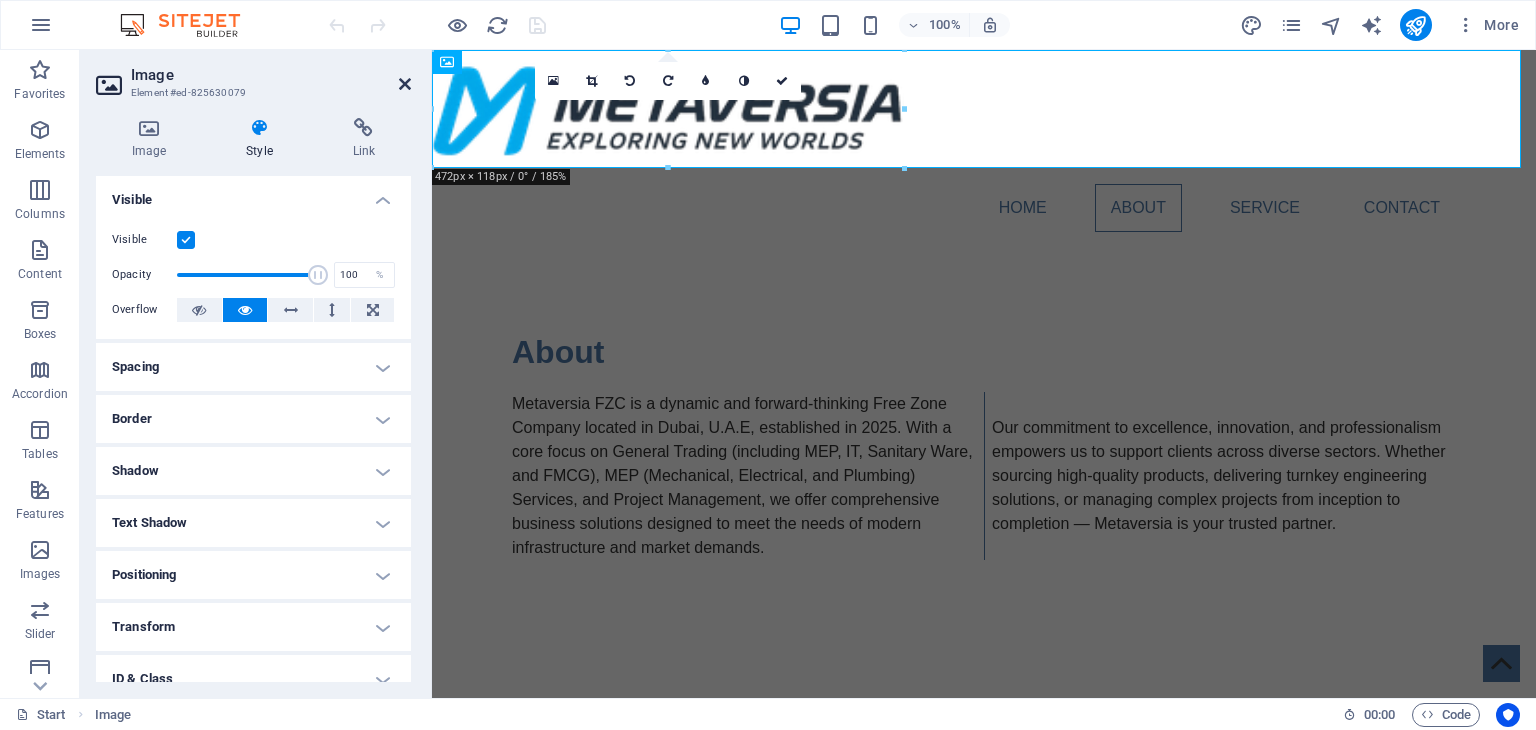 click at bounding box center [405, 84] 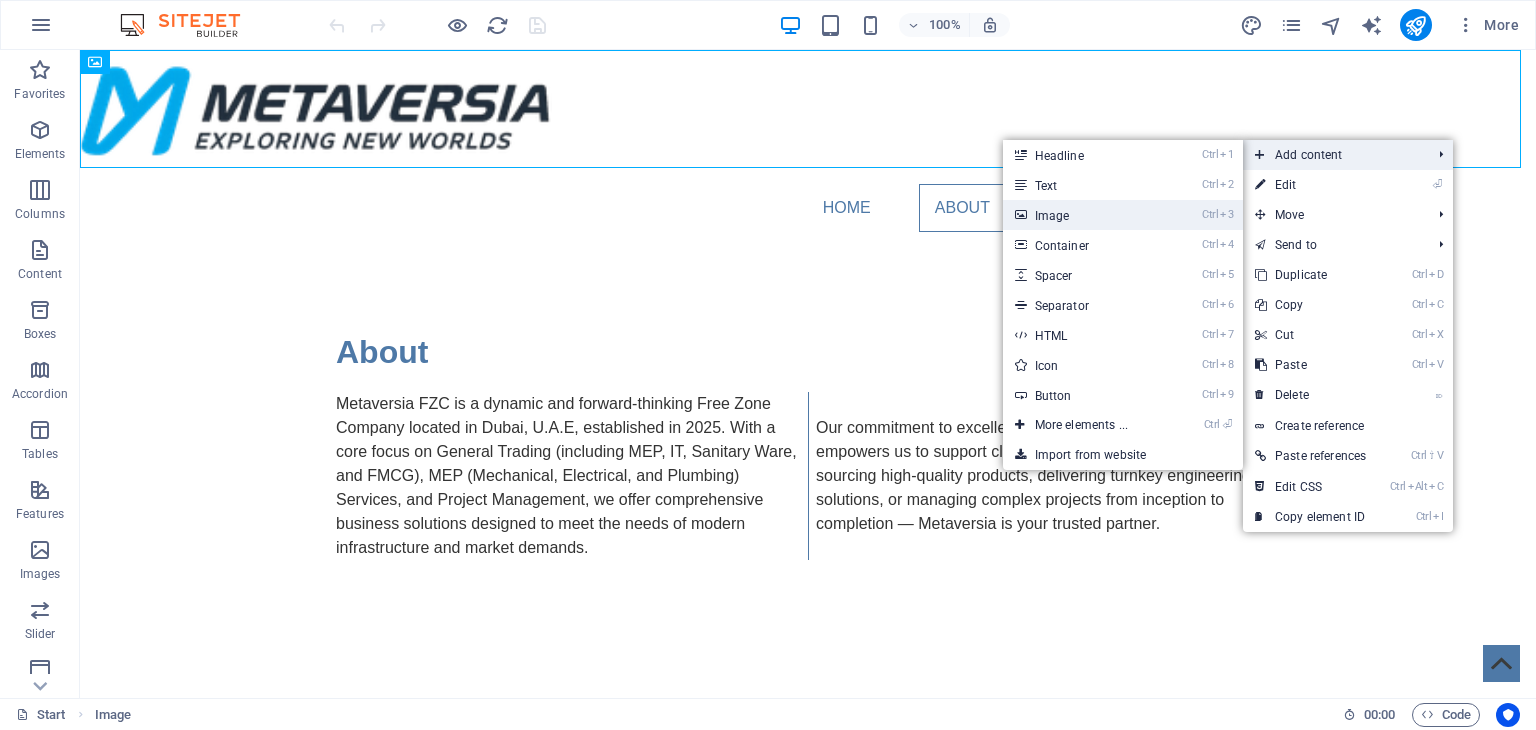 click on "Ctrl 3  Image" at bounding box center (1085, 215) 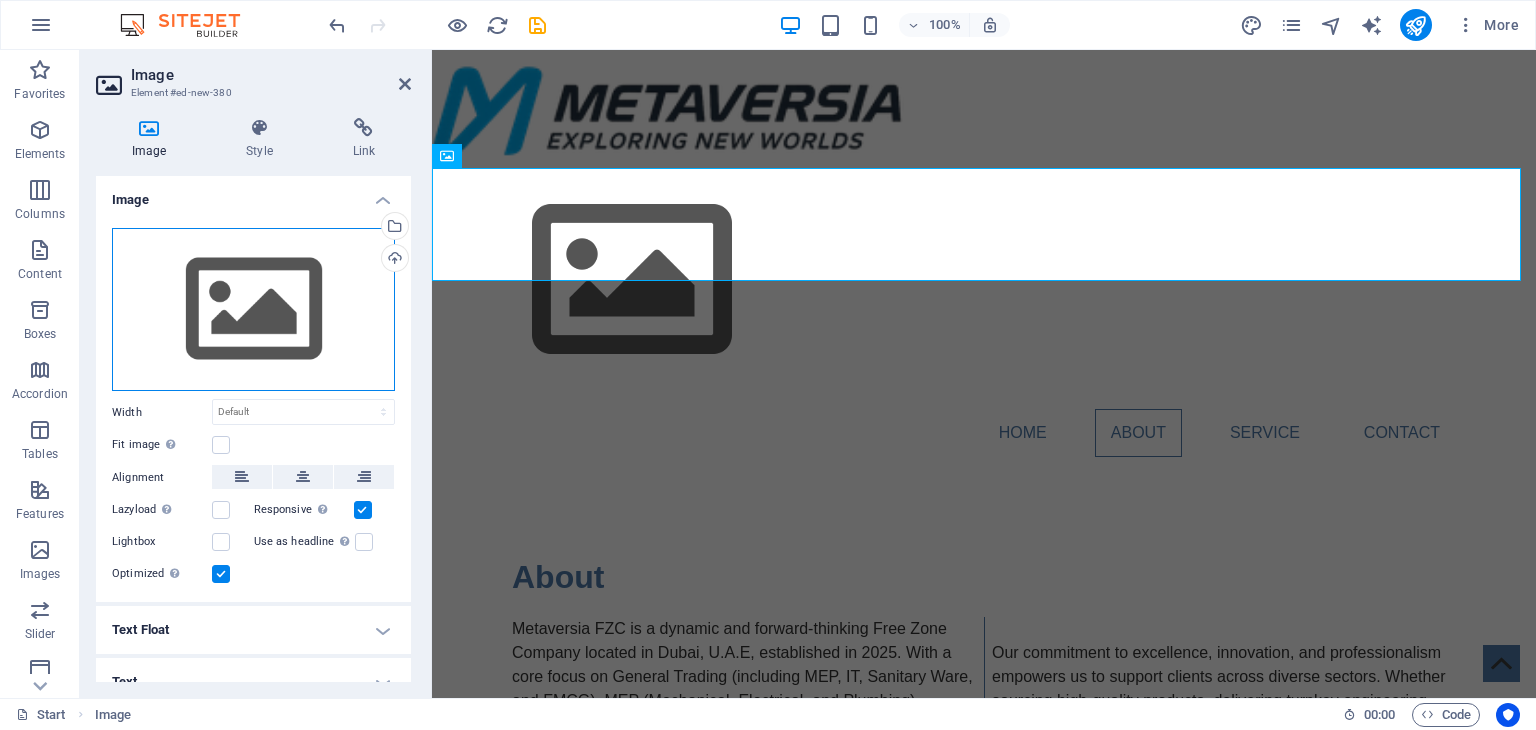 click on "Drag files here, click to choose files or select files from Files or our free stock photos & videos" at bounding box center (253, 310) 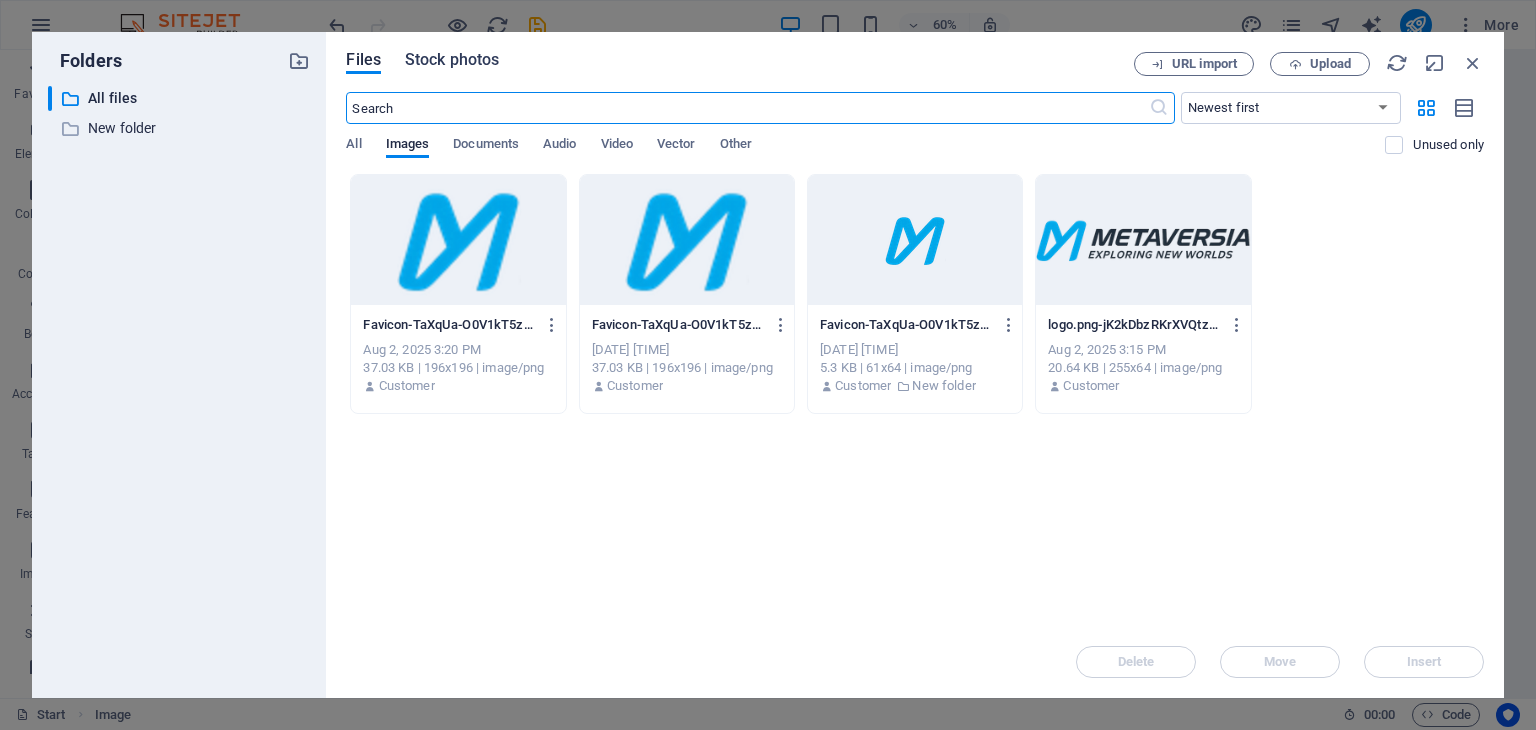 click on "Stock photos" at bounding box center (452, 60) 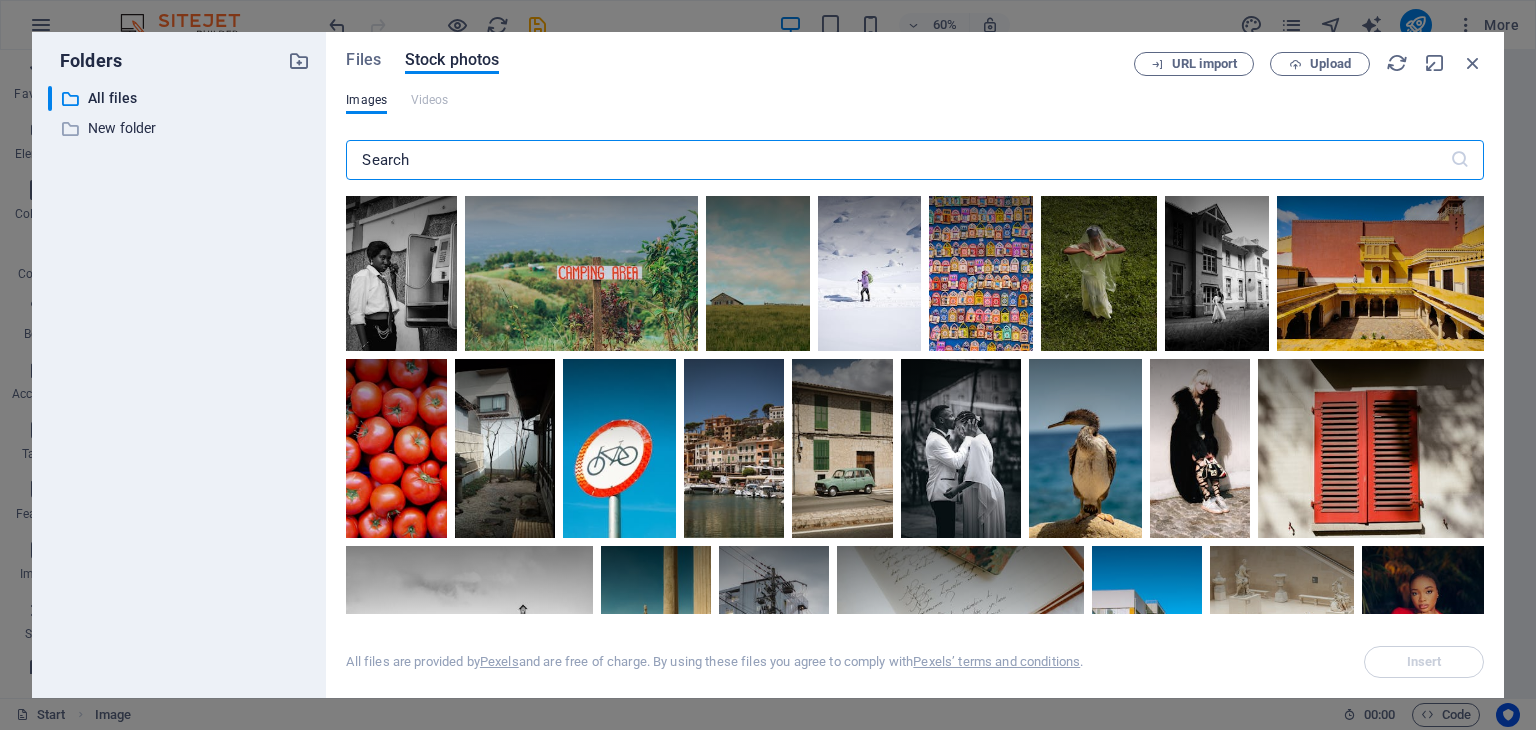 click at bounding box center [897, 160] 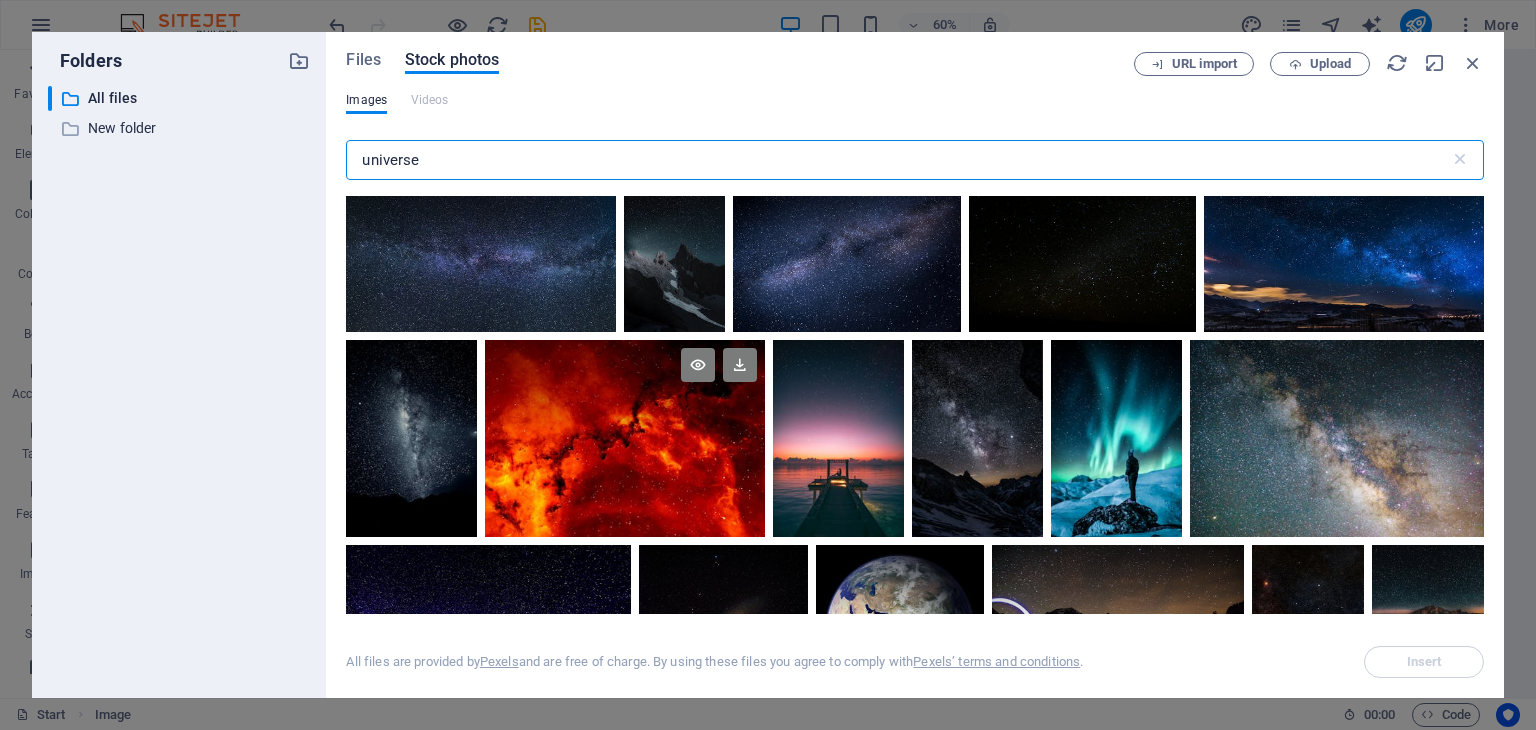 scroll, scrollTop: 0, scrollLeft: 0, axis: both 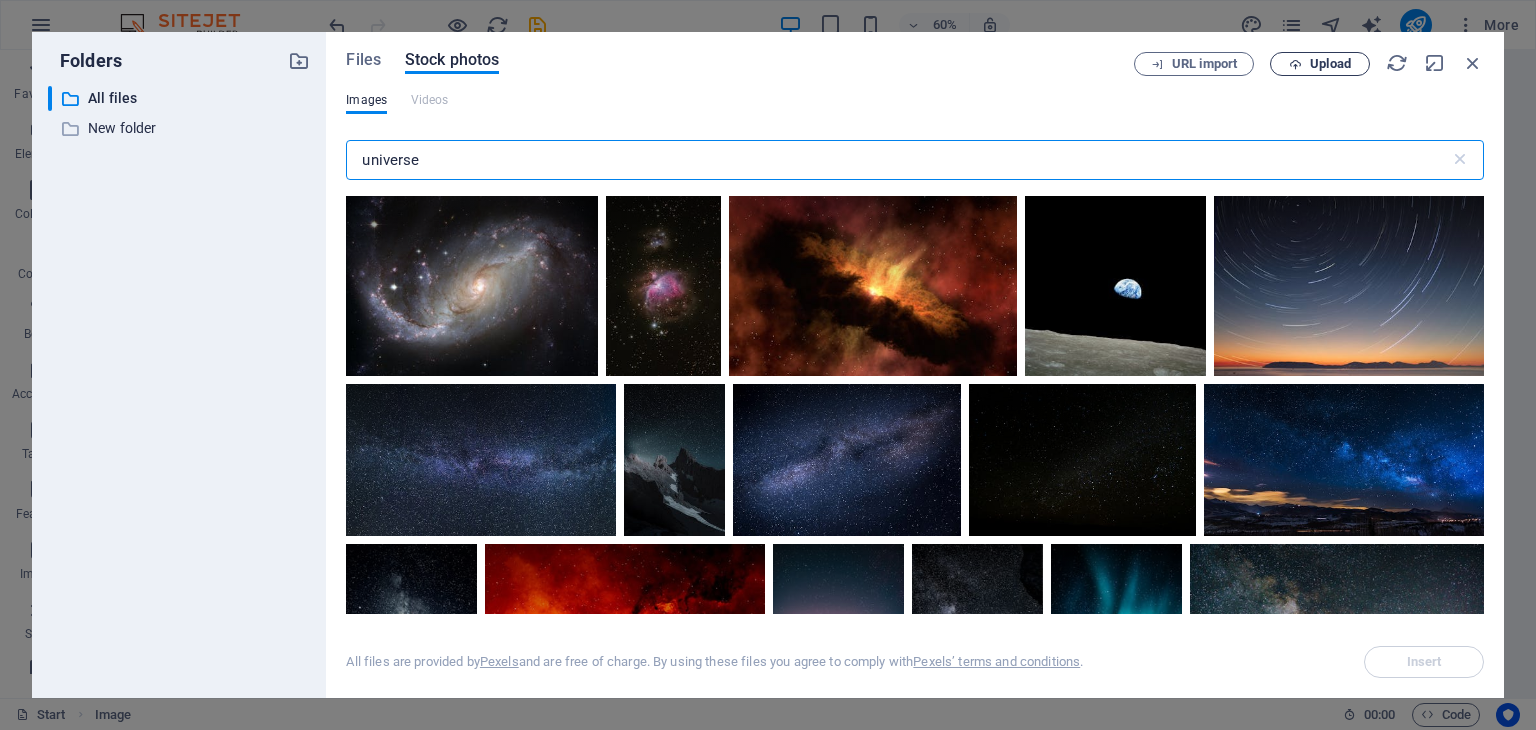 type on "universe" 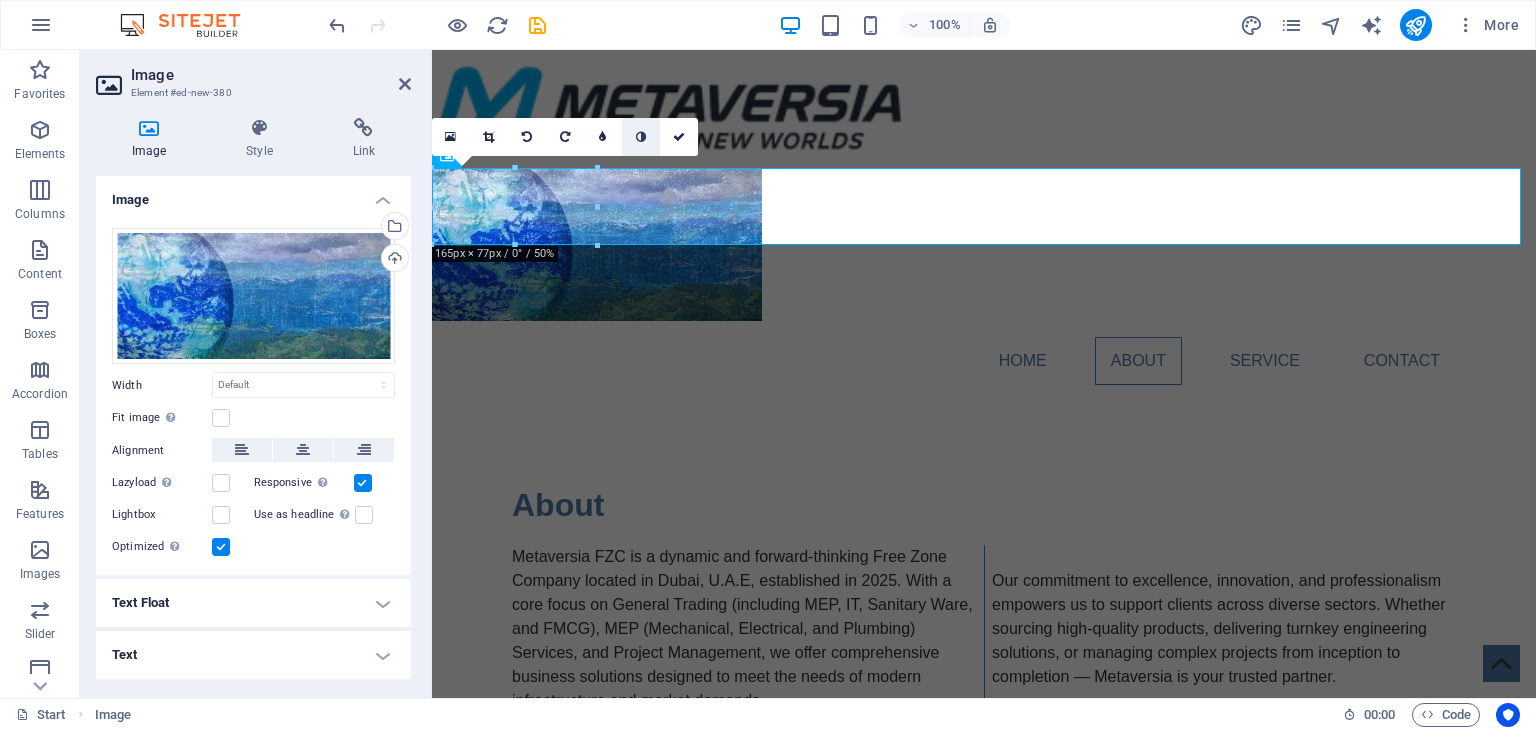drag, startPoint x: 597, startPoint y: 169, endPoint x: 628, endPoint y: 153, distance: 34.88553 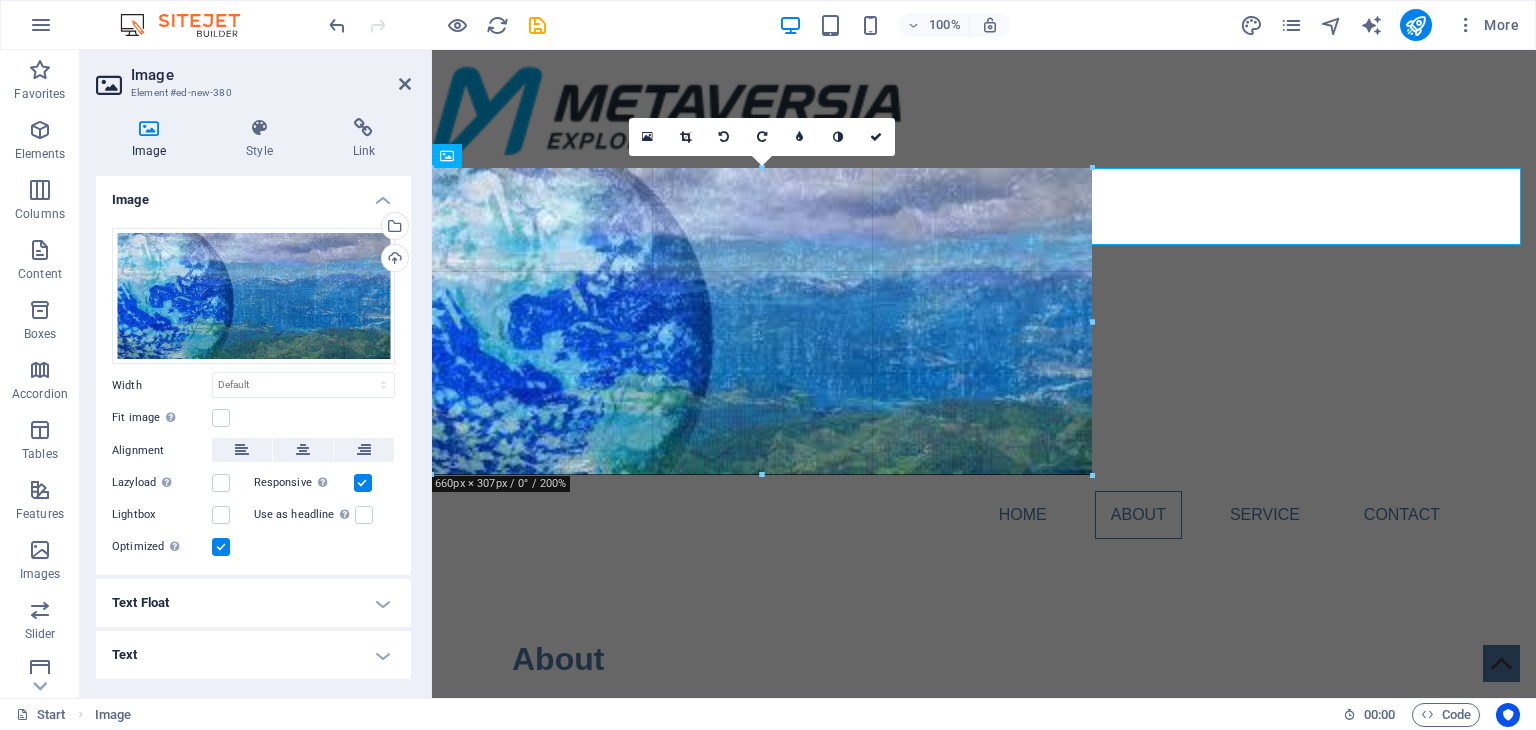 drag, startPoint x: 597, startPoint y: 241, endPoint x: 1301, endPoint y: 358, distance: 713.65607 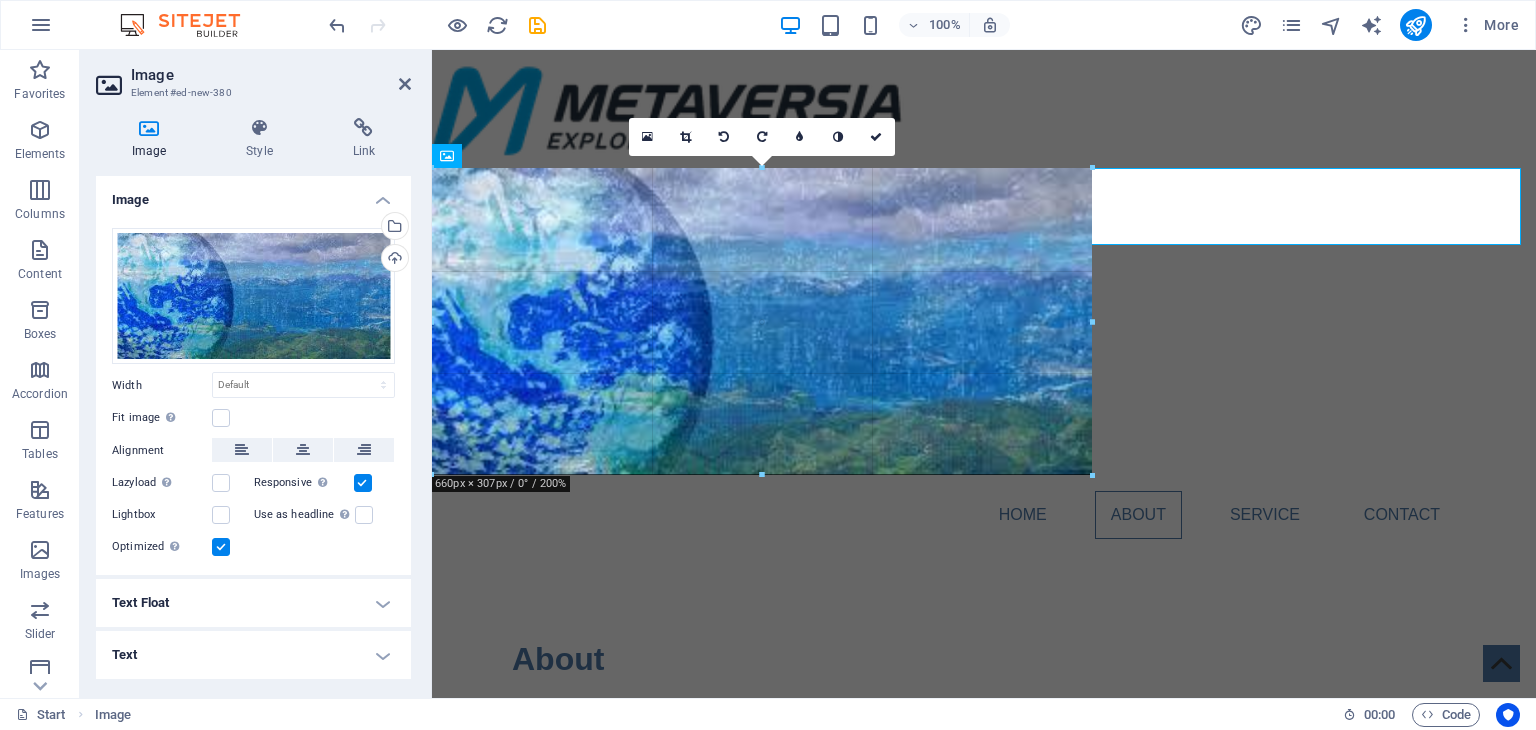 type on "660" 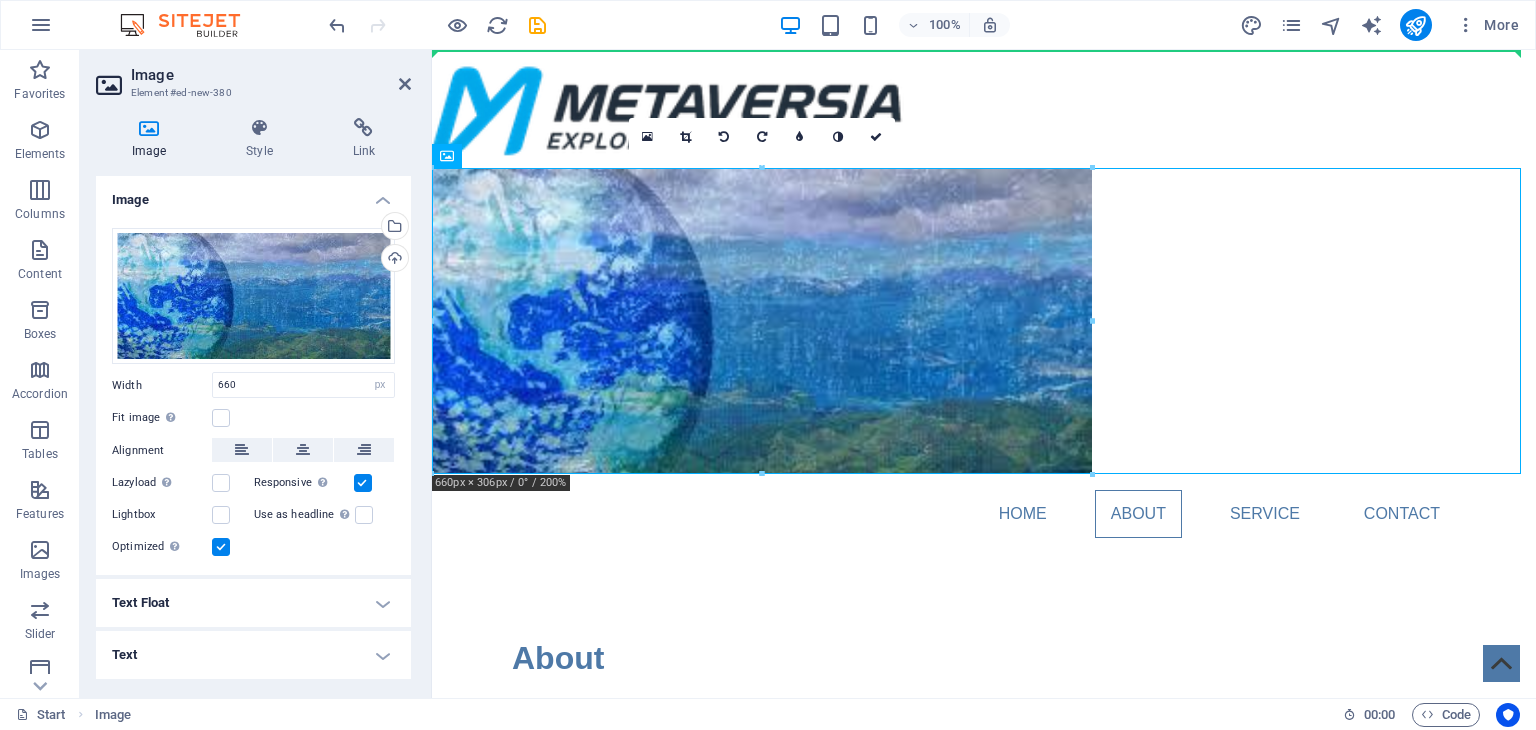 drag, startPoint x: 808, startPoint y: 218, endPoint x: 1291, endPoint y: 152, distance: 487.48846 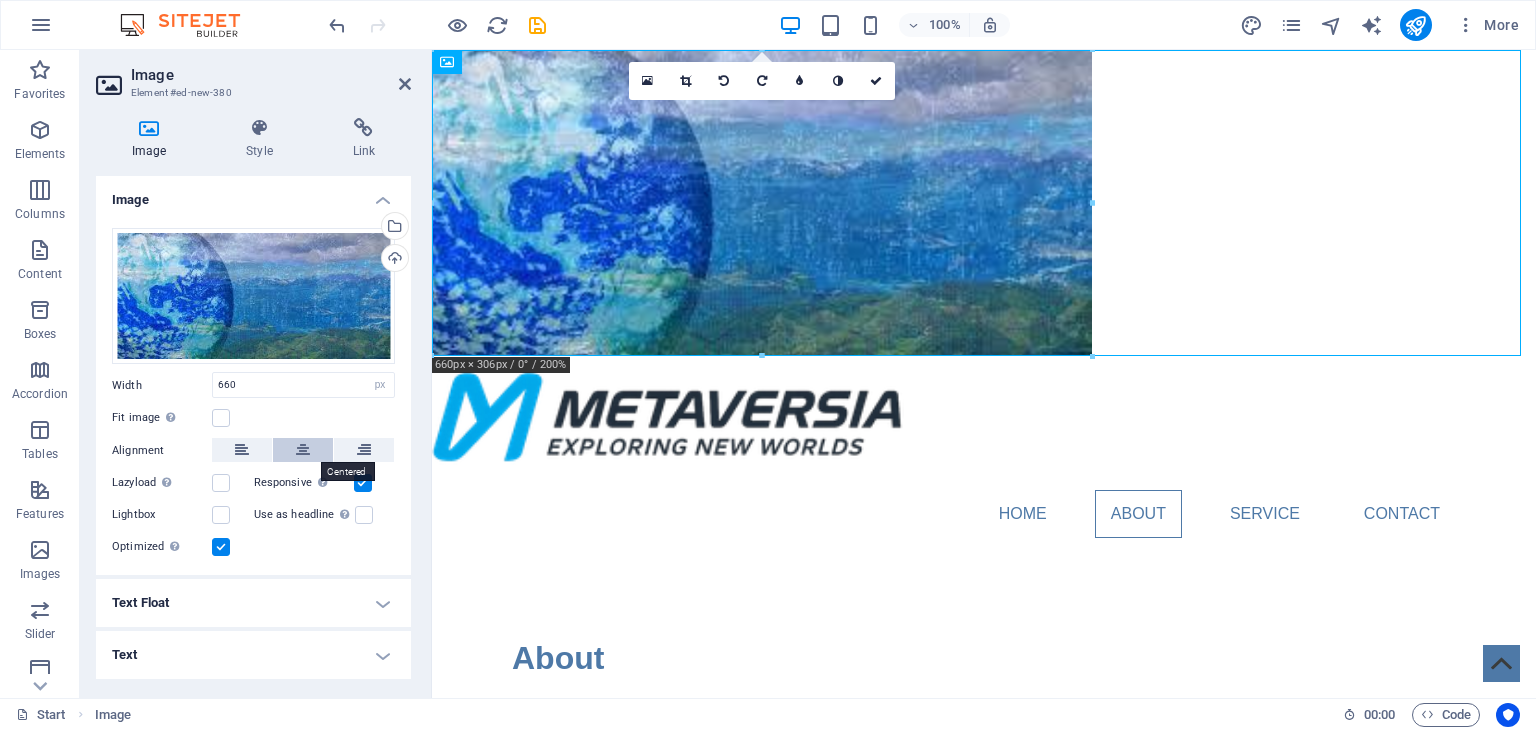 click at bounding box center (303, 450) 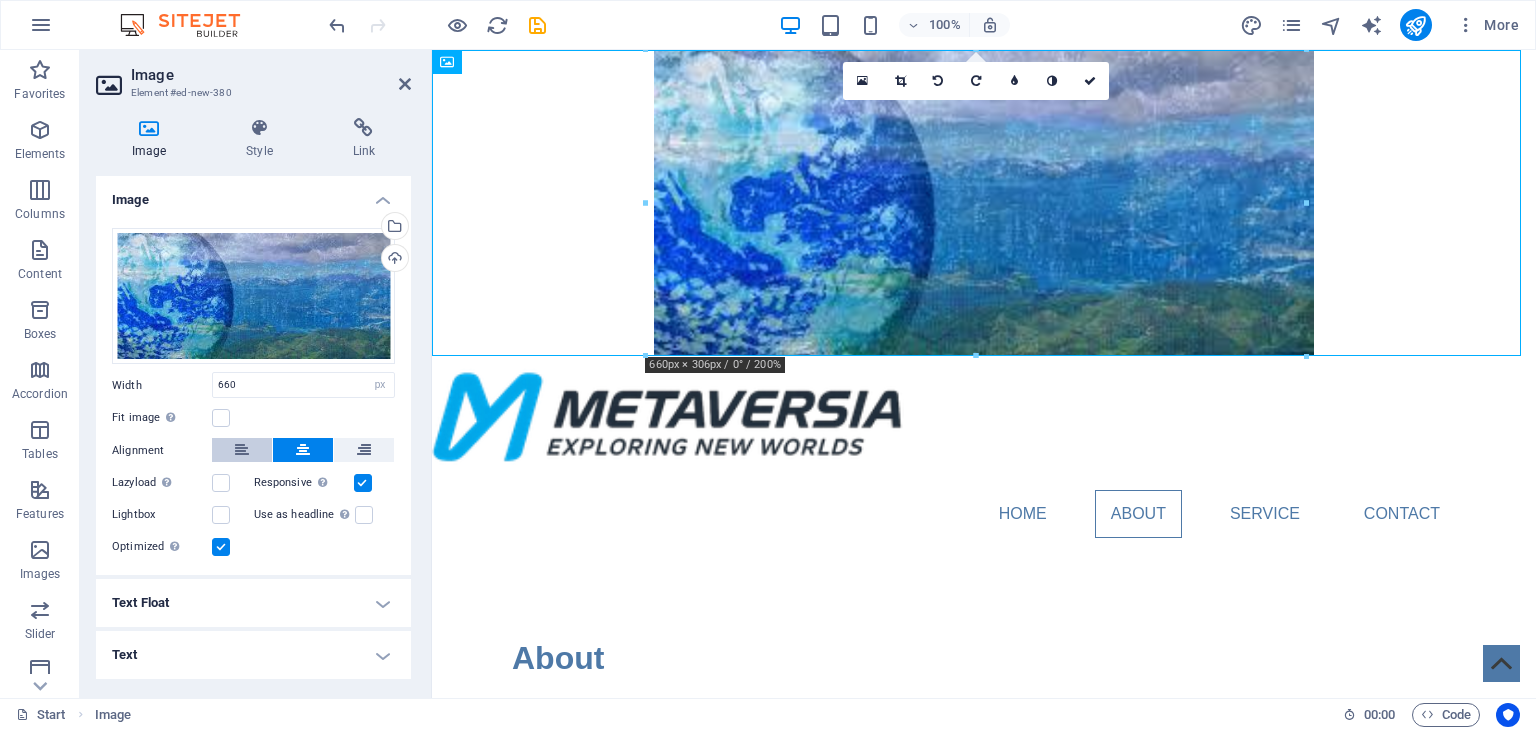 click at bounding box center (242, 450) 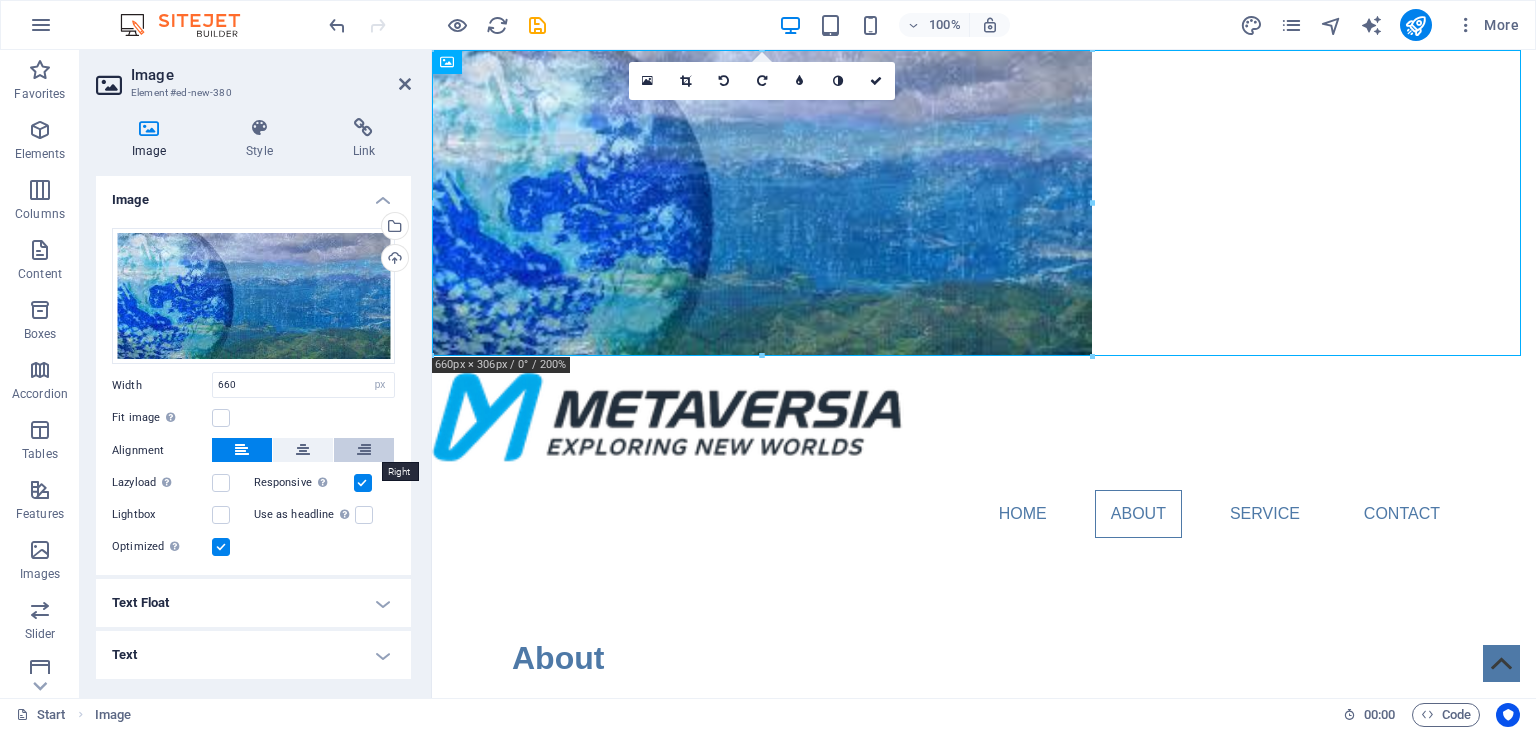 click at bounding box center [364, 450] 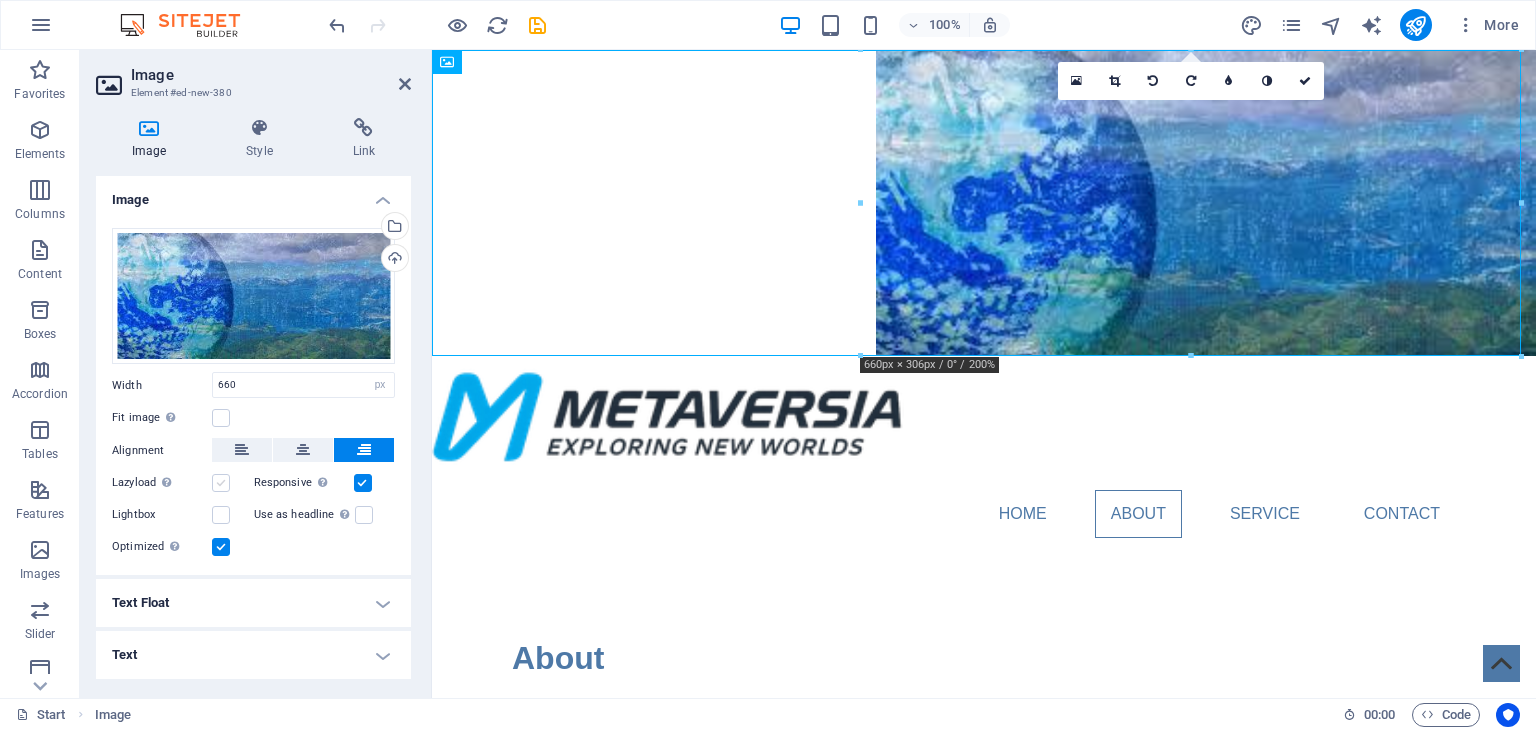 click at bounding box center (221, 483) 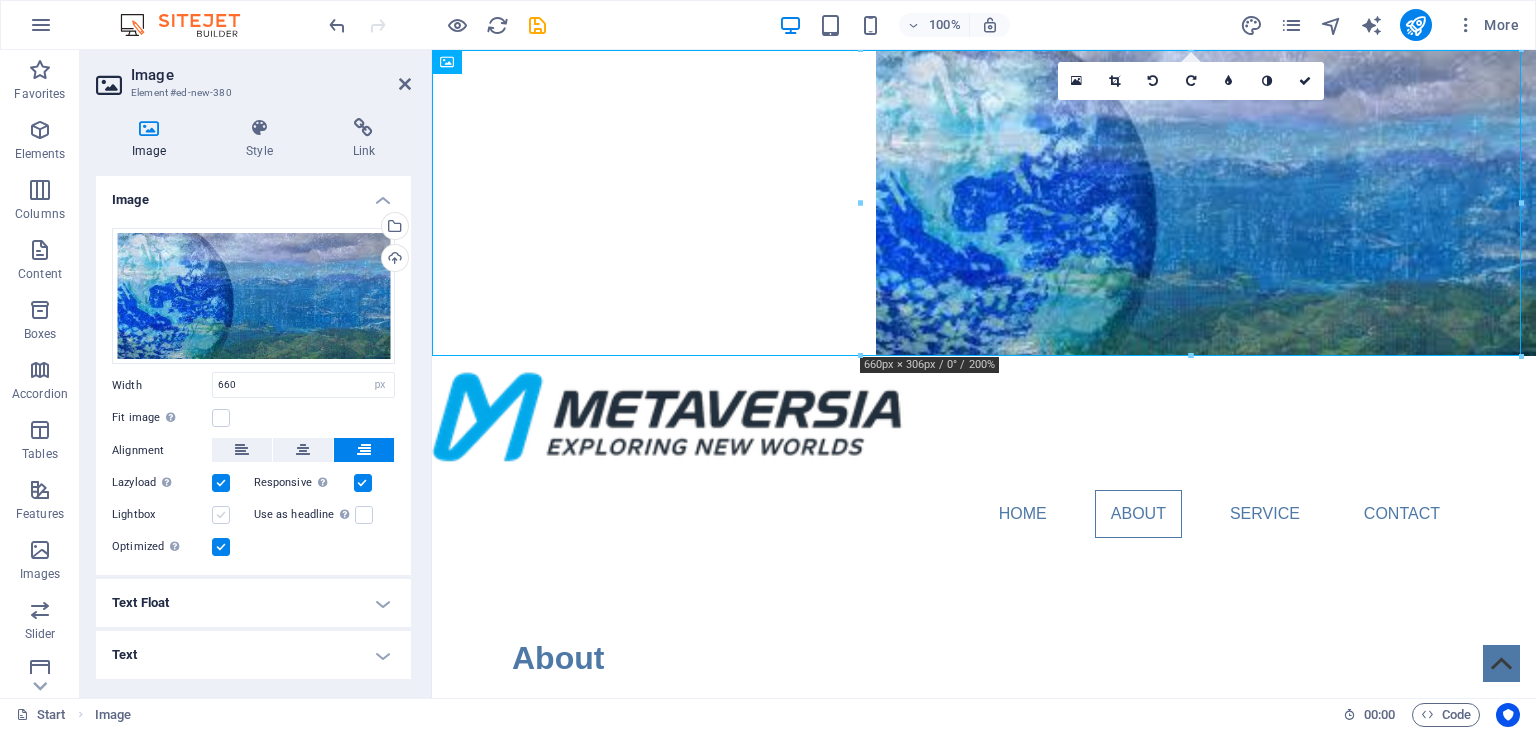 click at bounding box center [221, 515] 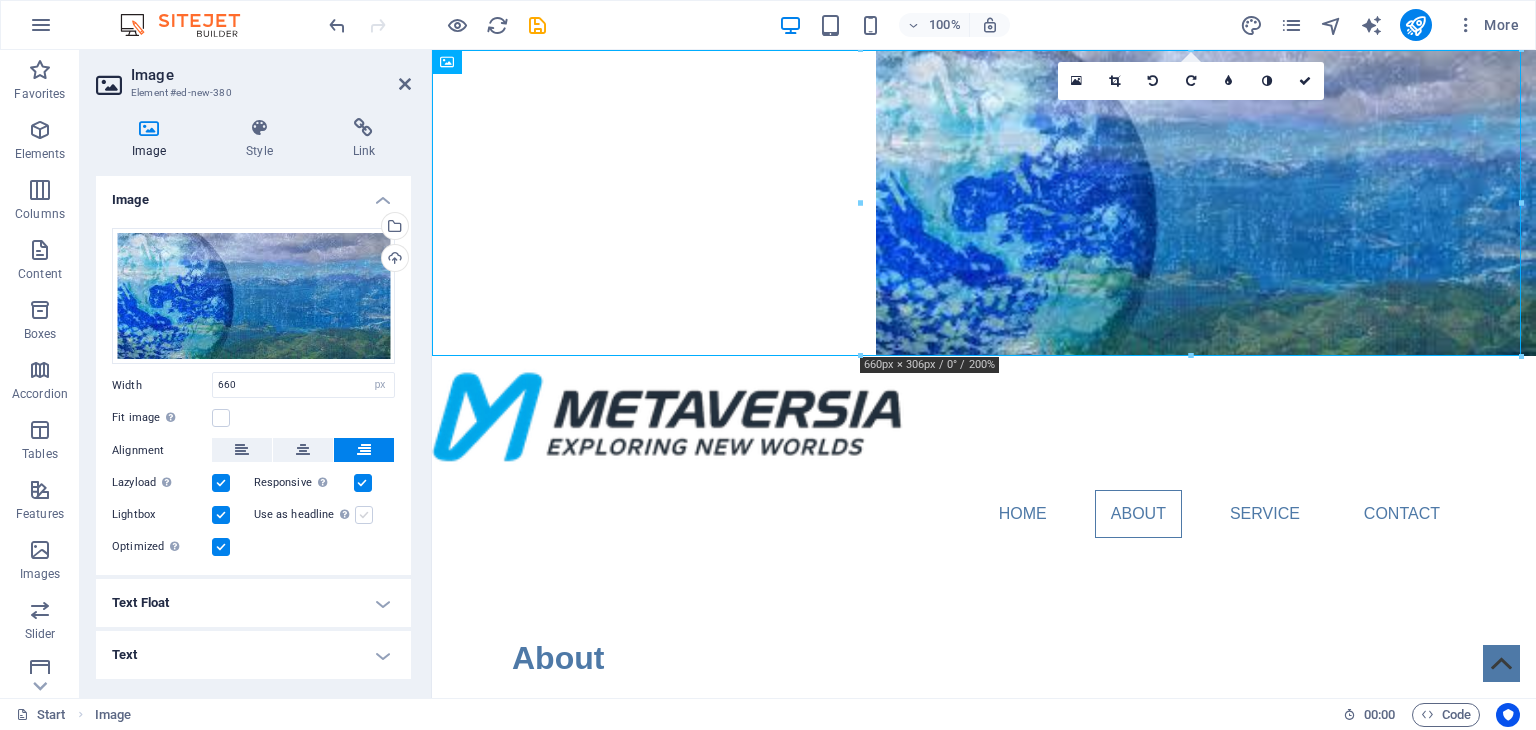 click at bounding box center [364, 515] 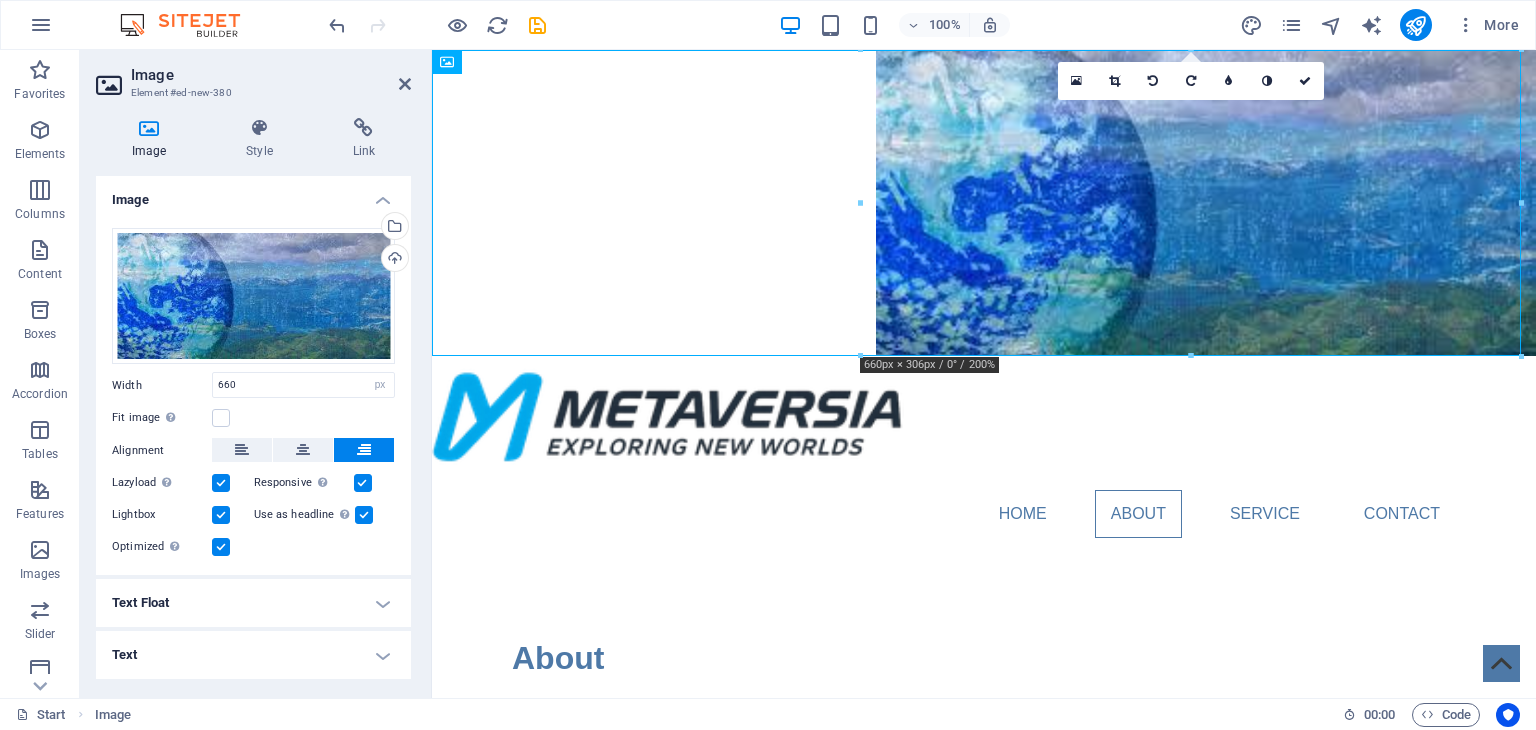 click on "Text Float" at bounding box center [253, 603] 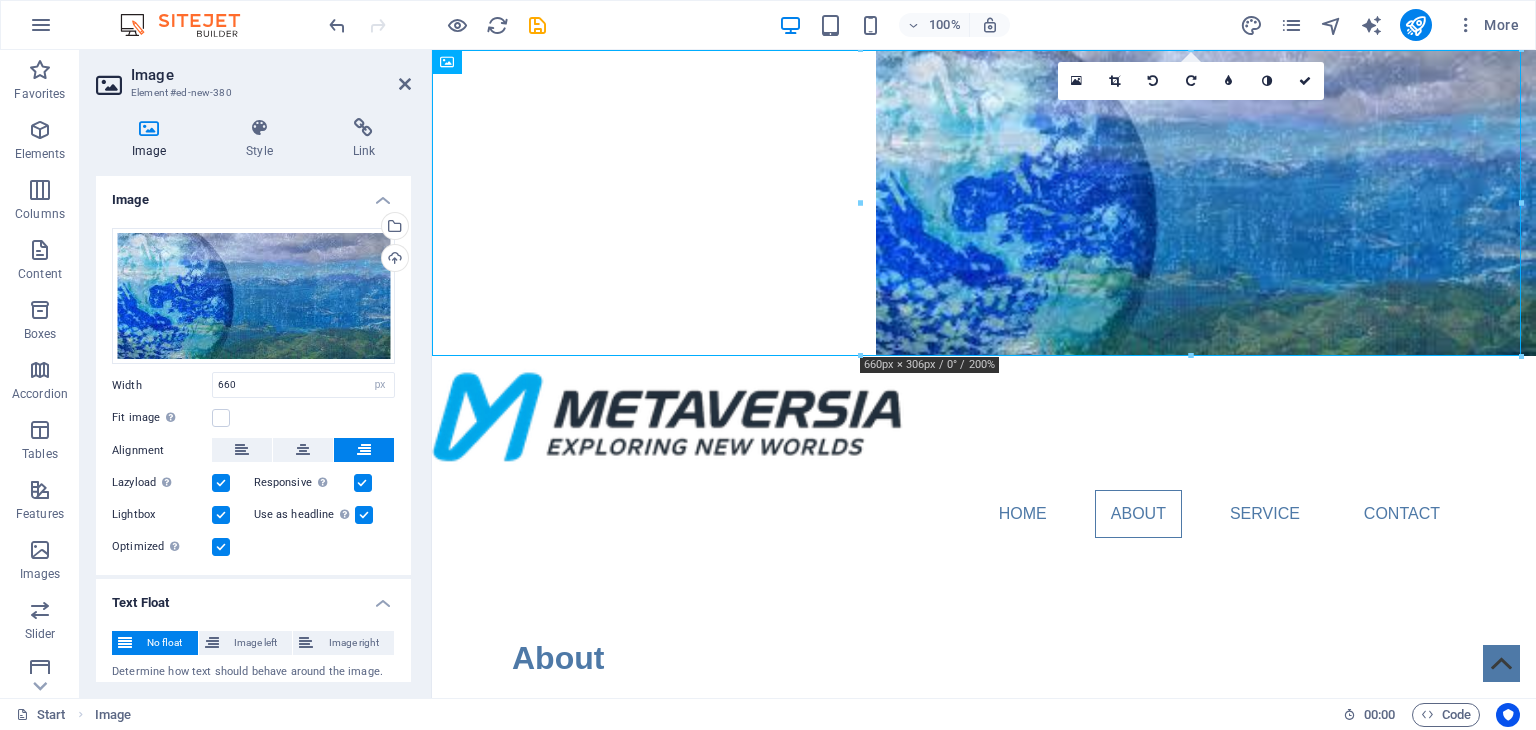 scroll, scrollTop: 64, scrollLeft: 0, axis: vertical 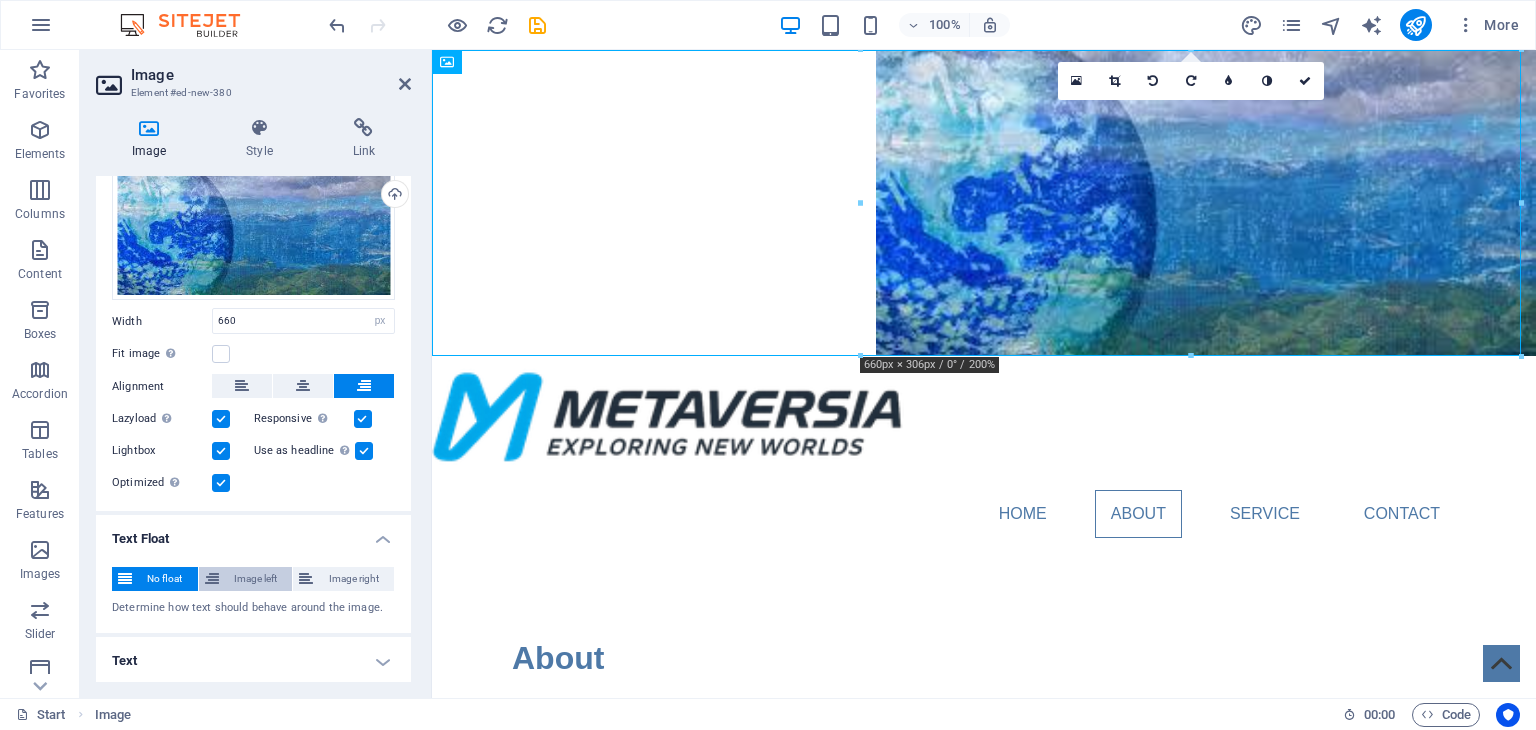 click on "Image left" at bounding box center (256, 579) 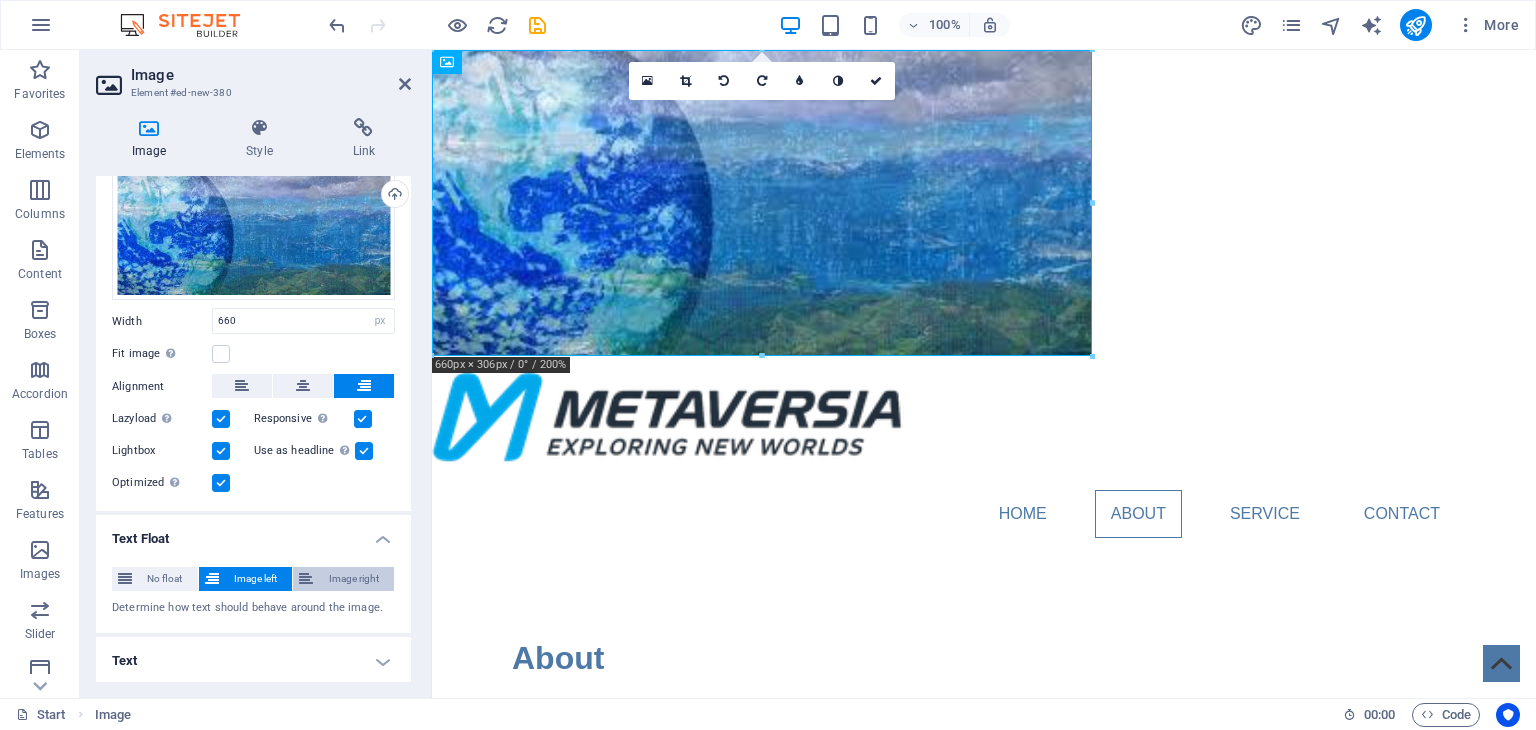 click on "Image right" at bounding box center (353, 579) 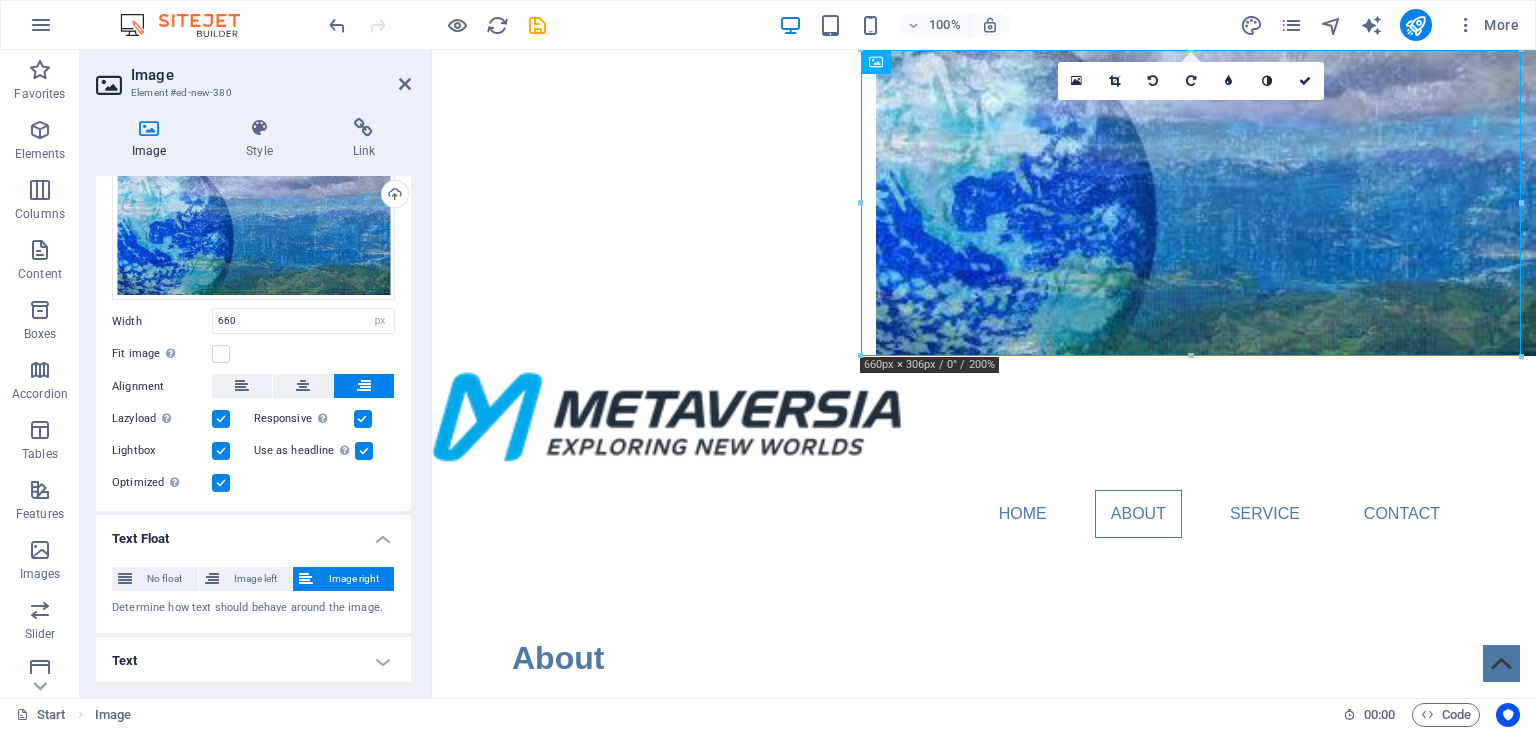 click on "Text" at bounding box center (253, 661) 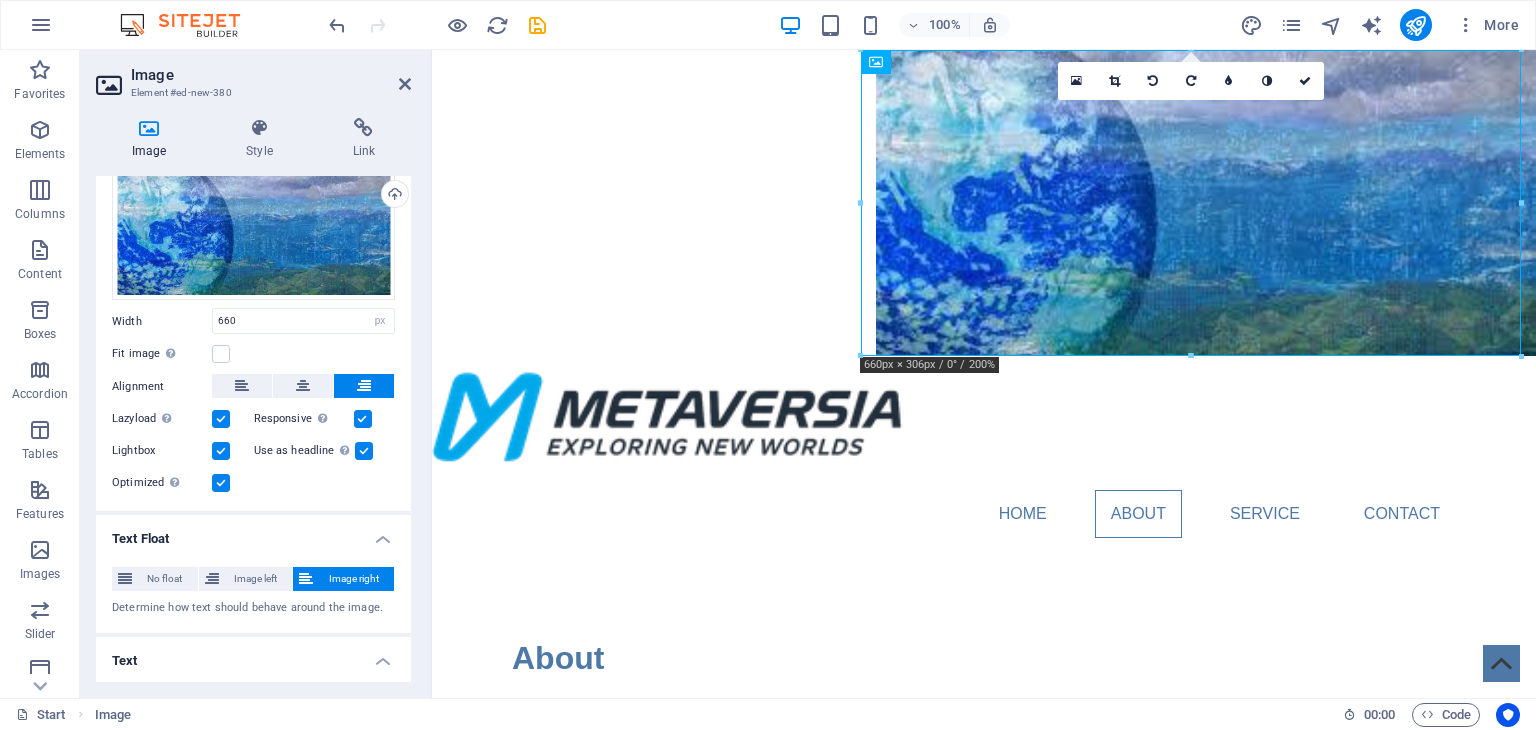 click on "Text" at bounding box center [253, 655] 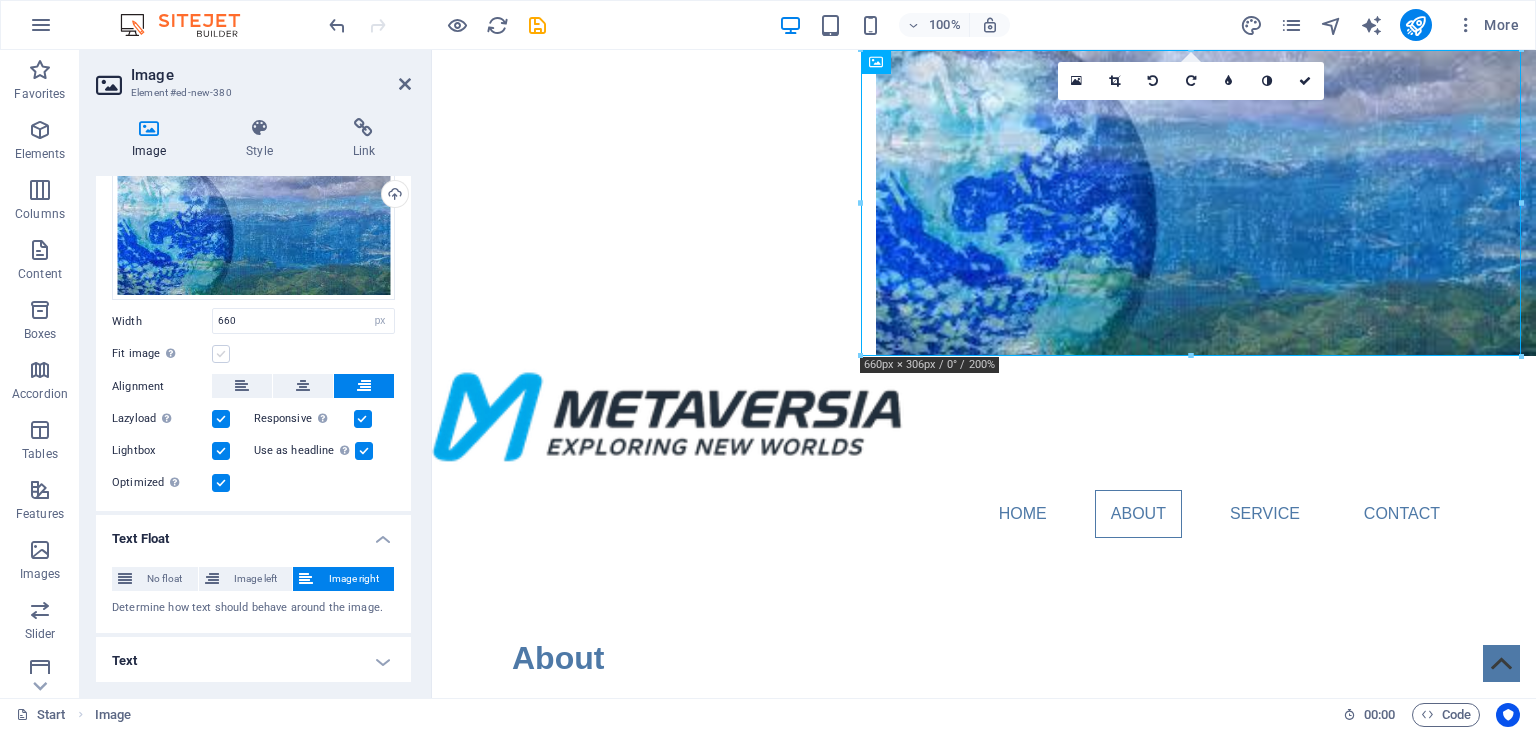 click at bounding box center (221, 354) 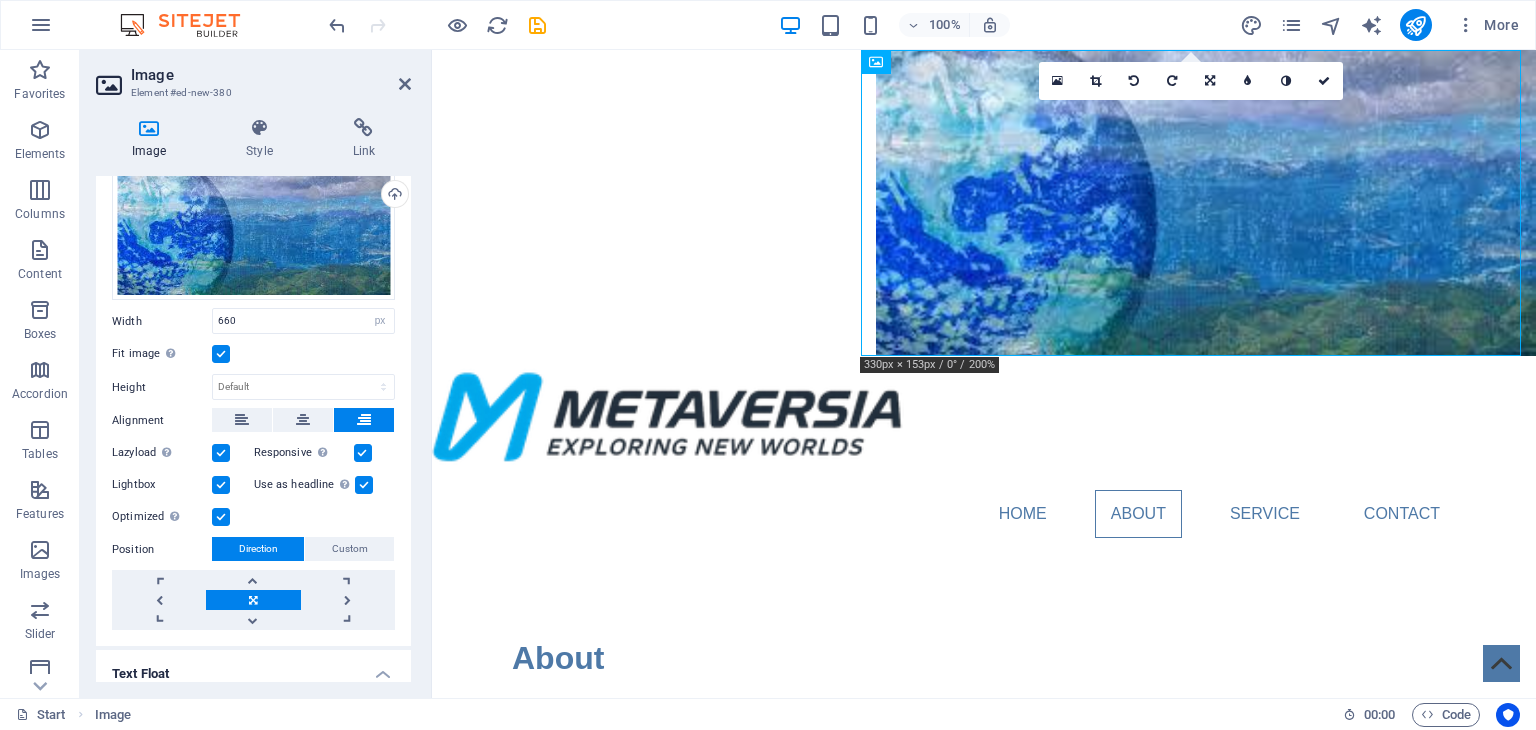 scroll, scrollTop: 0, scrollLeft: 0, axis: both 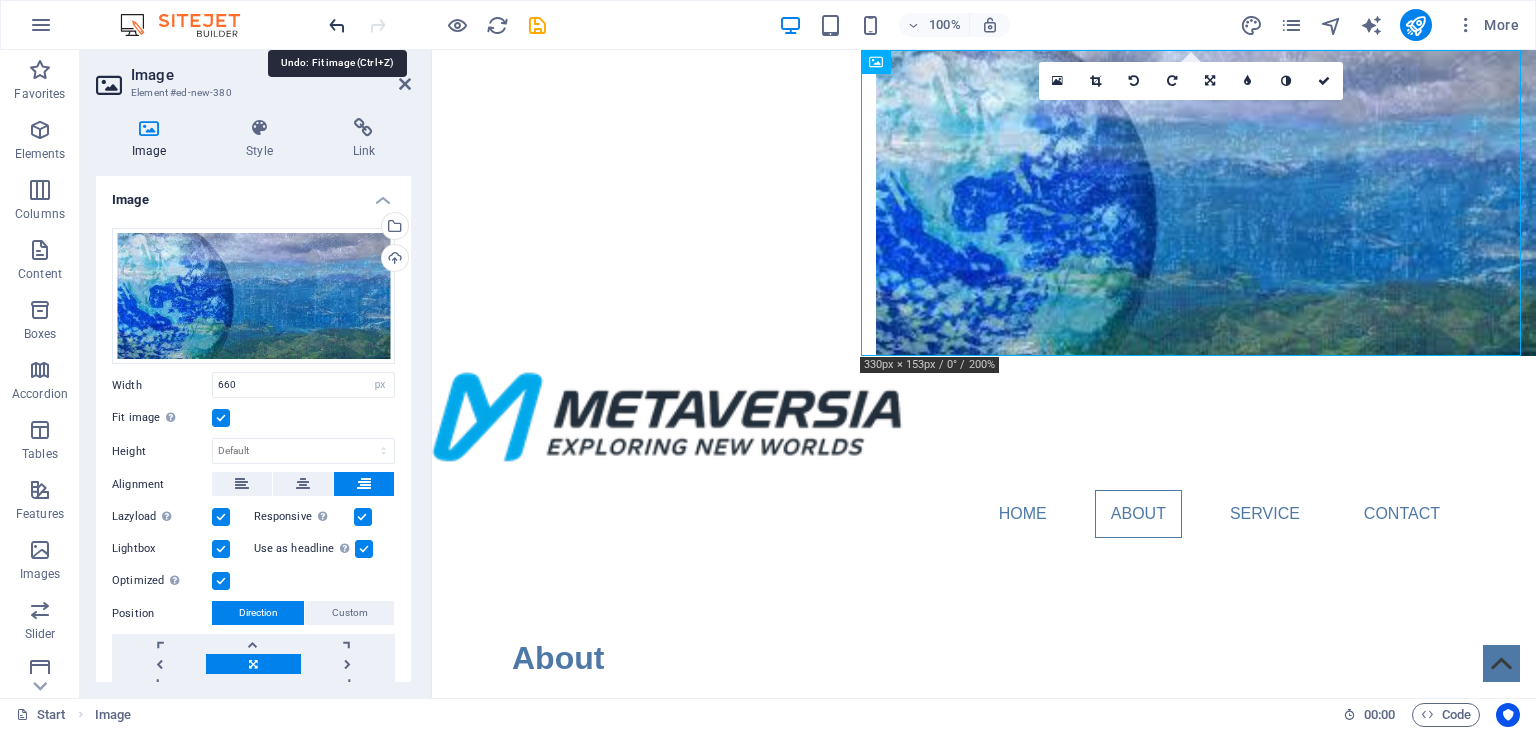 click at bounding box center (337, 25) 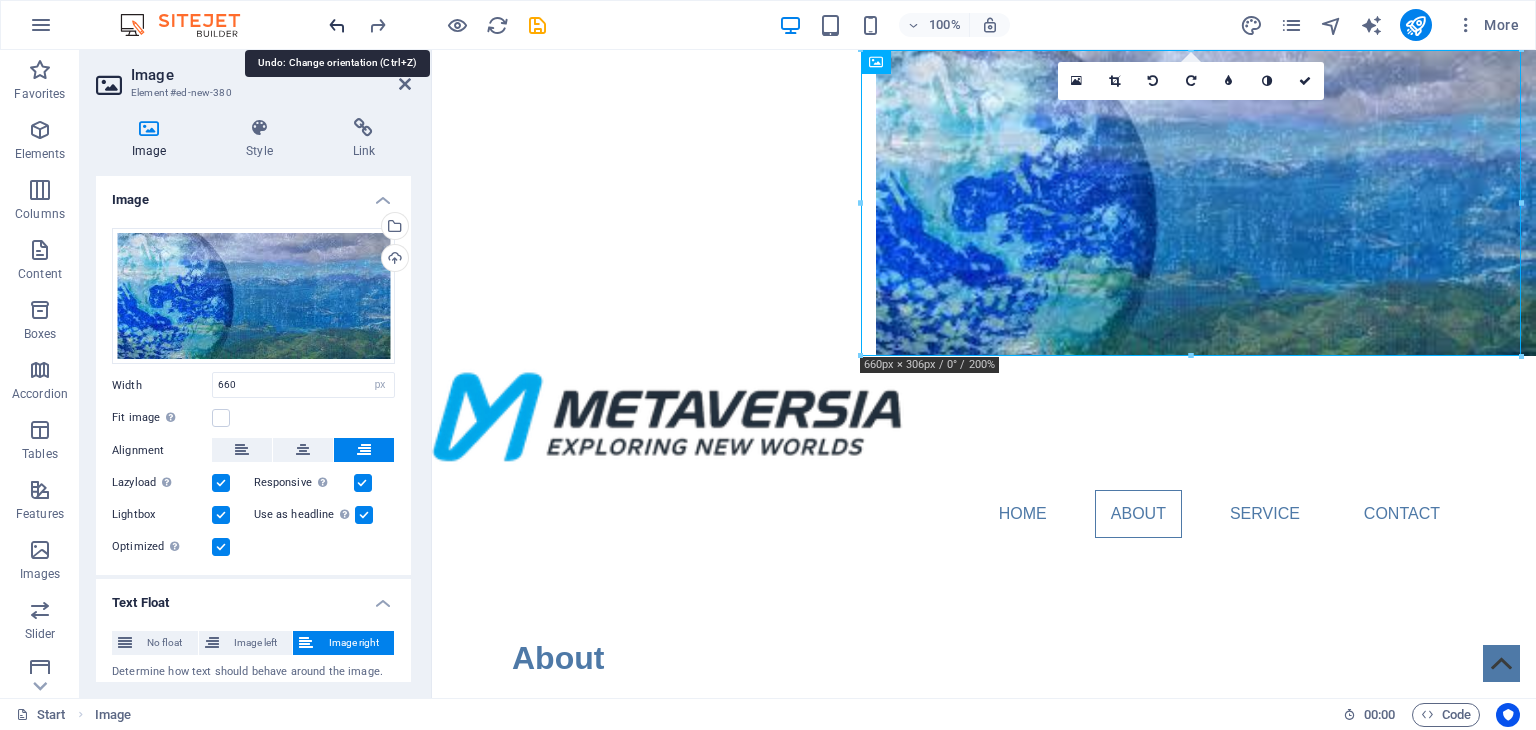 click at bounding box center (337, 25) 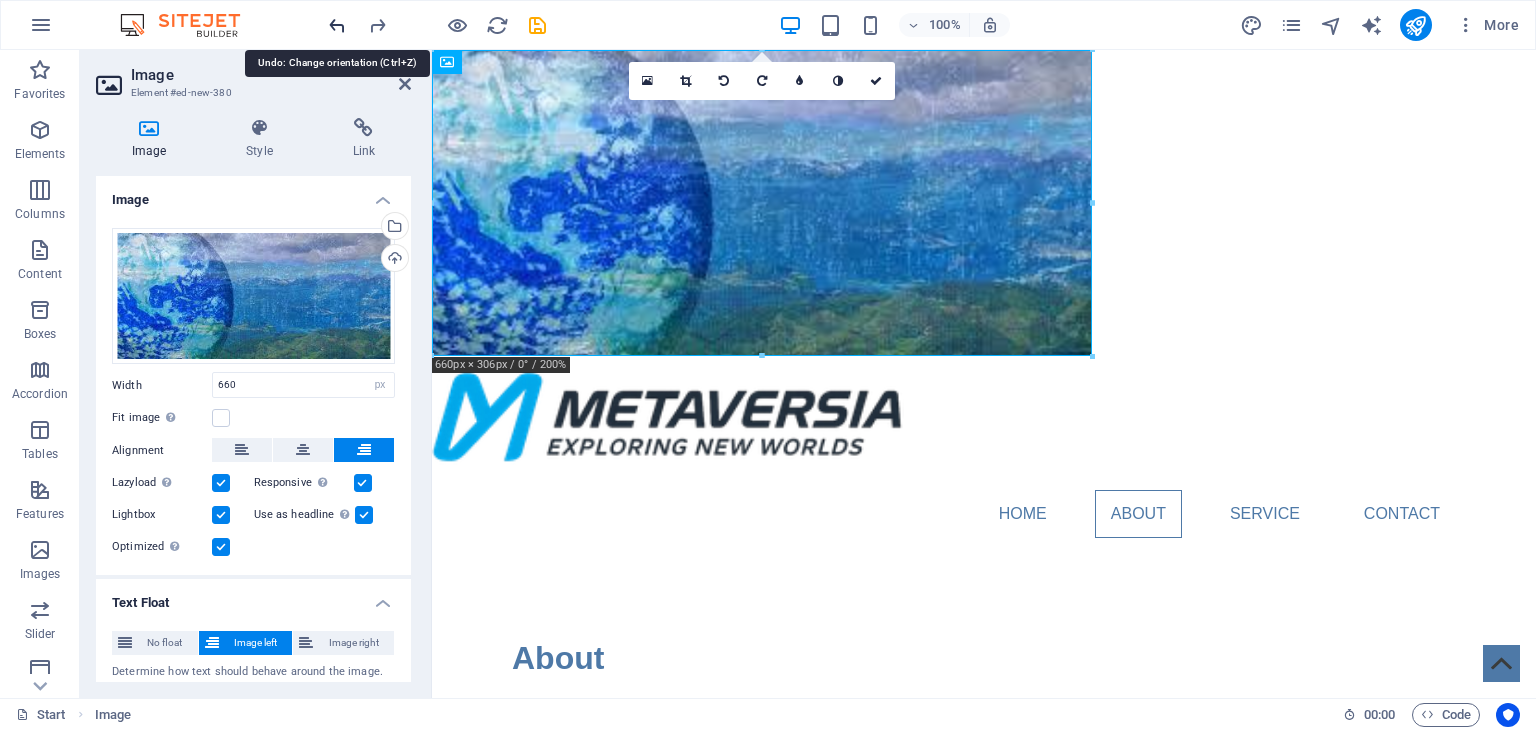 click at bounding box center (337, 25) 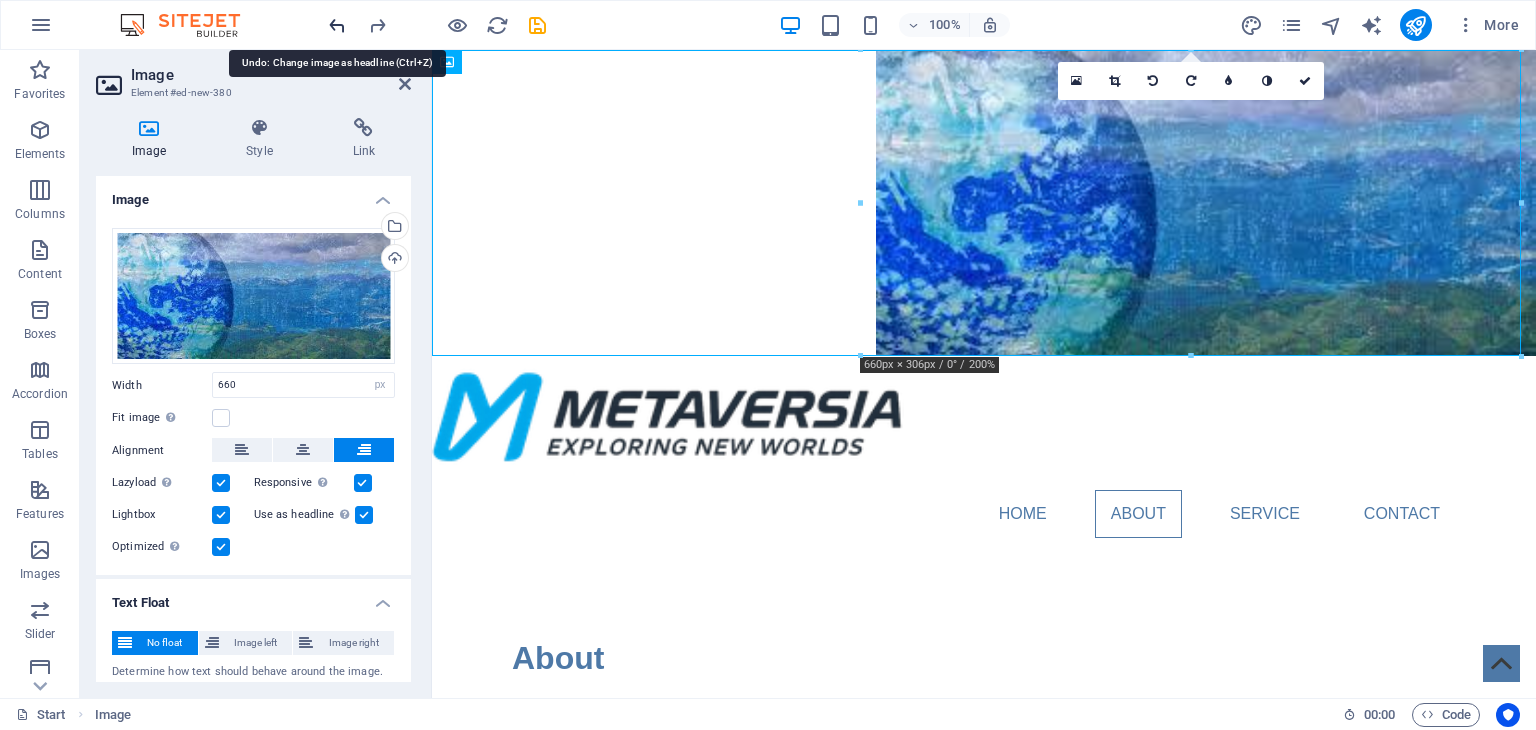 click at bounding box center [337, 25] 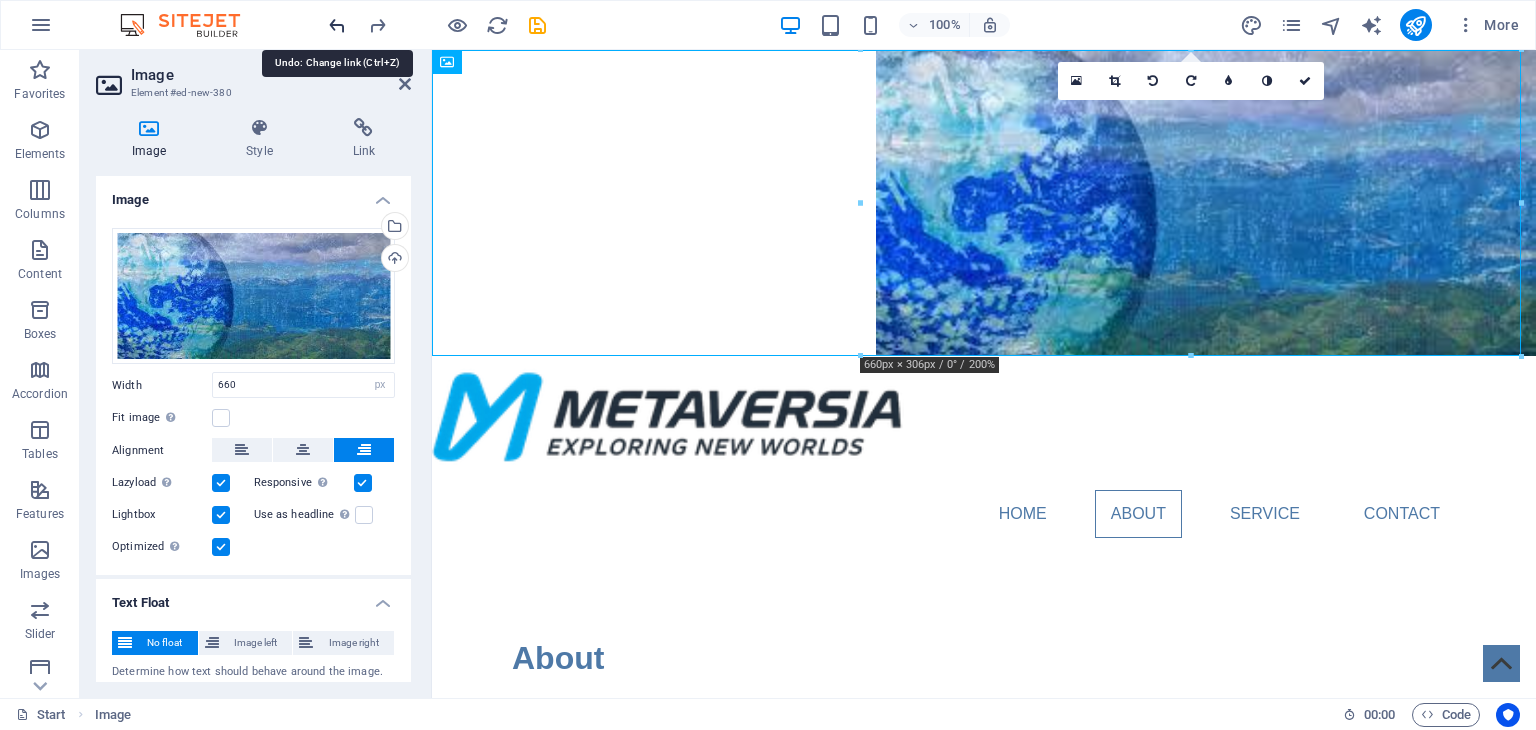 click at bounding box center [337, 25] 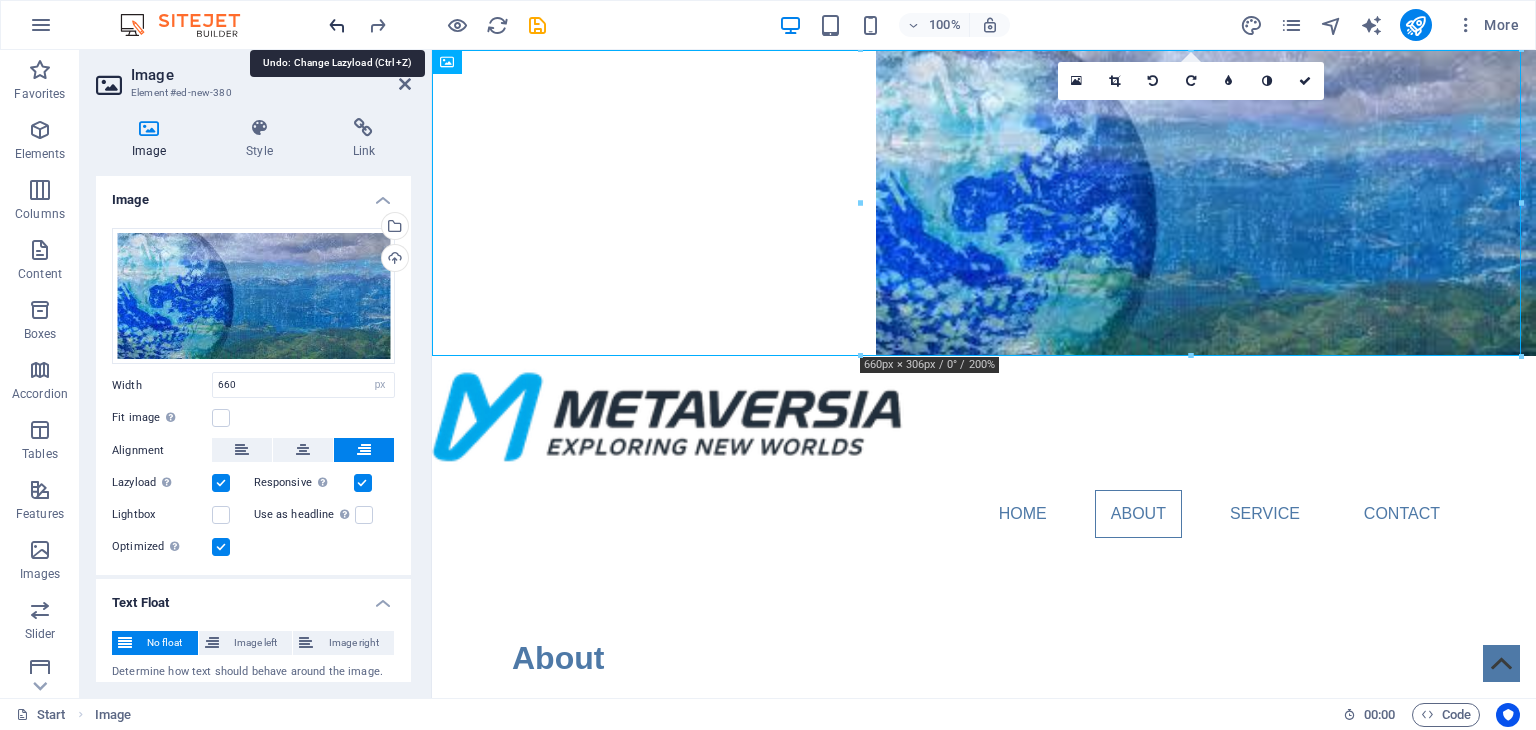 click at bounding box center (337, 25) 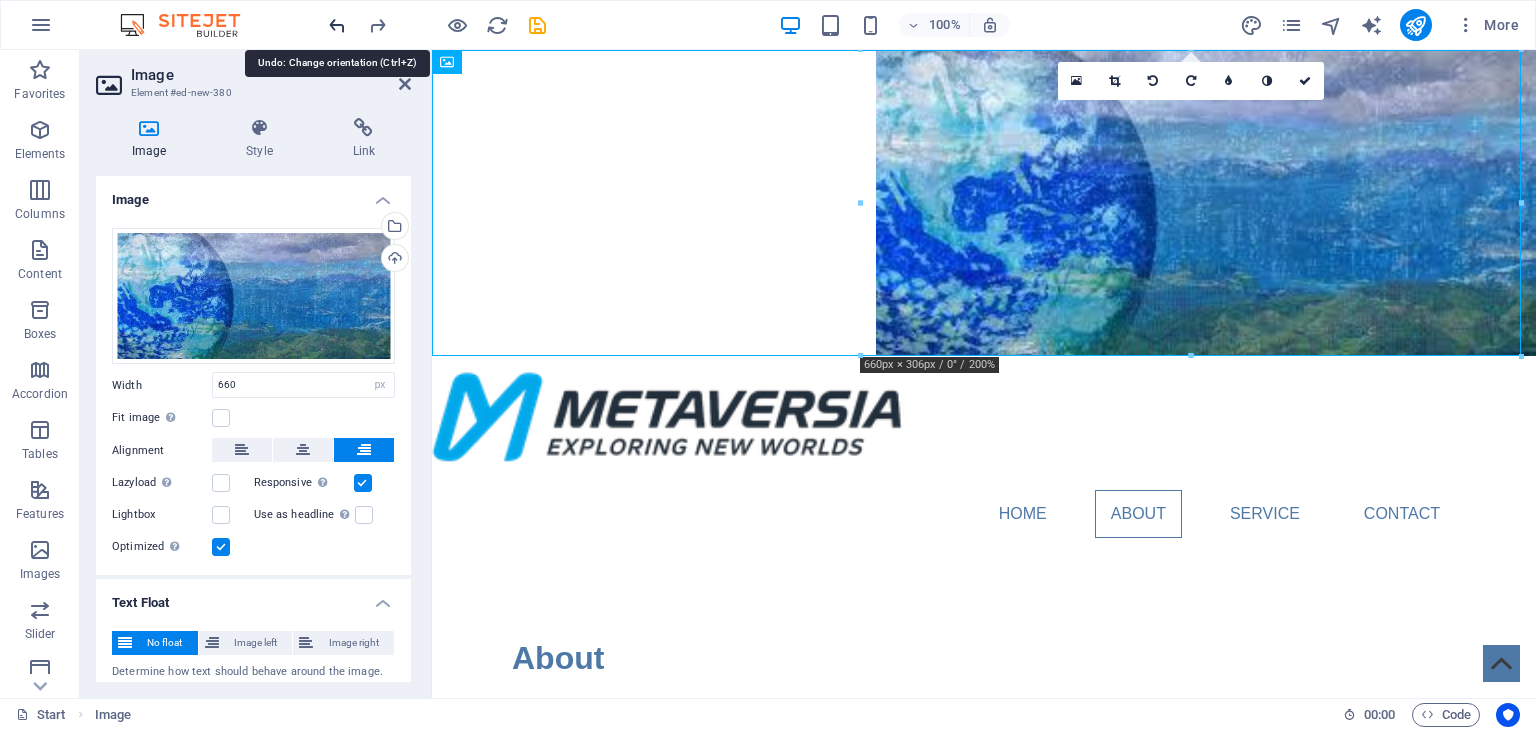 click at bounding box center [337, 25] 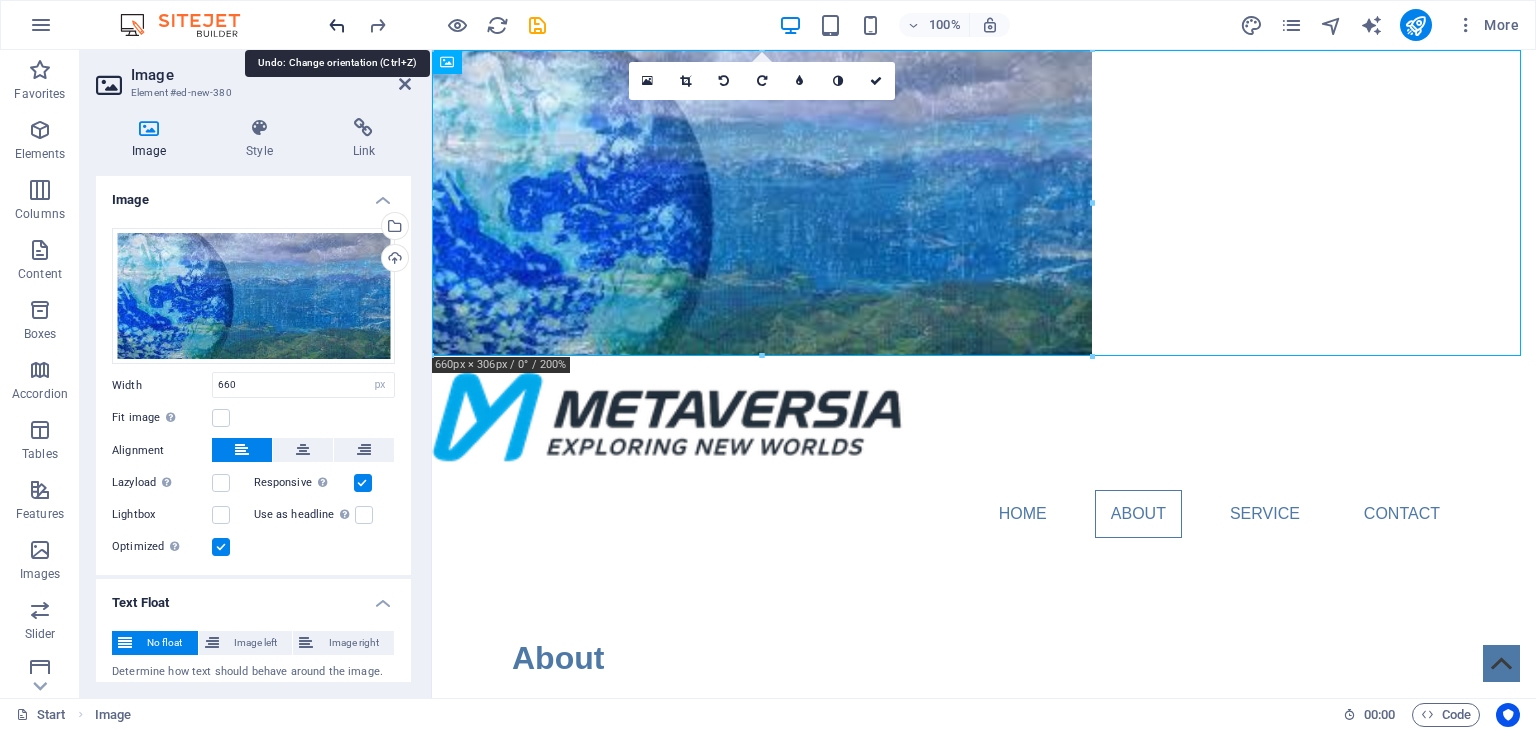 click at bounding box center [337, 25] 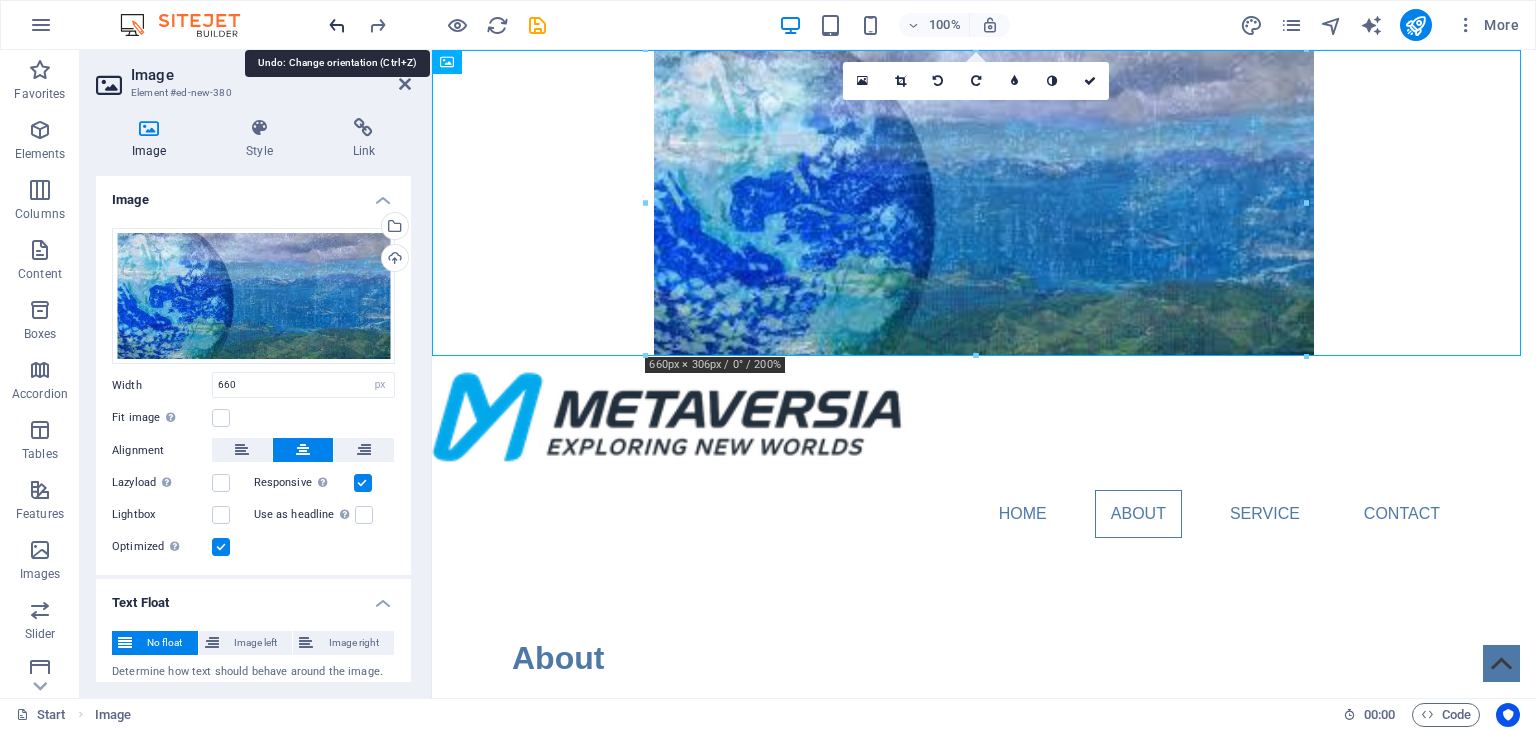 click at bounding box center [337, 25] 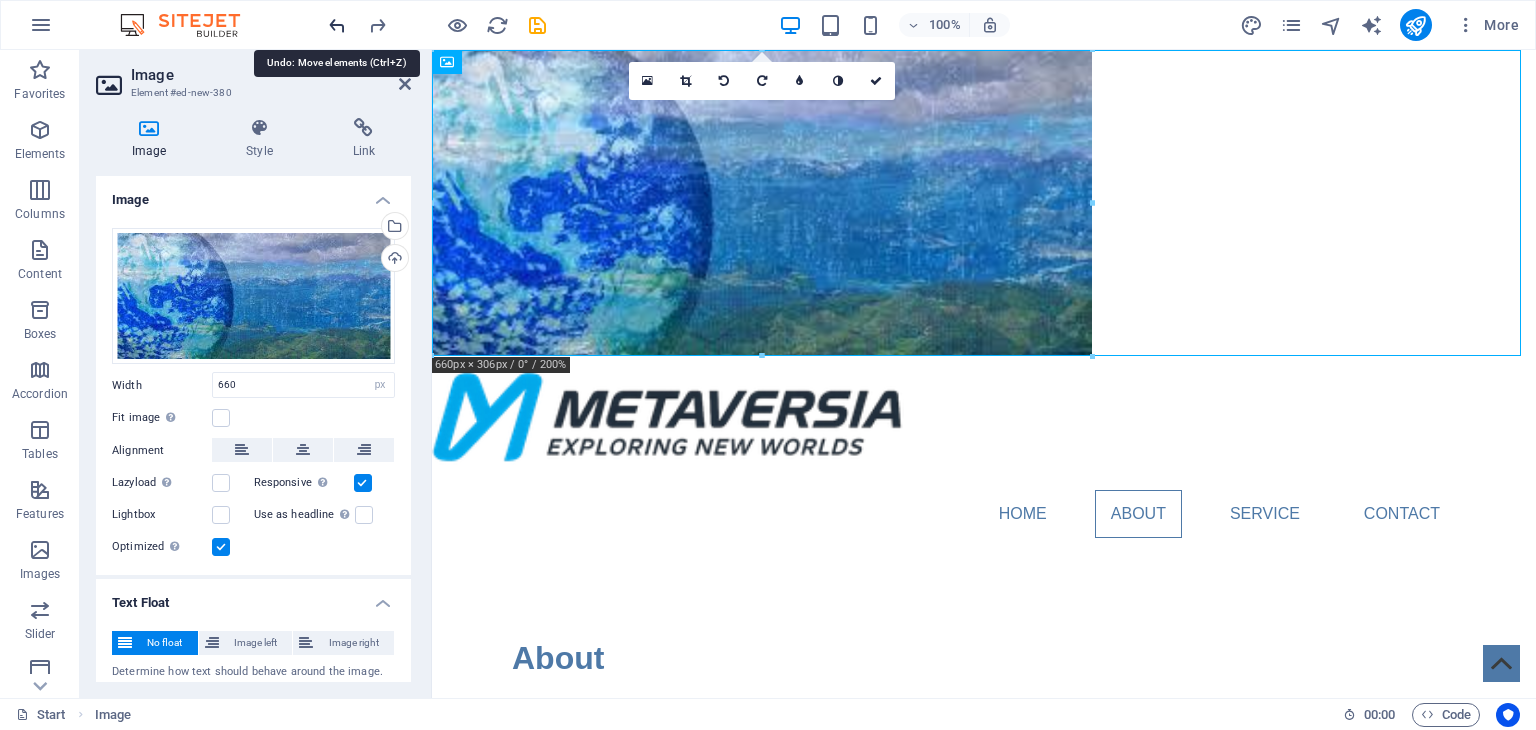 click at bounding box center [337, 25] 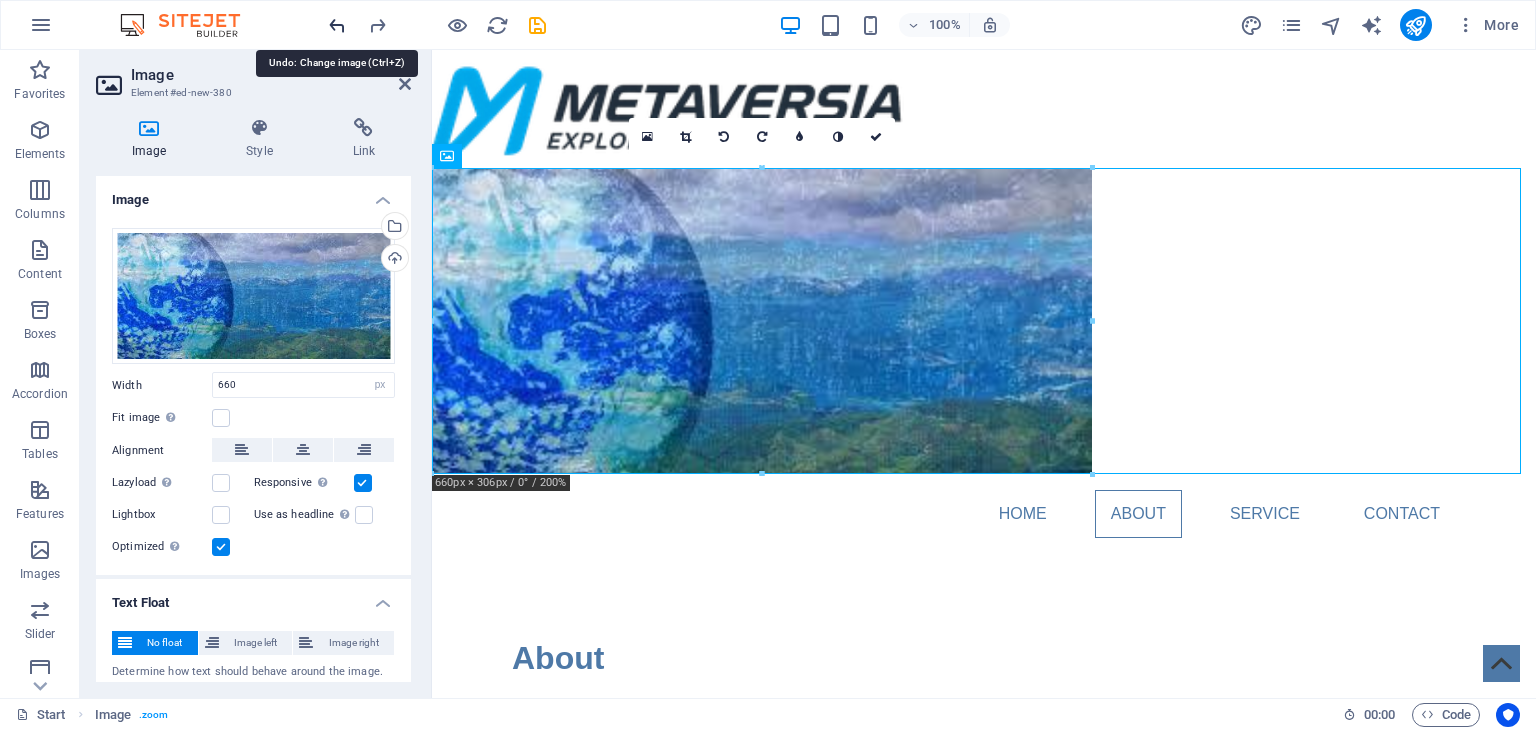 click at bounding box center (337, 25) 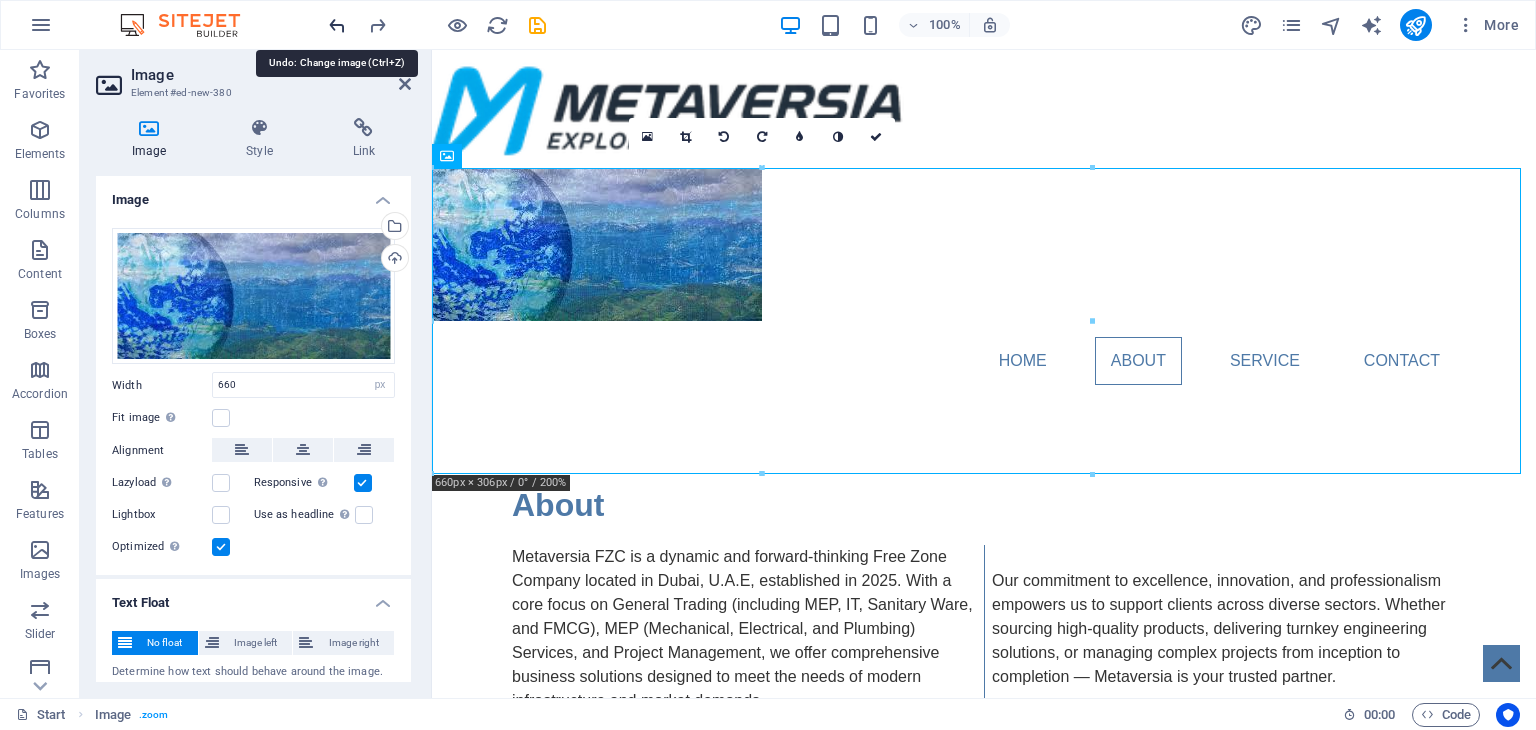 type 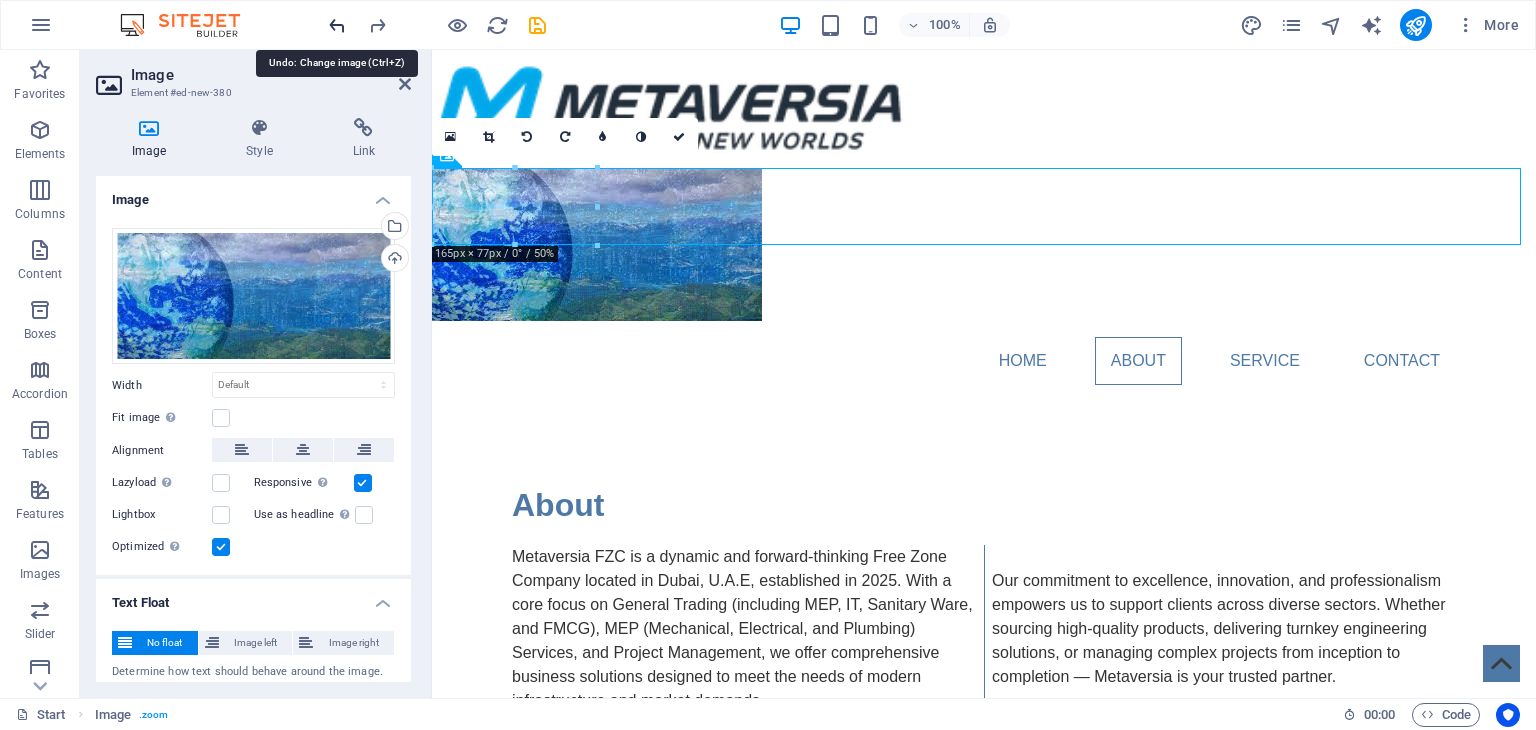 click at bounding box center [337, 25] 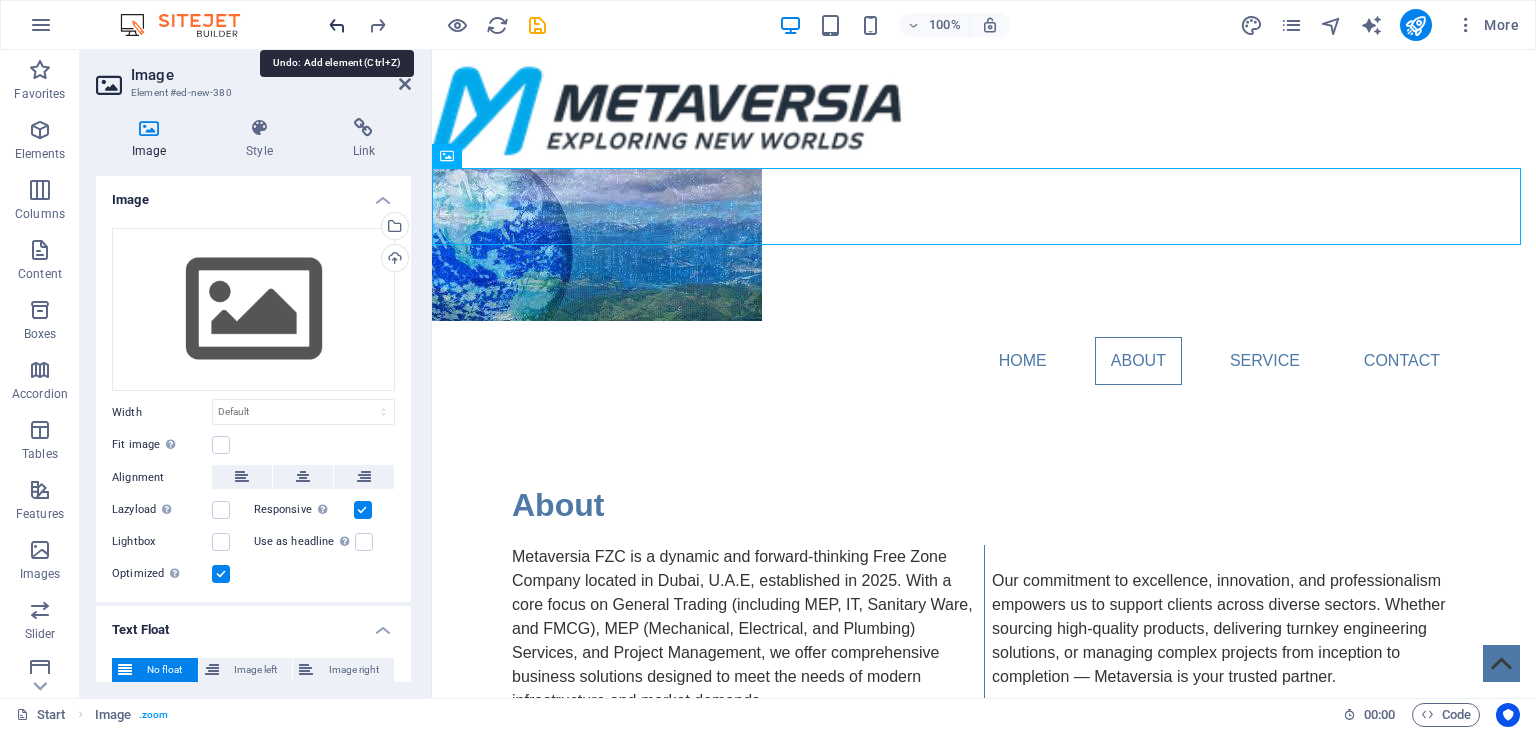 click at bounding box center [337, 25] 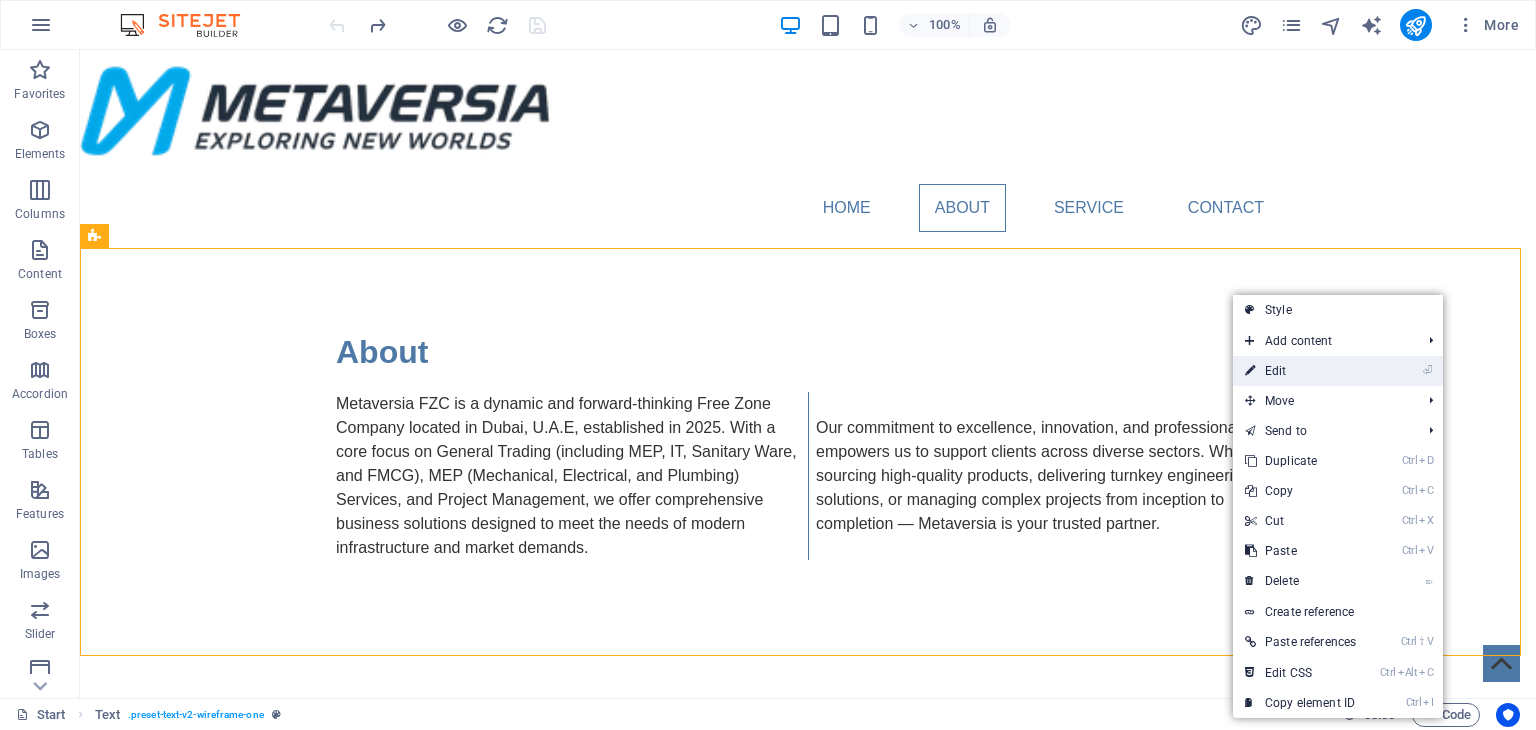 click on "⏎  Edit" at bounding box center [1300, 371] 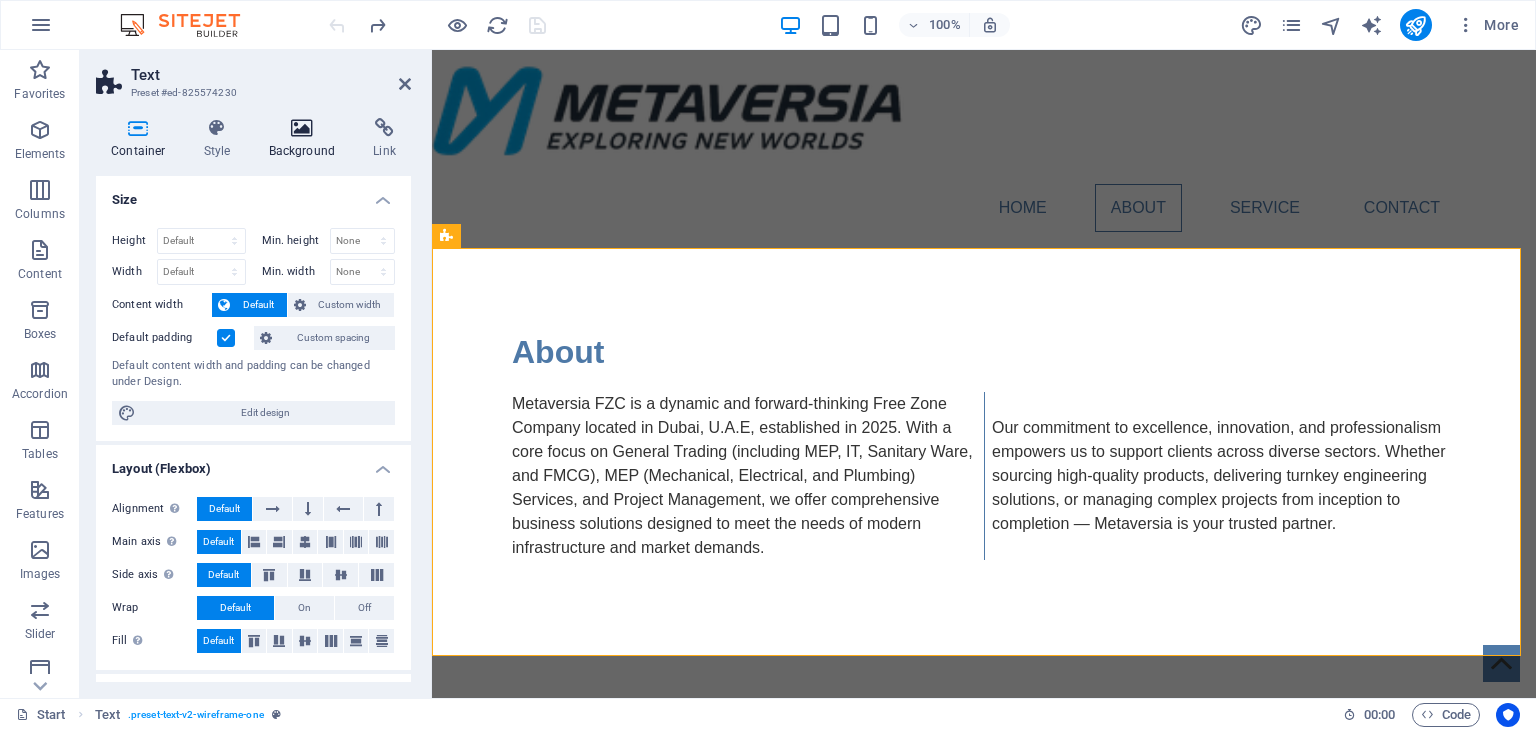 click on "Background" at bounding box center (306, 139) 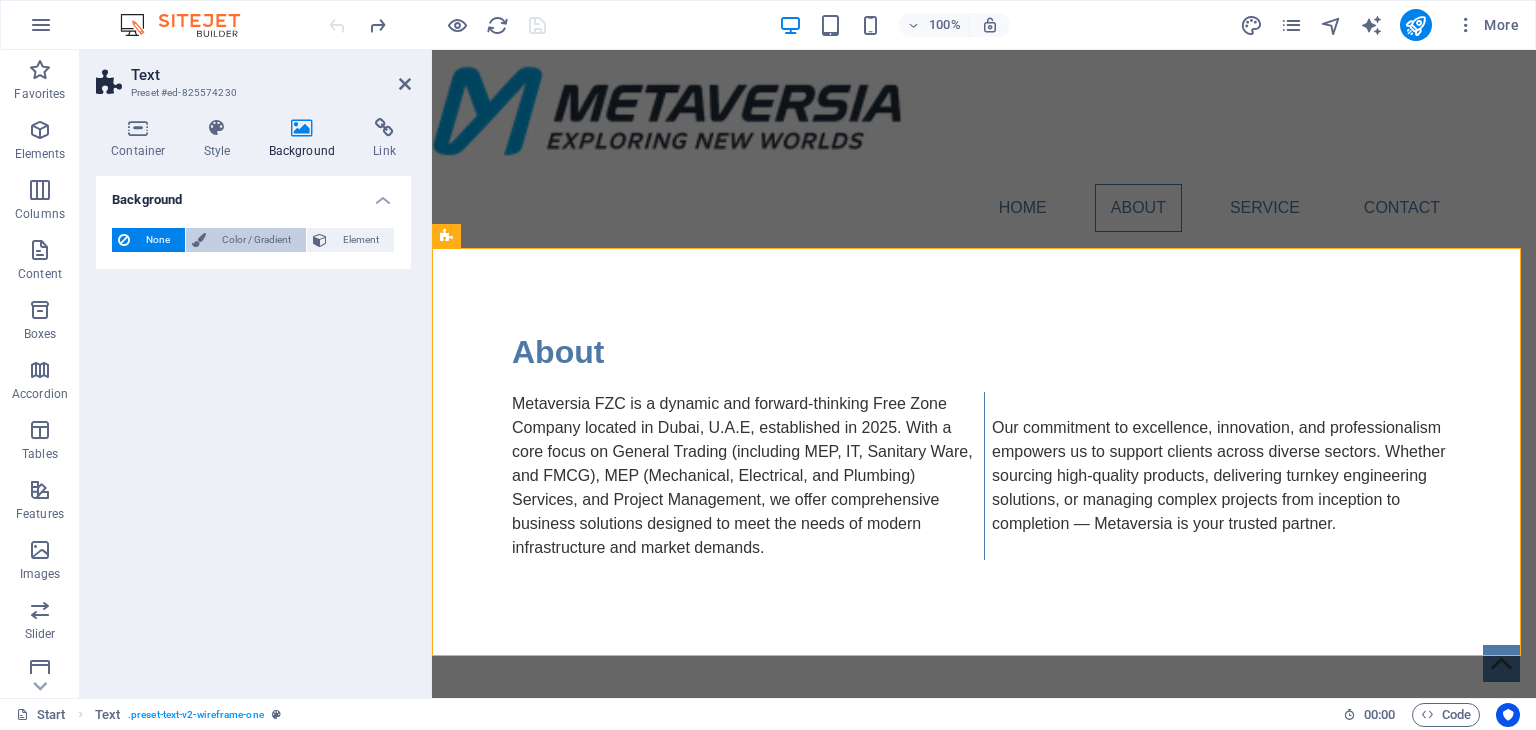 click on "Color / Gradient" at bounding box center [256, 240] 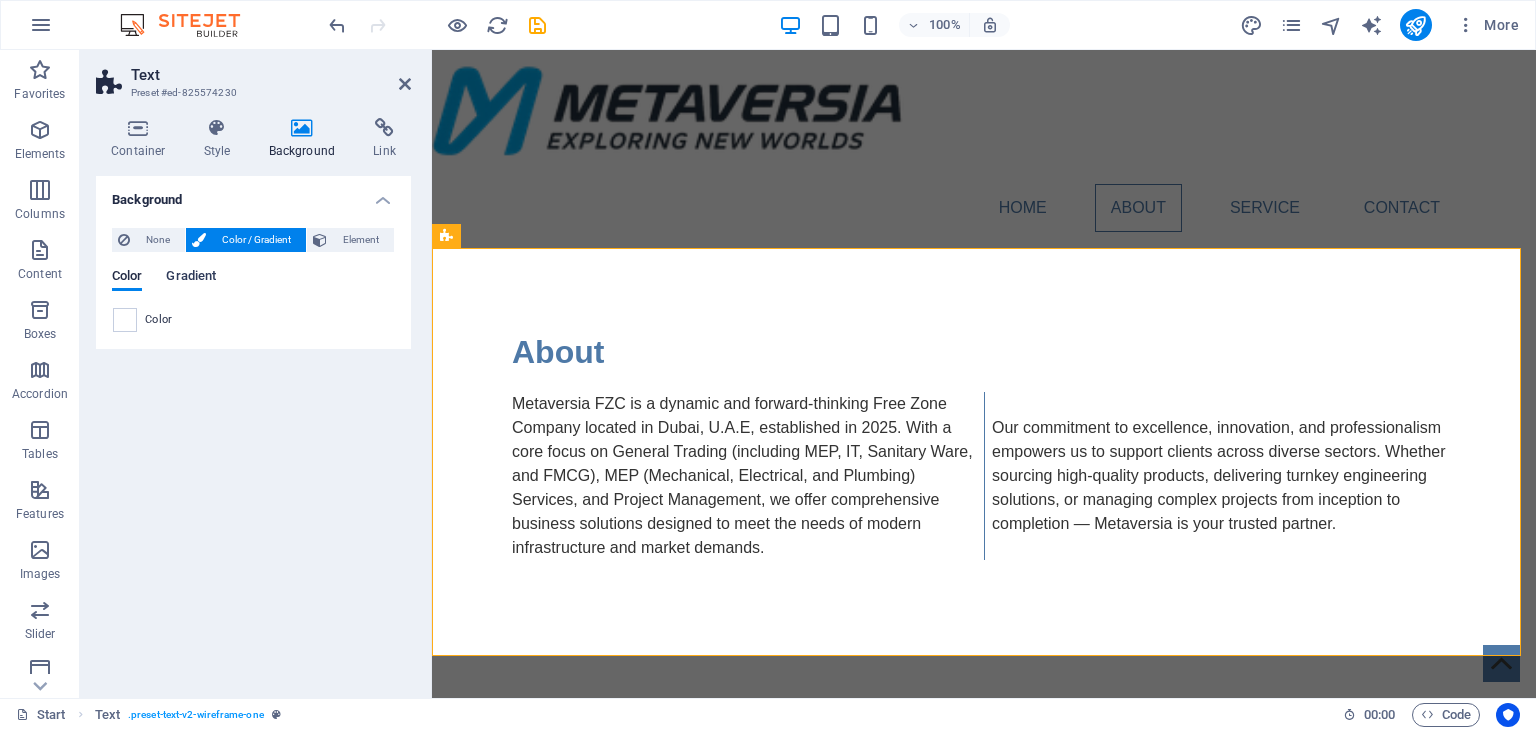 click on "Gradient" at bounding box center [191, 278] 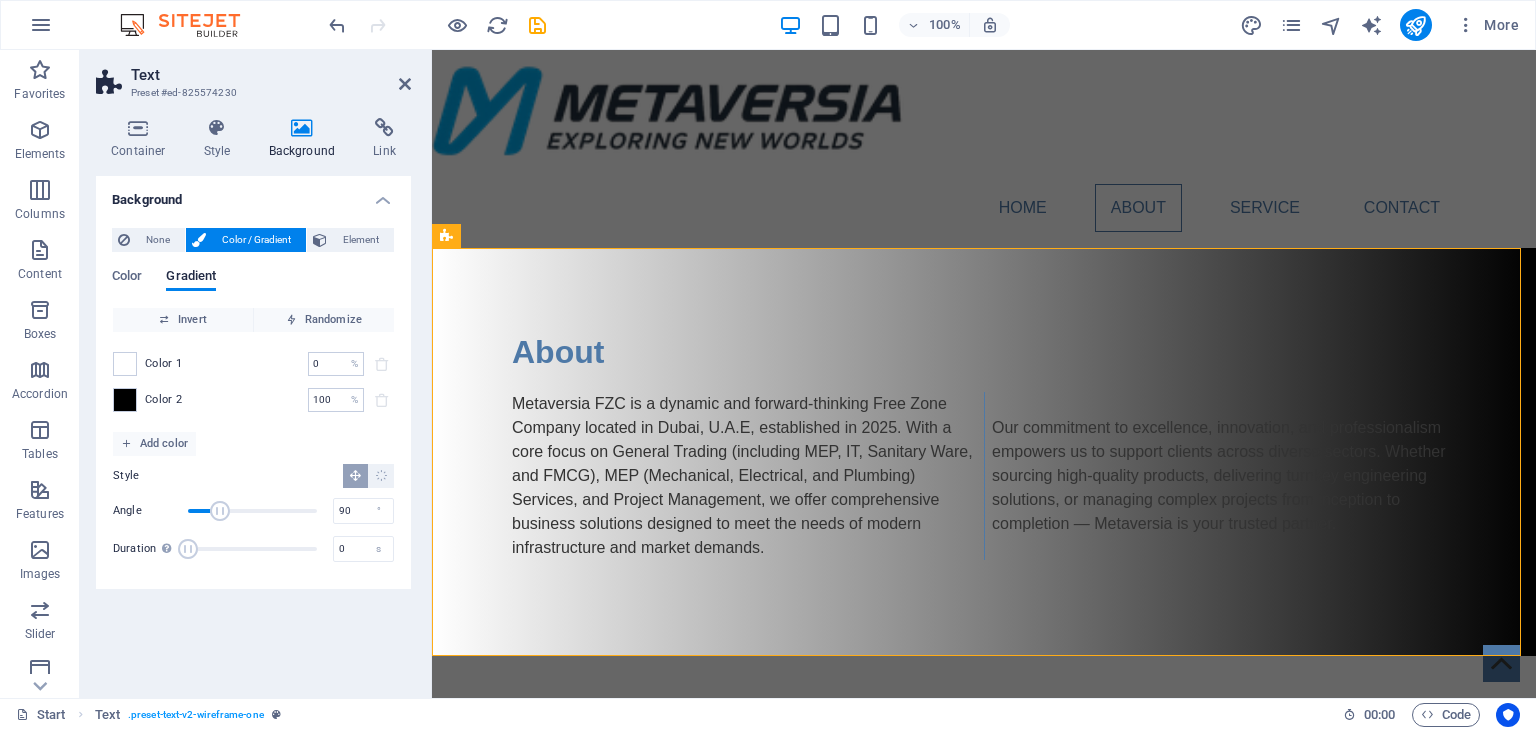 click on "Color 2" at bounding box center [164, 400] 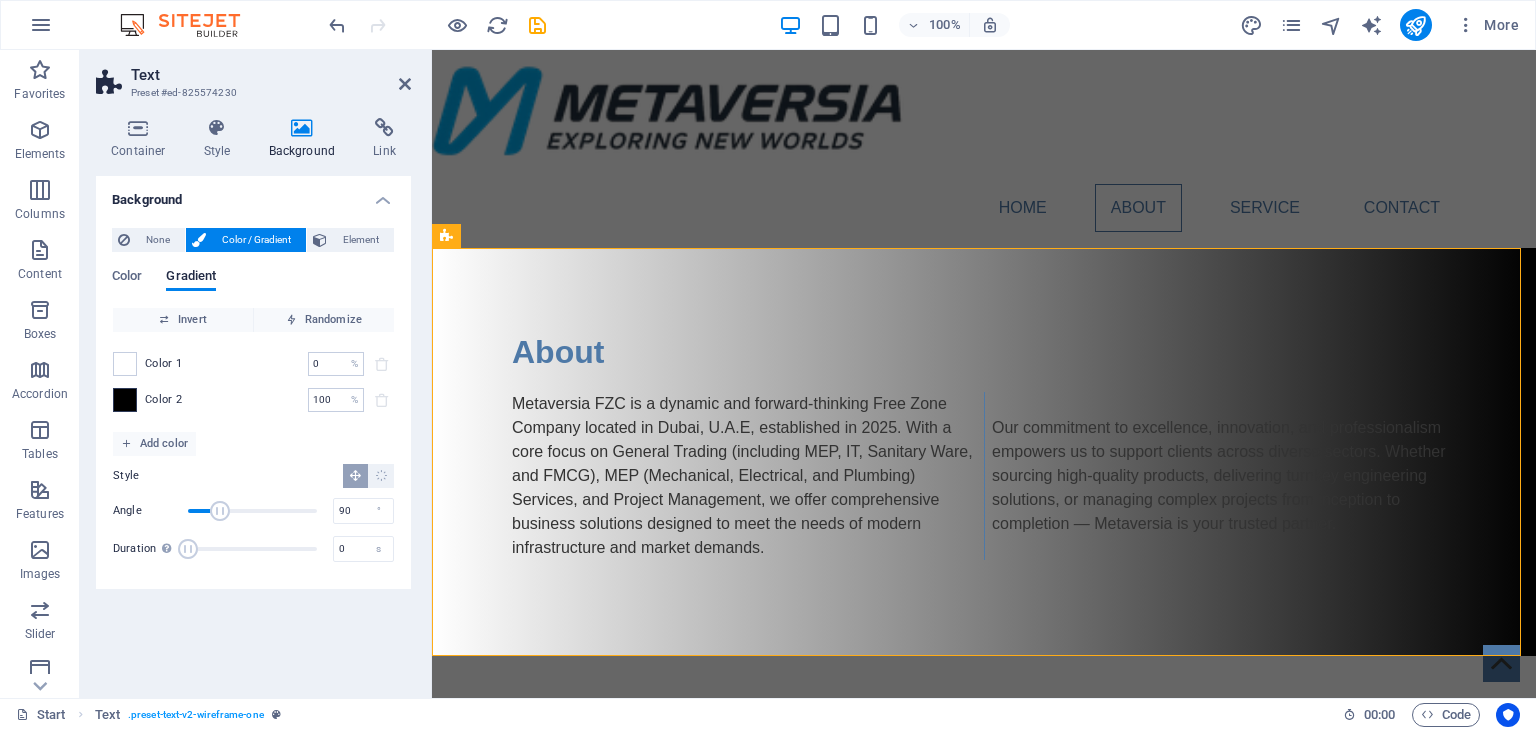 click at bounding box center [125, 400] 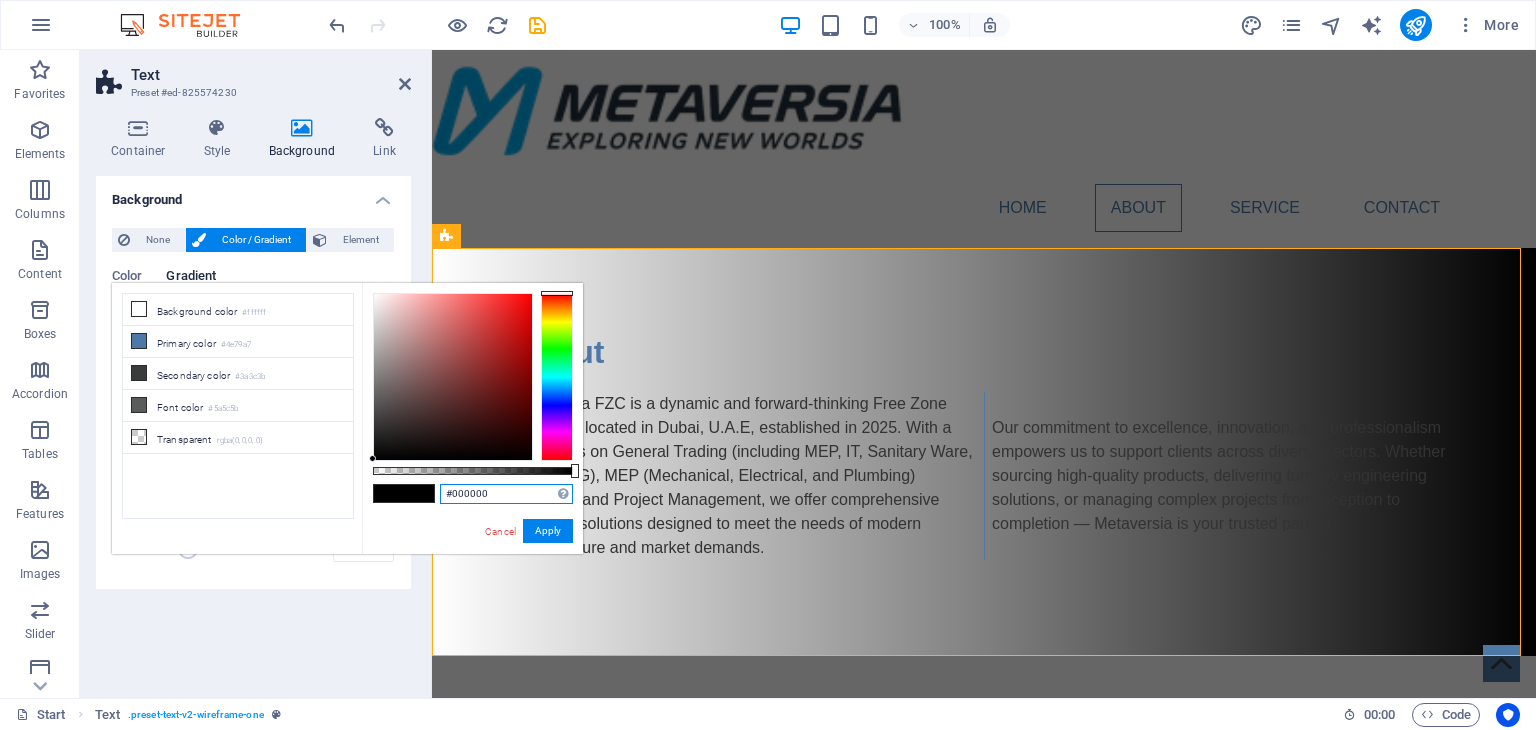 drag, startPoint x: 495, startPoint y: 492, endPoint x: 423, endPoint y: 492, distance: 72 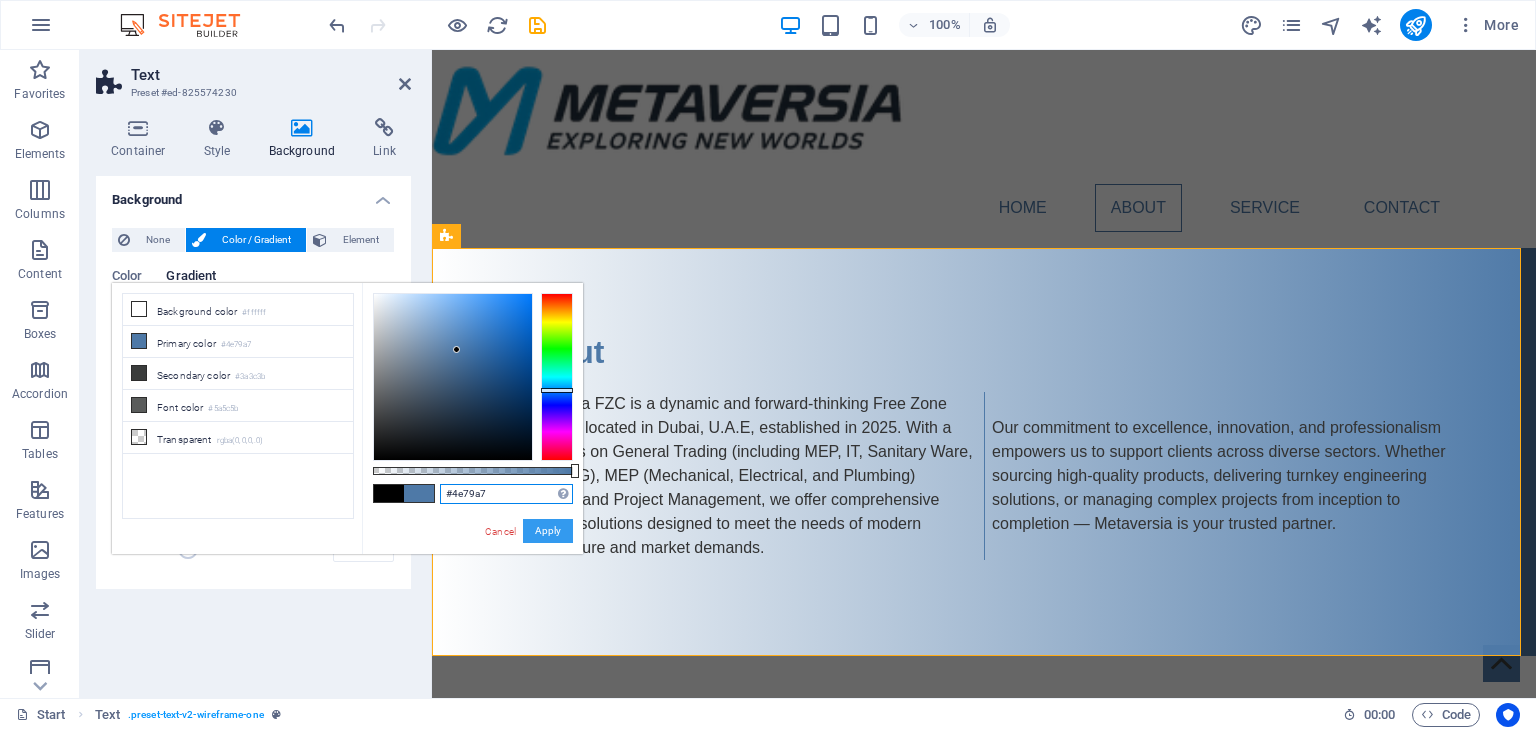 type on "#4e79a7" 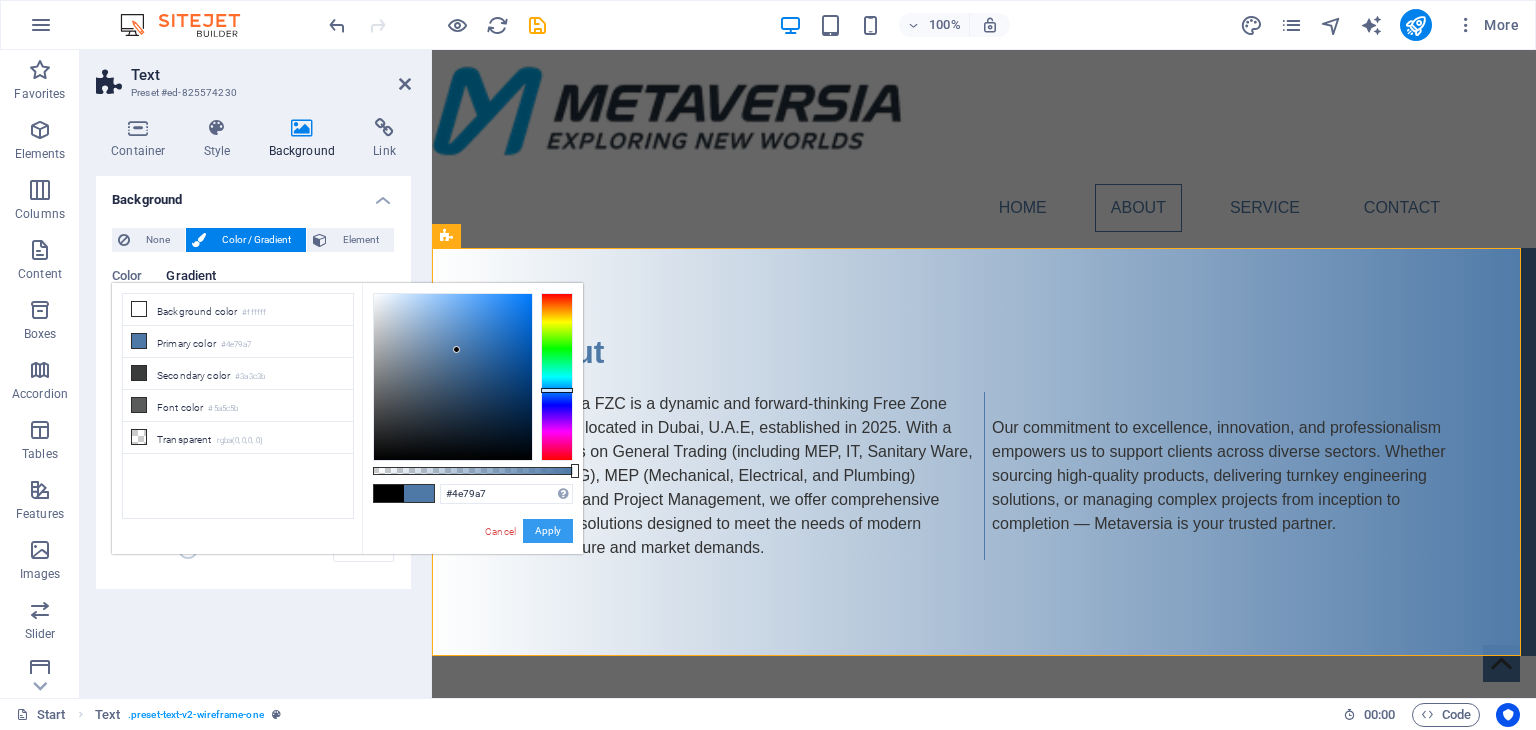 click on "Apply" at bounding box center [548, 531] 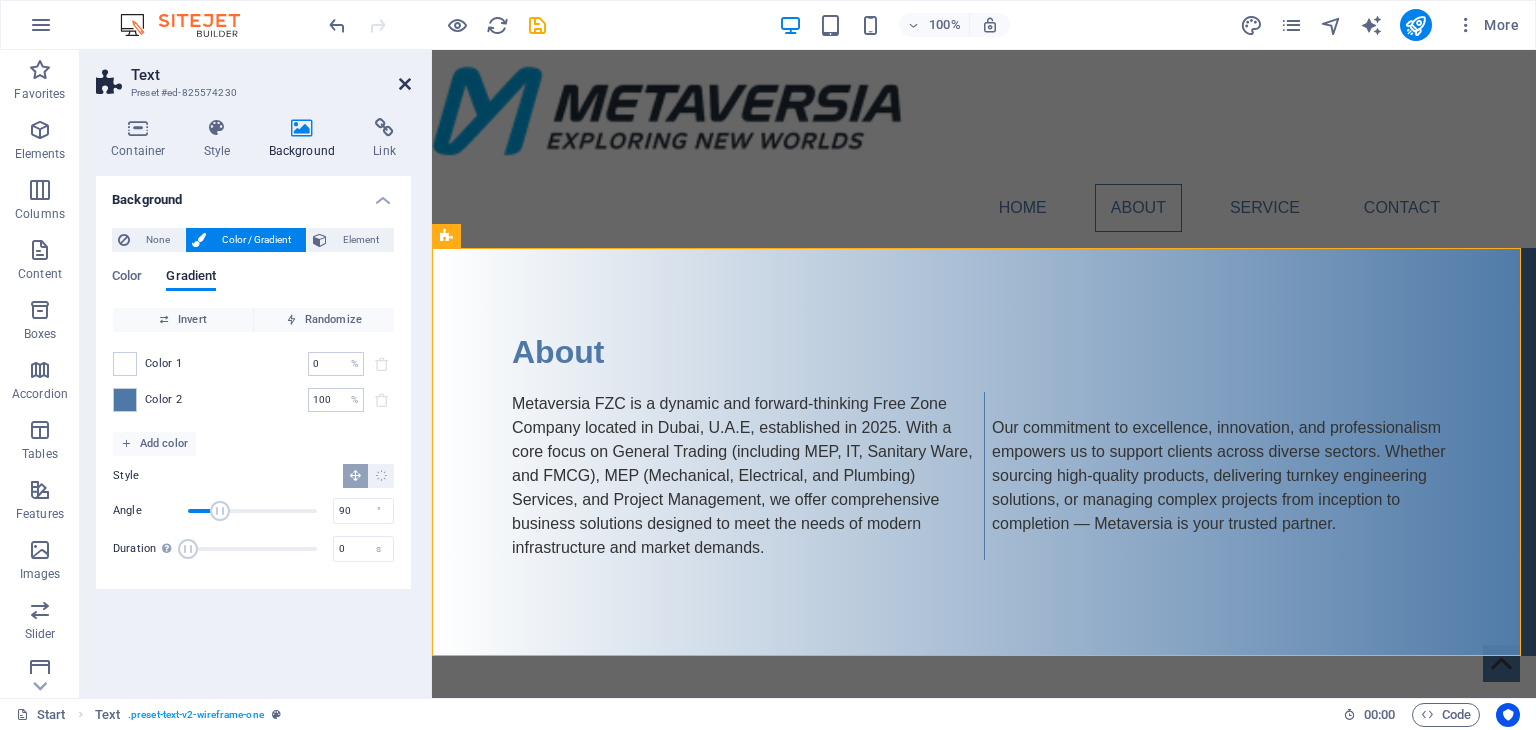 click at bounding box center [405, 84] 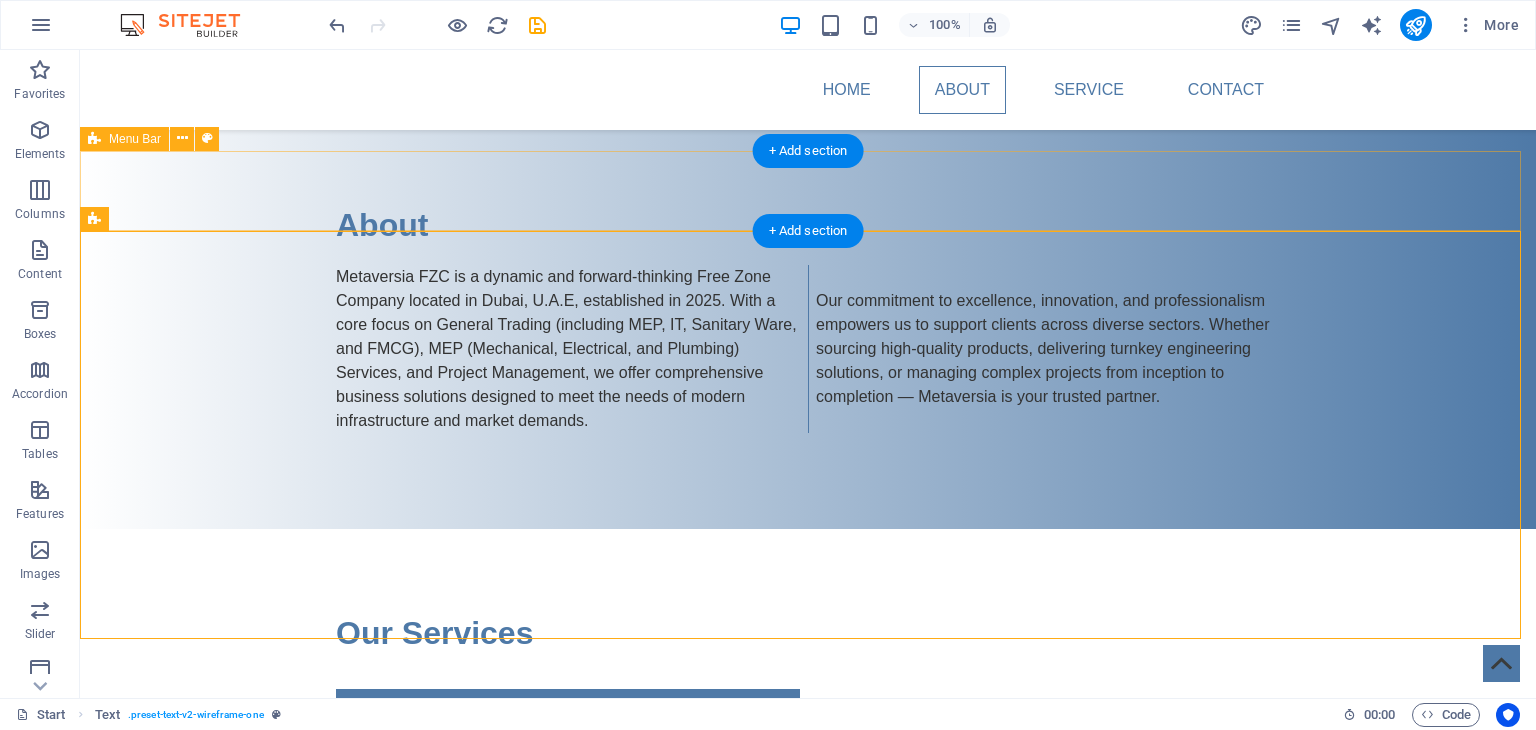 scroll, scrollTop: 300, scrollLeft: 0, axis: vertical 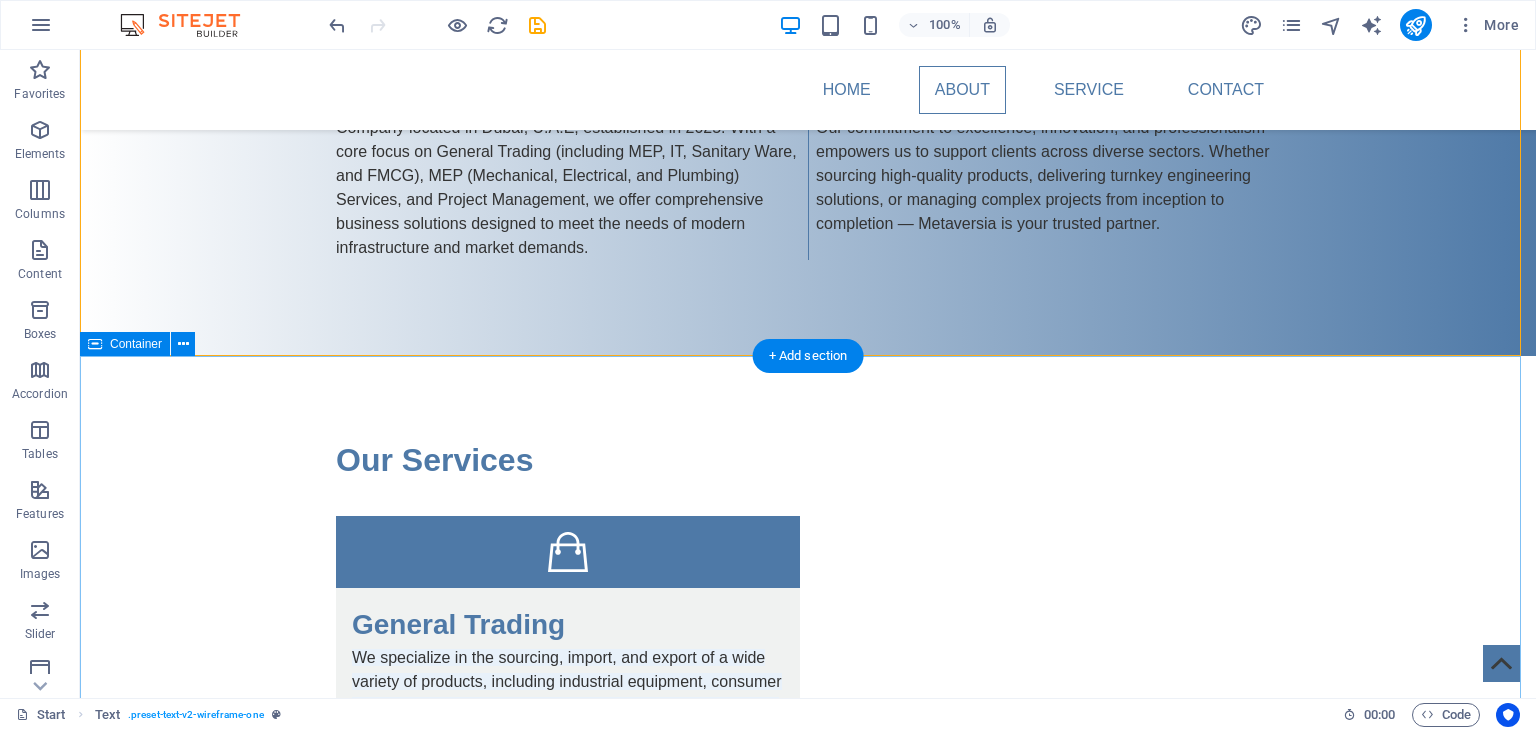 click on "Our Services General Trading We specialize in the sourcing, import, and export of a wide variety of products, including industrial equipment, consumer goods, and construction materials. Our efficient logistics and extensive global supplier network guarantee competitive pricing and timely delivery for clients in various industries. MEP Services Our Mechanical, Electrical, and Plumbing solutions are customized for commercial, residential, and industrial projects. We provide integrated MEP installations, including HVAC systems, lighting, and water supply, all designed to meet international safety and quality standards. Project Management We oversee the entire lifecycle of your projects with meticulous attention — from planning and budgeting to execution and quality assurance. Our project managers guarantee alignment of timelines, resources, and objectives, all while fostering transparency and accountability throughout the journey." at bounding box center [808, 895] 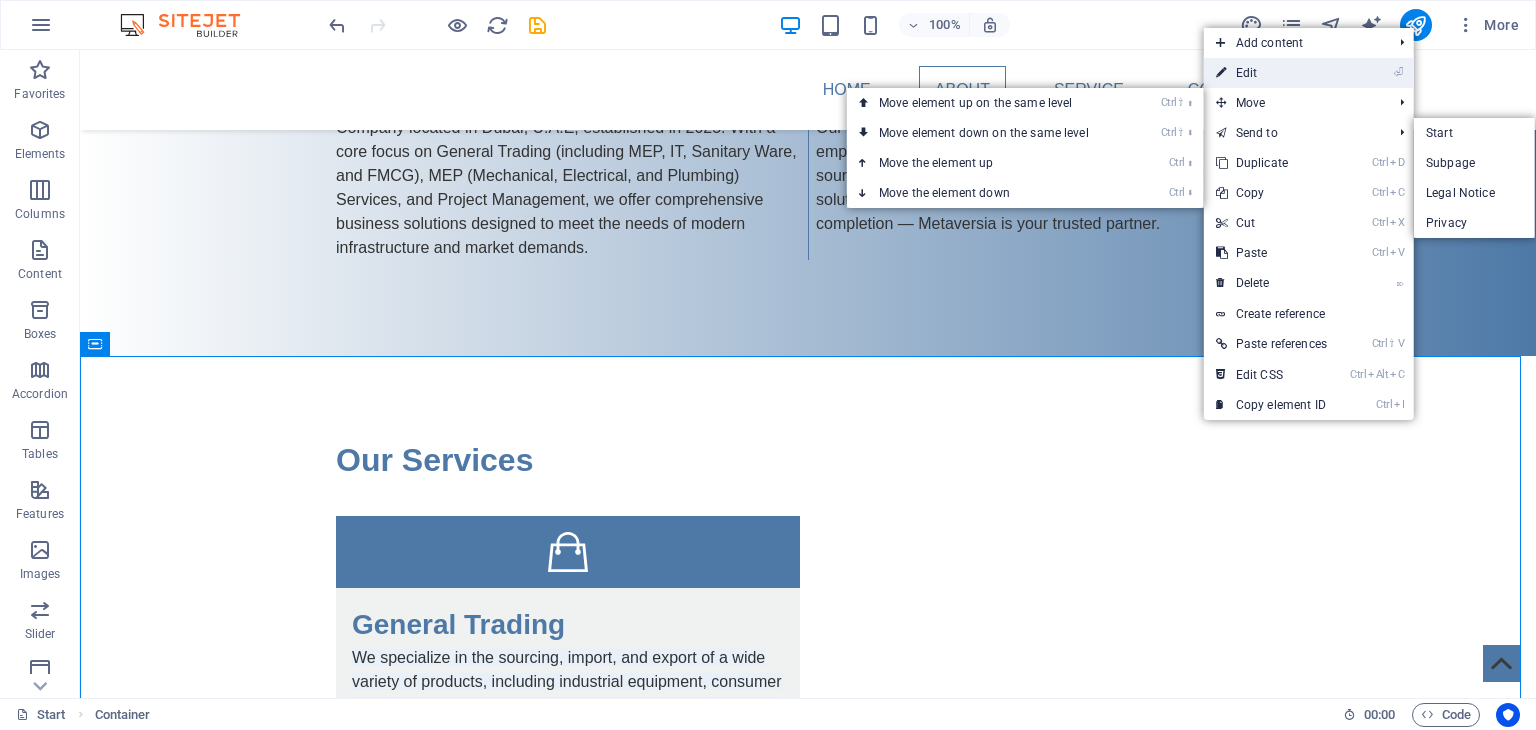click on "⏎  Edit" at bounding box center [1271, 73] 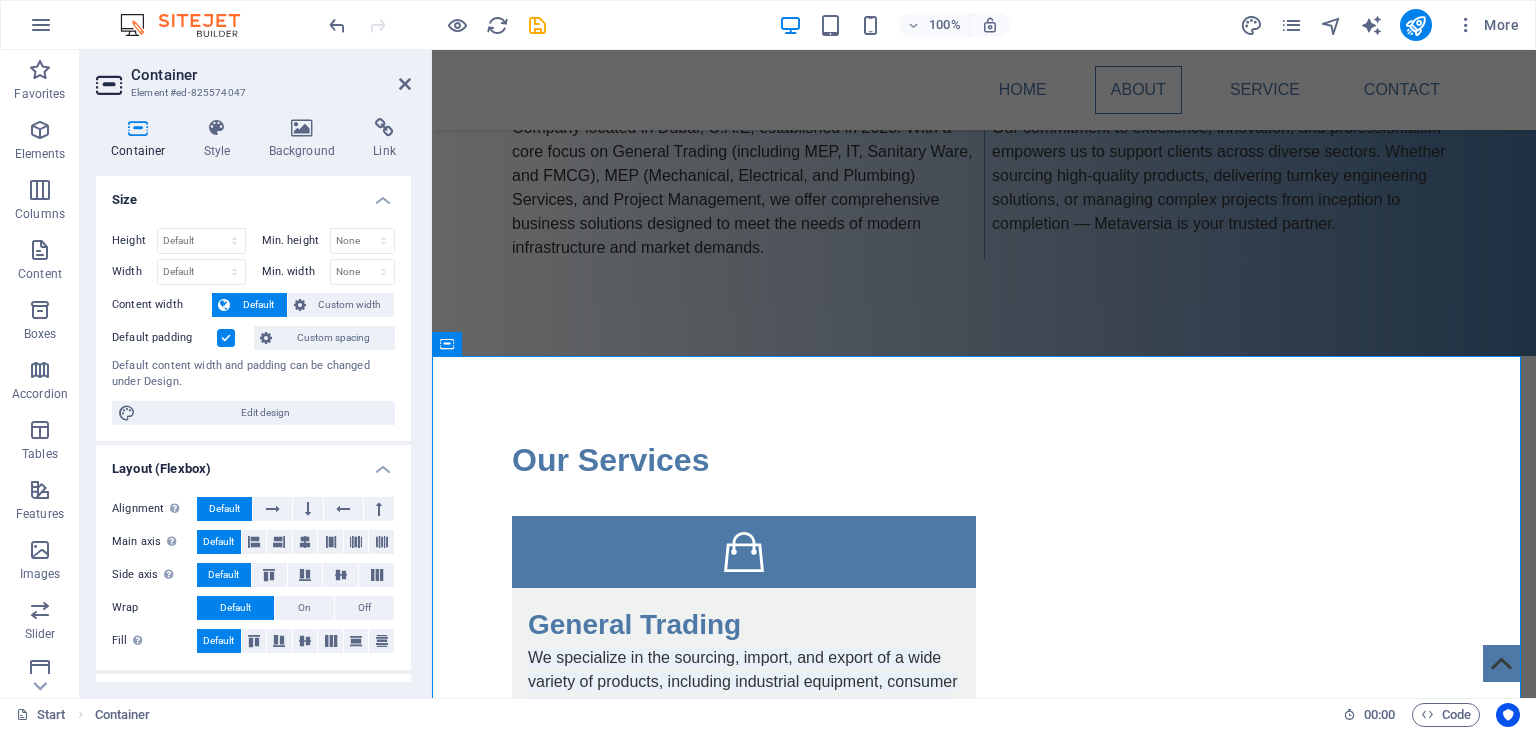 click on "Container Style Background Link Size Height Default px rem % vh vw Min. height None px rem % vh vw Width Default px rem % em vh vw Min. width None px rem % vh vw Content width Default Custom width Width Default px rem % em vh vw Min. width None px rem % vh vw Default padding Custom spacing Default content width and padding can be changed under Design. Edit design Layout (Flexbox) Alignment Determines the flex direction. Default Main axis Determine how elements should behave along the main axis inside this container (justify content). Default Side axis Control the vertical direction of the element inside of the container (align items). Default Wrap Default On Off Fill Controls the distances and direction of elements on the y-axis across several lines (align content). Default Accessibility ARIA helps assistive technologies (like screen readers) to understand the role, state, and behavior of web elements Role The ARIA role defines the purpose of an element.  None Alert Article Banner Comment Fan" at bounding box center [253, 400] 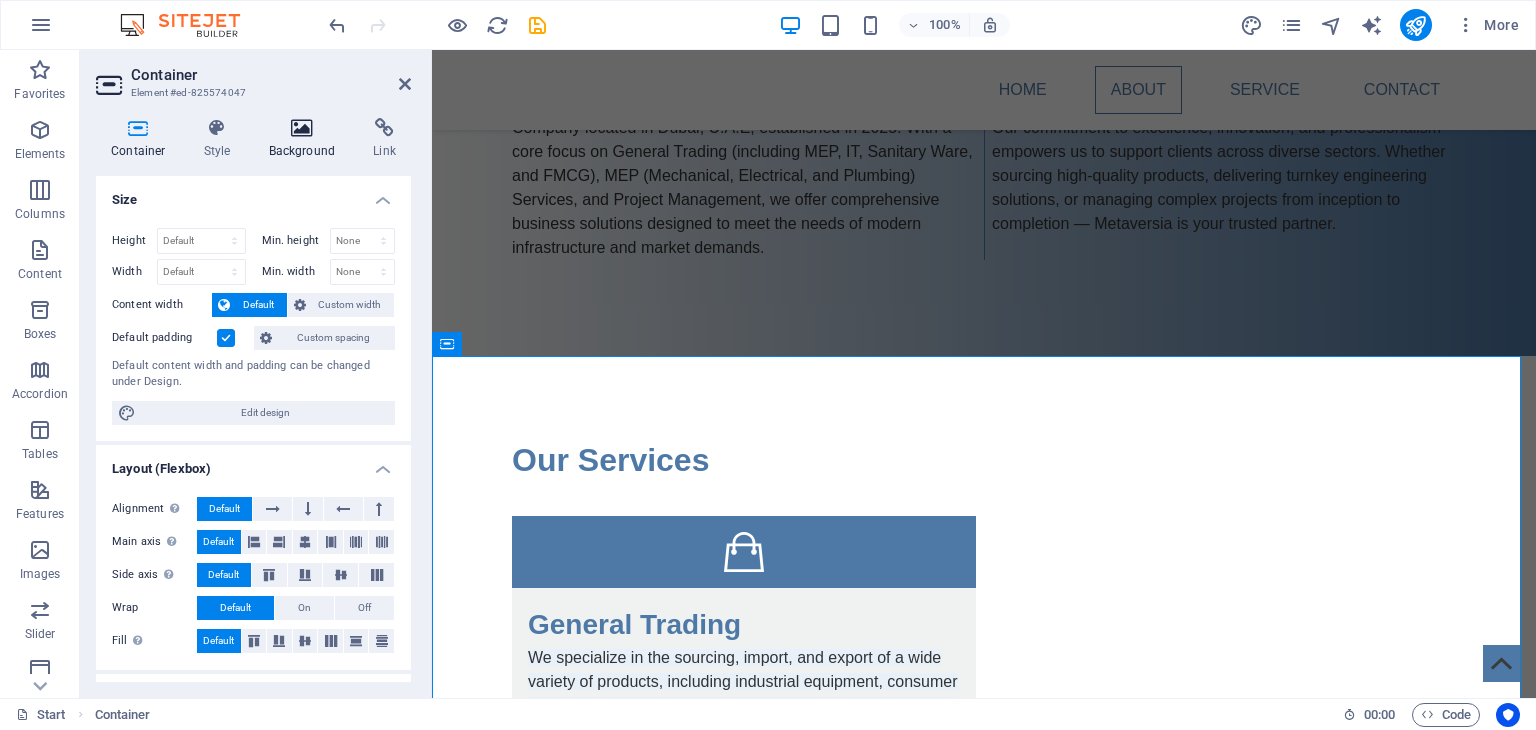click on "Background" at bounding box center [306, 139] 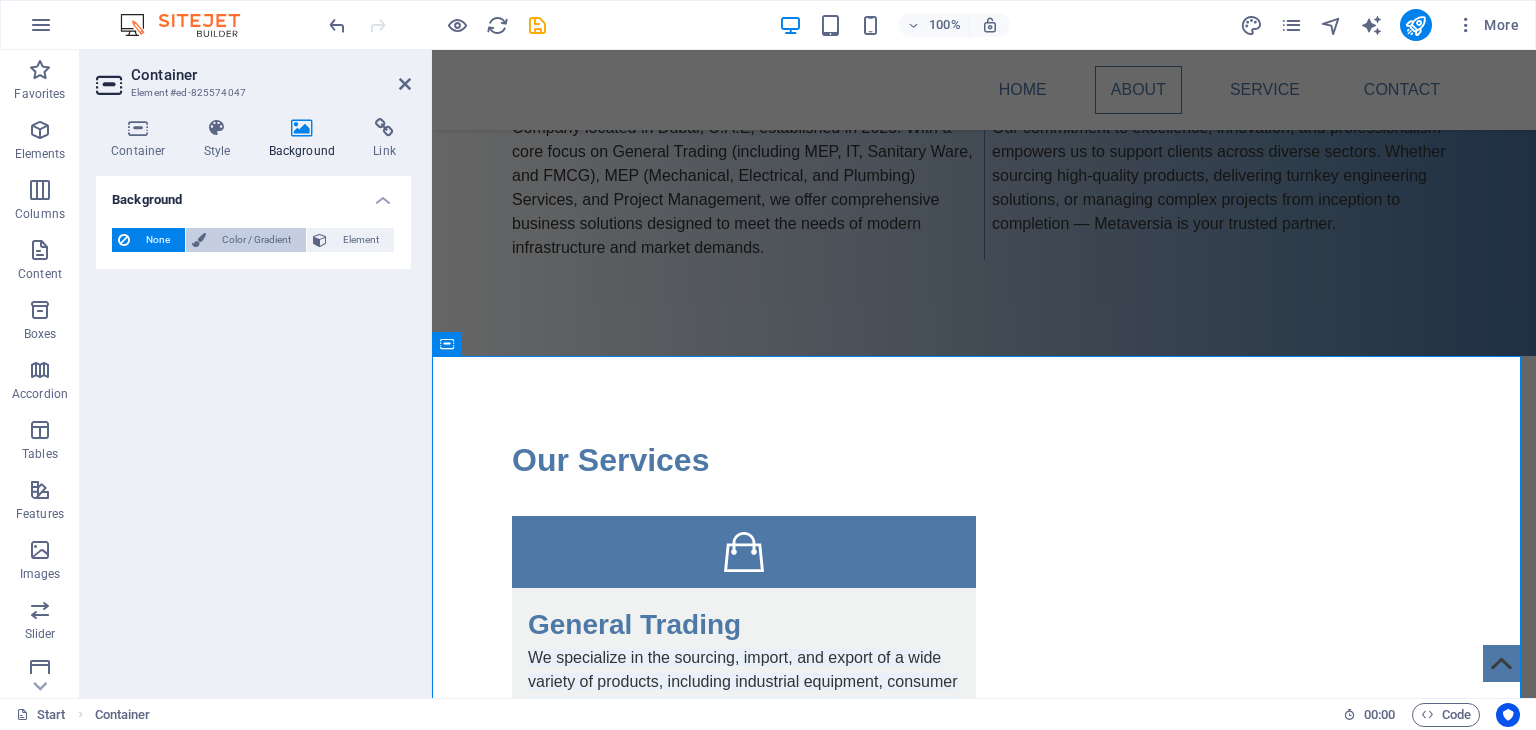 click on "Color / Gradient" at bounding box center [256, 240] 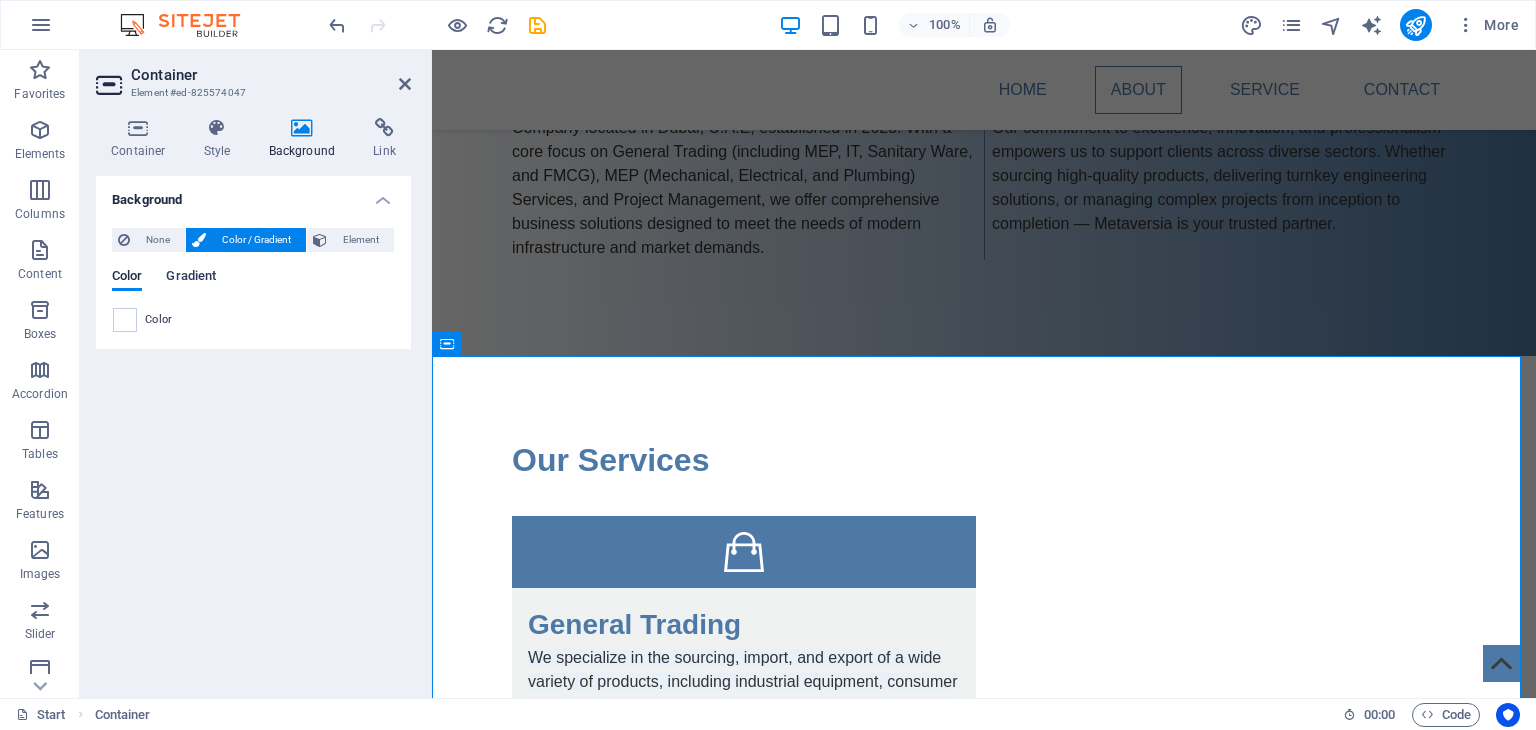 click on "Gradient" at bounding box center [191, 278] 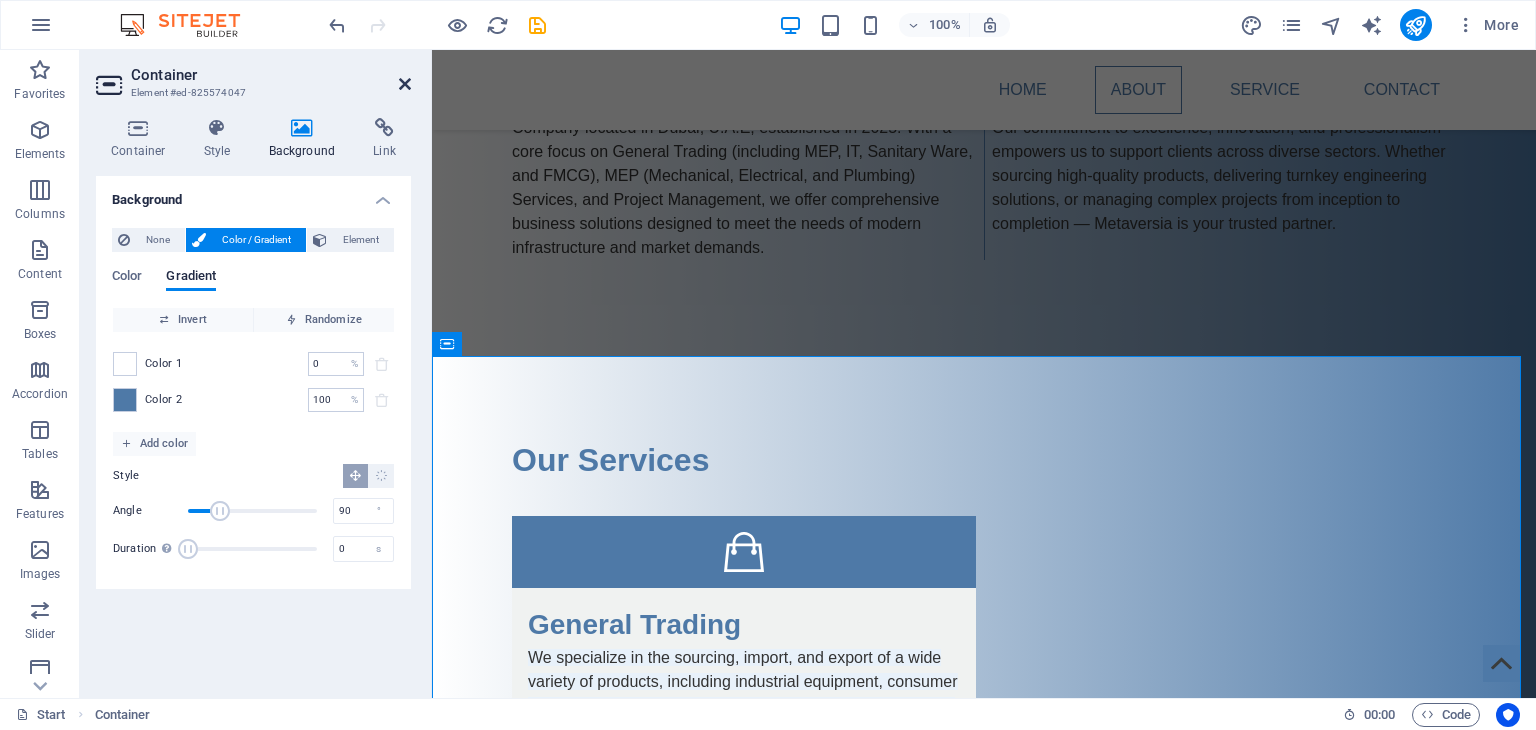 click at bounding box center [405, 84] 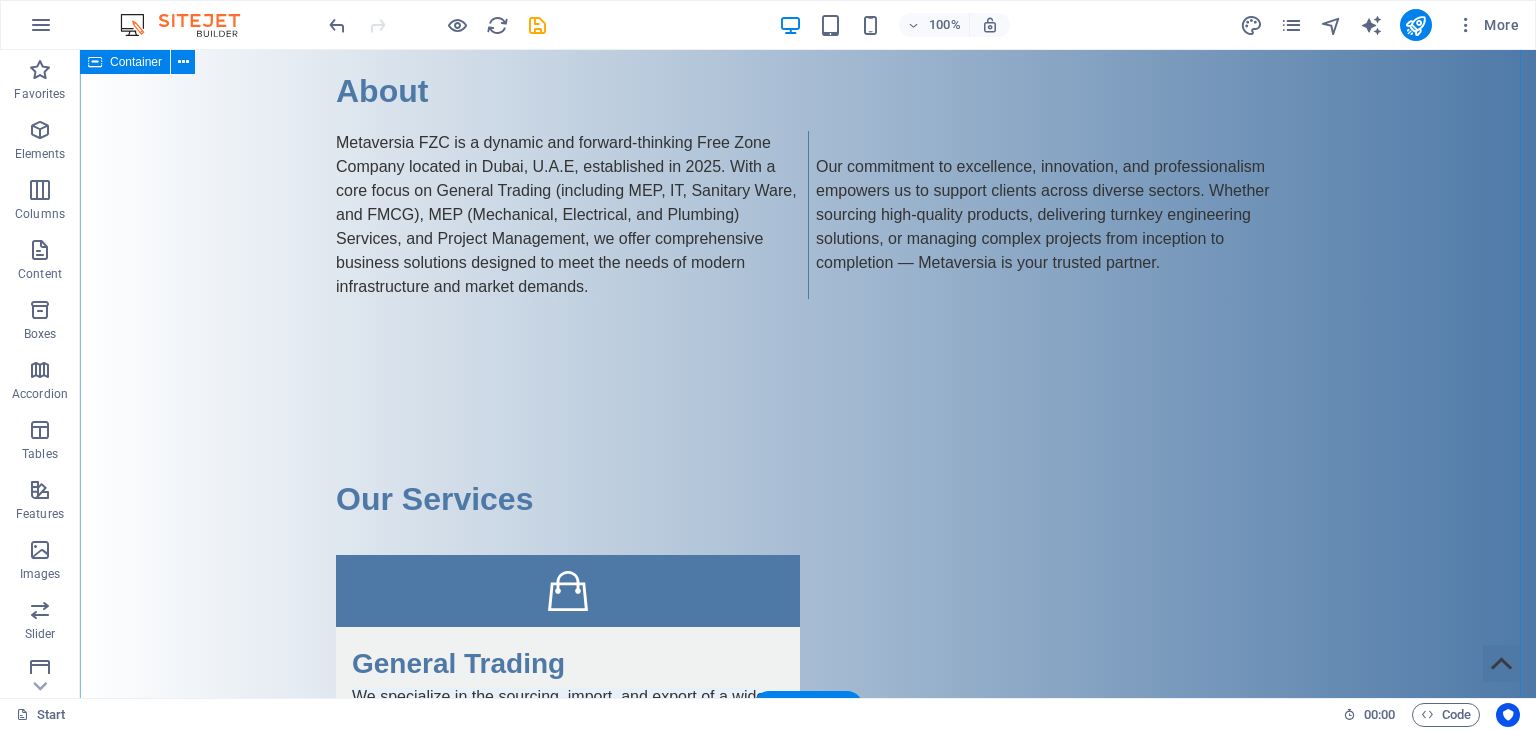 scroll, scrollTop: 0, scrollLeft: 0, axis: both 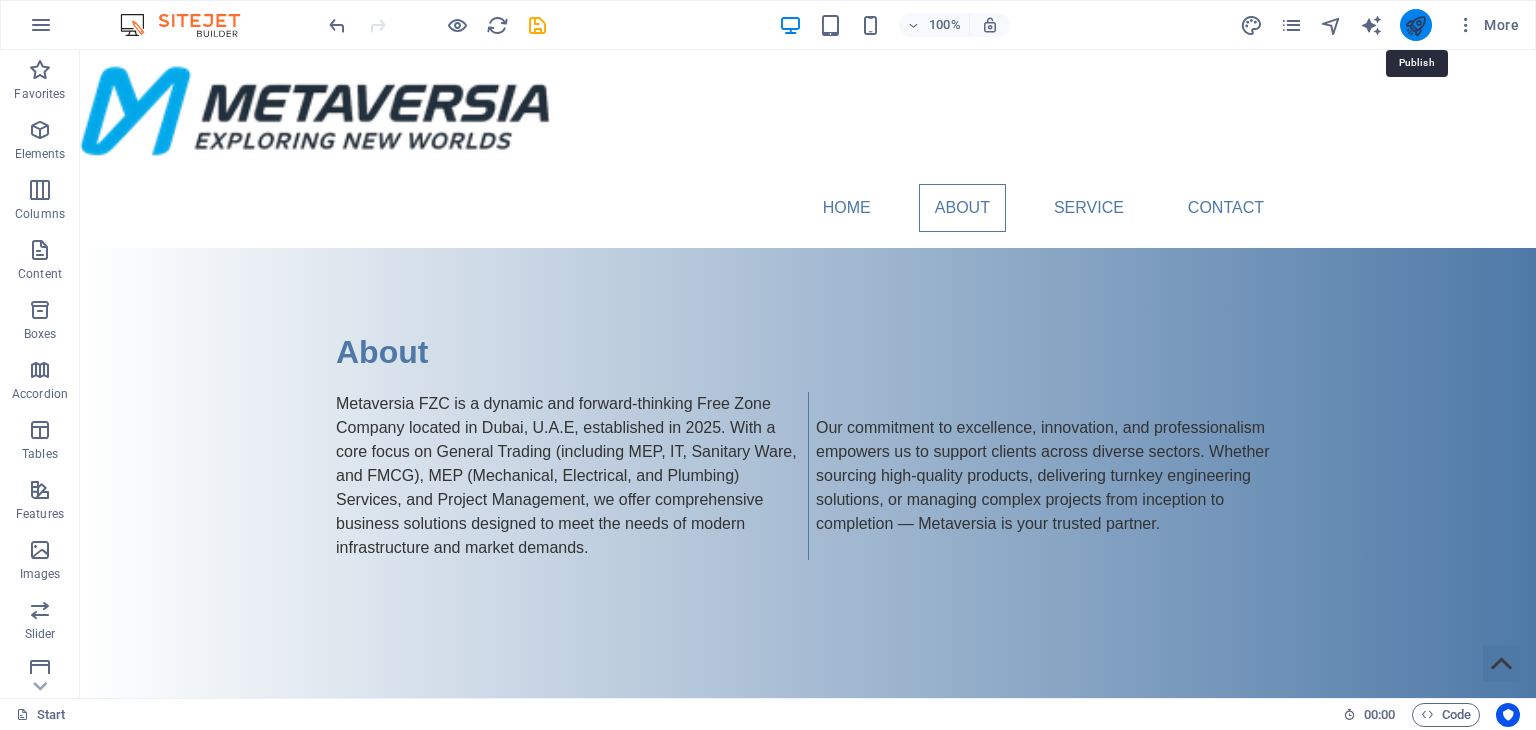 click at bounding box center [1415, 25] 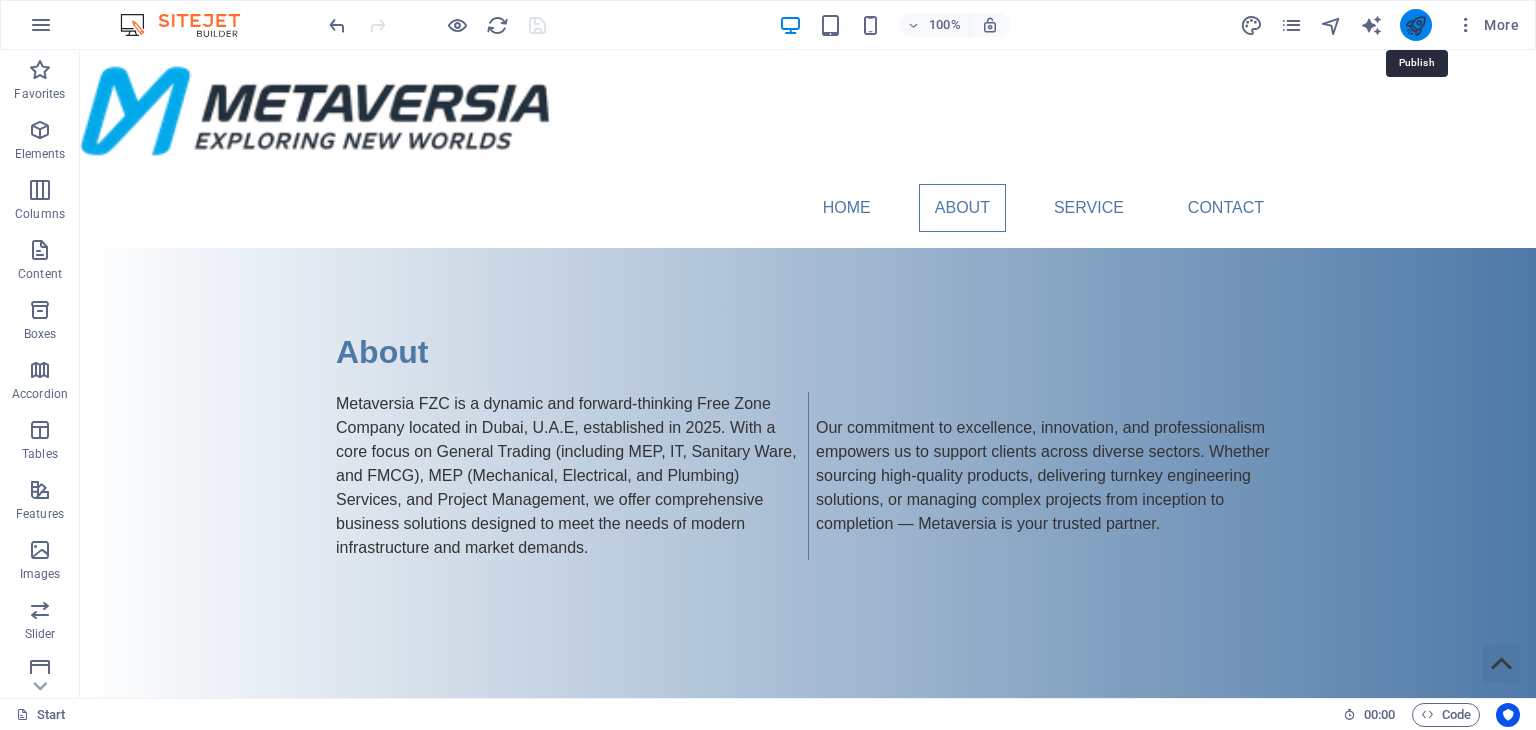 click at bounding box center [1415, 25] 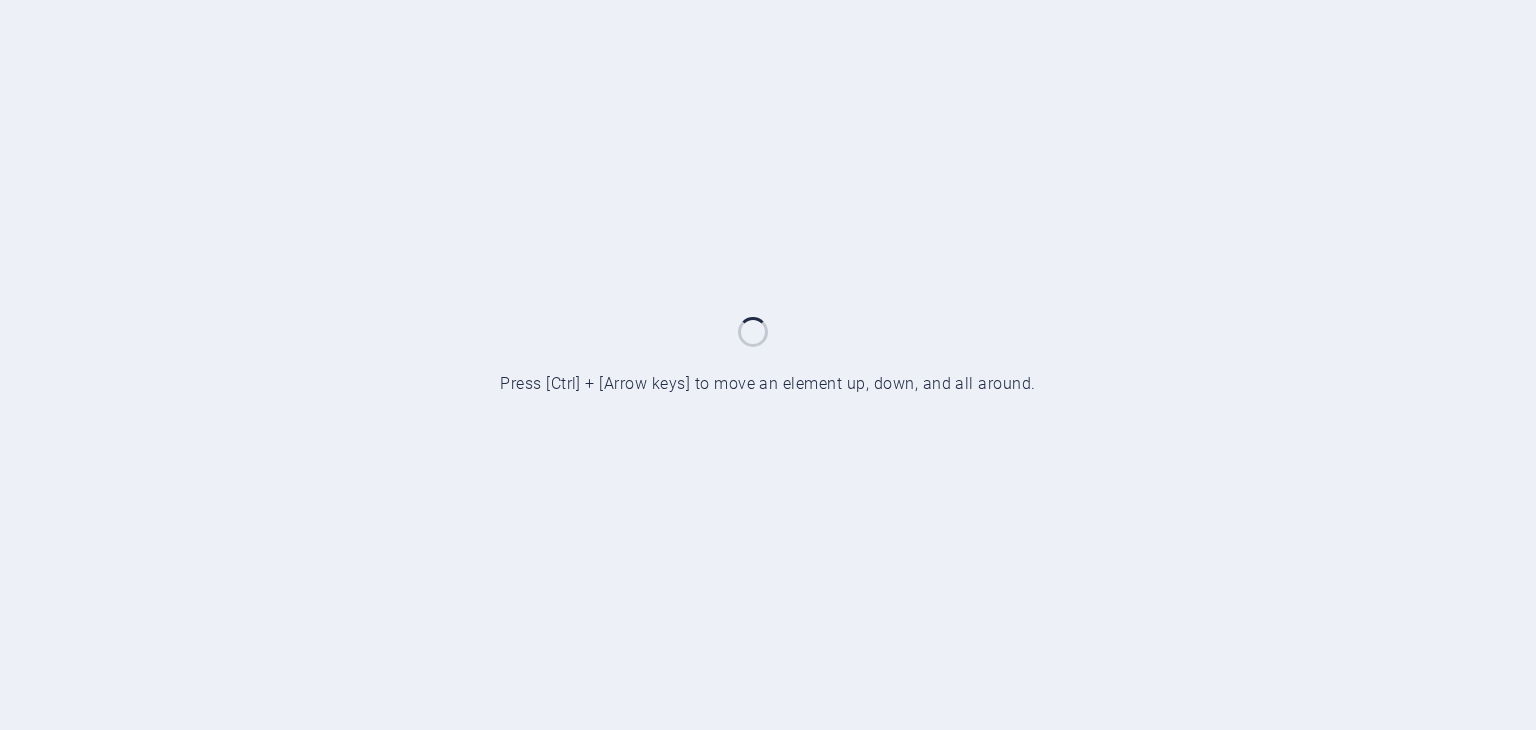 scroll, scrollTop: 0, scrollLeft: 0, axis: both 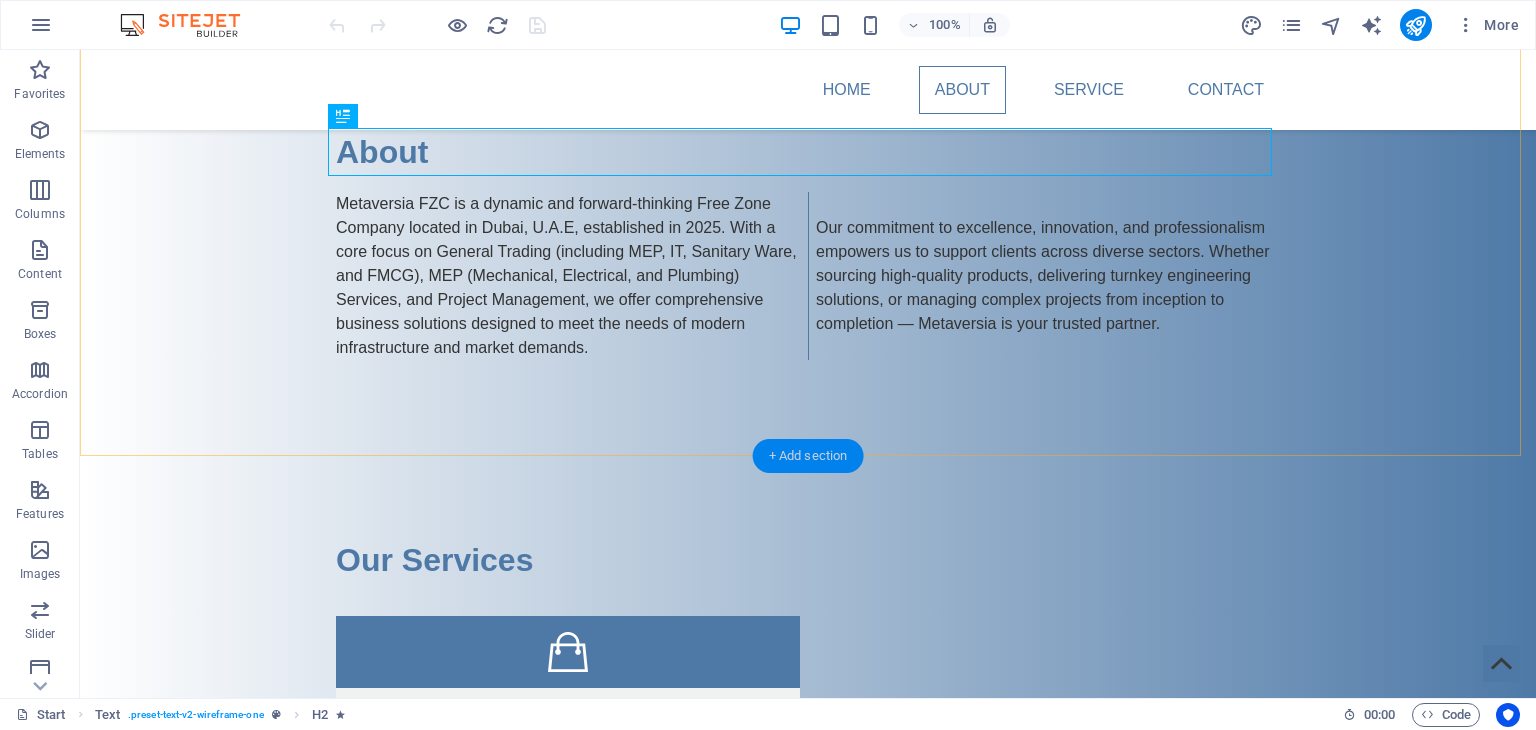click on "+ Add section" at bounding box center [808, 456] 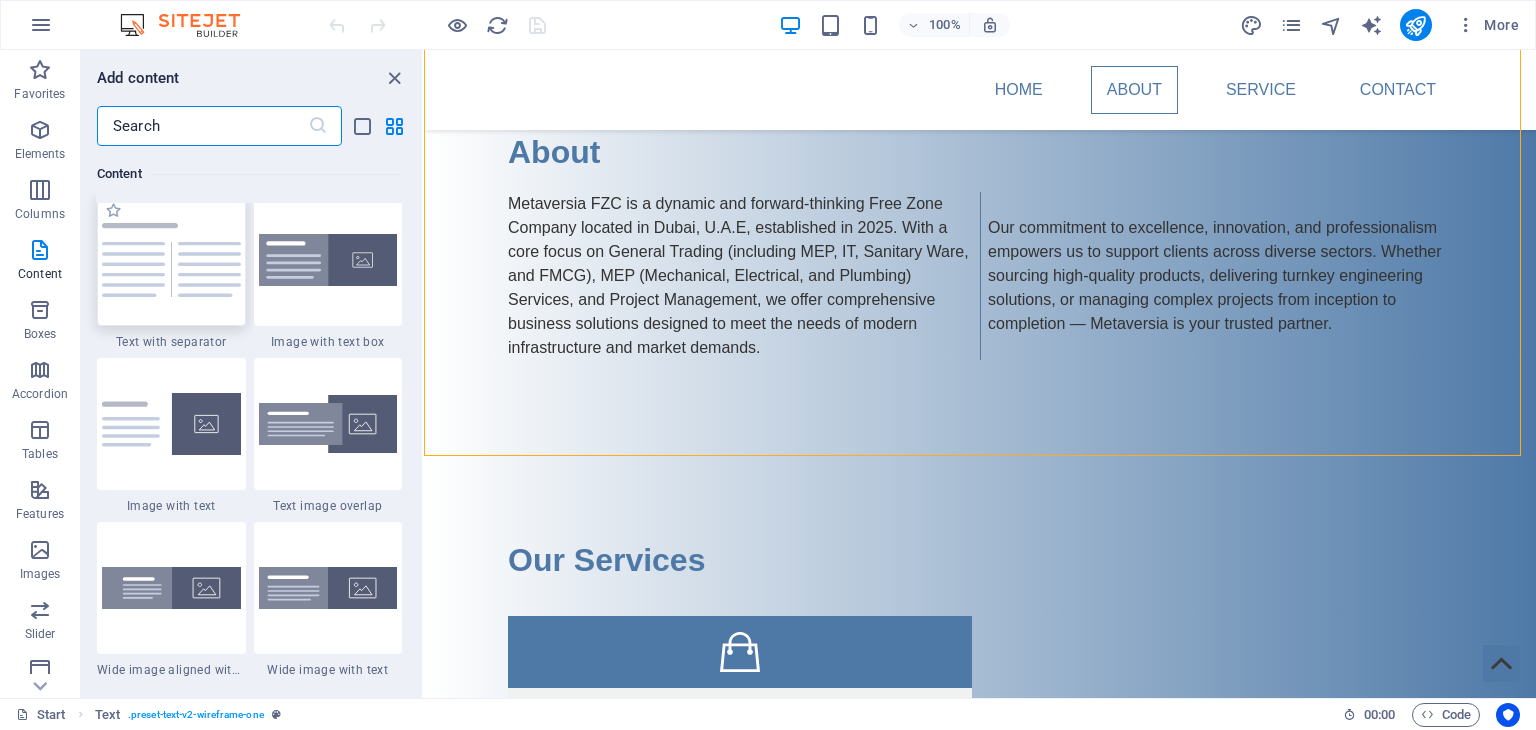 scroll, scrollTop: 3699, scrollLeft: 0, axis: vertical 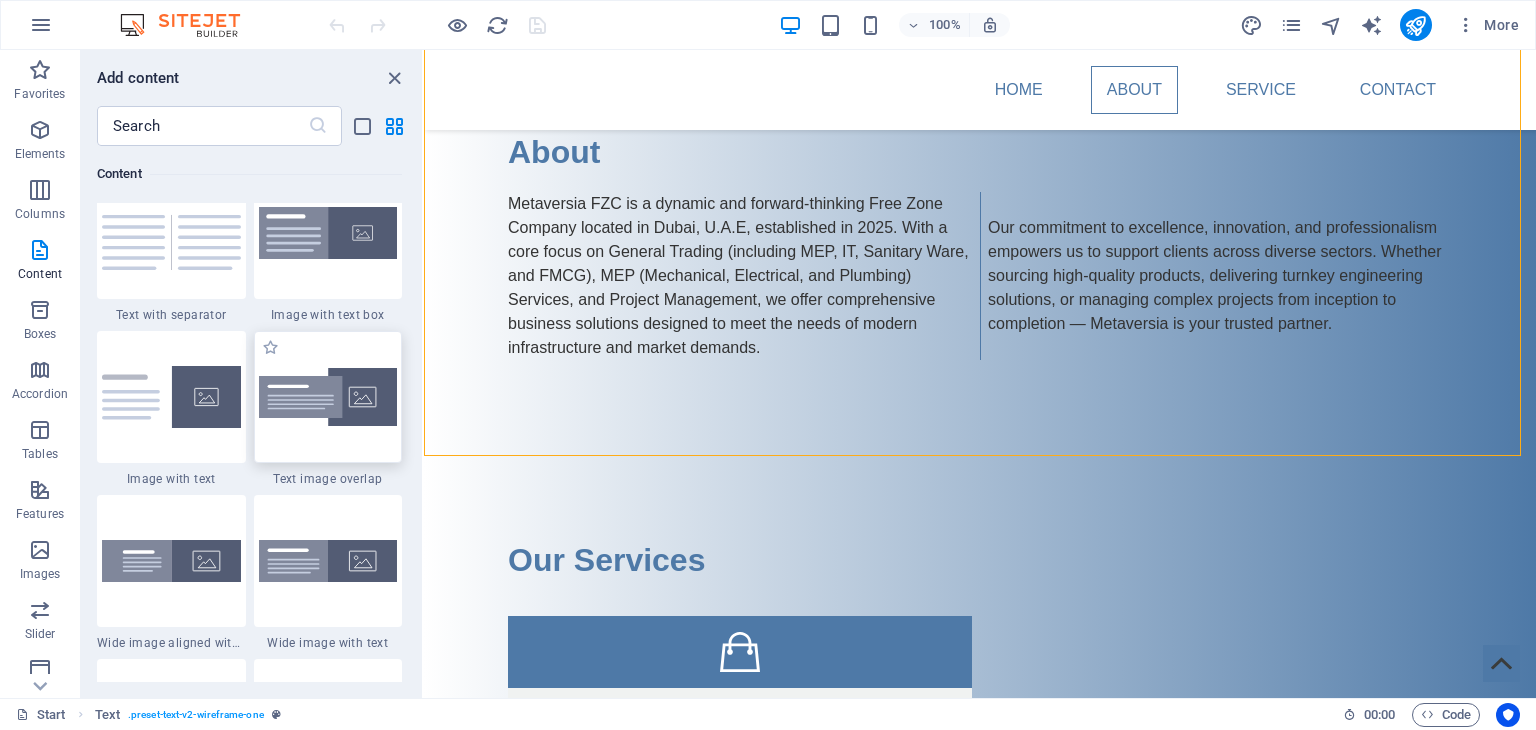 drag, startPoint x: 284, startPoint y: 393, endPoint x: 46, endPoint y: 403, distance: 238.20999 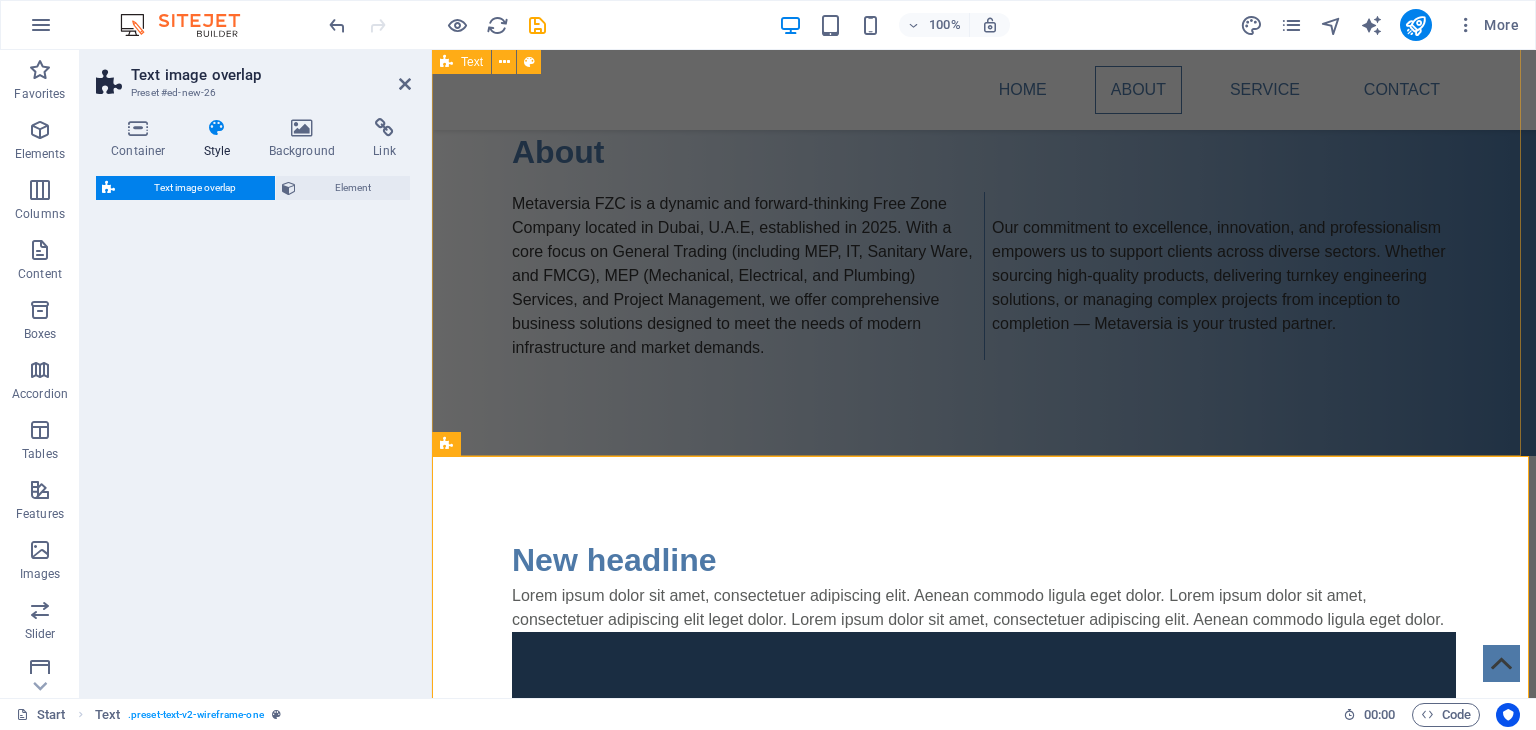 select on "rem" 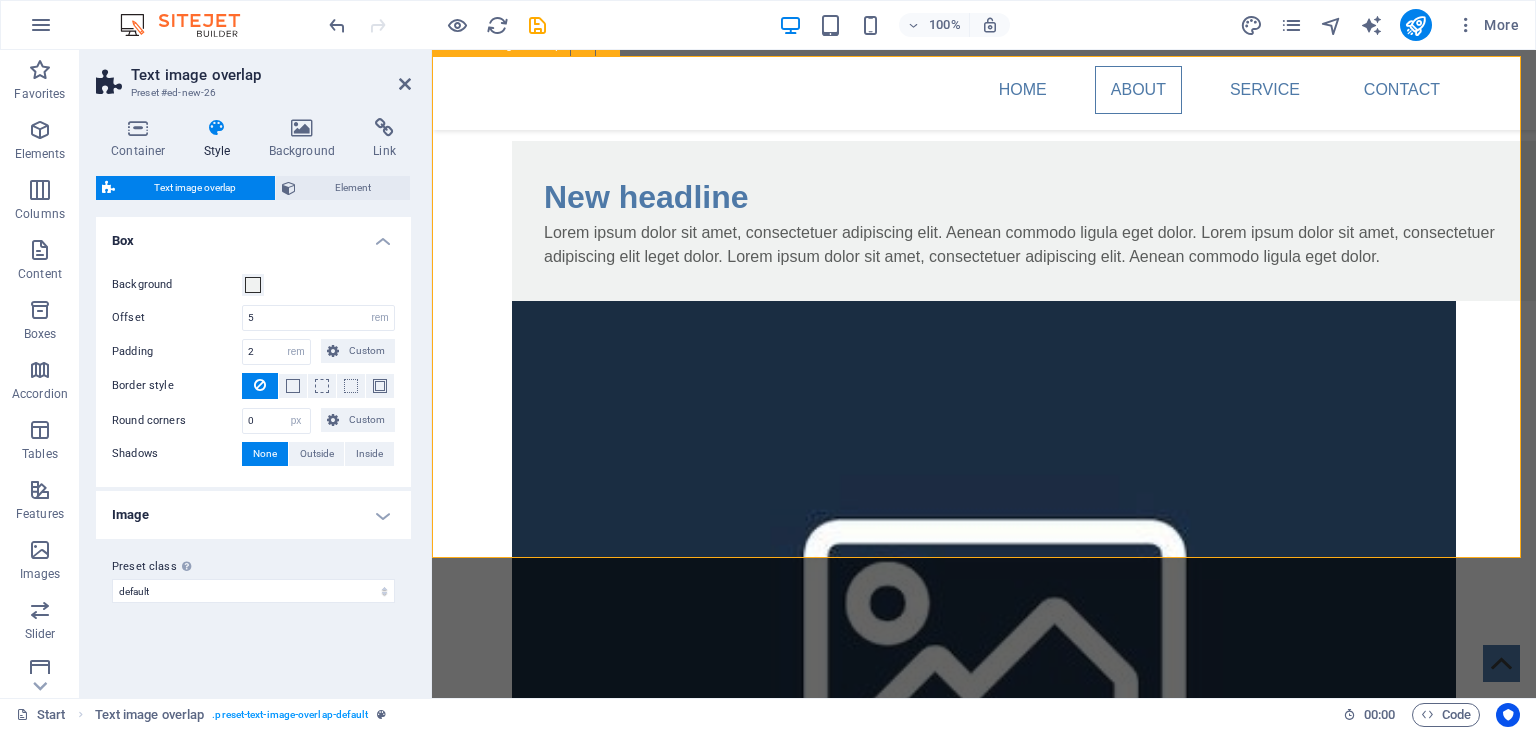 scroll, scrollTop: 600, scrollLeft: 0, axis: vertical 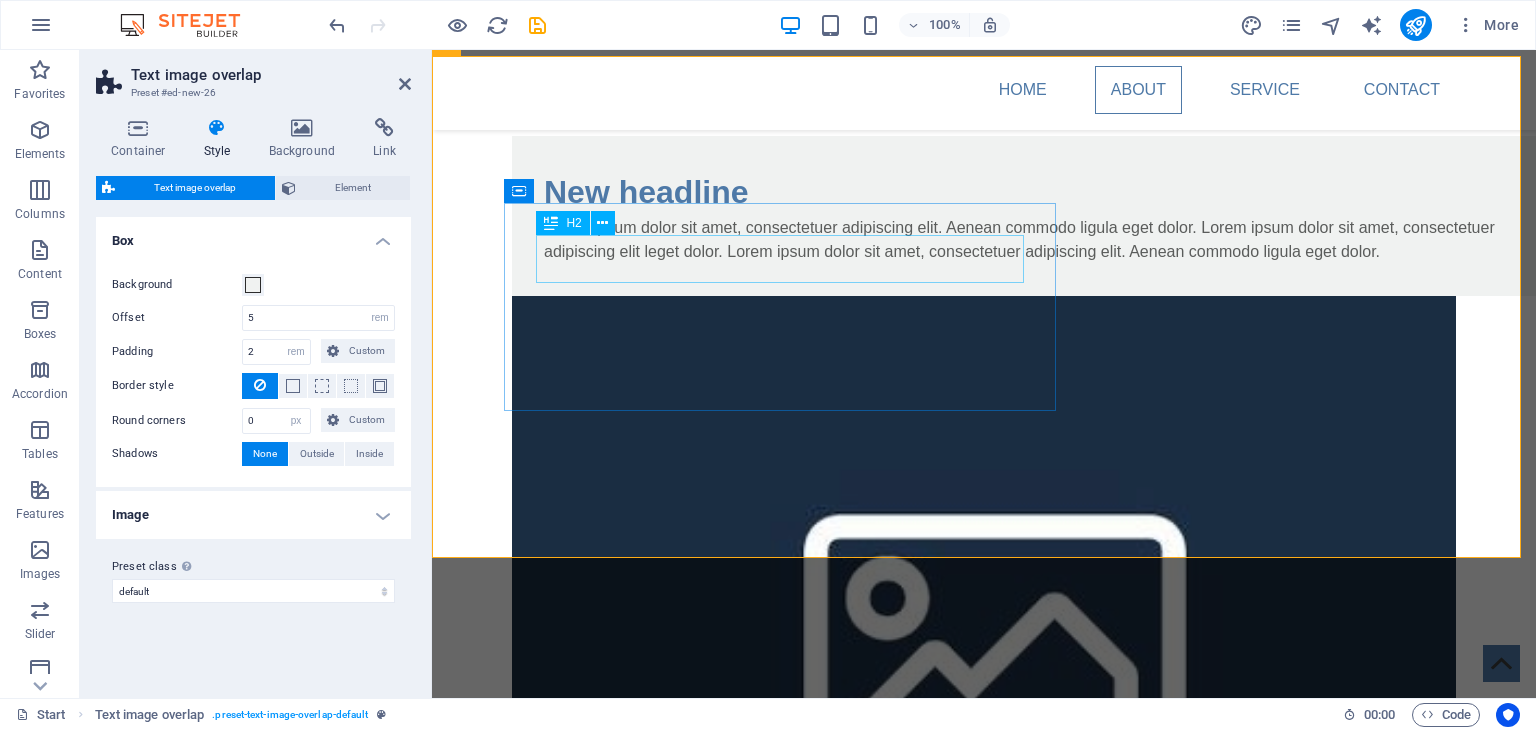 click on "New headline" at bounding box center [1024, 192] 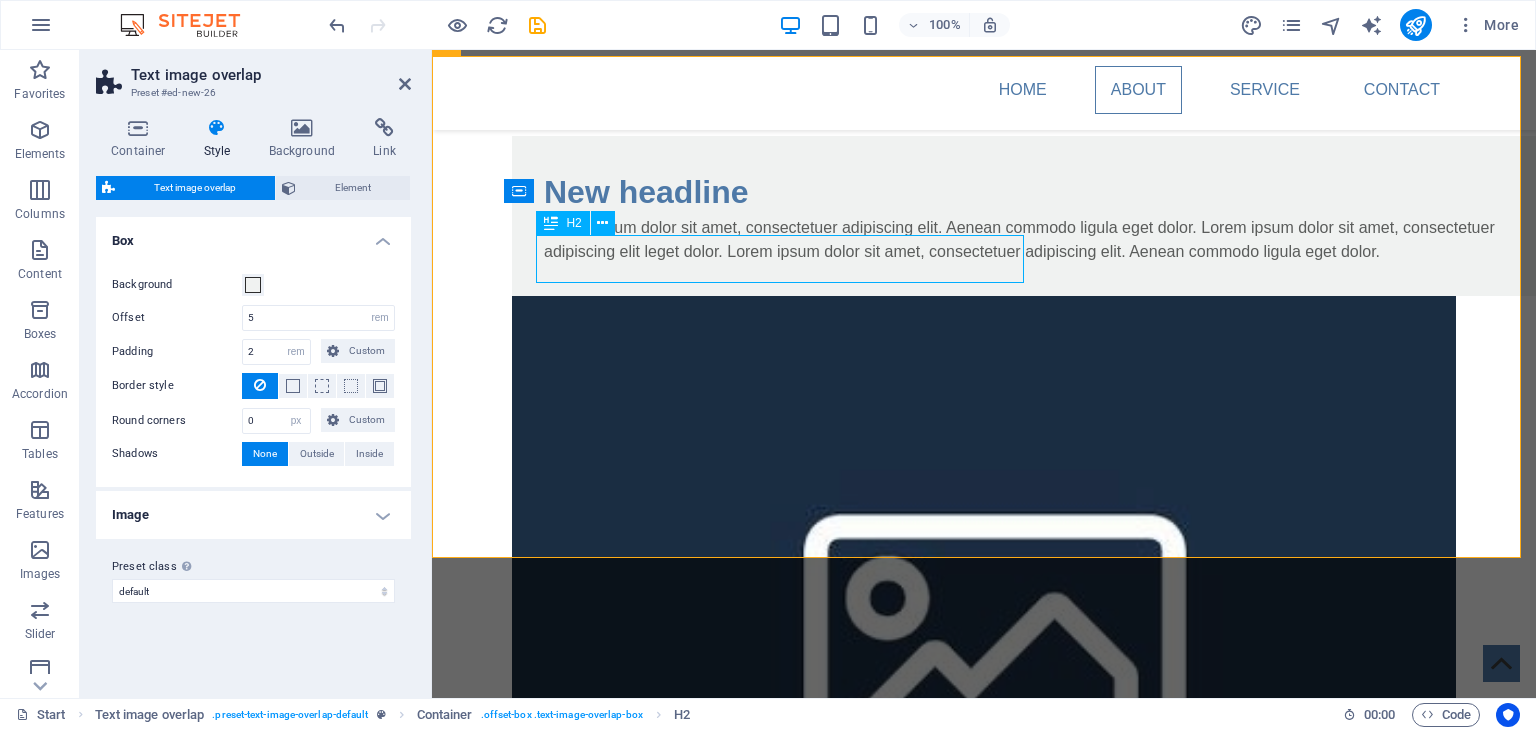 click on "New headline" at bounding box center (1024, 192) 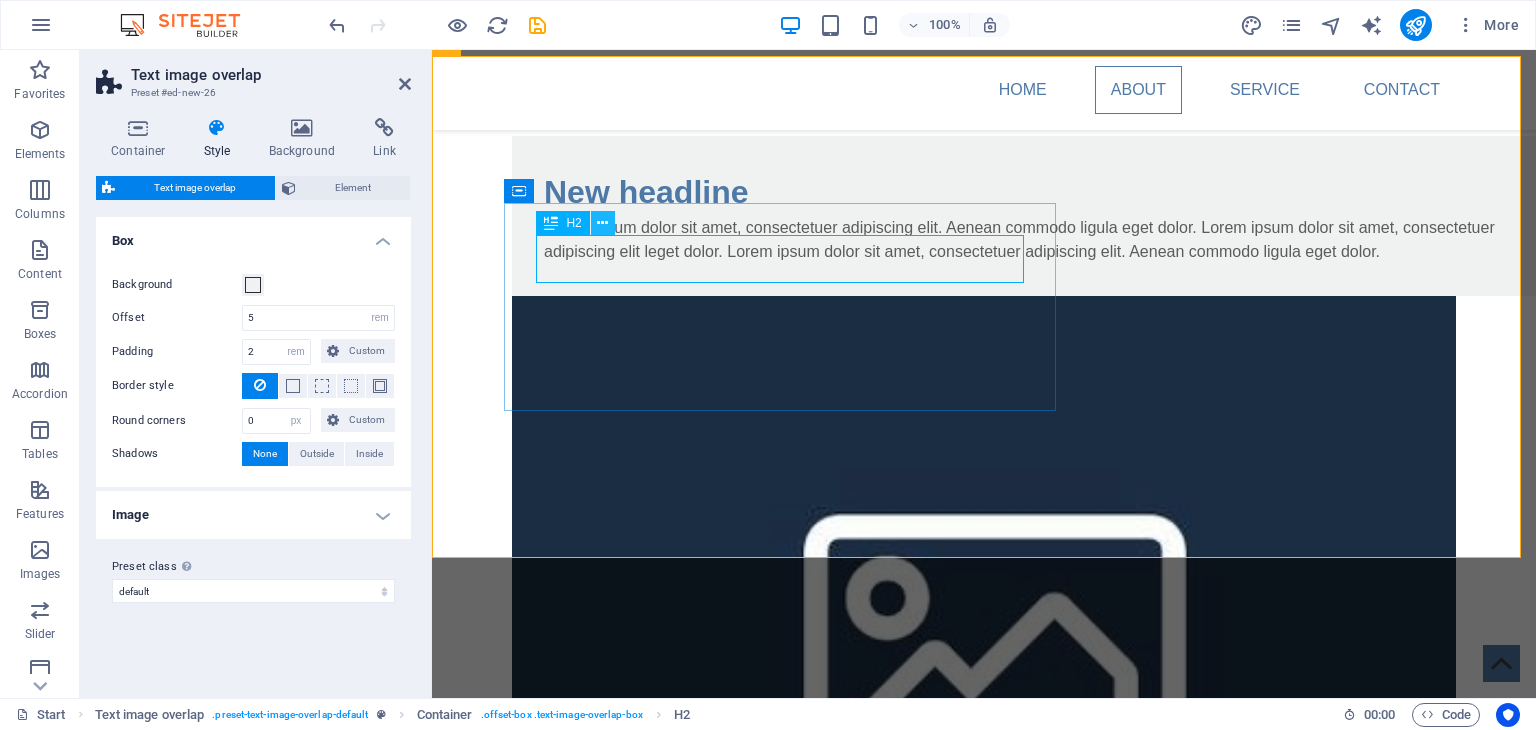 click at bounding box center (603, 223) 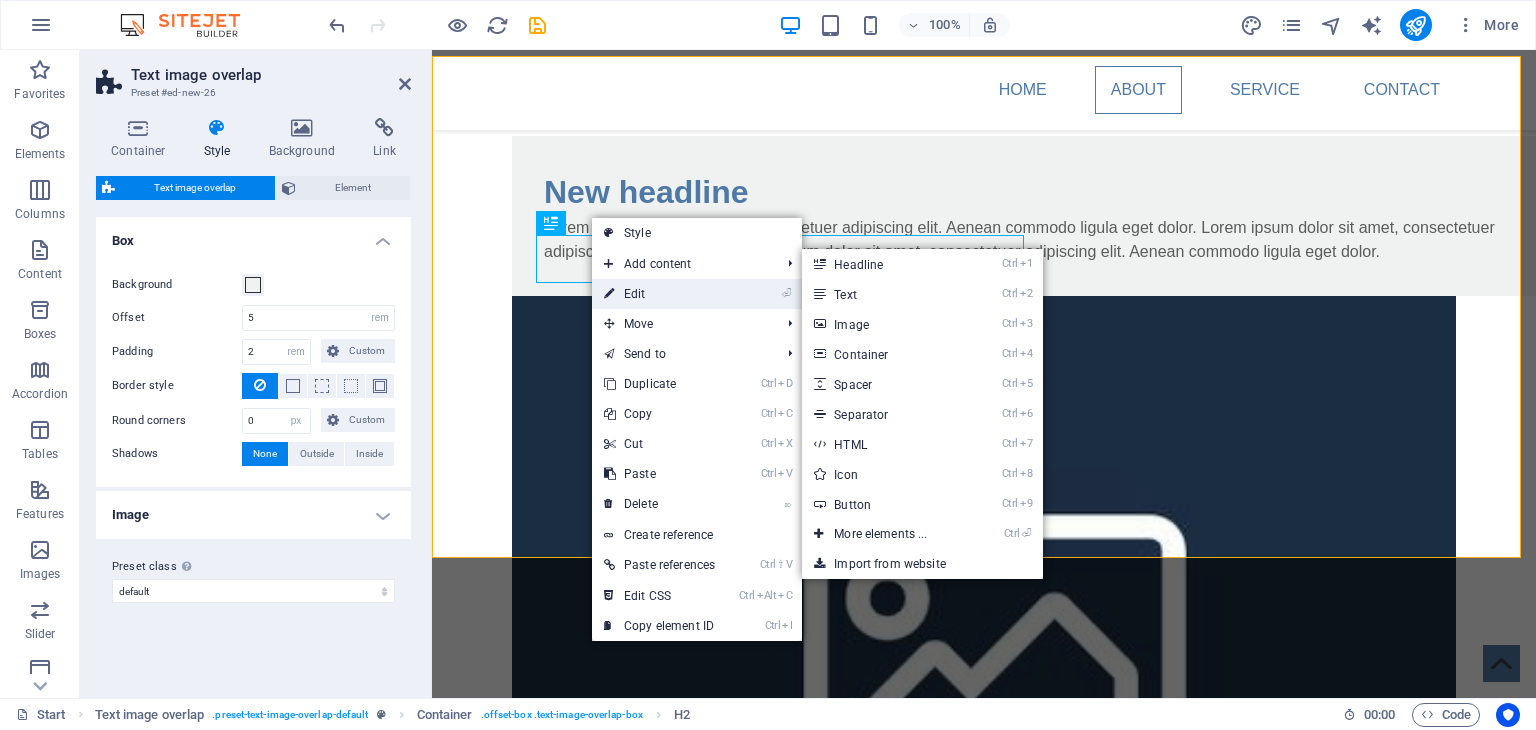 click on "⏎  Edit" at bounding box center [659, 294] 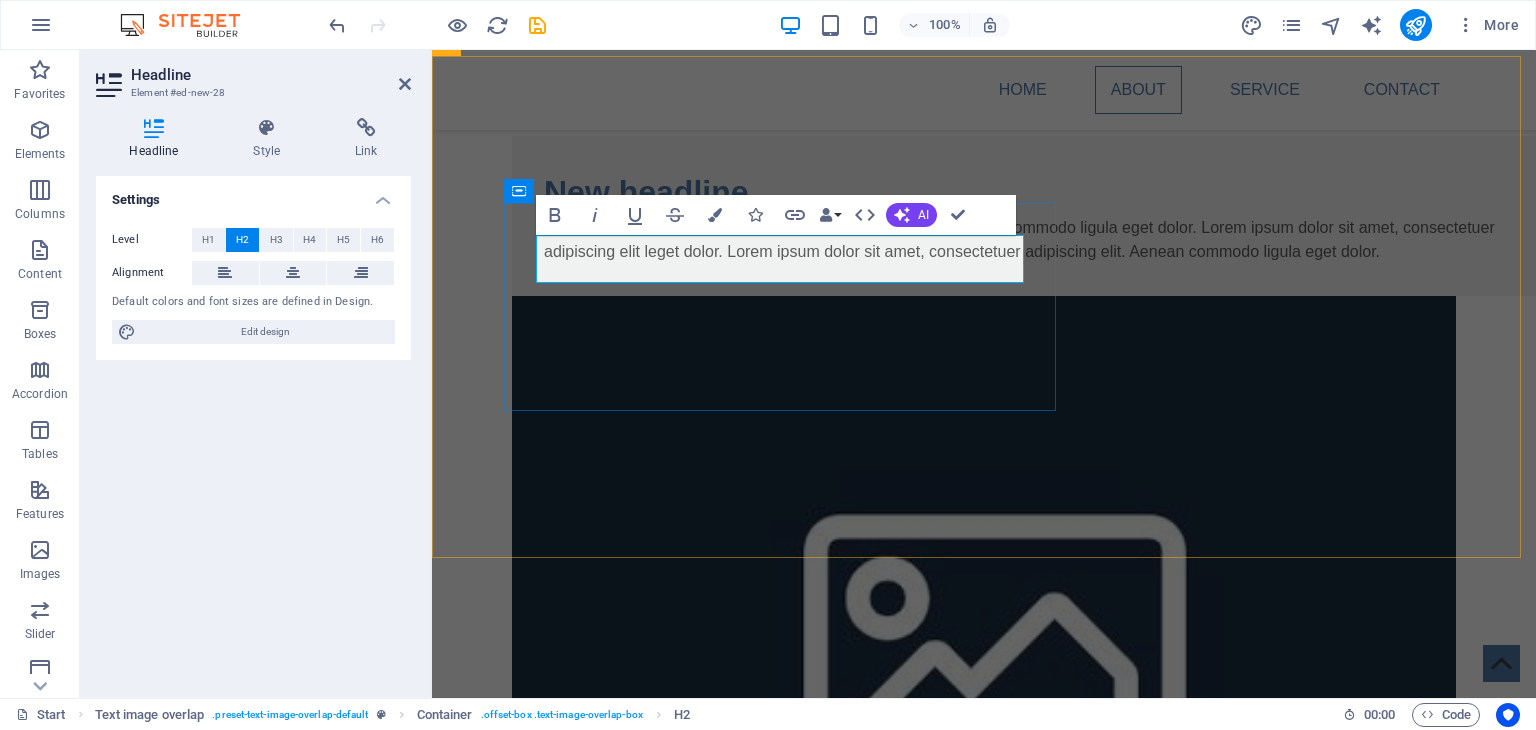 type 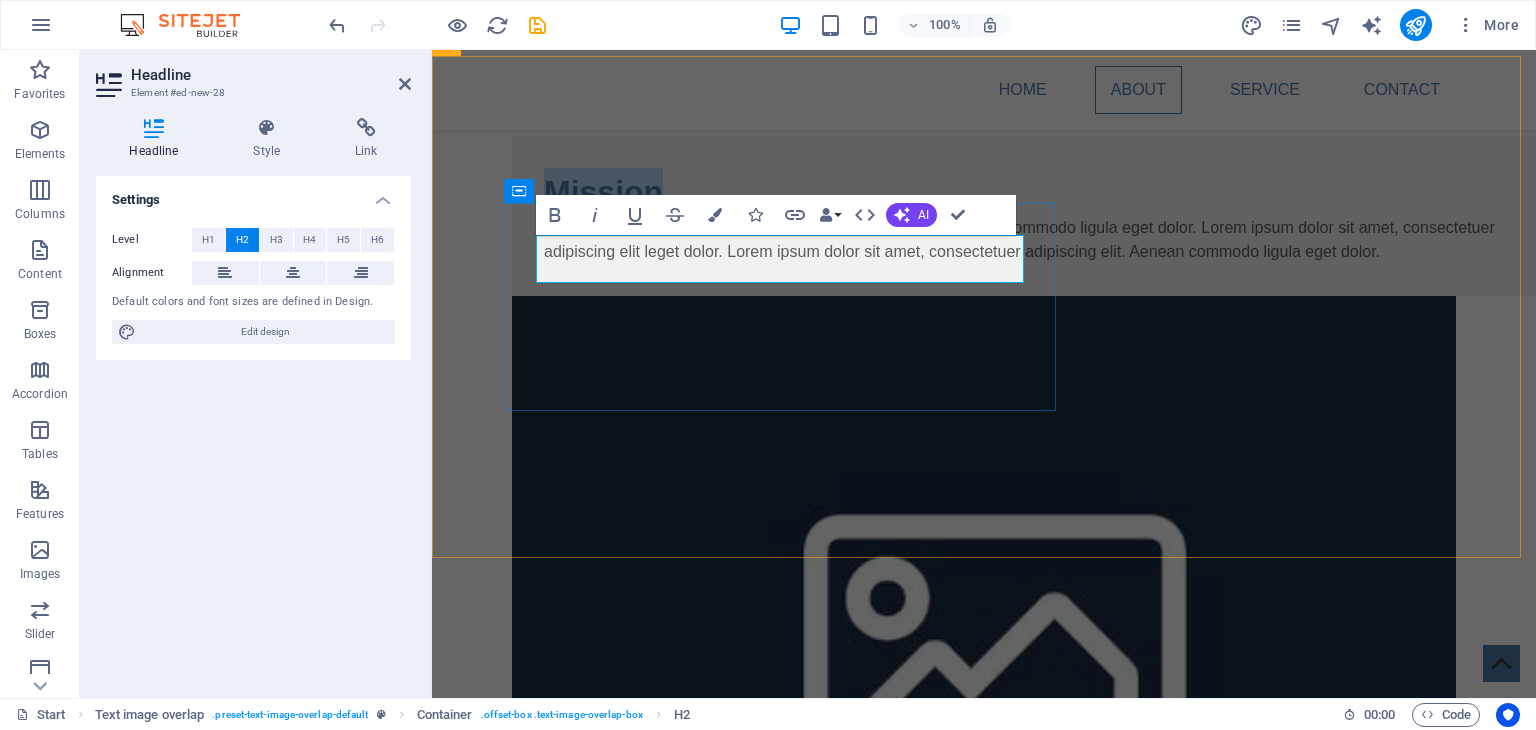 drag, startPoint x: 674, startPoint y: 277, endPoint x: 512, endPoint y: 275, distance: 162.01234 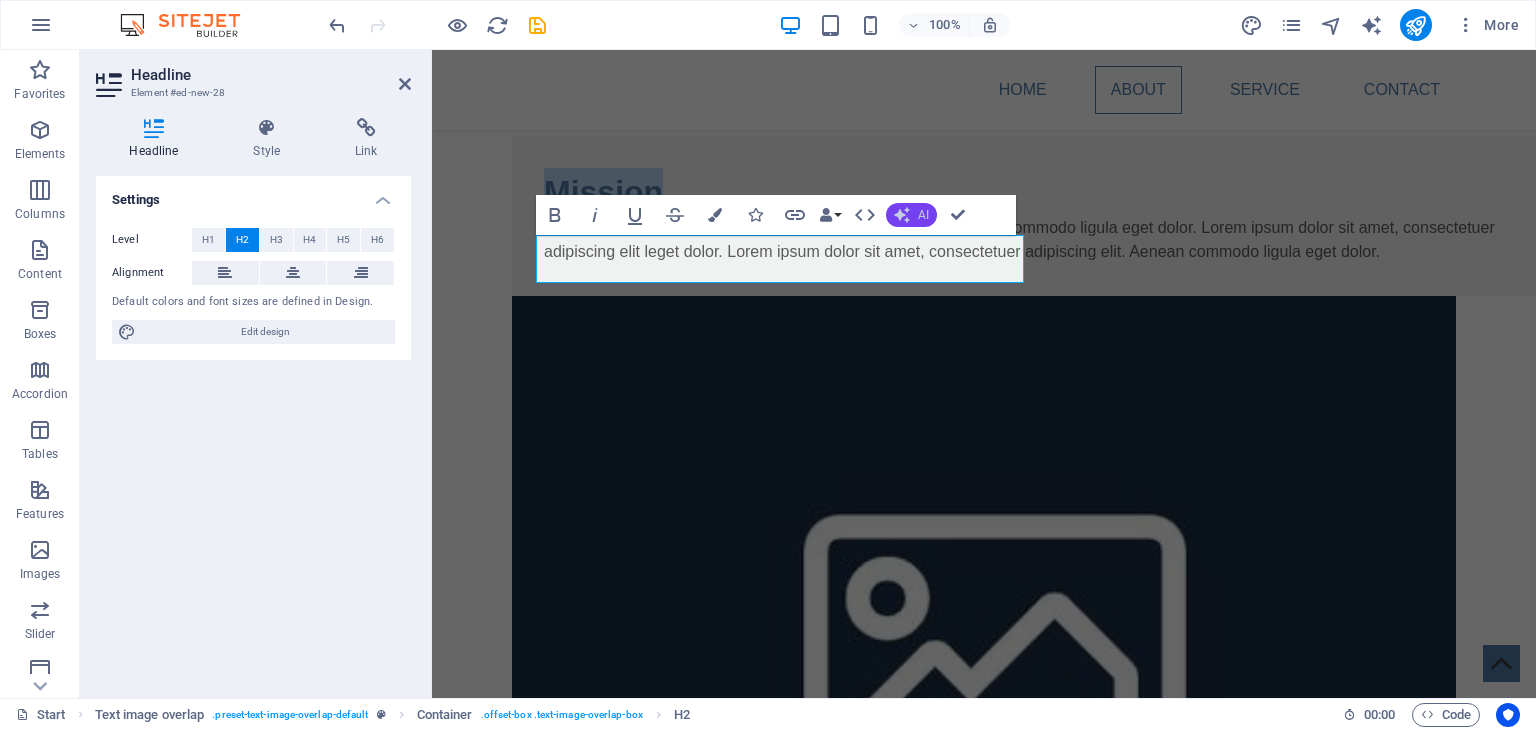 click on "AI" at bounding box center [923, 215] 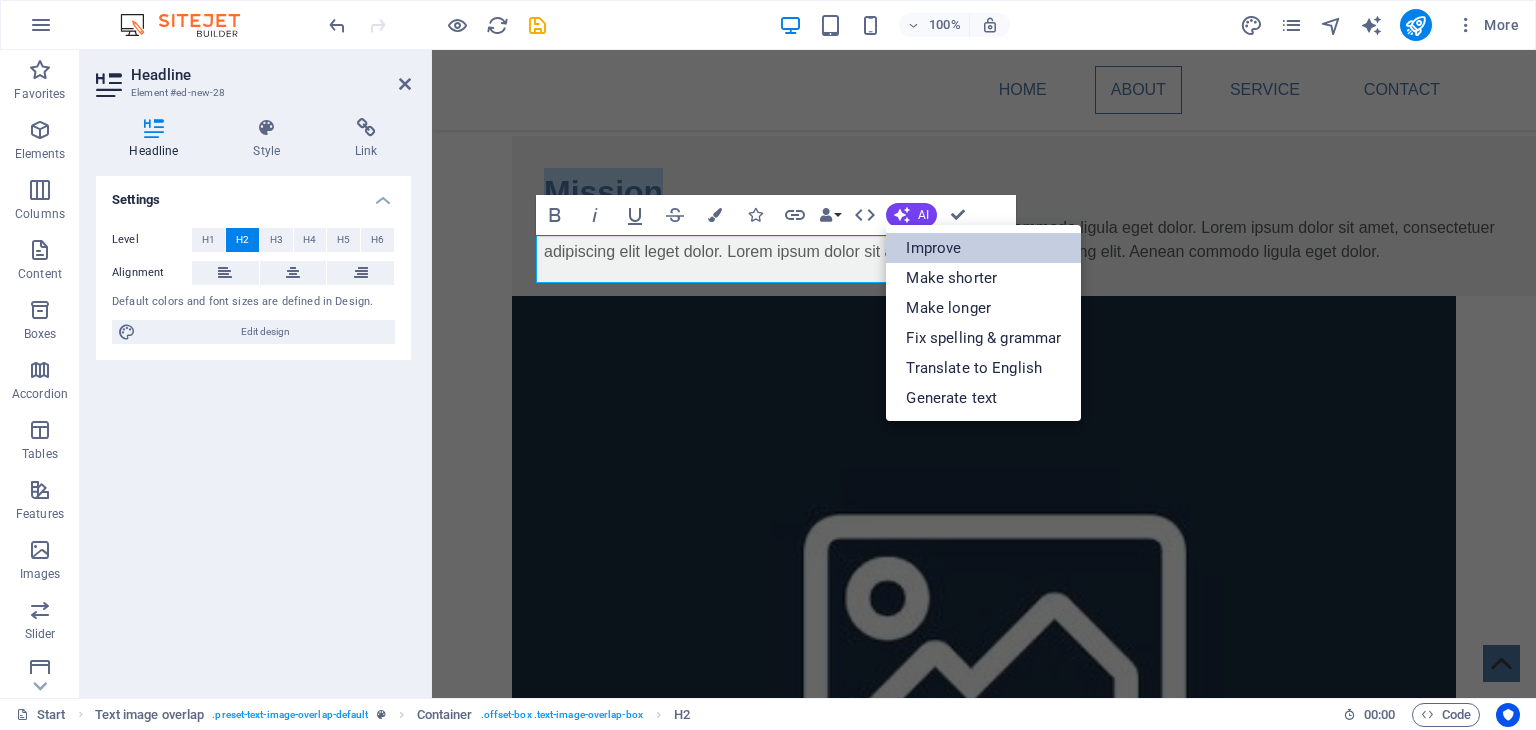 click on "Improve" at bounding box center (983, 248) 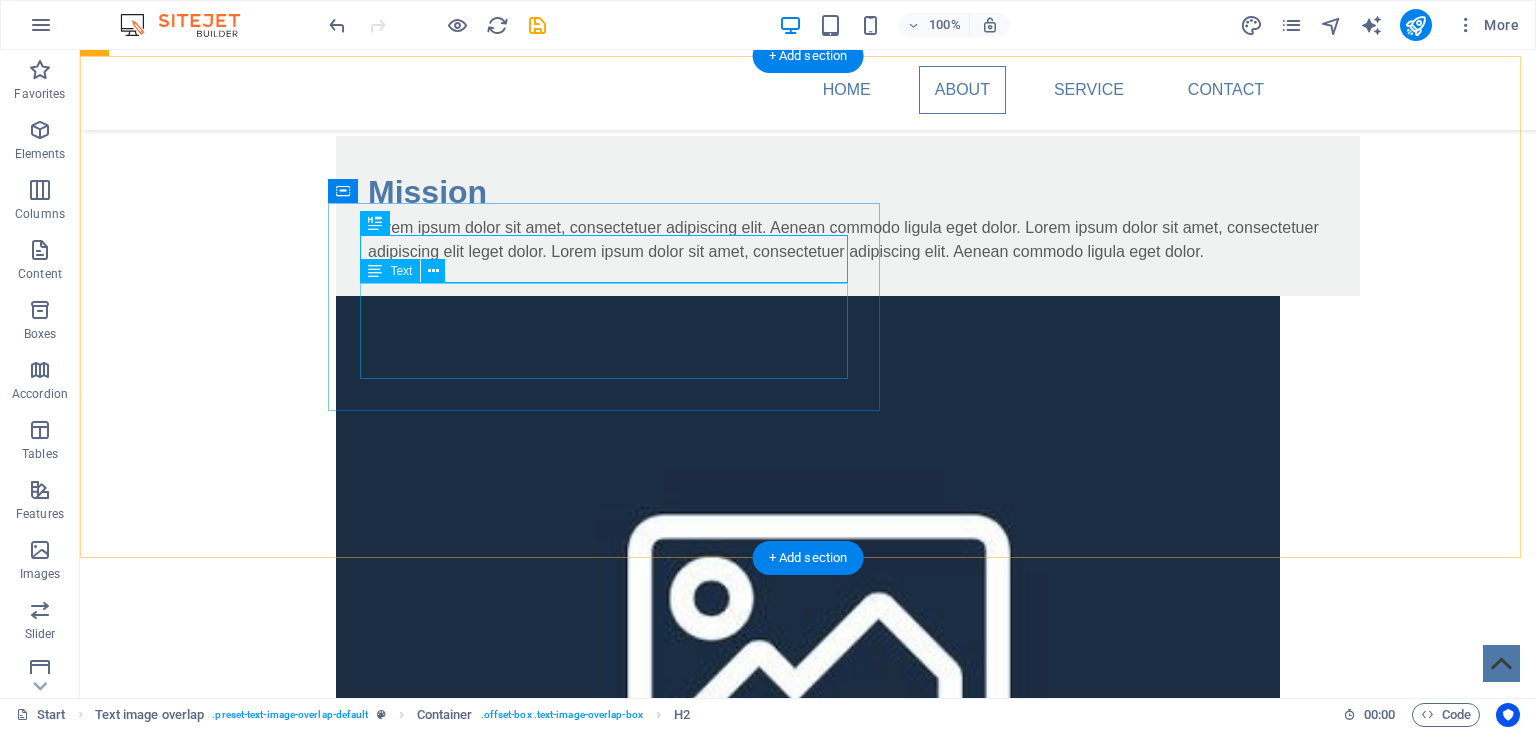 click on "Lorem ipsum dolor sit amet, consectetuer adipiscing elit. Aenean commodo ligula eget dolor. Lorem ipsum dolor sit amet, consectetuer adipiscing elit leget dolor. Lorem ipsum dolor sit amet, consectetuer adipiscing elit. Aenean commodo ligula eget dolor." at bounding box center [848, 240] 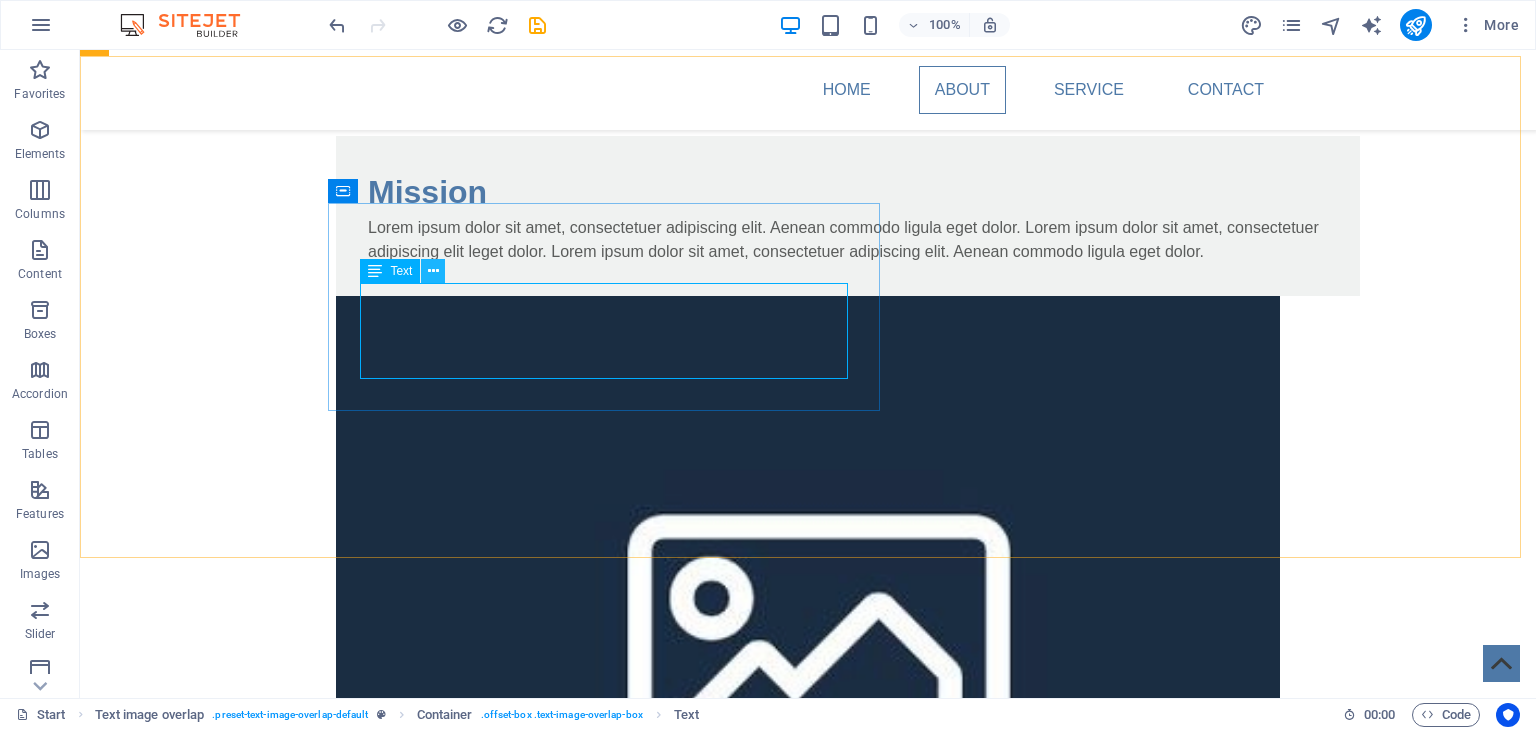 click at bounding box center (433, 271) 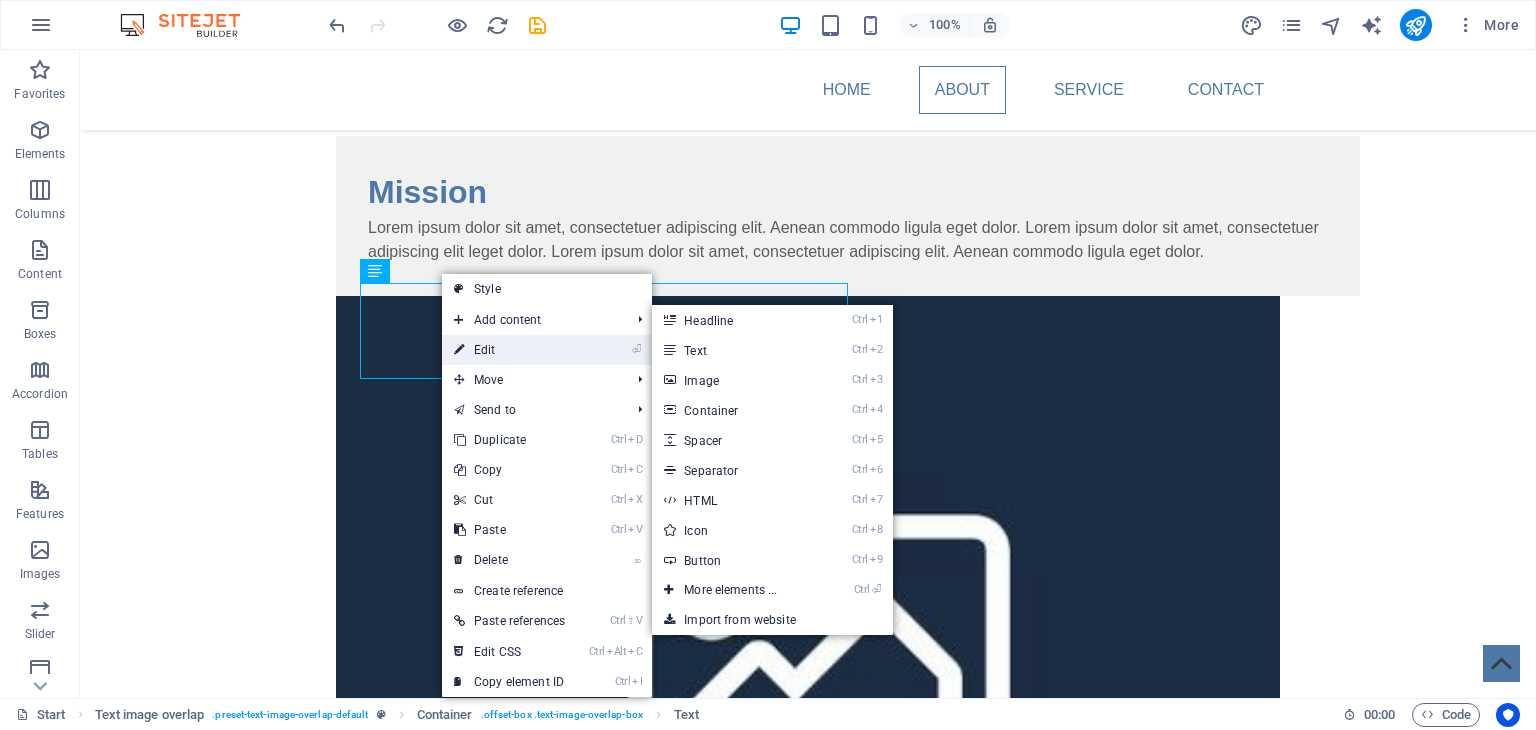 click on "⏎  Edit" at bounding box center [509, 350] 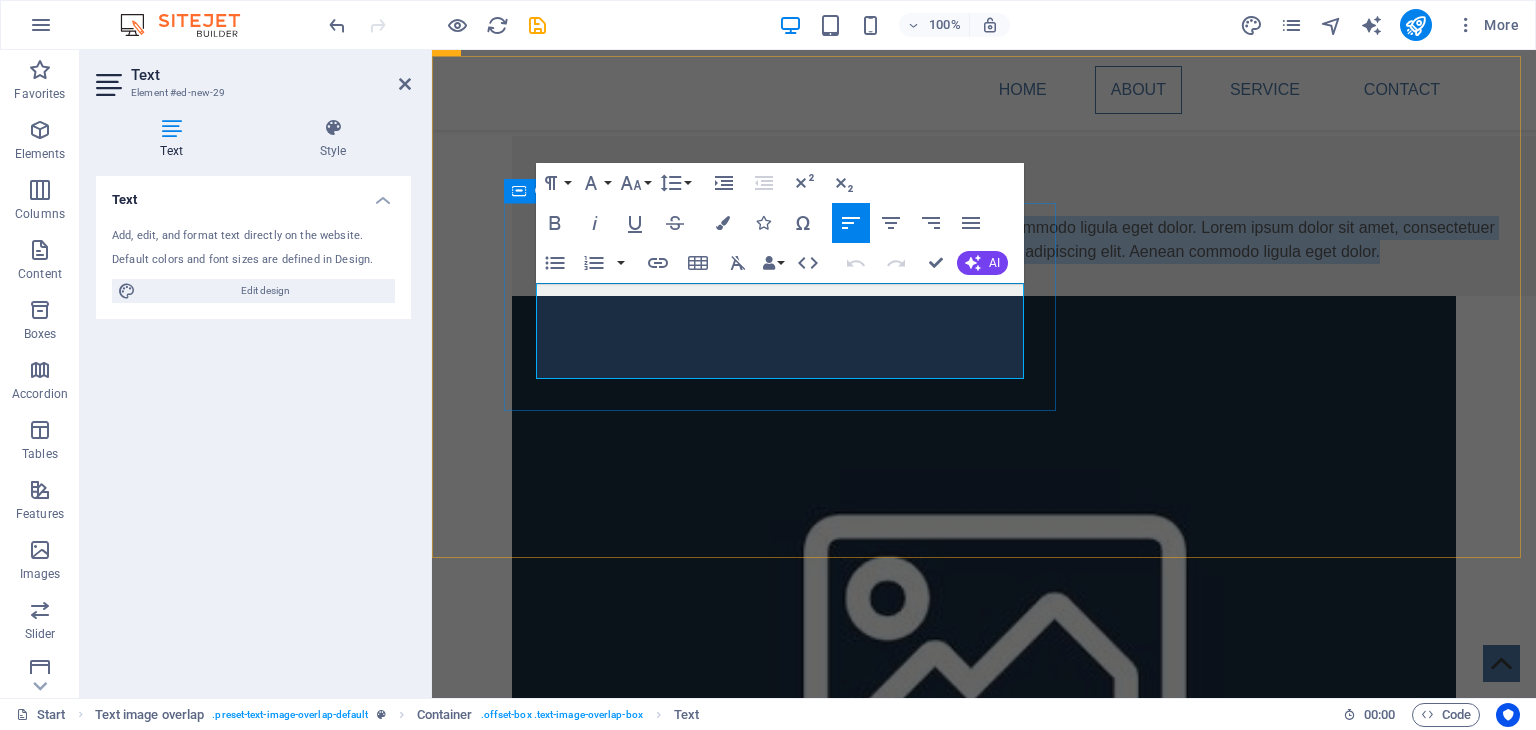 drag, startPoint x: 996, startPoint y: 373, endPoint x: 531, endPoint y: 297, distance: 471.16983 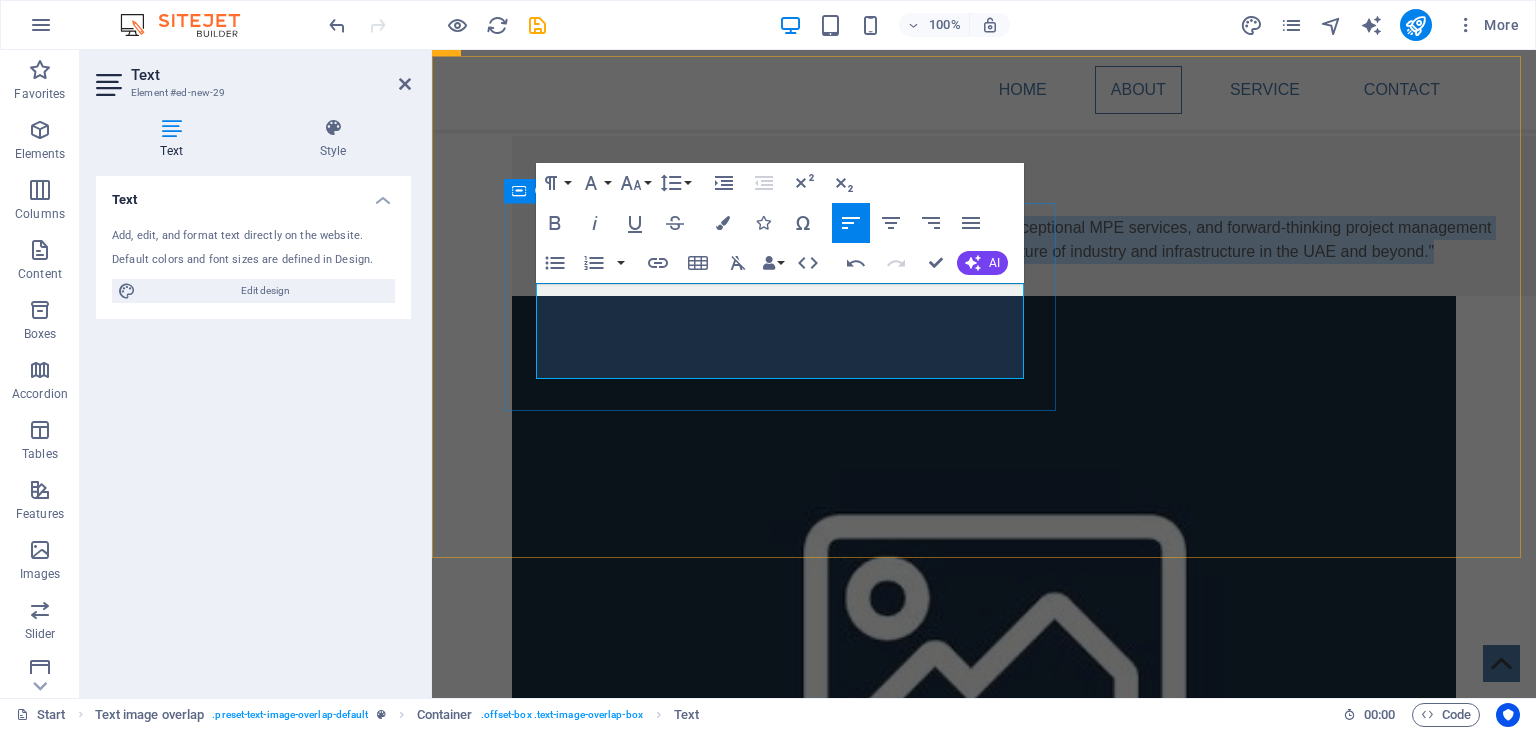 drag, startPoint x: 974, startPoint y: 363, endPoint x: 530, endPoint y: 287, distance: 450.45755 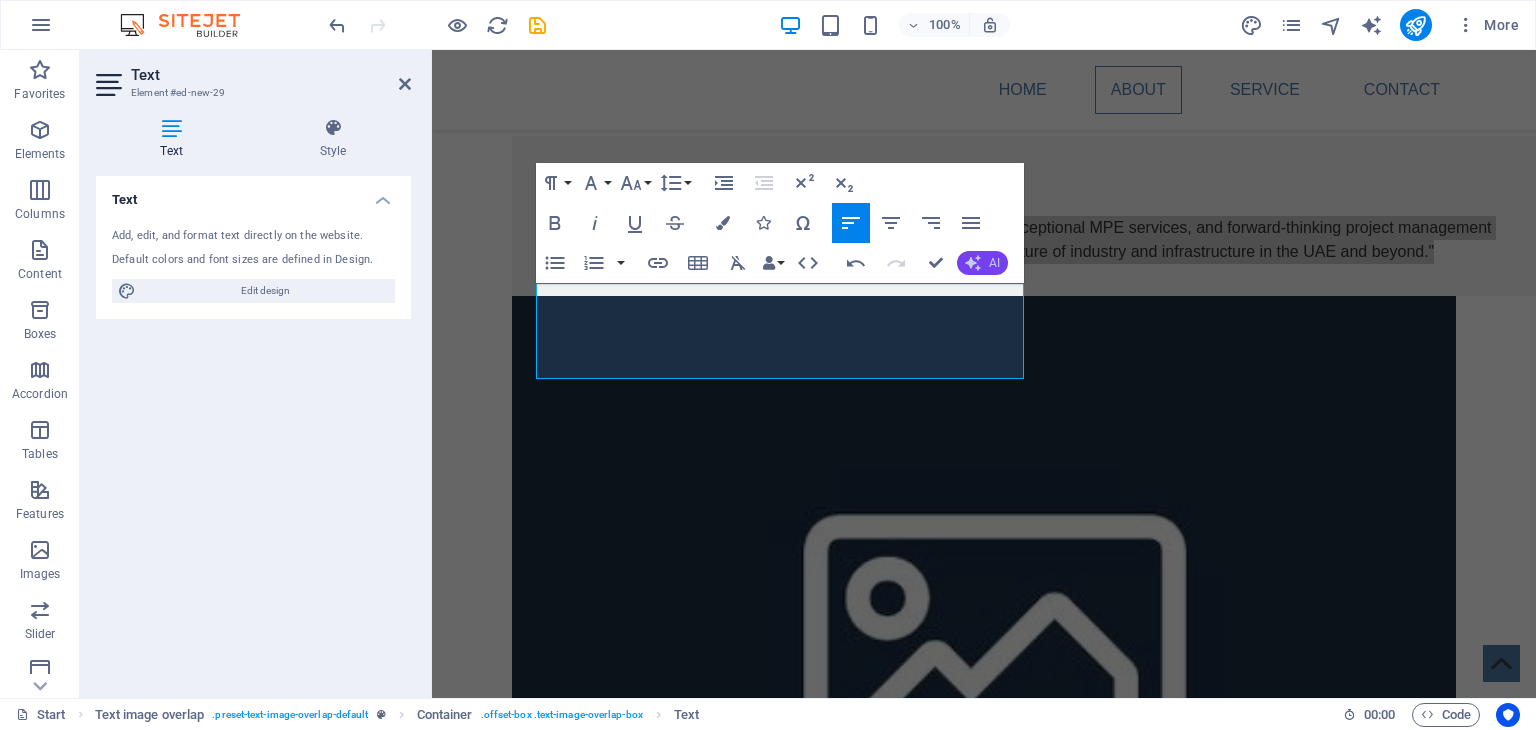 click on "AI" at bounding box center [982, 263] 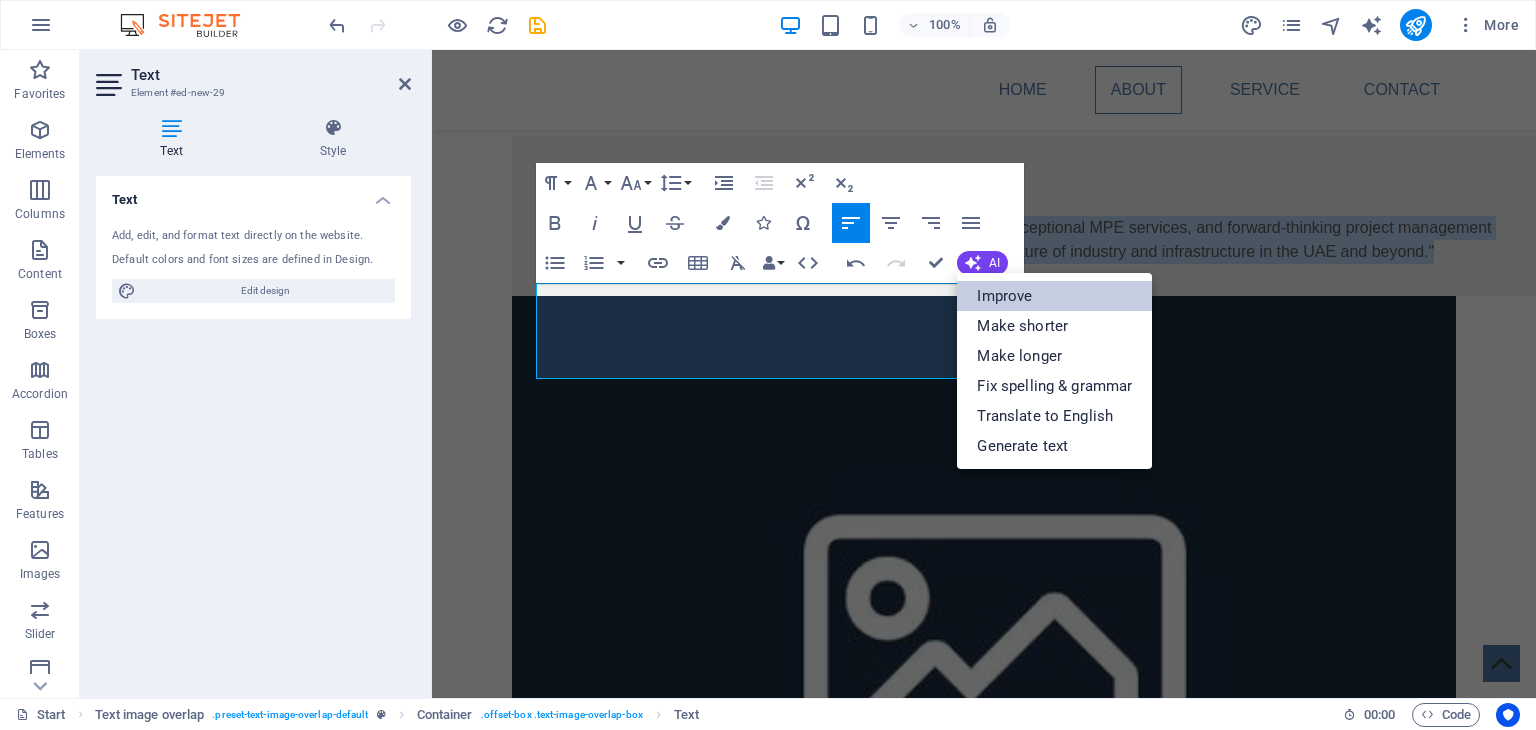 click on "Improve" at bounding box center [1054, 296] 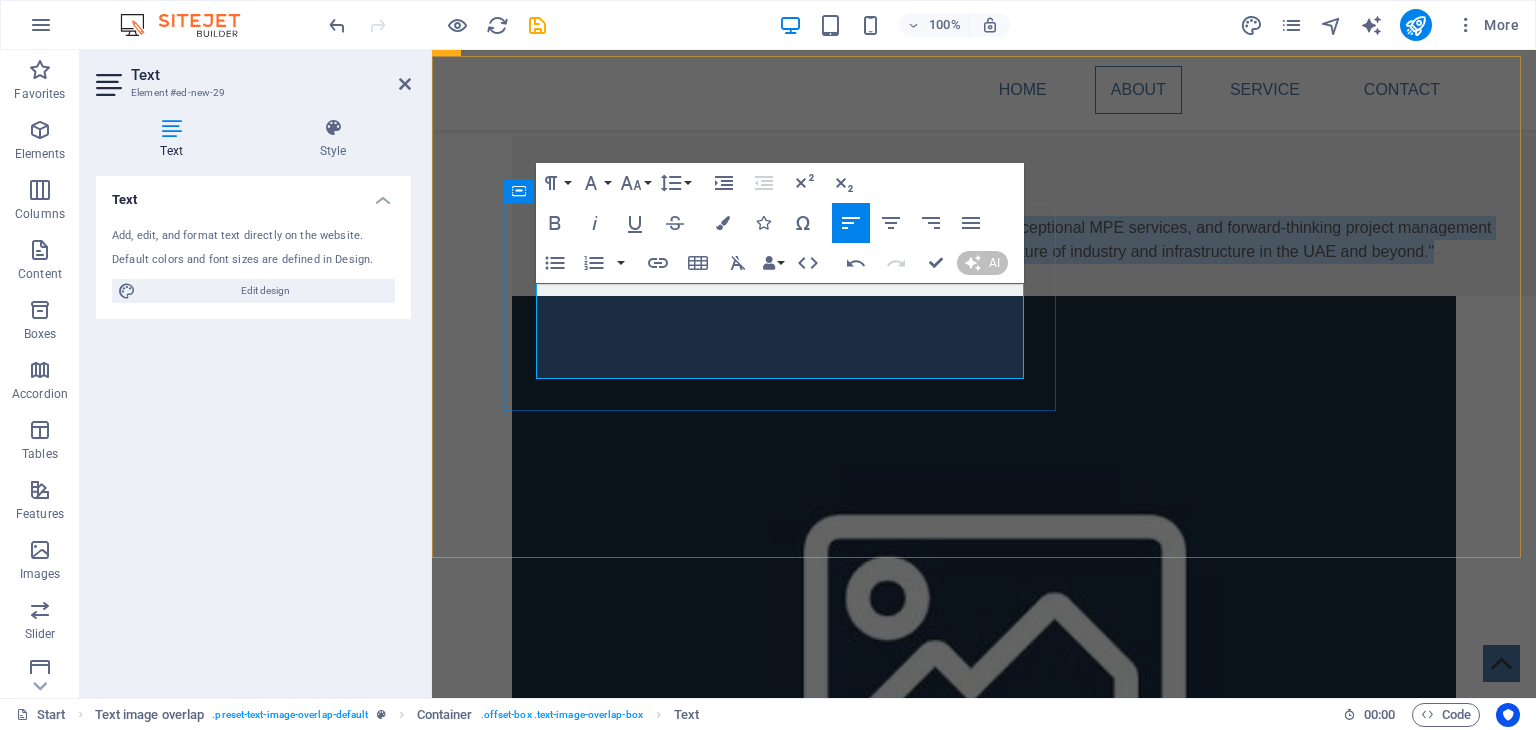 type 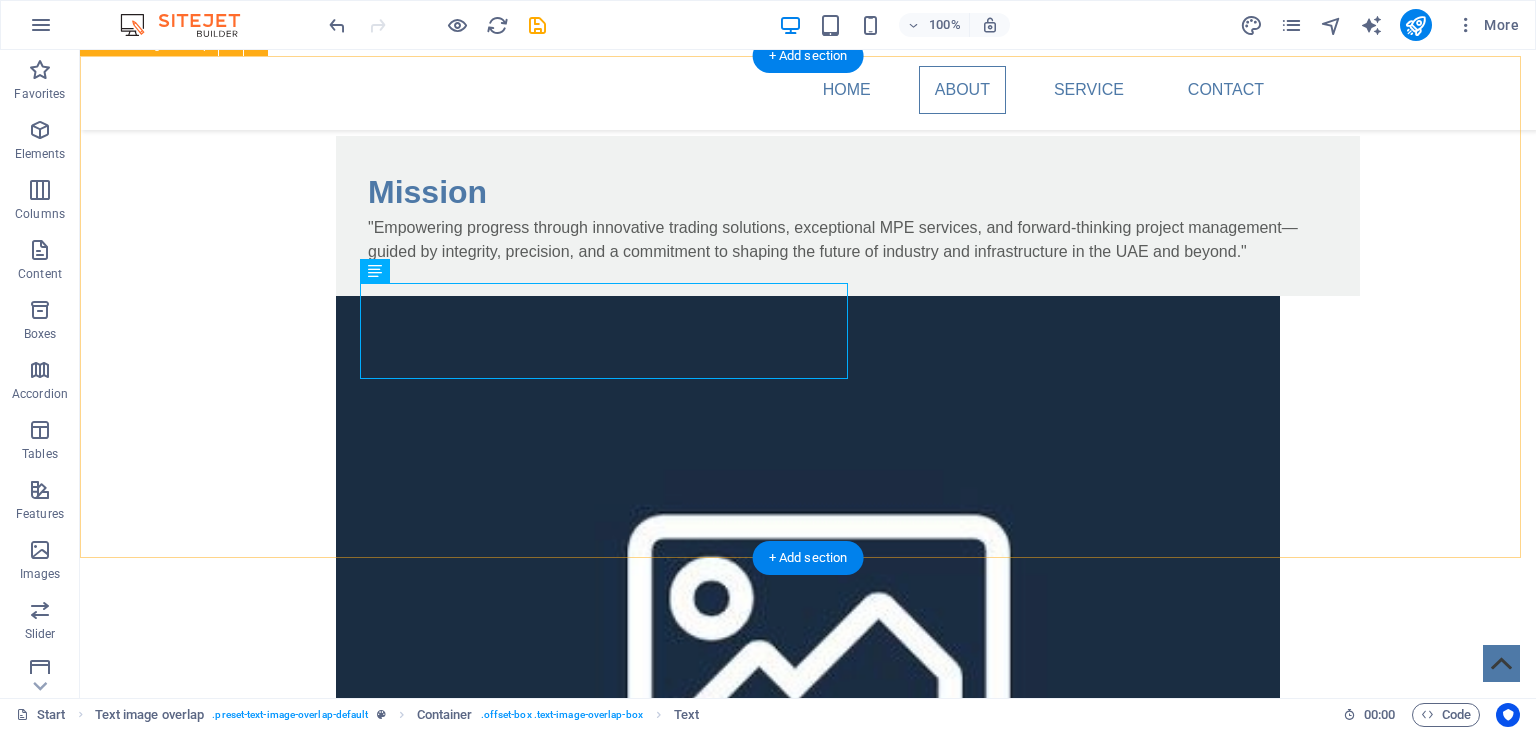 click on "Mission "Empowering progress through innovative trading solutions, exceptional MPE services, and forward-thinking project management—guided by integrity, precision, and a commitment to shaping the future of industry and infrastructure in the UAE and beyond."" at bounding box center [808, 557] 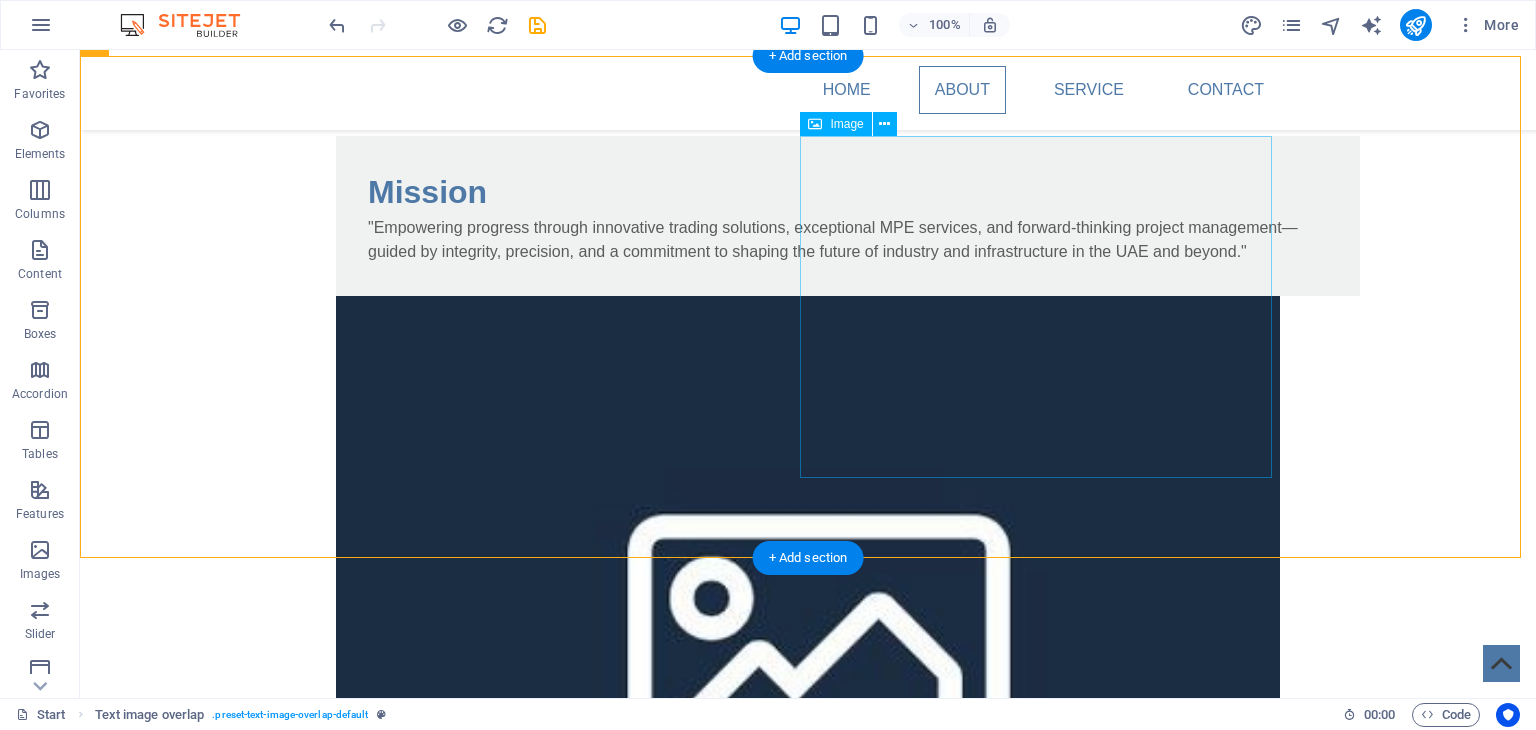 click at bounding box center [808, 637] 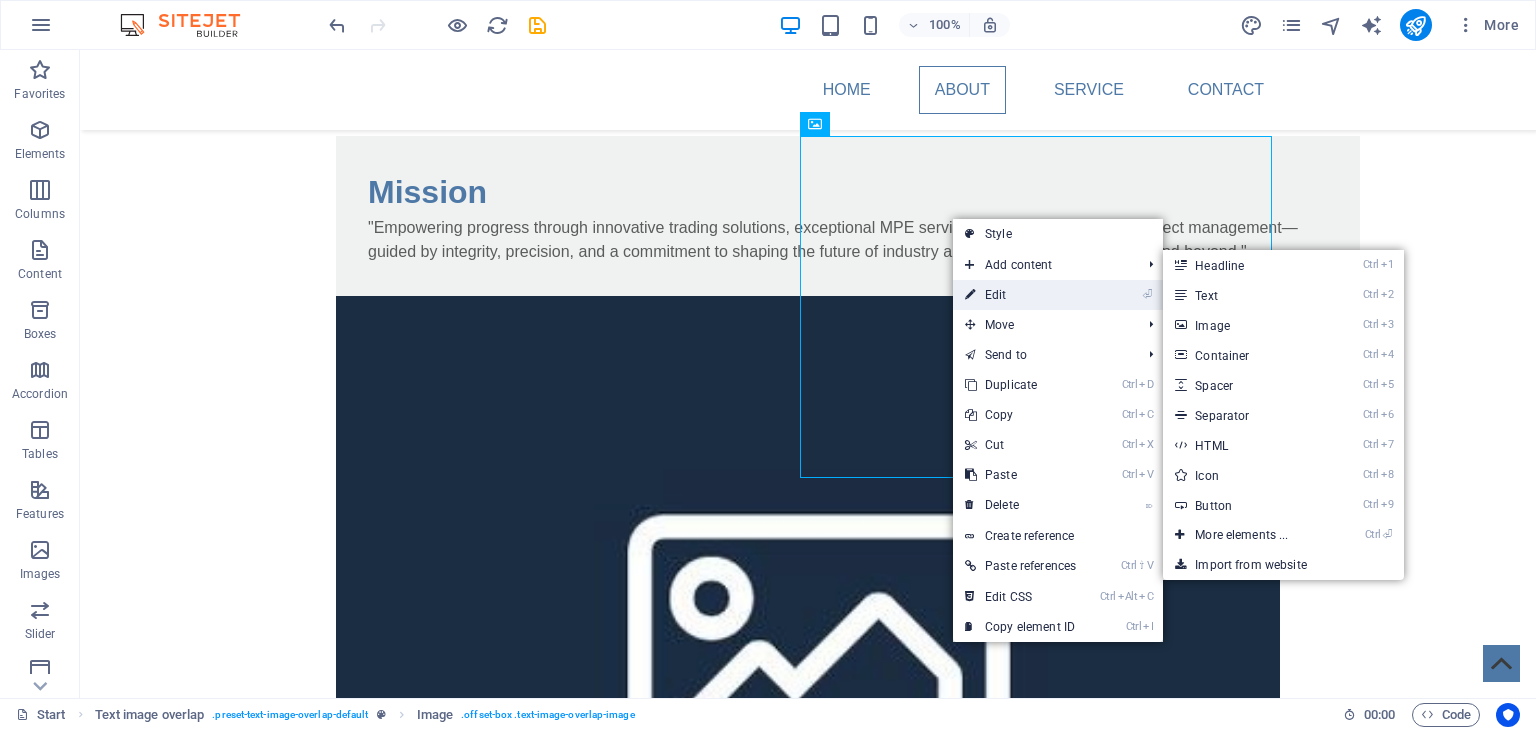 click on "⏎  Edit" at bounding box center (1020, 295) 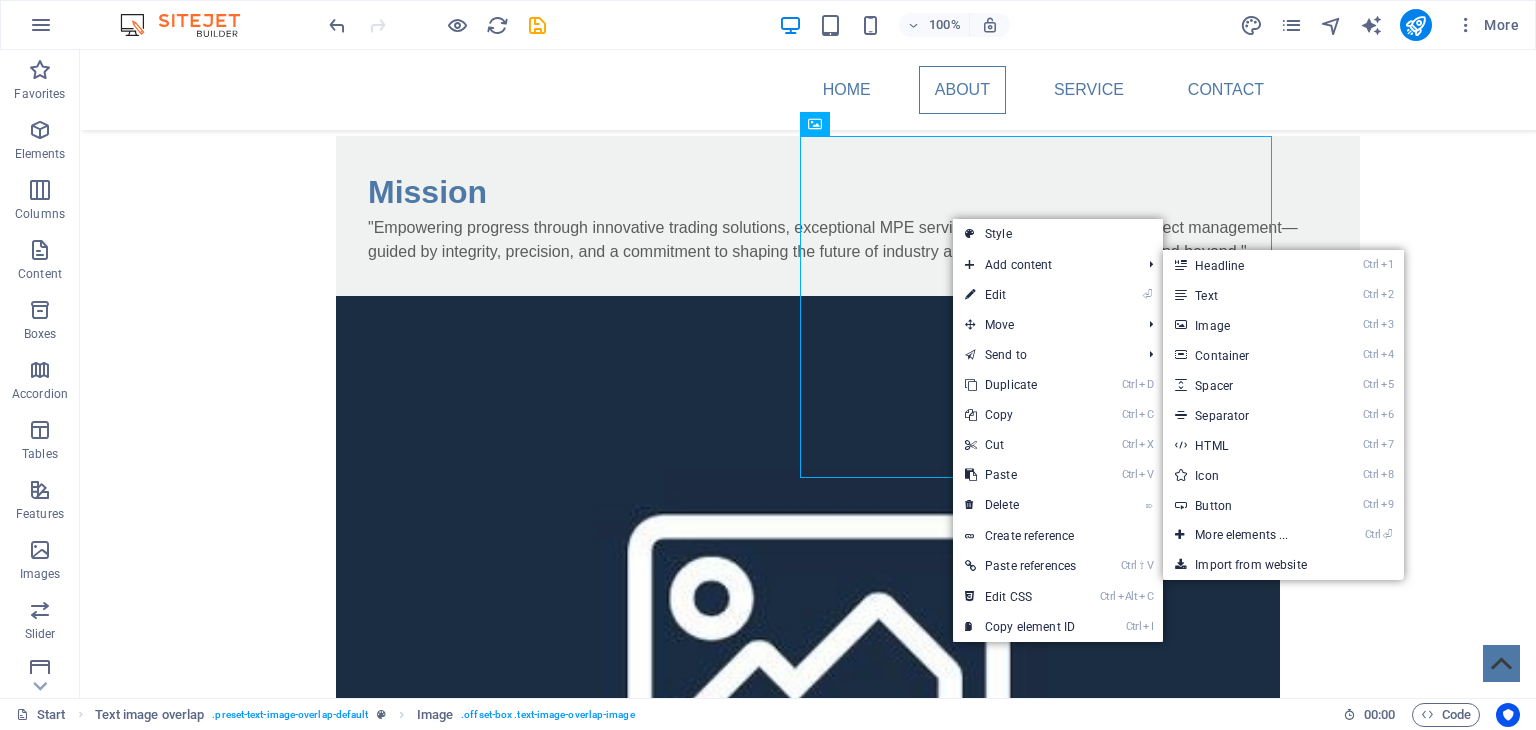 select on "%" 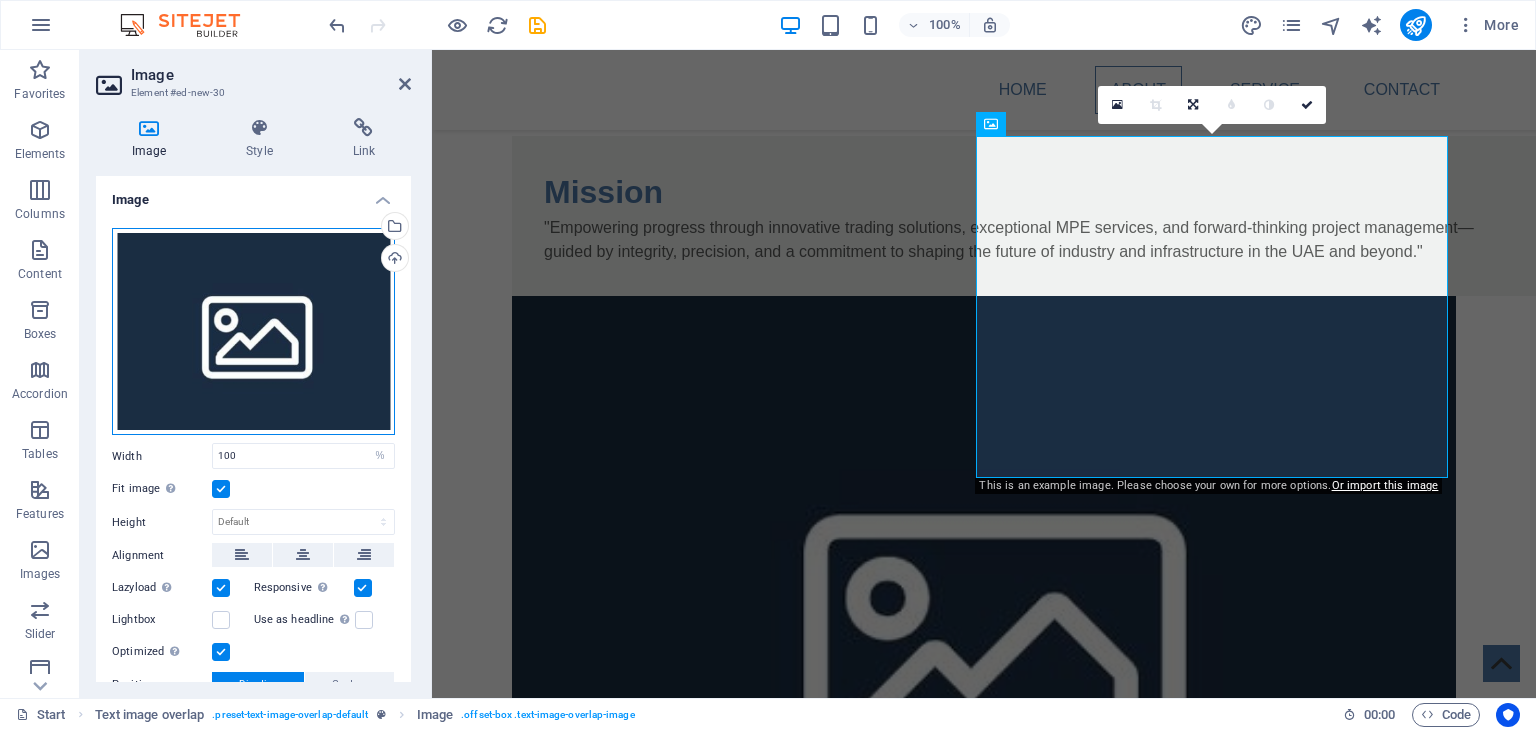 click on "Drag files here, click to choose files or select files from Files or our free stock photos & videos" at bounding box center [253, 332] 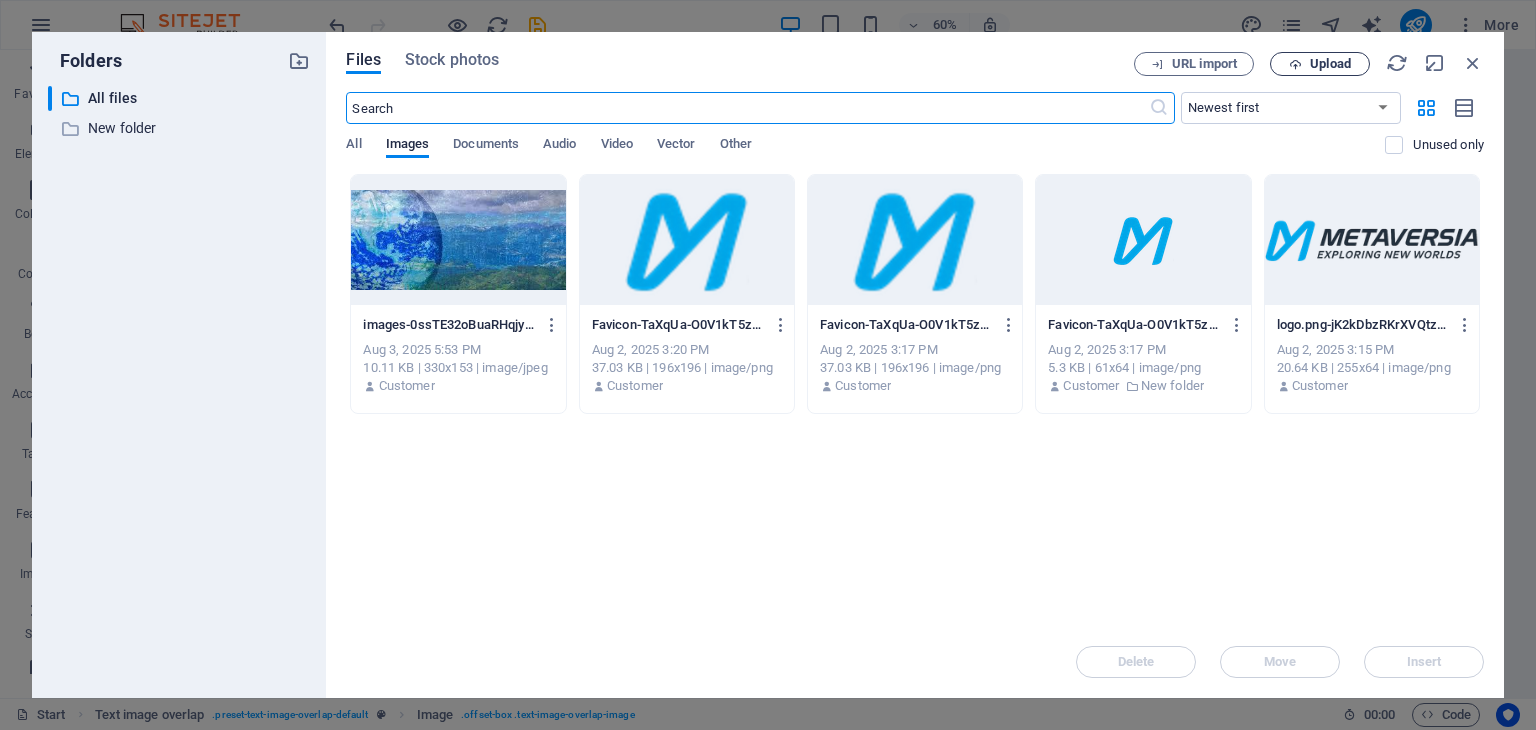 click on "Upload" at bounding box center (1330, 64) 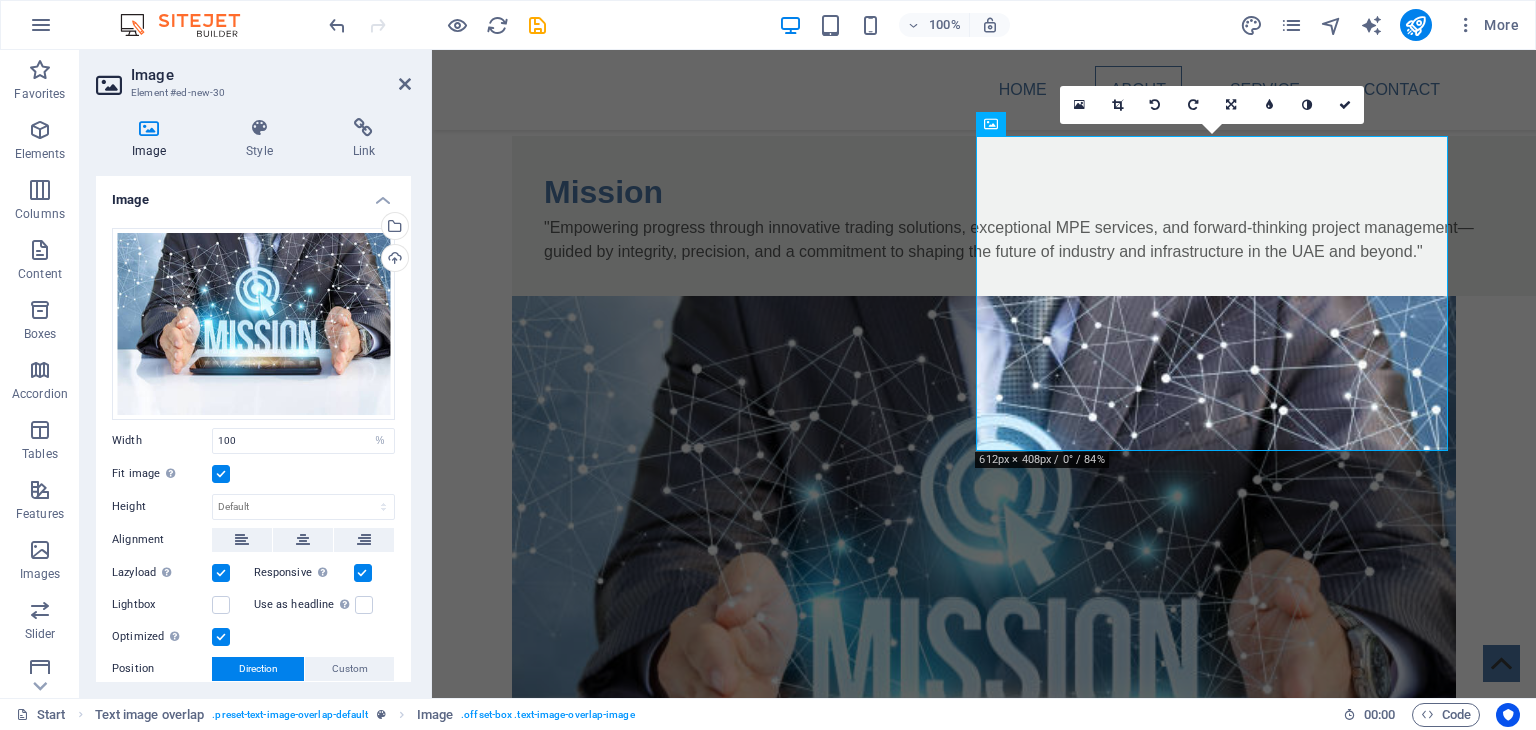 scroll, scrollTop: 0, scrollLeft: 0, axis: both 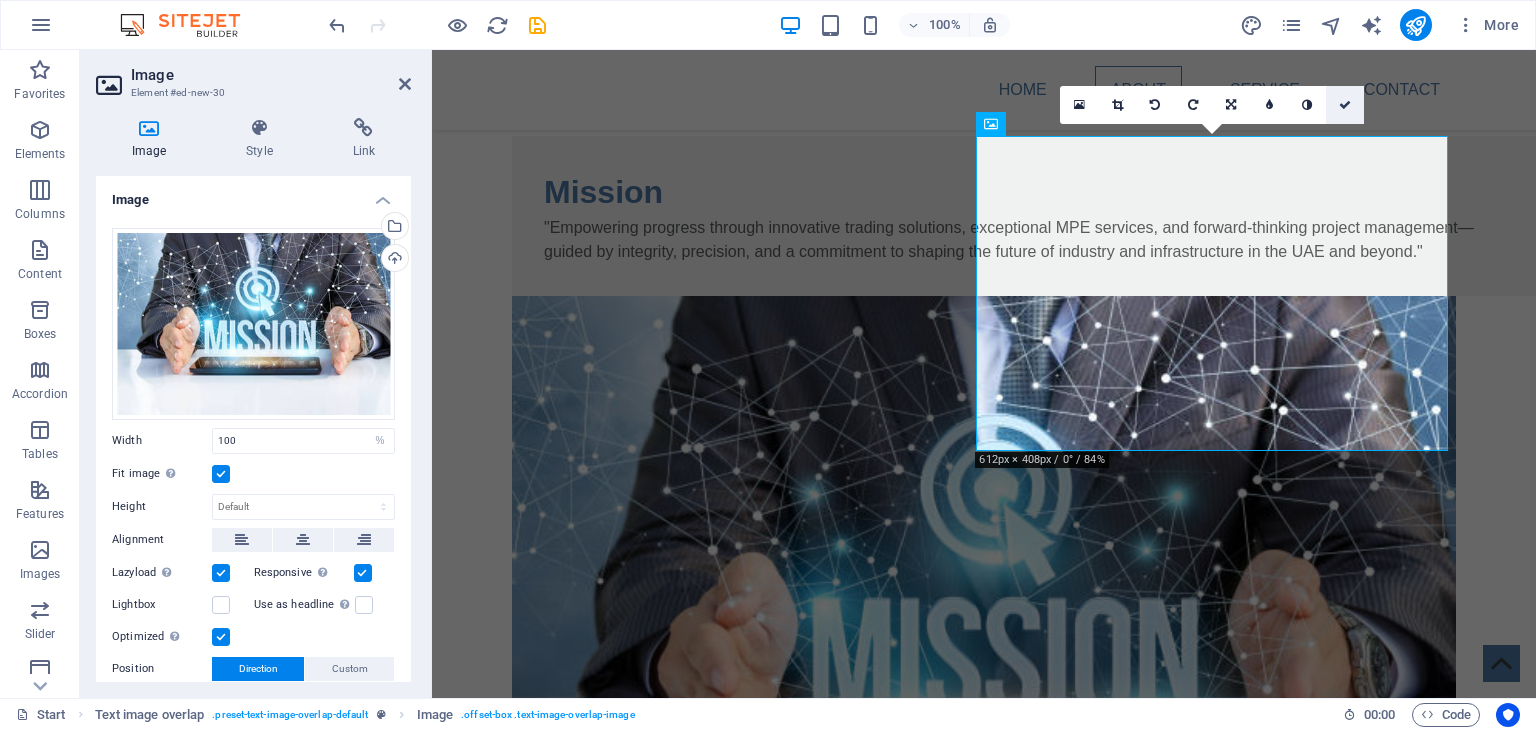 click at bounding box center (1345, 105) 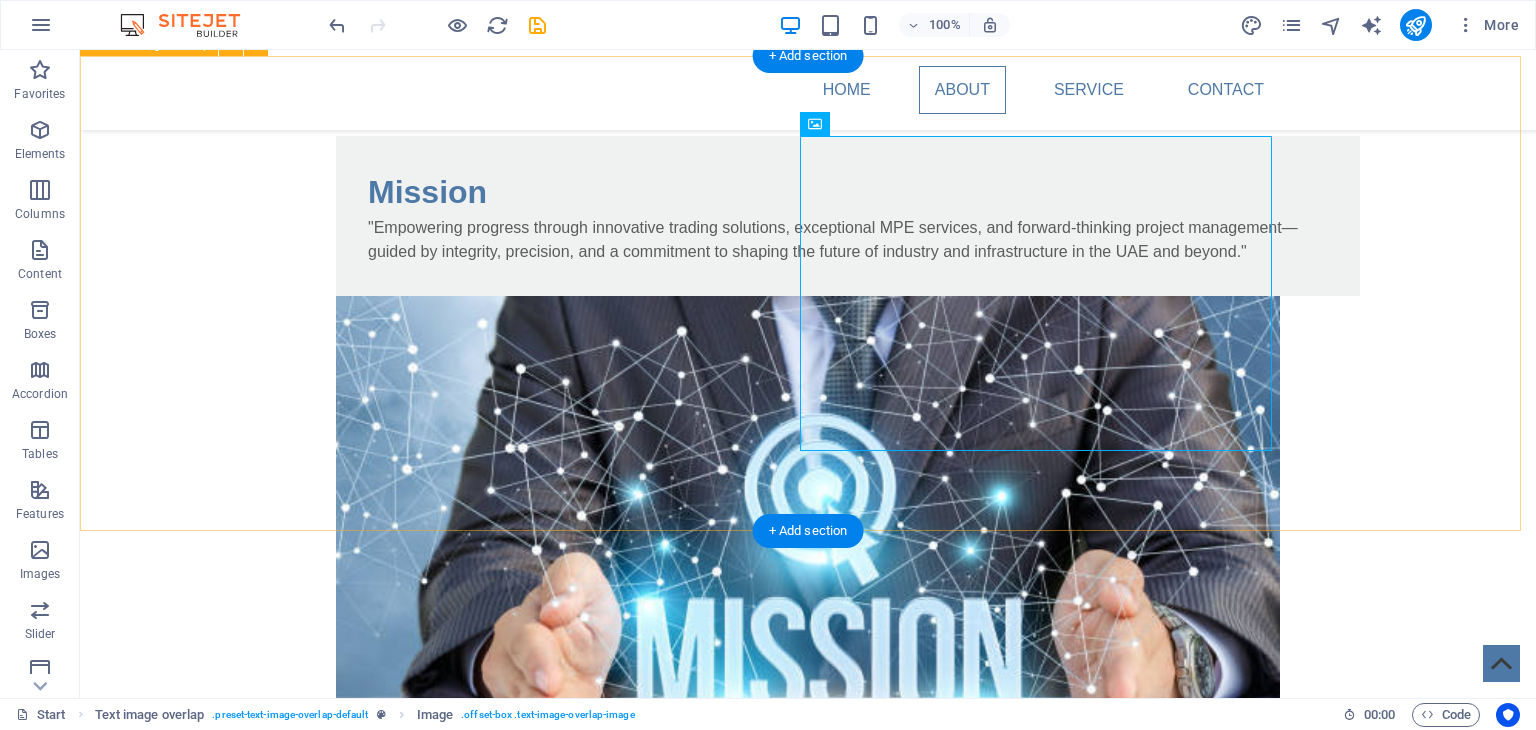 click on "Mission "Empowering progress through innovative trading solutions, exceptional MPE services, and forward-thinking project management—guided by integrity, precision, and a commitment to shaping the future of industry and infrastructure in the UAE and beyond."" at bounding box center [808, 530] 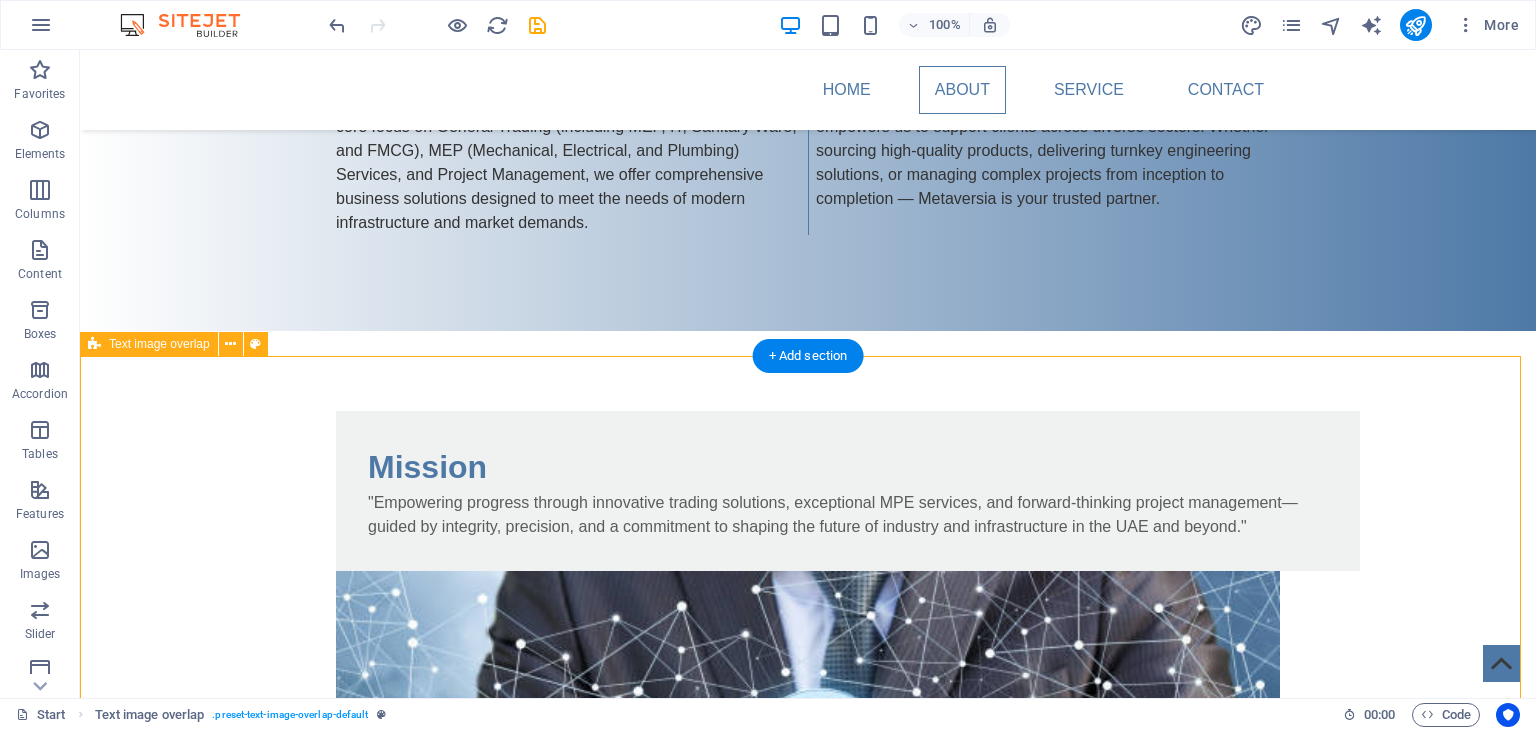 scroll, scrollTop: 300, scrollLeft: 0, axis: vertical 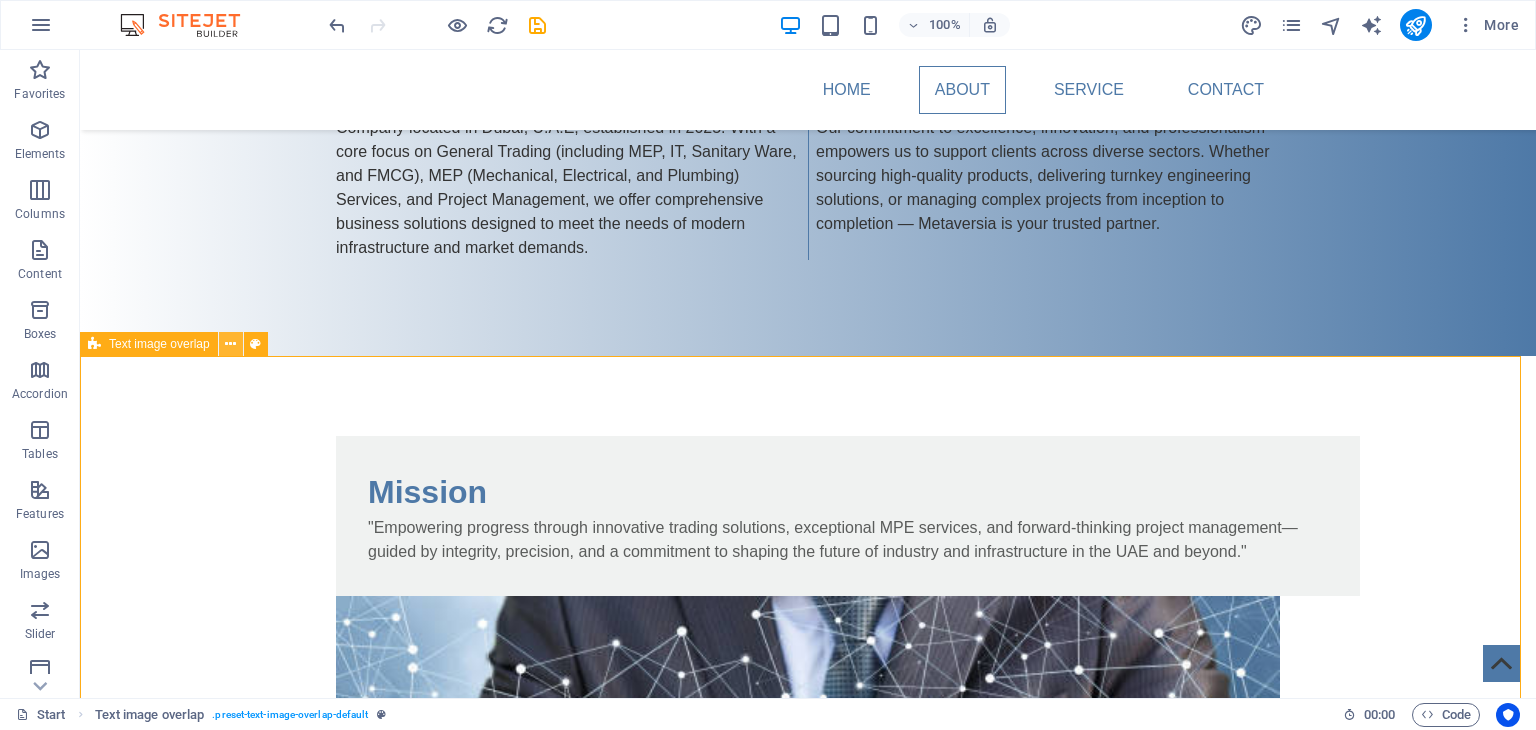 click at bounding box center (230, 344) 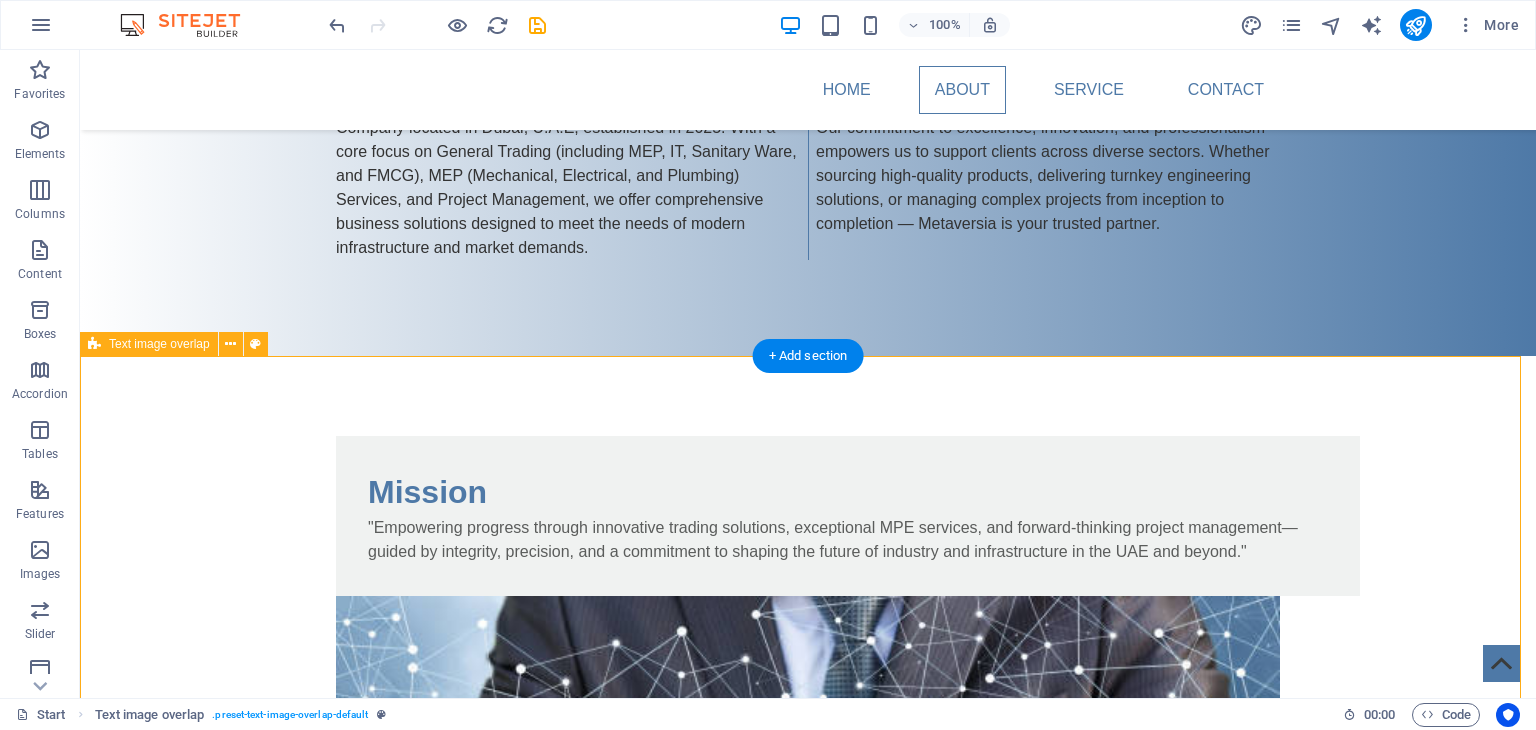 click on "Mission "Empowering progress through innovative trading solutions, exceptional MPE services, and forward-thinking project management—guided by integrity, precision, and a commitment to shaping the future of industry and infrastructure in the UAE and beyond."" at bounding box center (808, 830) 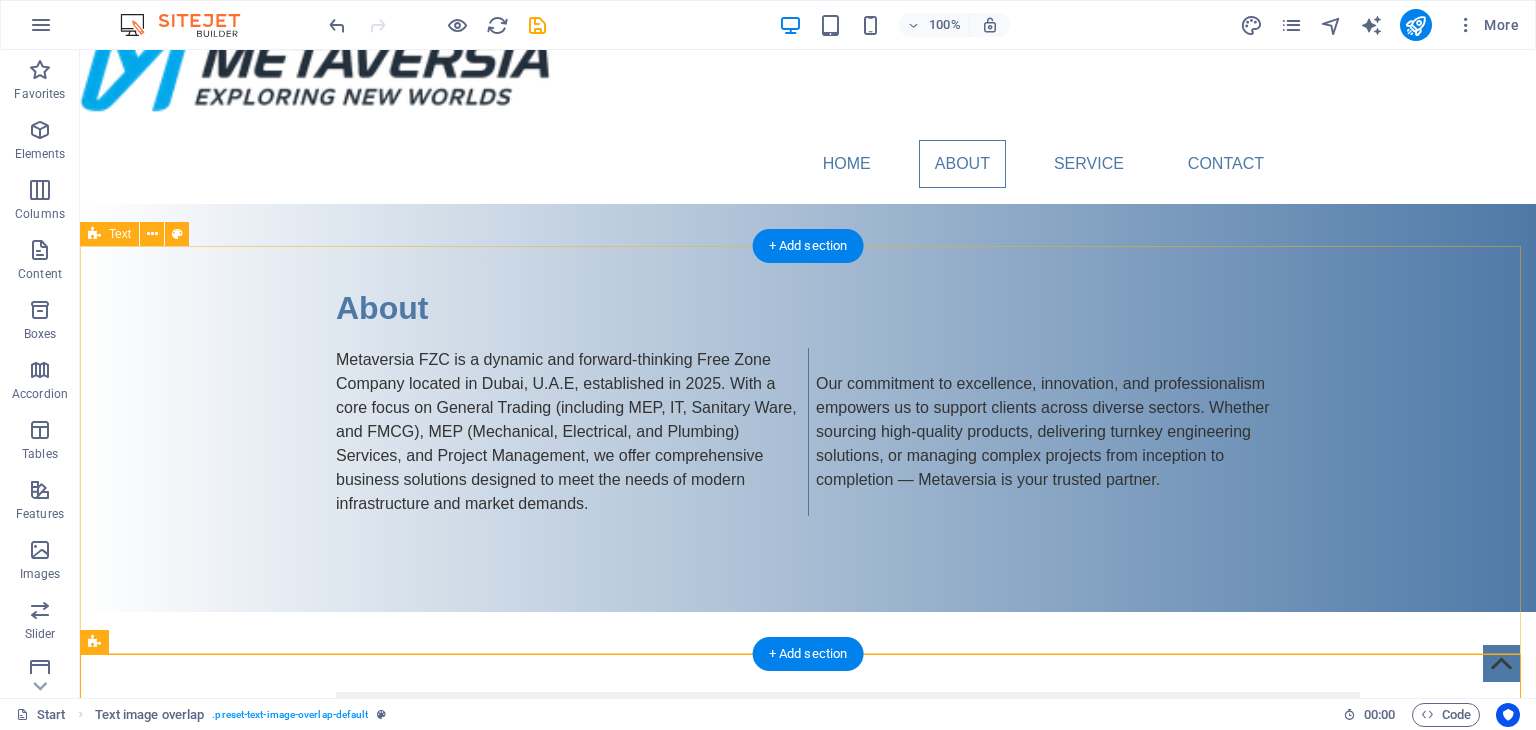 scroll, scrollTop: 0, scrollLeft: 0, axis: both 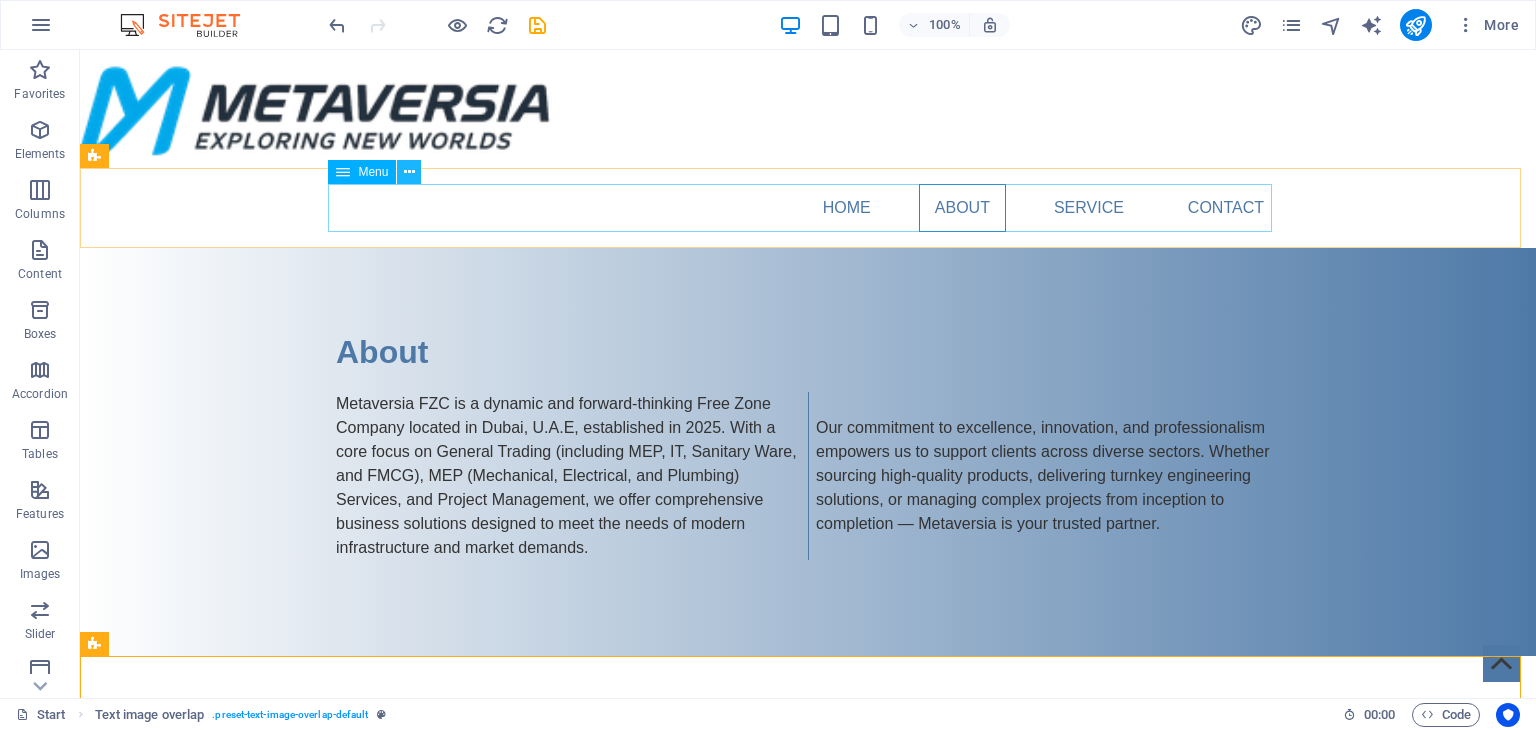 click at bounding box center [409, 172] 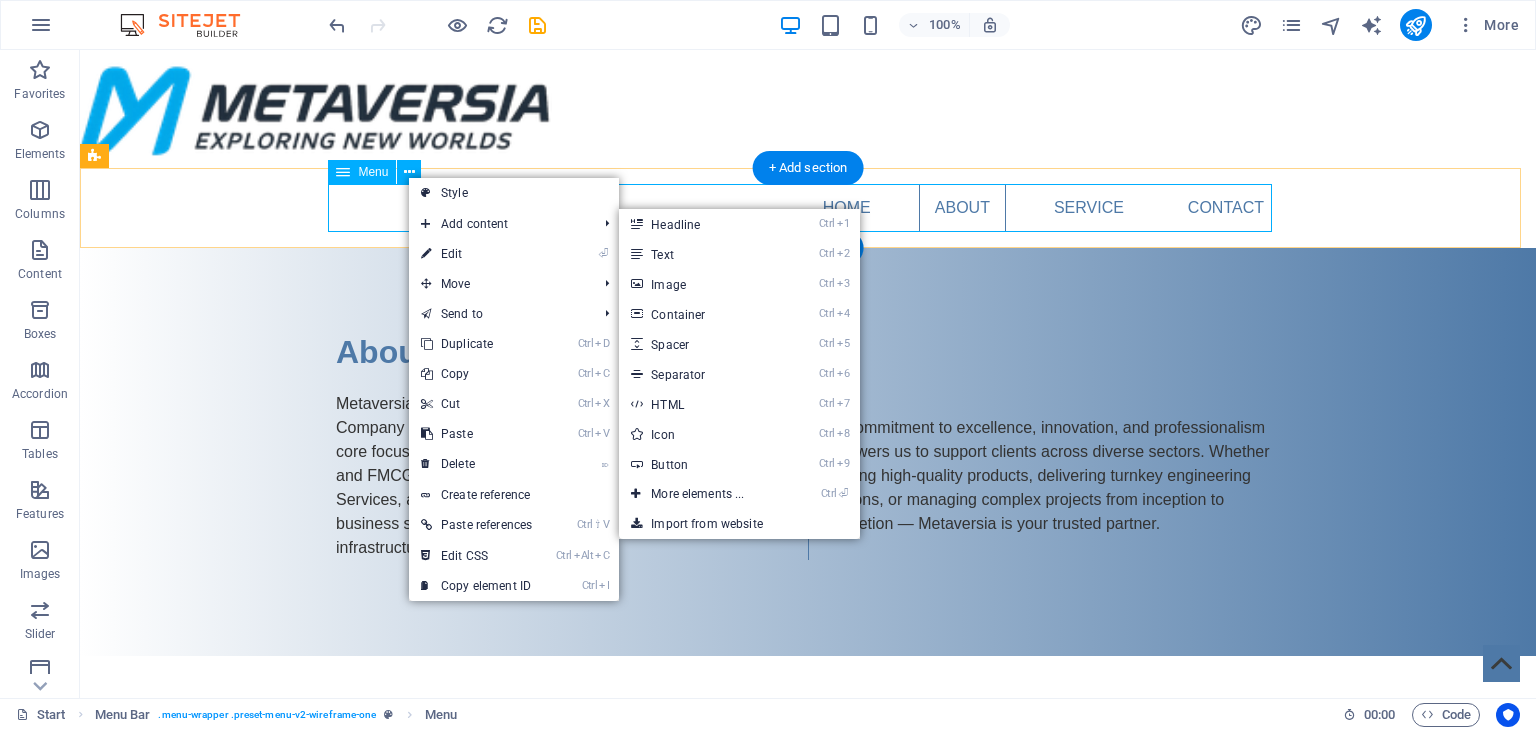 click on "Home About Service Contact" at bounding box center (808, 208) 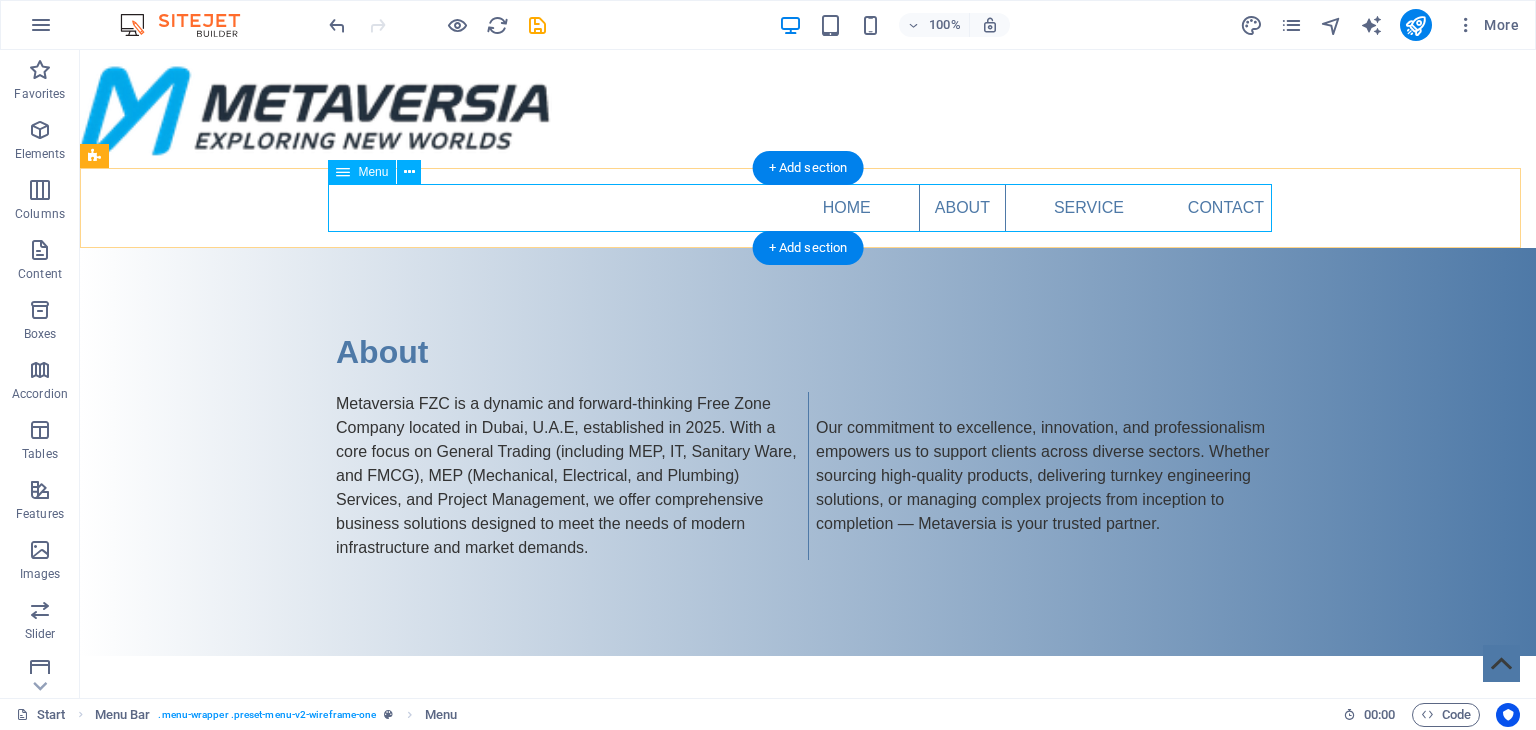 click on "Home About Service Contact" at bounding box center [808, 208] 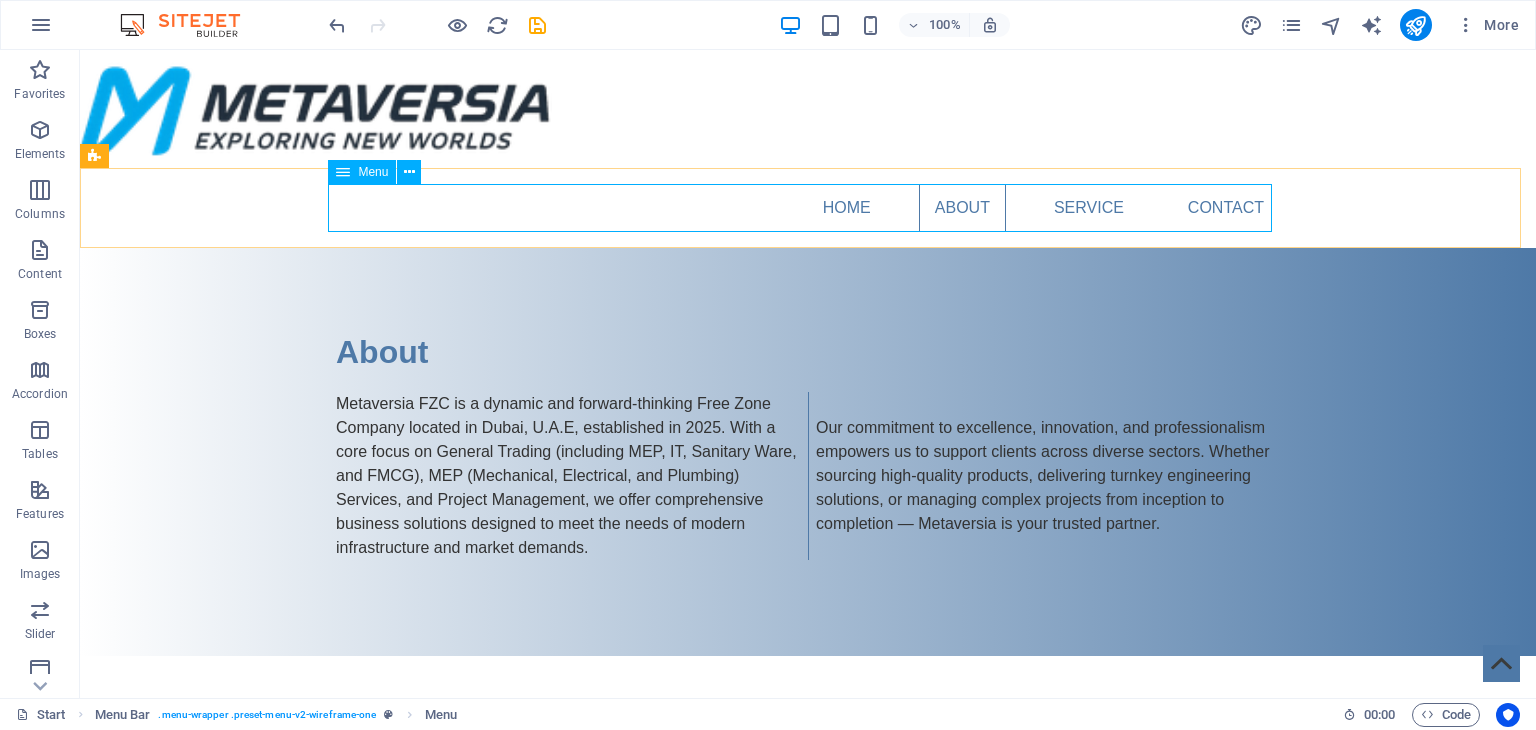 click on "Menu" at bounding box center [373, 172] 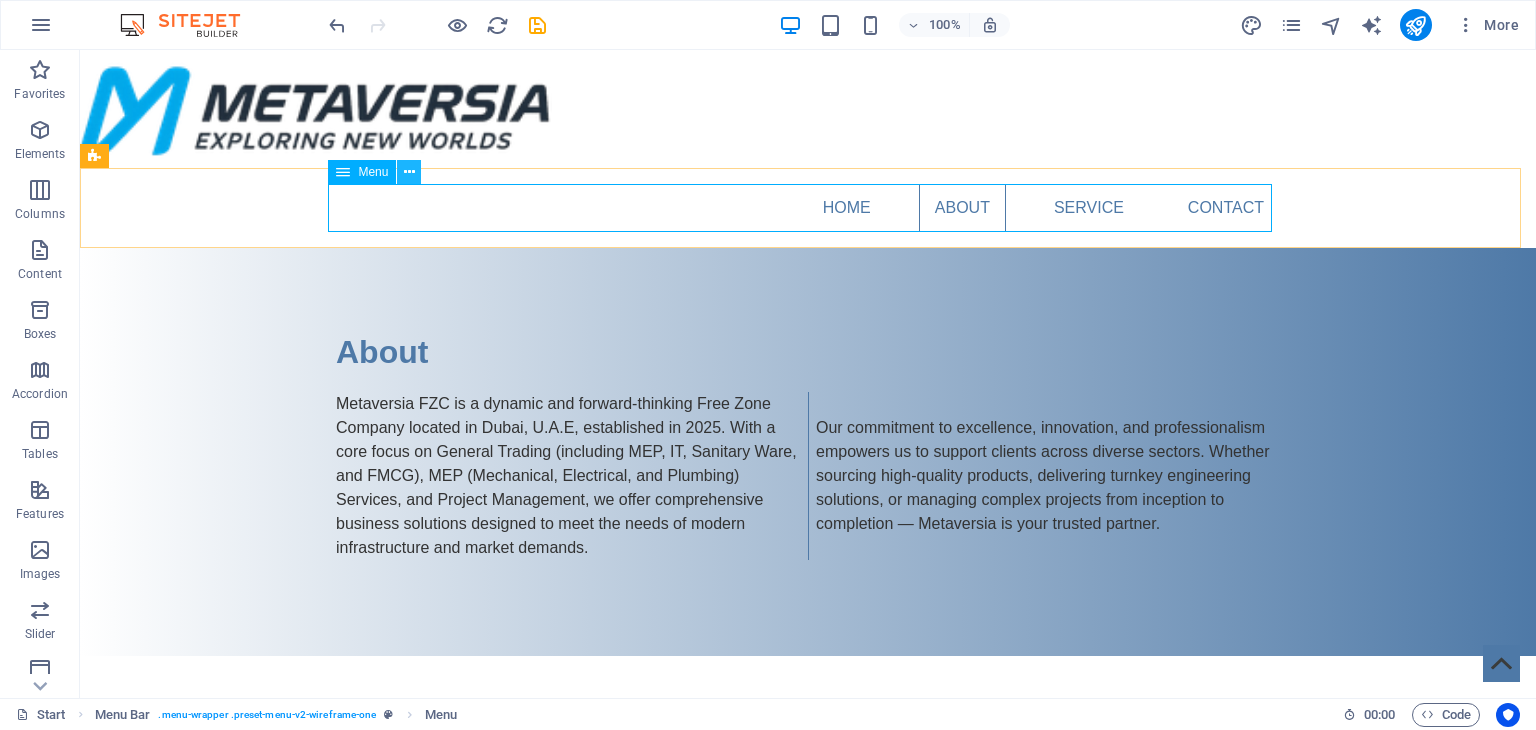 click at bounding box center [409, 172] 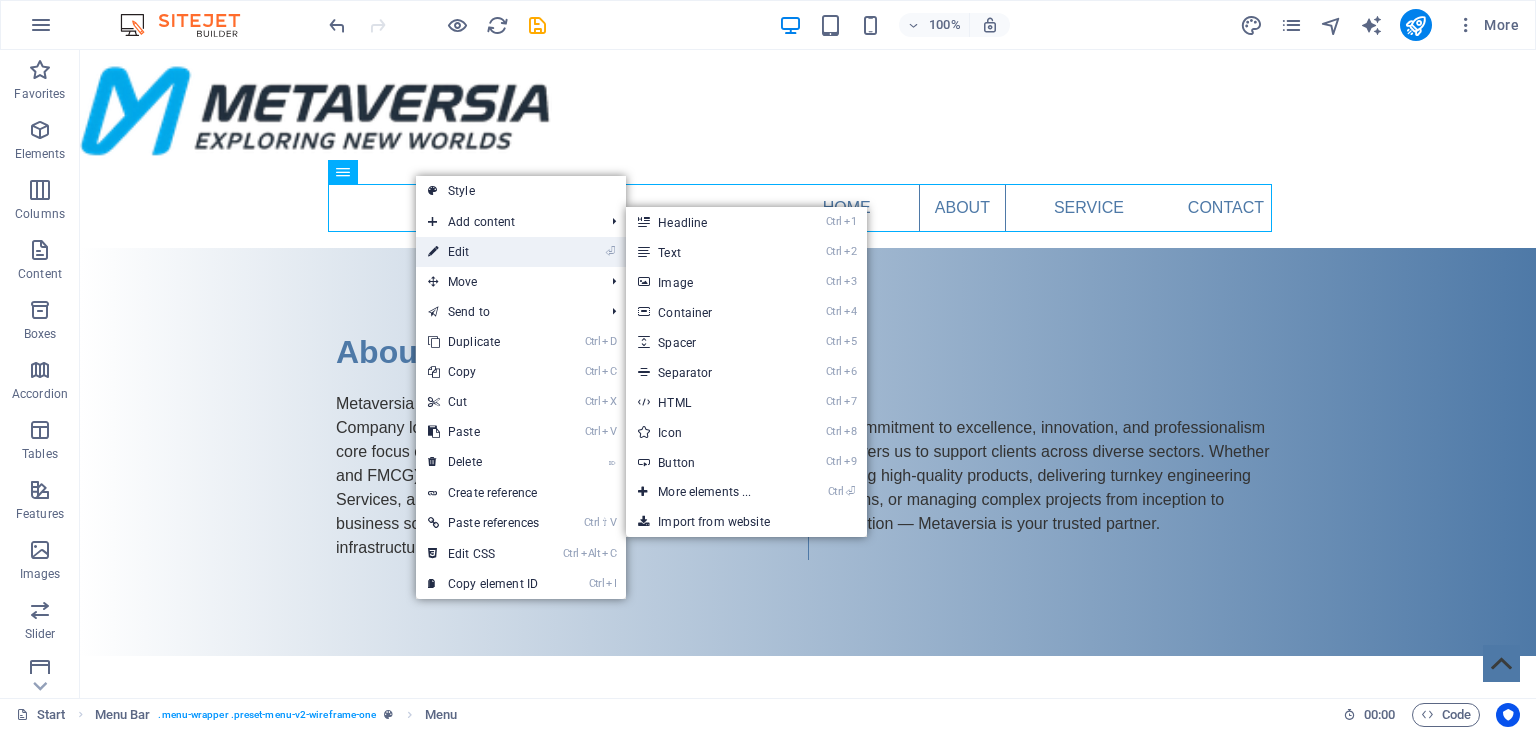 click on "⏎  Edit" at bounding box center [483, 252] 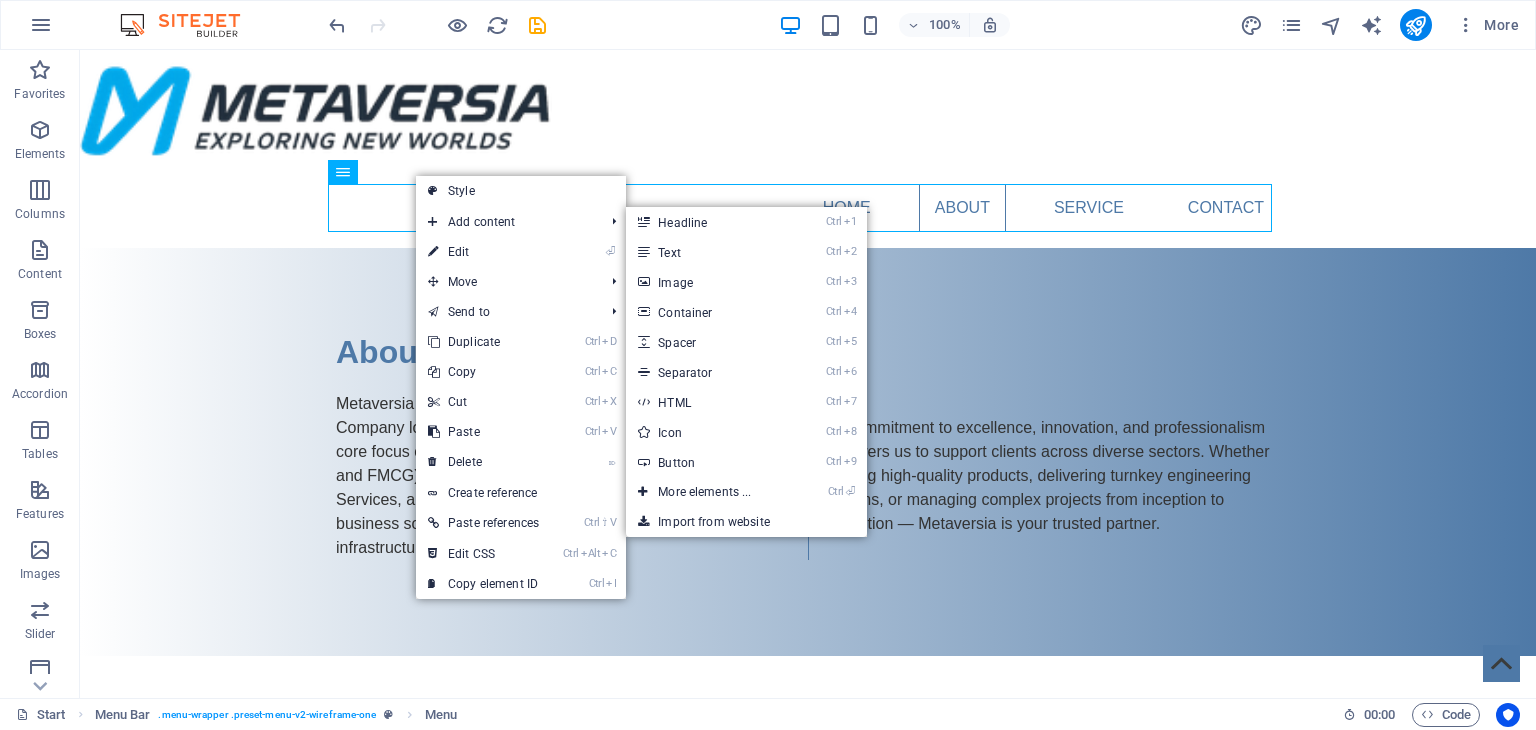 select 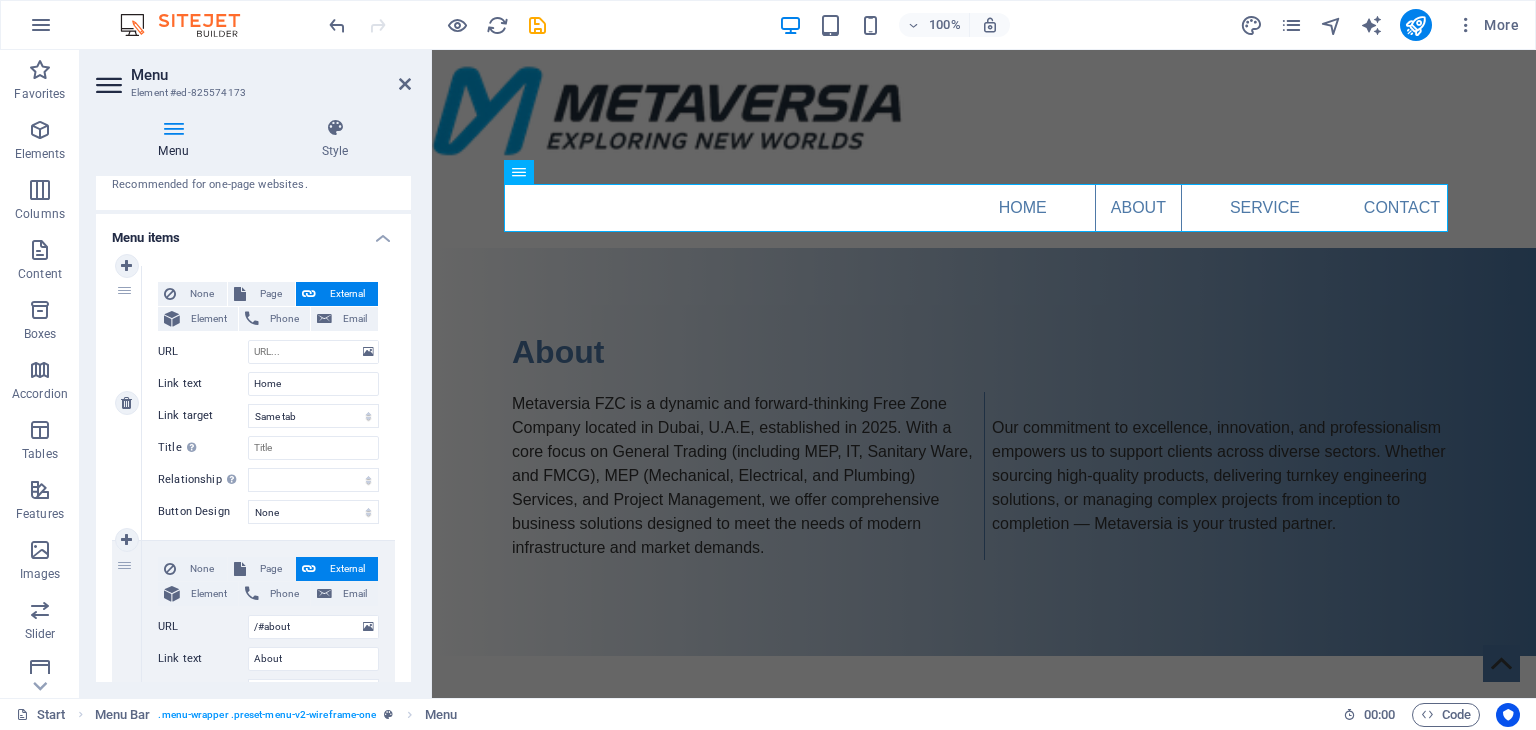 scroll, scrollTop: 0, scrollLeft: 0, axis: both 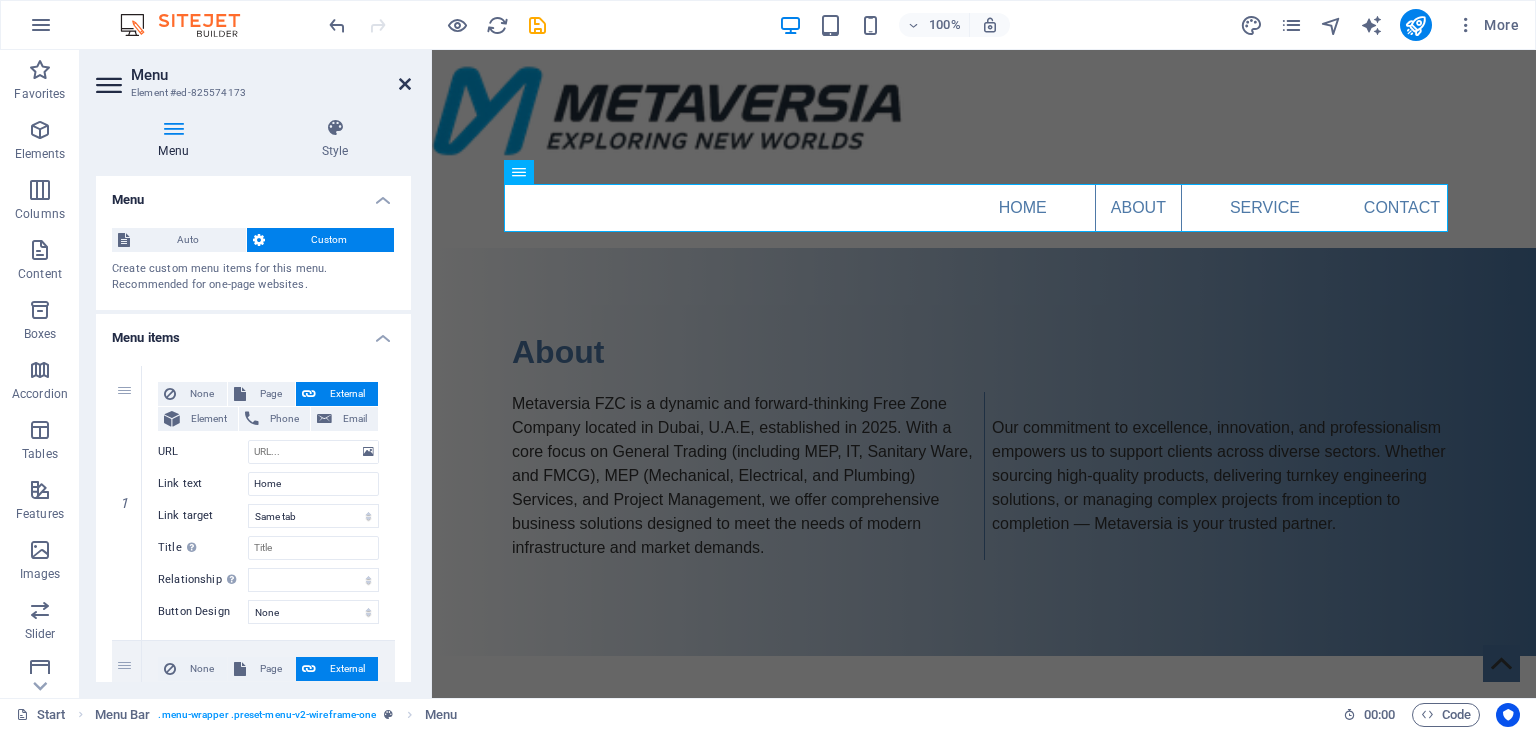 click at bounding box center (405, 84) 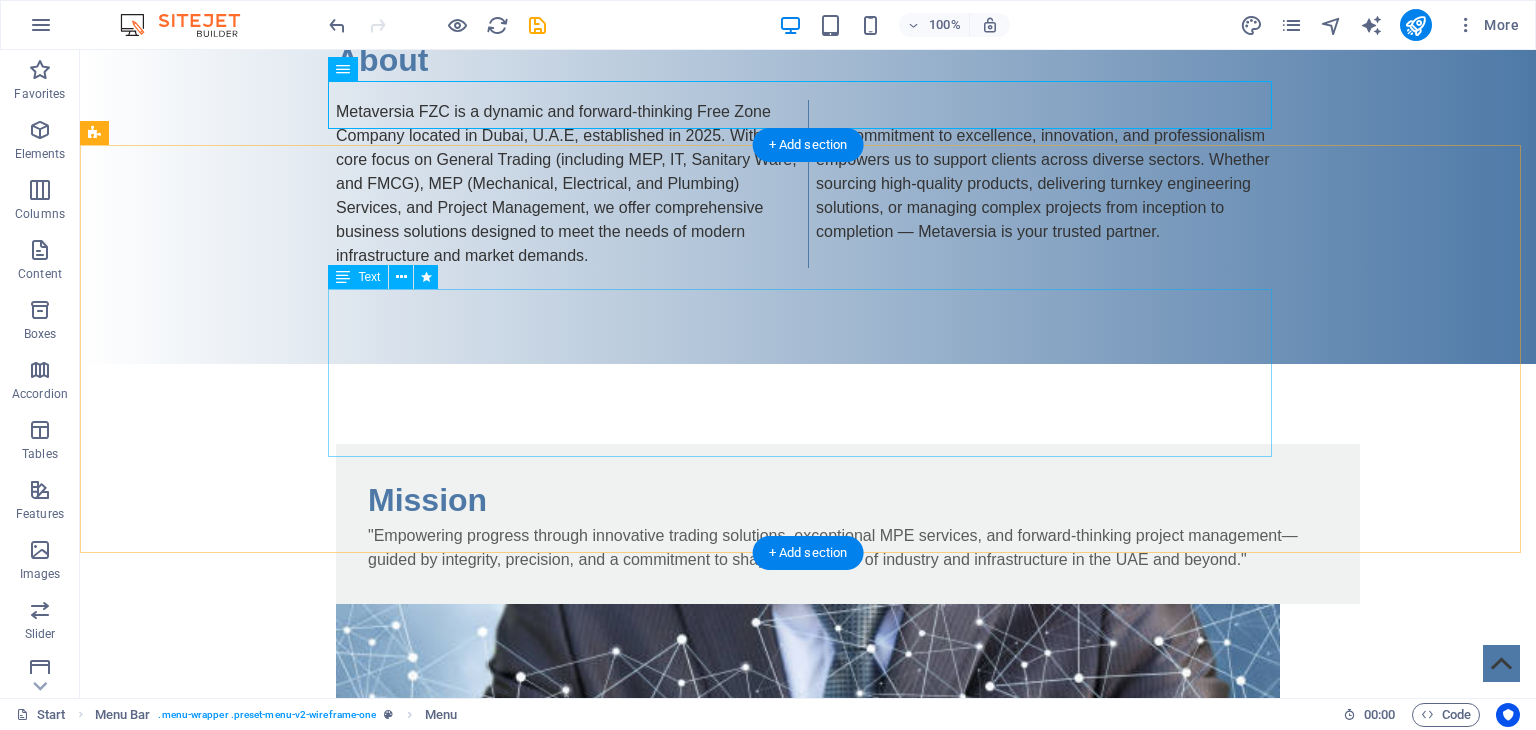 scroll, scrollTop: 400, scrollLeft: 0, axis: vertical 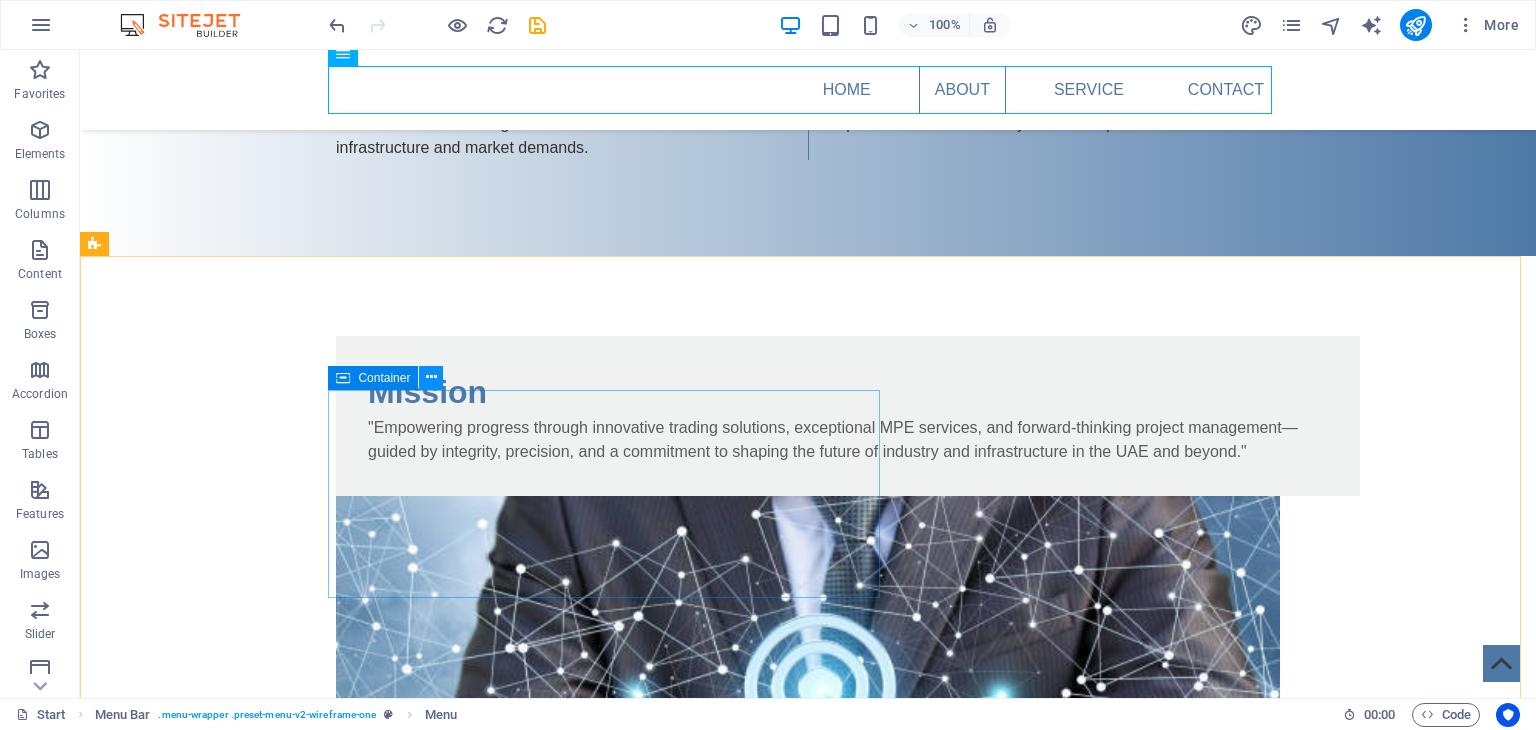 click at bounding box center (431, 377) 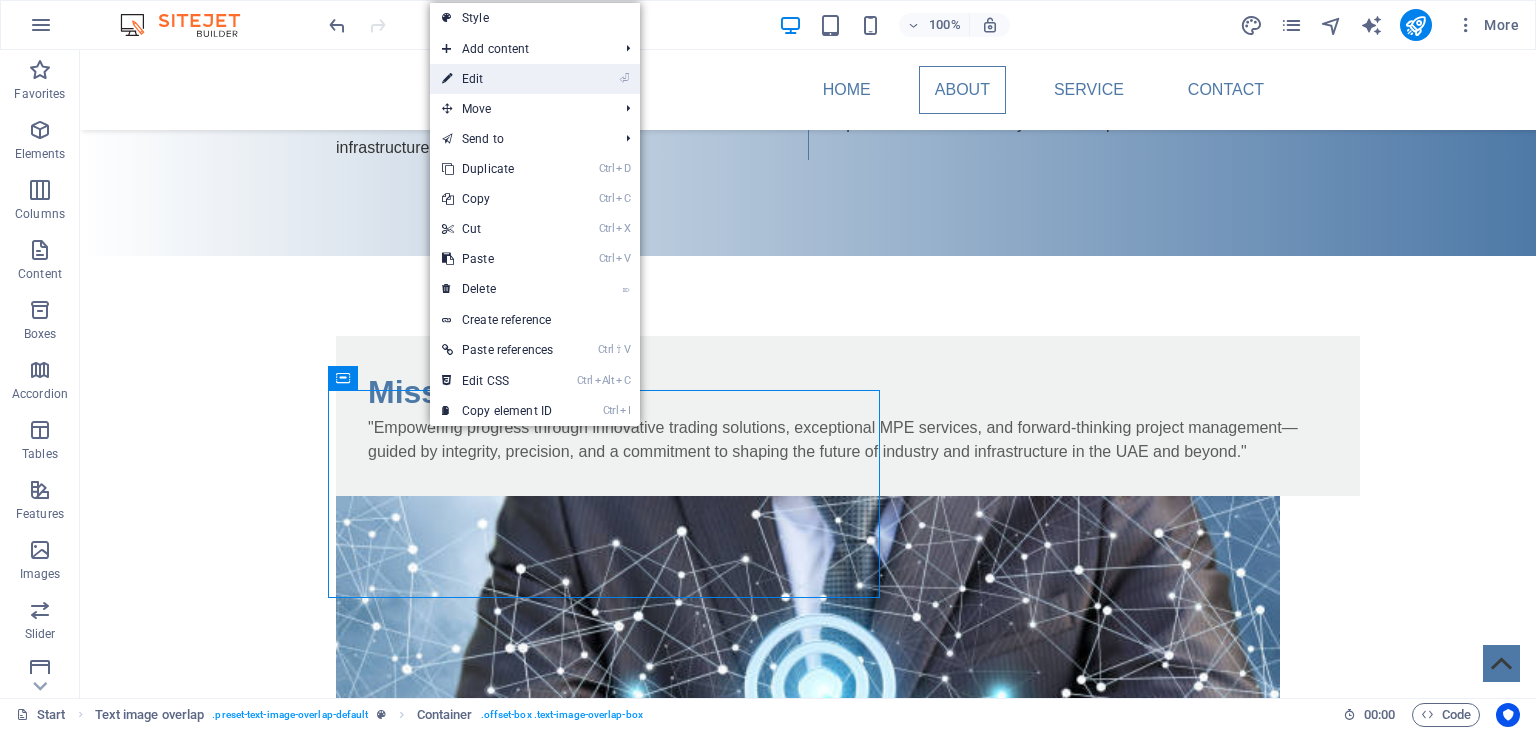 click on "⏎  Edit" at bounding box center [497, 79] 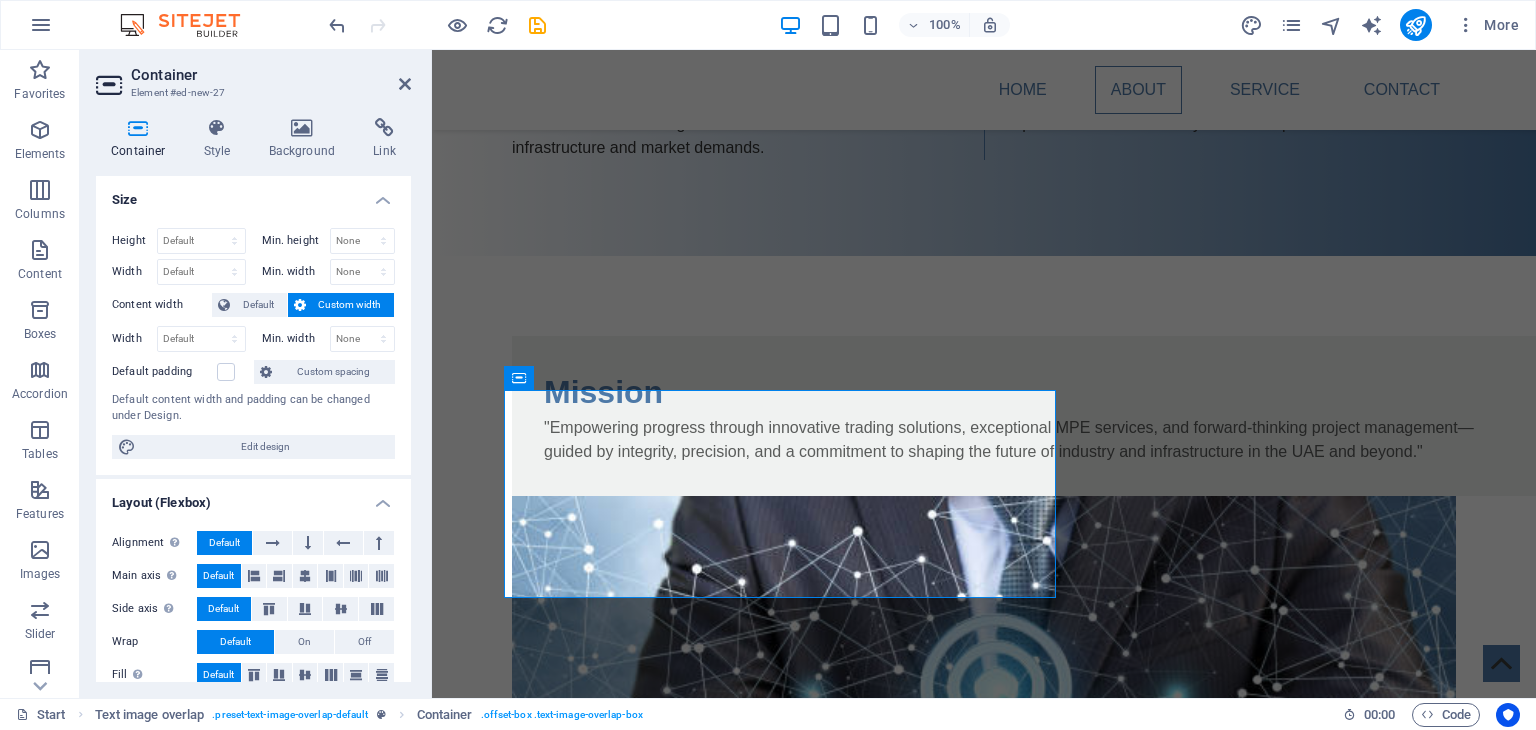 click on "Container" at bounding box center [142, 139] 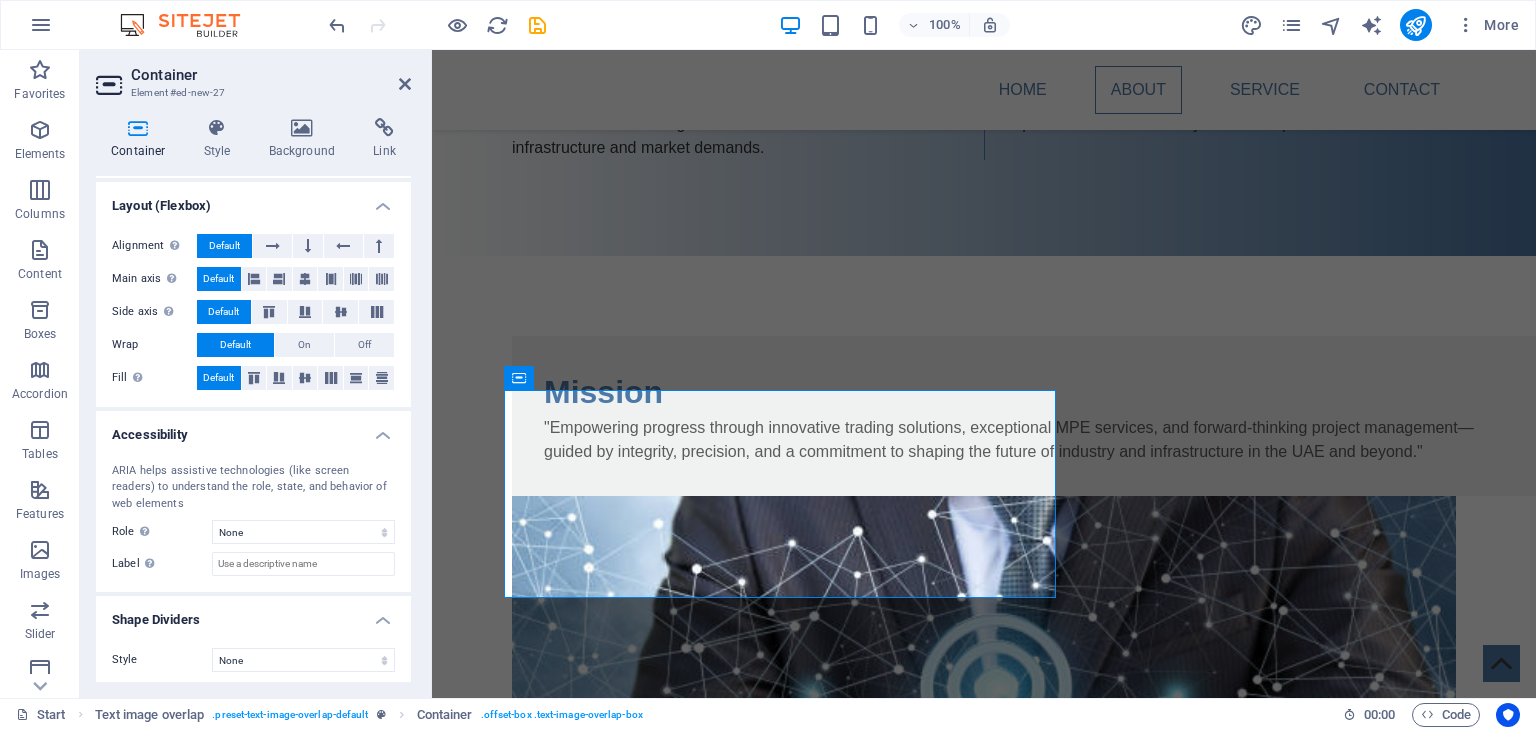 scroll, scrollTop: 301, scrollLeft: 0, axis: vertical 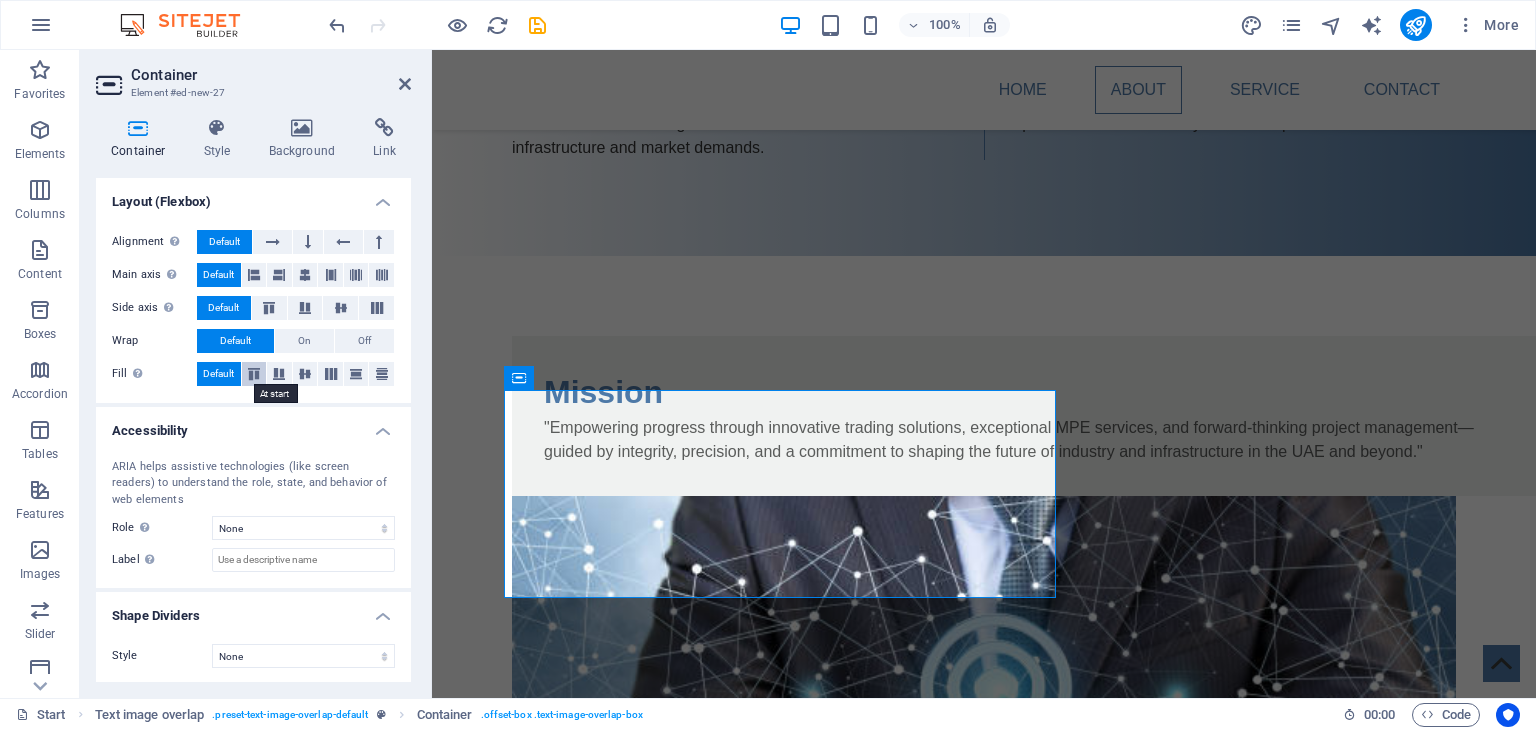 click at bounding box center (254, 374) 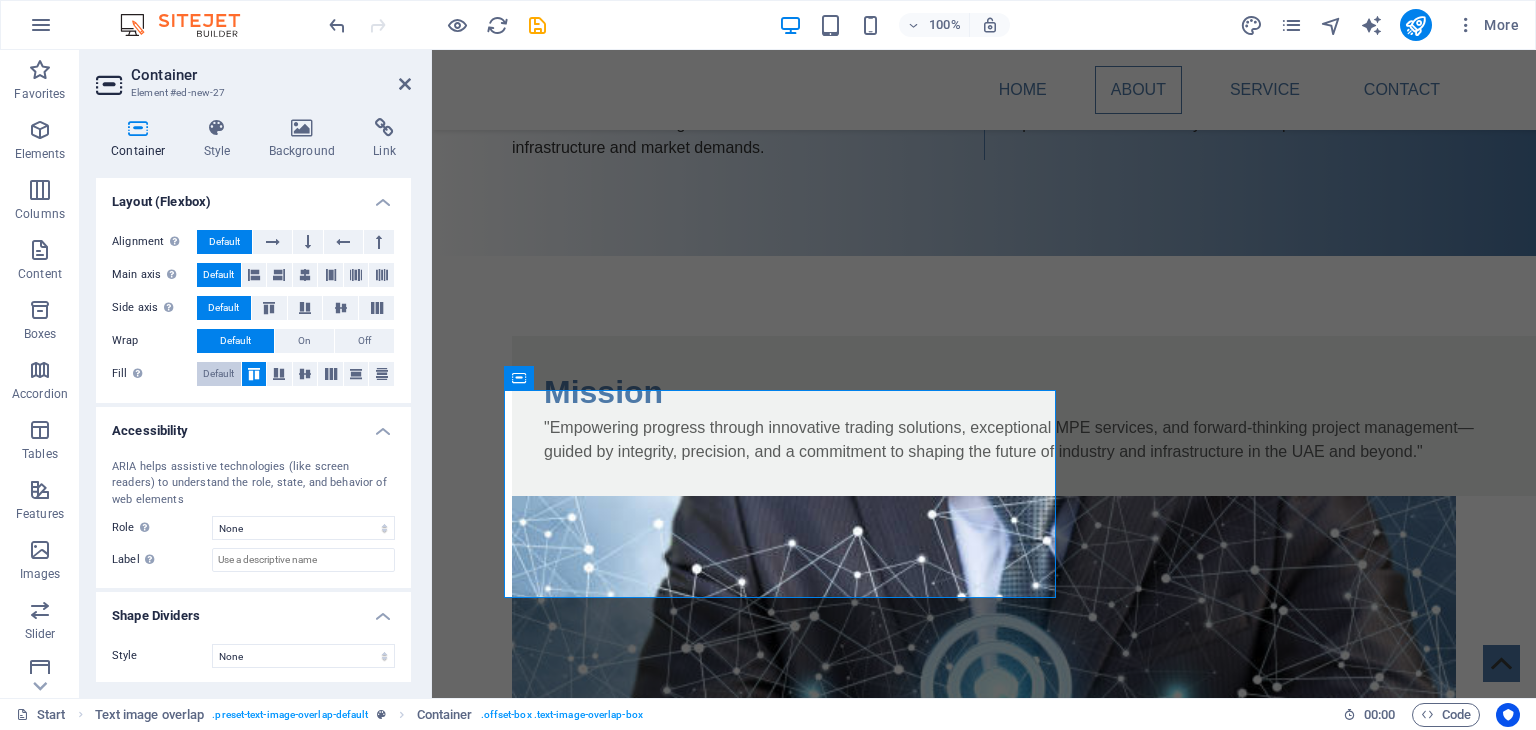 click on "Default" at bounding box center (219, 374) 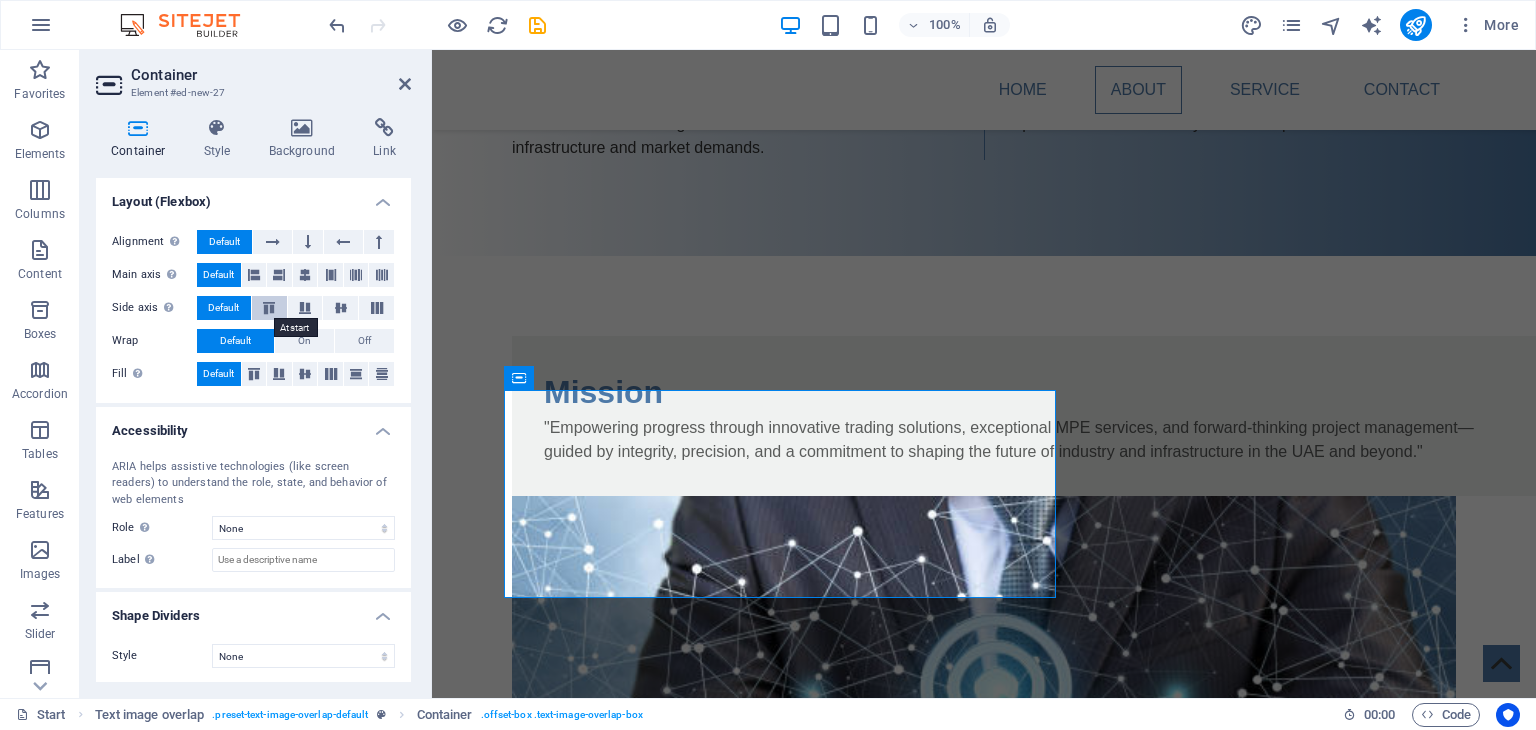 click at bounding box center (269, 308) 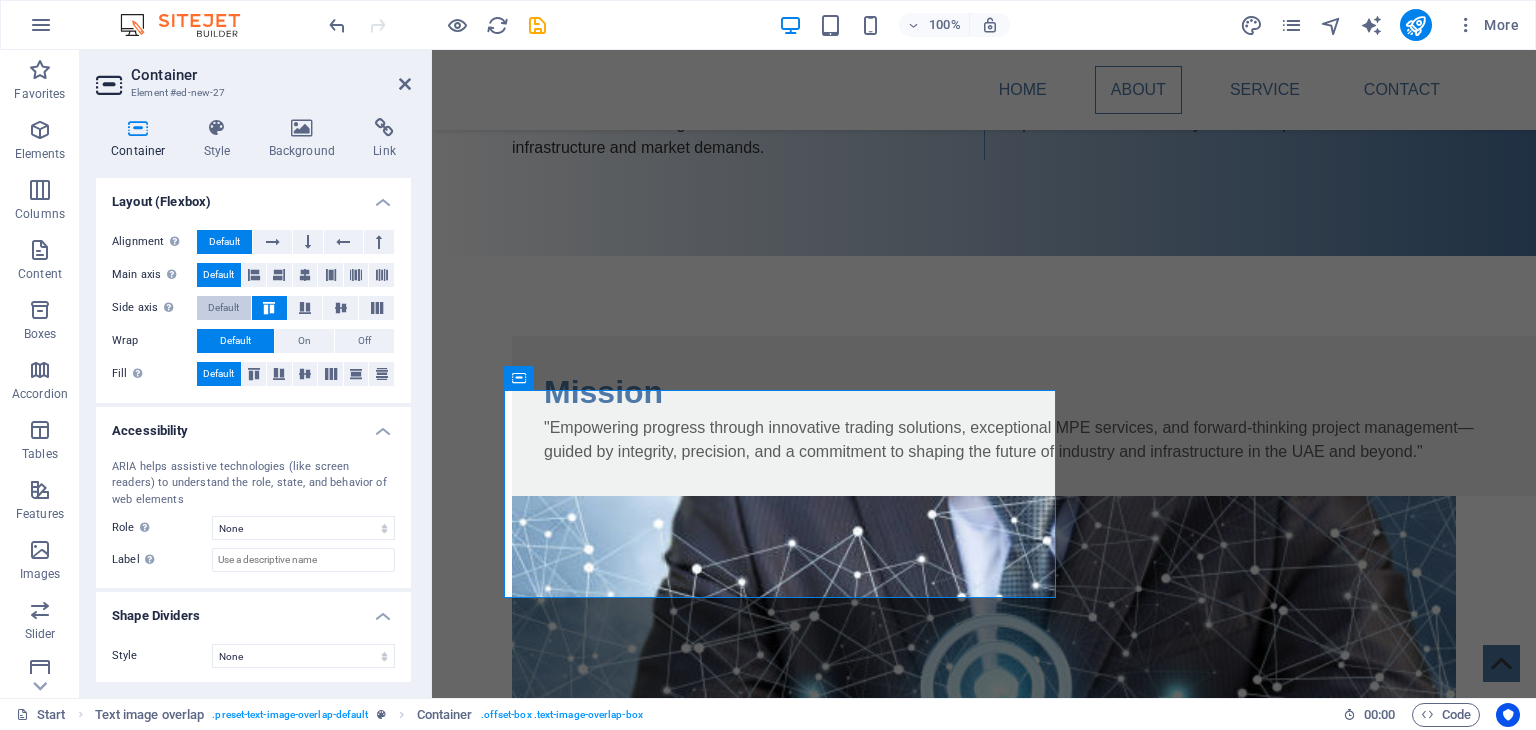 click on "Default" at bounding box center (223, 308) 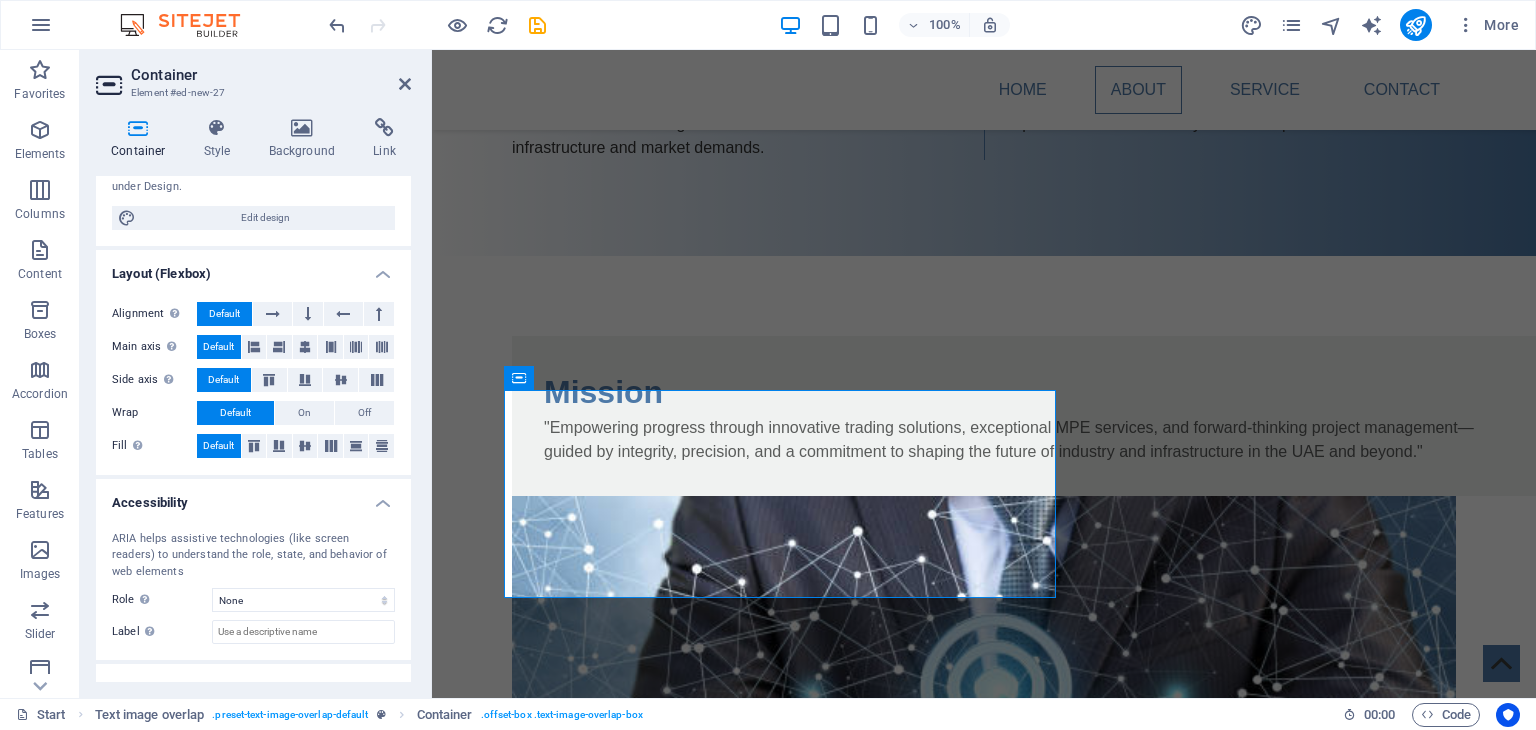 scroll, scrollTop: 201, scrollLeft: 0, axis: vertical 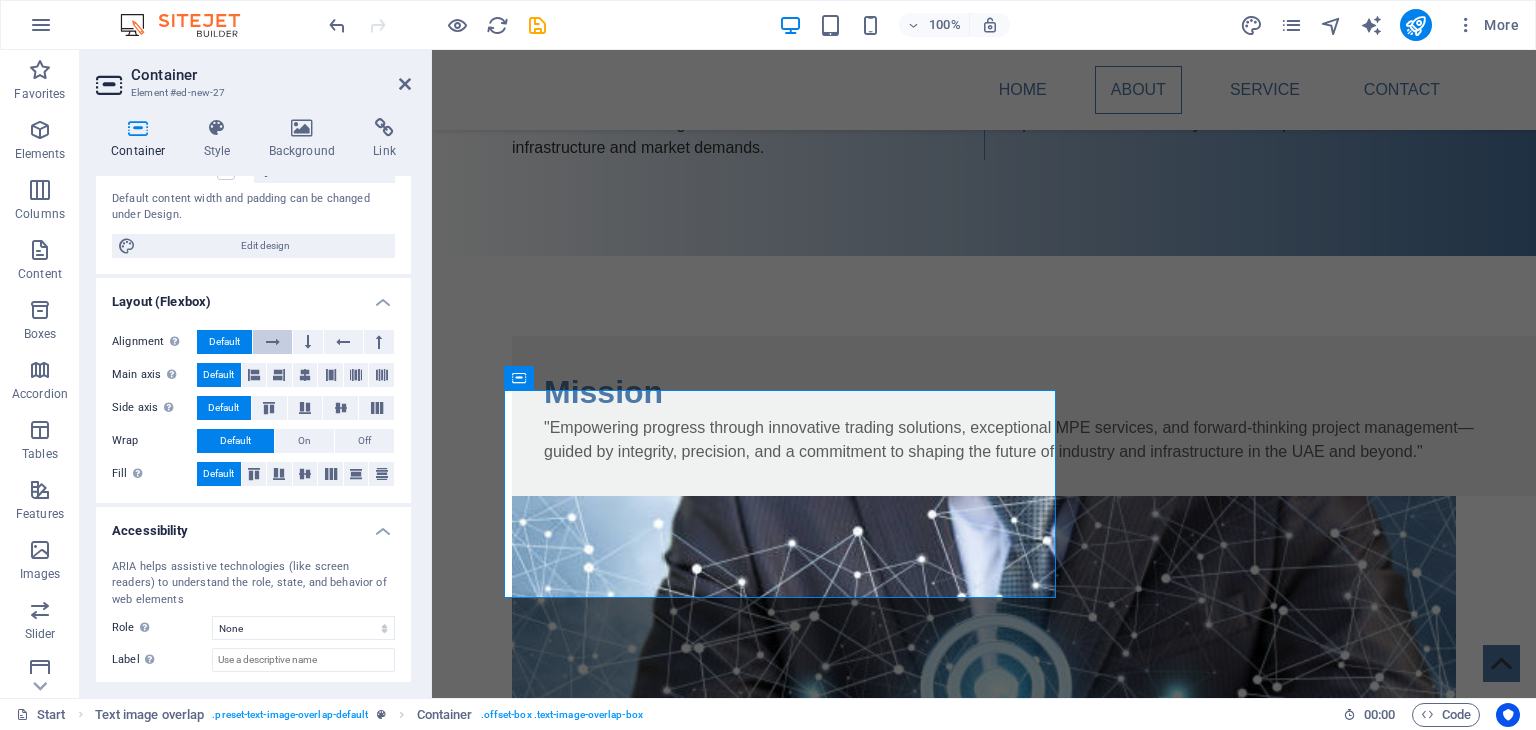 click at bounding box center (273, 342) 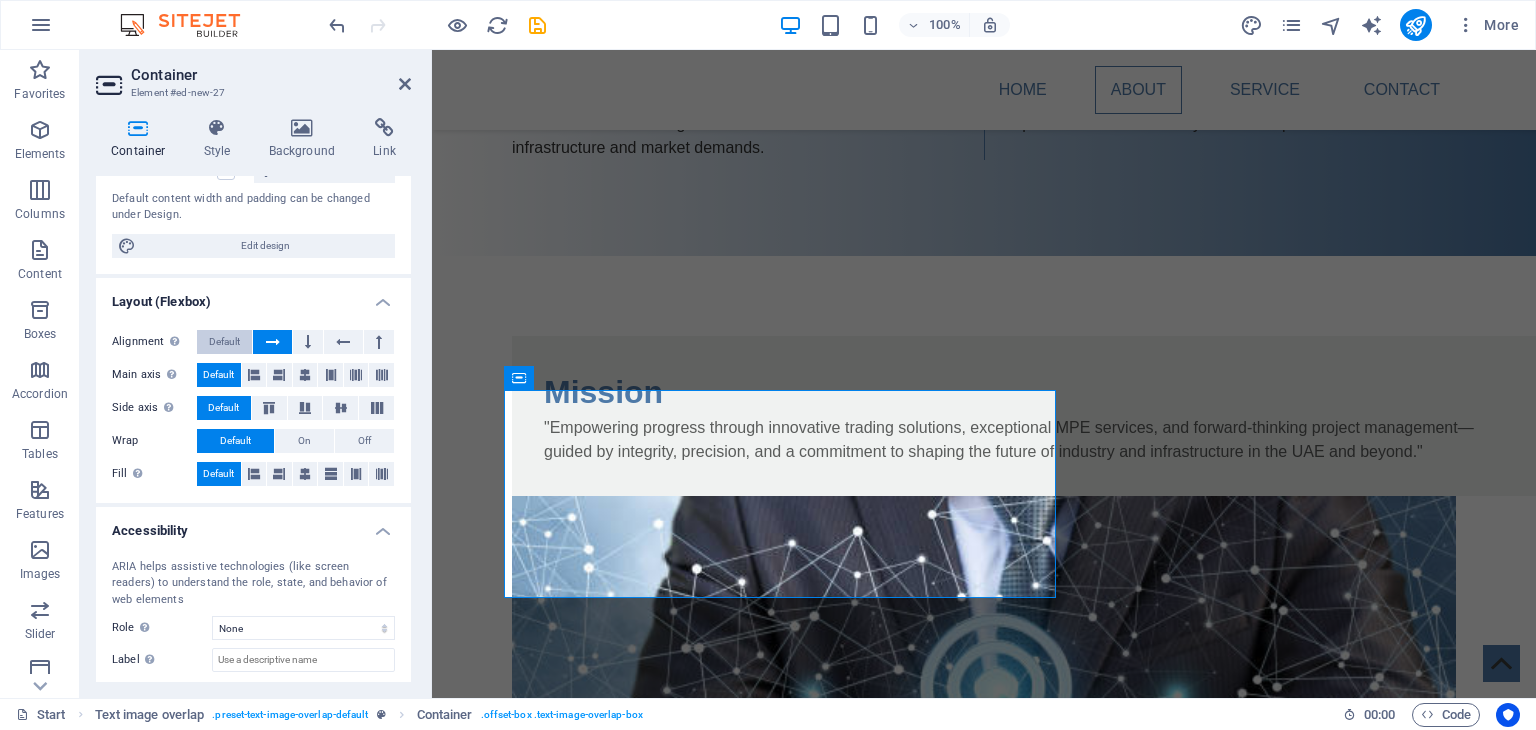 click on "Default" at bounding box center [224, 342] 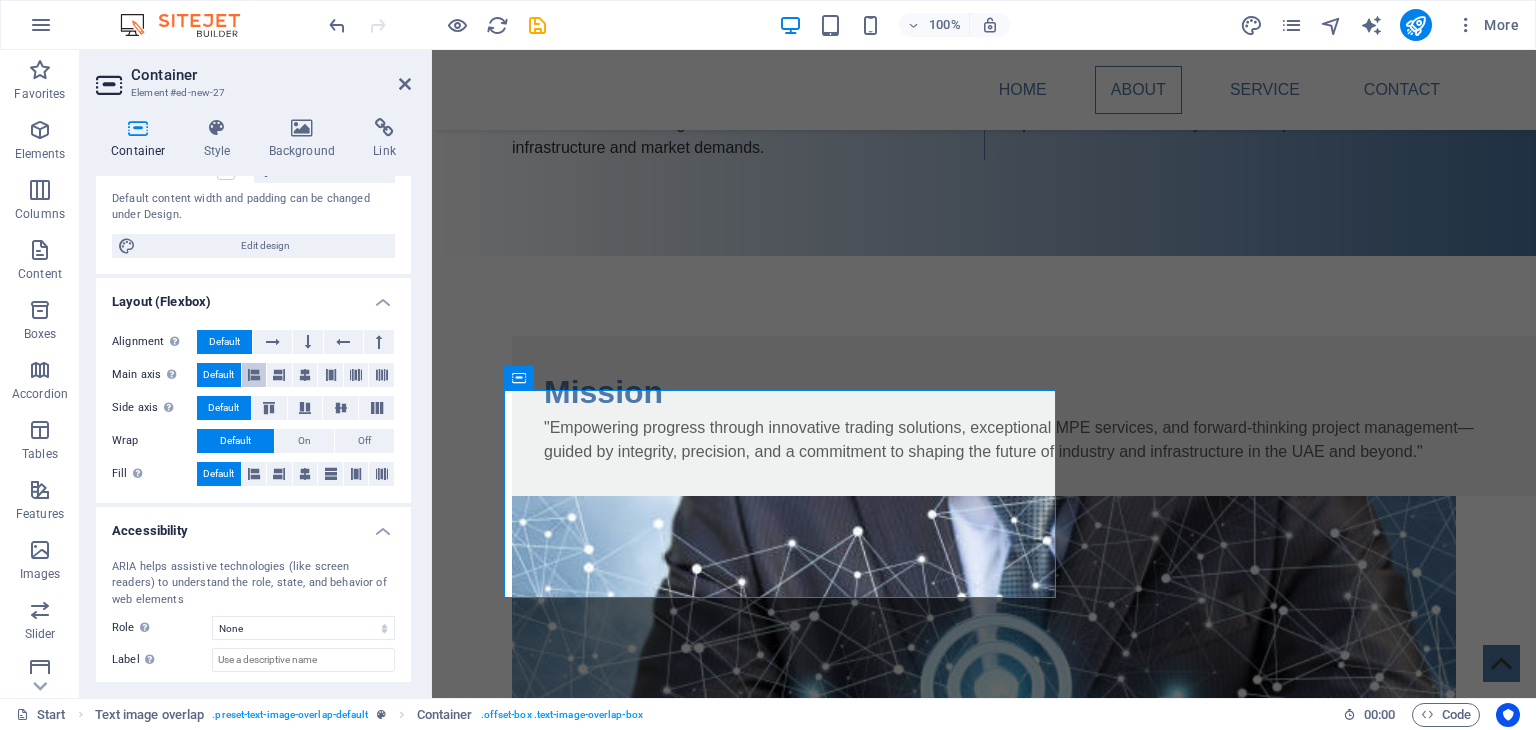 click at bounding box center (254, 375) 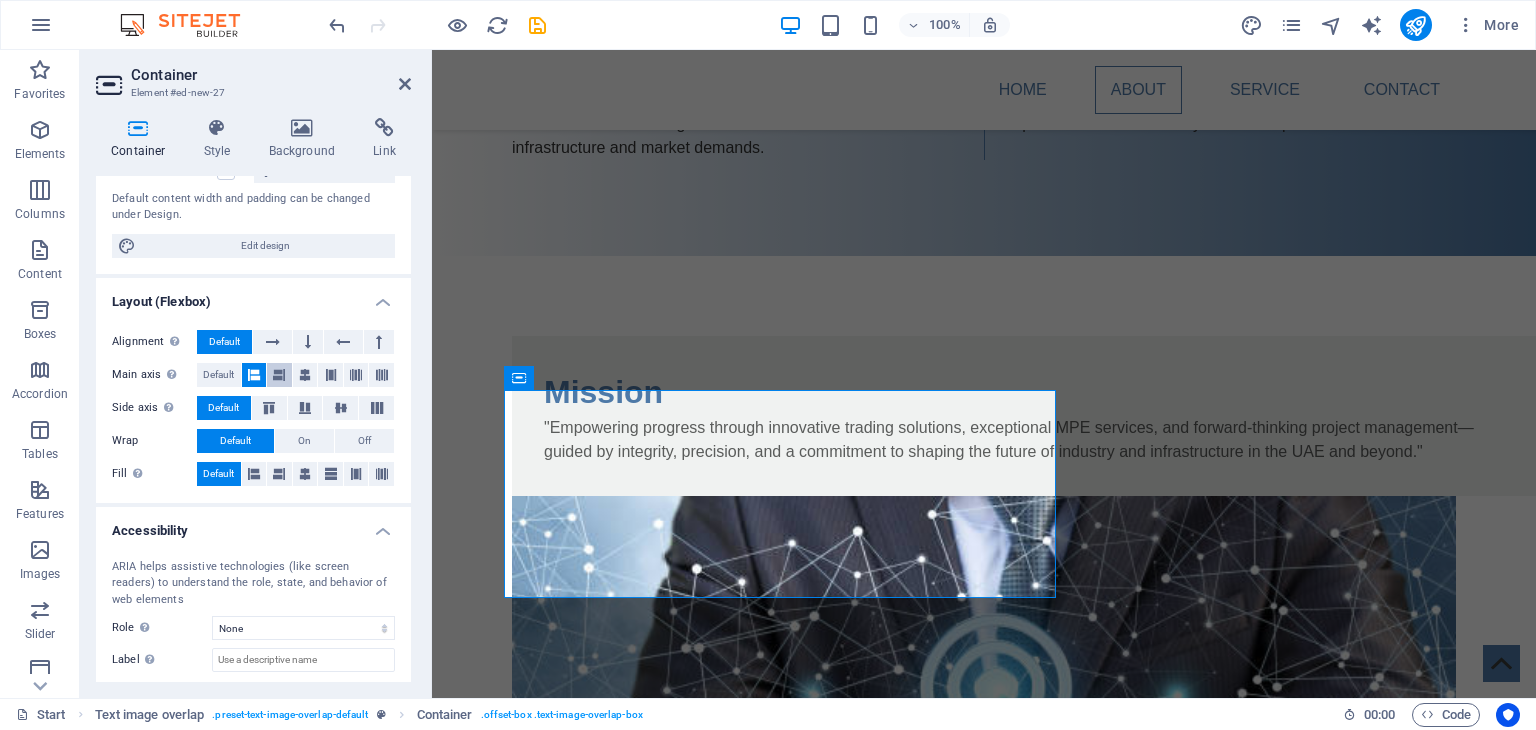click at bounding box center (279, 375) 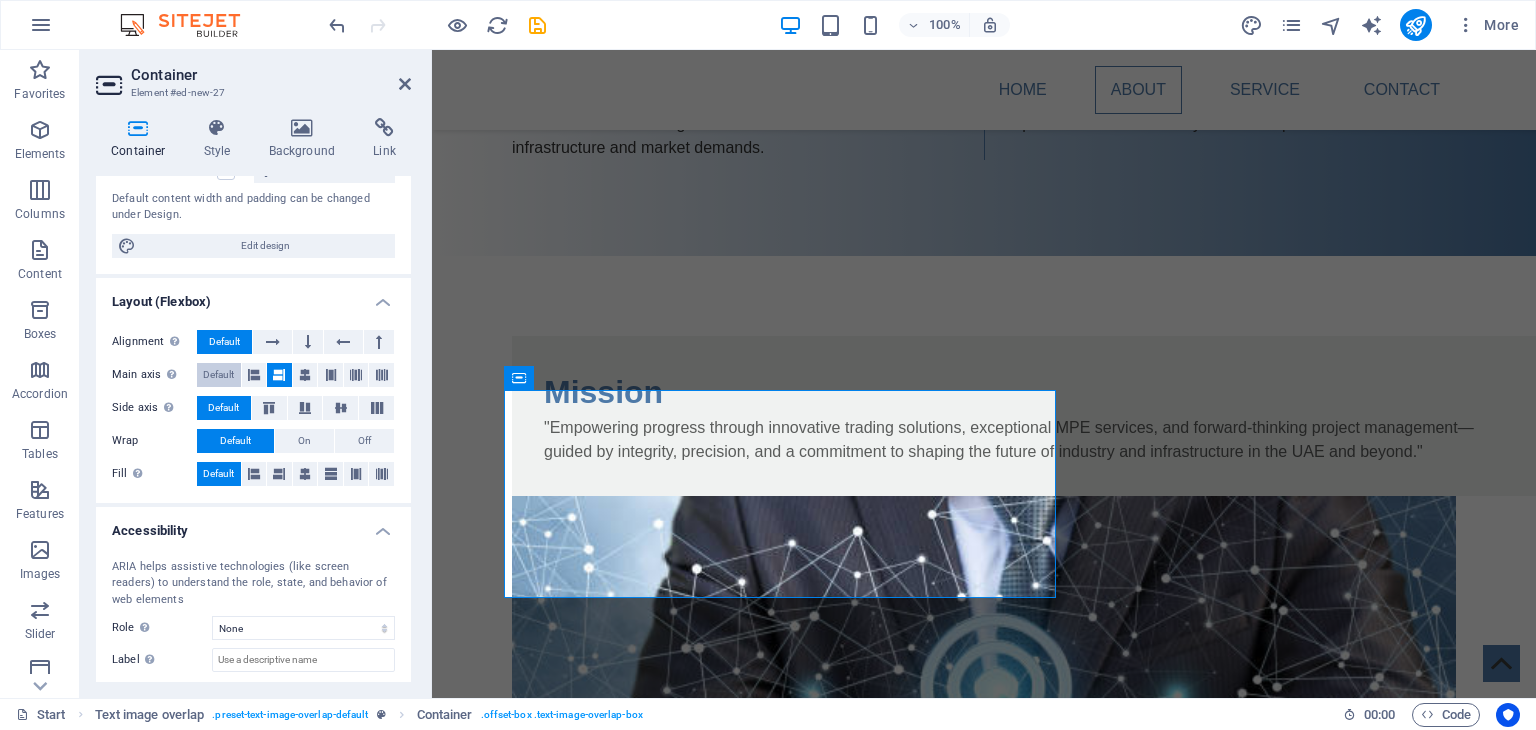click on "Default" at bounding box center (218, 375) 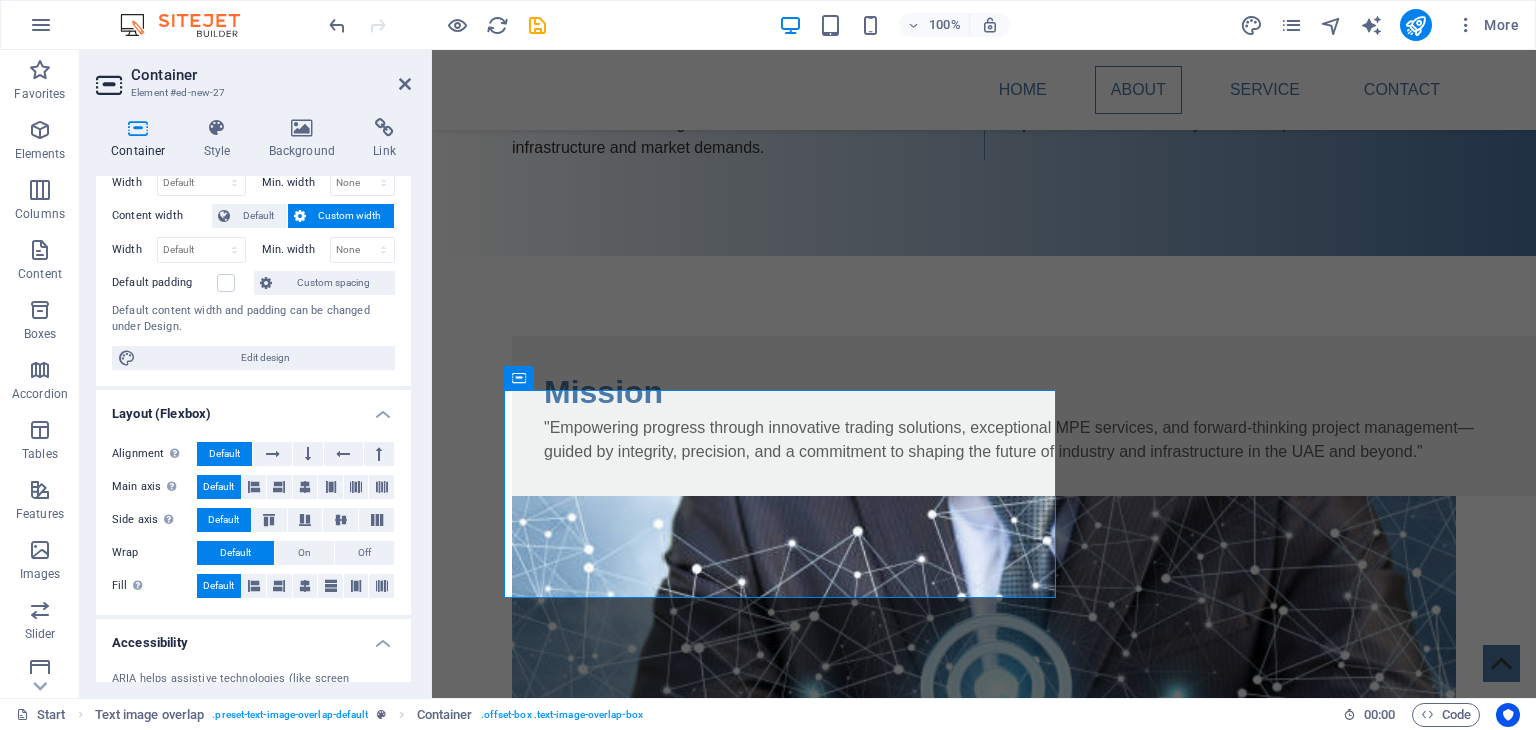 scroll, scrollTop: 0, scrollLeft: 0, axis: both 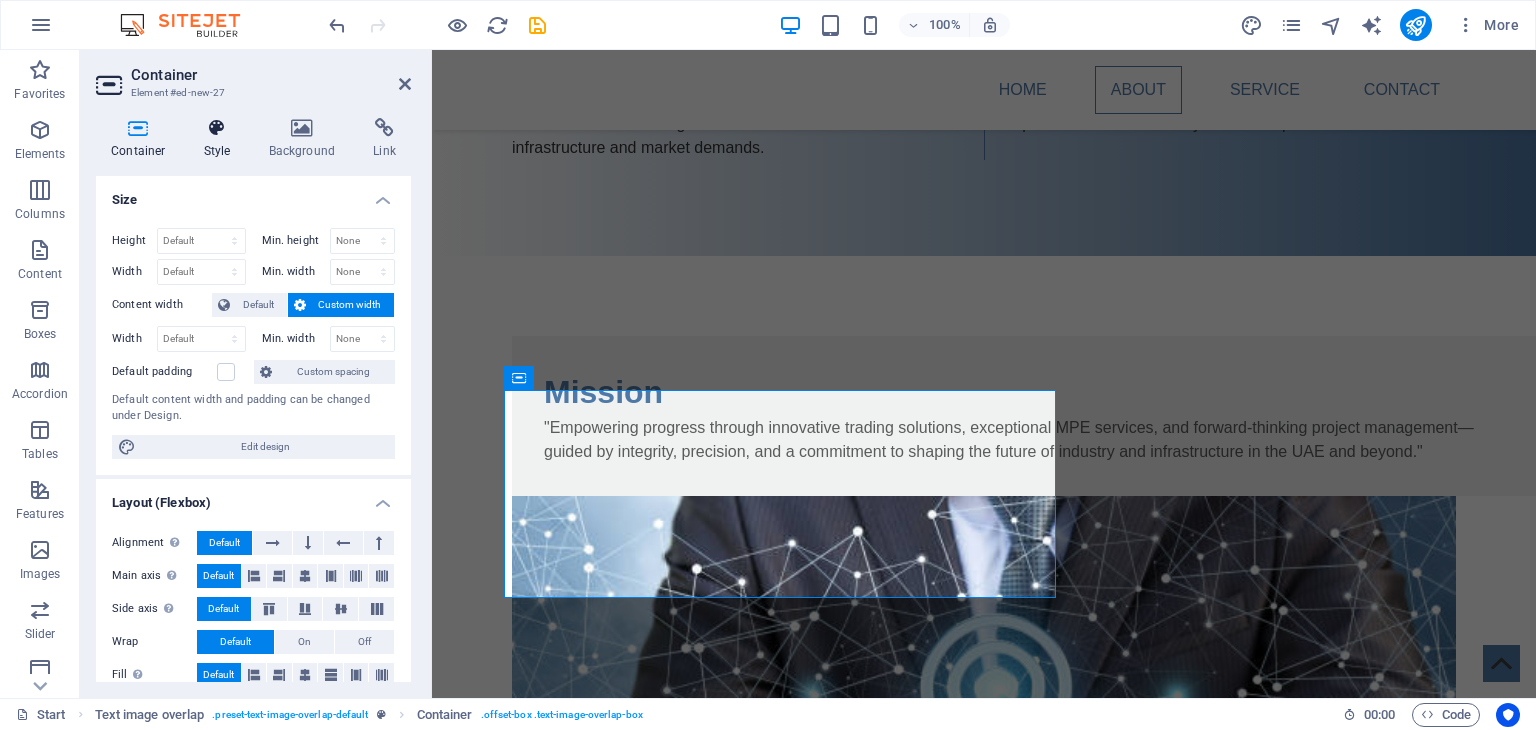 click on "Style" at bounding box center [221, 139] 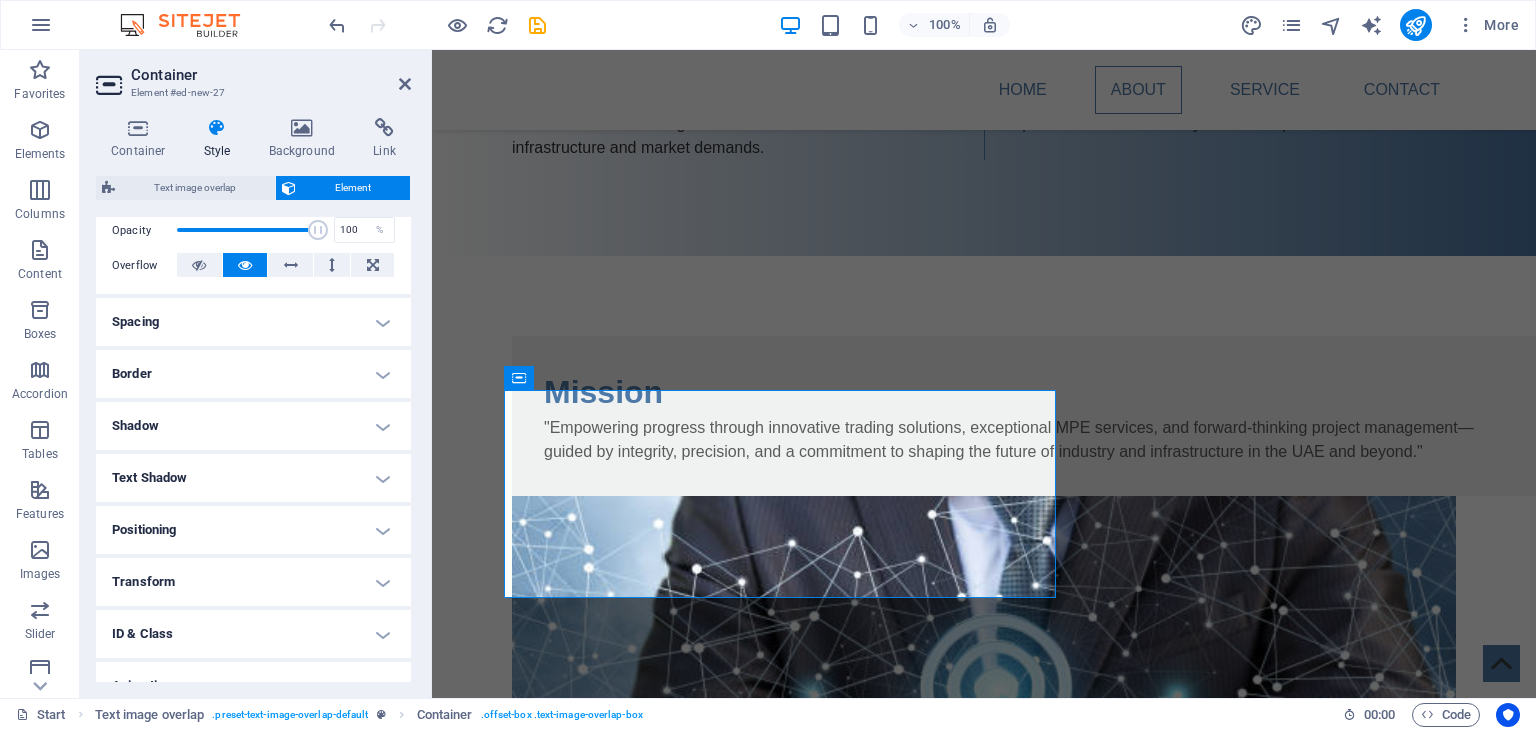 scroll, scrollTop: 380, scrollLeft: 0, axis: vertical 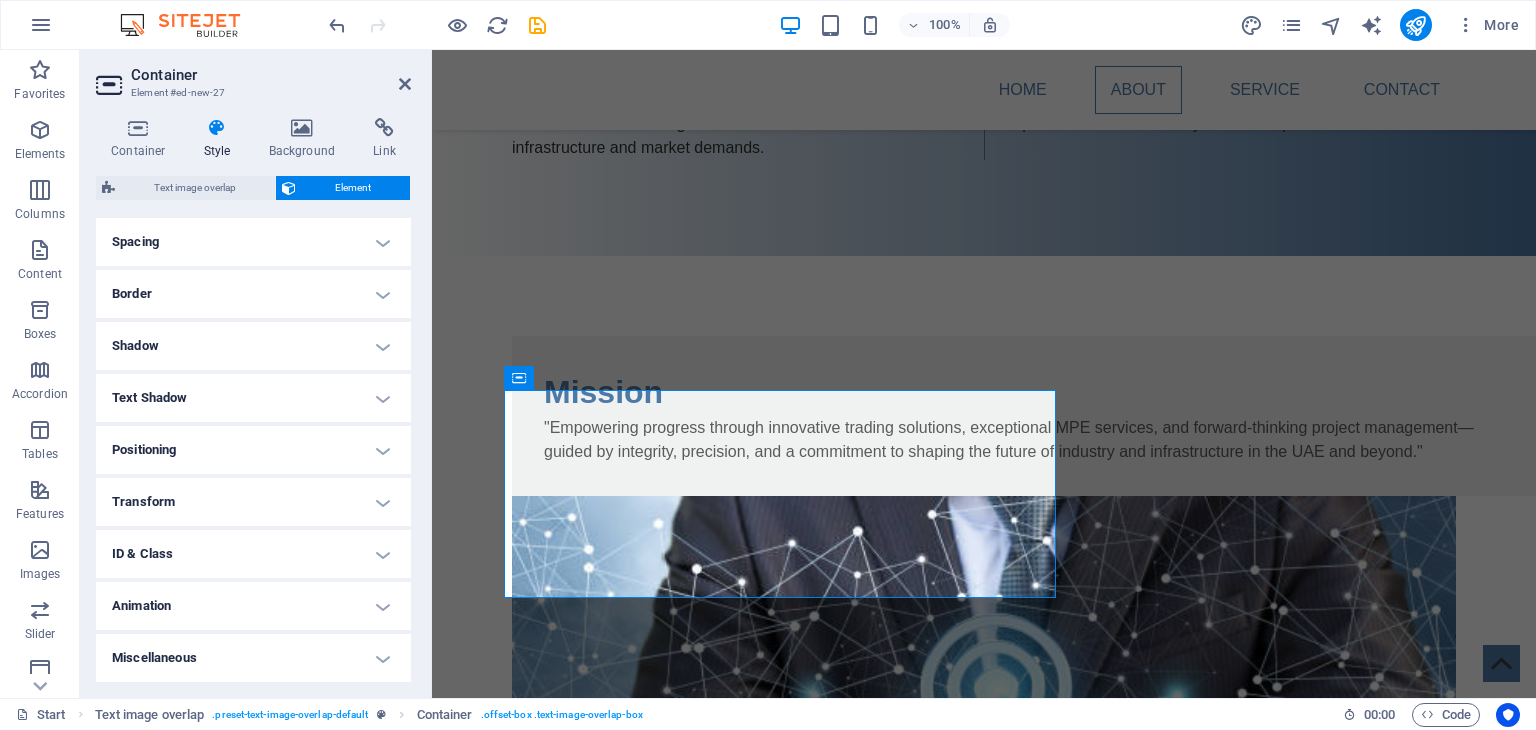 click on "Transform" at bounding box center [253, 502] 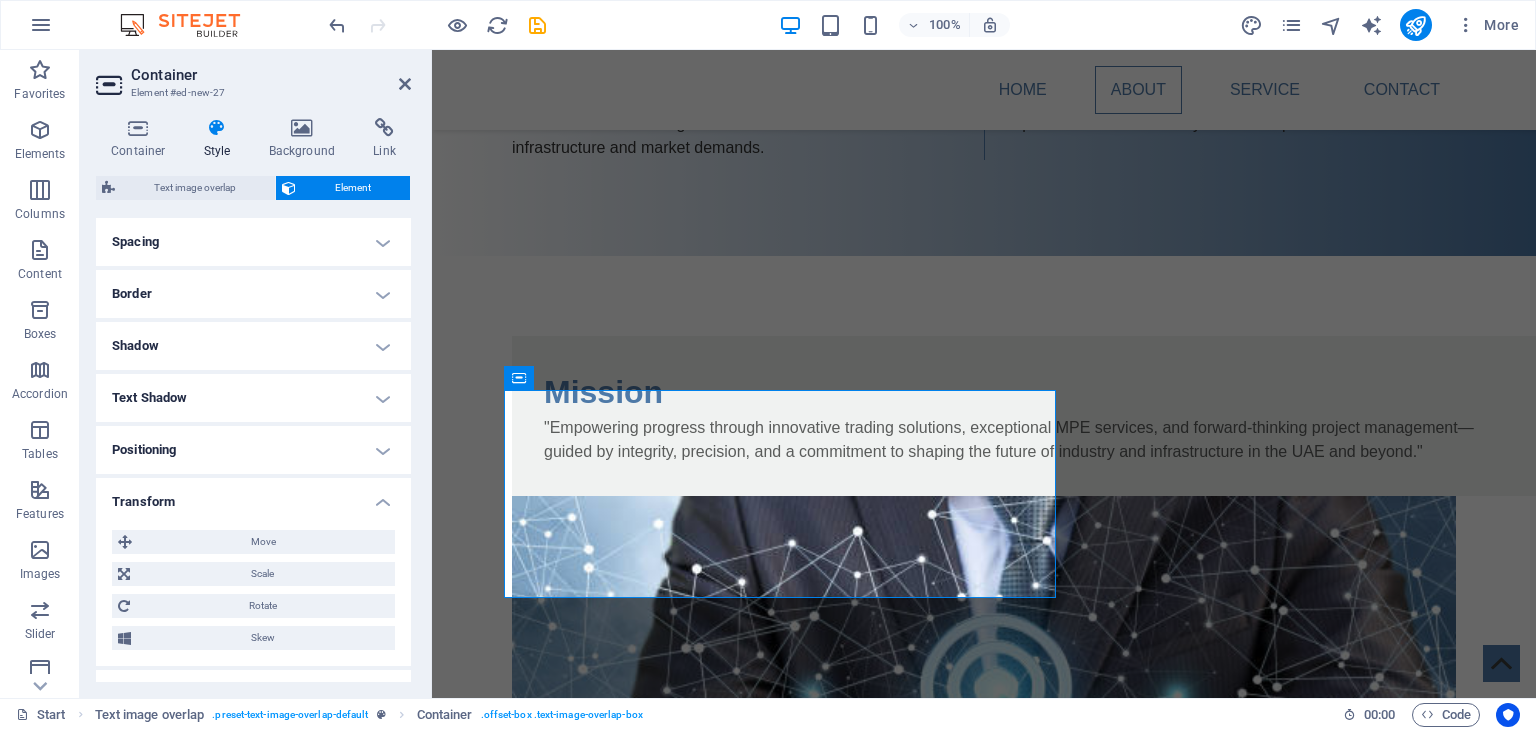 click on "Transform" at bounding box center [253, 496] 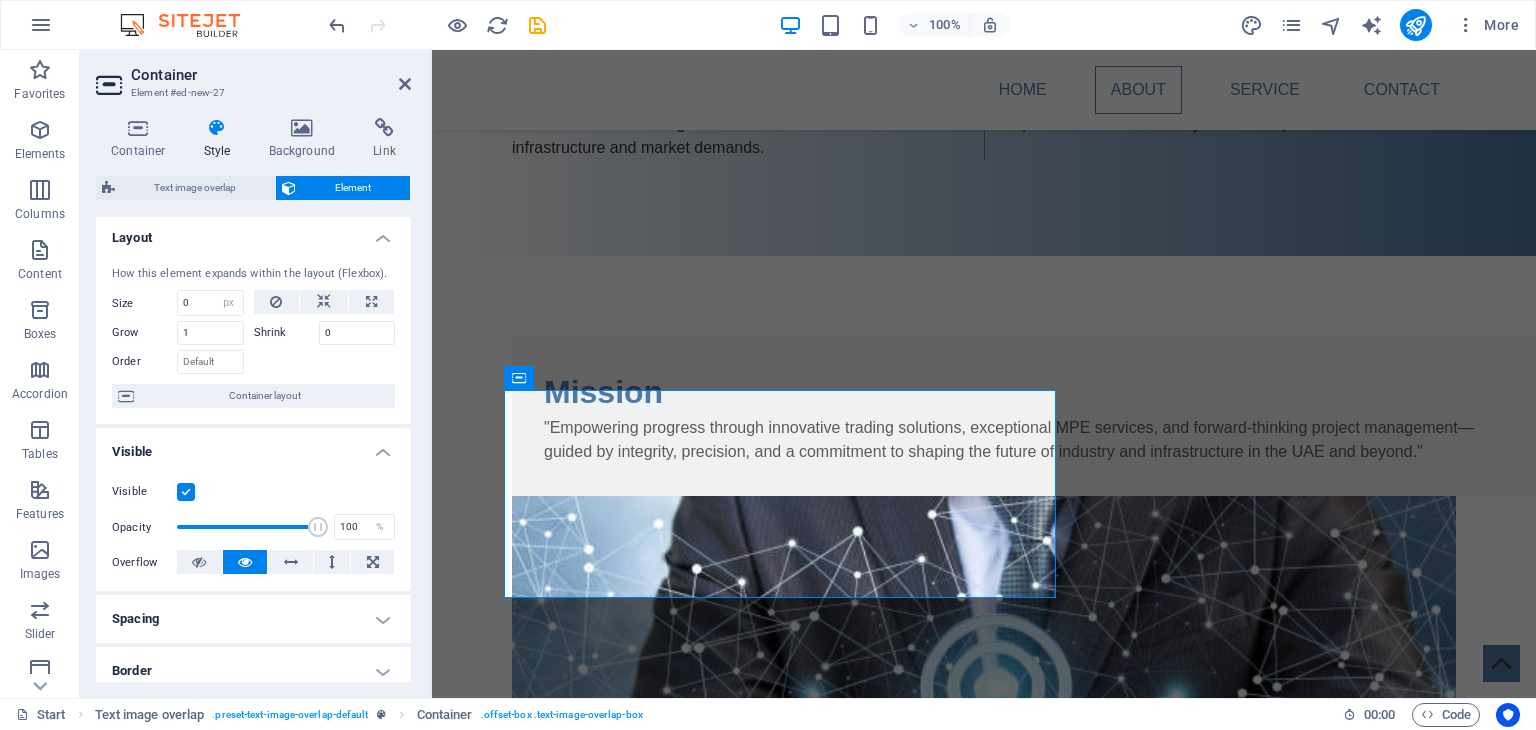 scroll, scrollTop: 0, scrollLeft: 0, axis: both 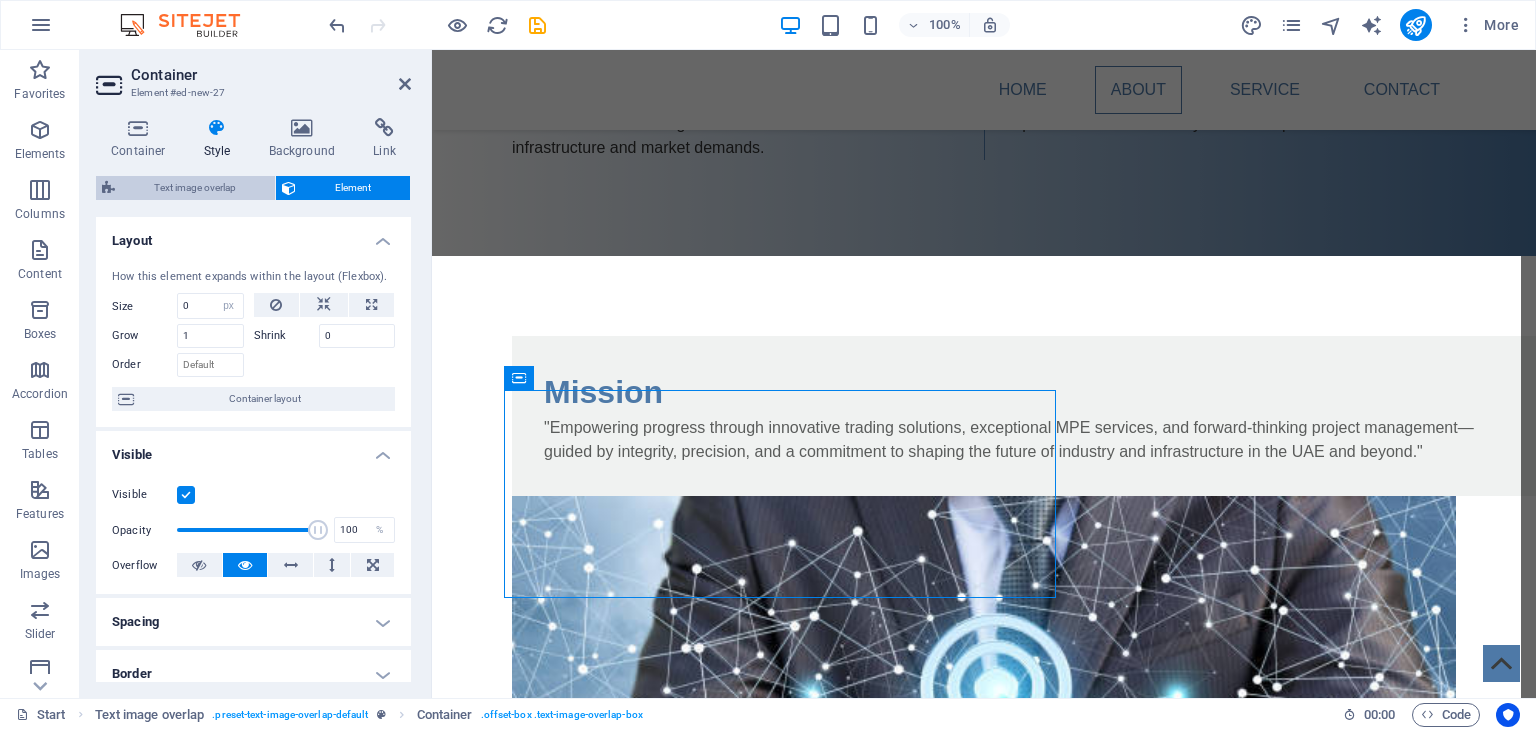 click on "Text image overlap" at bounding box center [195, 188] 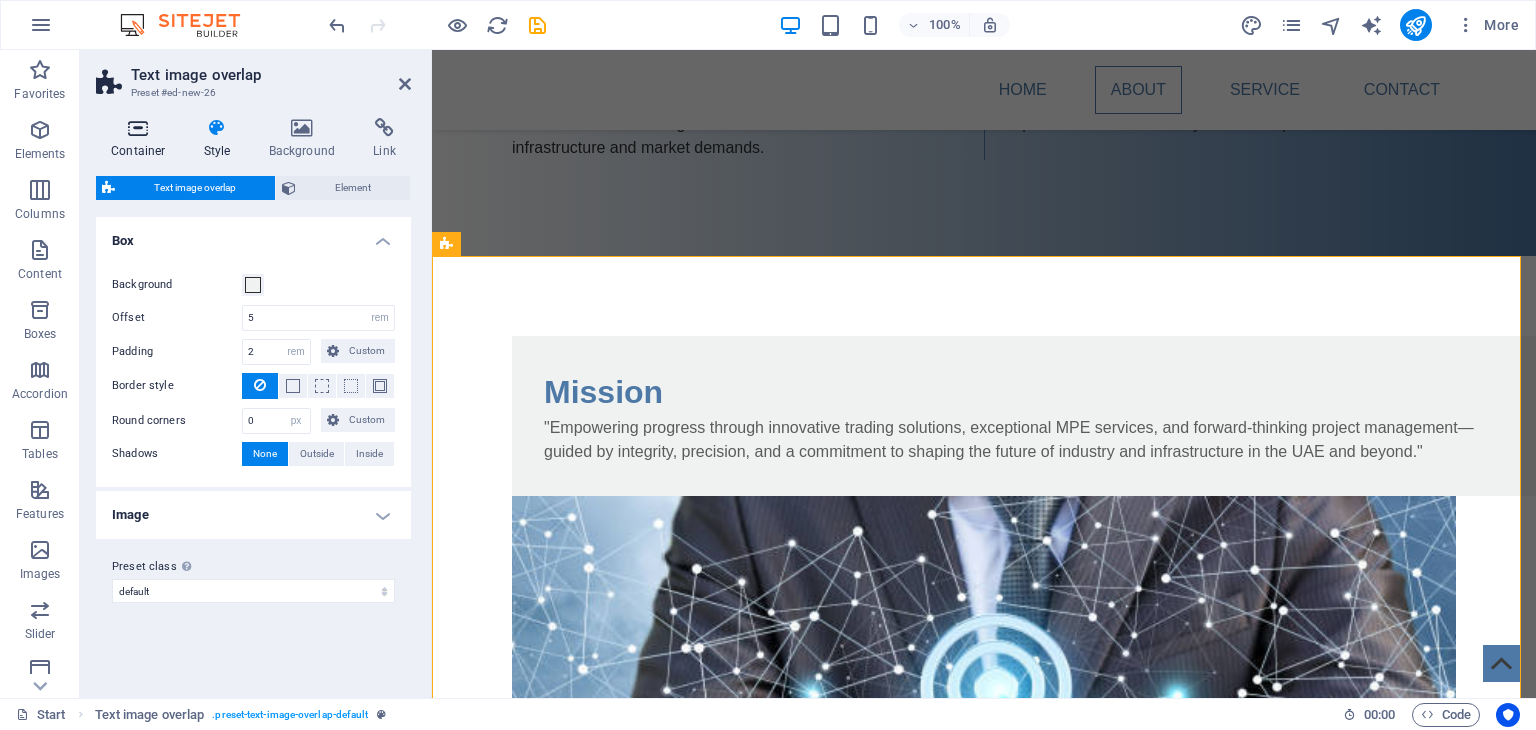 click on "Container" at bounding box center (142, 139) 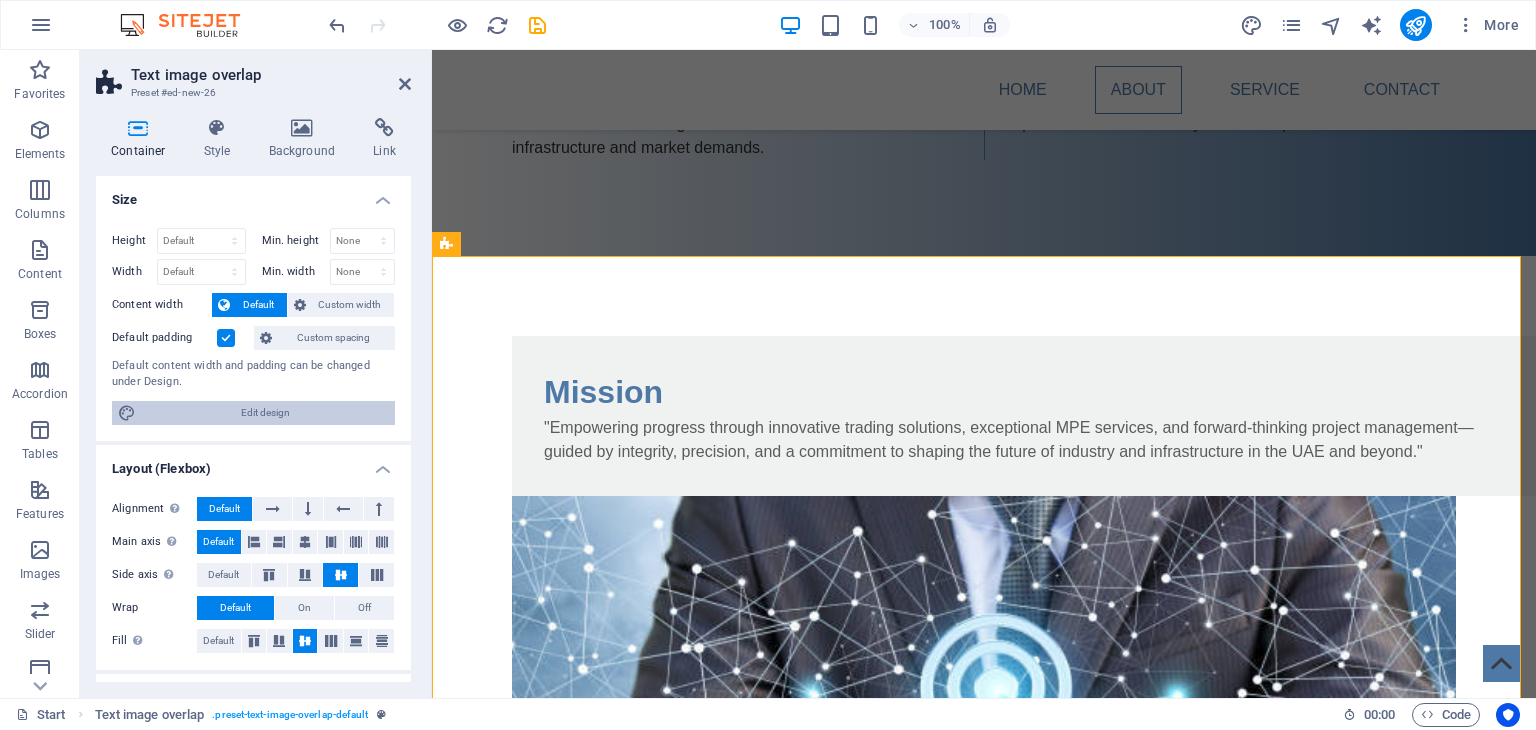 click on "Edit design" at bounding box center [265, 413] 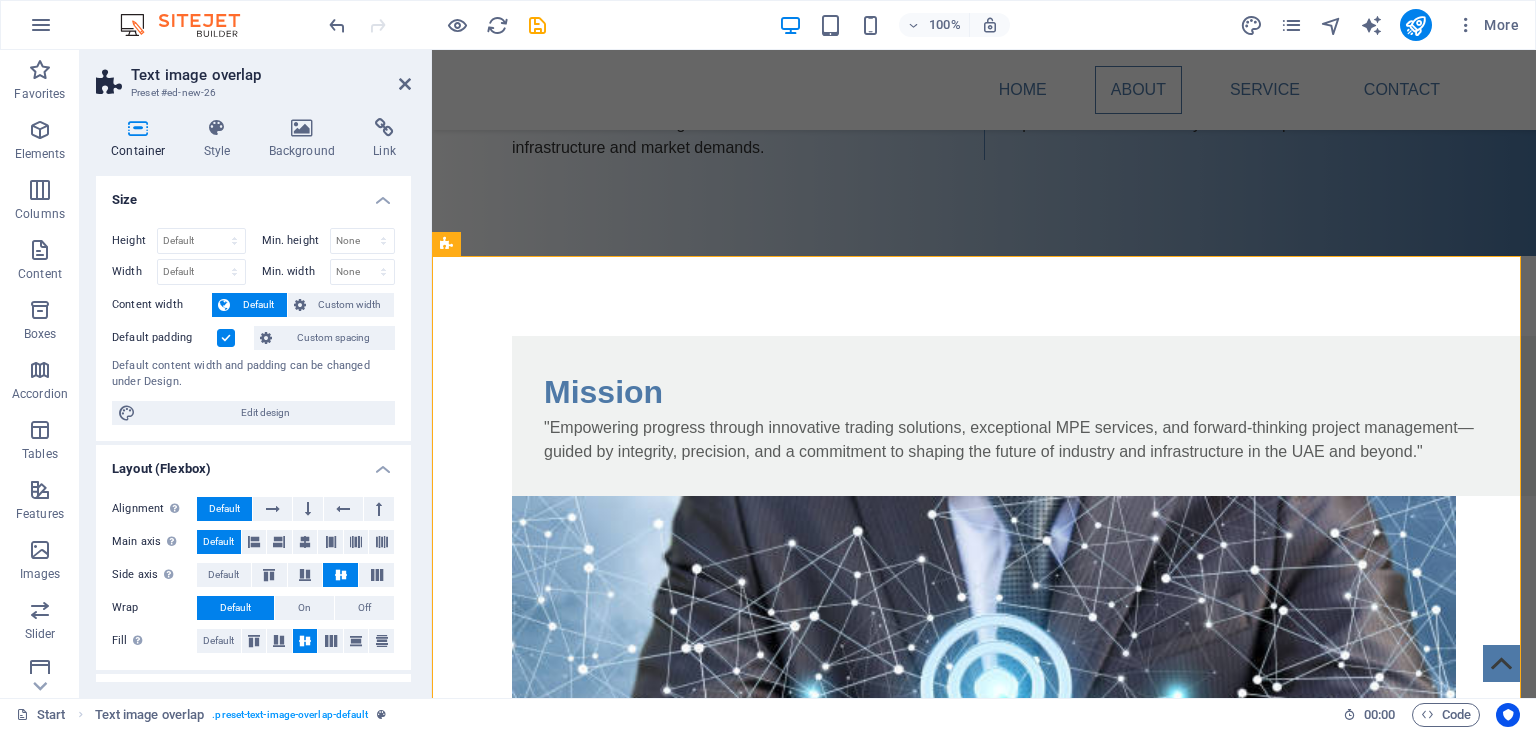 select on "rem" 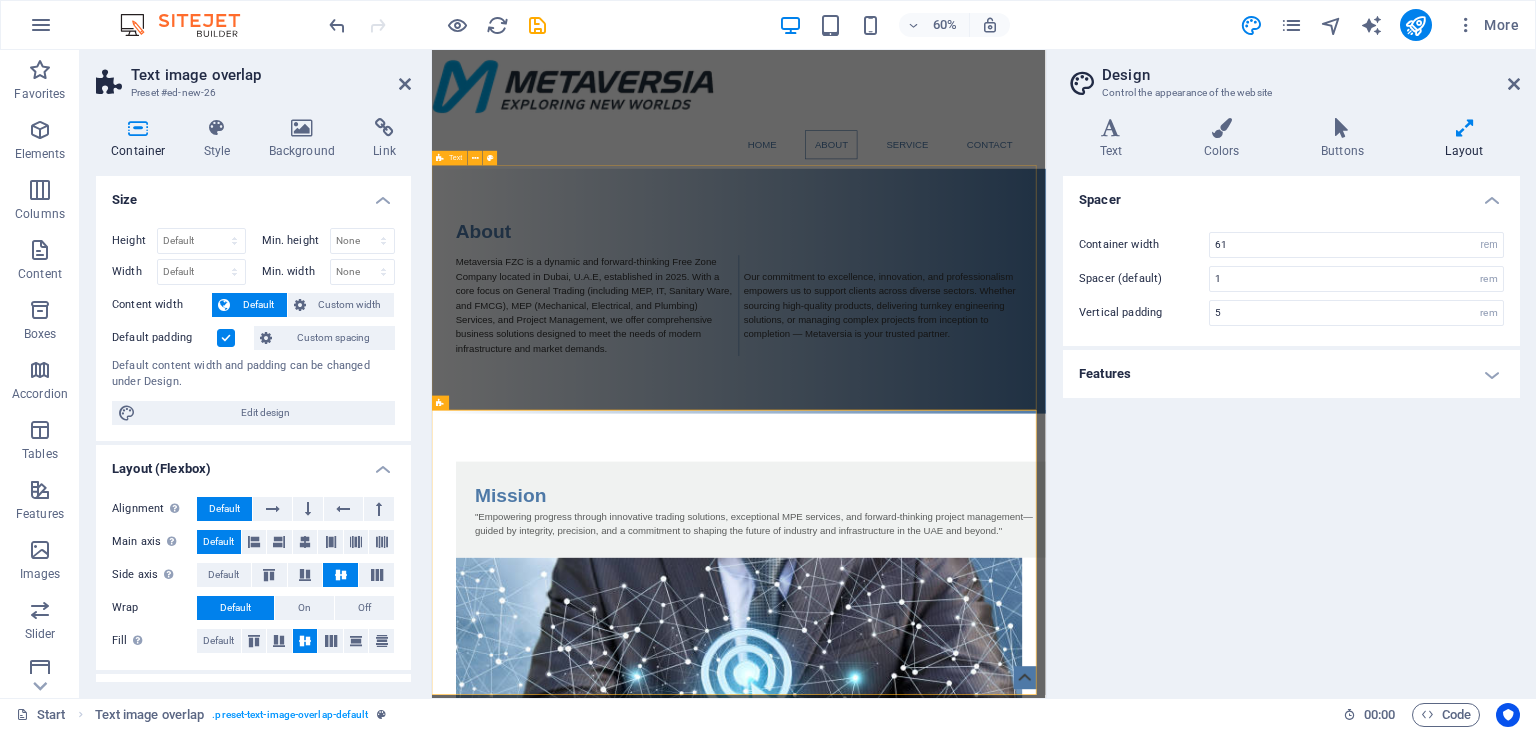 scroll, scrollTop: 200, scrollLeft: 0, axis: vertical 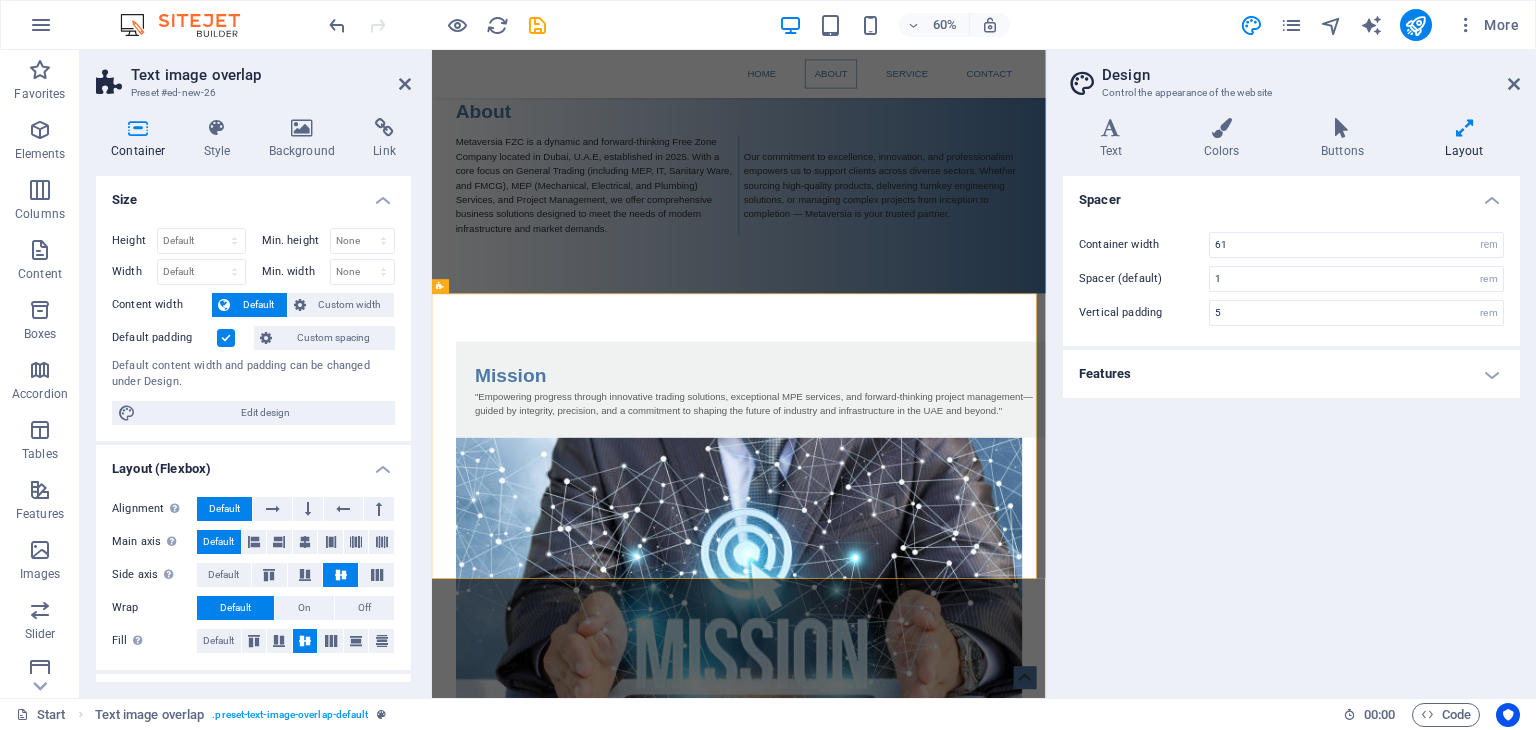click on "Features" at bounding box center [1291, 374] 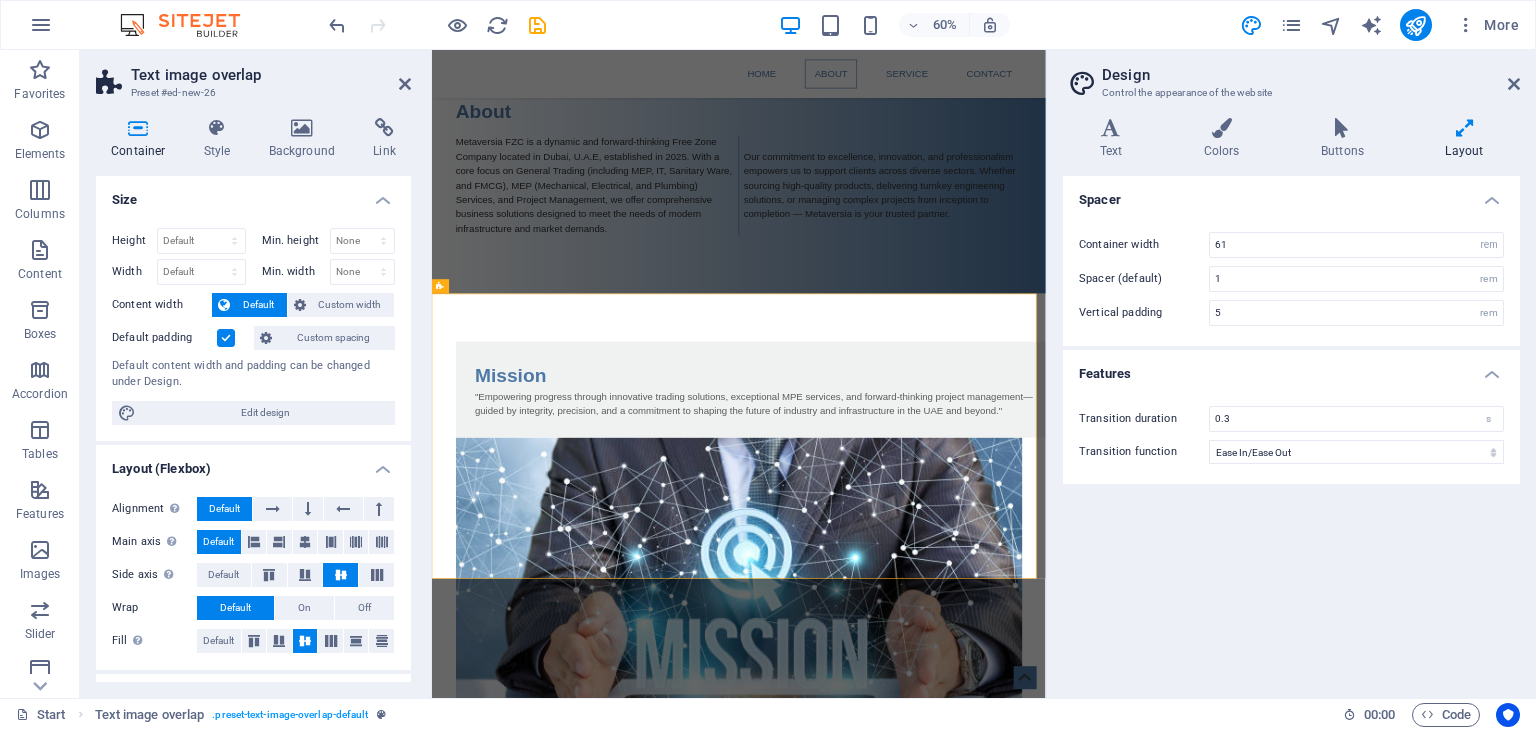 click at bounding box center (1464, 128) 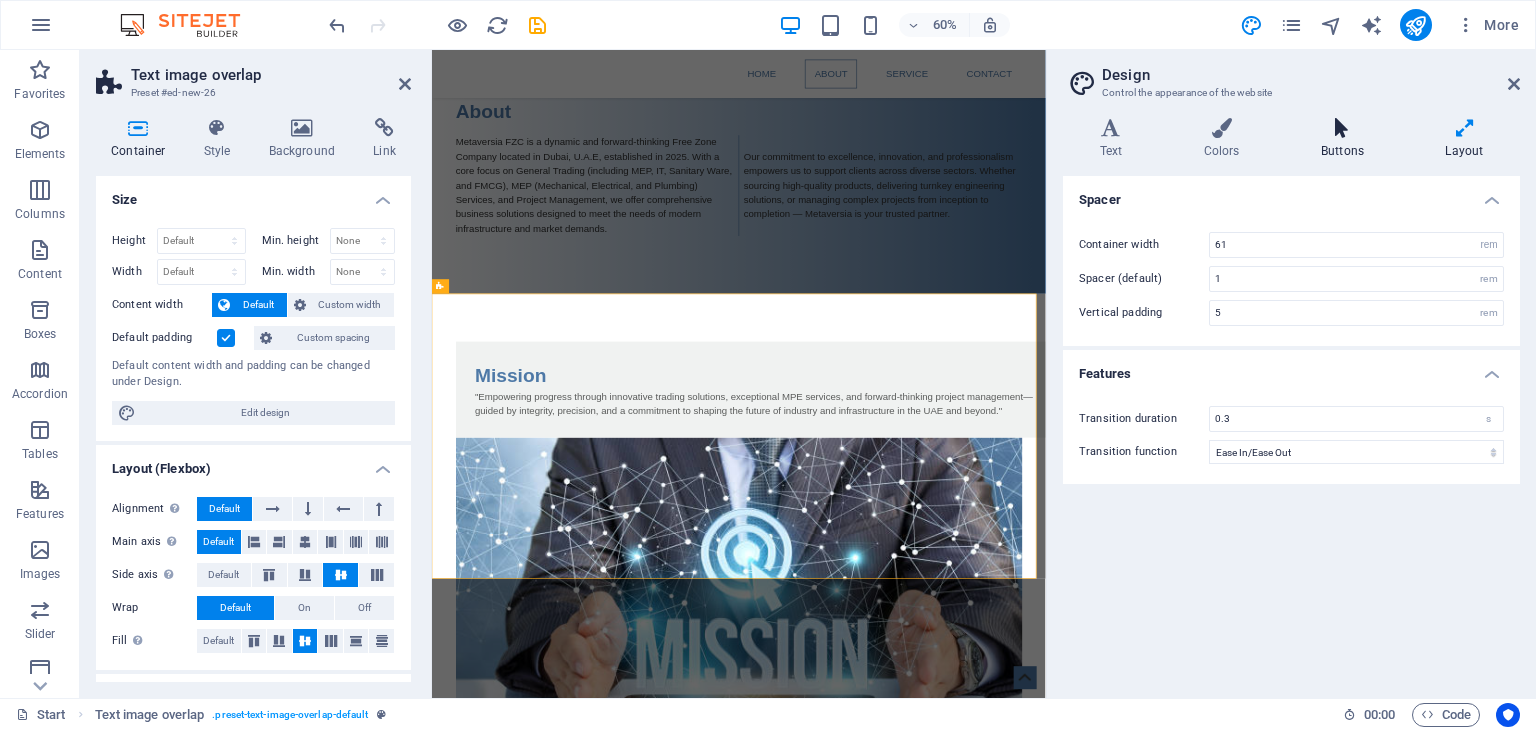 click on "Buttons" at bounding box center (1346, 139) 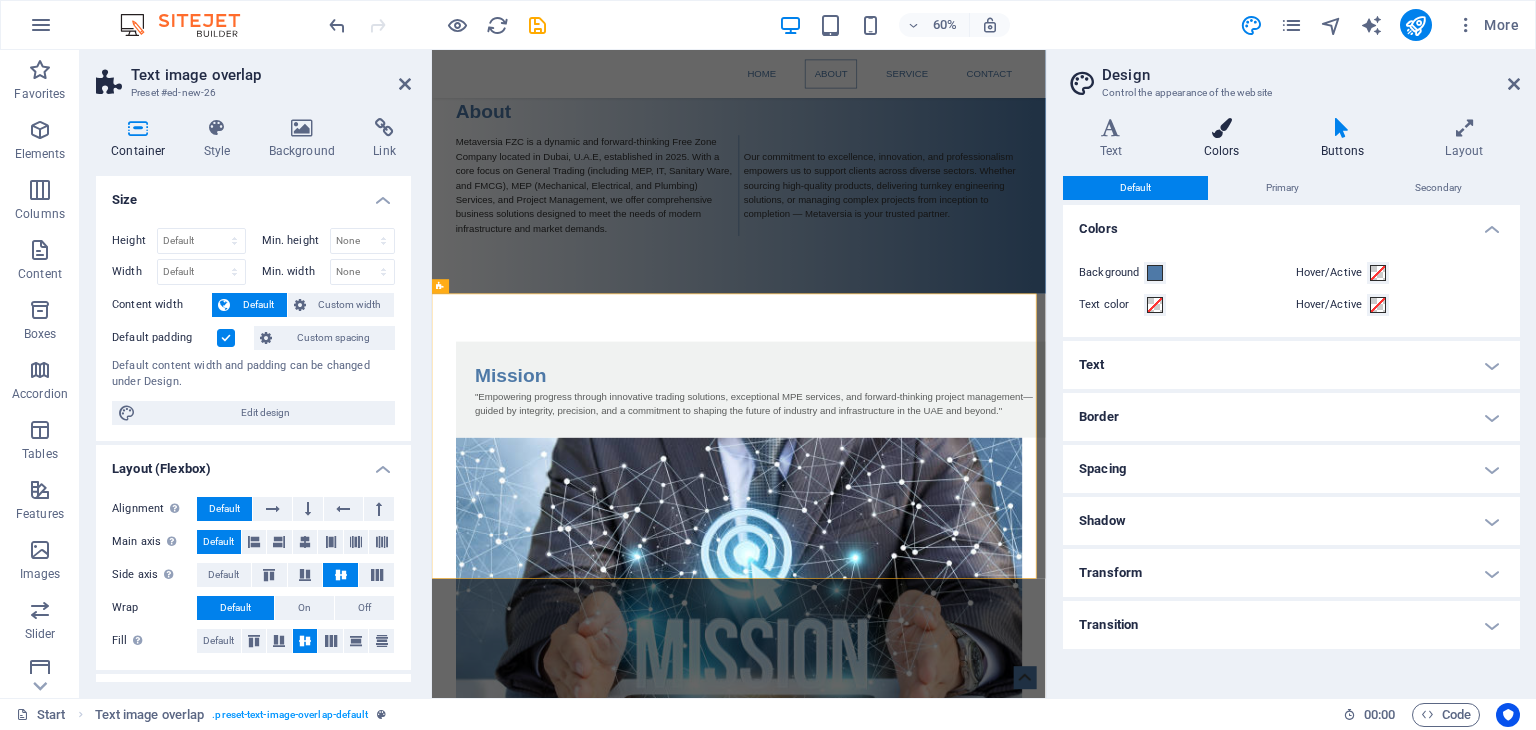 click on "Colors" at bounding box center (1225, 139) 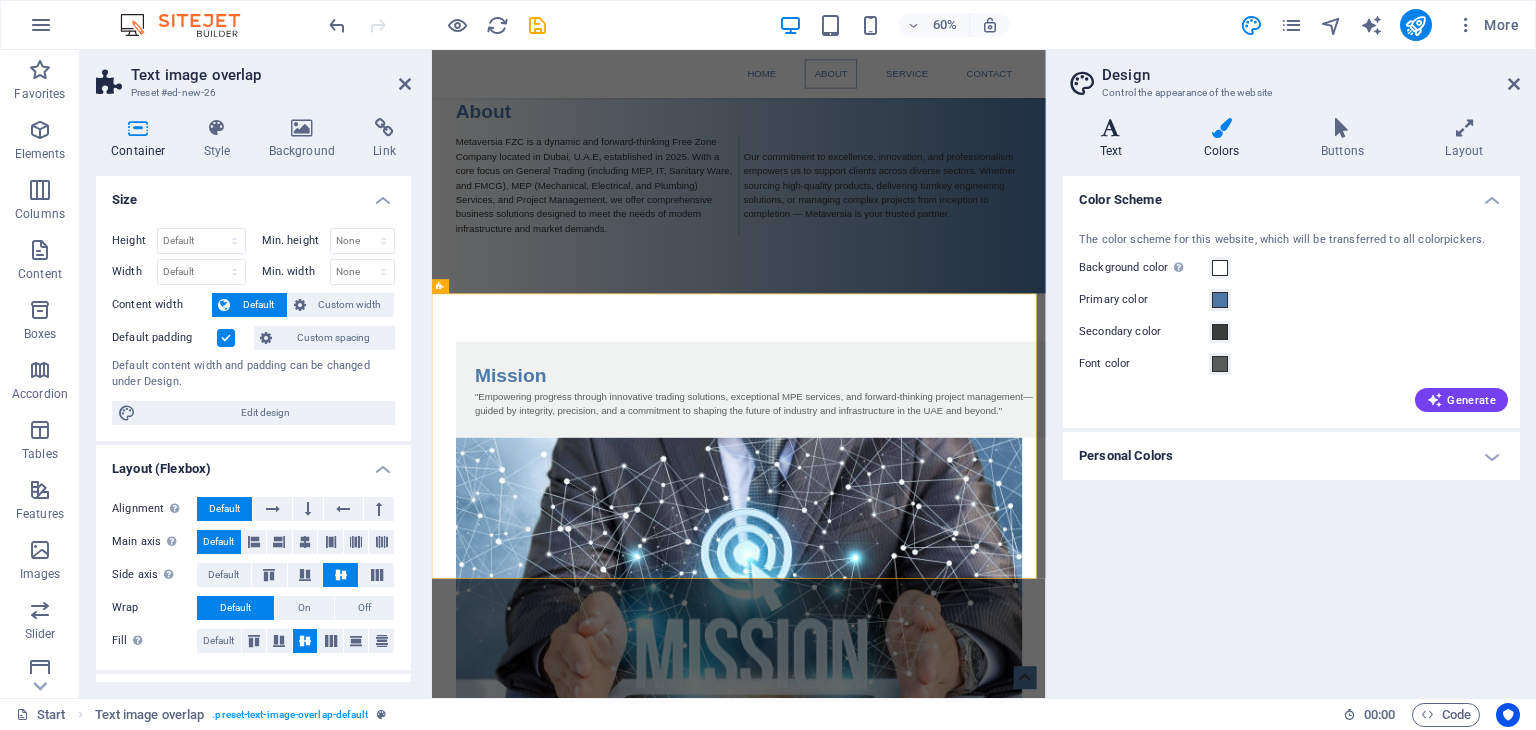 click on "Text" at bounding box center (1115, 139) 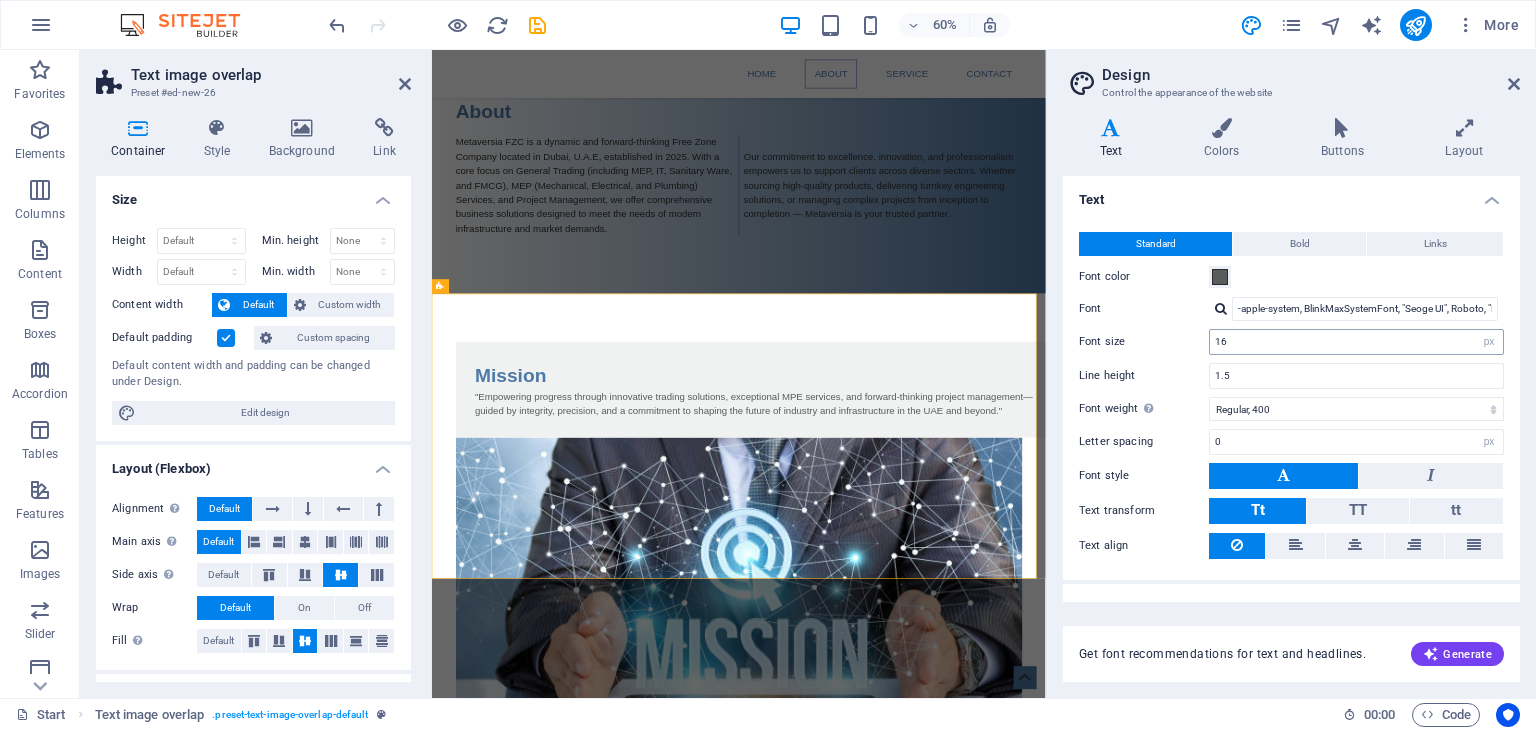 scroll, scrollTop: 27, scrollLeft: 0, axis: vertical 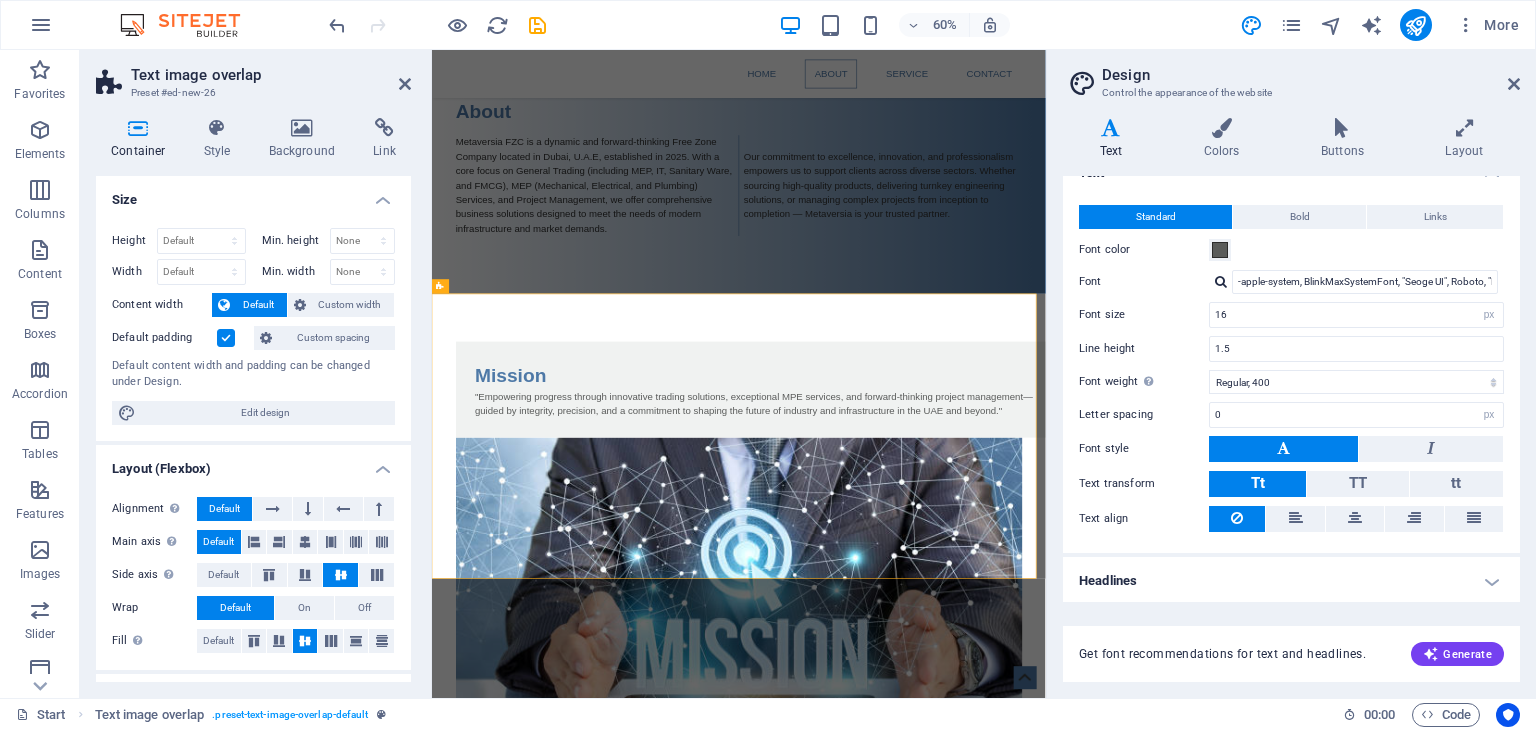 click on "Headlines" at bounding box center (1291, 581) 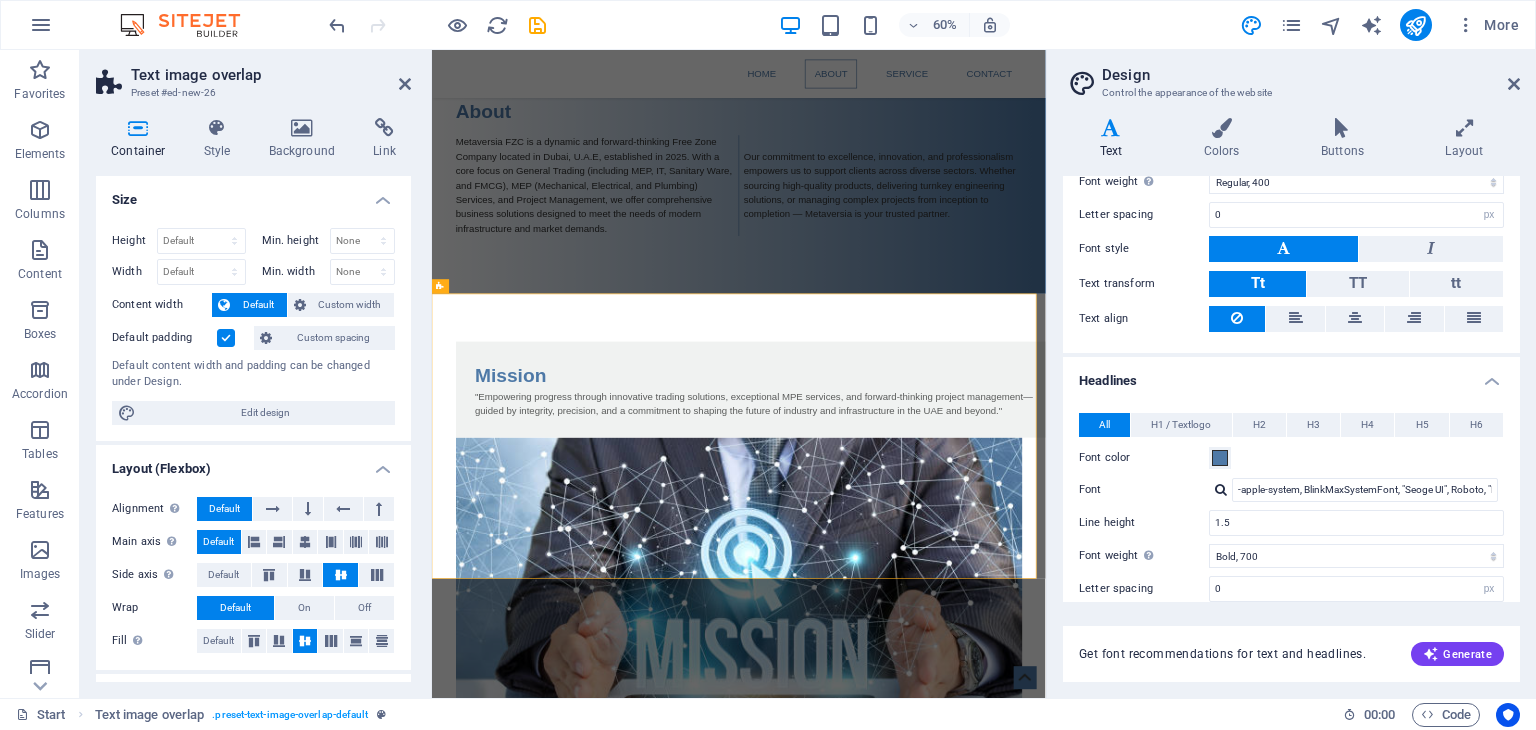 scroll, scrollTop: 415, scrollLeft: 0, axis: vertical 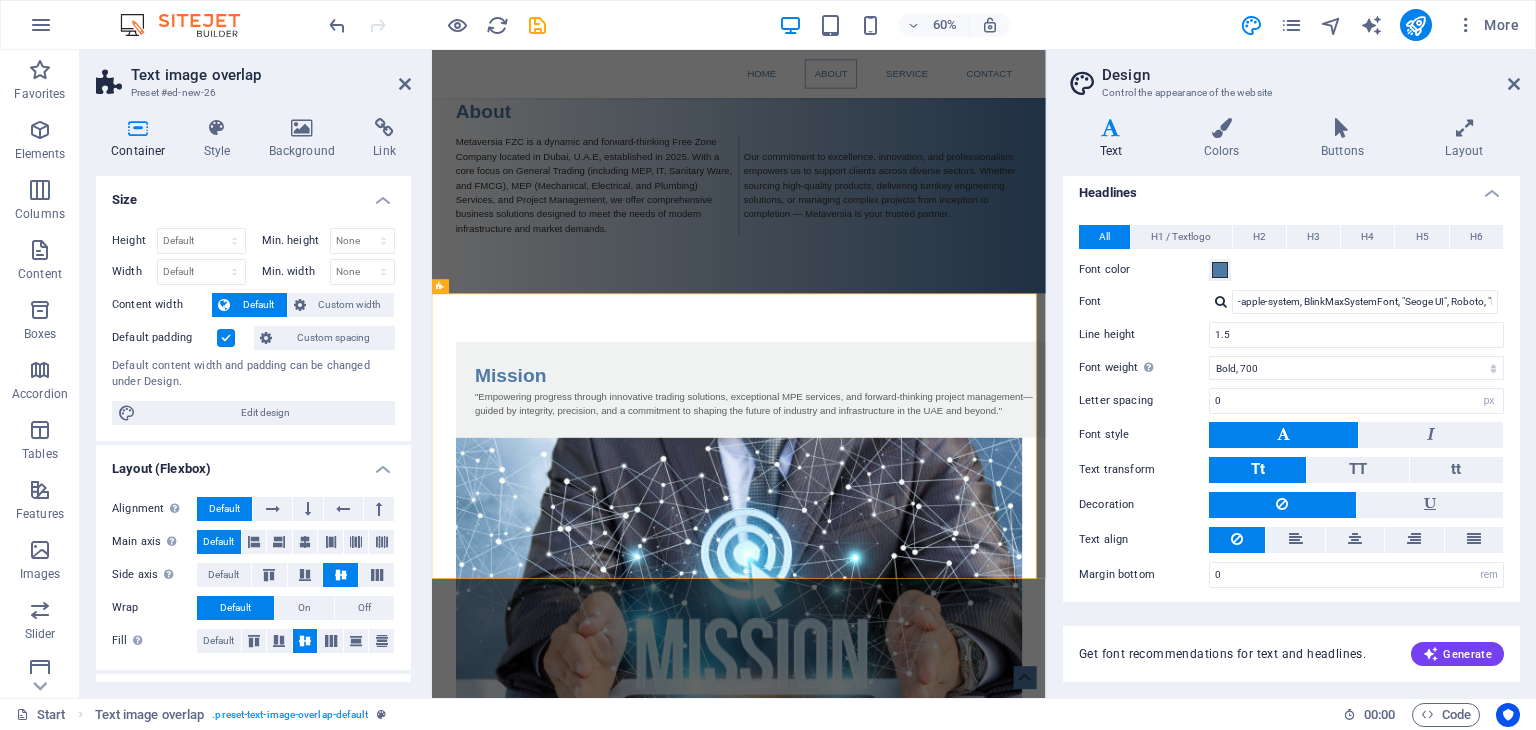 click on "Design Control the appearance of the website Variants  Text  Colors  Buttons  Layout Text Standard Bold Links Font color Font -apple-system, BlinkMaxSystemFont, "Seoge UI", Roboto, "Helvetica Neue", Arial, sans-serif Font size 16 rem px Line height 1.5 Font weight To display the font weight correctly, it may need to be enabled.  Manage Fonts Thin, 100 Extra-light, 200 Light, 300 Regular, 400 Medium, 500 Semi-bold, 600 Bold, 700 Extra-bold, 800 Black, 900 Letter spacing 0 rem px Font style Text transform Tt TT tt Text align Font weight To display the font weight correctly, it may need to be enabled.  Manage Fonts Thin, 100 Extra-light, 200 Light, 300 Regular, 400 Medium, 500 Semi-bold, 600 Bold, 700 Extra-bold, 800 Black, 900 Default Hover / Active Font color Font color Decoration Decoration Transition duration 0.3 s Transition function Ease Ease In Ease Out Ease In/Ease Out Linear Headlines All H1 / Textlogo H2 H3 H4 H5 H6 Font color Font Line height 1.5 Font weight Manage Fonts Thin, 100 Extra-light, 200 0 0" at bounding box center [1291, 374] 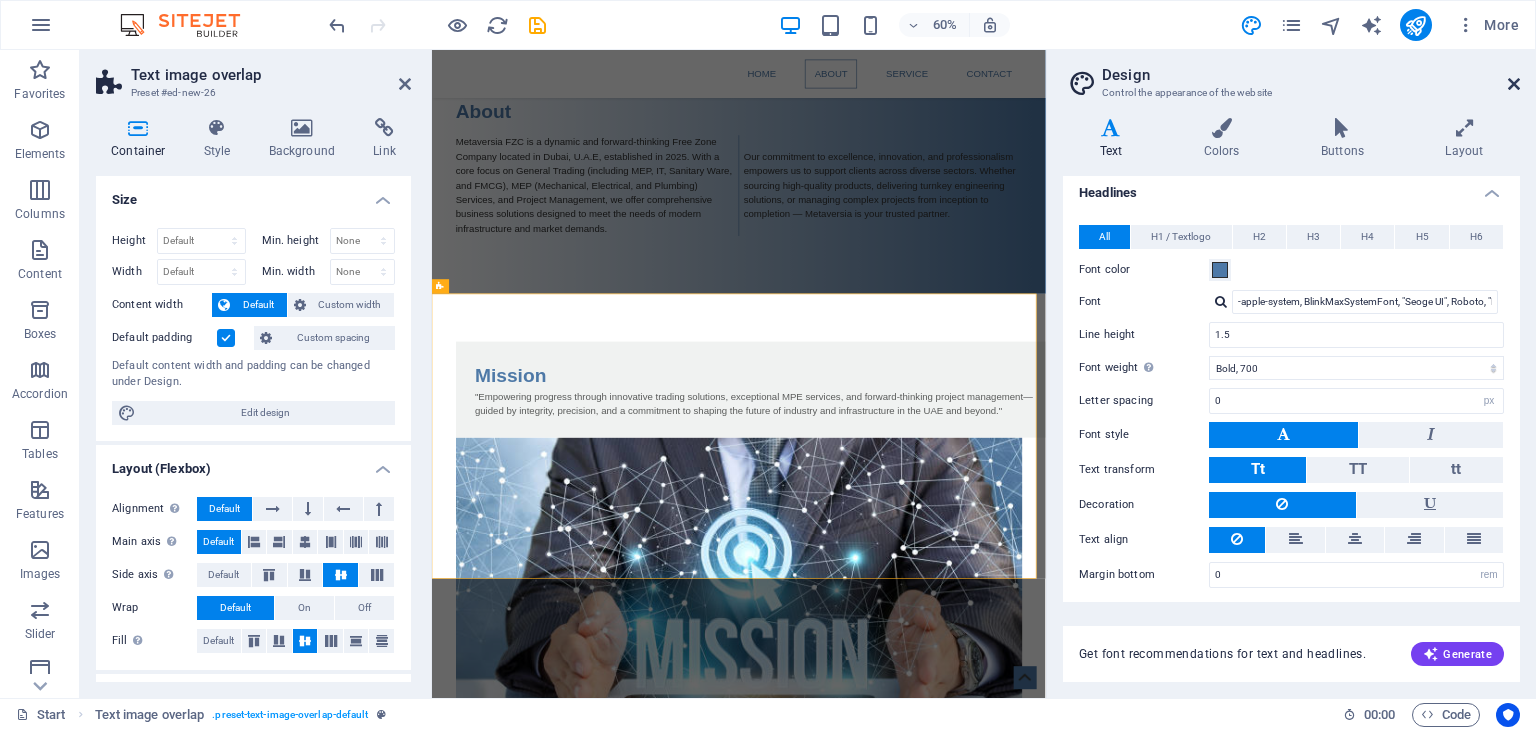 click at bounding box center (1514, 84) 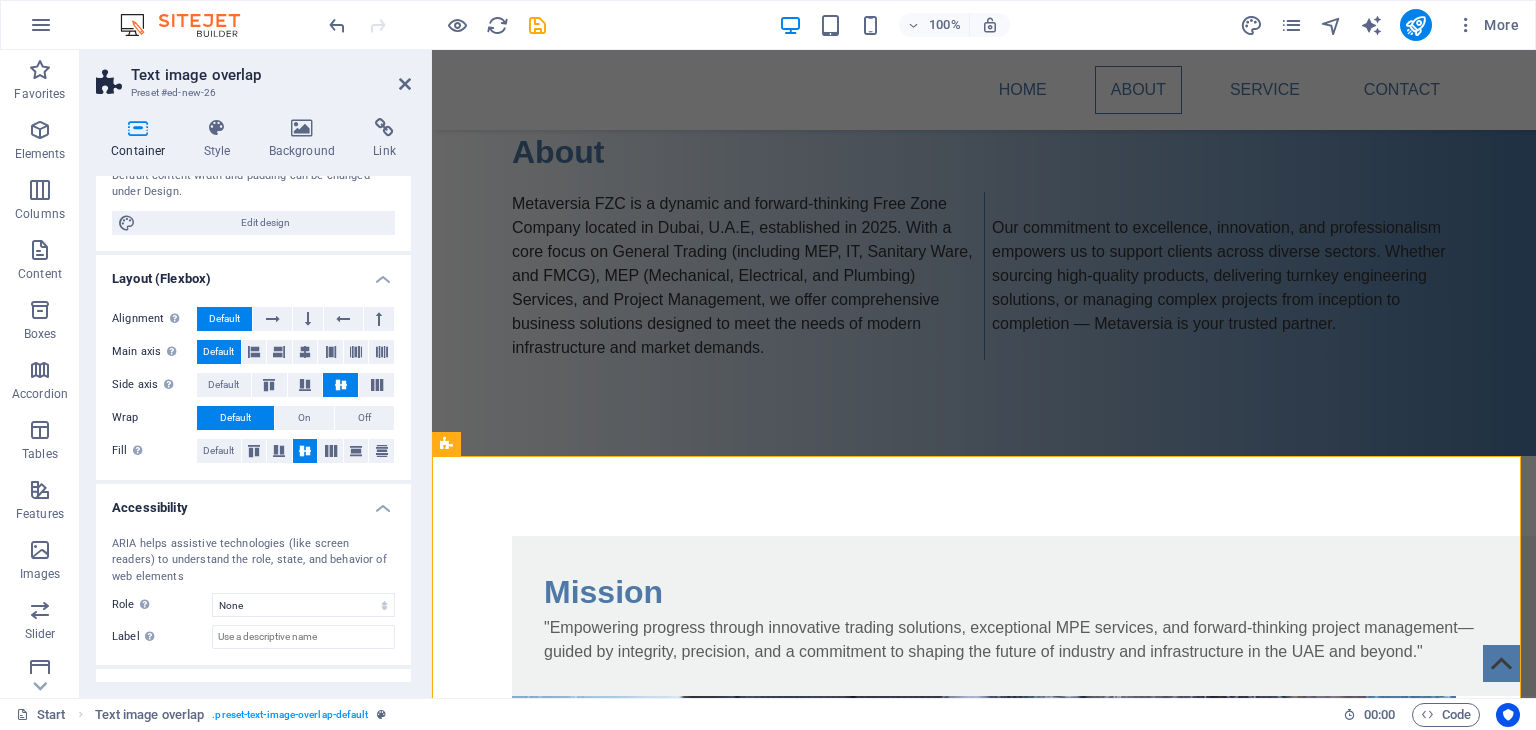 scroll, scrollTop: 200, scrollLeft: 0, axis: vertical 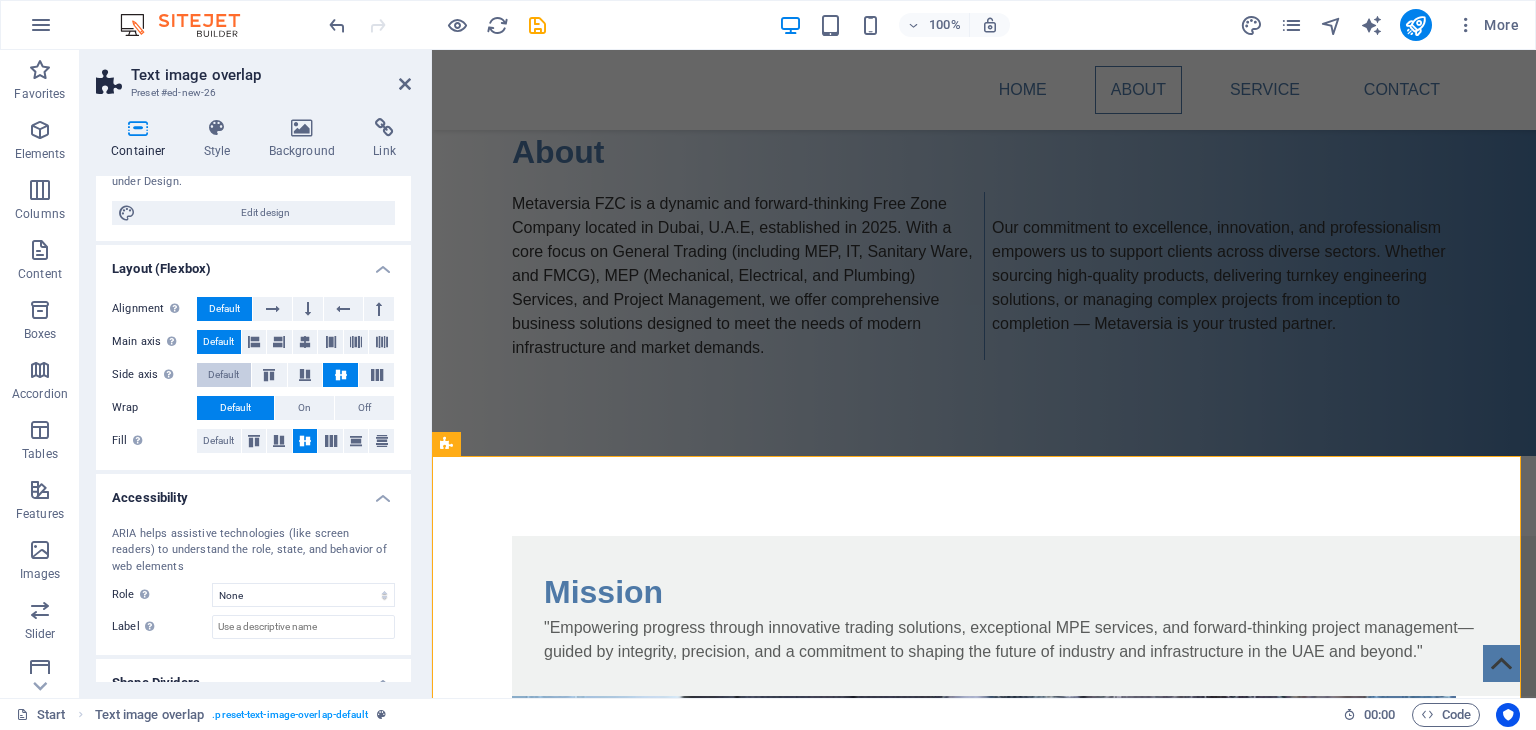 click on "Default" at bounding box center [223, 375] 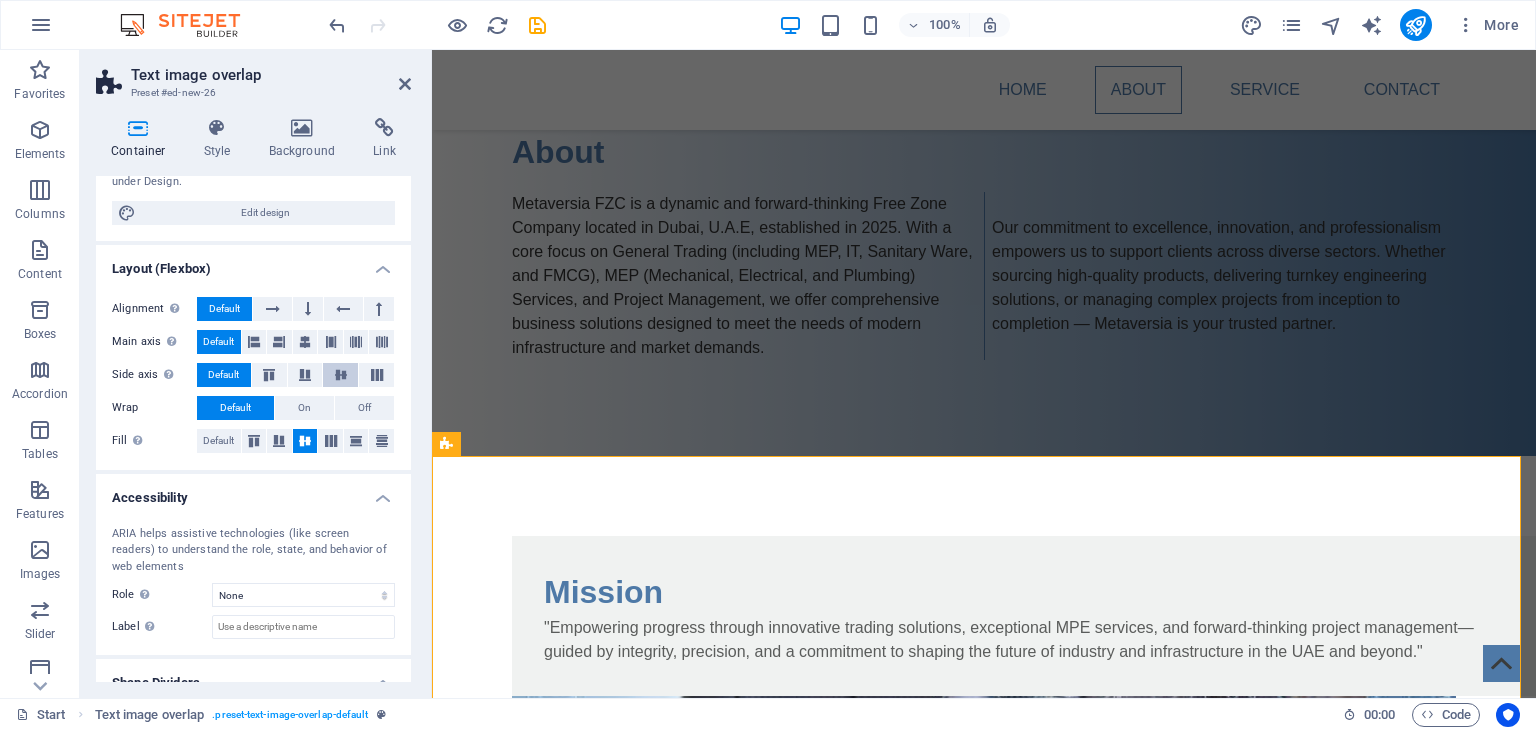 click at bounding box center [341, 375] 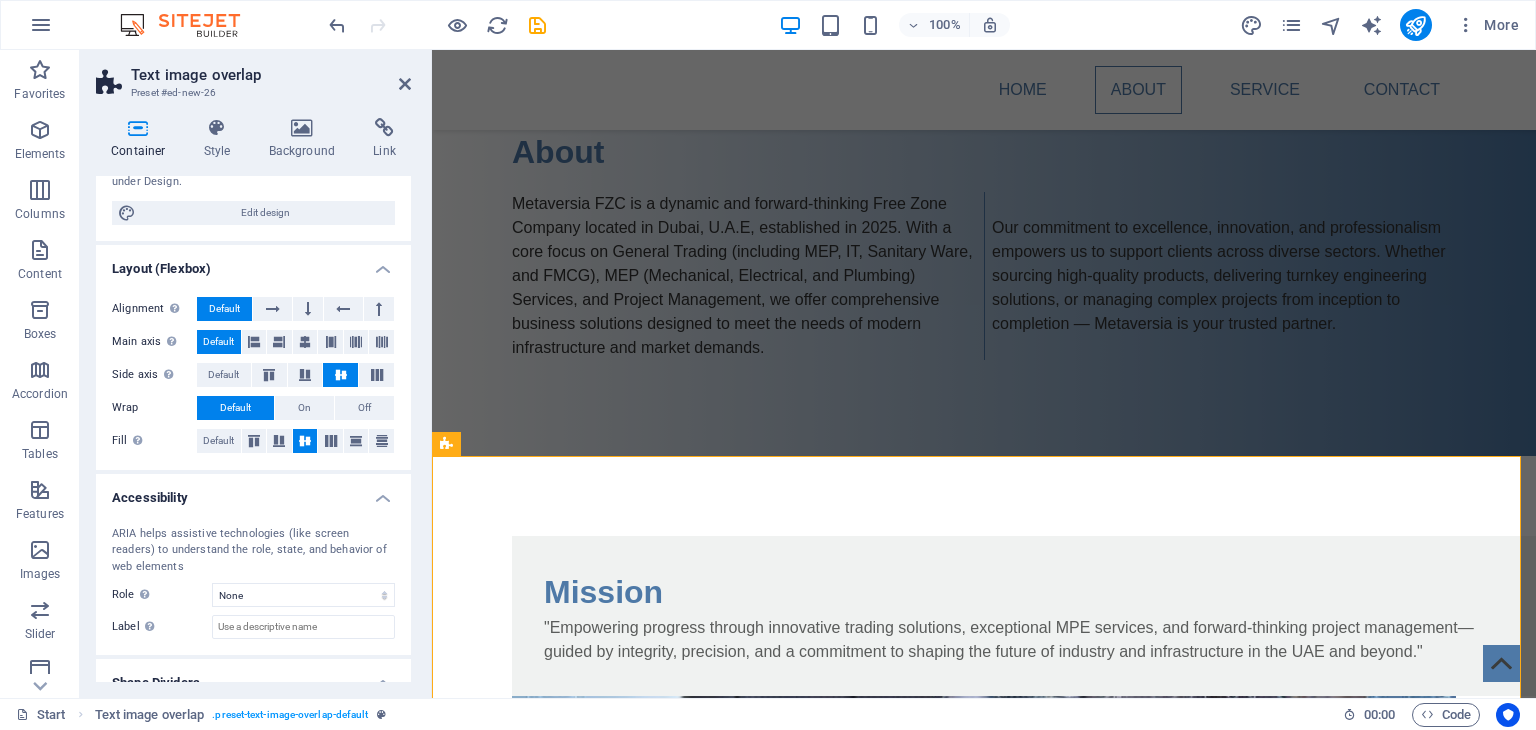 scroll, scrollTop: 268, scrollLeft: 0, axis: vertical 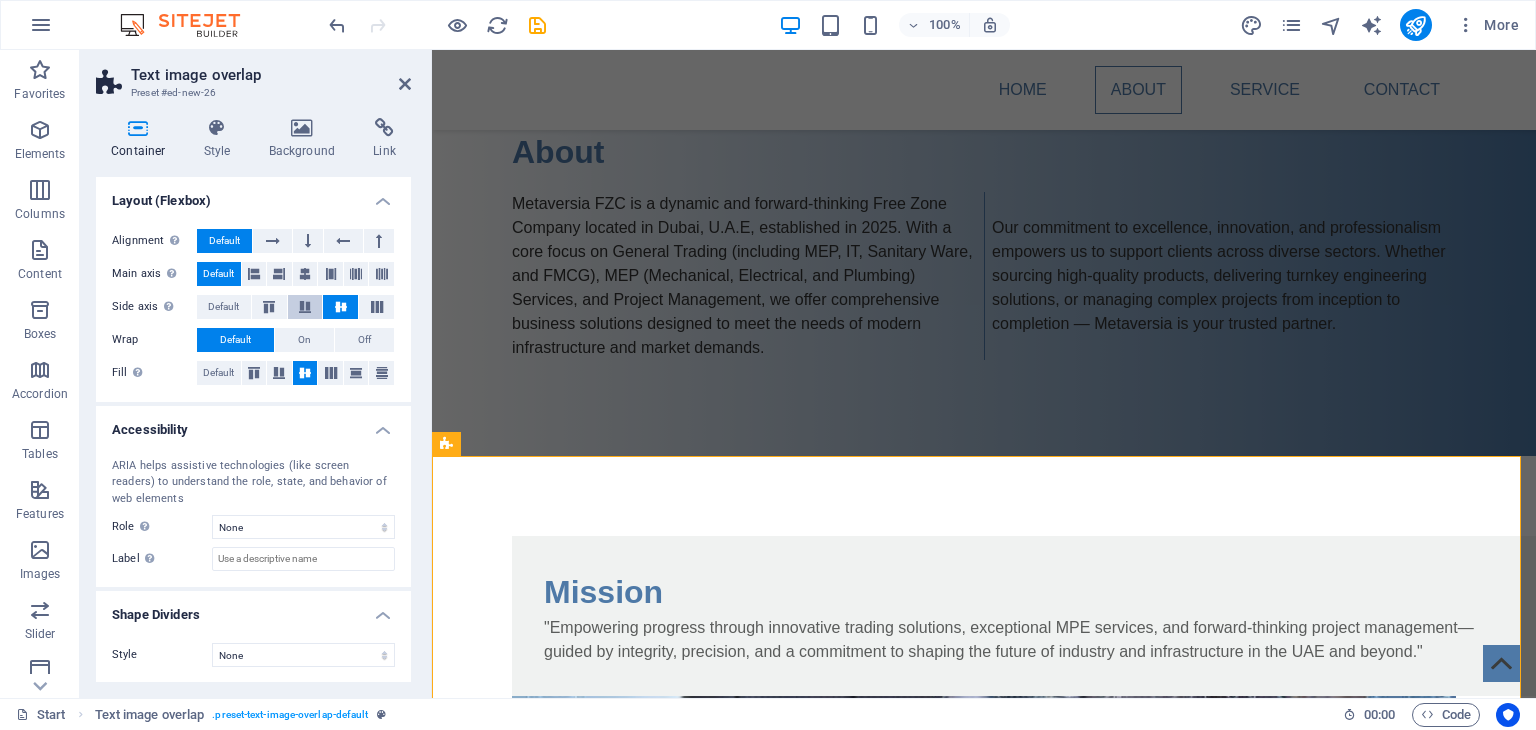 click at bounding box center (305, 307) 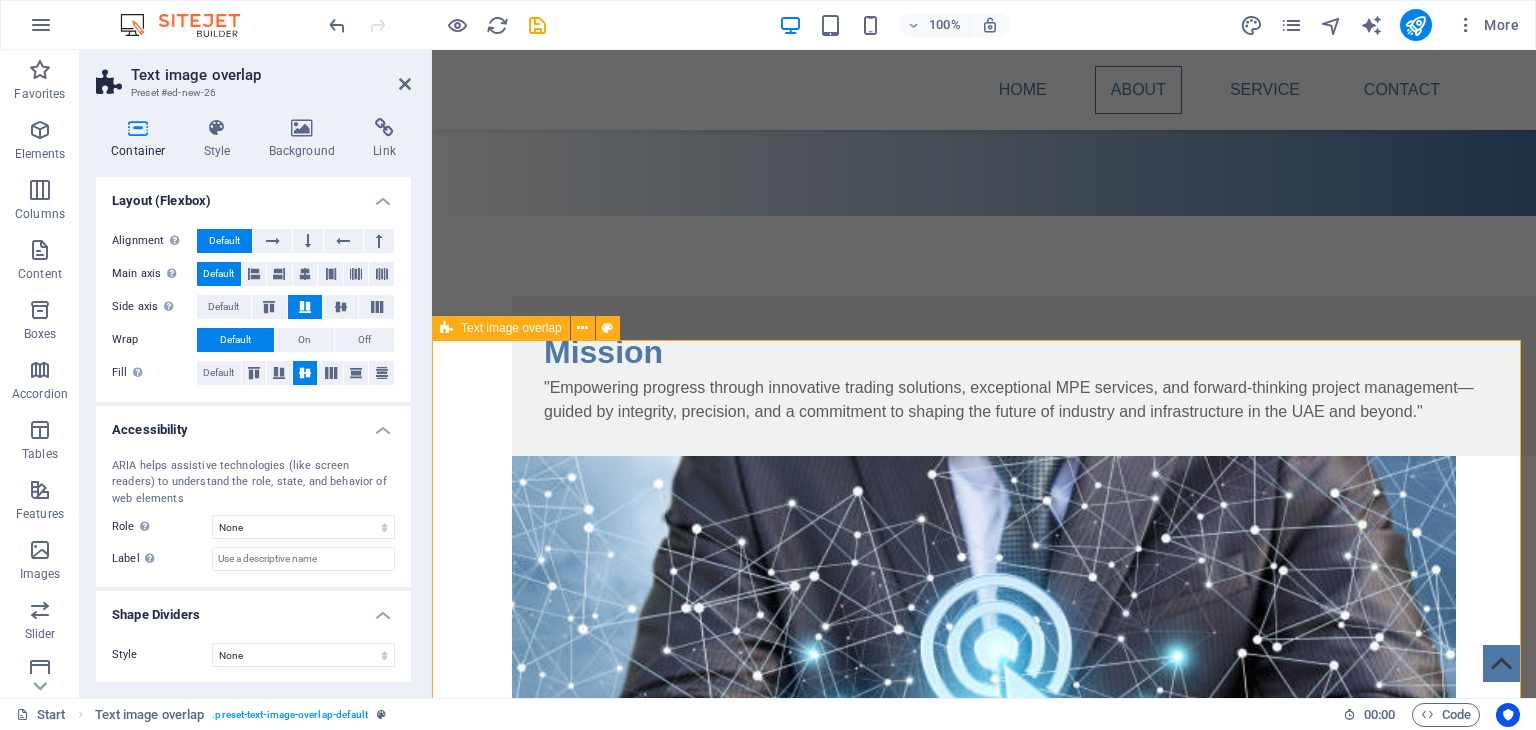scroll, scrollTop: 500, scrollLeft: 0, axis: vertical 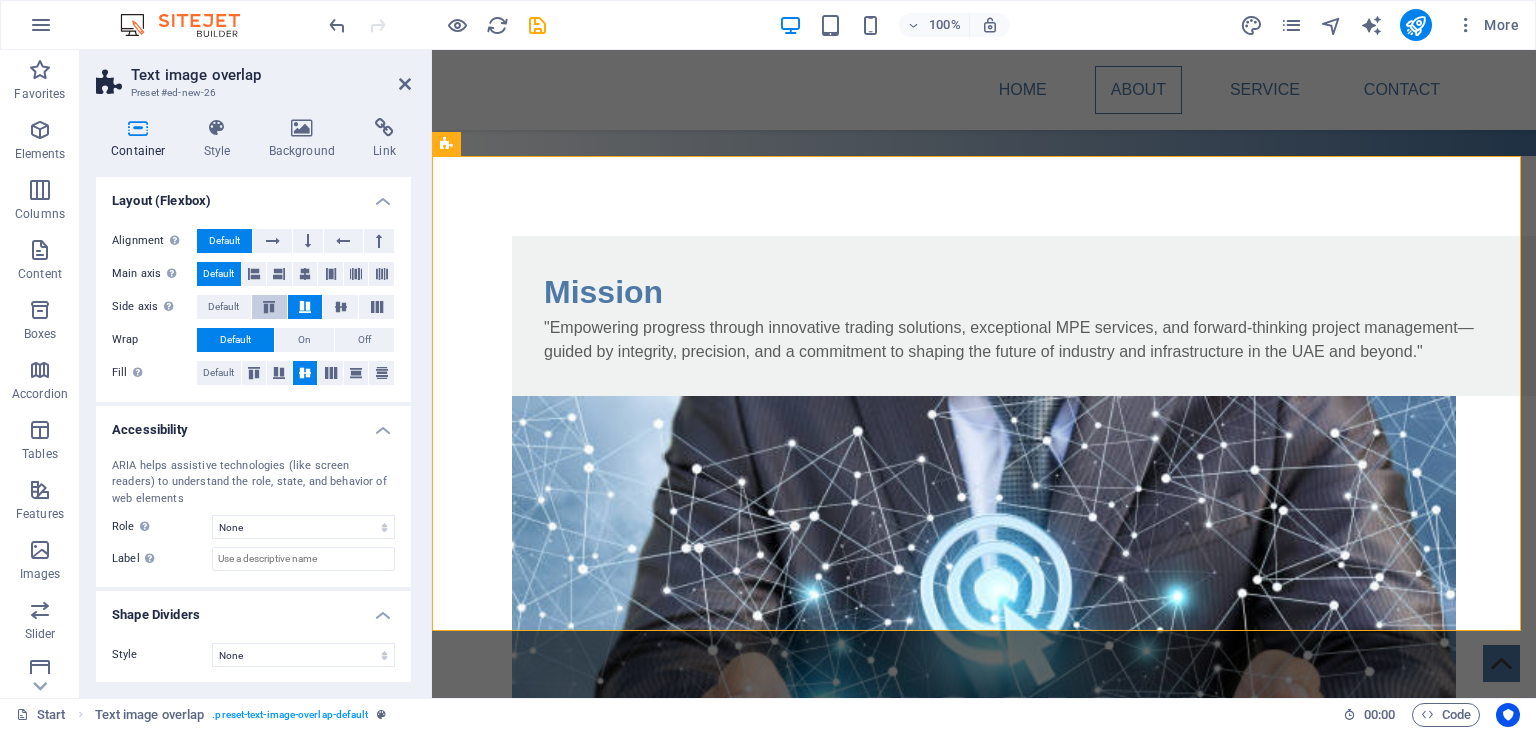 click at bounding box center [269, 307] 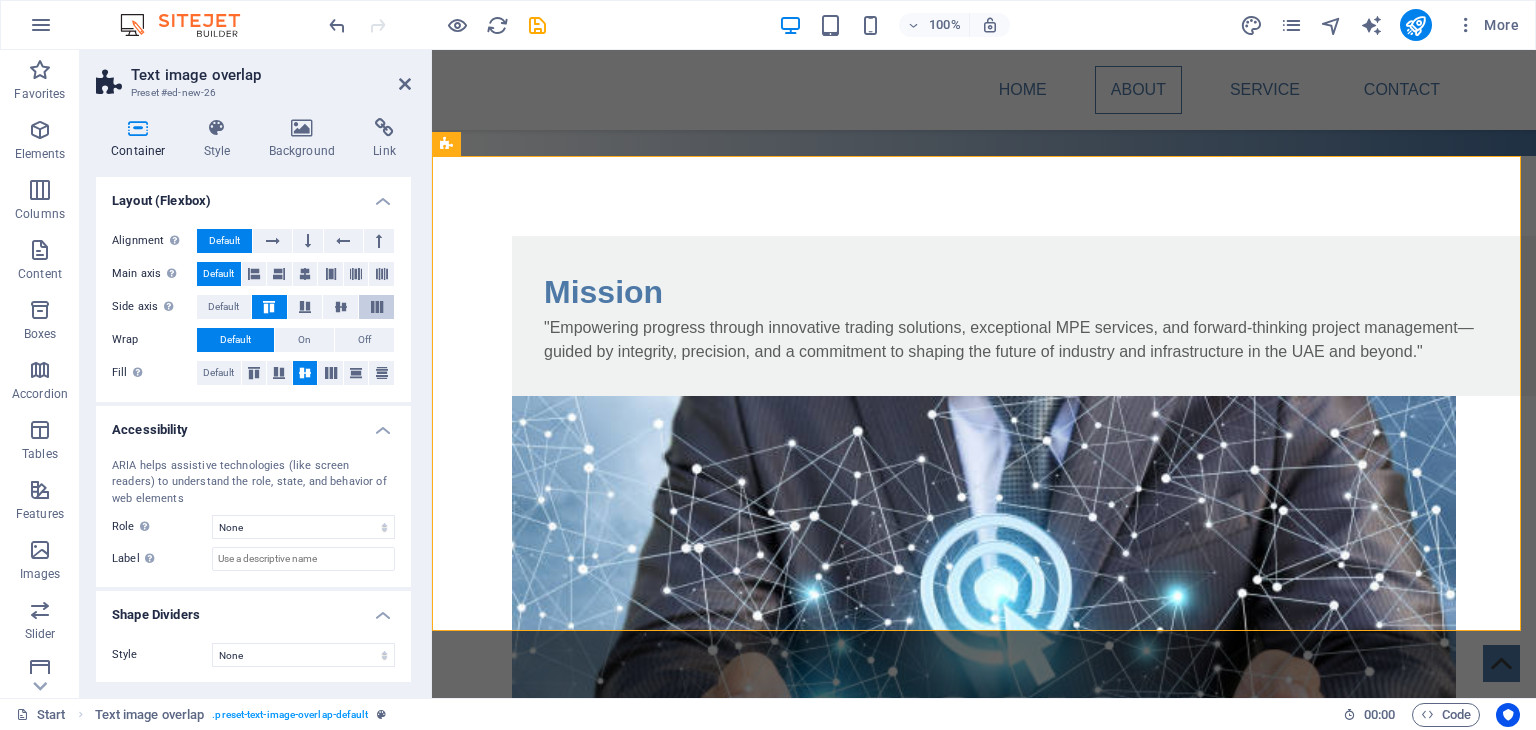 click at bounding box center (377, 307) 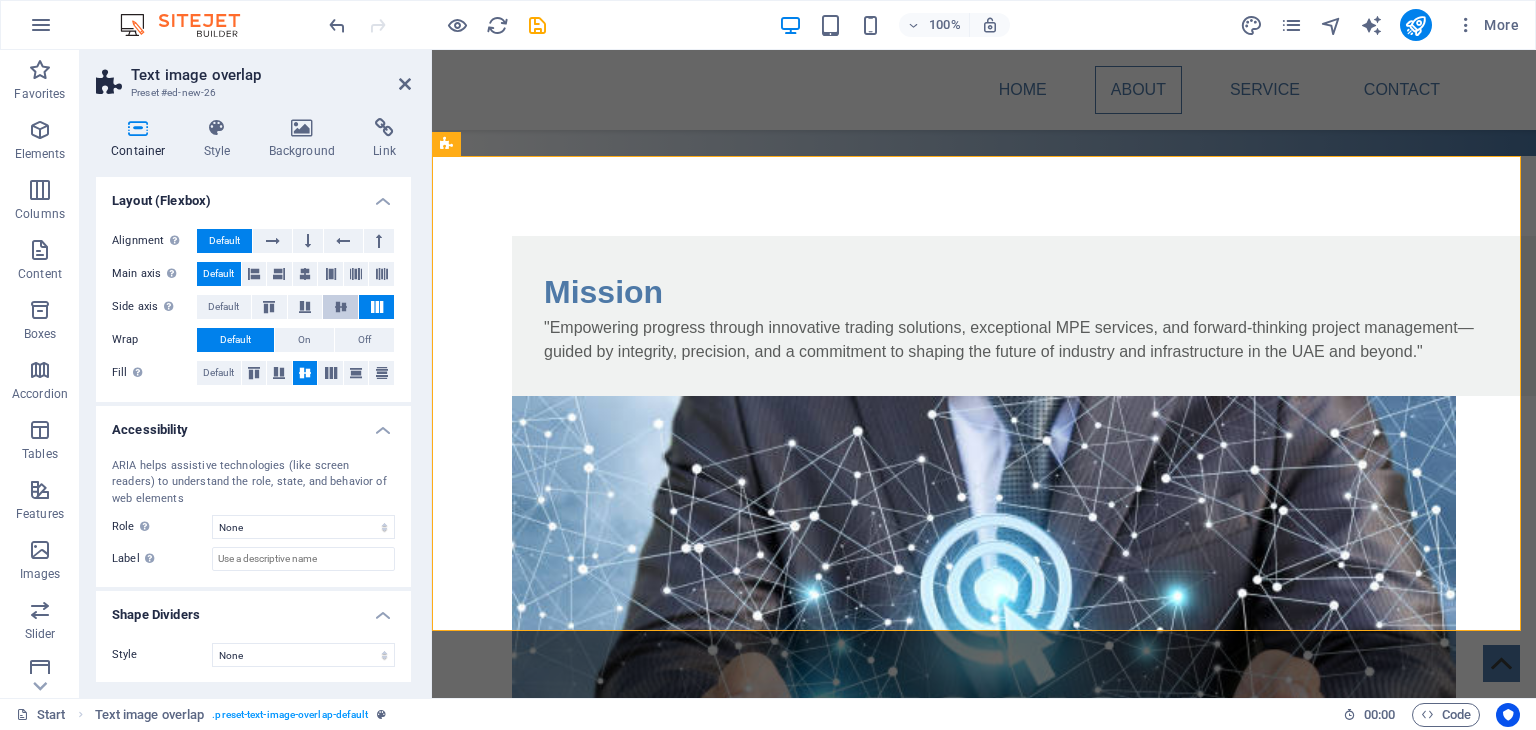 click at bounding box center [341, 307] 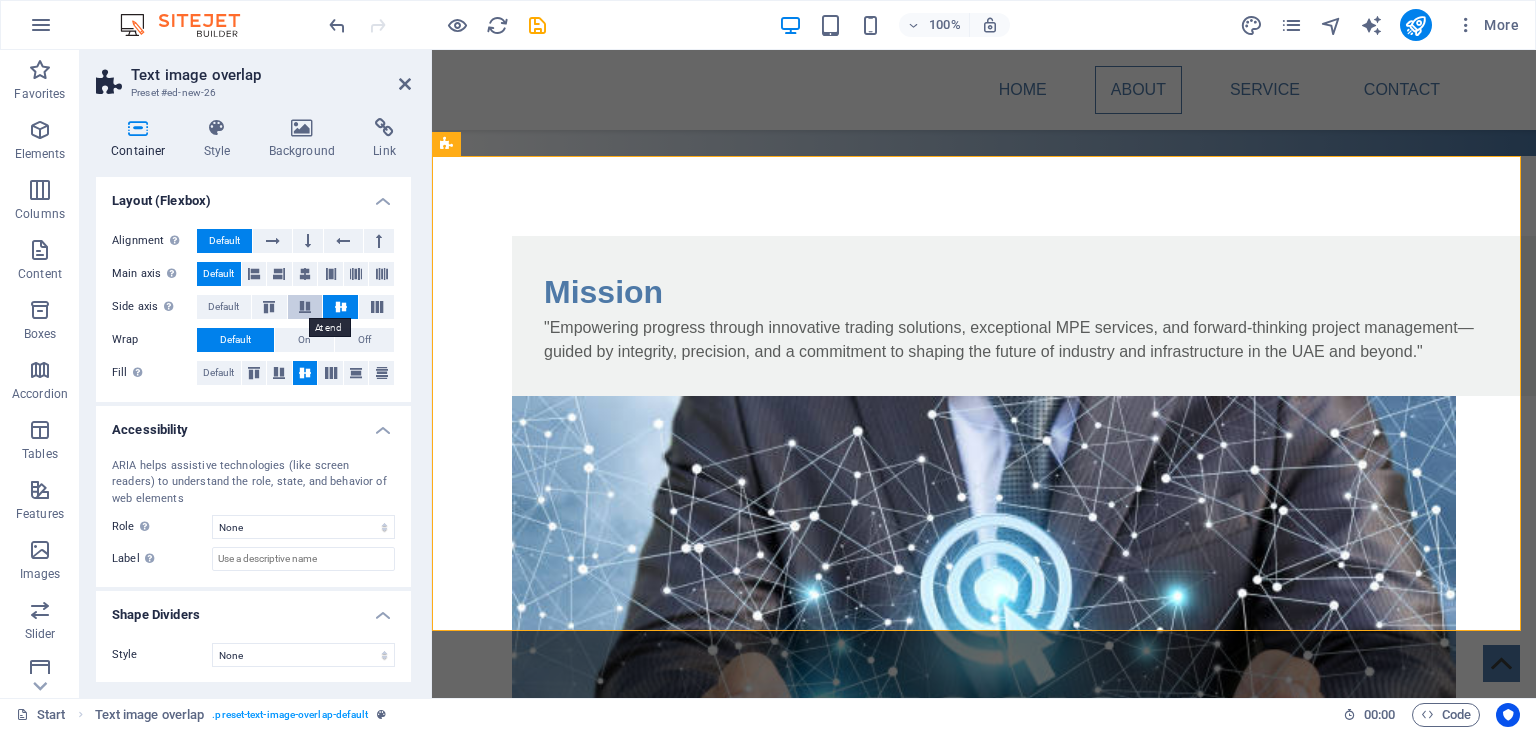 click at bounding box center (305, 307) 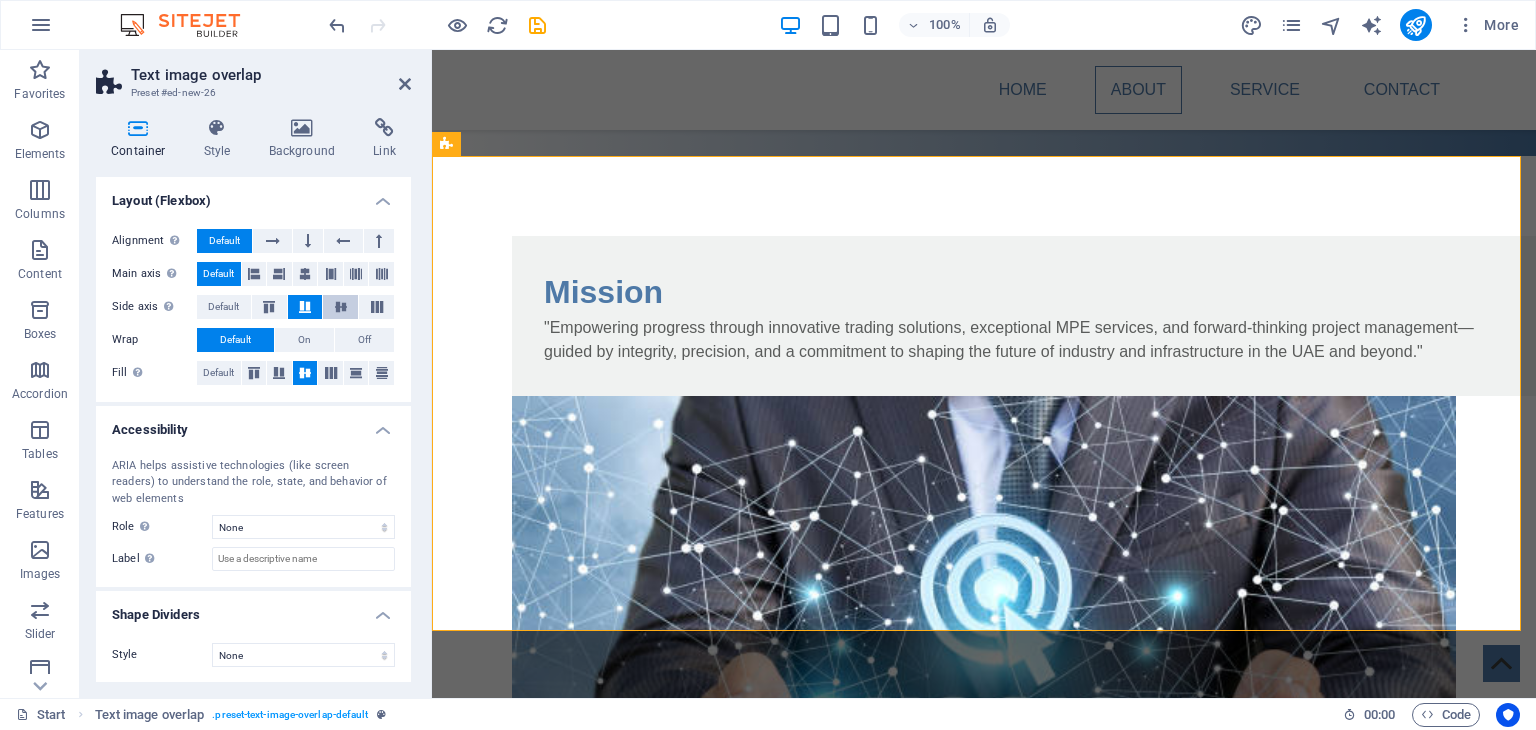 click at bounding box center [340, 307] 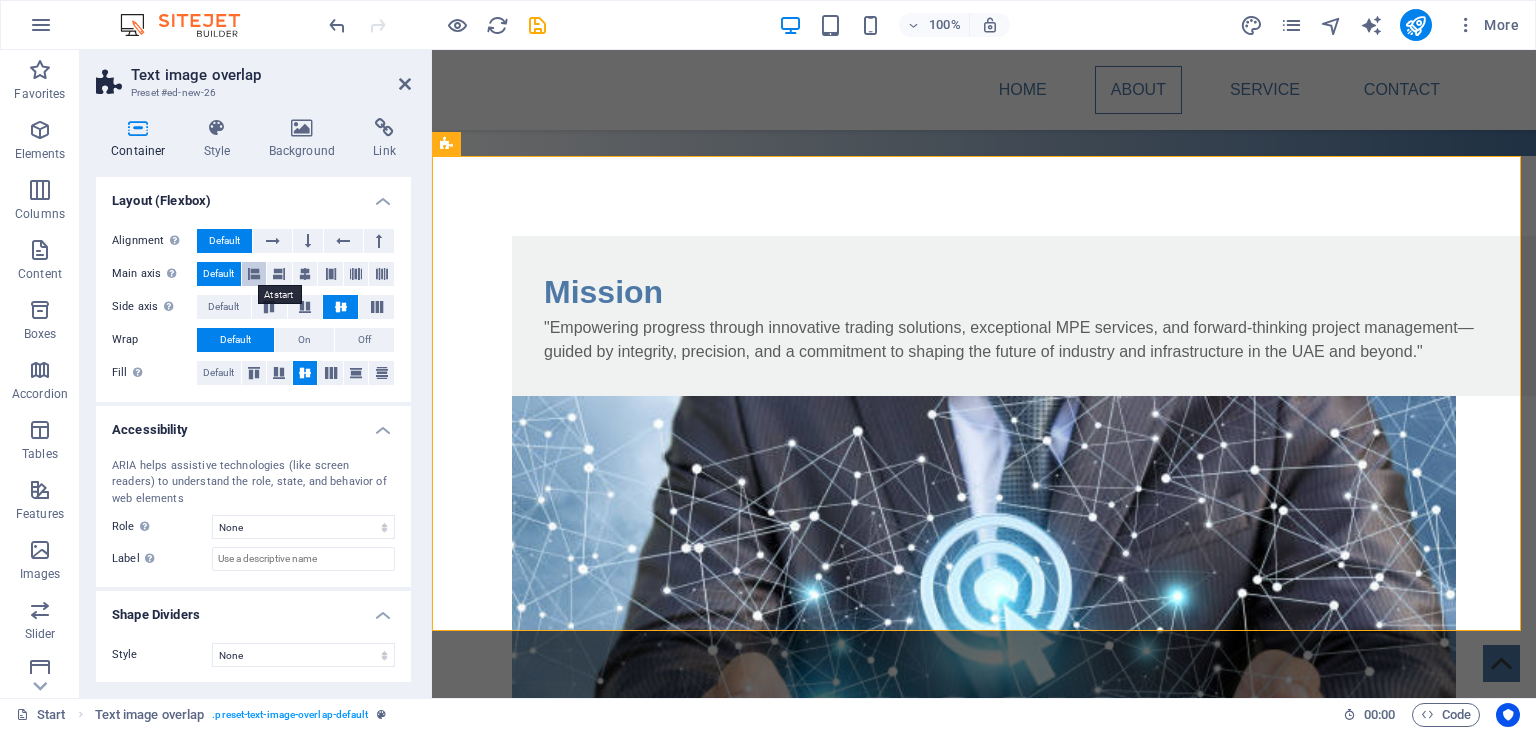 click at bounding box center (254, 274) 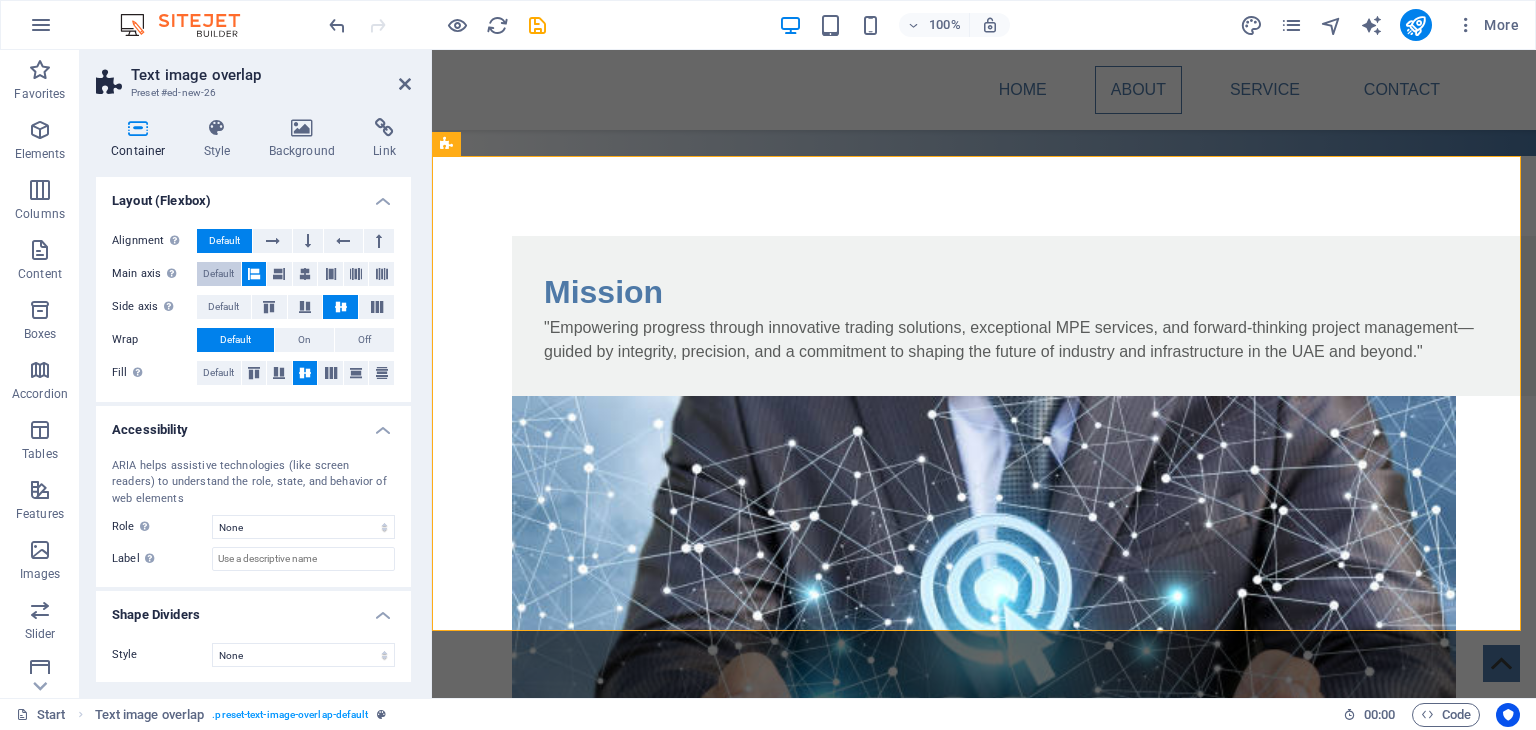 click on "Default" at bounding box center [219, 274] 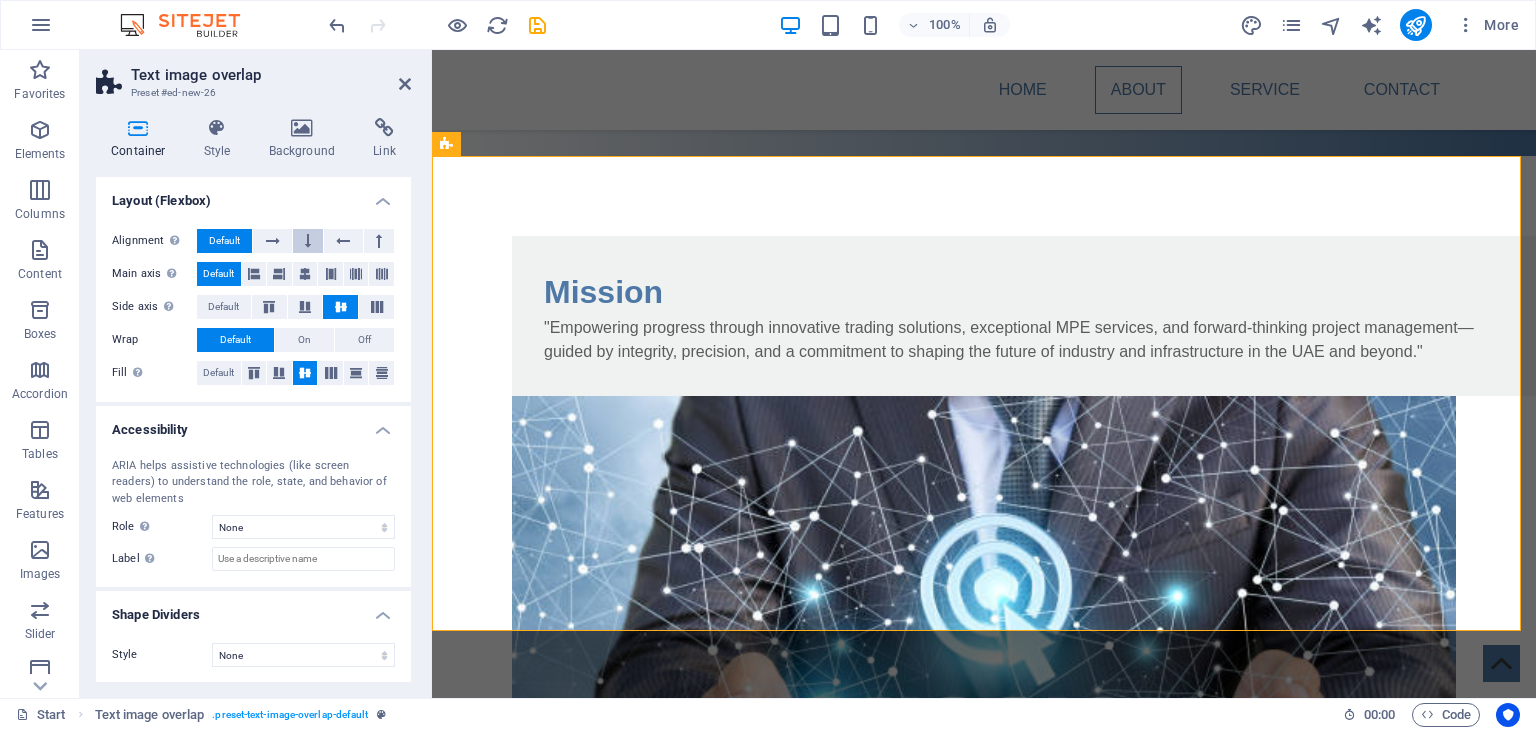 click at bounding box center (308, 241) 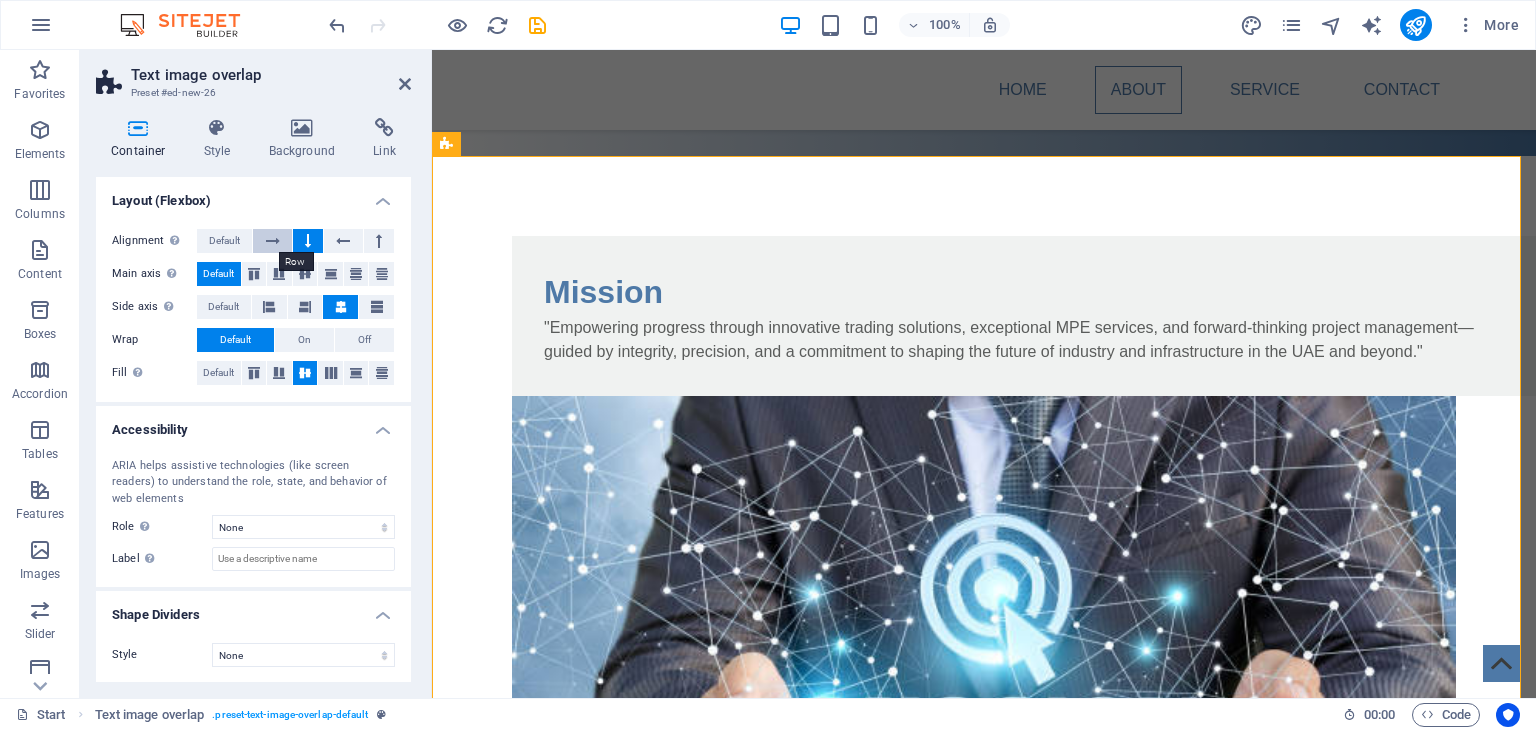 click at bounding box center (272, 241) 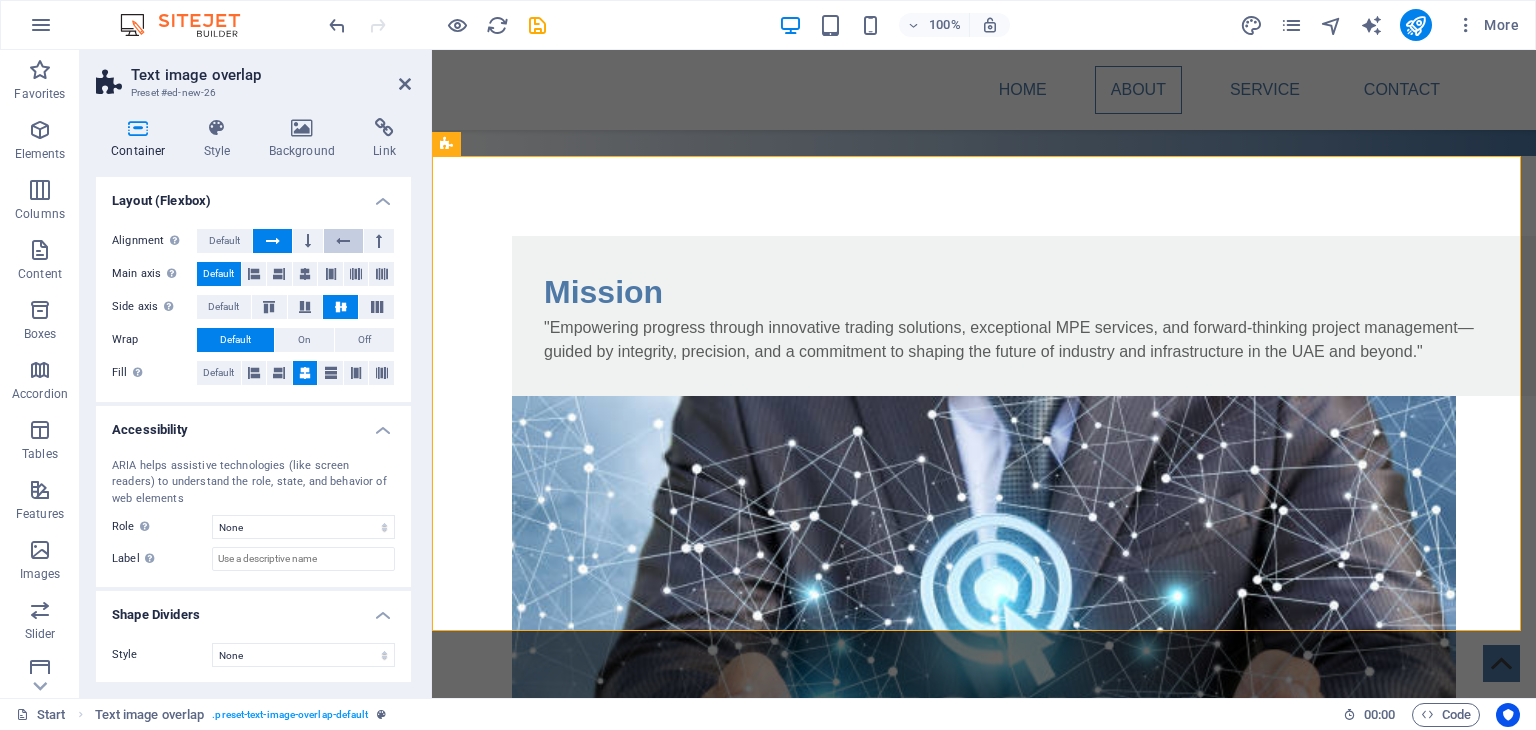 click at bounding box center [343, 241] 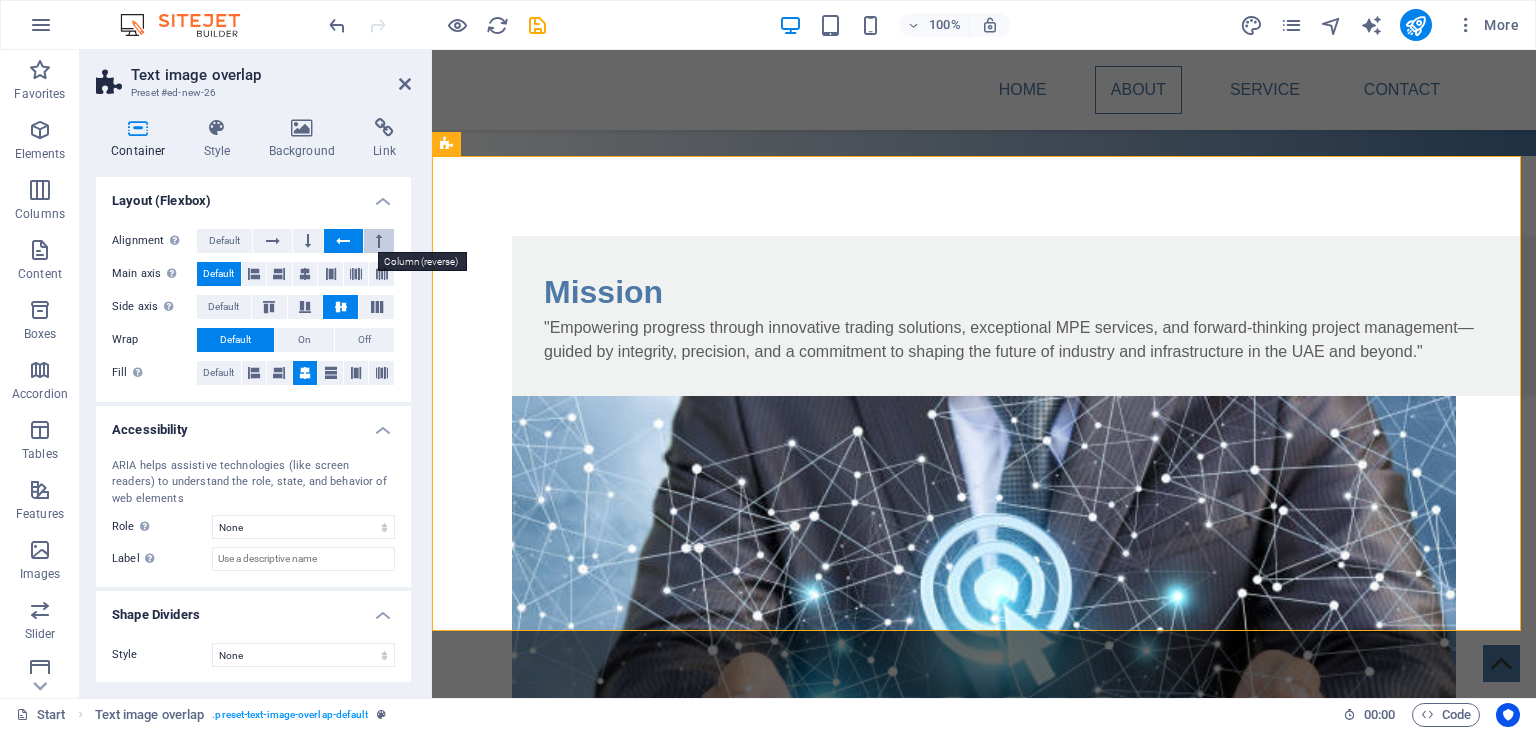 click at bounding box center [379, 241] 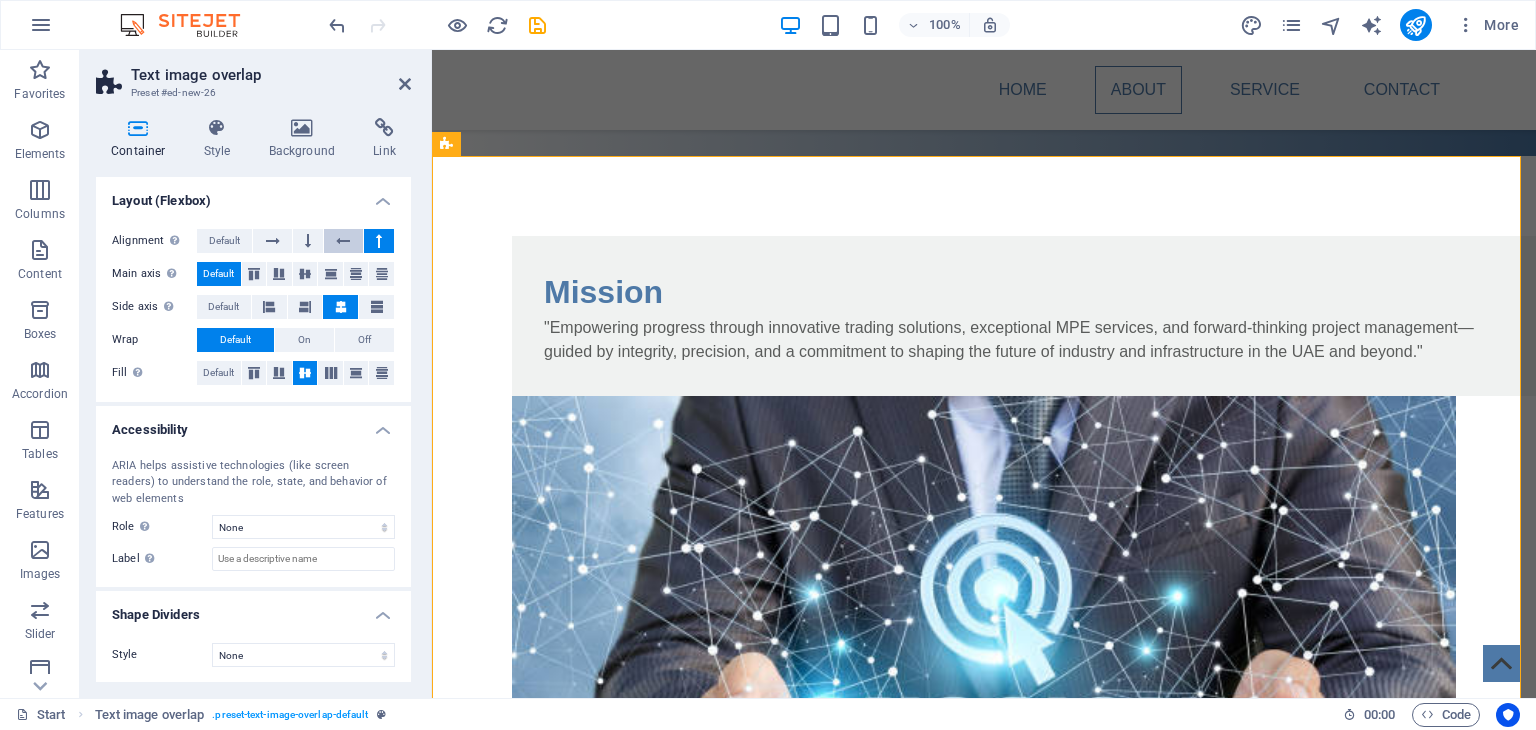 click at bounding box center [343, 241] 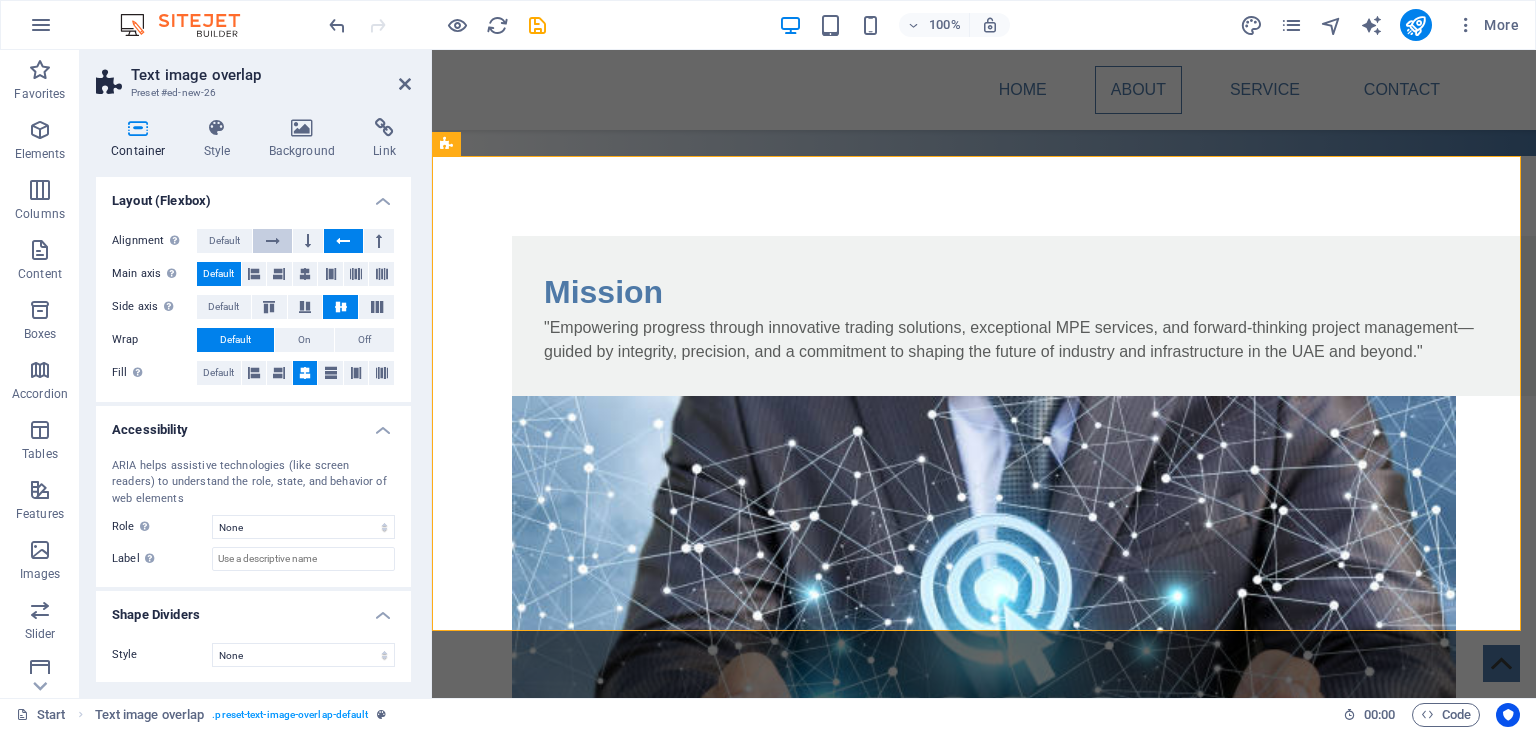 click at bounding box center [272, 241] 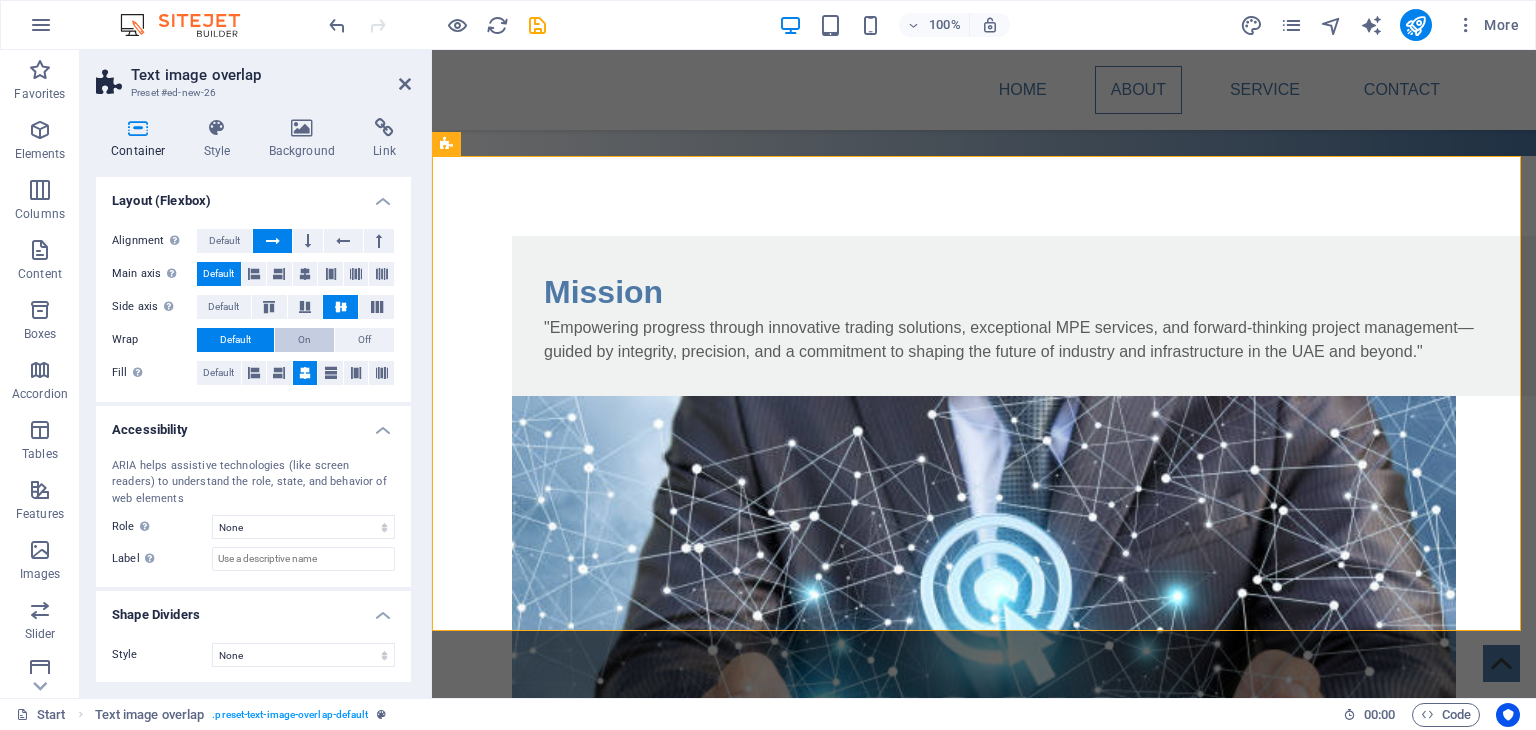 click on "On" at bounding box center [304, 340] 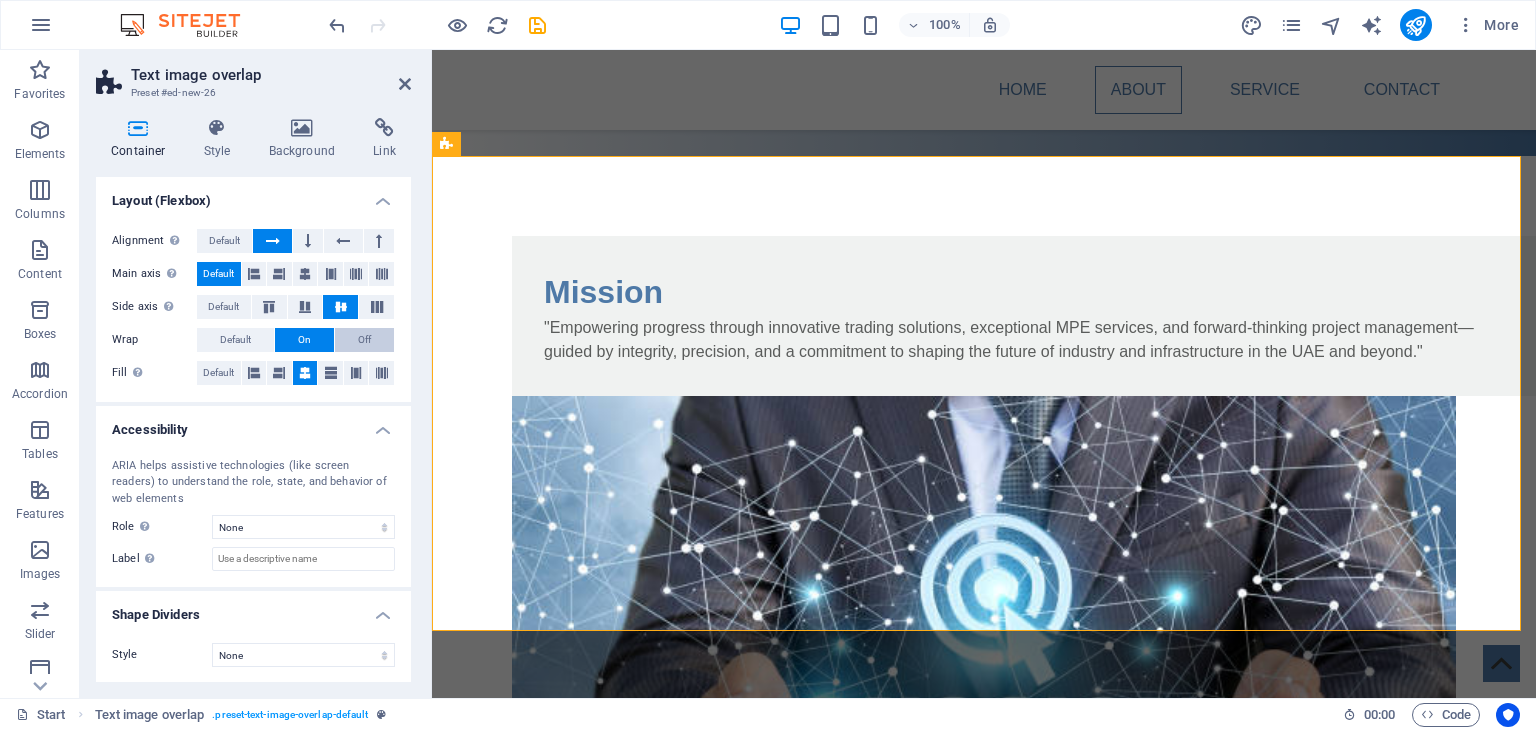 click on "Off" at bounding box center [364, 340] 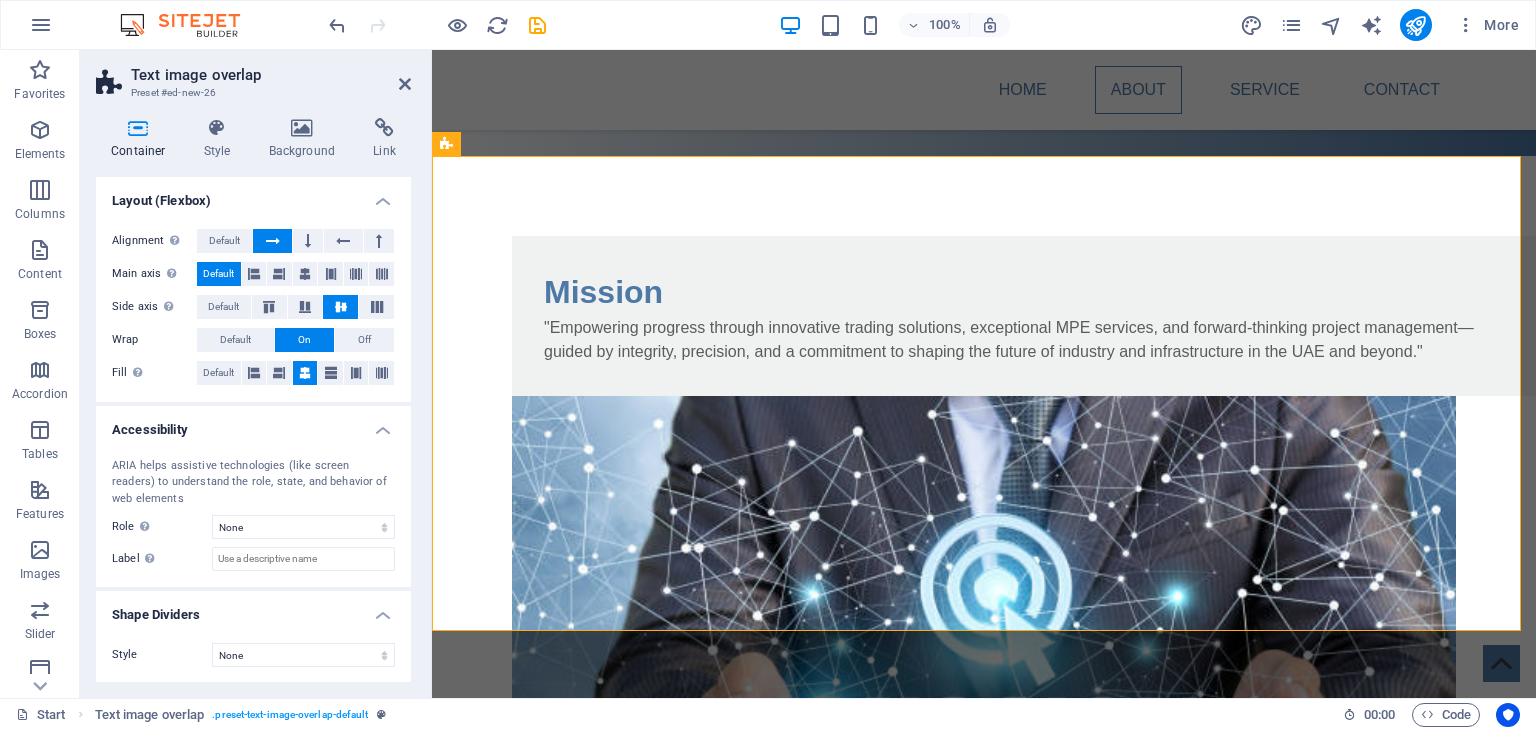 scroll, scrollTop: 235, scrollLeft: 0, axis: vertical 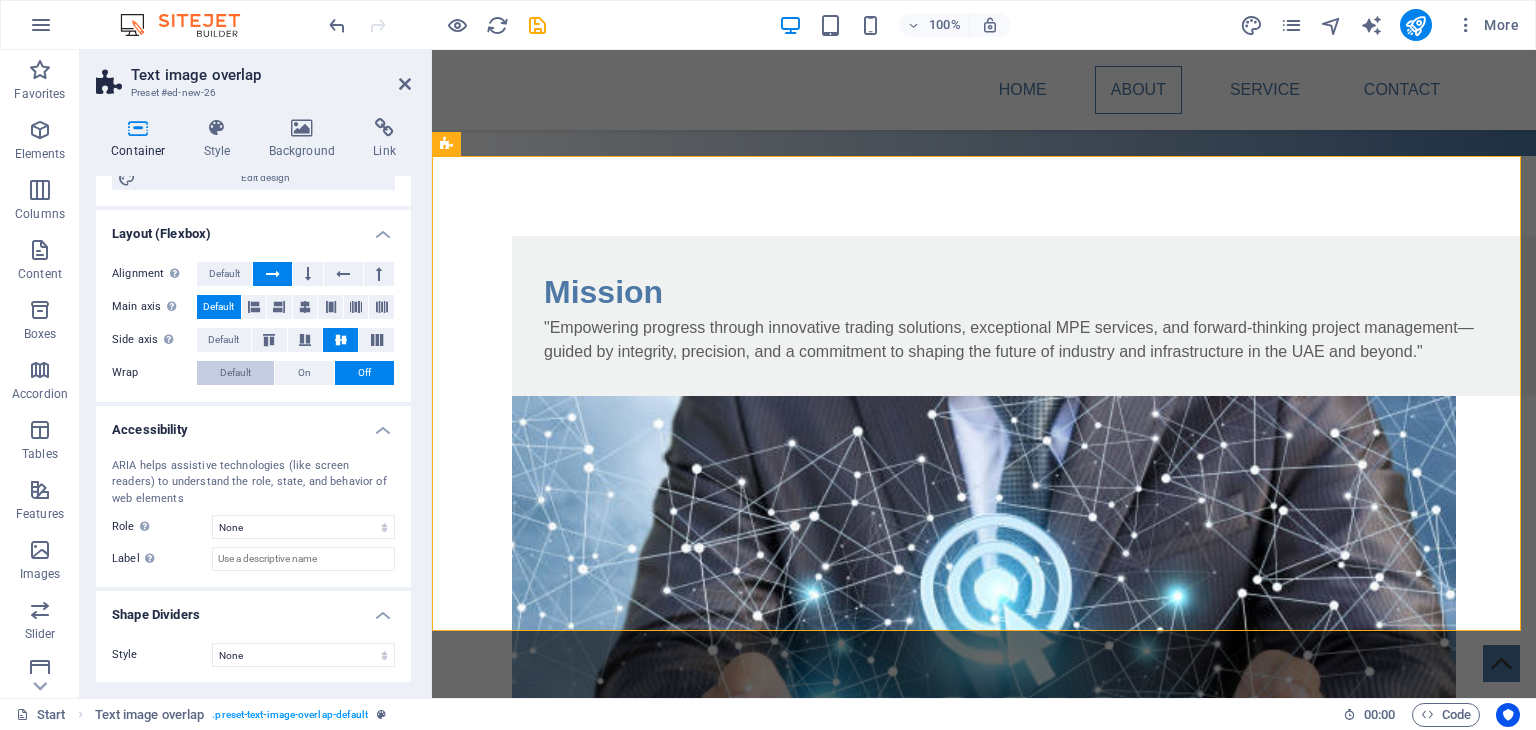 click on "Default" at bounding box center (235, 373) 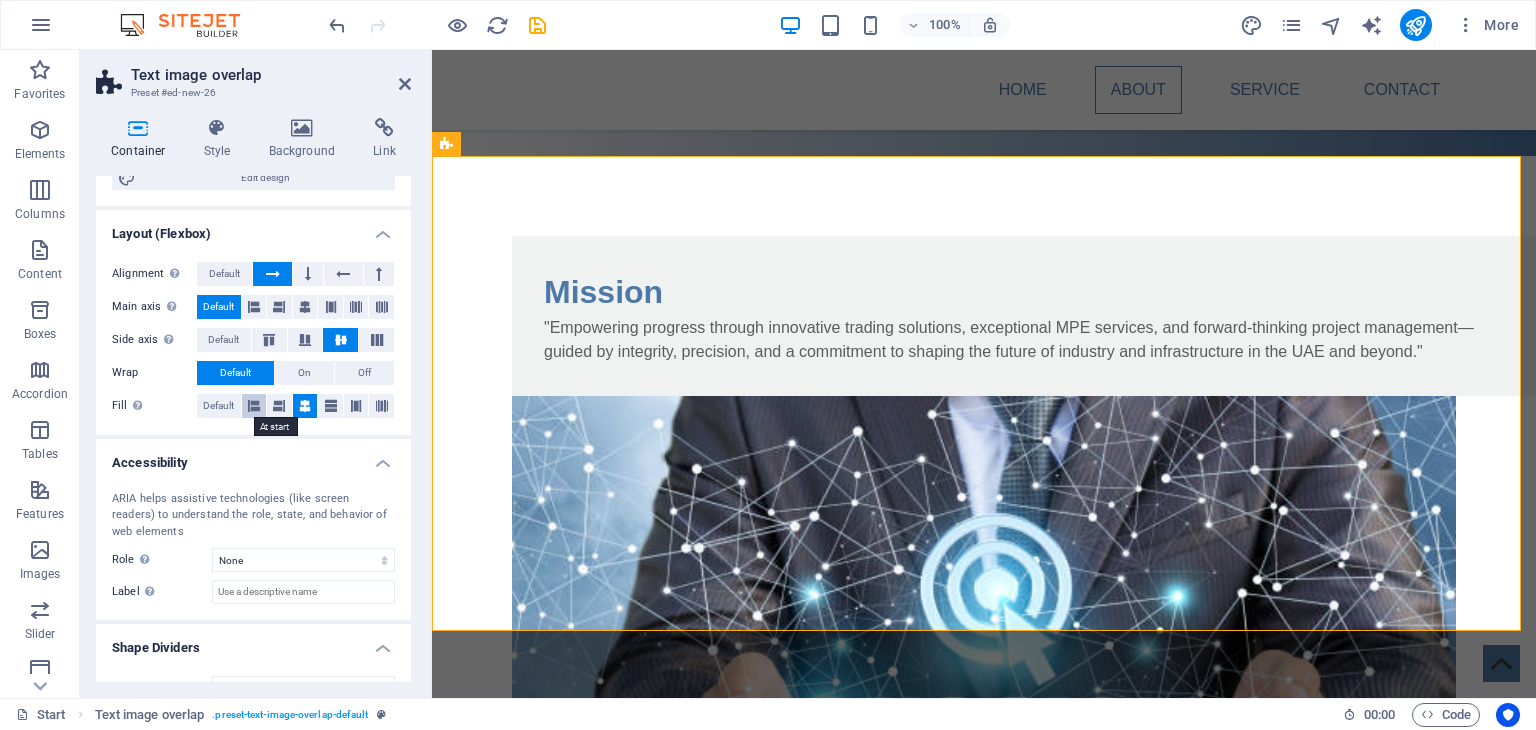 click at bounding box center (254, 406) 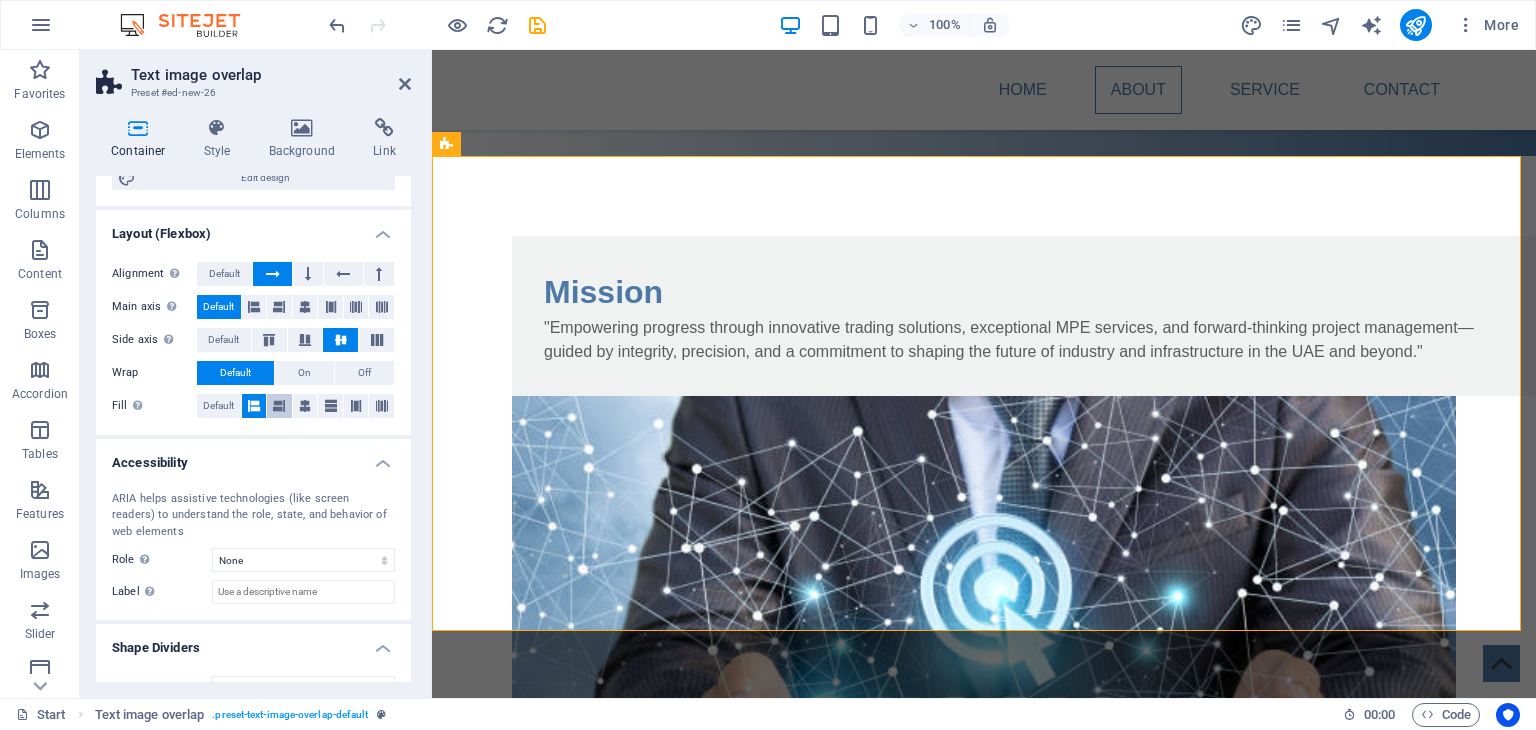 click at bounding box center [279, 406] 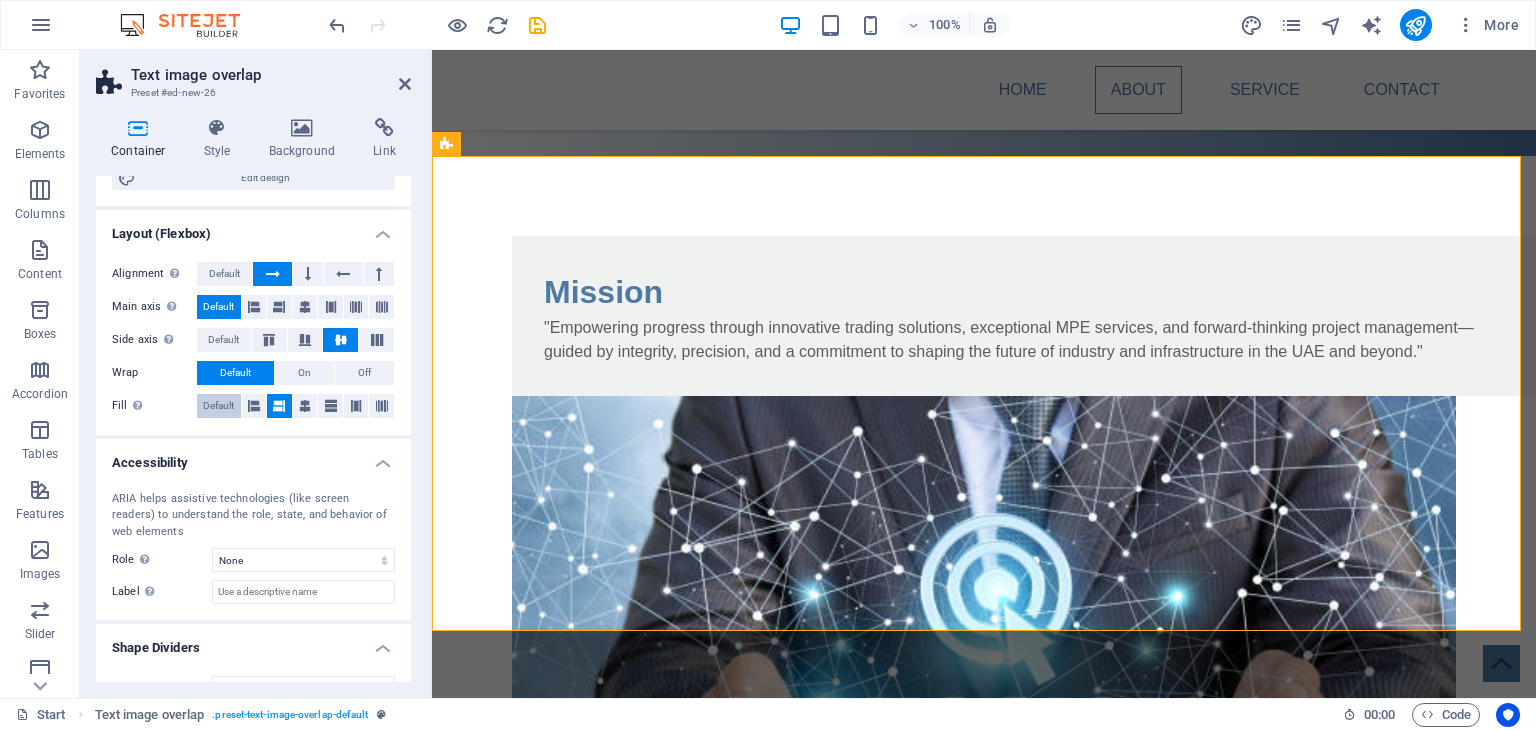 click on "Default" at bounding box center (218, 406) 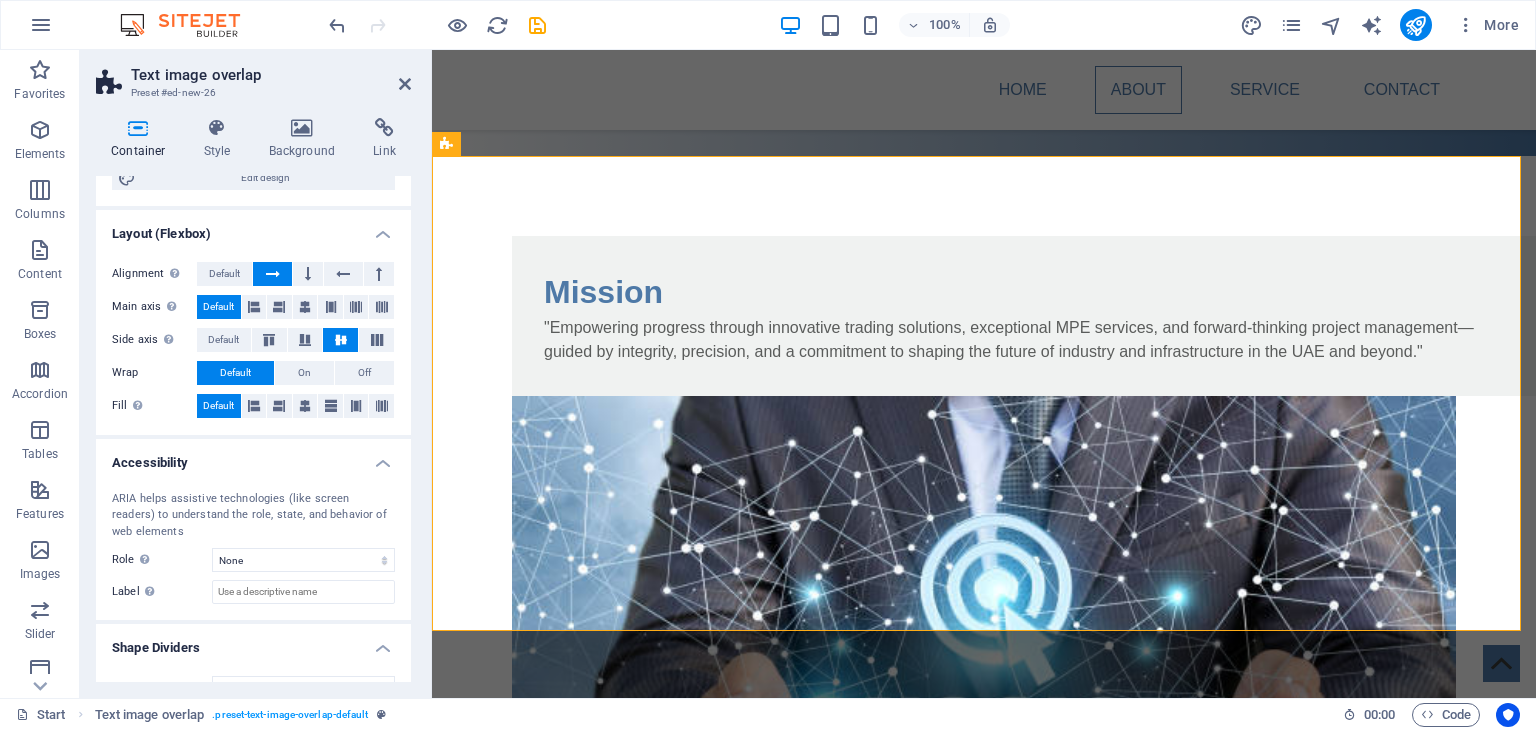 scroll, scrollTop: 268, scrollLeft: 0, axis: vertical 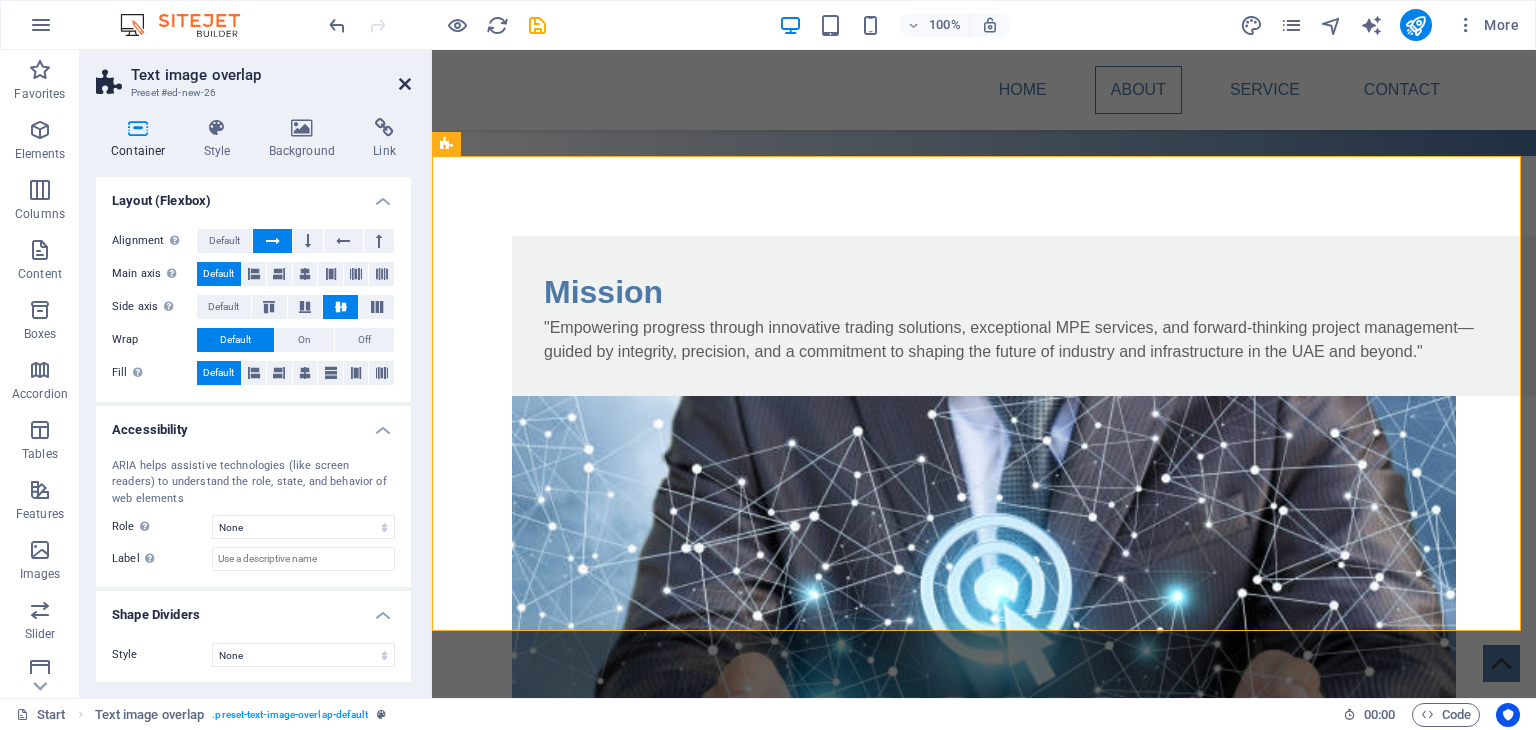 click at bounding box center [405, 84] 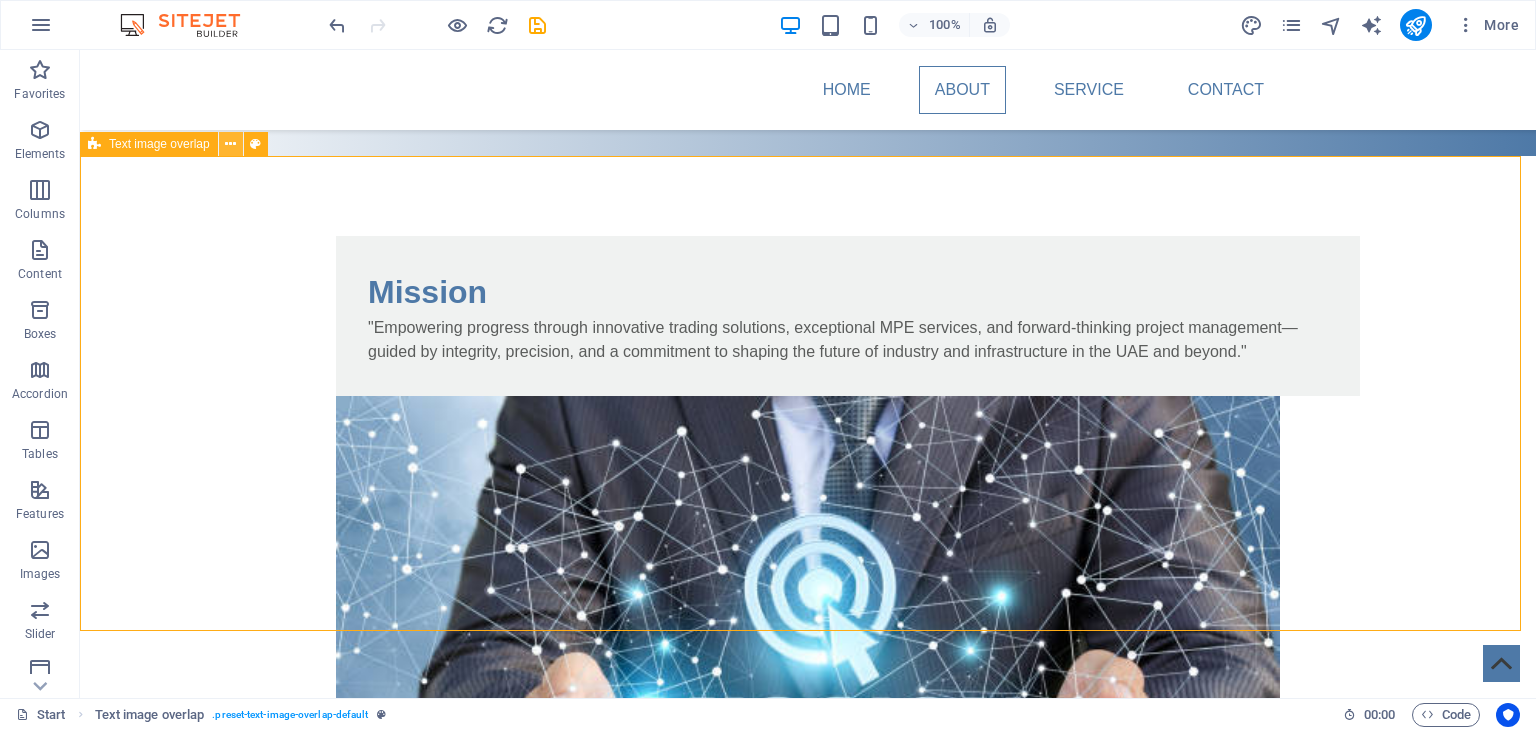 click at bounding box center (230, 144) 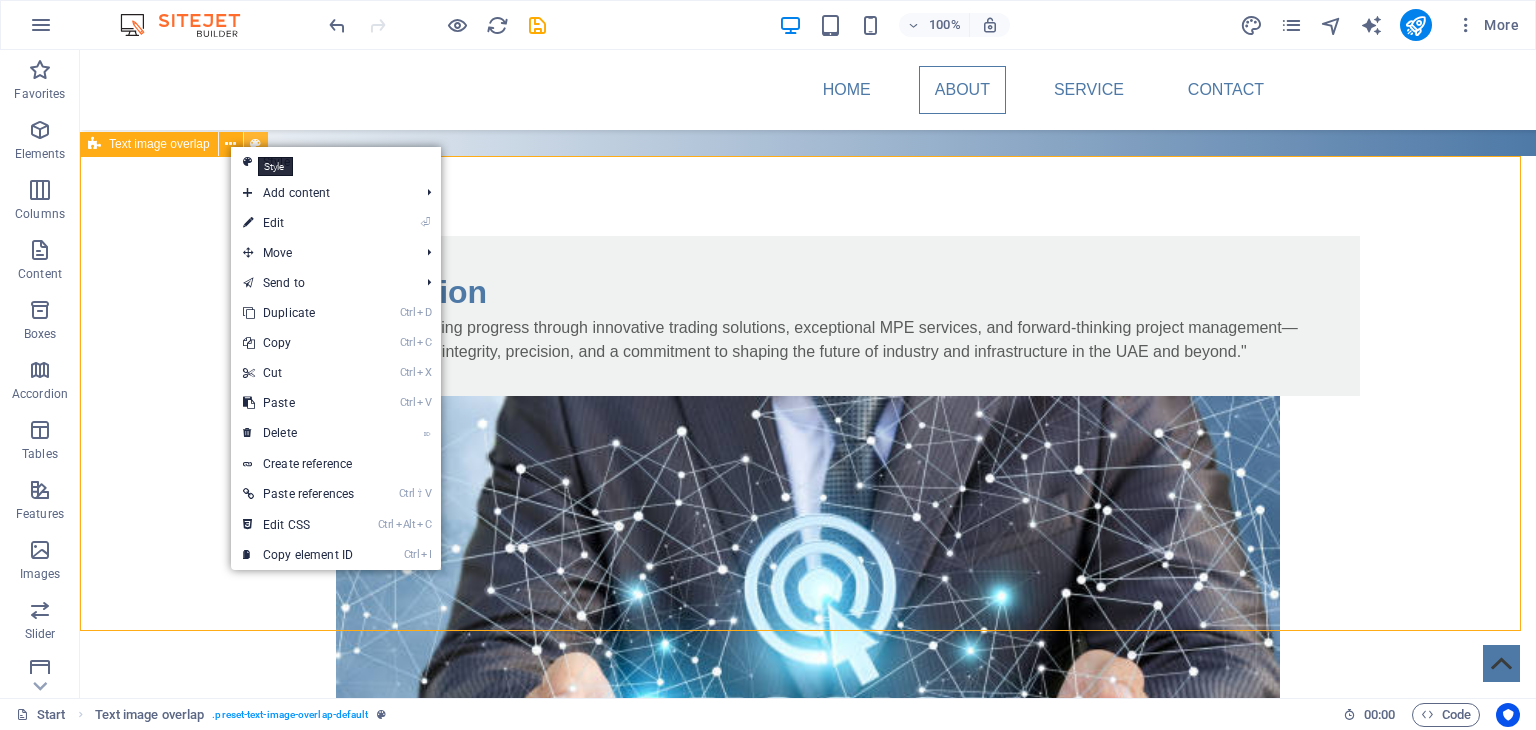click at bounding box center [256, 144] 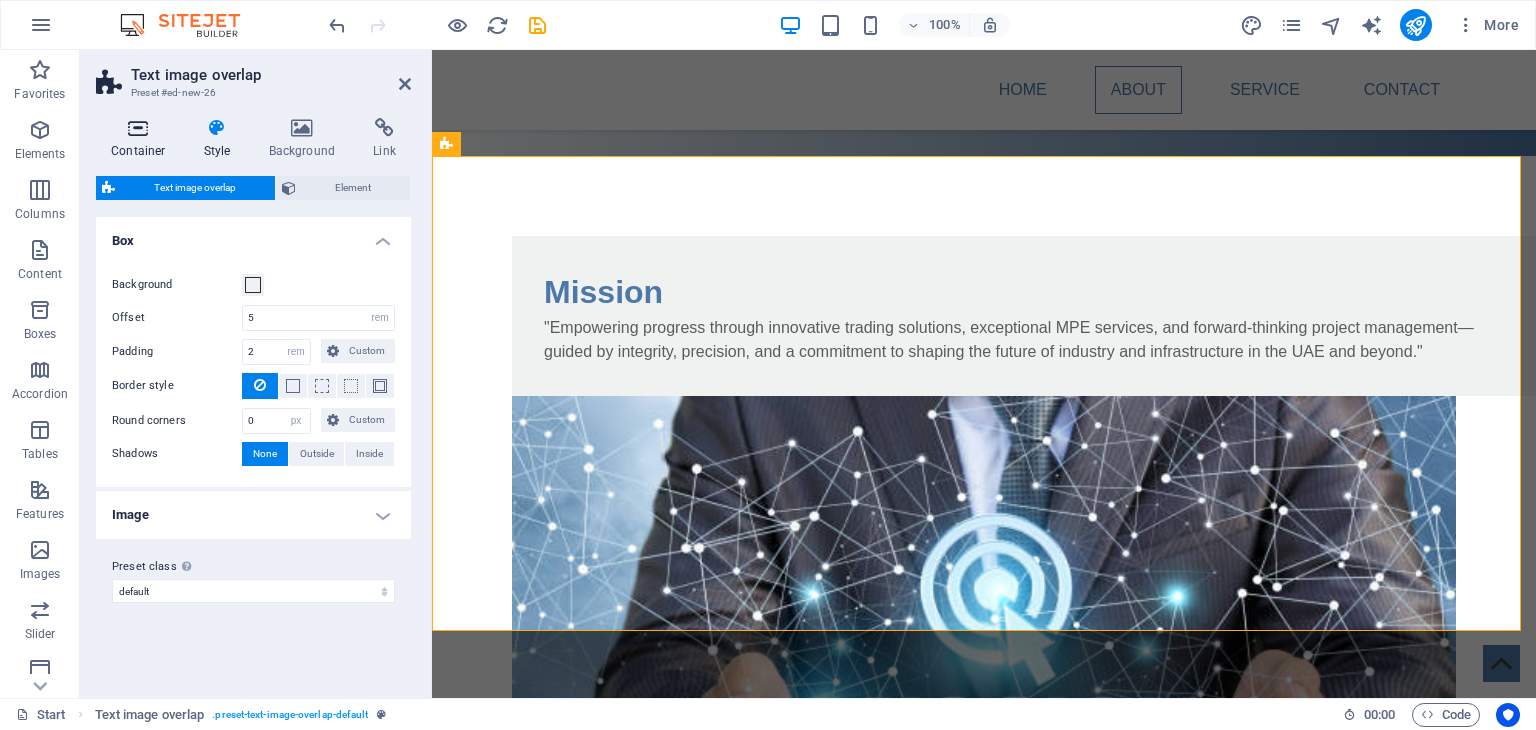 click on "Container" at bounding box center [142, 139] 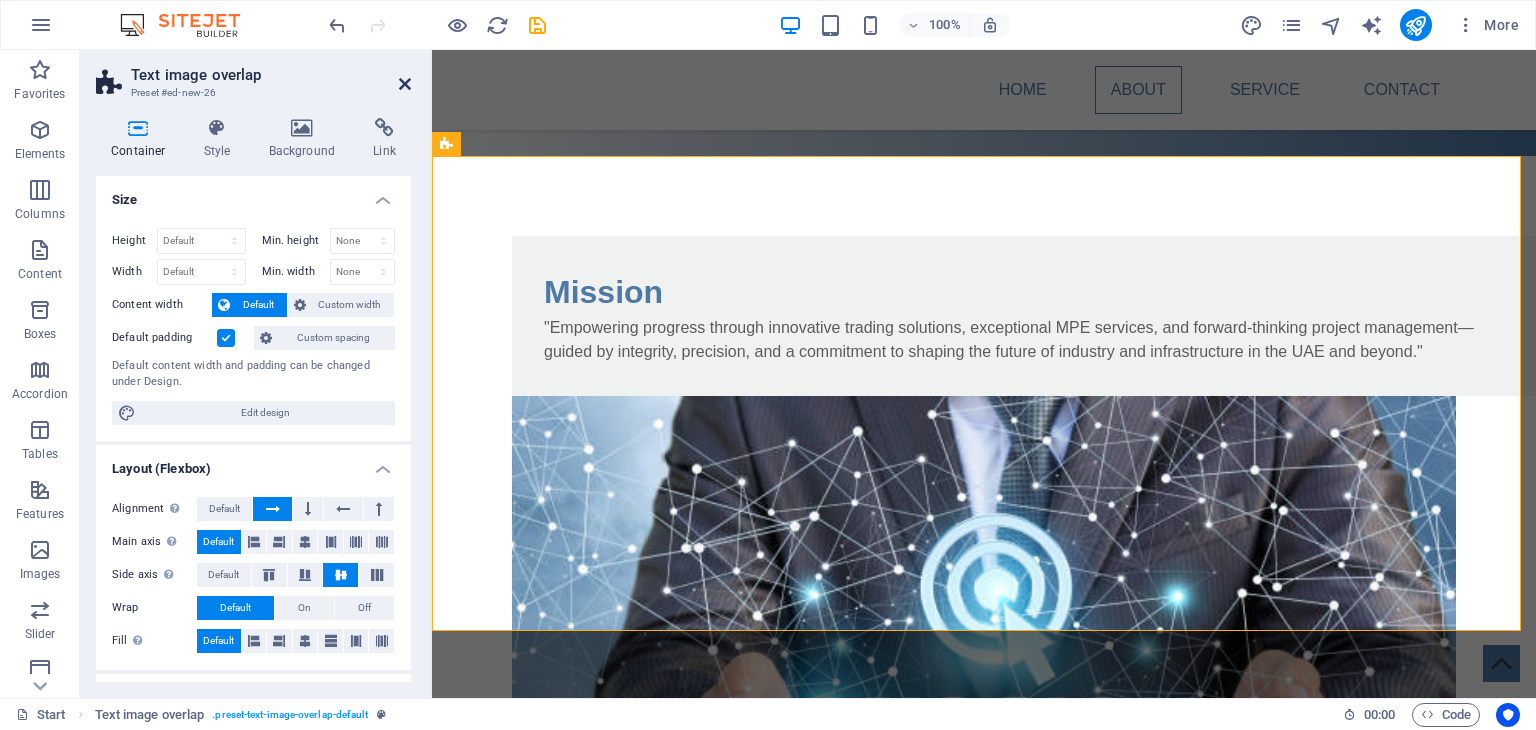 click at bounding box center [405, 84] 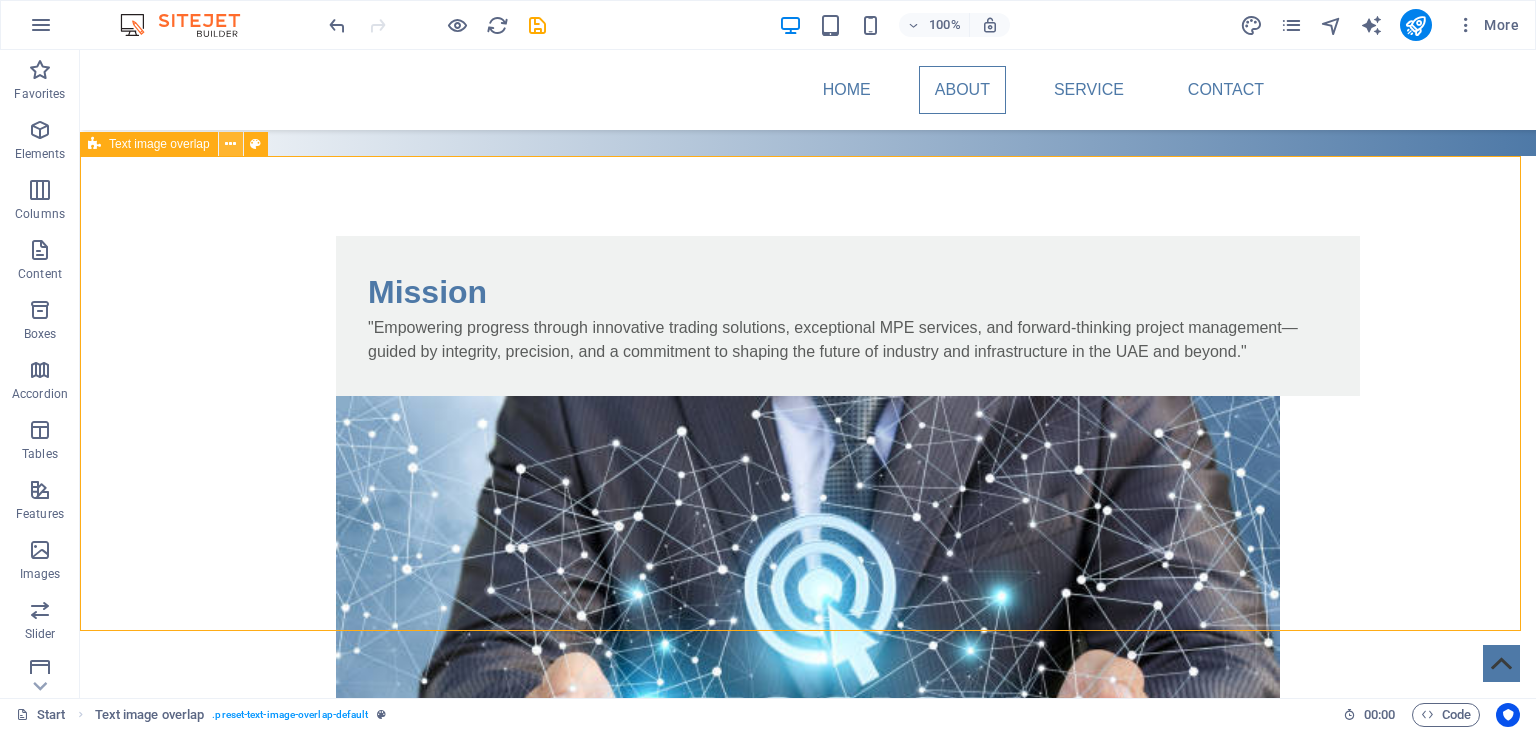 click at bounding box center [230, 144] 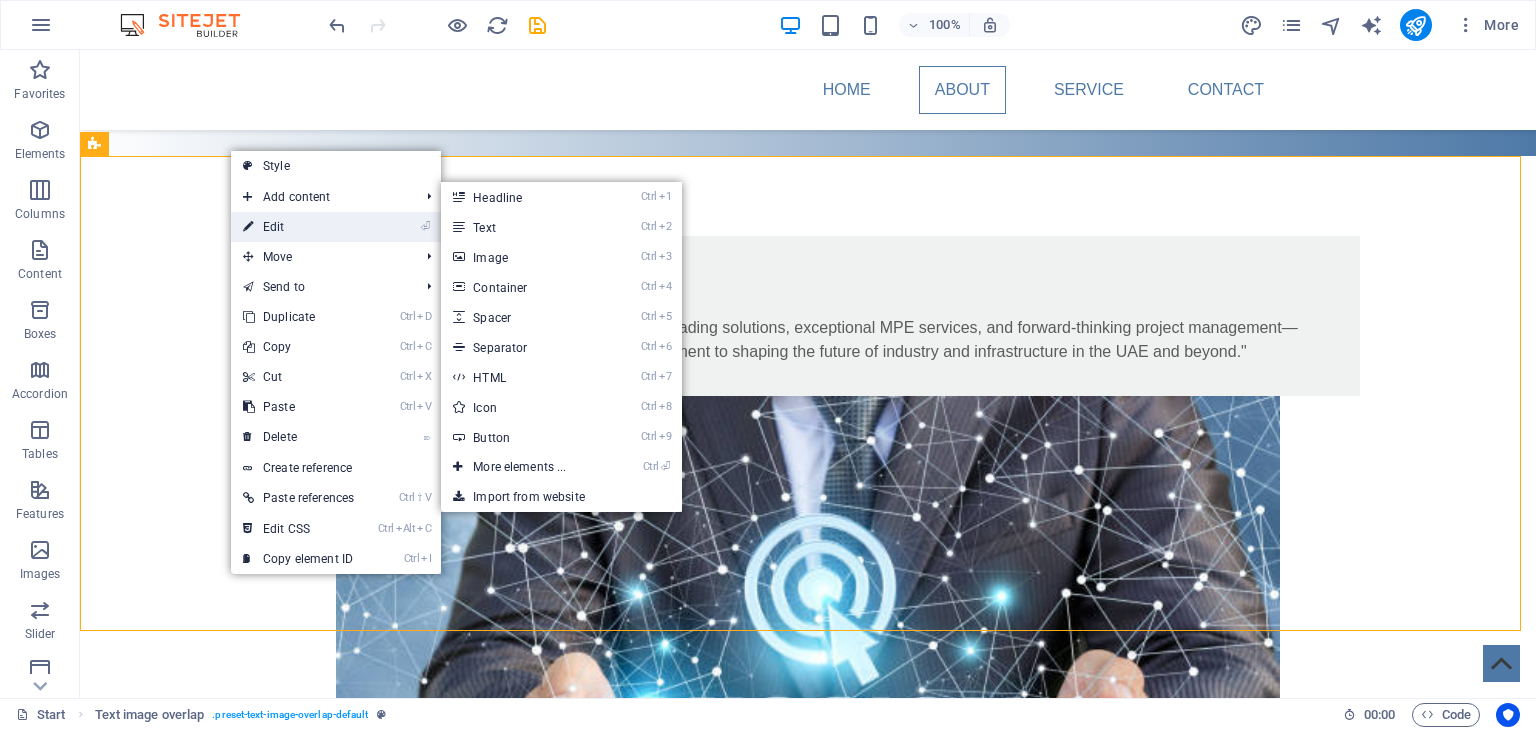 click on "⏎  Edit" at bounding box center (298, 227) 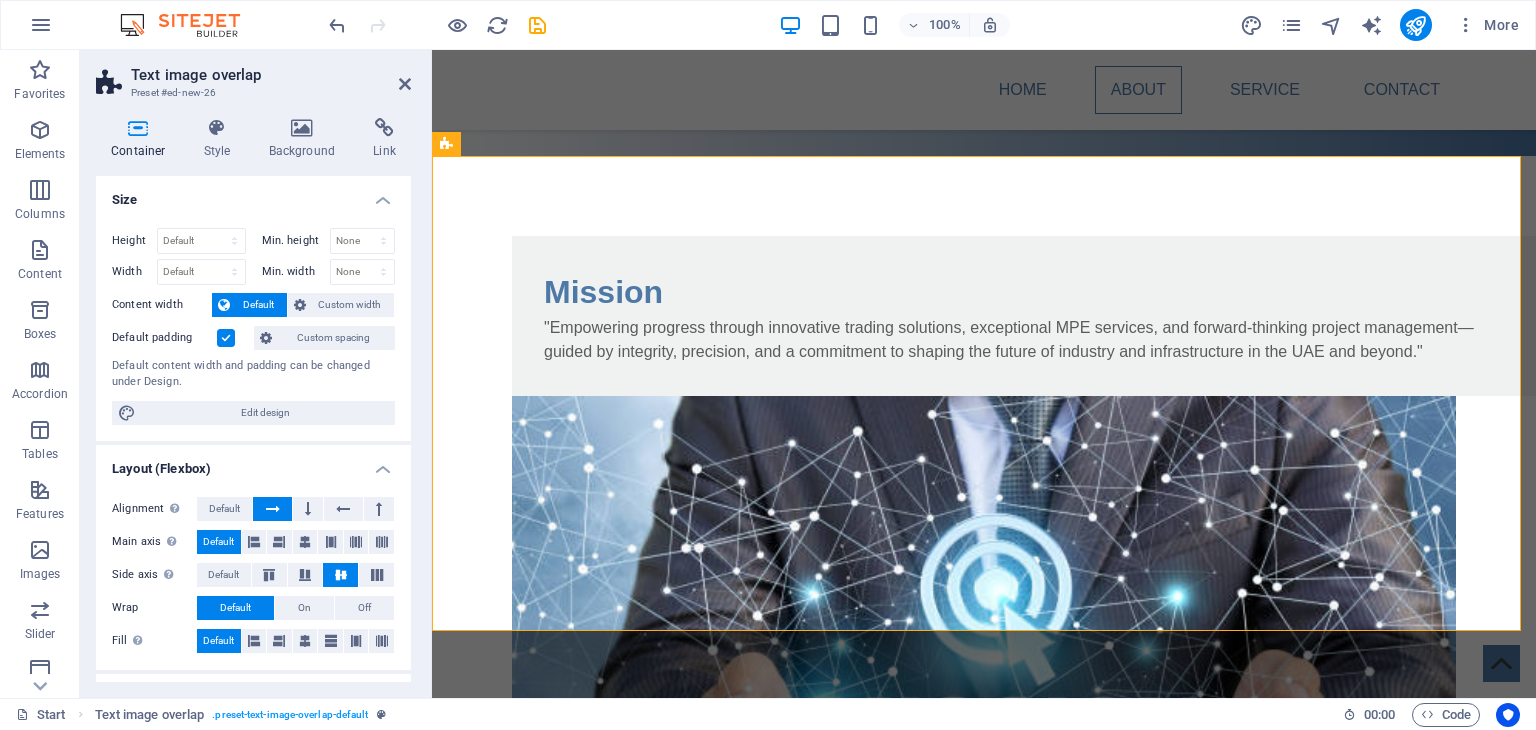 scroll, scrollTop: 268, scrollLeft: 0, axis: vertical 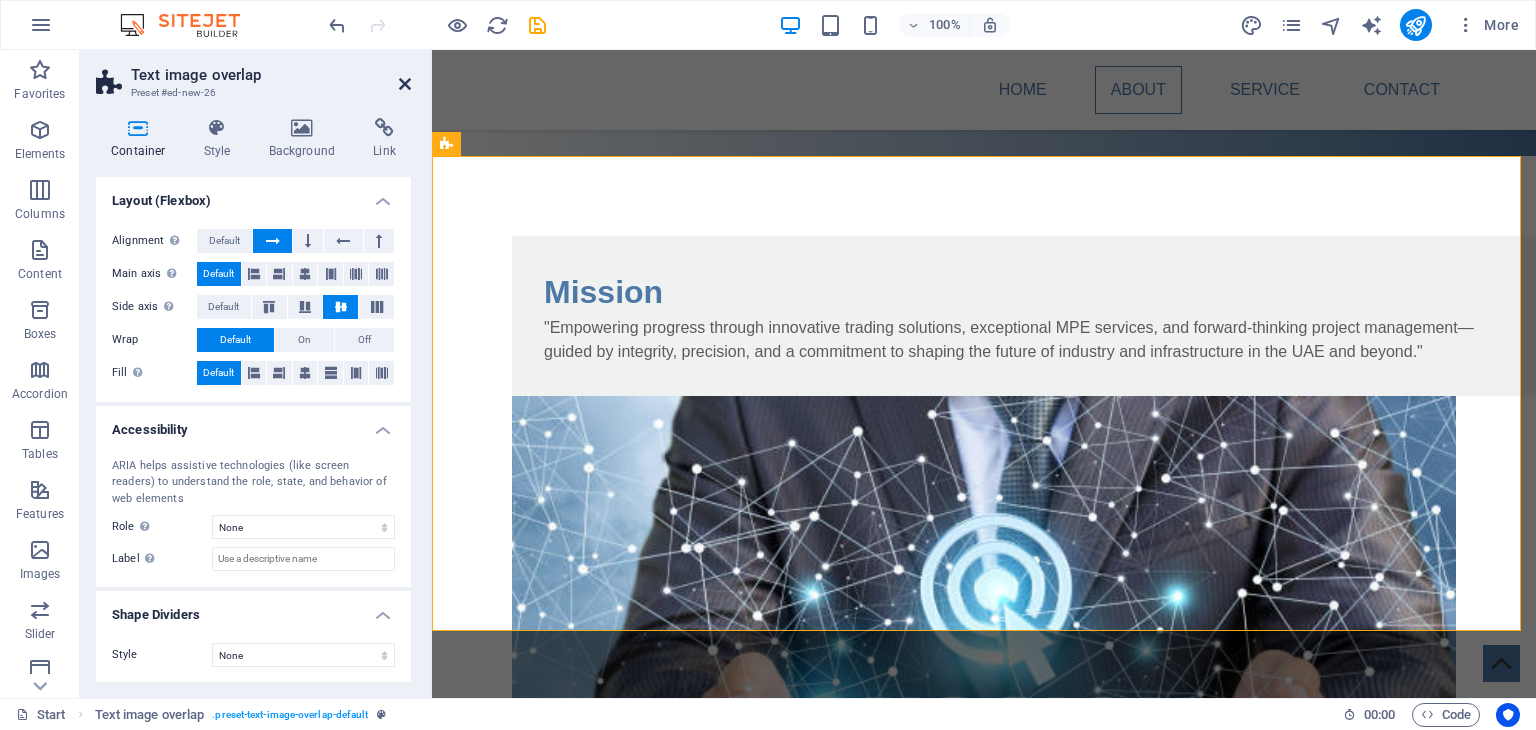 click at bounding box center [405, 84] 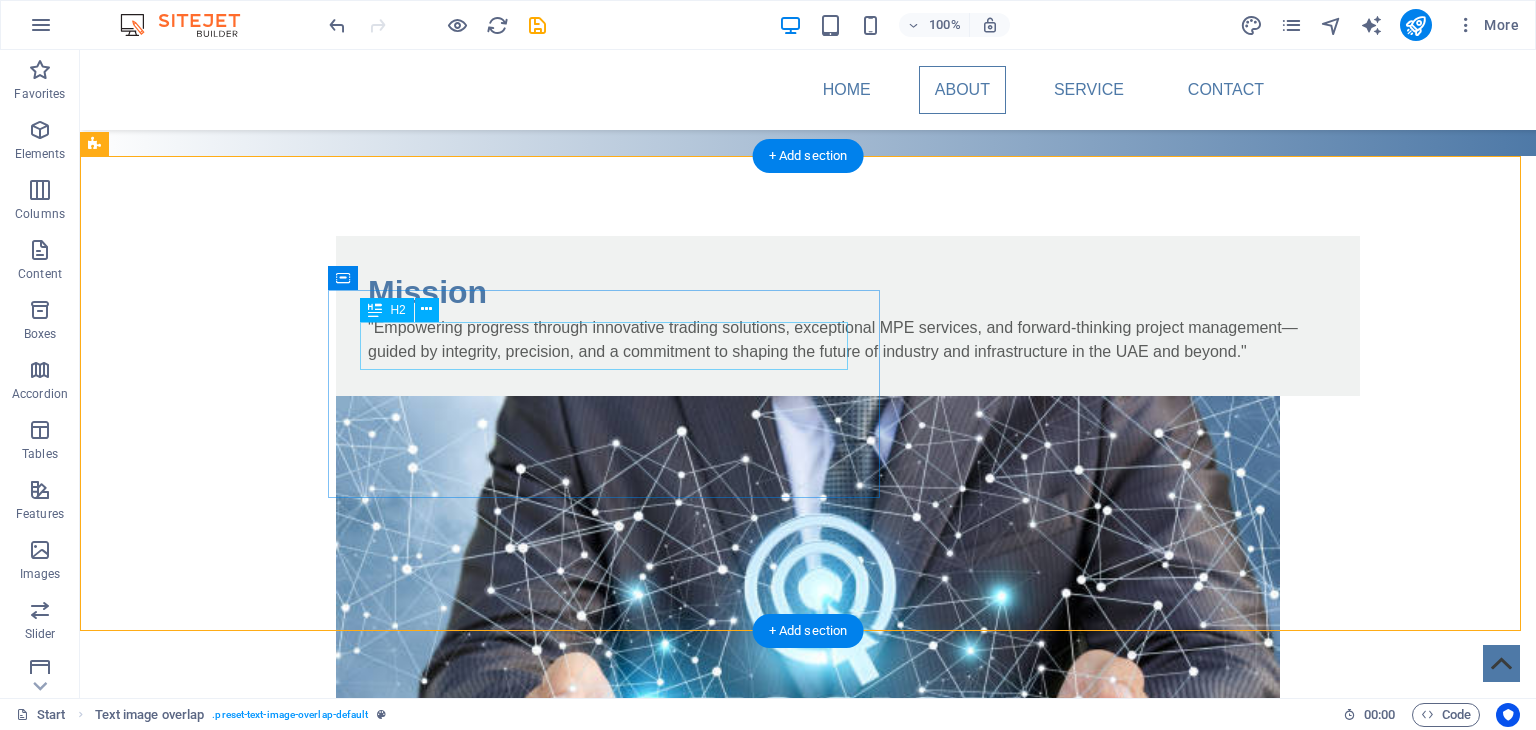 click on "Mission" at bounding box center (848, 292) 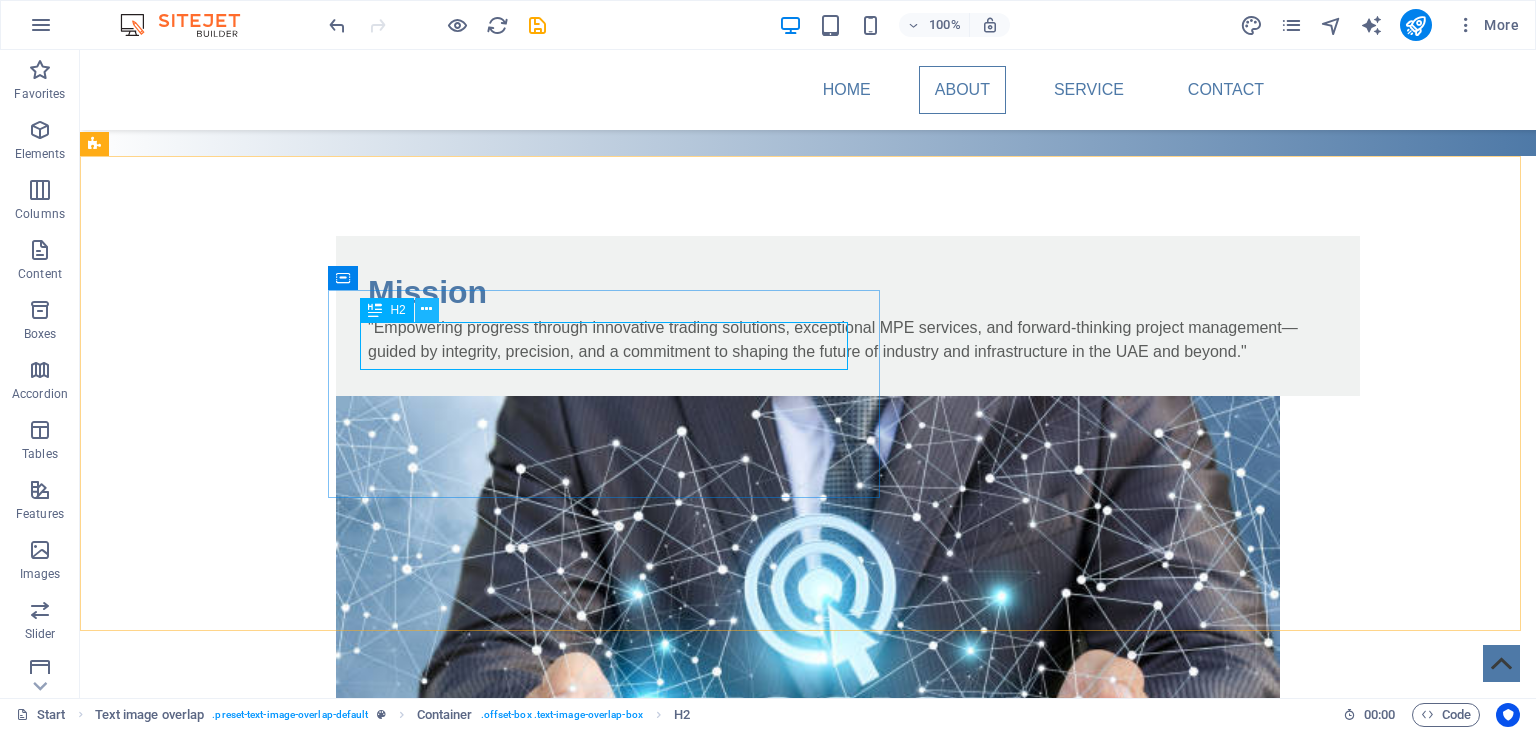 click at bounding box center (426, 309) 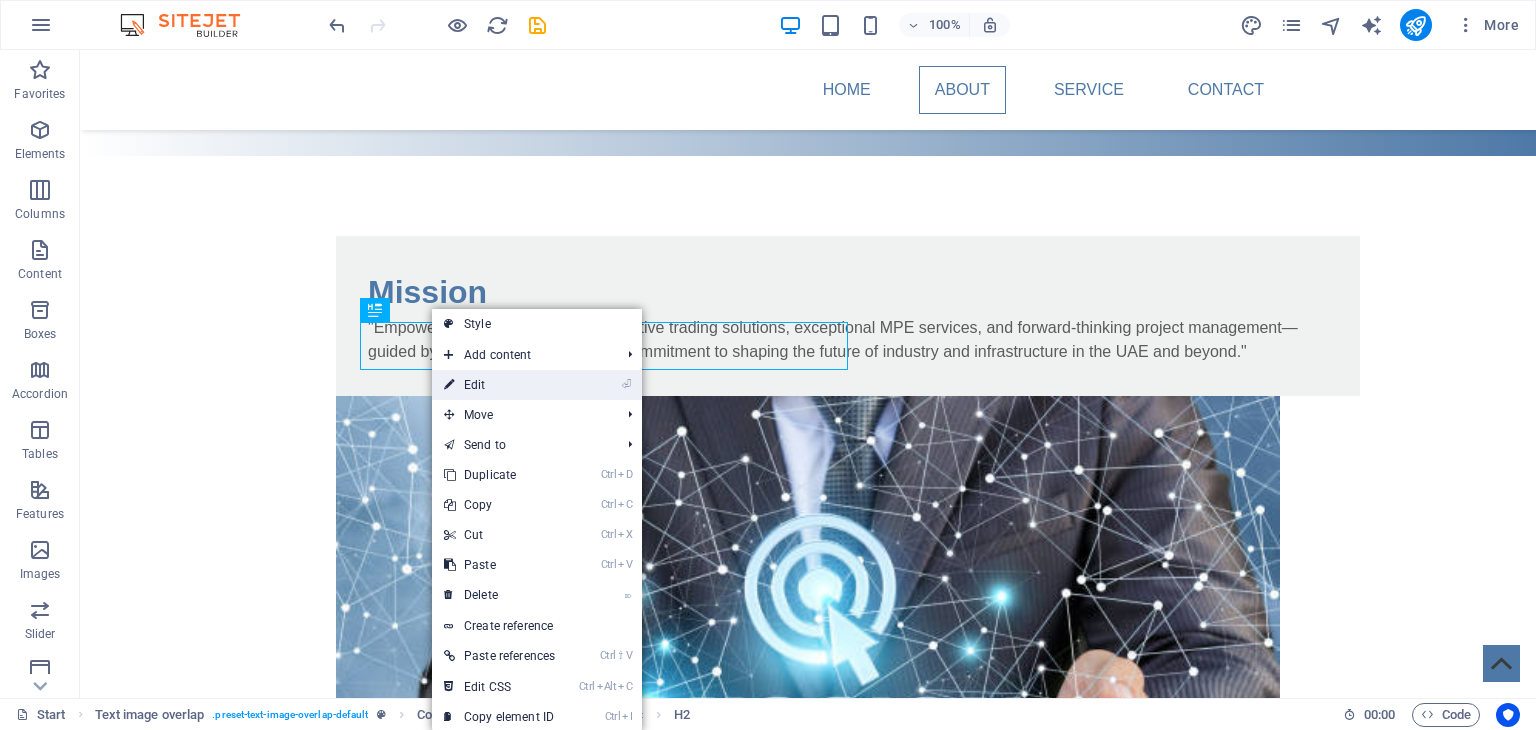 drag, startPoint x: 500, startPoint y: 386, endPoint x: 67, endPoint y: 330, distance: 436.60623 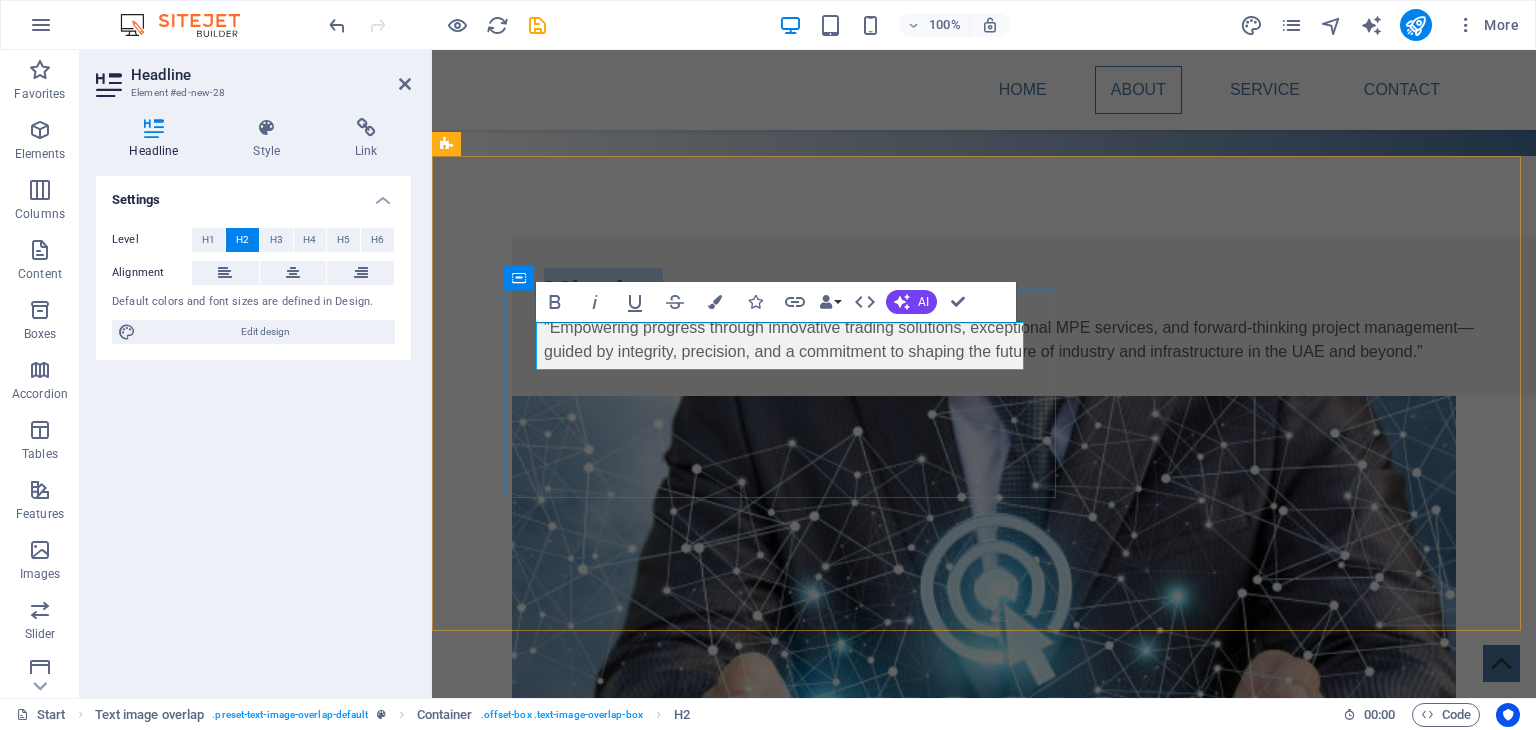 click on "Mission" at bounding box center [1024, 292] 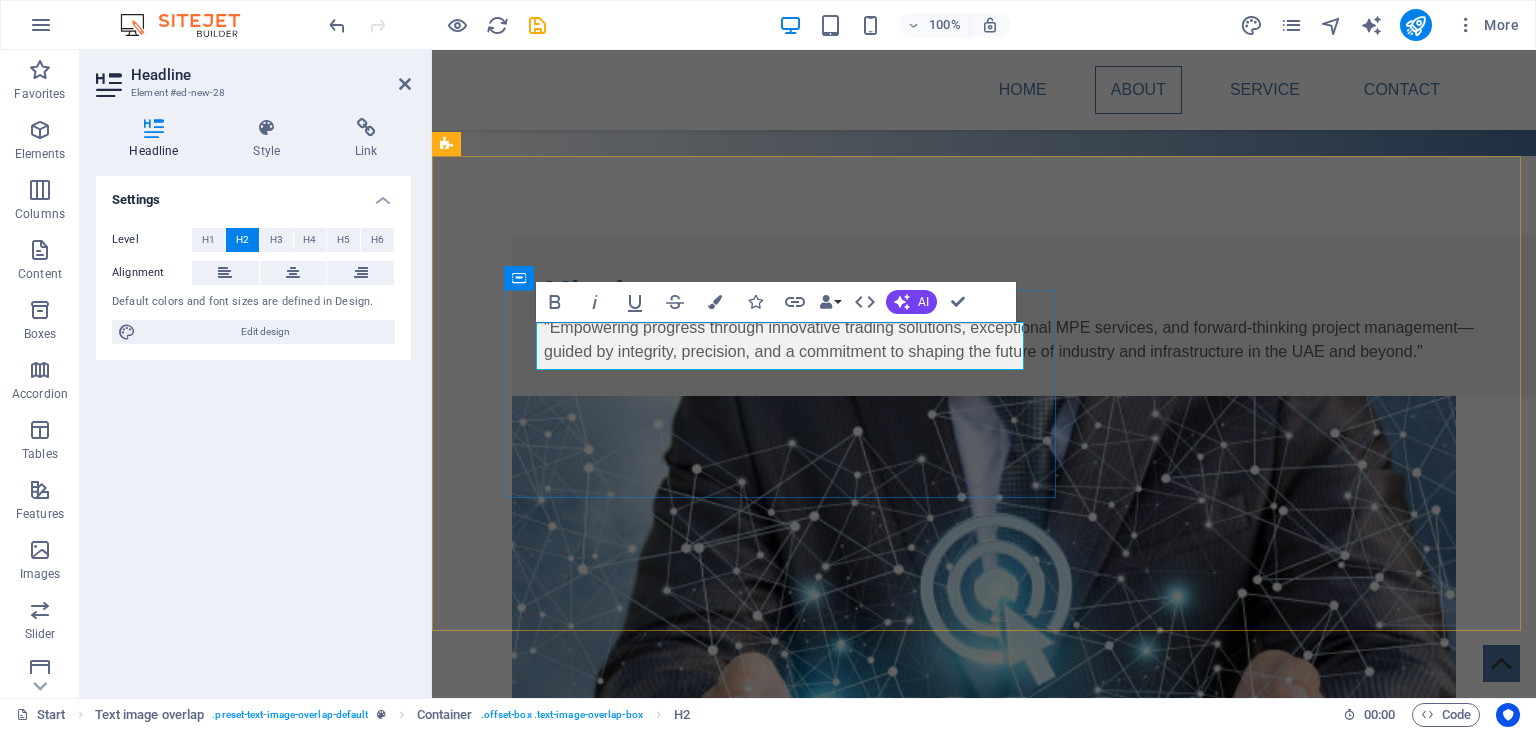 type 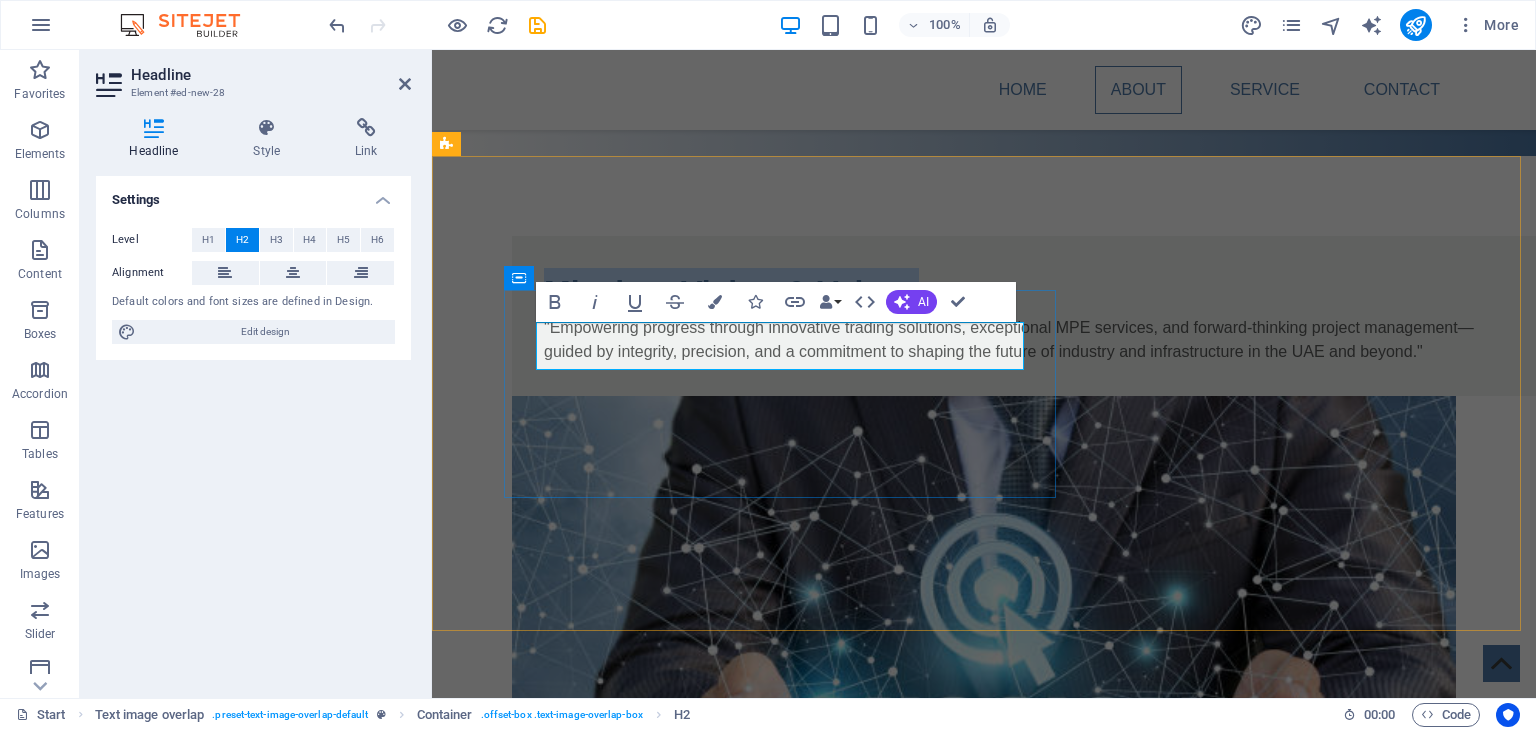 drag, startPoint x: 932, startPoint y: 351, endPoint x: 533, endPoint y: 343, distance: 399.0802 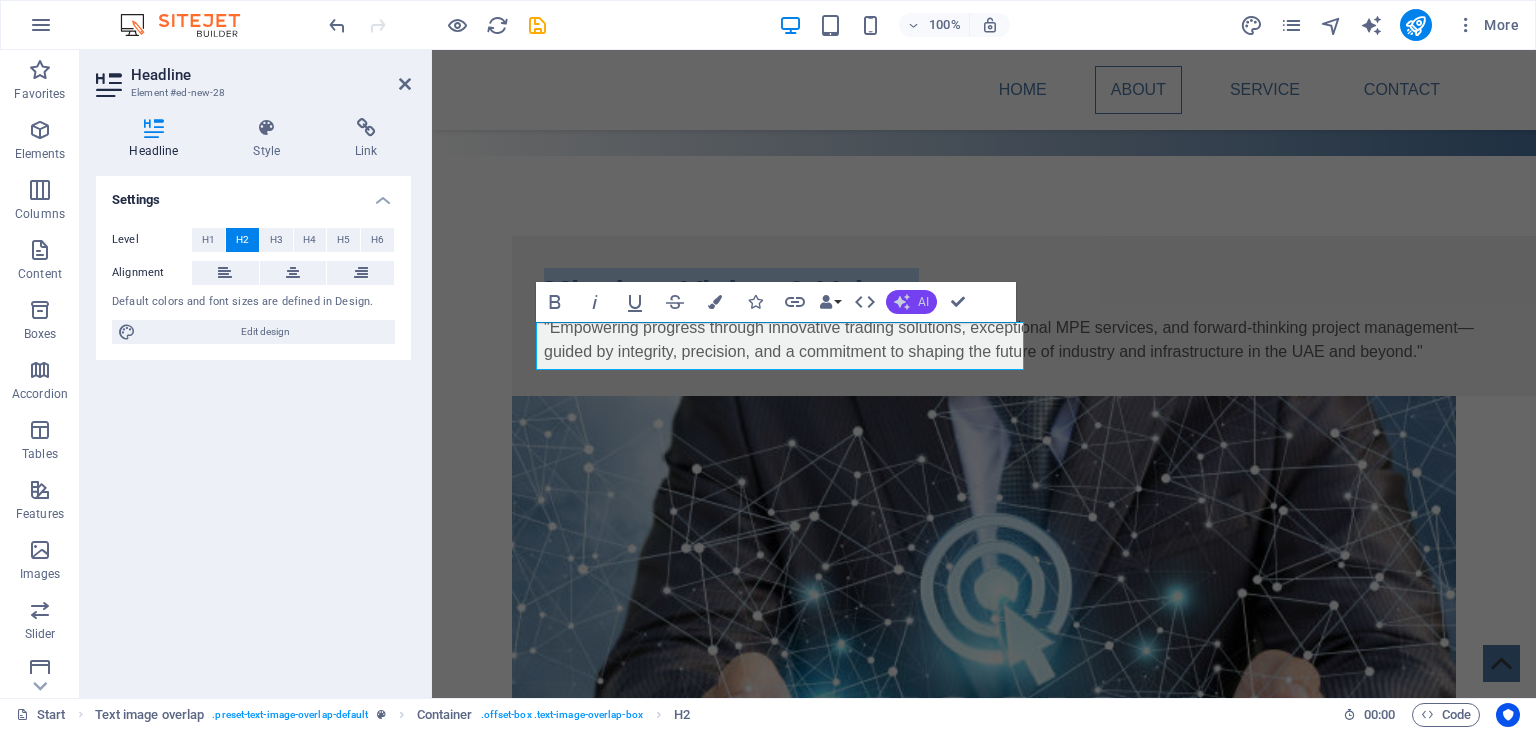 click 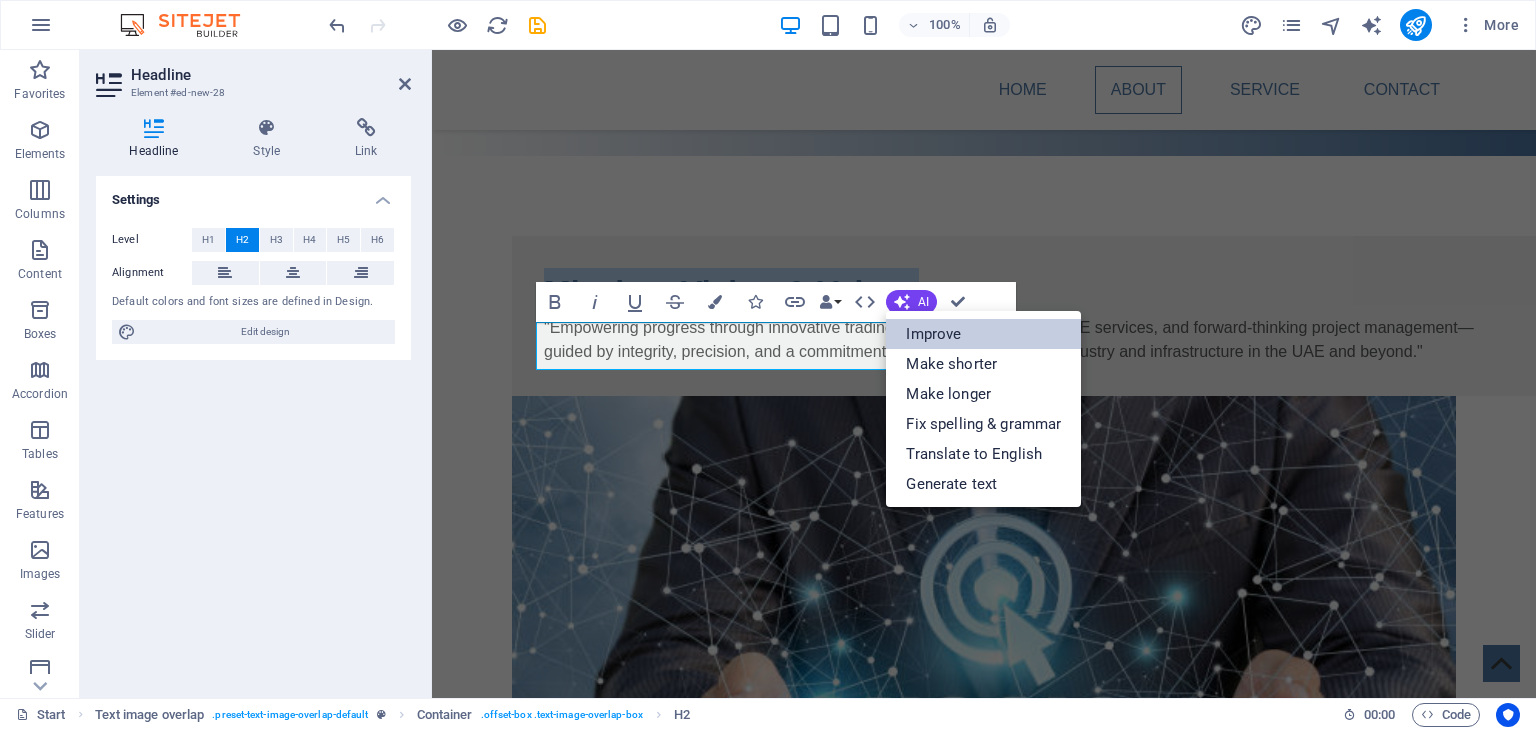 click on "Improve" at bounding box center (983, 334) 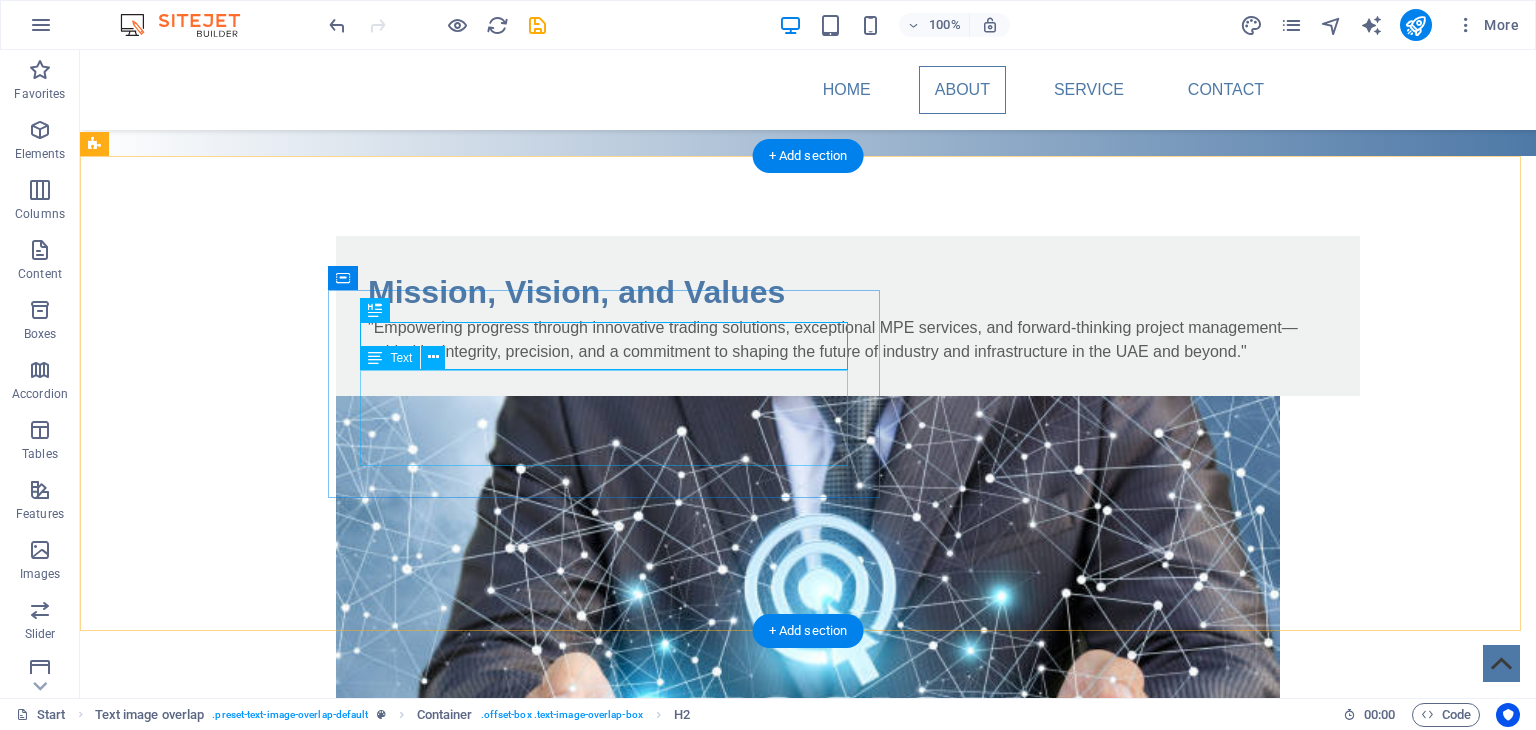 click on ""Empowering progress through innovative trading solutions, exceptional MPE services, and forward-thinking project management—guided by integrity, precision, and a commitment to shaping the future of industry and infrastructure in the UAE and beyond."" at bounding box center (848, 340) 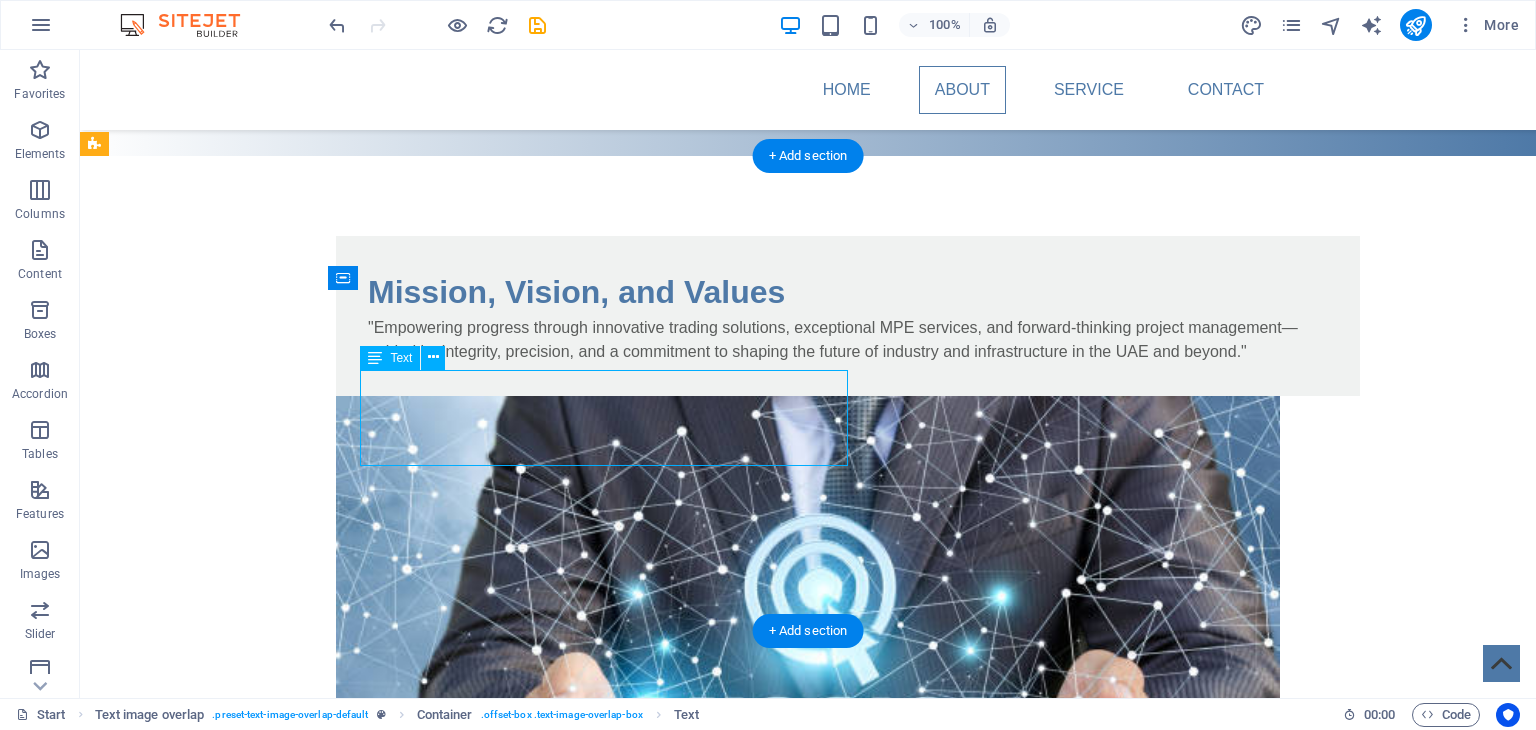 click on "Mission, Vision, and Values" at bounding box center [848, 292] 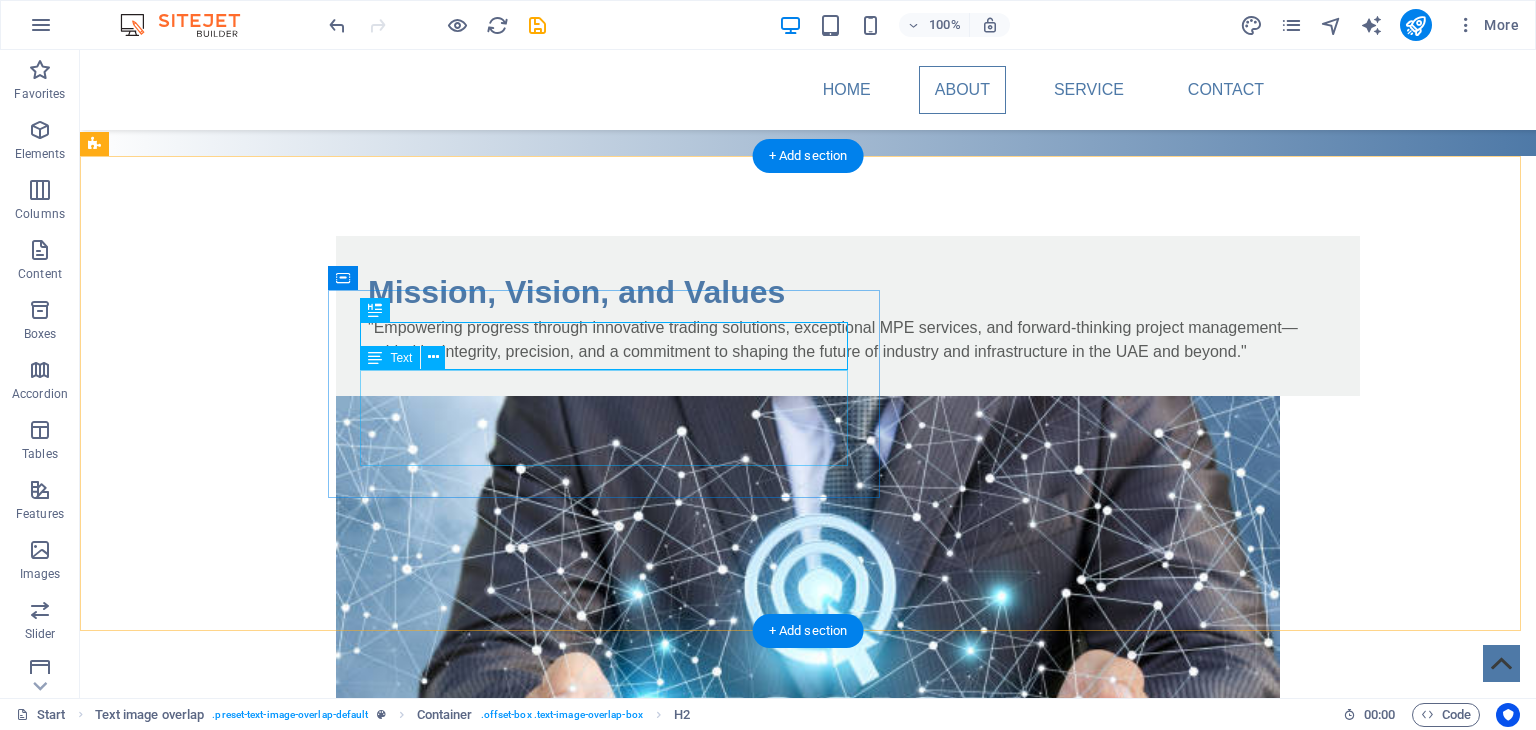 click on ""Empowering progress through innovative trading solutions, exceptional MPE services, and forward-thinking project management—guided by integrity, precision, and a commitment to shaping the future of industry and infrastructure in the UAE and beyond."" at bounding box center [848, 340] 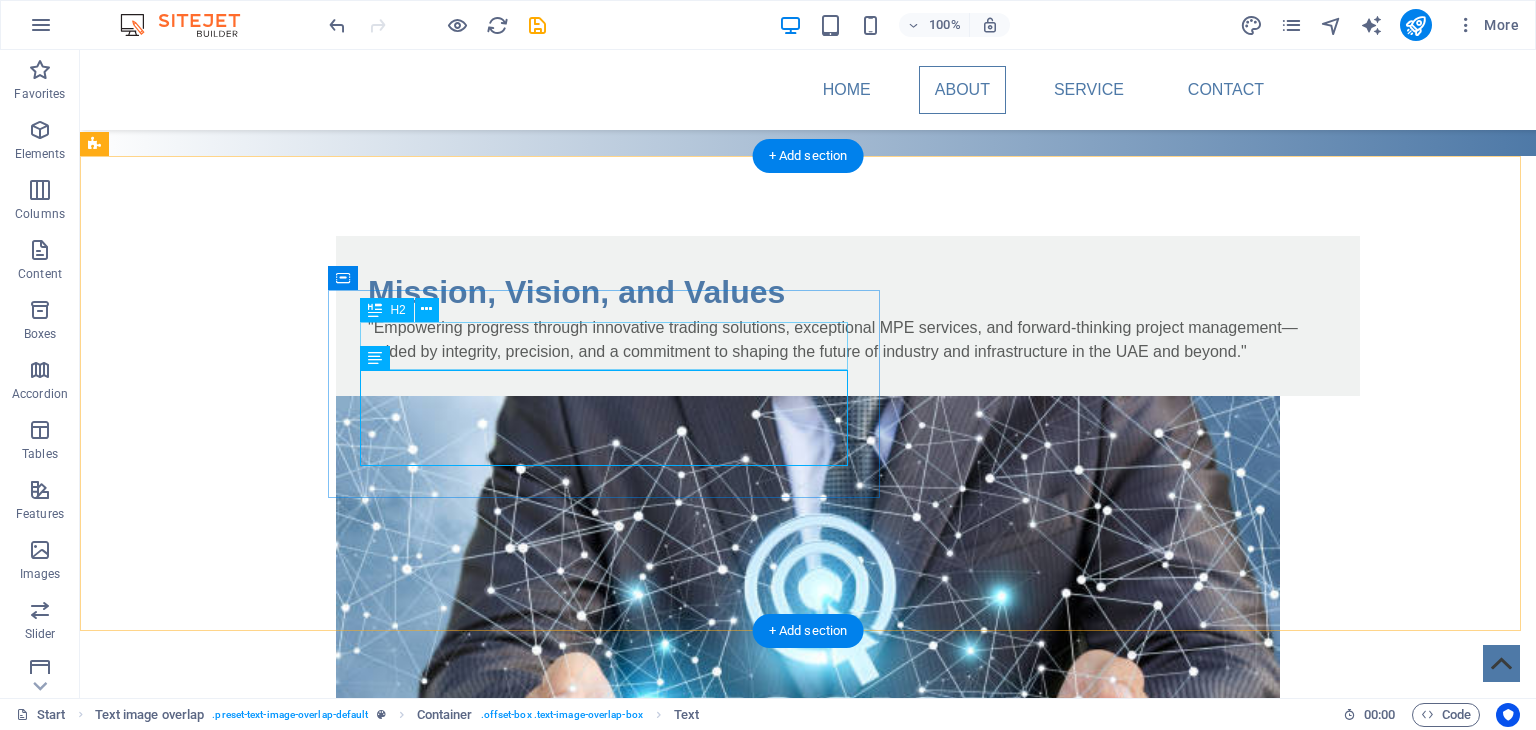 click on "Mission, Vision, and Values" at bounding box center (848, 292) 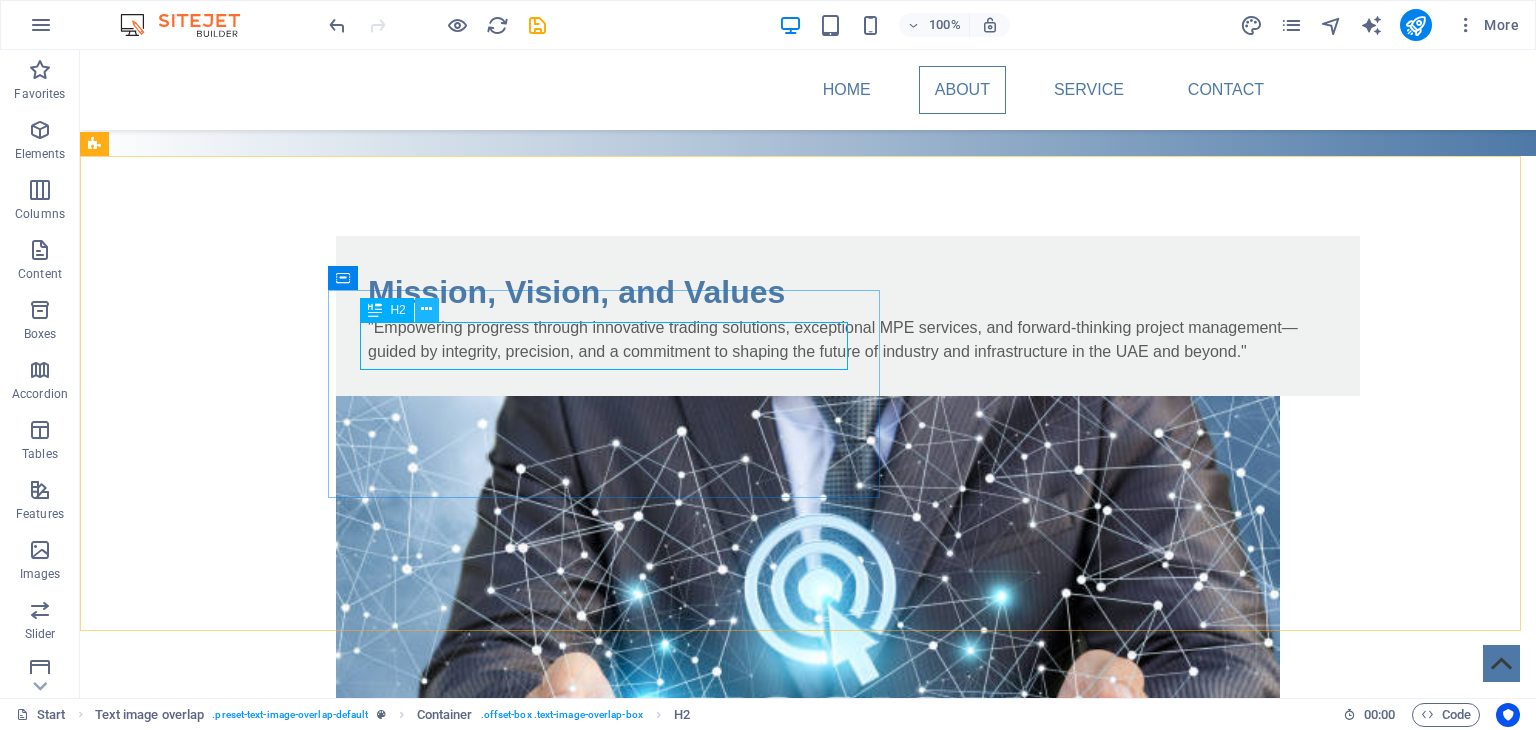 click at bounding box center (426, 309) 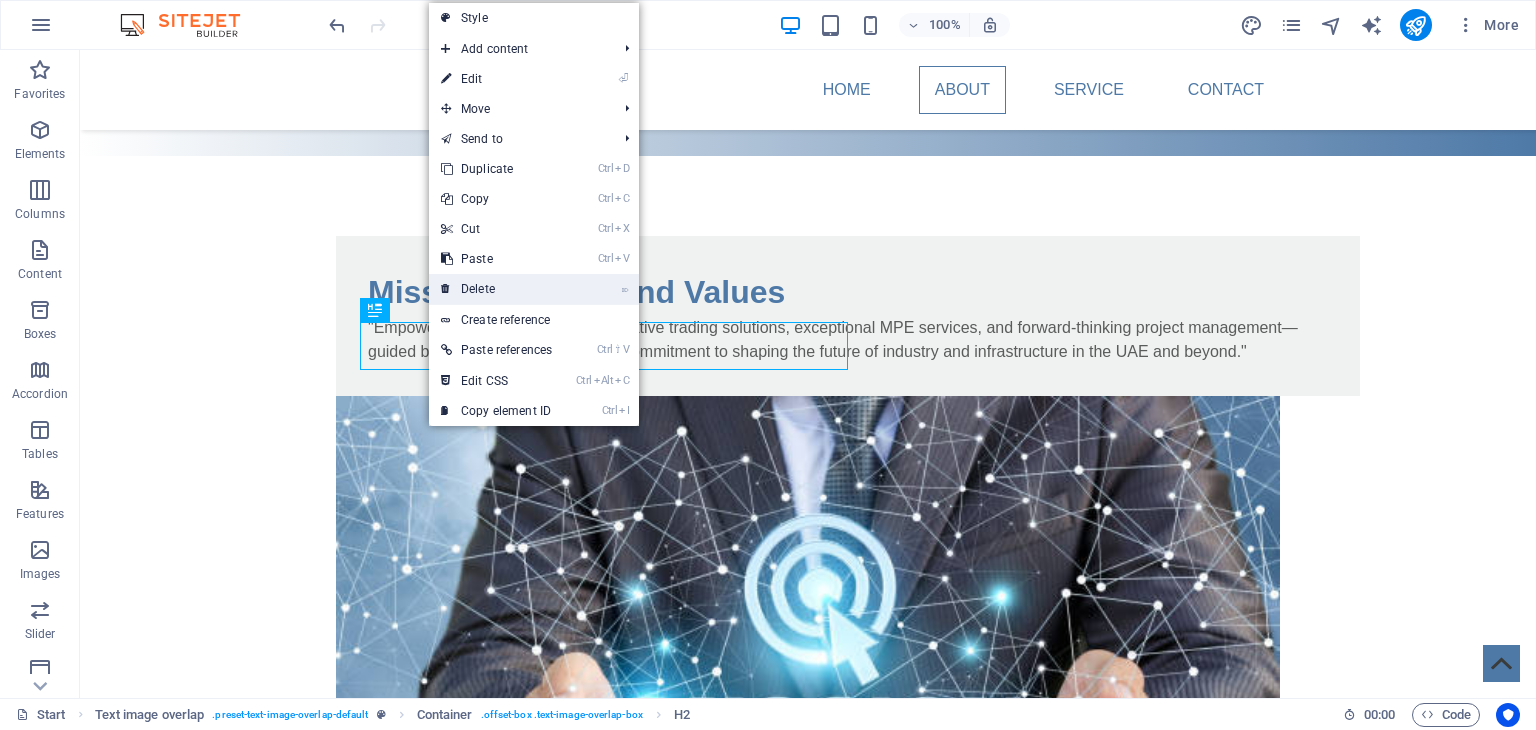 click on "⌦  Delete" at bounding box center [496, 289] 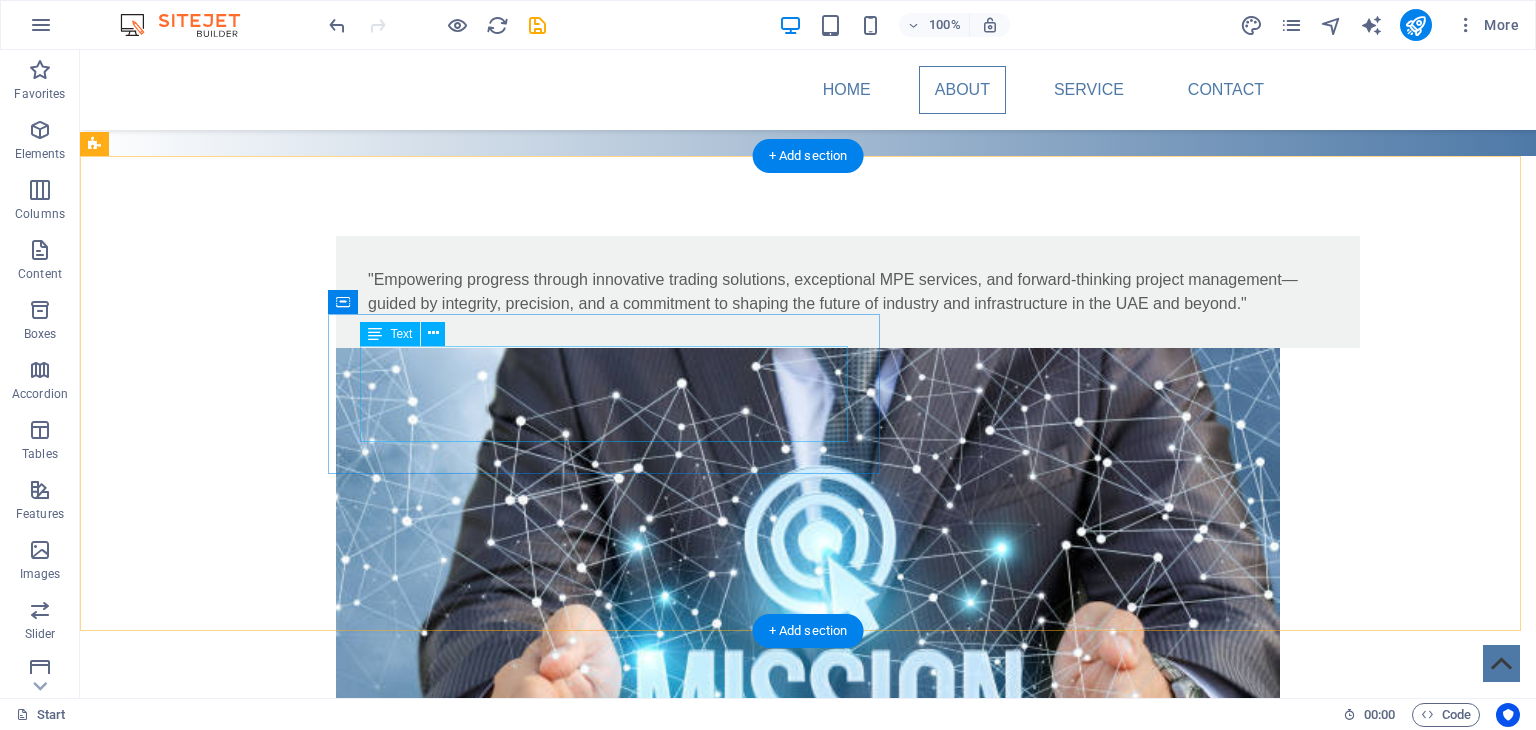 click on ""Empowering progress through innovative trading solutions, exceptional MPE services, and forward-thinking project management—guided by integrity, precision, and a commitment to shaping the future of industry and infrastructure in the UAE and beyond."" at bounding box center (848, 292) 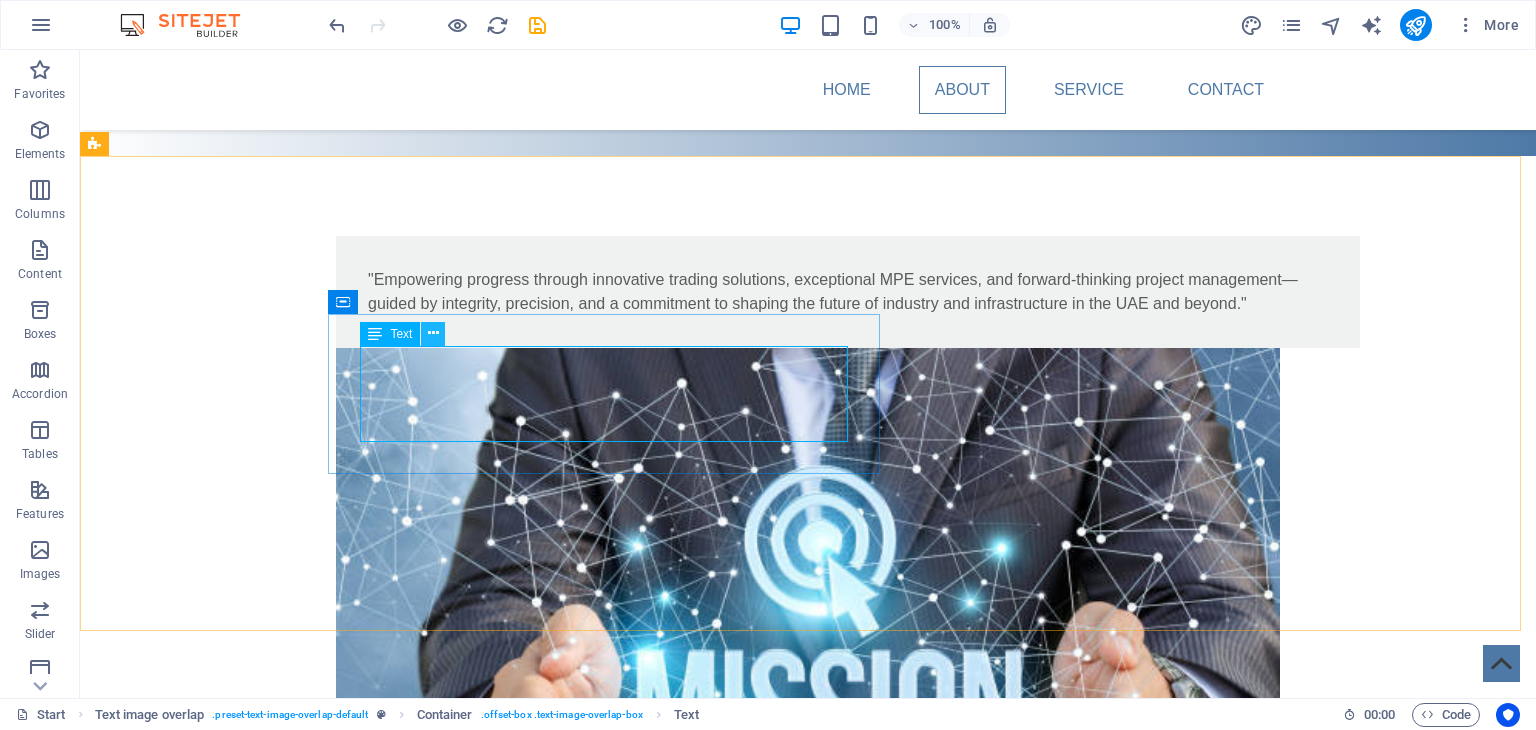 click at bounding box center [433, 333] 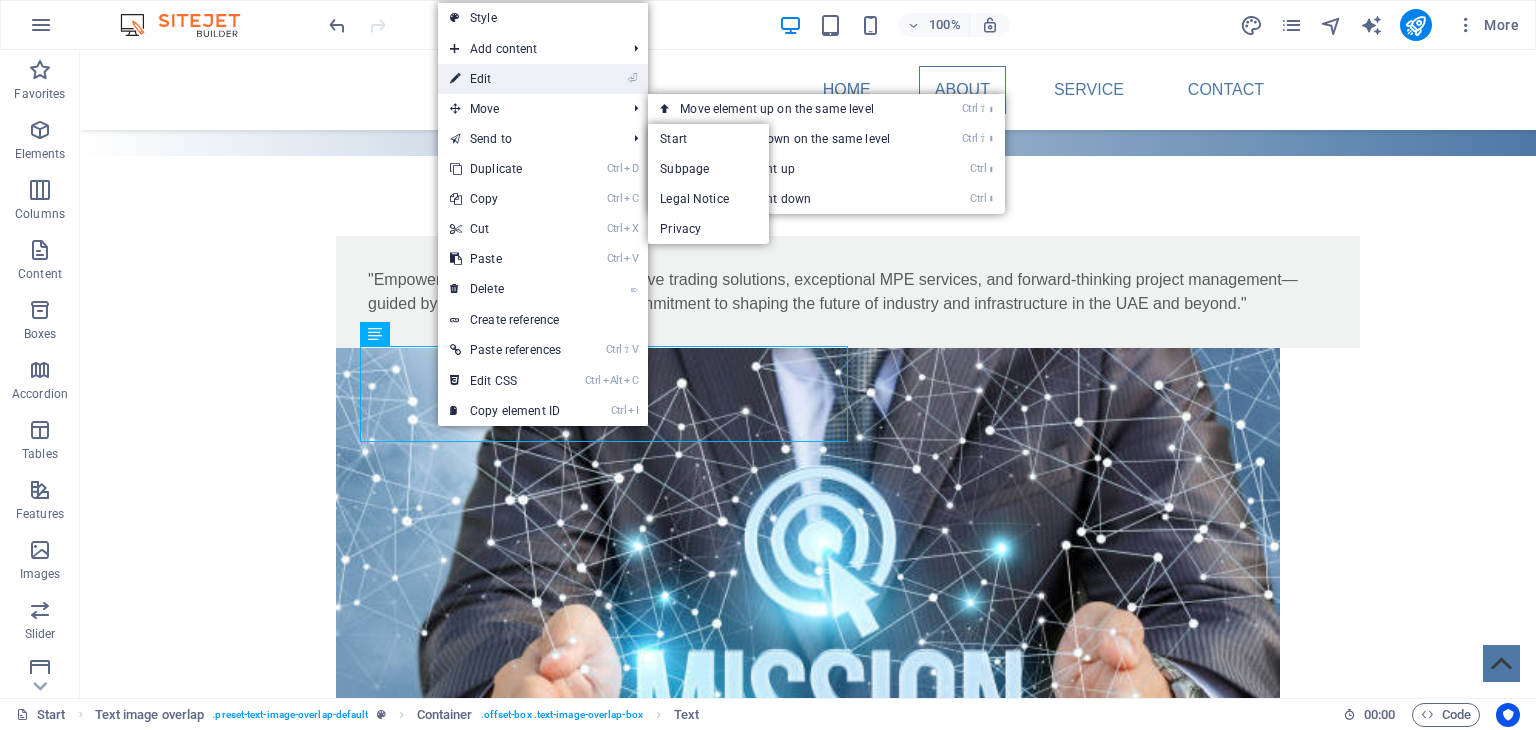 click on "⏎  Edit" at bounding box center (505, 79) 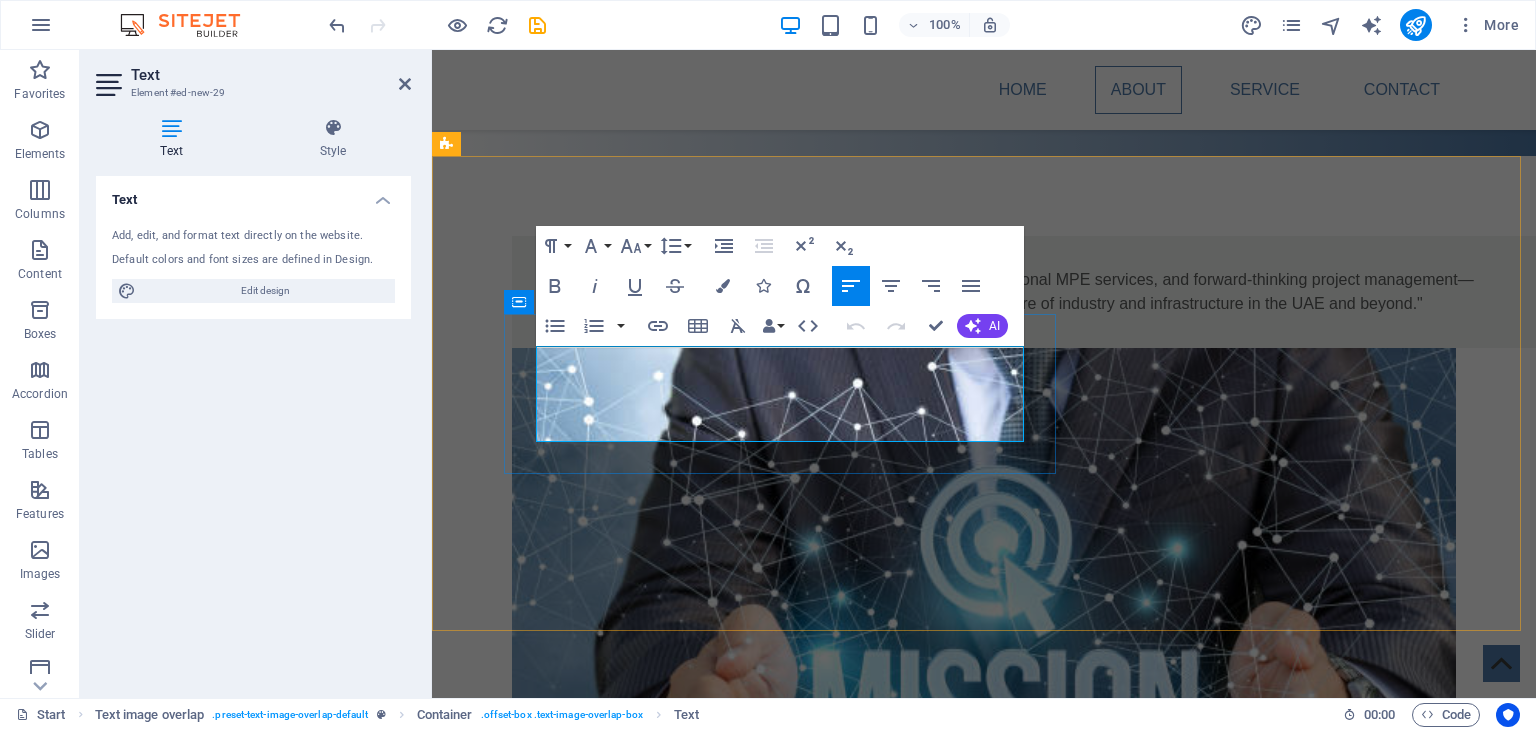 click on ""Empowering progress through innovative trading solutions, exceptional MPE services, and forward-thinking project management—guided by integrity, precision, and a commitment to shaping the future of industry and infrastructure in the UAE and beyond."" at bounding box center [1024, 292] 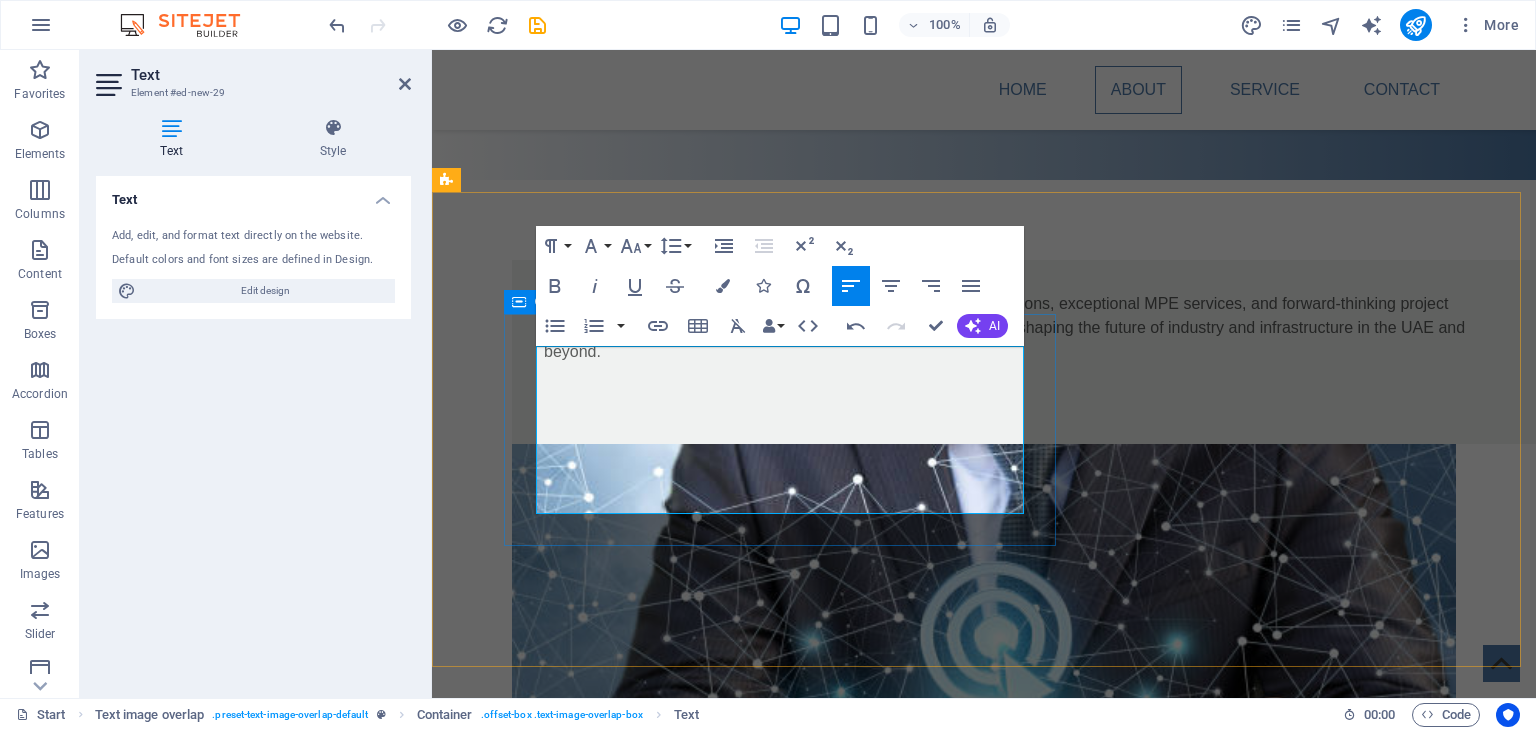 scroll, scrollTop: 464, scrollLeft: 0, axis: vertical 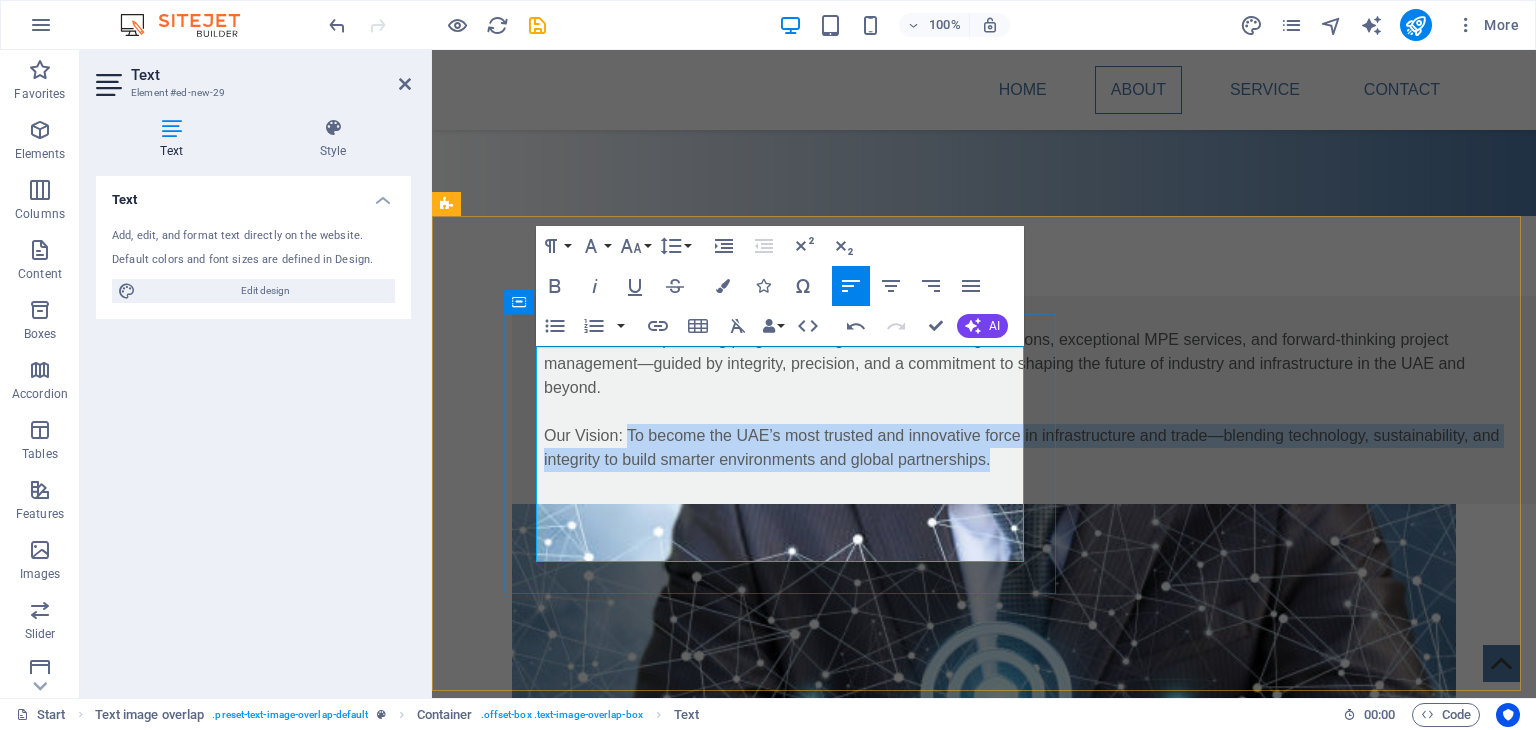 drag, startPoint x: 620, startPoint y: 498, endPoint x: 981, endPoint y: 546, distance: 364.17715 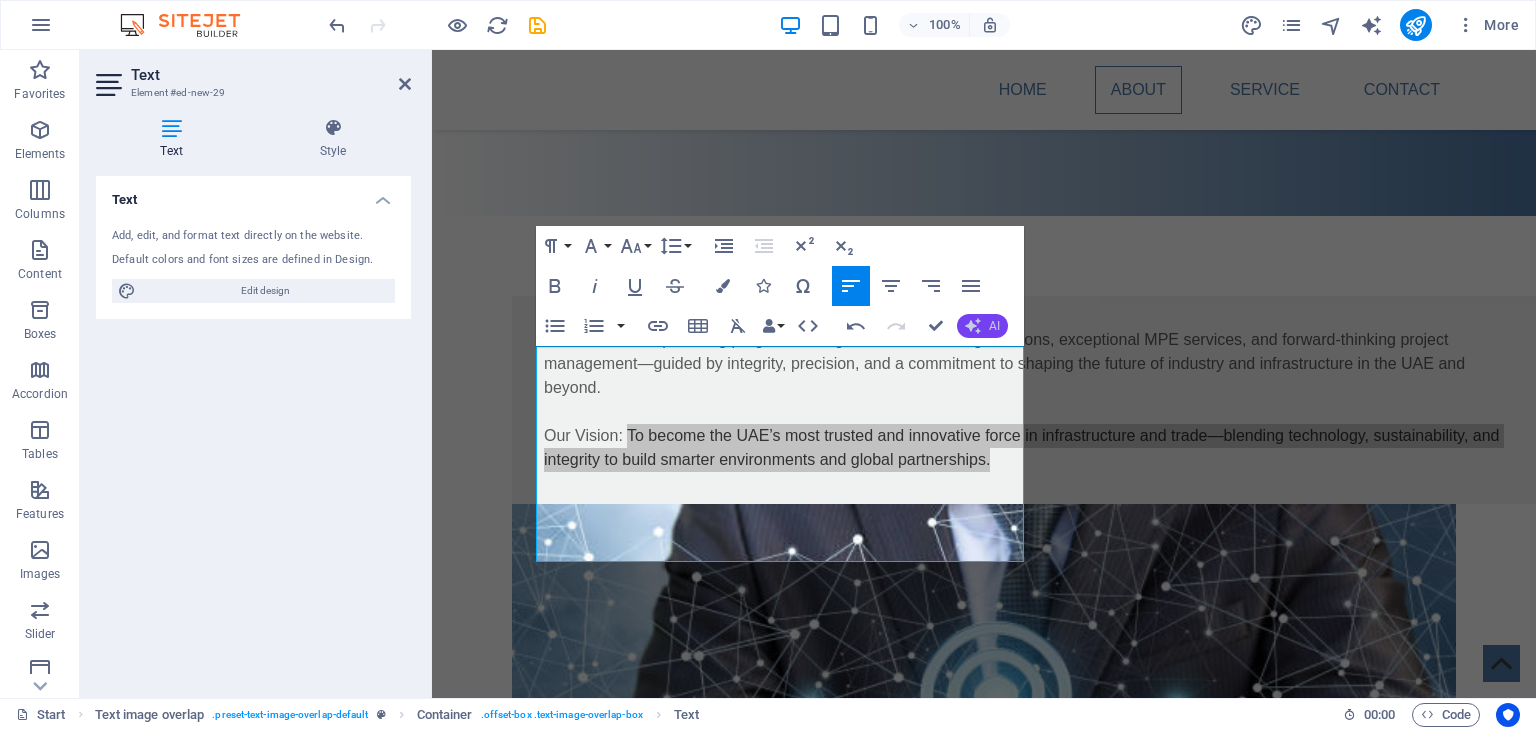 click 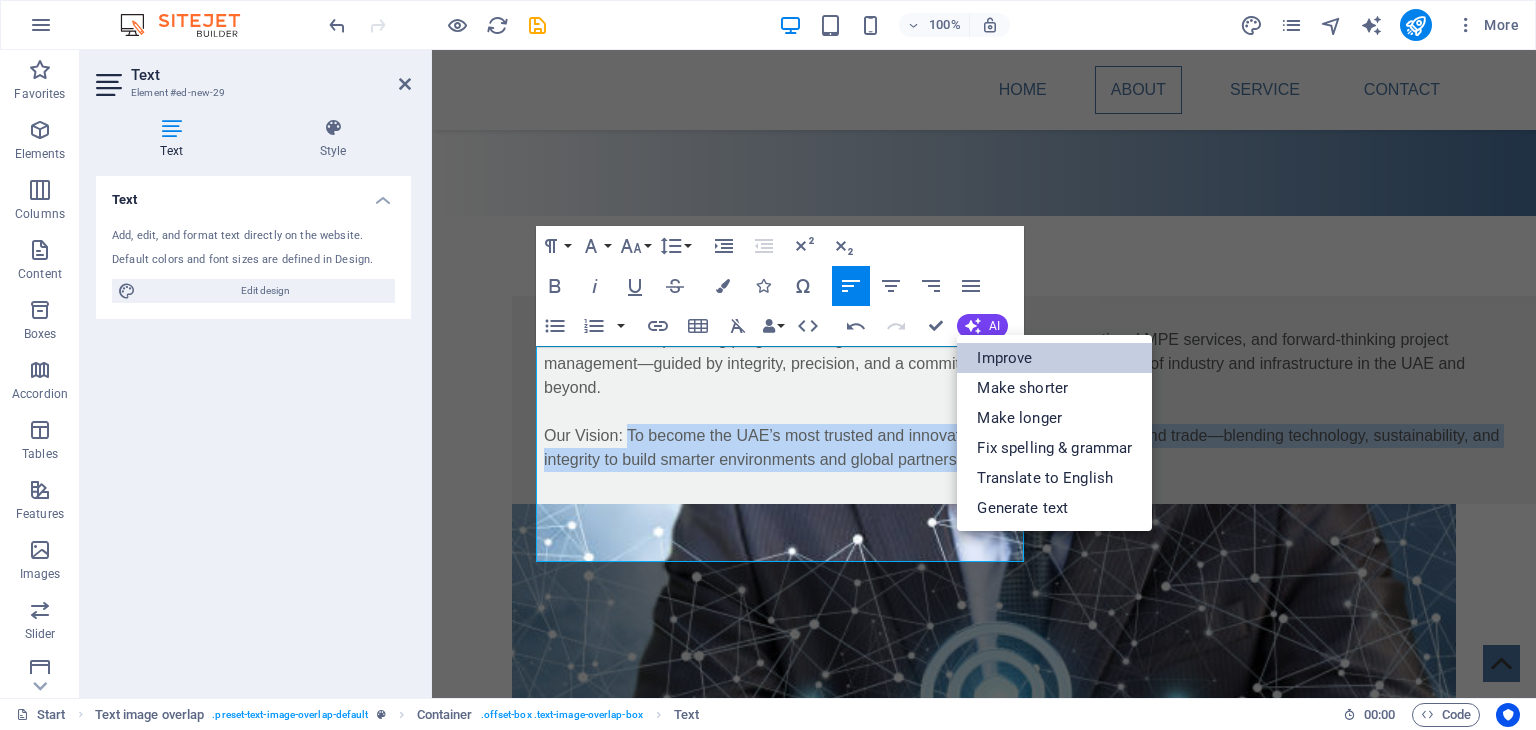 click on "Improve" at bounding box center [1054, 358] 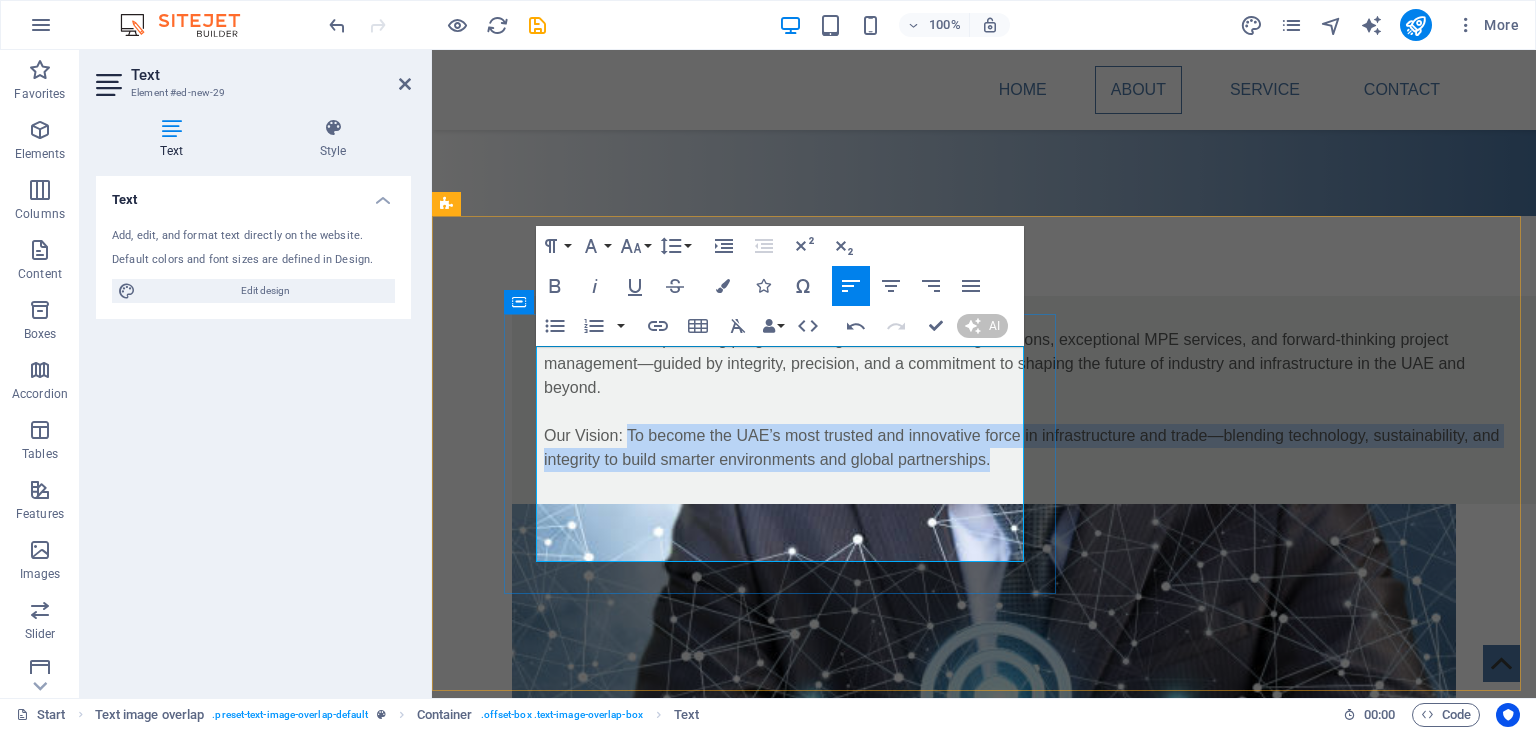 click on "Our Mission: Empowering progress through innovative trading solutions, exceptional MPE services, and forward-thinking project management—guided by integrity, precision, and a commitment to shaping the future of industry and infrastructure in the UAE and beyond. Our Vision: To become the UAE’s most trusted and innovative force in infrastructure and trade—blending technology, sustainability, and integrity to build smarter environments and global partnerships." at bounding box center [1024, 400] 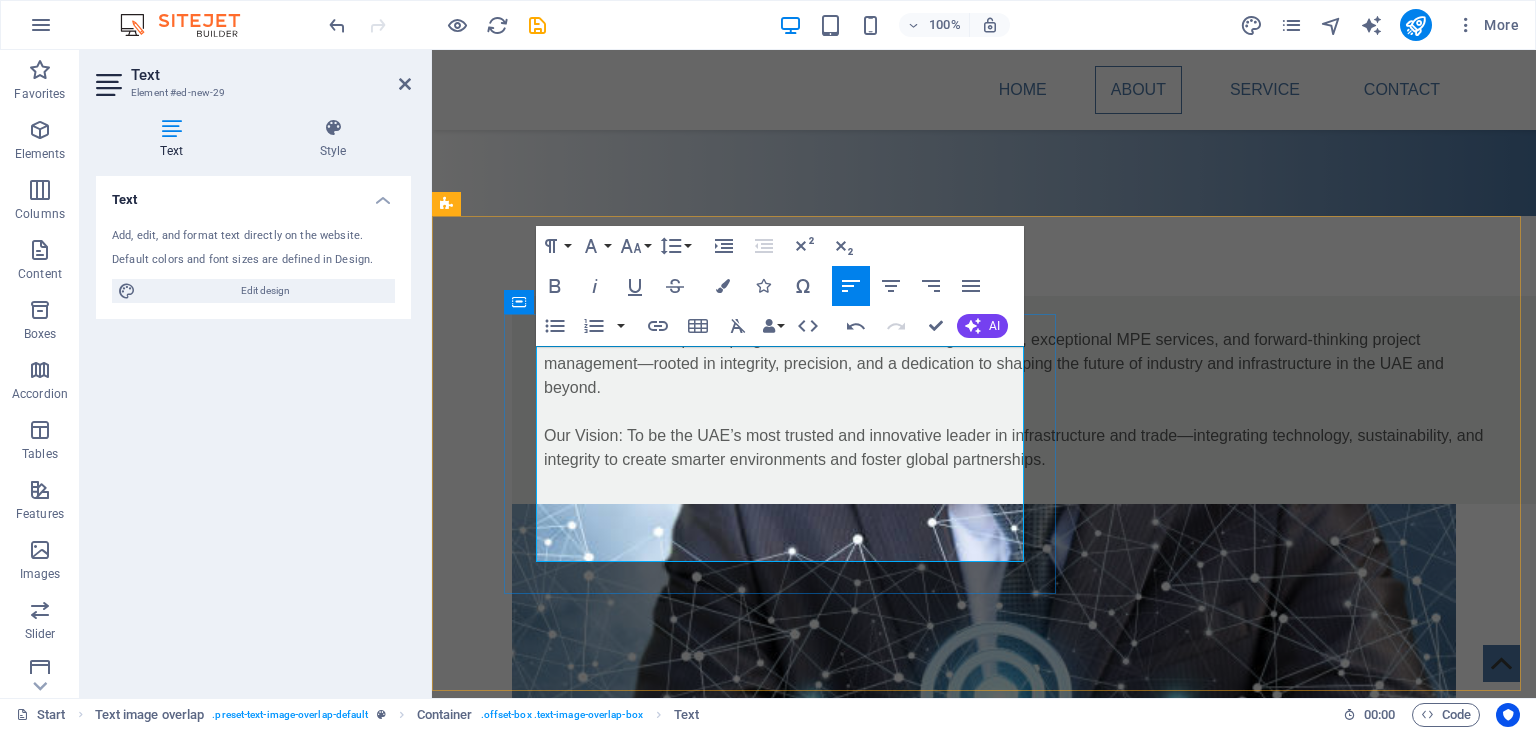 click on "Our Mission: To empower progress with innovative trading solutions, exceptional MPE services, and forward-thinking project management—rooted in integrity, precision, and a dedication to shaping the future of industry and infrastructure in the UAE and beyond. Our Vision: To be the UAE’s most trusted and innovative leader in infrastructure and trade—integrating technology, sustainability, and integrity to create smarter environments and foster global partnerships." at bounding box center (1024, 400) 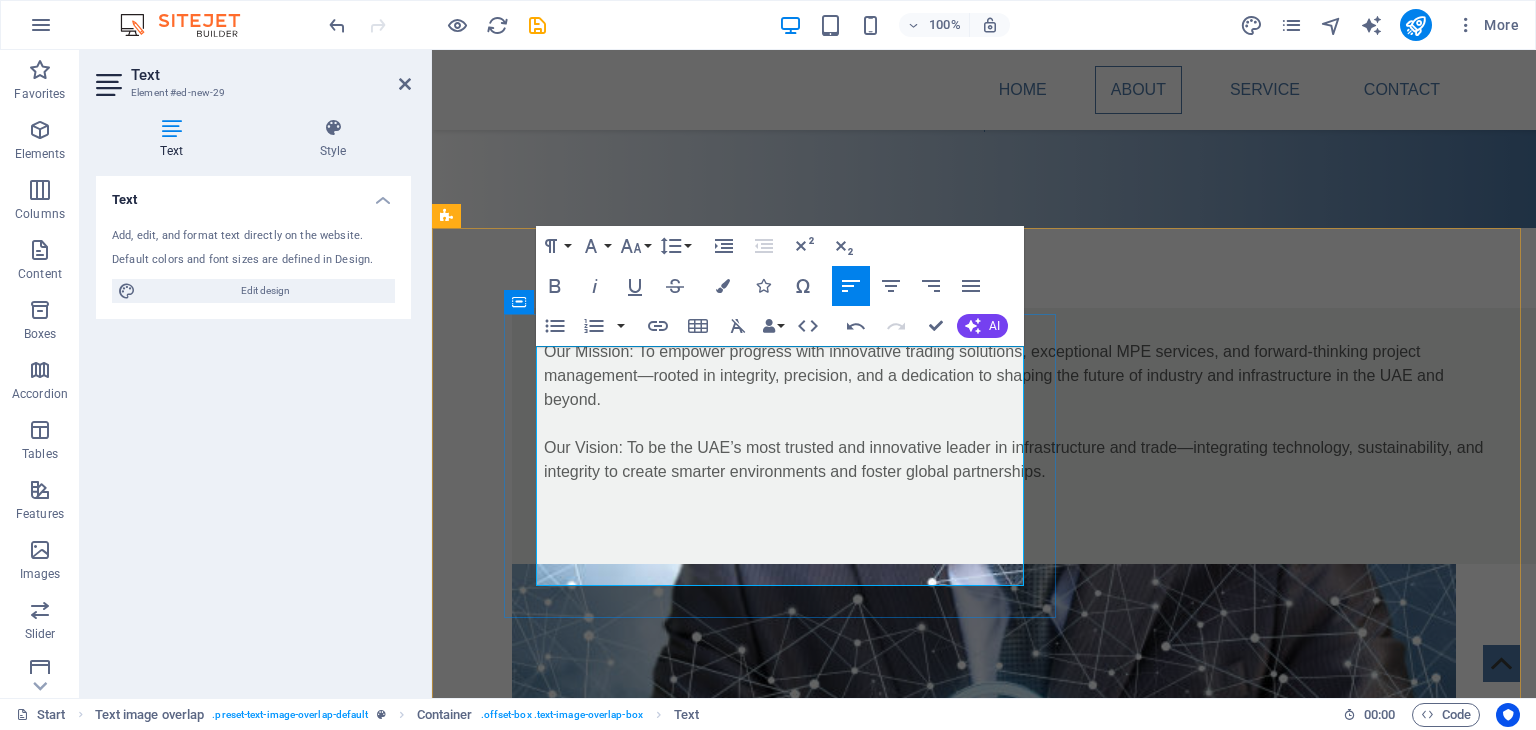 scroll, scrollTop: 422, scrollLeft: 0, axis: vertical 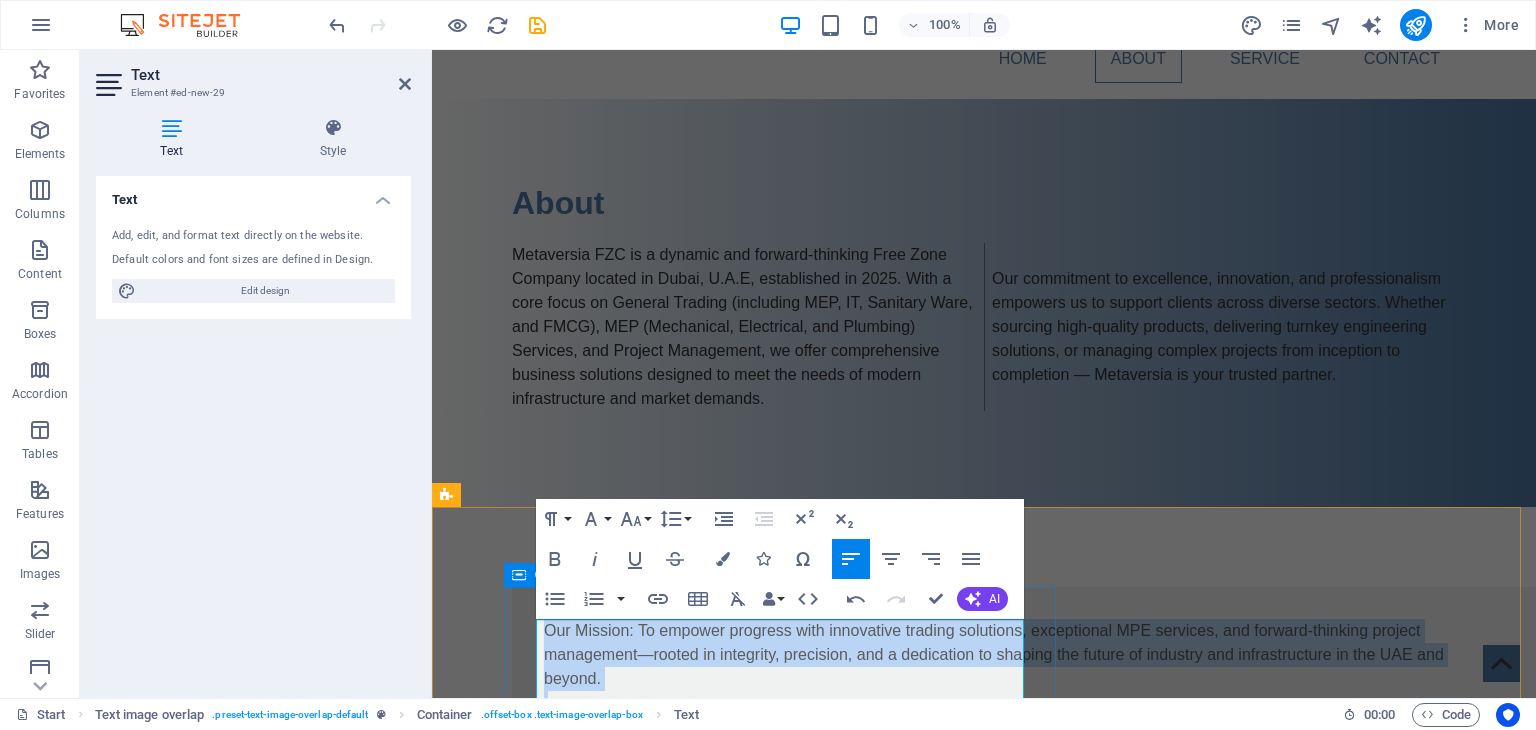 drag, startPoint x: 1000, startPoint y: 492, endPoint x: 535, endPoint y: 632, distance: 485.61816 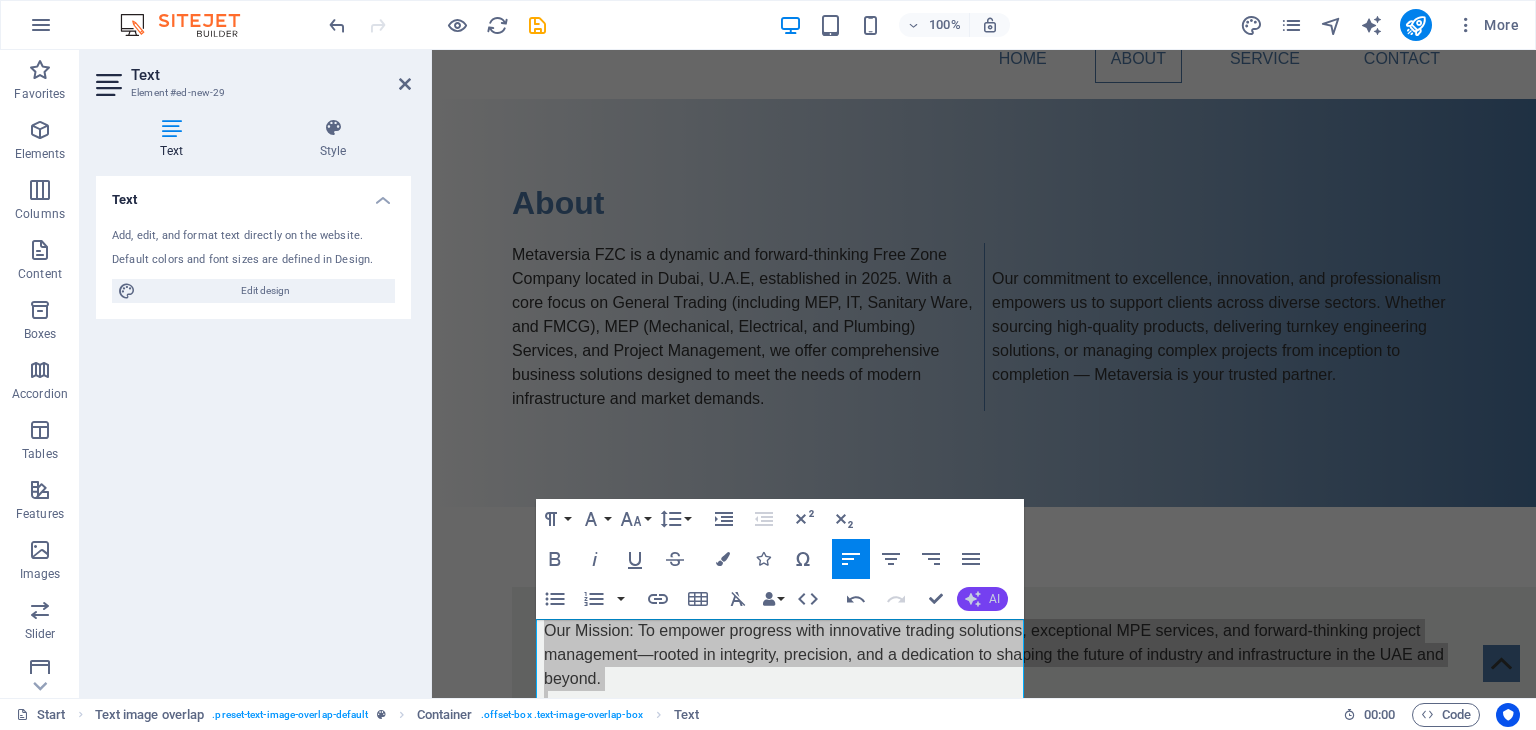 click 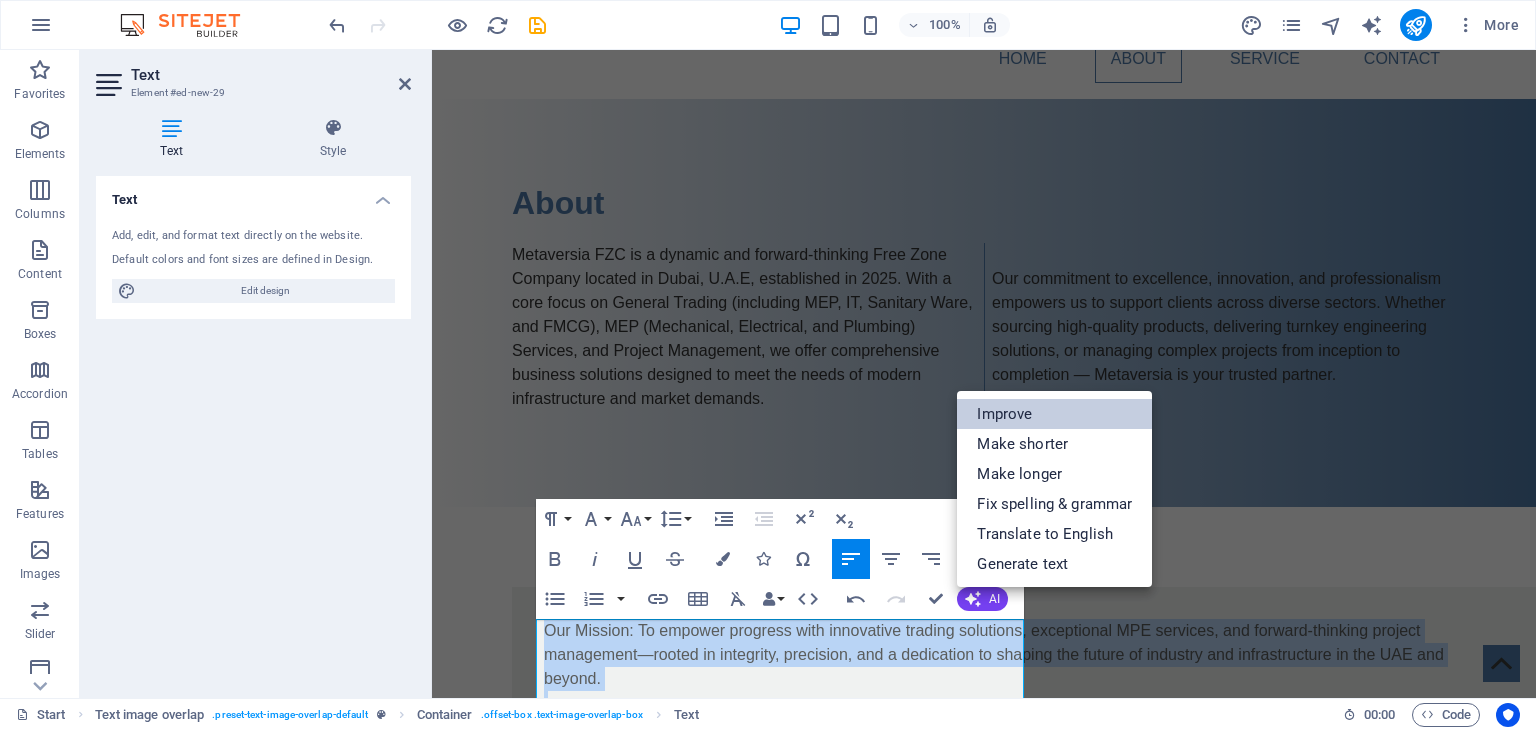 click on "Improve" at bounding box center [1054, 414] 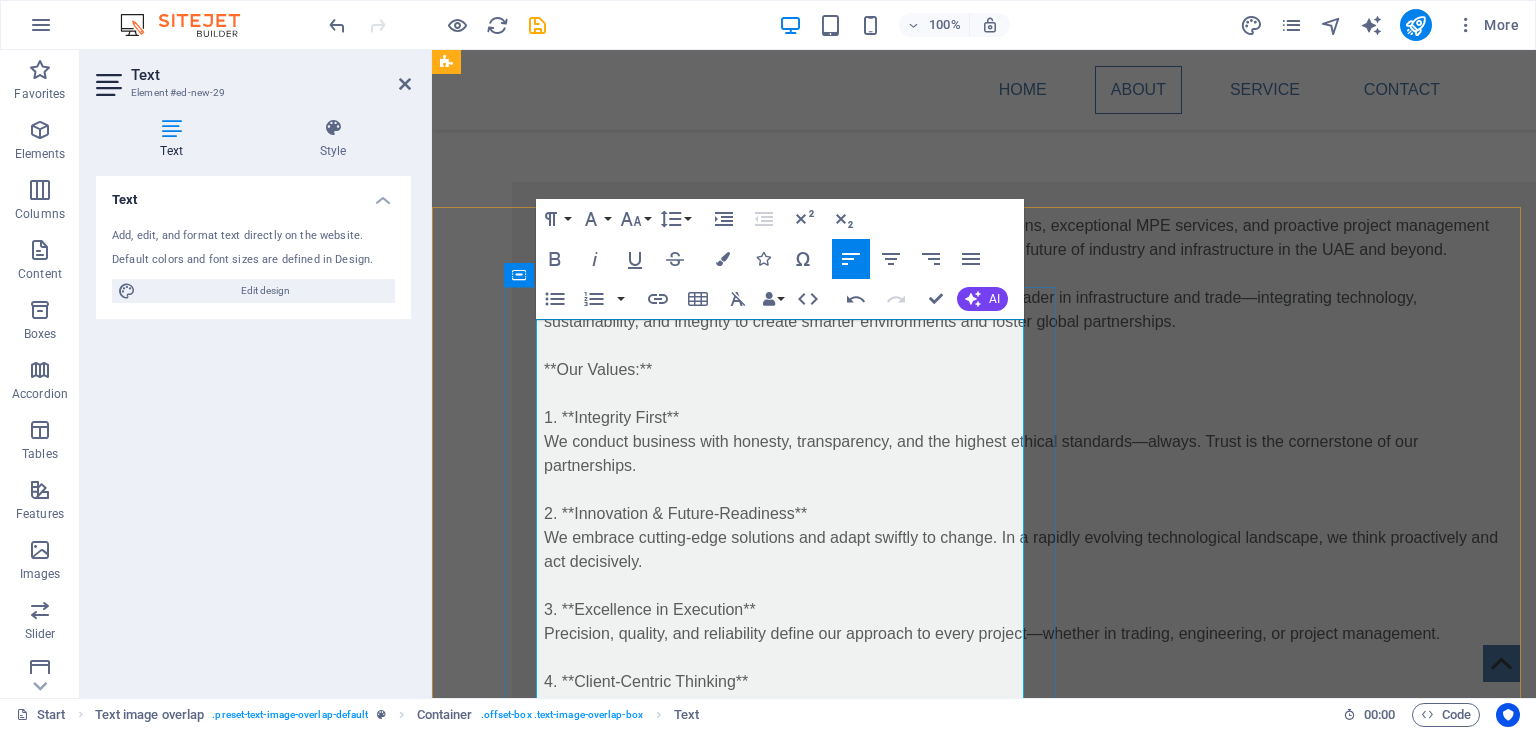 scroll, scrollTop: 449, scrollLeft: 0, axis: vertical 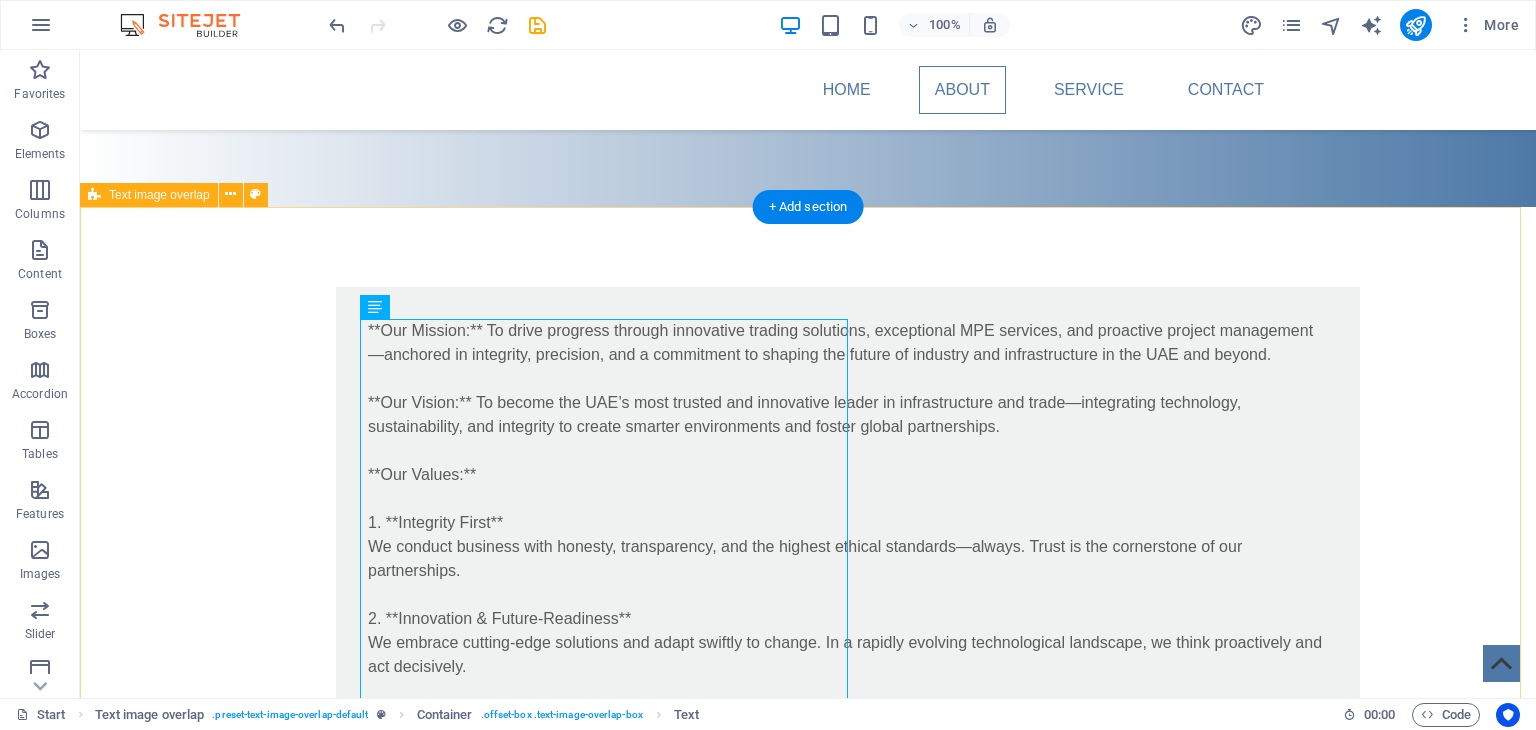 click on "**Our Mission:** To drive progress through innovative trading solutions, exceptional MPE services, and proactive project management—anchored in integrity, precision, and a commitment to shaping the future of industry and infrastructure in the UAE and beyond. **Our Vision:** To become the UAE’s most trusted and innovative leader in infrastructure and trade—integrating technology, sustainability, and integrity to create smarter environments and foster global partnerships. **Our Values:** 1. **Integrity First**      We conduct business with honesty, transparency, and the highest ethical standards—always. Trust is the cornerstone of our partnerships. 2. **Innovation & Future-Readiness**      We embrace cutting-edge solutions and adapt swiftly to change. In a rapidly evolving technological landscape, we think proactively and act decisively. 3. **Excellence in Execution**      Precision, quality, and reliability define our approach to every project—whether in trading, engineering, or project management." at bounding box center (808, 1077) 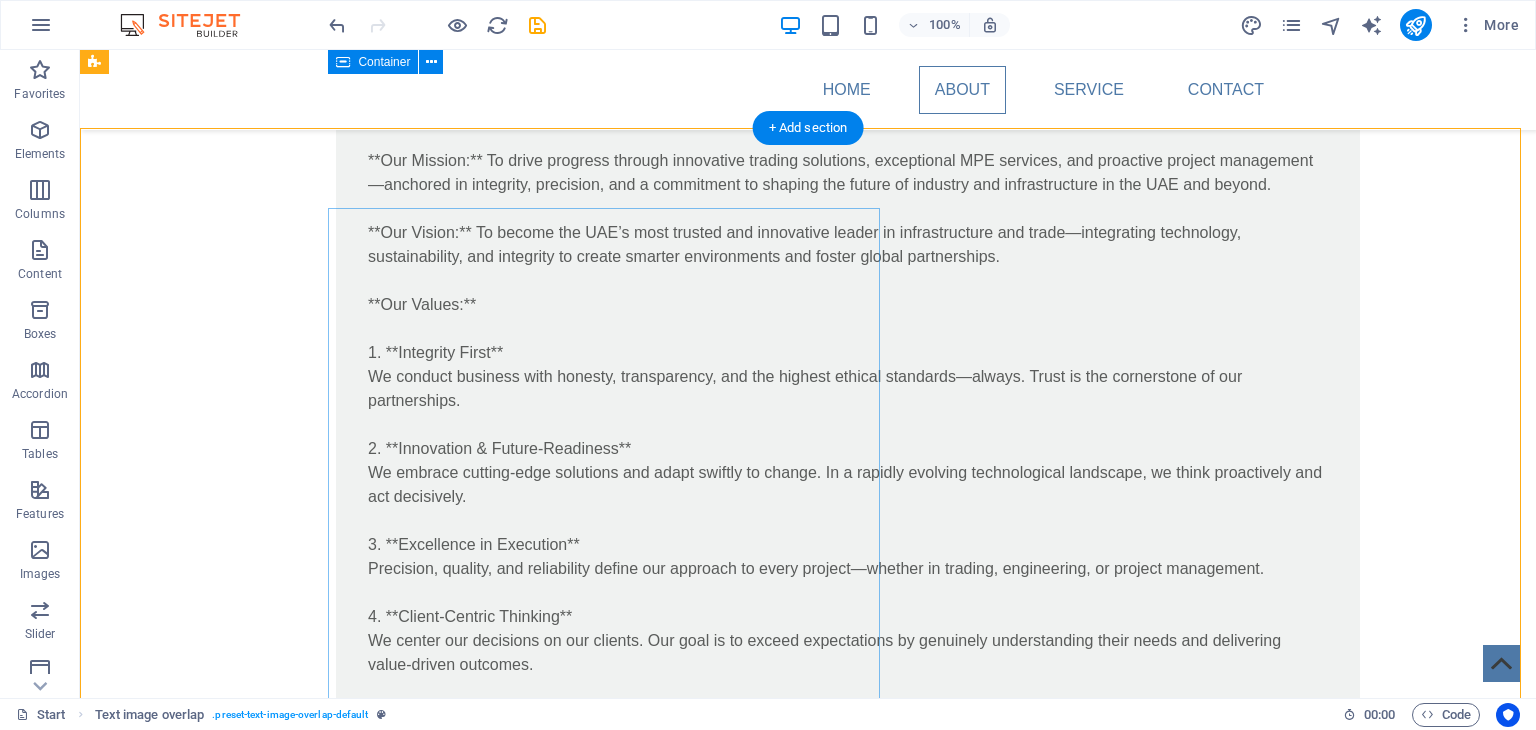 scroll, scrollTop: 449, scrollLeft: 0, axis: vertical 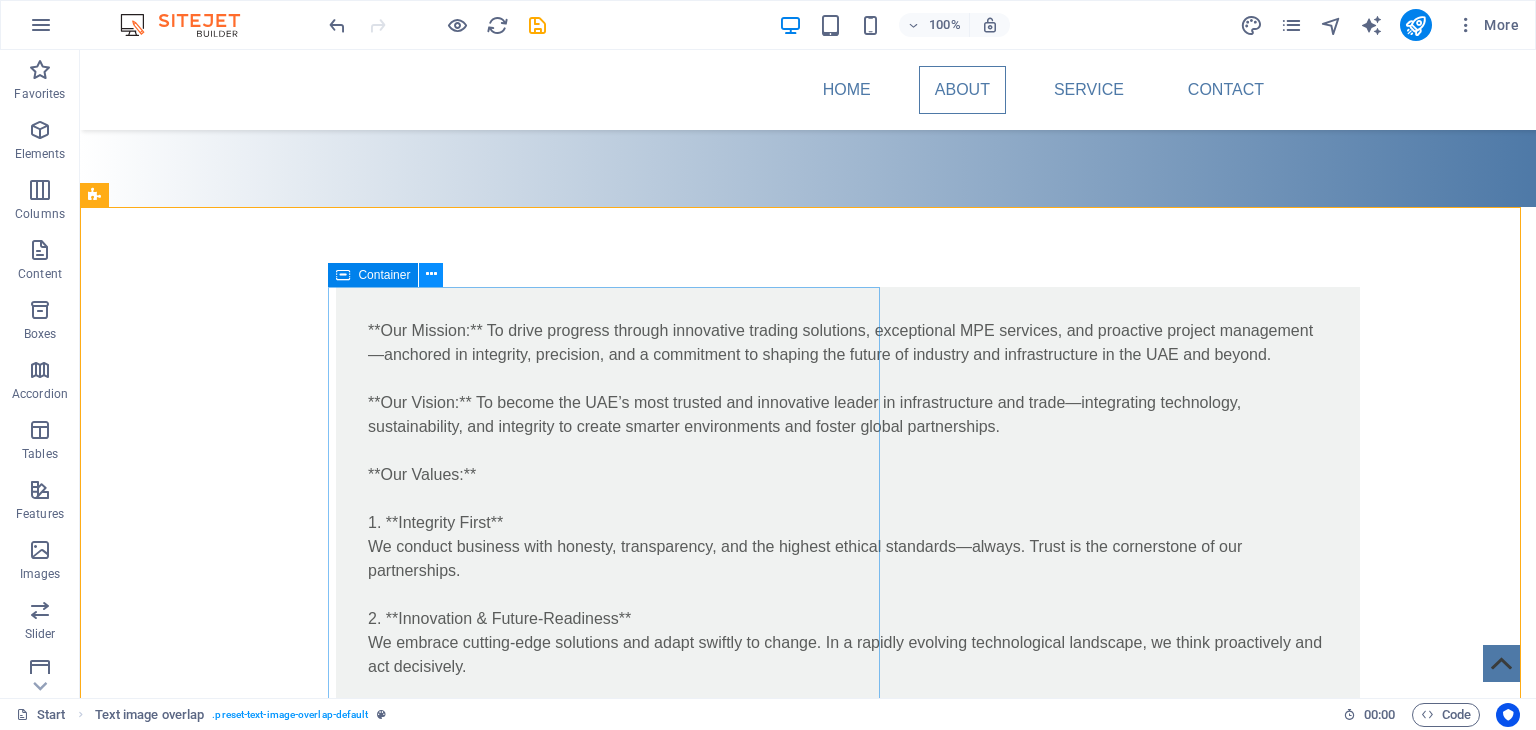click at bounding box center [431, 274] 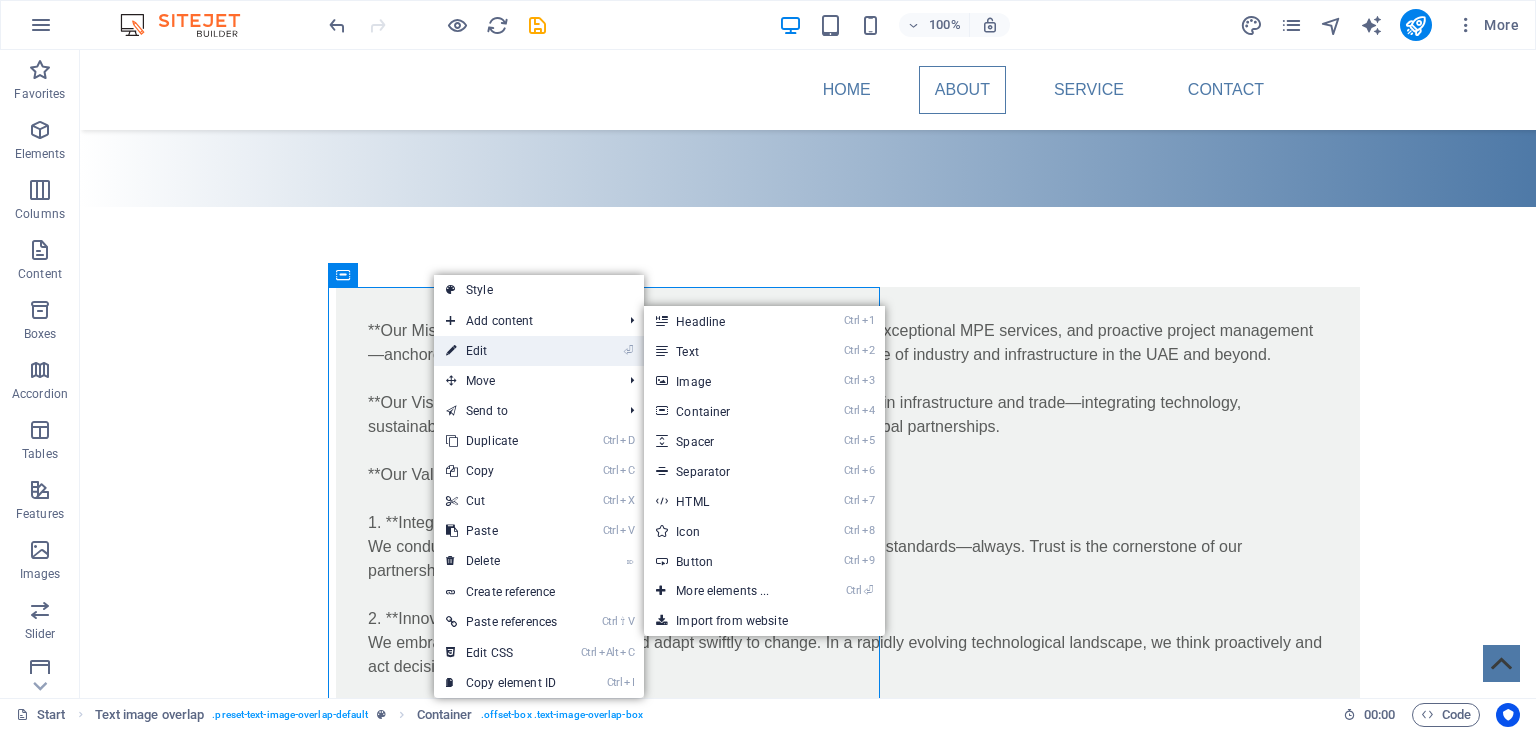 click on "⏎  Edit" at bounding box center [501, 351] 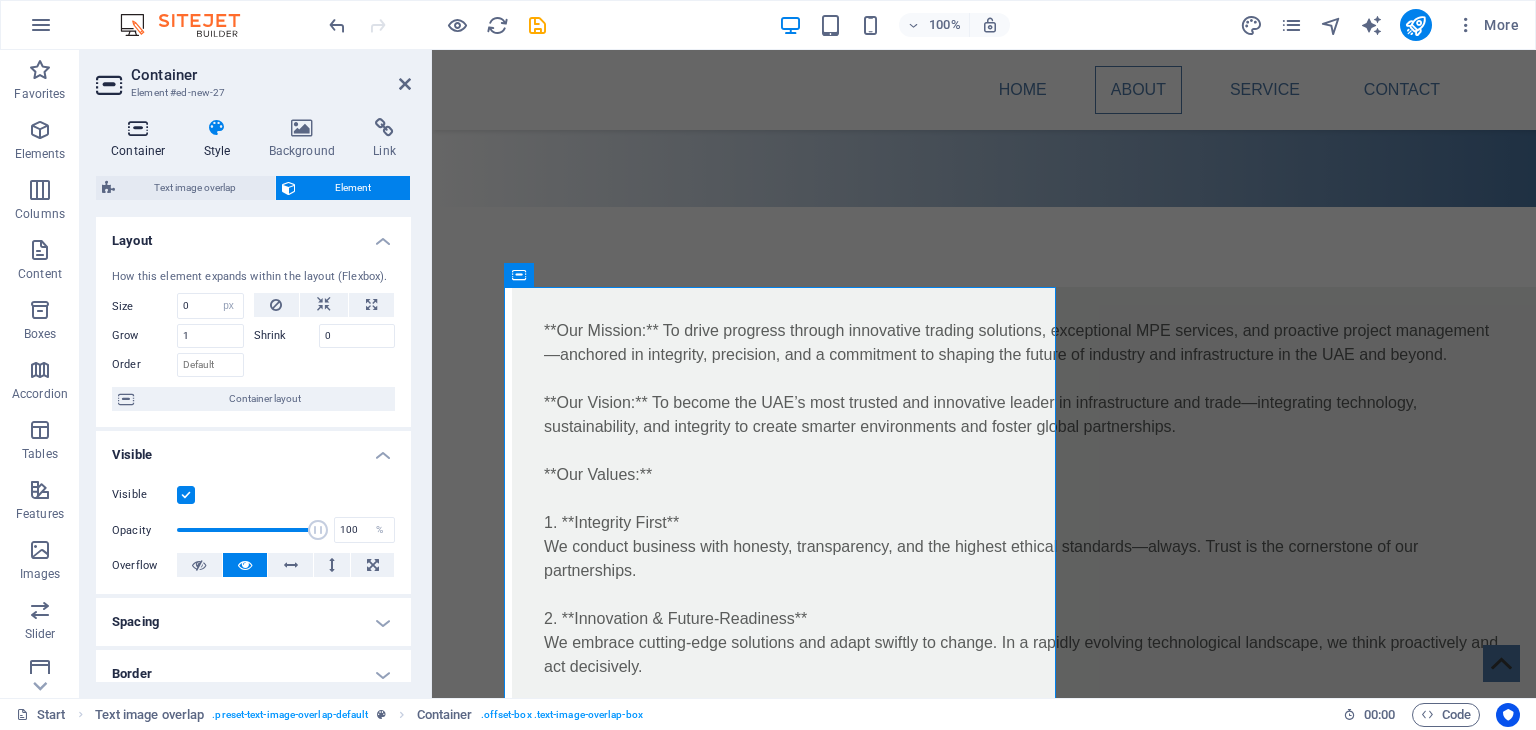 click on "Container" at bounding box center [142, 139] 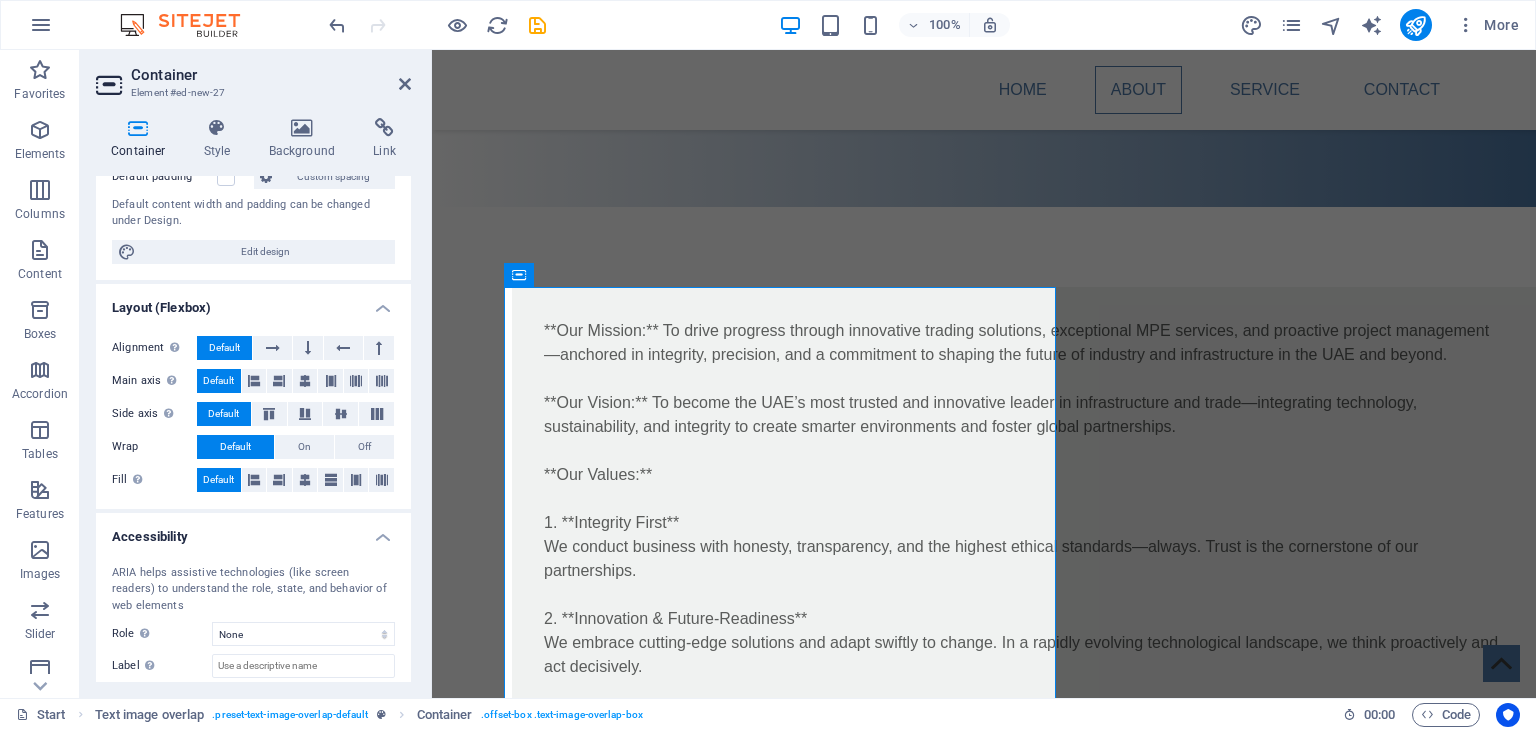 scroll, scrollTop: 200, scrollLeft: 0, axis: vertical 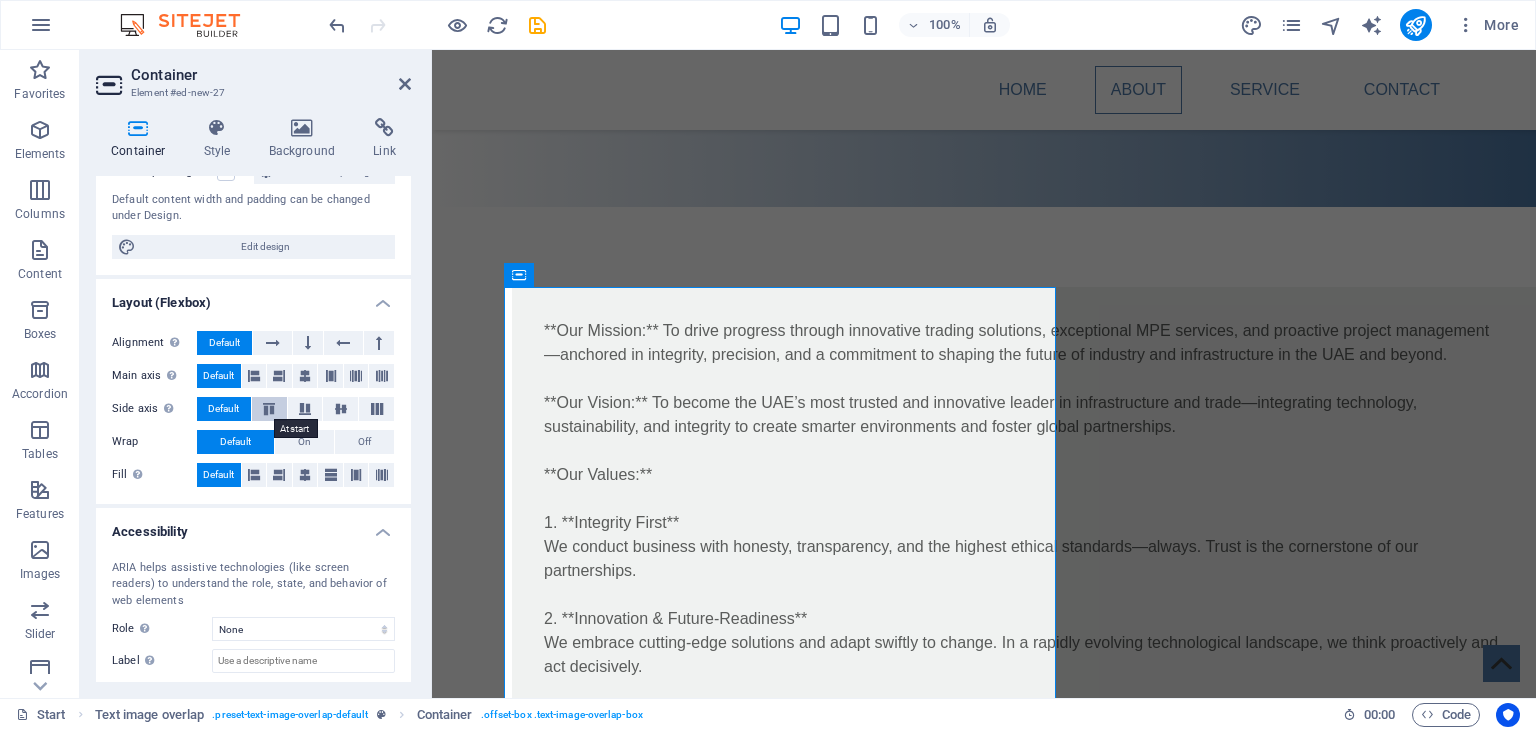 click at bounding box center (269, 409) 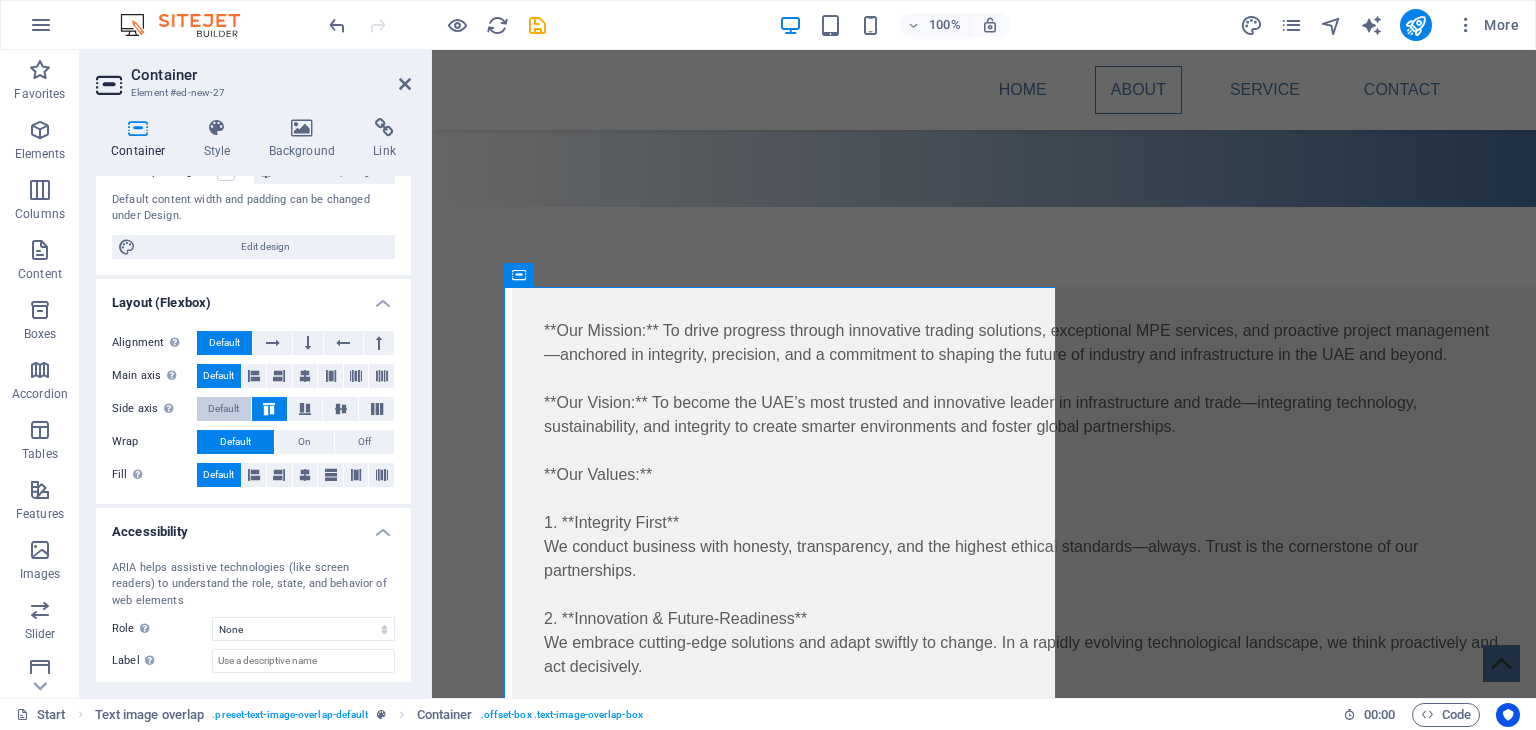 click on "Default" at bounding box center [223, 409] 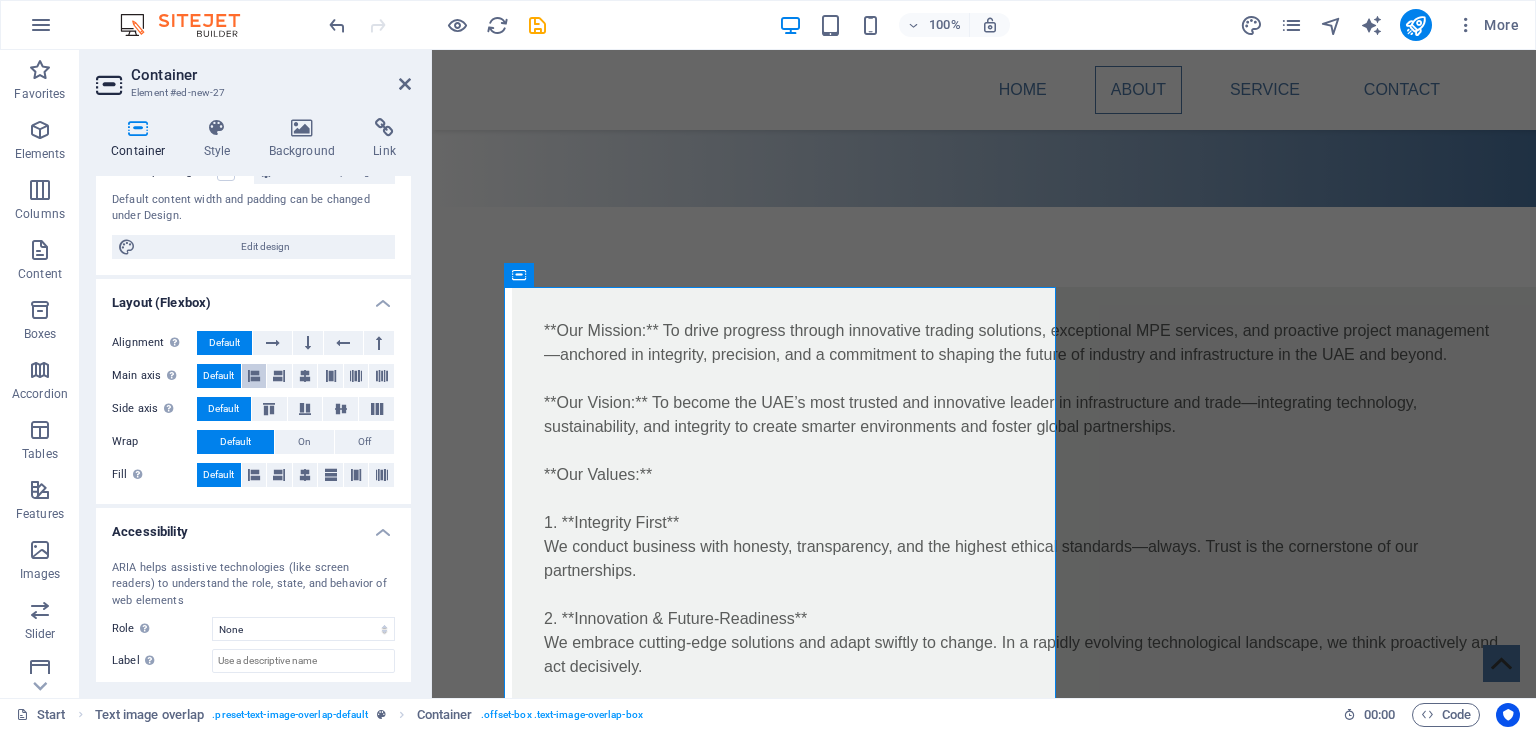 click at bounding box center (254, 376) 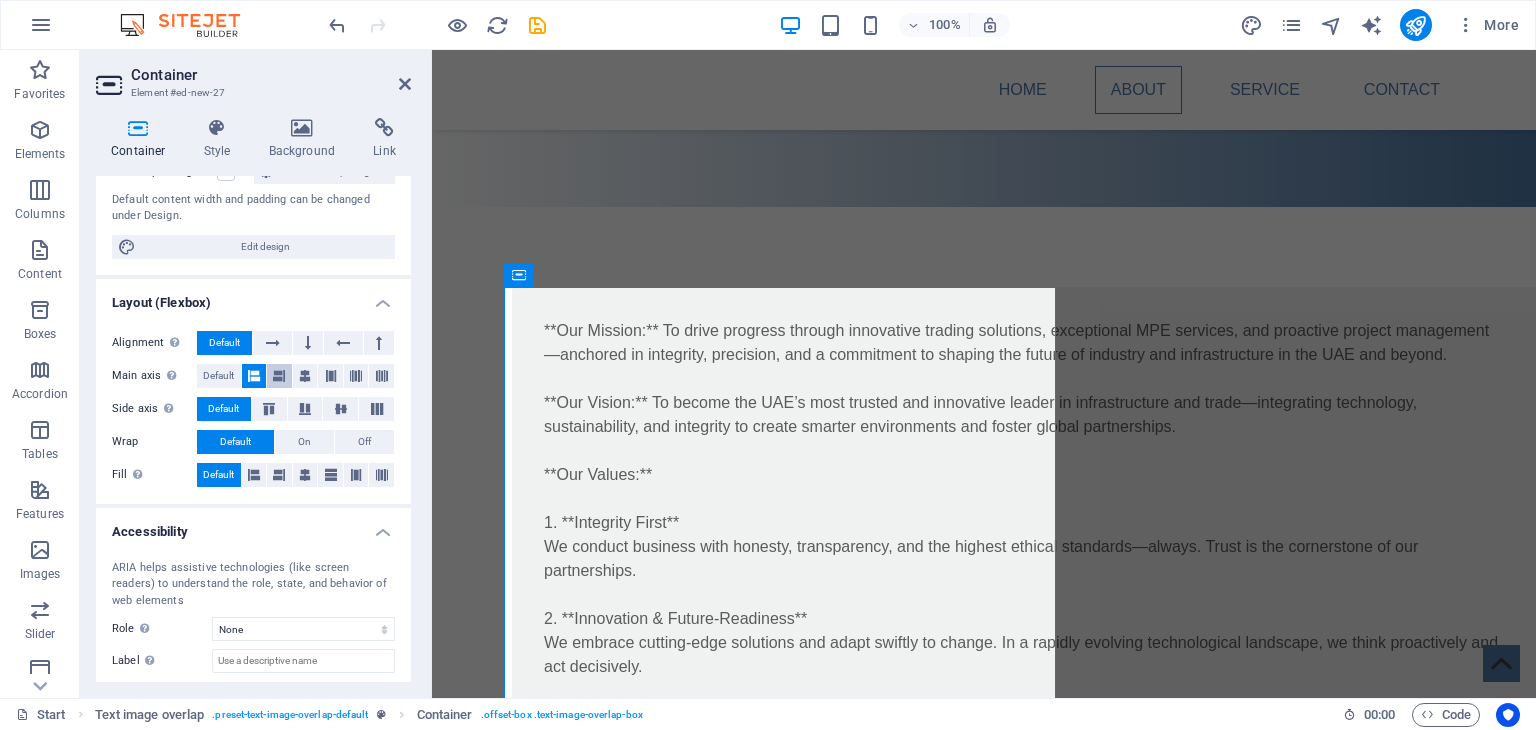 click at bounding box center [279, 376] 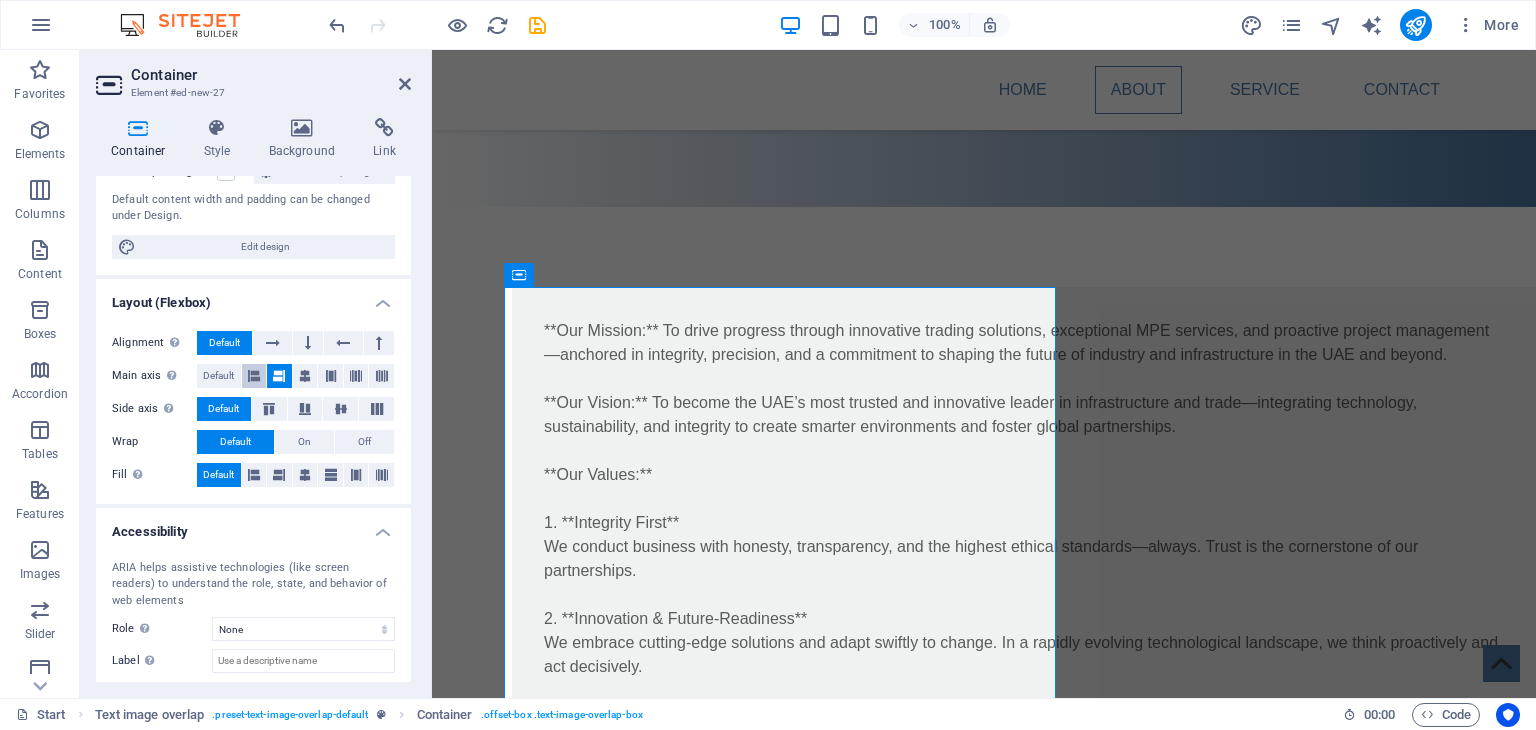 click at bounding box center [254, 376] 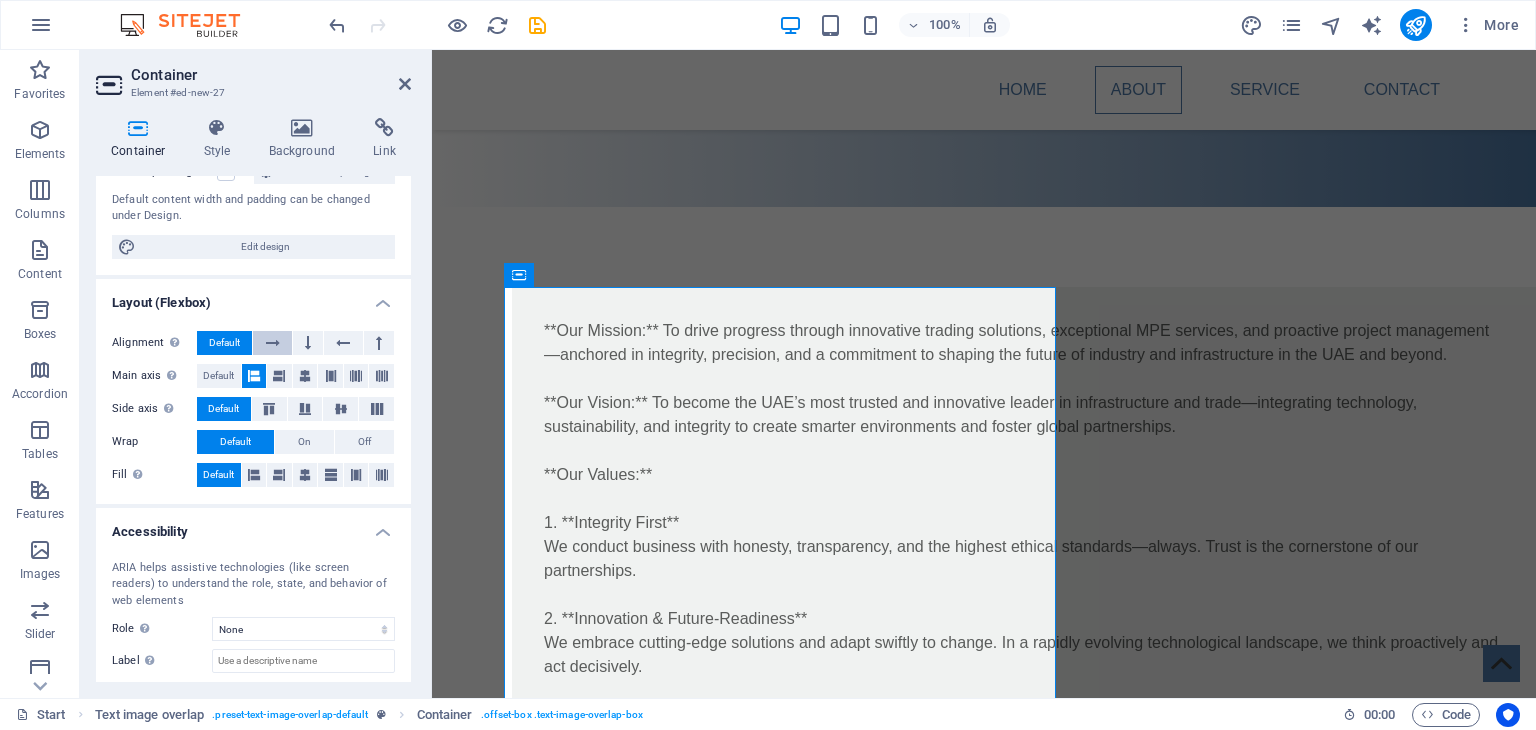 click at bounding box center (273, 343) 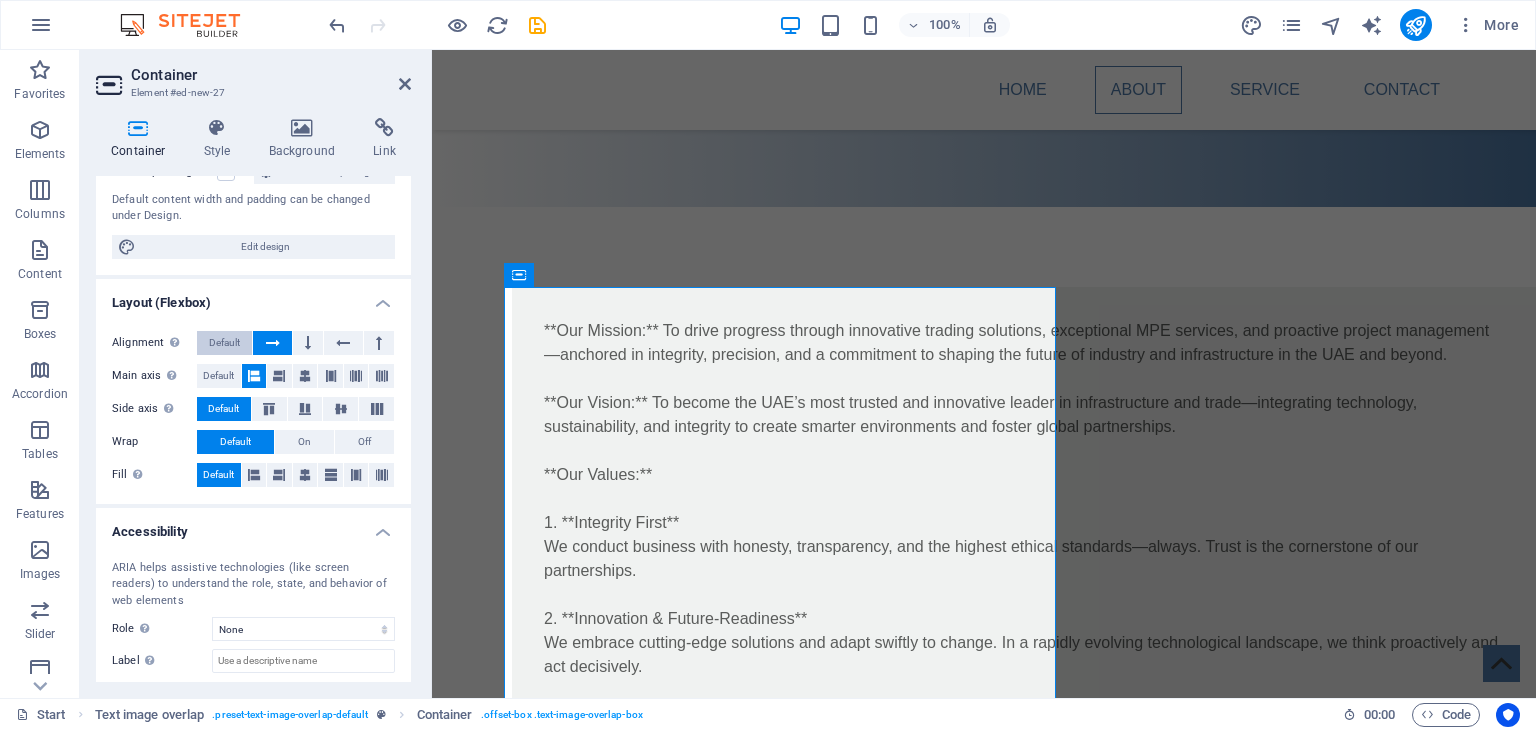 click on "Default" at bounding box center (224, 343) 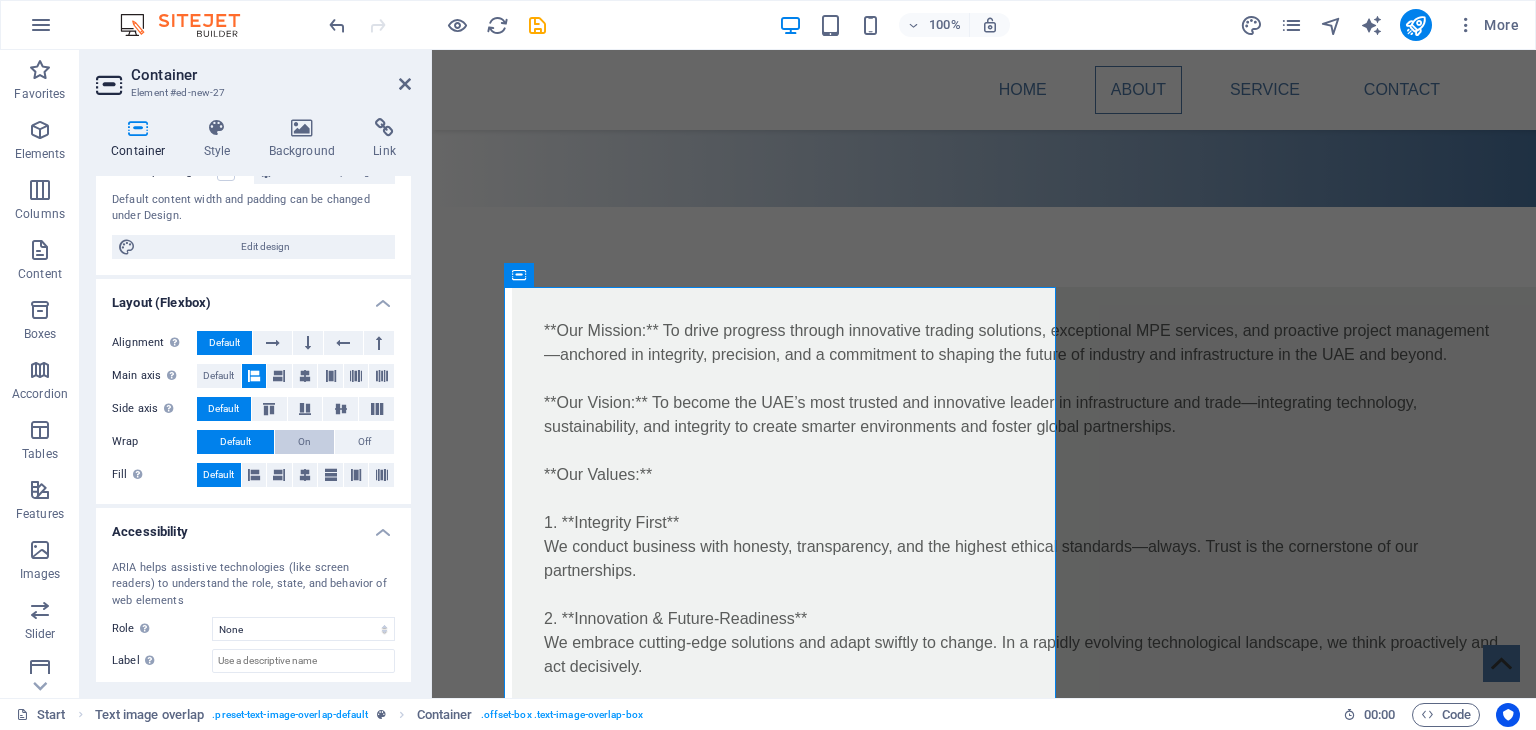 click on "On" at bounding box center [304, 442] 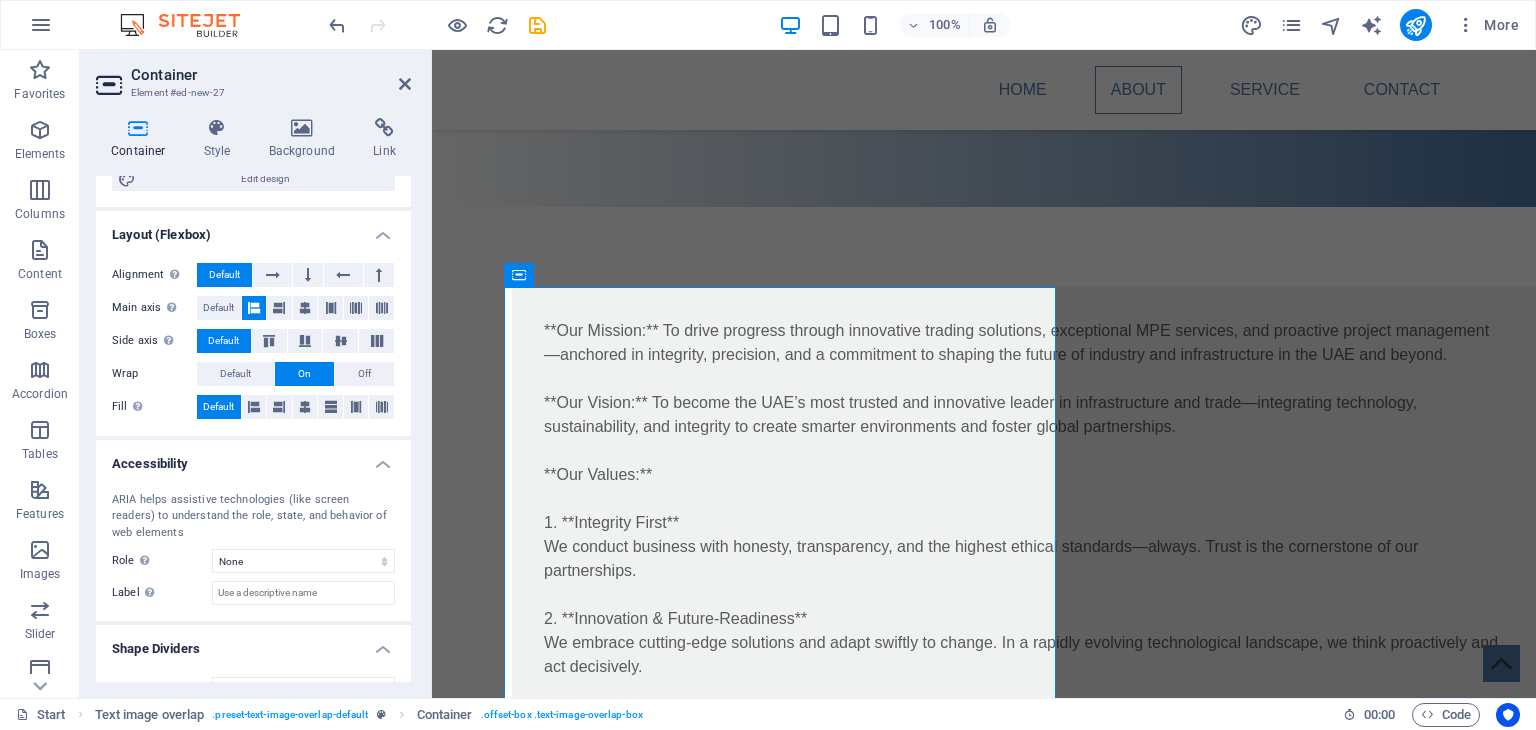 scroll, scrollTop: 301, scrollLeft: 0, axis: vertical 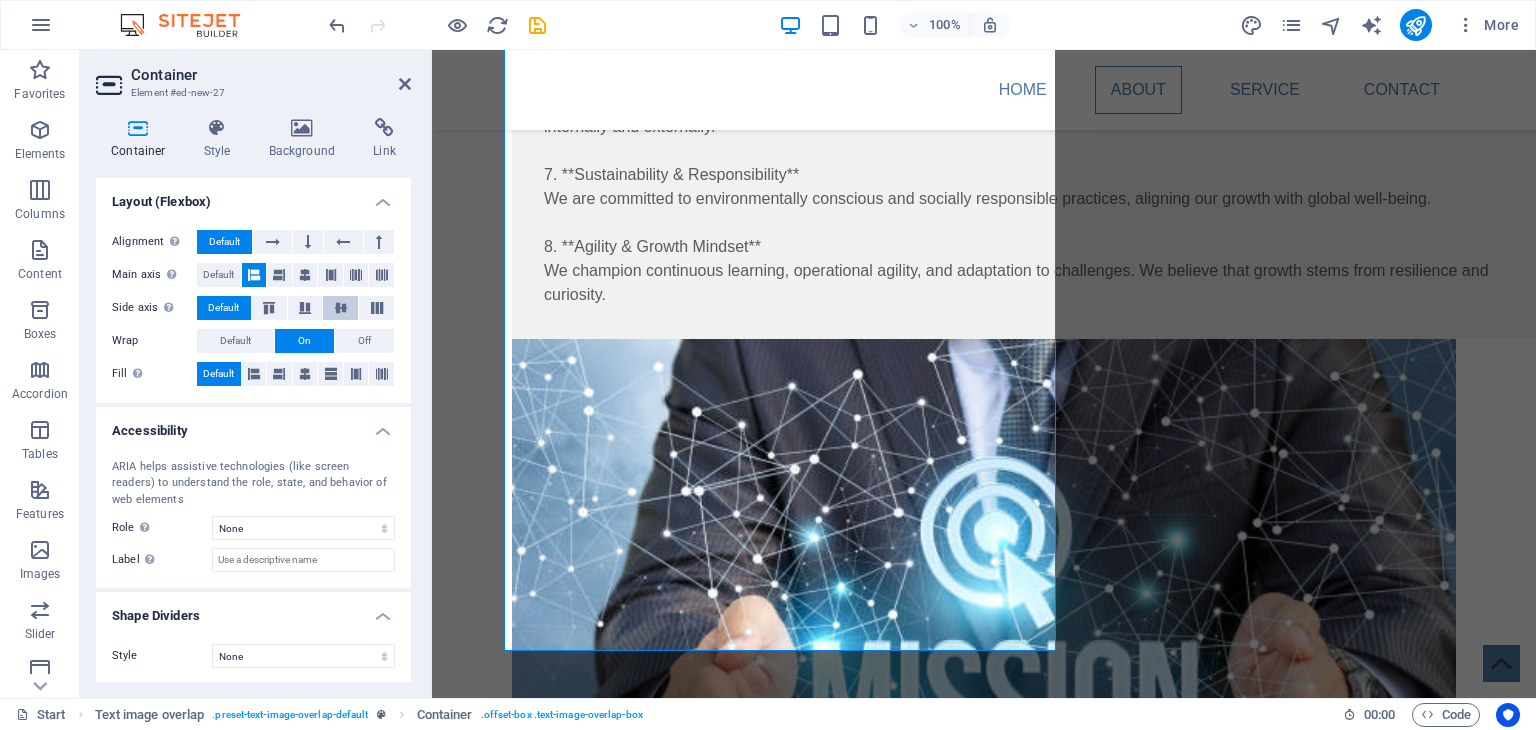 click at bounding box center [340, 308] 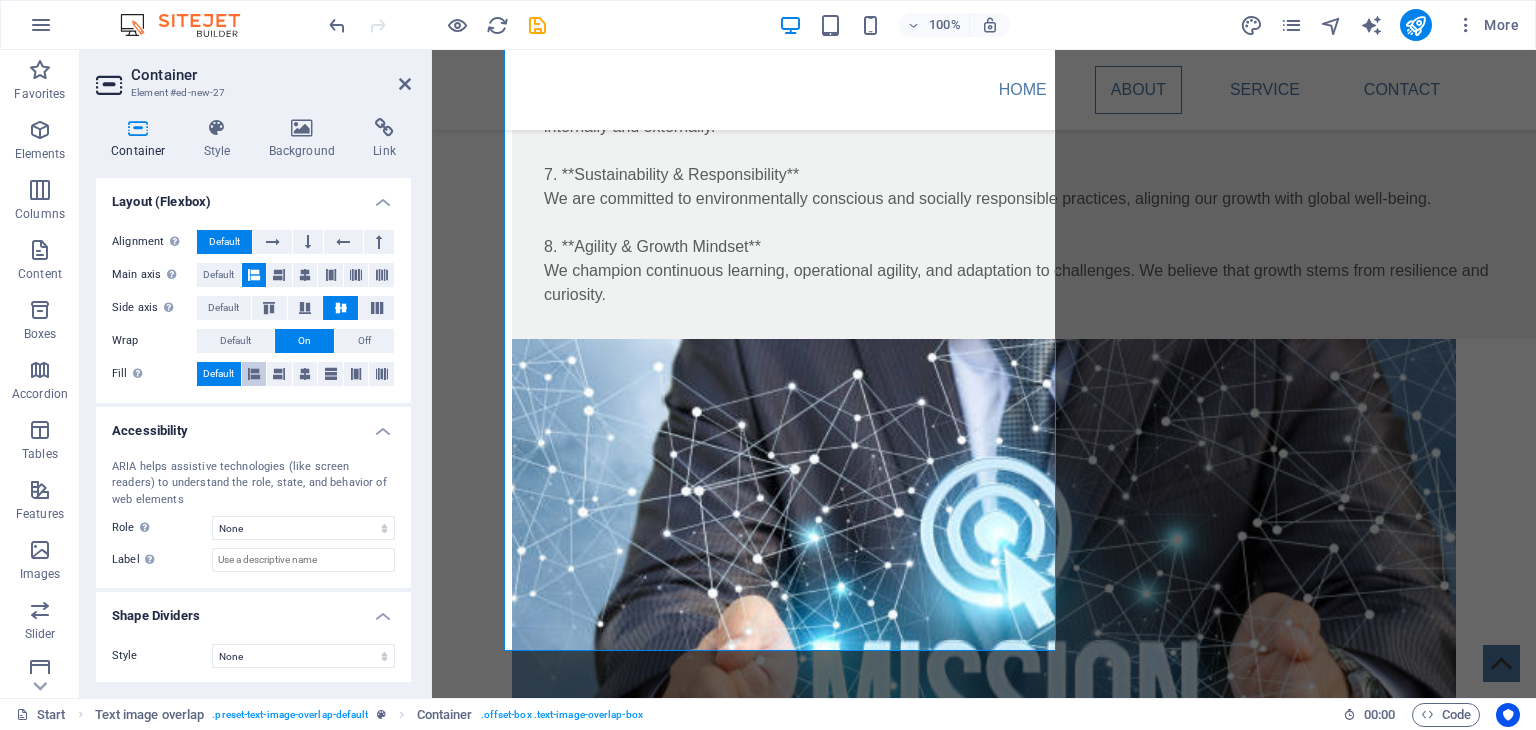 click at bounding box center [254, 374] 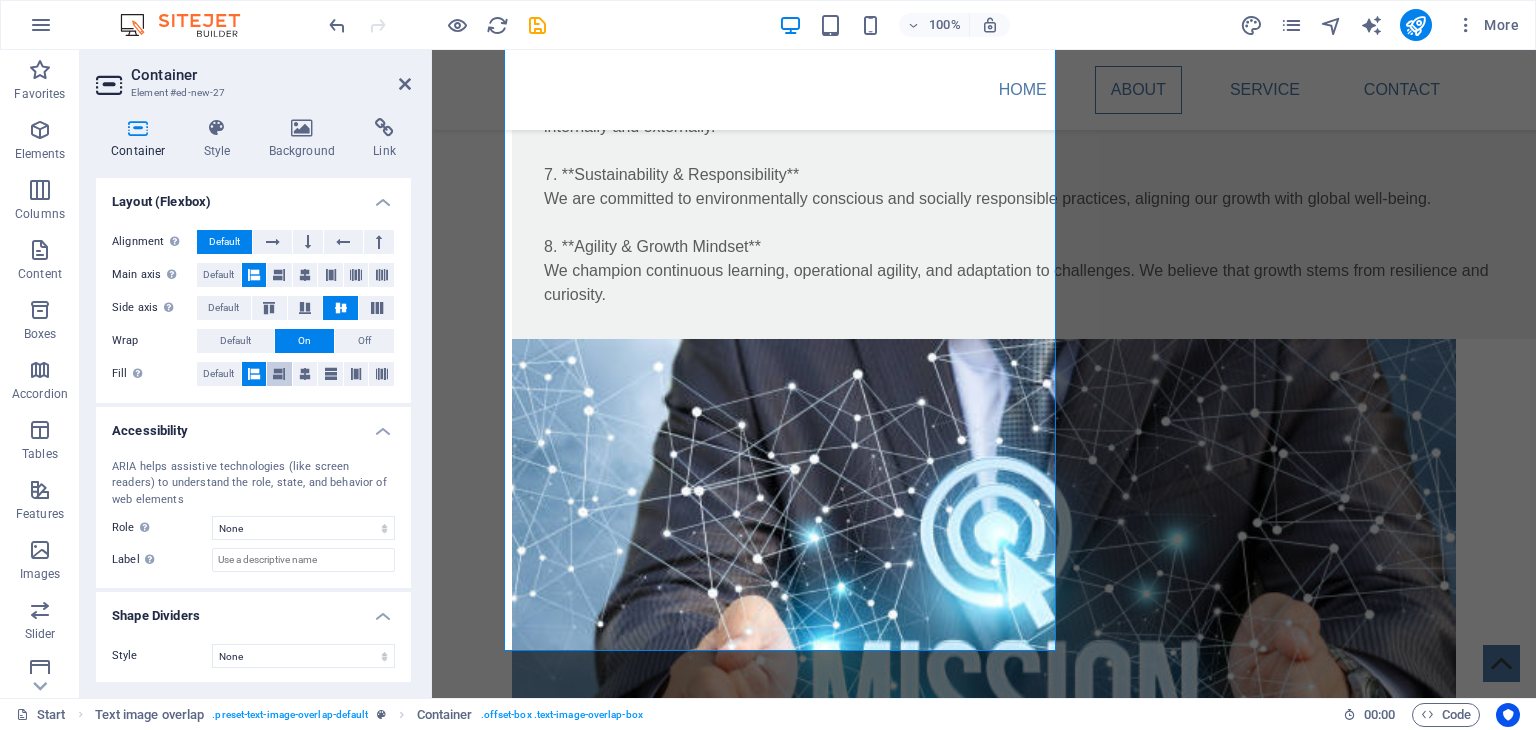 click at bounding box center (279, 374) 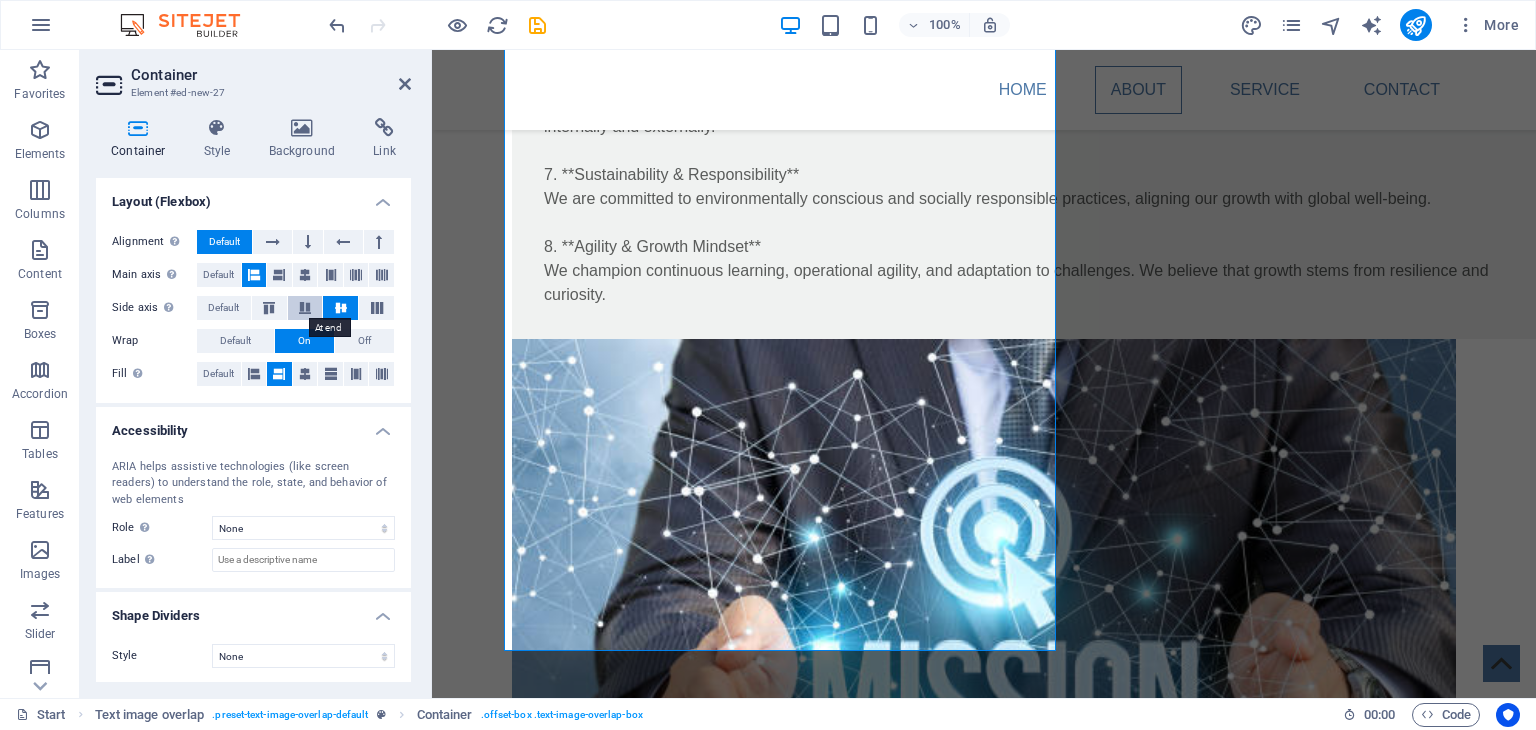 click at bounding box center (305, 308) 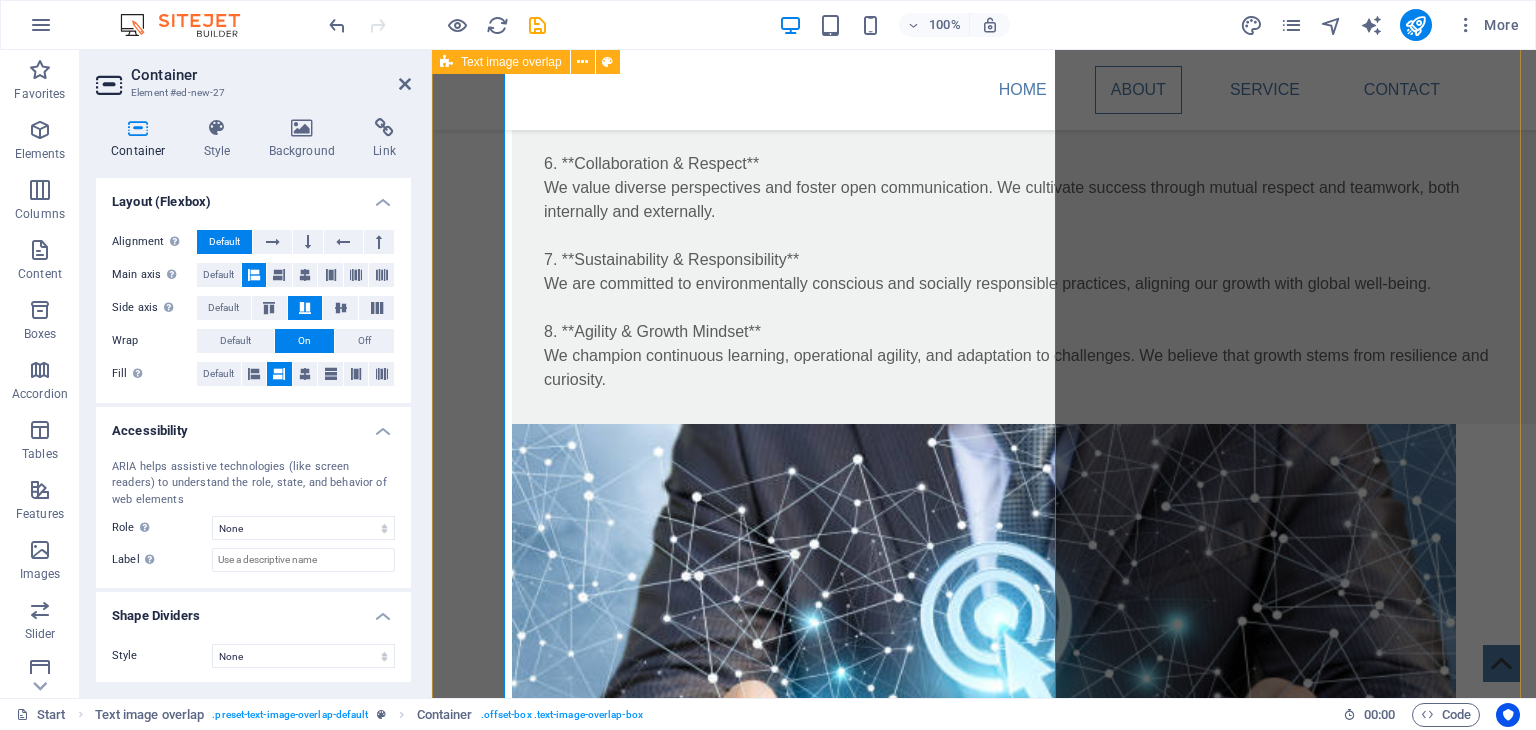 scroll, scrollTop: 1149, scrollLeft: 0, axis: vertical 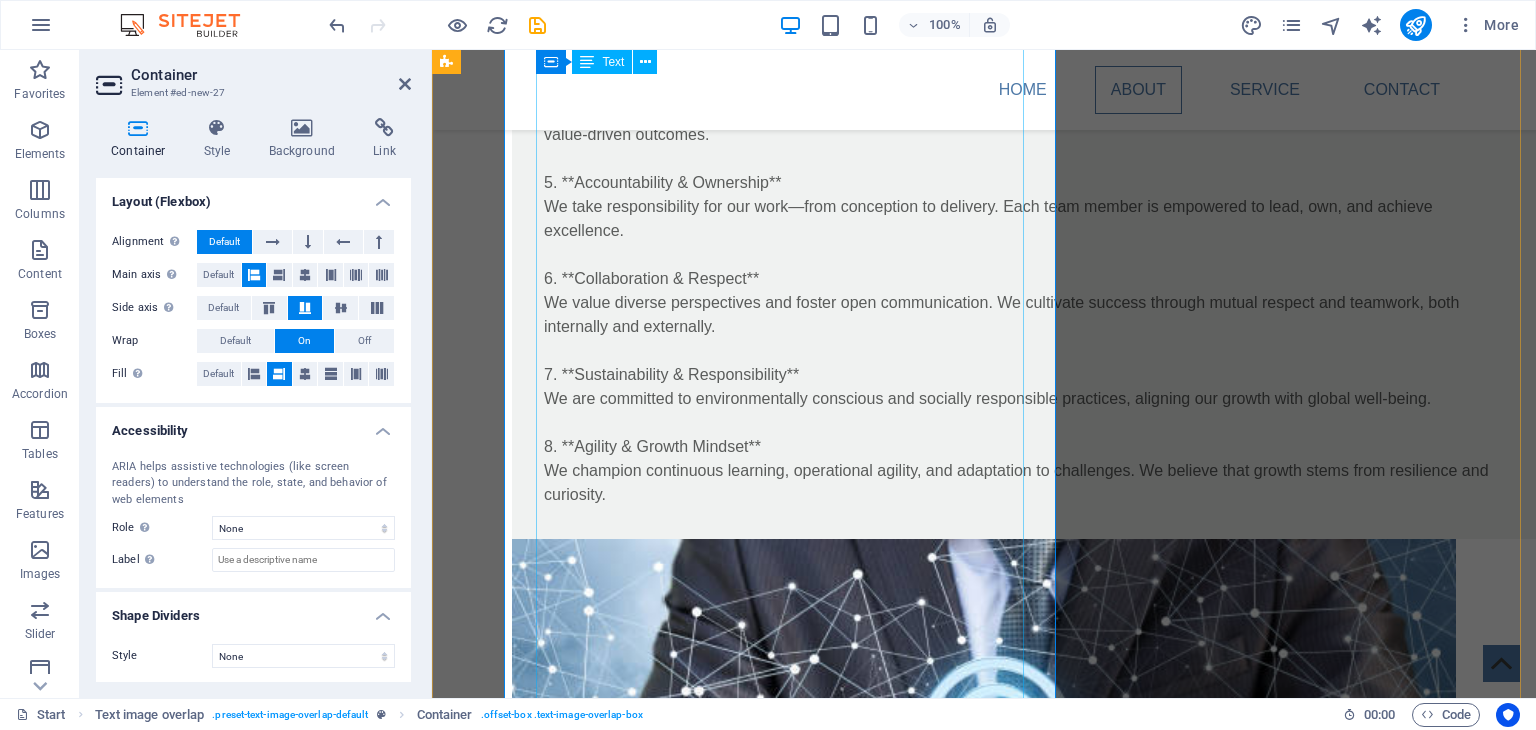 click on "**Our Mission:** To drive progress through innovative trading solutions, exceptional MPE services, and proactive project management—anchored in integrity, precision, and a commitment to shaping the future of industry and infrastructure in the UAE and beyond. **Our Vision:** To become the UAE’s most trusted and innovative leader in infrastructure and trade—integrating technology, sustainability, and integrity to create smarter environments and foster global partnerships. **Our Values:** 1. **Integrity First**      We conduct business with honesty, transparency, and the highest ethical standards—always. Trust is the cornerstone of our partnerships. 2. **Innovation & Future-Readiness**      We embrace cutting-edge solutions and adapt swiftly to change. In a rapidly evolving technological landscape, we think proactively and act decisively. 3. **Excellence in Execution**      Precision, quality, and reliability define our approach to every project—whether in trading, engineering, or project management." at bounding box center [1024, 63] 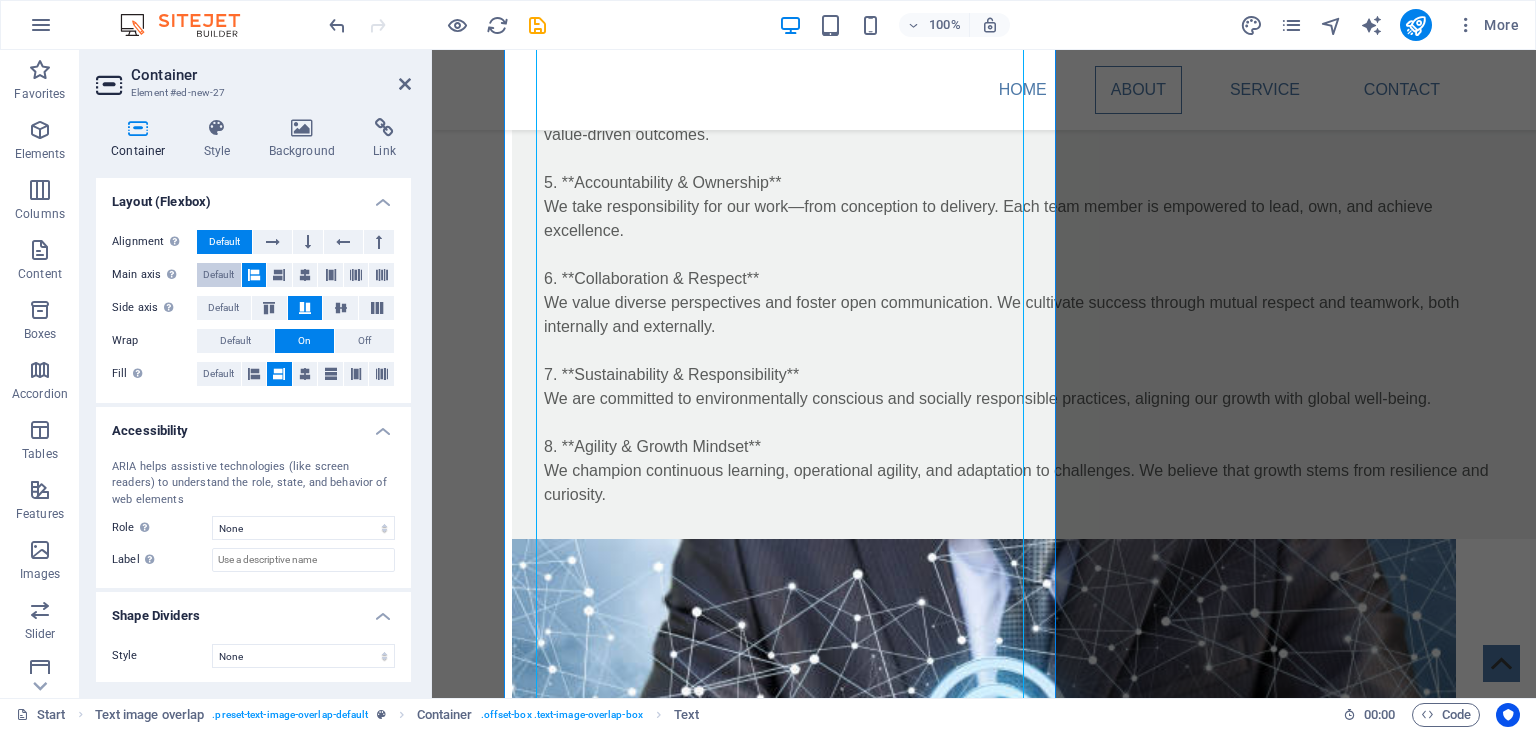 click on "Default" at bounding box center (218, 275) 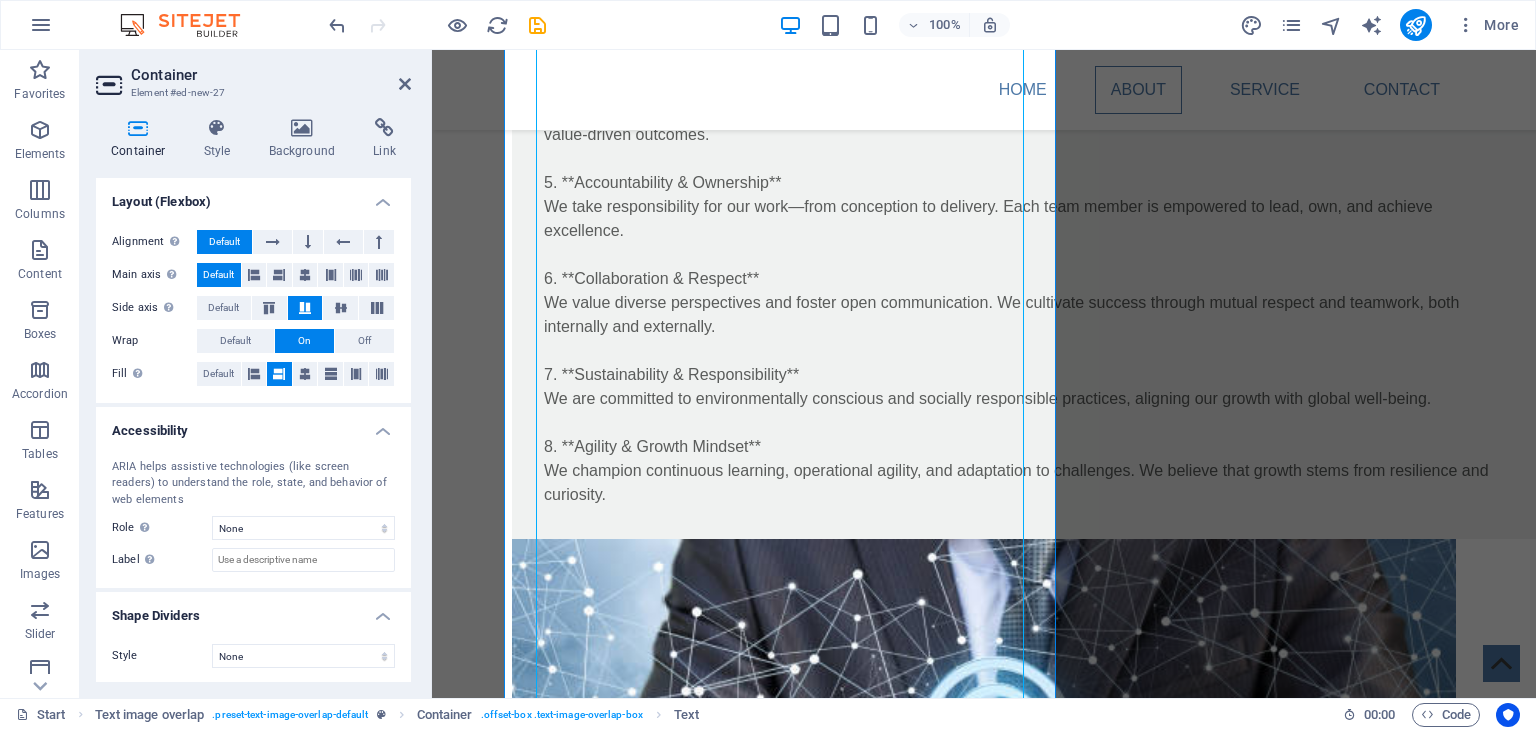 drag, startPoint x: 225, startPoint y: 302, endPoint x: 228, endPoint y: 323, distance: 21.213203 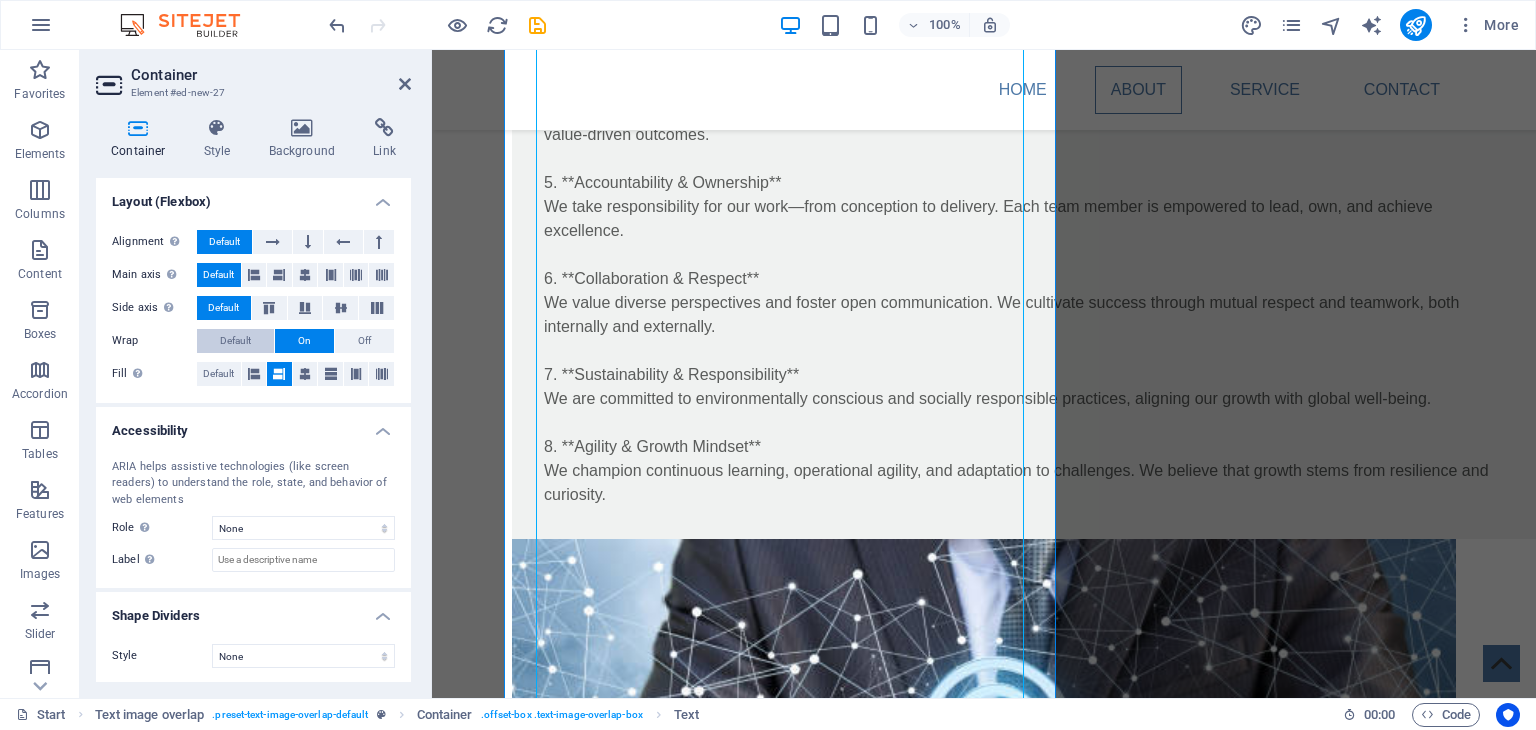 click on "Default" at bounding box center (235, 341) 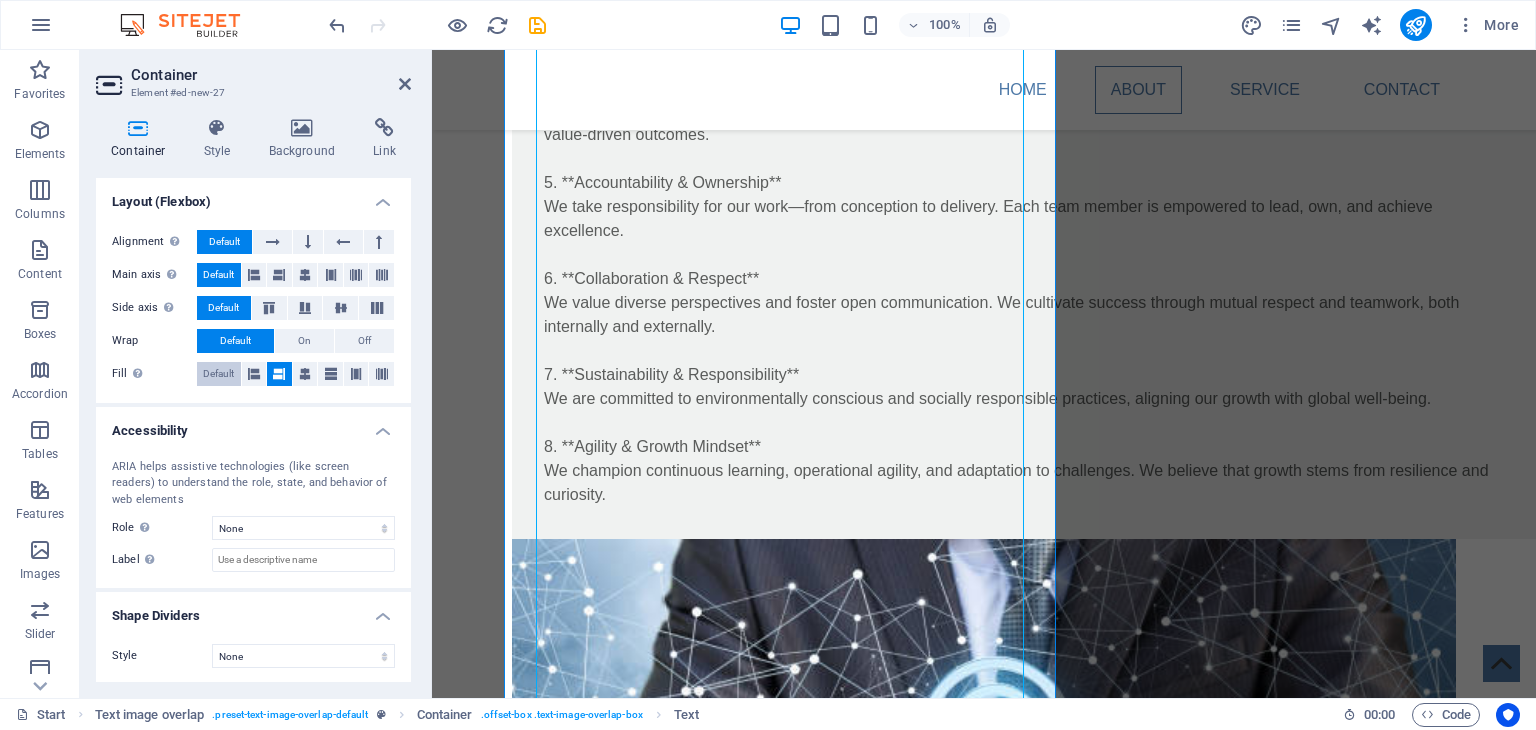 click on "Default" at bounding box center (218, 374) 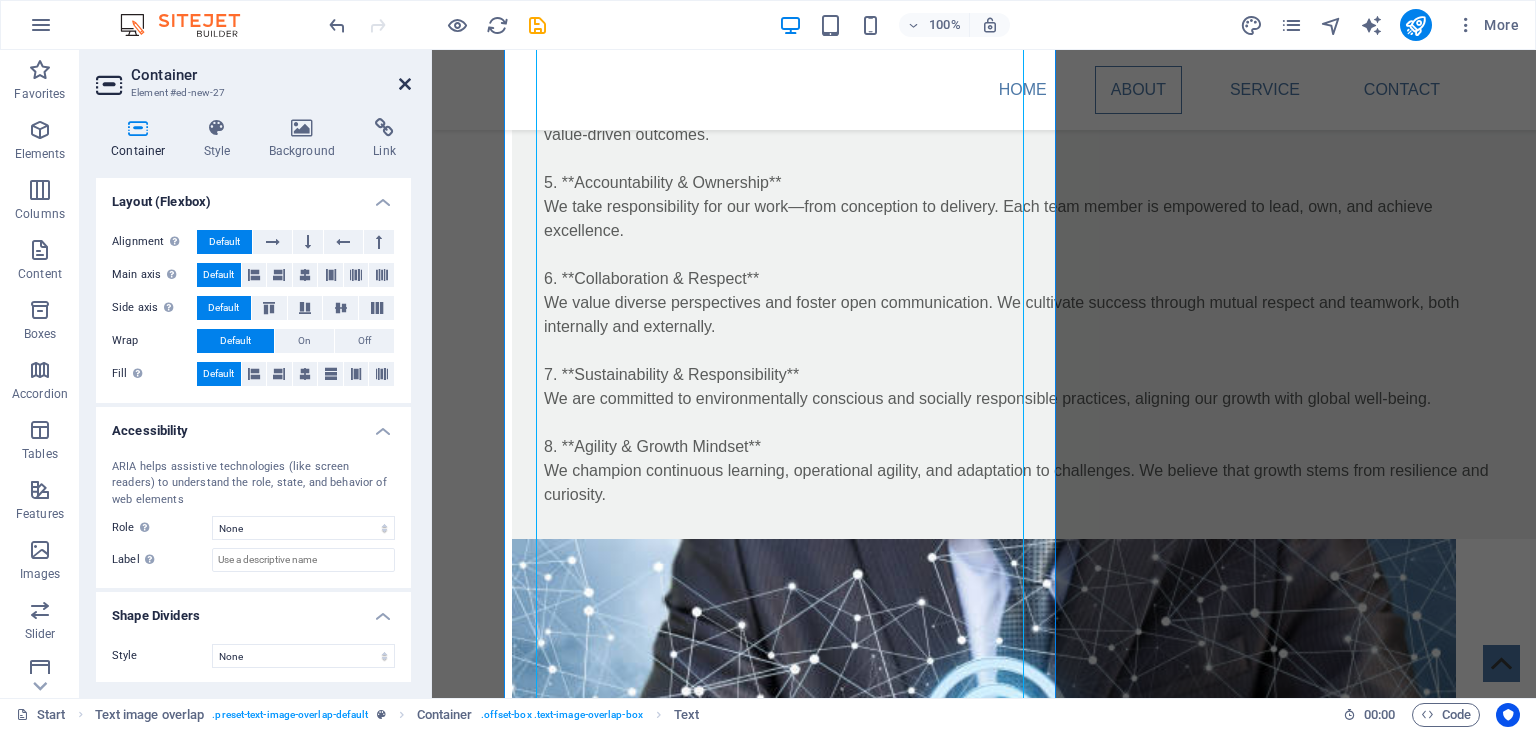 click at bounding box center [405, 84] 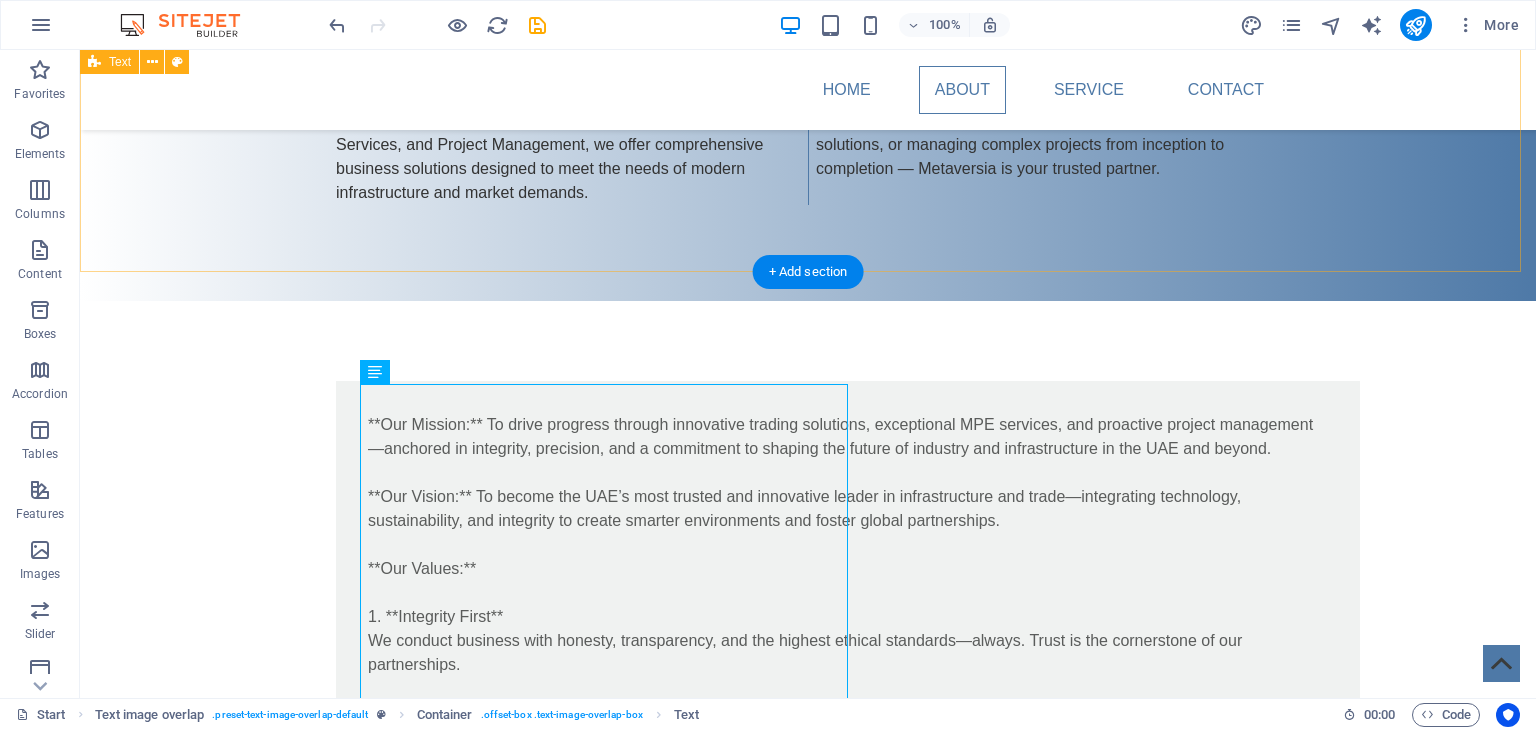 scroll, scrollTop: 349, scrollLeft: 0, axis: vertical 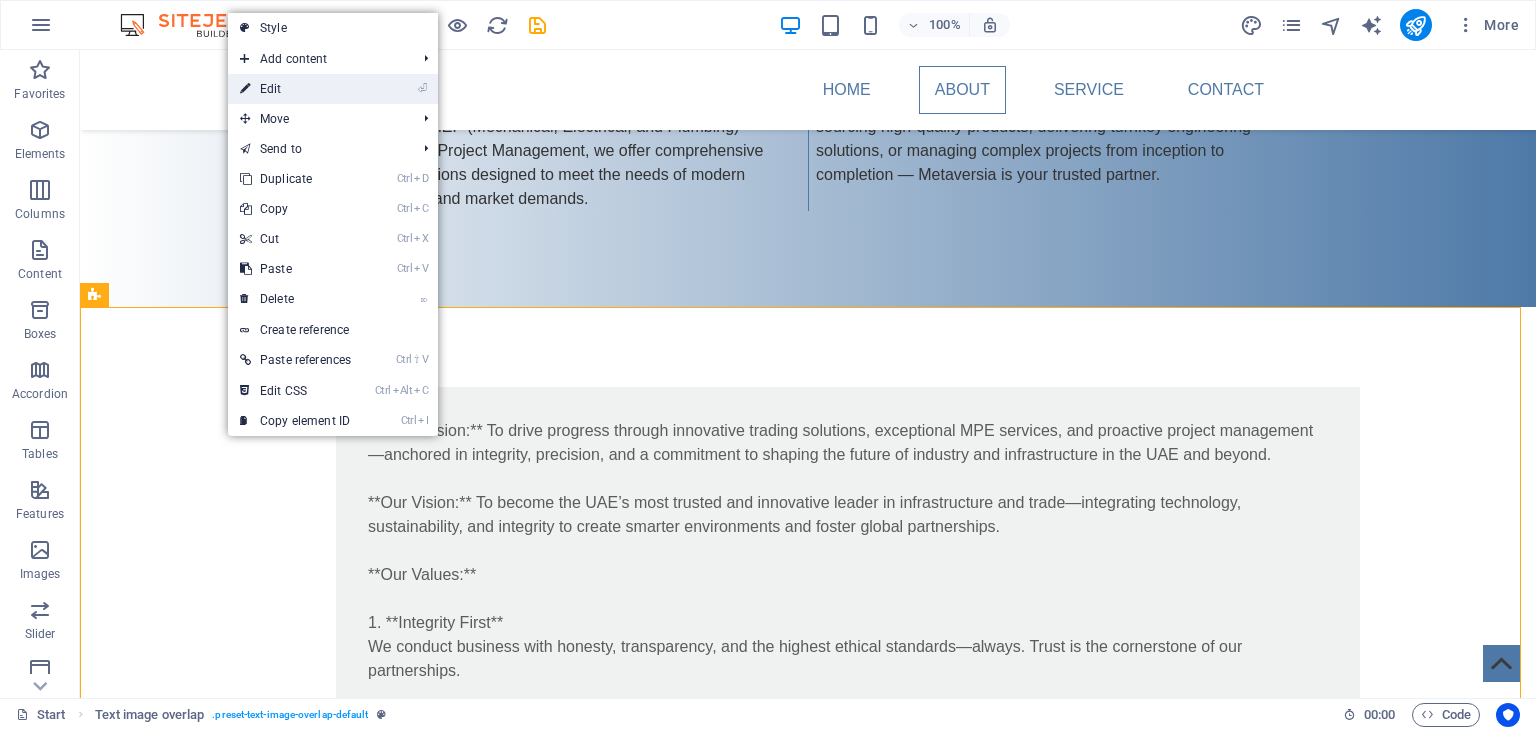 click on "⏎  Edit" at bounding box center (295, 89) 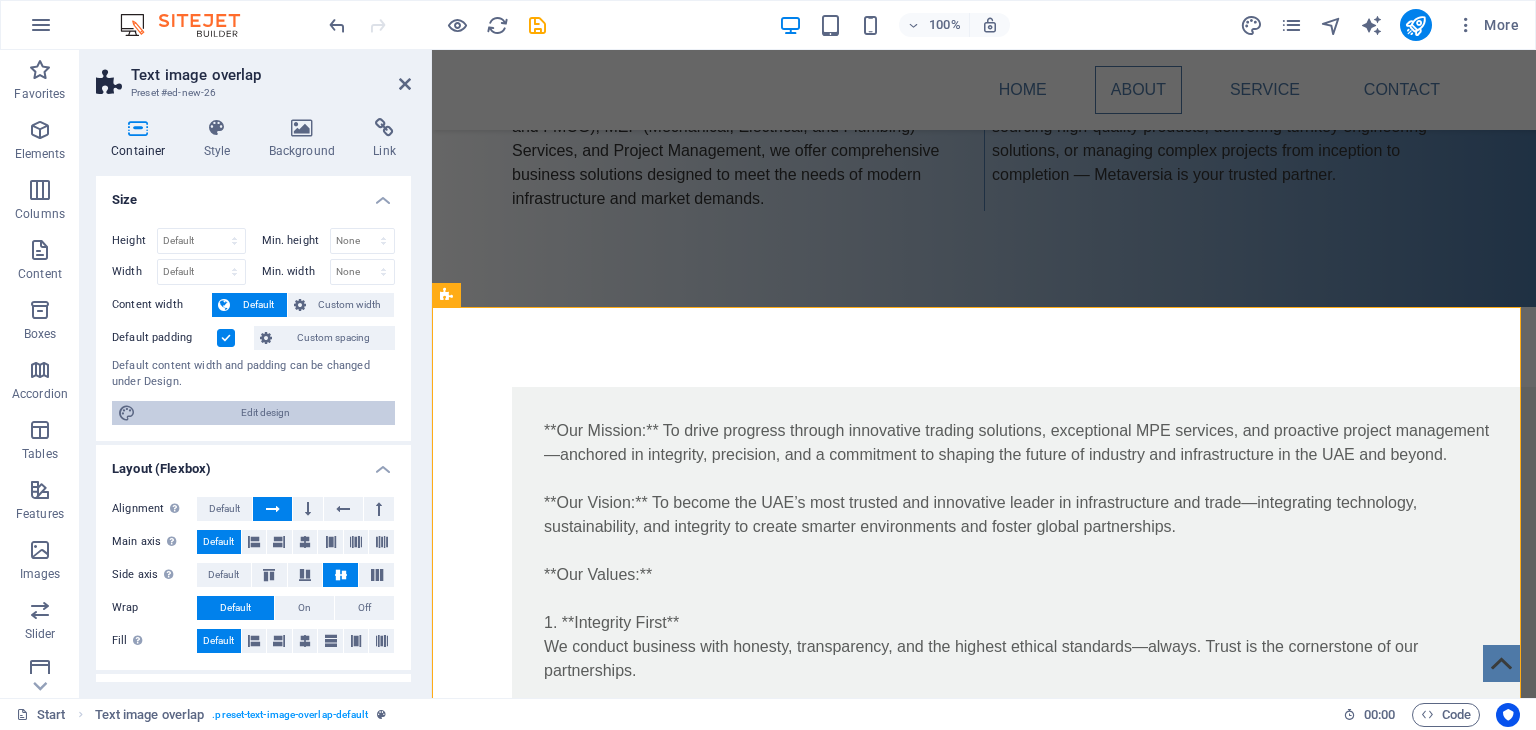 scroll, scrollTop: 200, scrollLeft: 0, axis: vertical 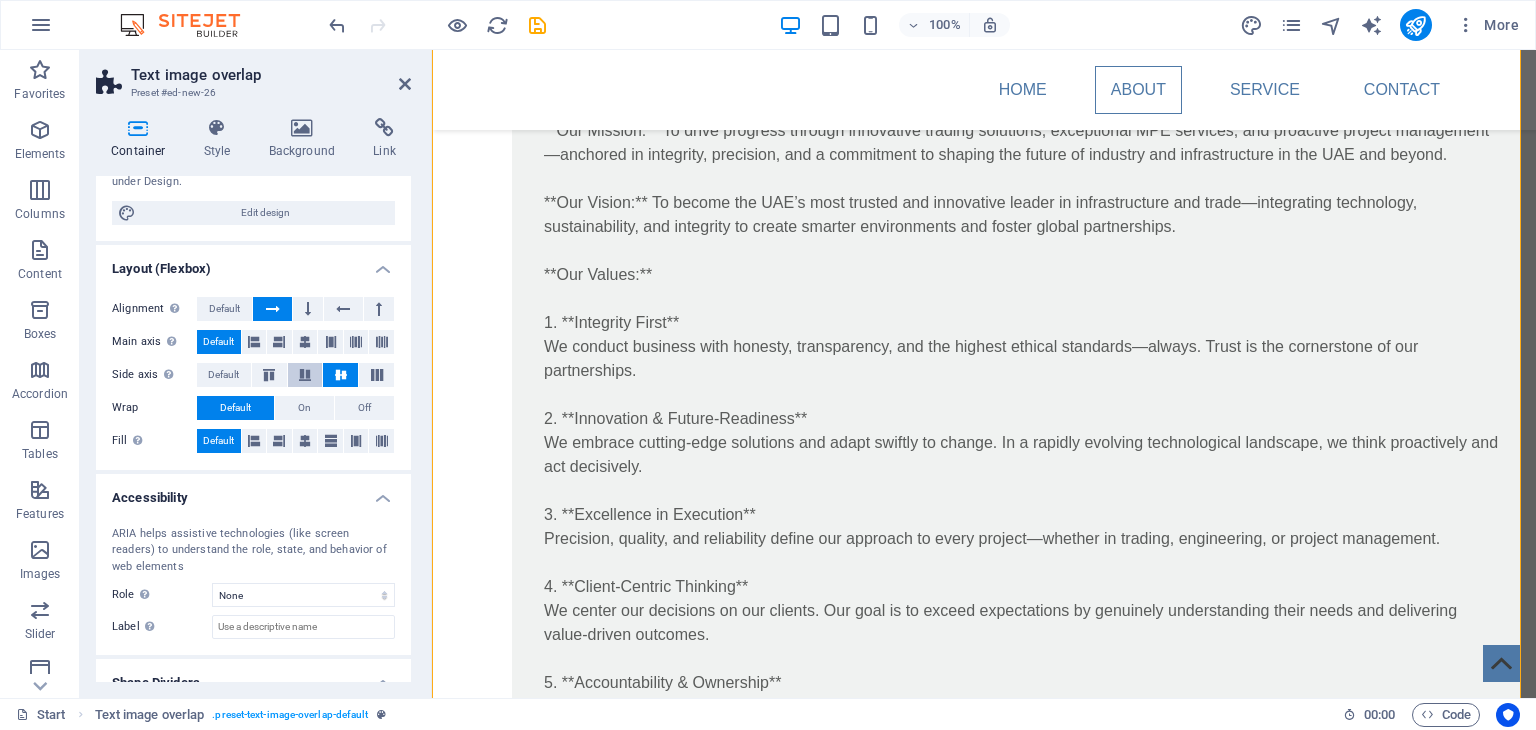 click at bounding box center (305, 375) 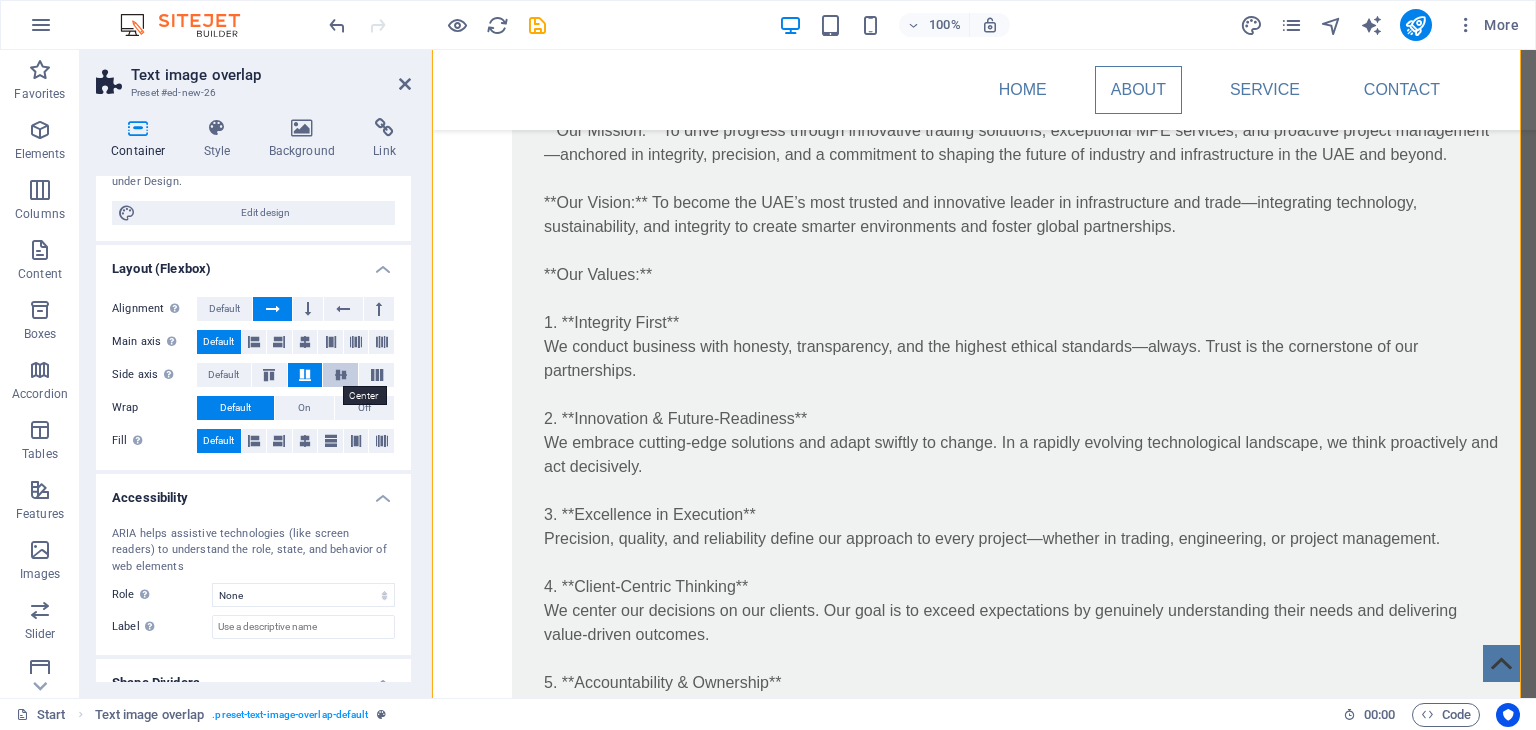 click at bounding box center [341, 375] 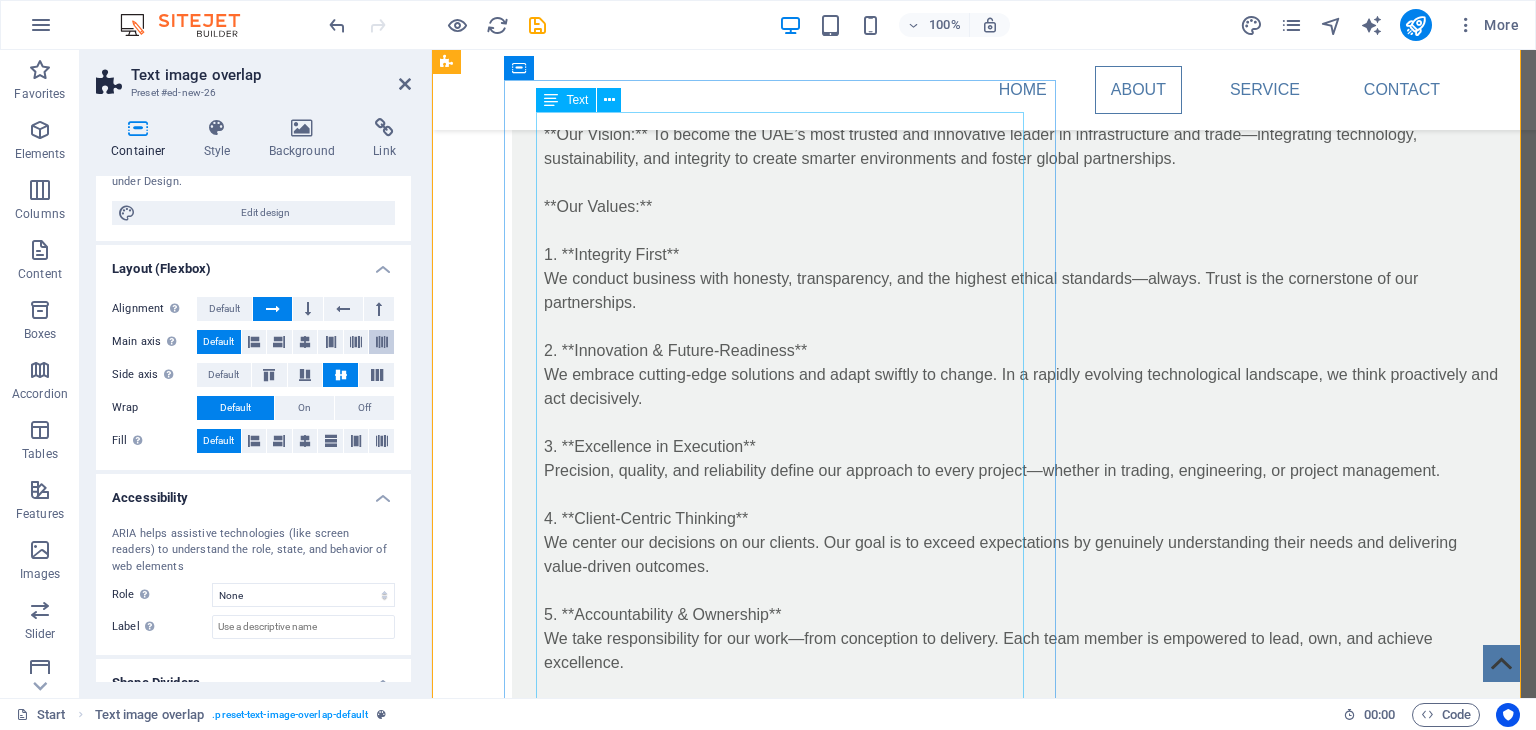 scroll, scrollTop: 749, scrollLeft: 0, axis: vertical 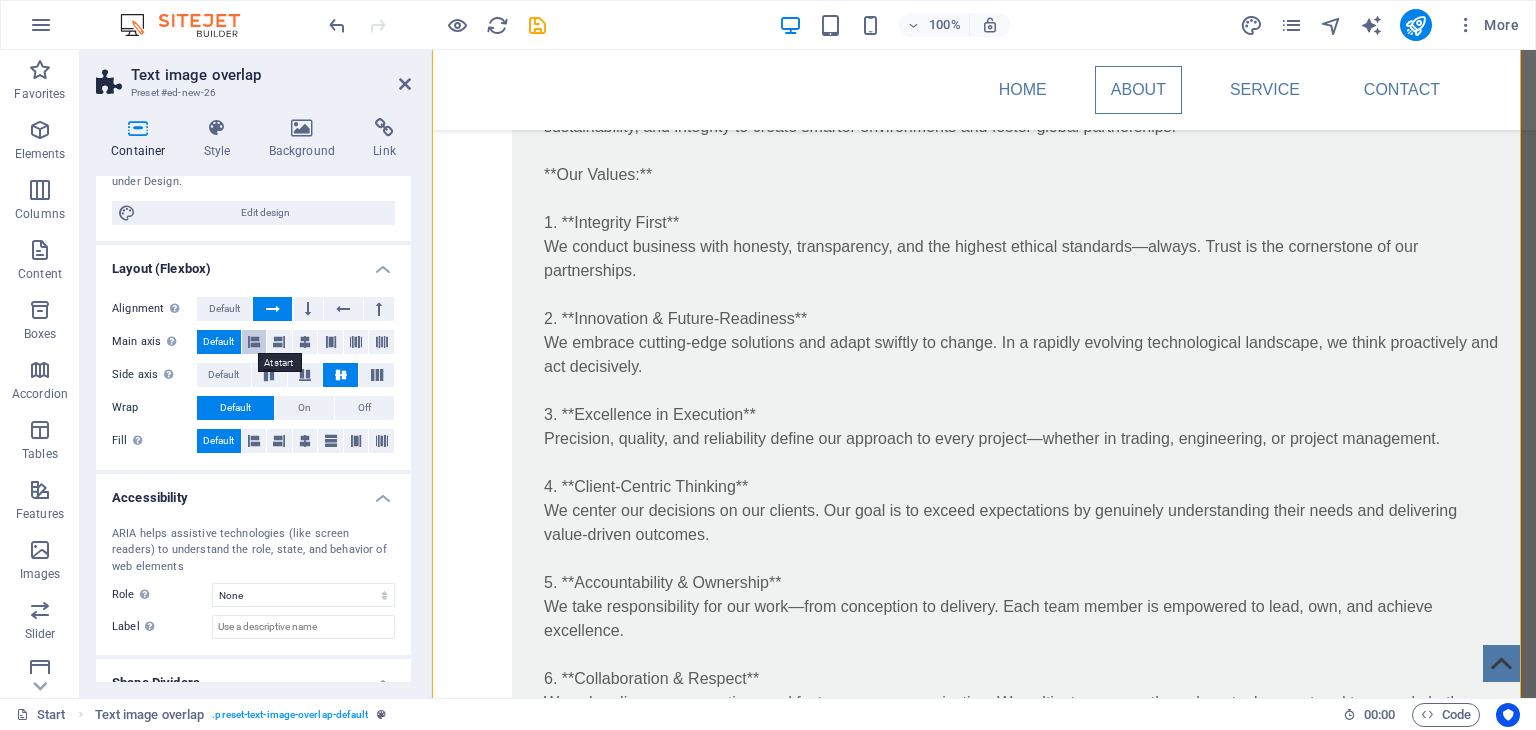 click at bounding box center (254, 342) 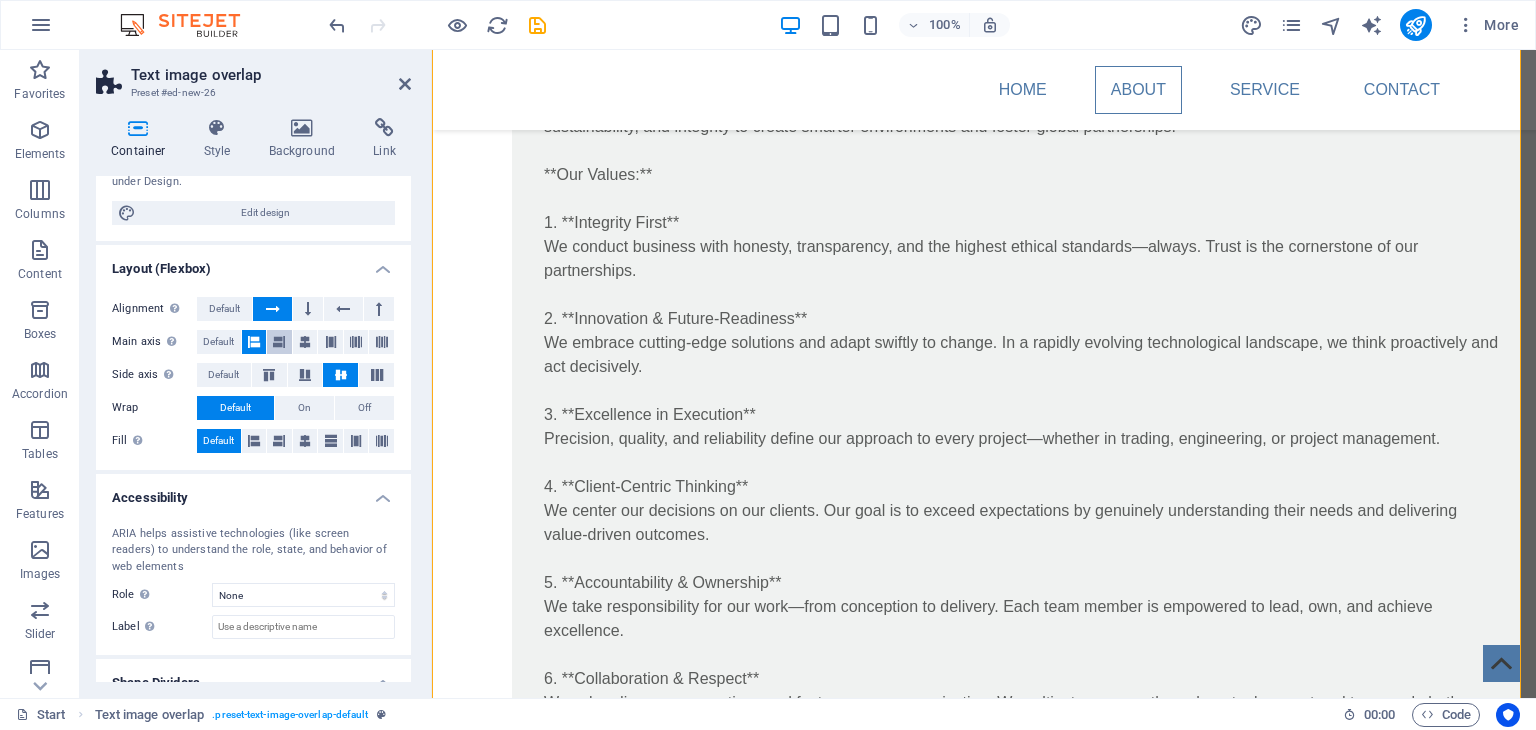 click at bounding box center [279, 342] 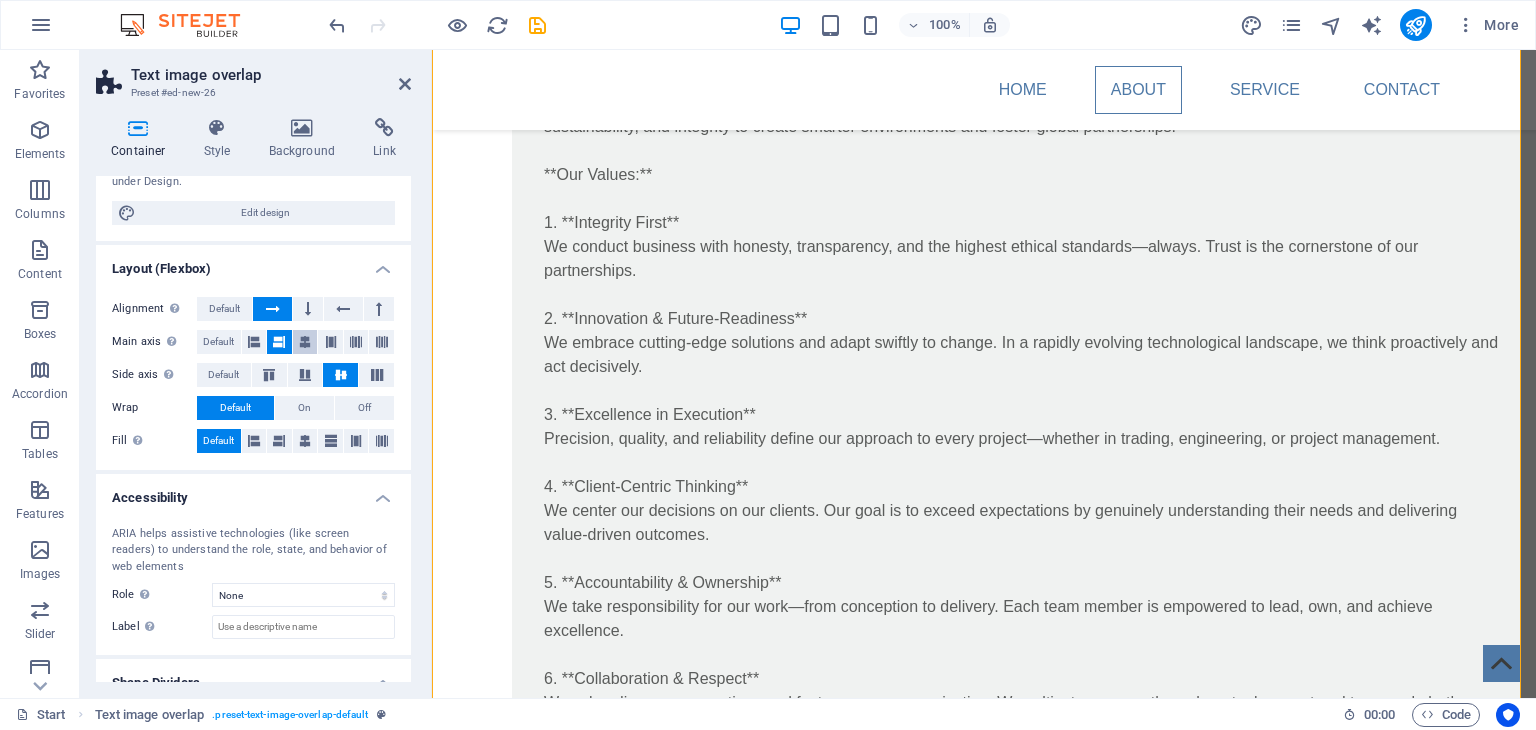 click at bounding box center (305, 342) 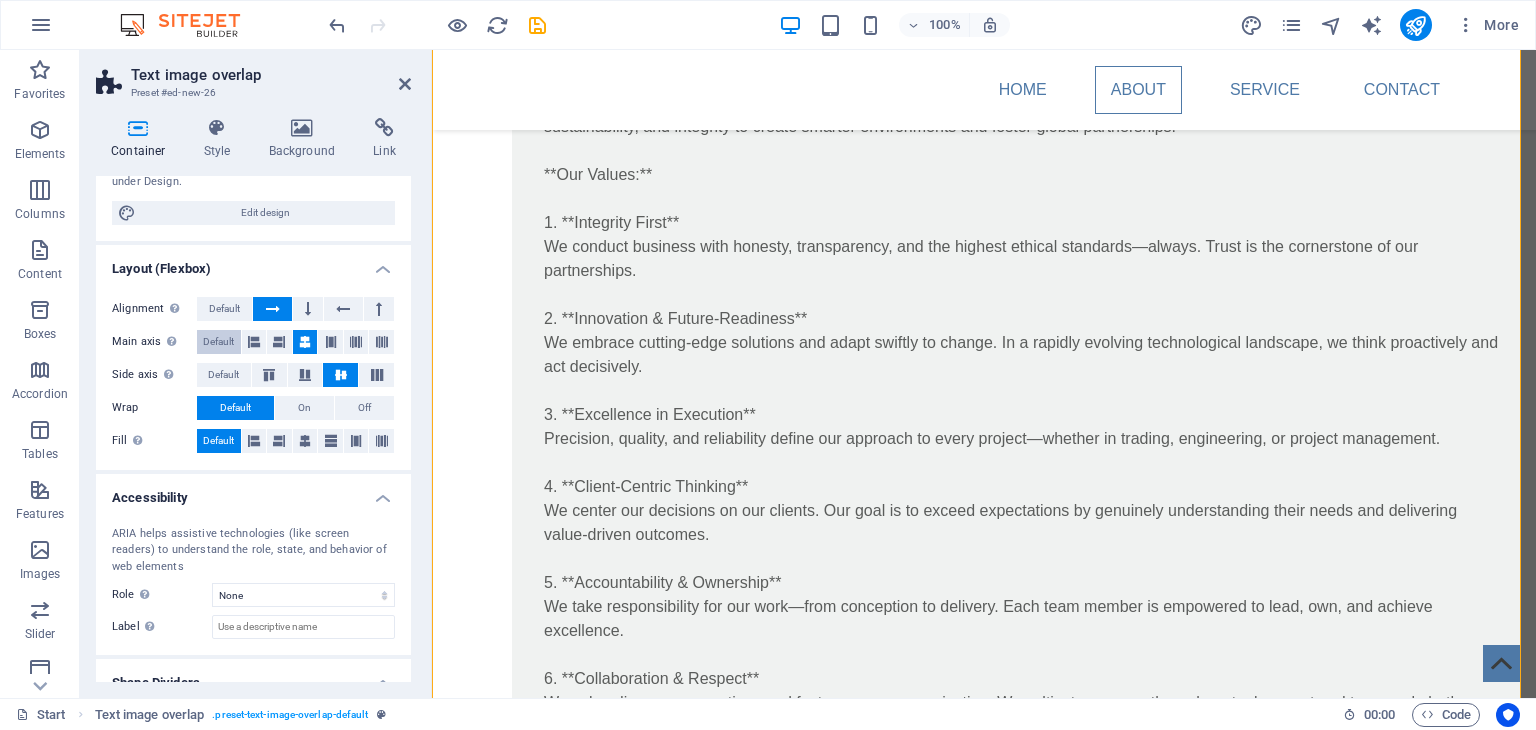 click on "Default" at bounding box center [218, 342] 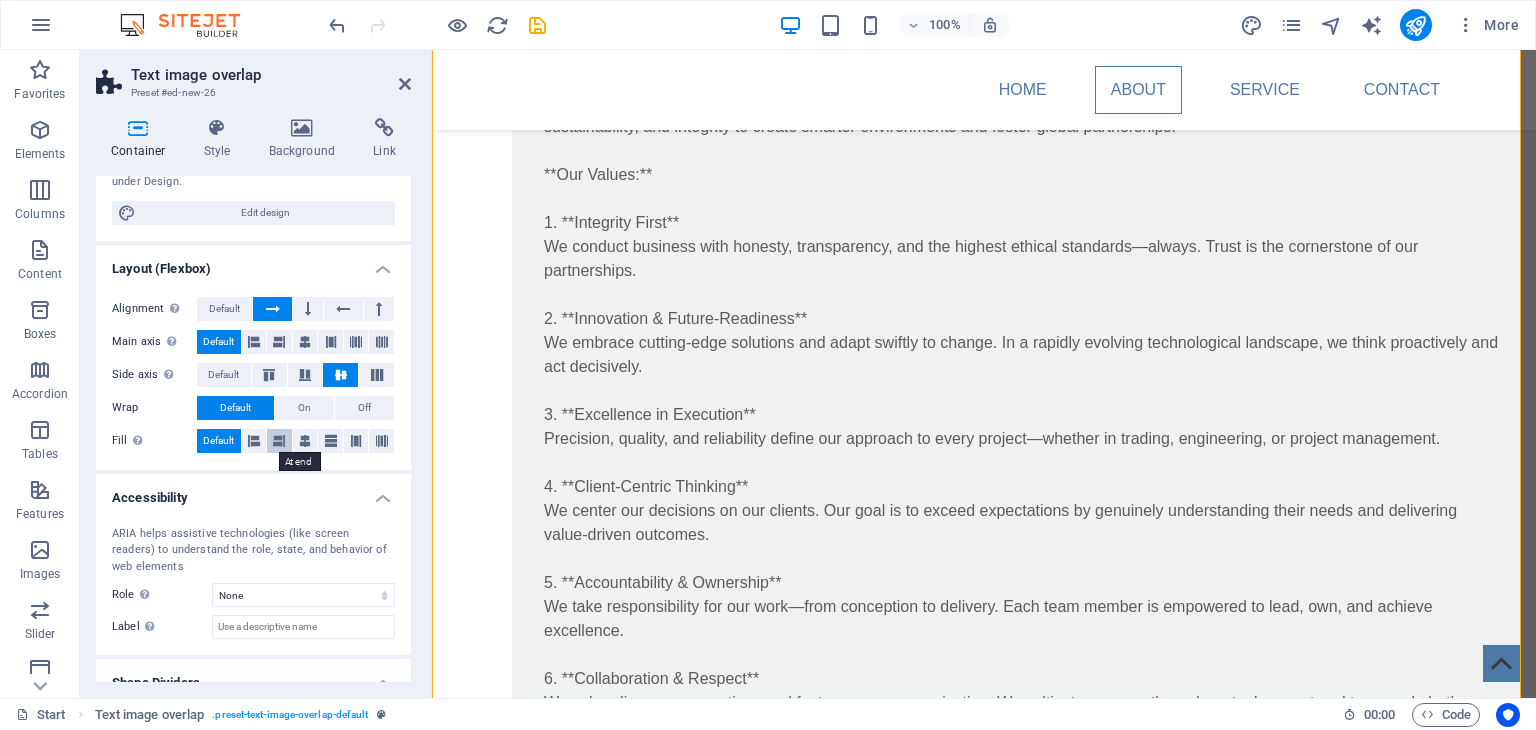 click at bounding box center (279, 441) 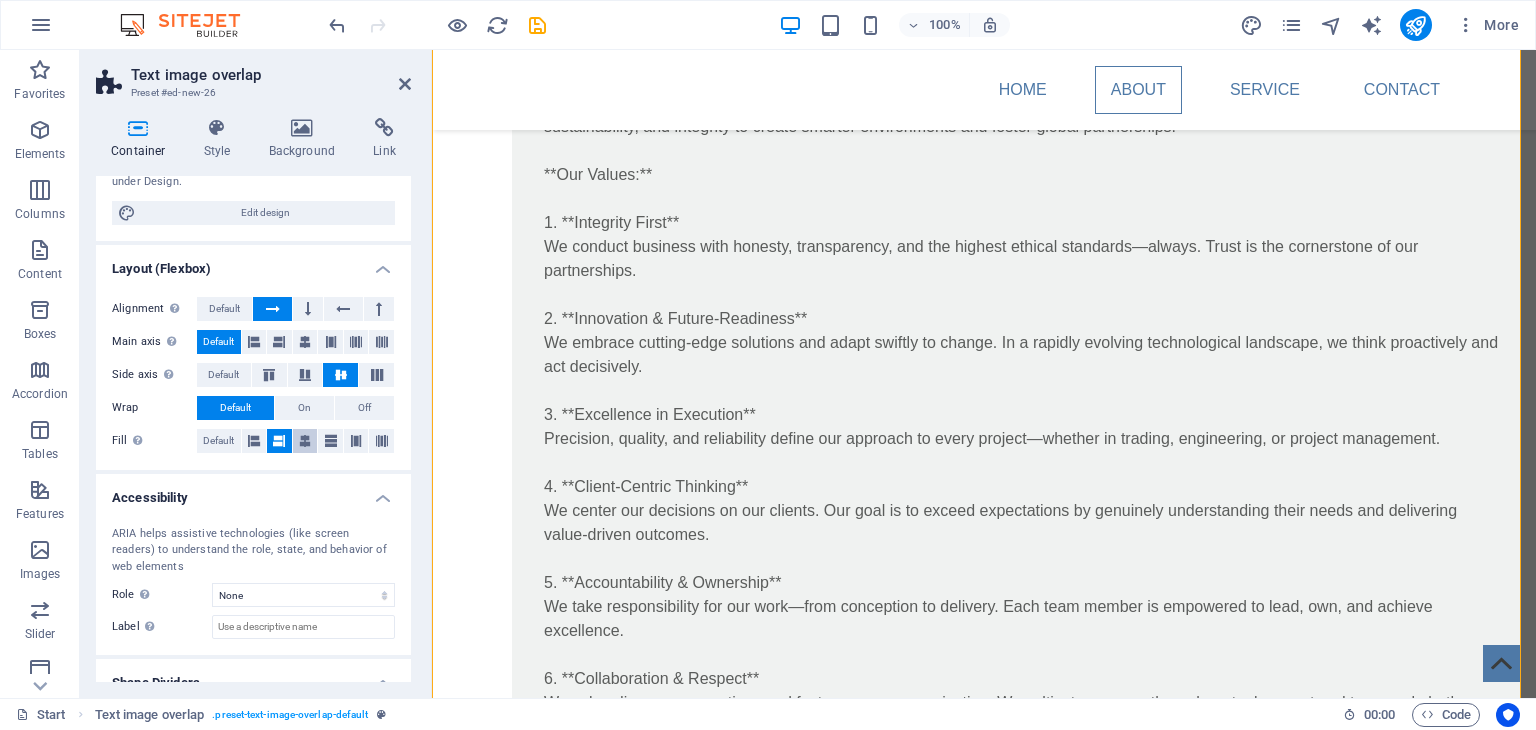 click at bounding box center (305, 441) 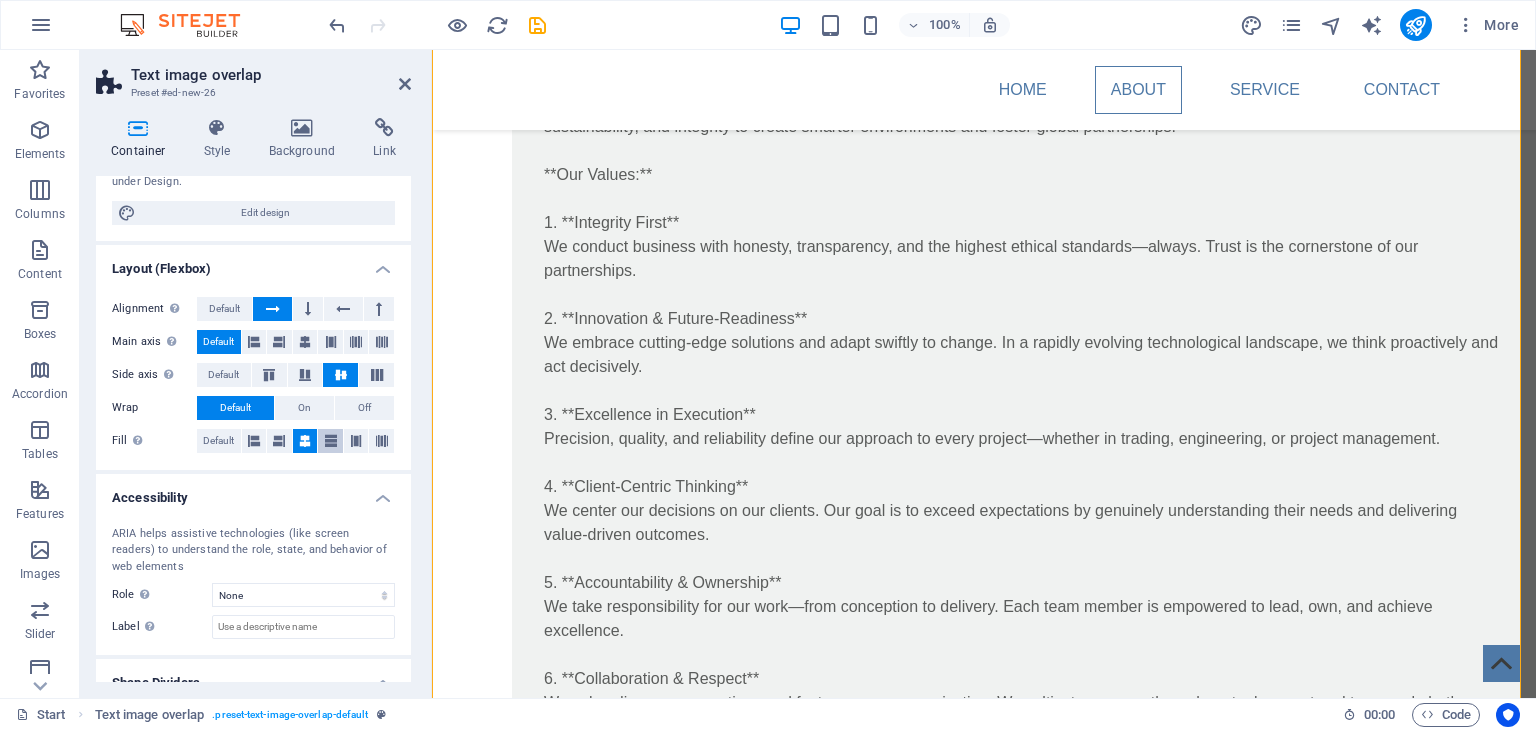 click at bounding box center (331, 441) 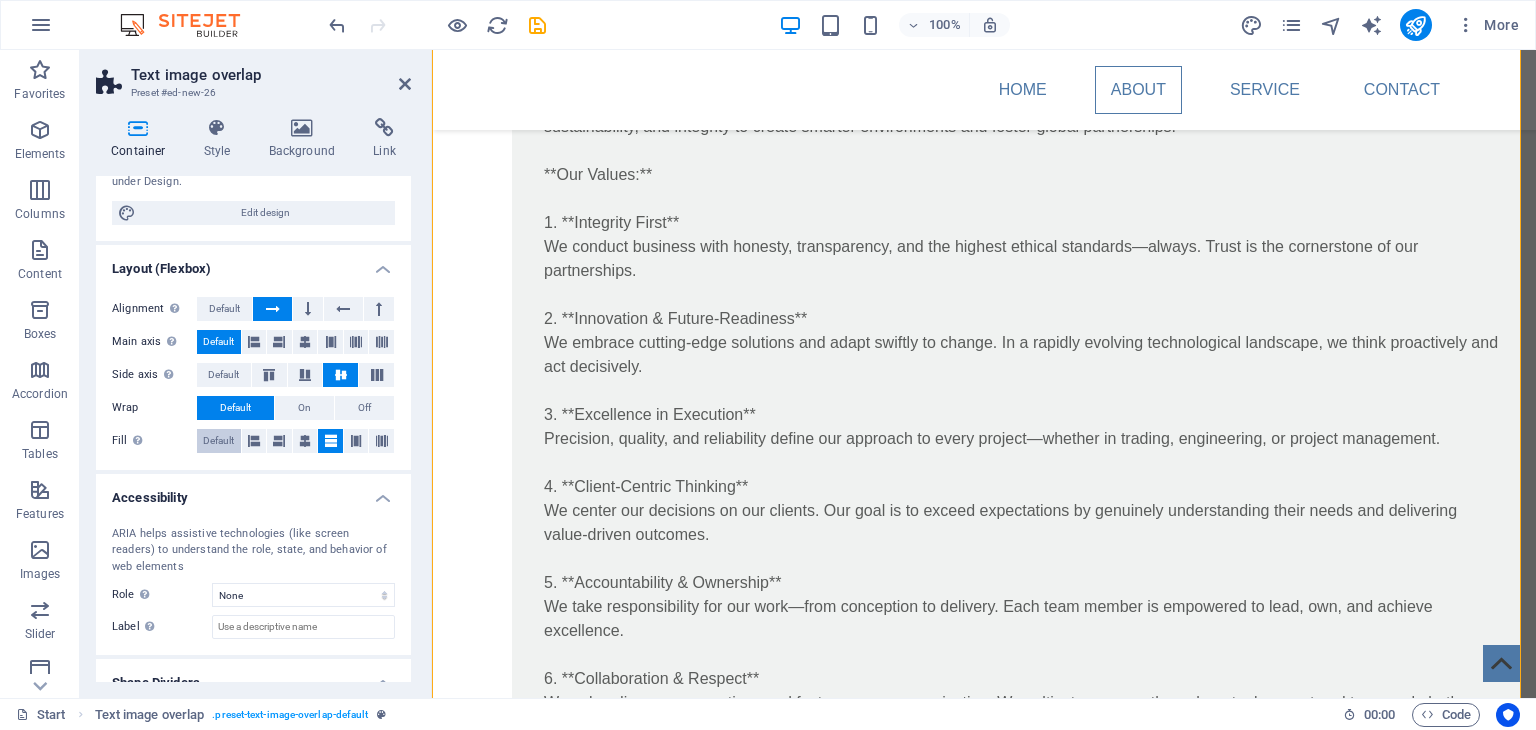 click on "Default" at bounding box center (218, 441) 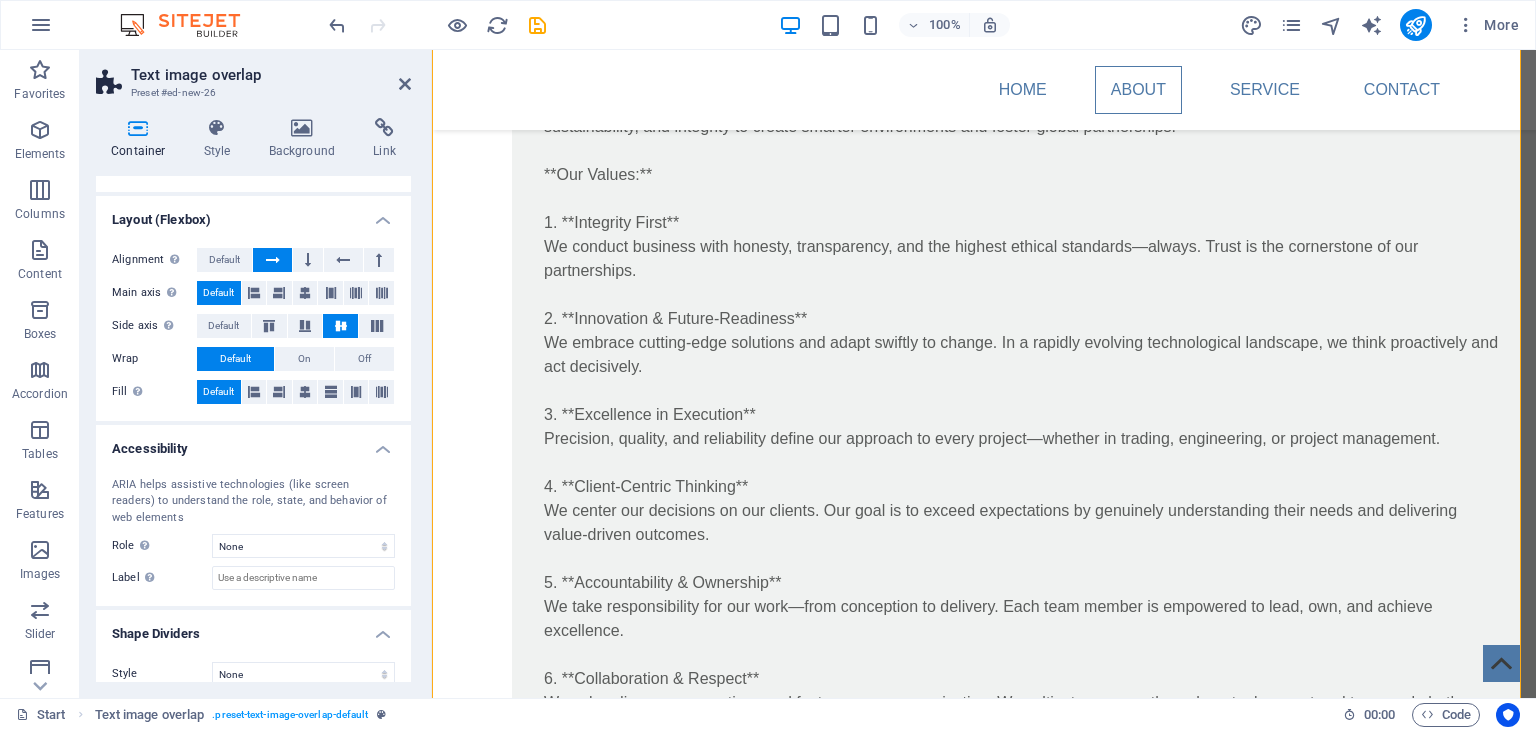 scroll, scrollTop: 268, scrollLeft: 0, axis: vertical 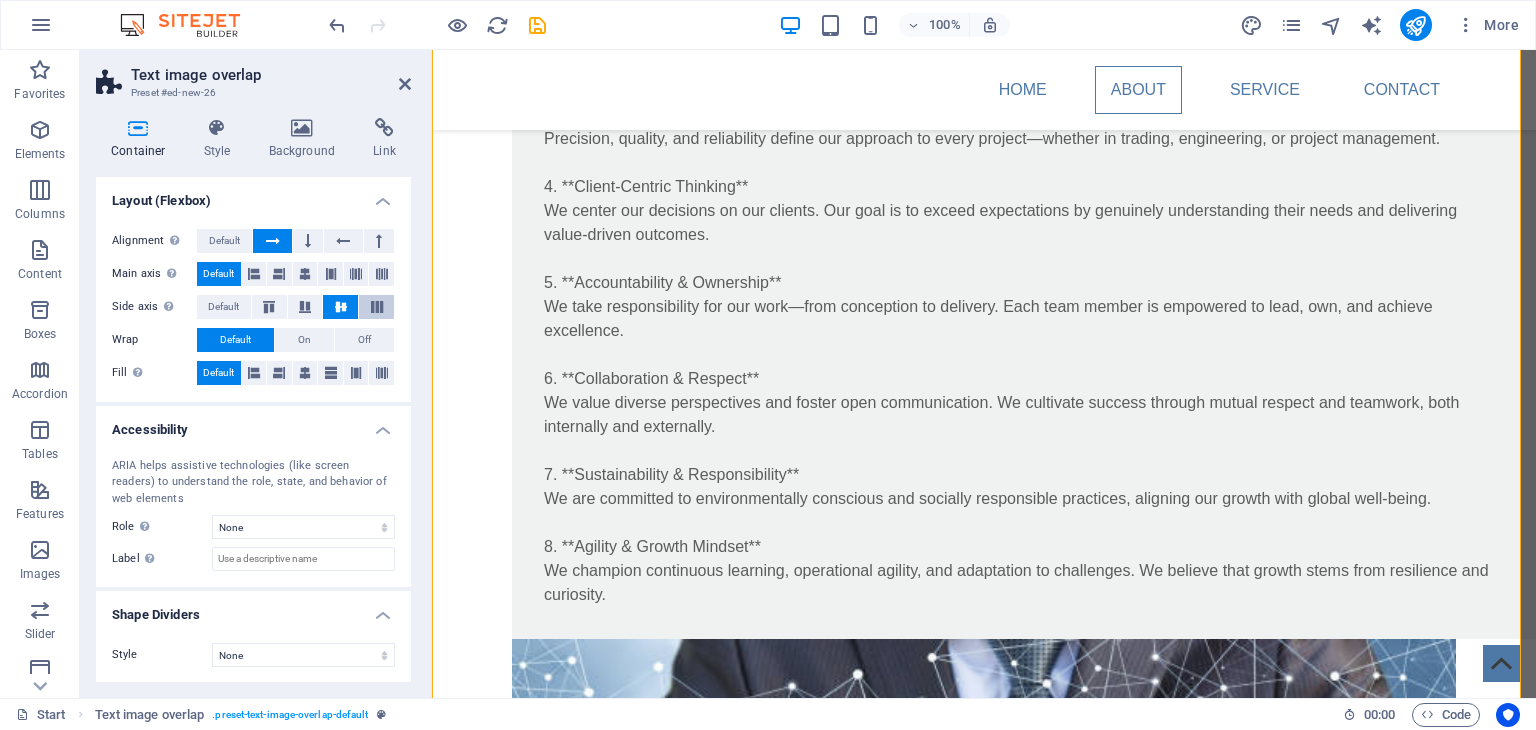 click at bounding box center (376, 307) 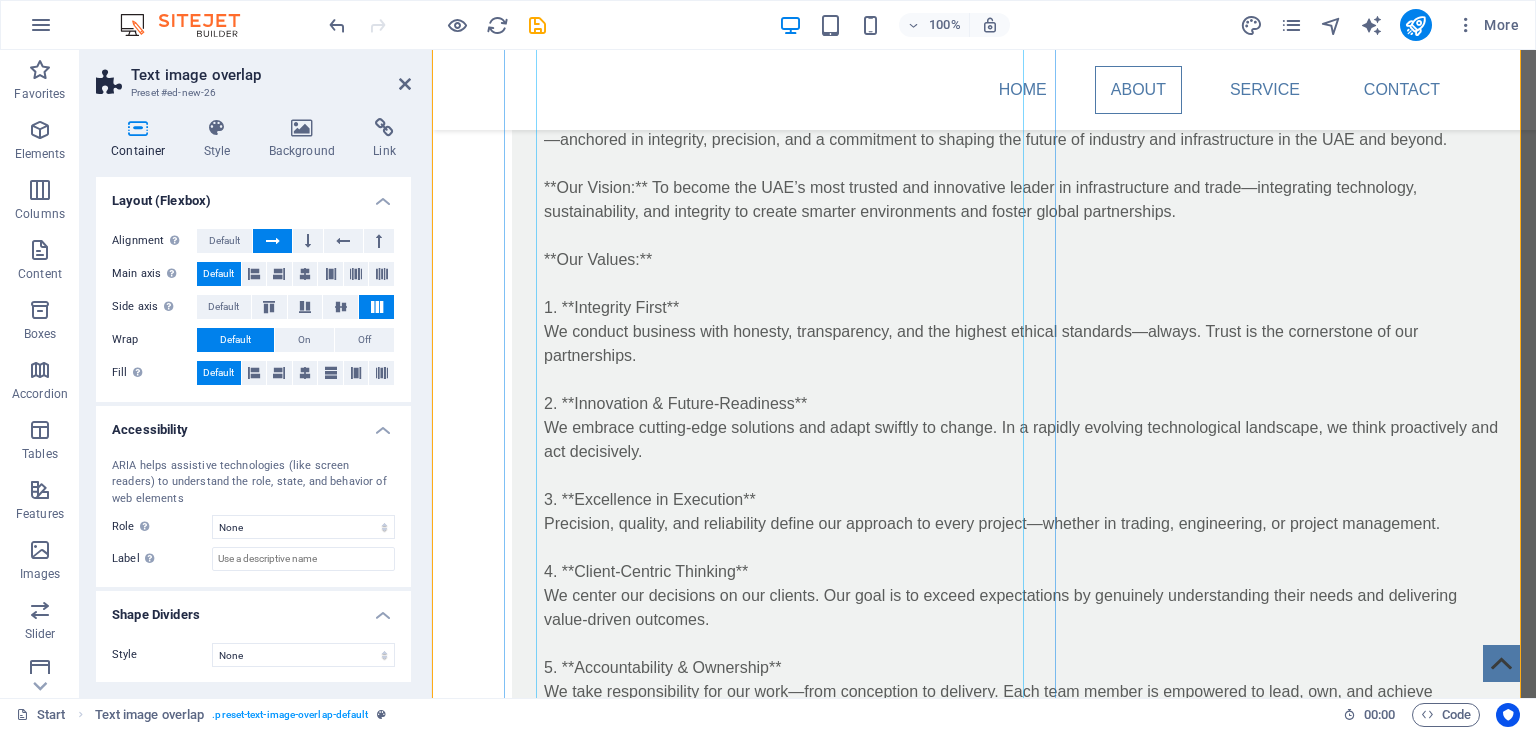scroll, scrollTop: 749, scrollLeft: 0, axis: vertical 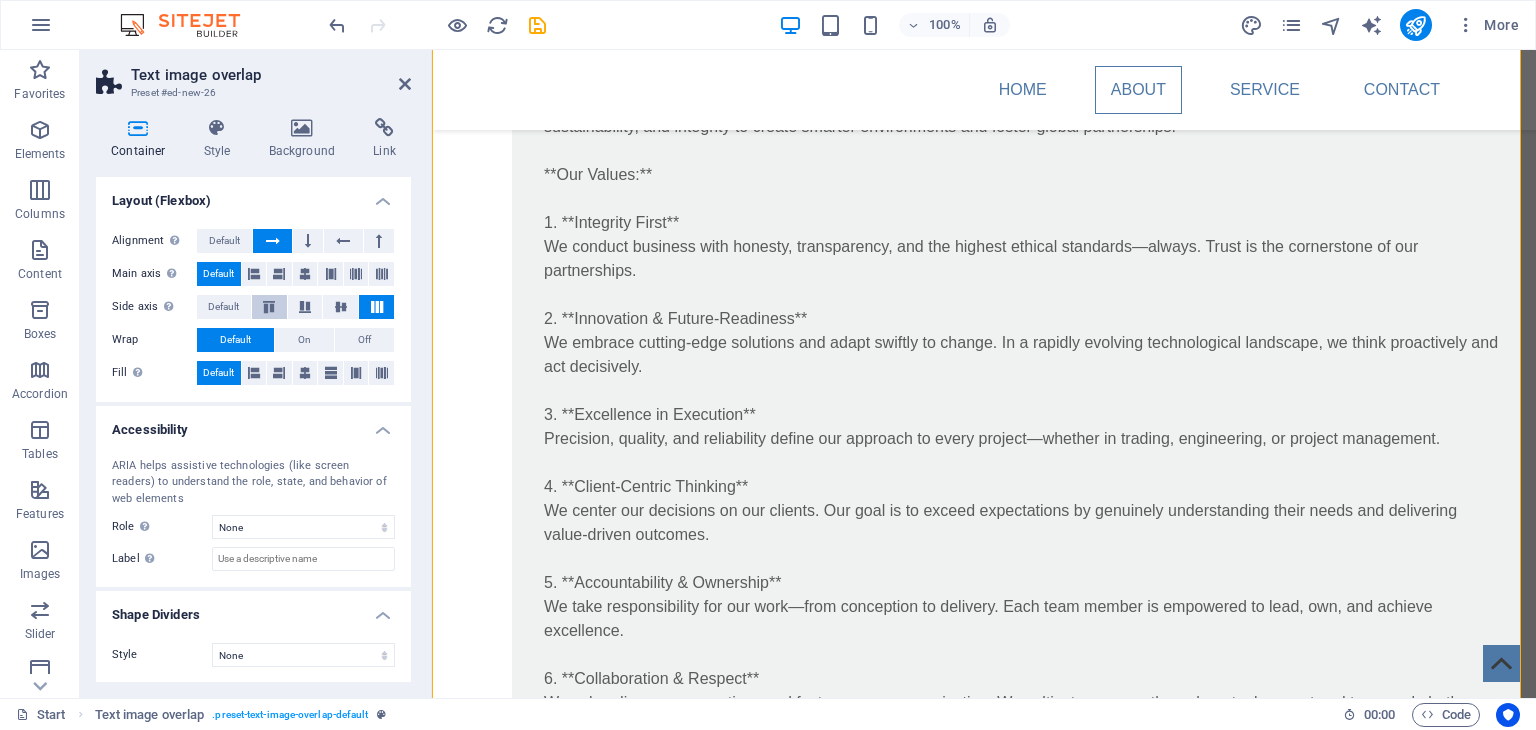 click at bounding box center [269, 307] 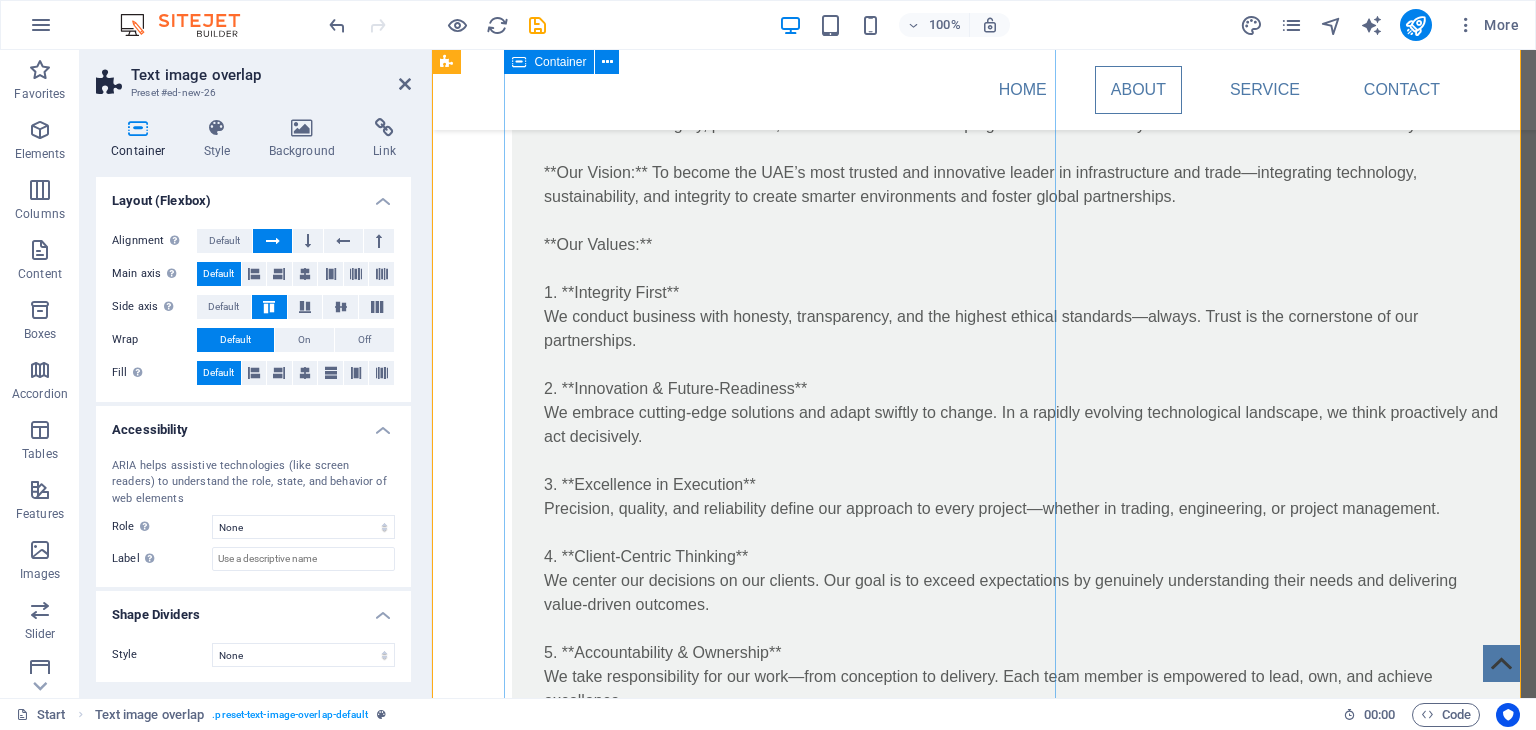 scroll, scrollTop: 649, scrollLeft: 0, axis: vertical 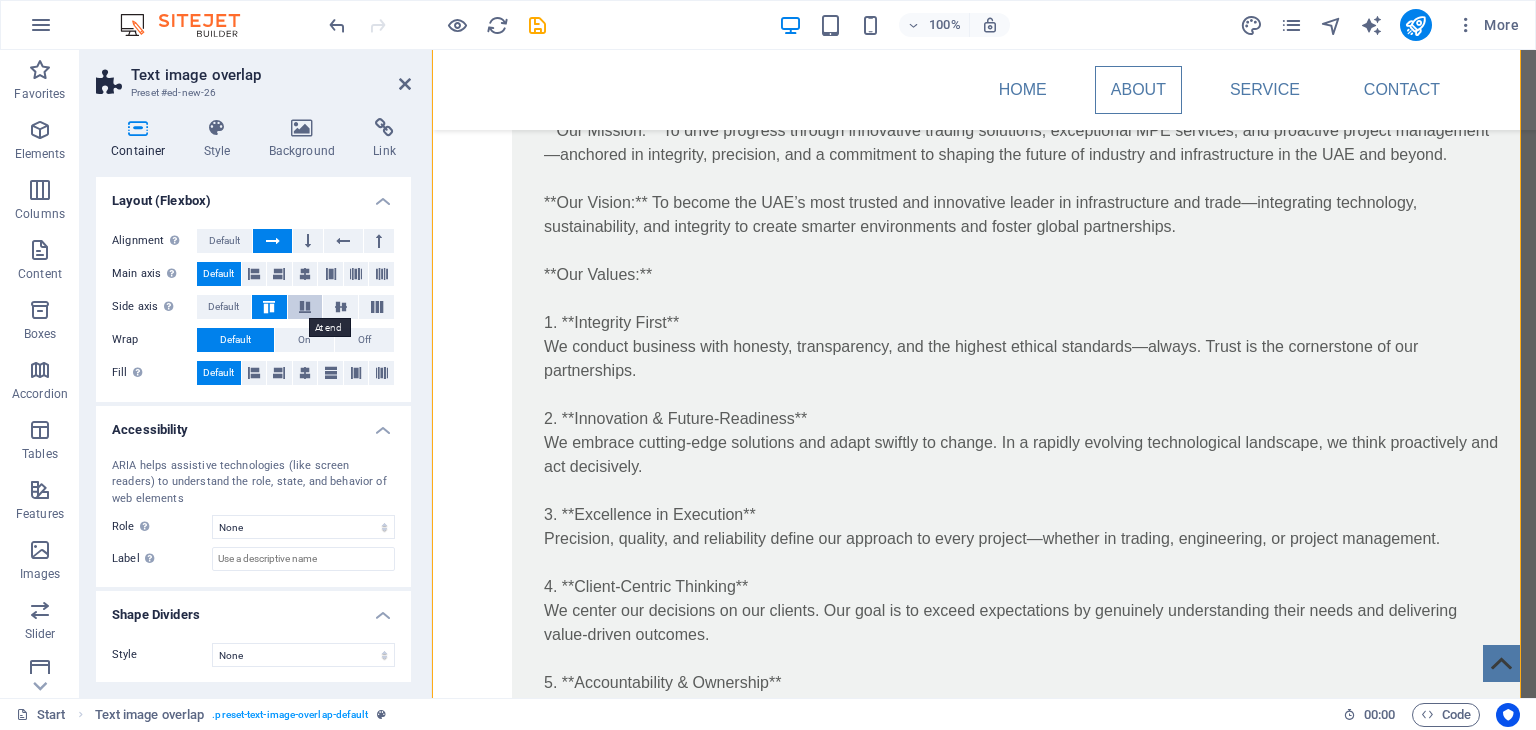 click at bounding box center [305, 307] 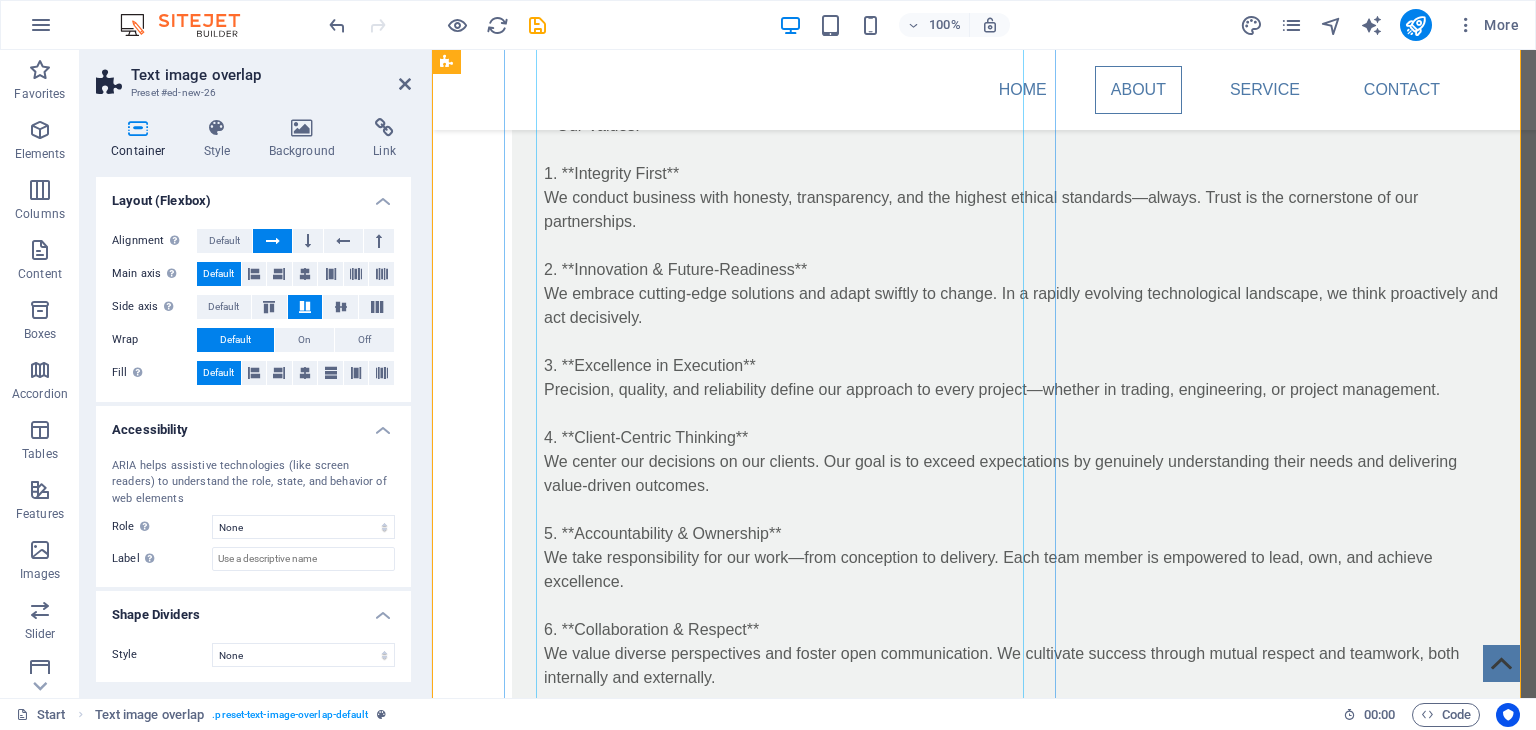 scroll, scrollTop: 1049, scrollLeft: 0, axis: vertical 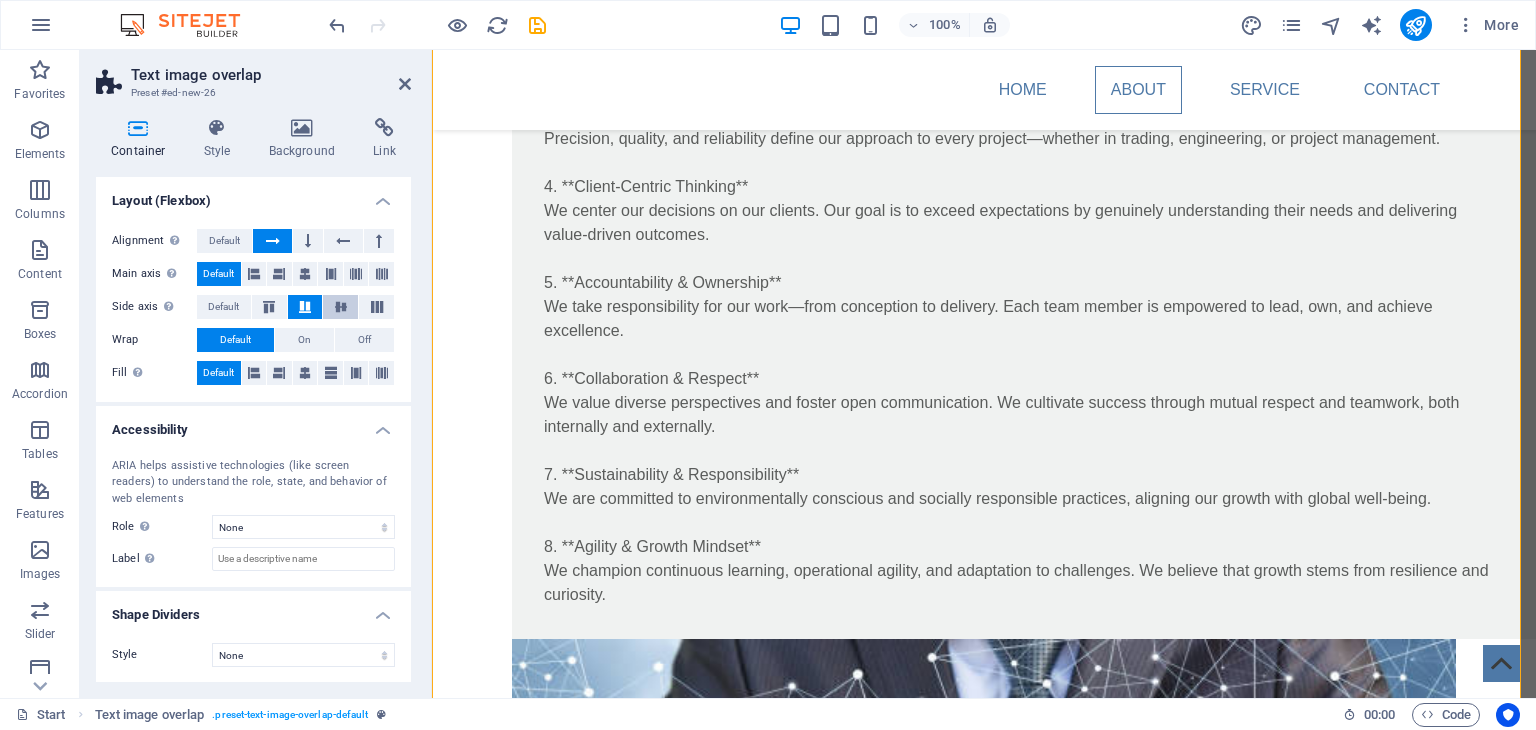 click at bounding box center (341, 307) 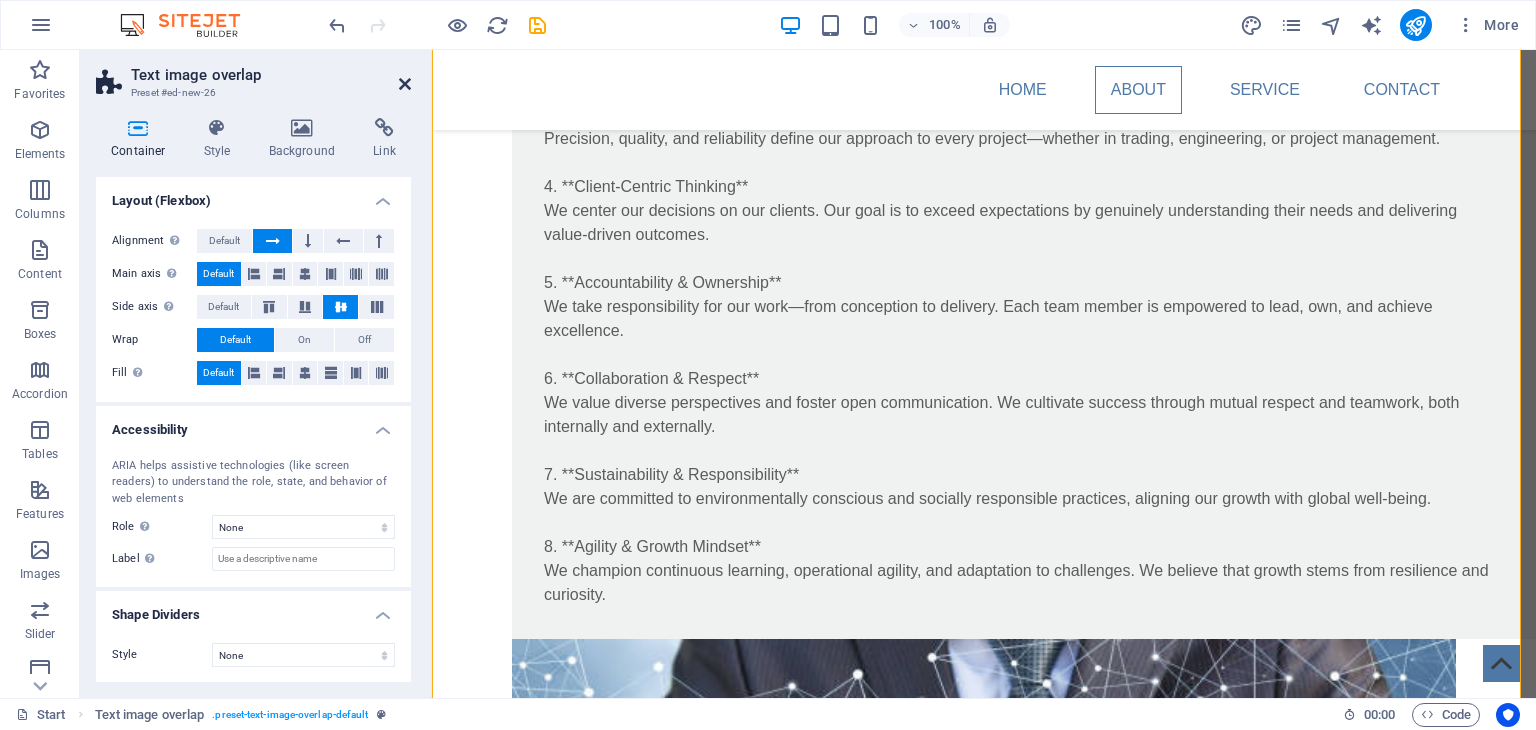 drag, startPoint x: 406, startPoint y: 81, endPoint x: 348, endPoint y: 48, distance: 66.730804 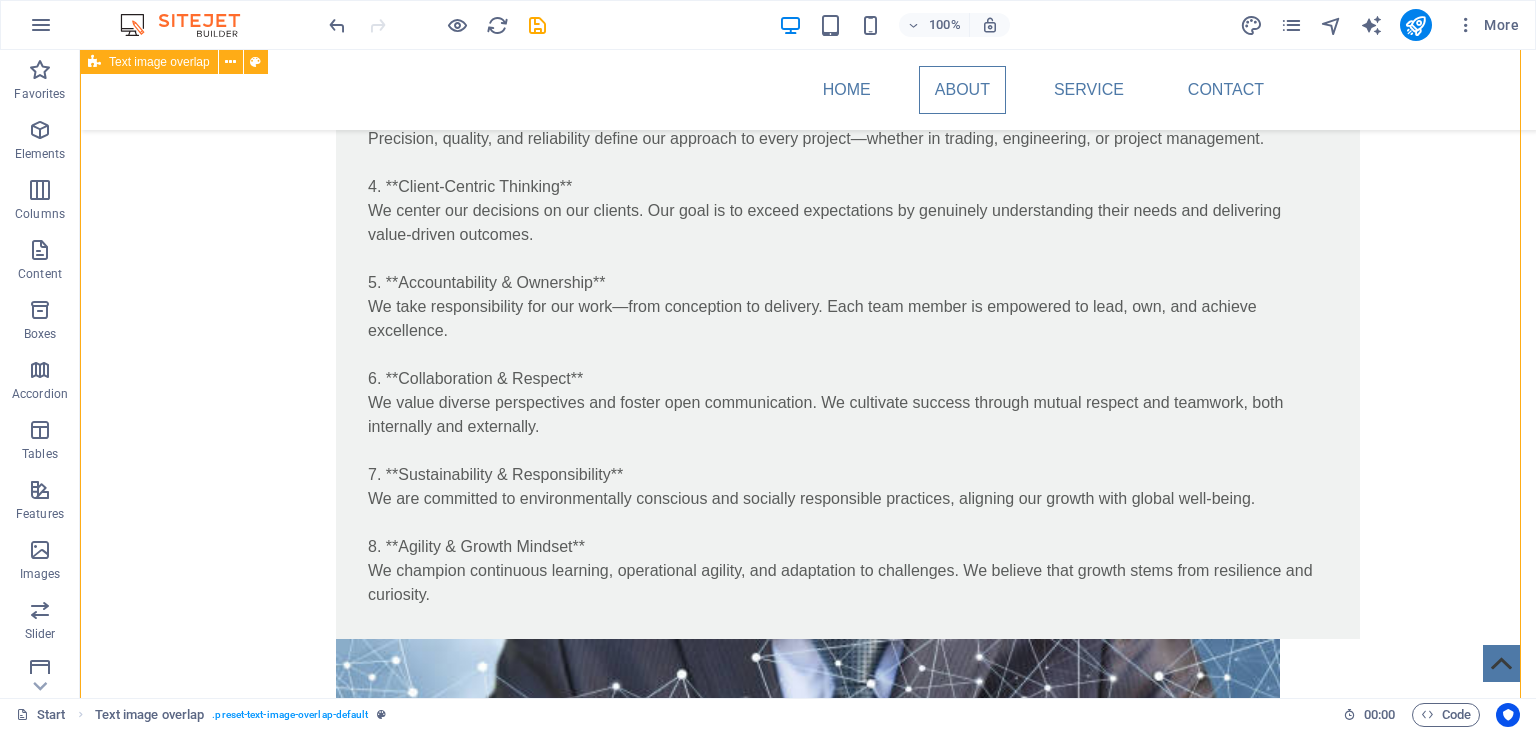 click on "**Our Mission:** To drive progress through innovative trading solutions, exceptional MPE services, and proactive project management—anchored in integrity, precision, and a commitment to shaping the future of industry and infrastructure in the UAE and beyond. **Our Vision:** To become the UAE’s most trusted and innovative leader in infrastructure and trade—integrating technology, sustainability, and integrity to create smarter environments and foster global partnerships. **Our Values:** 1. **Integrity First**      We conduct business with honesty, transparency, and the highest ethical standards—always. Trust is the cornerstone of our partnerships. 2. **Innovation & Future-Readiness**      We embrace cutting-edge solutions and adapt swiftly to change. In a rapidly evolving technological landscape, we think proactively and act decisively. 3. **Excellence in Execution**      Precision, quality, and reliability define our approach to every project—whether in trading, engineering, or project management." at bounding box center [808, 477] 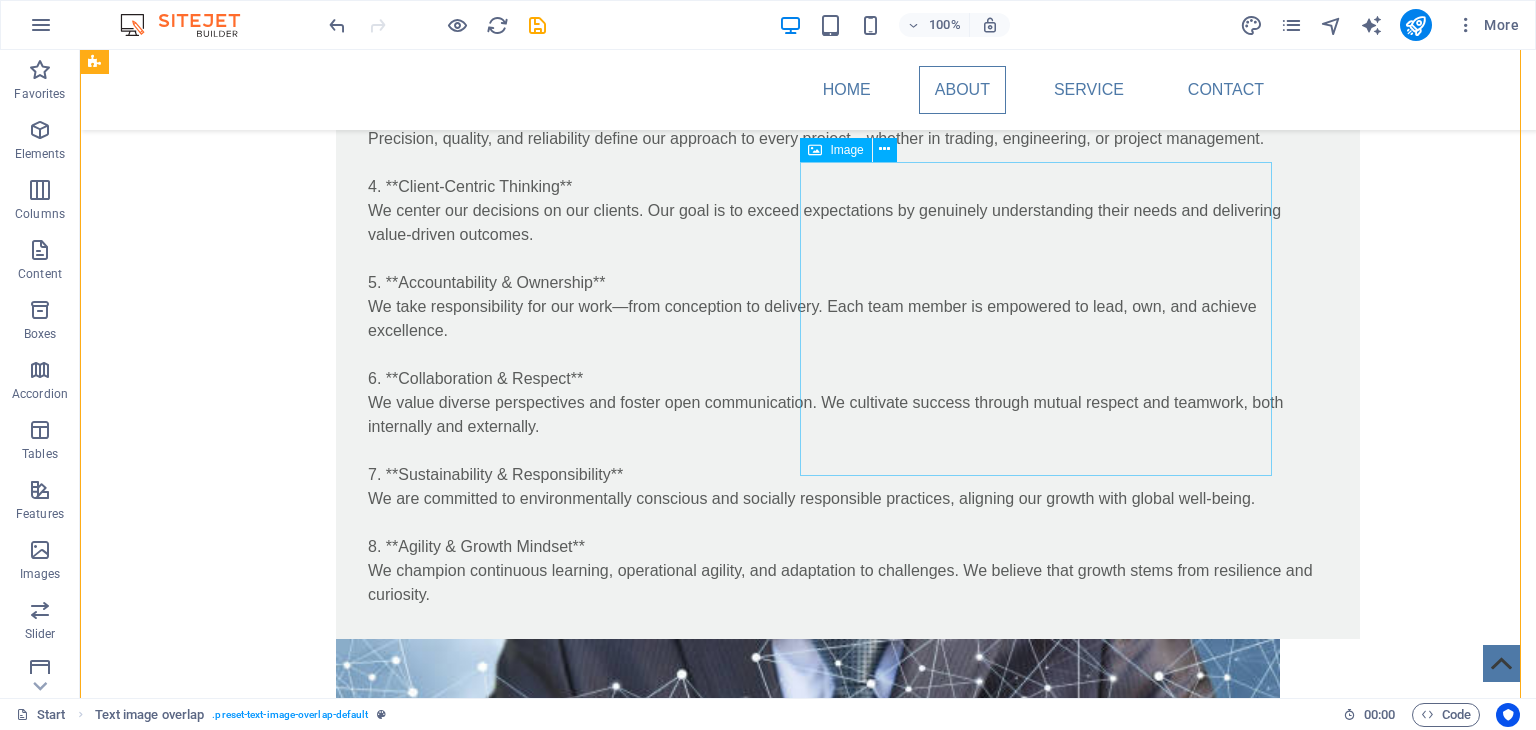 click at bounding box center [808, 953] 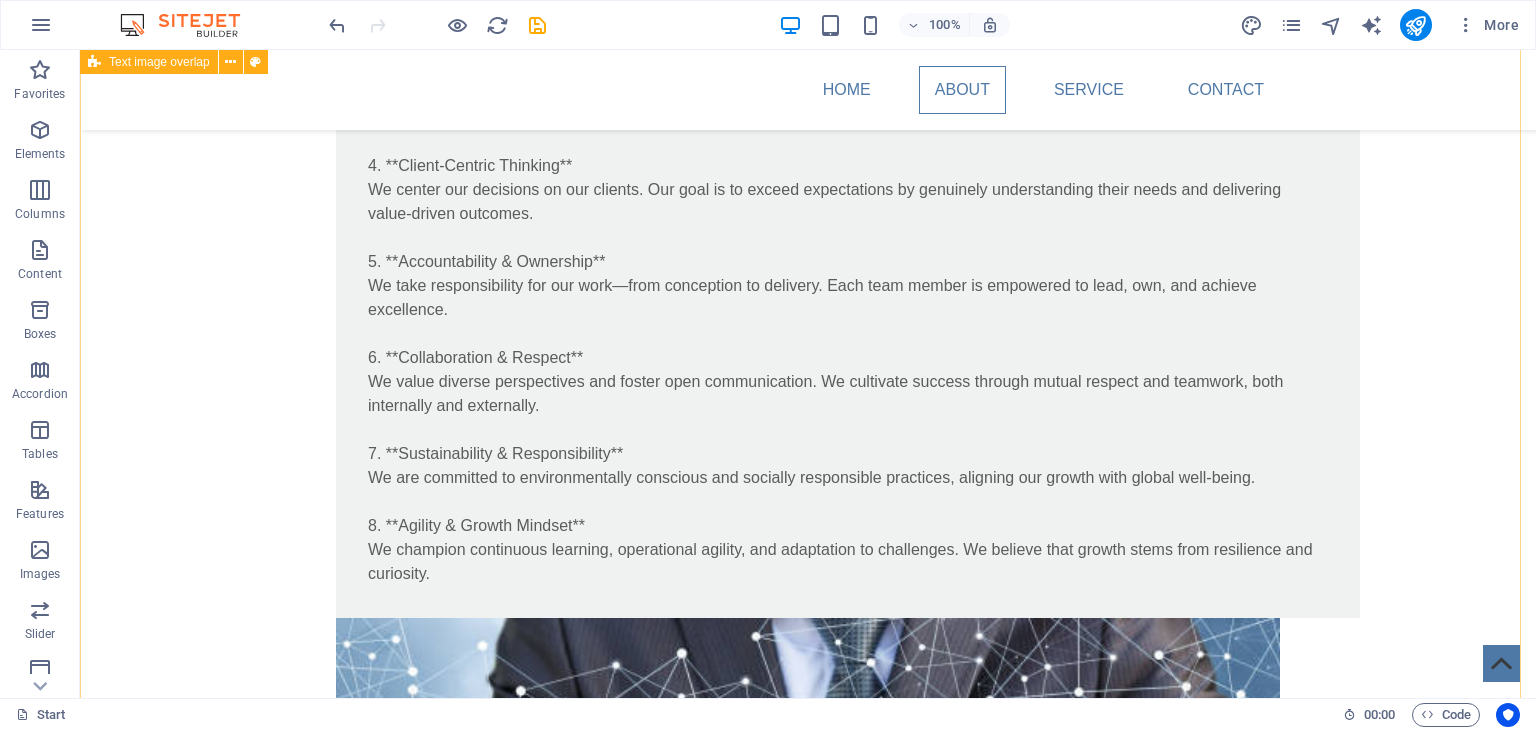 scroll, scrollTop: 1049, scrollLeft: 0, axis: vertical 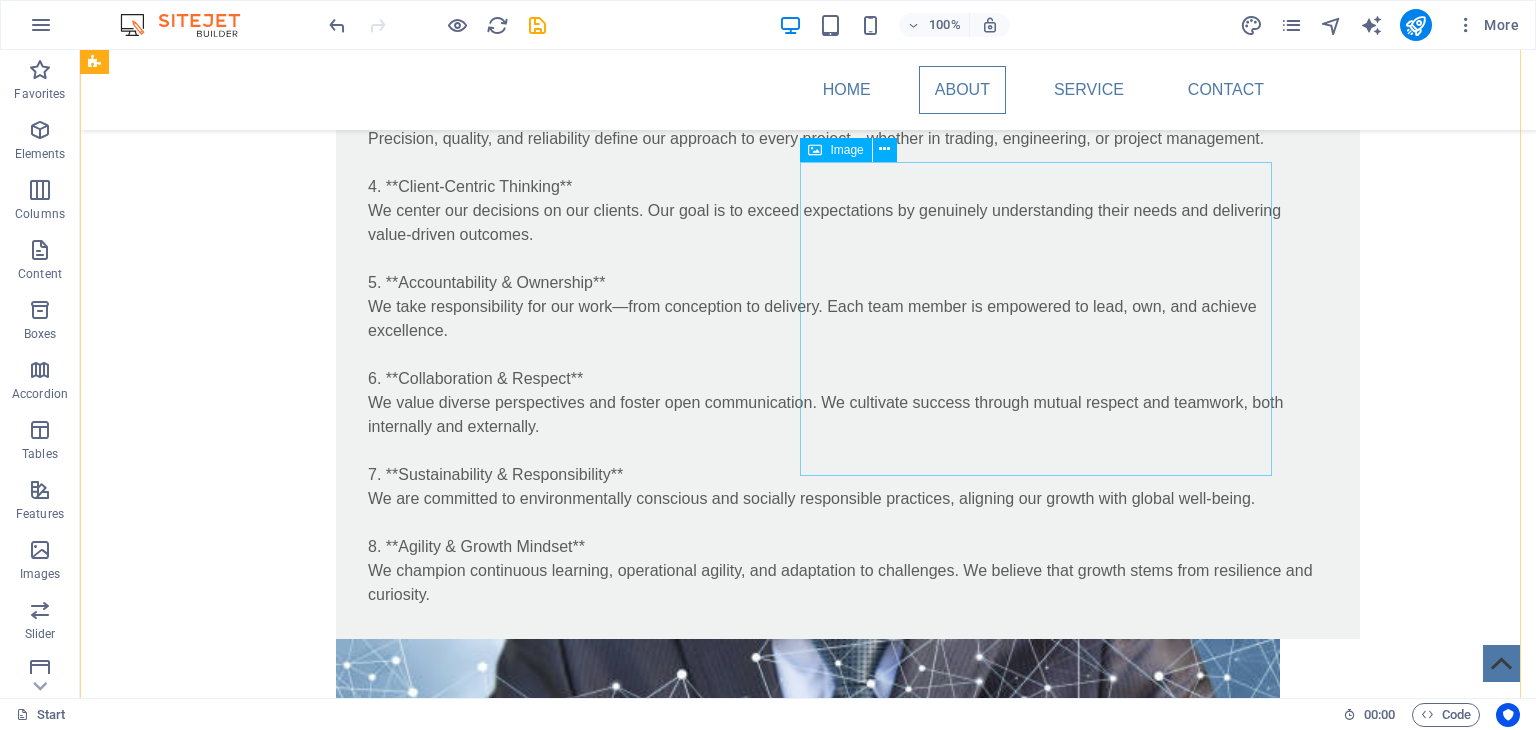 click at bounding box center [808, 953] 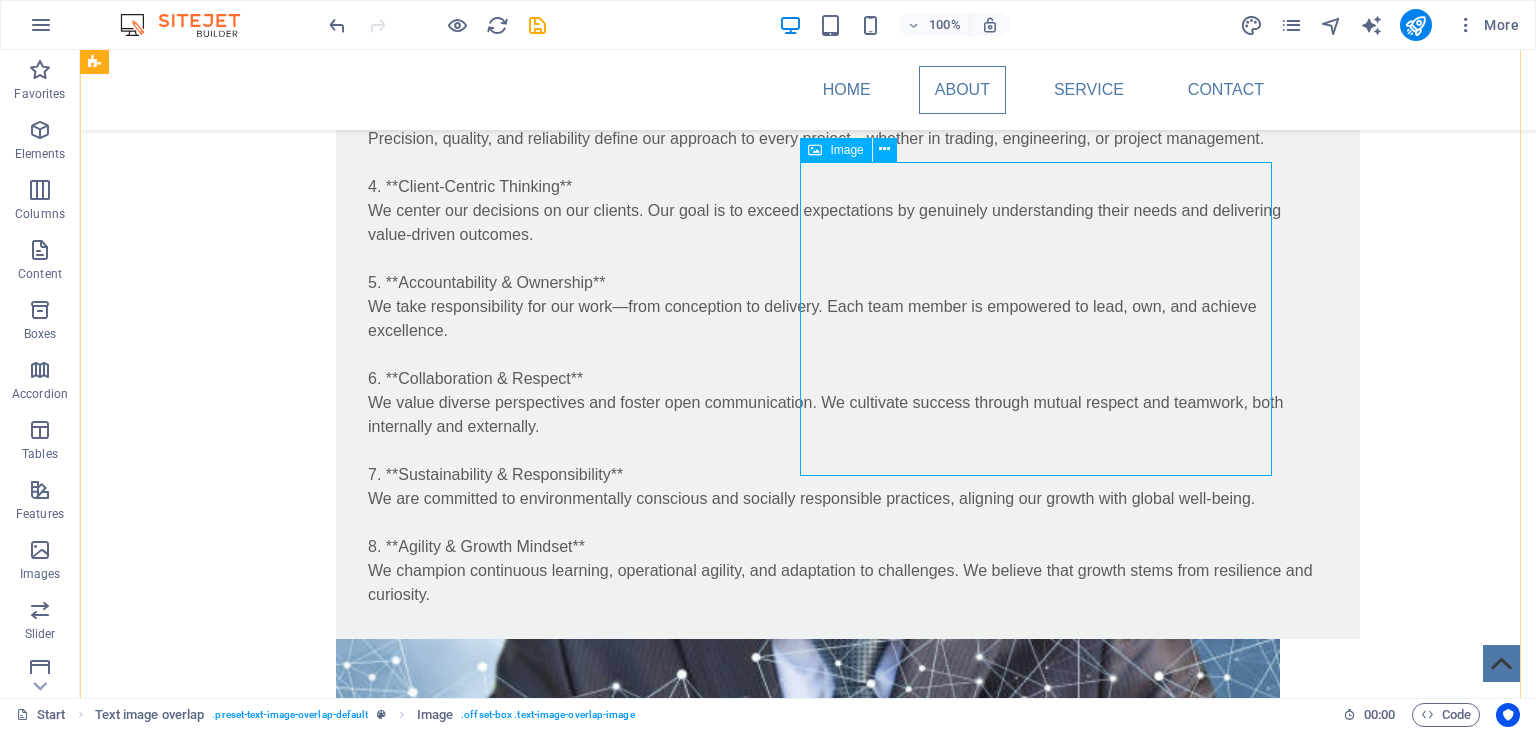 click at bounding box center [808, 953] 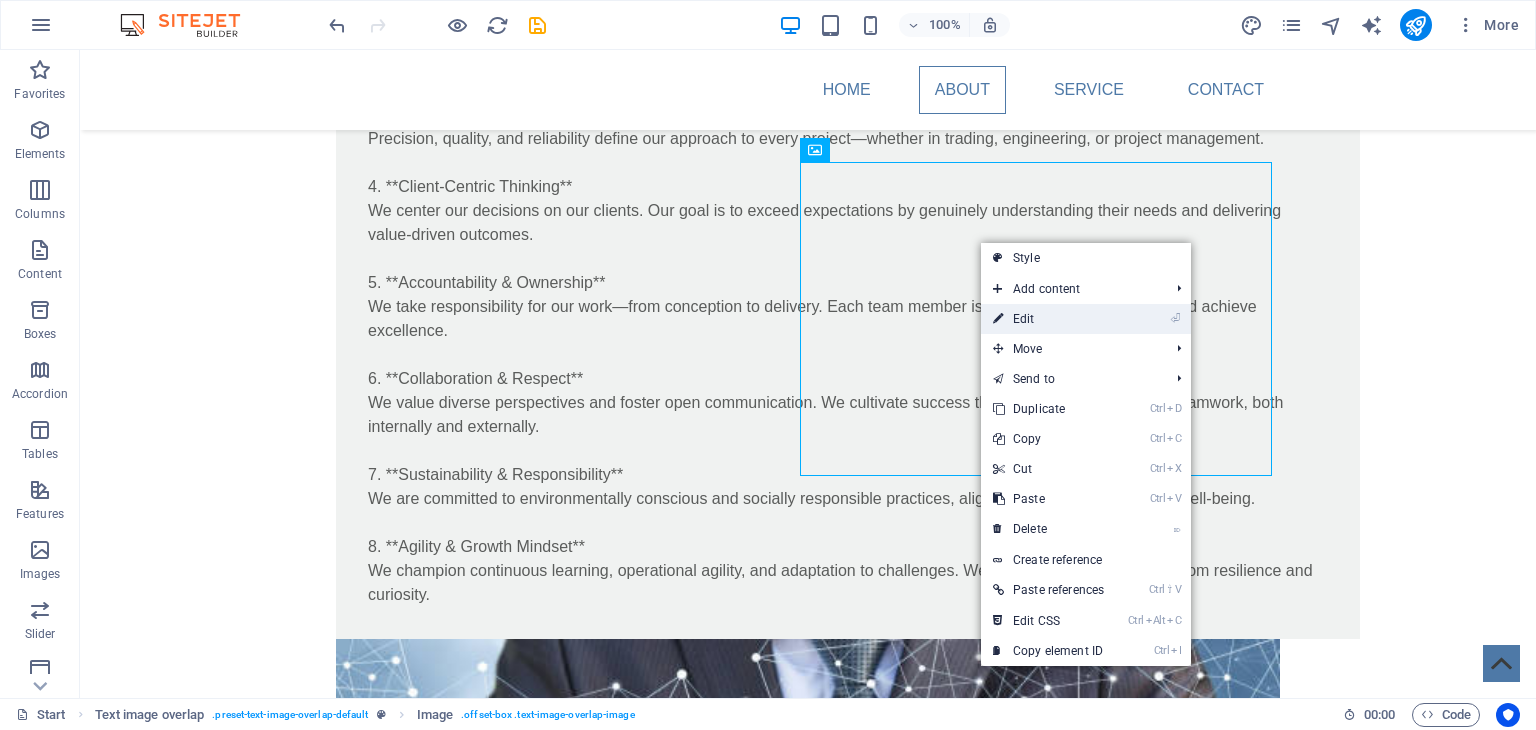 click on "⏎  Edit" at bounding box center [1048, 319] 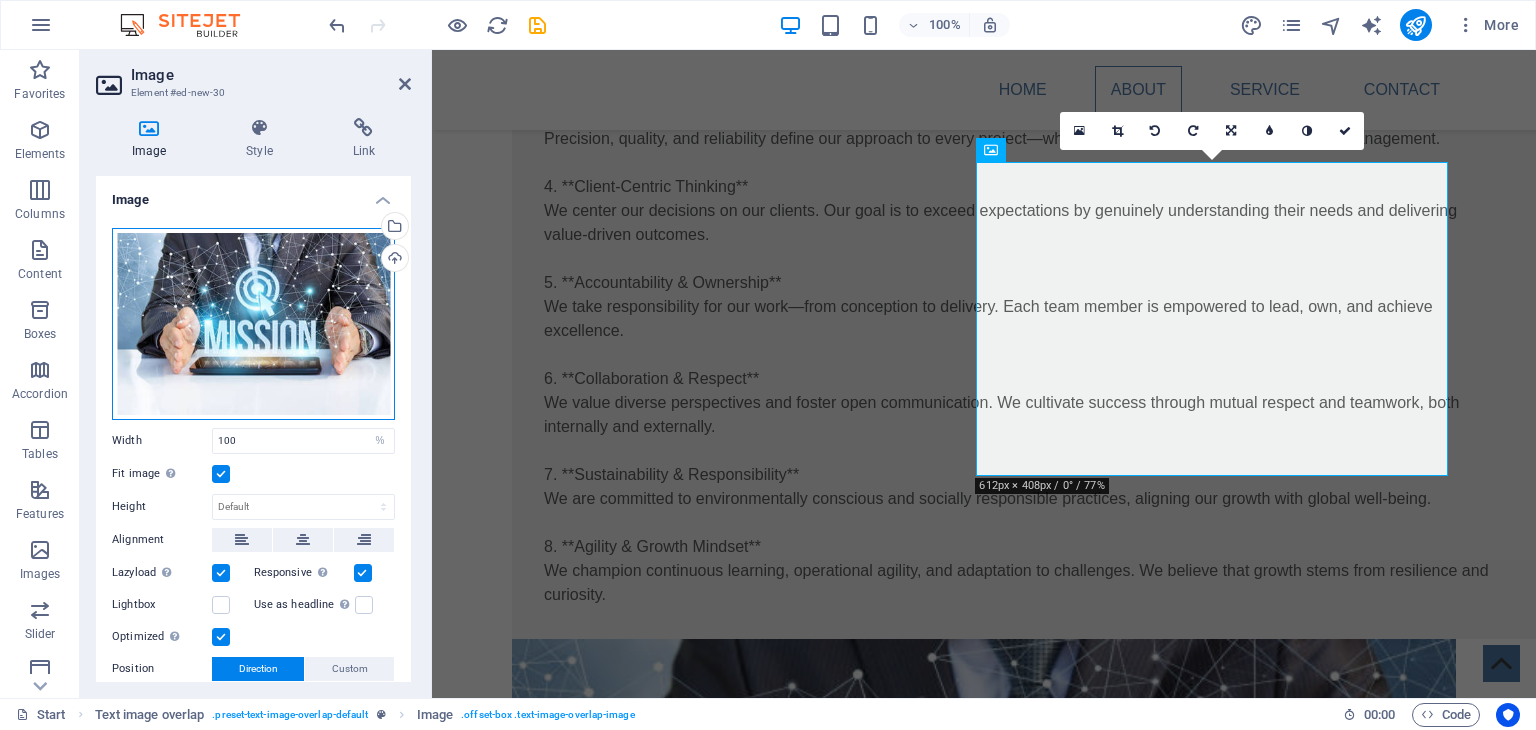 click on "Drag files here, click to choose files or select files from Files or our free stock photos & videos" at bounding box center [253, 324] 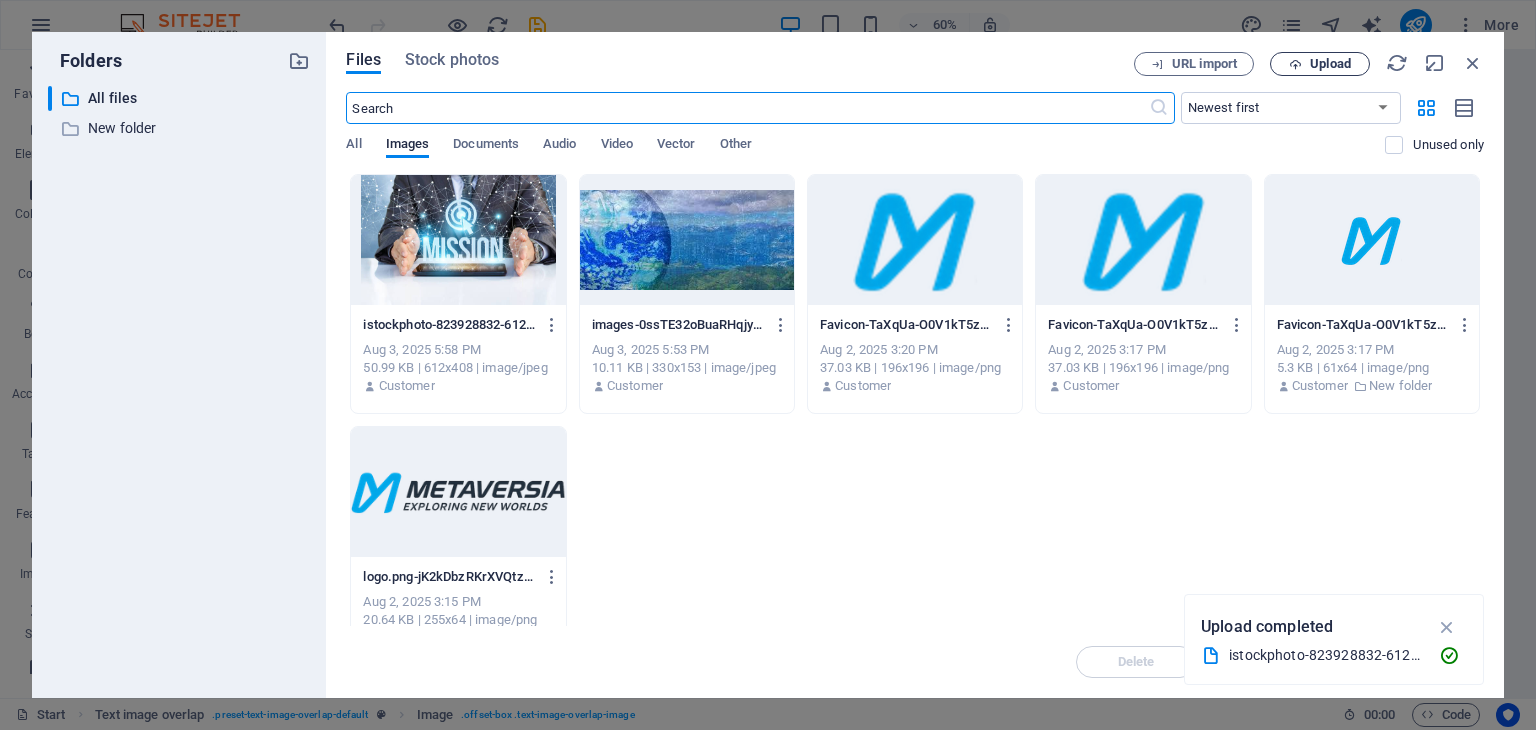 click on "Upload" at bounding box center (1330, 64) 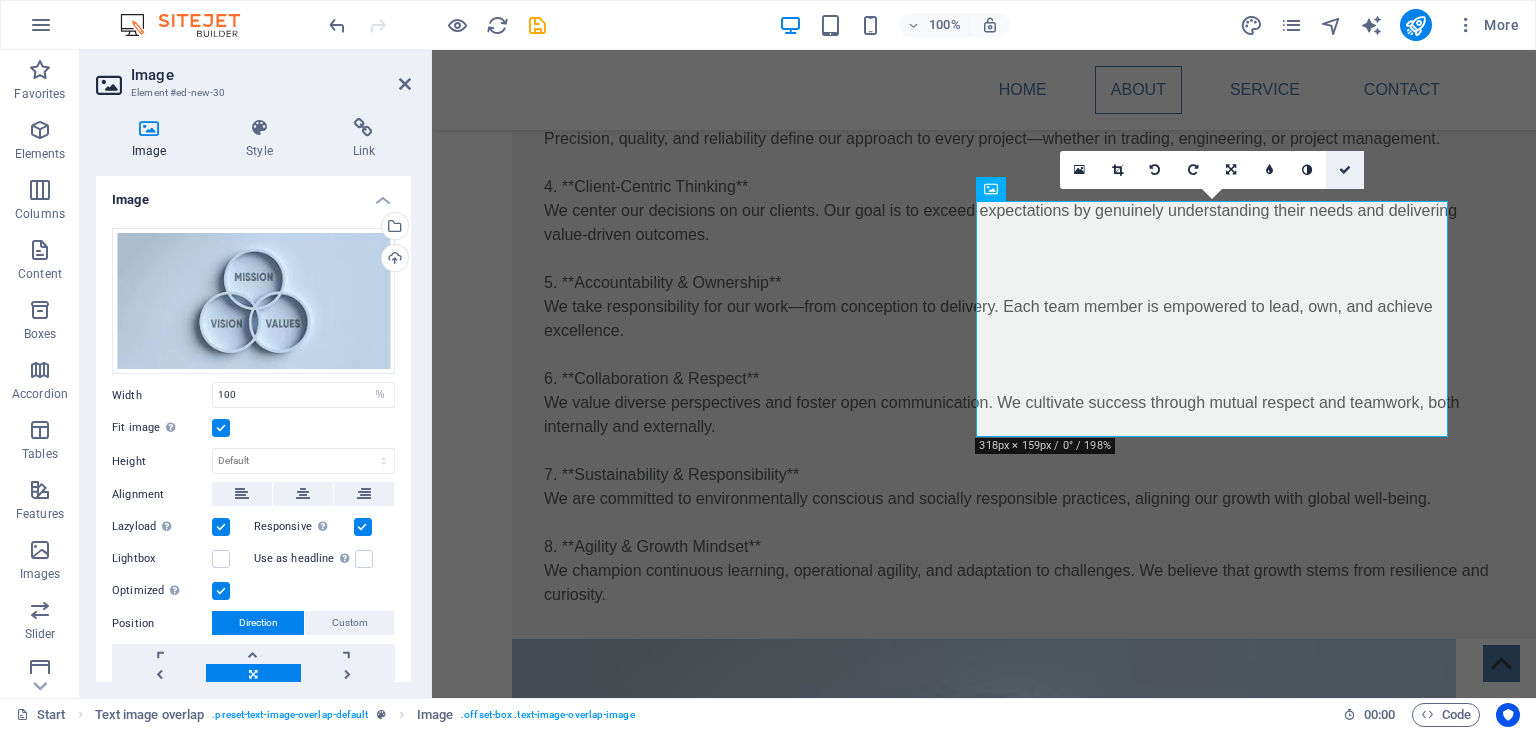 click at bounding box center [1345, 170] 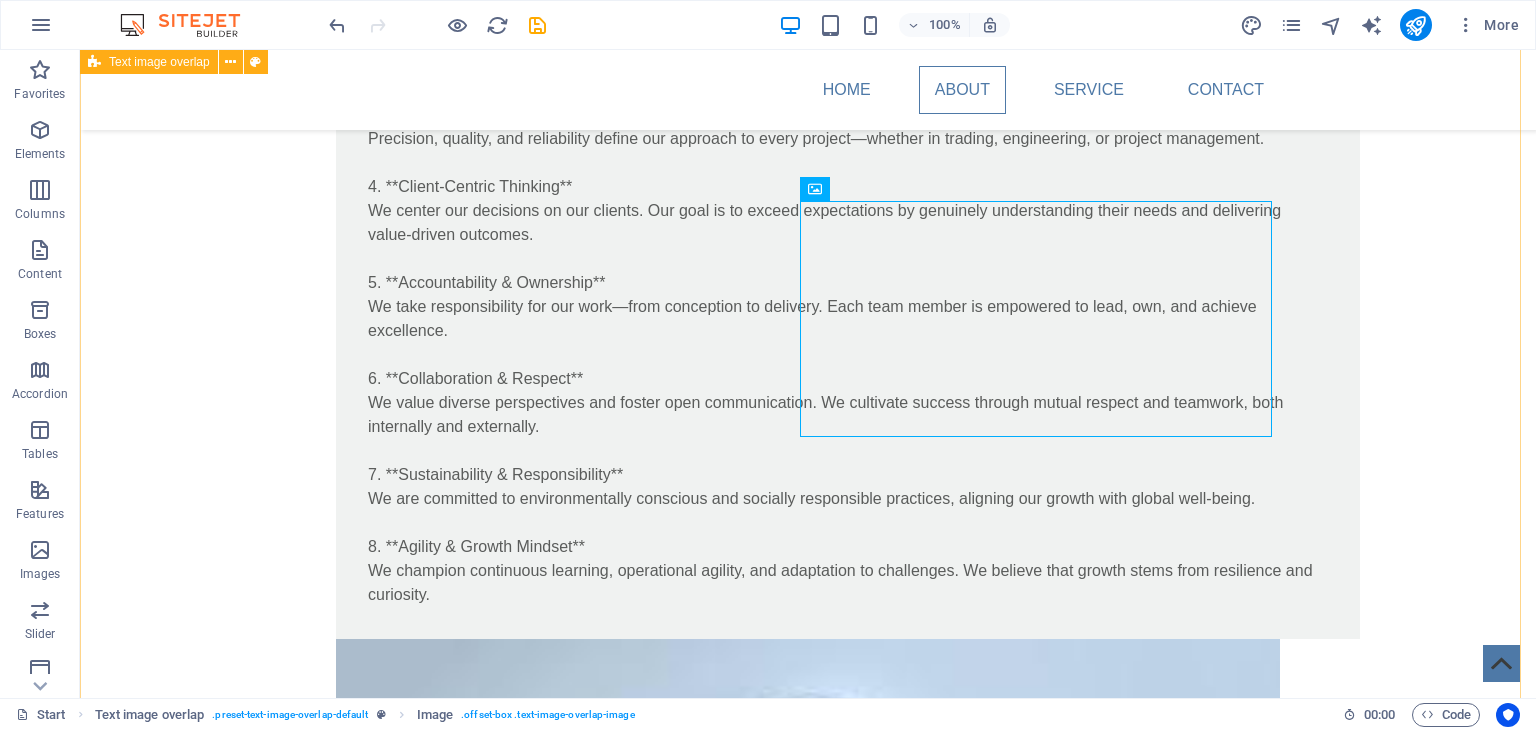 click on "**Our Mission:** To drive progress through innovative trading solutions, exceptional MPE services, and proactive project management—anchored in integrity, precision, and a commitment to shaping the future of industry and infrastructure in the UAE and beyond. **Our Vision:** To become the UAE’s most trusted and innovative leader in infrastructure and trade—integrating technology, sustainability, and integrity to create smarter environments and foster global partnerships. **Our Values:** 1. **Integrity First**      We conduct business with honesty, transparency, and the highest ethical standards—always. Trust is the cornerstone of our partnerships. 2. **Innovation & Future-Readiness**      We embrace cutting-edge solutions and adapt swiftly to change. In a rapidly evolving technological landscape, we think proactively and act decisively. 3. **Excellence in Execution**      Precision, quality, and reliability define our approach to every project—whether in trading, engineering, or project management." at bounding box center (808, 399) 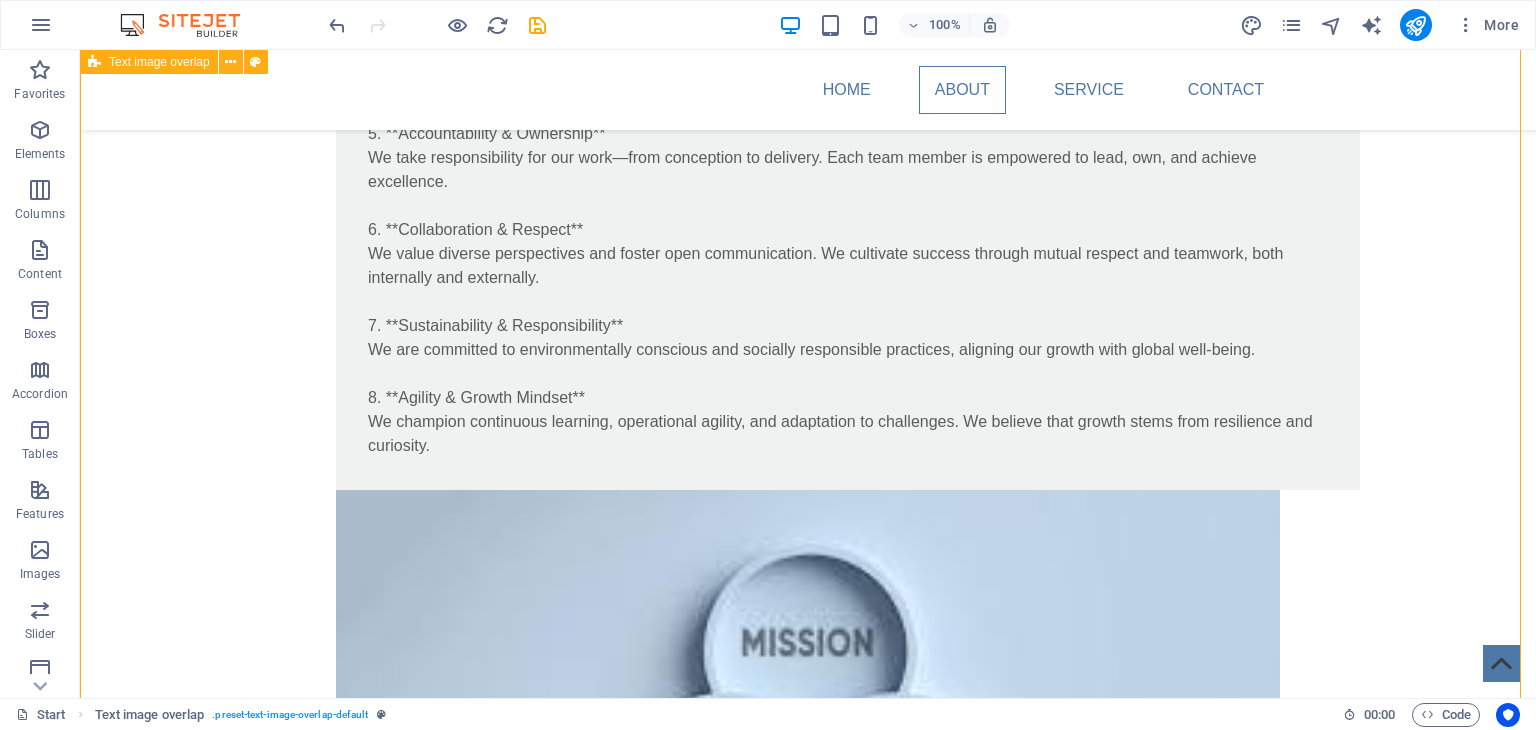 scroll, scrollTop: 1049, scrollLeft: 0, axis: vertical 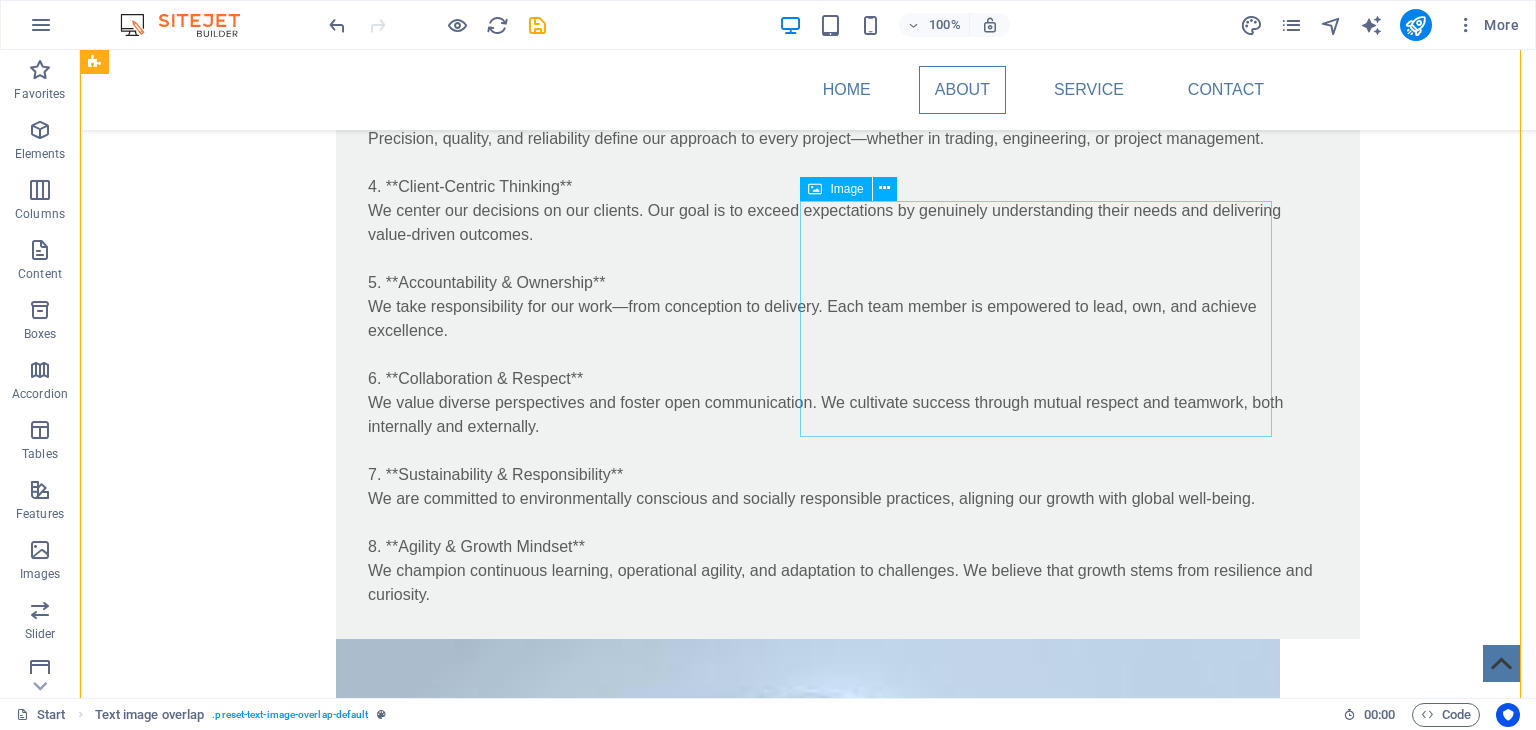 click at bounding box center [808, 875] 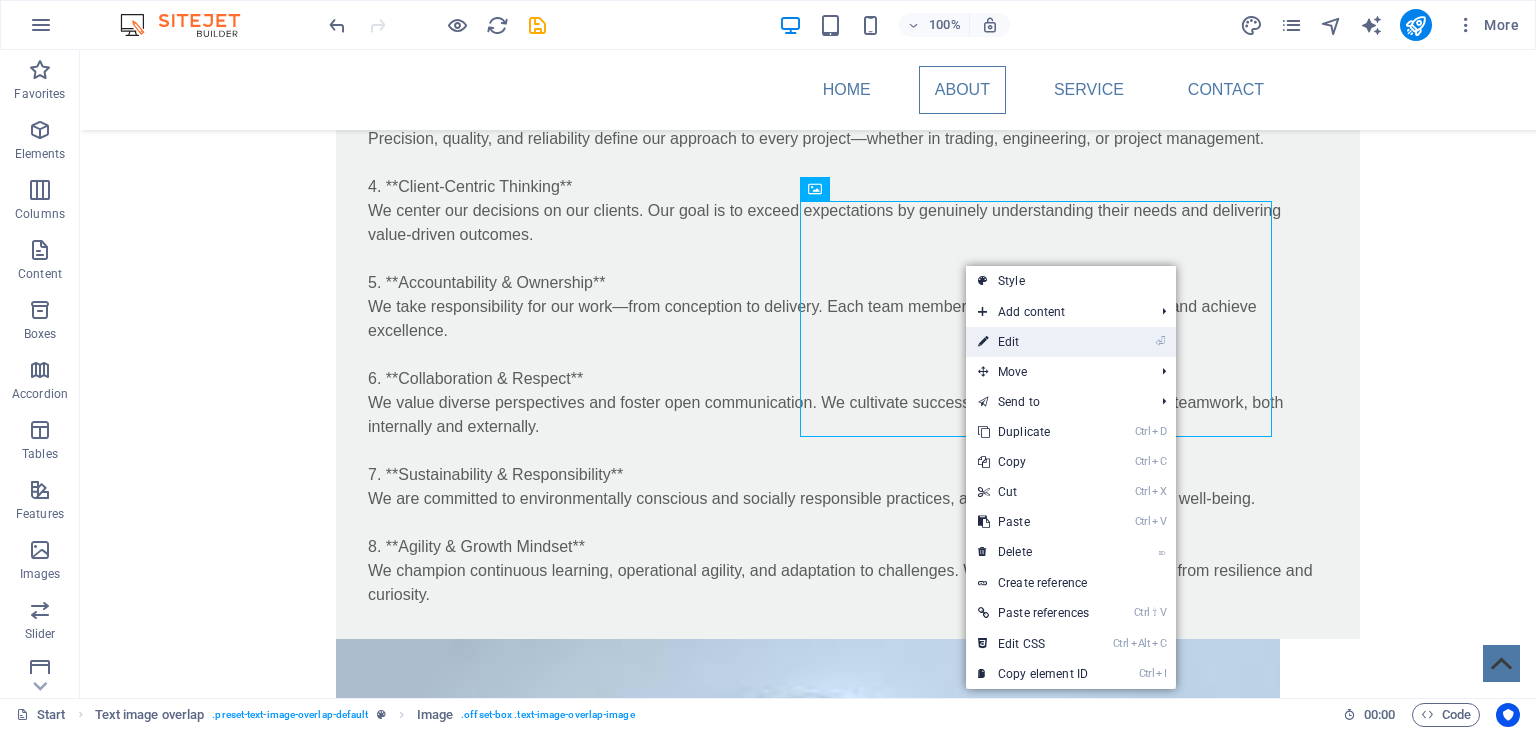 click on "⏎  Edit" at bounding box center [1033, 342] 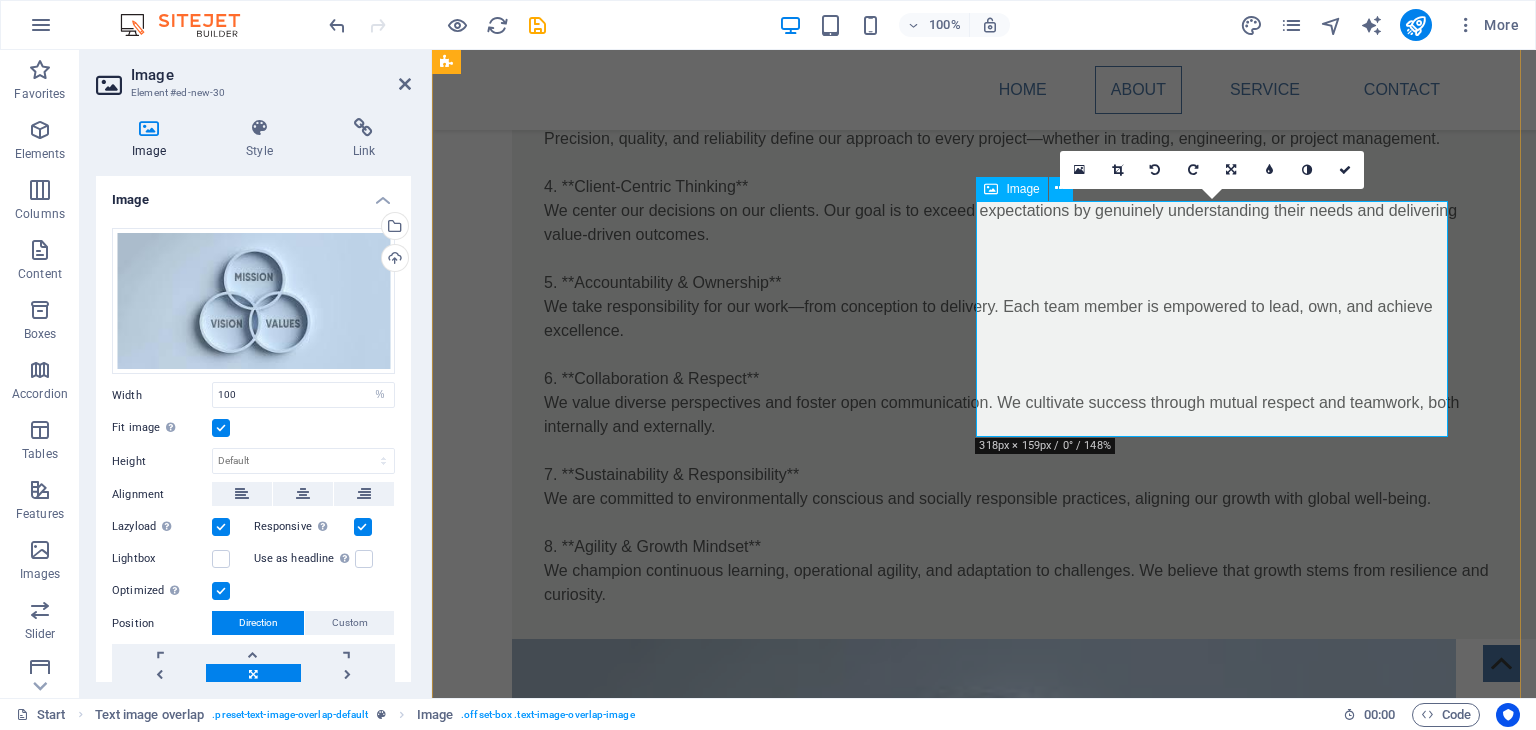 click at bounding box center (984, 875) 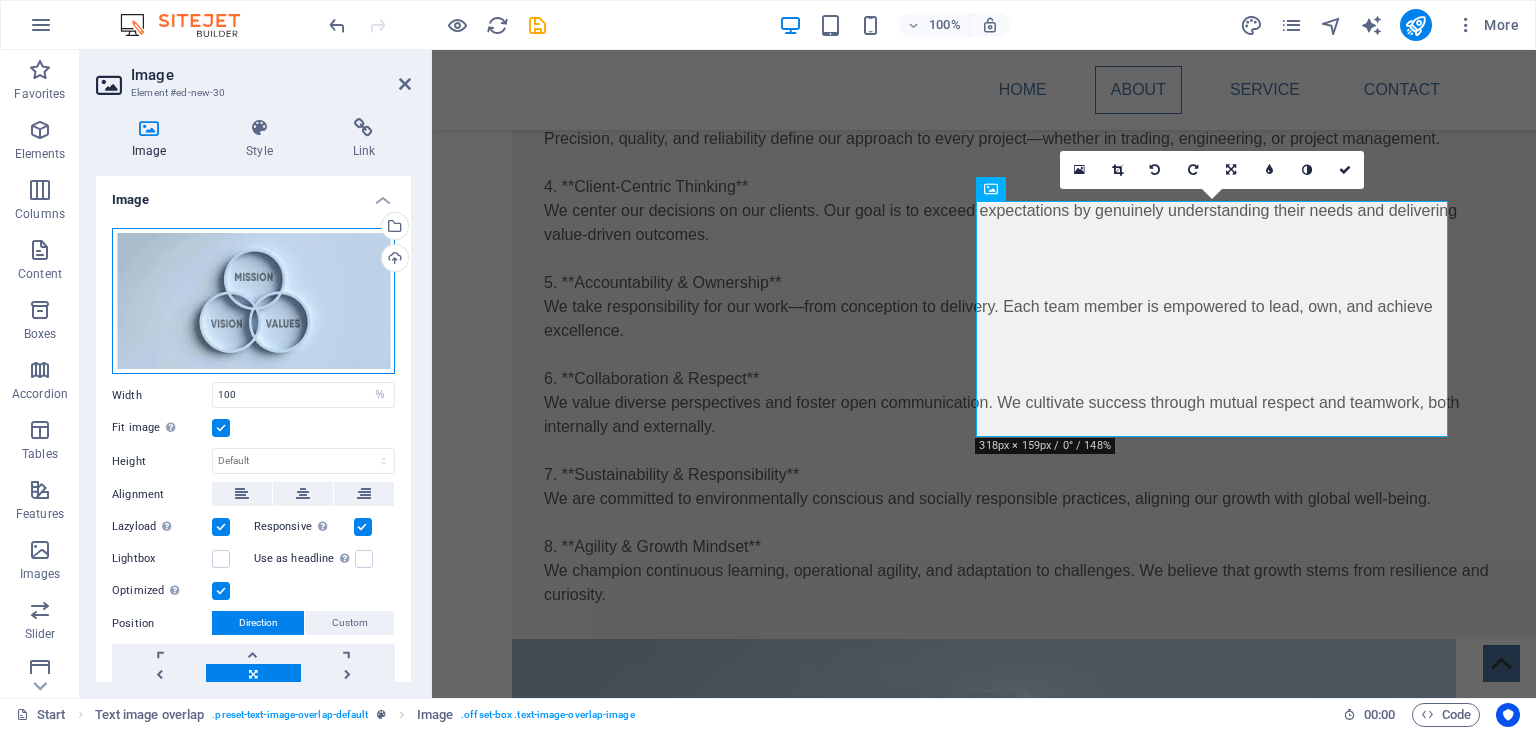click on "Drag files here, click to choose files or select files from Files or our free stock photos & videos" at bounding box center (253, 301) 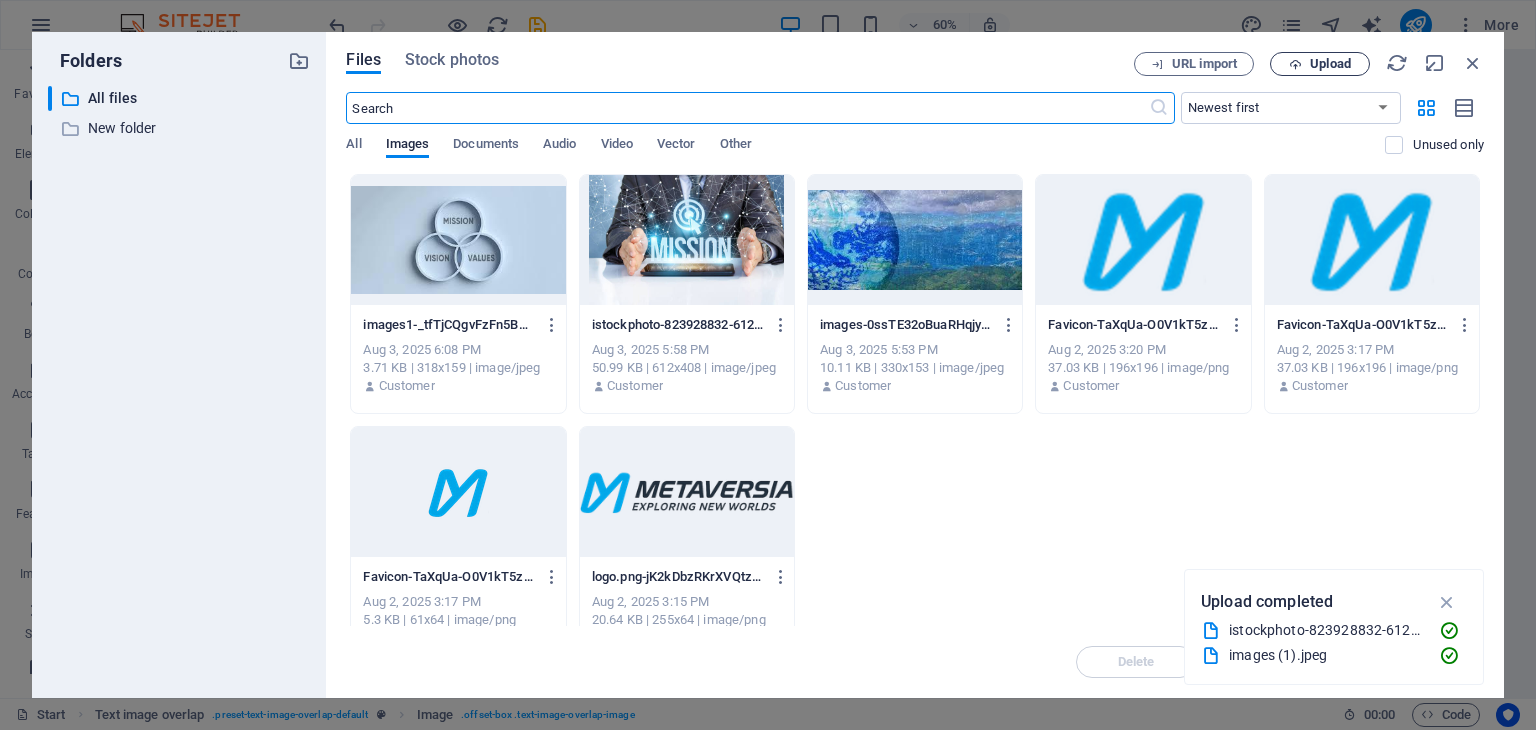 click on "Upload" at bounding box center (1320, 64) 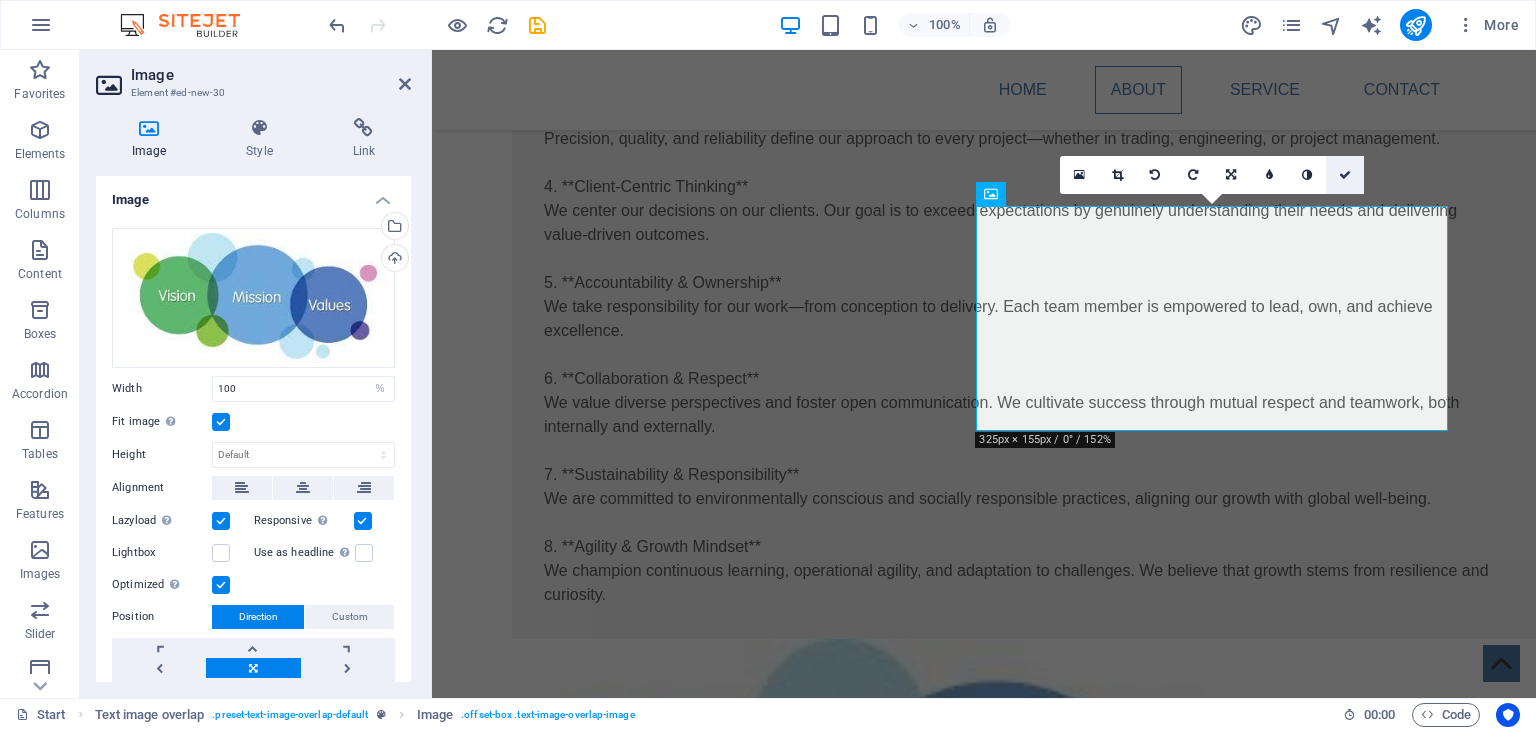 click at bounding box center (1345, 175) 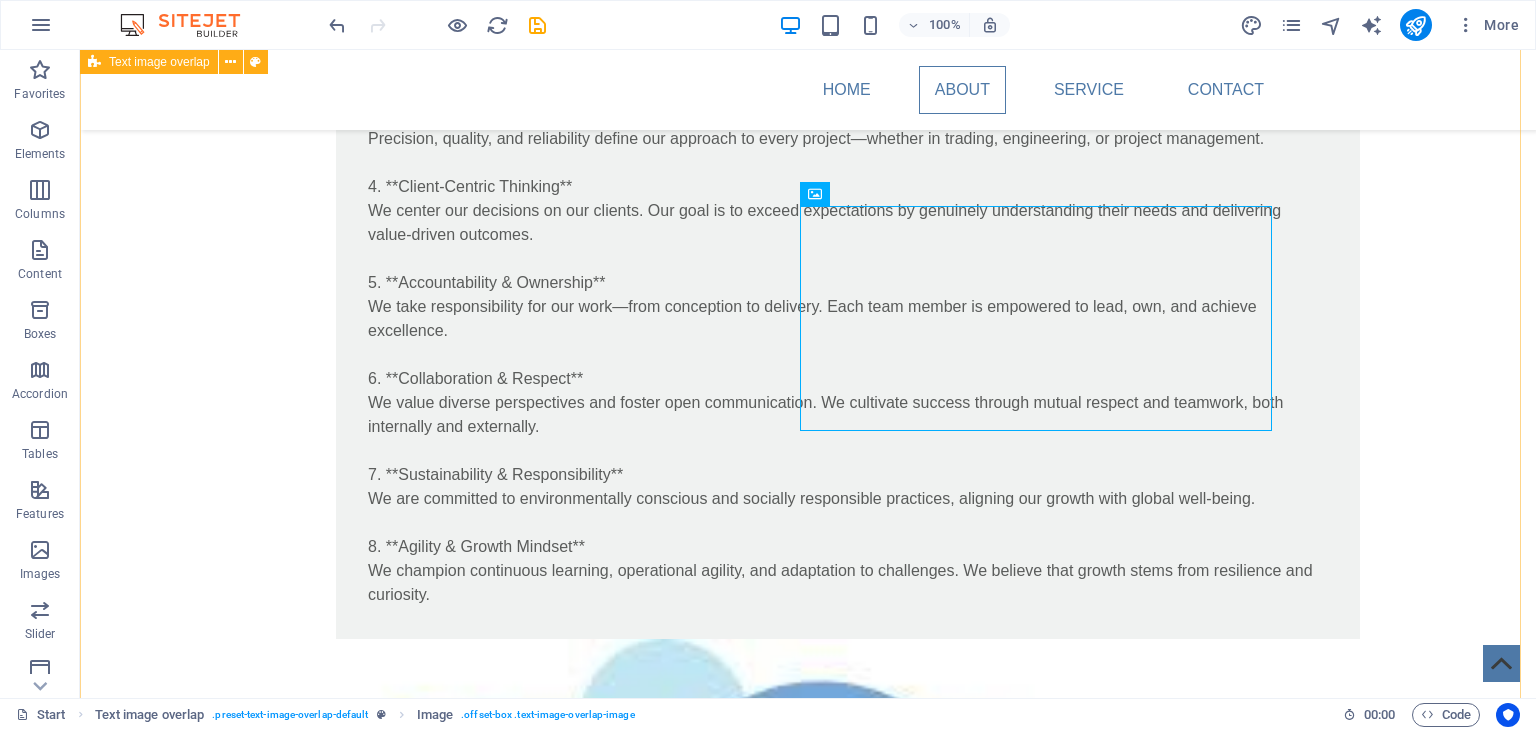 click on "**Our Mission:** To drive progress through innovative trading solutions, exceptional MPE services, and proactive project management—anchored in integrity, precision, and a commitment to shaping the future of industry and infrastructure in the UAE and beyond. **Our Vision:** To become the UAE’s most trusted and innovative leader in infrastructure and trade—integrating technology, sustainability, and integrity to create smarter environments and foster global partnerships. **Our Values:** 1. **Integrity First**      We conduct business with honesty, transparency, and the highest ethical standards—always. Trust is the cornerstone of our partnerships. 2. **Innovation & Future-Readiness**      We embrace cutting-edge solutions and adapt swiftly to change. In a rapidly evolving technological landscape, we think proactively and act decisively. 3. **Excellence in Execution**      Precision, quality, and reliability define our approach to every project—whether in trading, engineering, or project management." at bounding box center (808, 388) 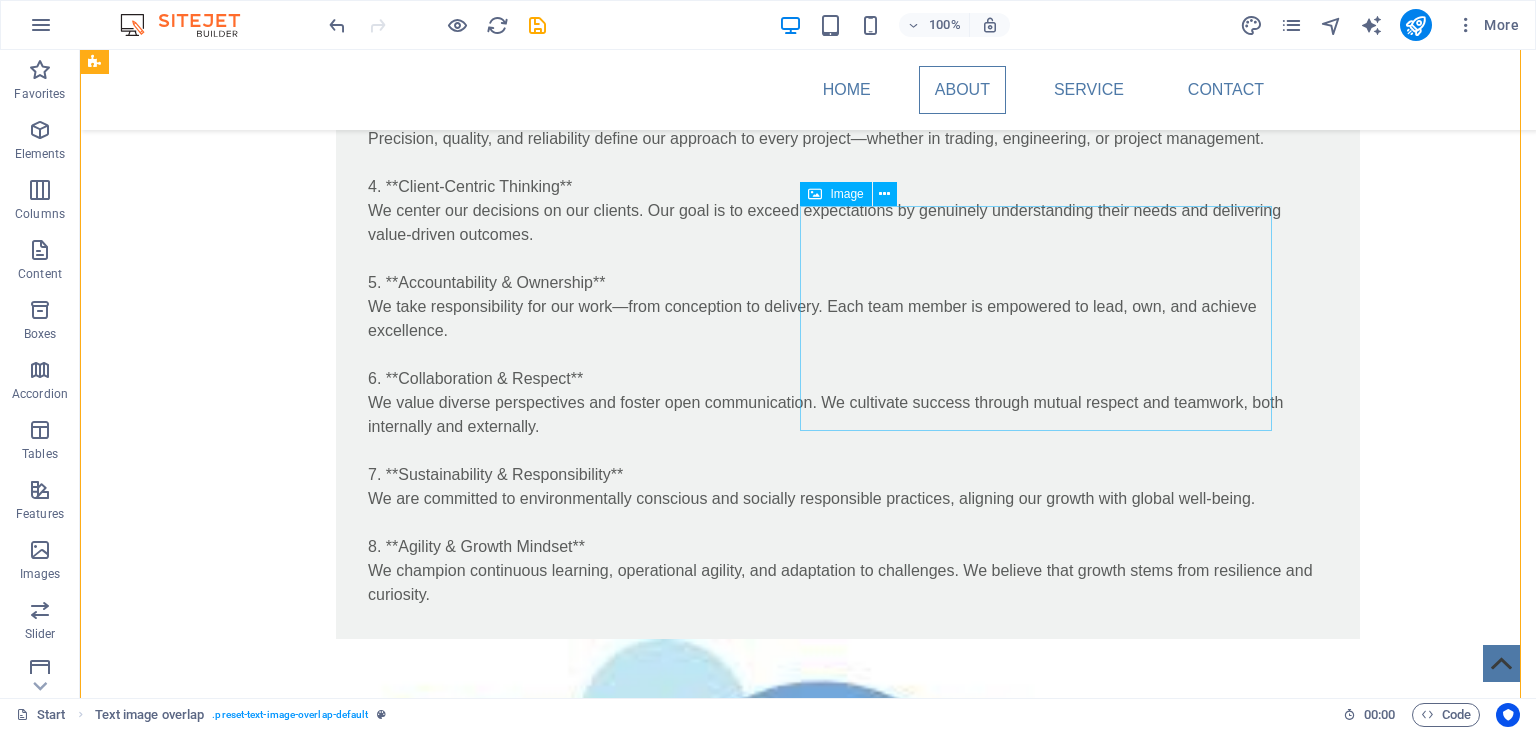 click at bounding box center [808, 864] 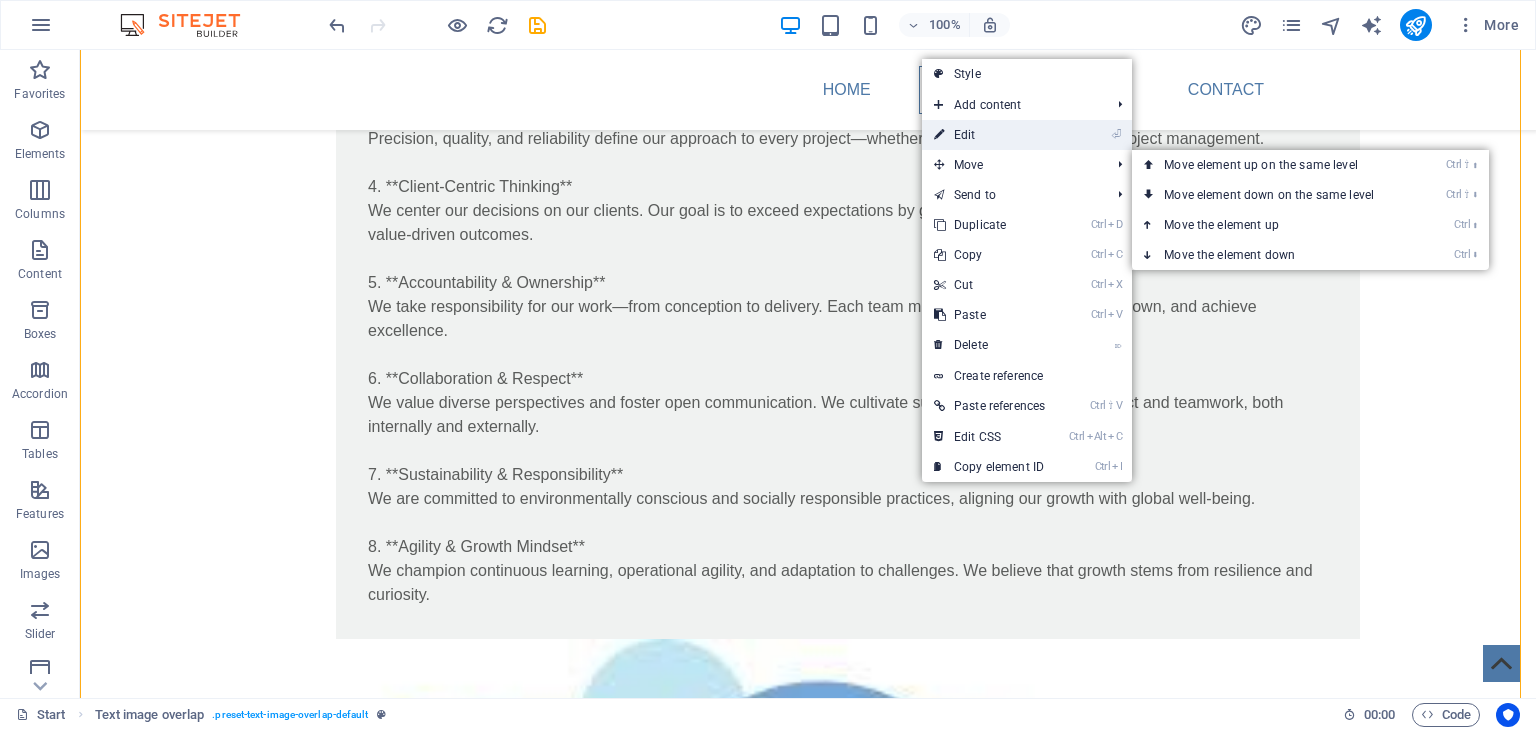 click on "⏎  Edit" at bounding box center (989, 135) 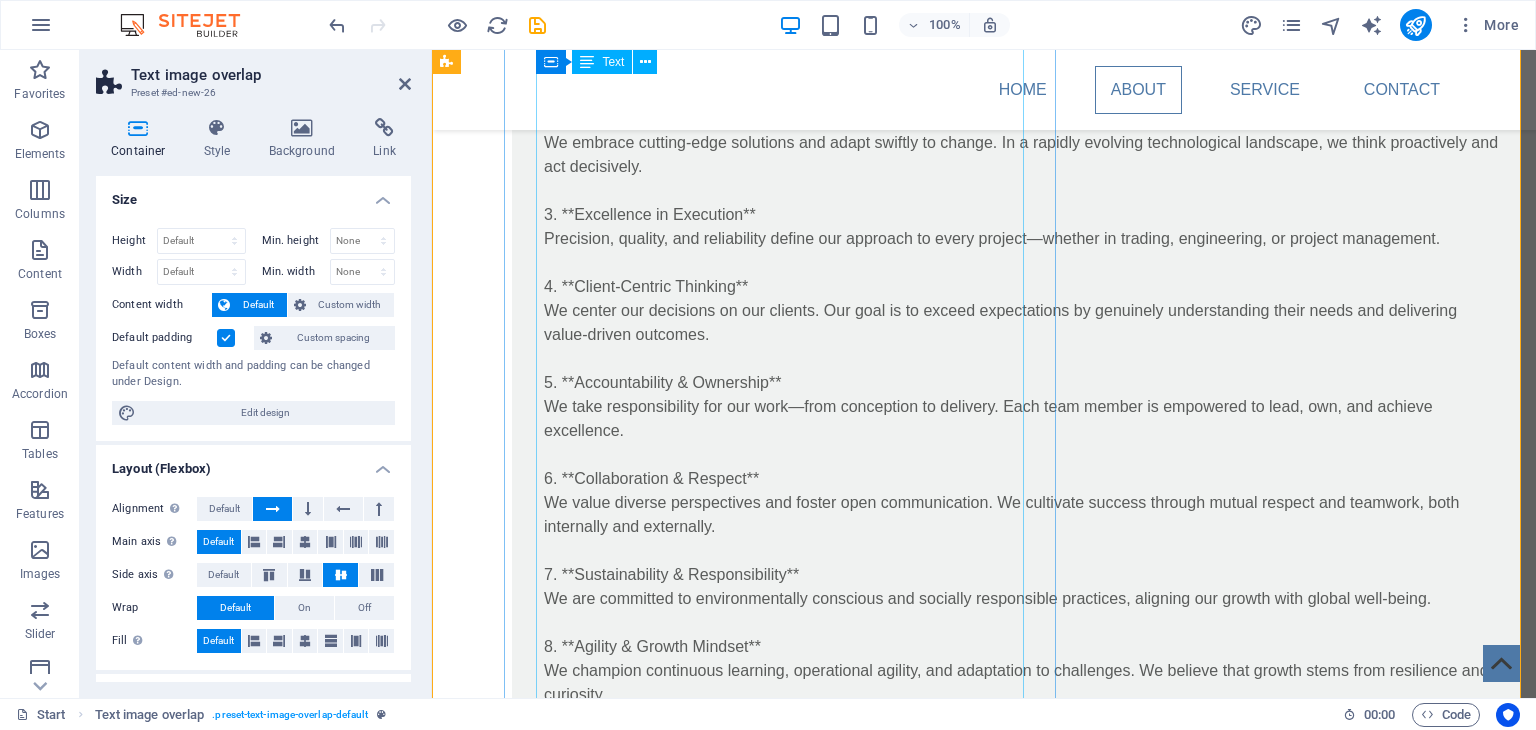 scroll, scrollTop: 549, scrollLeft: 0, axis: vertical 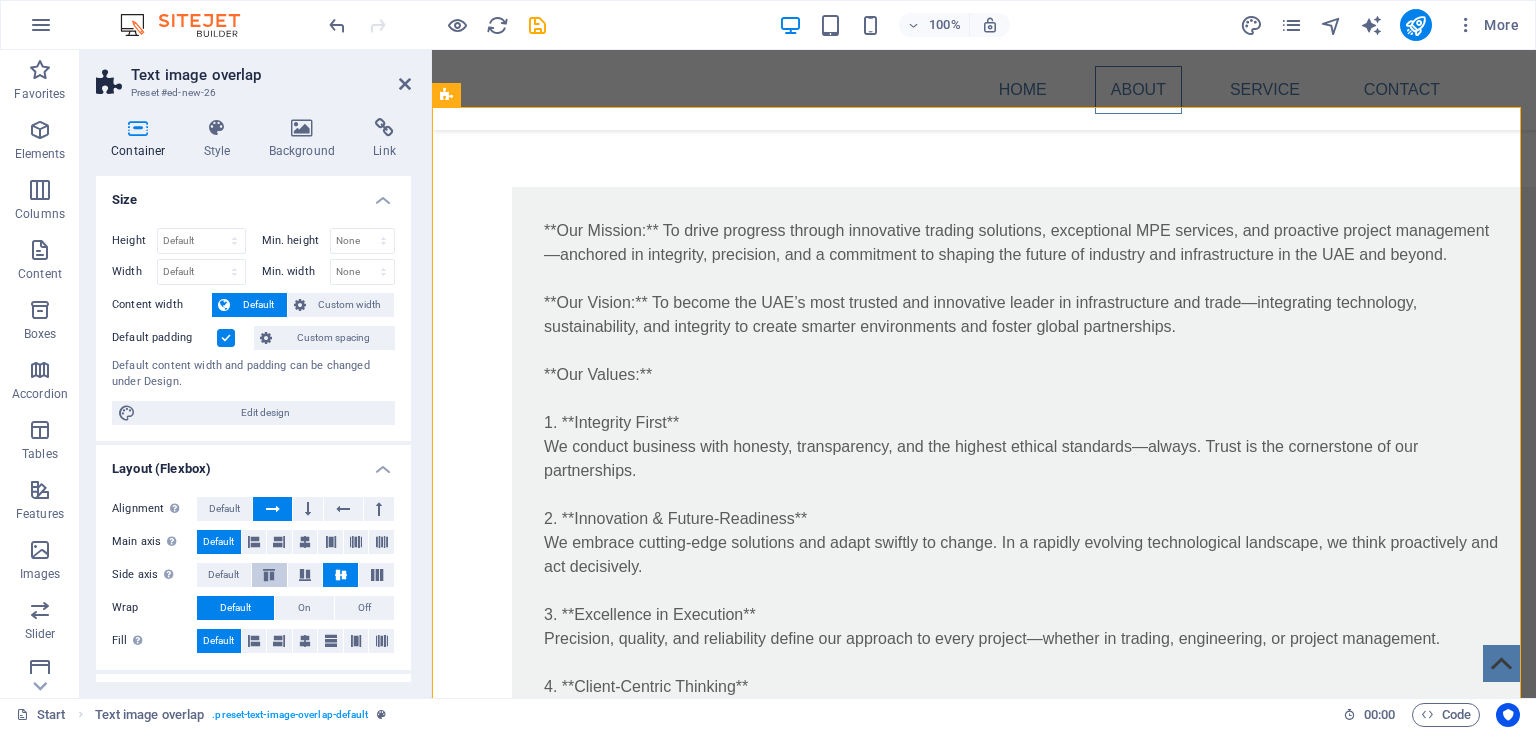 click at bounding box center (269, 575) 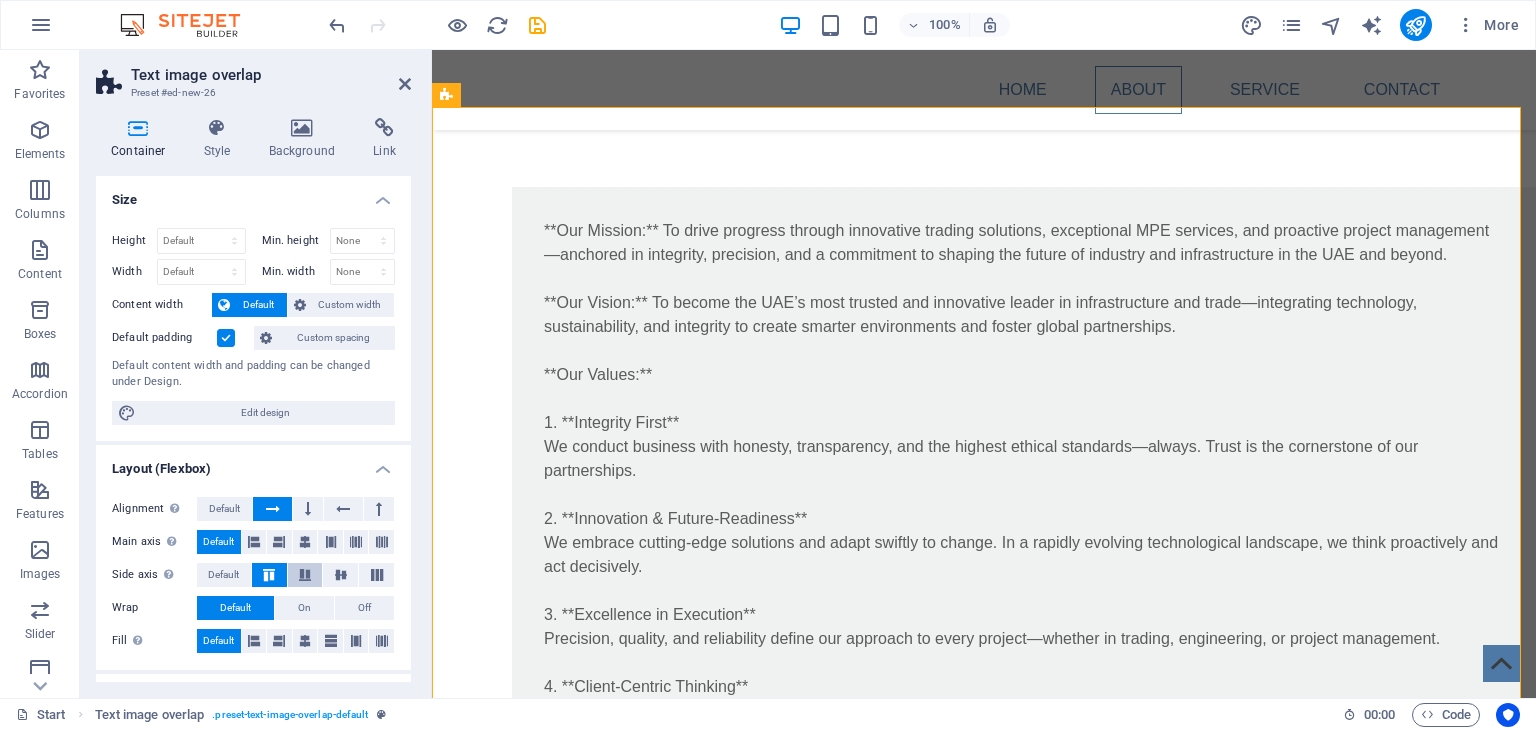 click at bounding box center (305, 575) 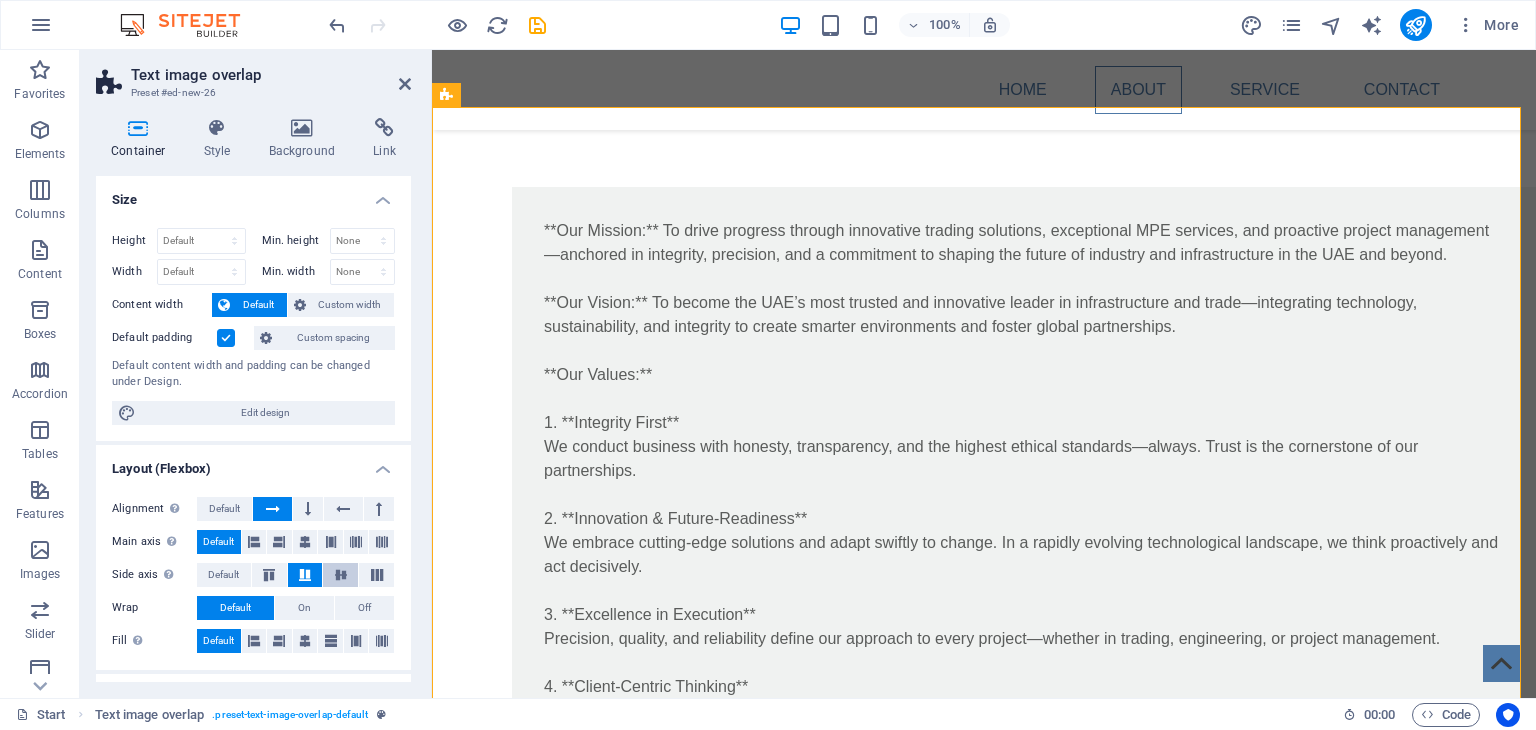 click at bounding box center [341, 575] 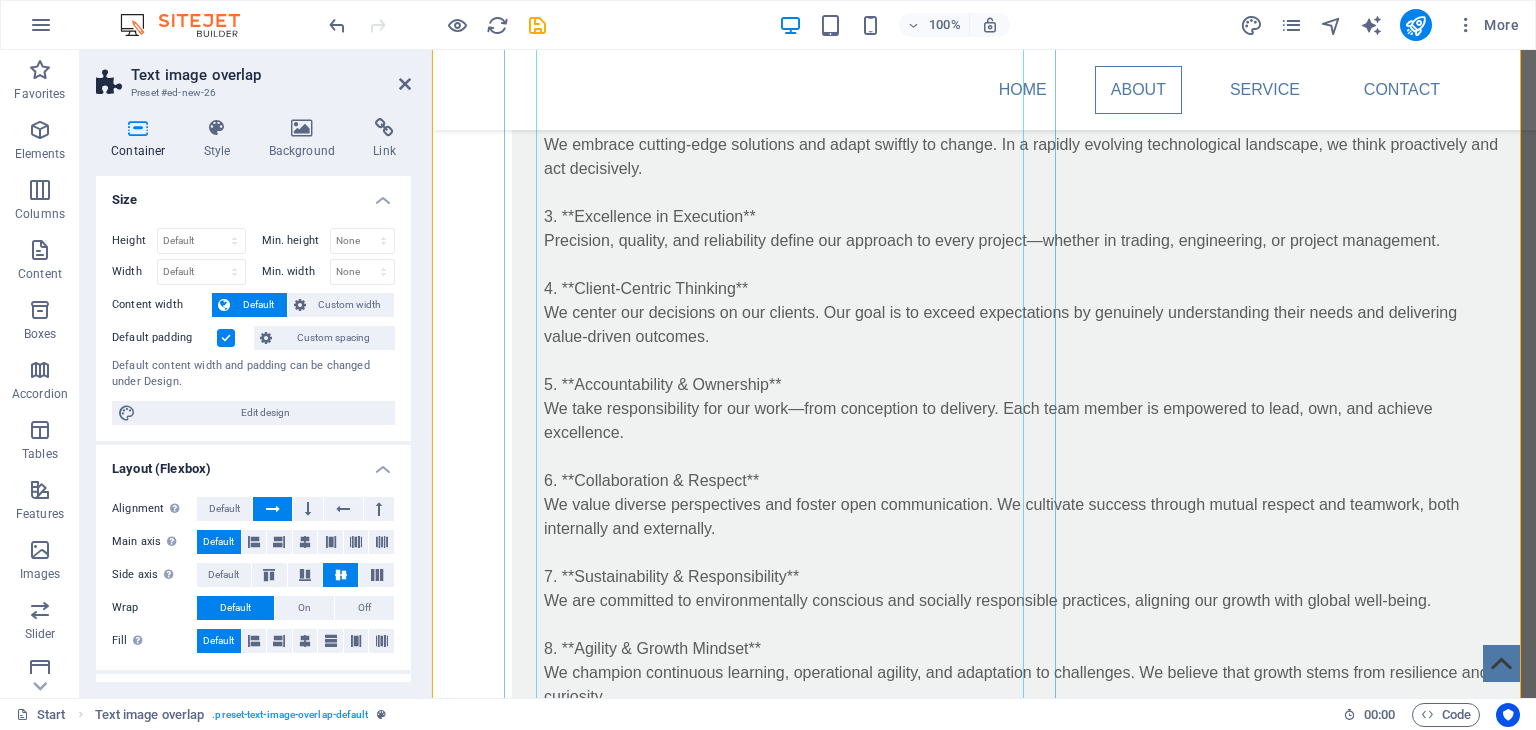 scroll, scrollTop: 949, scrollLeft: 0, axis: vertical 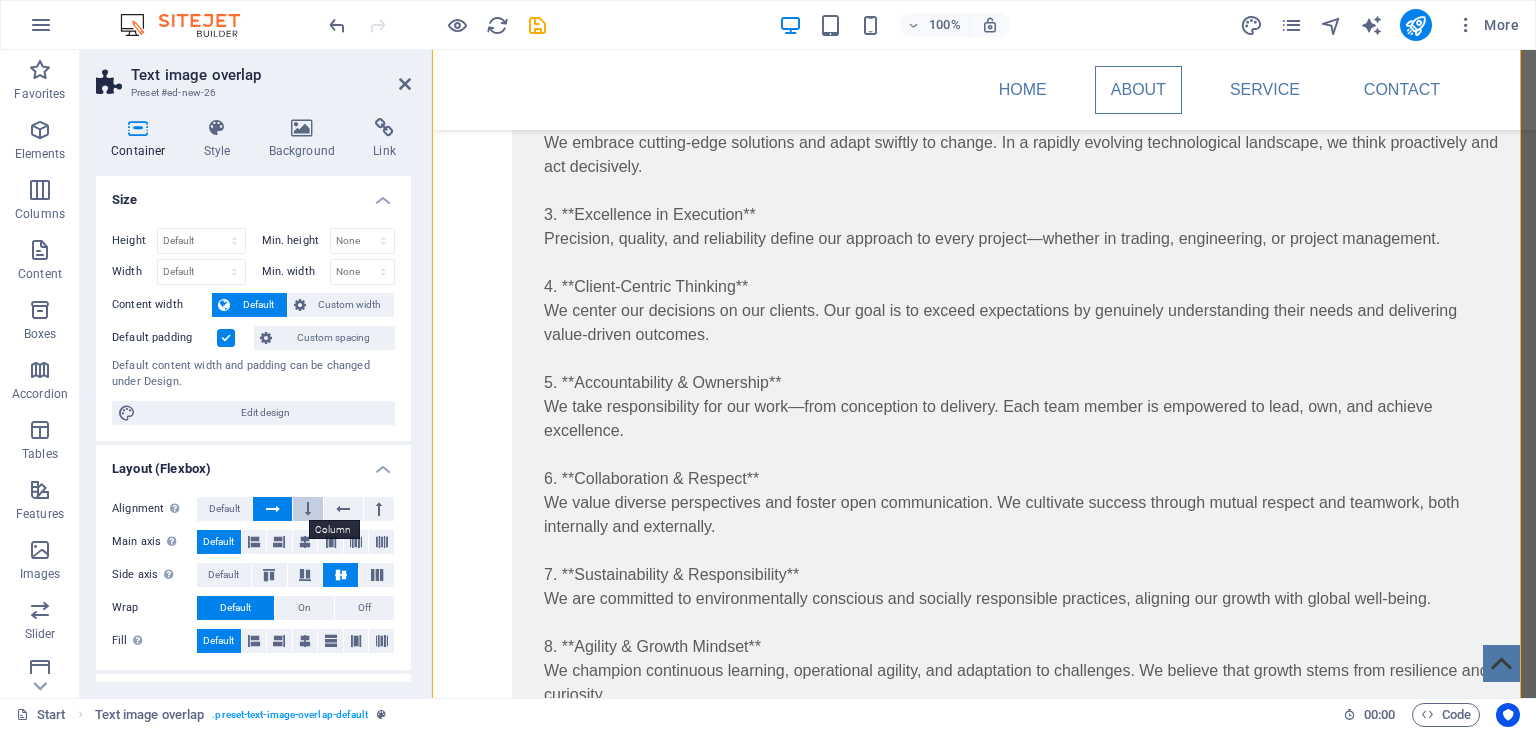 click at bounding box center (308, 509) 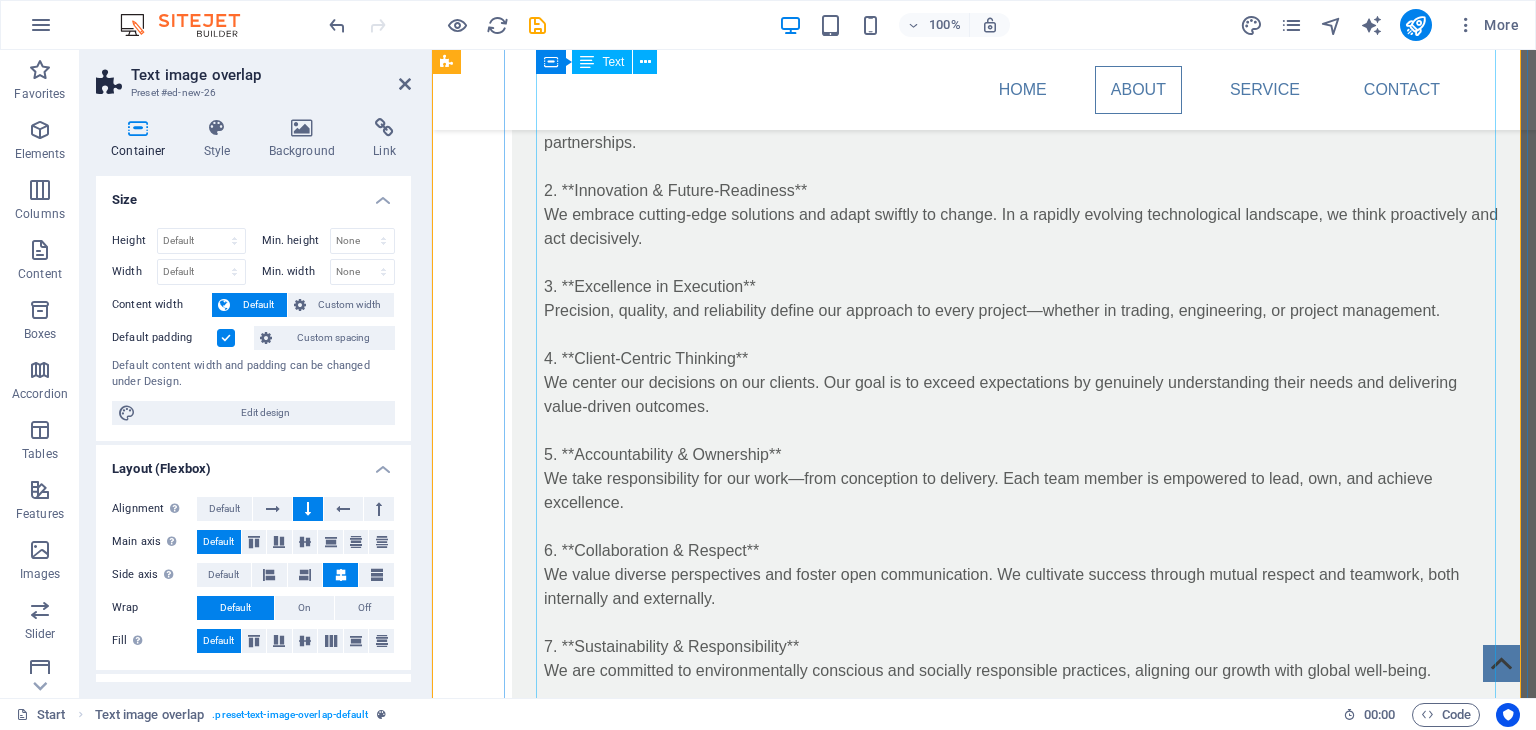 scroll, scrollTop: 677, scrollLeft: 0, axis: vertical 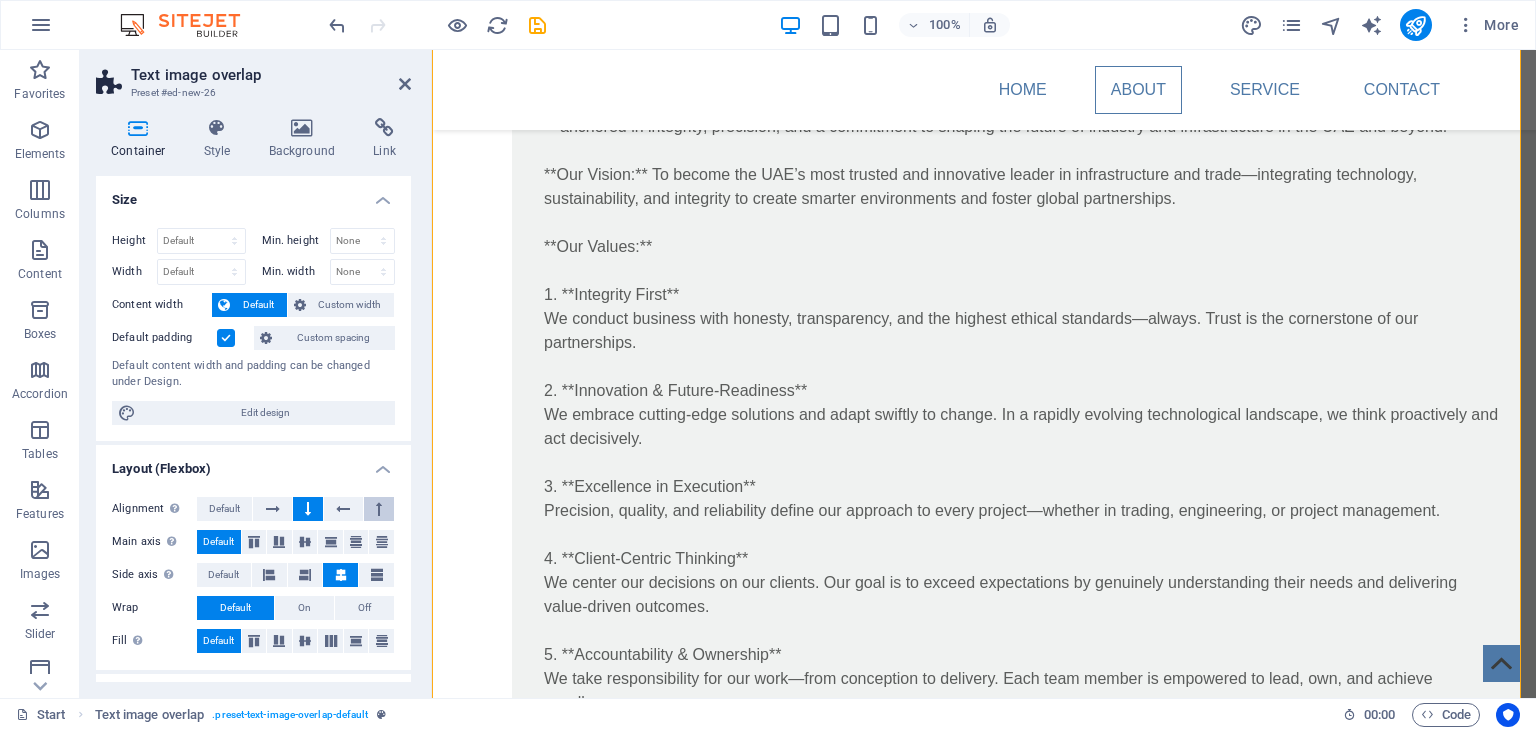 click at bounding box center [379, 509] 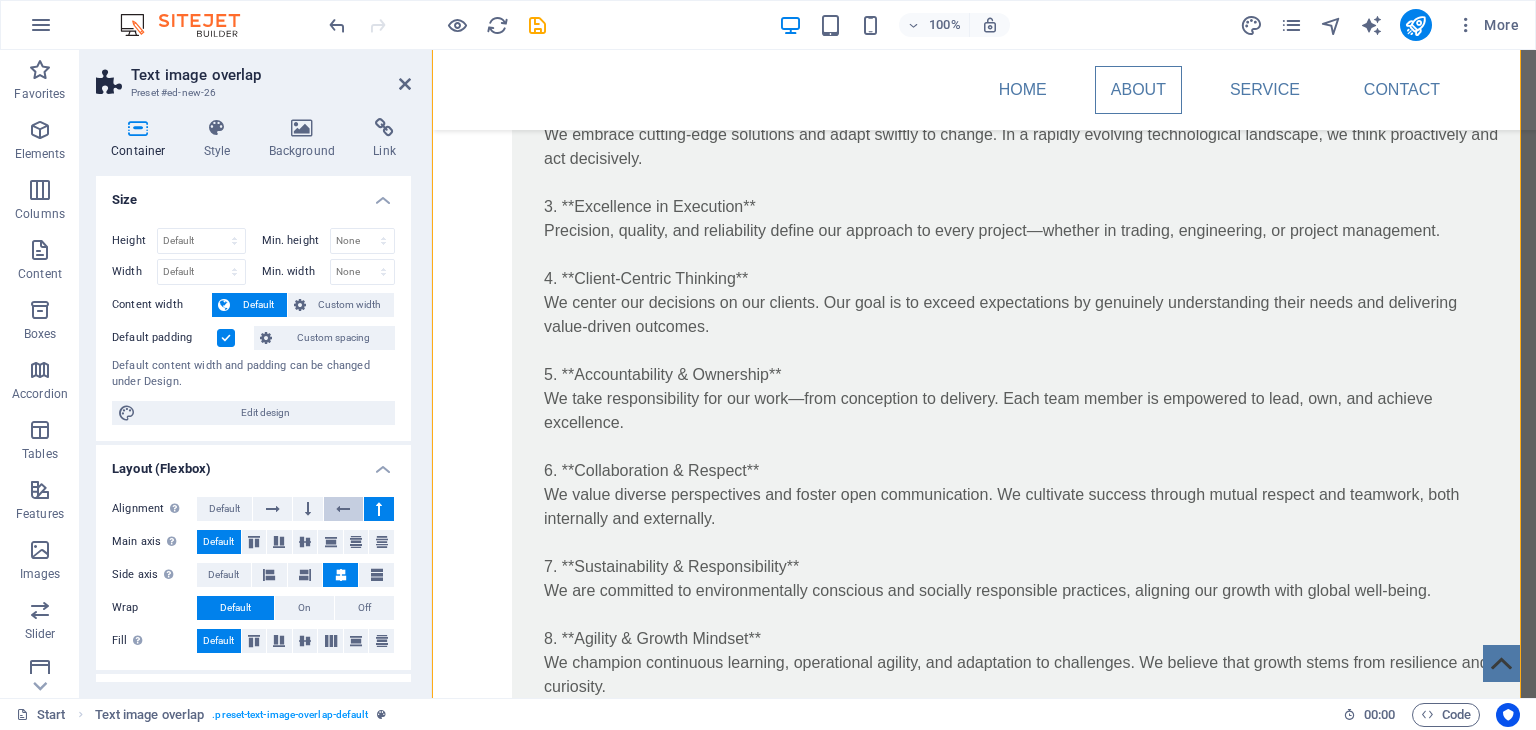 click at bounding box center (343, 509) 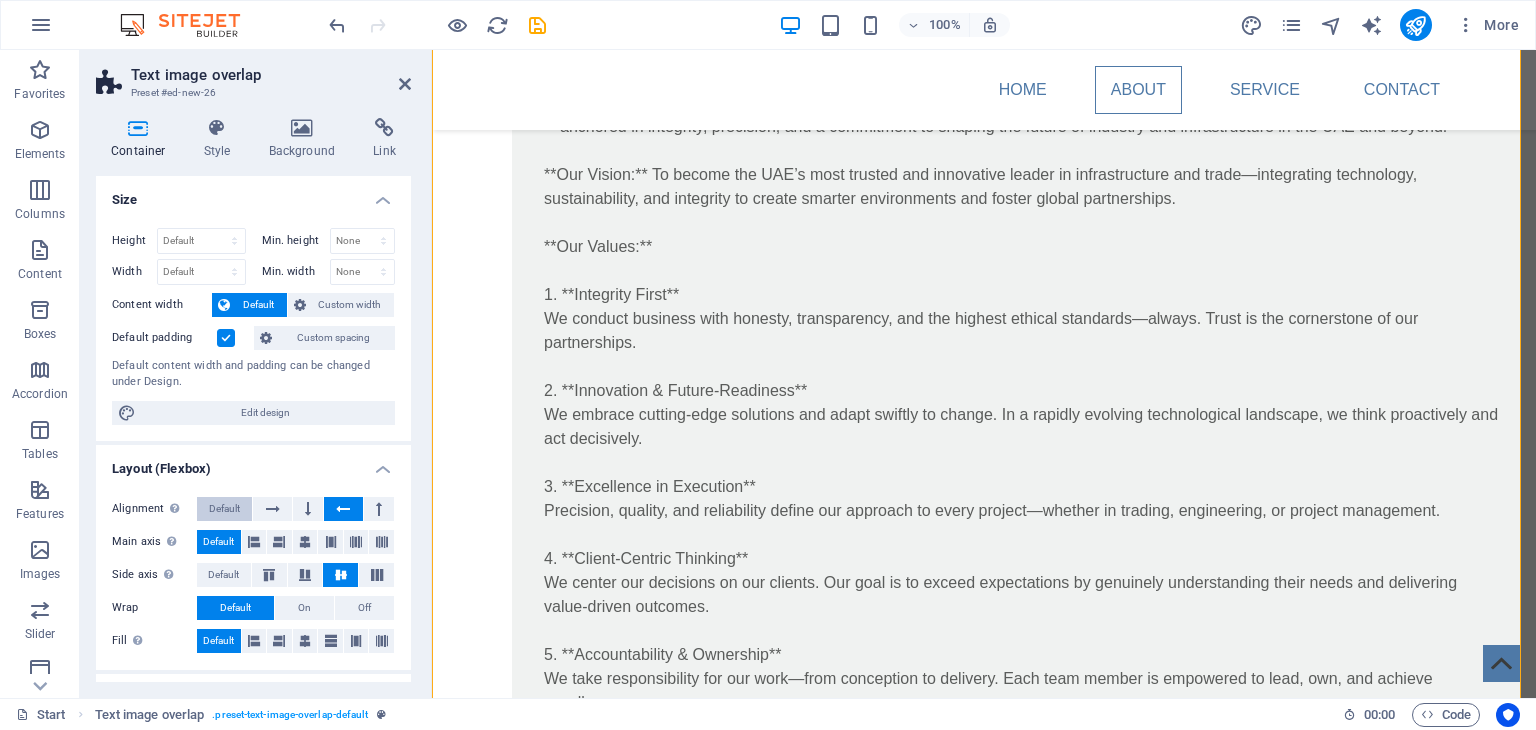 click on "Default" at bounding box center (224, 509) 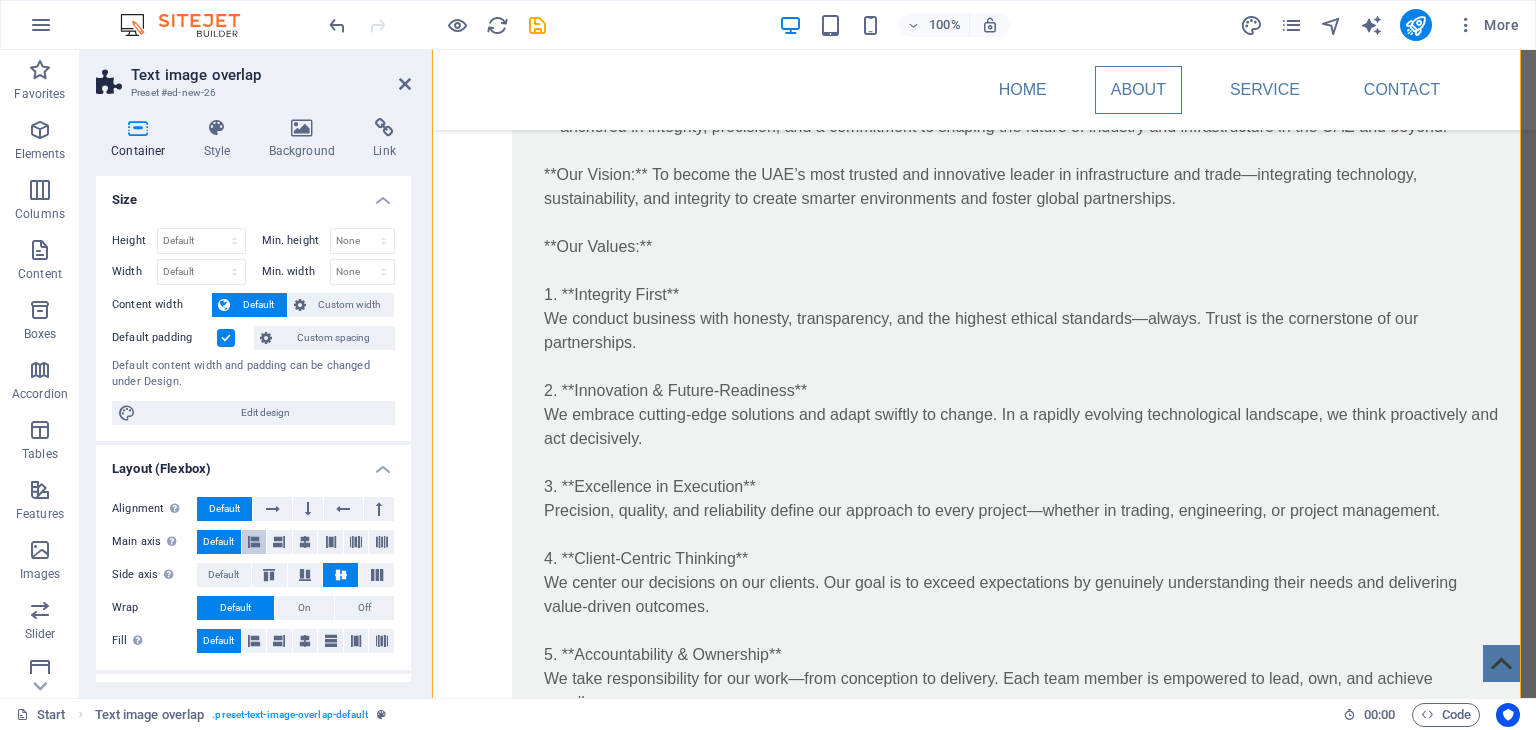 click at bounding box center [254, 542] 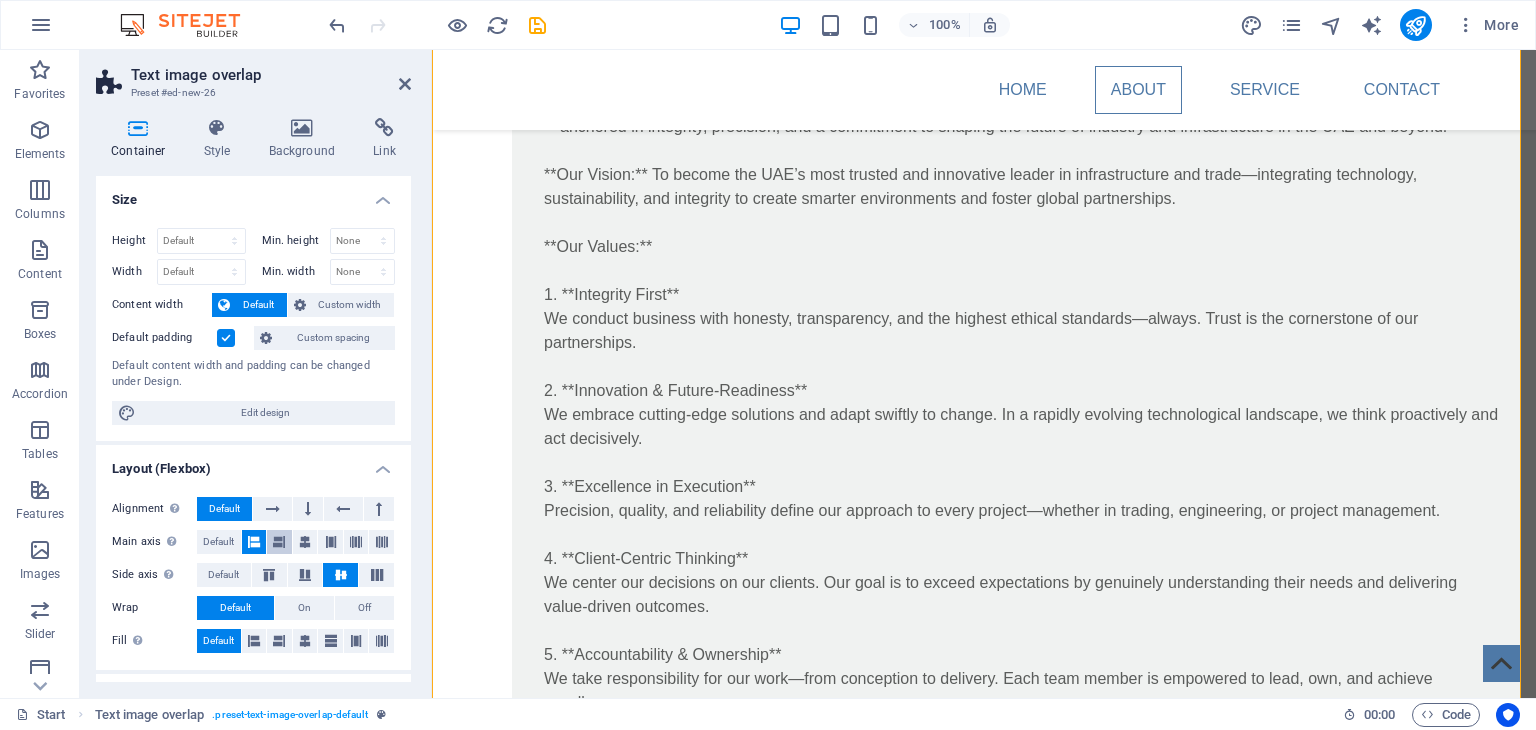 click at bounding box center (279, 542) 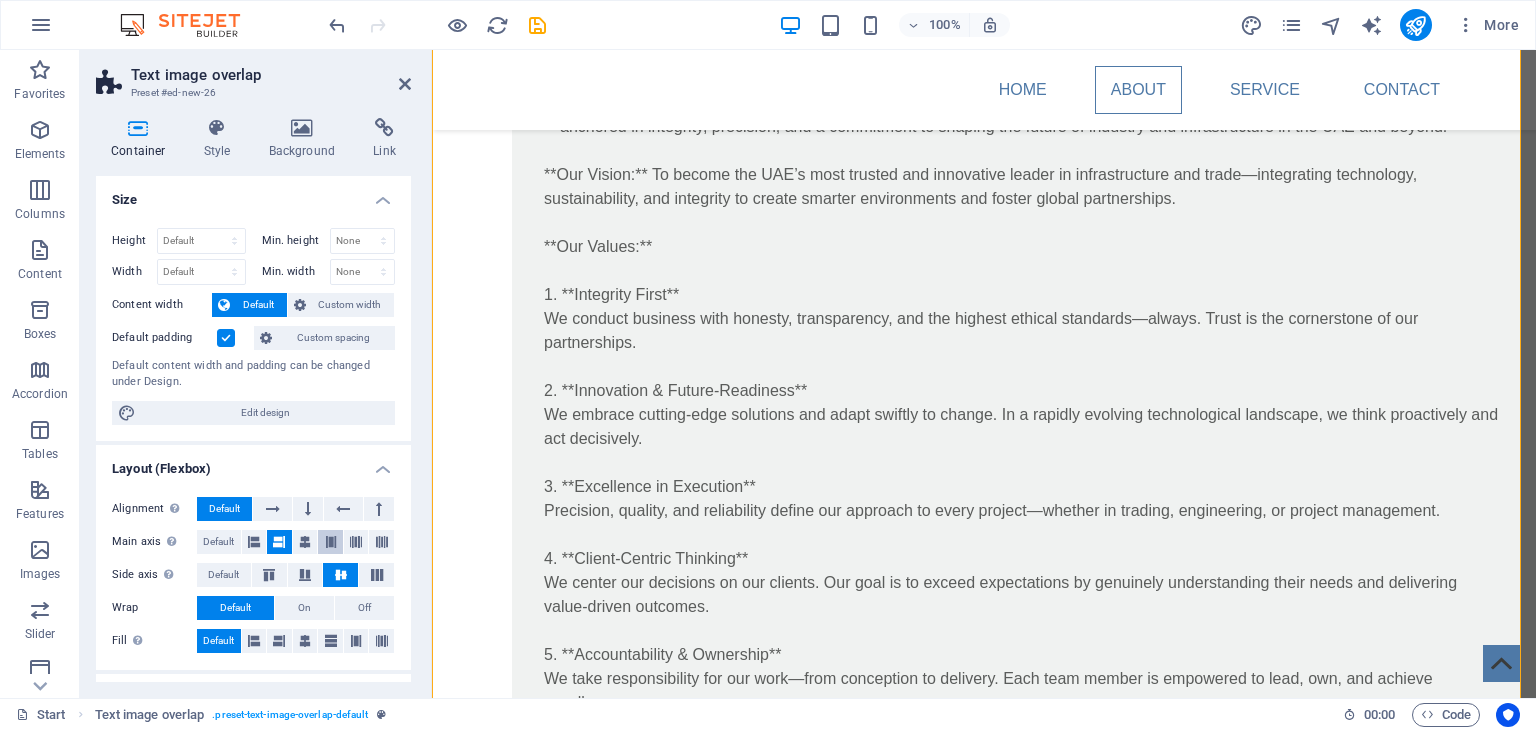 click at bounding box center (331, 542) 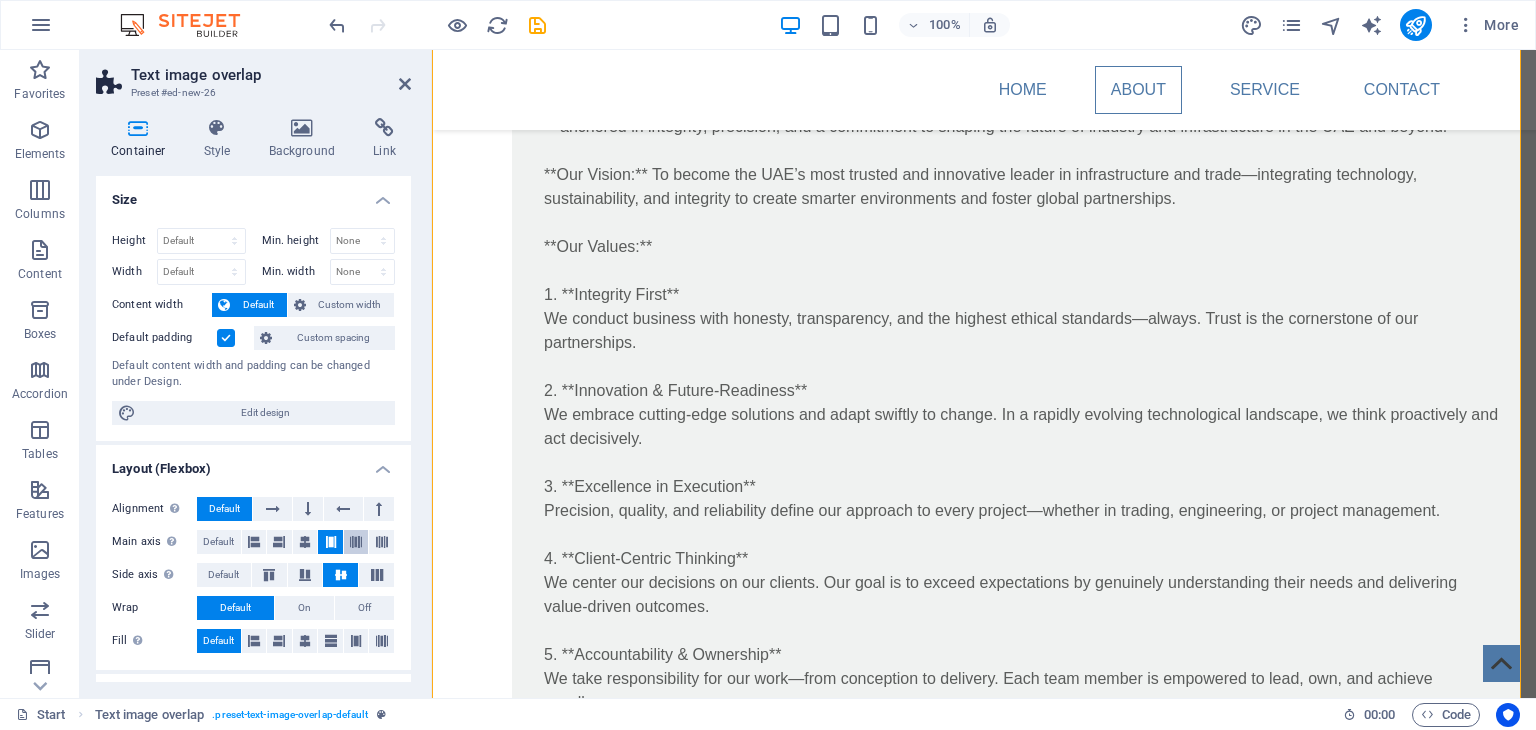 click at bounding box center [356, 542] 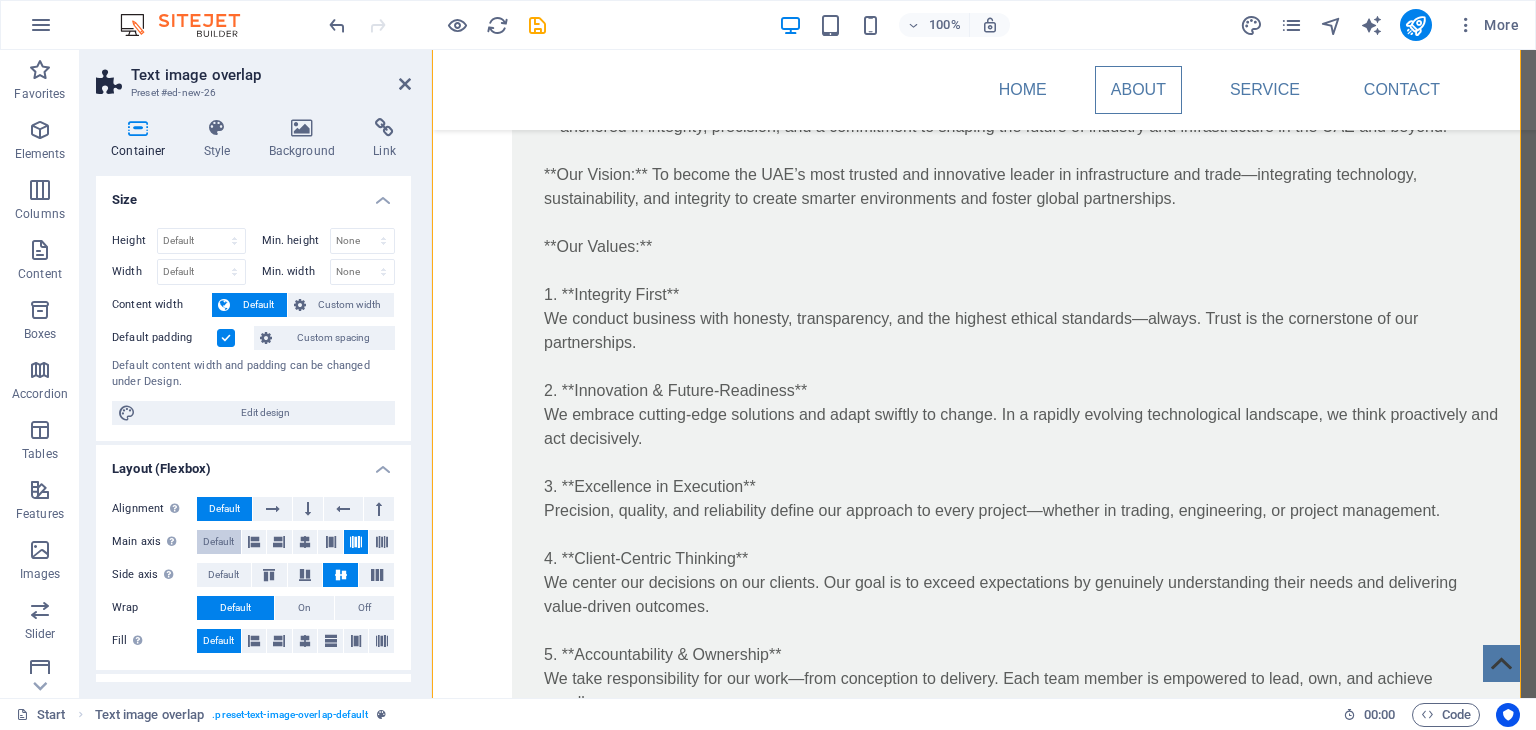 click on "Default" at bounding box center [218, 542] 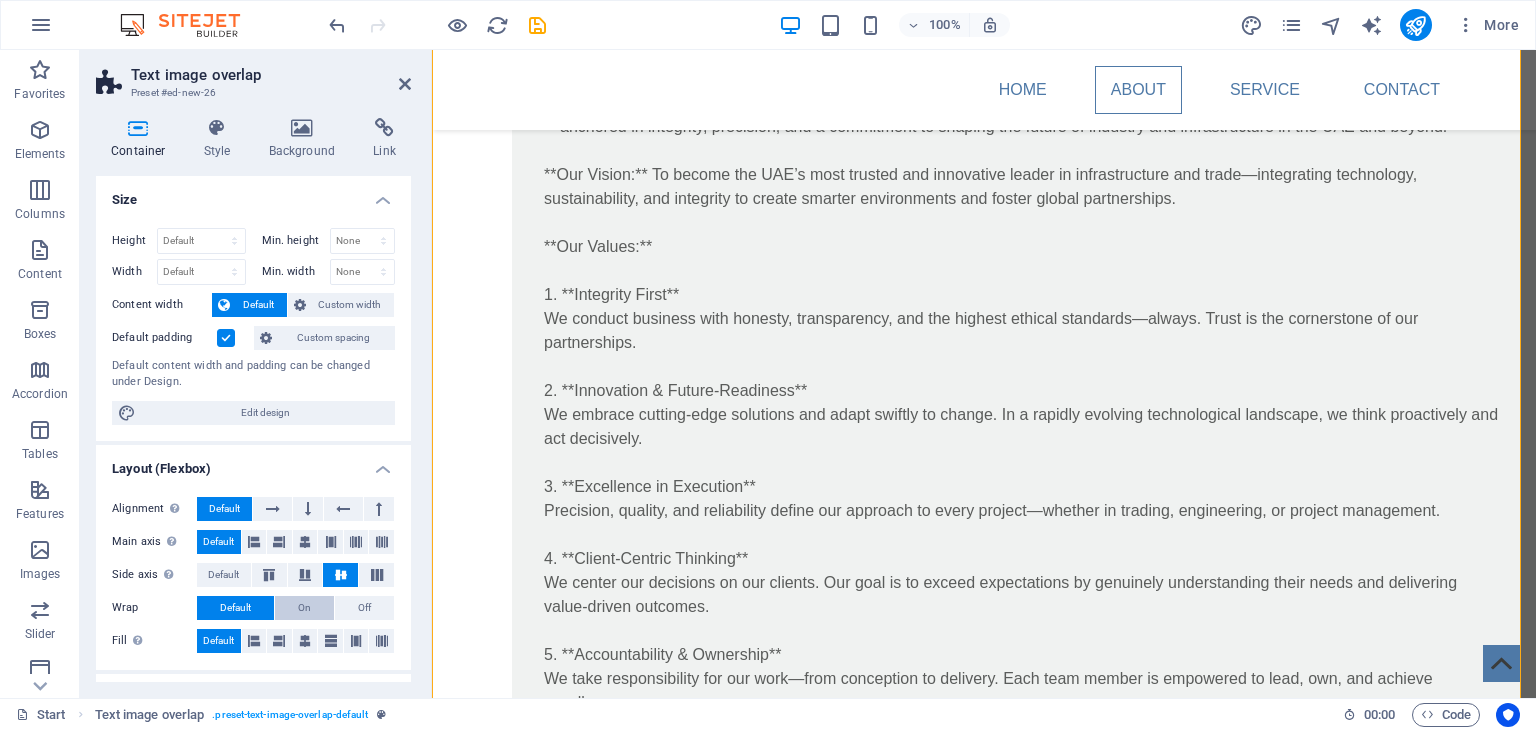 click on "On" at bounding box center (304, 608) 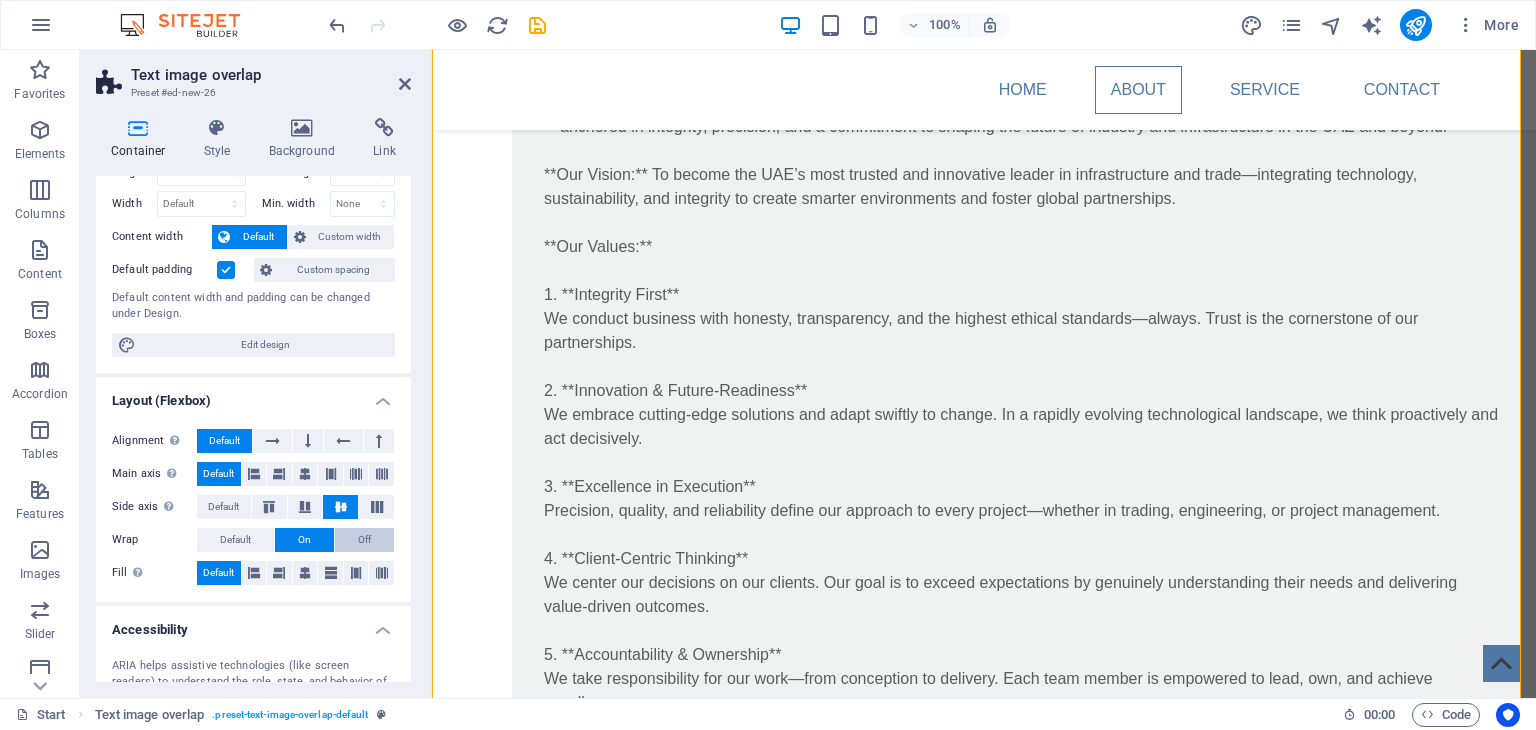 scroll, scrollTop: 100, scrollLeft: 0, axis: vertical 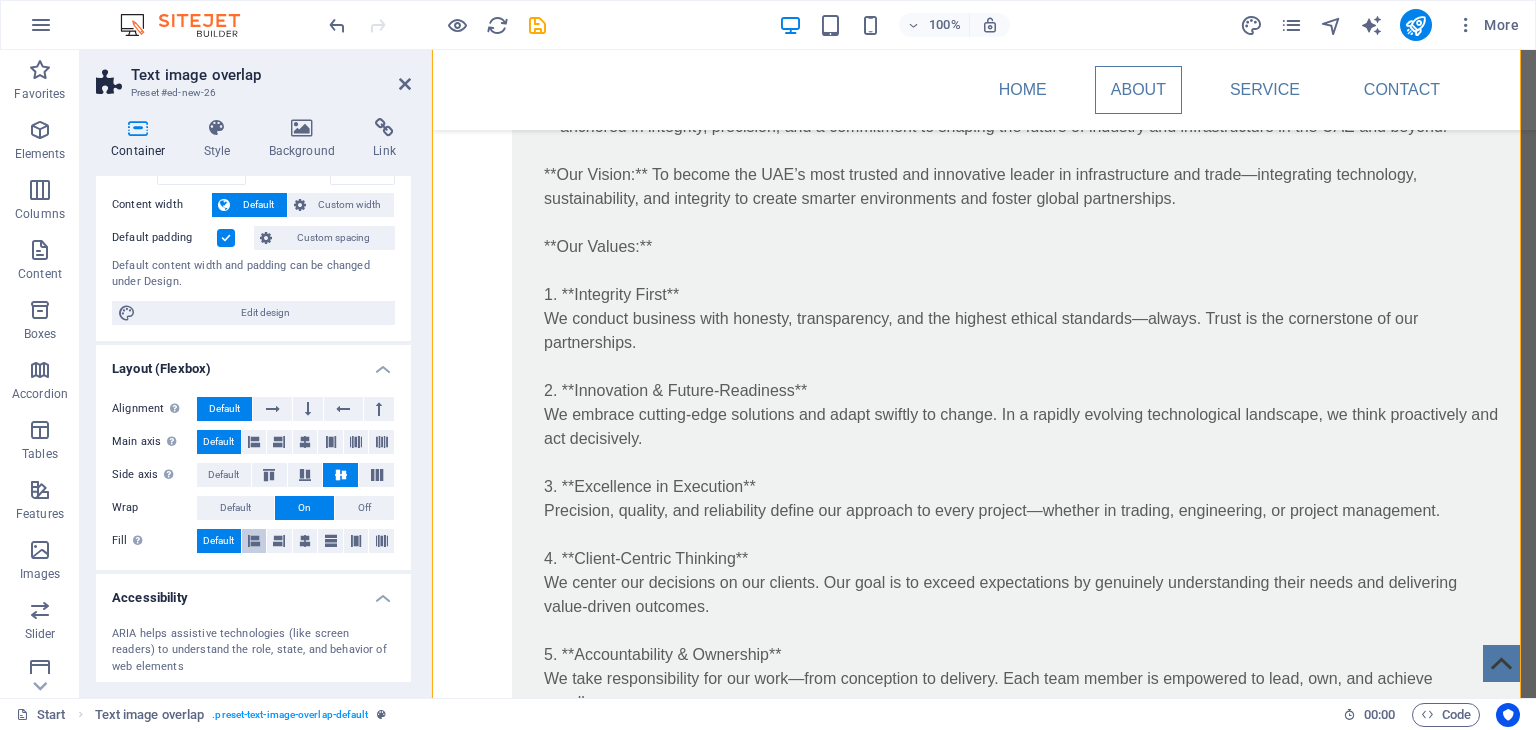 click at bounding box center [254, 541] 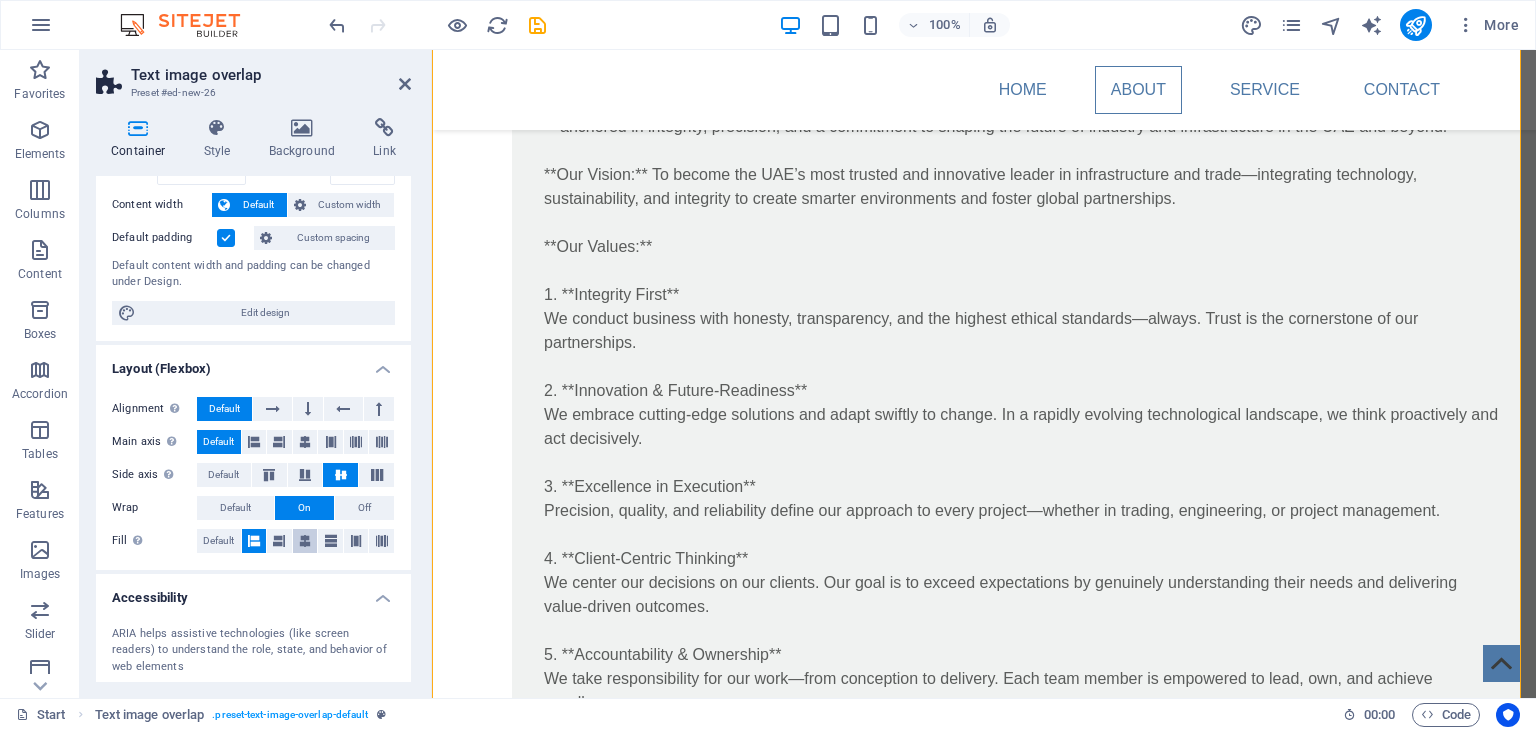 click at bounding box center (305, 541) 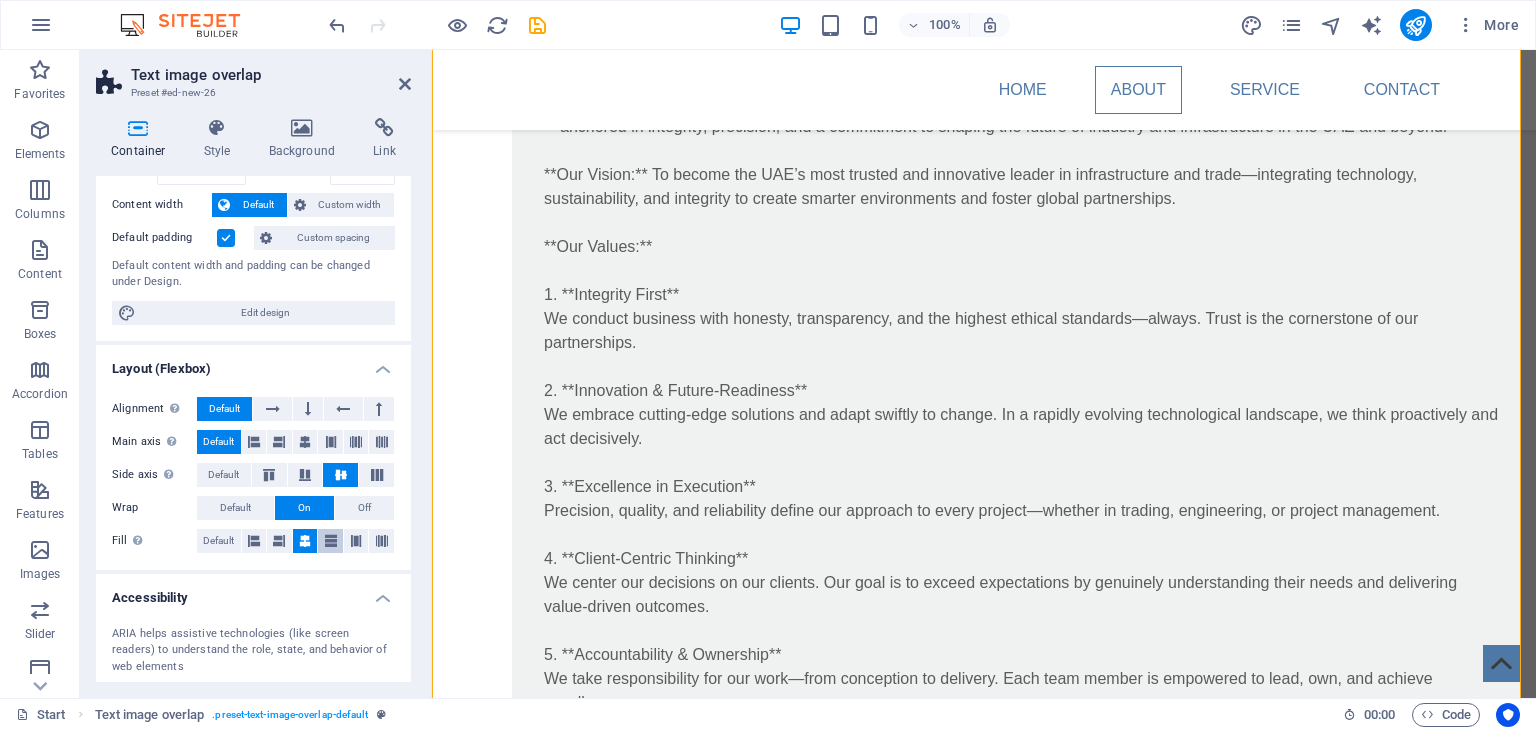 click at bounding box center (330, 541) 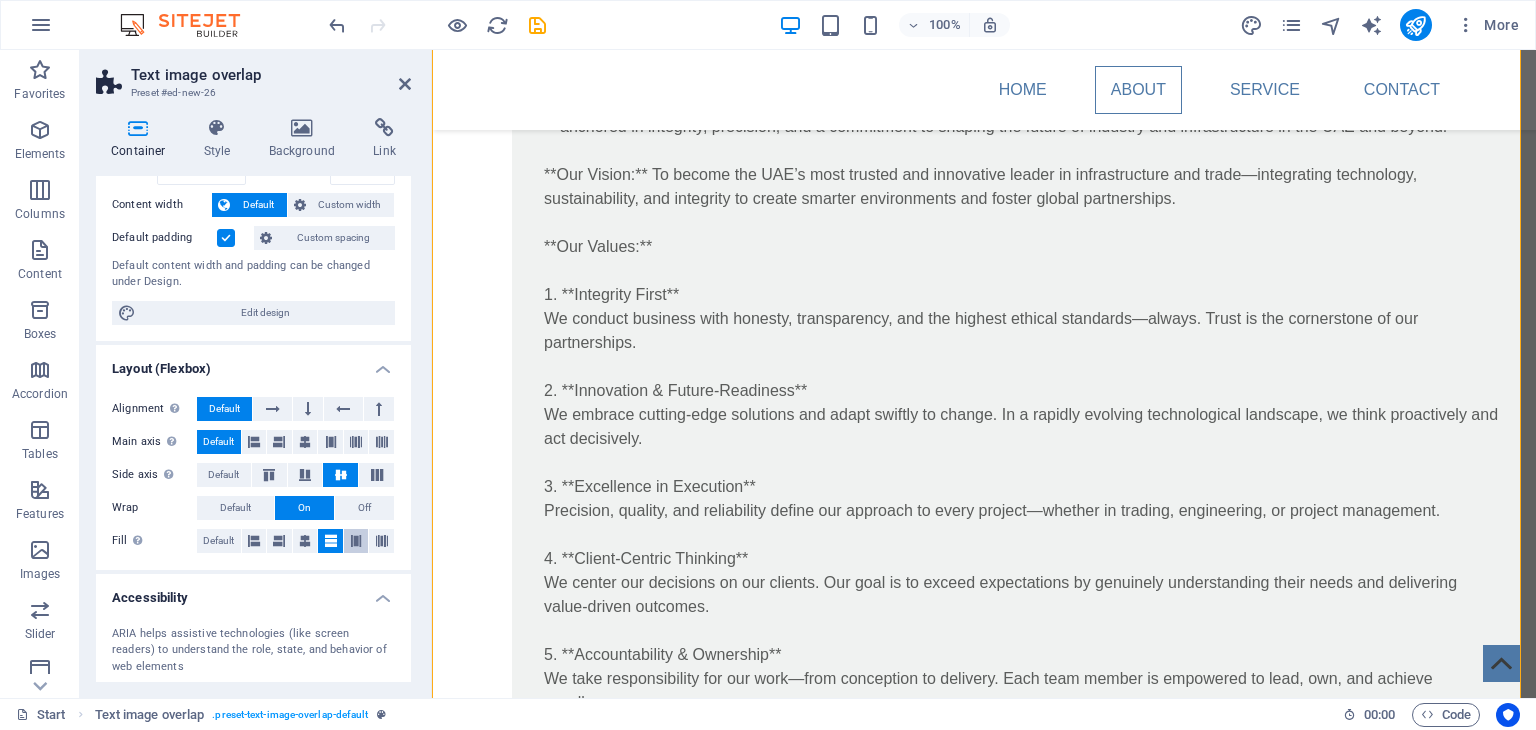 click at bounding box center (356, 541) 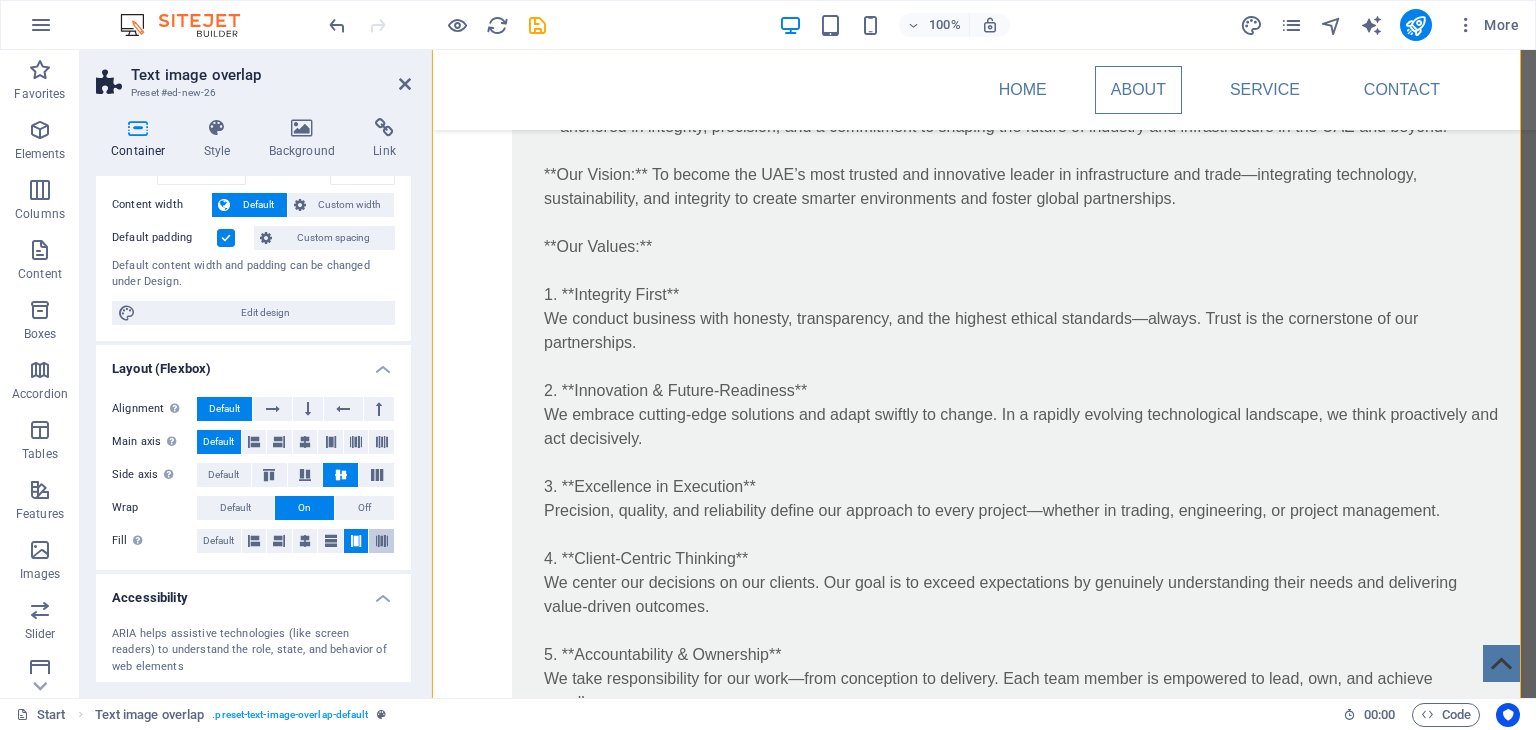 click at bounding box center (382, 541) 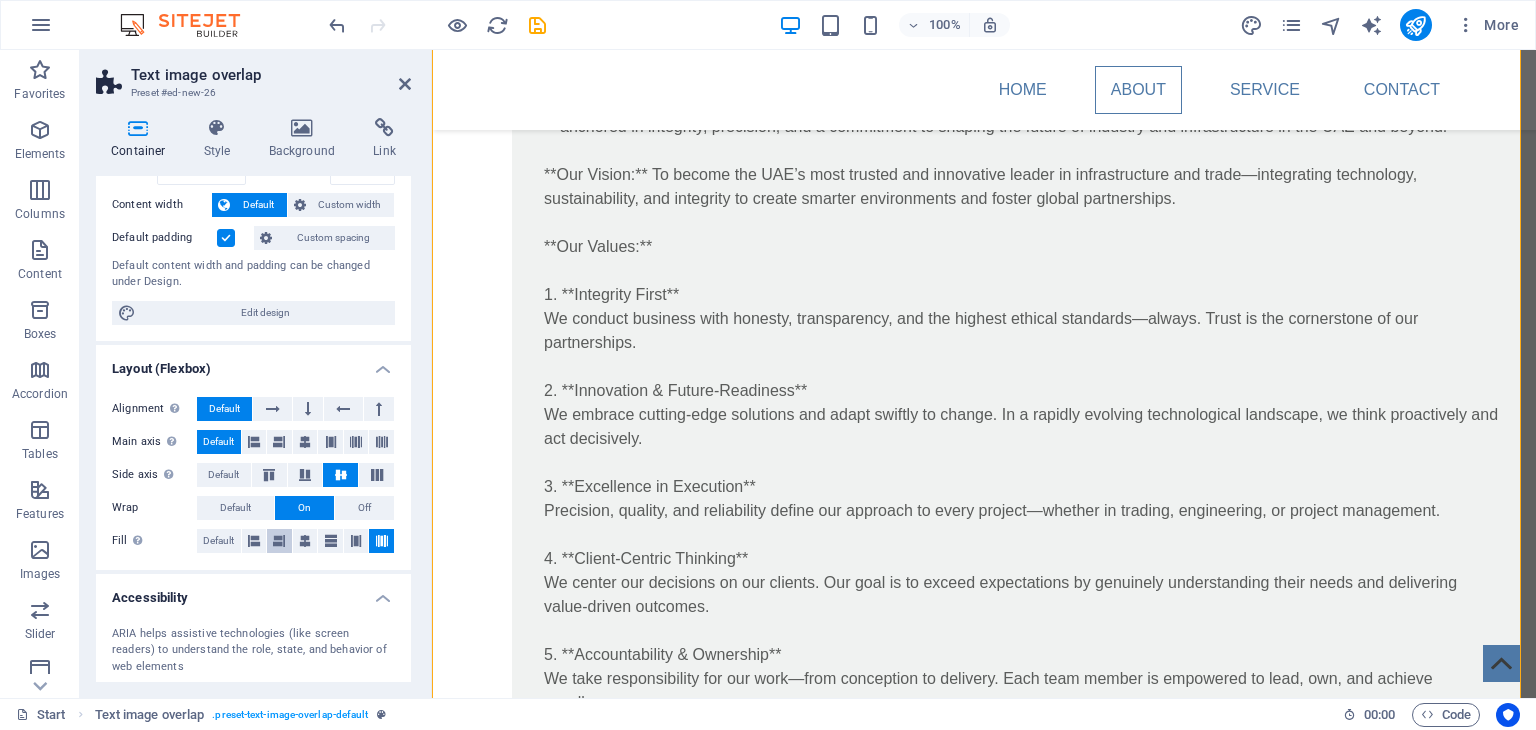 click at bounding box center [279, 541] 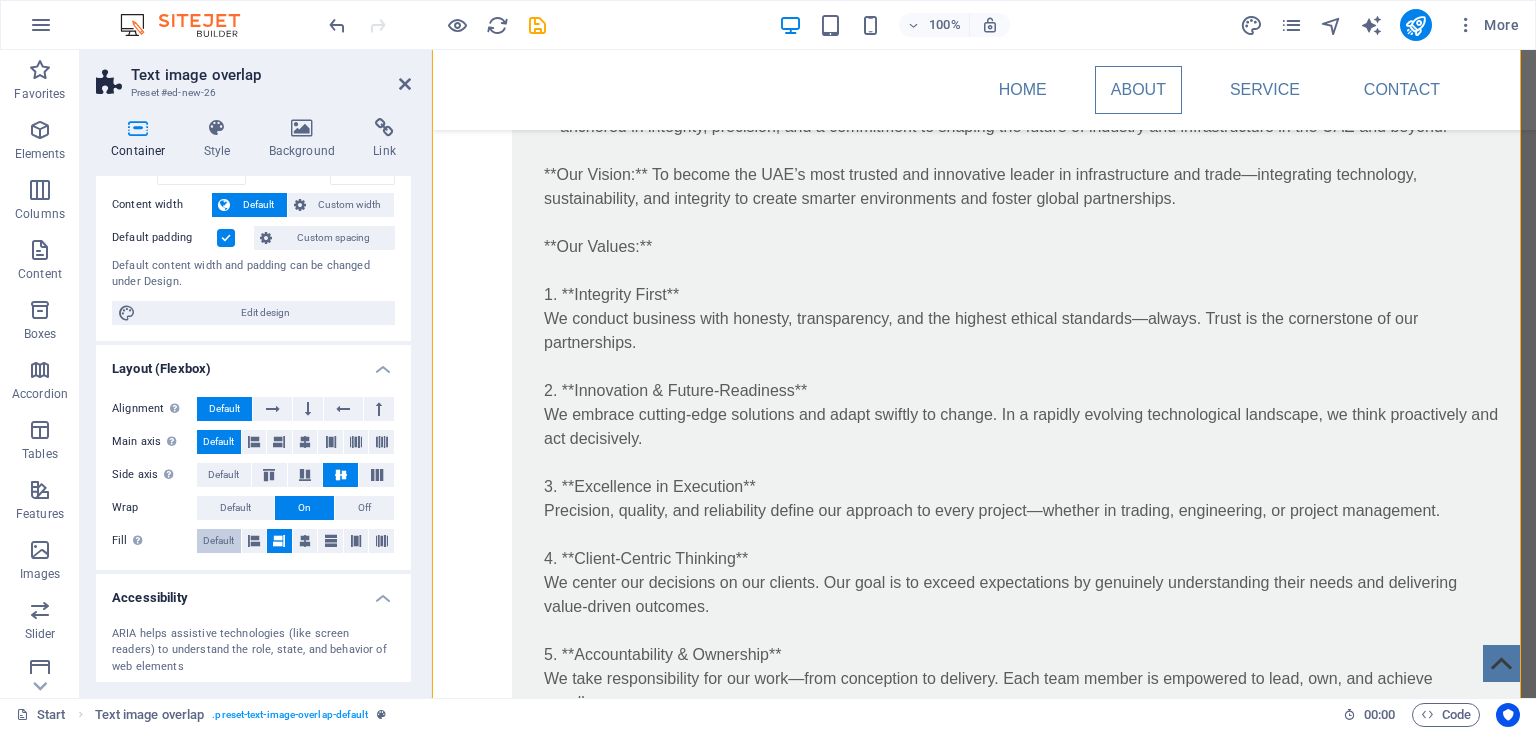 click on "Default" at bounding box center [218, 541] 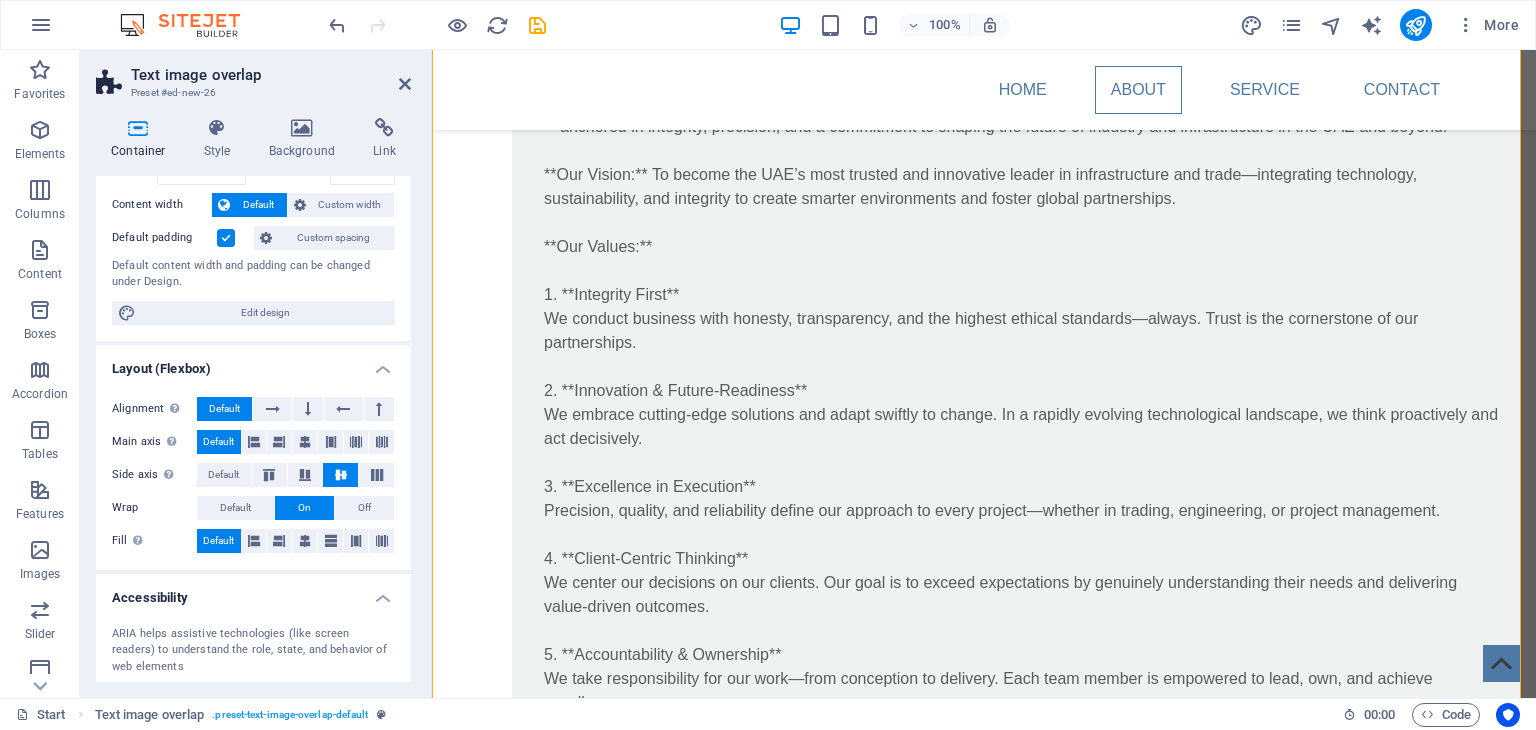 scroll, scrollTop: 268, scrollLeft: 0, axis: vertical 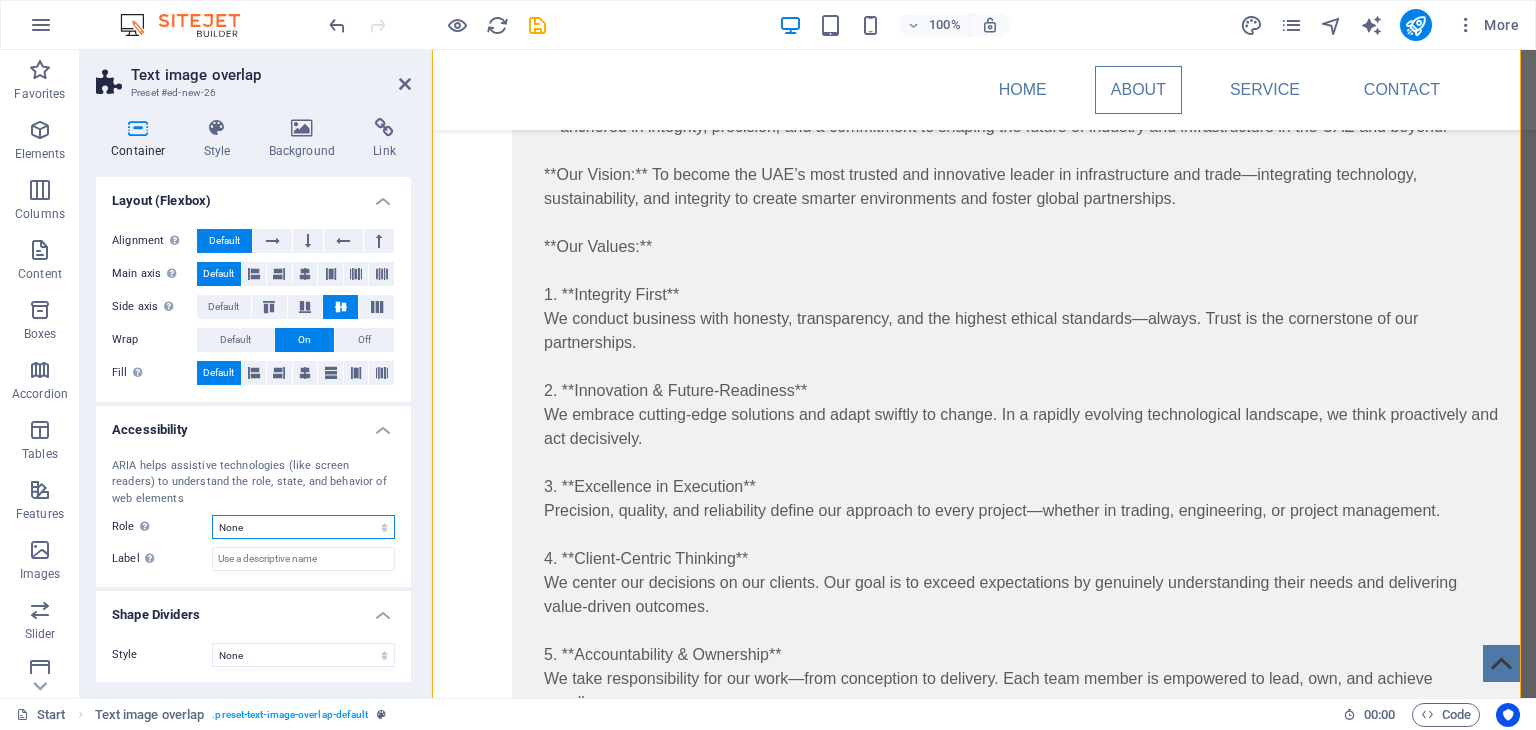 click on "None Alert Article Banner Comment Complementary Dialog Footer Header Marquee Presentation Region Section Separator Status Timer" at bounding box center [303, 527] 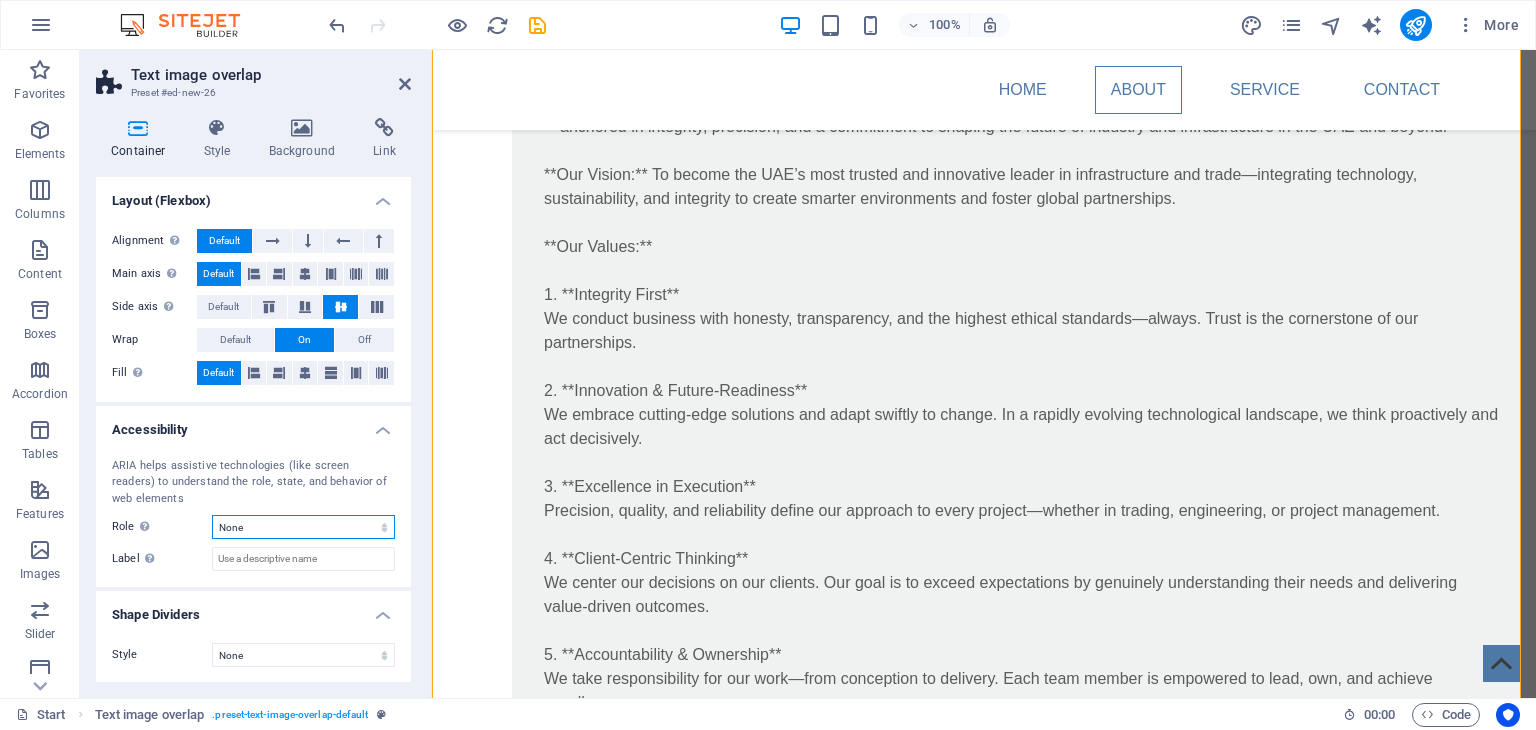 click on "None Alert Article Banner Comment Complementary Dialog Footer Header Marquee Presentation Region Section Separator Status Timer" at bounding box center (303, 527) 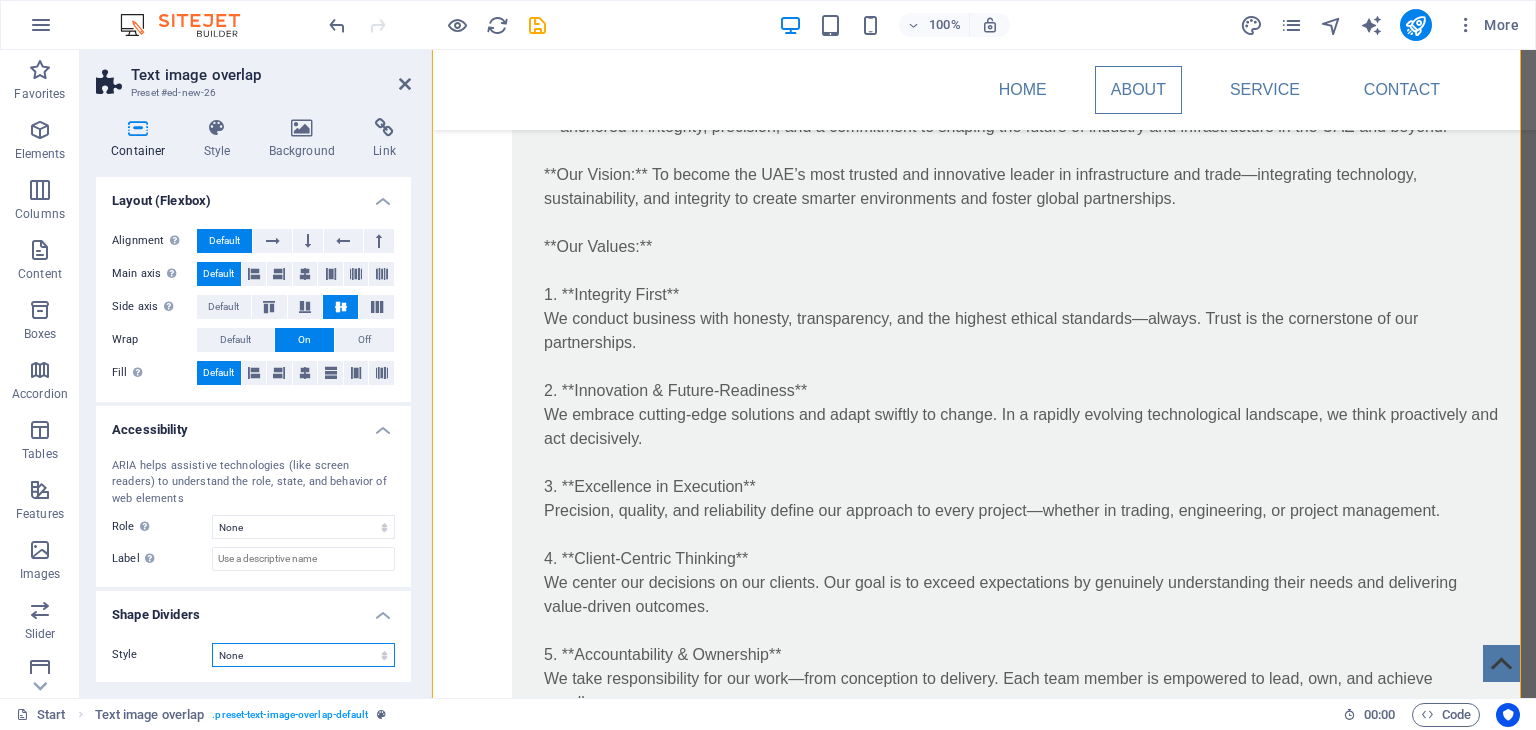 click on "None Triangle Square Diagonal Polygon 1 Polygon 2 Zigzag Multiple Zigzags Waves Multiple Waves Half Circle Circle Circle Shadow Blocks Hexagons Clouds Multiple Clouds Fan Pyramids Book Paint Drip Fire Shredded Paper Arrow" at bounding box center (303, 655) 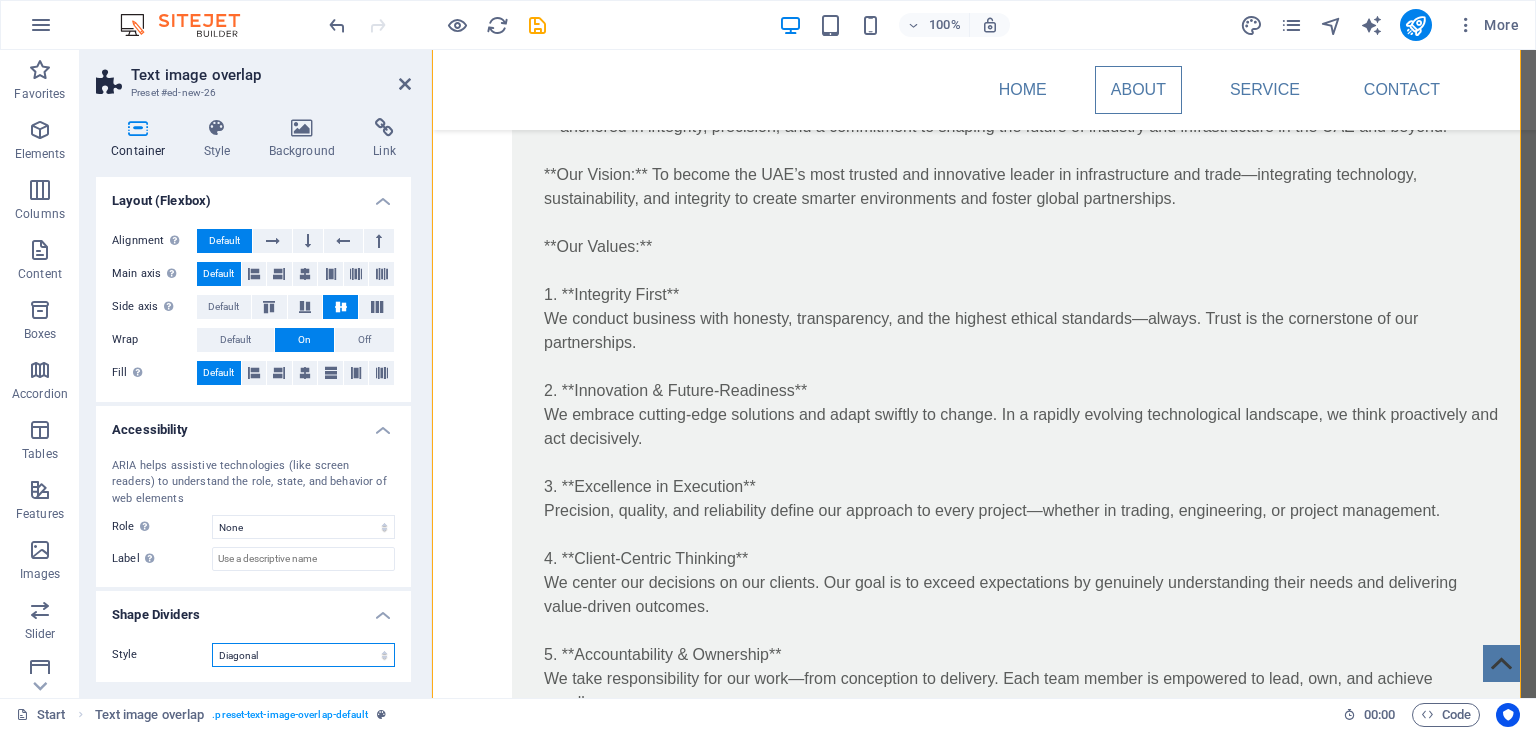 click on "None Triangle Square Diagonal Polygon 1 Polygon 2 Zigzag Multiple Zigzags Waves Multiple Waves Half Circle Circle Circle Shadow Blocks Hexagons Clouds Multiple Clouds Fan Pyramids Book Paint Drip Fire Shredded Paper Arrow" at bounding box center (303, 655) 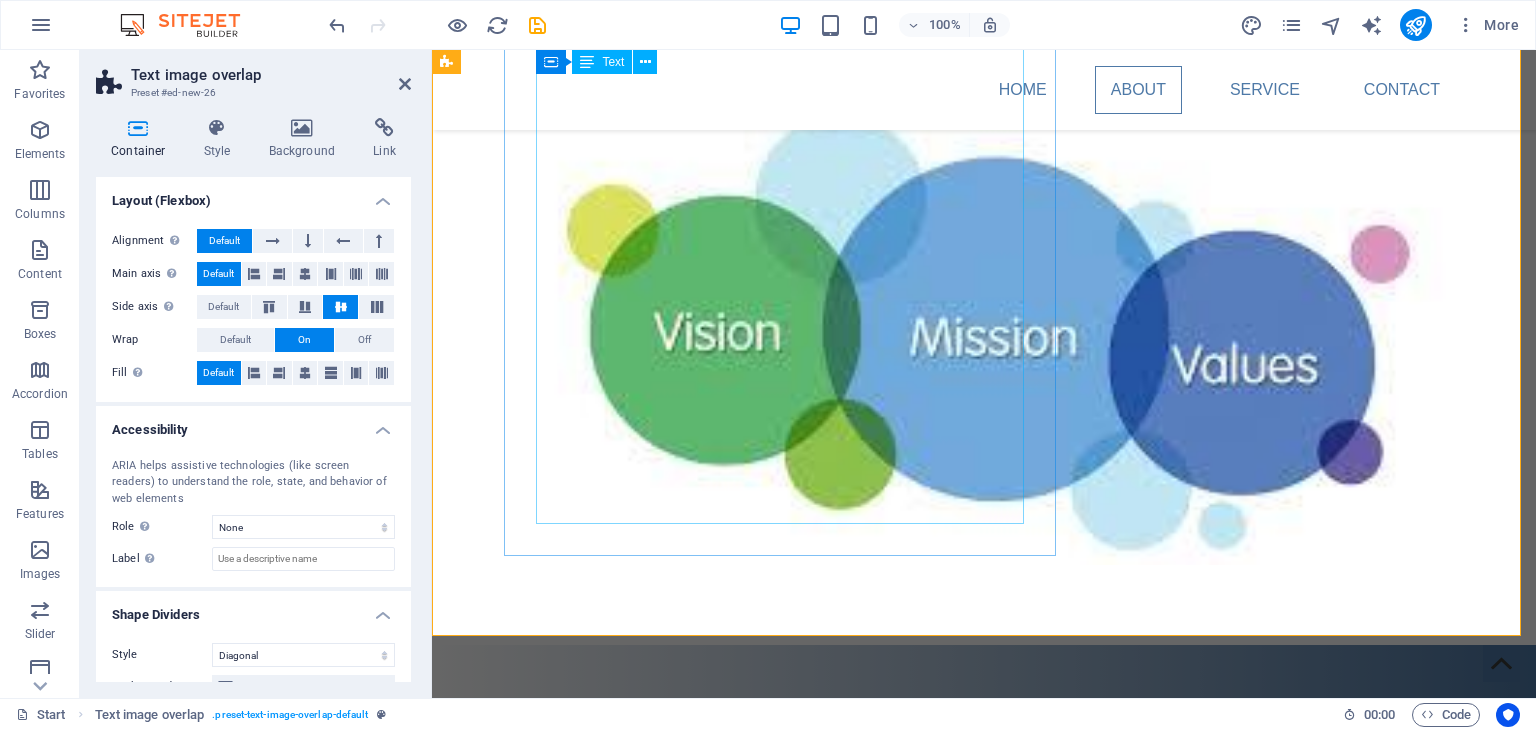 scroll, scrollTop: 1777, scrollLeft: 0, axis: vertical 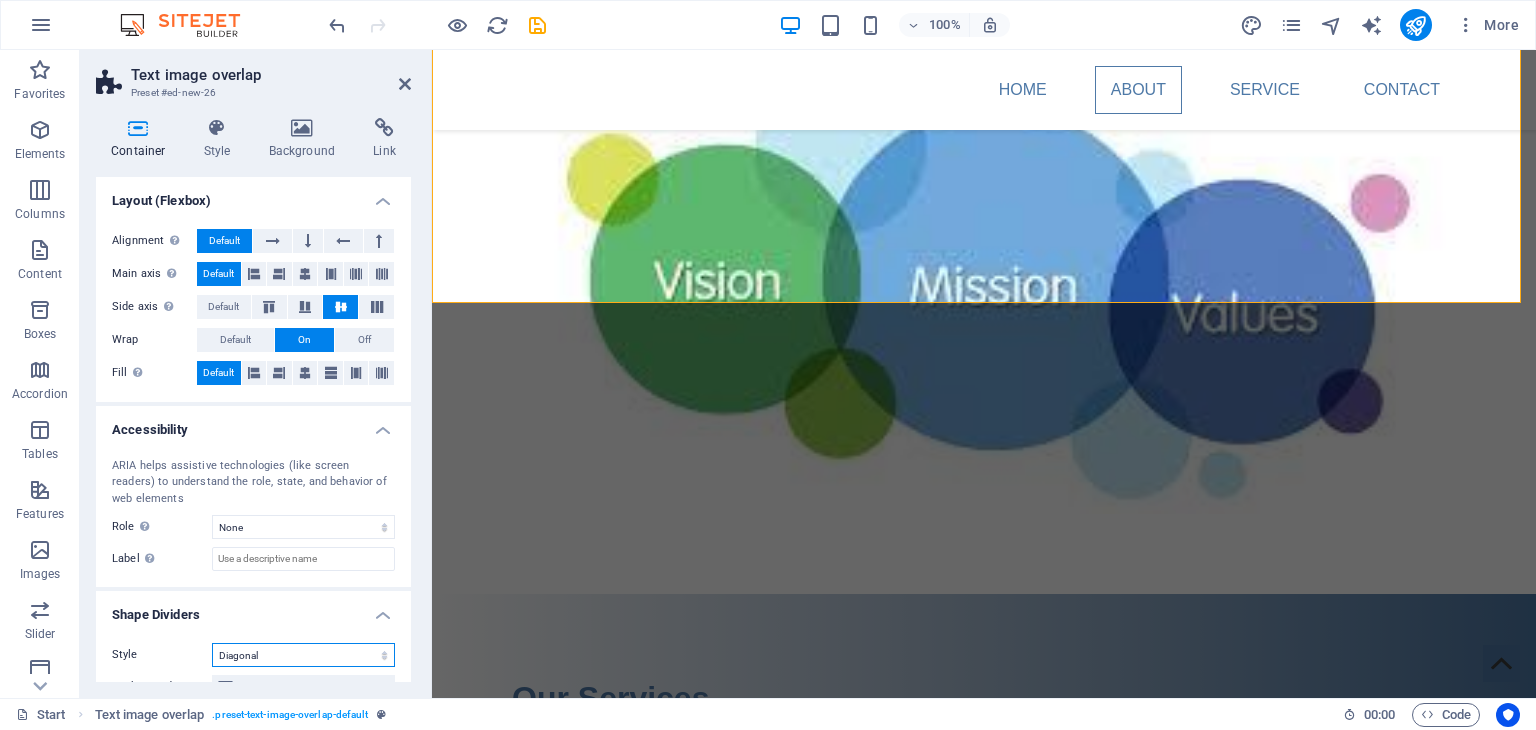 click on "None Triangle Square Diagonal Polygon 1 Polygon 2 Zigzag Multiple Zigzags Waves Multiple Waves Half Circle Circle Circle Shadow Blocks Hexagons Clouds Multiple Clouds Fan Pyramids Book Paint Drip Fire Shredded Paper Arrow" at bounding box center [303, 655] 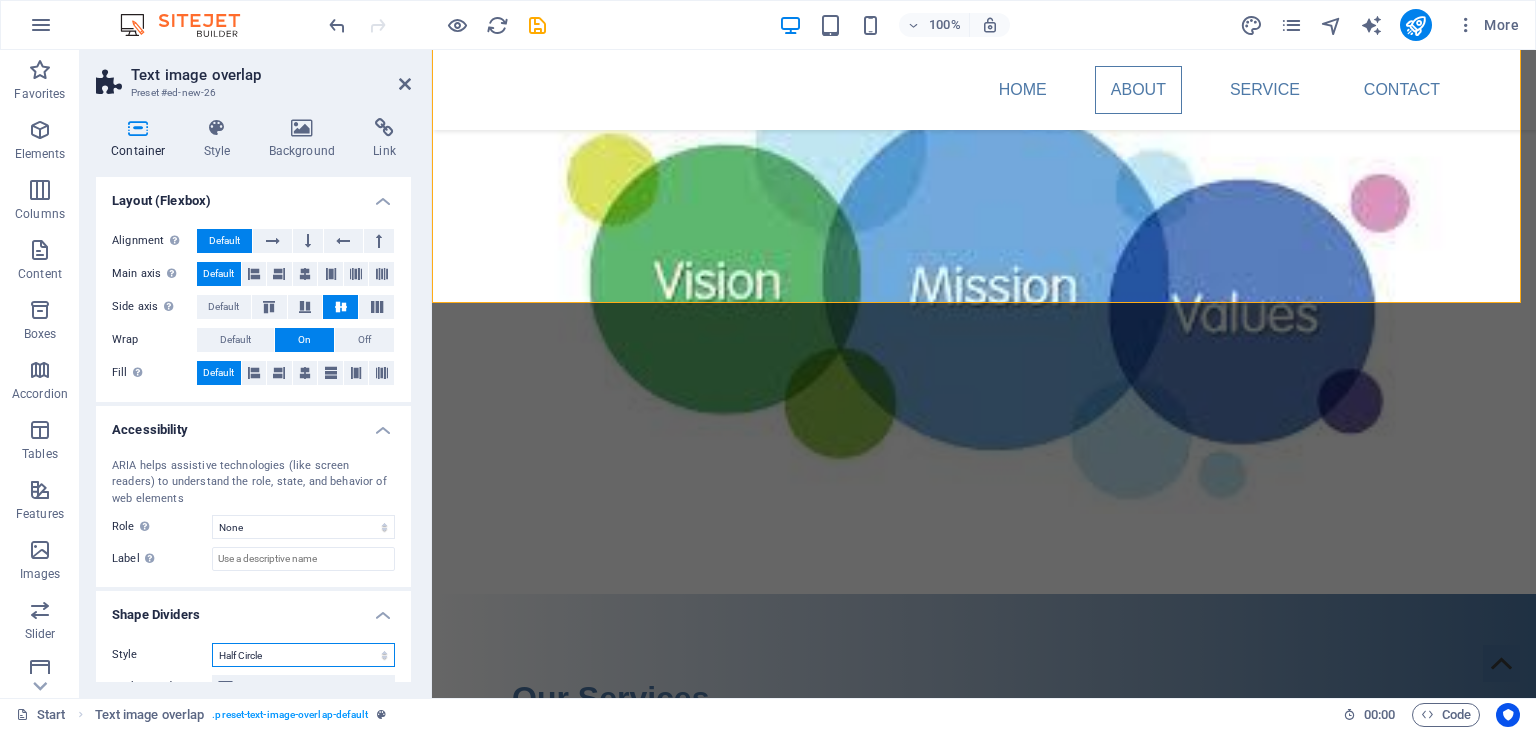 click on "None Triangle Square Diagonal Polygon 1 Polygon 2 Zigzag Multiple Zigzags Waves Multiple Waves Half Circle Circle Circle Shadow Blocks Hexagons Clouds Multiple Clouds Fan Pyramids Book Paint Drip Fire Shredded Paper Arrow" at bounding box center (303, 655) 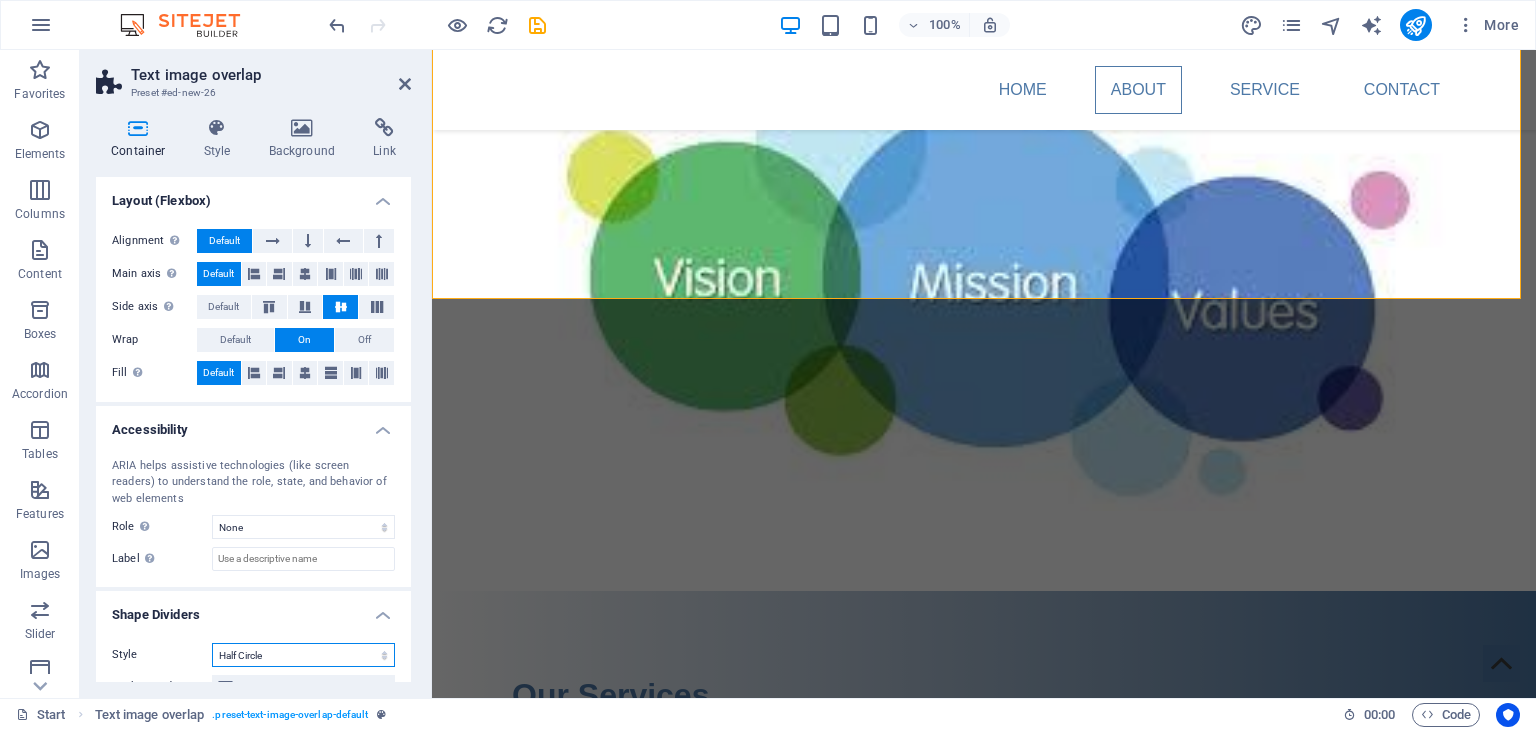 scroll, scrollTop: 1781, scrollLeft: 0, axis: vertical 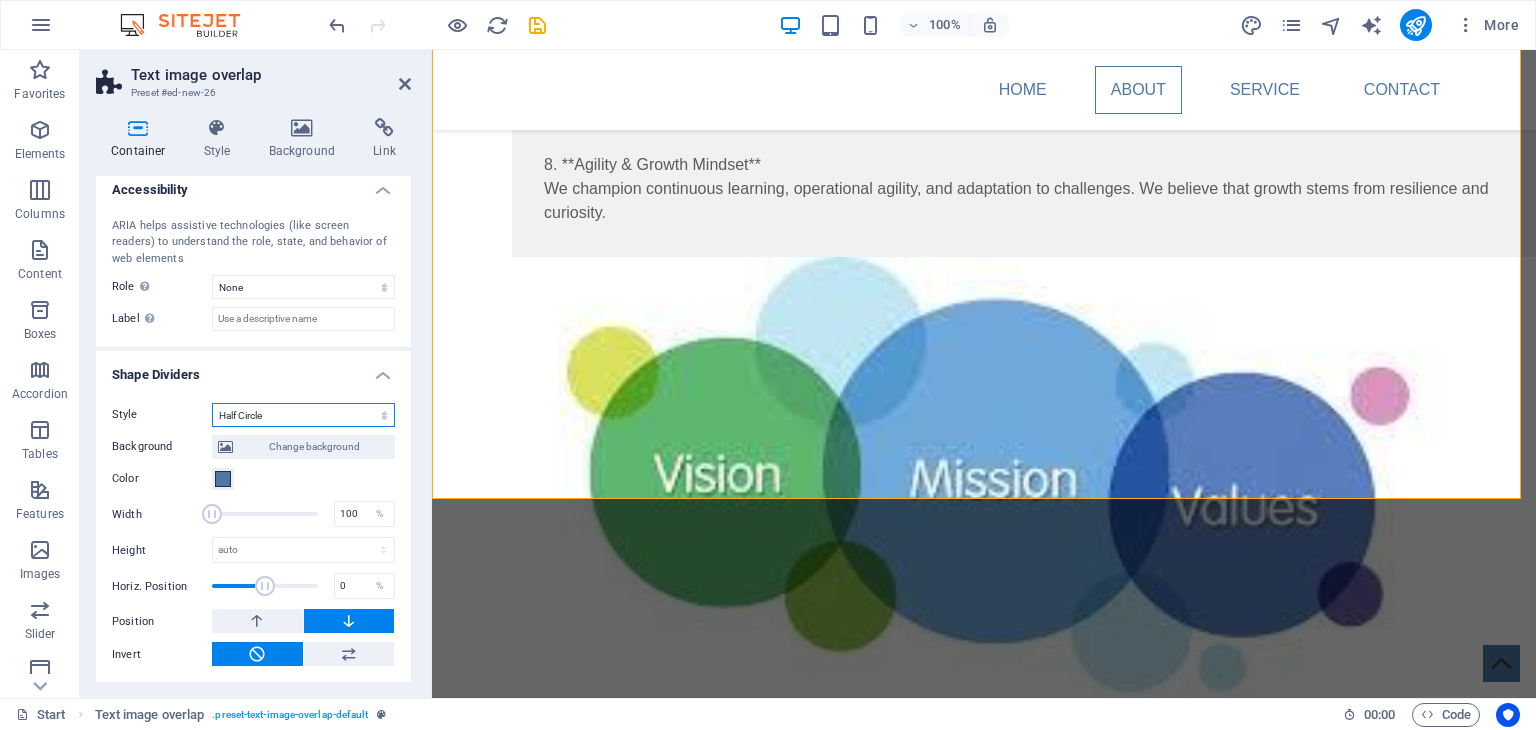 click on "None Triangle Square Diagonal Polygon 1 Polygon 2 Zigzag Multiple Zigzags Waves Multiple Waves Half Circle Circle Circle Shadow Blocks Hexagons Clouds Multiple Clouds Fan Pyramids Book Paint Drip Fire Shredded Paper Arrow" at bounding box center (303, 415) 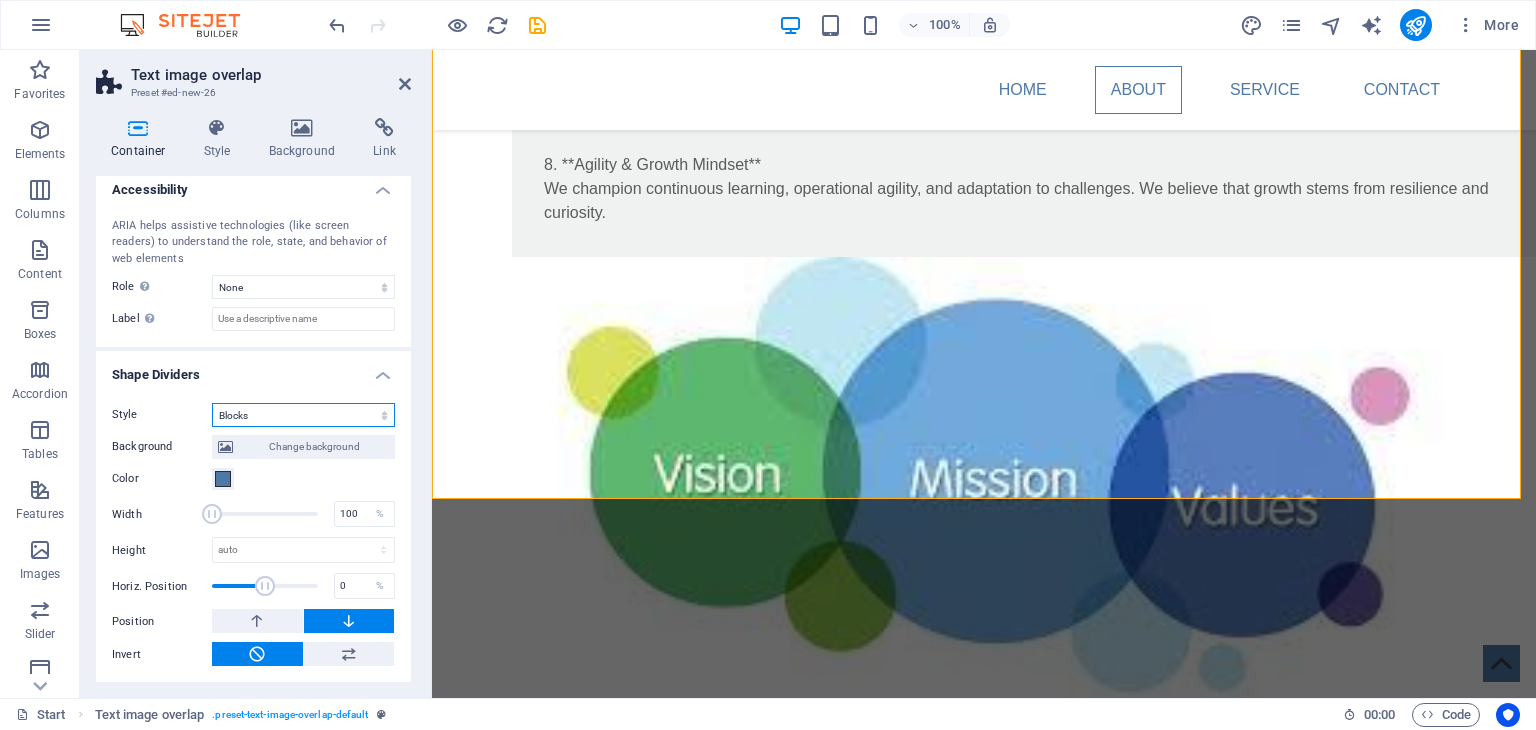 click on "None Triangle Square Diagonal Polygon 1 Polygon 2 Zigzag Multiple Zigzags Waves Multiple Waves Half Circle Circle Circle Shadow Blocks Hexagons Clouds Multiple Clouds Fan Pyramids Book Paint Drip Fire Shredded Paper Arrow" at bounding box center (303, 415) 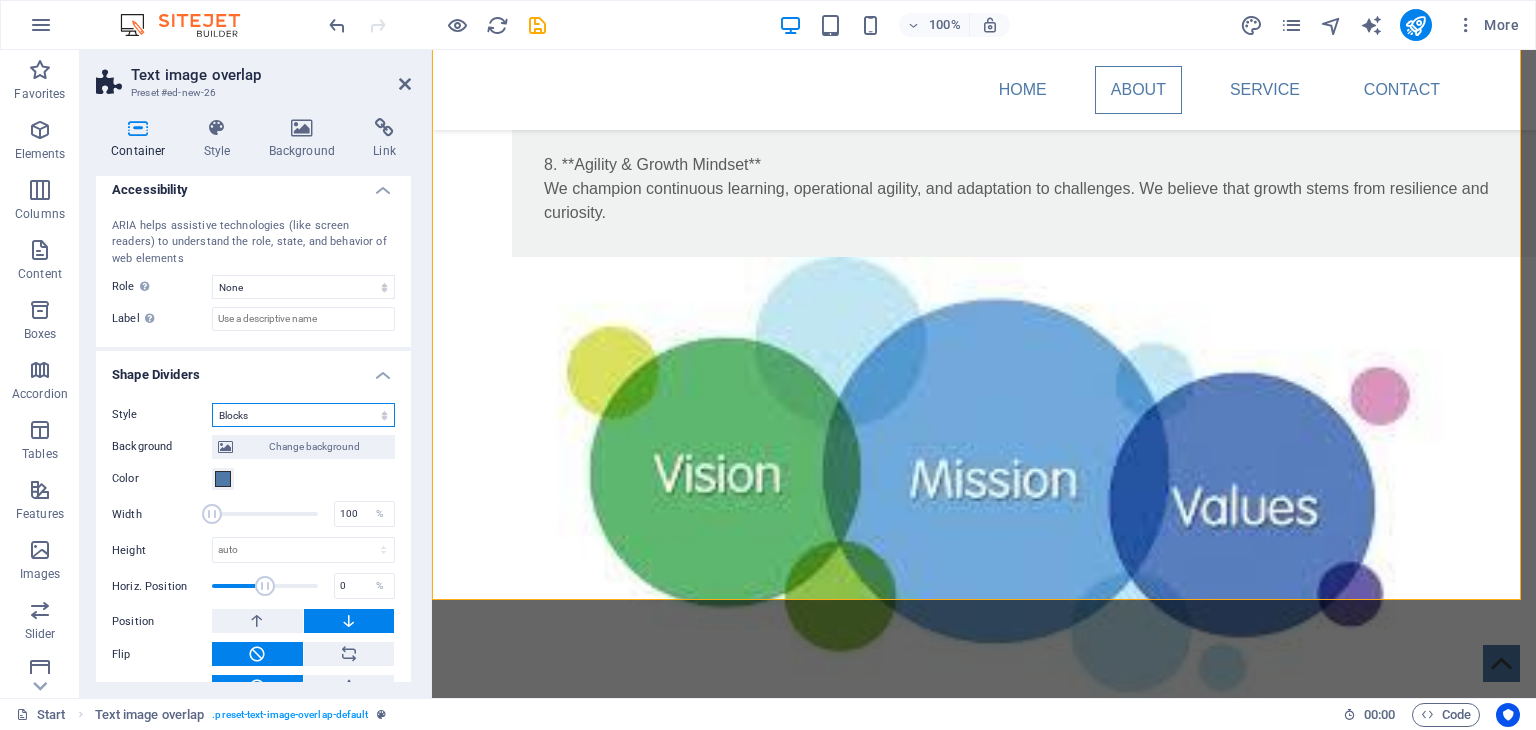 scroll, scrollTop: 1480, scrollLeft: 0, axis: vertical 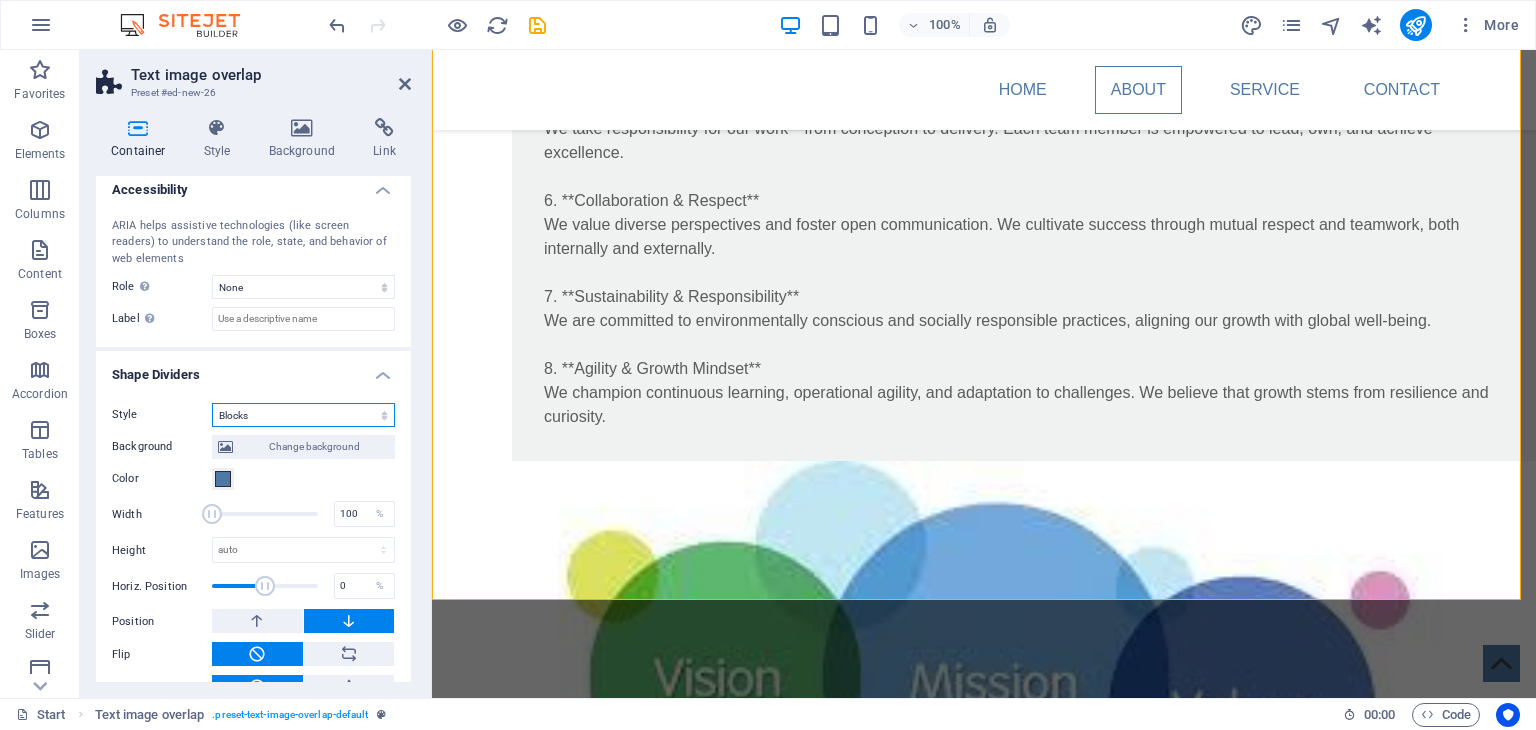 click on "None Triangle Square Diagonal Polygon 1 Polygon 2 Zigzag Multiple Zigzags Waves Multiple Waves Half Circle Circle Circle Shadow Blocks Hexagons Clouds Multiple Clouds Fan Pyramids Book Paint Drip Fire Shredded Paper Arrow" at bounding box center [303, 415] 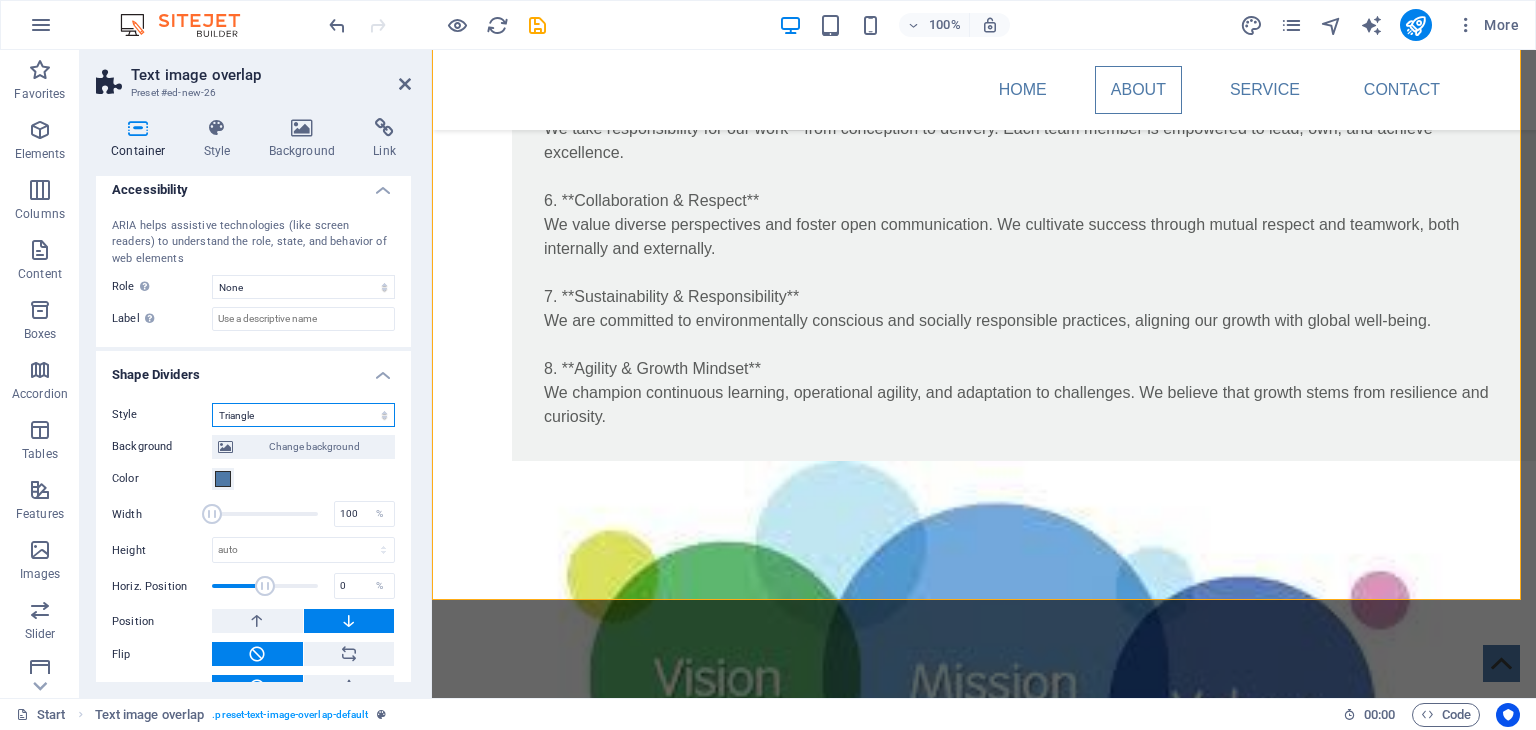 click on "None Triangle Square Diagonal Polygon 1 Polygon 2 Zigzag Multiple Zigzags Waves Multiple Waves Half Circle Circle Circle Shadow Blocks Hexagons Clouds Multiple Clouds Fan Pyramids Book Paint Drip Fire Shredded Paper Arrow" at bounding box center [303, 415] 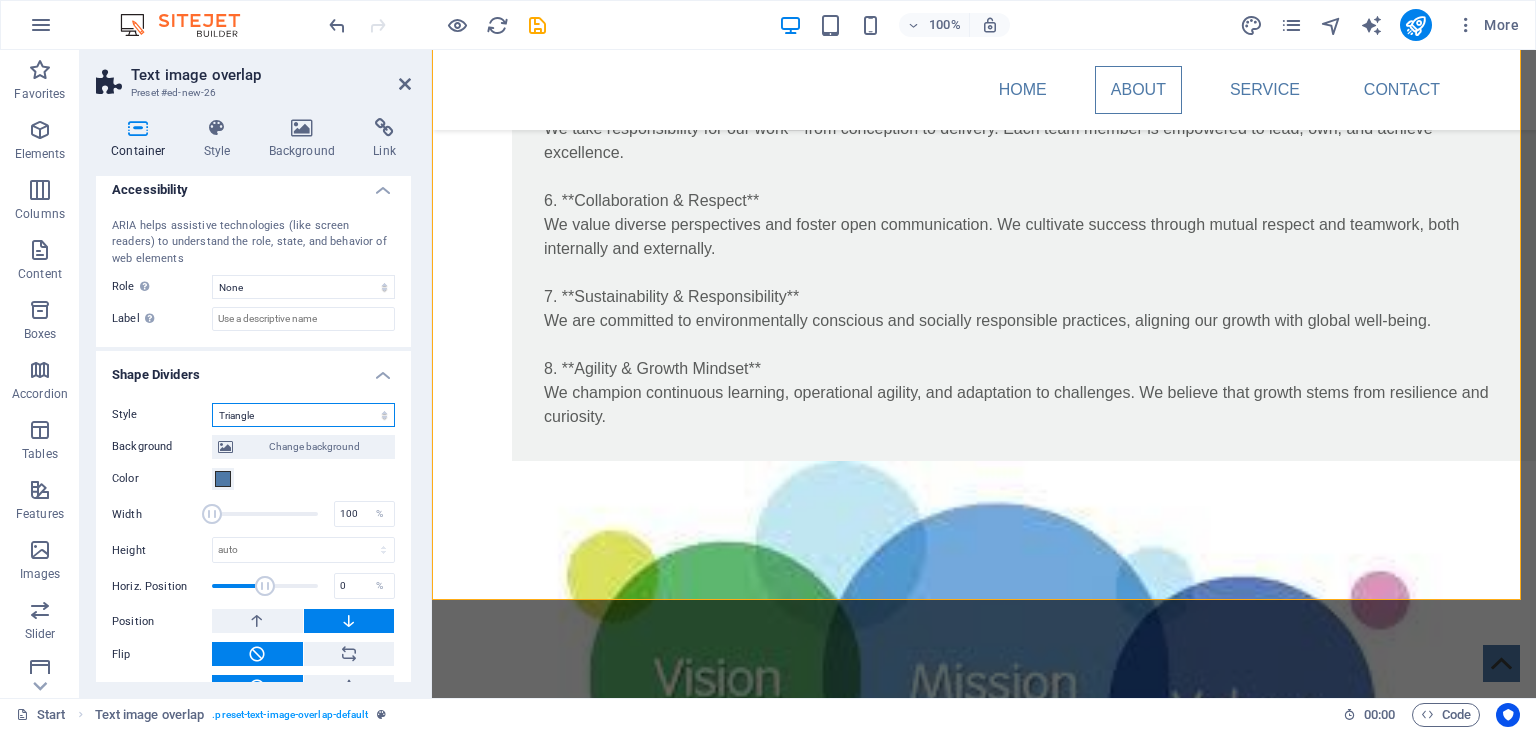 scroll, scrollTop: 1612, scrollLeft: 0, axis: vertical 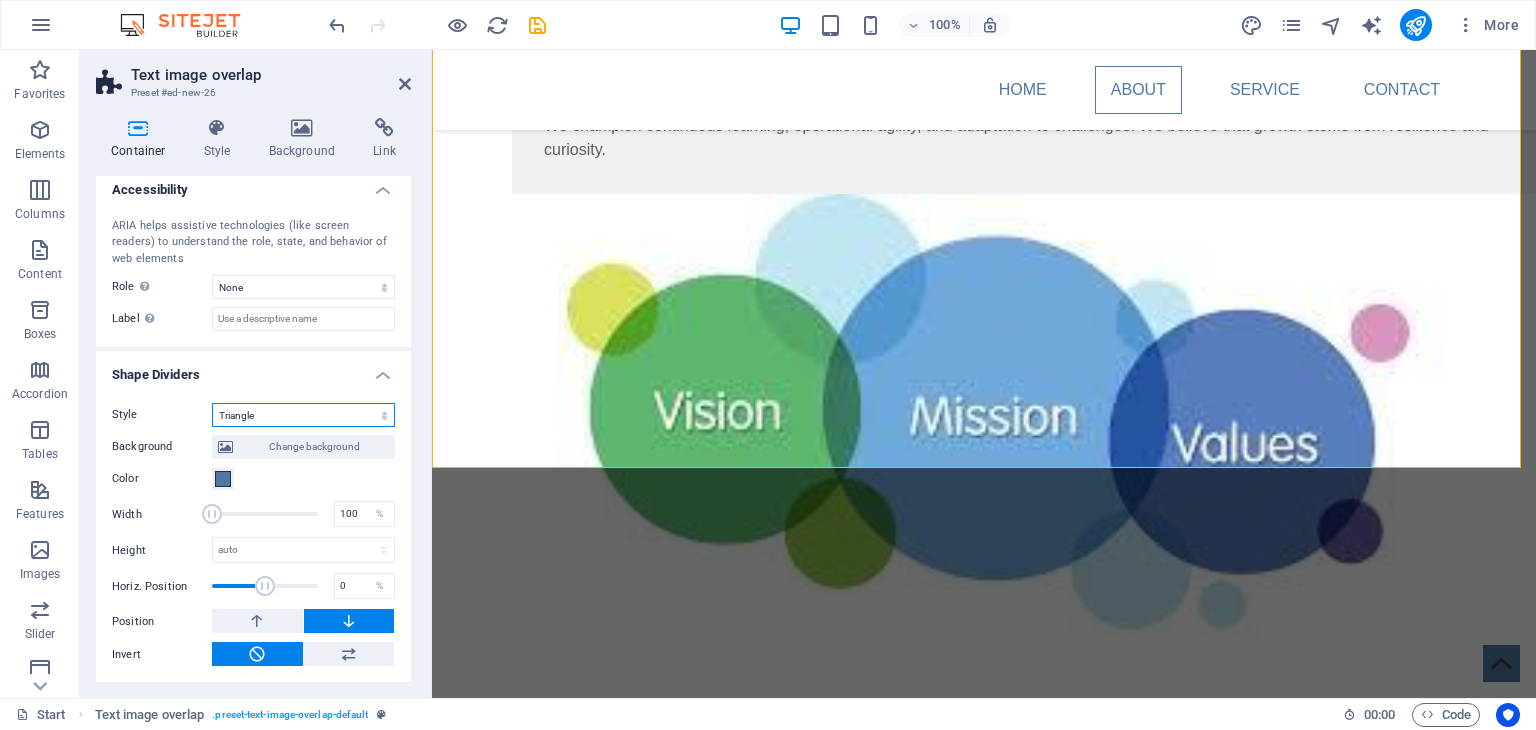 click on "None Triangle Square Diagonal Polygon 1 Polygon 2 Zigzag Multiple Zigzags Waves Multiple Waves Half Circle Circle Circle Shadow Blocks Hexagons Clouds Multiple Clouds Fan Pyramids Book Paint Drip Fire Shredded Paper Arrow" at bounding box center (303, 415) 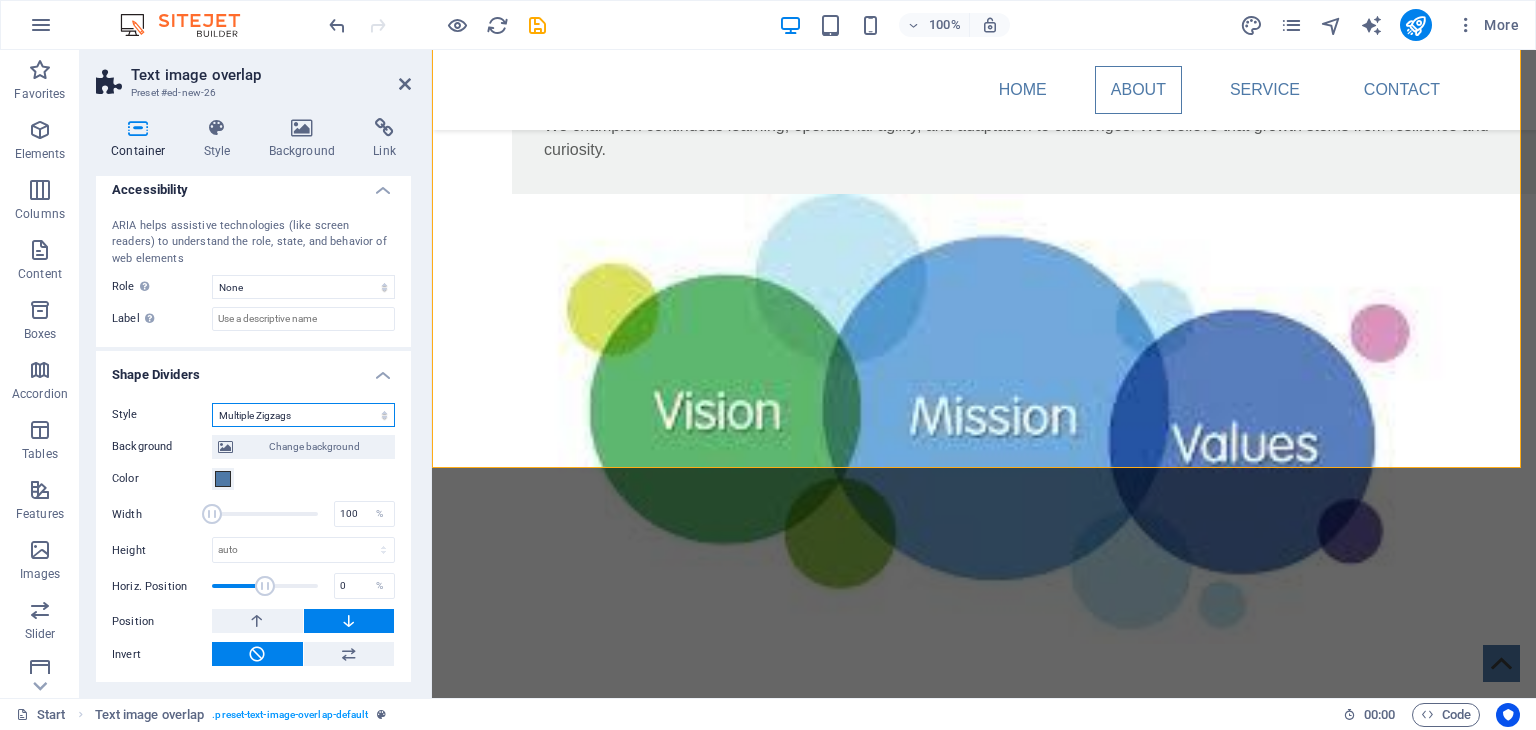 click on "None Triangle Square Diagonal Polygon 1 Polygon 2 Zigzag Multiple Zigzags Waves Multiple Waves Half Circle Circle Circle Shadow Blocks Hexagons Clouds Multiple Clouds Fan Pyramids Book Paint Drip Fire Shredded Paper Arrow" at bounding box center (303, 415) 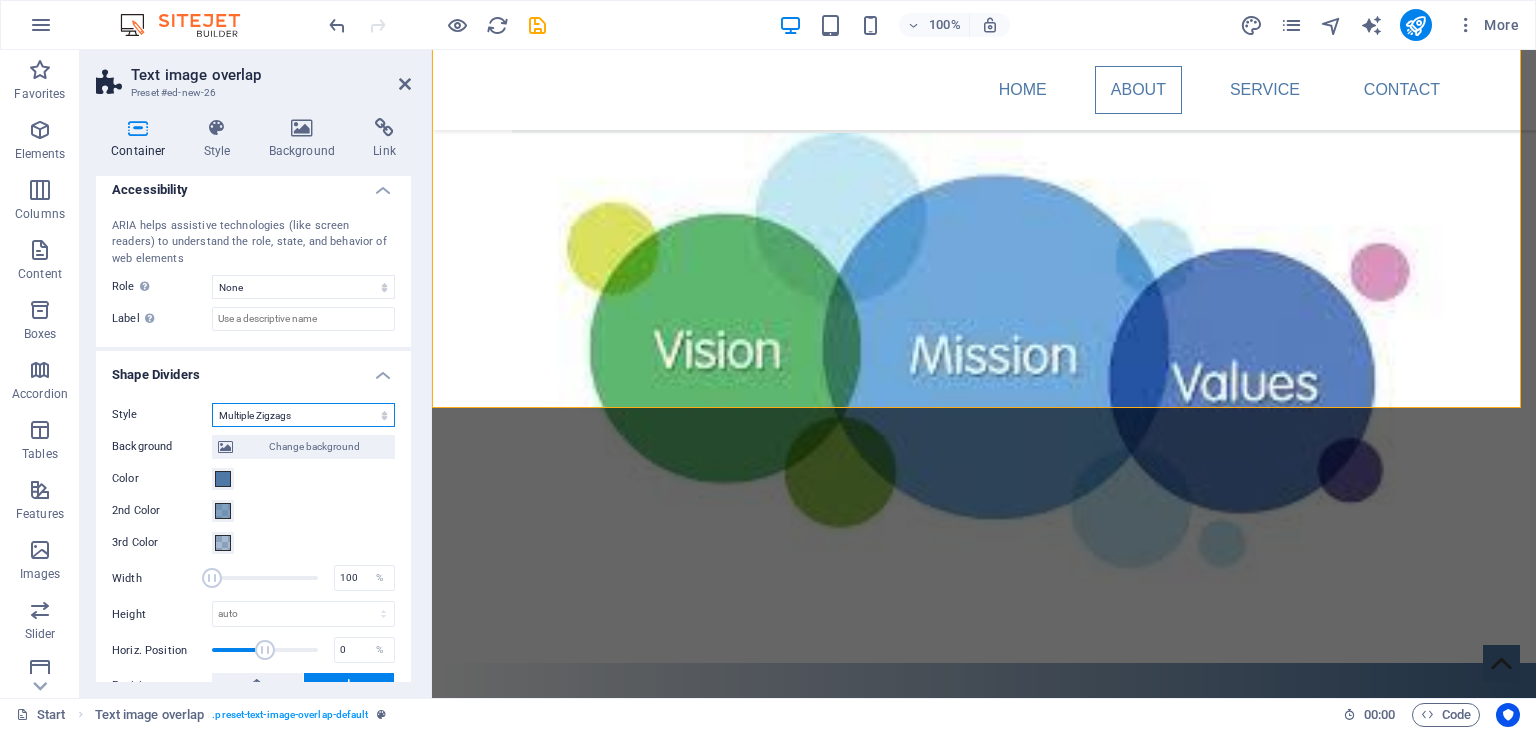 scroll, scrollTop: 1672, scrollLeft: 0, axis: vertical 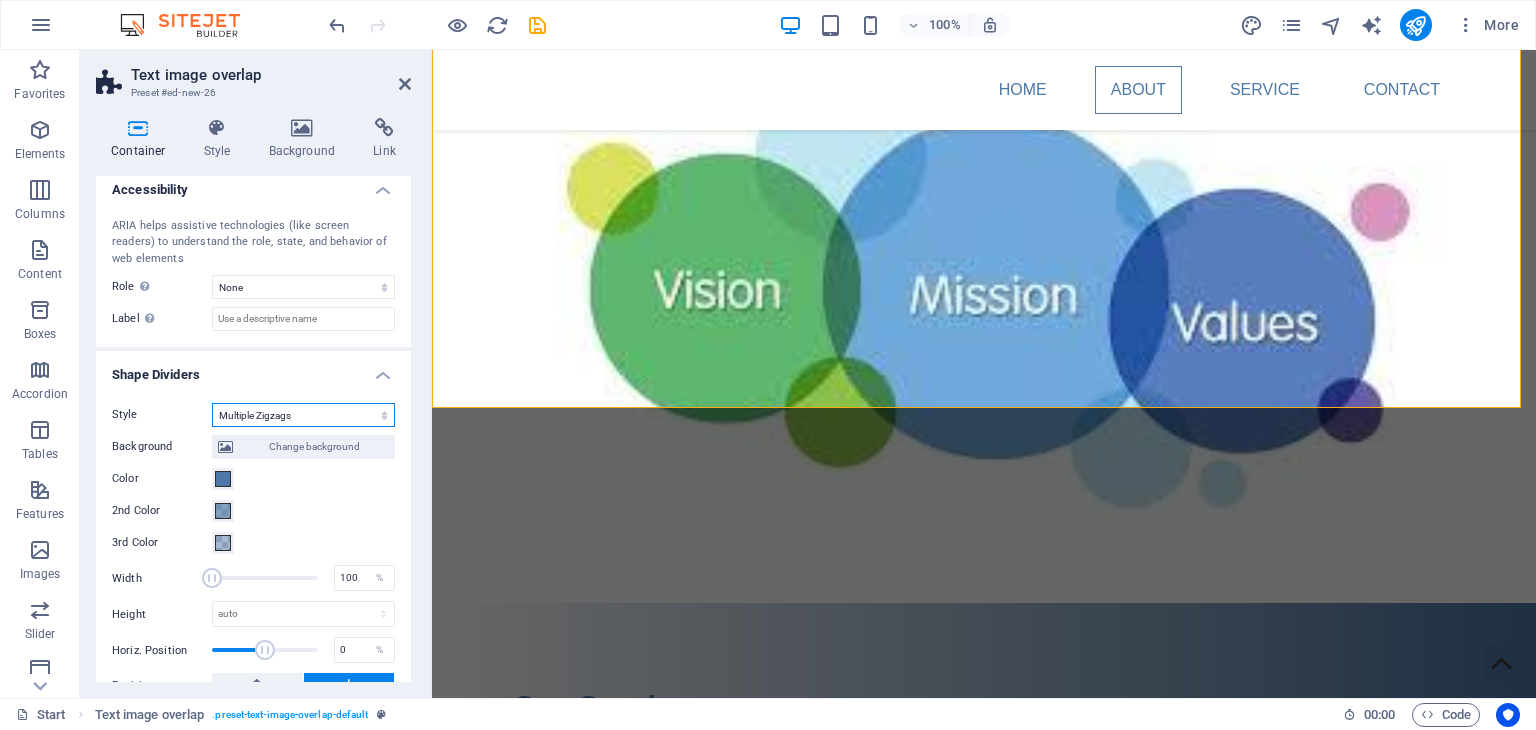 click on "None Triangle Square Diagonal Polygon 1 Polygon 2 Zigzag Multiple Zigzags Waves Multiple Waves Half Circle Circle Circle Shadow Blocks Hexagons Clouds Multiple Clouds Fan Pyramids Book Paint Drip Fire Shredded Paper Arrow" at bounding box center (303, 415) 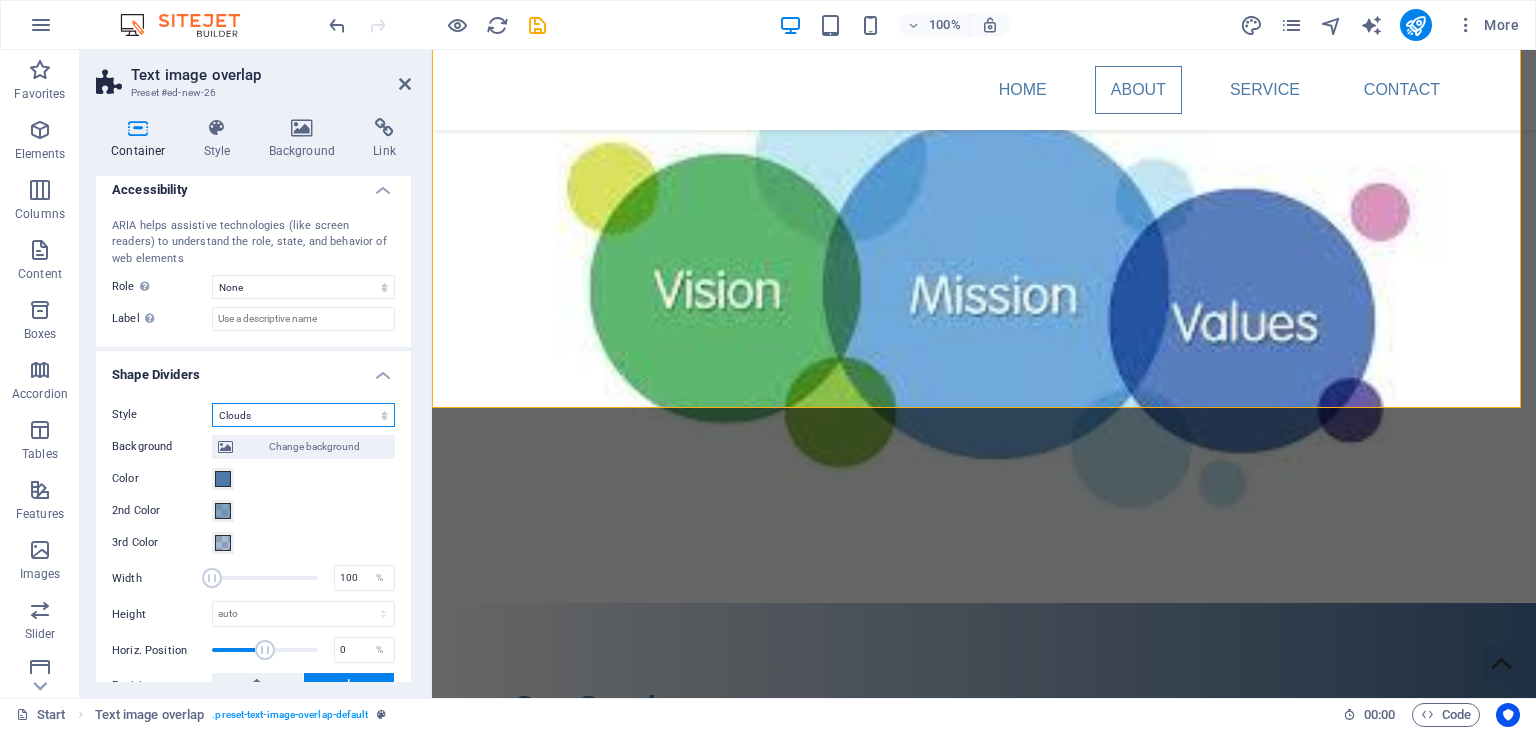click on "None Triangle Square Diagonal Polygon 1 Polygon 2 Zigzag Multiple Zigzags Waves Multiple Waves Half Circle Circle Circle Shadow Blocks Hexagons Clouds Multiple Clouds Fan Pyramids Book Paint Drip Fire Shredded Paper Arrow" at bounding box center [303, 415] 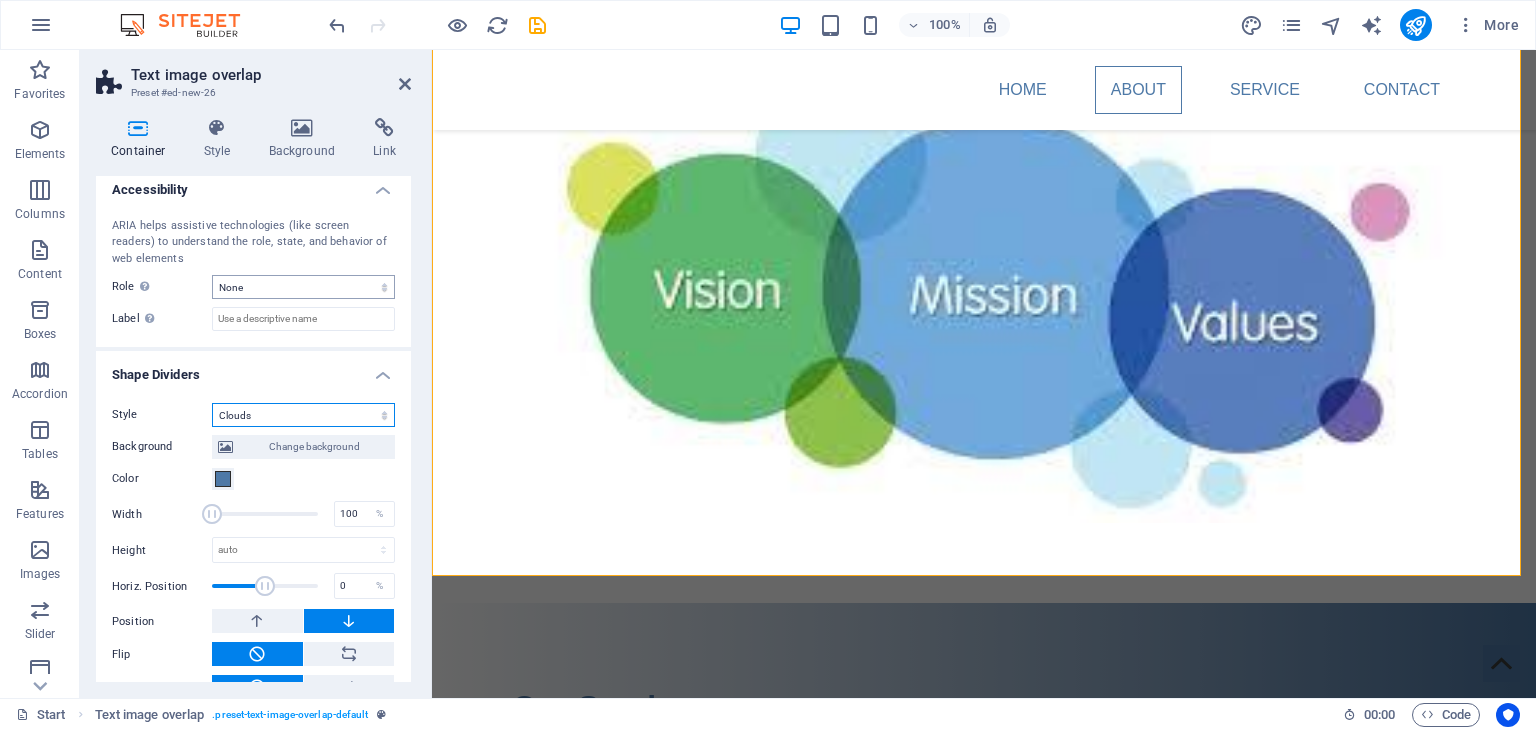scroll, scrollTop: 1504, scrollLeft: 0, axis: vertical 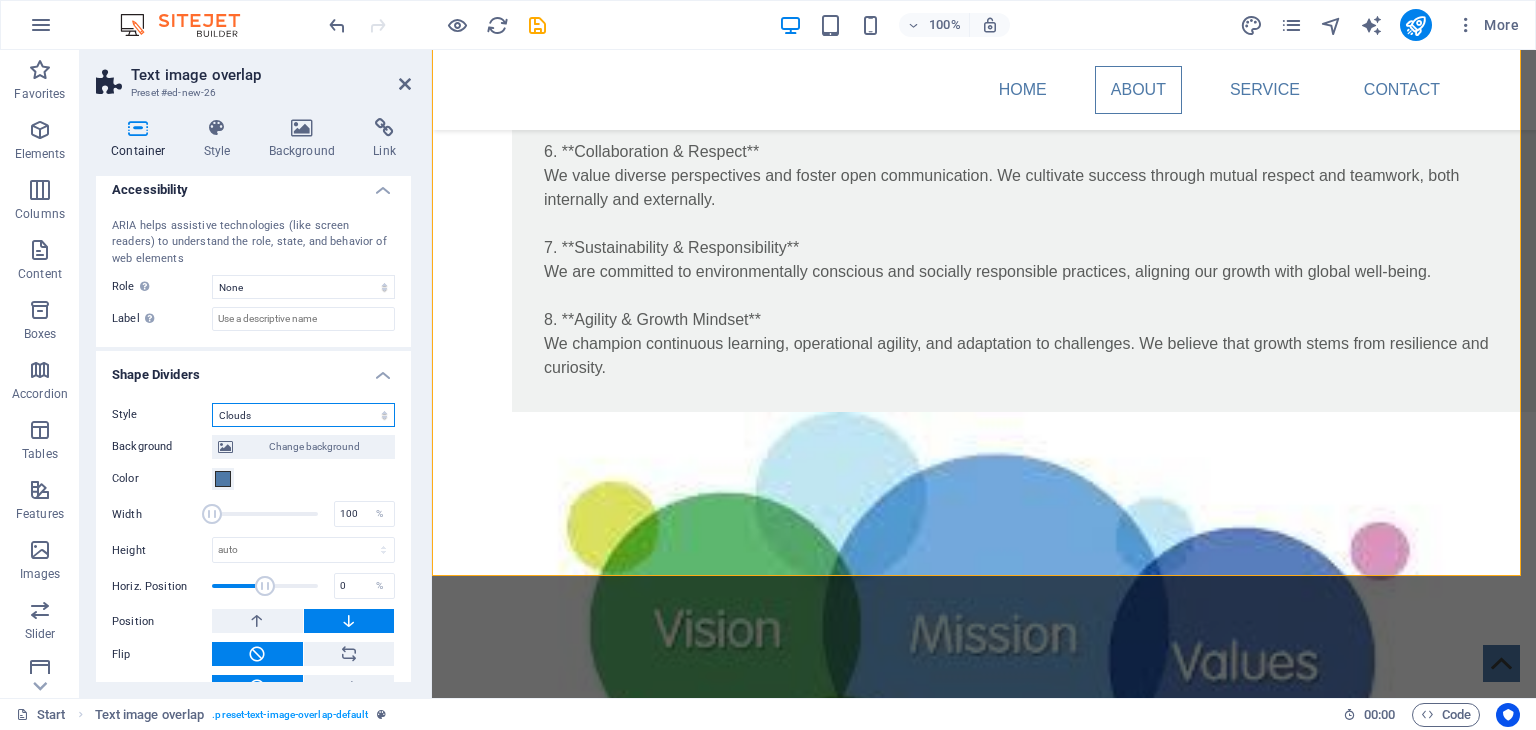 click on "None Triangle Square Diagonal Polygon 1 Polygon 2 Zigzag Multiple Zigzags Waves Multiple Waves Half Circle Circle Circle Shadow Blocks Hexagons Clouds Multiple Clouds Fan Pyramids Book Paint Drip Fire Shredded Paper Arrow" at bounding box center (303, 415) 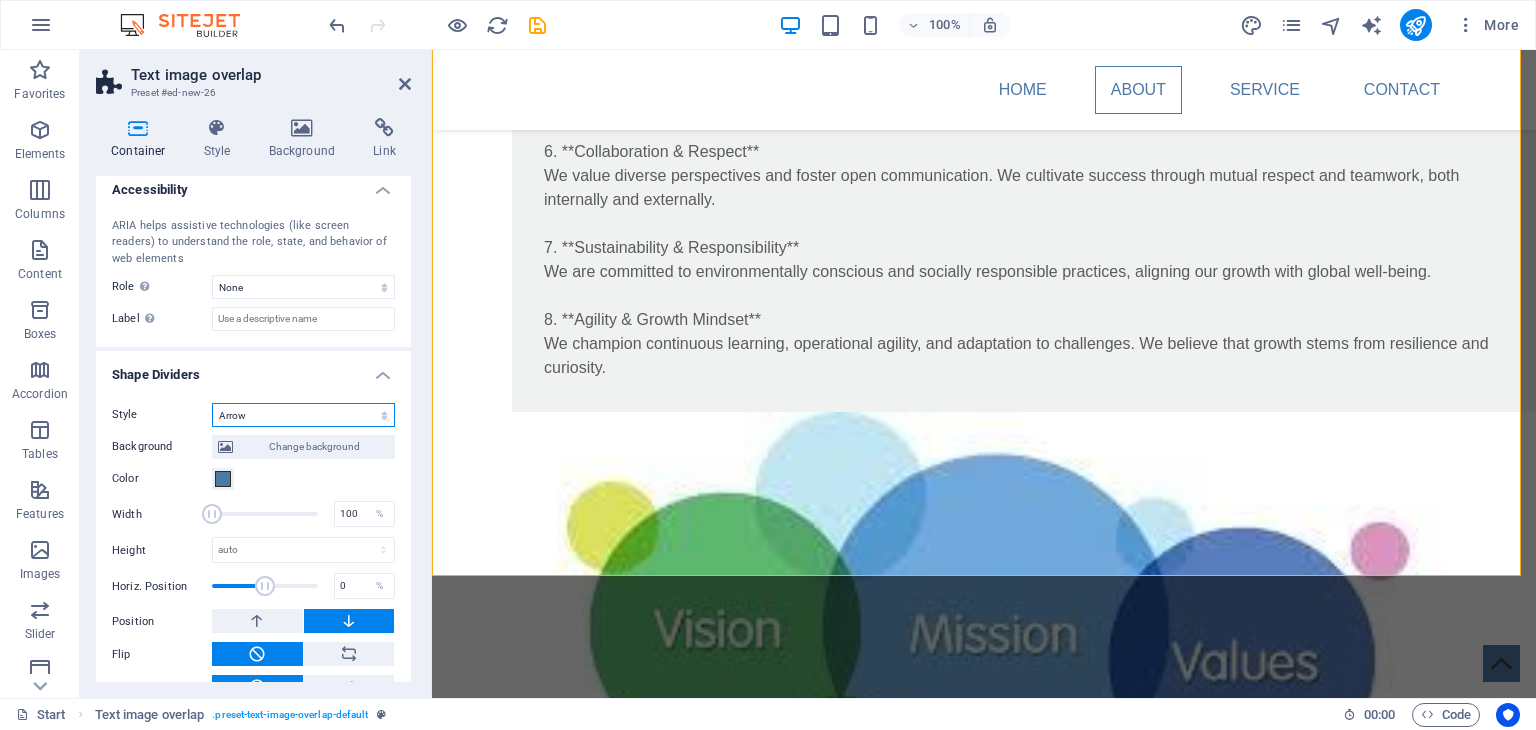 click on "None Triangle Square Diagonal Polygon 1 Polygon 2 Zigzag Multiple Zigzags Waves Multiple Waves Half Circle Circle Circle Shadow Blocks Hexagons Clouds Multiple Clouds Fan Pyramids Book Paint Drip Fire Shredded Paper Arrow" at bounding box center [303, 415] 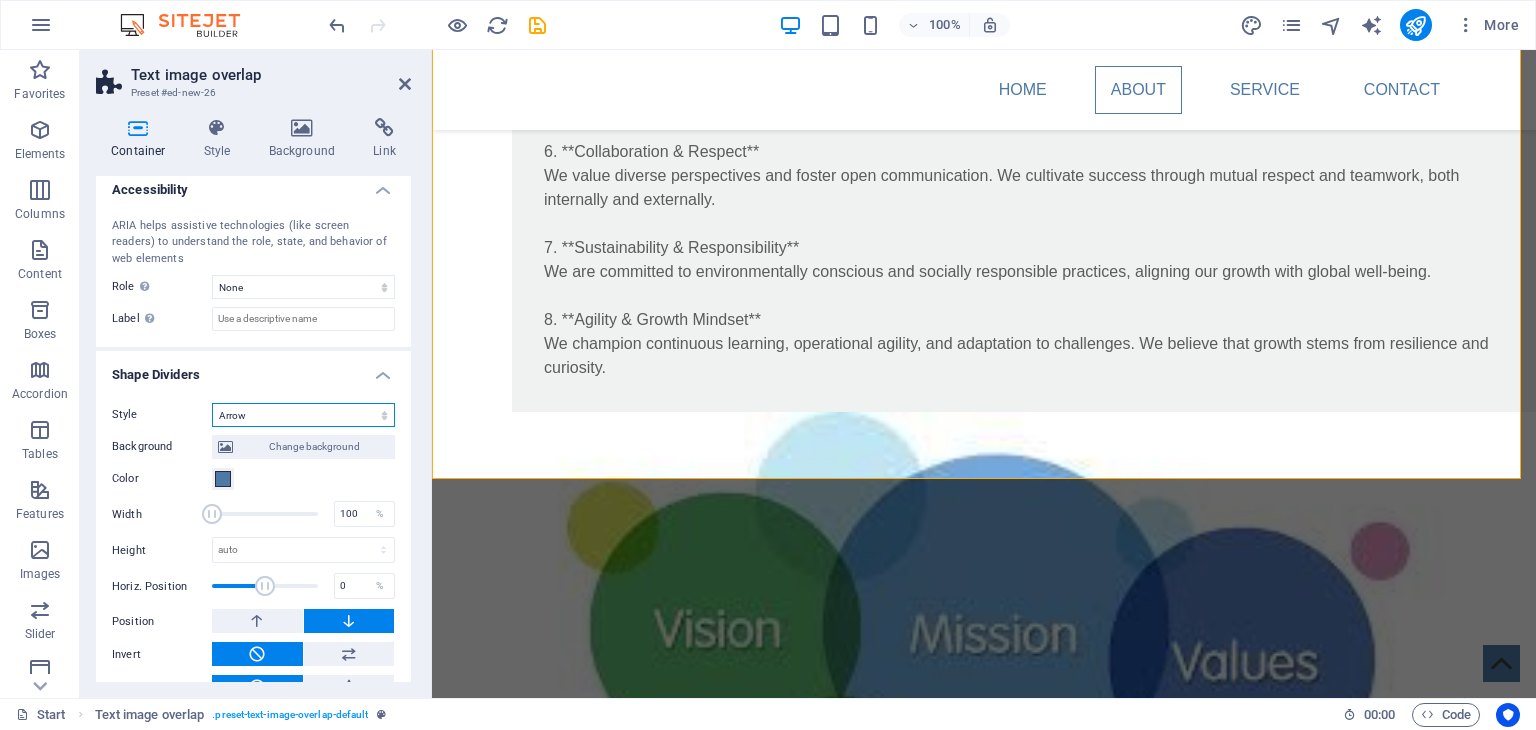 scroll, scrollTop: 1601, scrollLeft: 0, axis: vertical 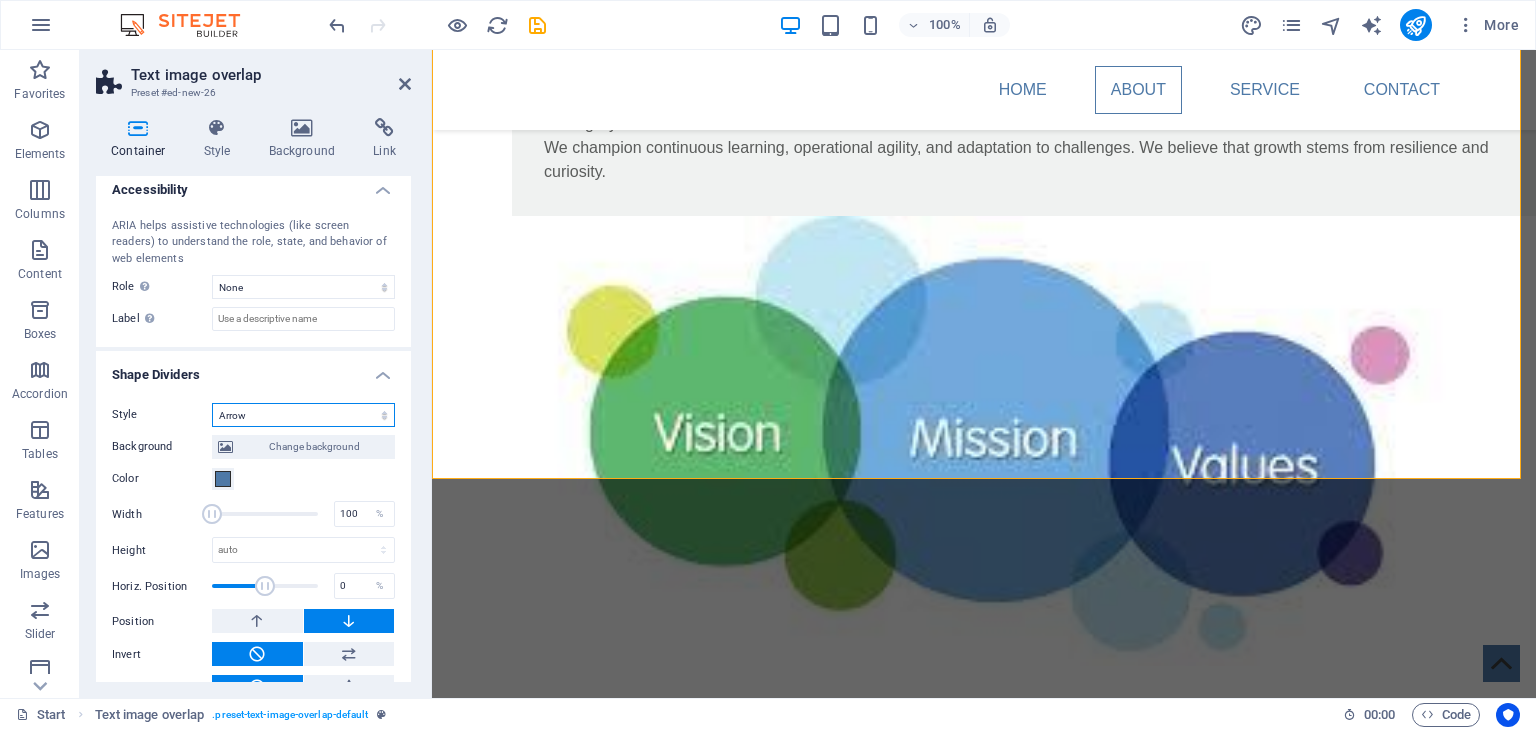 click on "None Triangle Square Diagonal Polygon 1 Polygon 2 Zigzag Multiple Zigzags Waves Multiple Waves Half Circle Circle Circle Shadow Blocks Hexagons Clouds Multiple Clouds Fan Pyramids Book Paint Drip Fire Shredded Paper Arrow" at bounding box center [303, 415] 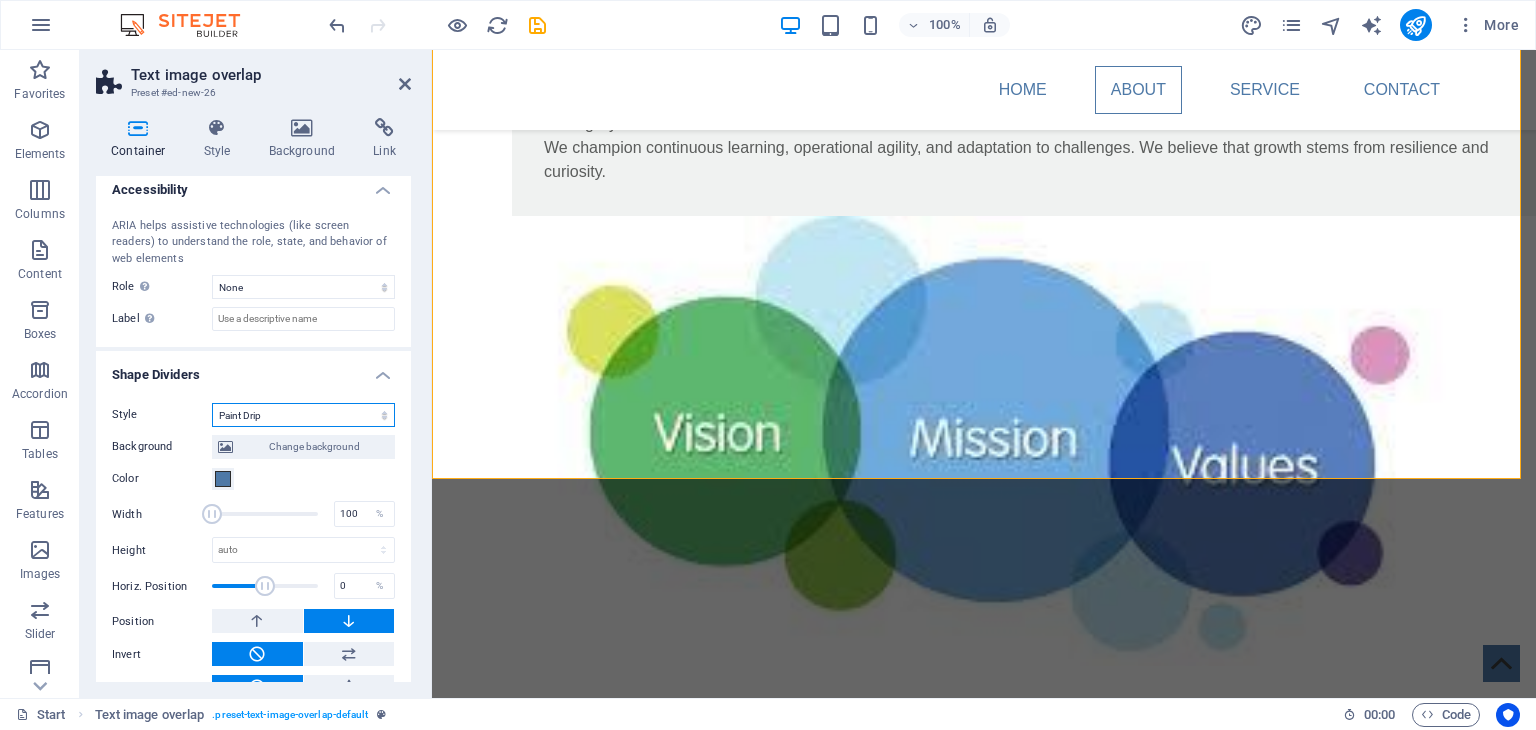 click on "None Triangle Square Diagonal Polygon 1 Polygon 2 Zigzag Multiple Zigzags Waves Multiple Waves Half Circle Circle Circle Shadow Blocks Hexagons Clouds Multiple Clouds Fan Pyramids Book Paint Drip Fire Shredded Paper Arrow" at bounding box center (303, 415) 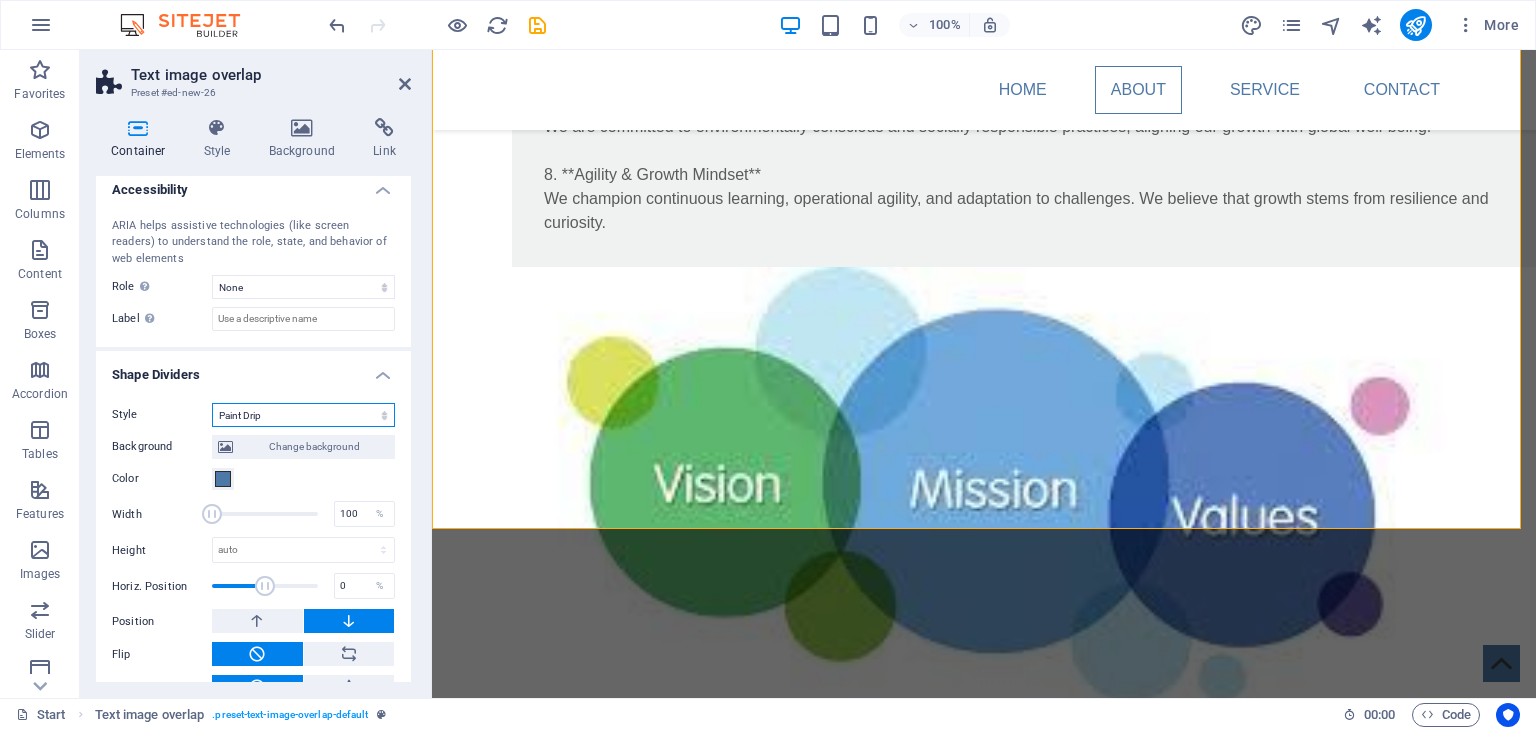 scroll, scrollTop: 1551, scrollLeft: 0, axis: vertical 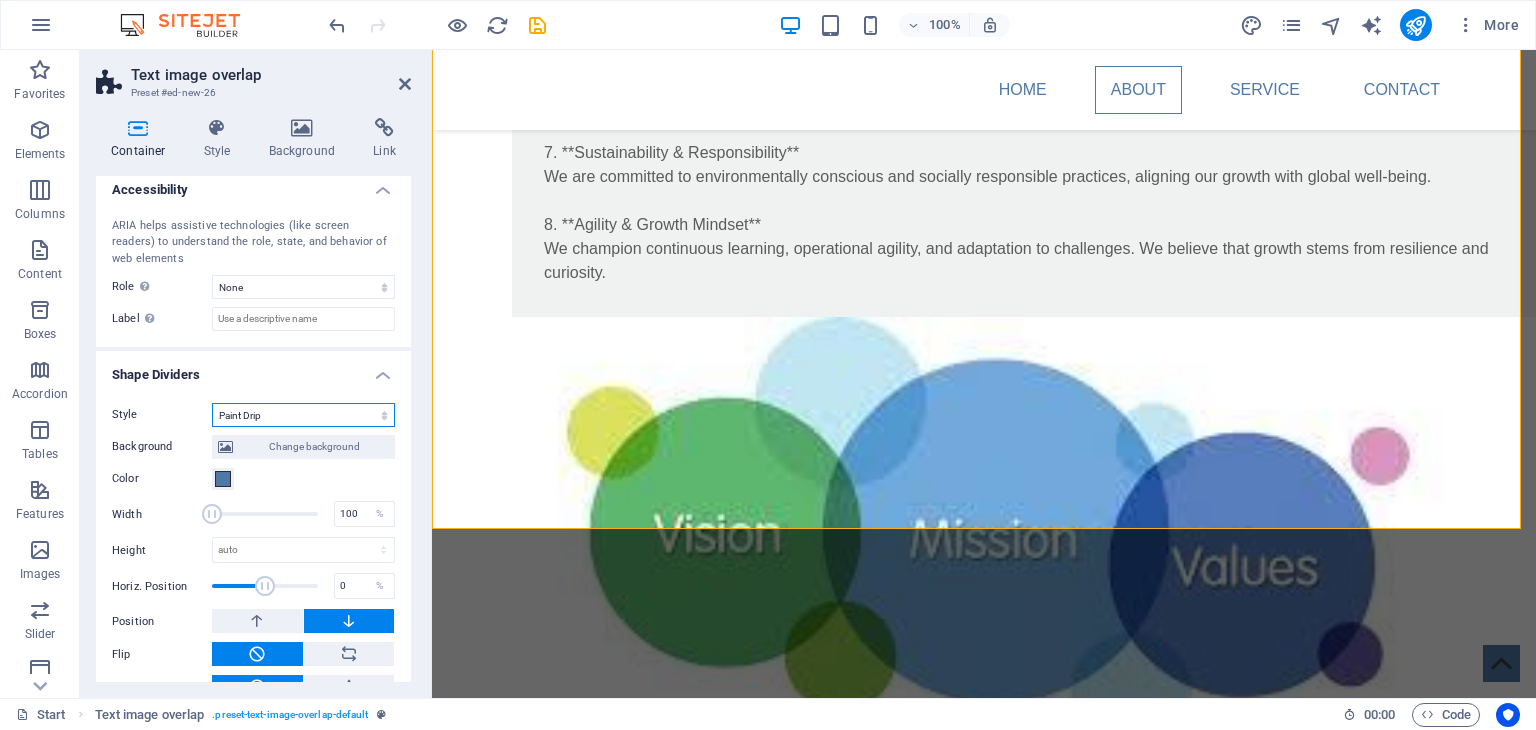 click on "None Triangle Square Diagonal Polygon 1 Polygon 2 Zigzag Multiple Zigzags Waves Multiple Waves Half Circle Circle Circle Shadow Blocks Hexagons Clouds Multiple Clouds Fan Pyramids Book Paint Drip Fire Shredded Paper Arrow" at bounding box center [303, 415] 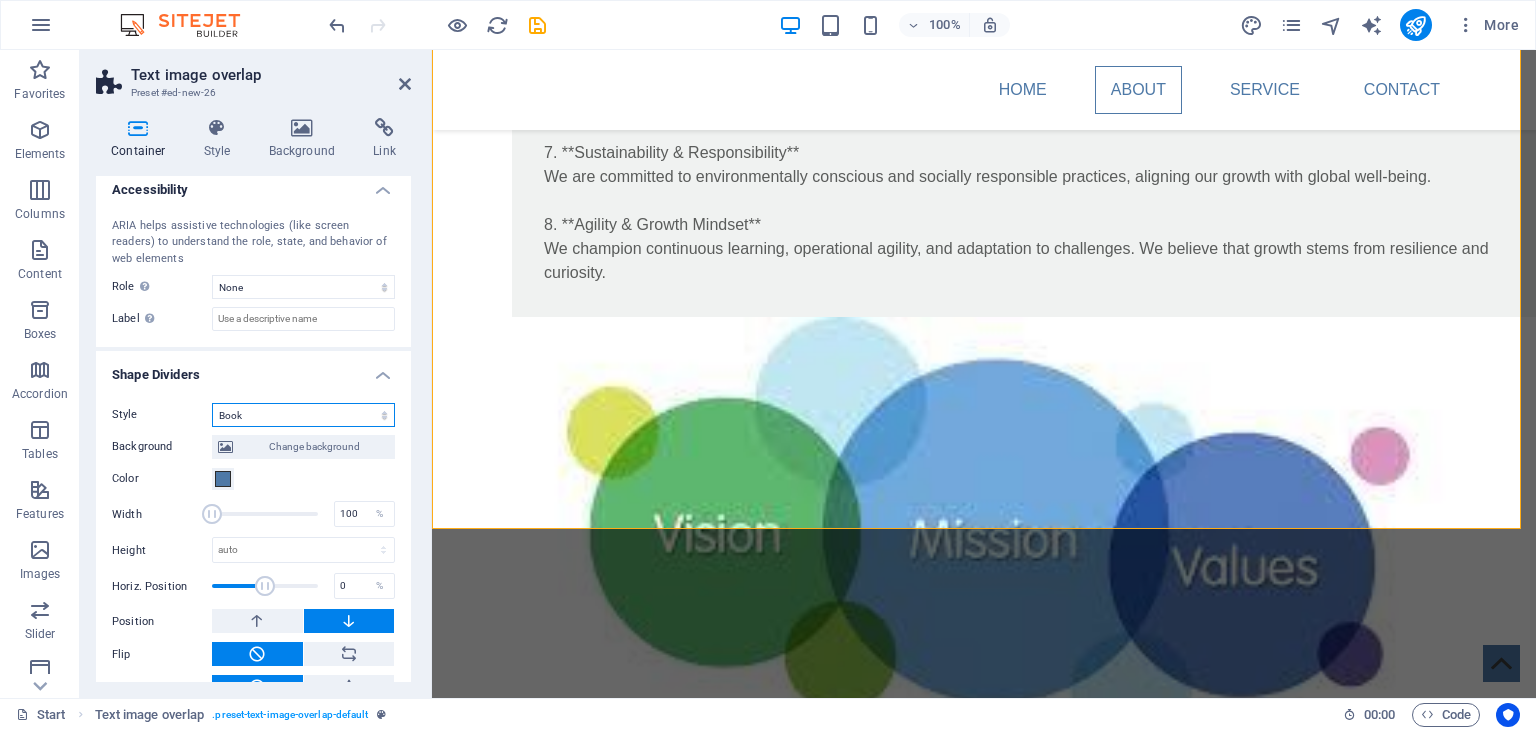 click on "None Triangle Square Diagonal Polygon 1 Polygon 2 Zigzag Multiple Zigzags Waves Multiple Waves Half Circle Circle Circle Shadow Blocks Hexagons Clouds Multiple Clouds Fan Pyramids Book Paint Drip Fire Shredded Paper Arrow" at bounding box center (303, 415) 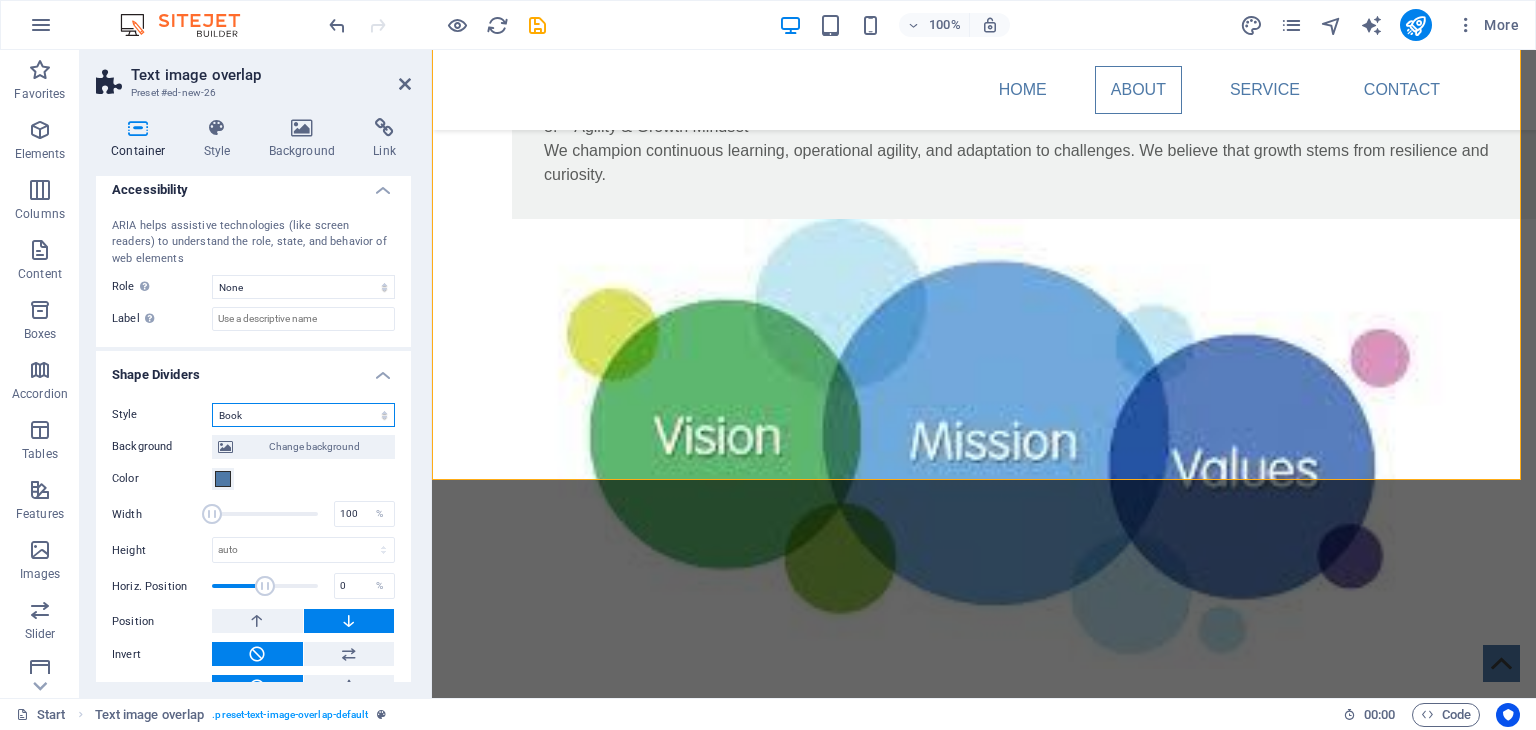 click on "None Triangle Square Diagonal Polygon 1 Polygon 2 Zigzag Multiple Zigzags Waves Multiple Waves Half Circle Circle Circle Shadow Blocks Hexagons Clouds Multiple Clouds Fan Pyramids Book Paint Drip Fire Shredded Paper Arrow" at bounding box center [303, 415] 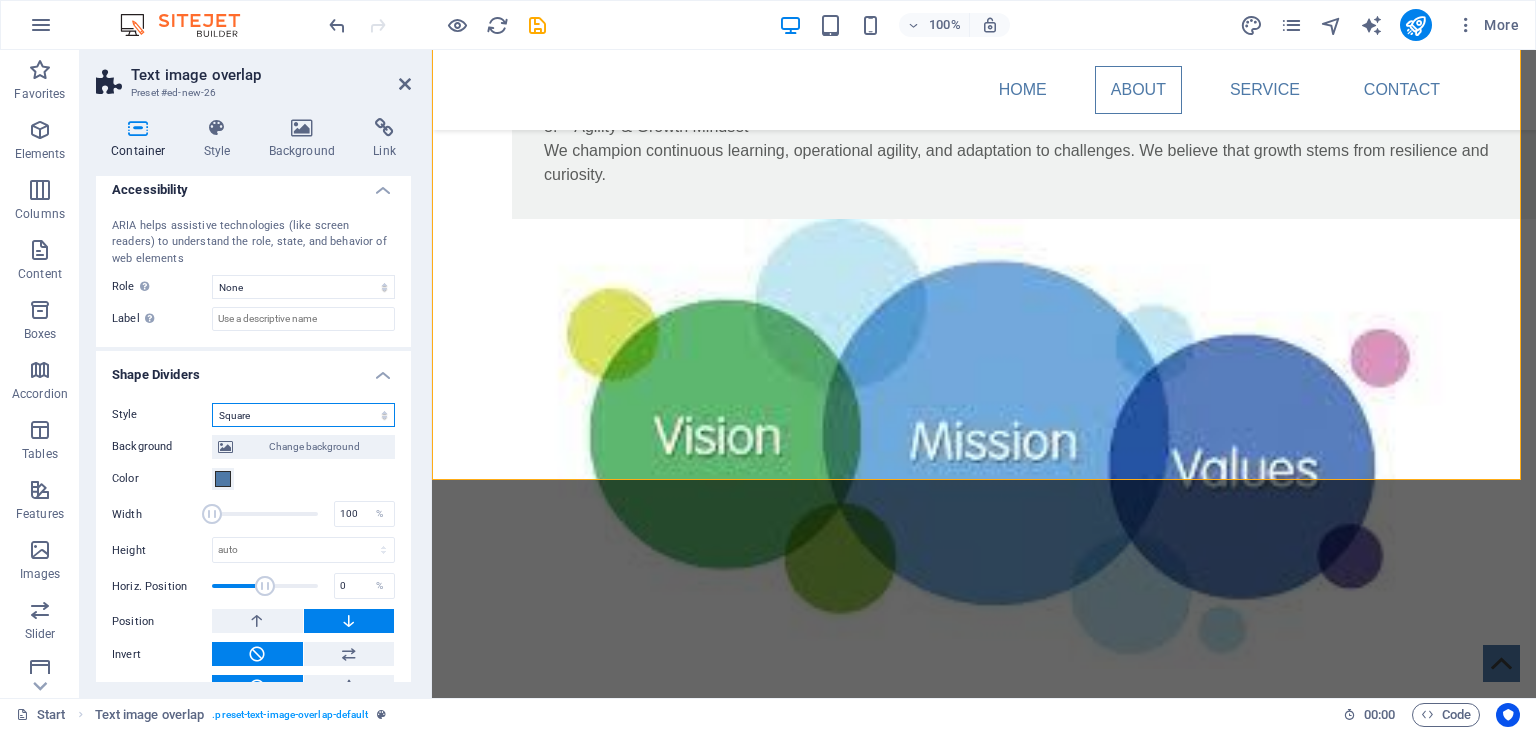 click on "None Triangle Square Diagonal Polygon 1 Polygon 2 Zigzag Multiple Zigzags Waves Multiple Waves Half Circle Circle Circle Shadow Blocks Hexagons Clouds Multiple Clouds Fan Pyramids Book Paint Drip Fire Shredded Paper Arrow" at bounding box center [303, 415] 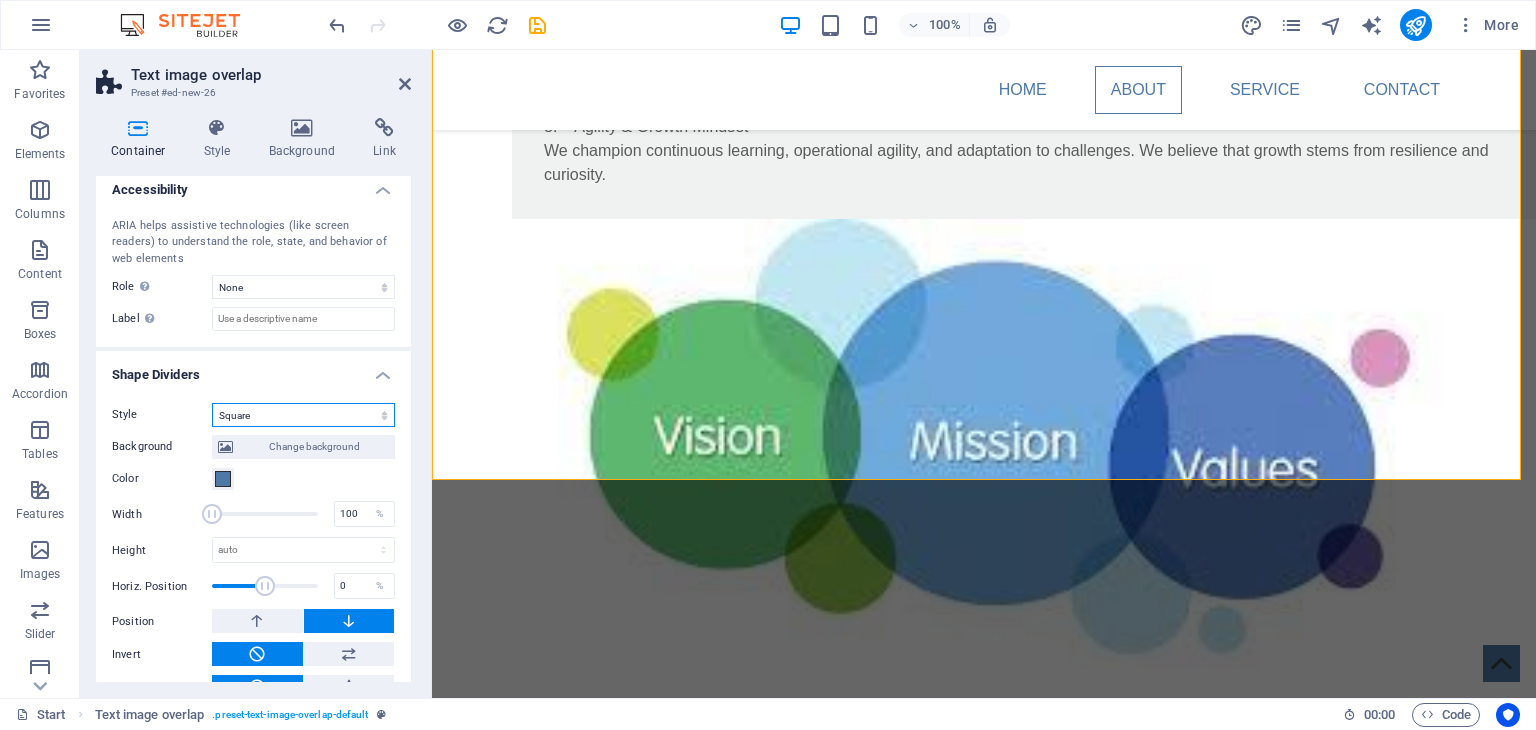 scroll, scrollTop: 475, scrollLeft: 0, axis: vertical 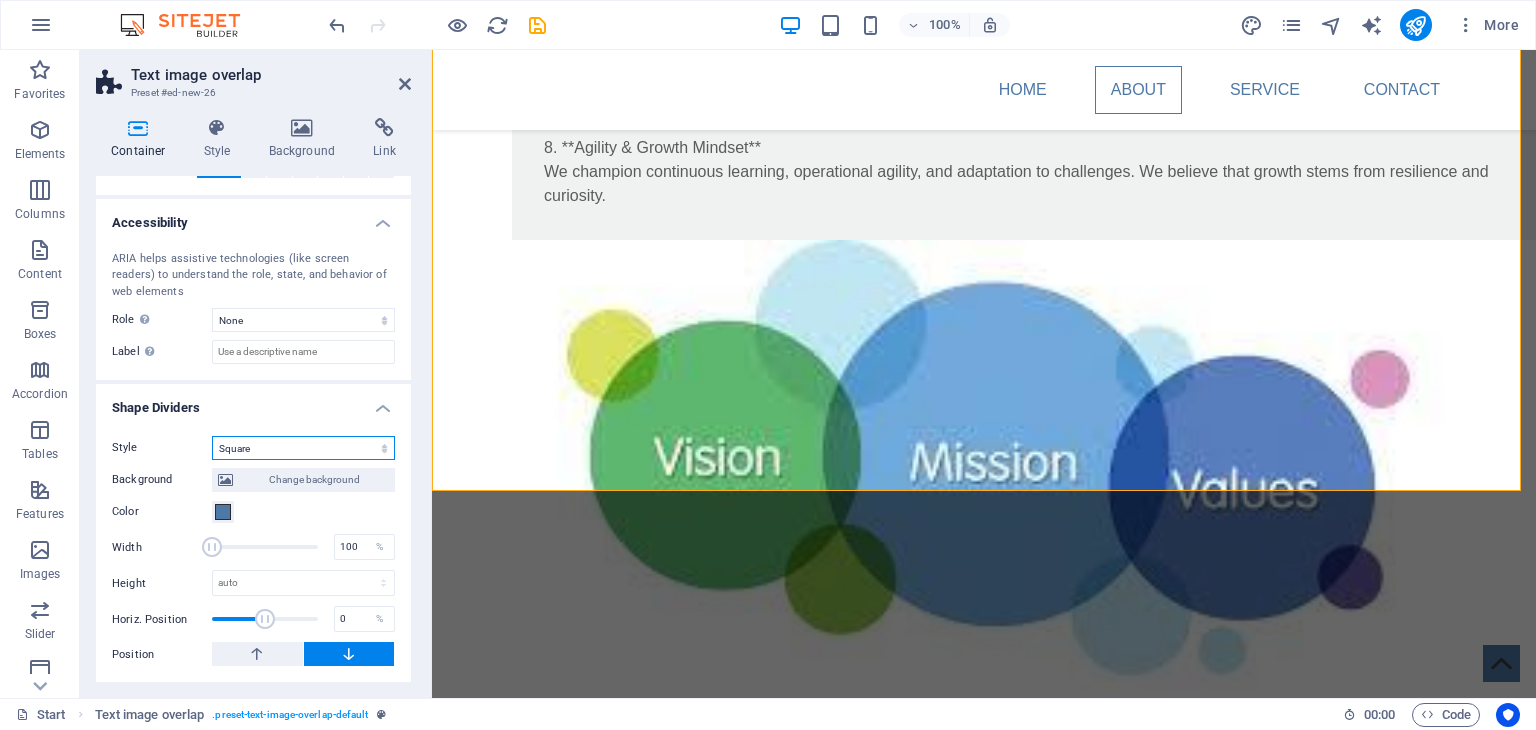 click on "None Triangle Square Diagonal Polygon 1 Polygon 2 Zigzag Multiple Zigzags Waves Multiple Waves Half Circle Circle Circle Shadow Blocks Hexagons Clouds Multiple Clouds Fan Pyramids Book Paint Drip Fire Shredded Paper Arrow" at bounding box center (303, 448) 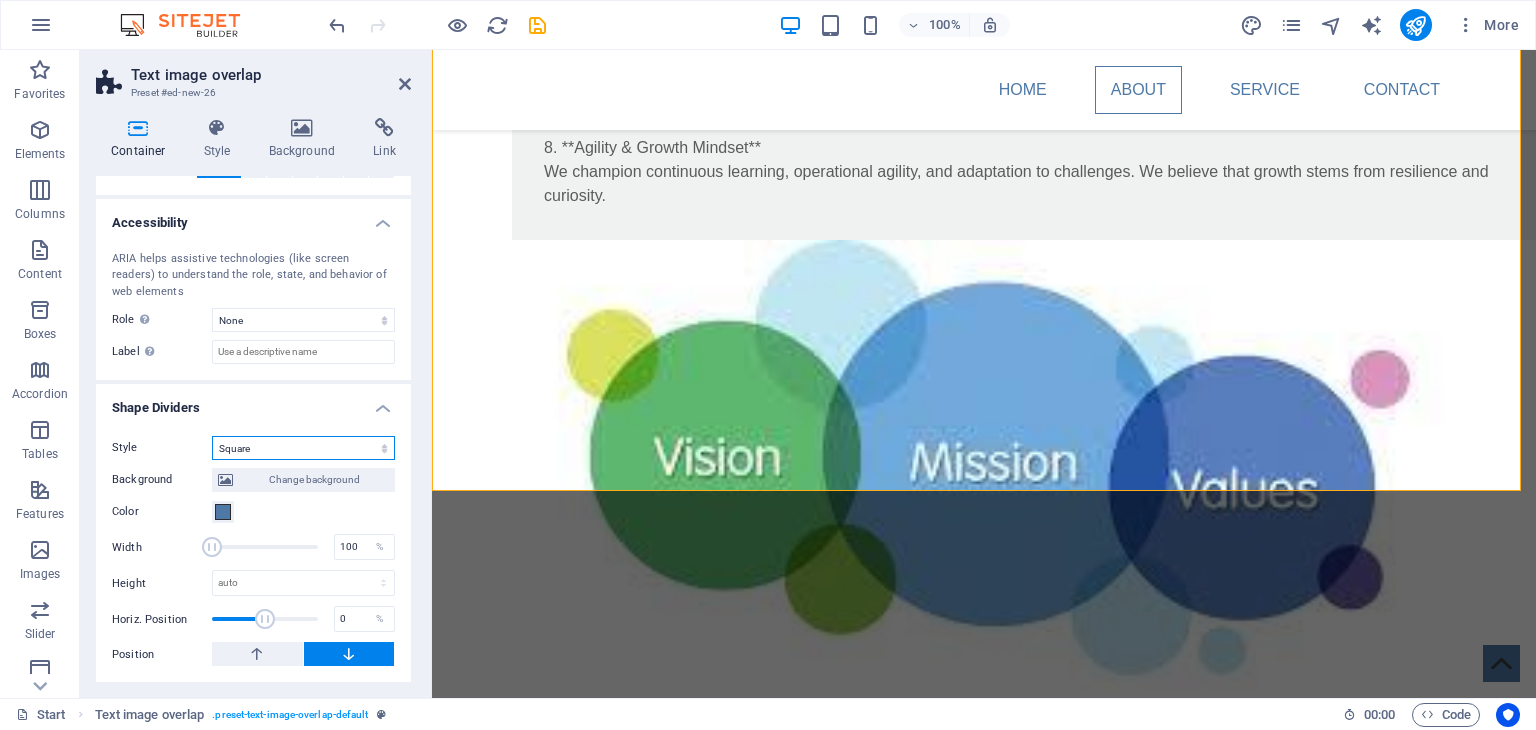 select on "diagonal" 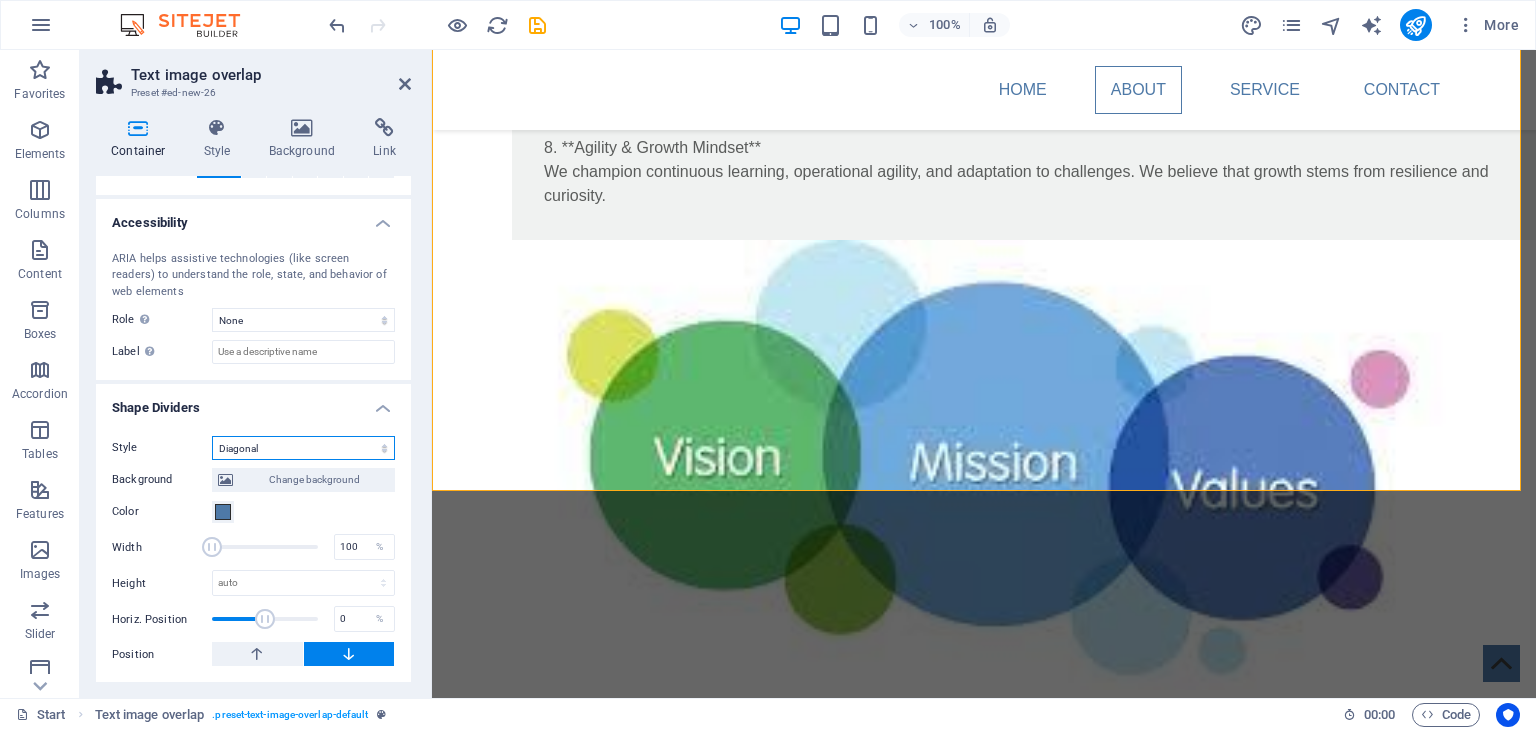 click on "None Triangle Square Diagonal Polygon 1 Polygon 2 Zigzag Multiple Zigzags Waves Multiple Waves Half Circle Circle Circle Shadow Blocks Hexagons Clouds Multiple Clouds Fan Pyramids Book Paint Drip Fire Shredded Paper Arrow" at bounding box center (303, 448) 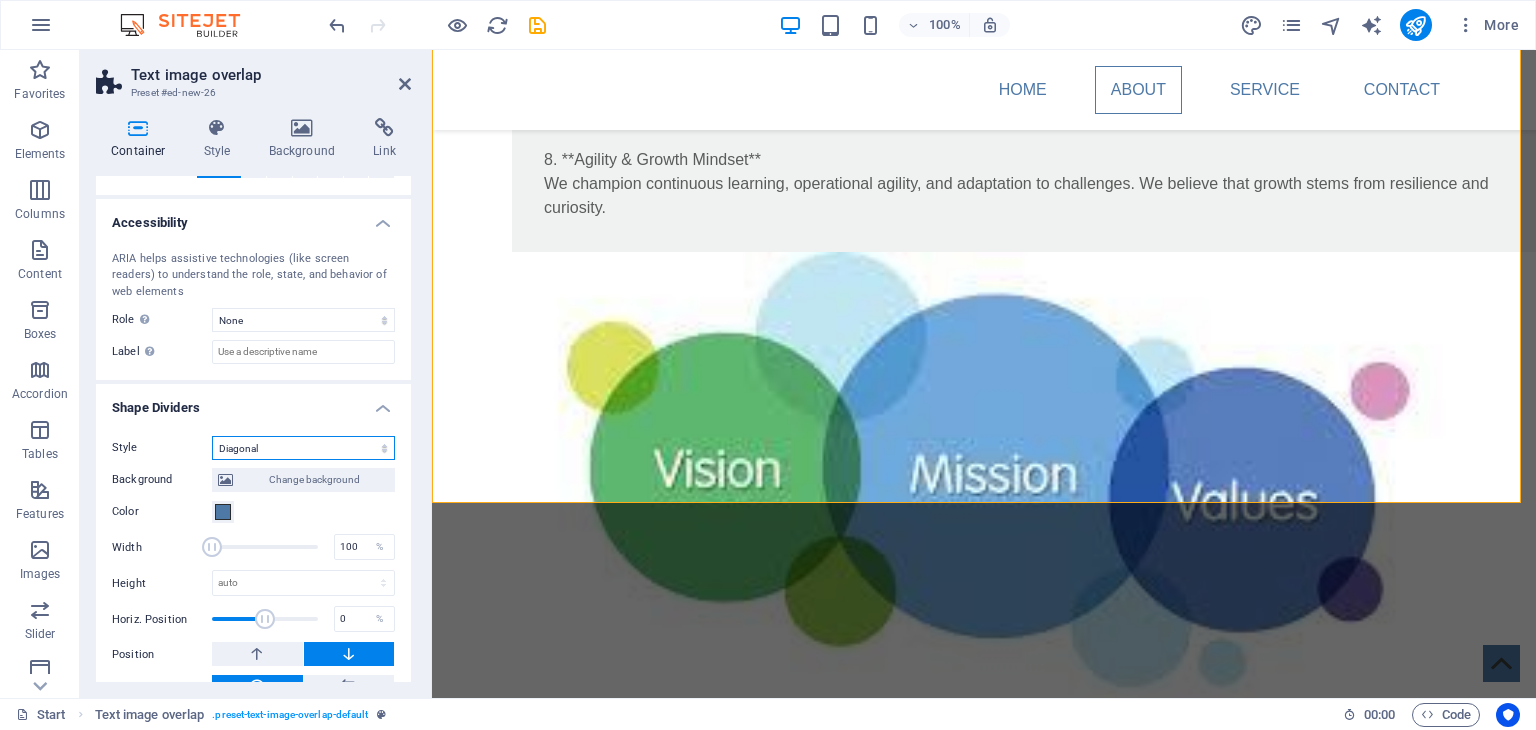 scroll, scrollTop: 508, scrollLeft: 0, axis: vertical 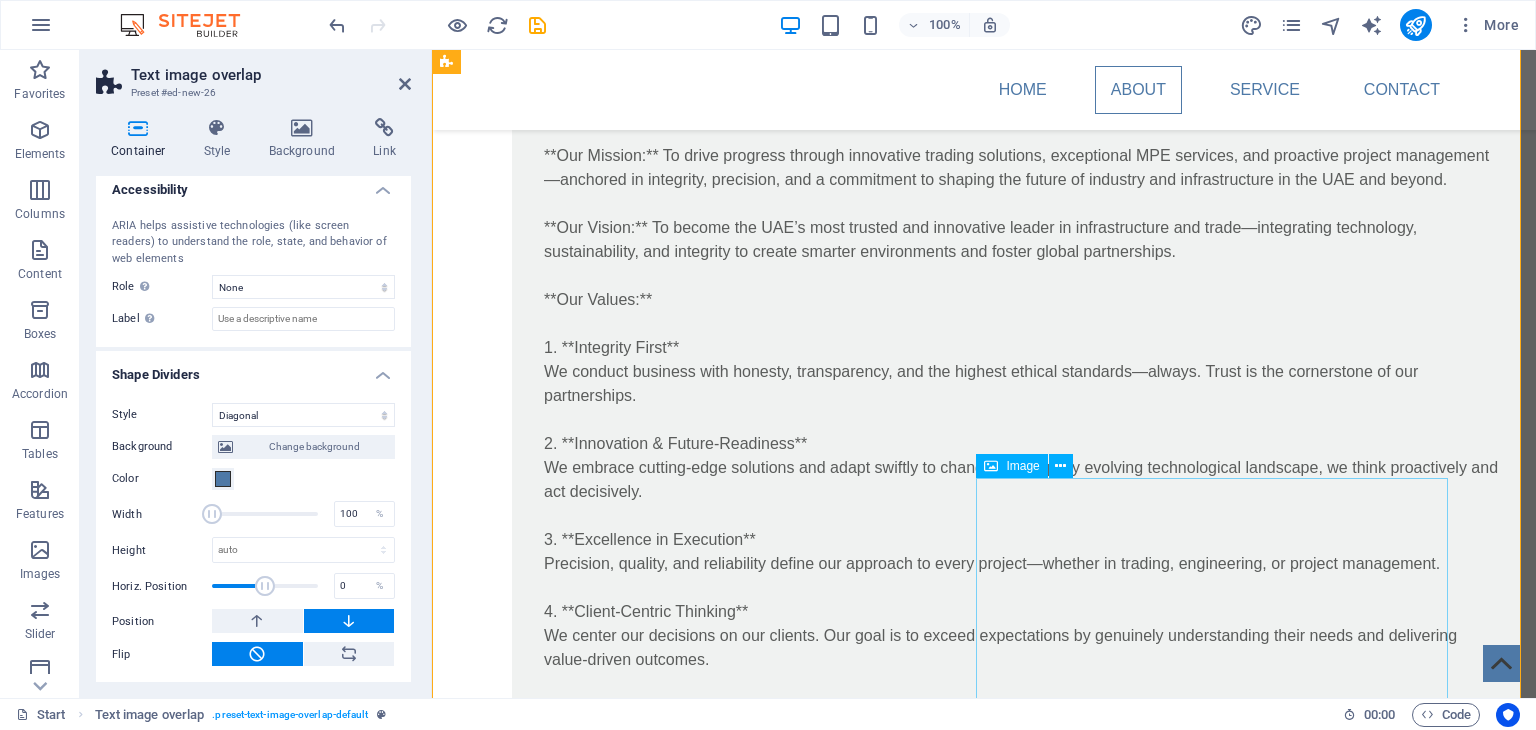 click at bounding box center (984, 1289) 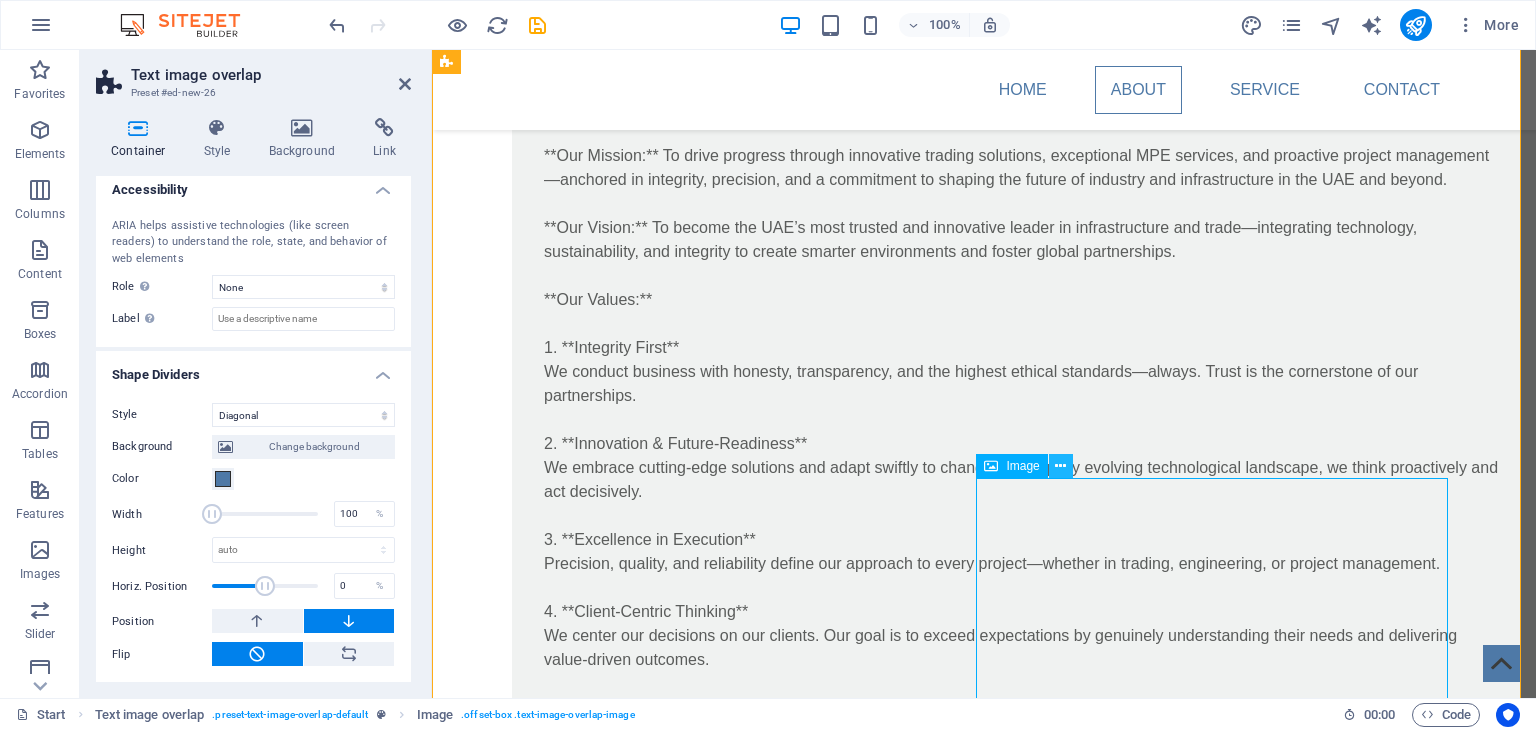 click at bounding box center [1061, 466] 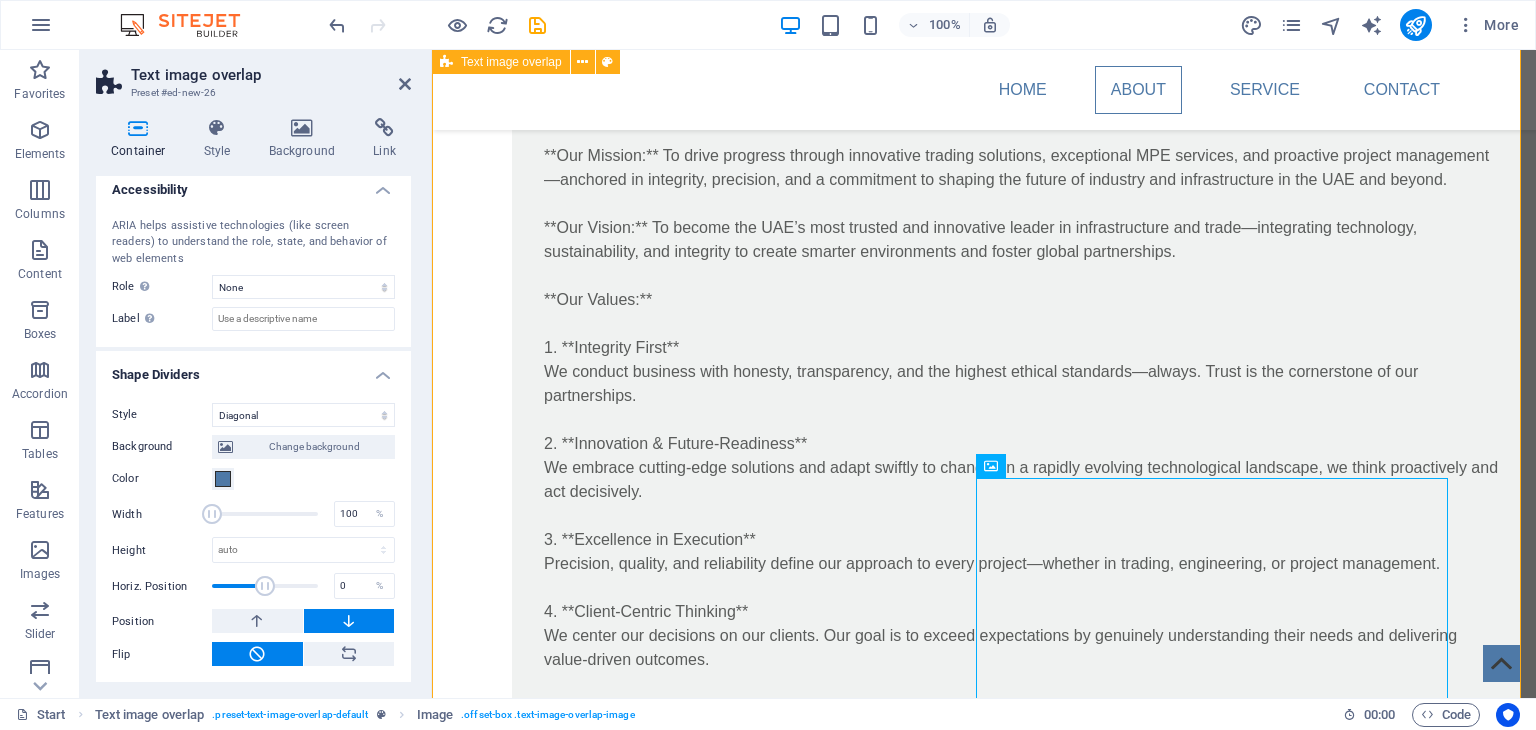 click on "**Our Mission:** To drive progress through innovative trading solutions, exceptional MPE services, and proactive project management—anchored in integrity, precision, and a commitment to shaping the future of industry and infrastructure in the UAE and beyond. **Our Vision:** To become the UAE’s most trusted and innovative leader in infrastructure and trade—integrating technology, sustainability, and integrity to create smarter environments and foster global partnerships. **Our Values:** 1. **Integrity First**      We conduct business with honesty, transparency, and the highest ethical standards—always. Trust is the cornerstone of our partnerships. 2. **Innovation & Future-Readiness**      We embrace cutting-edge solutions and adapt swiftly to change. In a rapidly evolving technological landscape, we think proactively and act decisively. 3. **Excellence in Execution**      Precision, quality, and reliability define our approach to every project—whether in trading, engineering, or project management." at bounding box center (984, 736) 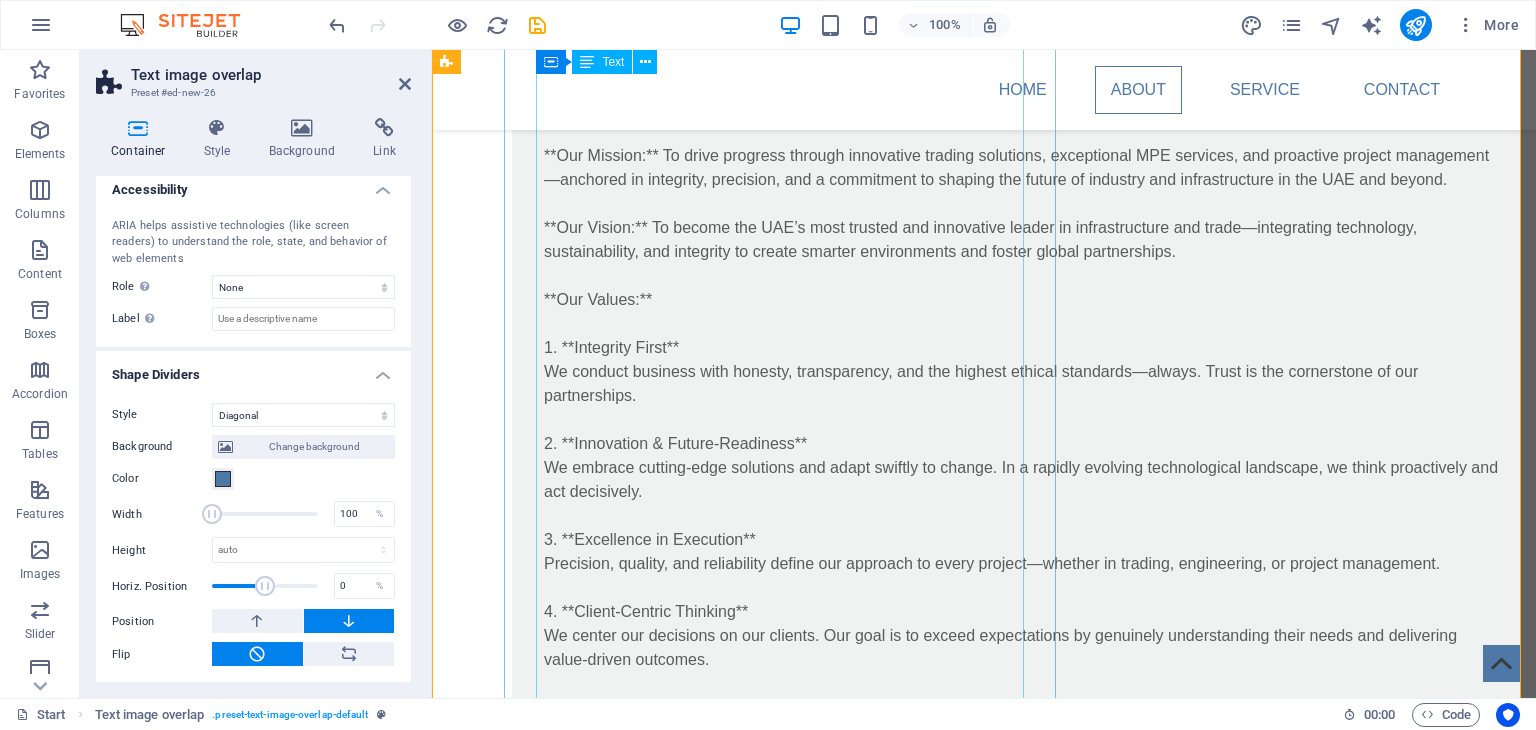 click on "**Our Mission:** To drive progress through innovative trading solutions, exceptional MPE services, and proactive project management—anchored in integrity, precision, and a commitment to shaping the future of industry and infrastructure in the UAE and beyond. **Our Vision:** To become the UAE’s most trusted and innovative leader in infrastructure and trade—integrating technology, sustainability, and integrity to create smarter environments and foster global partnerships. **Our Values:** 1. **Integrity First**      We conduct business with honesty, transparency, and the highest ethical standards—always. Trust is the cornerstone of our partnerships. 2. **Innovation & Future-Readiness**      We embrace cutting-edge solutions and adapt swiftly to change. In a rapidly evolving technological landscape, we think proactively and act decisively. 3. **Excellence in Execution**      Precision, quality, and reliability define our approach to every project—whether in trading, engineering, or project management." at bounding box center (1024, 588) 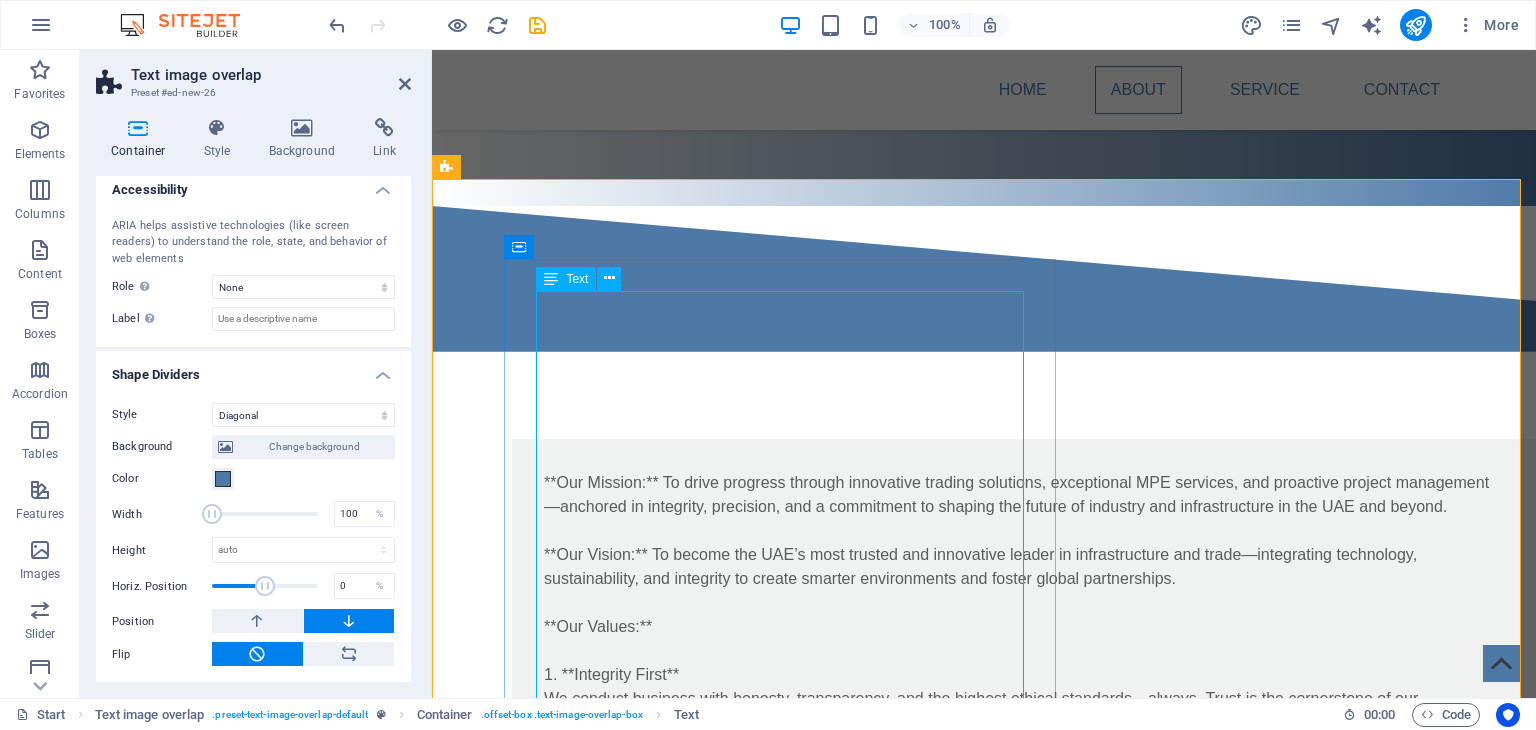 scroll, scrollTop: 477, scrollLeft: 0, axis: vertical 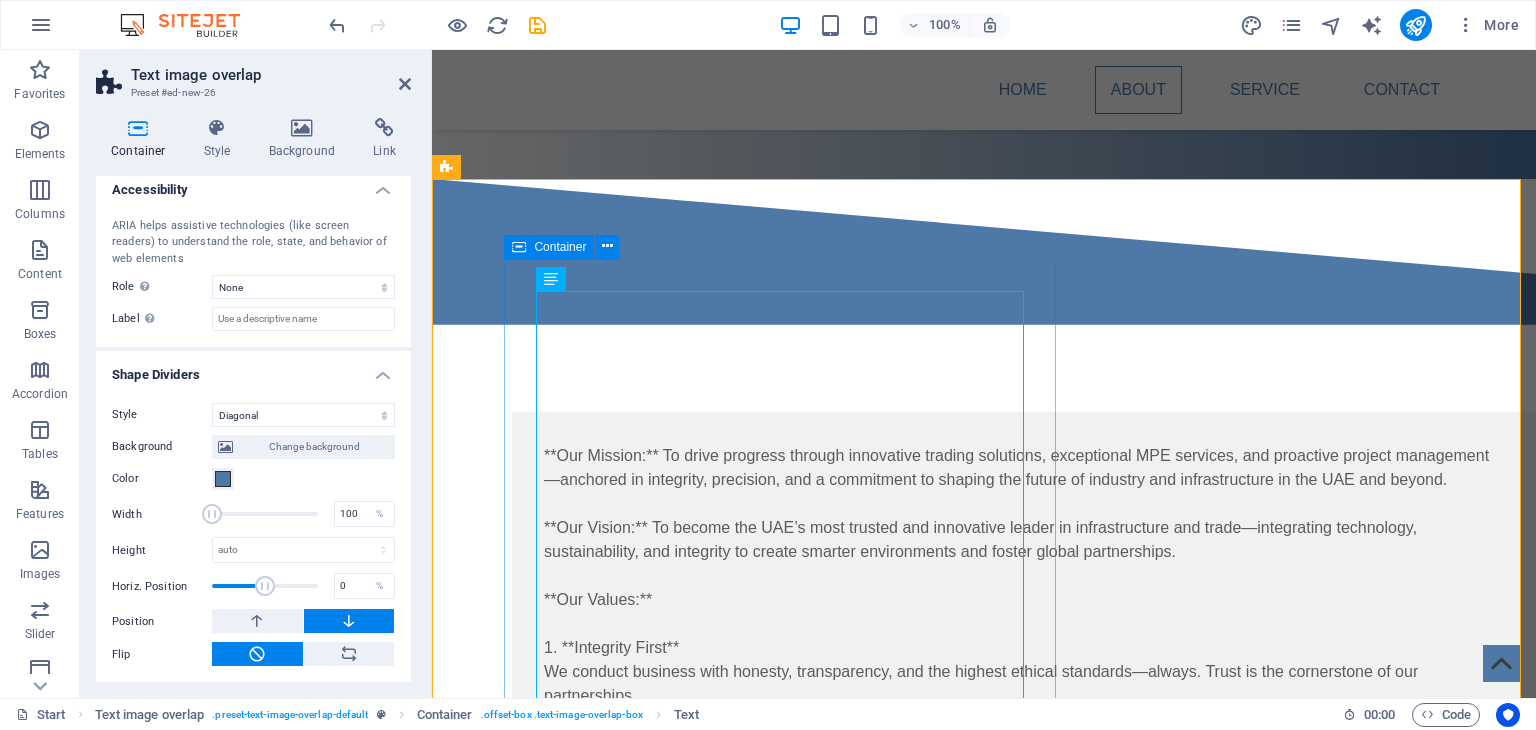 click on "Container" at bounding box center [560, 247] 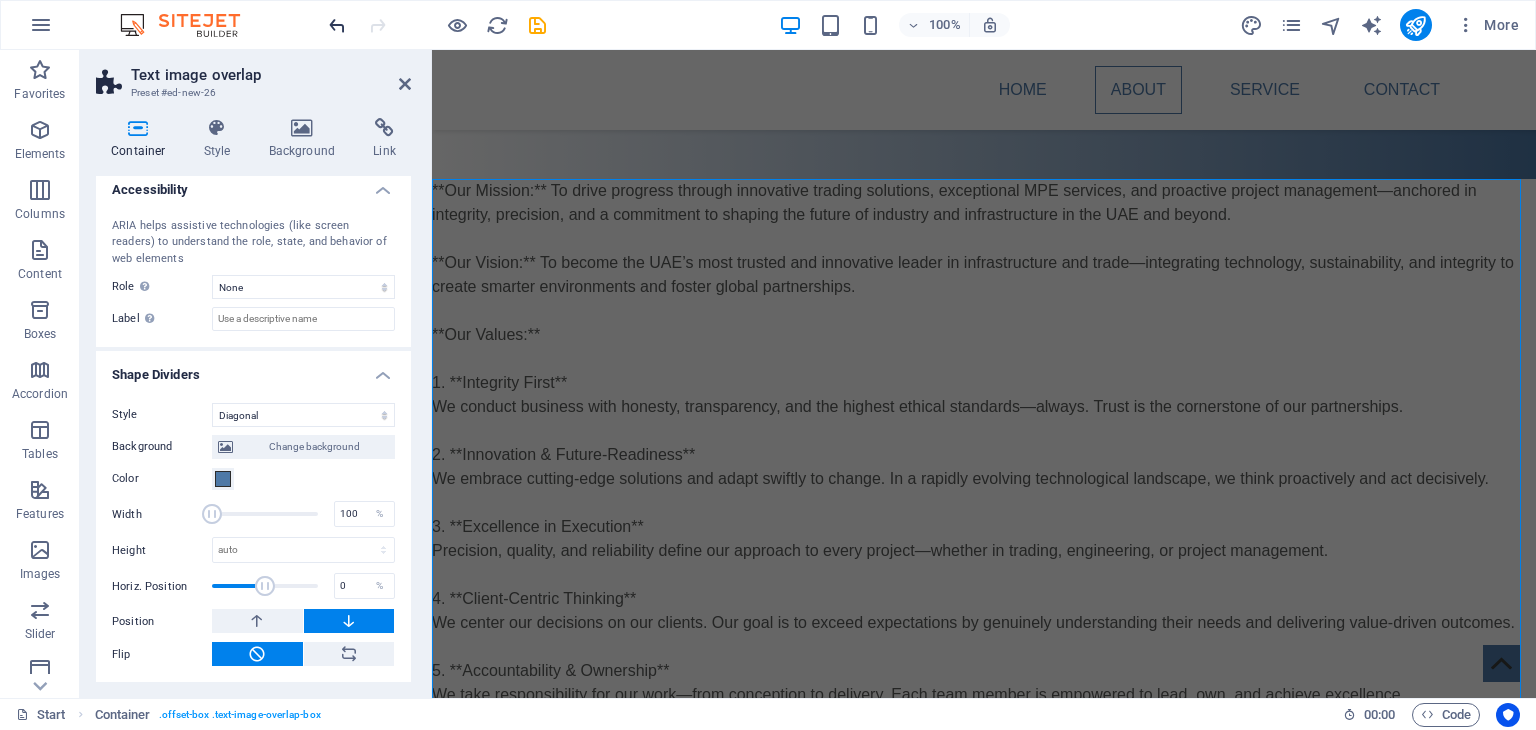 click at bounding box center [337, 25] 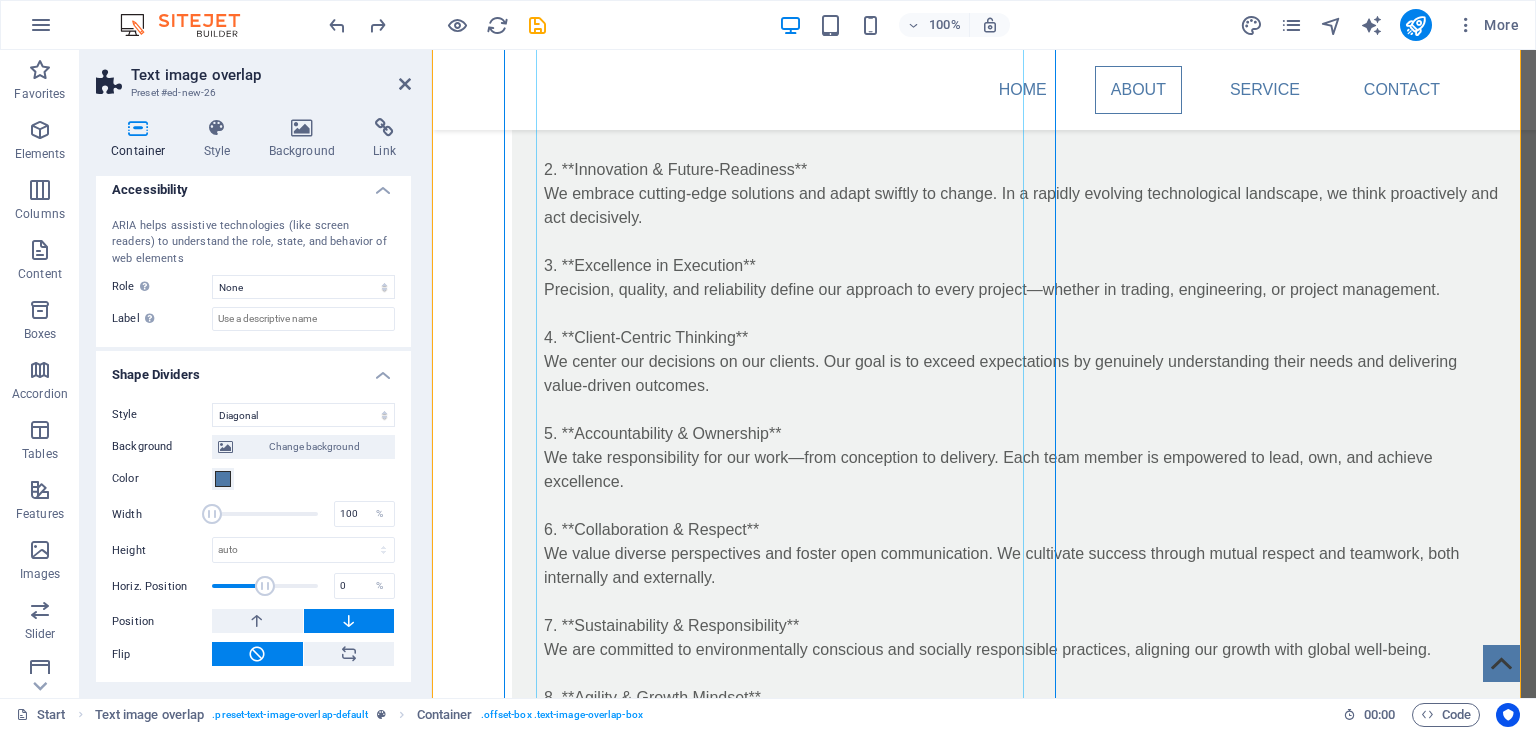 scroll, scrollTop: 1077, scrollLeft: 0, axis: vertical 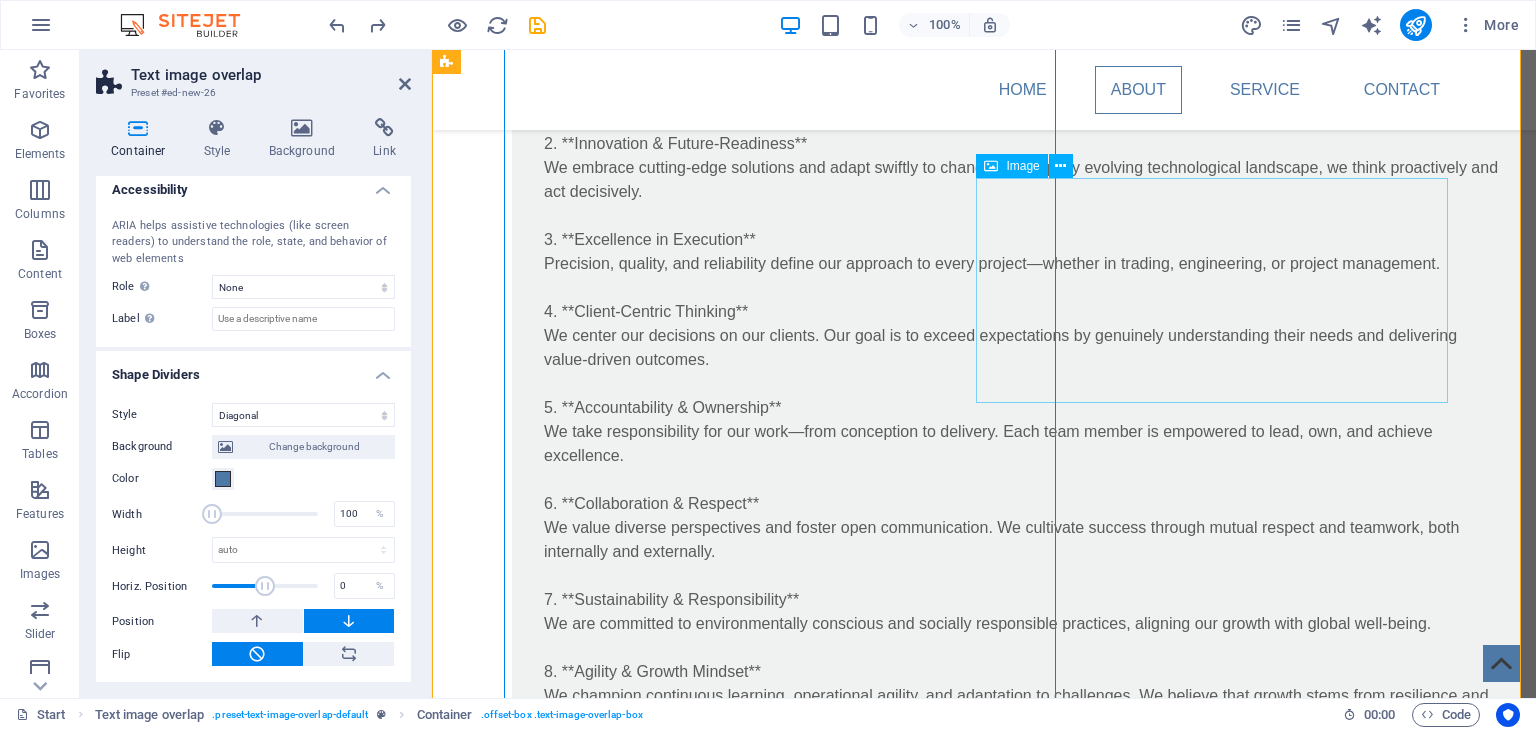 click at bounding box center [984, 989] 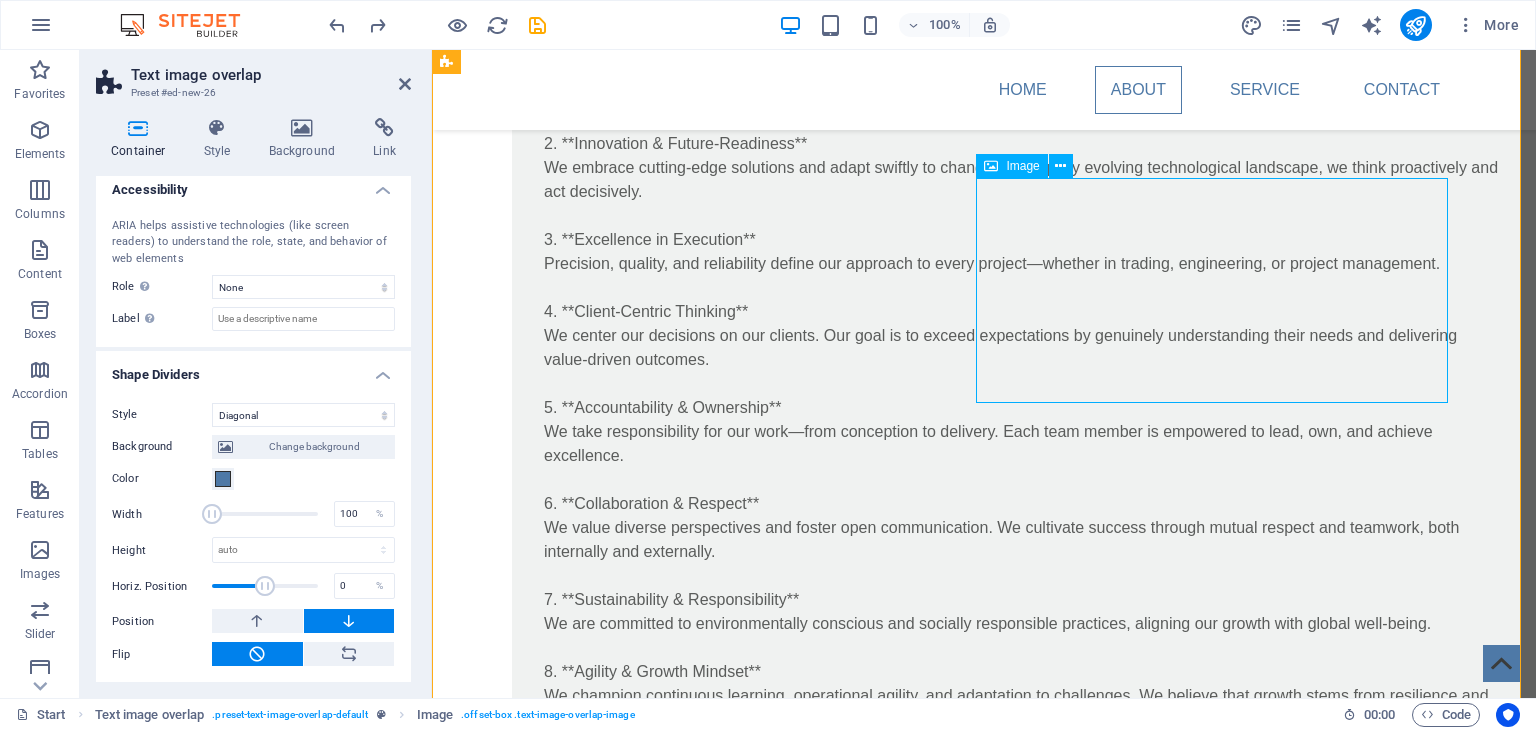 click at bounding box center [984, 989] 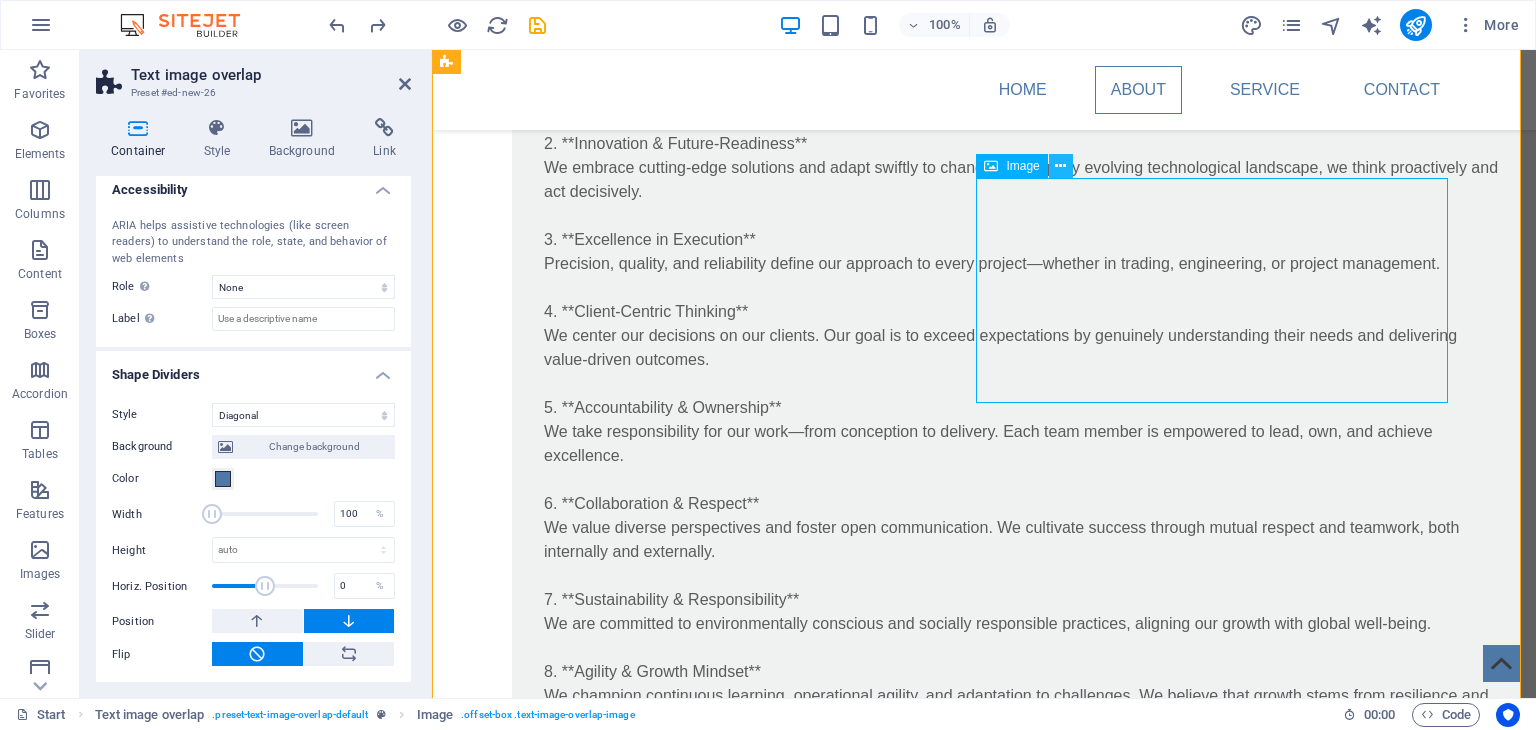 click at bounding box center [1060, 166] 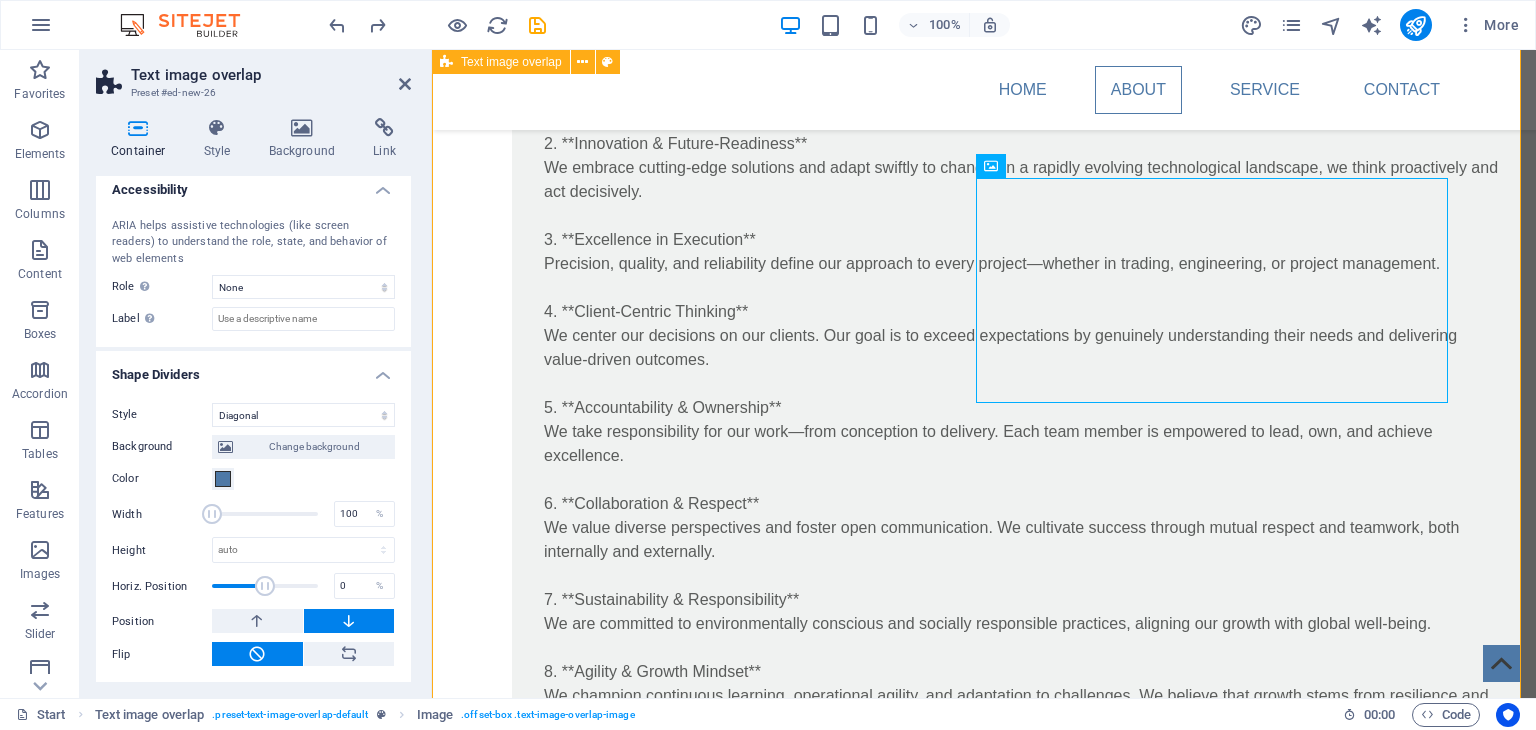 click on "**Our Mission:** To drive progress through innovative trading solutions, exceptional MPE services, and proactive project management—anchored in integrity, precision, and a commitment to shaping the future of industry and infrastructure in the UAE and beyond. **Our Vision:** To become the UAE’s most trusted and innovative leader in infrastructure and trade—integrating technology, sustainability, and integrity to create smarter environments and foster global partnerships. **Our Values:** 1. **Integrity First**      We conduct business with honesty, transparency, and the highest ethical standards—always. Trust is the cornerstone of our partnerships. 2. **Innovation & Future-Readiness**      We embrace cutting-edge solutions and adapt swiftly to change. In a rapidly evolving technological landscape, we think proactively and act decisively. 3. **Excellence in Execution**      Precision, quality, and reliability define our approach to every project—whether in trading, engineering, or project management." at bounding box center (984, 436) 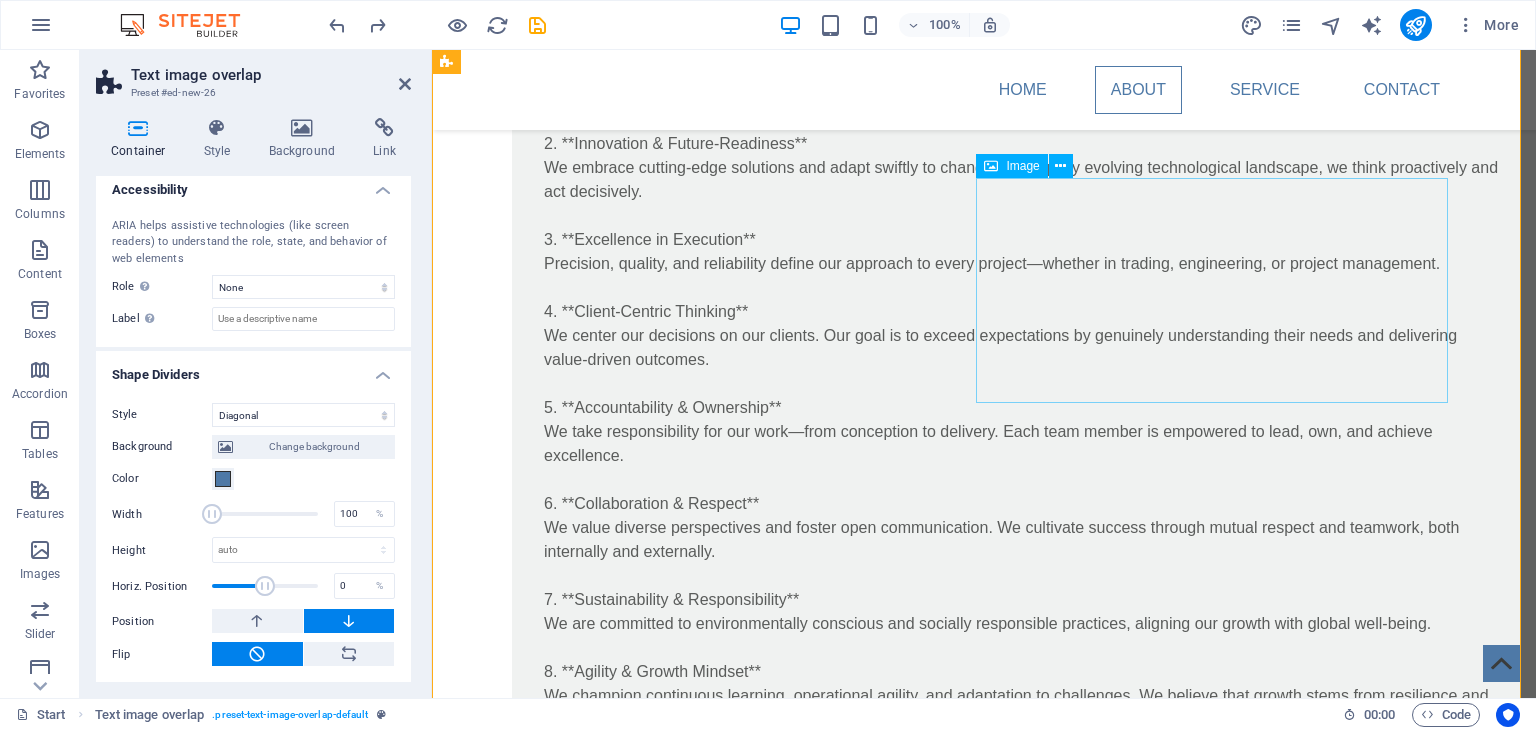 click at bounding box center (984, 989) 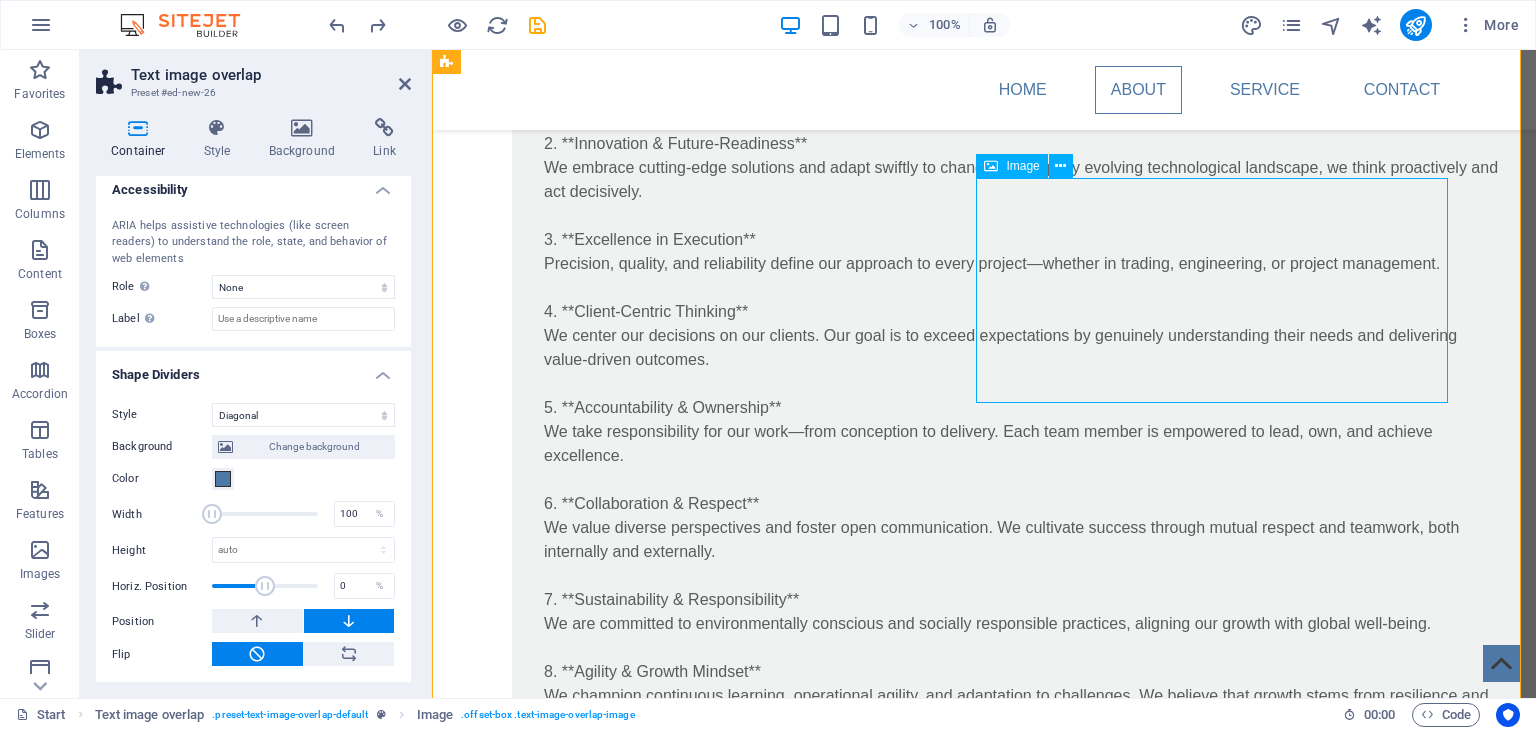 click at bounding box center [984, 989] 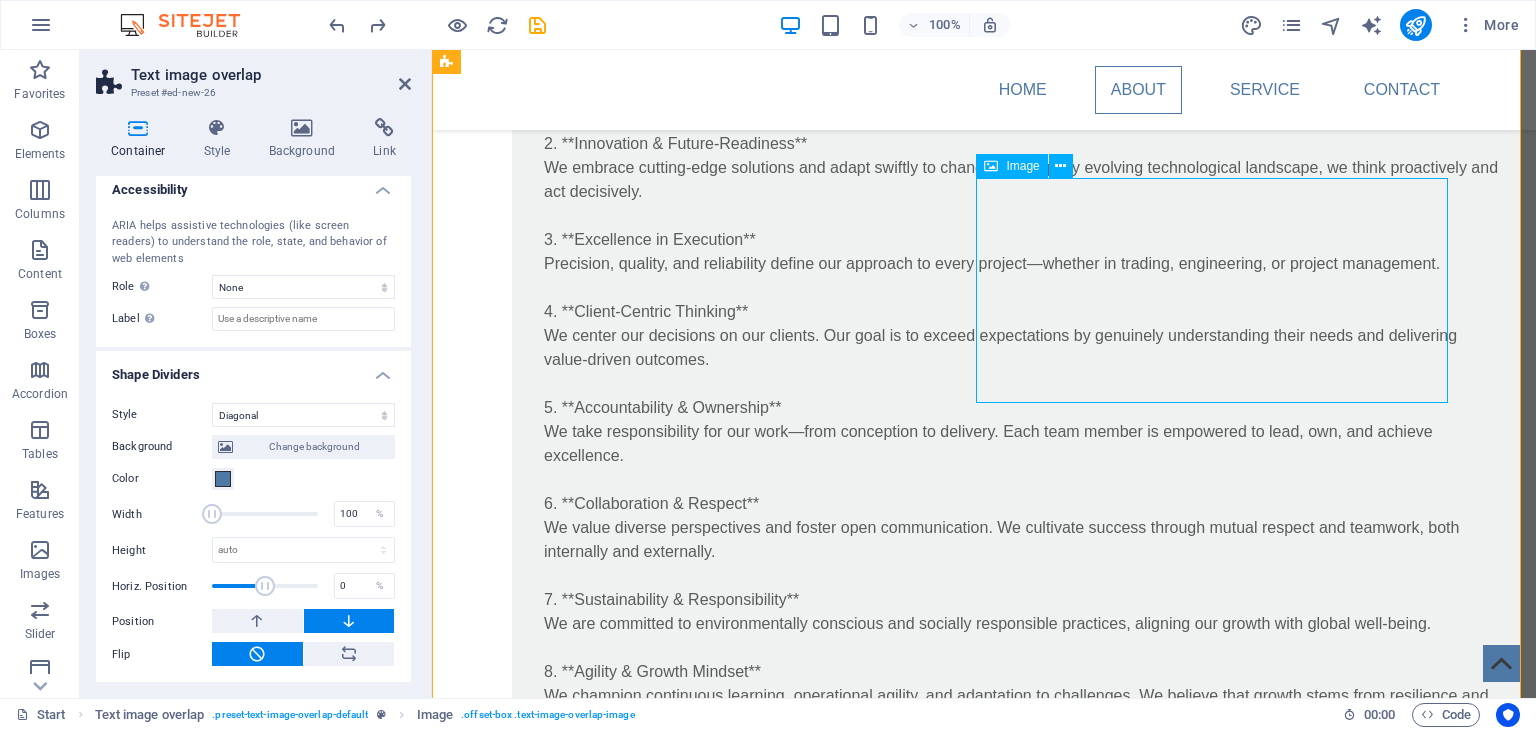 click on "Image" at bounding box center [1011, 166] 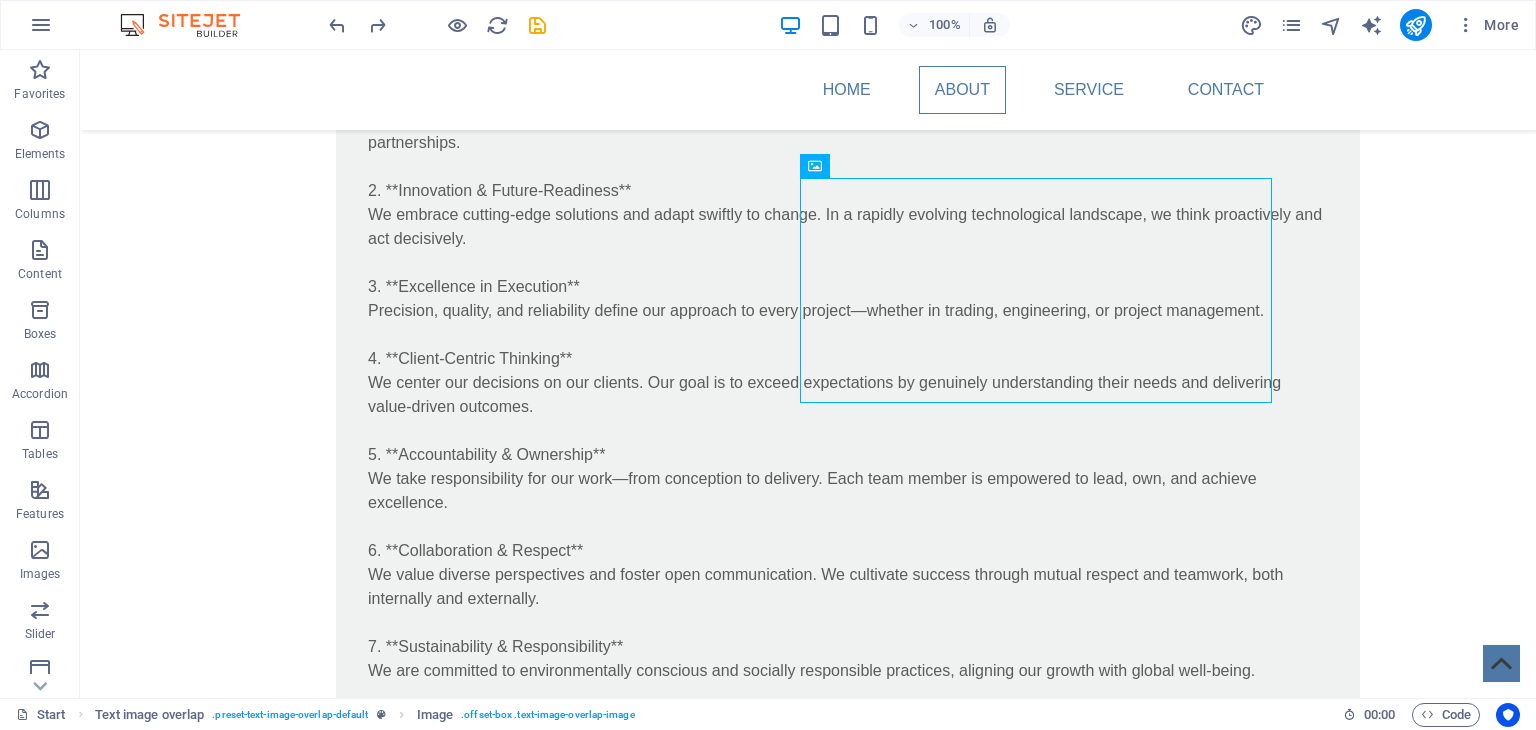 drag, startPoint x: 1071, startPoint y: 217, endPoint x: 1031, endPoint y: 167, distance: 64.03124 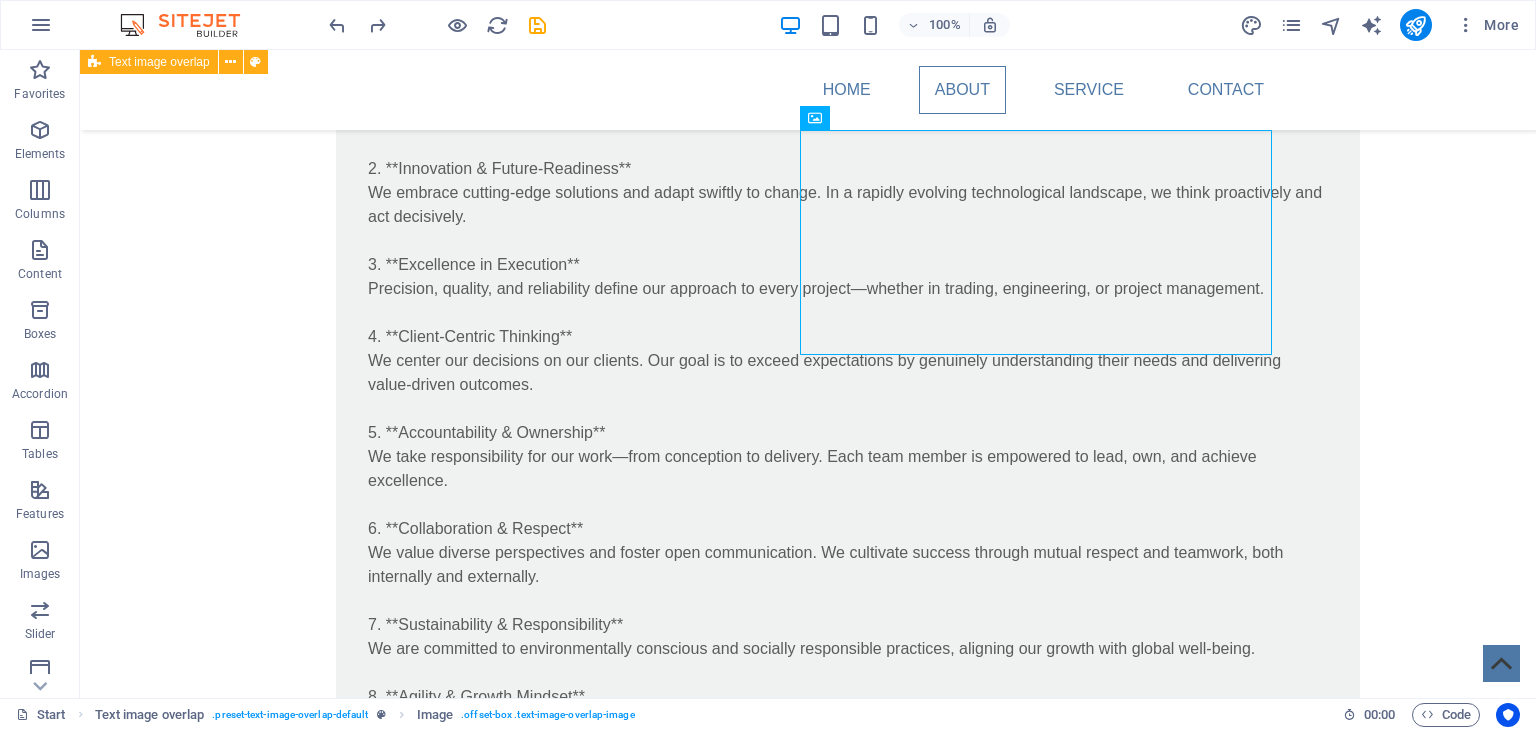 scroll, scrollTop: 1126, scrollLeft: 0, axis: vertical 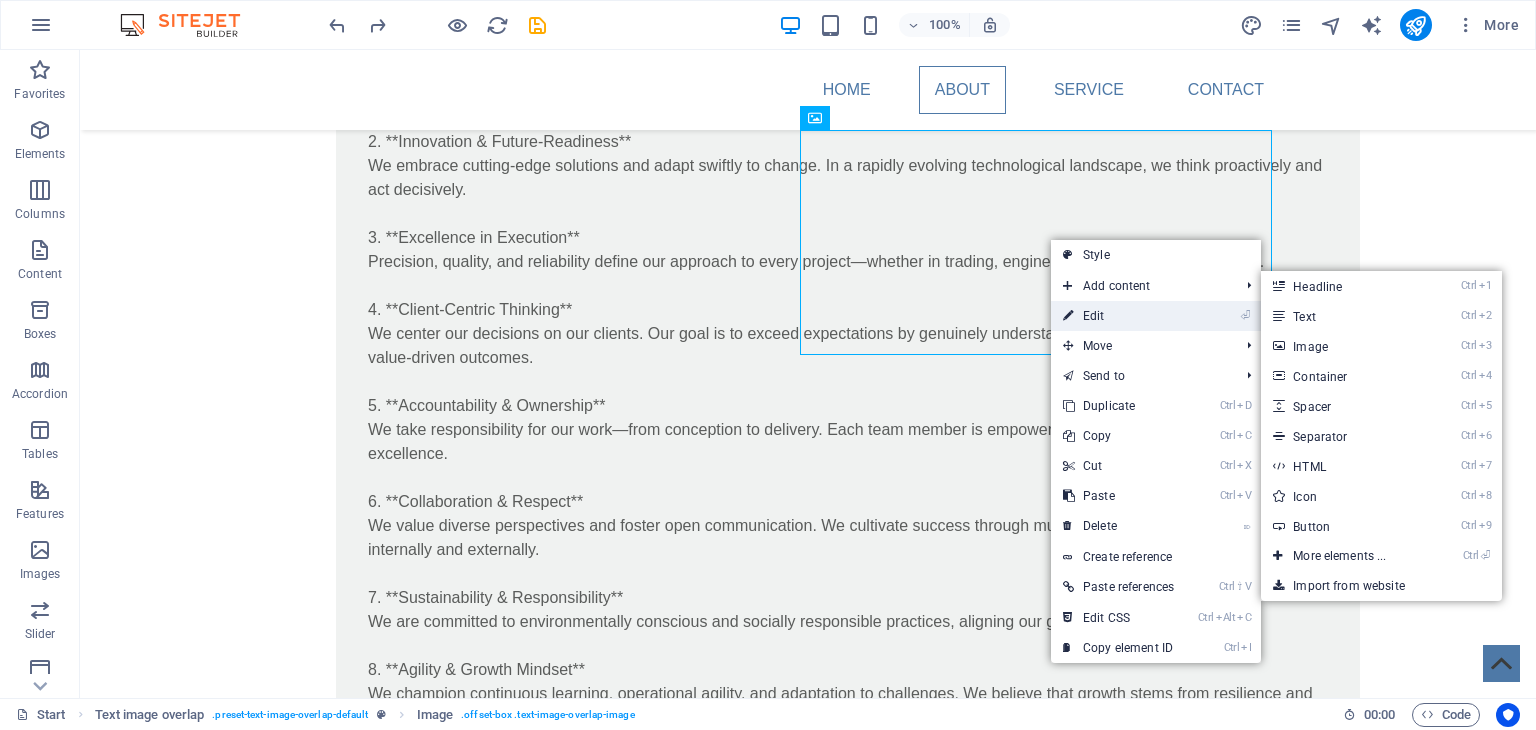 click on "⏎  Edit" at bounding box center [1118, 316] 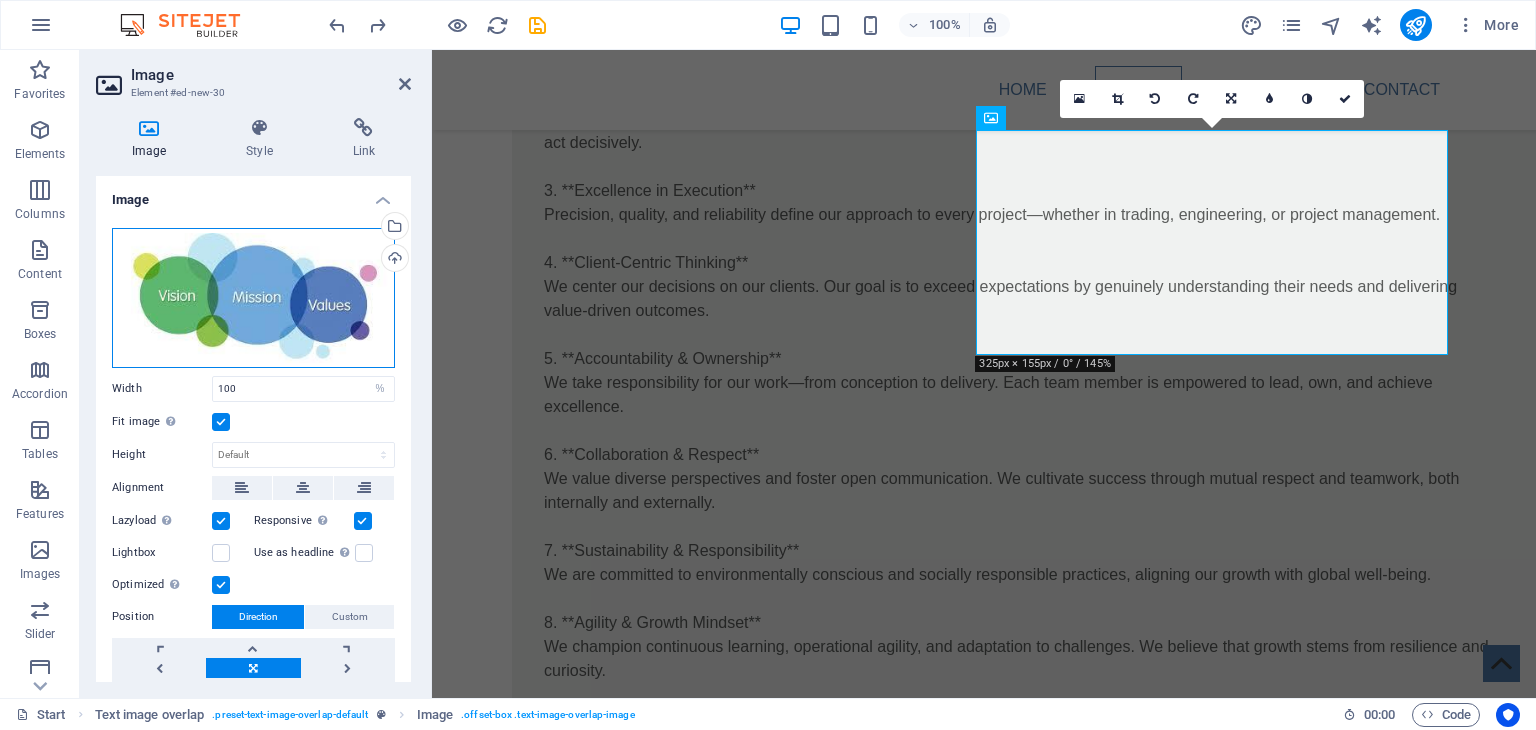 click on "Drag files here, click to choose files or select files from Files or our free stock photos & videos" at bounding box center [253, 298] 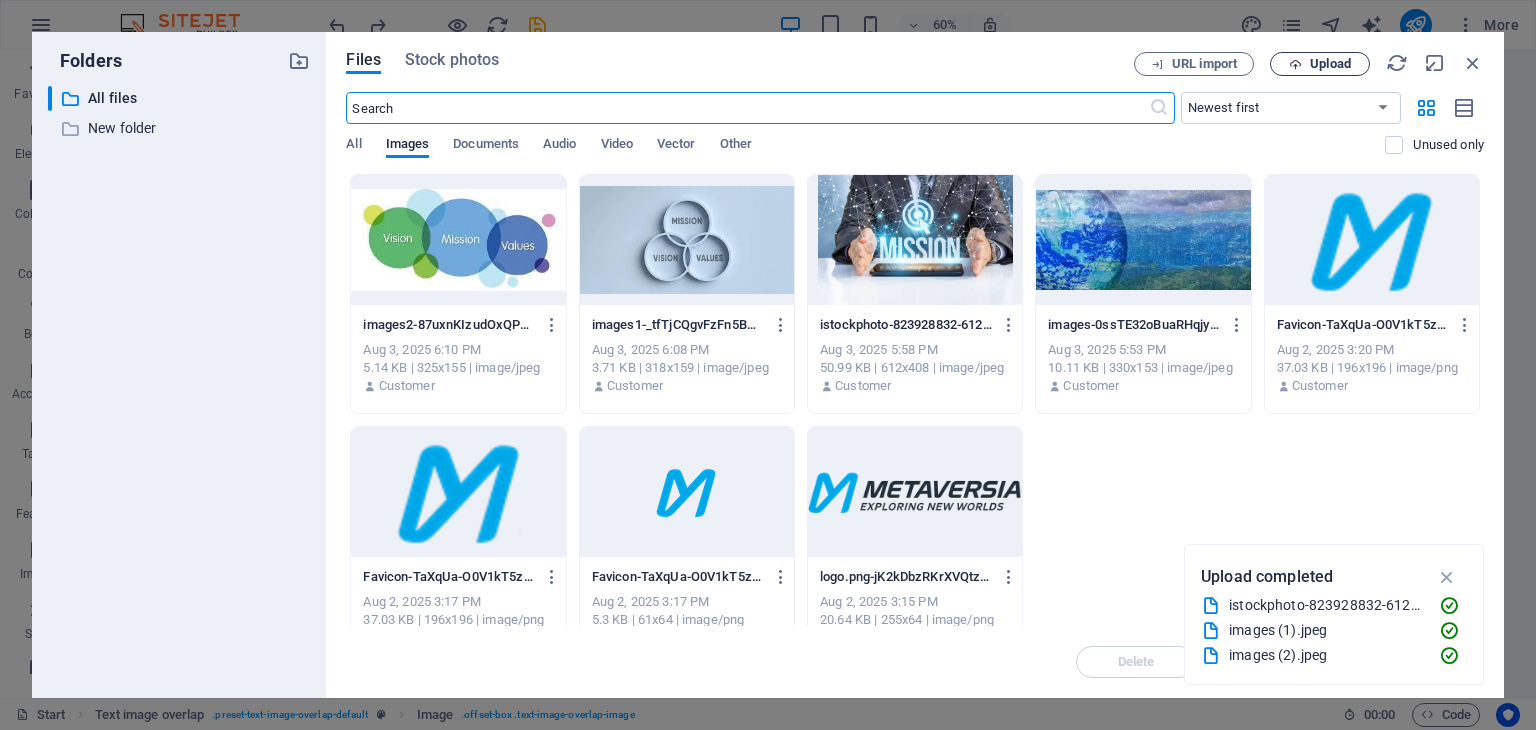 click on "Upload" at bounding box center [1330, 64] 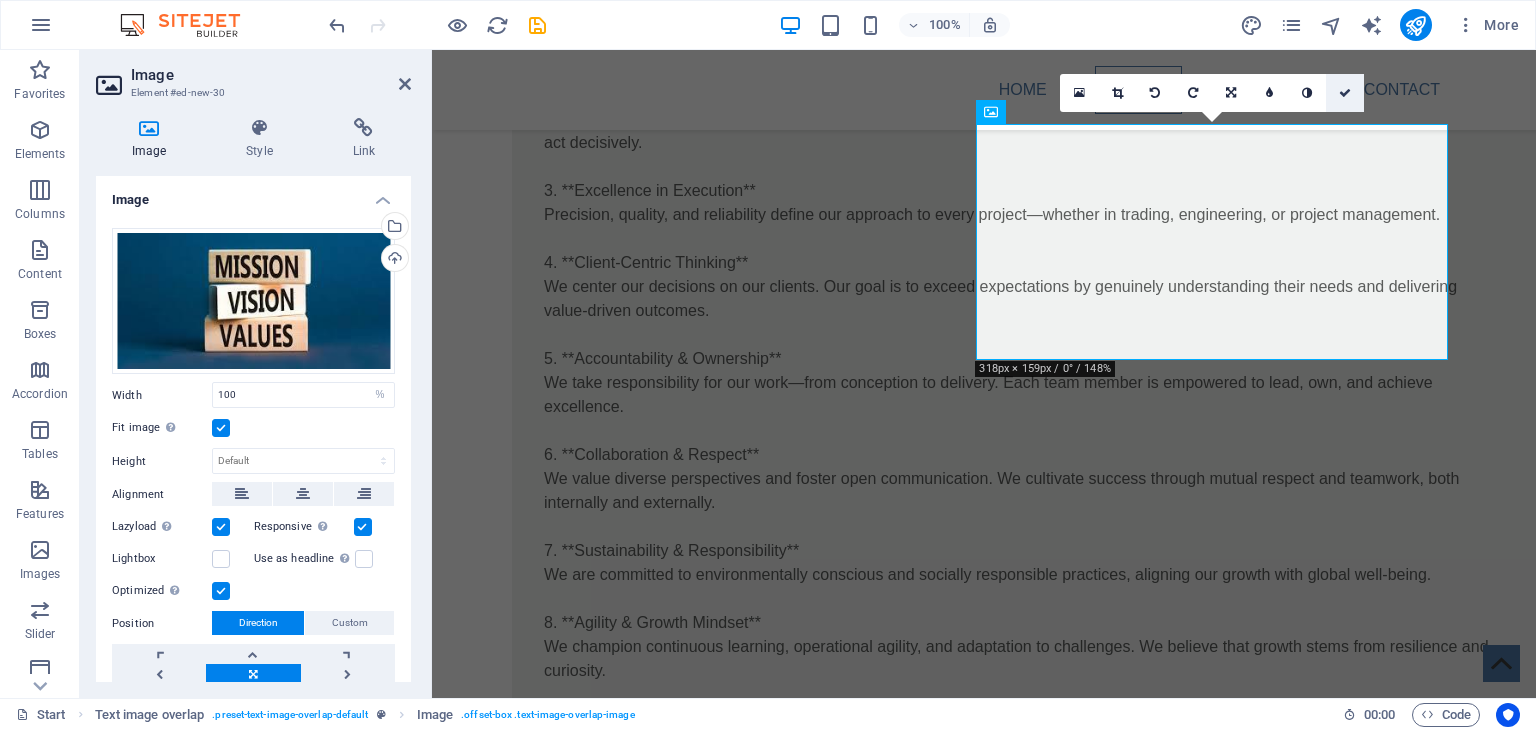 click at bounding box center (1345, 93) 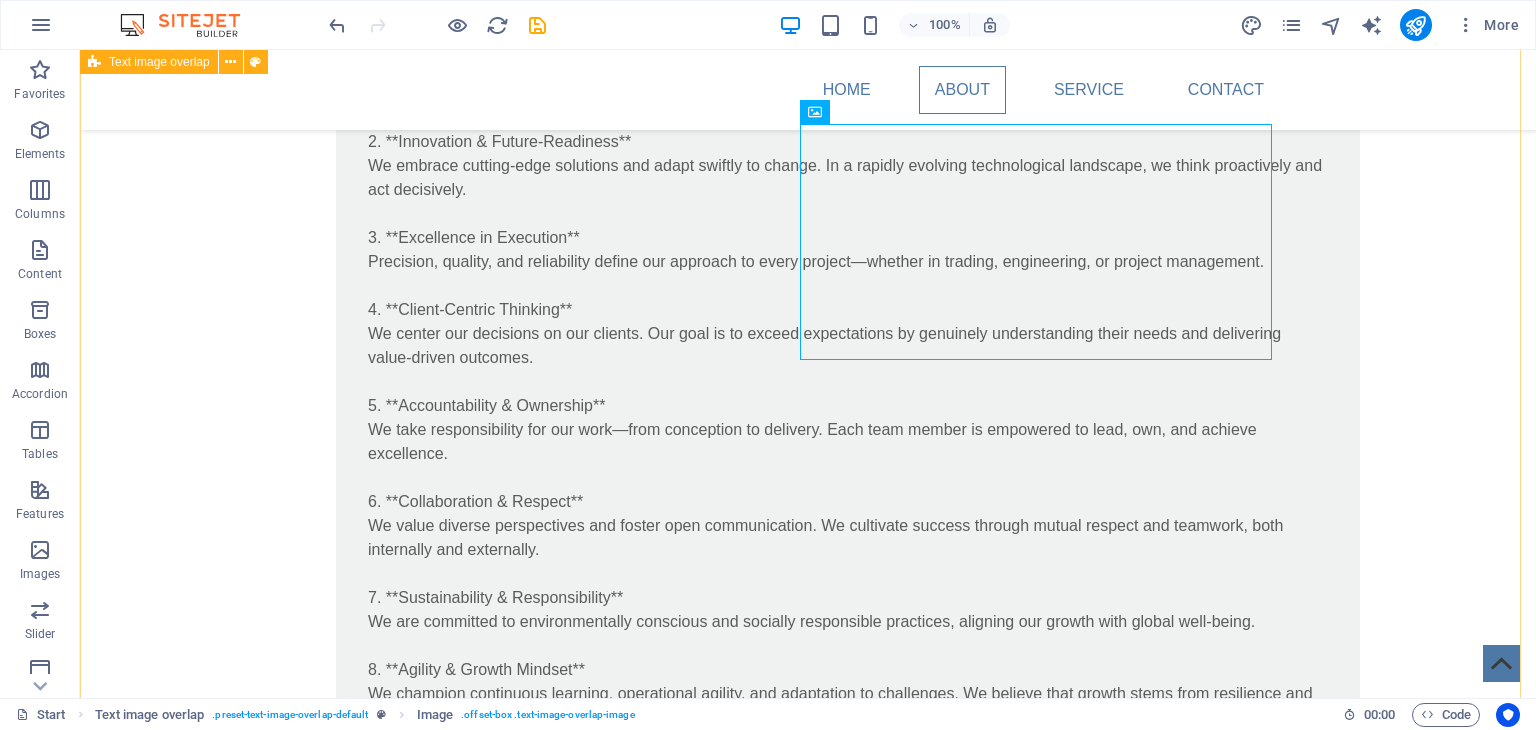 click on "**Our Mission:** To drive progress through innovative trading solutions, exceptional MPE services, and proactive project management—anchored in integrity, precision, and a commitment to shaping the future of industry and infrastructure in the UAE and beyond. **Our Vision:** To become the UAE’s most trusted and innovative leader in infrastructure and trade—integrating technology, sustainability, and integrity to create smarter environments and foster global partnerships. **Our Values:** 1. **Integrity First**      We conduct business with honesty, transparency, and the highest ethical standards—always. Trust is the cornerstone of our partnerships. 2. **Innovation & Future-Readiness**      We embrace cutting-edge solutions and adapt swiftly to change. In a rapidly evolving technological landscape, we think proactively and act decisively. 3. **Excellence in Execution**      Precision, quality, and reliability define our approach to every project—whether in trading, engineering, or project management." at bounding box center [808, 421] 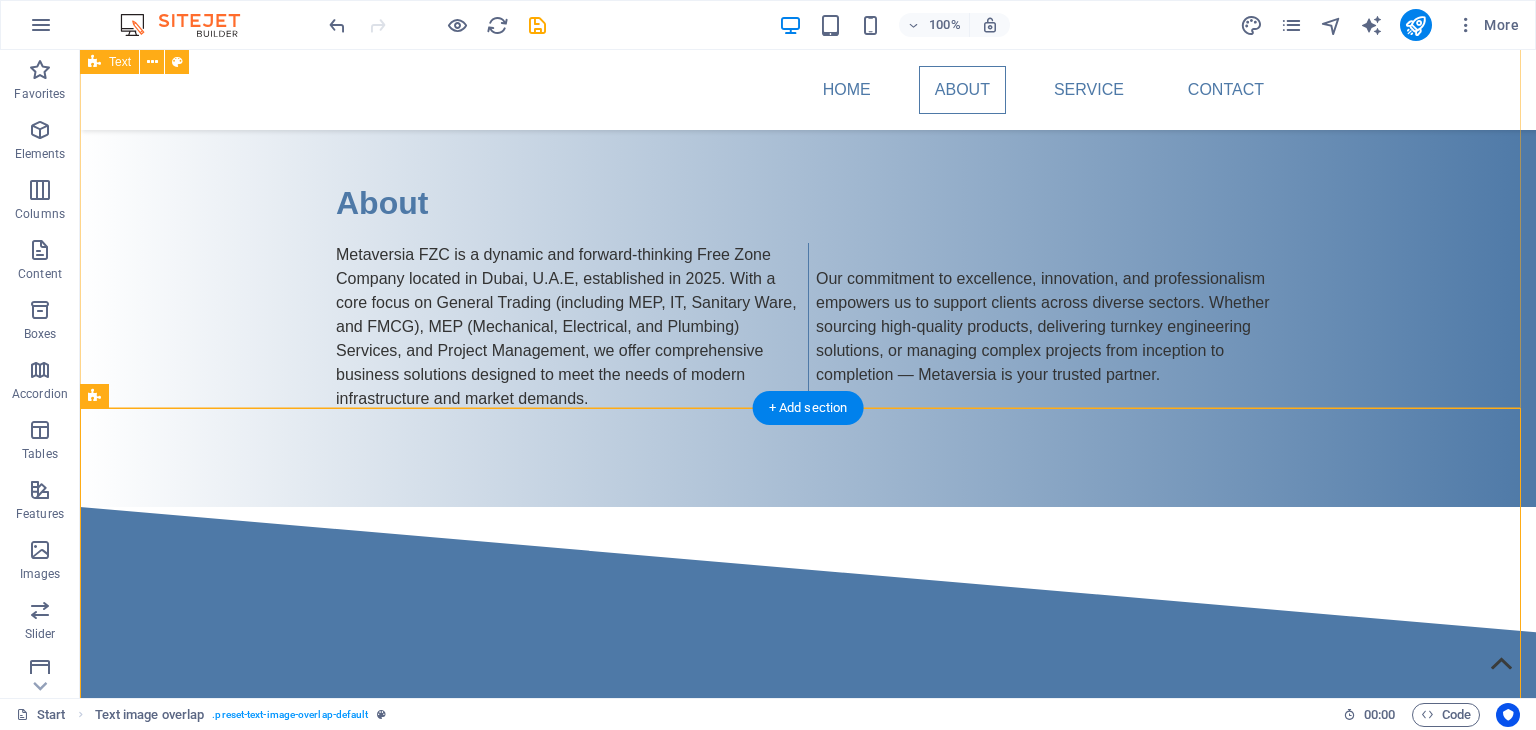 scroll, scrollTop: 126, scrollLeft: 0, axis: vertical 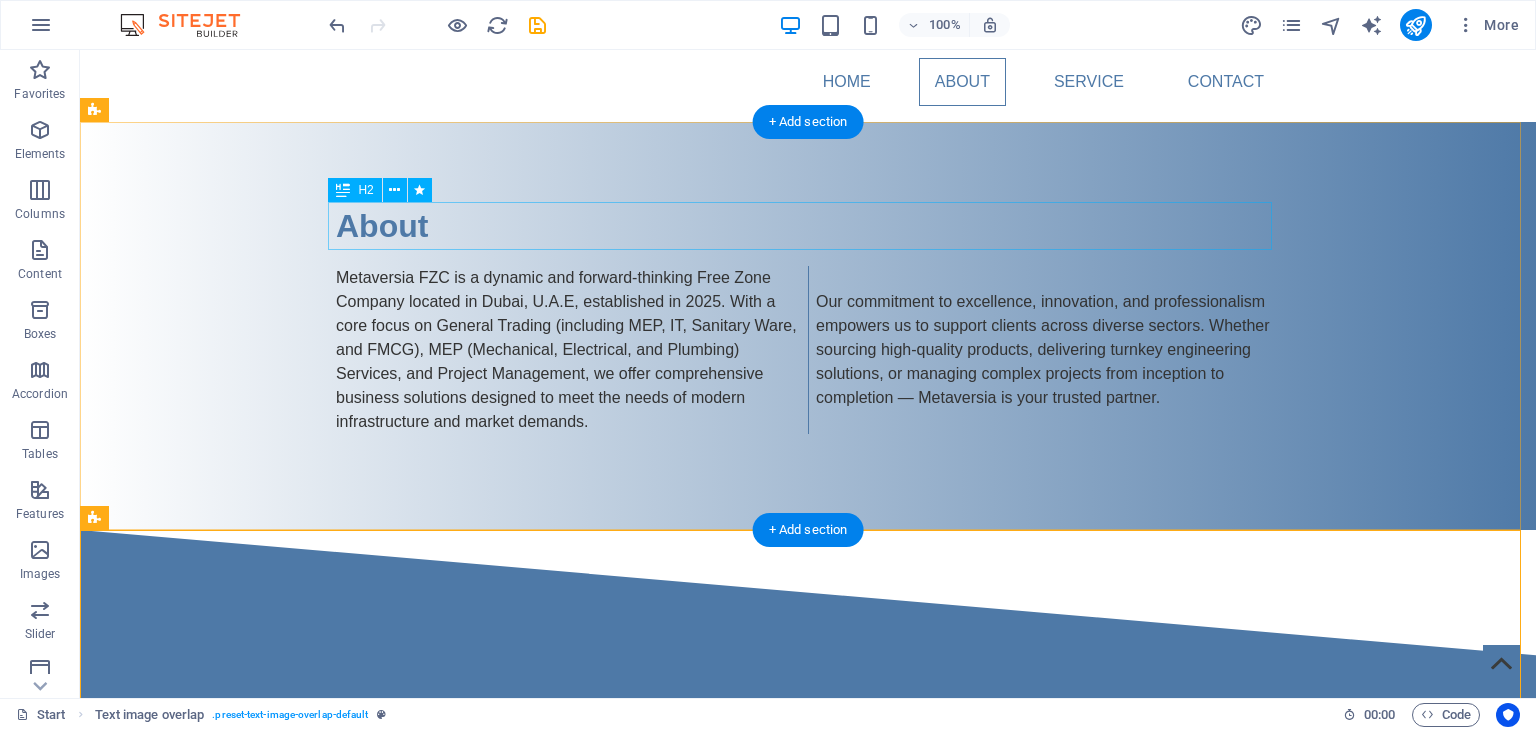 click on "About" at bounding box center (808, 226) 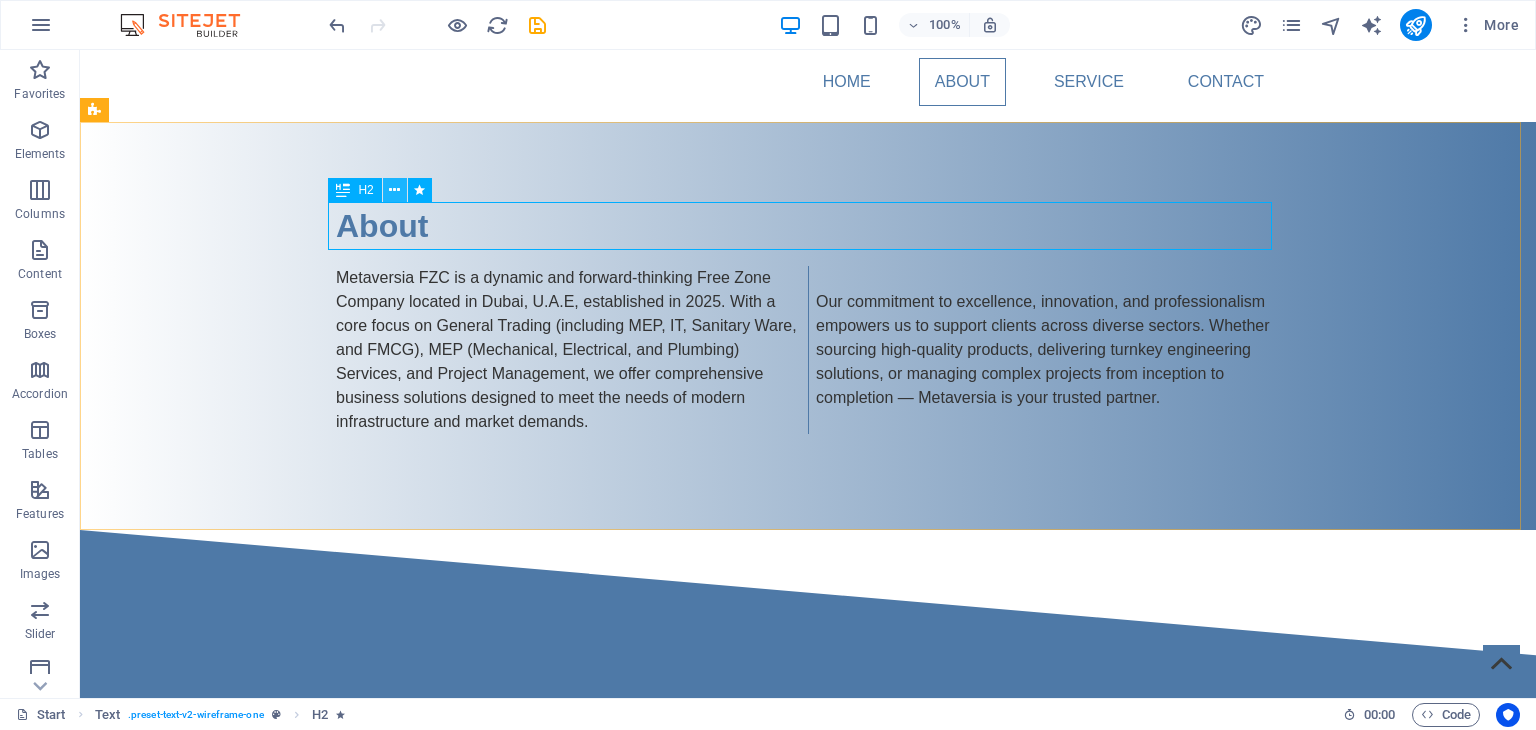 click at bounding box center [394, 190] 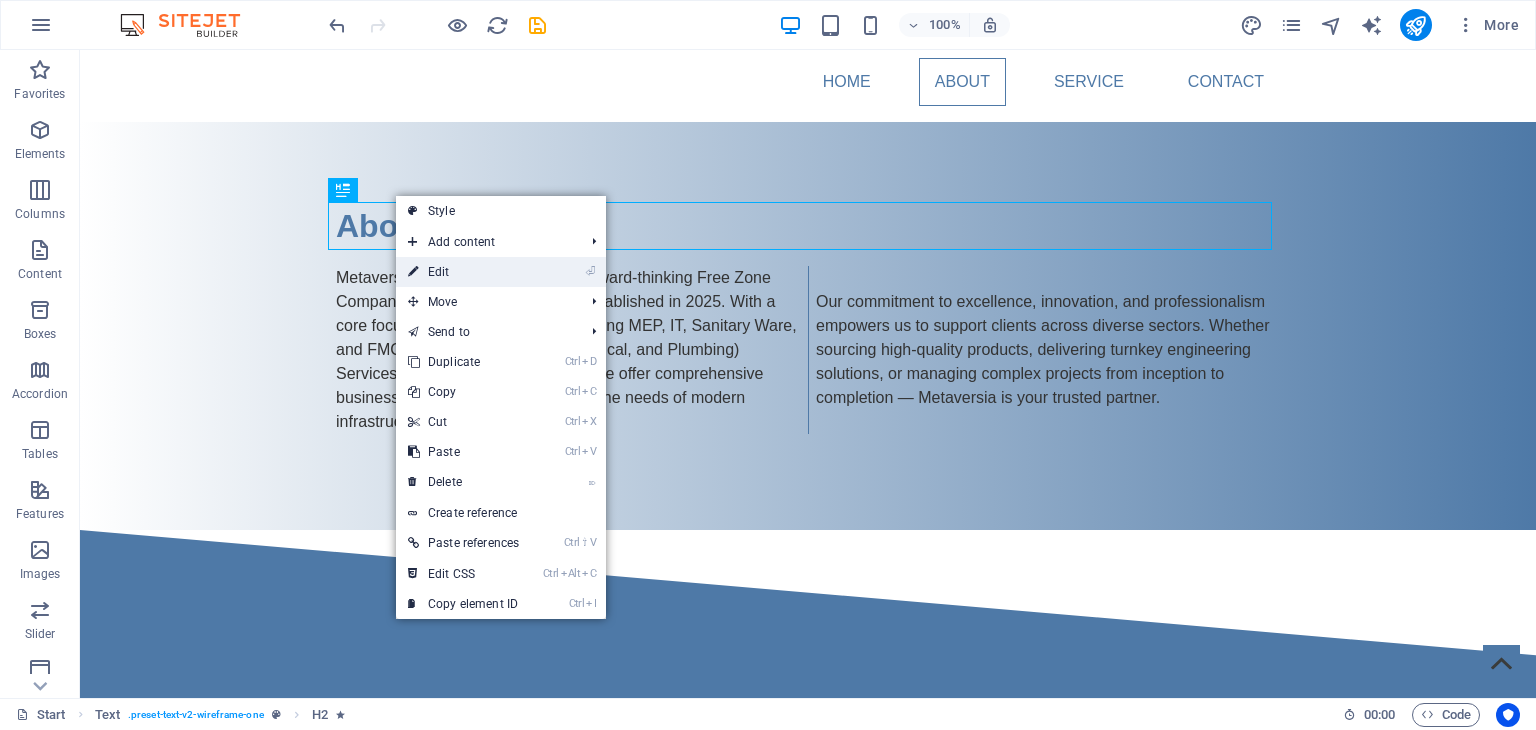 click on "⏎  Edit" at bounding box center (463, 272) 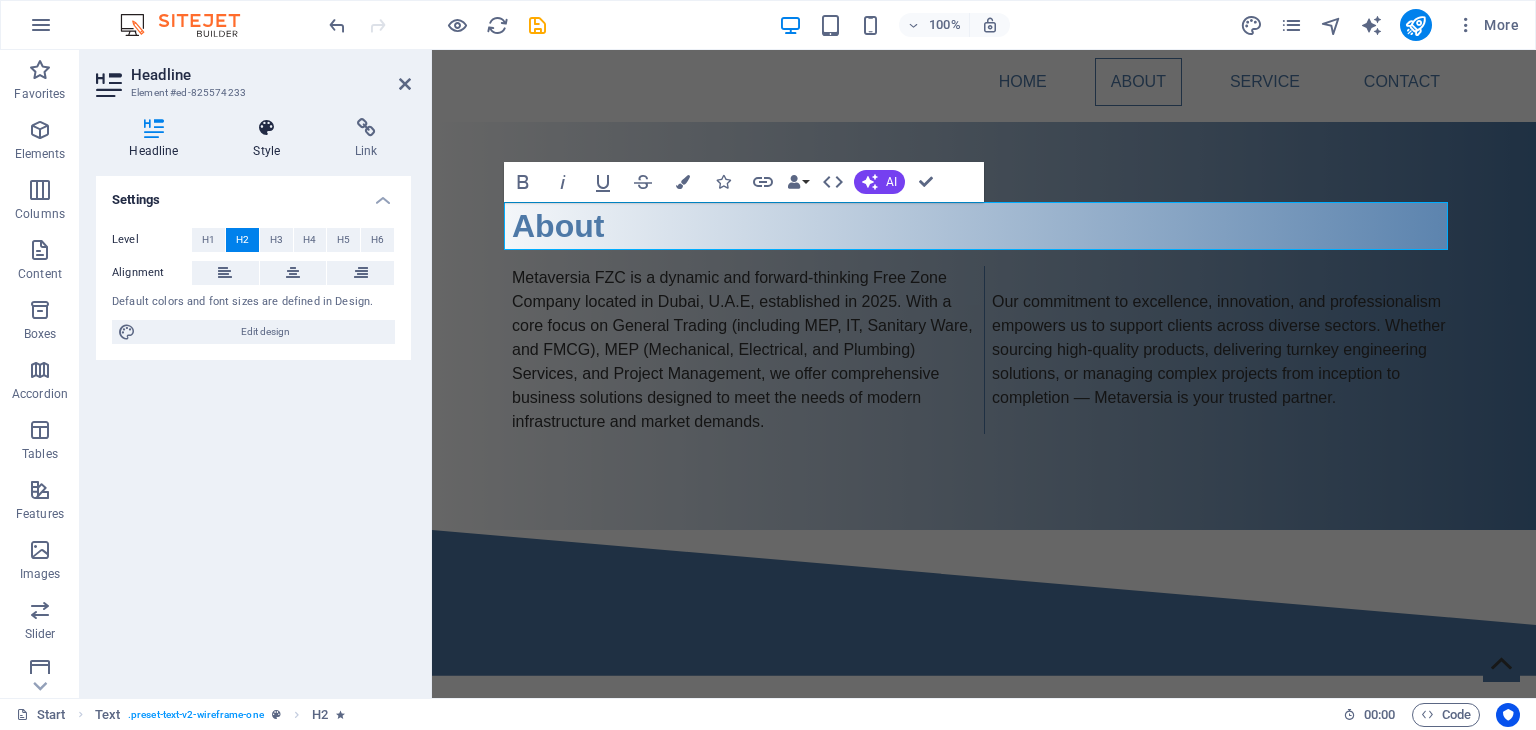 click on "Style" at bounding box center [271, 139] 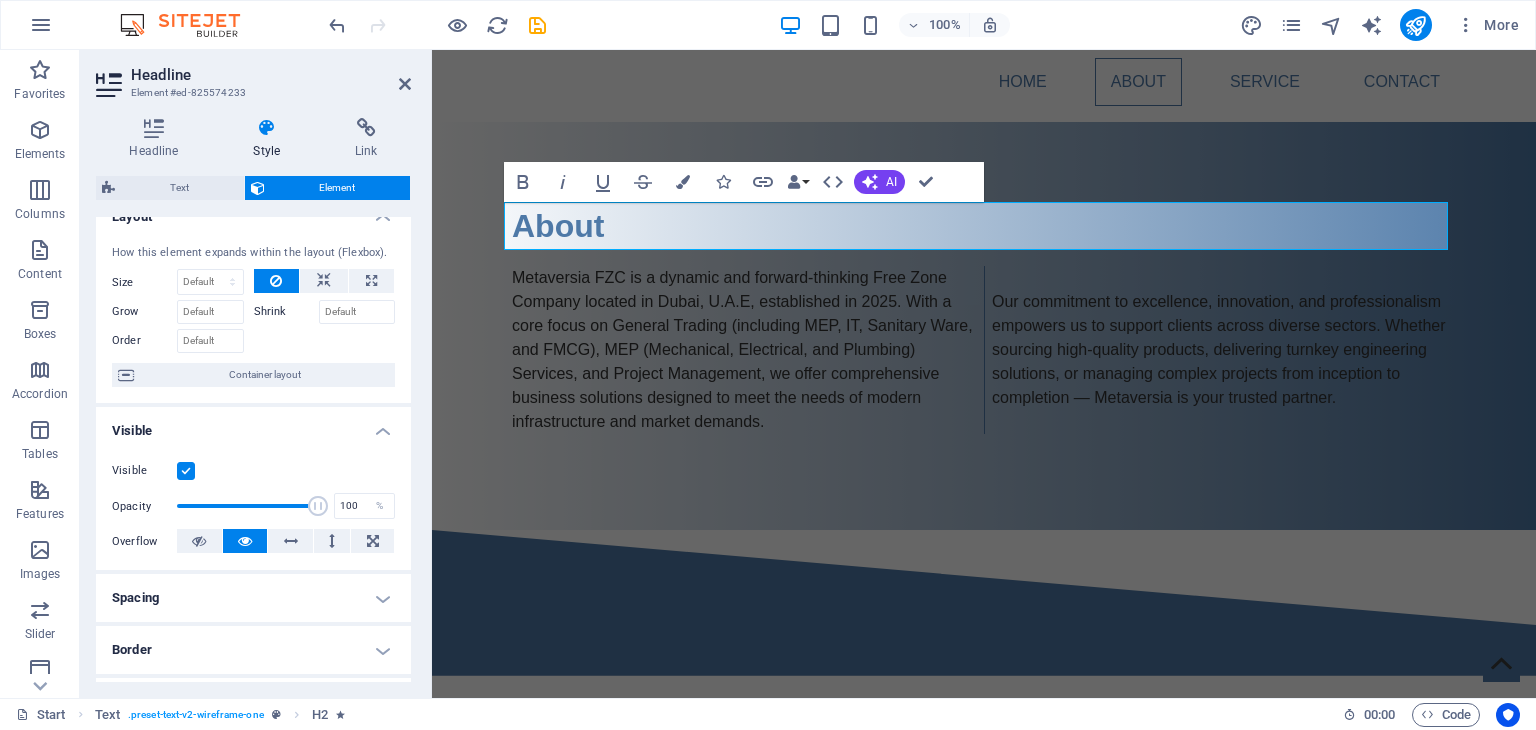 scroll, scrollTop: 0, scrollLeft: 0, axis: both 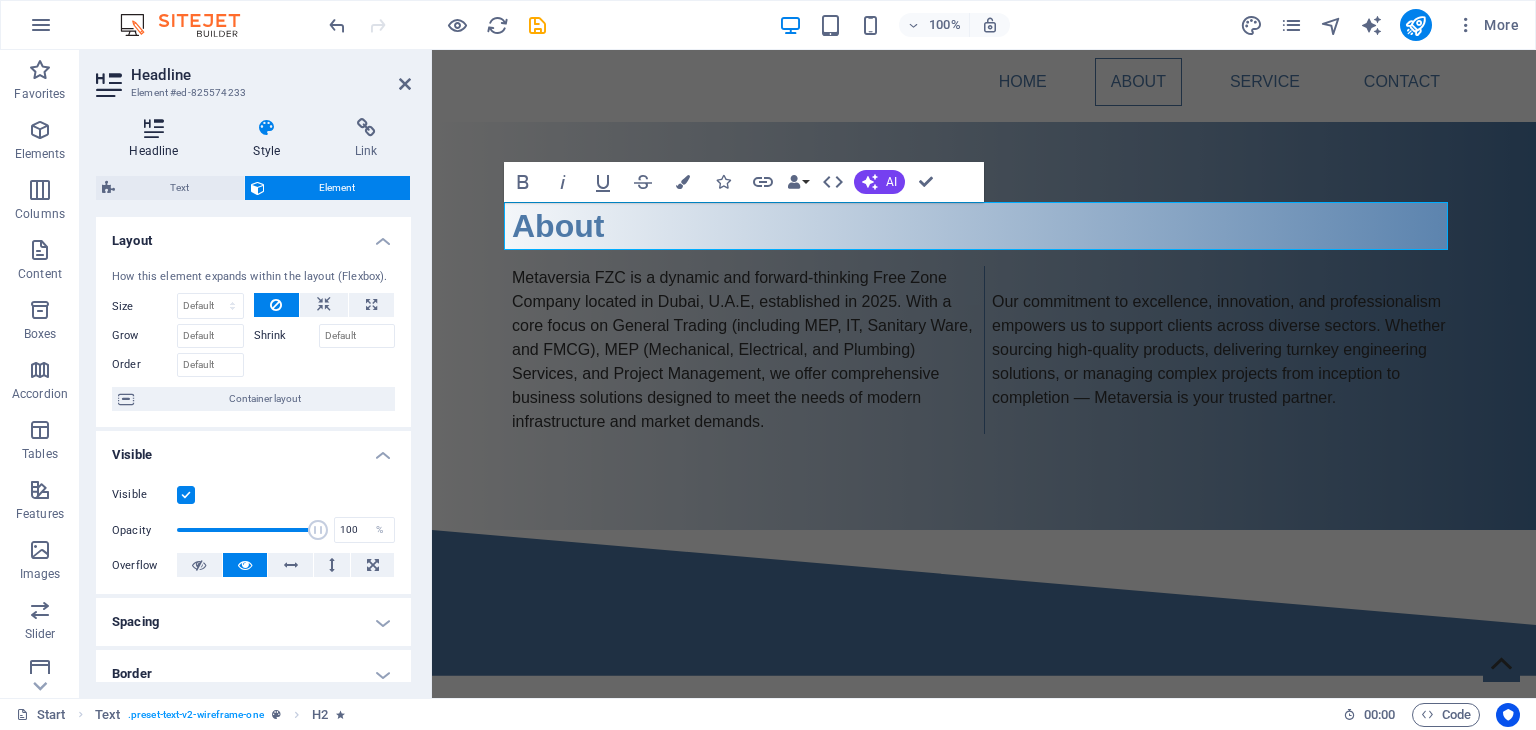 click on "Headline" at bounding box center (158, 139) 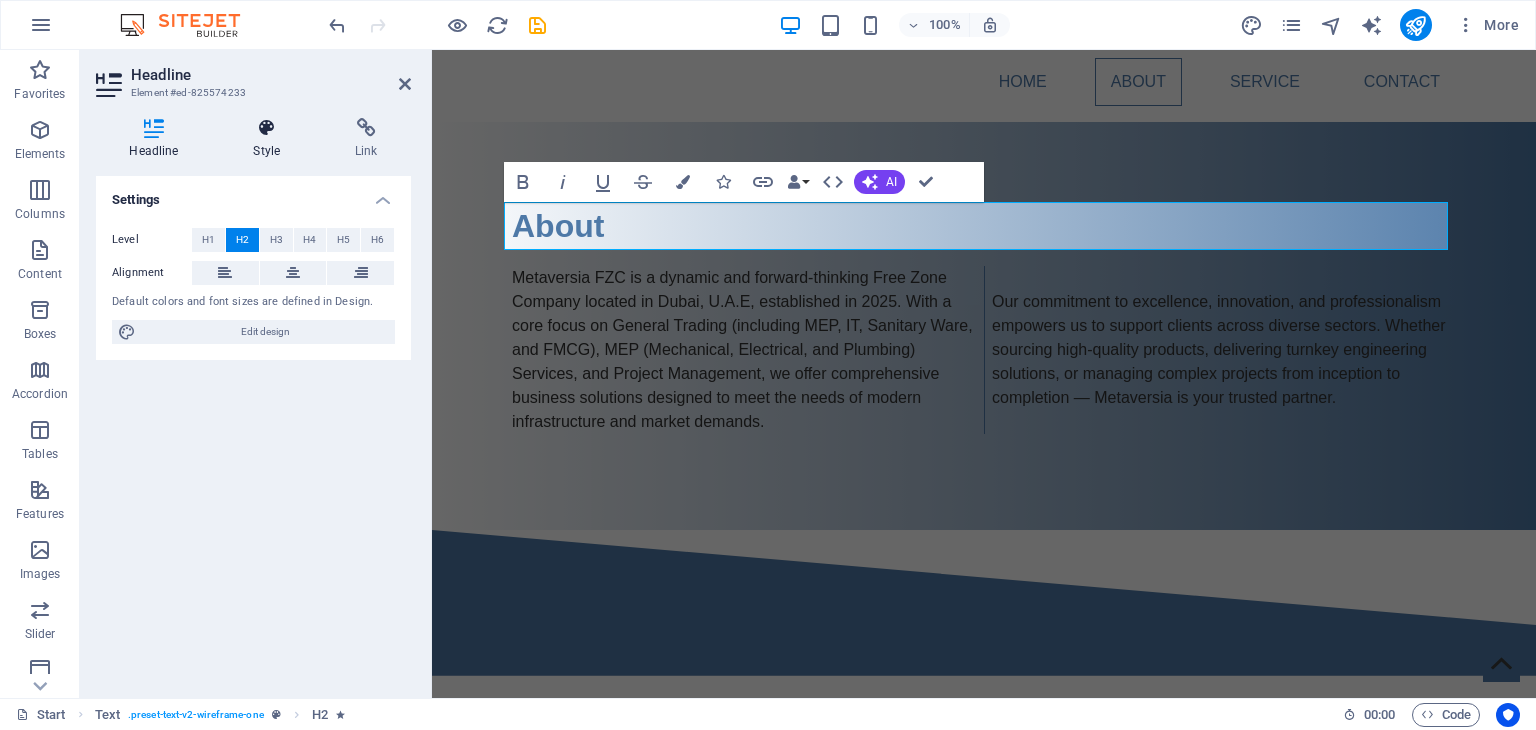 click at bounding box center (267, 128) 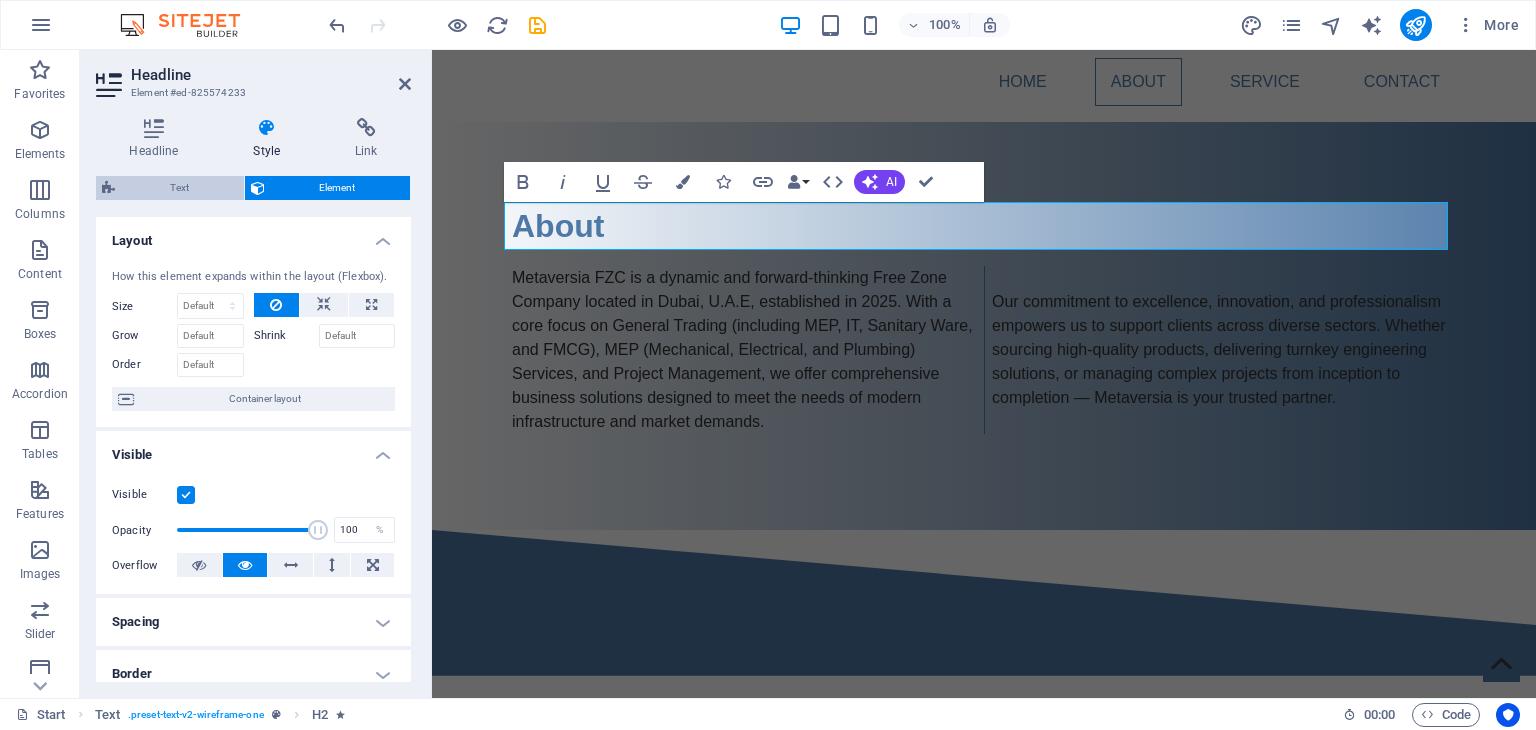 click on "Text" at bounding box center (179, 188) 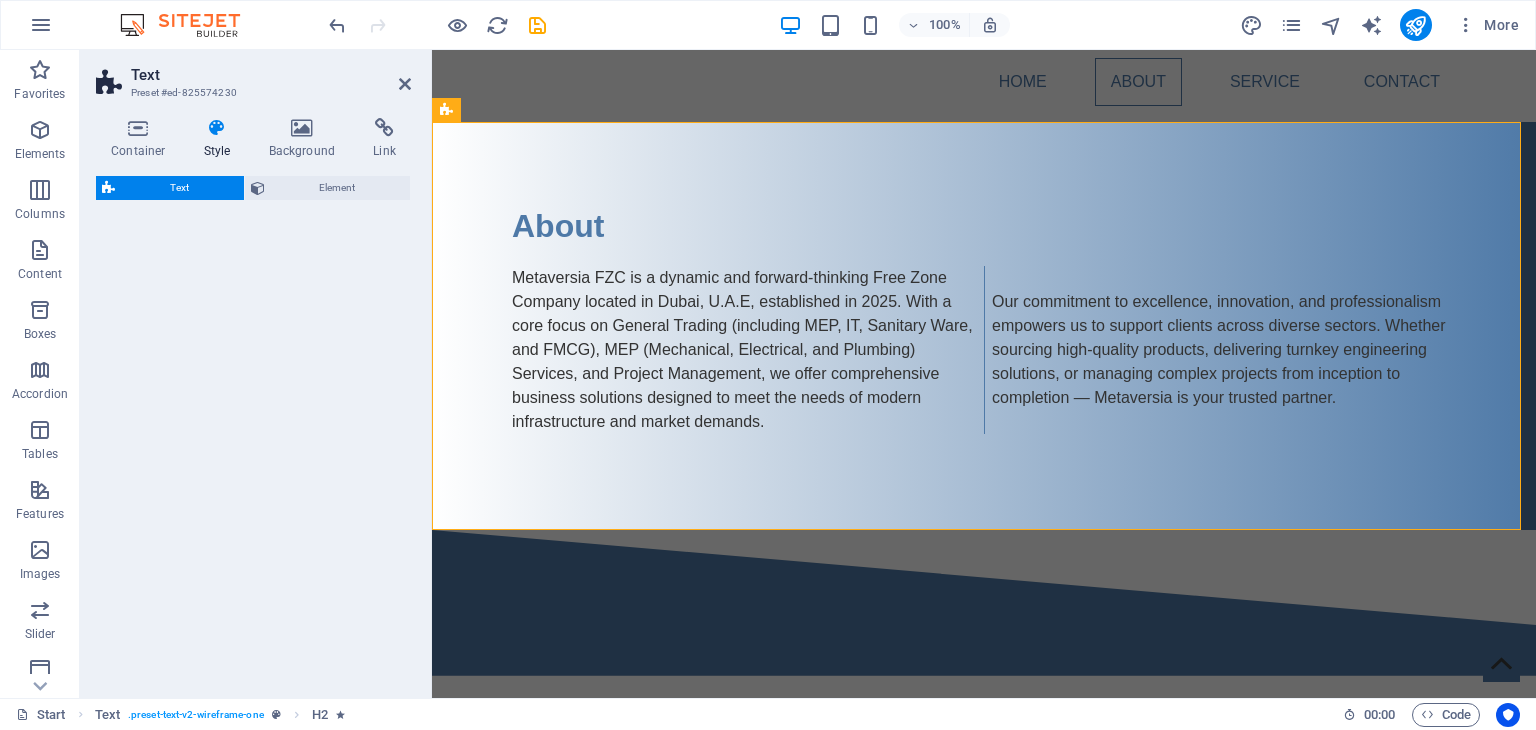 select on "rem" 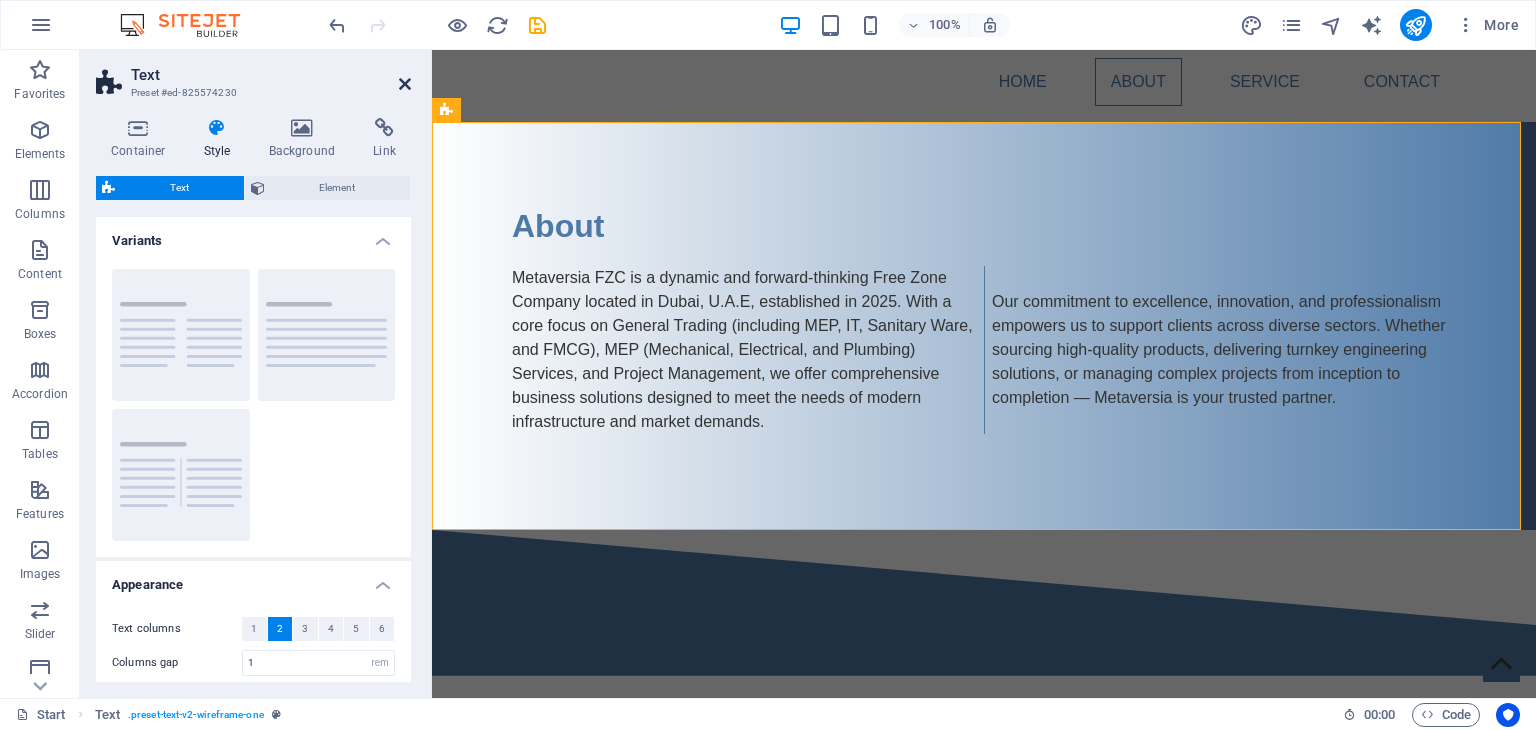 click at bounding box center [405, 84] 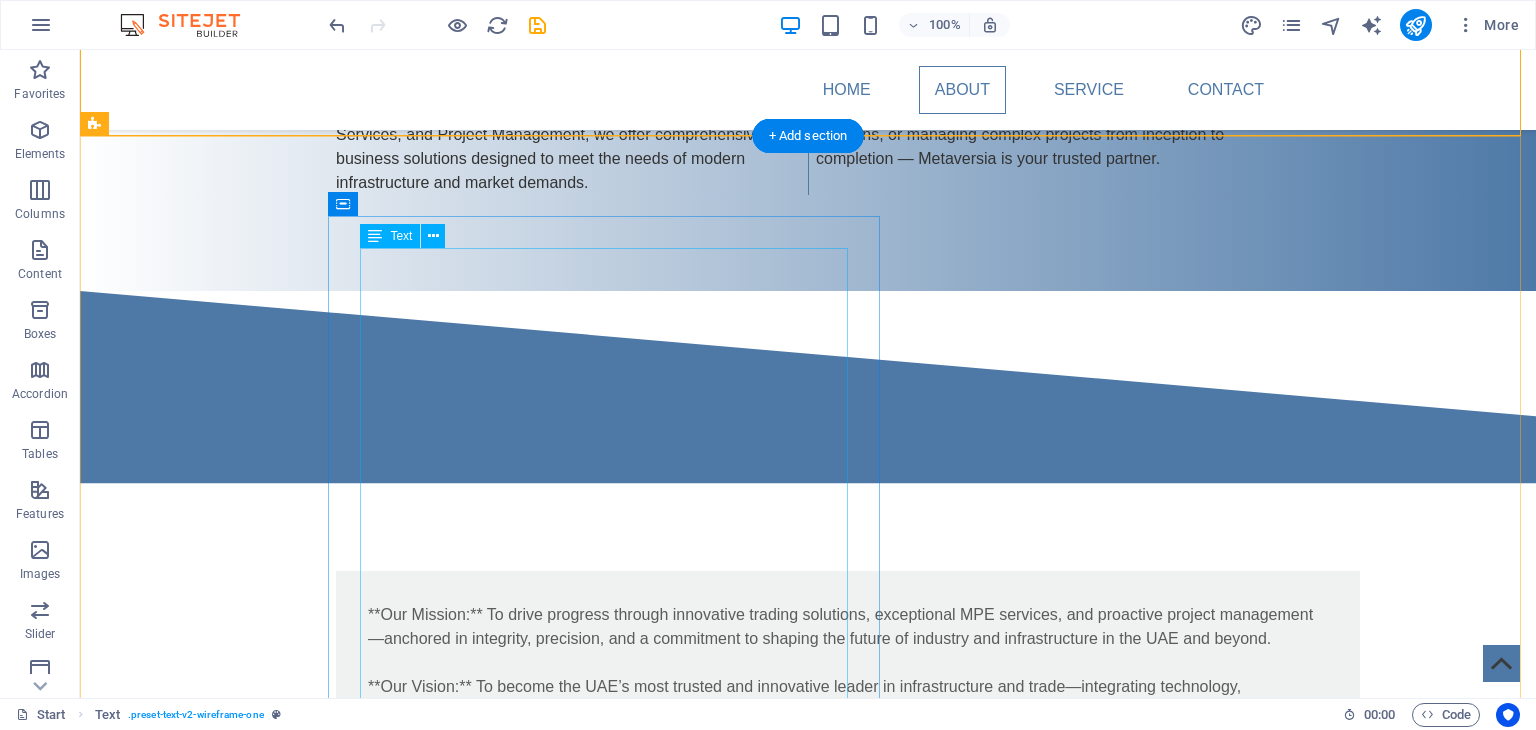 scroll, scrollTop: 526, scrollLeft: 0, axis: vertical 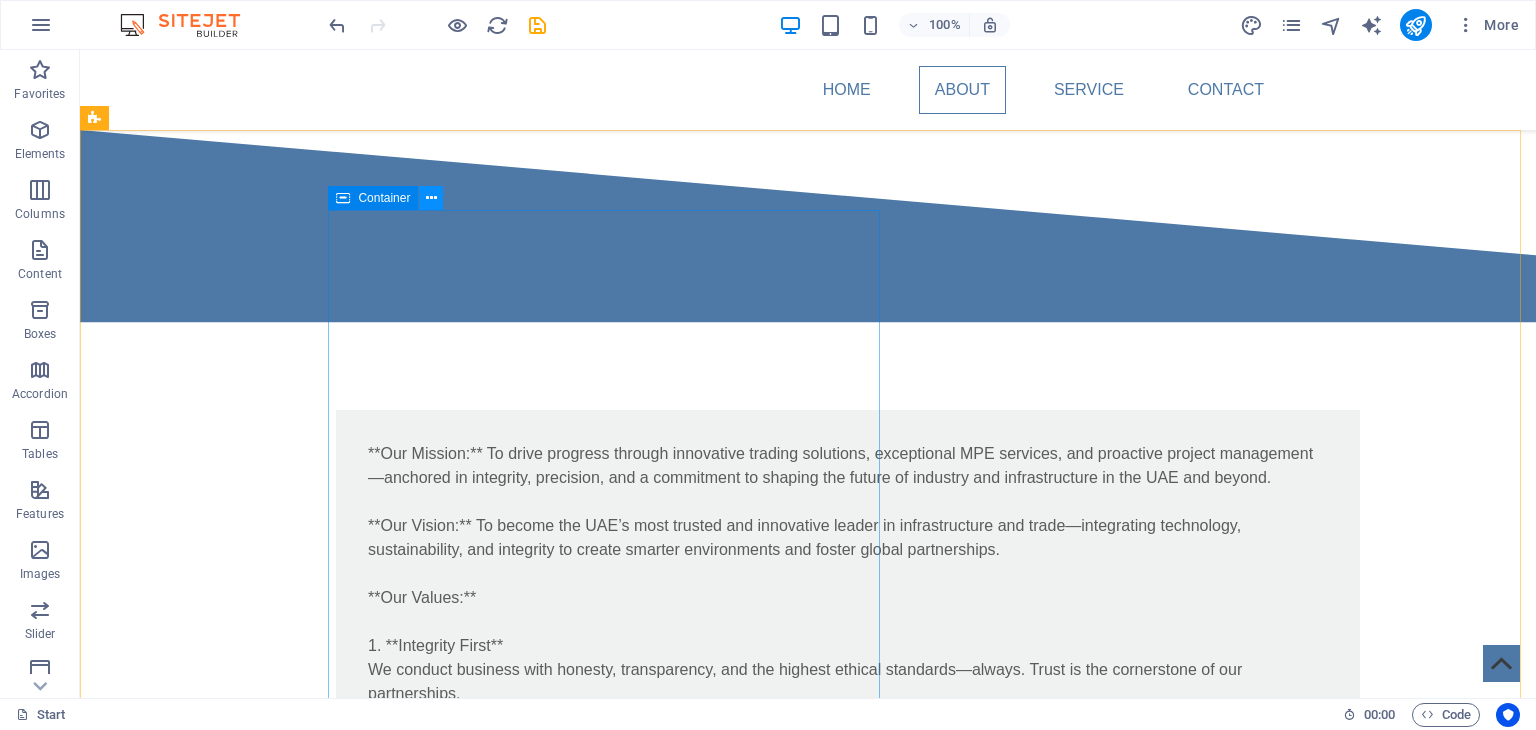click at bounding box center (431, 198) 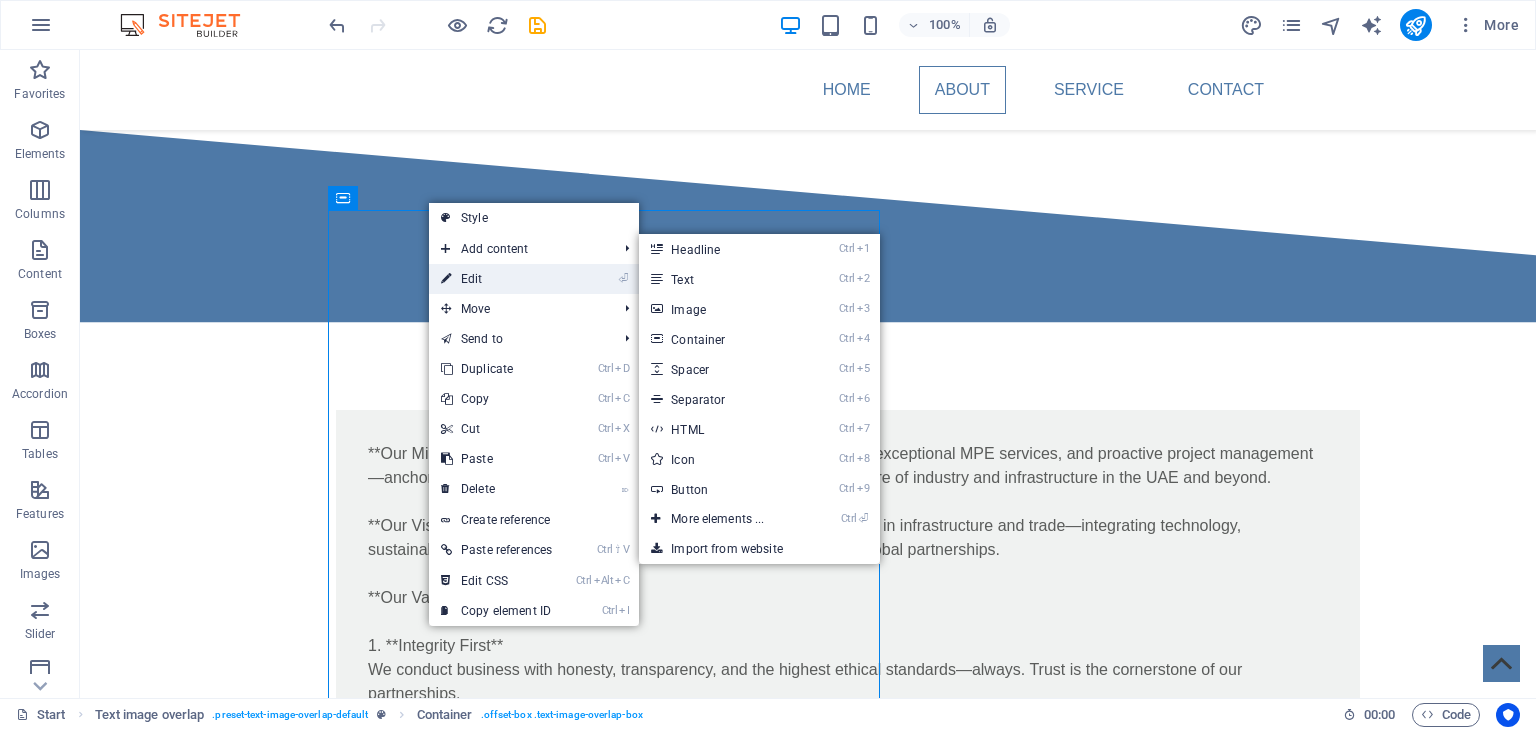 click on "⏎  Edit" at bounding box center [496, 279] 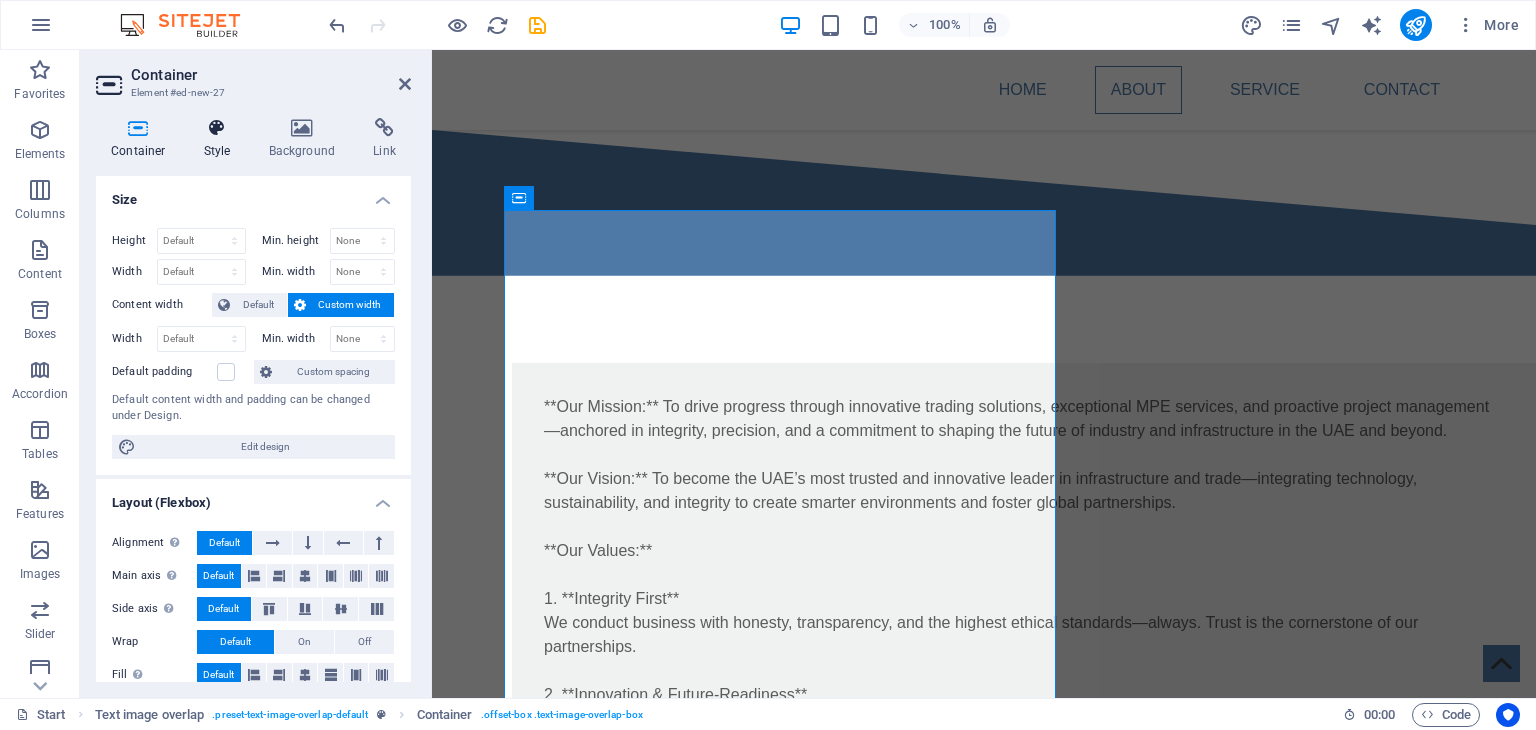 click on "Style" at bounding box center (221, 139) 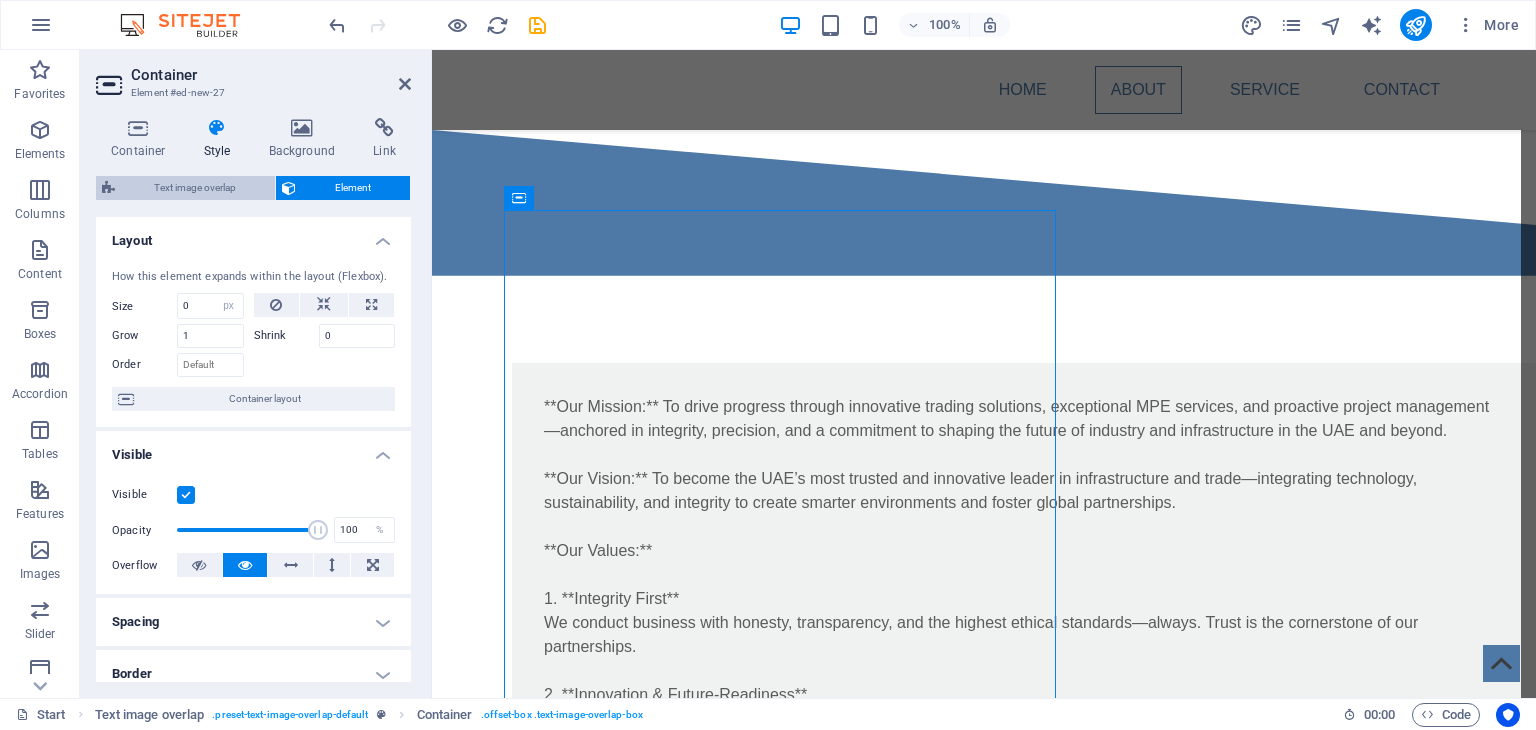 click on "Text image overlap" at bounding box center (195, 188) 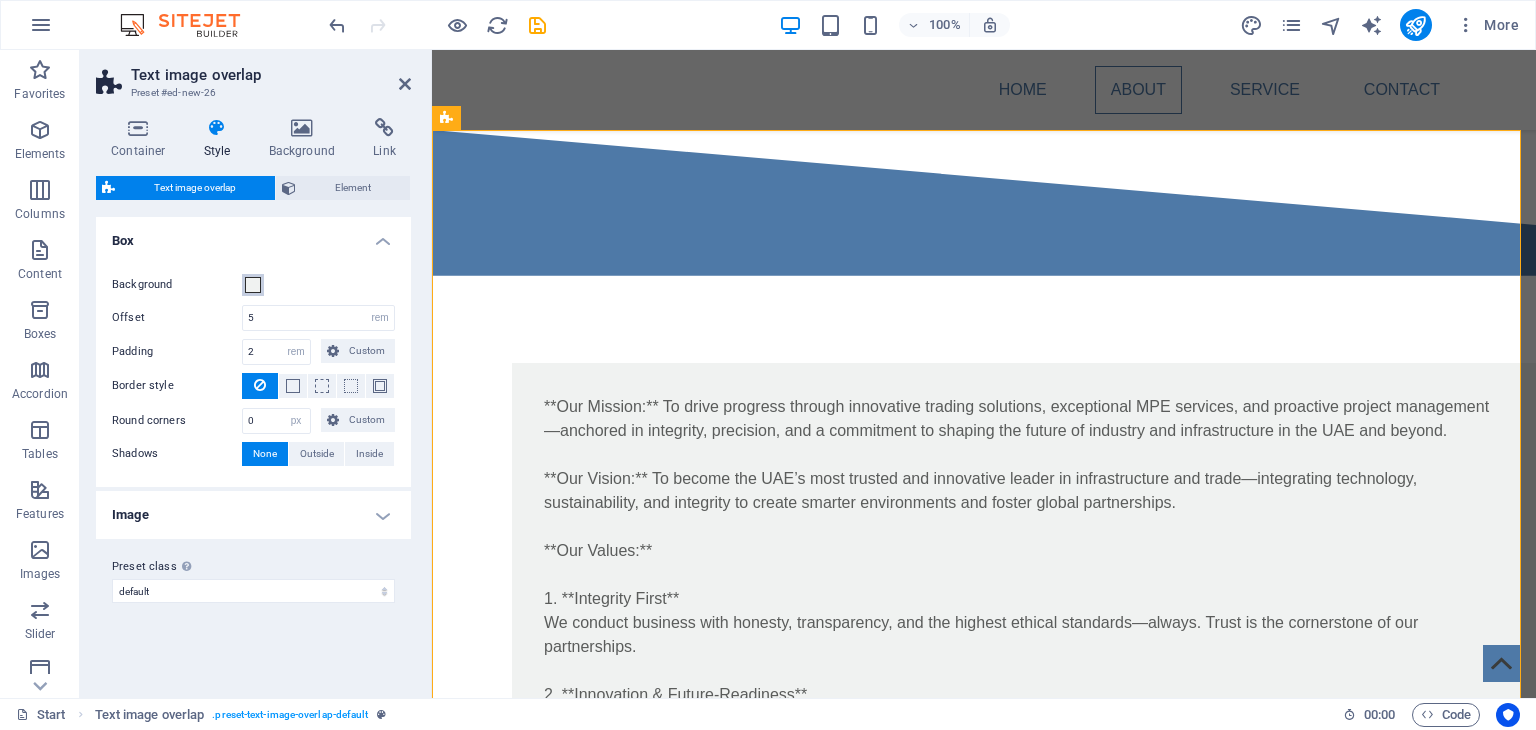 click at bounding box center [253, 285] 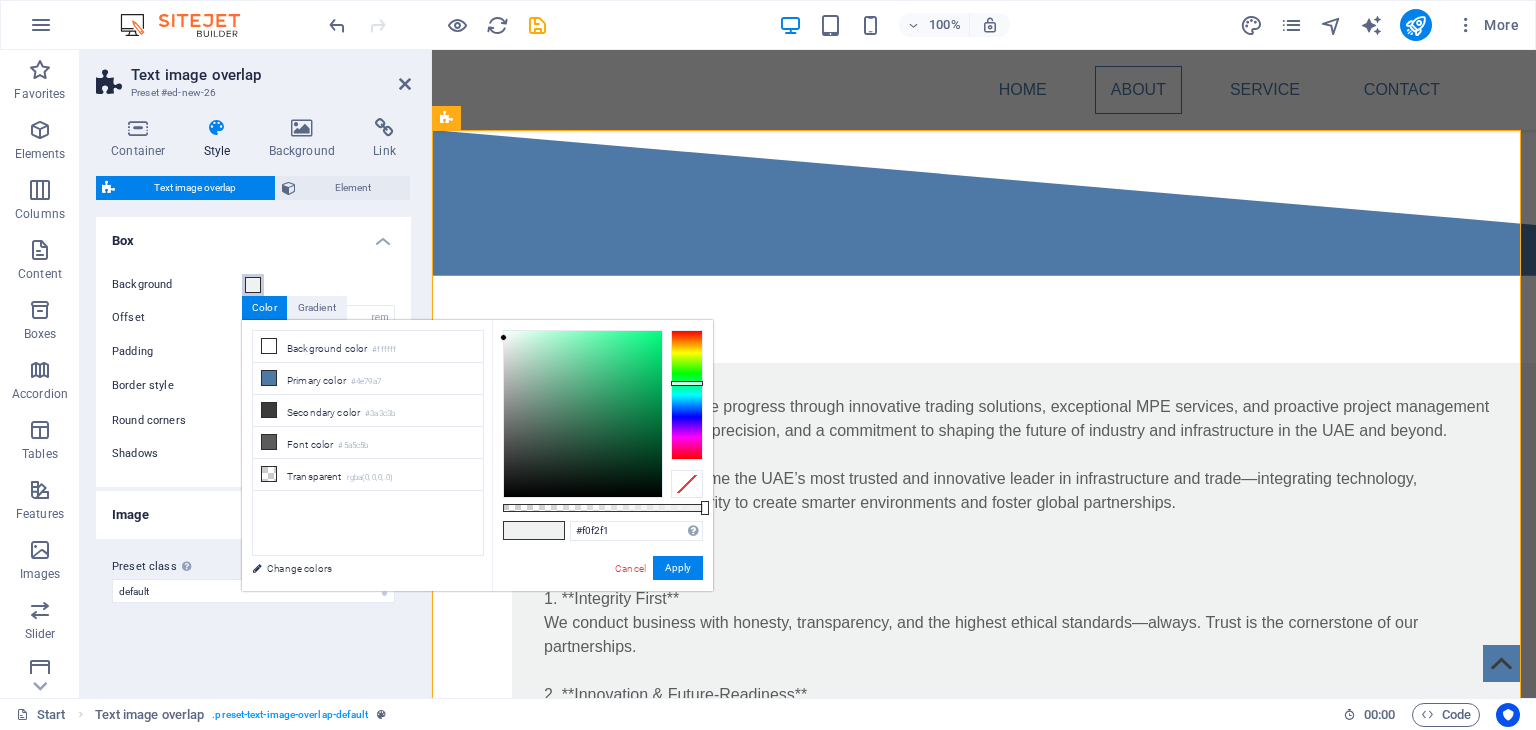 click at bounding box center (253, 285) 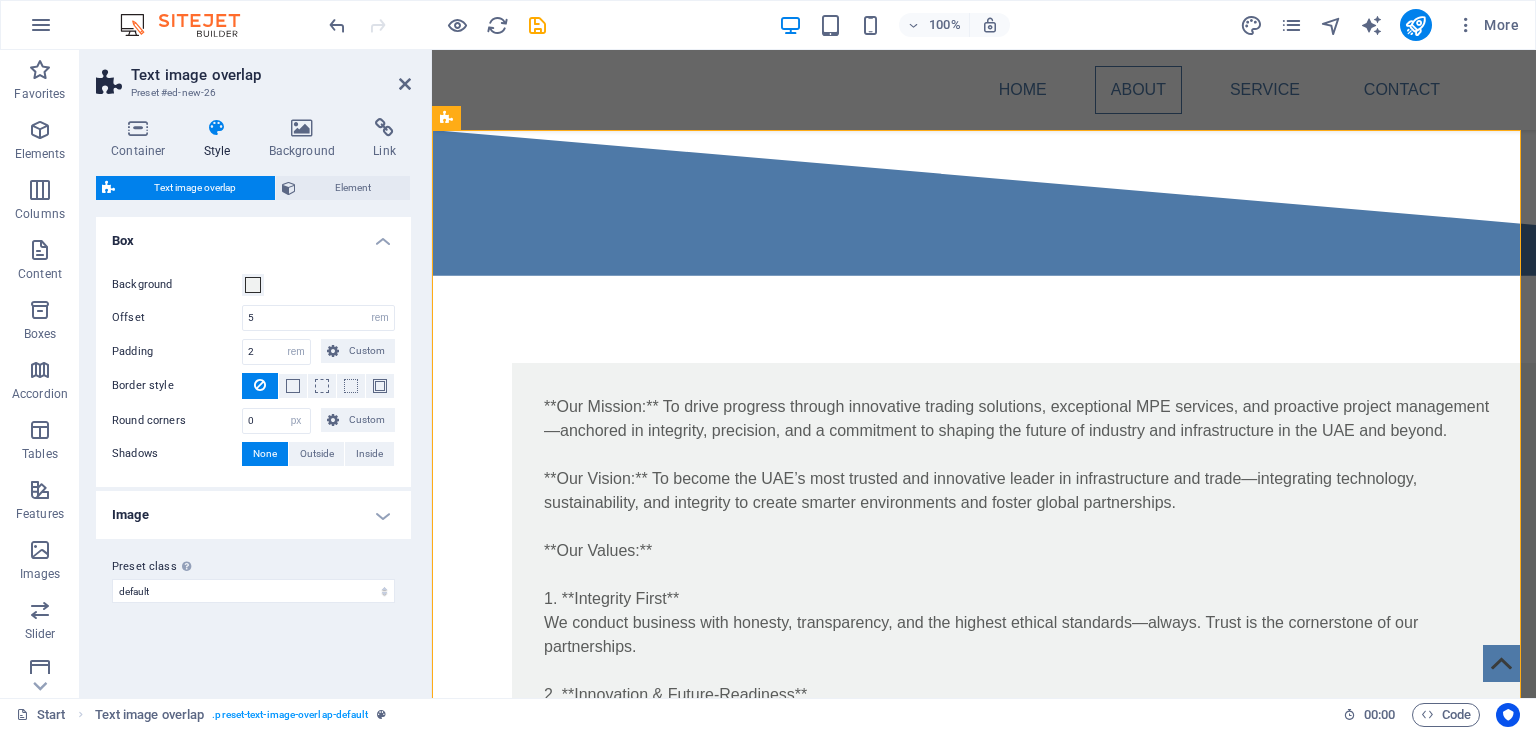 click on "Image" at bounding box center (253, 515) 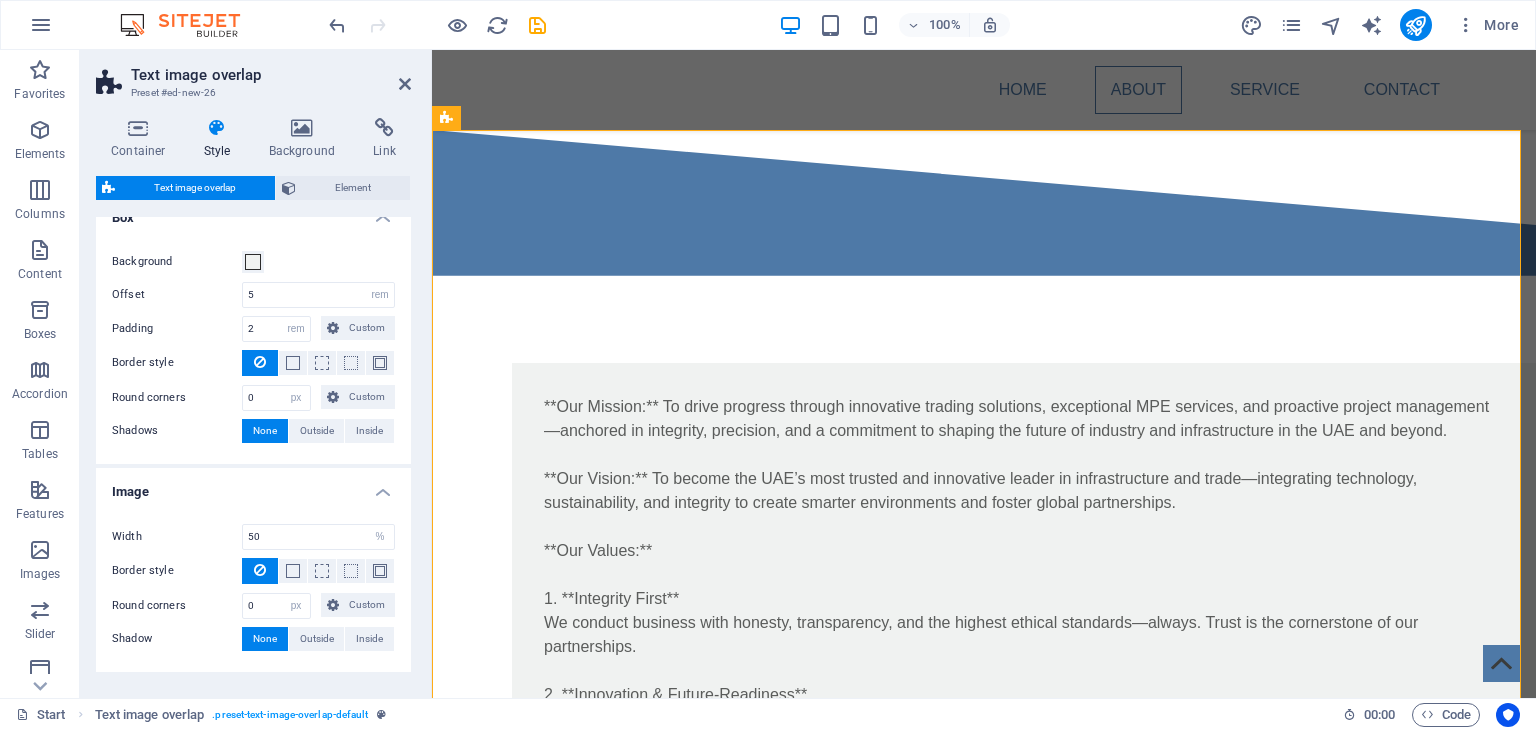 scroll, scrollTop: 90, scrollLeft: 0, axis: vertical 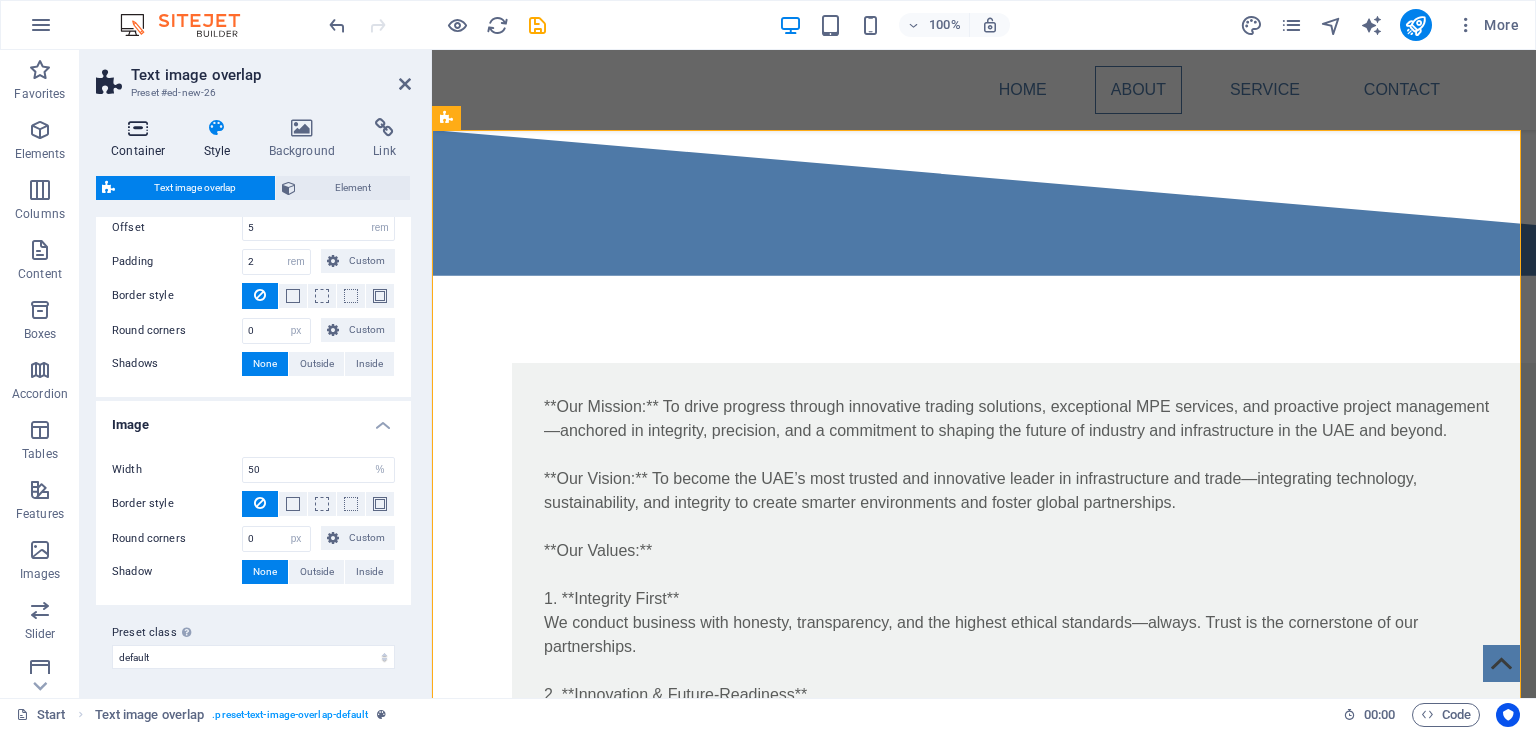 click at bounding box center (138, 128) 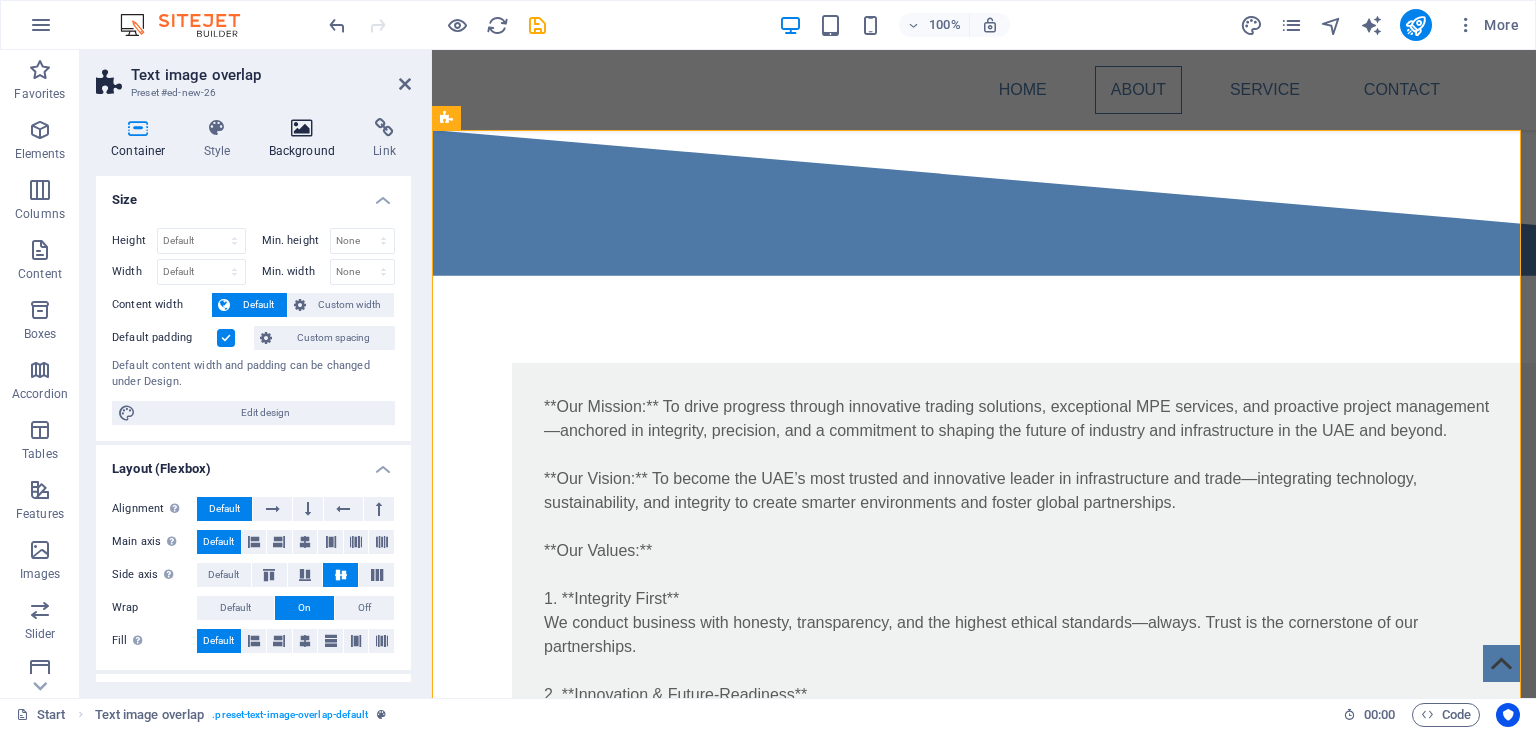 click at bounding box center (302, 128) 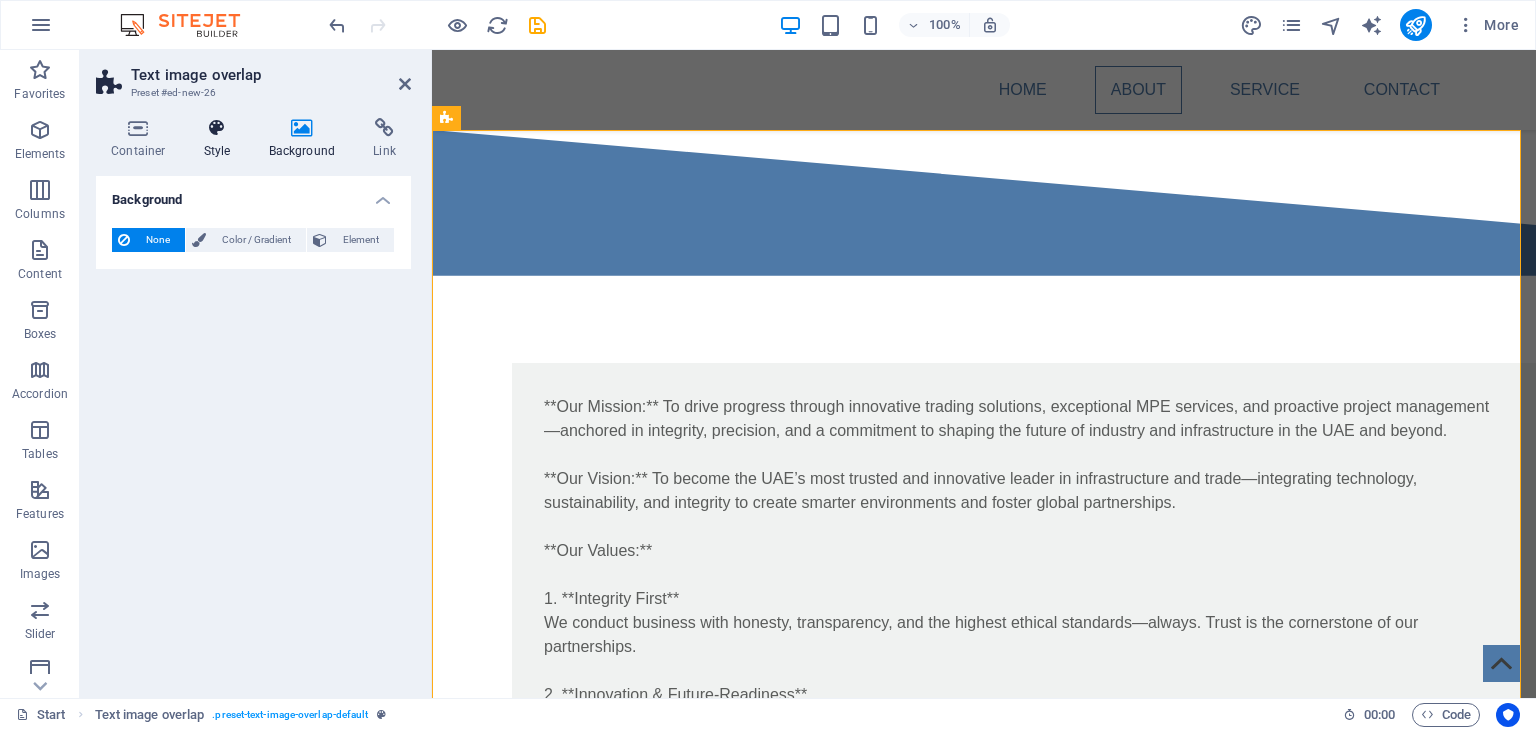 click at bounding box center (217, 128) 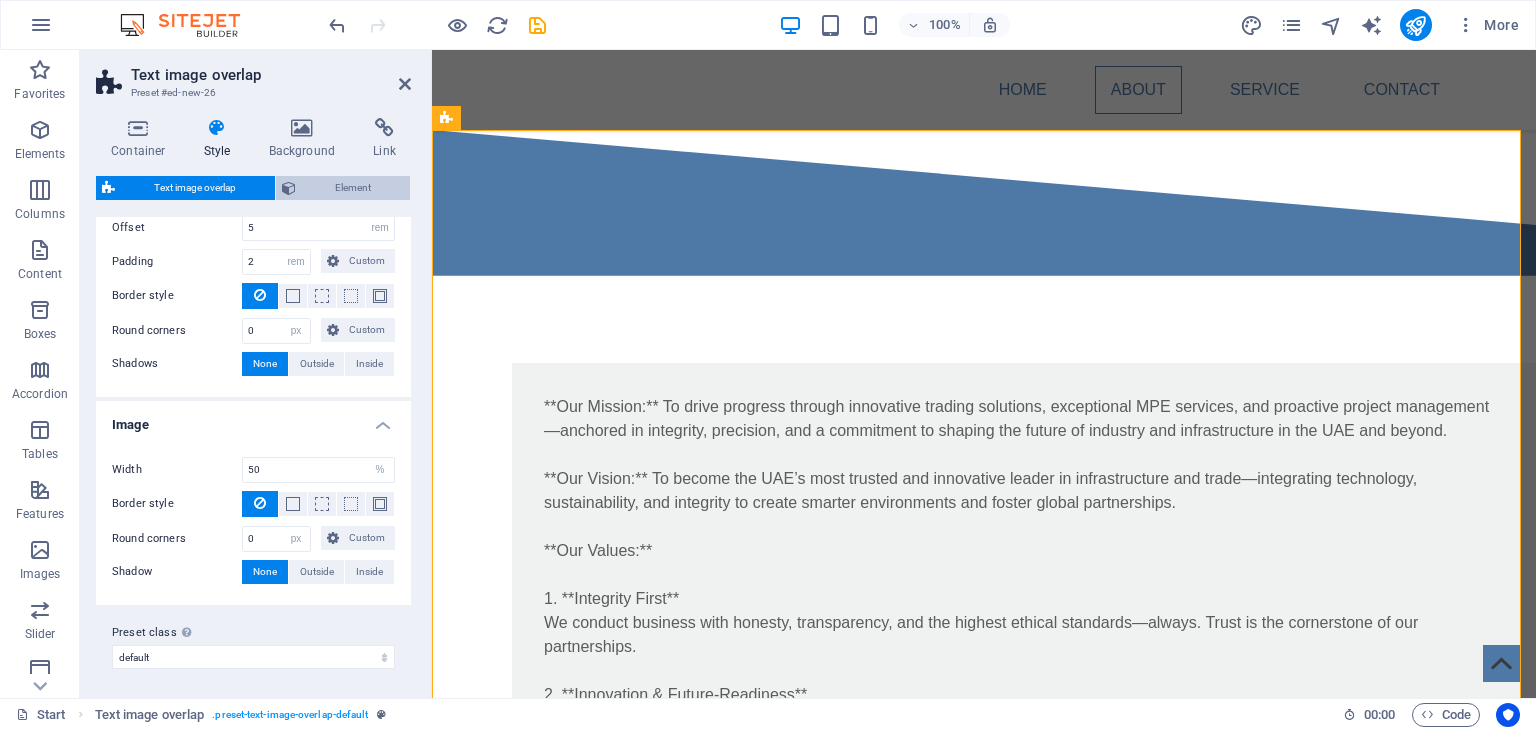 click on "Element" at bounding box center (353, 188) 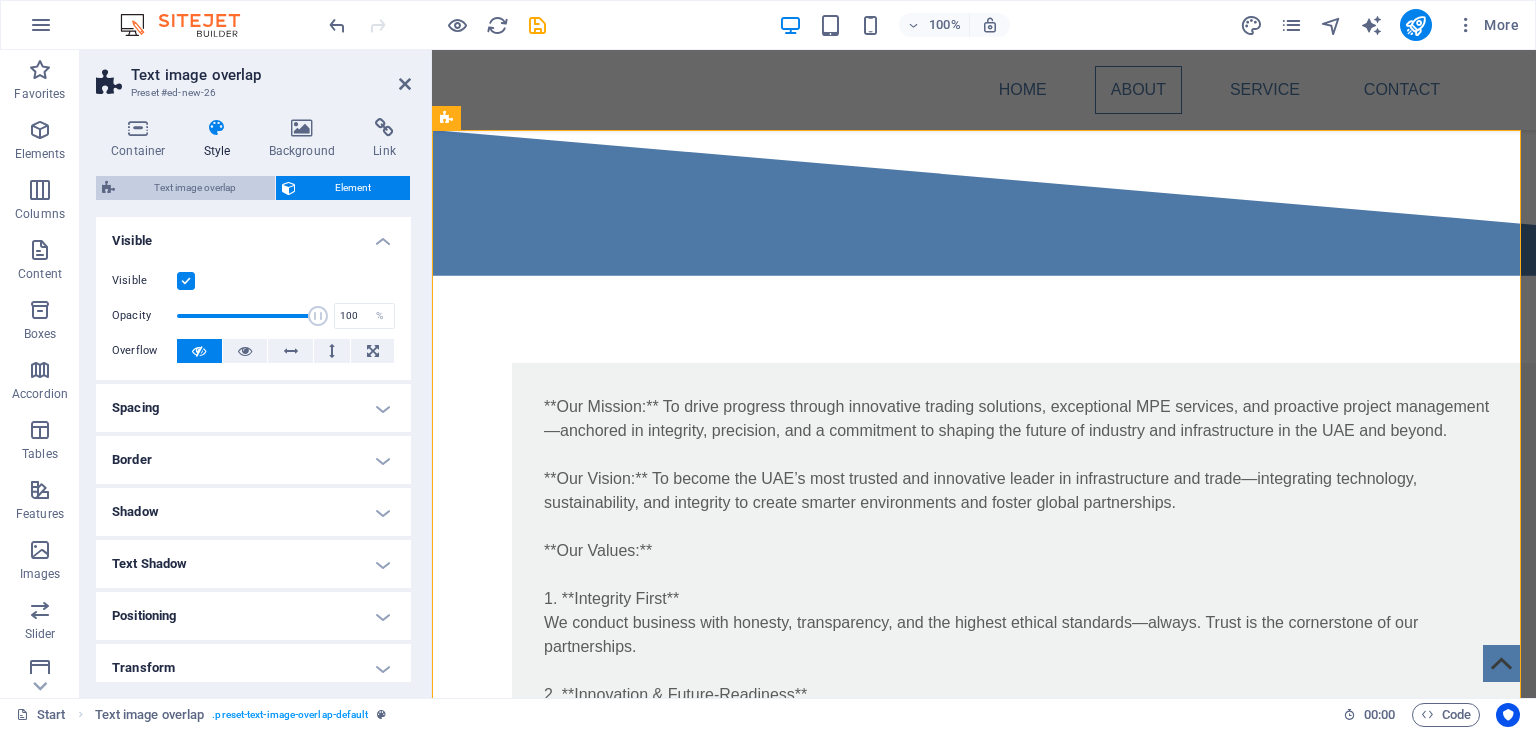 click on "Text image overlap" at bounding box center [195, 188] 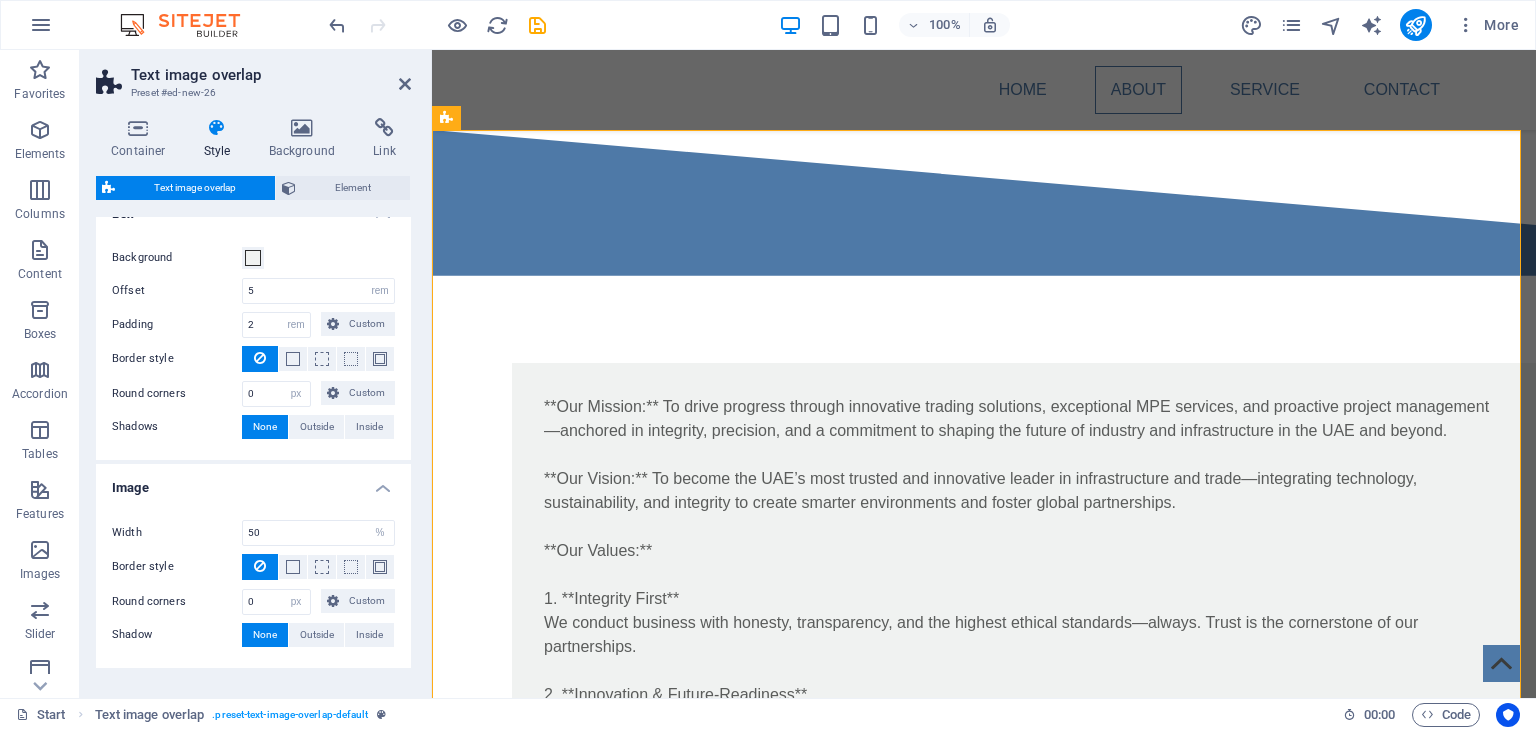 scroll, scrollTop: 0, scrollLeft: 0, axis: both 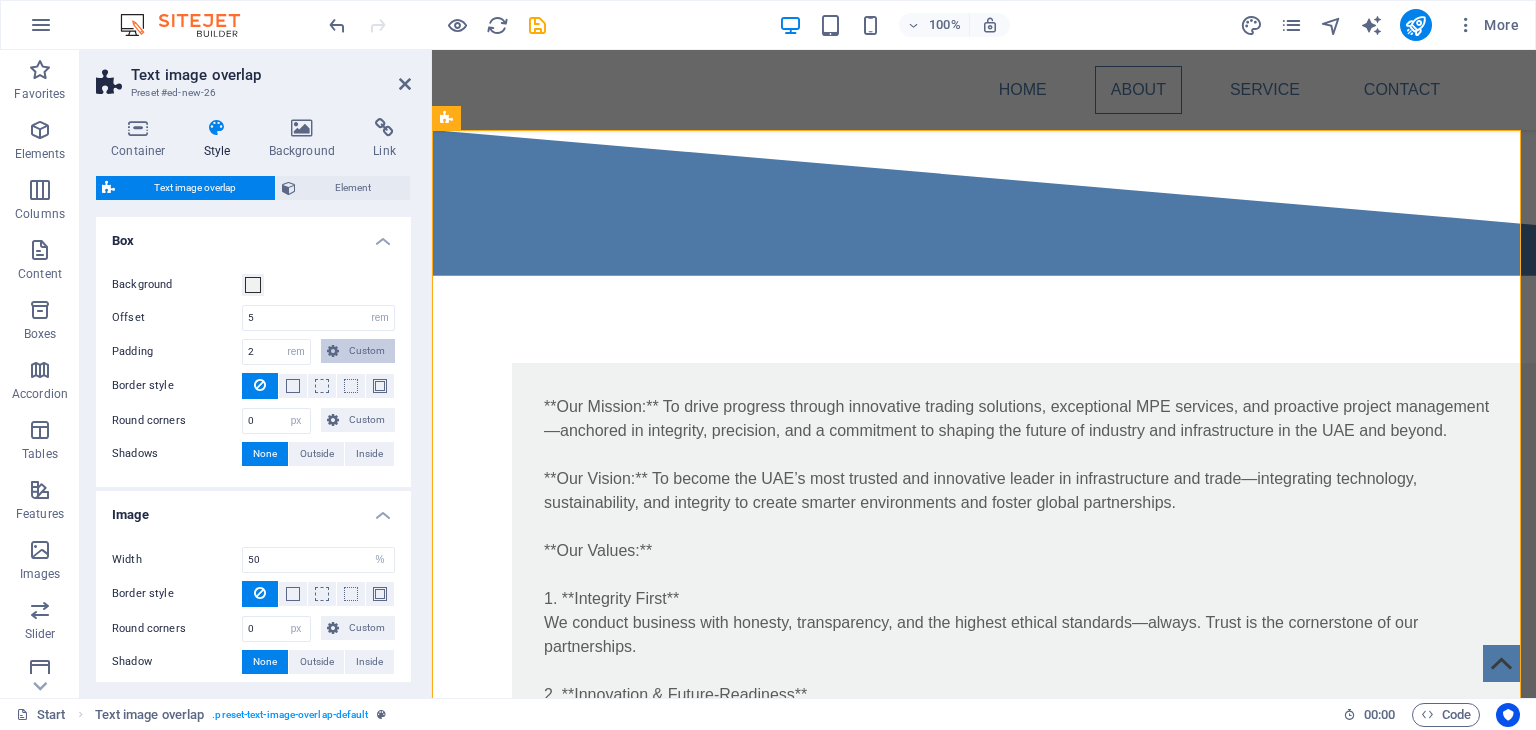click on "Background Offset 5 rem px % vh vw Padding 2 rem px % vh vw Custom Custom 2 rem px % vh vw 2 rem px % vh vw 2 rem px % vh vw 2 rem px % vh vw Border style              - Width 1 px rem vh vw Custom Custom 1 px rem vh vw 1 px rem vh vw 1 px rem vh vw 1 px rem vh vw  - Color Round corners 0 px rem % vh vw Custom Custom 0 px rem % vh vw 0 px rem % vh vw 0 px rem % vh vw 0 px rem % vh vw Shadows None Outside Inside Color X offset 0 px rem vh vw Y offset 0 px rem vh vw Blur 0 px rem % vh vw Spread 0 px rem vh vw" at bounding box center [253, 370] 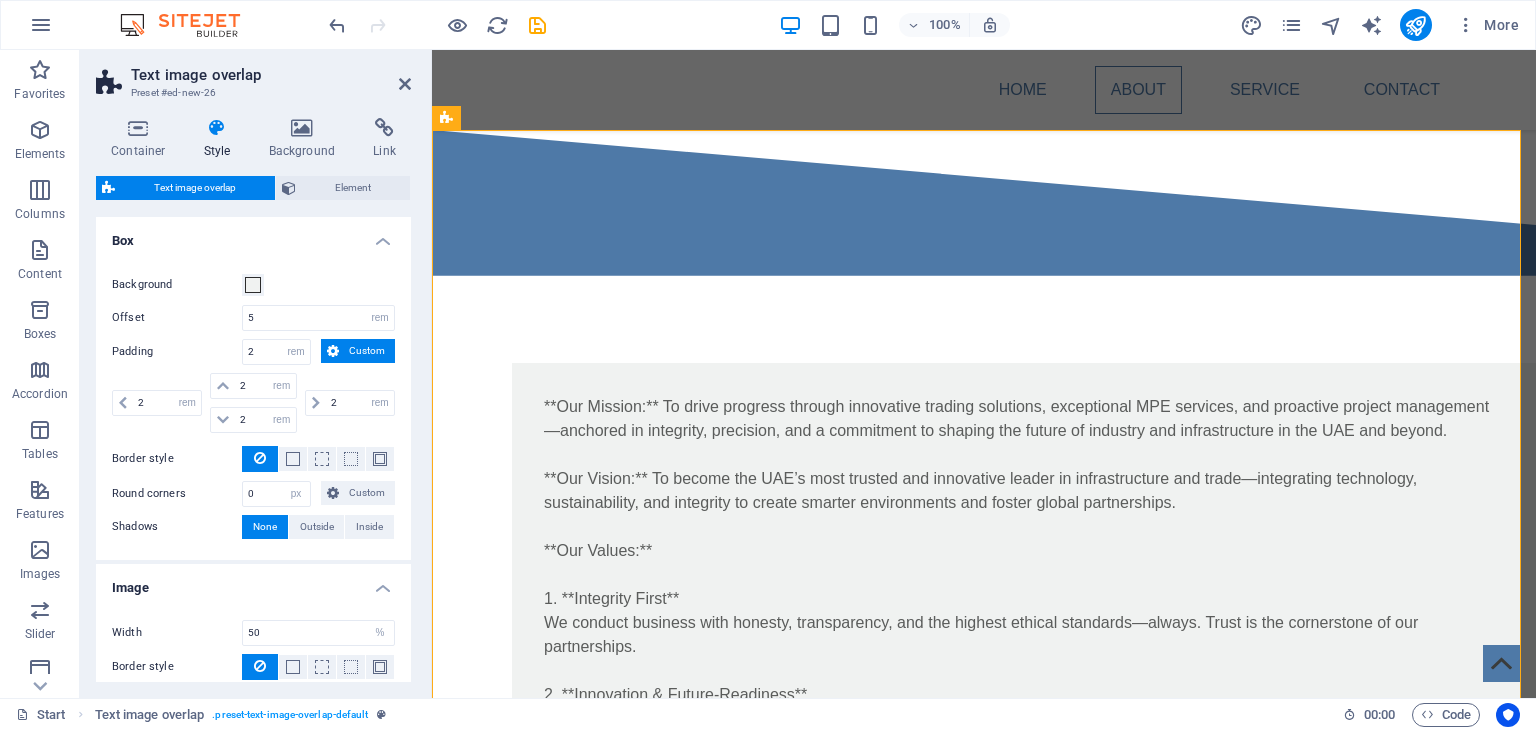 click on "Custom" at bounding box center [367, 351] 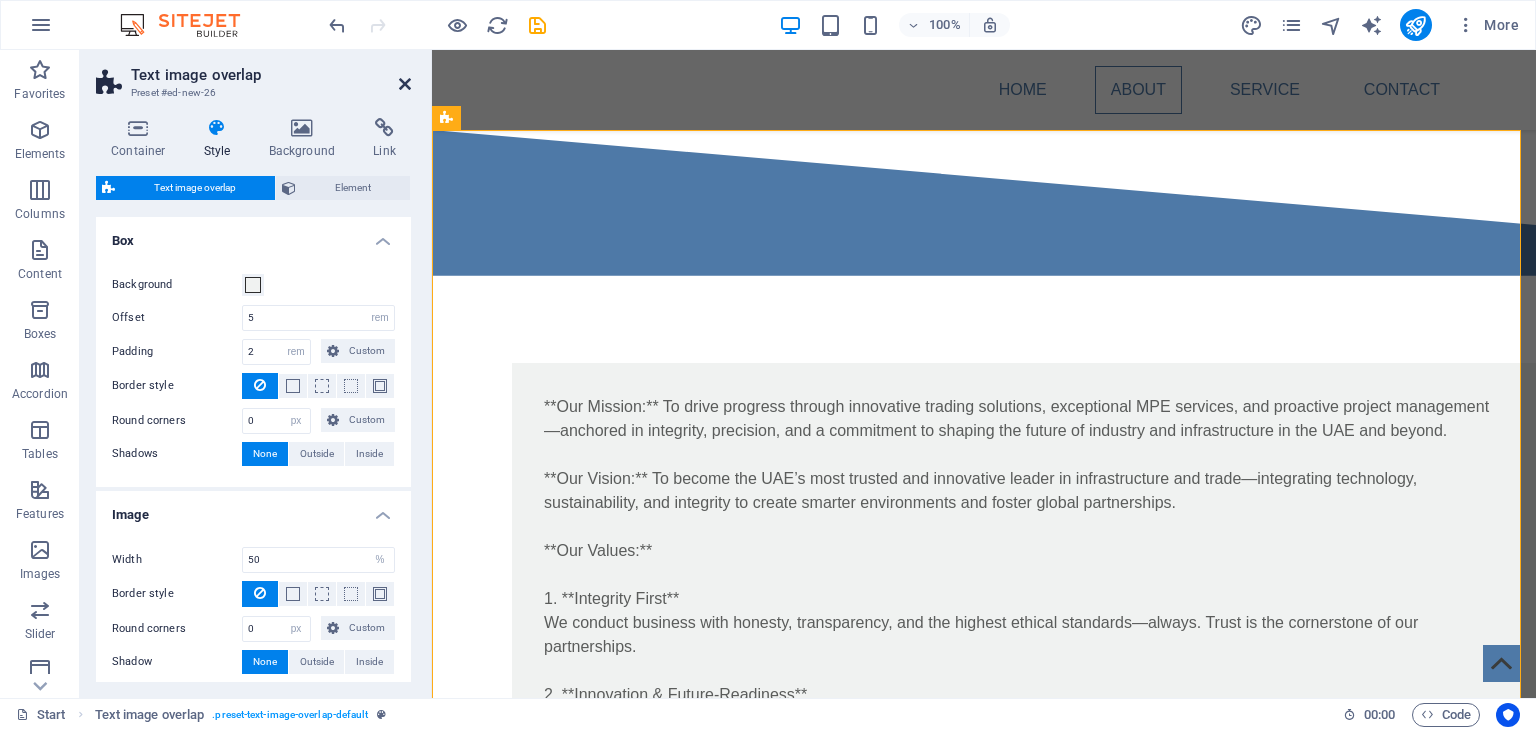 click at bounding box center (405, 84) 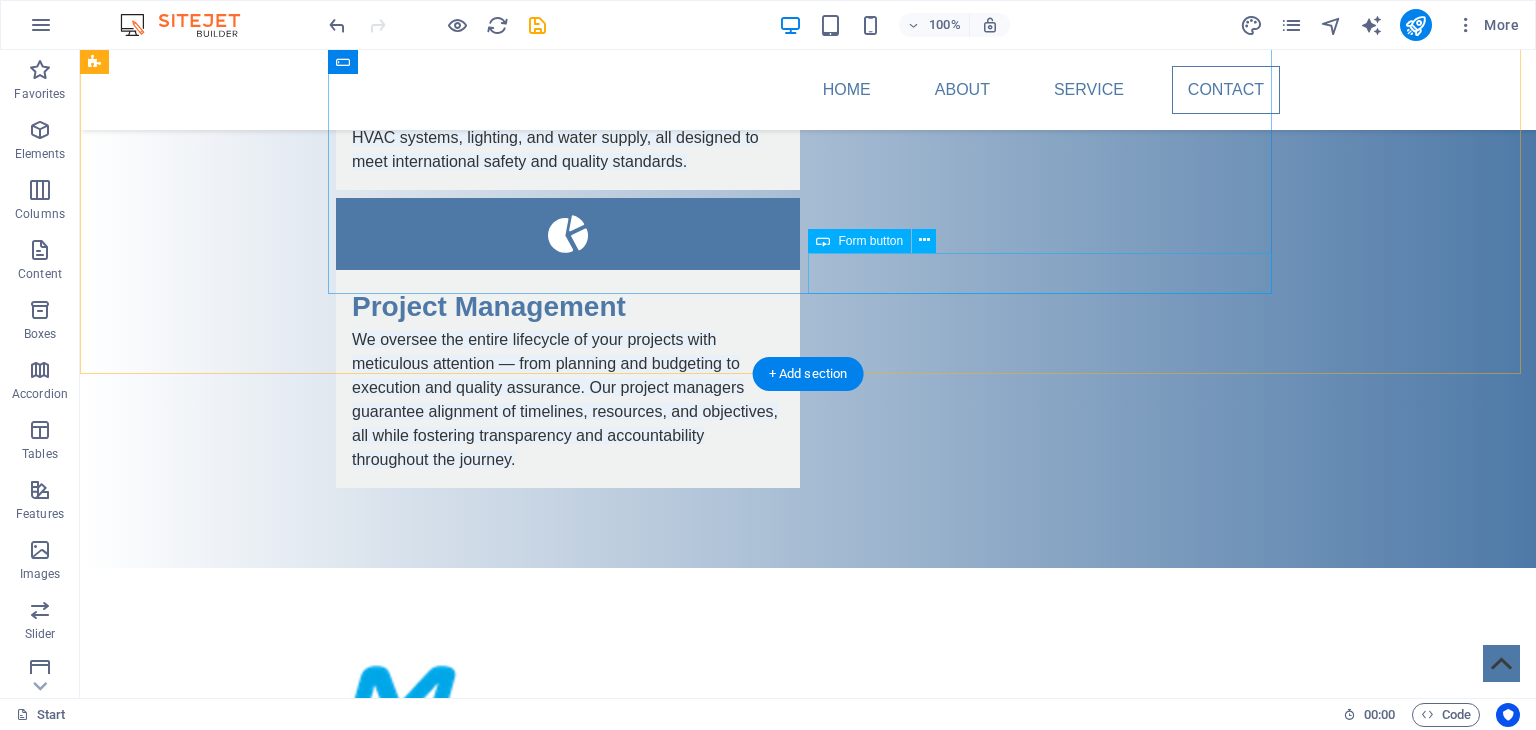 scroll, scrollTop: 2418, scrollLeft: 0, axis: vertical 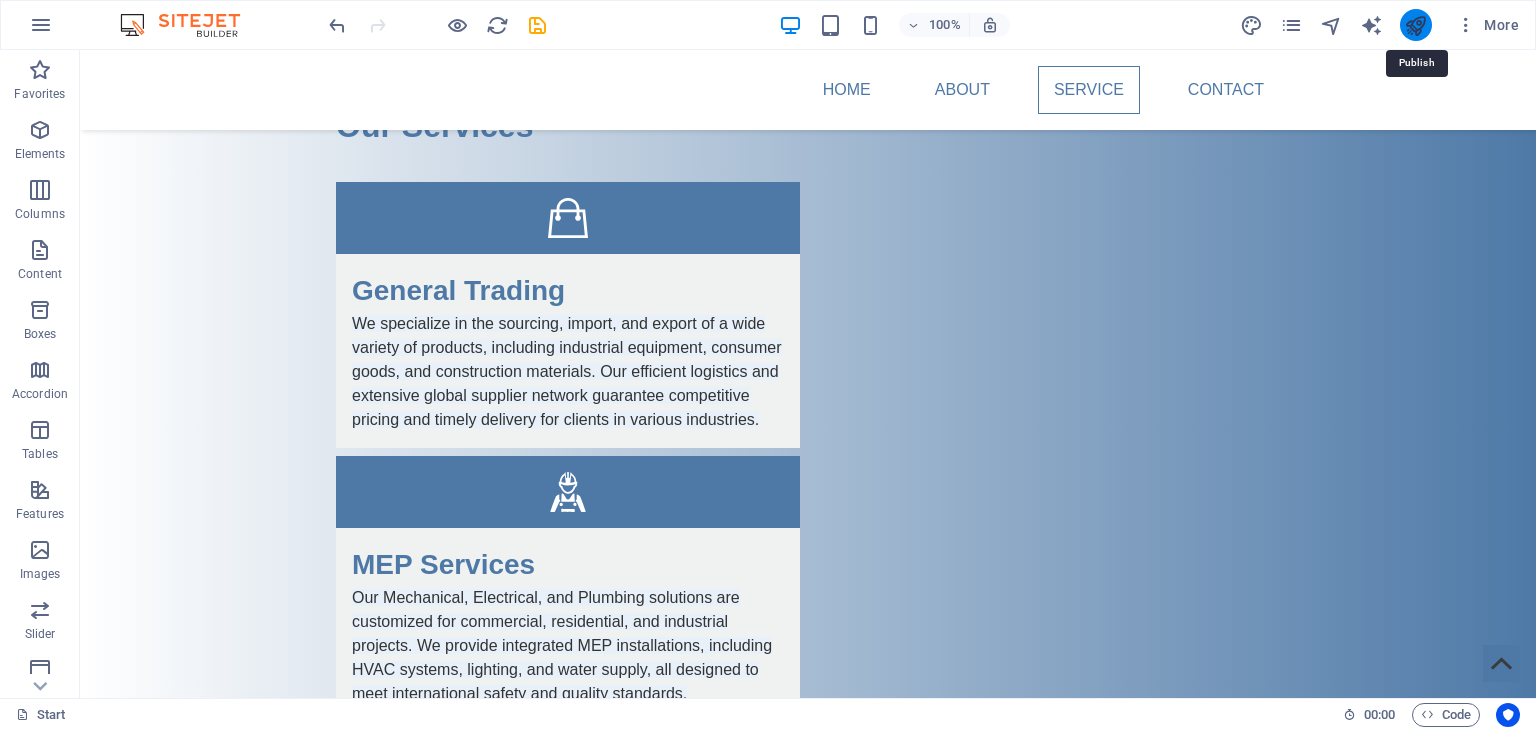 click at bounding box center (1415, 25) 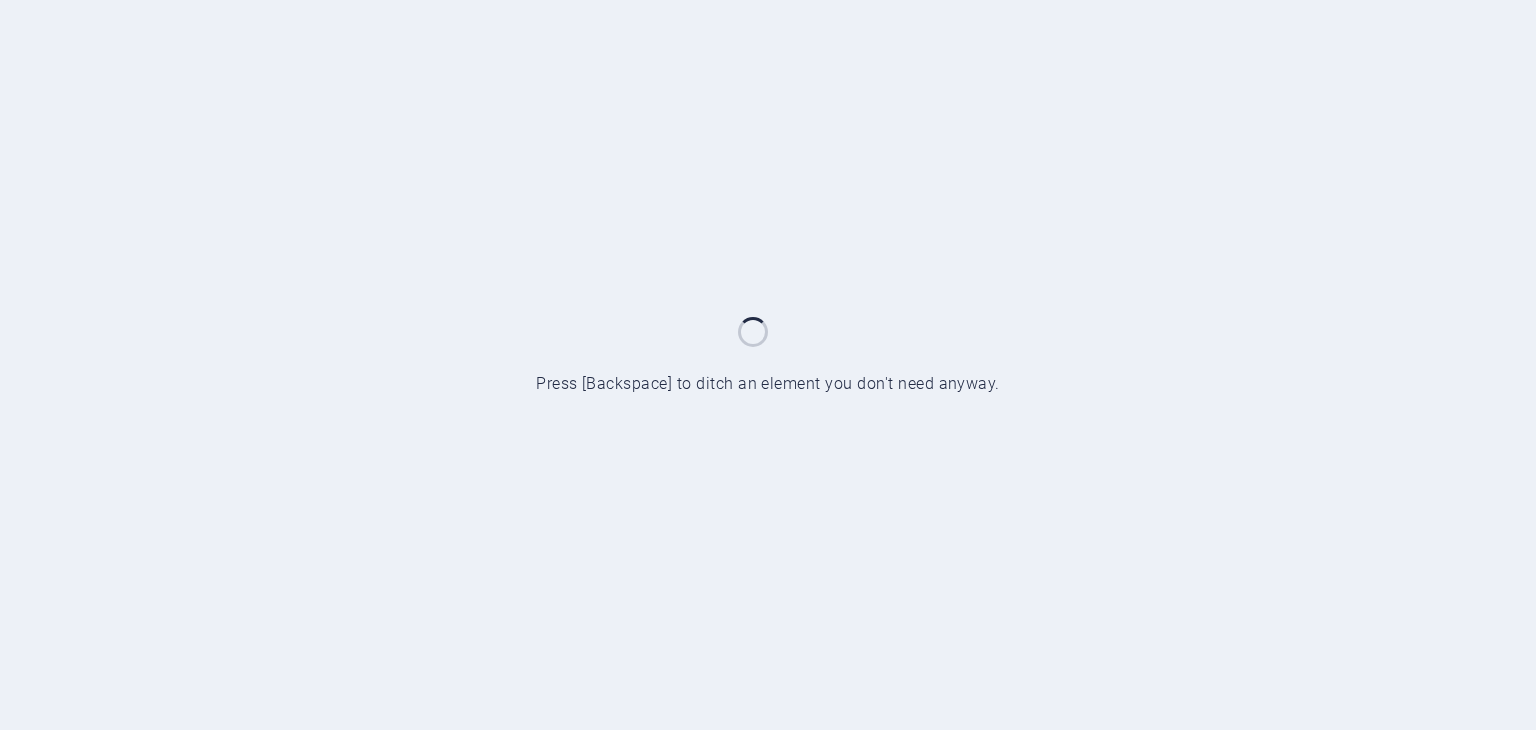 scroll, scrollTop: 0, scrollLeft: 0, axis: both 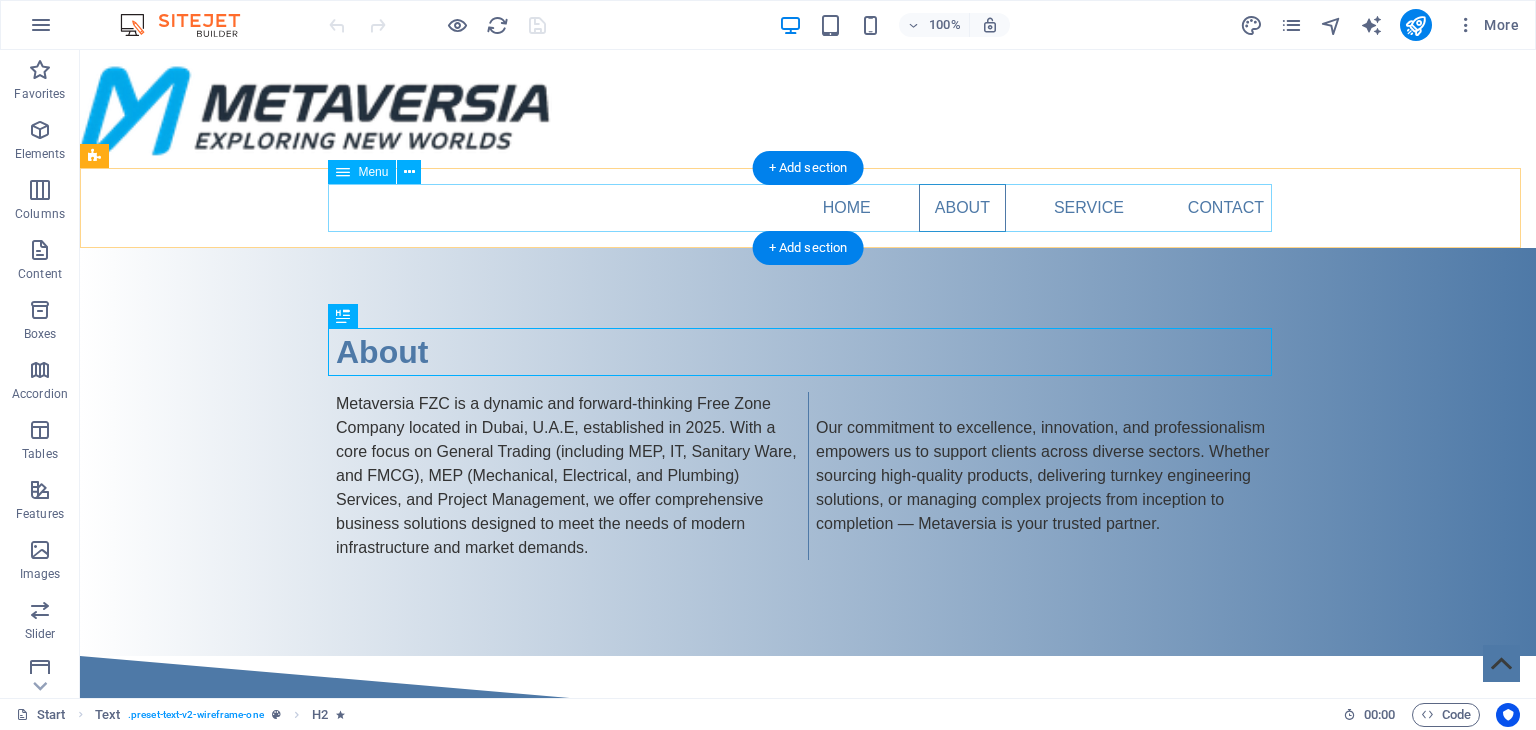 click on "Home About Service Contact" at bounding box center (808, 208) 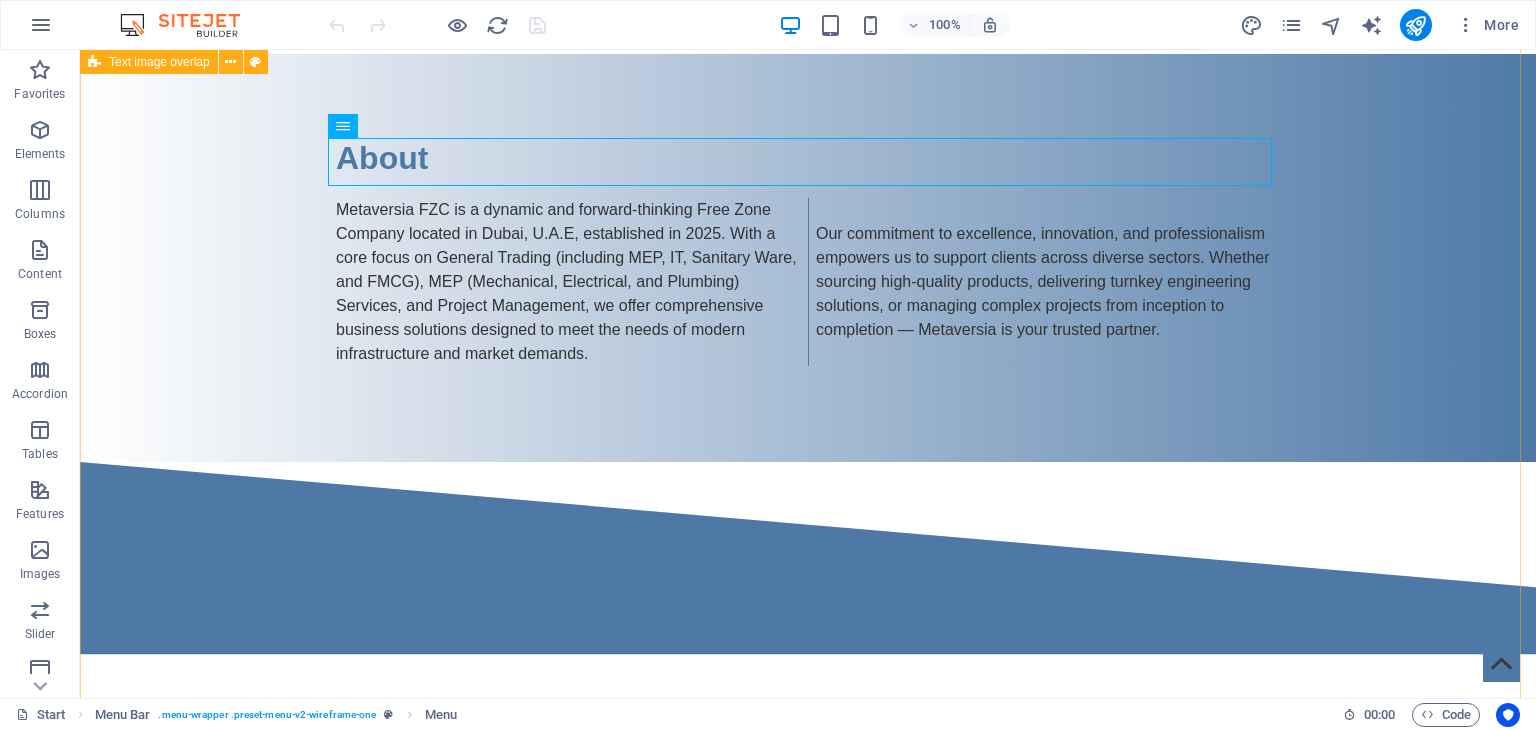 scroll, scrollTop: 0, scrollLeft: 0, axis: both 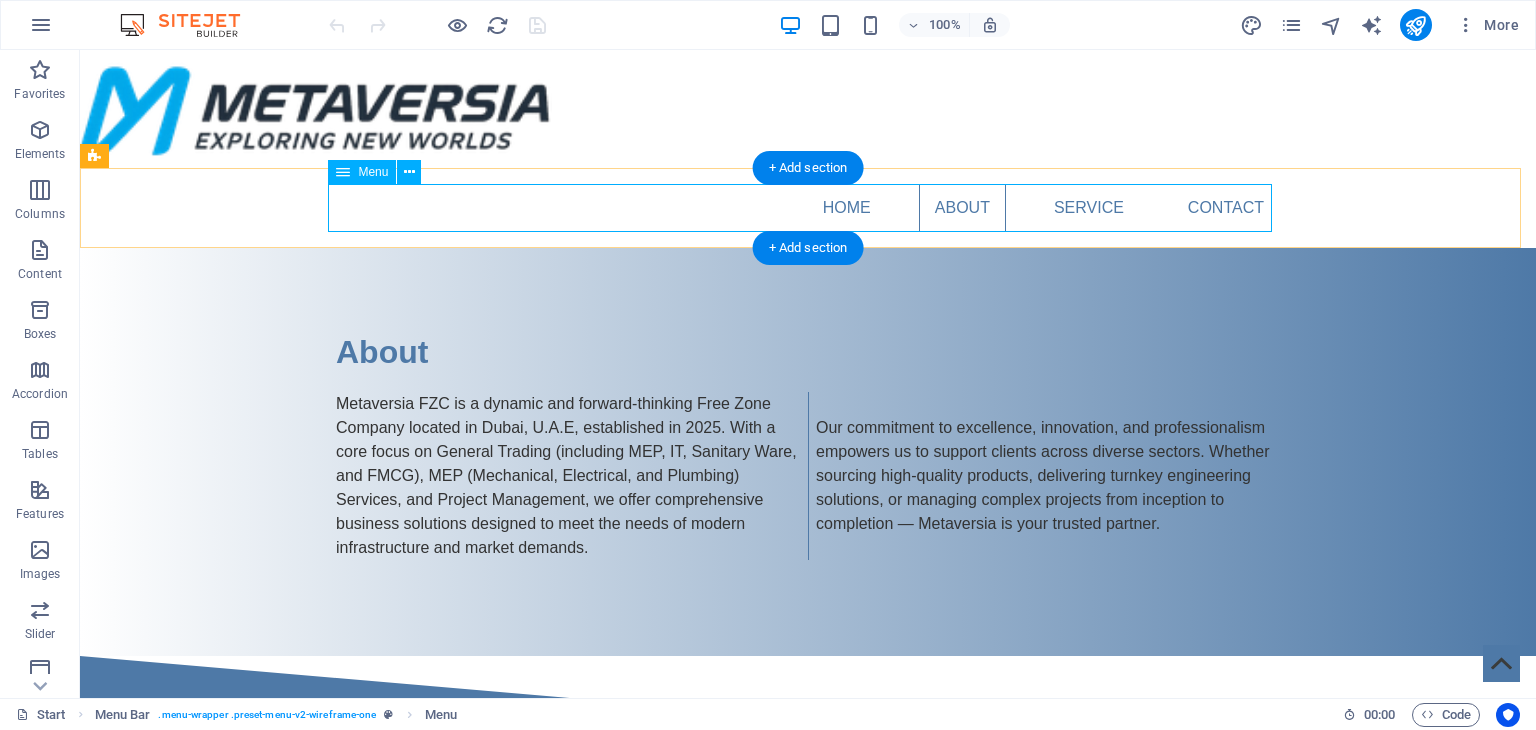 click on "Home About Service Contact" at bounding box center [808, 208] 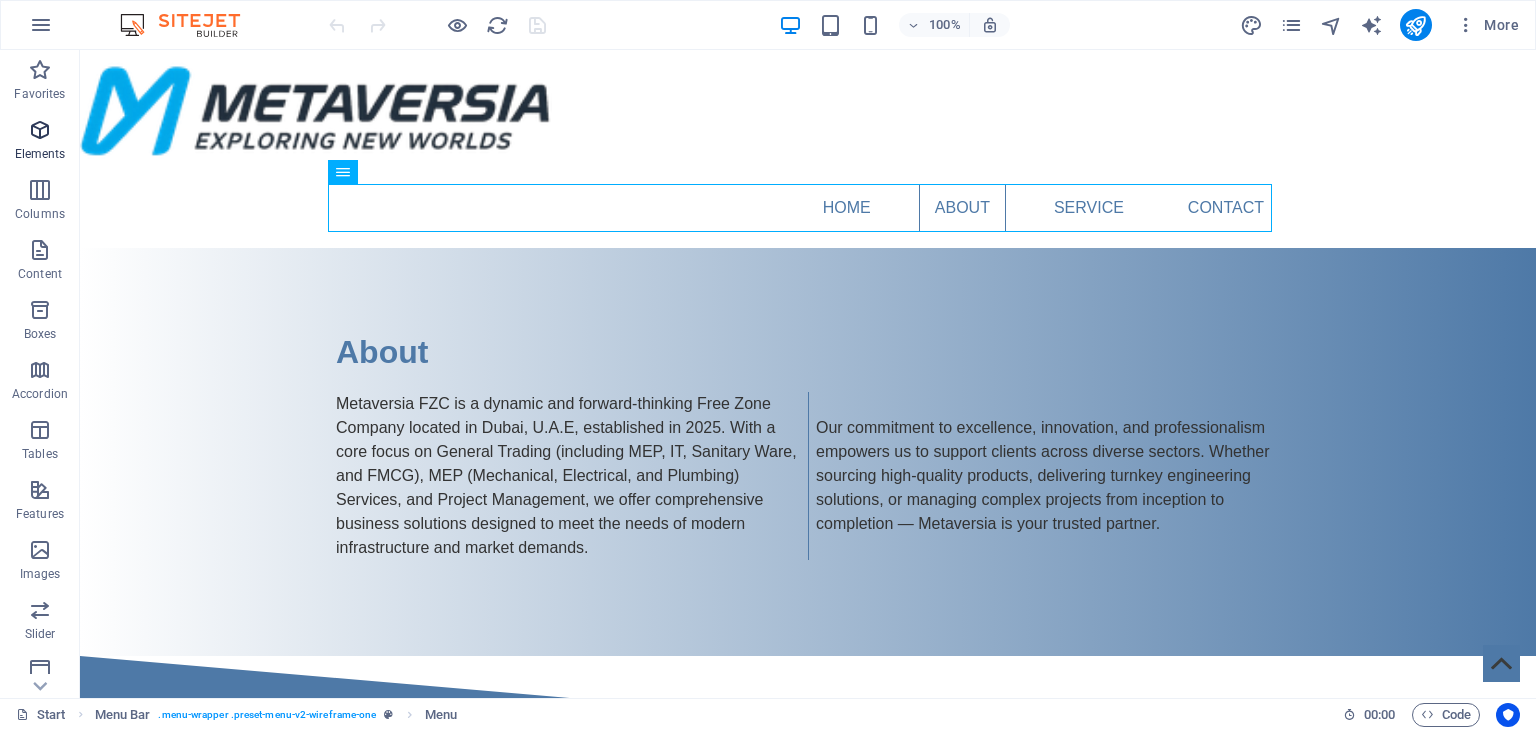 click on "Elements" at bounding box center [40, 154] 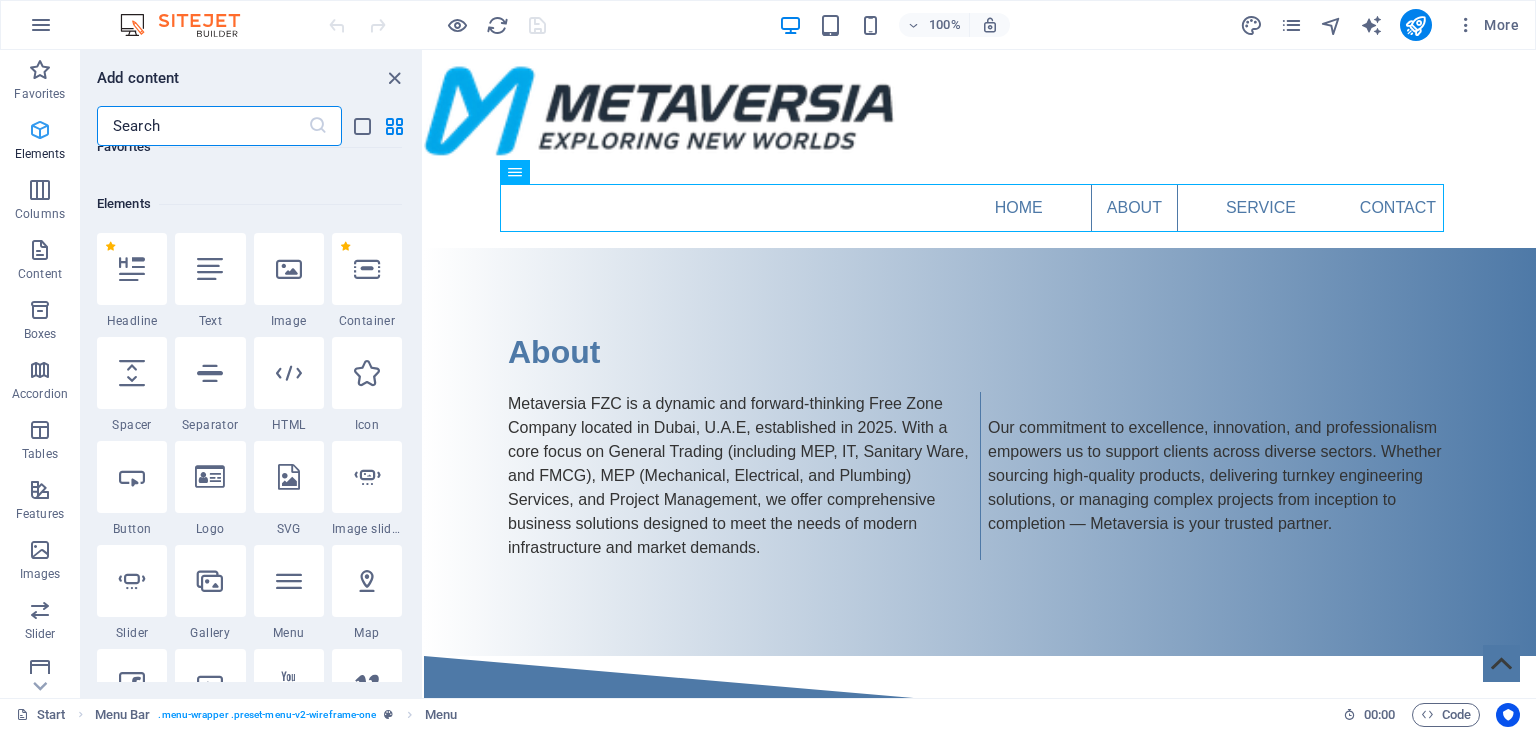 scroll, scrollTop: 212, scrollLeft: 0, axis: vertical 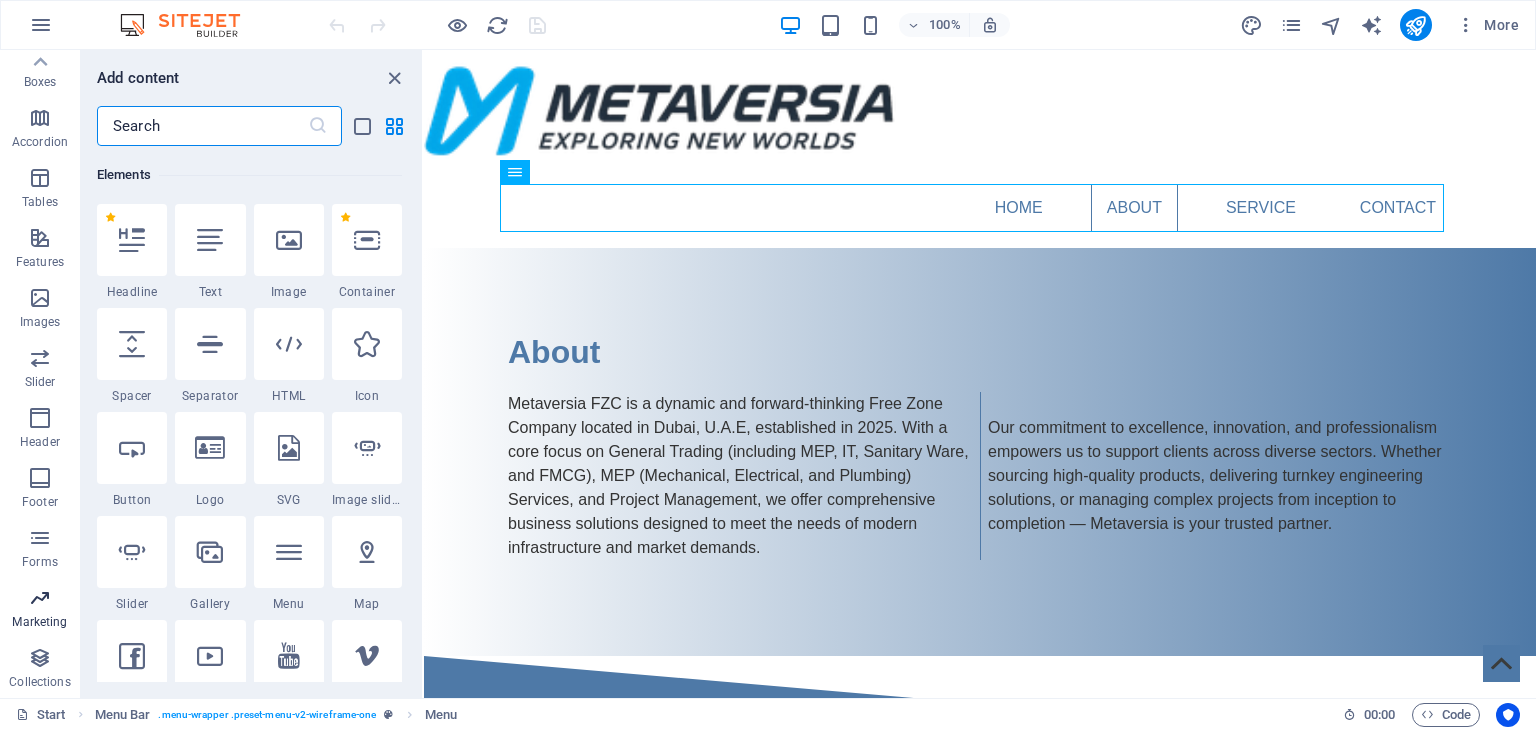 click on "Marketing" at bounding box center [39, 622] 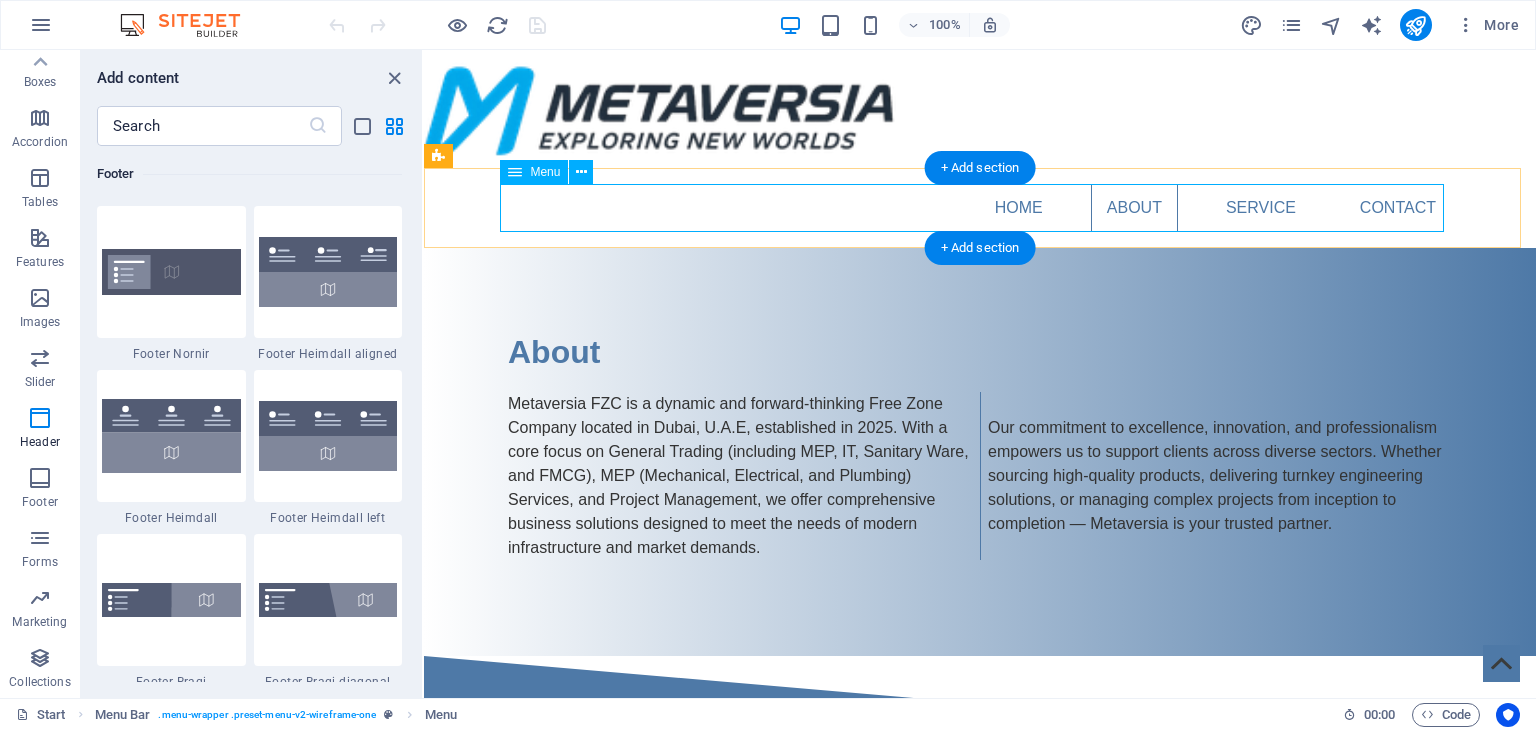scroll, scrollTop: 13088, scrollLeft: 0, axis: vertical 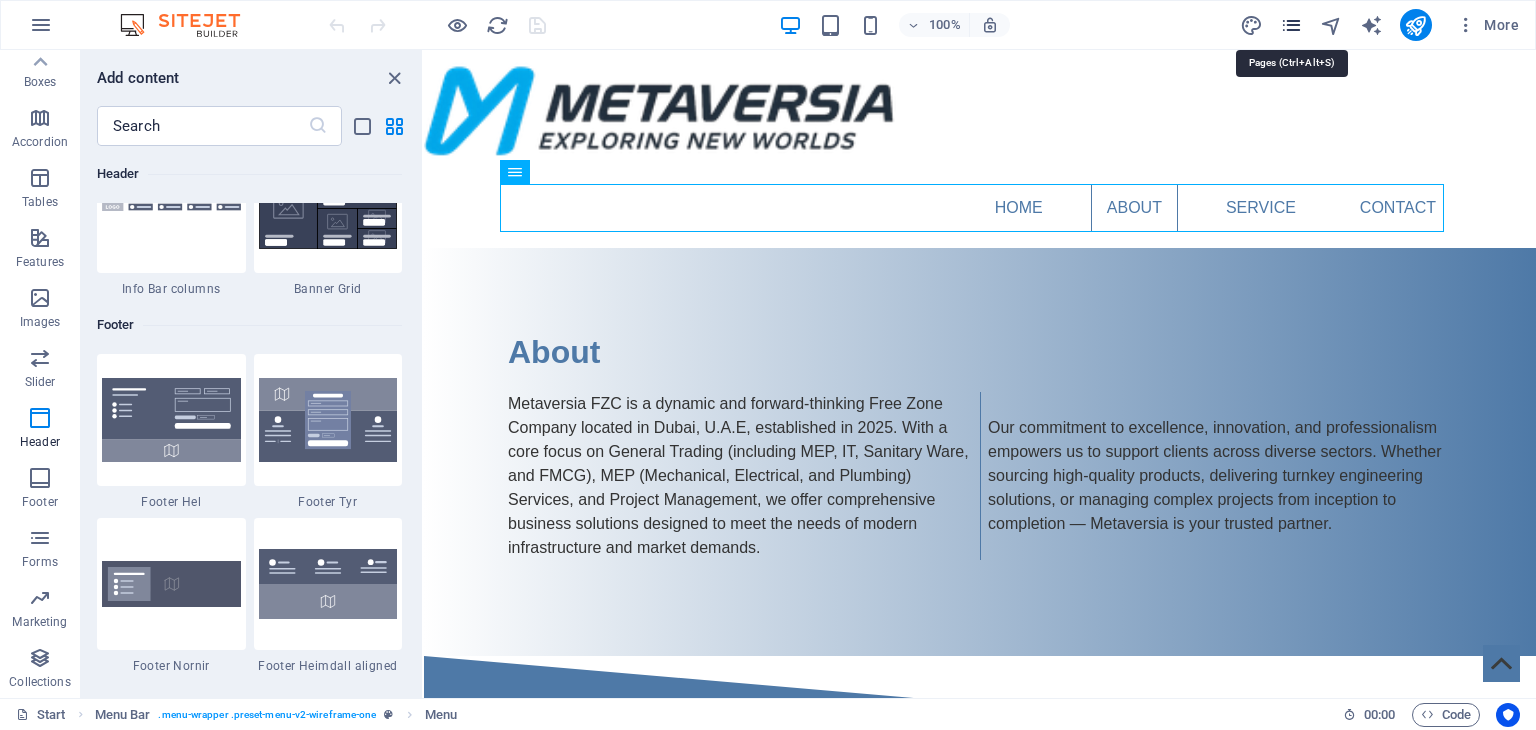 click at bounding box center (1291, 25) 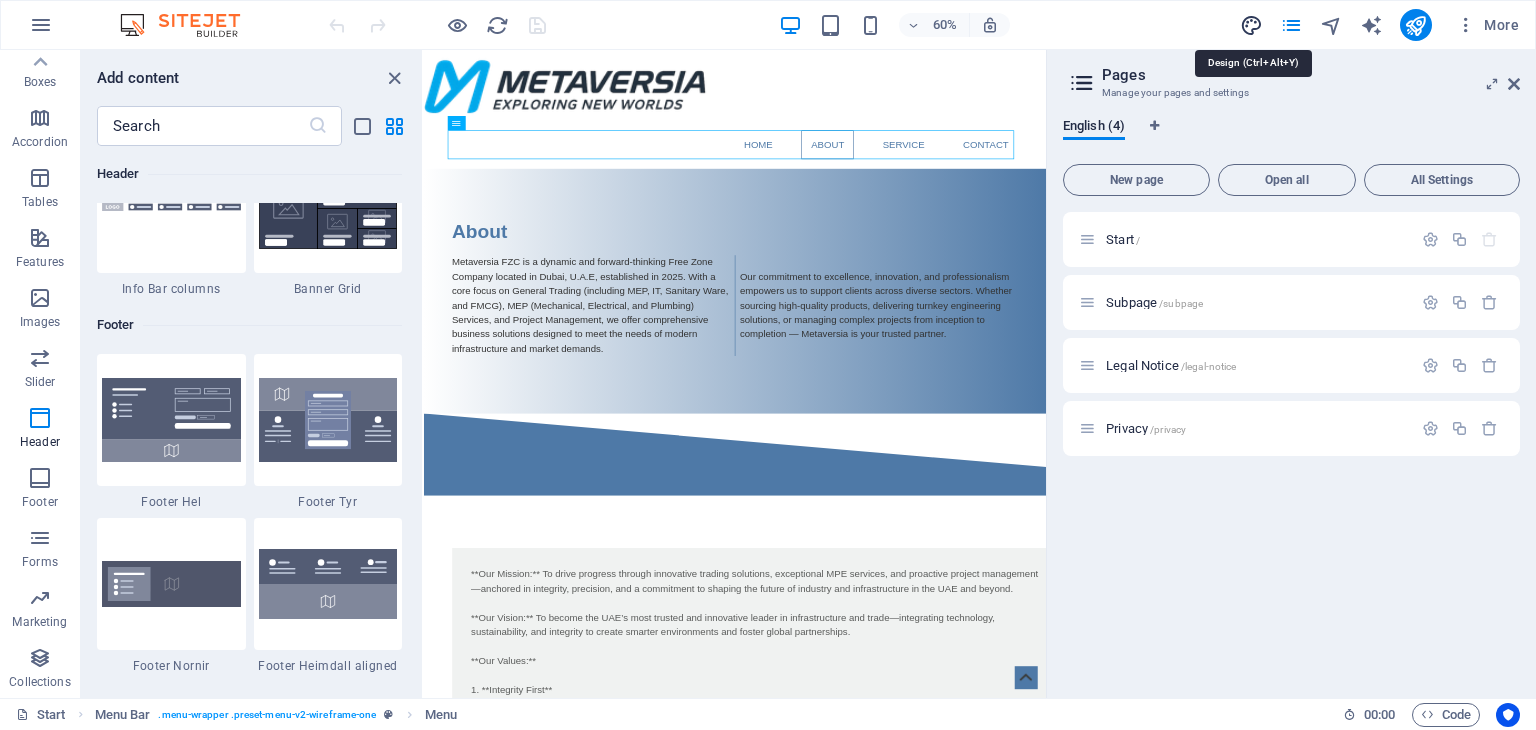 click at bounding box center (1251, 25) 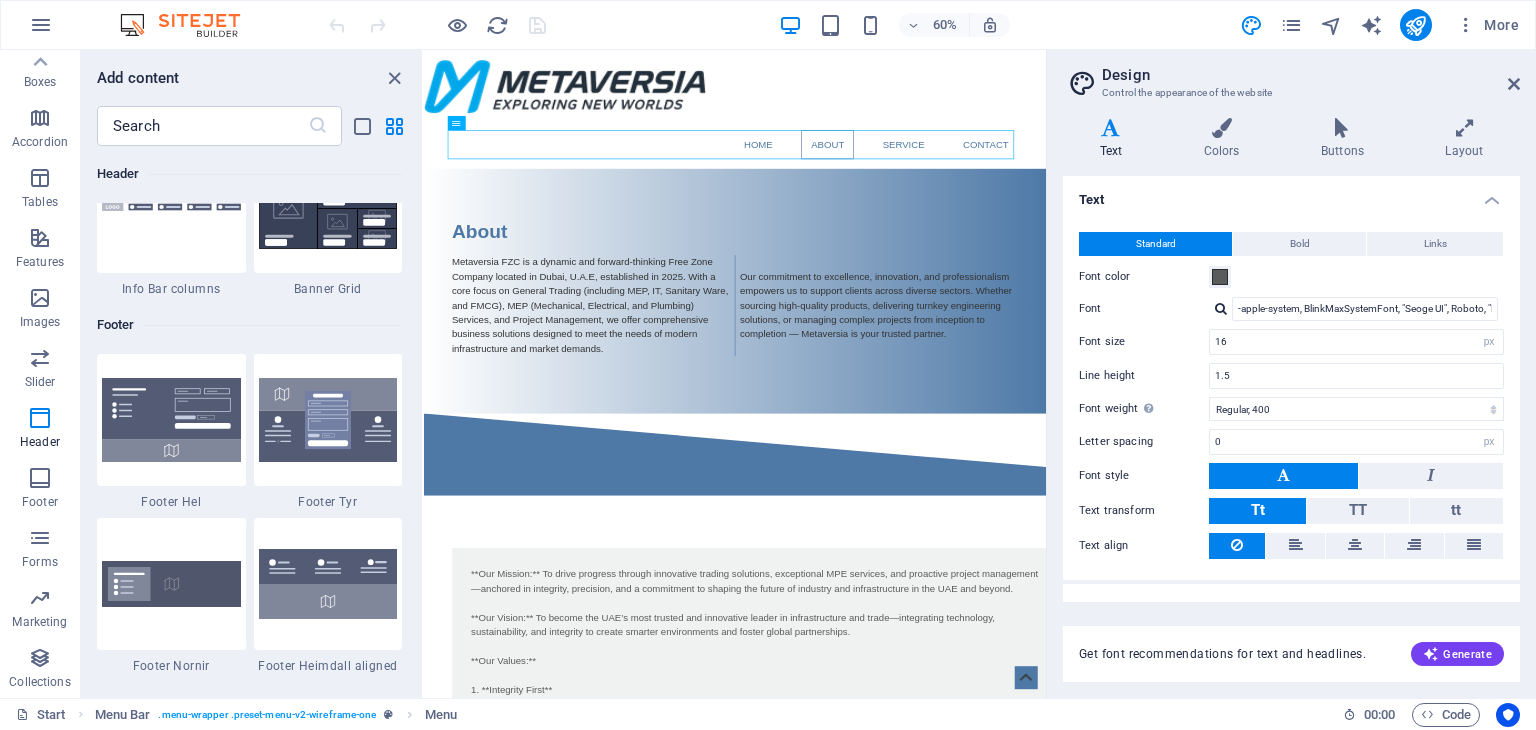 scroll, scrollTop: 27, scrollLeft: 0, axis: vertical 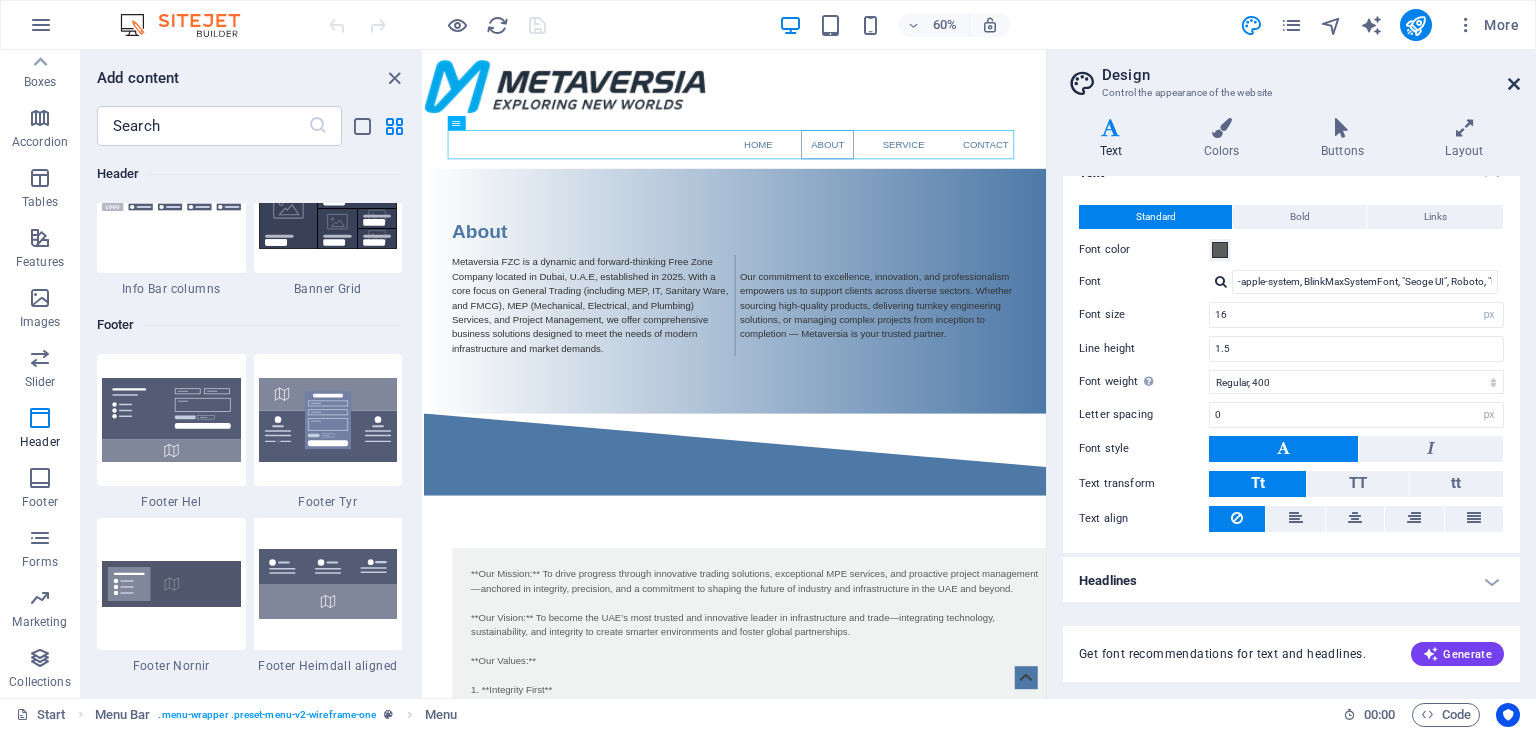 click at bounding box center [1514, 84] 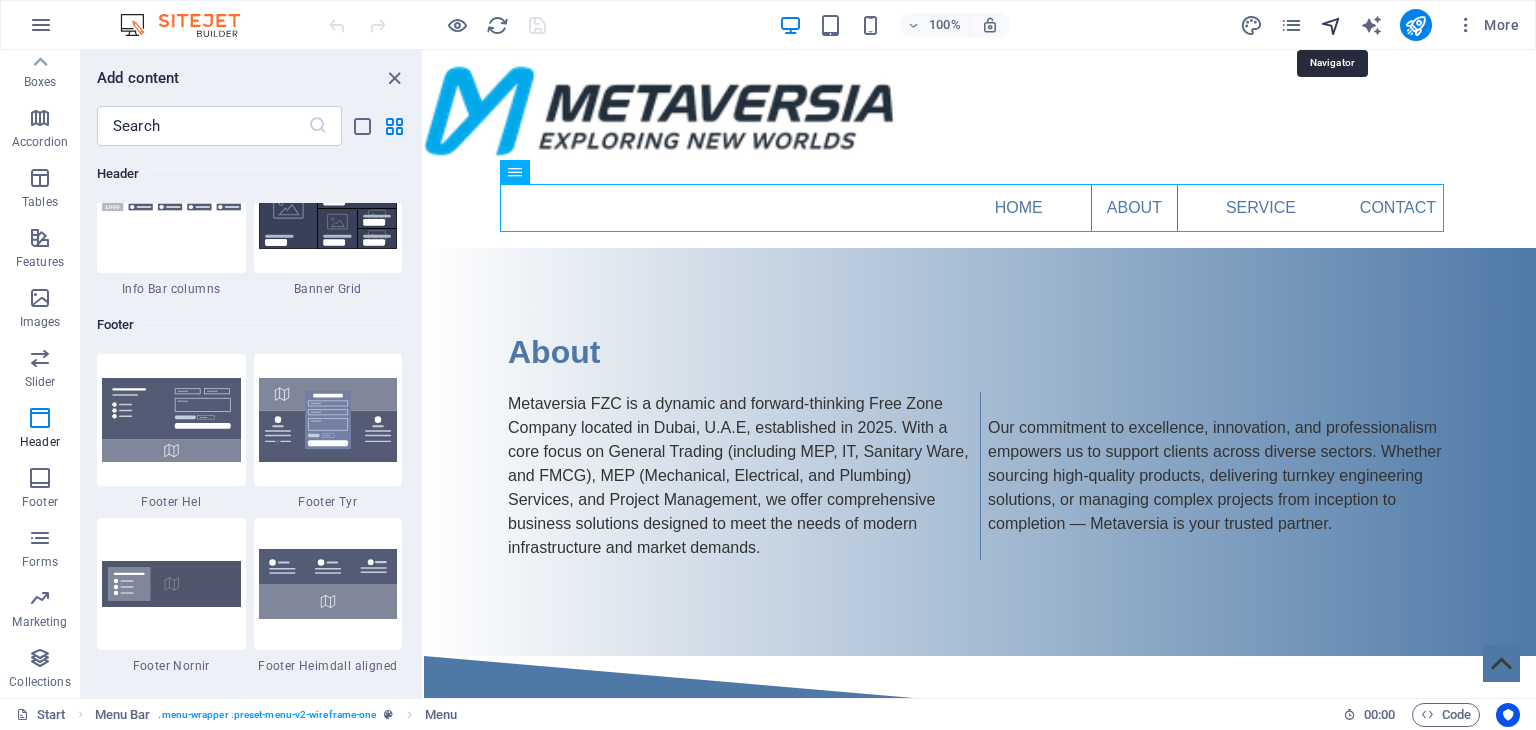click at bounding box center [1331, 25] 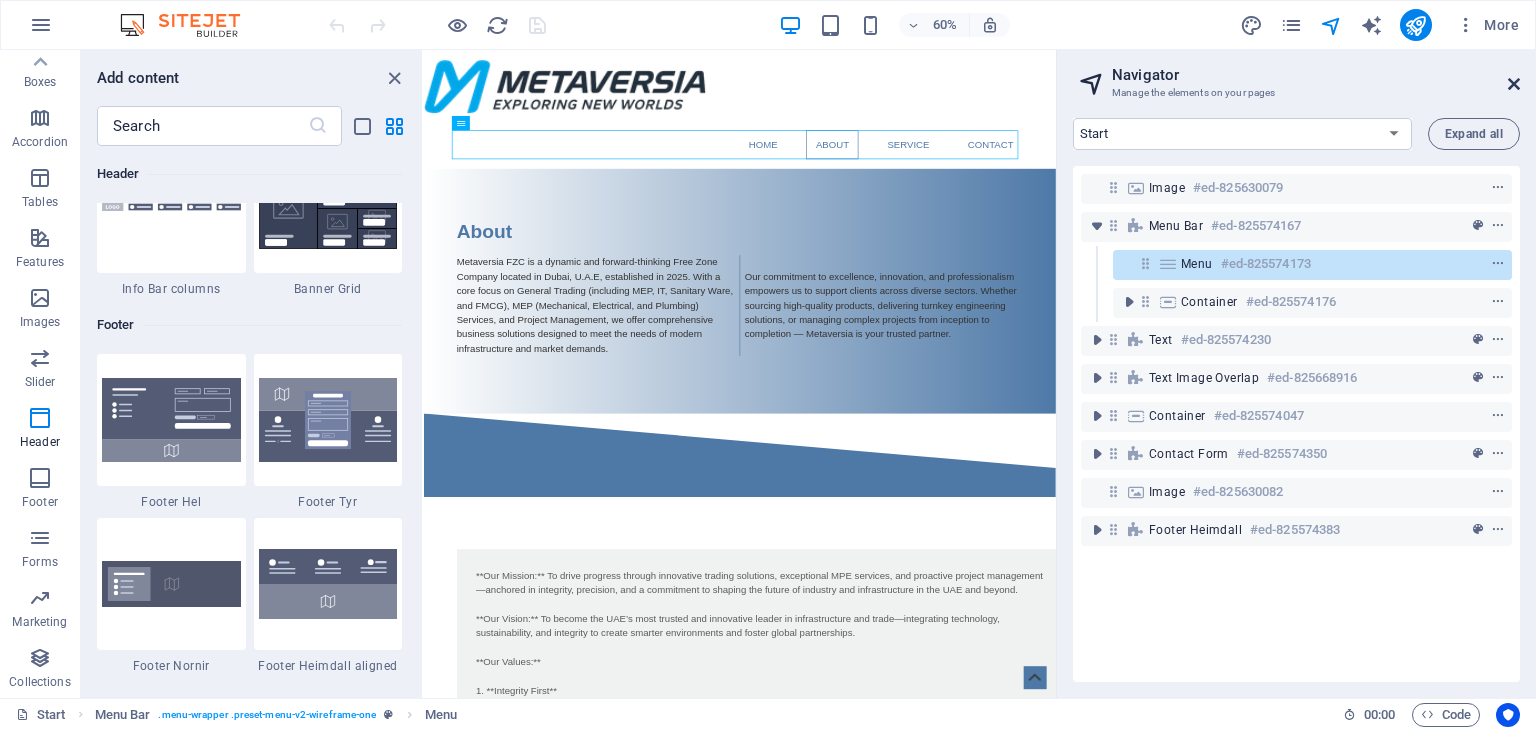 click at bounding box center [1514, 84] 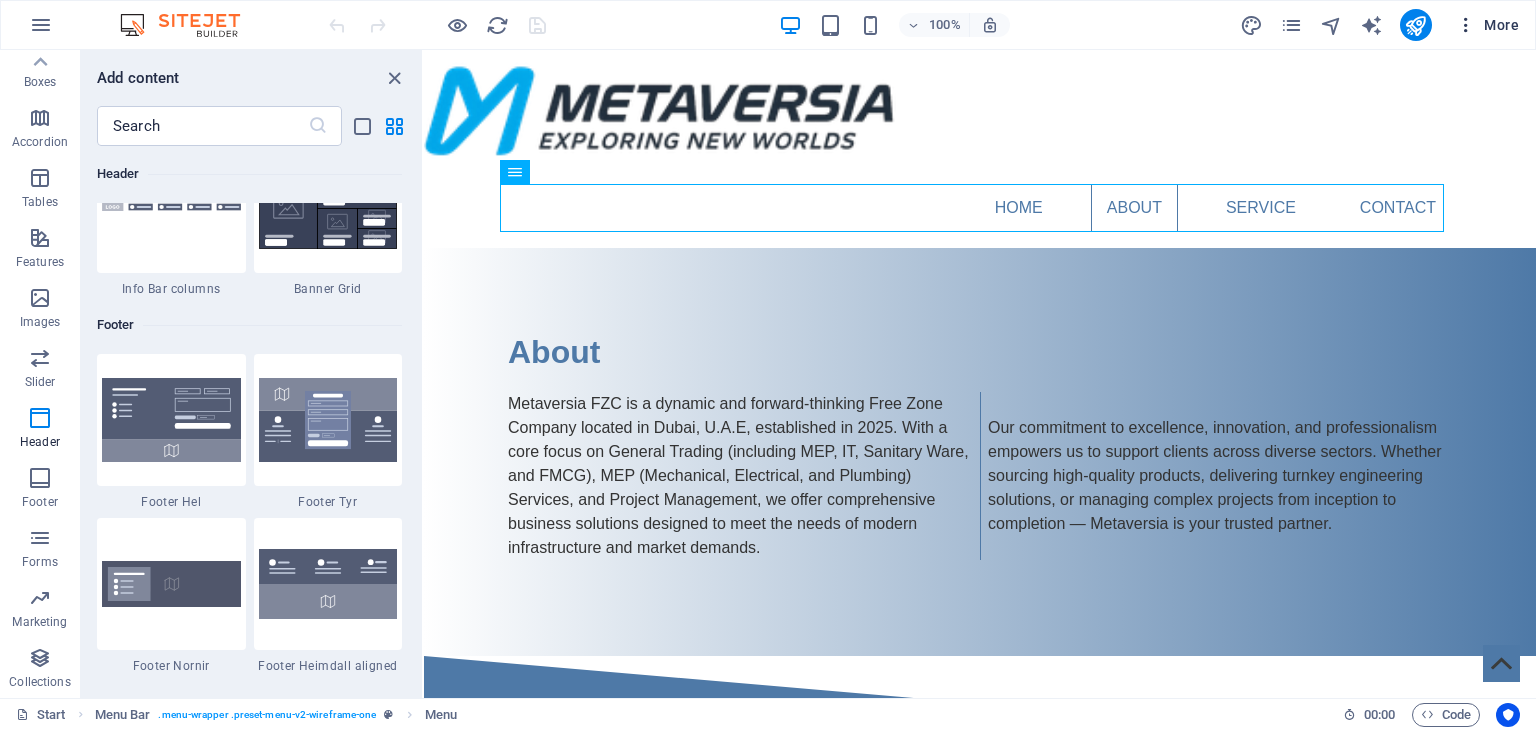 click at bounding box center (1466, 25) 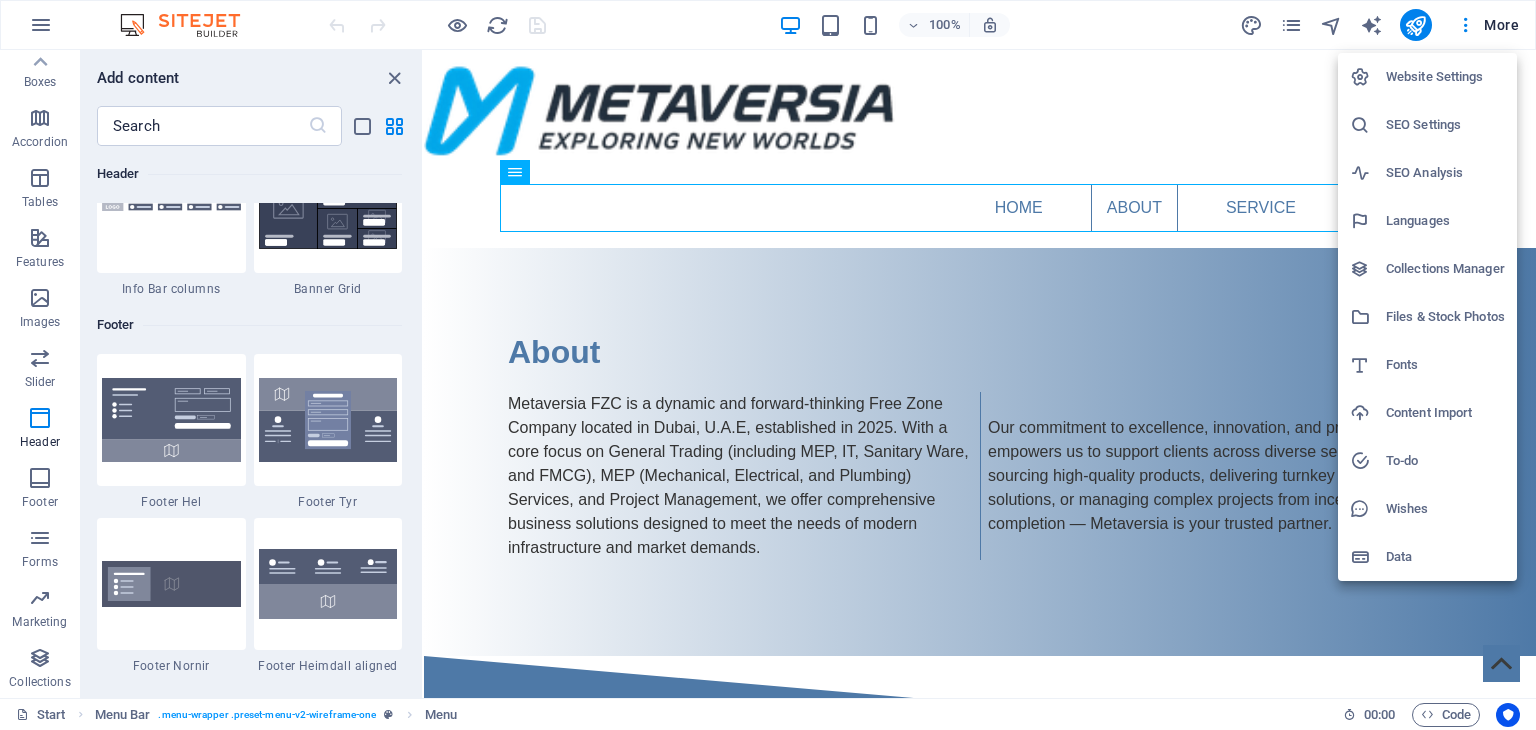 click on "Website Settings" at bounding box center (1445, 77) 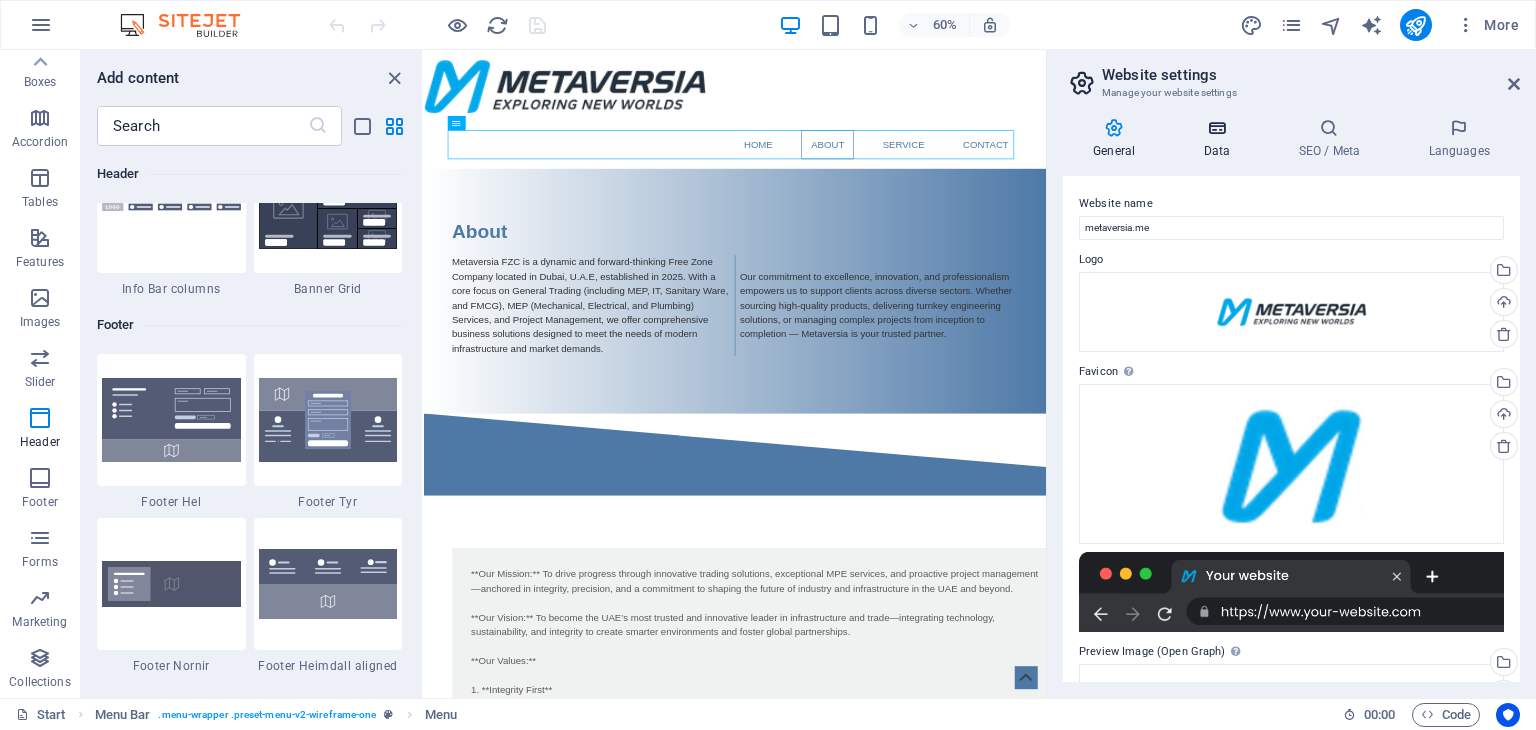 click on "Data" at bounding box center (1220, 139) 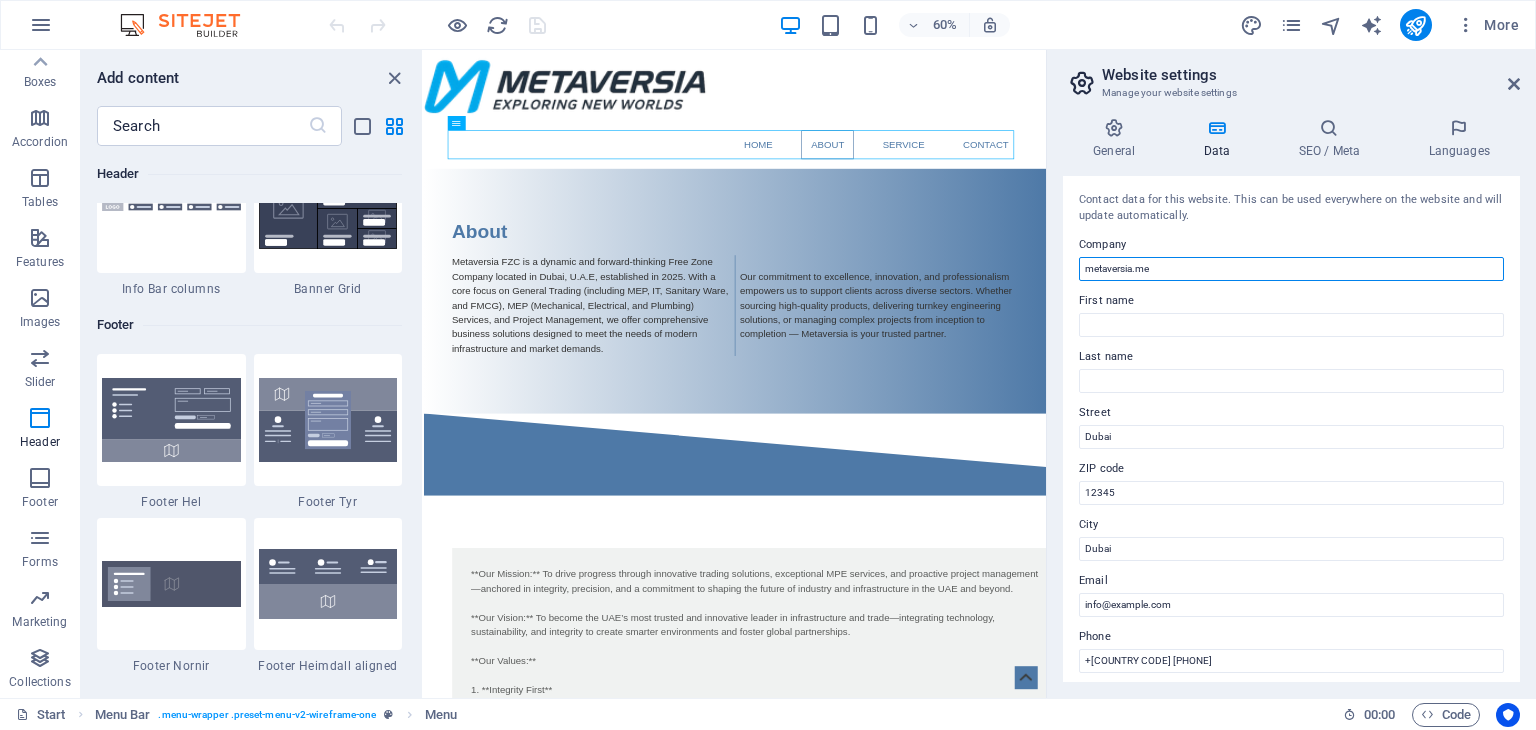 click on "metaversia.me" at bounding box center [1291, 269] 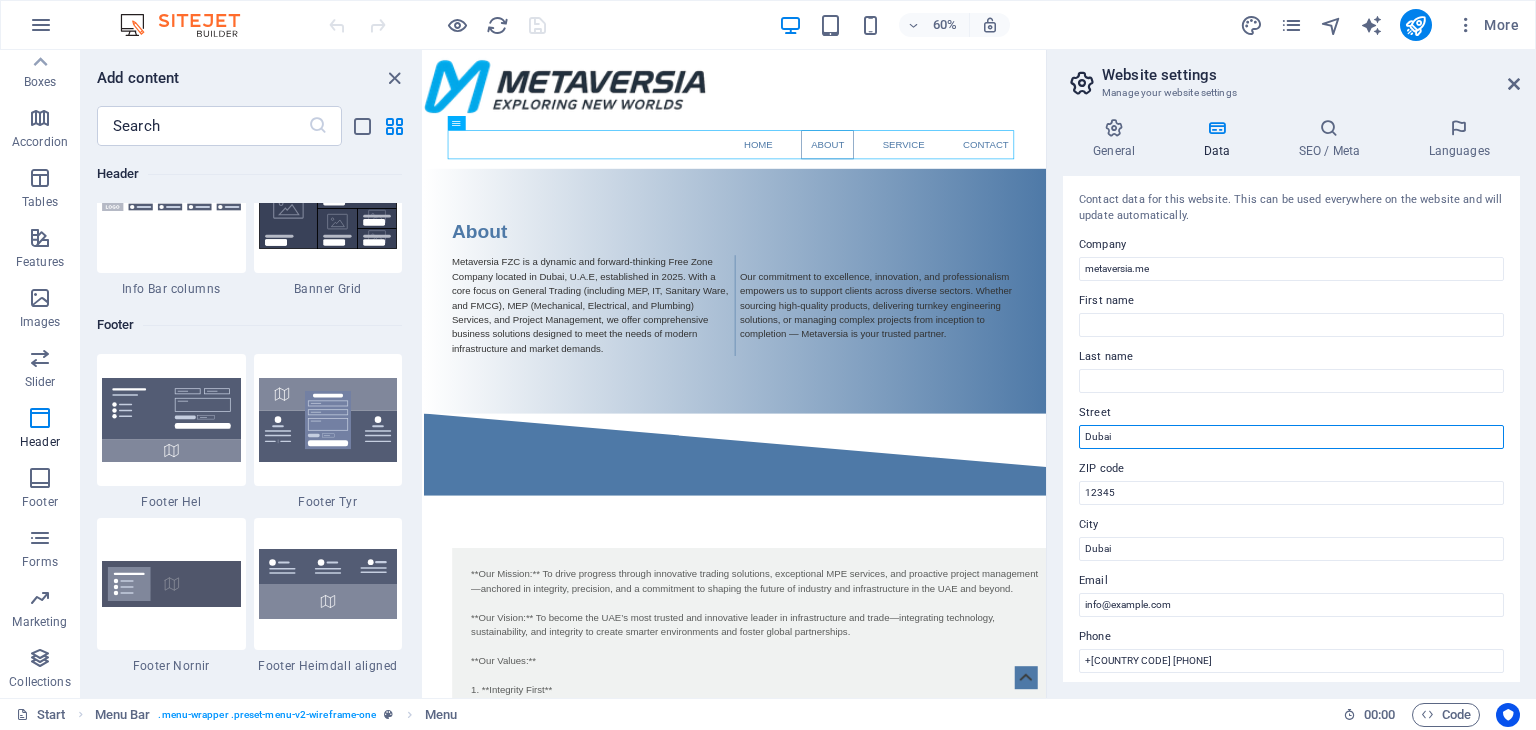 click on "Dubai" at bounding box center (1291, 437) 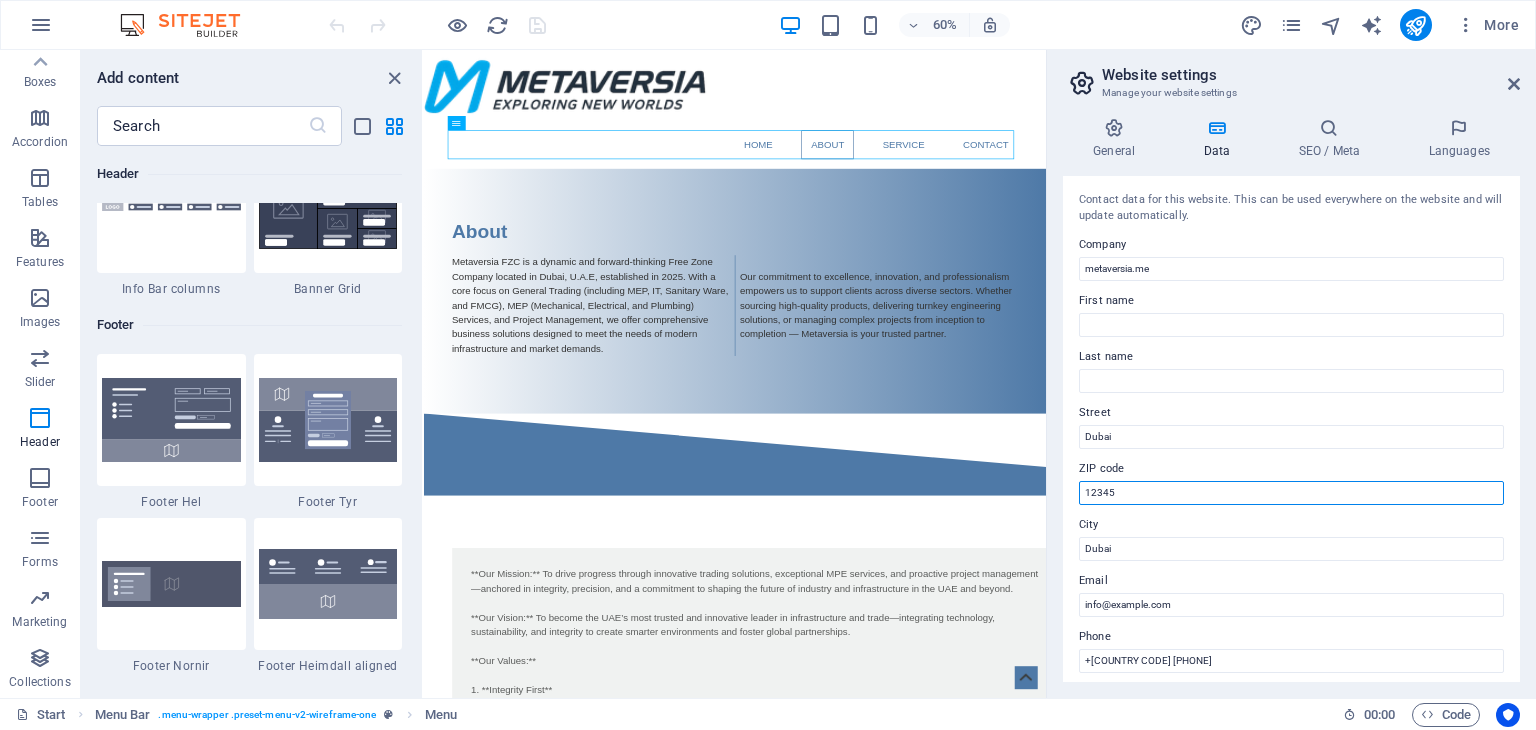 click on "12345" at bounding box center [1291, 493] 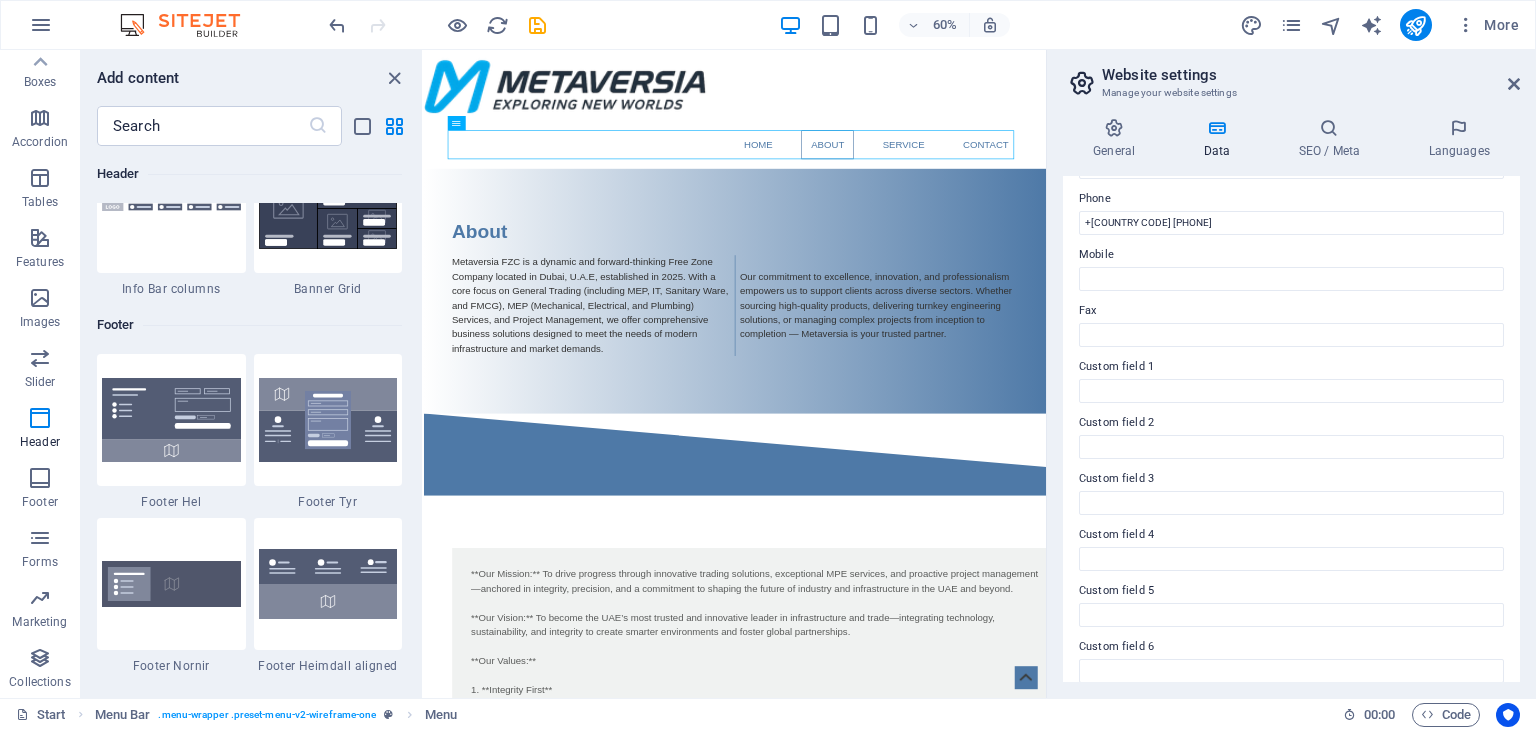 scroll, scrollTop: 454, scrollLeft: 0, axis: vertical 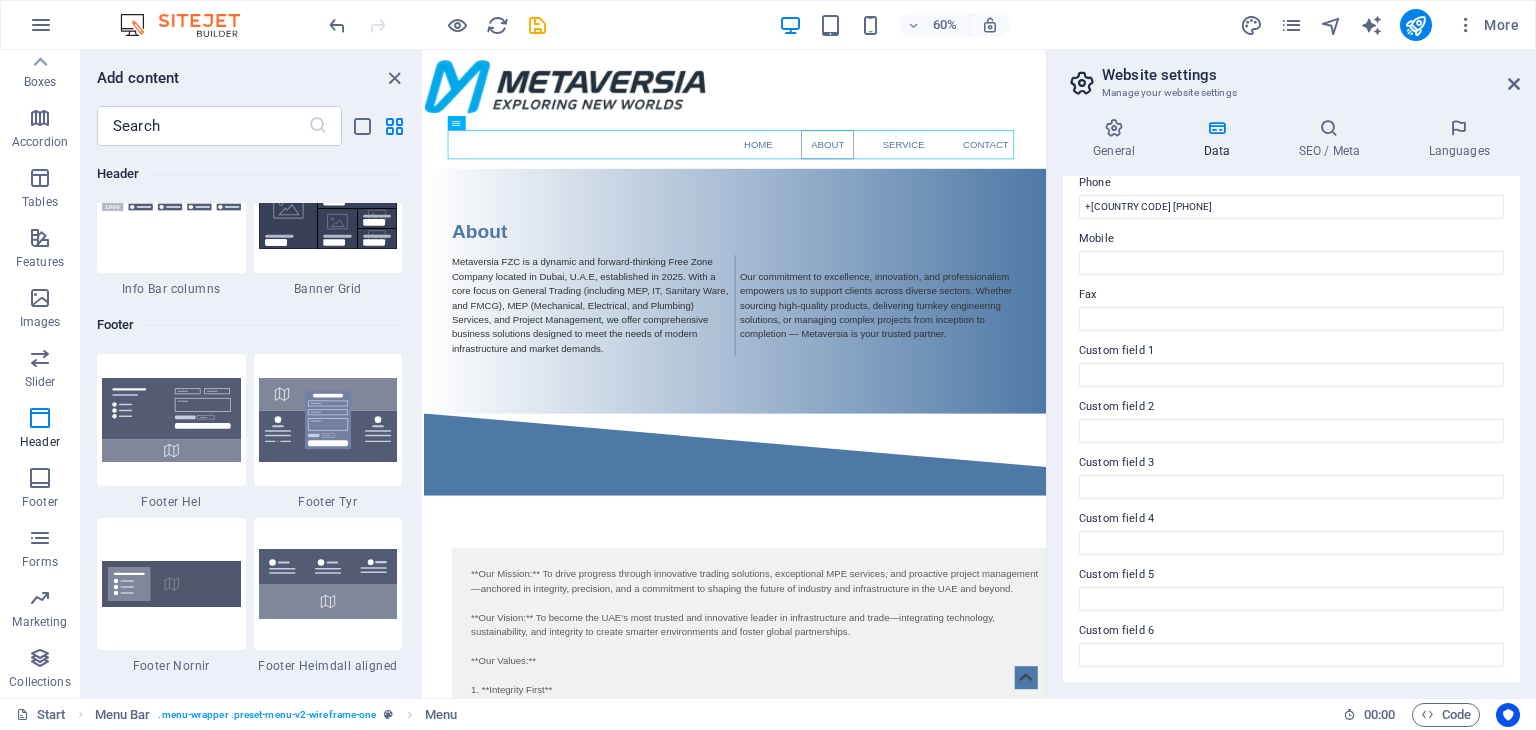 type 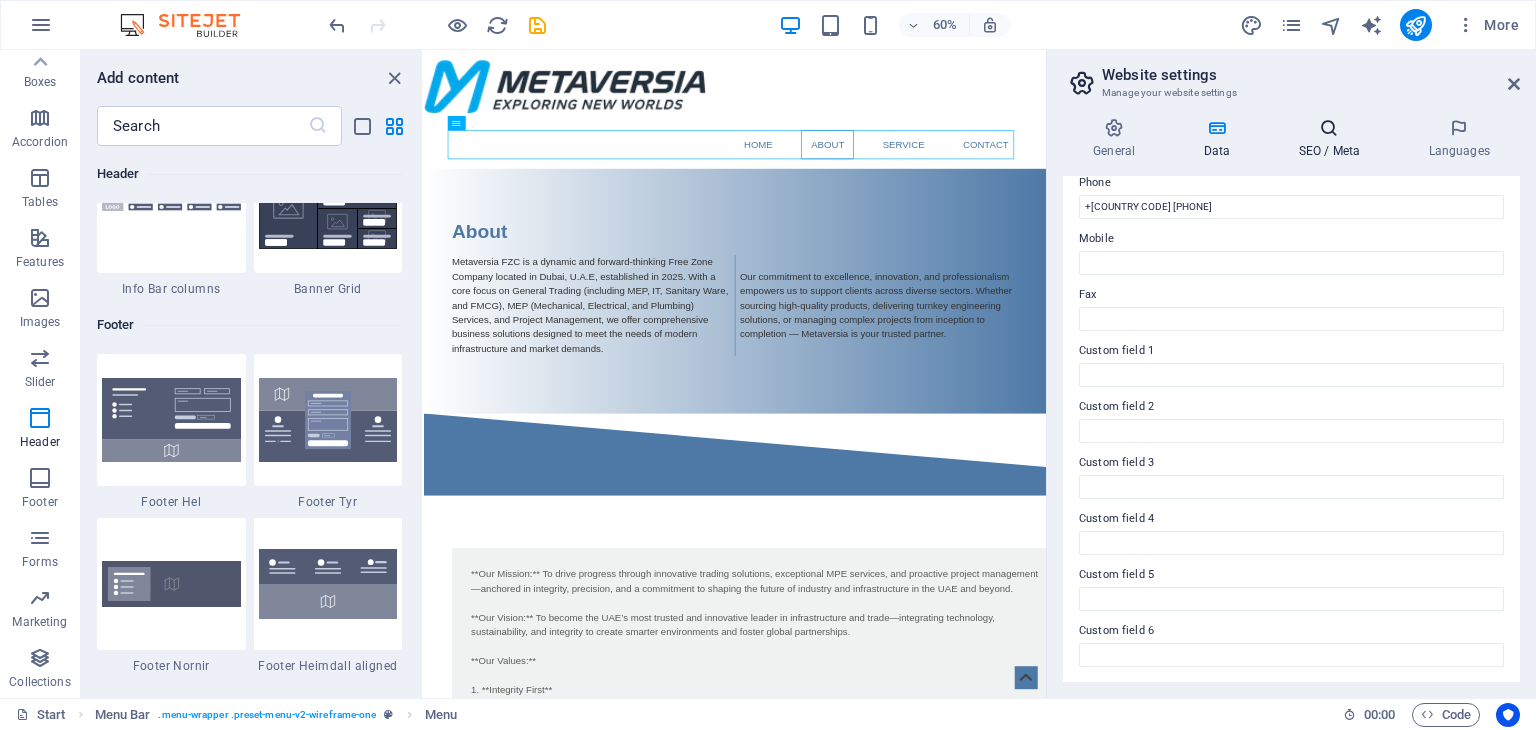 click on "SEO / Meta" at bounding box center [1333, 139] 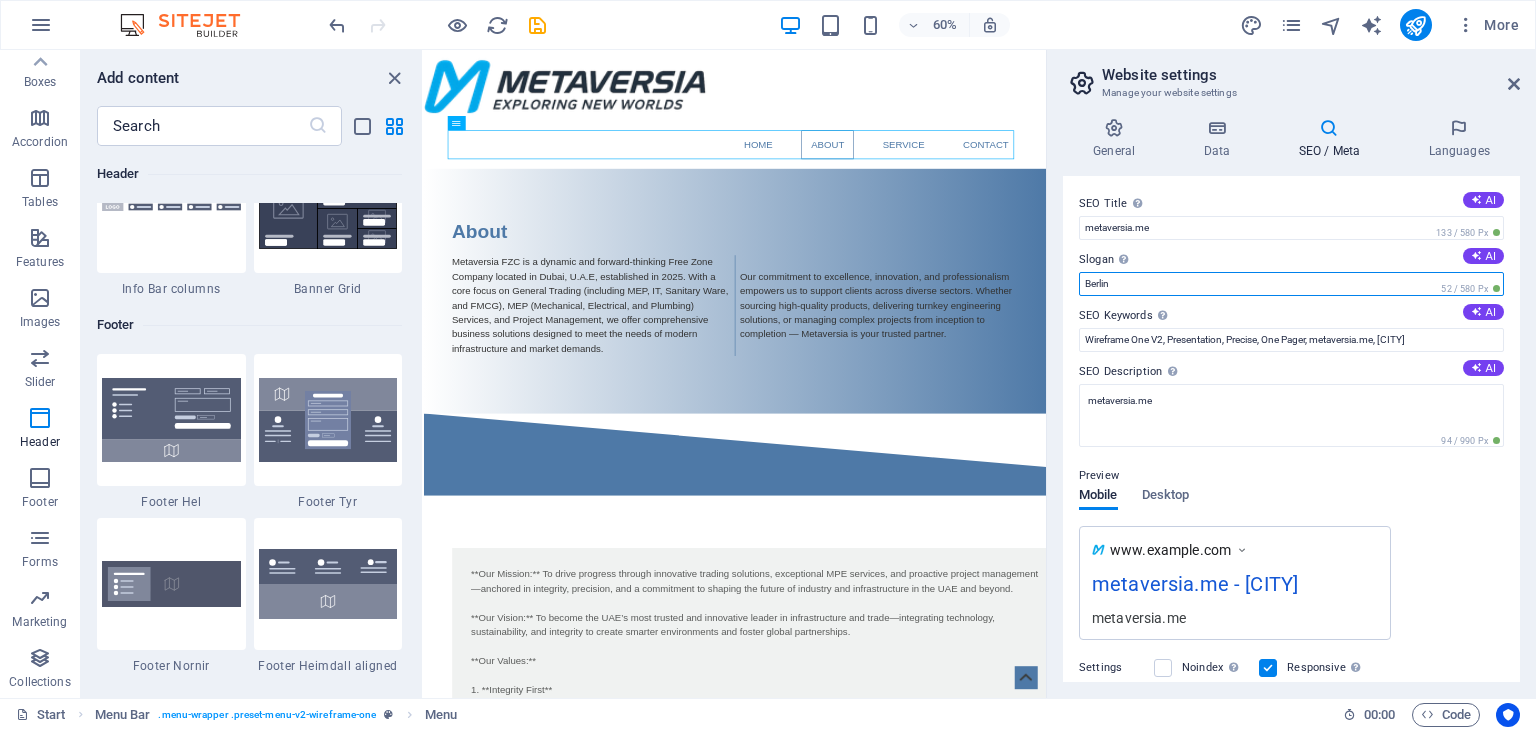 drag, startPoint x: 1552, startPoint y: 327, endPoint x: 1409, endPoint y: 438, distance: 181.02486 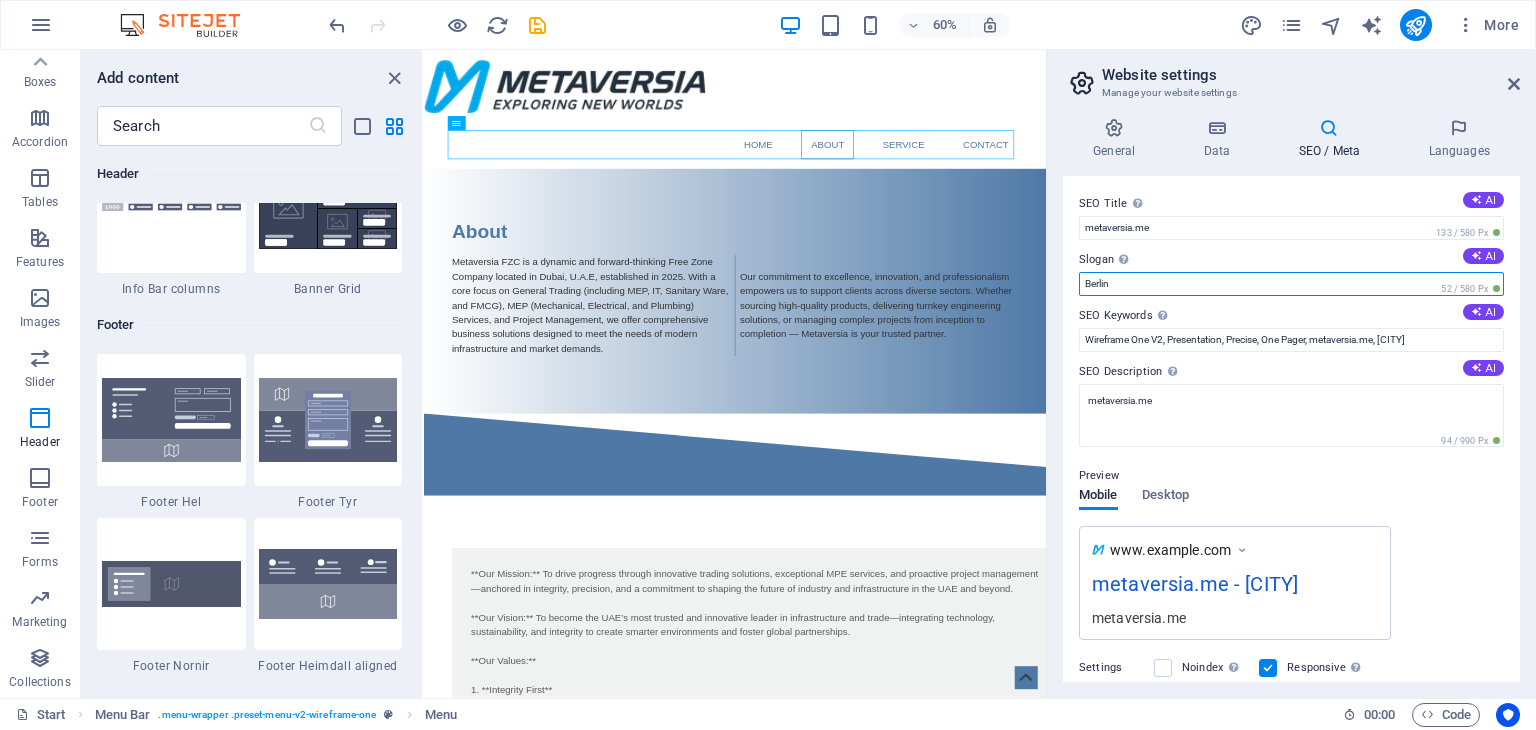 drag, startPoint x: 1128, startPoint y: 289, endPoint x: 1074, endPoint y: 284, distance: 54.230988 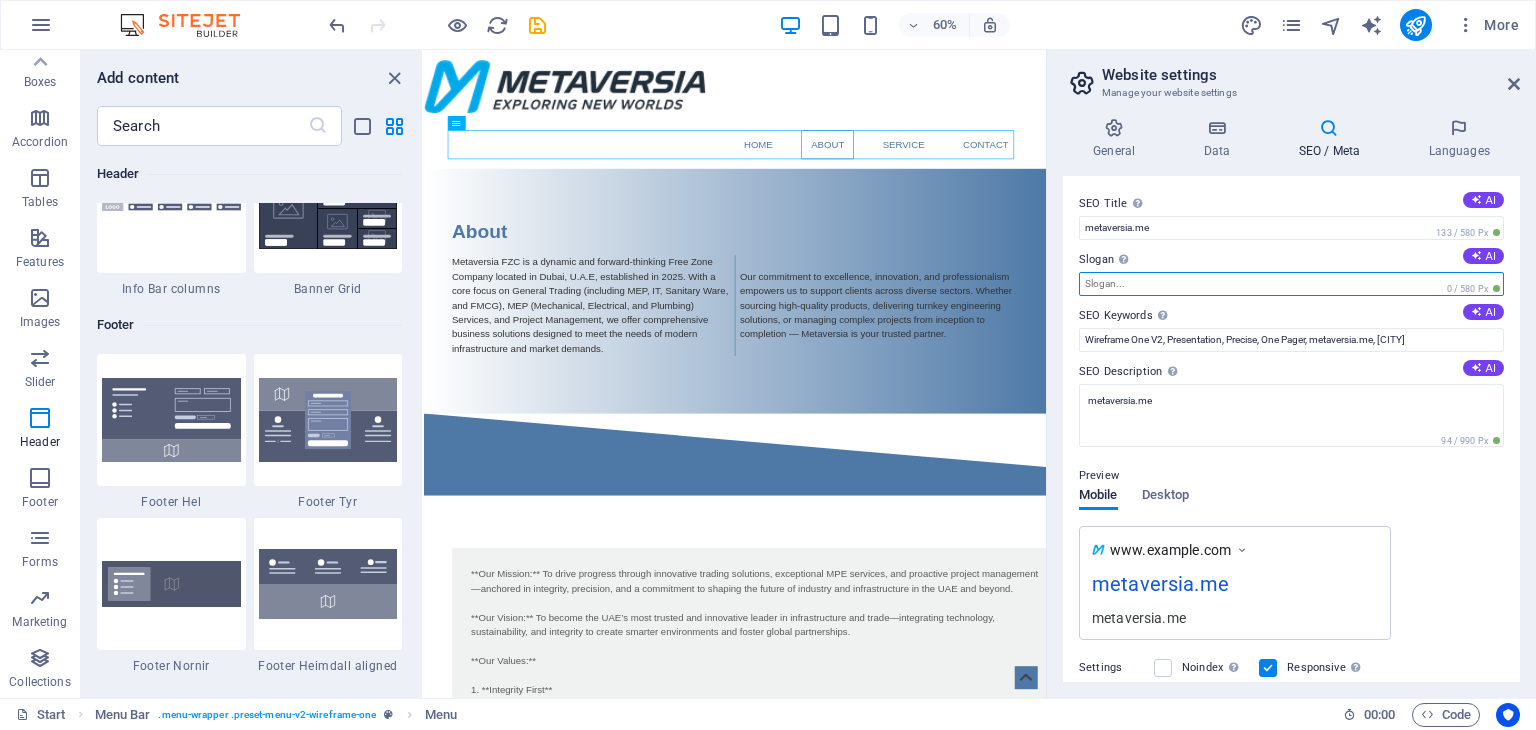 paste on ""Trade. Build. Lead."" 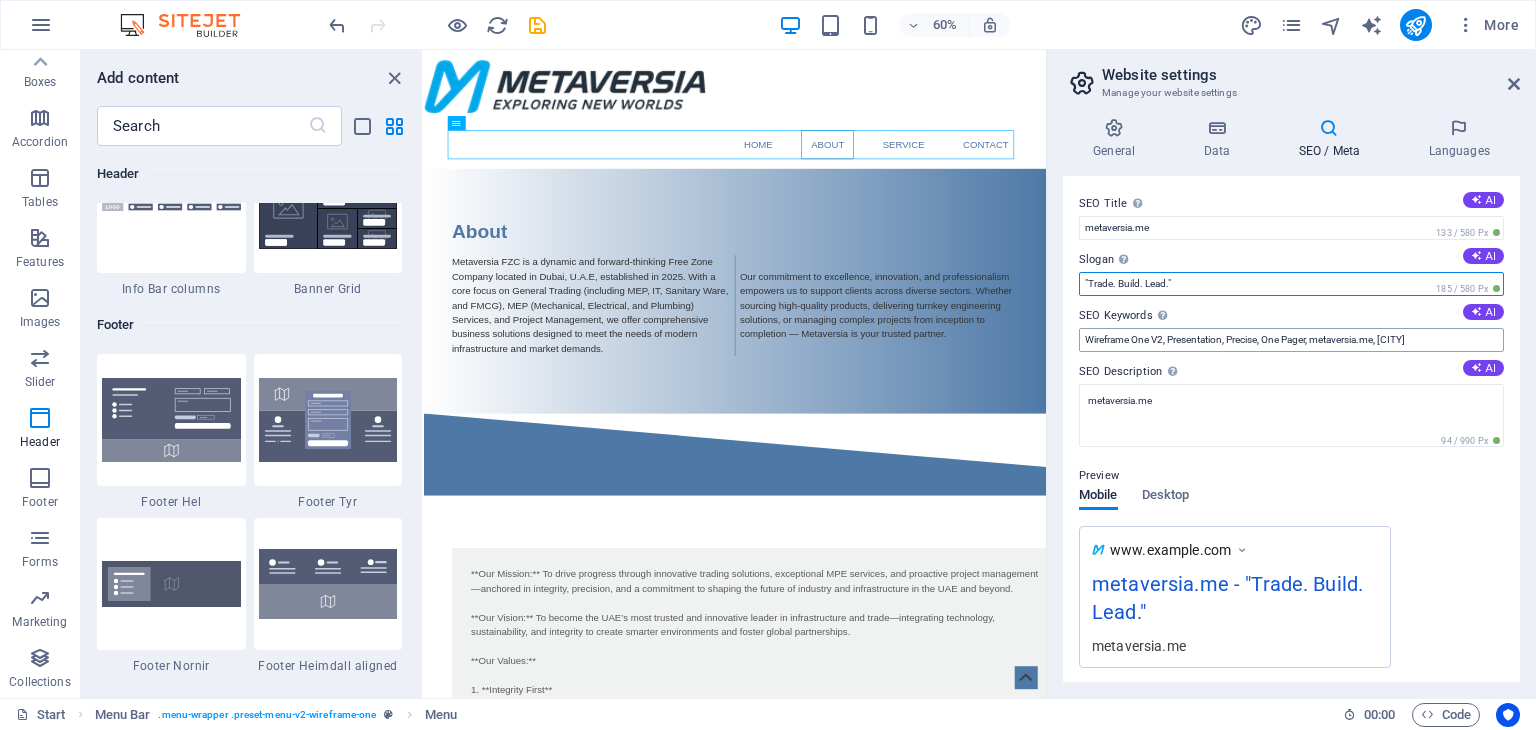 type on ""Trade. Build. Lead."" 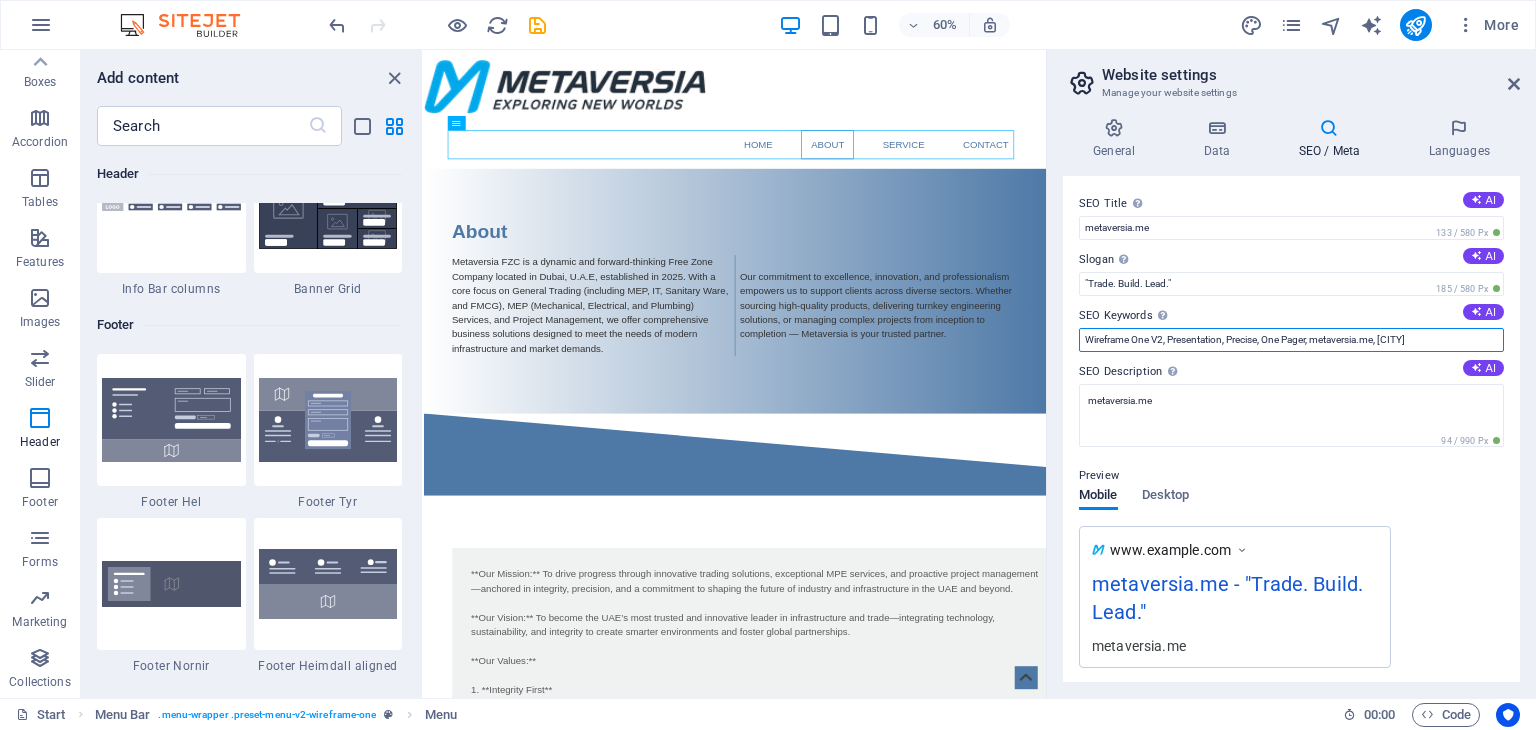 drag, startPoint x: 1424, startPoint y: 337, endPoint x: 1078, endPoint y: 338, distance: 346.00143 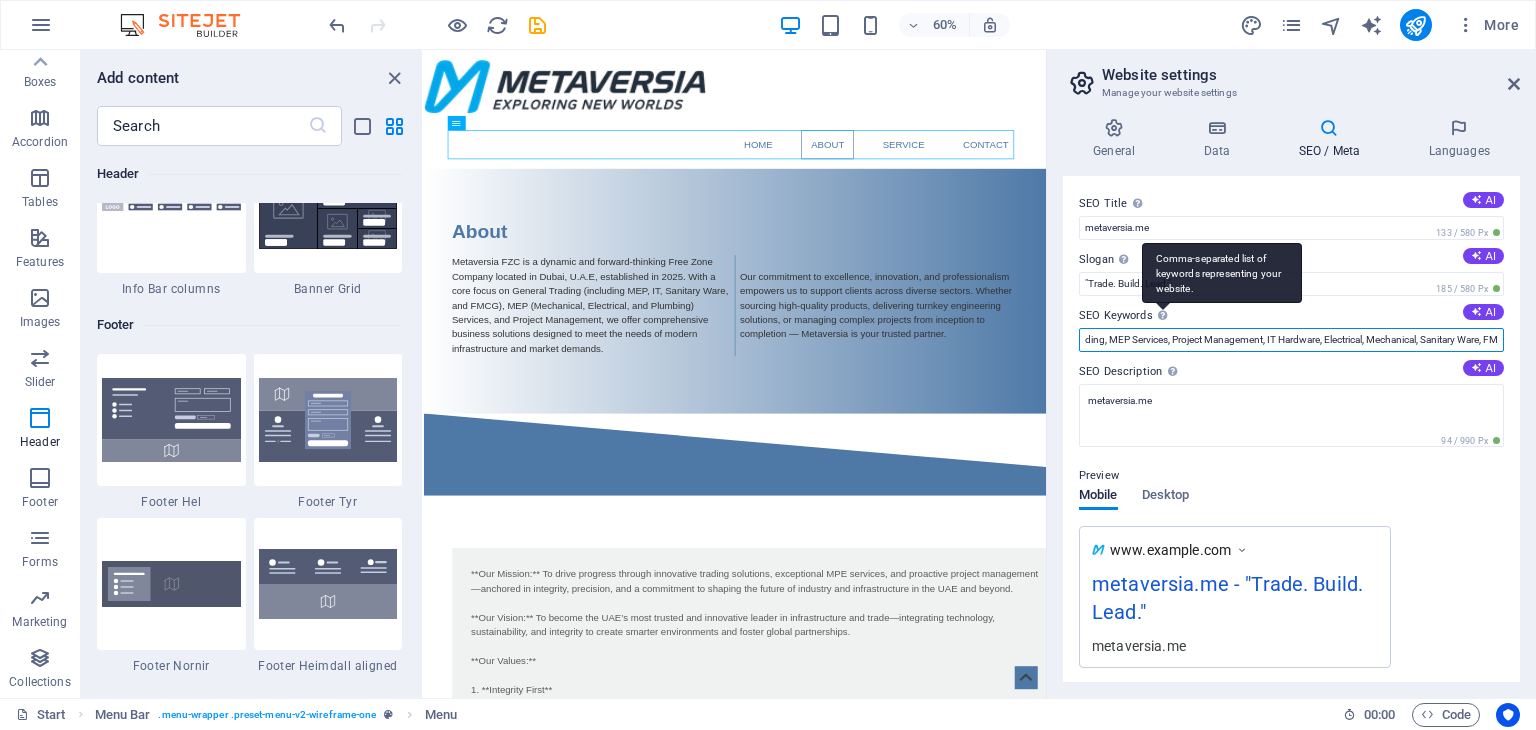 scroll, scrollTop: 0, scrollLeft: 66, axis: horizontal 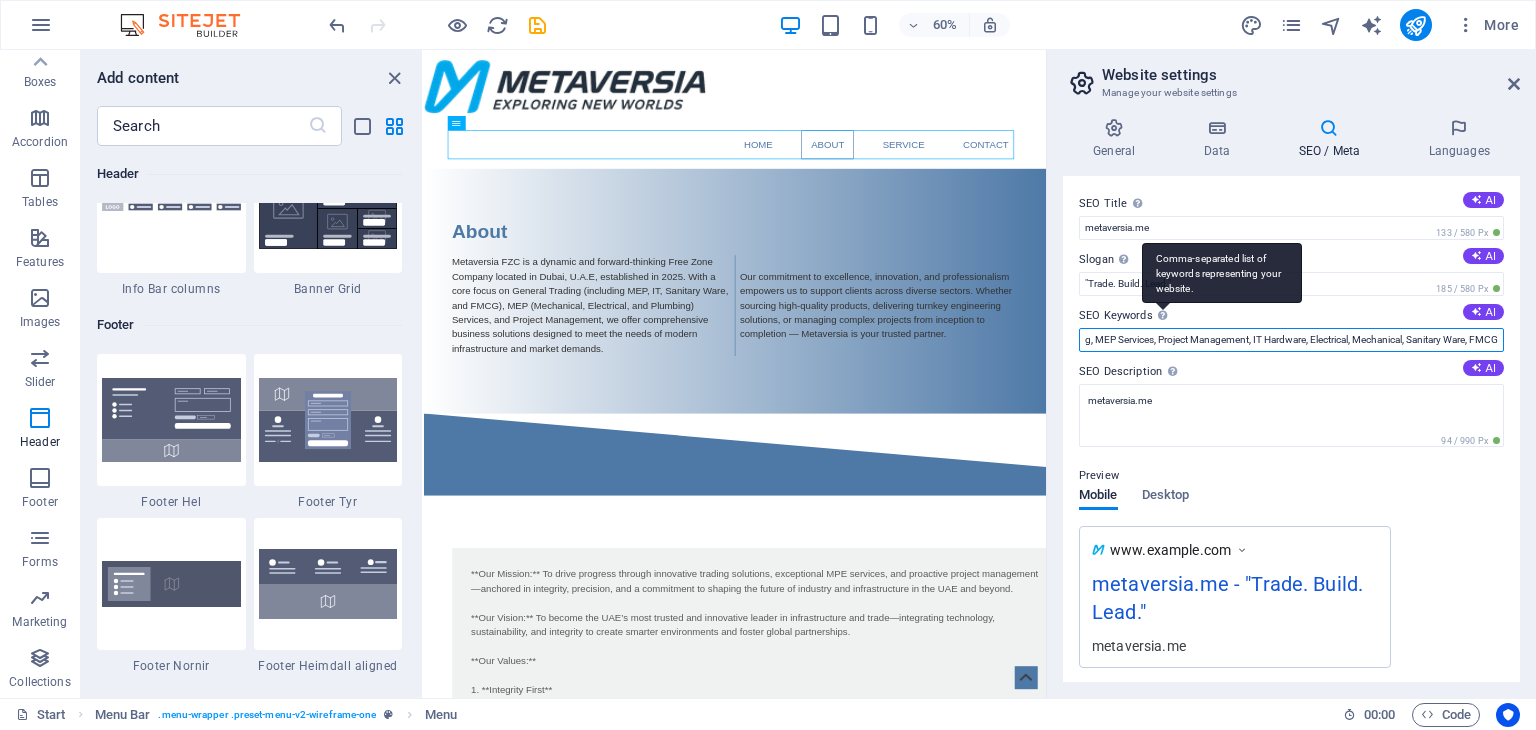 type on "General Trading, MEP Services, Project Management, IT Hardware, Electrical, Mechanical, Sanitary Ware, FMCG" 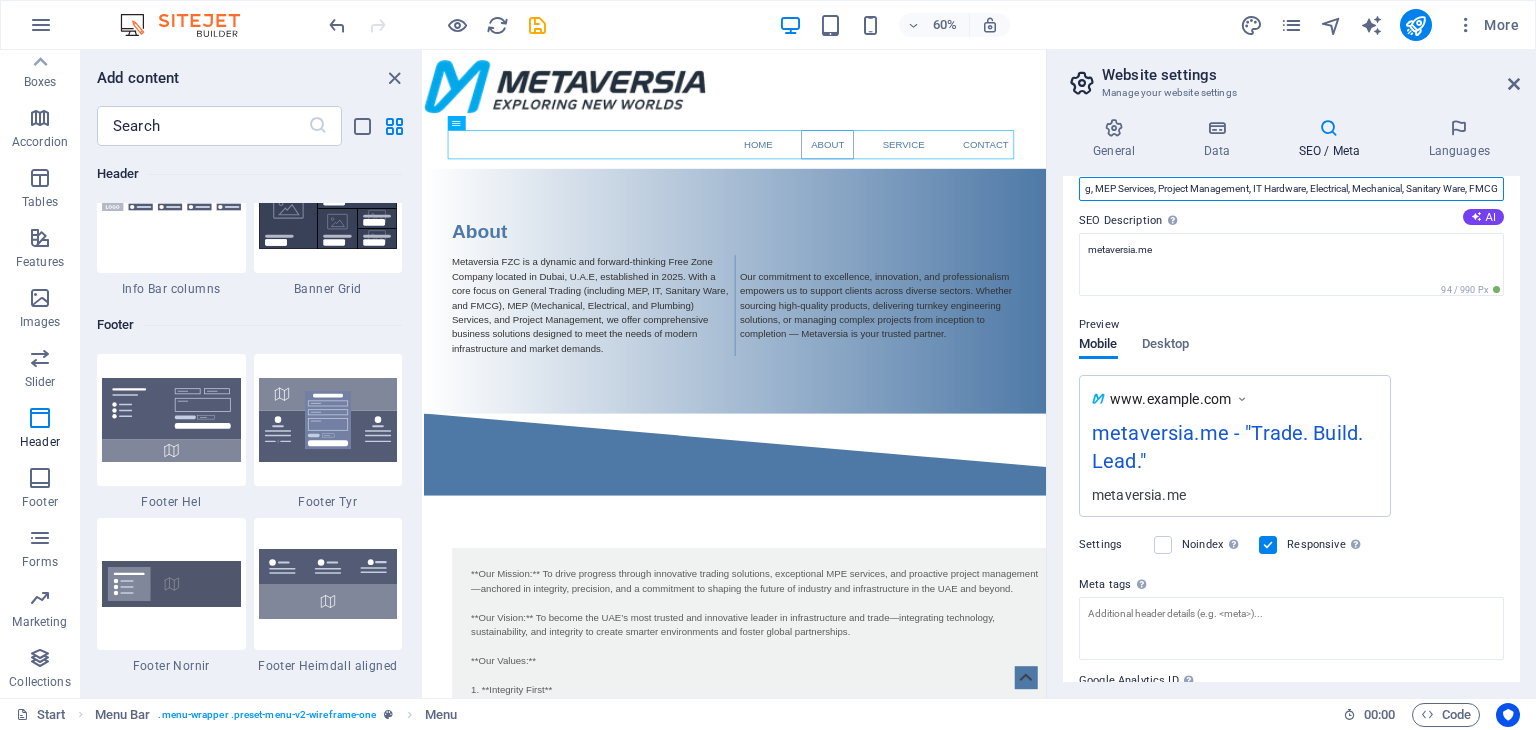 scroll, scrollTop: 0, scrollLeft: 0, axis: both 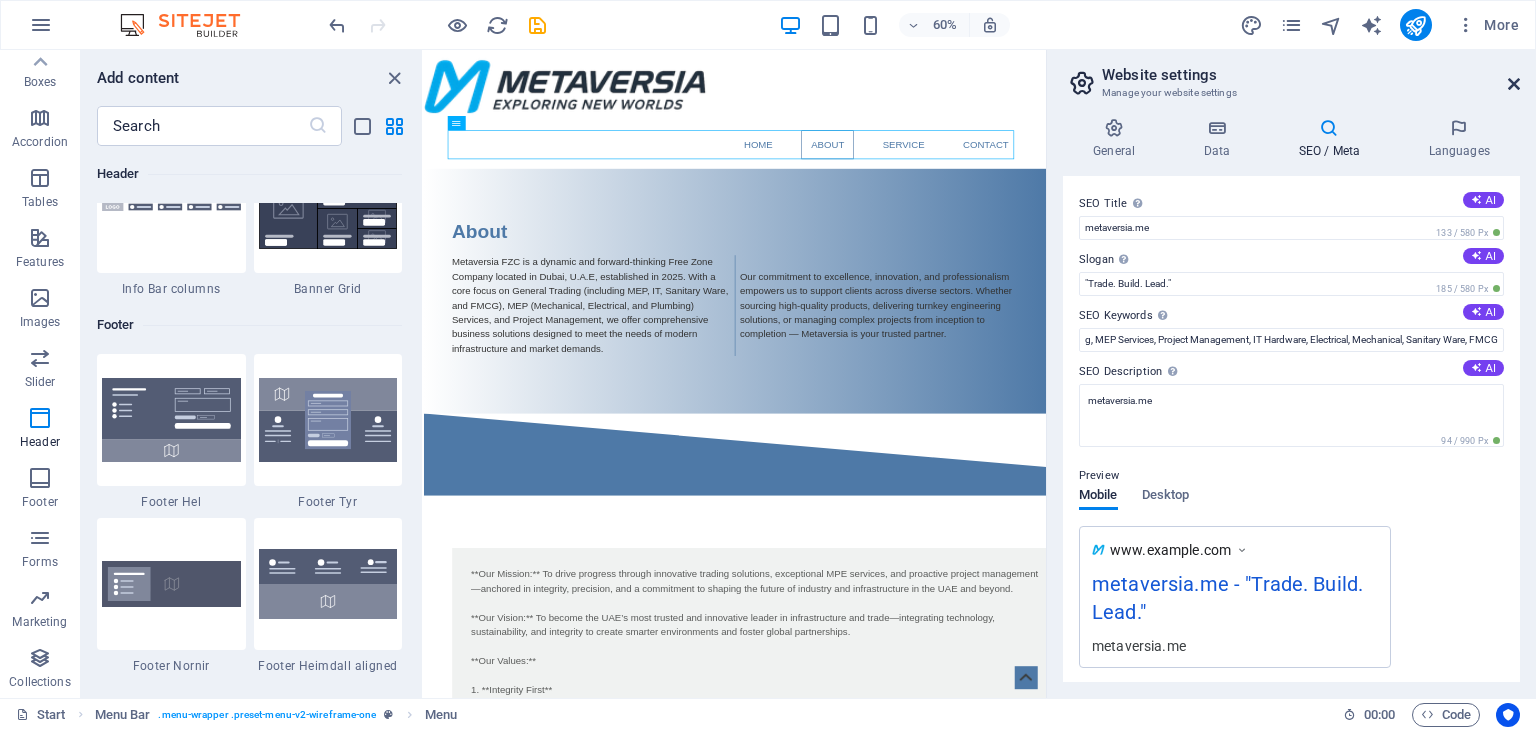 click at bounding box center [1514, 84] 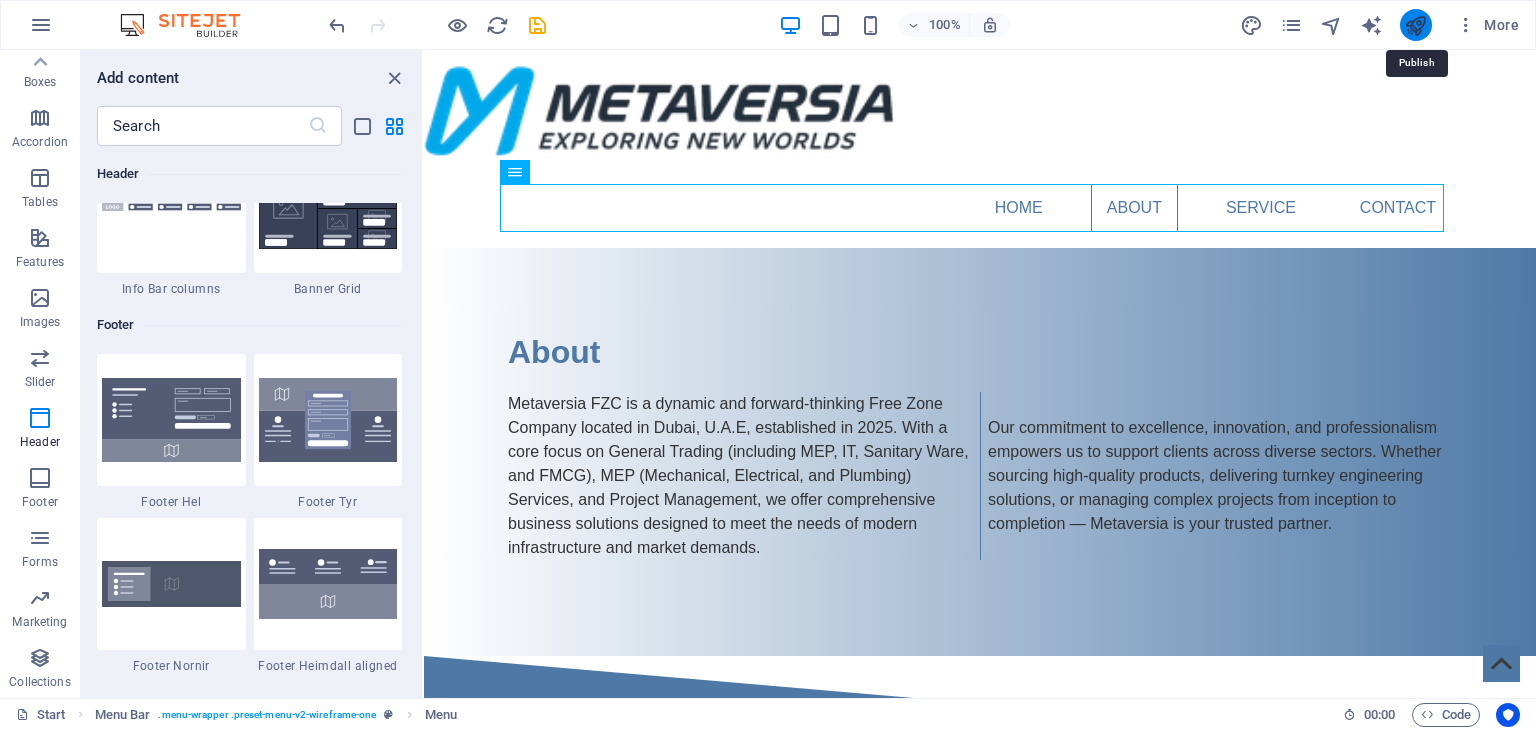 click at bounding box center (1415, 25) 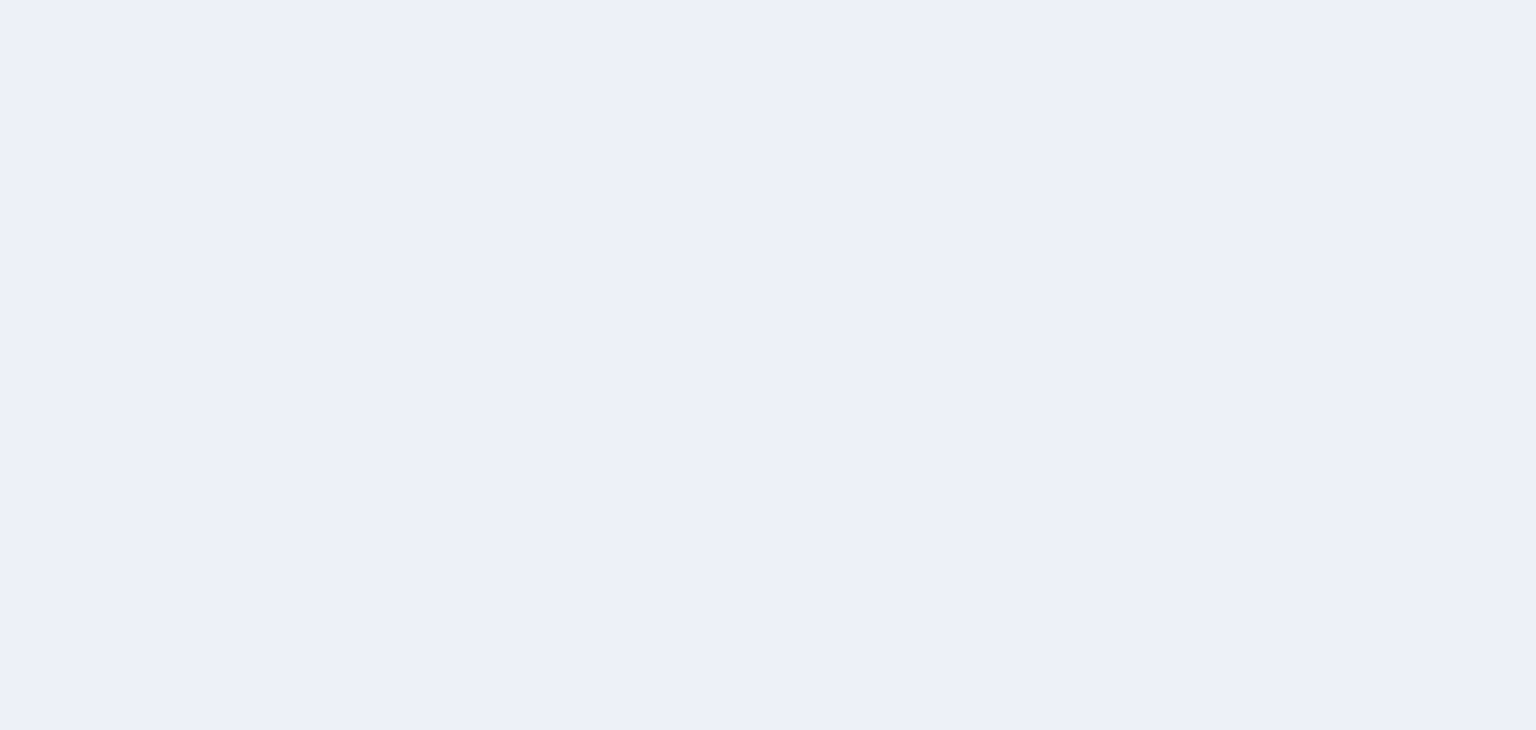 scroll, scrollTop: 0, scrollLeft: 0, axis: both 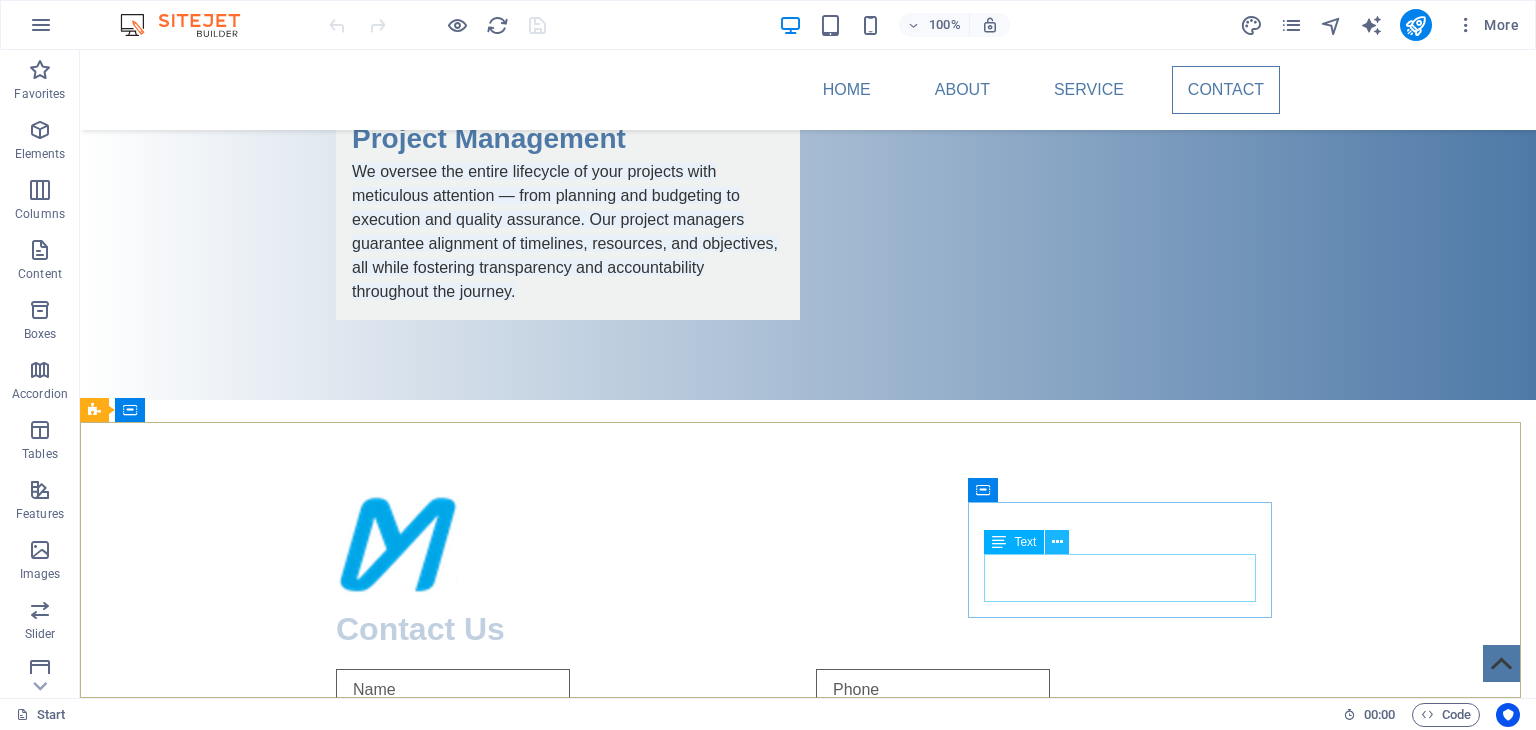 click at bounding box center (1057, 542) 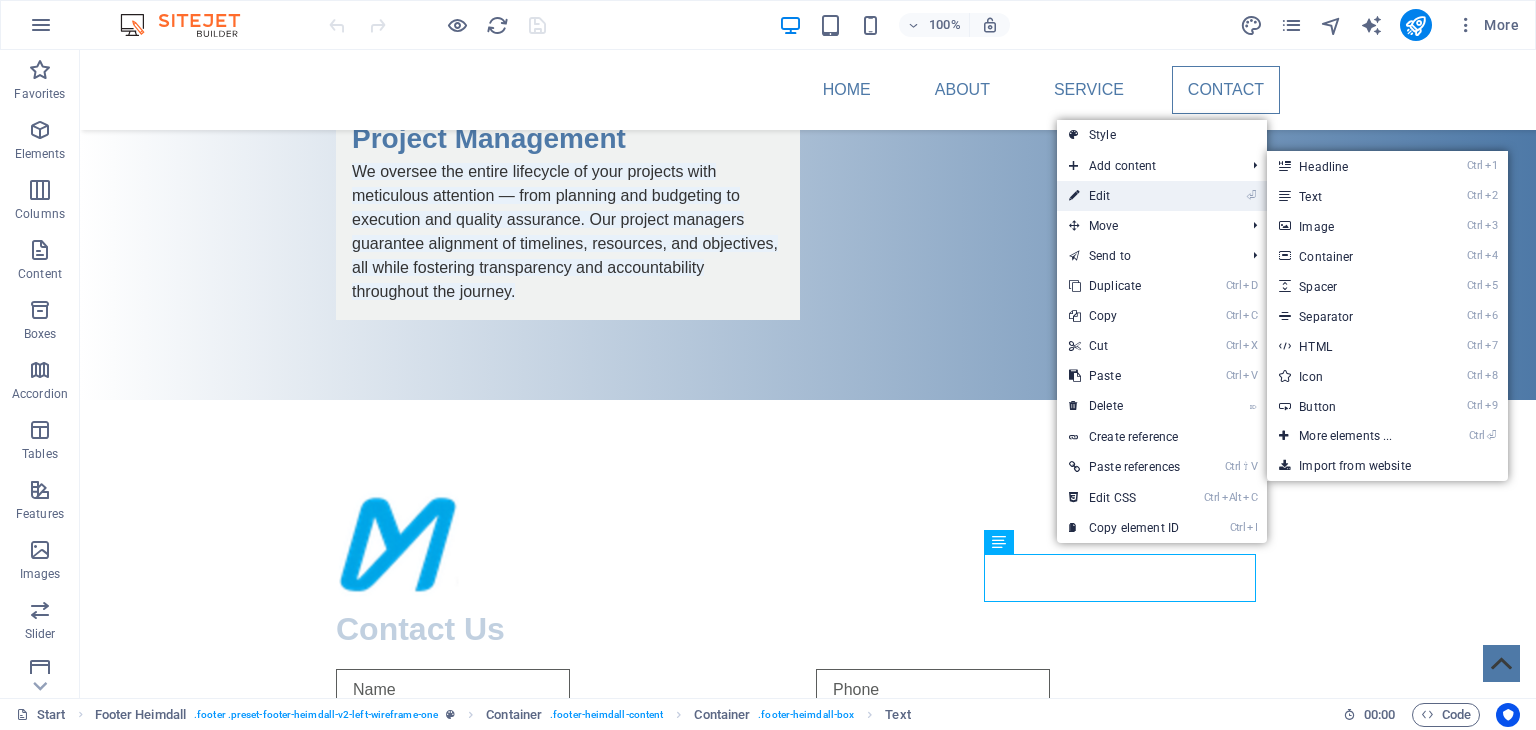 drag, startPoint x: 1132, startPoint y: 199, endPoint x: 621, endPoint y: 149, distance: 513.44037 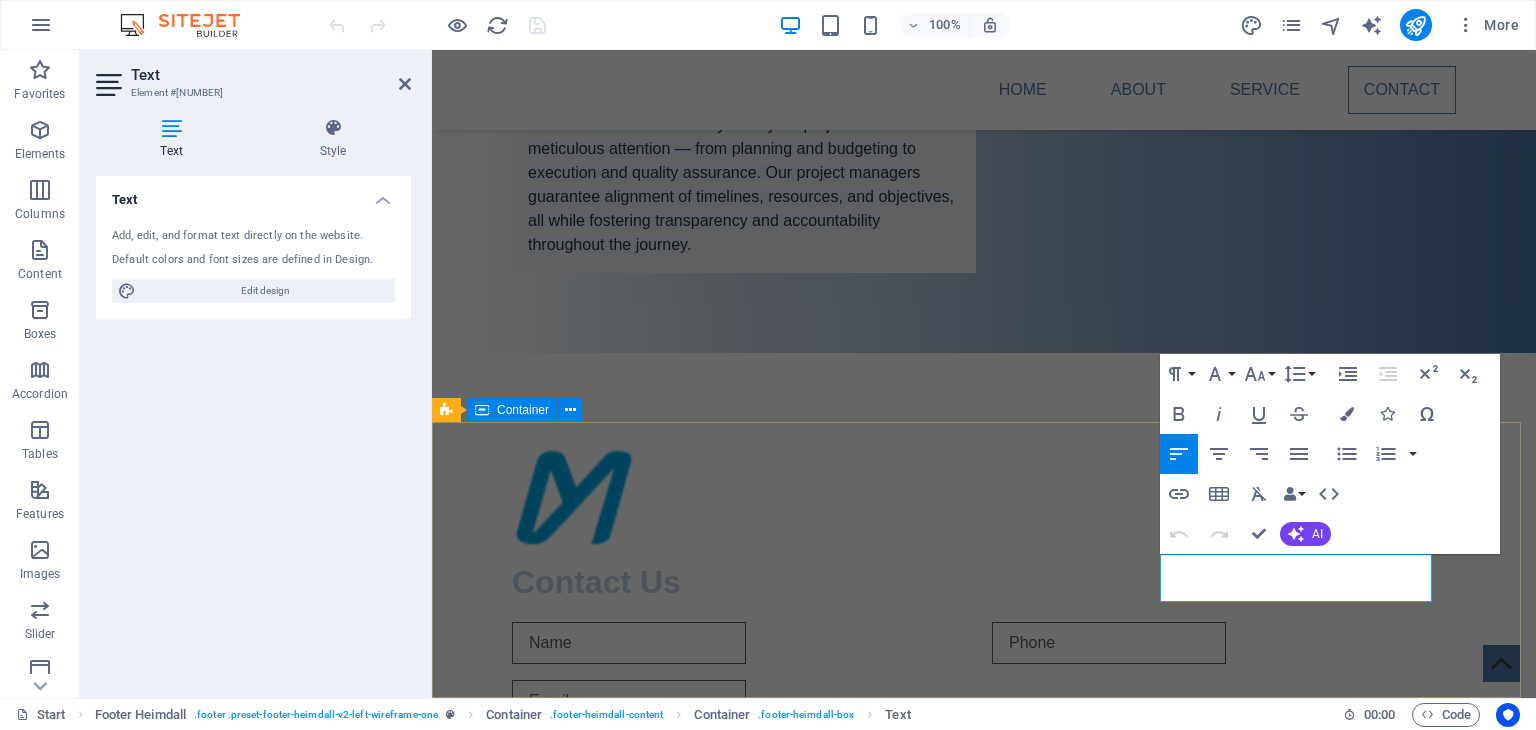 click on "Address Sharjah Publishing City (Free Zone), Sharjah, United Arab Emirates. Phone Mobile: [PHONE]   Contact [EMAIL] Legal Notice  |  Privacy Policy" at bounding box center (984, 1377) 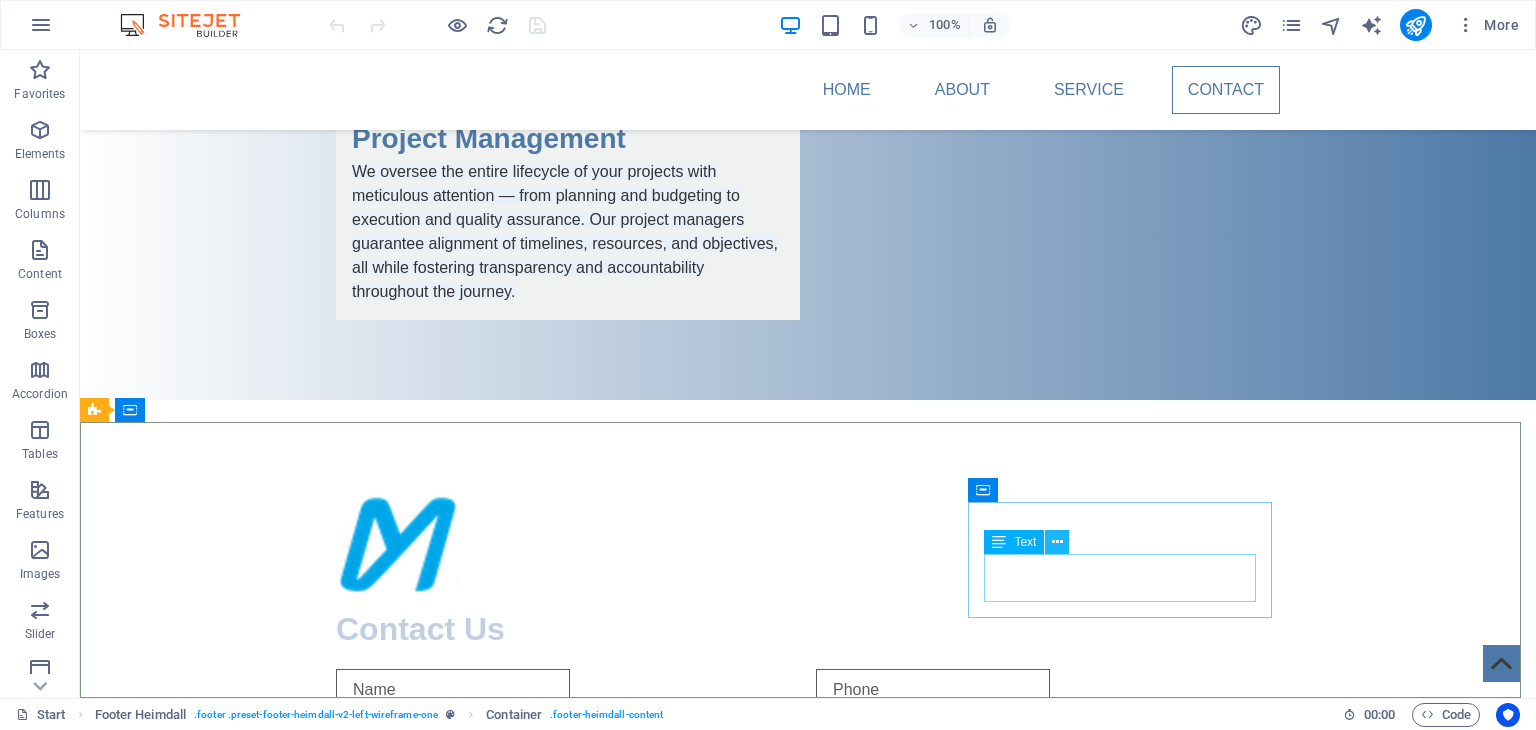 click at bounding box center [1057, 542] 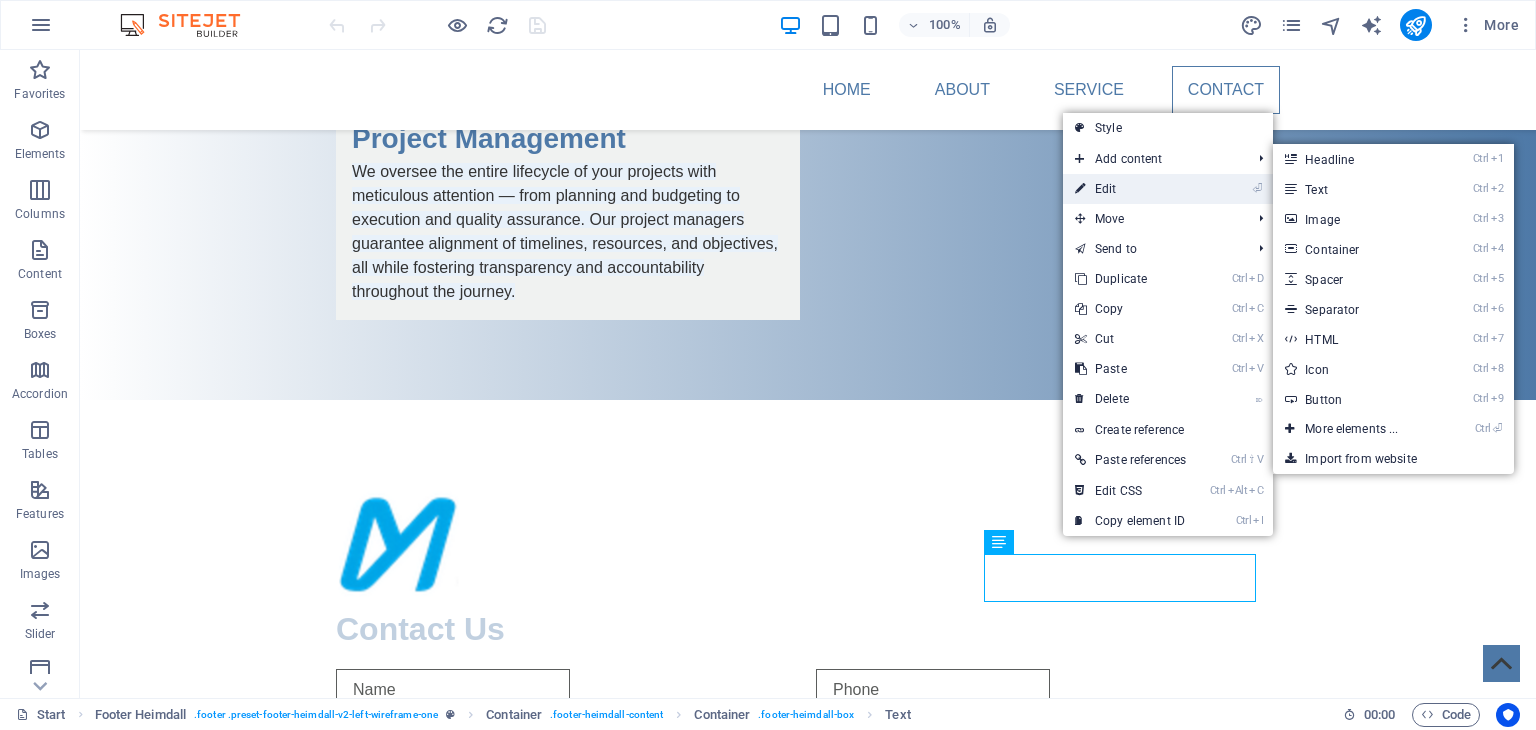 click on "⏎  Edit" at bounding box center [1130, 189] 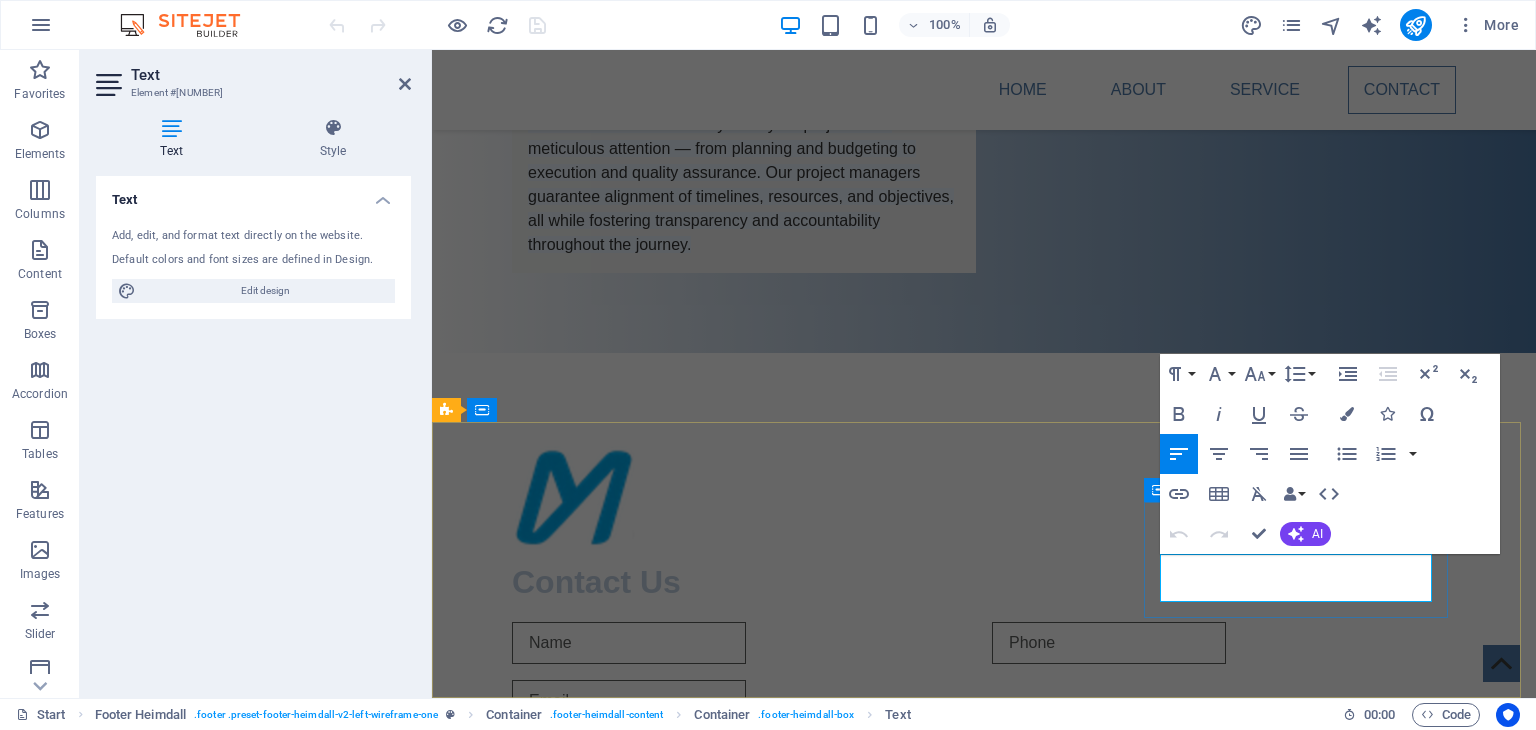 click on "Legal Notice" at bounding box center (508, 1560) 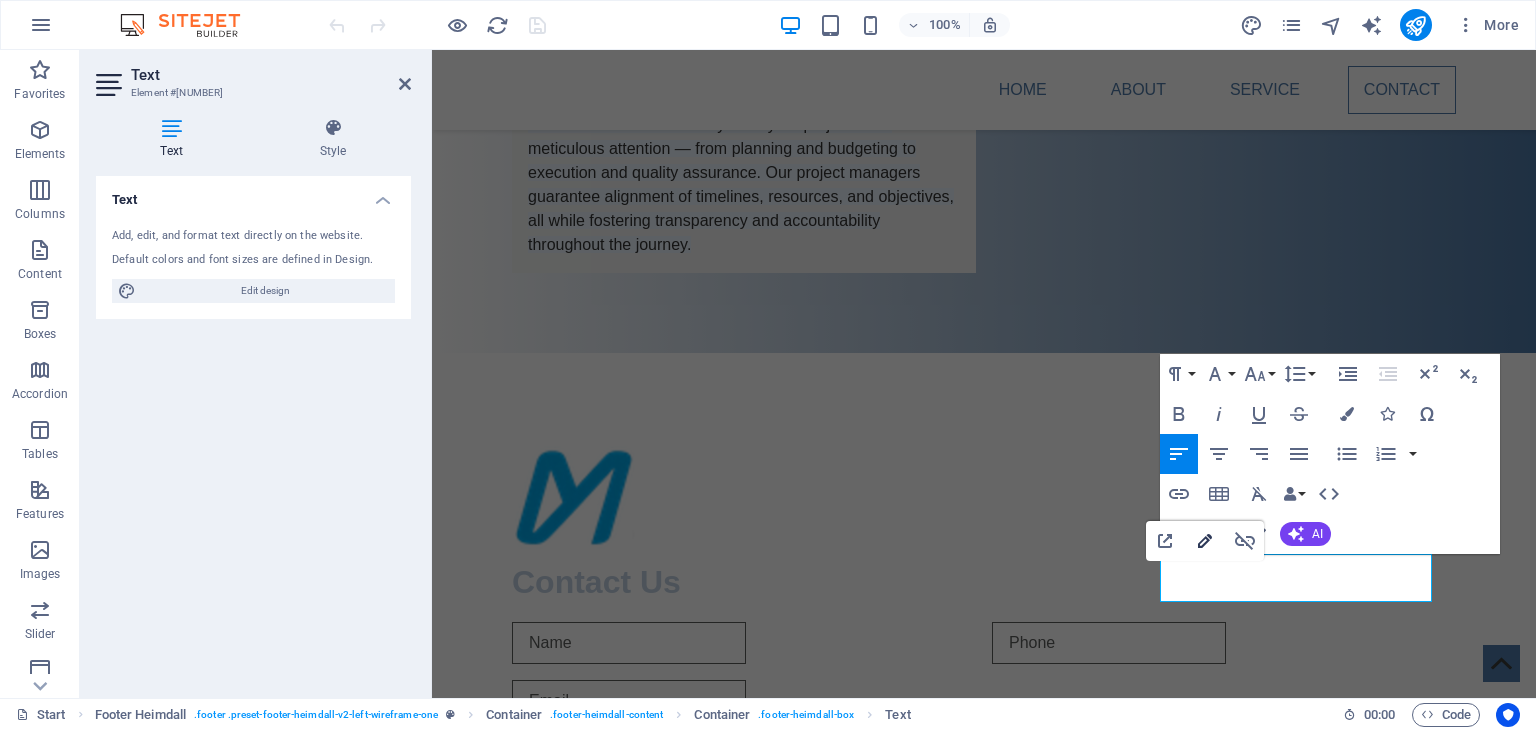 click 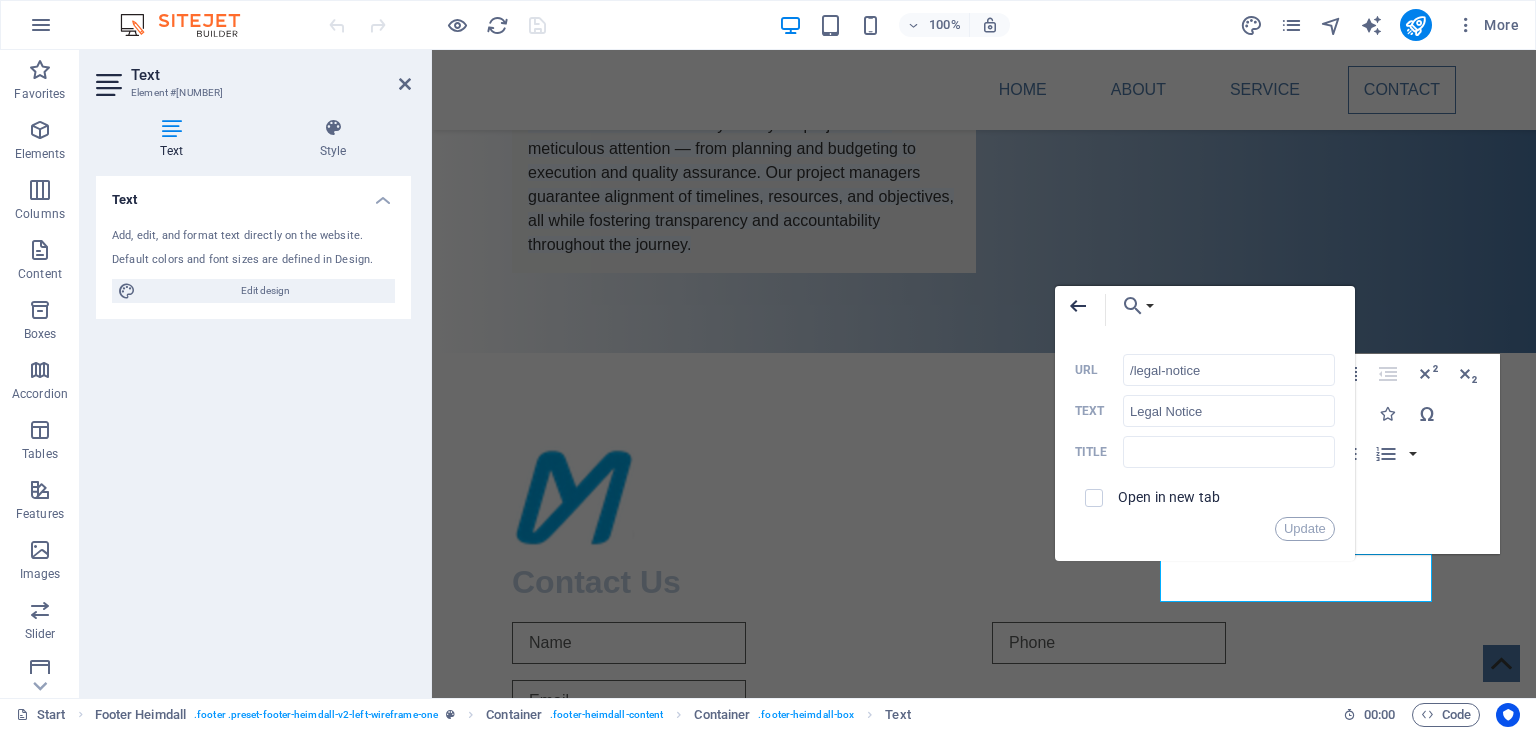 click 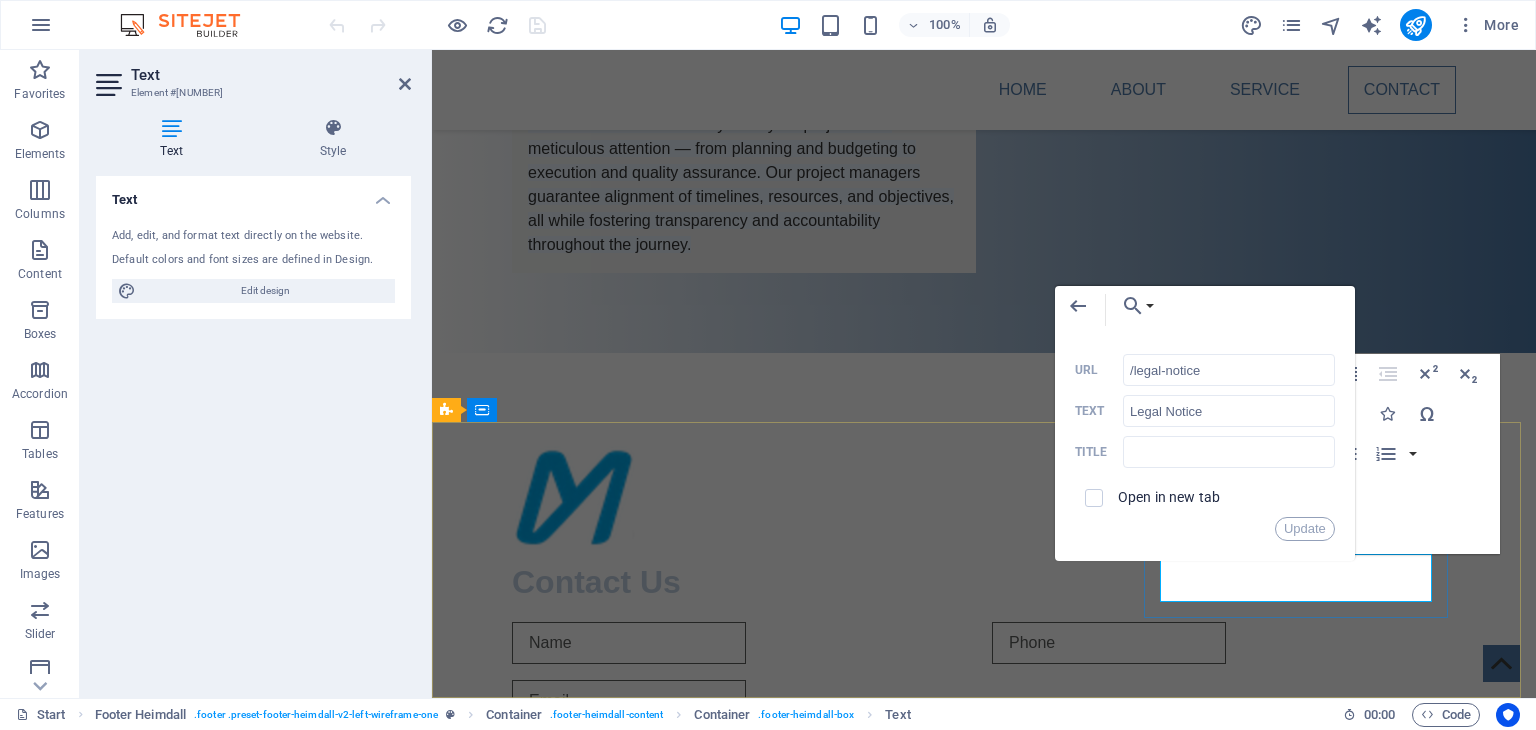 click on "Legal Notice" at bounding box center [508, 1560] 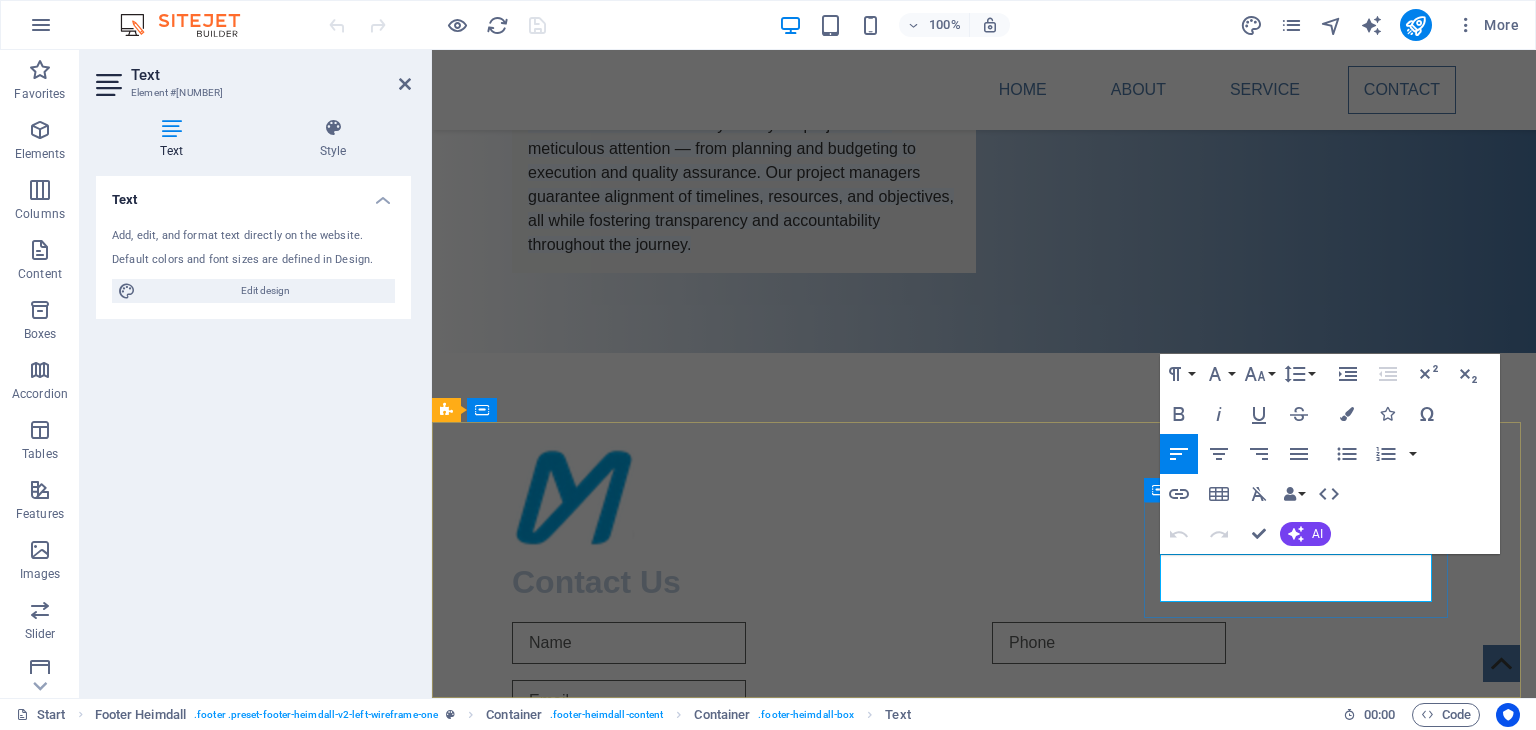 click on "Privacy Policy" at bounding box center [607, 1560] 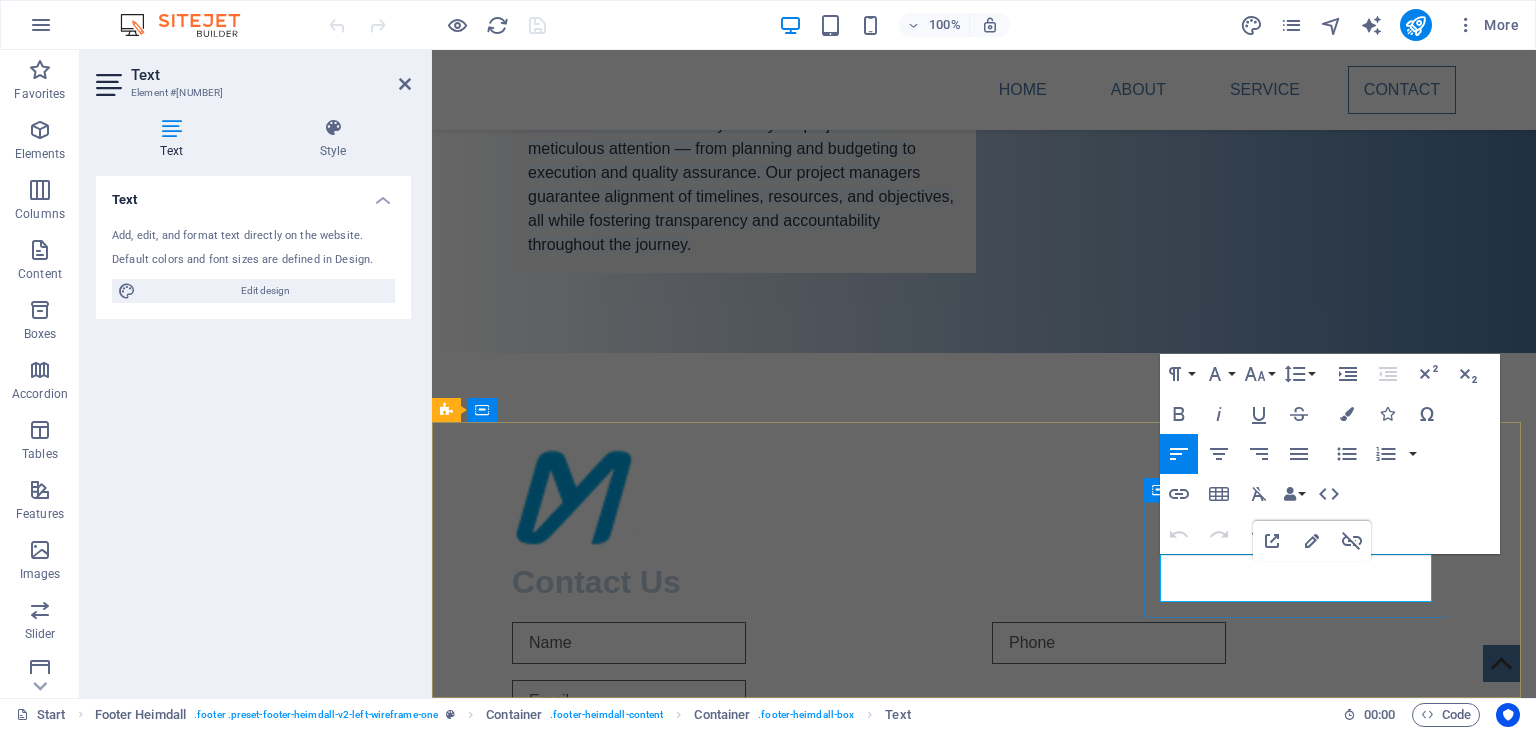 click on "Legal Notice" at bounding box center [508, 1560] 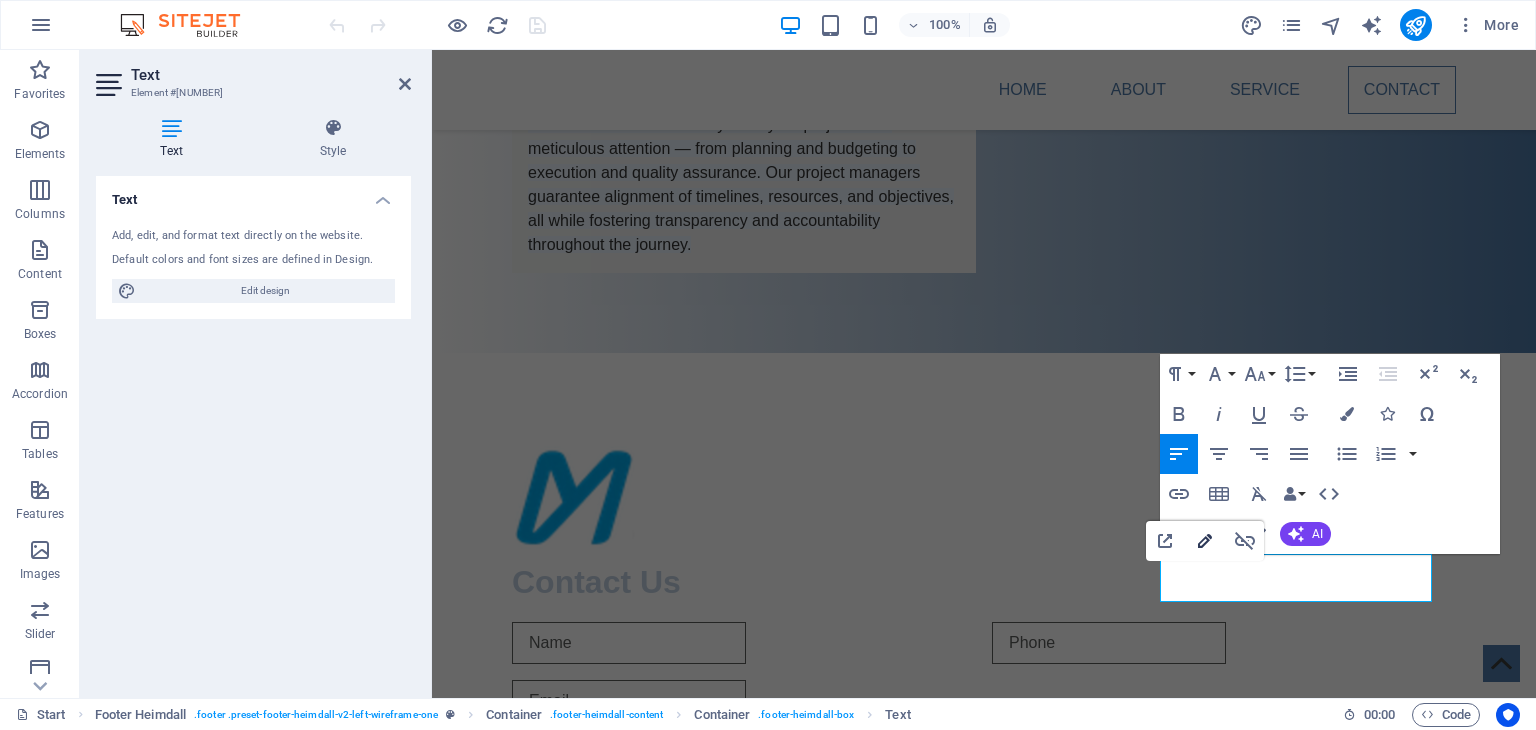 click 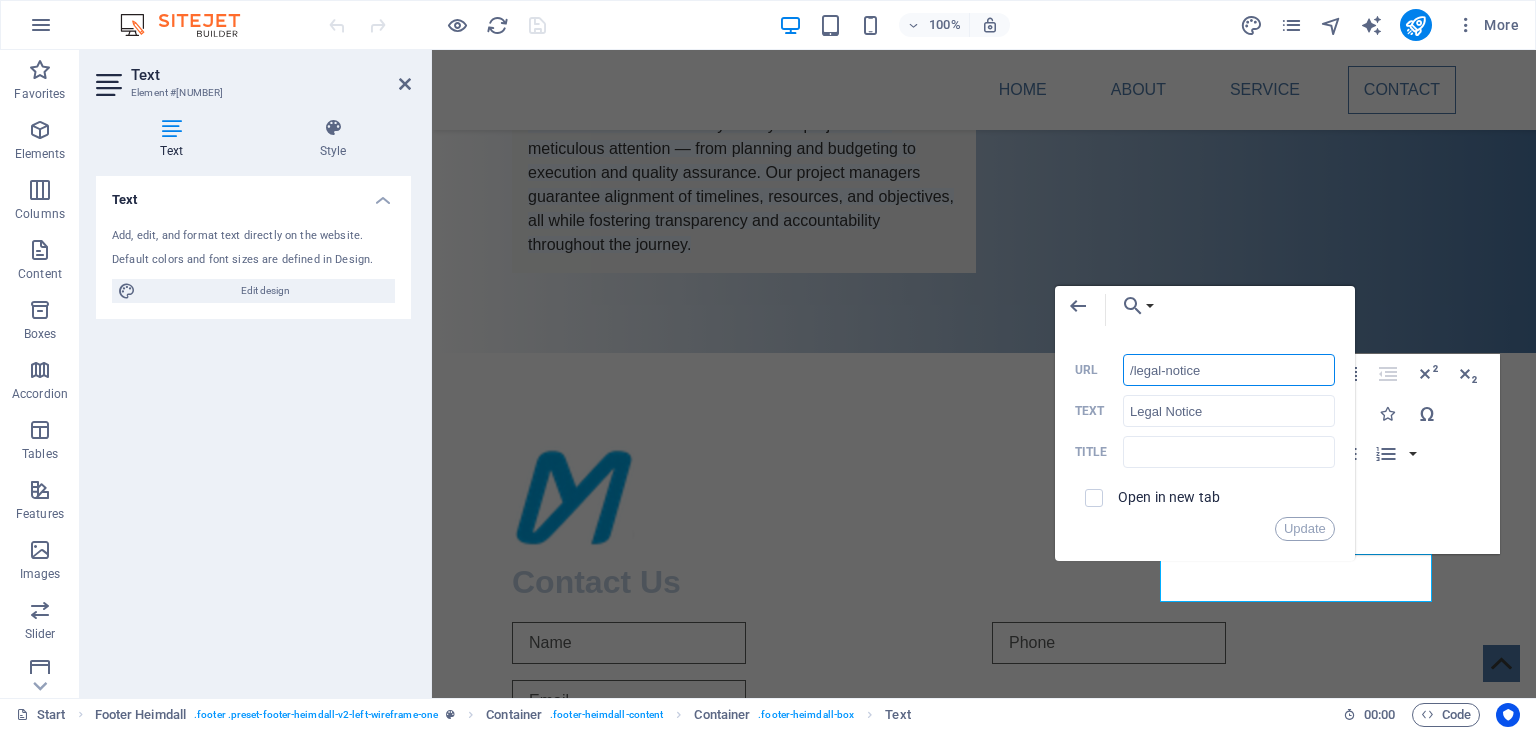 drag, startPoint x: 1233, startPoint y: 366, endPoint x: 1084, endPoint y: 366, distance: 149 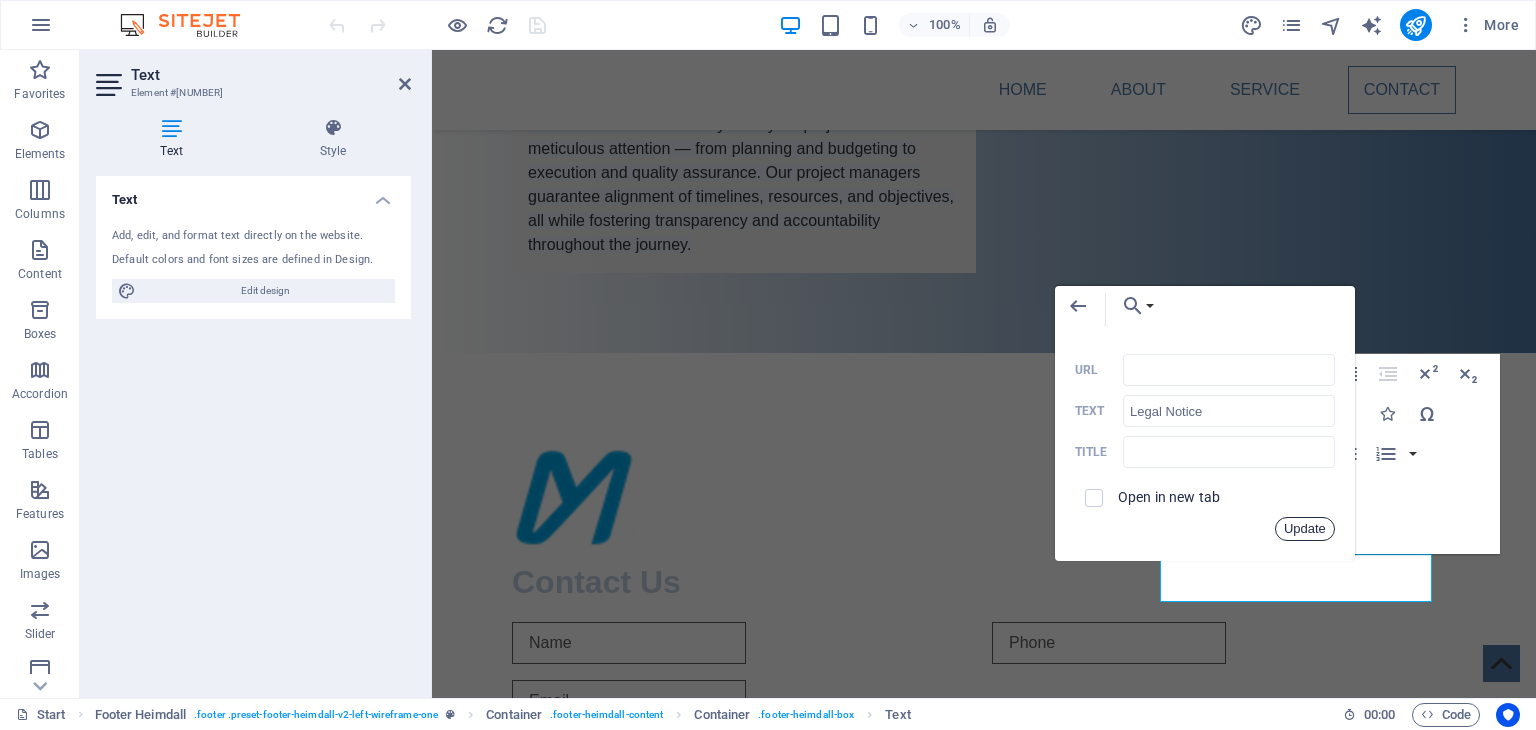 click on "Update" at bounding box center [1305, 529] 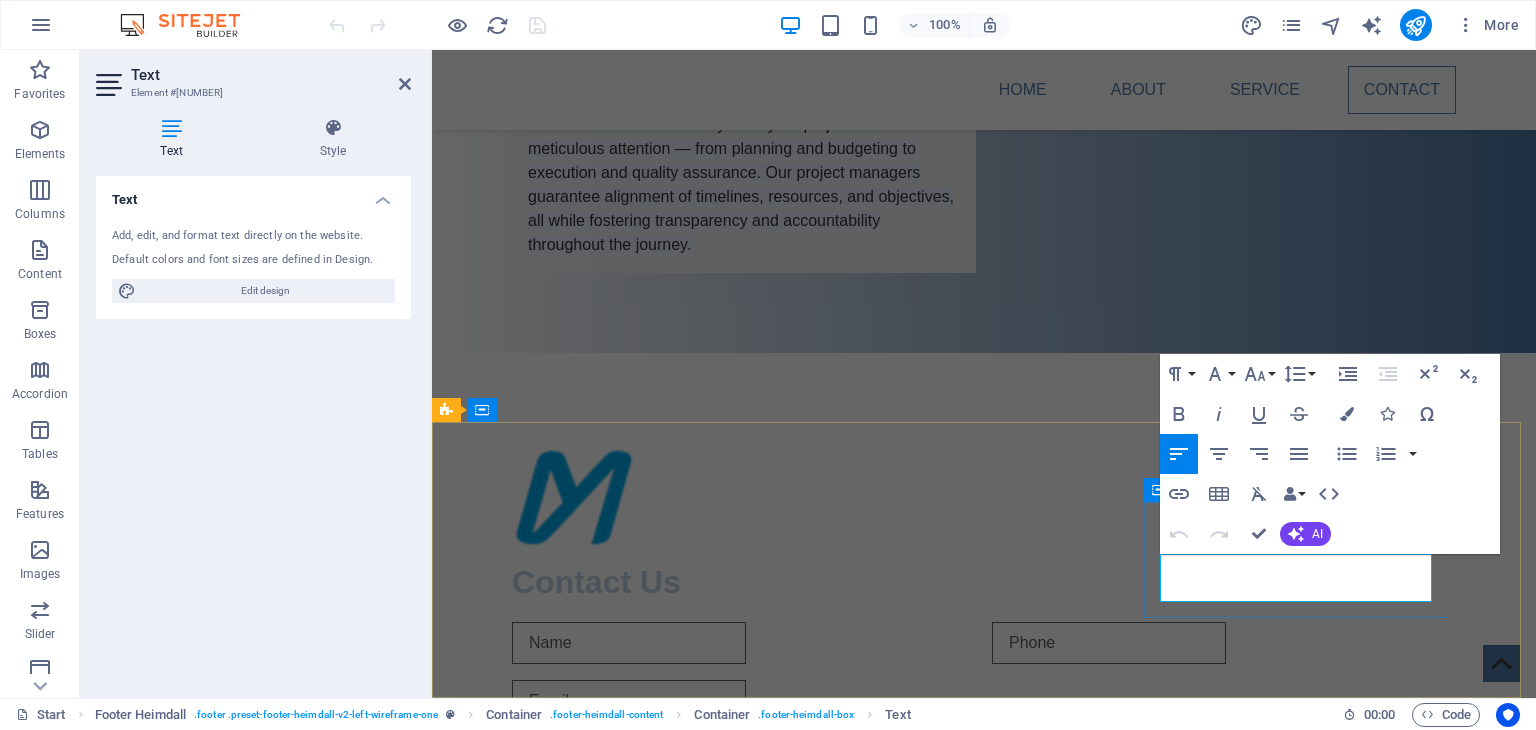 click on "Privacy Policy" at bounding box center [607, 1560] 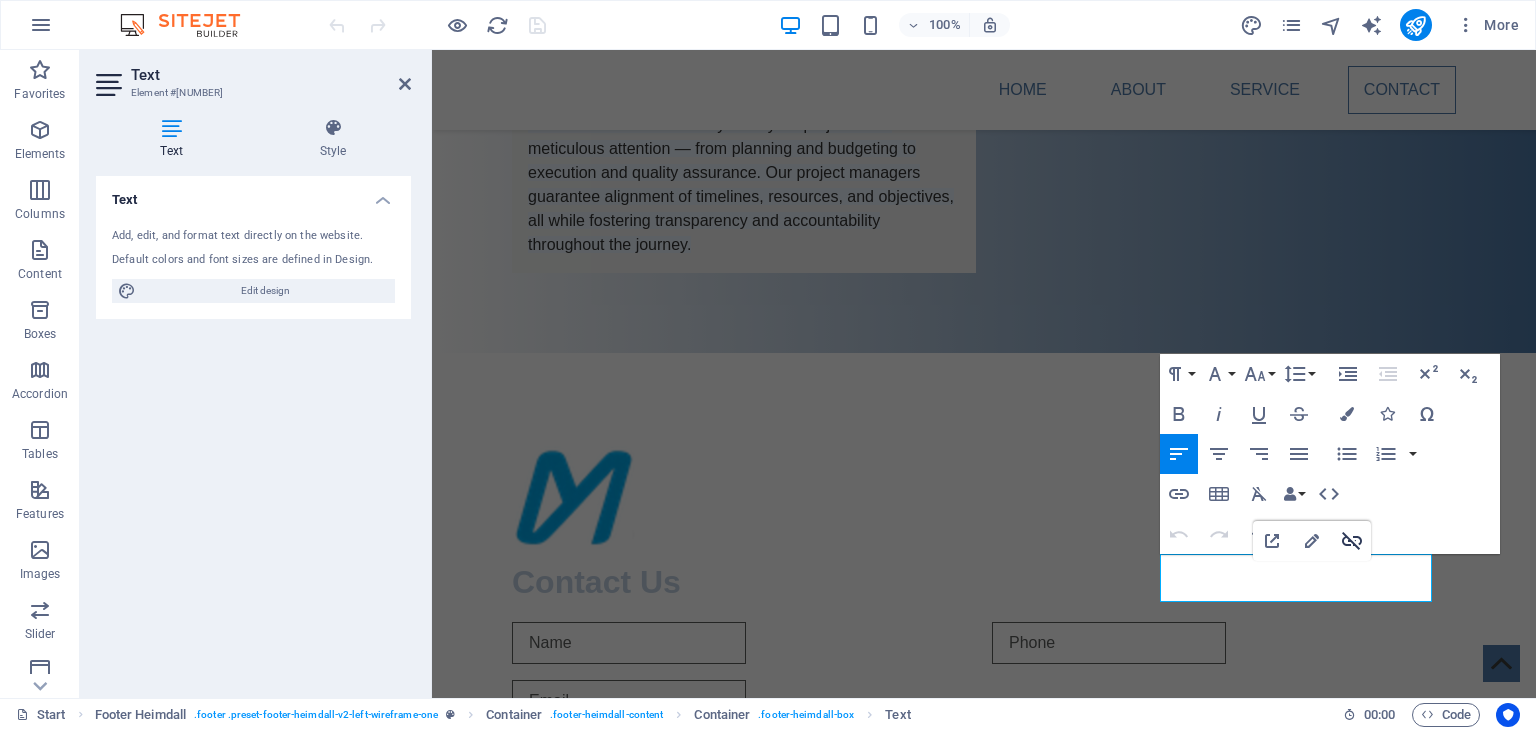 click 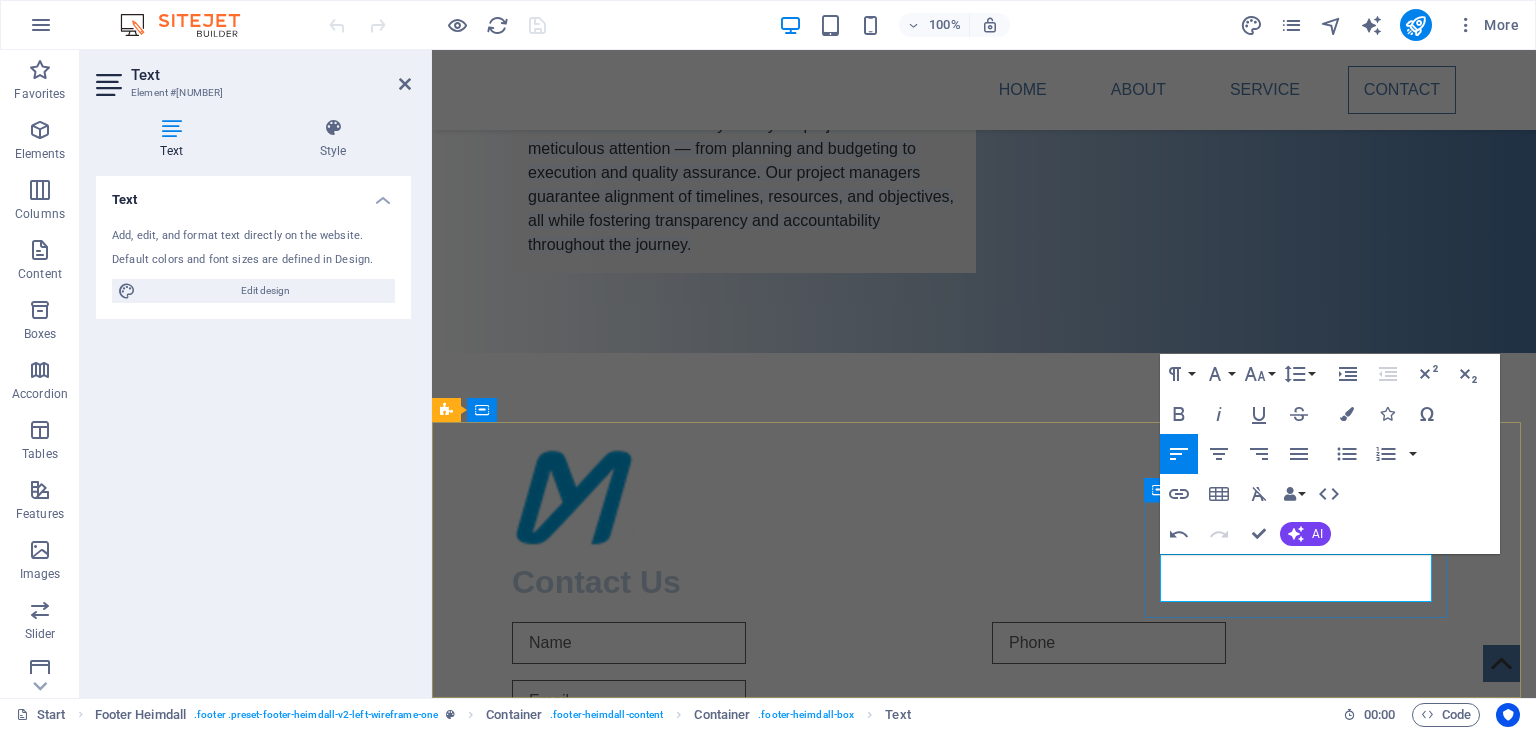 click on "Legal Notice" at bounding box center (508, 1560) 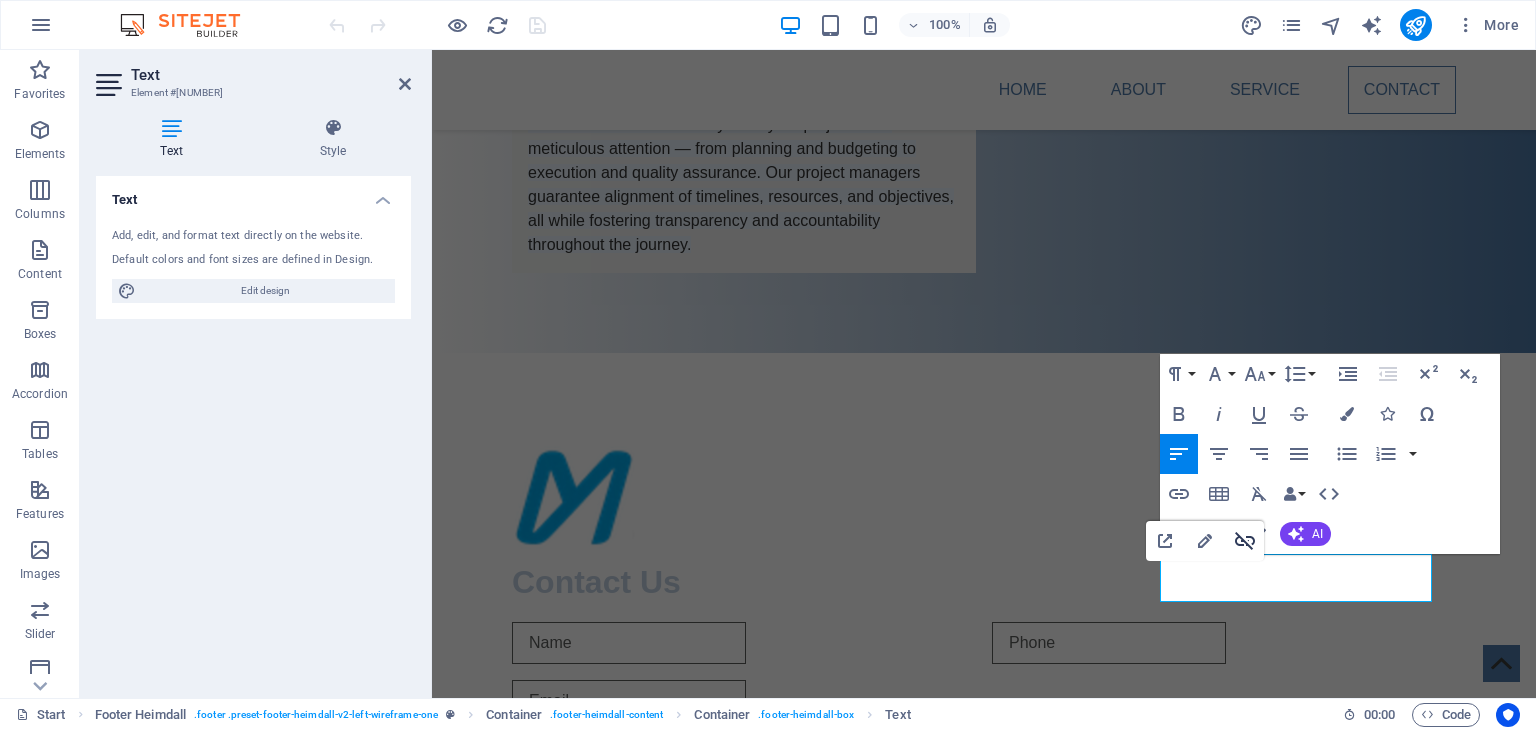 click 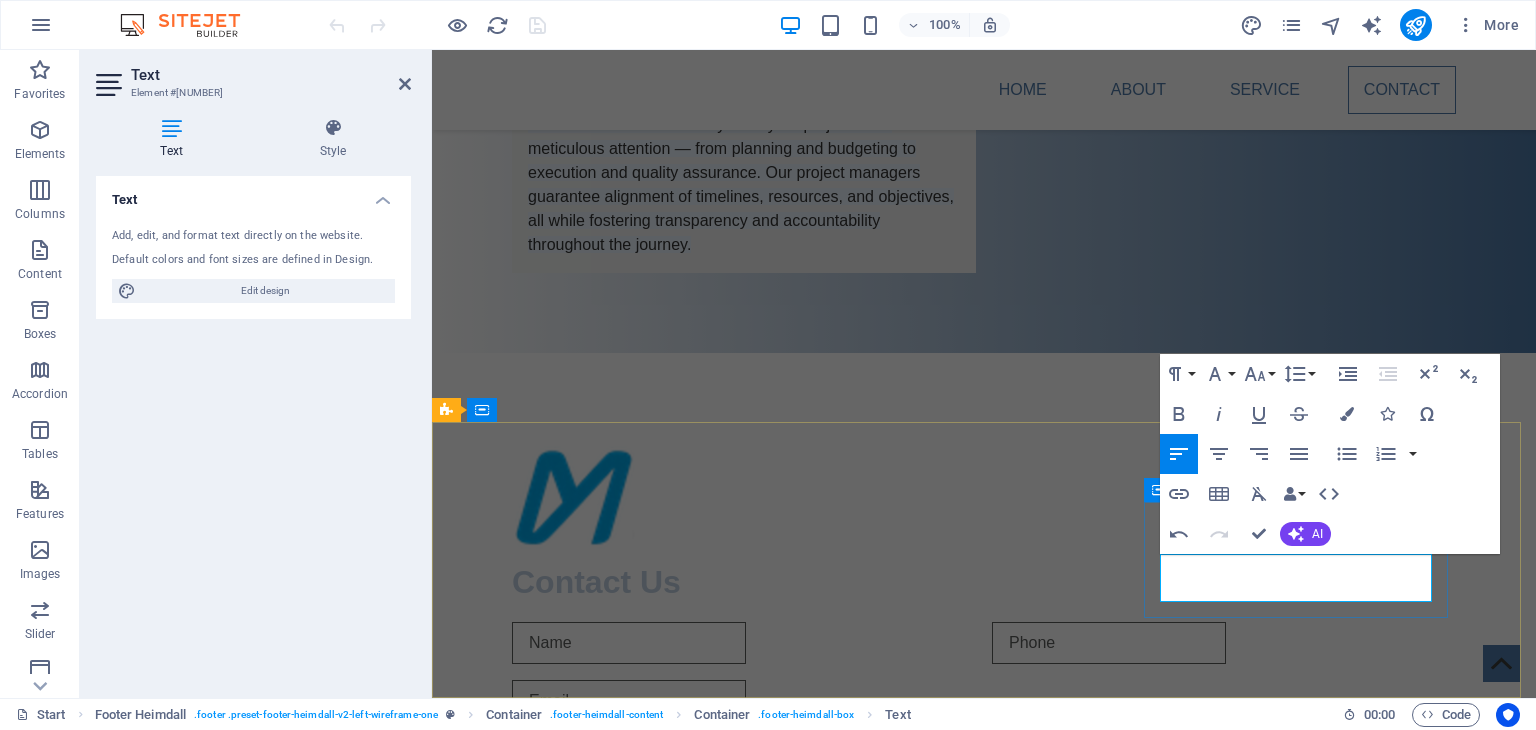 drag, startPoint x: 1368, startPoint y: 588, endPoint x: 1149, endPoint y: 588, distance: 219 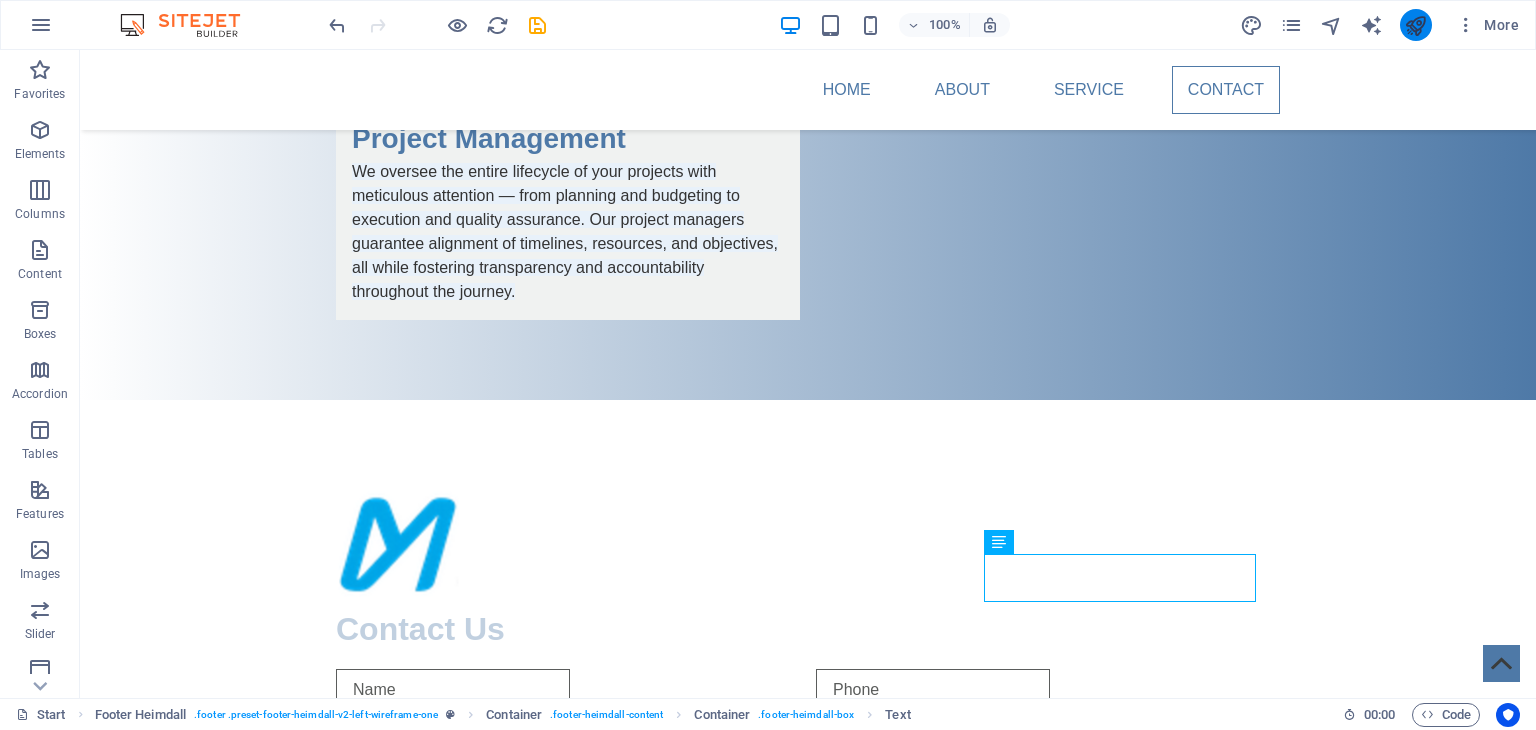click at bounding box center (1415, 25) 